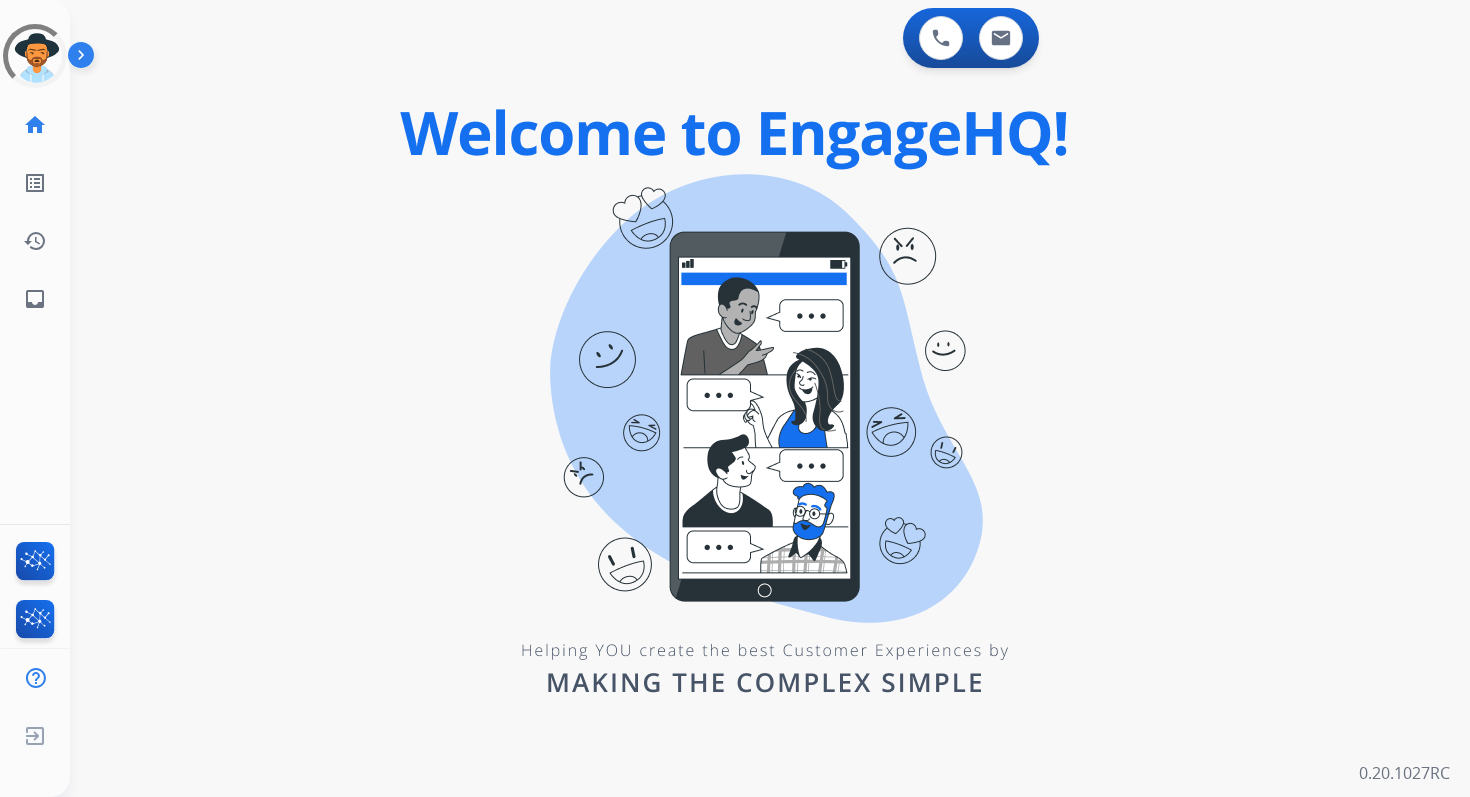 scroll, scrollTop: 0, scrollLeft: 0, axis: both 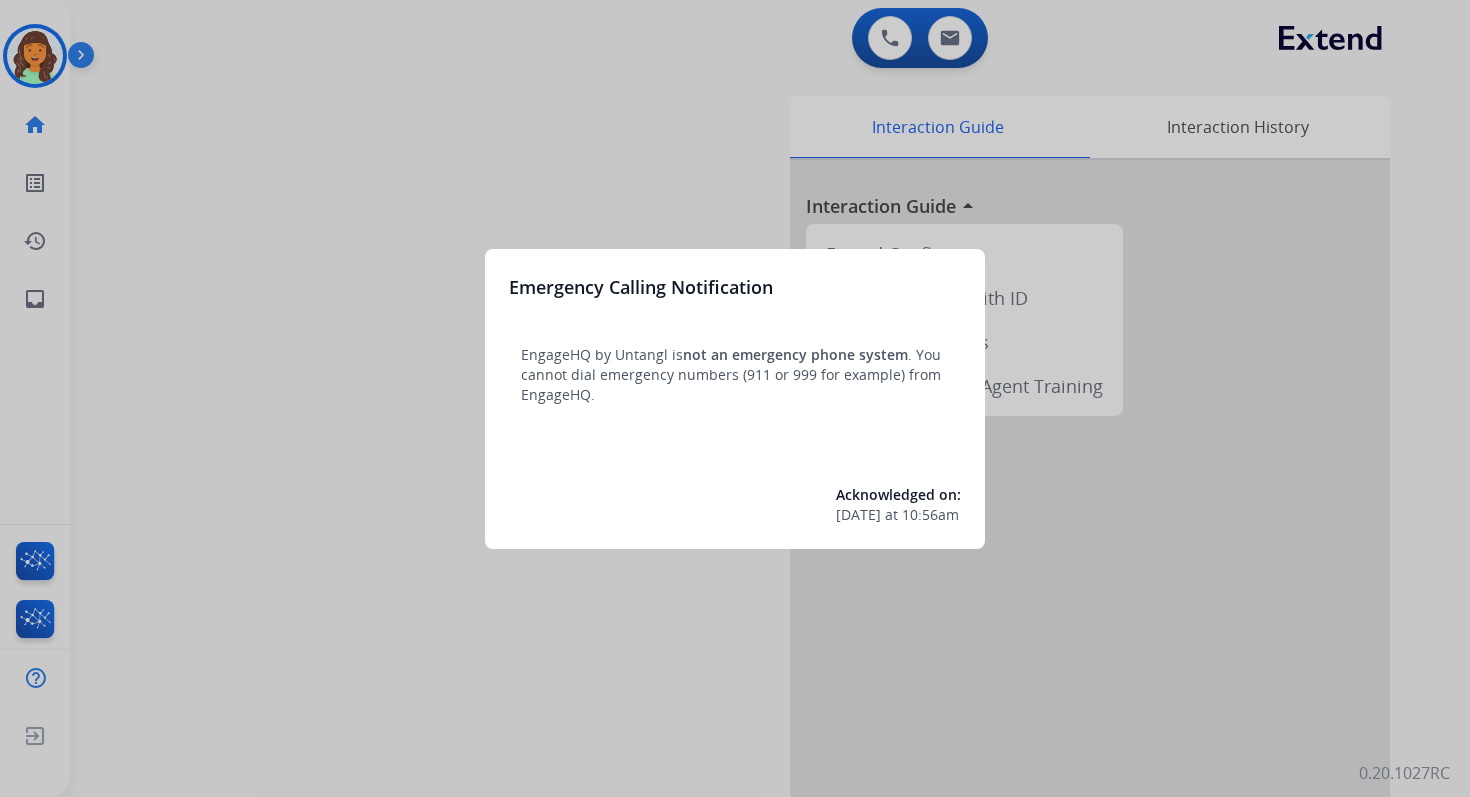 click at bounding box center (735, 398) 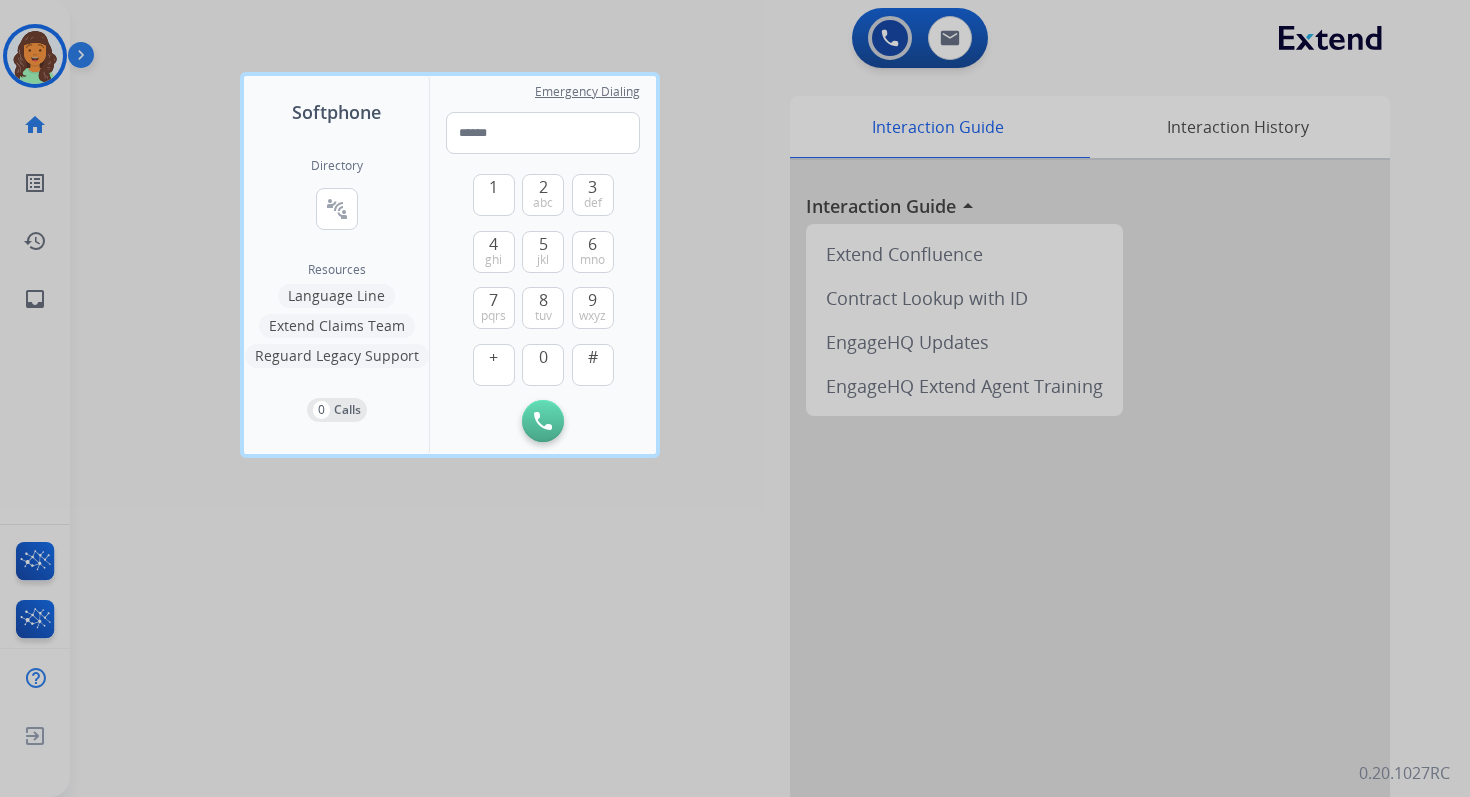 drag, startPoint x: 0, startPoint y: 0, endPoint x: 800, endPoint y: 80, distance: 803.99005 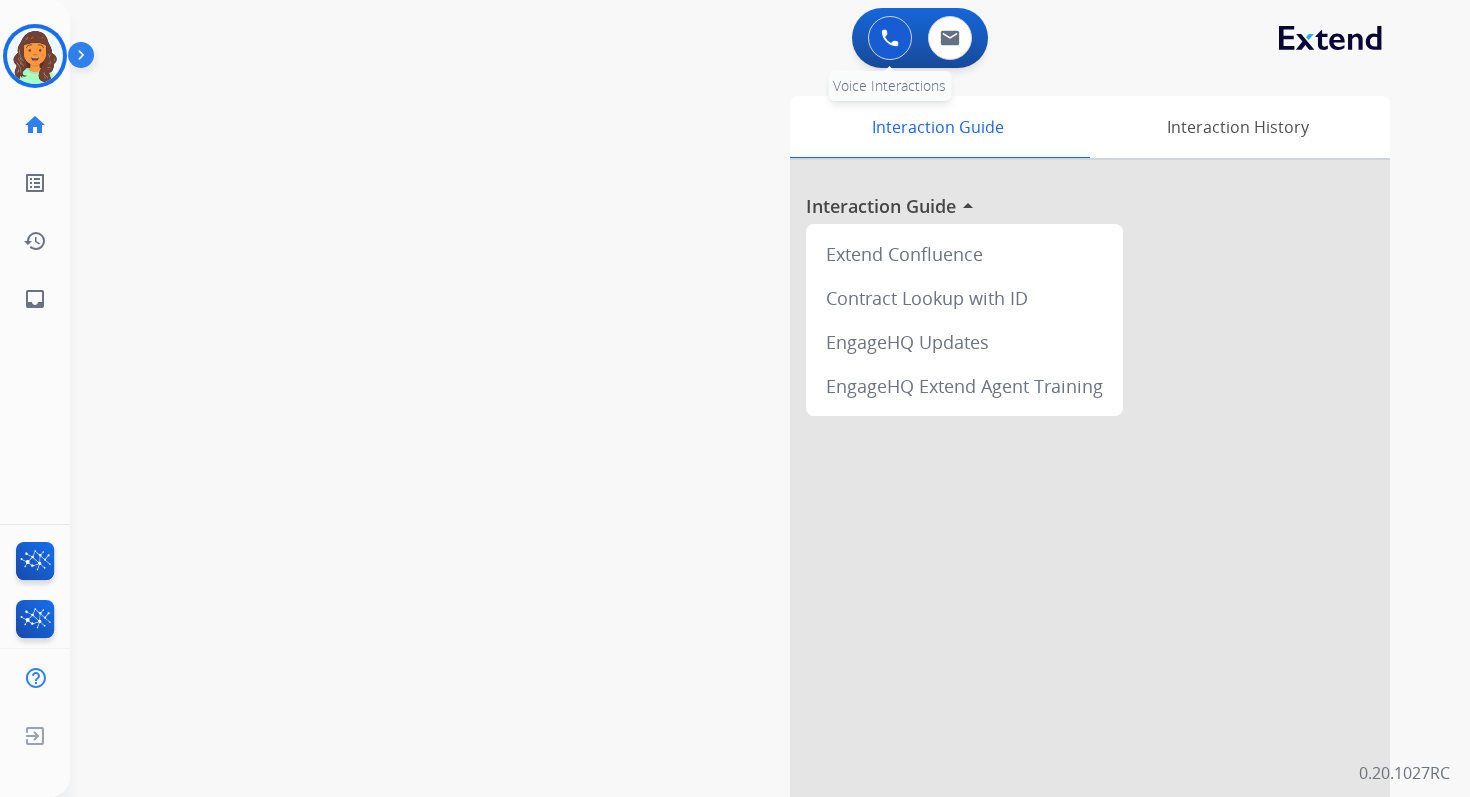 click at bounding box center [890, 38] 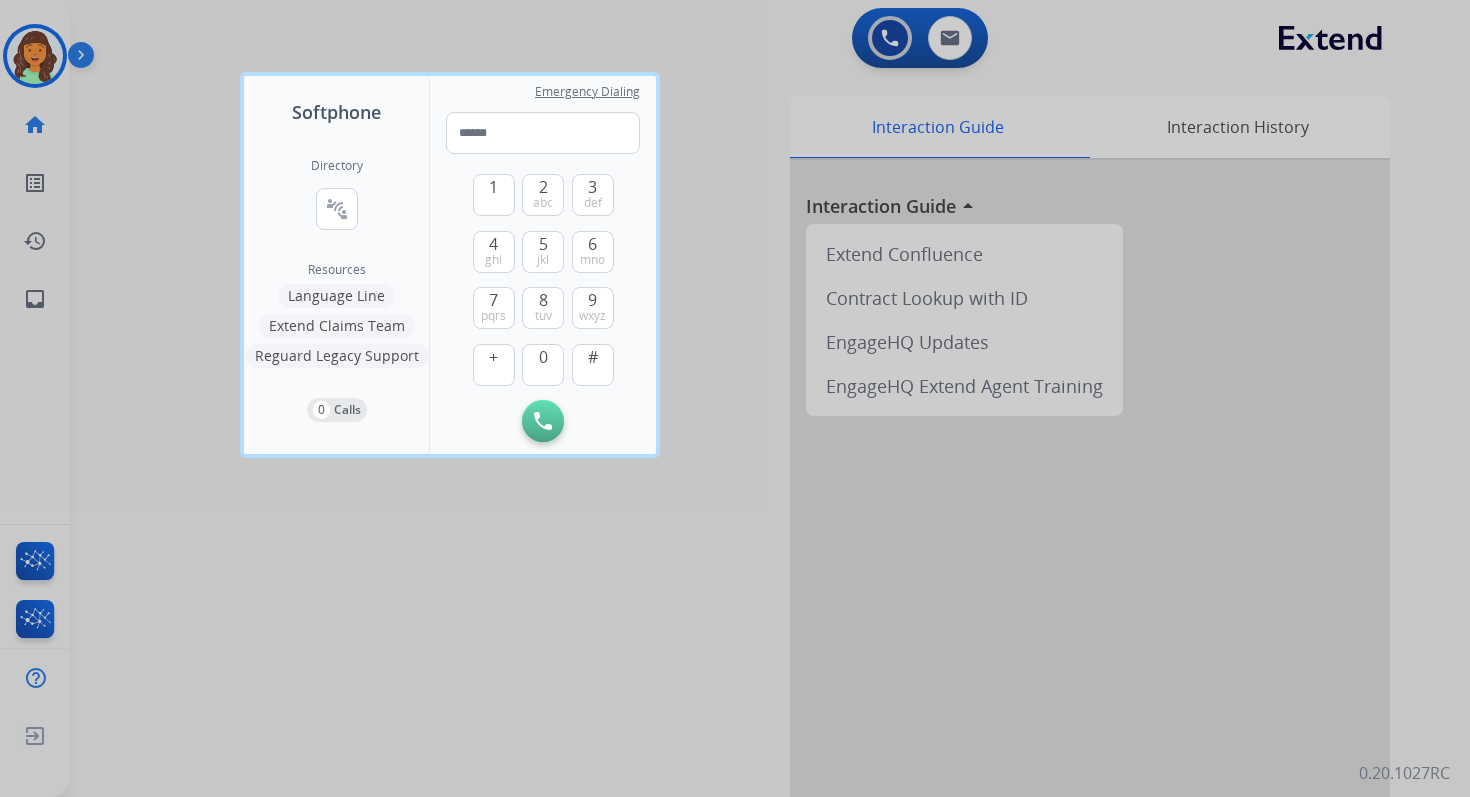 click at bounding box center [735, 398] 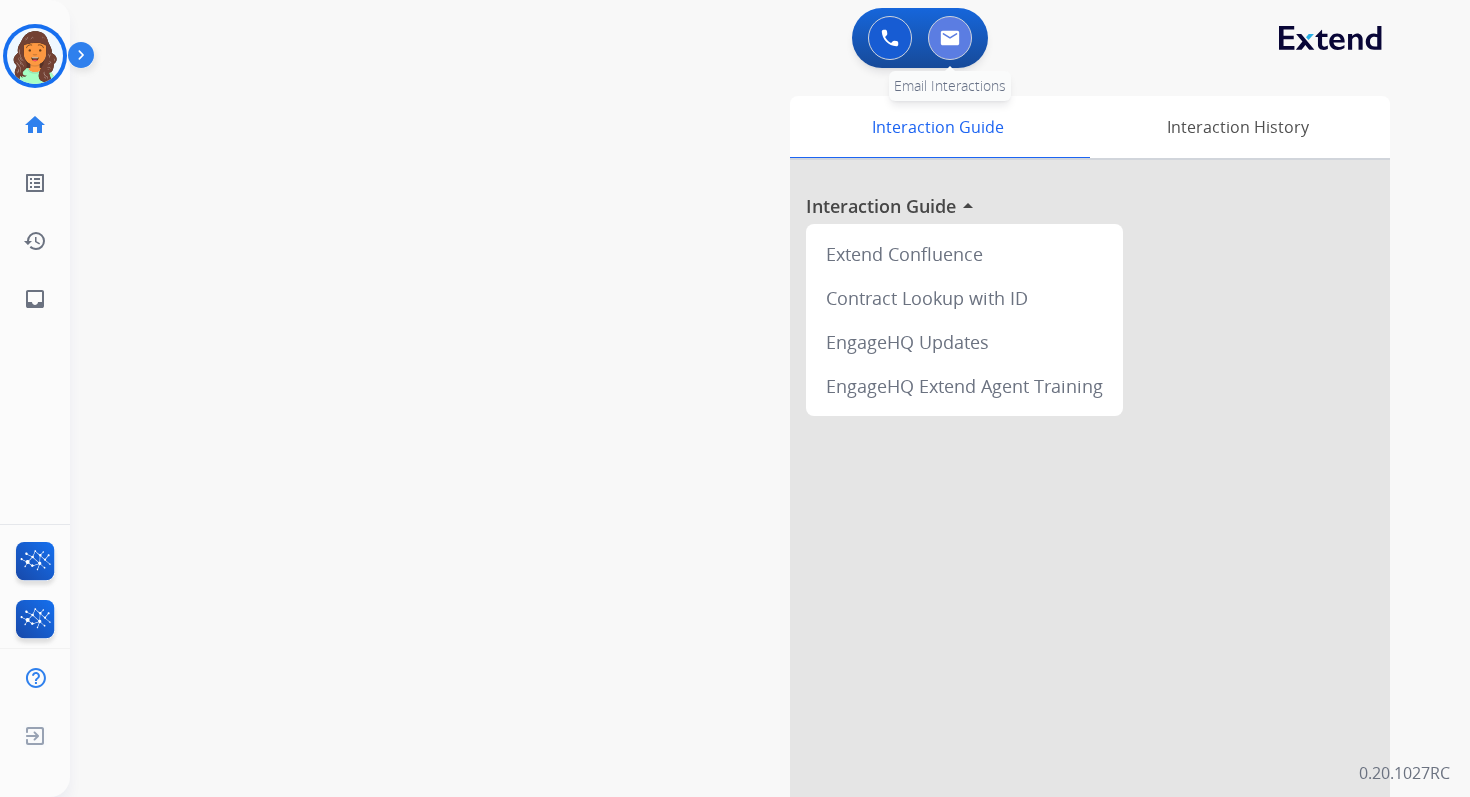 click at bounding box center [950, 38] 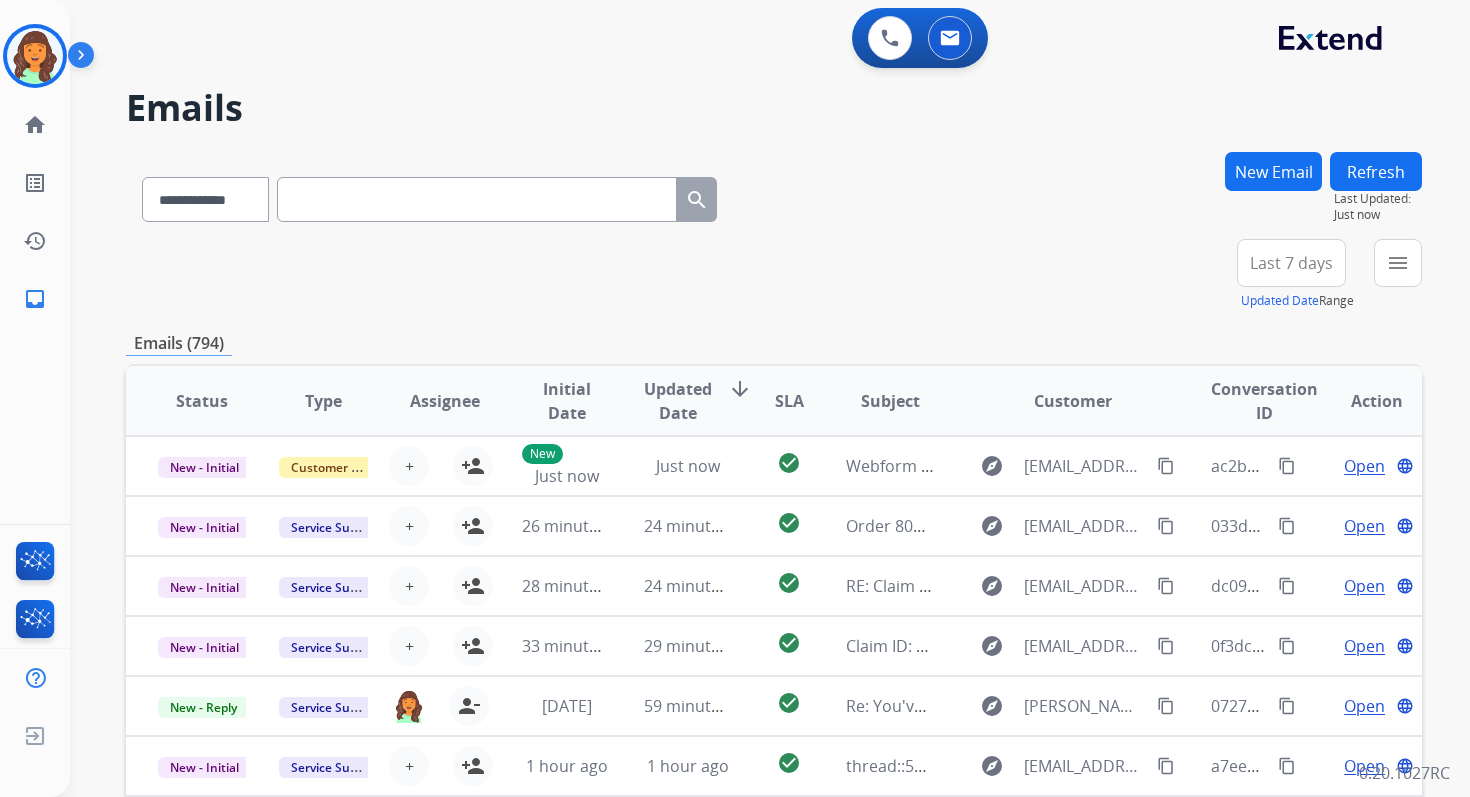 click on "Last 7 days" at bounding box center (1291, 263) 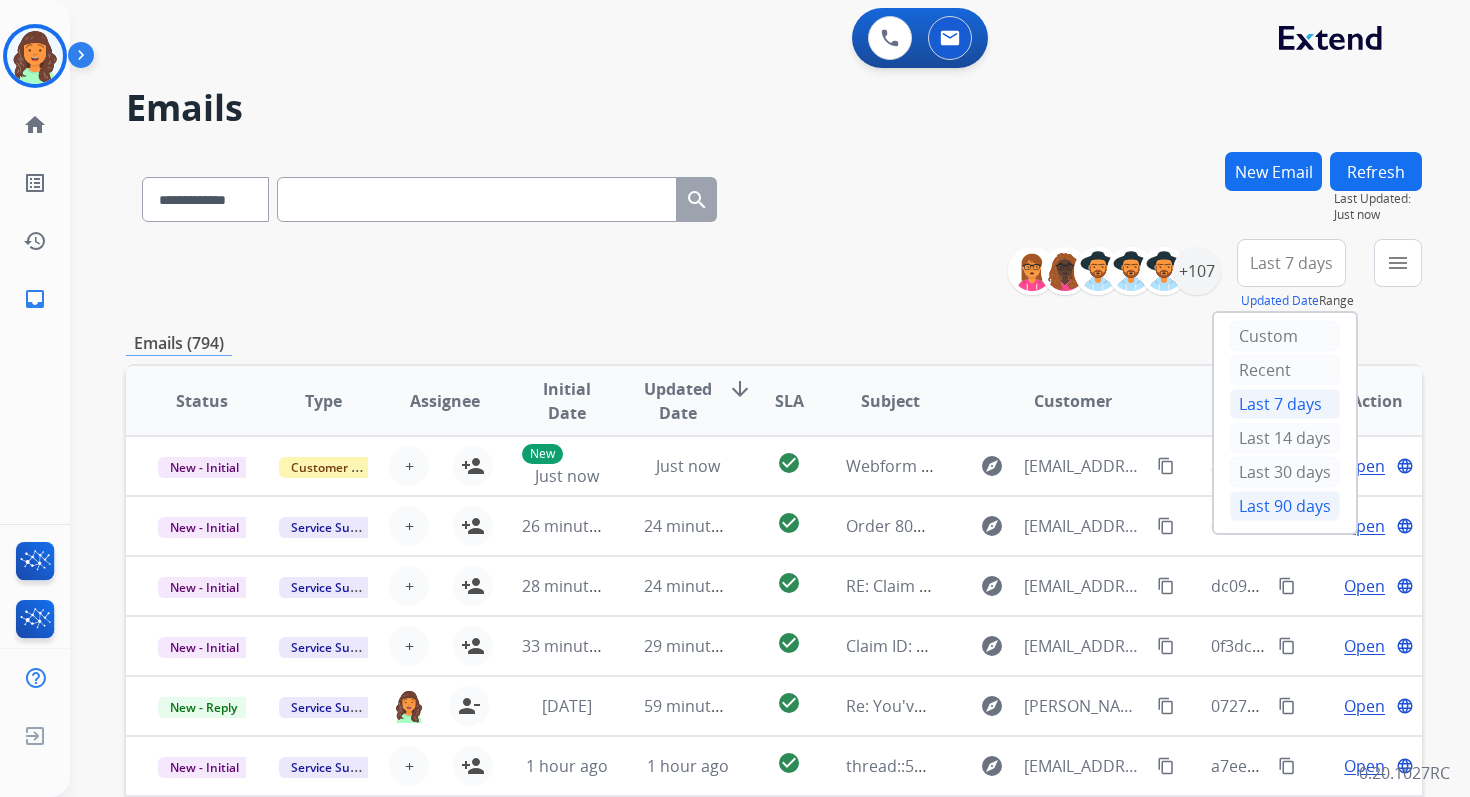 click on "Last 90 days" at bounding box center (1285, 506) 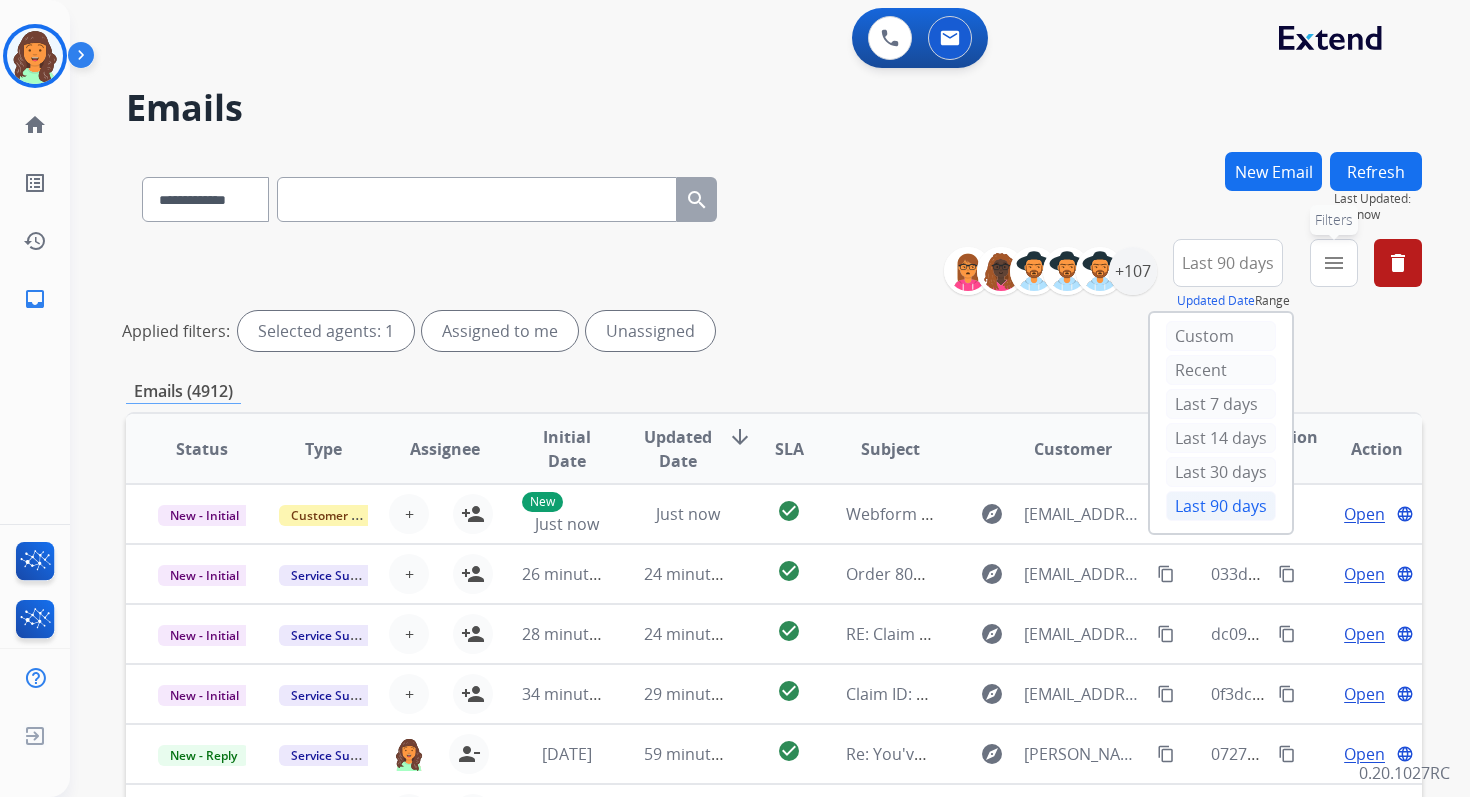 click on "menu  Filters" at bounding box center [1334, 263] 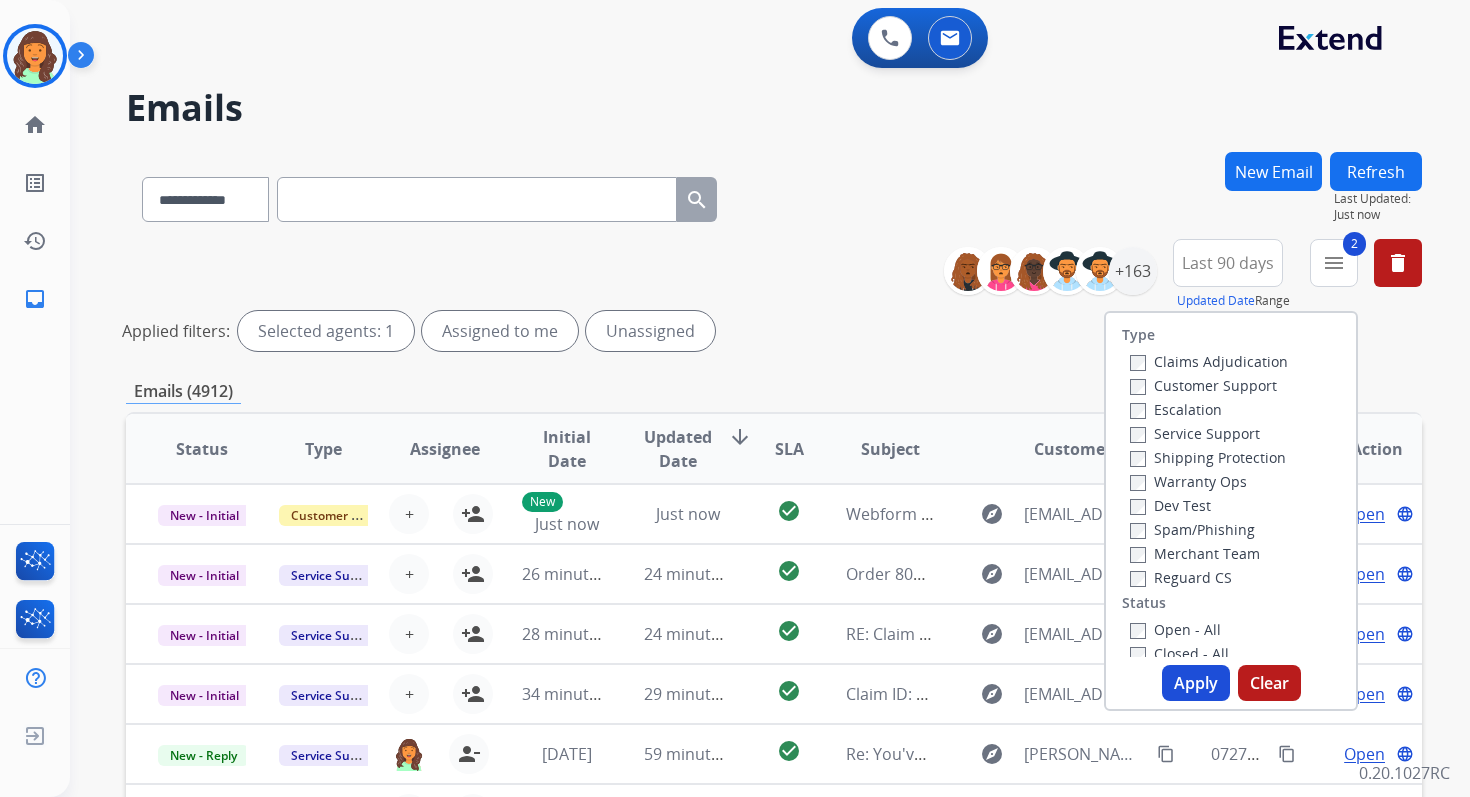 click on "Apply" at bounding box center [1196, 683] 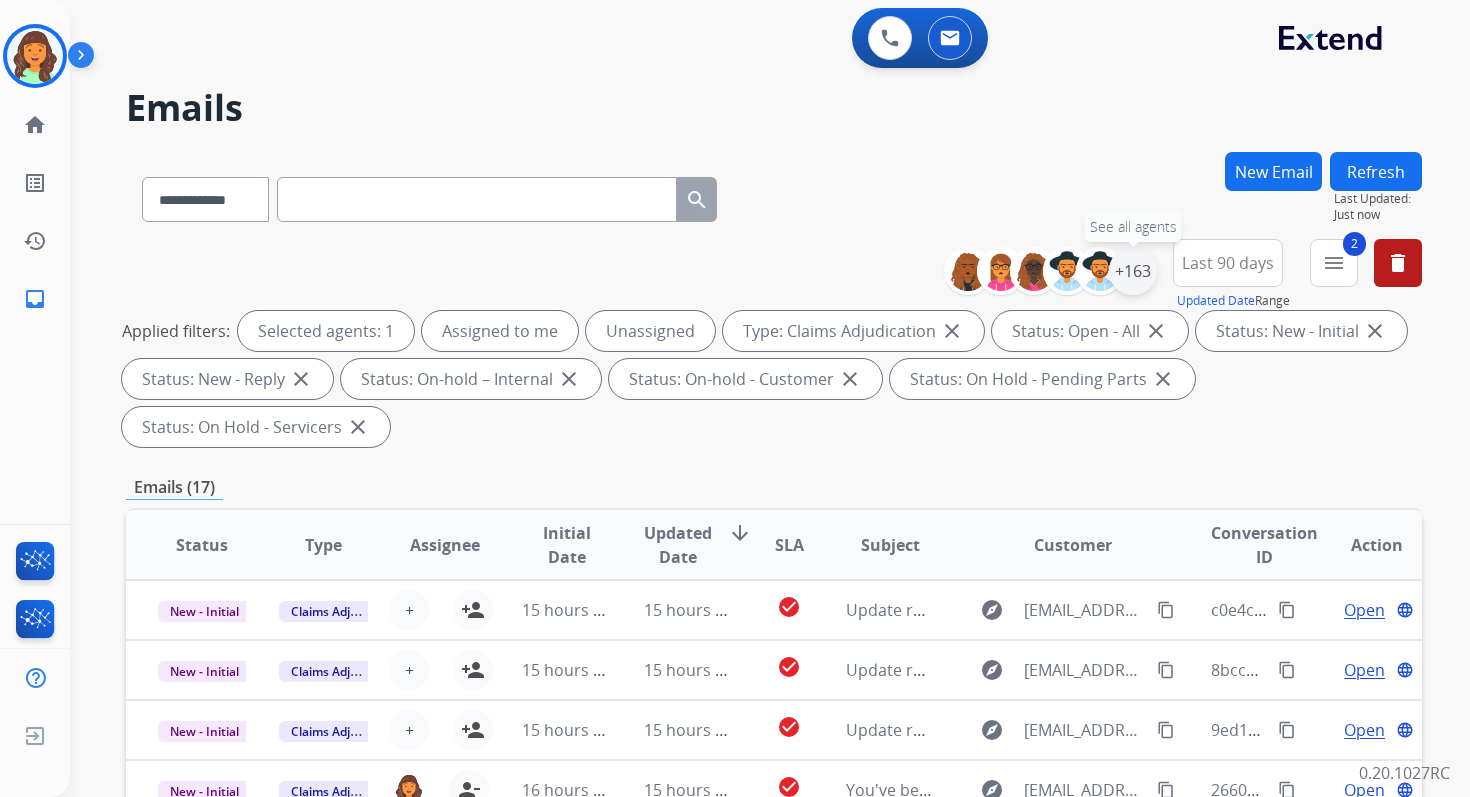 click on "+163" at bounding box center (1133, 271) 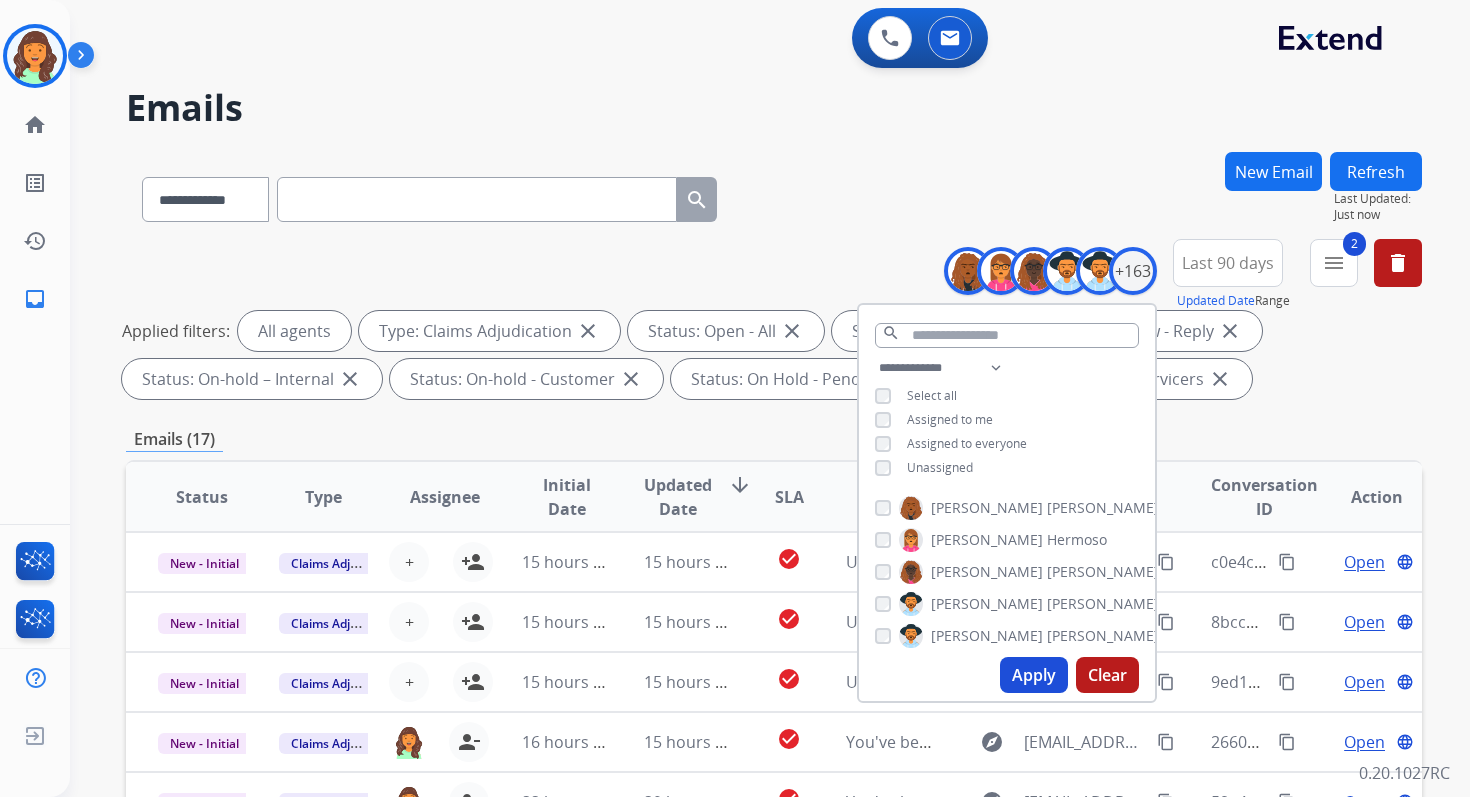 click on "Apply" at bounding box center (1034, 675) 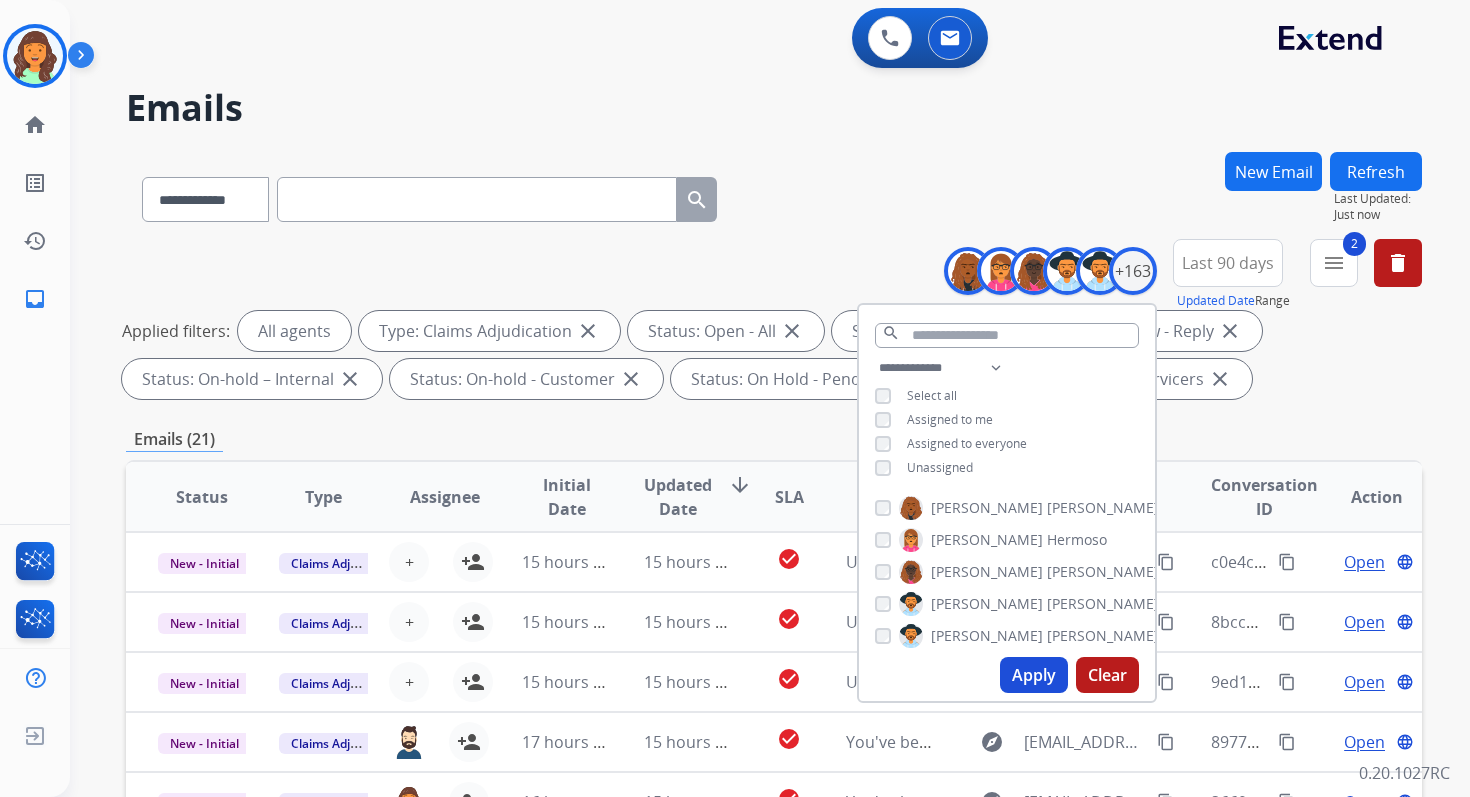 click on "Emails (21)" at bounding box center [774, 439] 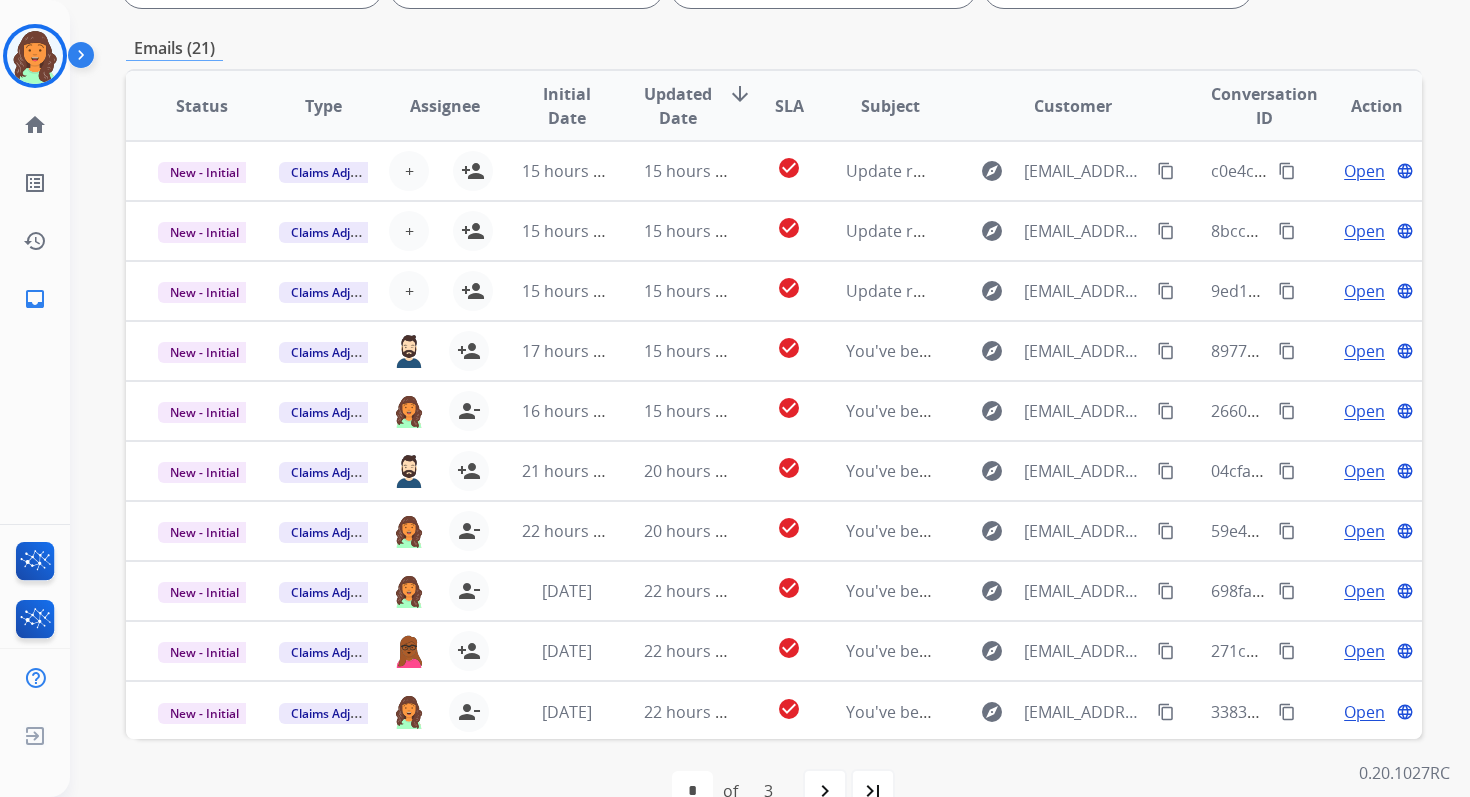 scroll, scrollTop: 437, scrollLeft: 0, axis: vertical 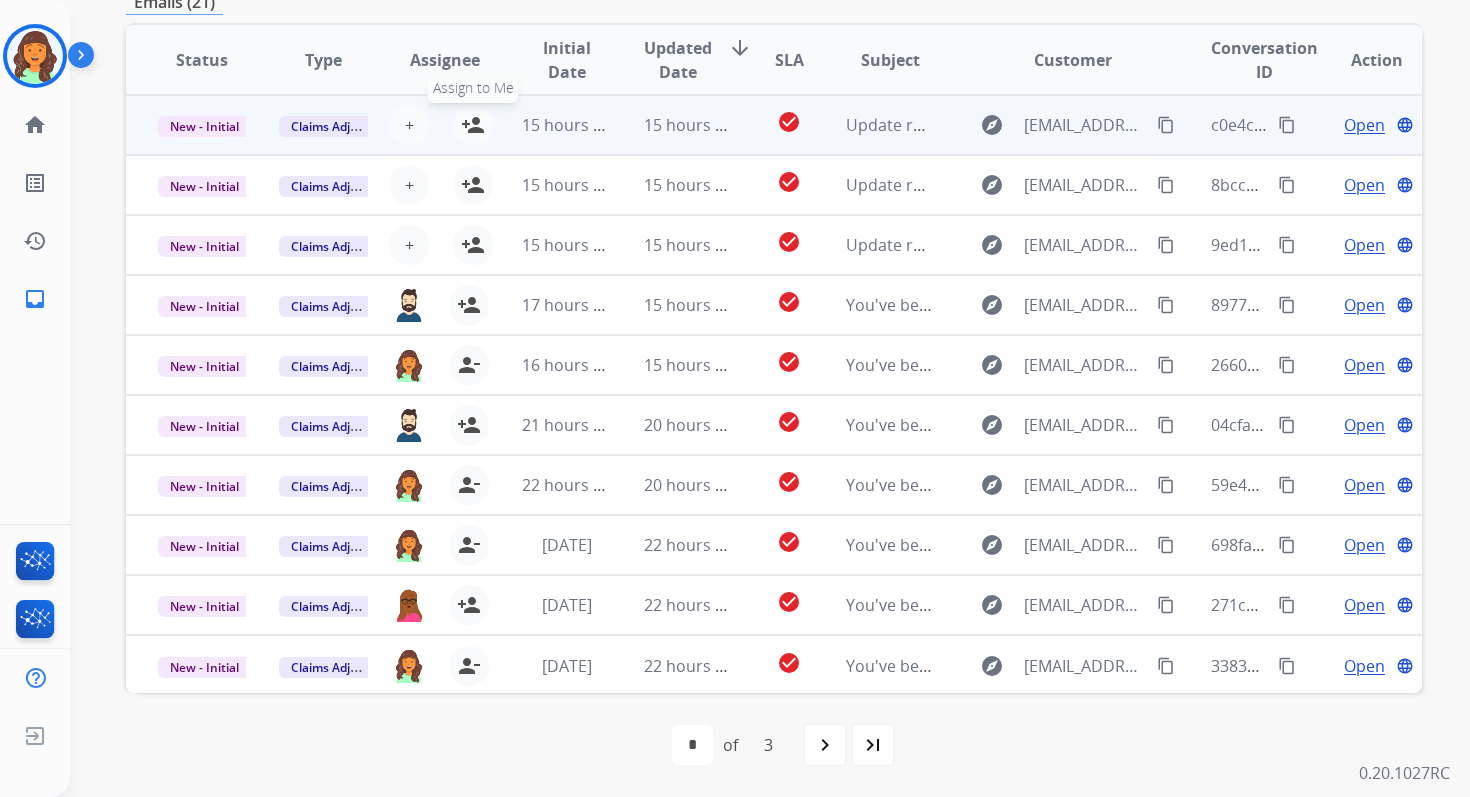 click on "person_add" at bounding box center [473, 125] 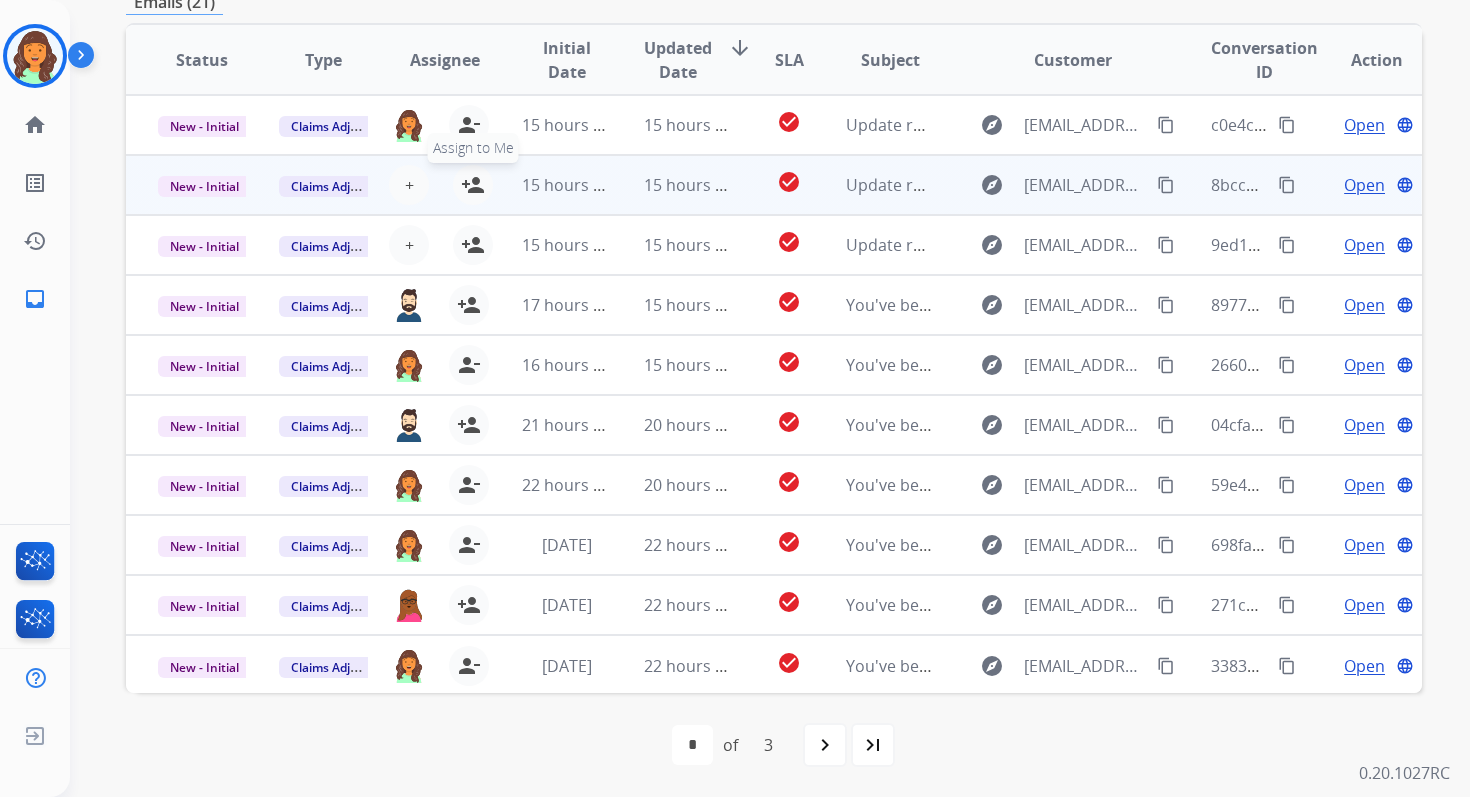 click on "person_add" at bounding box center (473, 185) 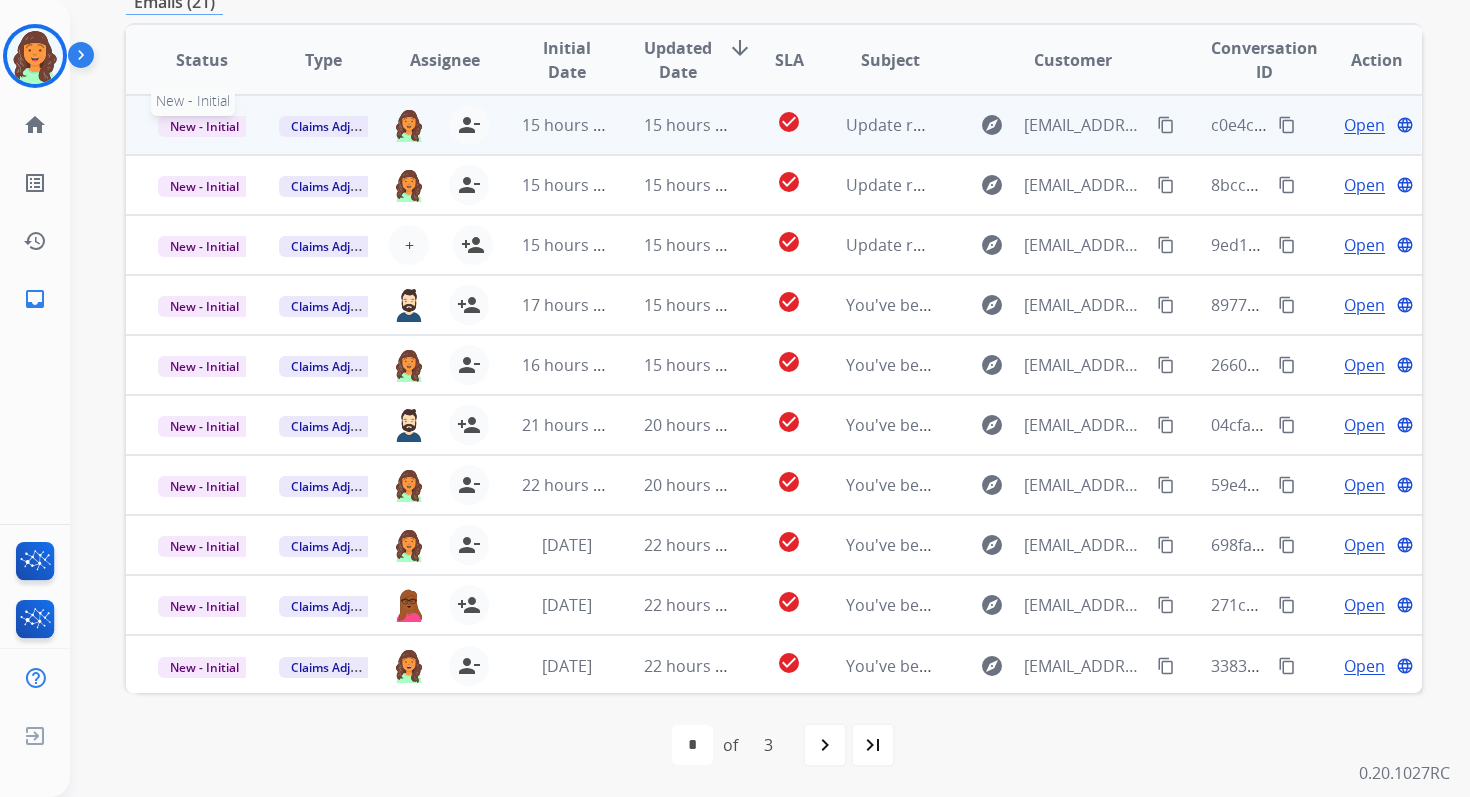 click on "New - Initial" at bounding box center (204, 126) 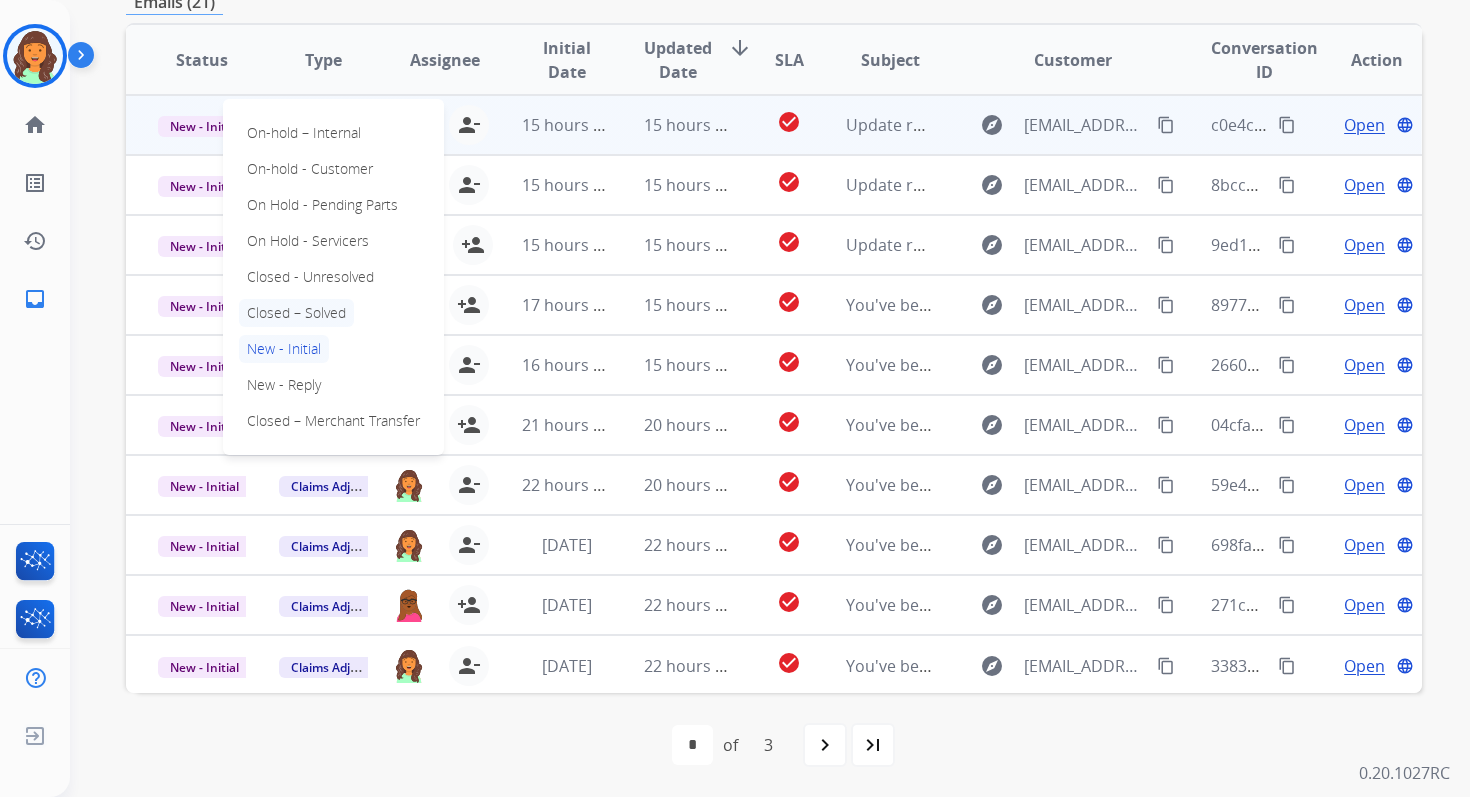 click on "Closed – Solved" at bounding box center (296, 313) 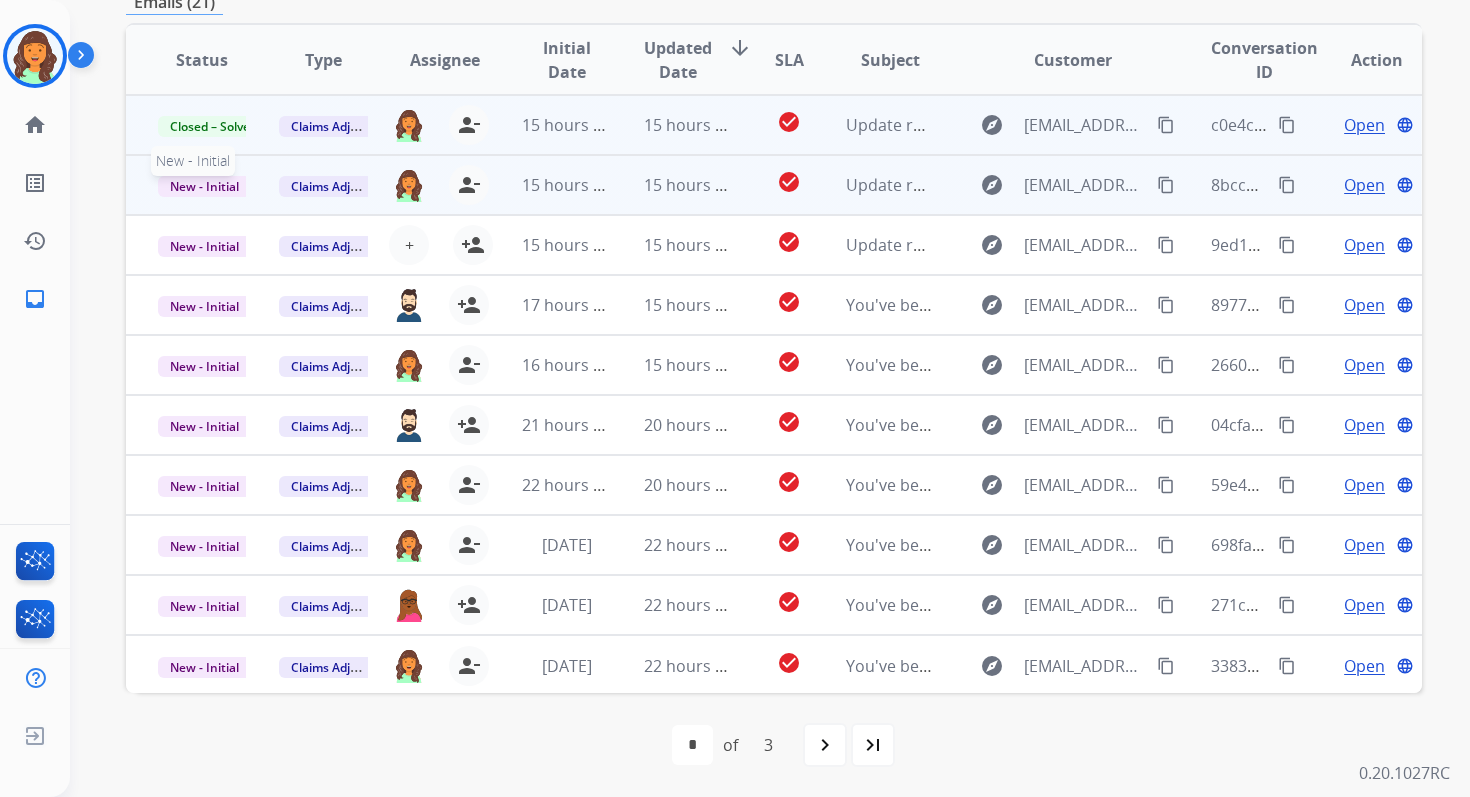 click on "New - Initial" at bounding box center [204, 186] 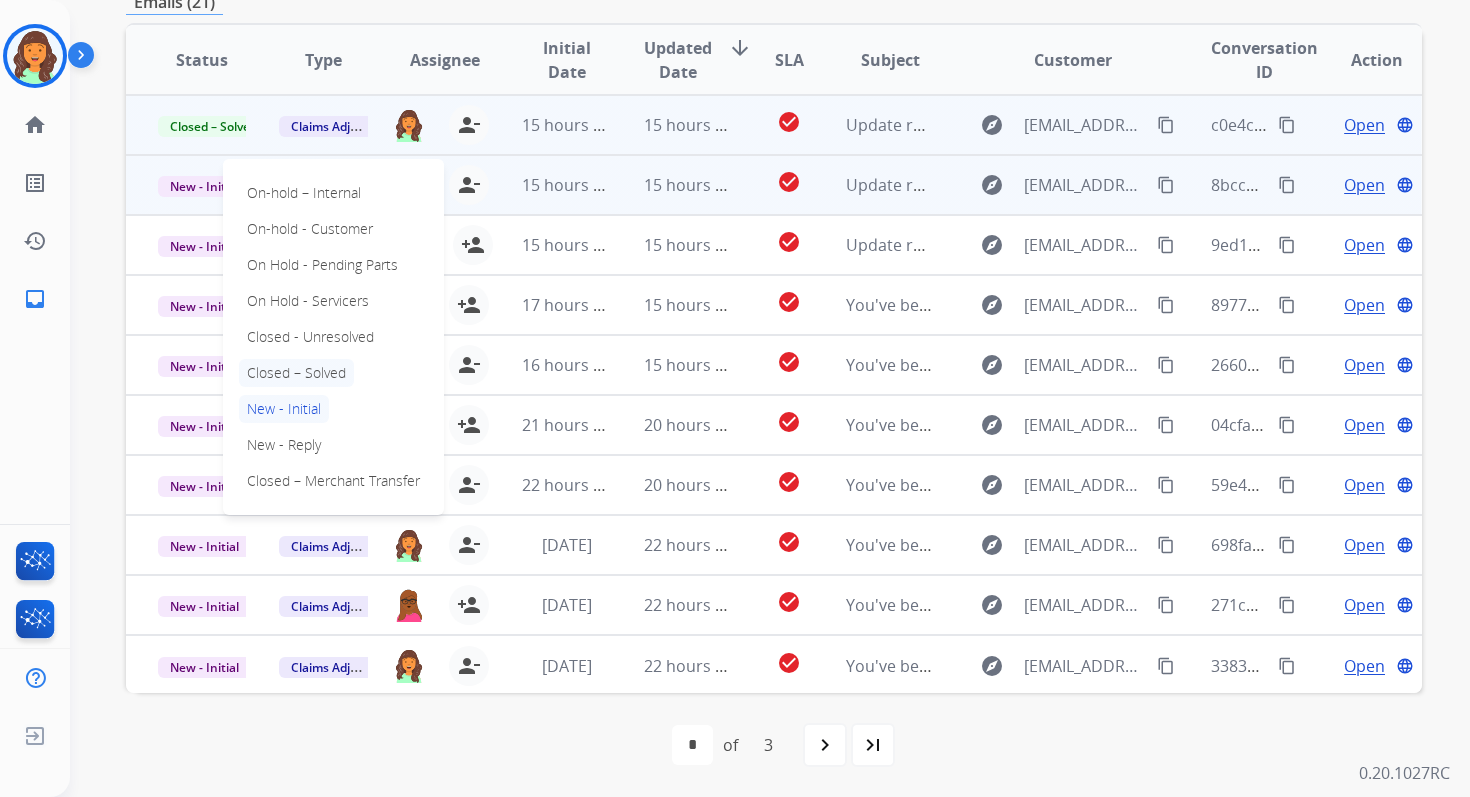 click on "Closed – Solved" at bounding box center [296, 373] 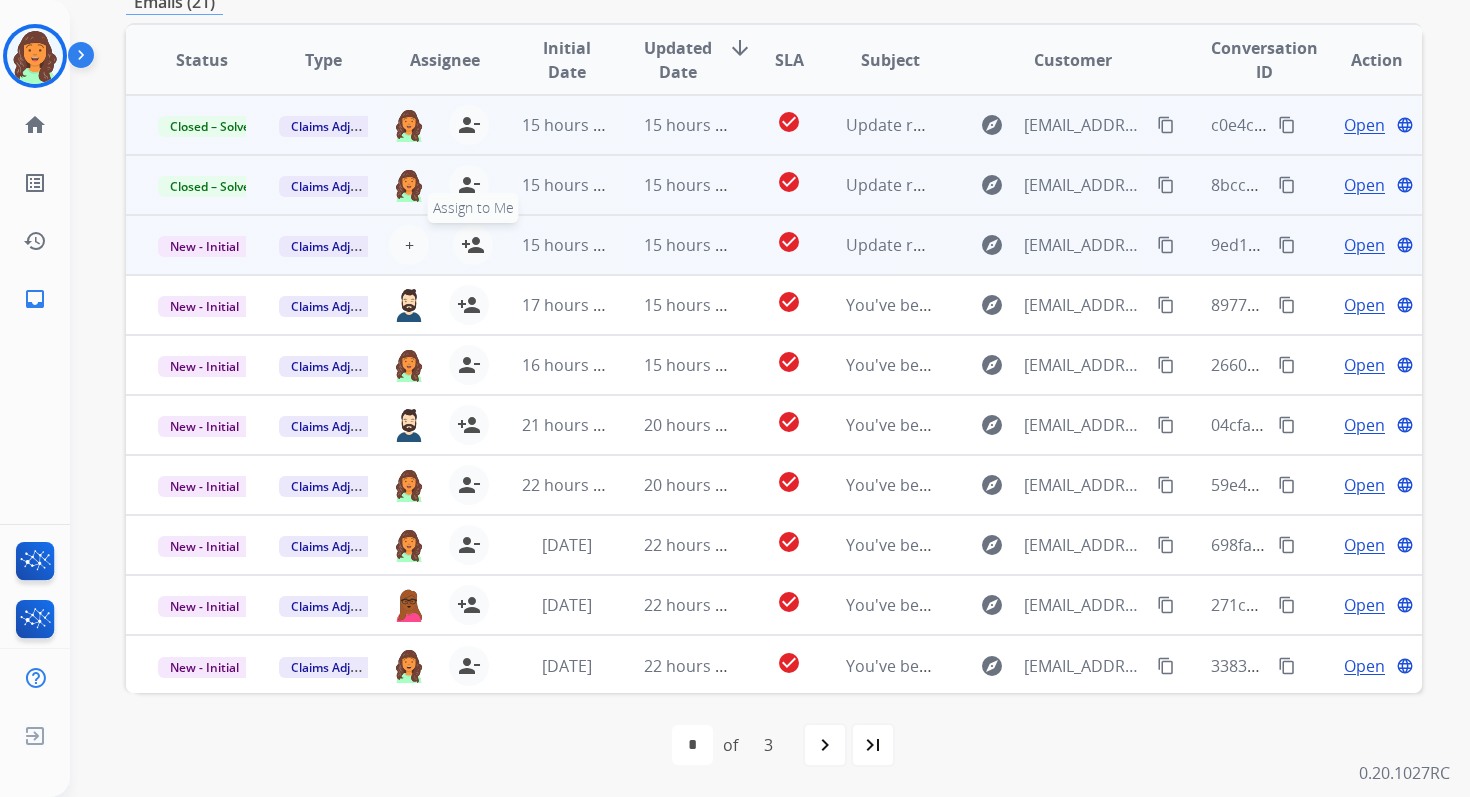 click on "person_add" at bounding box center (473, 245) 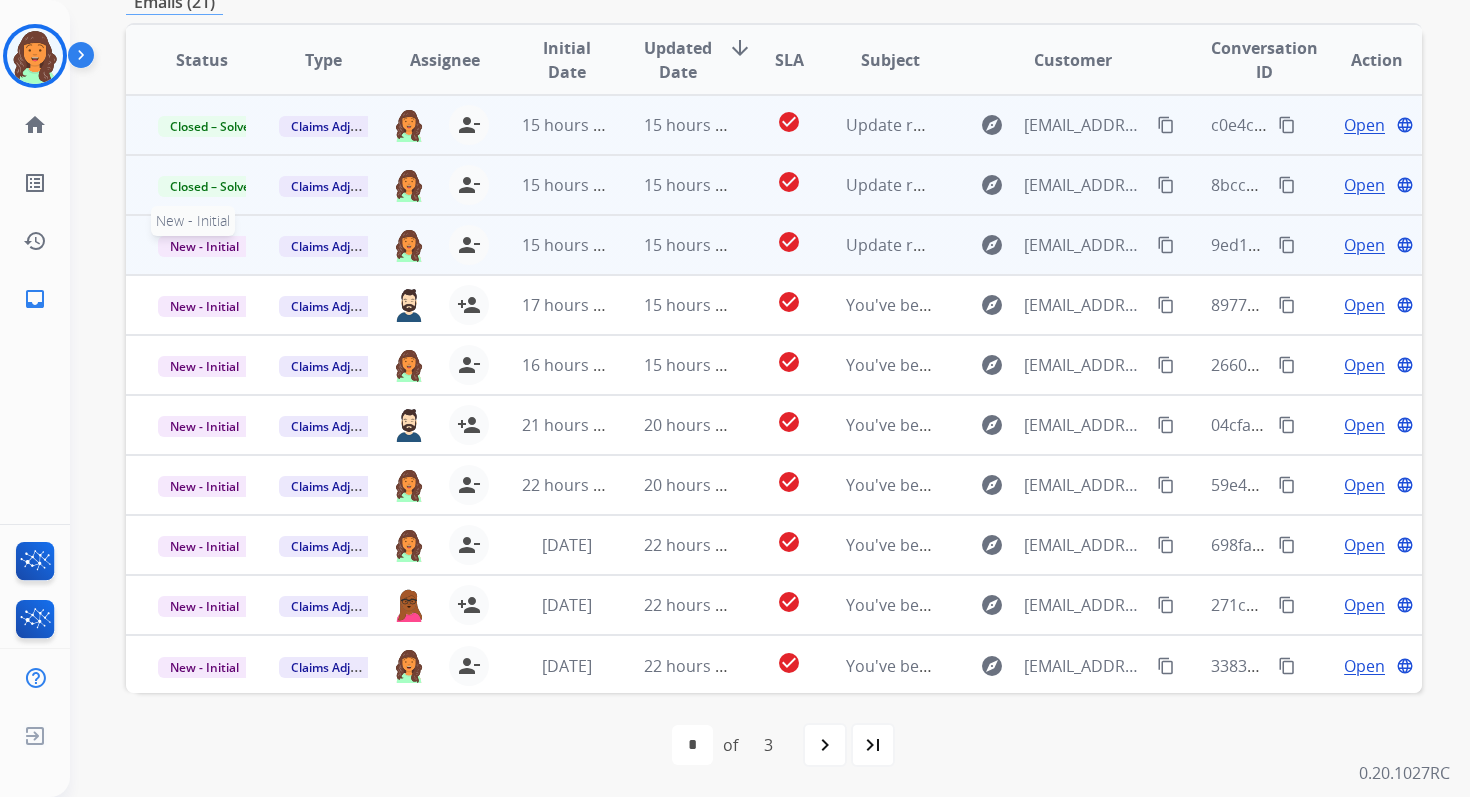 click on "New - Initial" at bounding box center (204, 246) 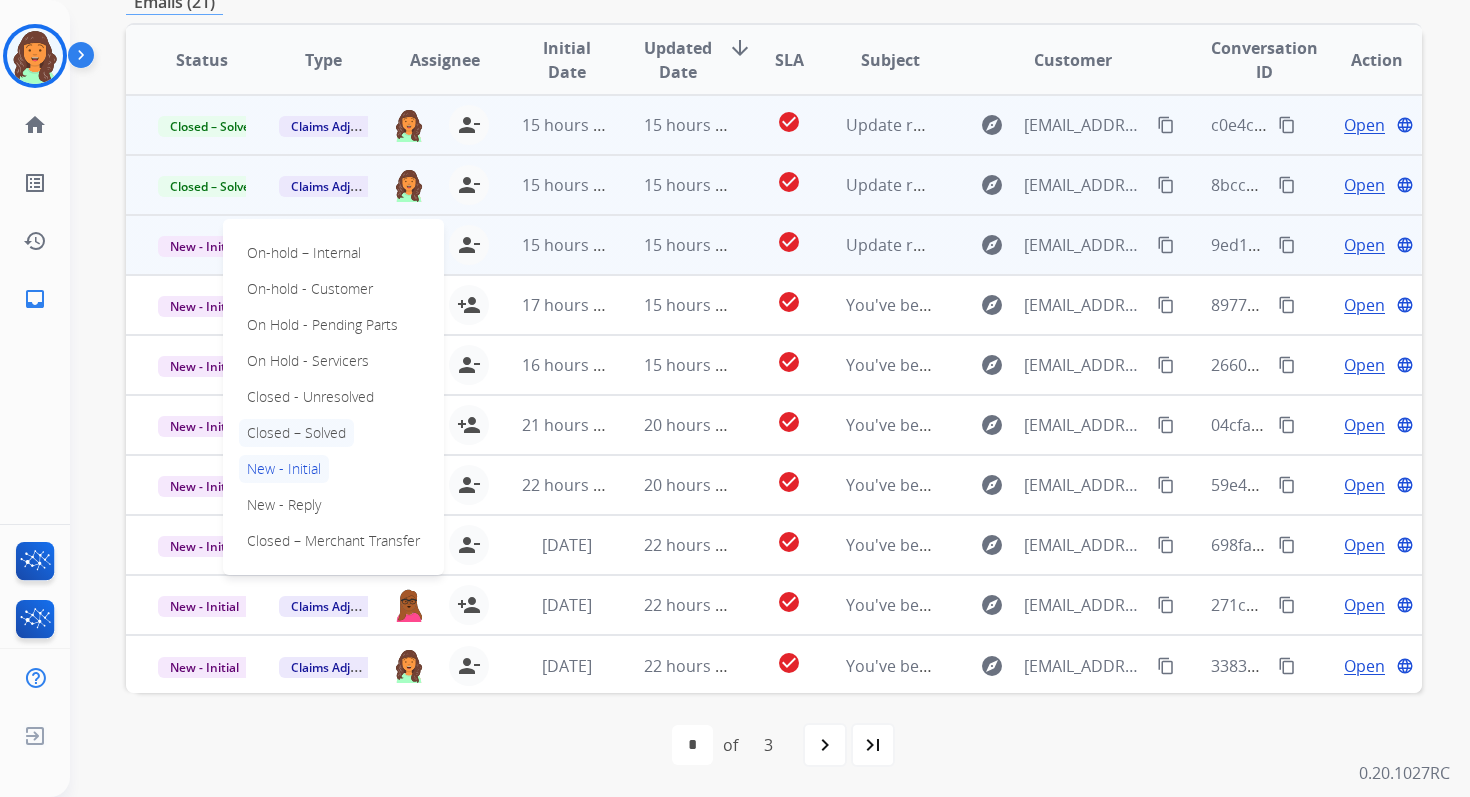 click on "Closed – Solved" at bounding box center (296, 433) 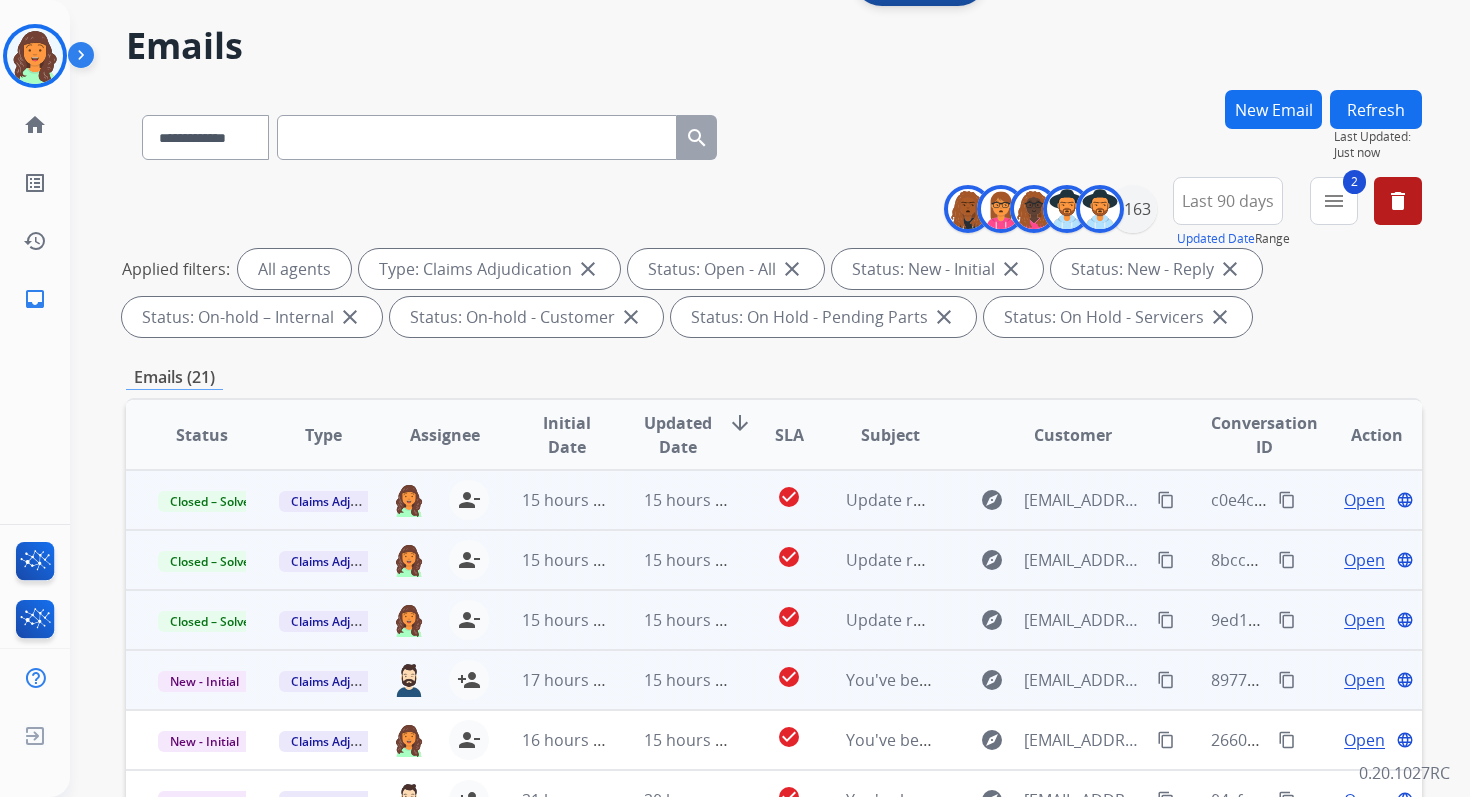 scroll, scrollTop: 0, scrollLeft: 0, axis: both 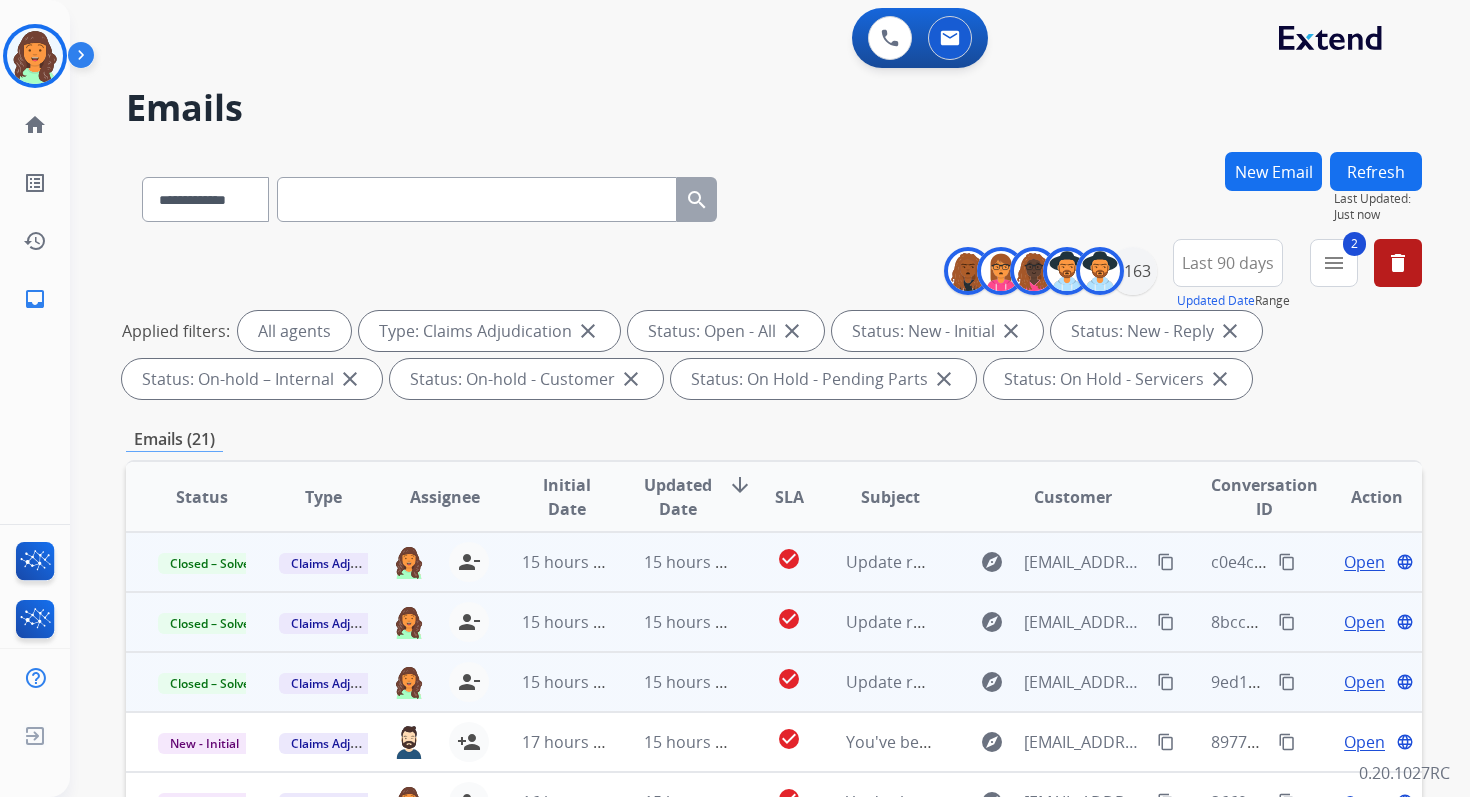 click on "Refresh" at bounding box center (1376, 171) 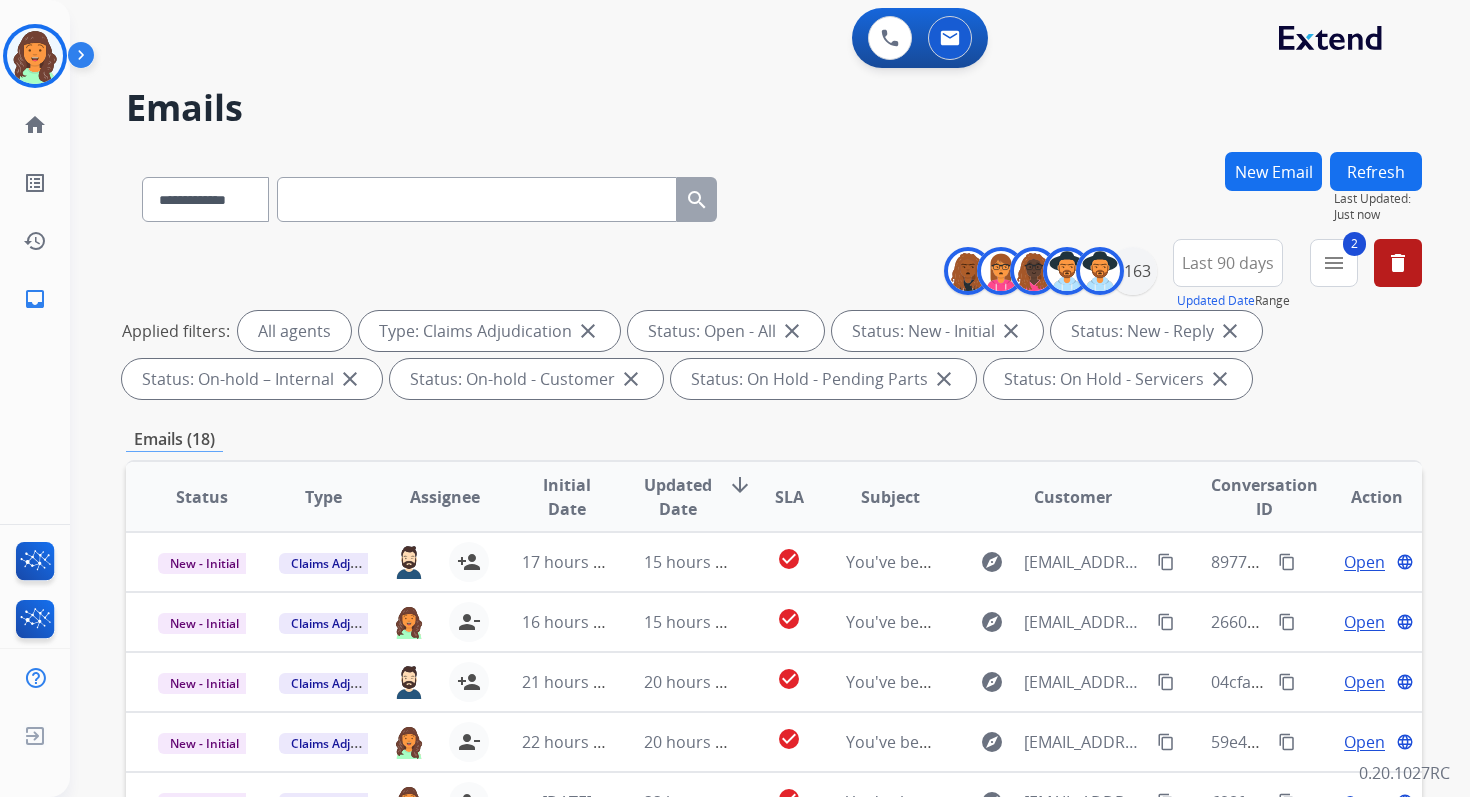 scroll, scrollTop: 437, scrollLeft: 0, axis: vertical 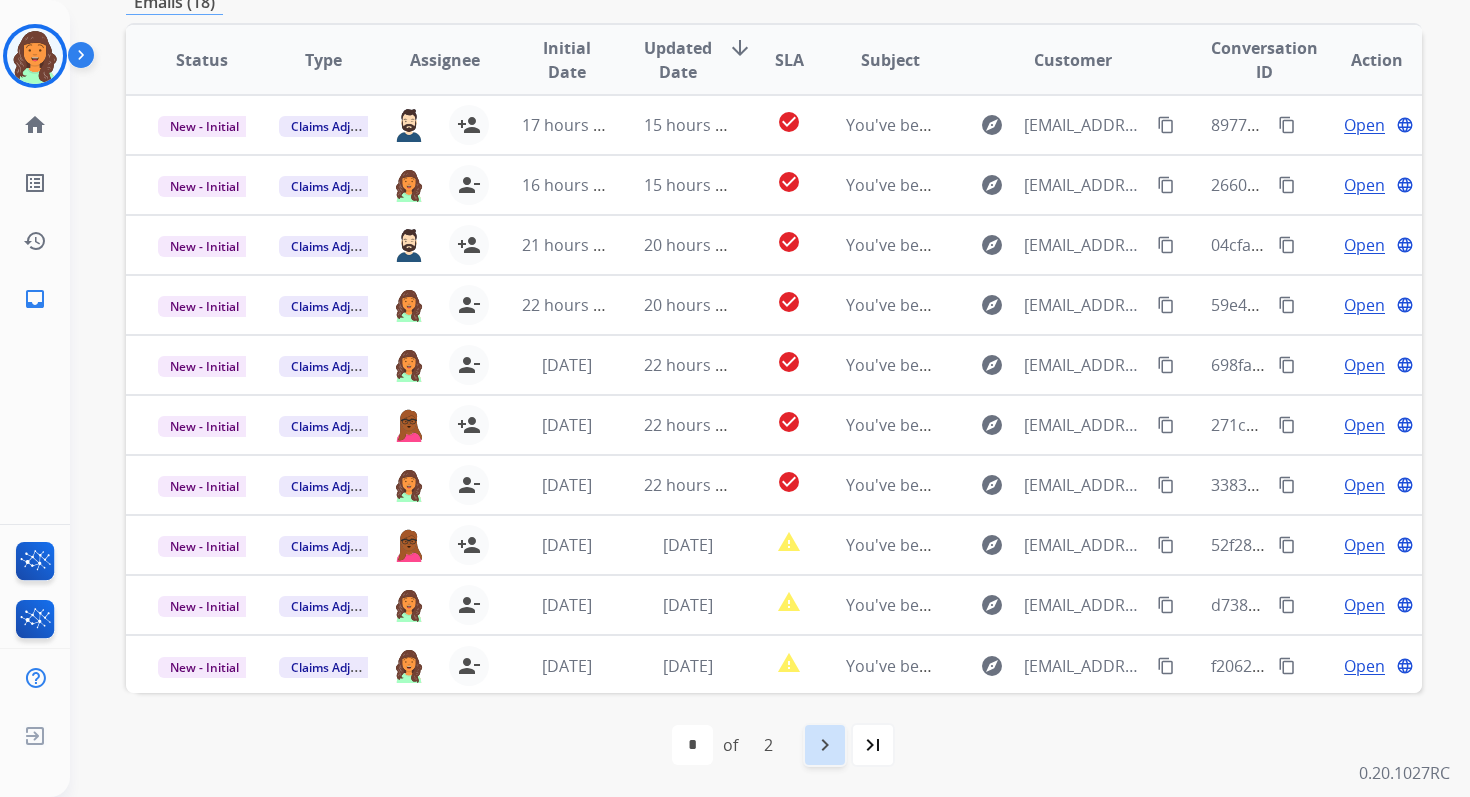 click on "navigate_next" at bounding box center [825, 745] 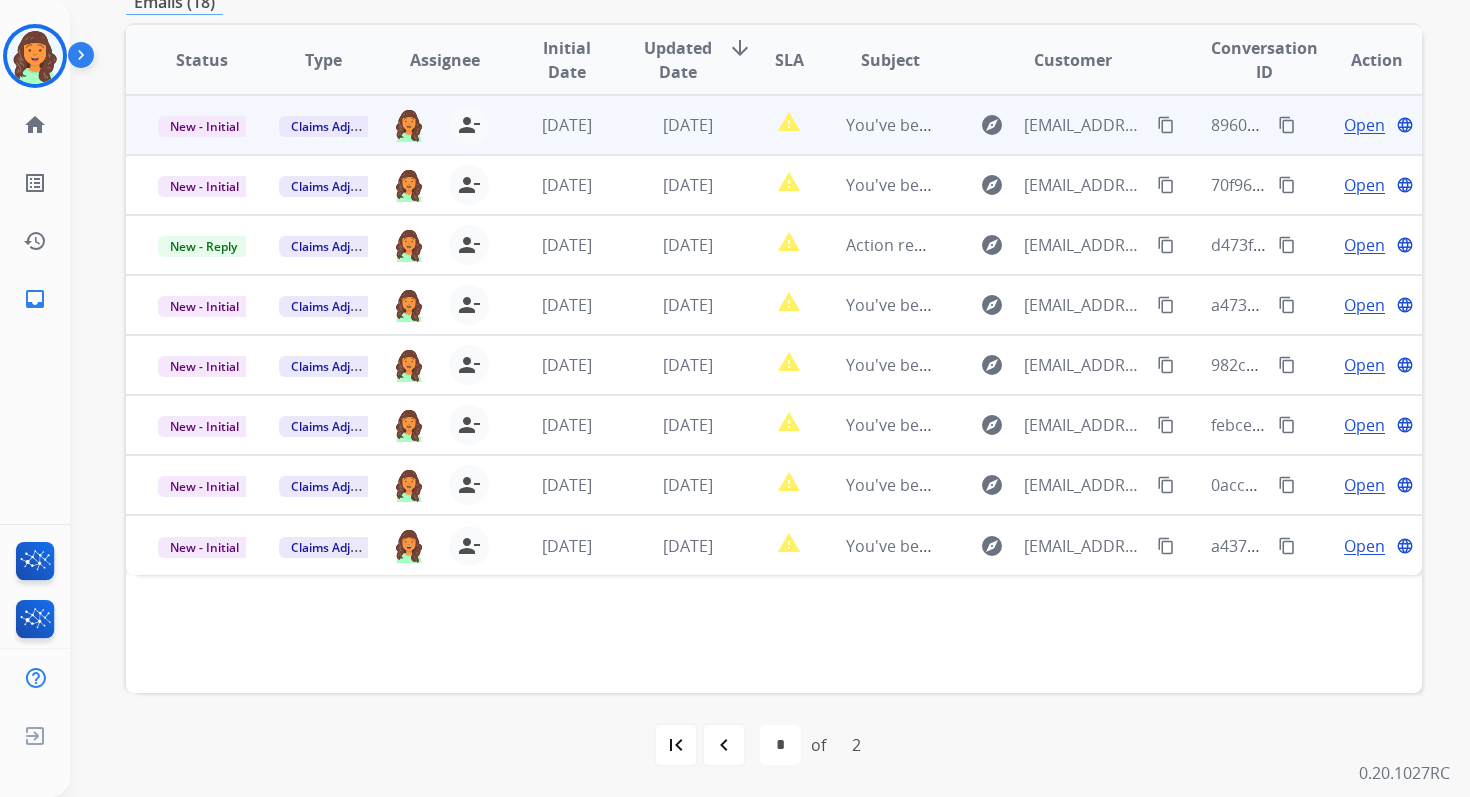 scroll, scrollTop: 250, scrollLeft: 0, axis: vertical 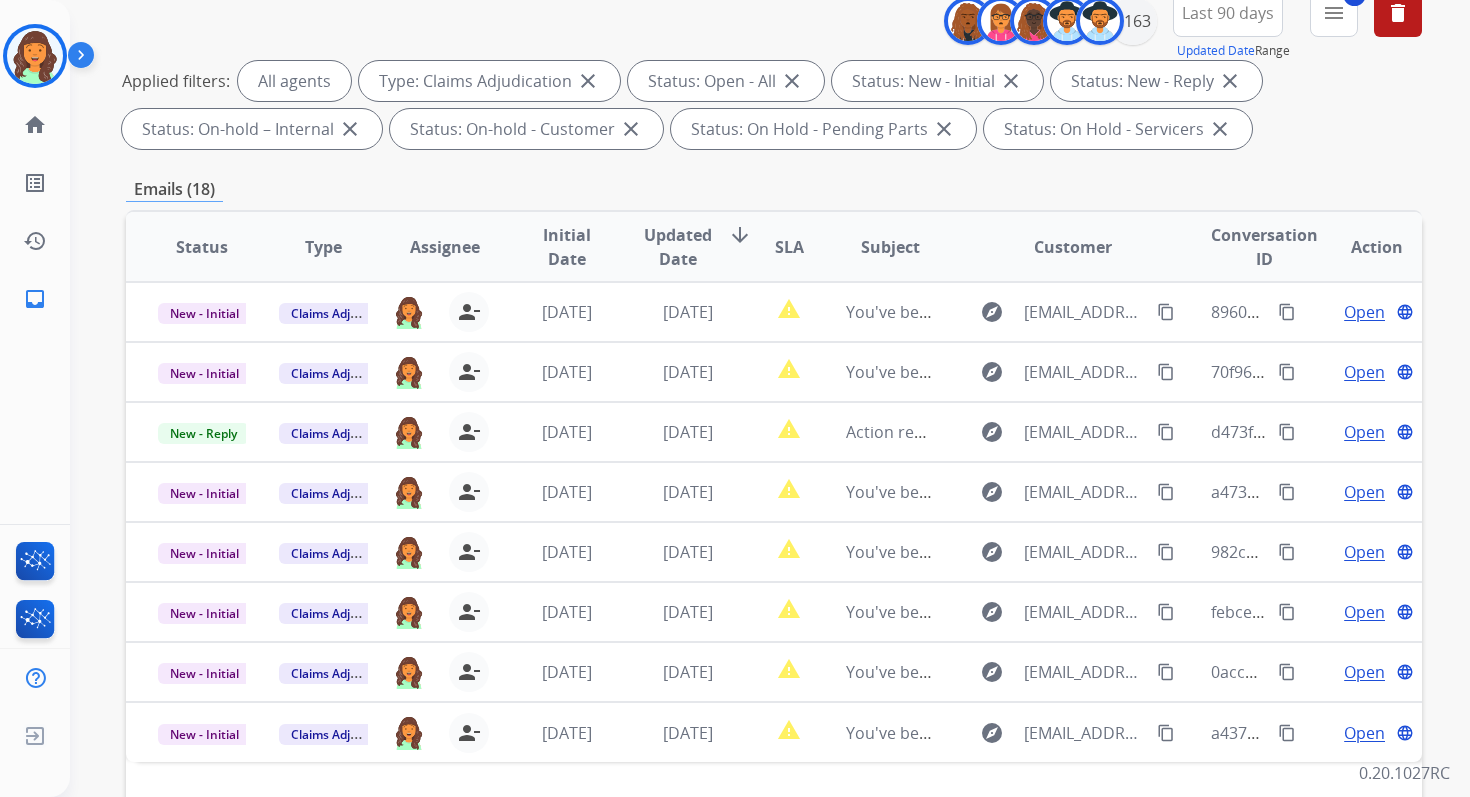 click on "2 menu  Filters" at bounding box center [1334, 13] 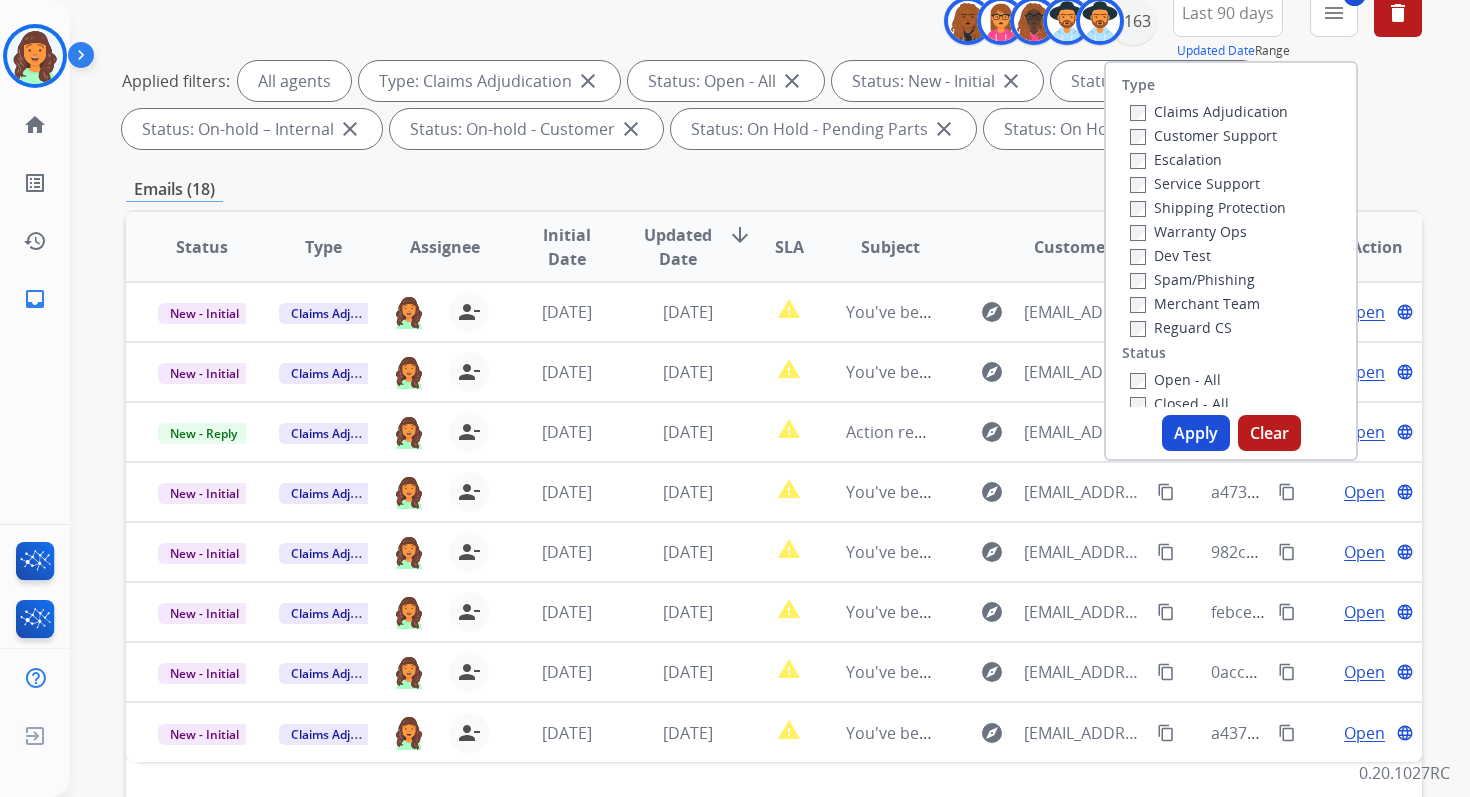 click on "Apply" at bounding box center [1196, 433] 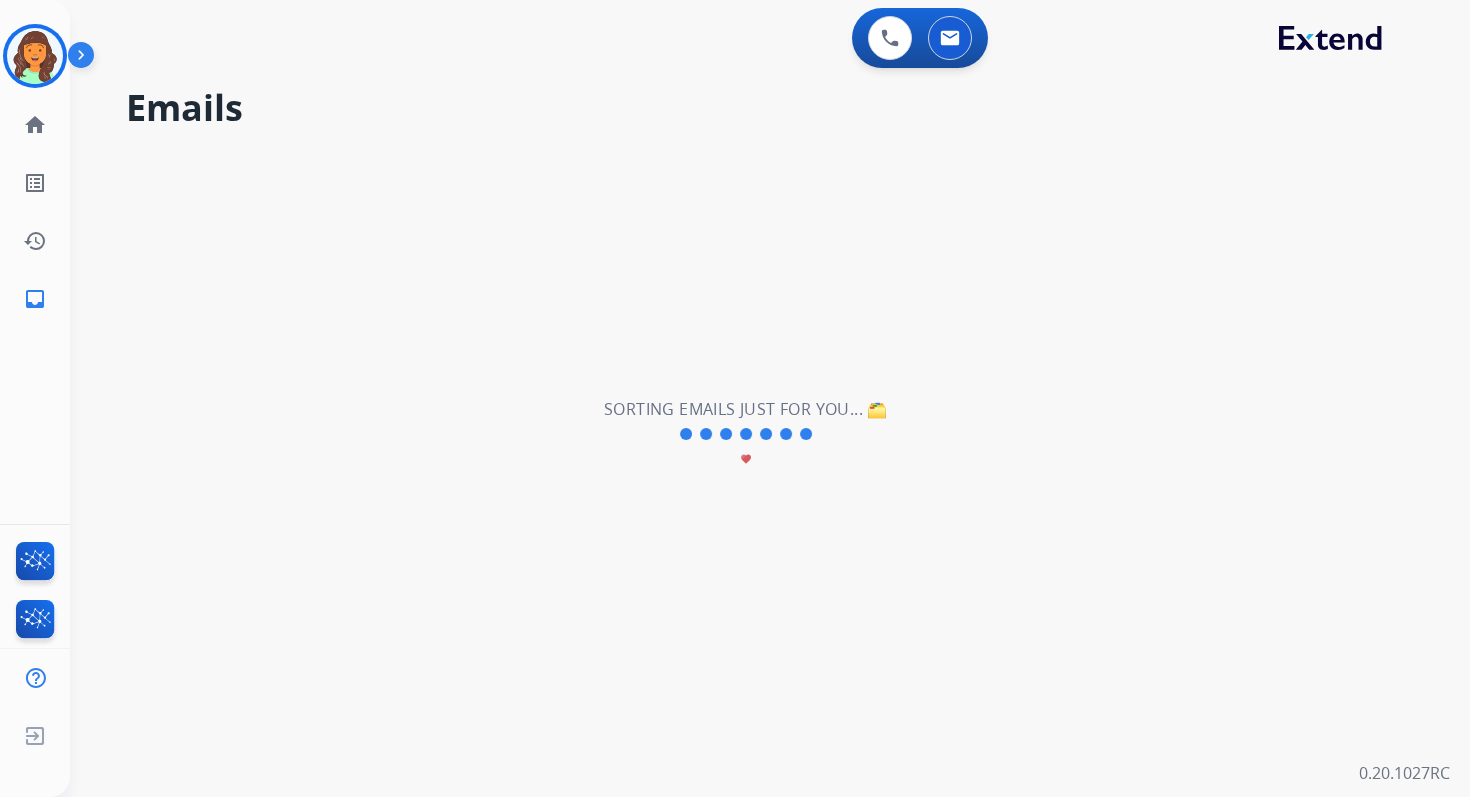 select on "*" 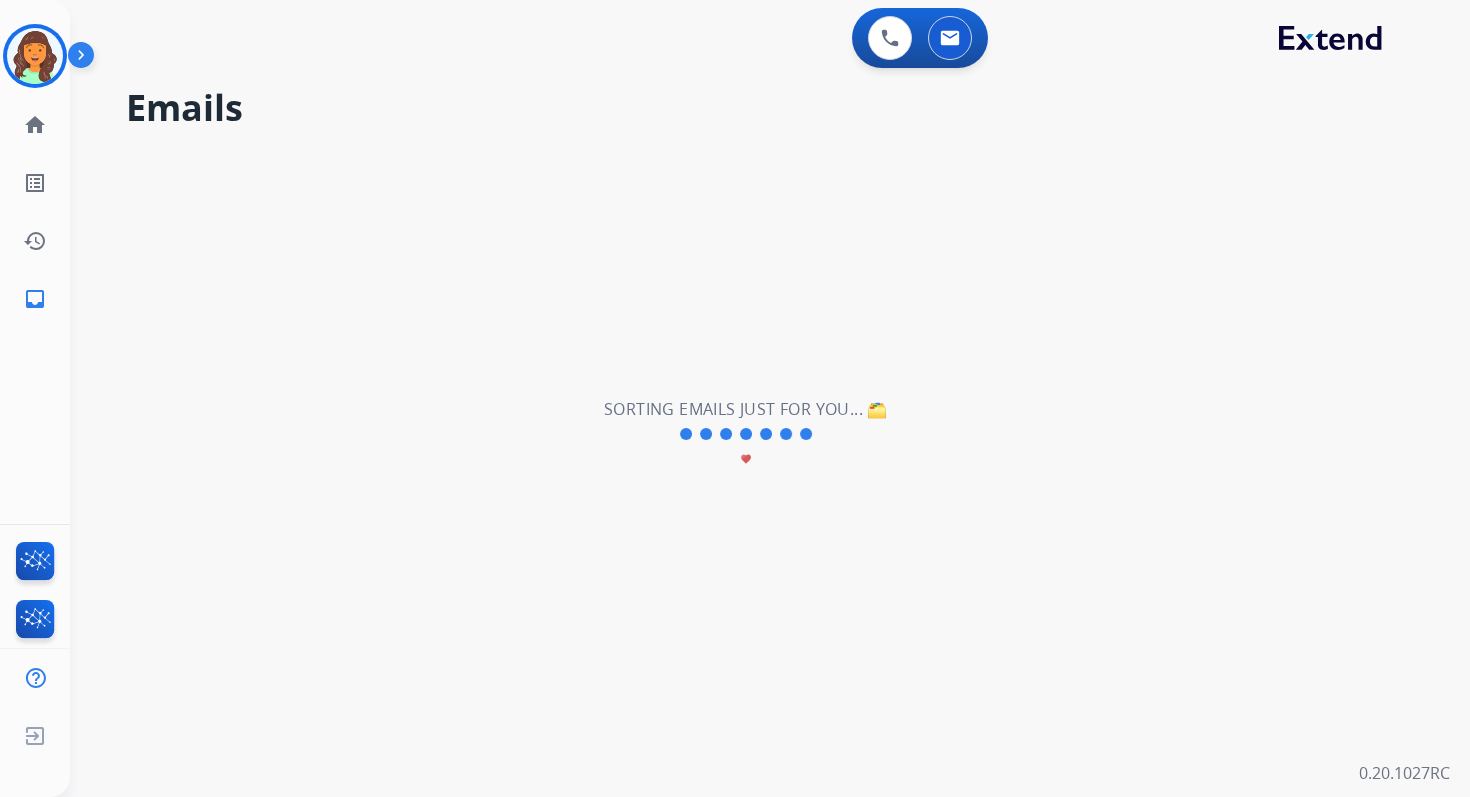 scroll, scrollTop: 0, scrollLeft: 0, axis: both 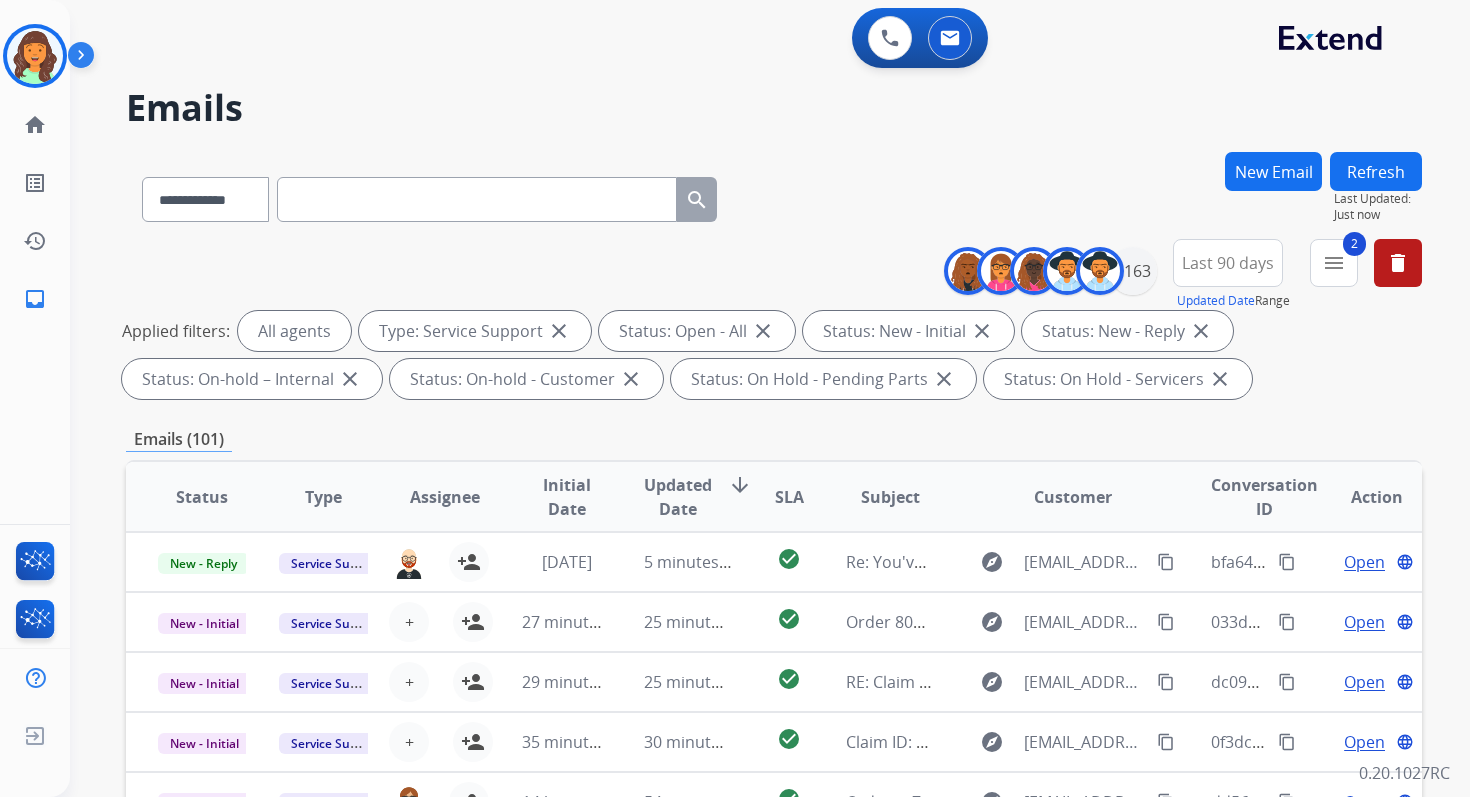 click on "**********" at bounding box center [774, 323] 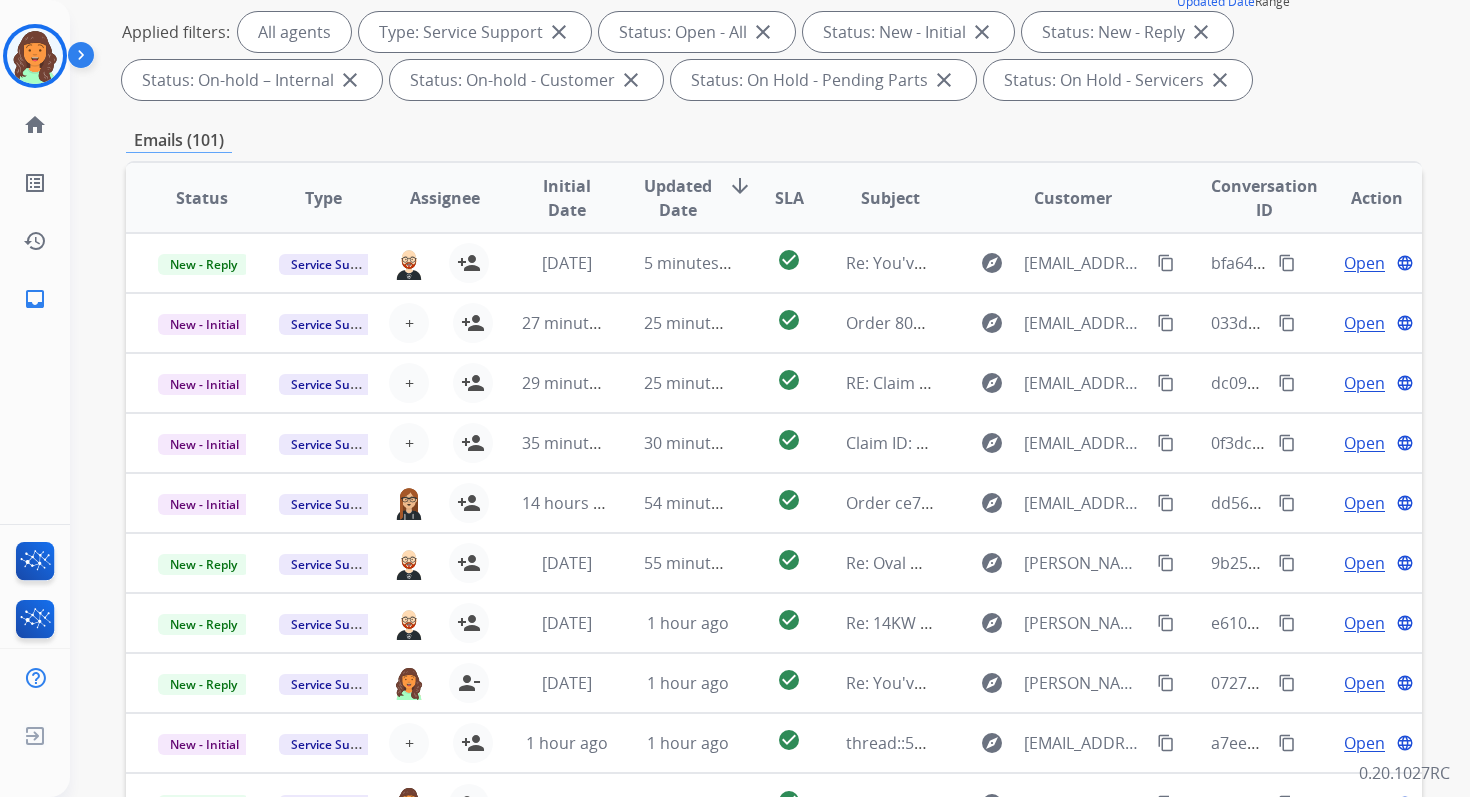 scroll, scrollTop: 437, scrollLeft: 0, axis: vertical 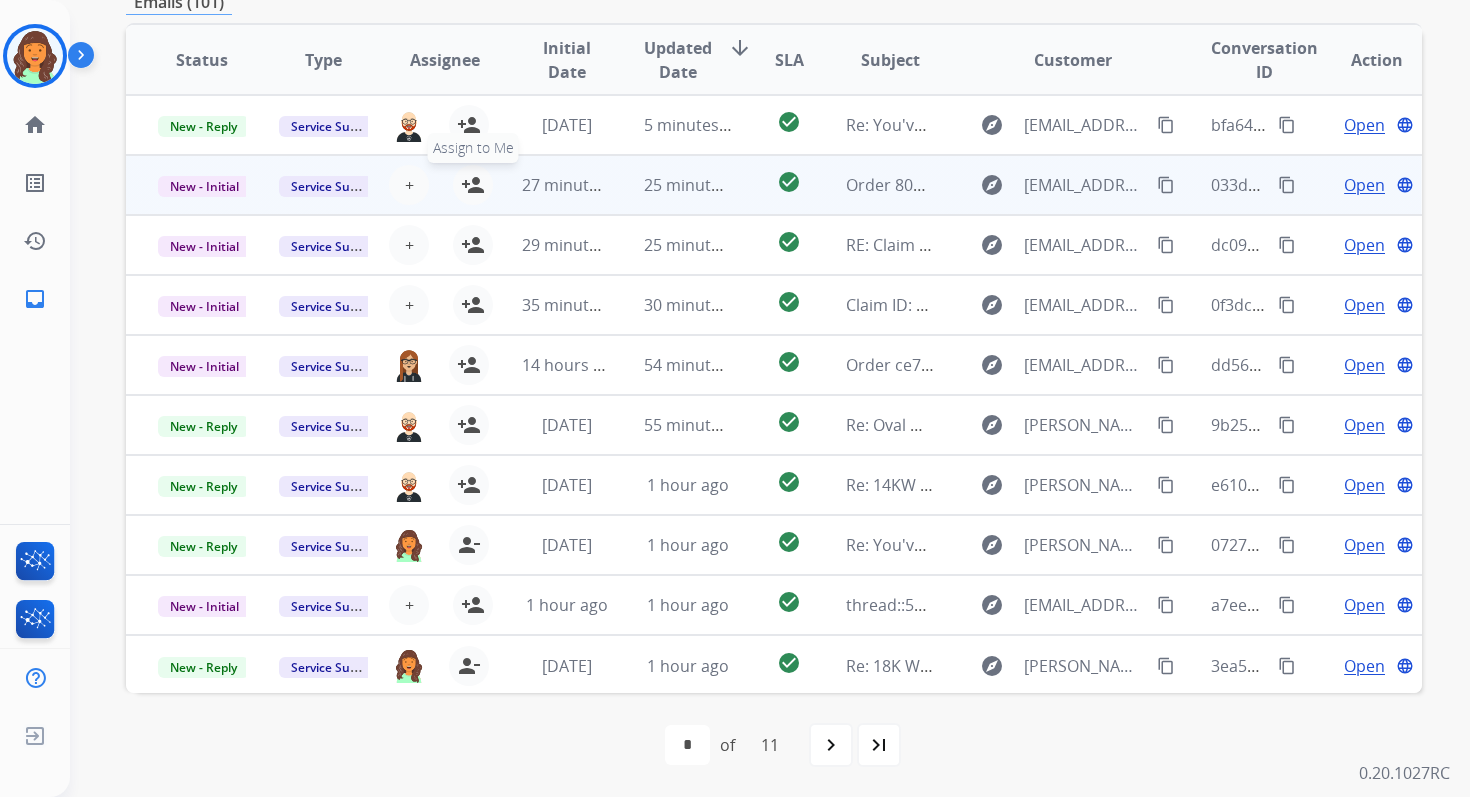 click on "person_add" at bounding box center [473, 185] 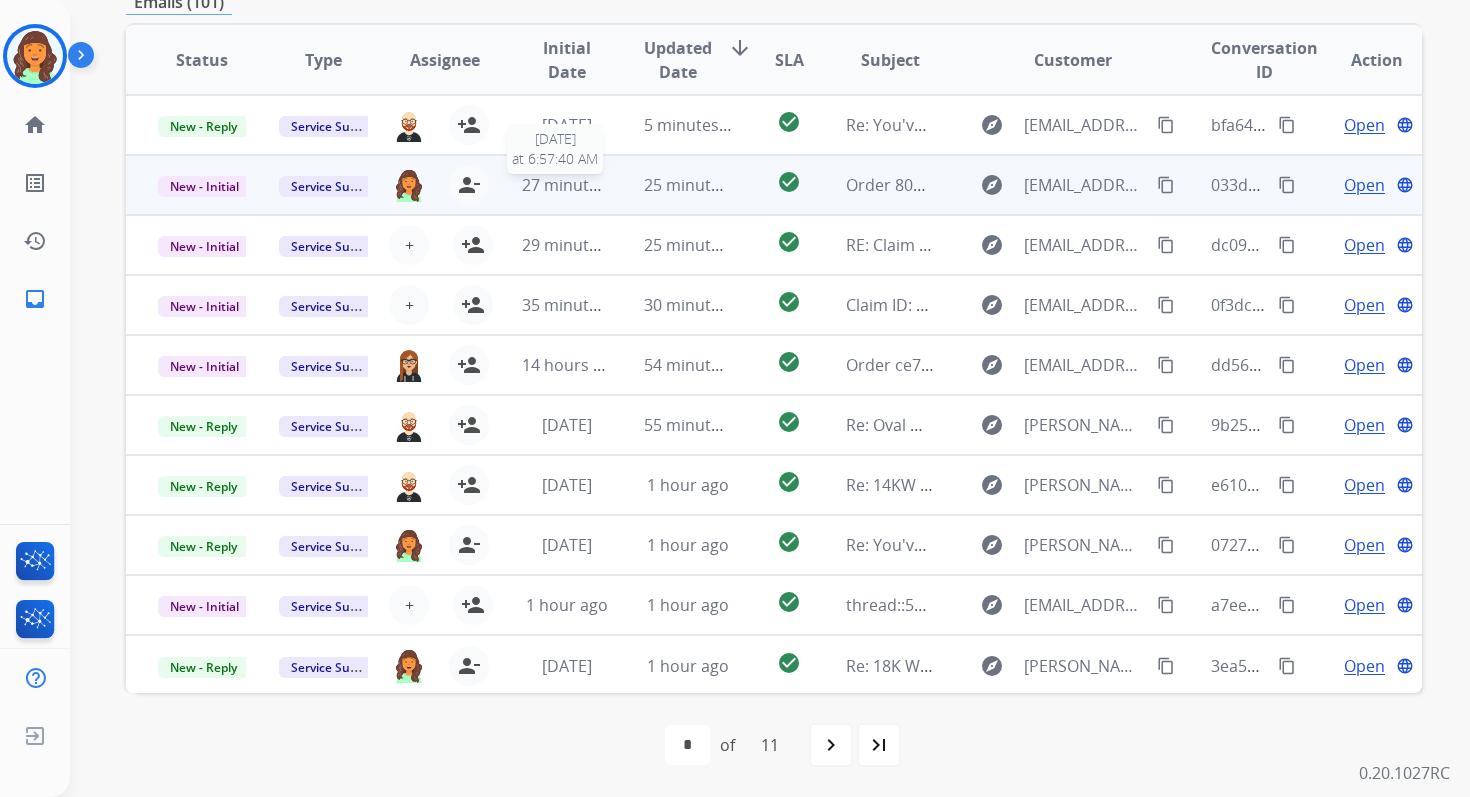 click on "25 minutes ago" at bounding box center (672, 185) 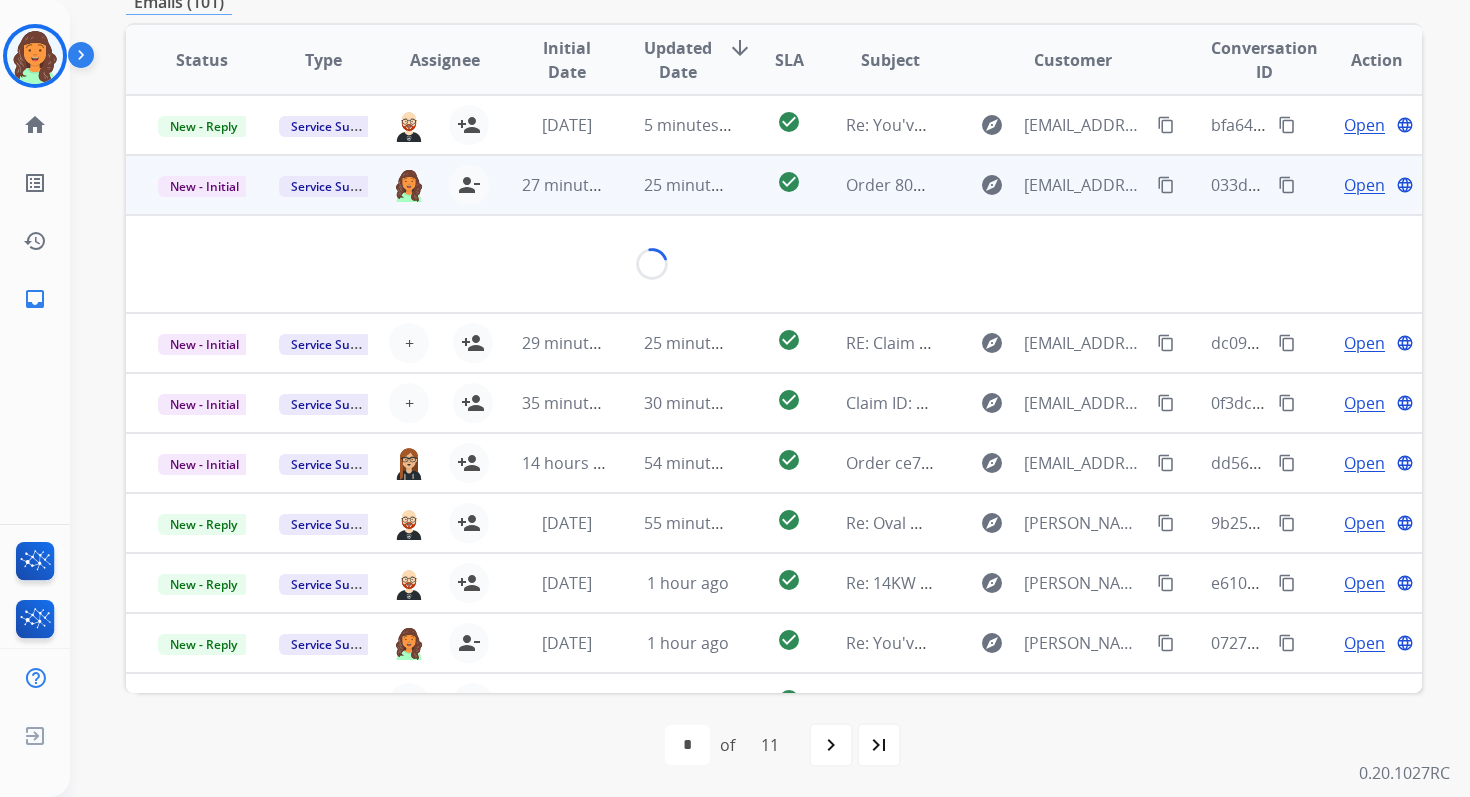 scroll, scrollTop: 432, scrollLeft: 0, axis: vertical 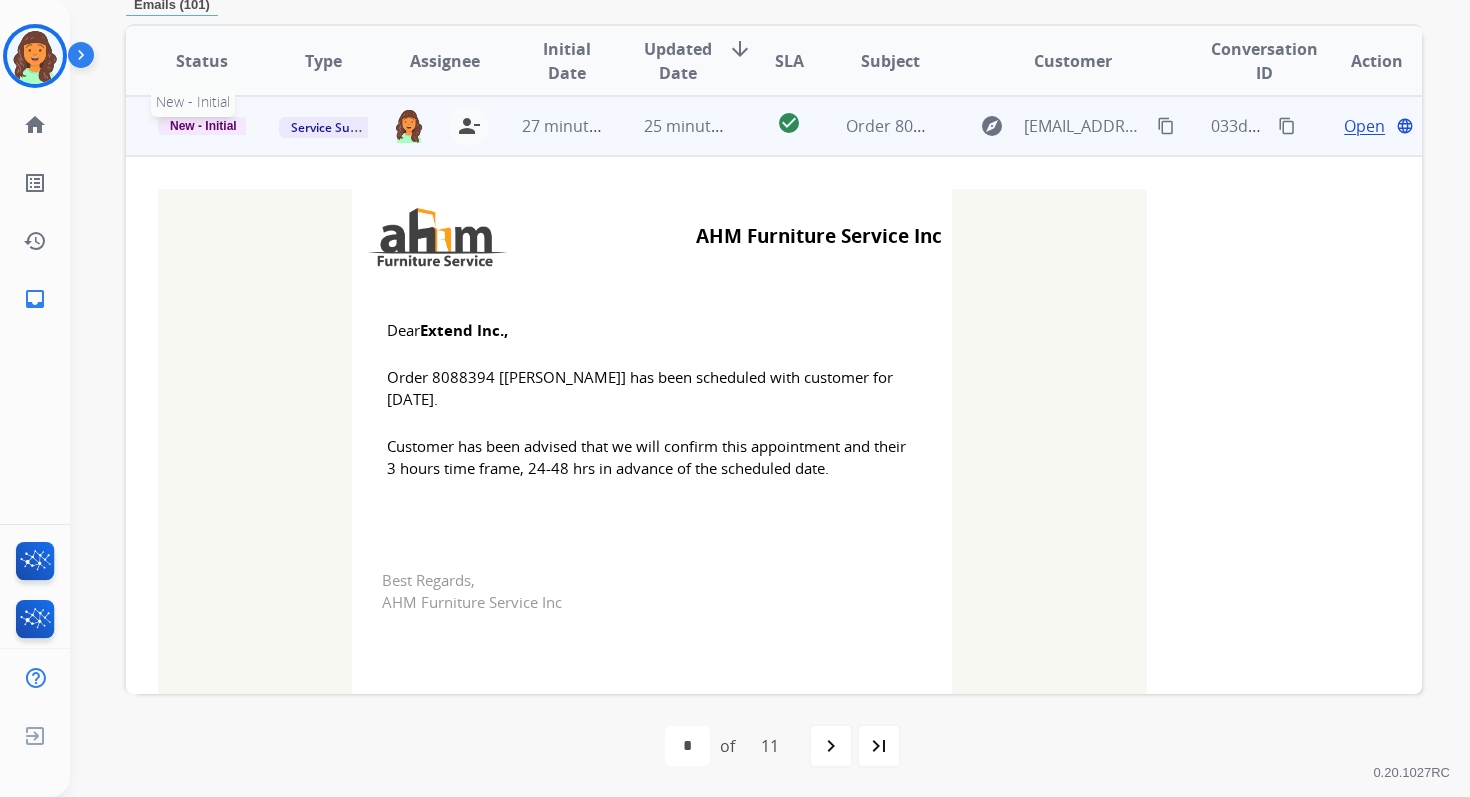 click on "New - Initial" at bounding box center (203, 126) 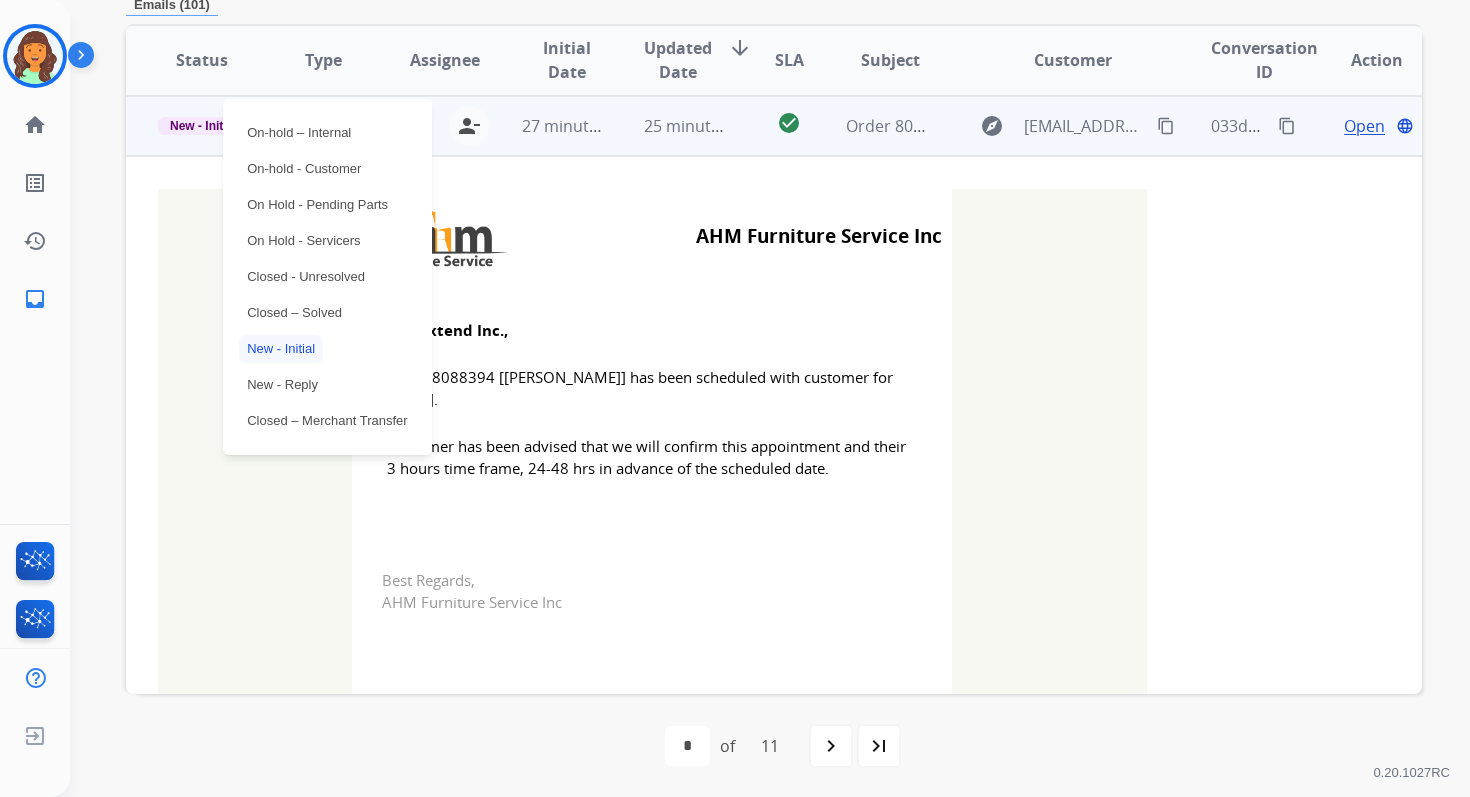 click on "25 minutes ago" at bounding box center [672, 126] 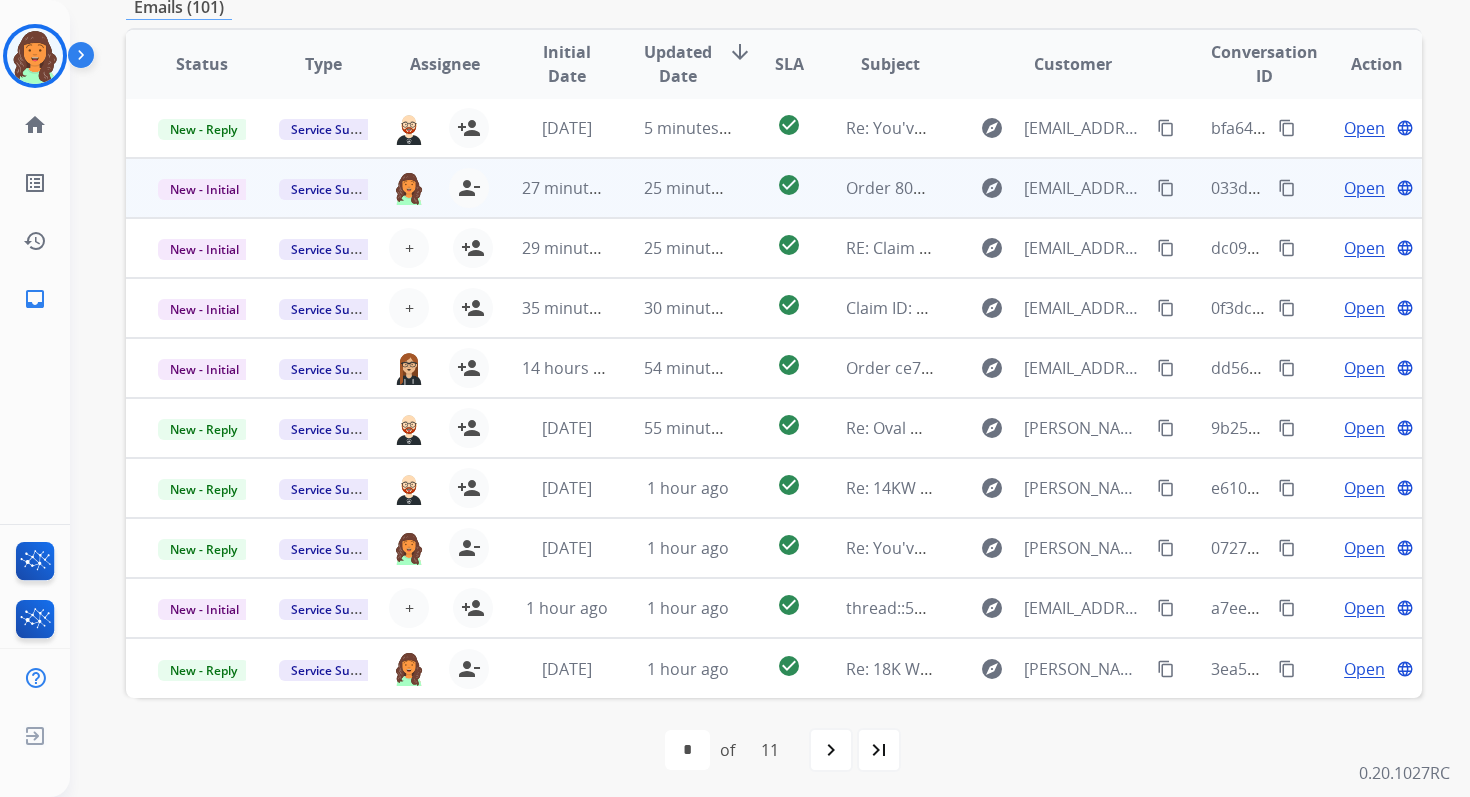 scroll, scrollTop: 2, scrollLeft: 0, axis: vertical 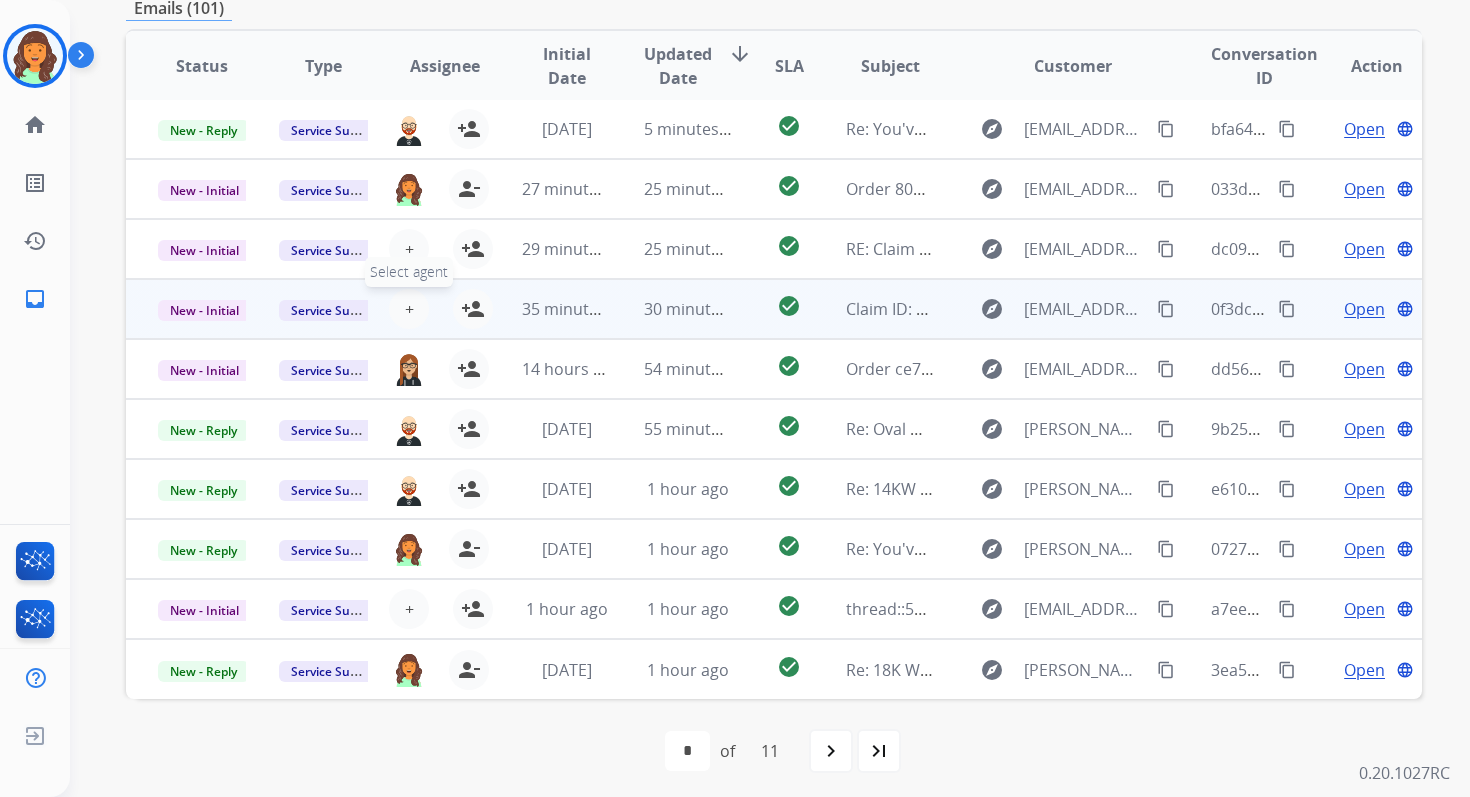 click on "+" at bounding box center [409, 309] 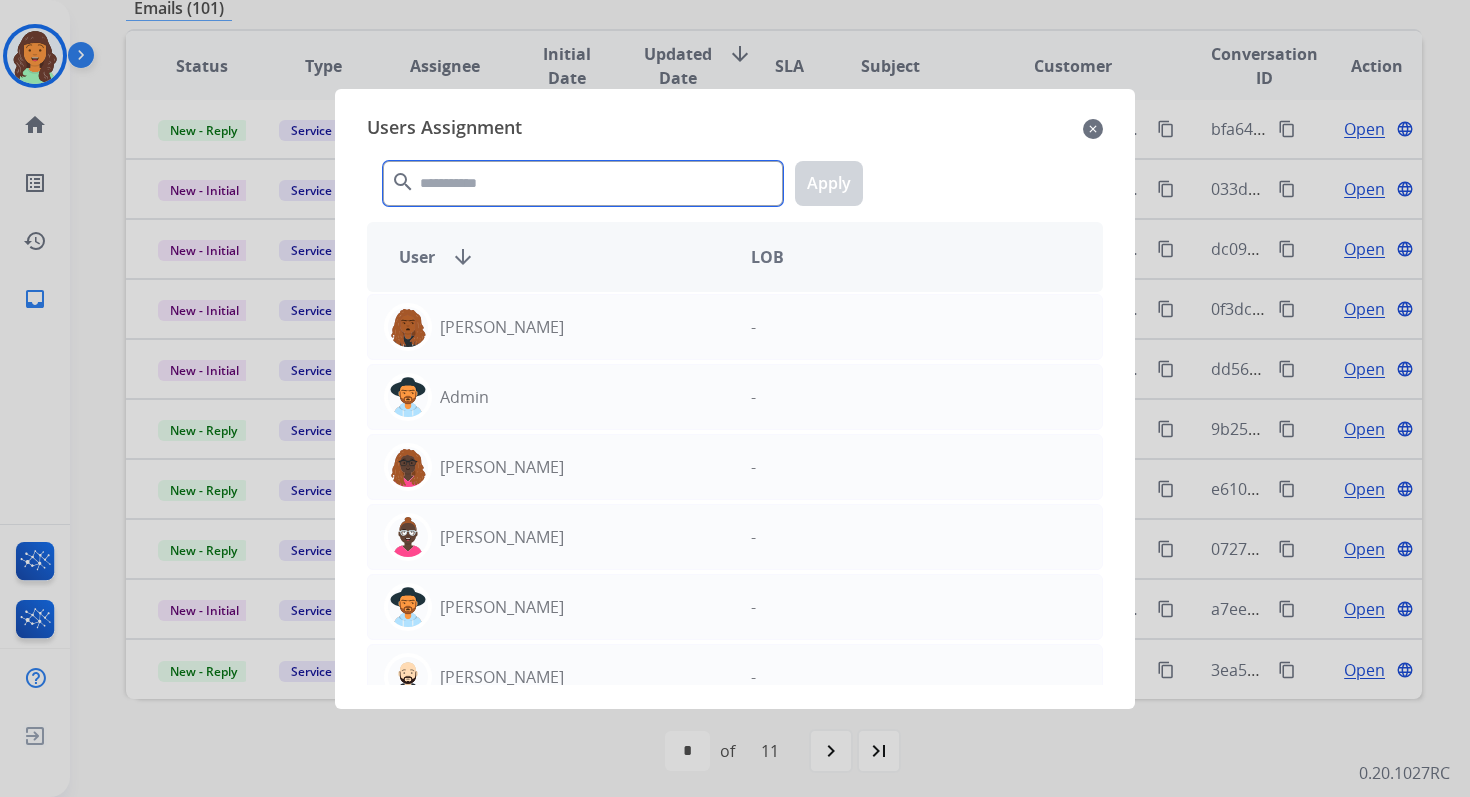 click 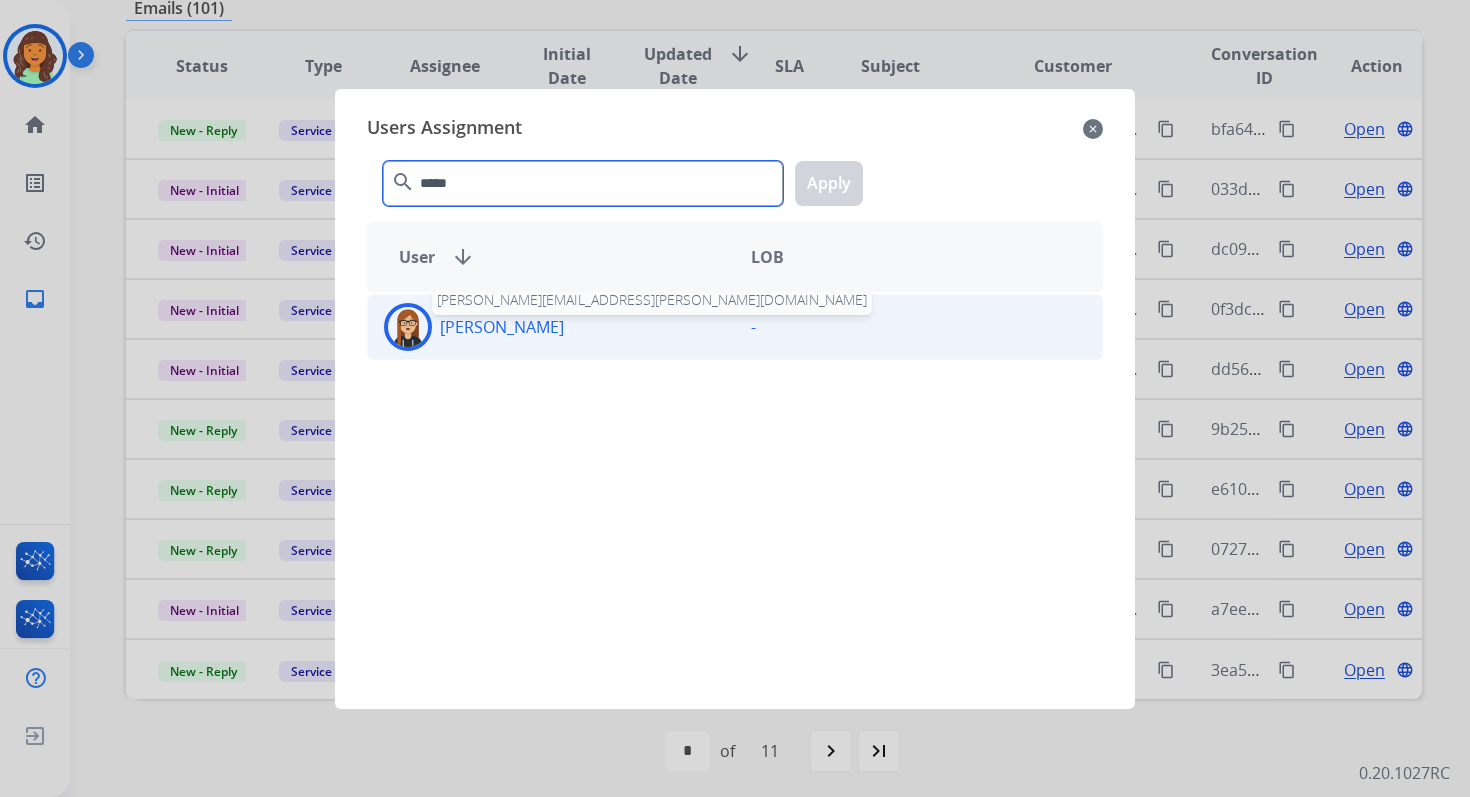 type on "*****" 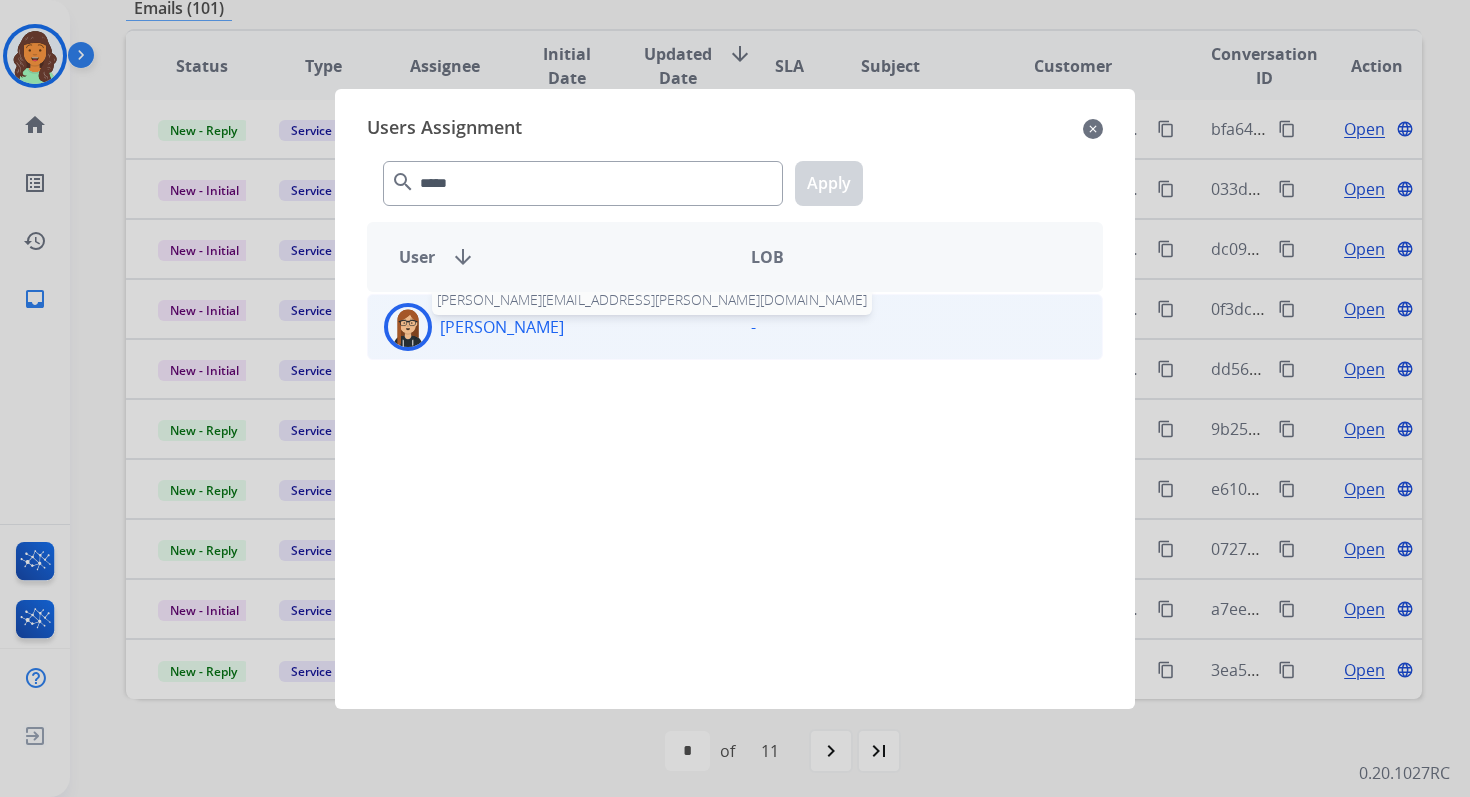 click on "[PERSON_NAME]  [PERSON_NAME][EMAIL_ADDRESS][PERSON_NAME][DOMAIN_NAME]" 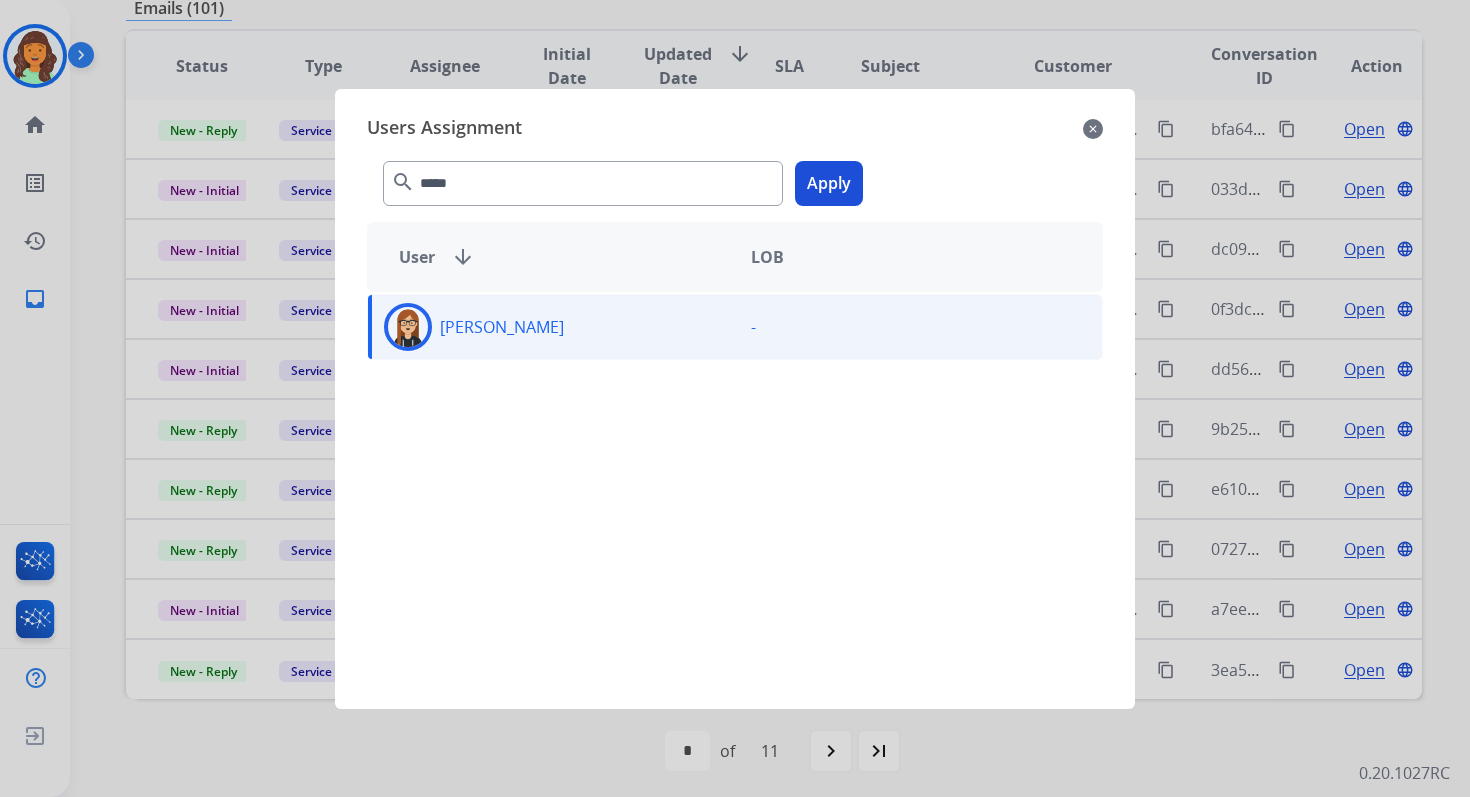 click on "Apply" 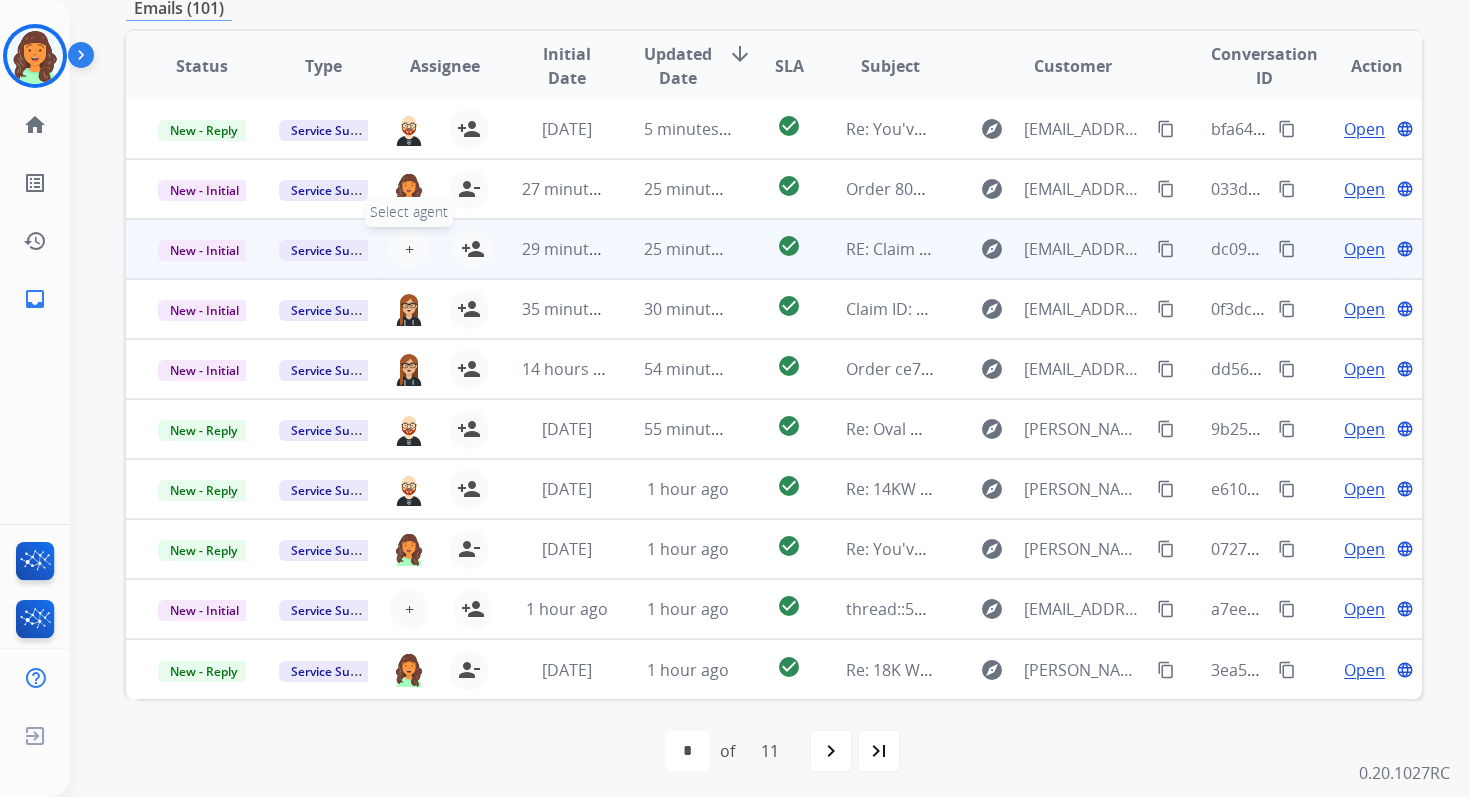 click on "+" at bounding box center [409, 249] 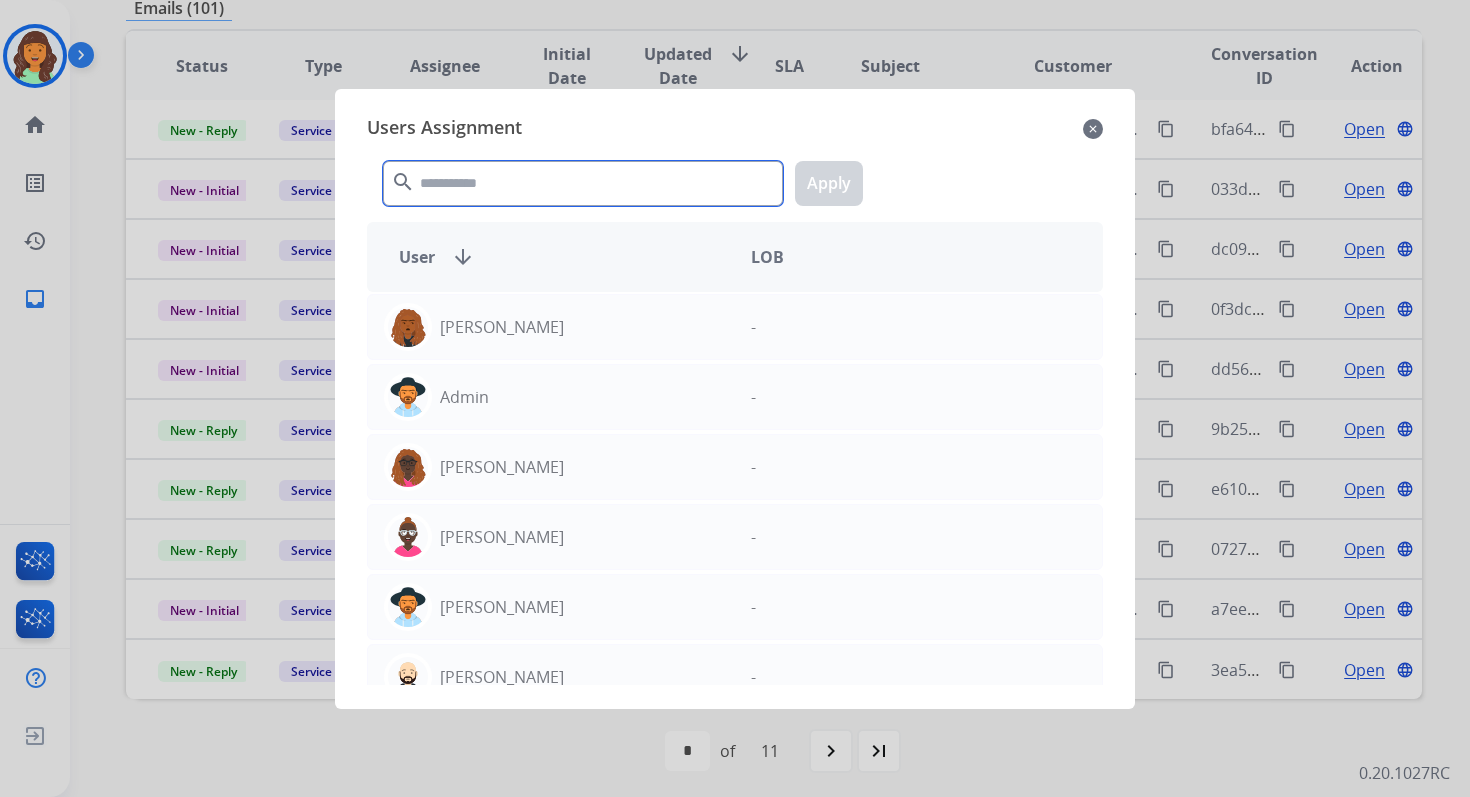 click 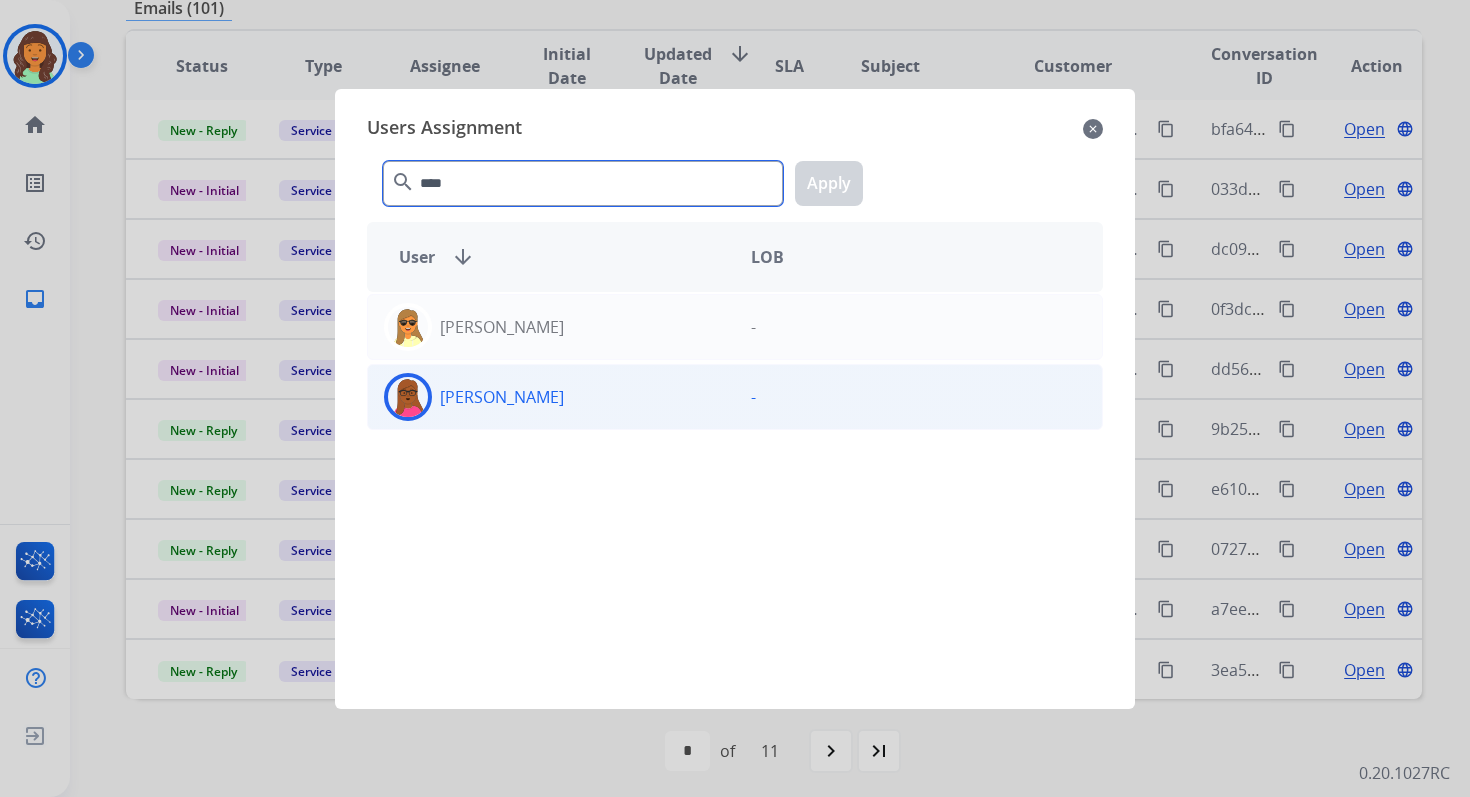 type on "****" 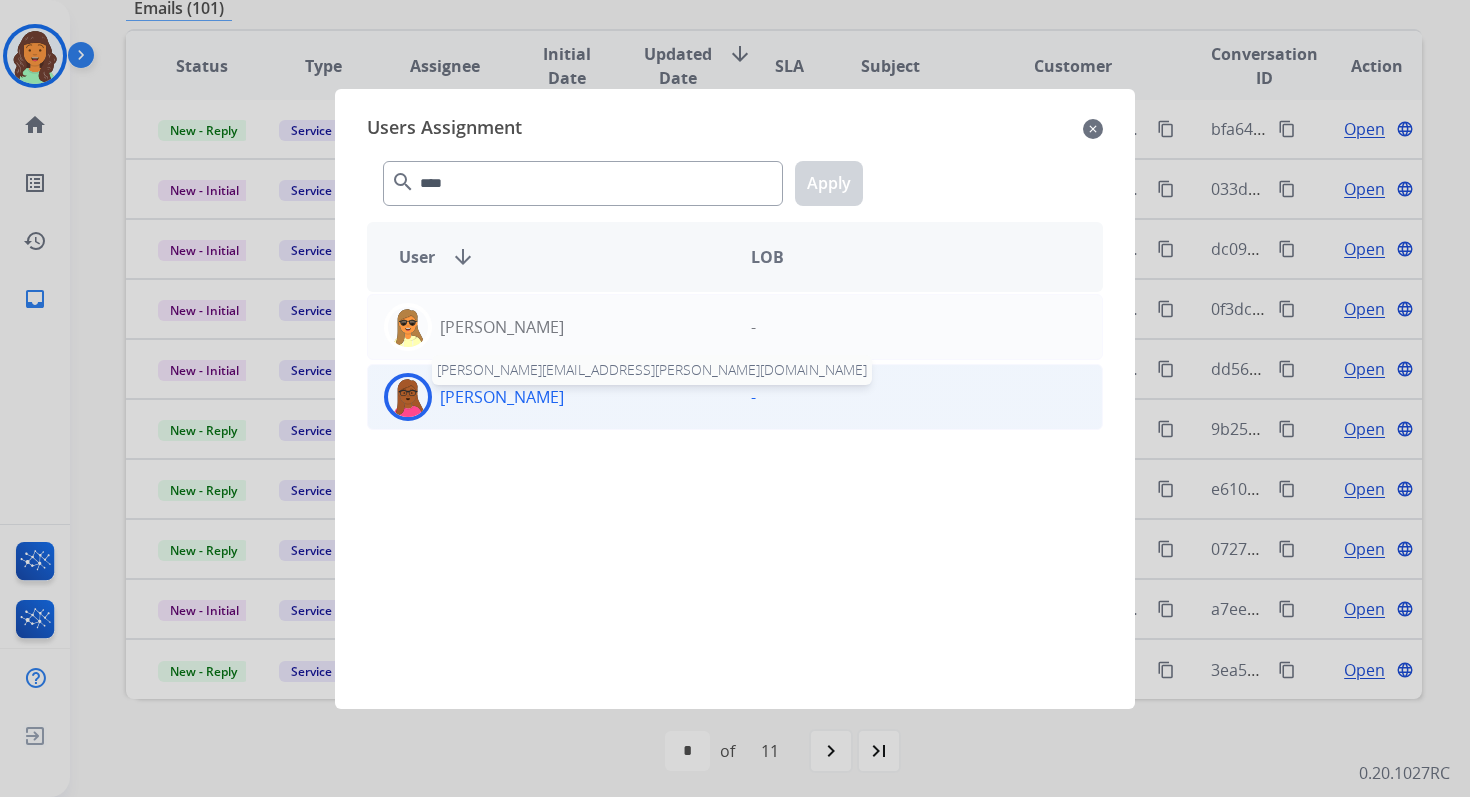 click on "[PERSON_NAME]" 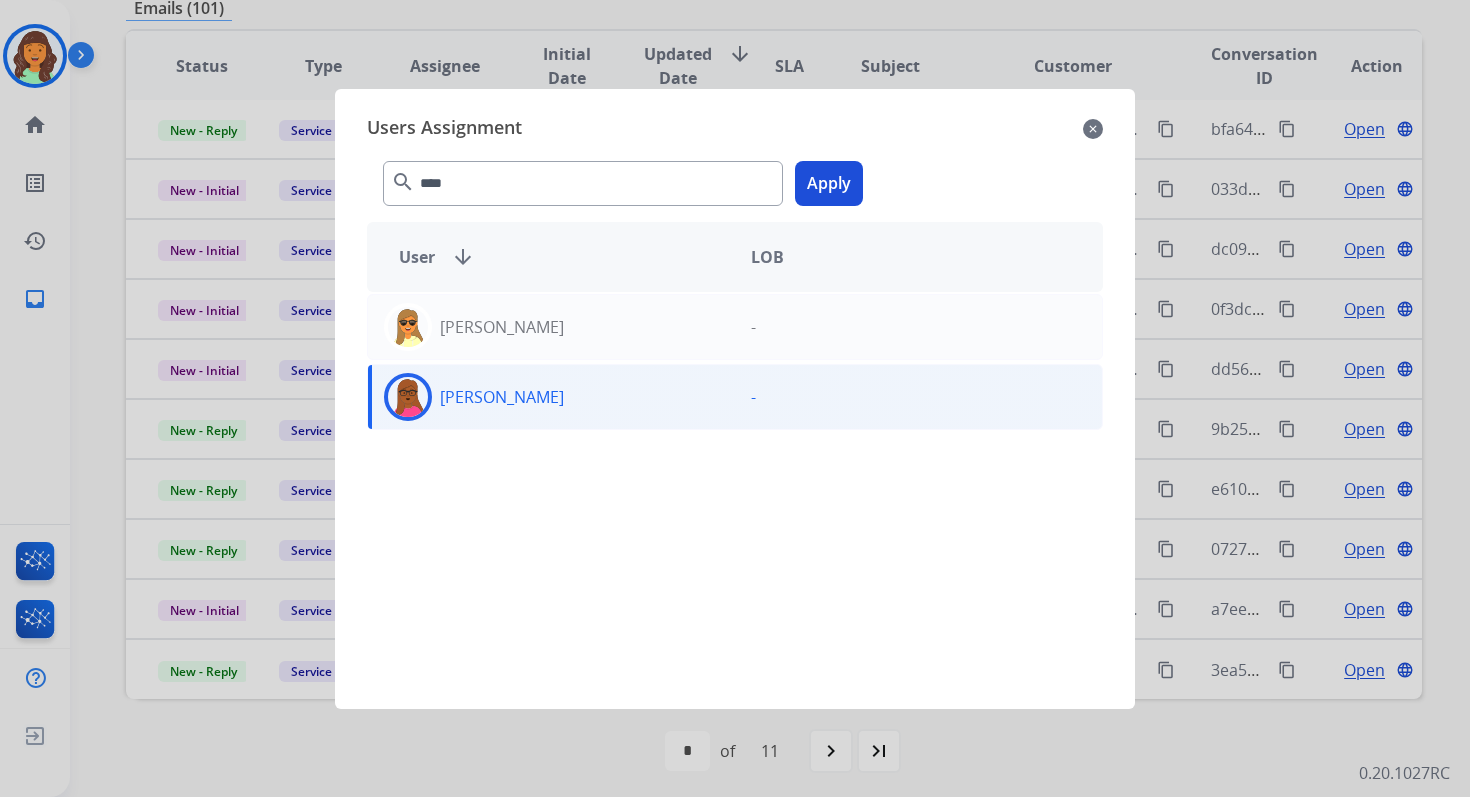 click on "Apply" 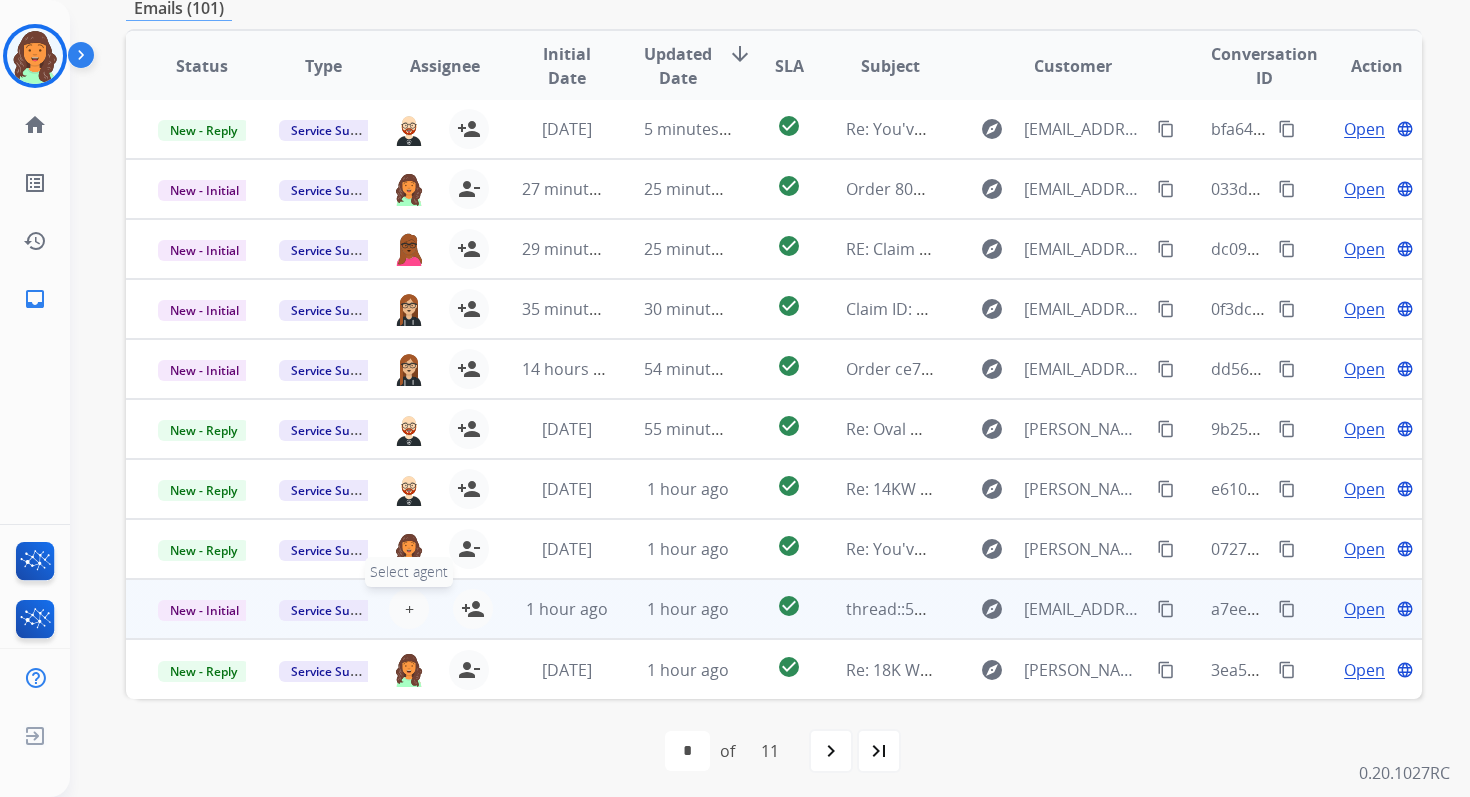 click on "+" at bounding box center [409, 609] 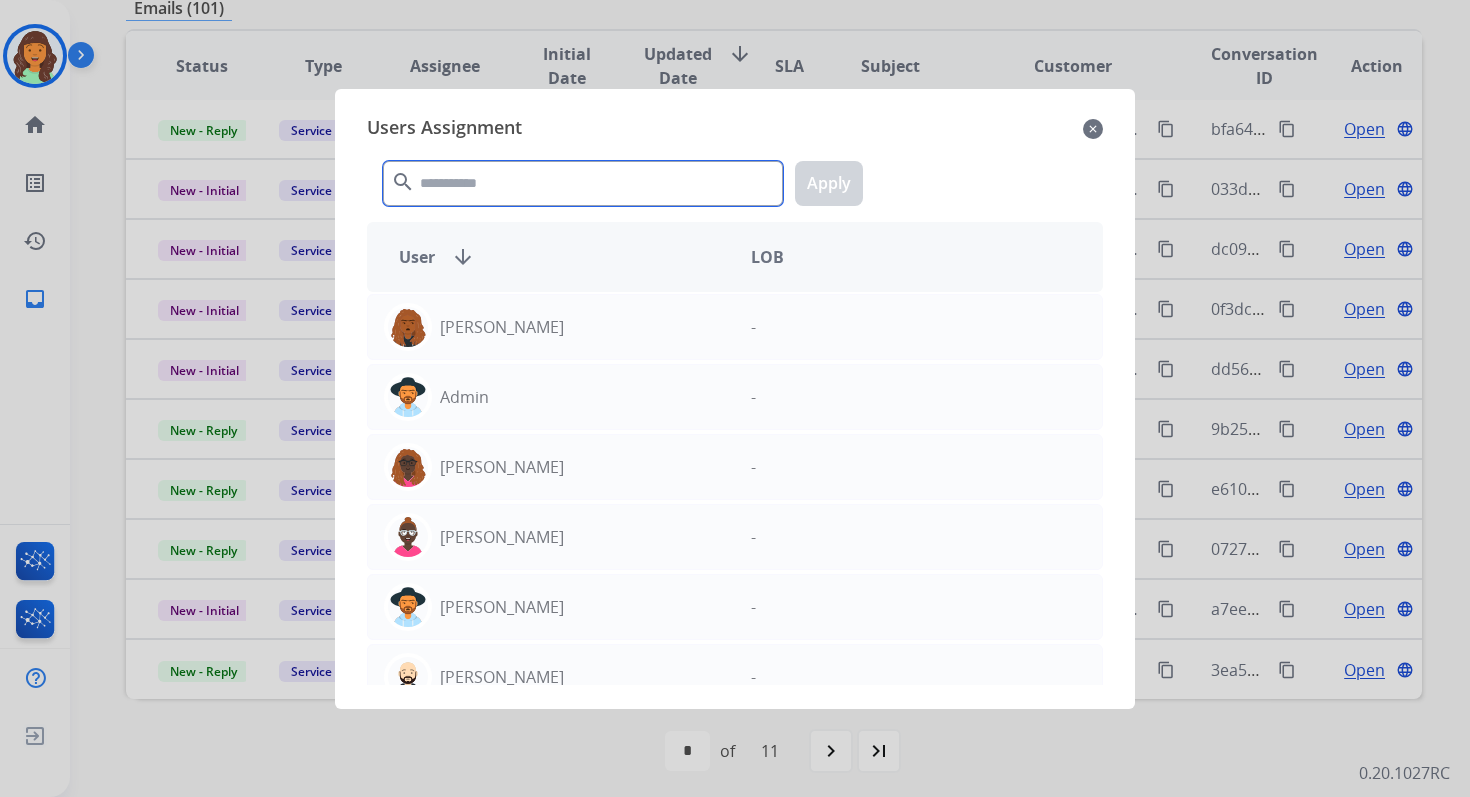 click 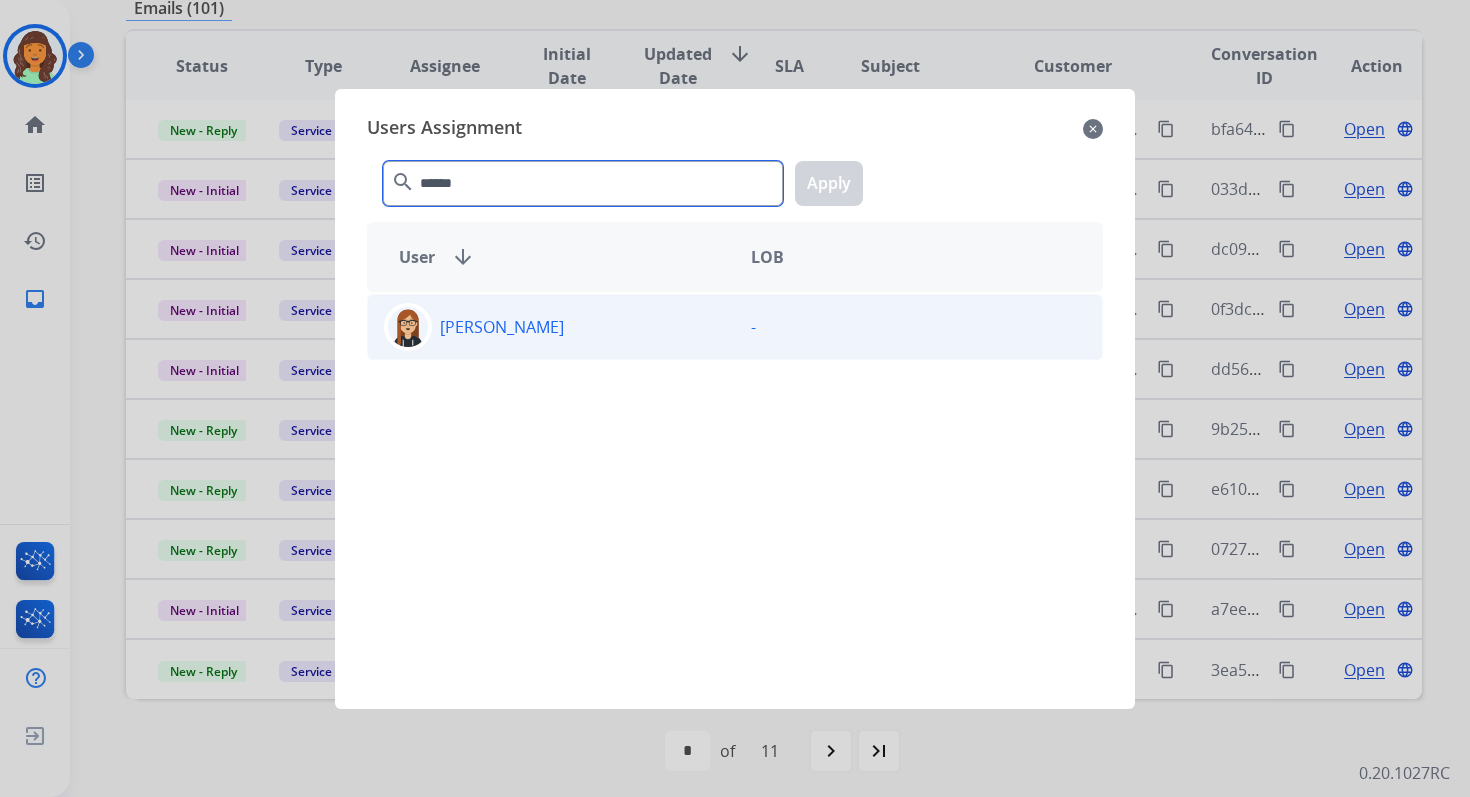 type on "******" 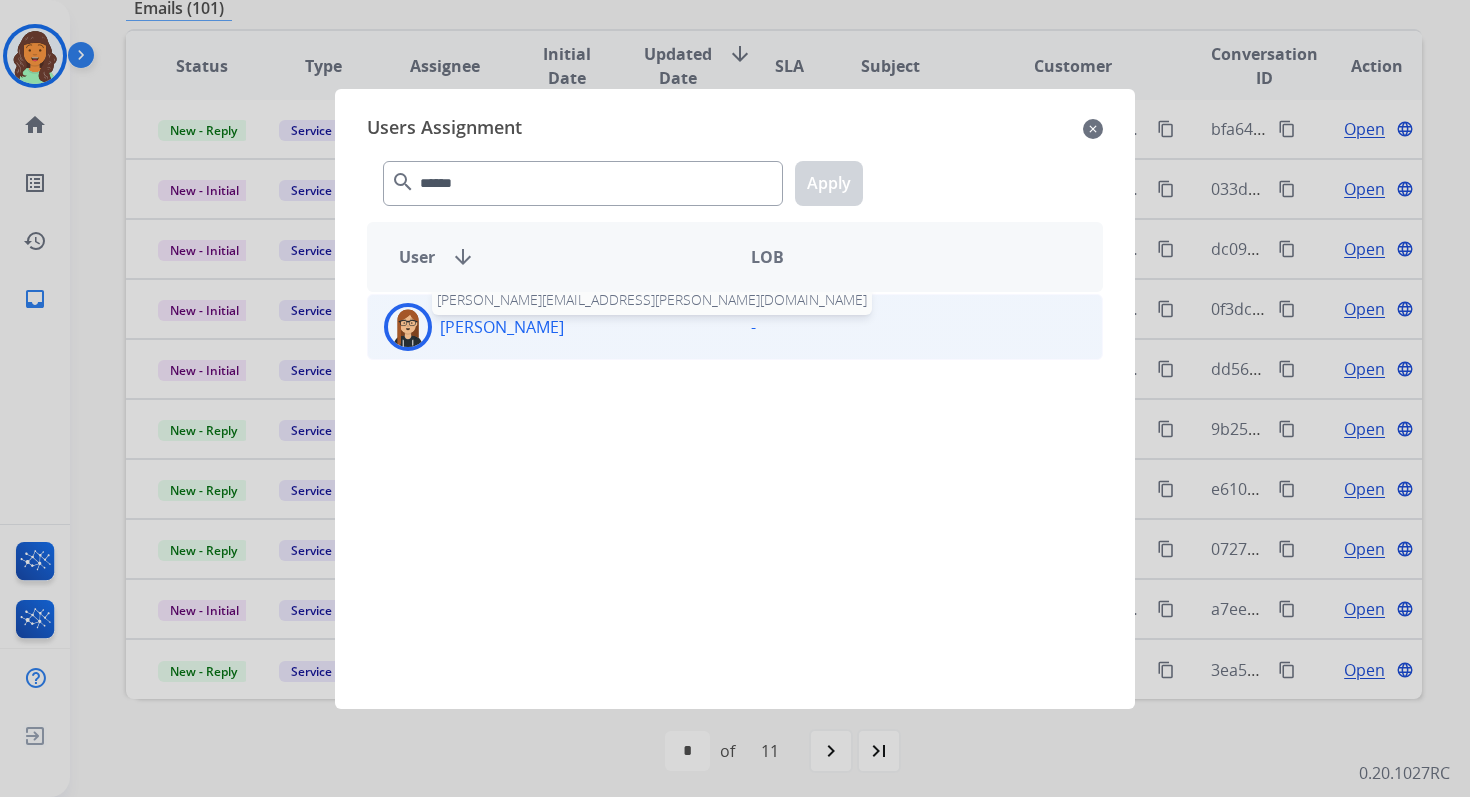 click on "[PERSON_NAME]" 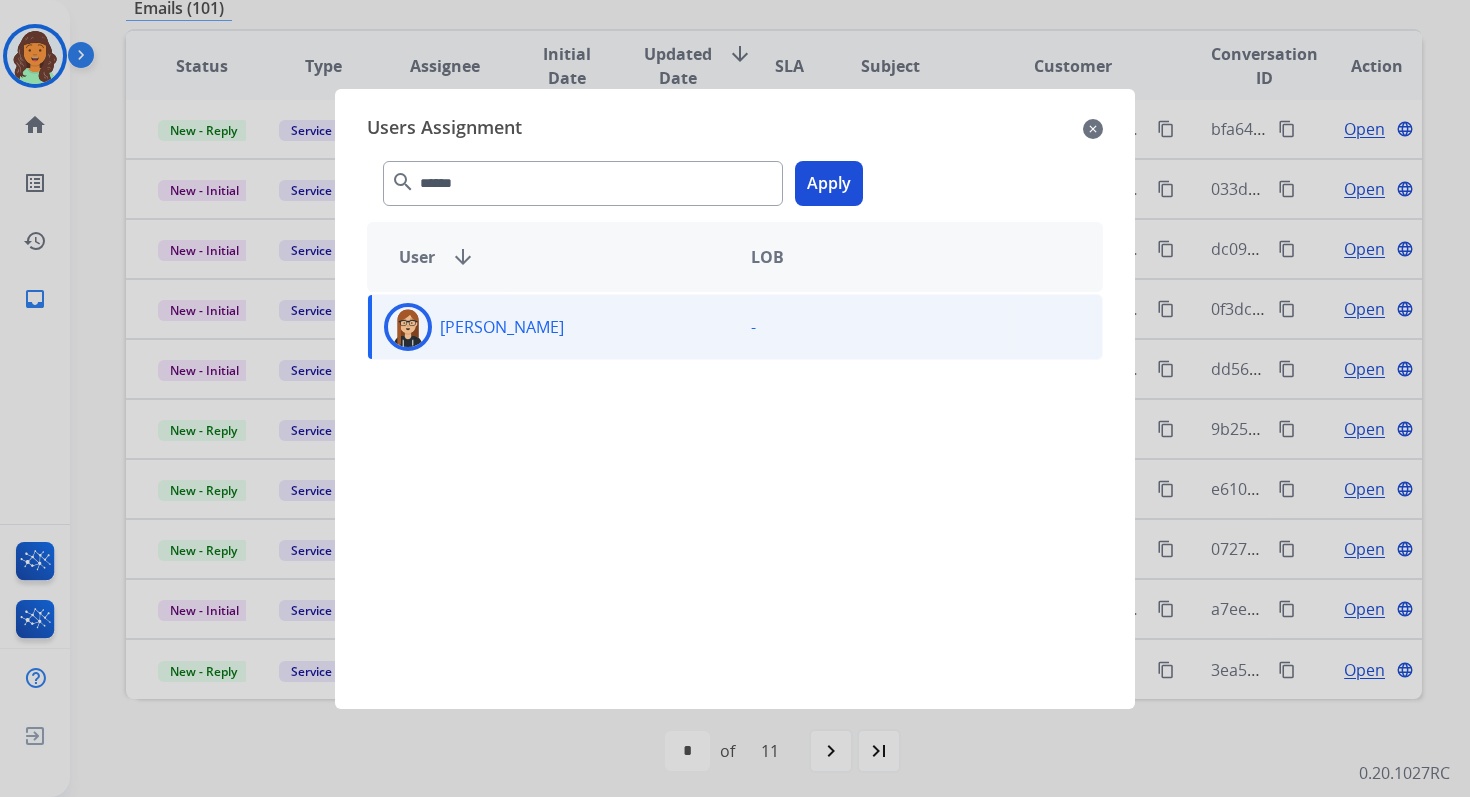 click on "Apply" 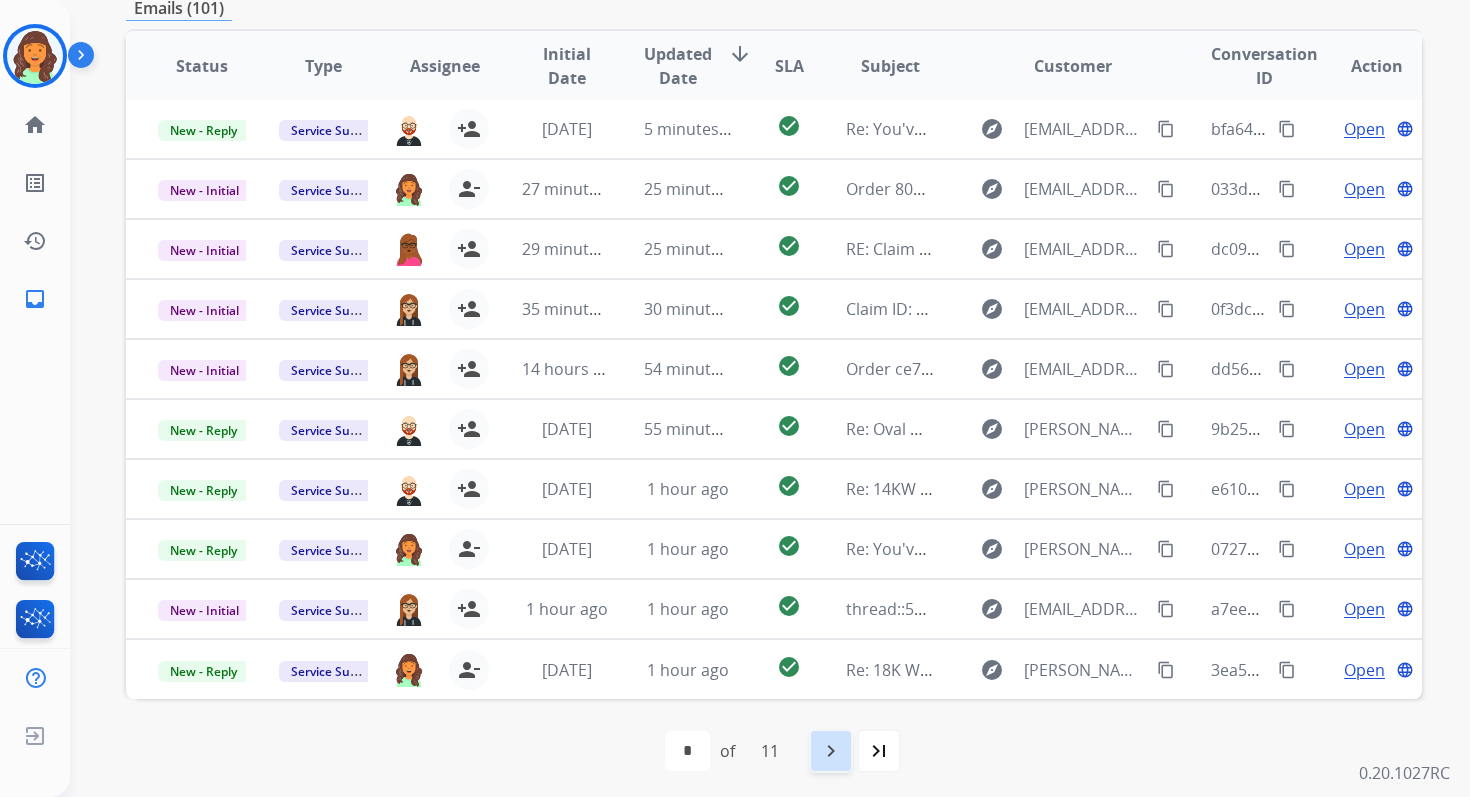 click on "navigate_next" at bounding box center [831, 751] 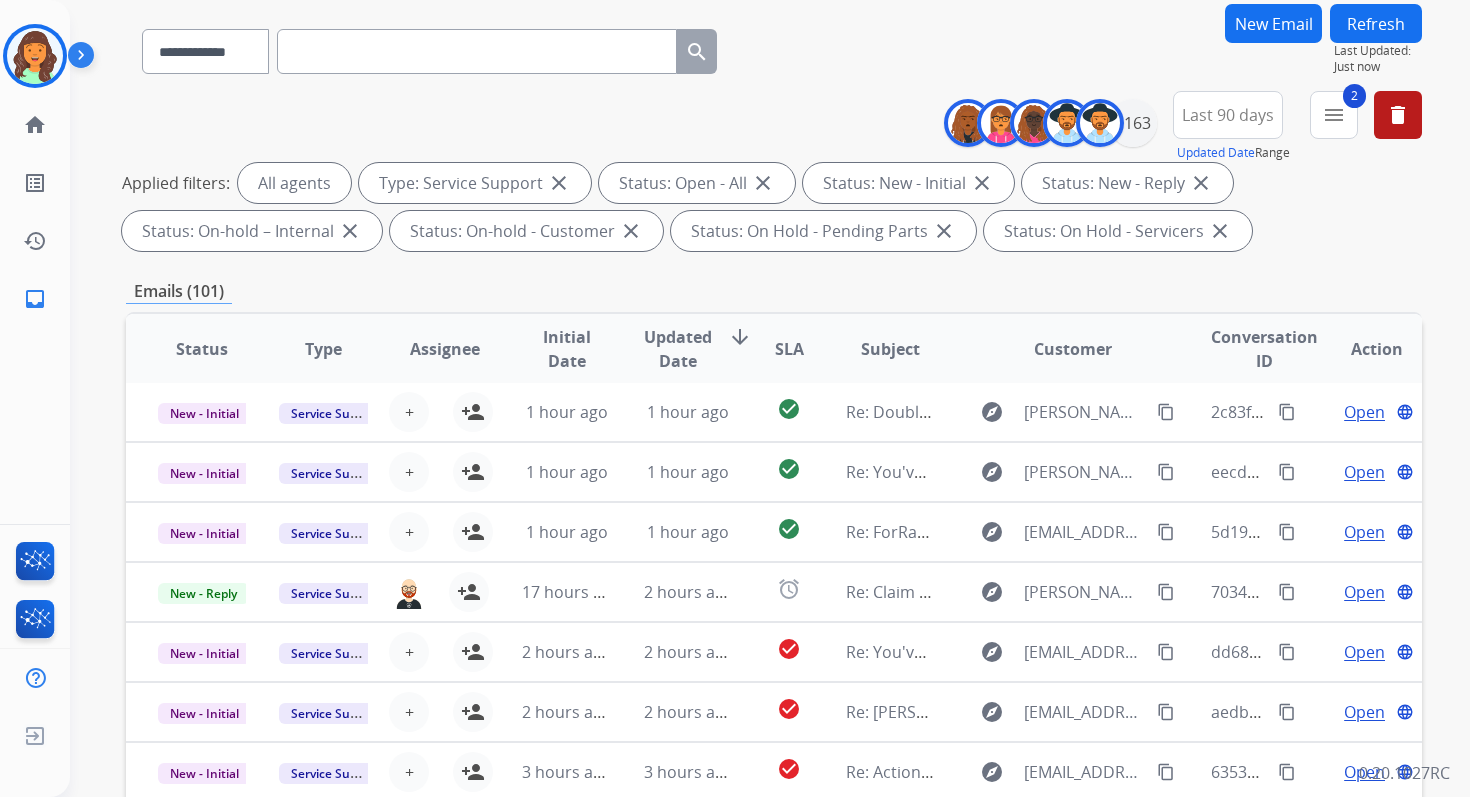 scroll, scrollTop: 437, scrollLeft: 0, axis: vertical 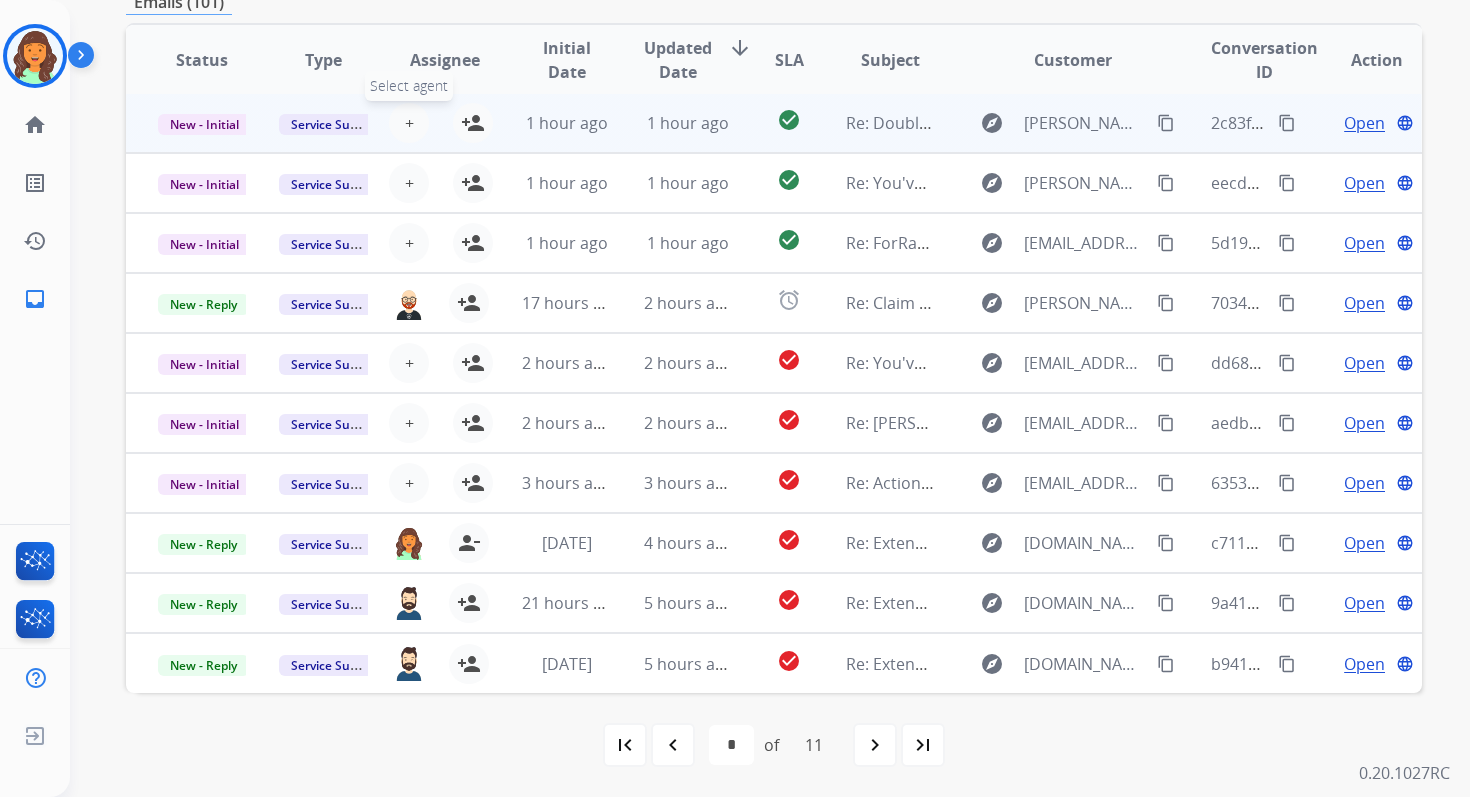 click on "+" at bounding box center [409, 123] 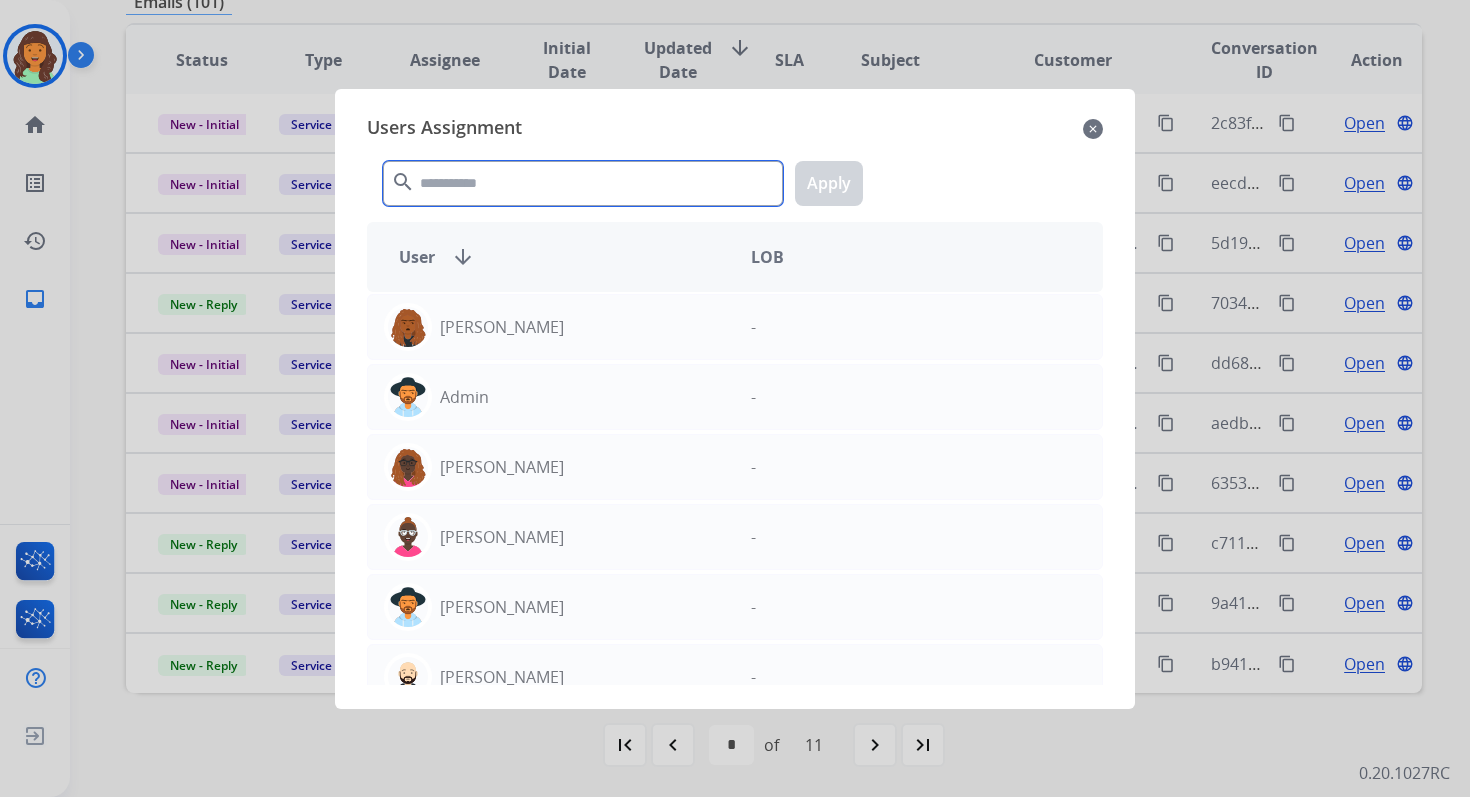 click 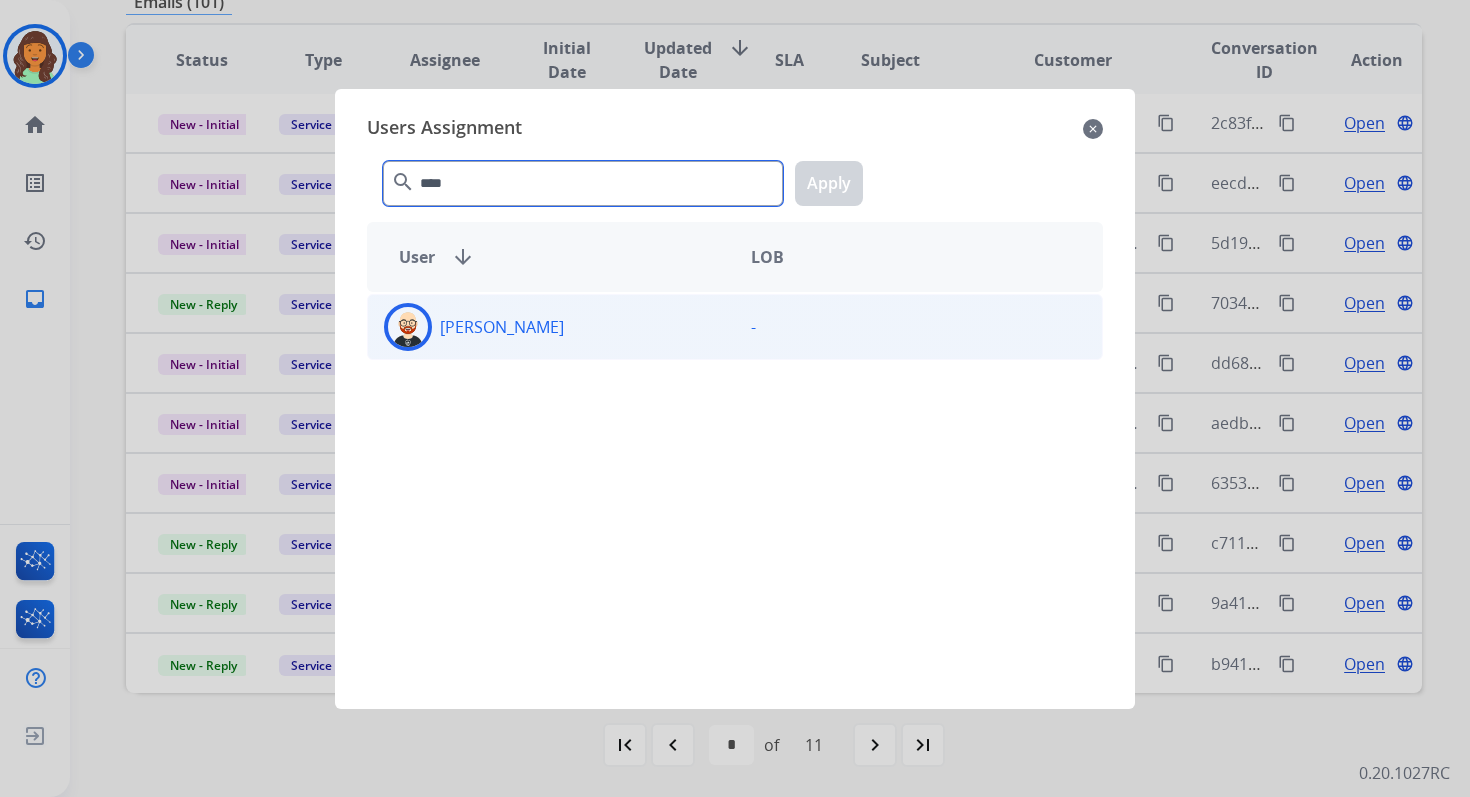 type on "****" 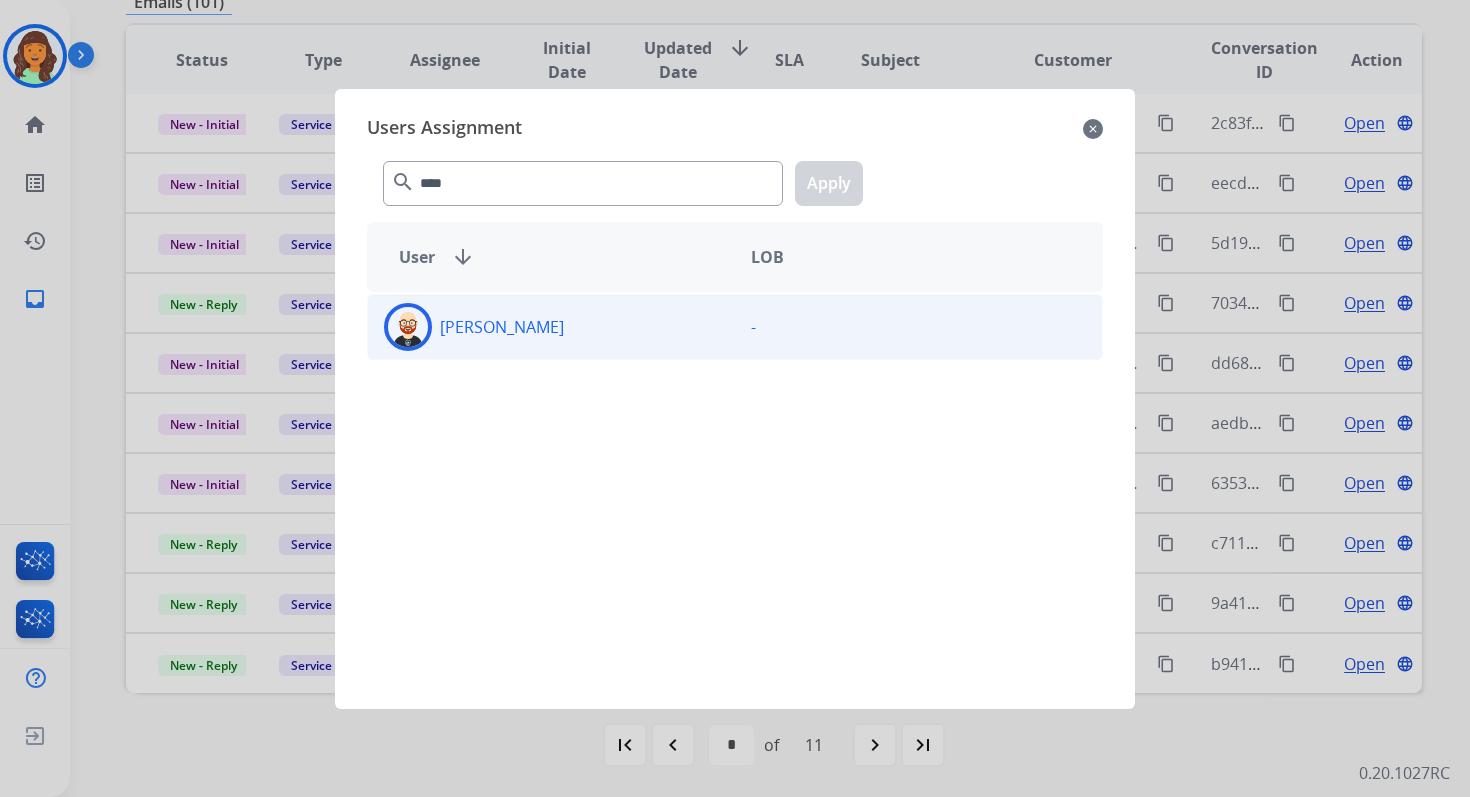 click on "[PERSON_NAME]" 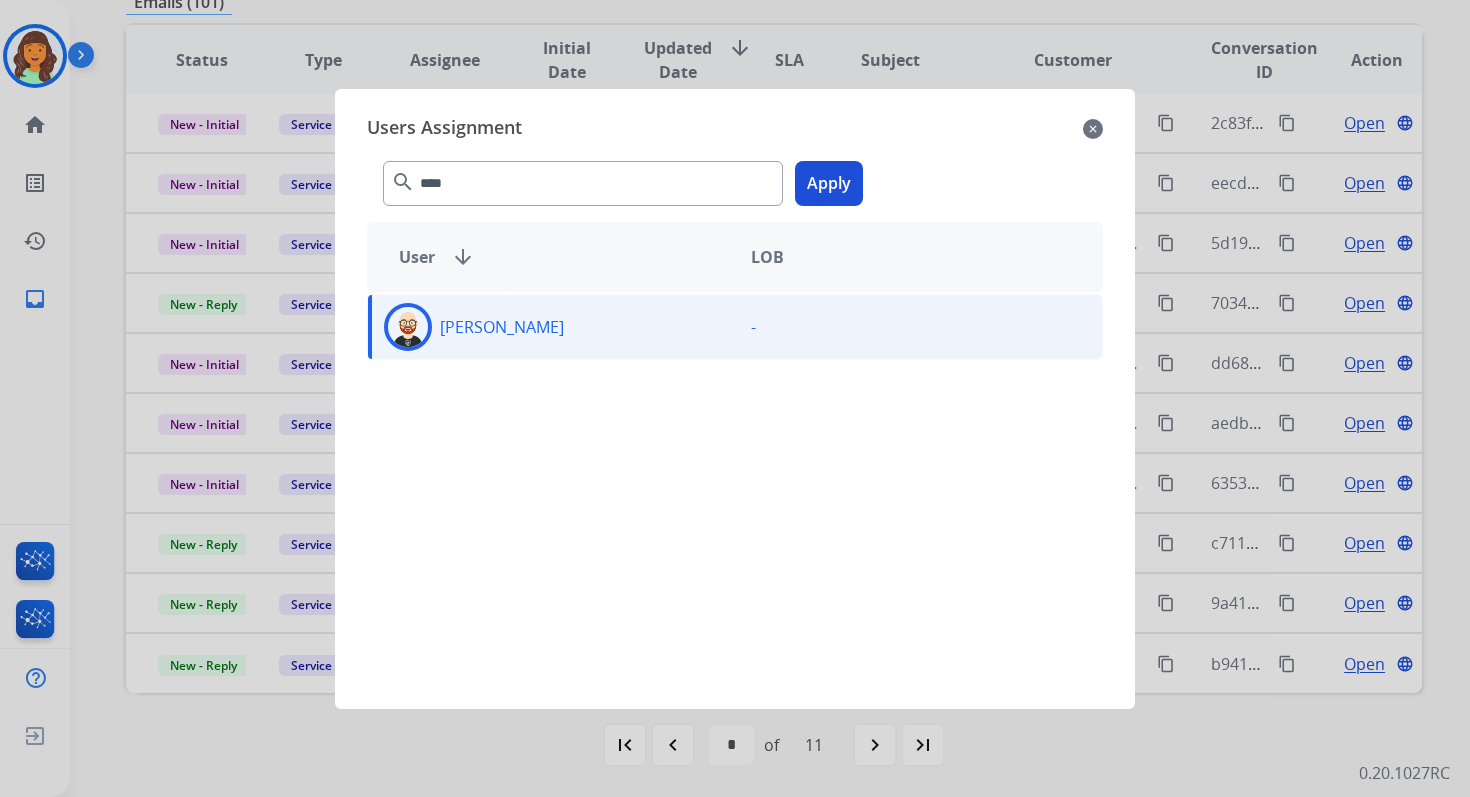 click on "**** search  Apply" 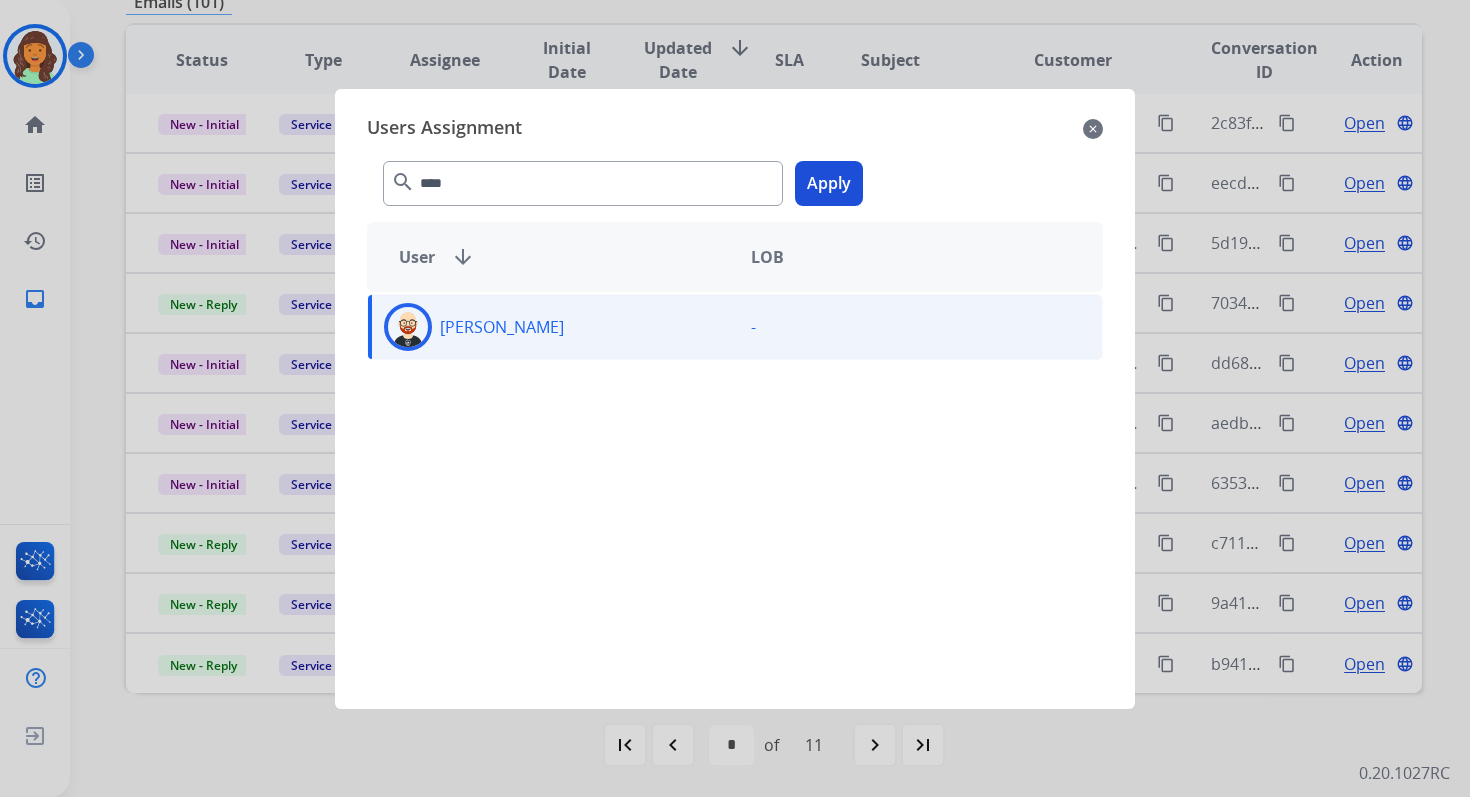 click on "Apply" 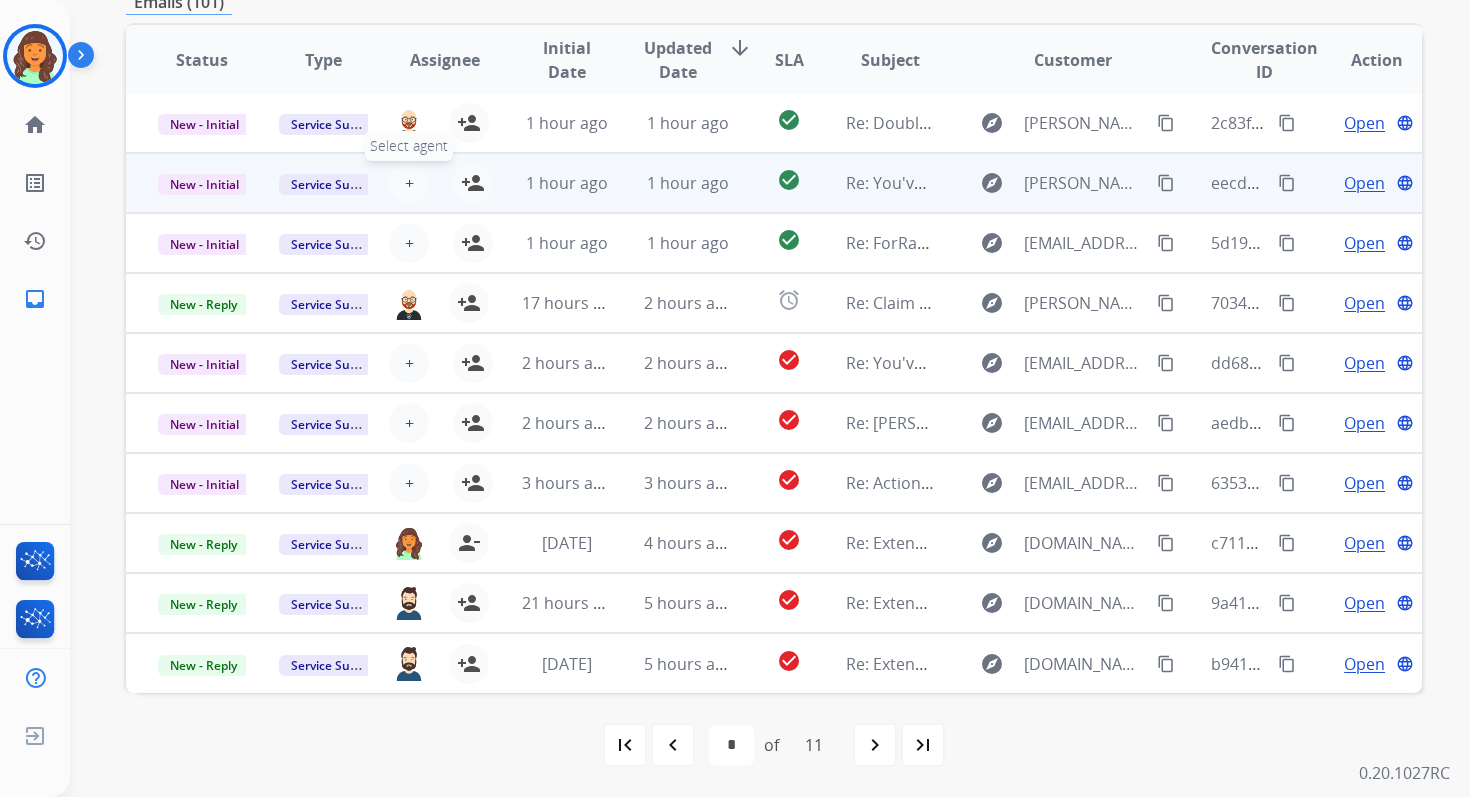 click on "+" at bounding box center [409, 183] 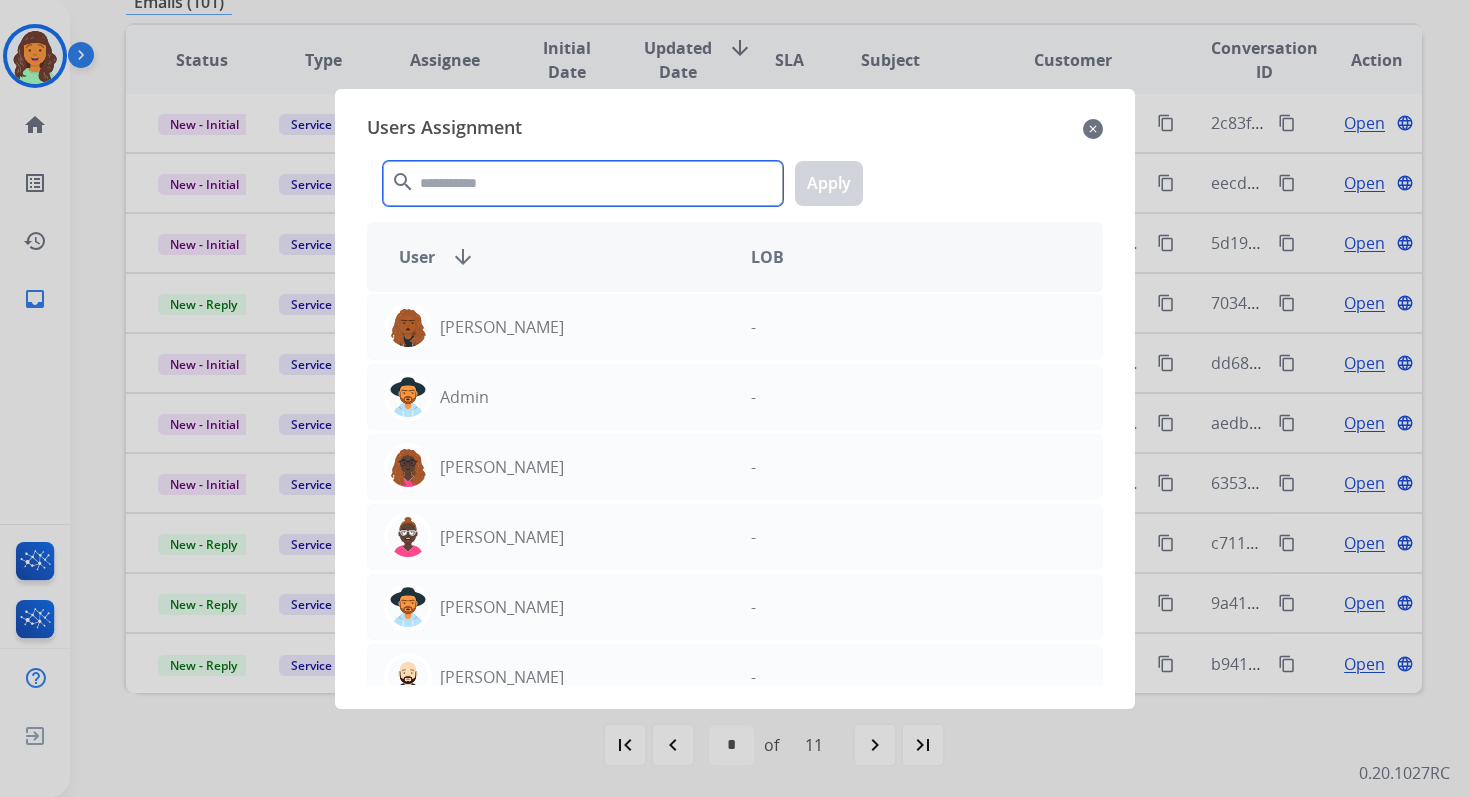 click 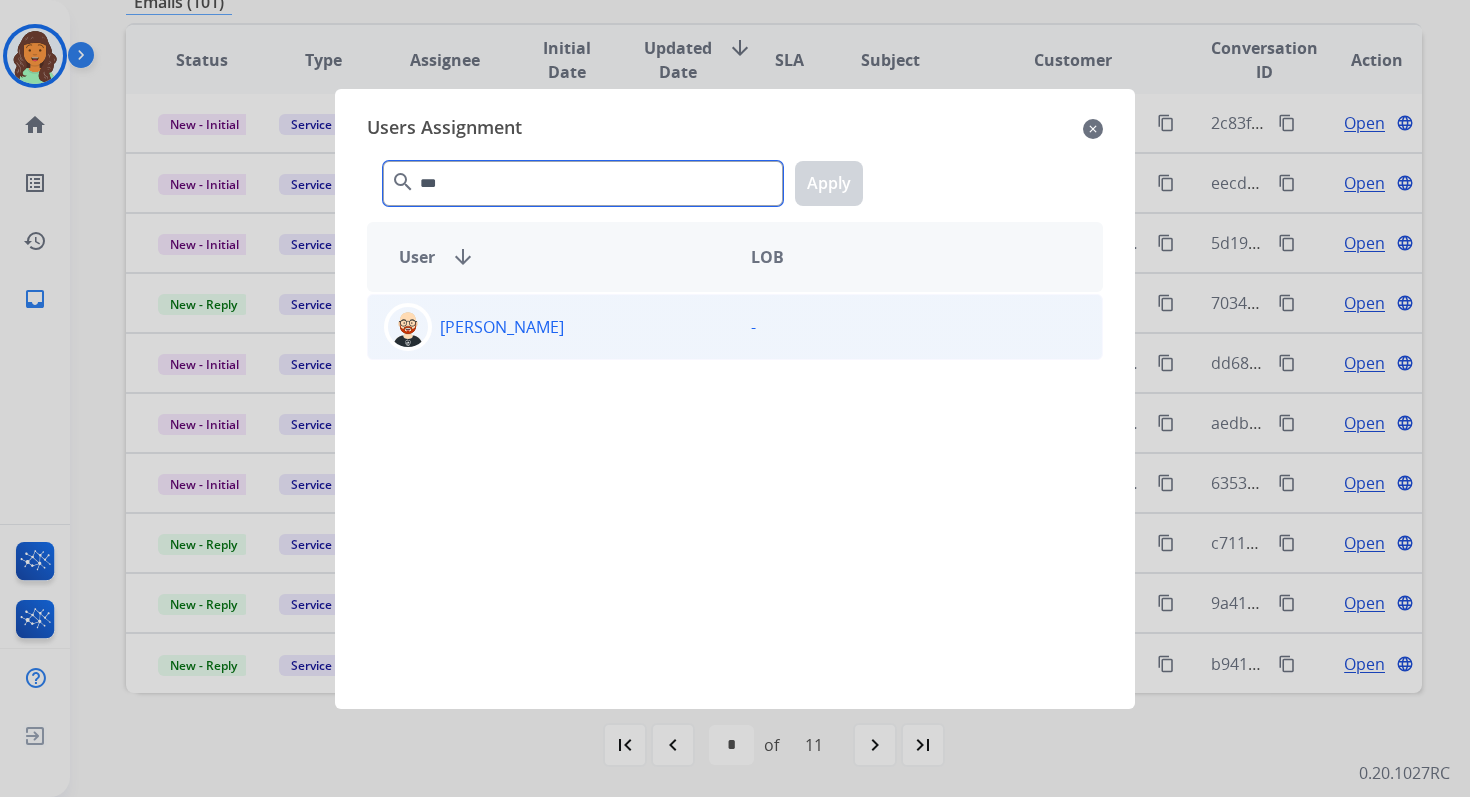 type on "***" 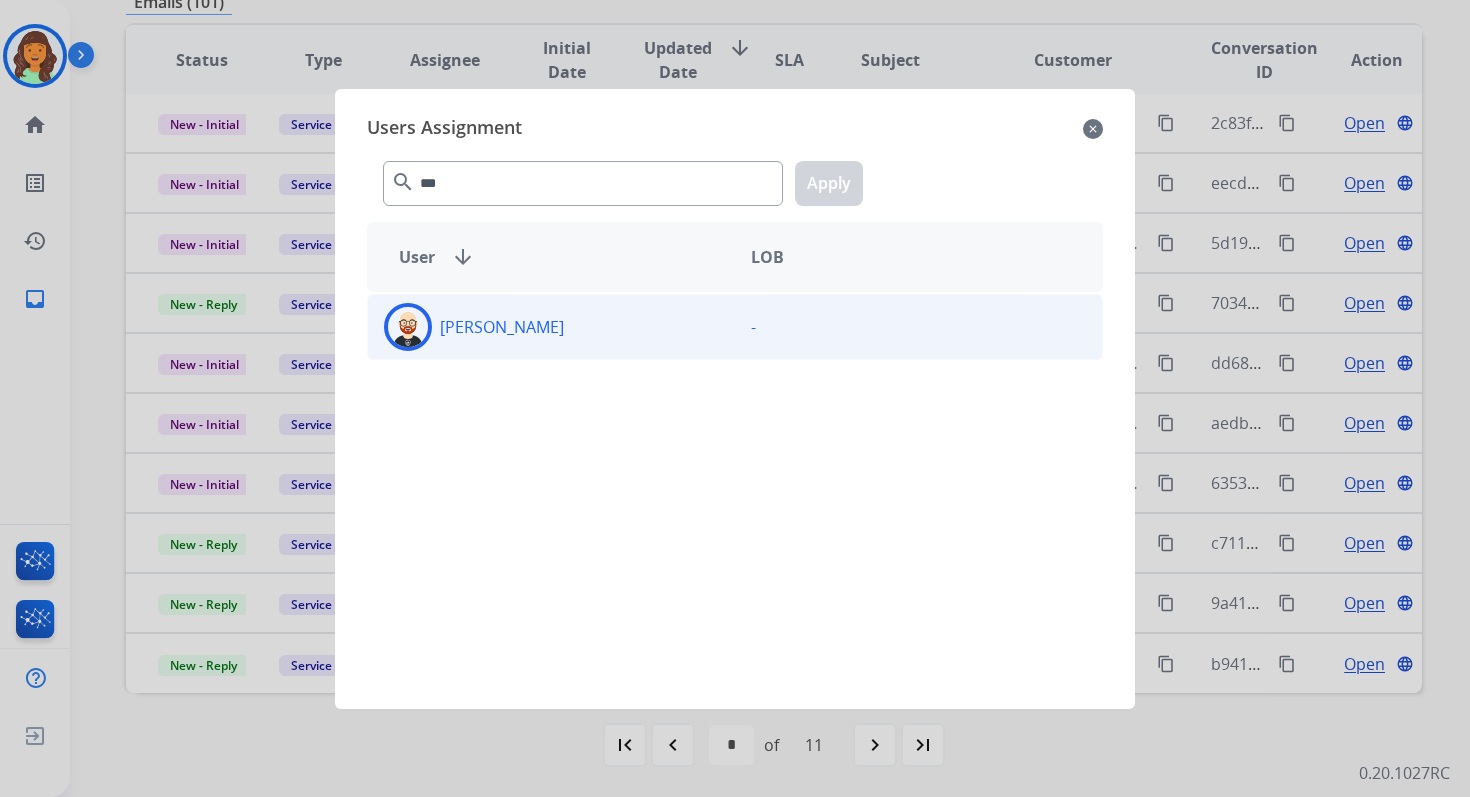 click on "[PERSON_NAME]" 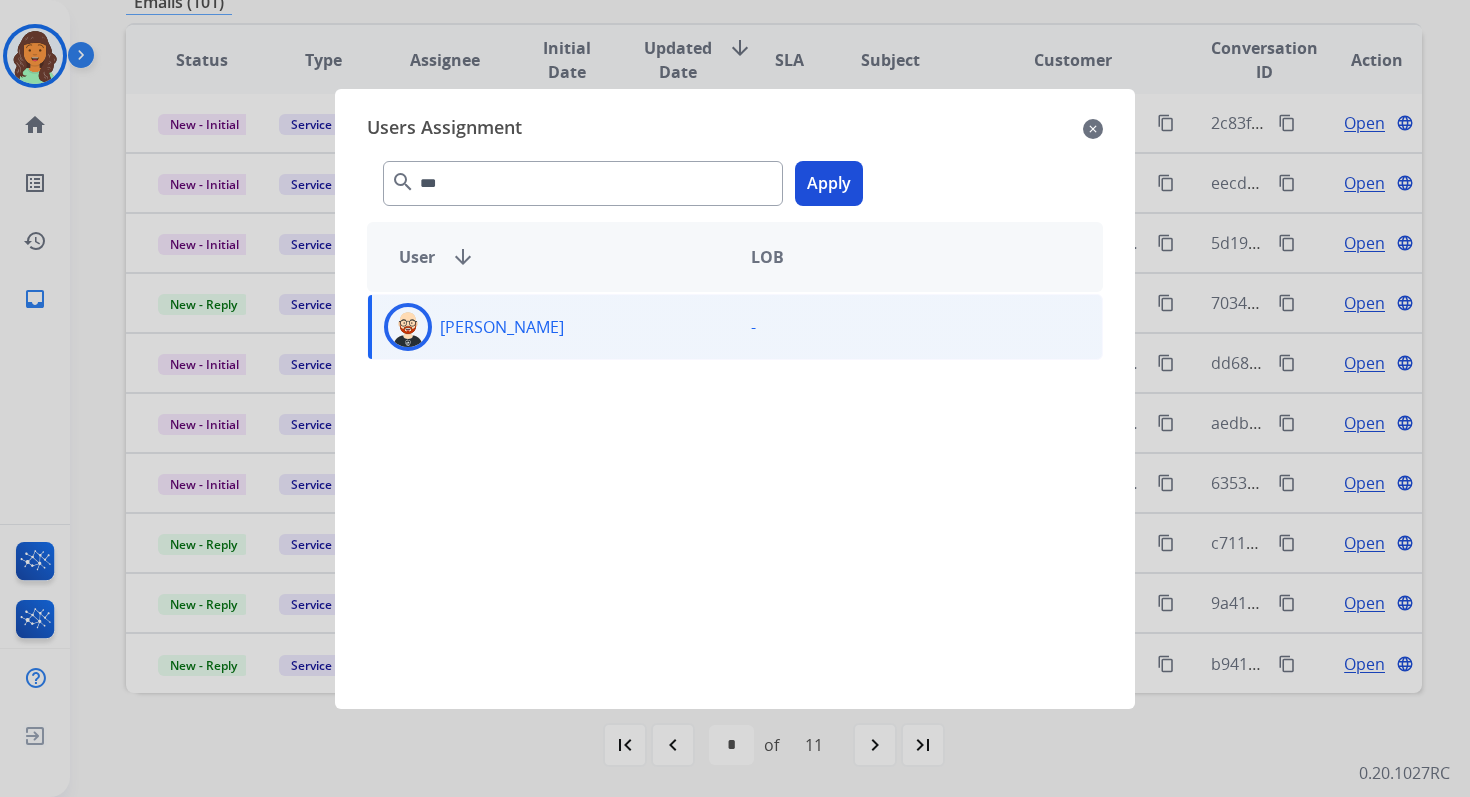 click on "Apply" 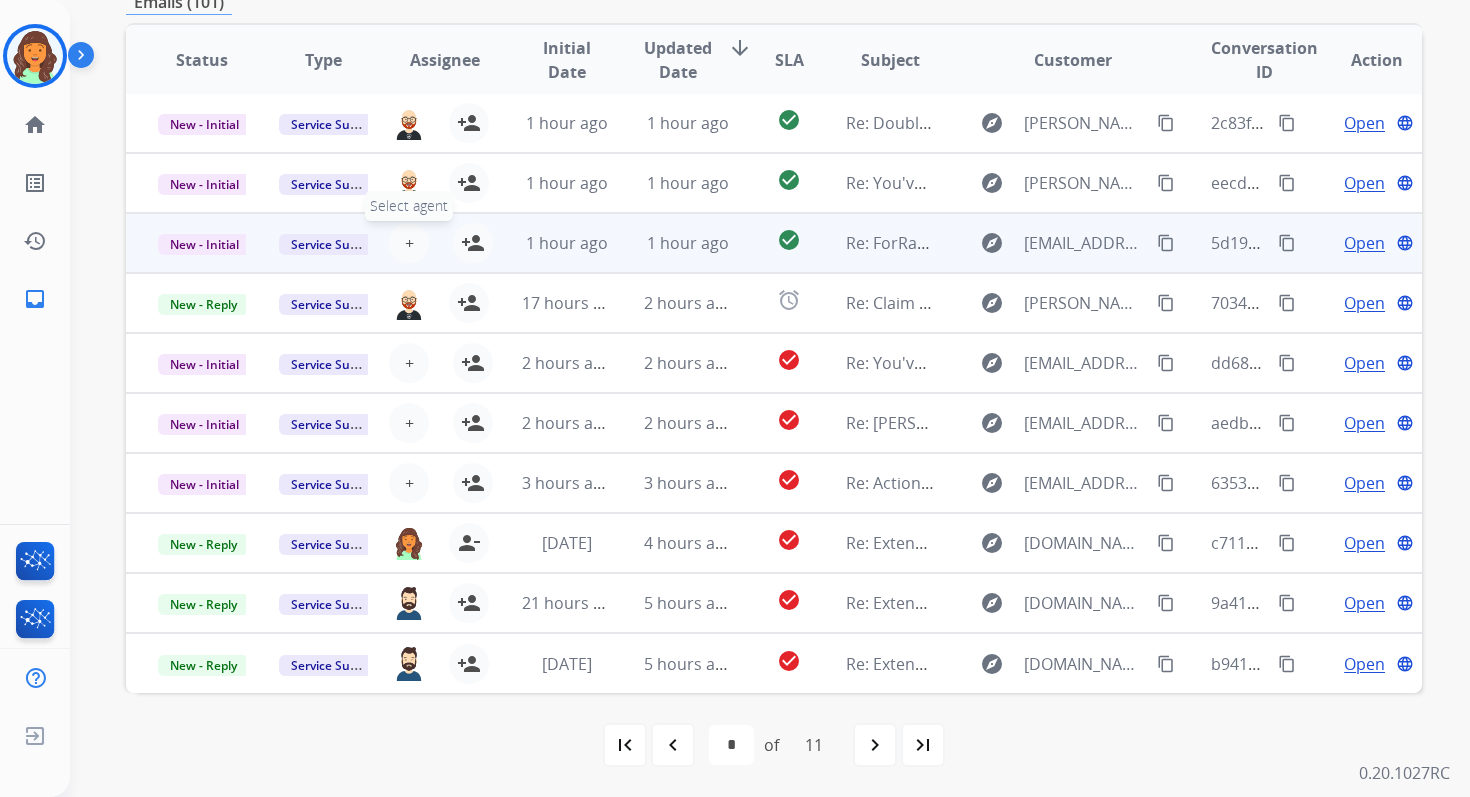 click on "+ Select agent" at bounding box center [409, 243] 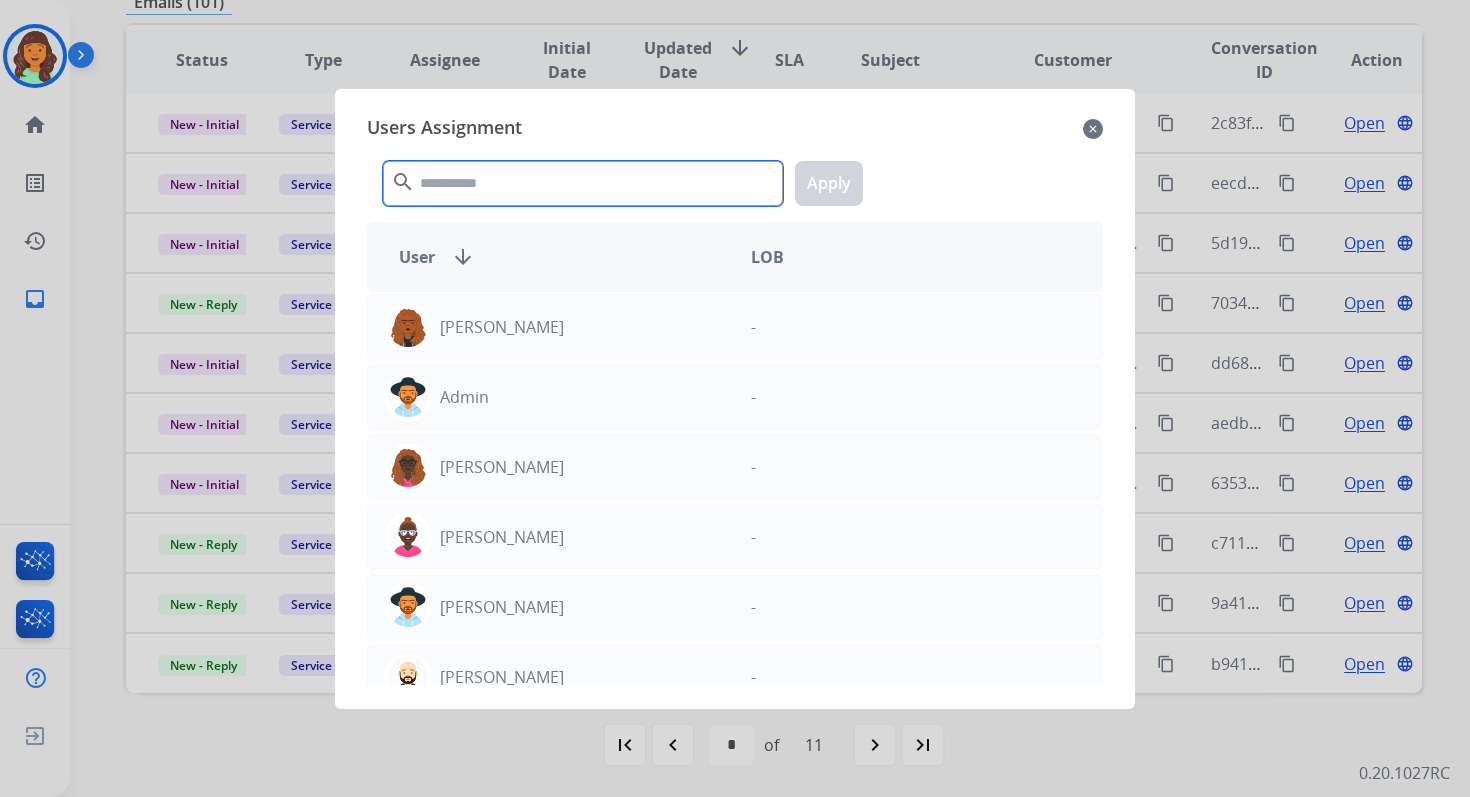 click 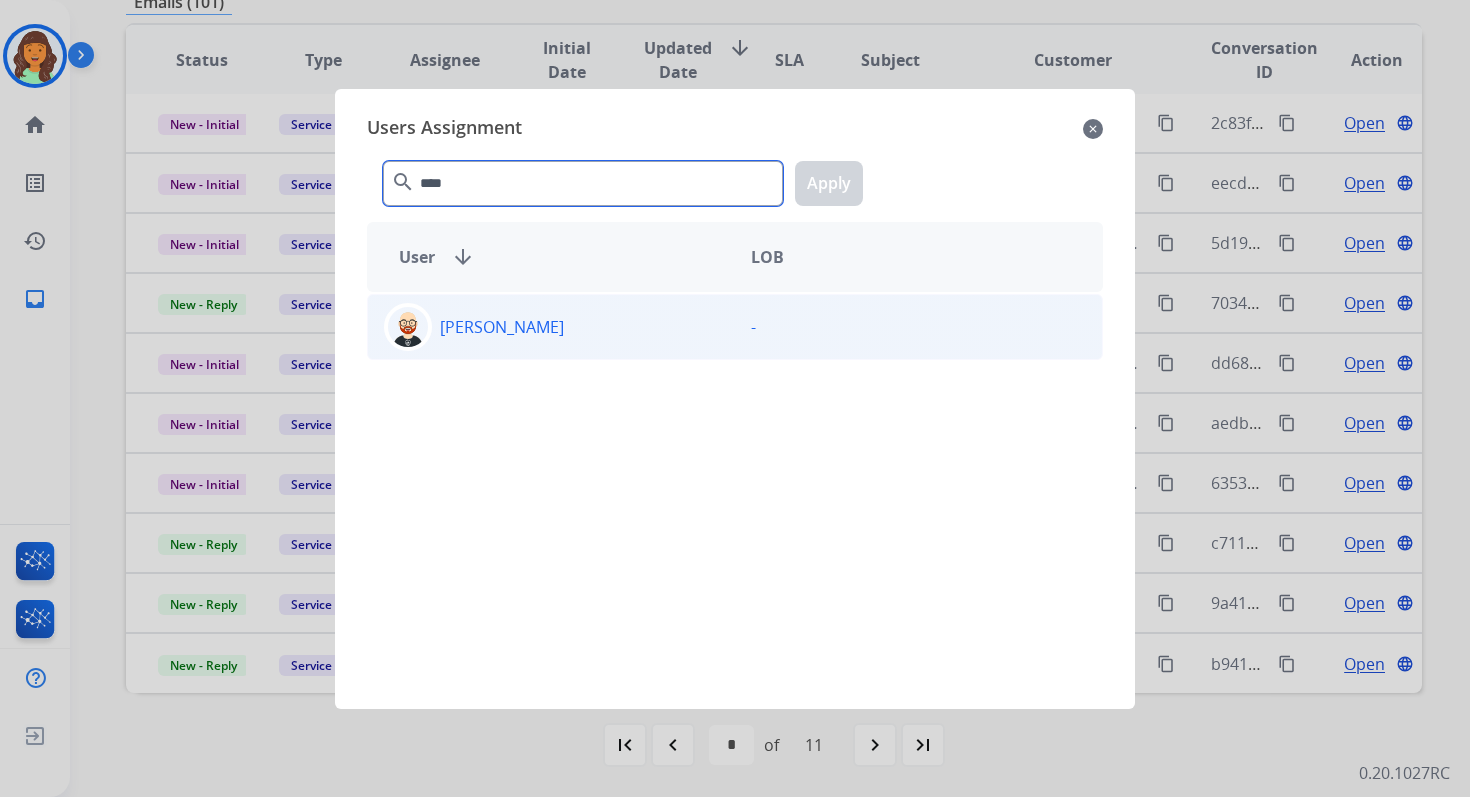 type on "****" 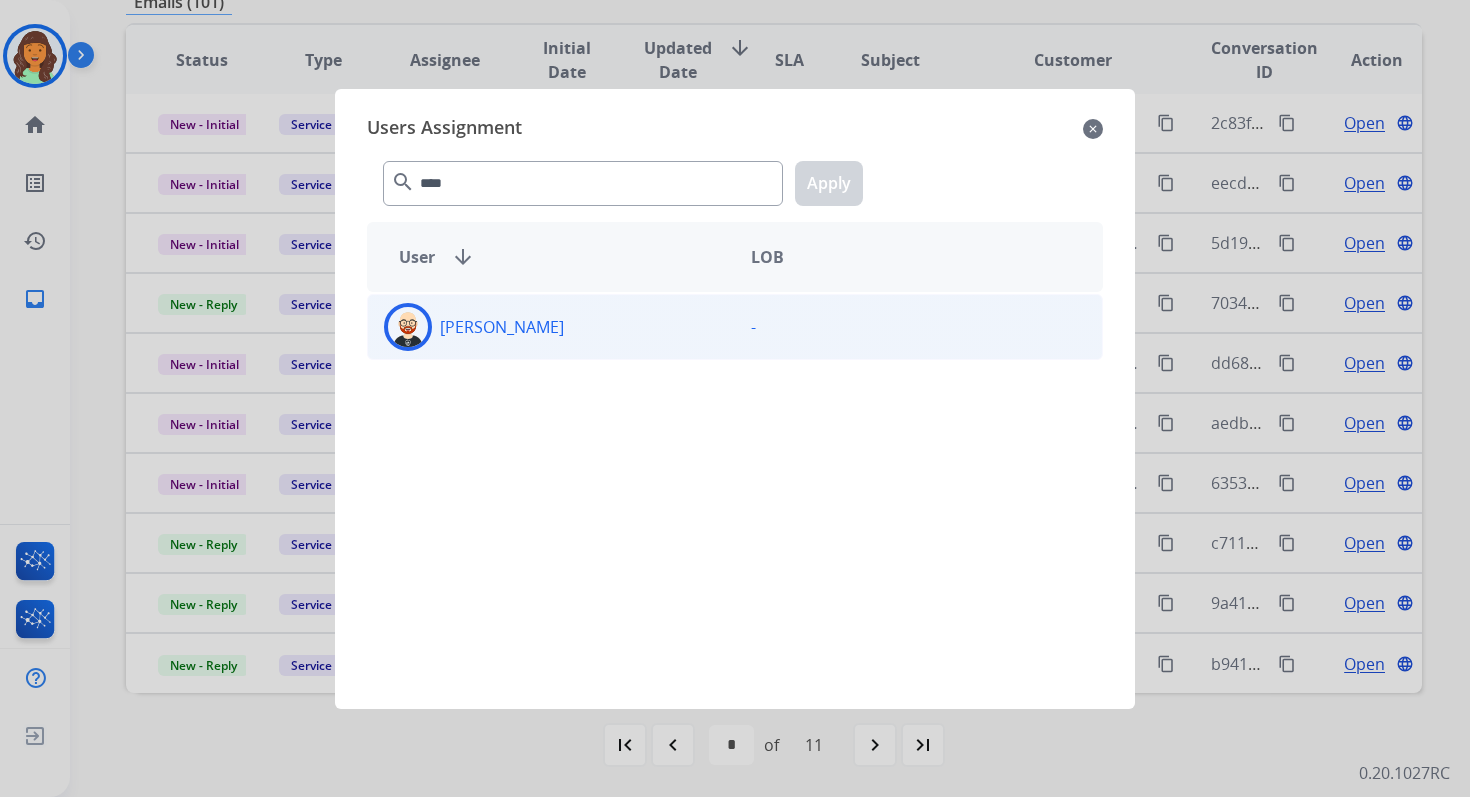 click on "[PERSON_NAME]" 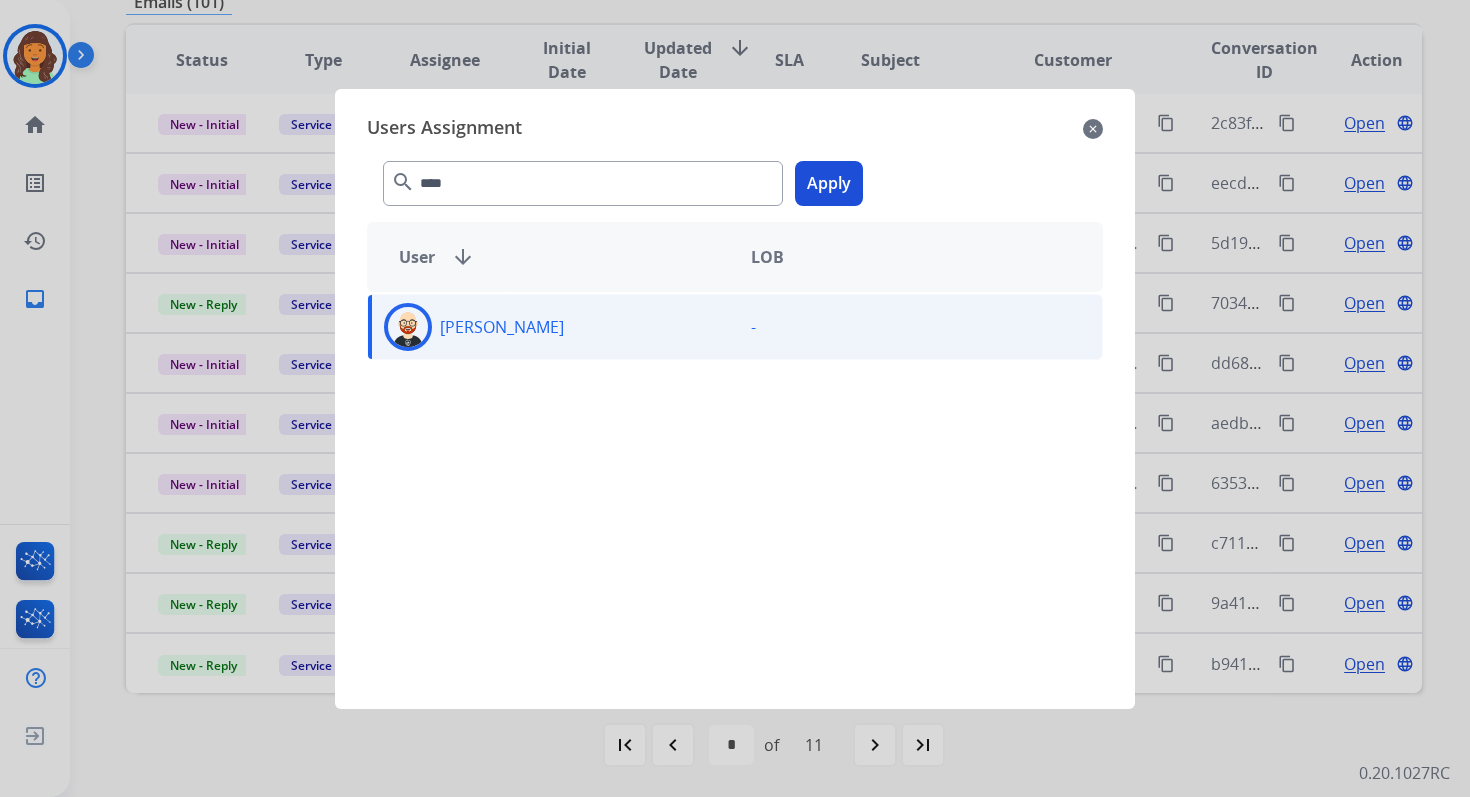 click on "Apply" 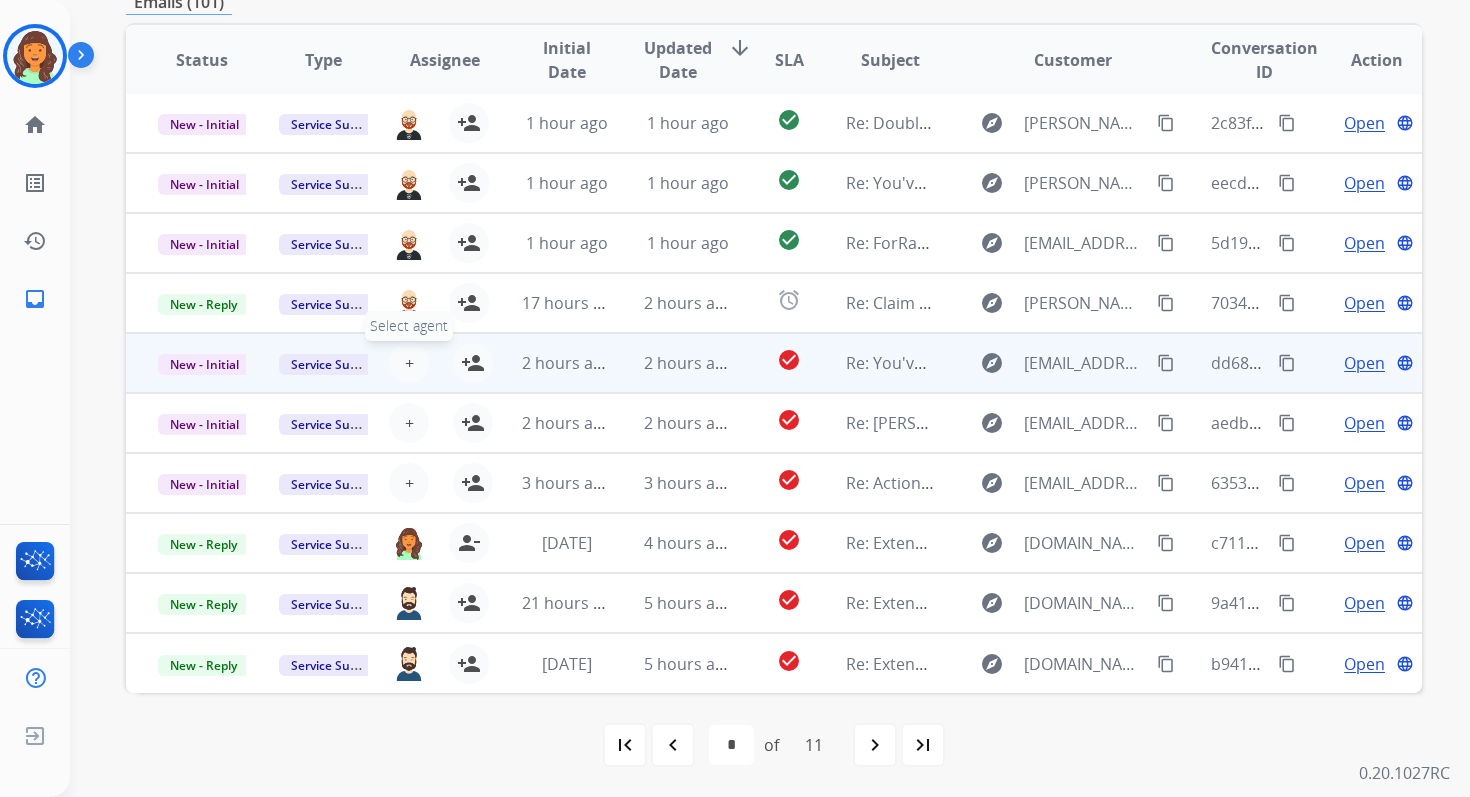 click on "+" at bounding box center [409, 363] 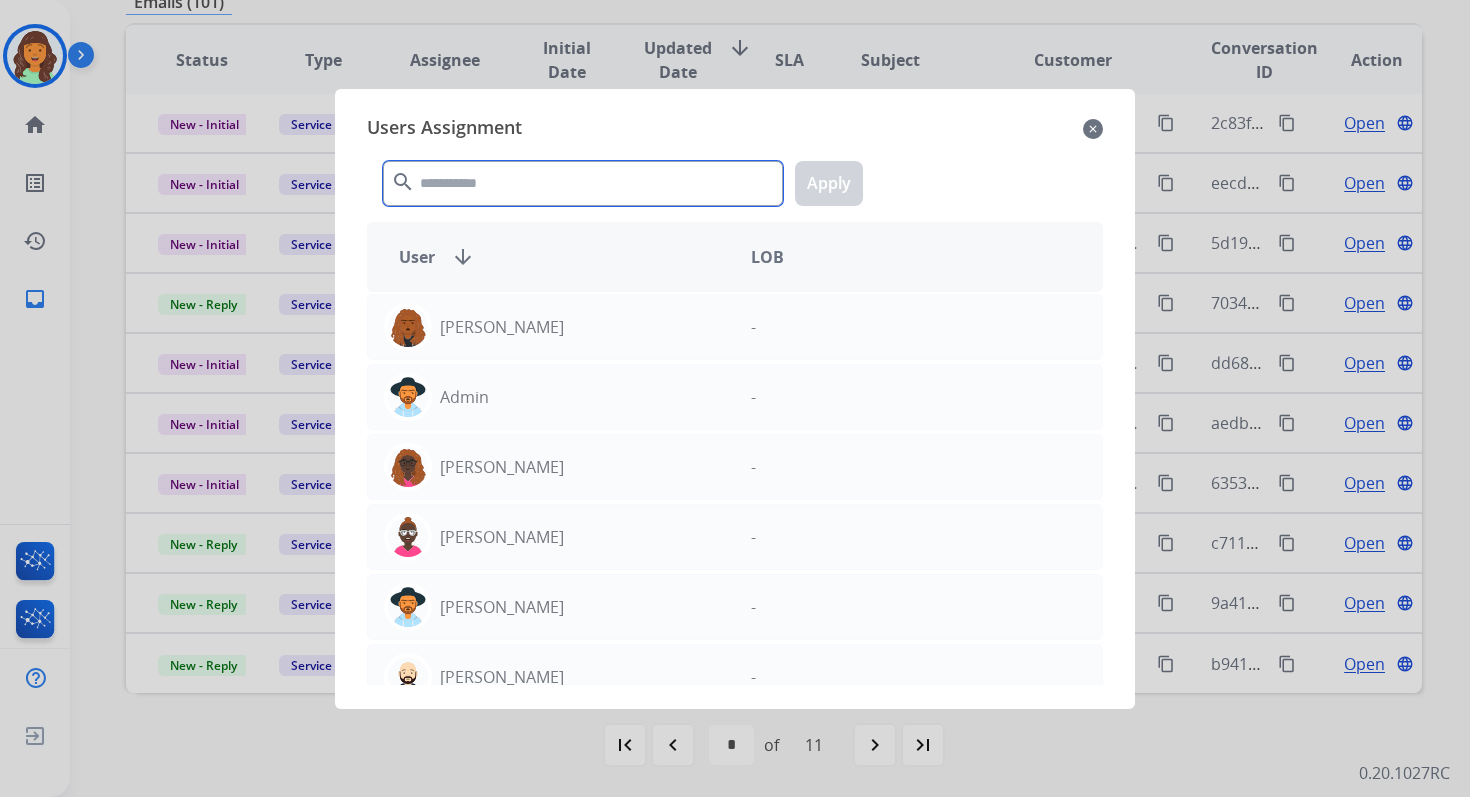 click 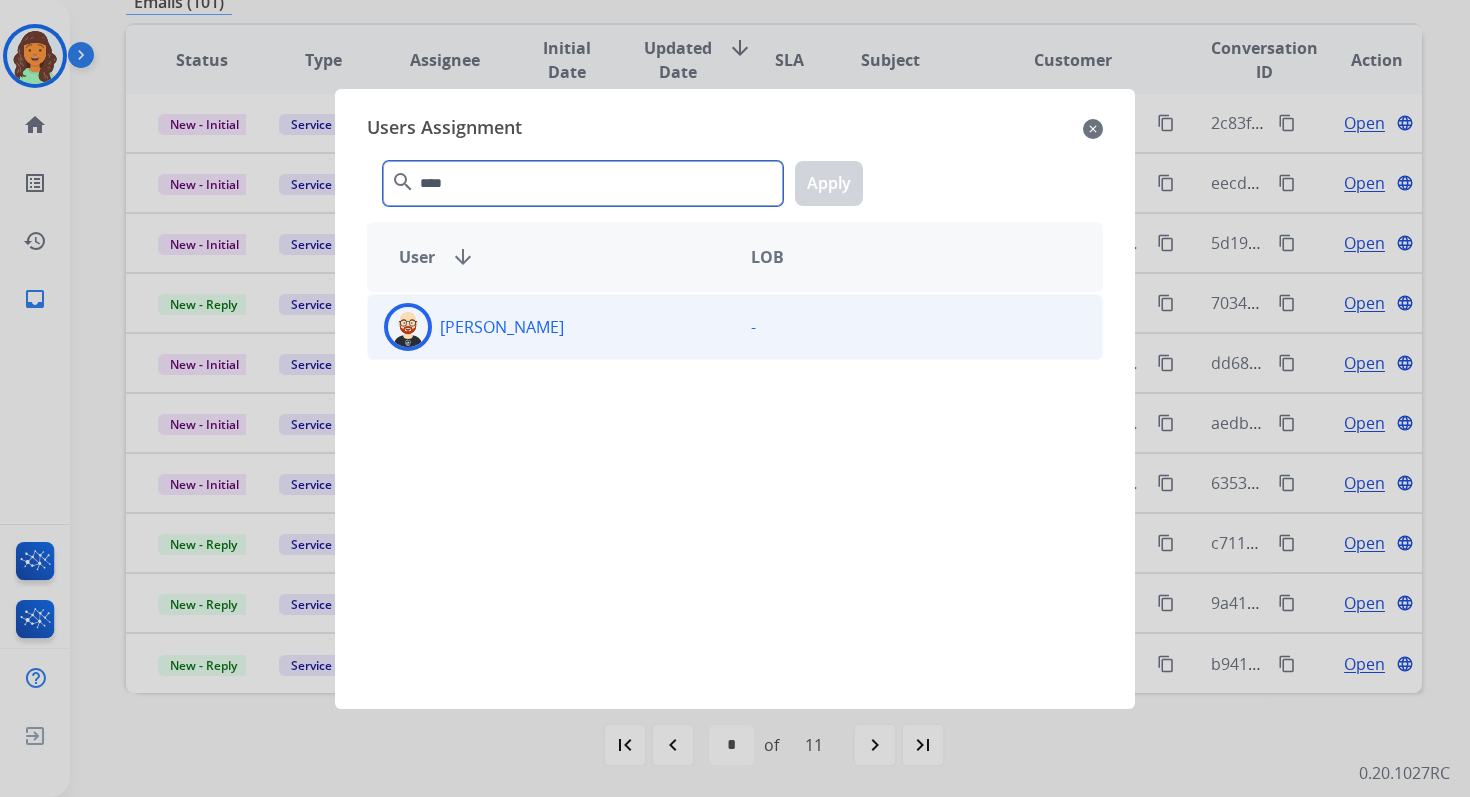 type on "****" 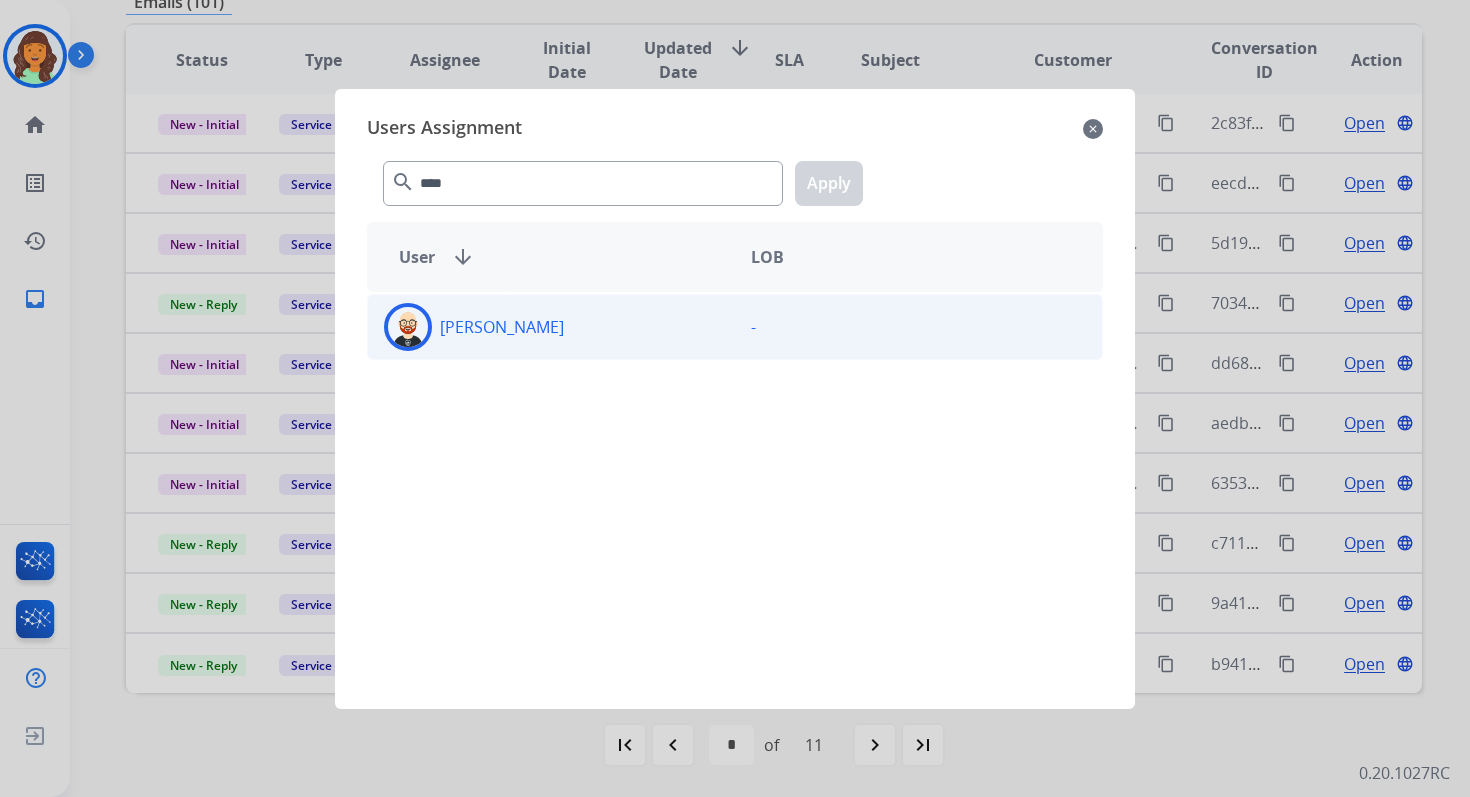 click on "[PERSON_NAME]" 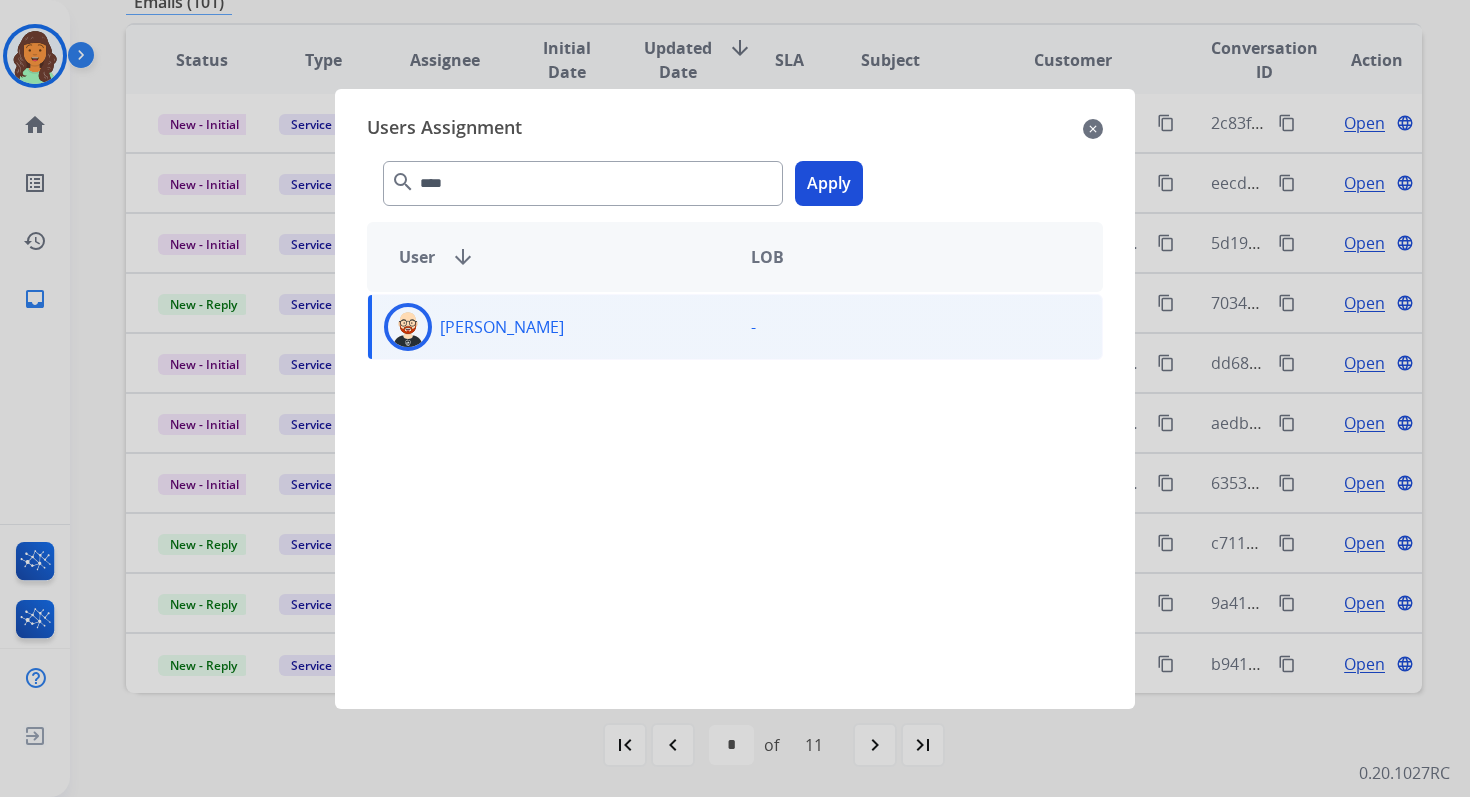 click on "Apply" 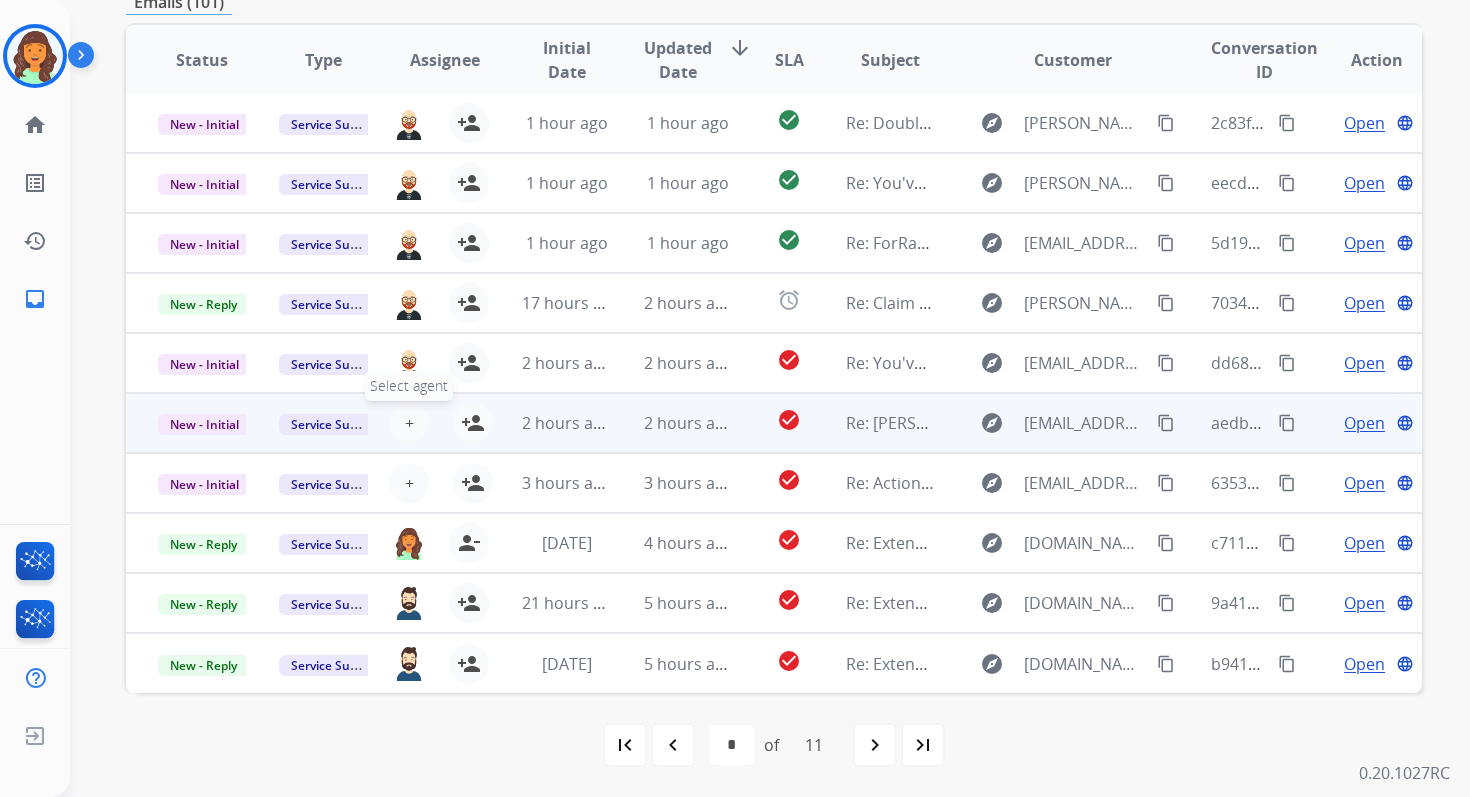 click on "+" at bounding box center [409, 423] 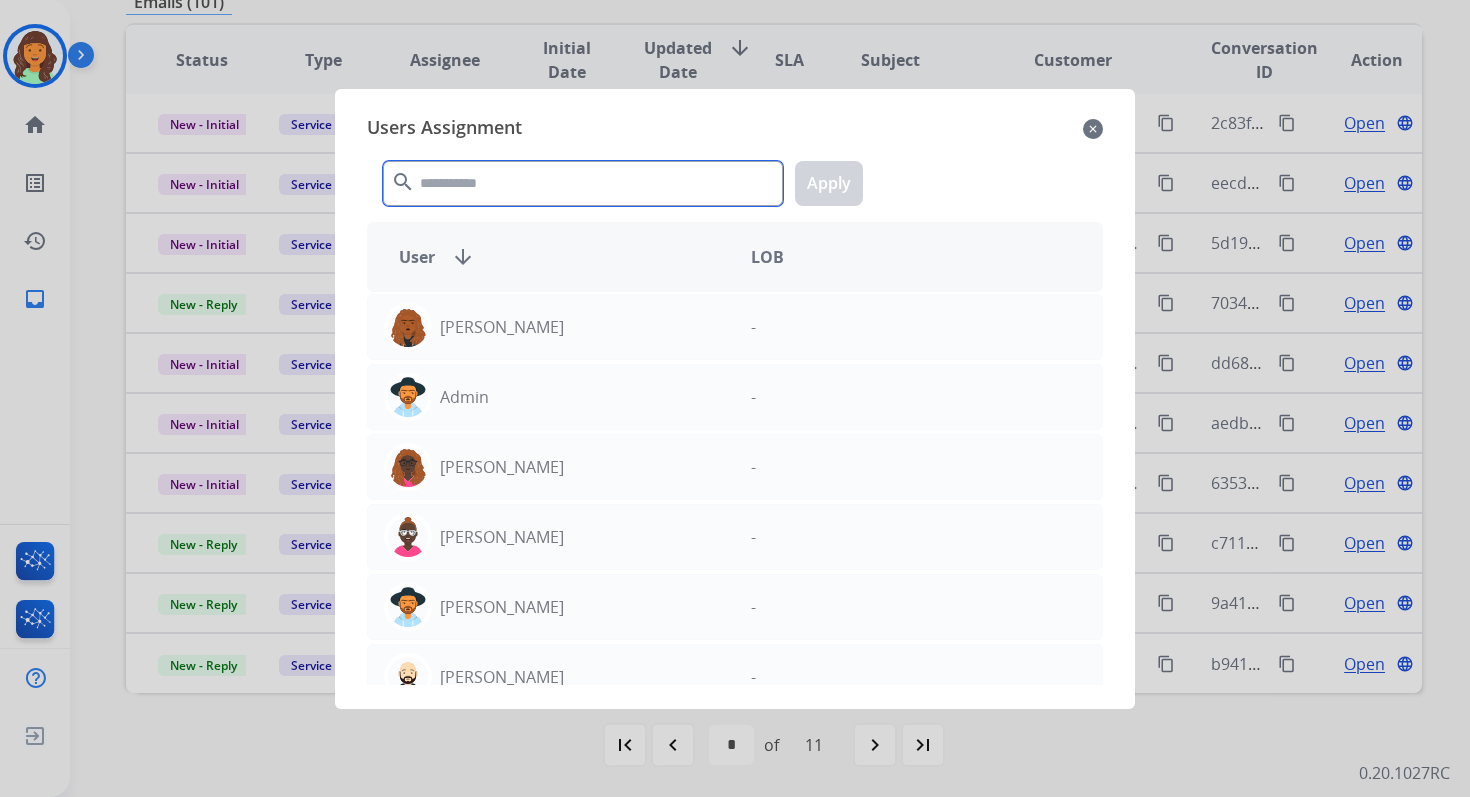 click 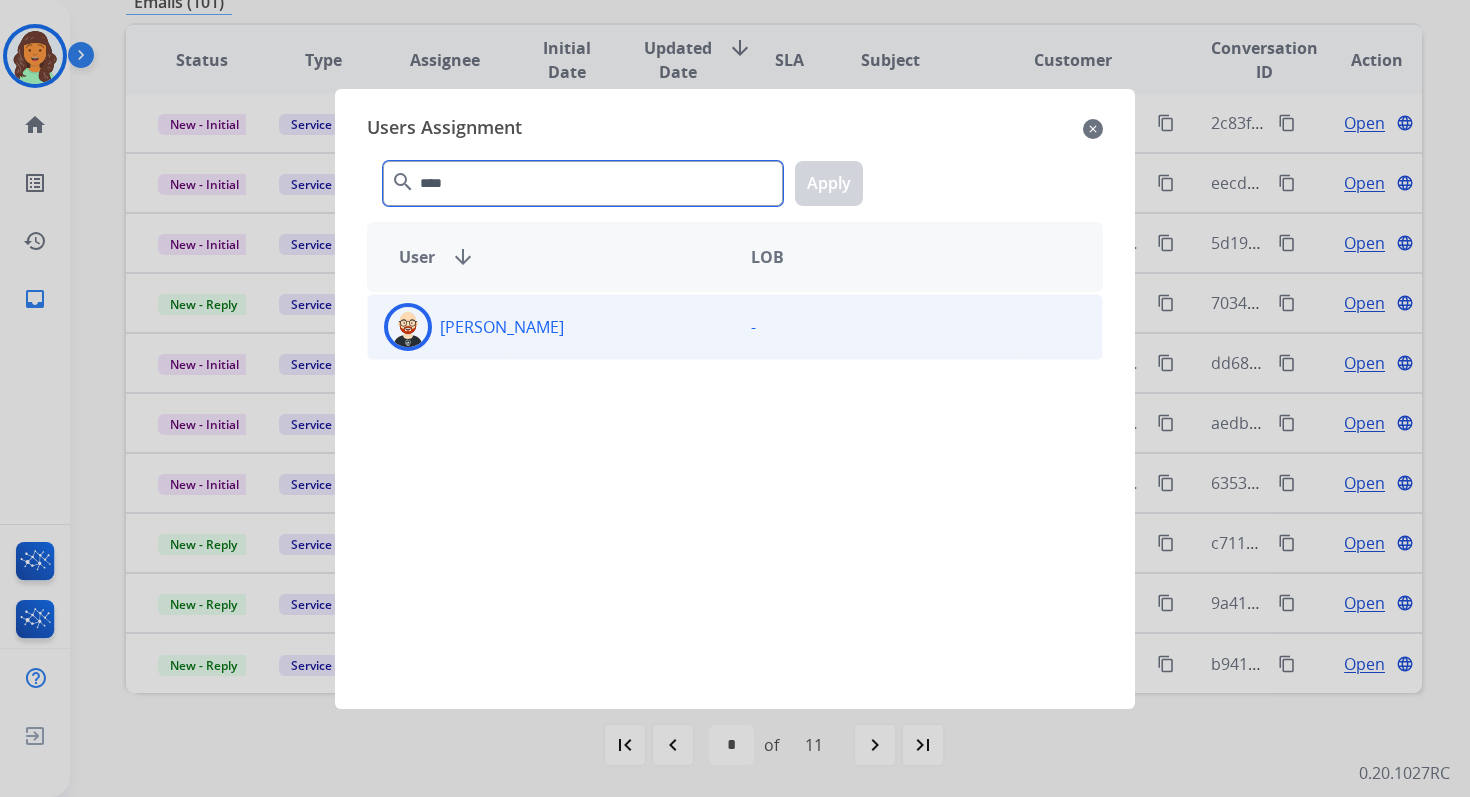type on "****" 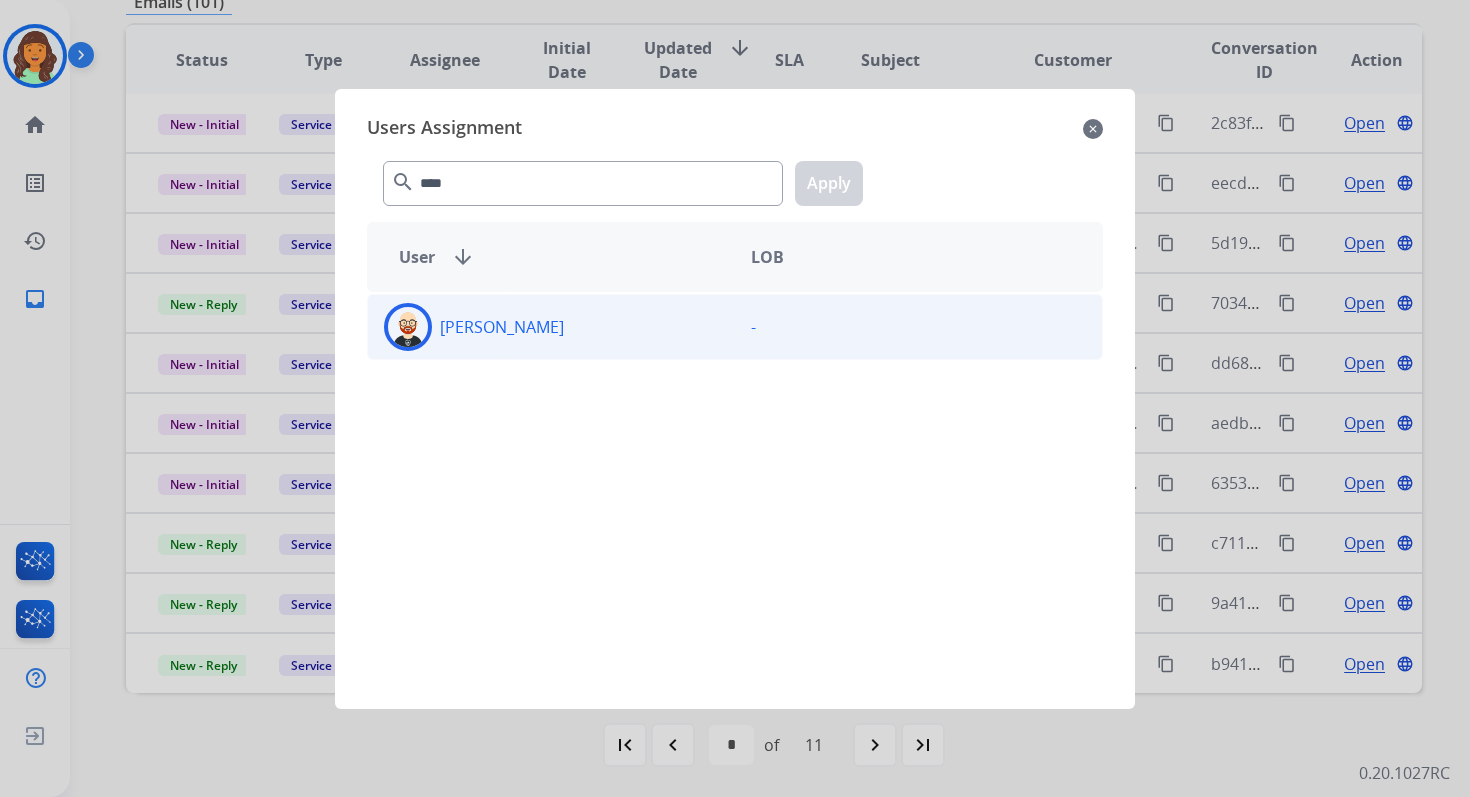 click on "[PERSON_NAME]" 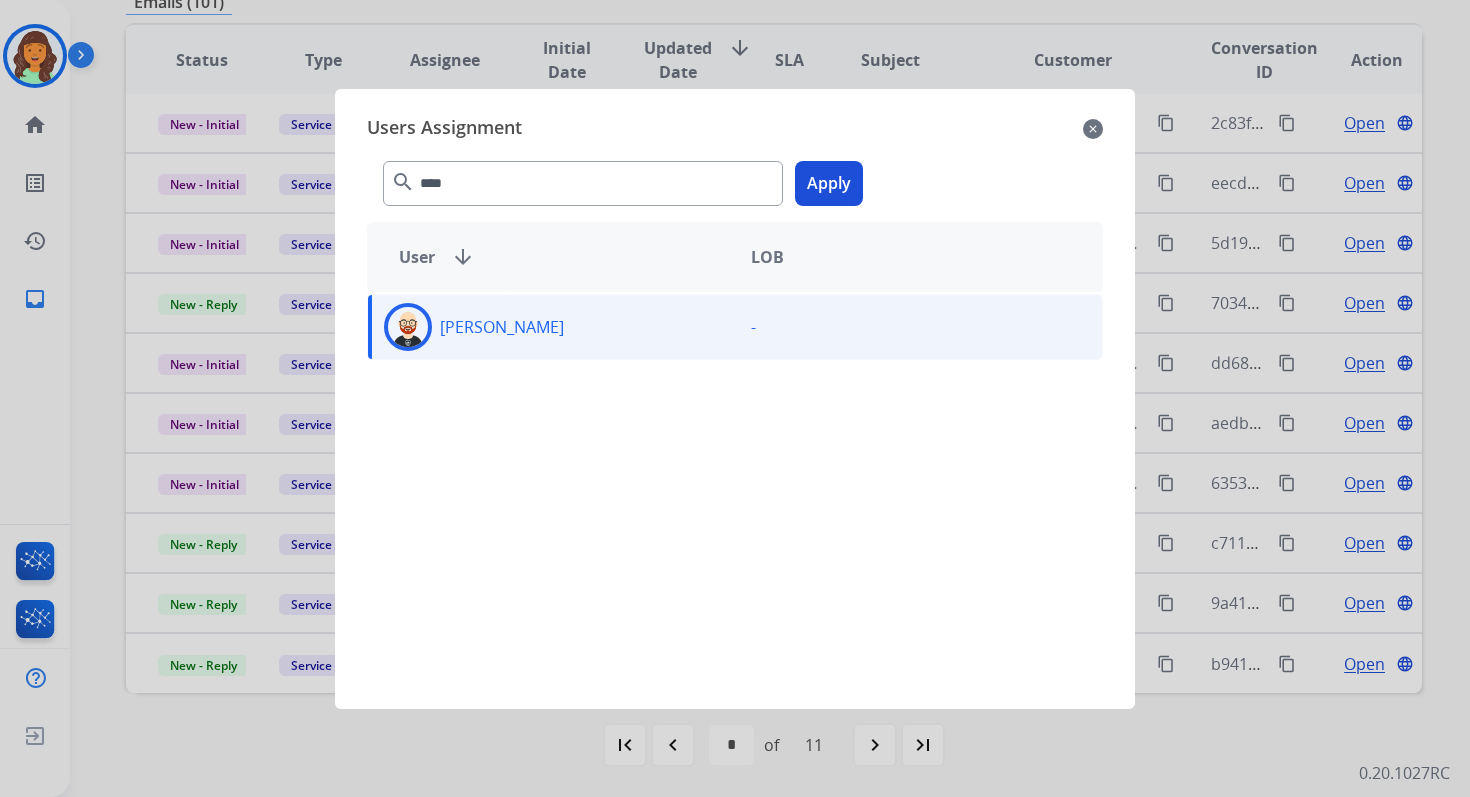 click on "Apply" 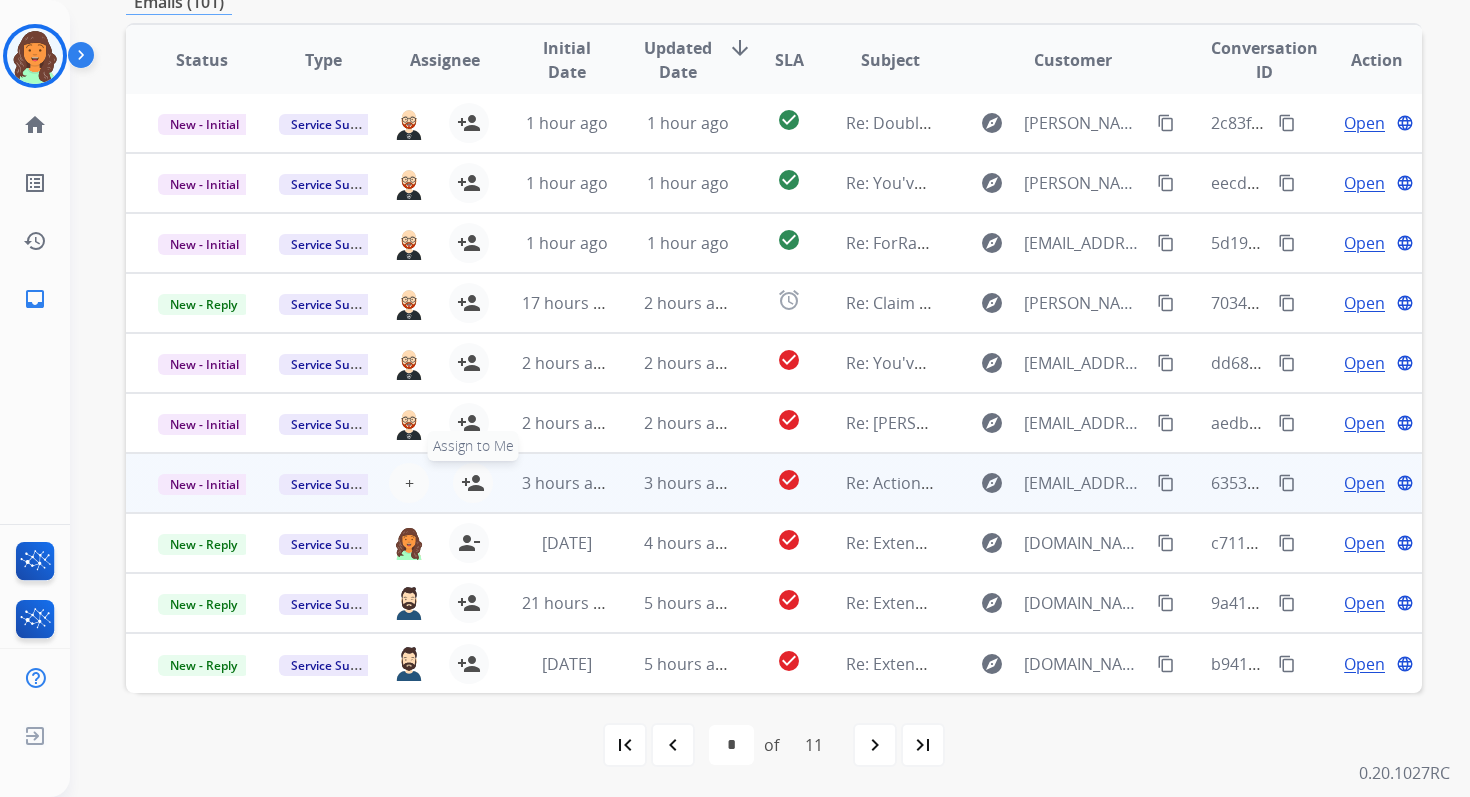 click on "person_add" at bounding box center (473, 483) 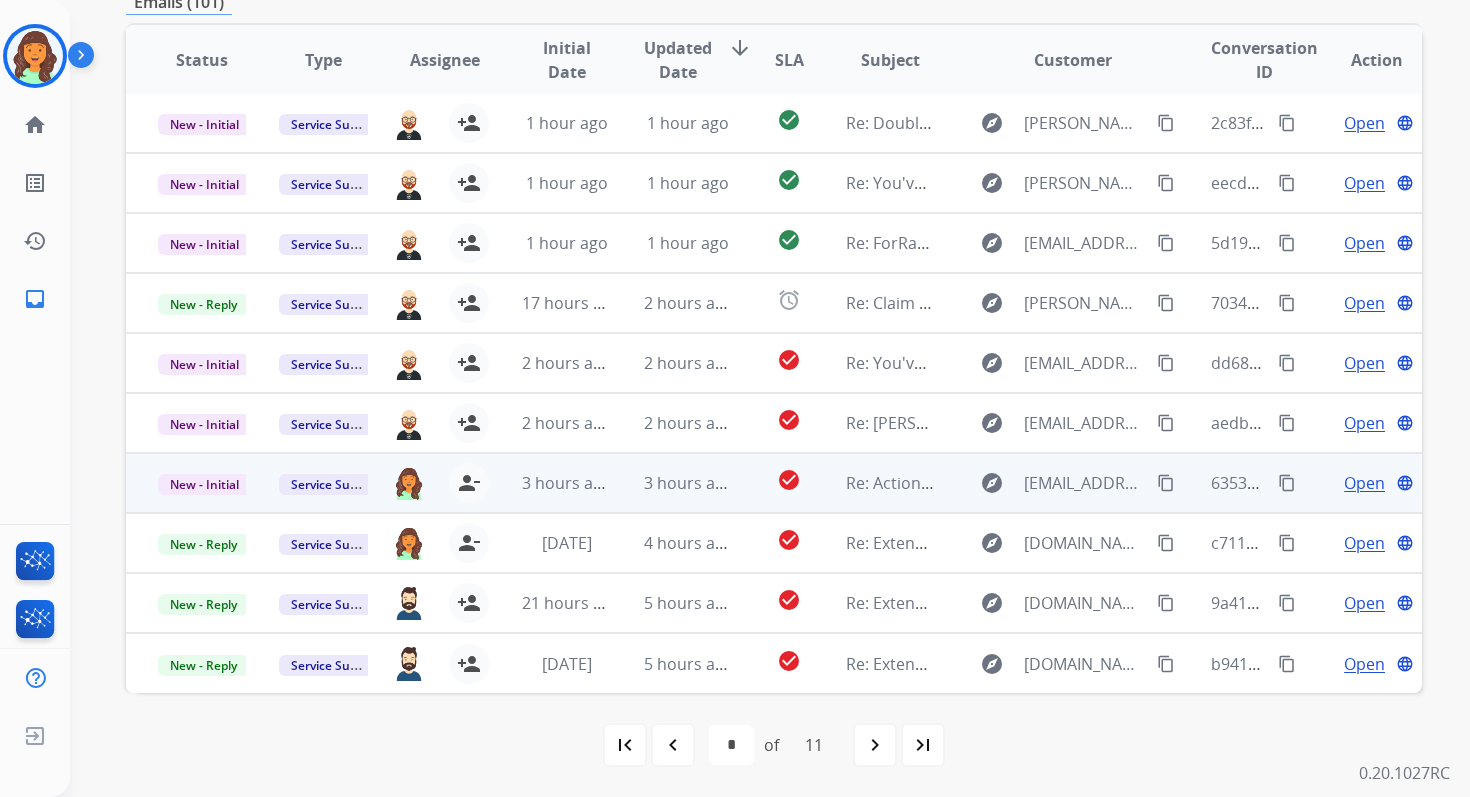 scroll, scrollTop: 0, scrollLeft: 0, axis: both 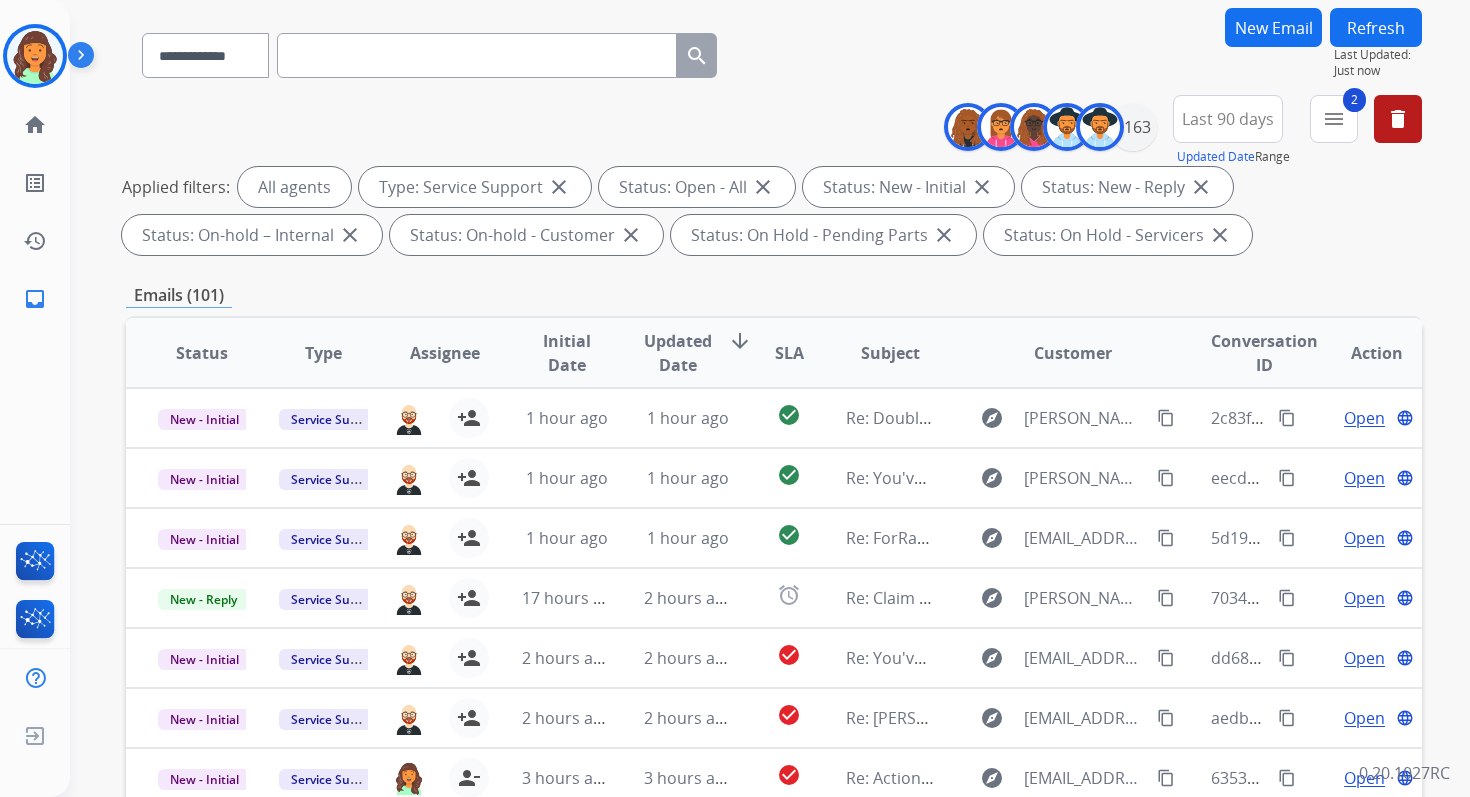 click on "Refresh" at bounding box center [1376, 27] 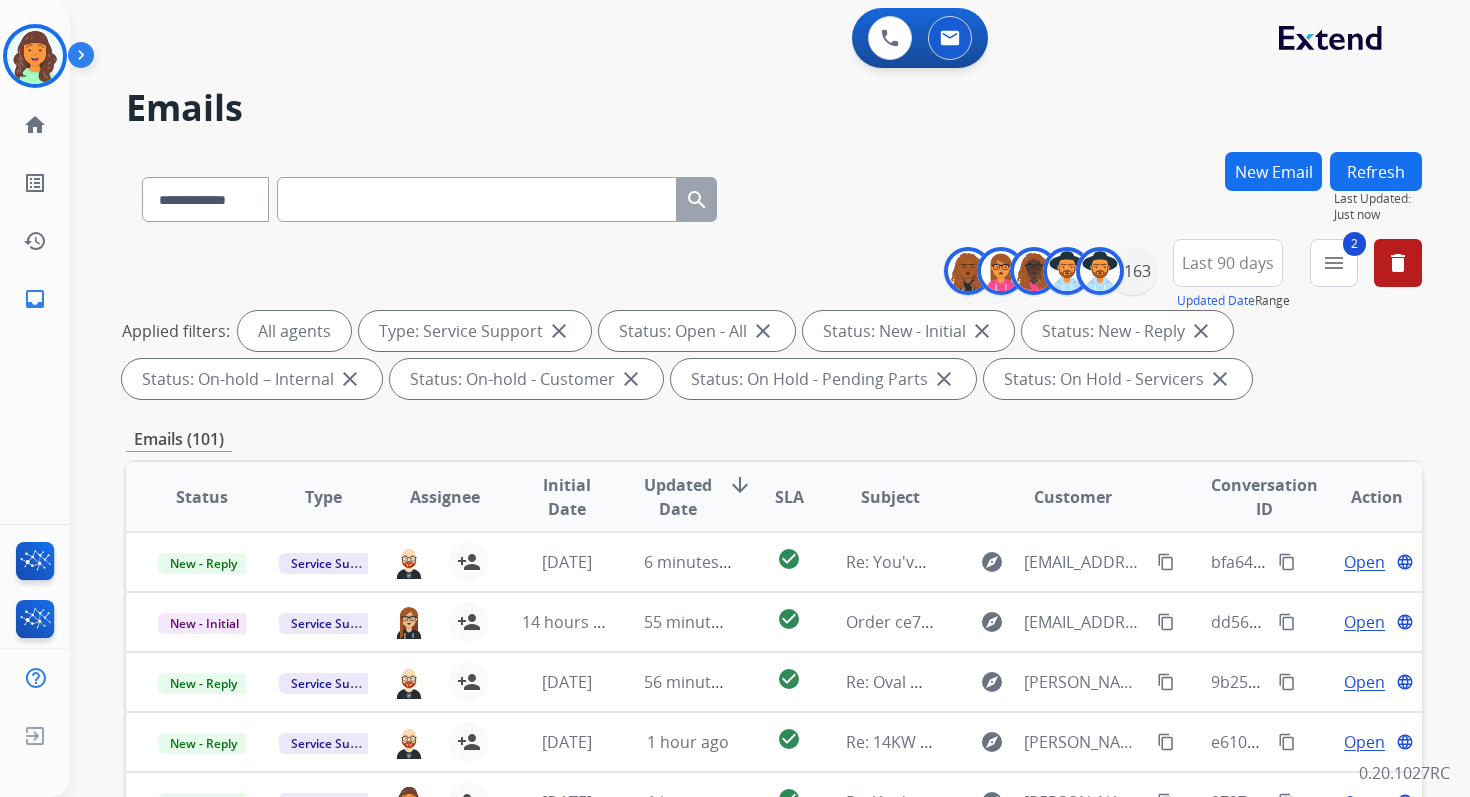 scroll, scrollTop: 437, scrollLeft: 0, axis: vertical 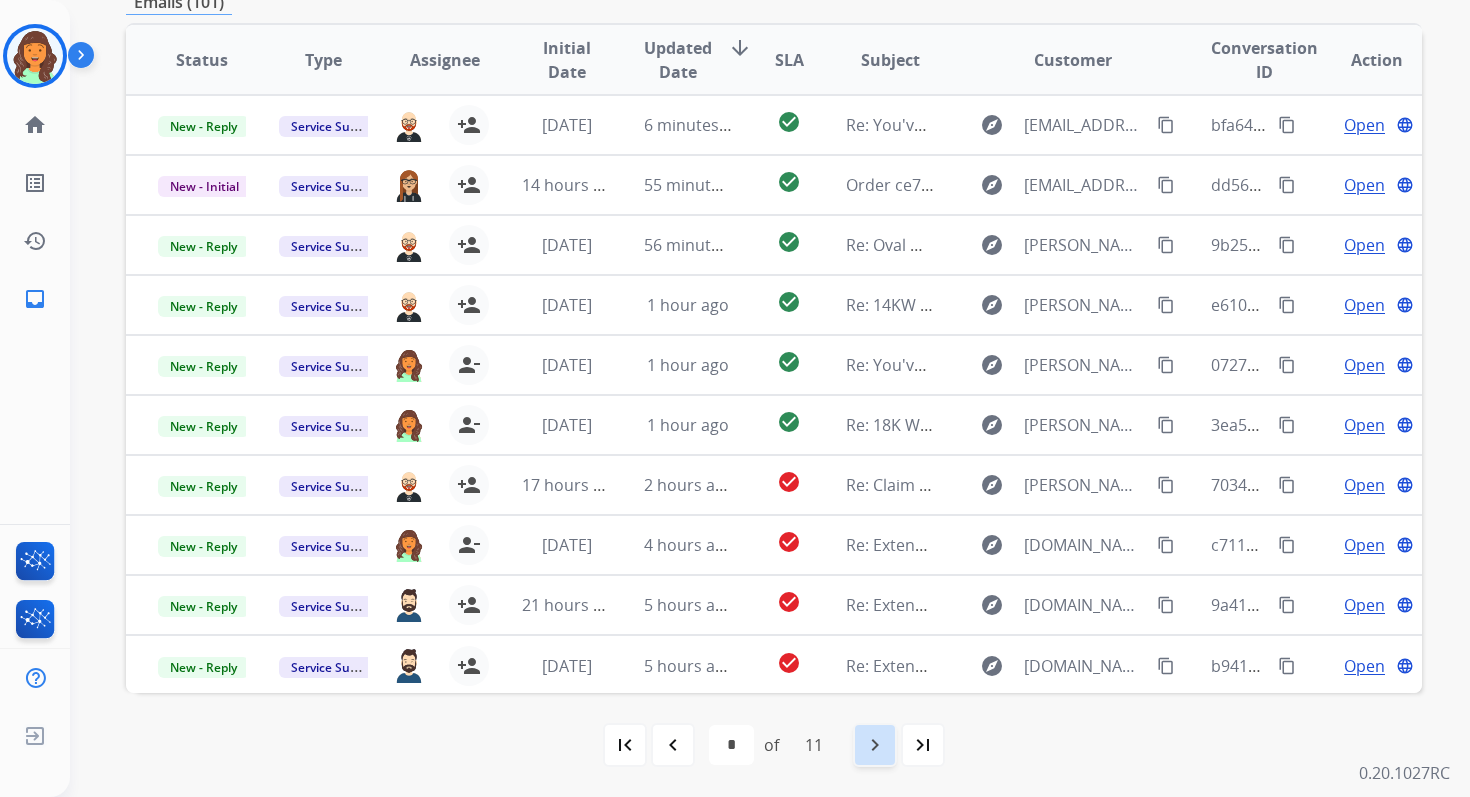 click on "navigate_next" at bounding box center [875, 745] 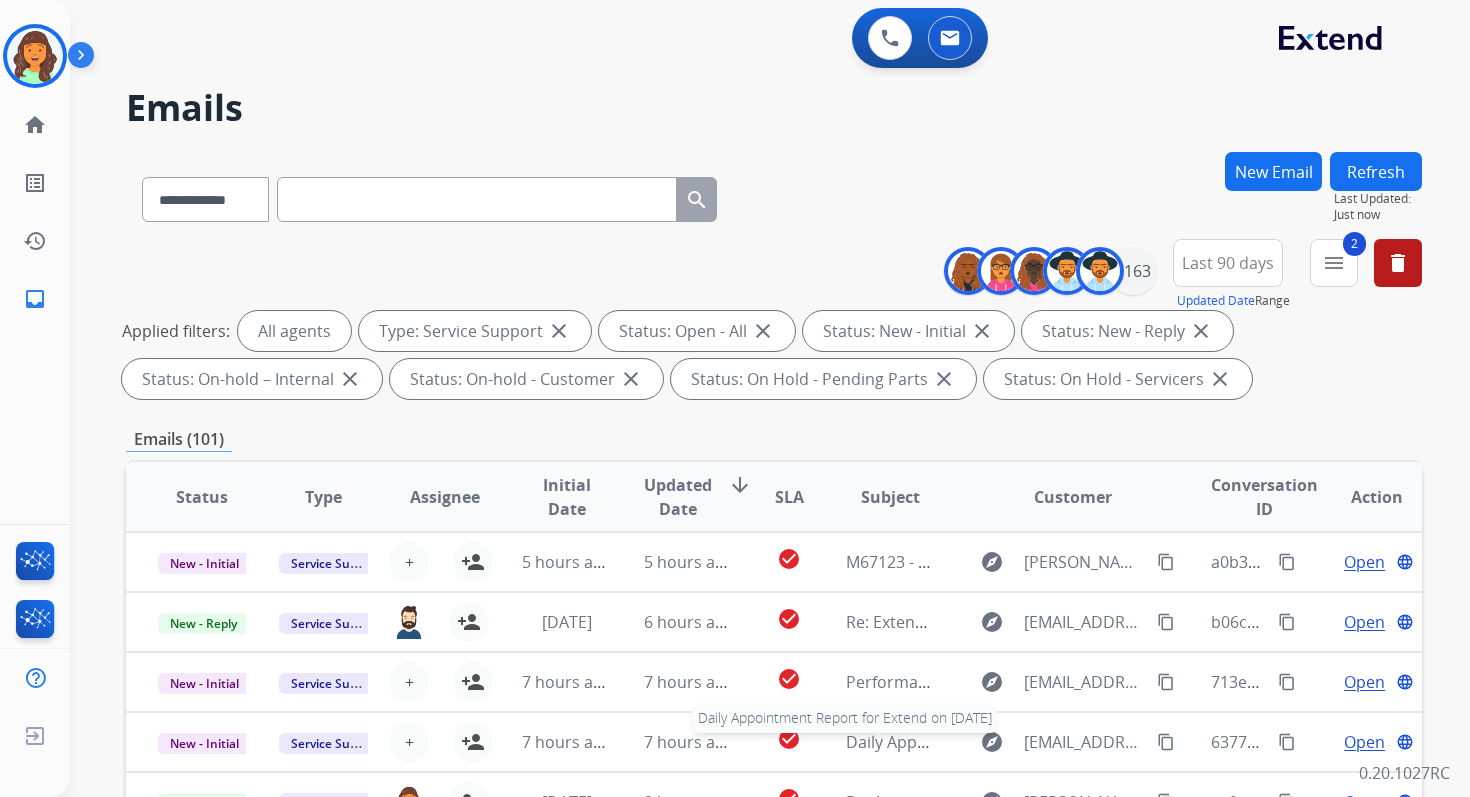 scroll, scrollTop: 2, scrollLeft: 0, axis: vertical 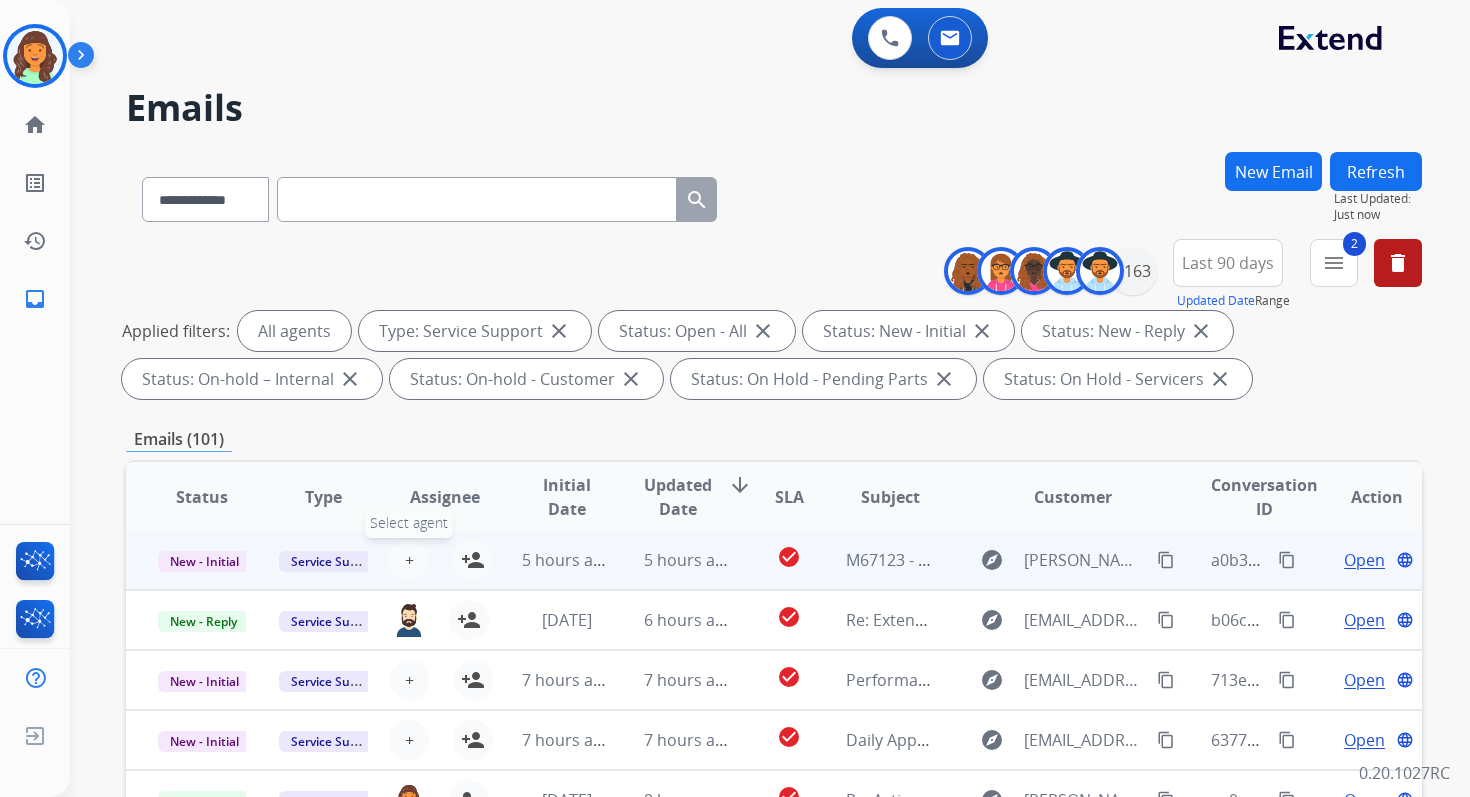 click on "+ Select agent" at bounding box center (409, 560) 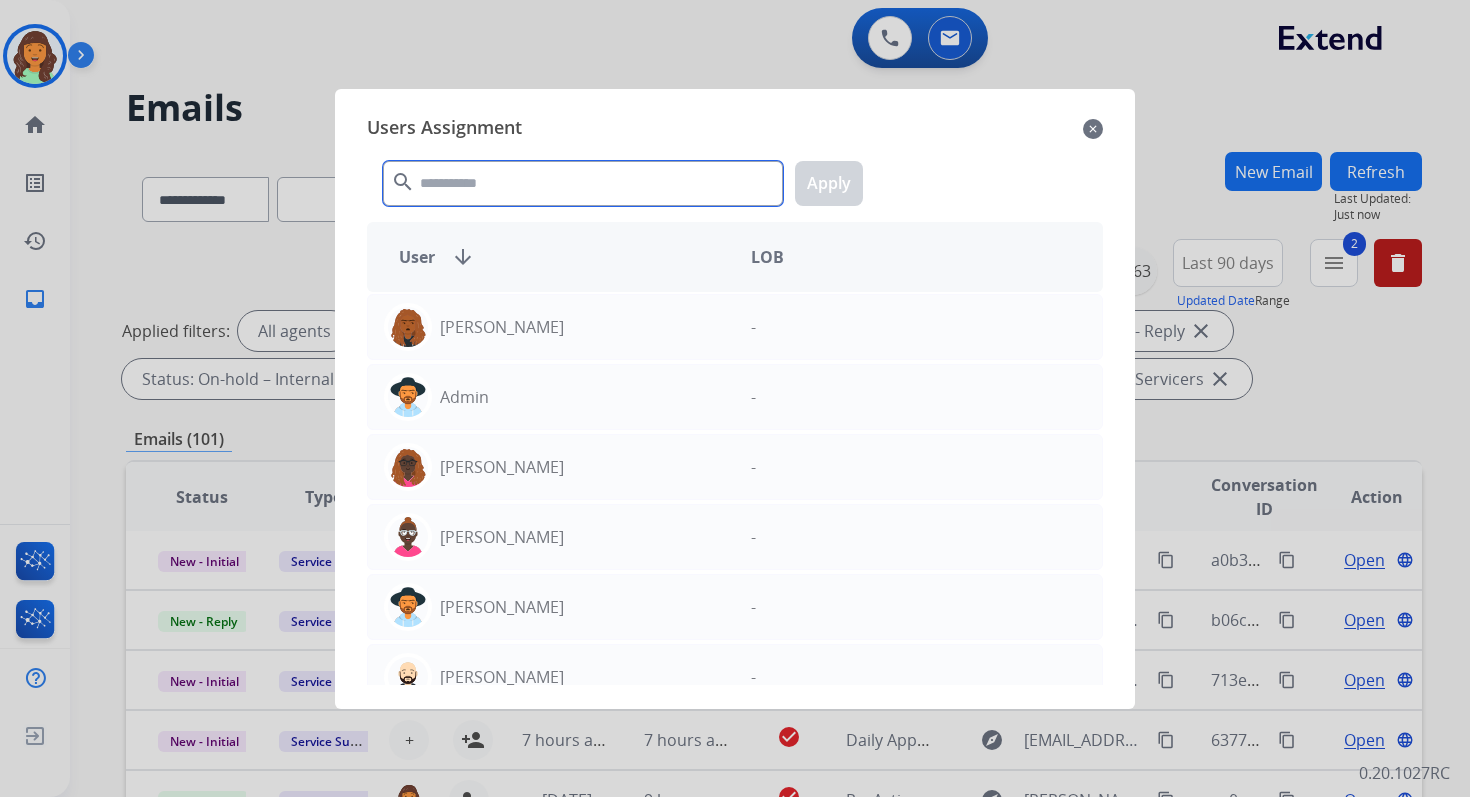 click 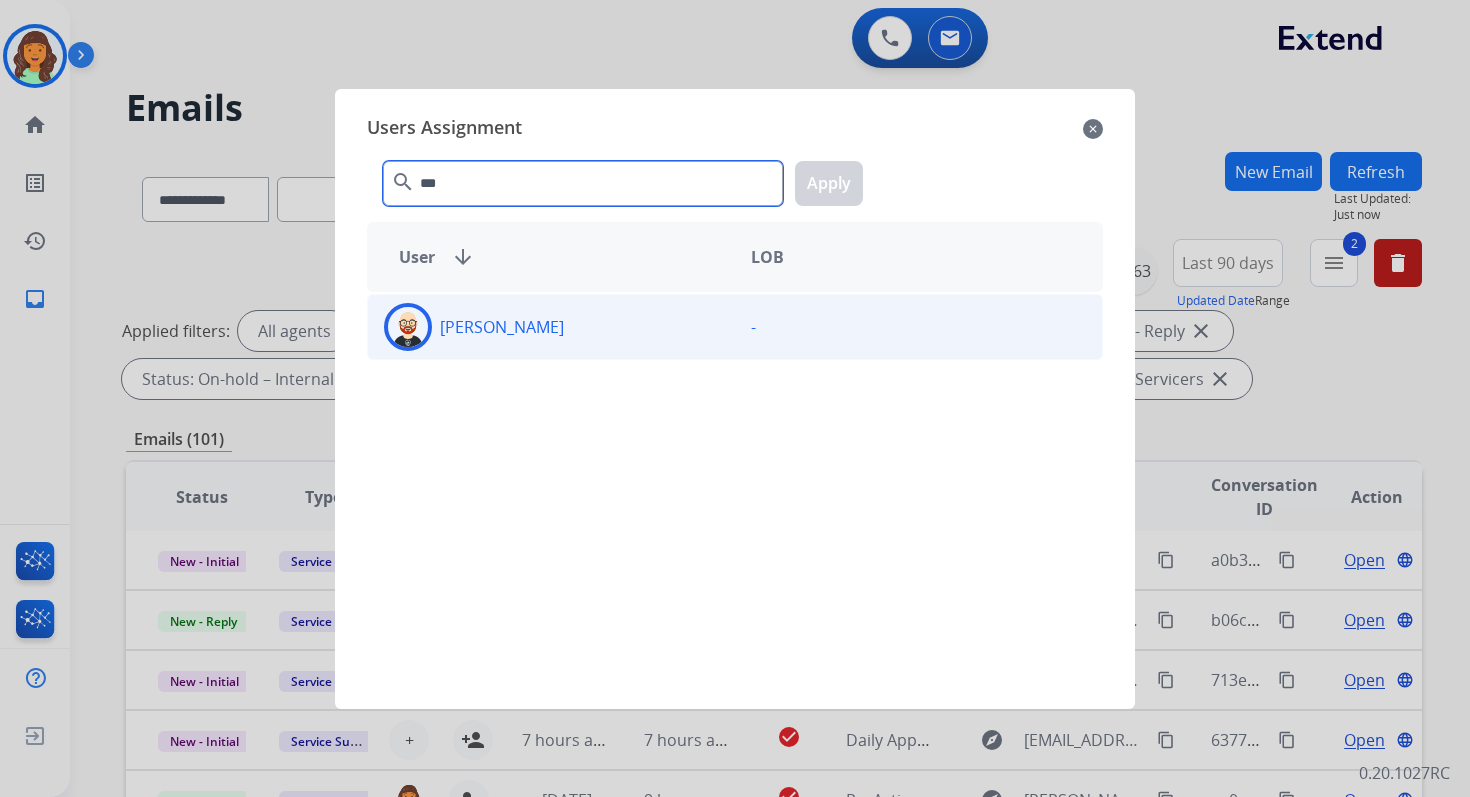 type on "***" 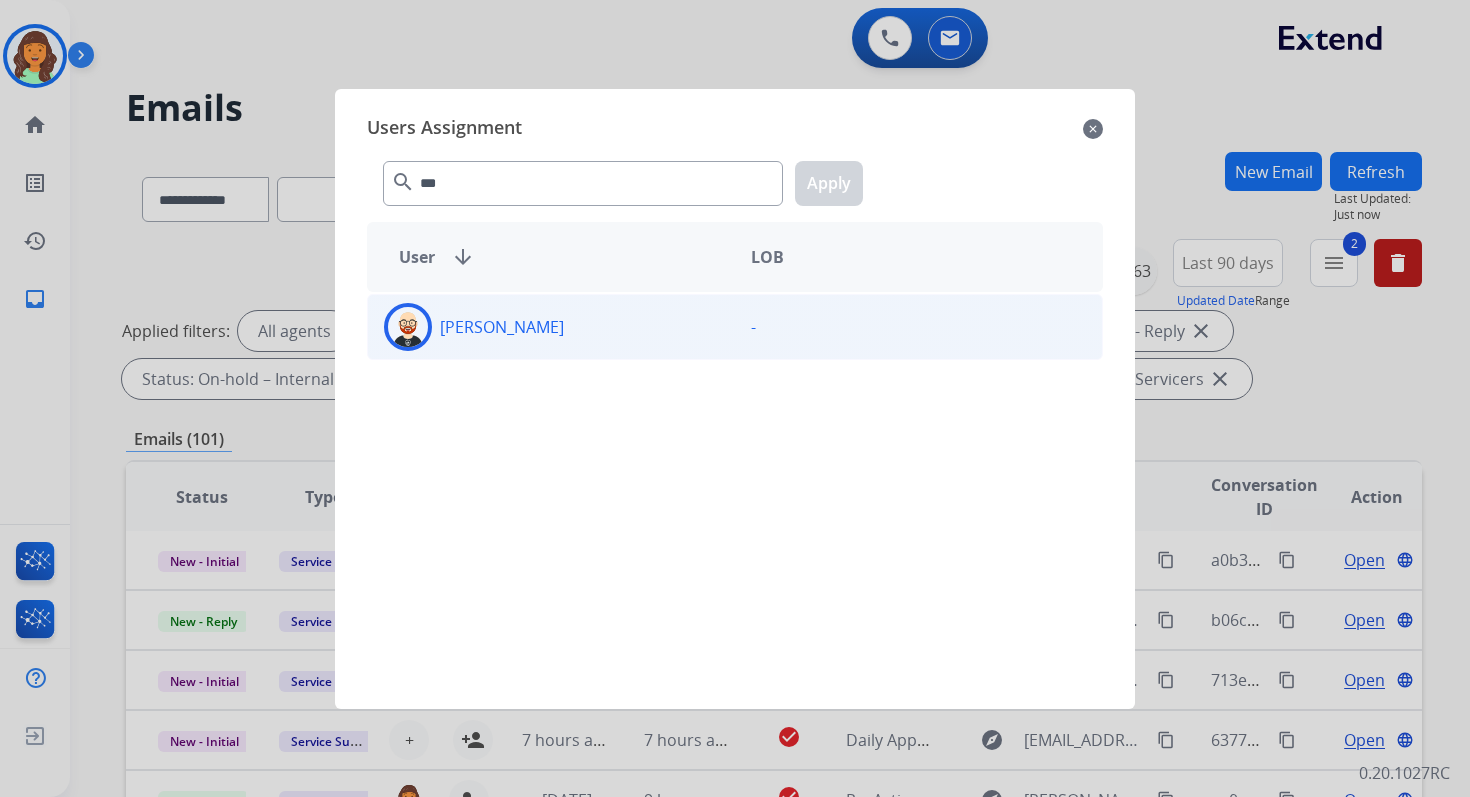 click on "[PERSON_NAME]" 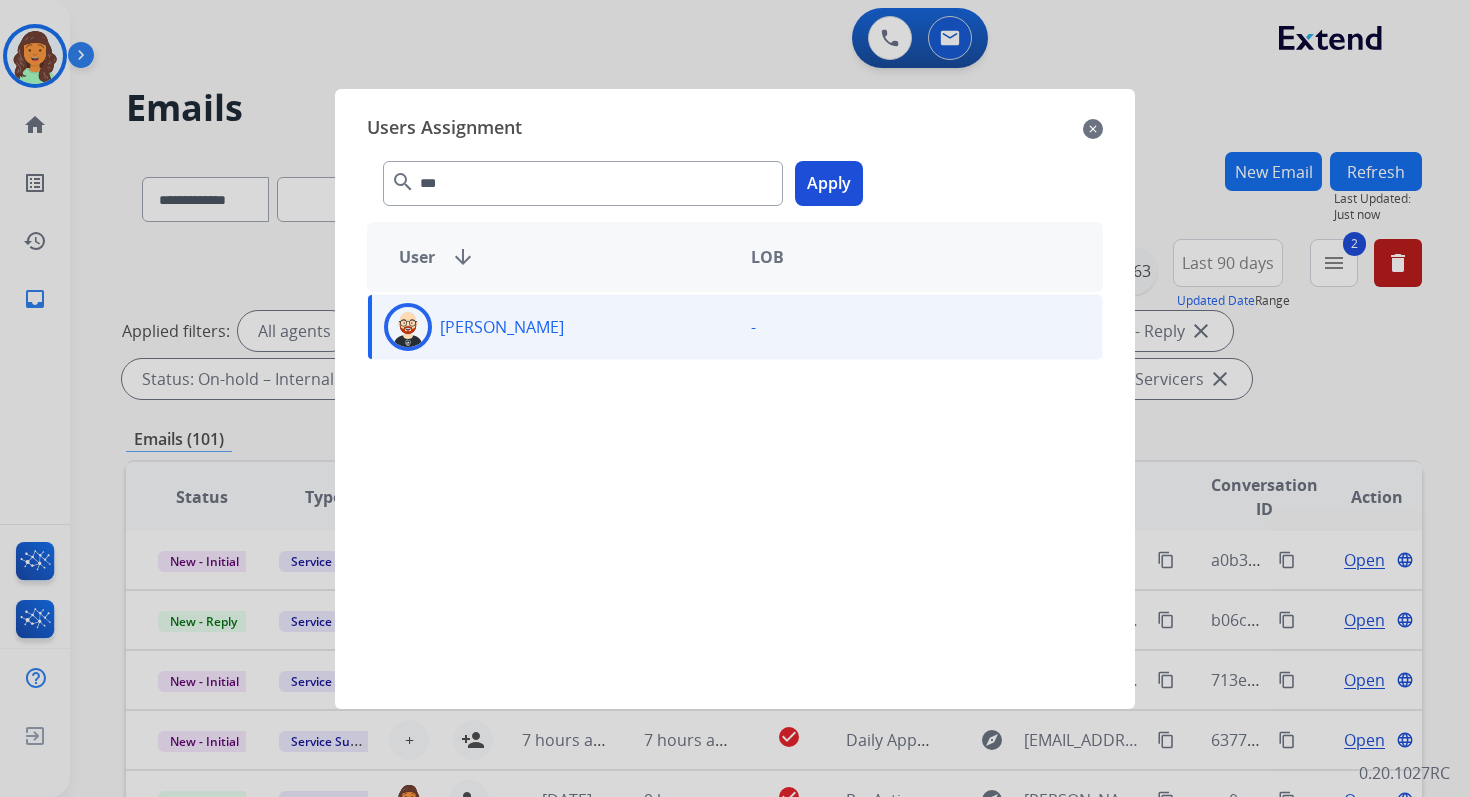 click on "Apply" 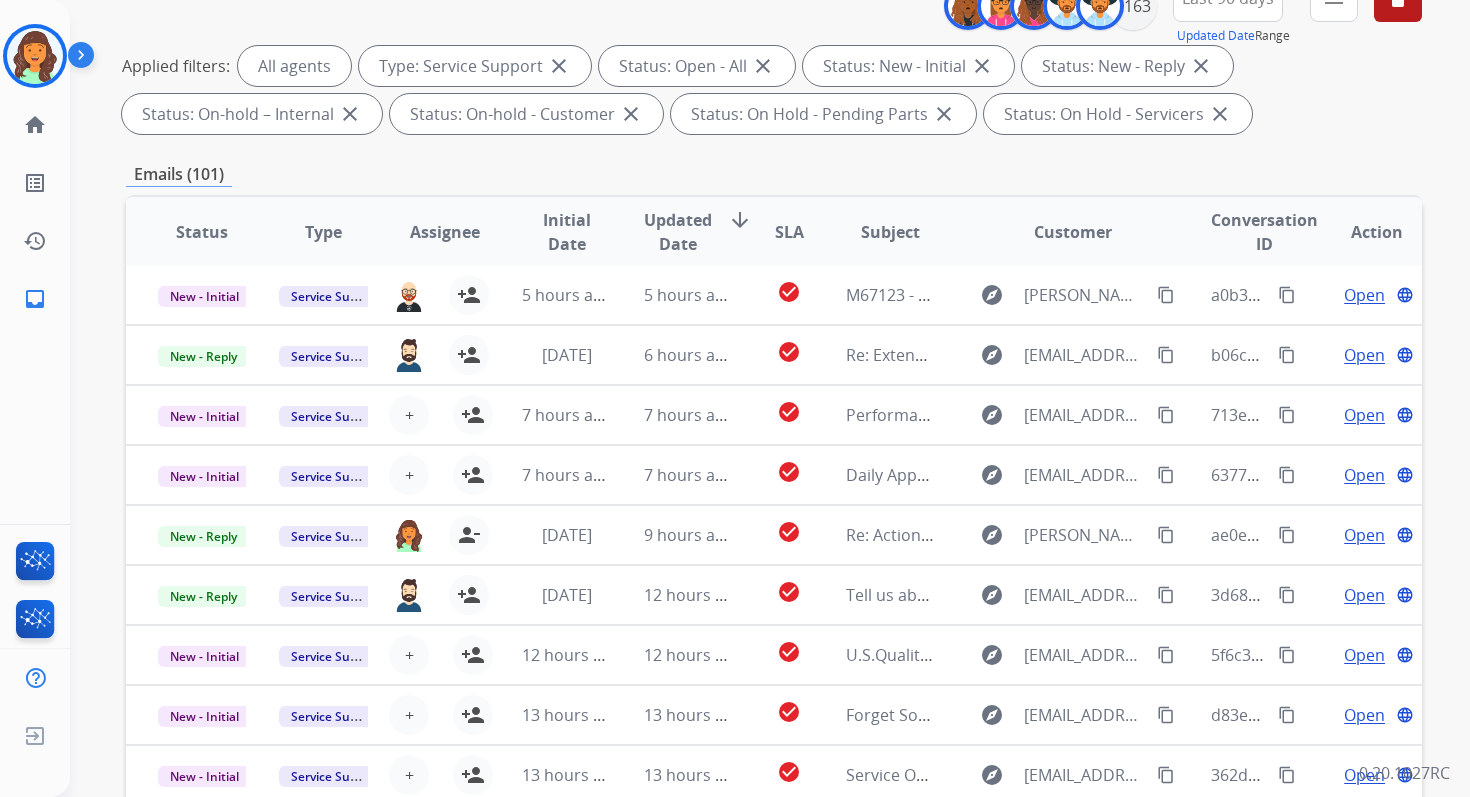 scroll, scrollTop: 437, scrollLeft: 0, axis: vertical 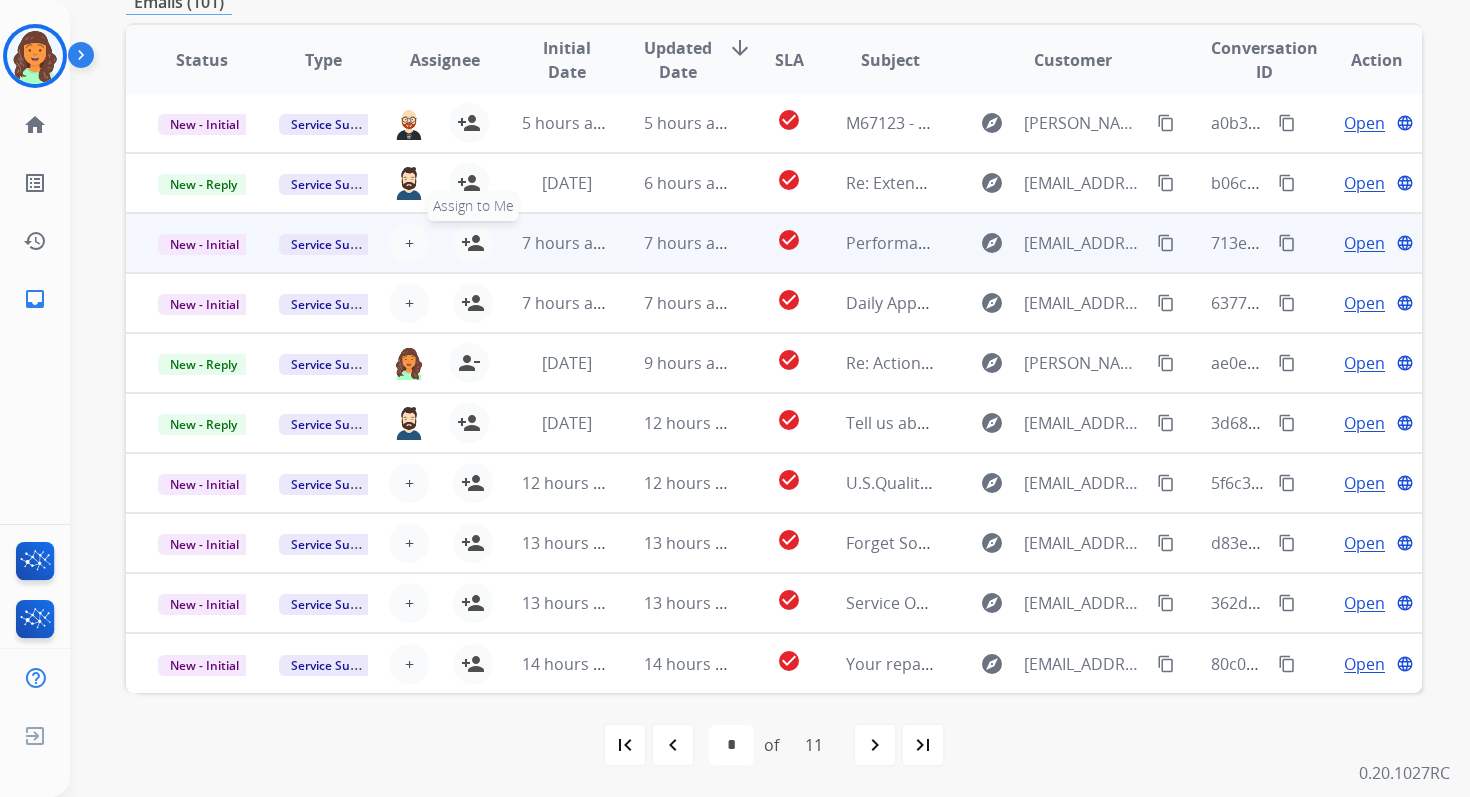 click on "person_add" at bounding box center [473, 243] 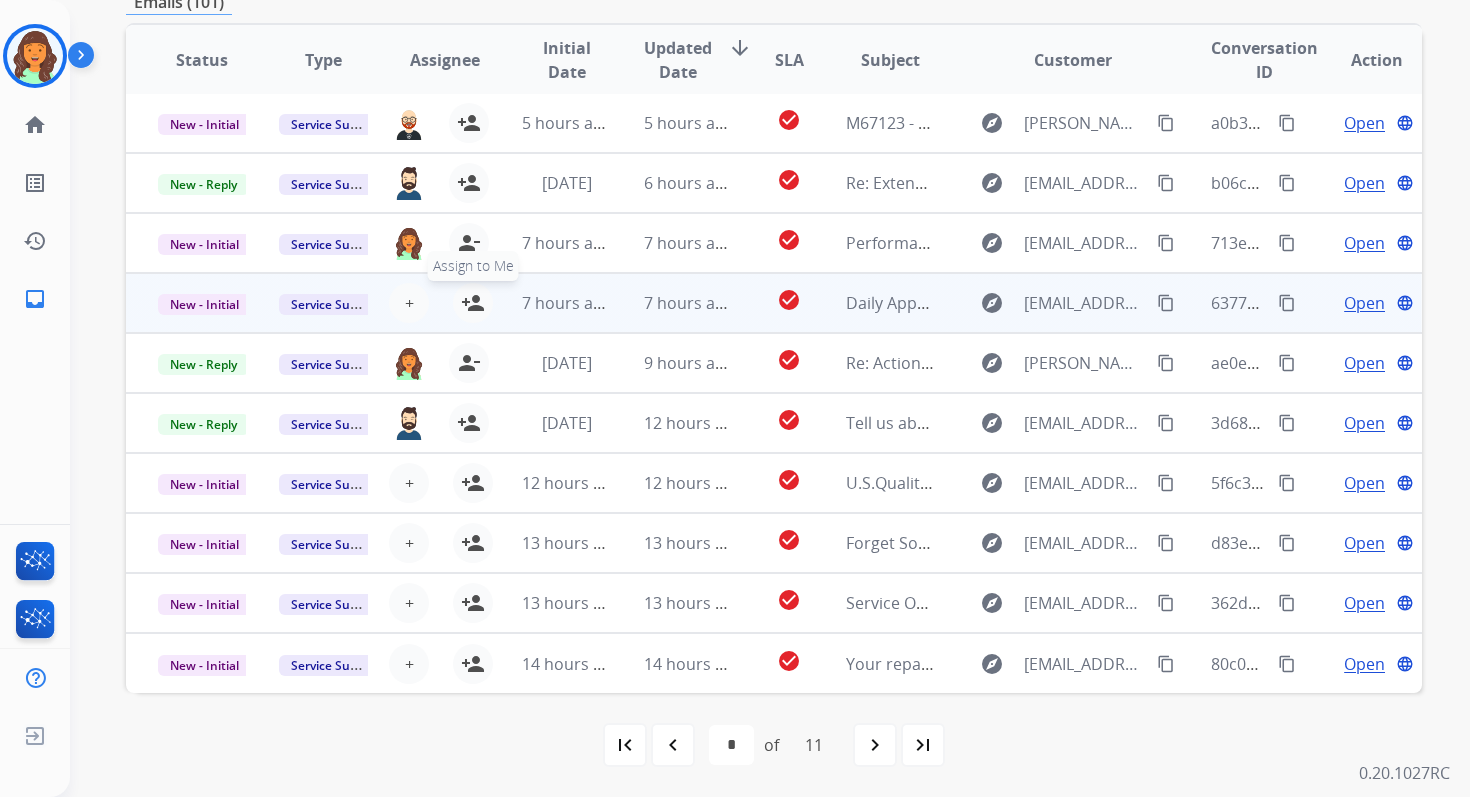 click on "person_add" at bounding box center (473, 303) 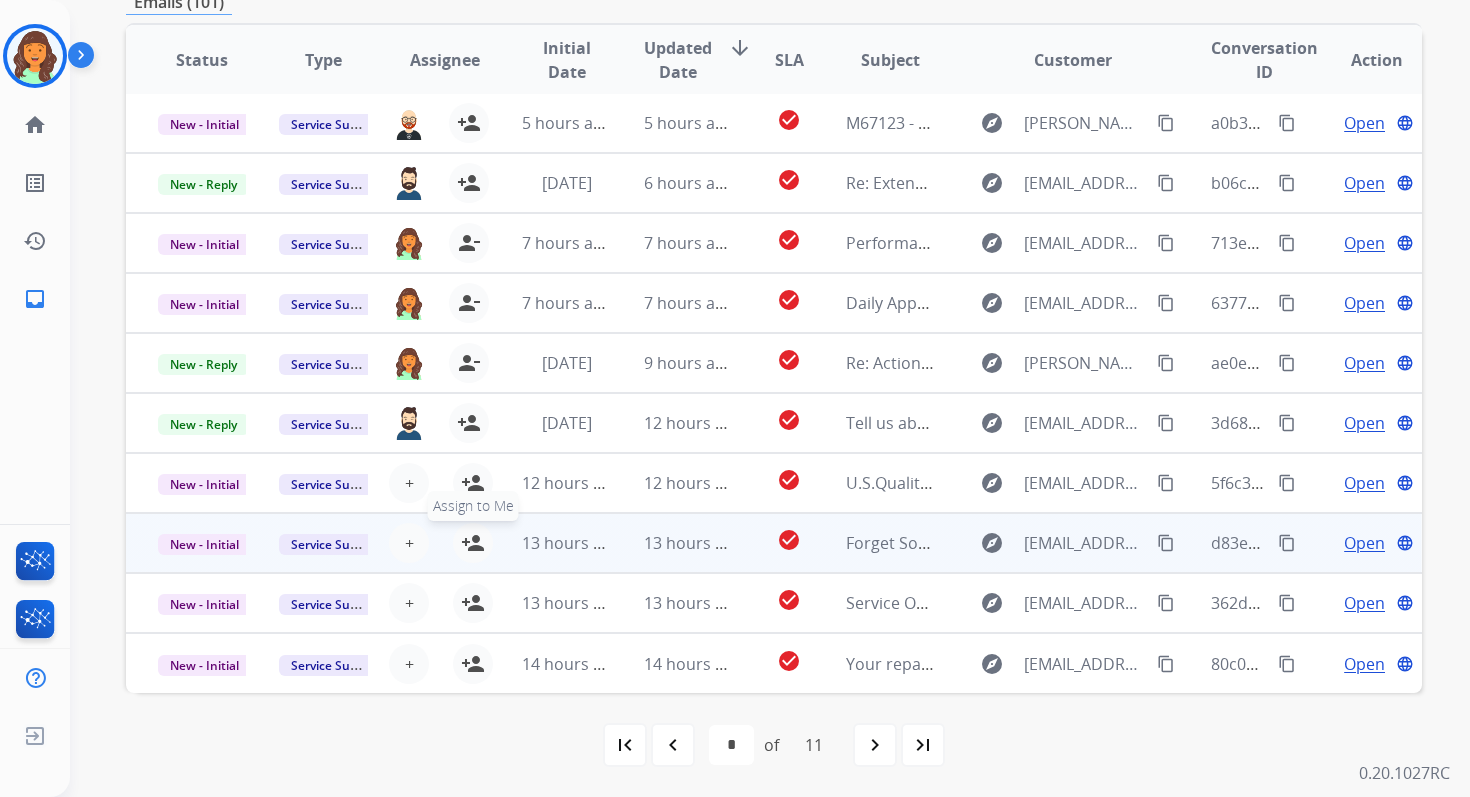 click on "person_add" at bounding box center (473, 543) 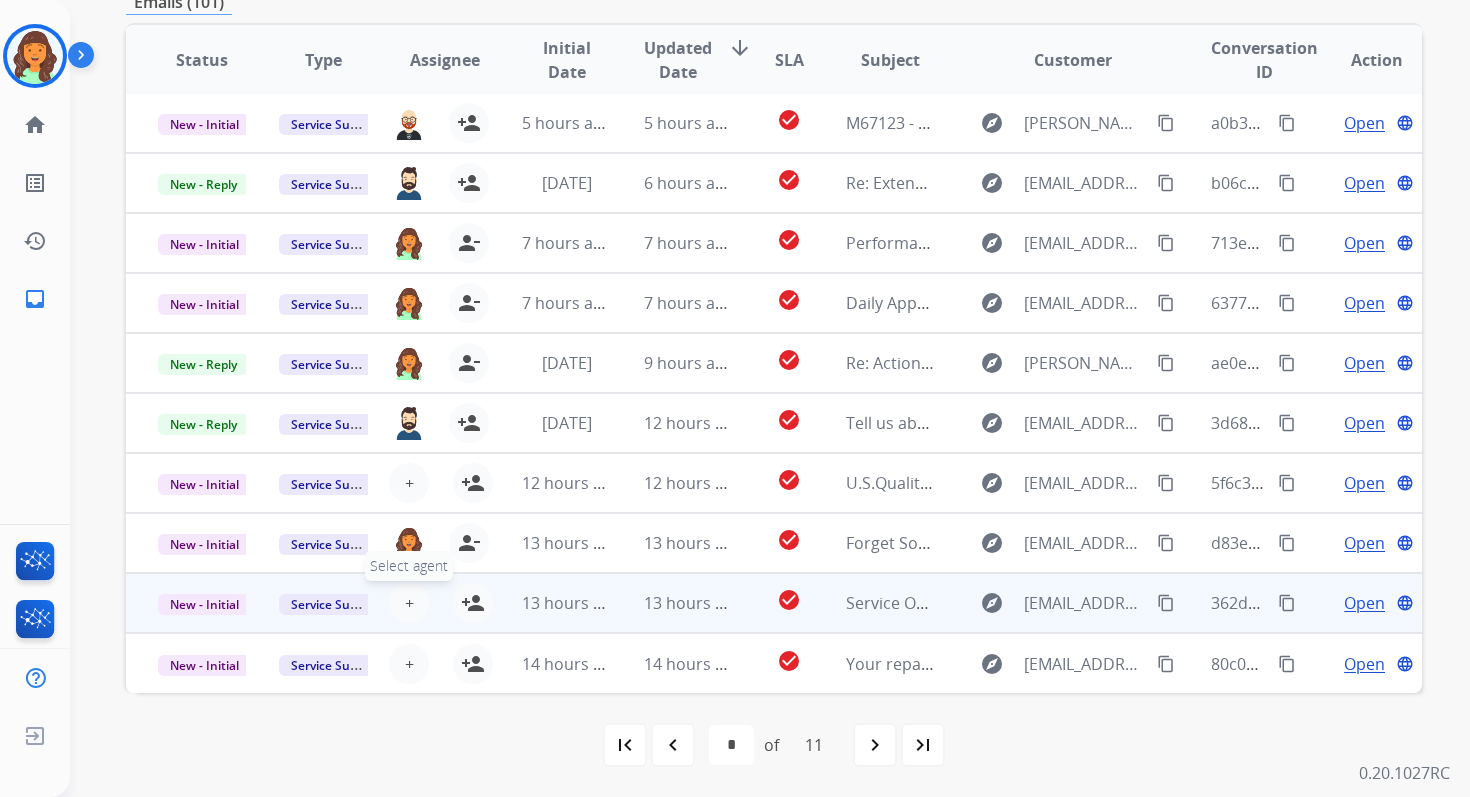 click on "+ Select agent" at bounding box center (409, 603) 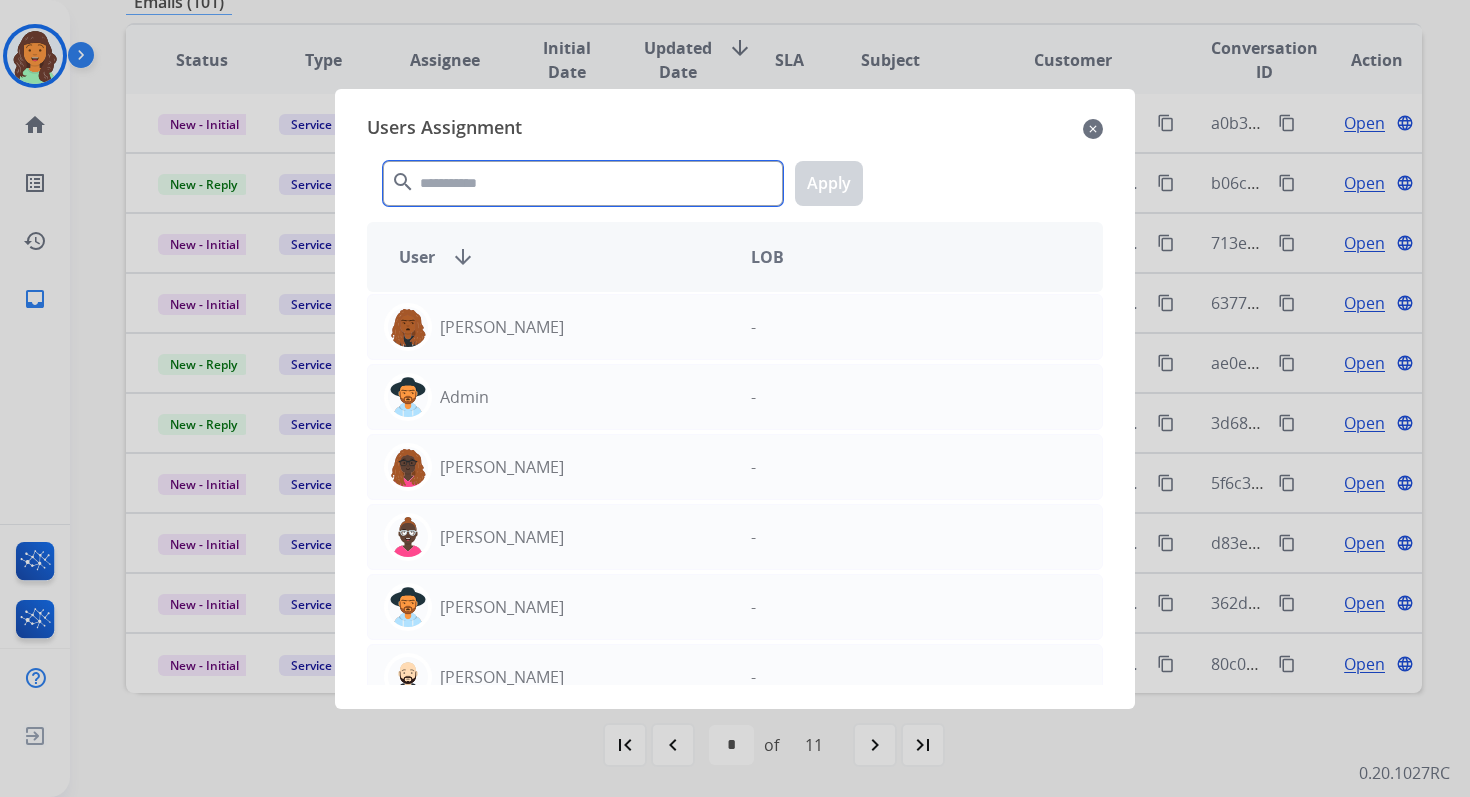 click 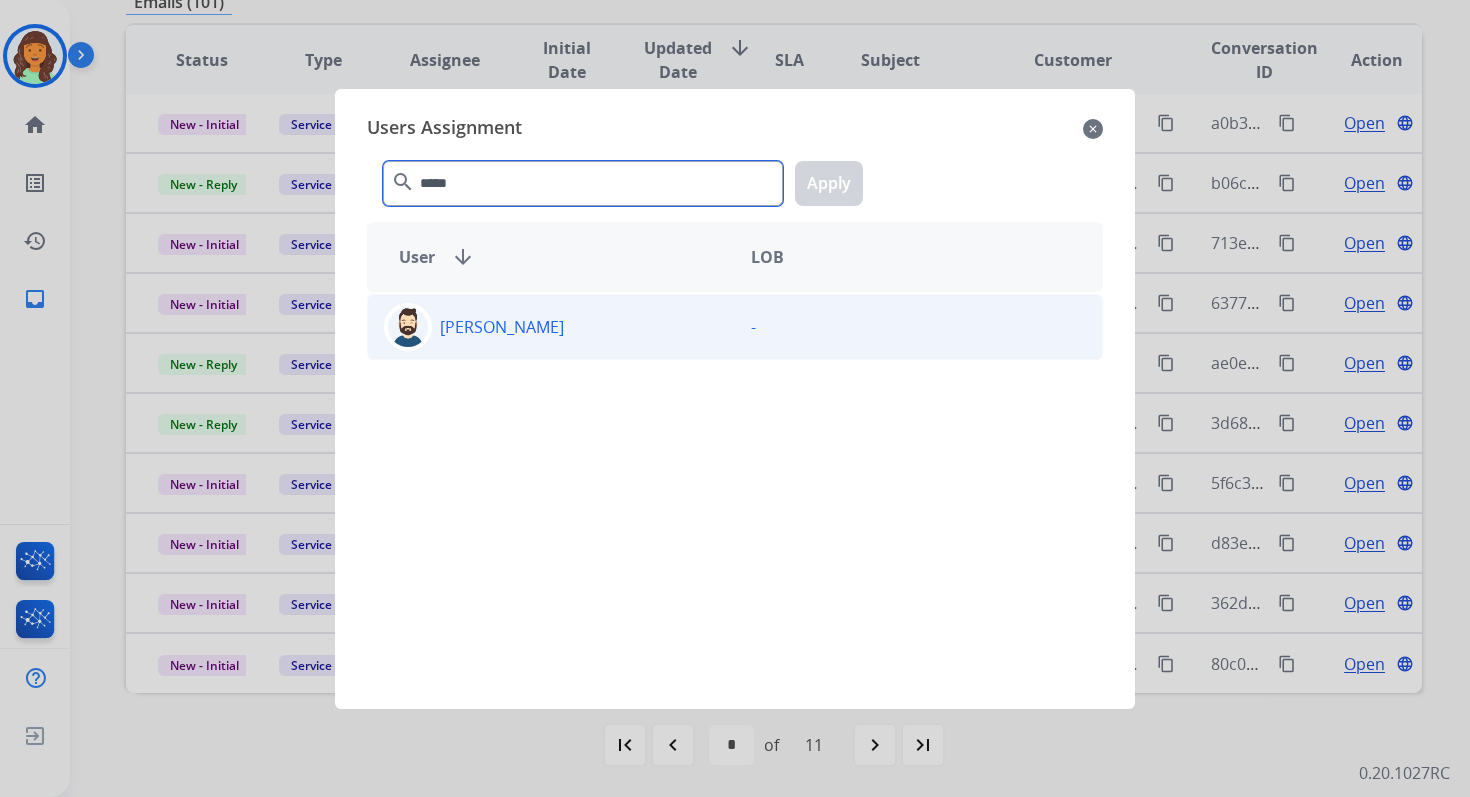 type on "*****" 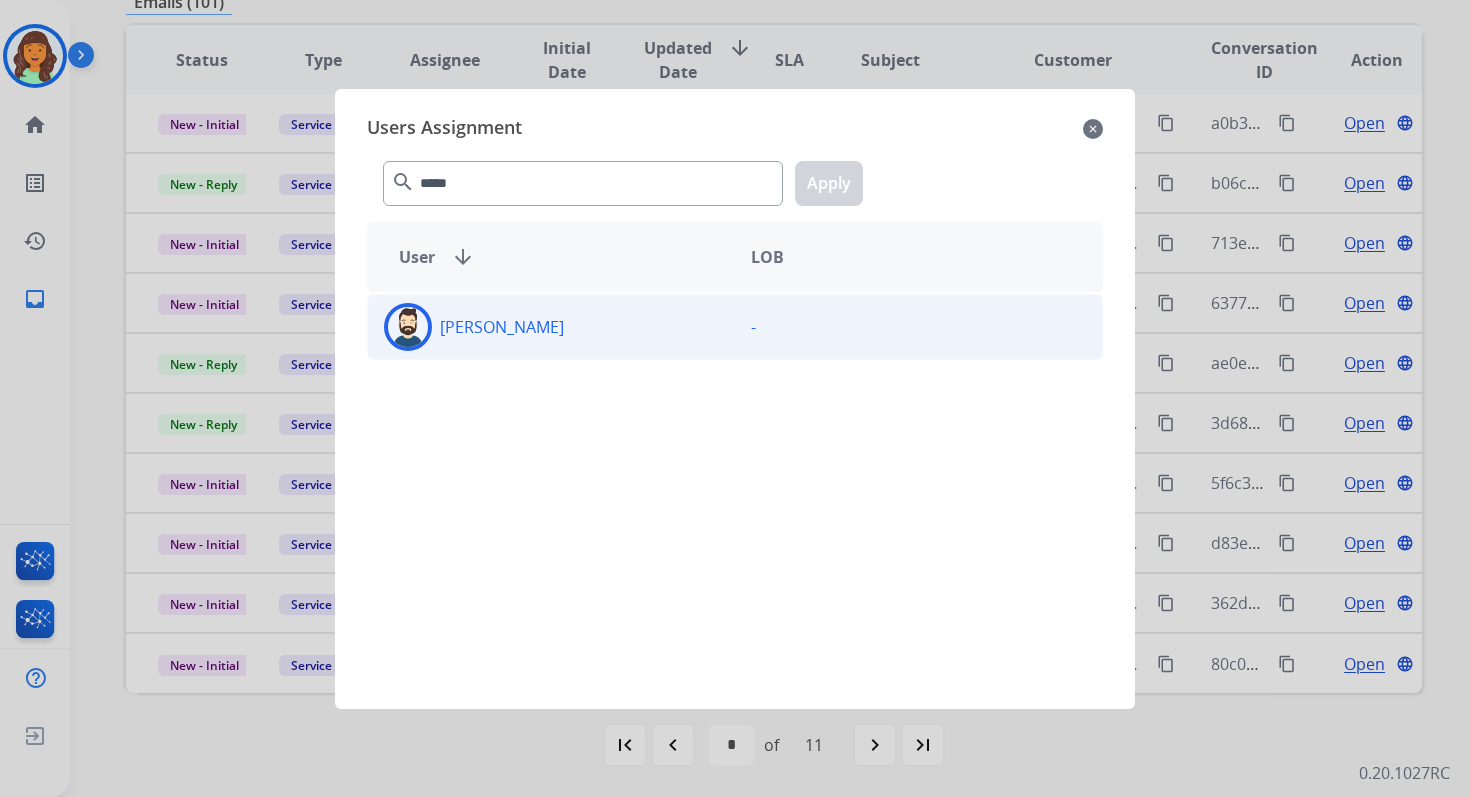 click on "[PERSON_NAME]" 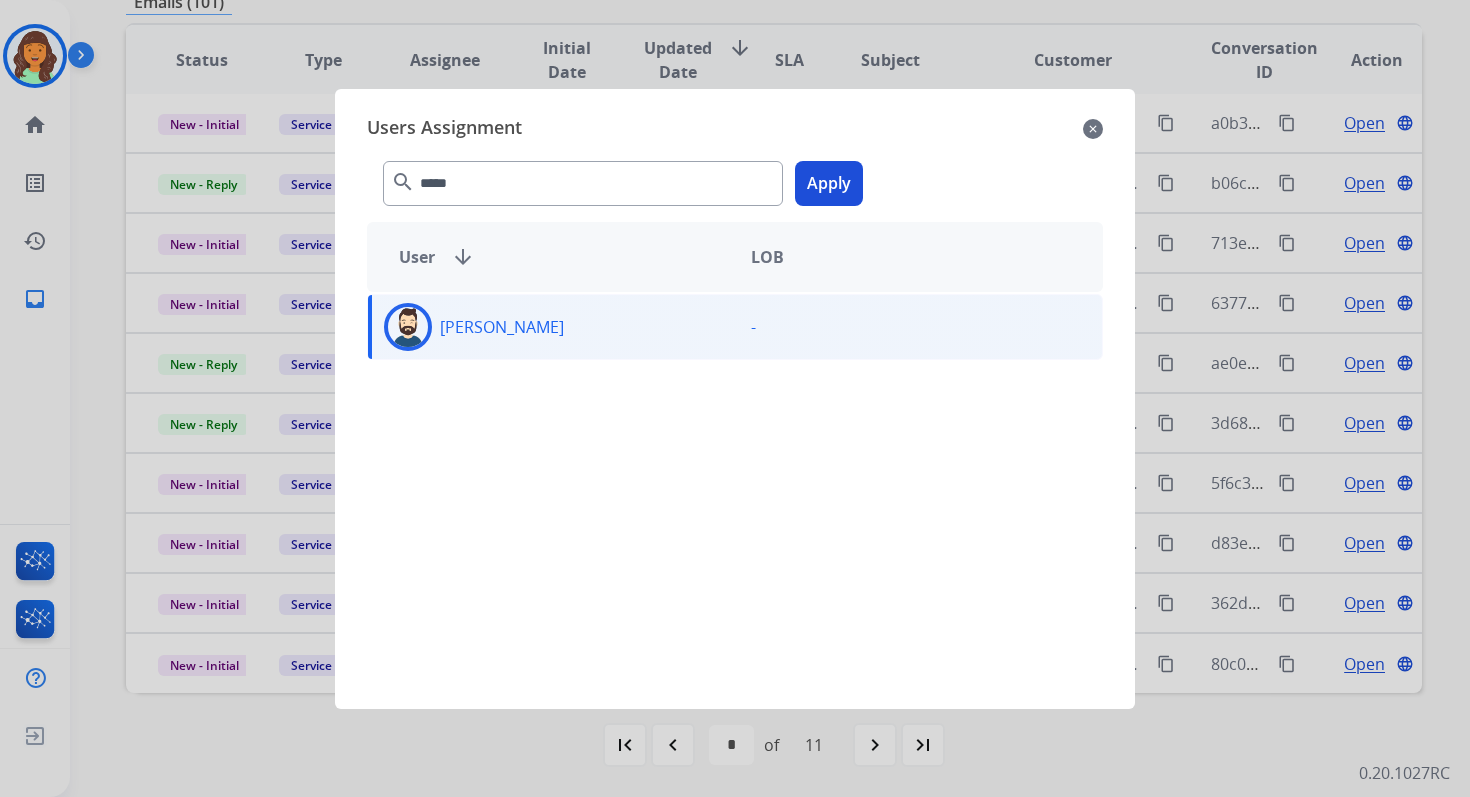 click on "Apply" 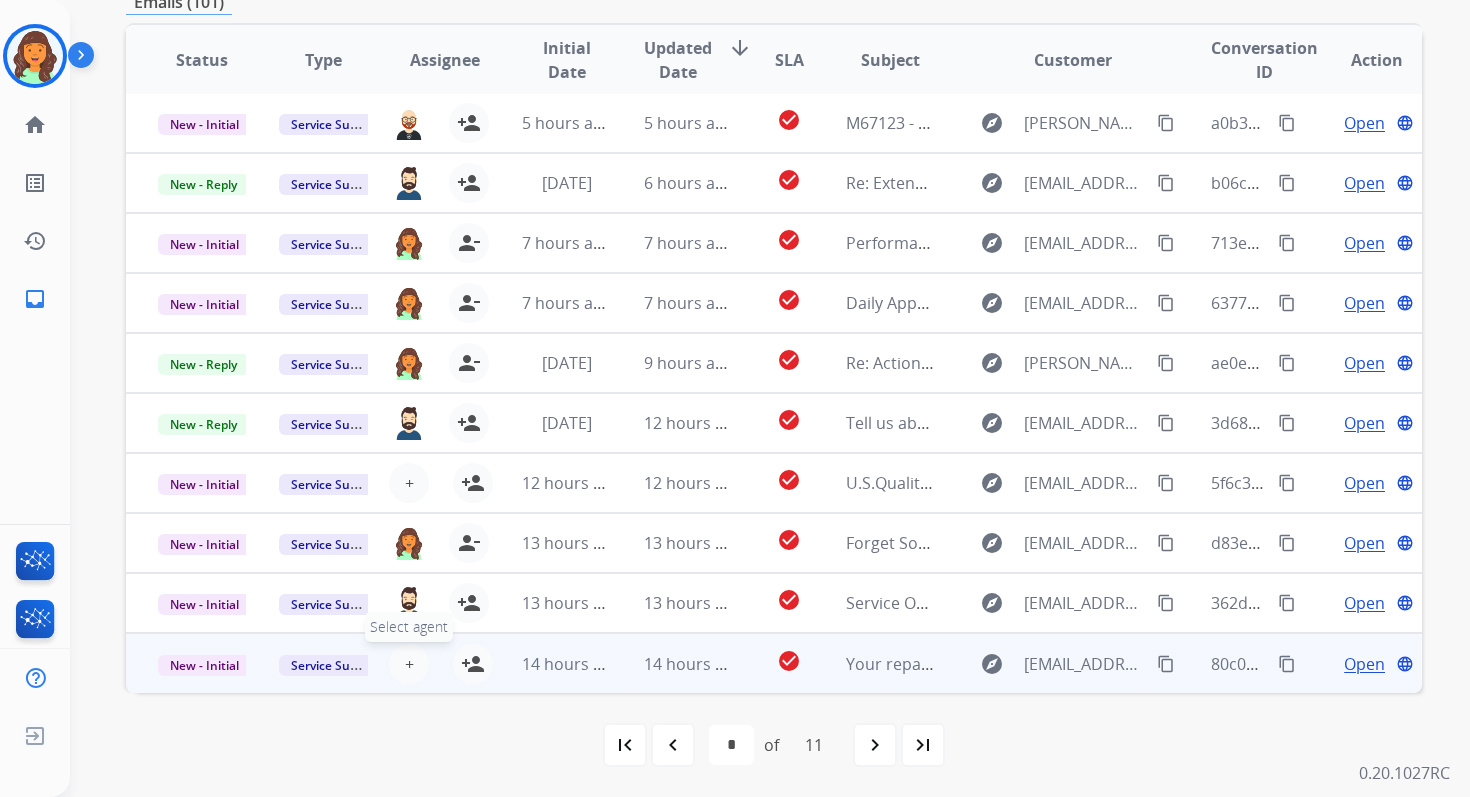 click on "+" at bounding box center (409, 664) 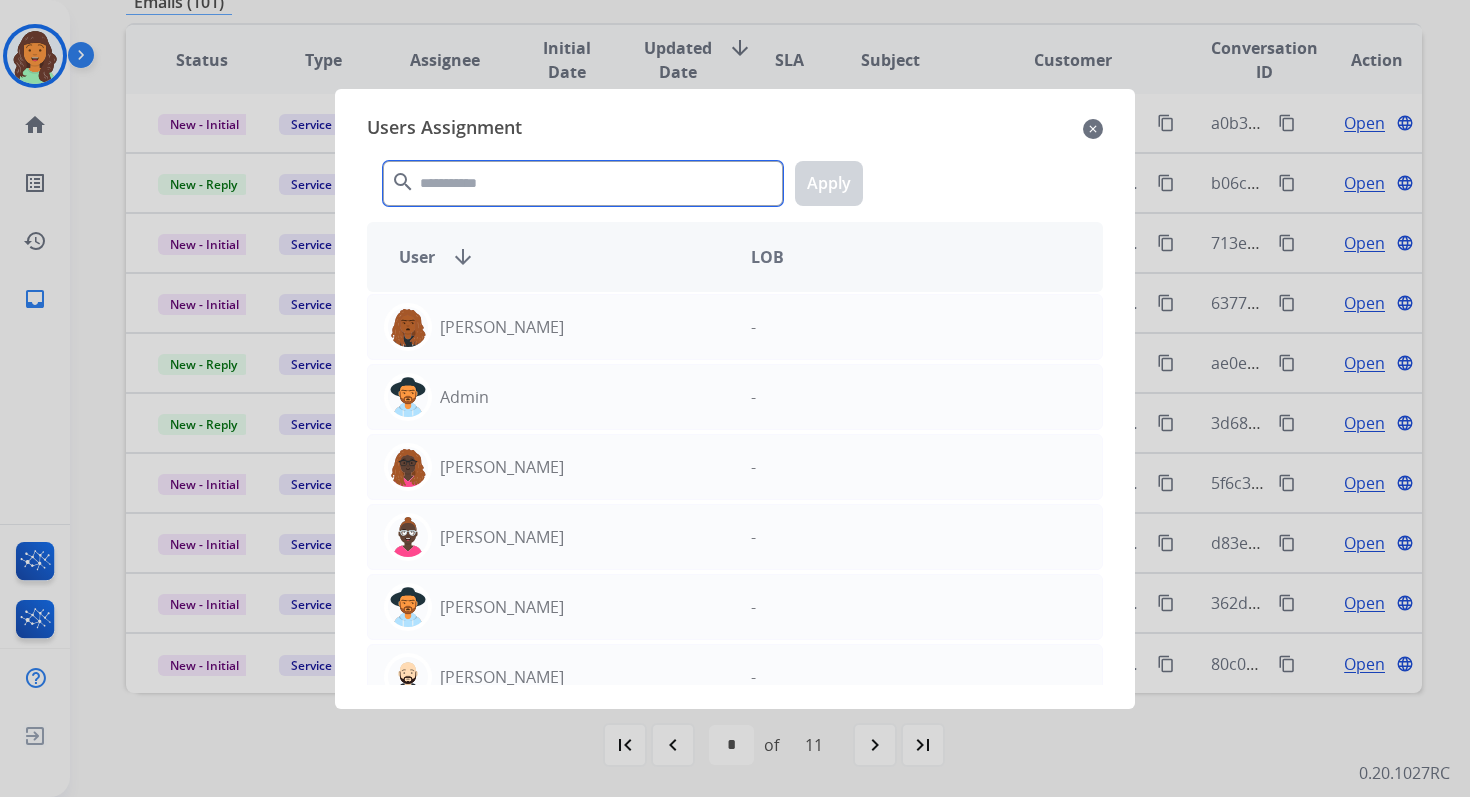 click 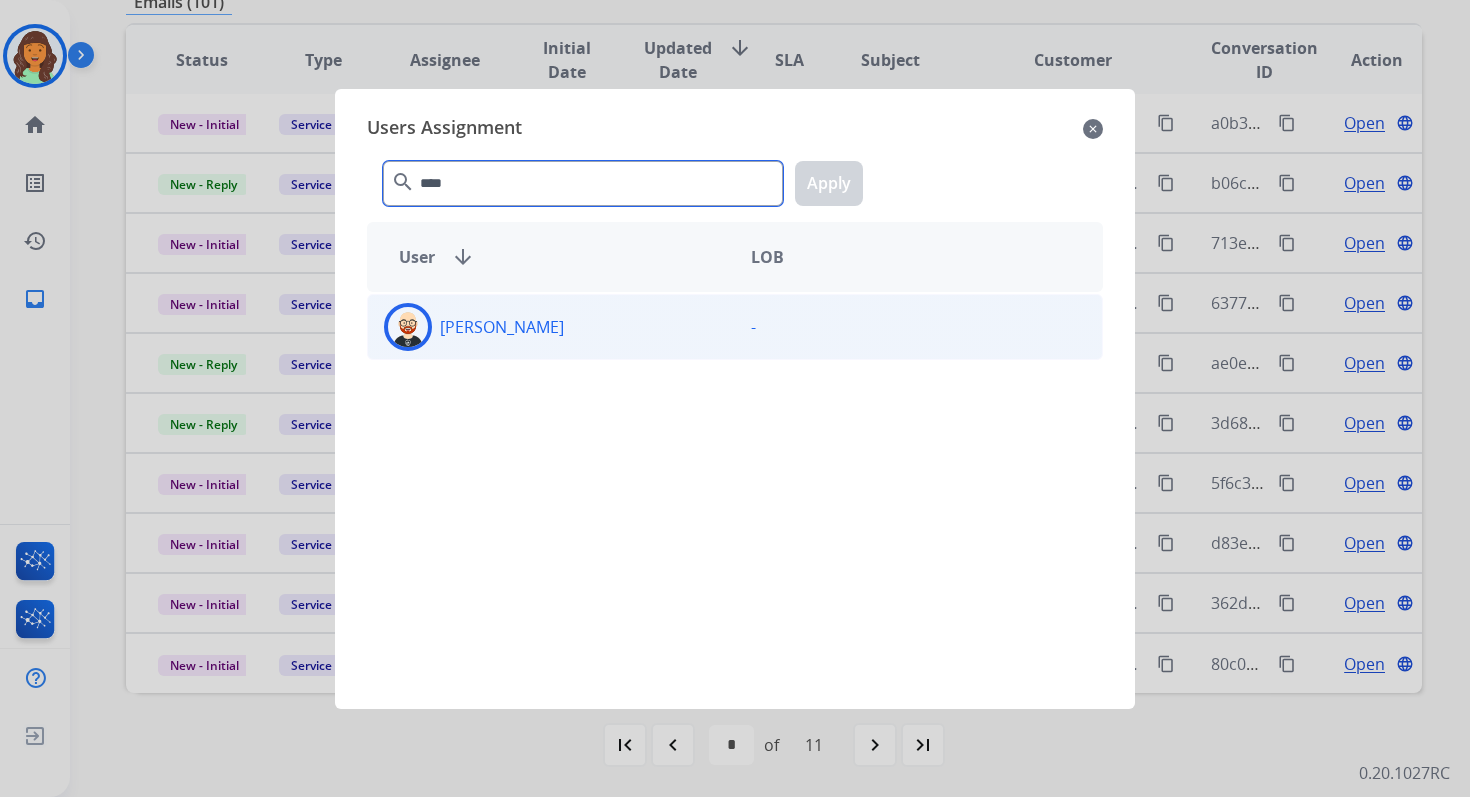 type on "****" 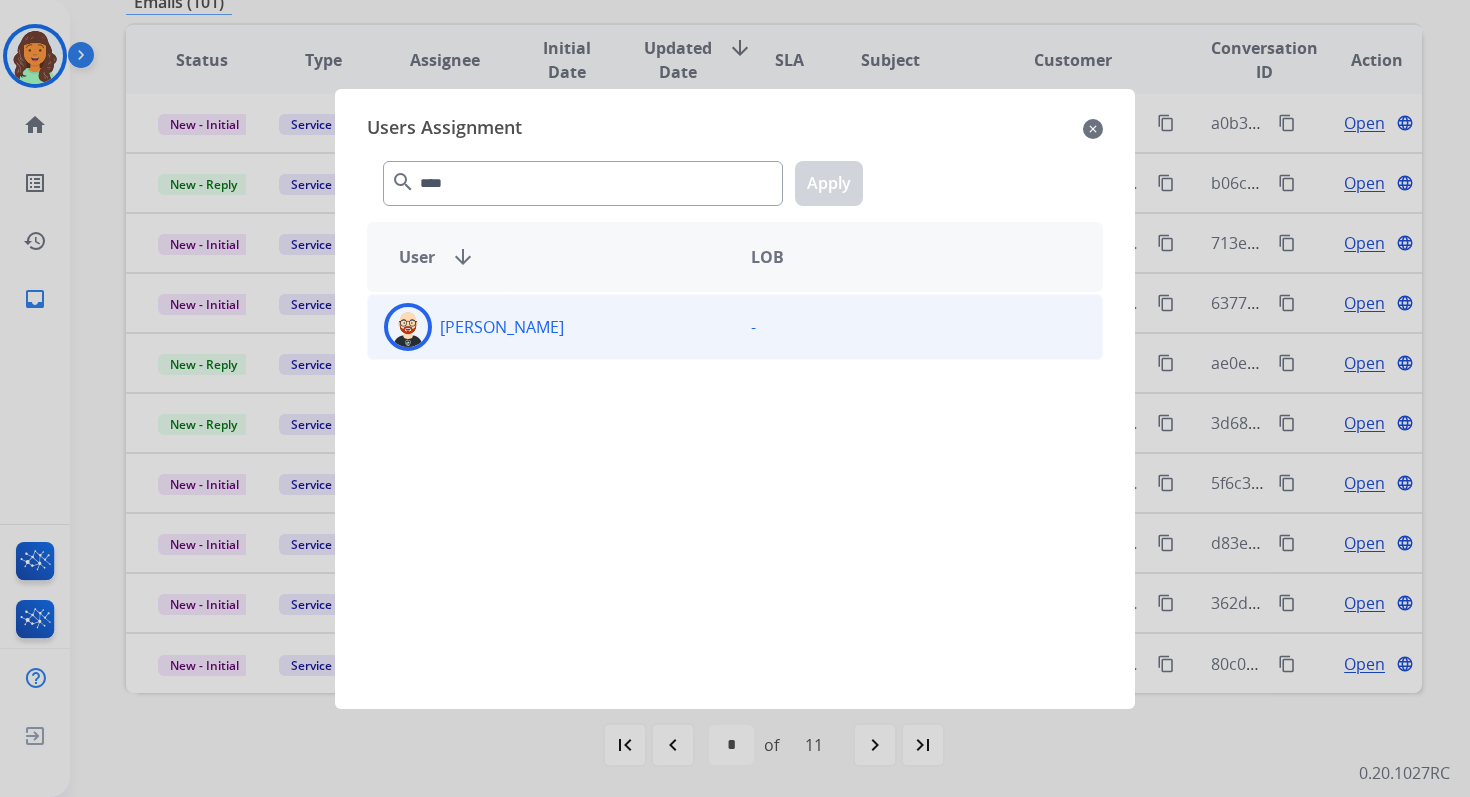 click on "[PERSON_NAME]" 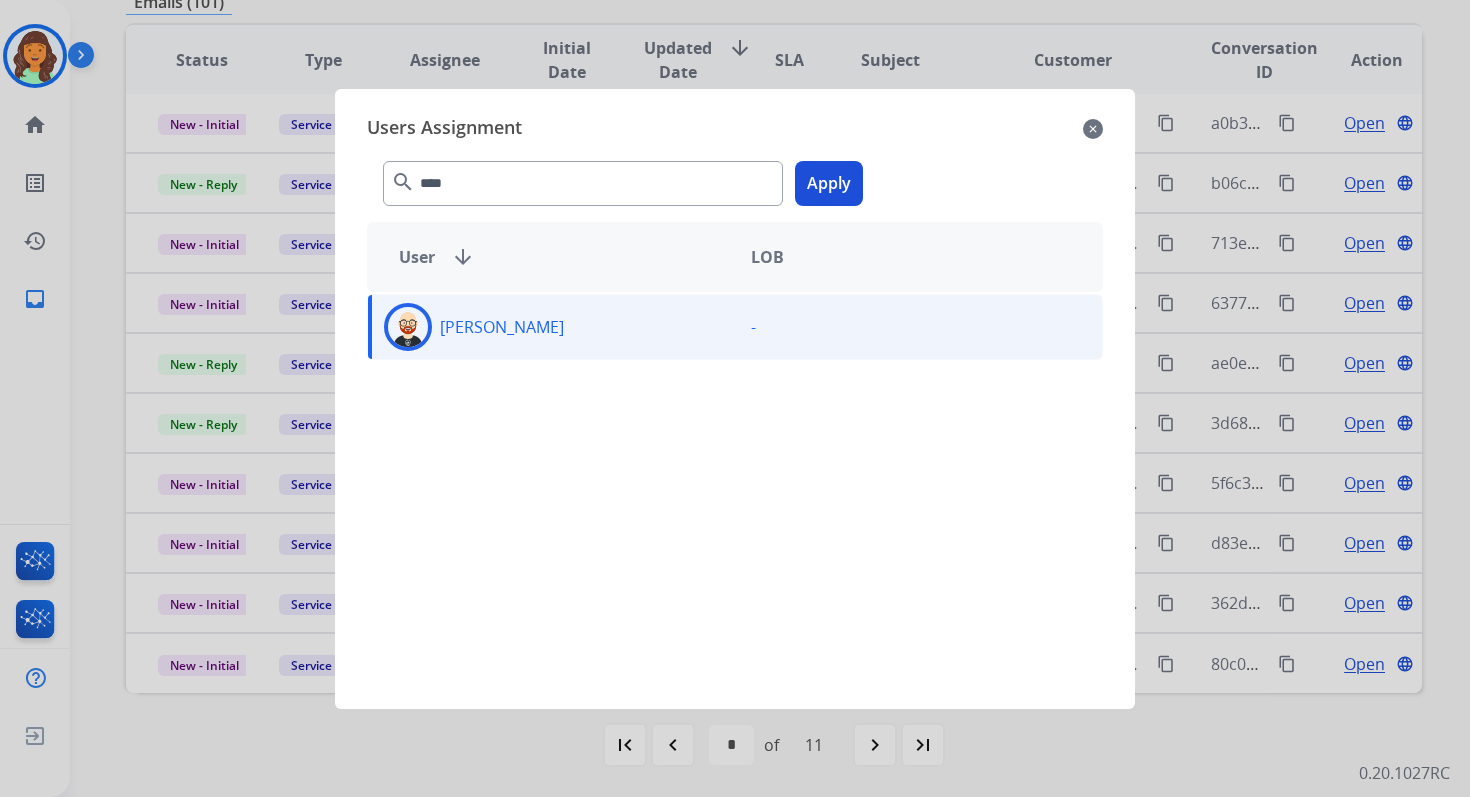 click on "Apply" 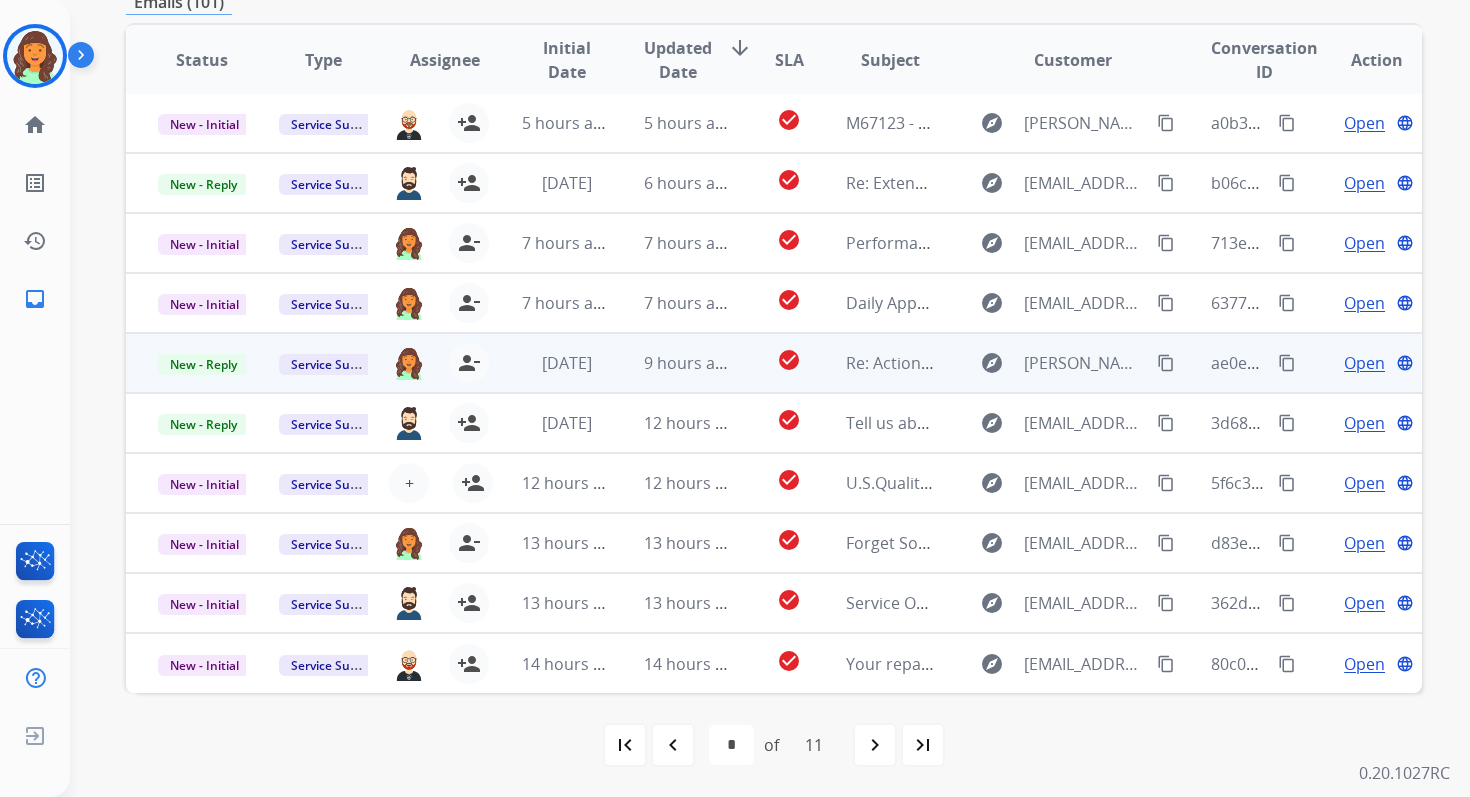 scroll, scrollTop: 0, scrollLeft: 0, axis: both 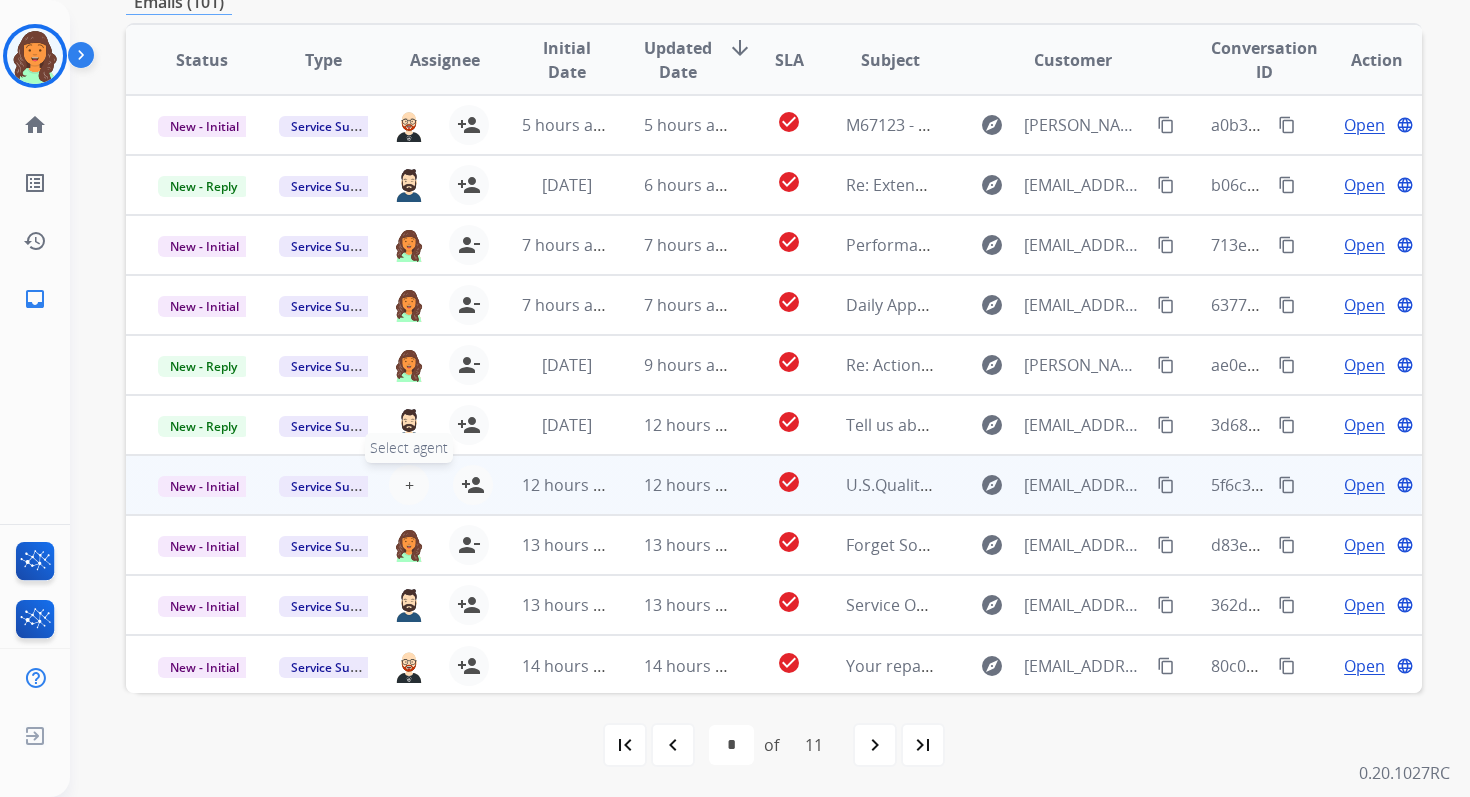 click on "+" at bounding box center [409, 485] 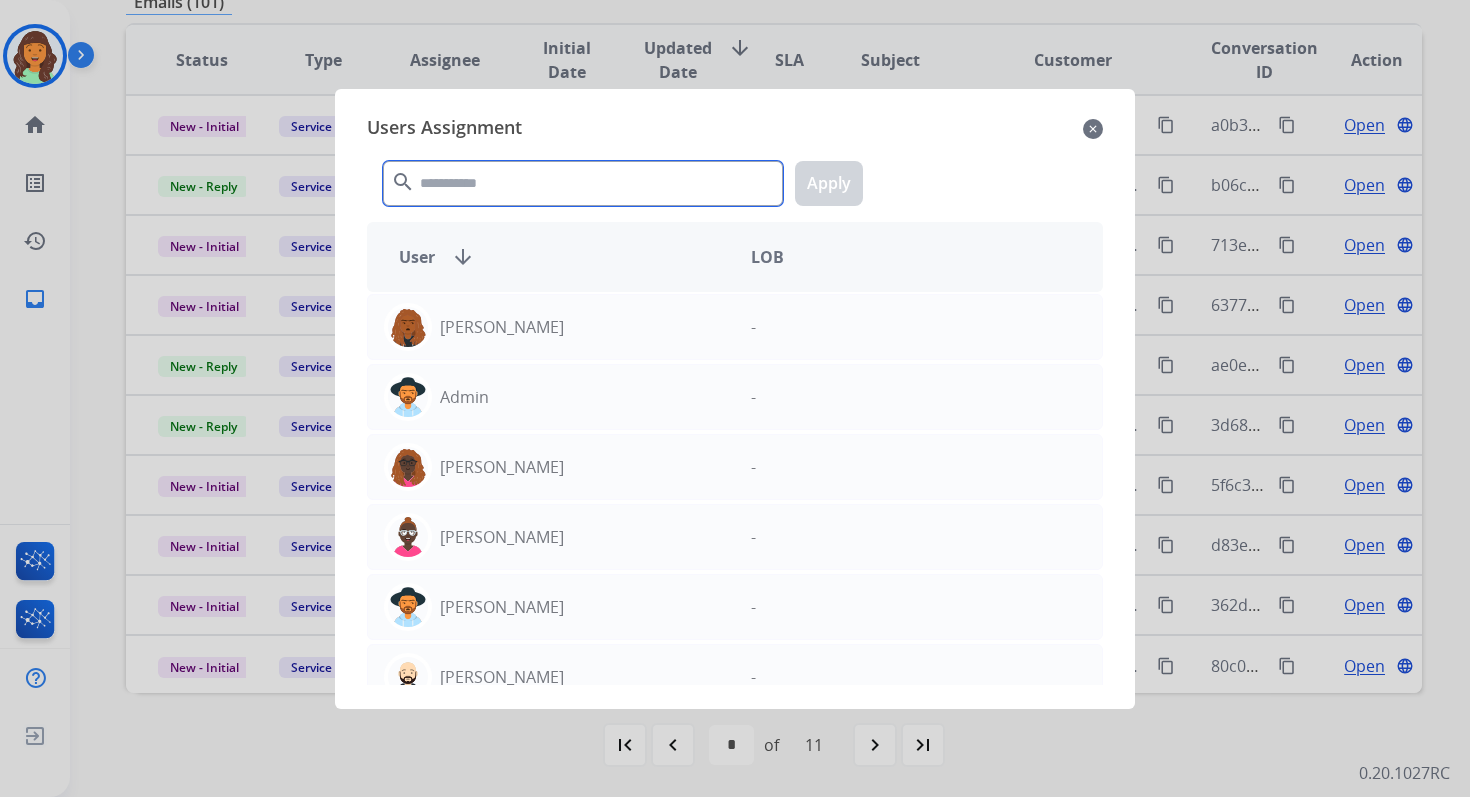 click 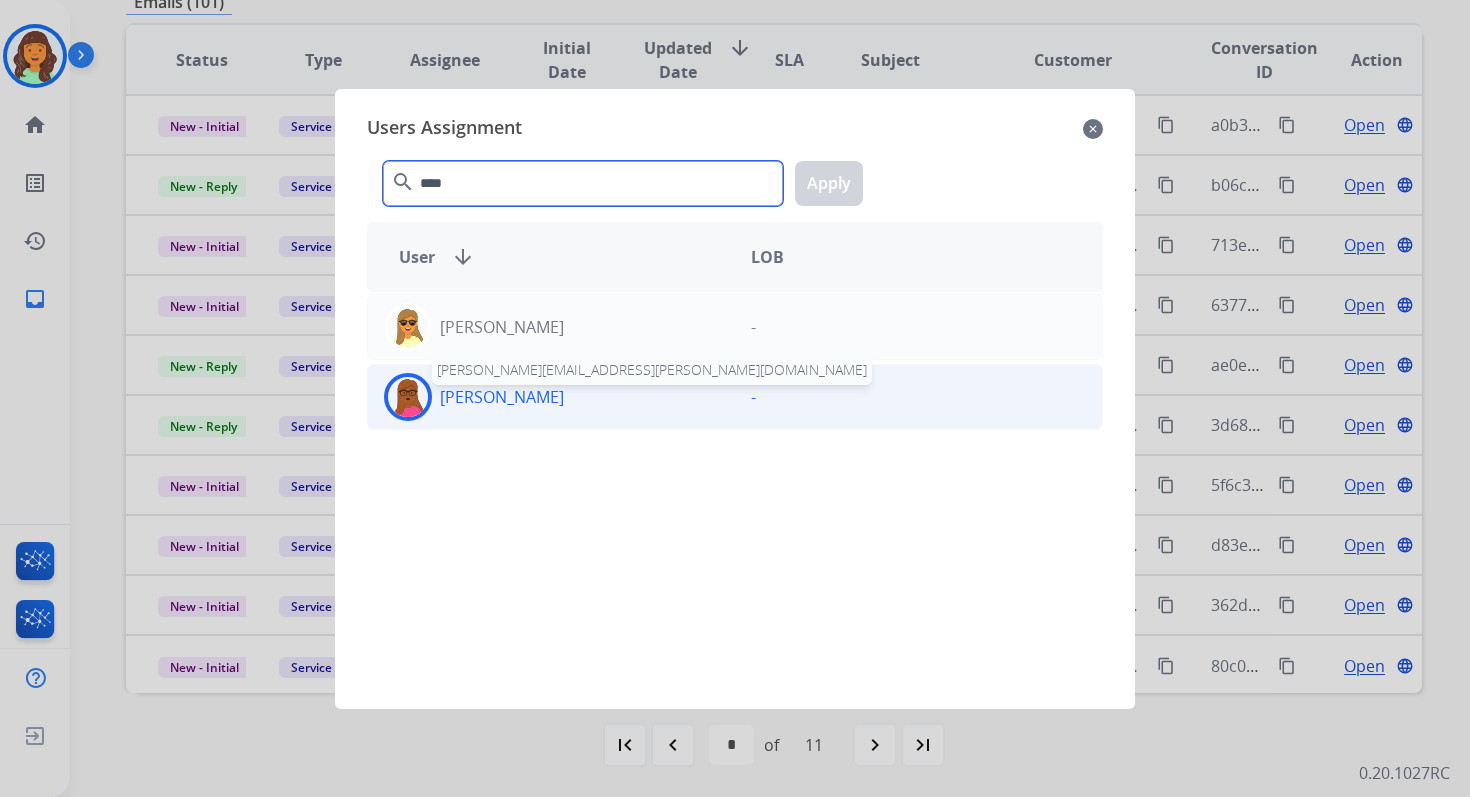 type on "****" 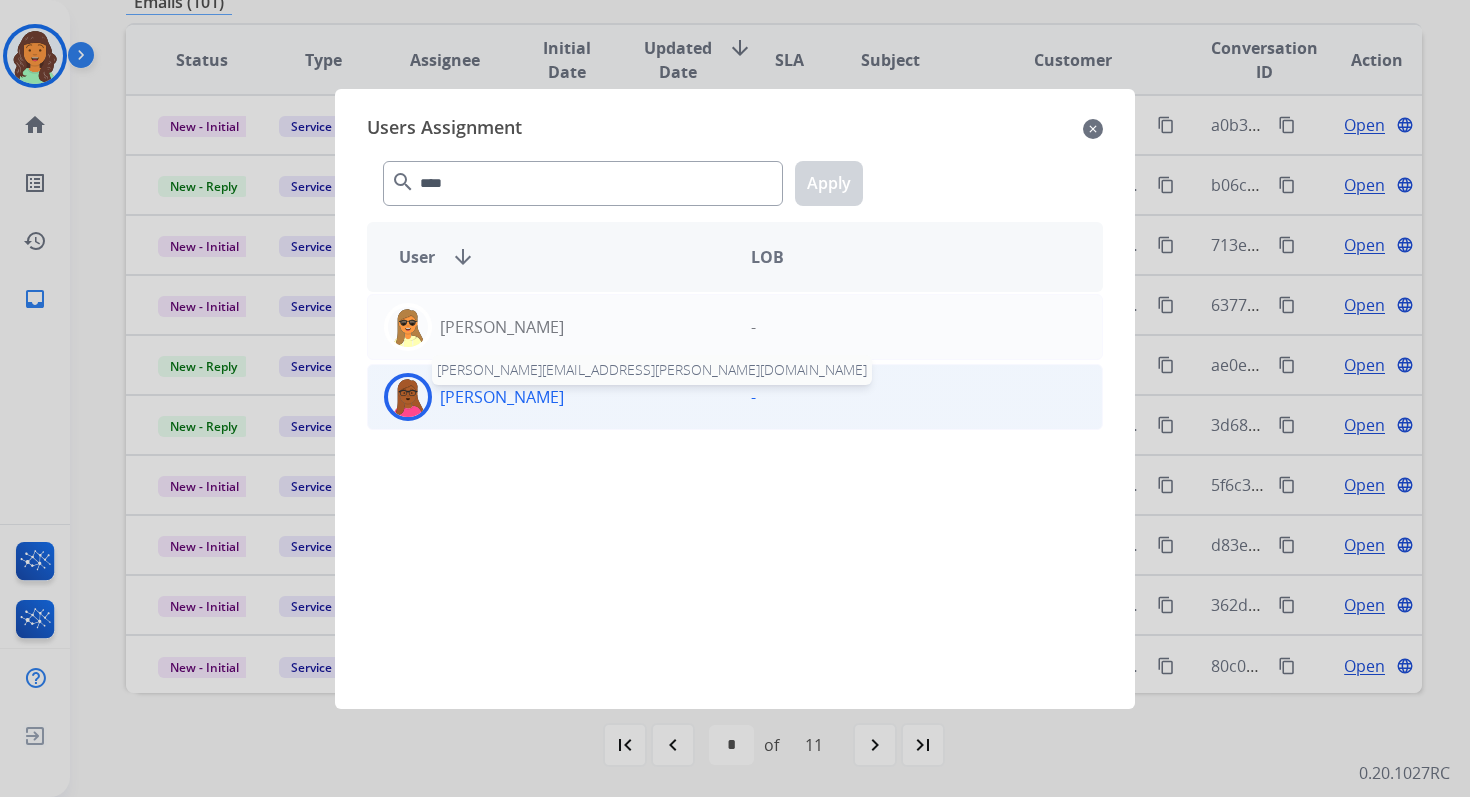 click on "[PERSON_NAME]" 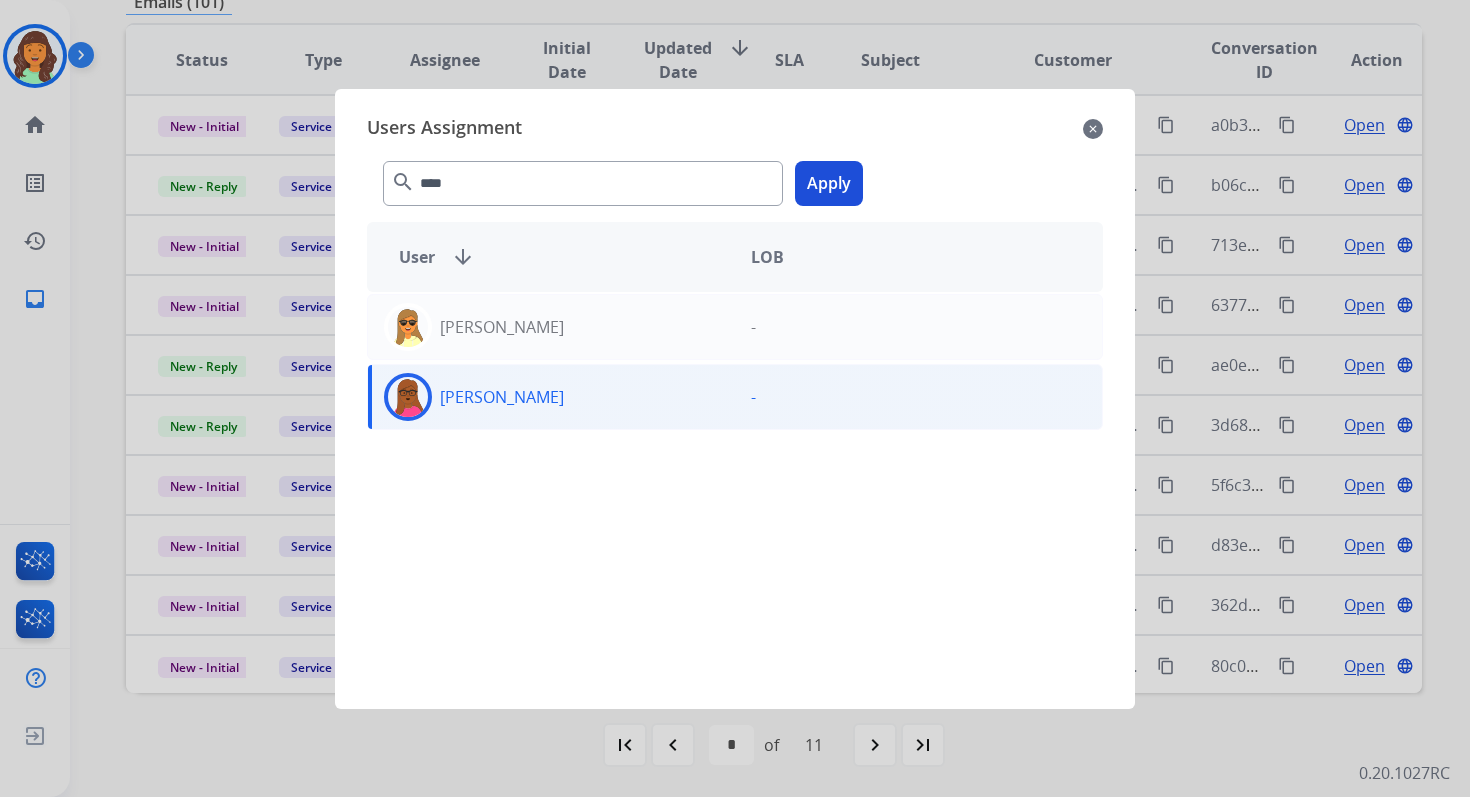 click on "Apply" 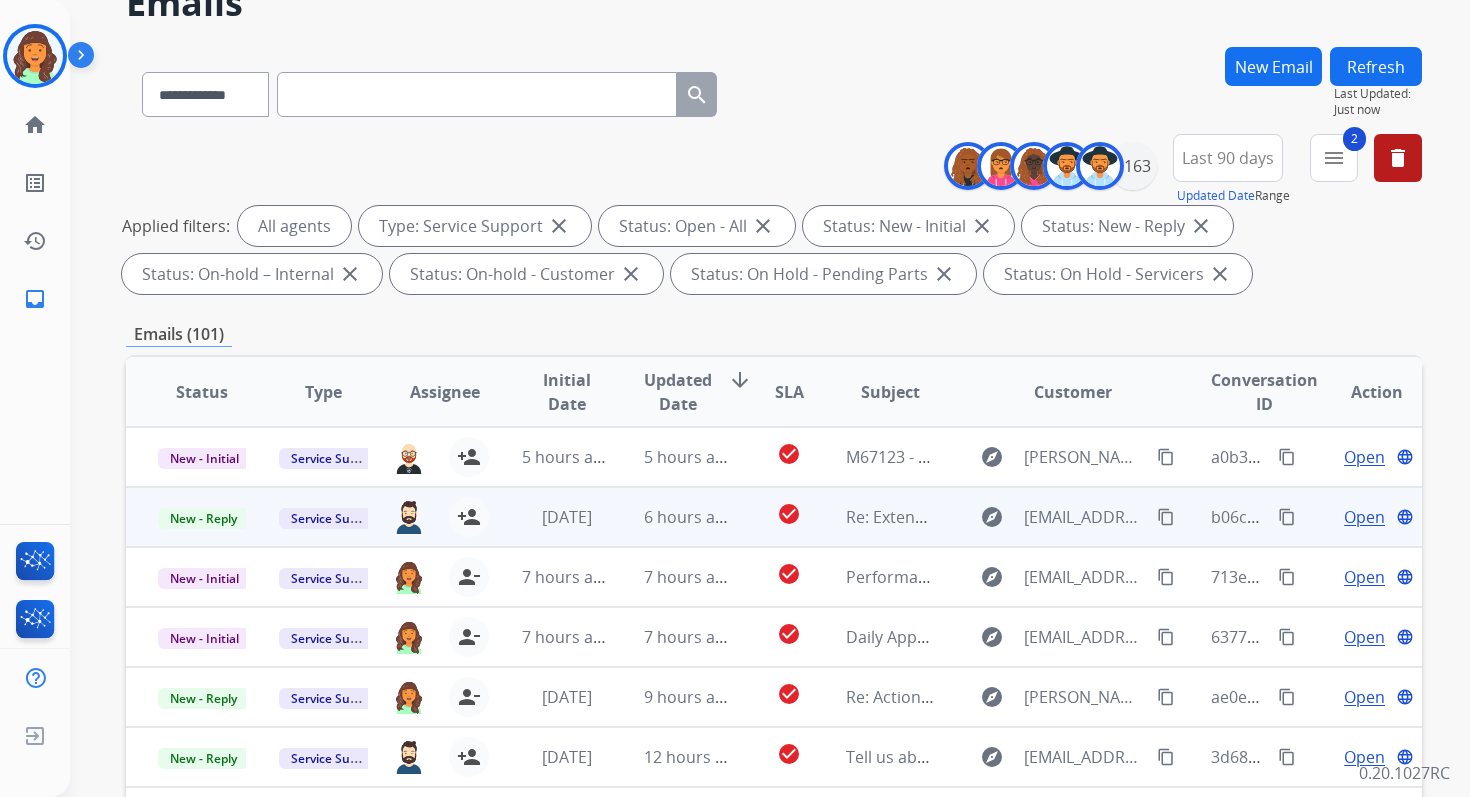 scroll, scrollTop: 0, scrollLeft: 0, axis: both 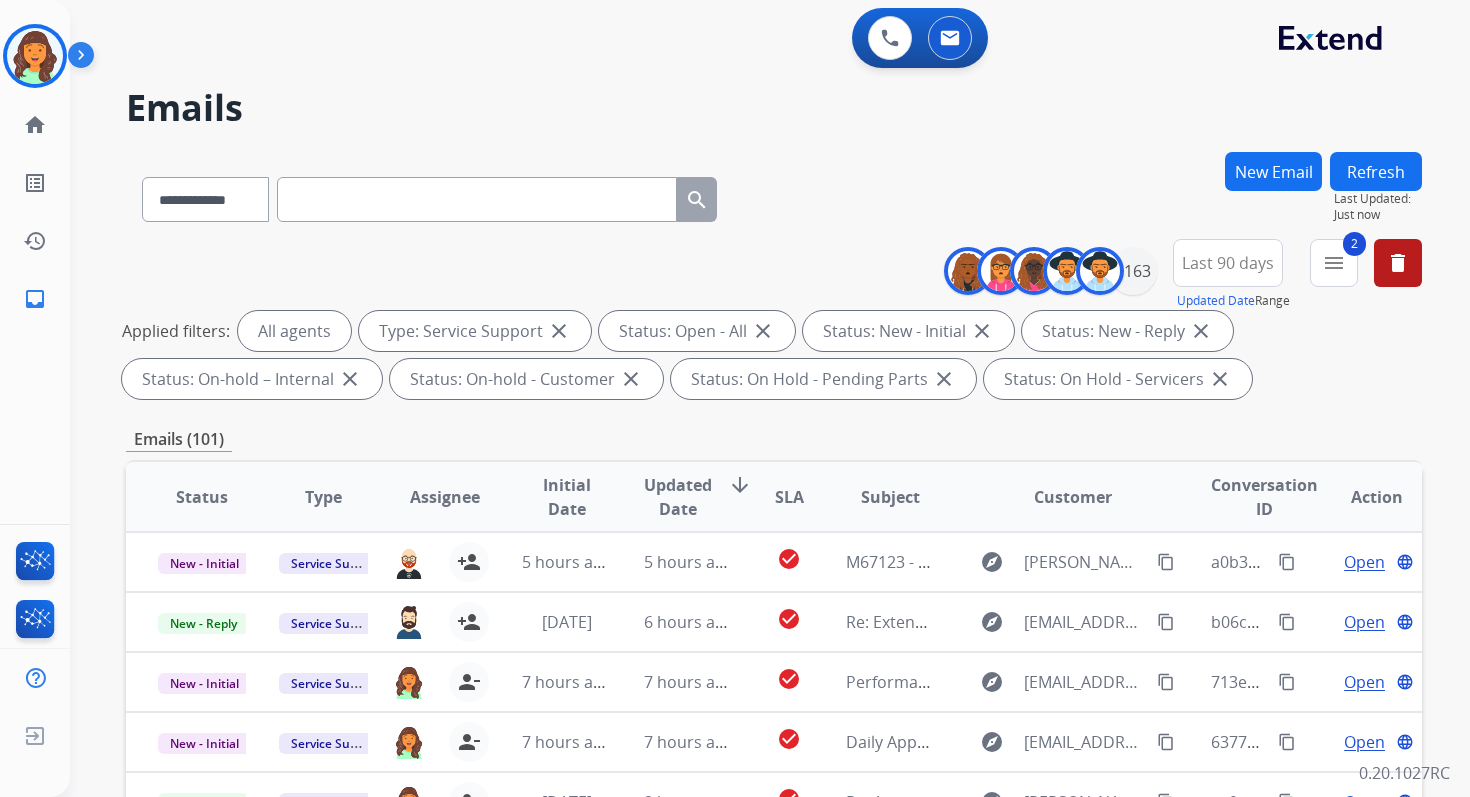 click on "Refresh" at bounding box center (1376, 171) 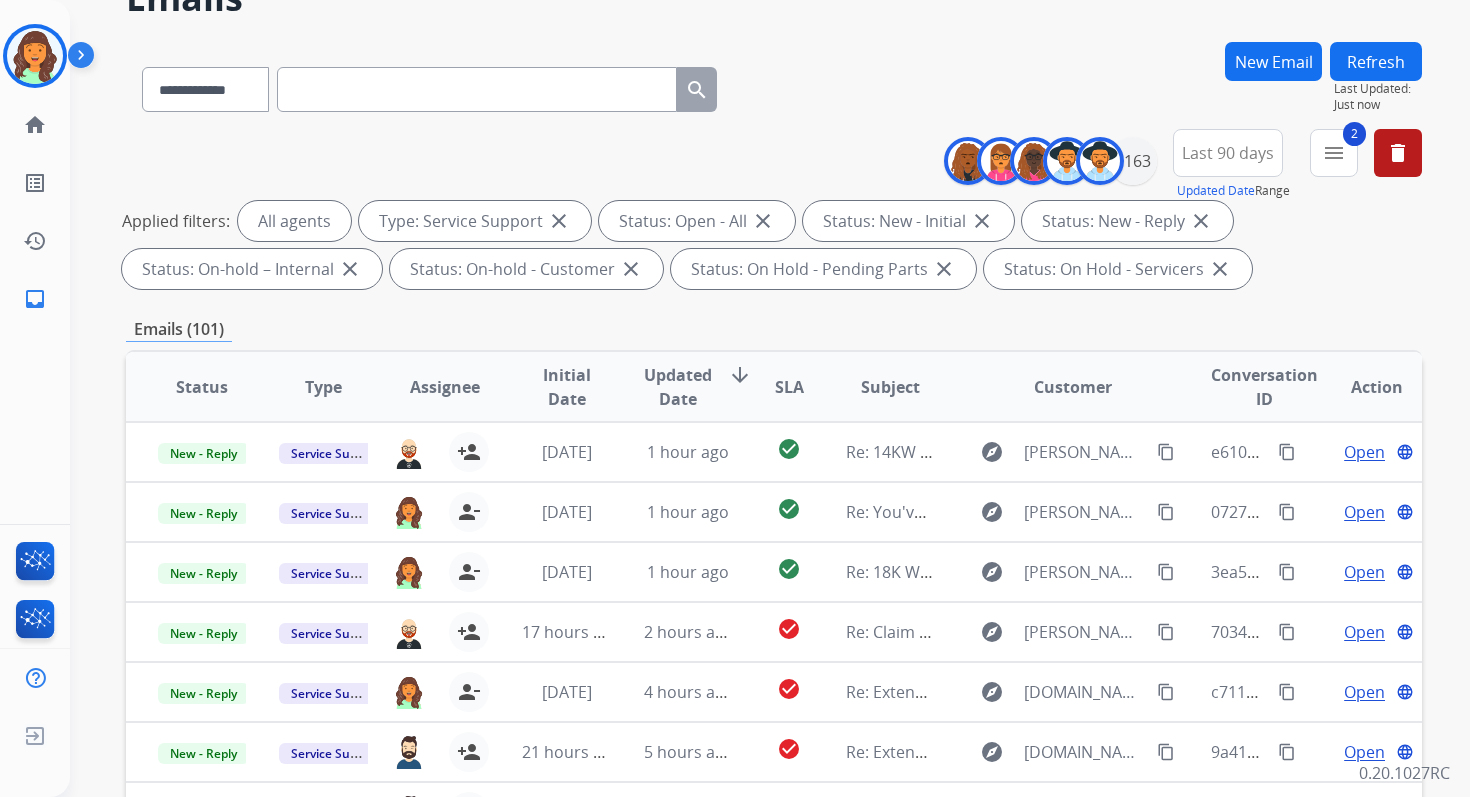 scroll, scrollTop: 437, scrollLeft: 0, axis: vertical 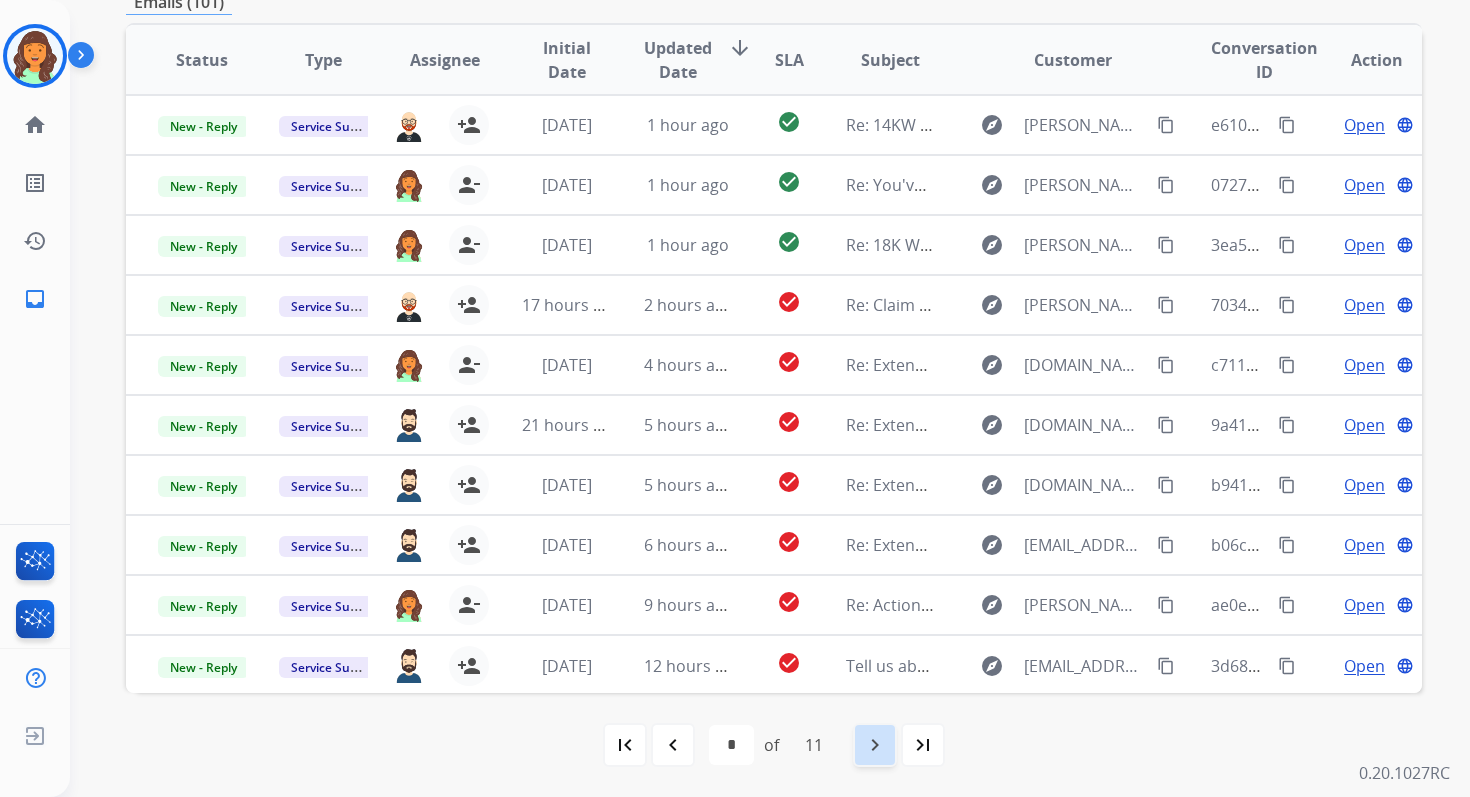 click on "navigate_next" at bounding box center [875, 745] 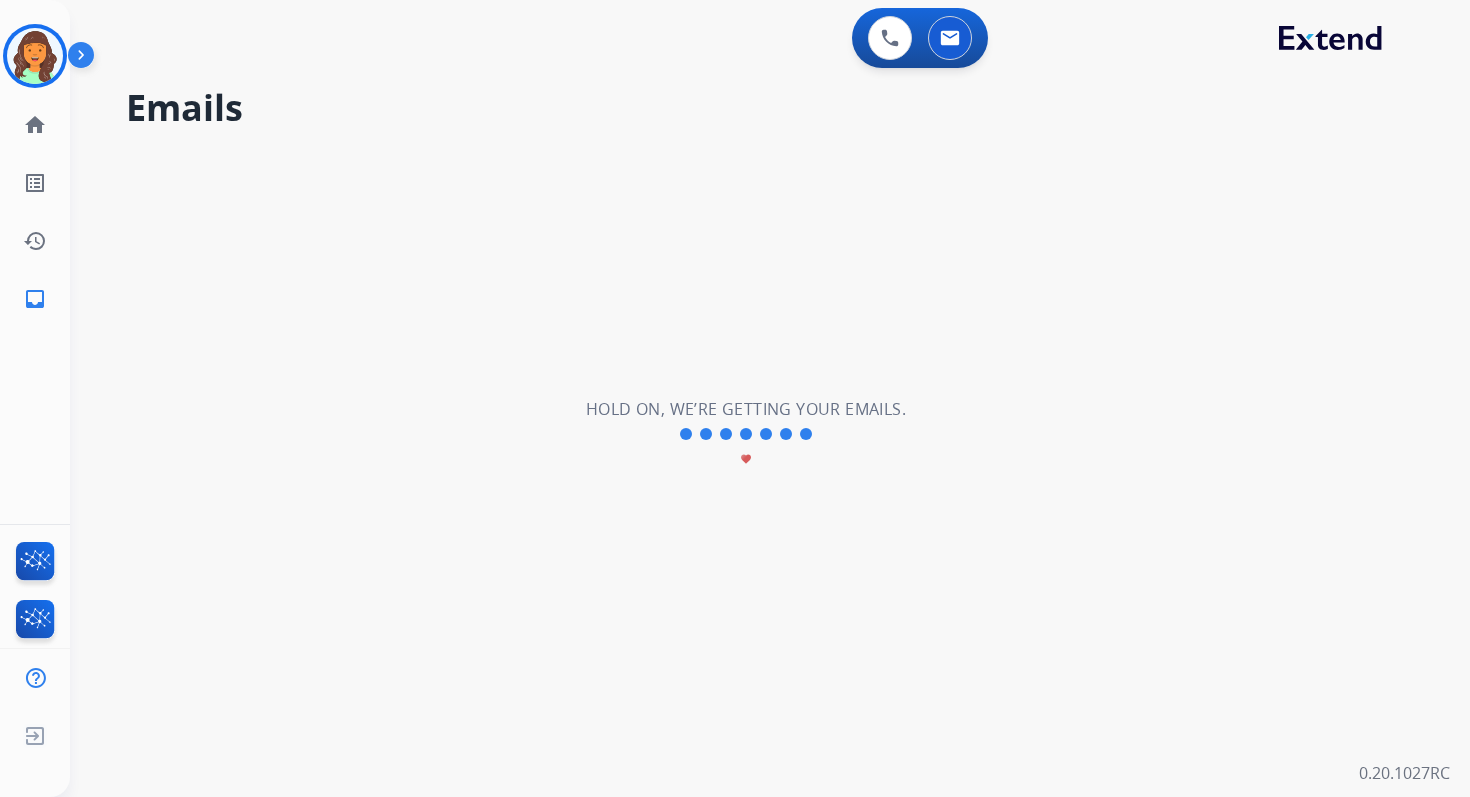 select on "*" 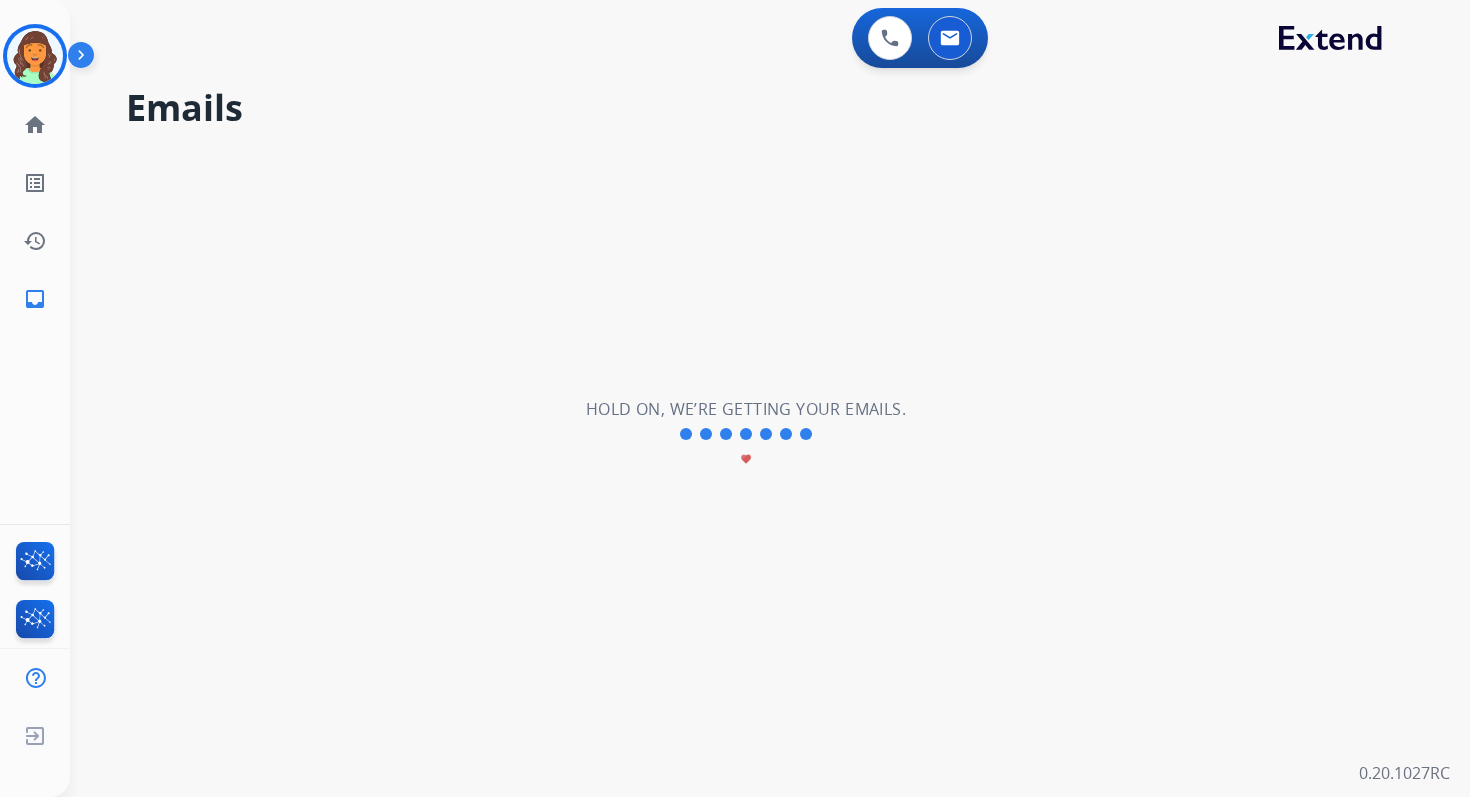 scroll, scrollTop: 0, scrollLeft: 0, axis: both 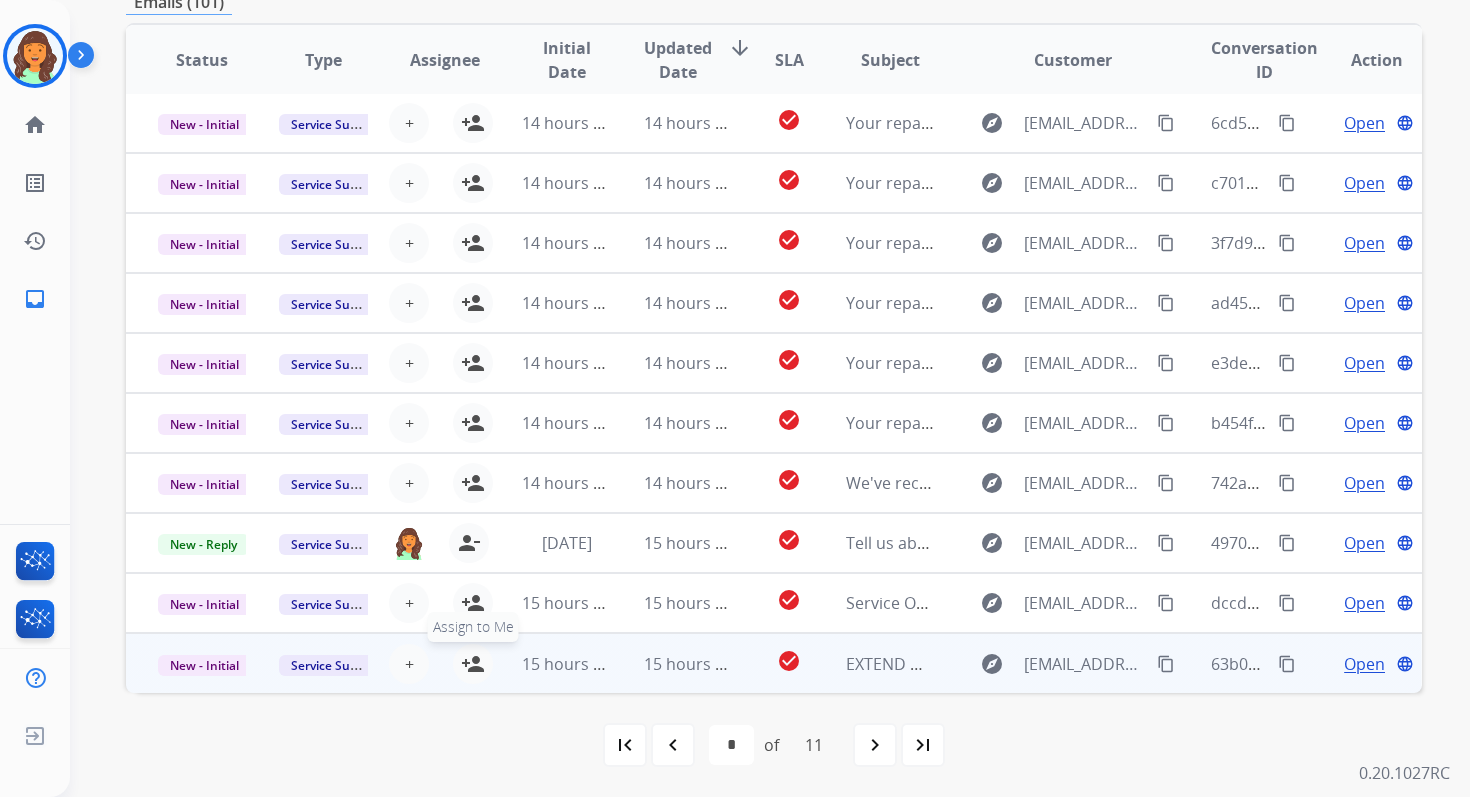 click on "person_add" at bounding box center (473, 664) 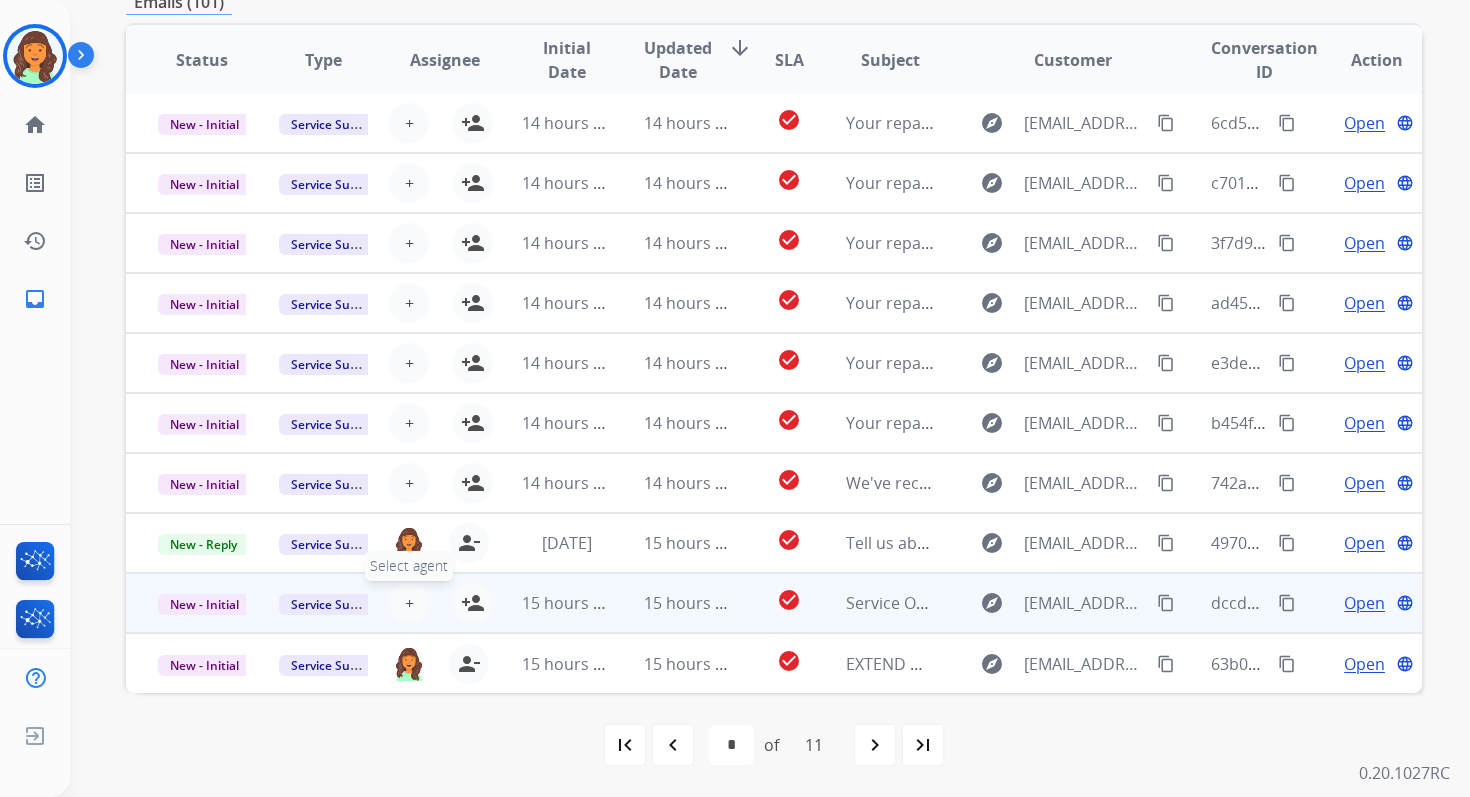 click on "+" at bounding box center [409, 603] 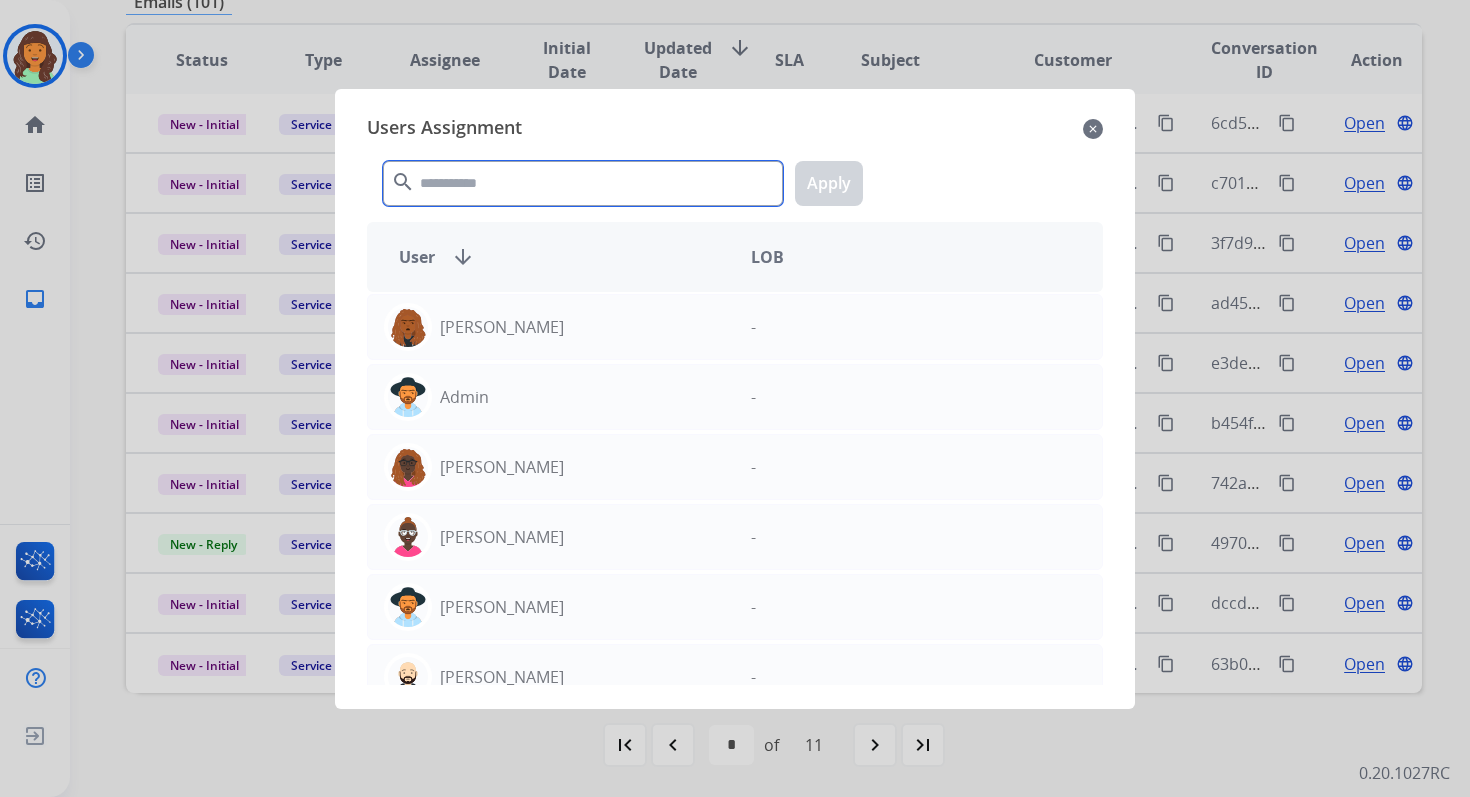 click 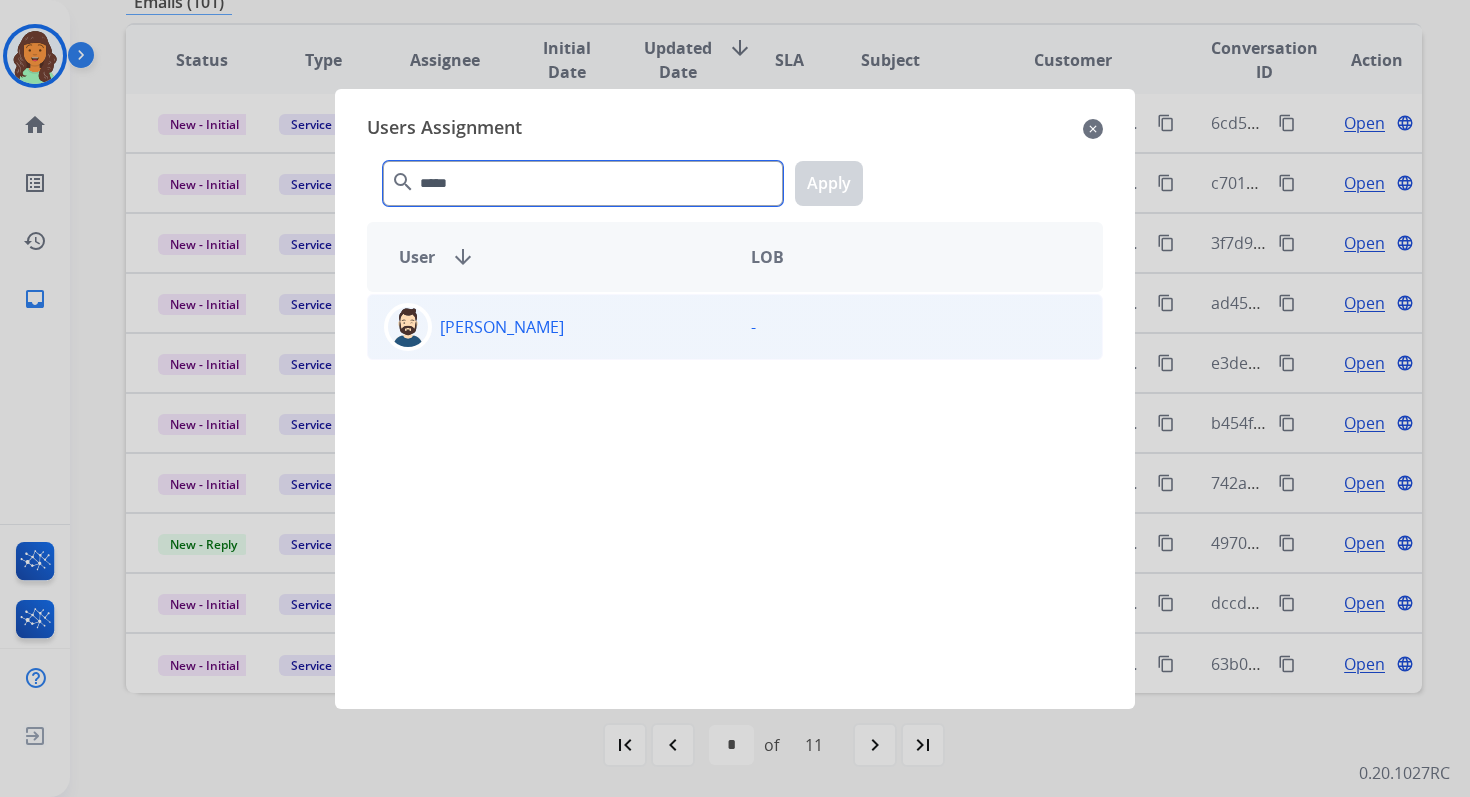 type on "*****" 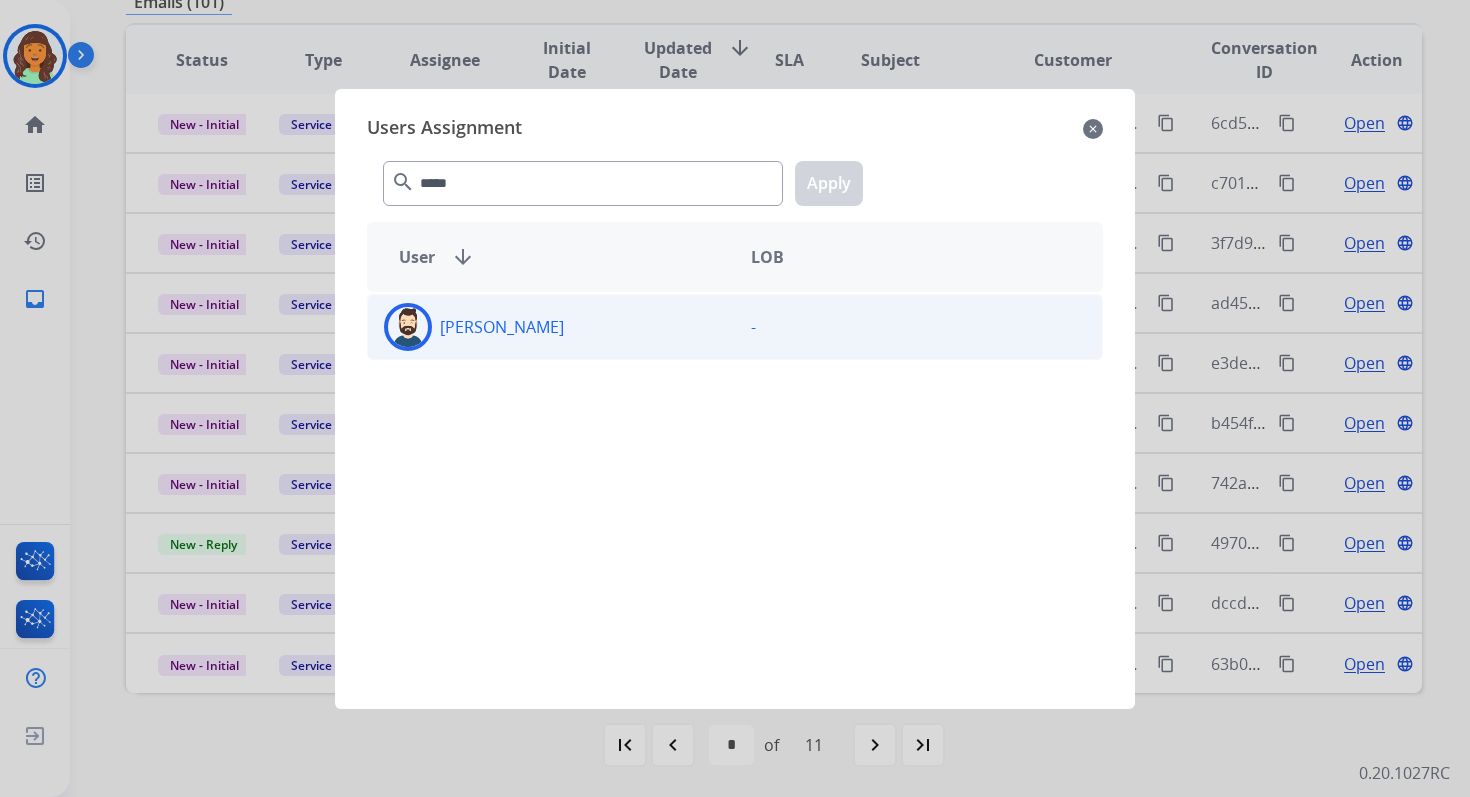click on "[PERSON_NAME]" 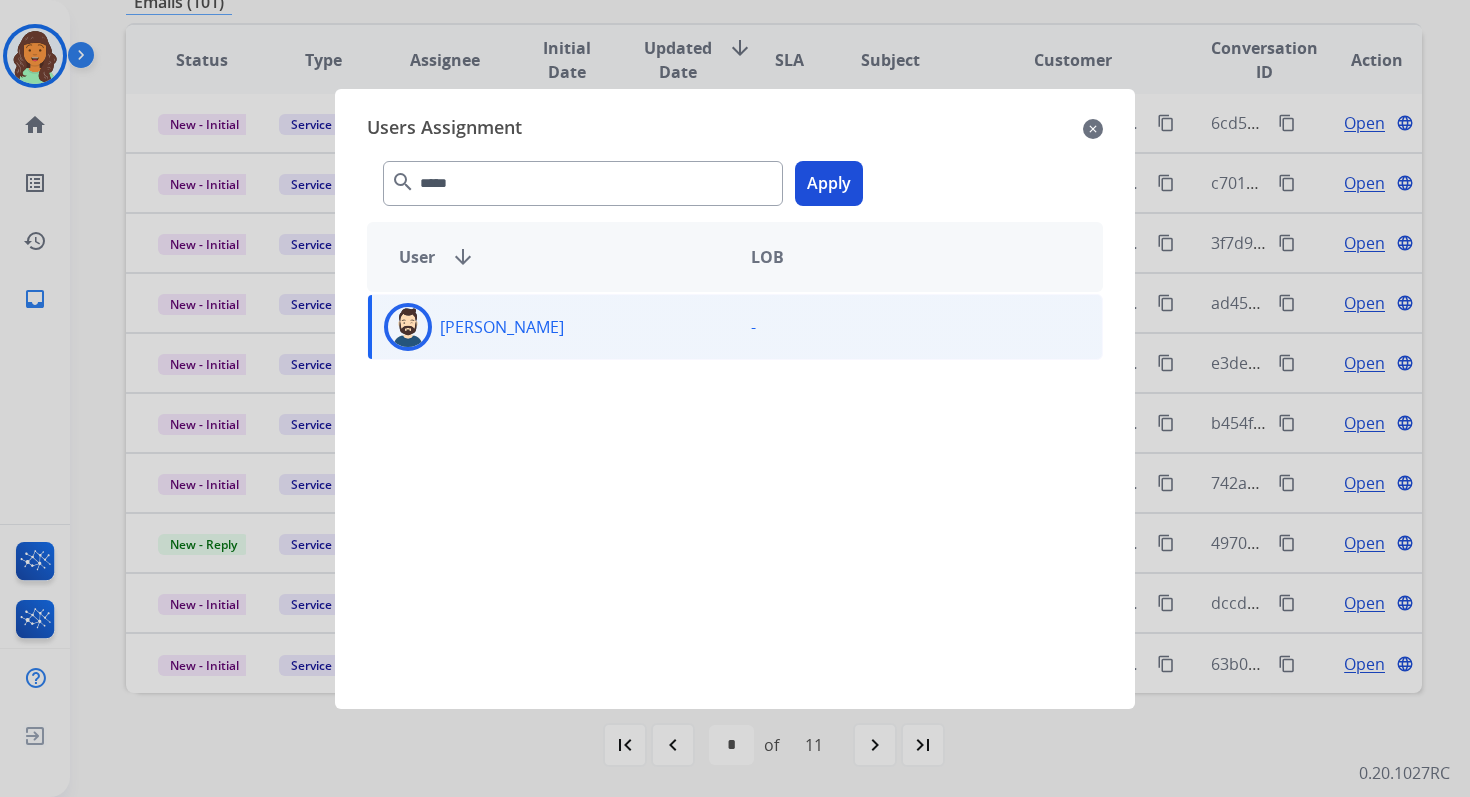 click on "Apply" 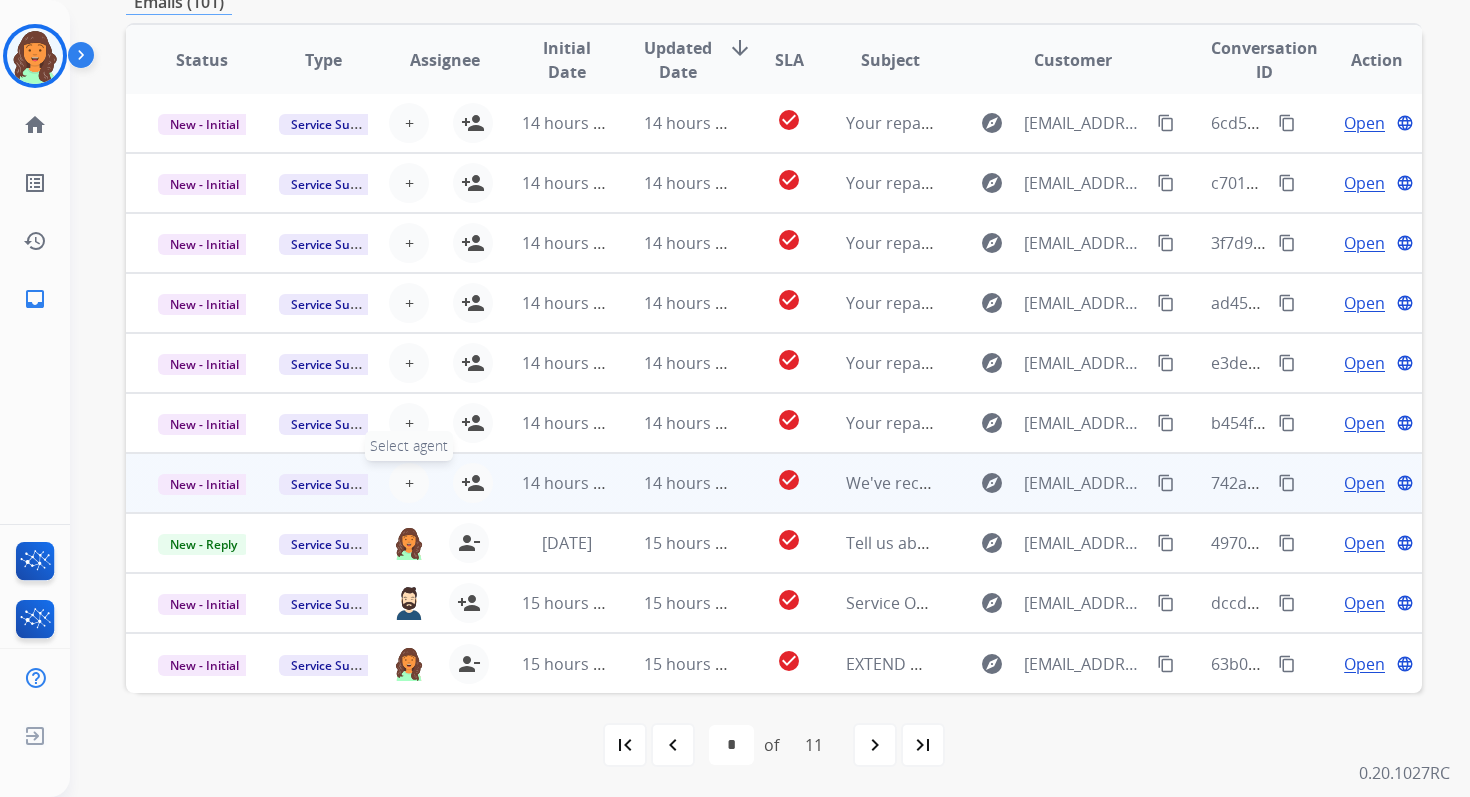 click on "+" at bounding box center [409, 483] 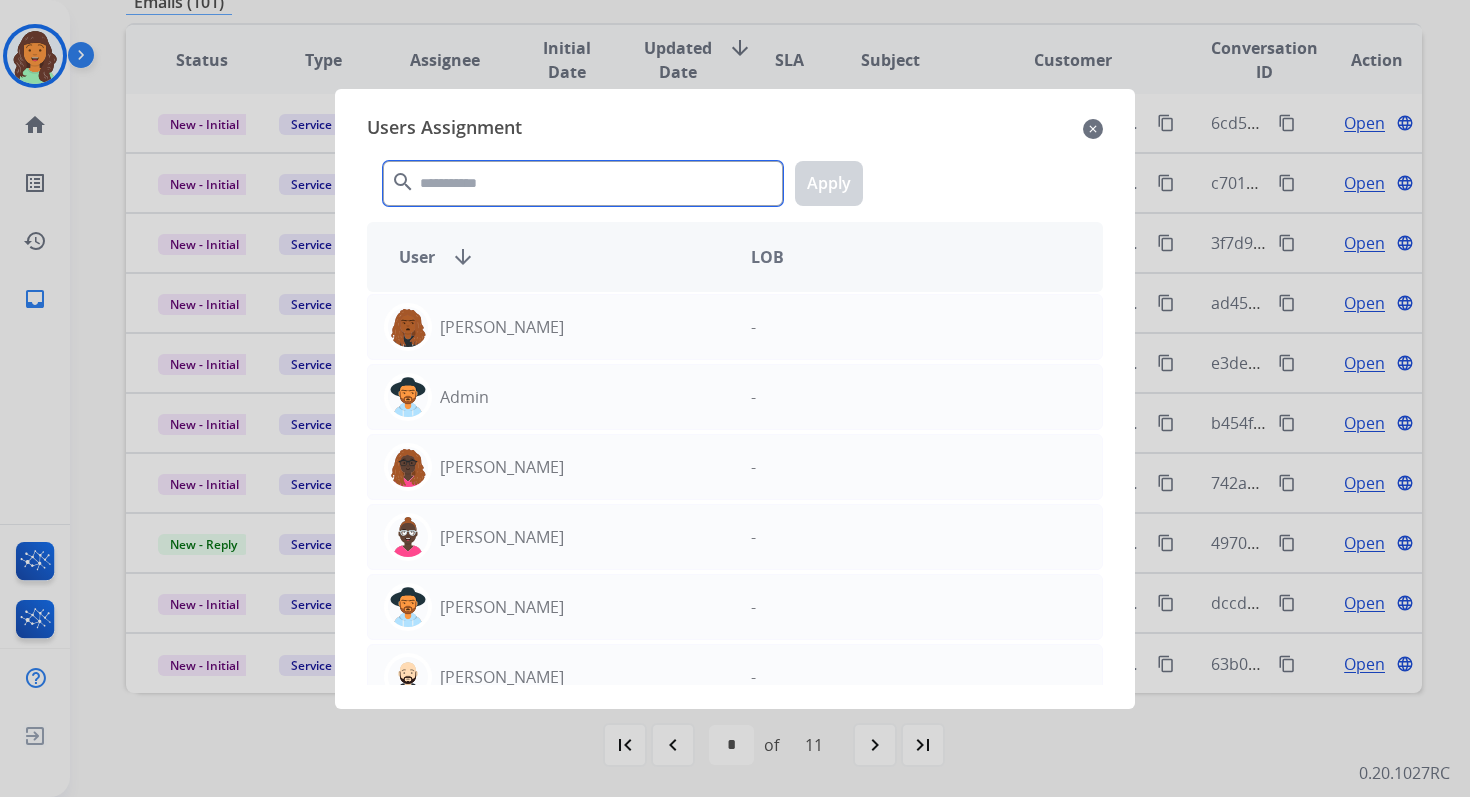 click 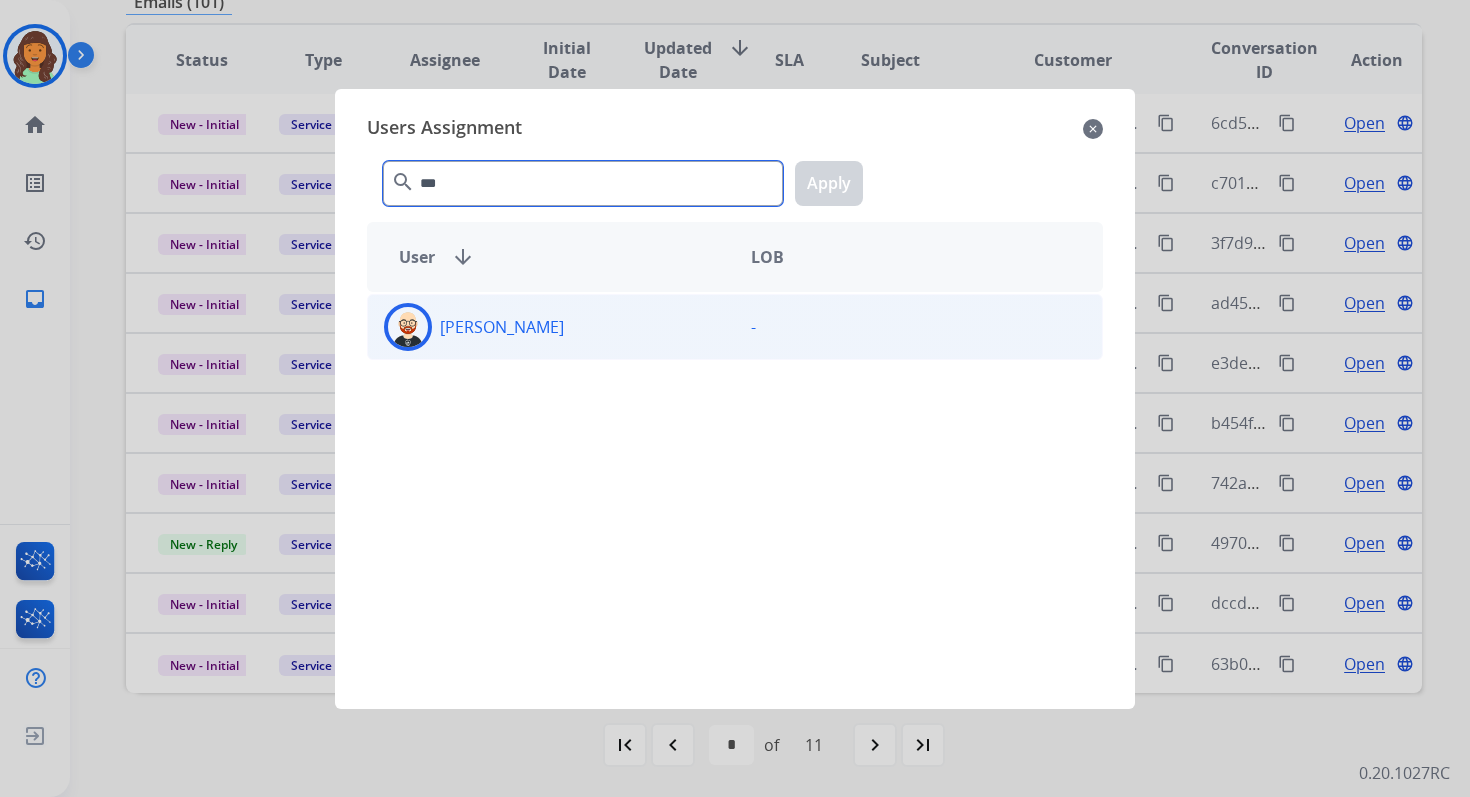type on "***" 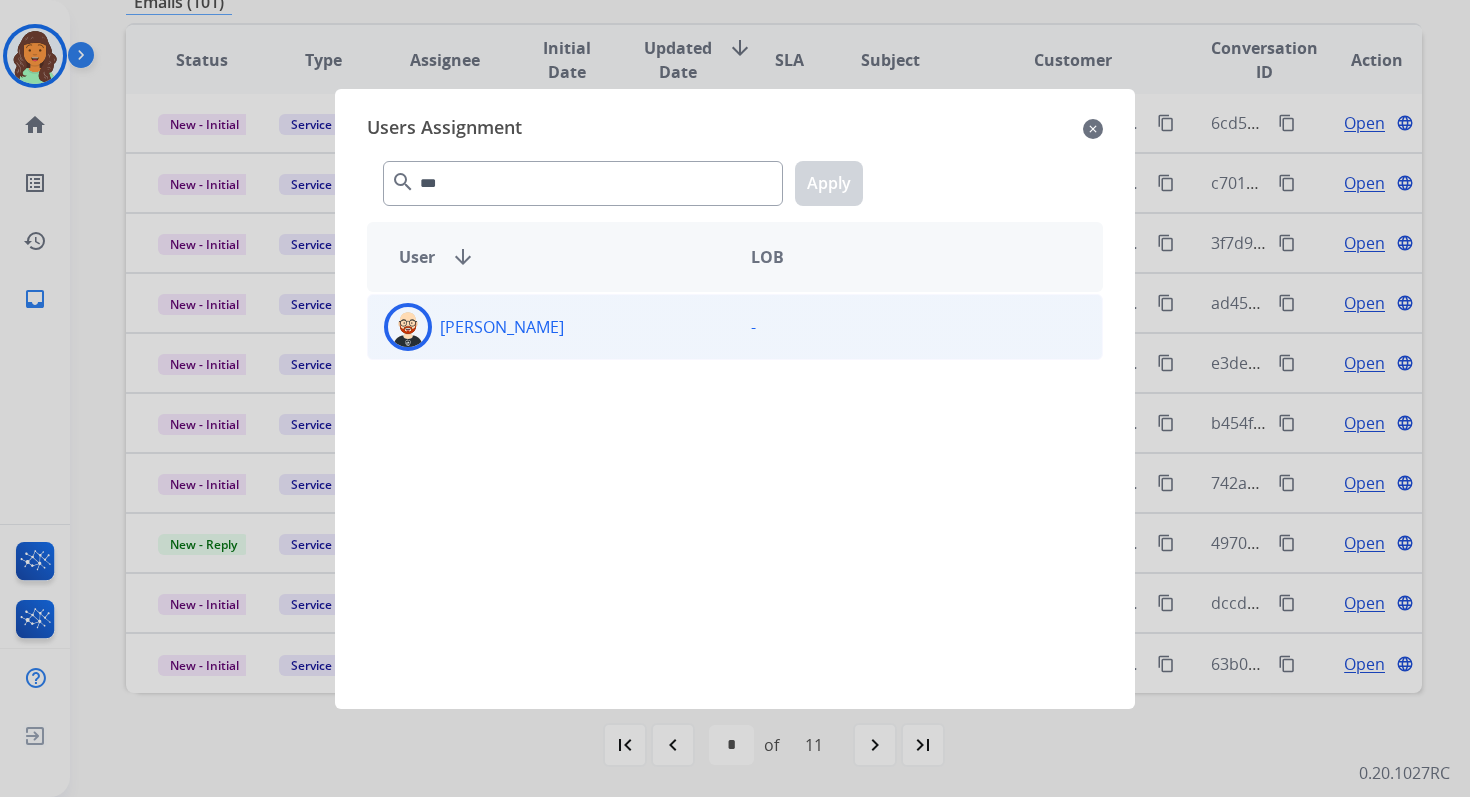 click on "[PERSON_NAME]" 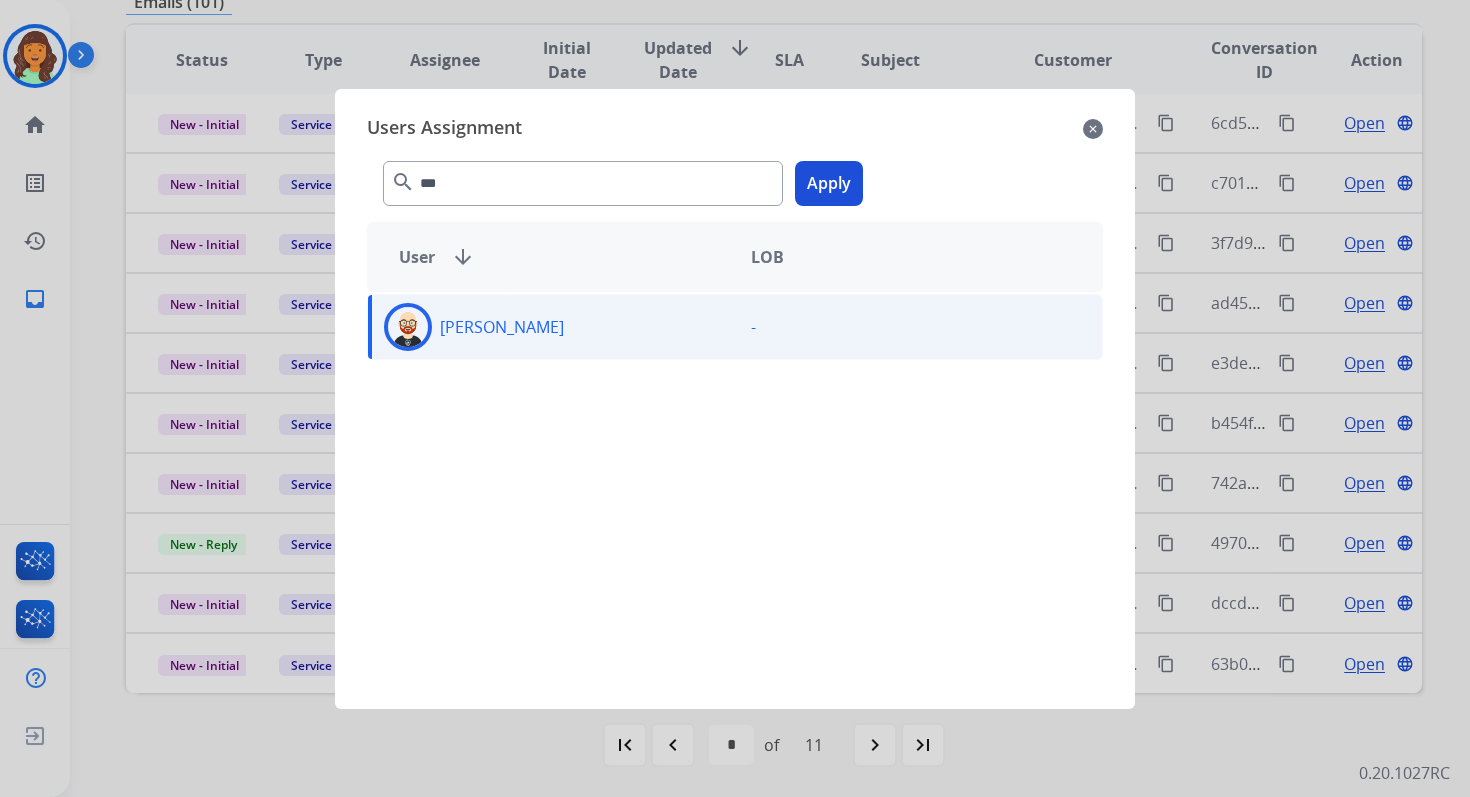 click on "*** search  Apply" 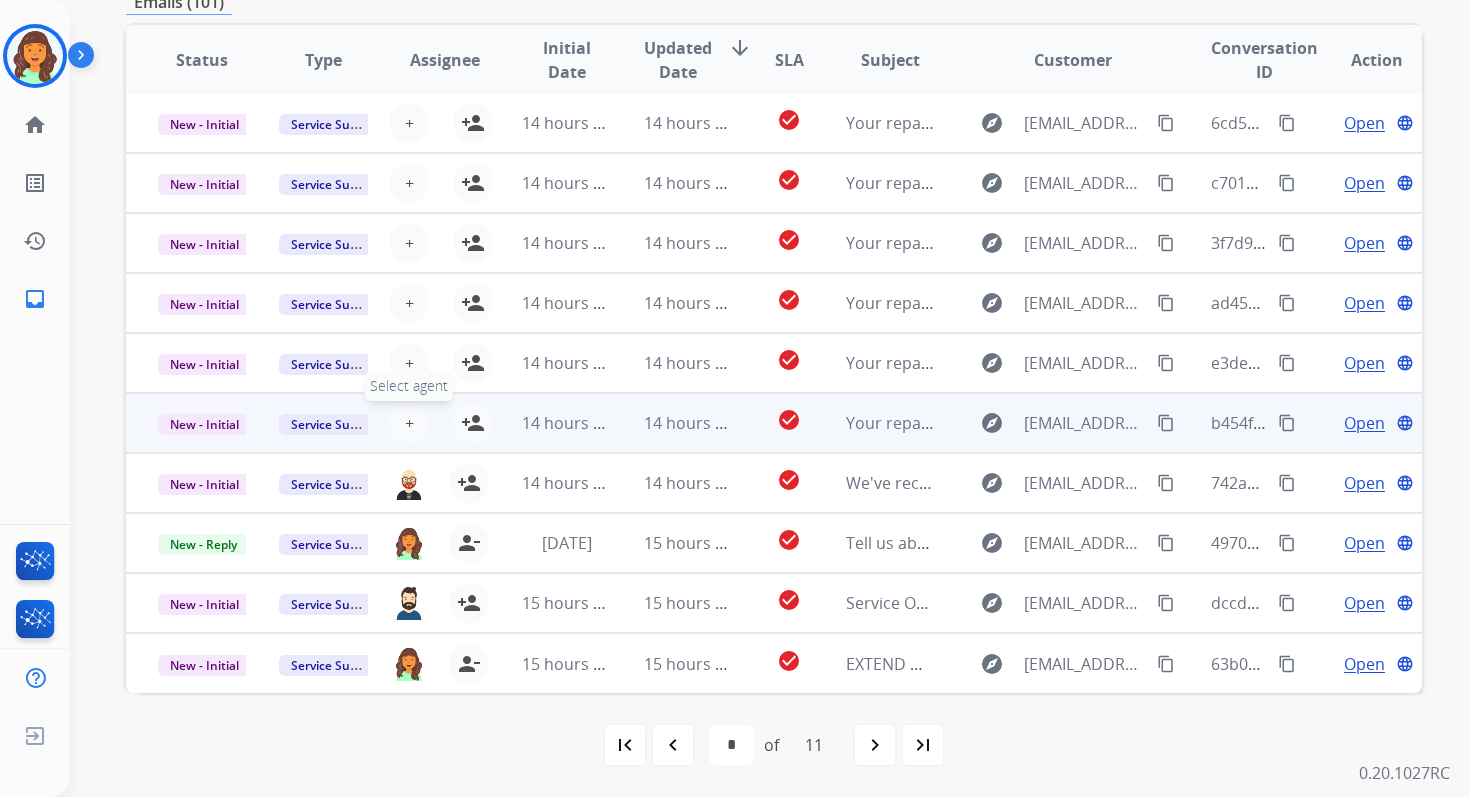 click on "+ Select agent" at bounding box center (409, 423) 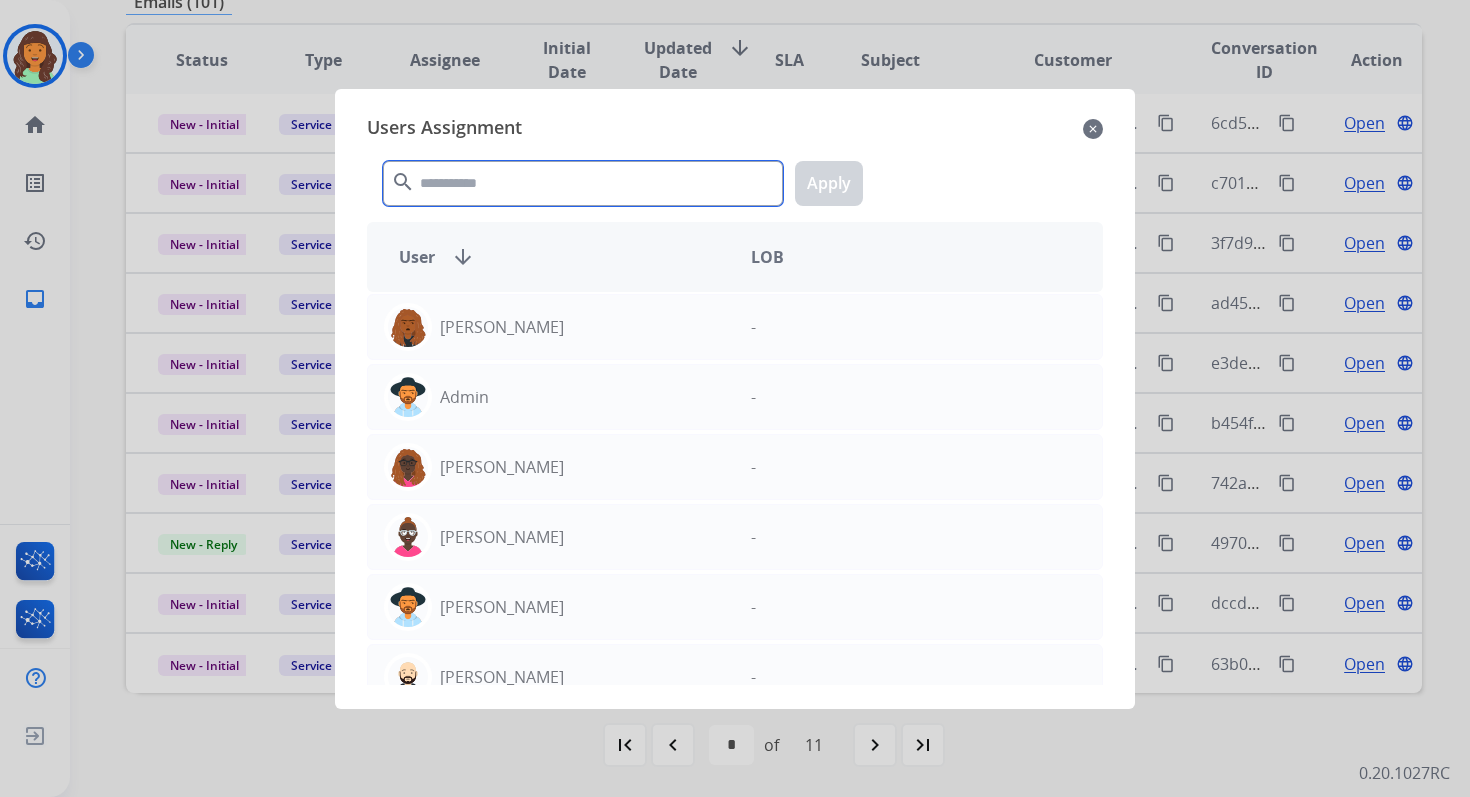 click 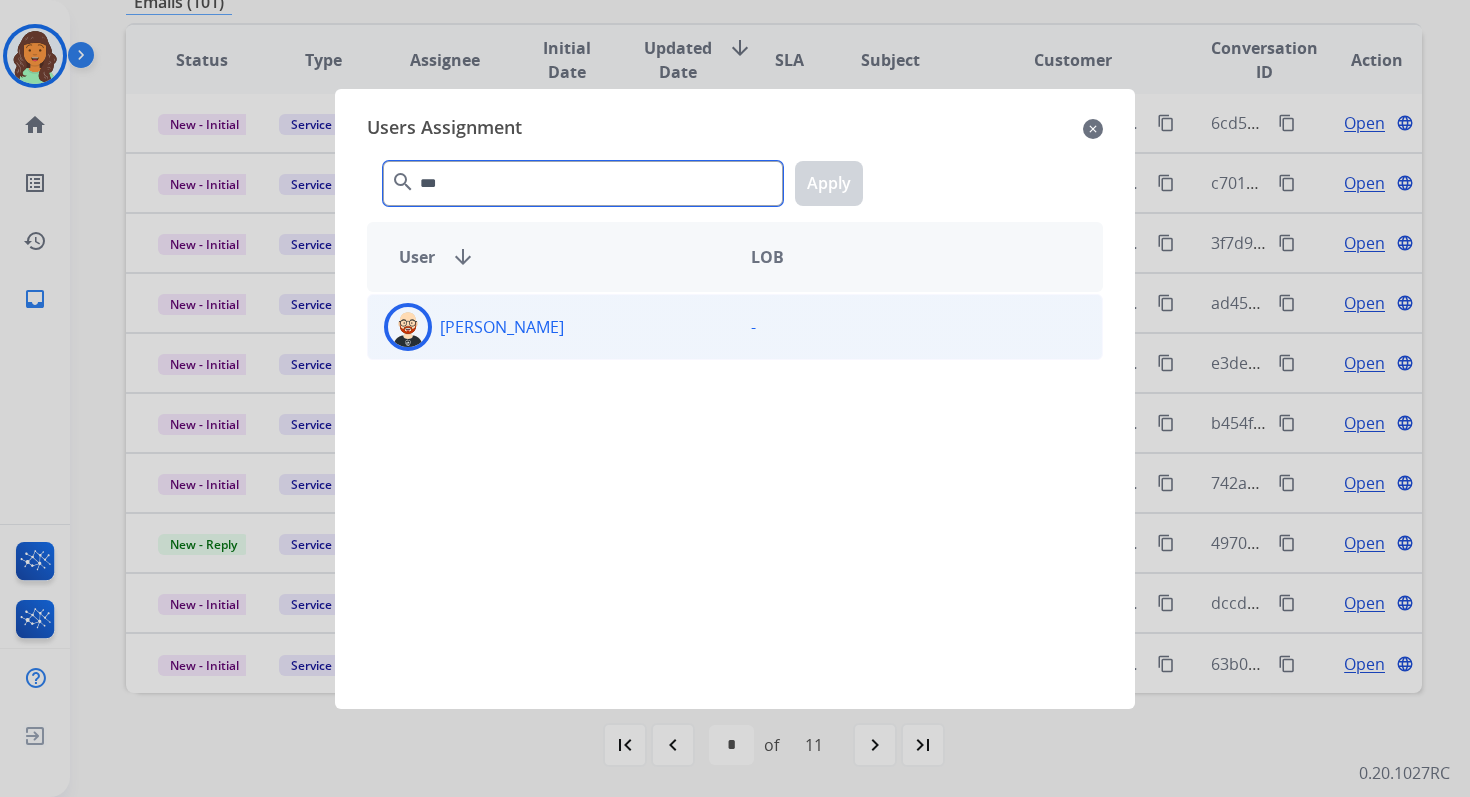 type on "***" 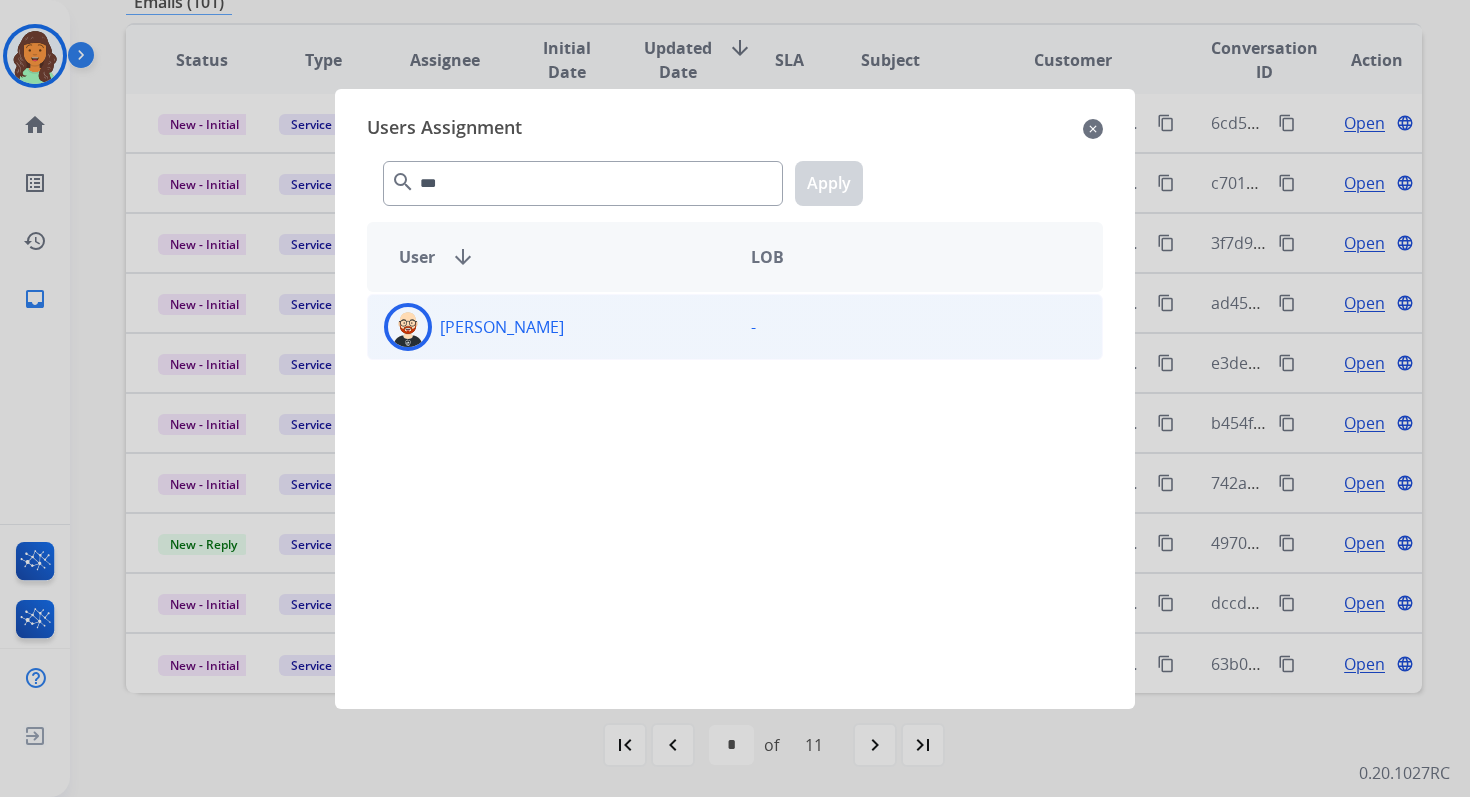 click on "[PERSON_NAME]  -" 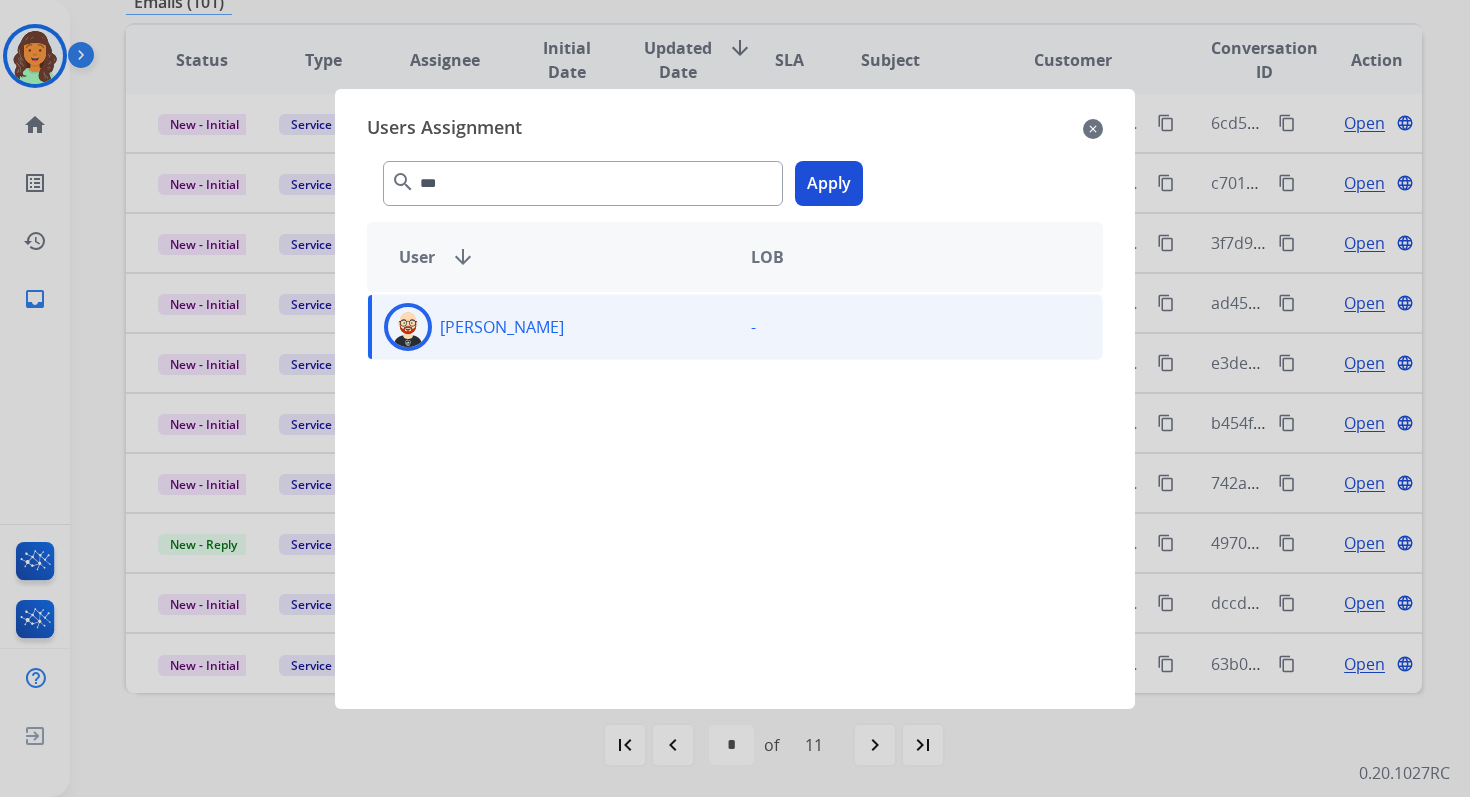 click on "Apply" 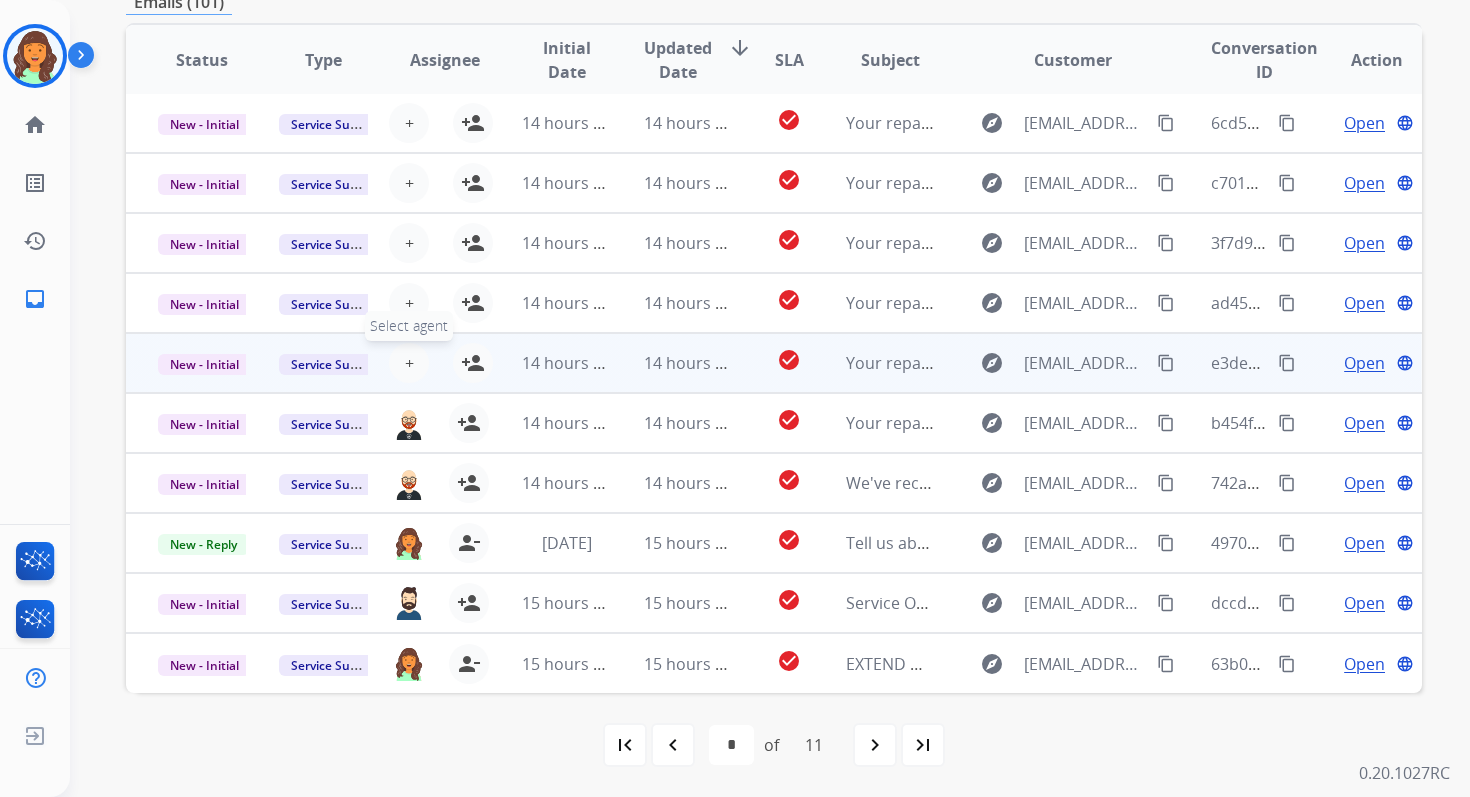 click on "+ Select agent" at bounding box center (409, 363) 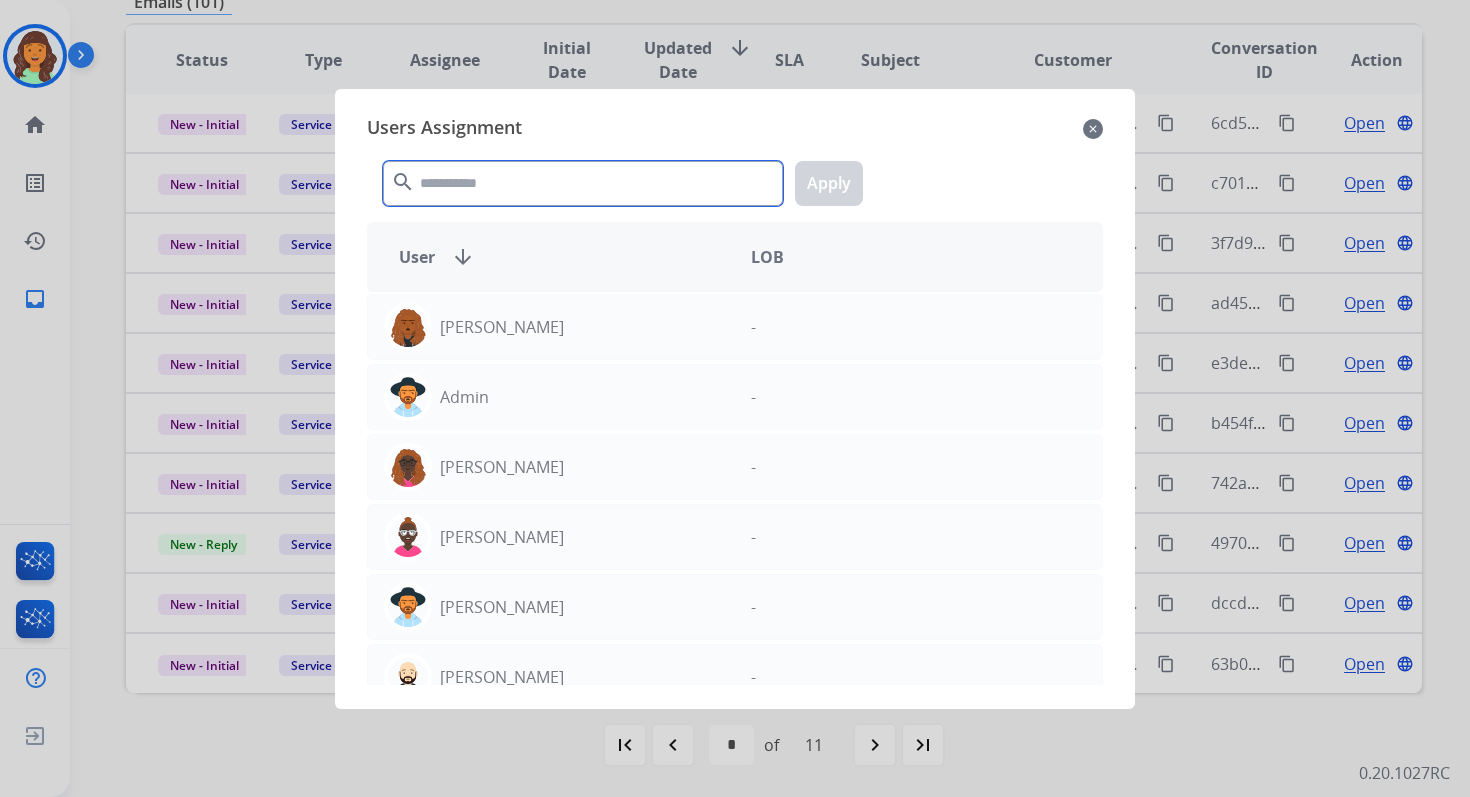click 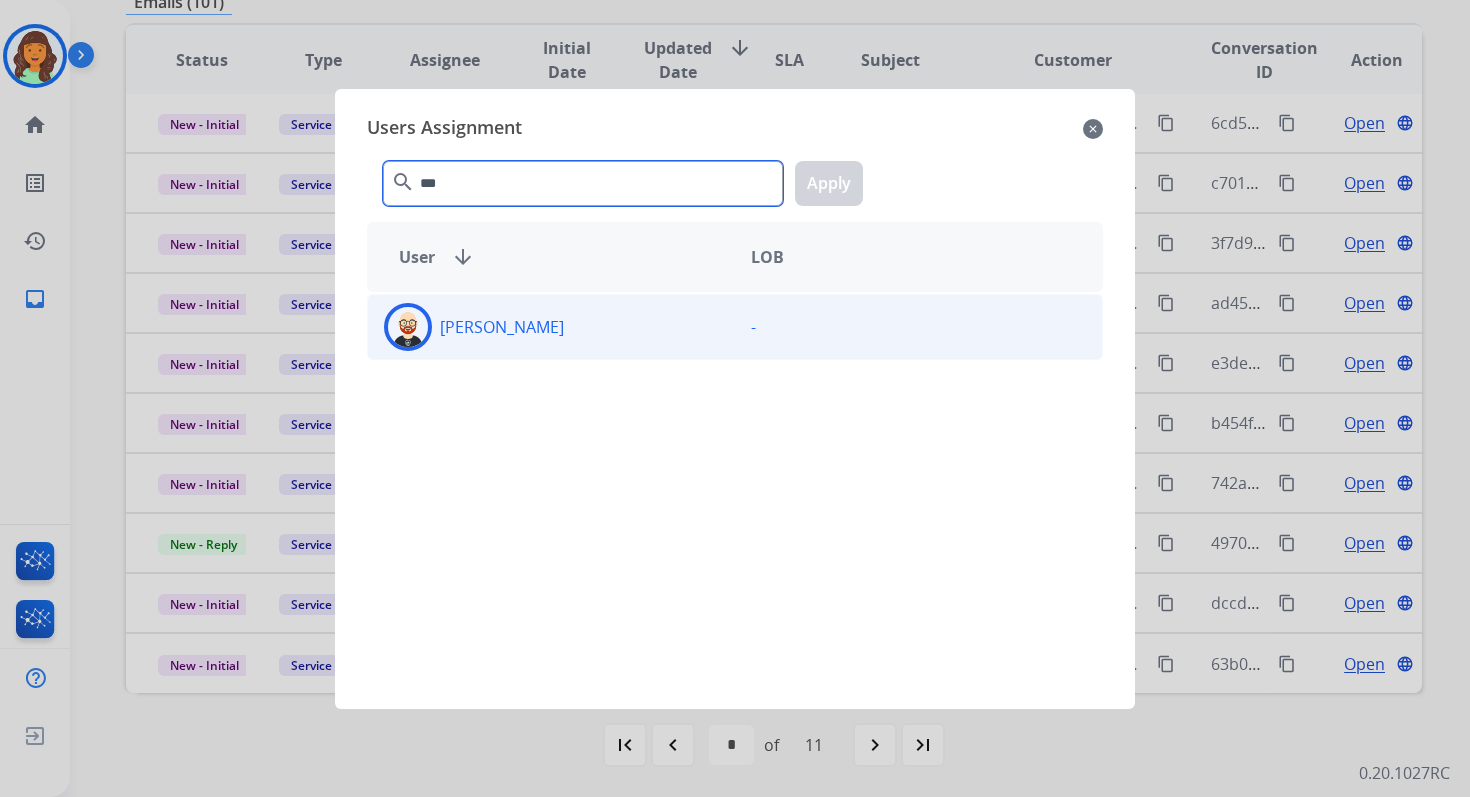 type on "***" 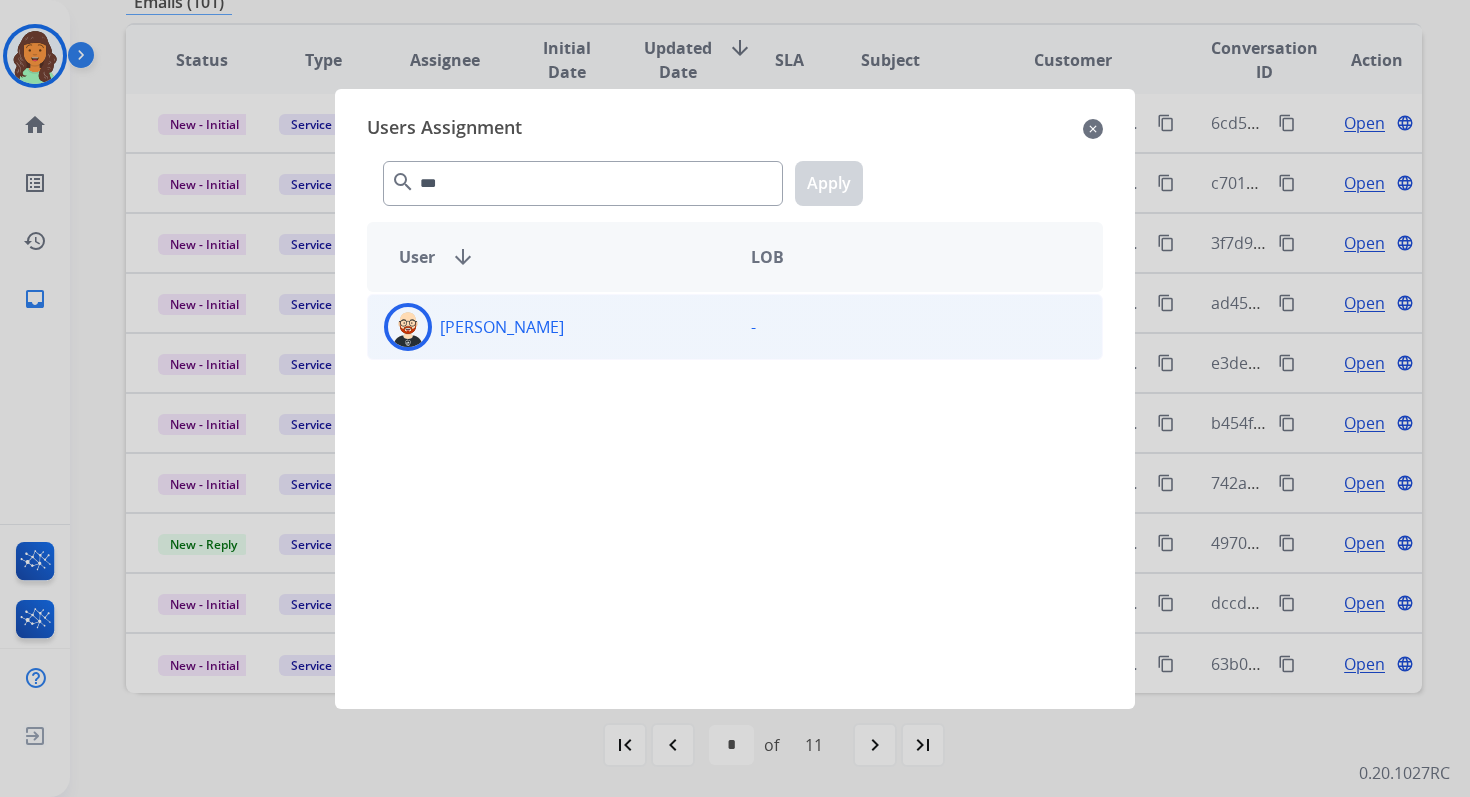 click on "[PERSON_NAME]" 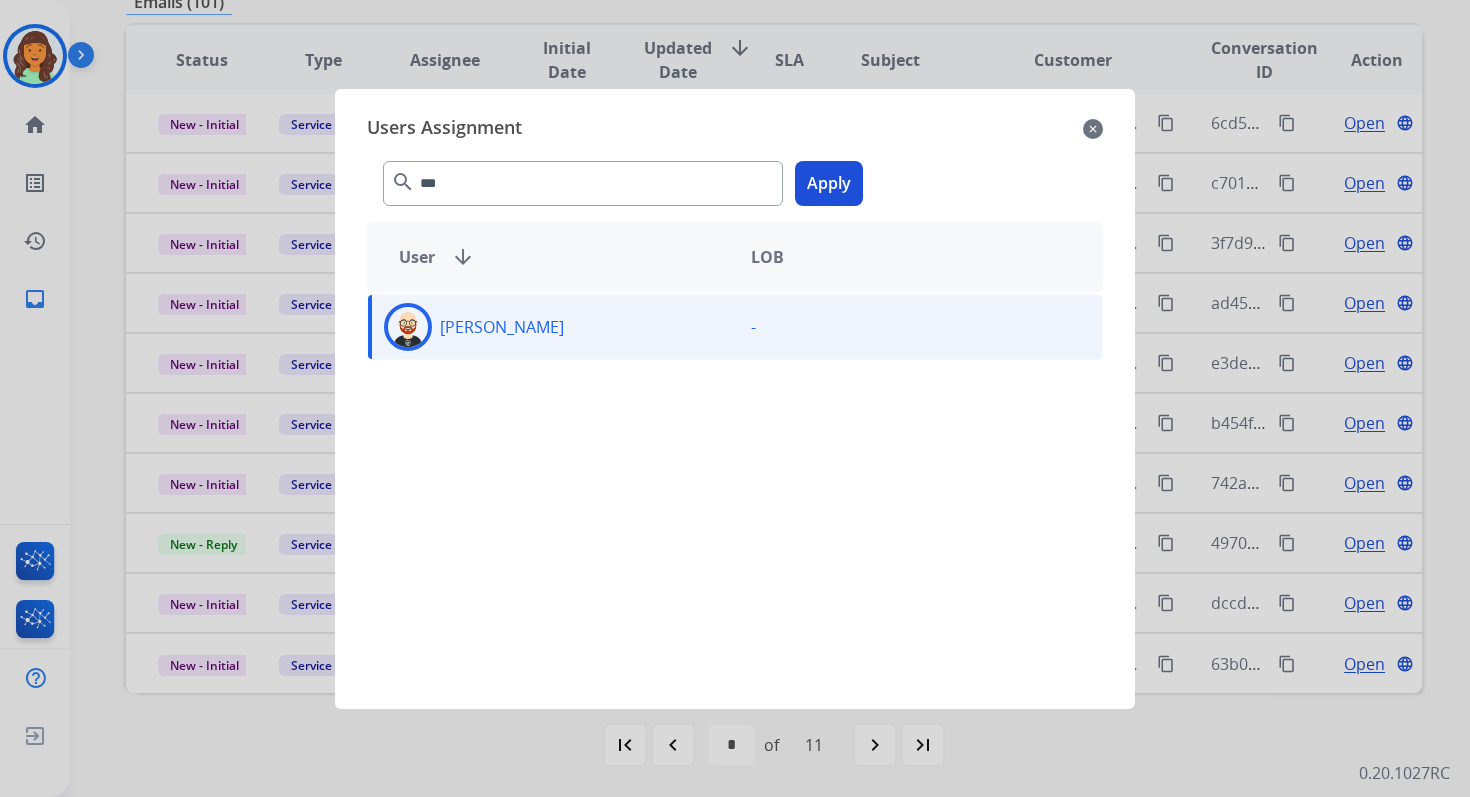 click on "Apply" 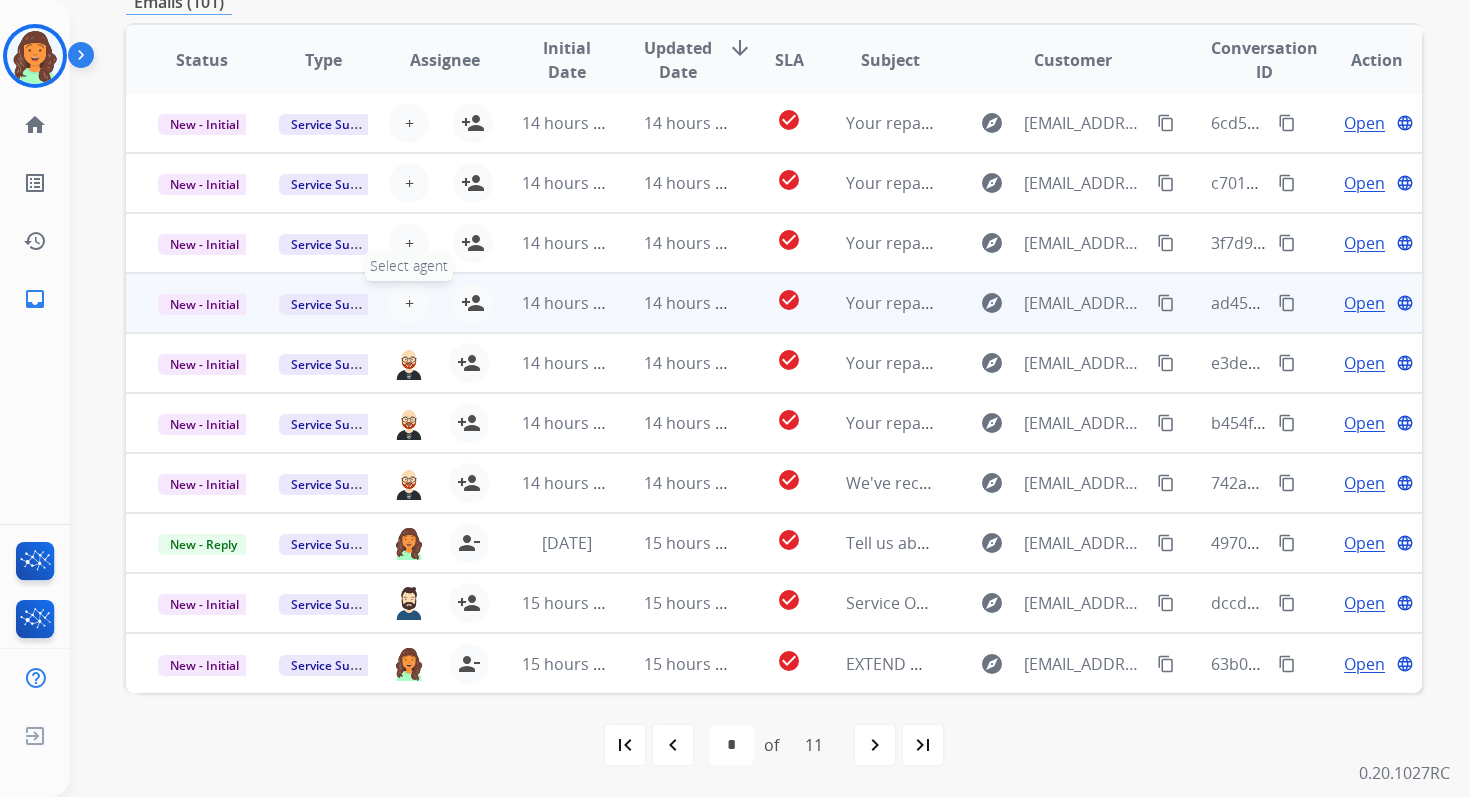 click on "+ Select agent" at bounding box center (409, 303) 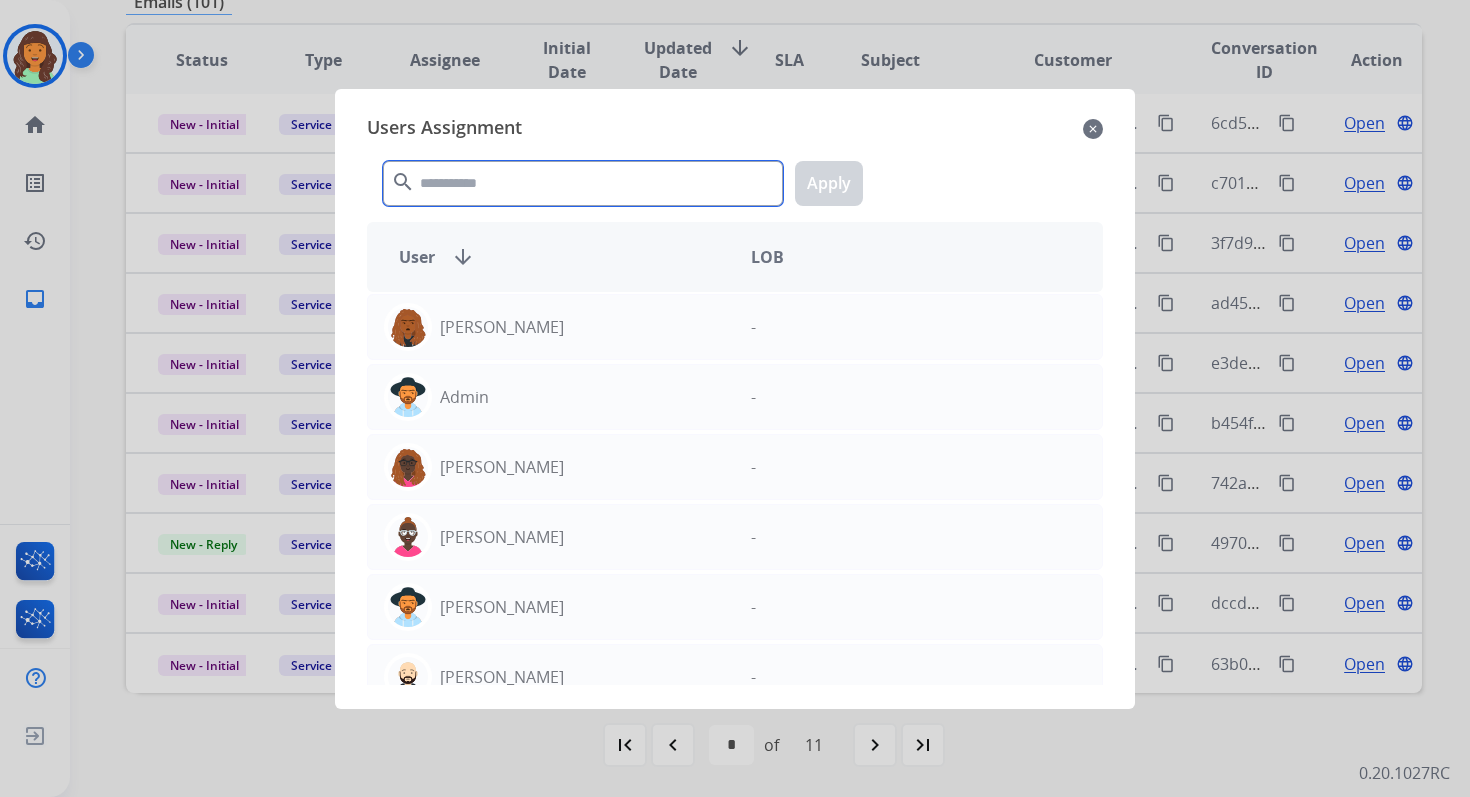 click 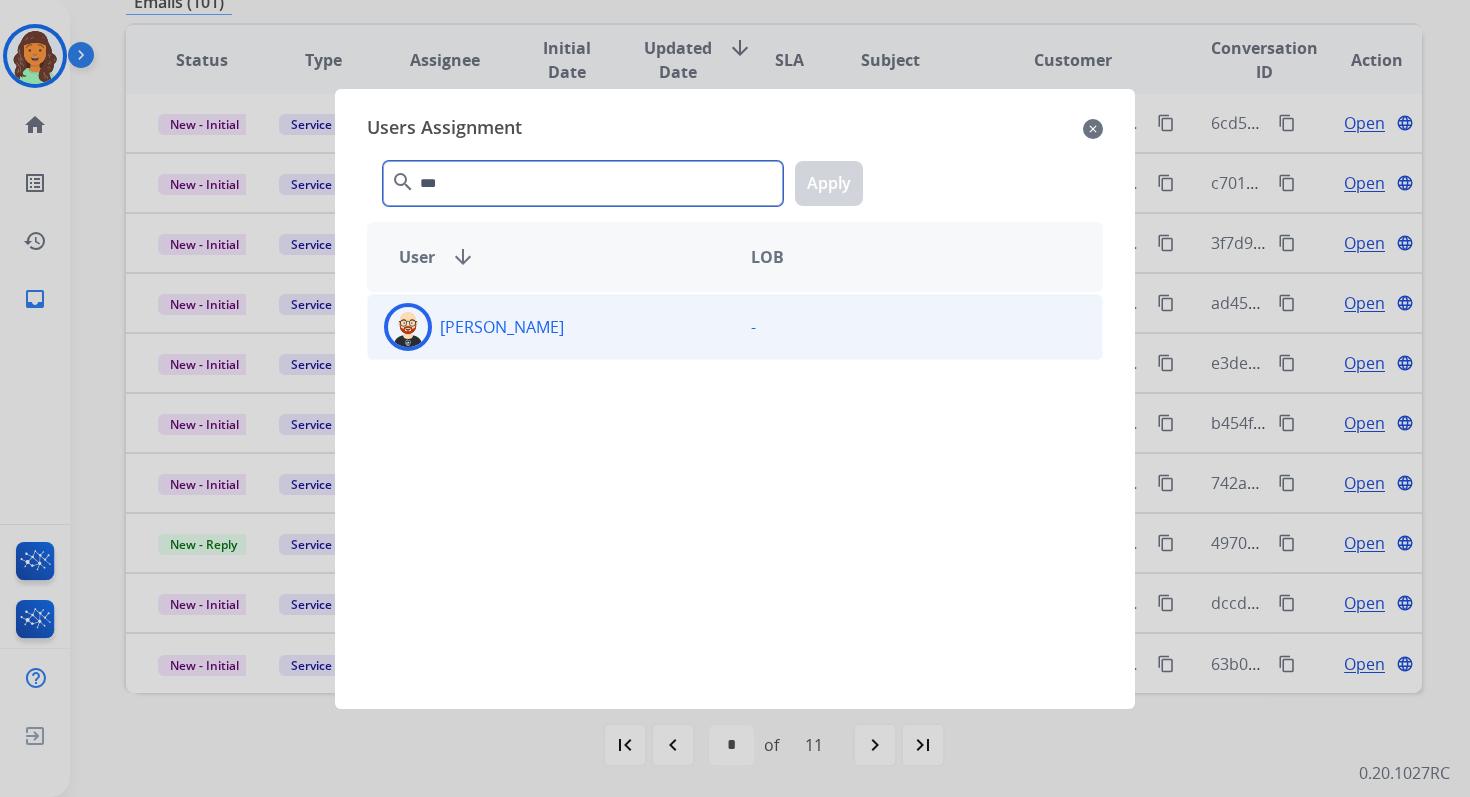 type on "***" 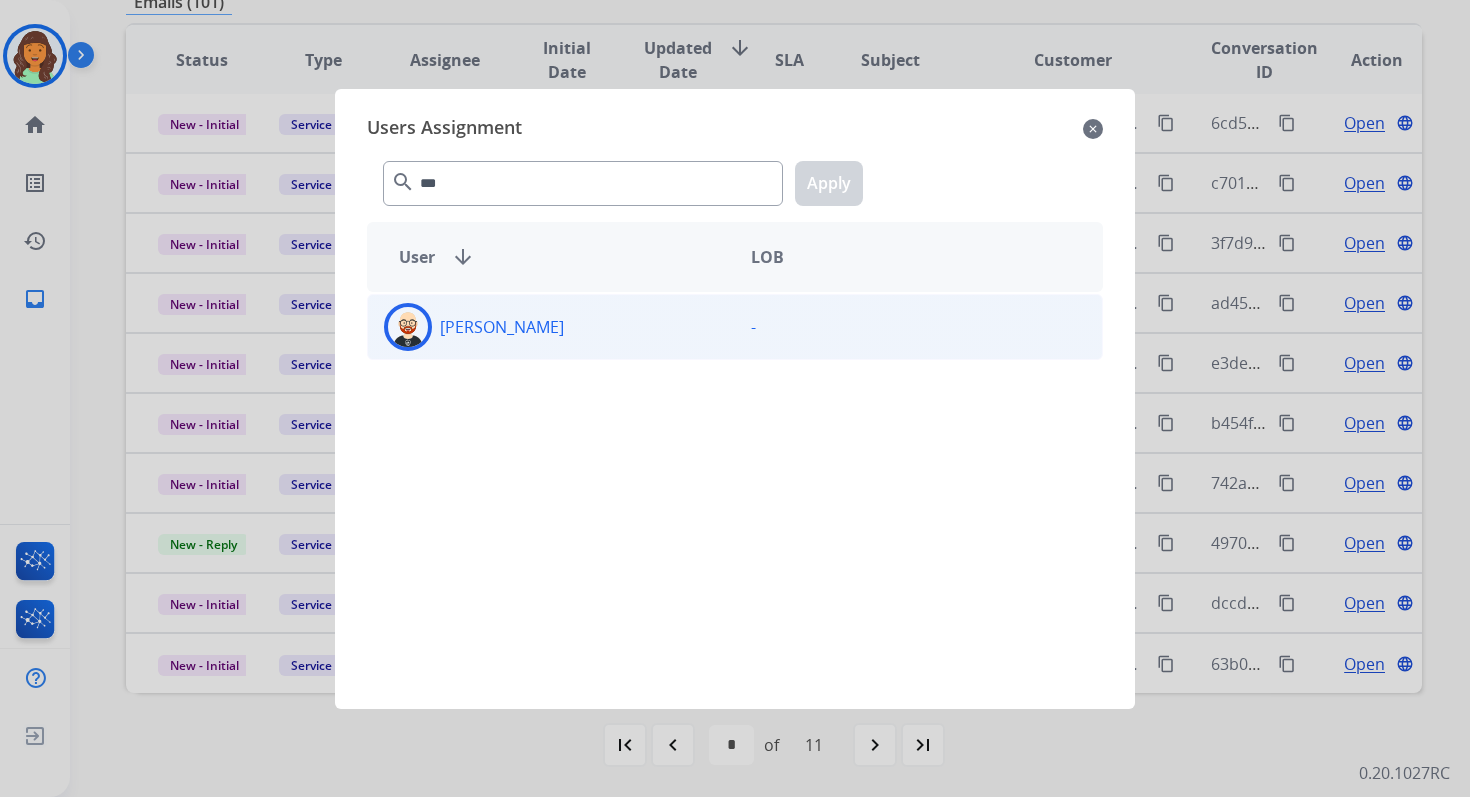 click on "[PERSON_NAME]" 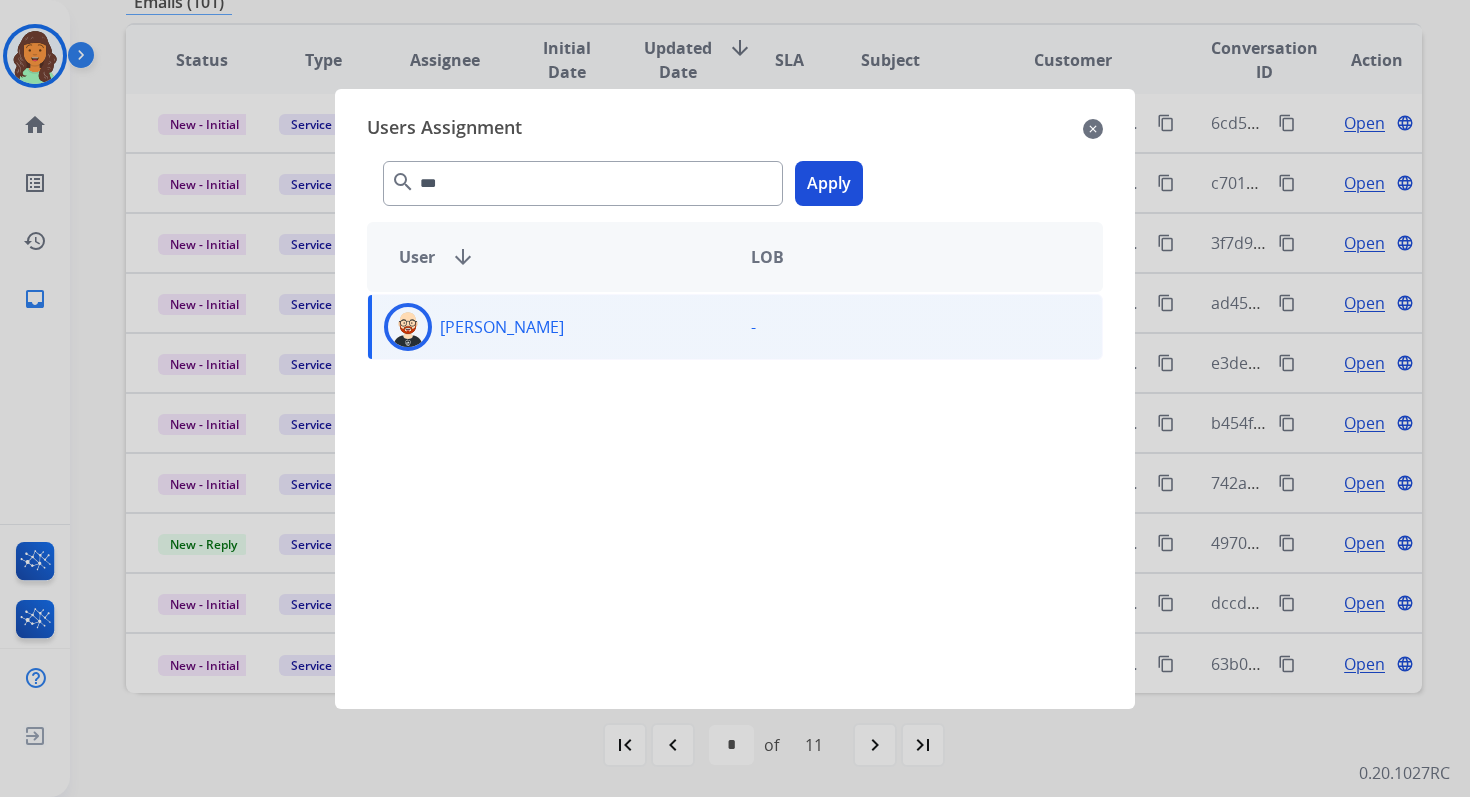 click on "Apply" 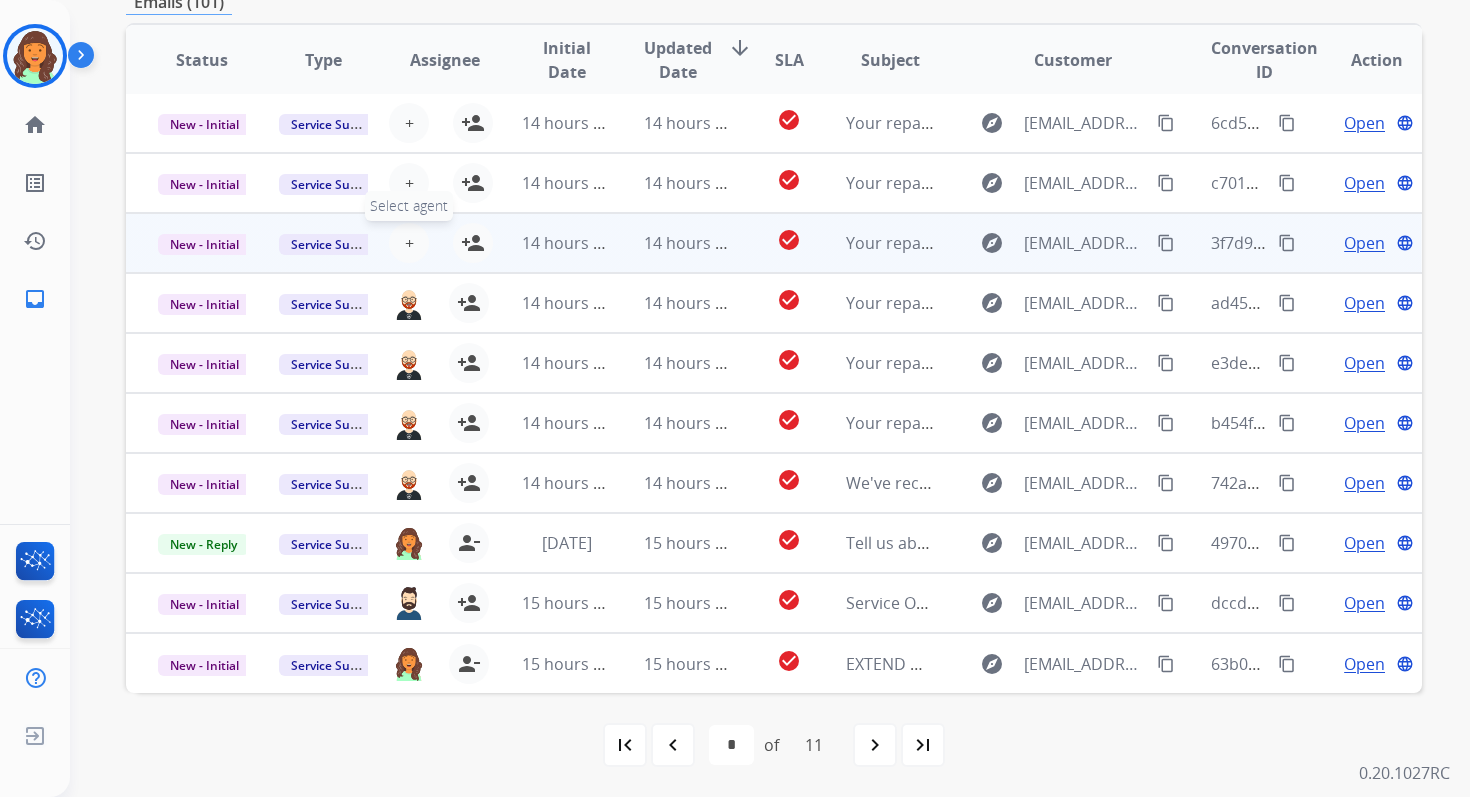 click on "+ Select agent" at bounding box center (409, 243) 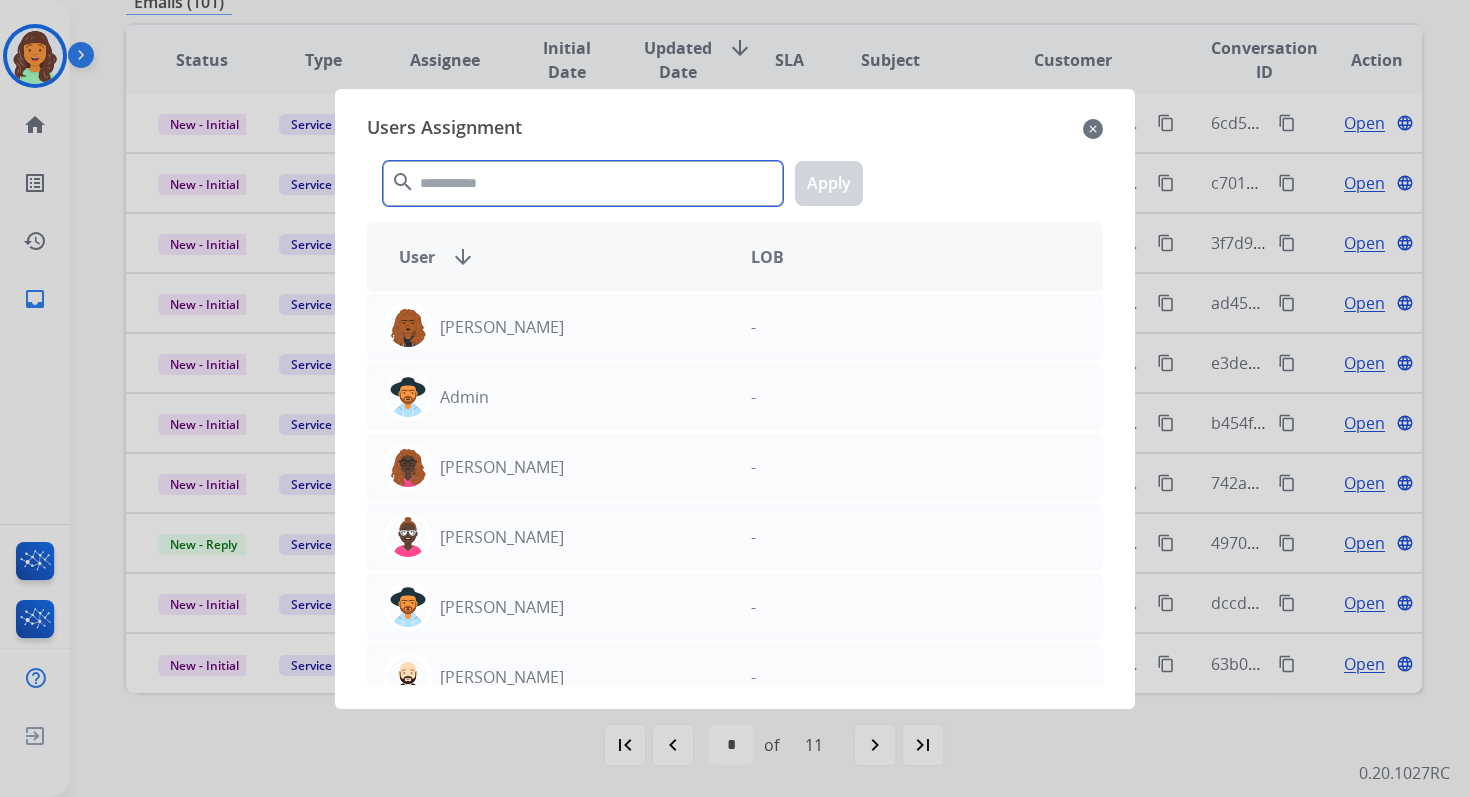 click 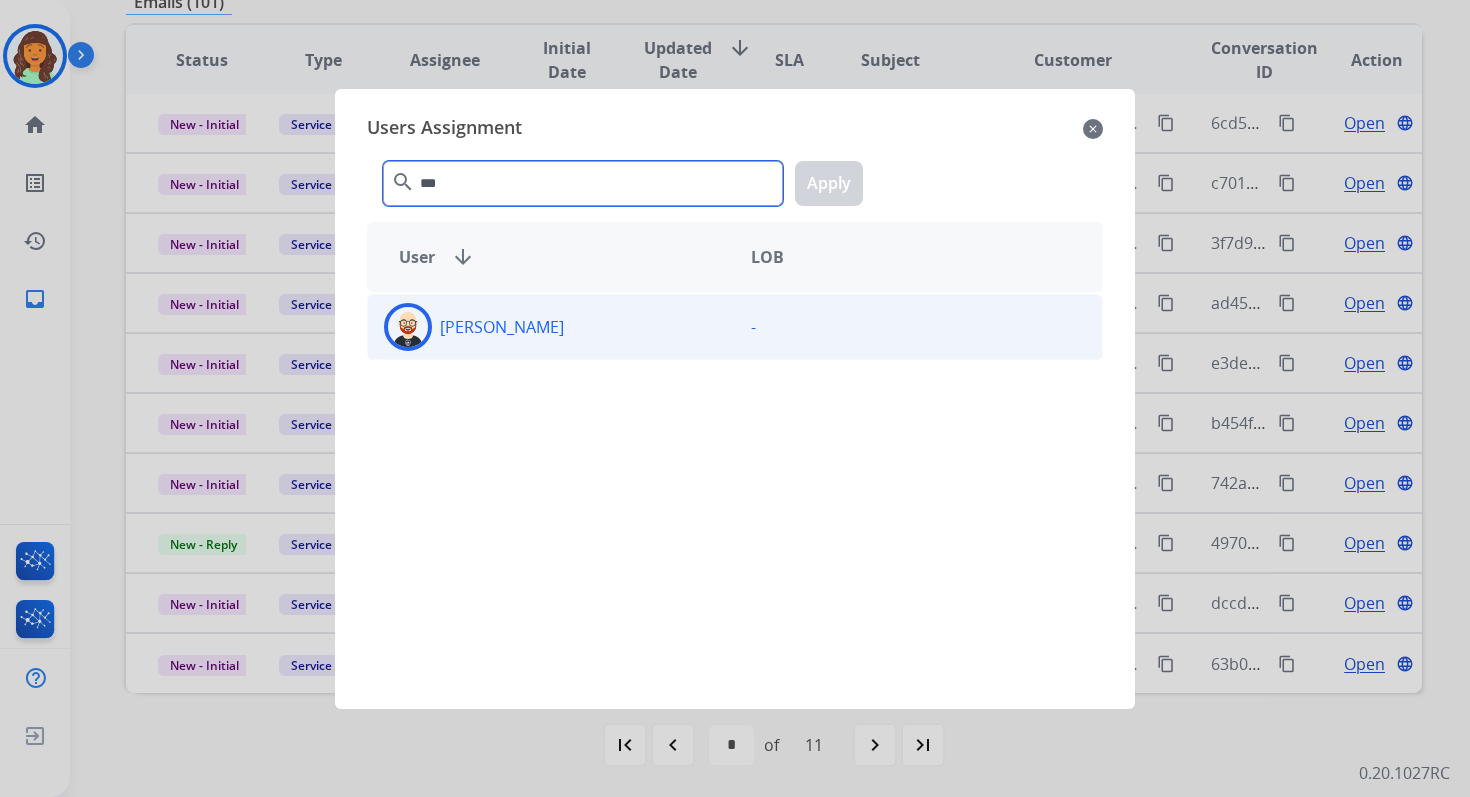 type on "***" 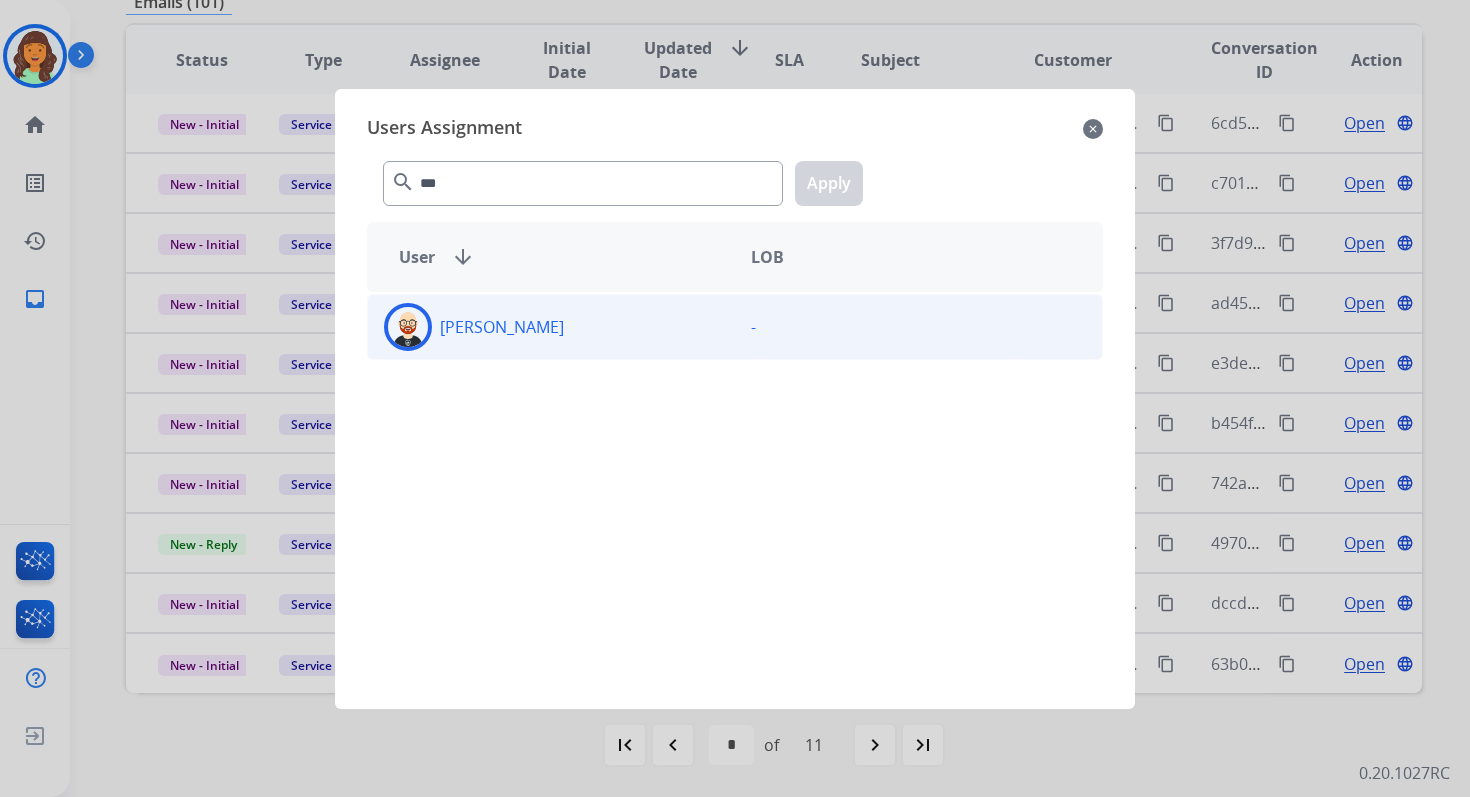 click on "[PERSON_NAME]" 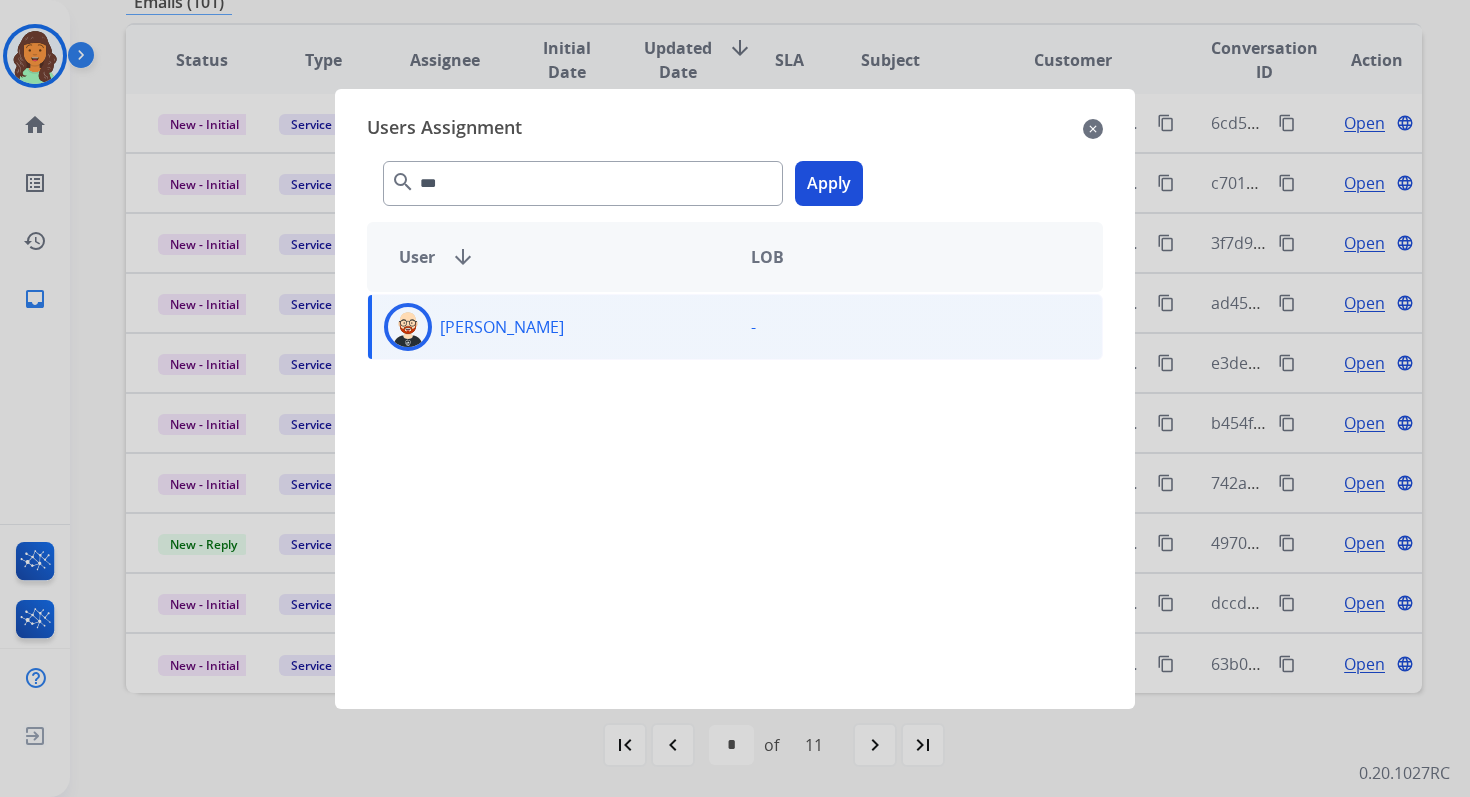 click on "Apply" 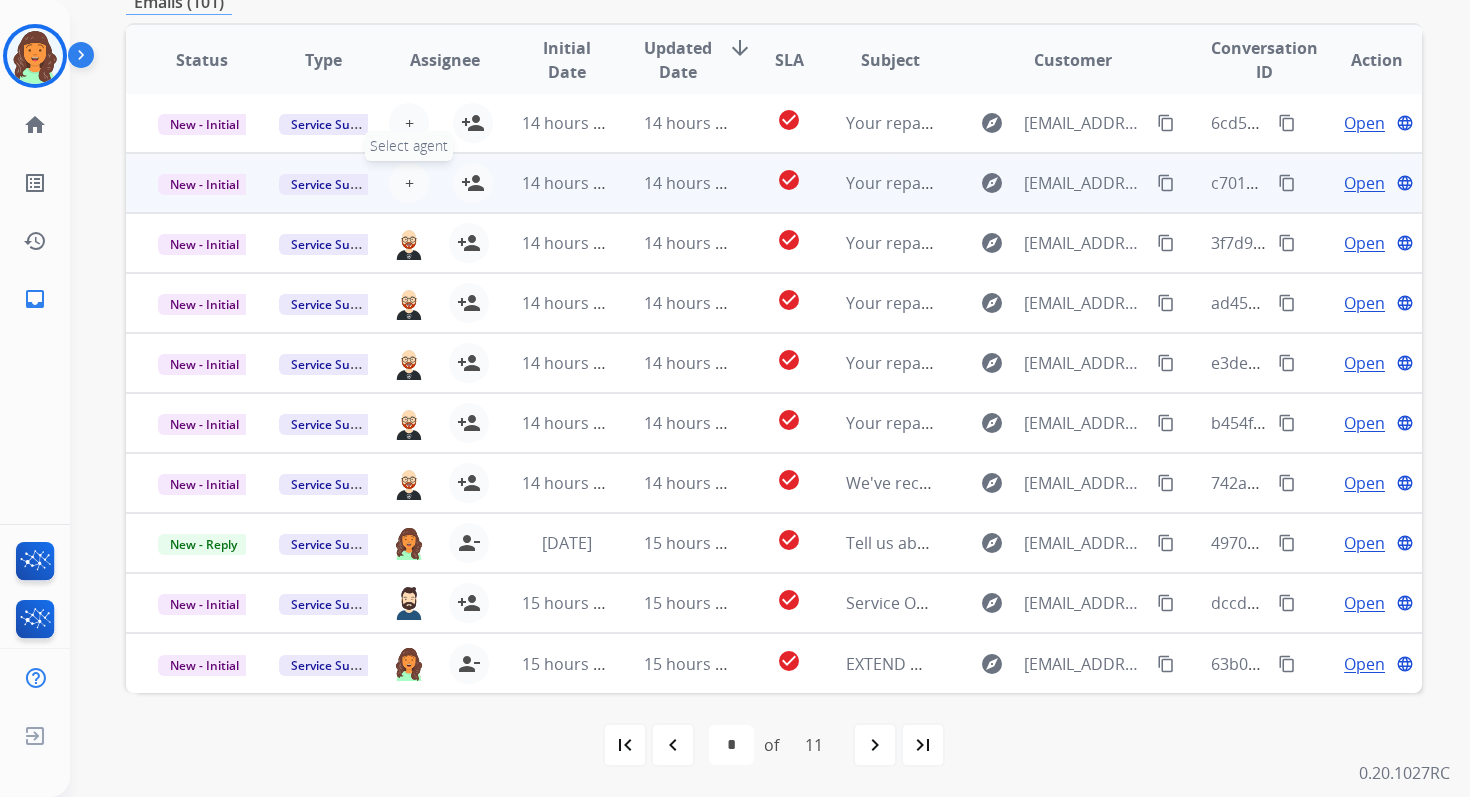 click on "+ Select agent" at bounding box center (409, 183) 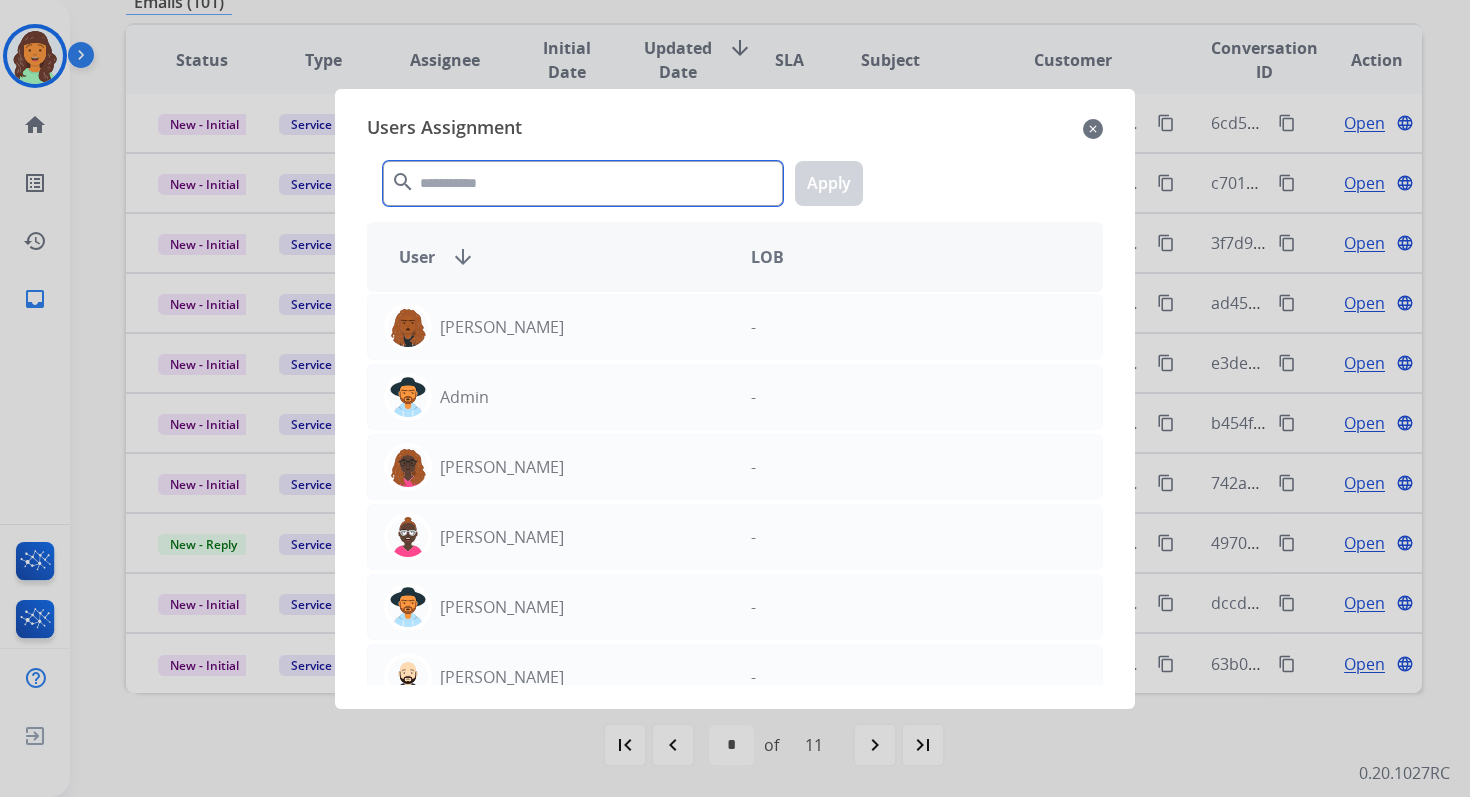 click 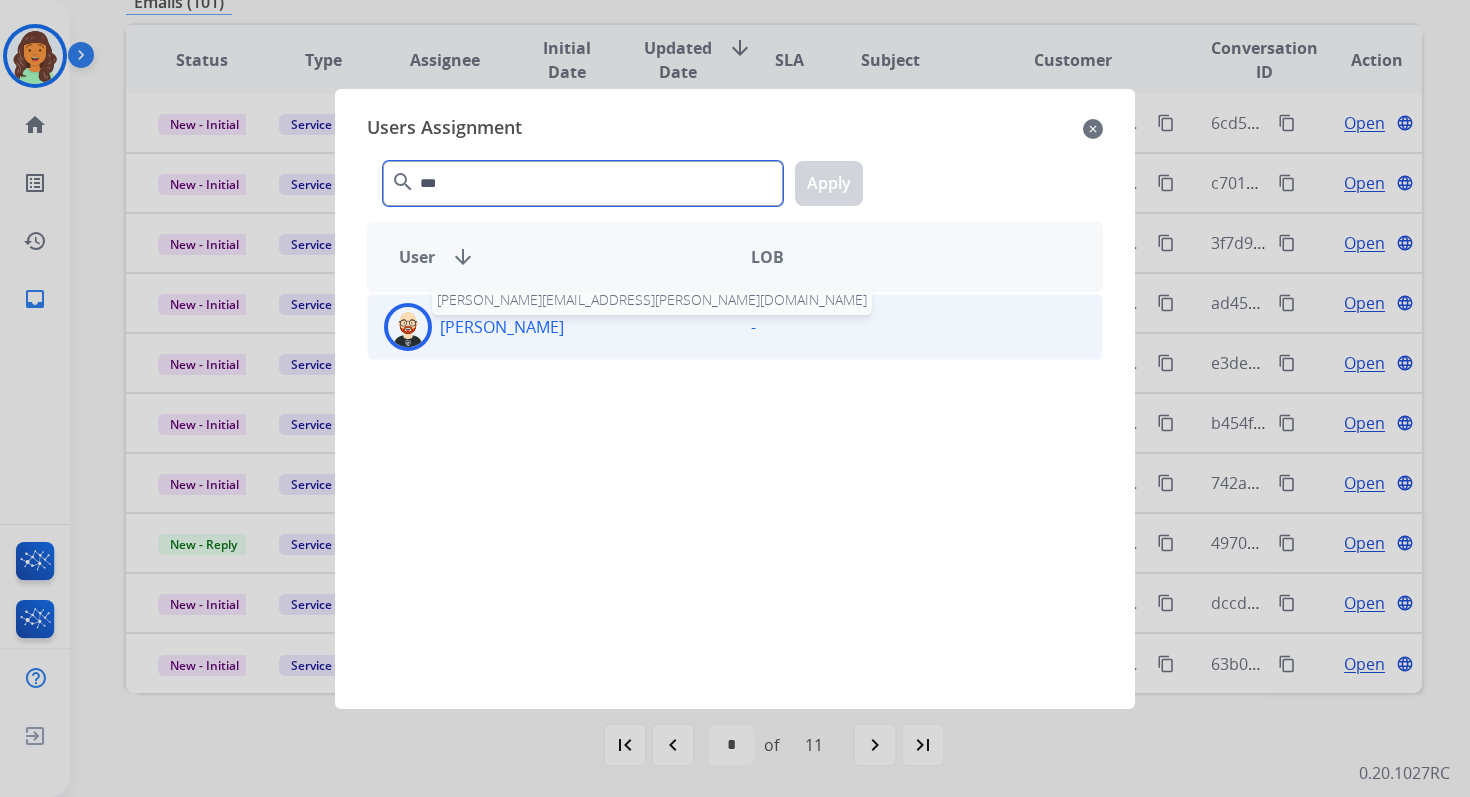 type on "***" 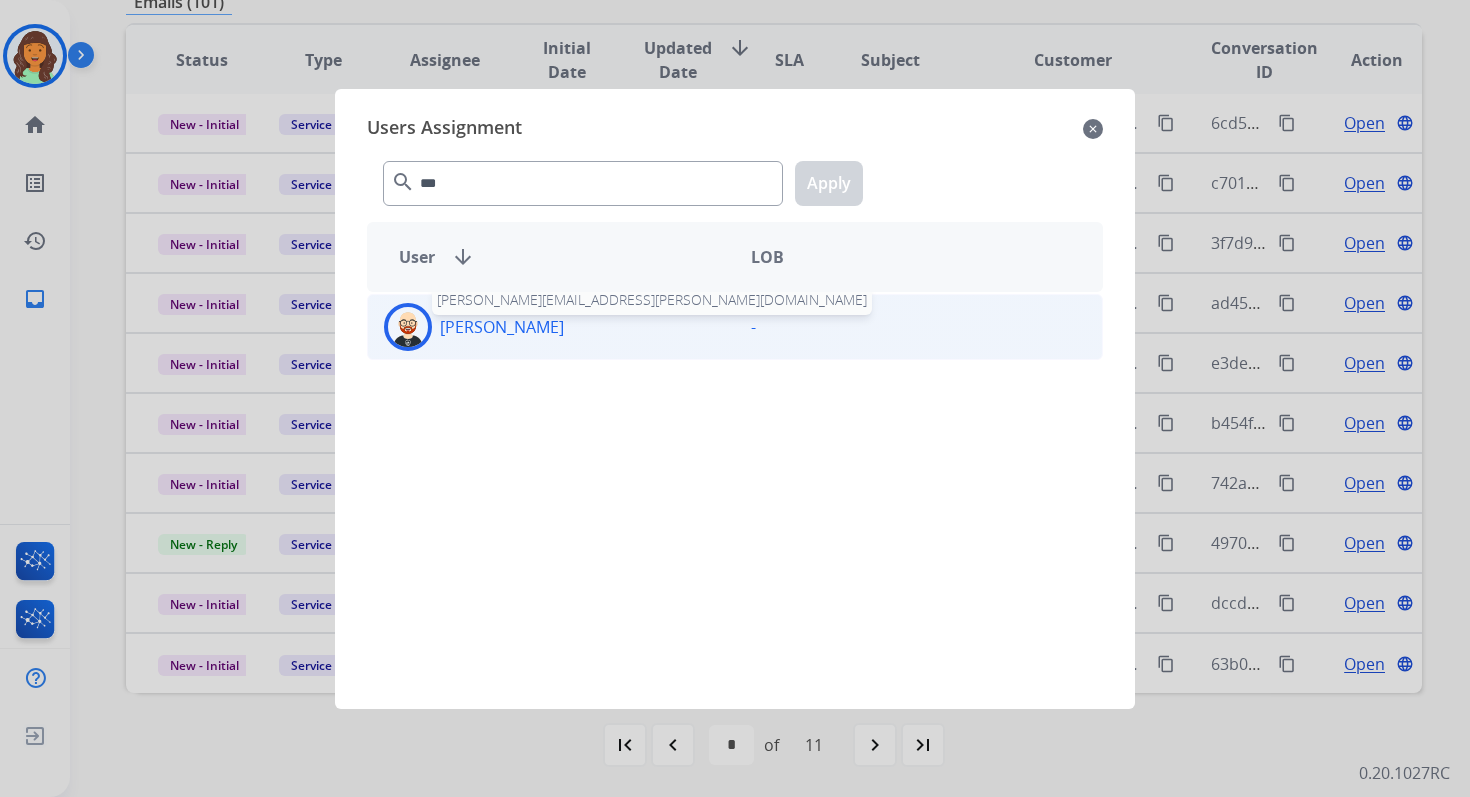 click on "[PERSON_NAME]" 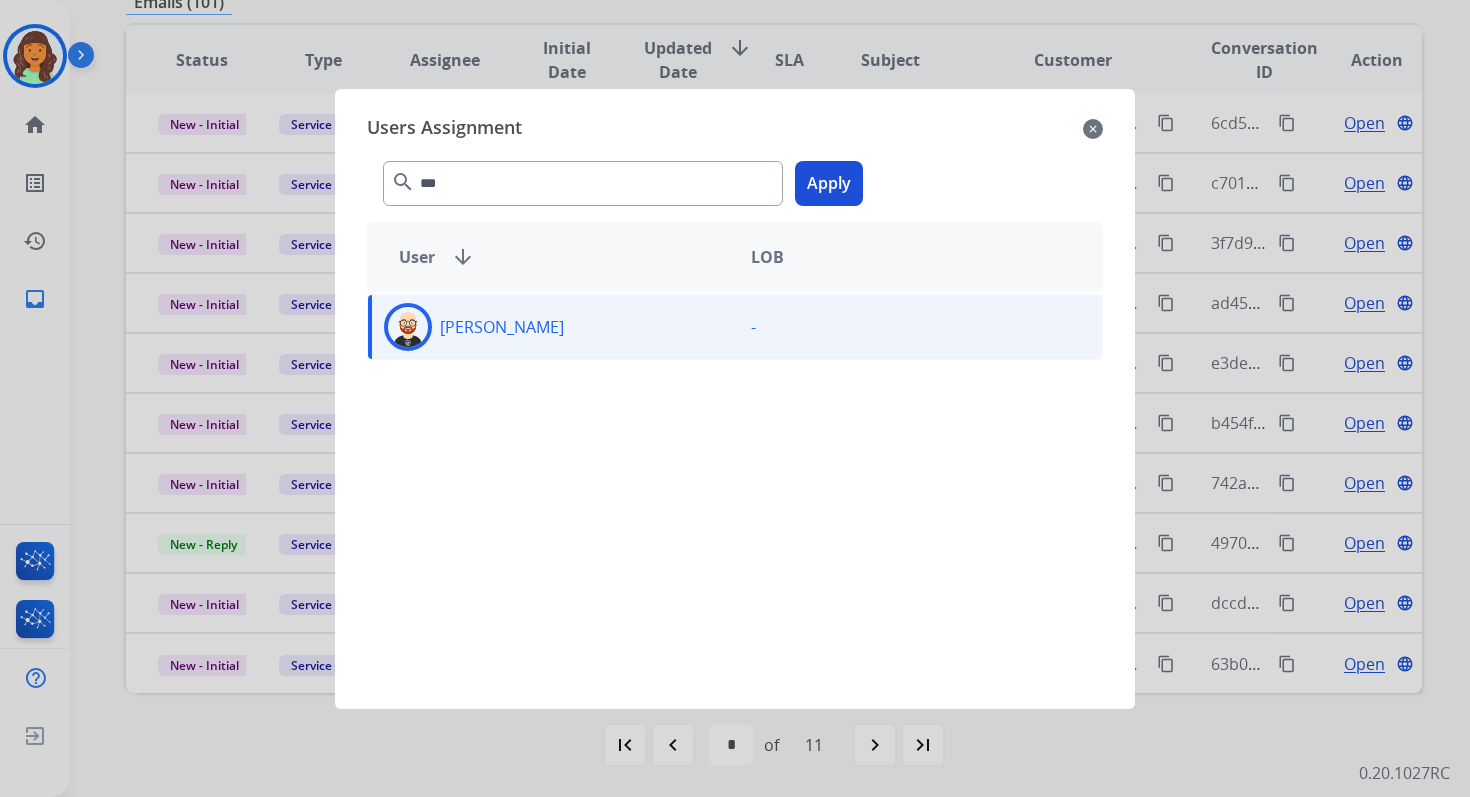 click on "Apply" 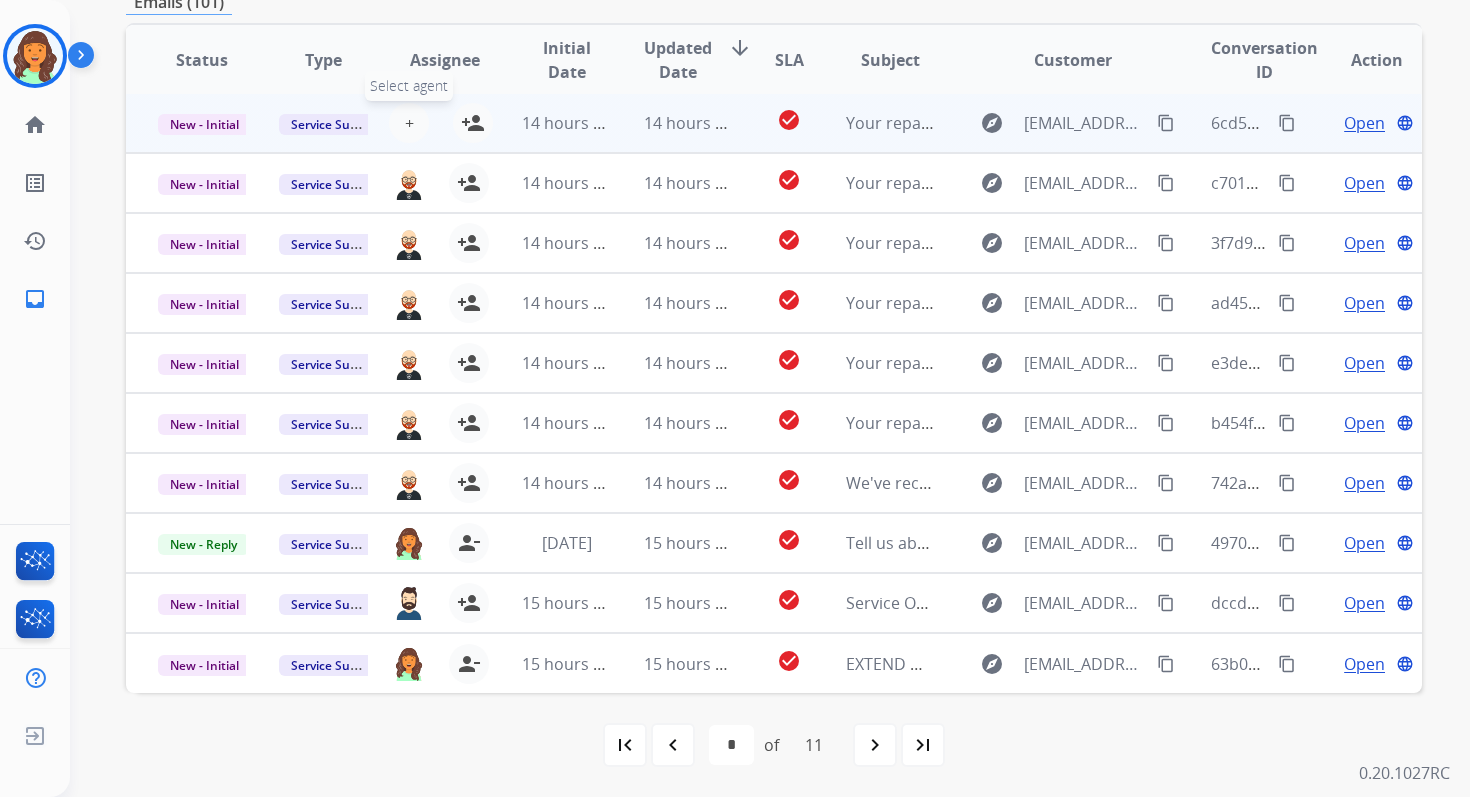 click on "+" at bounding box center (409, 123) 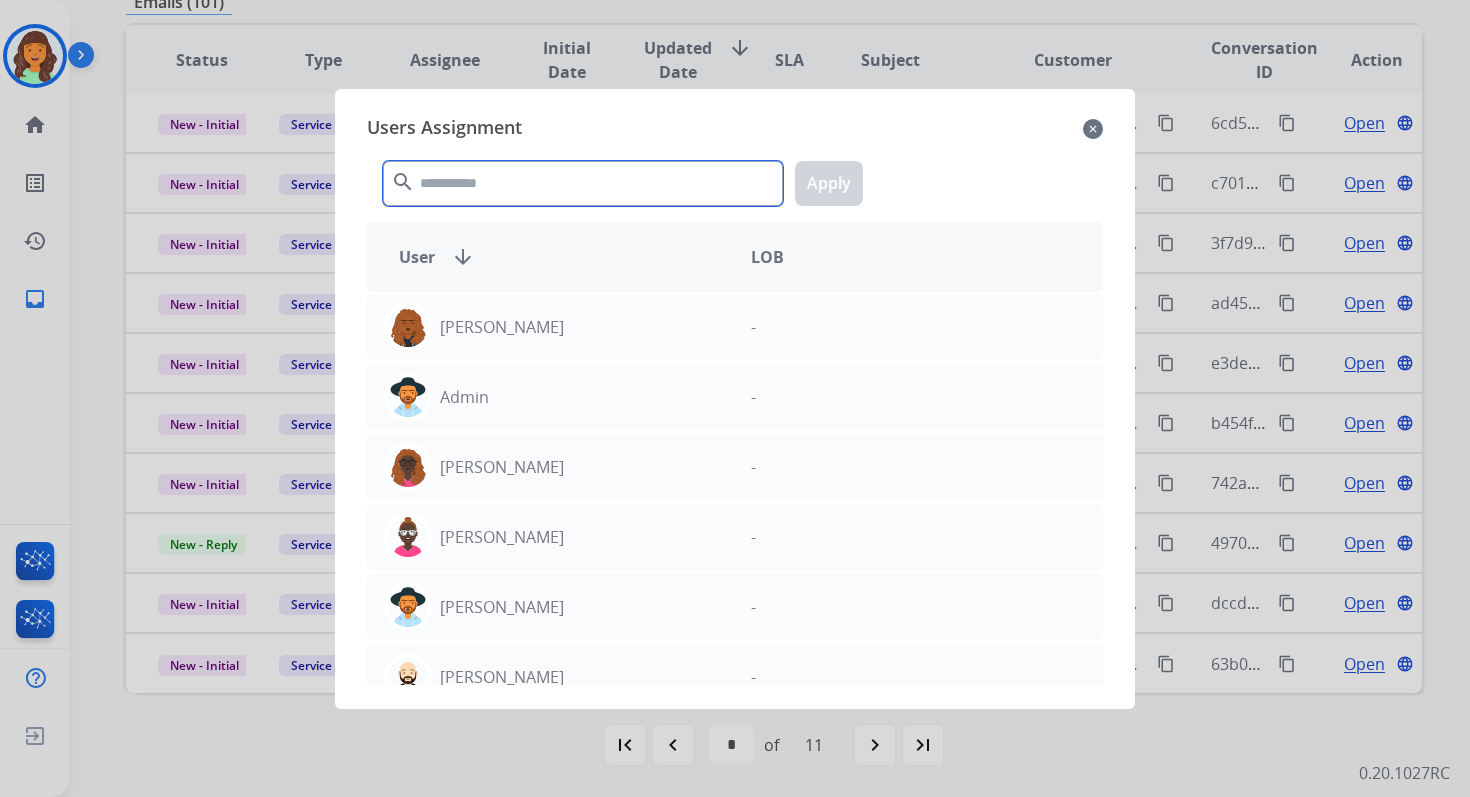 click 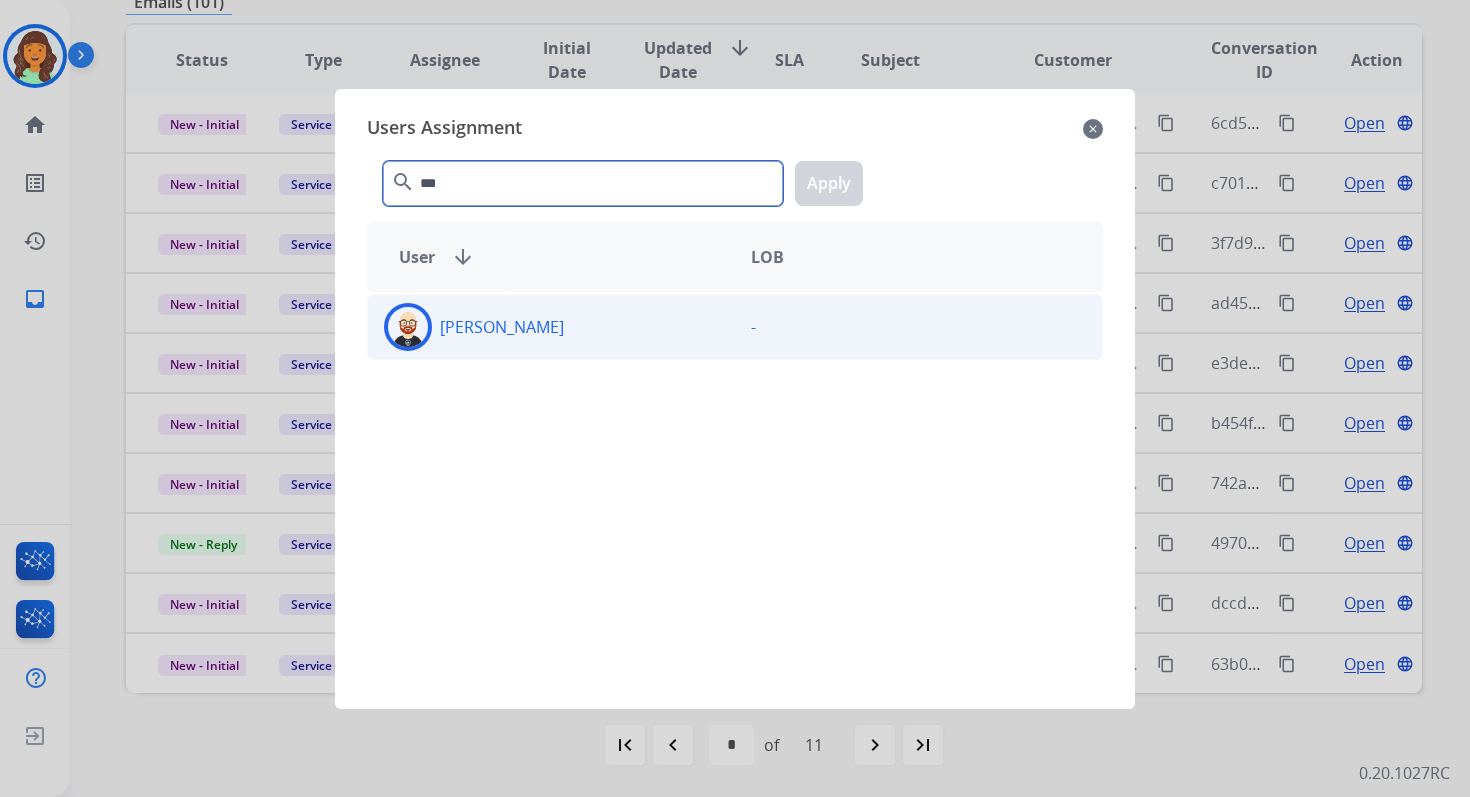 type on "***" 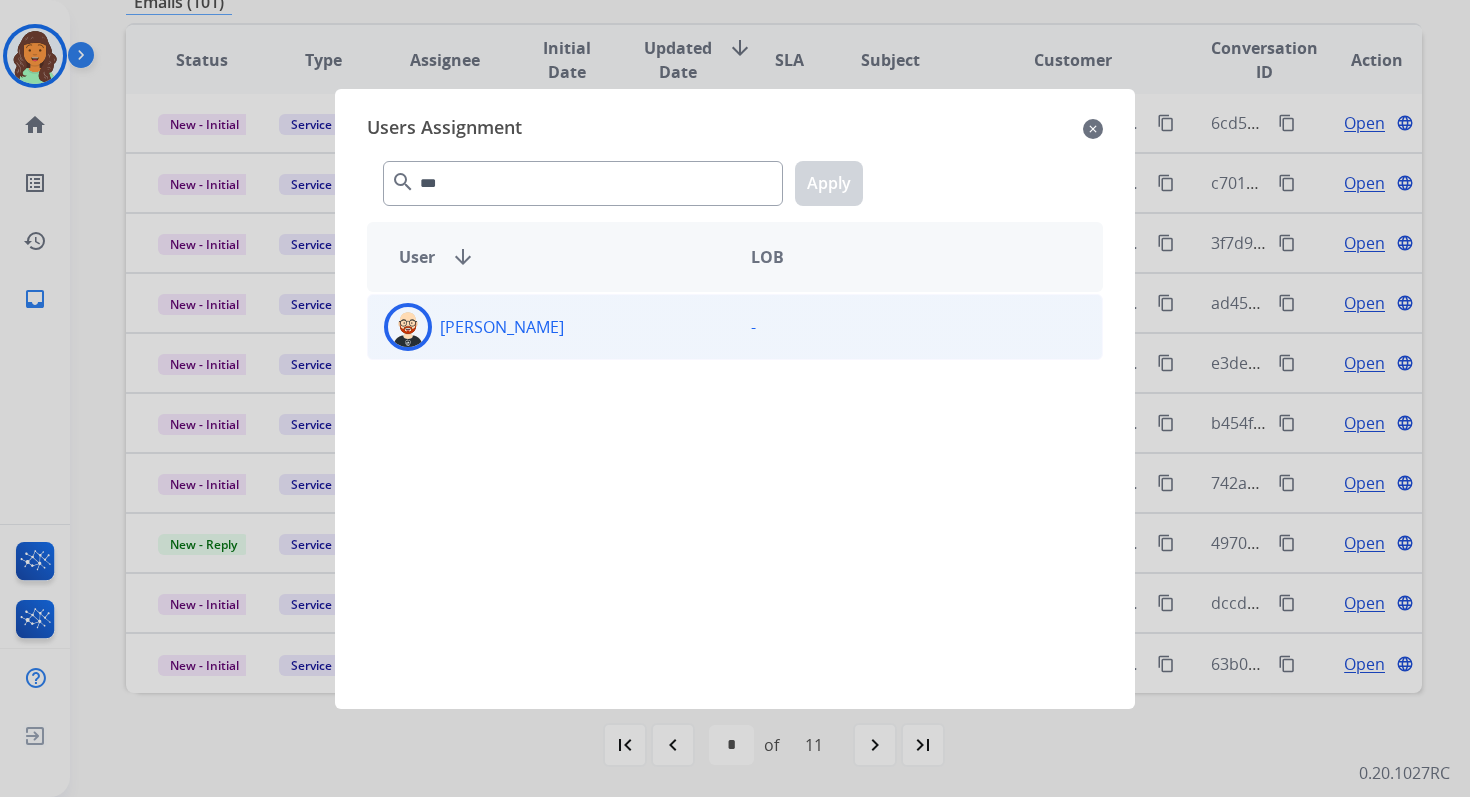 click on "[PERSON_NAME]" 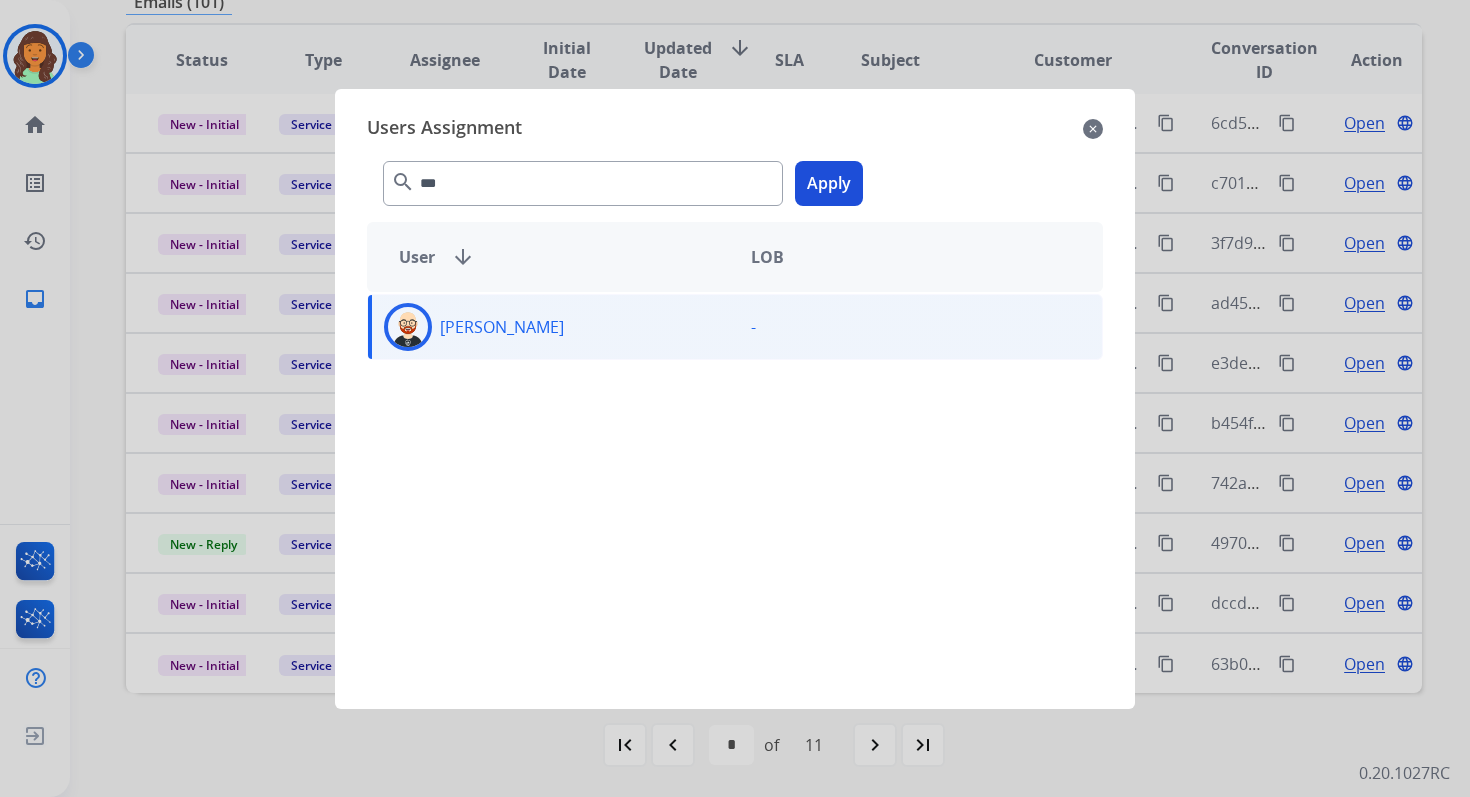click on "Apply" 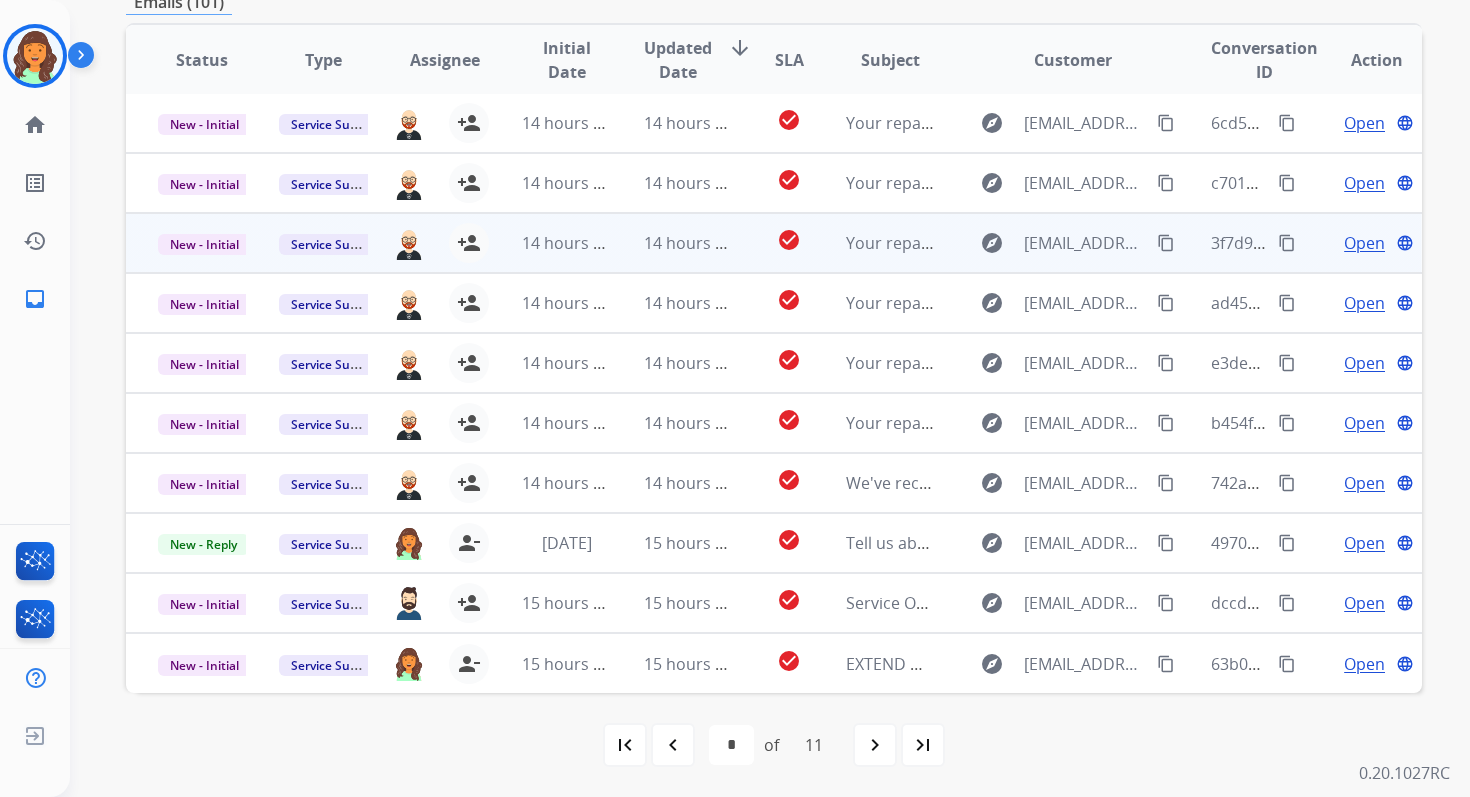 scroll, scrollTop: 0, scrollLeft: 0, axis: both 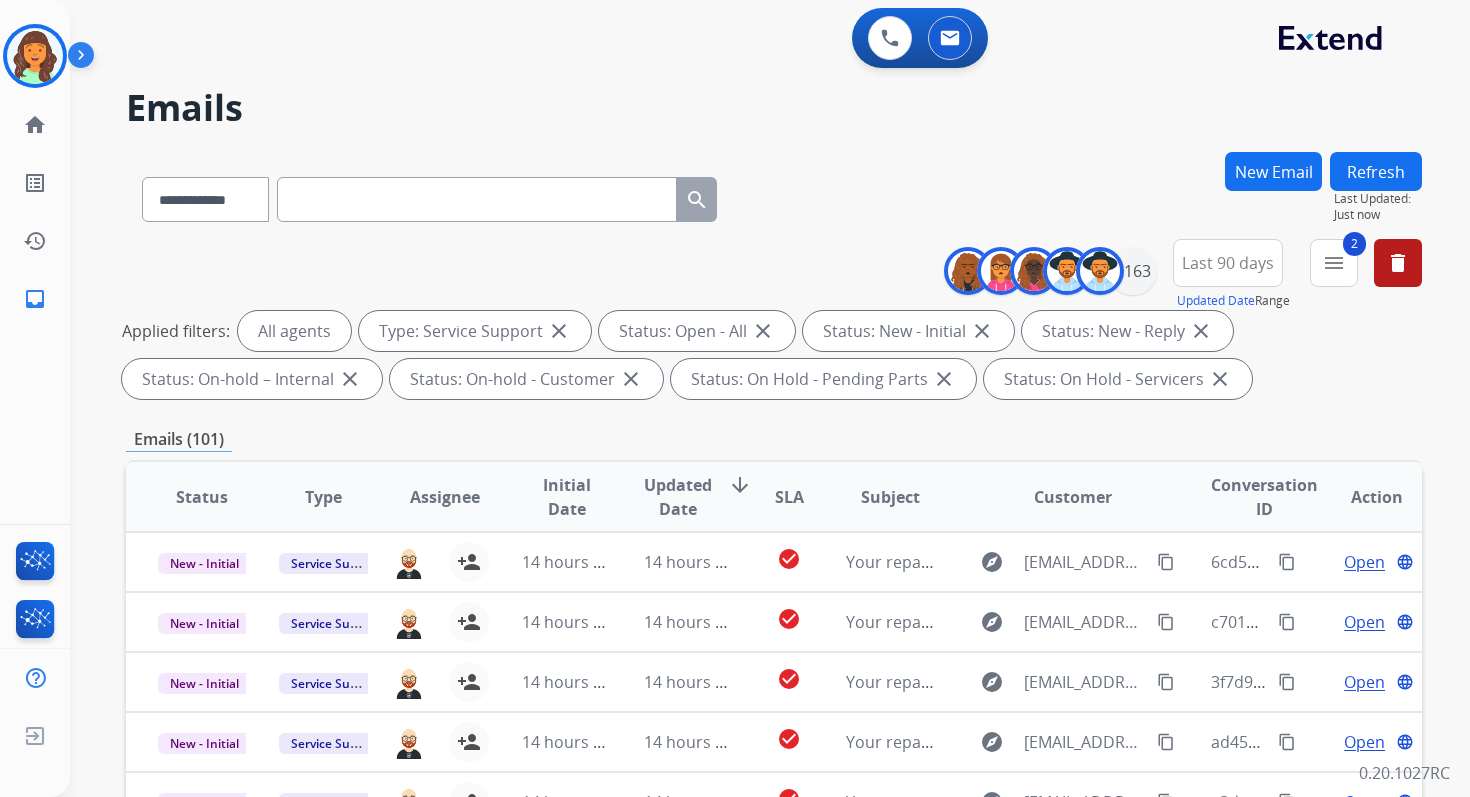 click on "Refresh" at bounding box center (1376, 171) 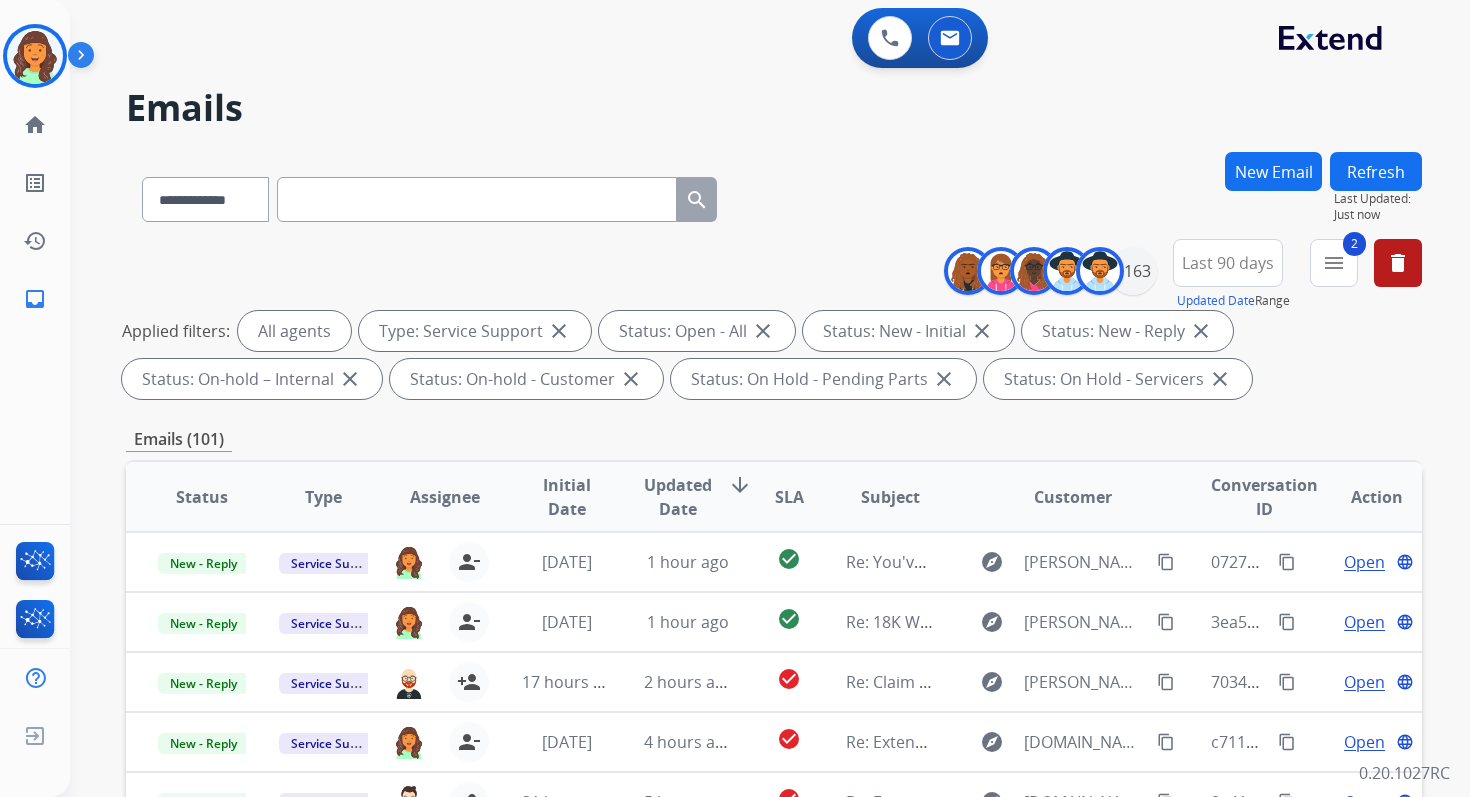 scroll, scrollTop: 437, scrollLeft: 0, axis: vertical 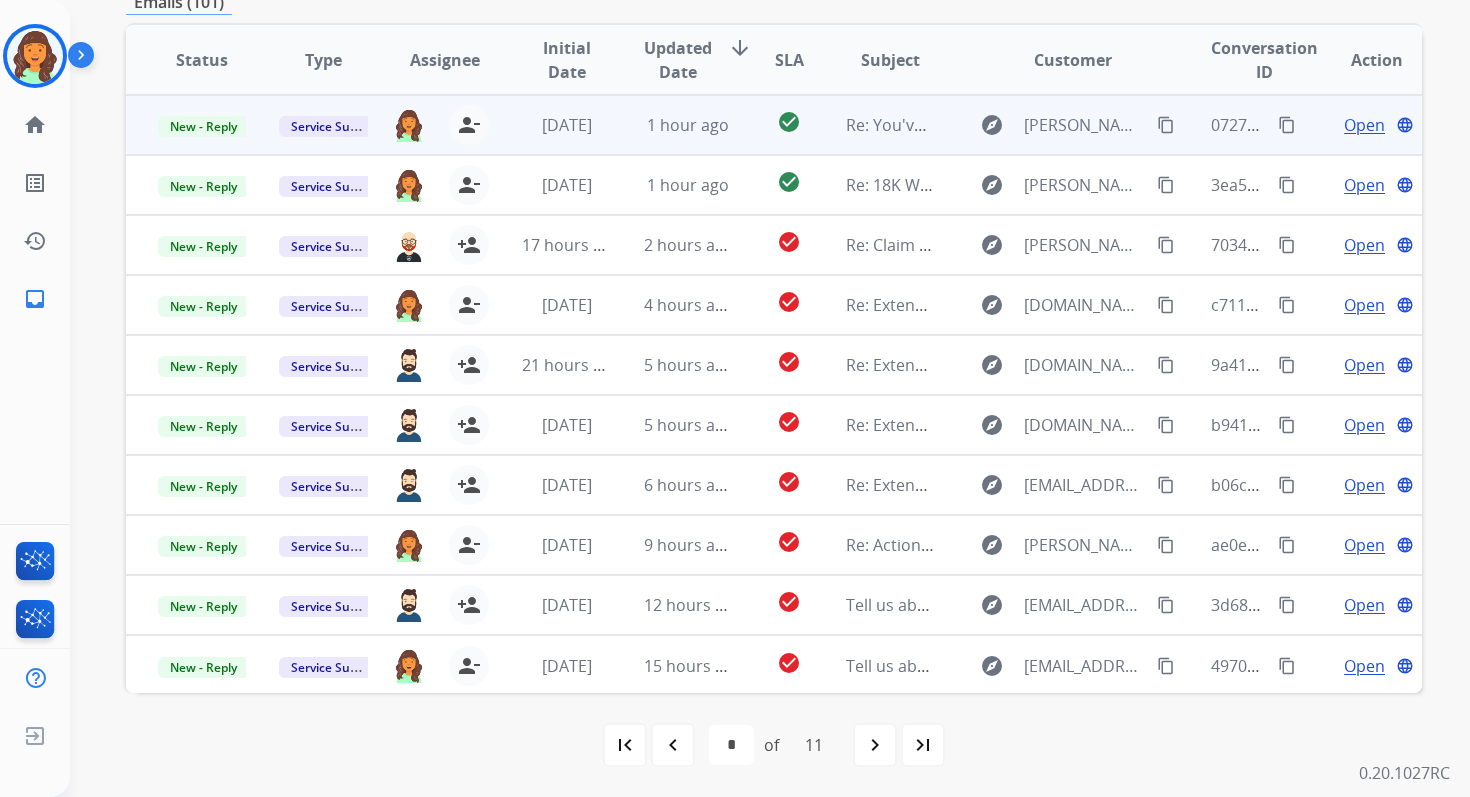 click on "1 hour ago" at bounding box center [672, 125] 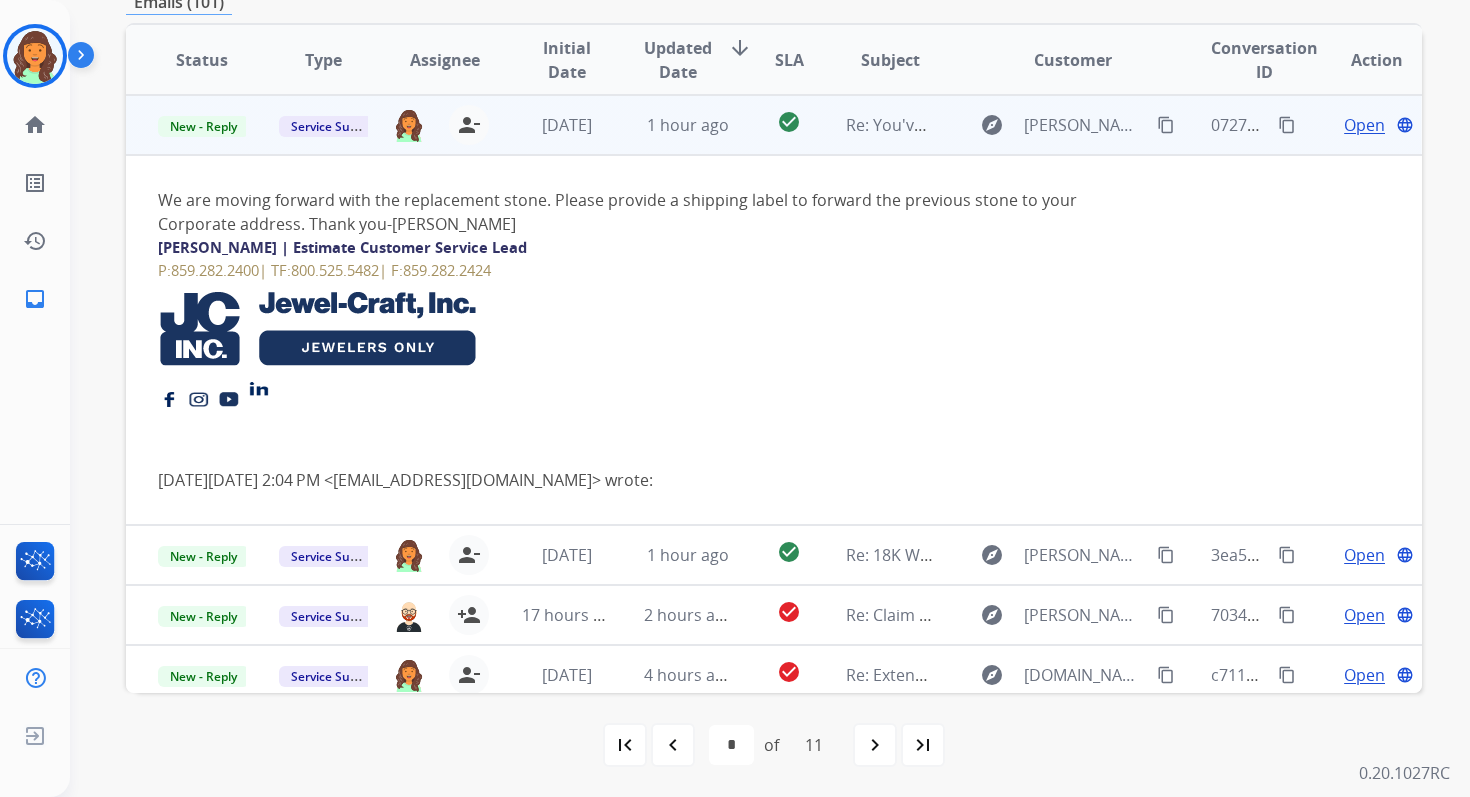 click on "1 hour ago" at bounding box center [672, 125] 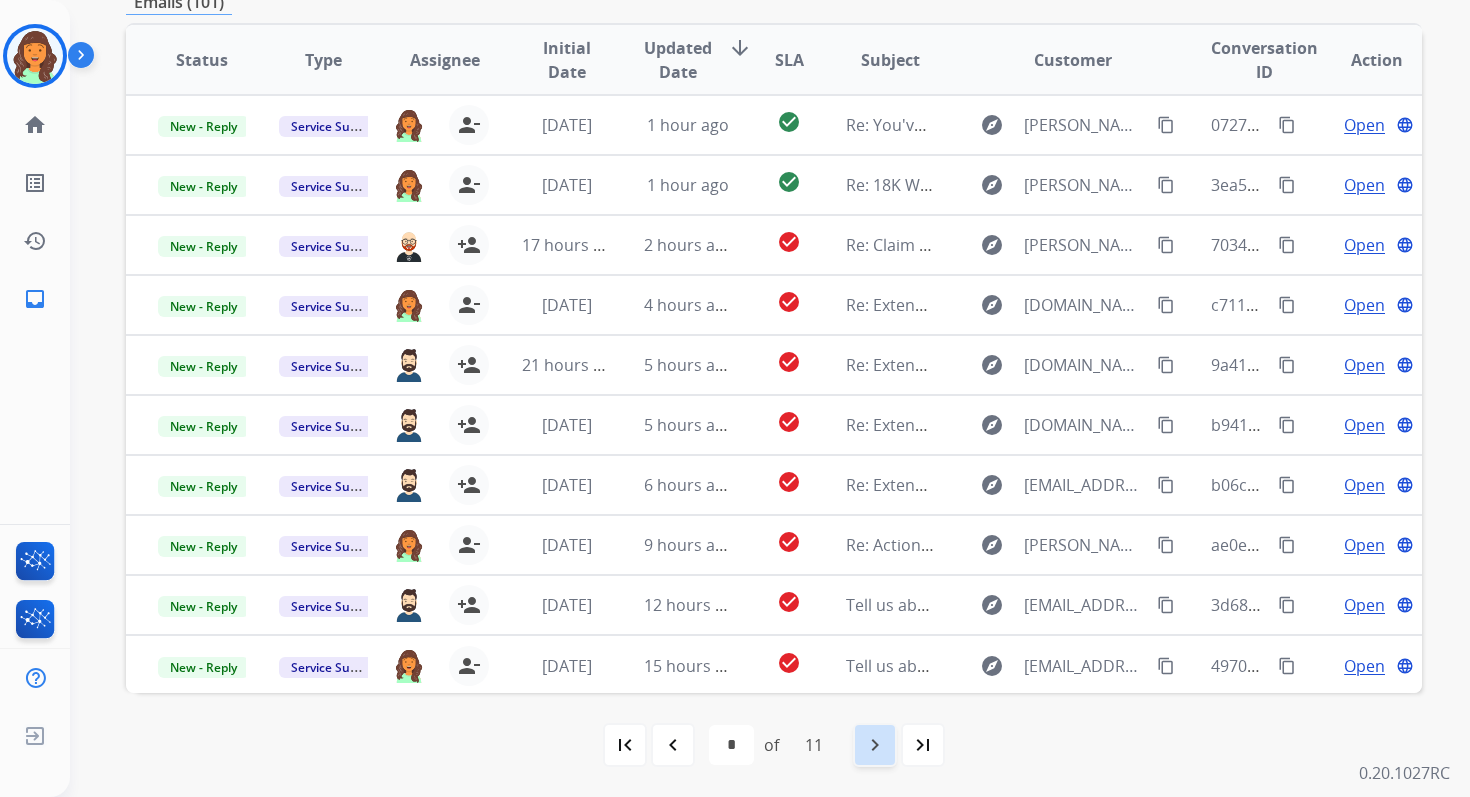 click on "navigate_next" at bounding box center (875, 745) 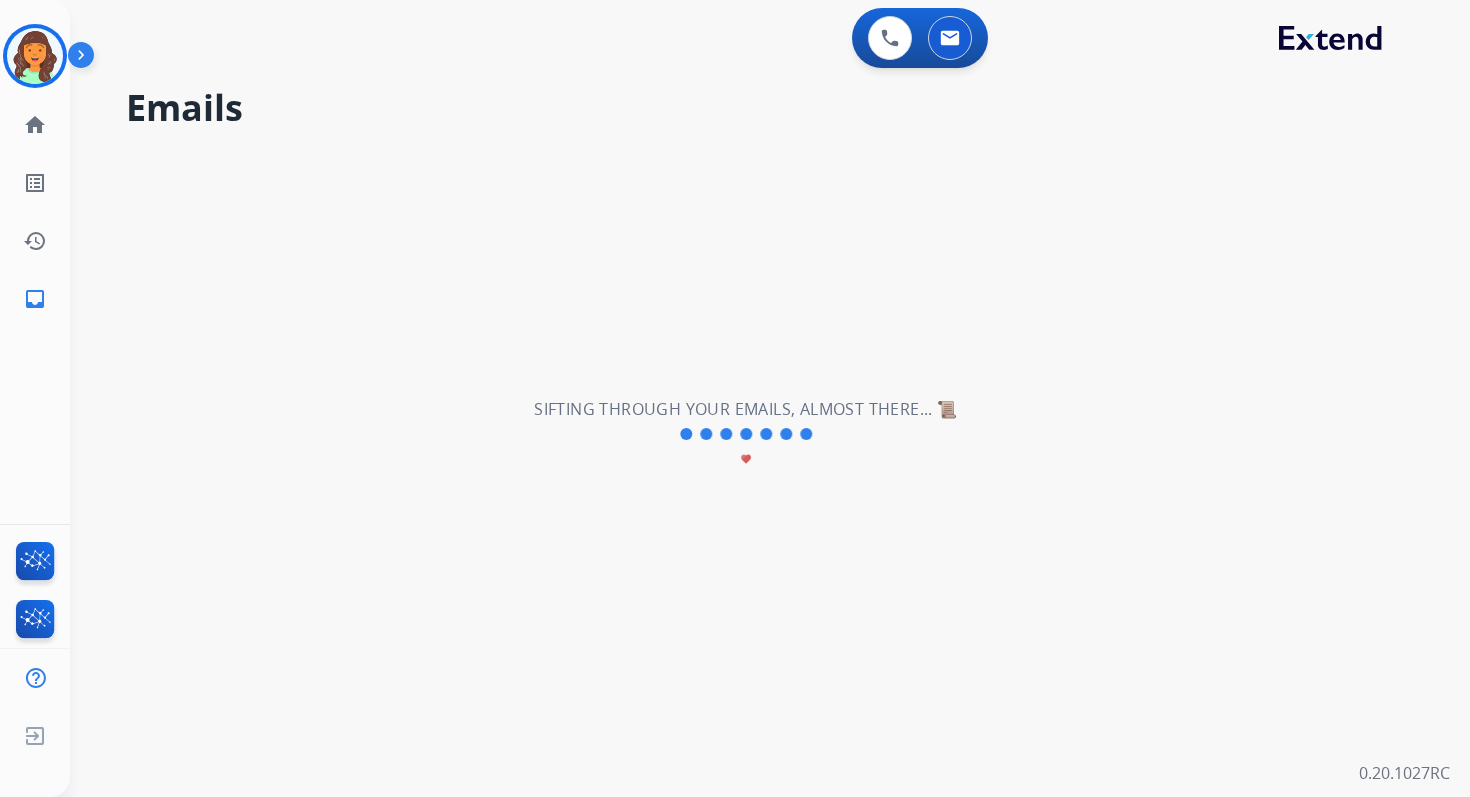 scroll, scrollTop: 0, scrollLeft: 0, axis: both 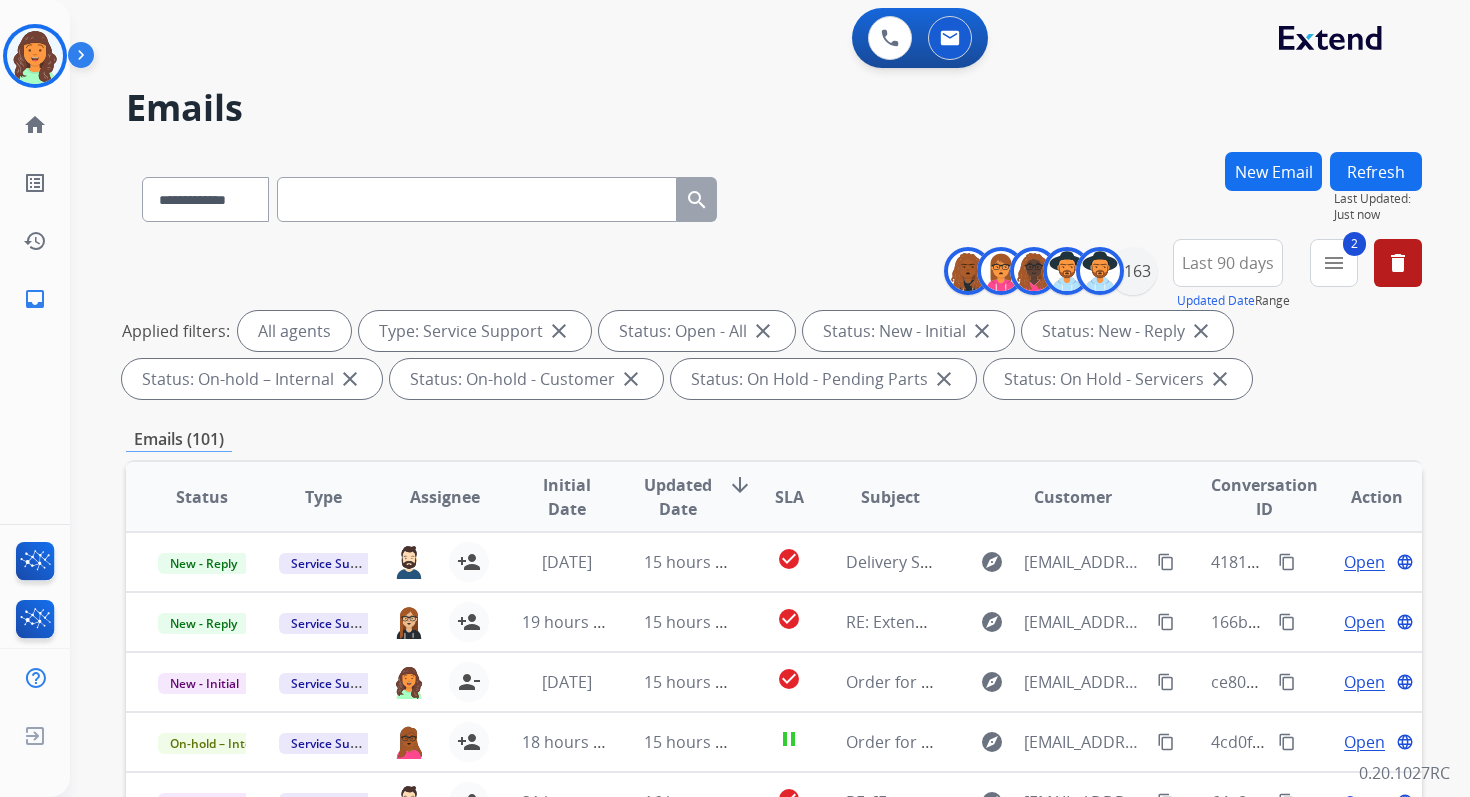 click on "Emails (101)" at bounding box center (774, 439) 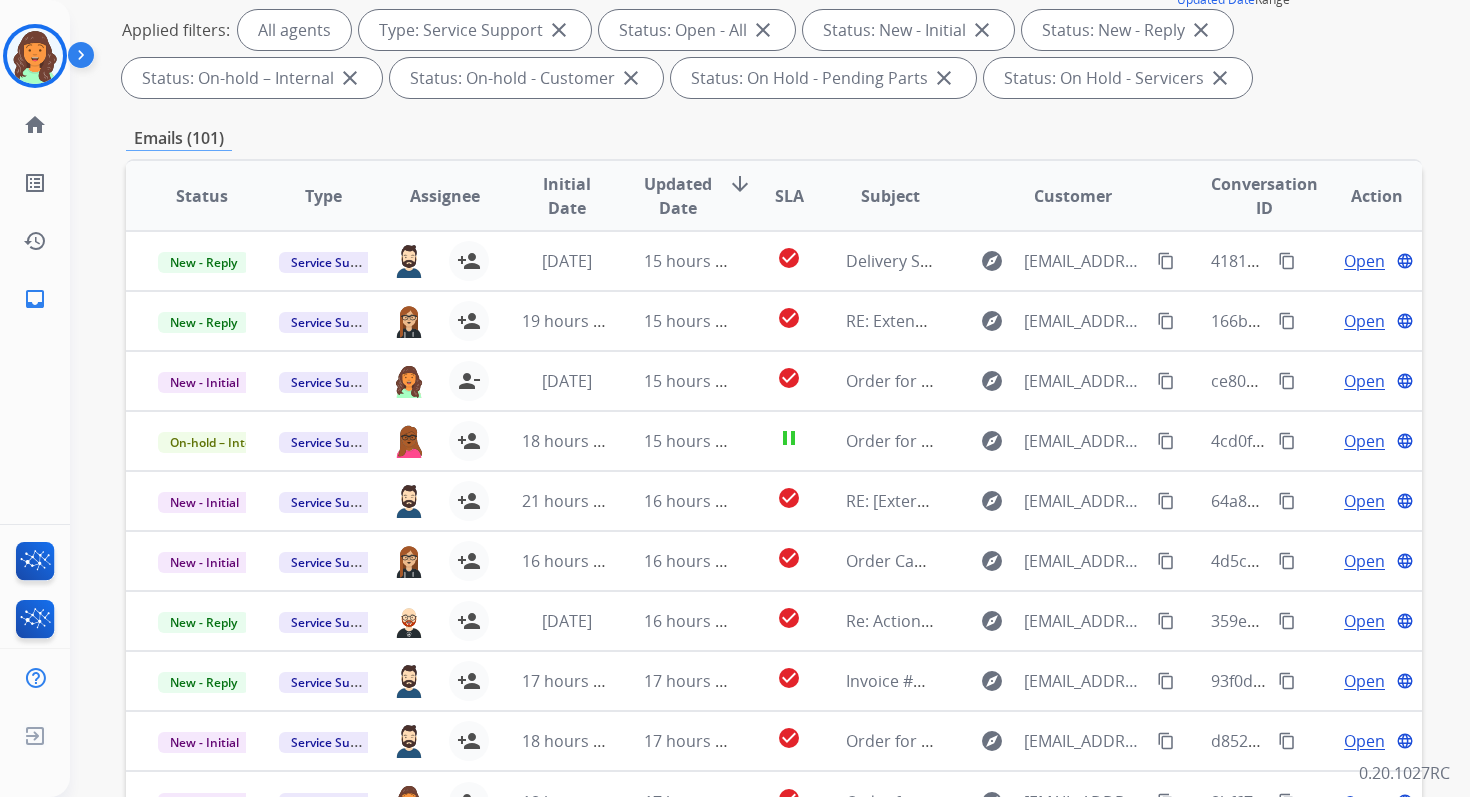 scroll, scrollTop: 437, scrollLeft: 0, axis: vertical 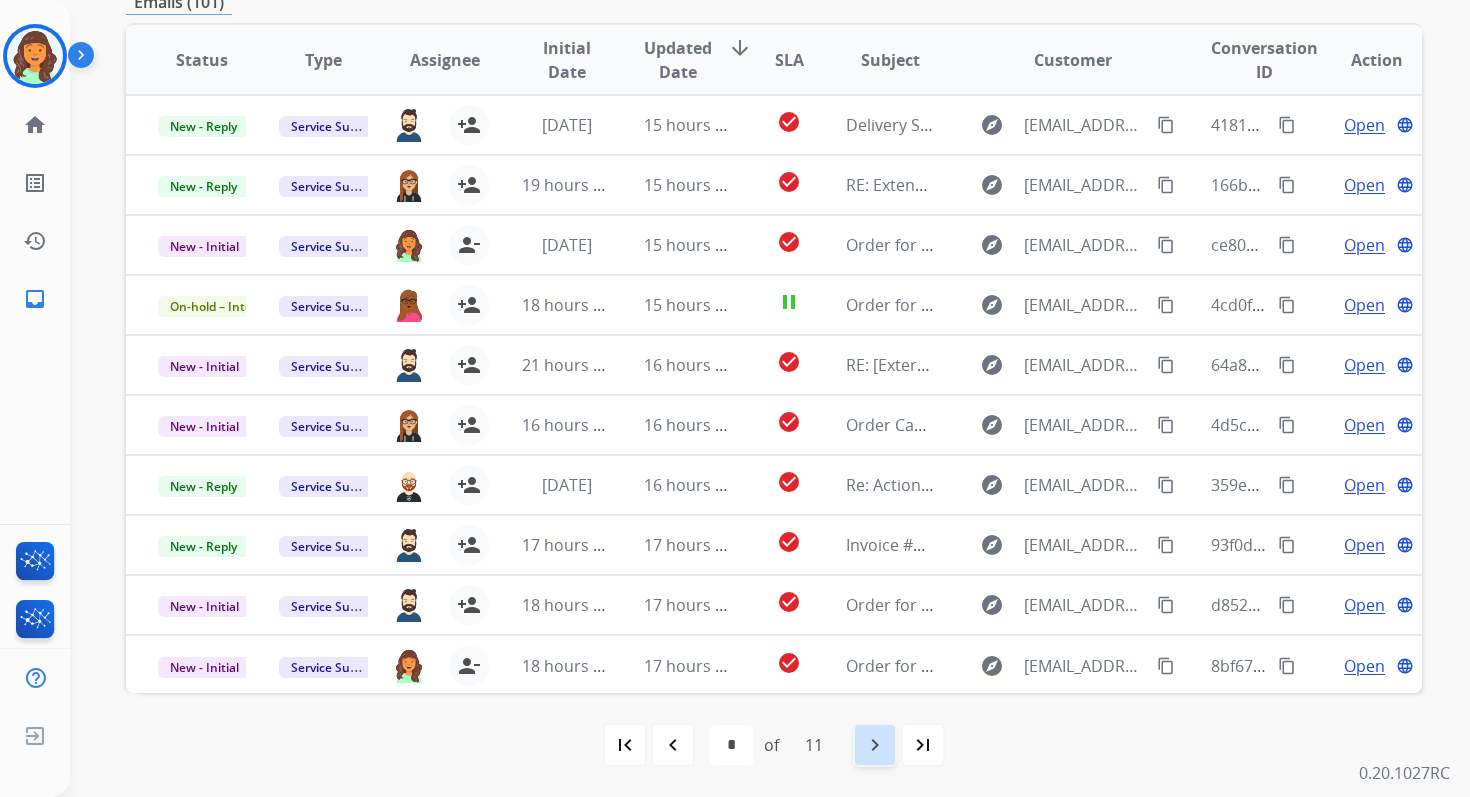 click on "navigate_next" at bounding box center (875, 745) 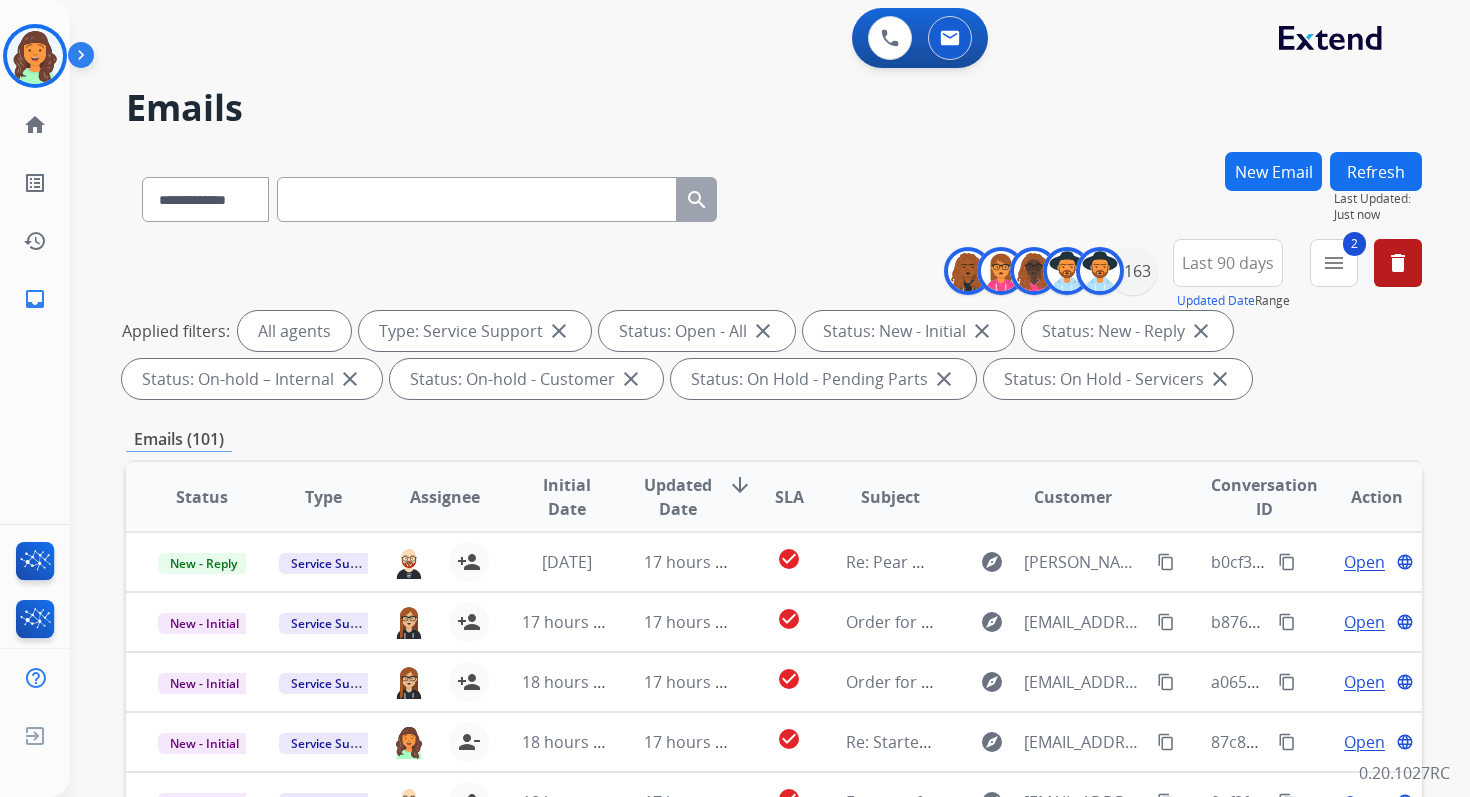 scroll, scrollTop: 2, scrollLeft: 0, axis: vertical 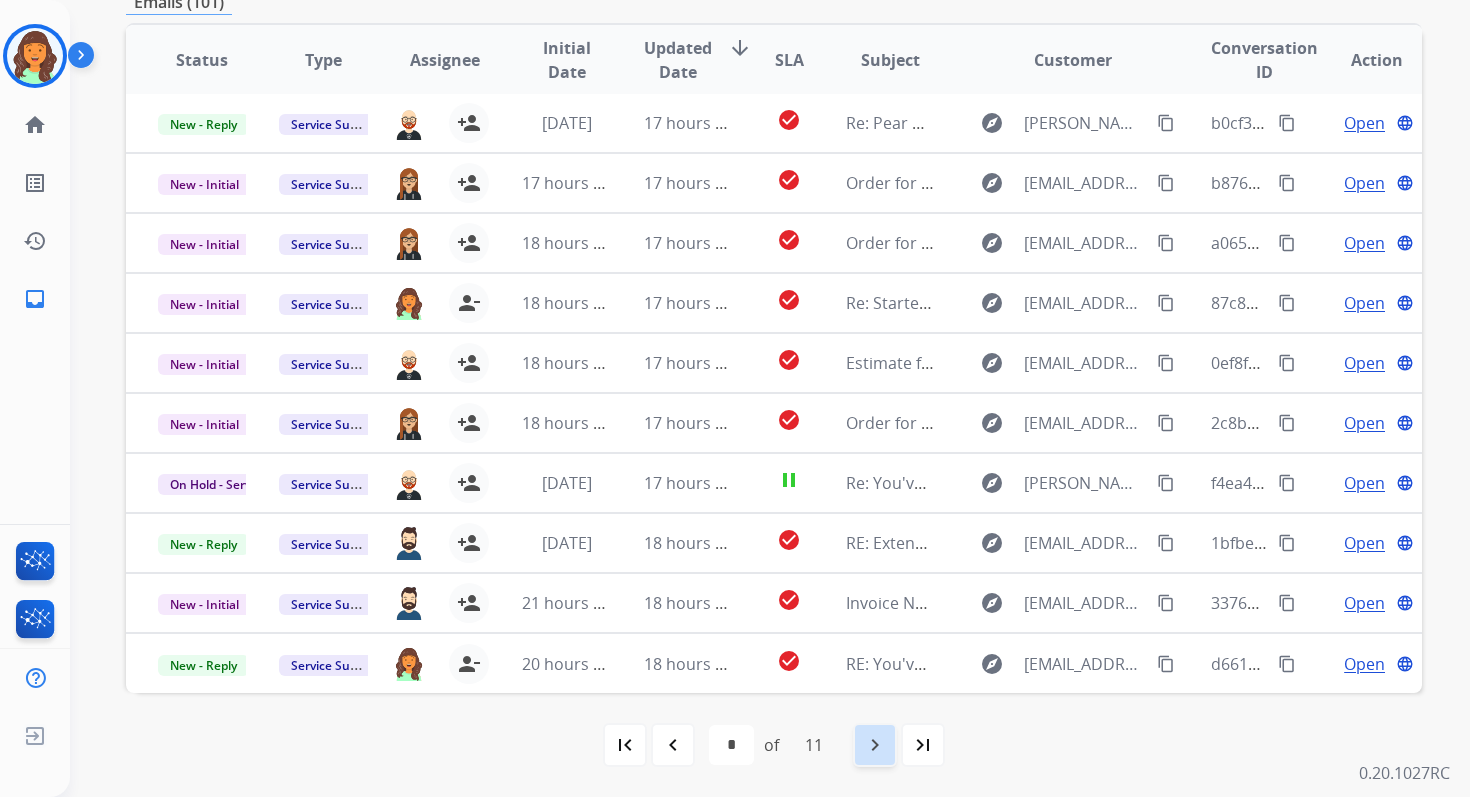 click on "navigate_next" at bounding box center (875, 745) 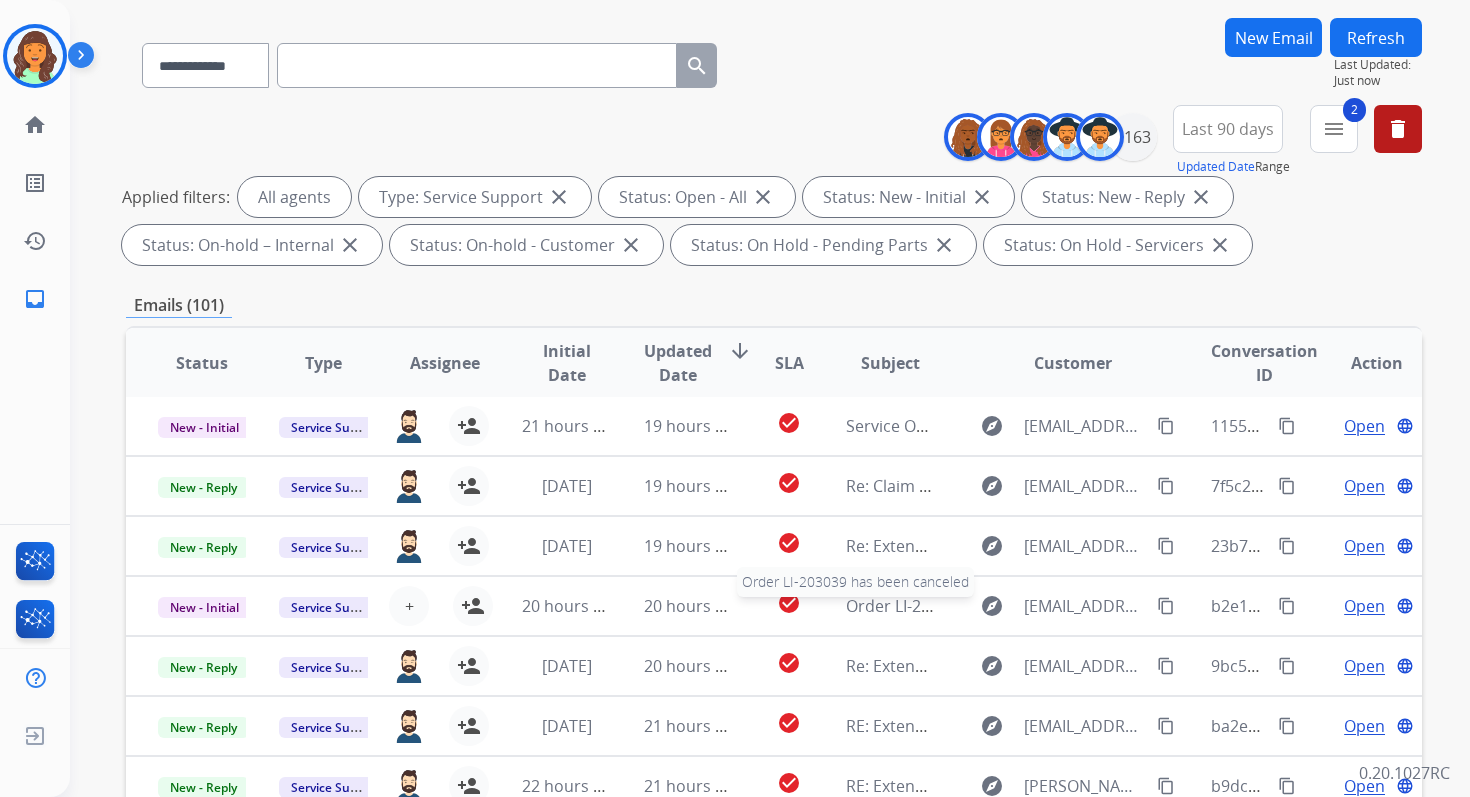 scroll, scrollTop: 437, scrollLeft: 0, axis: vertical 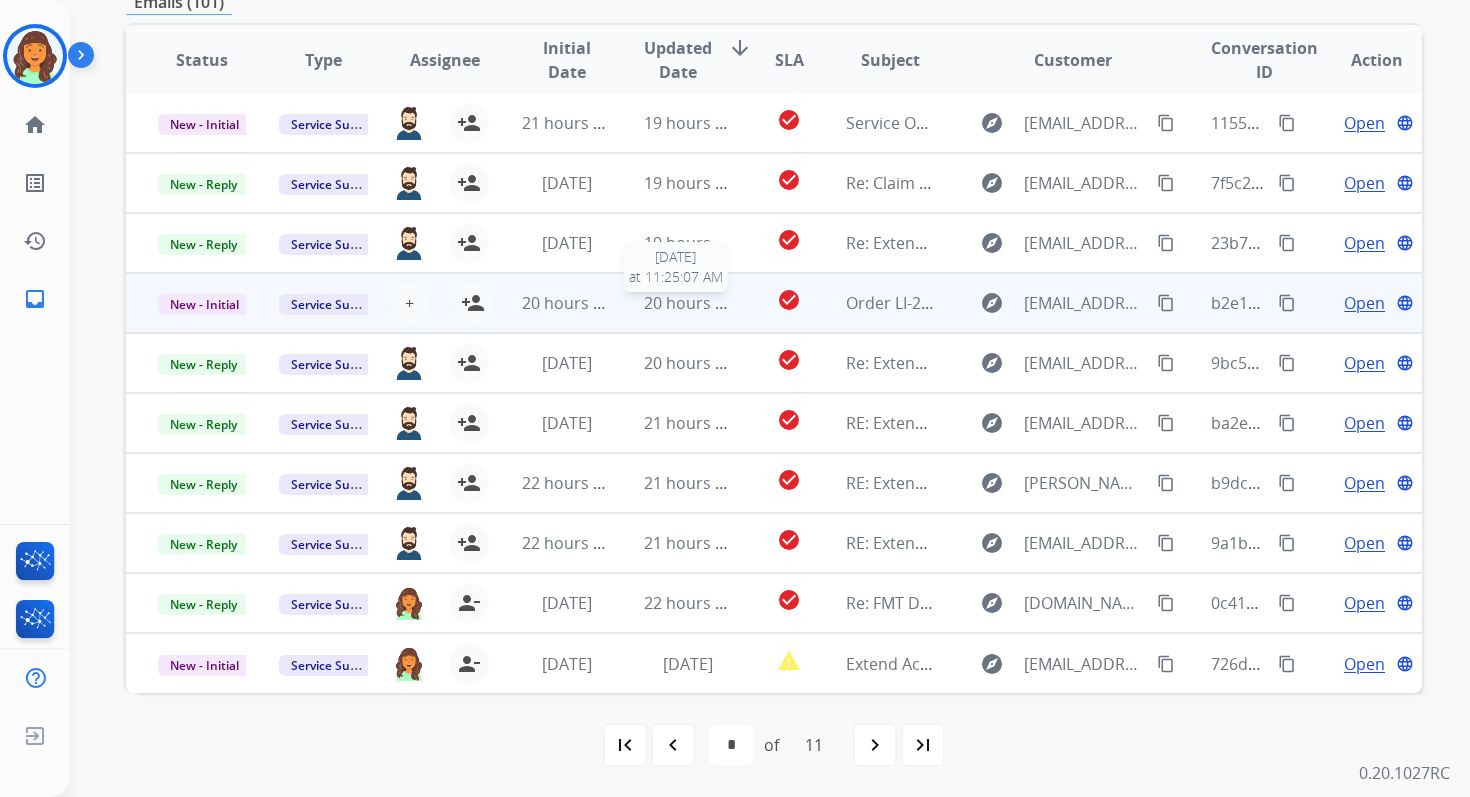 click on "20 hours ago" at bounding box center (693, 303) 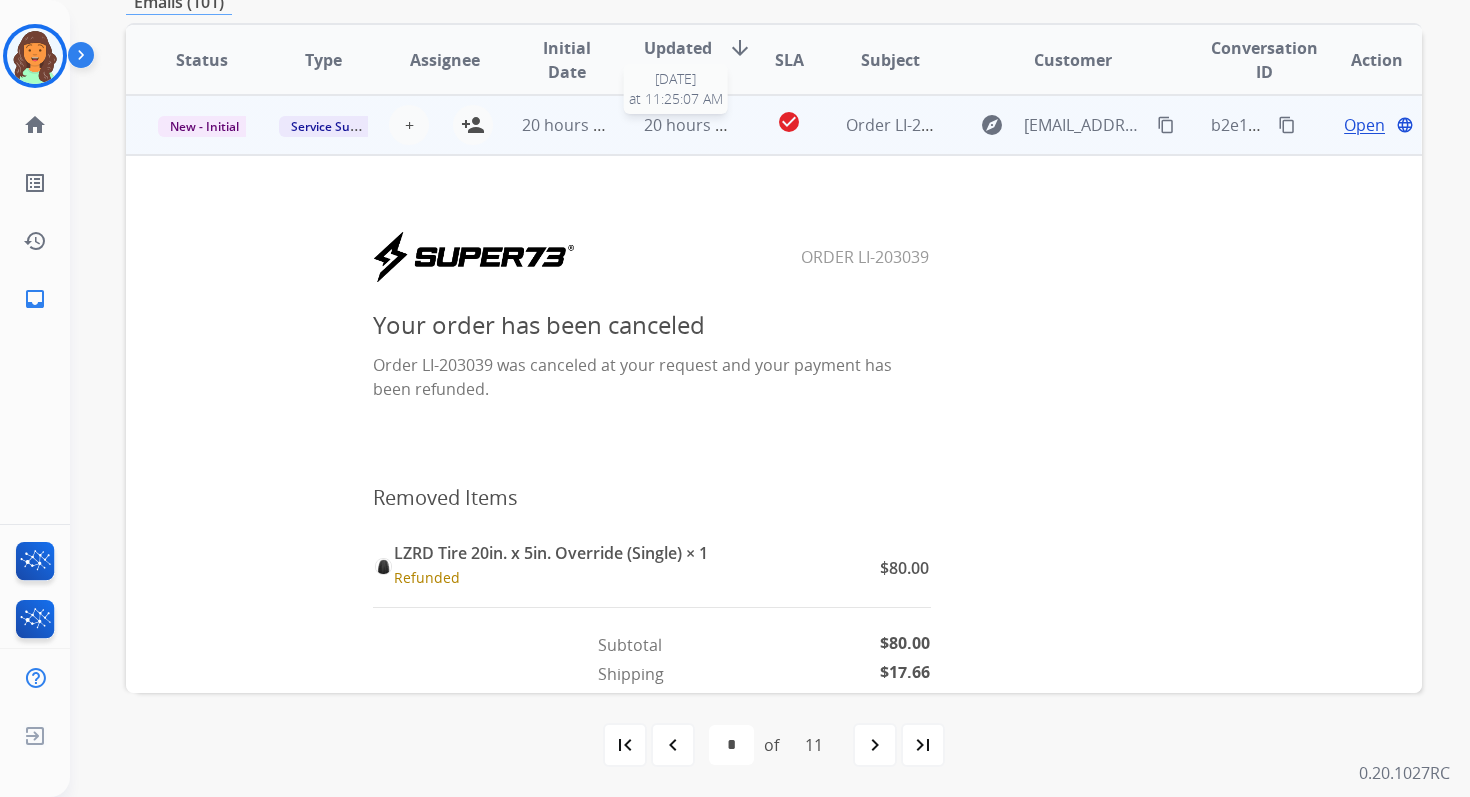 click on "20 hours ago" at bounding box center (693, 125) 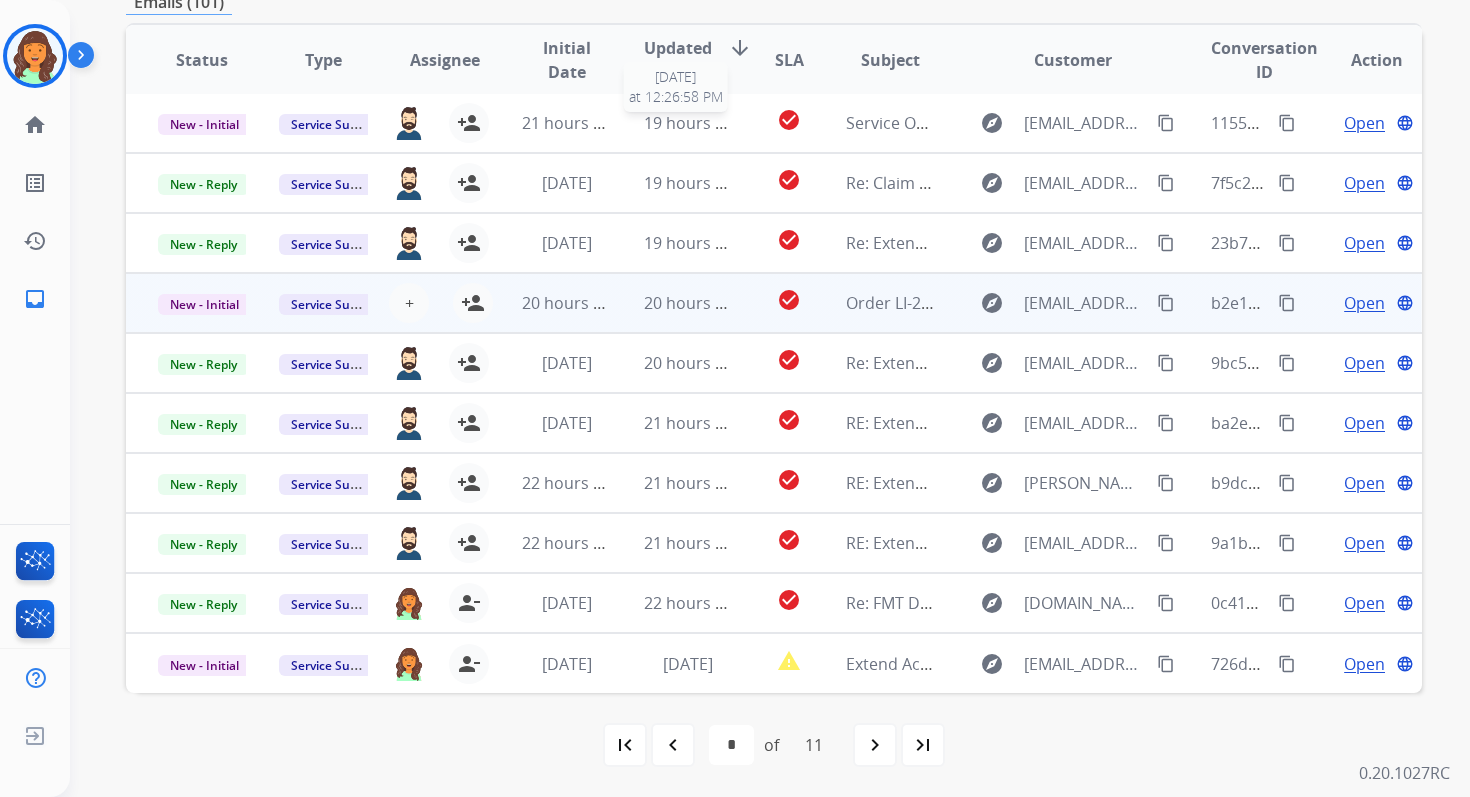 scroll, scrollTop: 2, scrollLeft: 0, axis: vertical 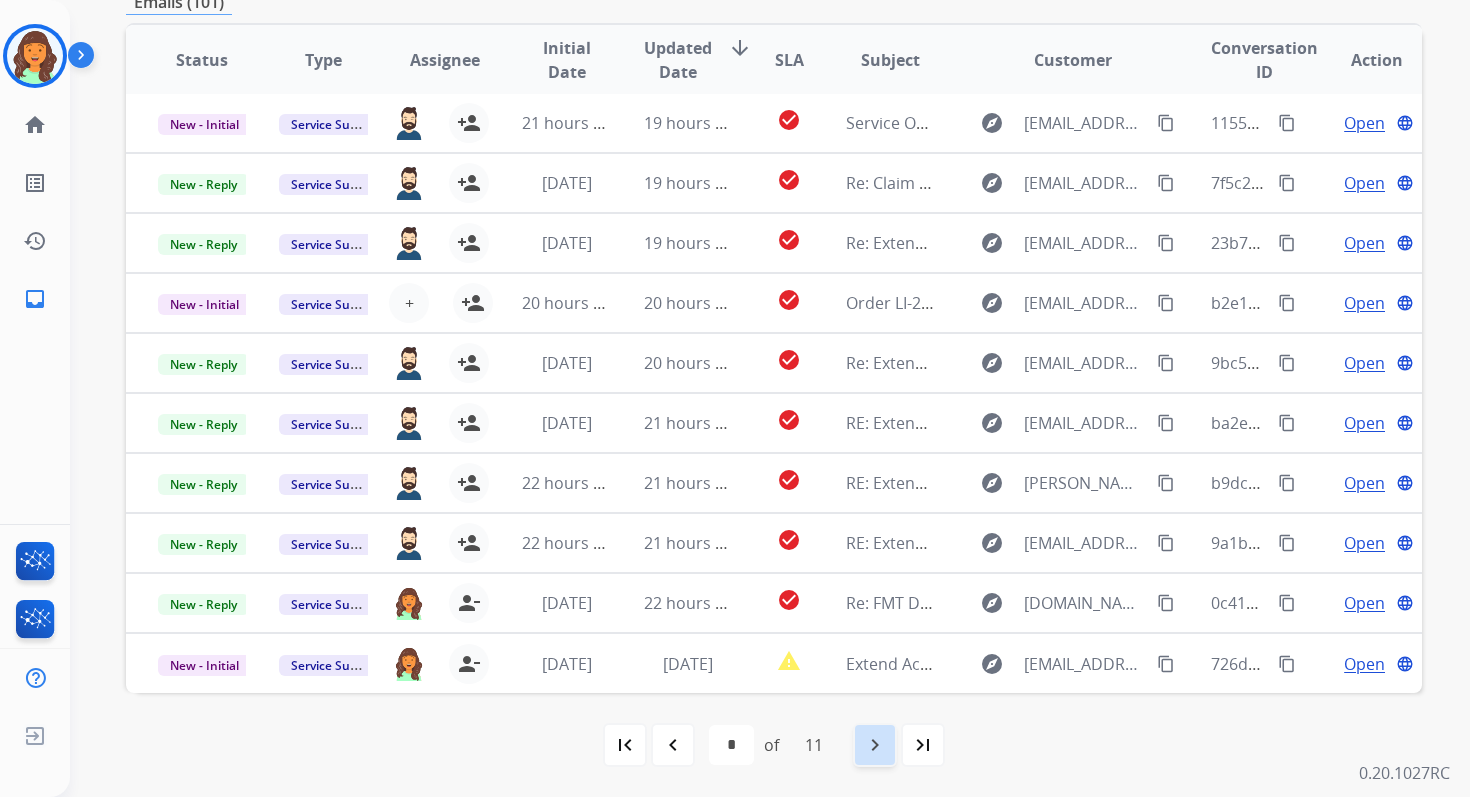 click on "navigate_next" at bounding box center (875, 745) 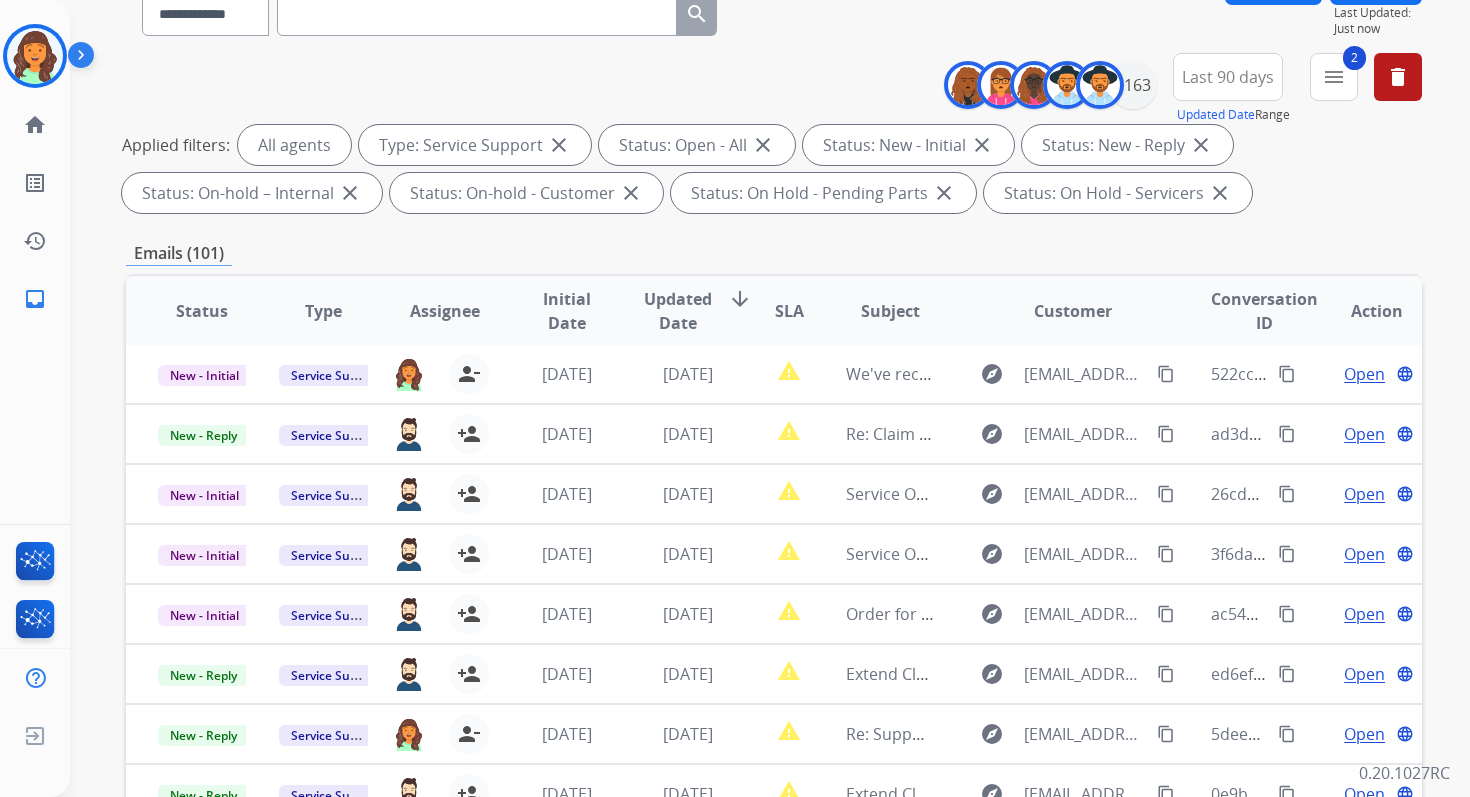 scroll, scrollTop: 437, scrollLeft: 0, axis: vertical 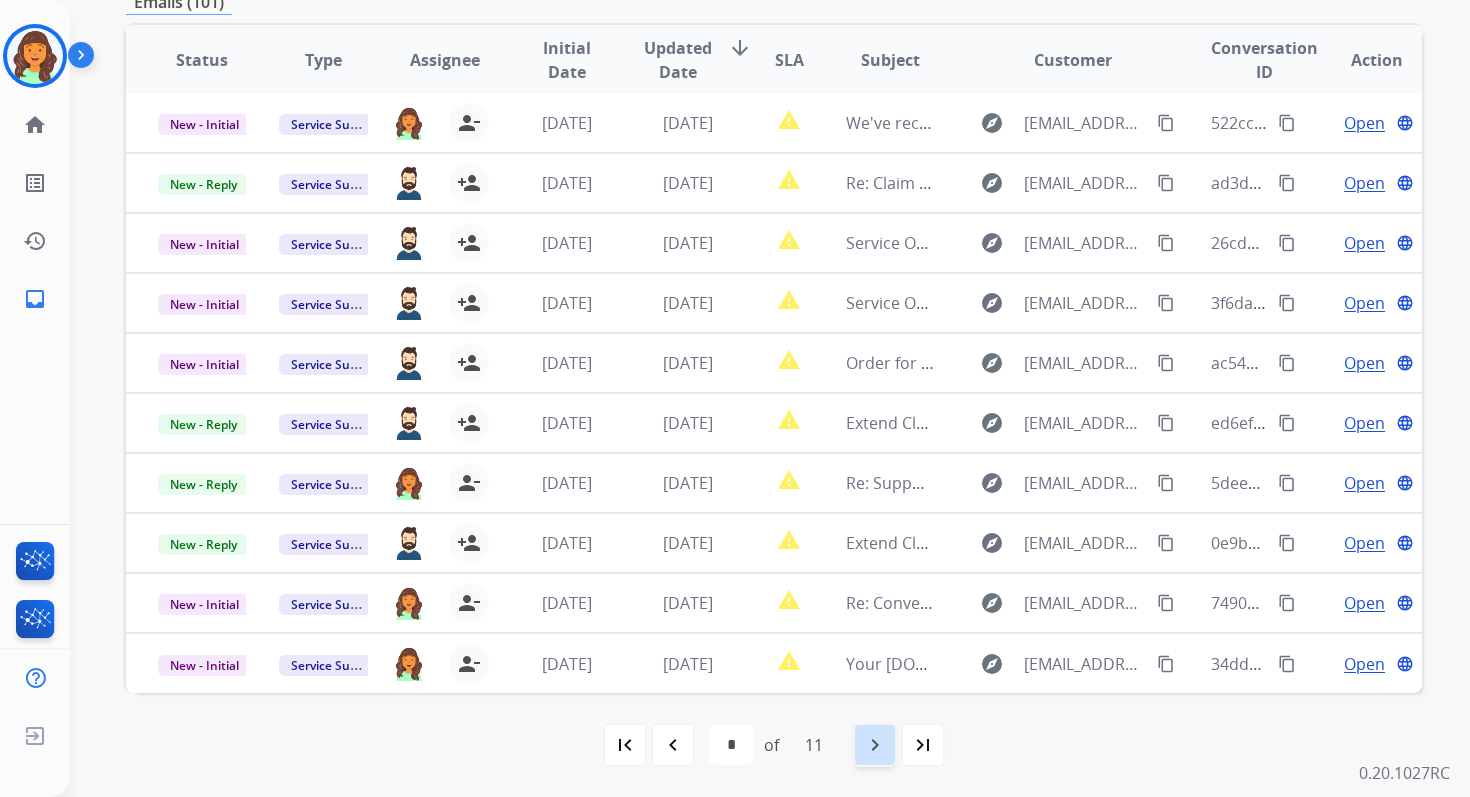 click on "navigate_next" at bounding box center (875, 745) 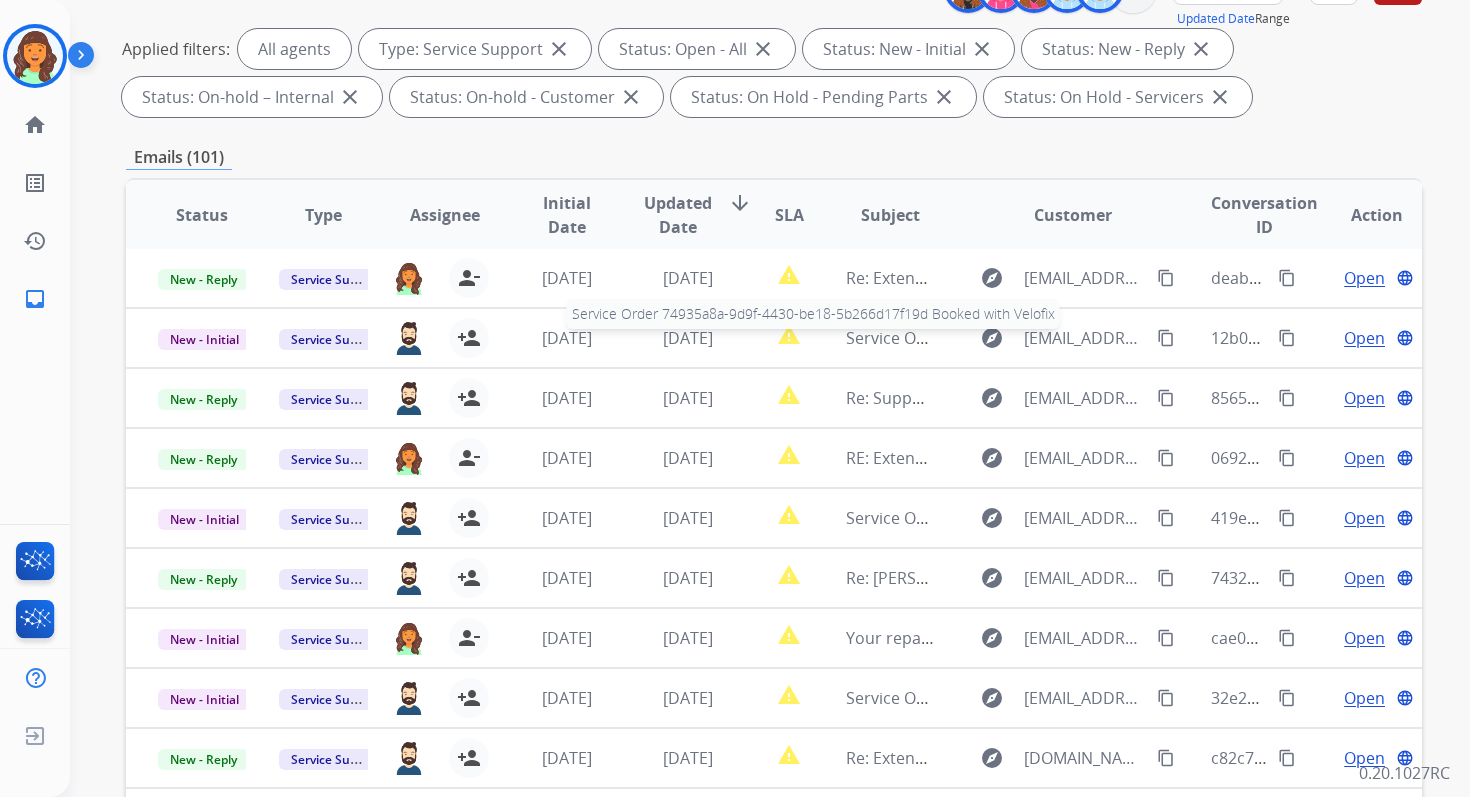 scroll, scrollTop: 437, scrollLeft: 0, axis: vertical 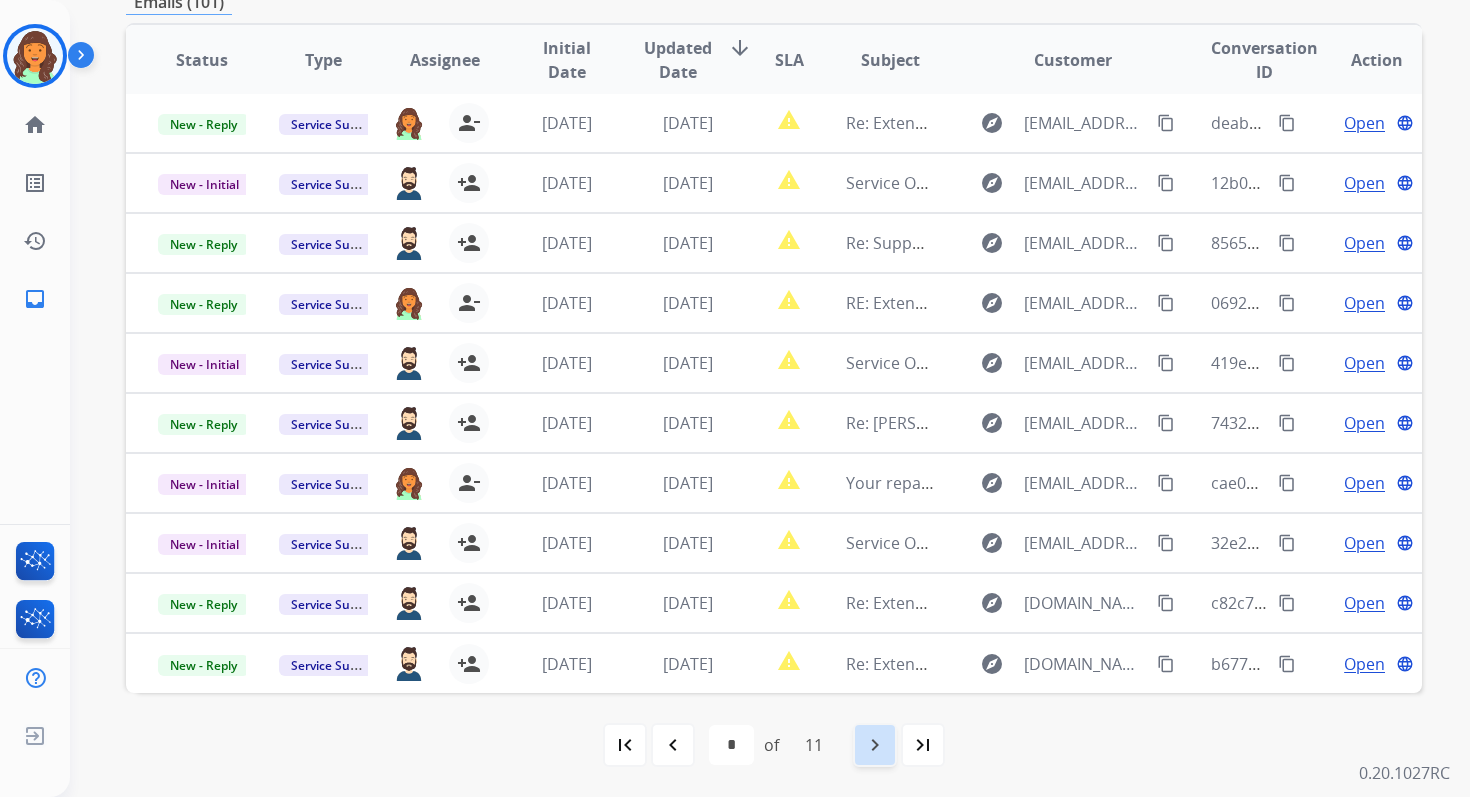 click on "navigate_next" at bounding box center [875, 745] 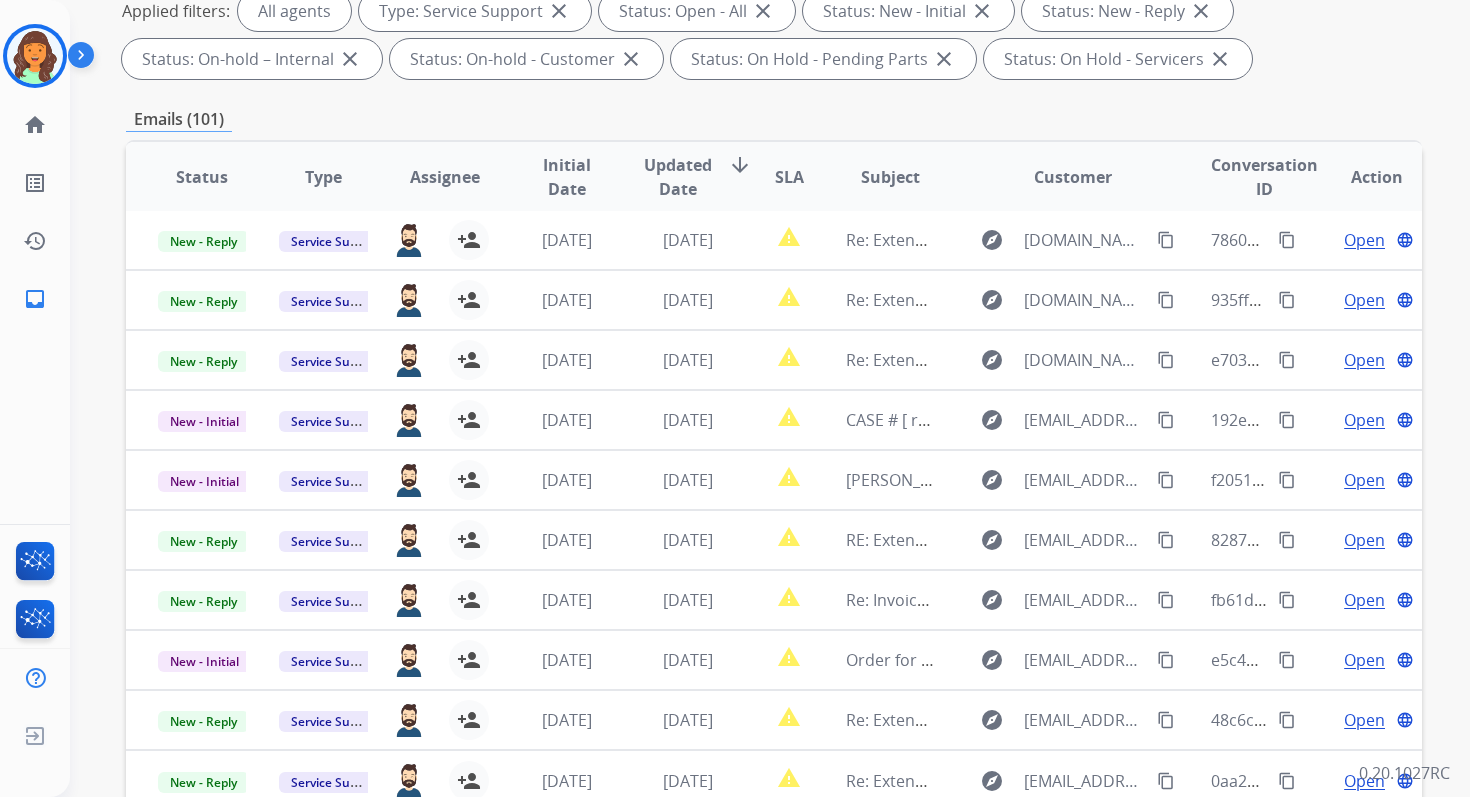 scroll, scrollTop: 437, scrollLeft: 0, axis: vertical 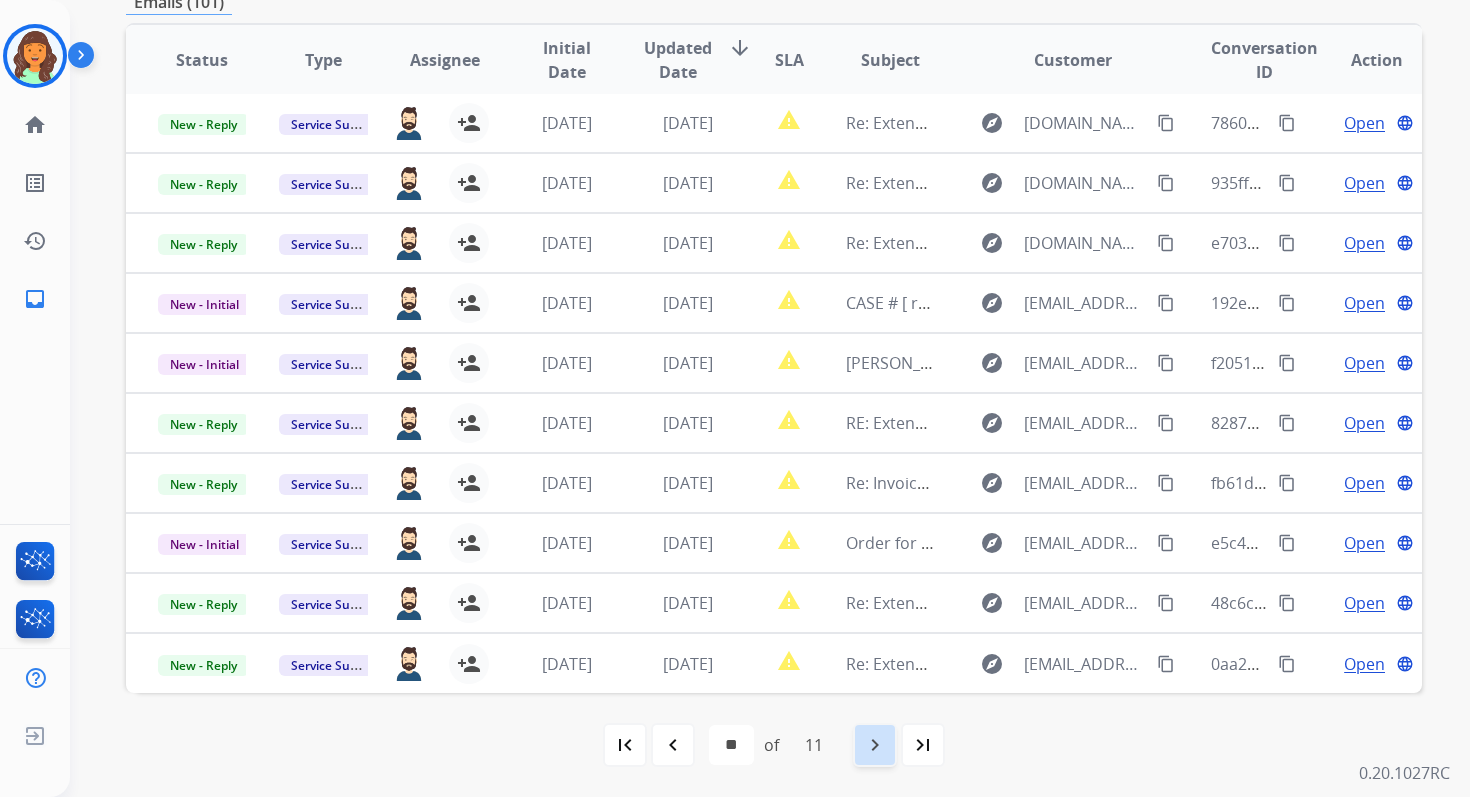 click on "navigate_next" at bounding box center (875, 745) 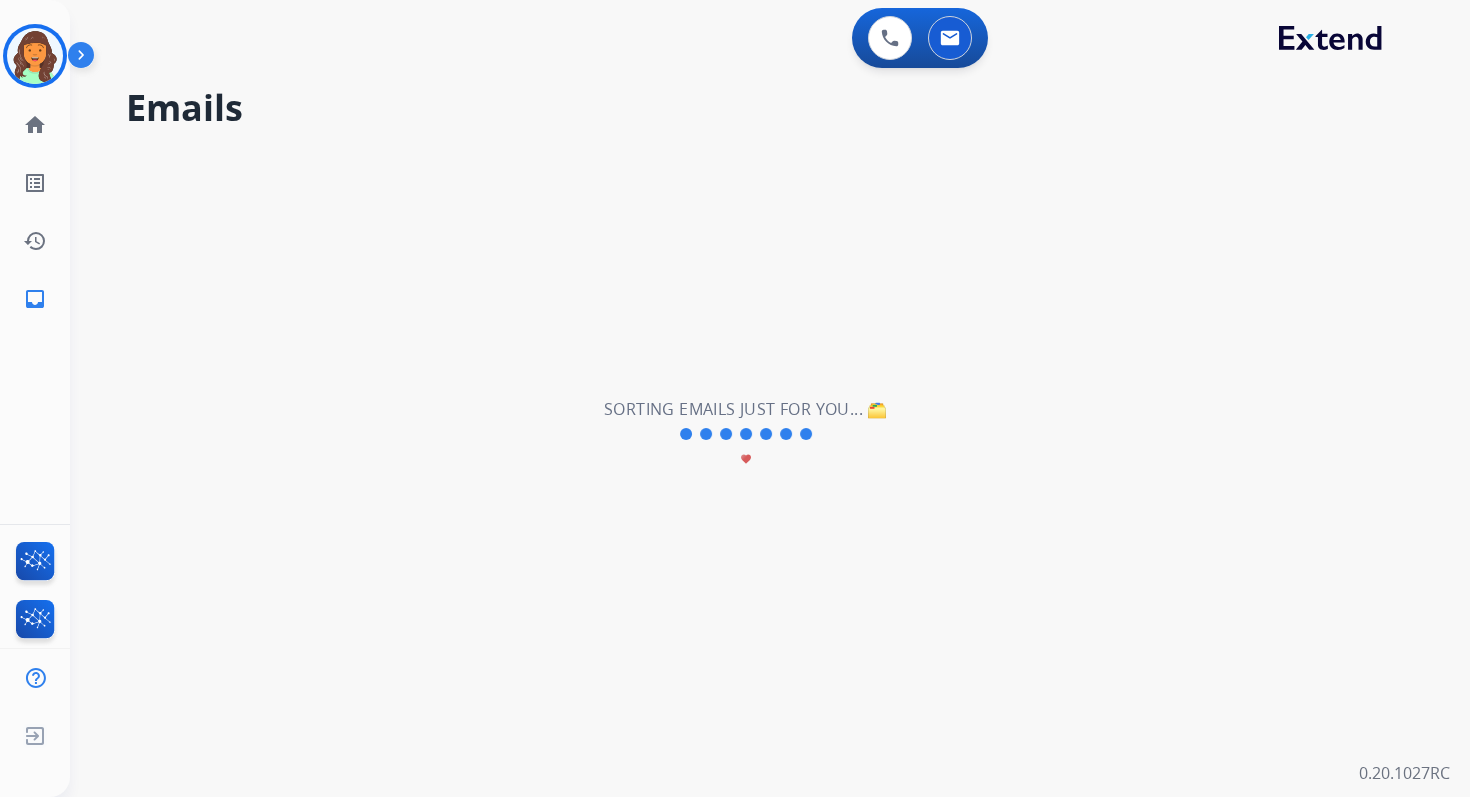 scroll, scrollTop: 0, scrollLeft: 0, axis: both 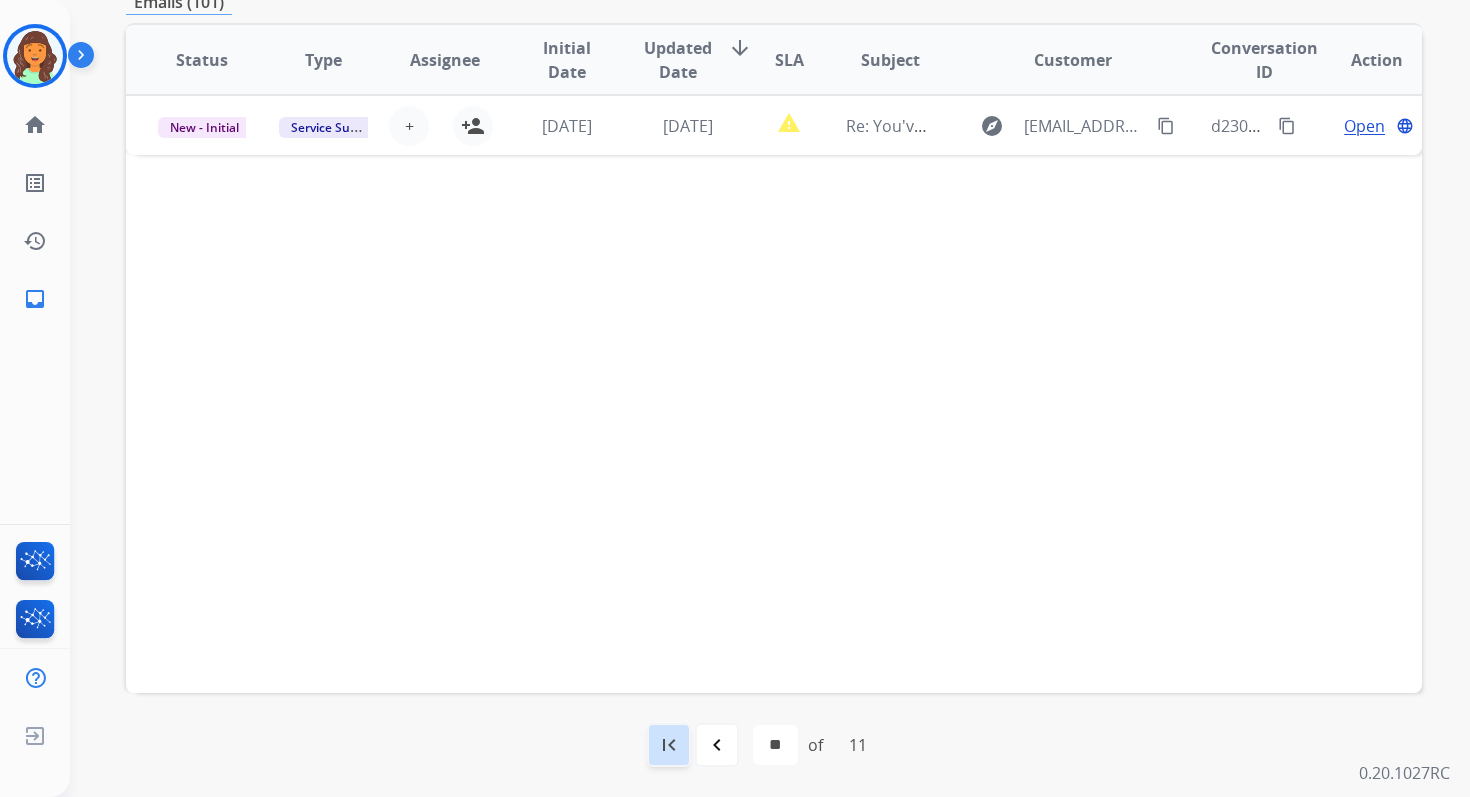 click on "first_page" at bounding box center [669, 745] 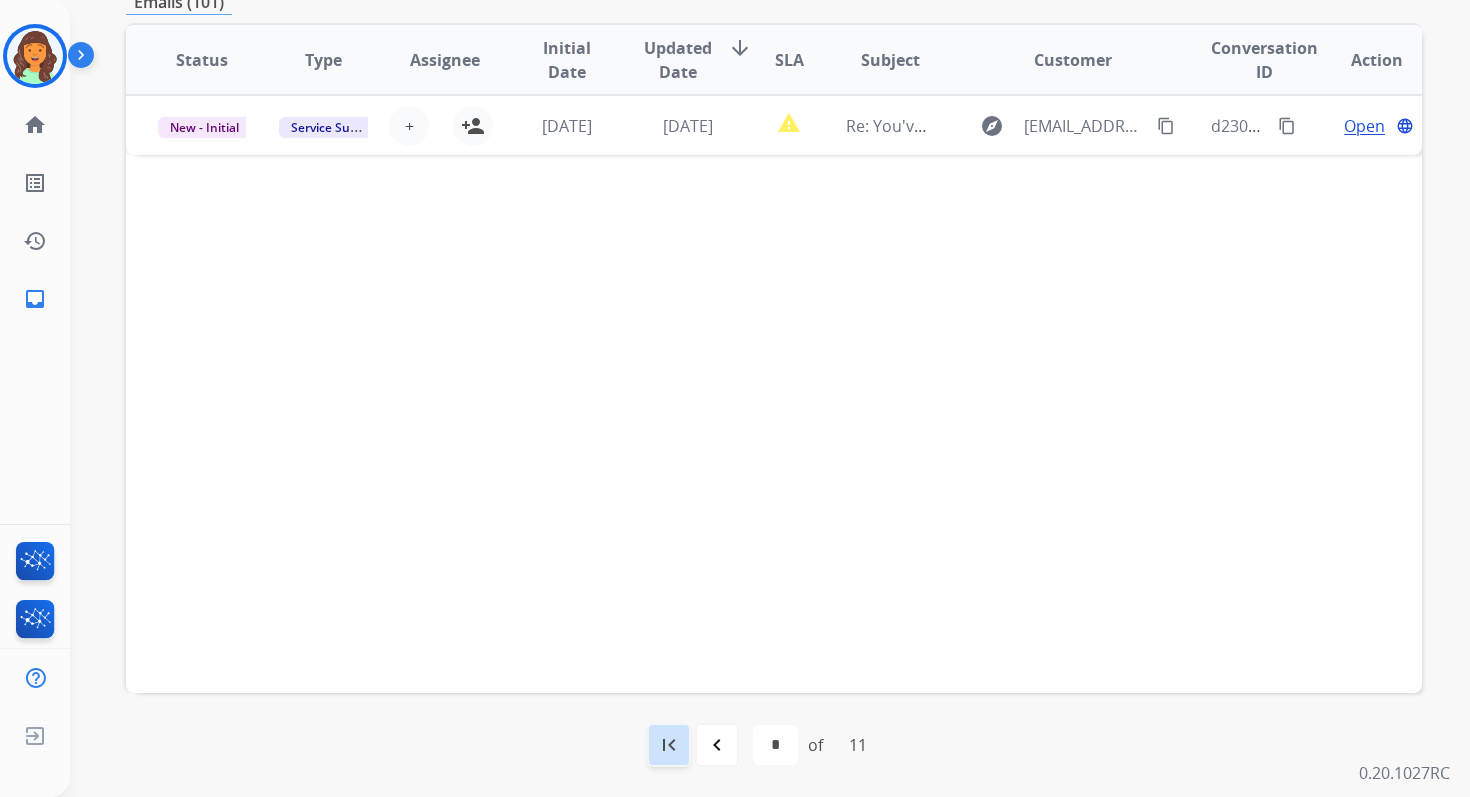 scroll, scrollTop: 0, scrollLeft: 0, axis: both 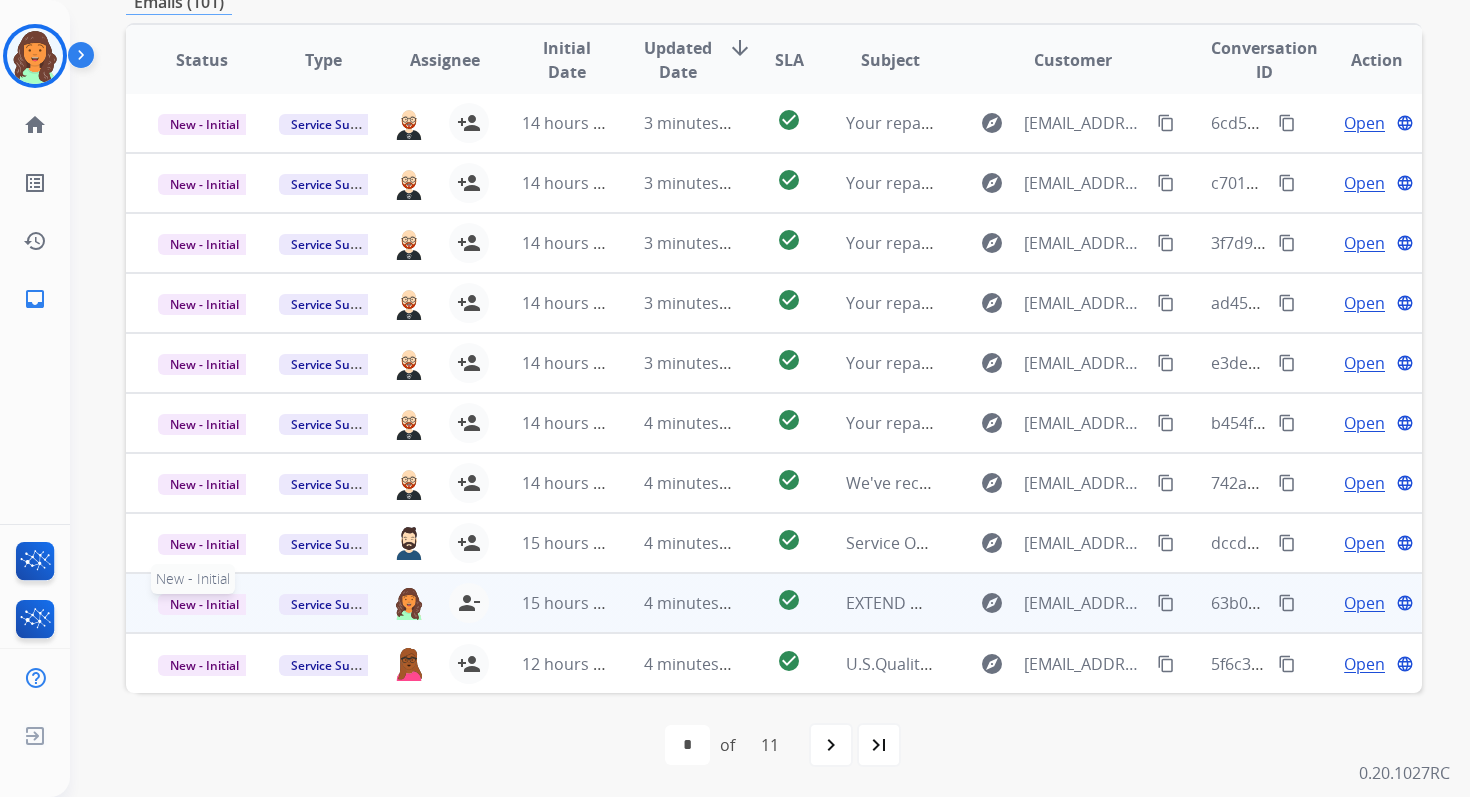 click on "New - Initial" at bounding box center [204, 604] 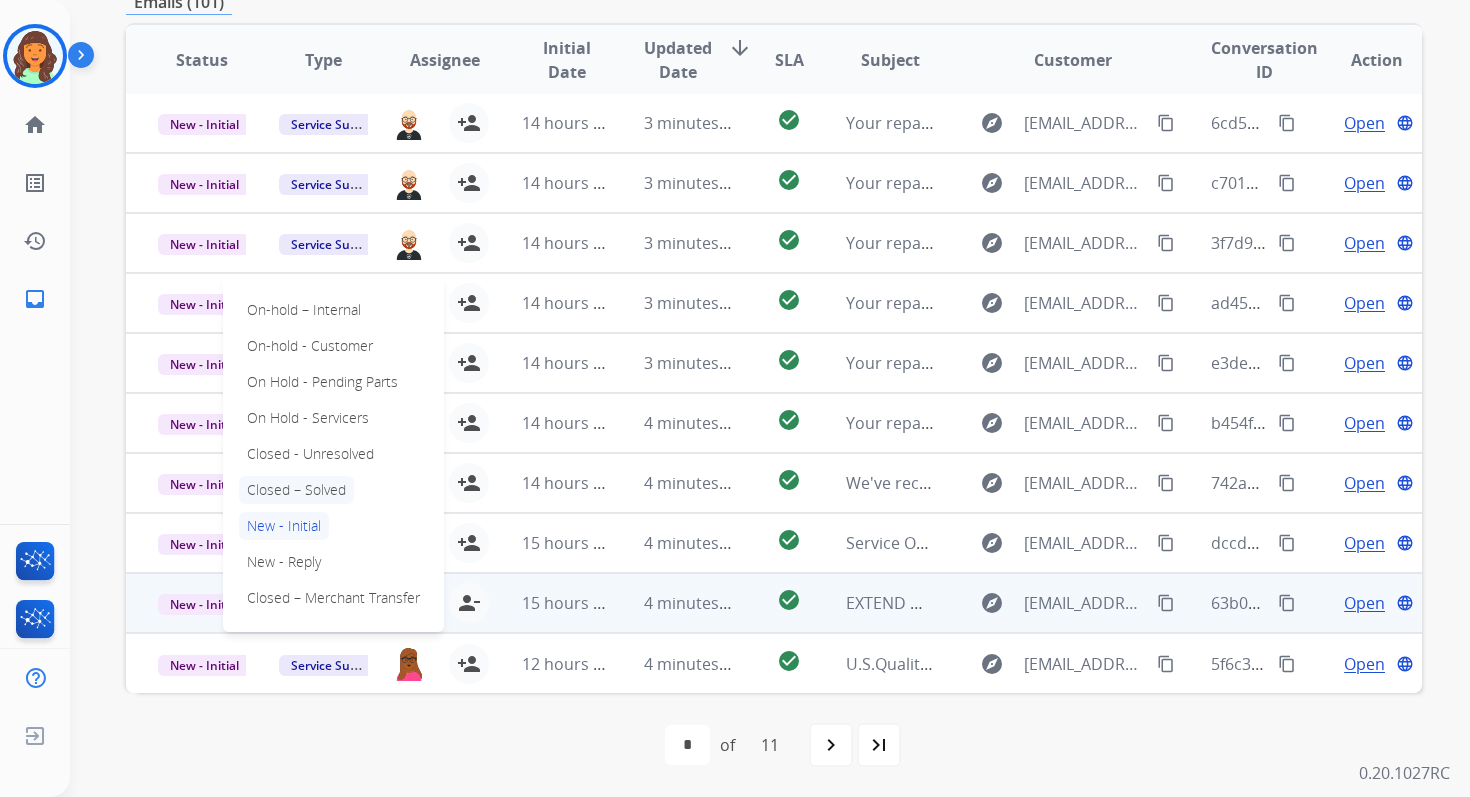 click on "Closed – Solved" at bounding box center [296, 490] 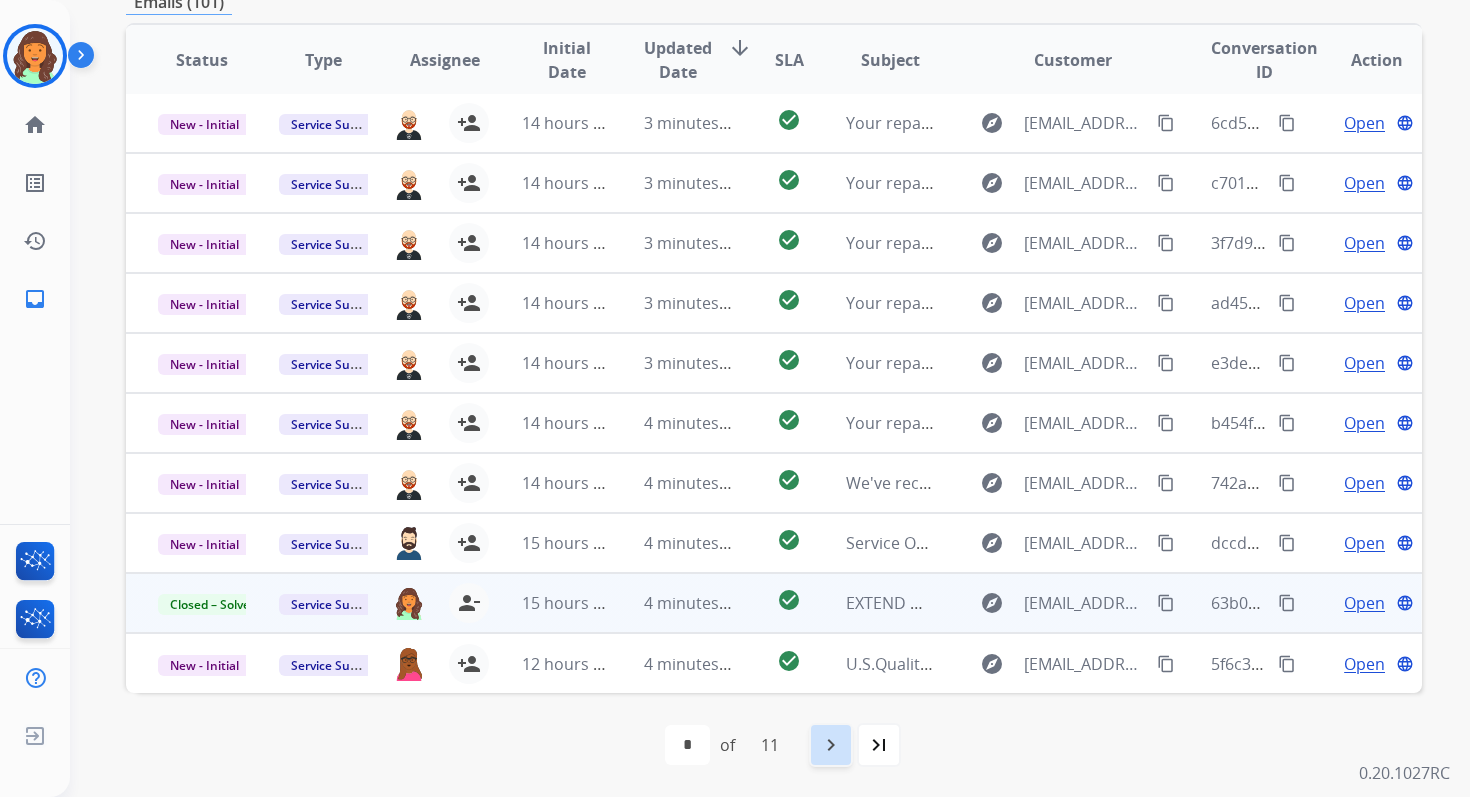 click on "navigate_next" at bounding box center [831, 745] 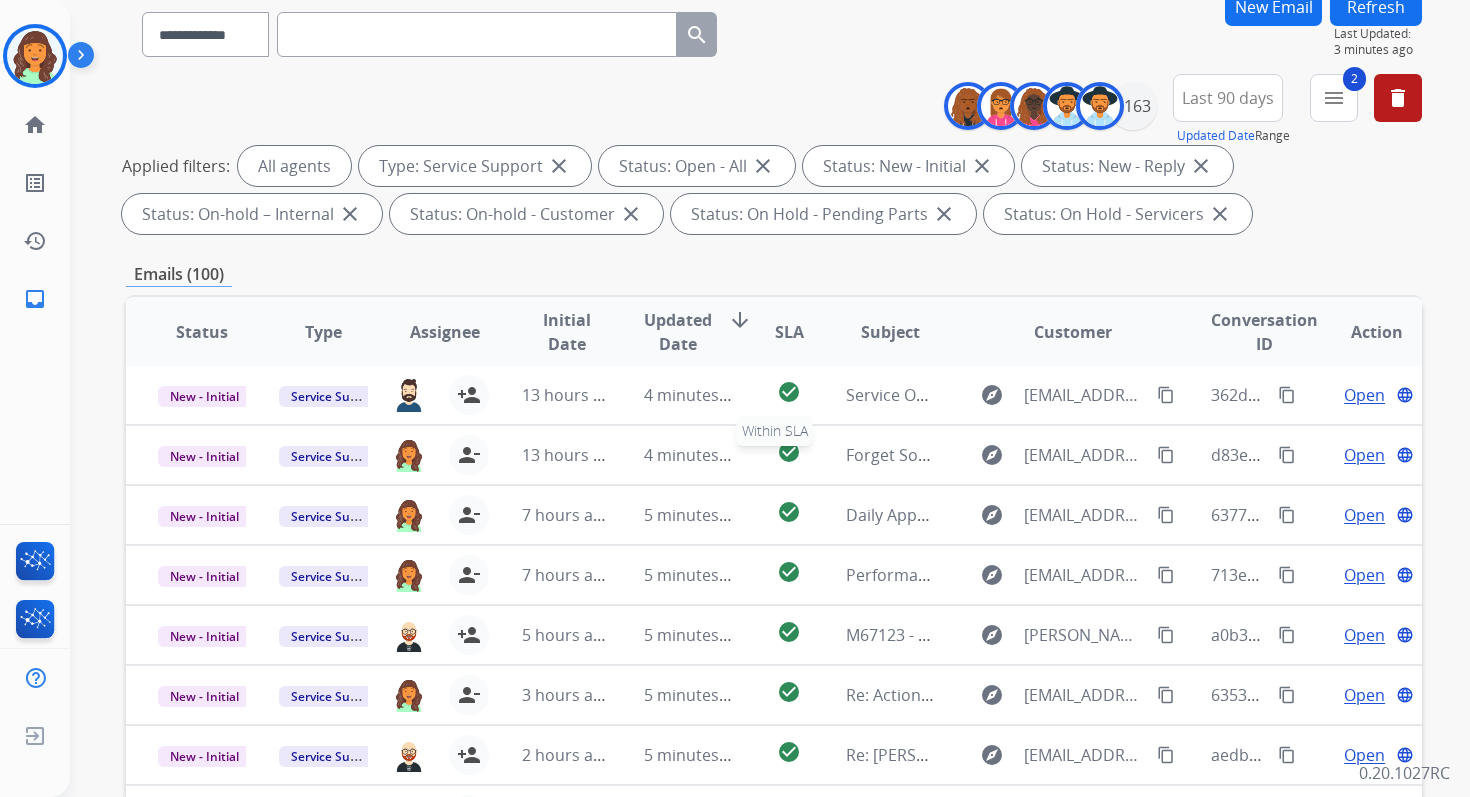scroll, scrollTop: 437, scrollLeft: 0, axis: vertical 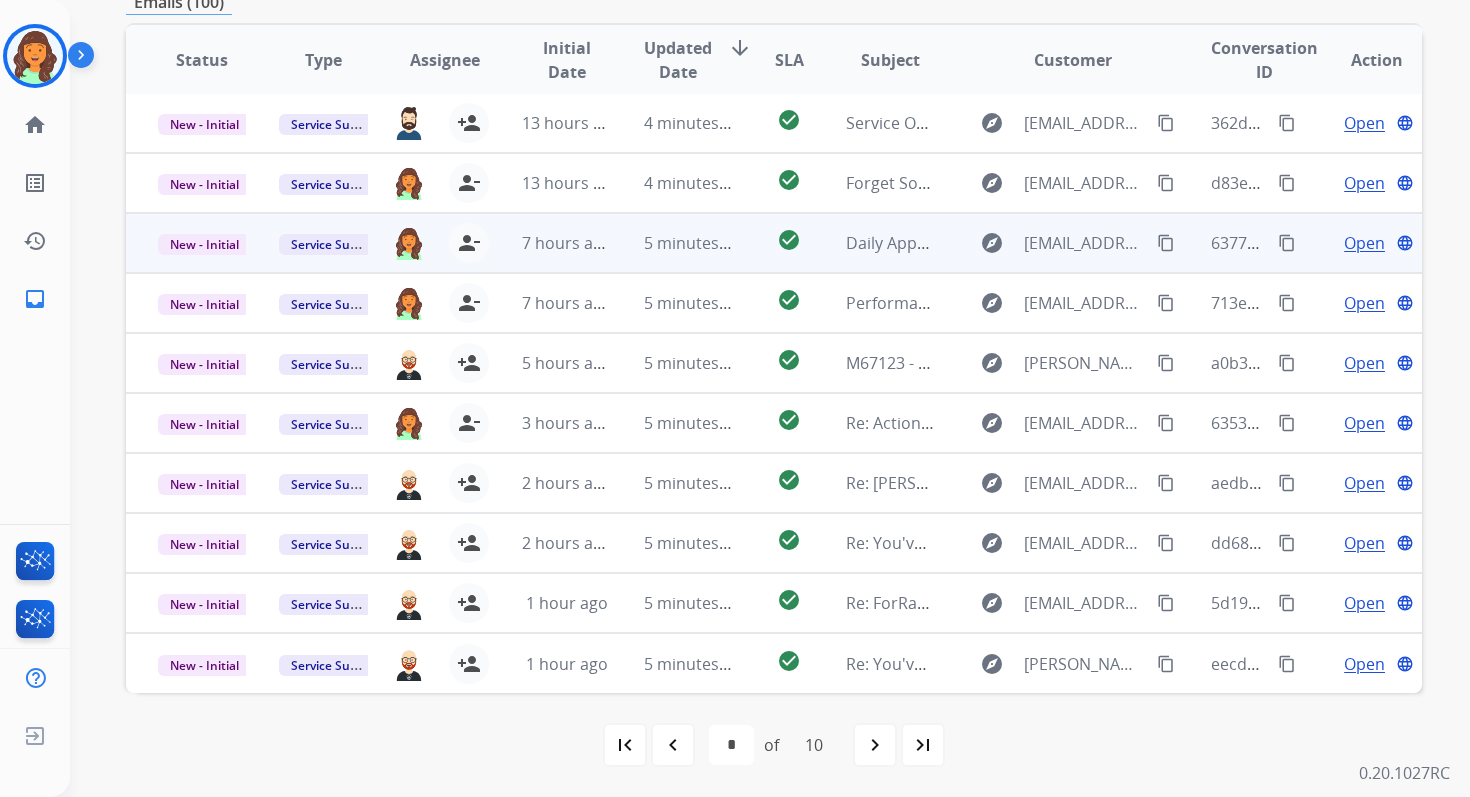 click on "5 minutes ago" at bounding box center [688, 243] 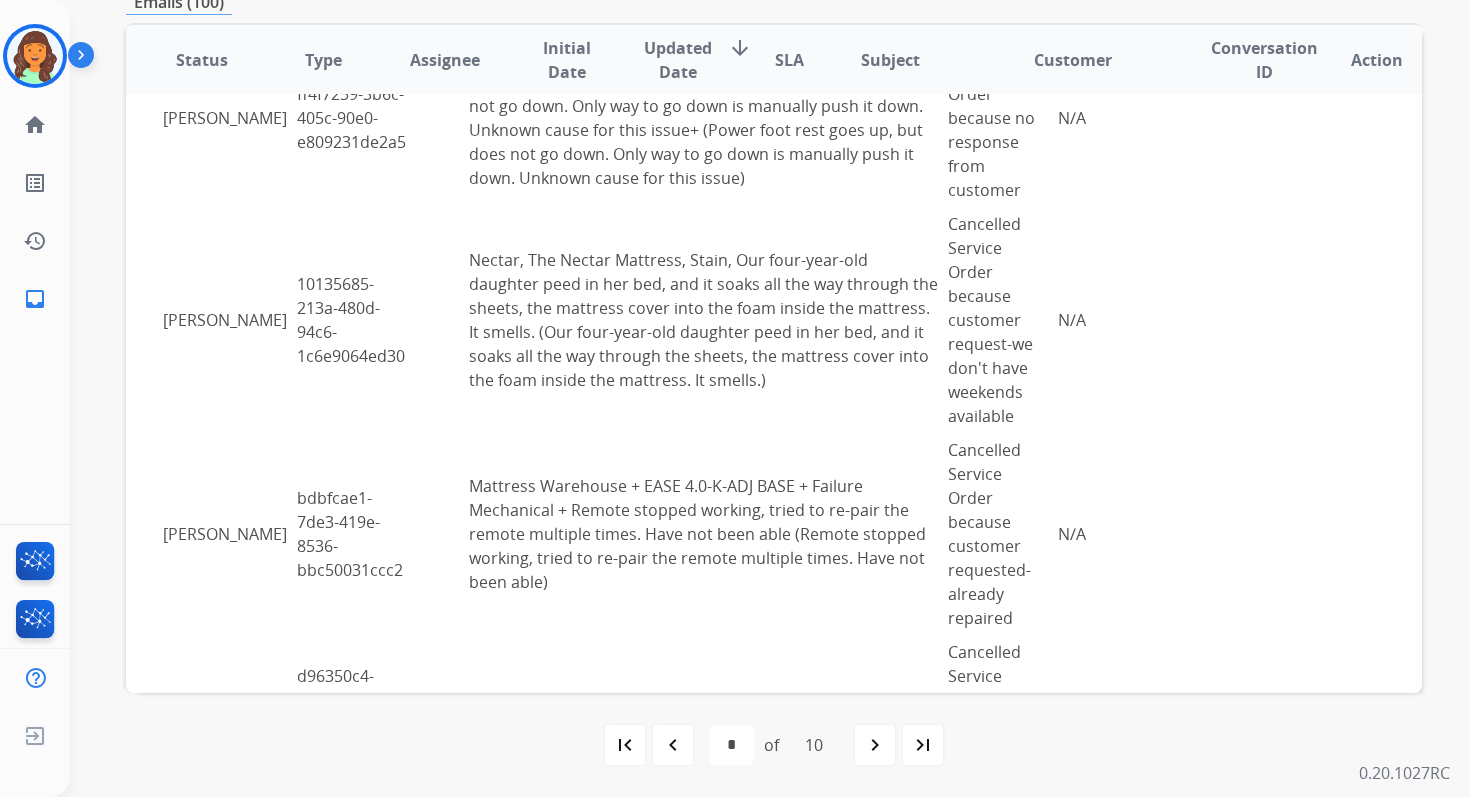 scroll, scrollTop: 3701, scrollLeft: 0, axis: vertical 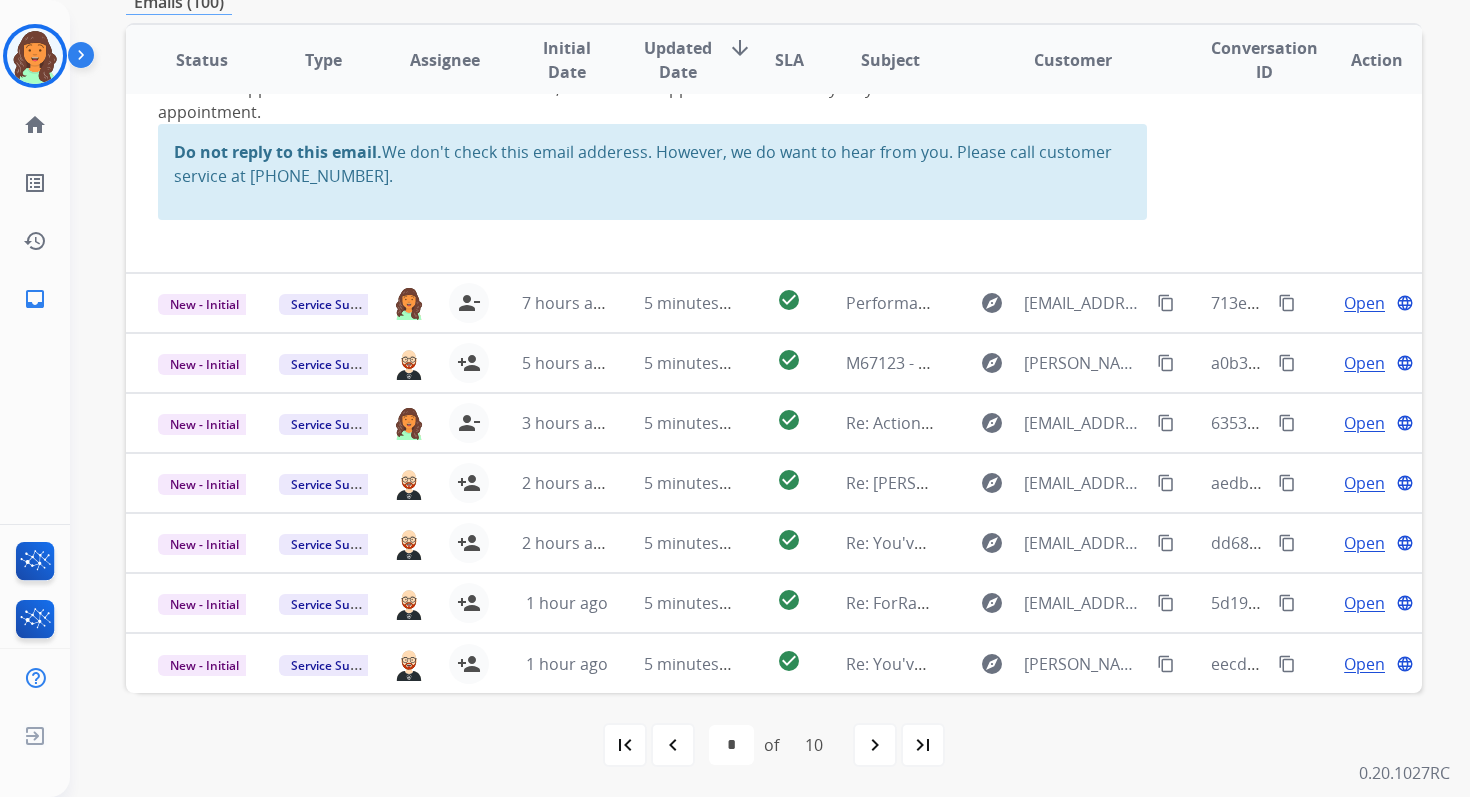drag, startPoint x: 164, startPoint y: 236, endPoint x: 984, endPoint y: 357, distance: 828.87933 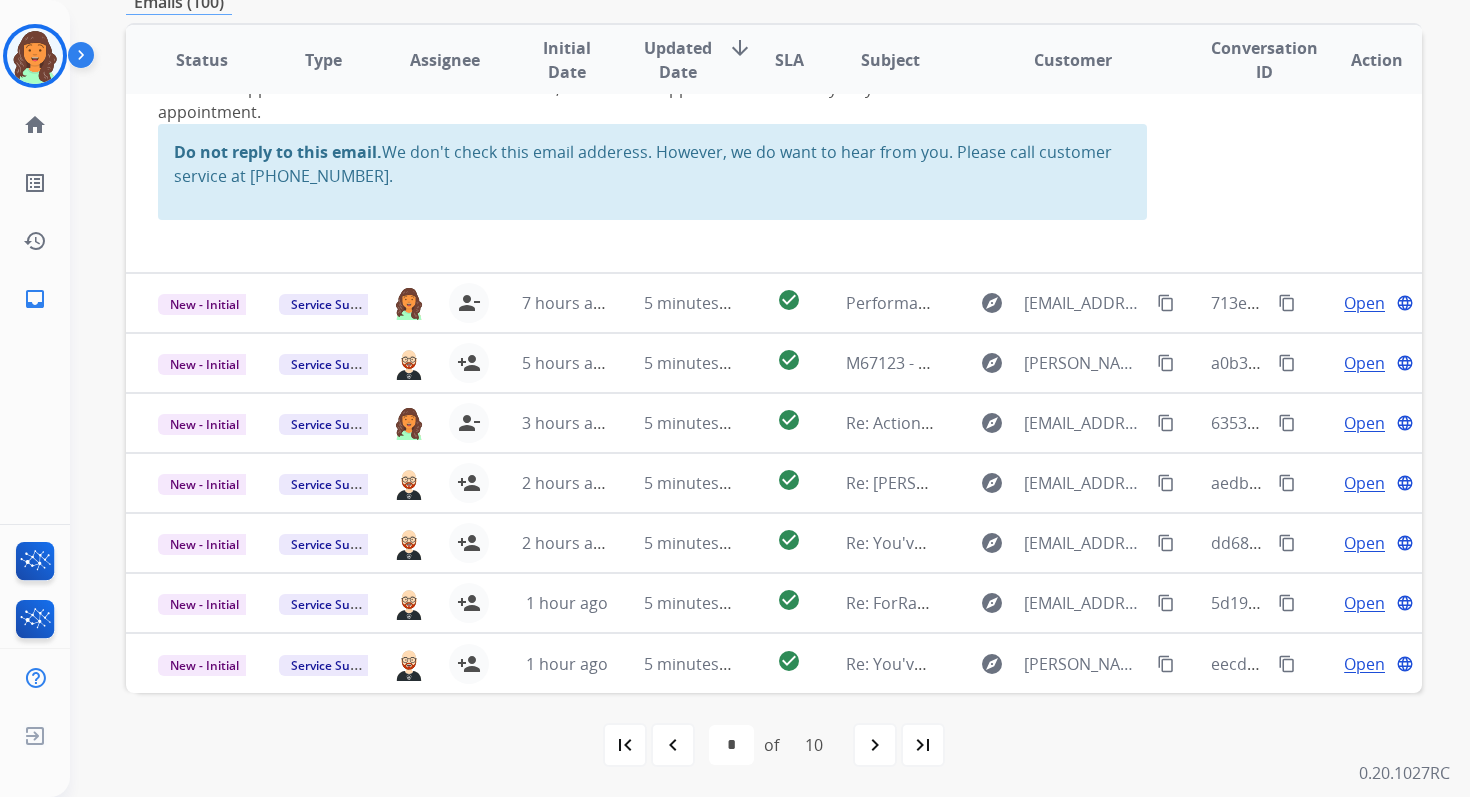 copy on "[PERSON_NAME]
e2be8935-8624-4f9b-8128-34587970a37e
AshleyDSG+OVERSIZED ACCENT OTTOMAN+Other+Not sure what caused it. Cushioning on ottoman has been displaced and can feel wooden frame on all side when you sit. (Not sure what caused it. Cushioning on ottoman has been displaced and can feel wooden frame on all side when you sit.)
Cancelled Service Order because Over 3 reschedules
N/A
[PERSON_NAME]
88a9f3f3-808f-4ed8-8e97-c9a514c7829b
[PERSON_NAME] - Reguard + Bent Broken Part + I have a dip in my set (I have a dip in my set)
Cancelled Service Order because NO REPLY FROM CUSTOMER
N/A
[PERSON_NAME]
ff4f7259-3b6c-405c-90e0-e809231de2a5
[PERSON_NAME]+PWR RECLINER/ADJ HEADREST MINDANAO STEEL+Failure Mechanical+Power foot rest goes up, but does not go down. Only way to go down is manually push it down. Unknown cause for this issue+ (Power foot rest goes up, but does not go down. Only way to go down is manually push it down. Unknown cause for this issue)
Cancelled Service Order because no respon..." 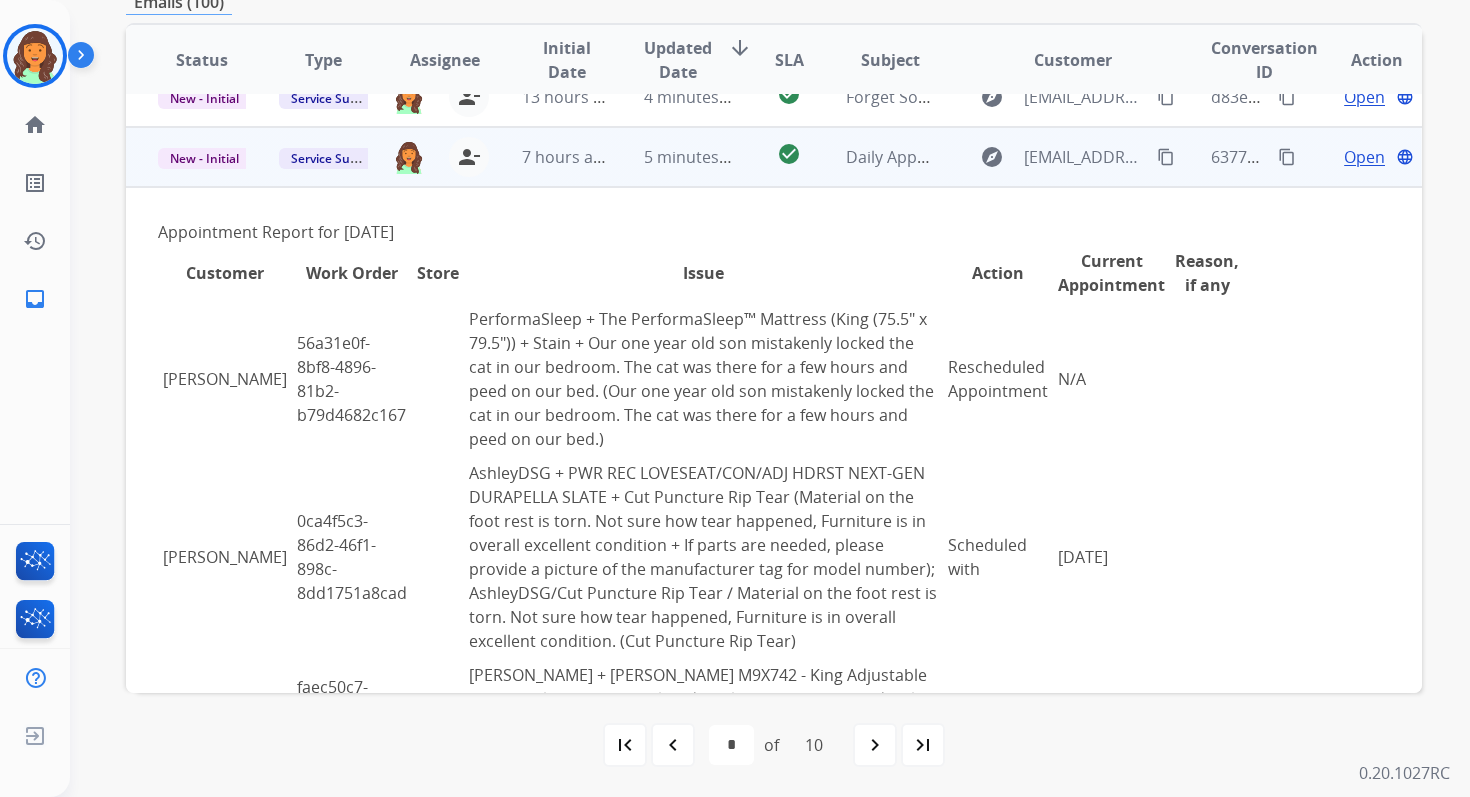 scroll, scrollTop: 0, scrollLeft: 0, axis: both 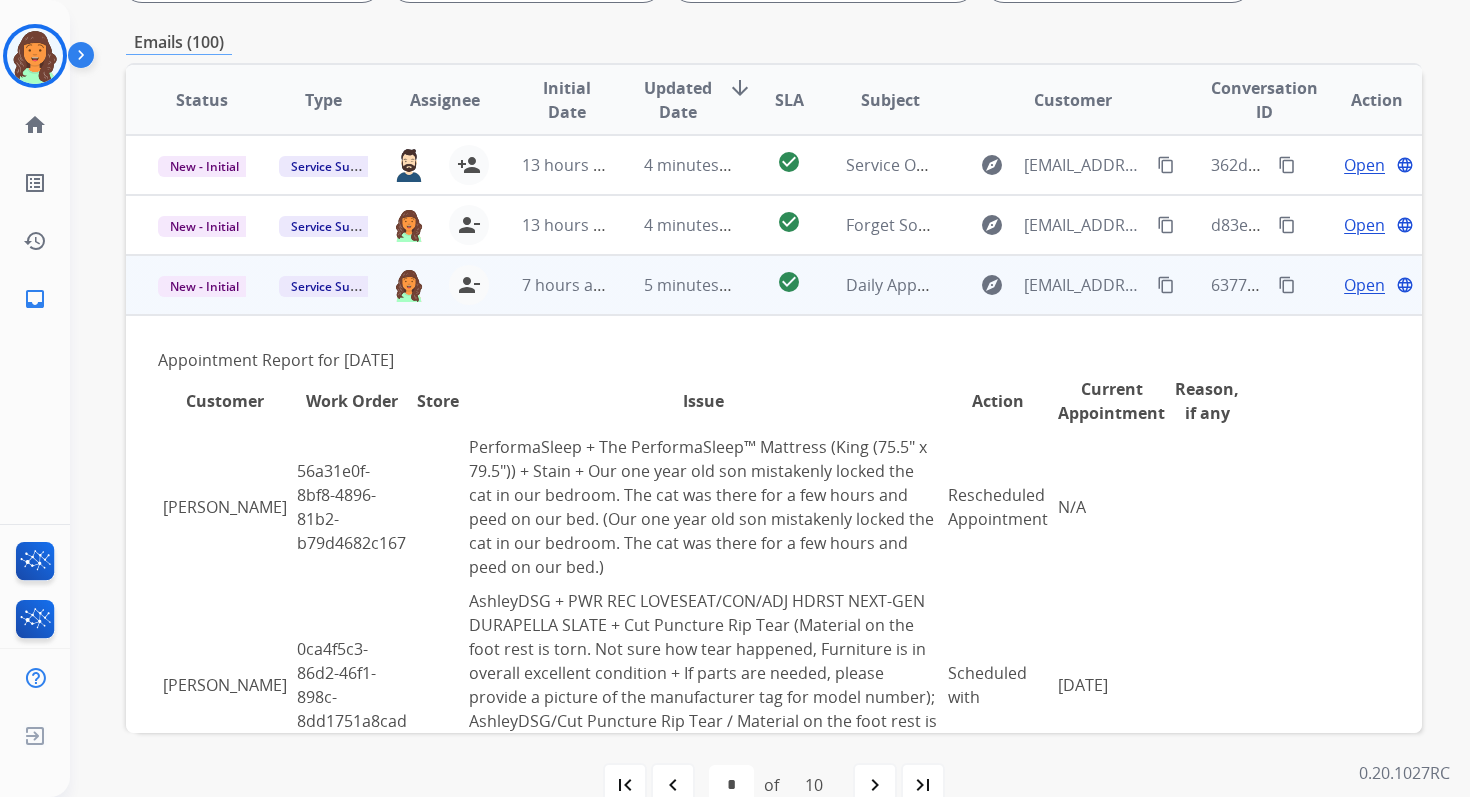 click on "content_copy" at bounding box center (1287, 285) 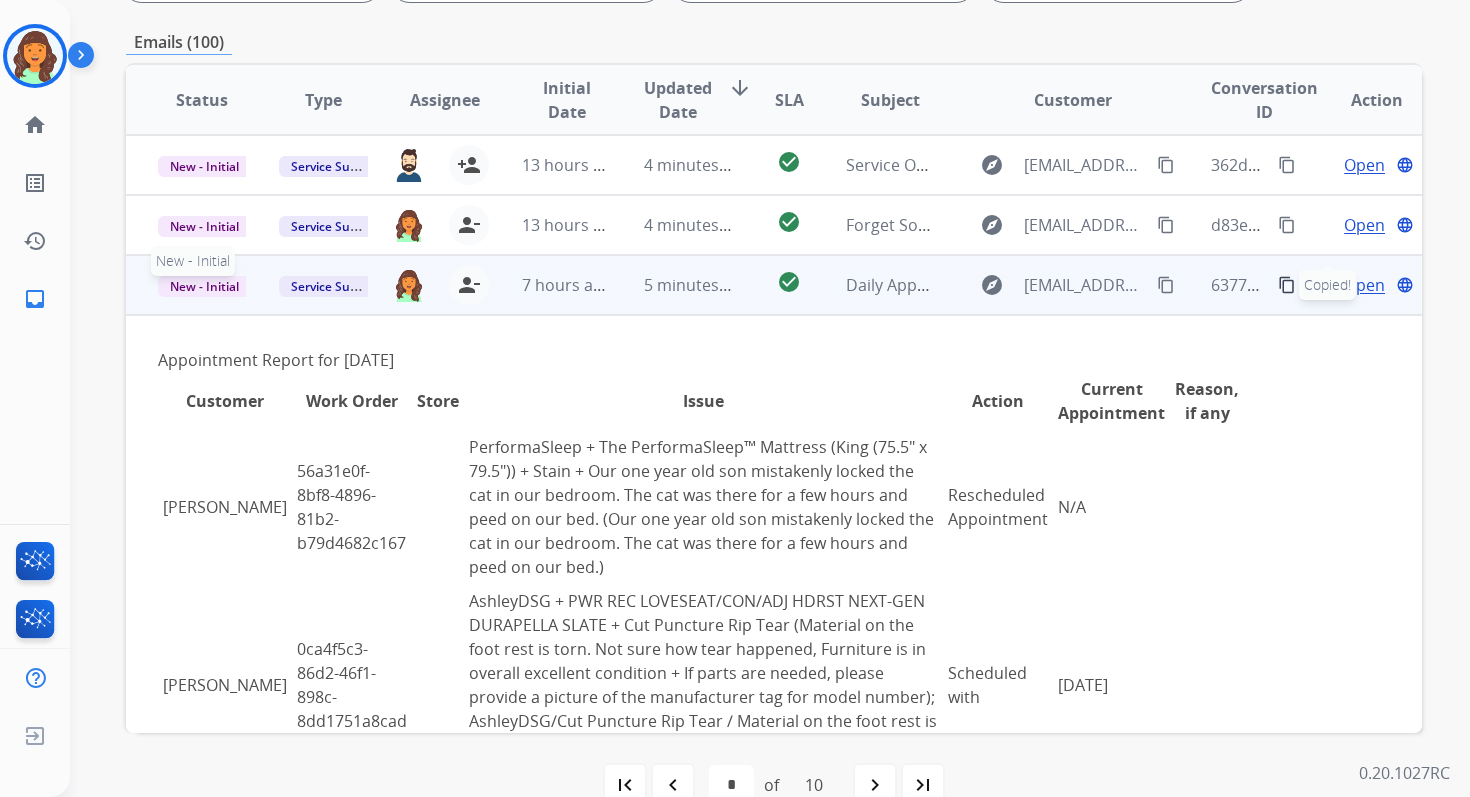 click on "New - Initial" at bounding box center (204, 286) 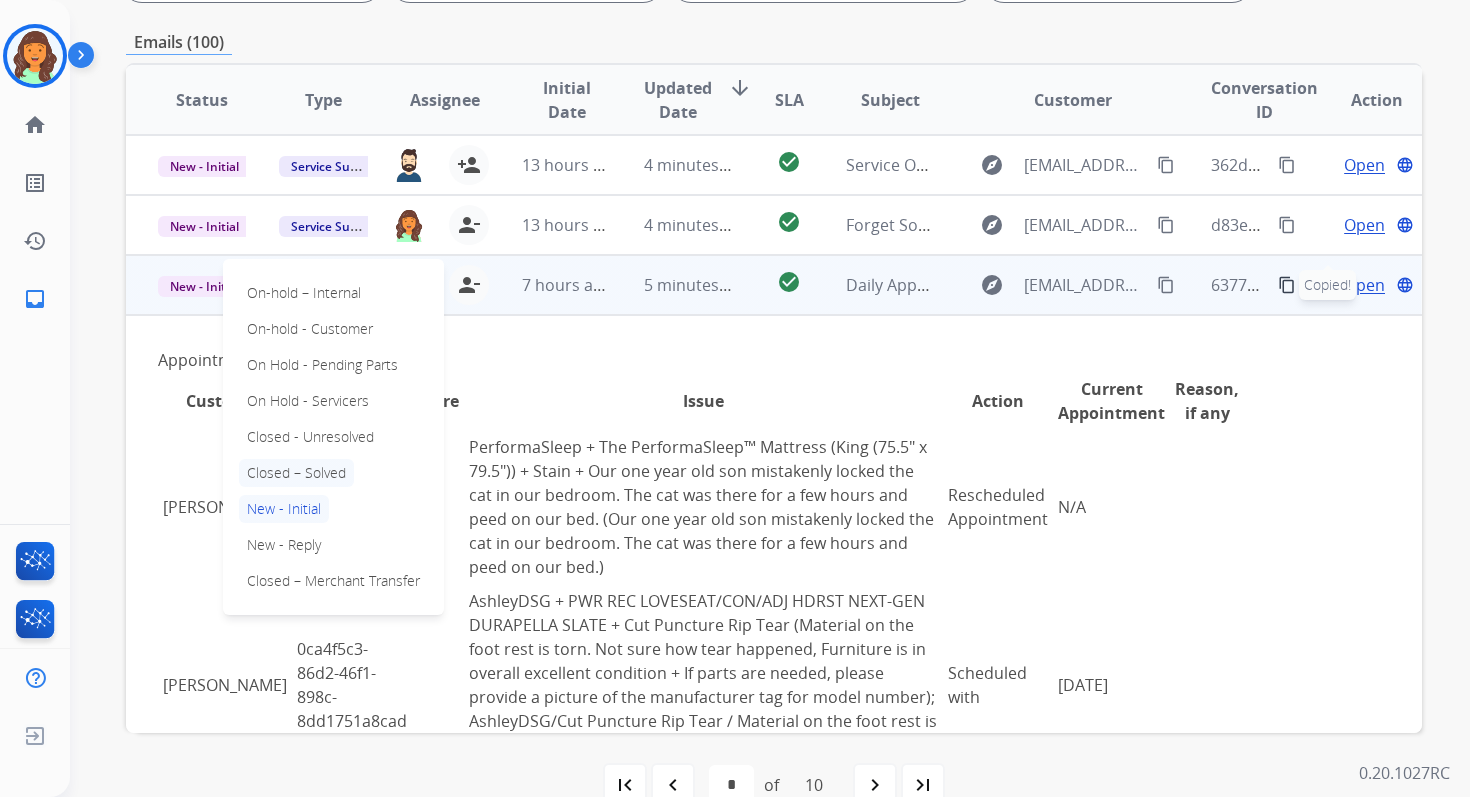 click on "Closed – Solved" at bounding box center [296, 473] 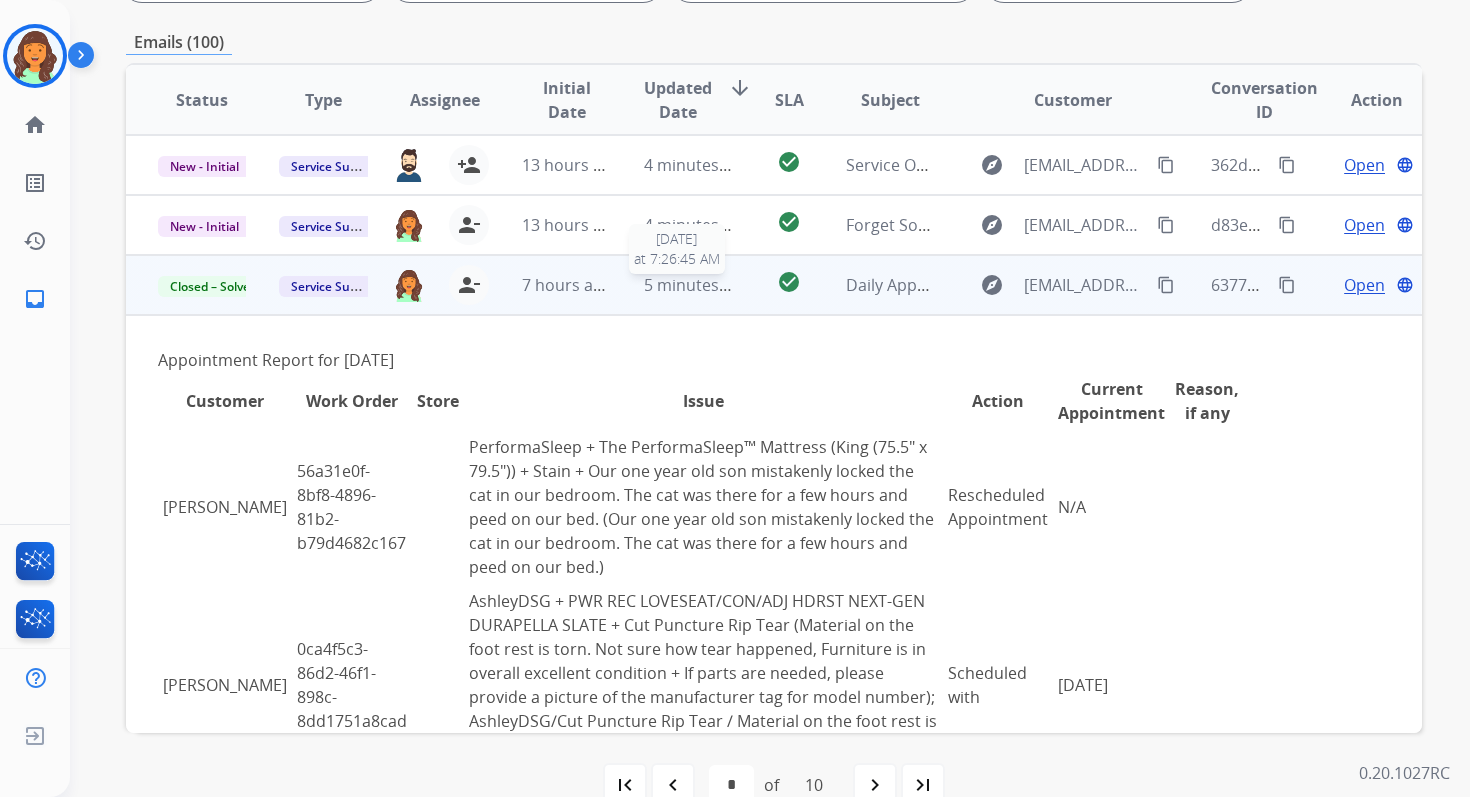 click on "5 minutes ago" at bounding box center (697, 285) 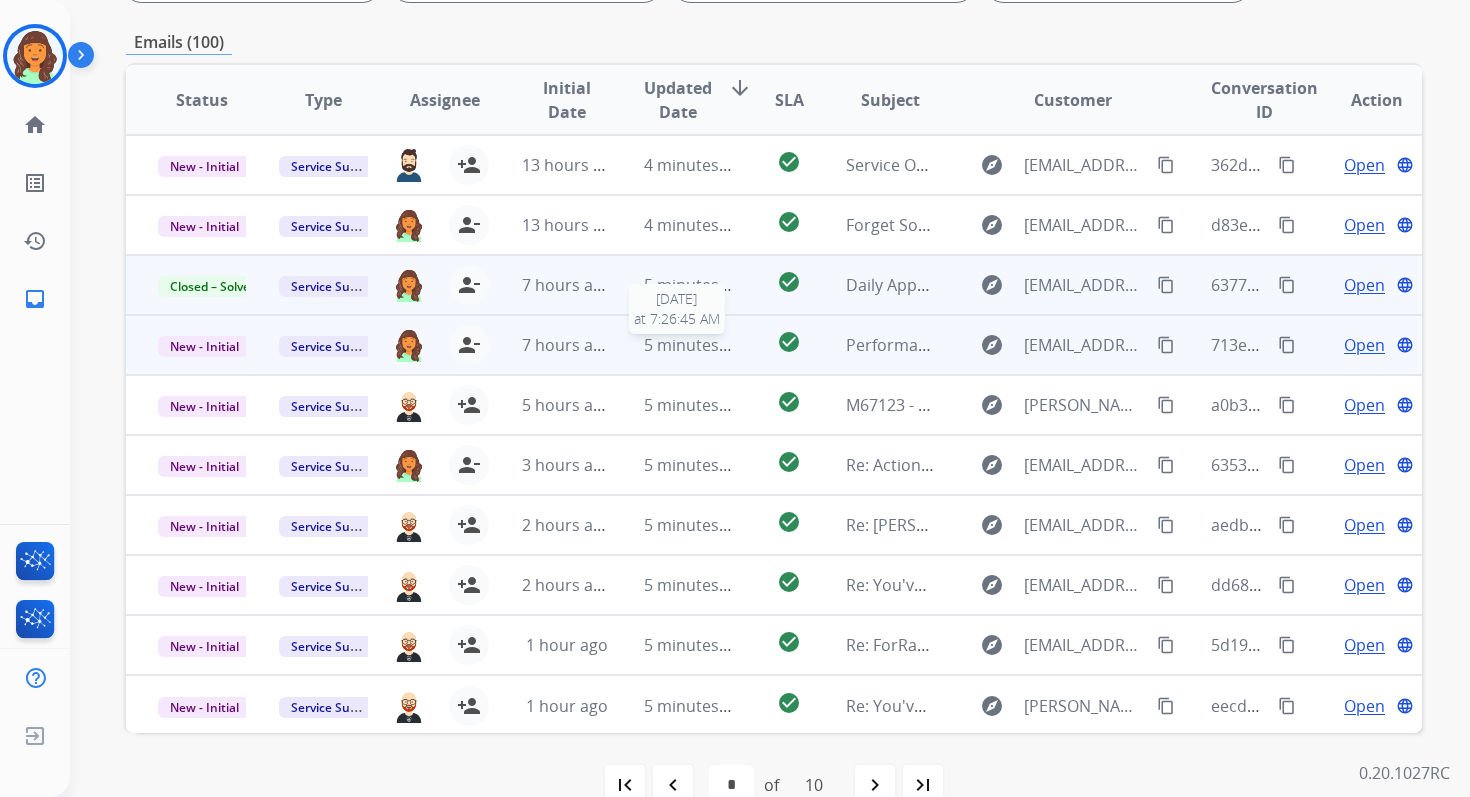 click on "5 minutes ago" at bounding box center [688, 345] 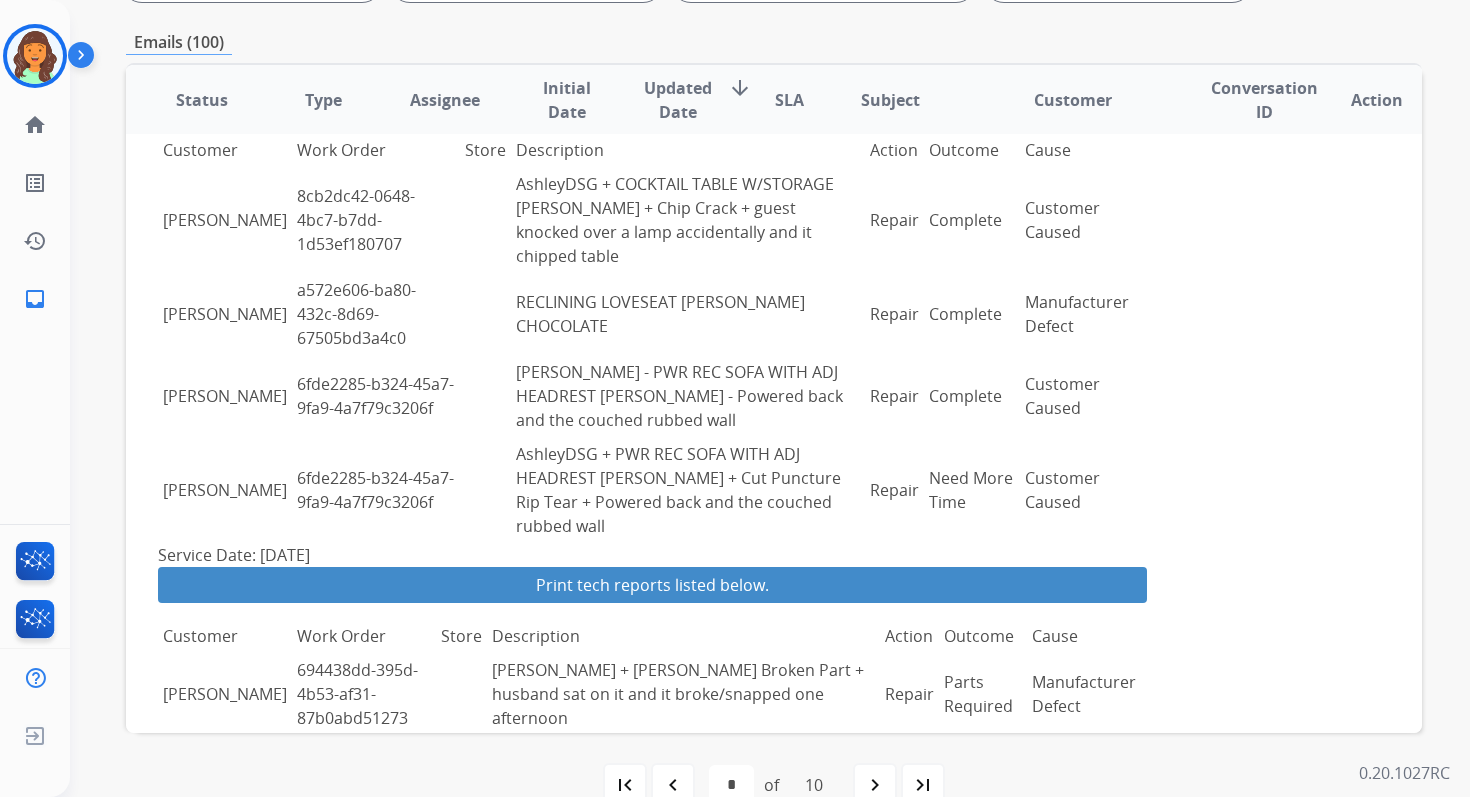scroll, scrollTop: 403, scrollLeft: 0, axis: vertical 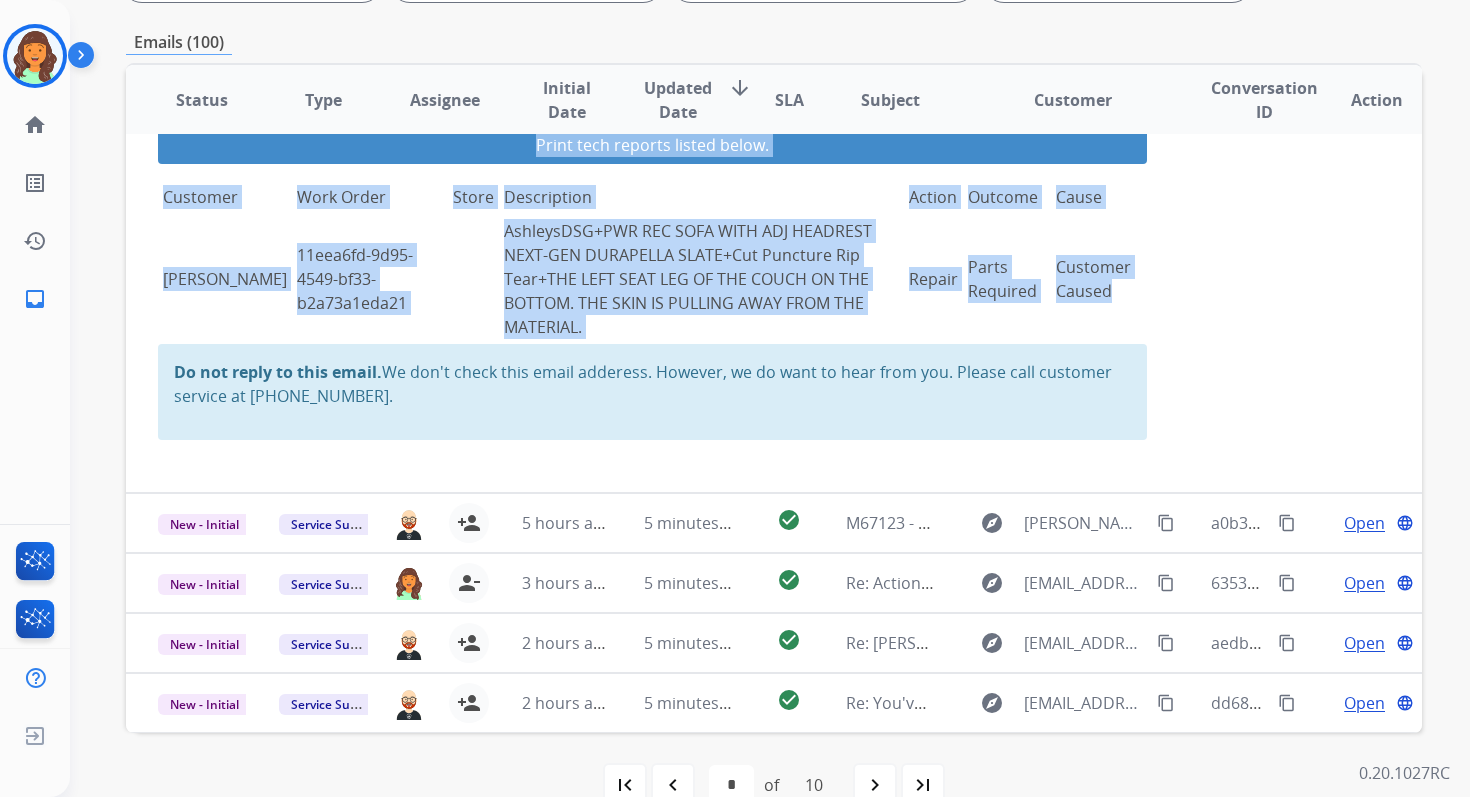 drag, startPoint x: 163, startPoint y: 220, endPoint x: 1048, endPoint y: 208, distance: 885.08136 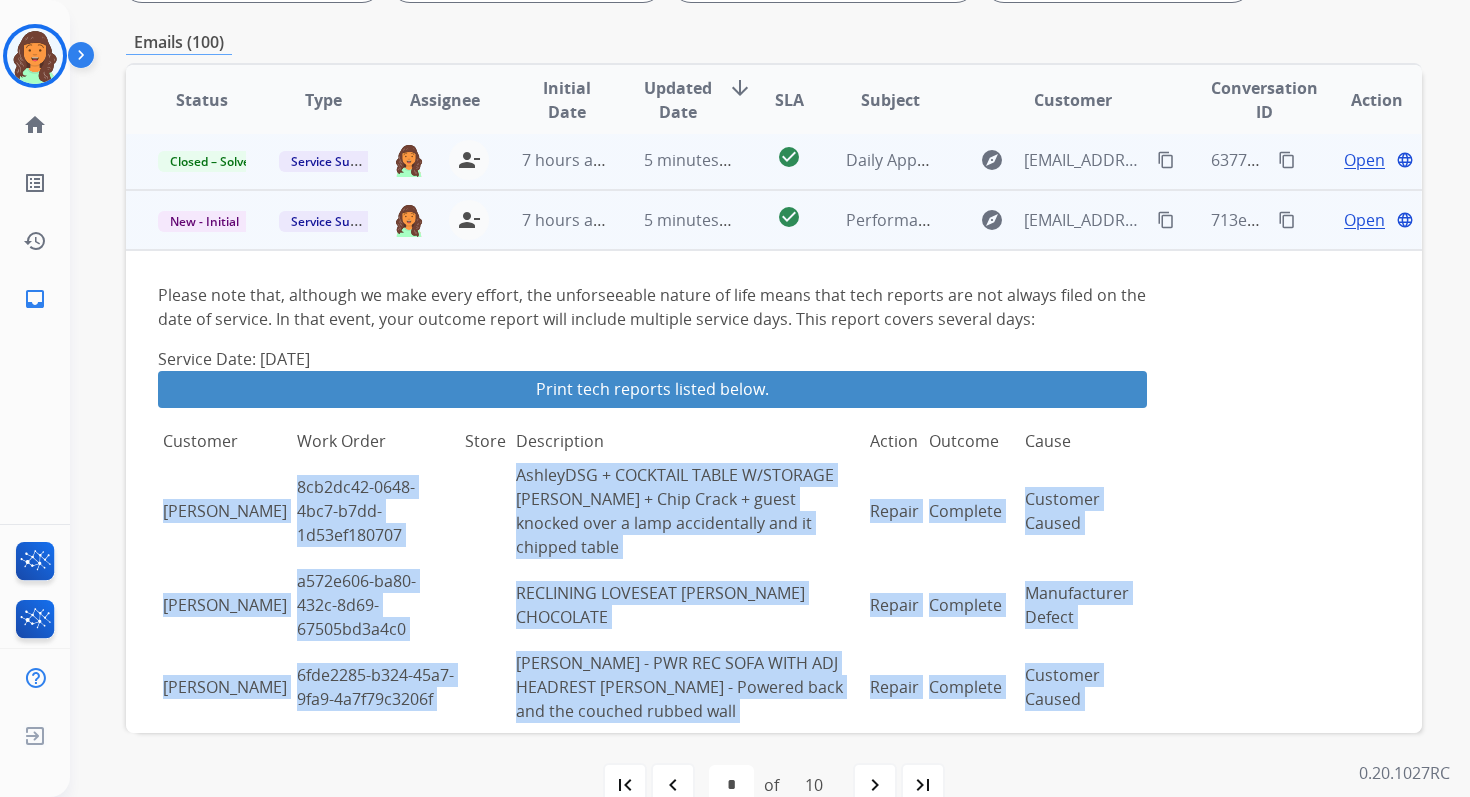 scroll, scrollTop: 0, scrollLeft: 0, axis: both 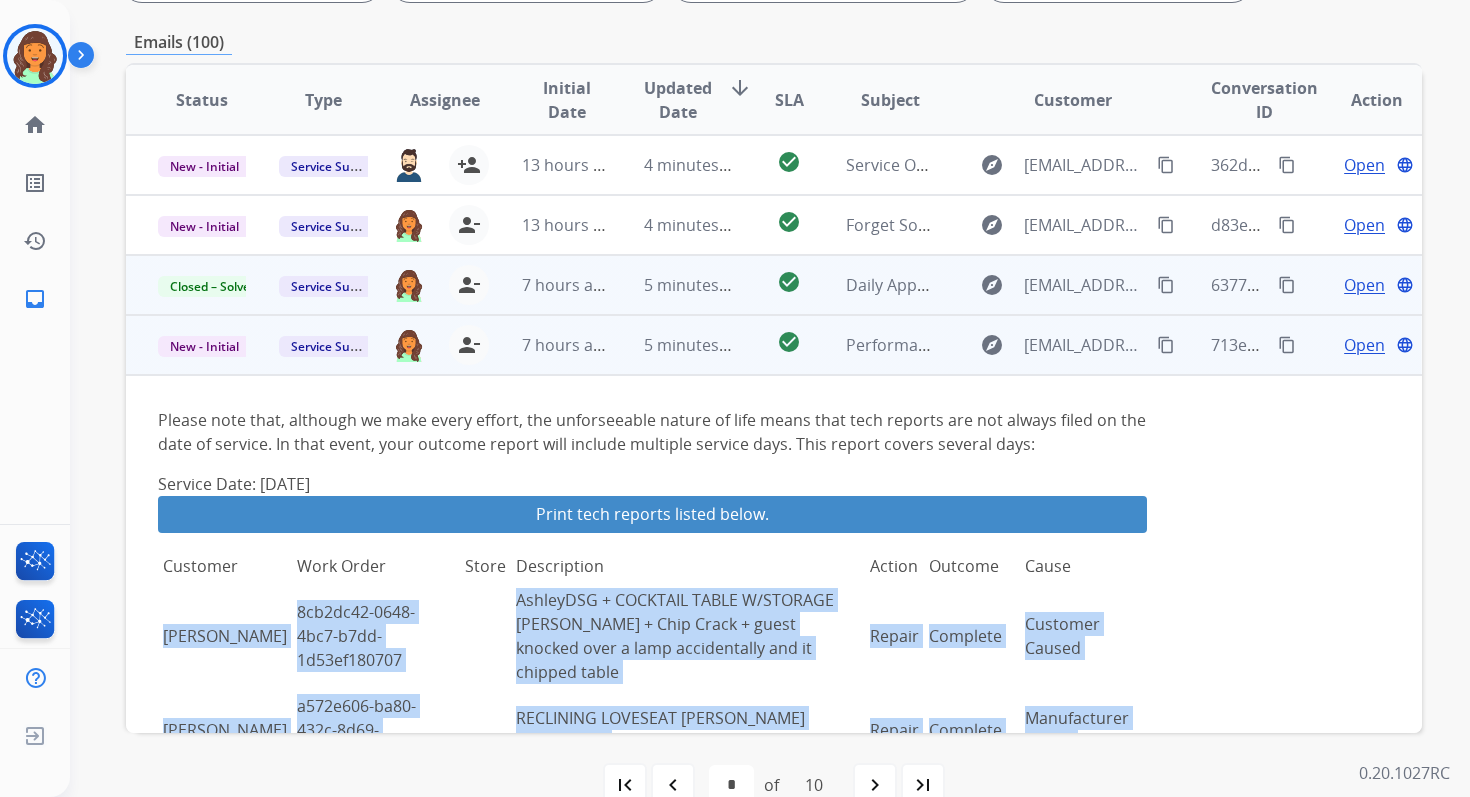 click on "content_copy" at bounding box center (1287, 345) 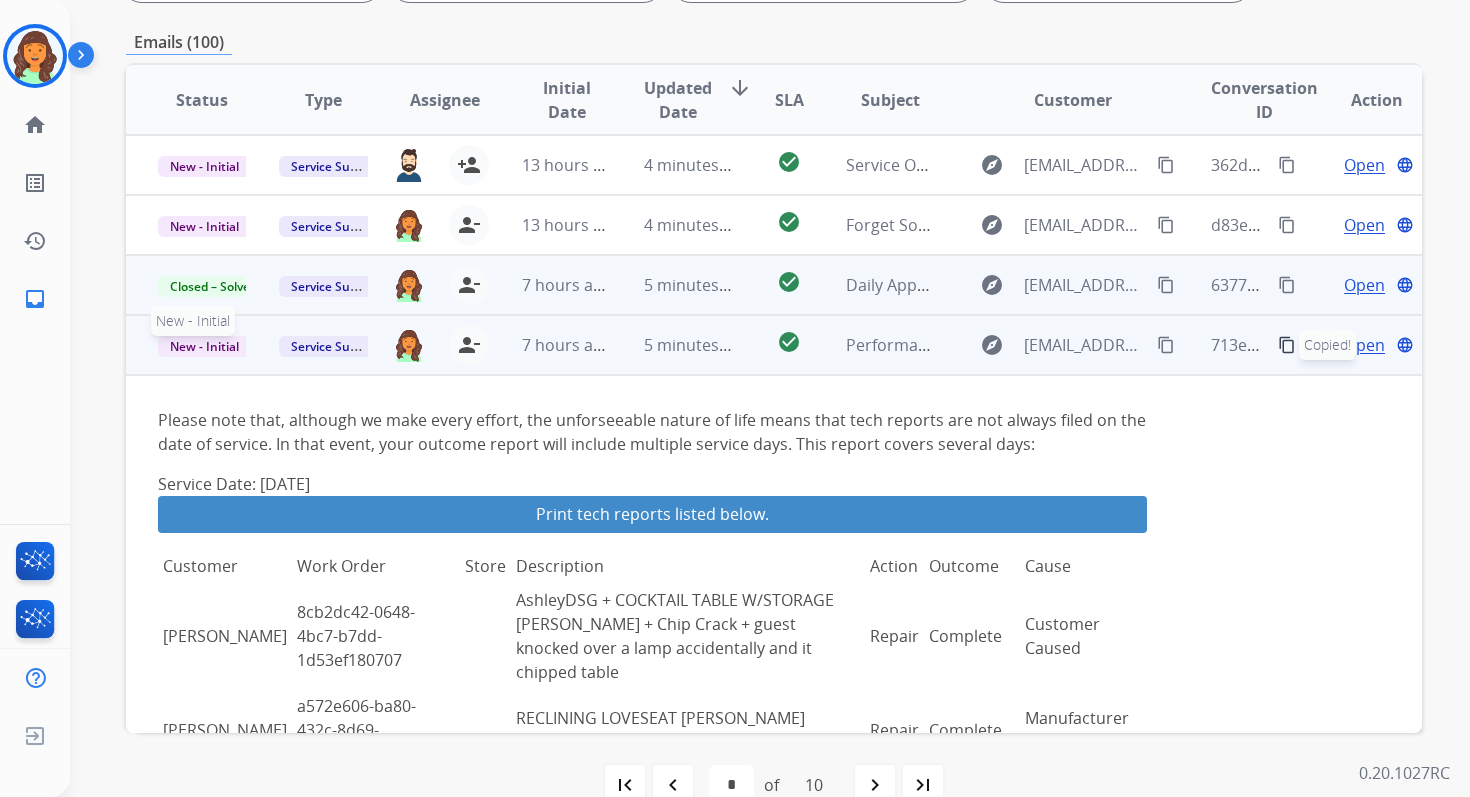 click on "New - Initial" at bounding box center [204, 346] 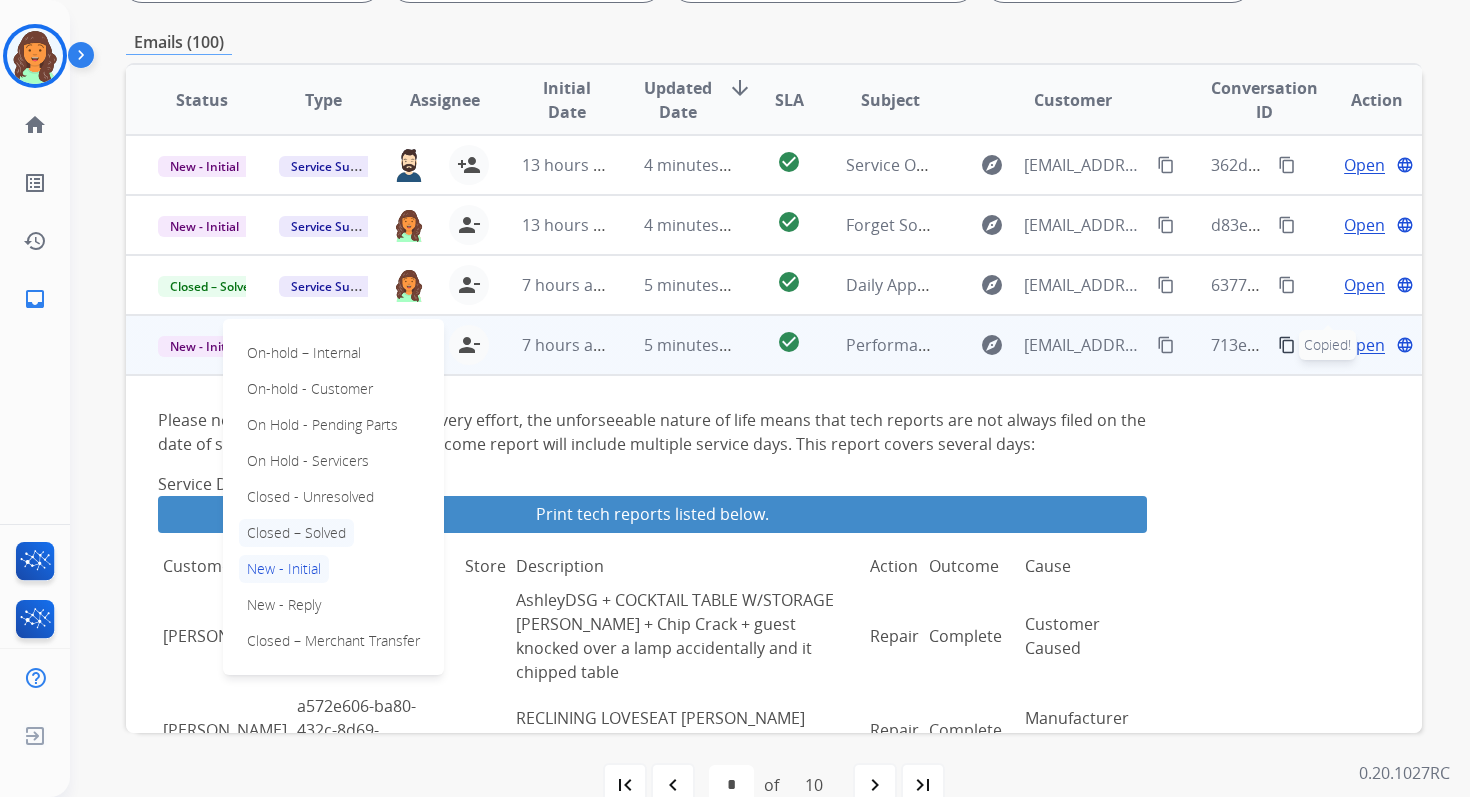 click on "Closed – Solved" at bounding box center (296, 533) 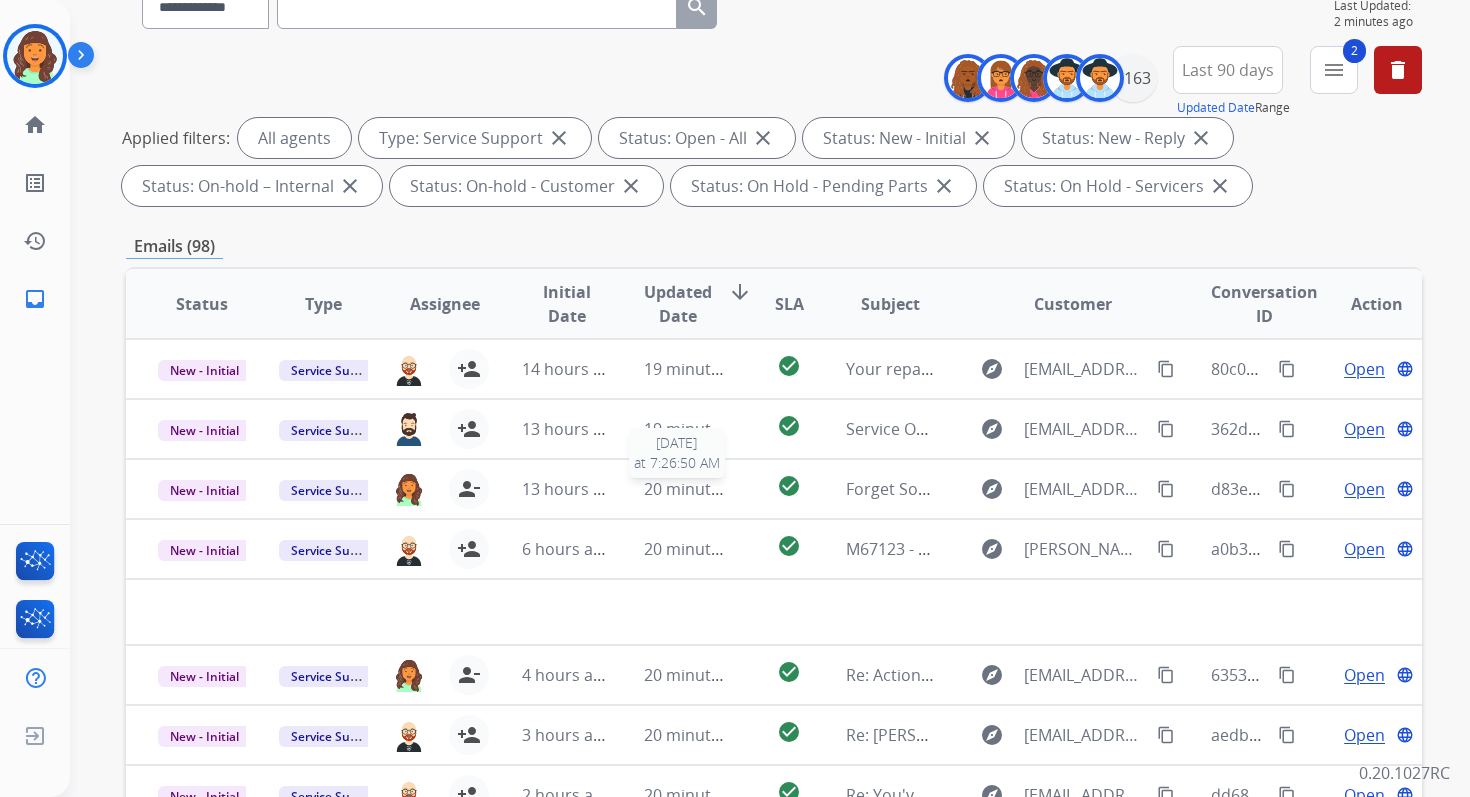 scroll, scrollTop: 0, scrollLeft: 0, axis: both 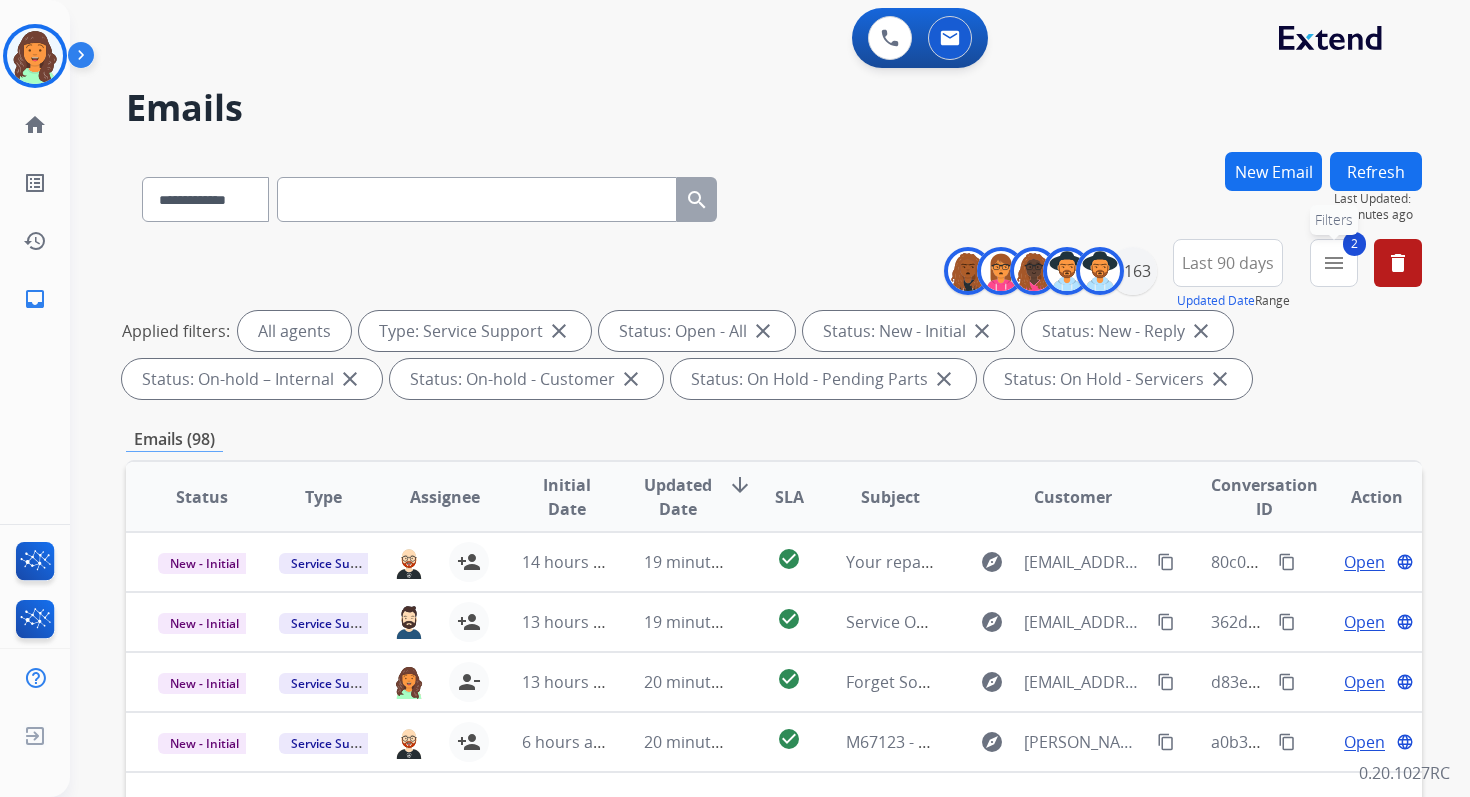 click on "menu" at bounding box center (1334, 263) 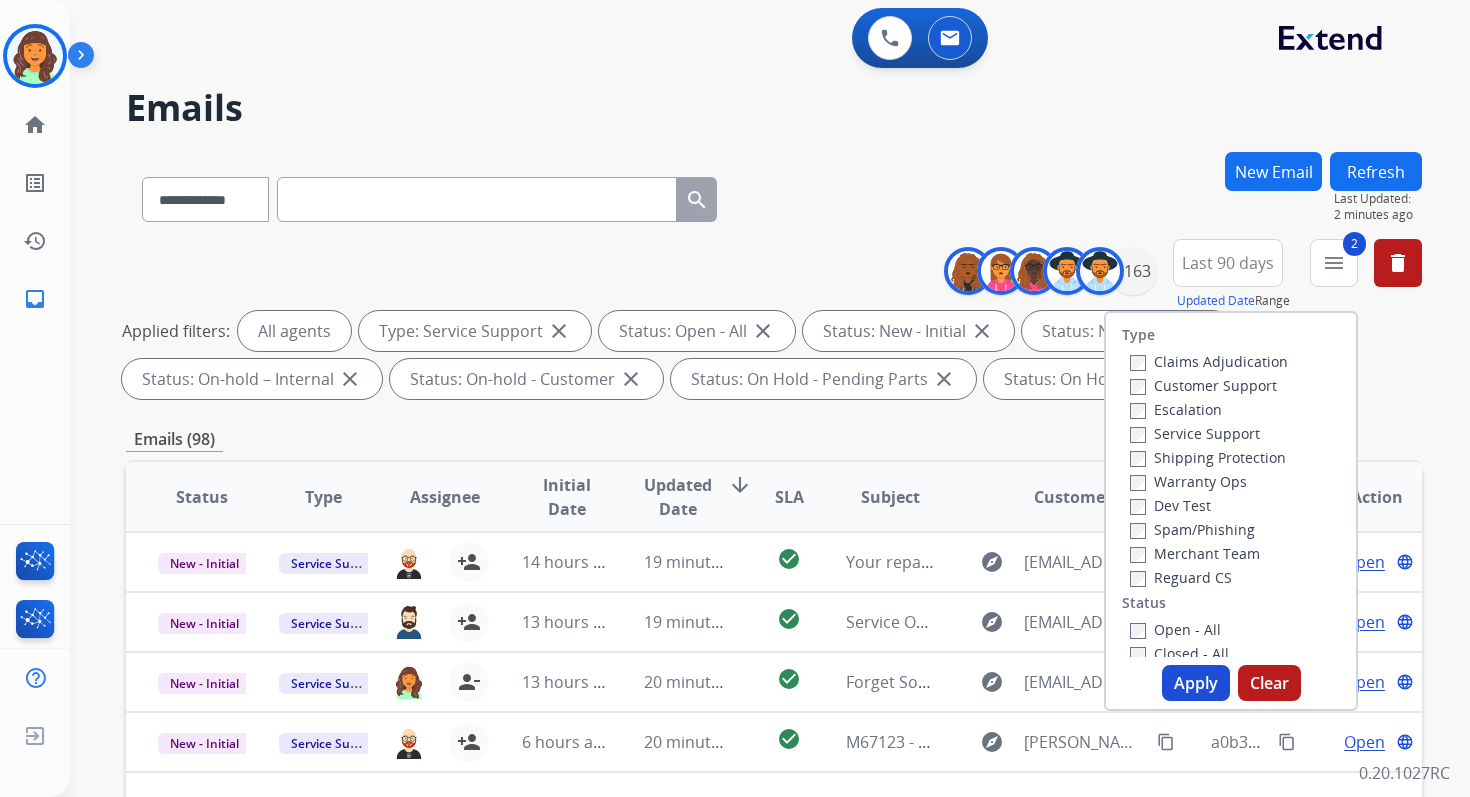 click on "Apply" at bounding box center [1196, 683] 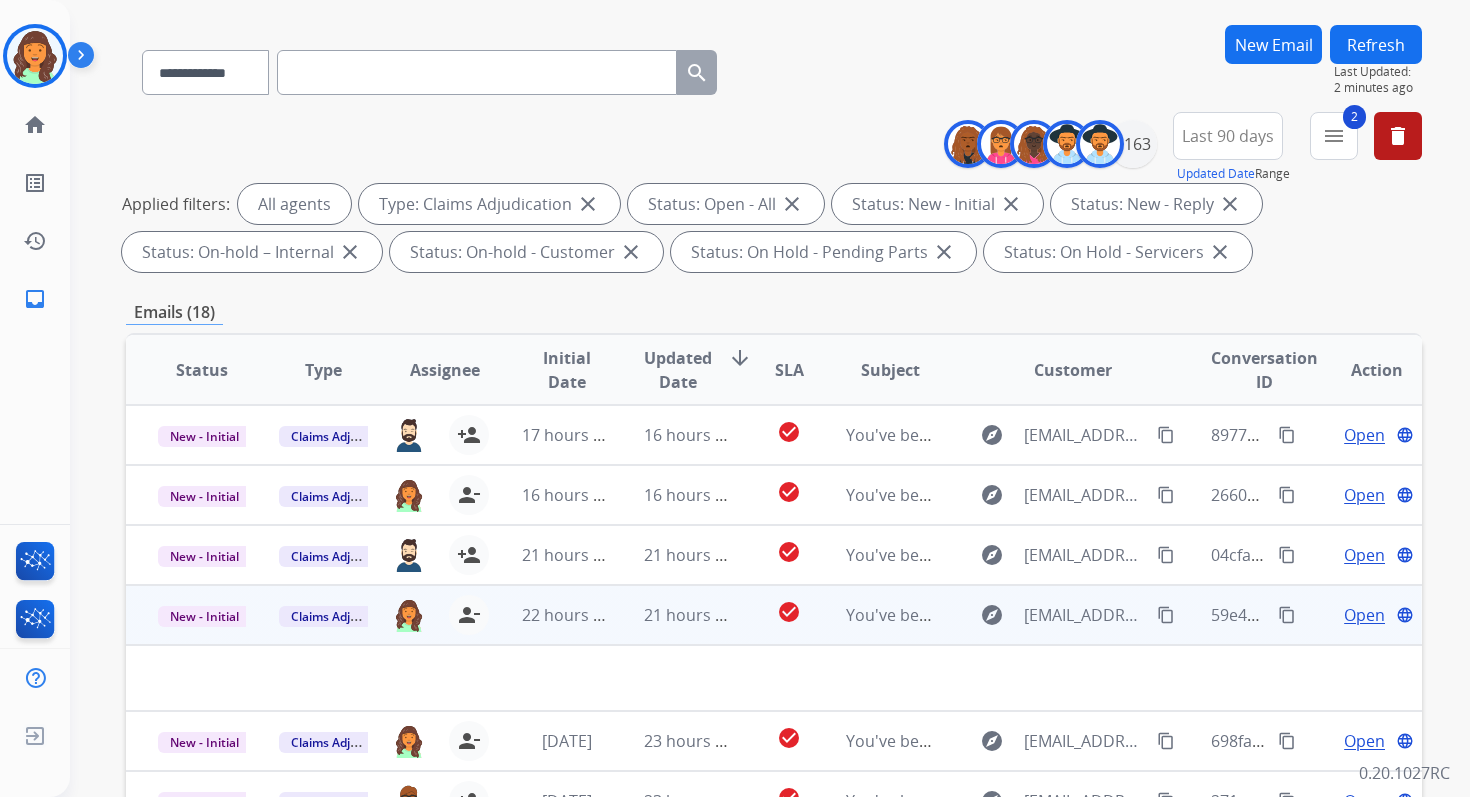 scroll, scrollTop: 0, scrollLeft: 0, axis: both 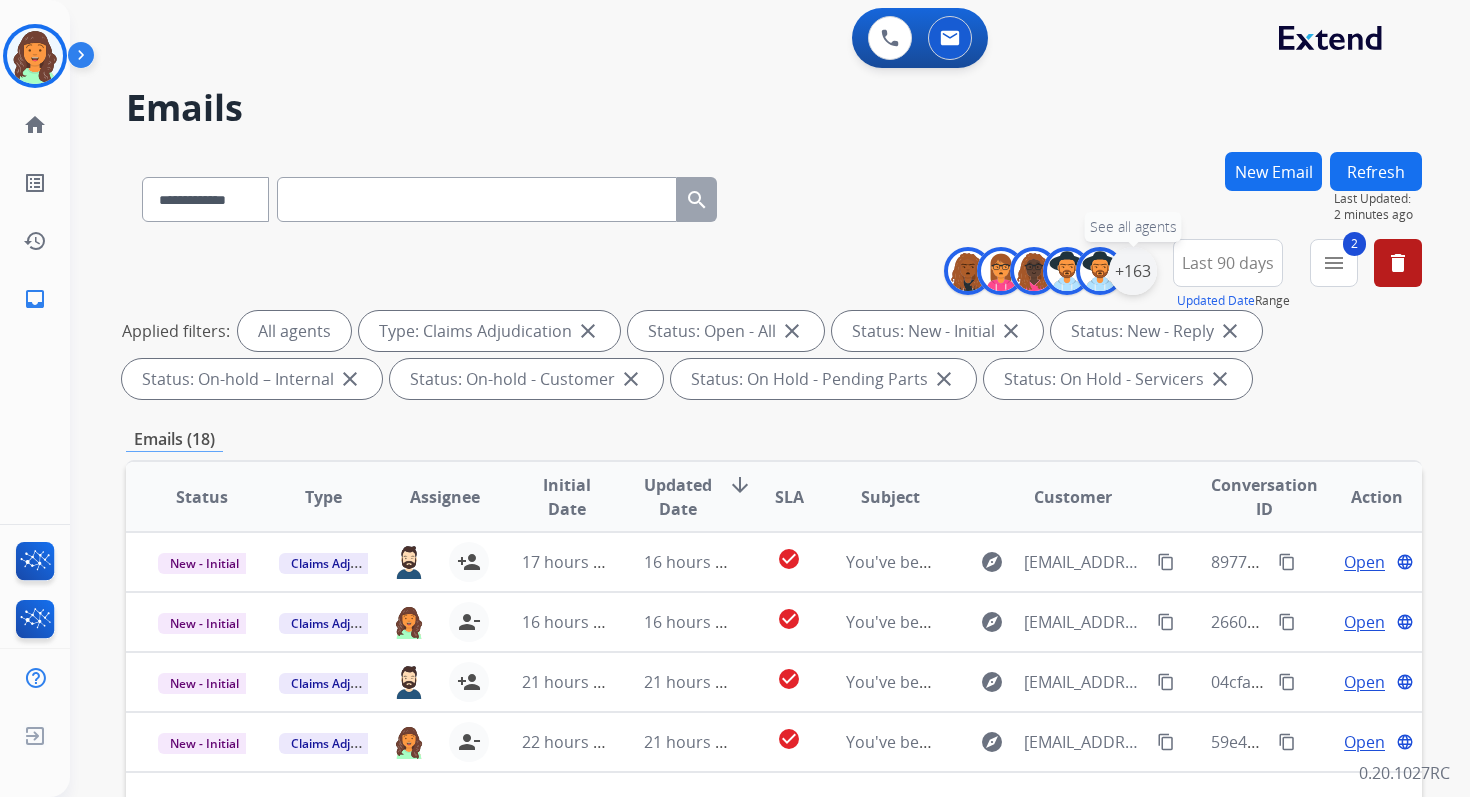 click on "+163" at bounding box center (1133, 271) 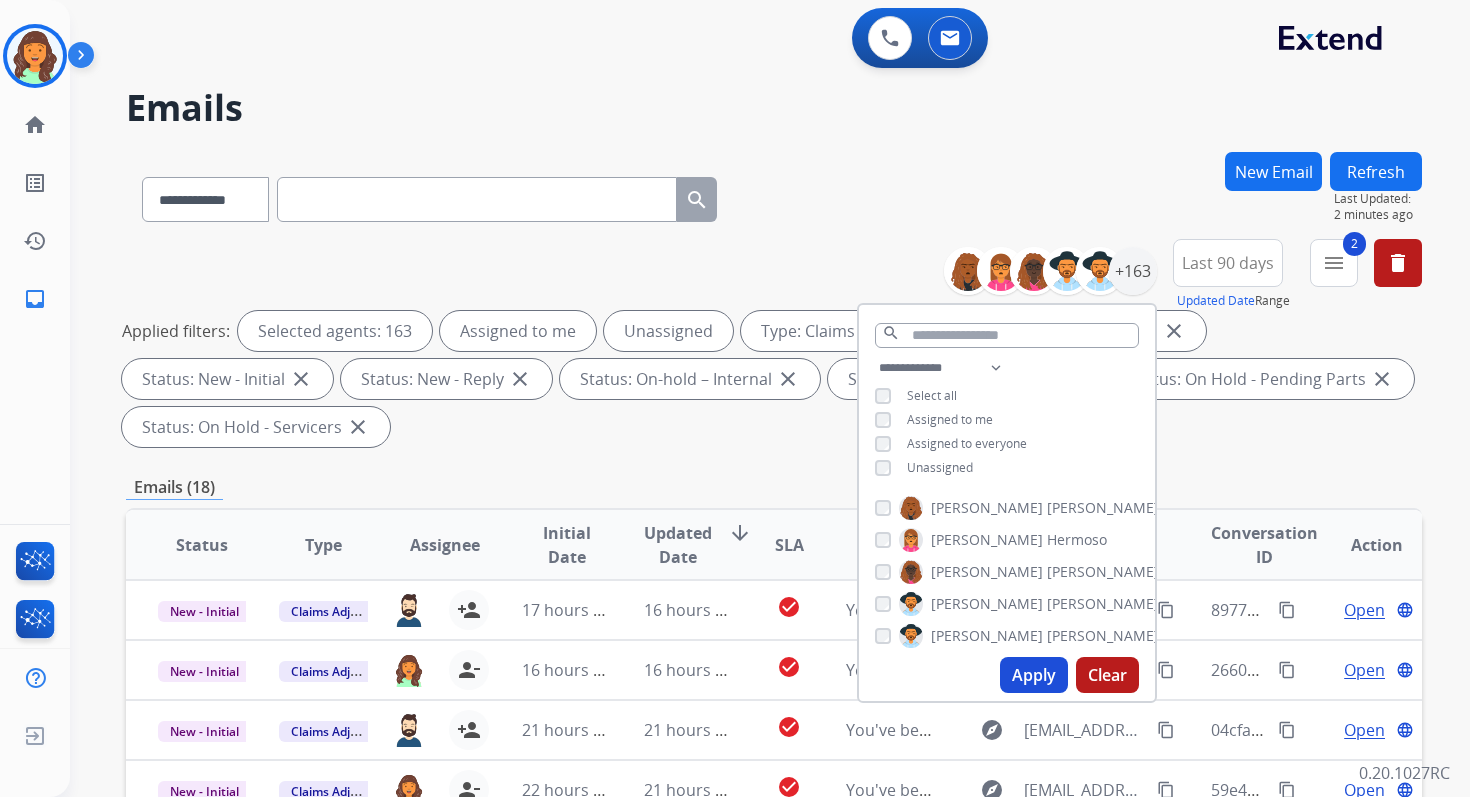 click on "Apply" at bounding box center (1034, 675) 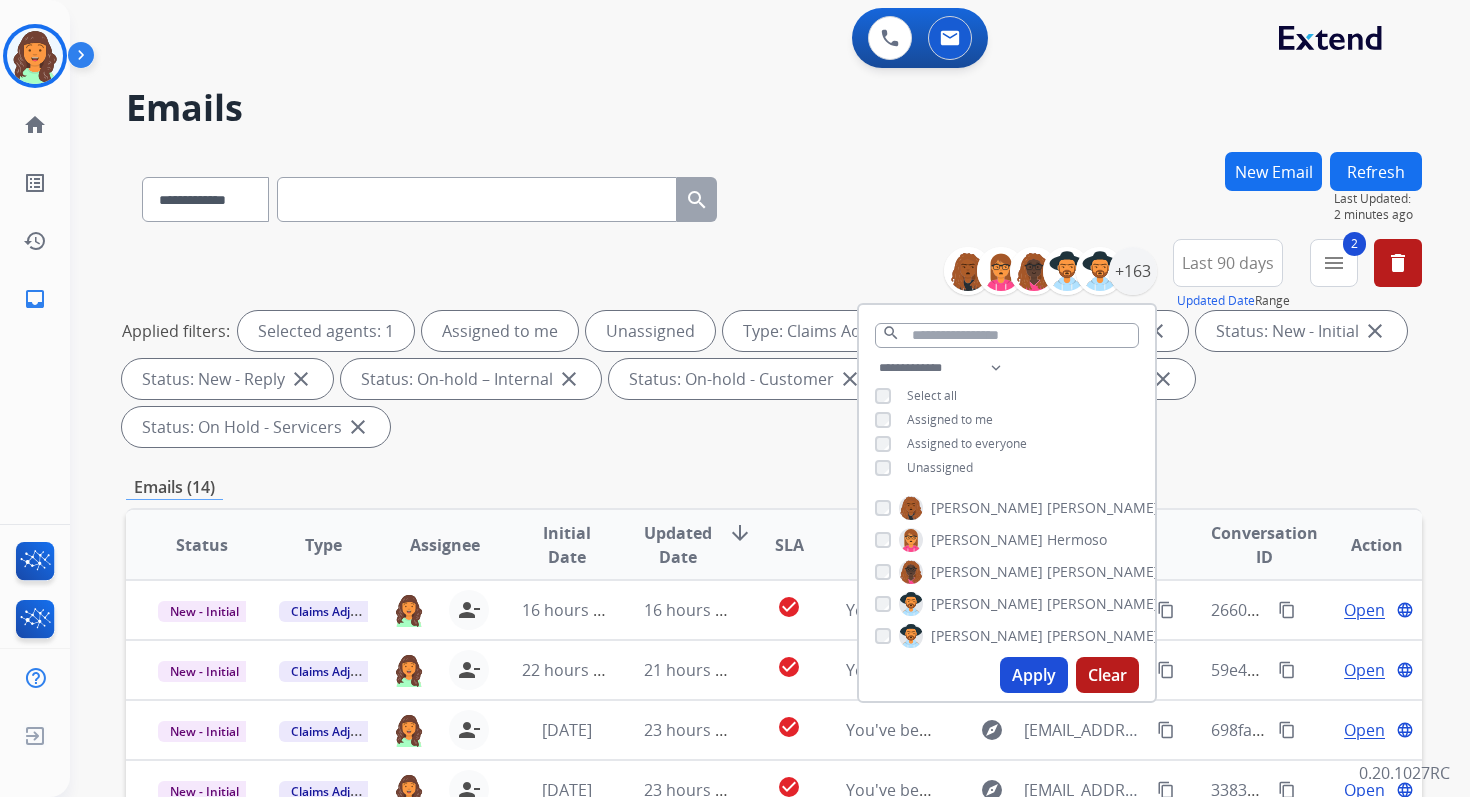 click on "**********" at bounding box center (774, 347) 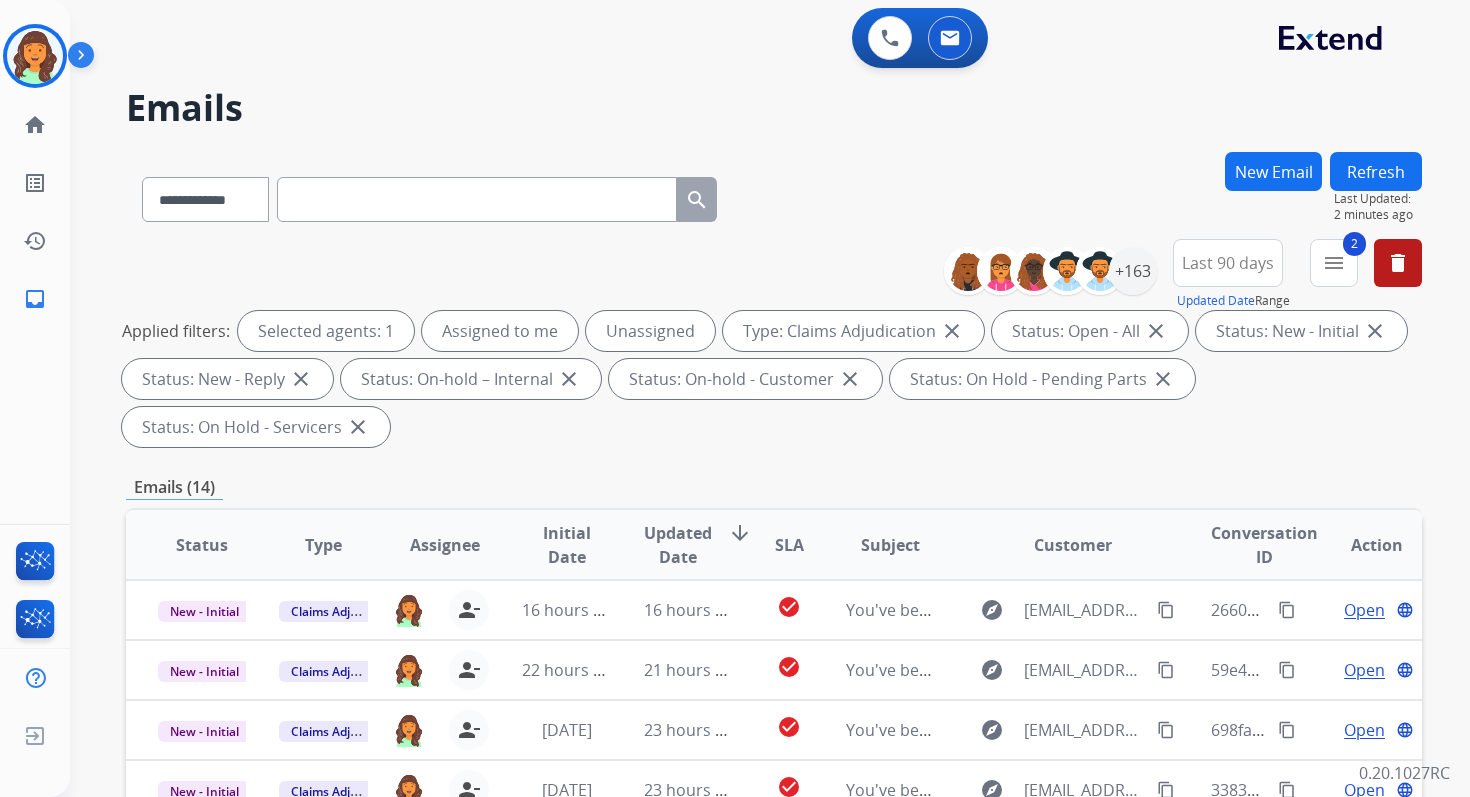 scroll, scrollTop: 485, scrollLeft: 0, axis: vertical 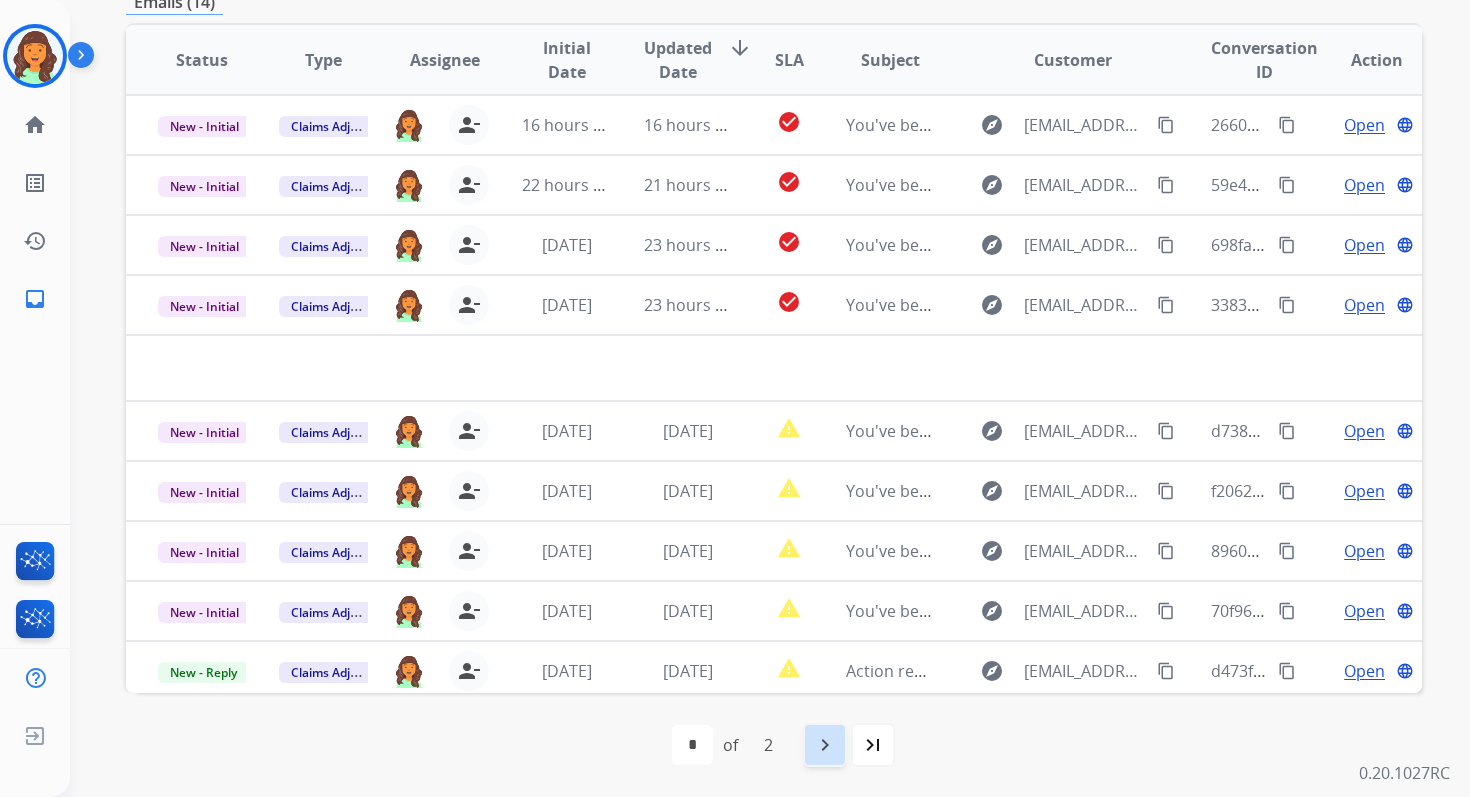 click on "navigate_next" at bounding box center [825, 745] 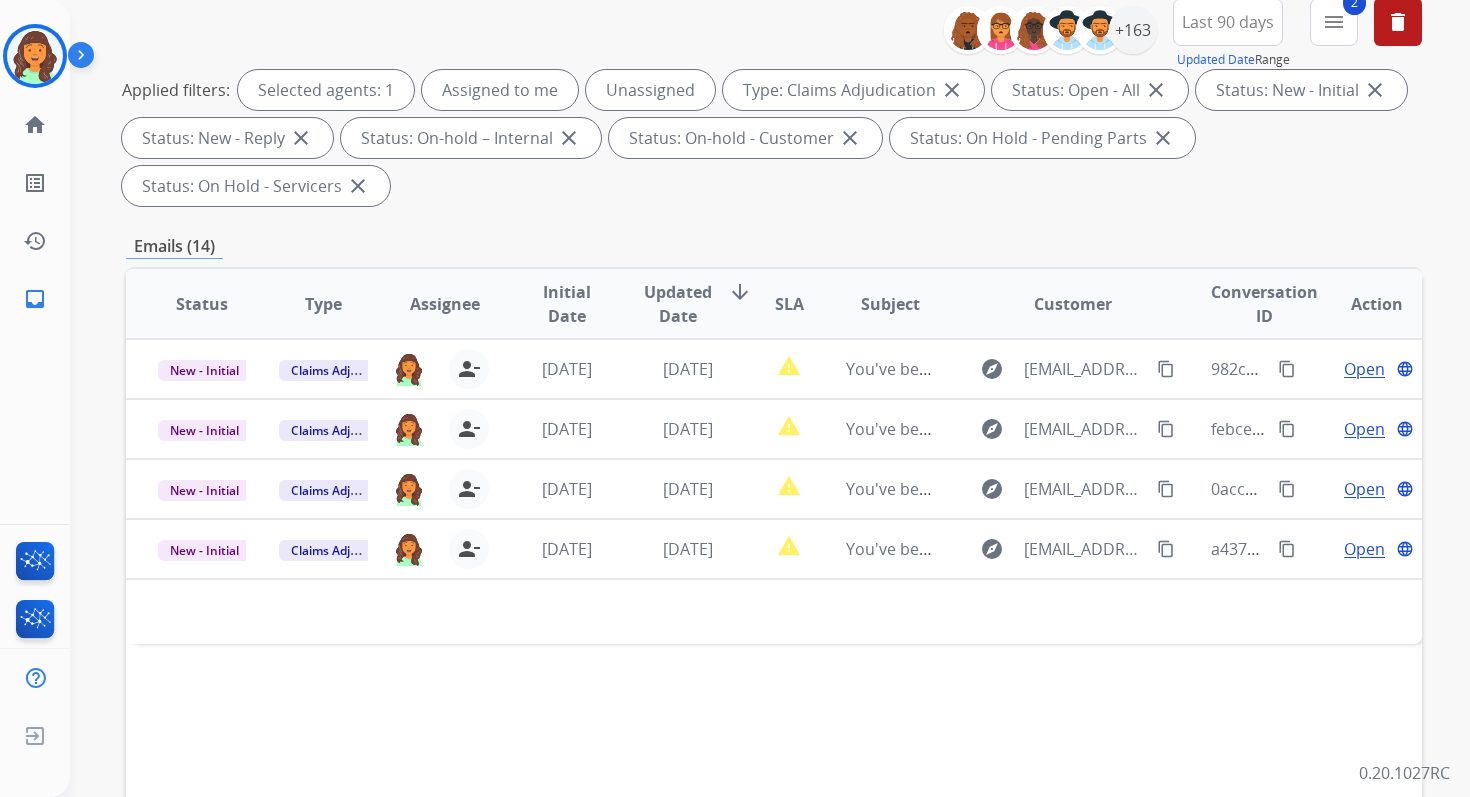 scroll, scrollTop: 485, scrollLeft: 0, axis: vertical 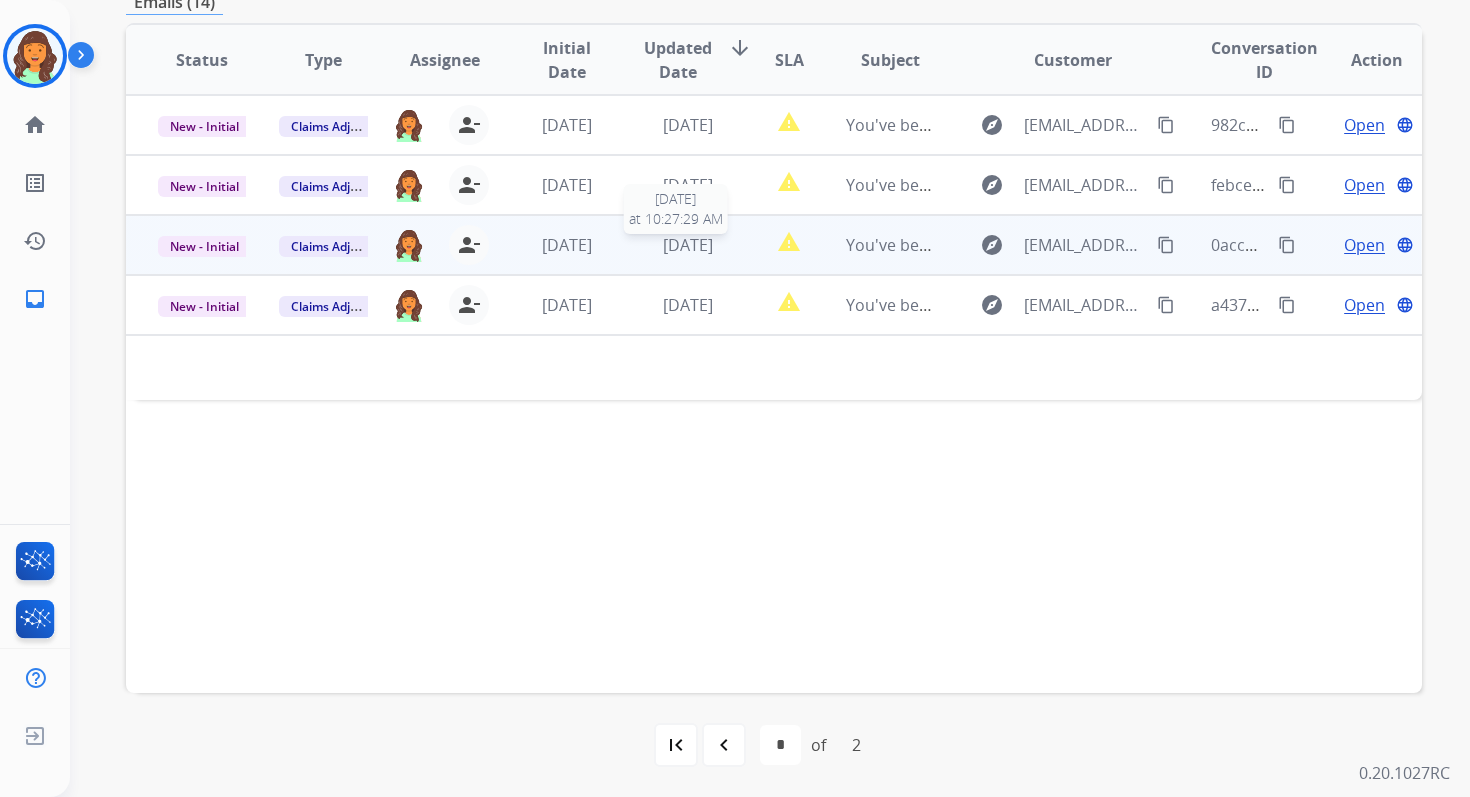 click on "[DATE]" at bounding box center [688, 245] 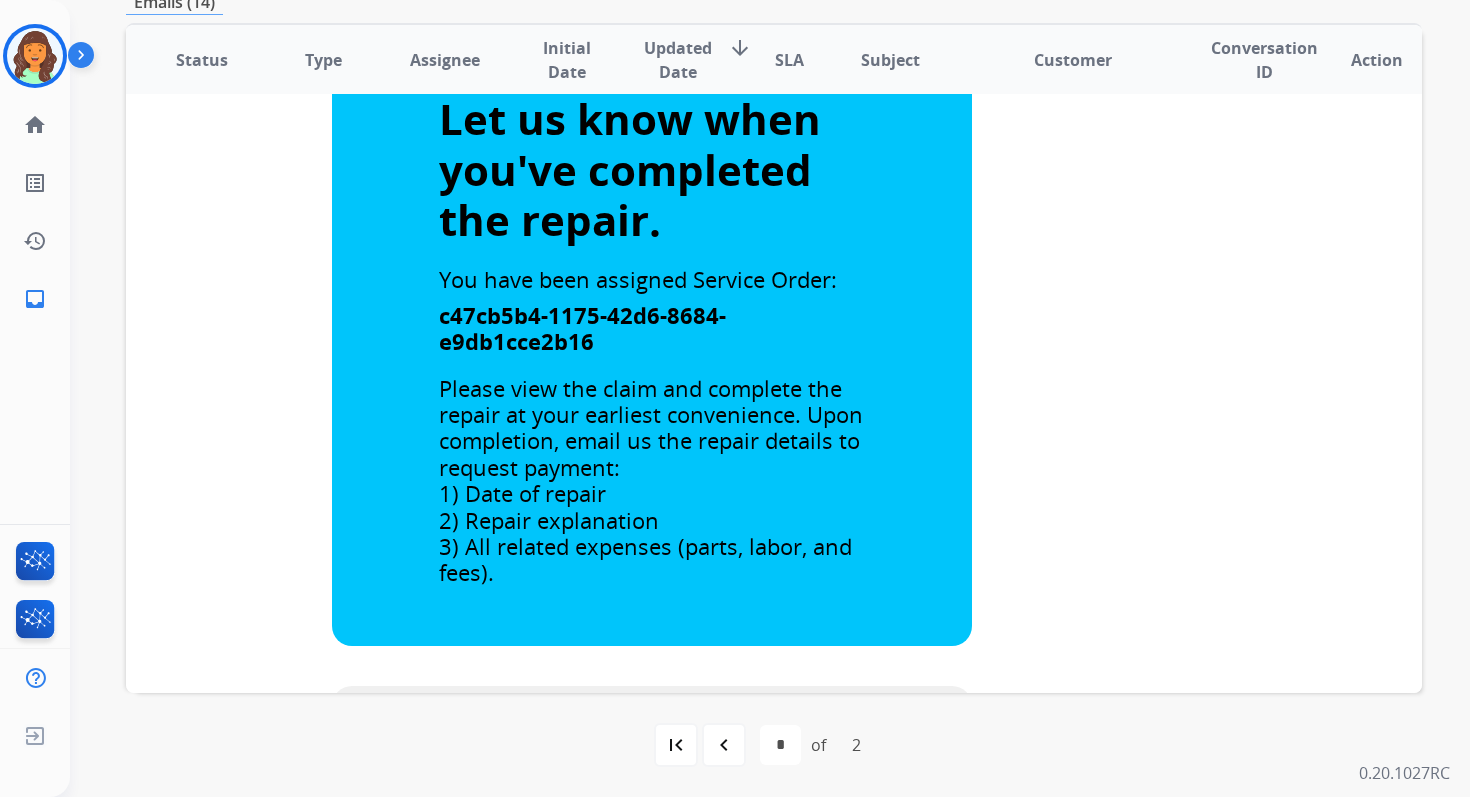 scroll, scrollTop: 835, scrollLeft: 0, axis: vertical 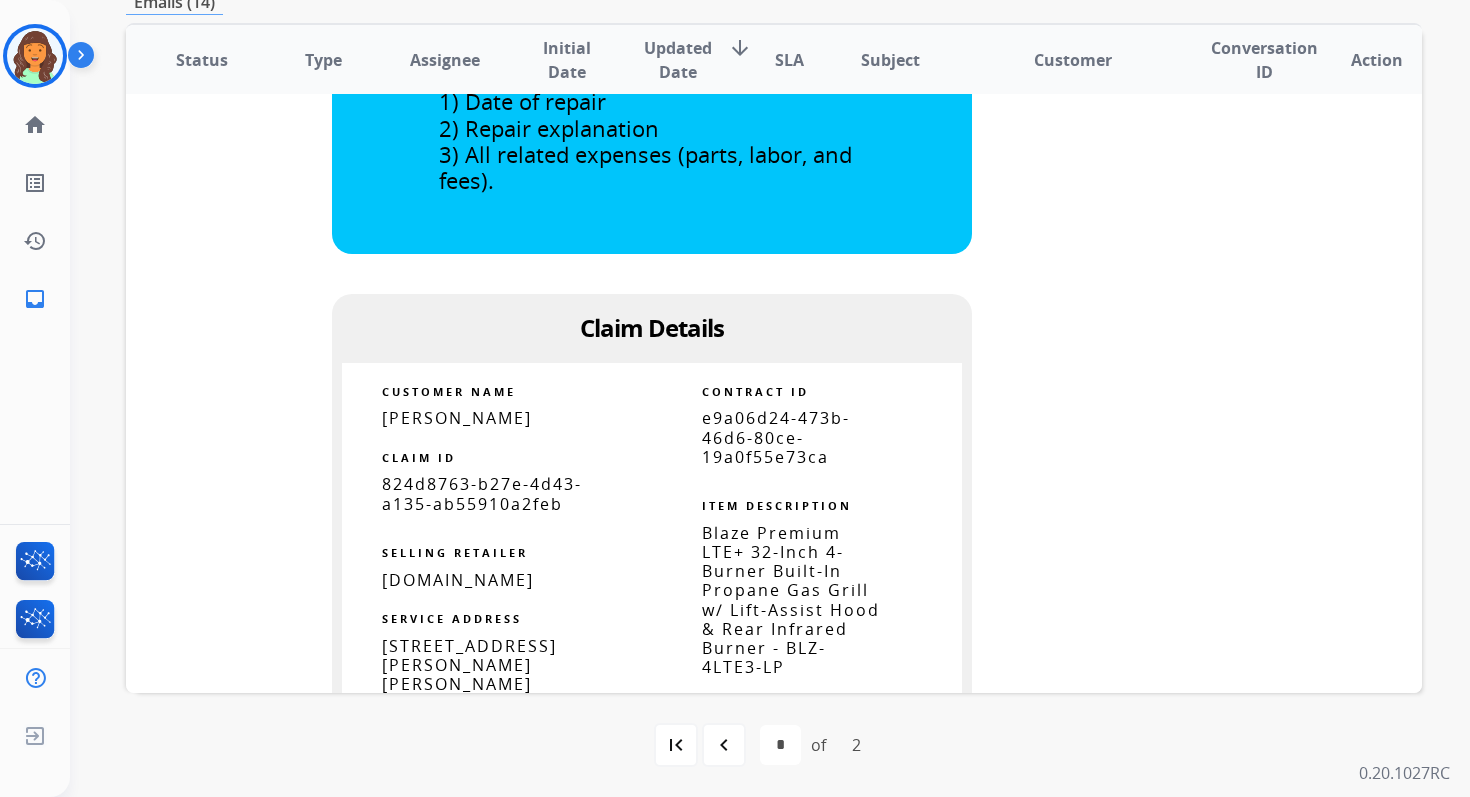 click on "e9a06d24-473b-46d6-80ce-19a0f55e73ca" at bounding box center [776, 437] 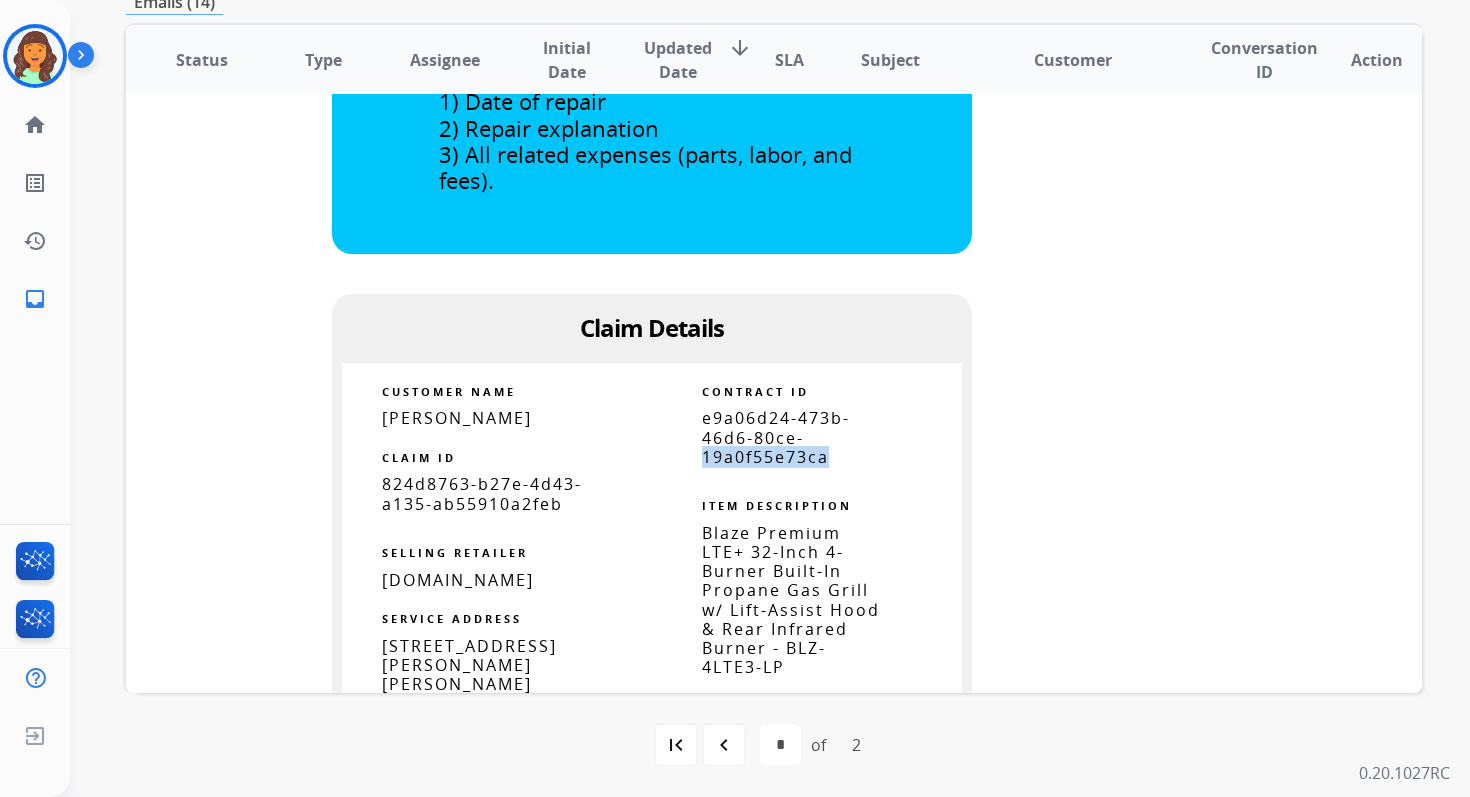 click on "e9a06d24-473b-46d6-80ce-19a0f55e73ca" at bounding box center [776, 437] 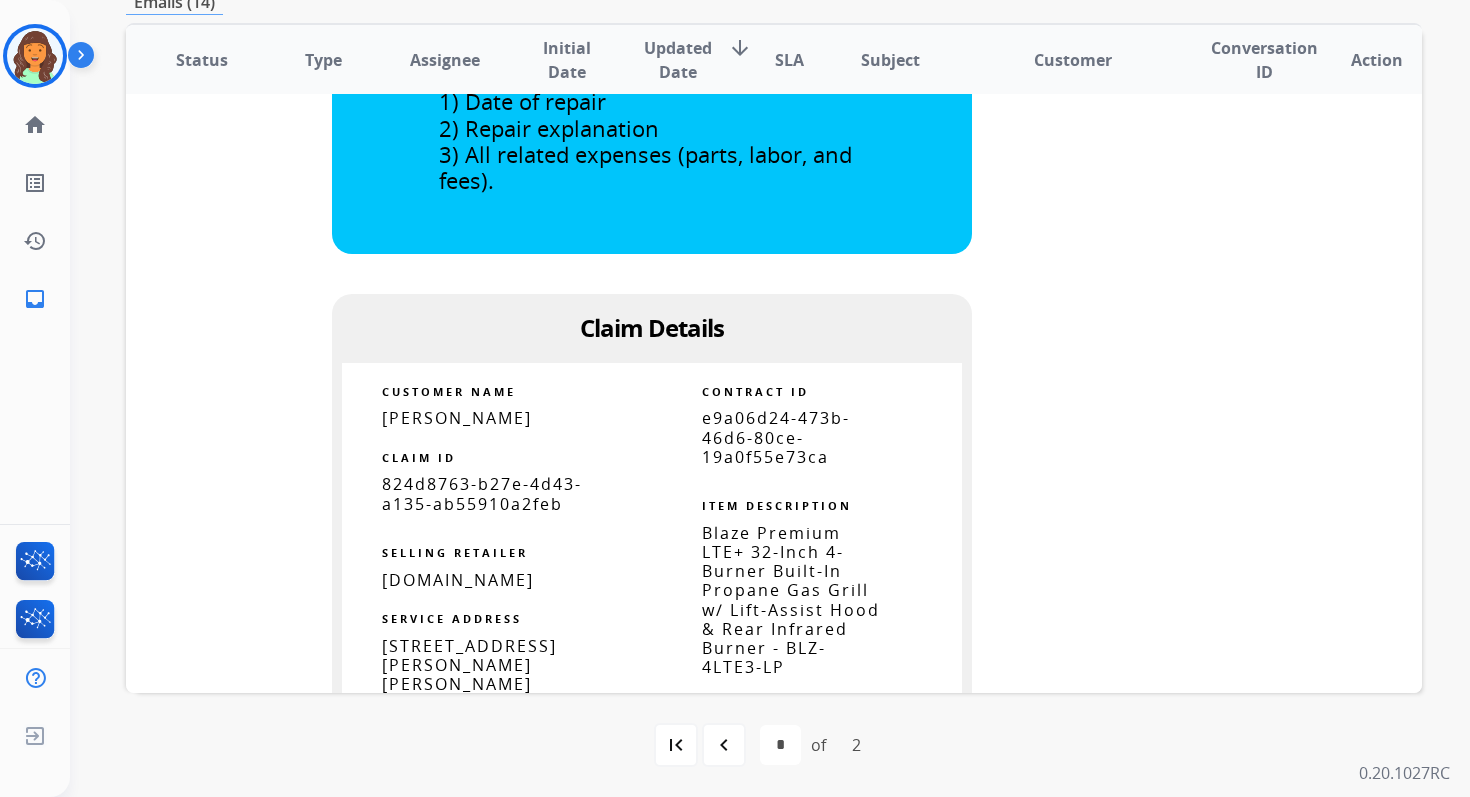 click on "e9a06d24-473b-46d6-80ce-19a0f55e73ca" at bounding box center (776, 437) 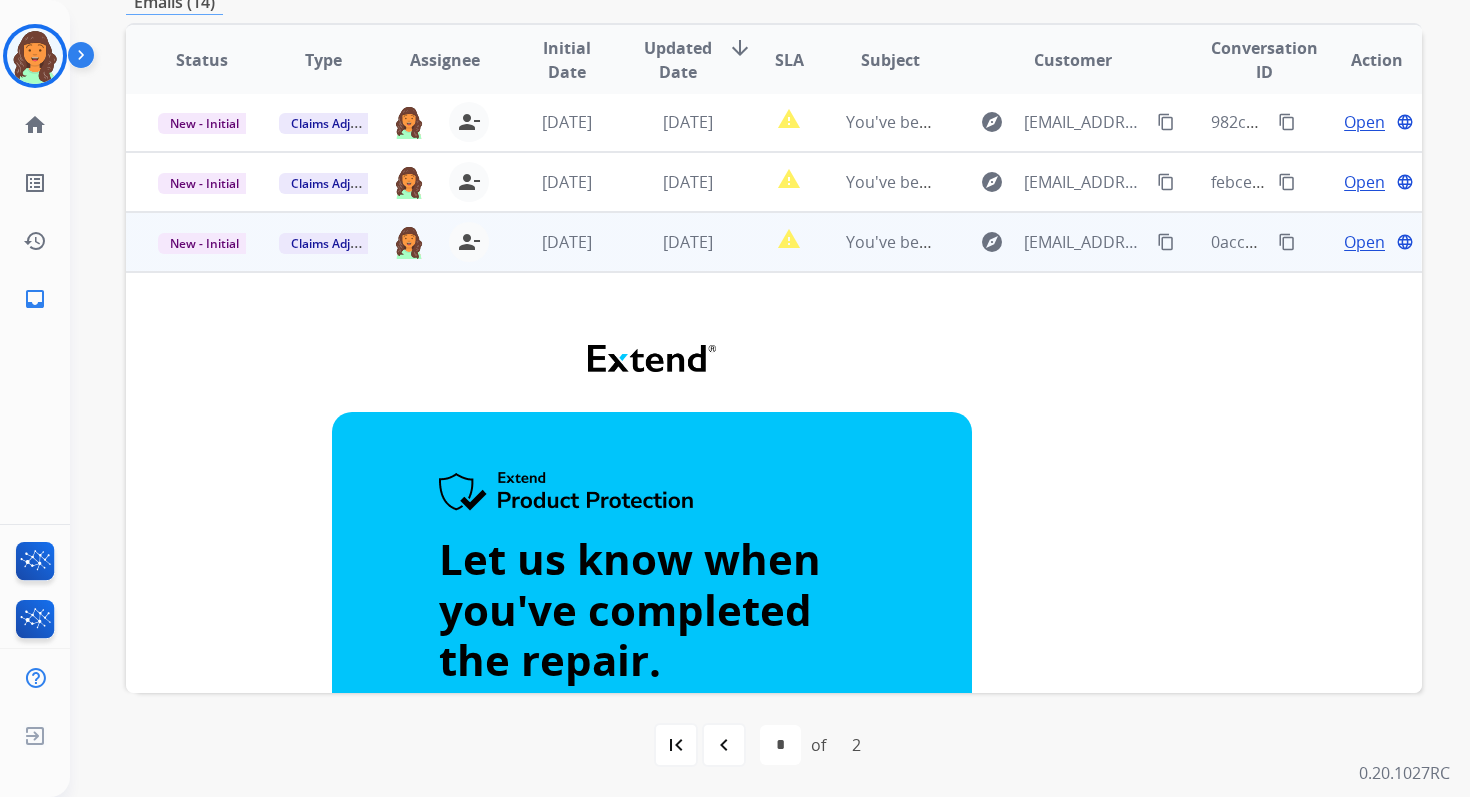 scroll, scrollTop: 0, scrollLeft: 0, axis: both 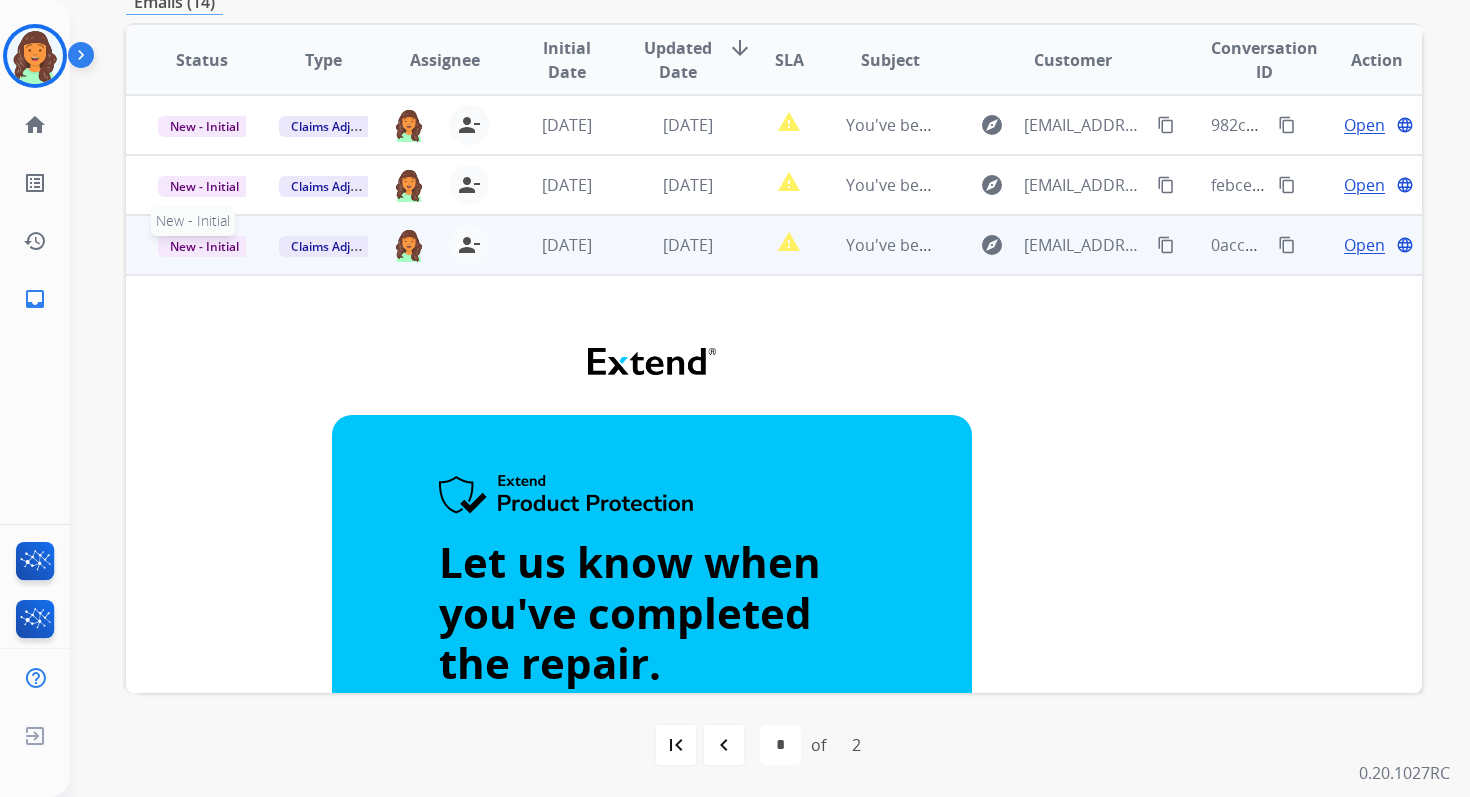 click on "New - Initial" at bounding box center (204, 246) 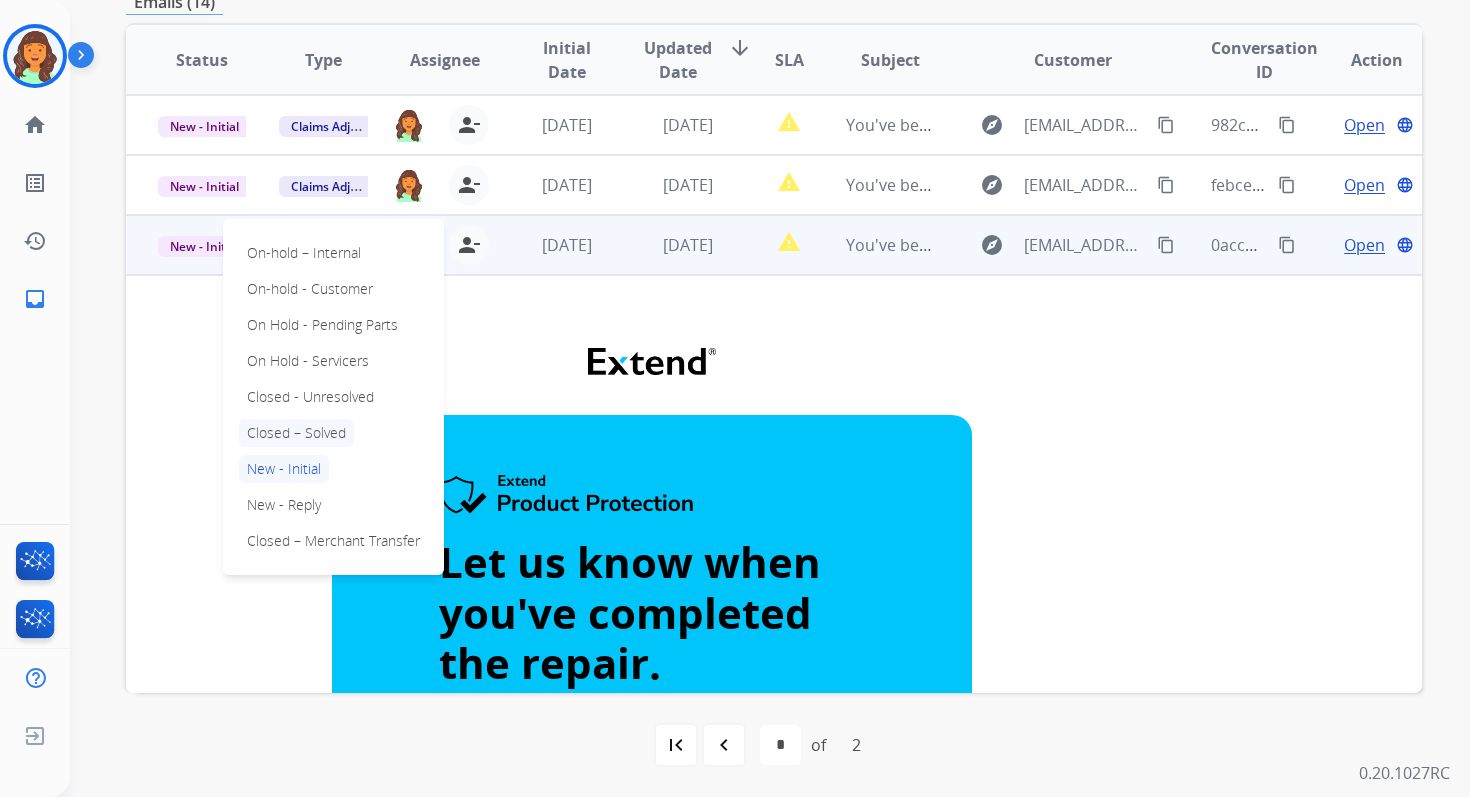 click on "Closed – Solved" at bounding box center (296, 433) 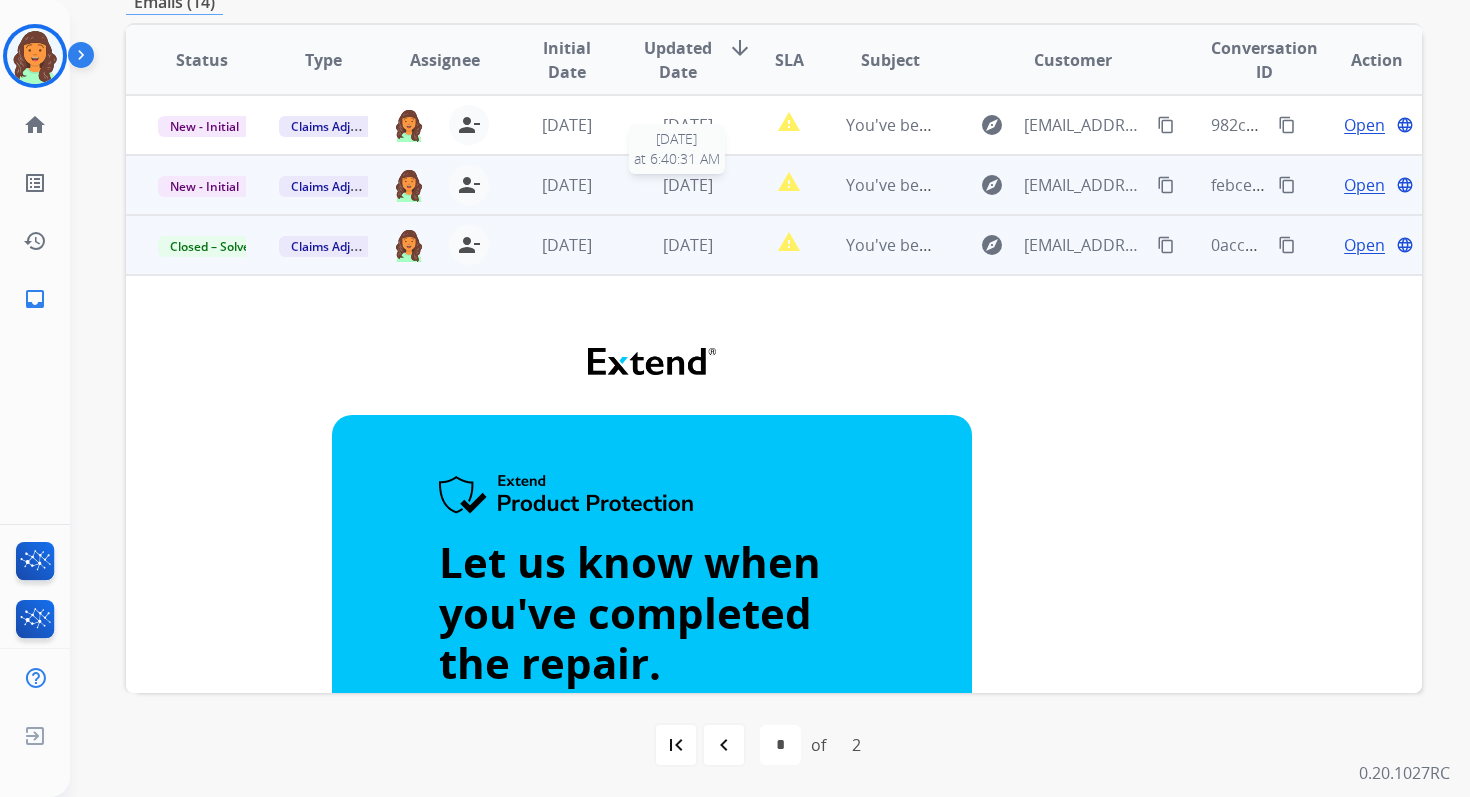 click on "[DATE]" at bounding box center (688, 185) 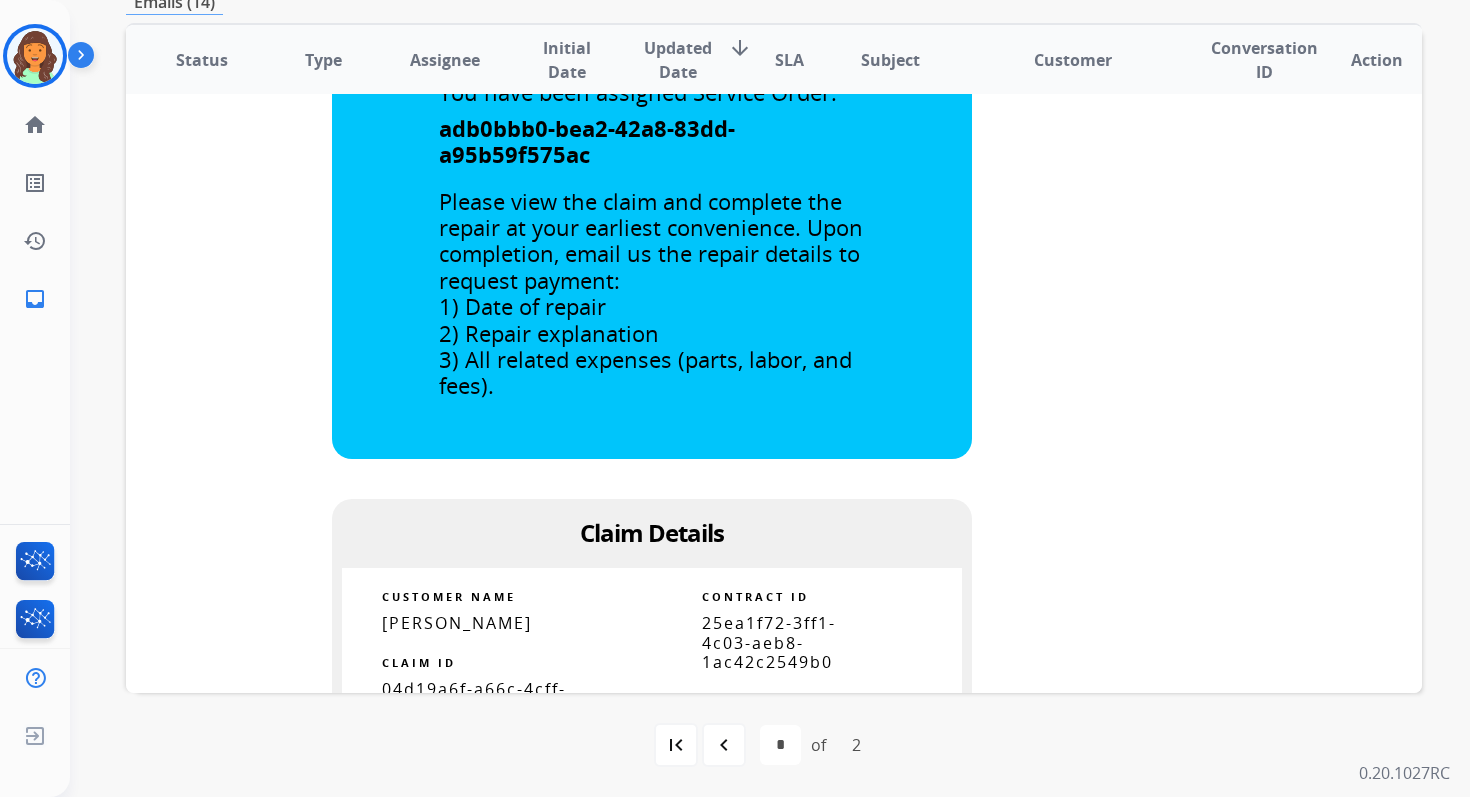 scroll, scrollTop: 1002, scrollLeft: 0, axis: vertical 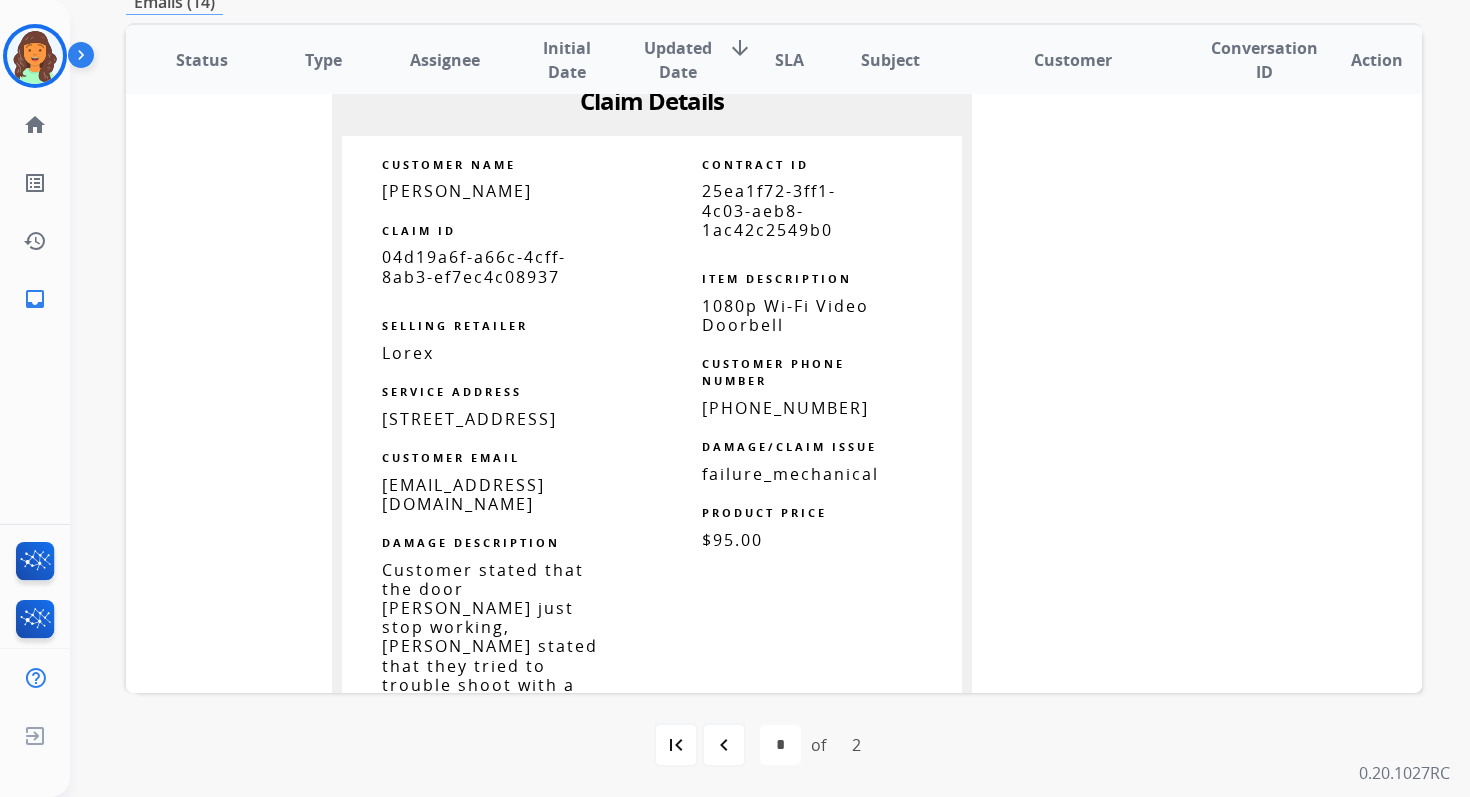 click on "25ea1f72-3ff1-4c03-aeb8-1ac42c2549b0" at bounding box center [769, 210] 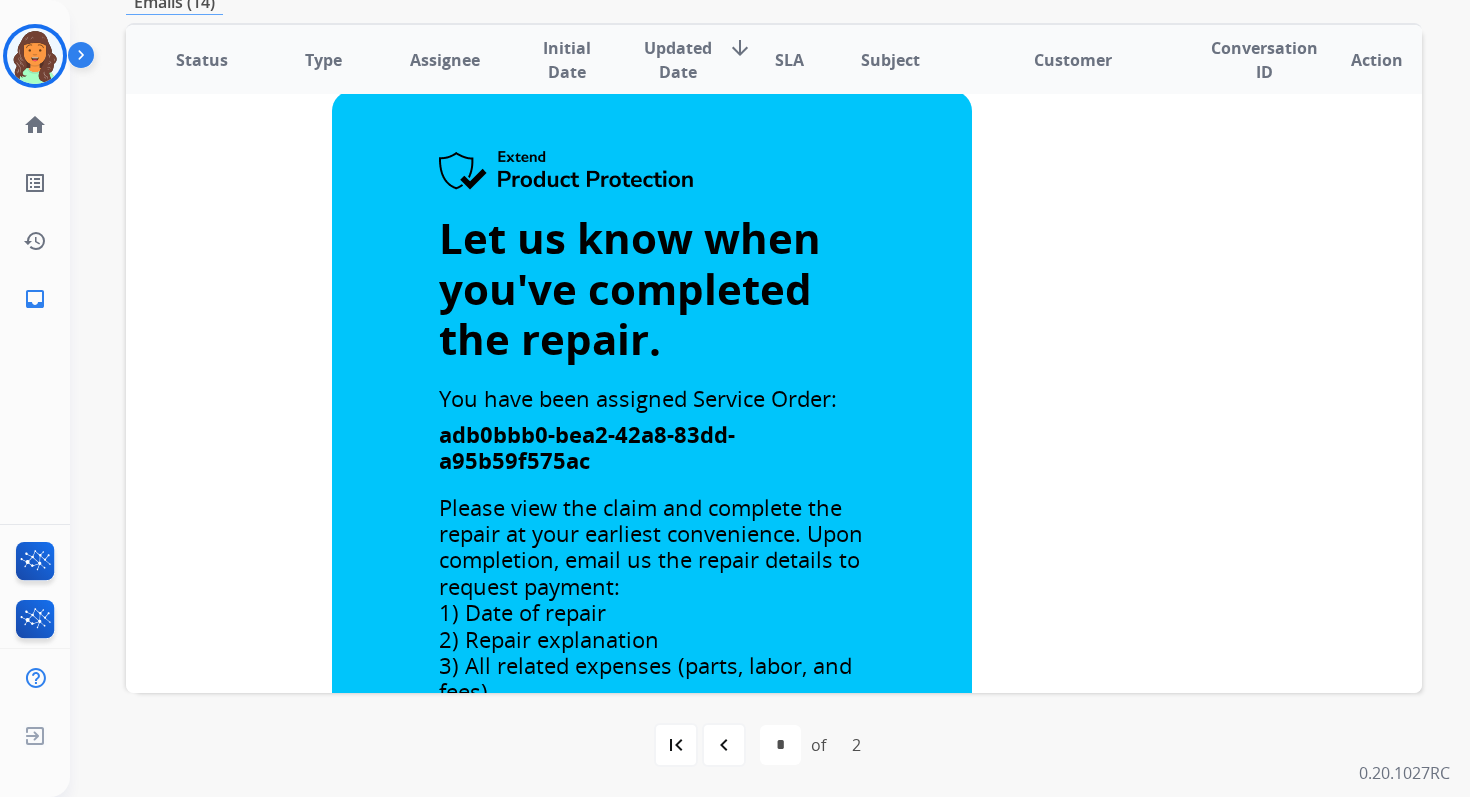 scroll, scrollTop: 0, scrollLeft: 0, axis: both 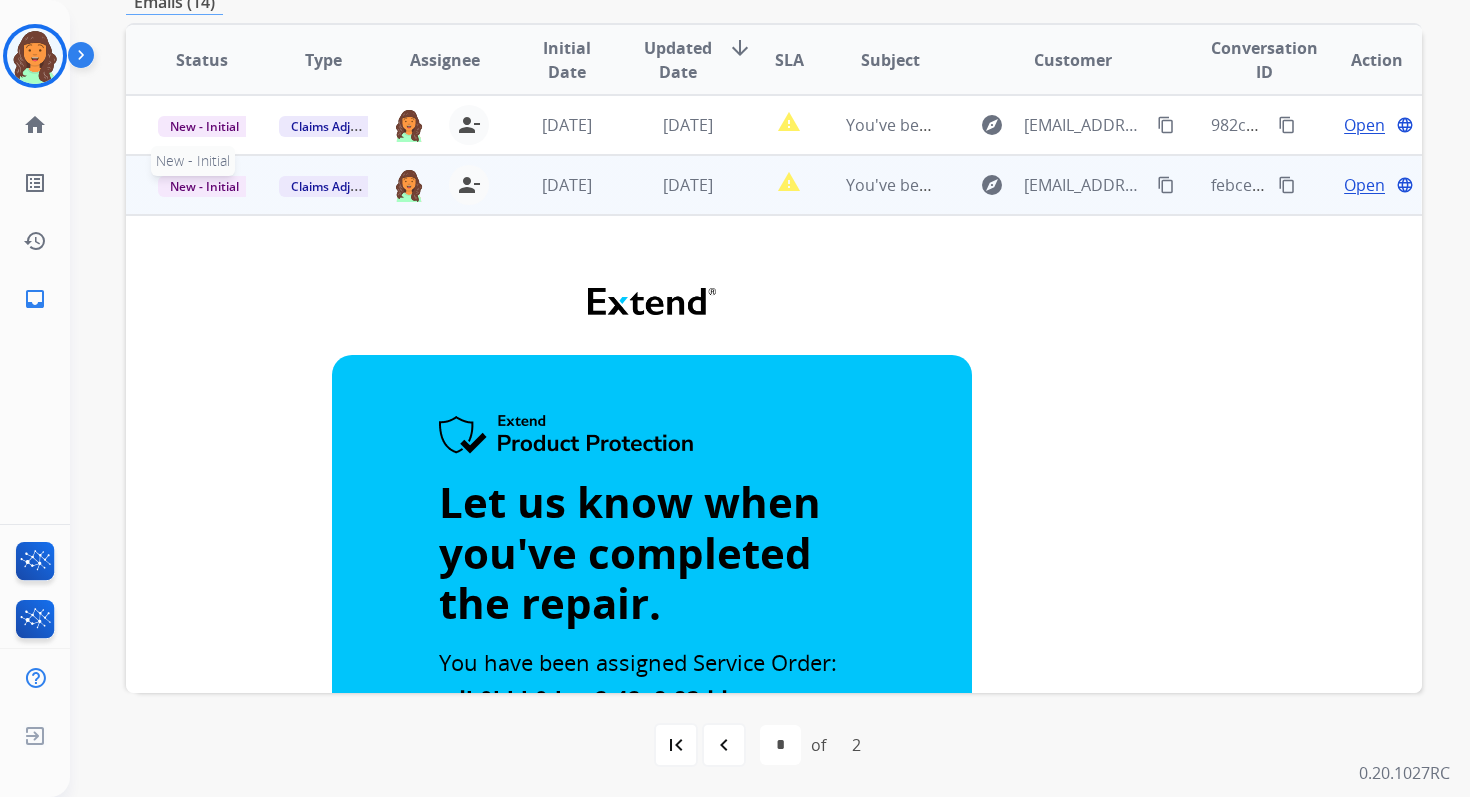 click on "New - Initial" at bounding box center [204, 186] 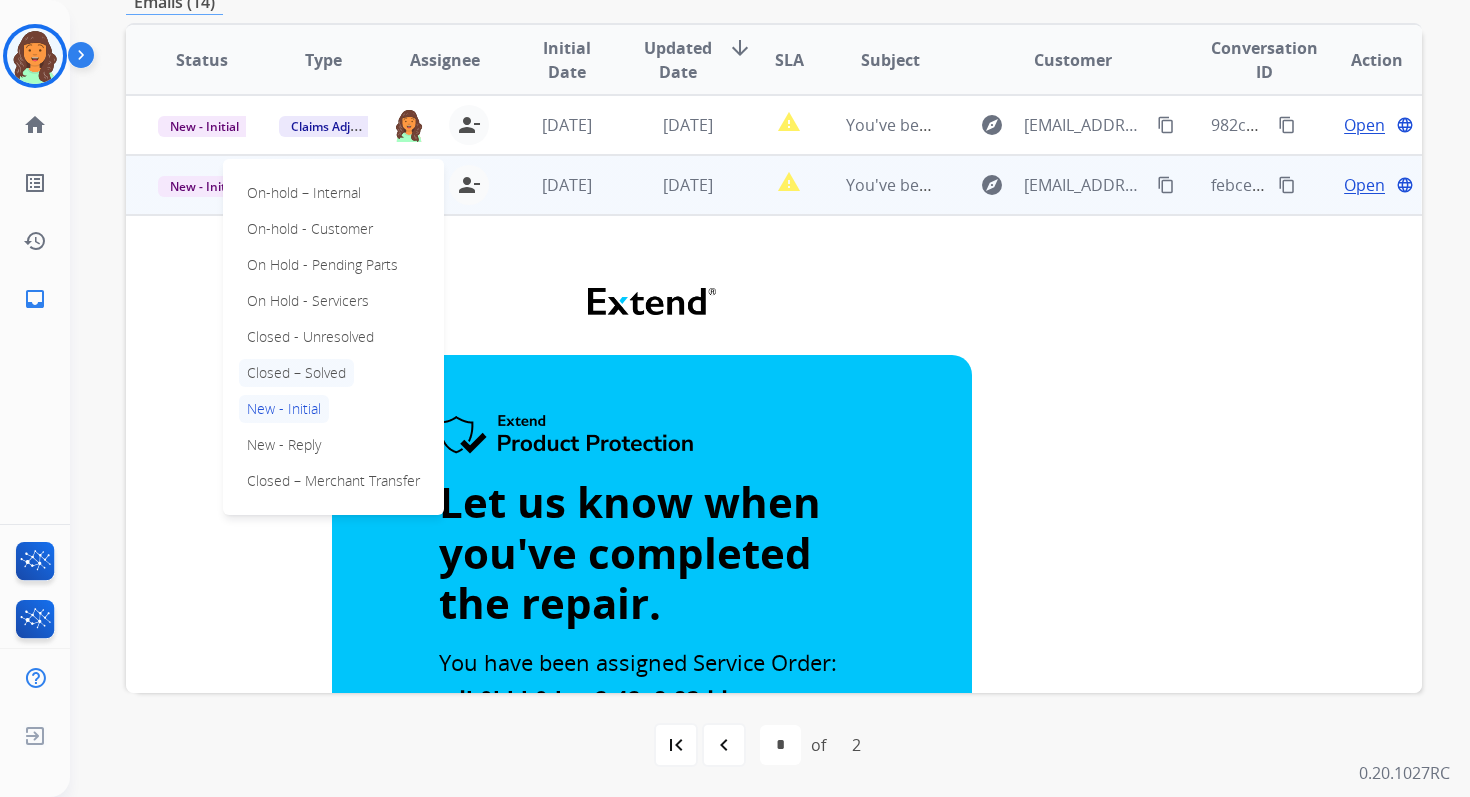 click on "Closed – Solved" at bounding box center (296, 373) 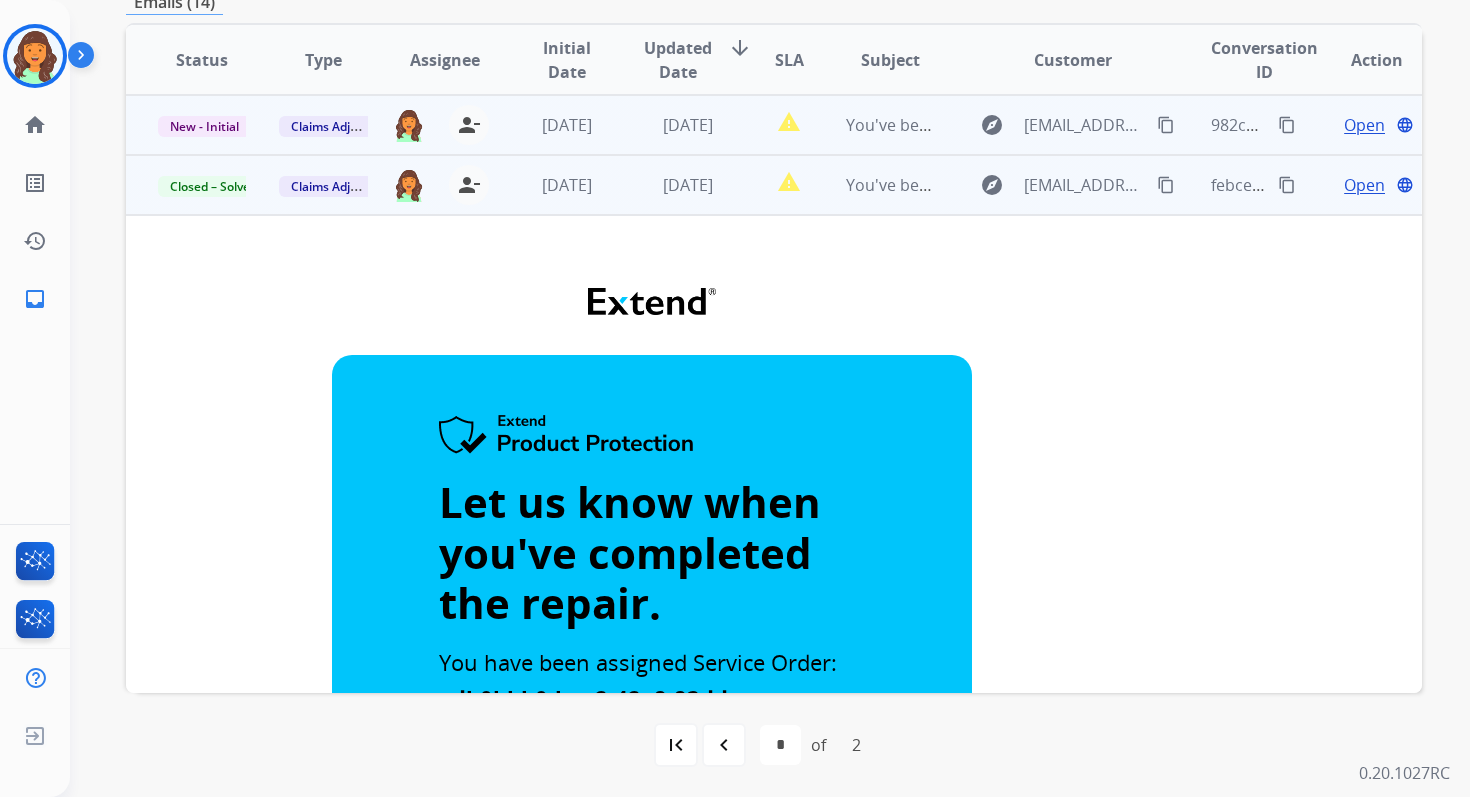click on "[DATE]" at bounding box center [672, 125] 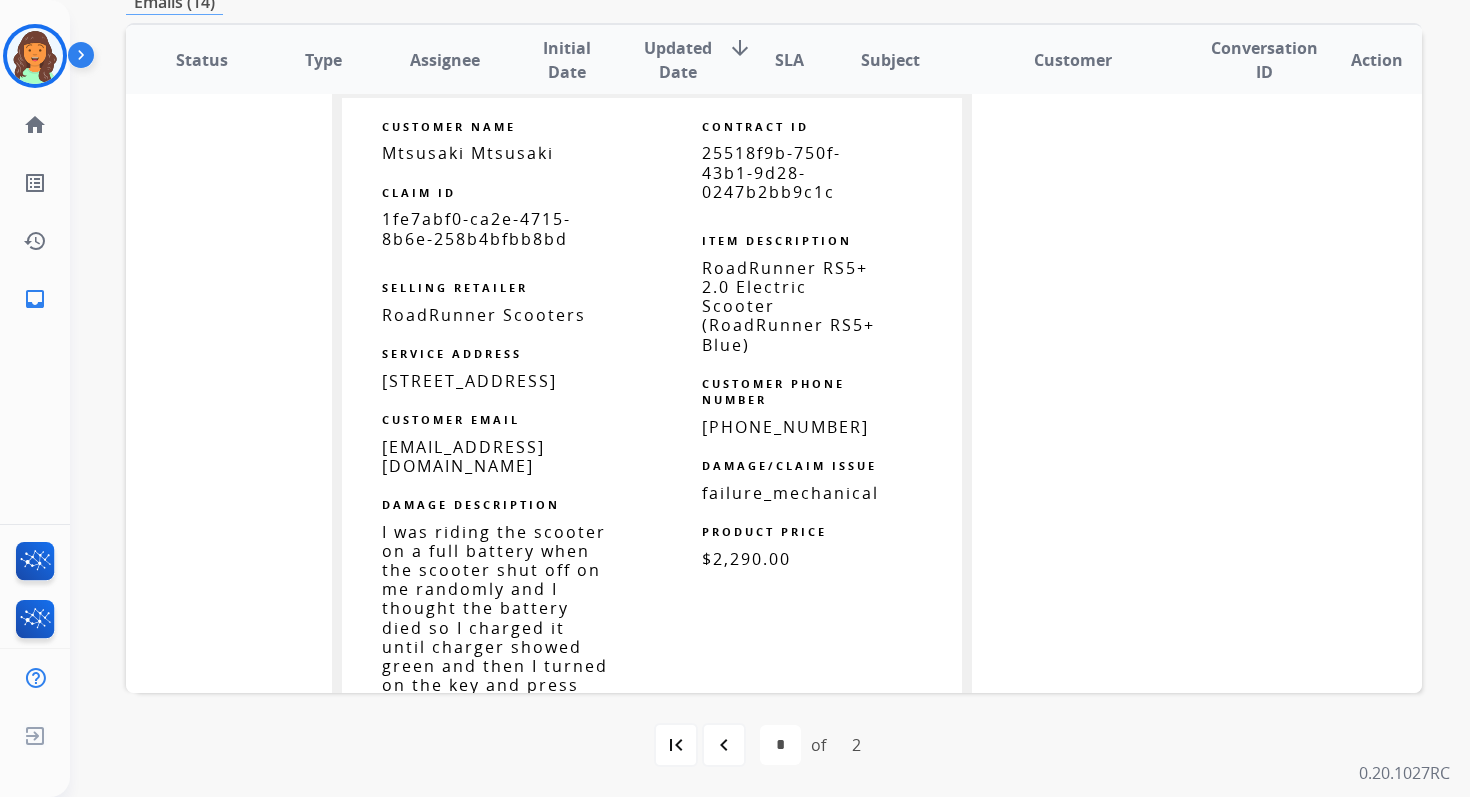 scroll, scrollTop: 996, scrollLeft: 0, axis: vertical 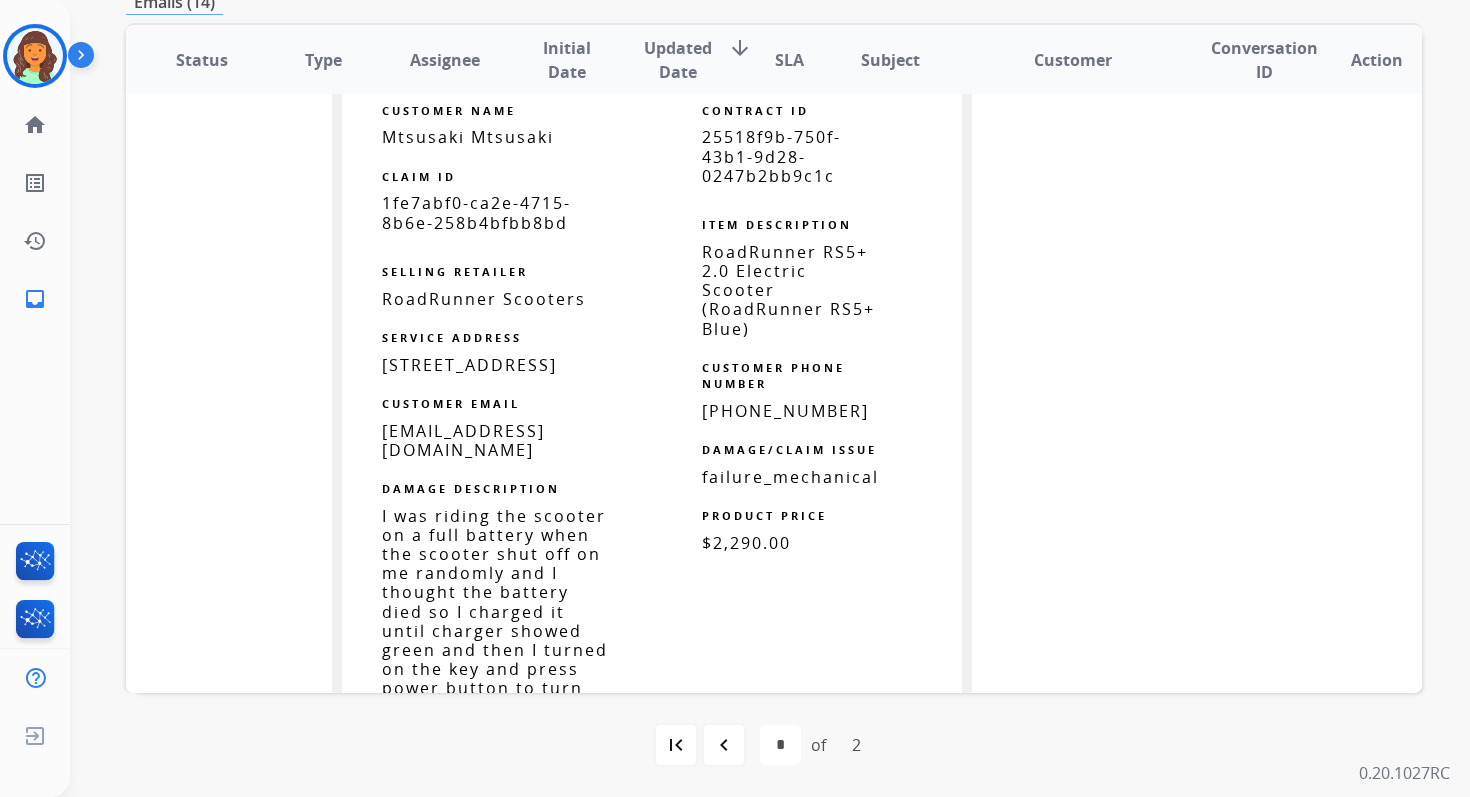 click on "25518f9b-750f-43b1-9d28-0247b2bb9c1c" at bounding box center [771, 156] 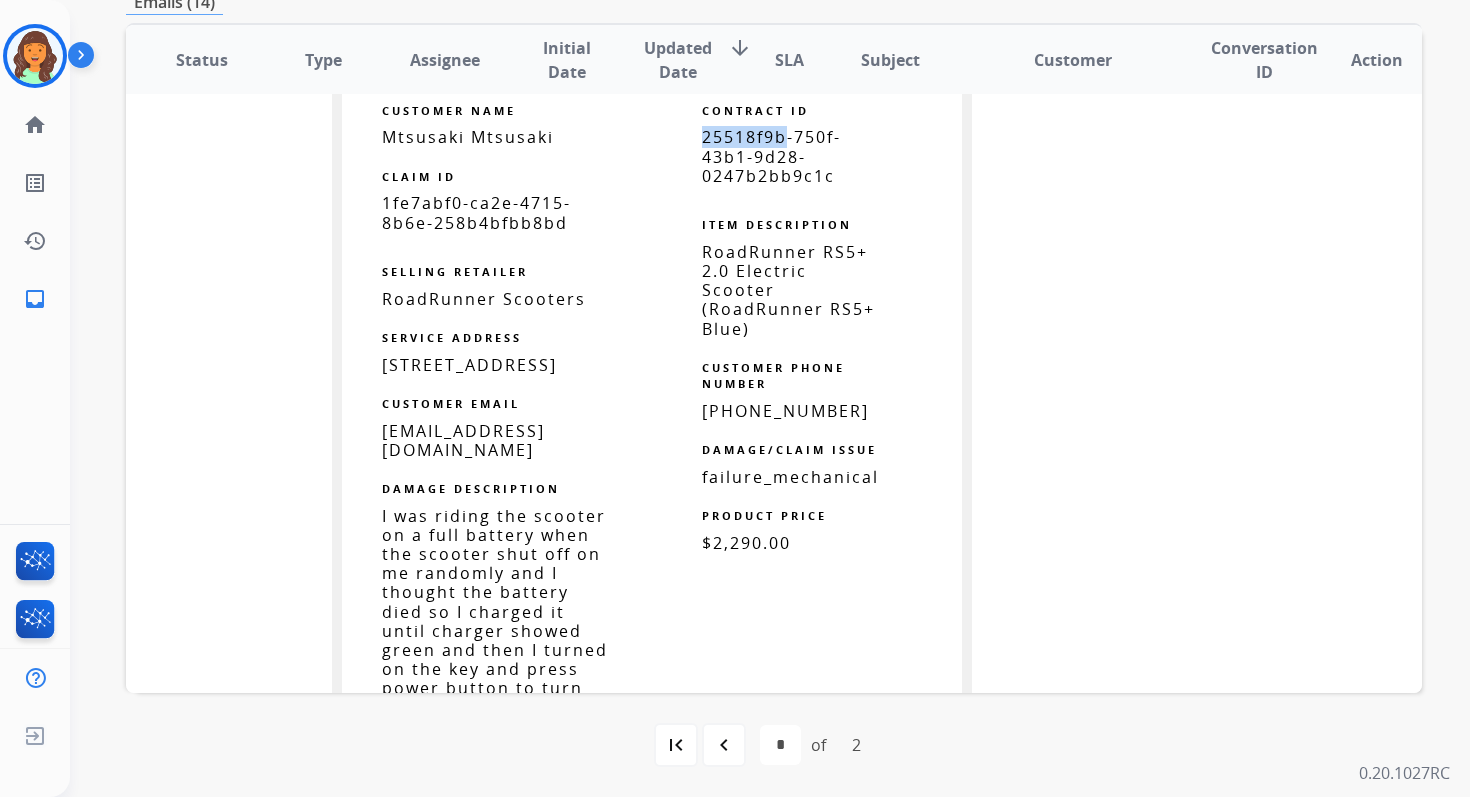 click on "25518f9b-750f-43b1-9d28-0247b2bb9c1c" at bounding box center [771, 156] 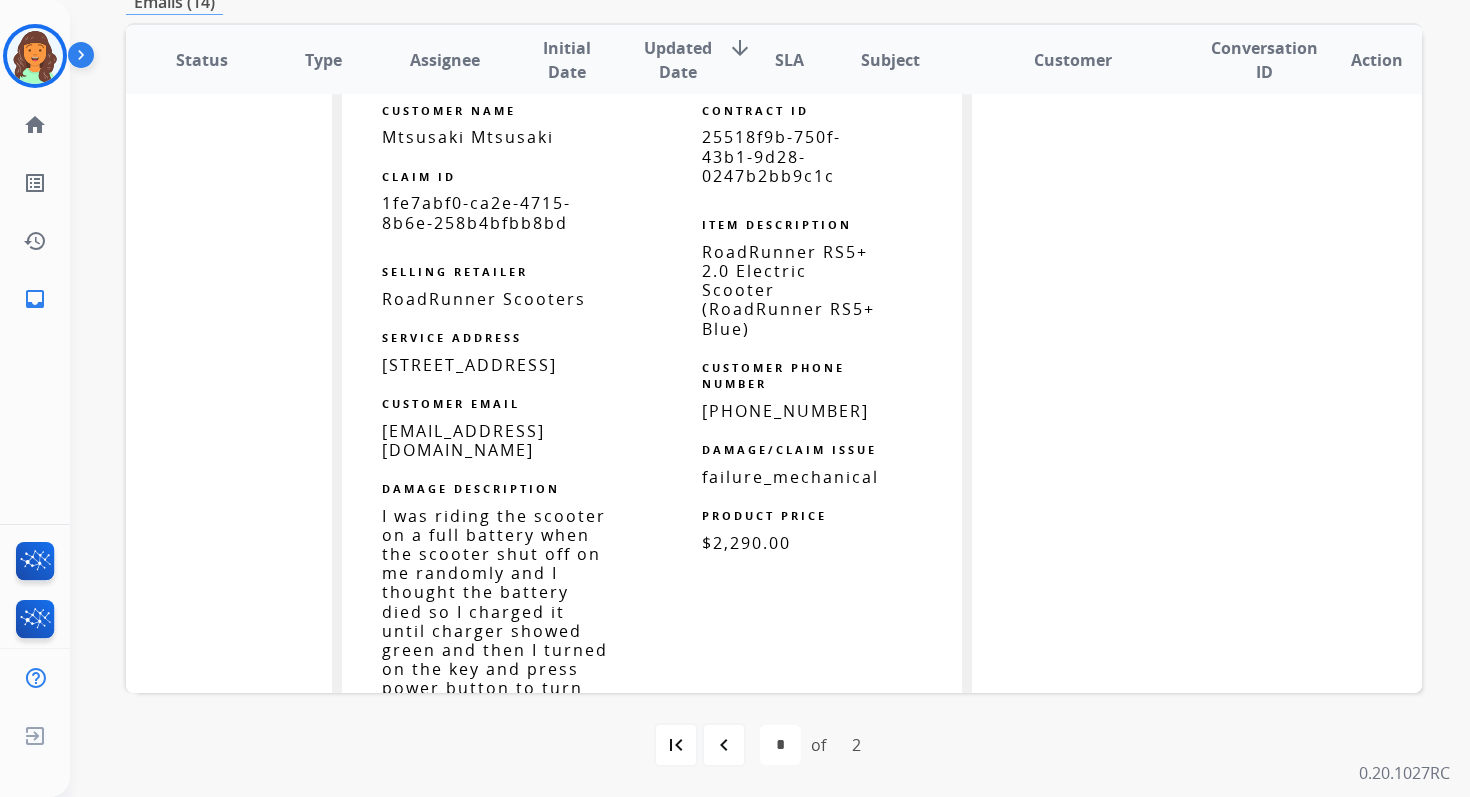 click on "25518f9b-750f-43b1-9d28-0247b2bb9c1c" at bounding box center (771, 156) 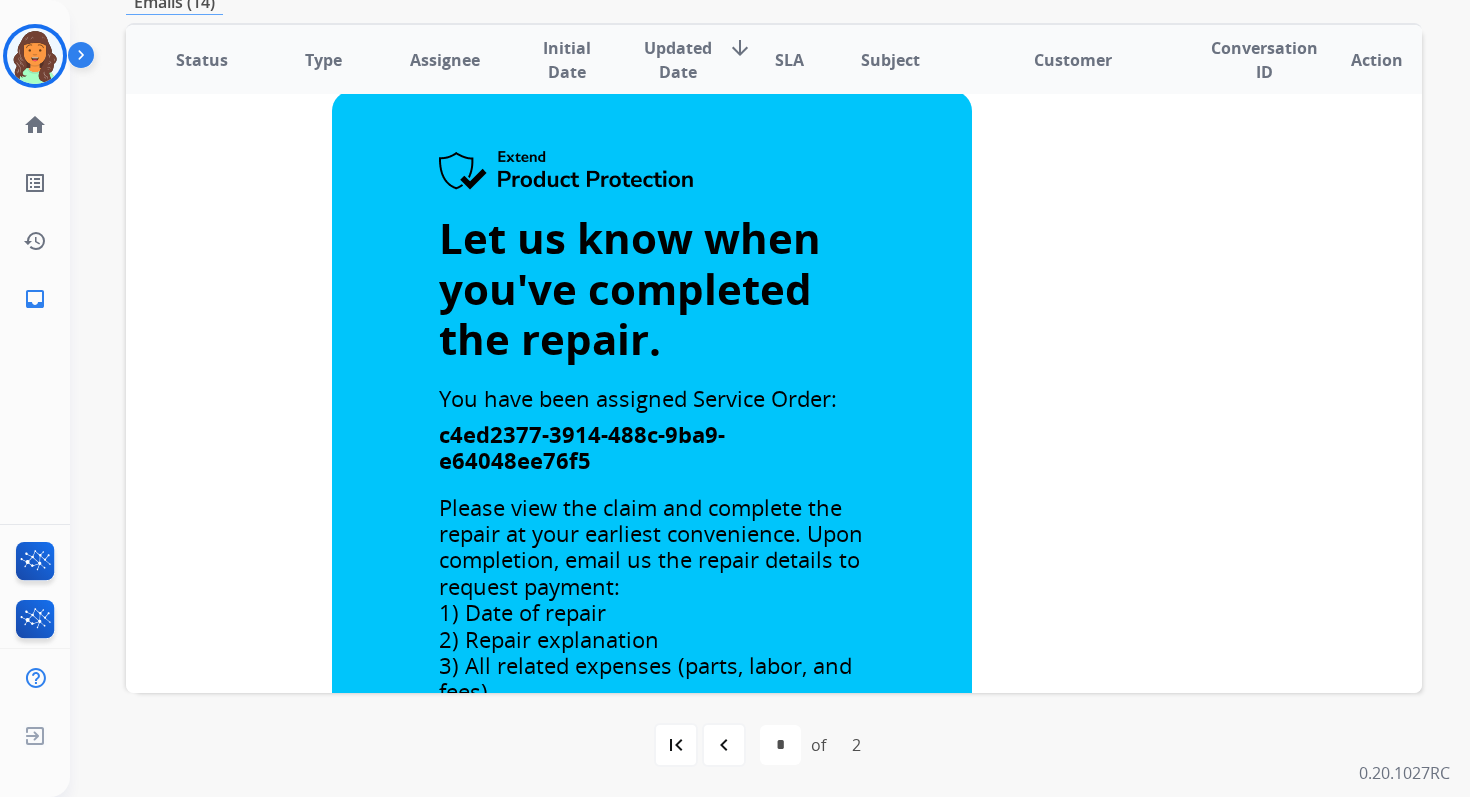 scroll, scrollTop: 0, scrollLeft: 0, axis: both 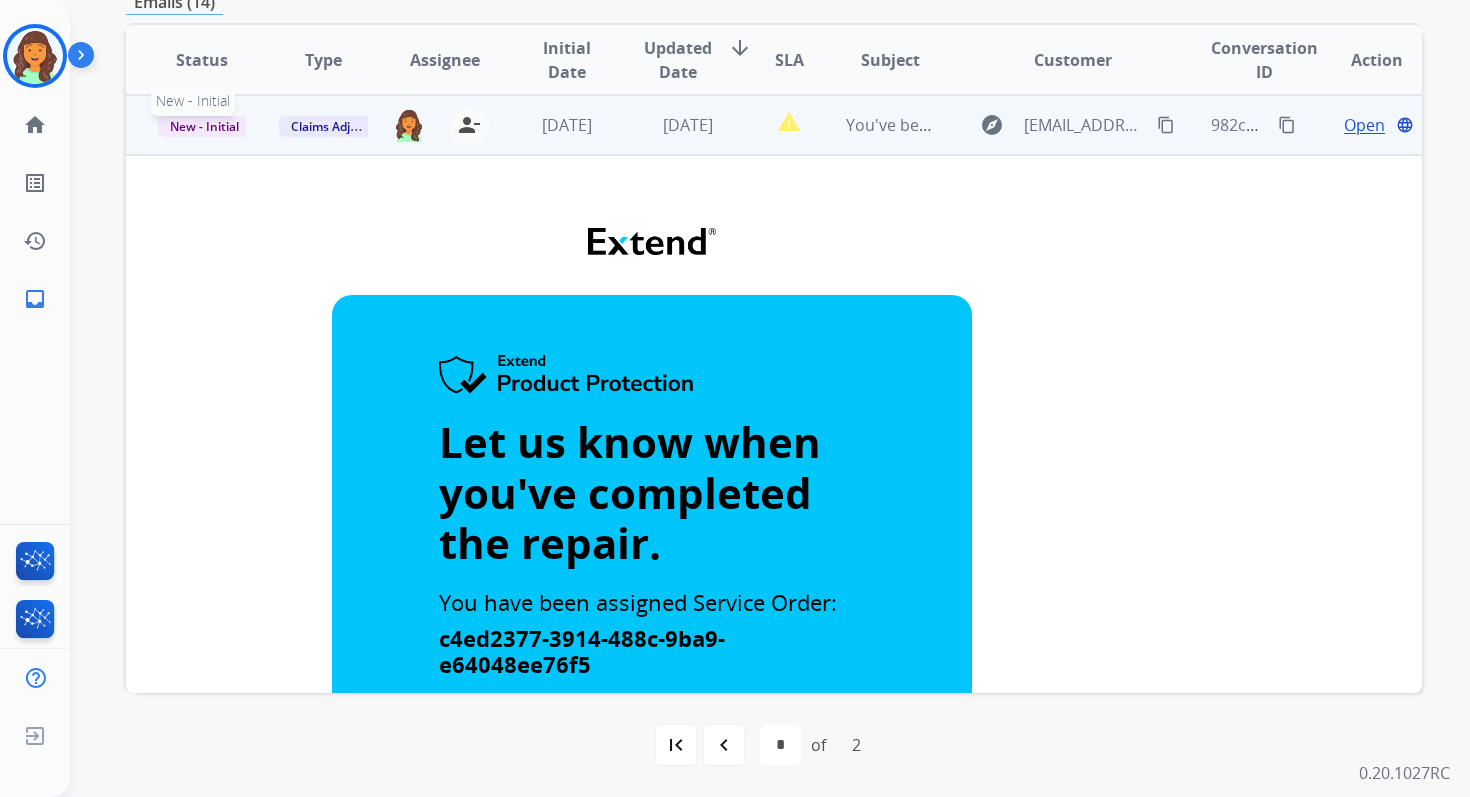 click on "New - Initial" at bounding box center [204, 126] 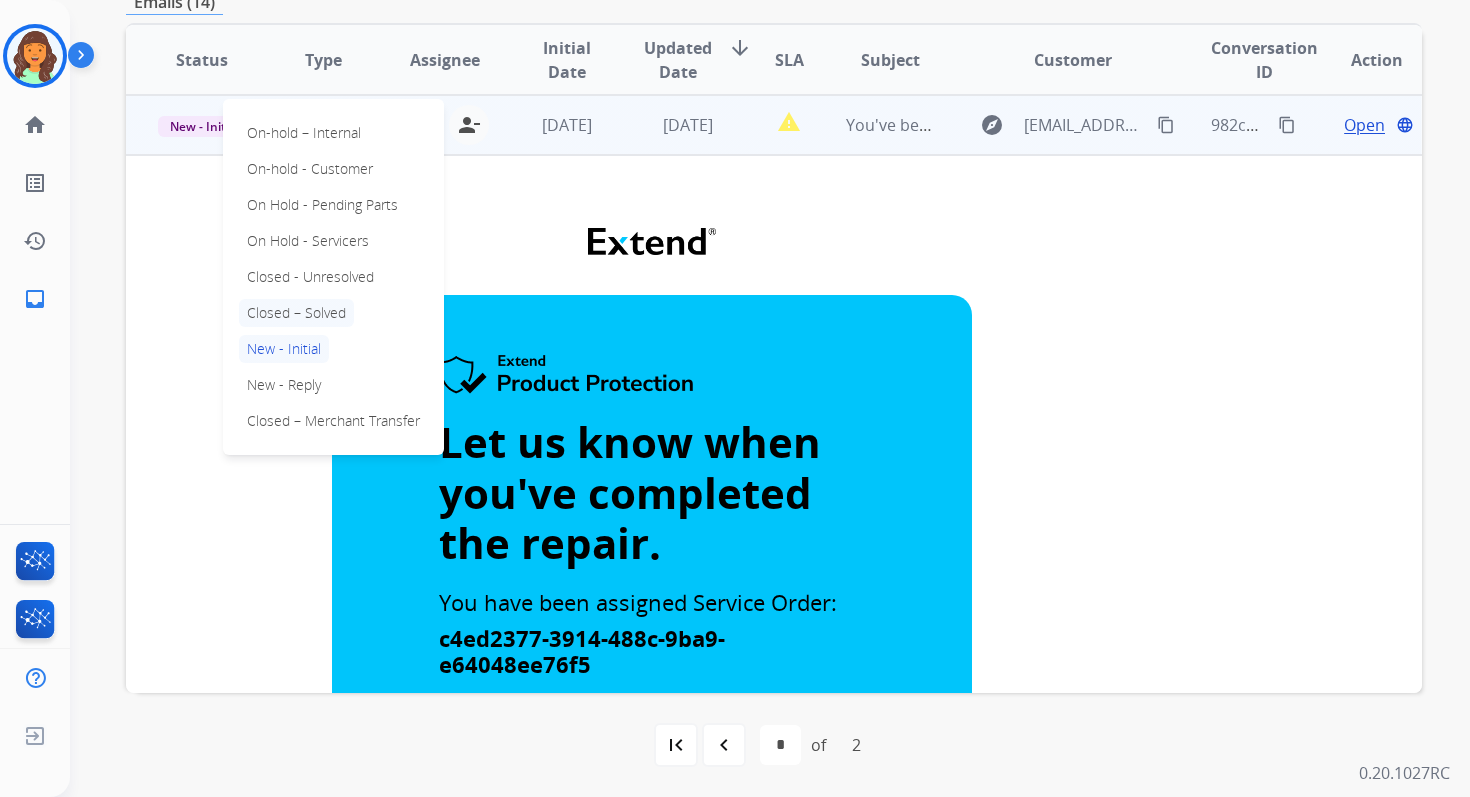 click on "Closed – Solved" at bounding box center [296, 313] 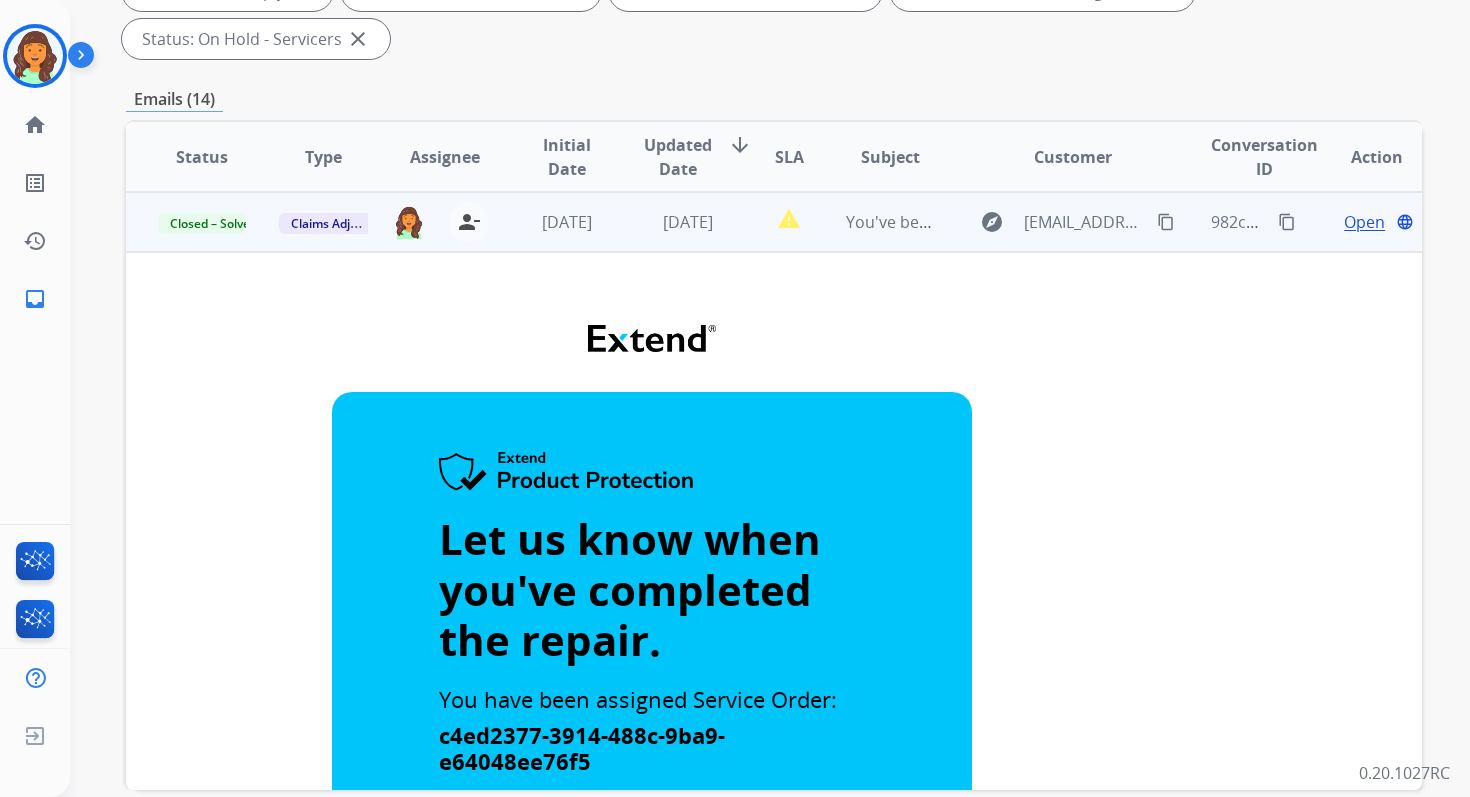 scroll, scrollTop: 318, scrollLeft: 0, axis: vertical 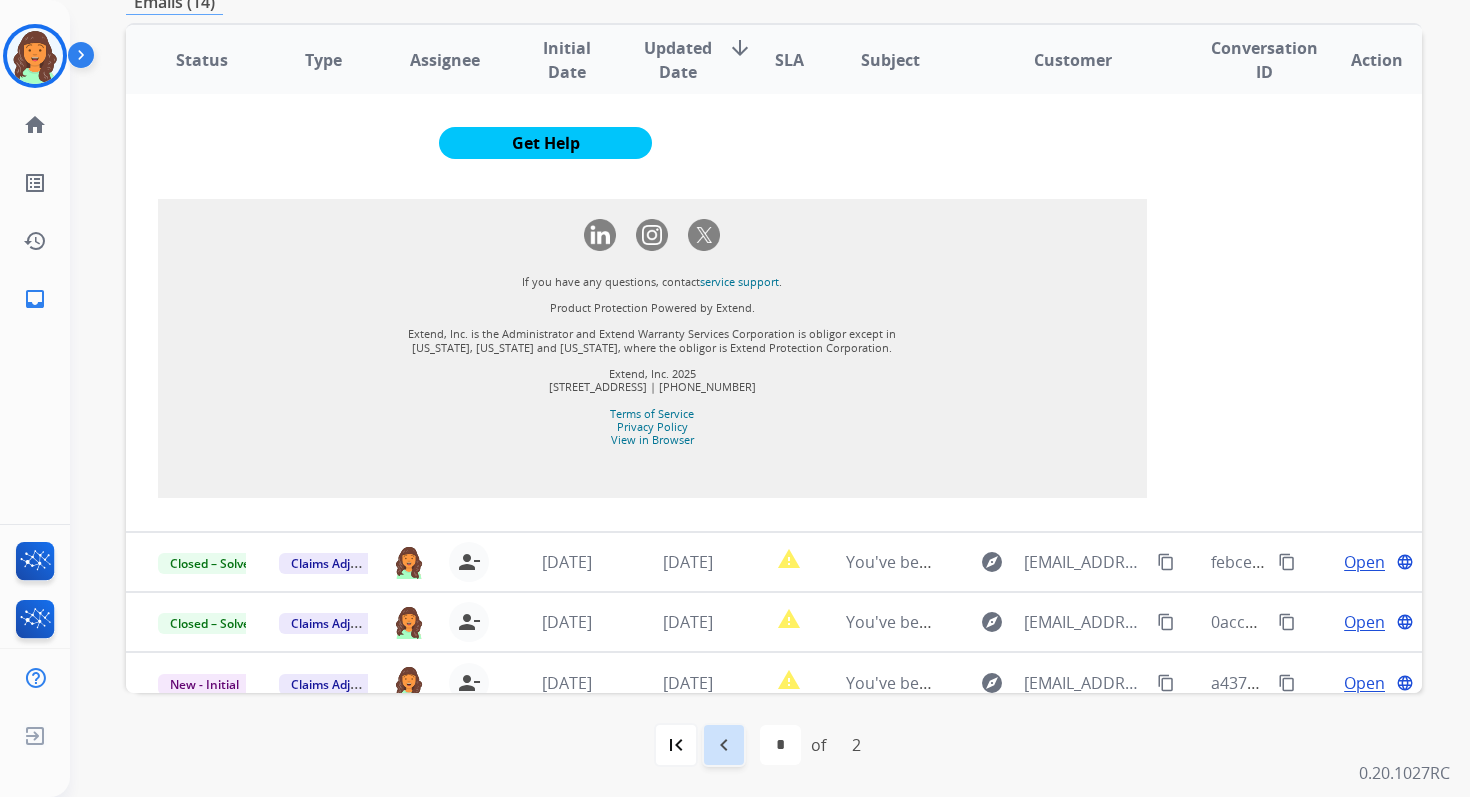 click on "navigate_before" at bounding box center (724, 745) 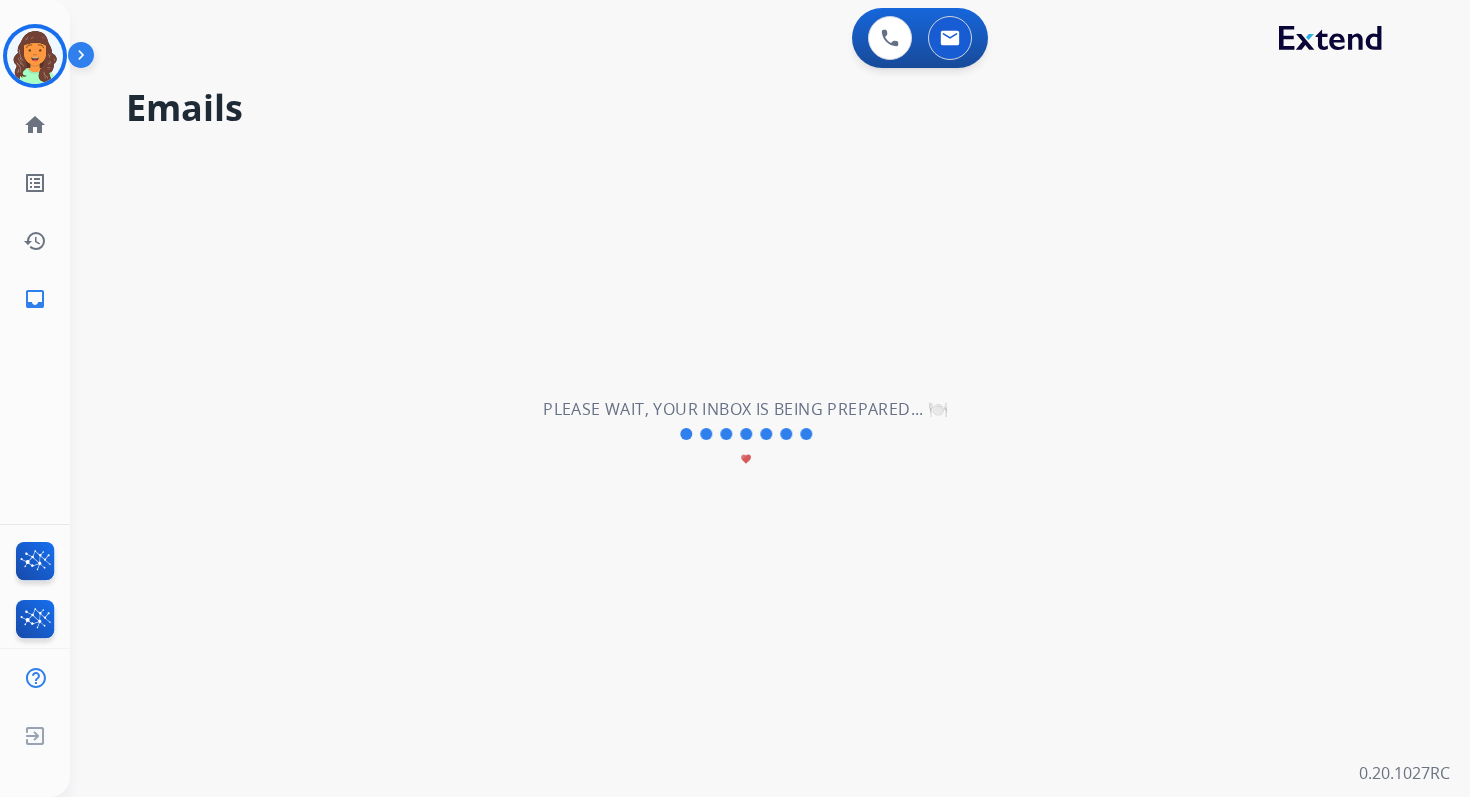 scroll, scrollTop: 0, scrollLeft: 0, axis: both 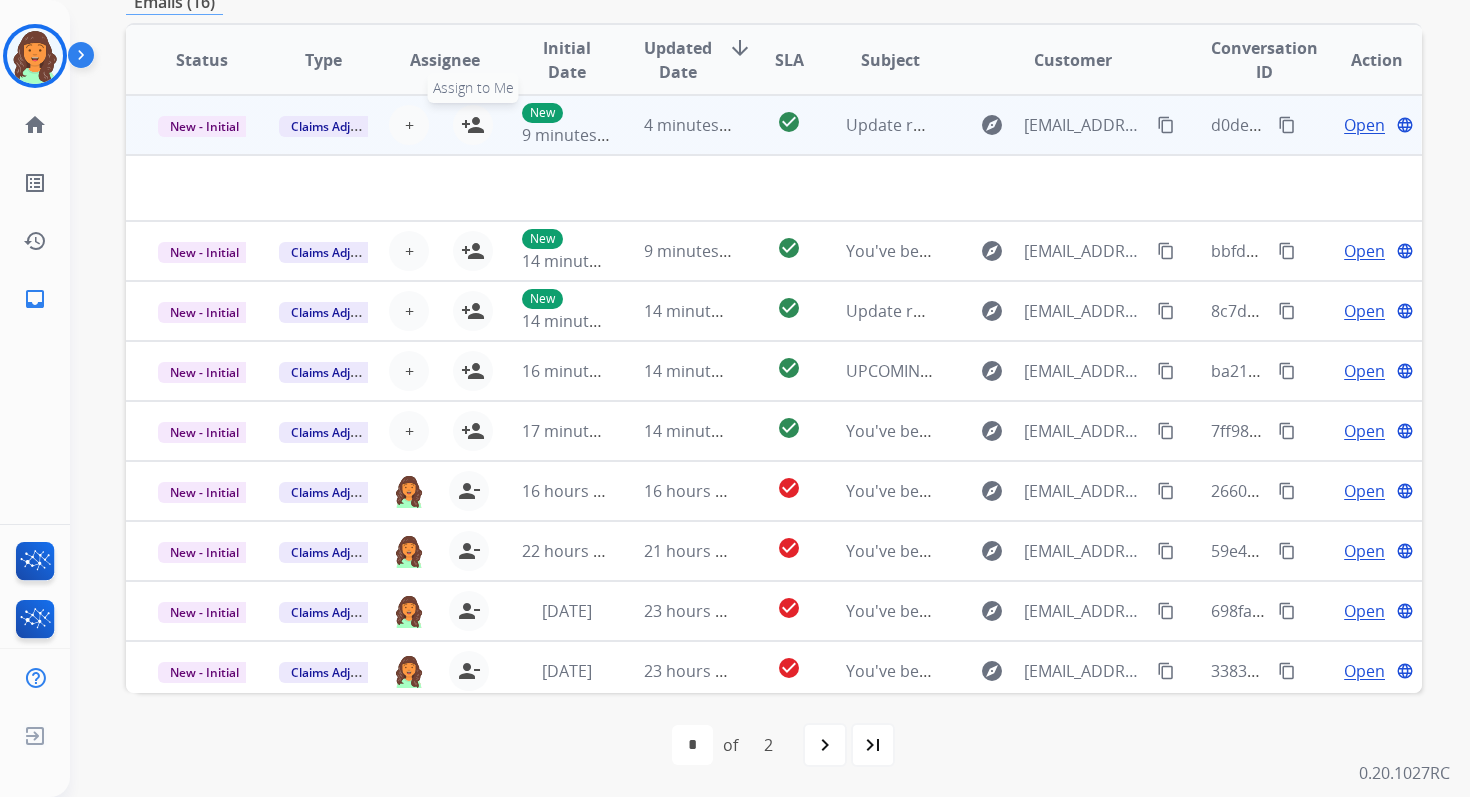 click on "person_add" at bounding box center (473, 125) 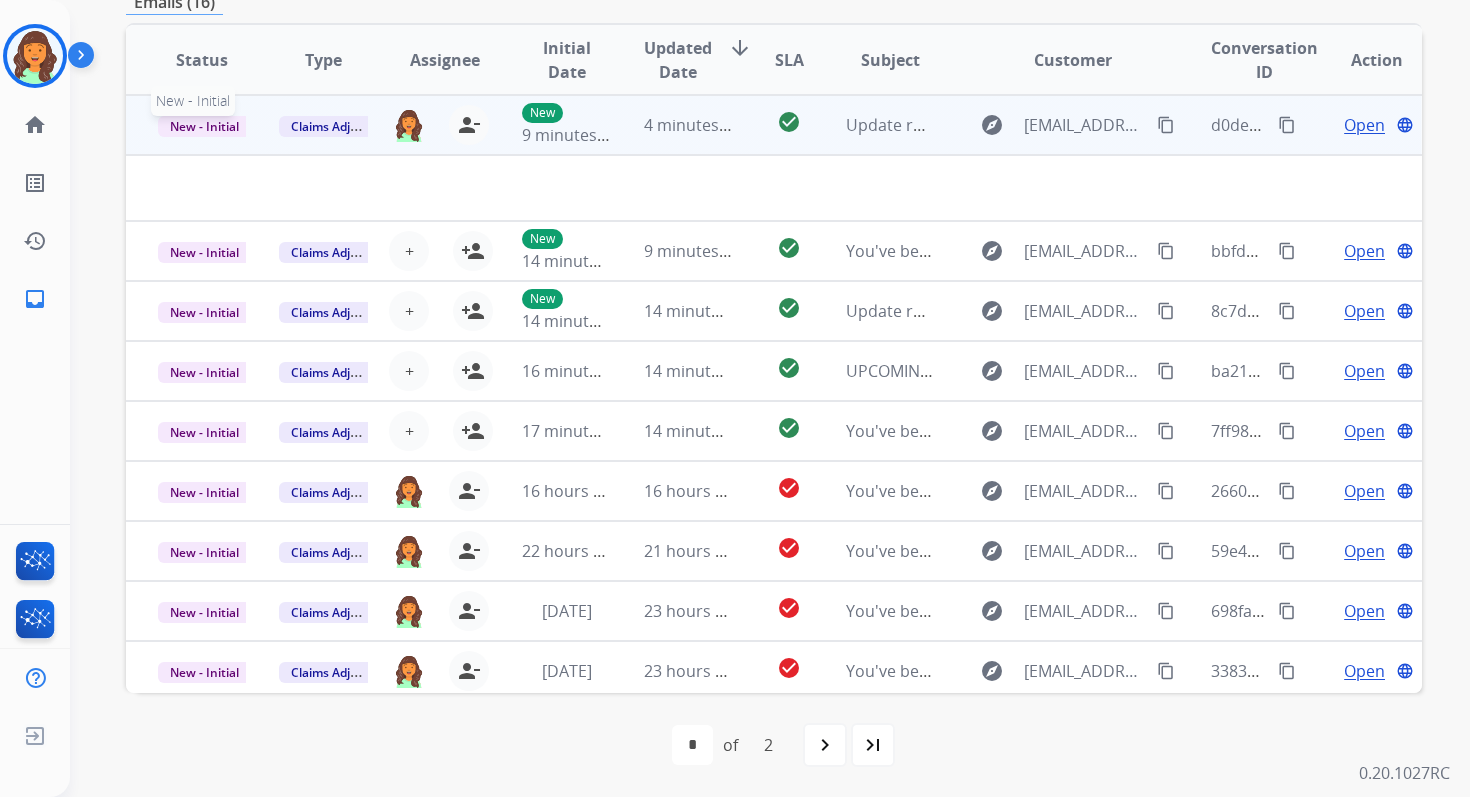 click on "New - Initial" at bounding box center (204, 126) 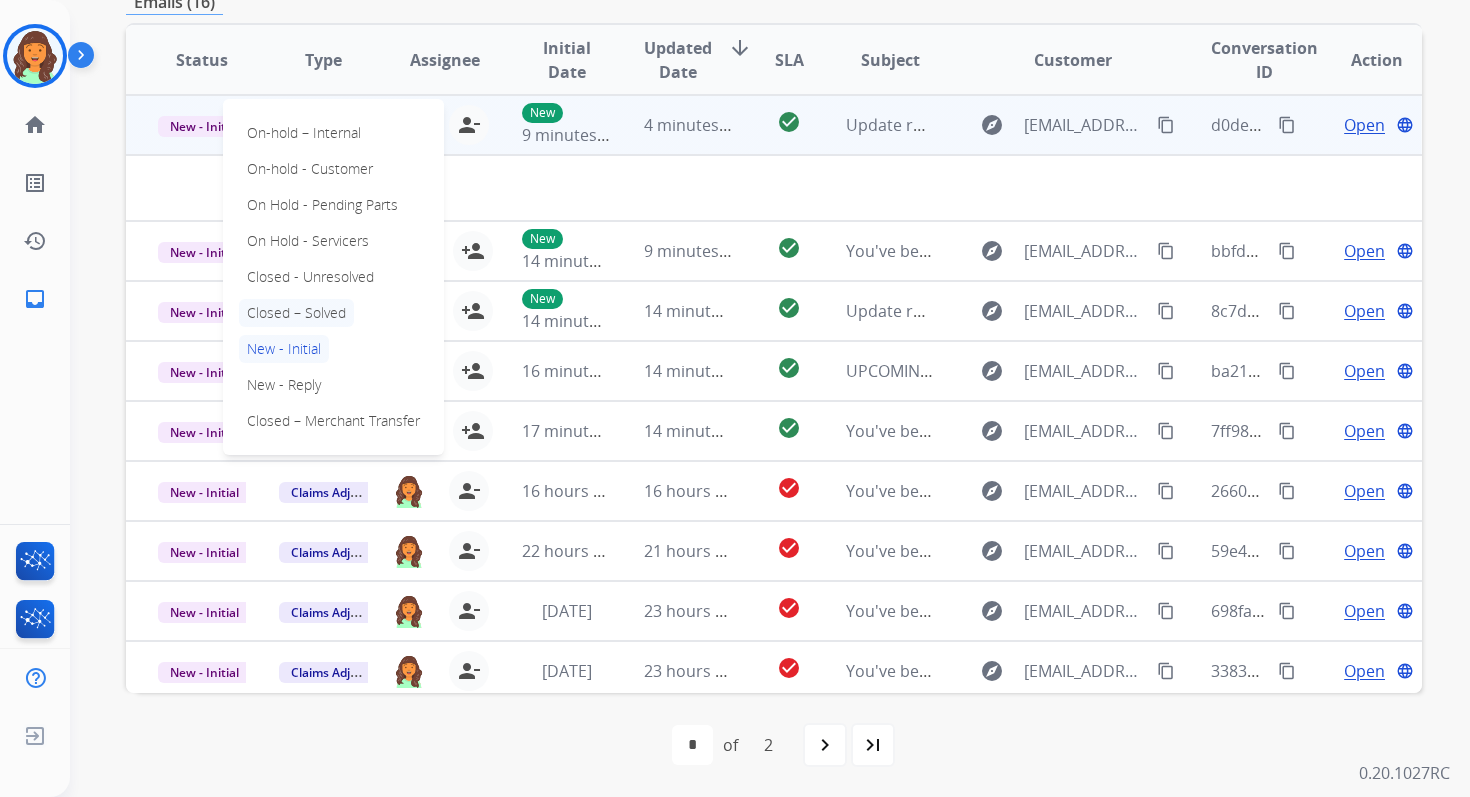 click on "Closed – Solved" at bounding box center (296, 313) 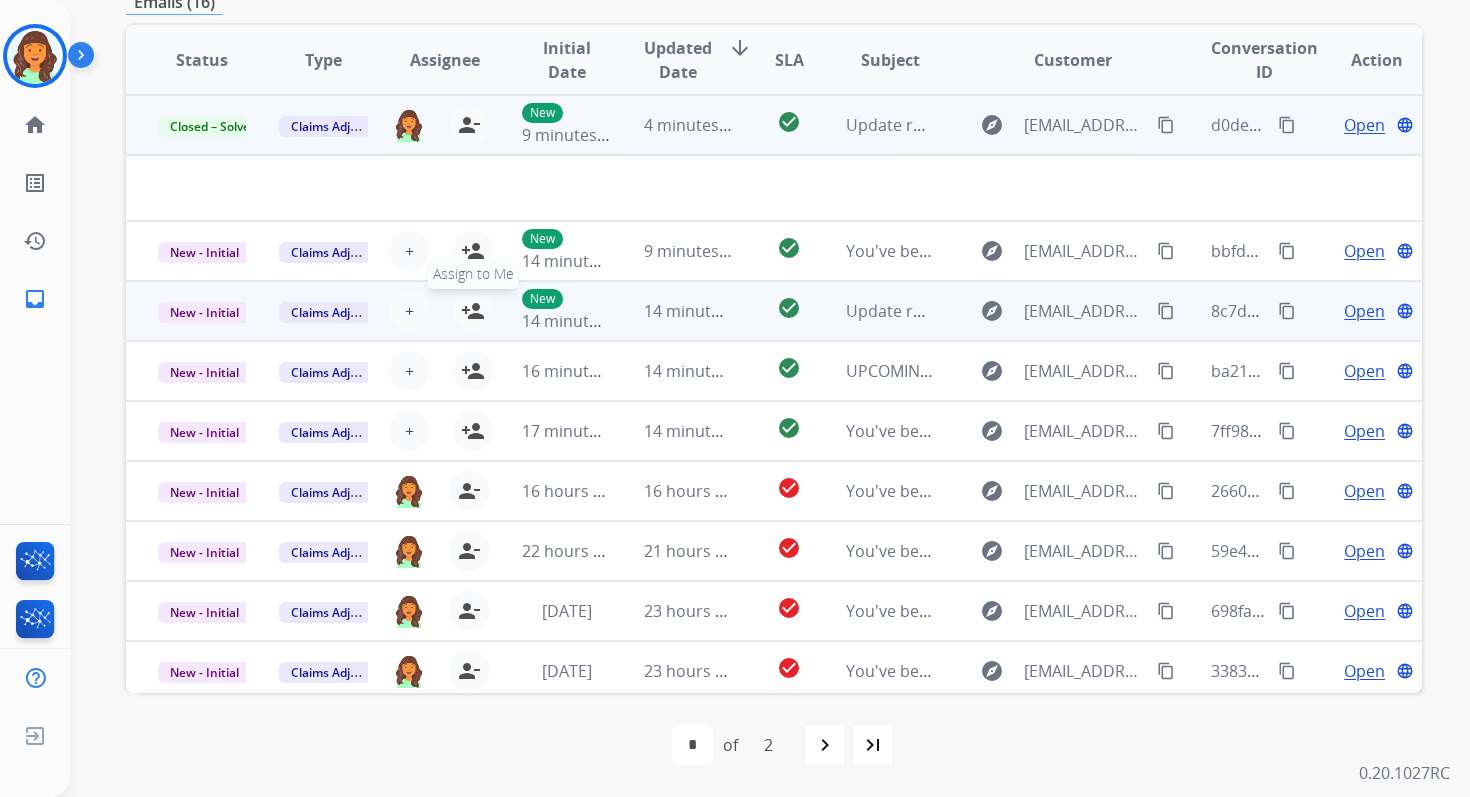 click on "person_add Assign to Me" at bounding box center [473, 311] 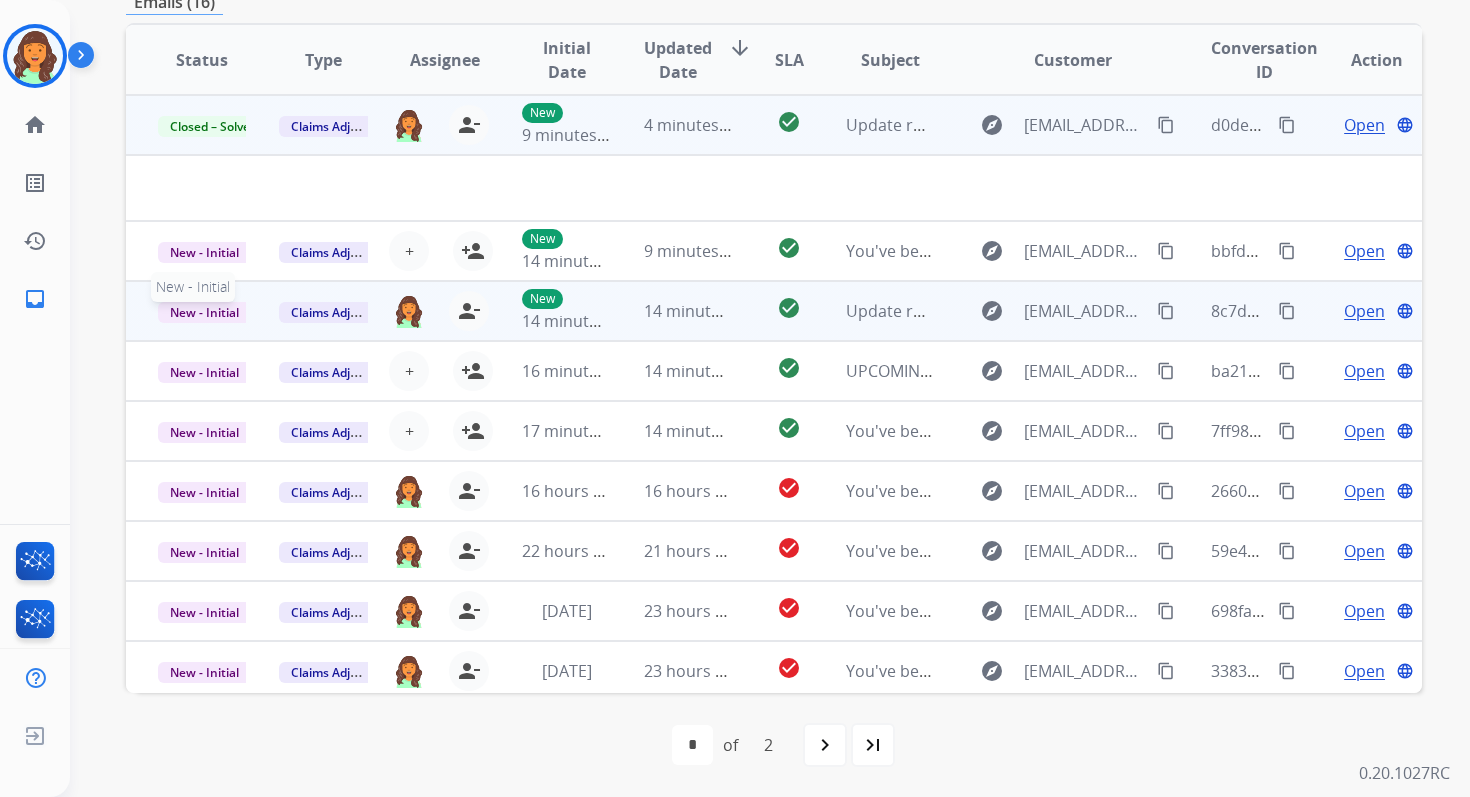 click on "New - Initial" at bounding box center [204, 312] 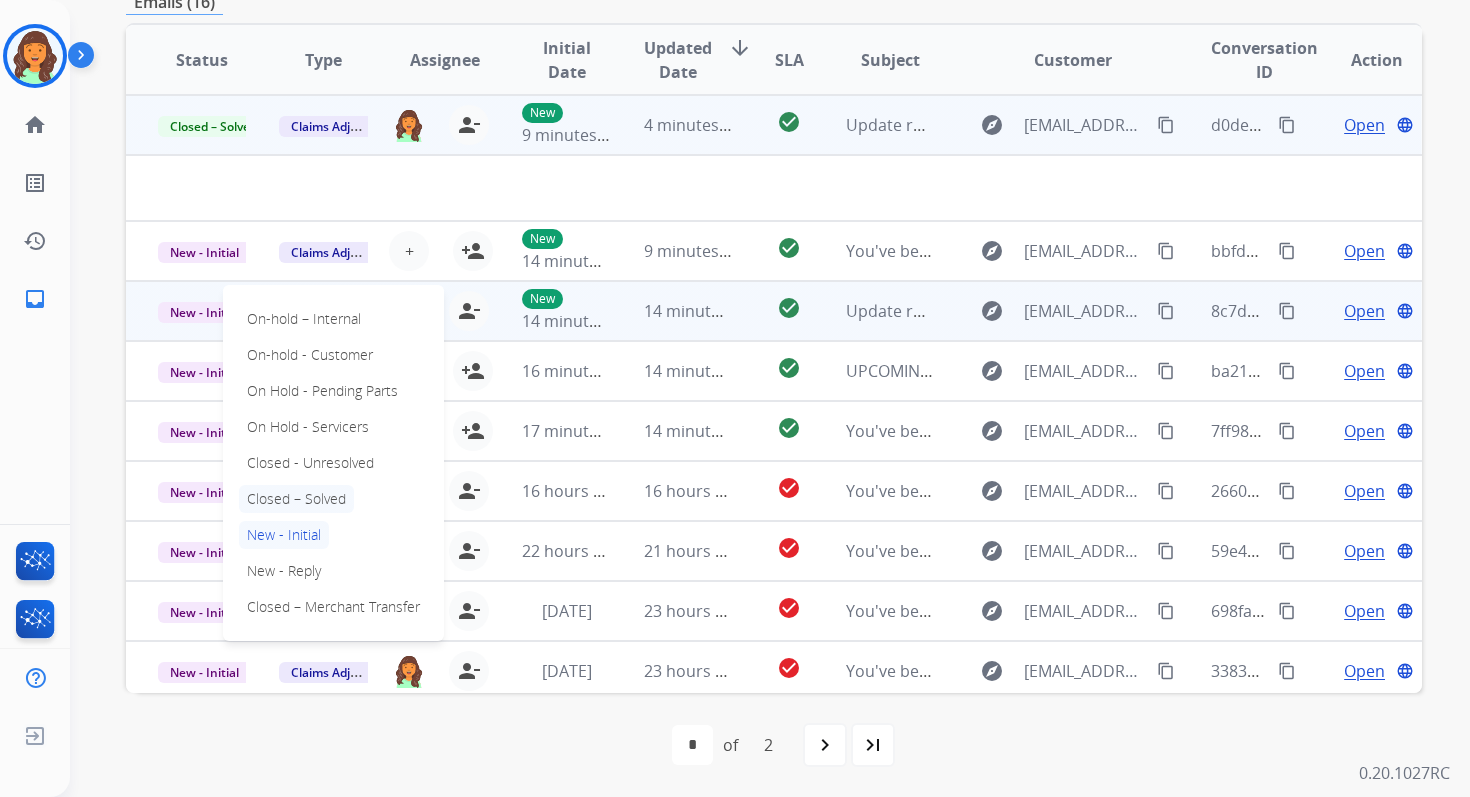 click on "Closed – Solved" at bounding box center (296, 499) 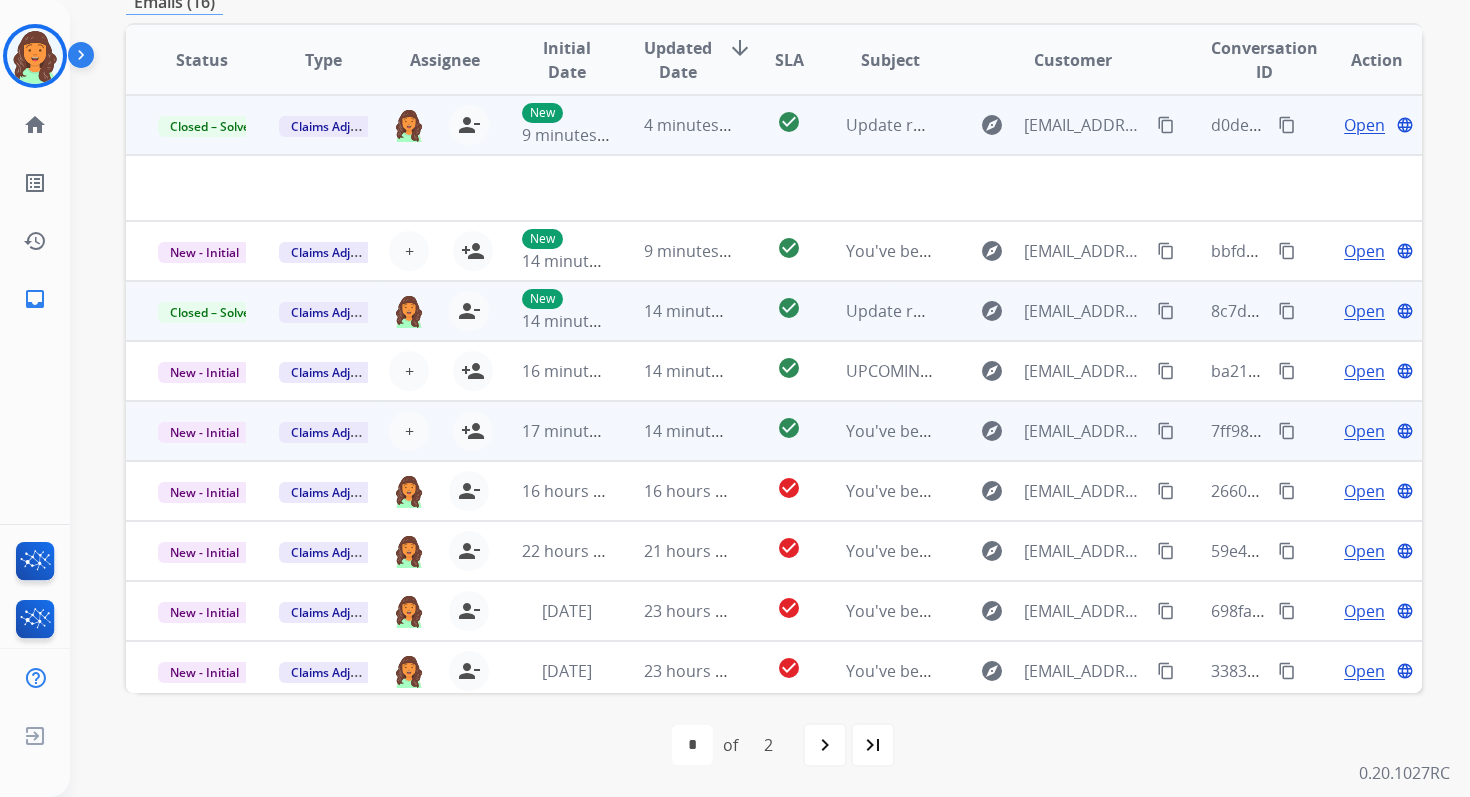 click on "14 minutes ago" at bounding box center [672, 431] 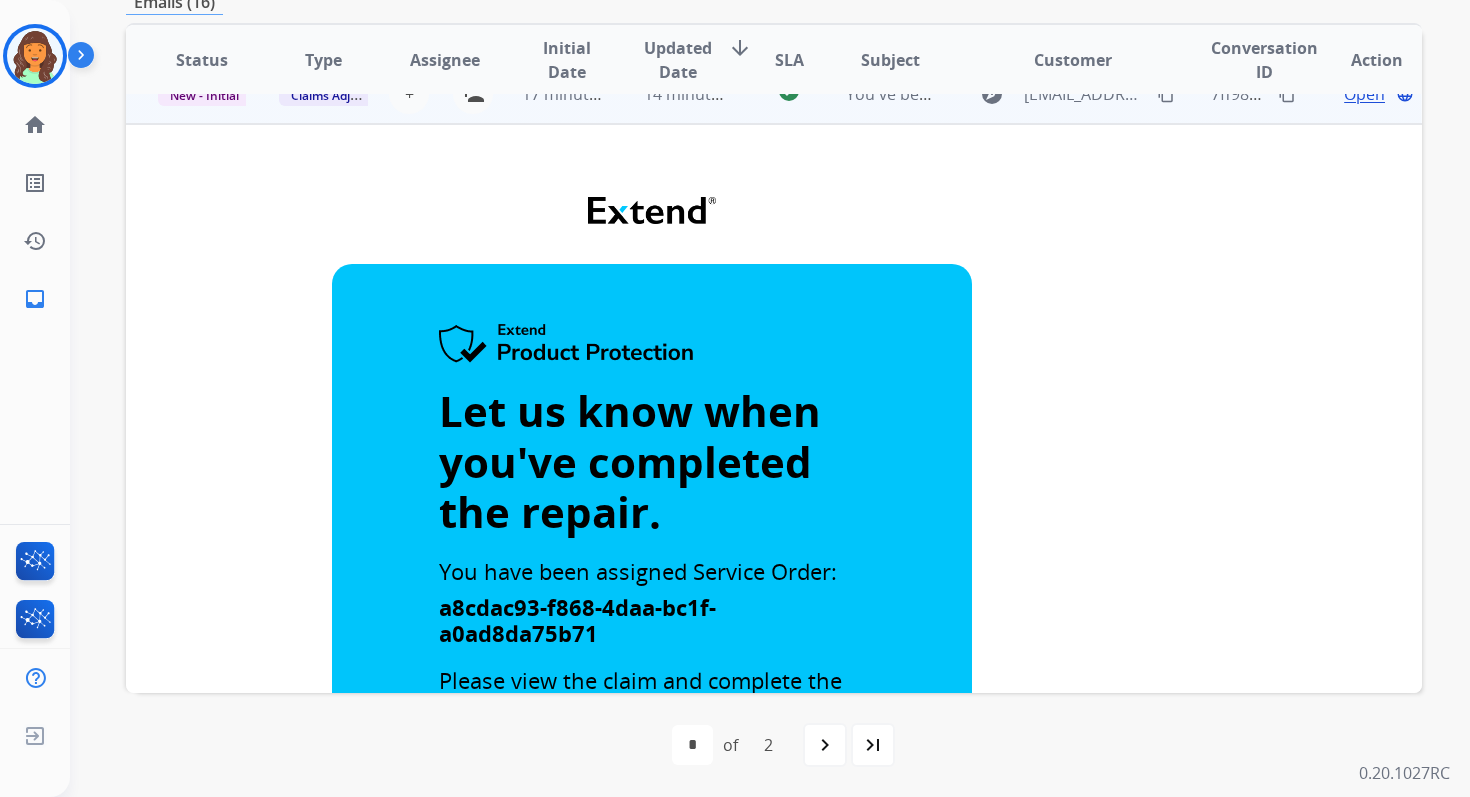 scroll, scrollTop: 0, scrollLeft: 0, axis: both 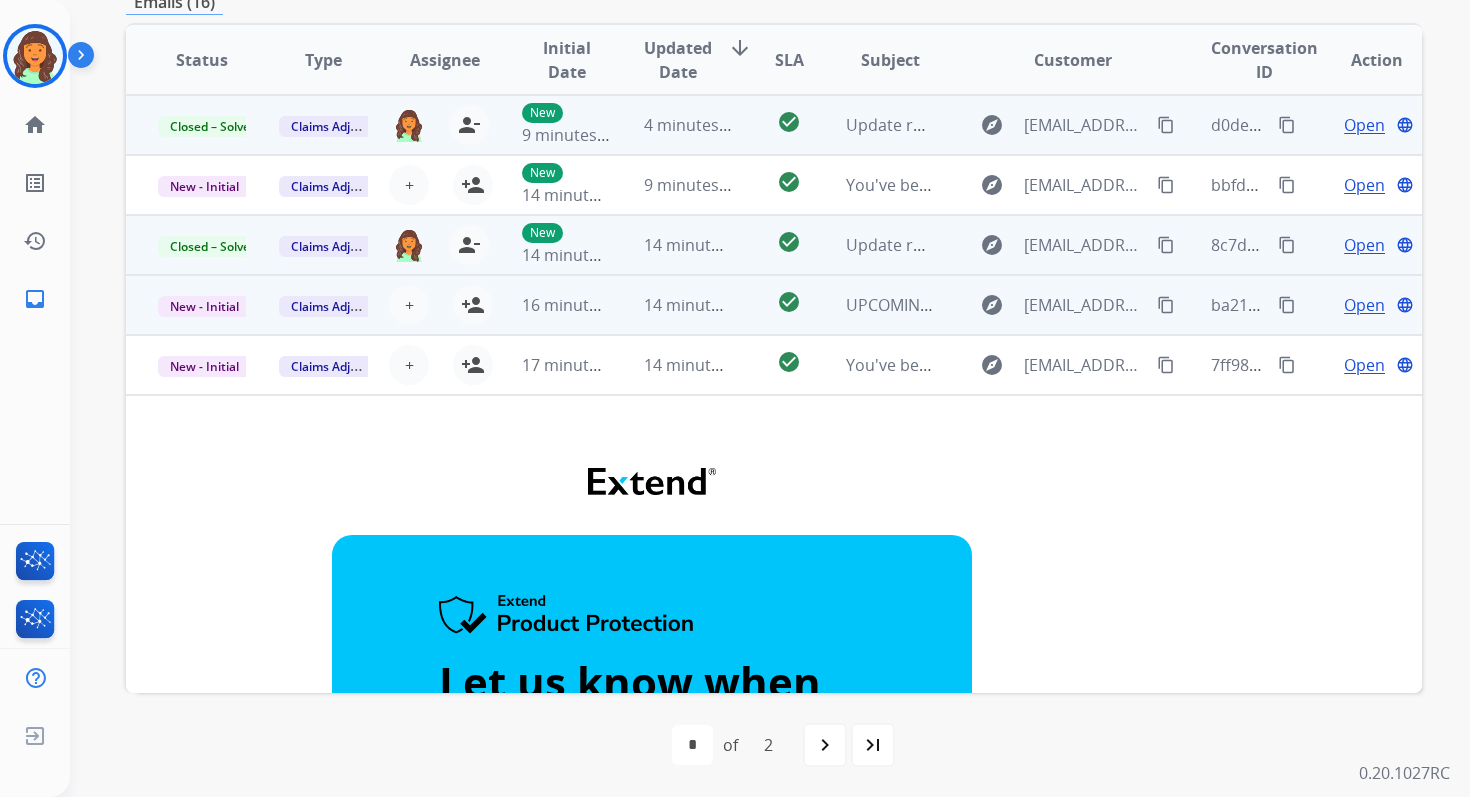 click on "14 minutes ago" at bounding box center (672, 305) 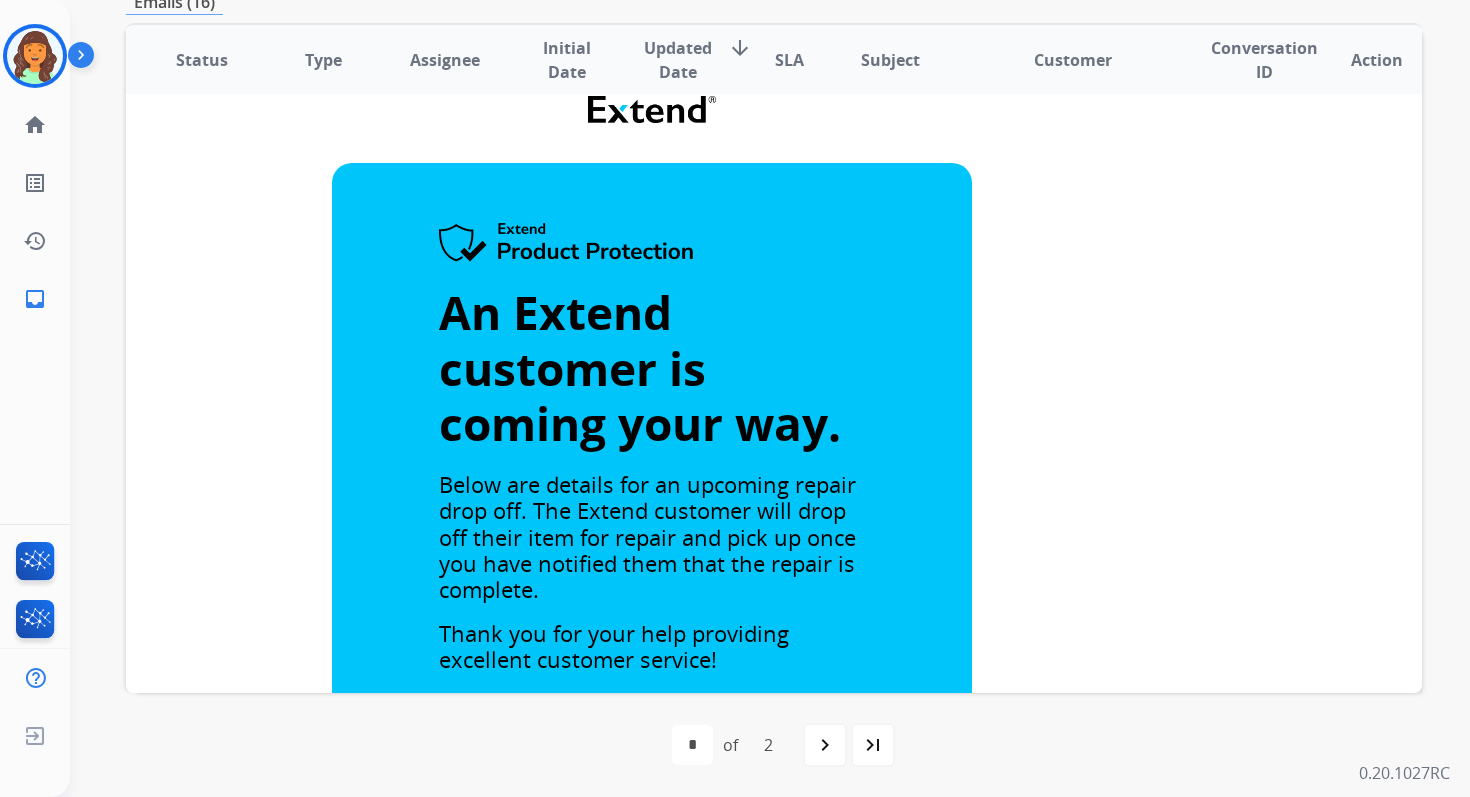 scroll, scrollTop: 119, scrollLeft: 0, axis: vertical 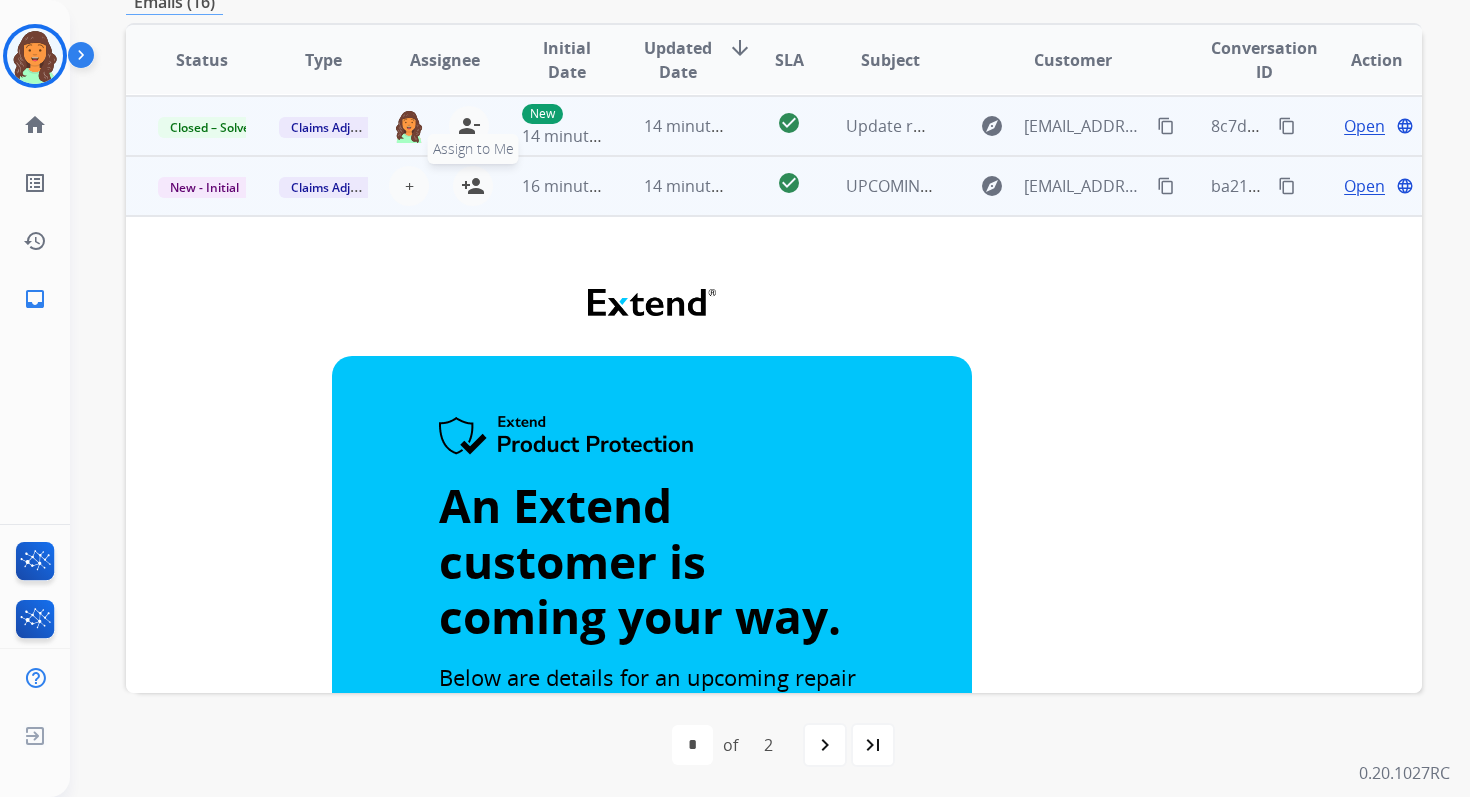 click on "person_add" at bounding box center (473, 186) 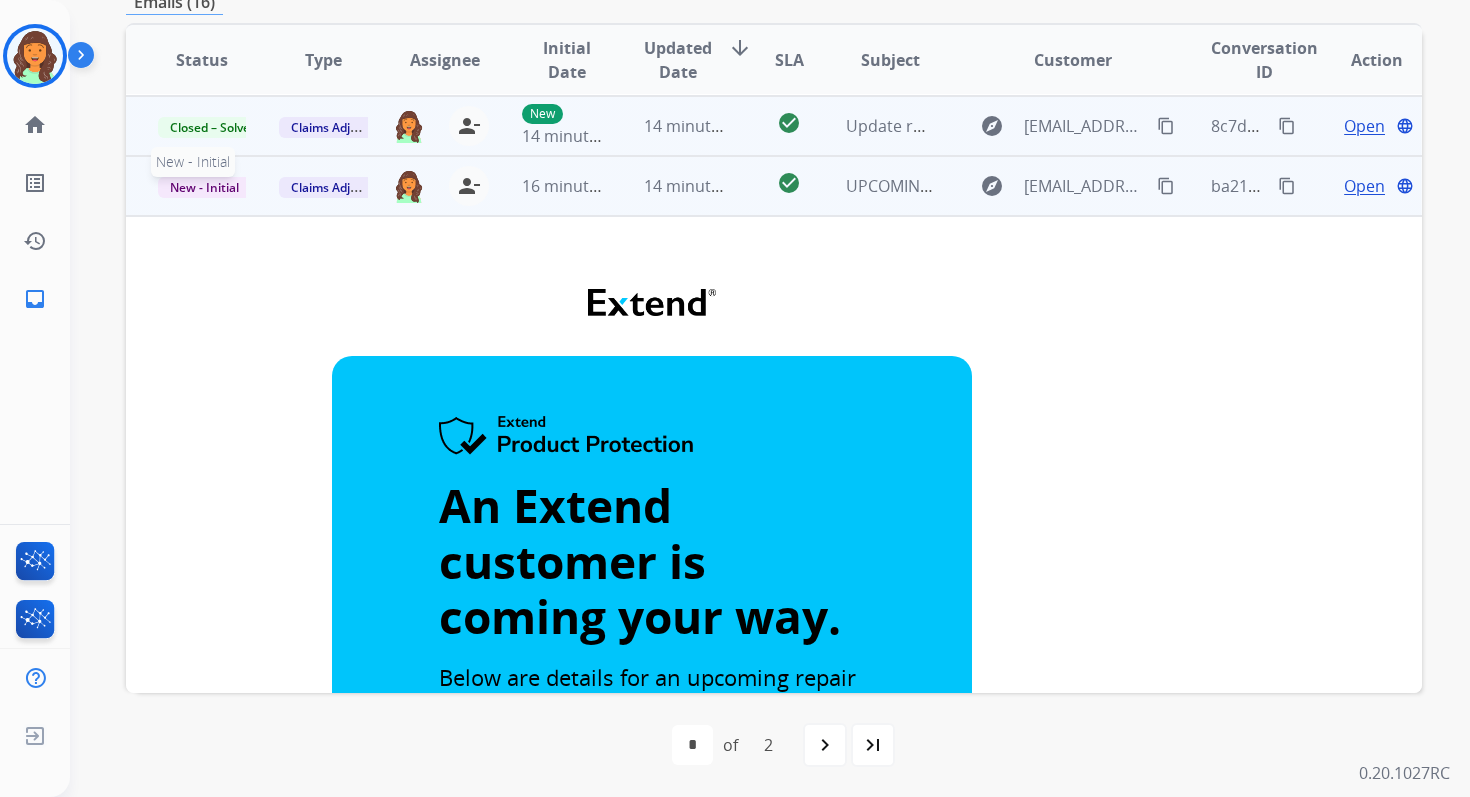 click on "New - Initial" at bounding box center (204, 187) 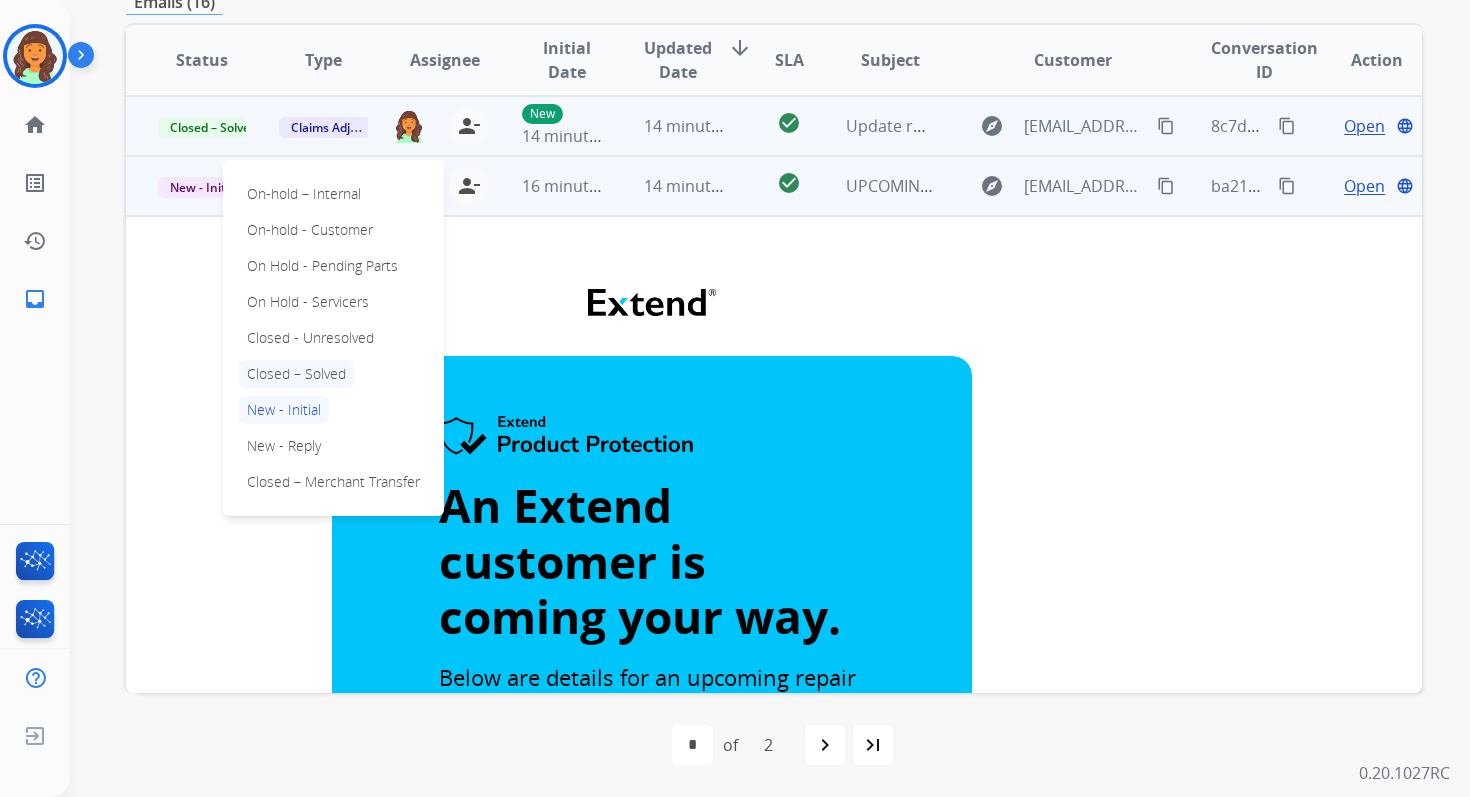 click on "Closed – Solved" at bounding box center (296, 374) 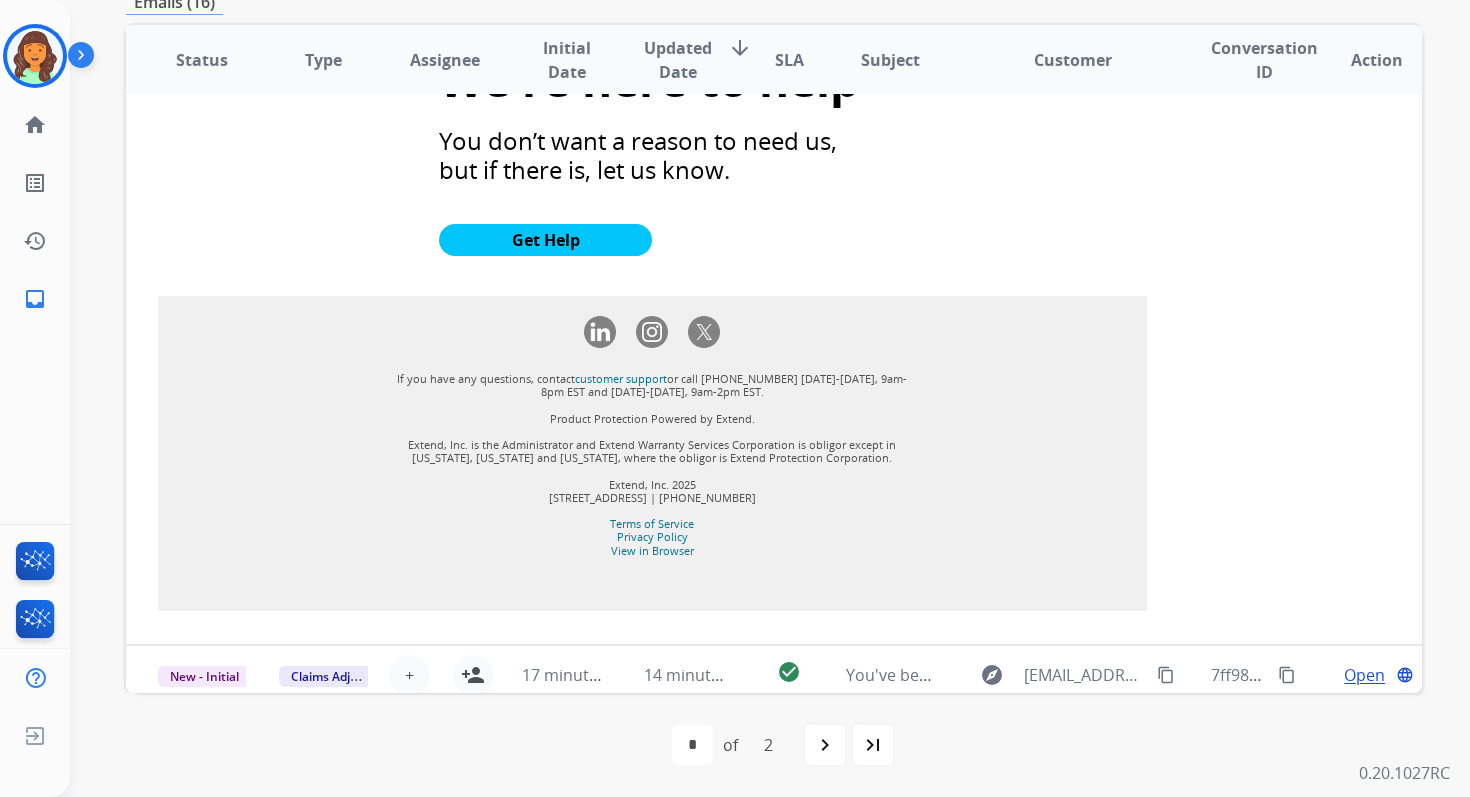 scroll, scrollTop: 1881, scrollLeft: 0, axis: vertical 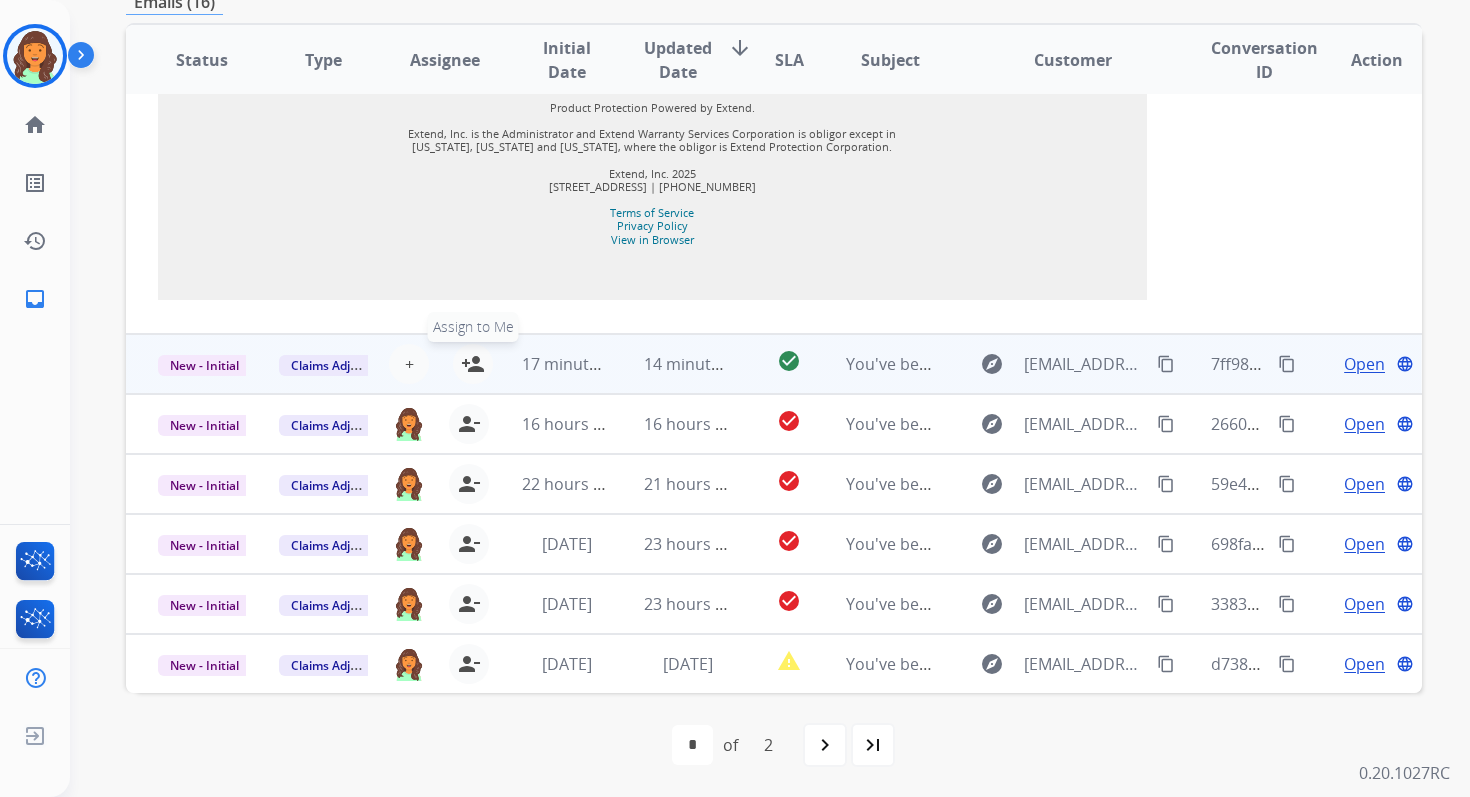 click on "person_add" at bounding box center [473, 364] 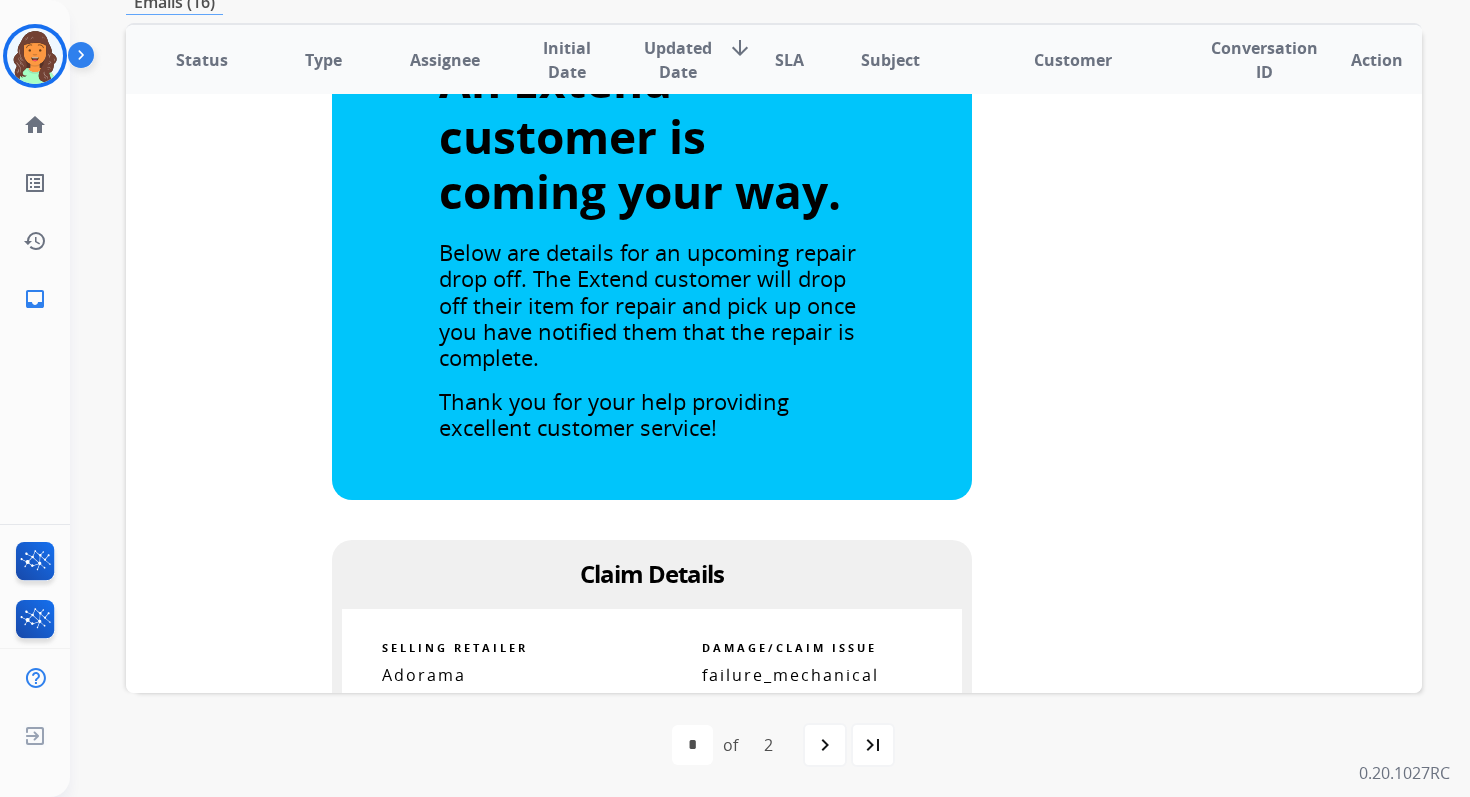 scroll, scrollTop: 0, scrollLeft: 0, axis: both 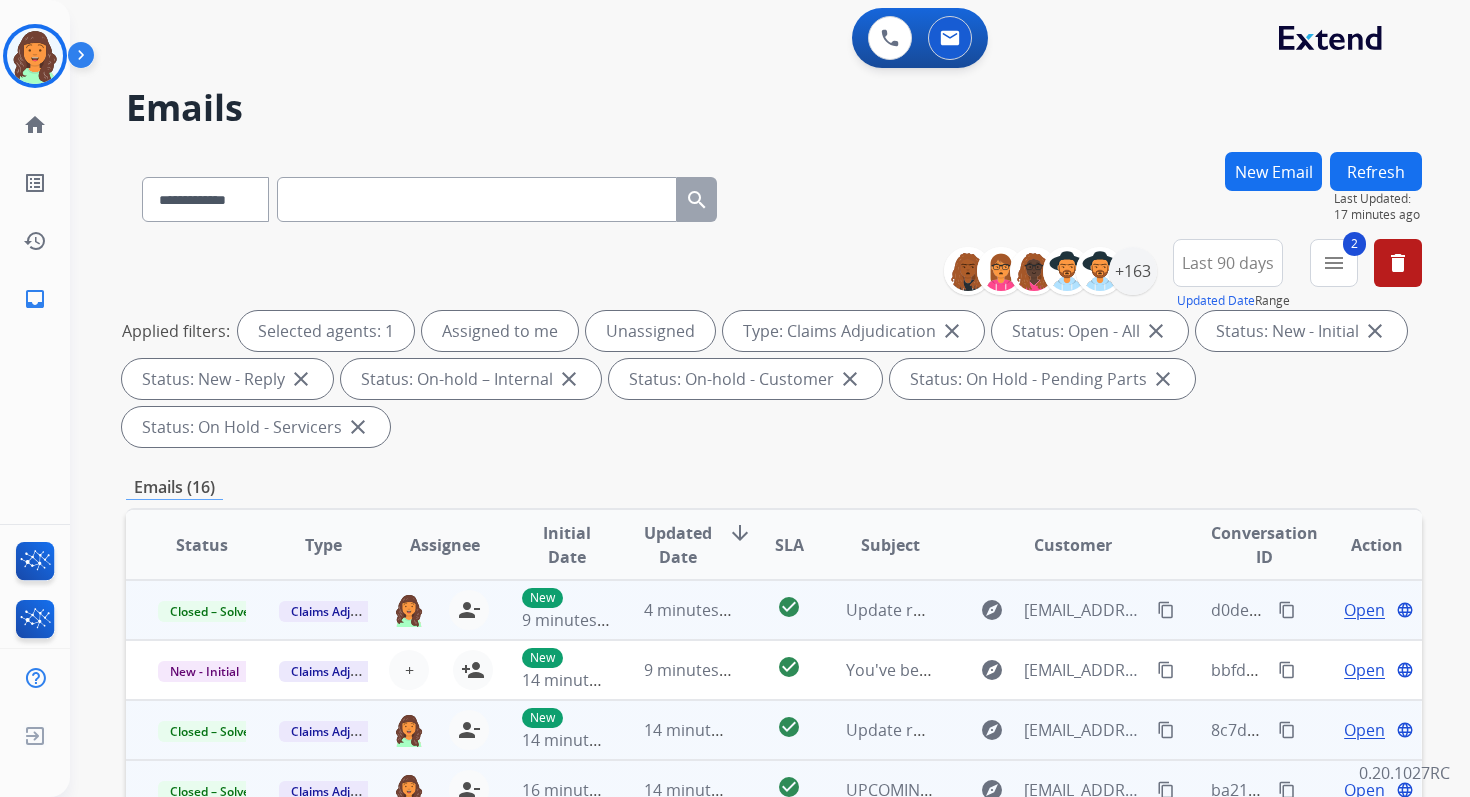 click on "Refresh" at bounding box center (1376, 171) 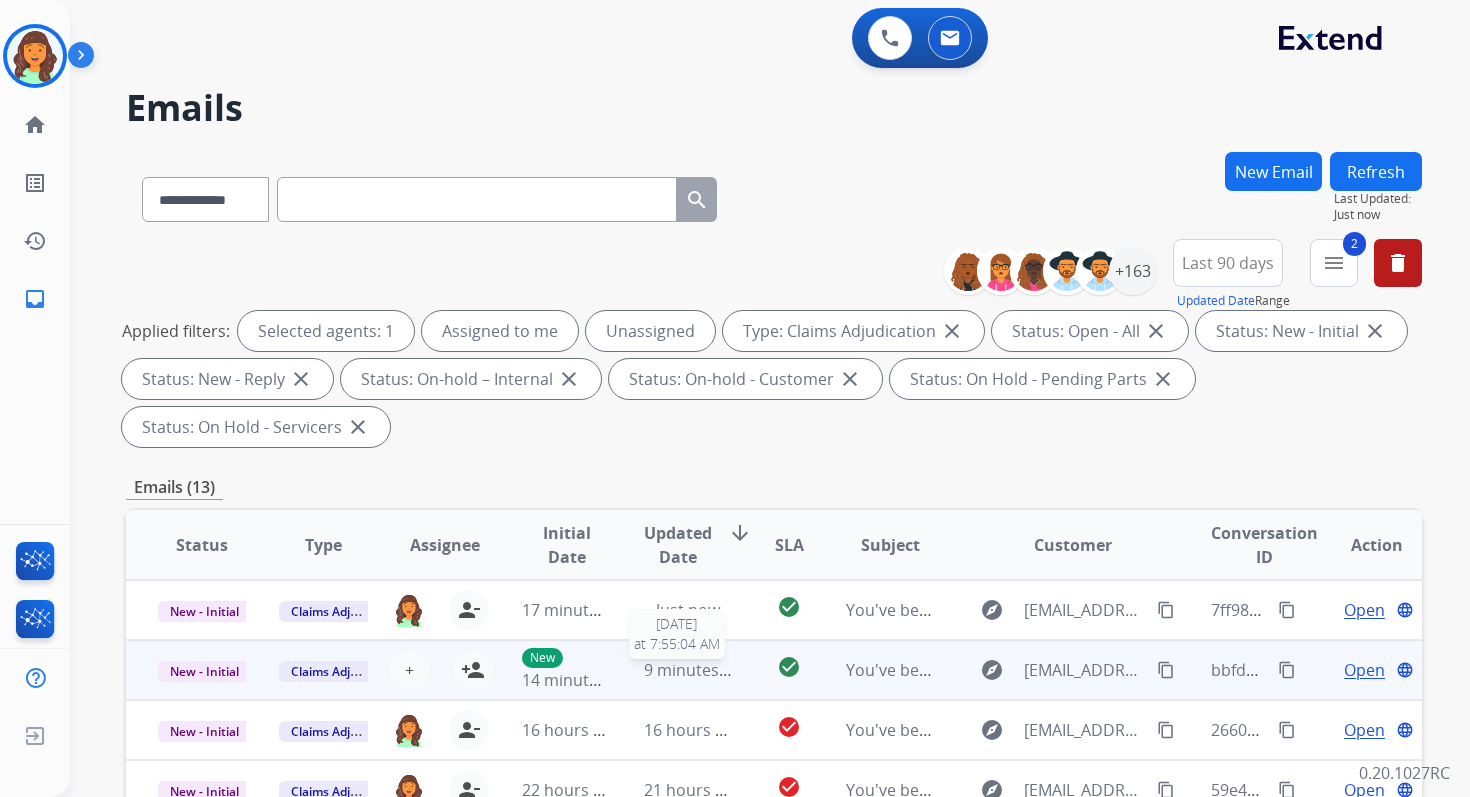 click on "9 minutes ago" at bounding box center (697, 670) 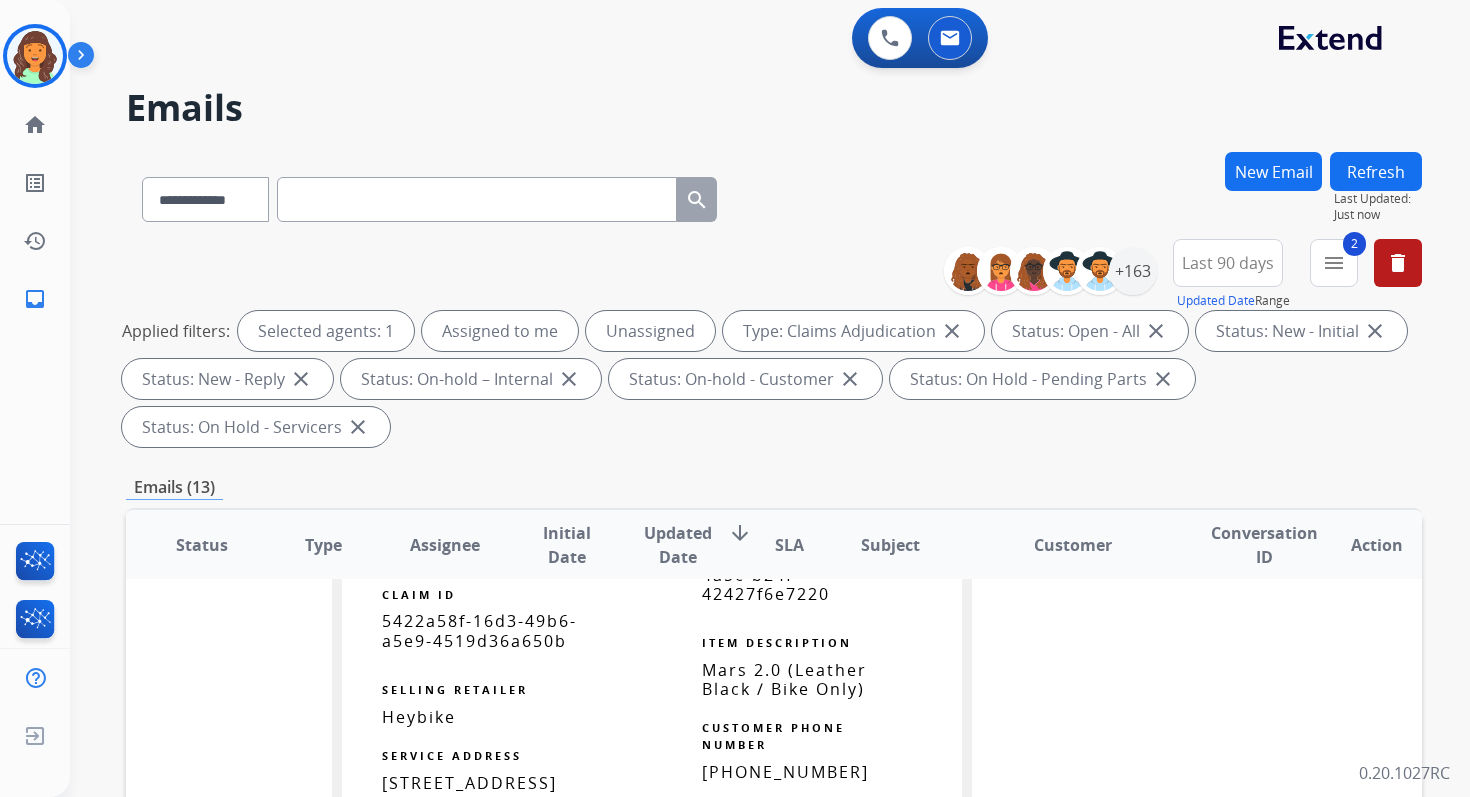 scroll, scrollTop: 1318, scrollLeft: 0, axis: vertical 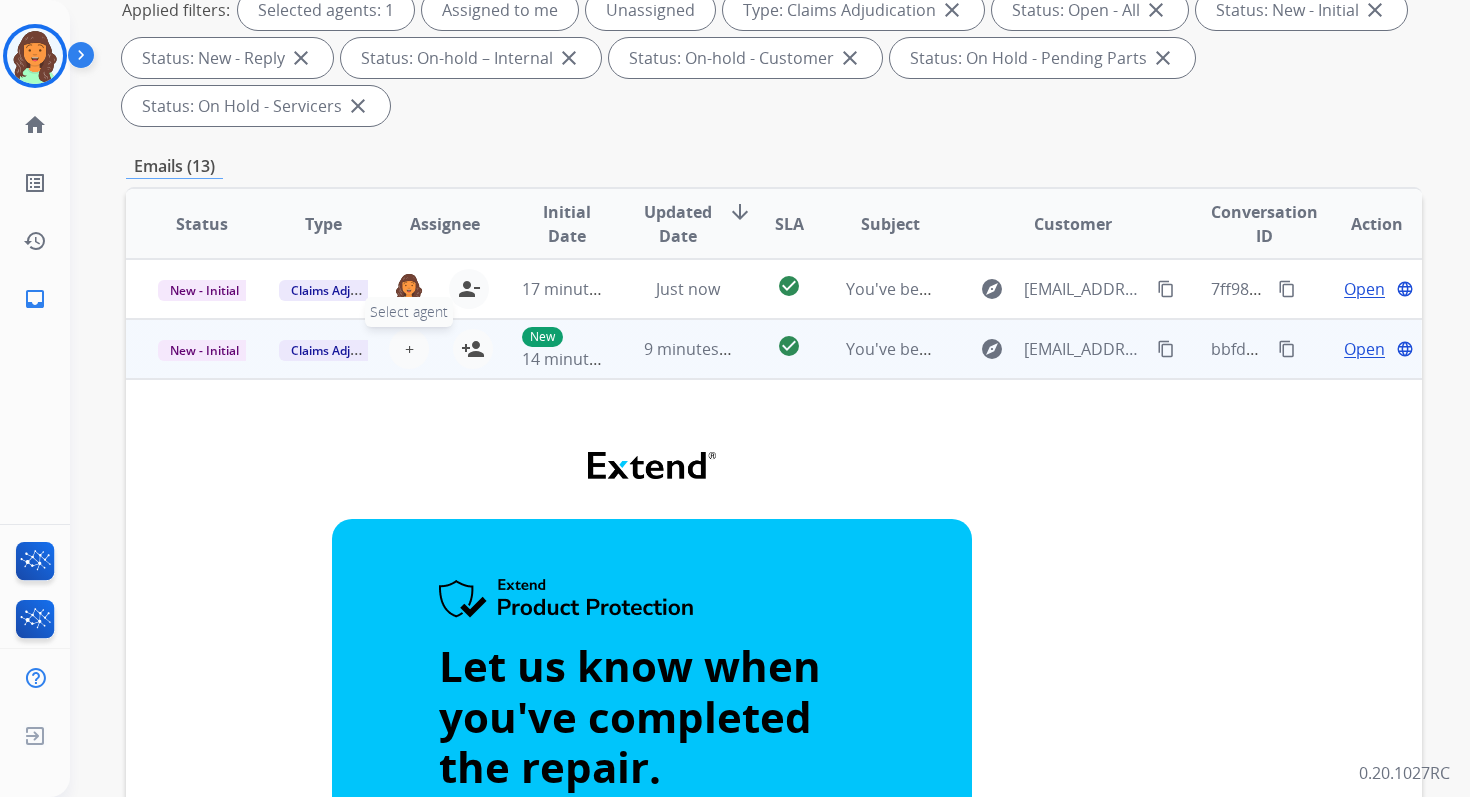click on "+" at bounding box center (409, 349) 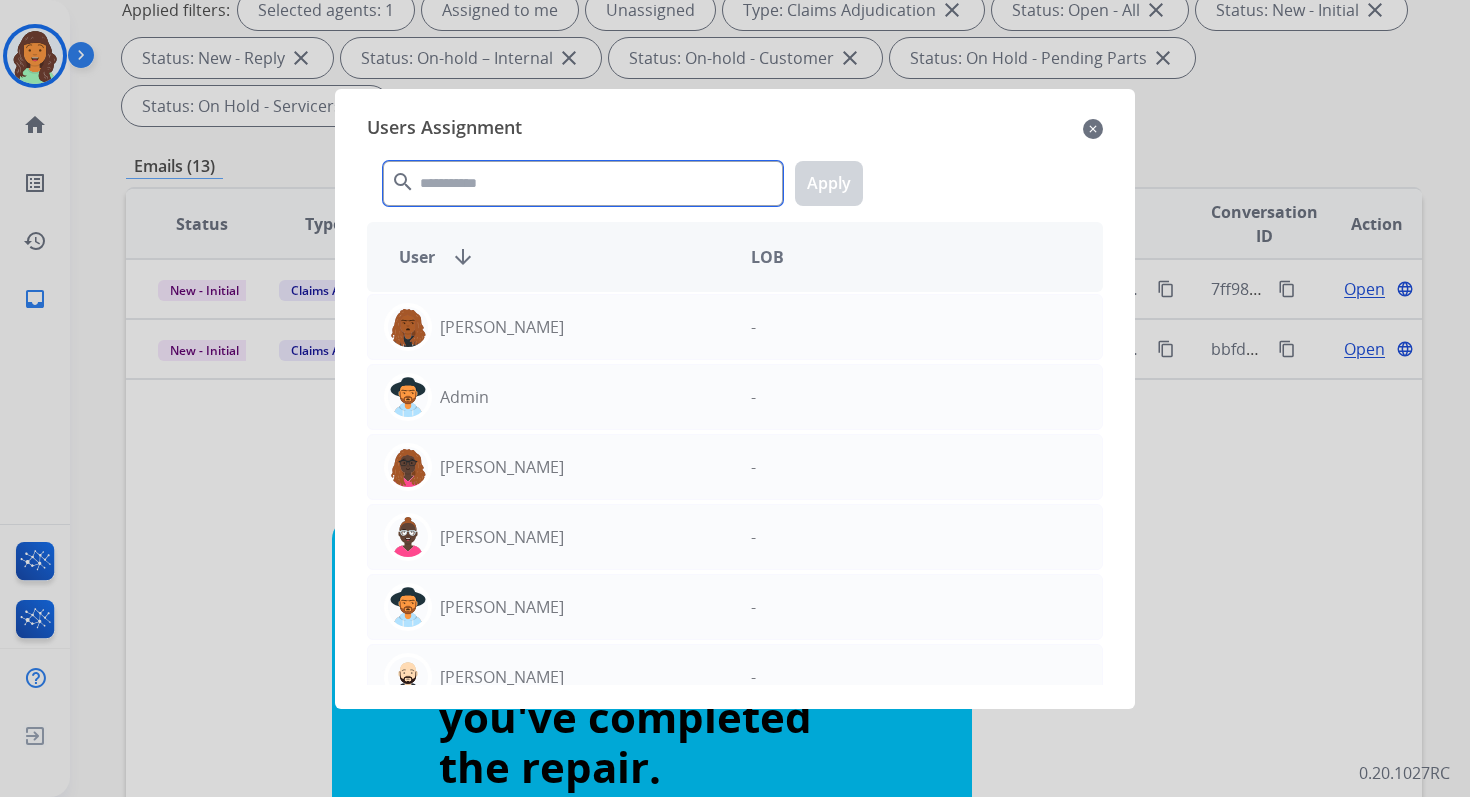 click 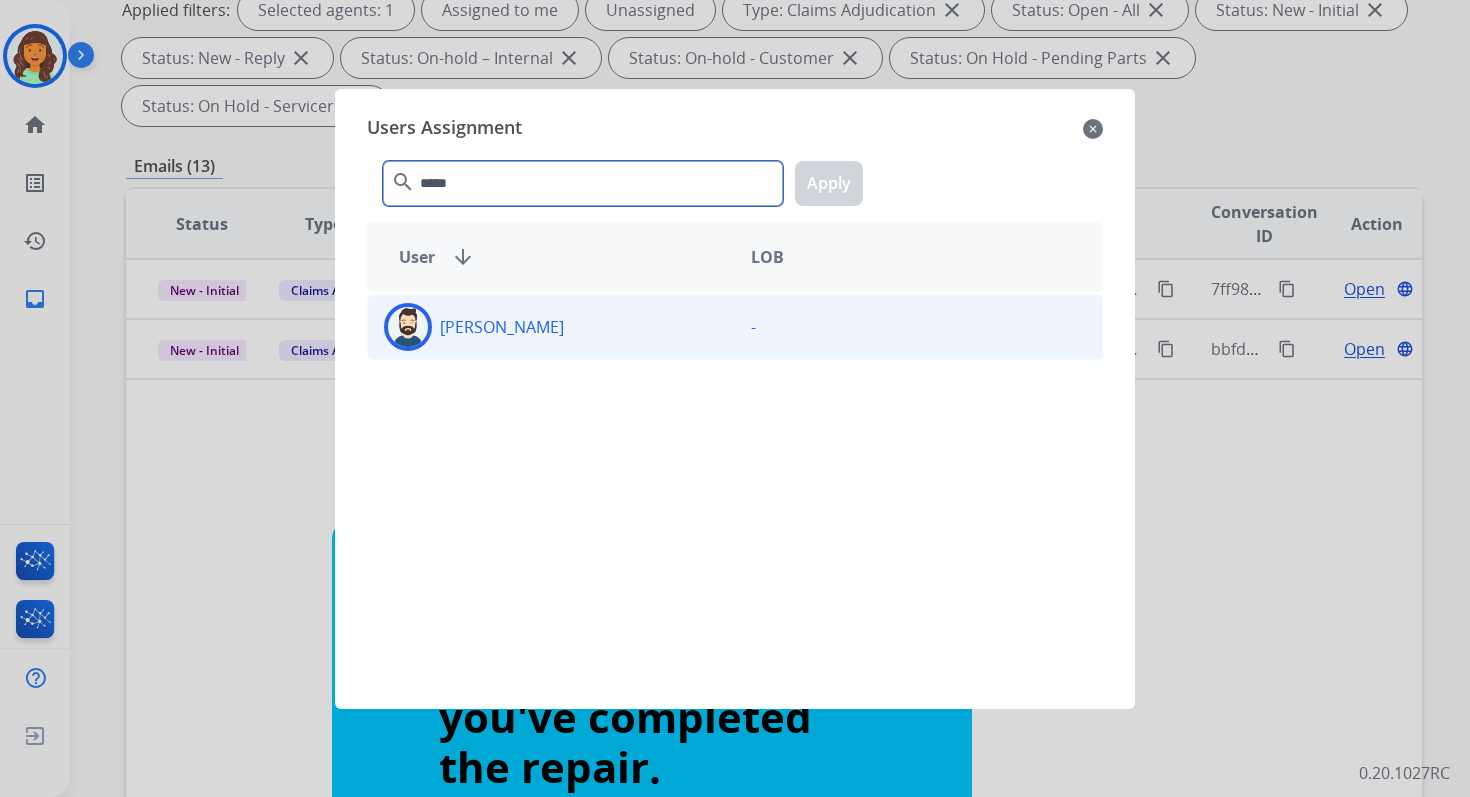 type on "*****" 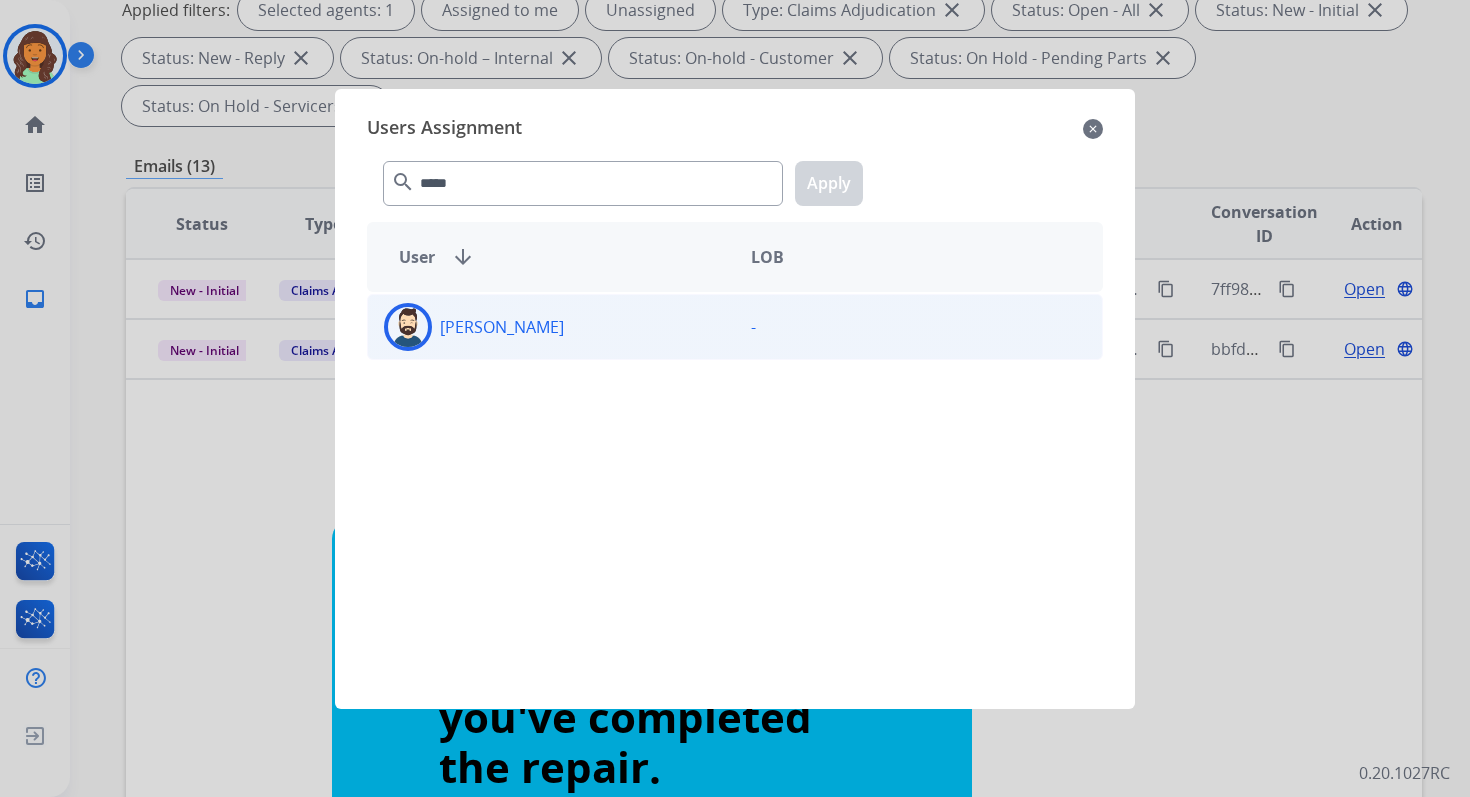 click on "[PERSON_NAME]" 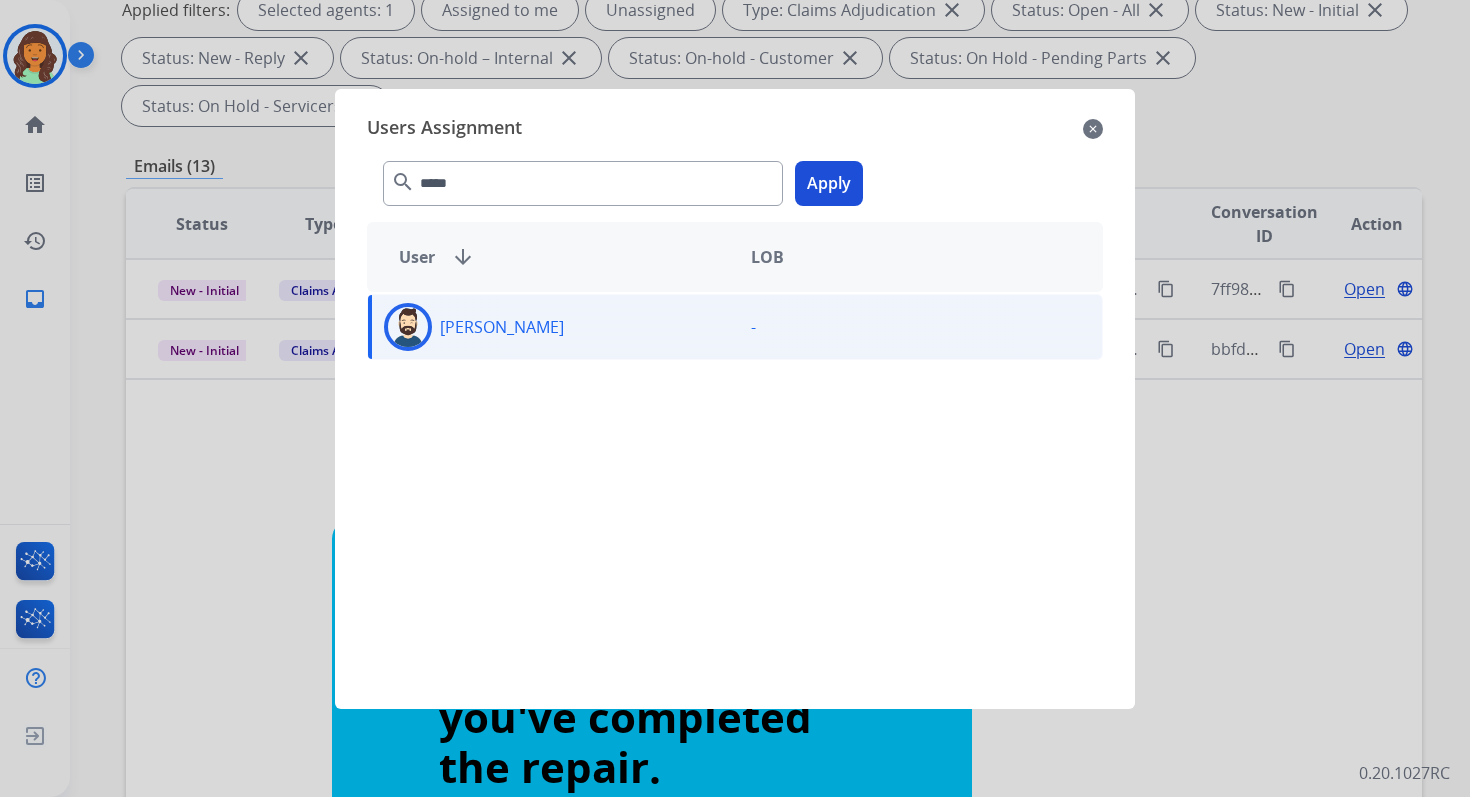 click on "Apply" 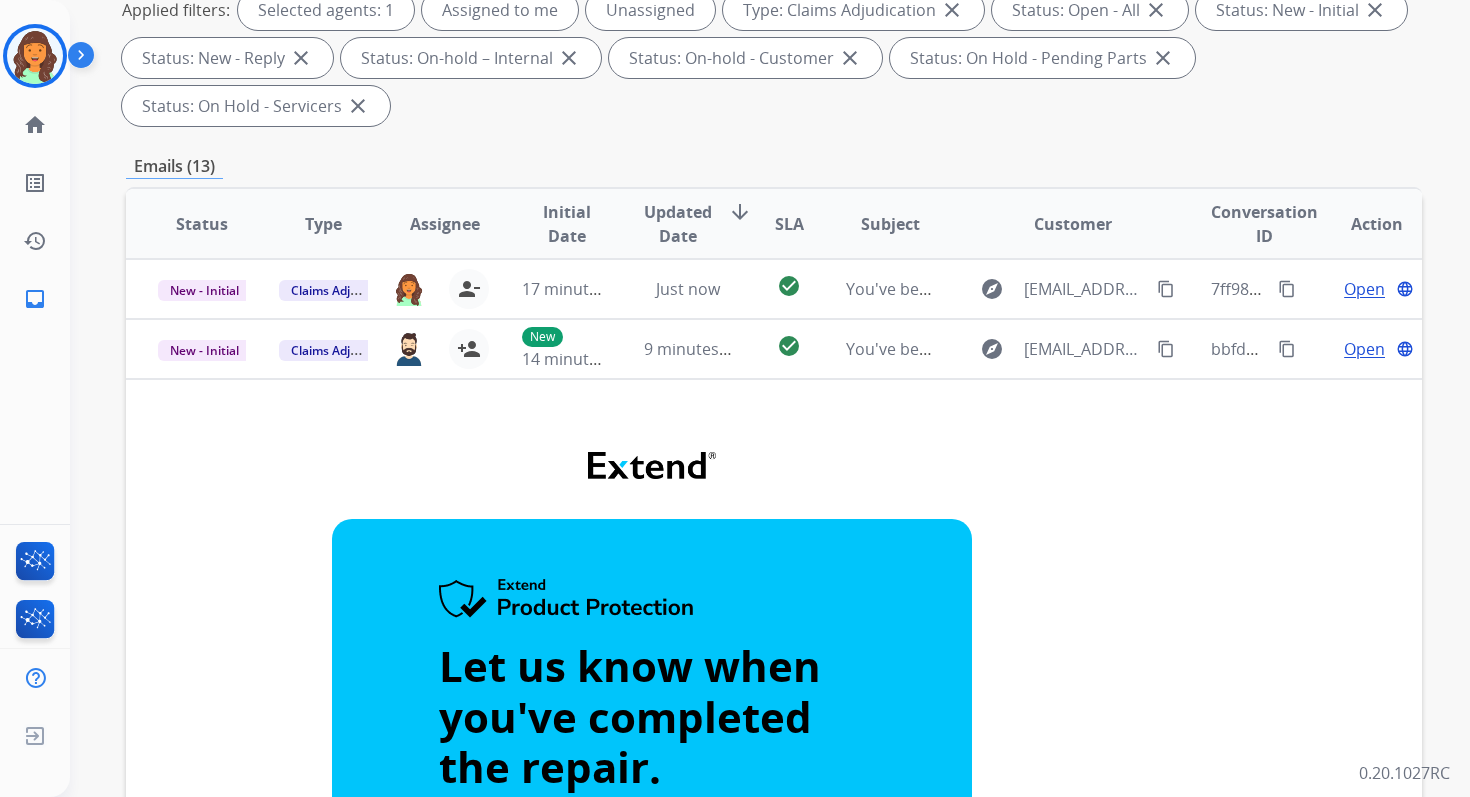 click on "Applied filters:  Selected agents: 1  Assigned to me Unassigned  Type: Claims Adjudication  close  Status: Open - All  close  Status: New - Initial  close  Status: New - Reply  close  Status: On-hold – Internal  close  Status: On-hold - Customer  close  Status: On Hold - Pending Parts  close  Status: On Hold - Servicers  close" at bounding box center (770, 58) 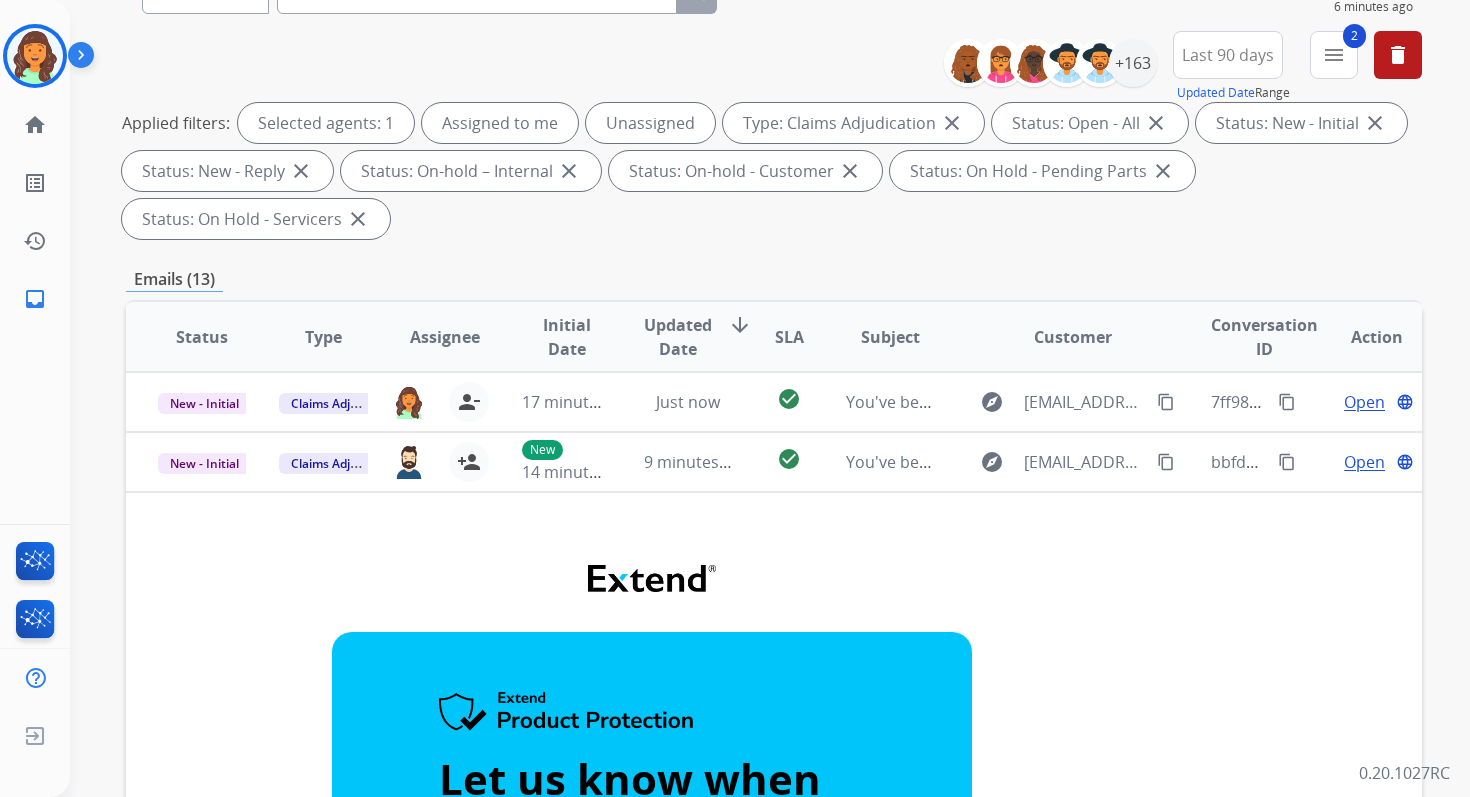 scroll, scrollTop: 139, scrollLeft: 0, axis: vertical 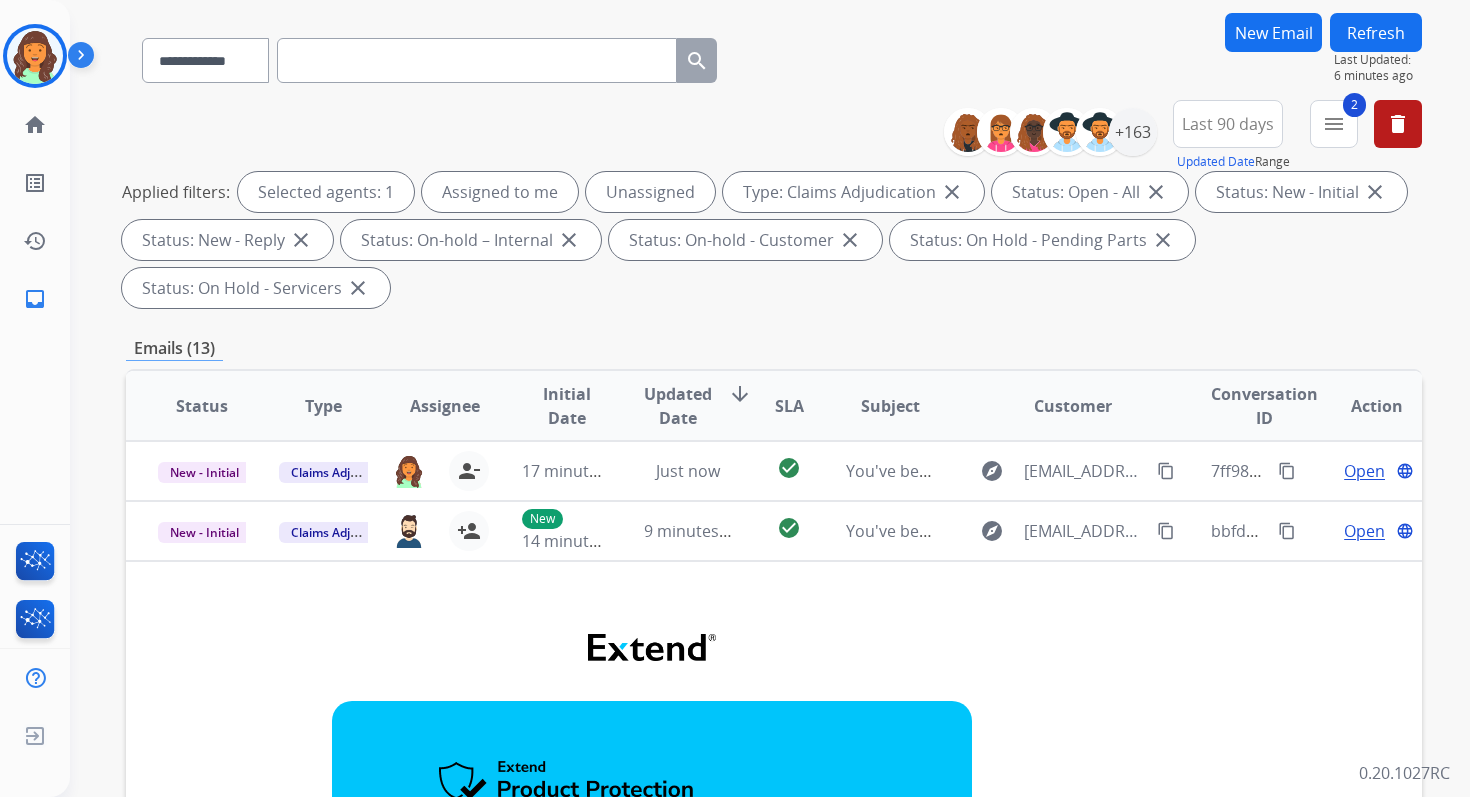 click on "Refresh" at bounding box center [1376, 32] 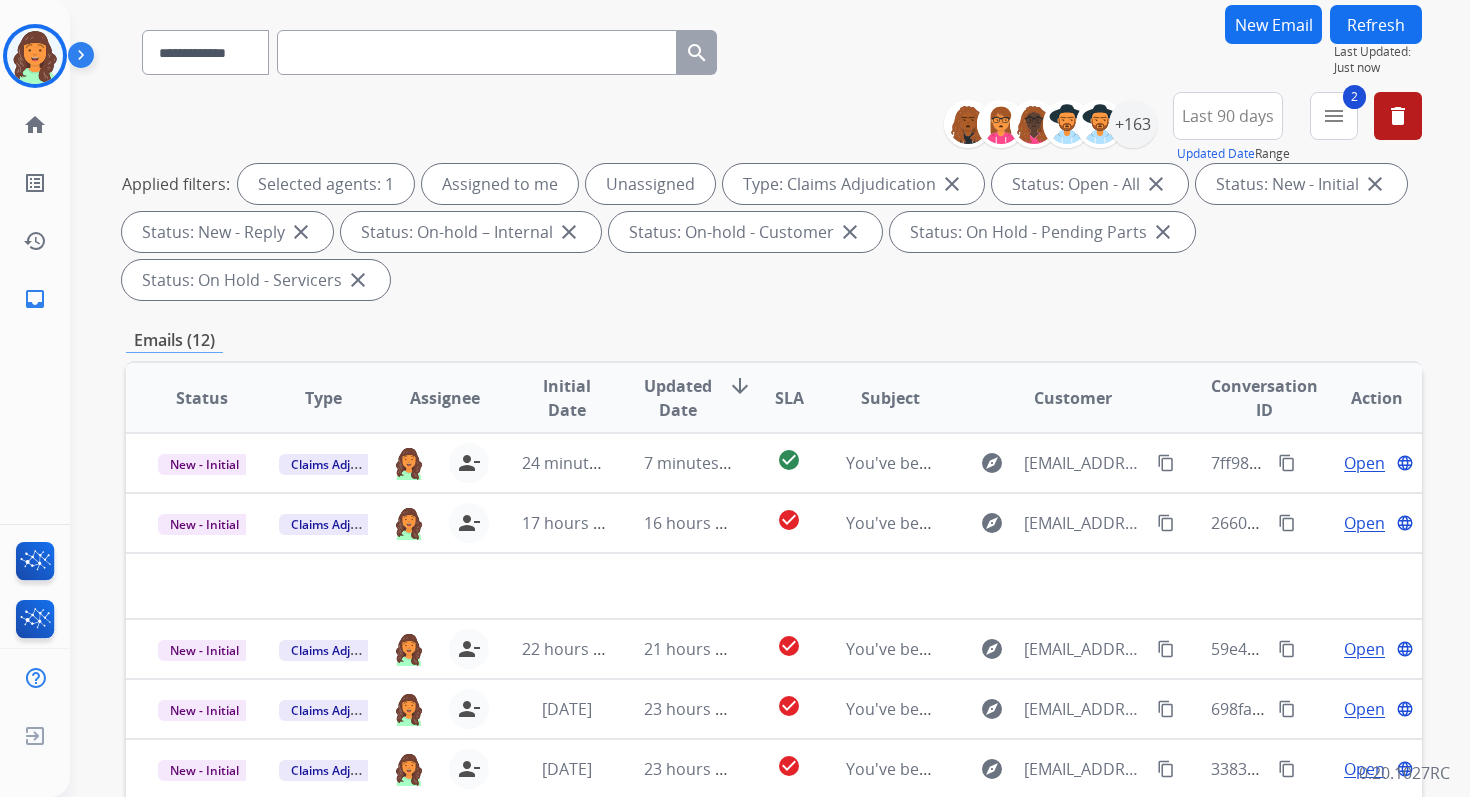 scroll, scrollTop: 306, scrollLeft: 0, axis: vertical 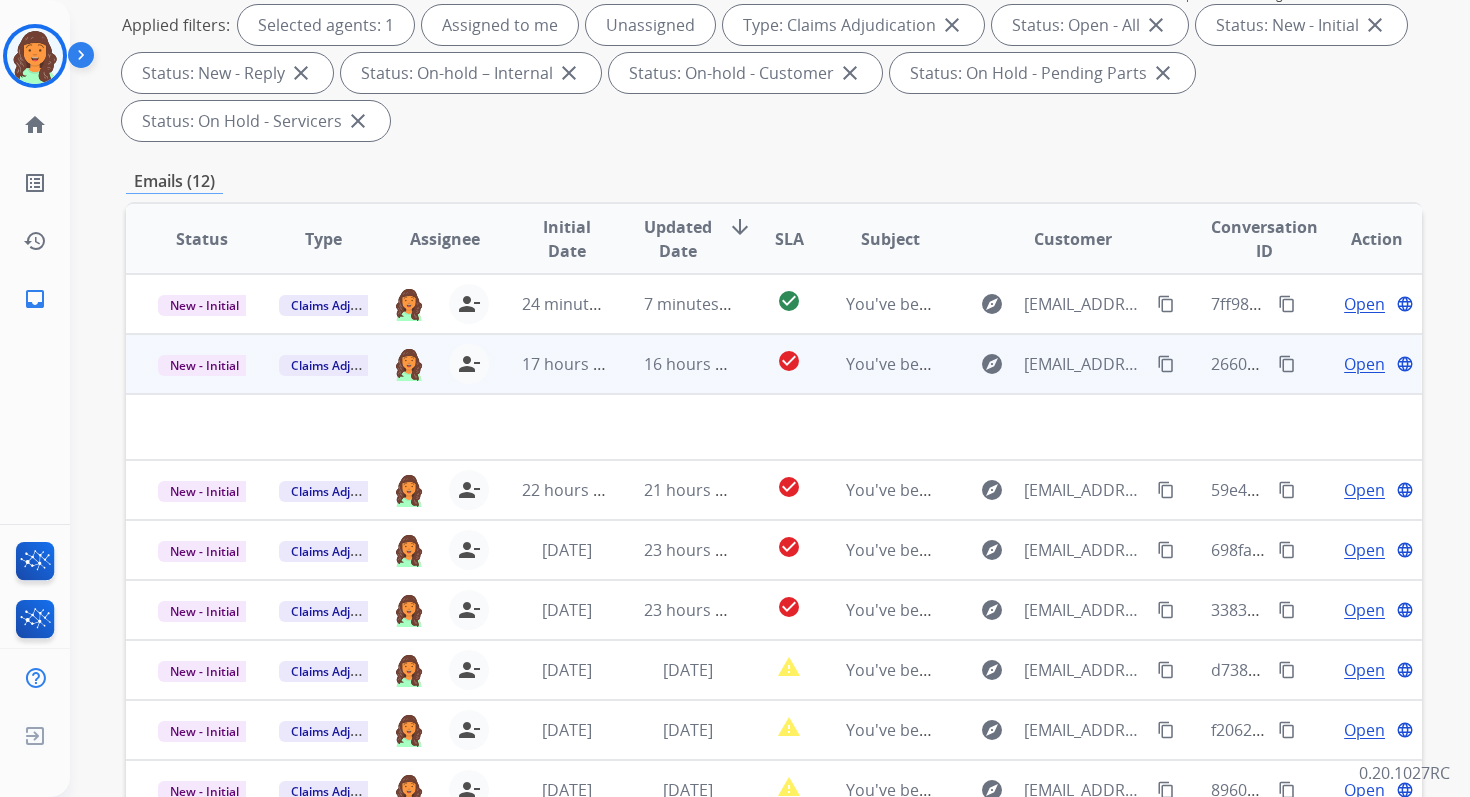 click on "16 hours ago" at bounding box center (672, 364) 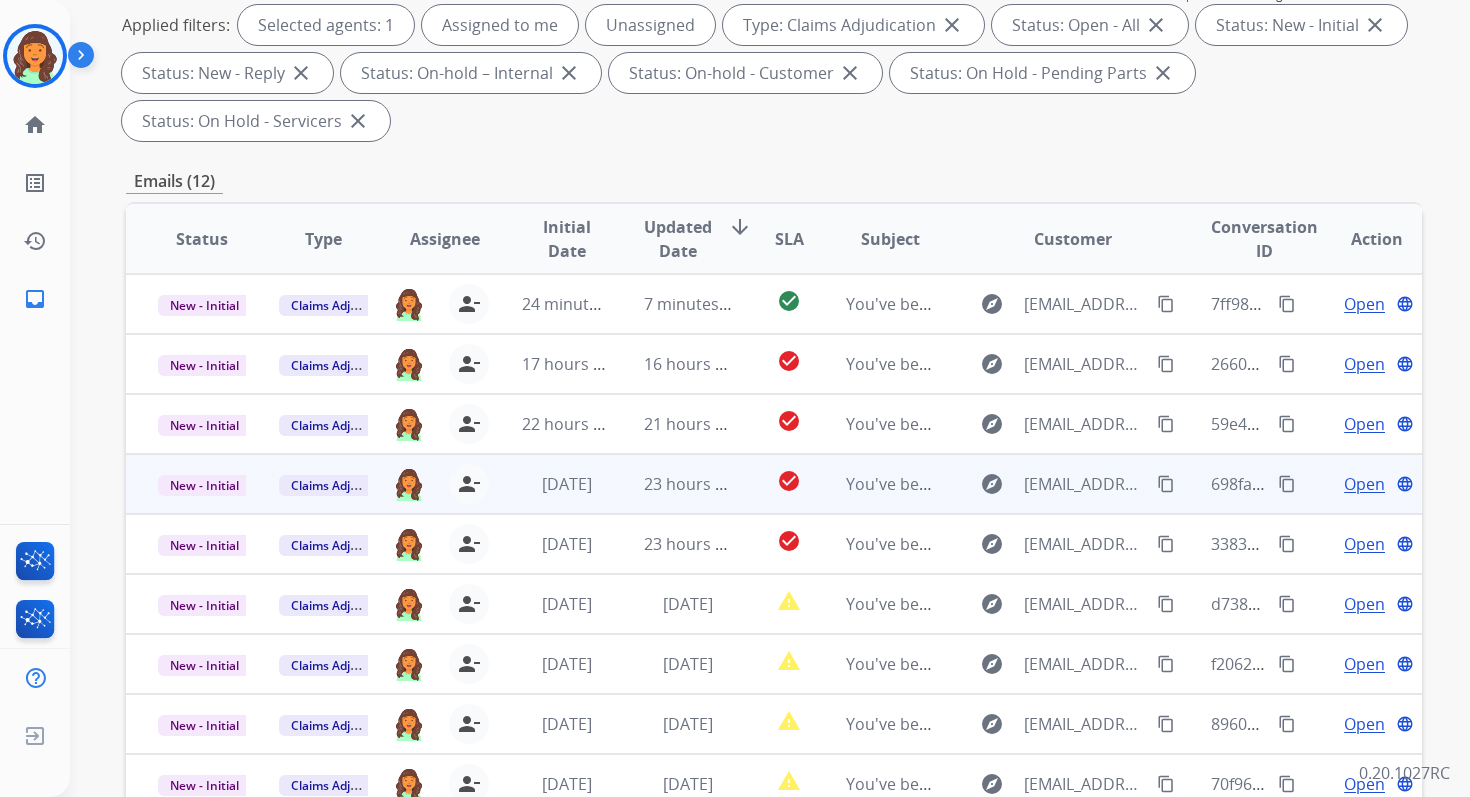 scroll, scrollTop: 2, scrollLeft: 0, axis: vertical 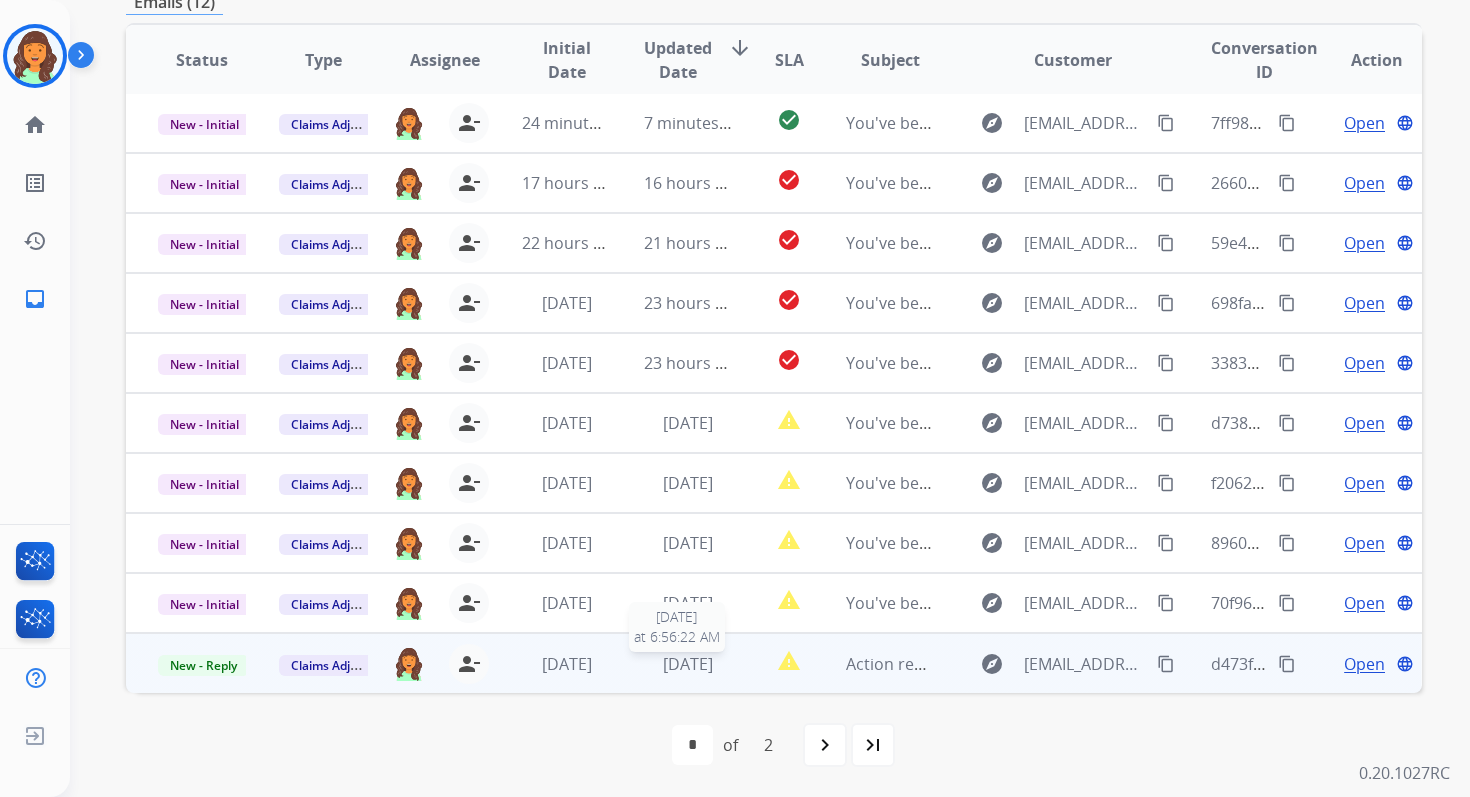 click on "[DATE]" at bounding box center [688, 664] 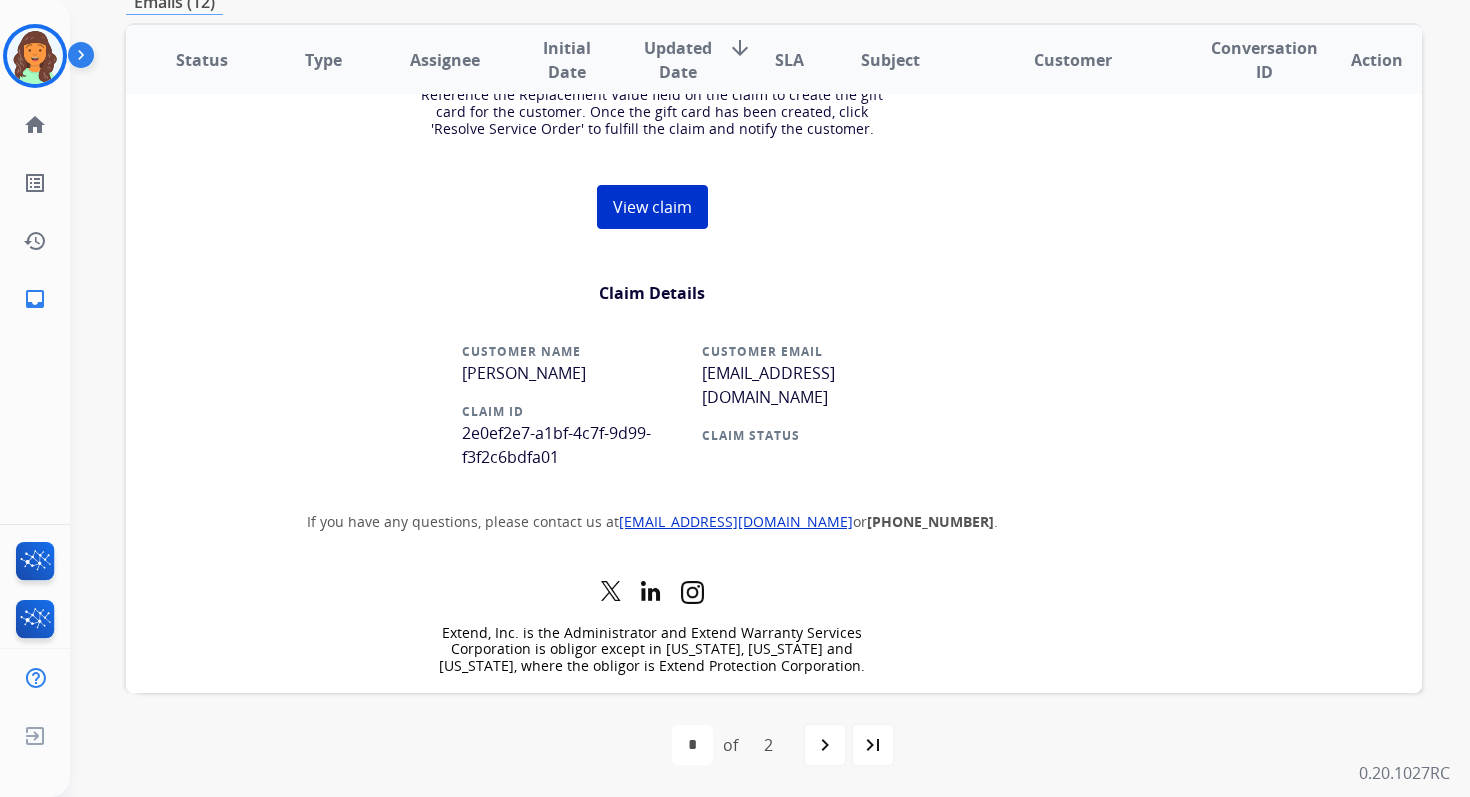 scroll, scrollTop: 1065, scrollLeft: 0, axis: vertical 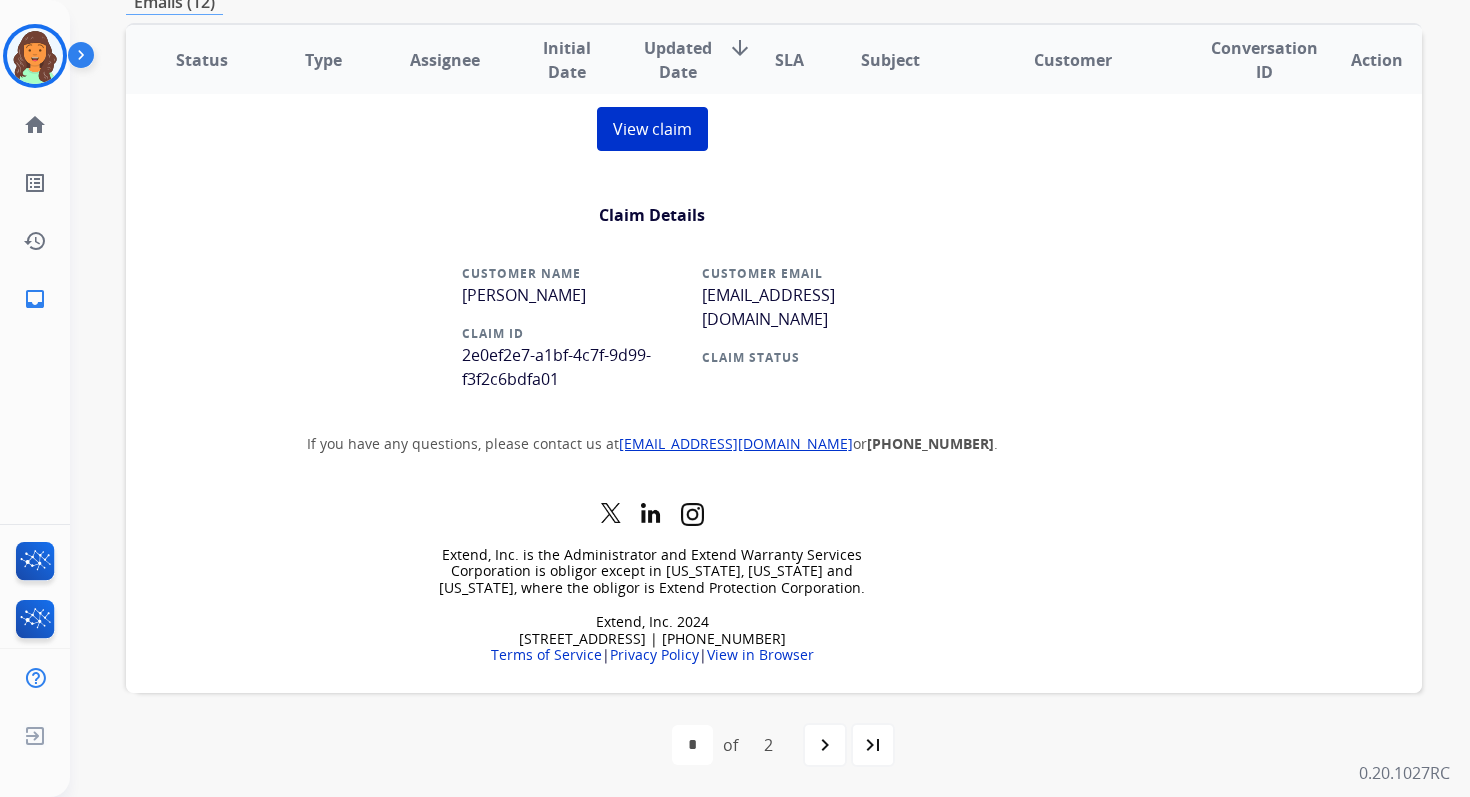 click on "[EMAIL_ADDRESS][DOMAIN_NAME]" at bounding box center [768, 307] 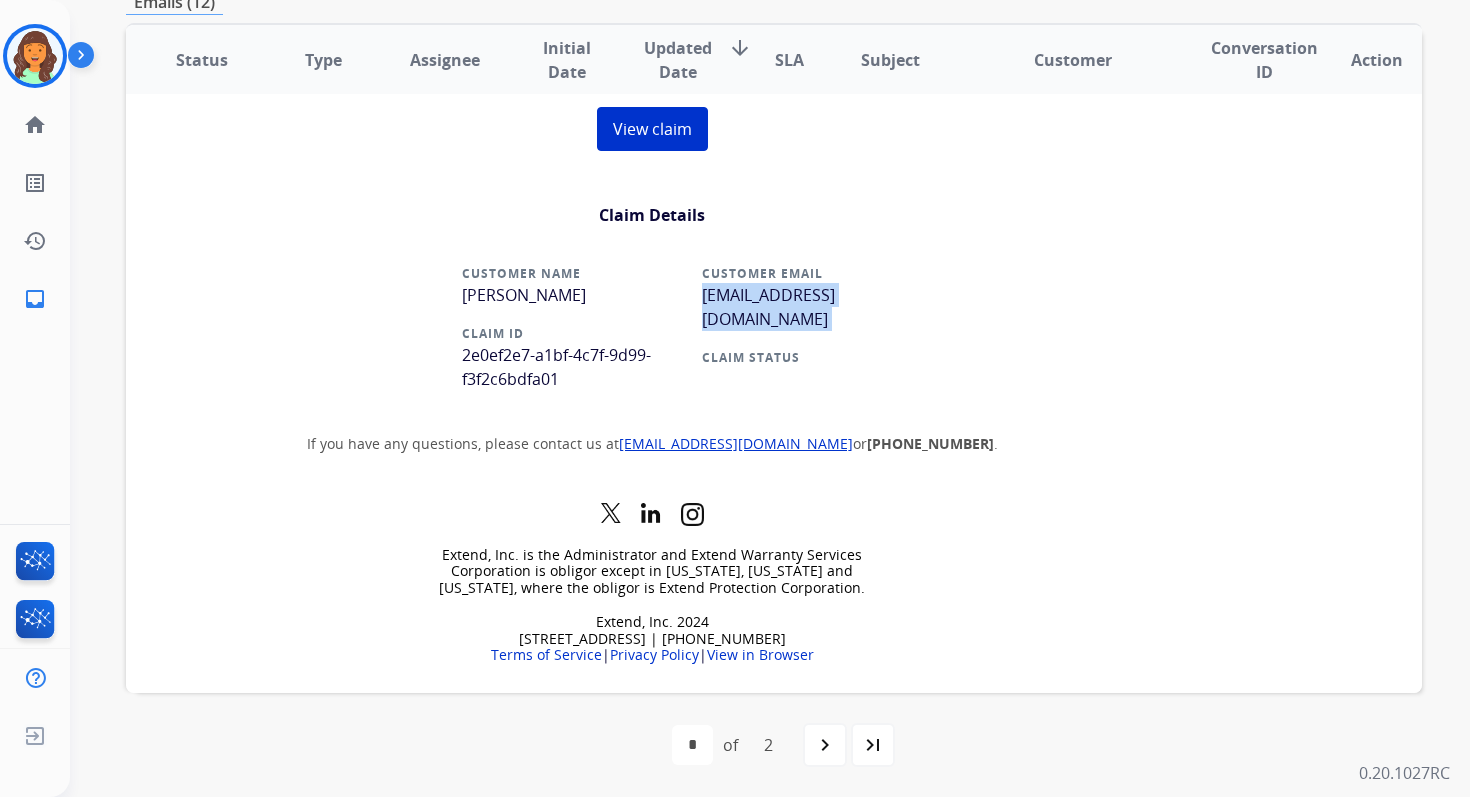 click on "[EMAIL_ADDRESS][DOMAIN_NAME]" at bounding box center (768, 307) 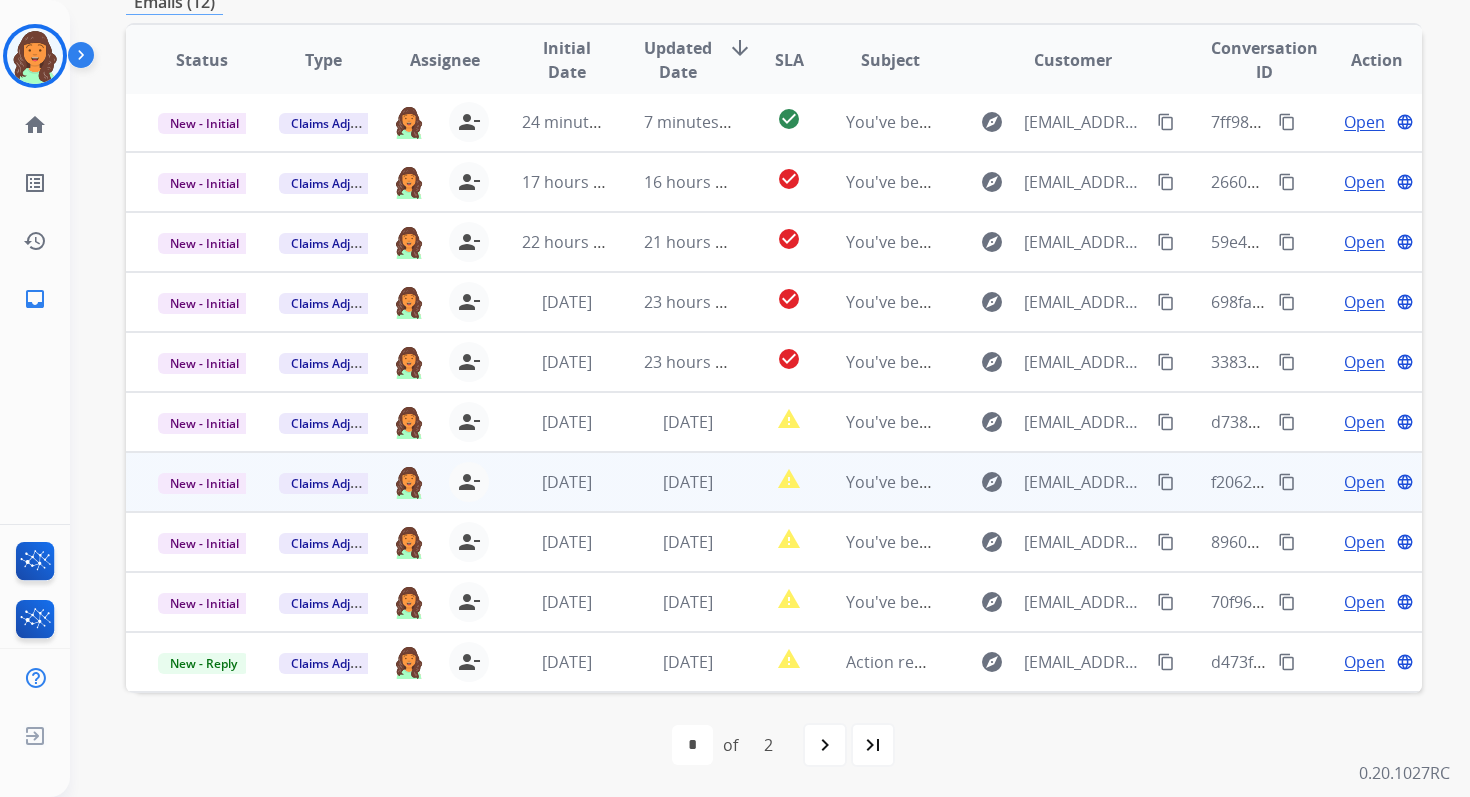 scroll, scrollTop: 0, scrollLeft: 0, axis: both 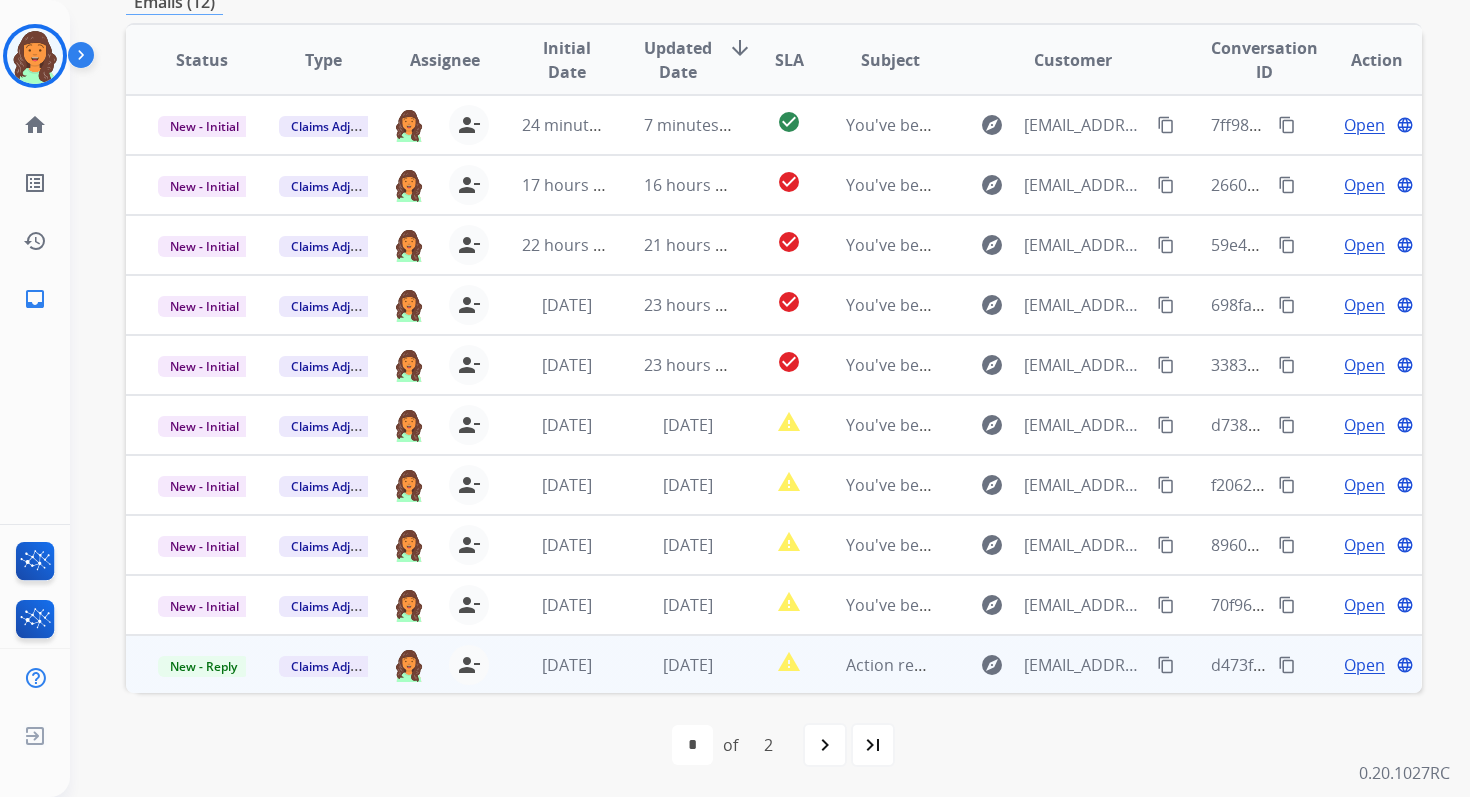 click on "Open" at bounding box center (1364, 665) 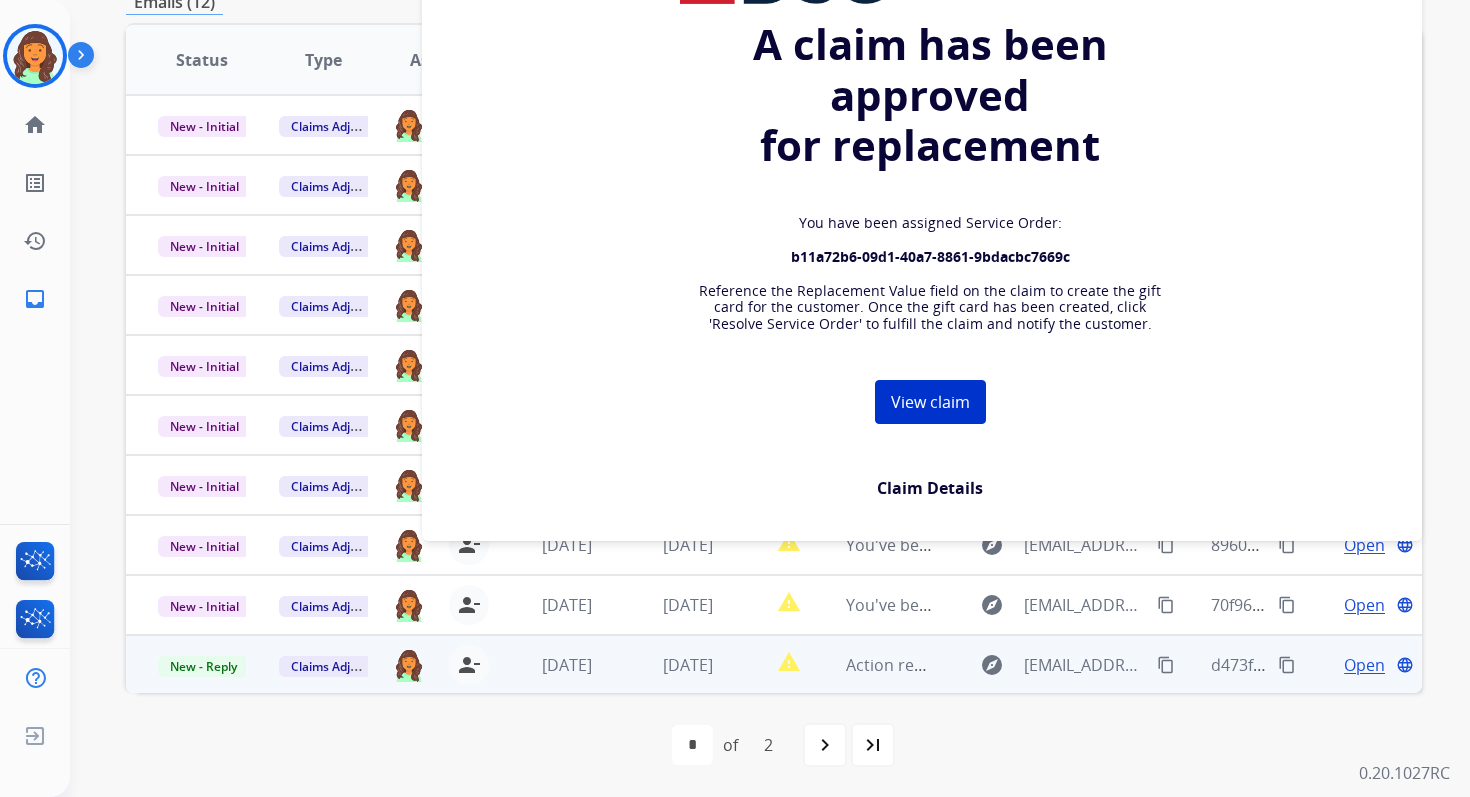 scroll, scrollTop: 1529, scrollLeft: 0, axis: vertical 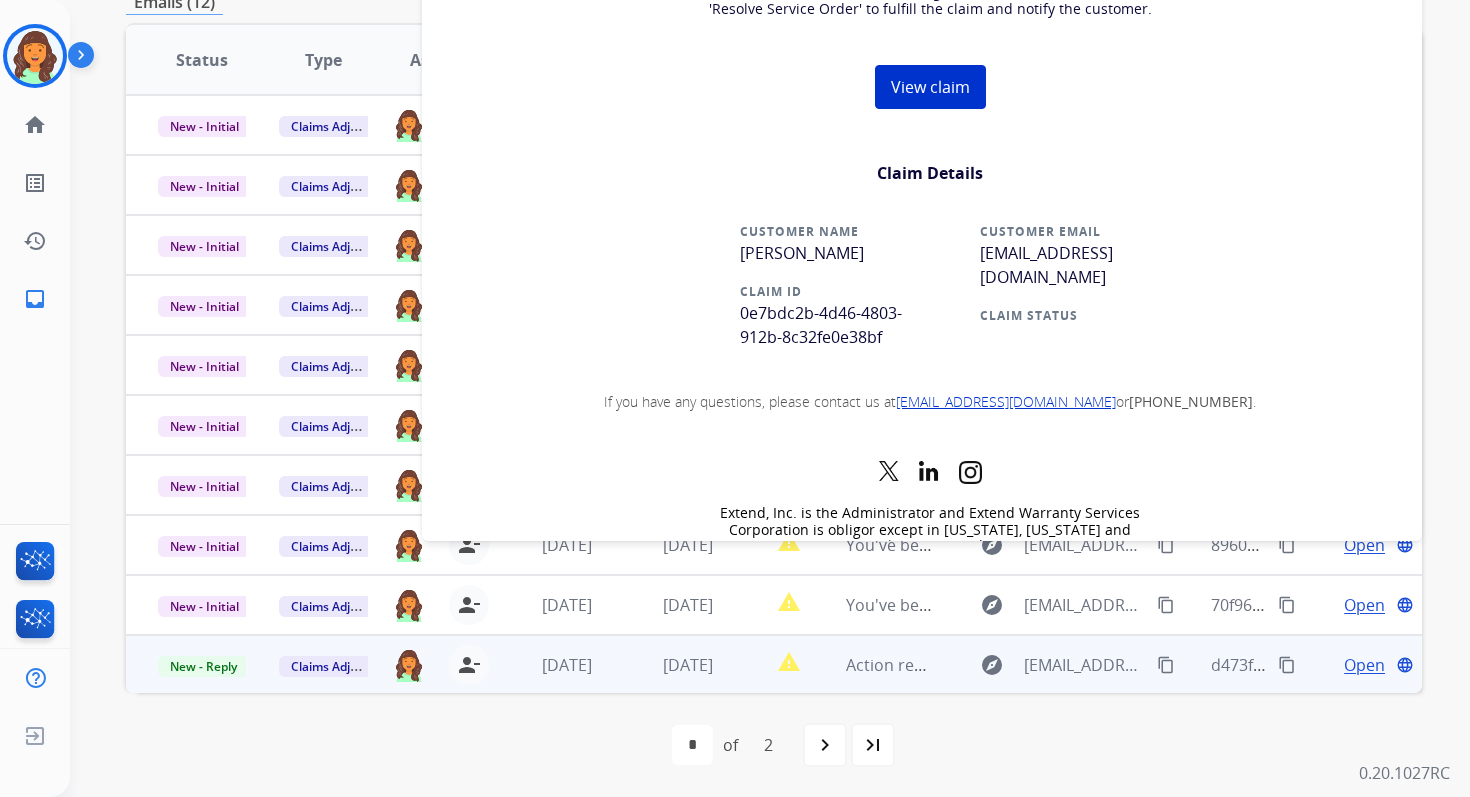click on "[EMAIL_ADDRESS][DOMAIN_NAME]" at bounding box center (1046, 265) 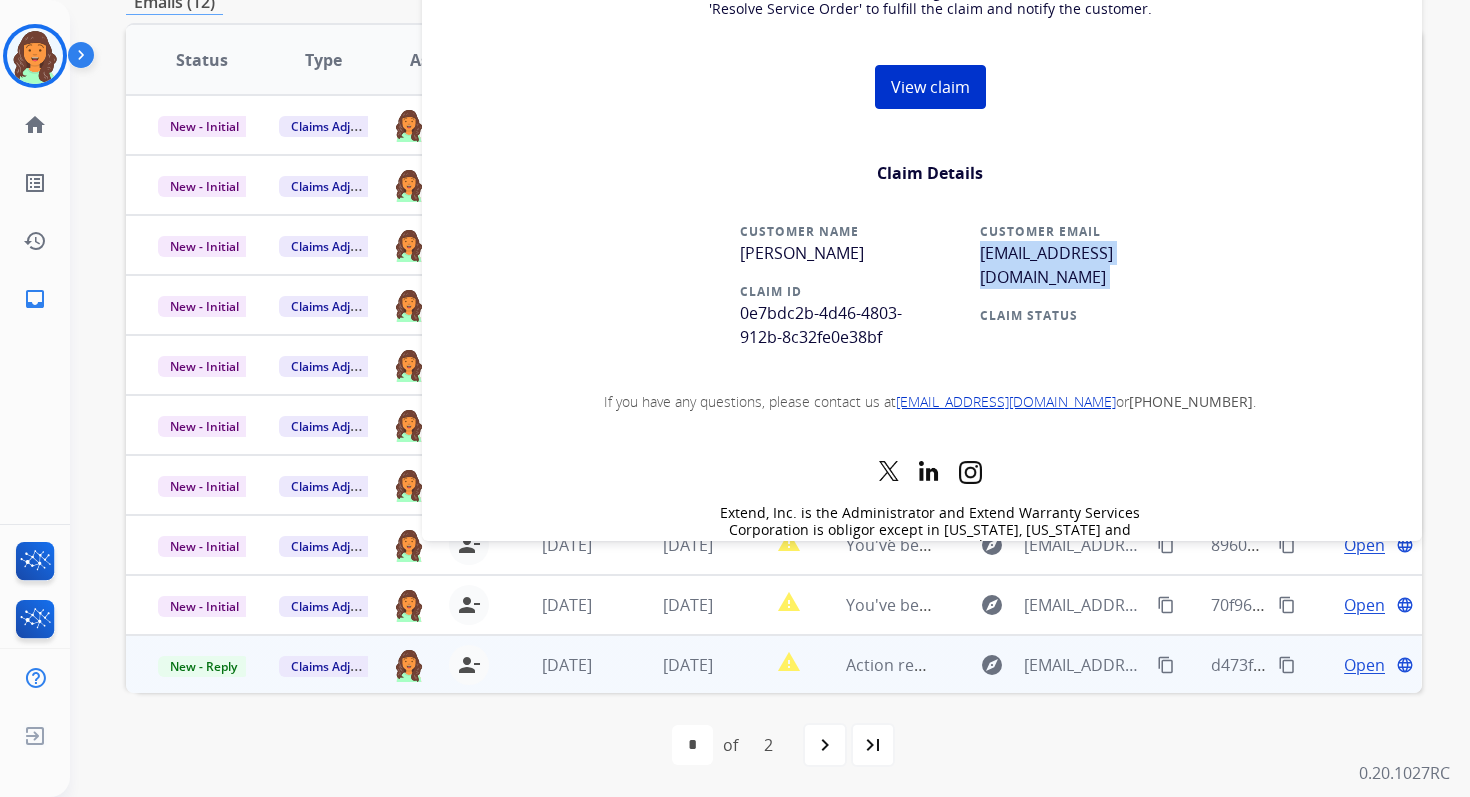 click on "[EMAIL_ADDRESS][DOMAIN_NAME]" at bounding box center (1046, 265) 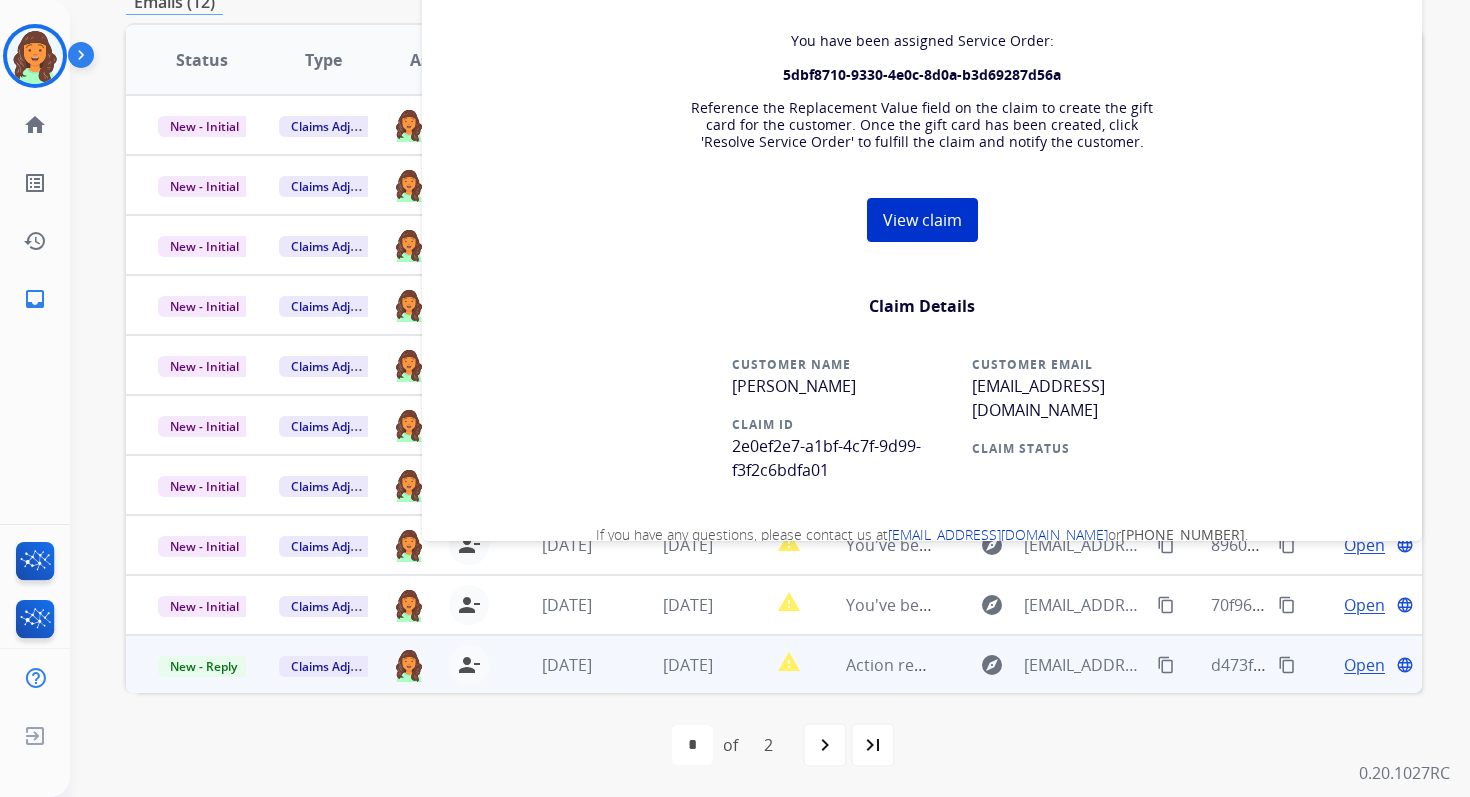 scroll, scrollTop: 0, scrollLeft: 0, axis: both 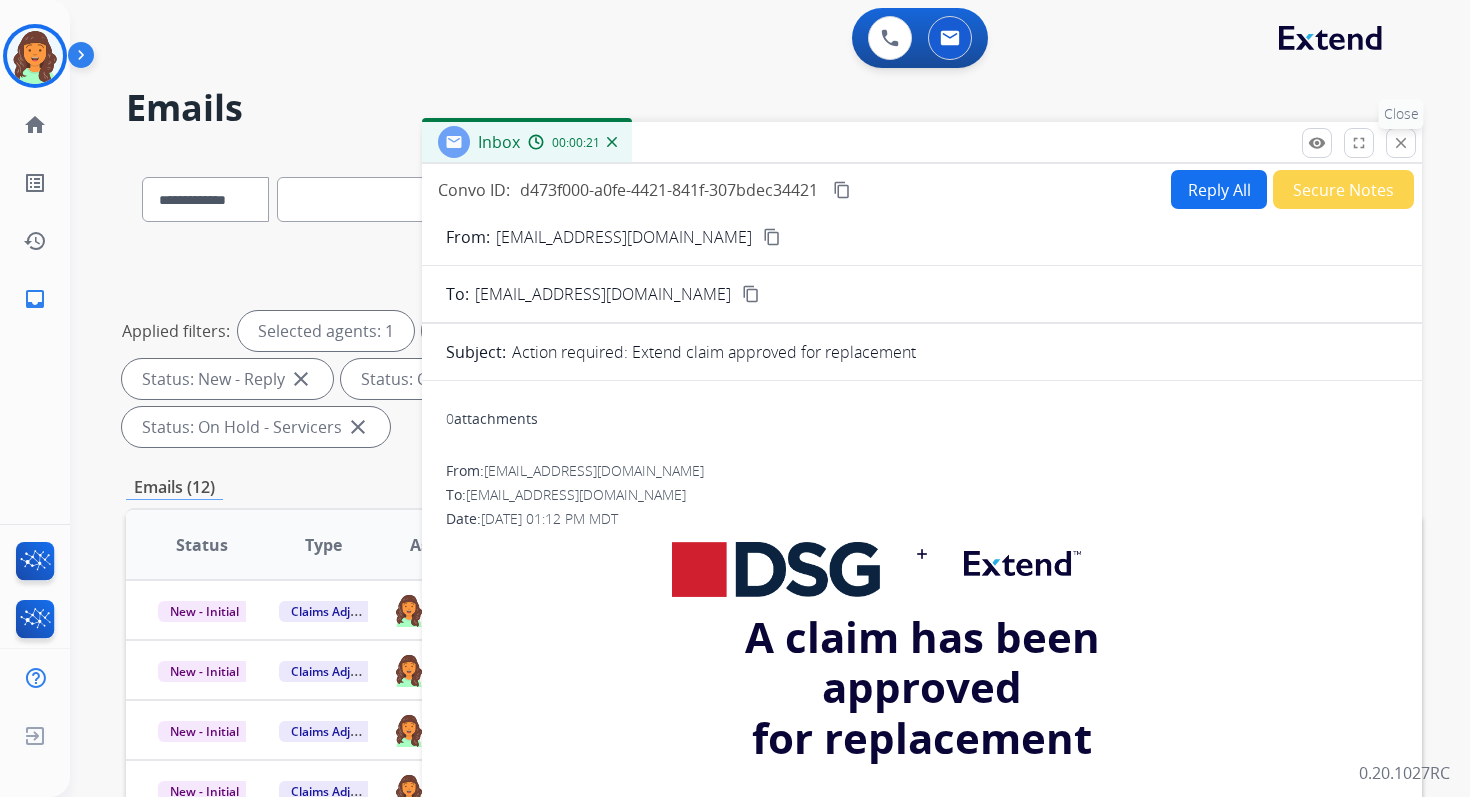 click on "close" at bounding box center (1401, 143) 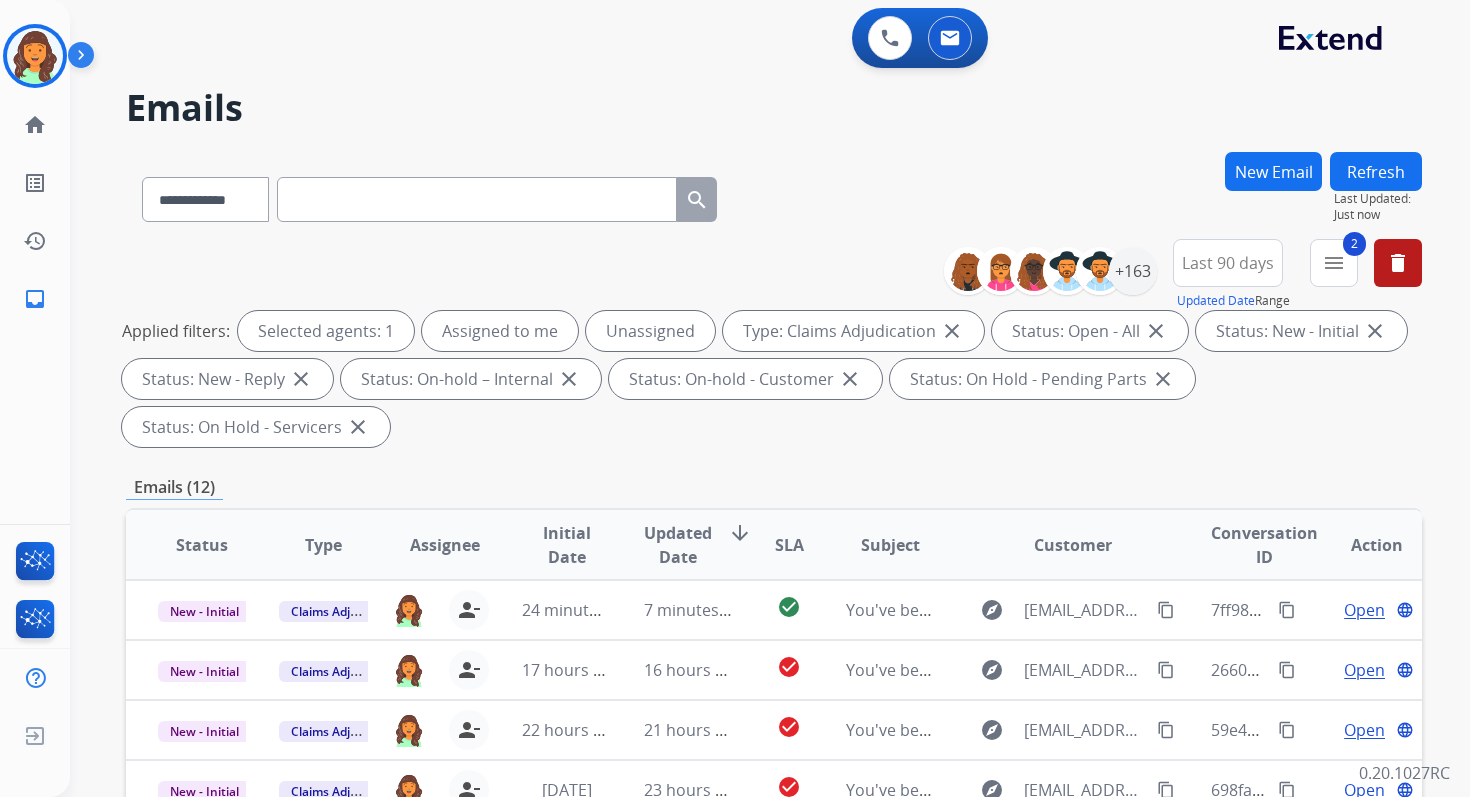 scroll, scrollTop: 485, scrollLeft: 0, axis: vertical 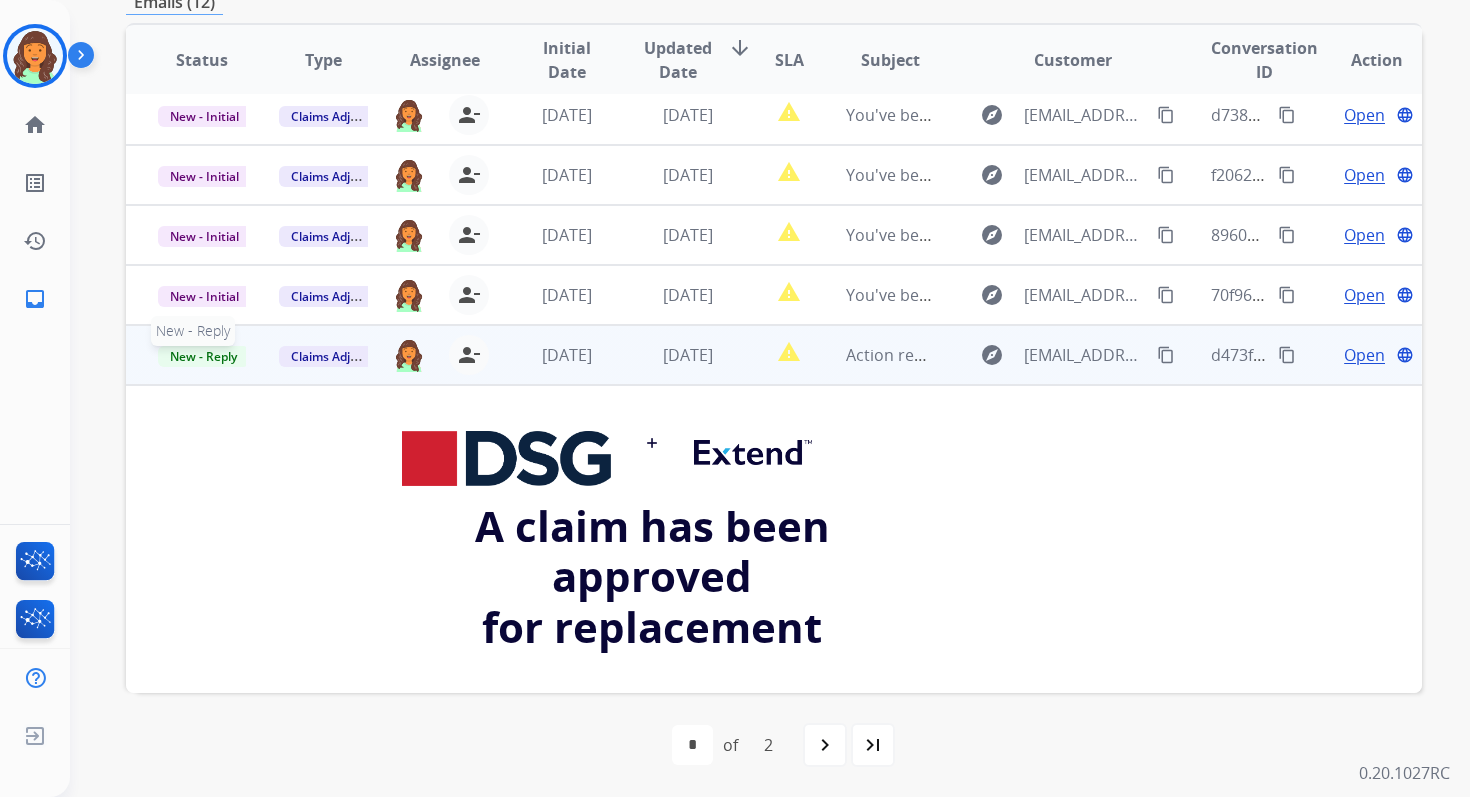 click on "New - Reply" at bounding box center (203, 356) 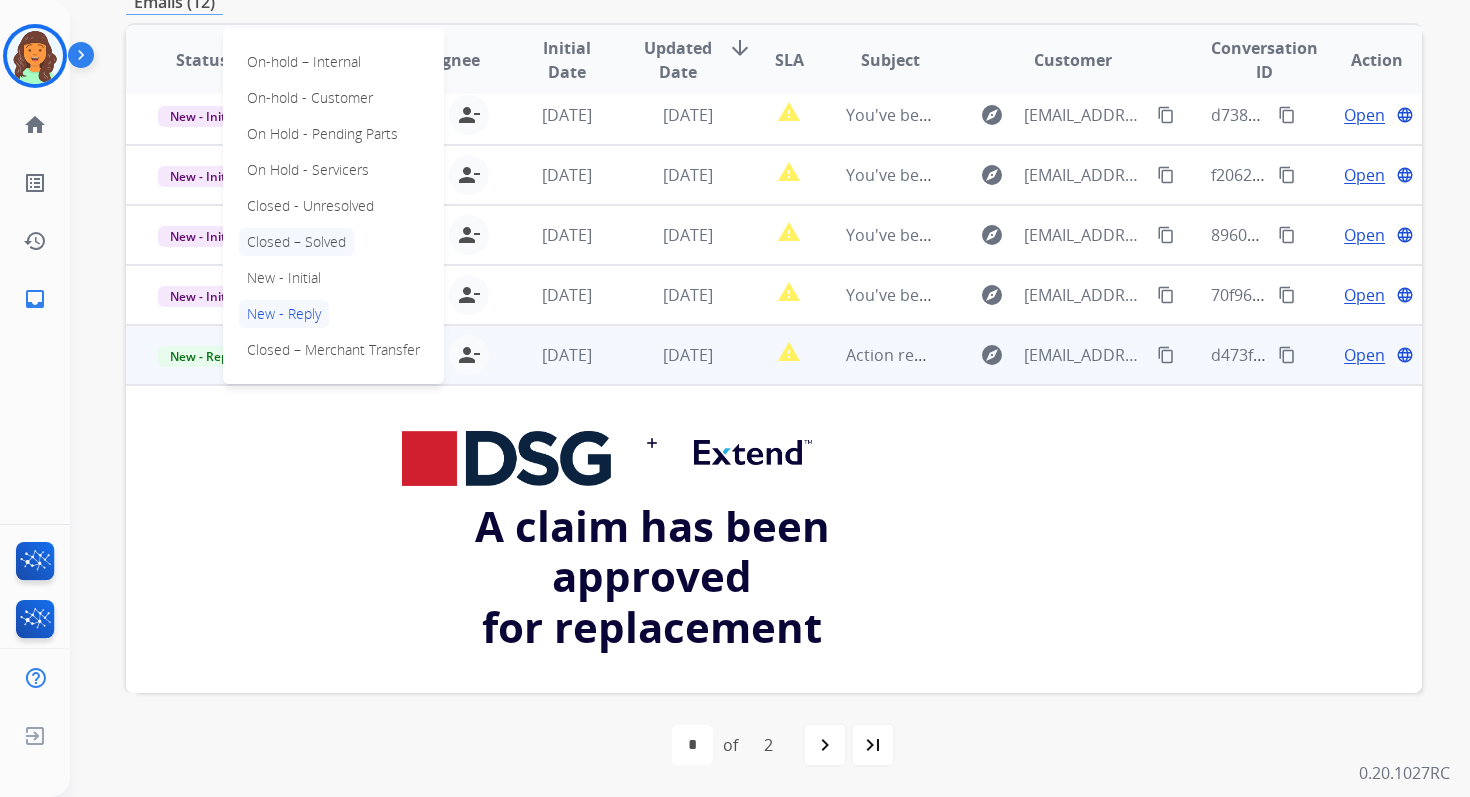 click on "Closed – Solved" at bounding box center (296, 242) 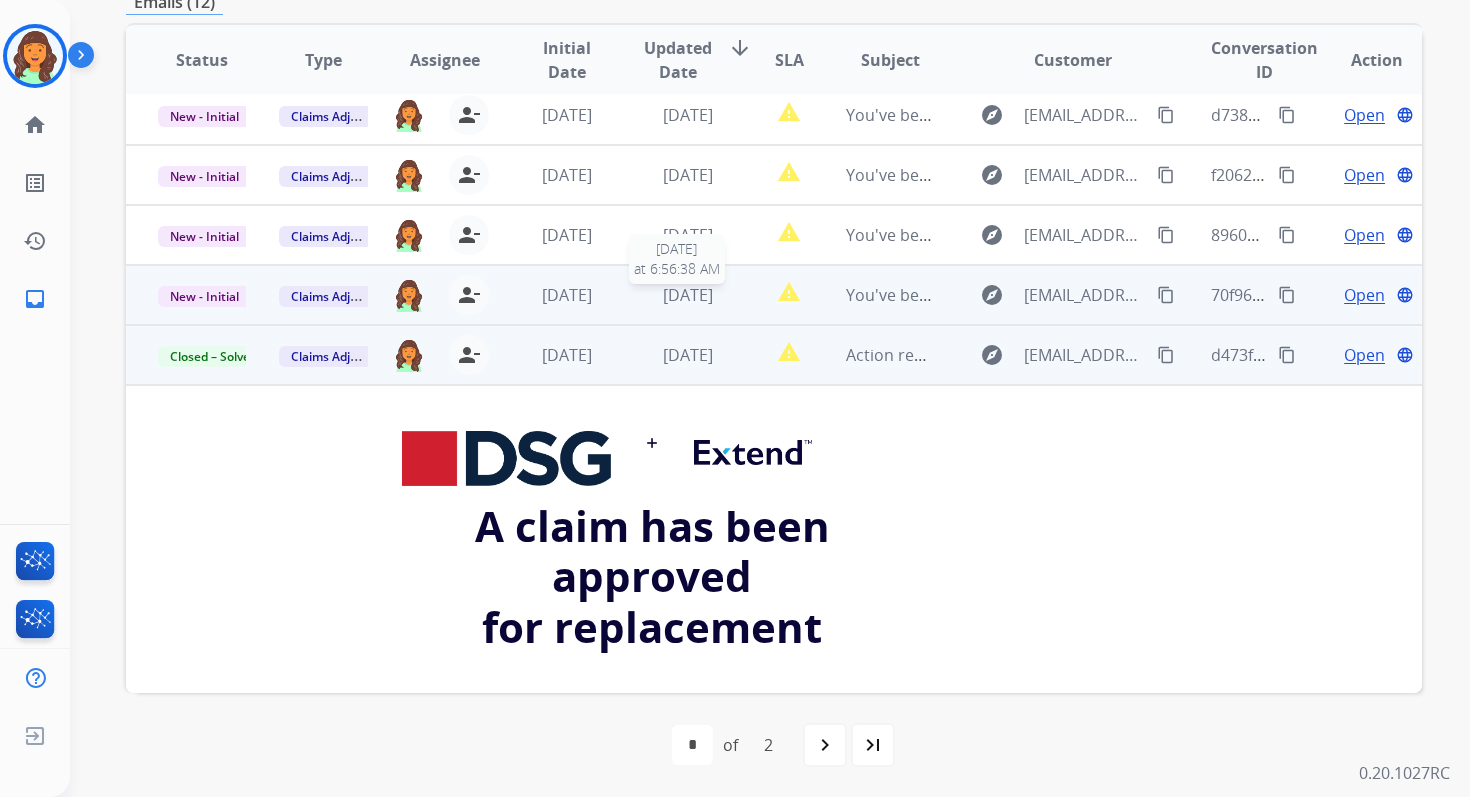 click on "[DATE]" at bounding box center (688, 295) 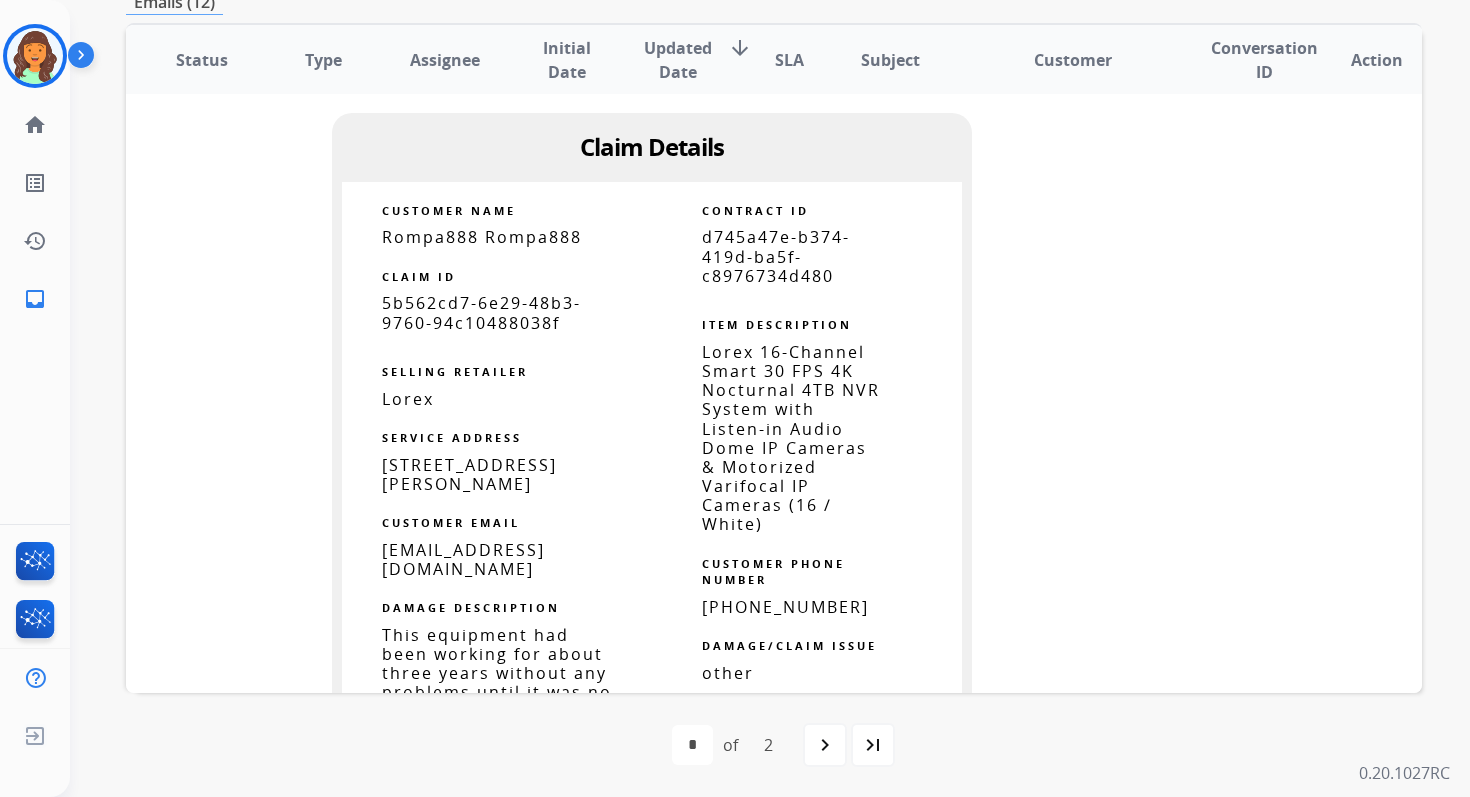 scroll, scrollTop: 1388, scrollLeft: 0, axis: vertical 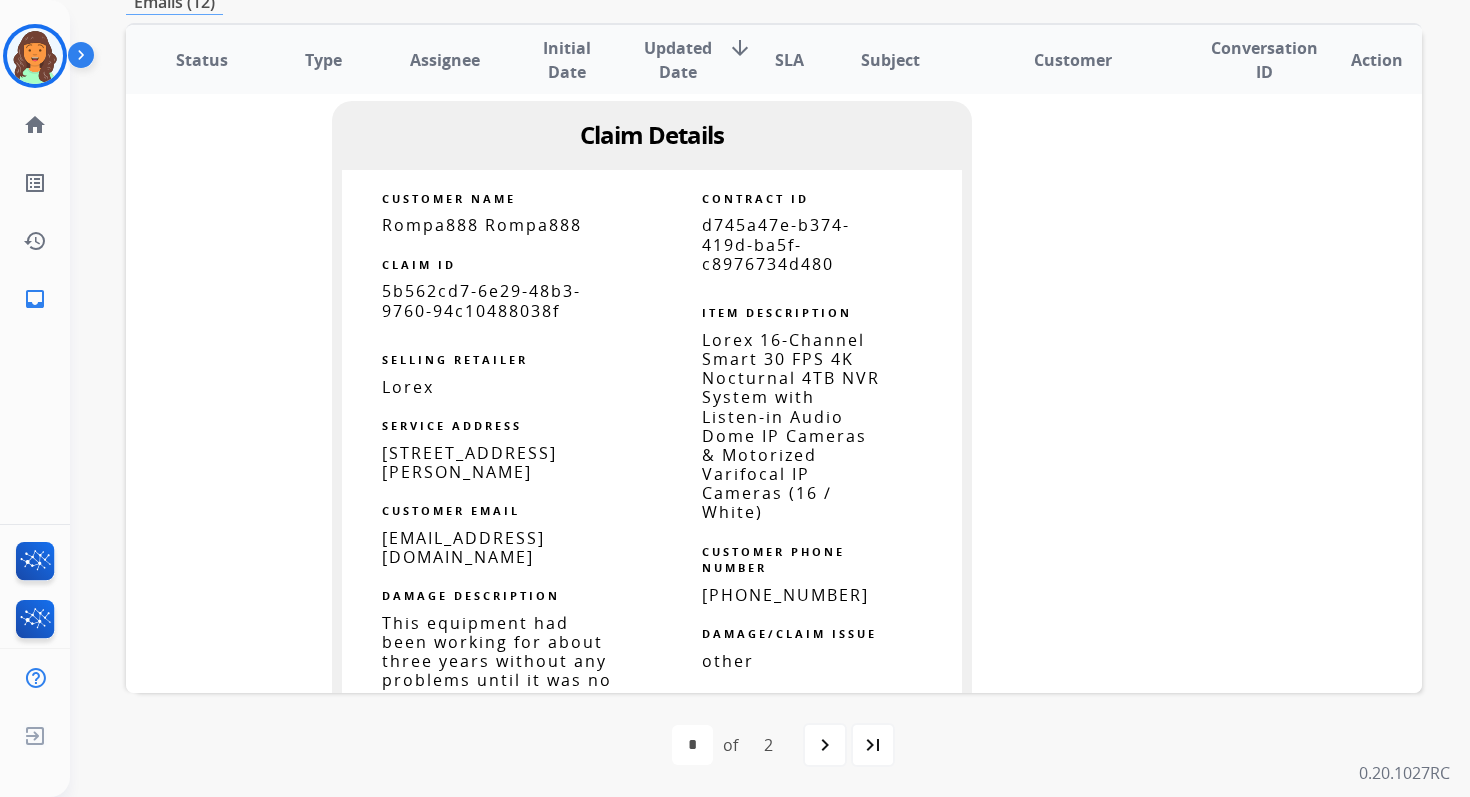 click on "d745a47e-b374-419d-ba5f-c8976734d480" at bounding box center (776, 244) 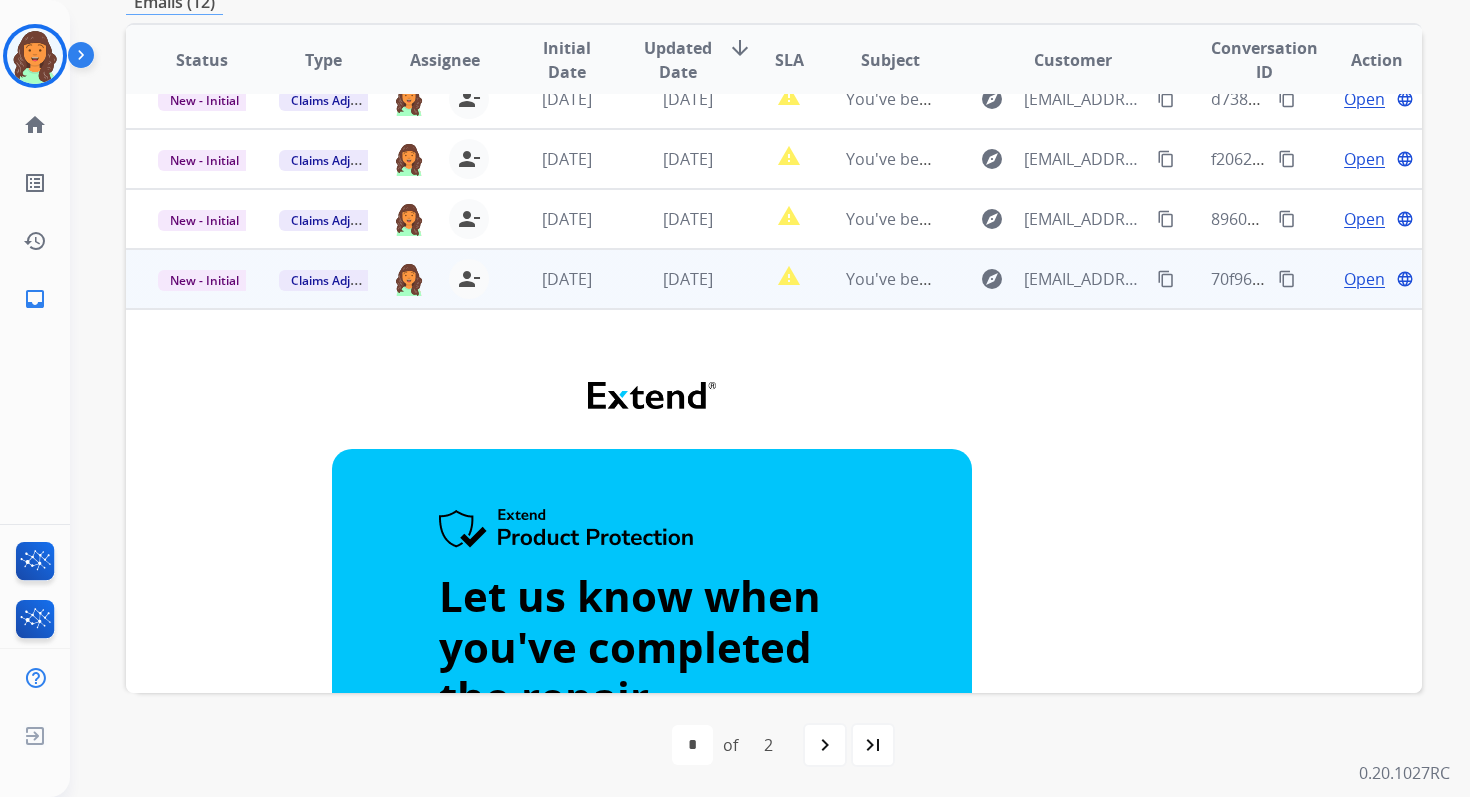 scroll, scrollTop: 0, scrollLeft: 0, axis: both 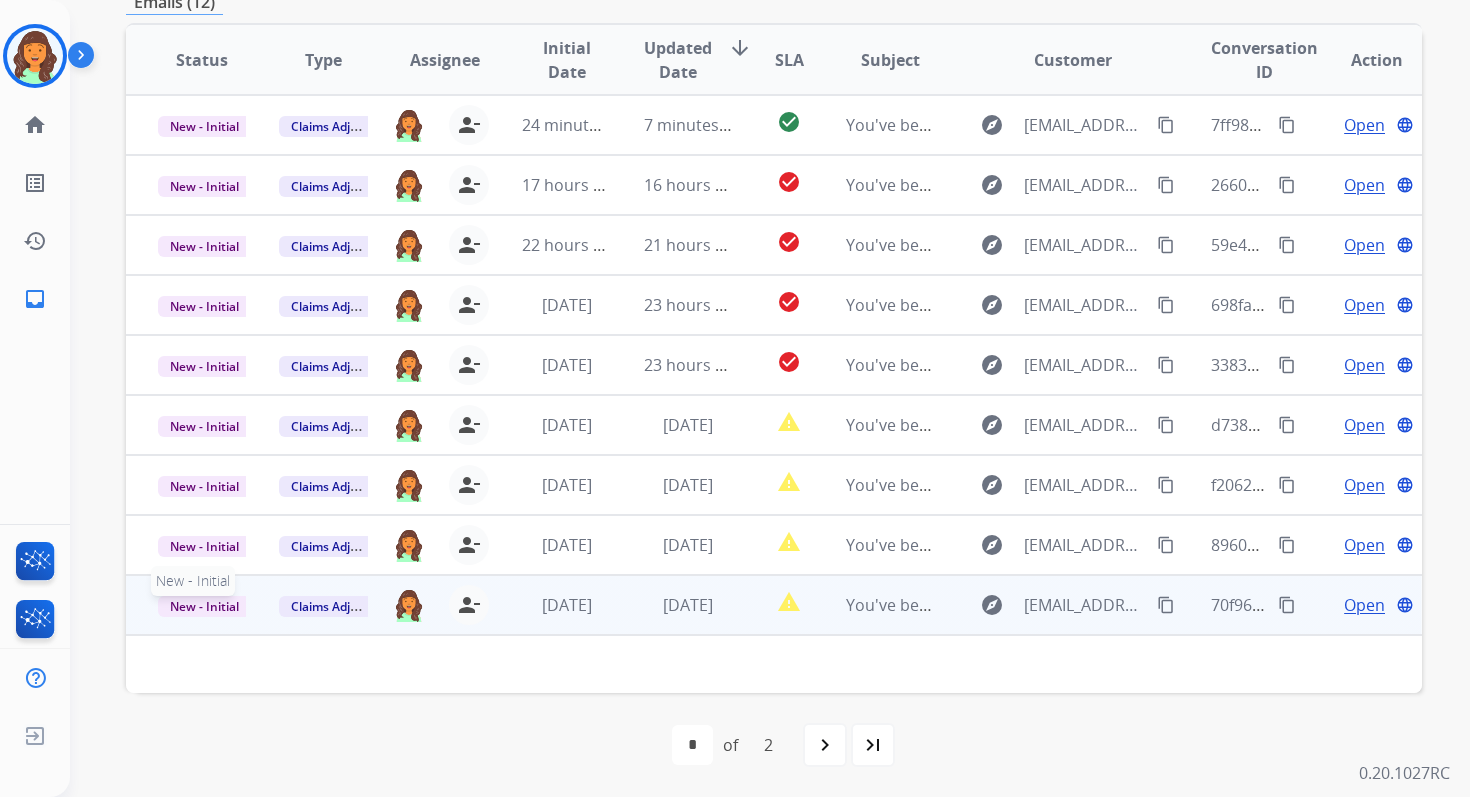 click on "New - Initial" at bounding box center [204, 606] 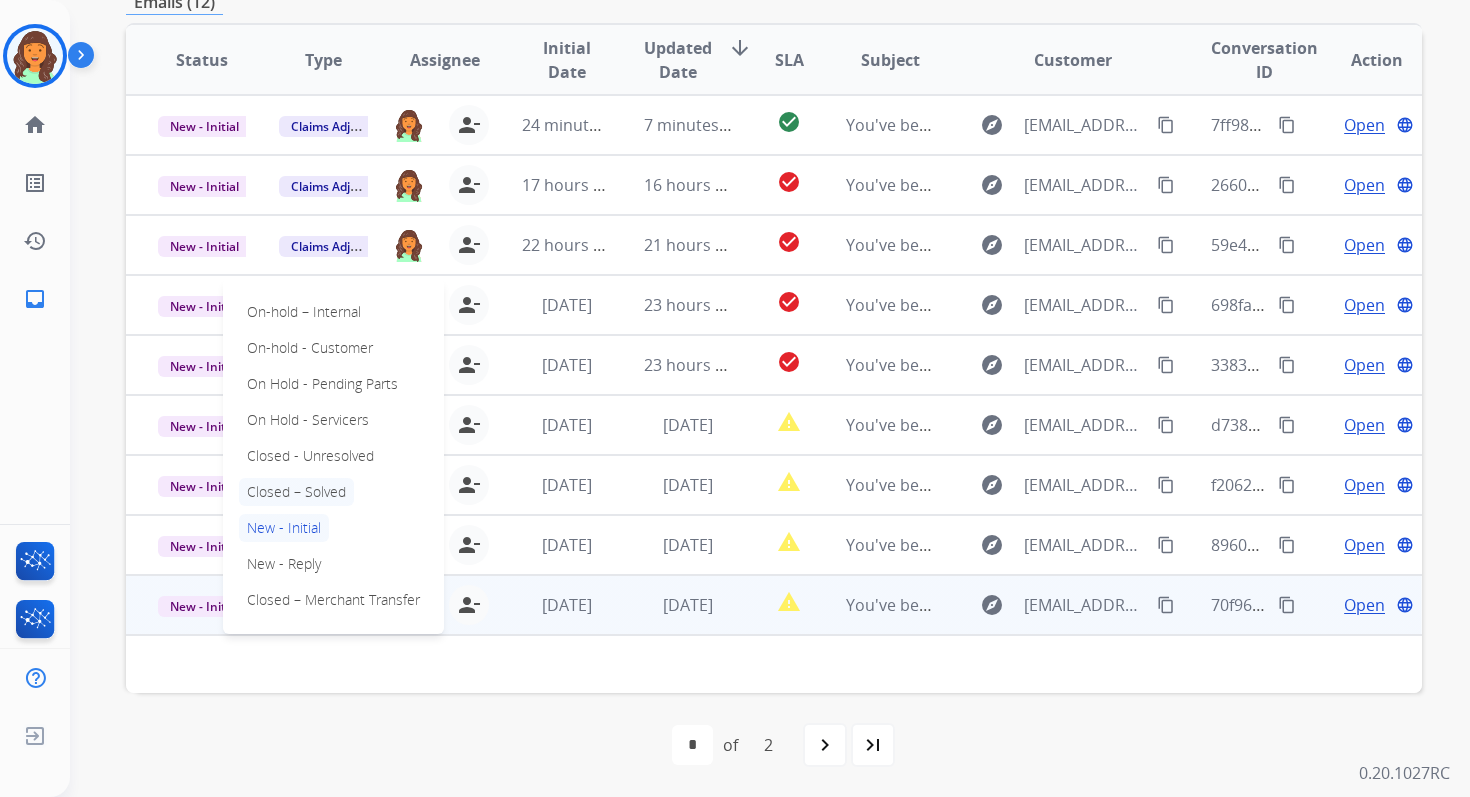 click on "Closed – Solved" at bounding box center (296, 492) 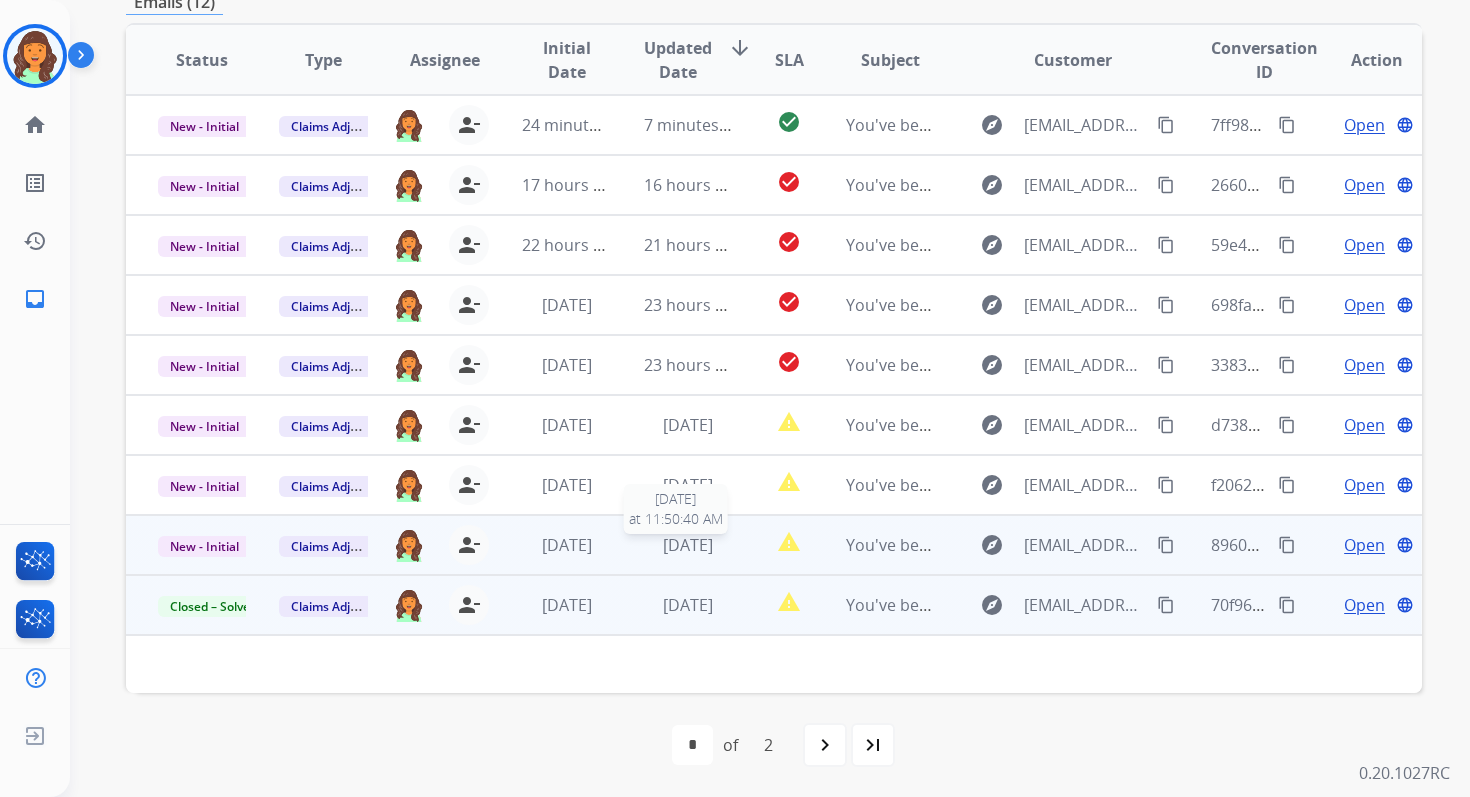 click on "[DATE]" at bounding box center (688, 545) 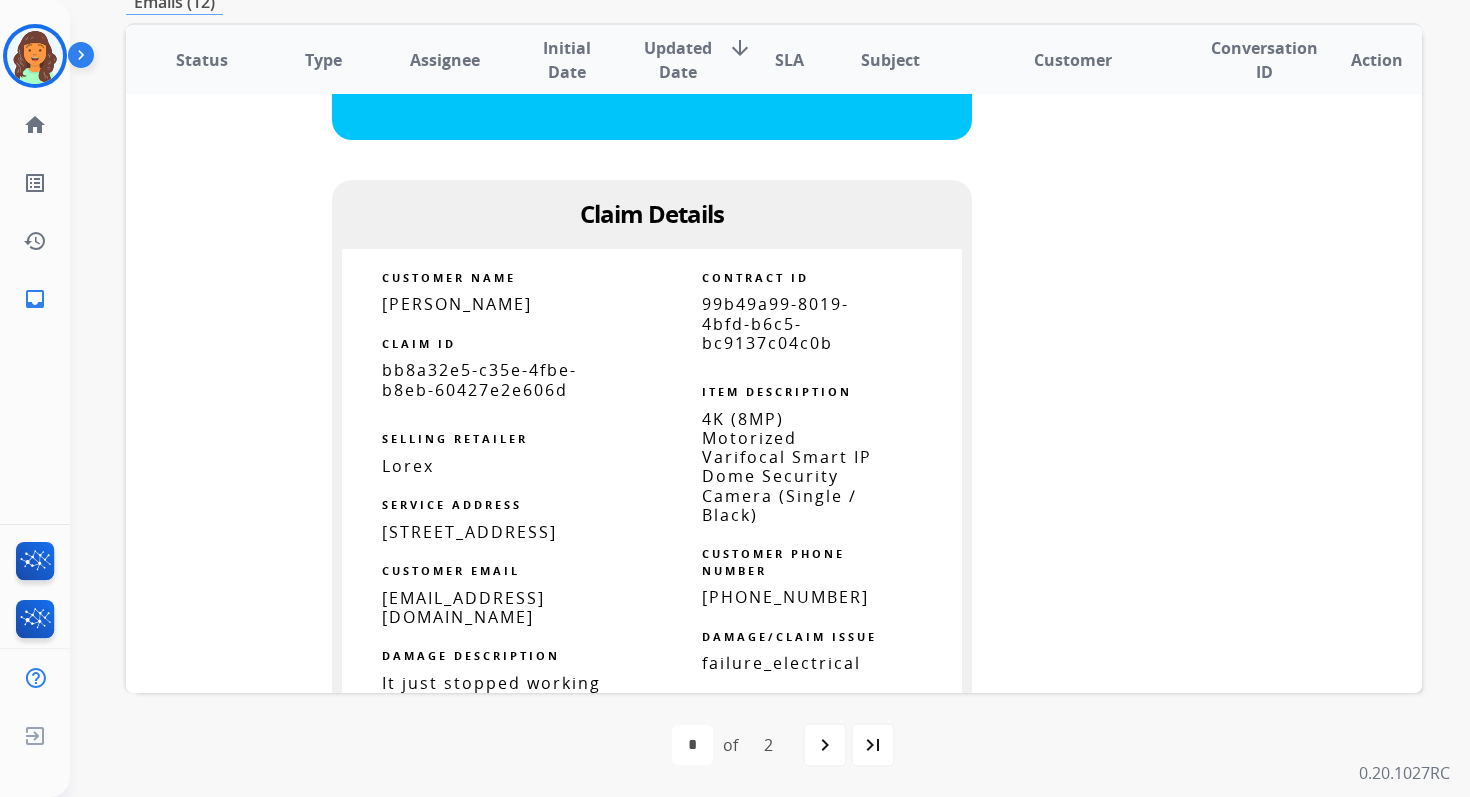 scroll, scrollTop: 1296, scrollLeft: 0, axis: vertical 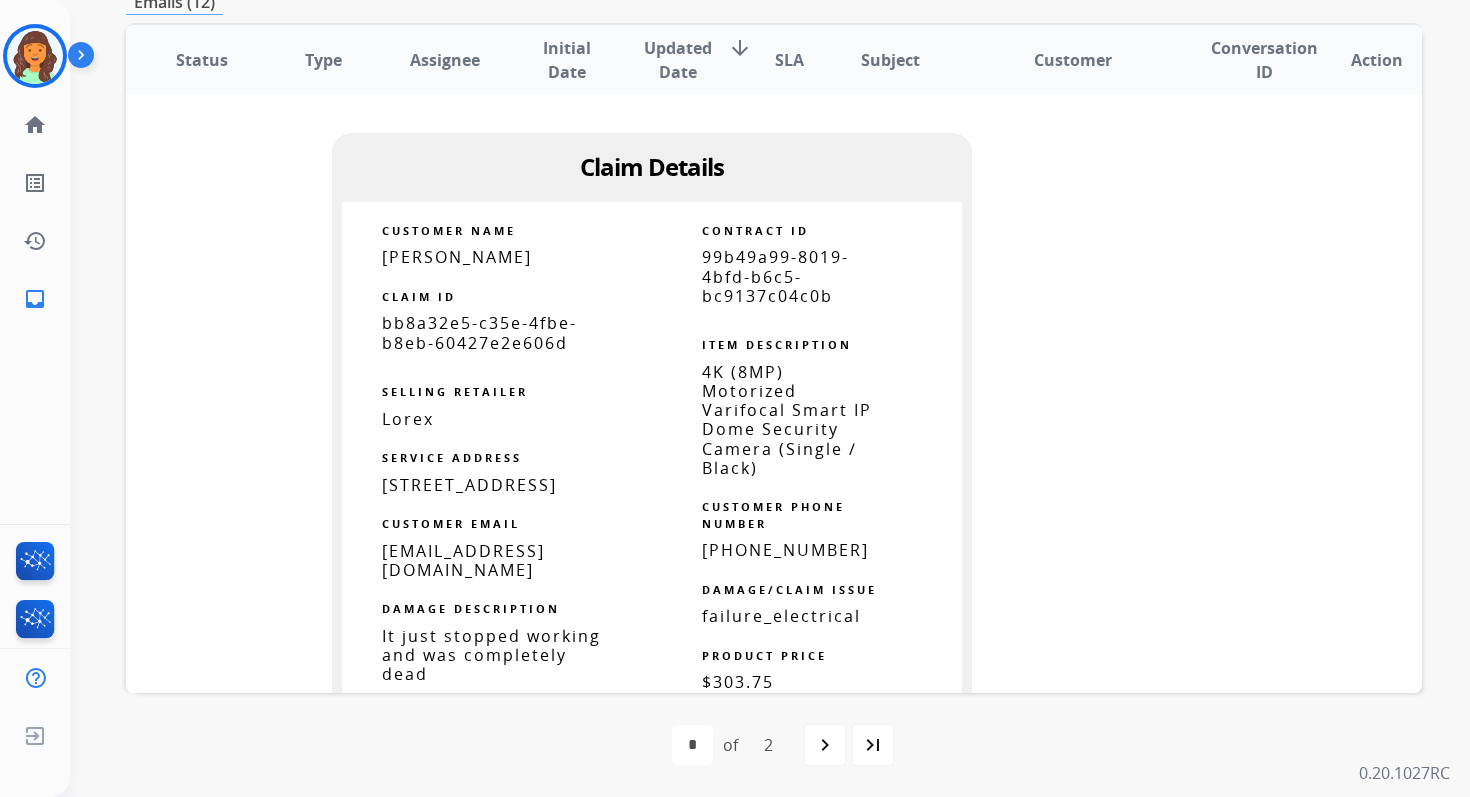click on "99b49a99-8019-4bfd-b6c5-bc9137c04c0b" at bounding box center (775, 276) 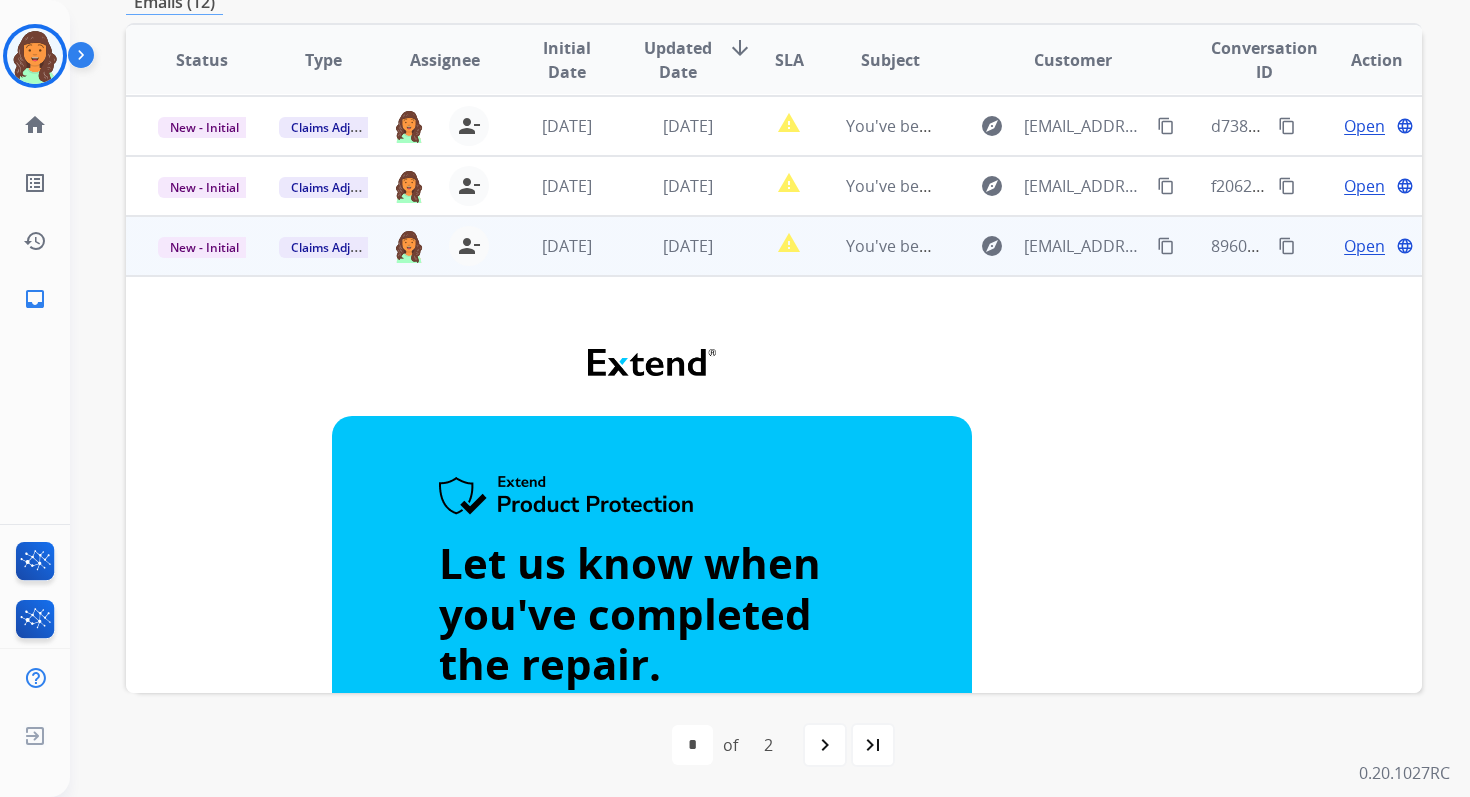 scroll, scrollTop: 289, scrollLeft: 0, axis: vertical 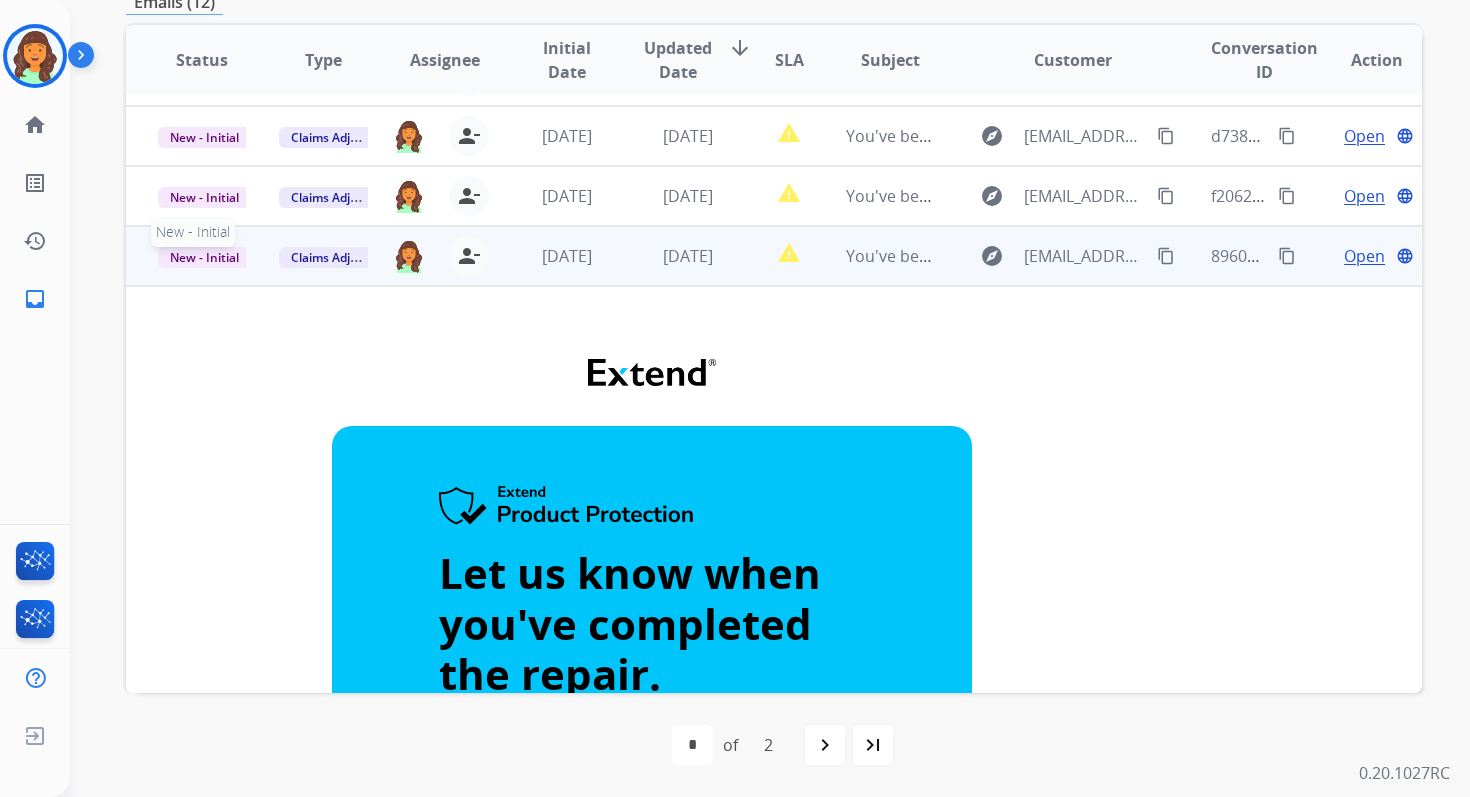 click on "New - Initial" at bounding box center (204, 257) 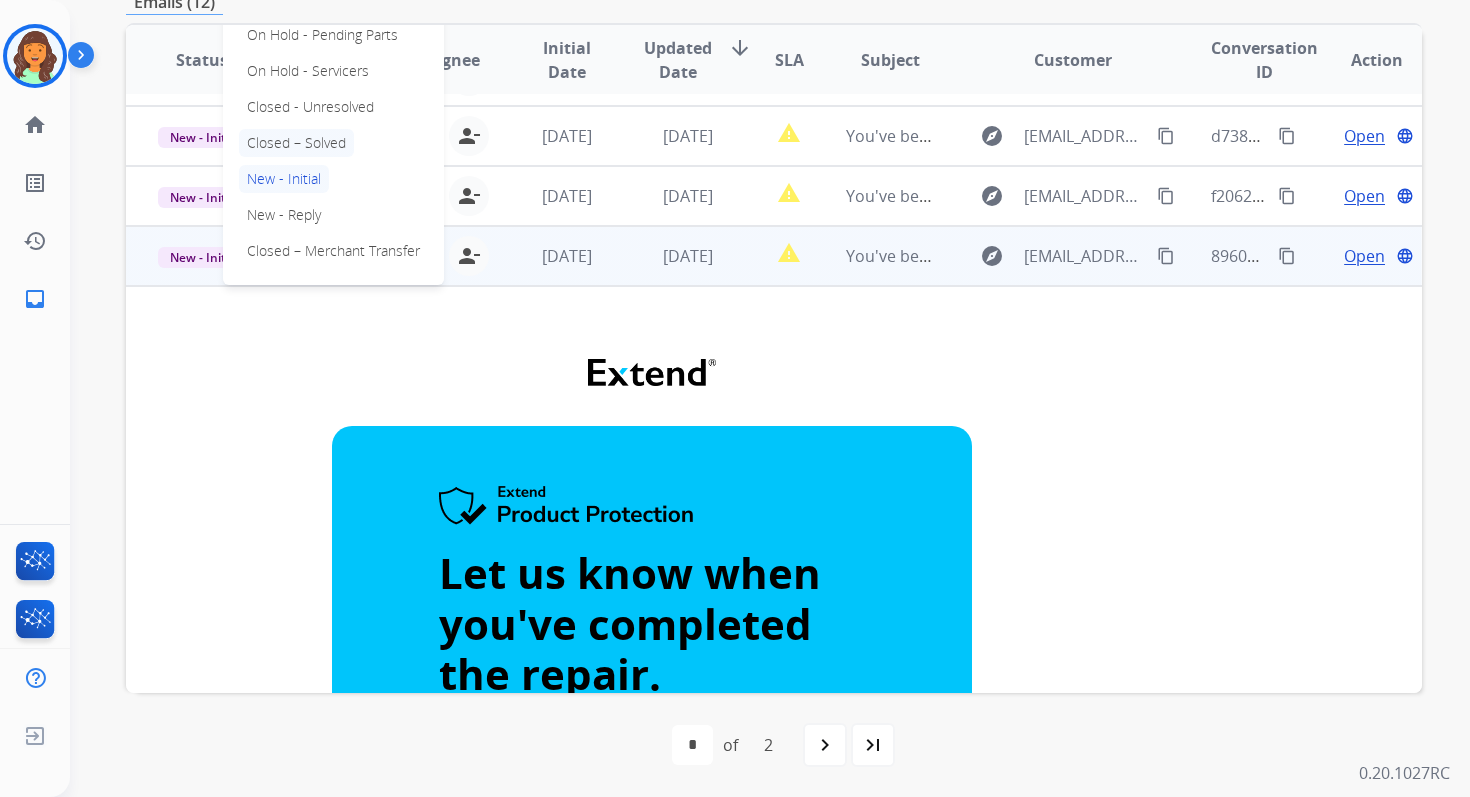 click on "Closed – Solved" at bounding box center [296, 143] 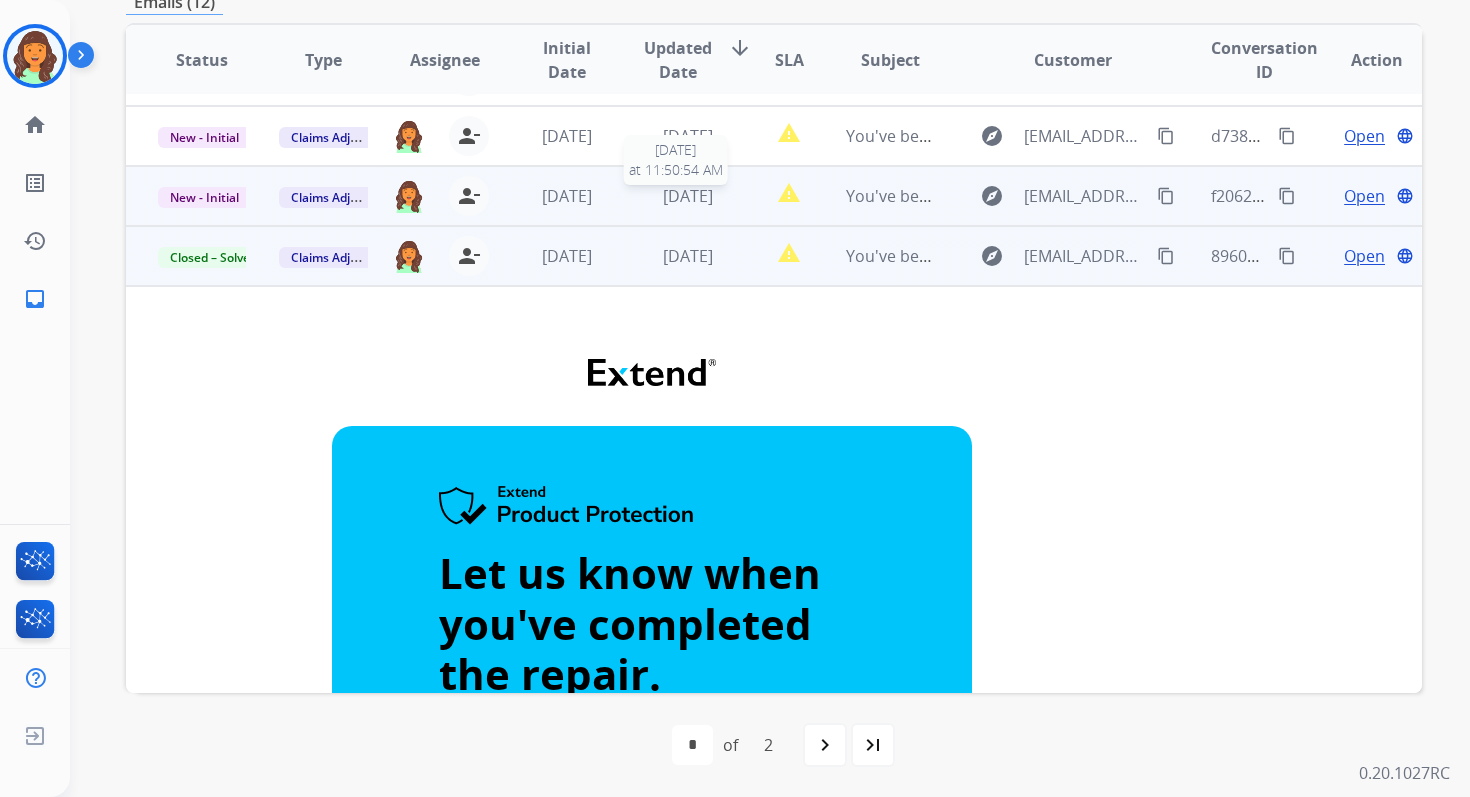 click on "[DATE]" at bounding box center [688, 196] 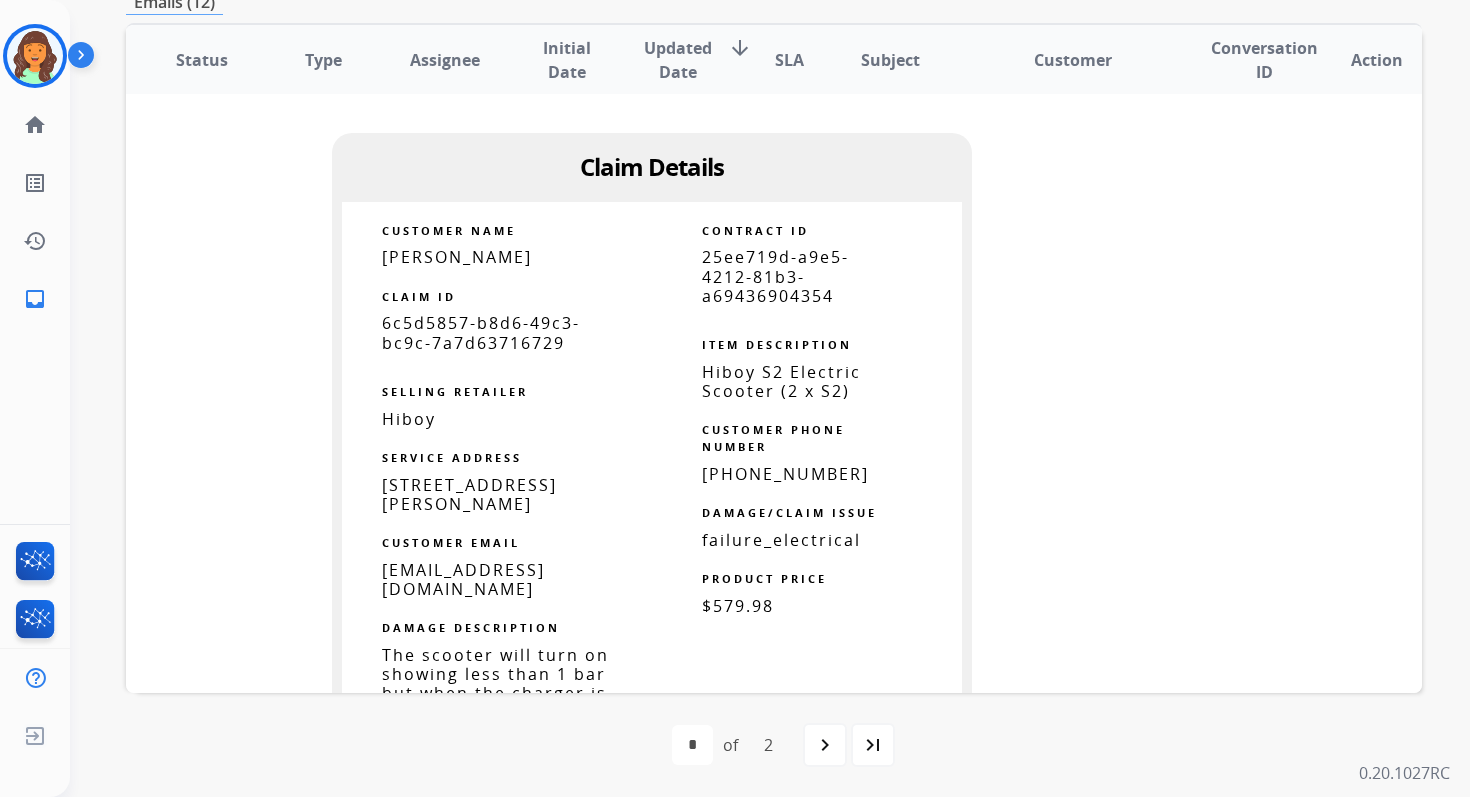 scroll, scrollTop: 1263, scrollLeft: 0, axis: vertical 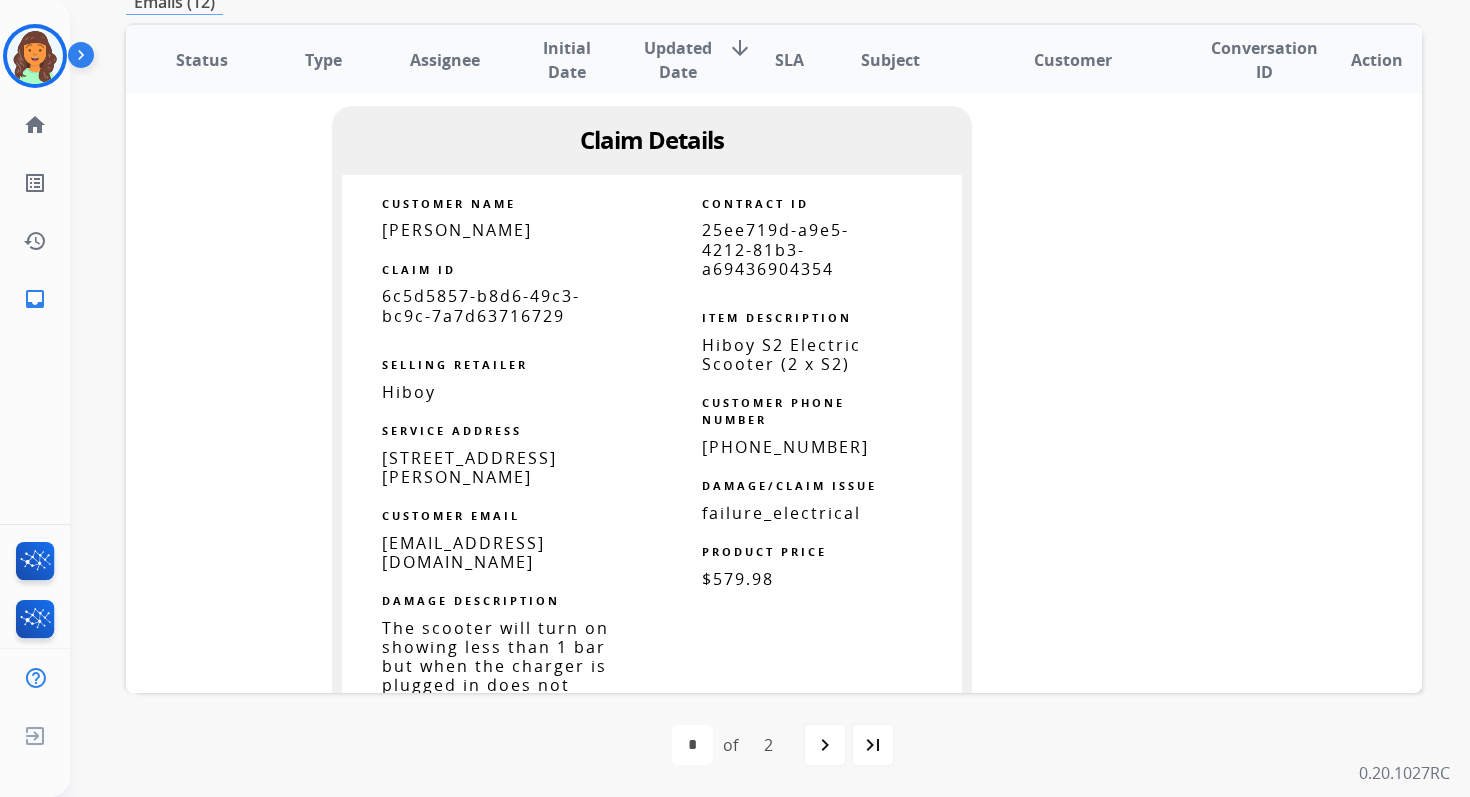 click on "25ee719d-a9e5-4212-81b3-a69436904354" at bounding box center [775, 249] 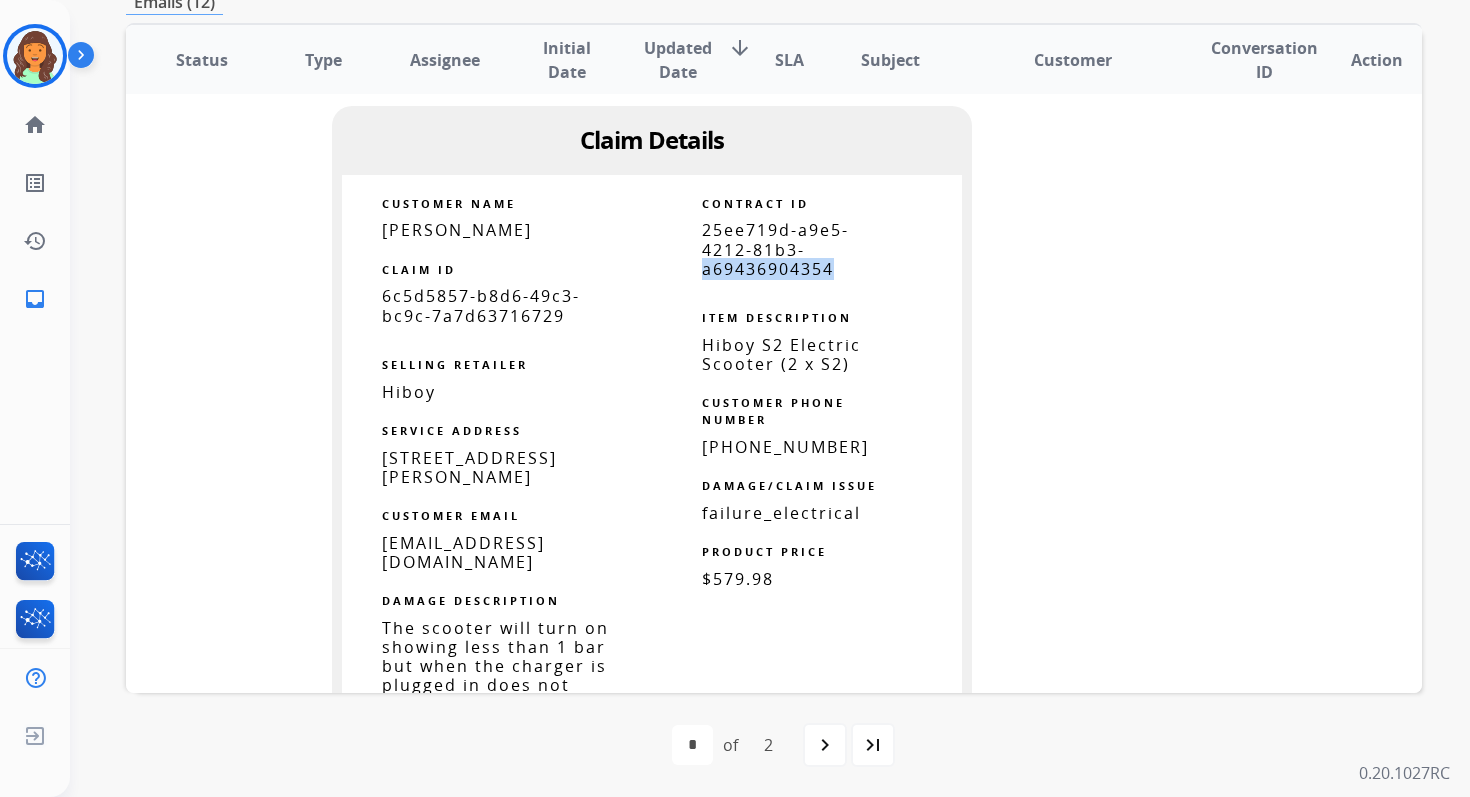 click on "25ee719d-a9e5-4212-81b3-a69436904354" at bounding box center (775, 249) 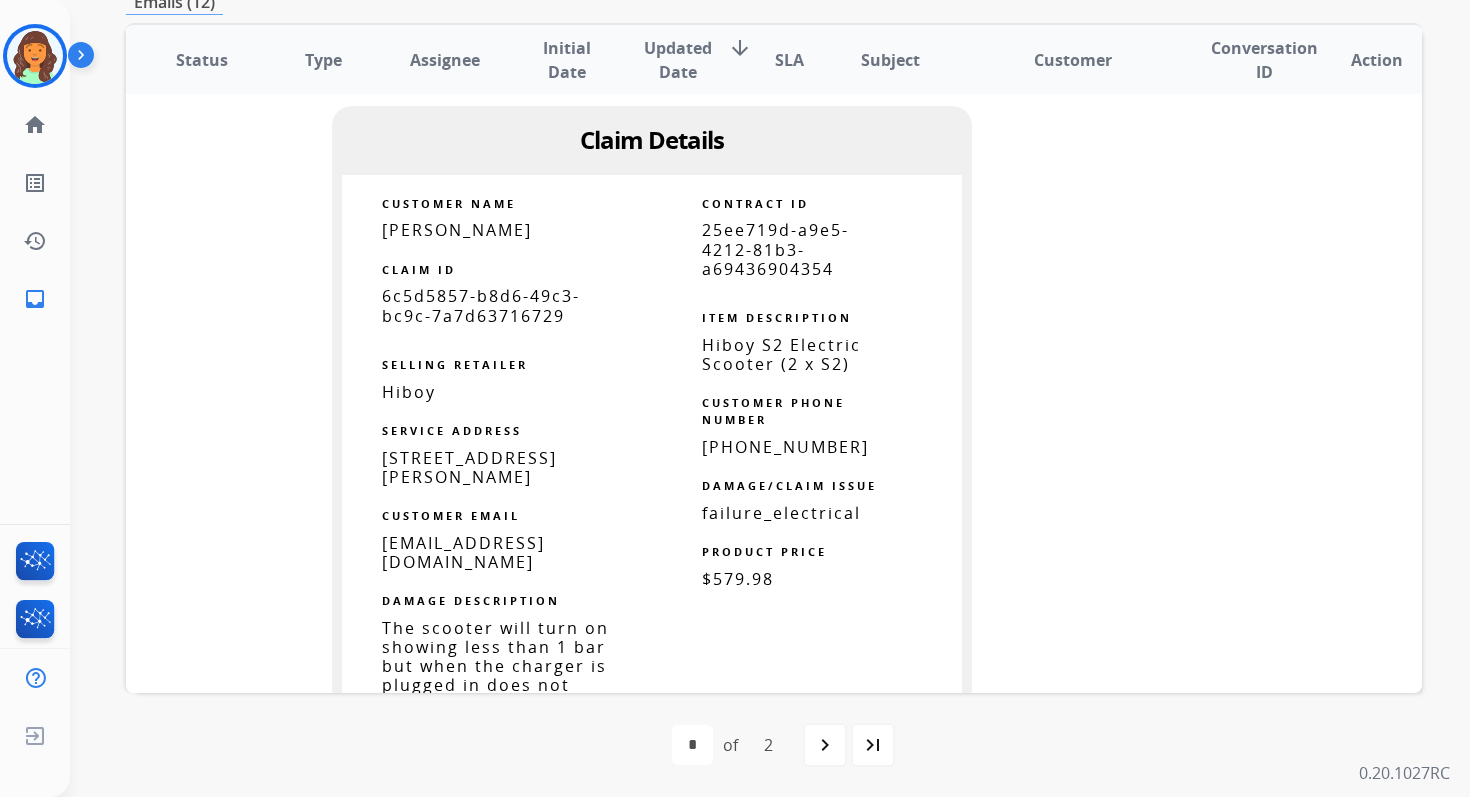 click on "25ee719d-a9e5-4212-81b3-a69436904354" at bounding box center (775, 249) 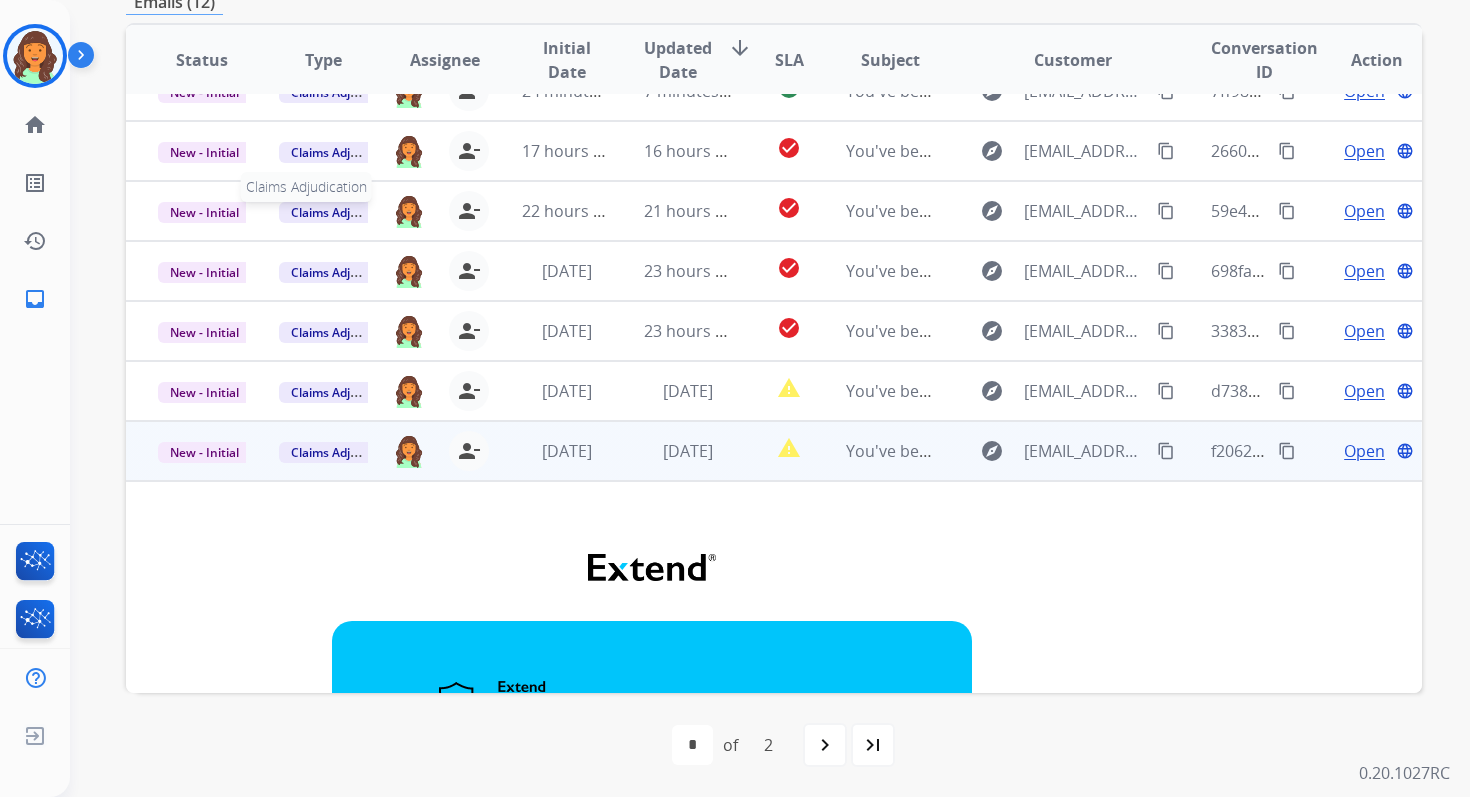 scroll, scrollTop: 0, scrollLeft: 0, axis: both 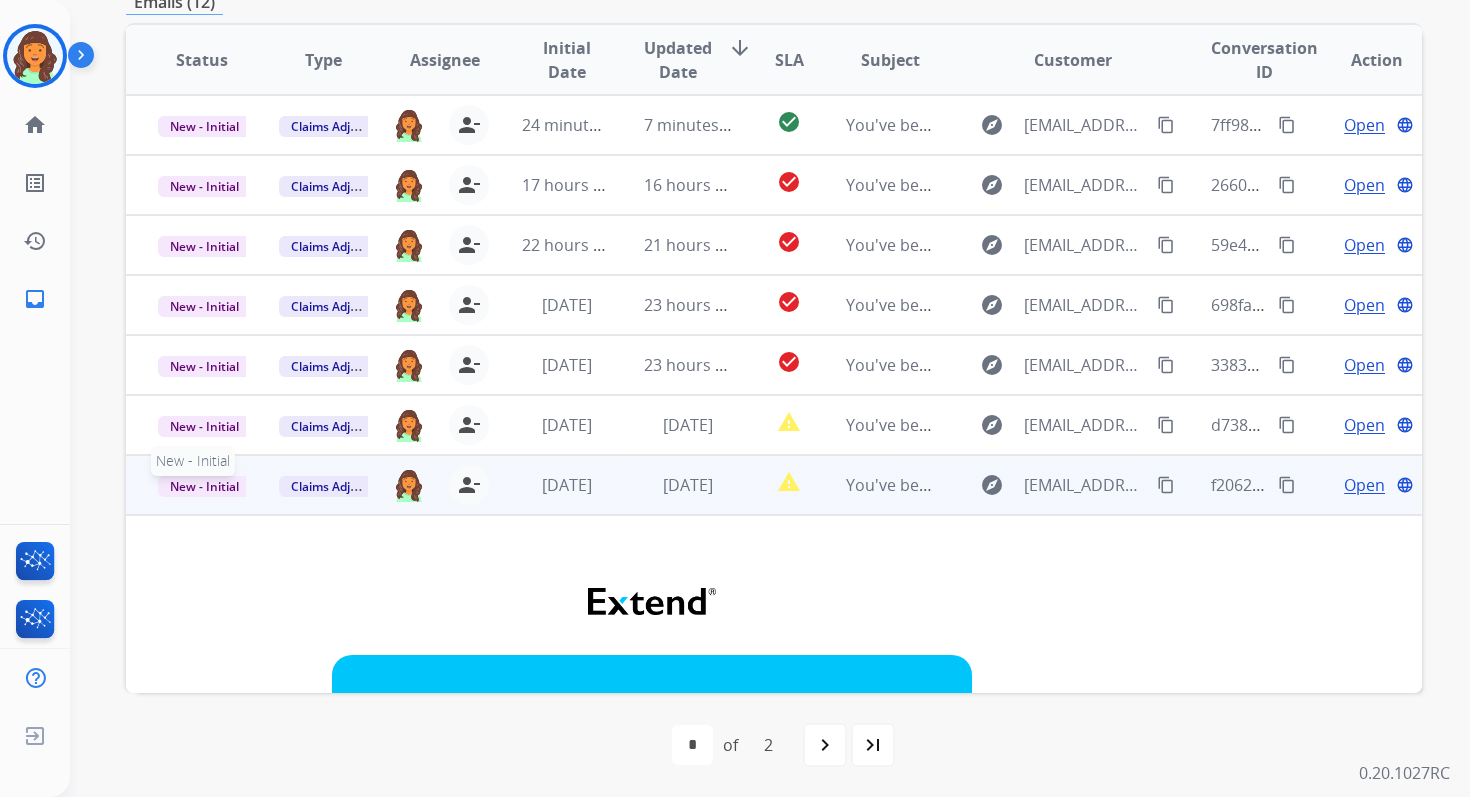 click on "New - Initial" at bounding box center [204, 486] 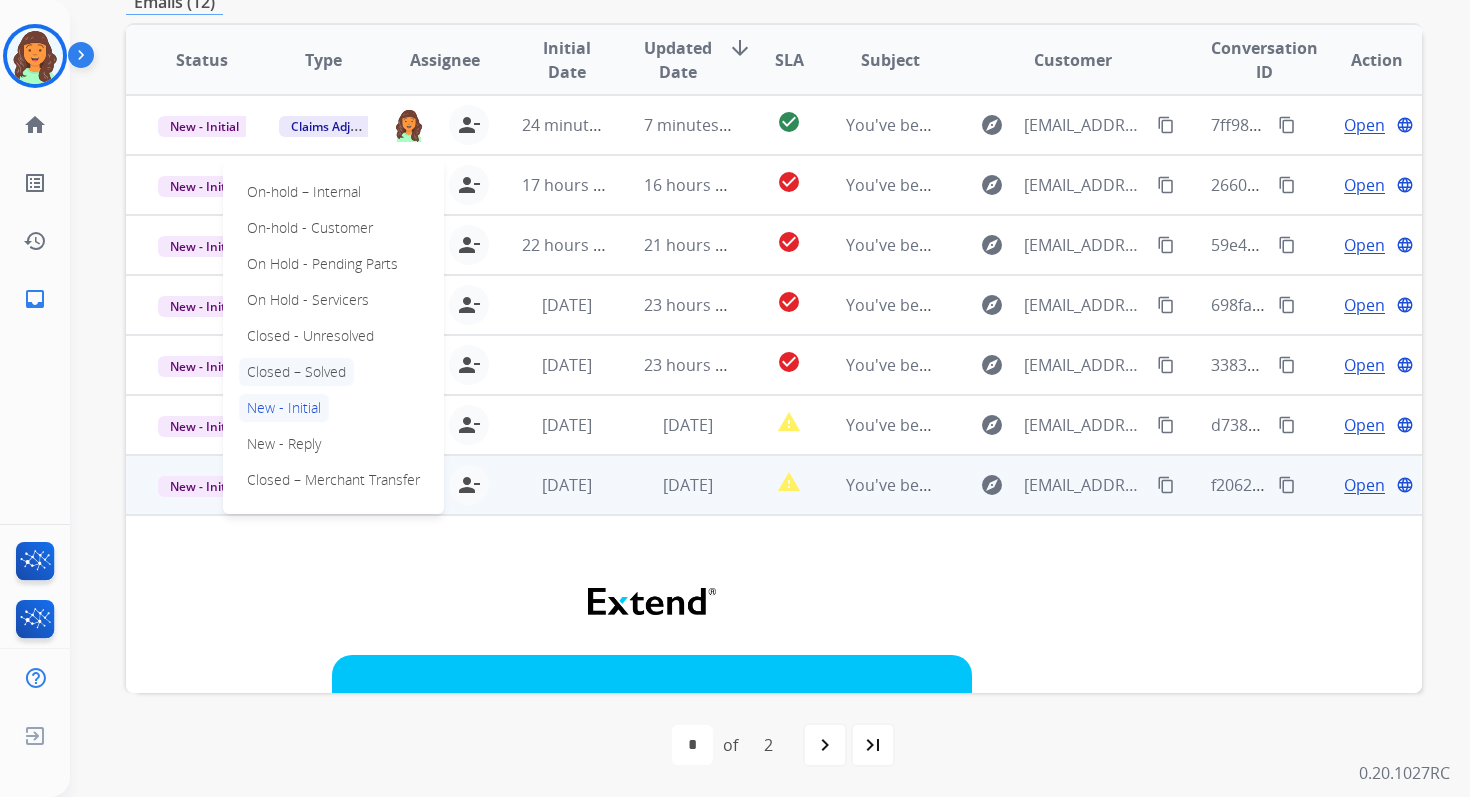 click on "Closed – Solved" at bounding box center [296, 372] 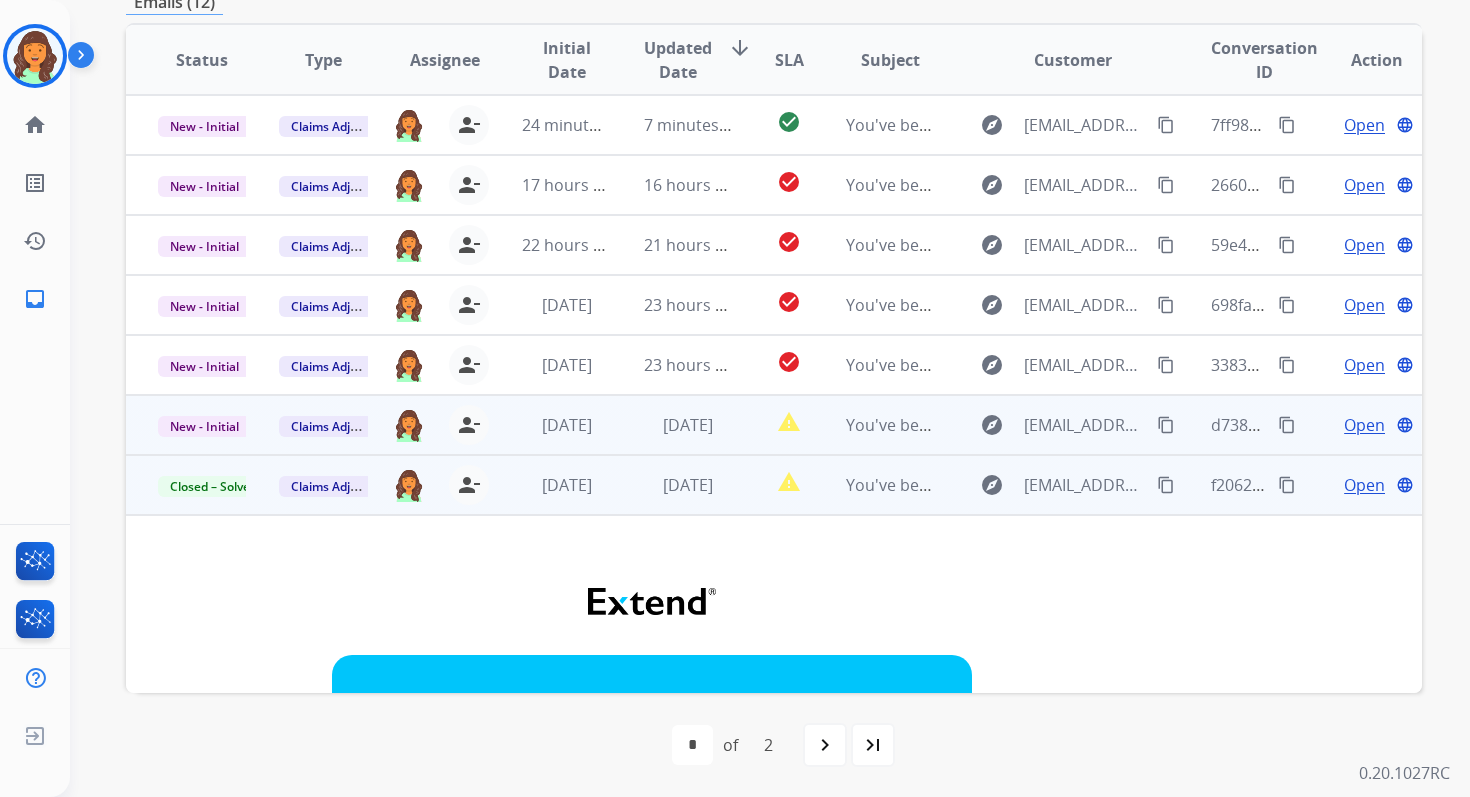 click on "[DATE]" at bounding box center [550, 425] 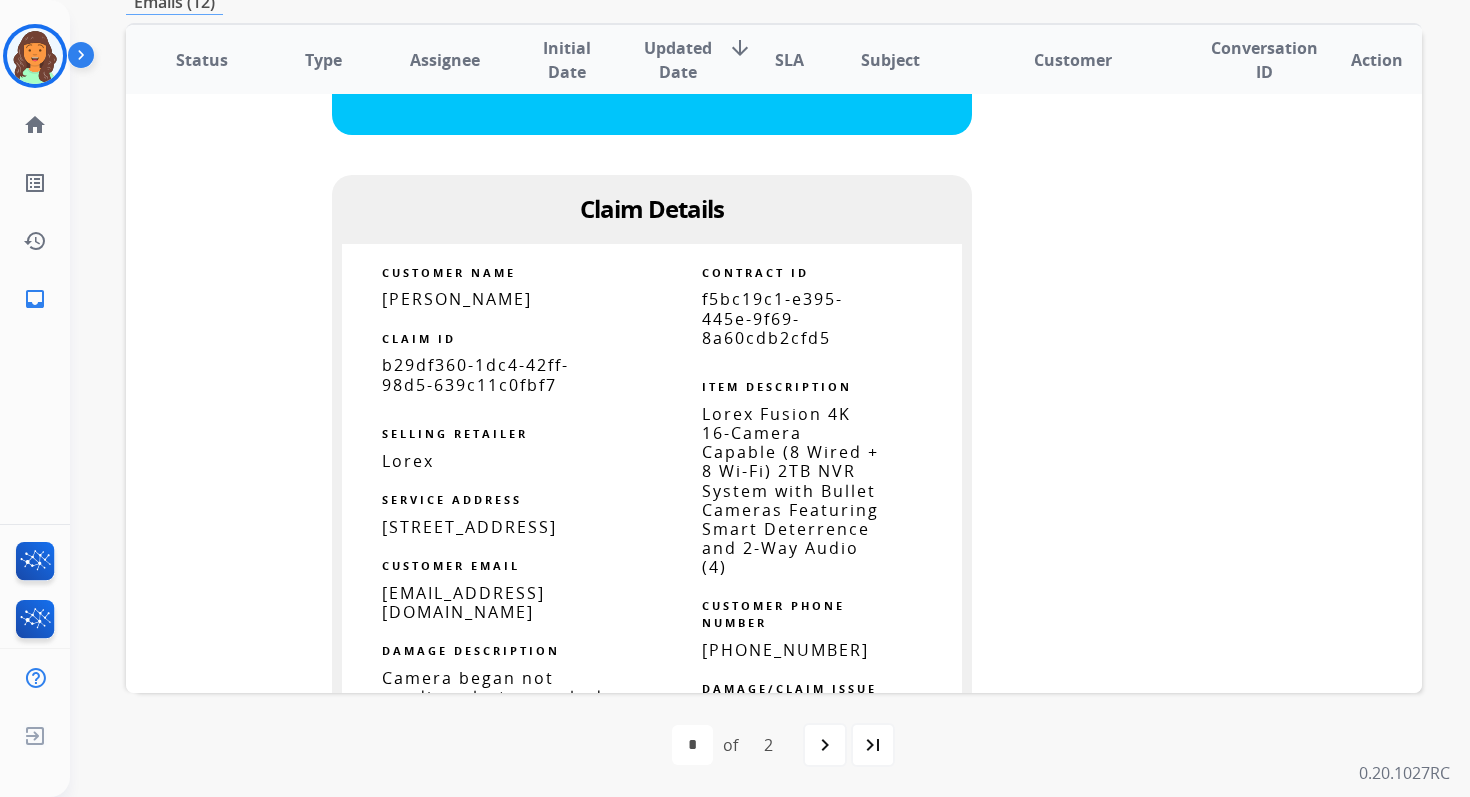scroll, scrollTop: 1135, scrollLeft: 0, axis: vertical 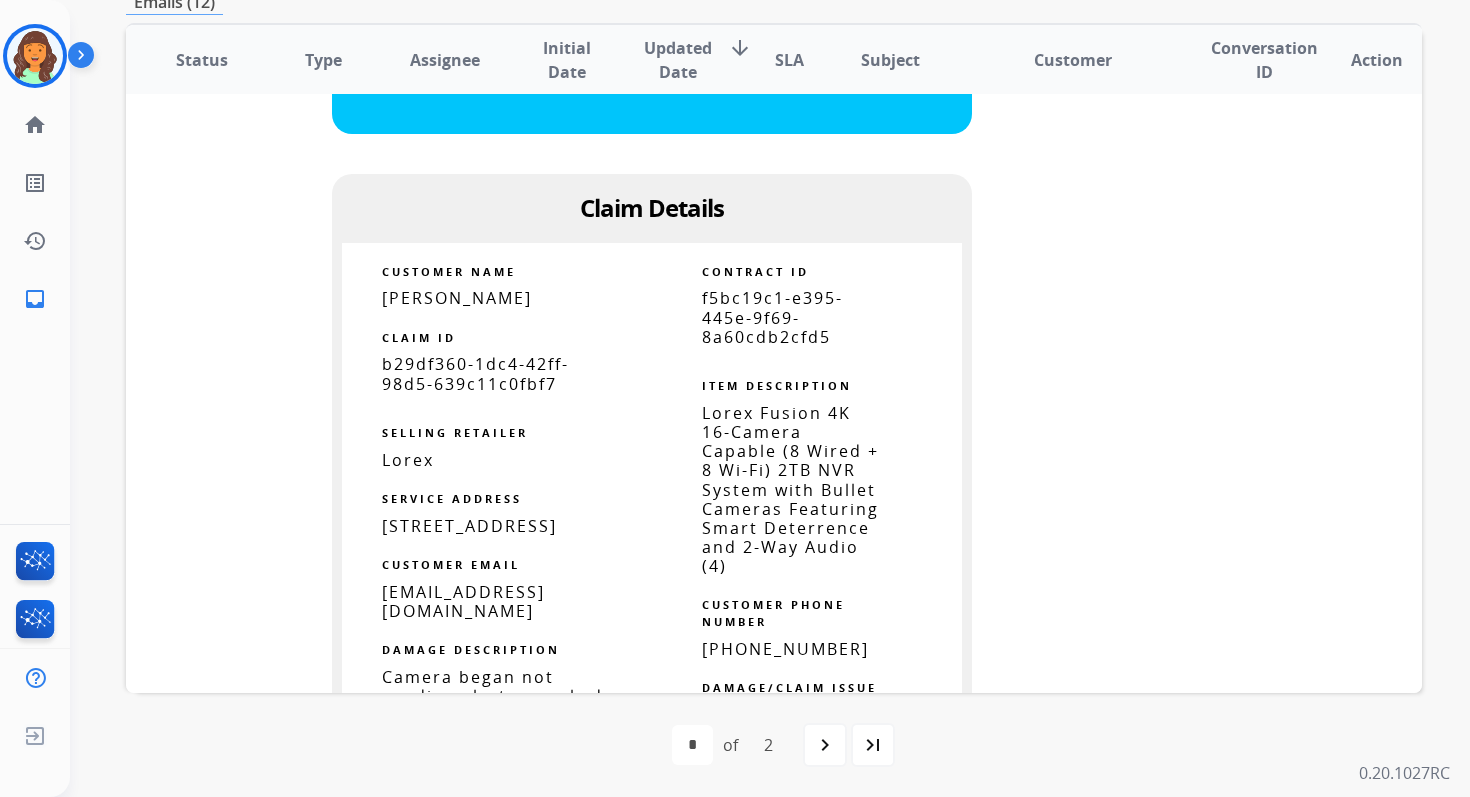 click on "f5bc19c1-e395-445e-9f69-8a60cdb2cfd5" at bounding box center (772, 317) 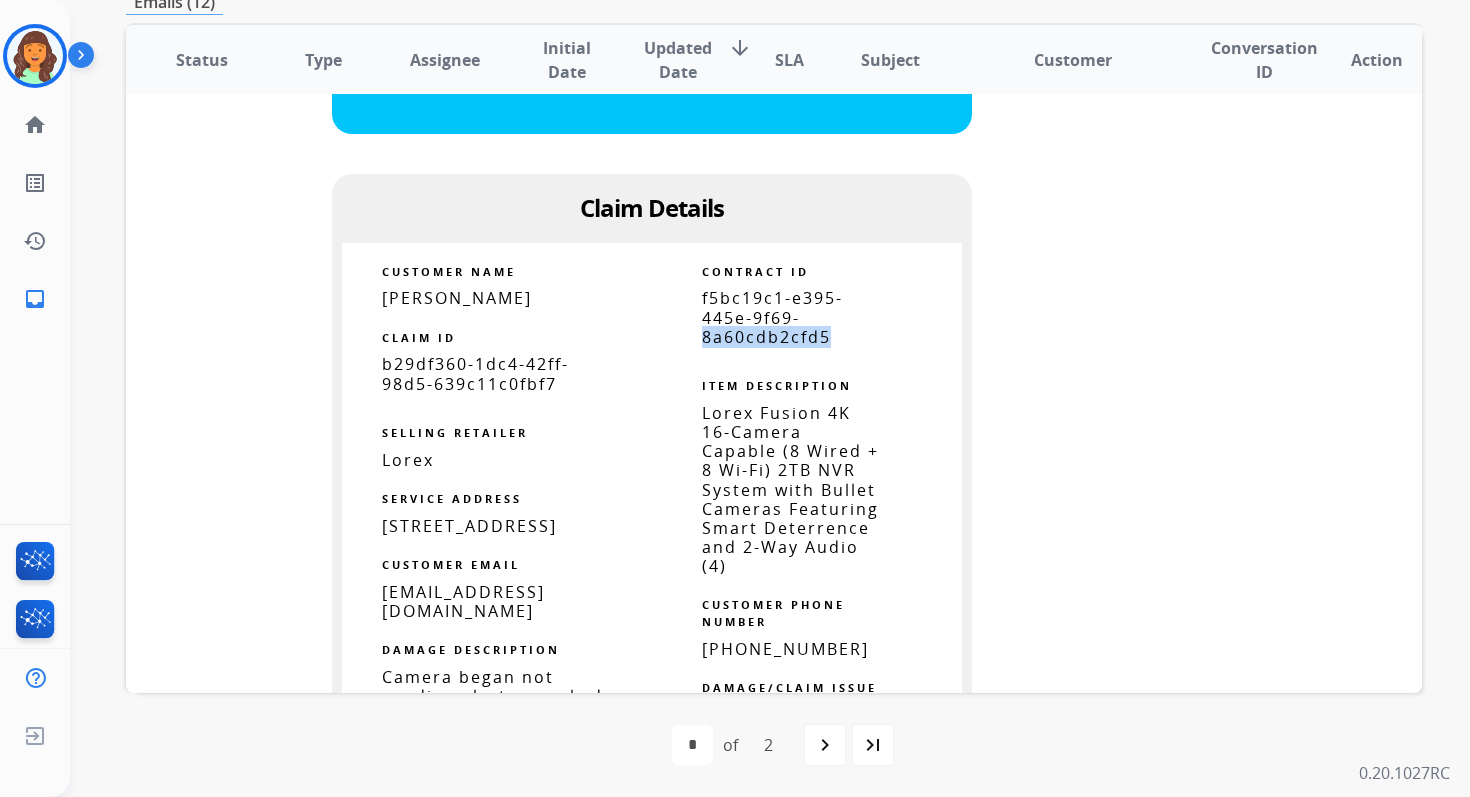 click on "f5bc19c1-e395-445e-9f69-8a60cdb2cfd5" at bounding box center (772, 317) 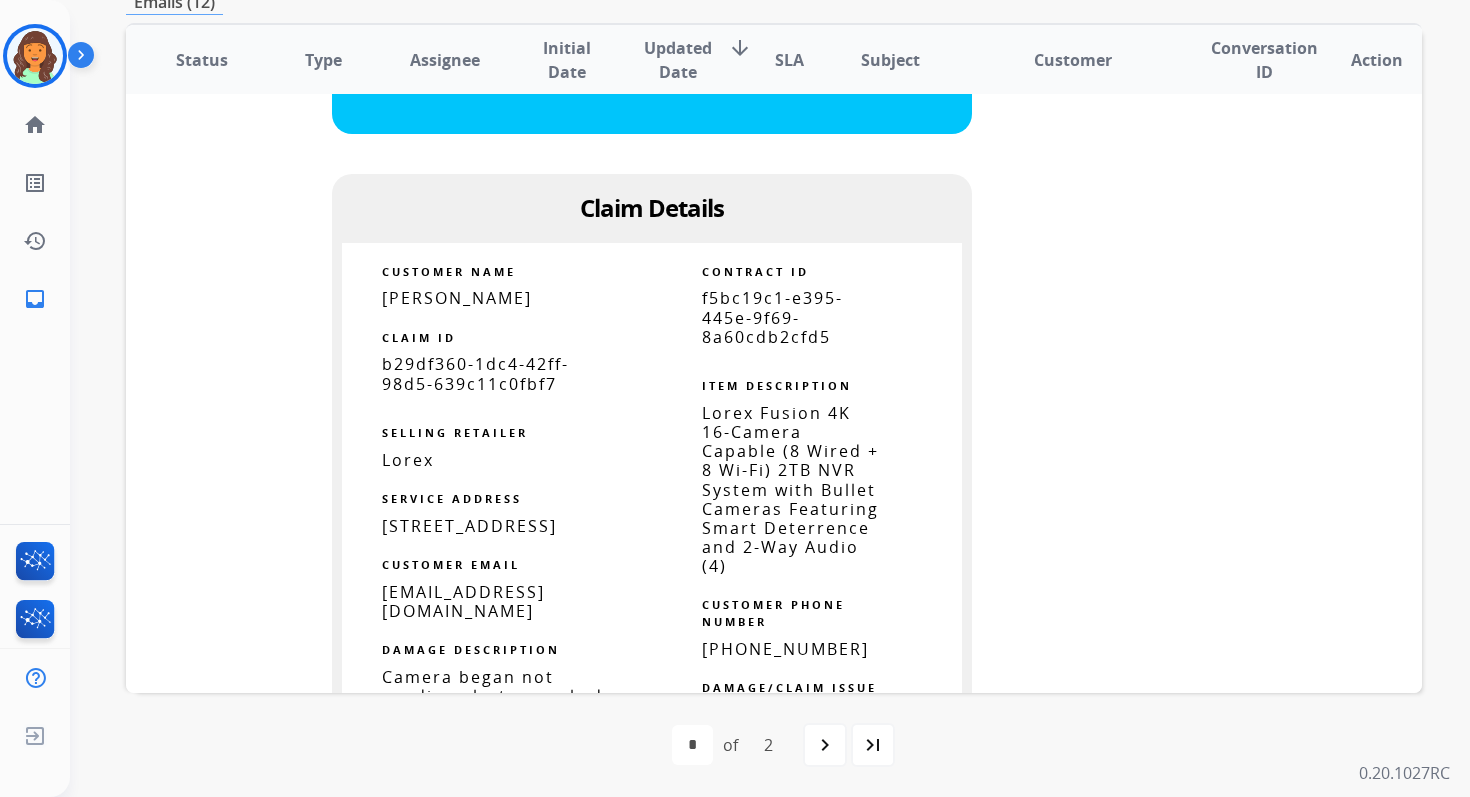 click on "f5bc19c1-e395-445e-9f69-8a60cdb2cfd5" at bounding box center (772, 317) 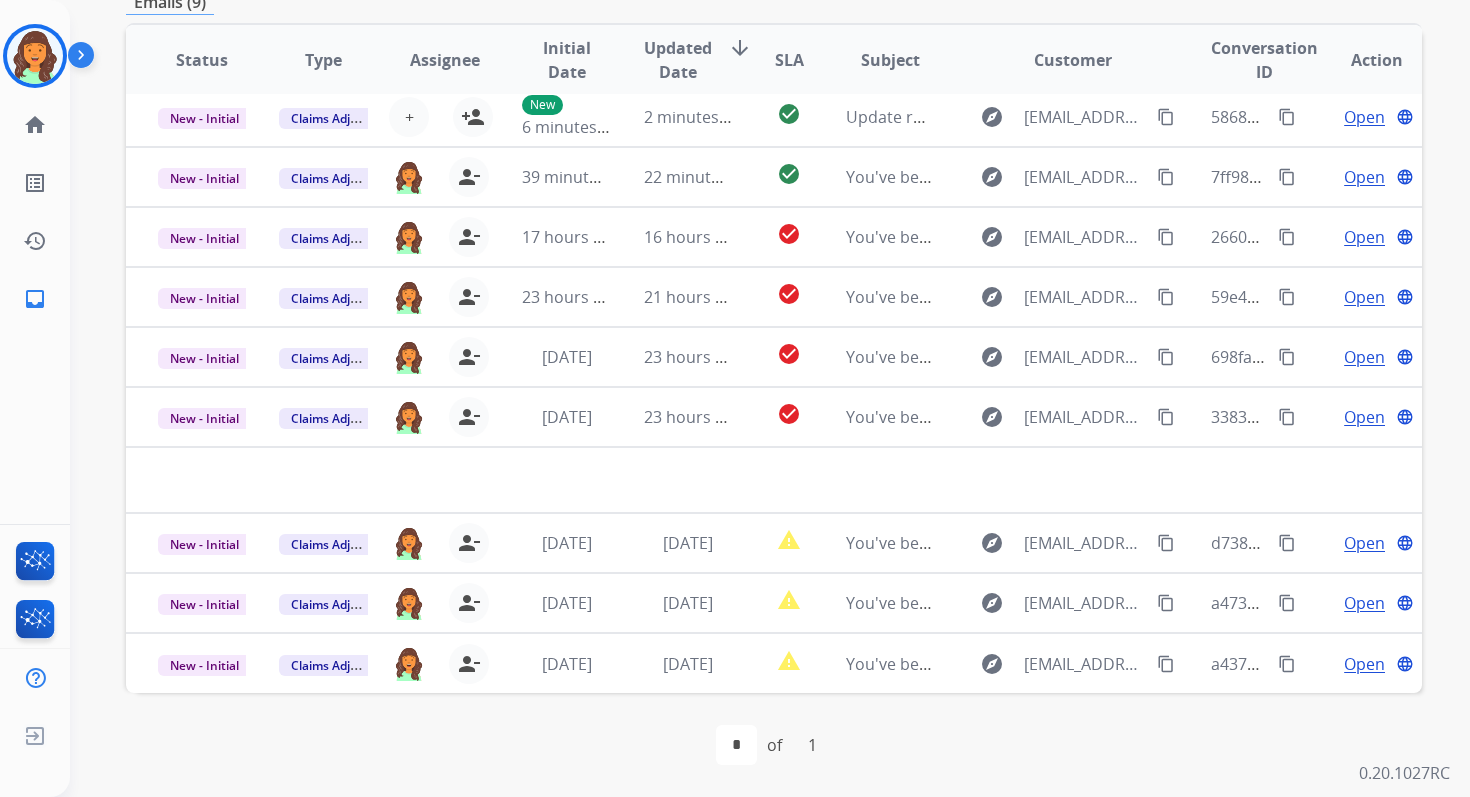 scroll, scrollTop: 0, scrollLeft: 0, axis: both 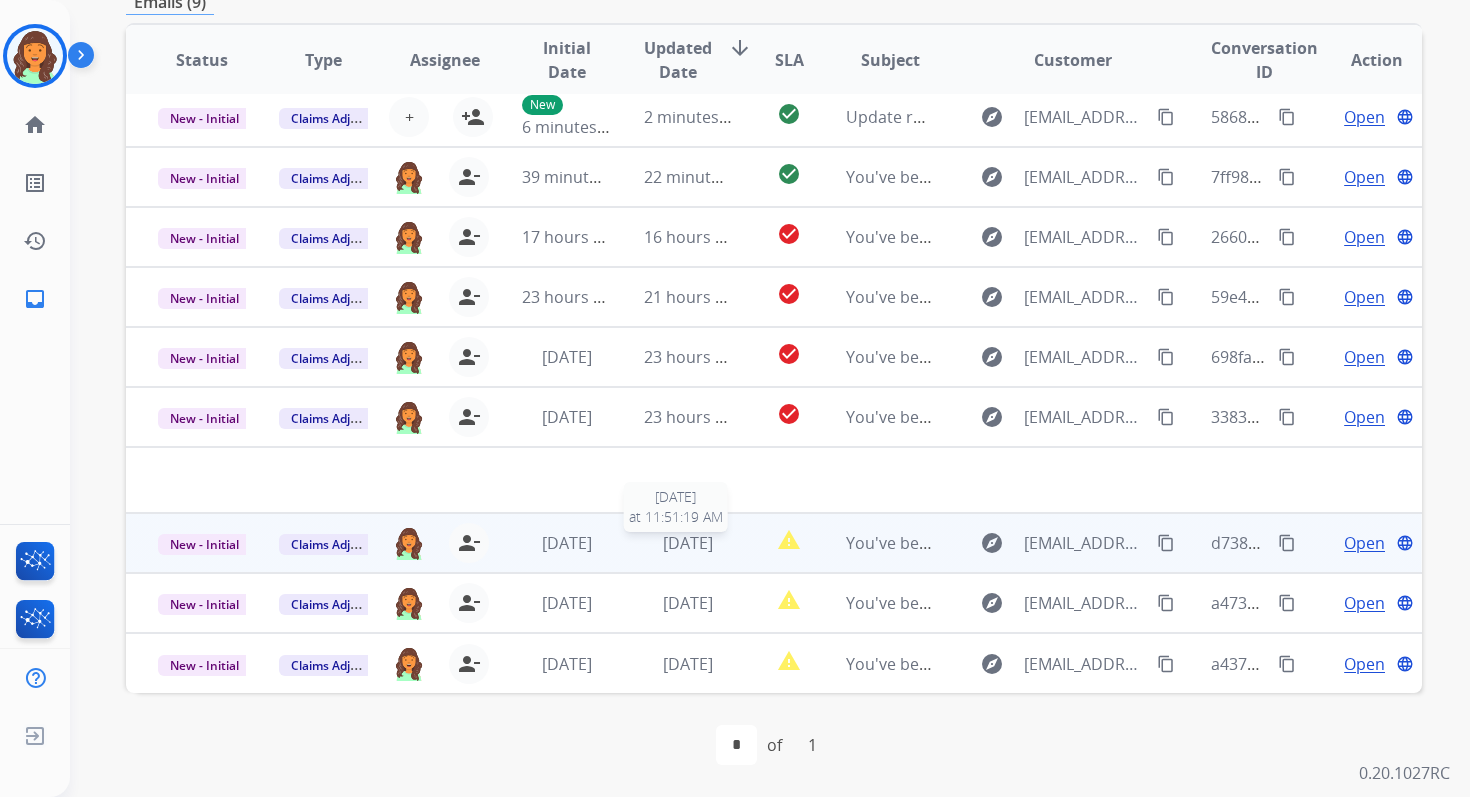 click on "[DATE]" at bounding box center (688, 543) 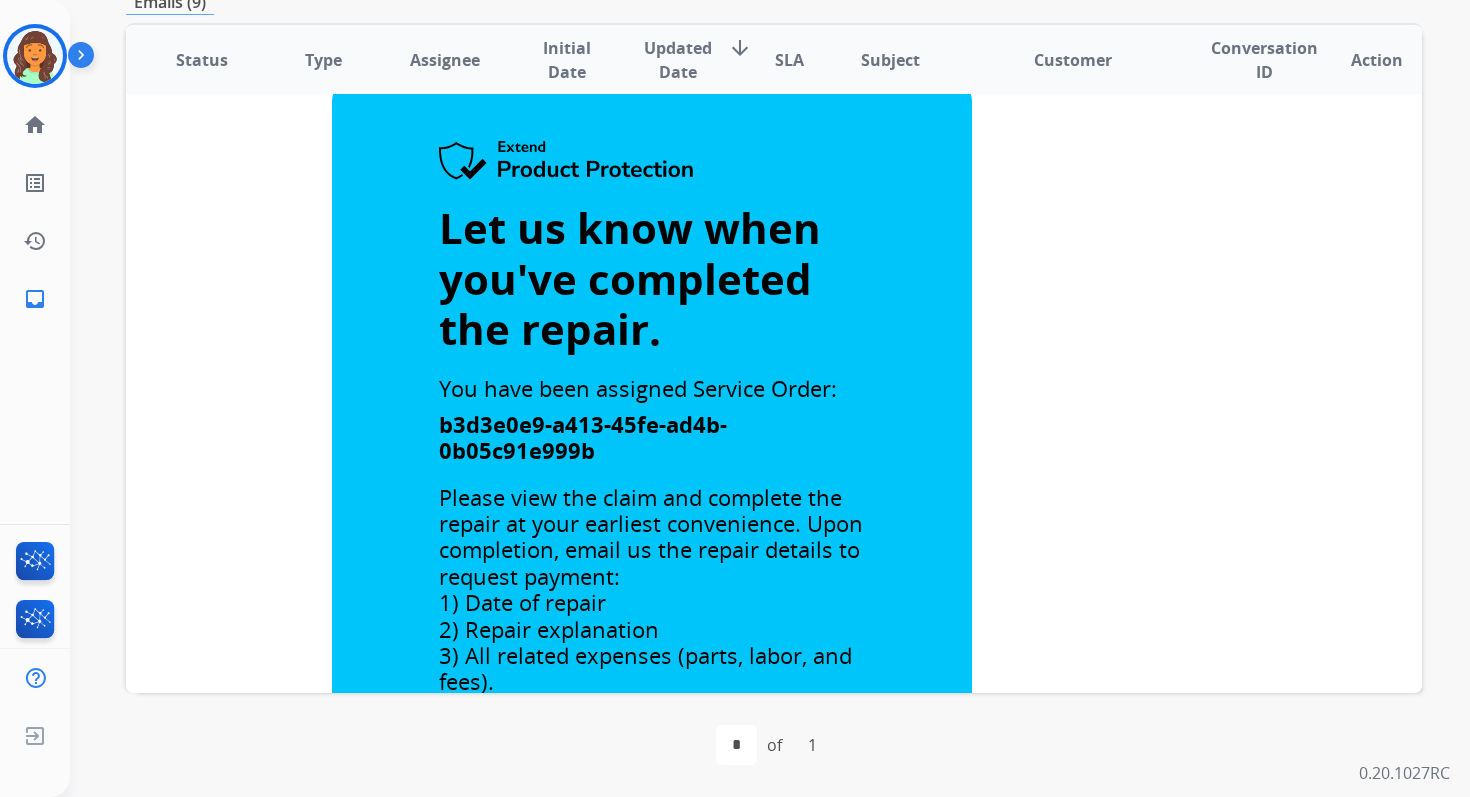 scroll, scrollTop: 384, scrollLeft: 0, axis: vertical 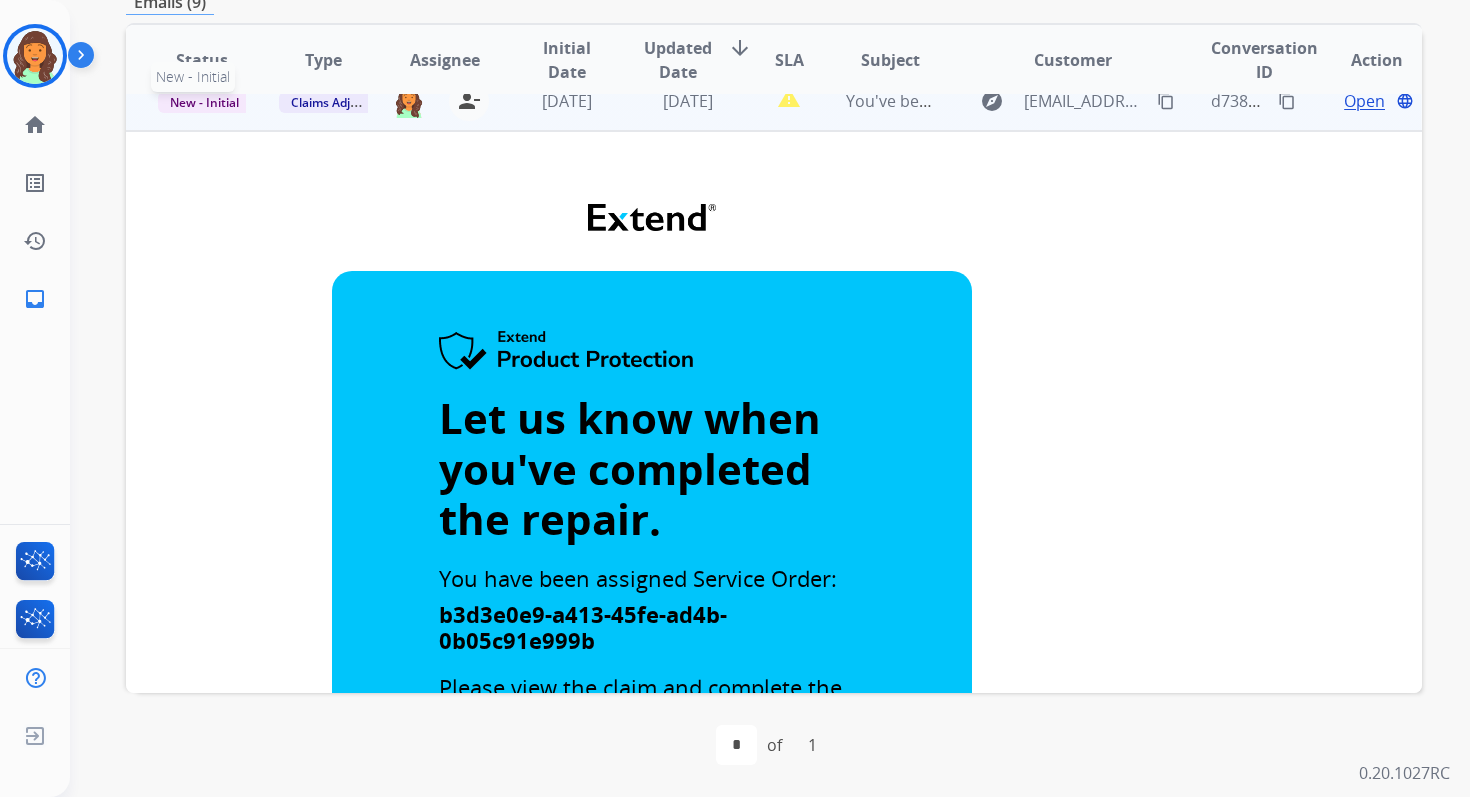click on "New - Initial" at bounding box center [204, 102] 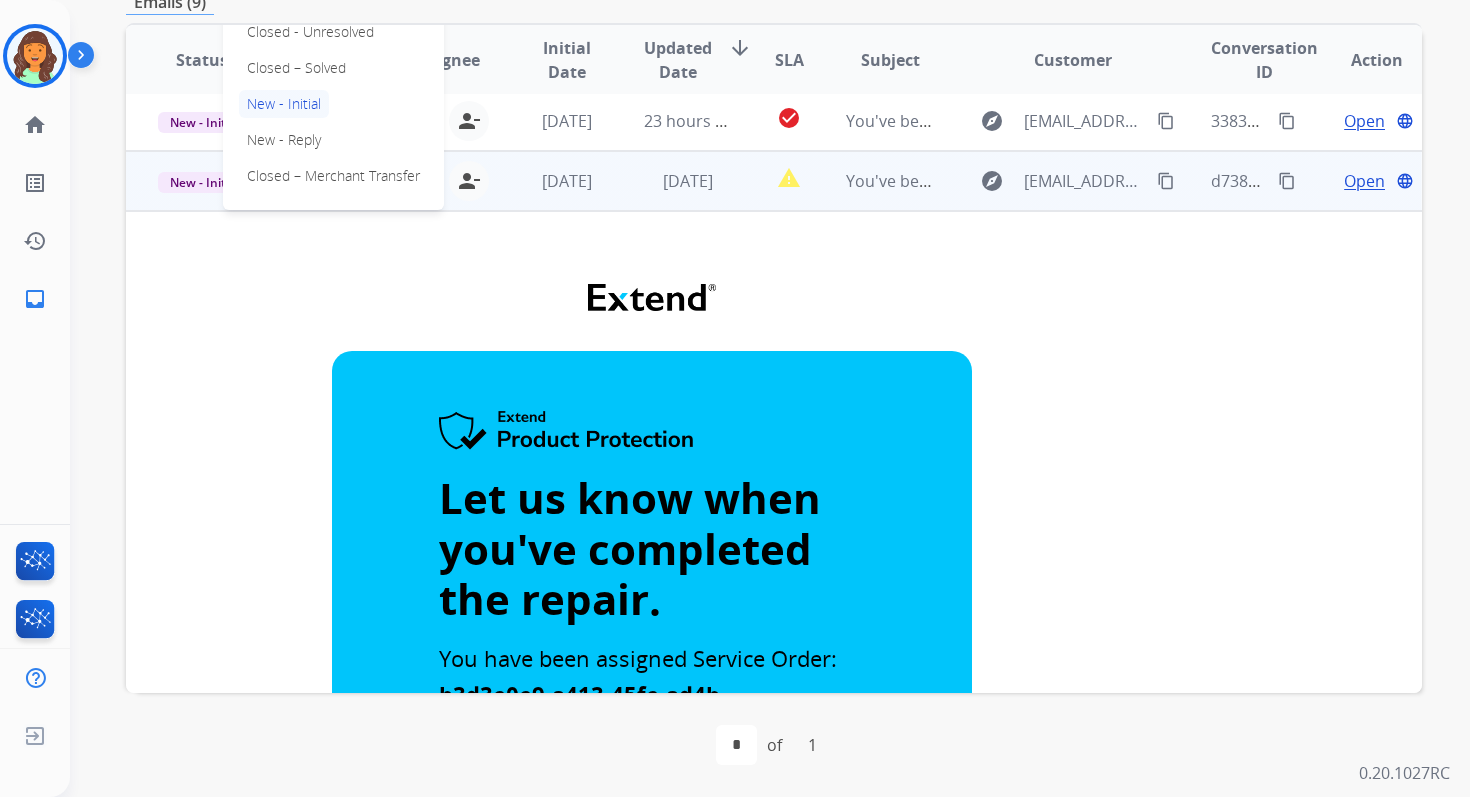 scroll, scrollTop: 280, scrollLeft: 0, axis: vertical 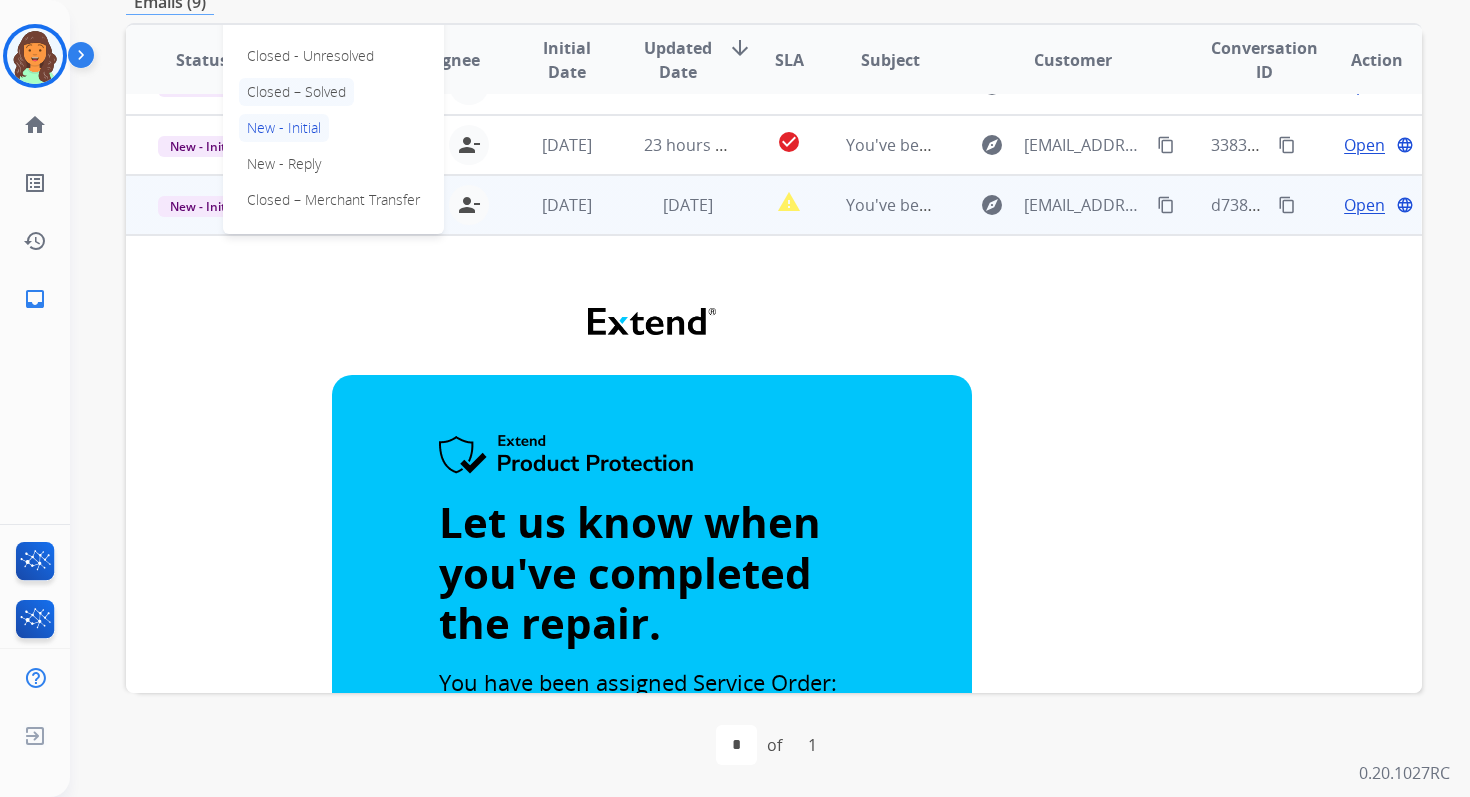 click on "Closed – Solved" at bounding box center [296, 92] 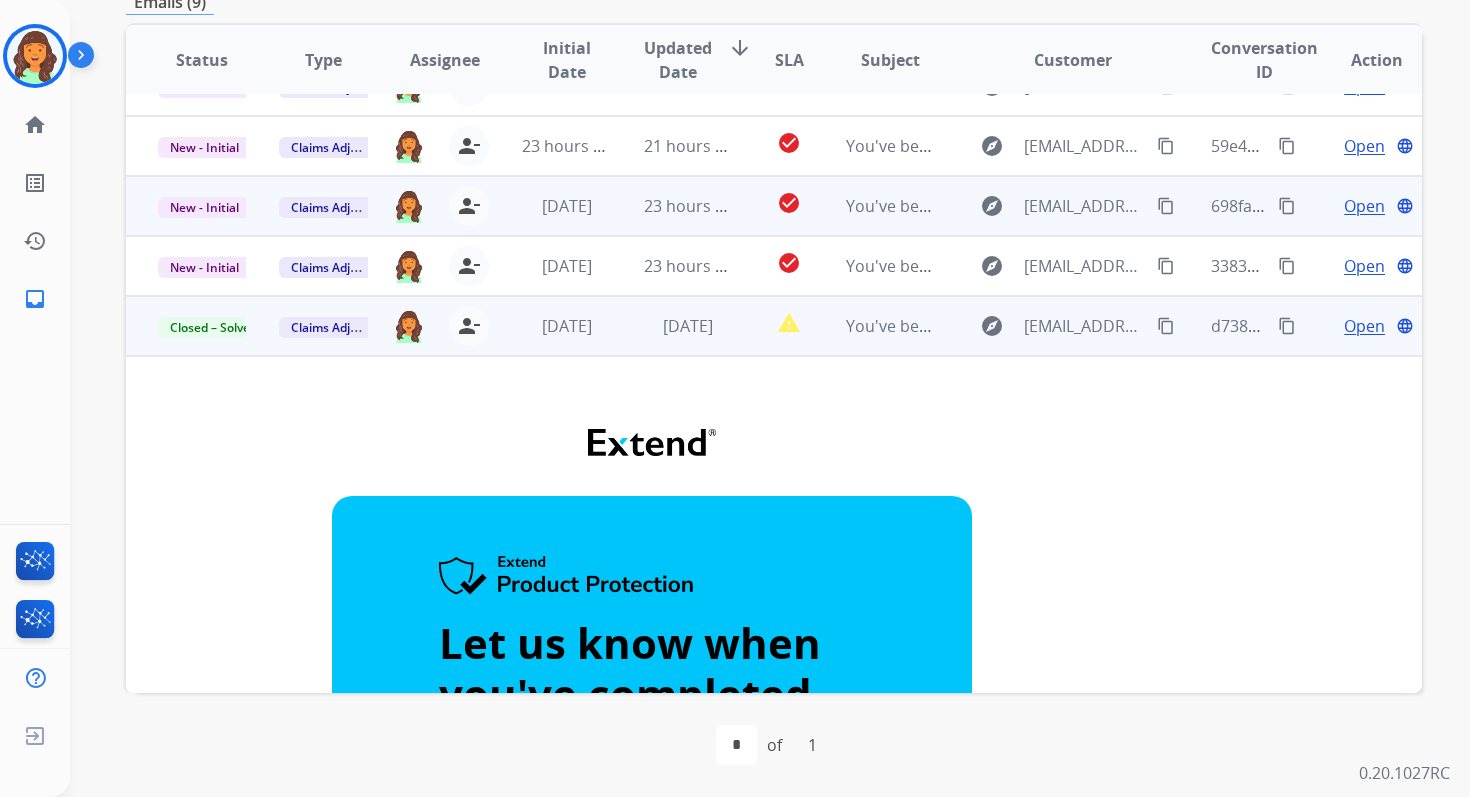 click on "23 hours ago" at bounding box center [672, 206] 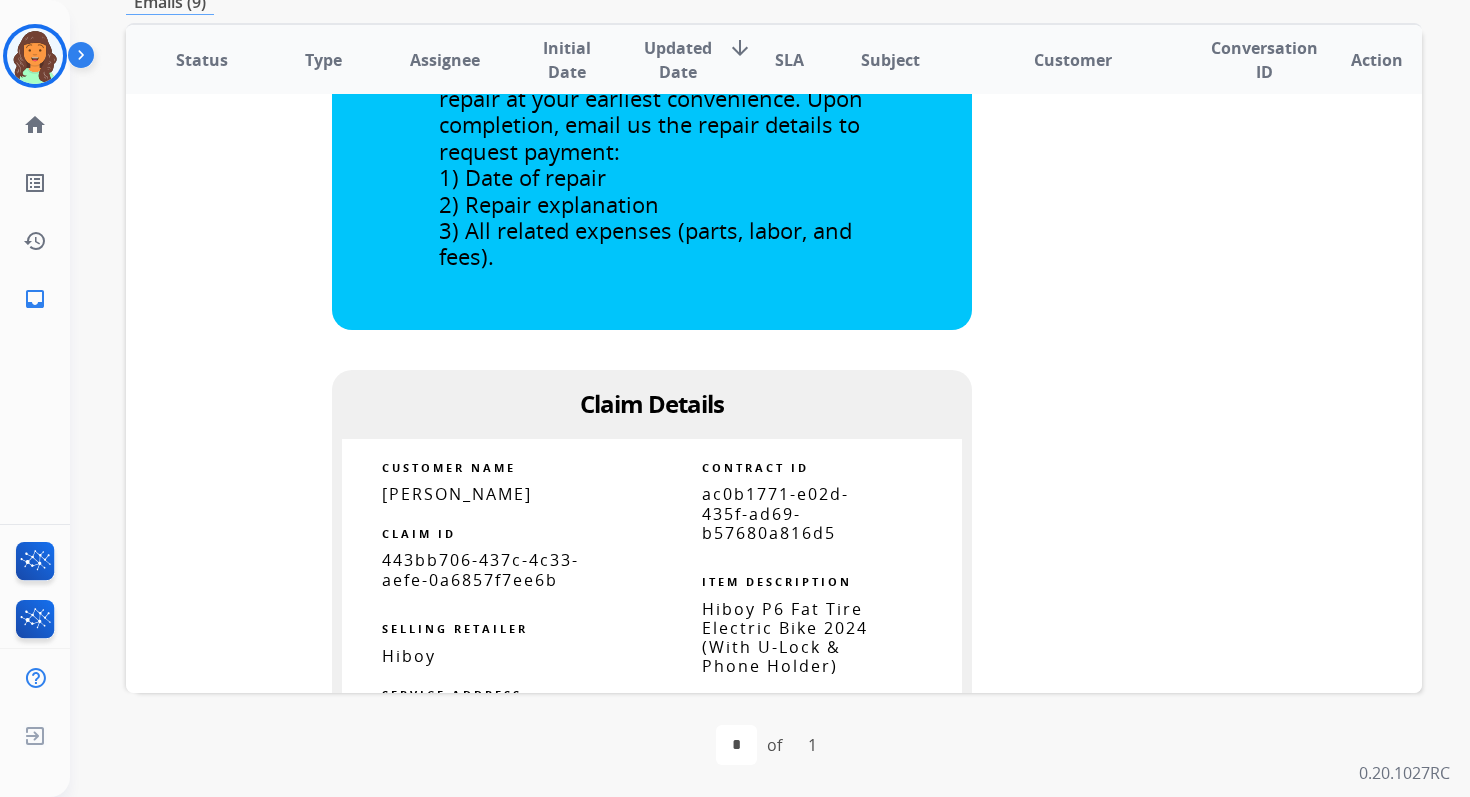 scroll, scrollTop: 1105, scrollLeft: 0, axis: vertical 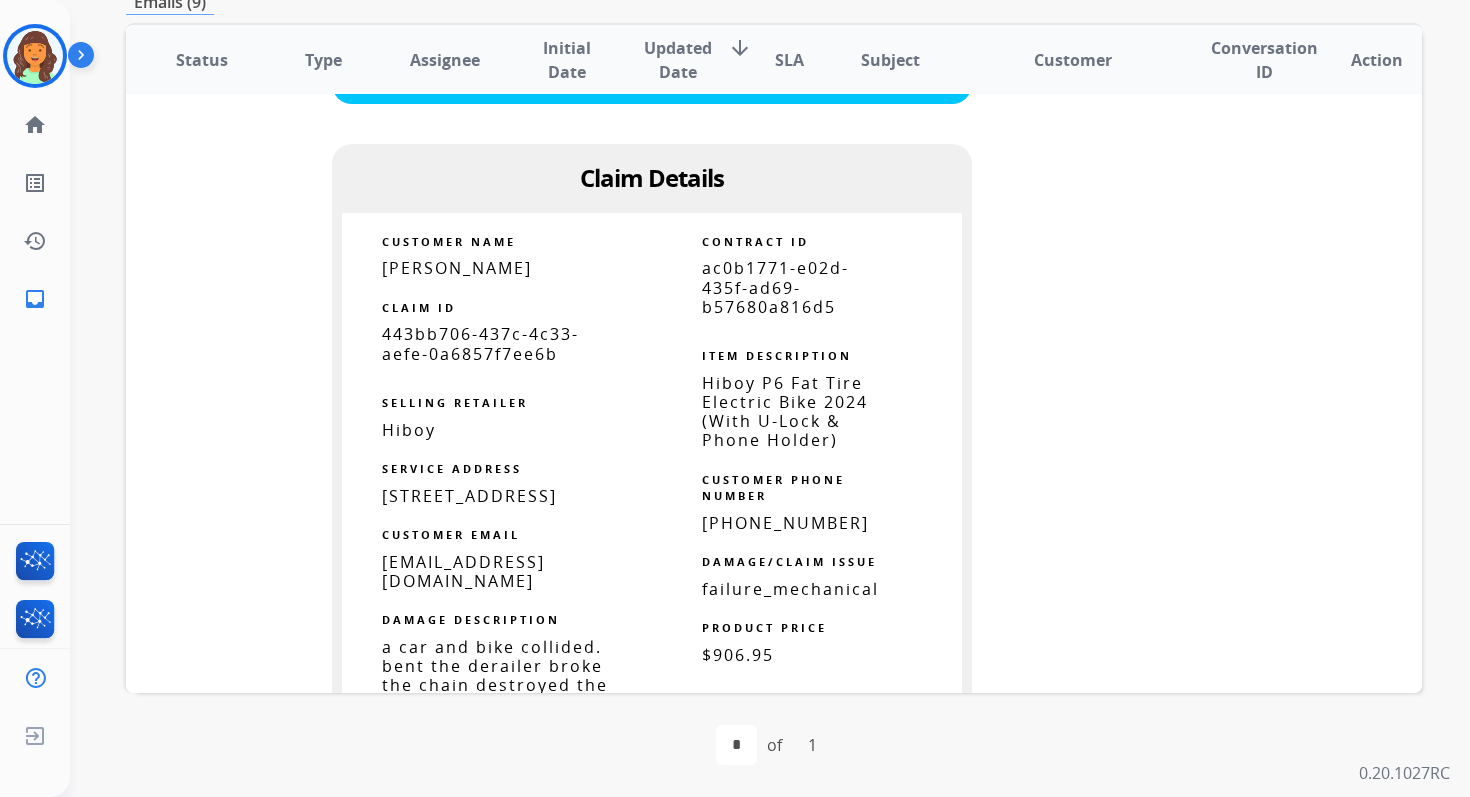 click on "ac0b1771-e02d-435f-ad69-b57680a816d5" at bounding box center [775, 287] 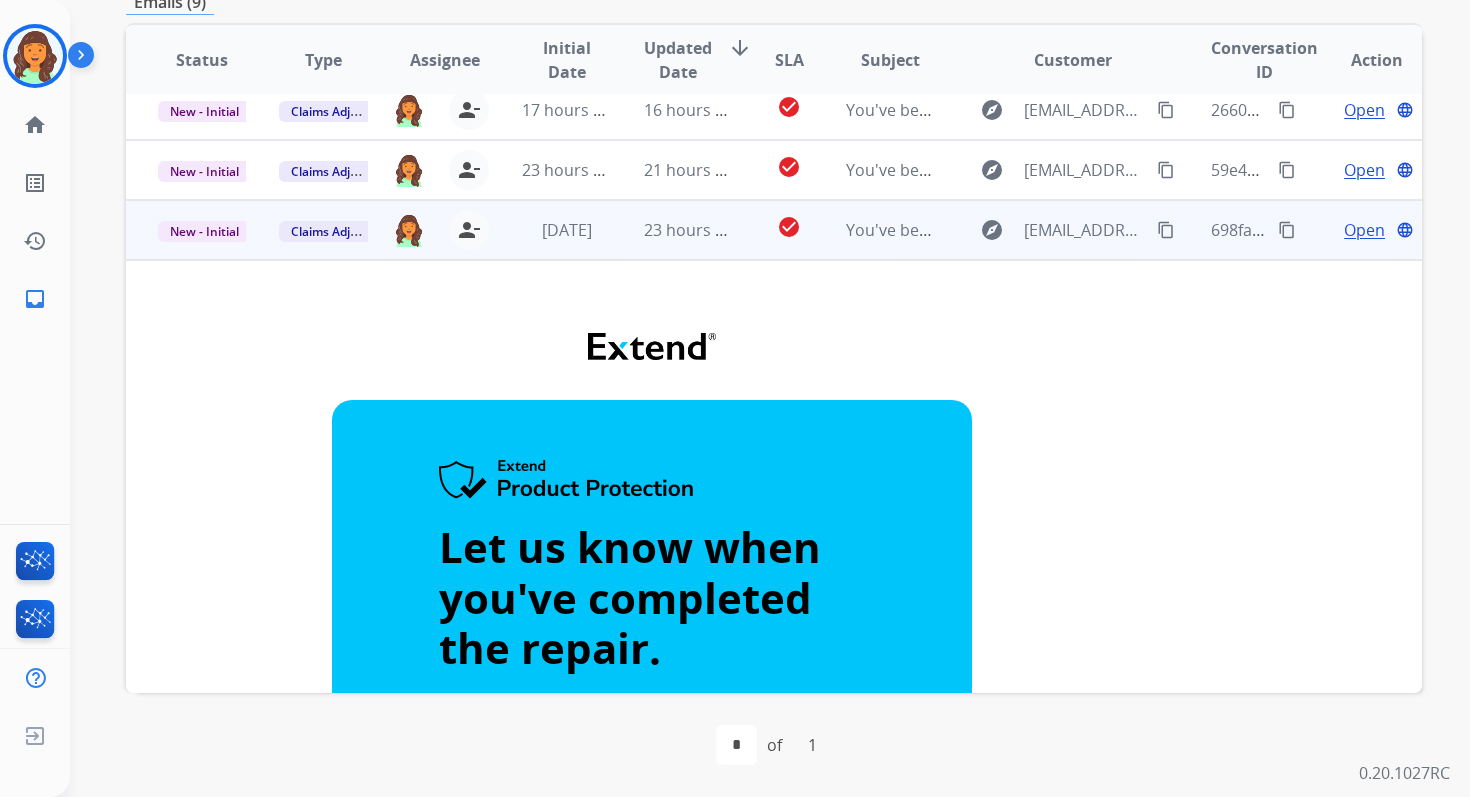 scroll, scrollTop: 122, scrollLeft: 0, axis: vertical 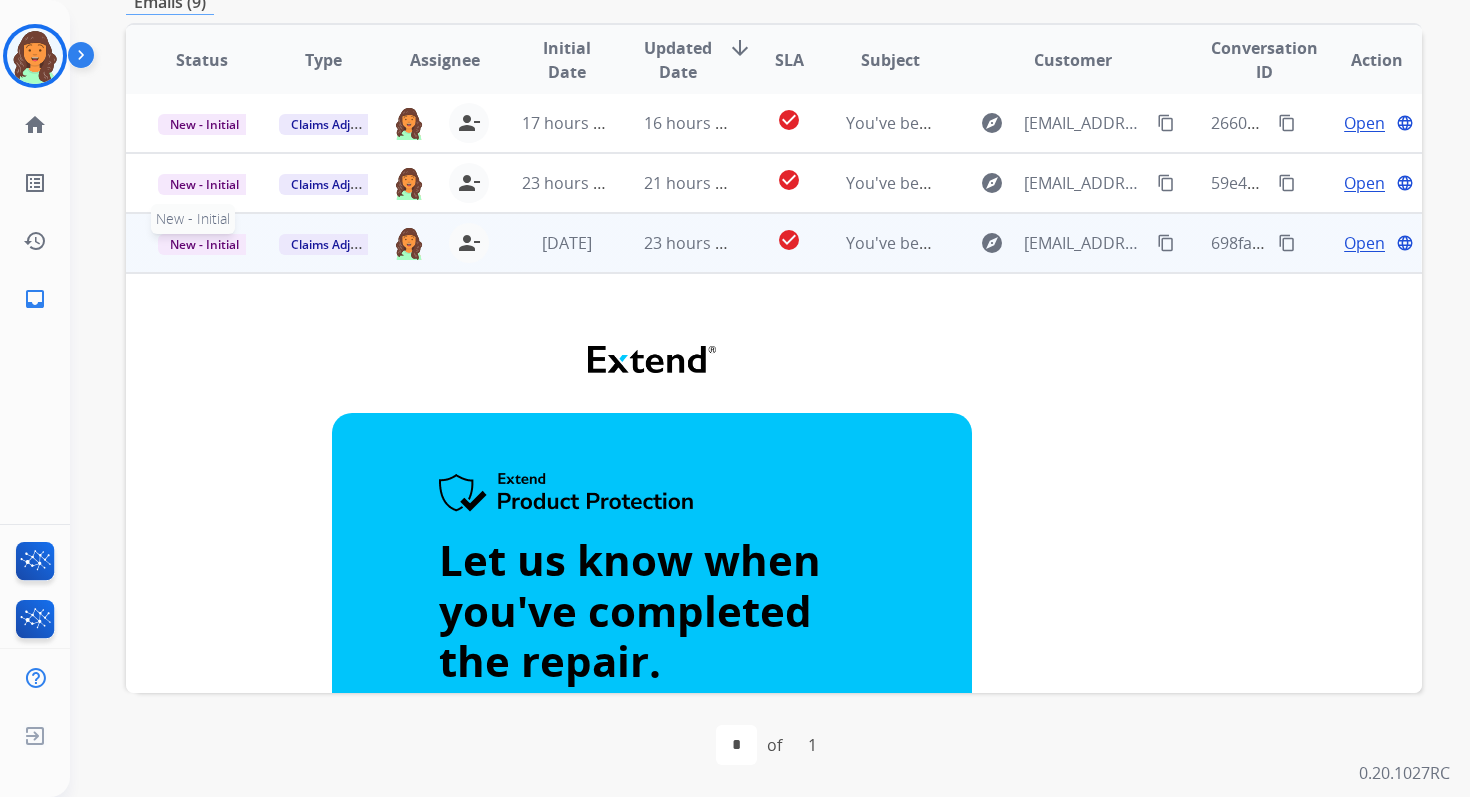 click on "New - Initial" at bounding box center (204, 244) 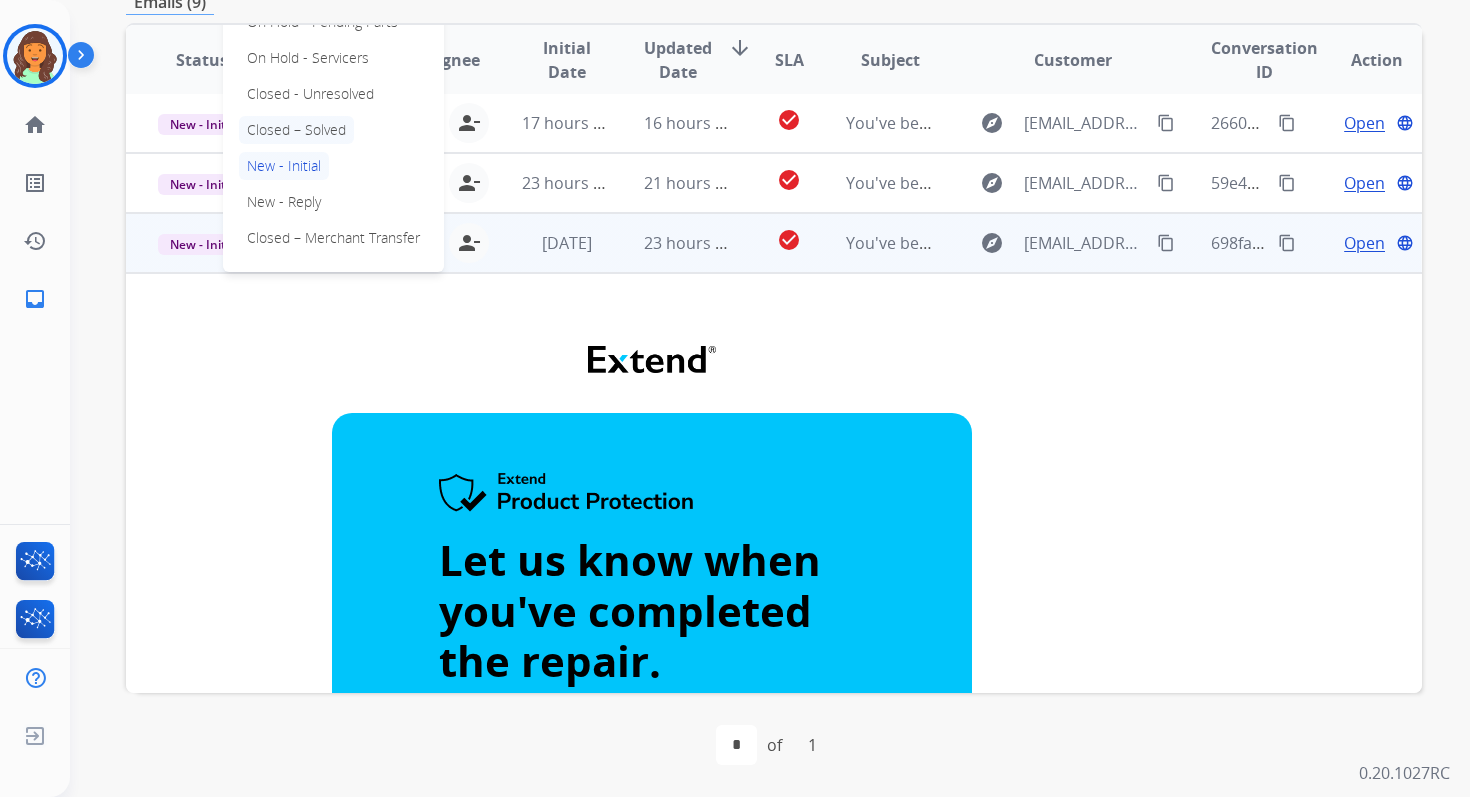 click on "Closed – Solved" at bounding box center [296, 130] 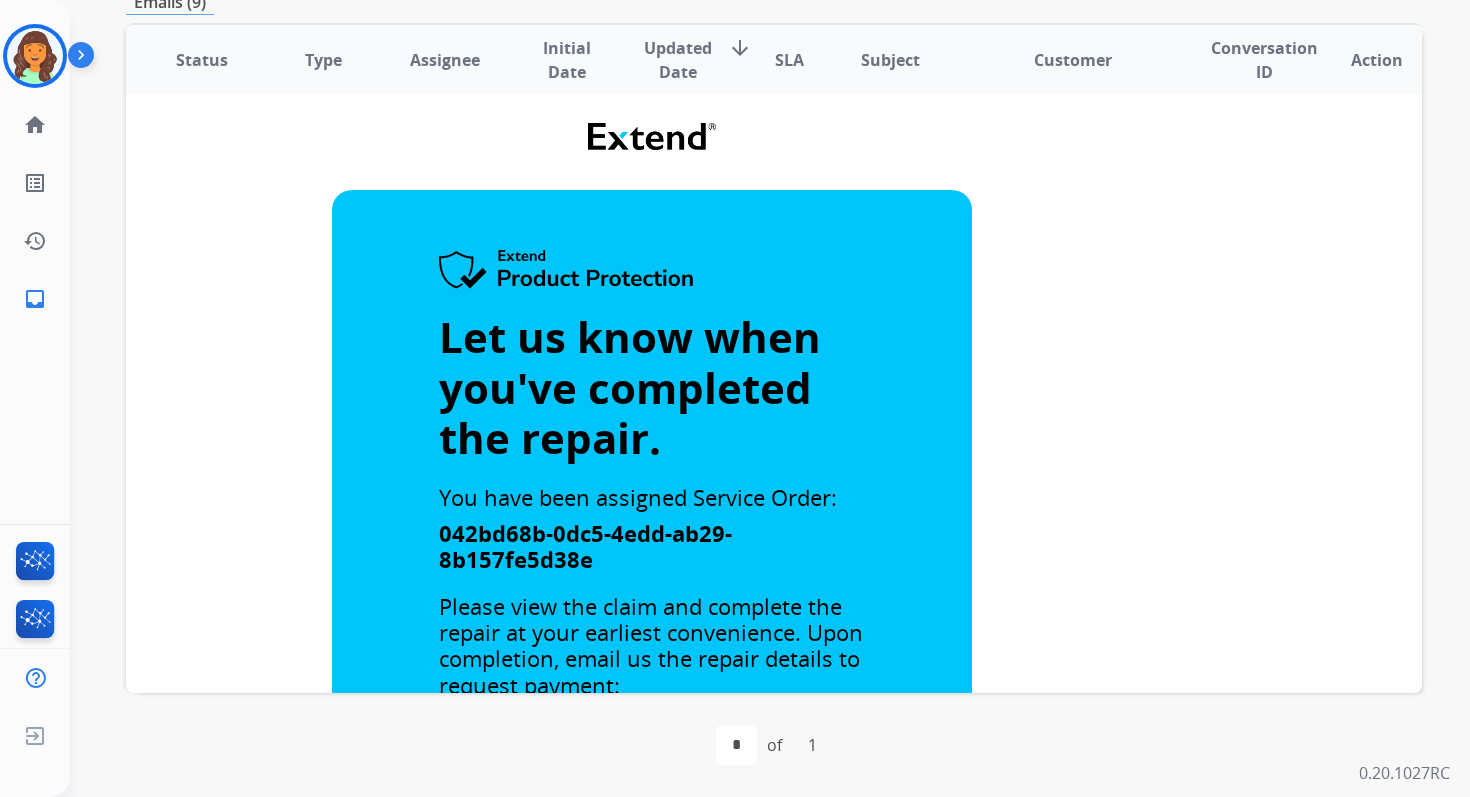 scroll, scrollTop: 0, scrollLeft: 0, axis: both 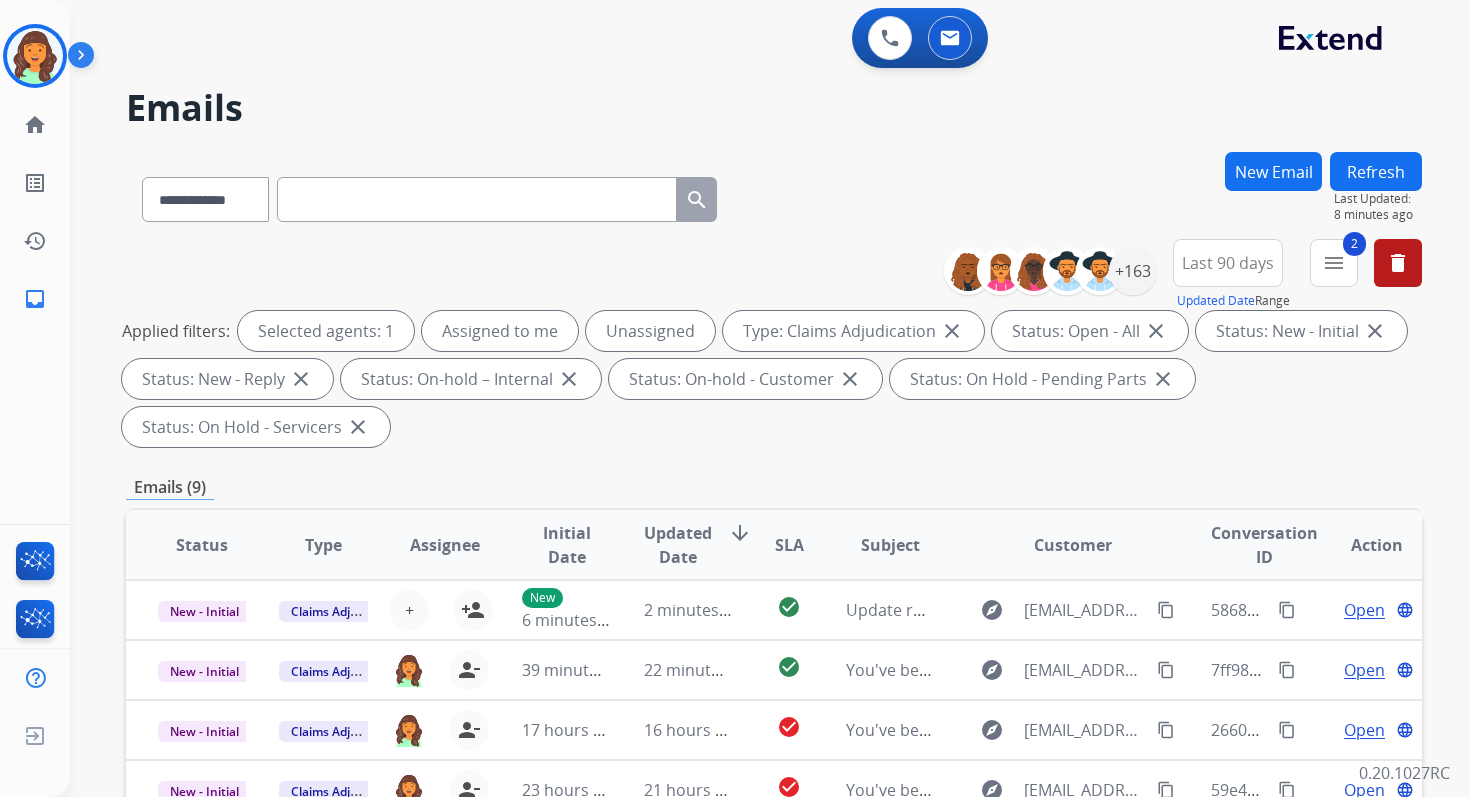 click on "Refresh" at bounding box center (1376, 171) 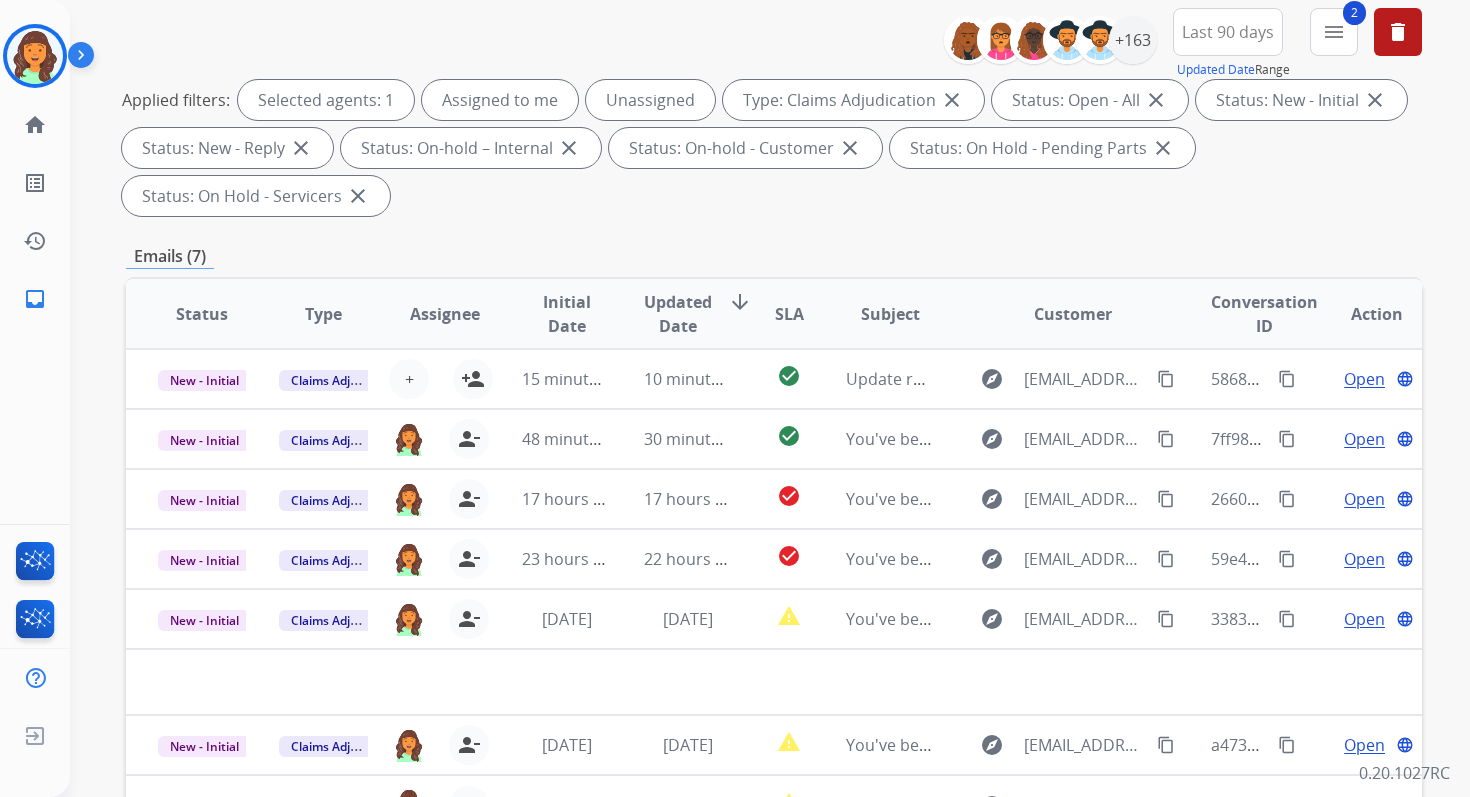 scroll, scrollTop: 485, scrollLeft: 0, axis: vertical 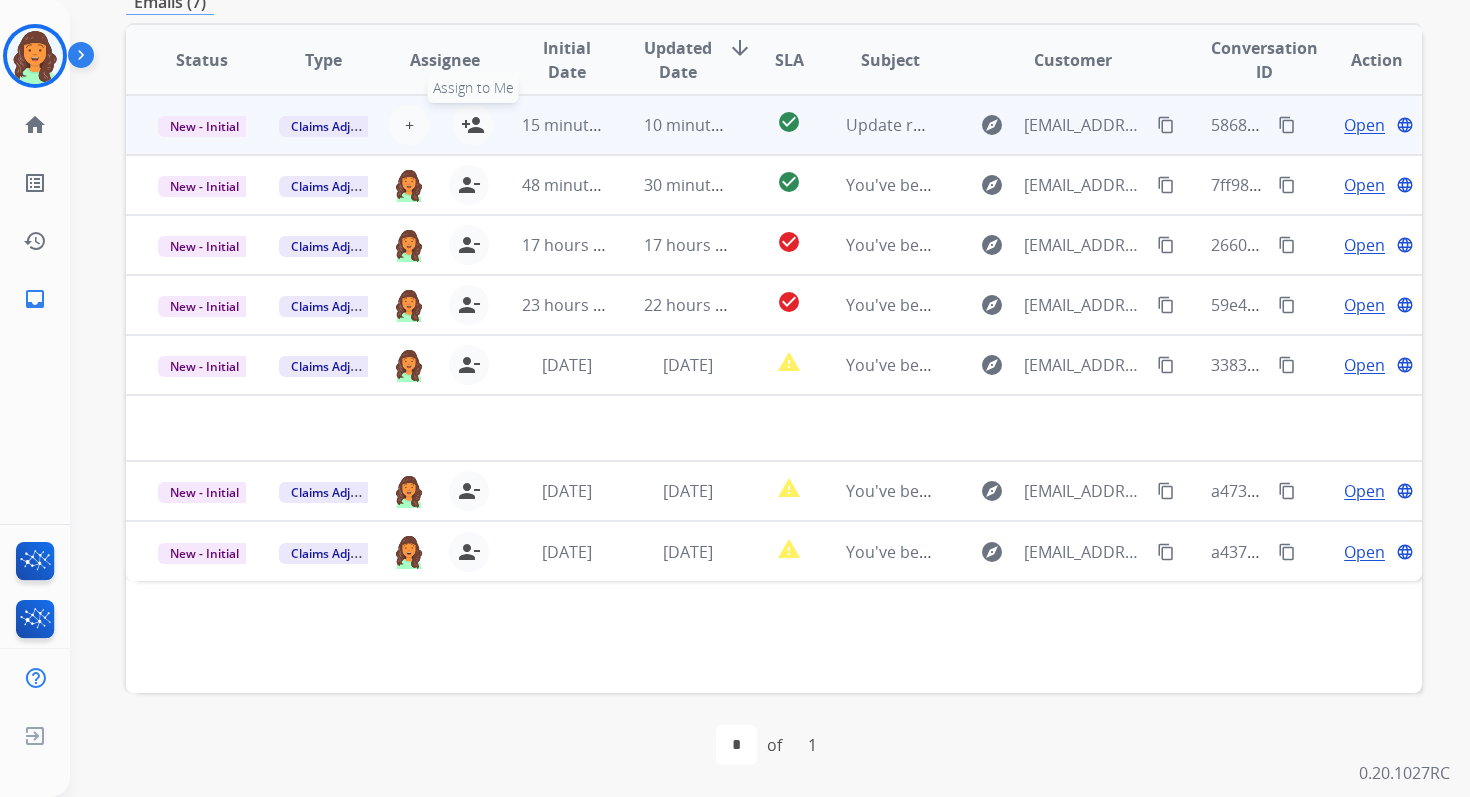click on "person_add" at bounding box center (473, 125) 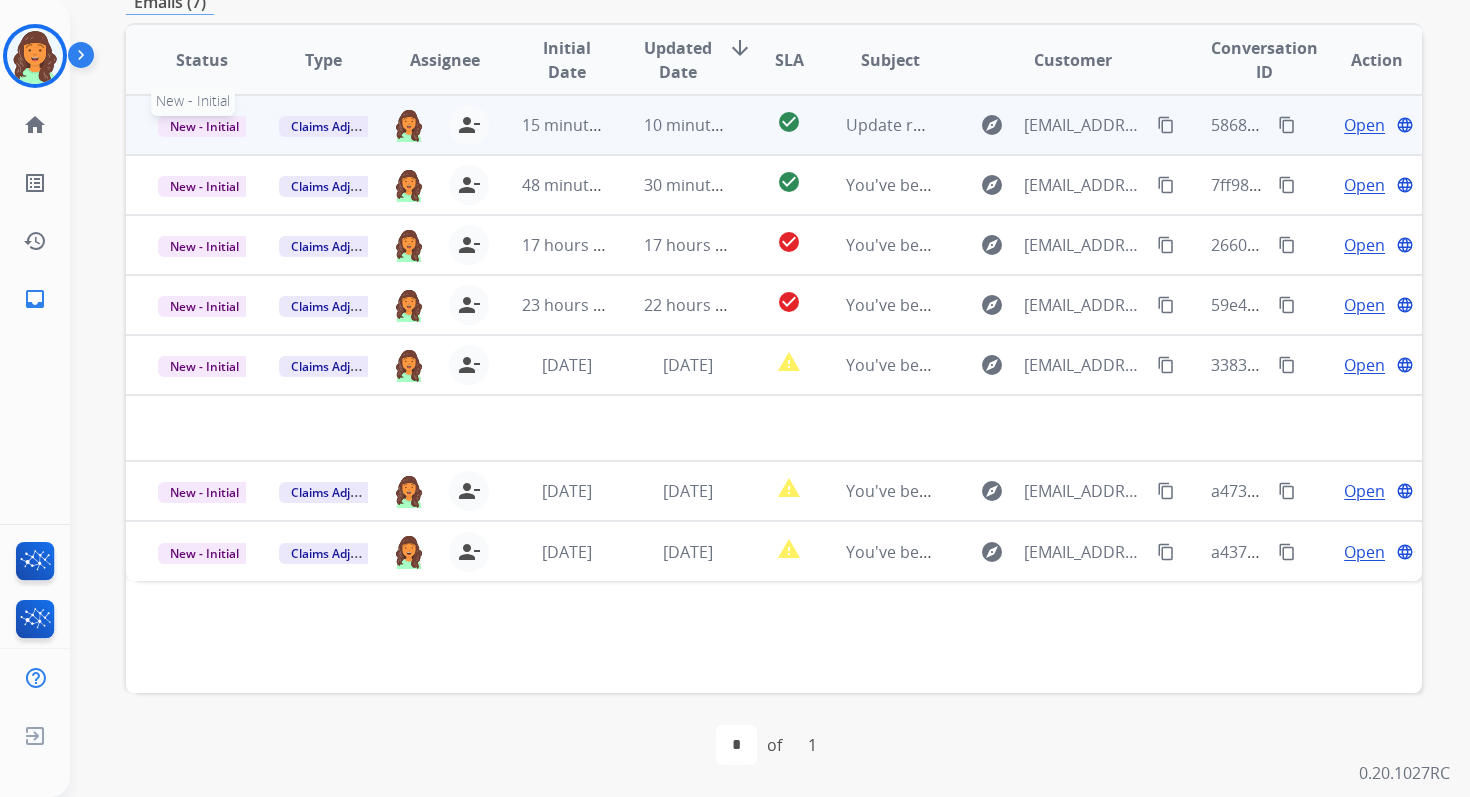 click on "New - Initial" at bounding box center [204, 126] 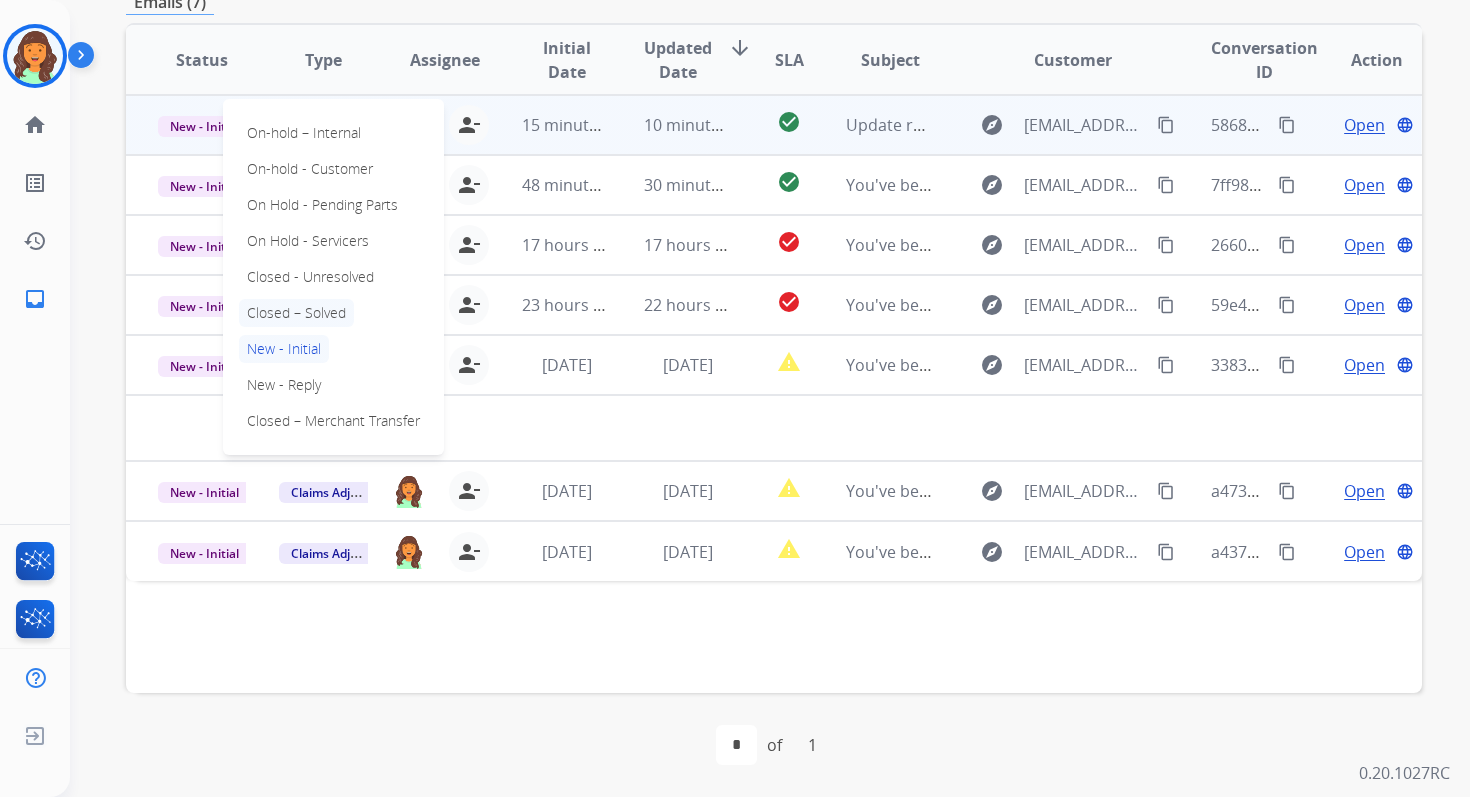click on "Closed – Solved" at bounding box center (296, 313) 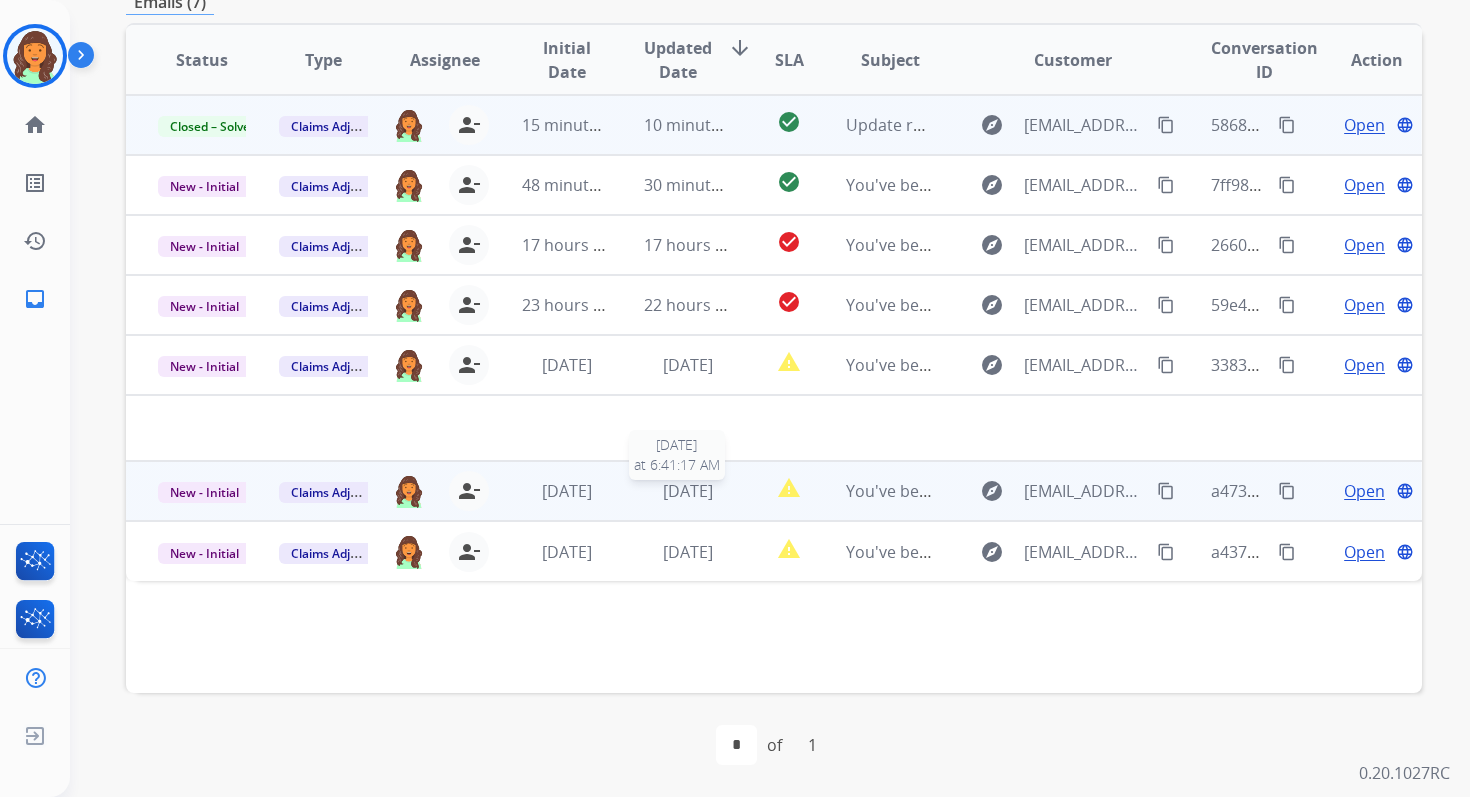 click on "[DATE]" at bounding box center (688, 491) 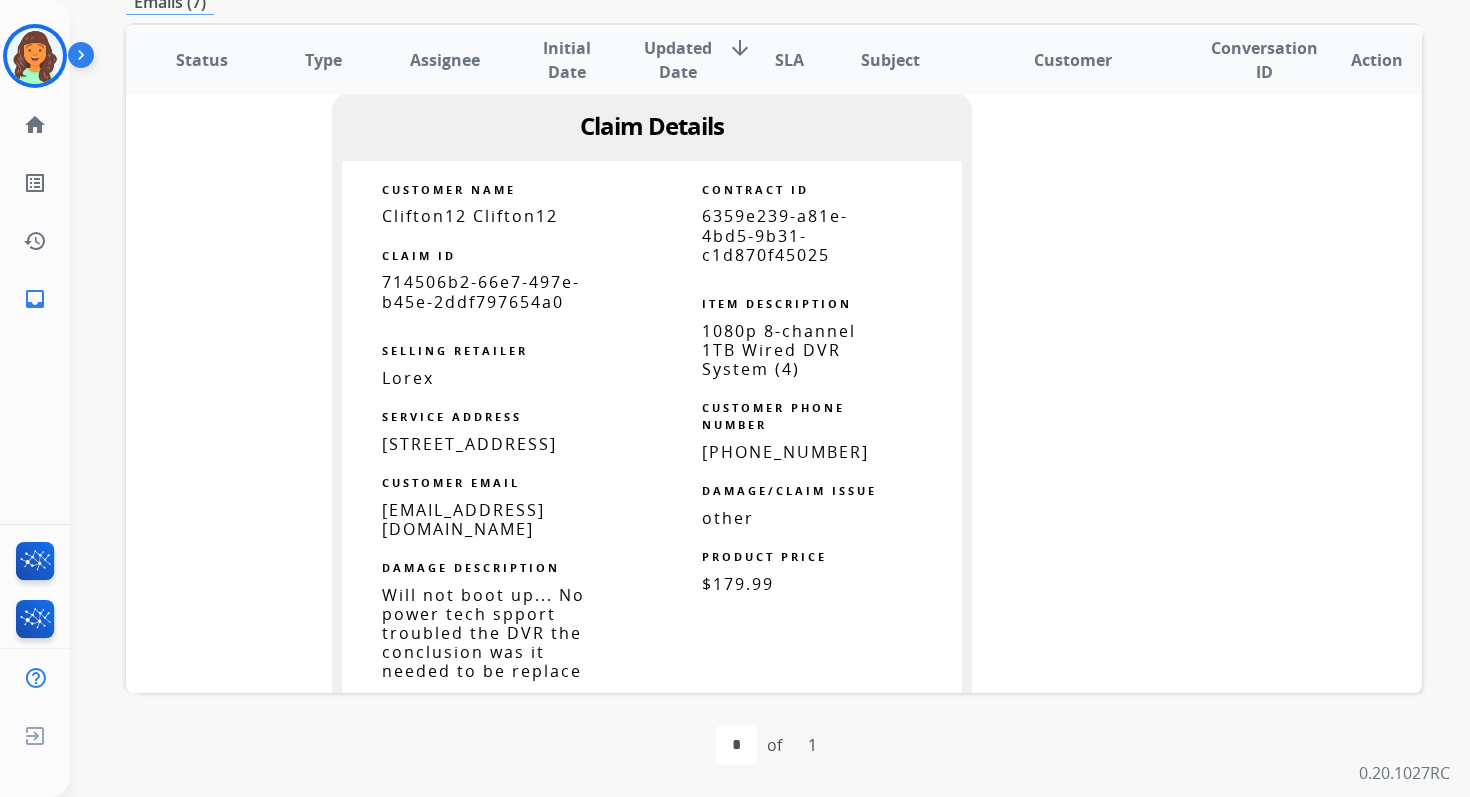 scroll, scrollTop: 1214, scrollLeft: 0, axis: vertical 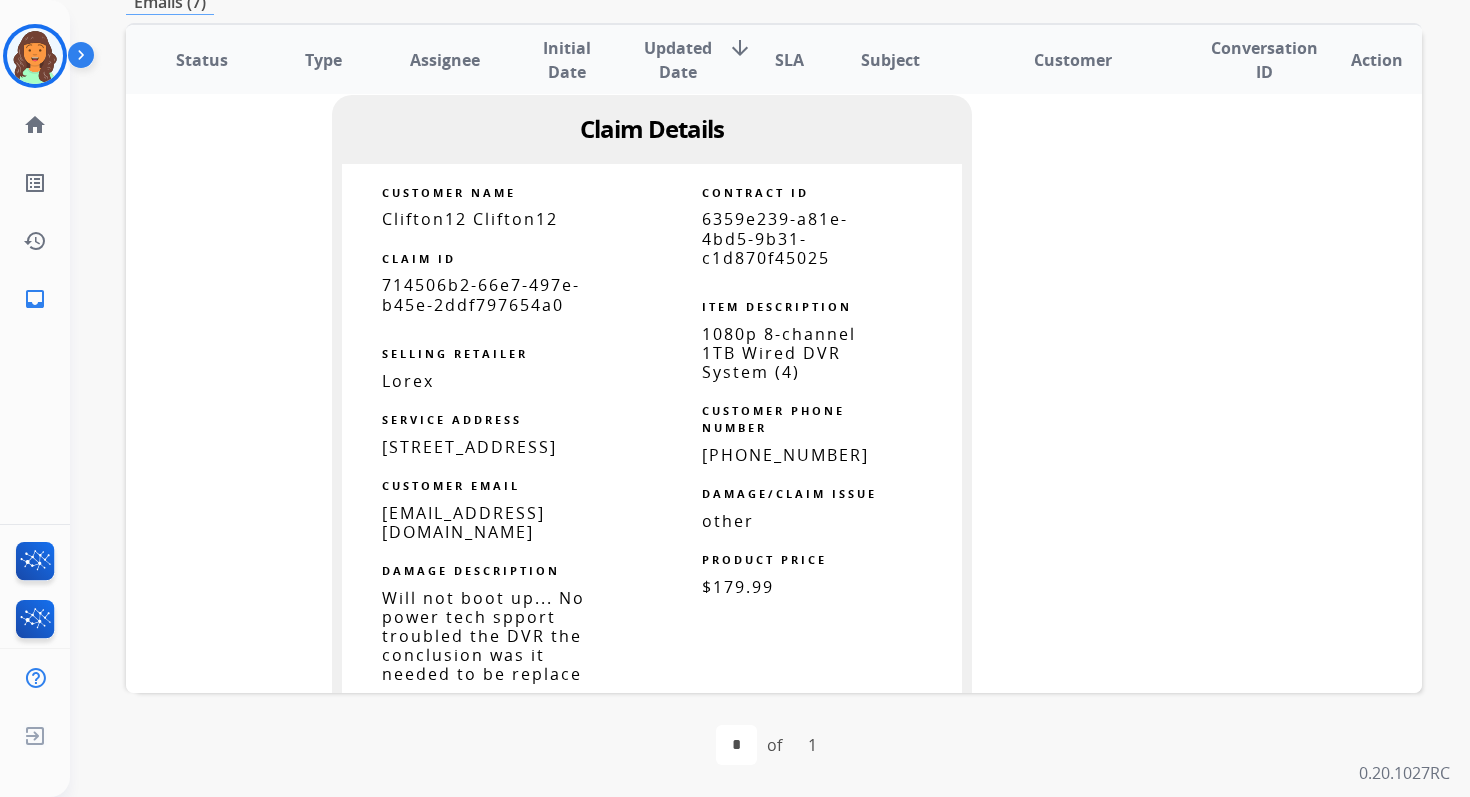 click on "6359e239-a81e-4bd5-9b31-c1d870f45025" at bounding box center (775, 238) 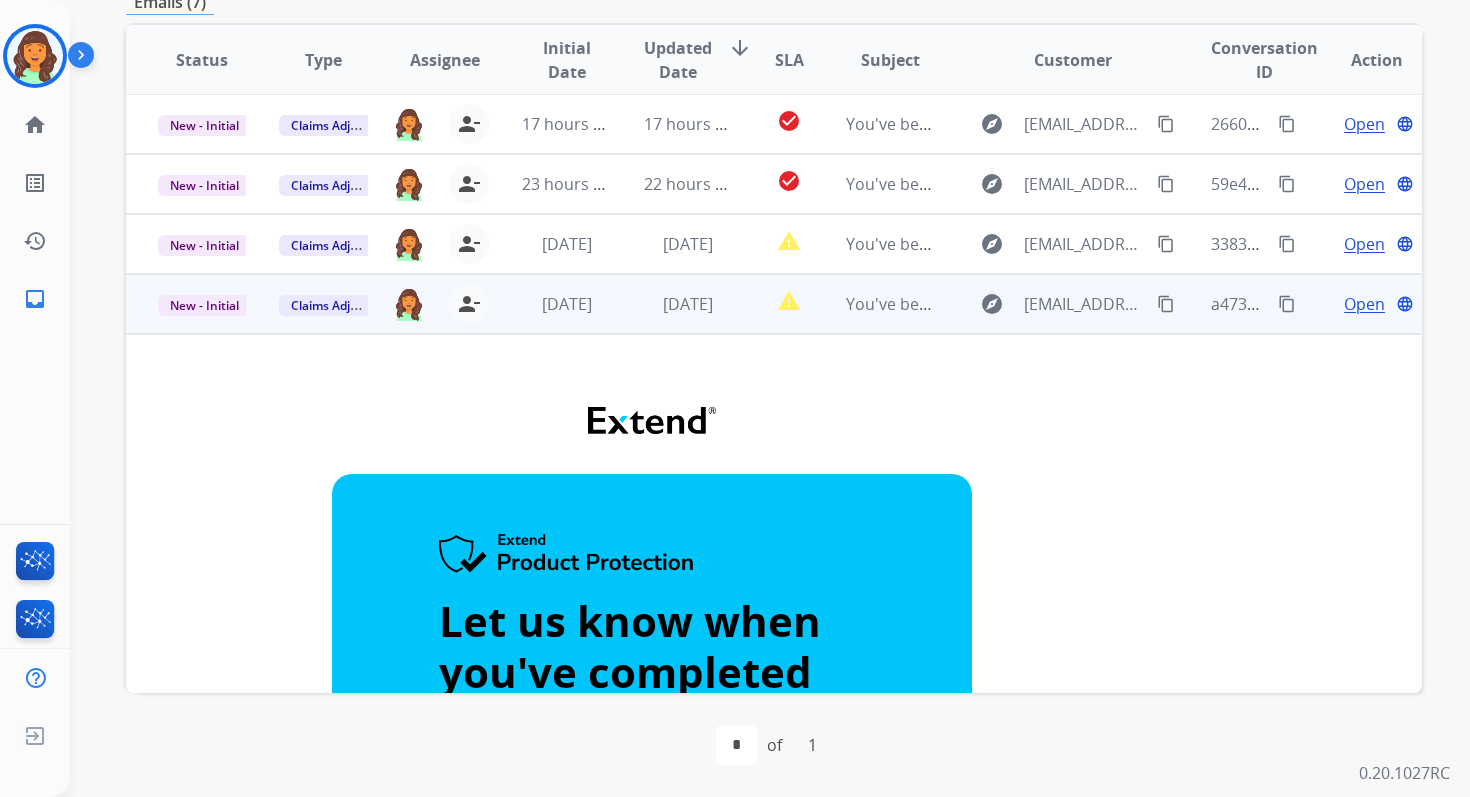 scroll, scrollTop: 103, scrollLeft: 0, axis: vertical 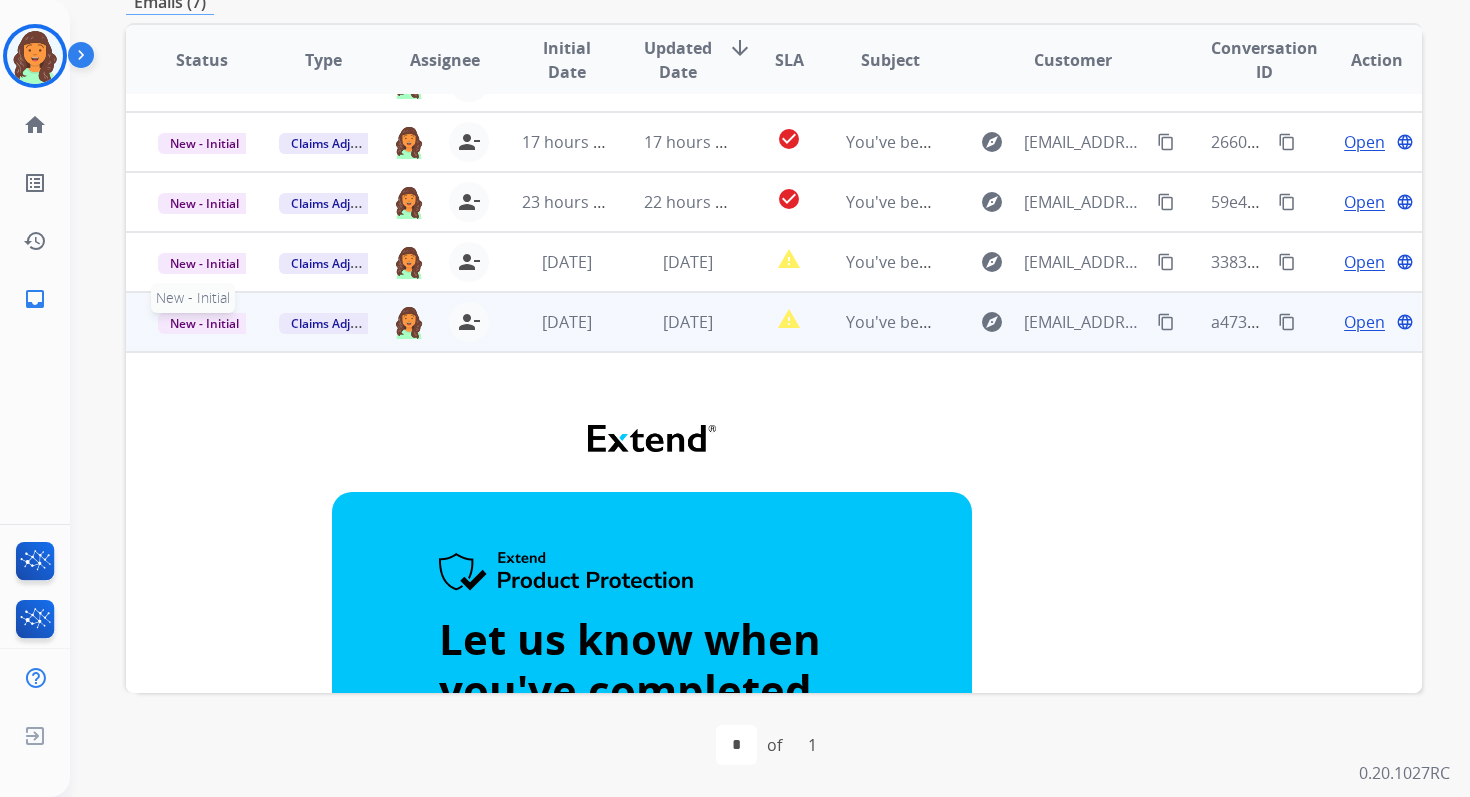 click on "New - Initial" at bounding box center [204, 323] 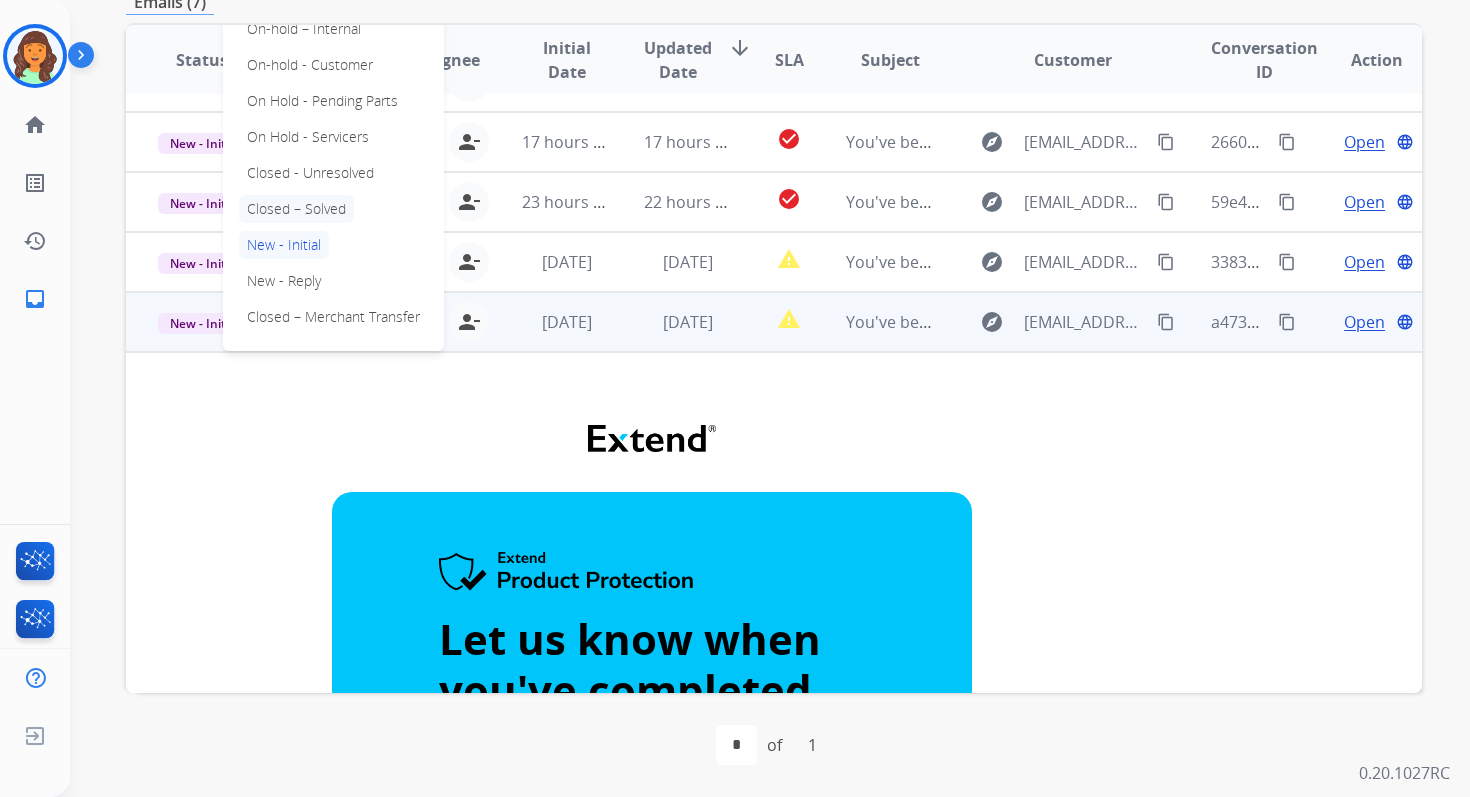 click on "Closed – Solved" at bounding box center [296, 209] 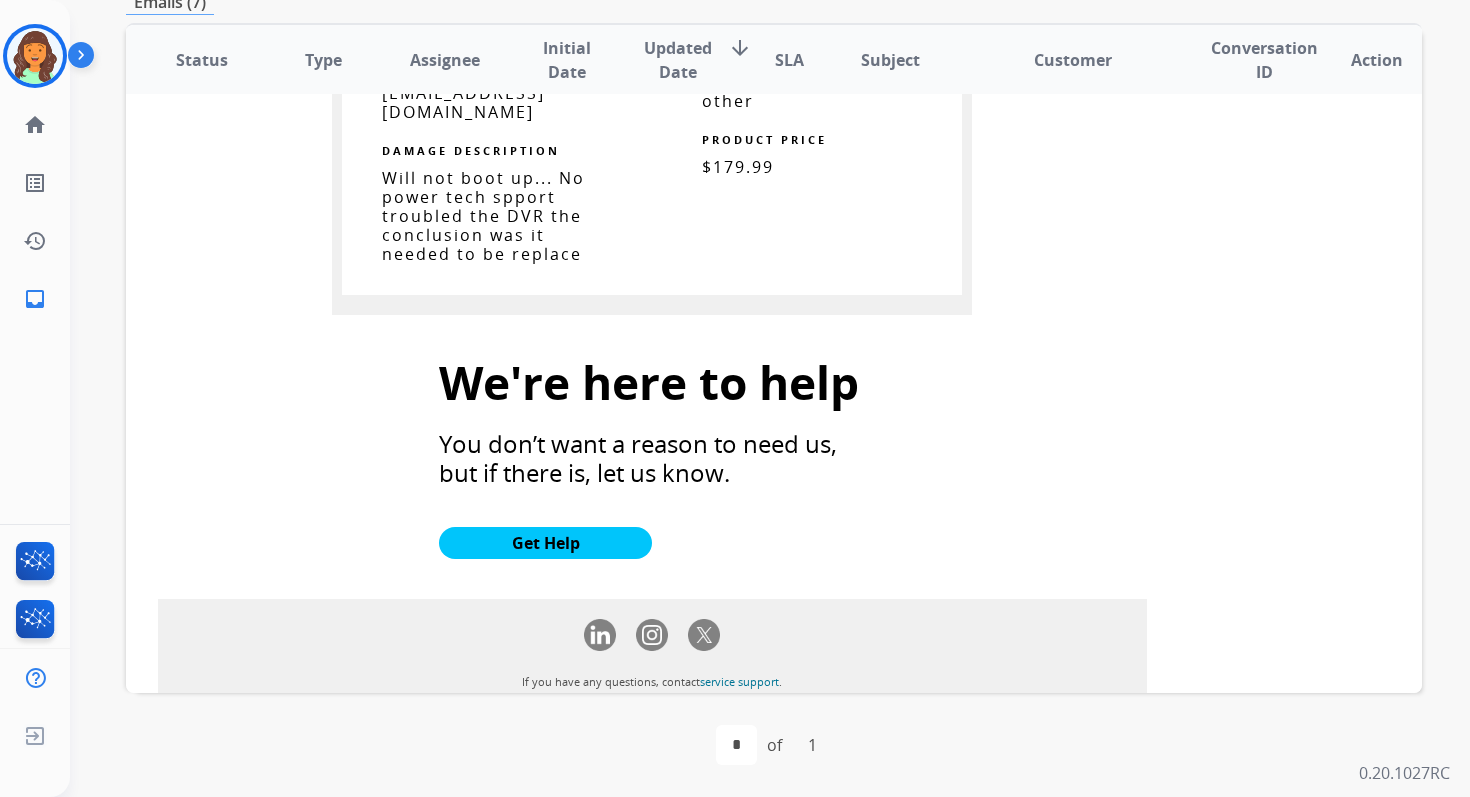 scroll, scrollTop: 1952, scrollLeft: 0, axis: vertical 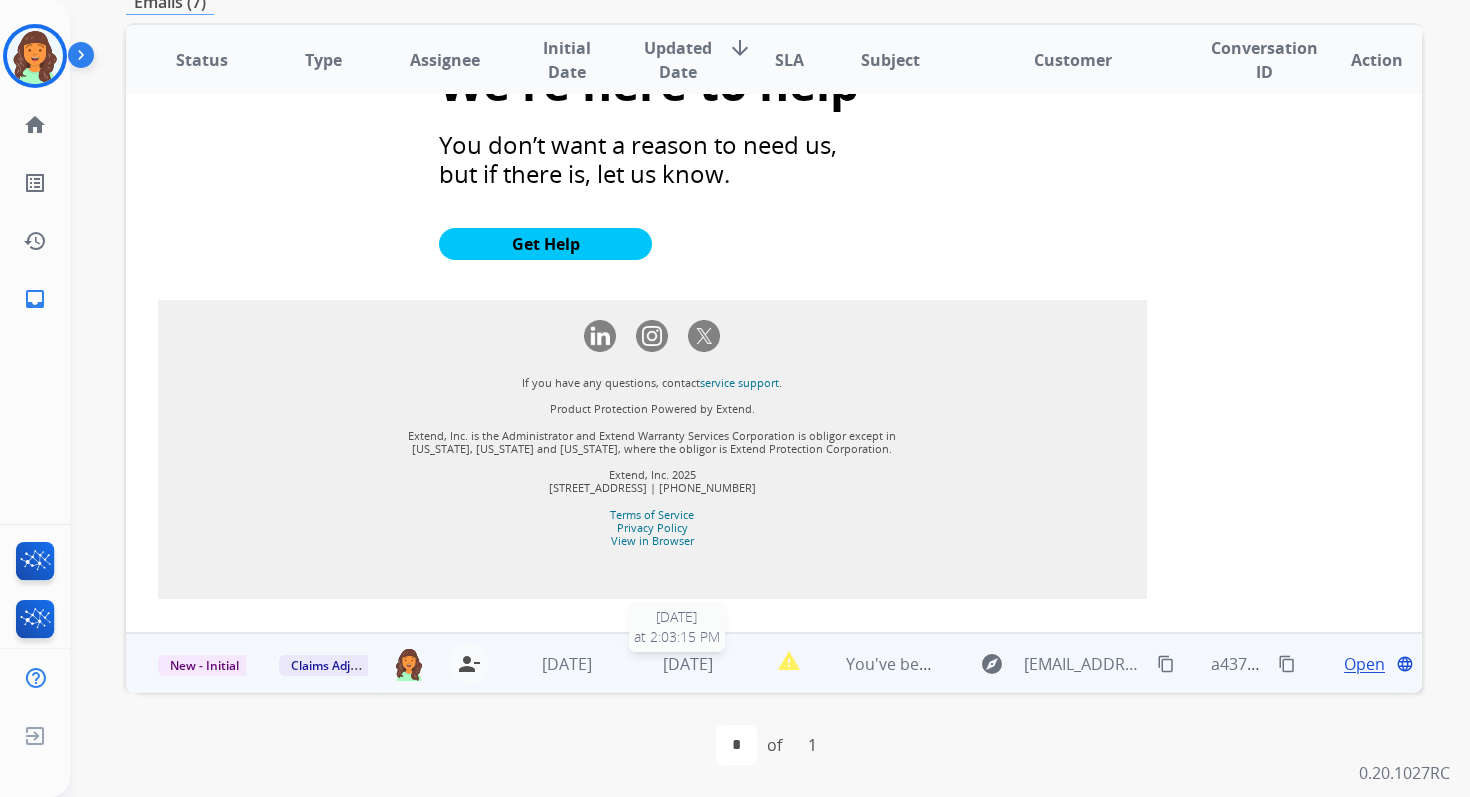 click on "[DATE]" at bounding box center (688, 664) 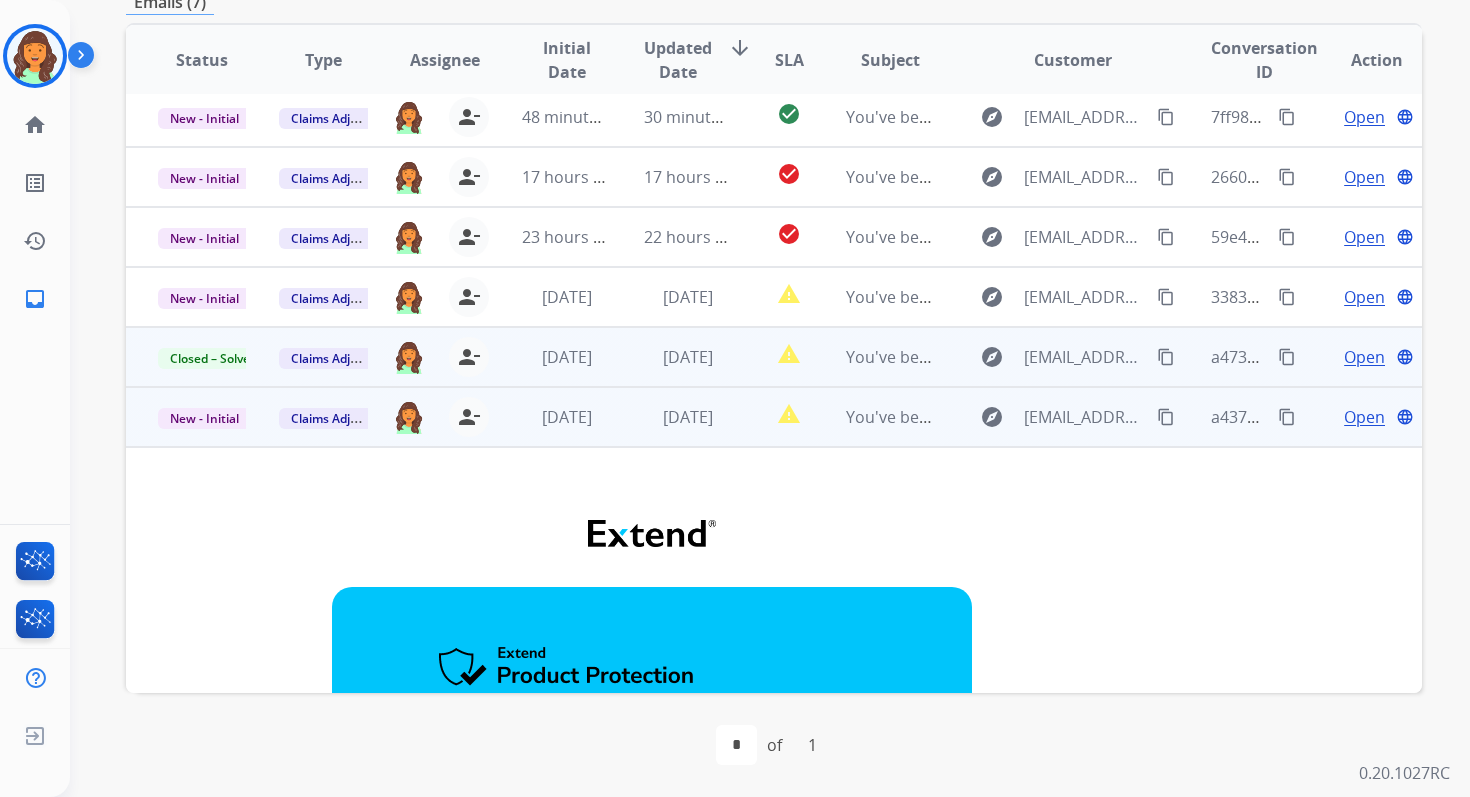 scroll, scrollTop: 63, scrollLeft: 0, axis: vertical 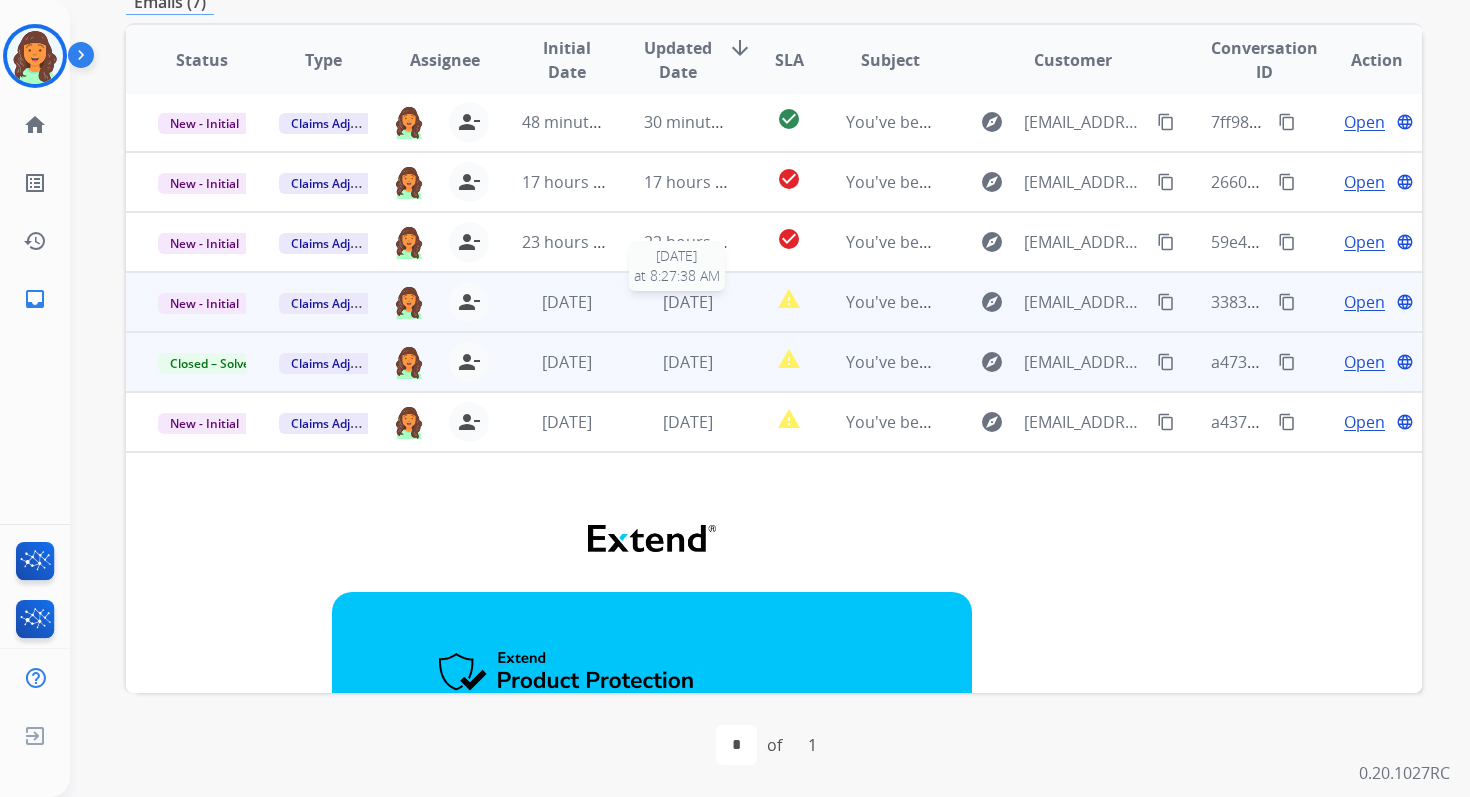 click on "[DATE]" at bounding box center [688, 302] 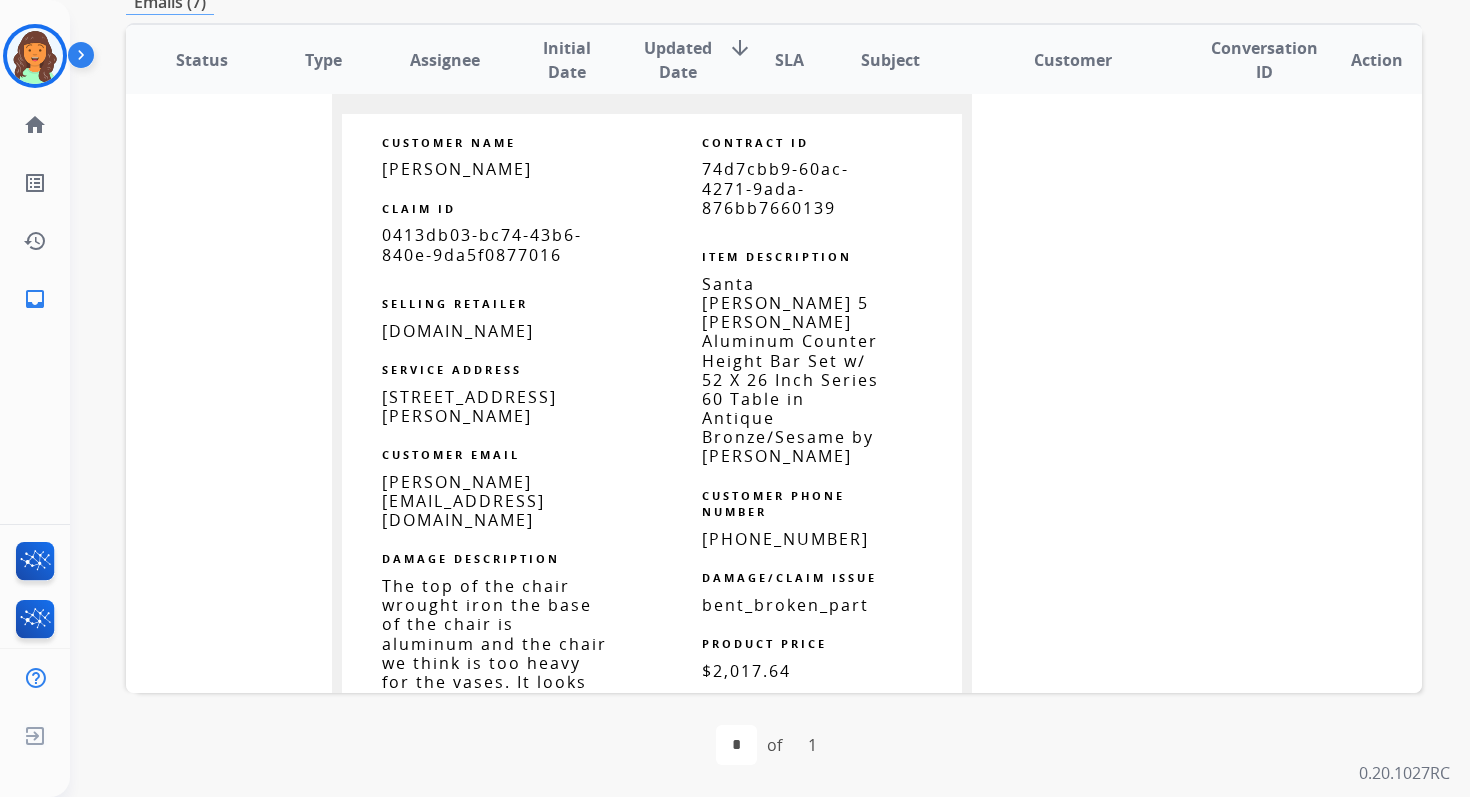scroll, scrollTop: 1239, scrollLeft: 0, axis: vertical 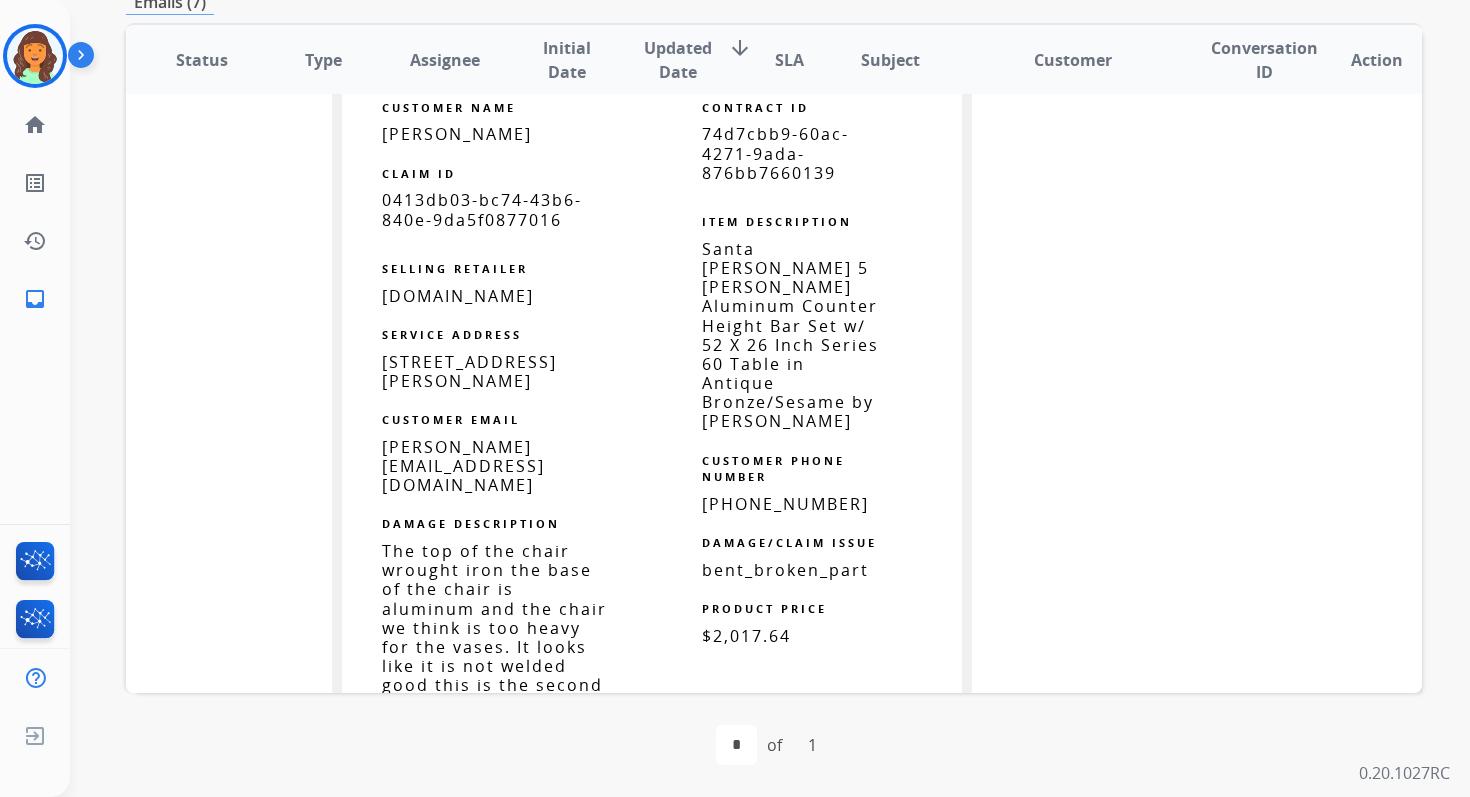 click on "74d7cbb9-60ac-4271-9ada-876bb7660139" at bounding box center (775, 153) 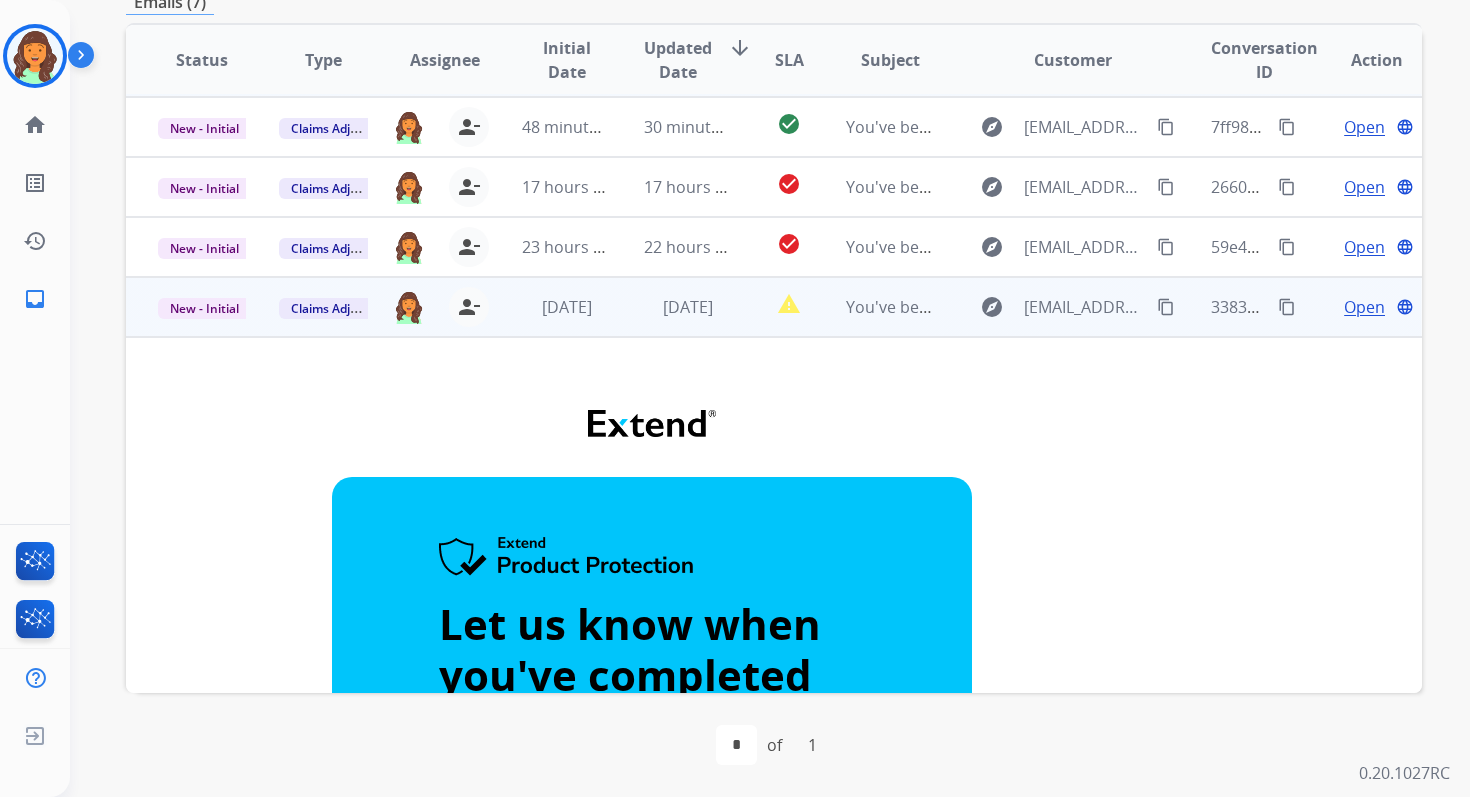 scroll, scrollTop: 19, scrollLeft: 0, axis: vertical 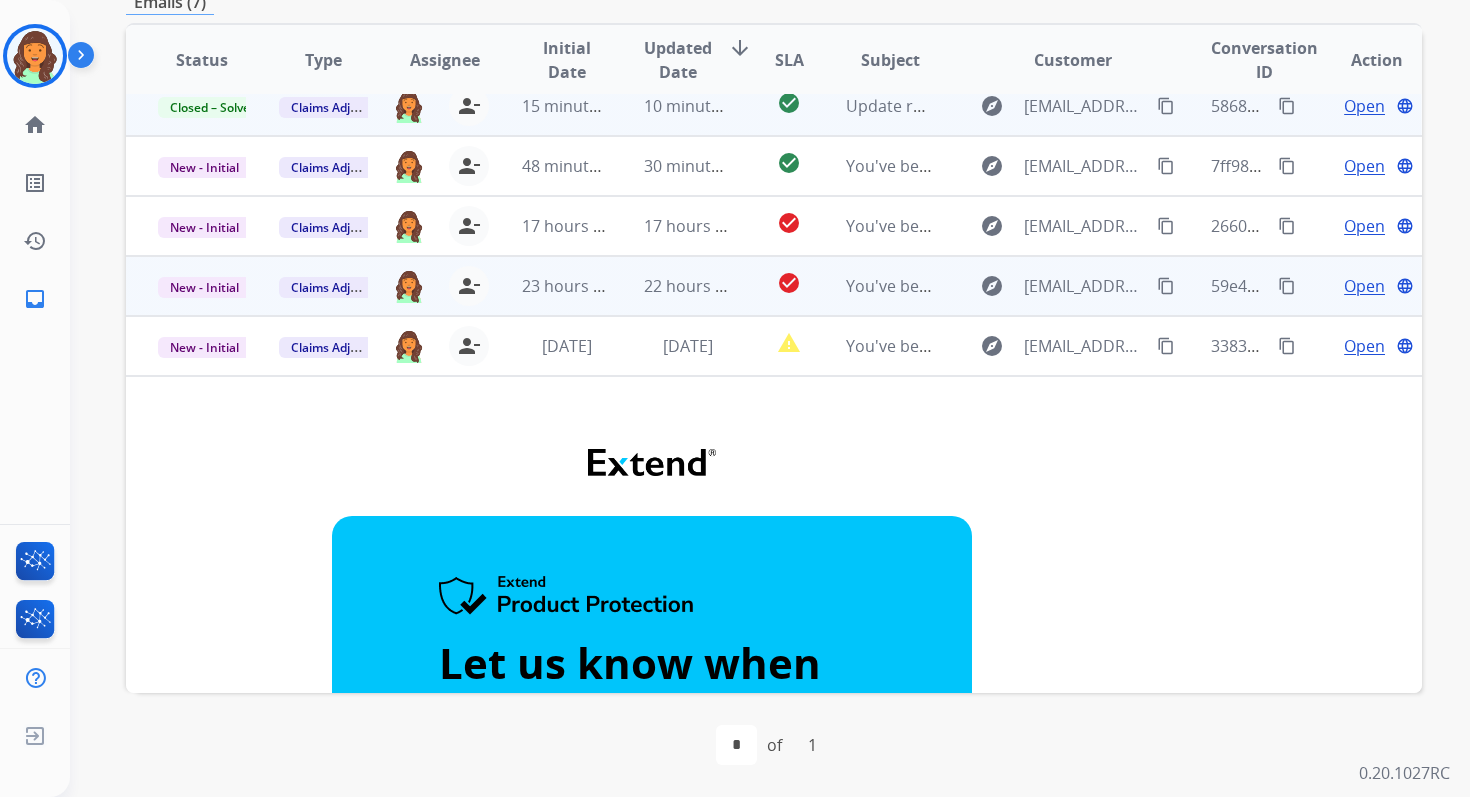 click on "22 hours ago" at bounding box center [672, 286] 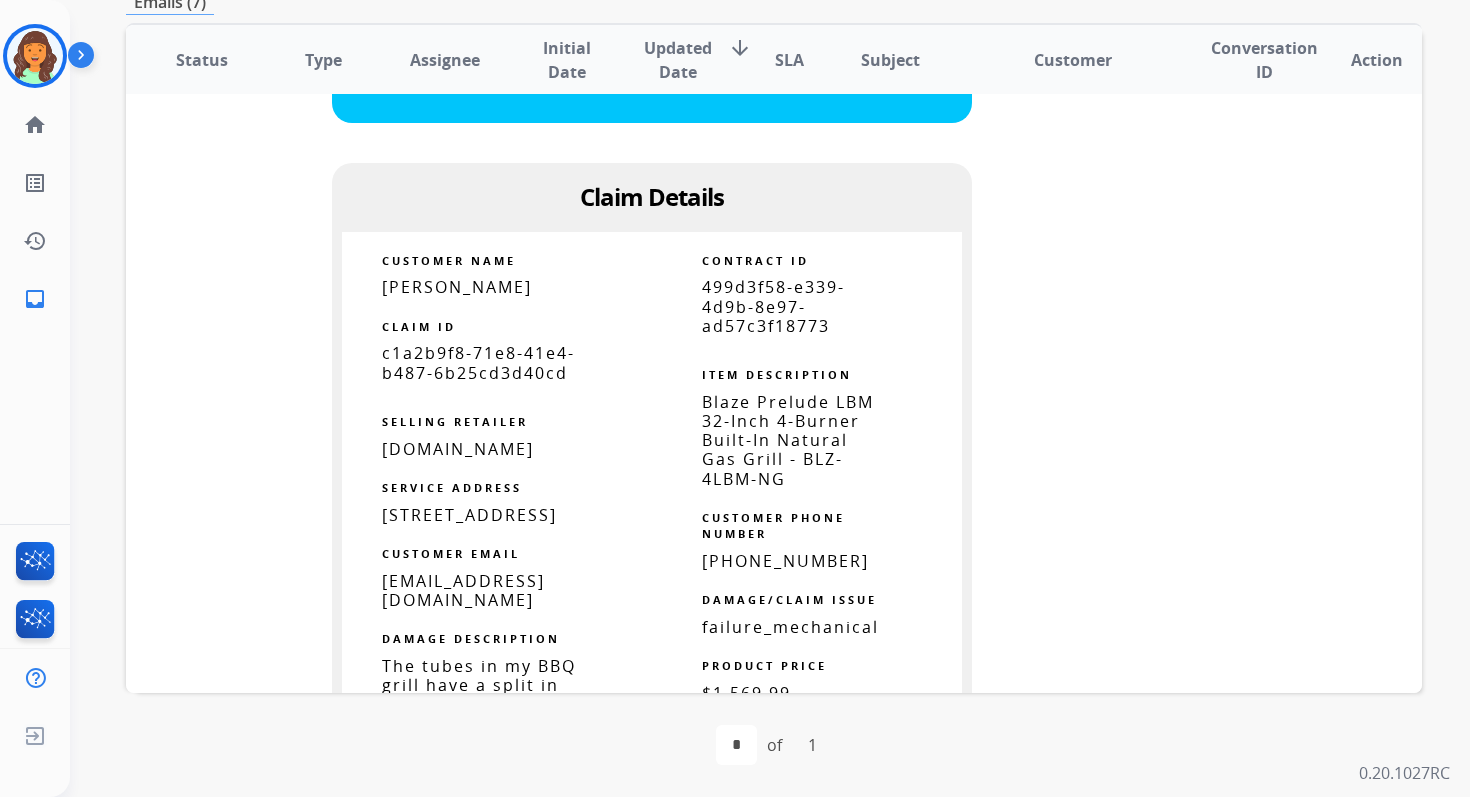 scroll, scrollTop: 1034, scrollLeft: 0, axis: vertical 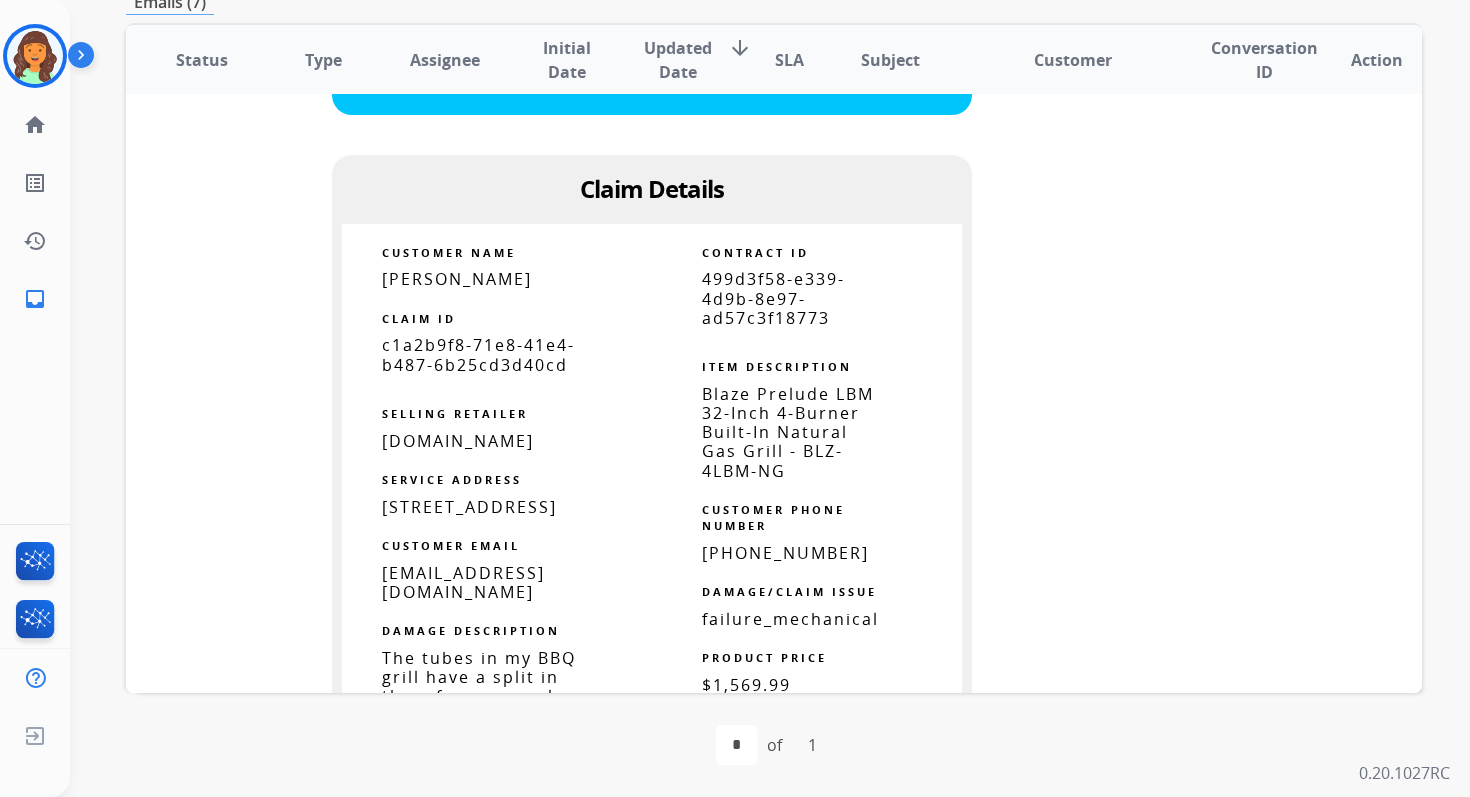 click on "499d3f58-e339-4d9b-8e97-ad57c3f18773" at bounding box center [773, 298] 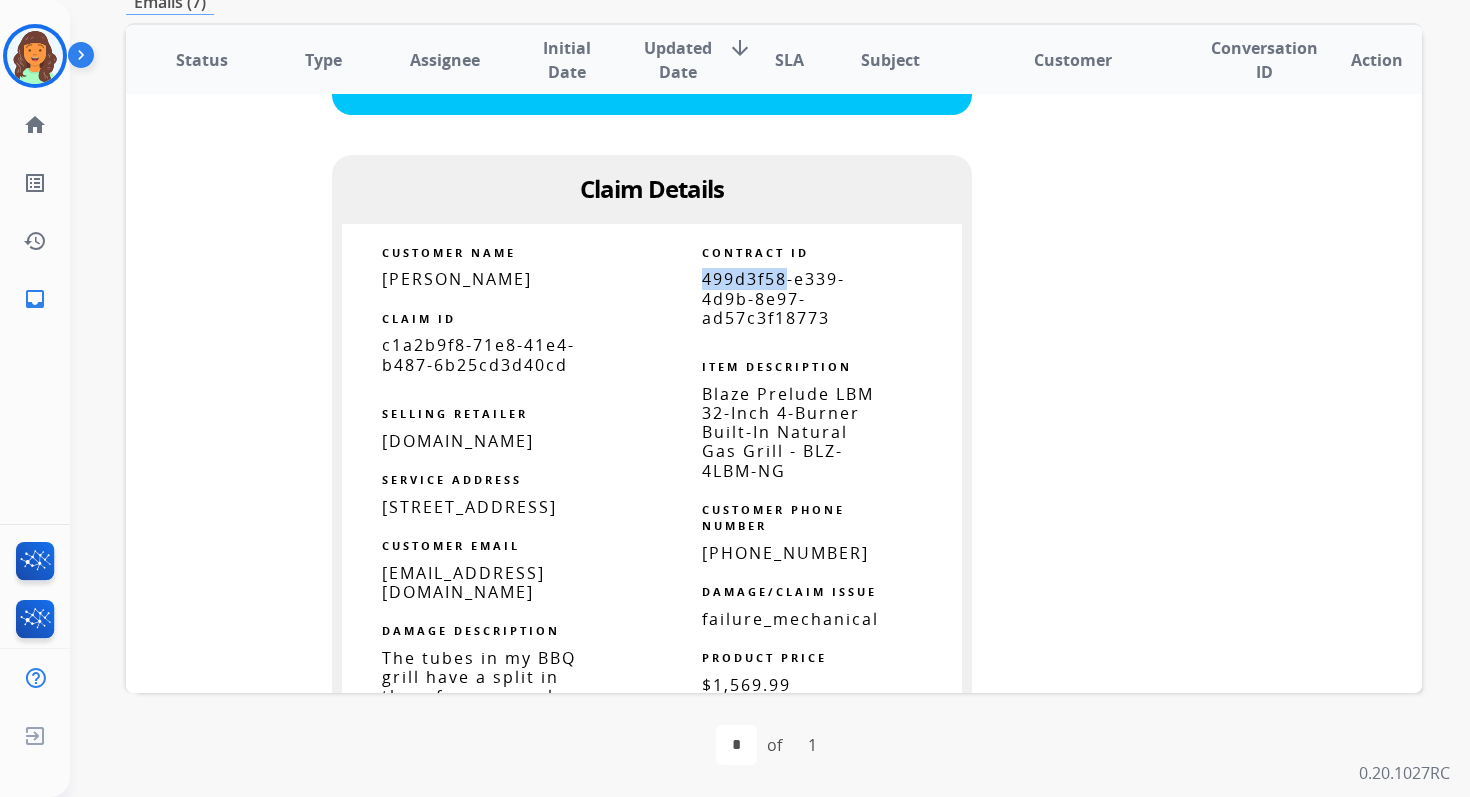 click on "499d3f58-e339-4d9b-8e97-ad57c3f18773" at bounding box center (773, 298) 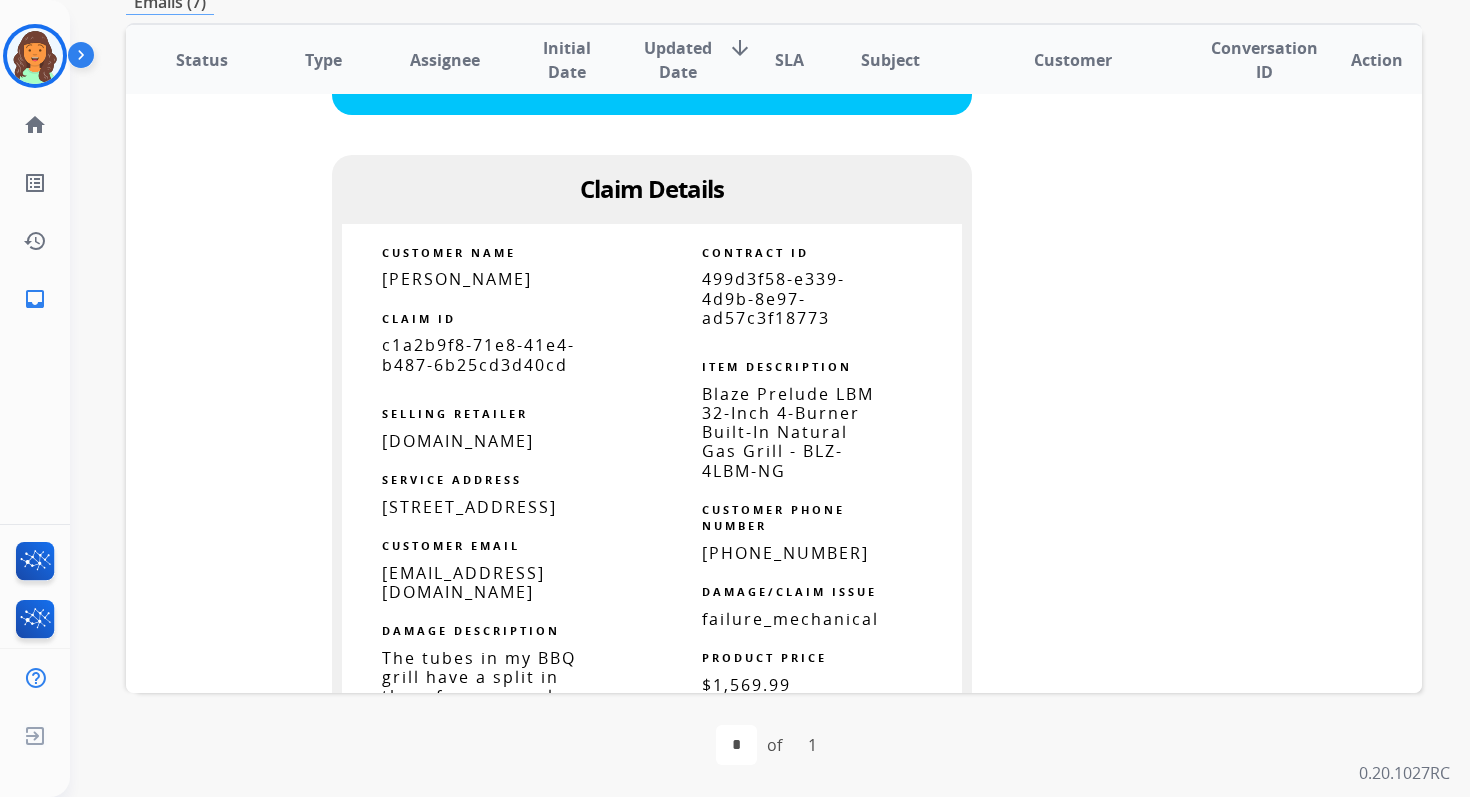 click on "499d3f58-e339-4d9b-8e97-ad57c3f18773" at bounding box center (773, 298) 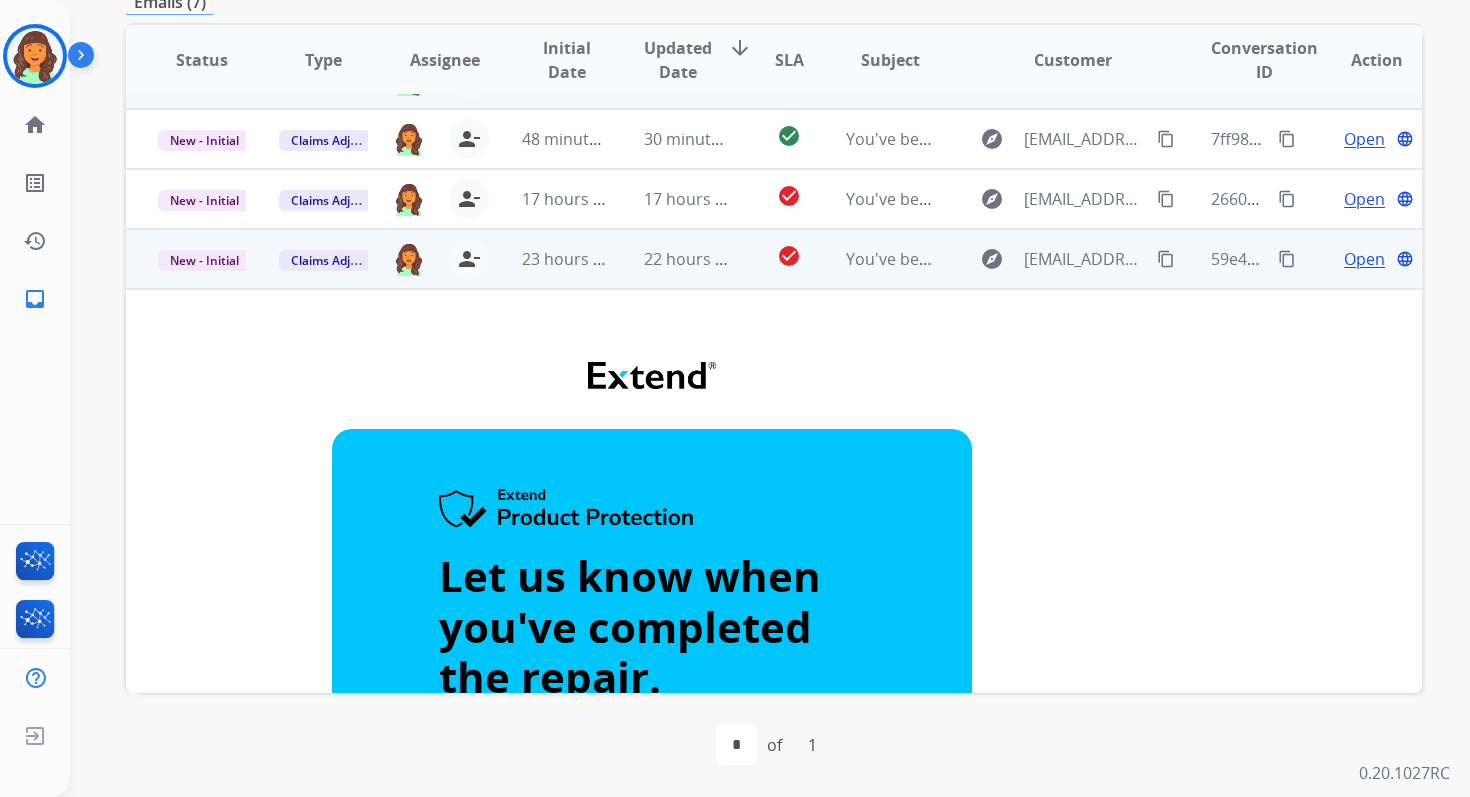 scroll, scrollTop: 0, scrollLeft: 0, axis: both 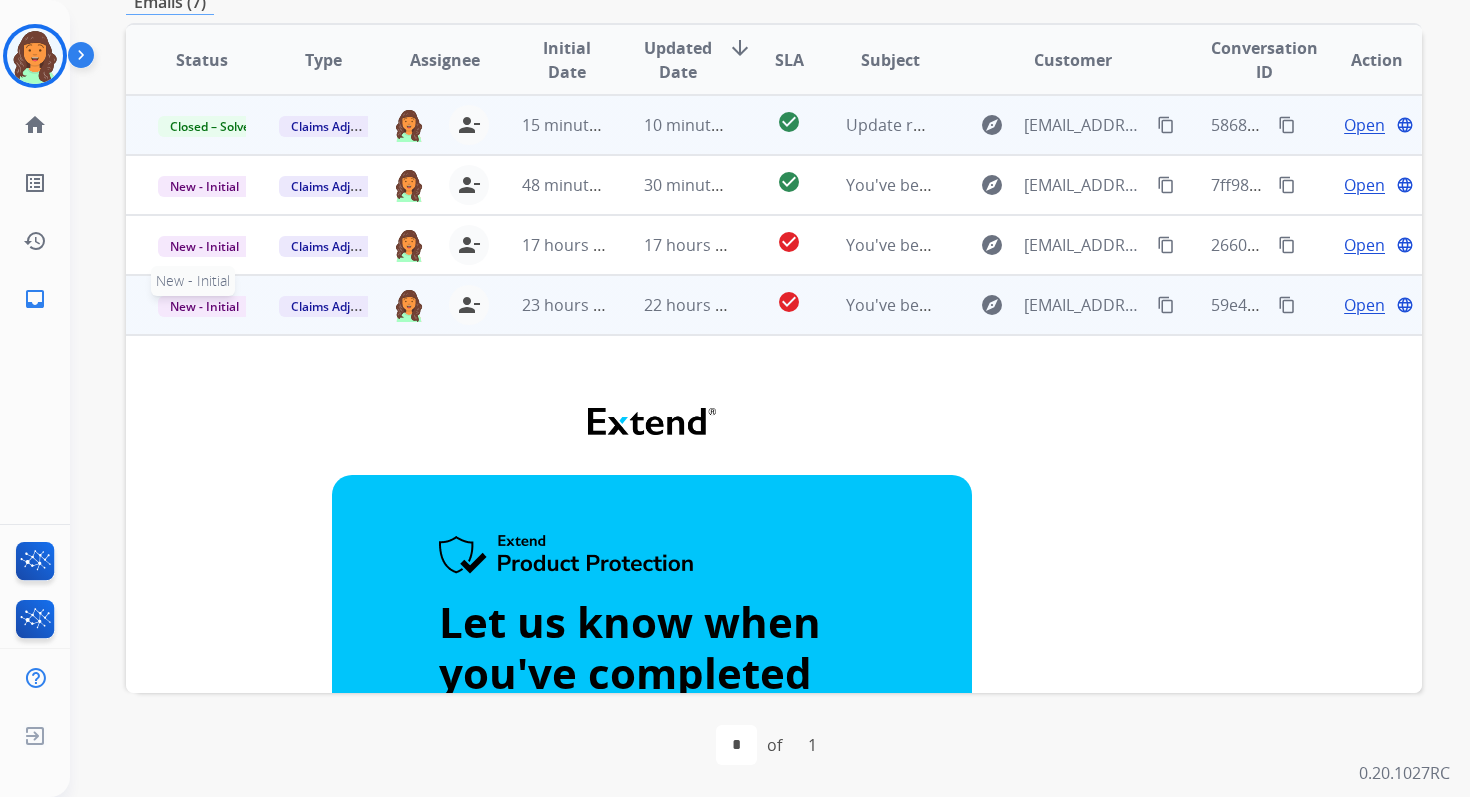 click on "New - Initial" at bounding box center (204, 306) 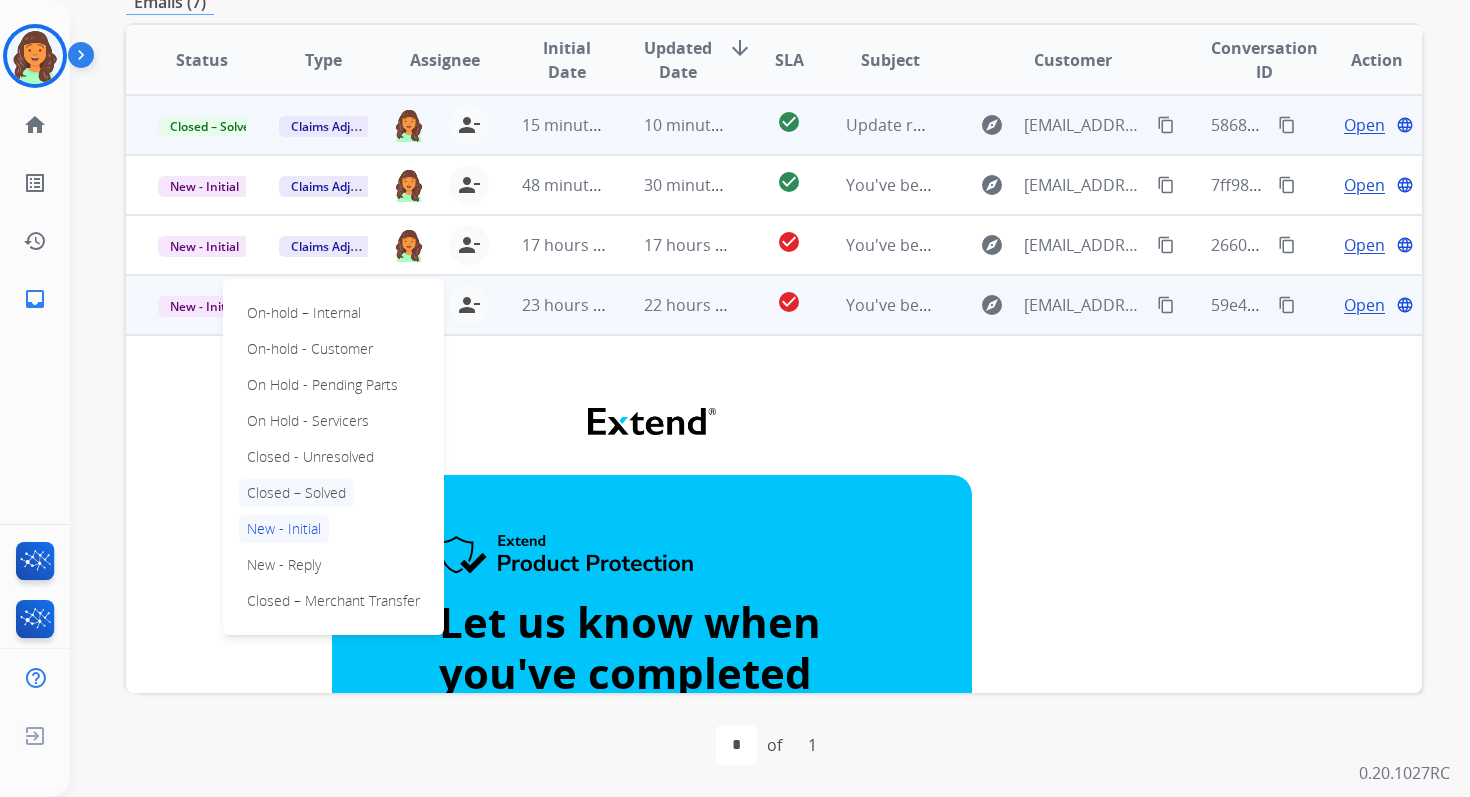 click on "Closed – Solved" at bounding box center [296, 493] 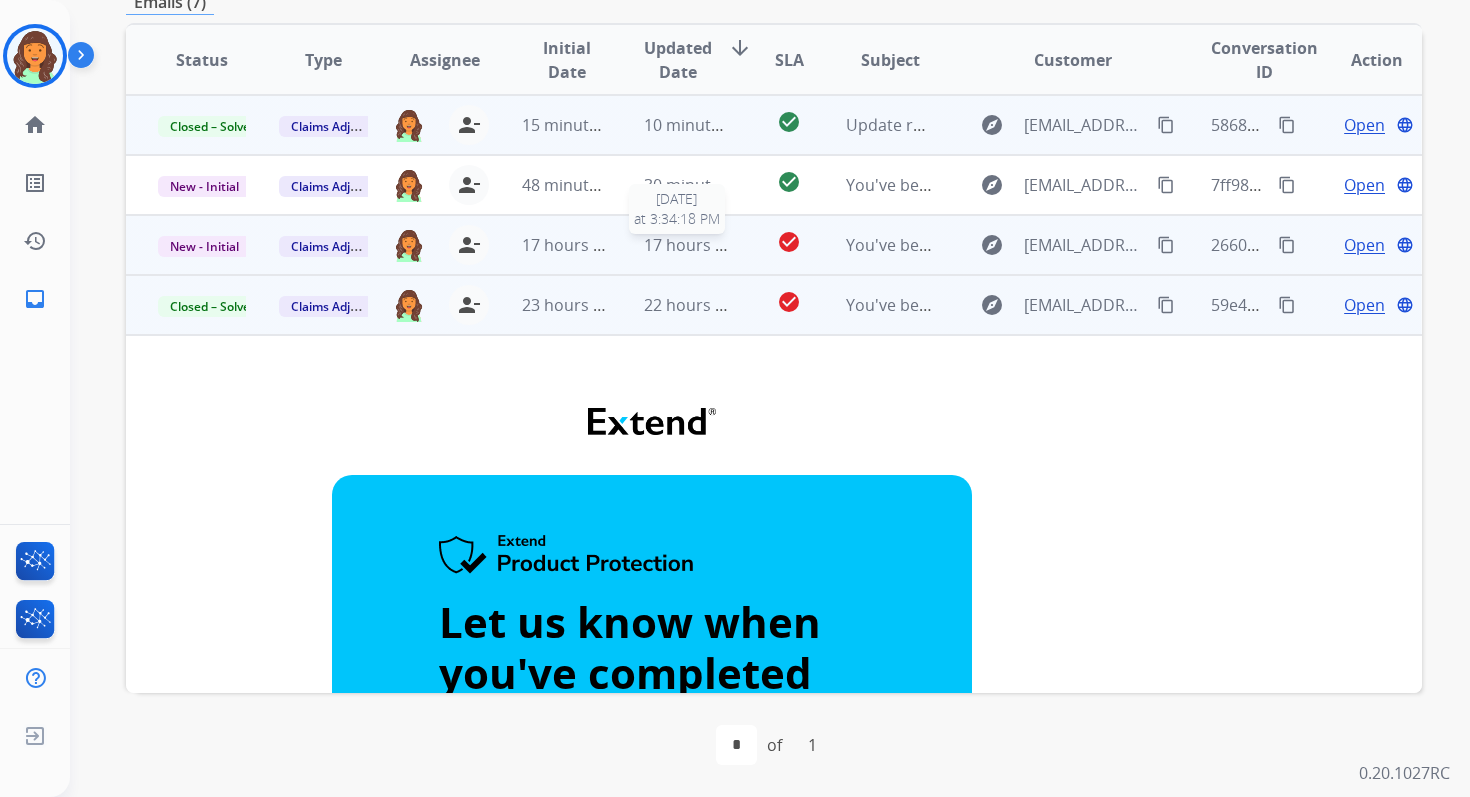 click on "17 hours ago" at bounding box center [693, 245] 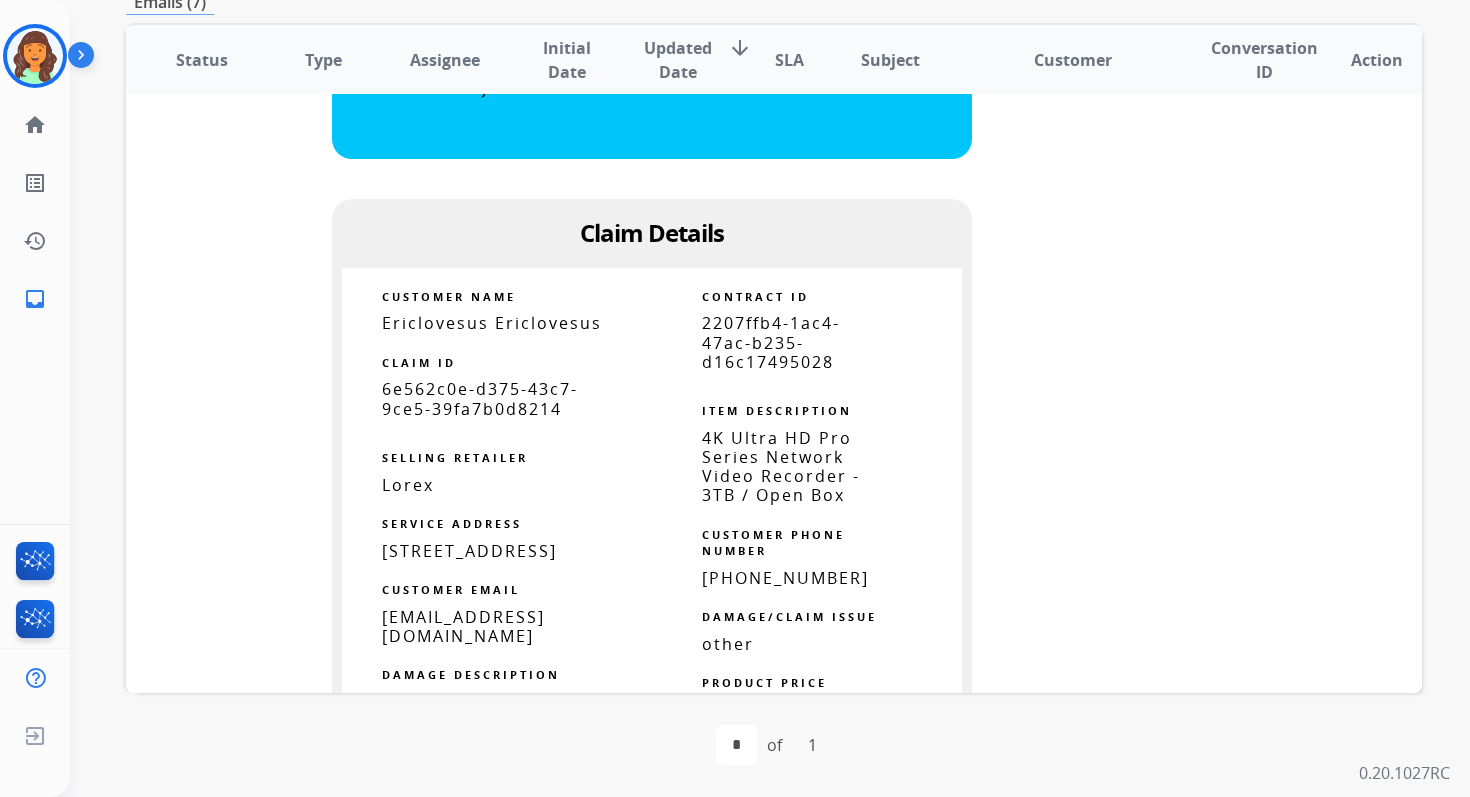 scroll, scrollTop: 1089, scrollLeft: 0, axis: vertical 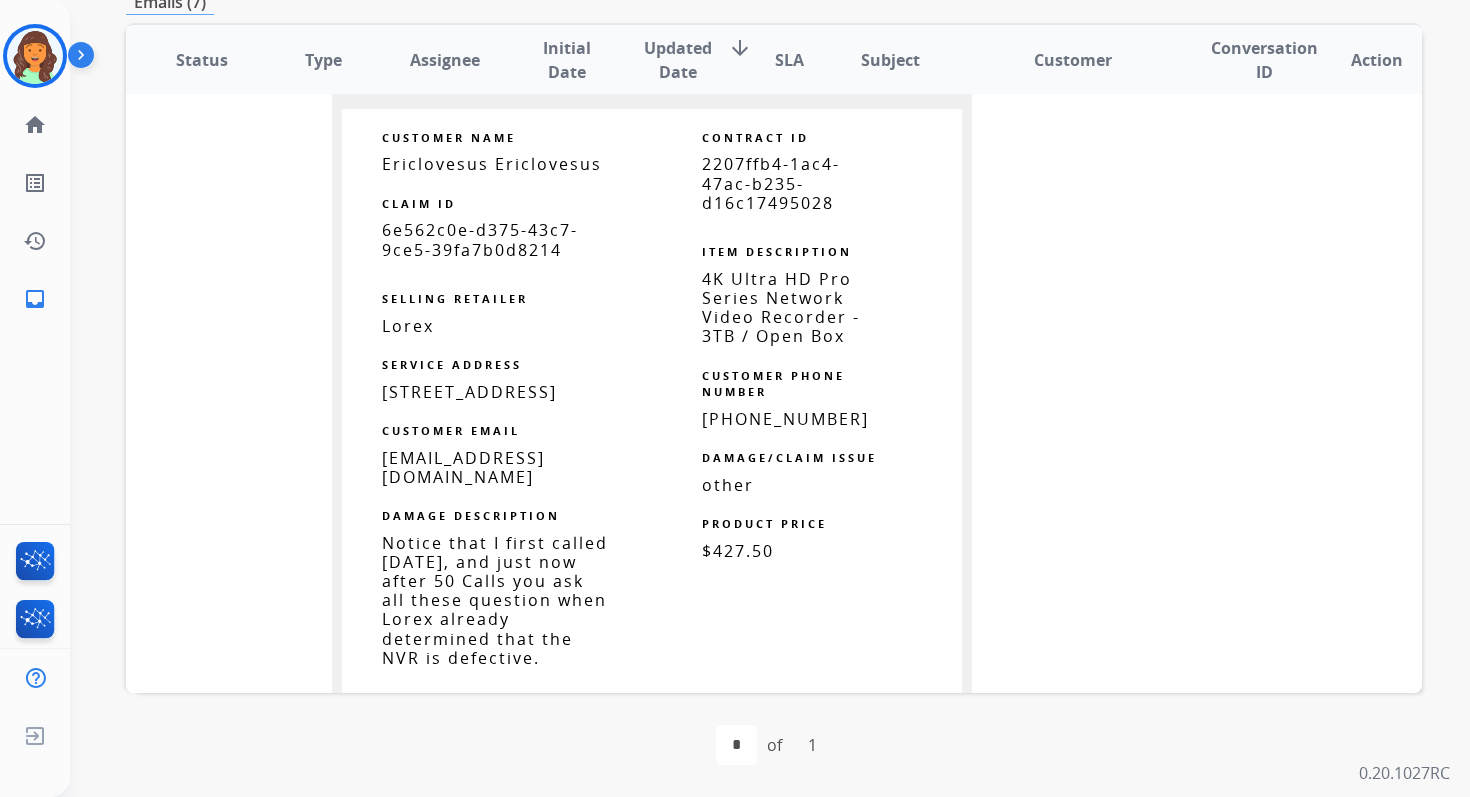click on "2207ffb4-1ac4-47ac-b235-d16c17495028" at bounding box center [771, 183] 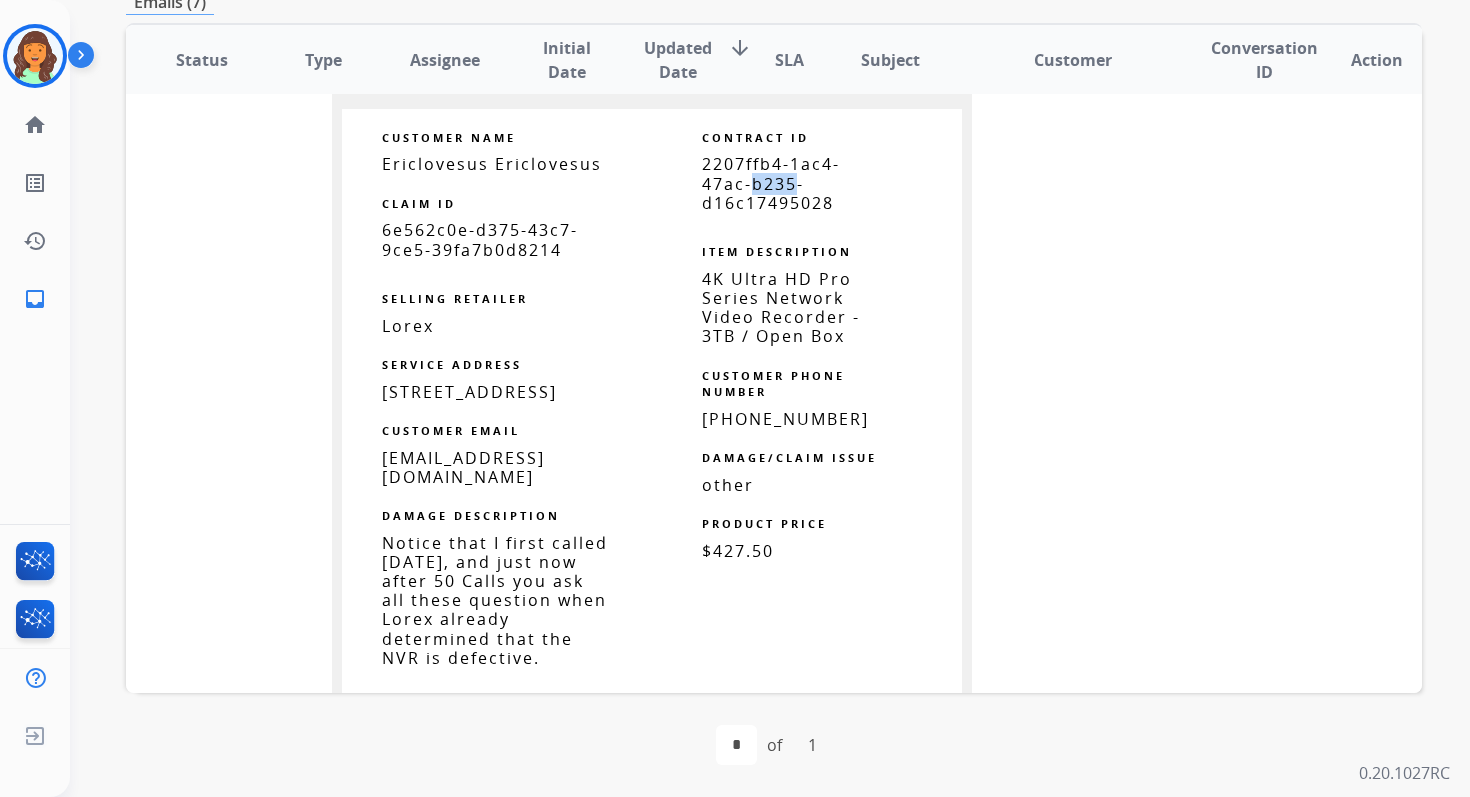 click on "2207ffb4-1ac4-47ac-b235-d16c17495028" at bounding box center (771, 183) 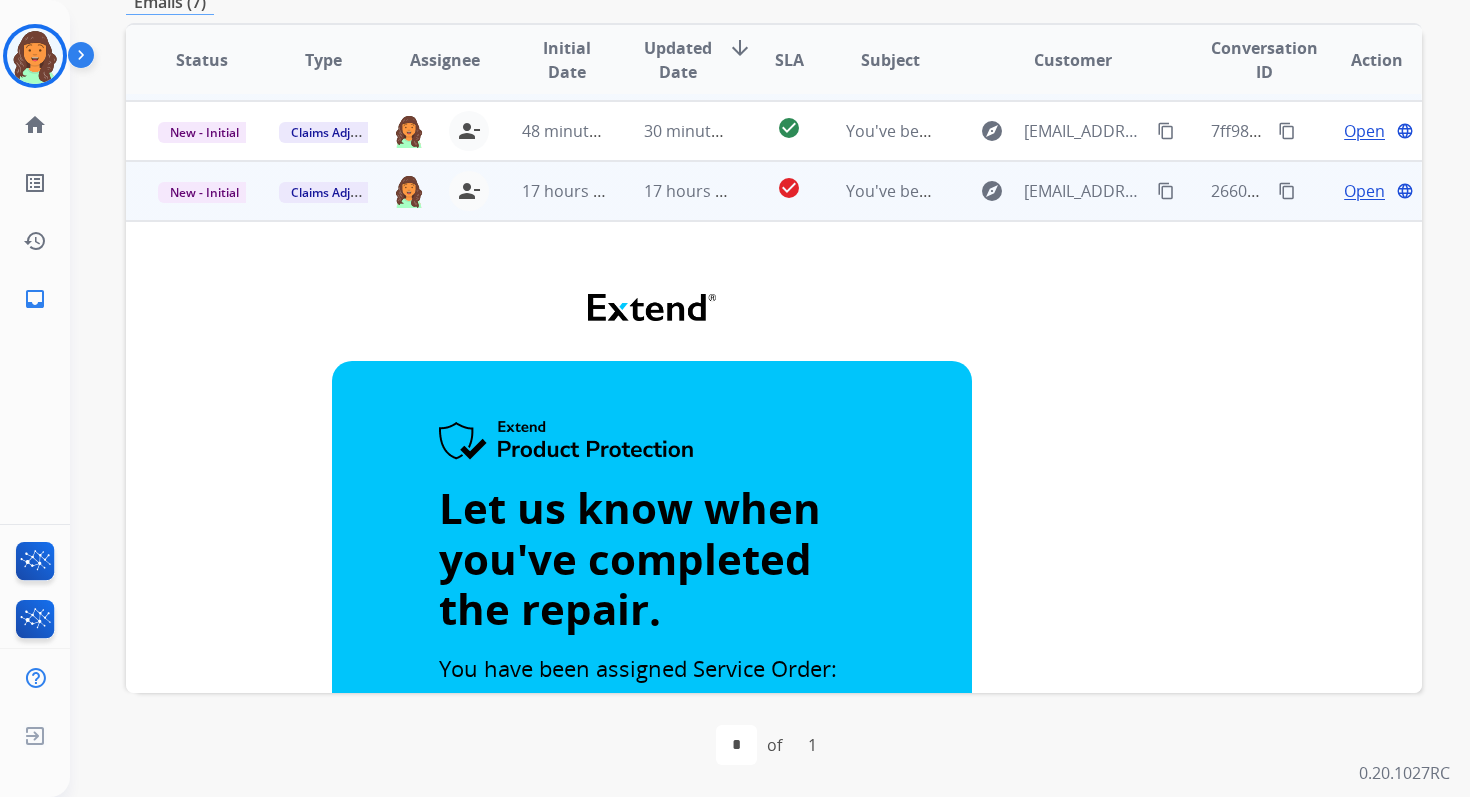 scroll, scrollTop: 50, scrollLeft: 0, axis: vertical 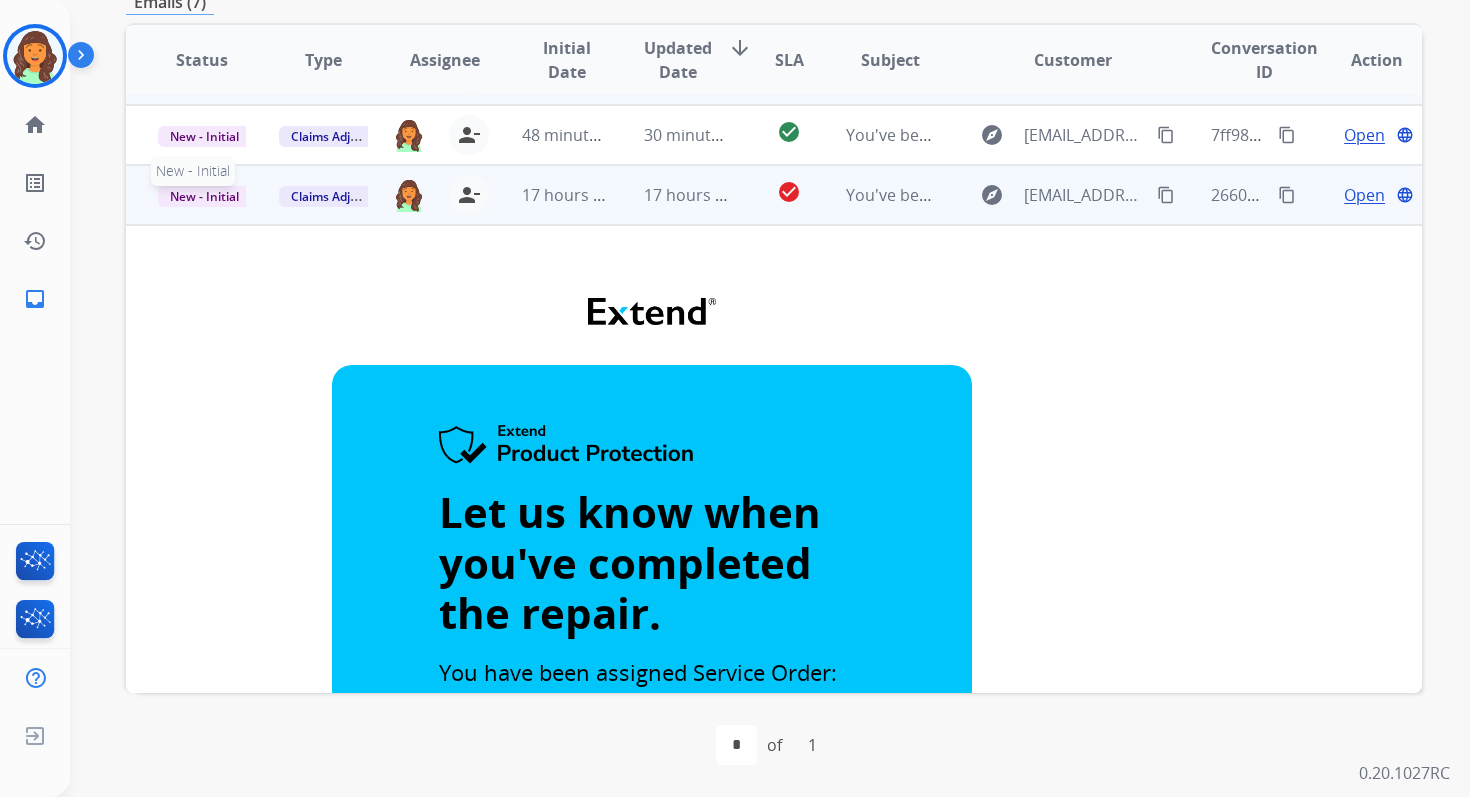 click on "New - Initial" at bounding box center [204, 196] 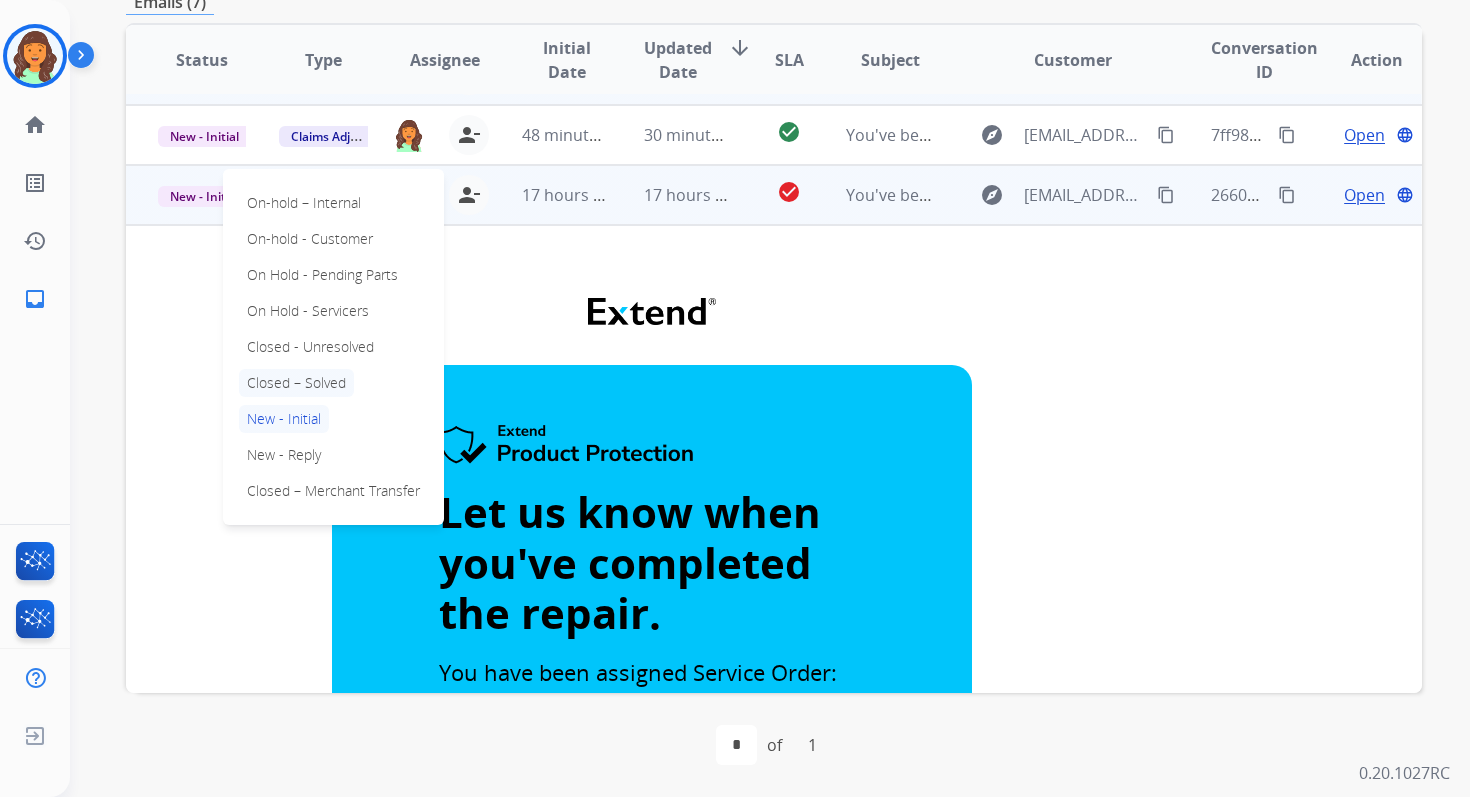 click on "Closed – Solved" at bounding box center [296, 383] 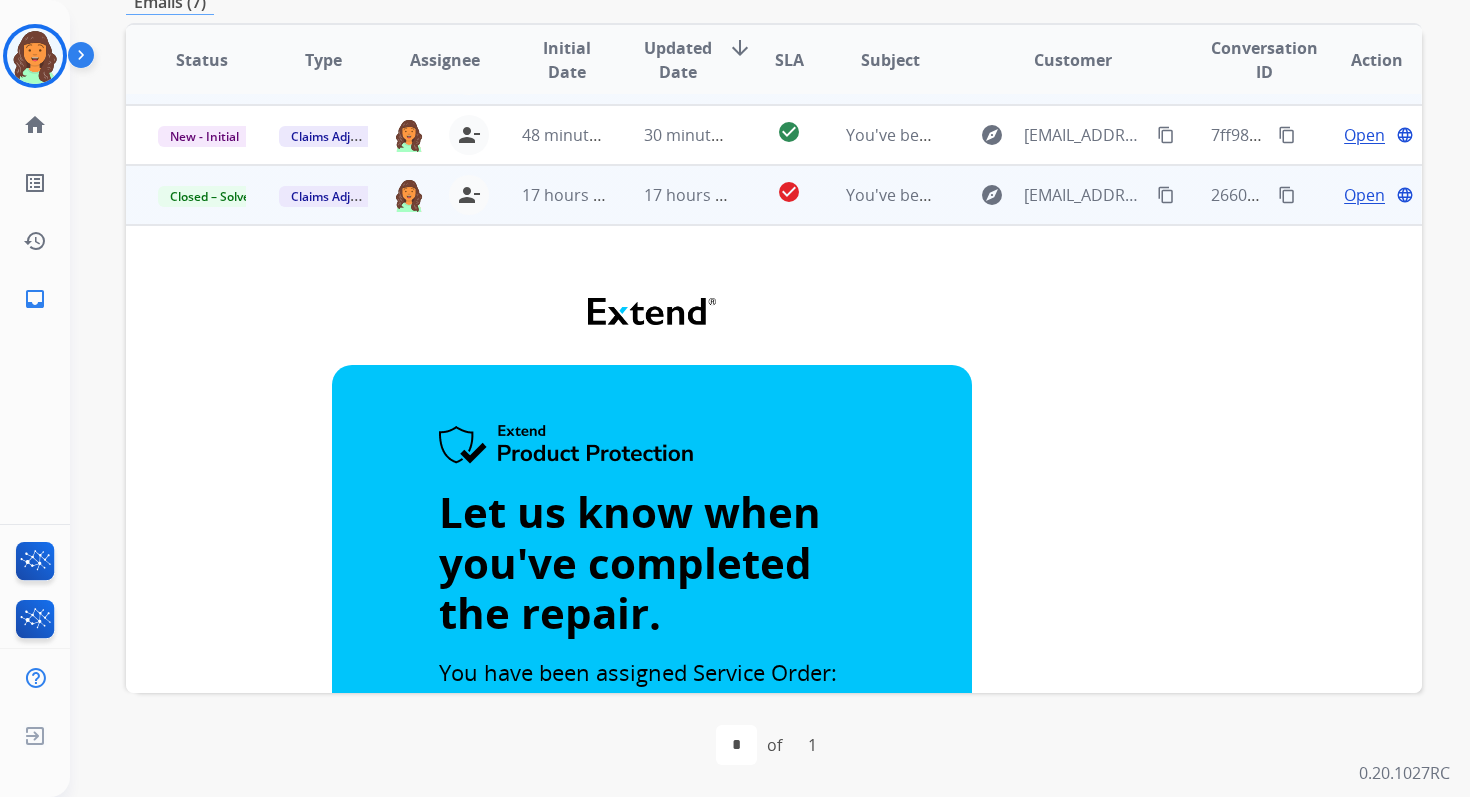 scroll, scrollTop: 0, scrollLeft: 0, axis: both 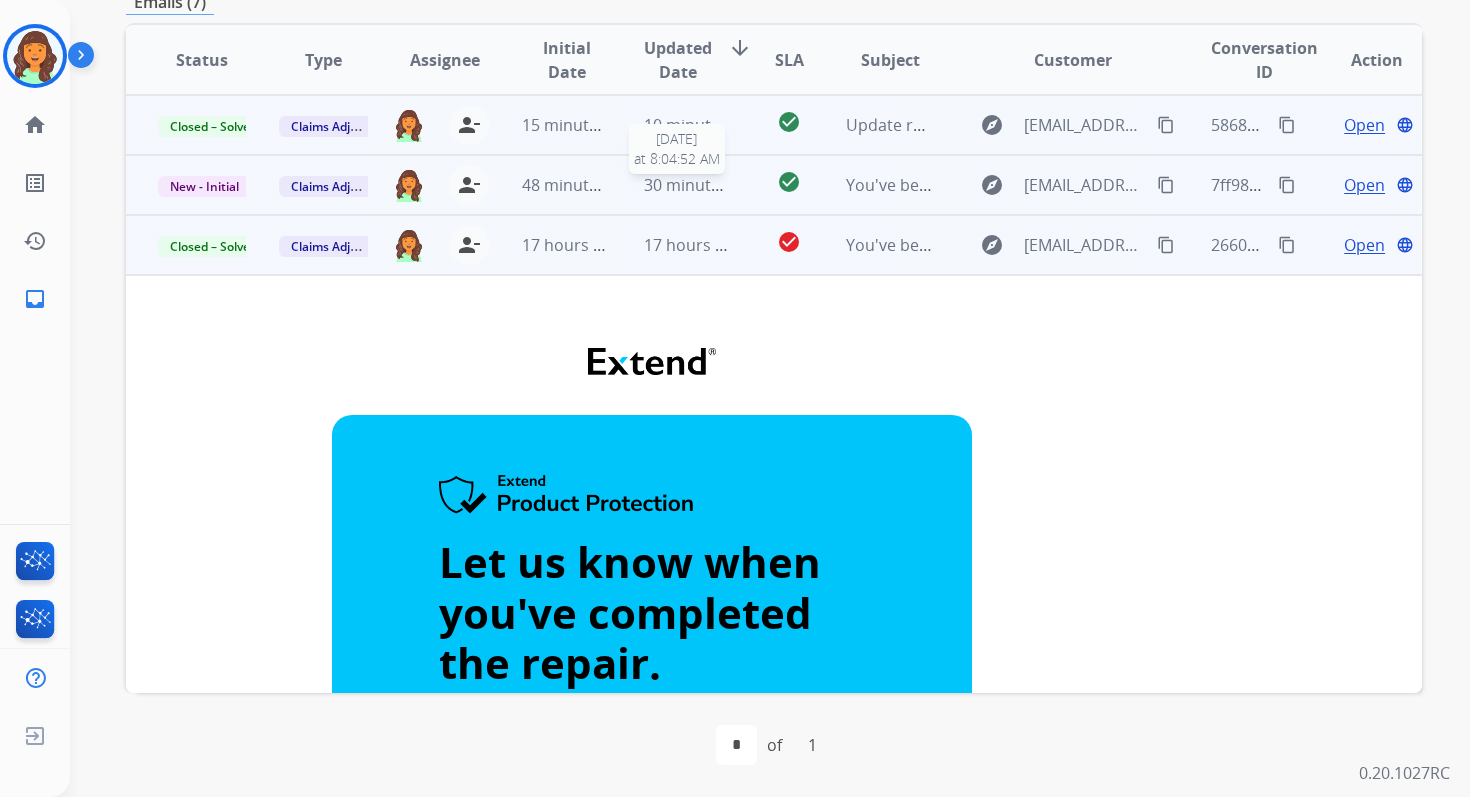 click on "30 minutes ago" at bounding box center [702, 185] 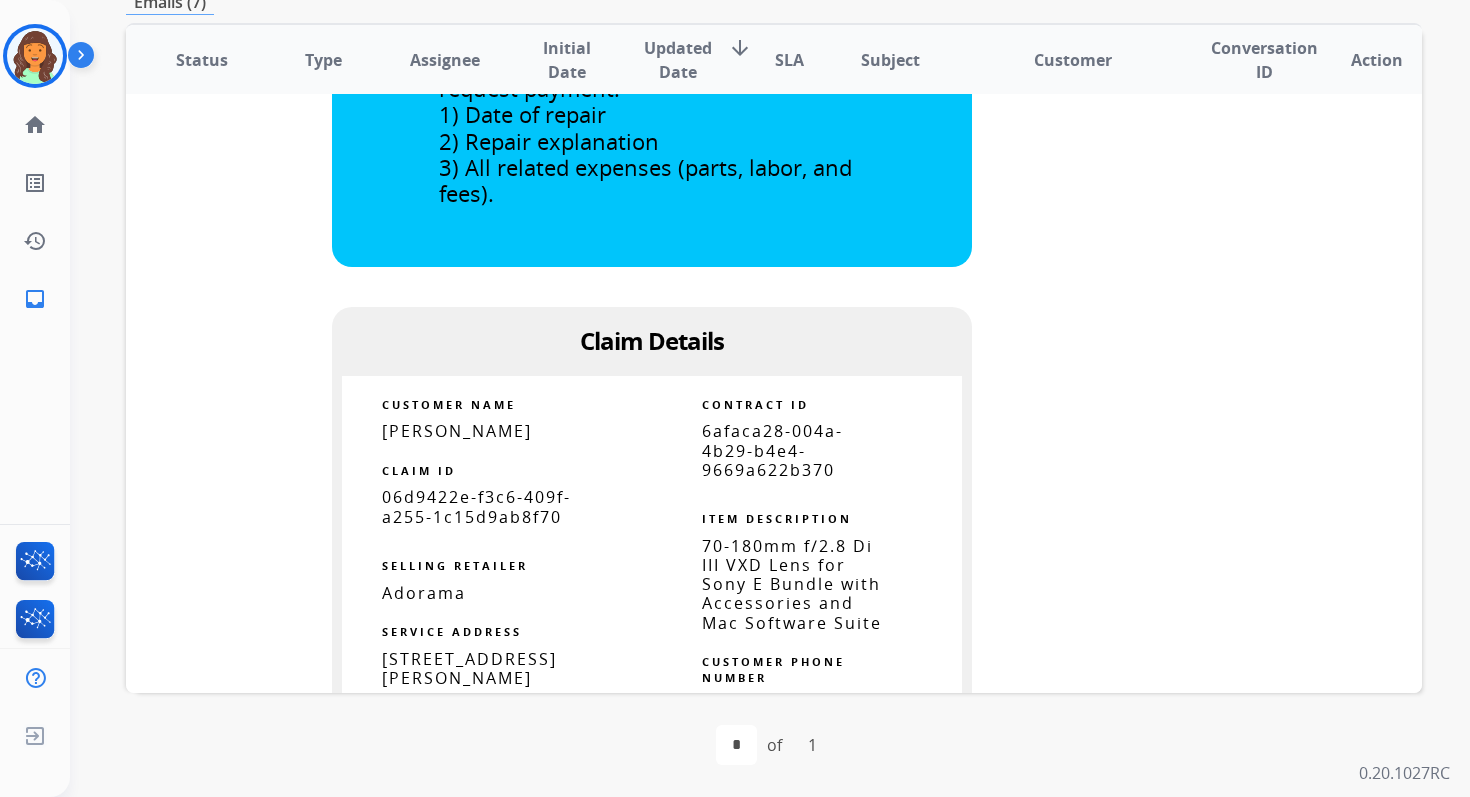 scroll, scrollTop: 932, scrollLeft: 0, axis: vertical 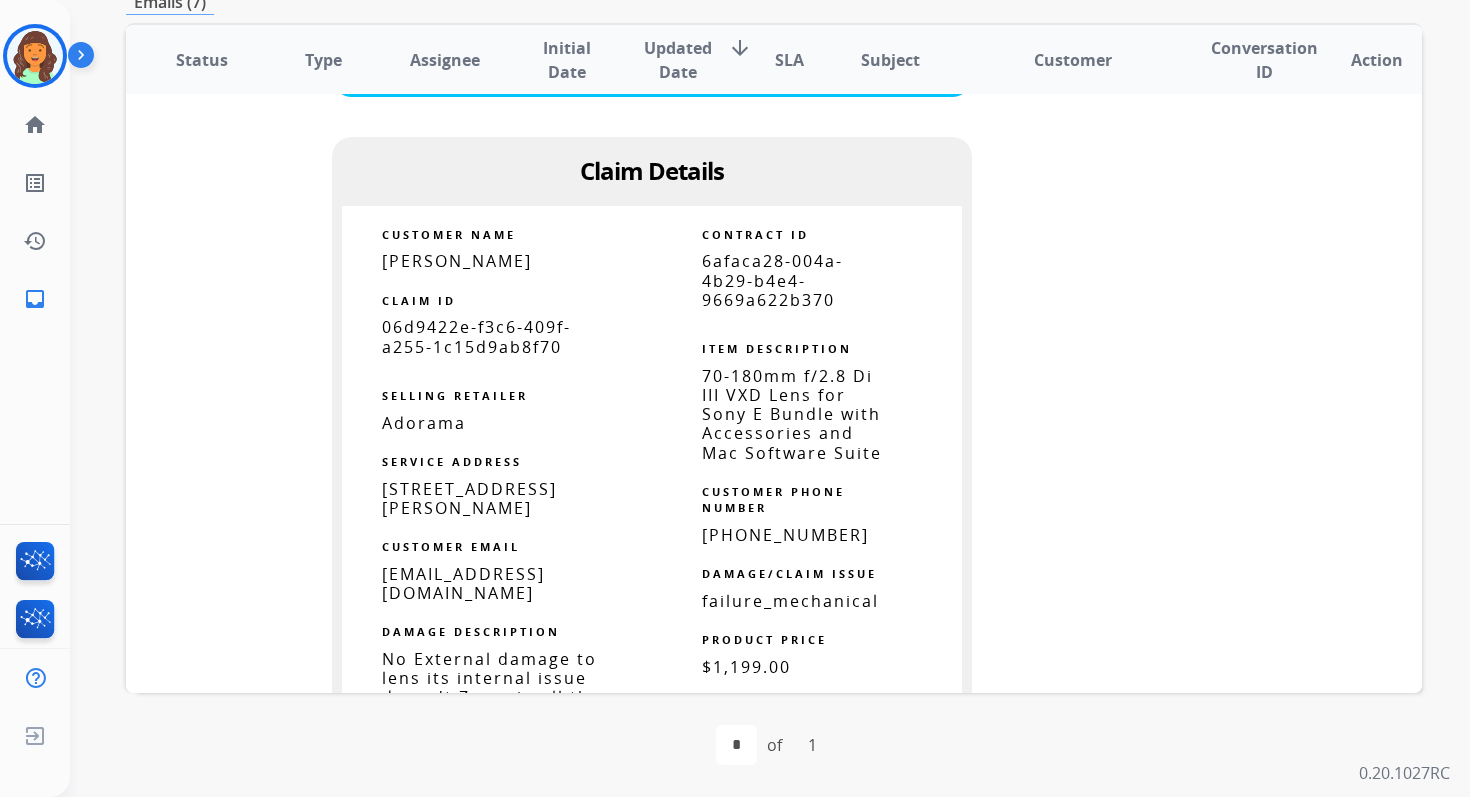 click on "6afaca28-004a-4b29-b4e4-9669a622b370" at bounding box center [772, 280] 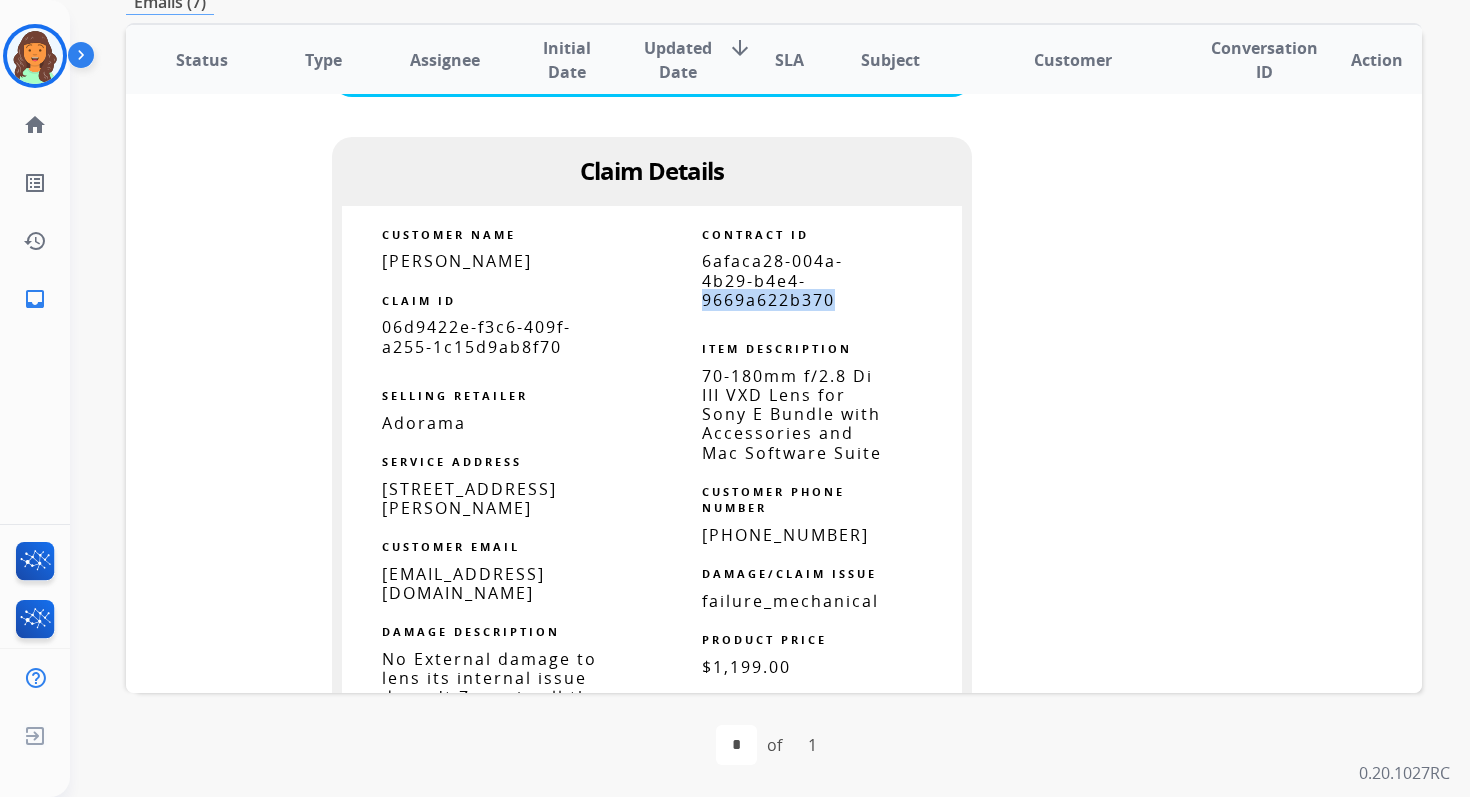 click on "6afaca28-004a-4b29-b4e4-9669a622b370" at bounding box center [772, 280] 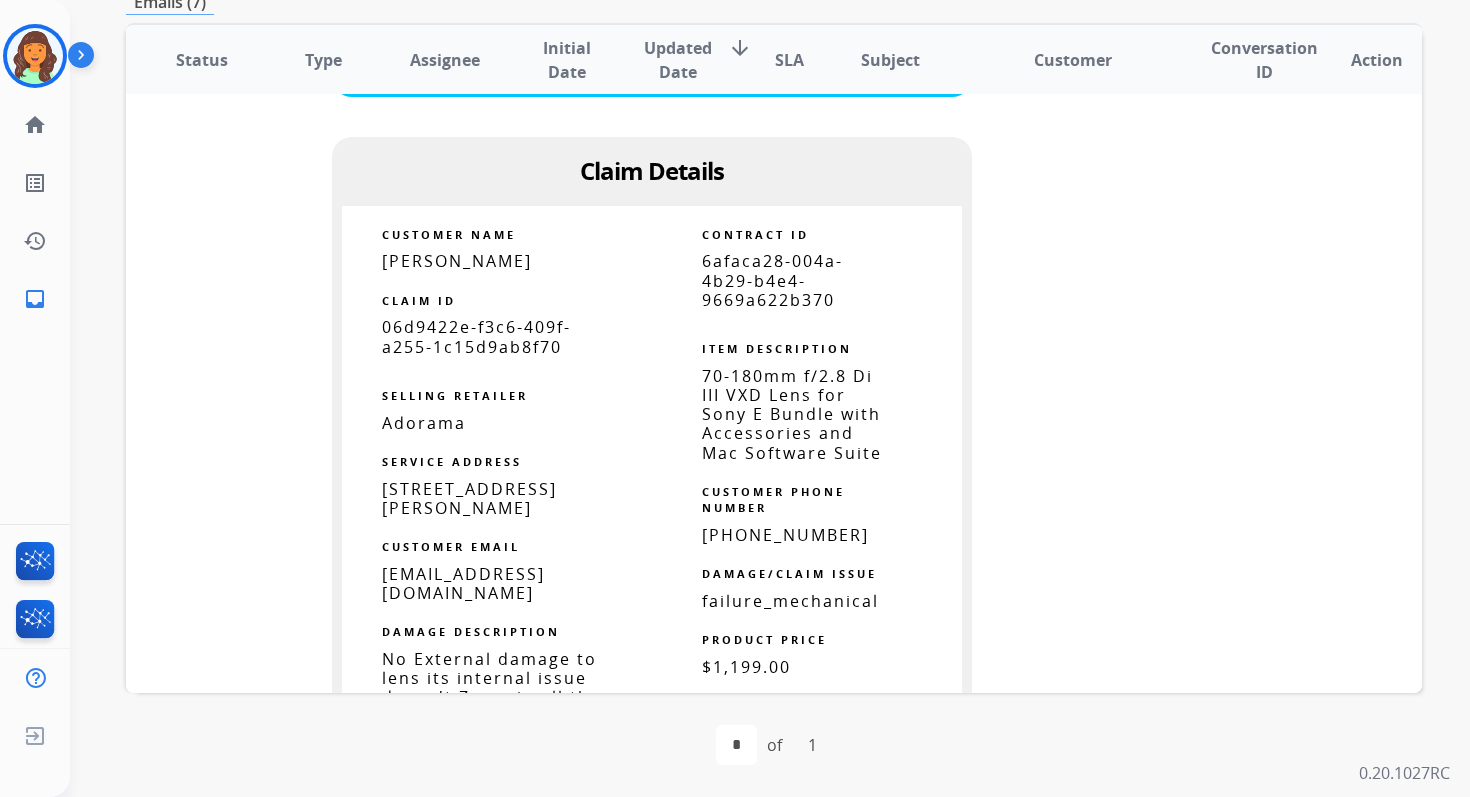 click on "6afaca28-004a-4b29-b4e4-9669a622b370" at bounding box center (772, 280) 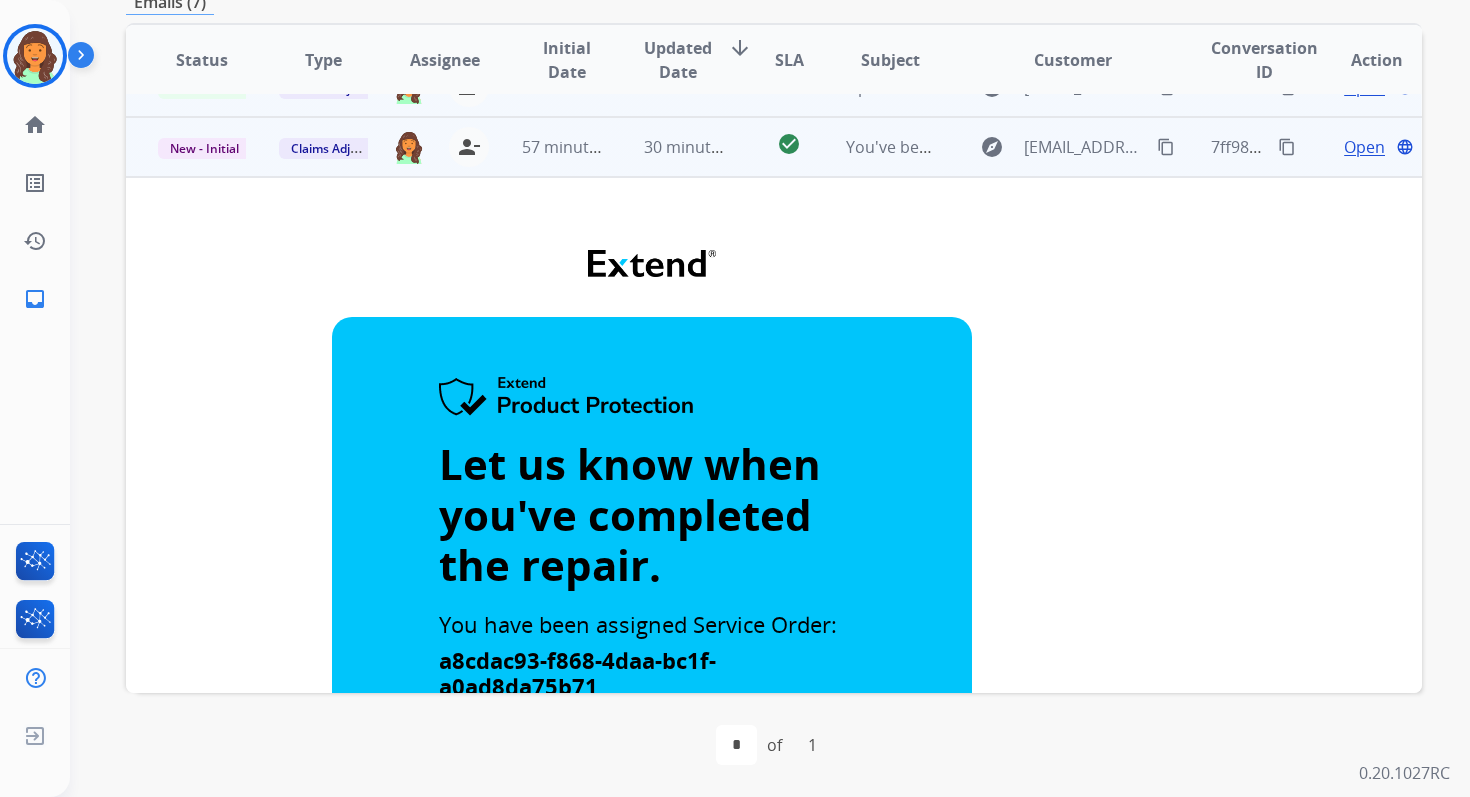 scroll, scrollTop: 0, scrollLeft: 0, axis: both 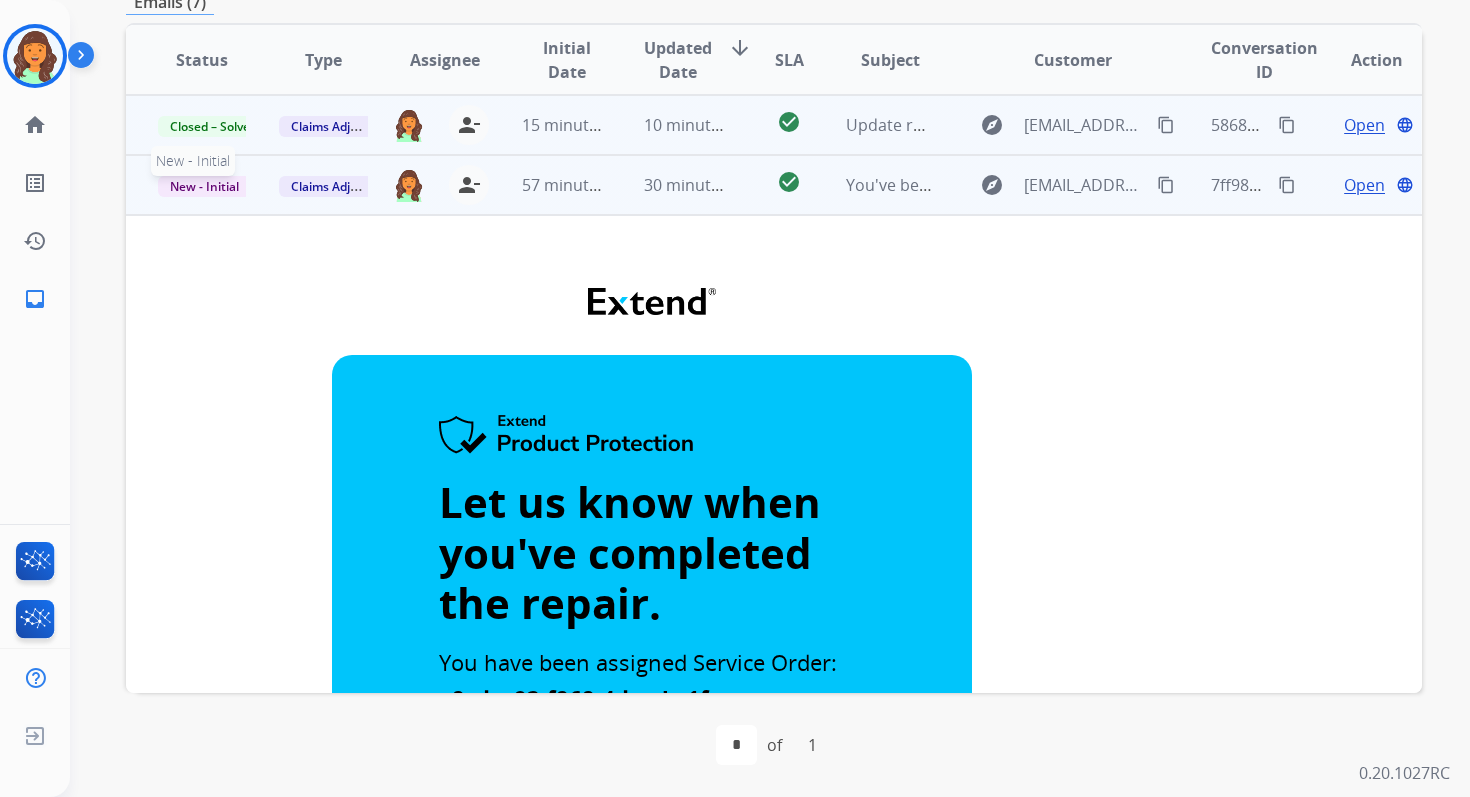 click on "New - Initial" at bounding box center (204, 186) 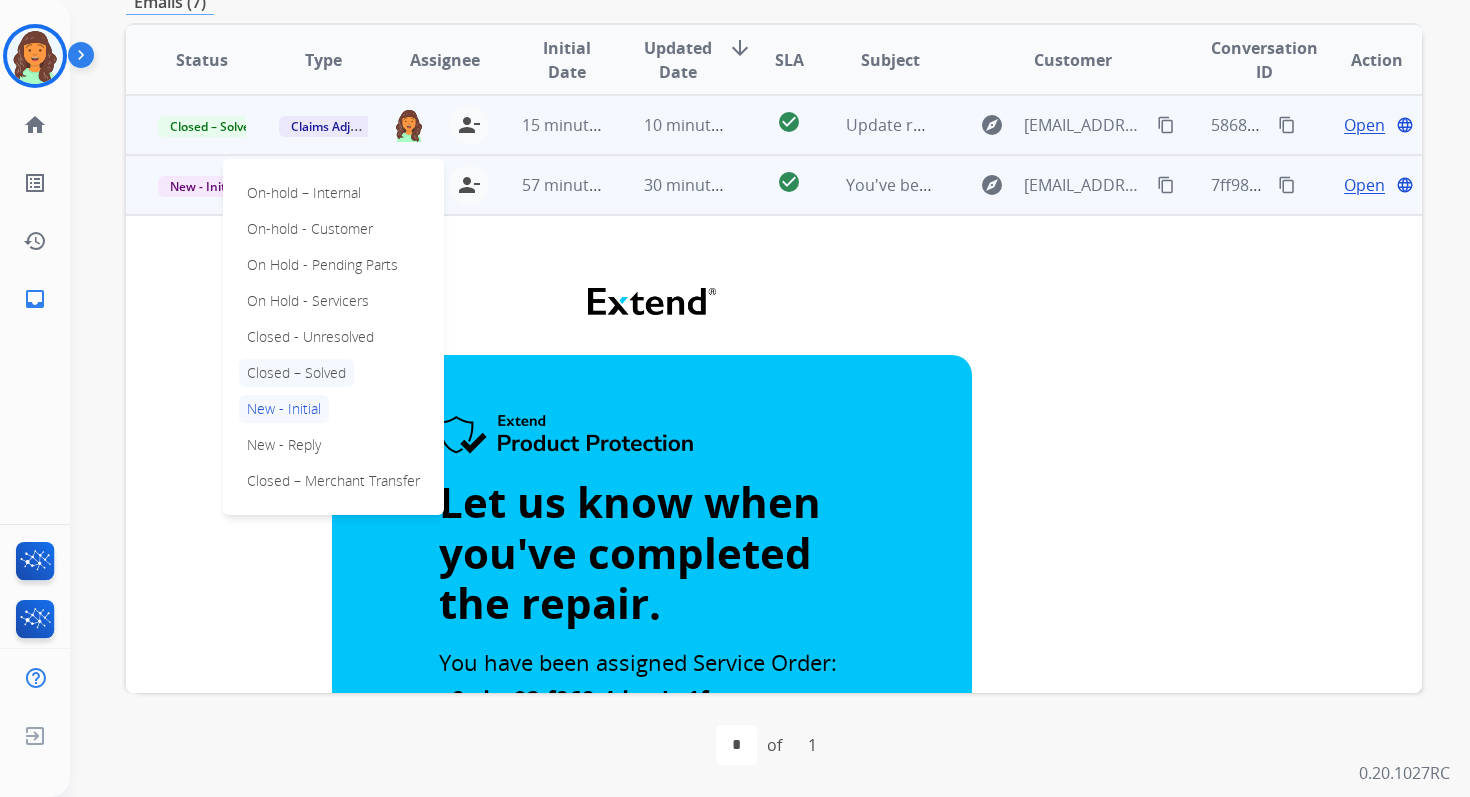 click on "Closed – Solved" at bounding box center [296, 373] 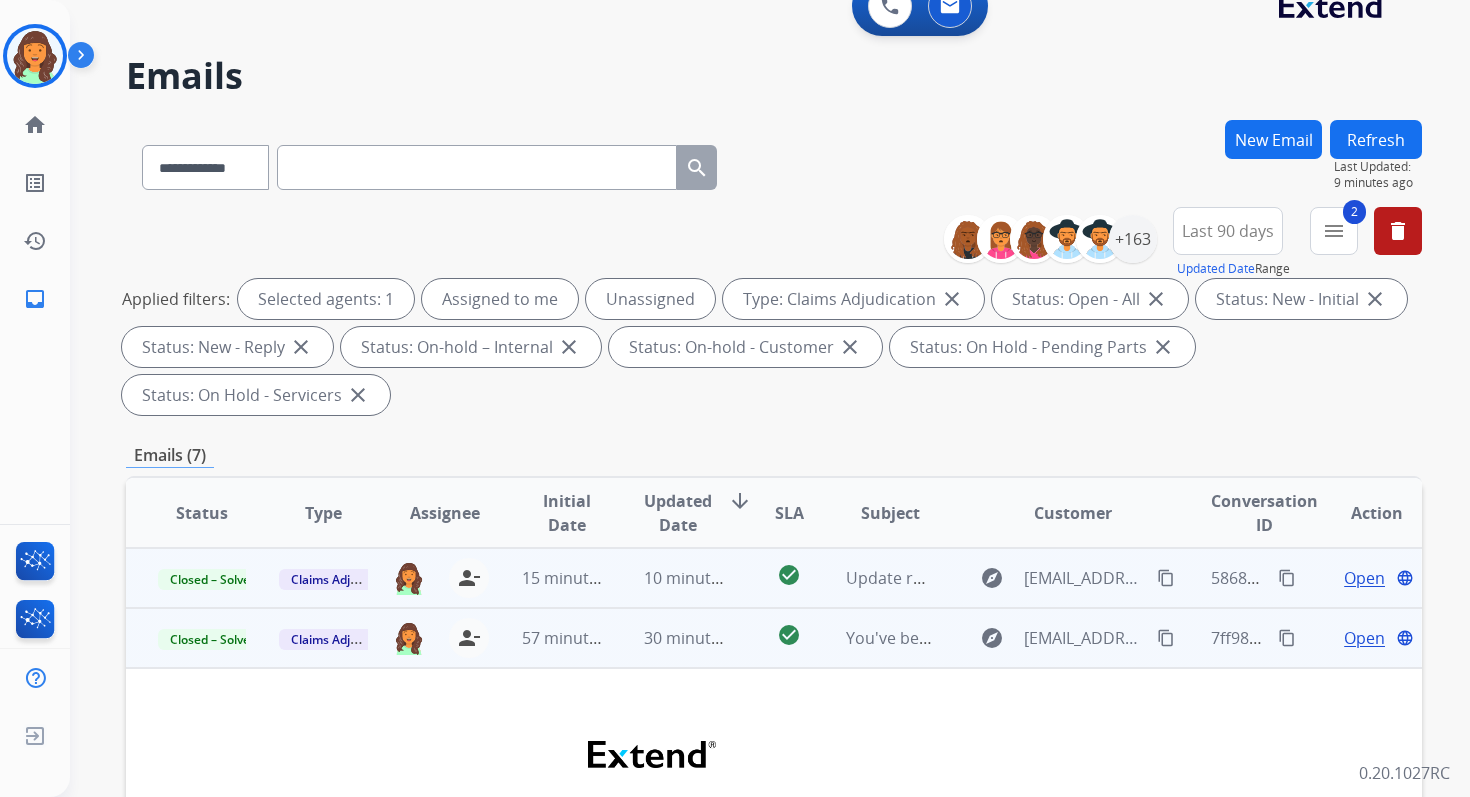 scroll, scrollTop: 0, scrollLeft: 0, axis: both 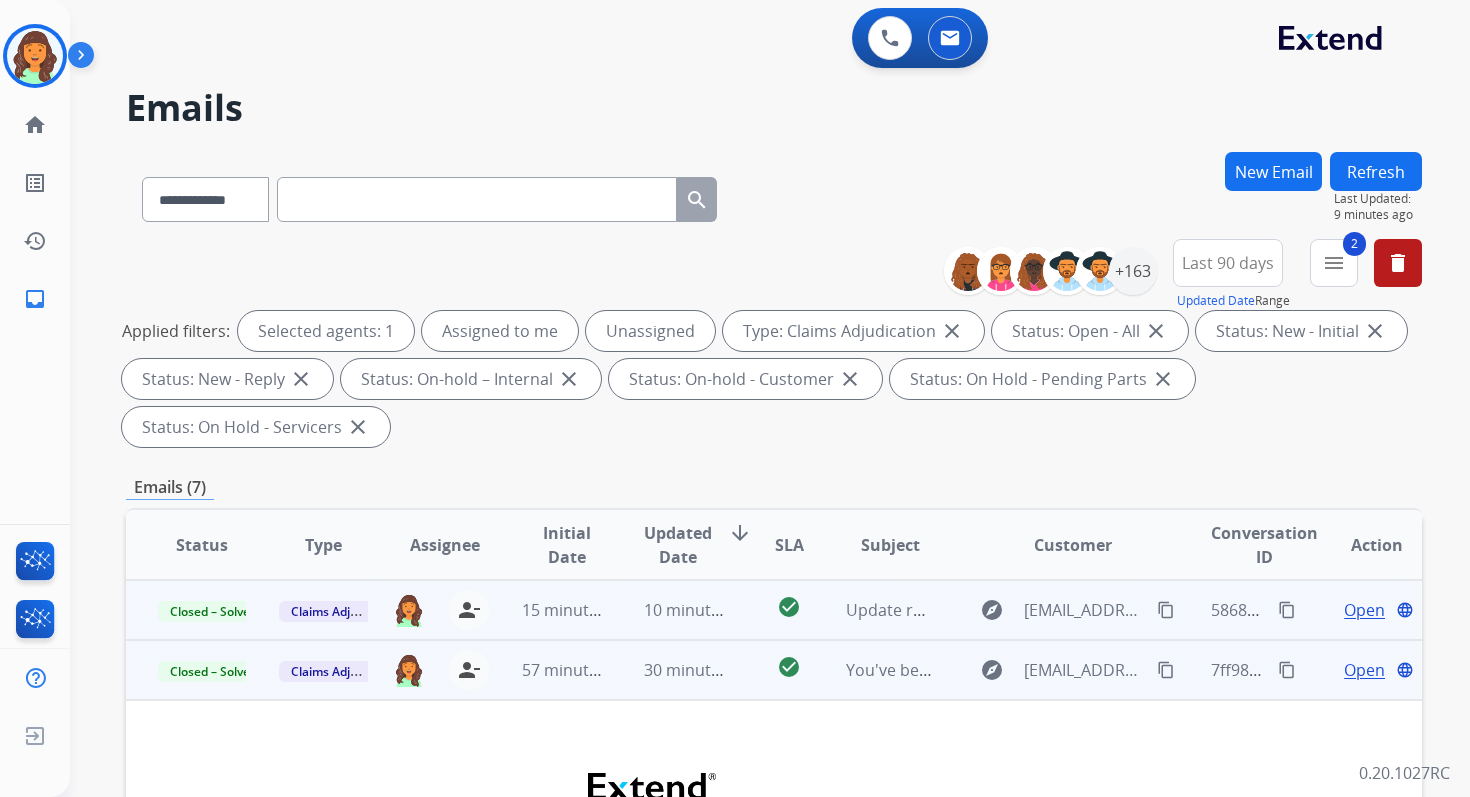 click on "Refresh" at bounding box center [1376, 171] 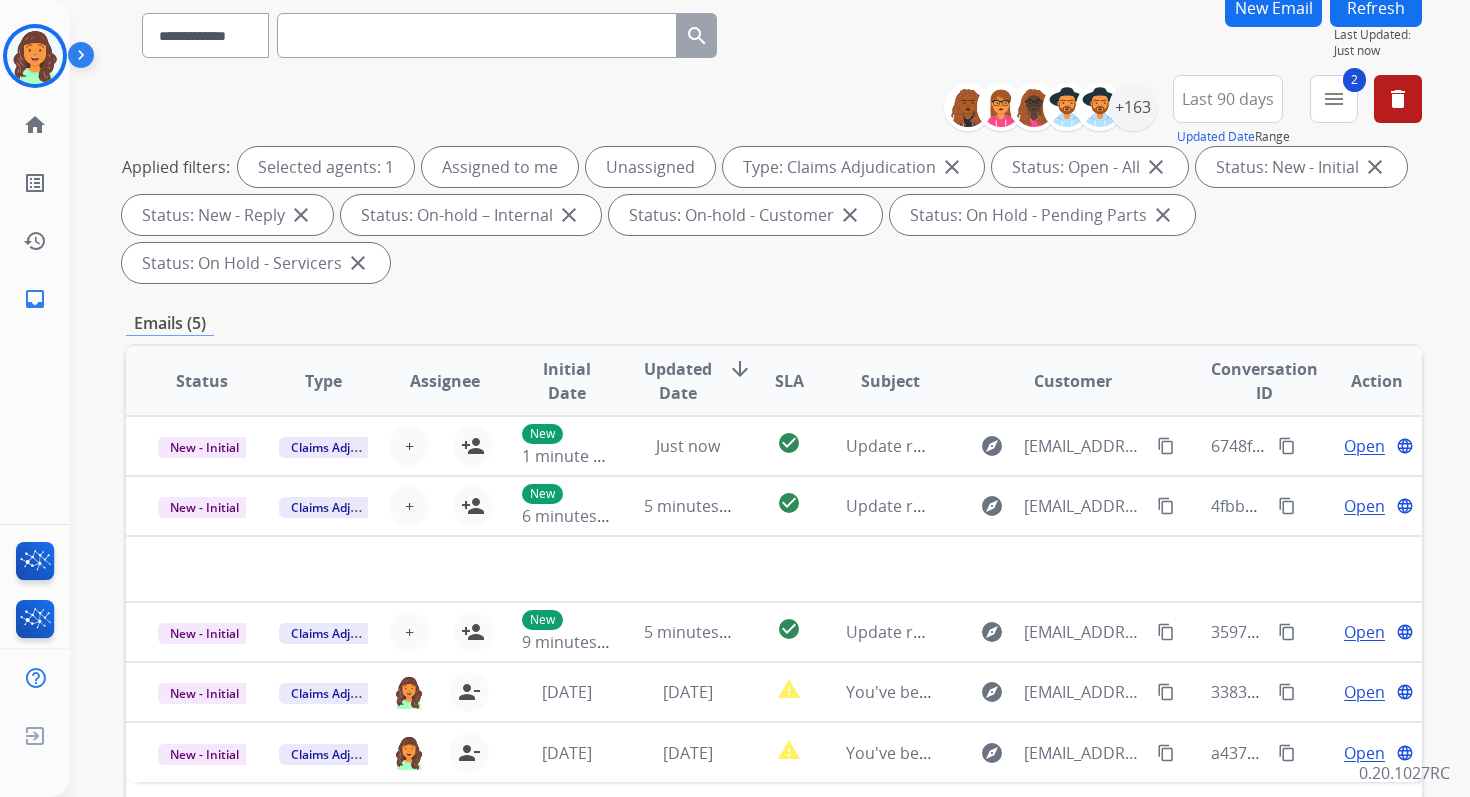 scroll, scrollTop: 485, scrollLeft: 0, axis: vertical 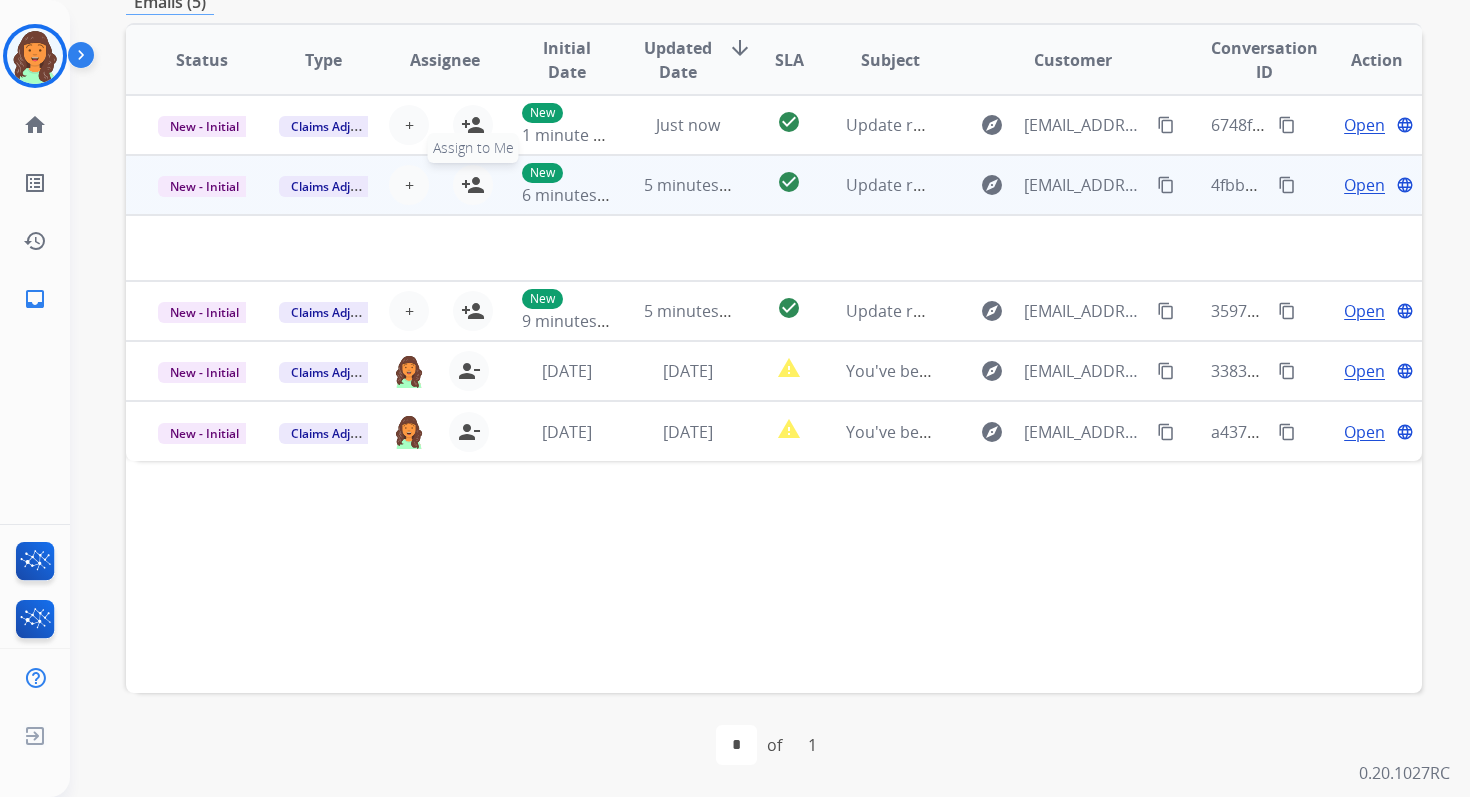 click on "person_add" at bounding box center [473, 185] 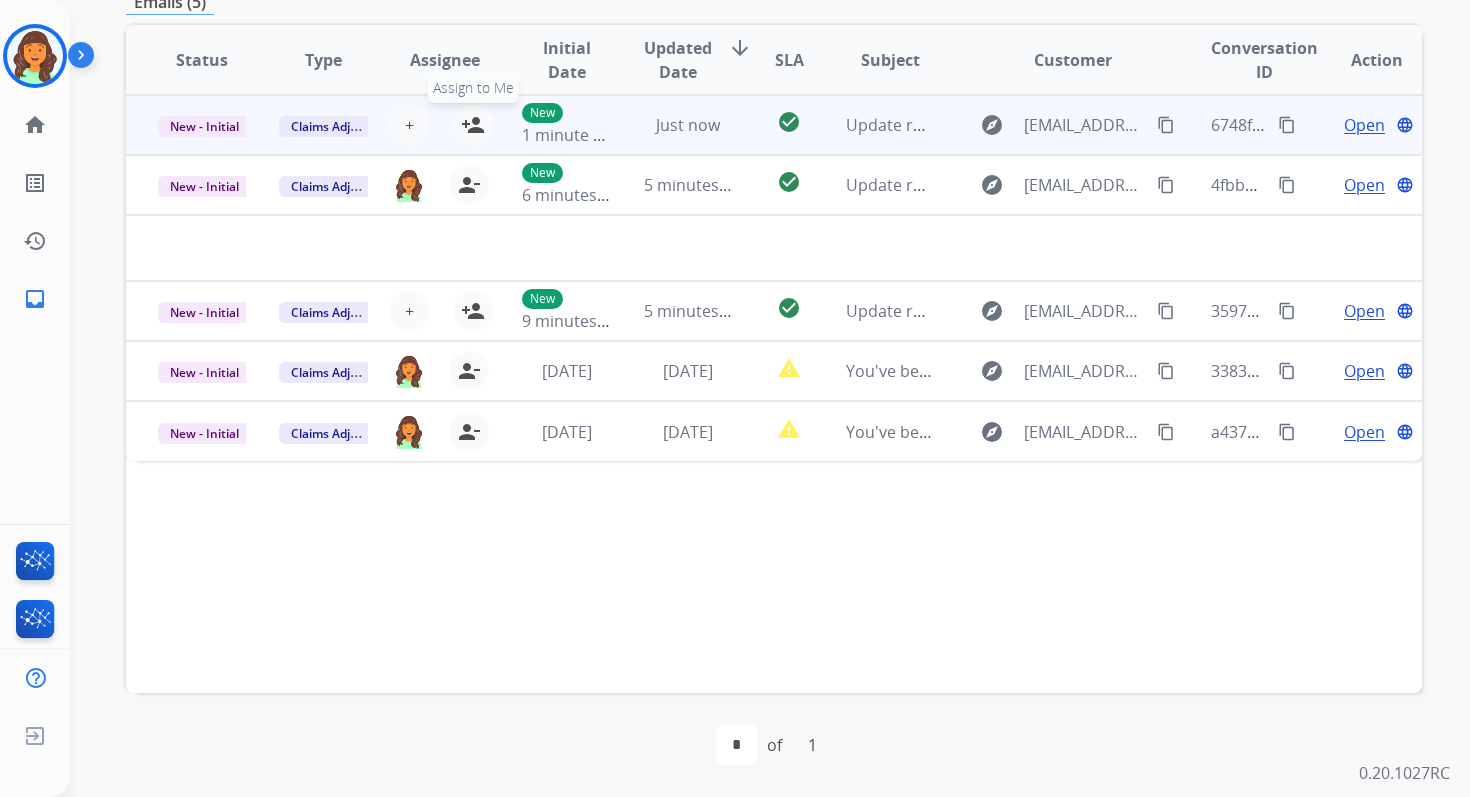 click on "person_add" at bounding box center [473, 125] 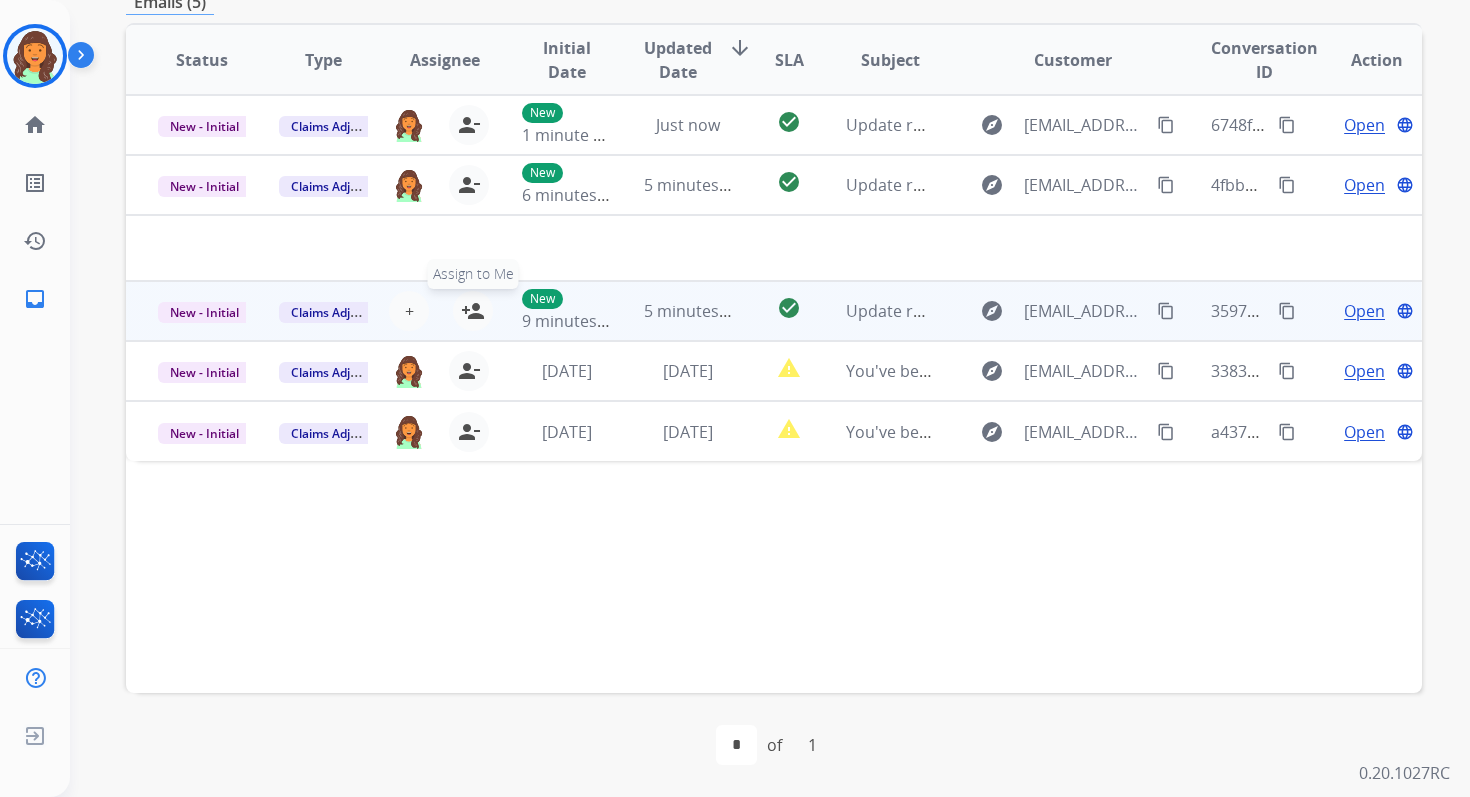 click on "person_add" at bounding box center (473, 311) 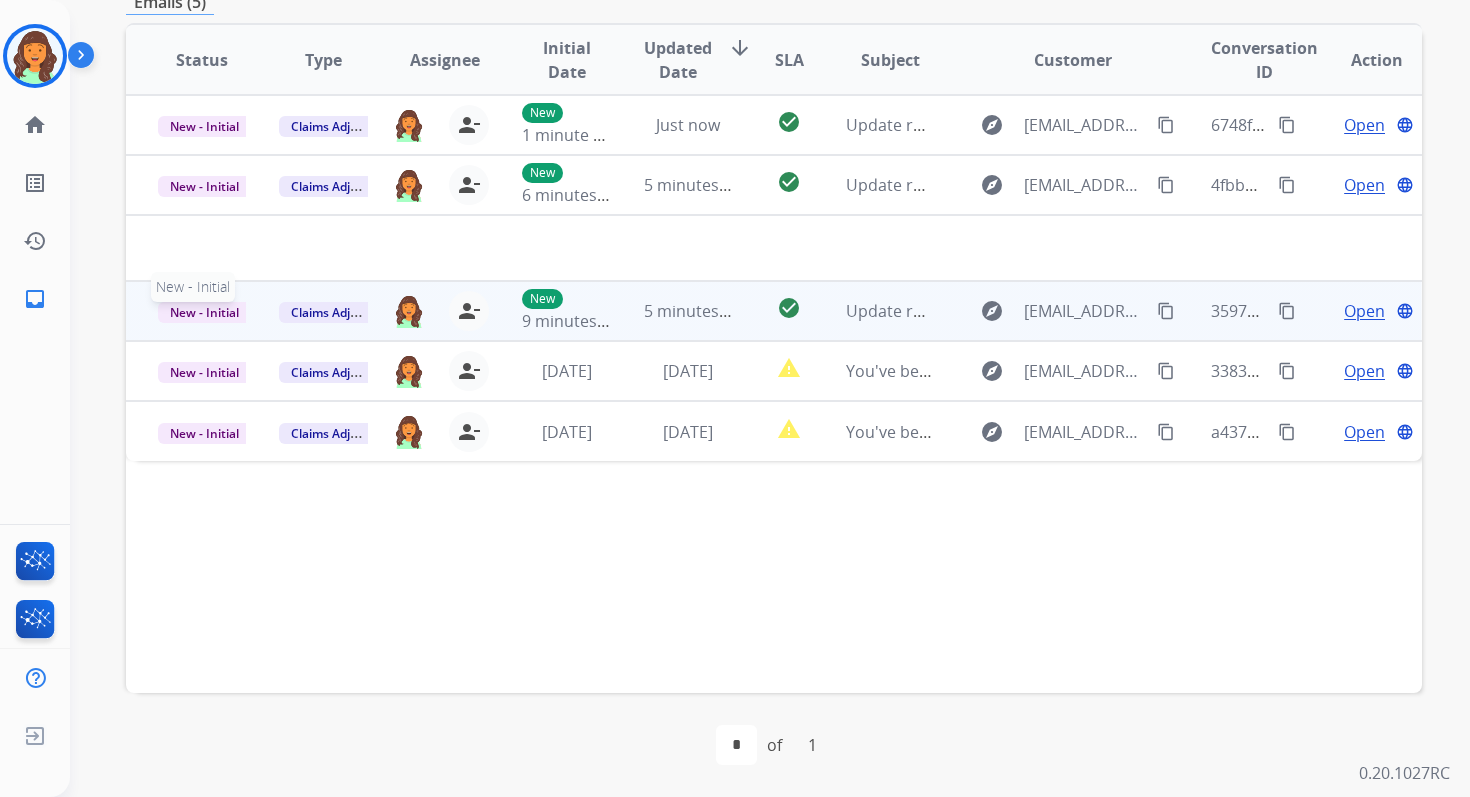 click on "New - Initial" at bounding box center [204, 312] 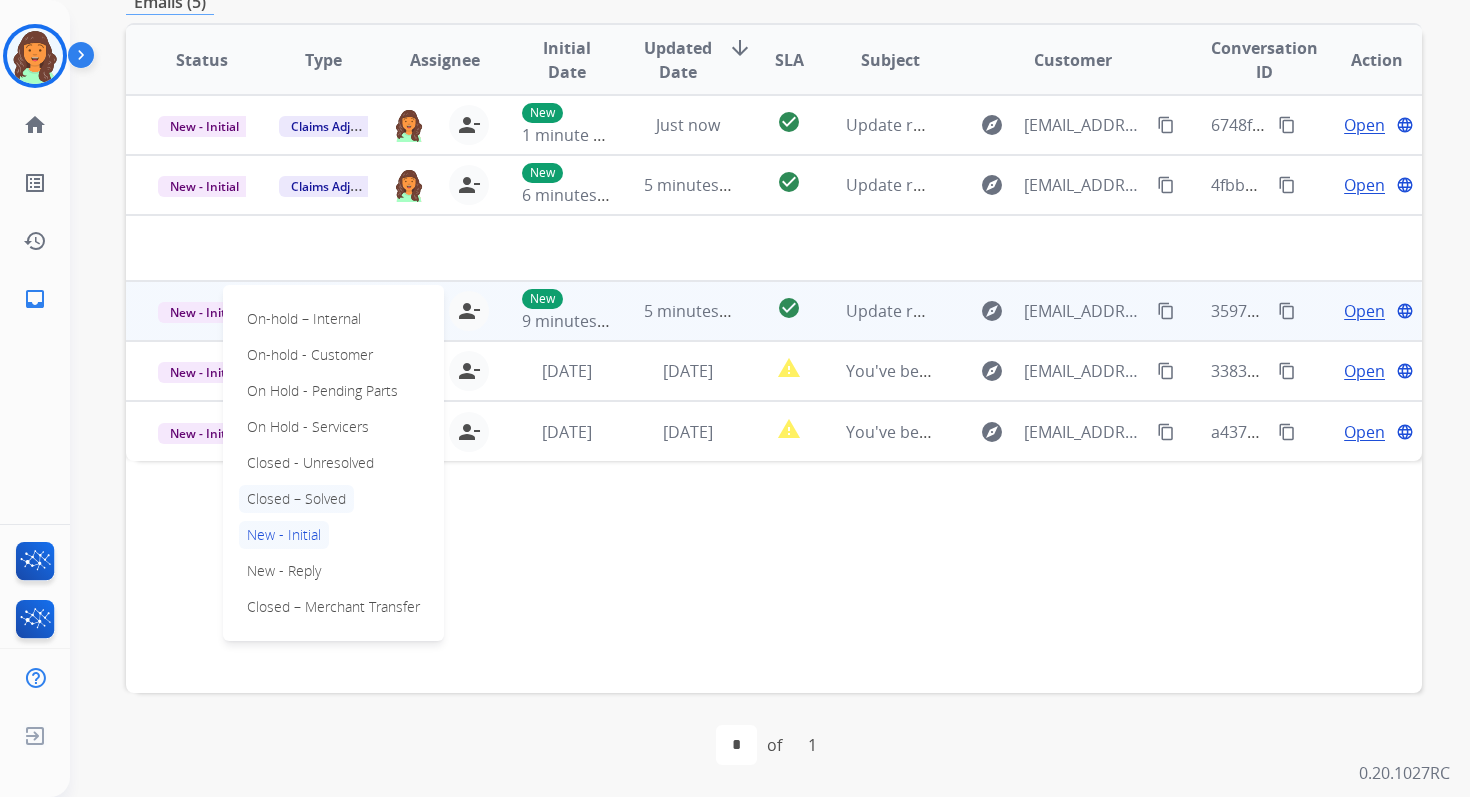 click on "Closed – Solved" at bounding box center (296, 499) 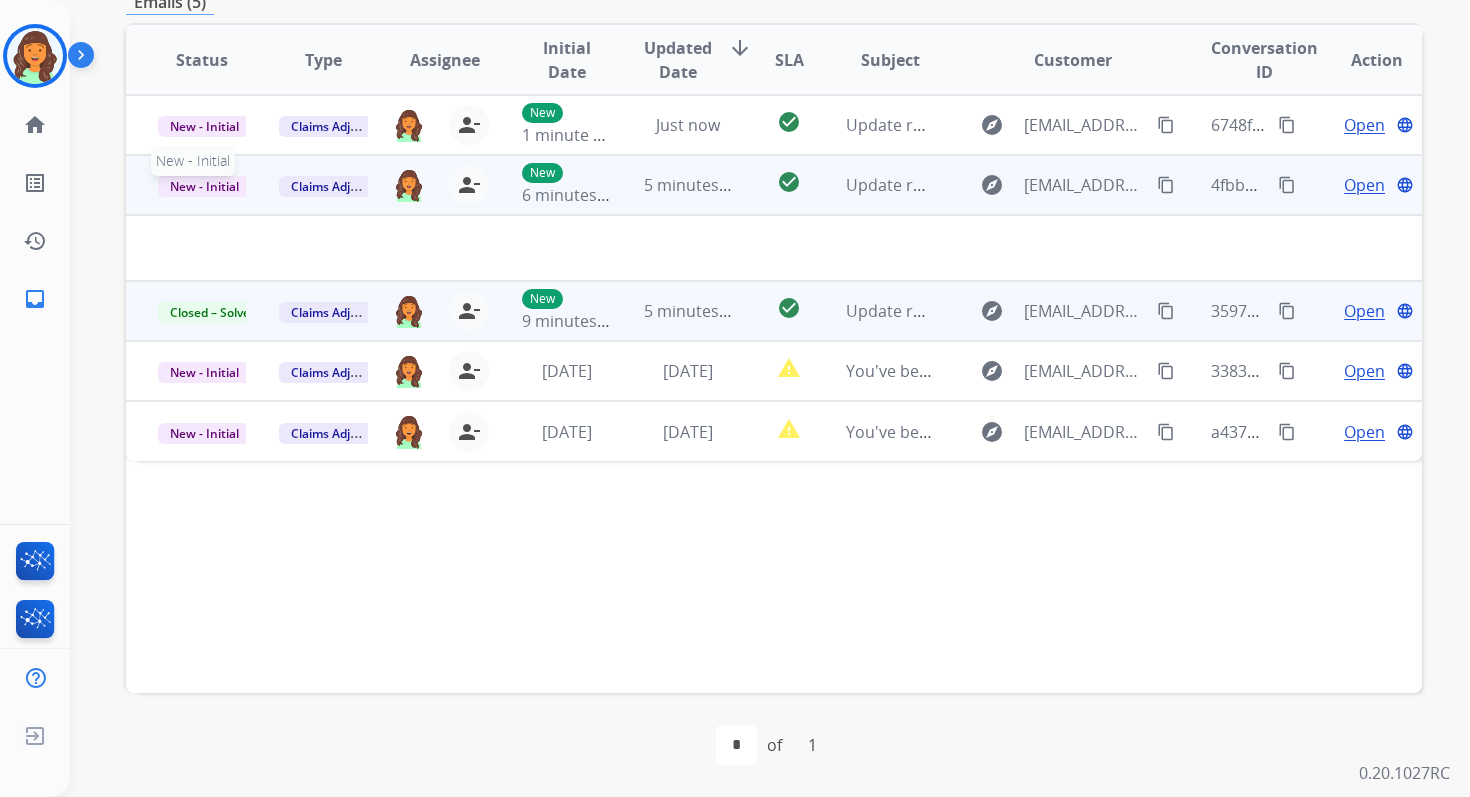 click on "New - Initial" at bounding box center (204, 186) 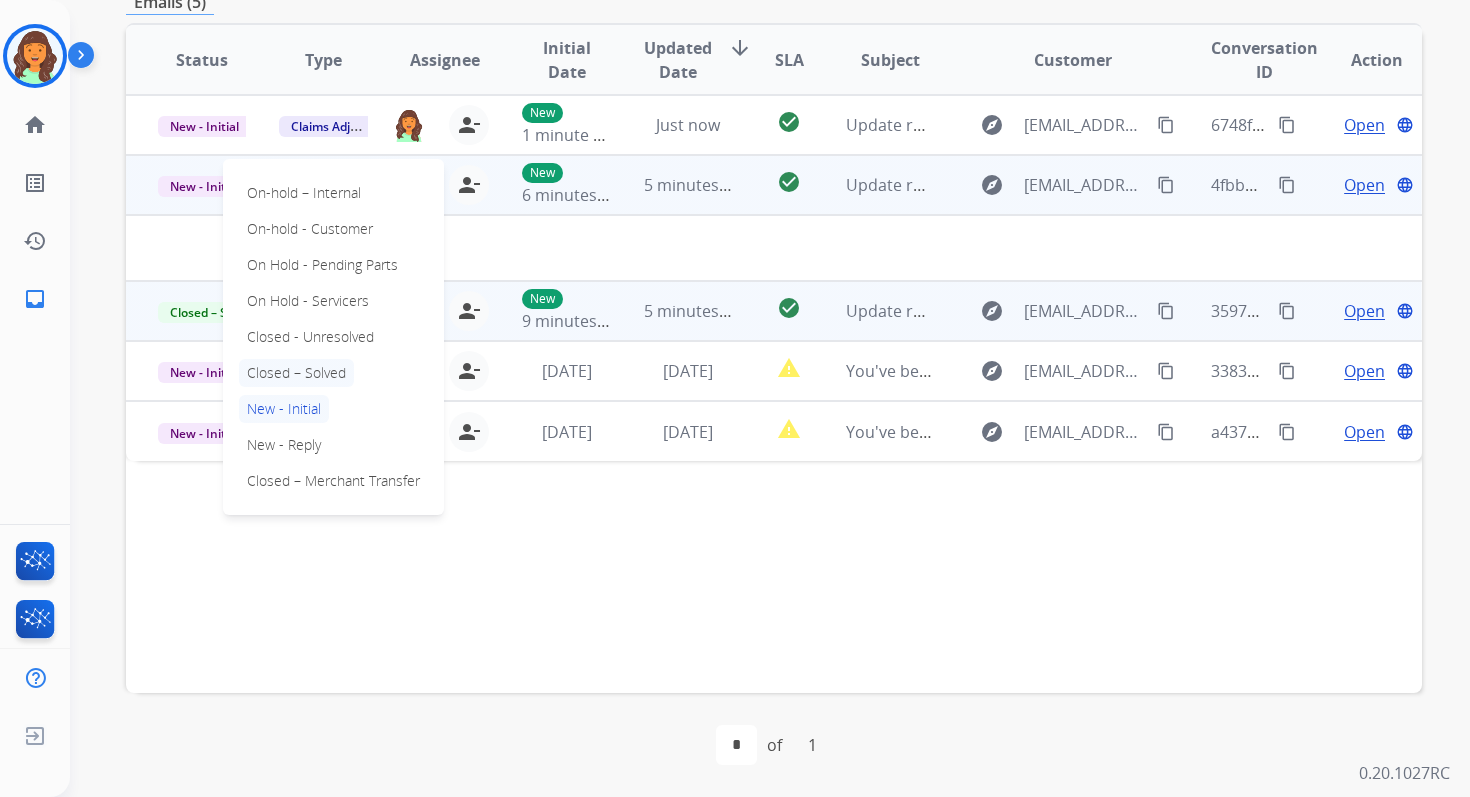 click on "Closed – Solved" at bounding box center (296, 373) 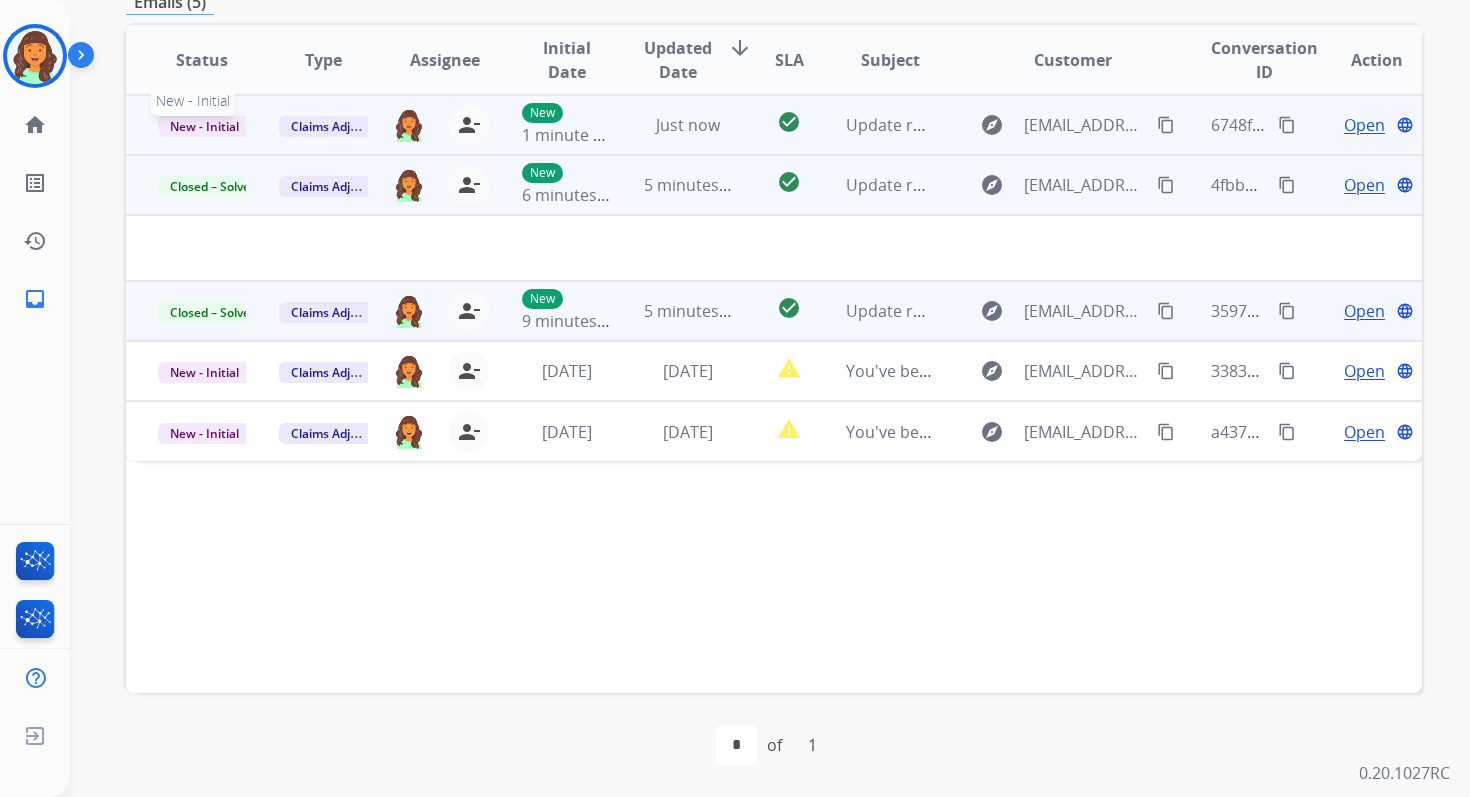 click on "New - Initial" at bounding box center [204, 126] 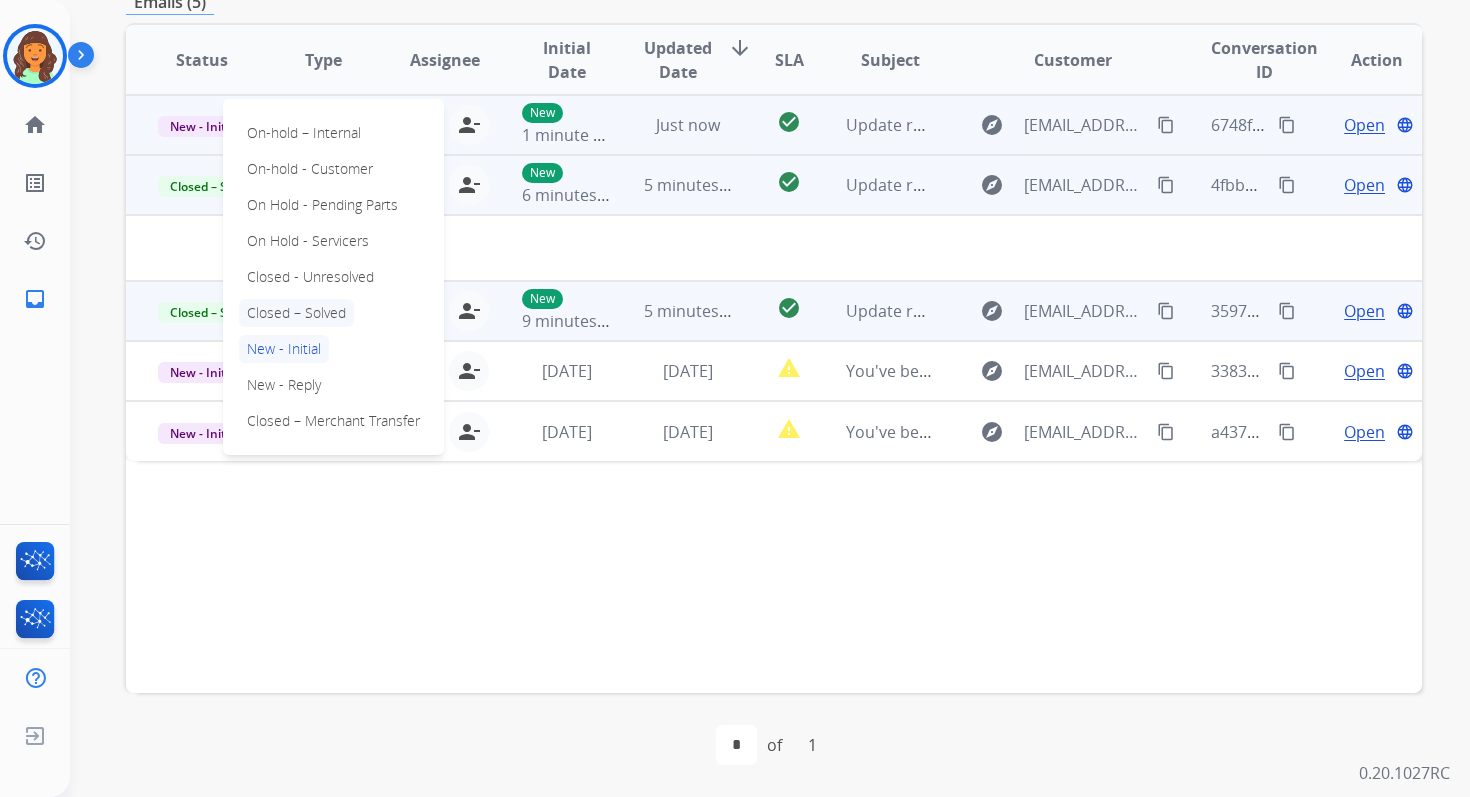 click on "Closed – Solved" at bounding box center (296, 313) 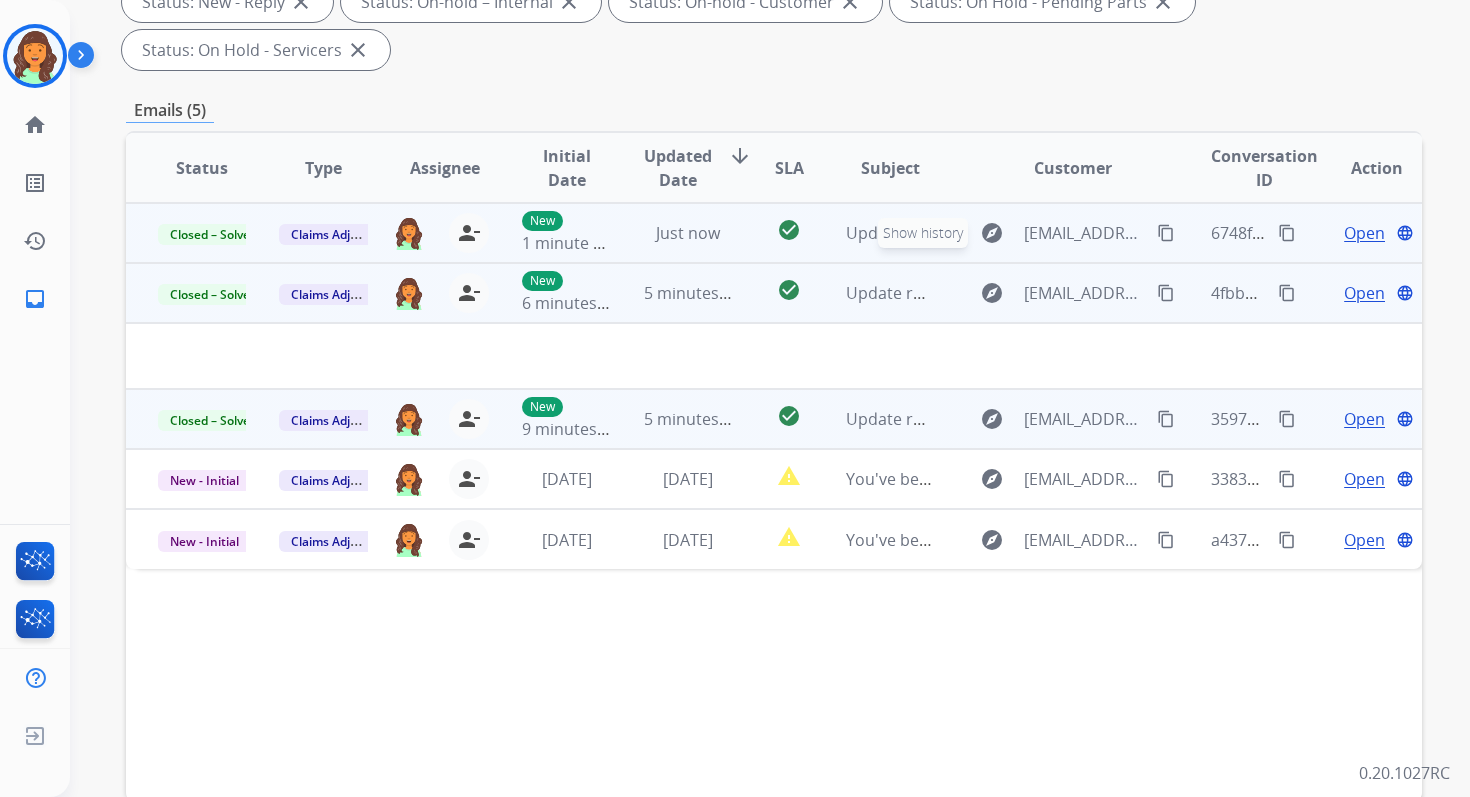 scroll, scrollTop: 169, scrollLeft: 0, axis: vertical 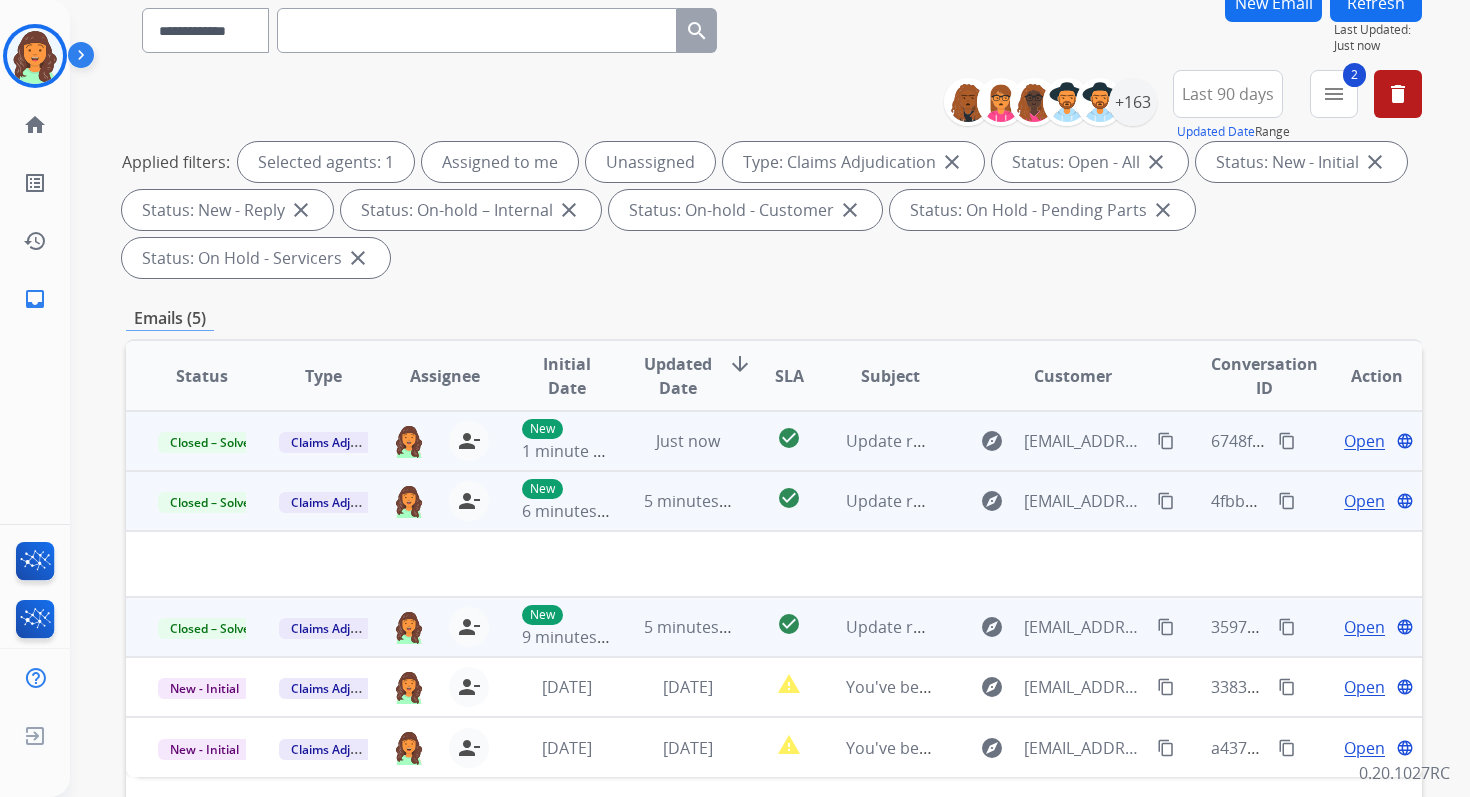 click on "Refresh" at bounding box center (1376, 2) 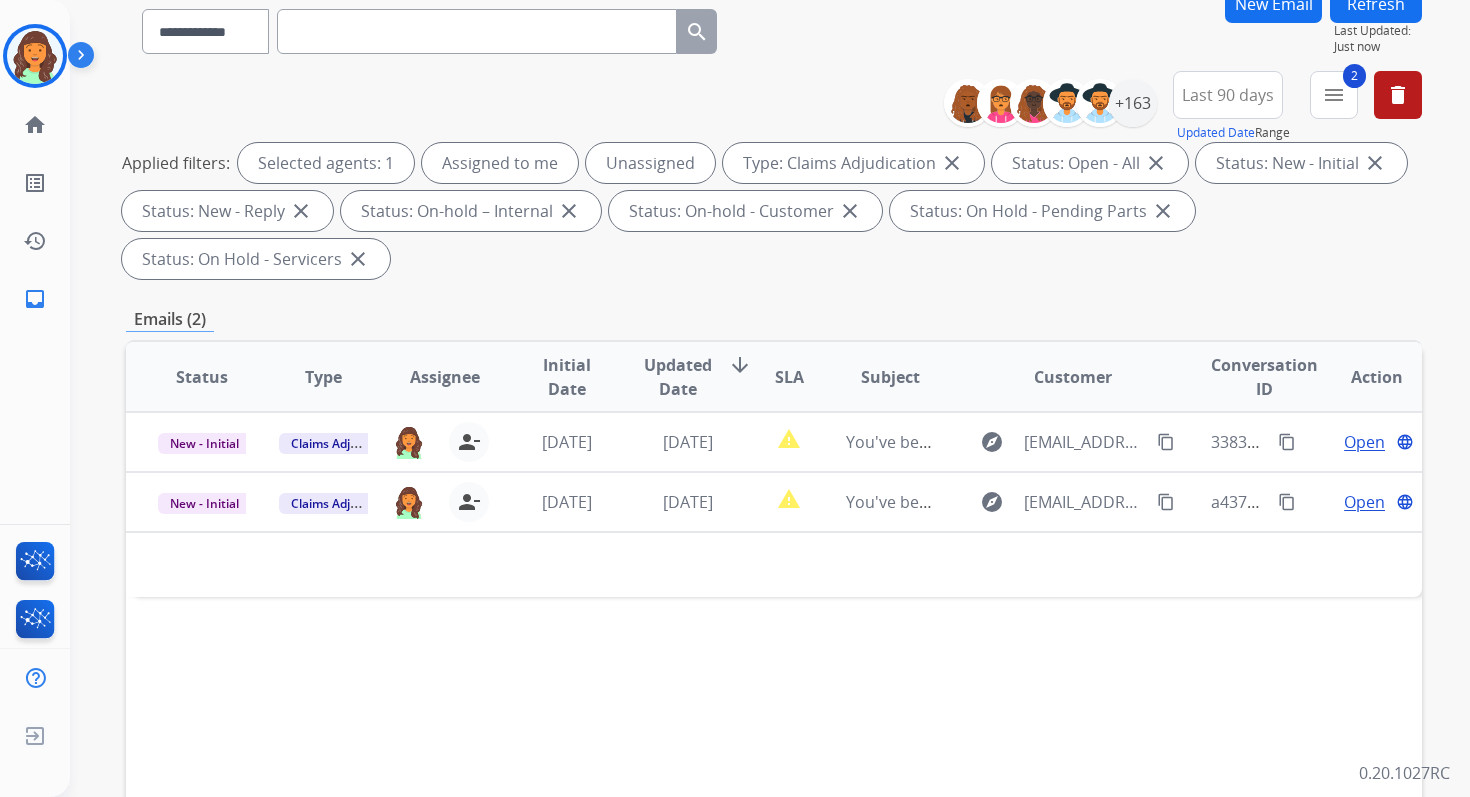 scroll, scrollTop: 434, scrollLeft: 0, axis: vertical 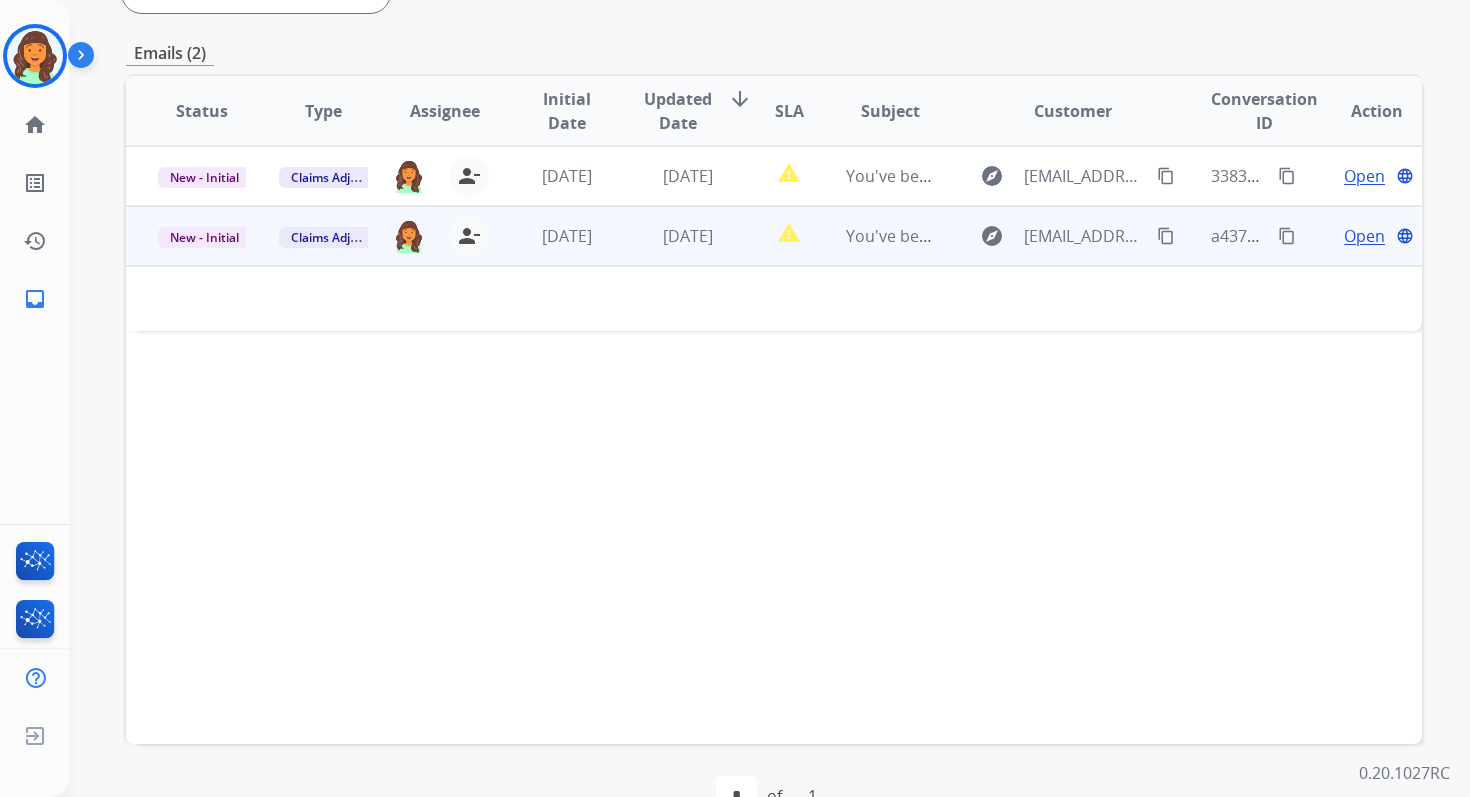 click on "[DATE]" at bounding box center (672, 236) 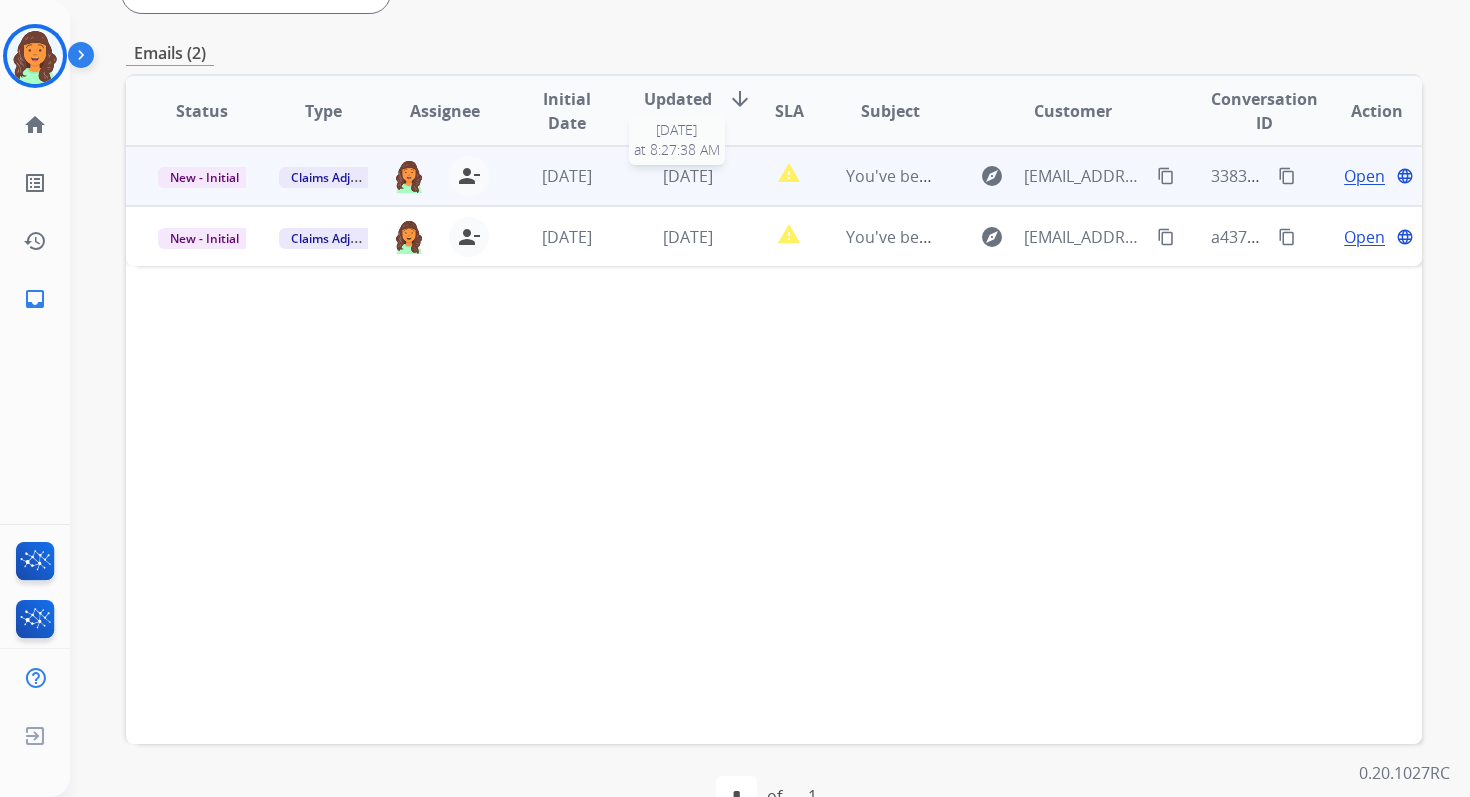 click on "[DATE]" at bounding box center (688, 176) 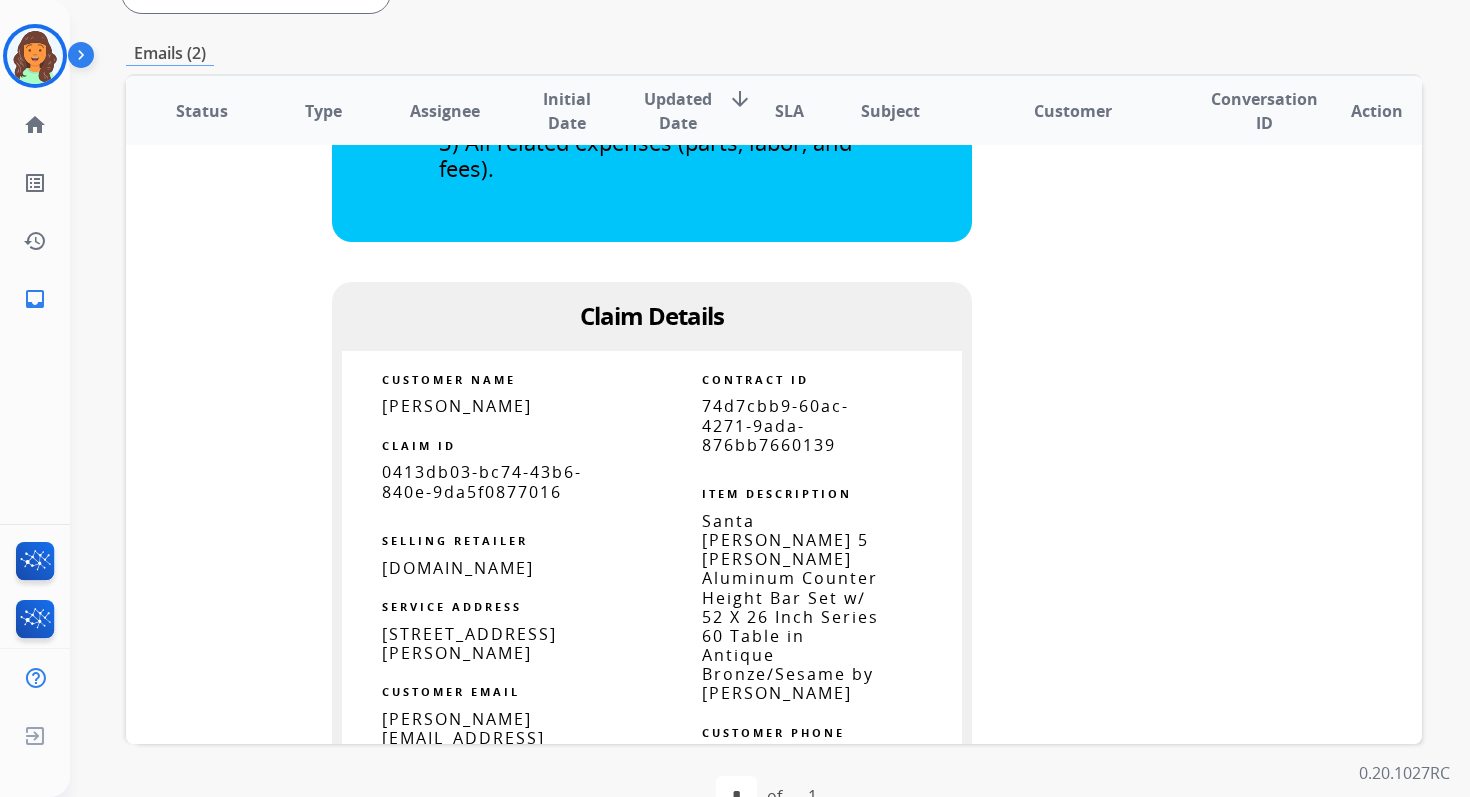 scroll, scrollTop: 0, scrollLeft: 0, axis: both 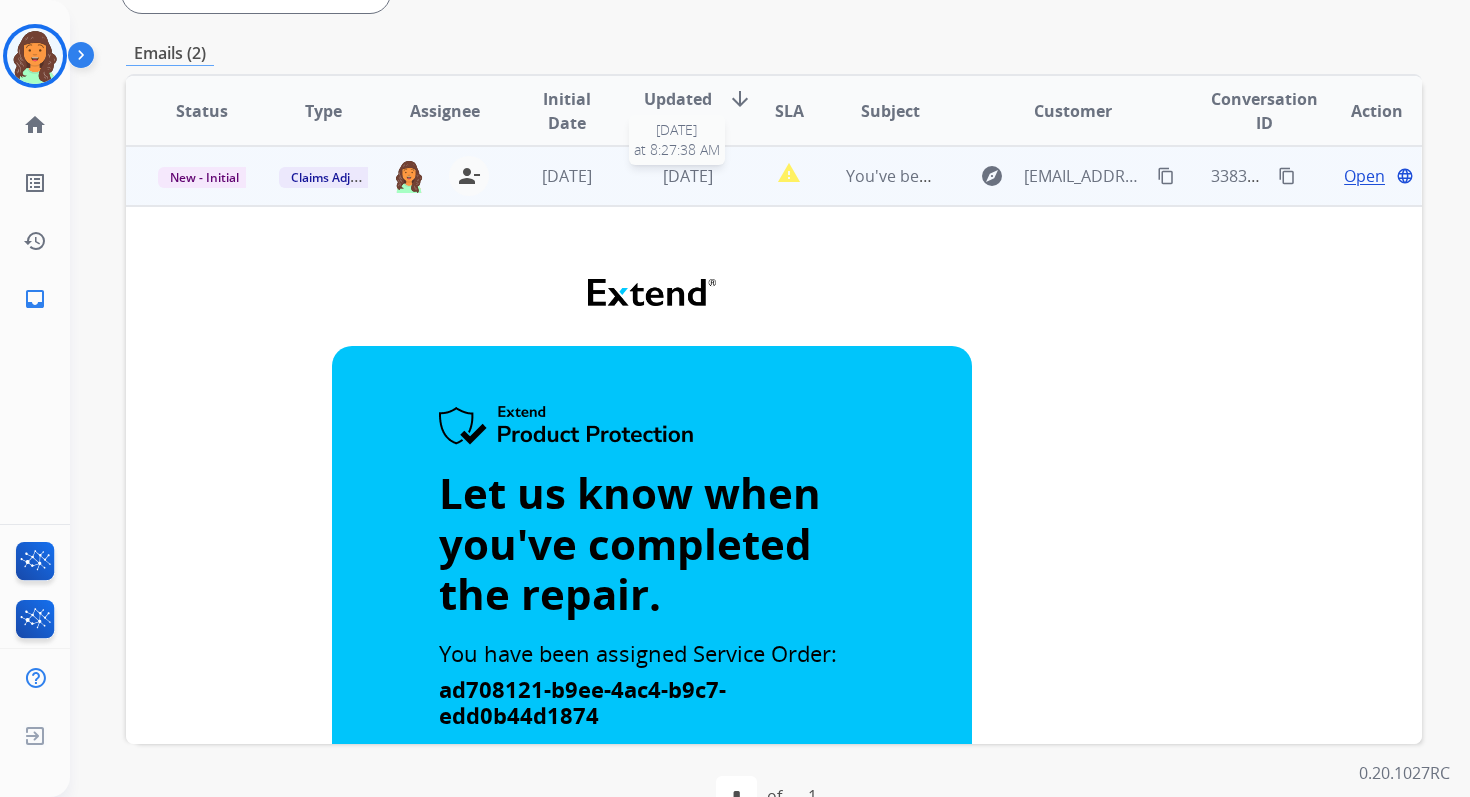 click on "[DATE]" at bounding box center (688, 176) 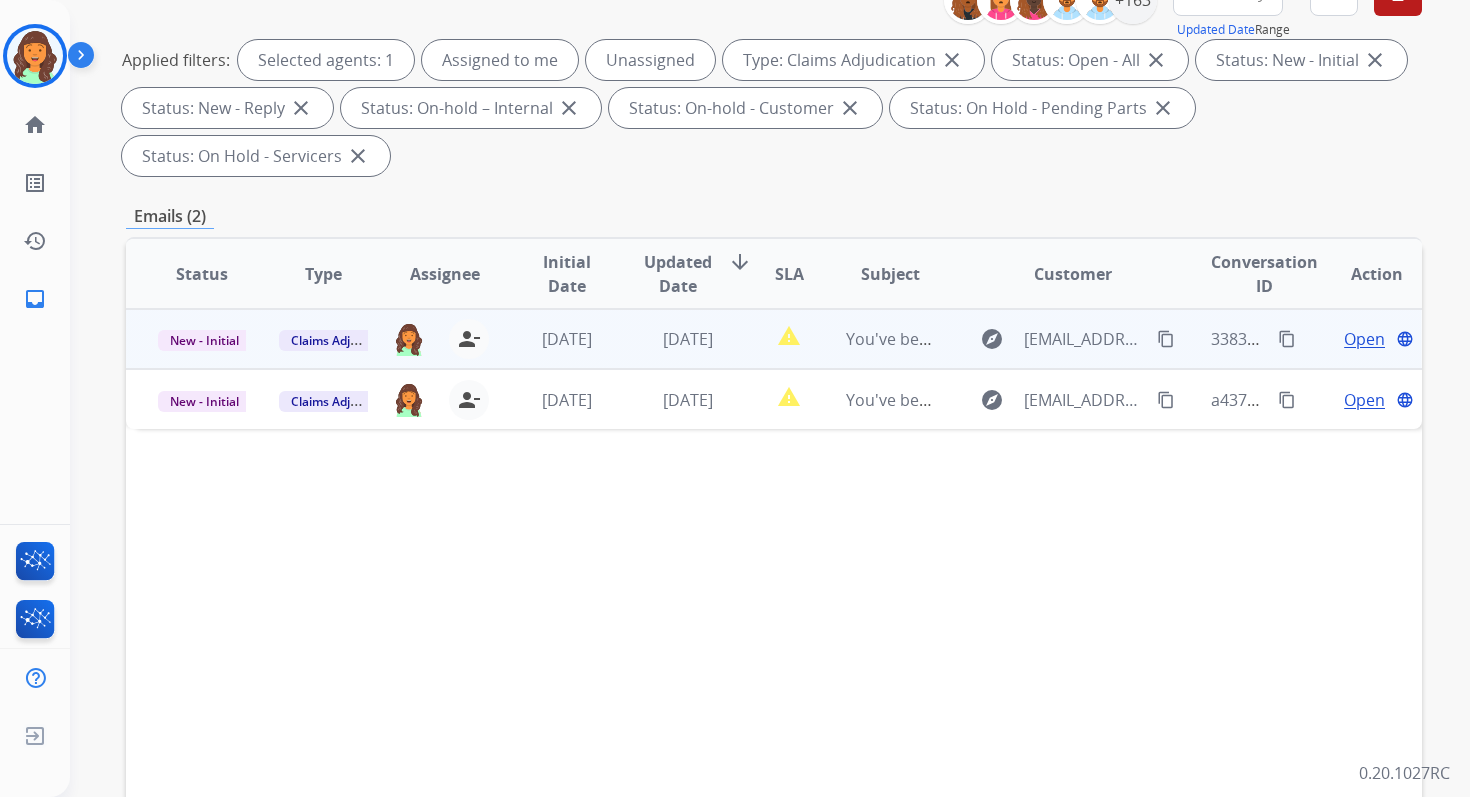 scroll, scrollTop: 0, scrollLeft: 0, axis: both 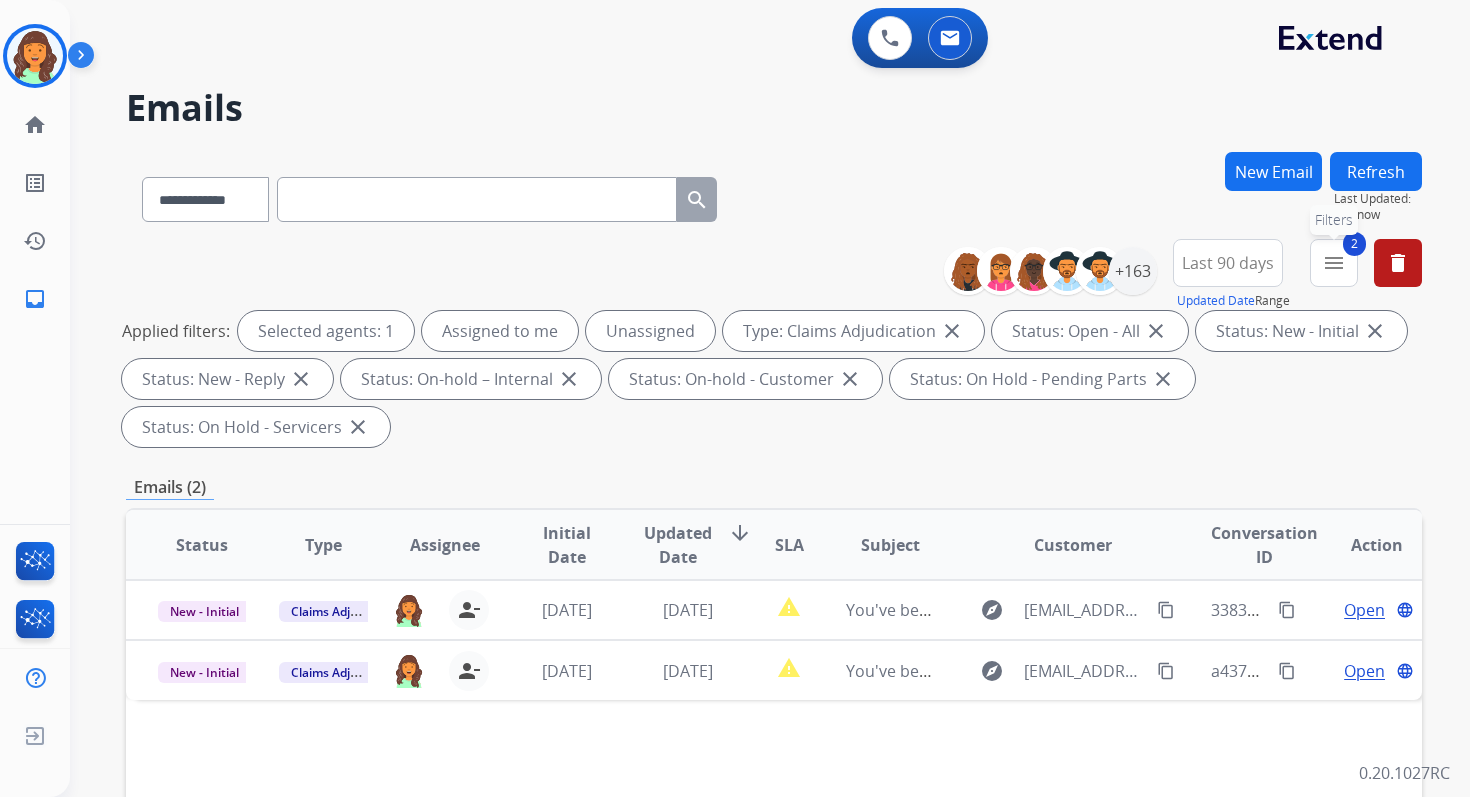 click on "menu" at bounding box center [1334, 263] 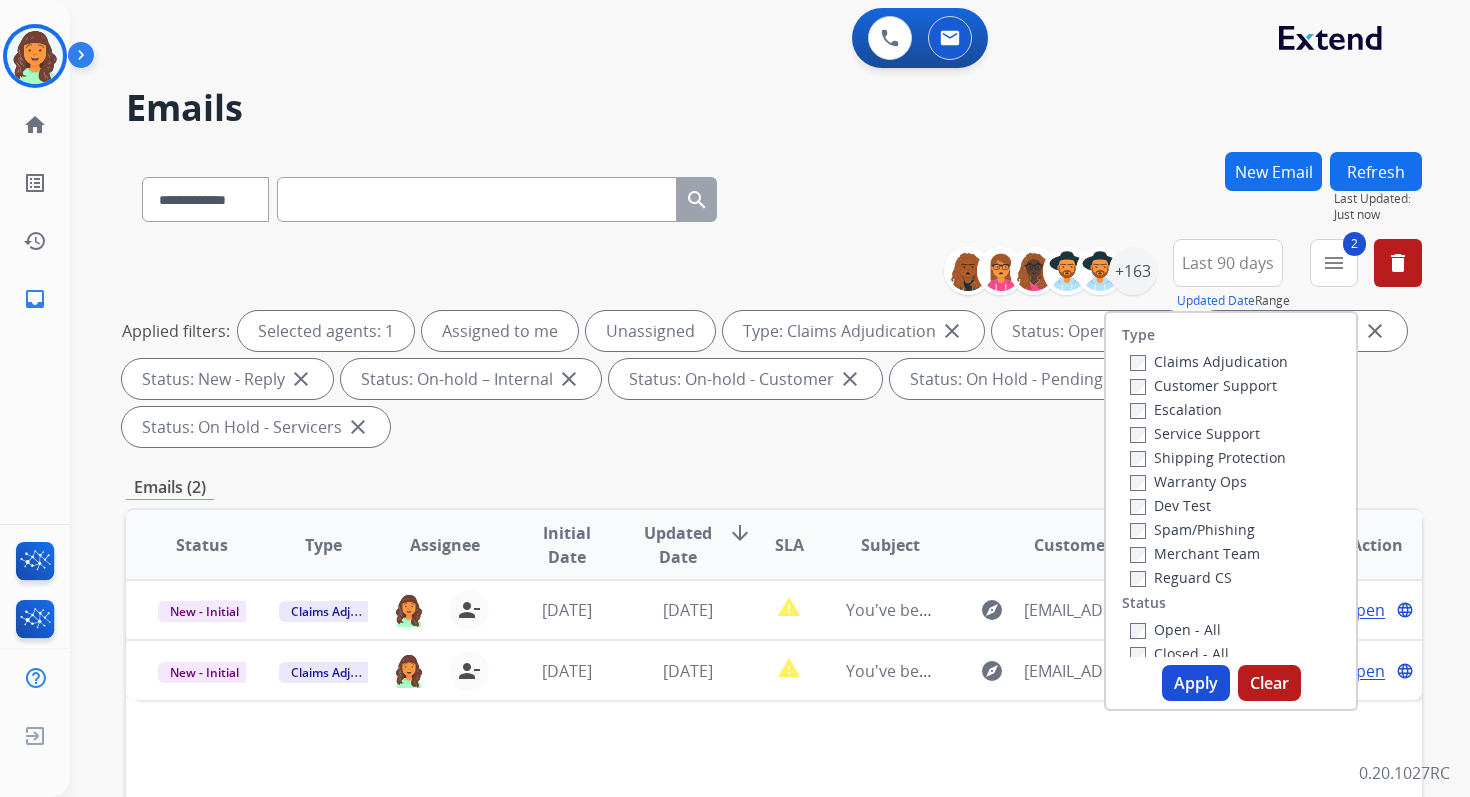 click on "Apply" at bounding box center [1196, 683] 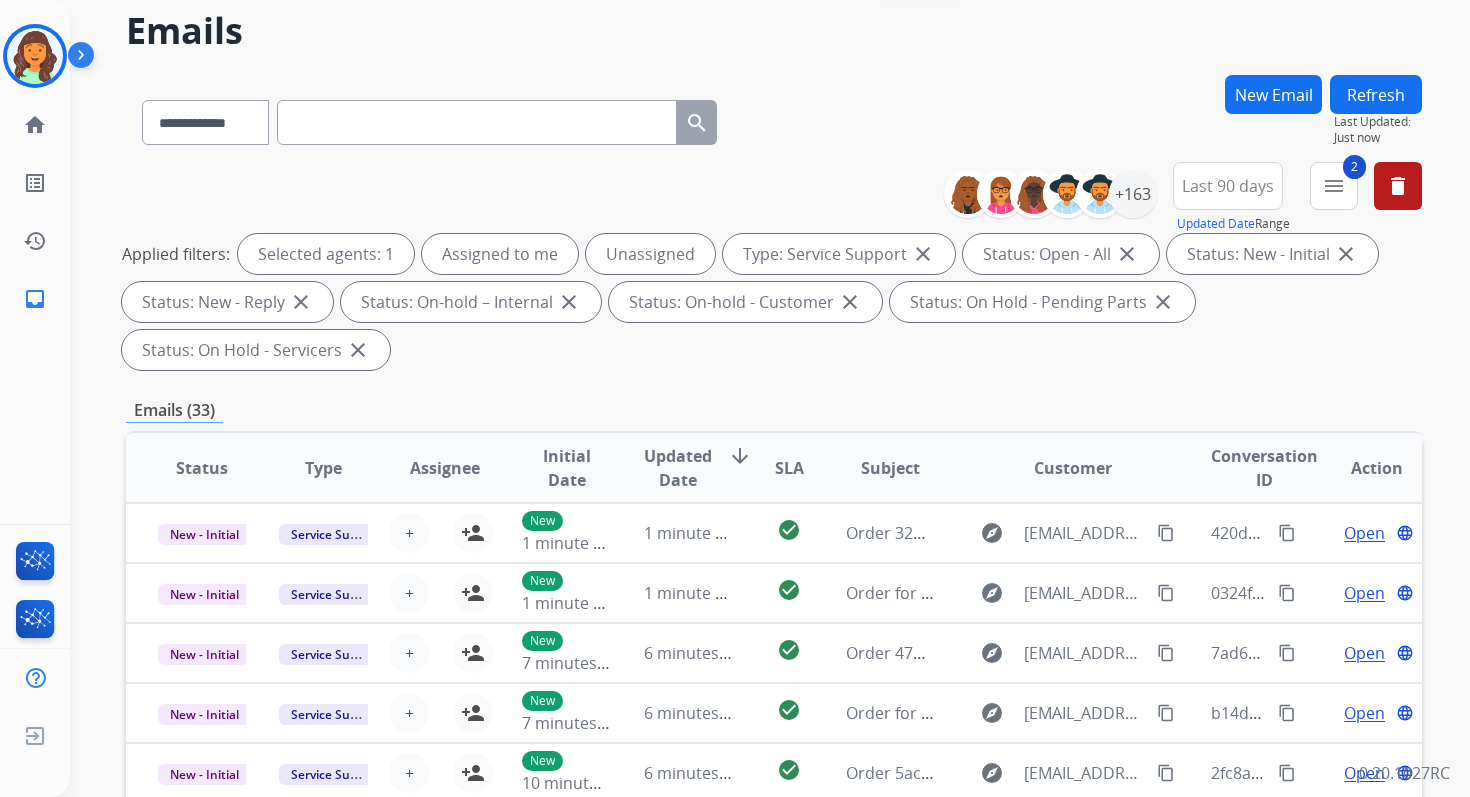 scroll, scrollTop: 485, scrollLeft: 0, axis: vertical 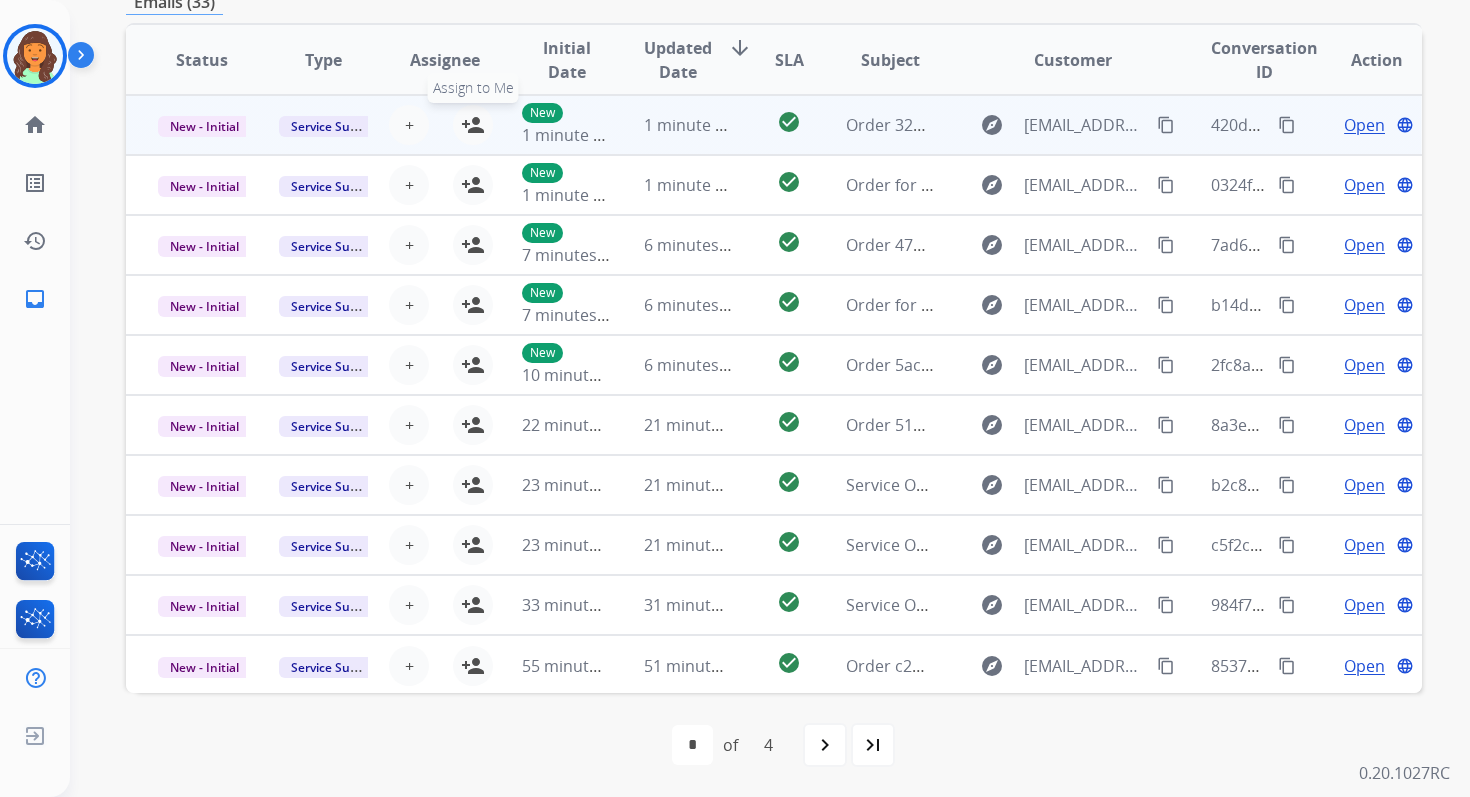 click on "person_add" at bounding box center (473, 125) 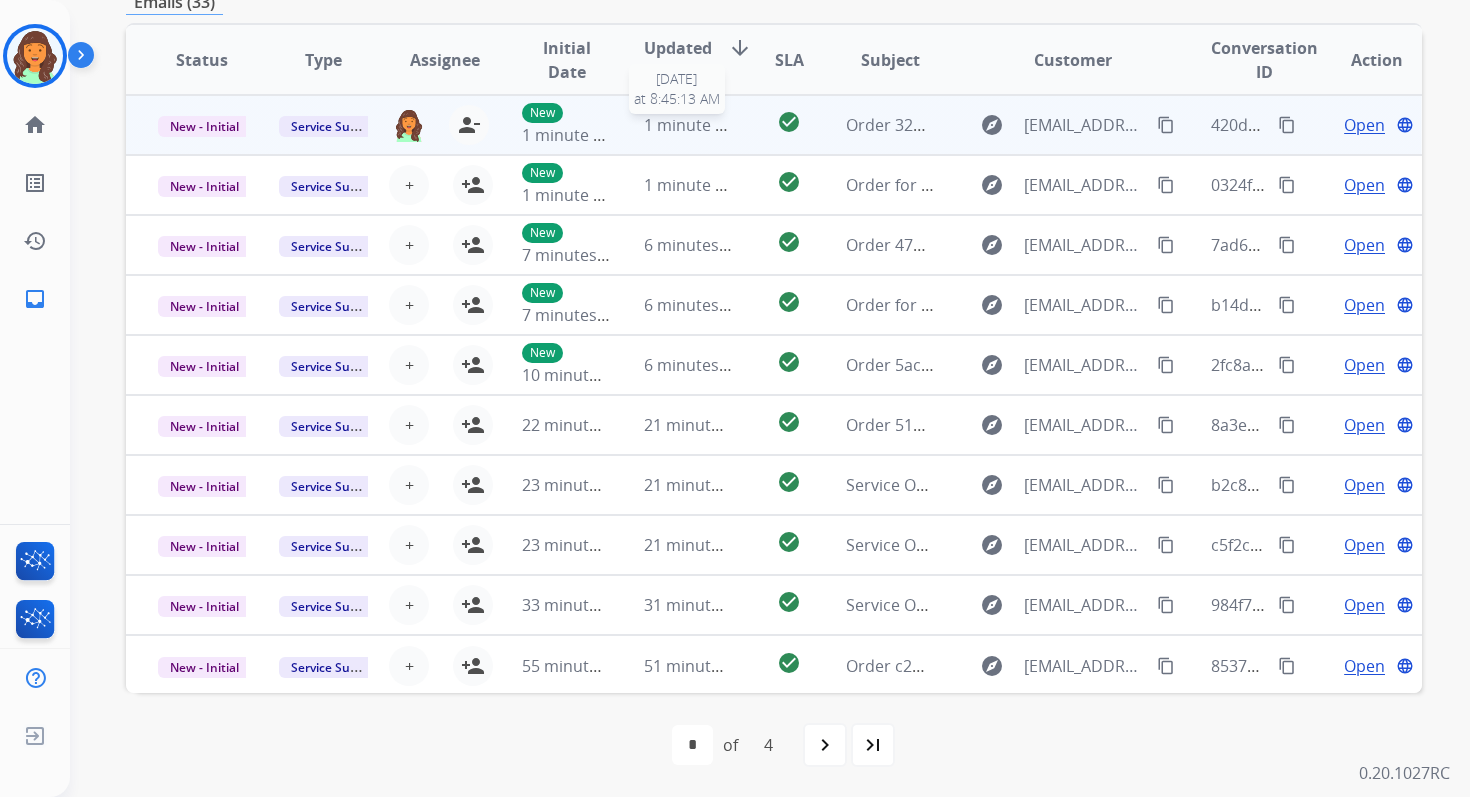 click on "1 minute ago" at bounding box center [693, 125] 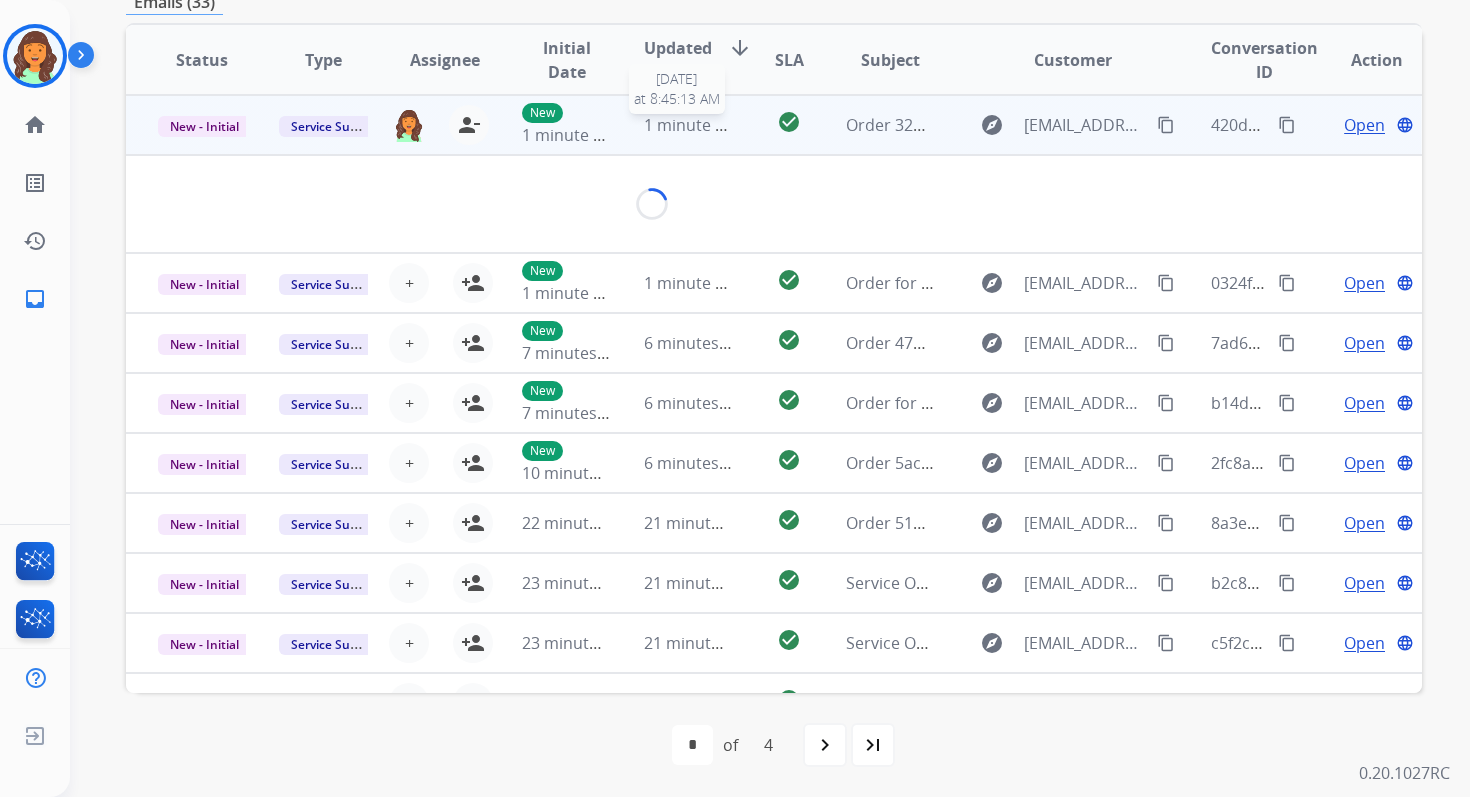 scroll, scrollTop: 480, scrollLeft: 0, axis: vertical 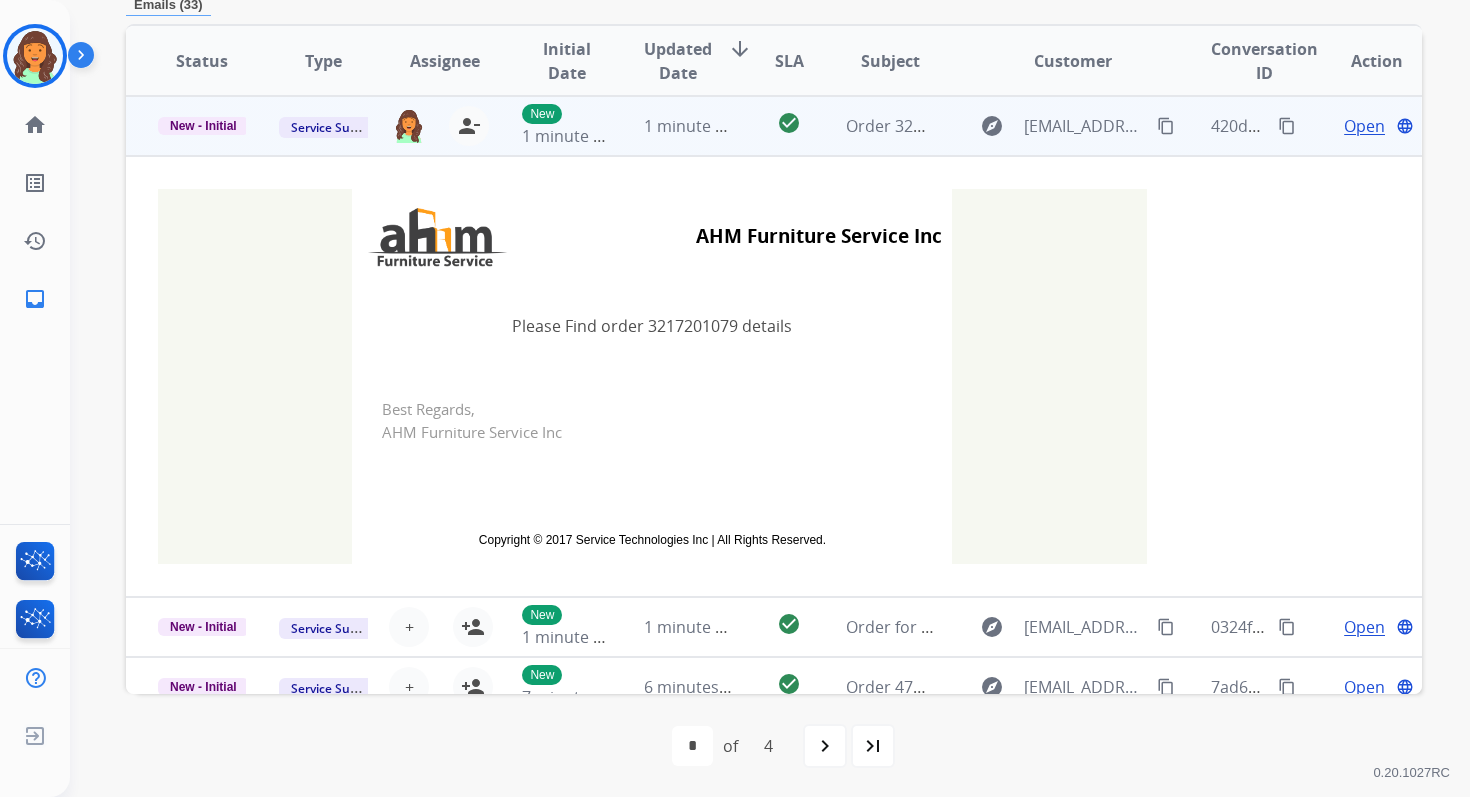 click on "New - Initial" at bounding box center [203, 126] 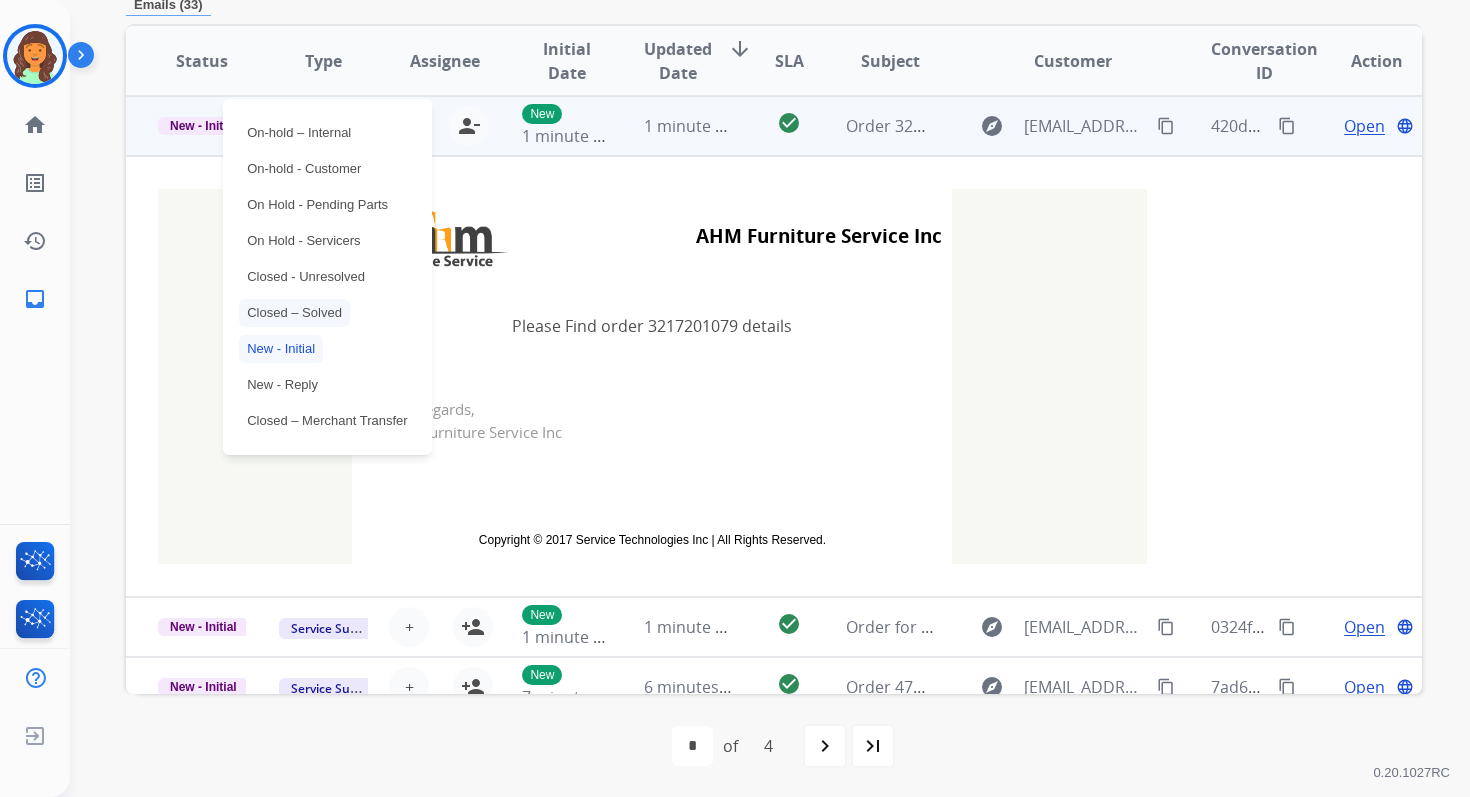 click on "Closed – Solved" at bounding box center [294, 313] 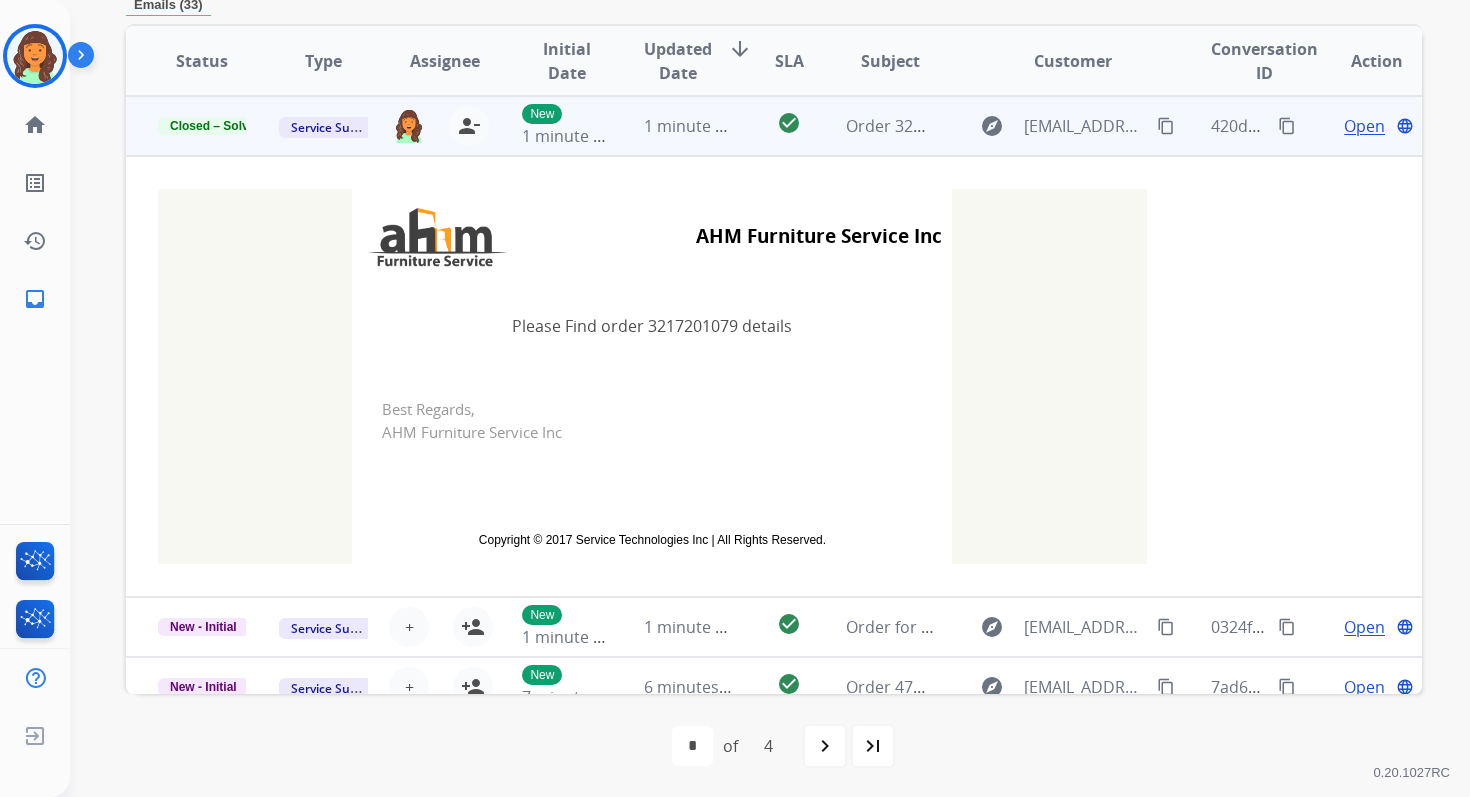 click on "1 minute ago" at bounding box center (672, 126) 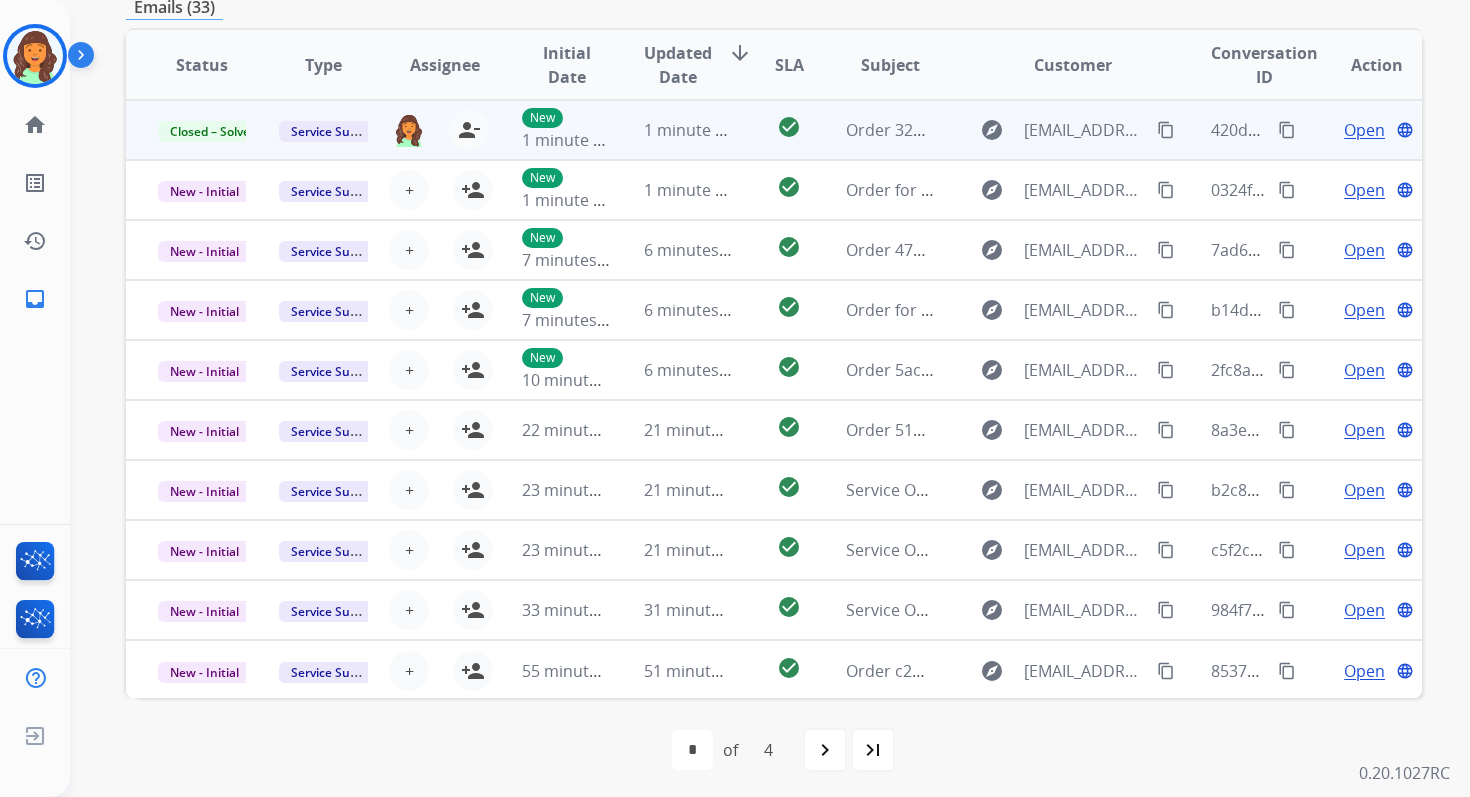 scroll, scrollTop: 485, scrollLeft: 0, axis: vertical 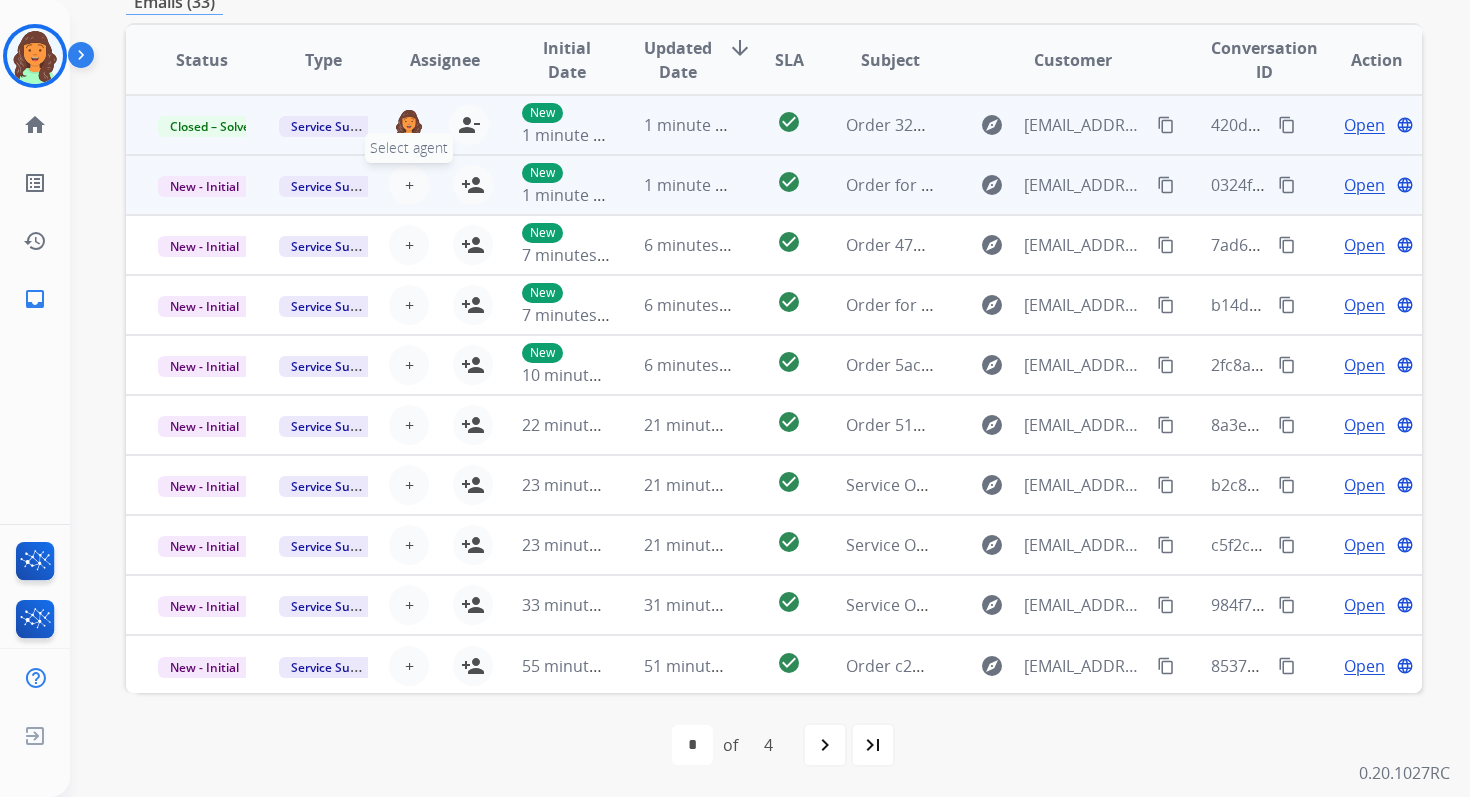 click on "+" at bounding box center [409, 185] 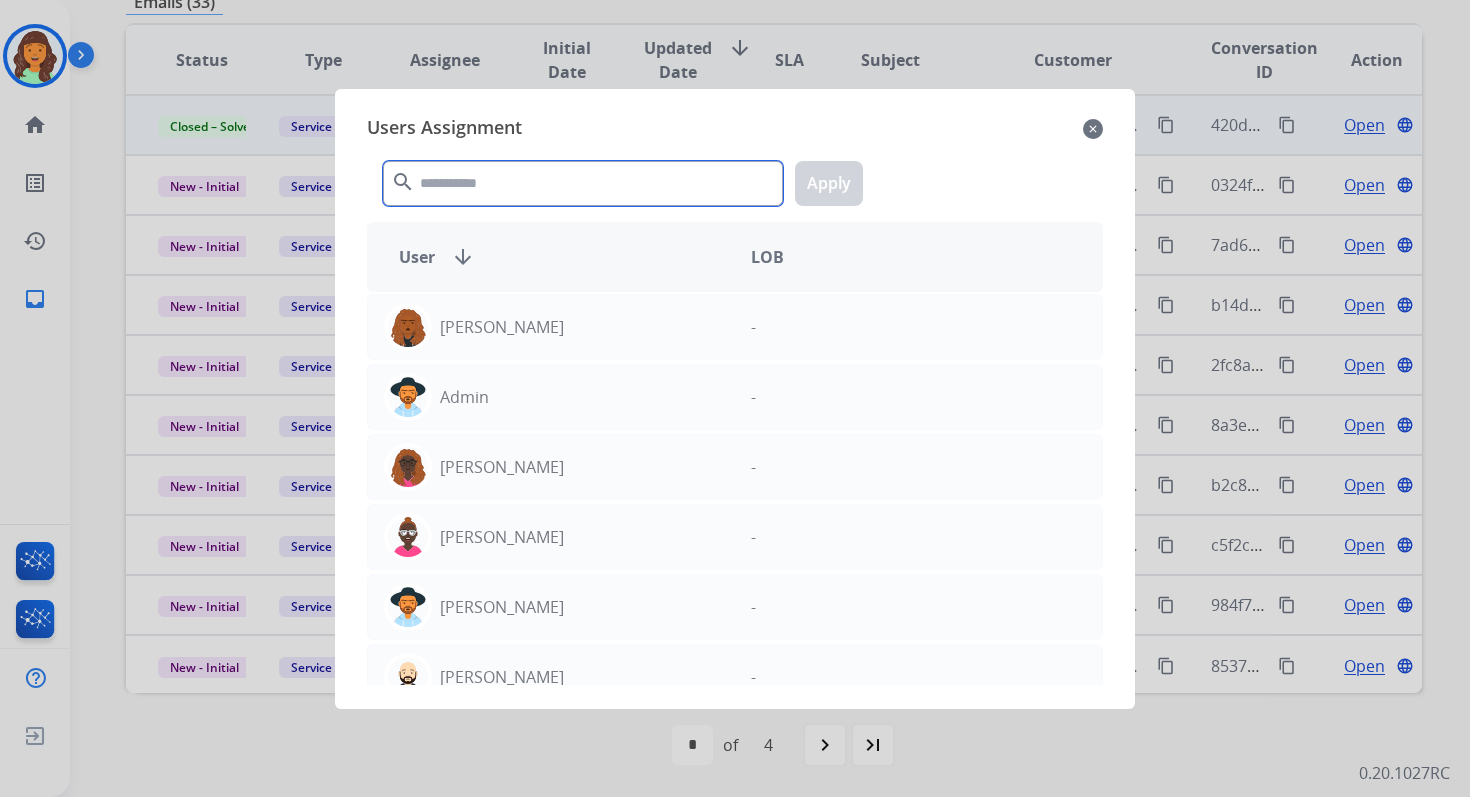 click 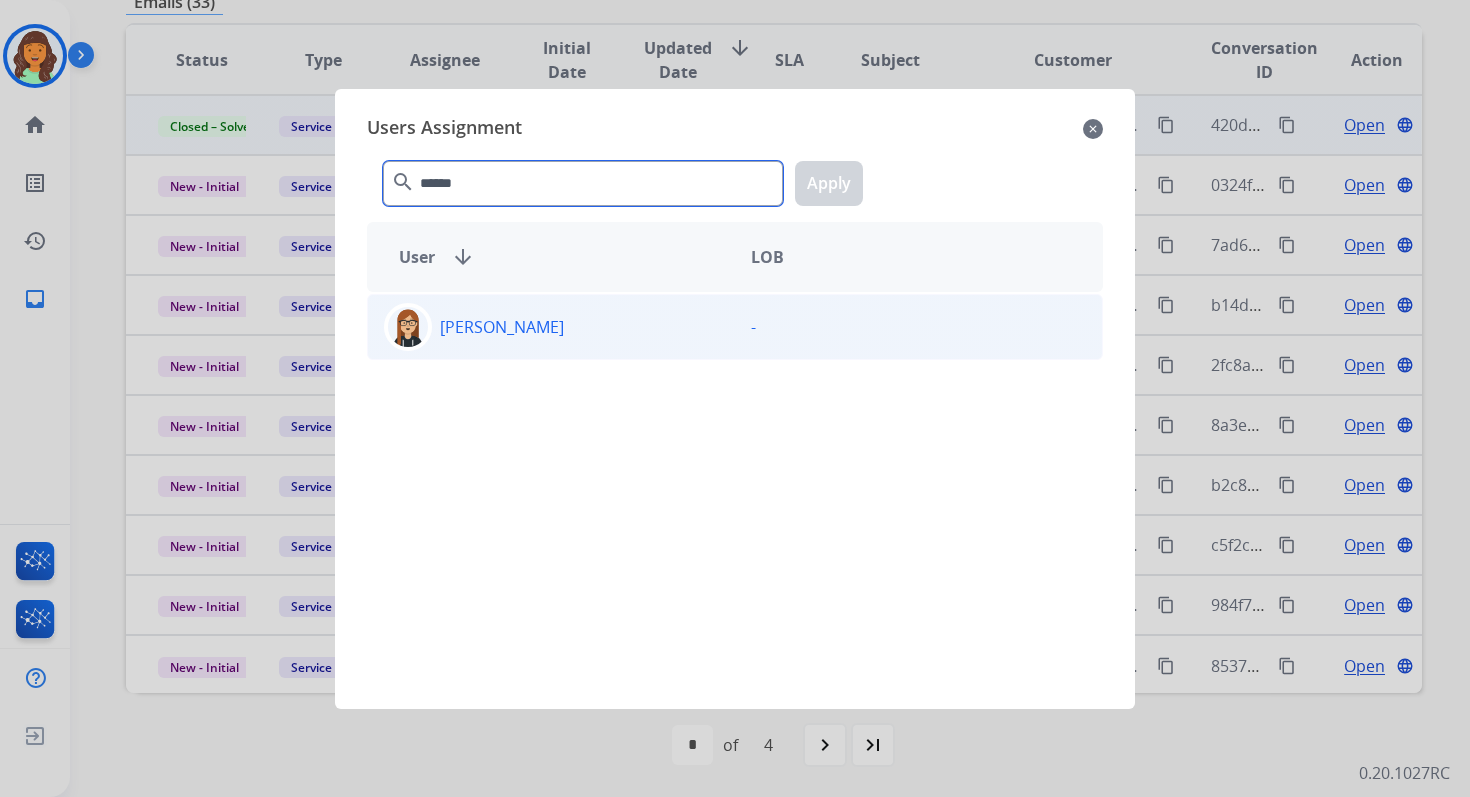 type on "******" 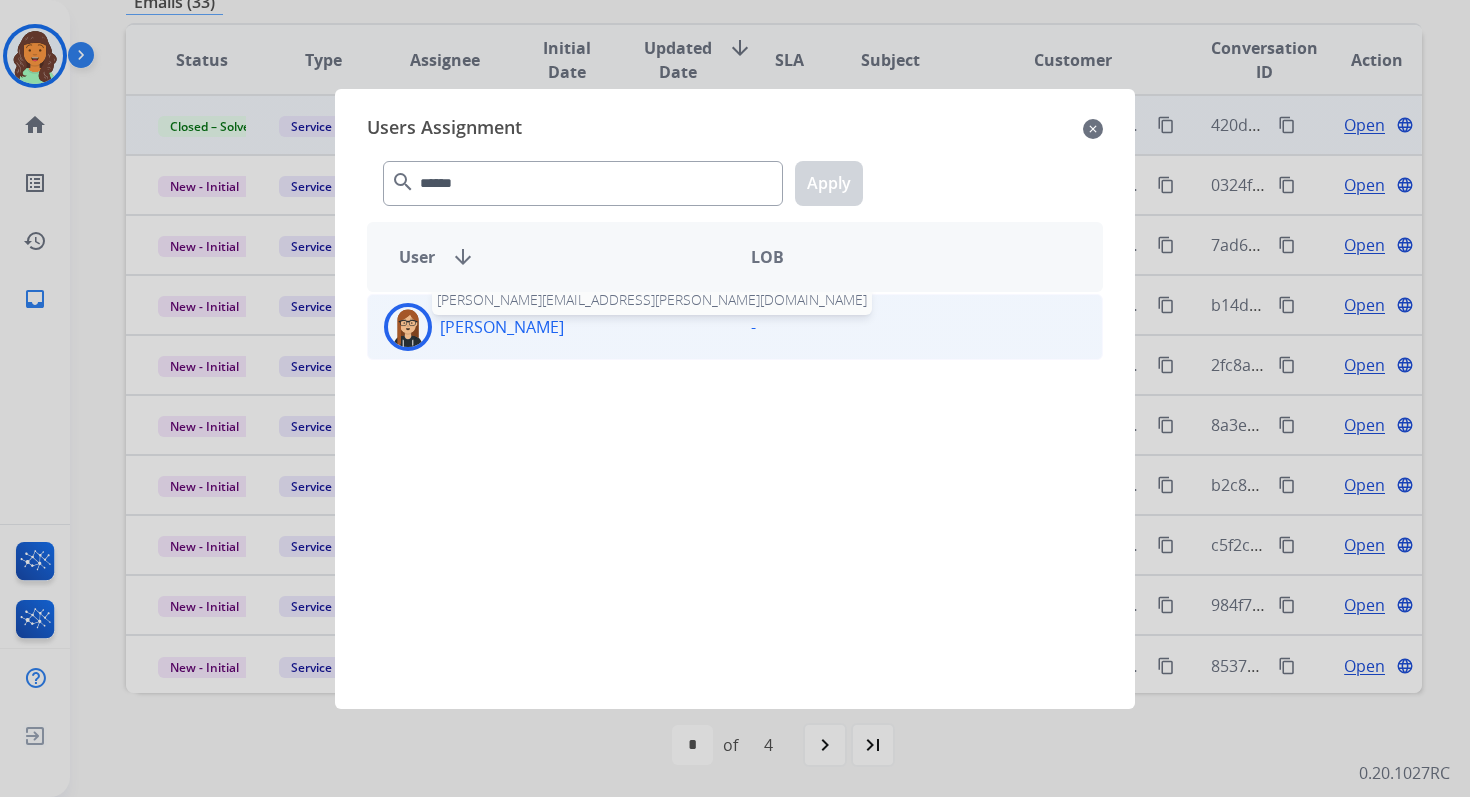 click on "[PERSON_NAME]" 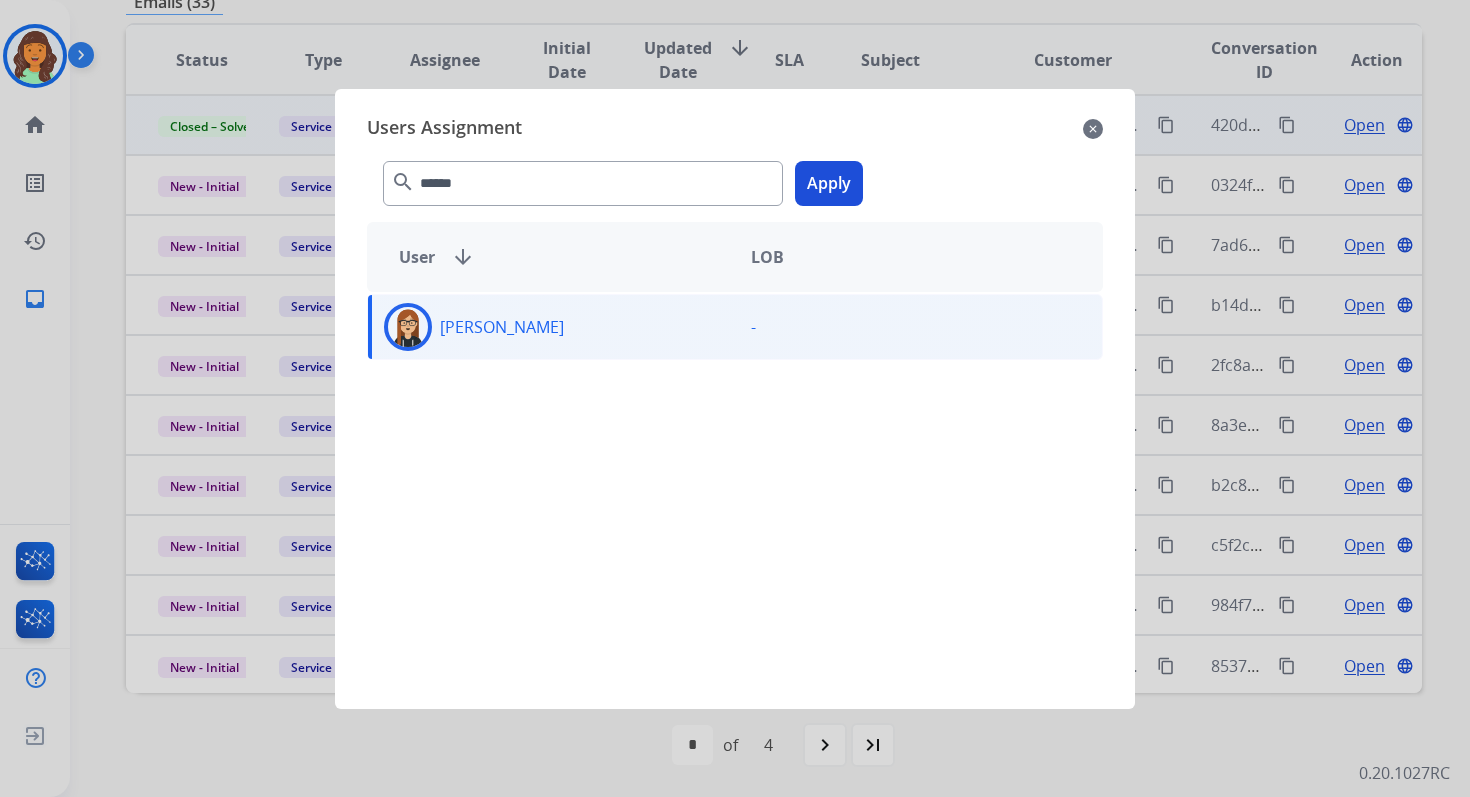 click on "Apply" 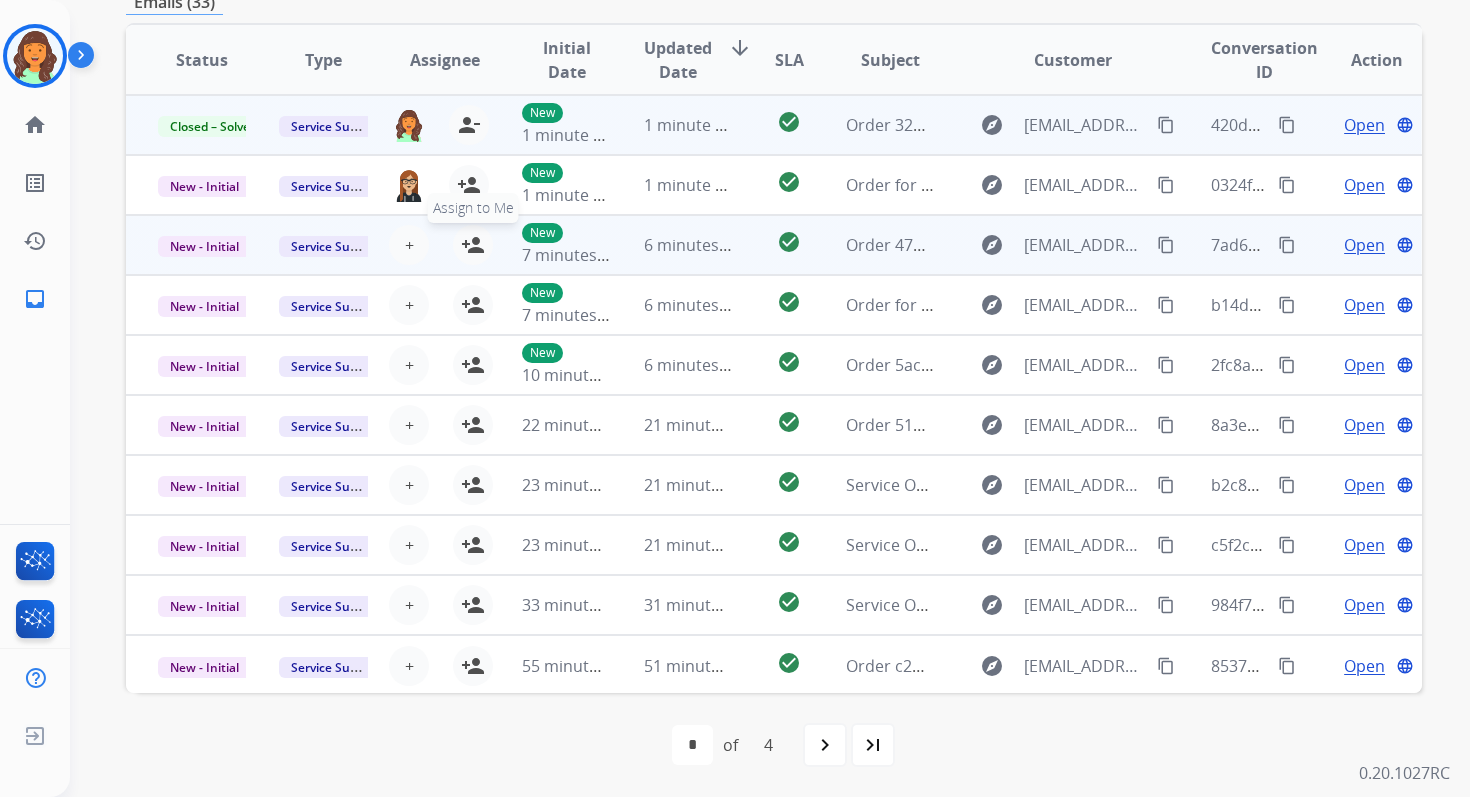 click on "person_add" at bounding box center [473, 245] 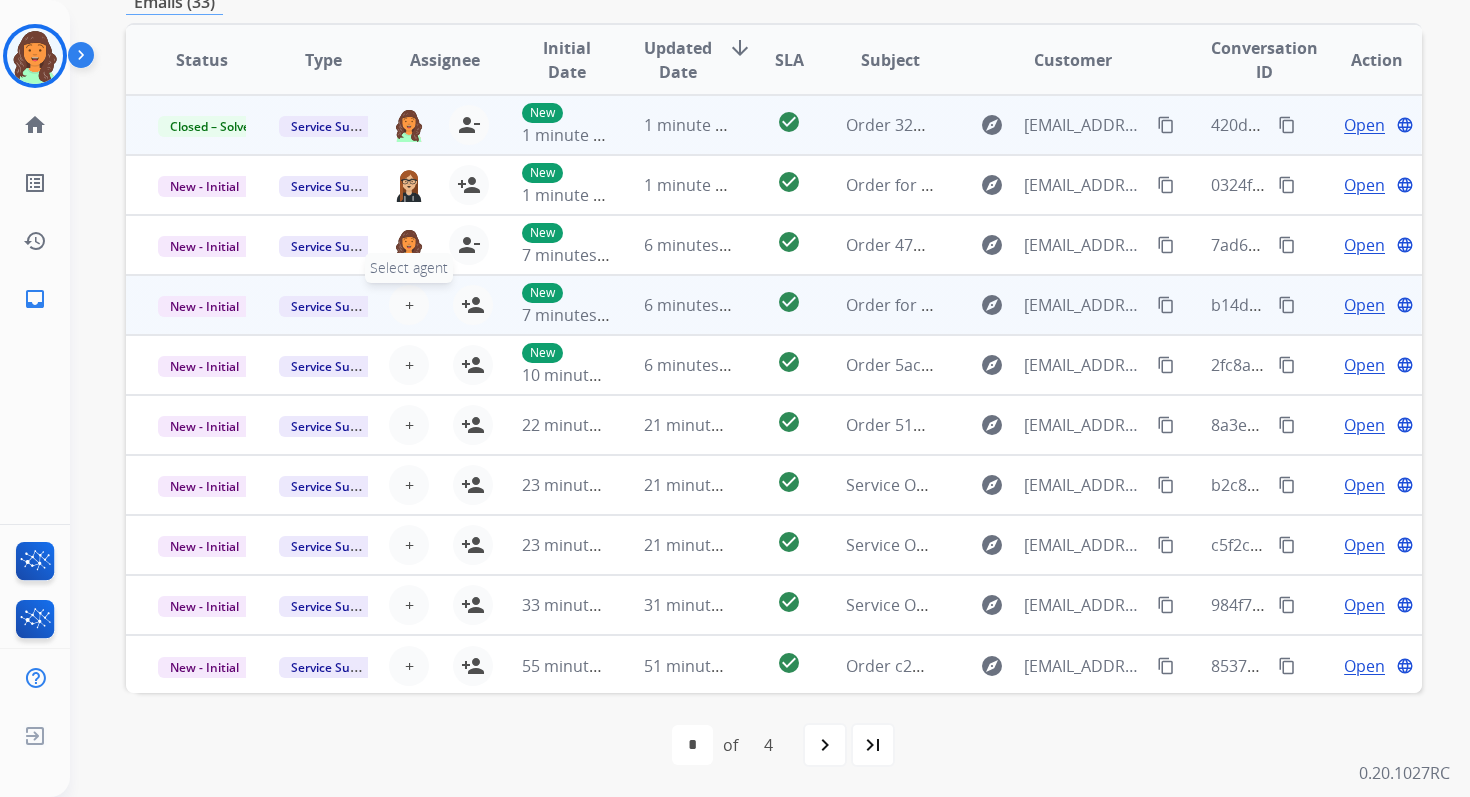 click on "+" at bounding box center (409, 305) 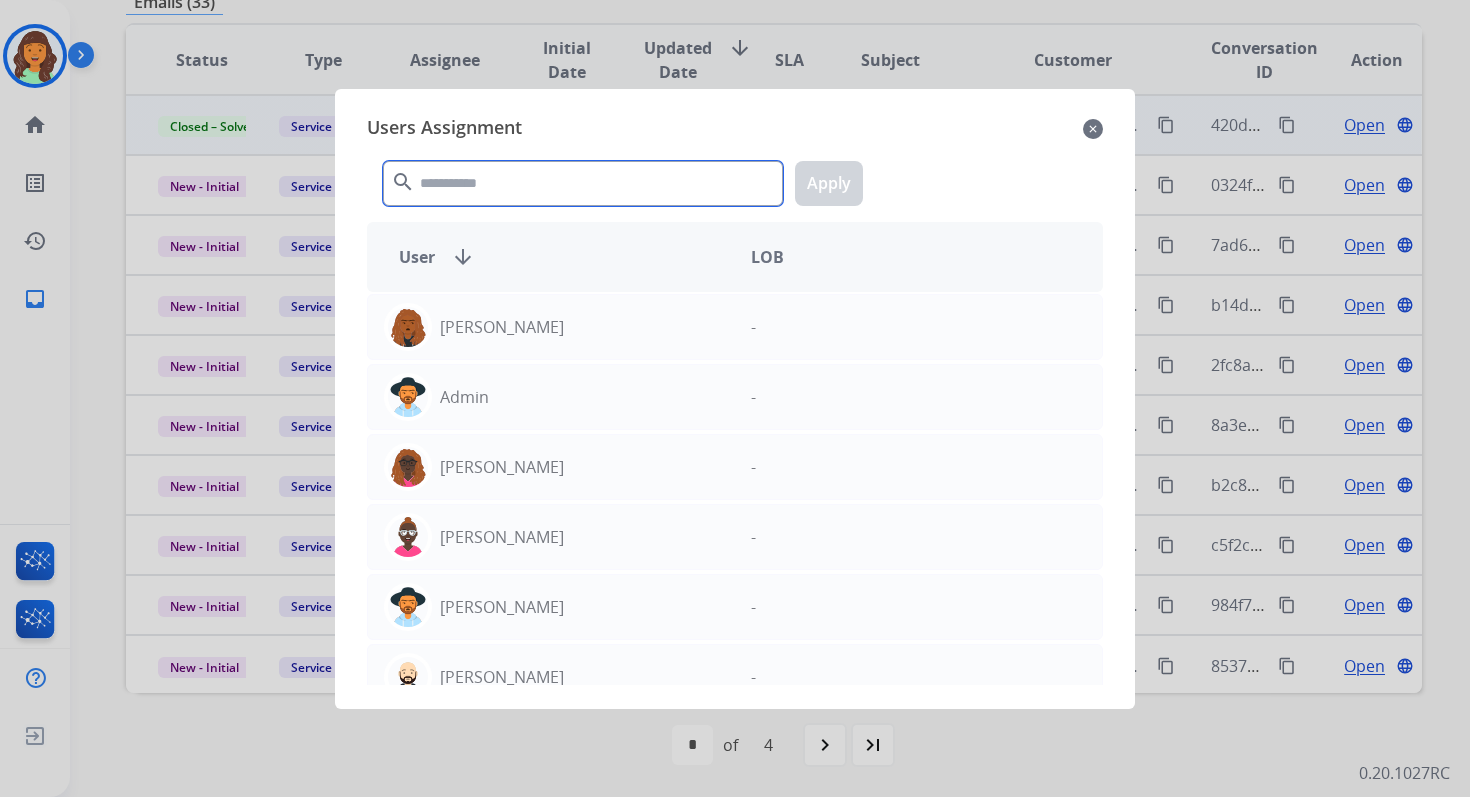 click 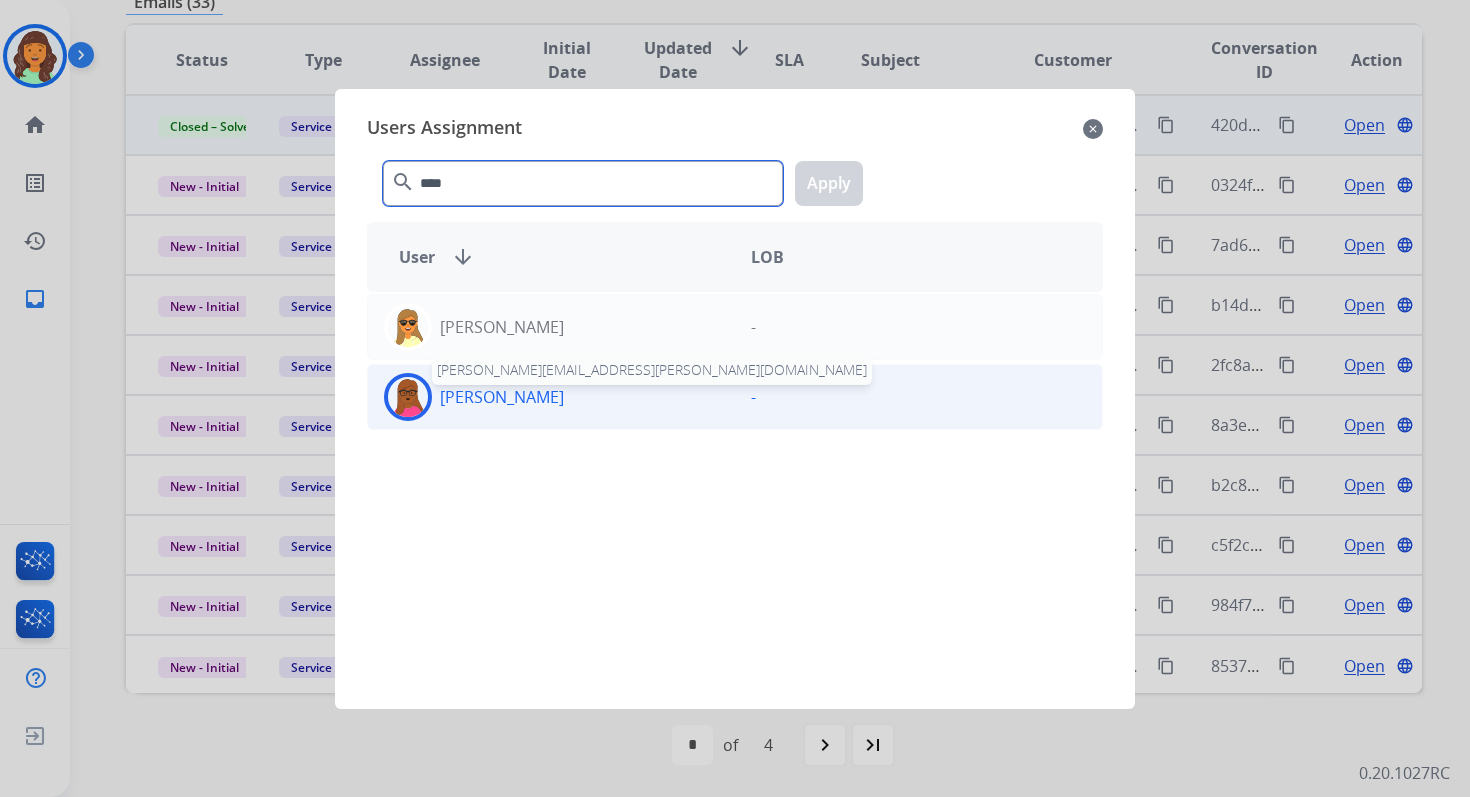 type on "****" 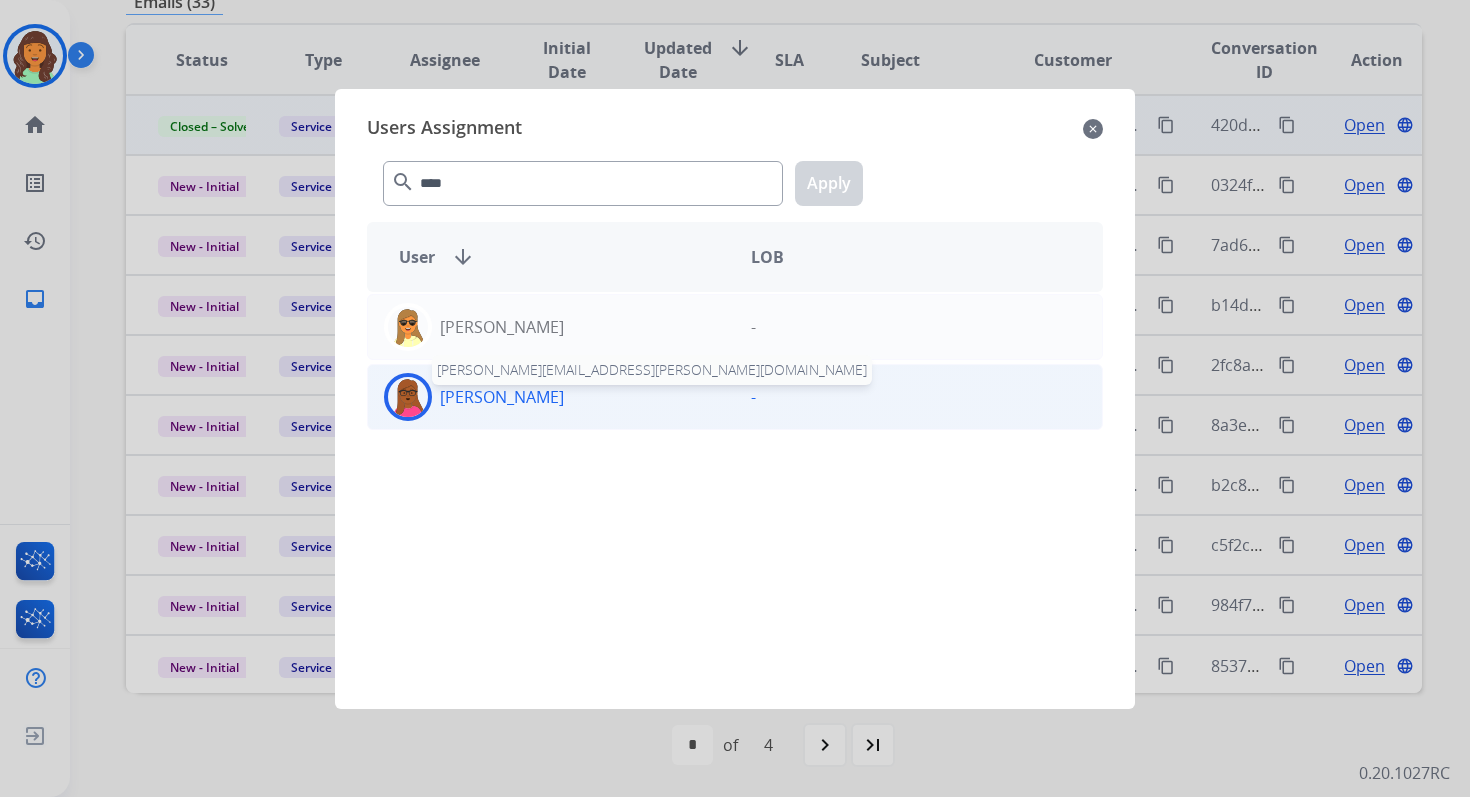 click on "[PERSON_NAME]" 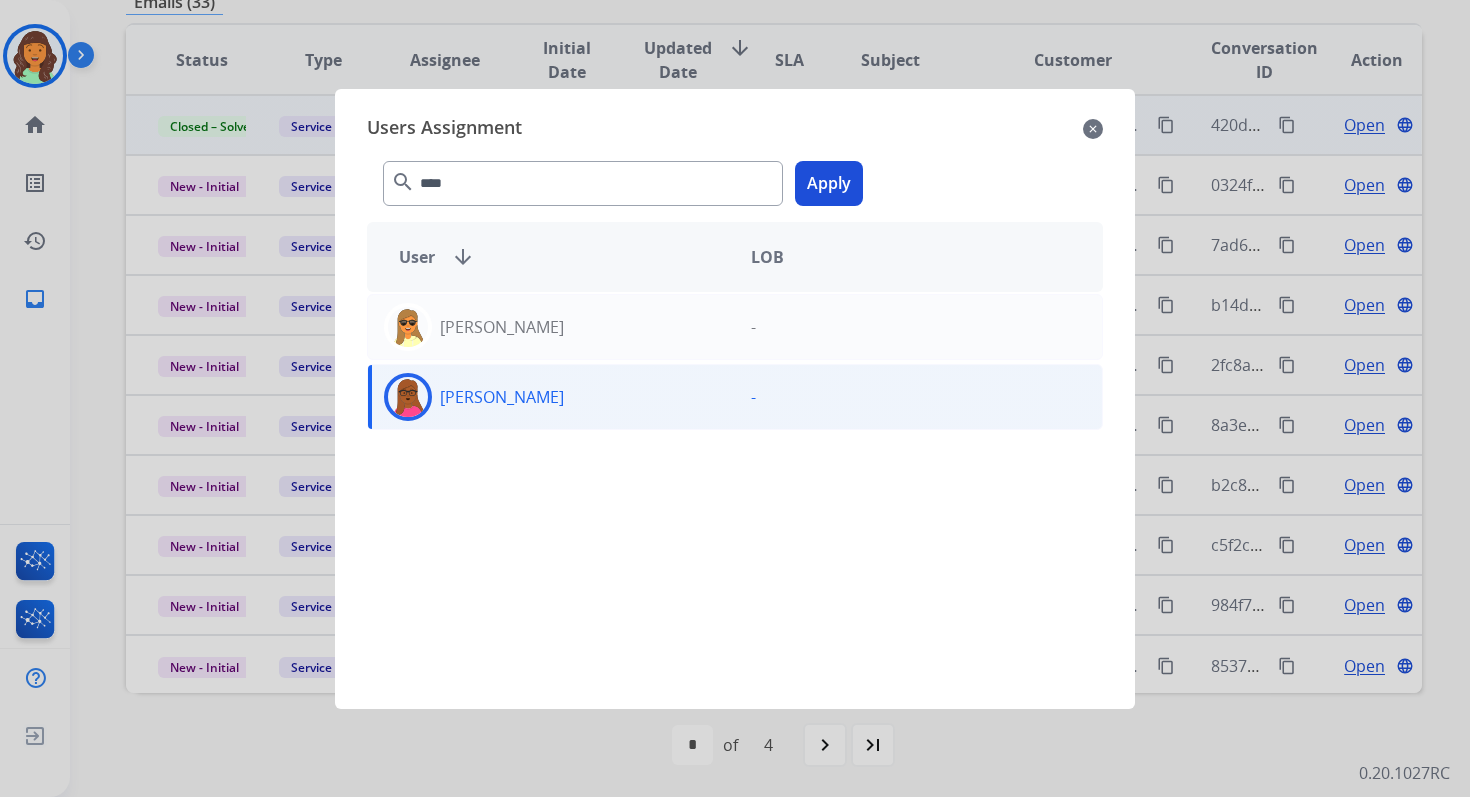 click on "Apply" 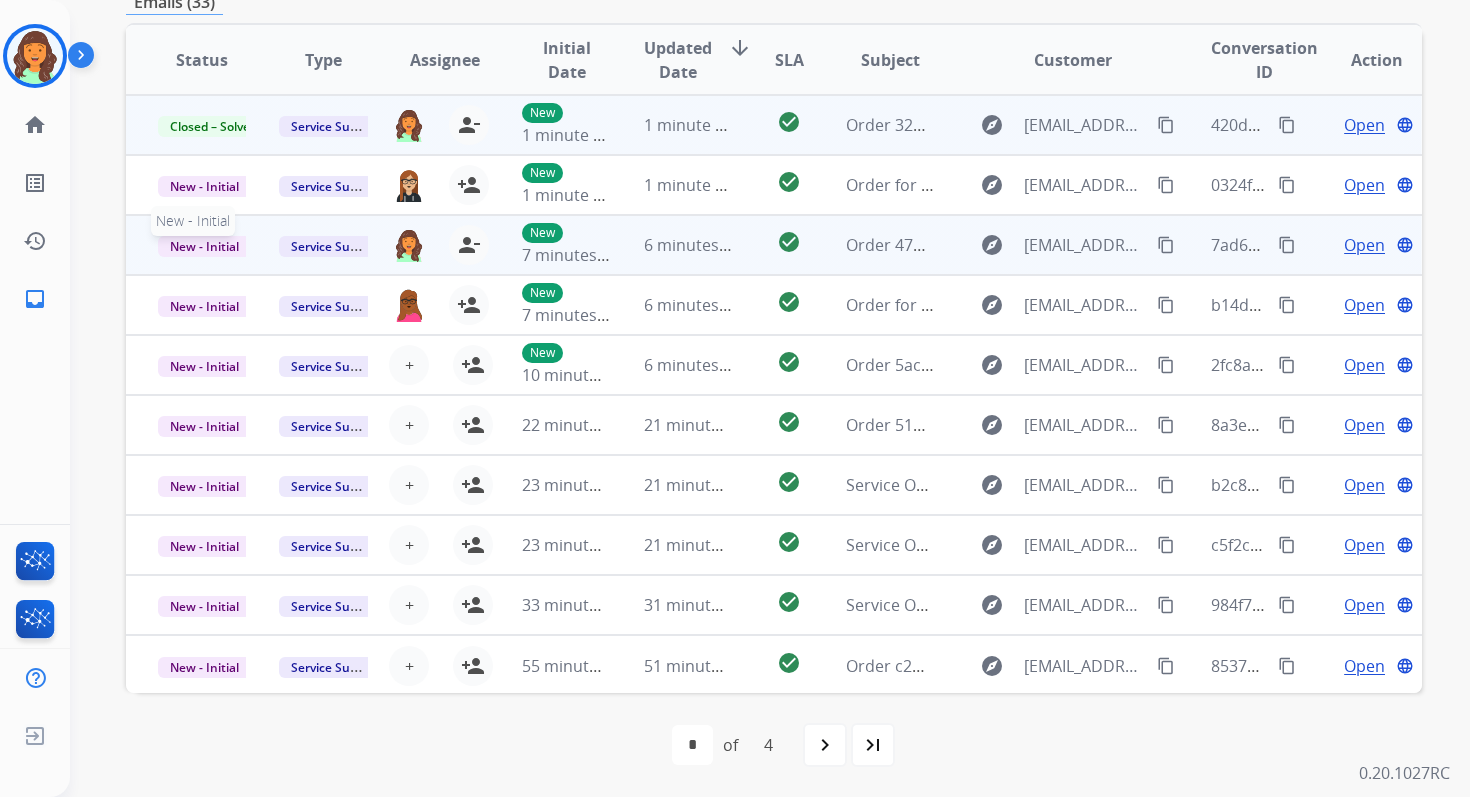 click on "New - Initial" at bounding box center (204, 246) 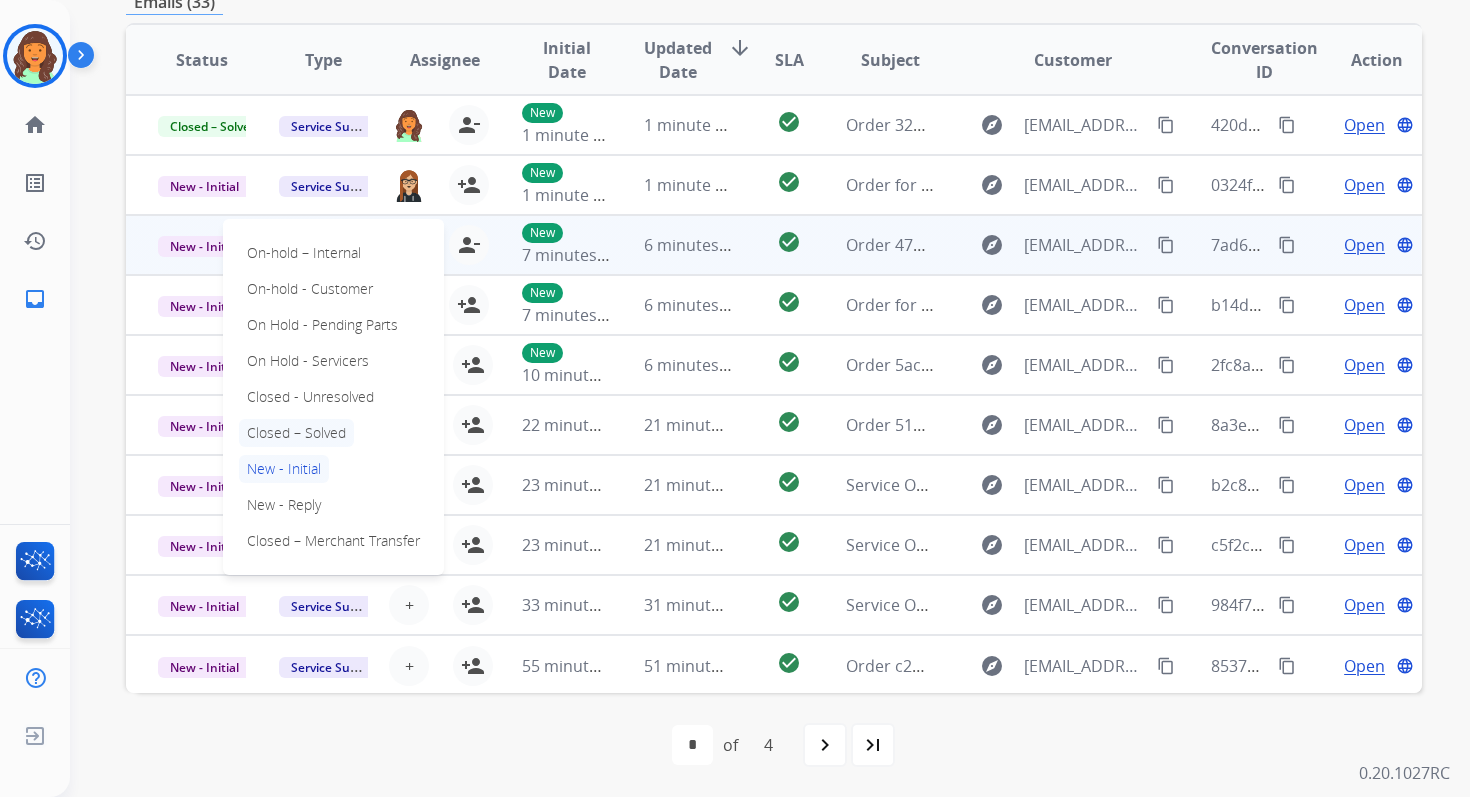 click on "Closed – Solved" at bounding box center (296, 433) 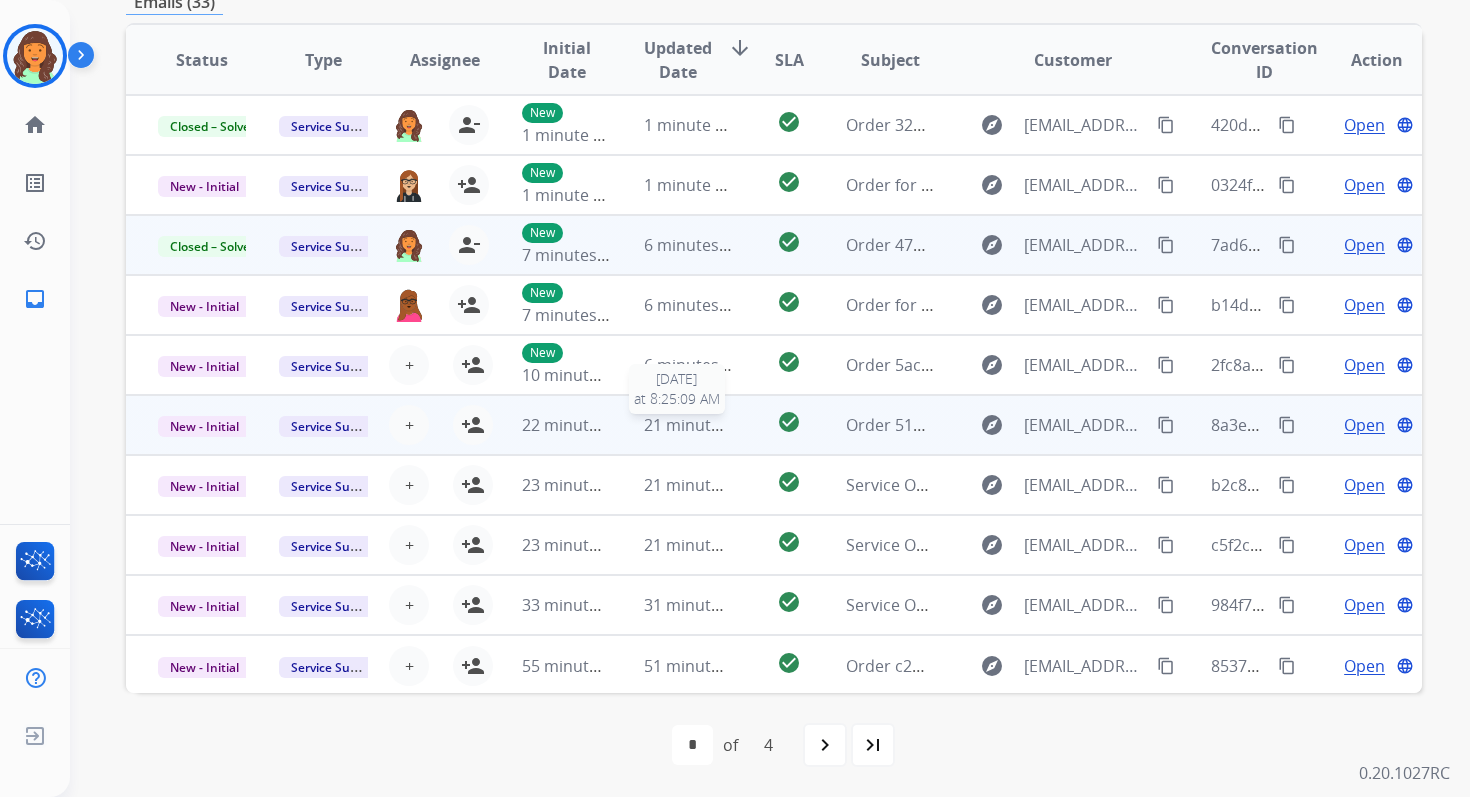 click on "21 minutes ago" at bounding box center [702, 425] 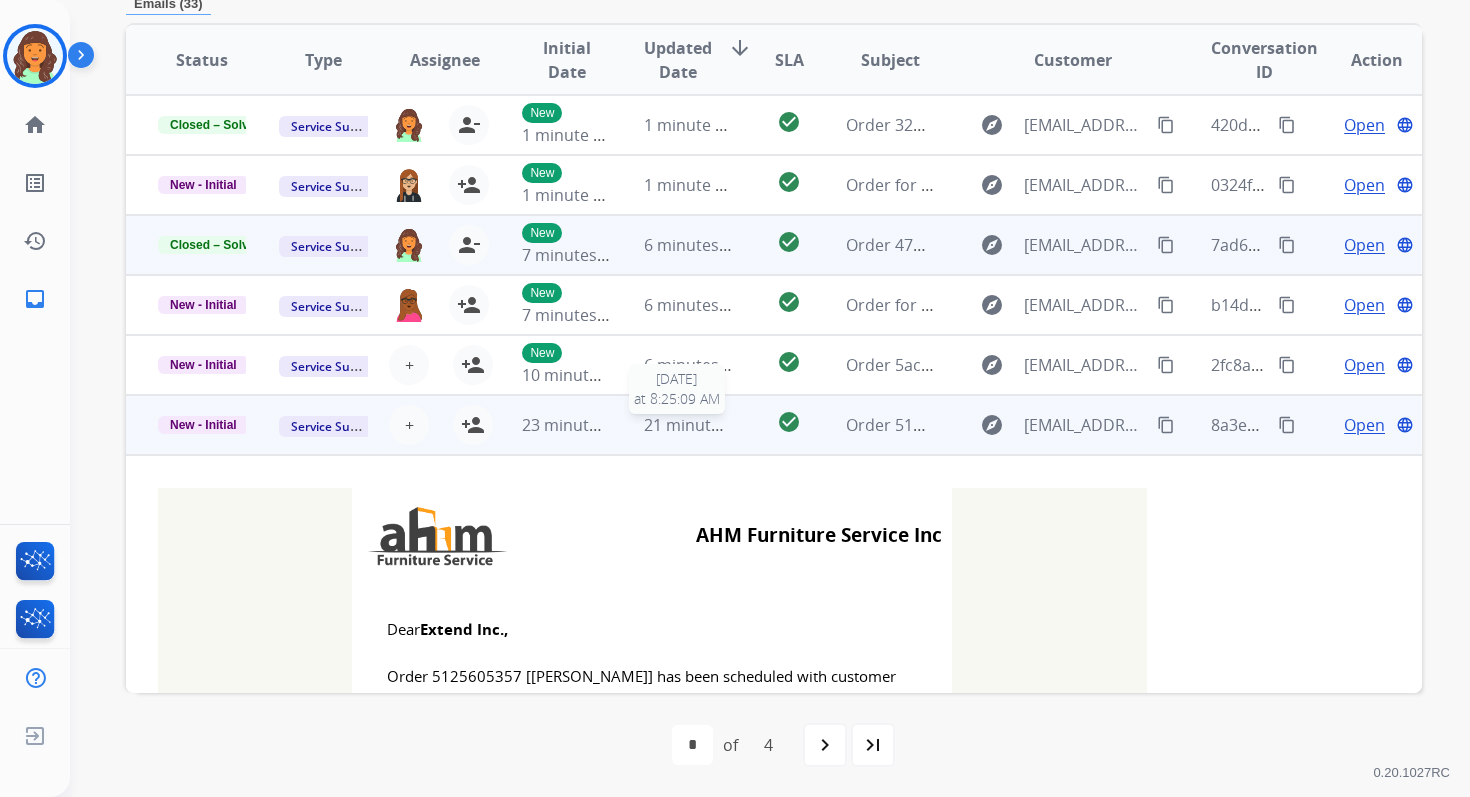 scroll, scrollTop: 480, scrollLeft: 0, axis: vertical 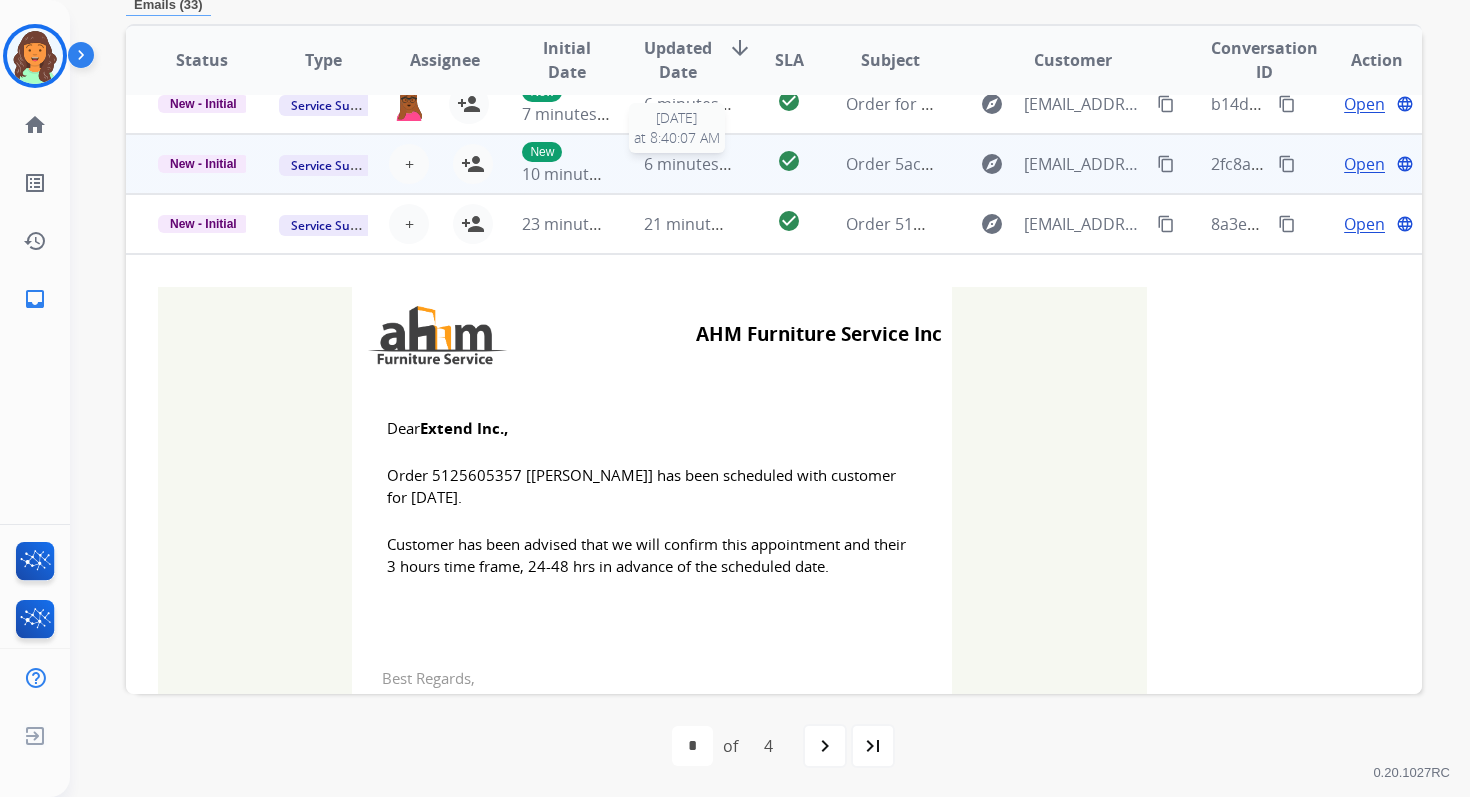 click on "6 minutes ago" at bounding box center (697, 164) 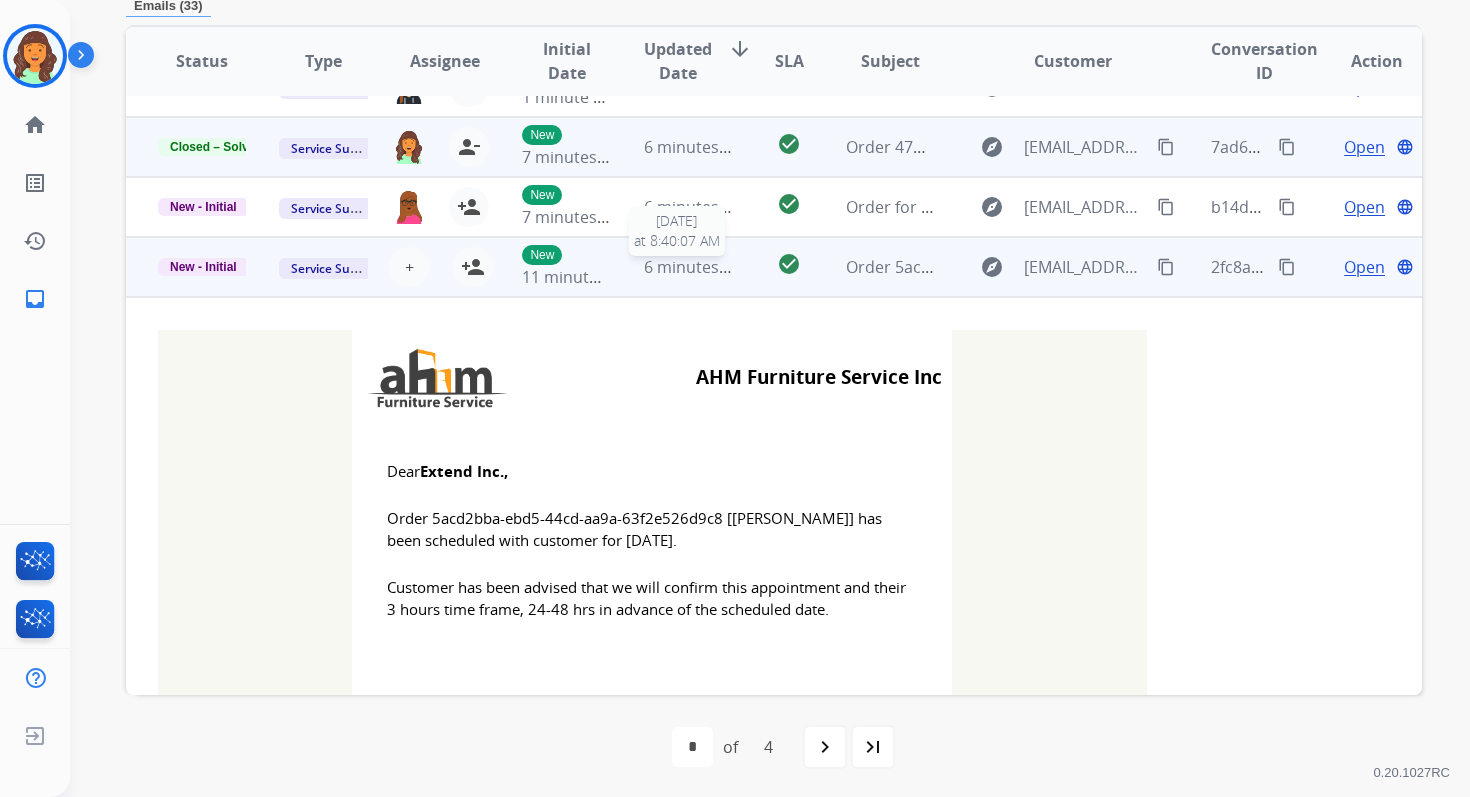 scroll, scrollTop: 480, scrollLeft: 0, axis: vertical 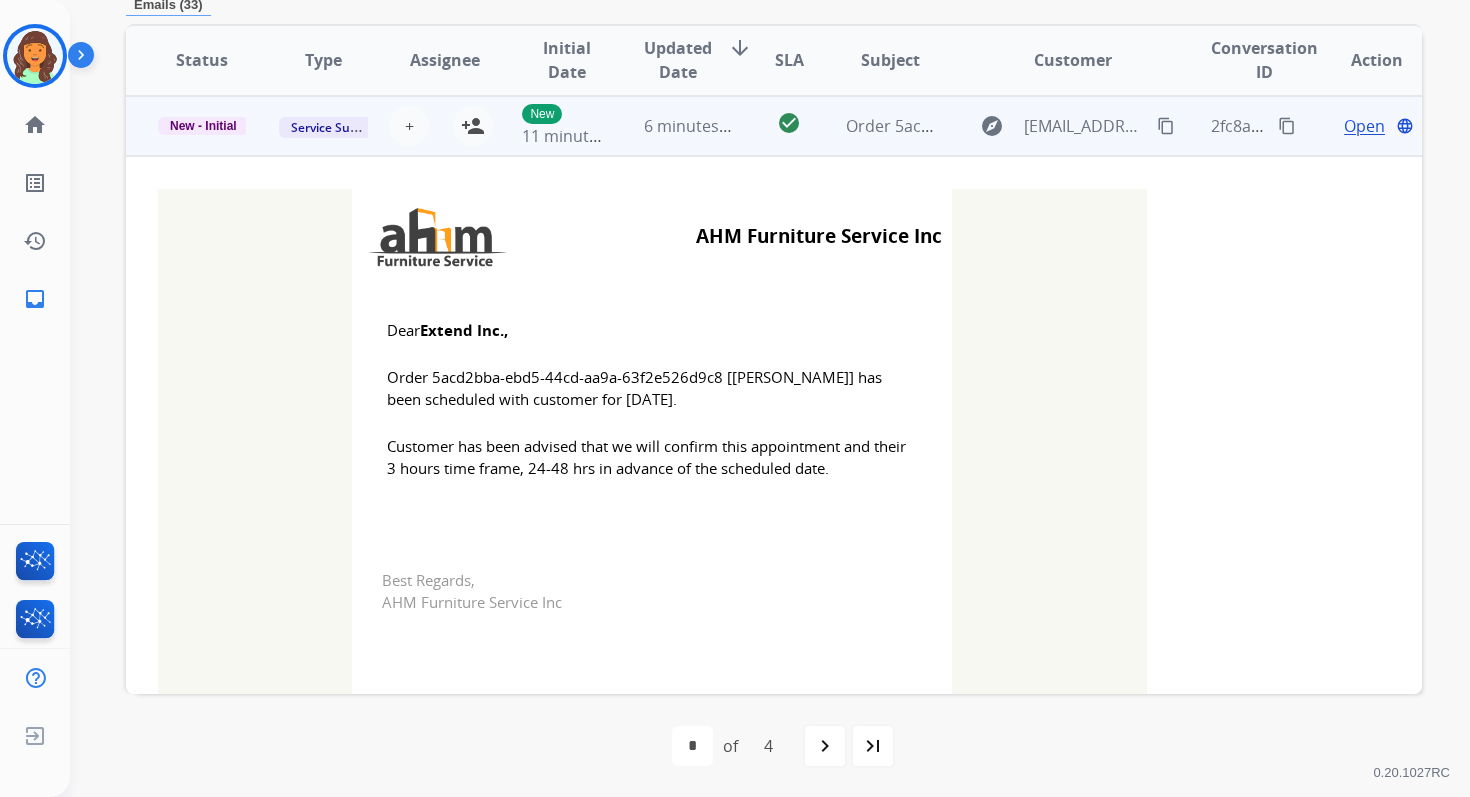 click on "6 minutes ago" at bounding box center [672, 126] 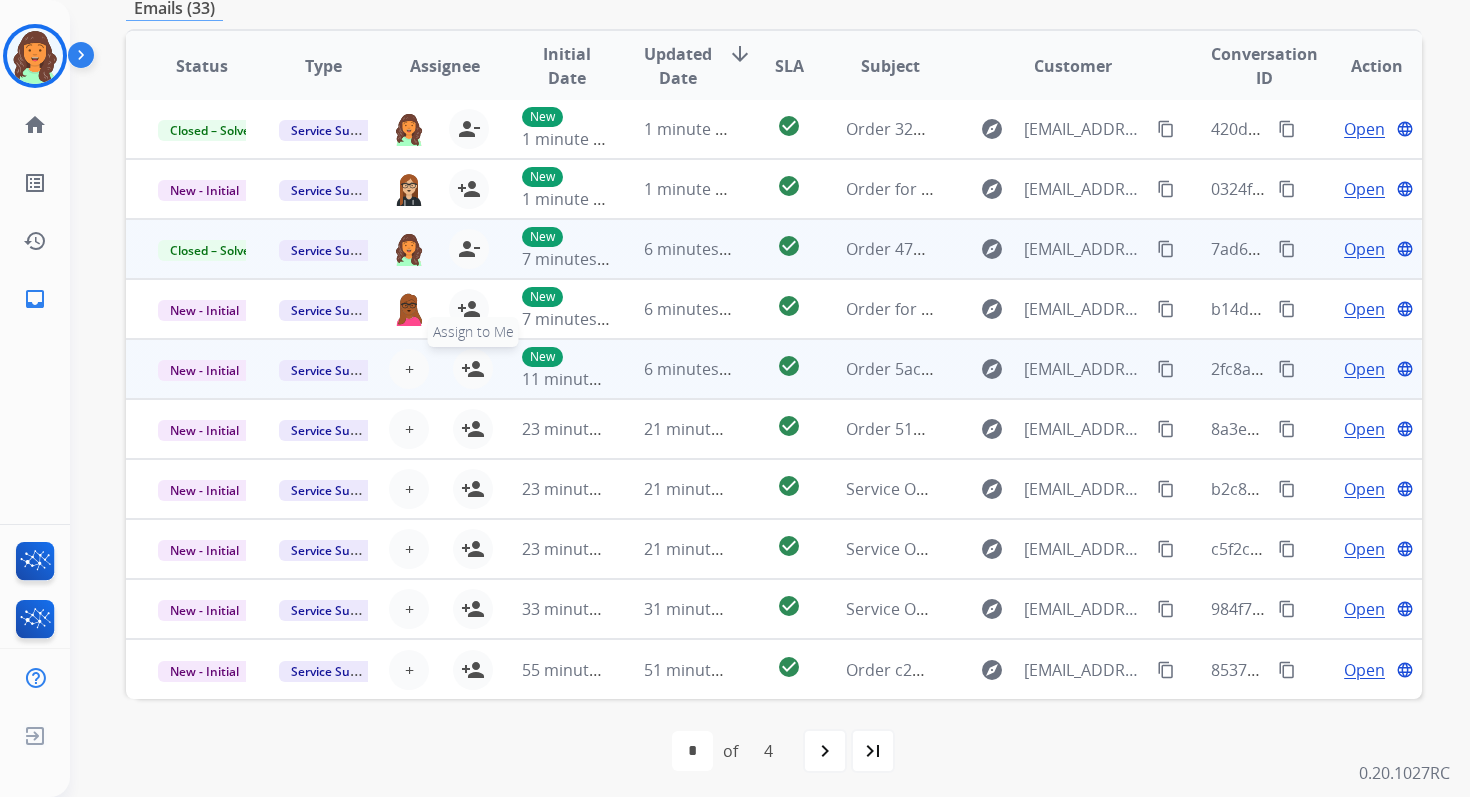 click on "person_add" at bounding box center (473, 369) 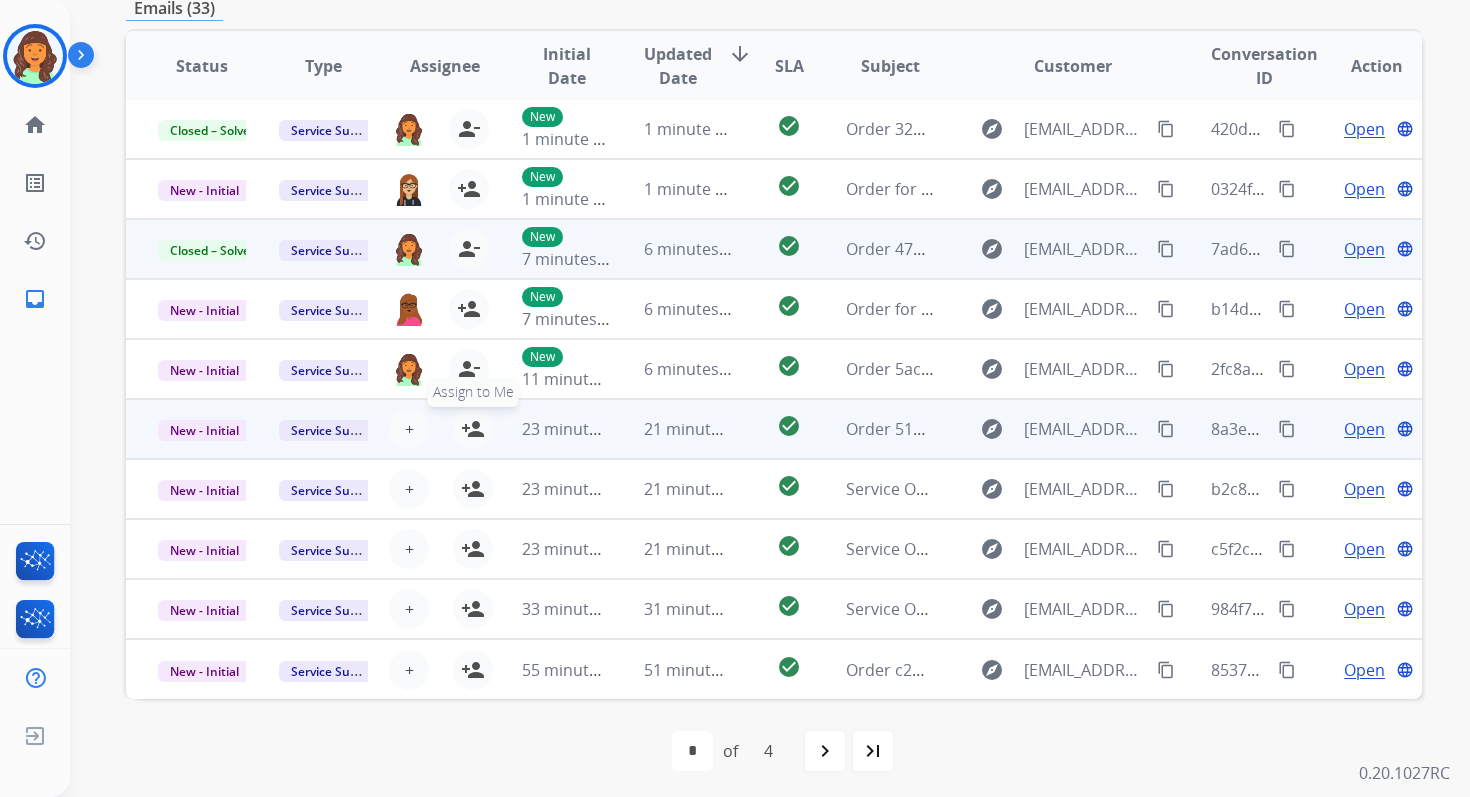 click on "person_add" at bounding box center [473, 429] 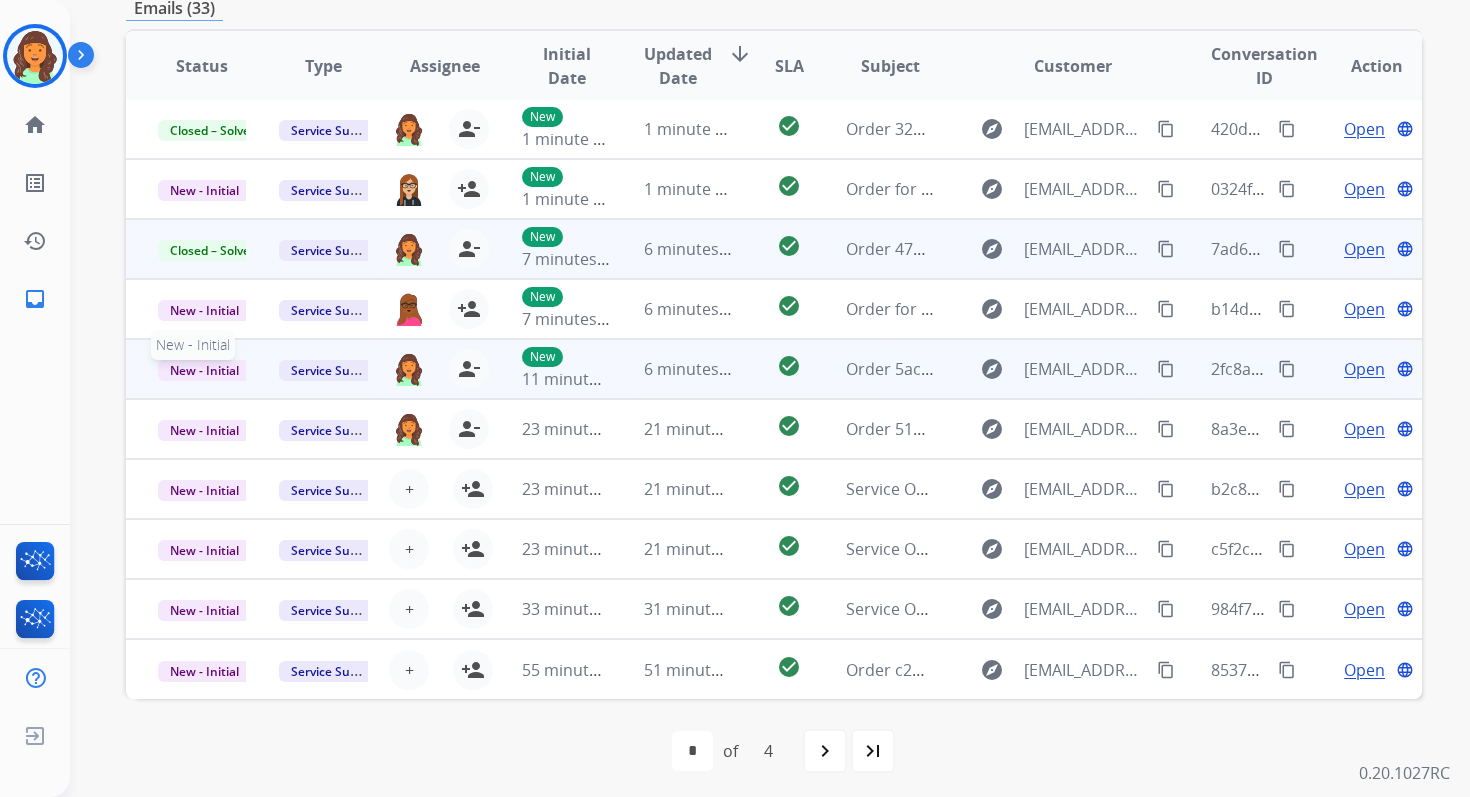 click on "New - Initial" at bounding box center (204, 370) 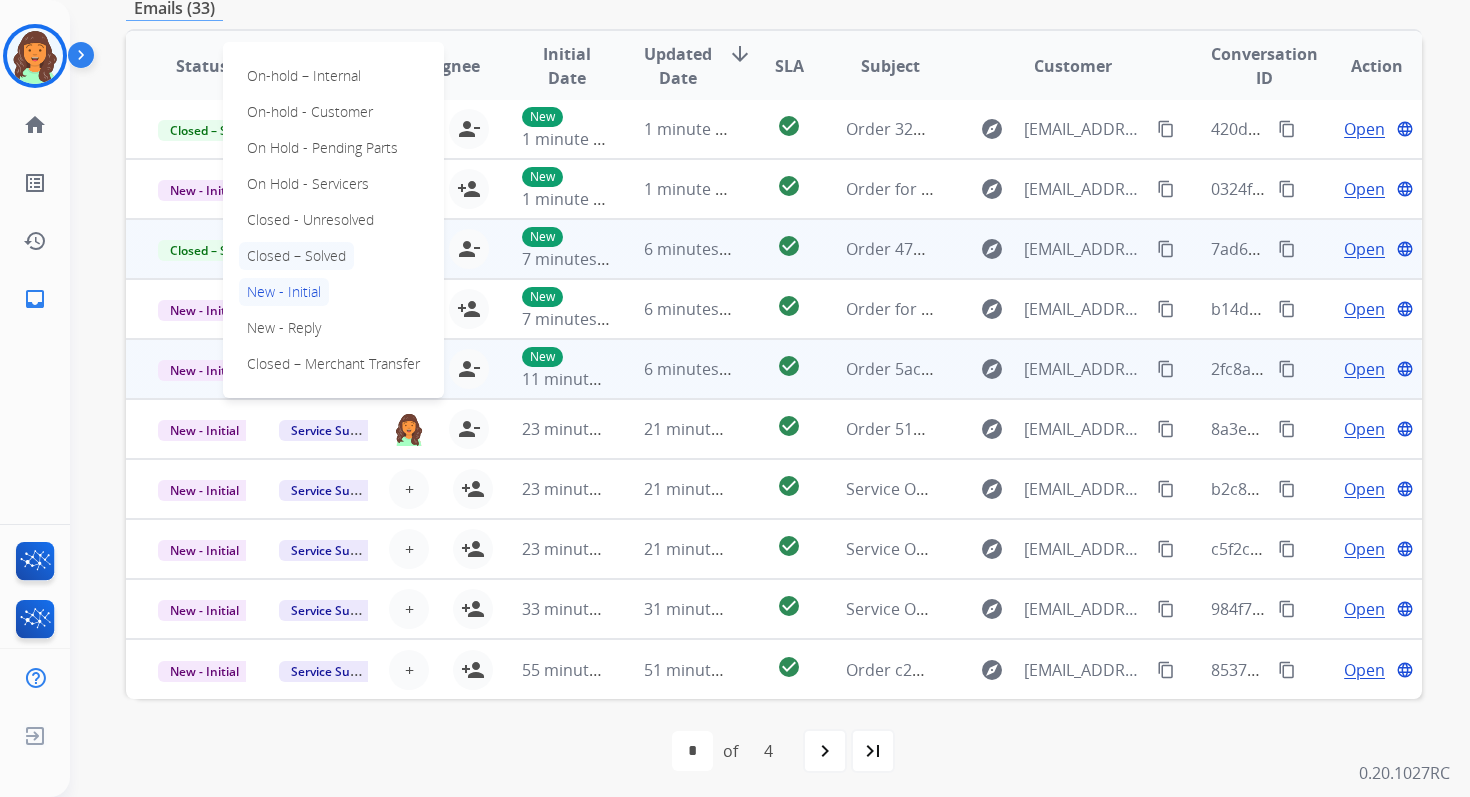 click on "Closed – Solved" at bounding box center [296, 256] 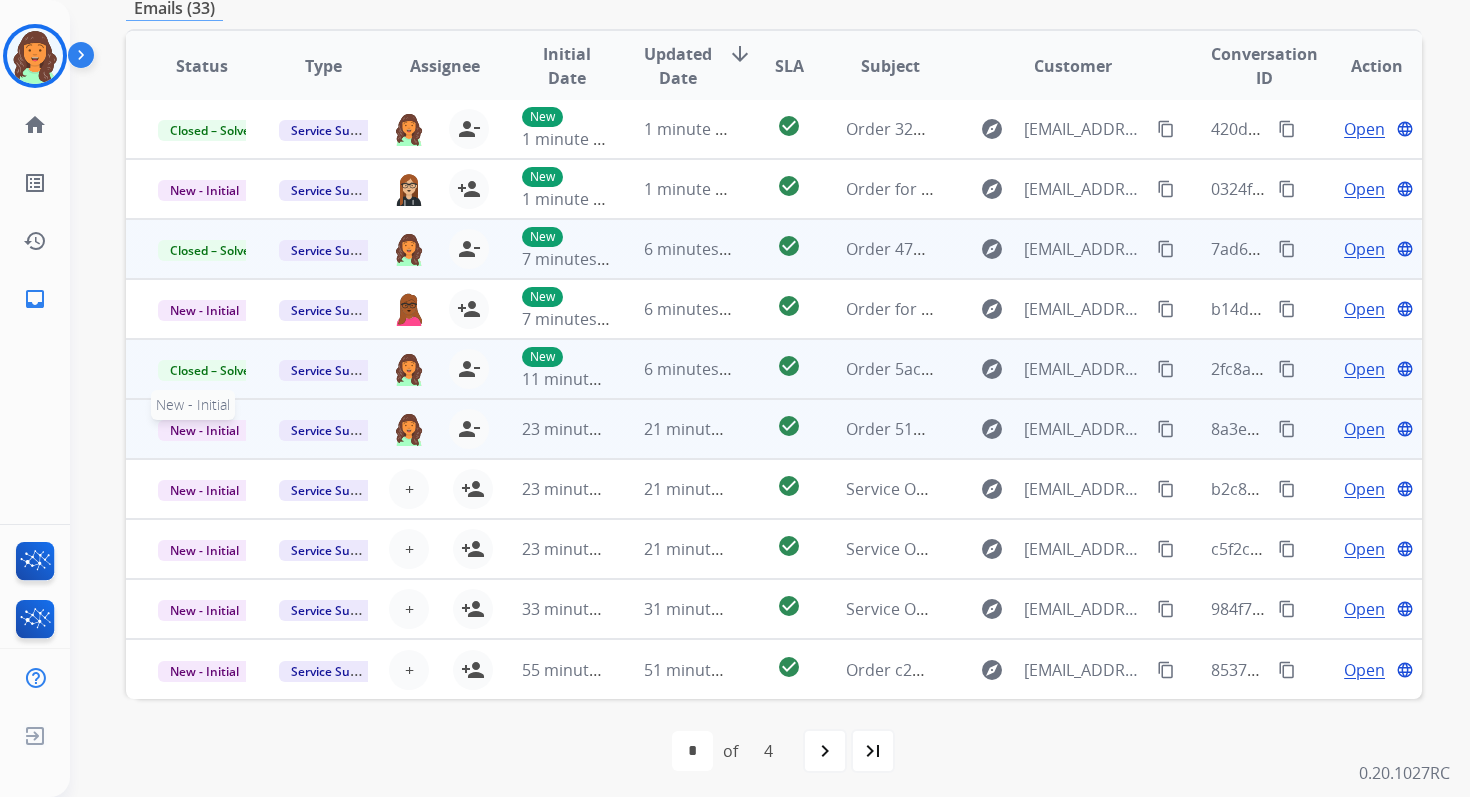 click on "New - Initial" at bounding box center [204, 430] 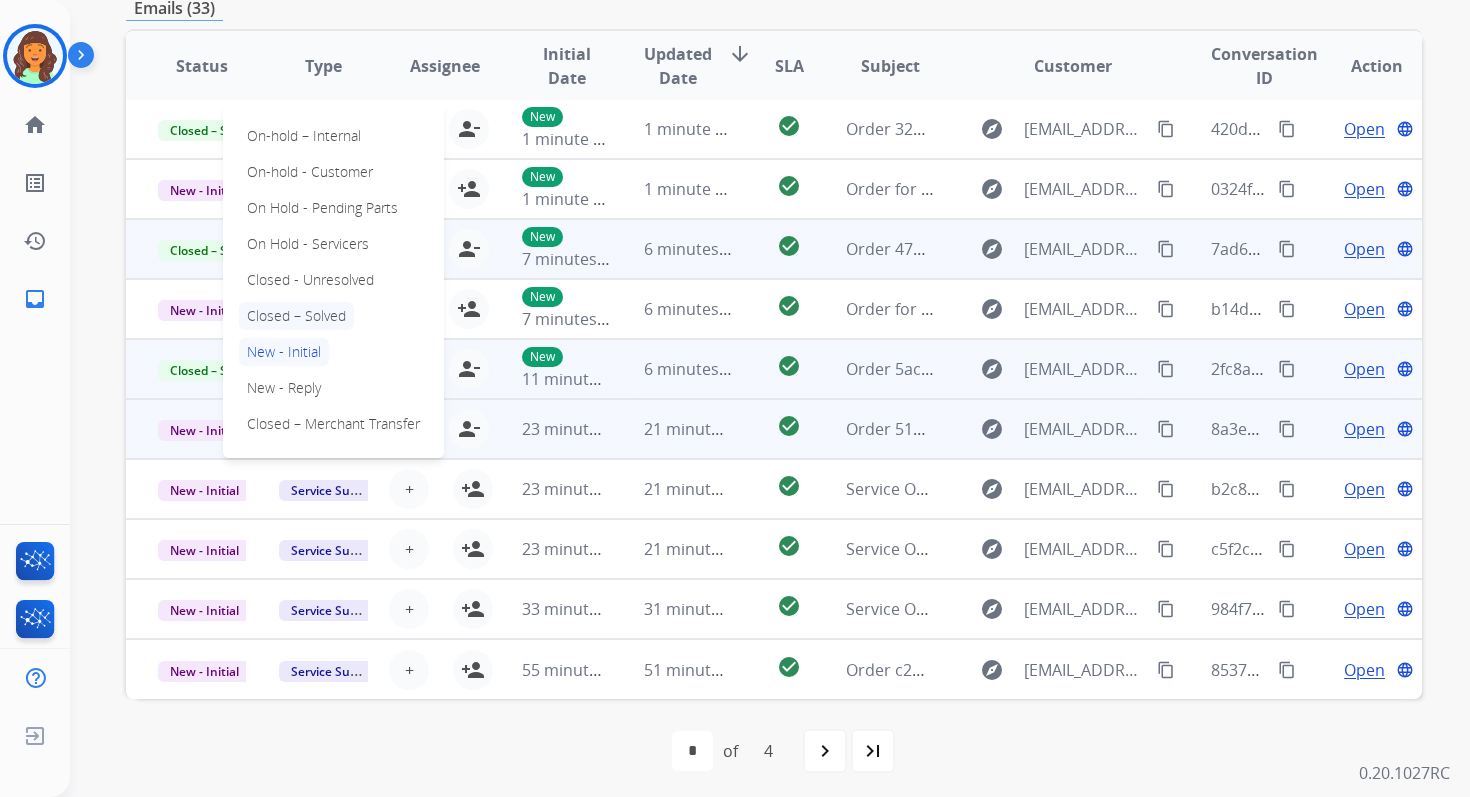 click on "Closed – Solved" at bounding box center (296, 316) 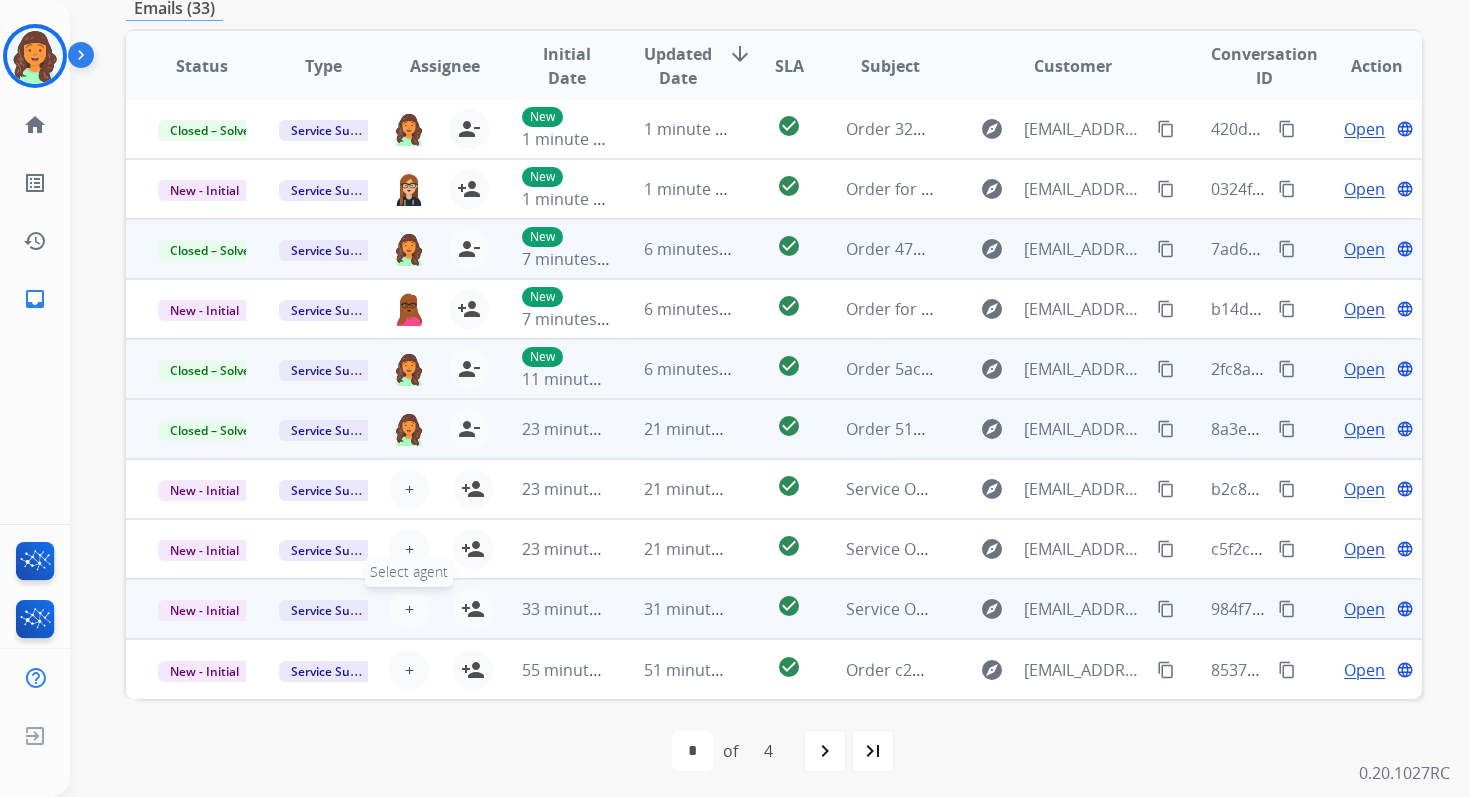 click on "+" at bounding box center (409, 609) 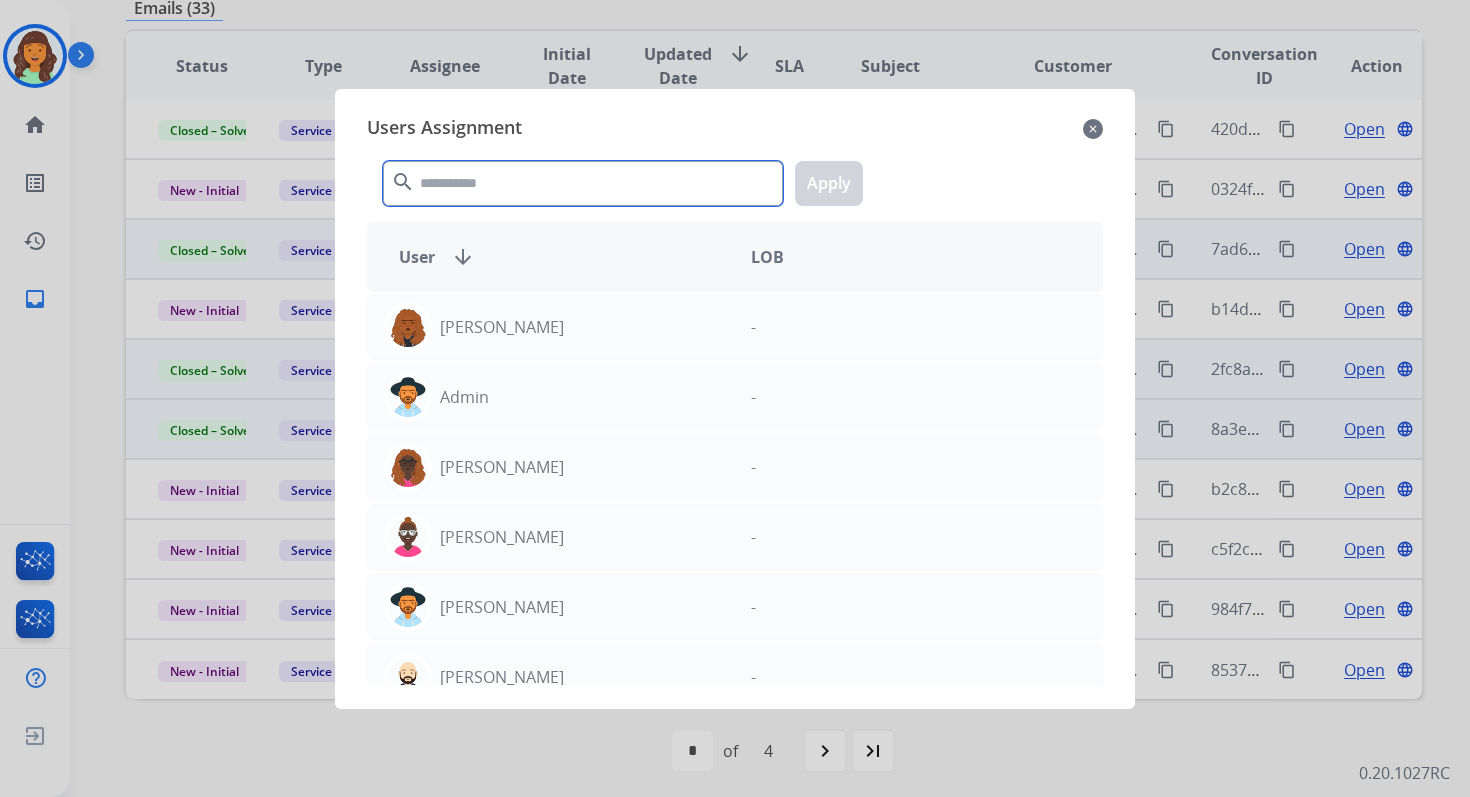 click 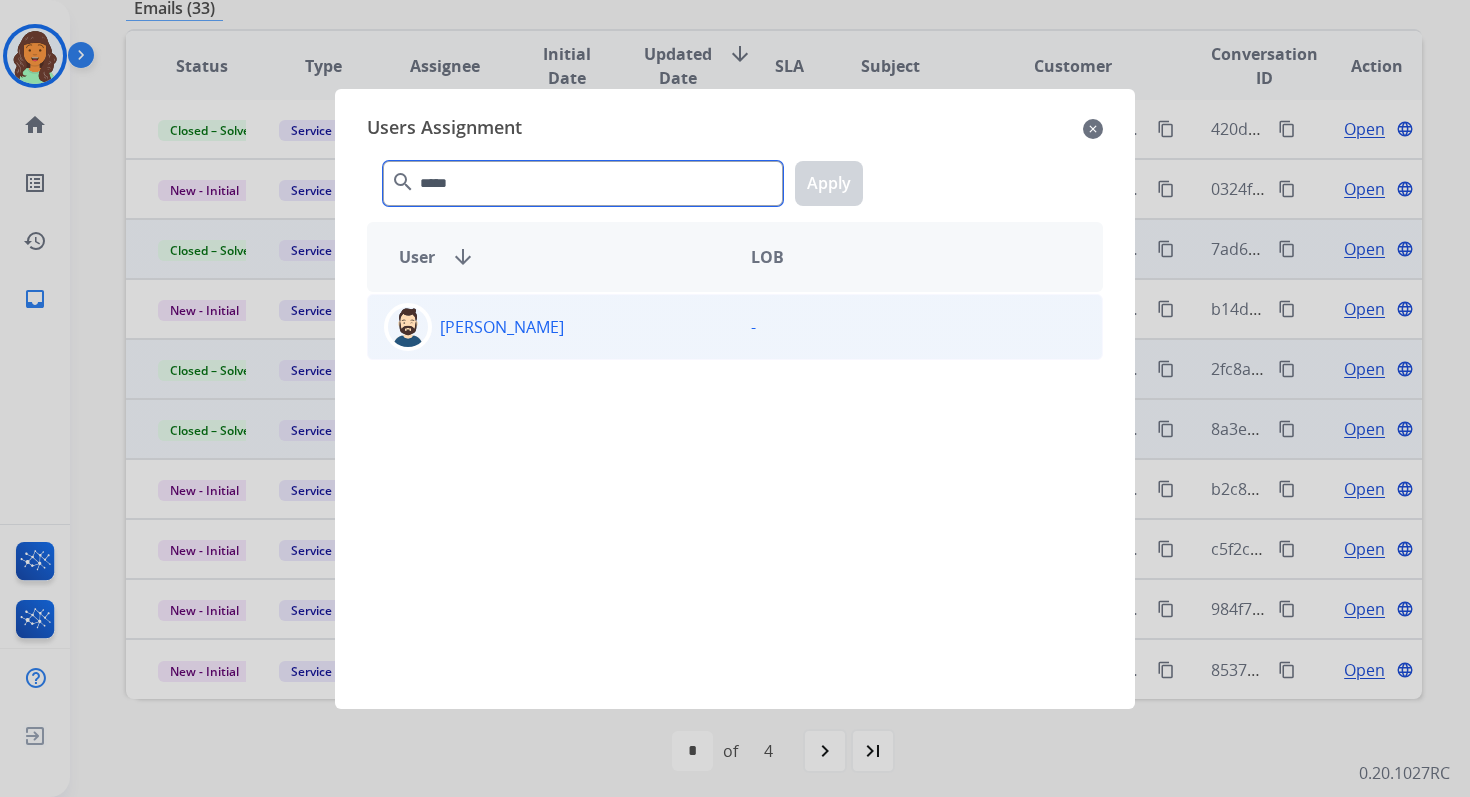 type on "*****" 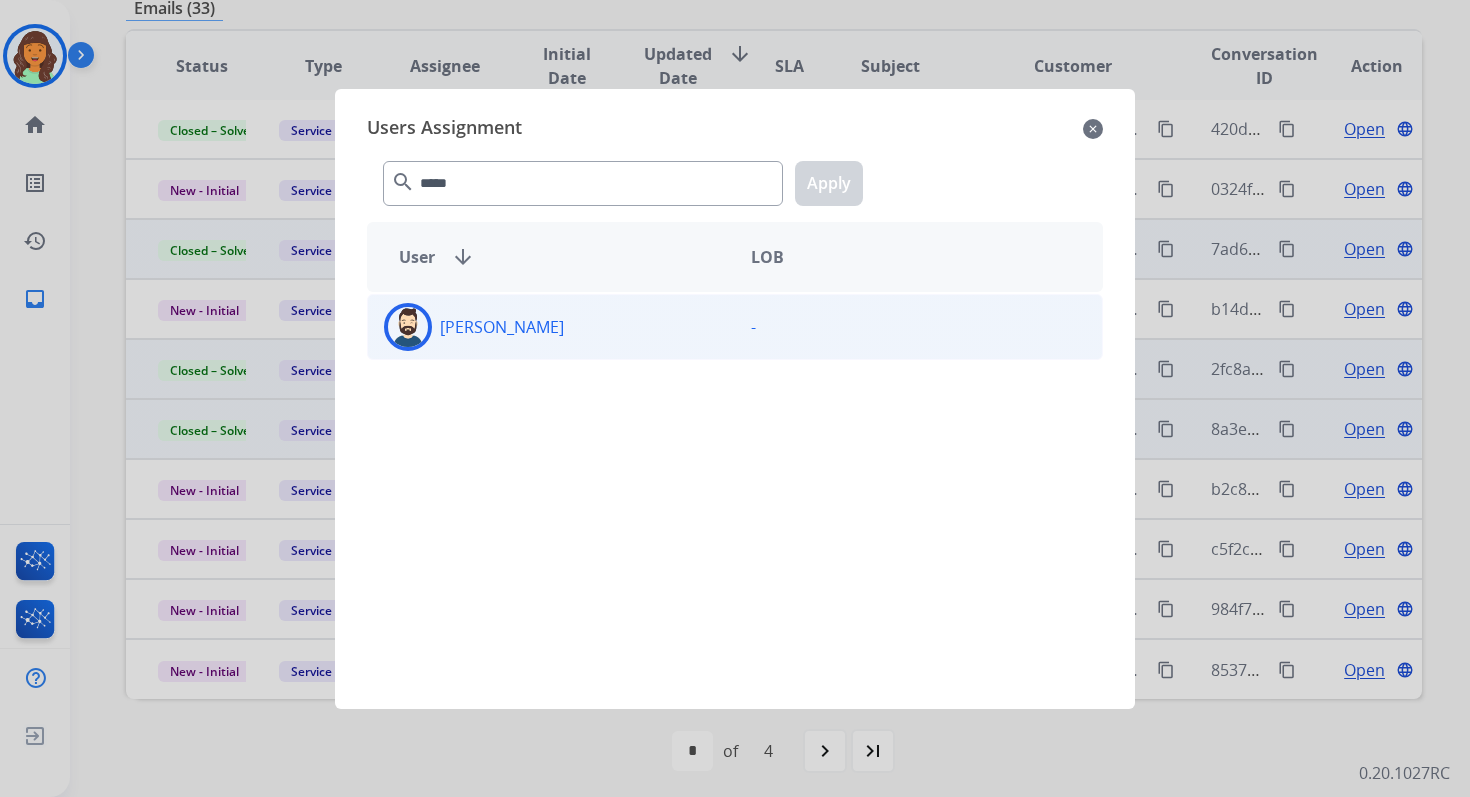 click on "[PERSON_NAME]" 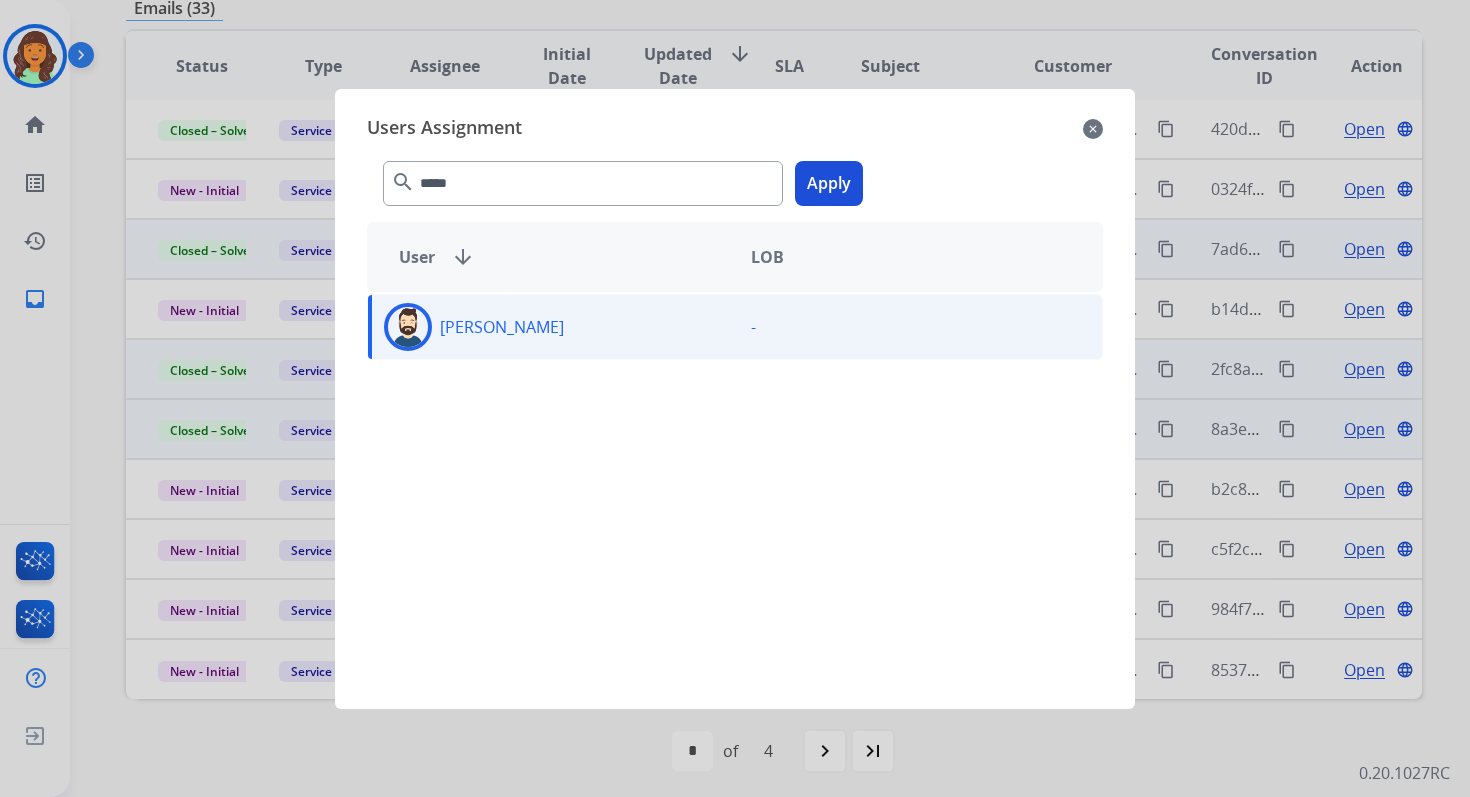 click on "Apply" 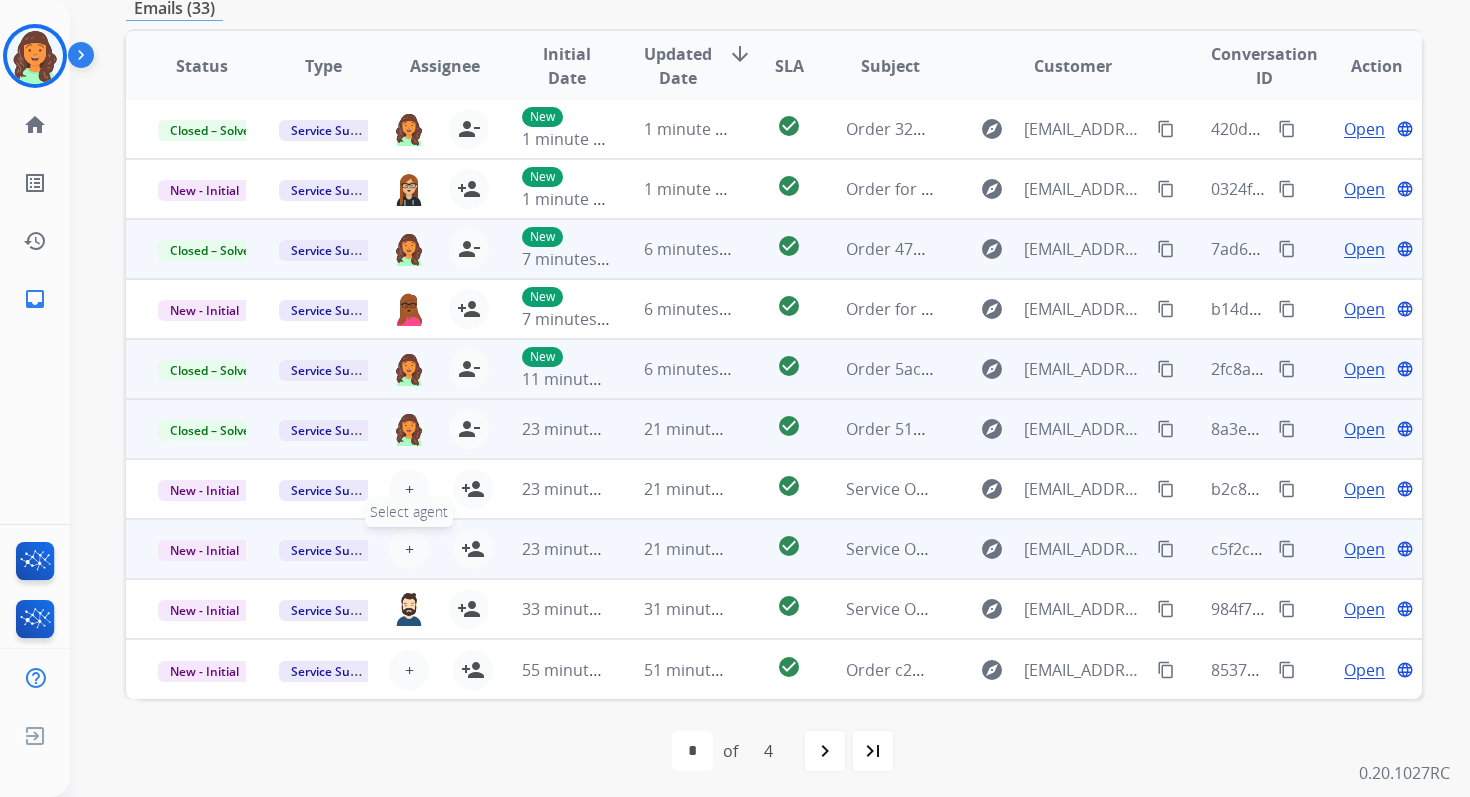 click on "+ Select agent" at bounding box center (409, 549) 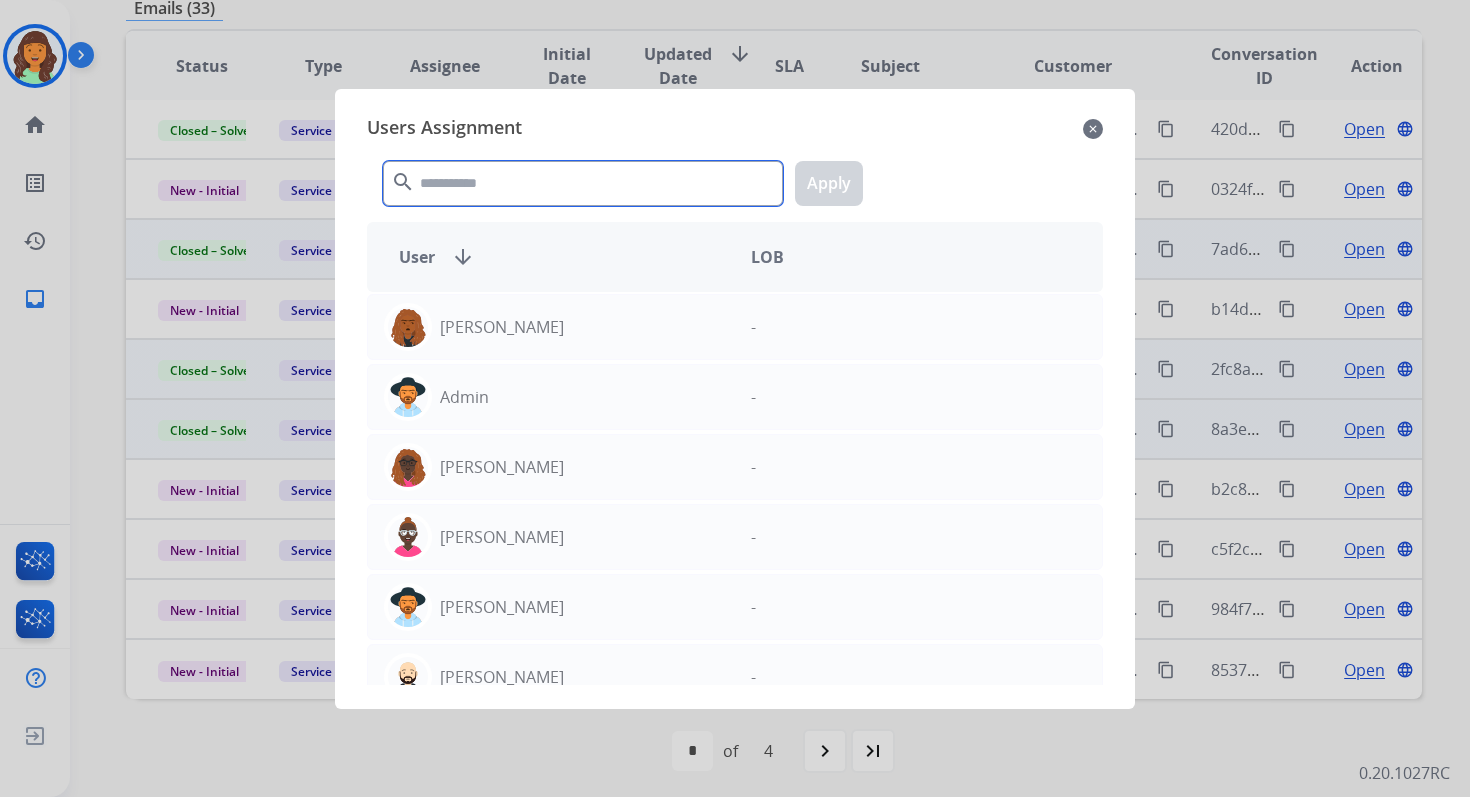 click 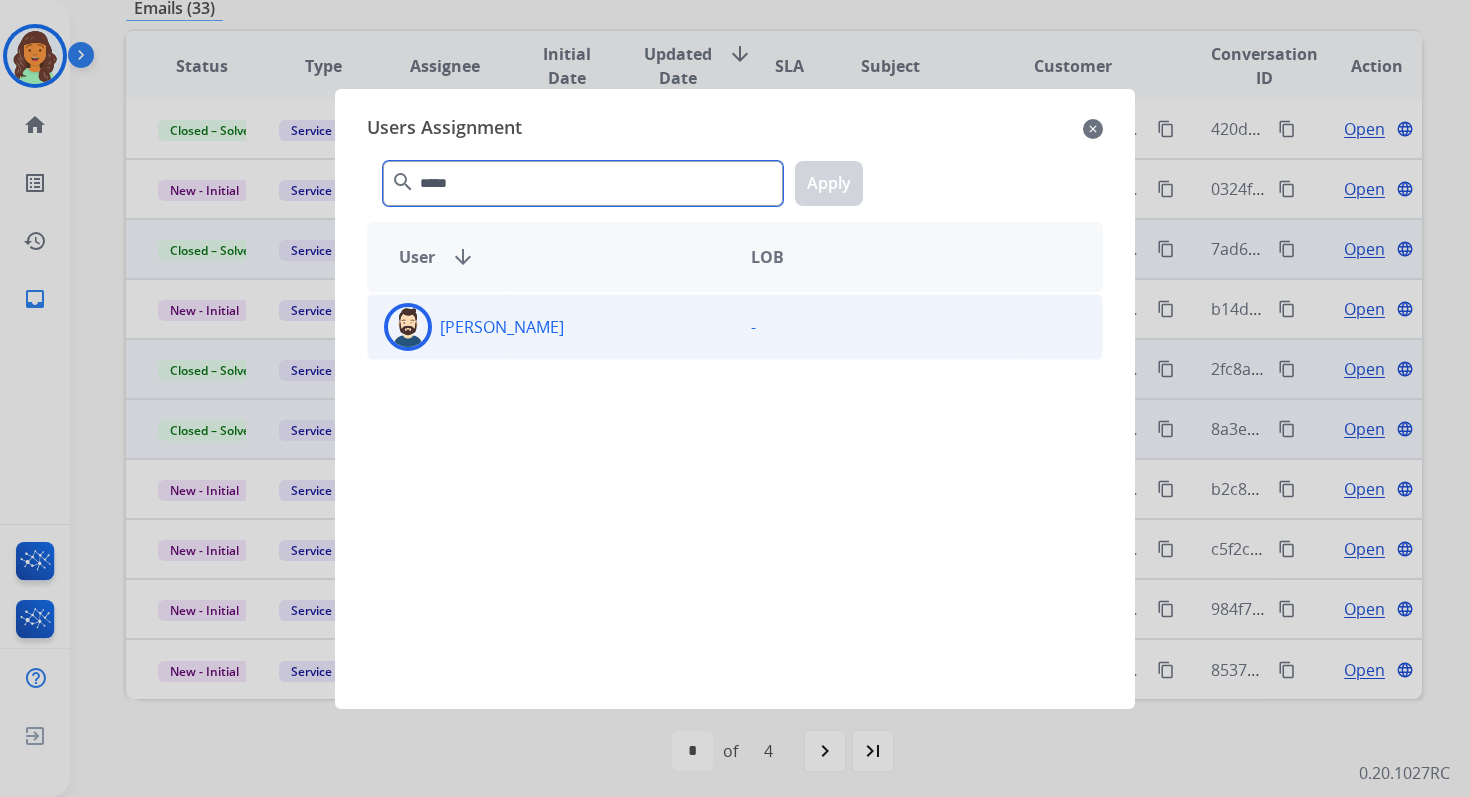 type on "*****" 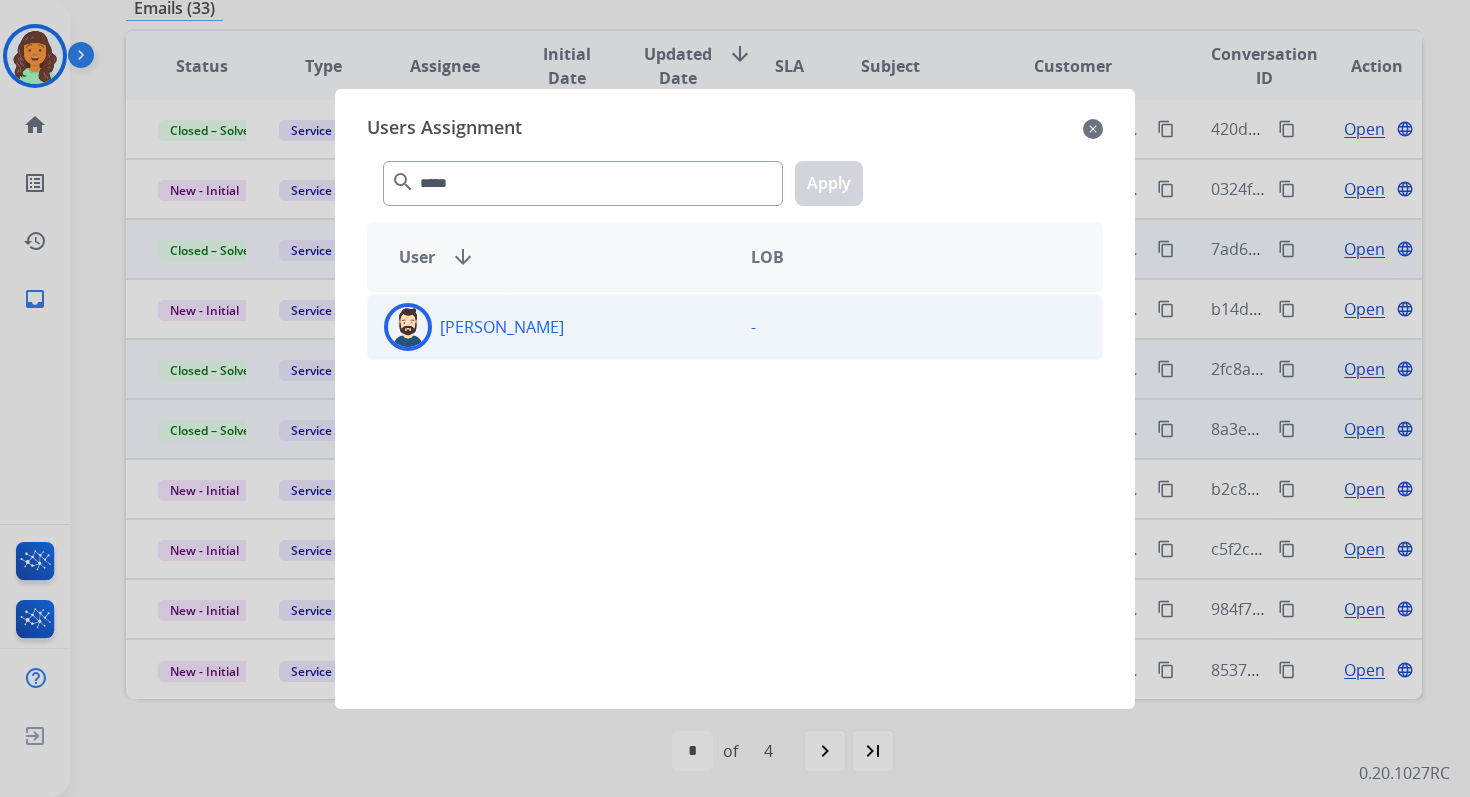 click on "[PERSON_NAME]  -" 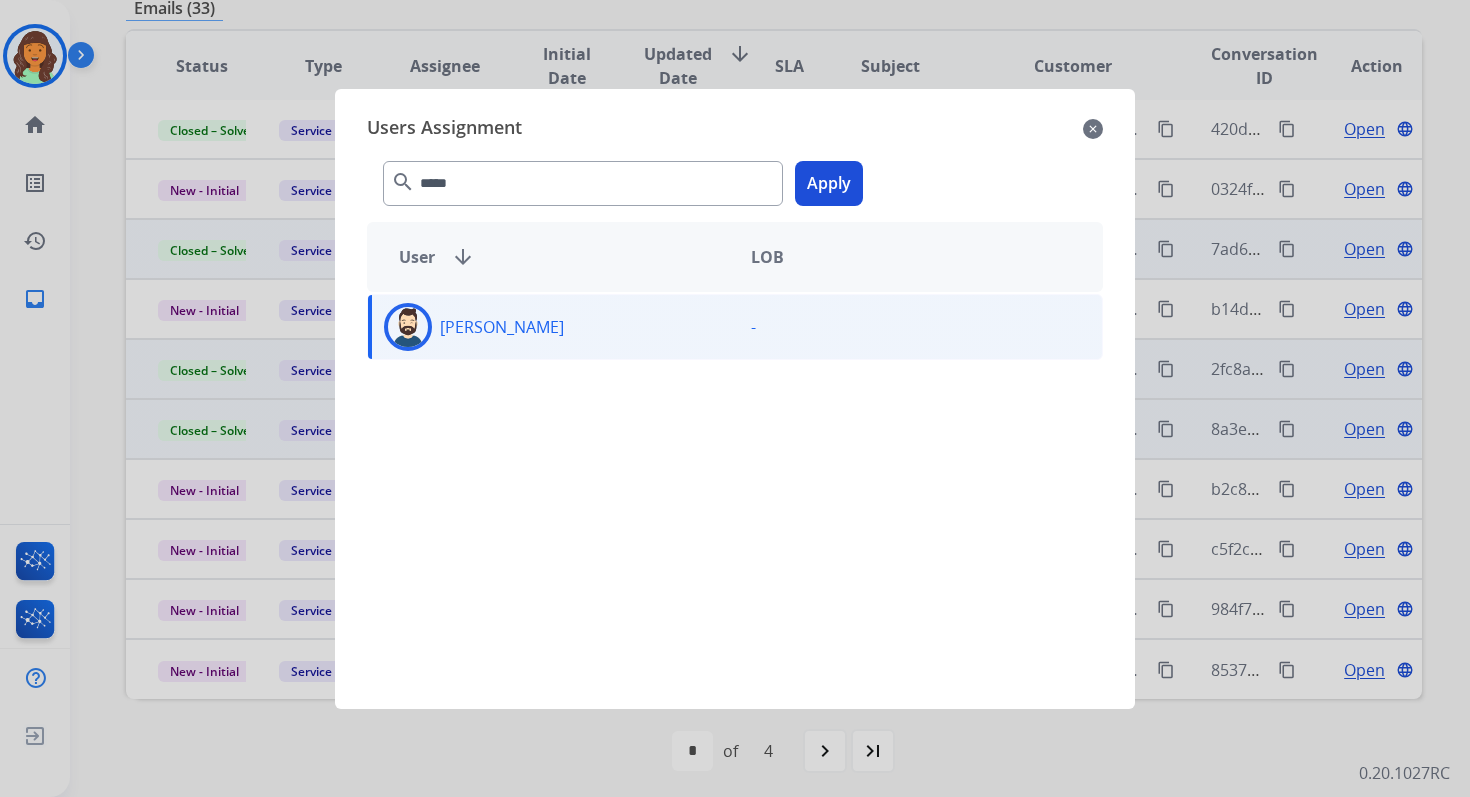 click on "Apply" 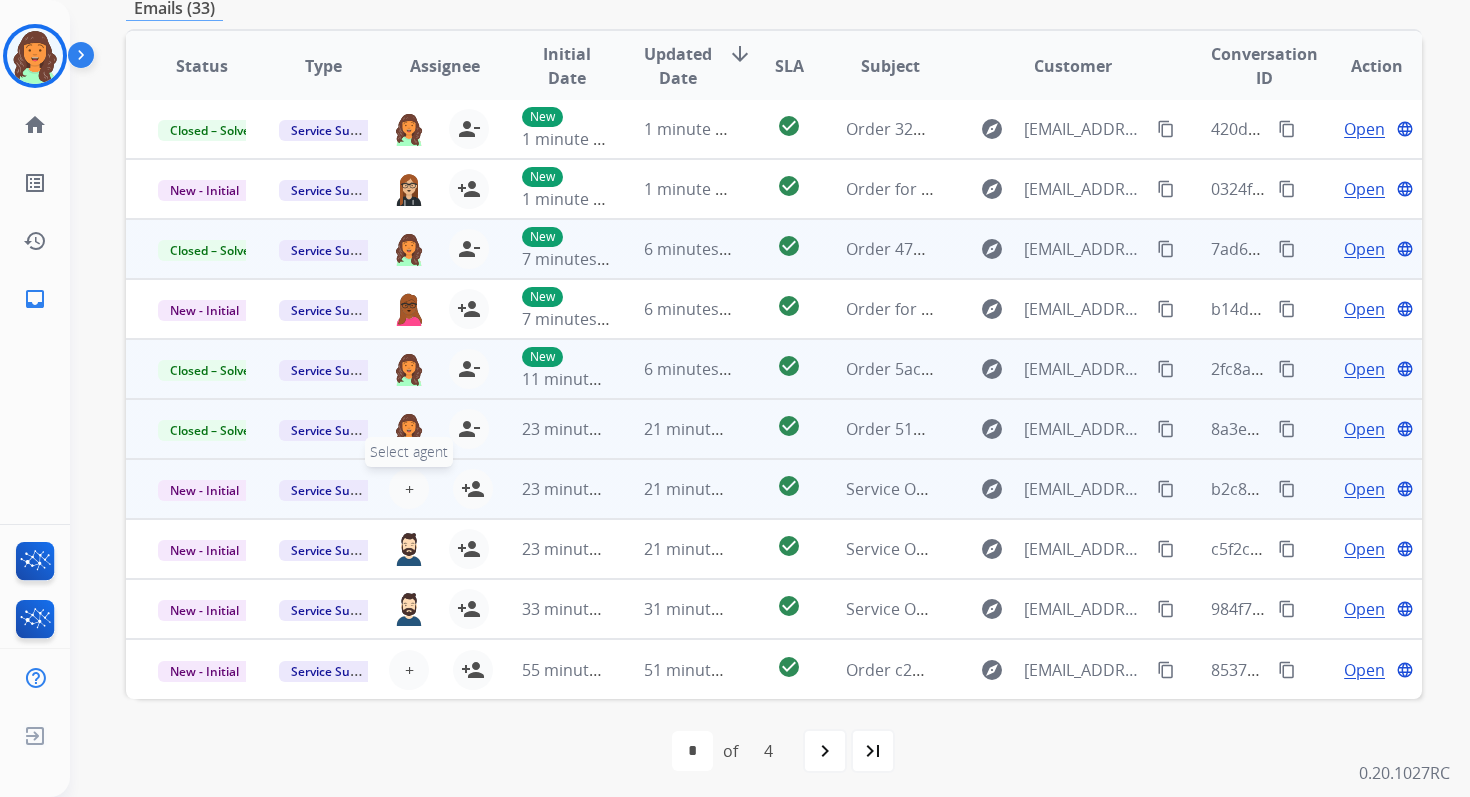 click on "+" at bounding box center [409, 489] 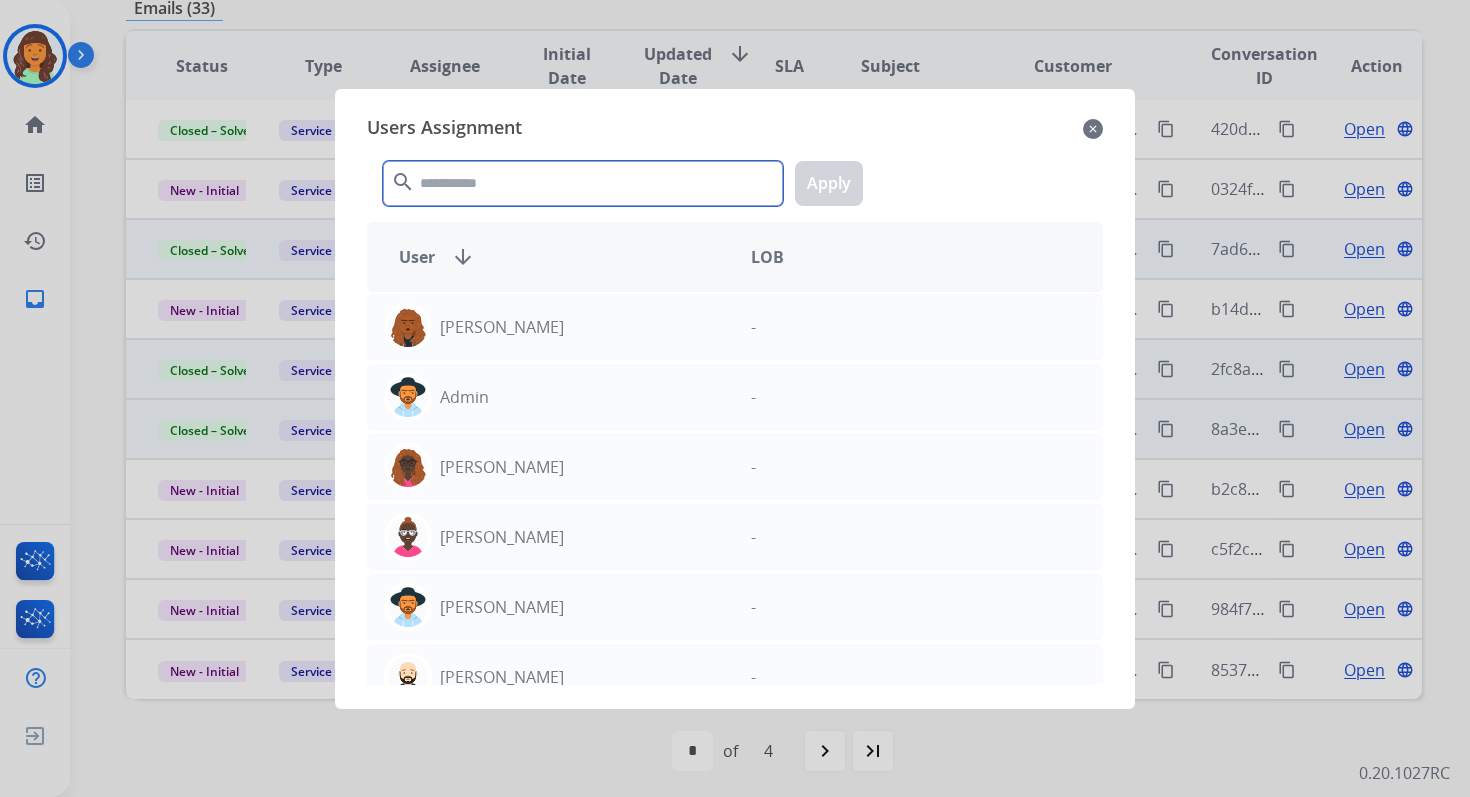 click 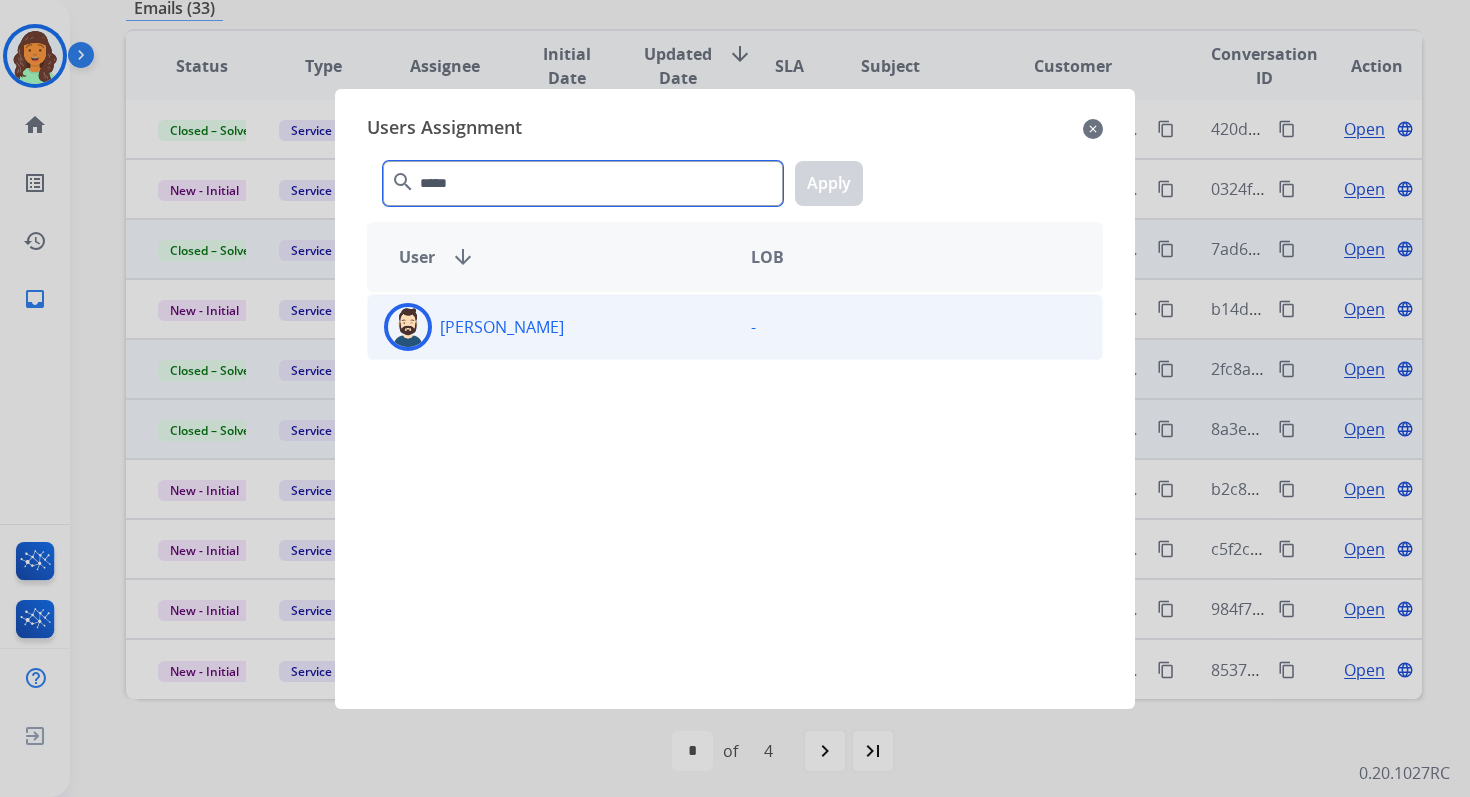 type on "*****" 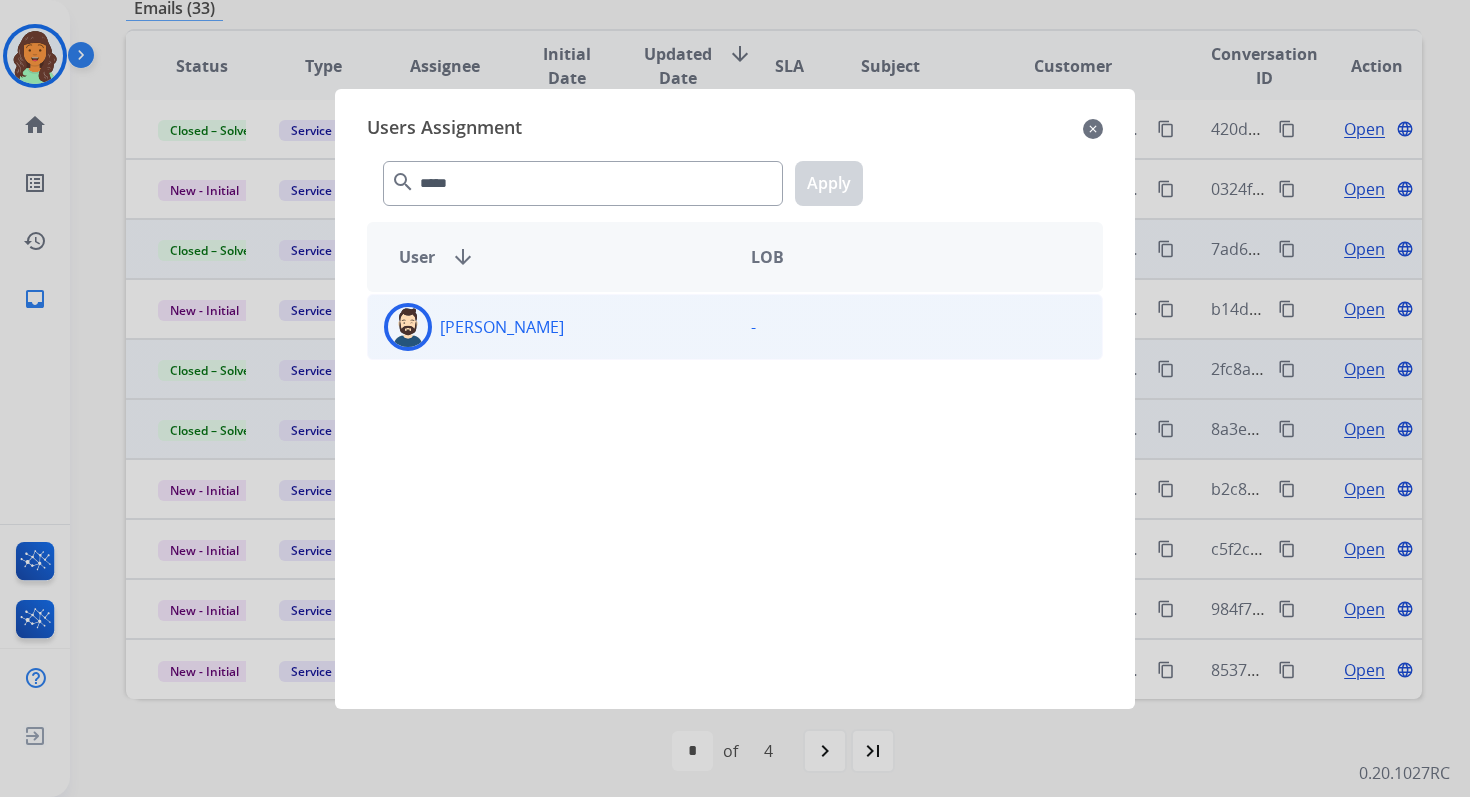 click on "[PERSON_NAME]" 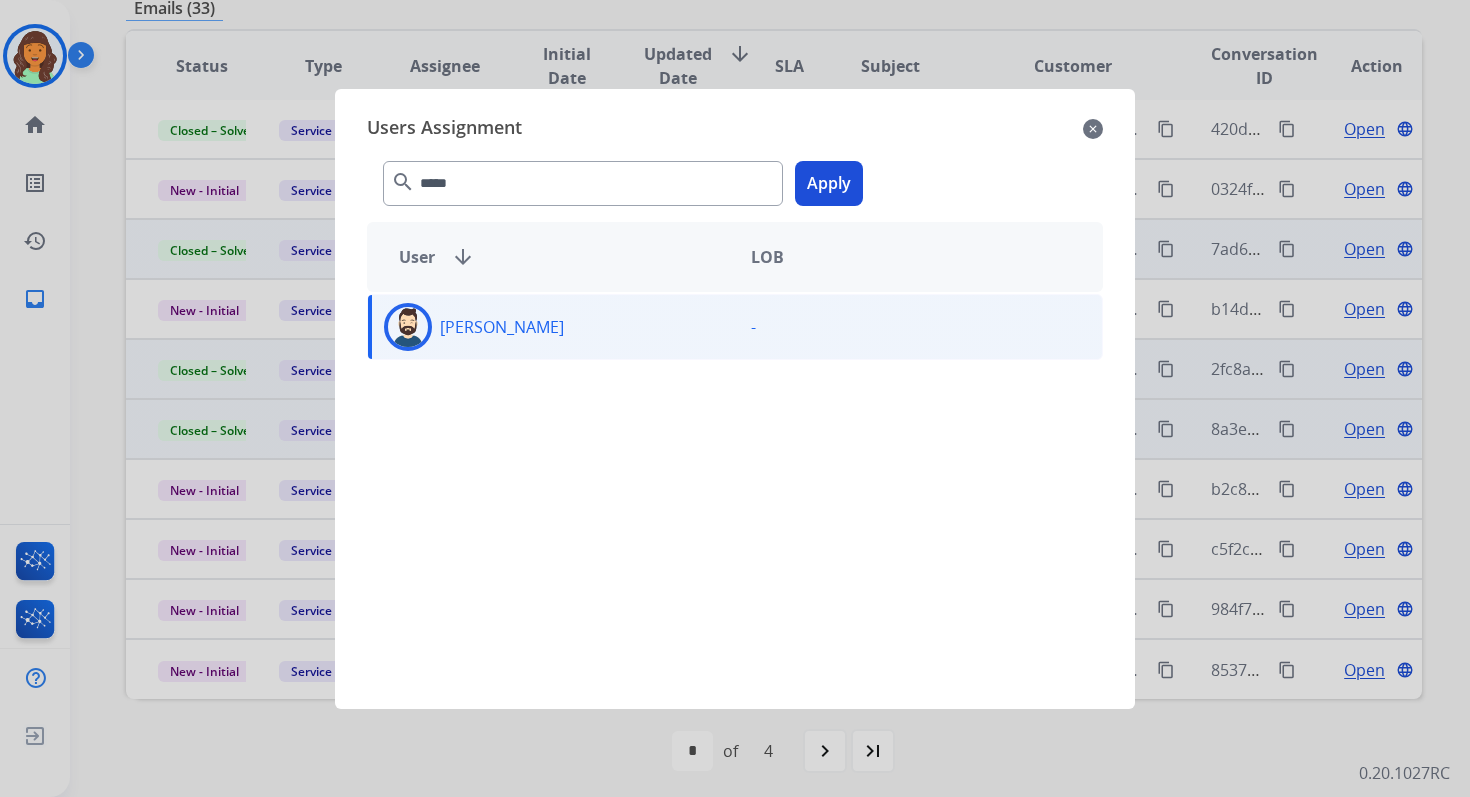 click on "Apply" 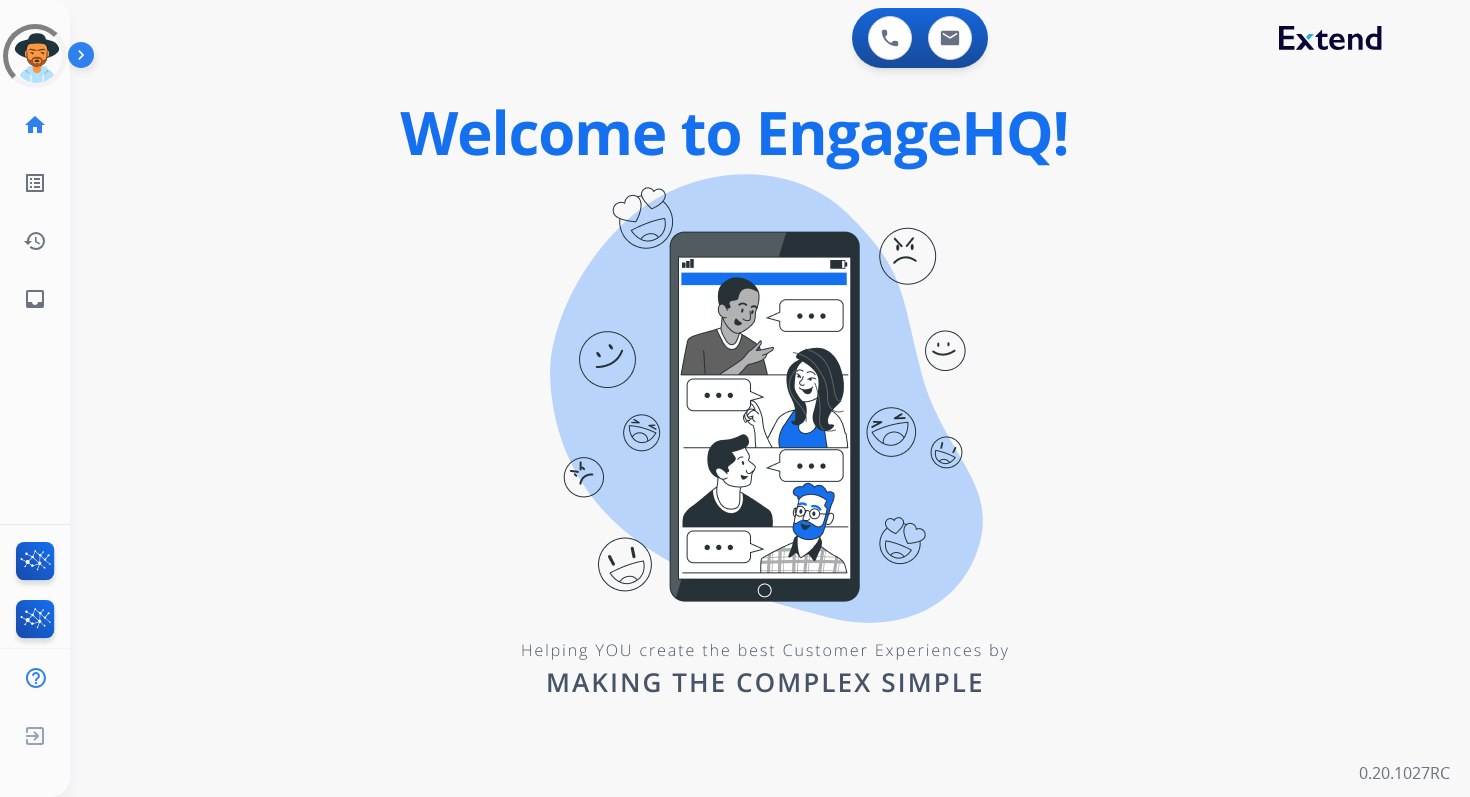 scroll, scrollTop: 0, scrollLeft: 0, axis: both 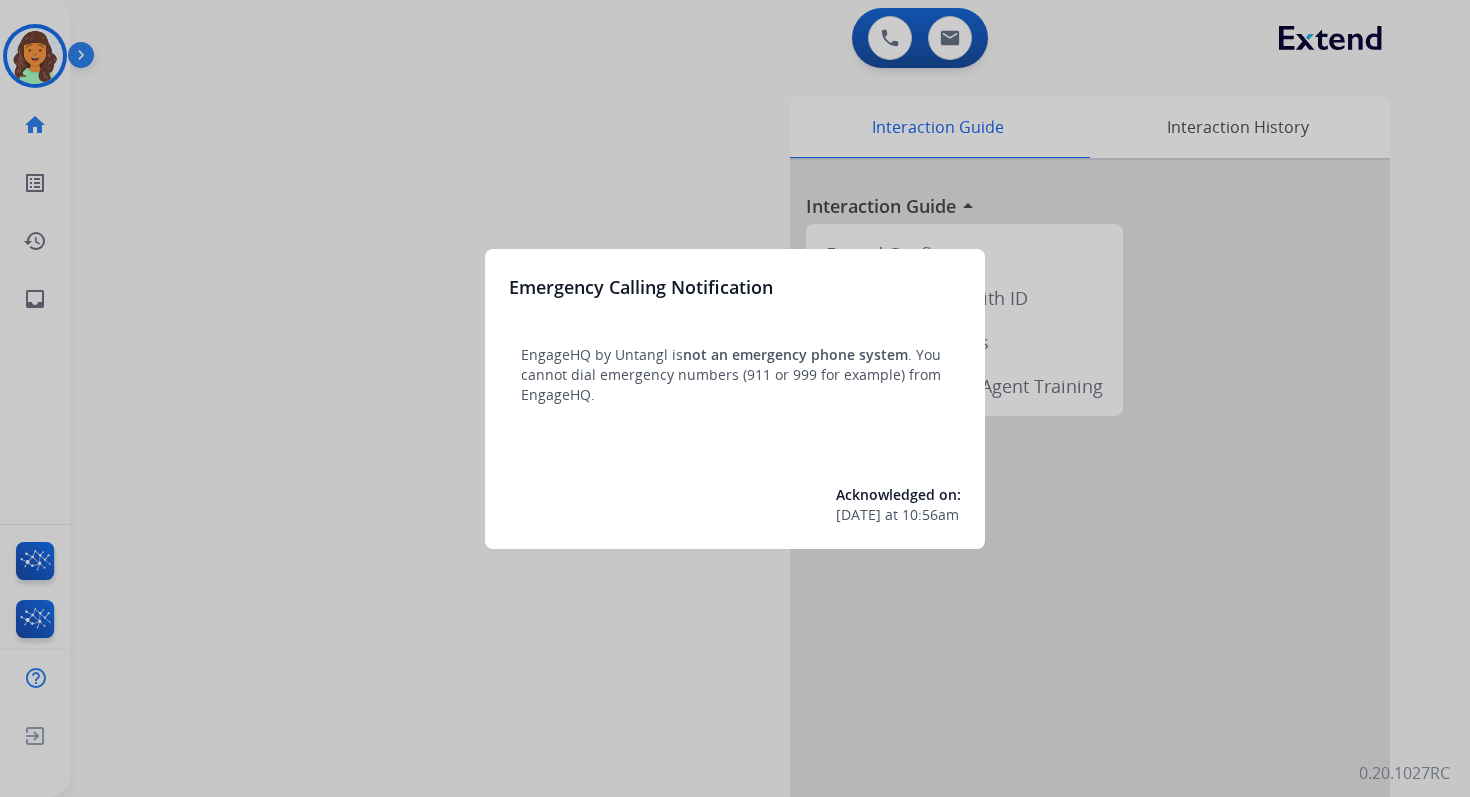click at bounding box center (735, 398) 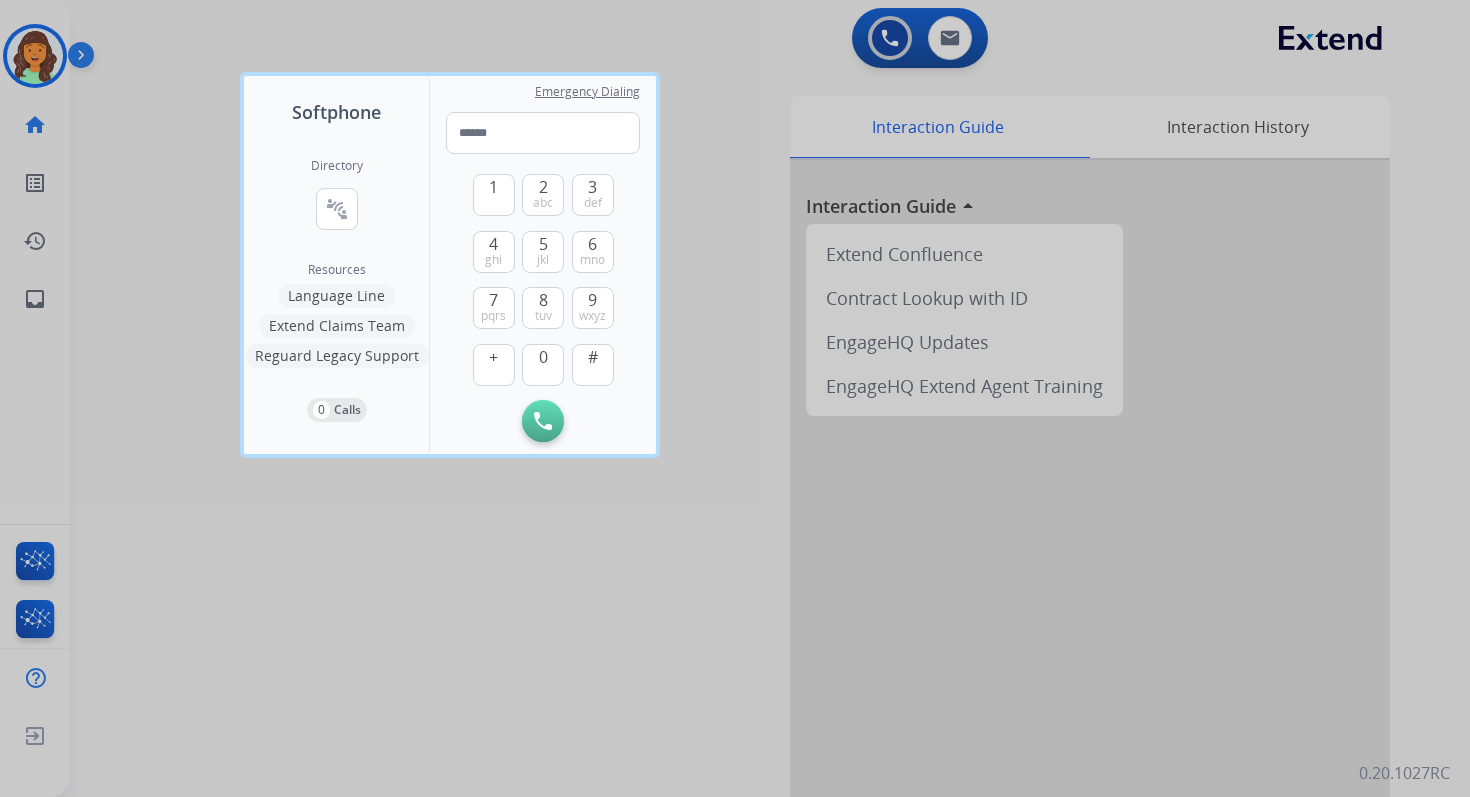 click at bounding box center [735, 398] 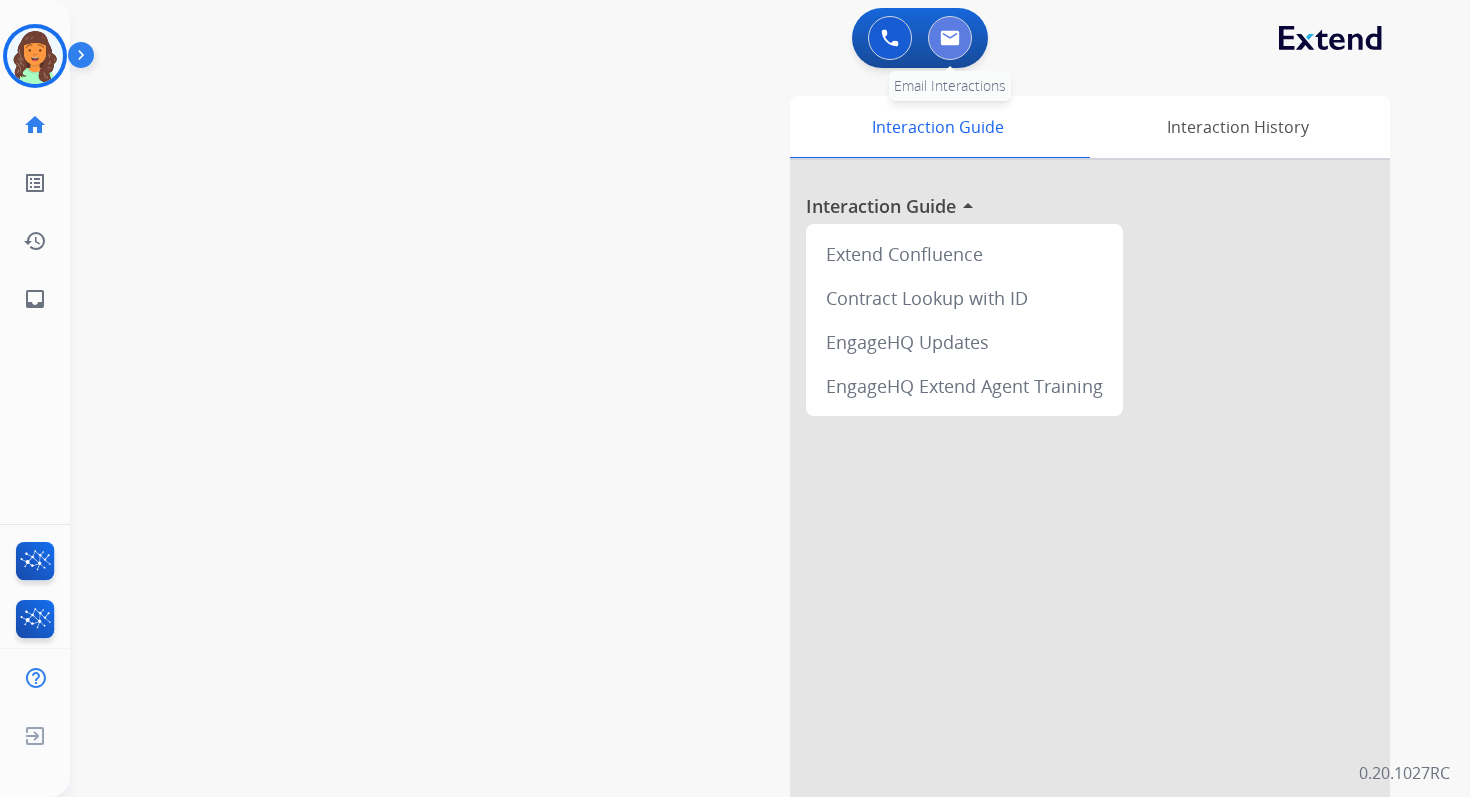 click at bounding box center [950, 38] 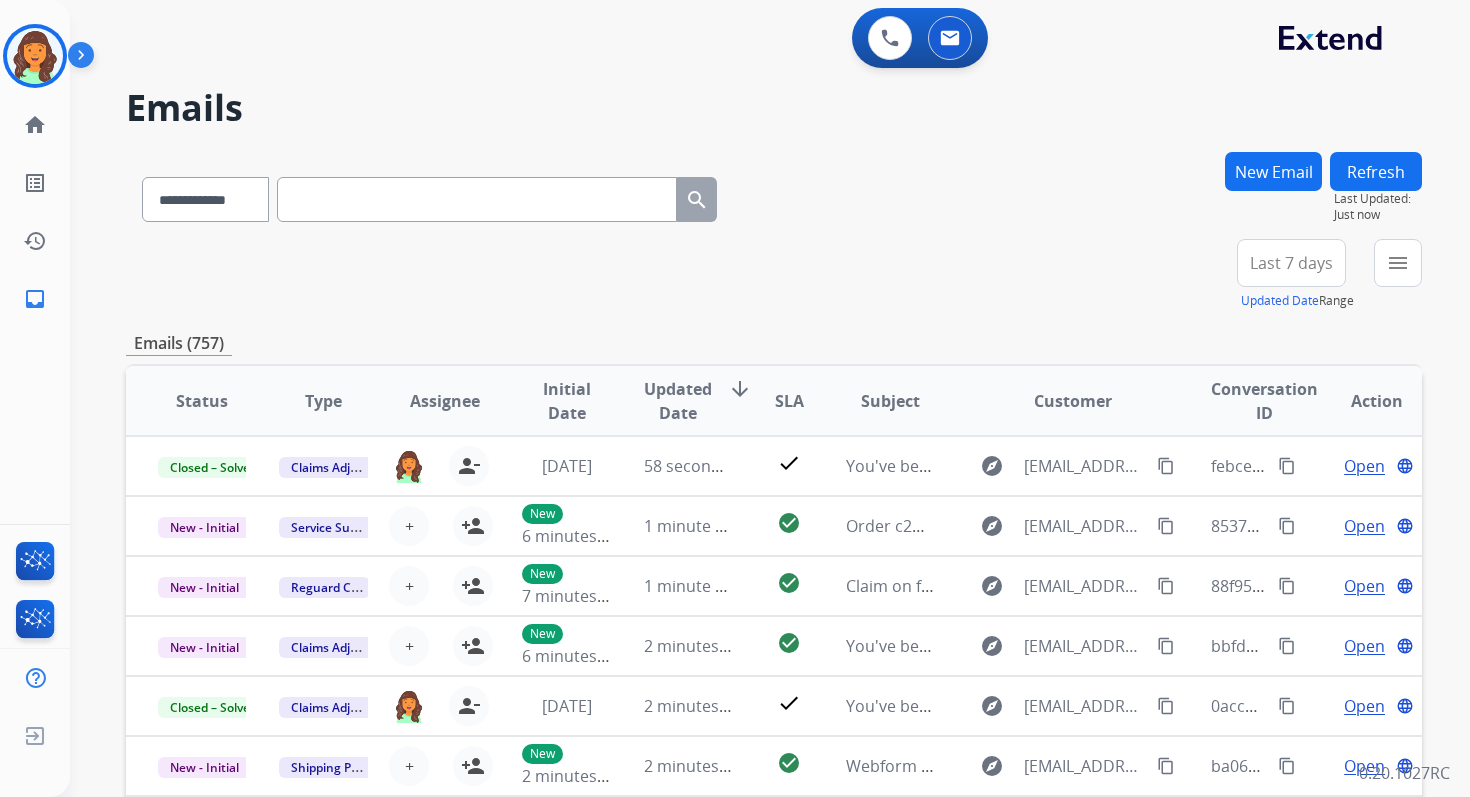 click on "New Email" at bounding box center (1273, 171) 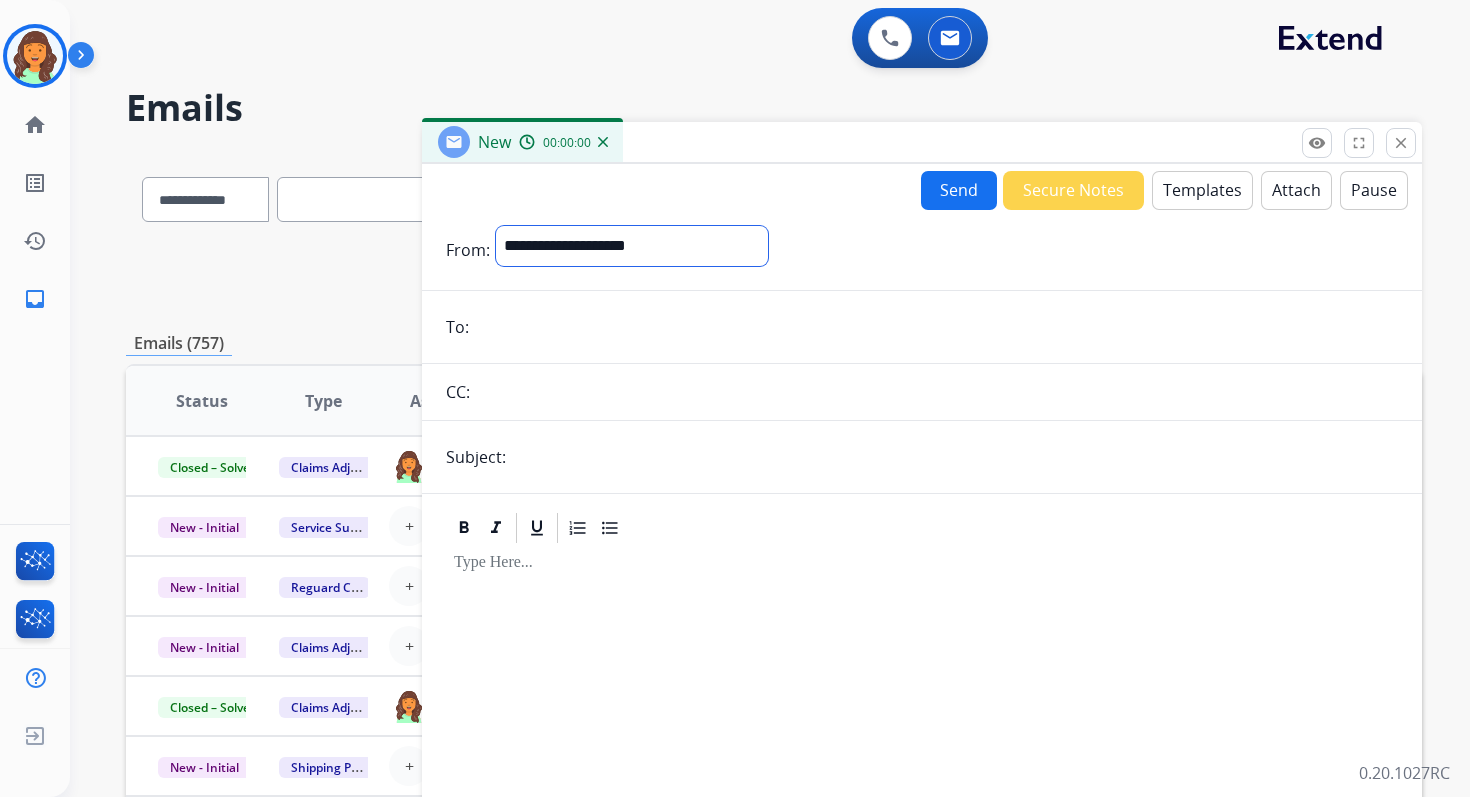 click on "**********" at bounding box center [632, 246] 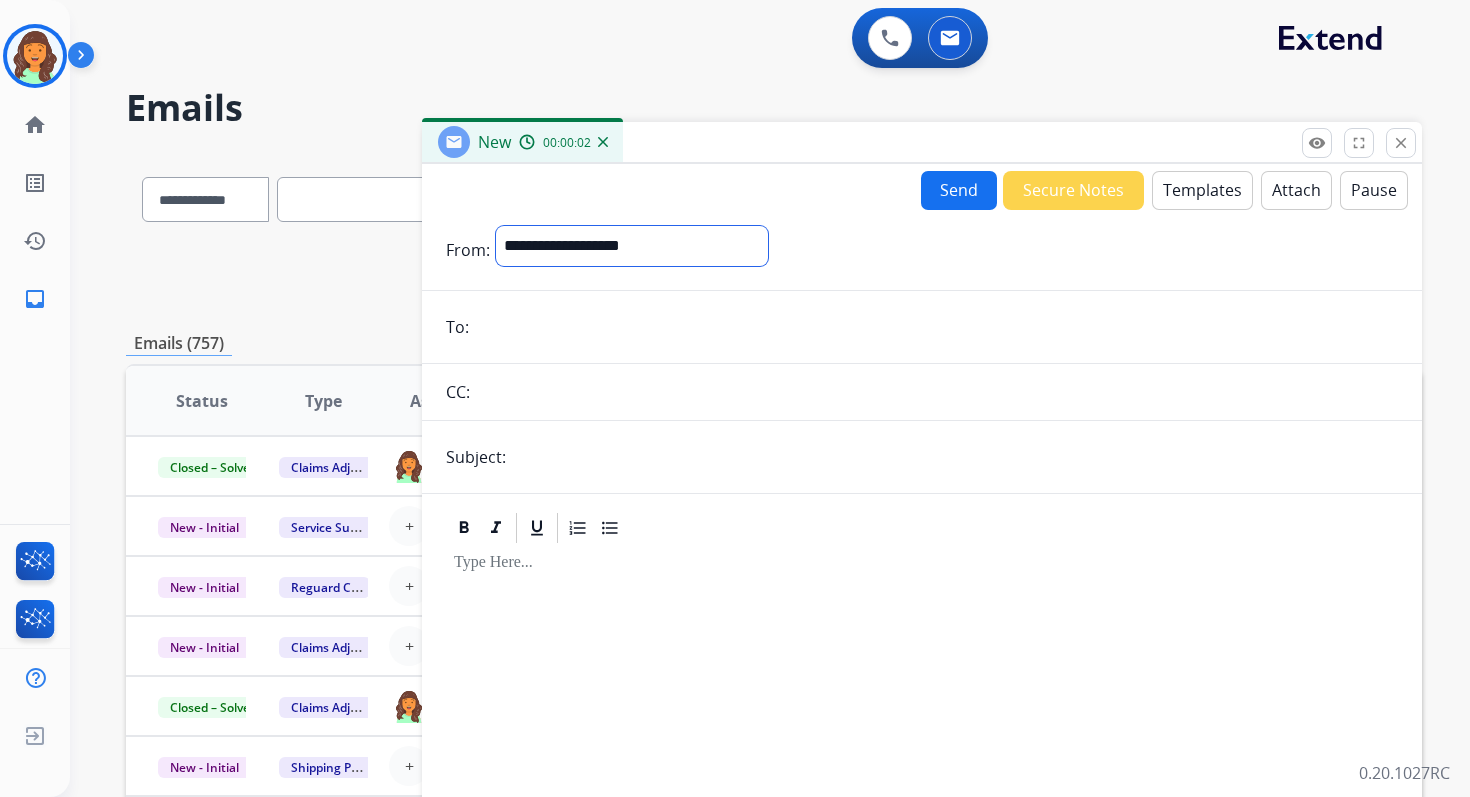 click on "**********" at bounding box center [632, 246] 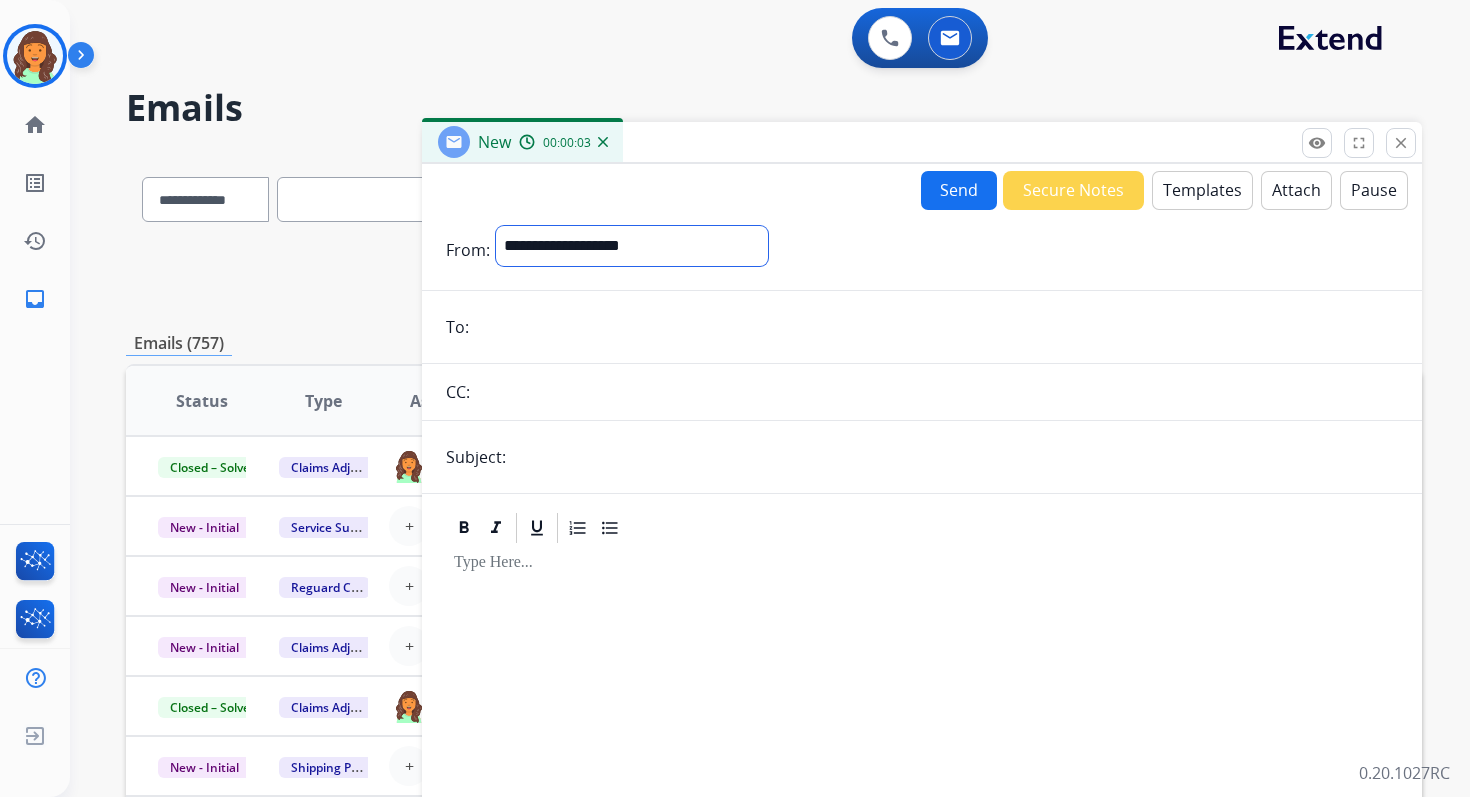 select on "**********" 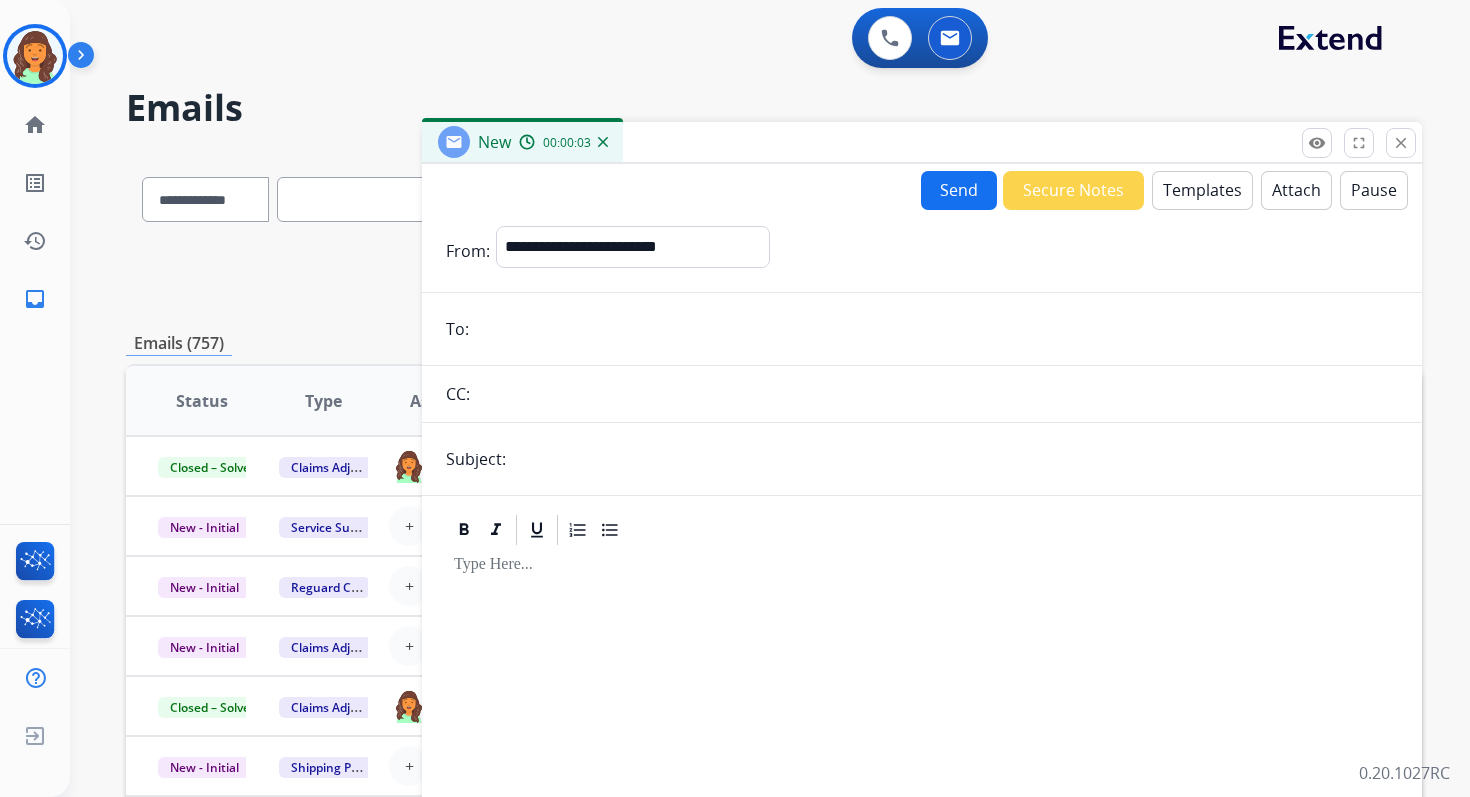 click at bounding box center (936, 329) 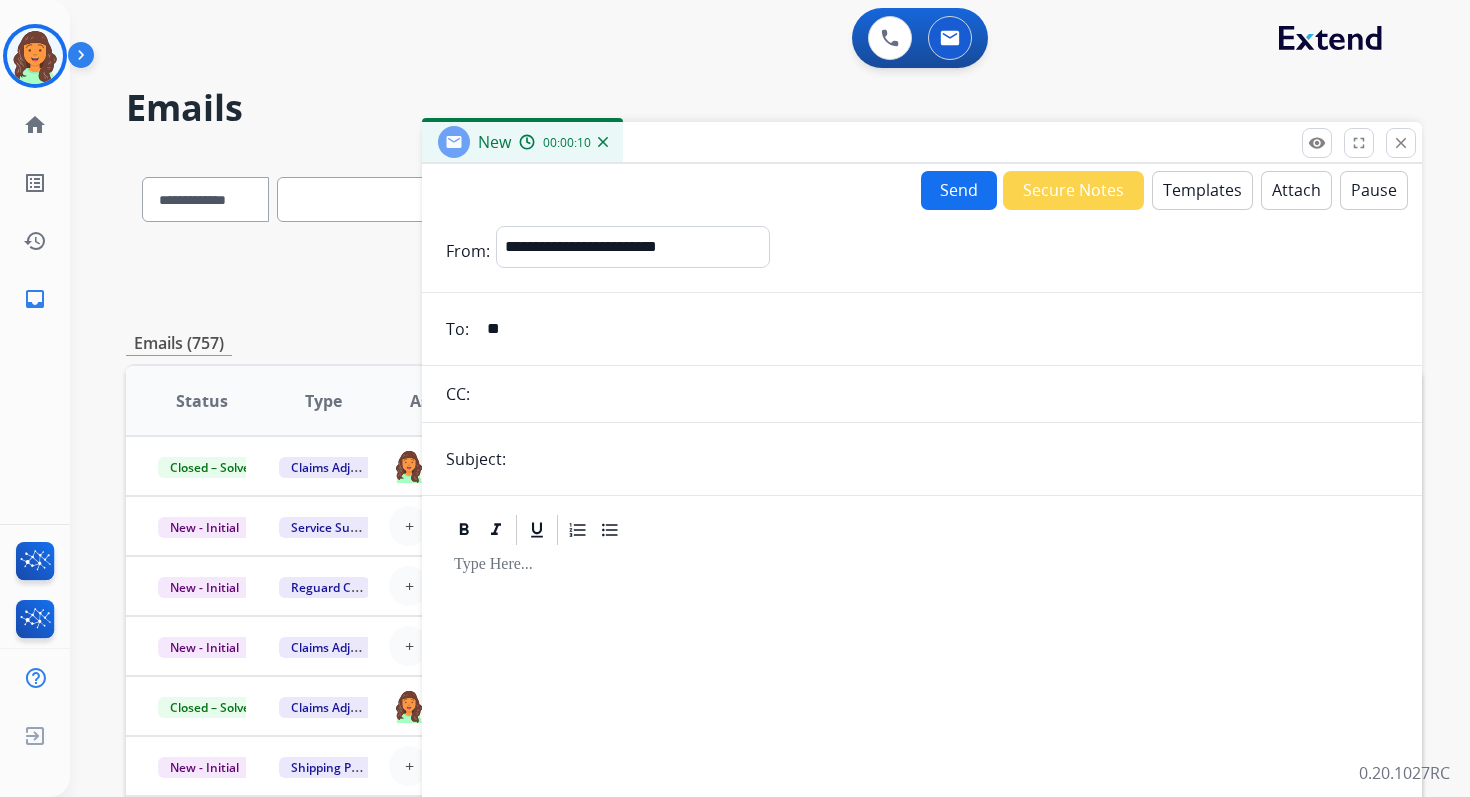 type on "*" 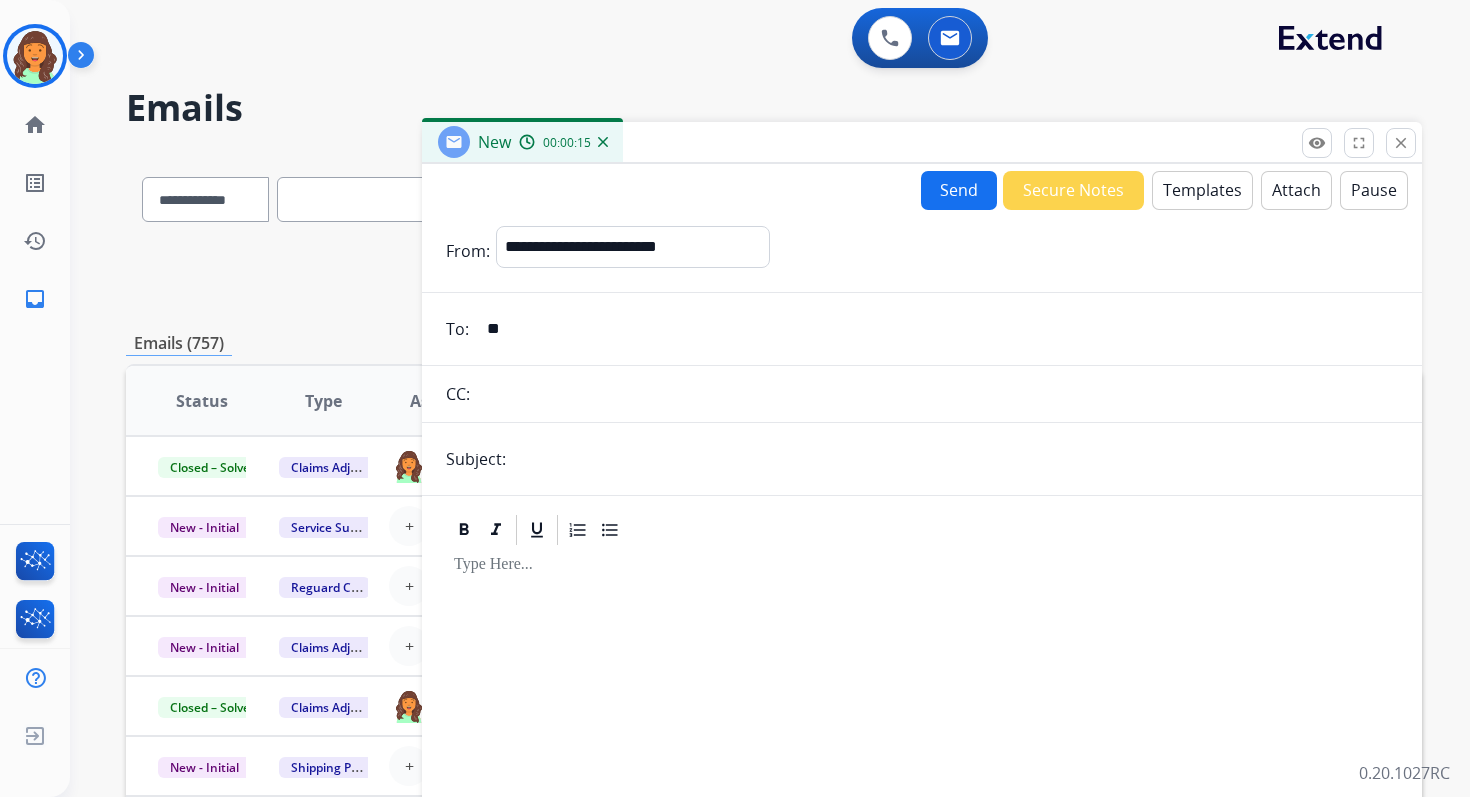 type on "*" 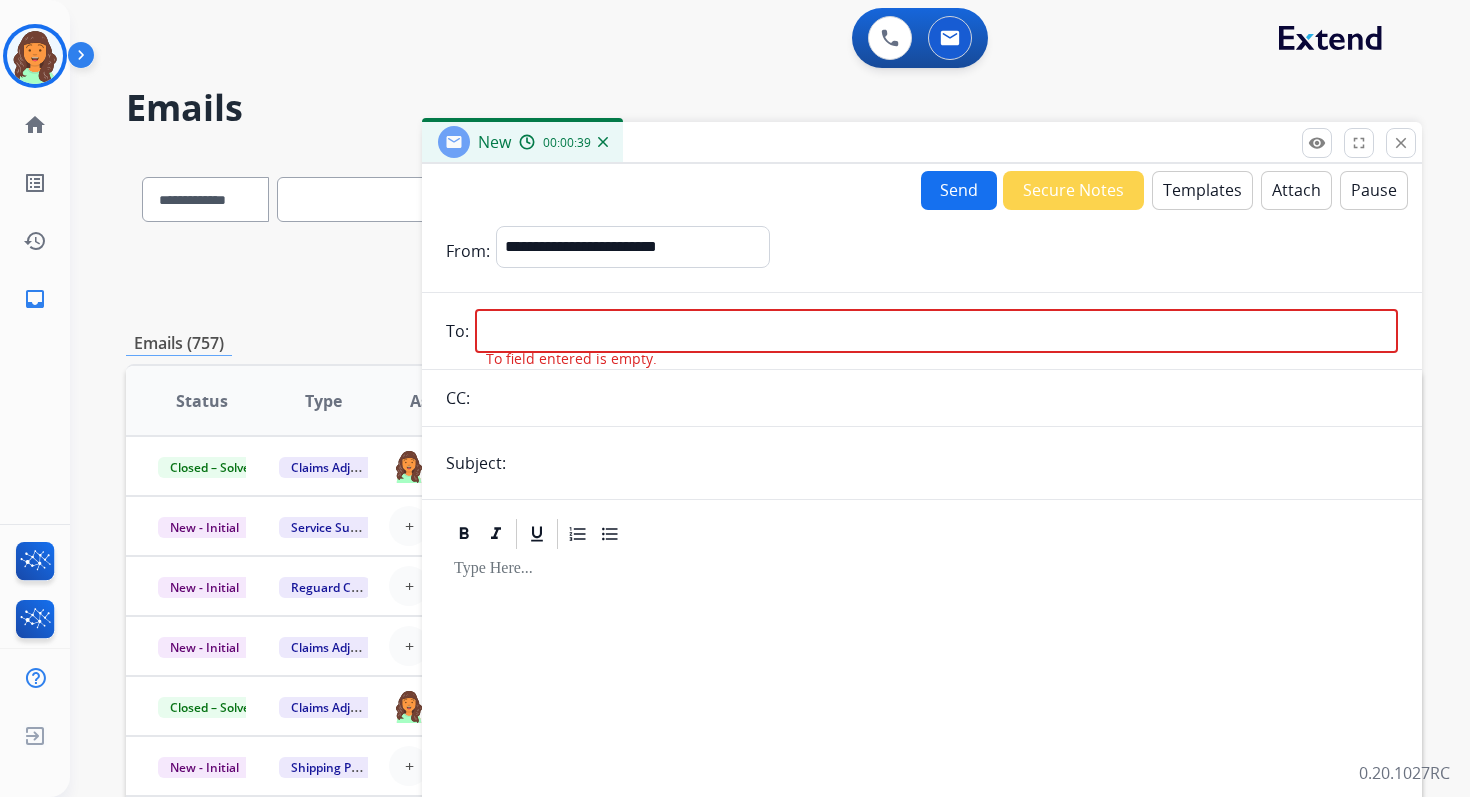 paste on "**********" 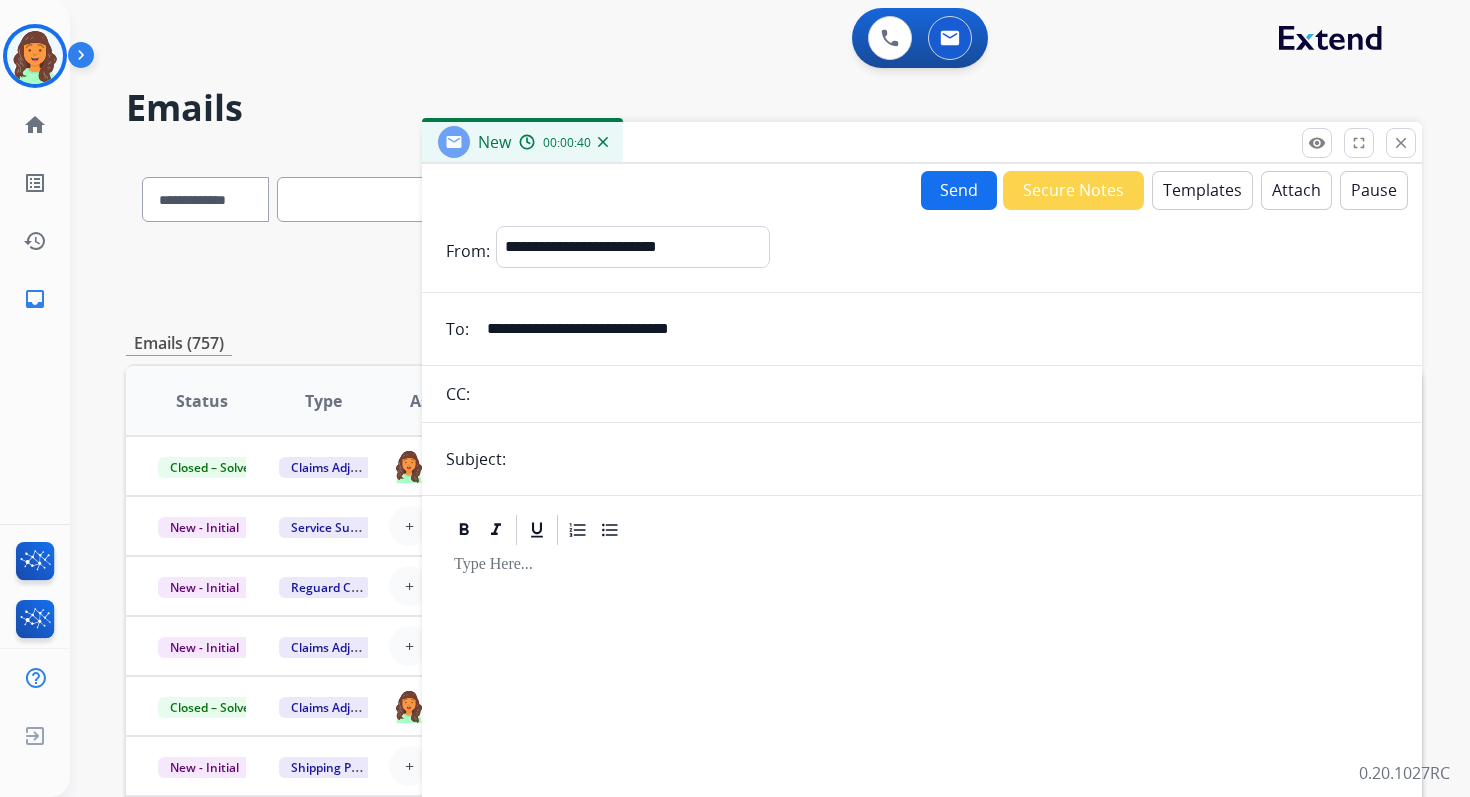 type on "**********" 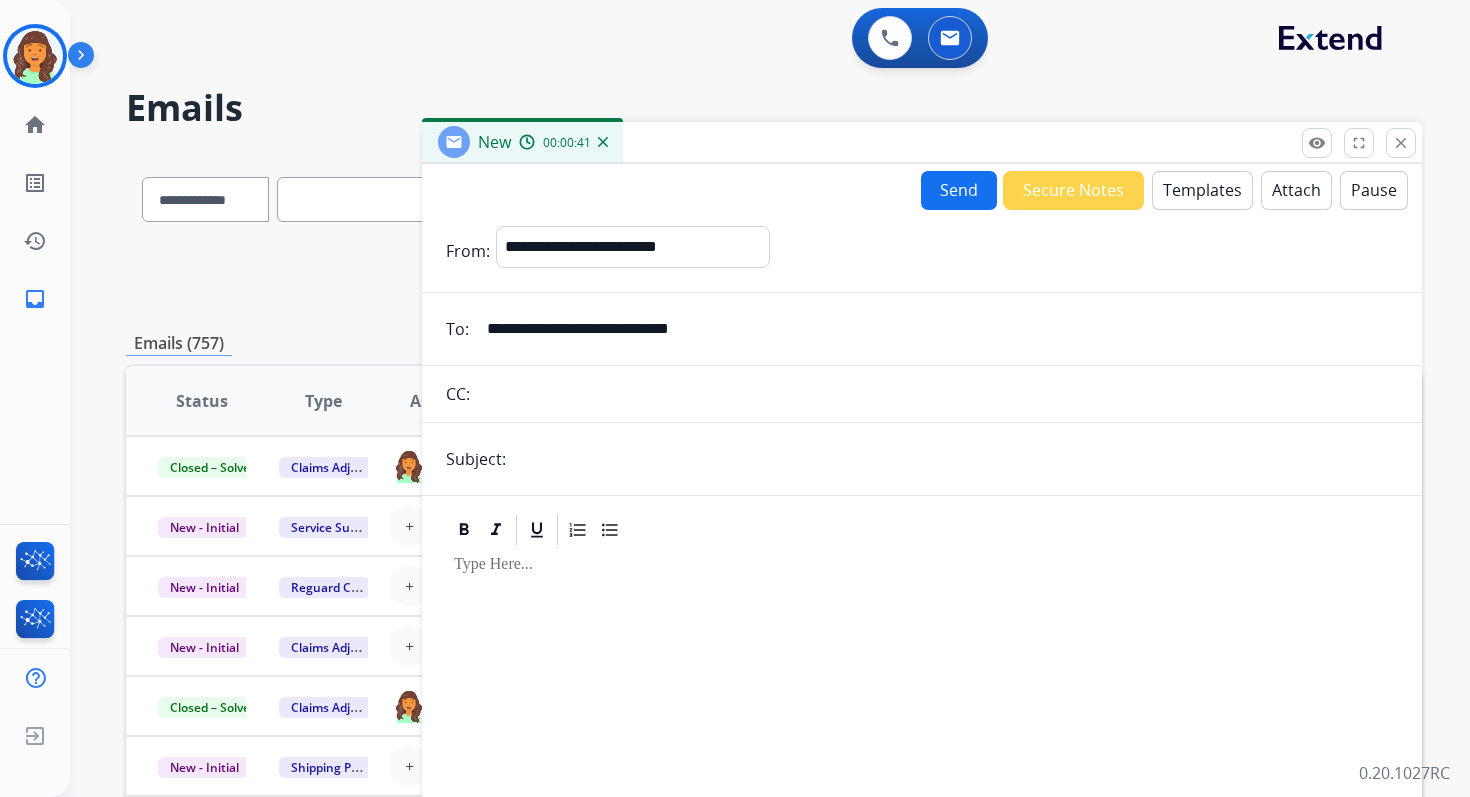 click at bounding box center [955, 459] 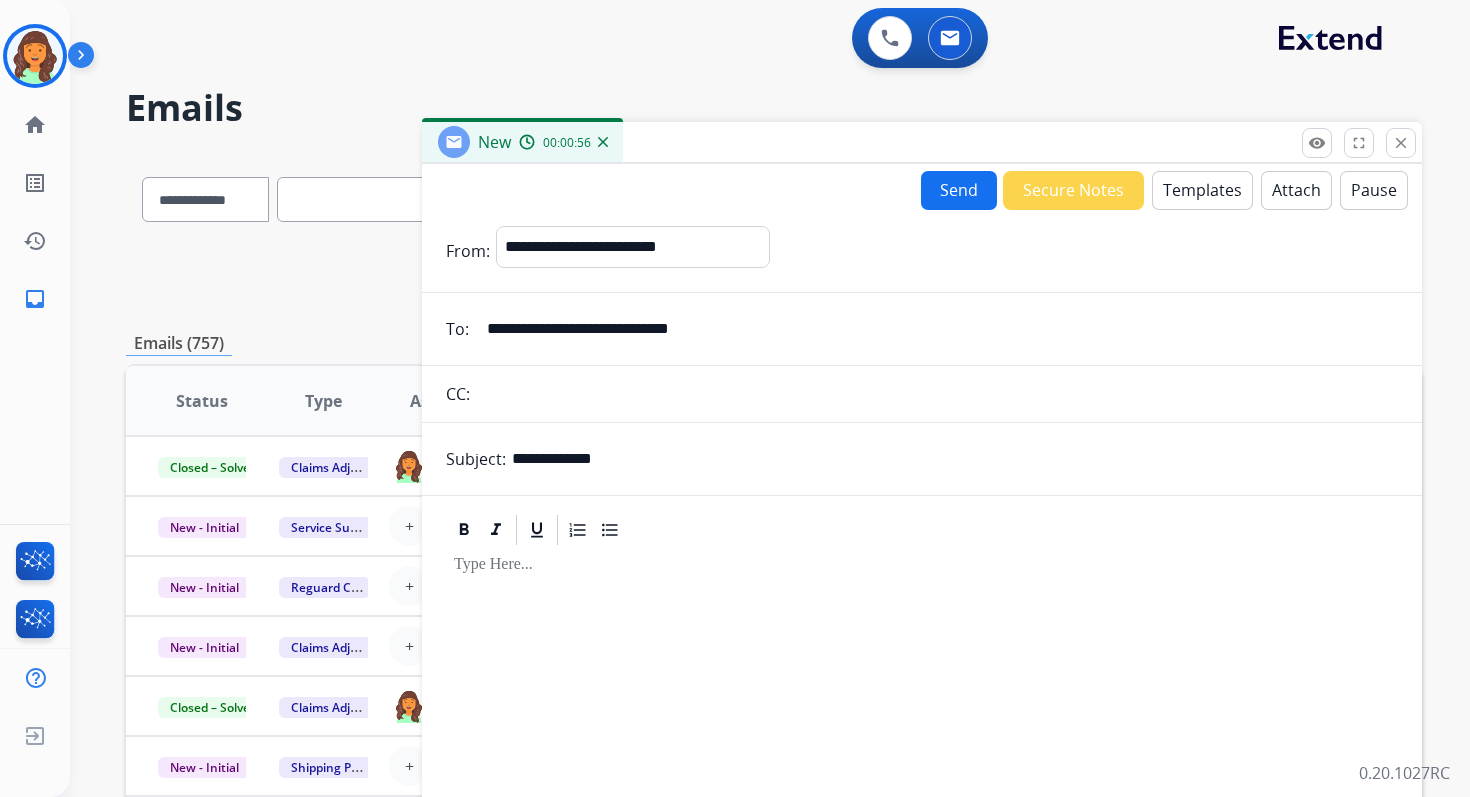 paste on "**********" 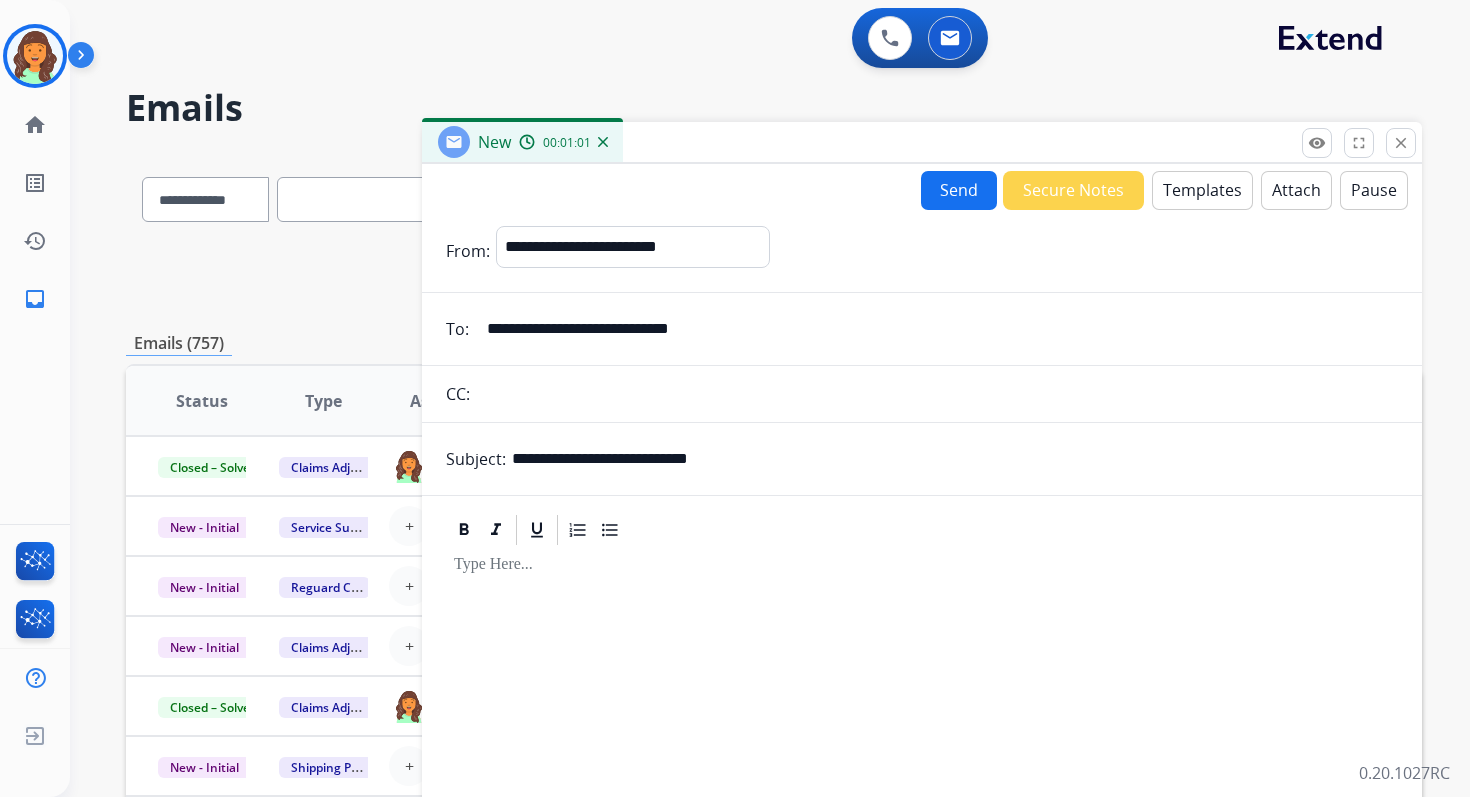 paste on "**********" 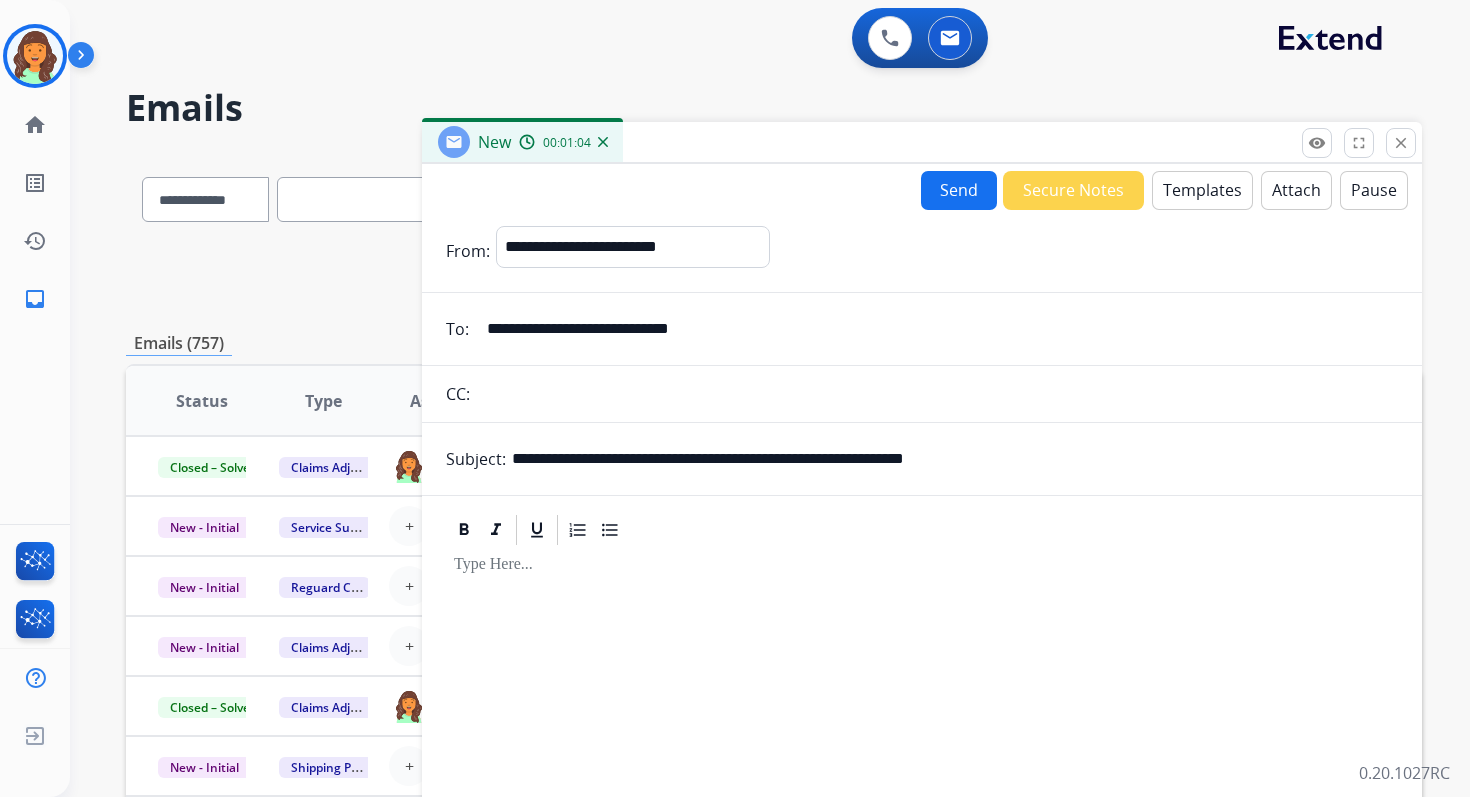 type on "**********" 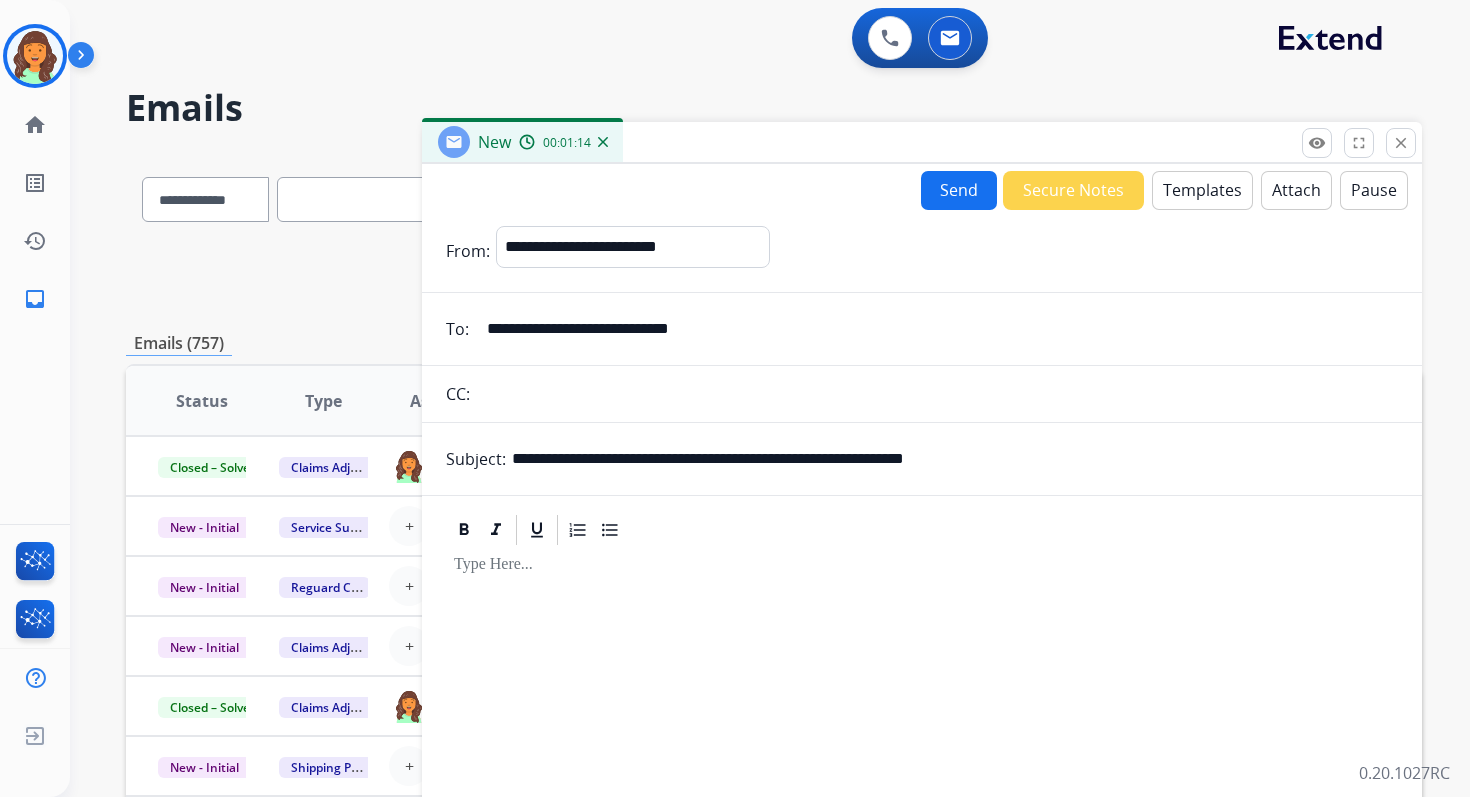 click on "Templates" at bounding box center (1202, 190) 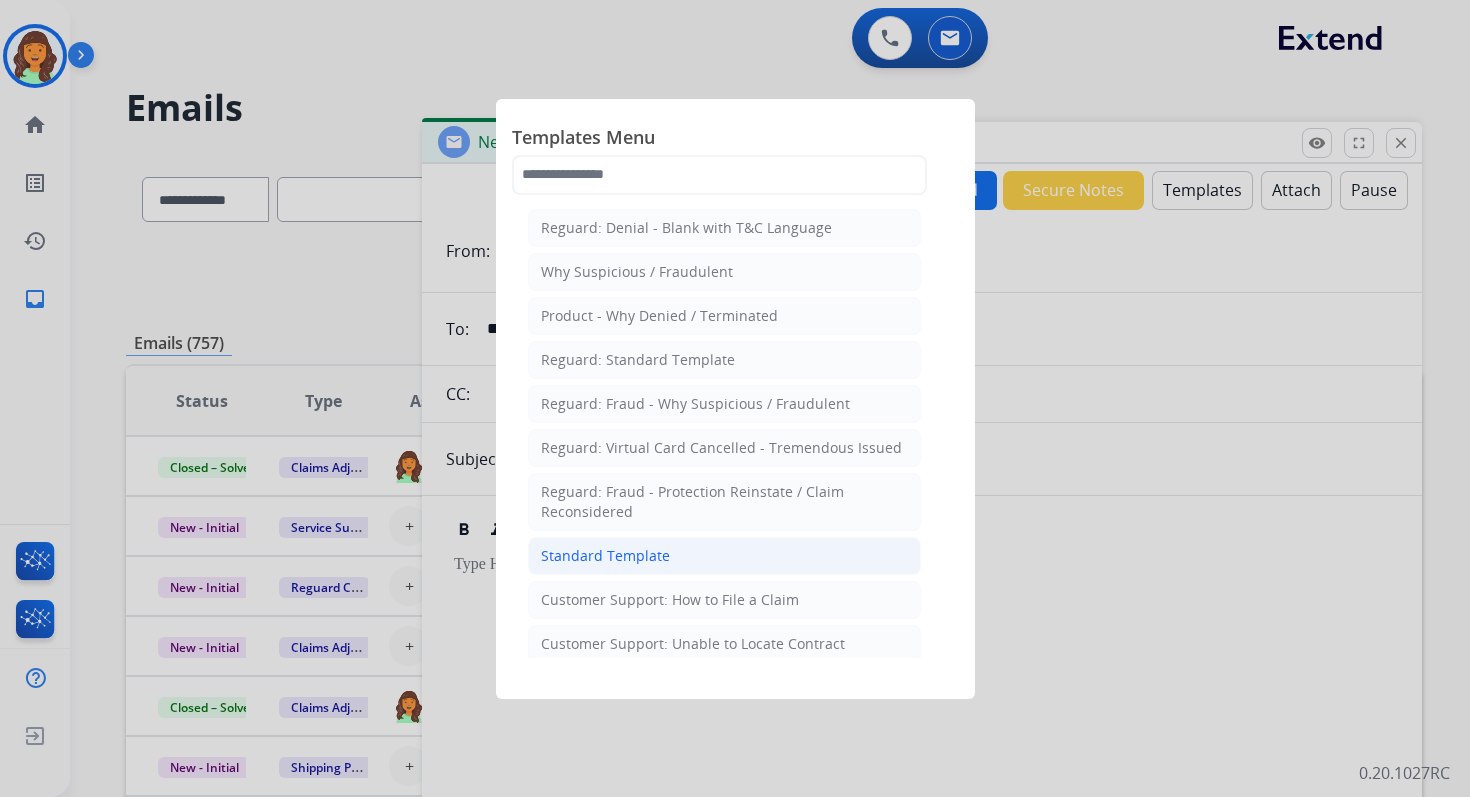 click on "Standard Template" 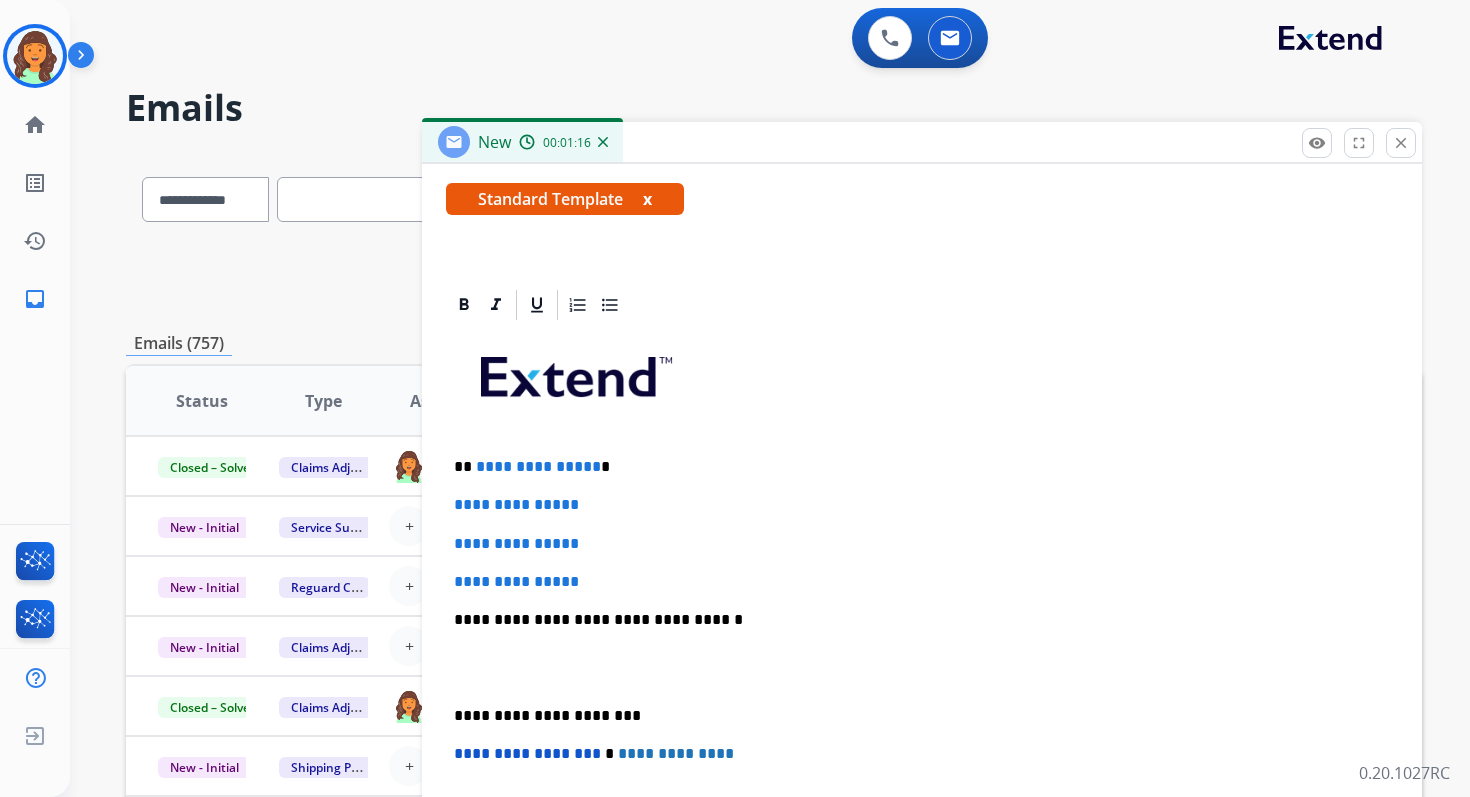 scroll, scrollTop: 425, scrollLeft: 0, axis: vertical 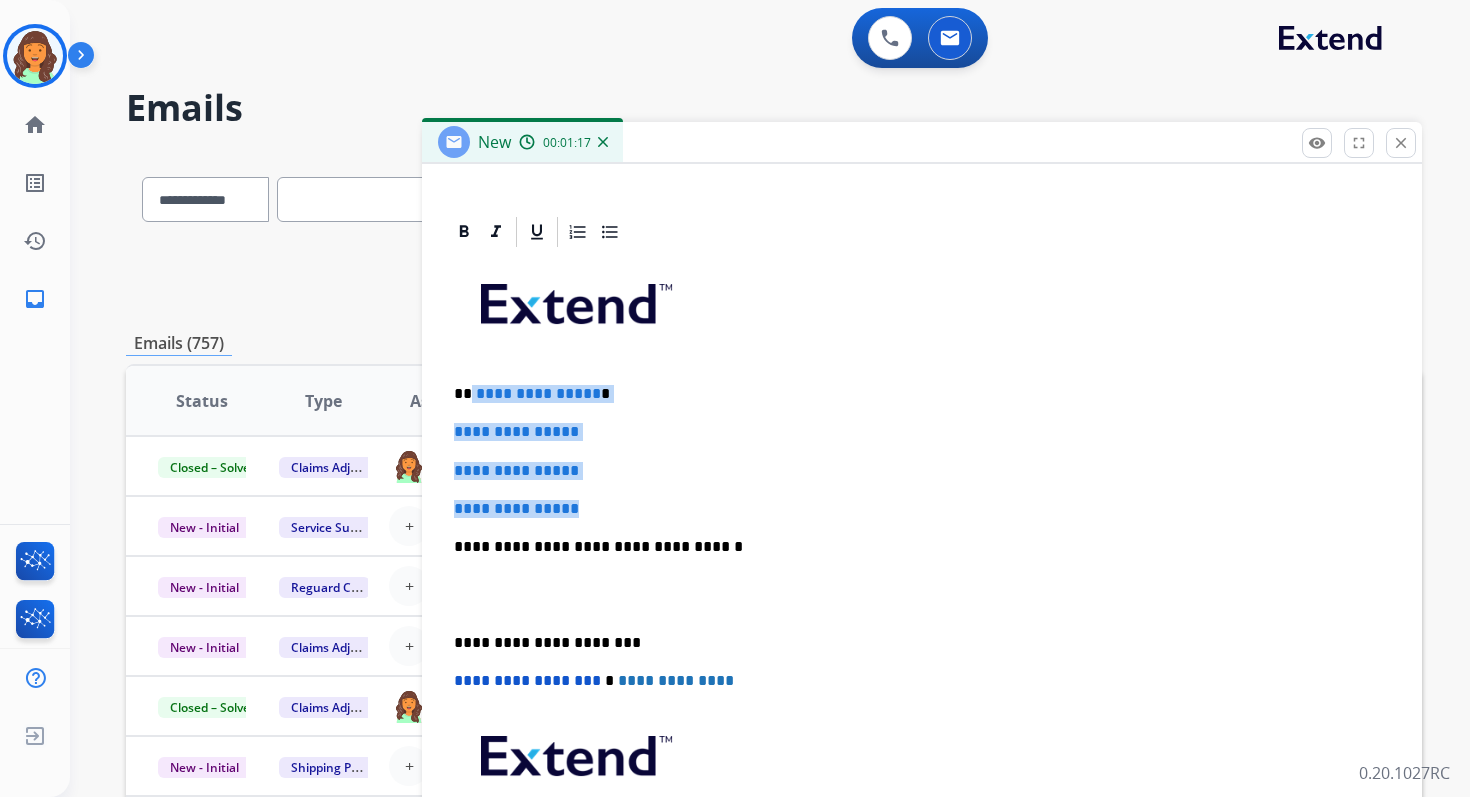 drag, startPoint x: 468, startPoint y: 395, endPoint x: 597, endPoint y: 509, distance: 172.154 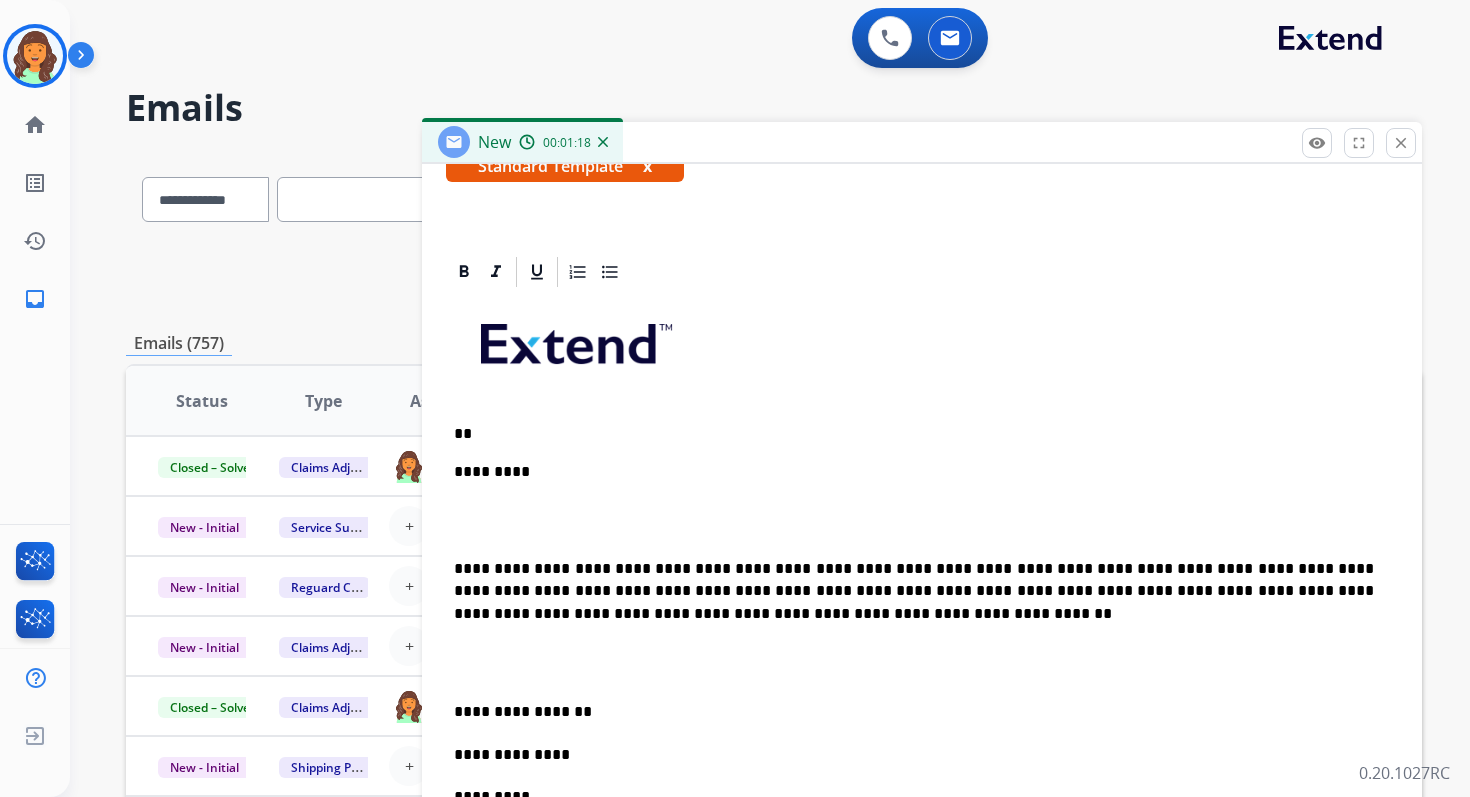 scroll, scrollTop: 425, scrollLeft: 0, axis: vertical 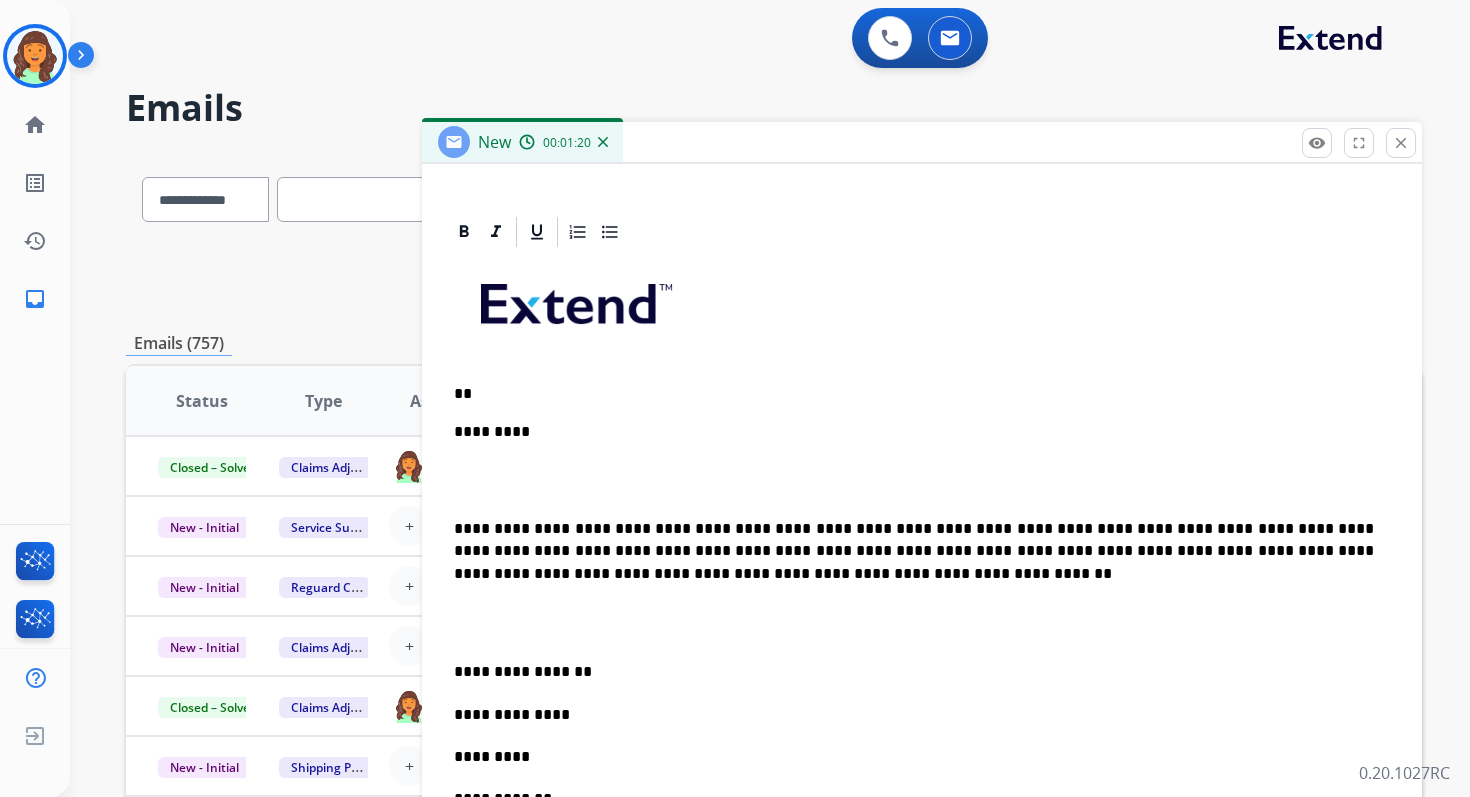 click on "**********" at bounding box center [922, 957] 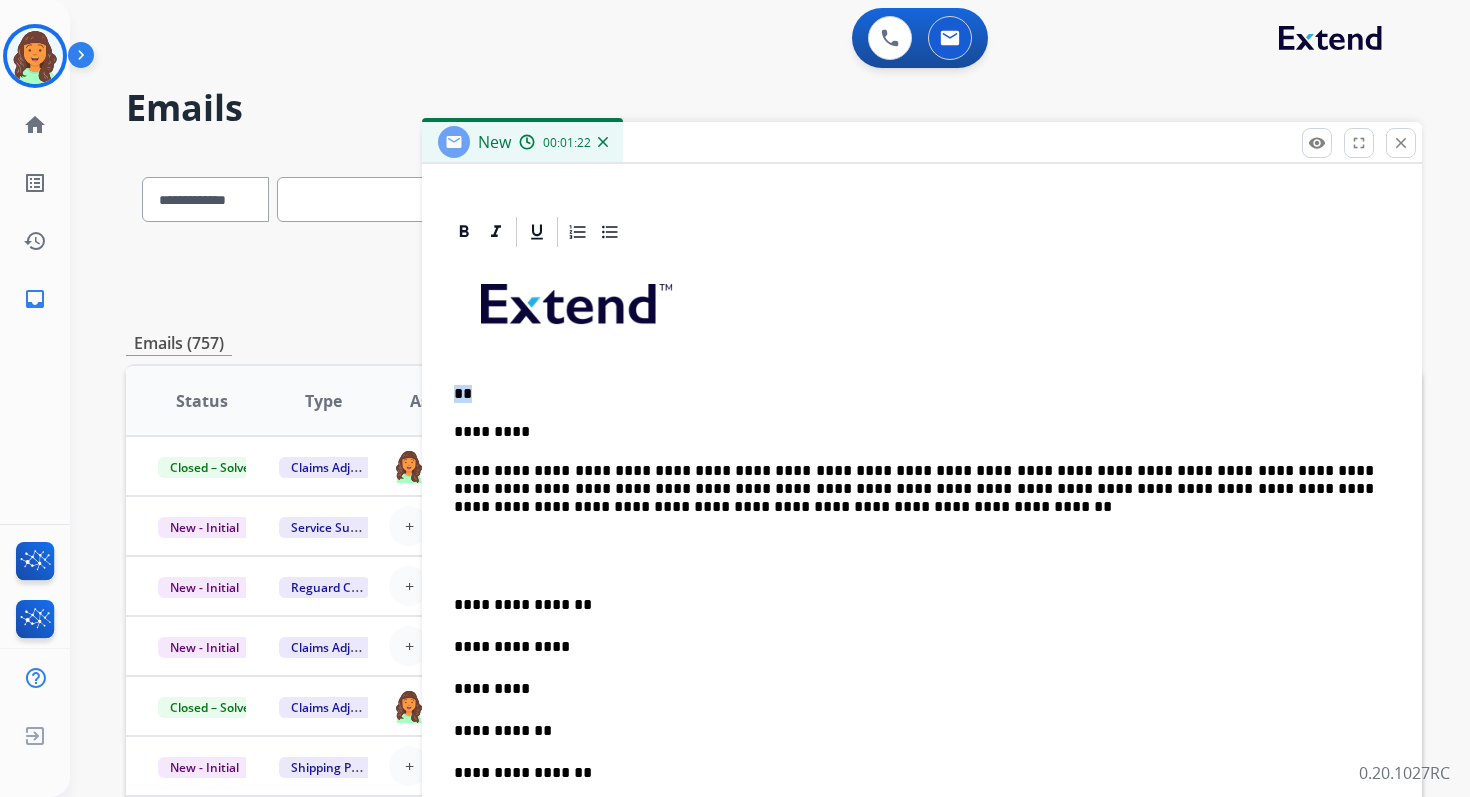 drag, startPoint x: 483, startPoint y: 384, endPoint x: 447, endPoint y: 385, distance: 36.013885 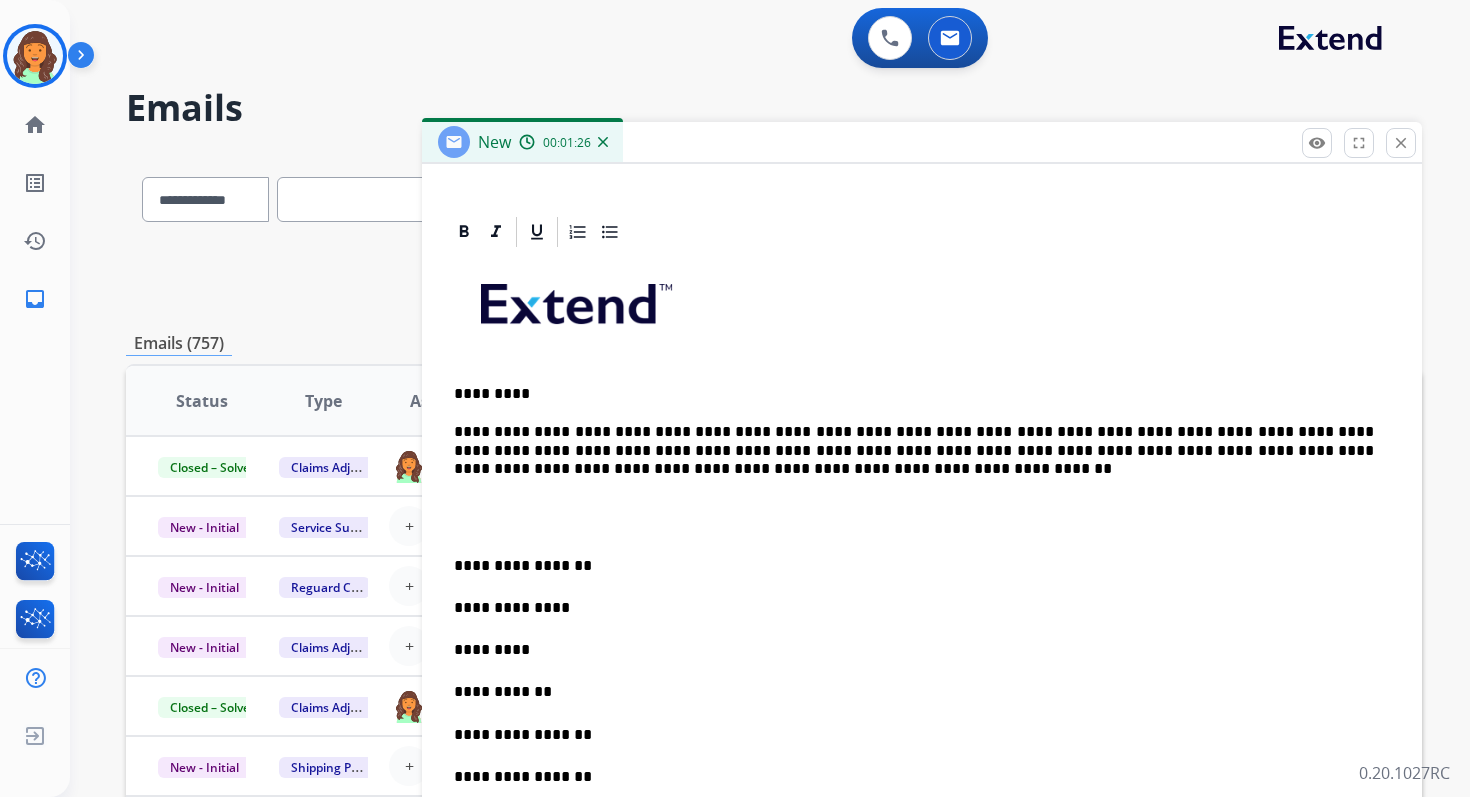 click at bounding box center (922, 516) 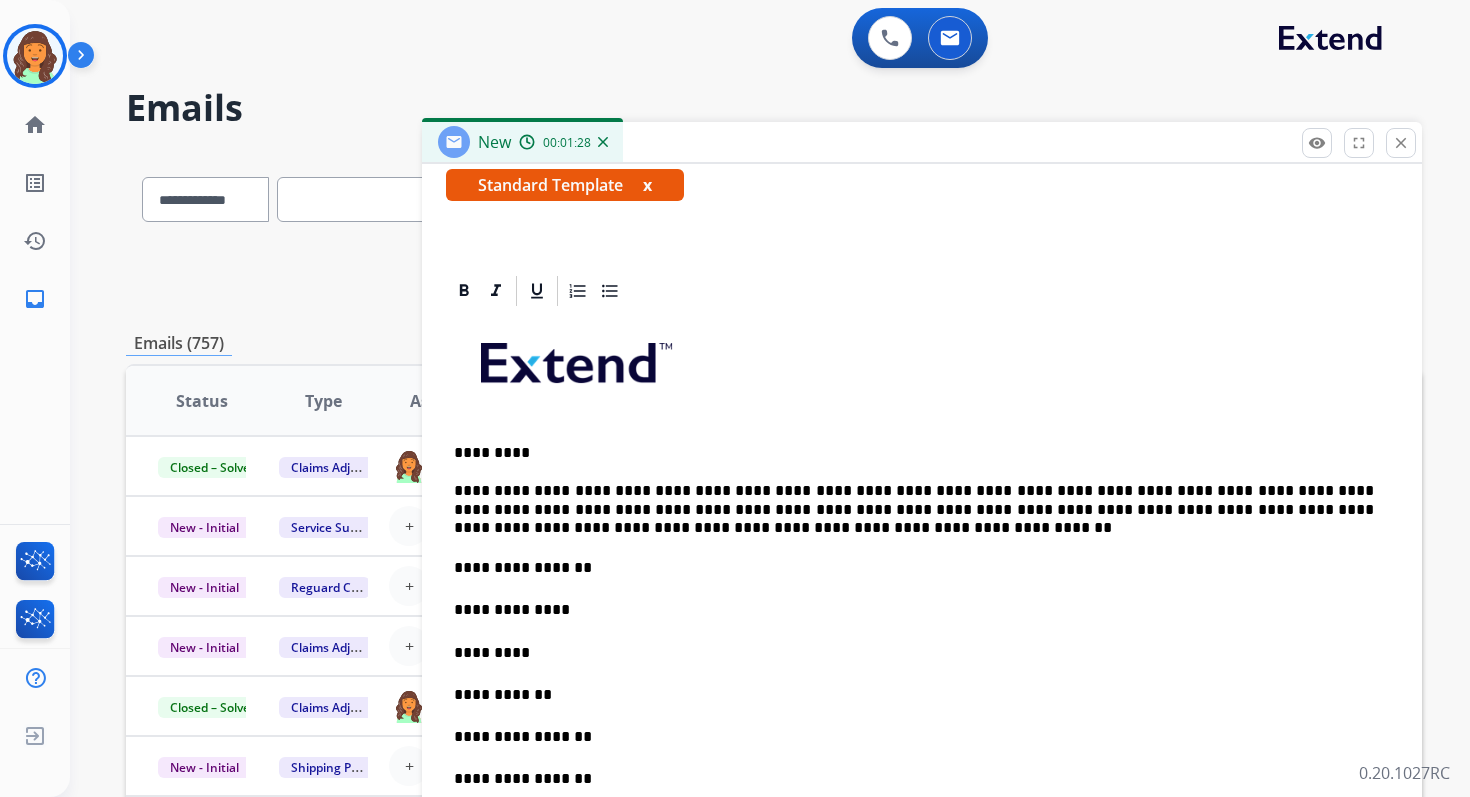 scroll, scrollTop: 288, scrollLeft: 0, axis: vertical 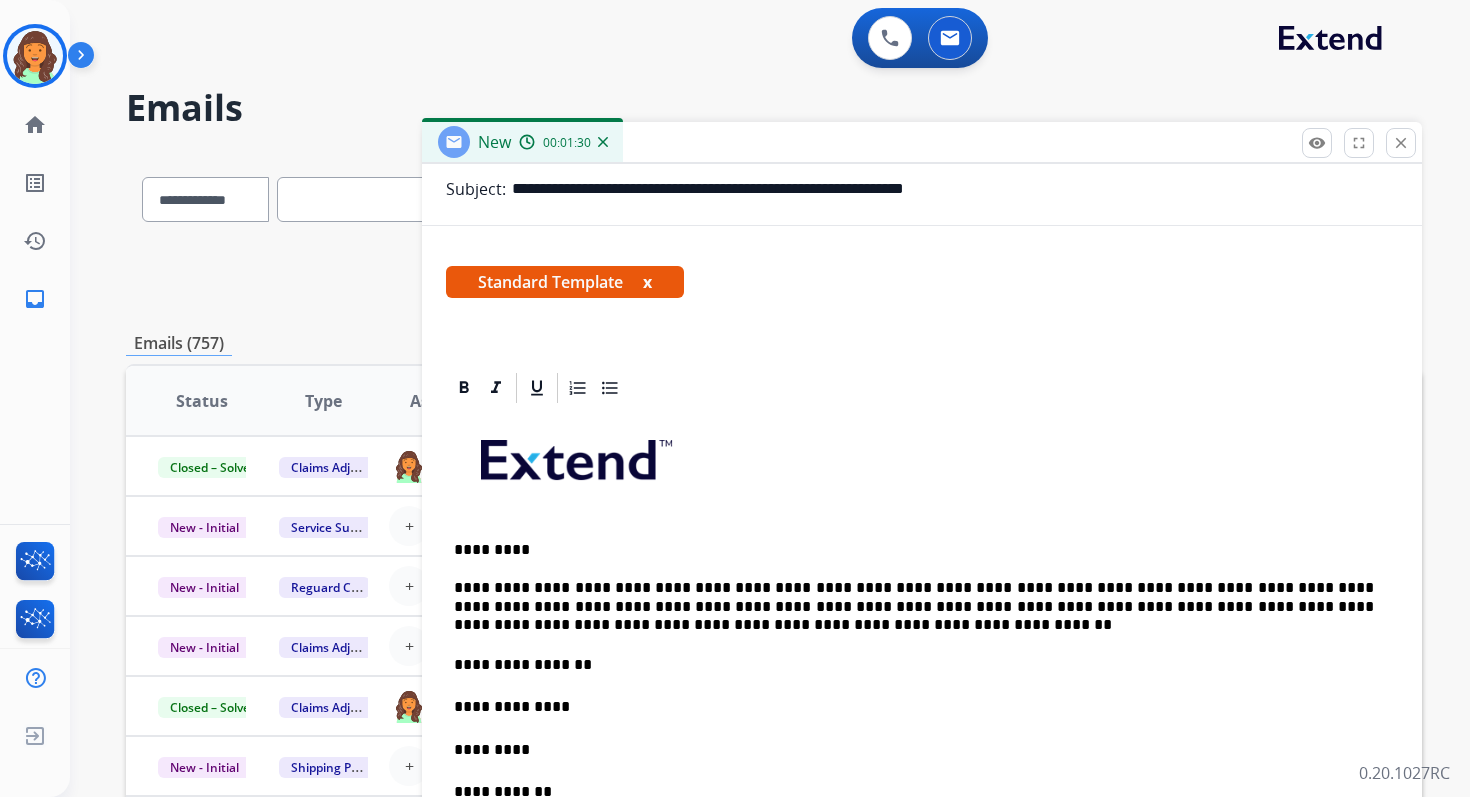 drag, startPoint x: 729, startPoint y: 171, endPoint x: 619, endPoint y: 188, distance: 111.305885 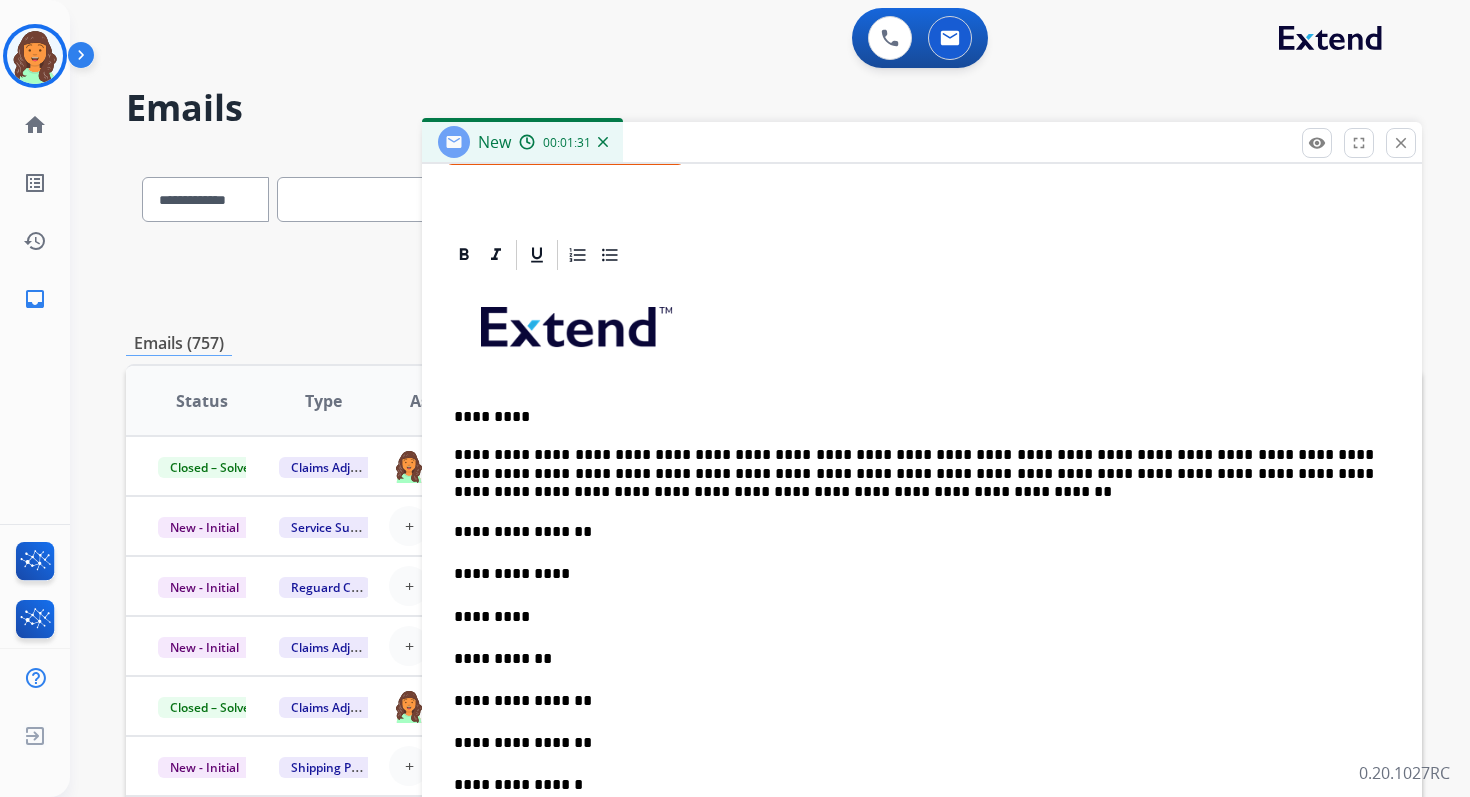 scroll, scrollTop: 453, scrollLeft: 0, axis: vertical 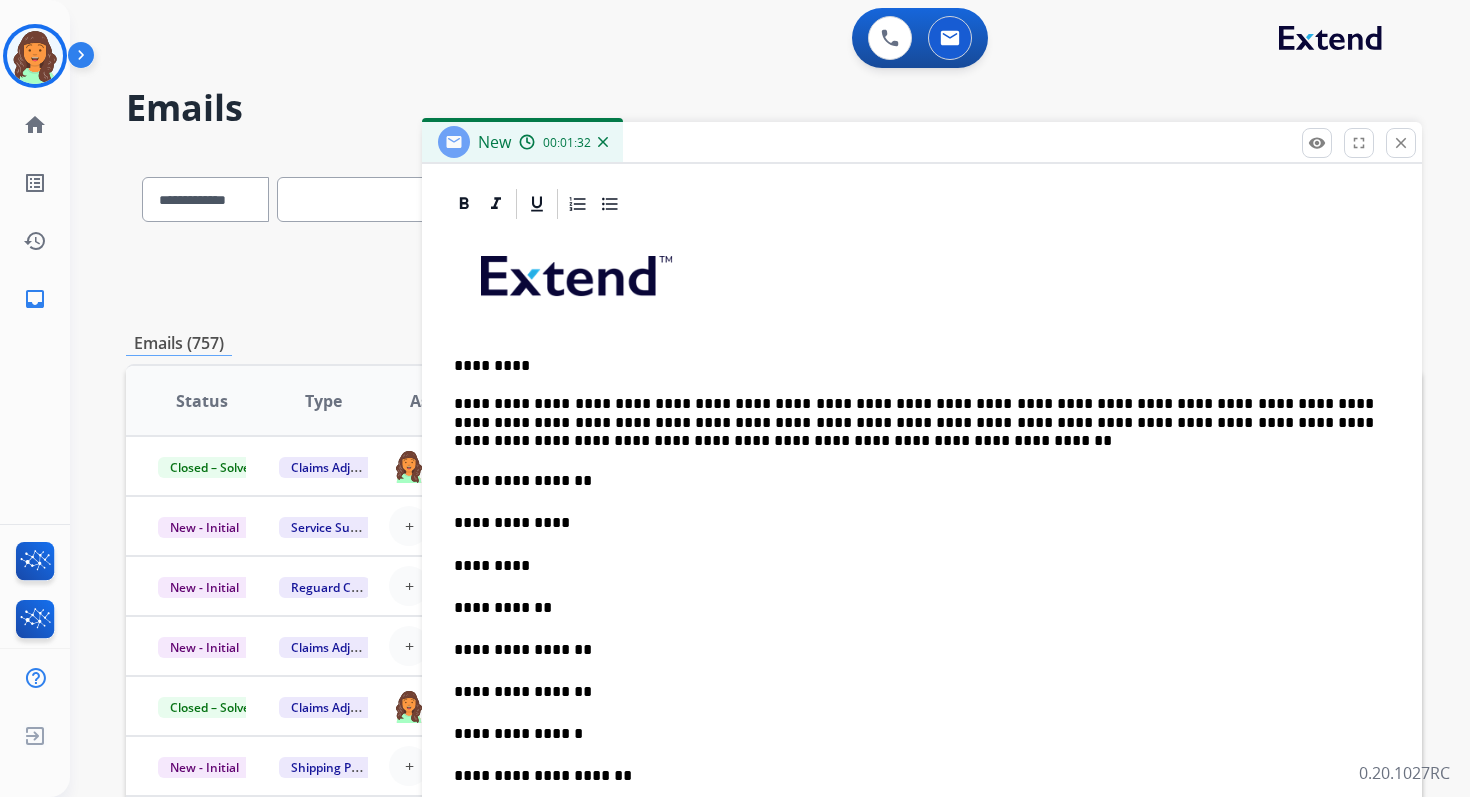 click on "**********" at bounding box center (914, 523) 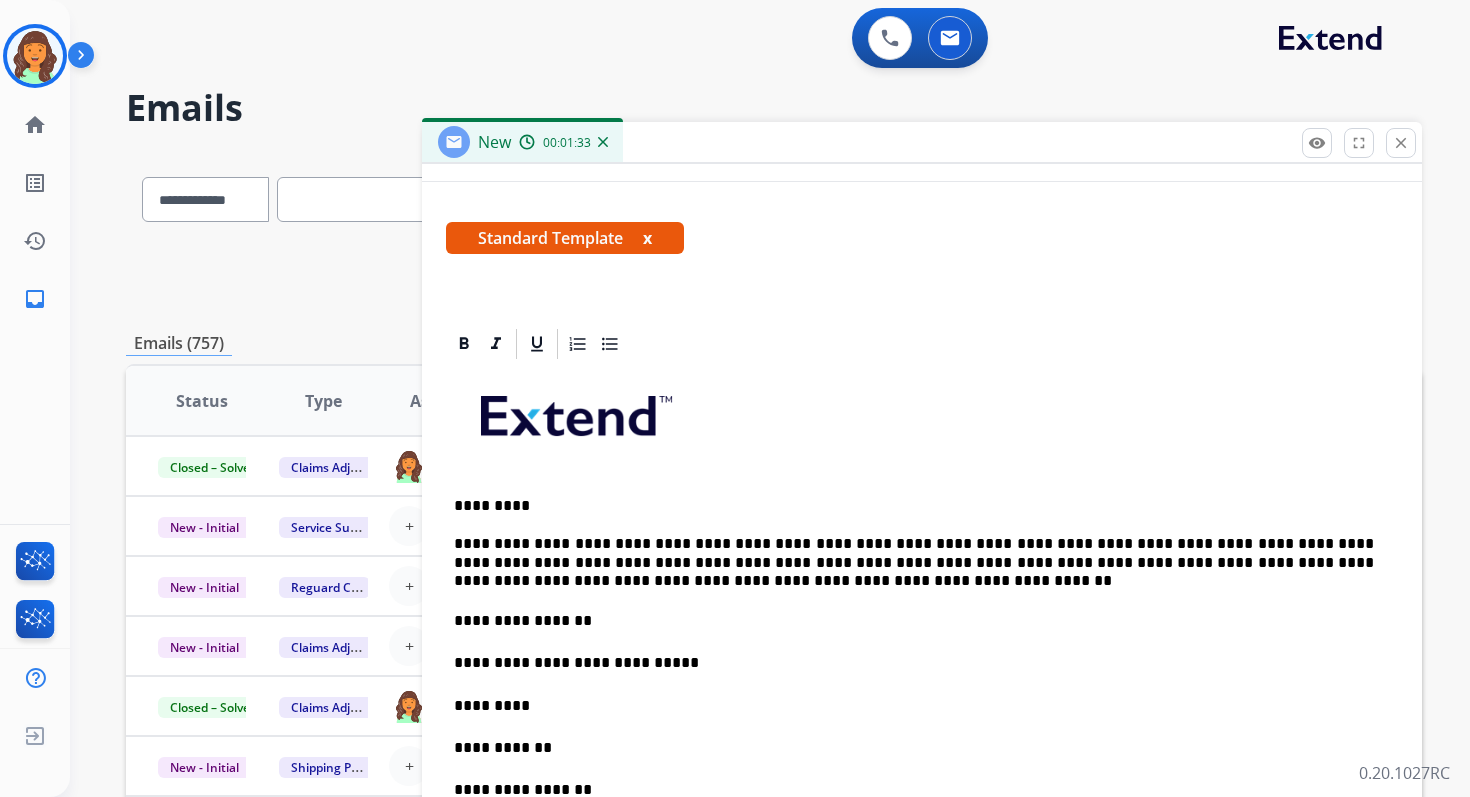 scroll, scrollTop: 249, scrollLeft: 0, axis: vertical 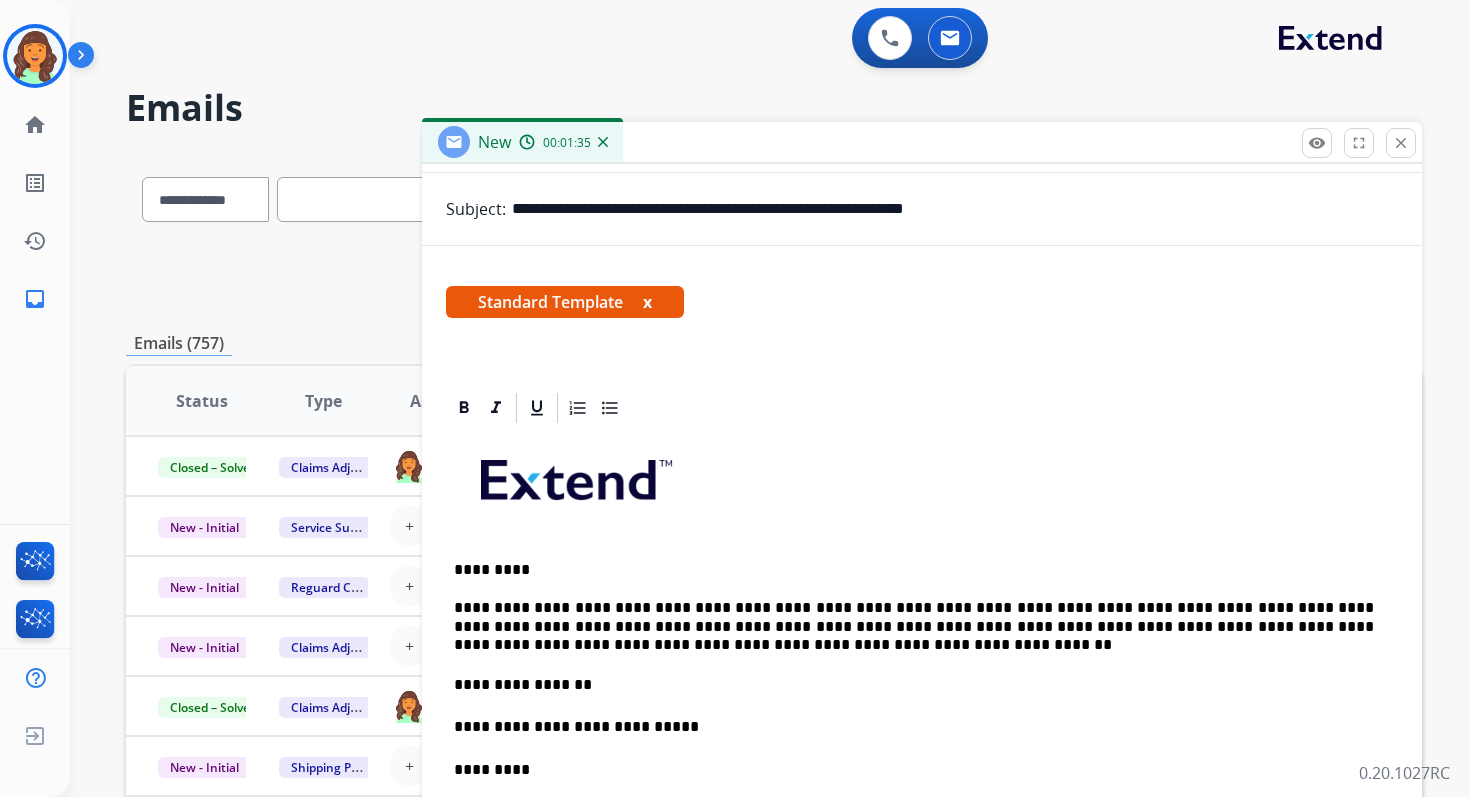 drag, startPoint x: 737, startPoint y: 211, endPoint x: 1058, endPoint y: 214, distance: 321.014 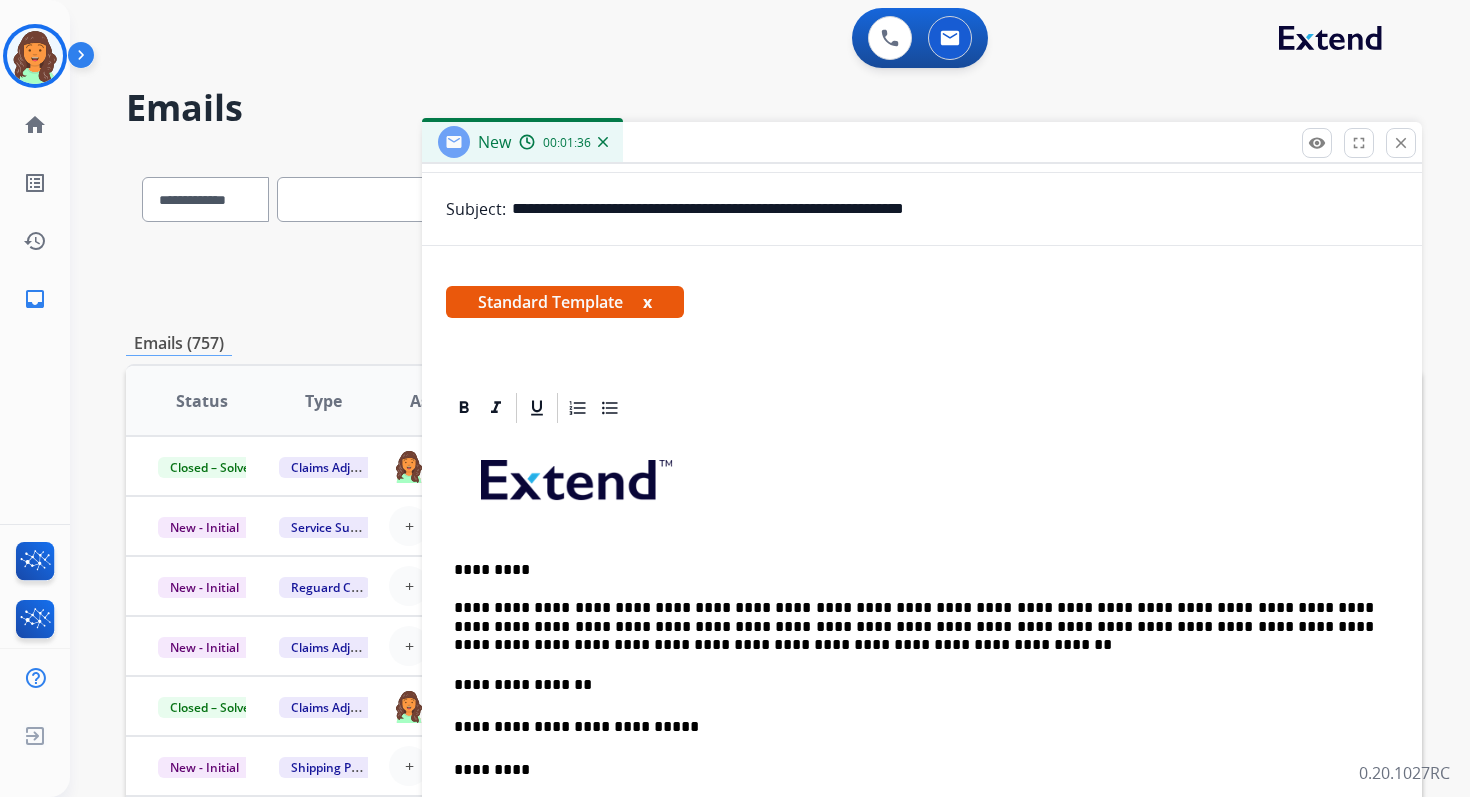 click on "*********" at bounding box center [914, 770] 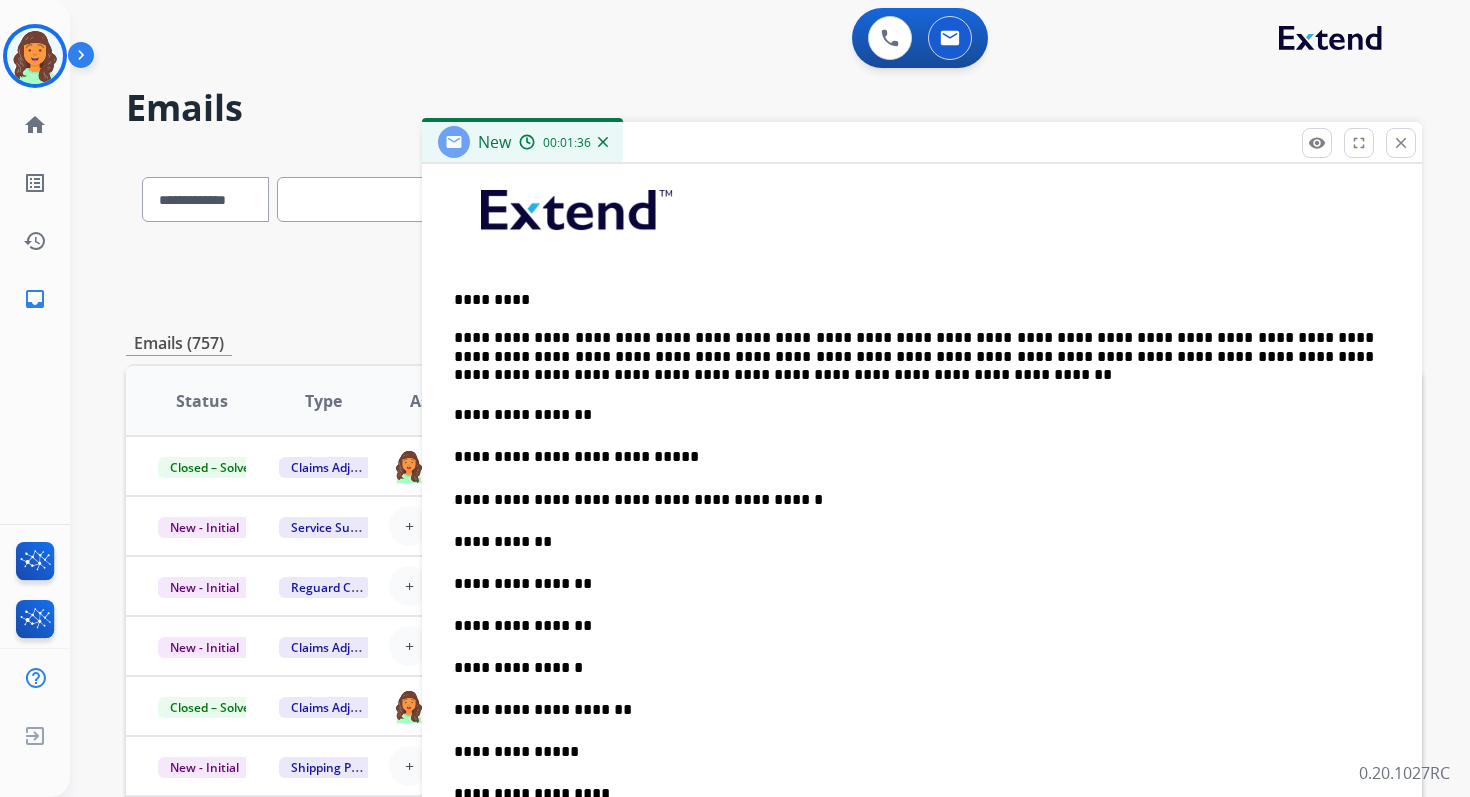 scroll, scrollTop: 533, scrollLeft: 0, axis: vertical 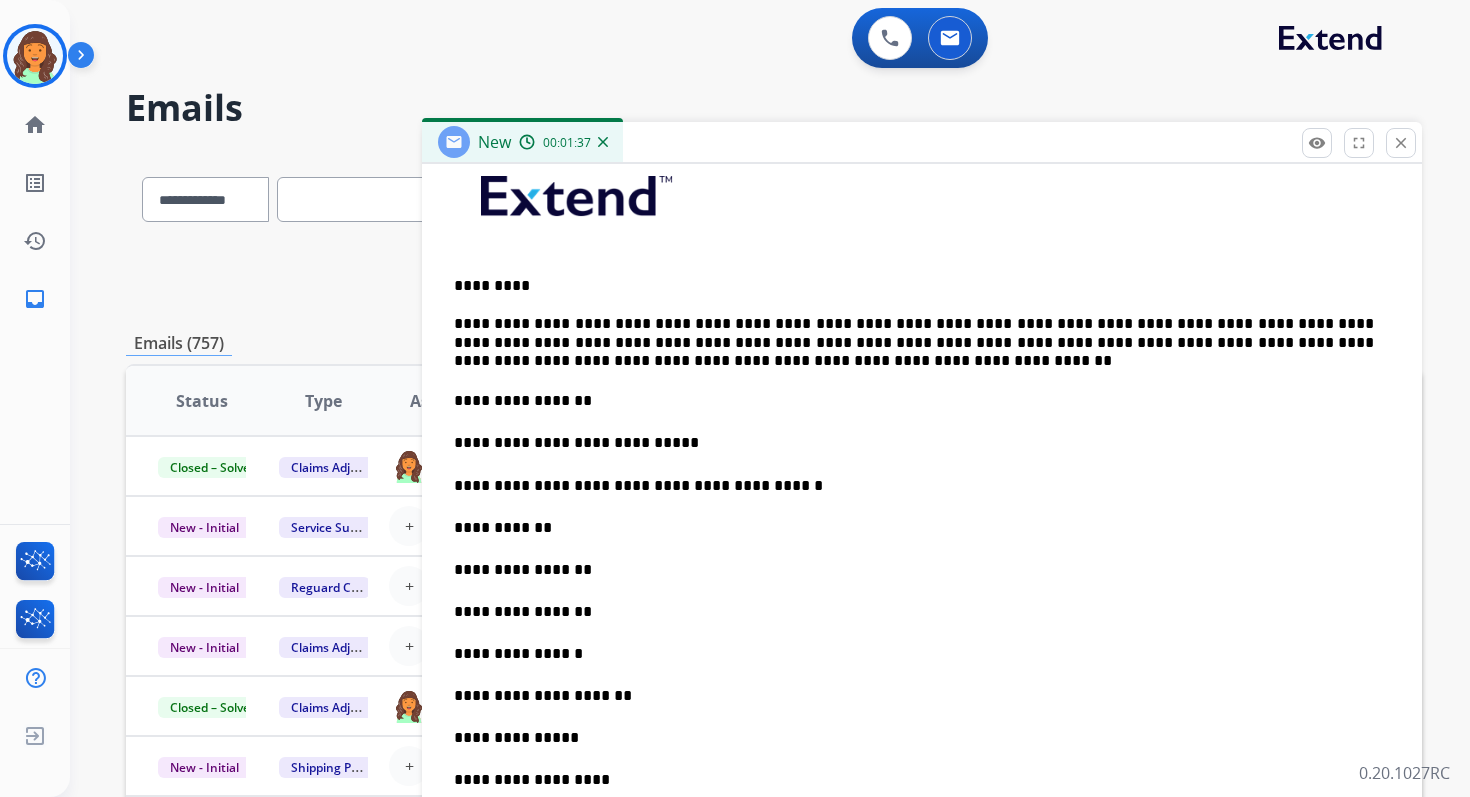click on "**********" at bounding box center [914, 528] 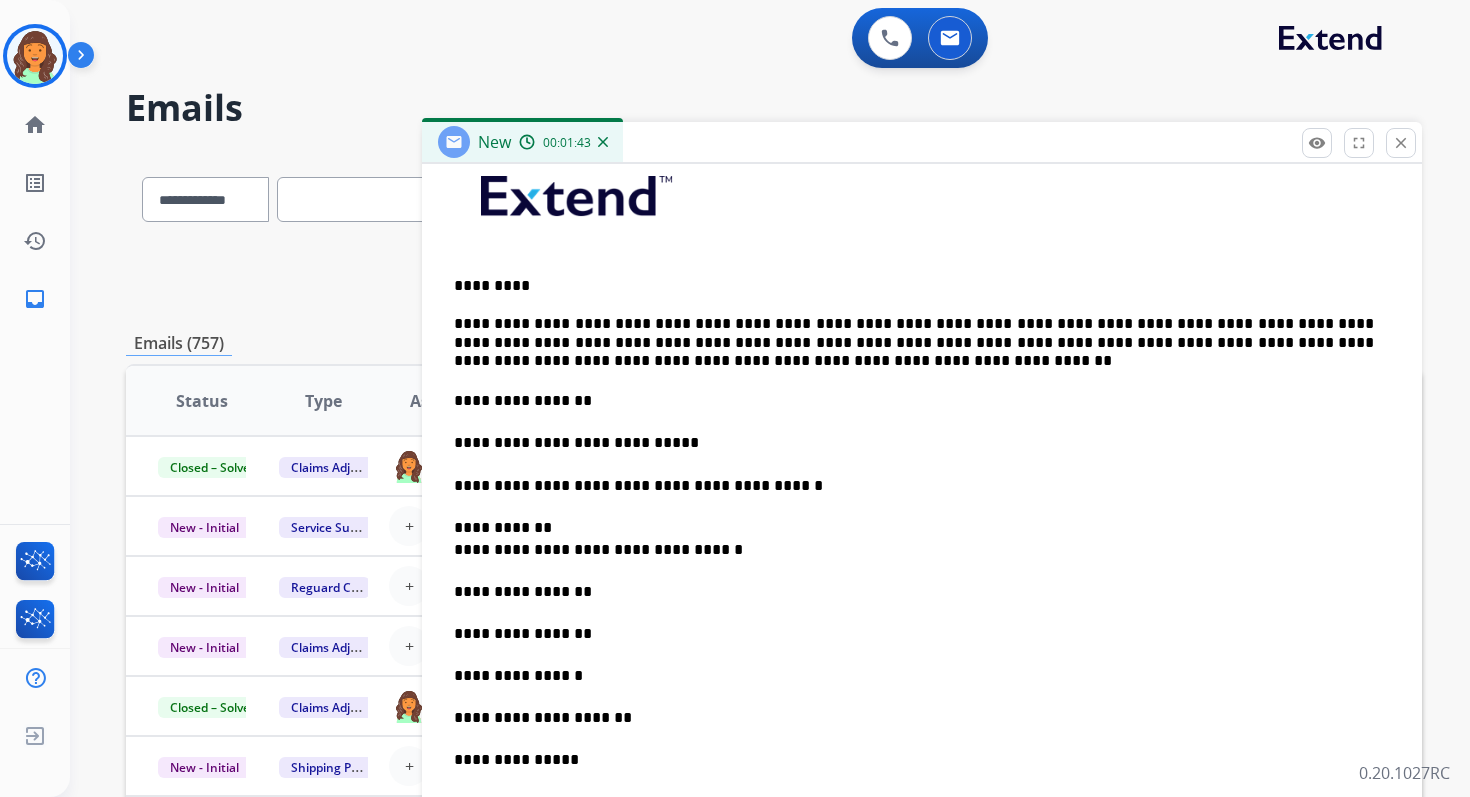click on "**********" at bounding box center [914, 539] 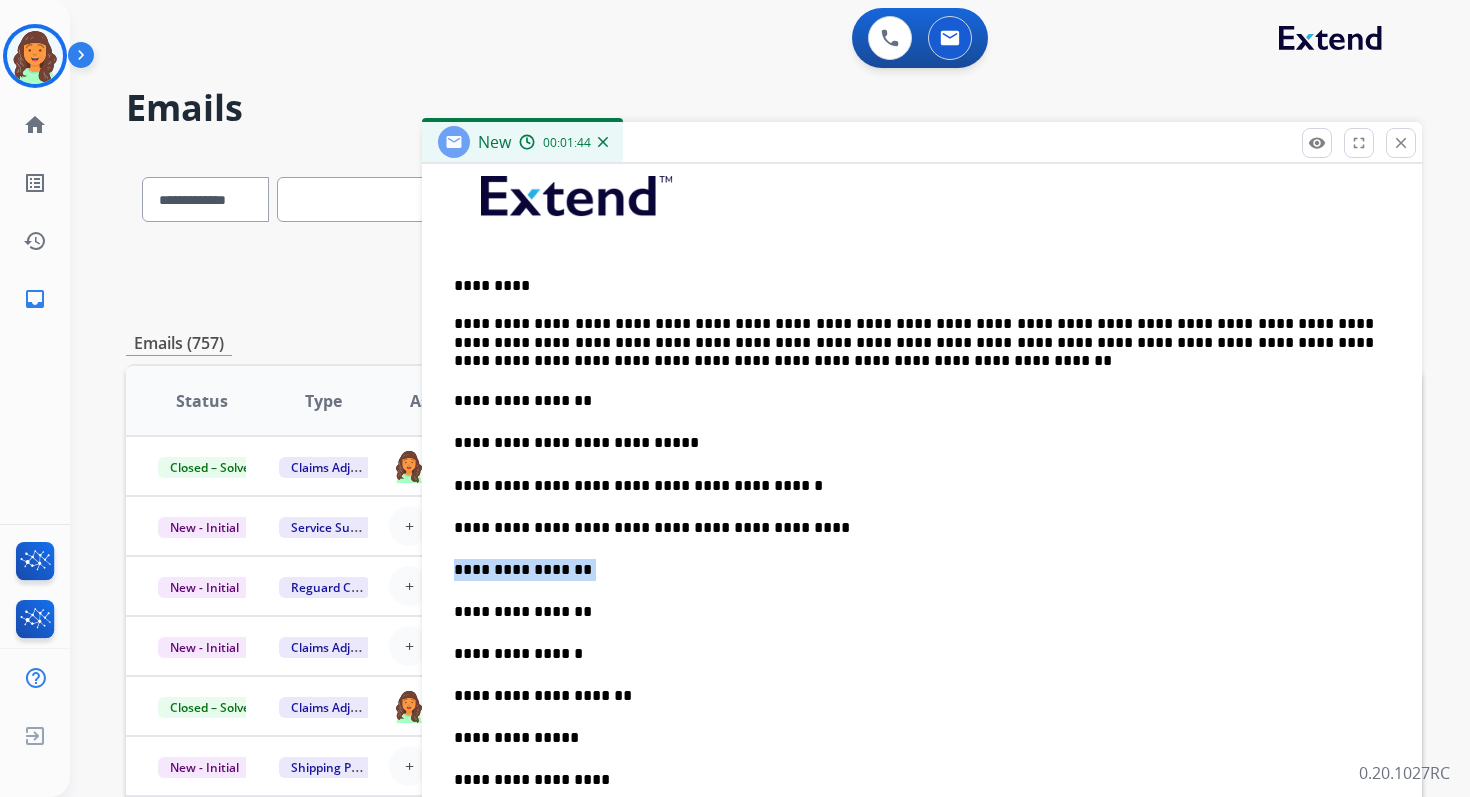 drag, startPoint x: 566, startPoint y: 569, endPoint x: 436, endPoint y: 569, distance: 130 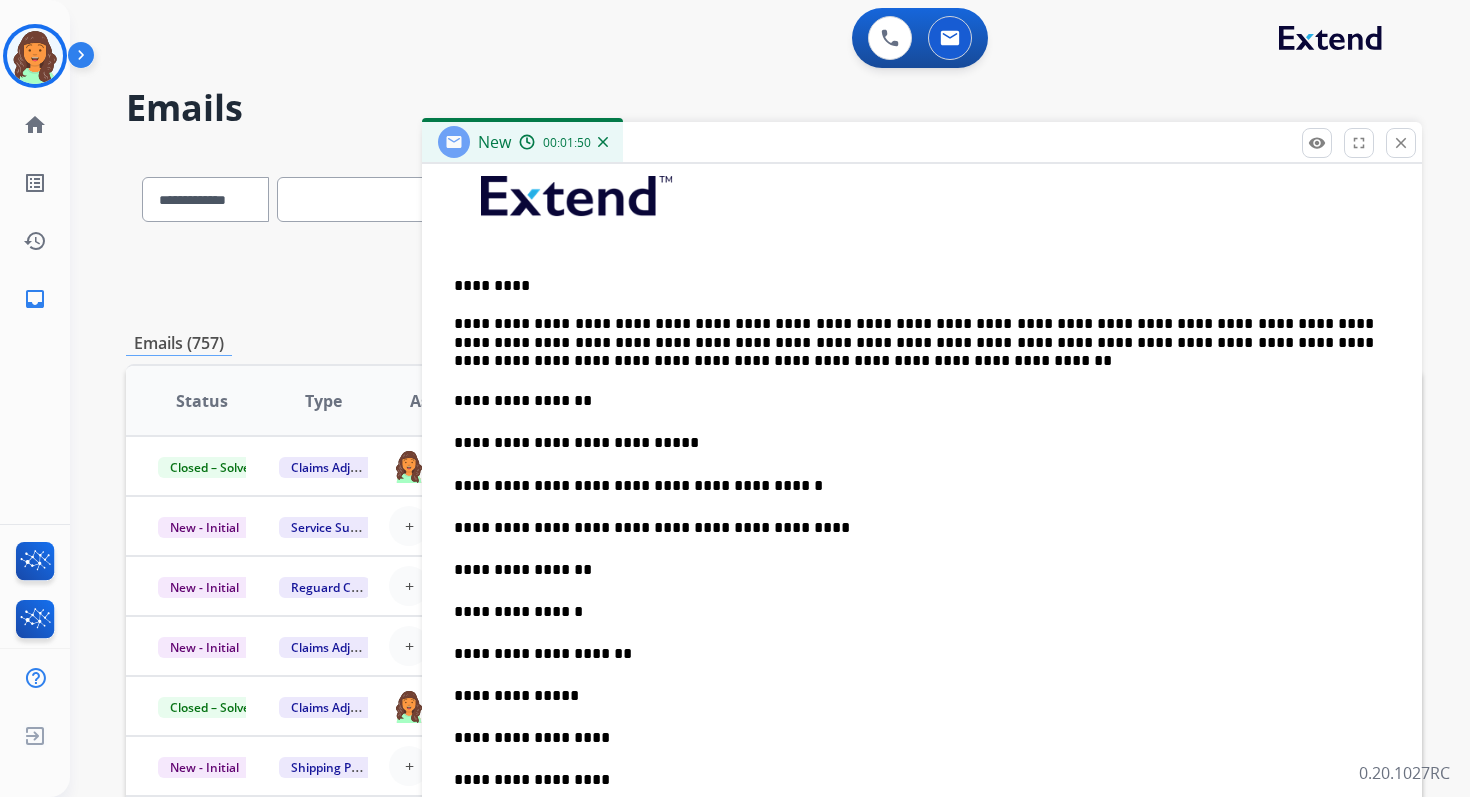 click on "**********" at bounding box center (914, 570) 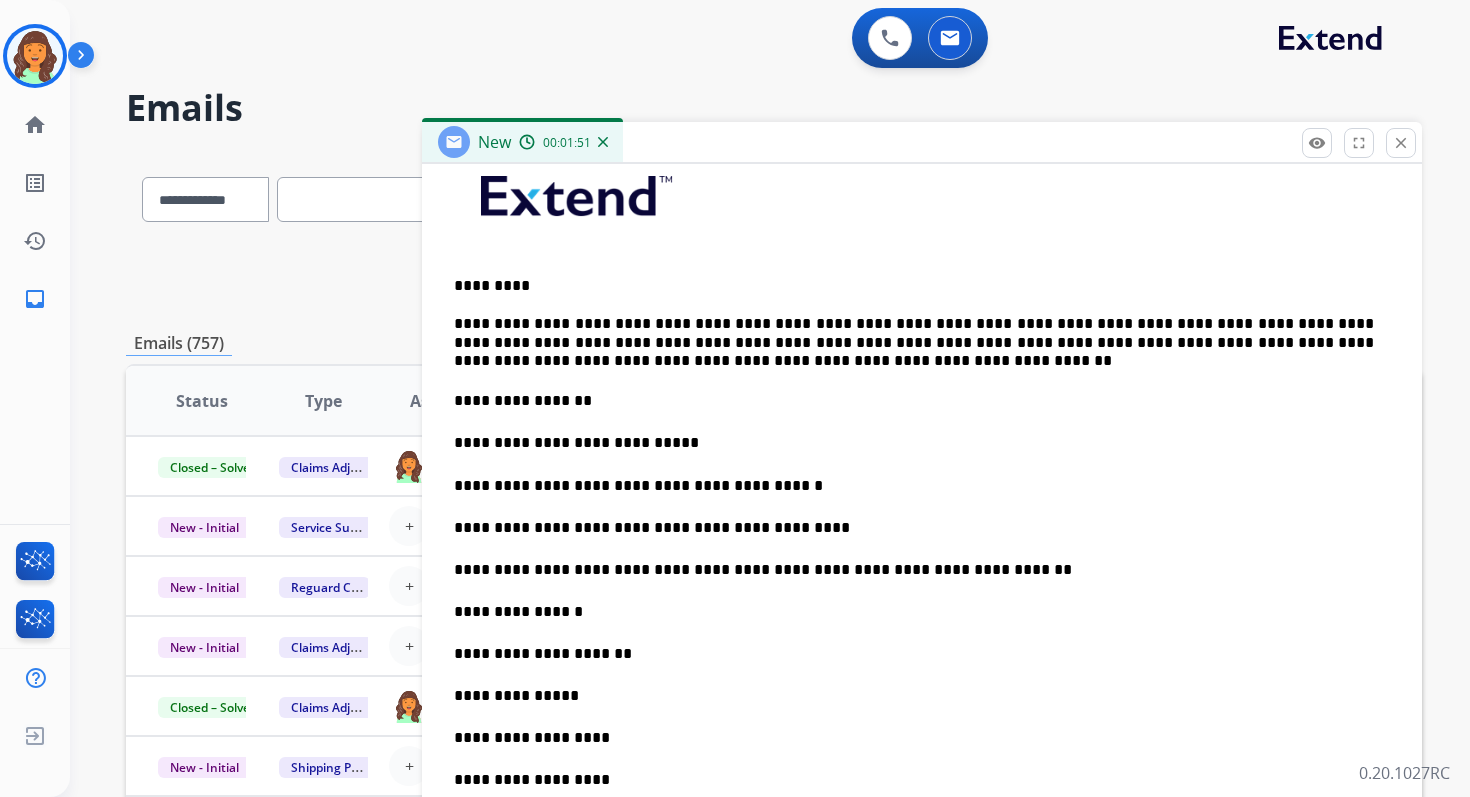 click on "**********" at bounding box center [914, 612] 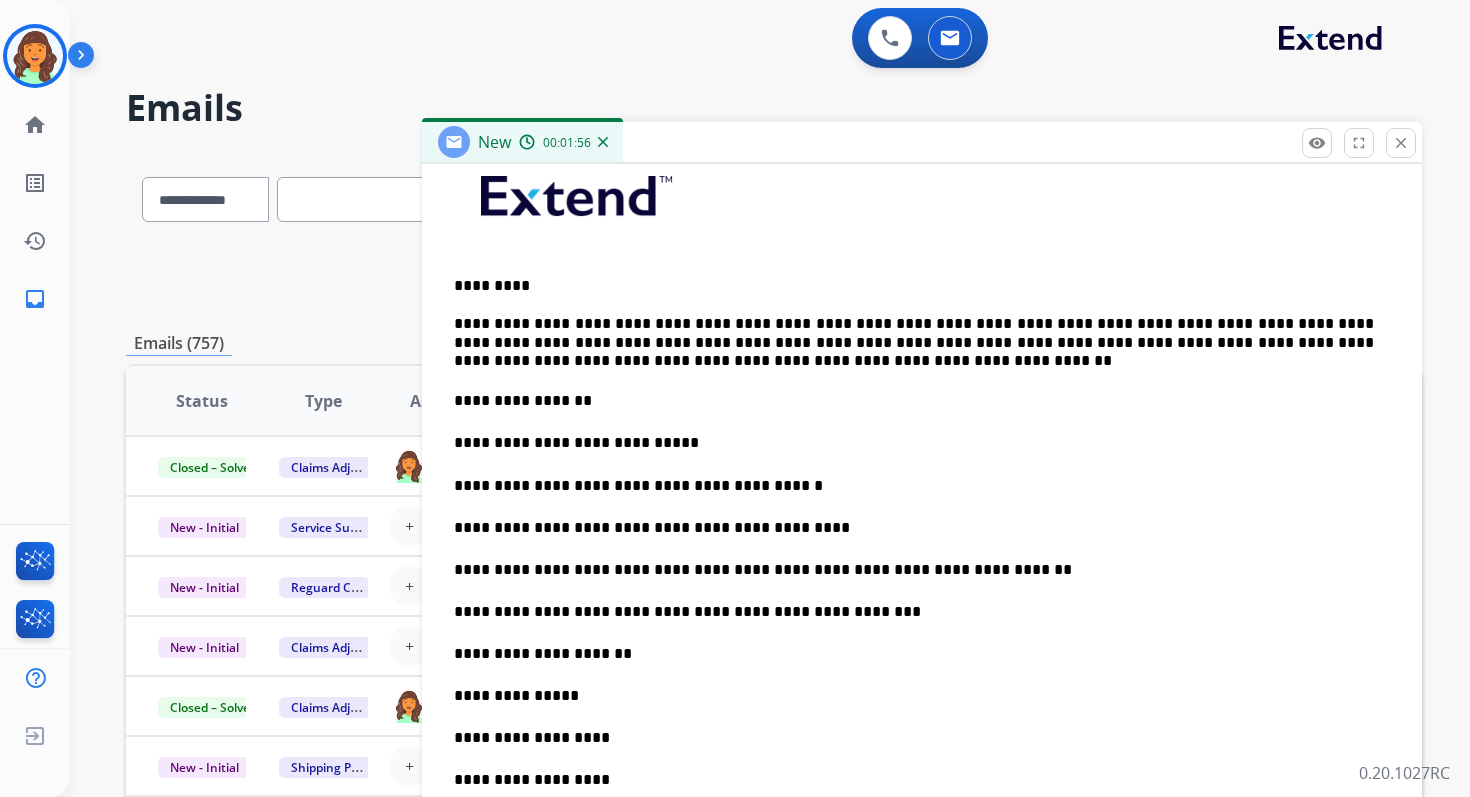 click on "**********" at bounding box center [914, 654] 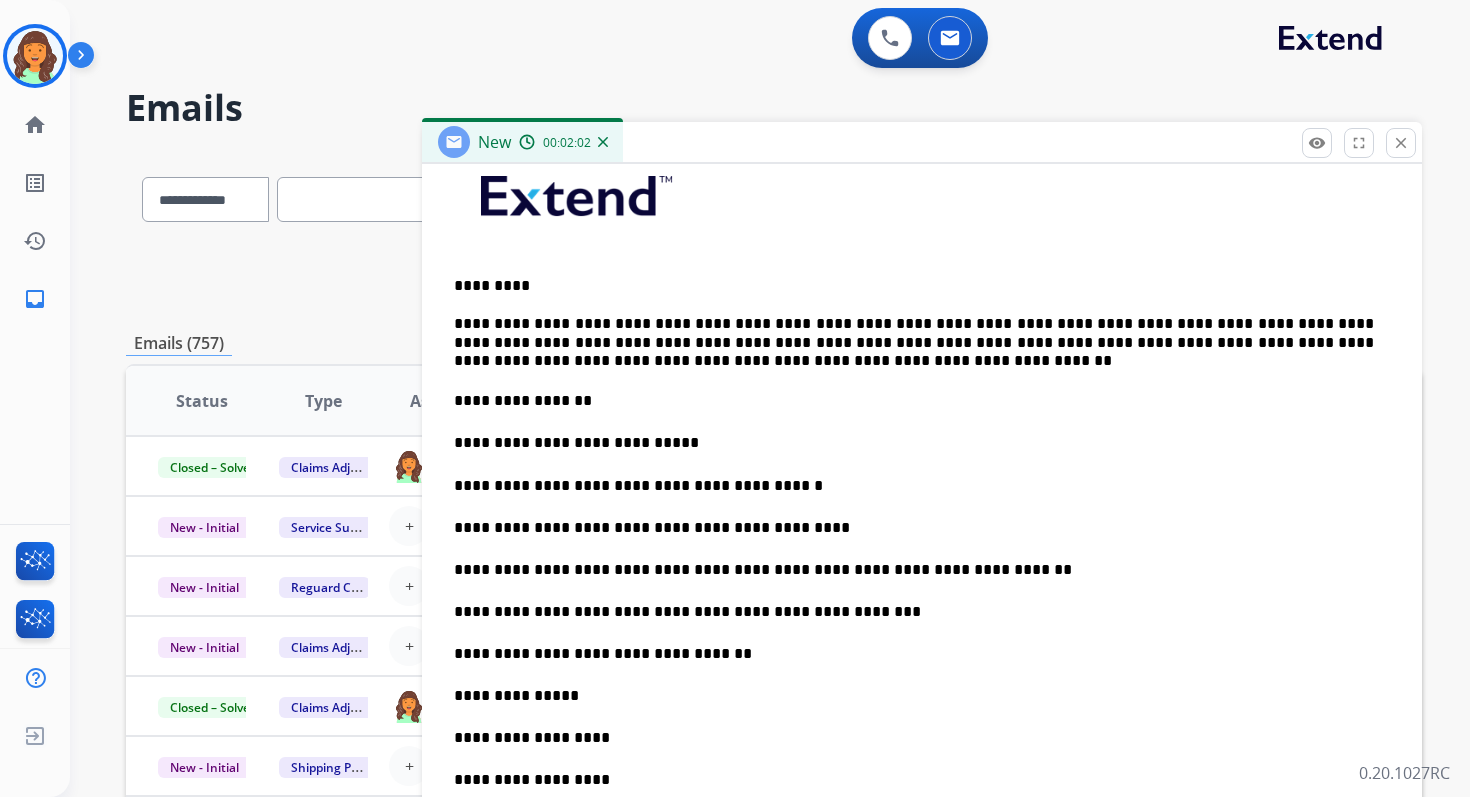 click on "**********" at bounding box center (914, 696) 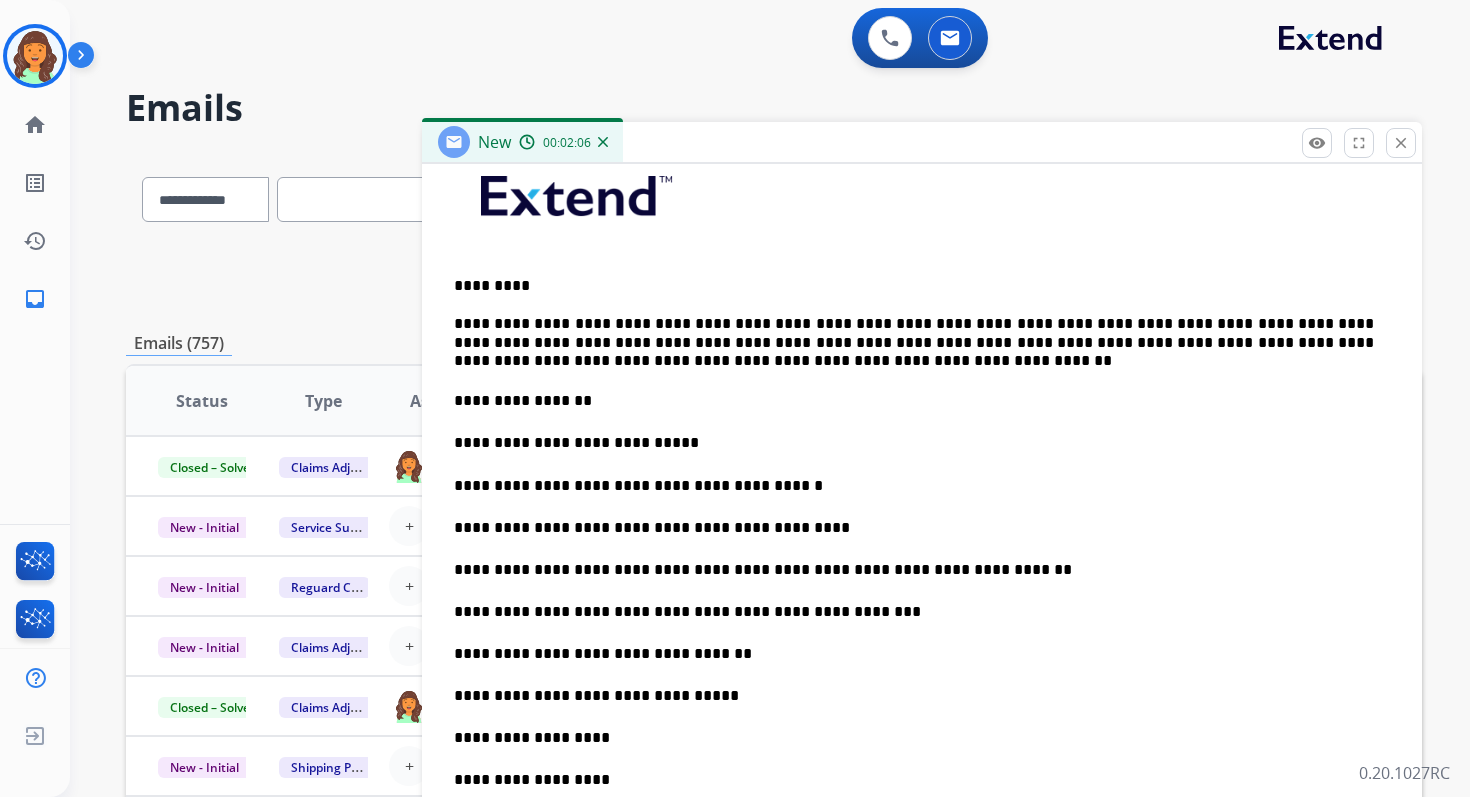click on "**********" at bounding box center [922, 747] 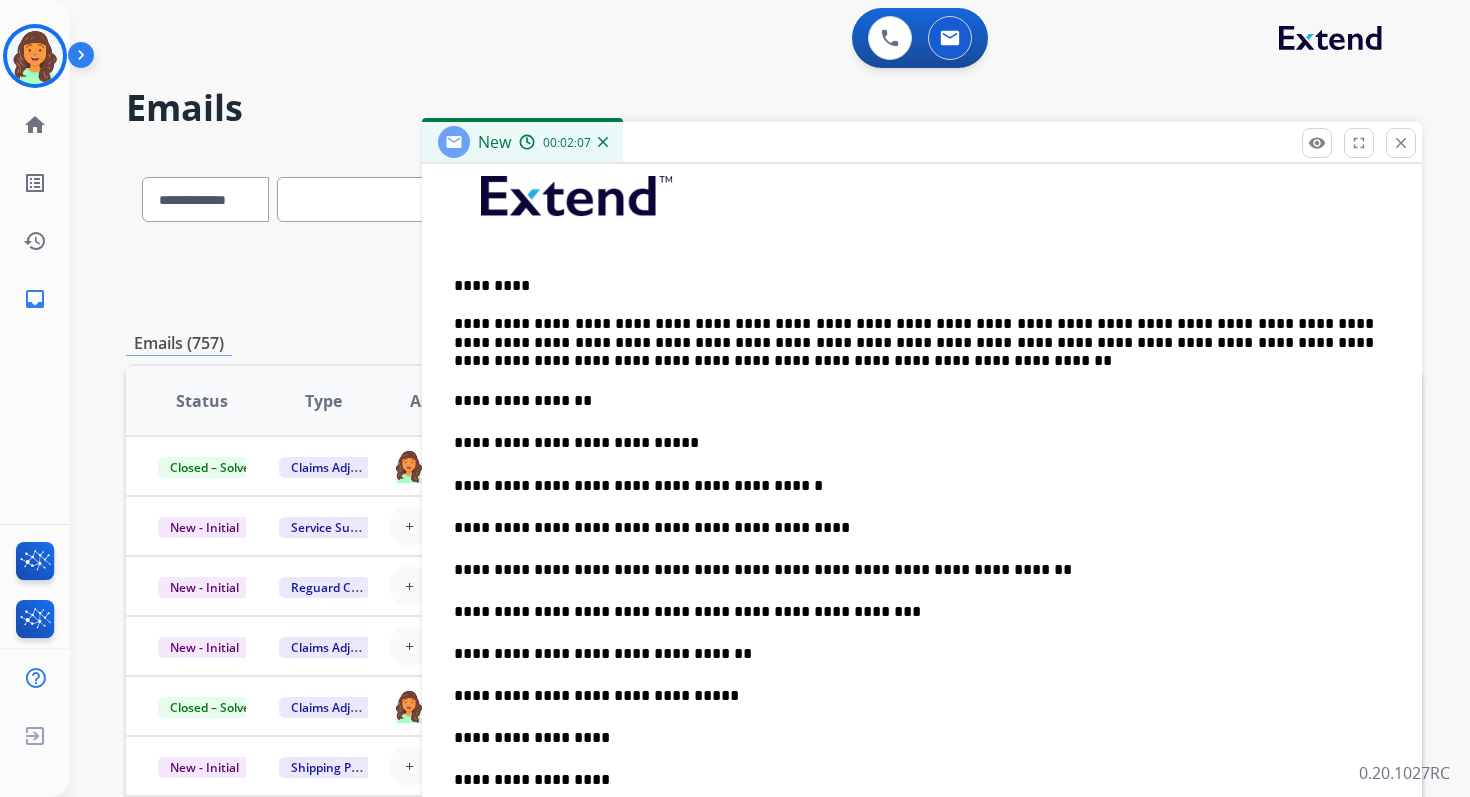click on "**********" at bounding box center (914, 738) 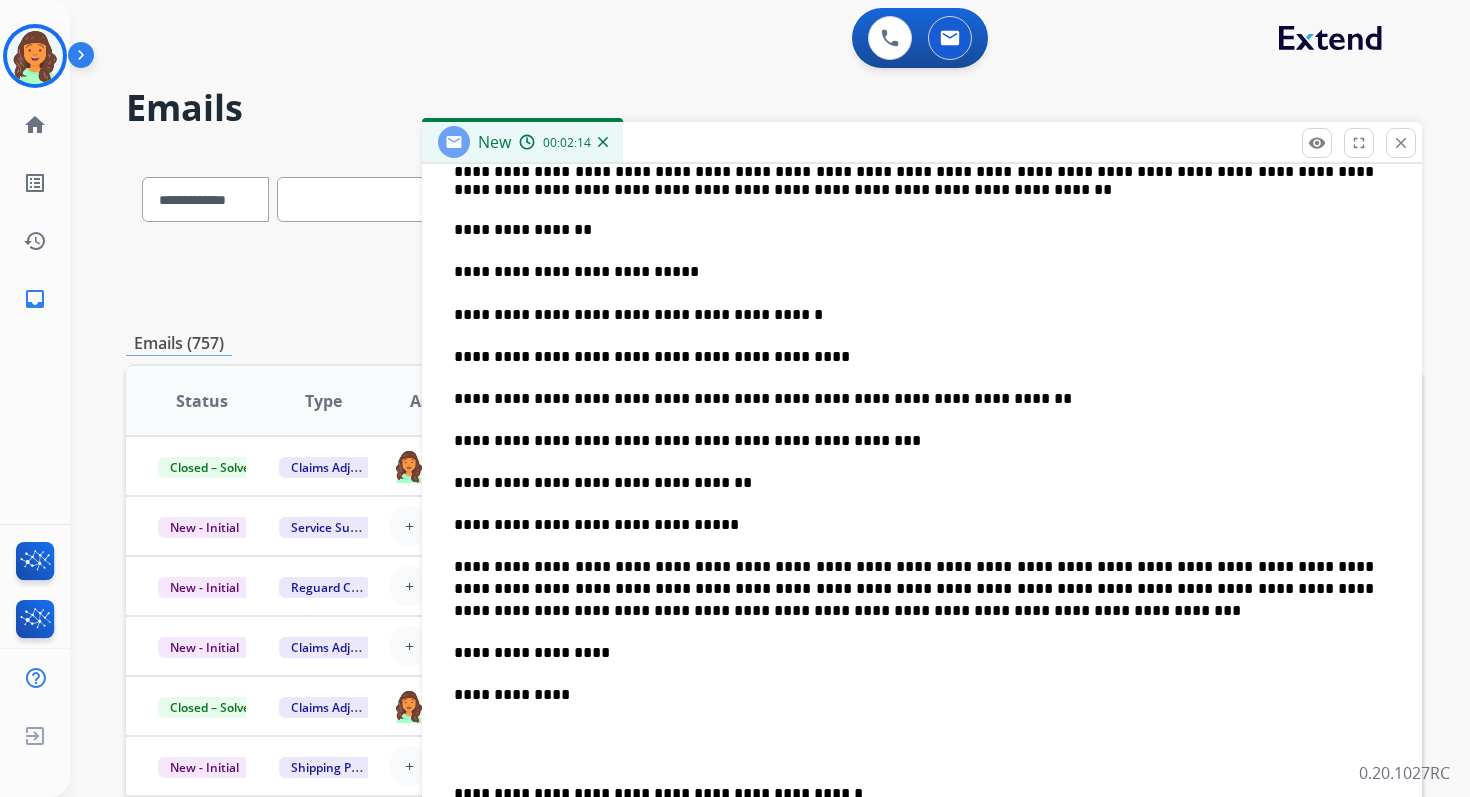 scroll, scrollTop: 797, scrollLeft: 0, axis: vertical 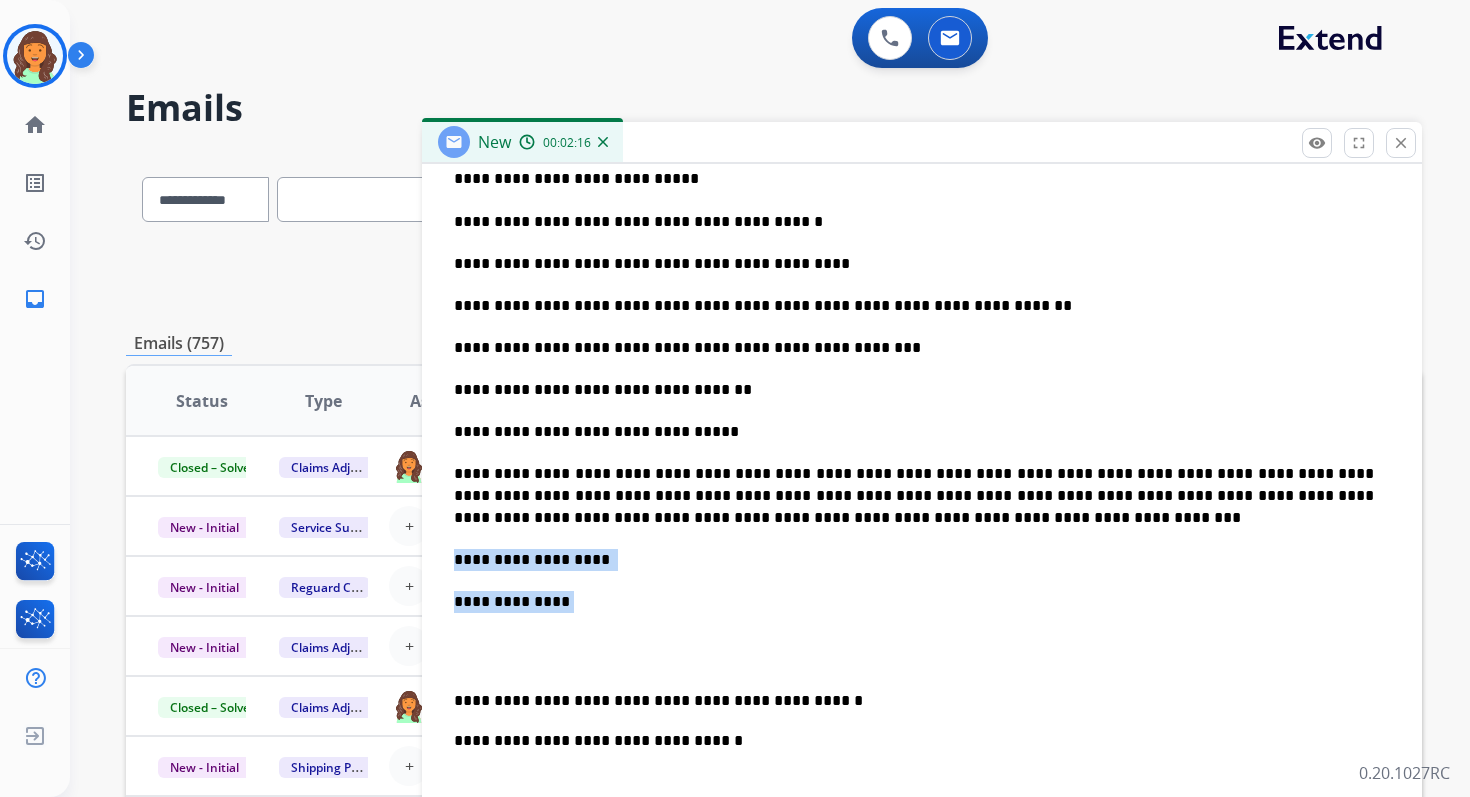 drag, startPoint x: 559, startPoint y: 606, endPoint x: 450, endPoint y: 565, distance: 116.456 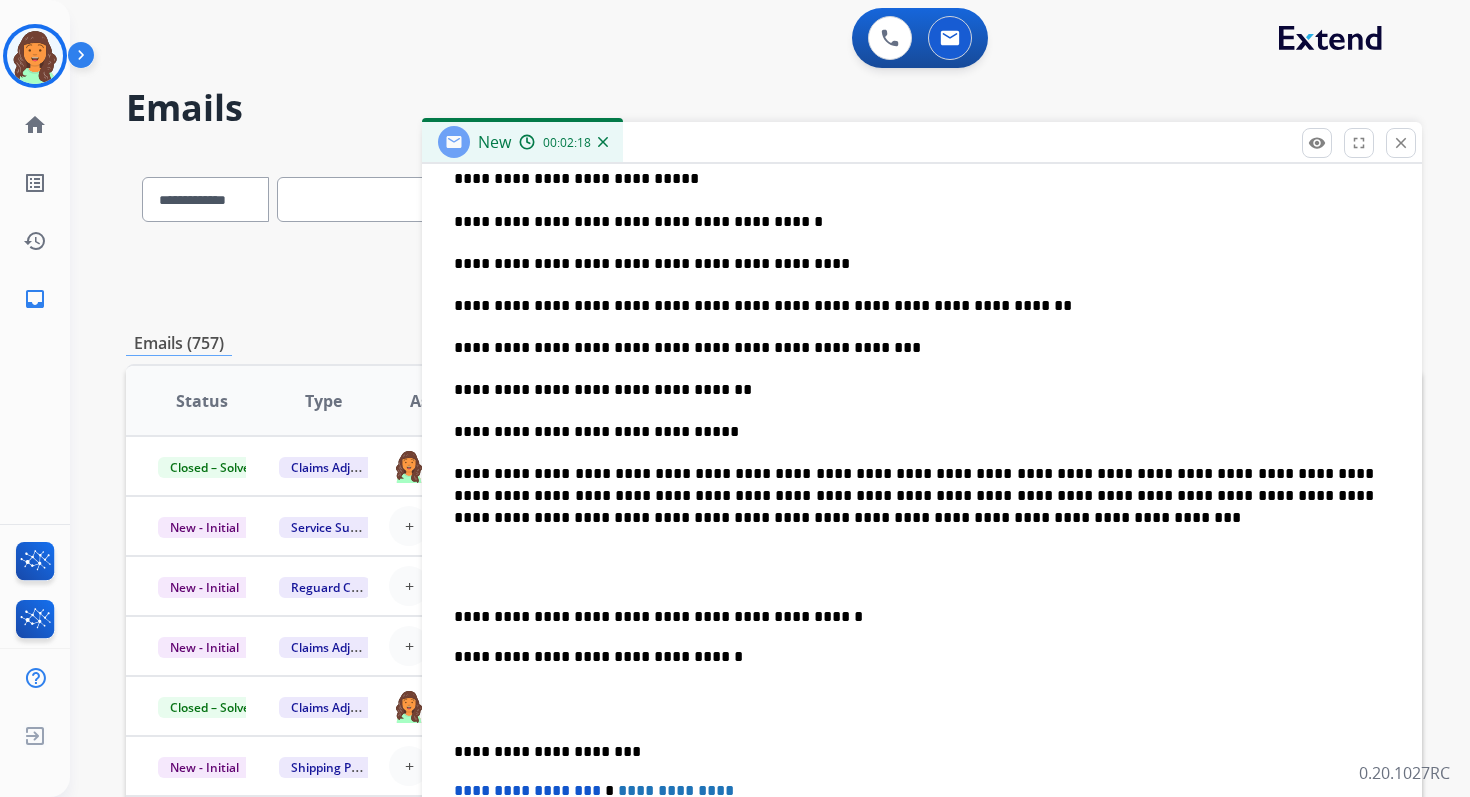 click at bounding box center (922, 567) 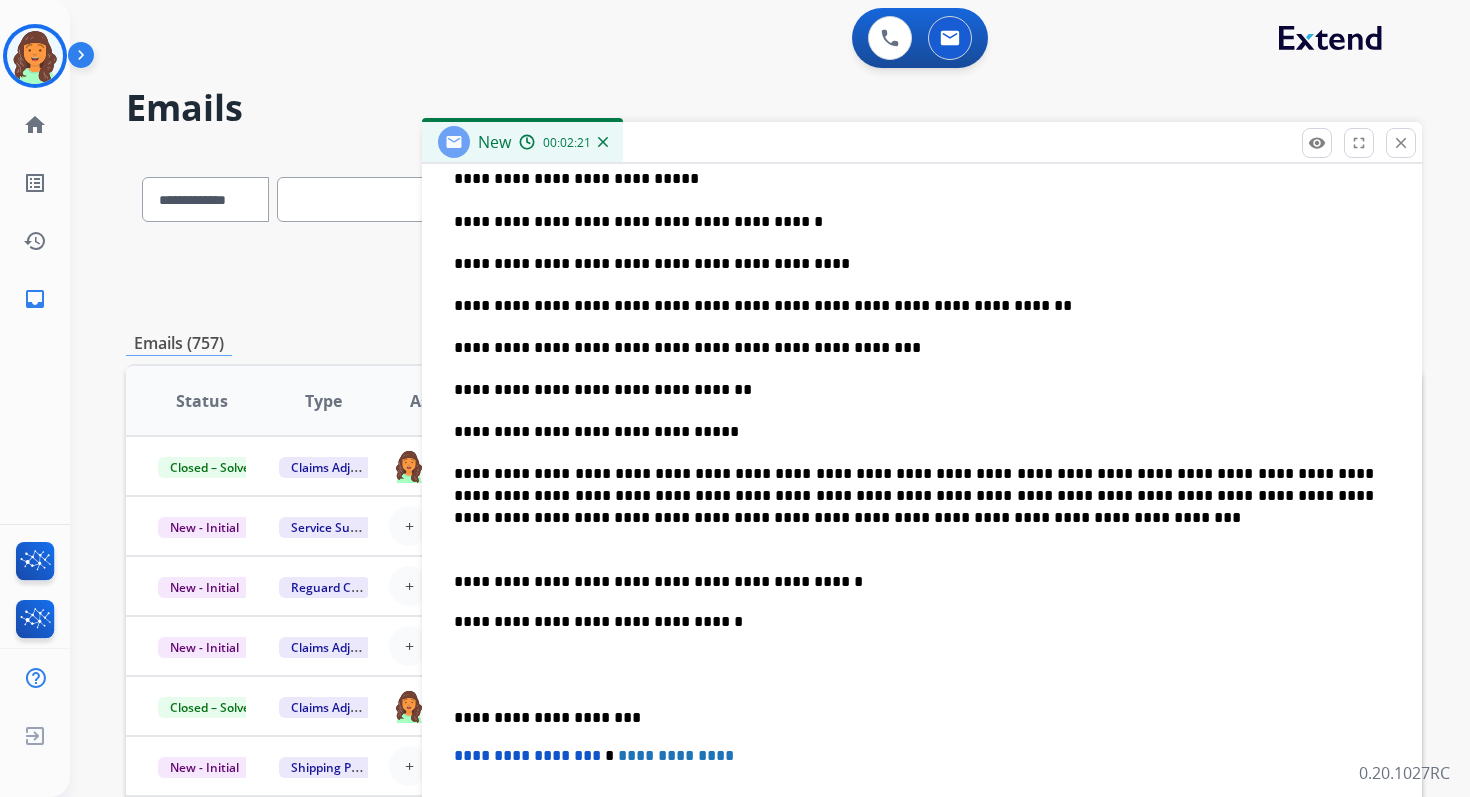 click on "**********" at bounding box center (914, 622) 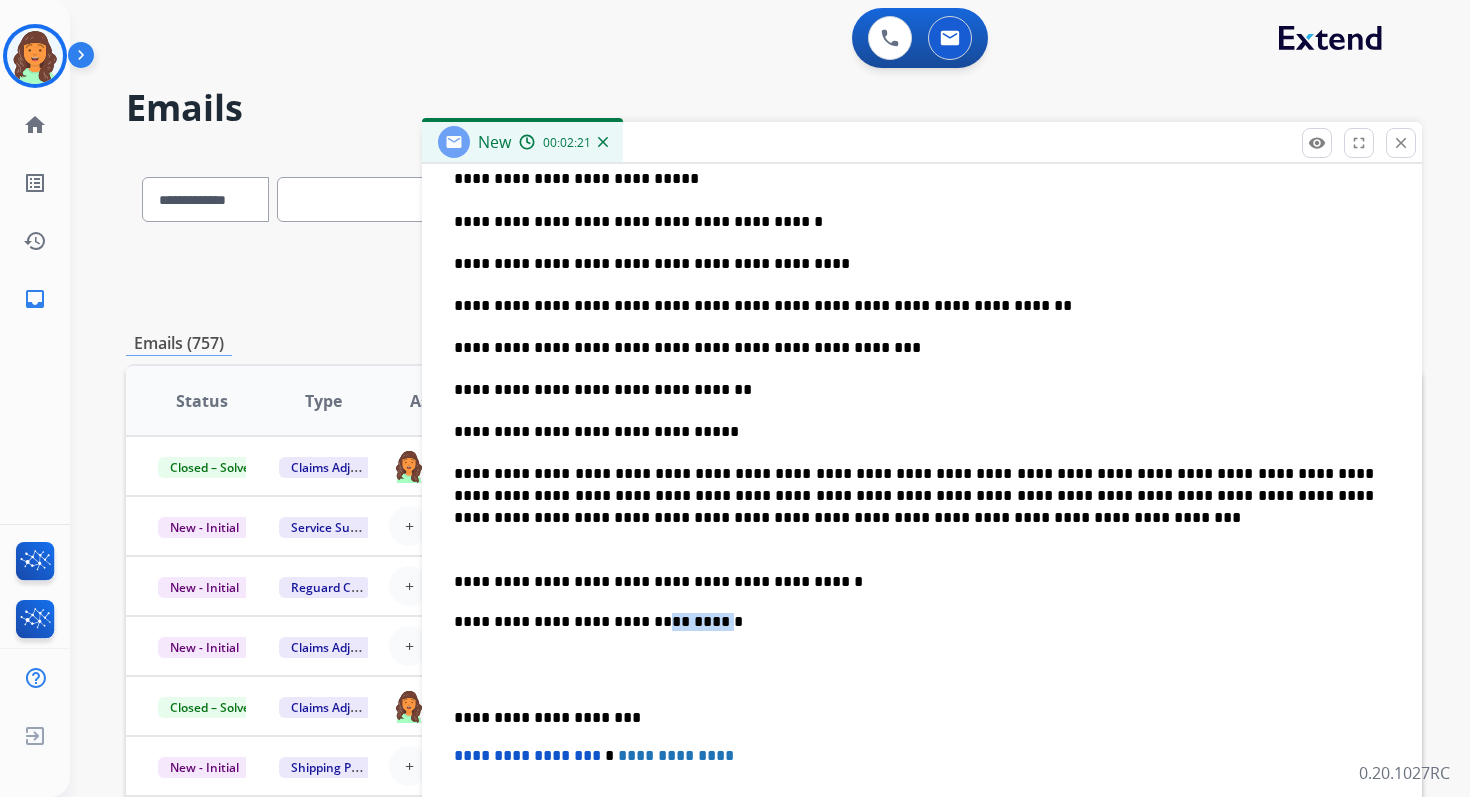 type 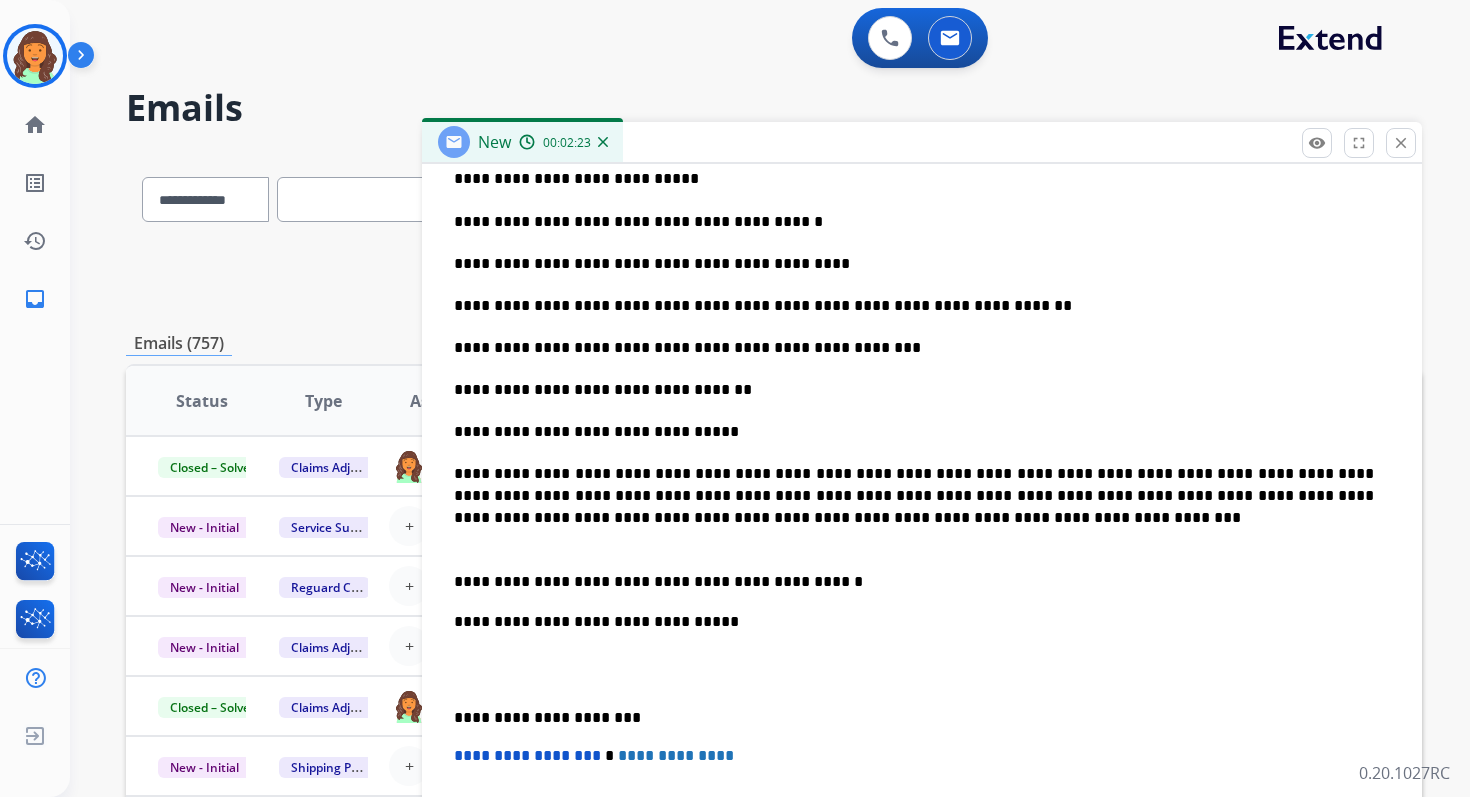 click on "**********" at bounding box center (914, 718) 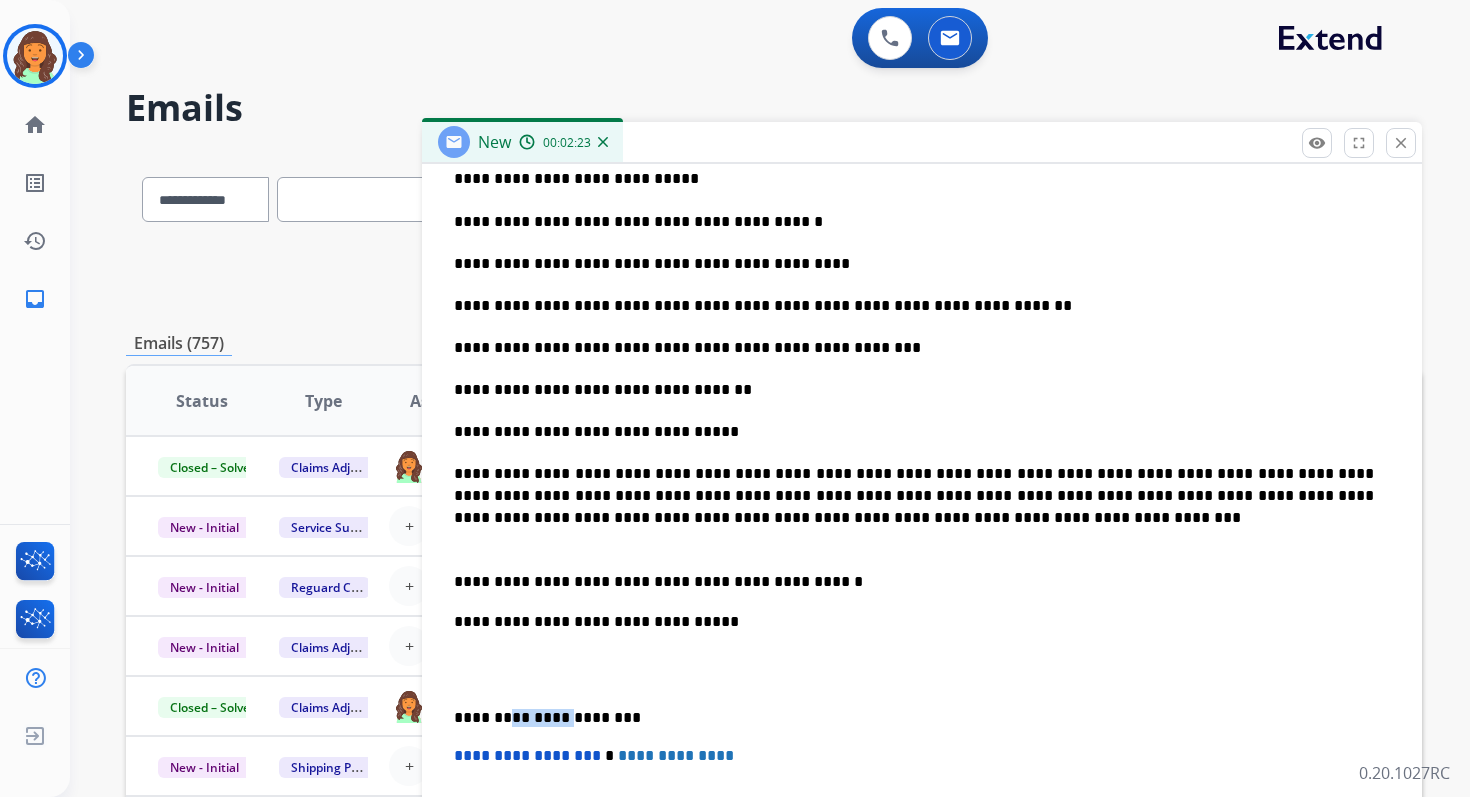 click on "**********" at bounding box center (914, 718) 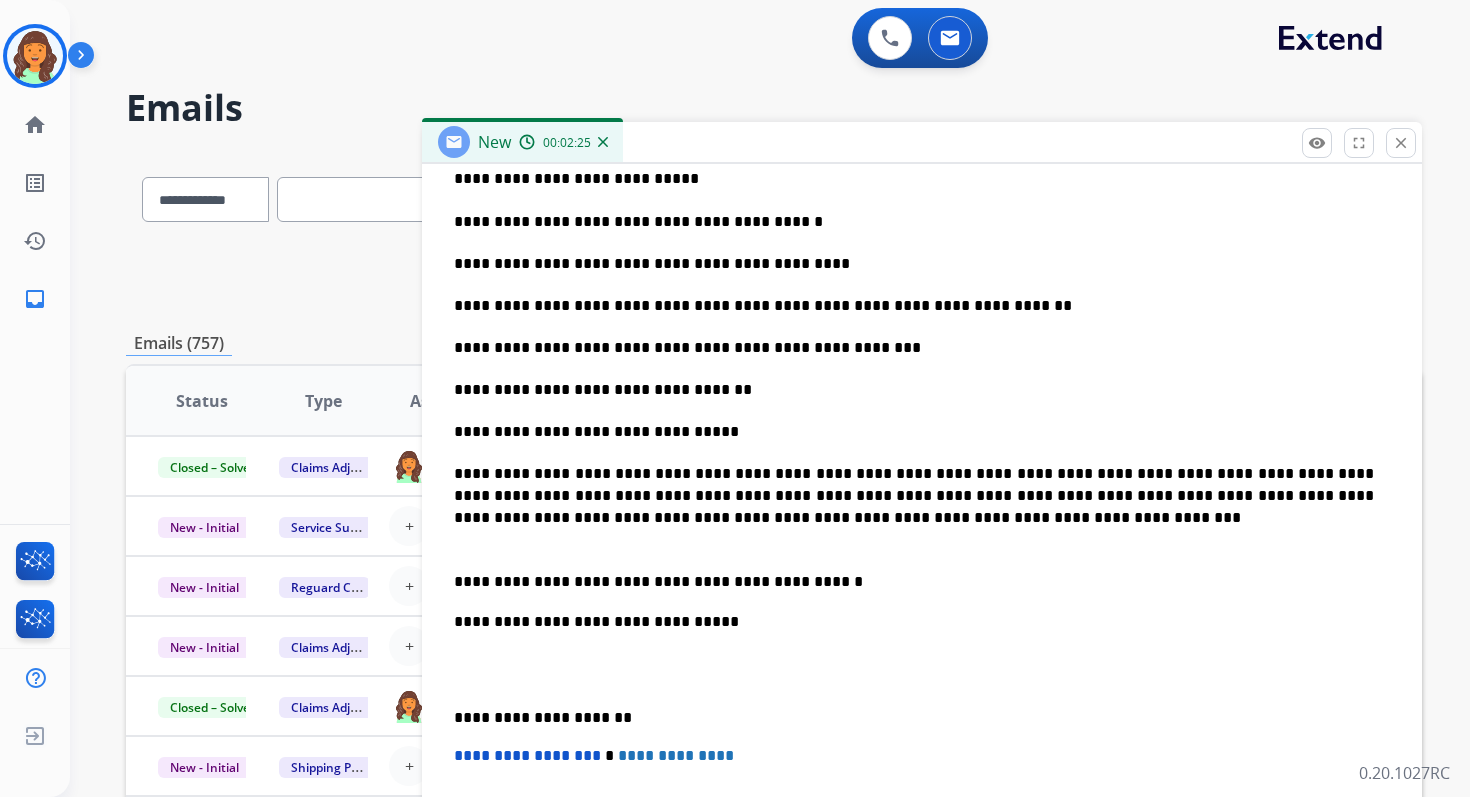click on "**********" at bounding box center (527, 755) 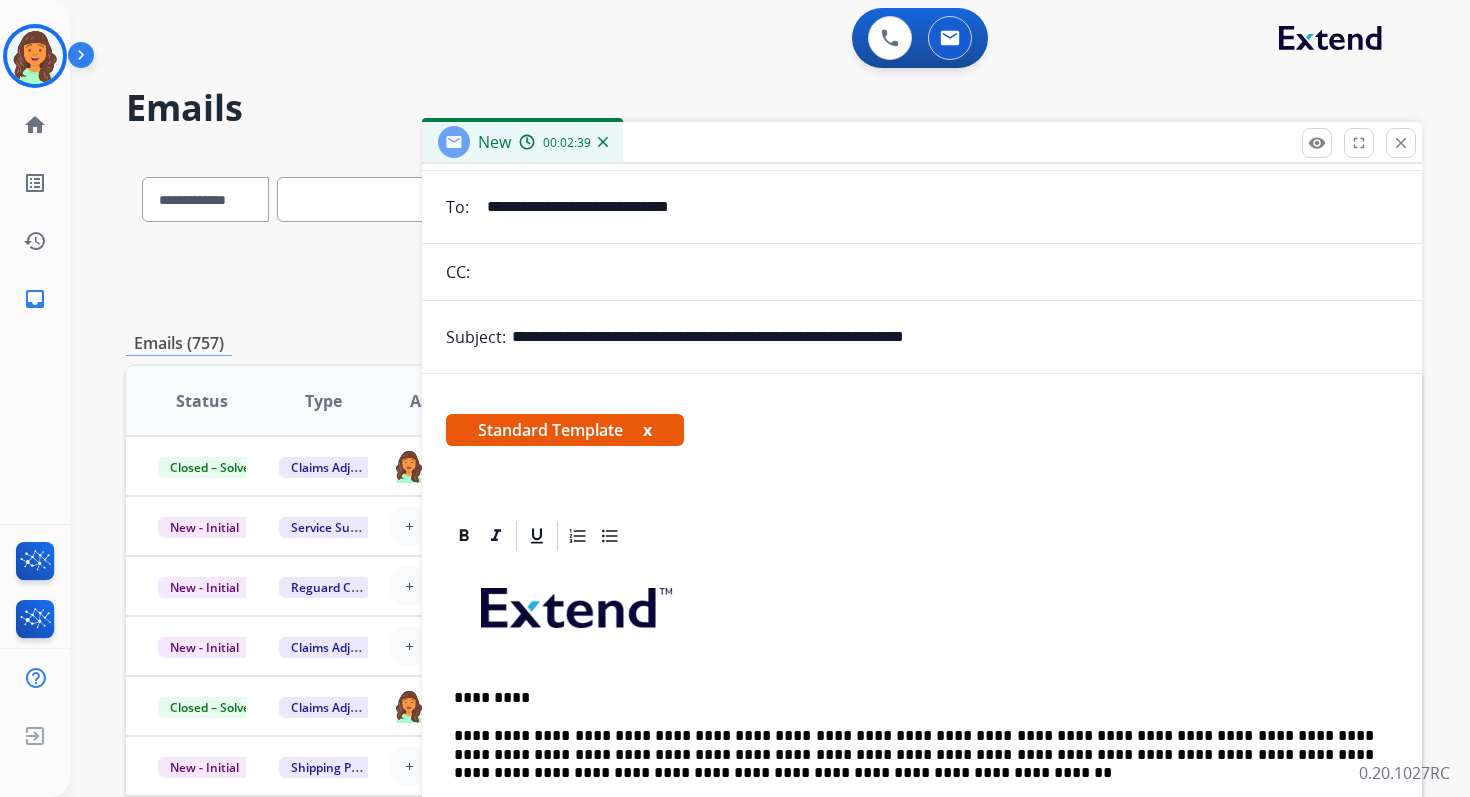 scroll, scrollTop: 0, scrollLeft: 0, axis: both 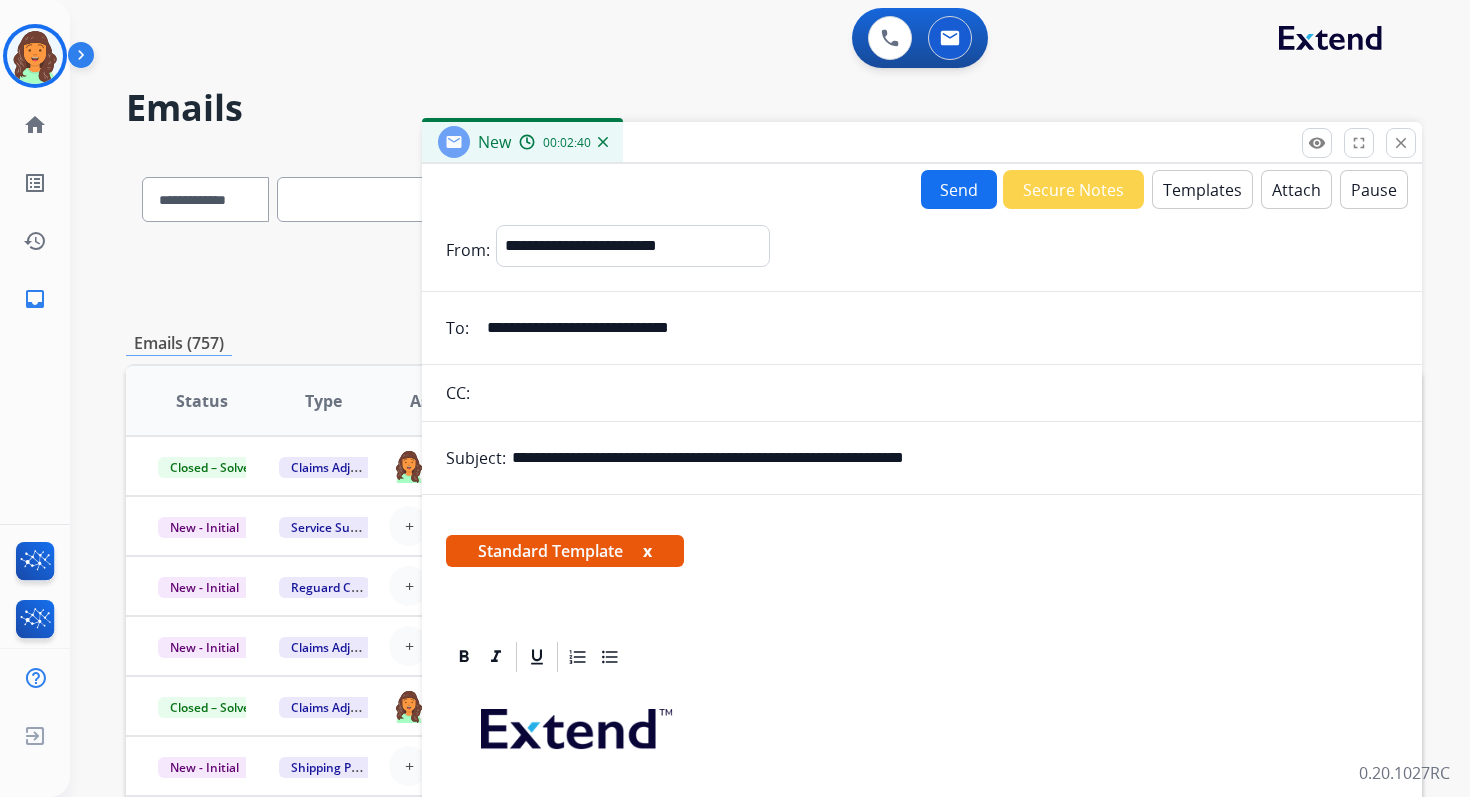 click on "Send" at bounding box center [959, 189] 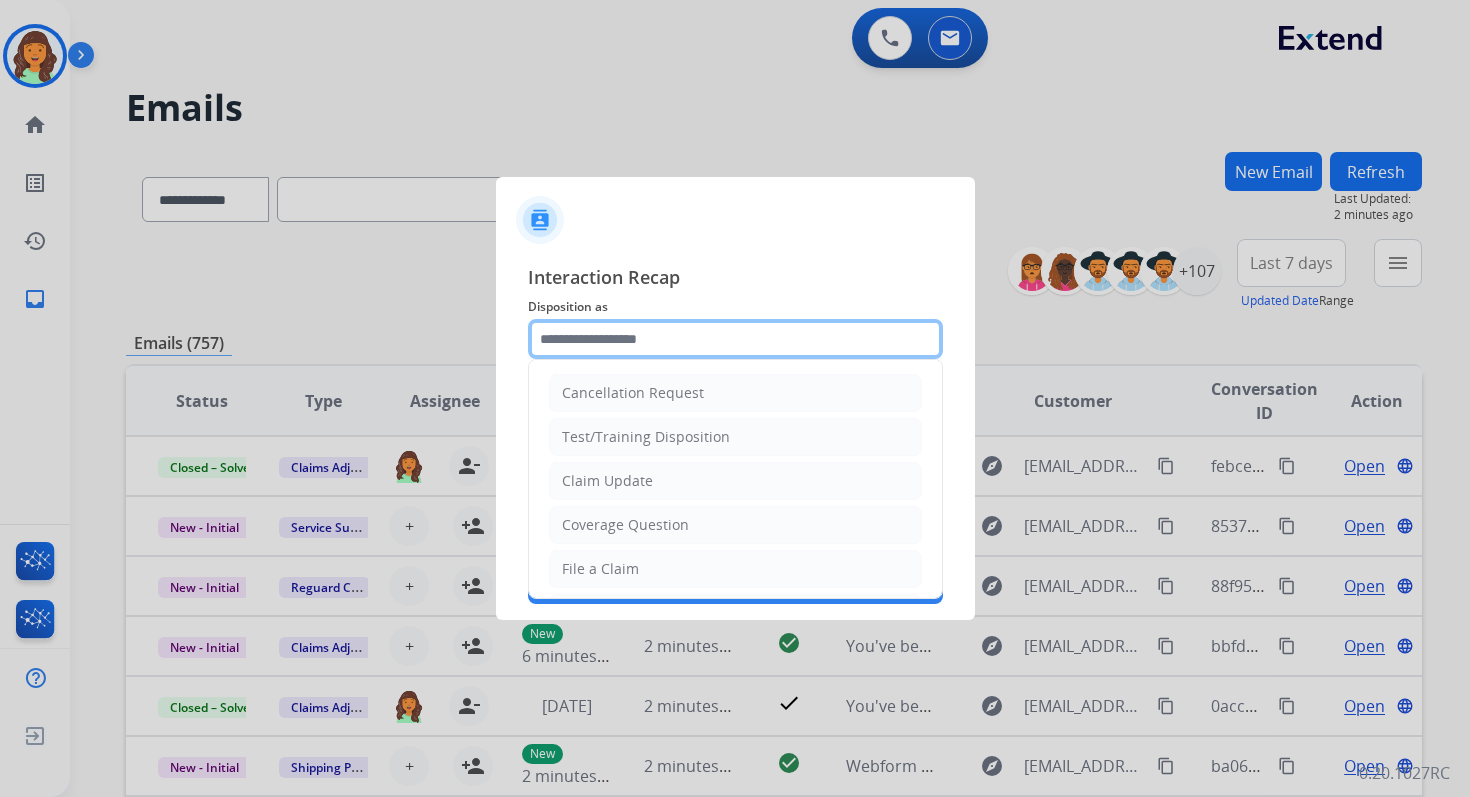 click 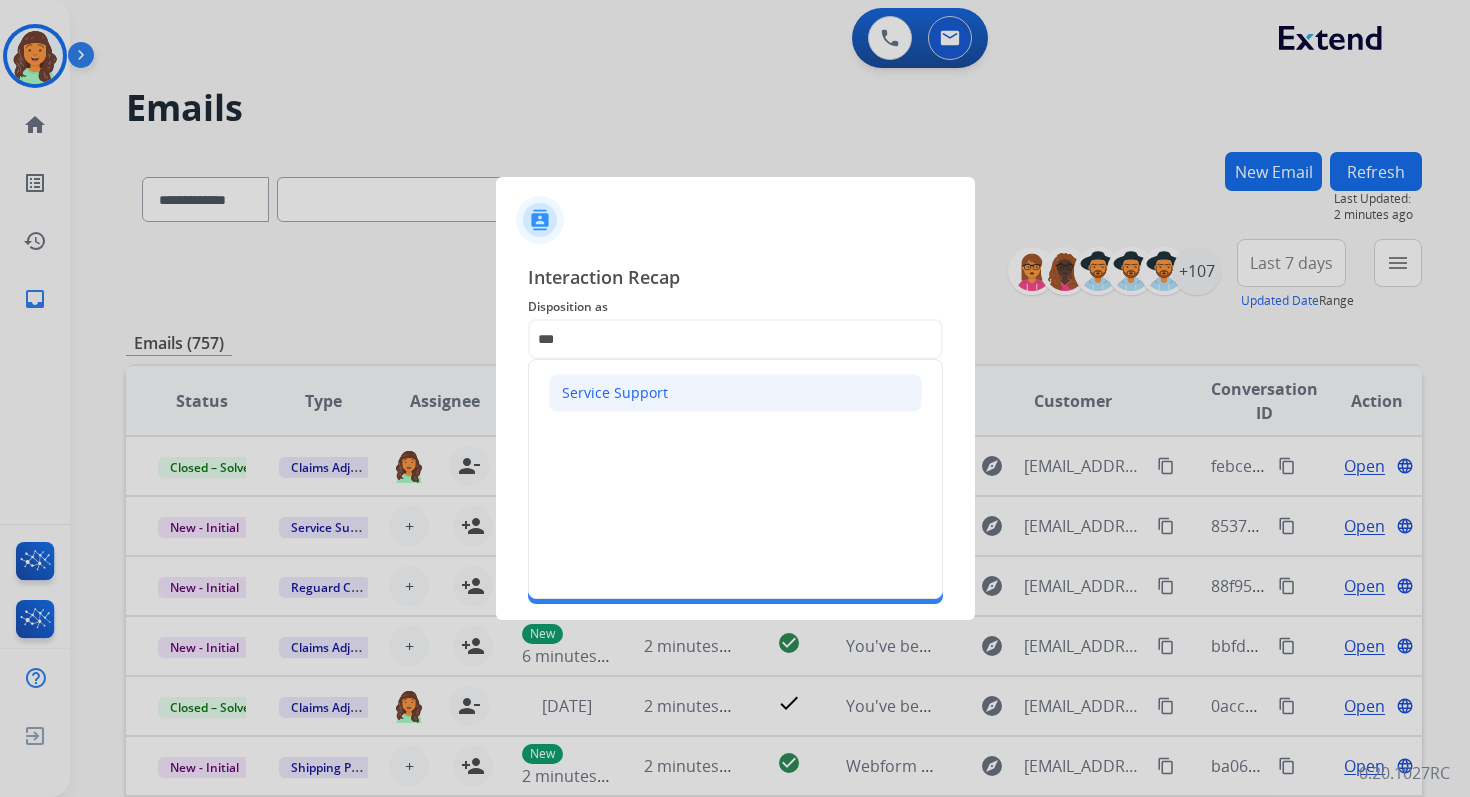 click on "Service Support" 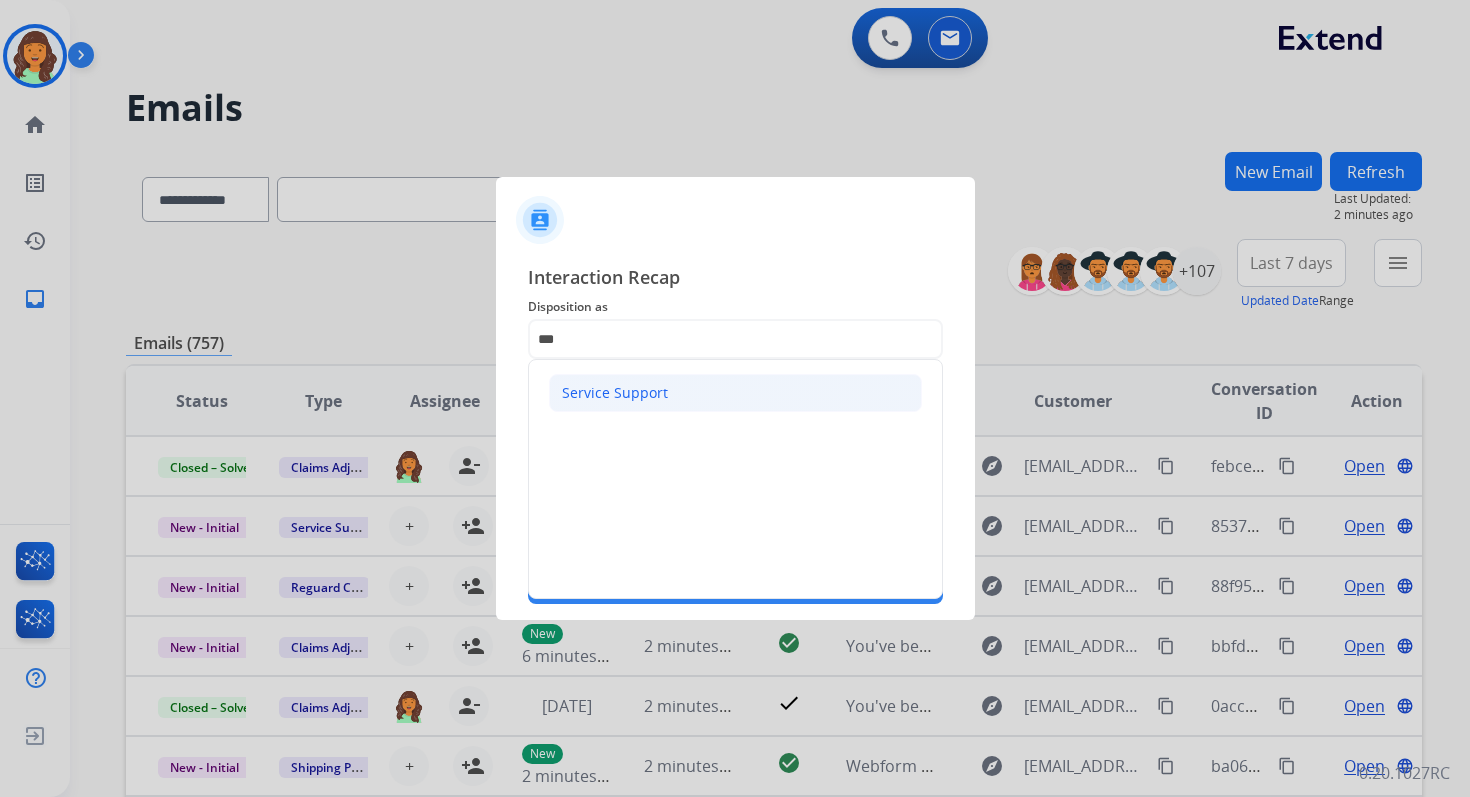 type on "**********" 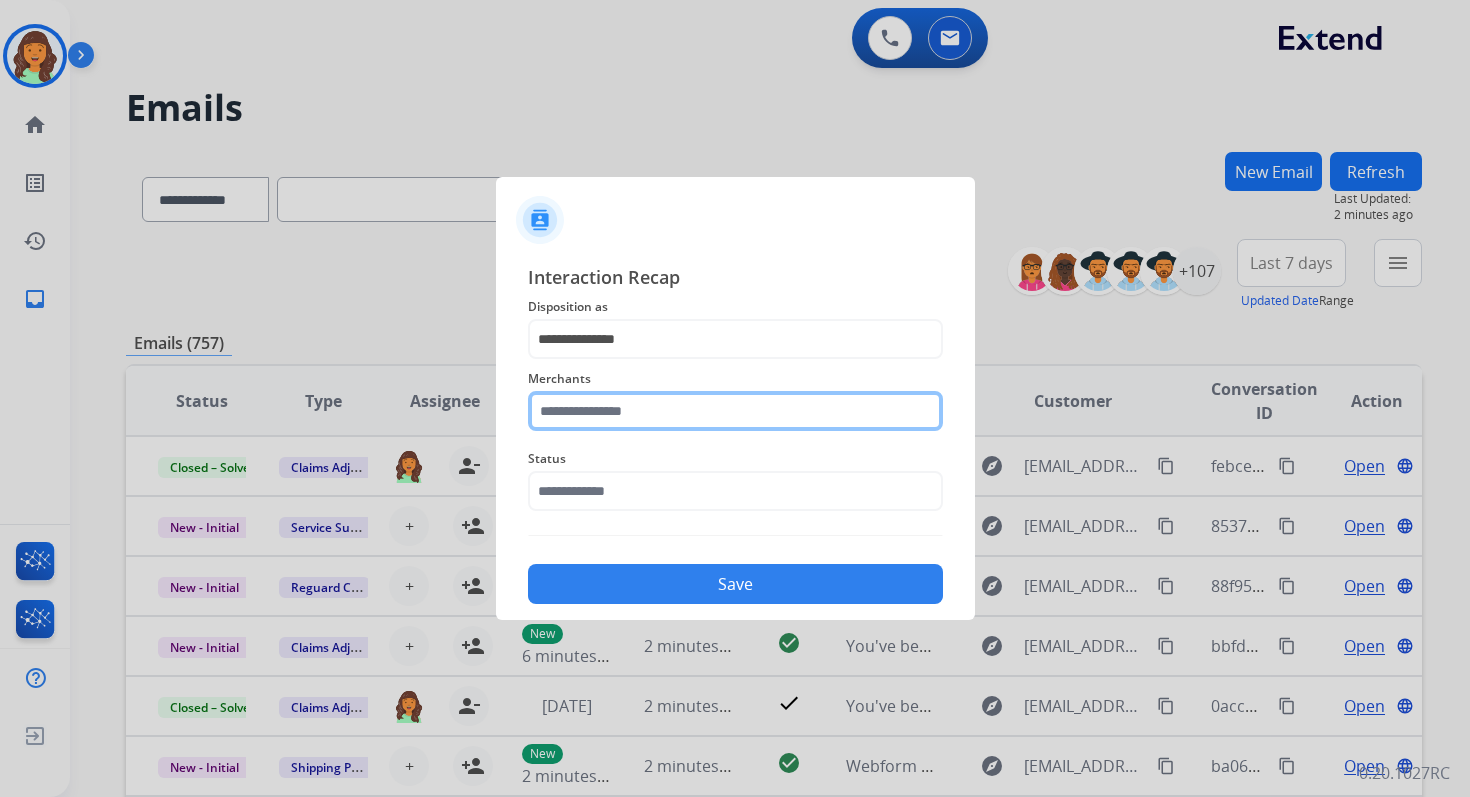 click 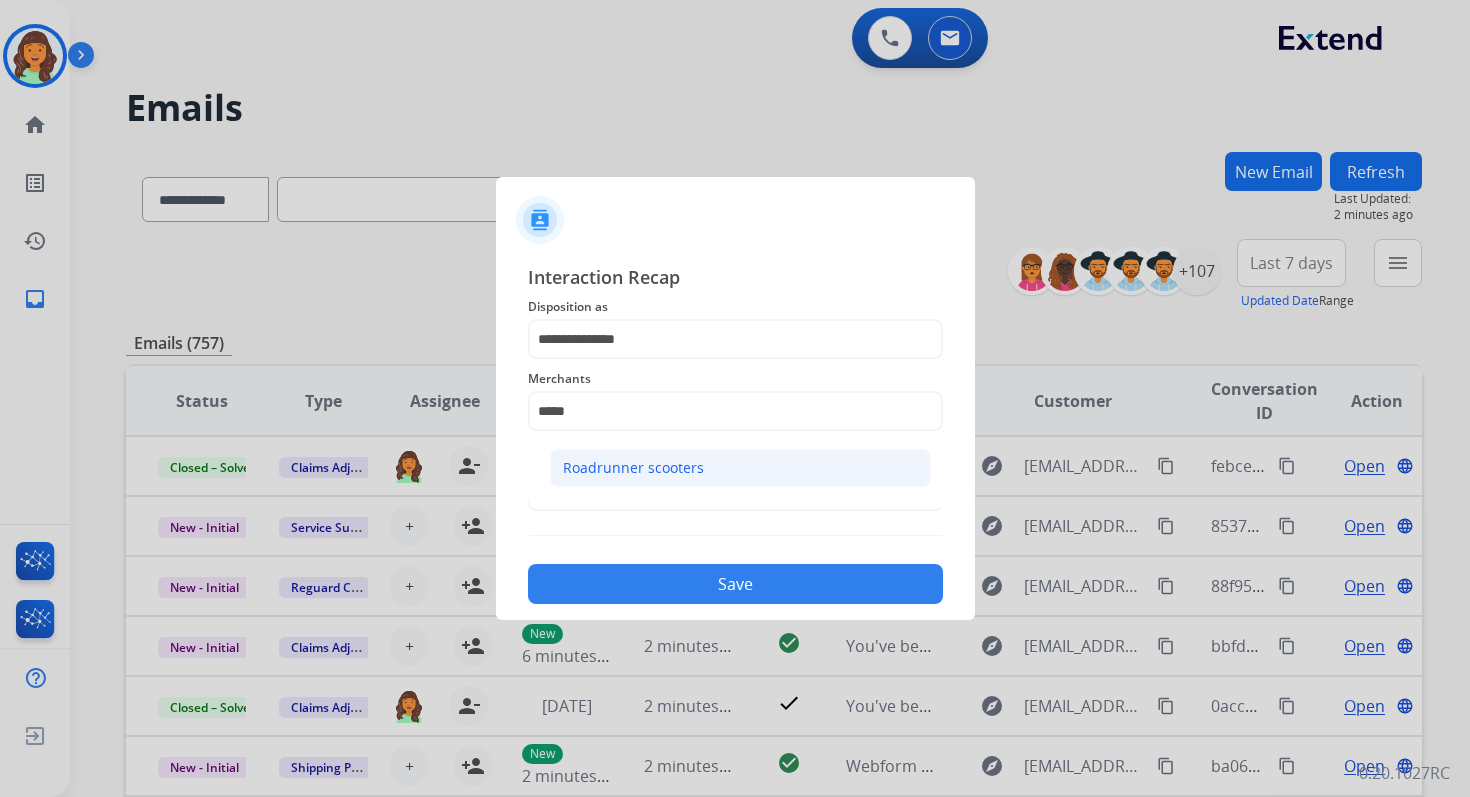 click on "Roadrunner scooters" 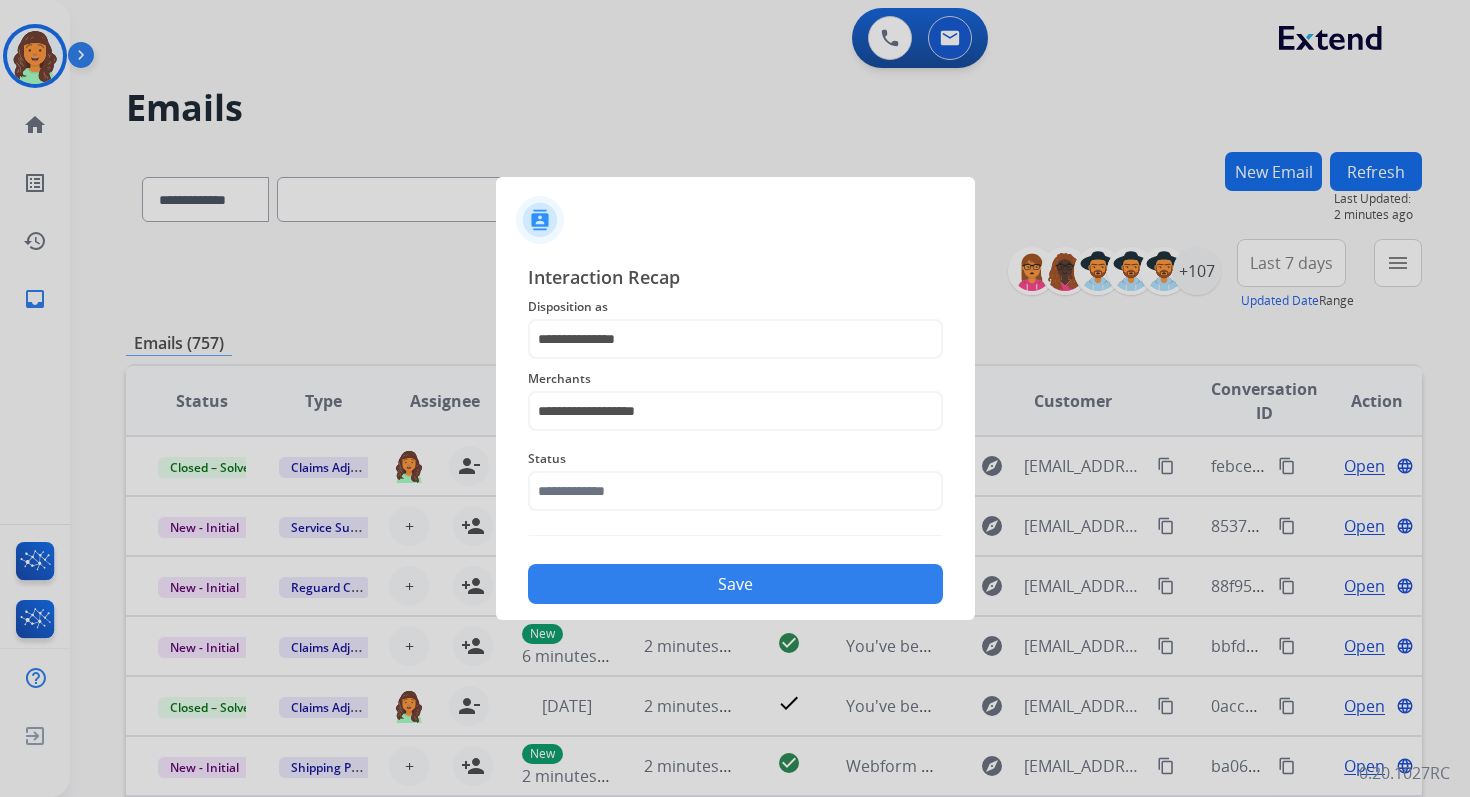click on "Status" 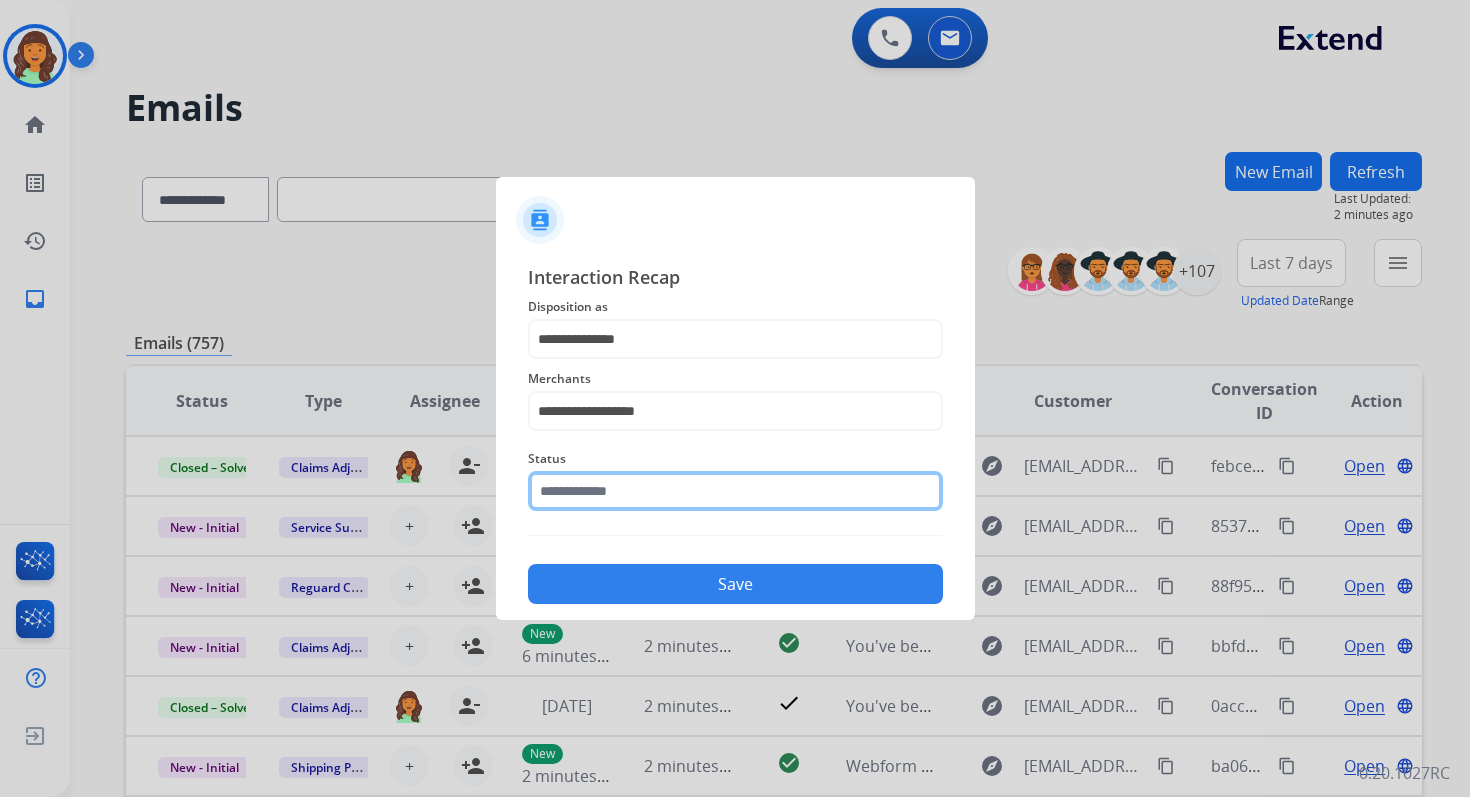 click 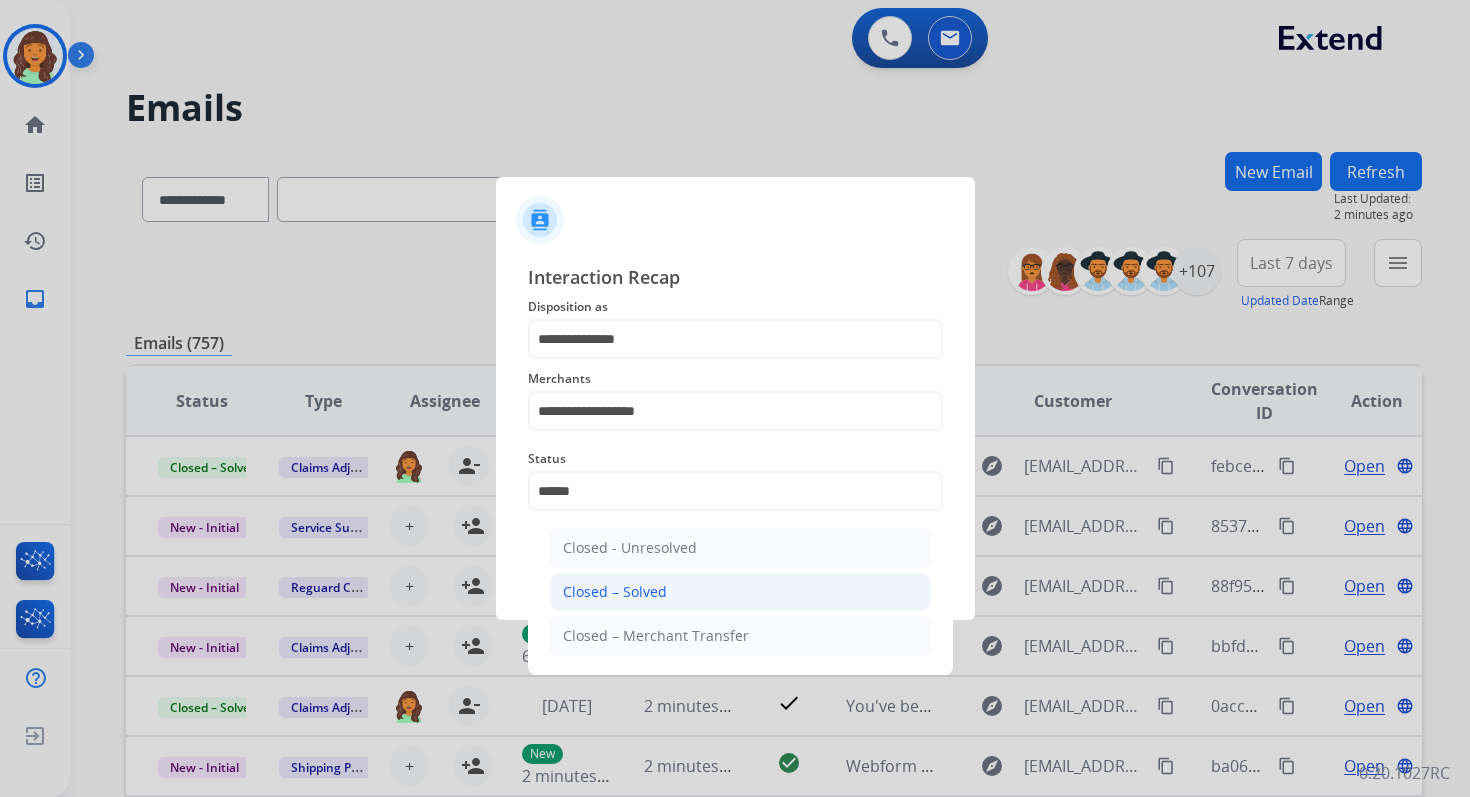 click on "Closed – Solved" 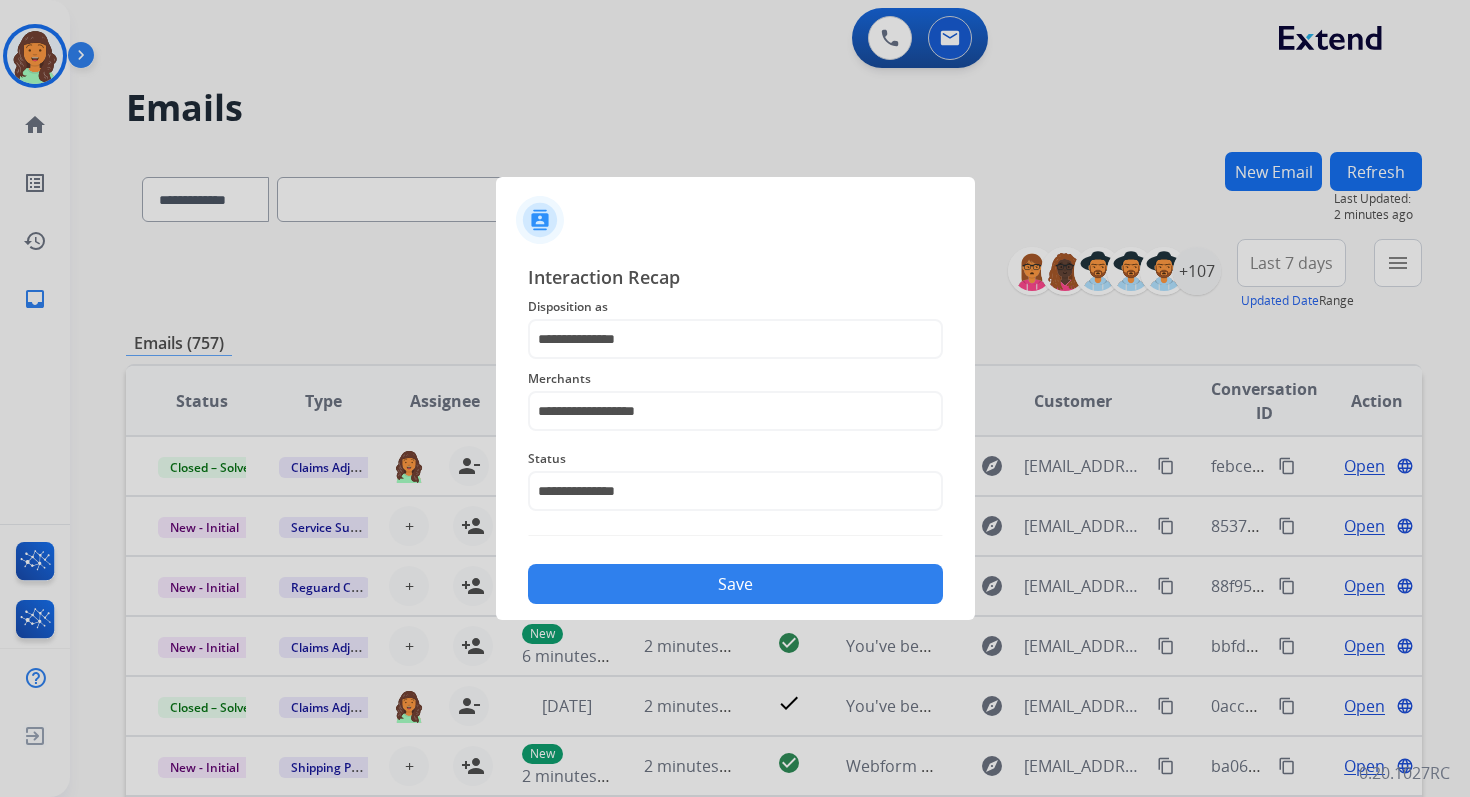 click on "Save" 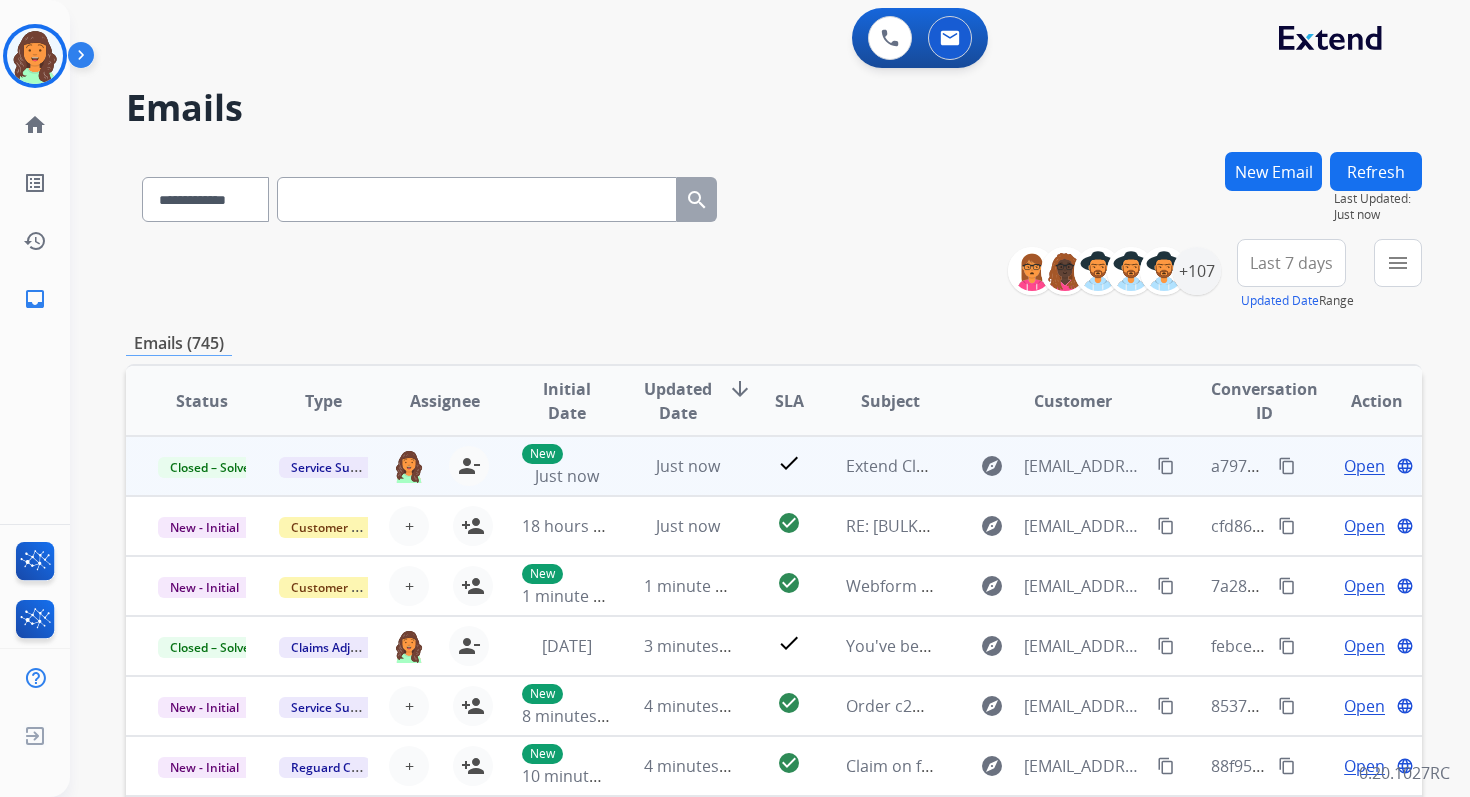click on "content_copy" at bounding box center [1287, 466] 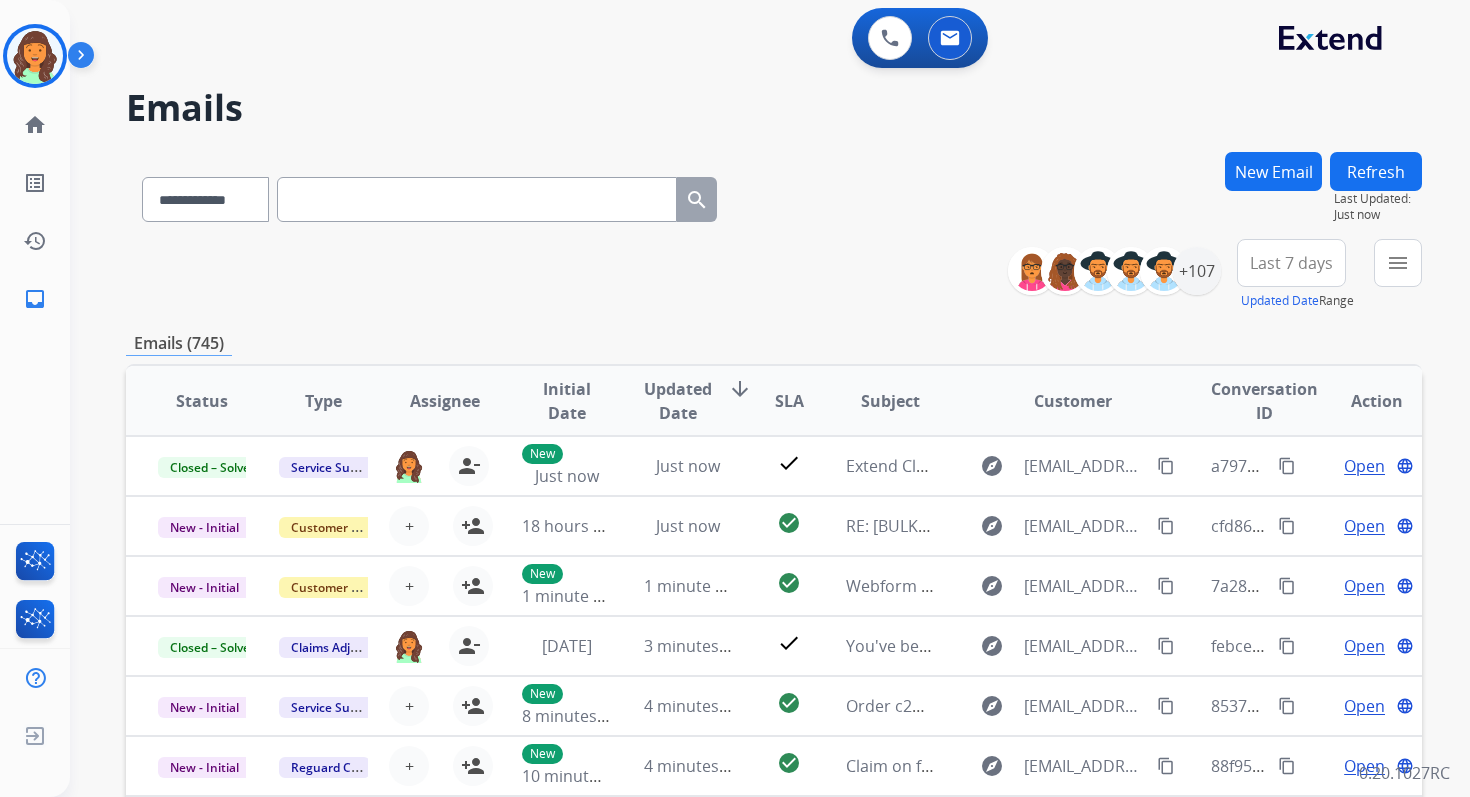 click at bounding box center (477, 199) 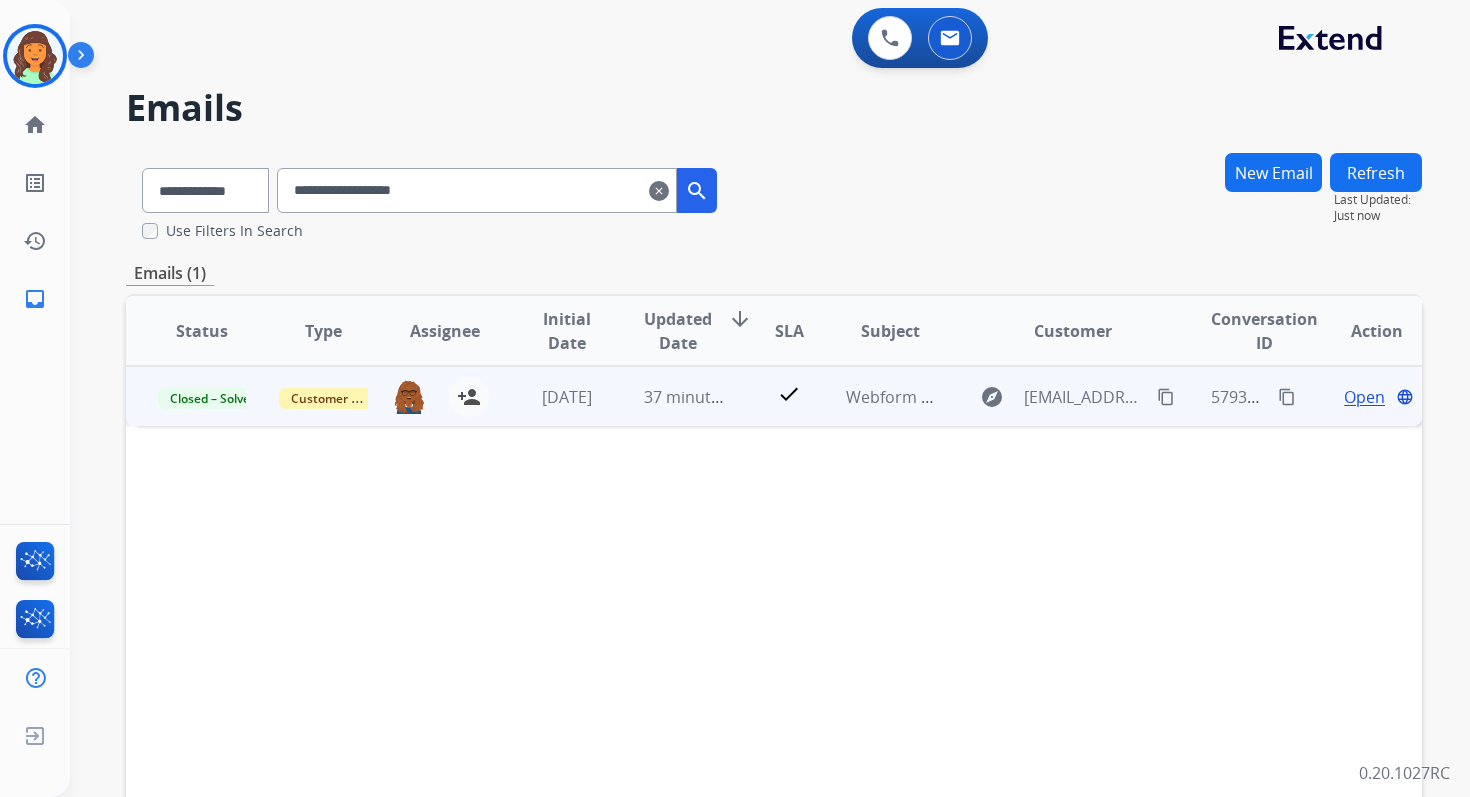 click on "Open" at bounding box center [1364, 397] 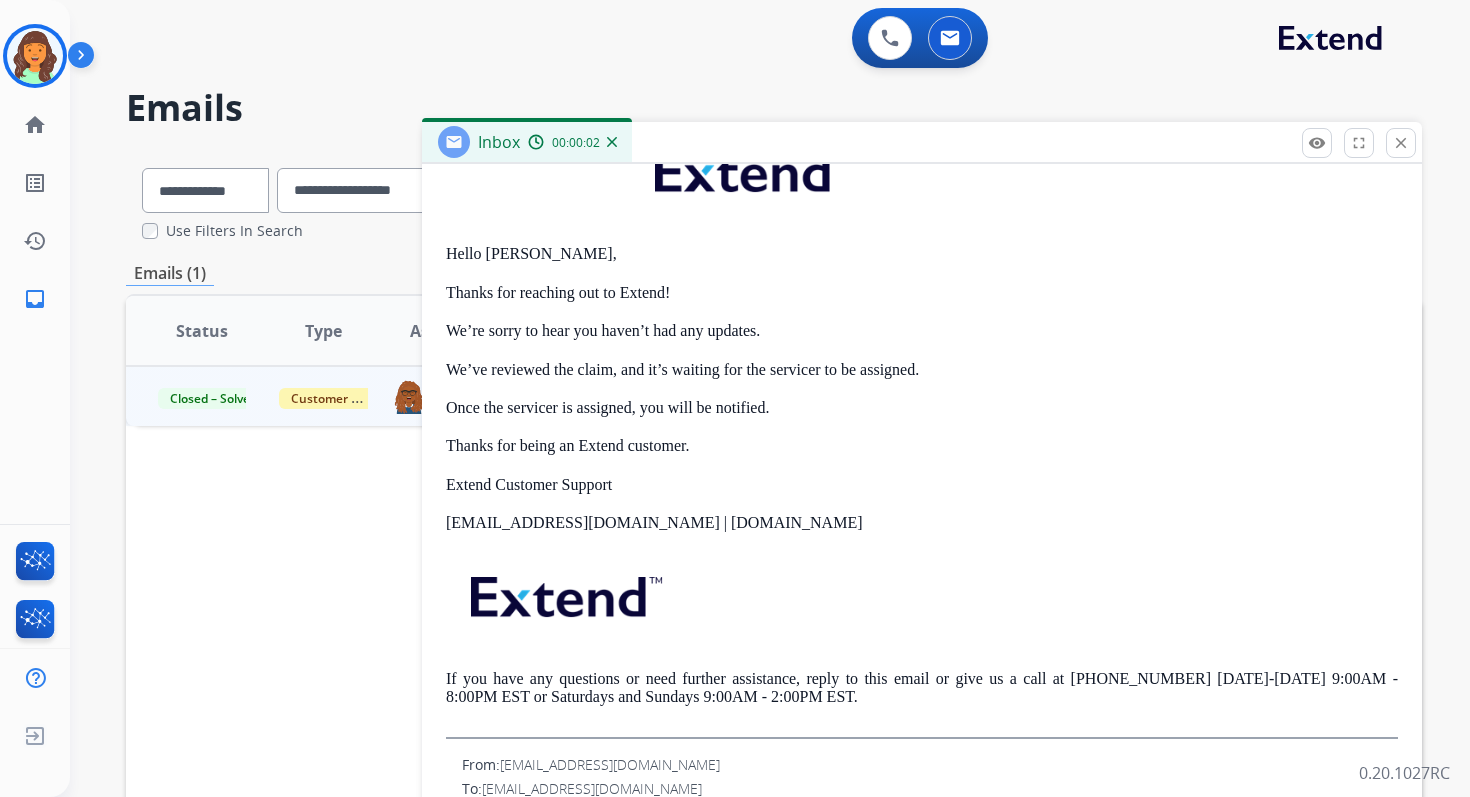 scroll, scrollTop: 0, scrollLeft: 0, axis: both 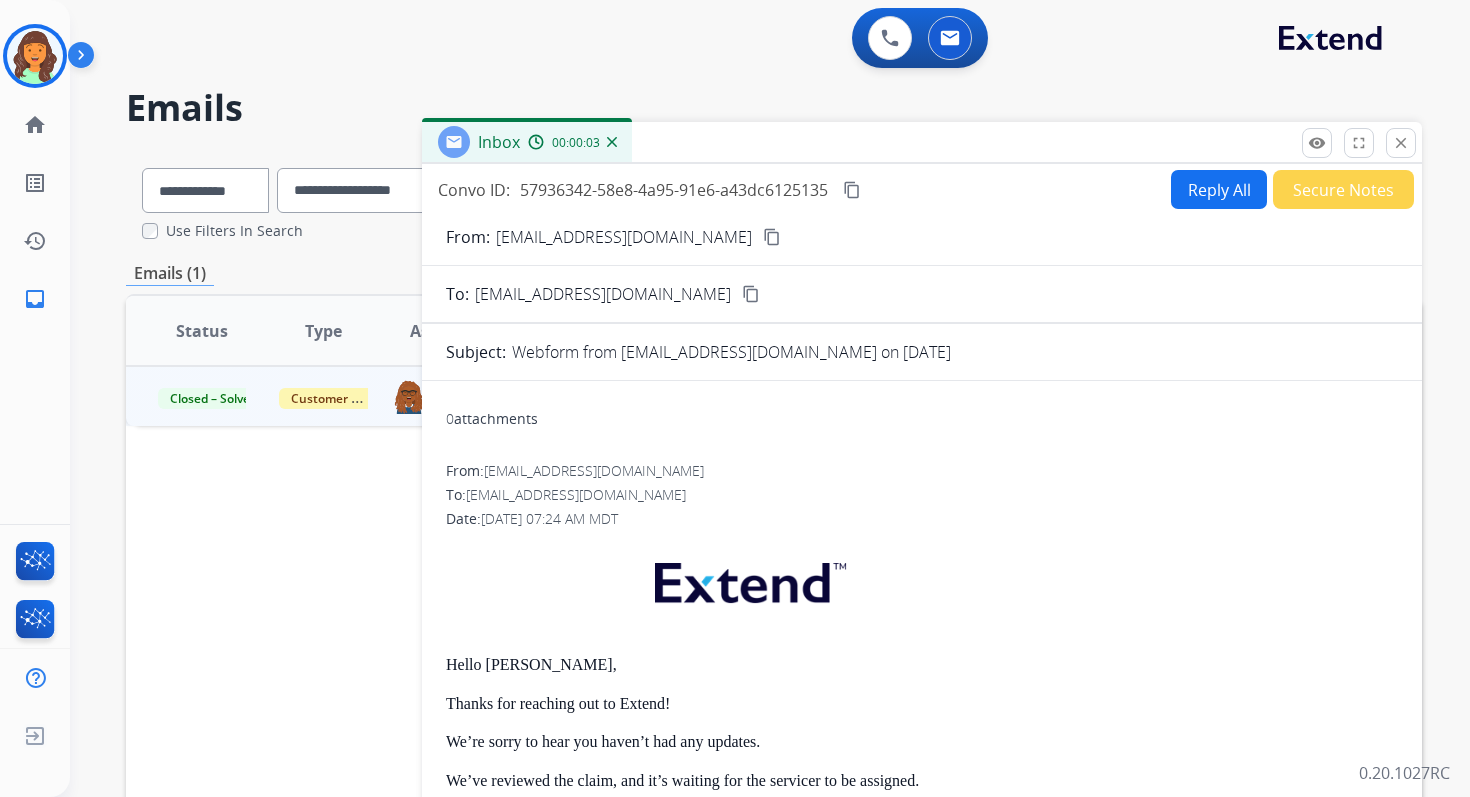 click on "Reply All" at bounding box center [1219, 189] 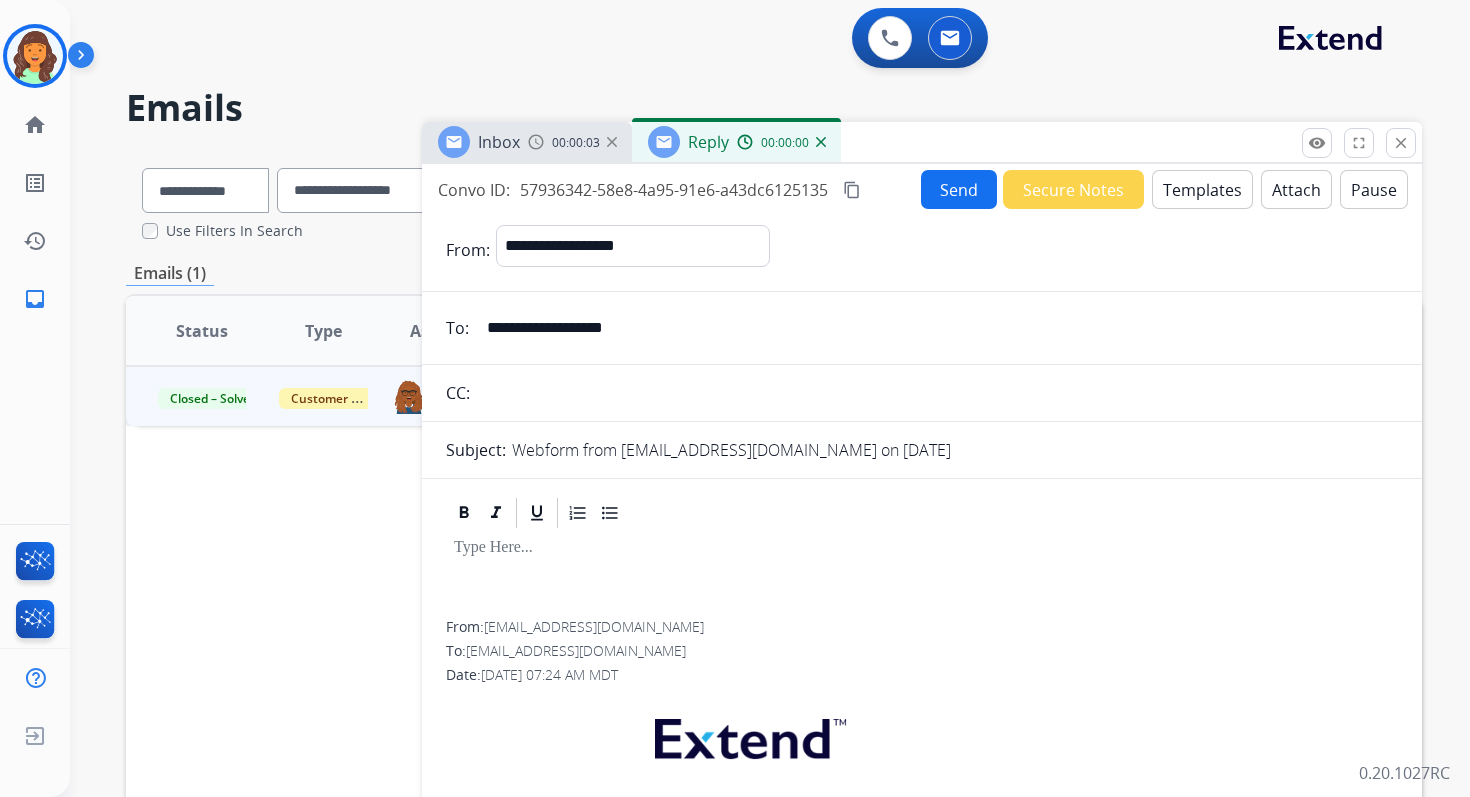 click on "Templates" at bounding box center (1202, 189) 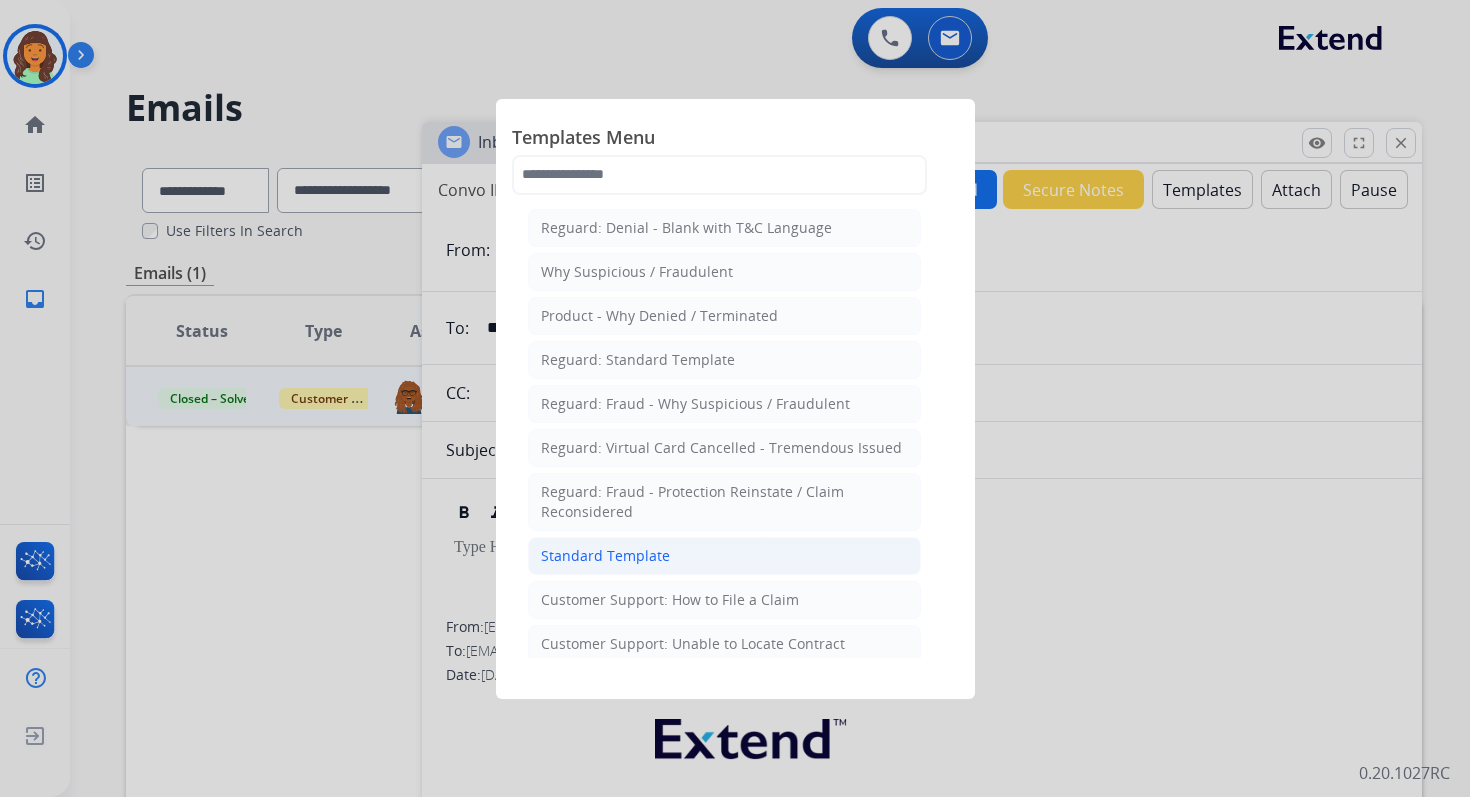 click on "Standard Template" 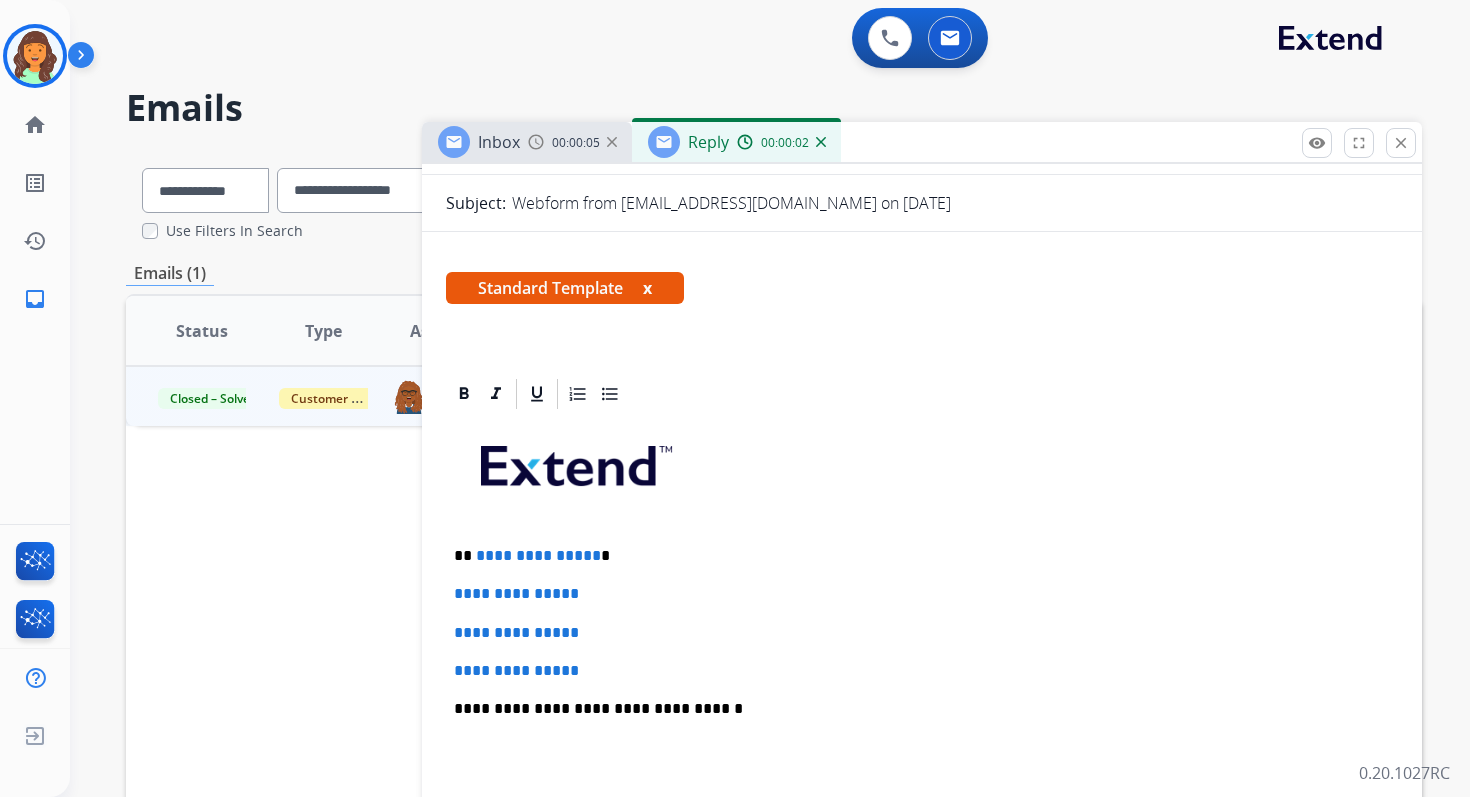 scroll, scrollTop: 349, scrollLeft: 0, axis: vertical 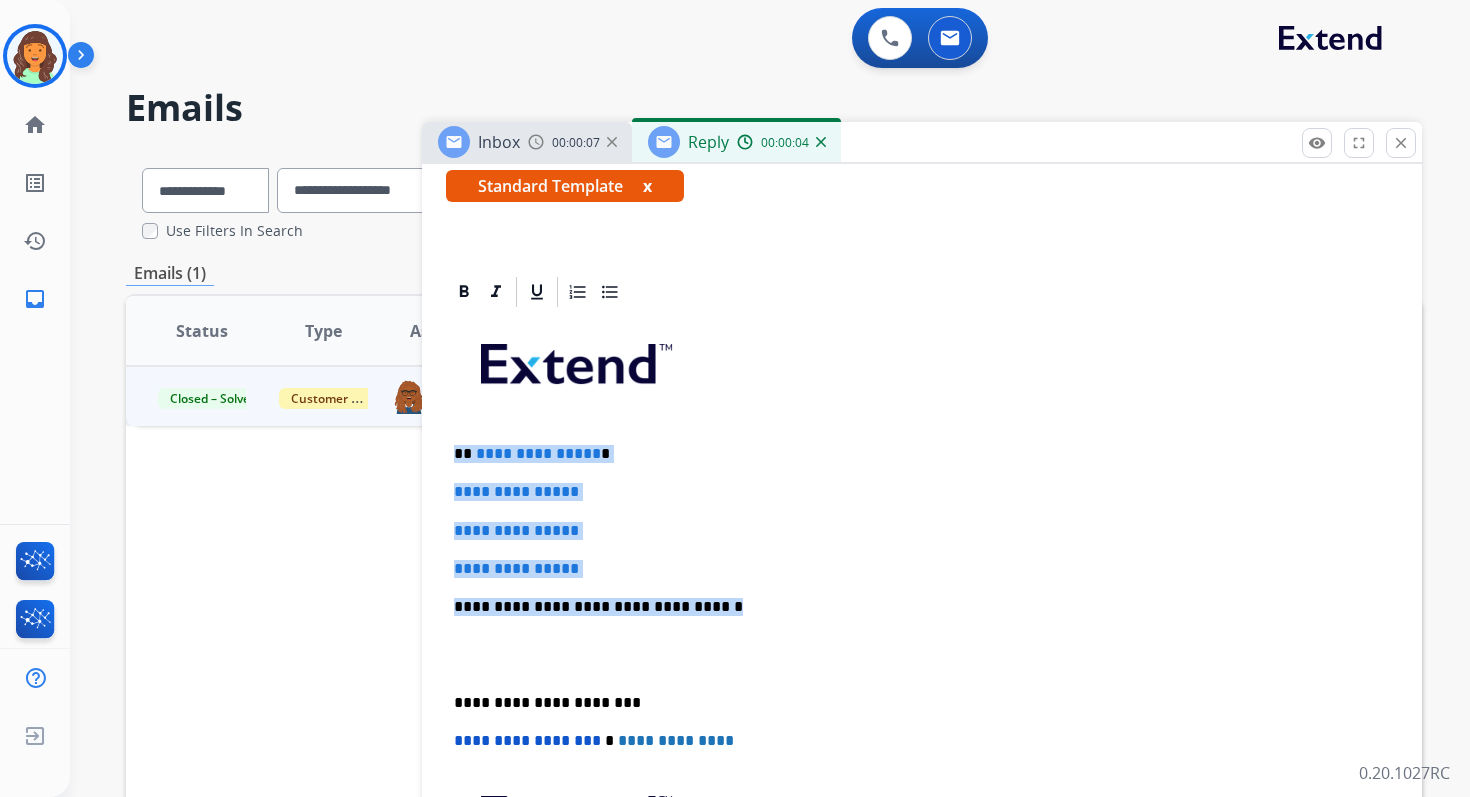 drag, startPoint x: 456, startPoint y: 453, endPoint x: 709, endPoint y: 604, distance: 294.63538 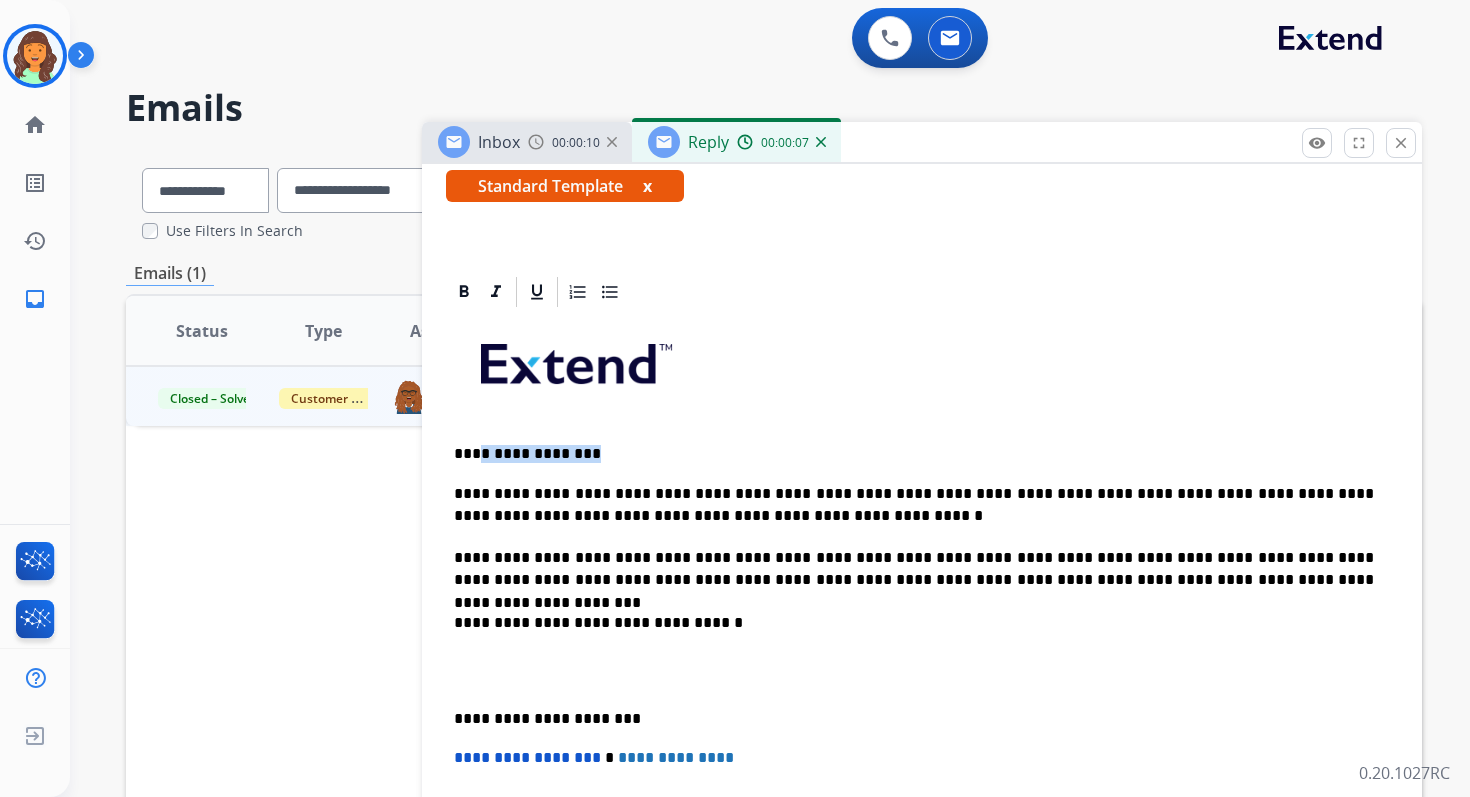 drag, startPoint x: 594, startPoint y: 454, endPoint x: 474, endPoint y: 454, distance: 120 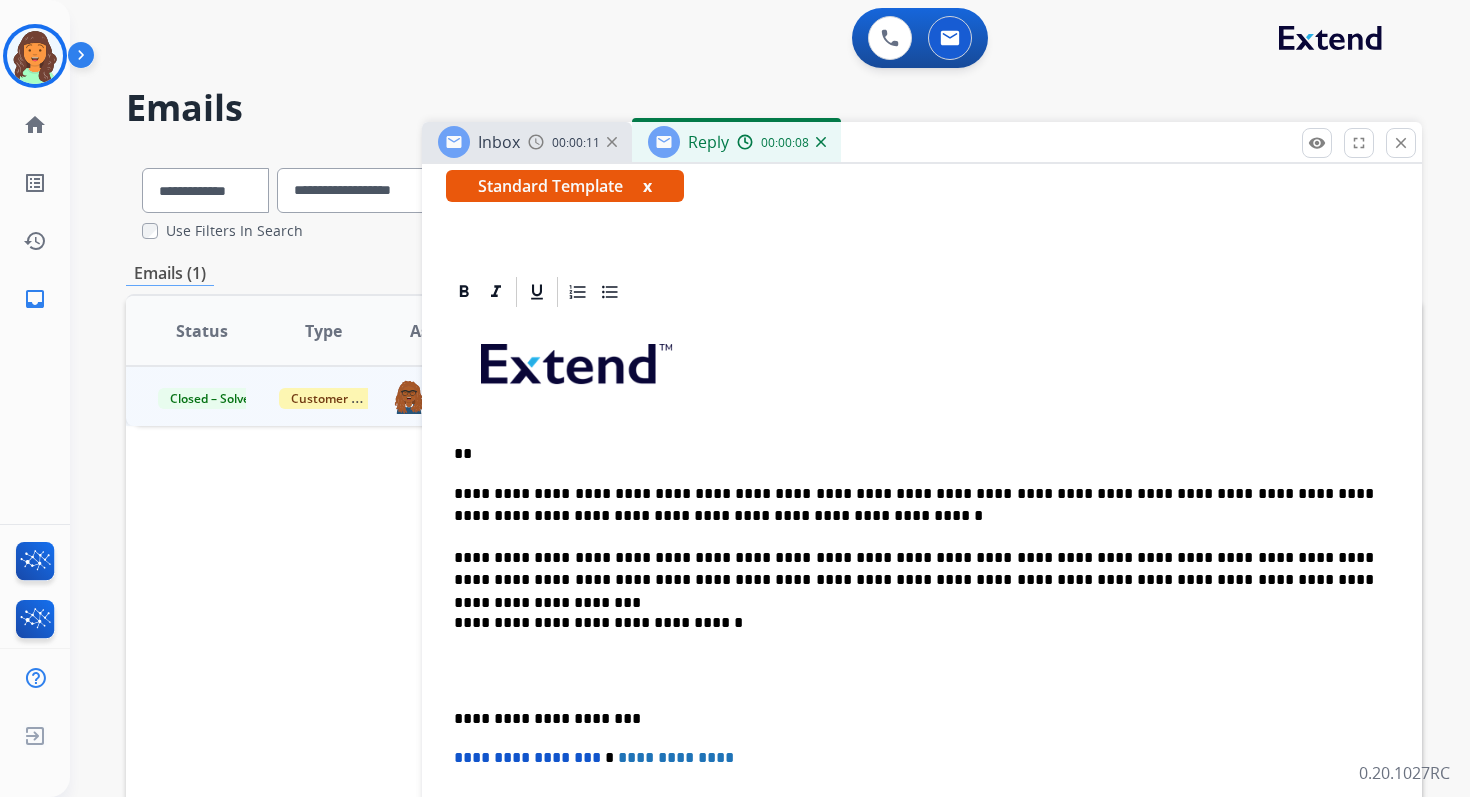 type 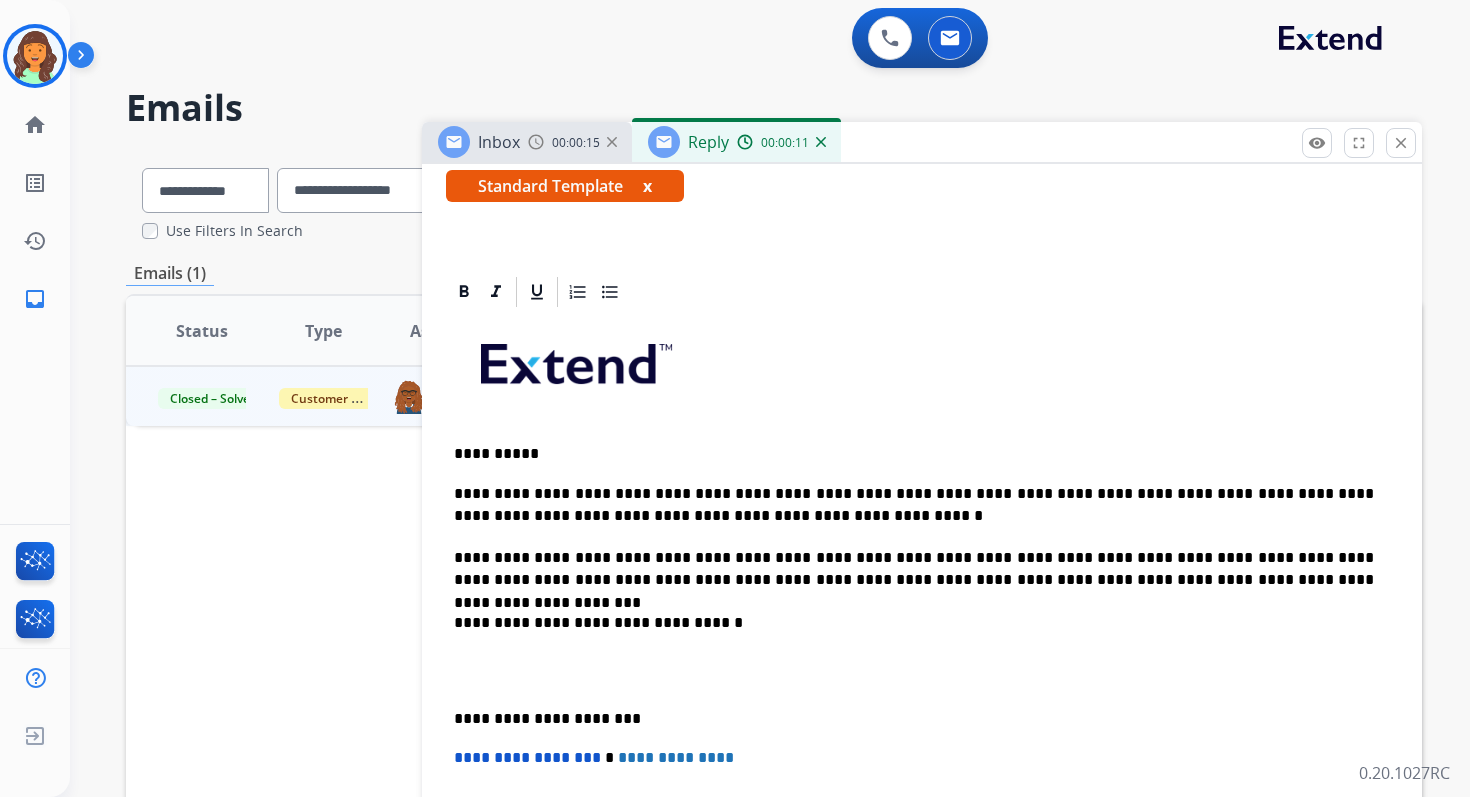 click on "**********" at bounding box center (914, 505) 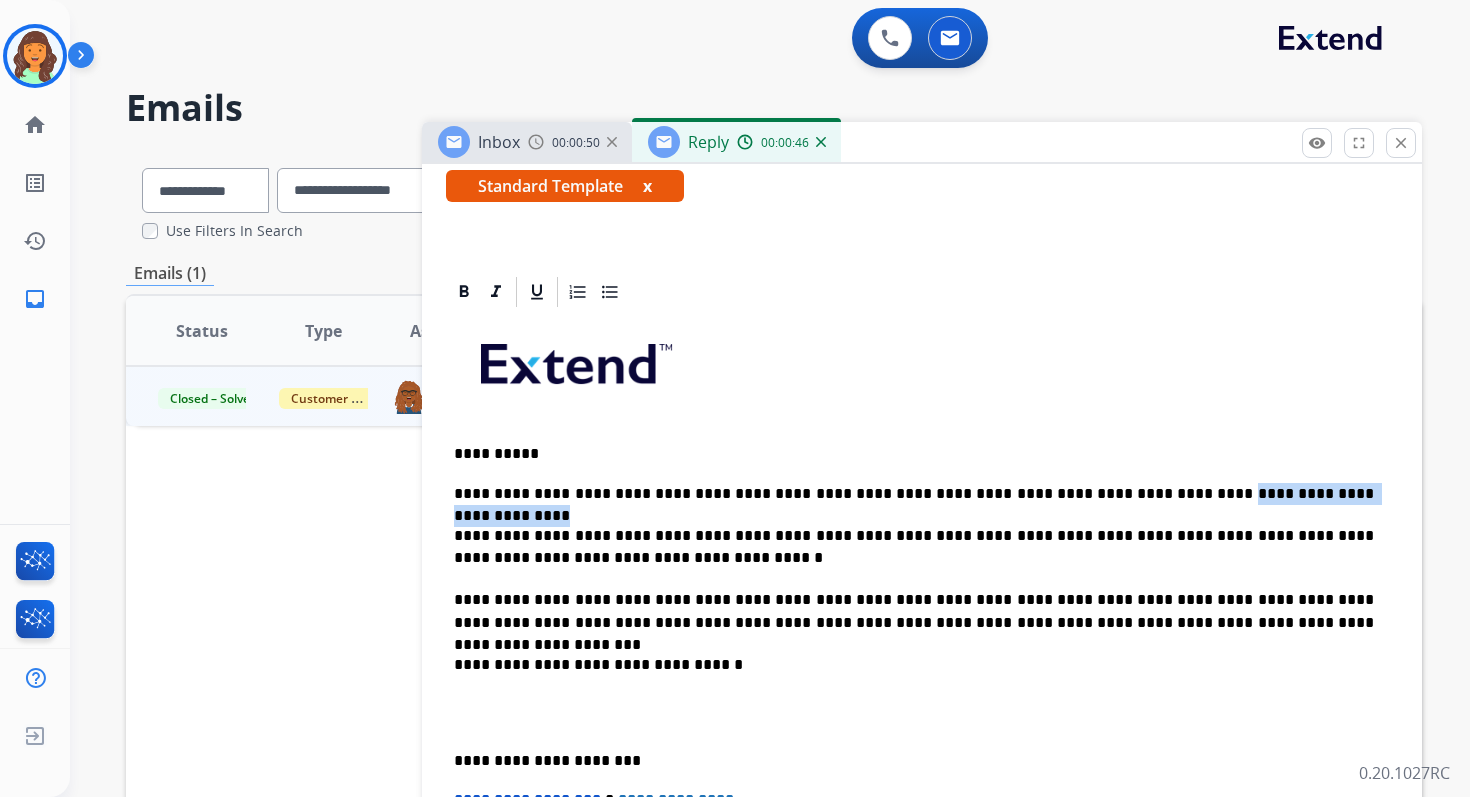 drag, startPoint x: 1291, startPoint y: 493, endPoint x: 1108, endPoint y: 487, distance: 183.09833 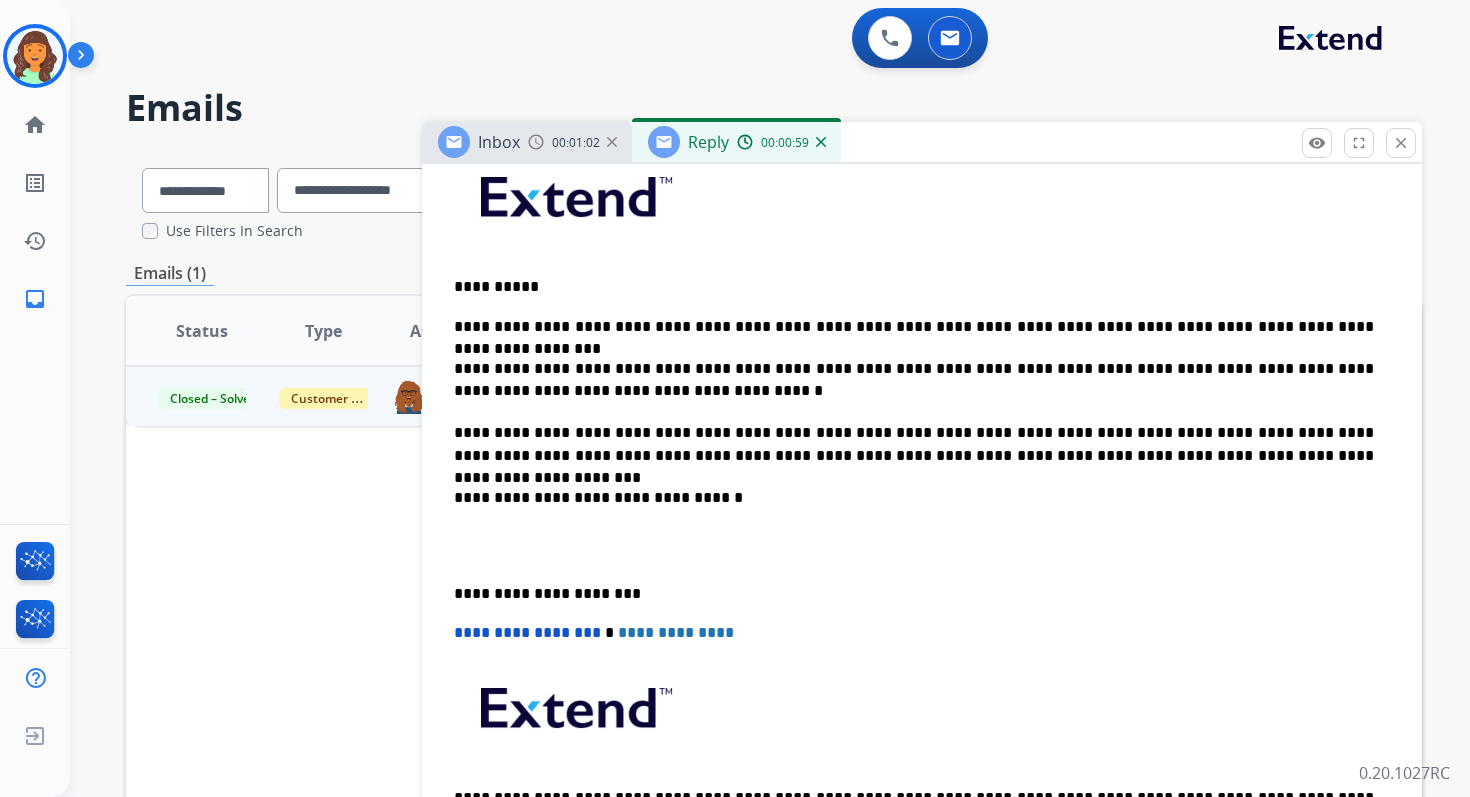 scroll, scrollTop: 593, scrollLeft: 0, axis: vertical 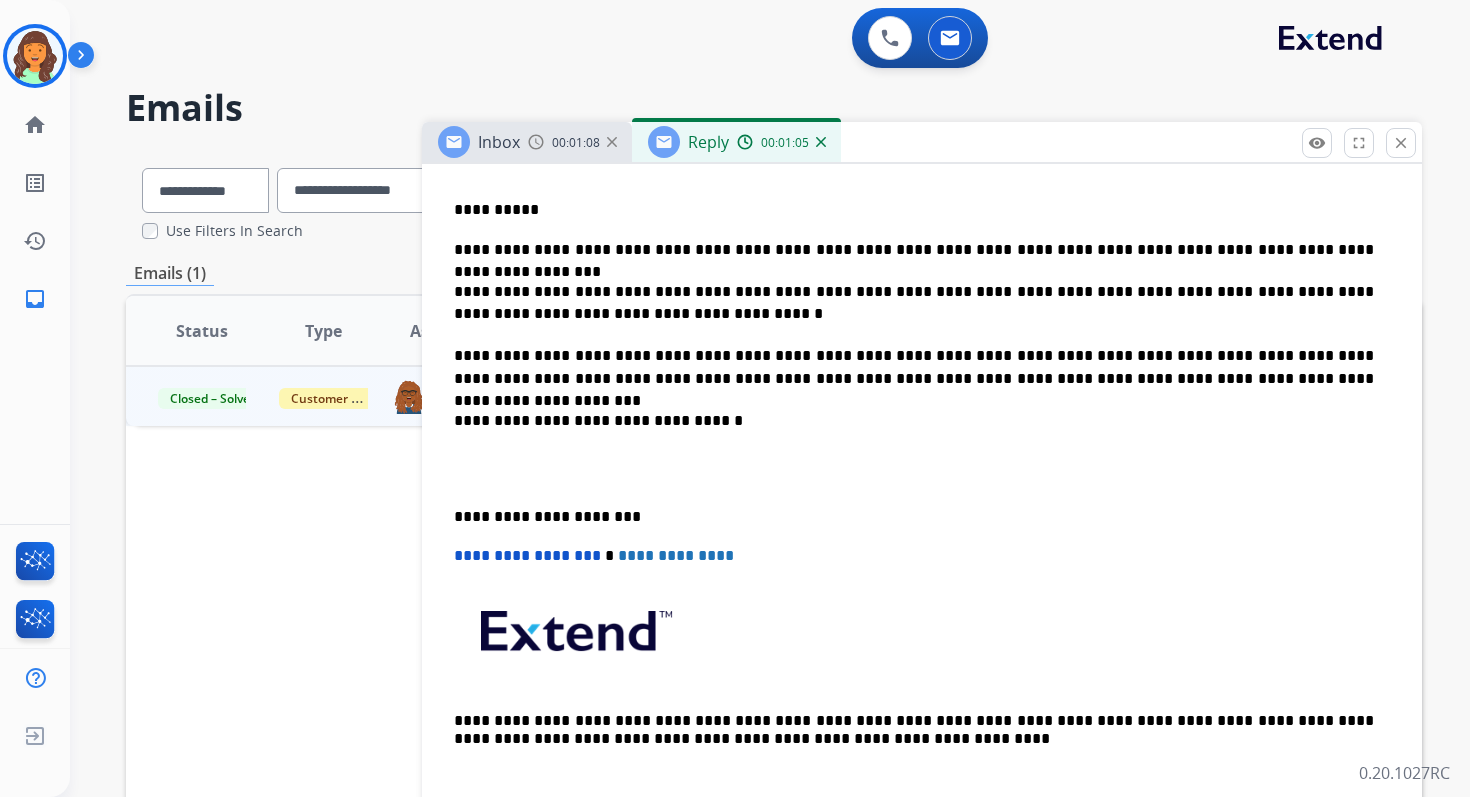 click on "**********" at bounding box center (914, 303) 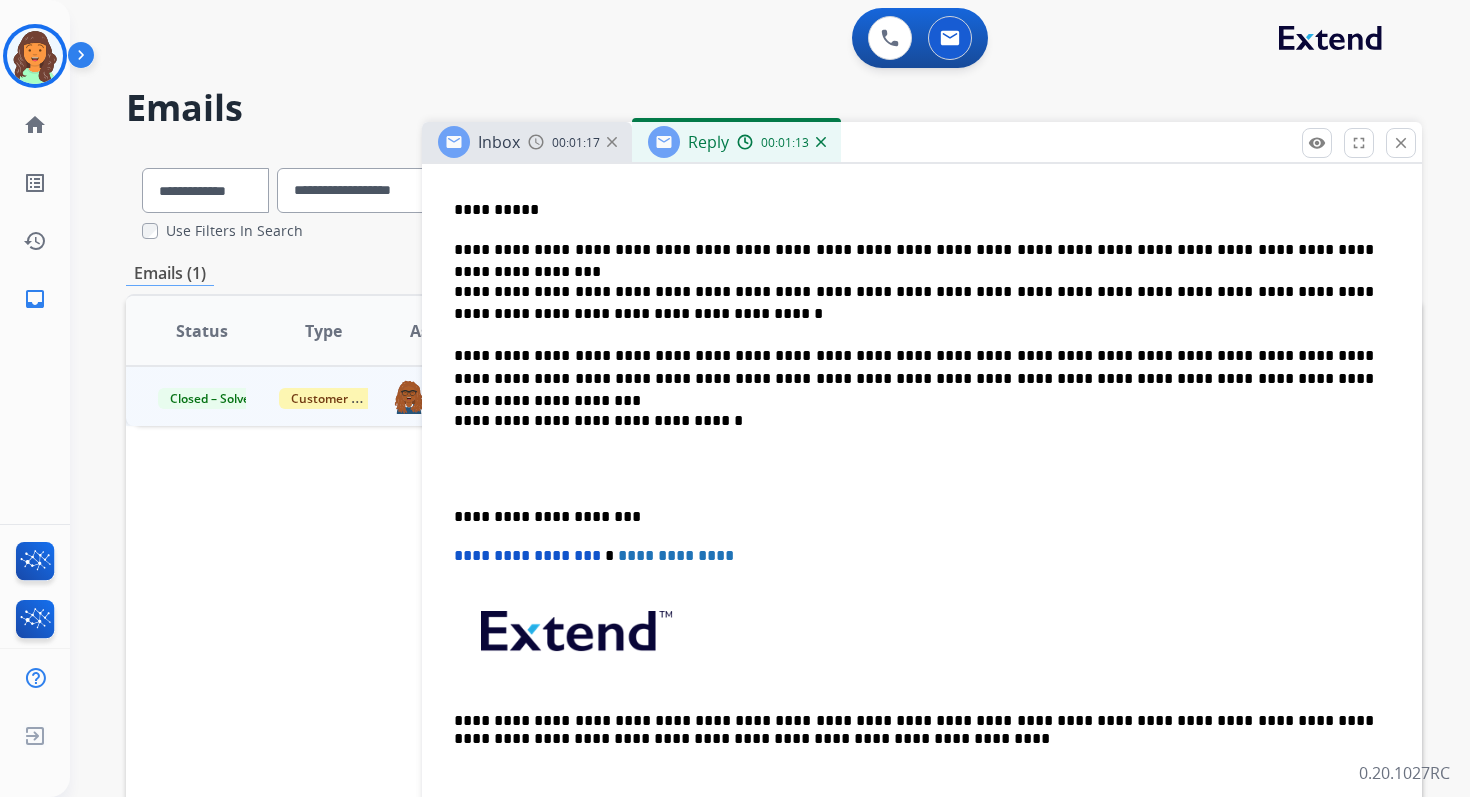 click on "**********" at bounding box center (914, 250) 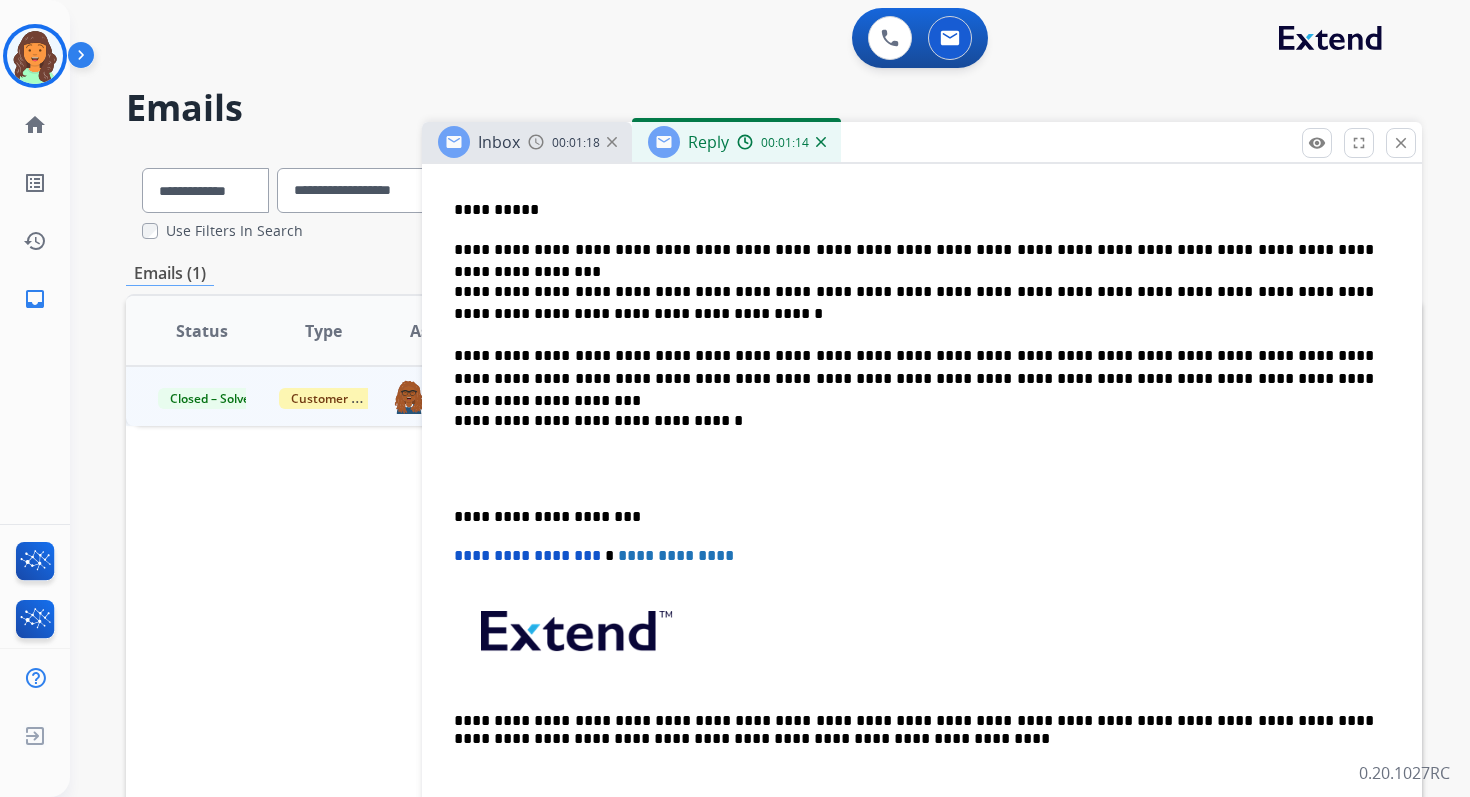click on "**********" at bounding box center [914, 250] 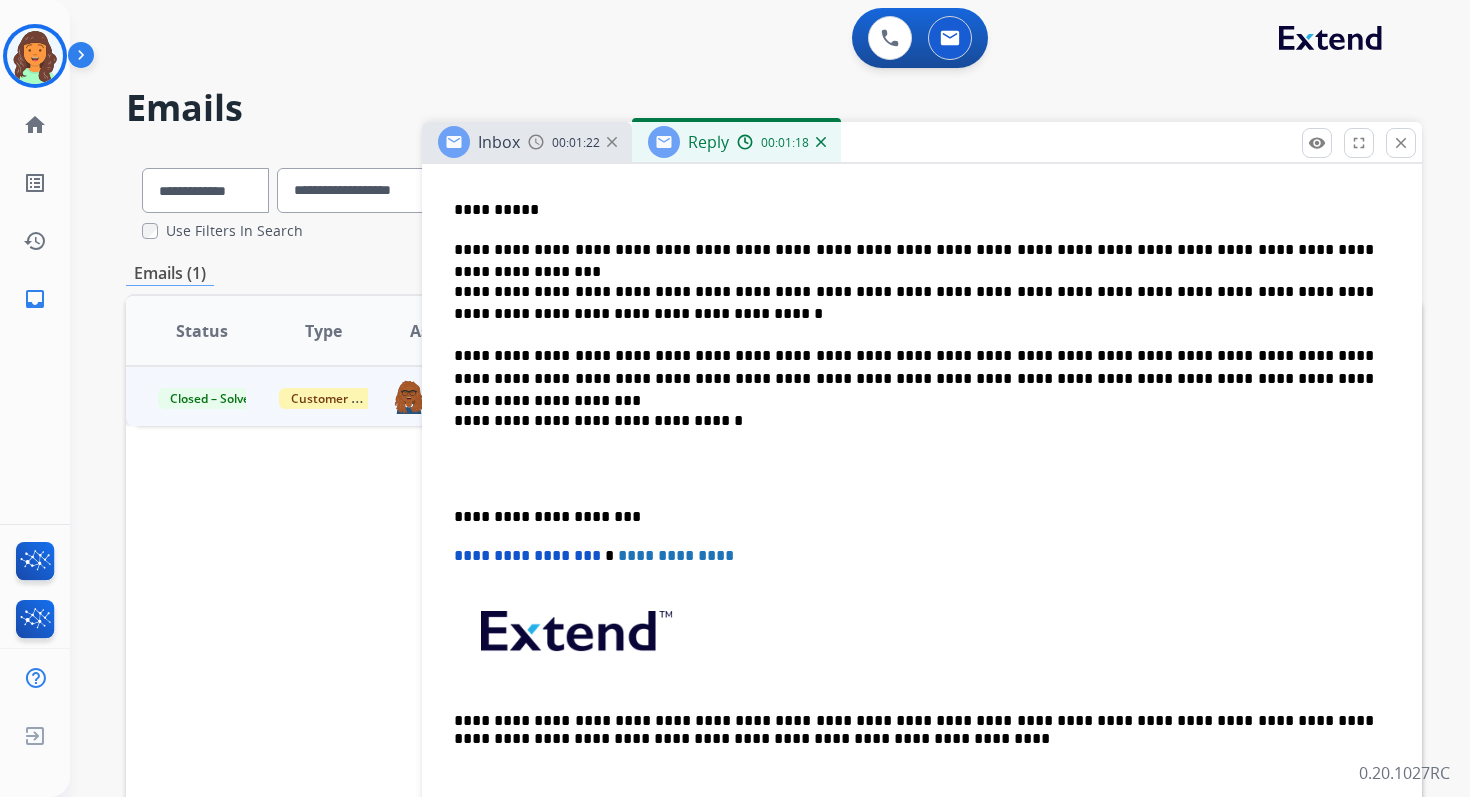 click on "**********" at bounding box center [914, 303] 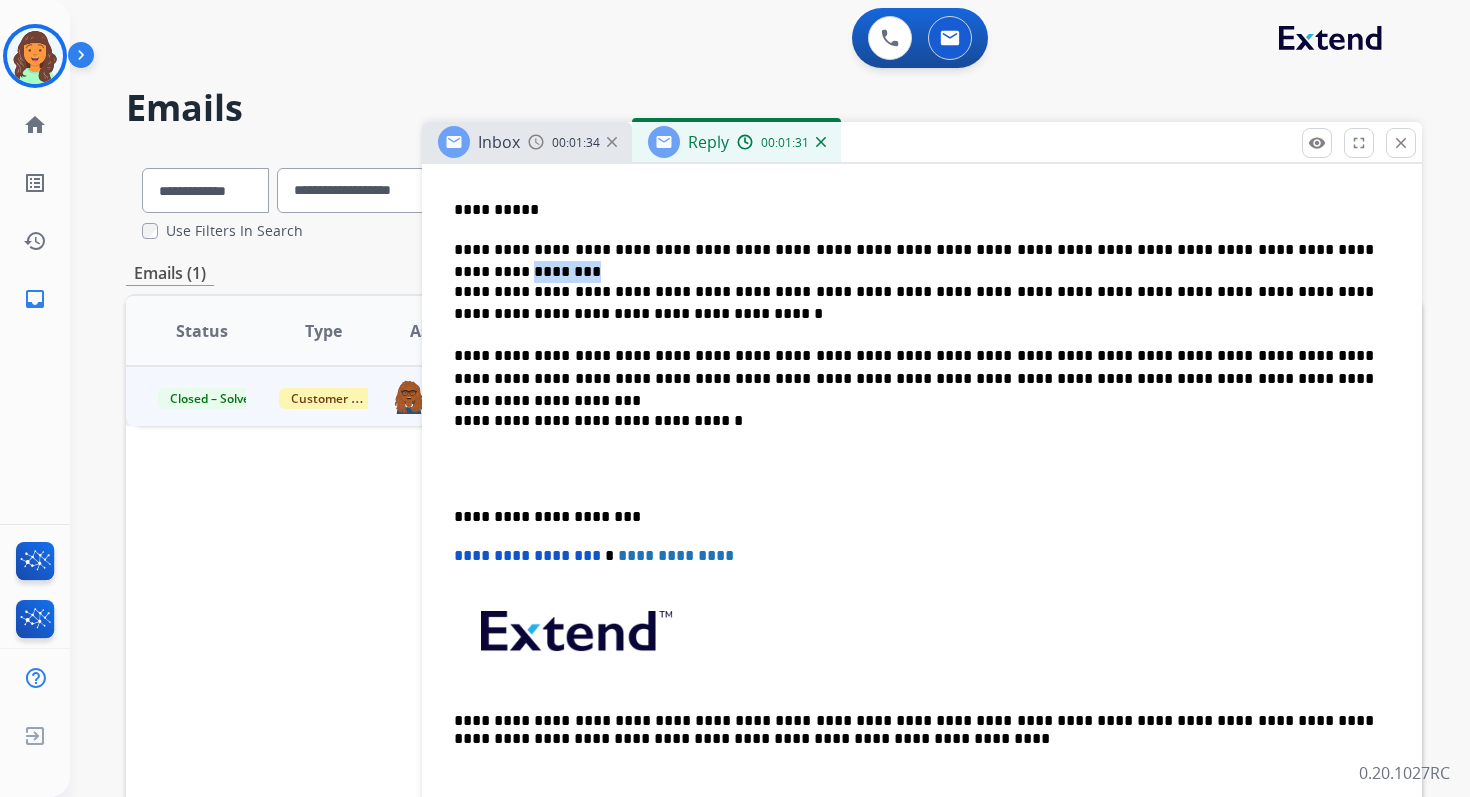 drag, startPoint x: 1313, startPoint y: 250, endPoint x: 1264, endPoint y: 255, distance: 49.25444 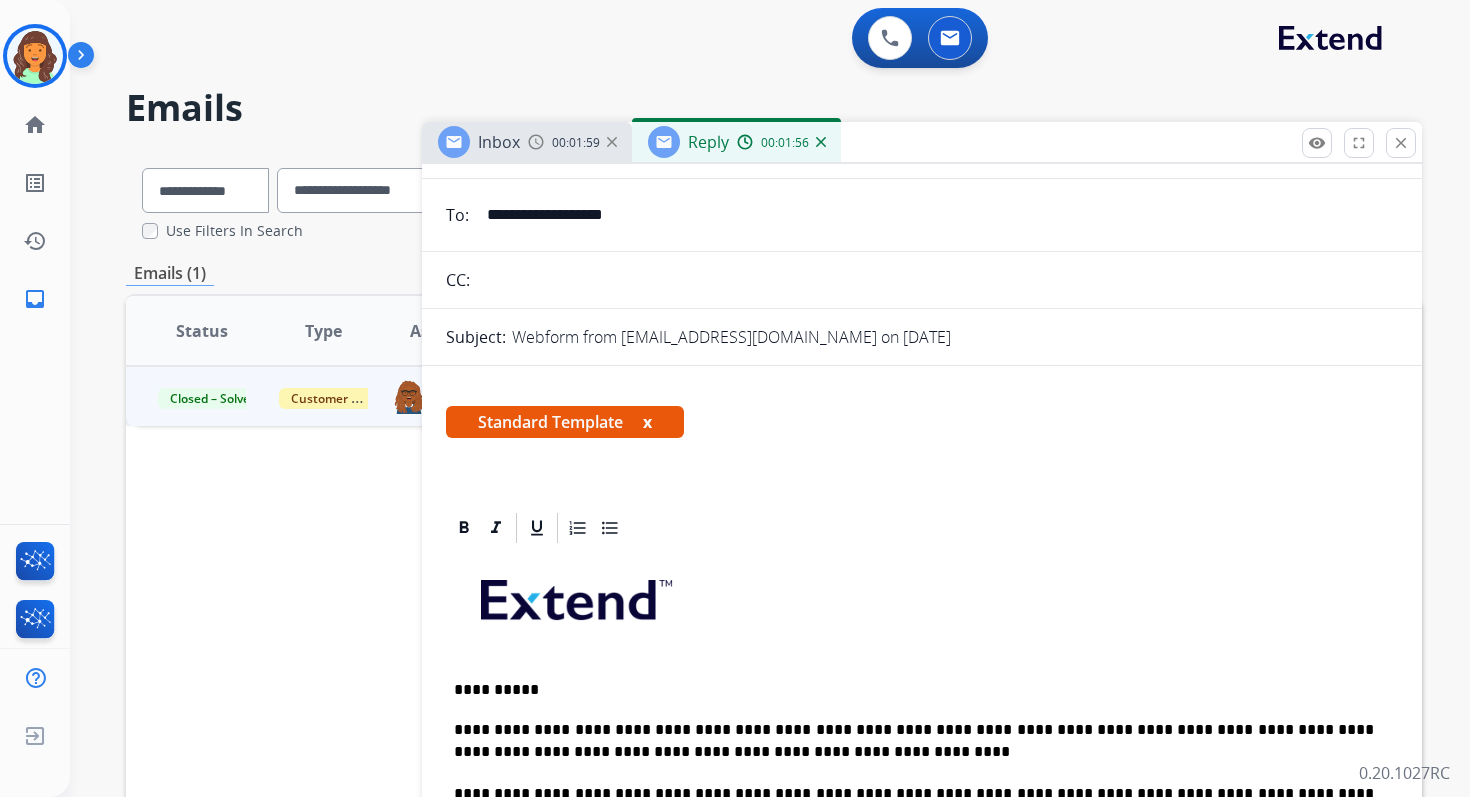 scroll, scrollTop: 0, scrollLeft: 0, axis: both 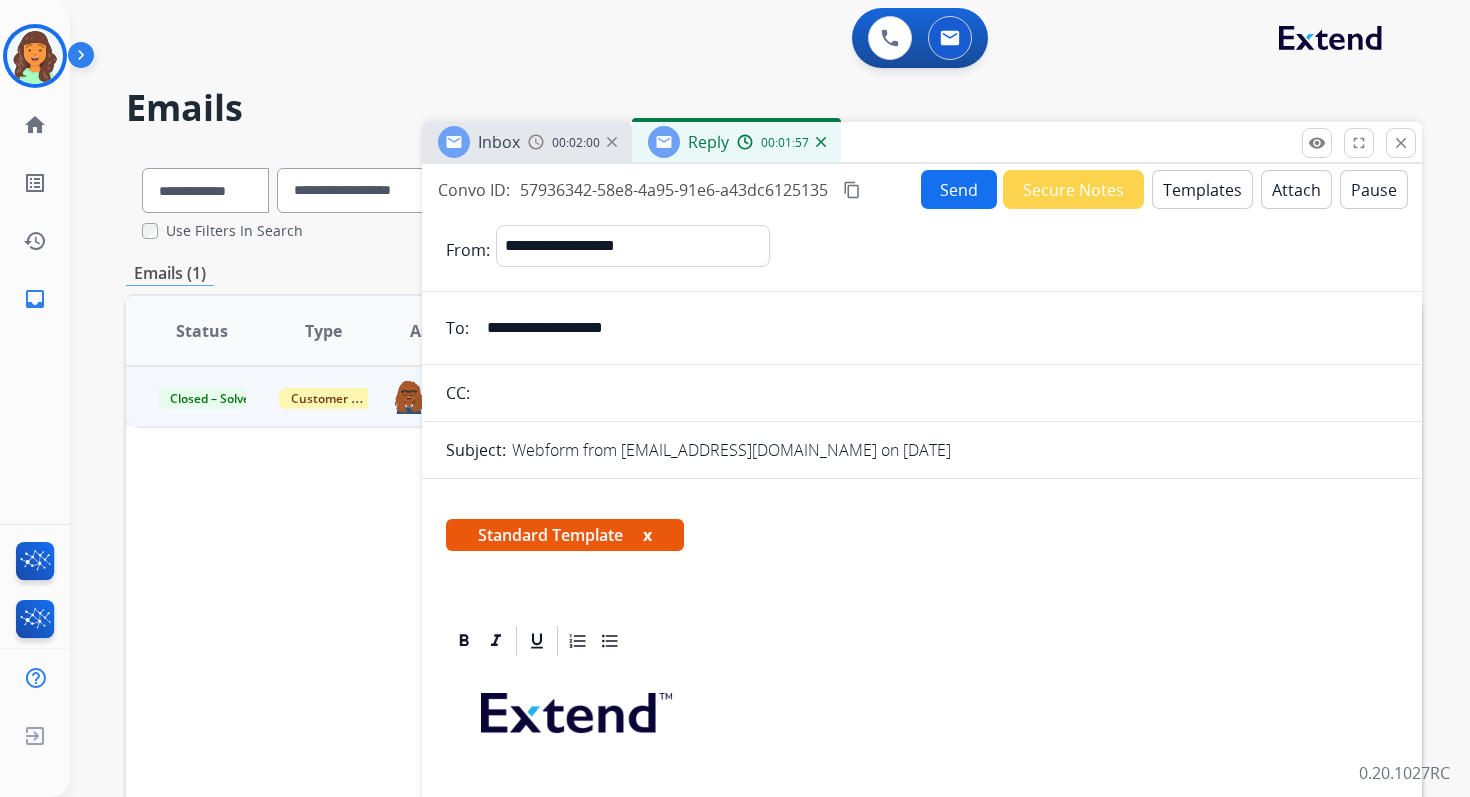 click on "content_copy" at bounding box center [852, 190] 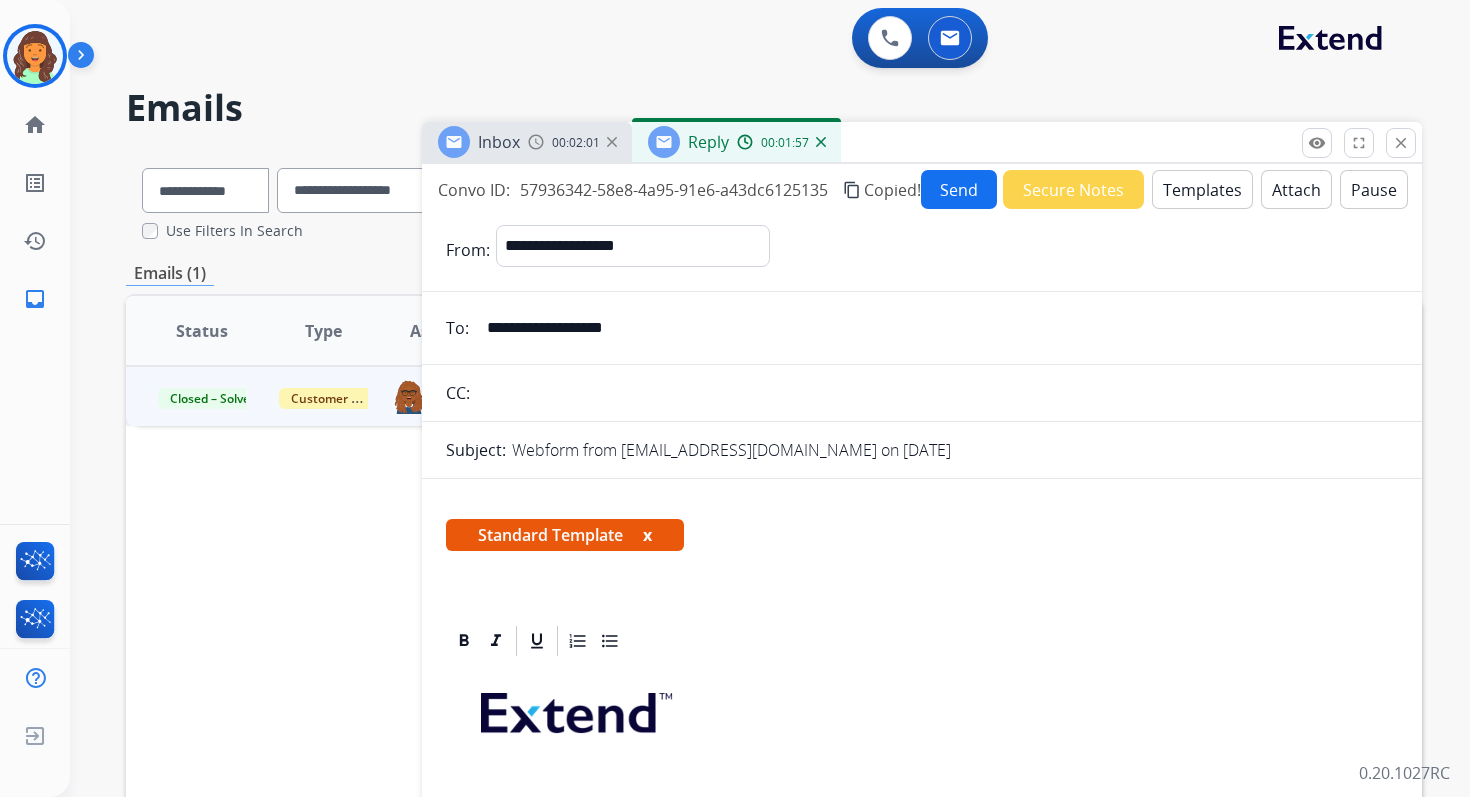 click on "Send" at bounding box center [959, 189] 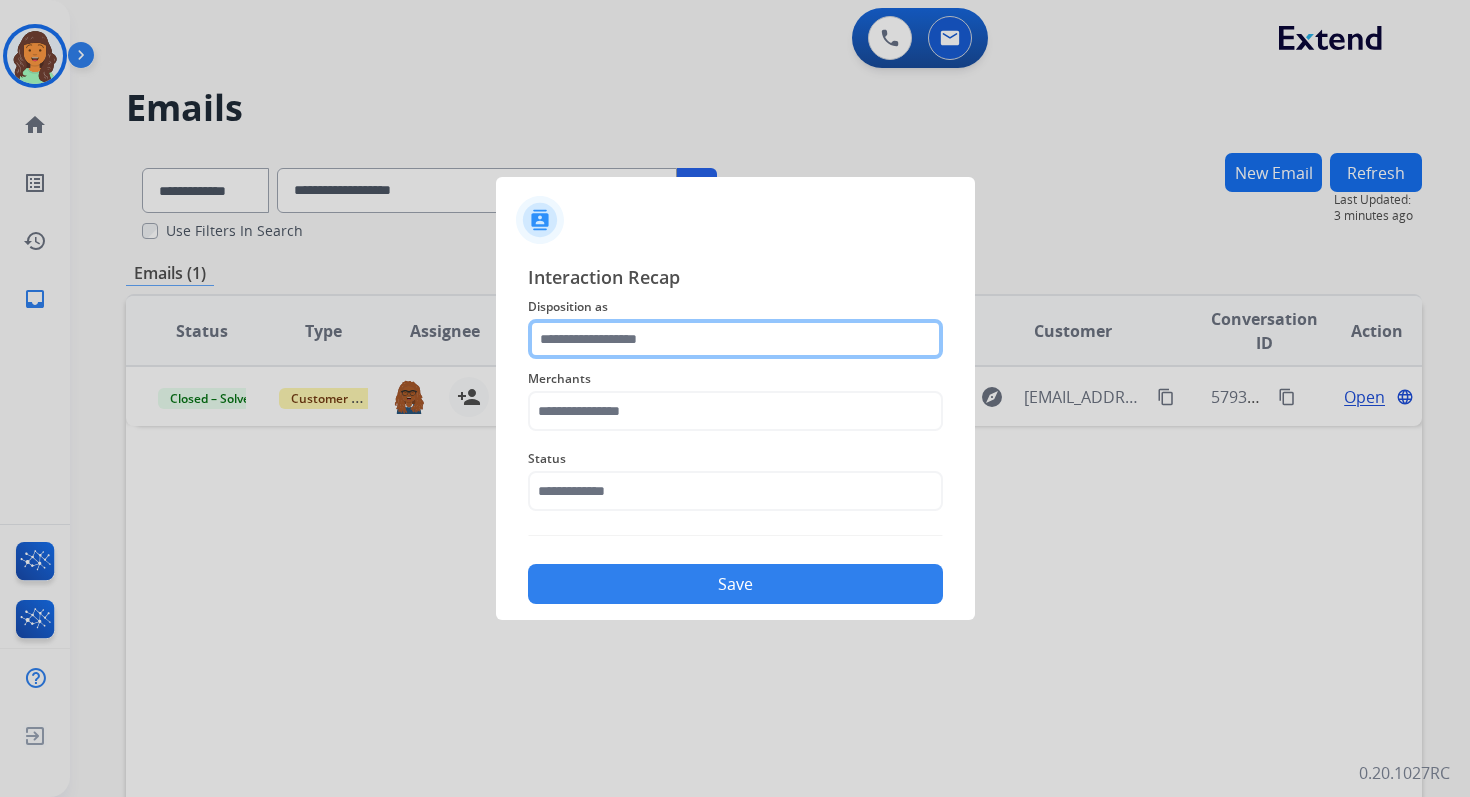 click 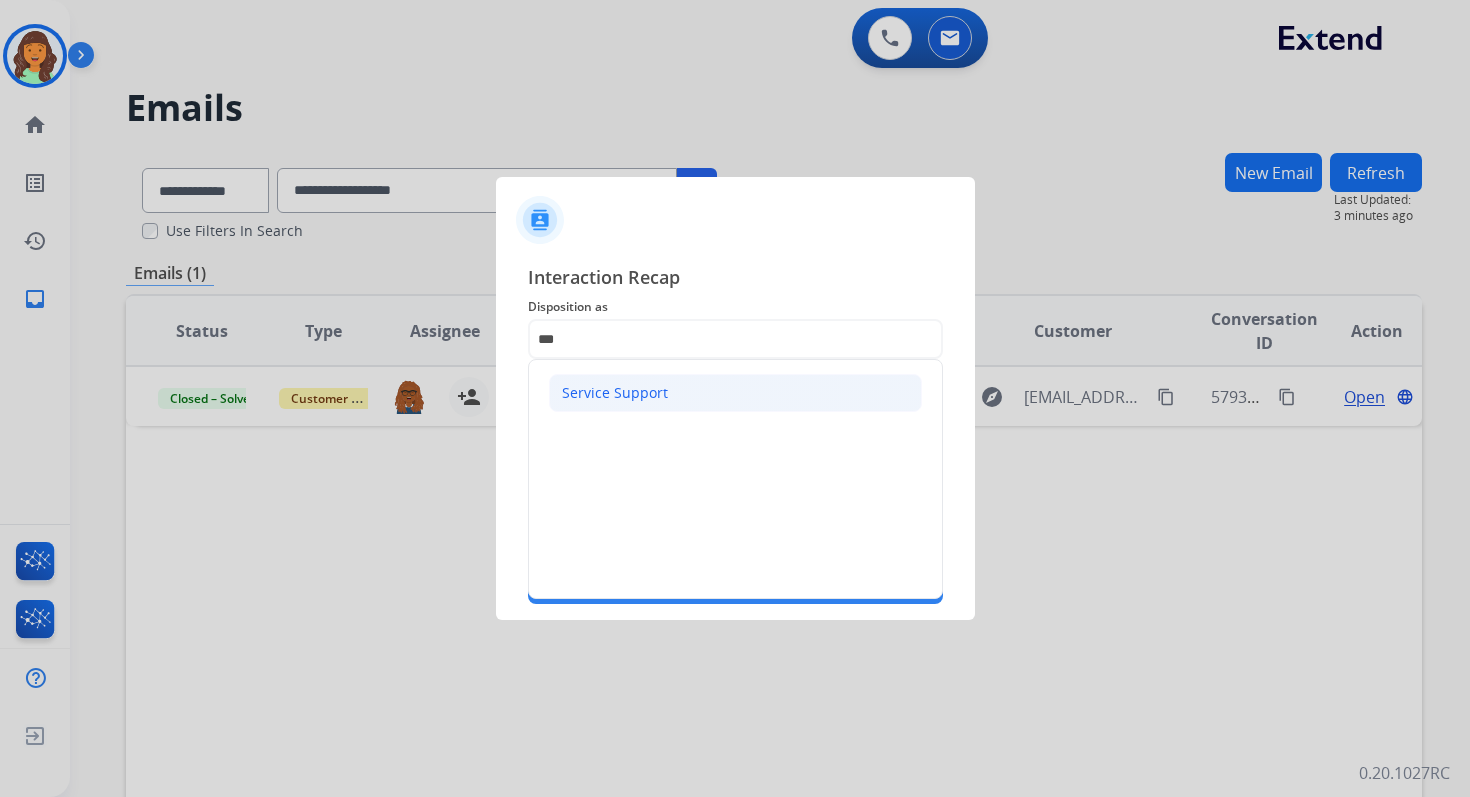 click on "Service Support" 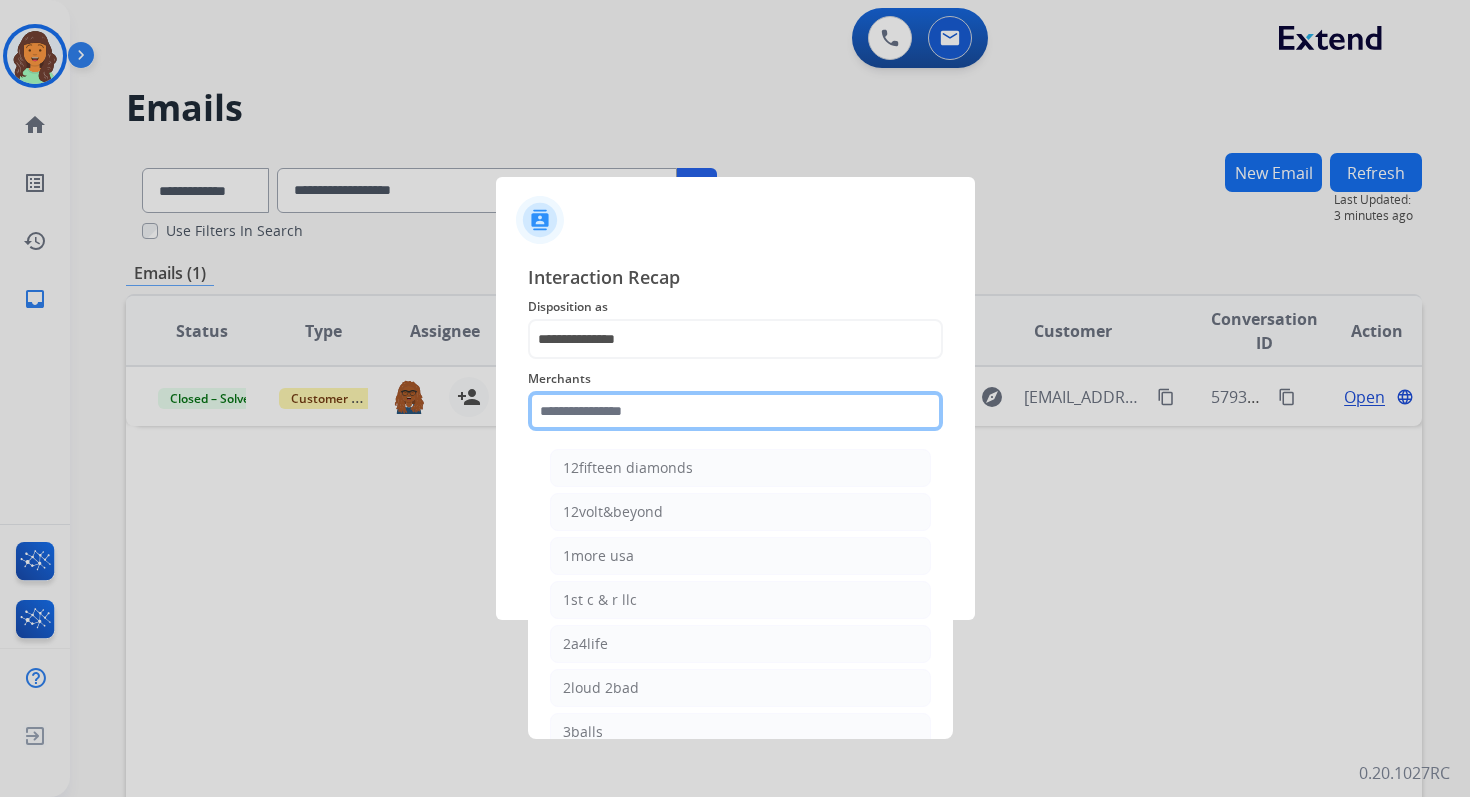 click 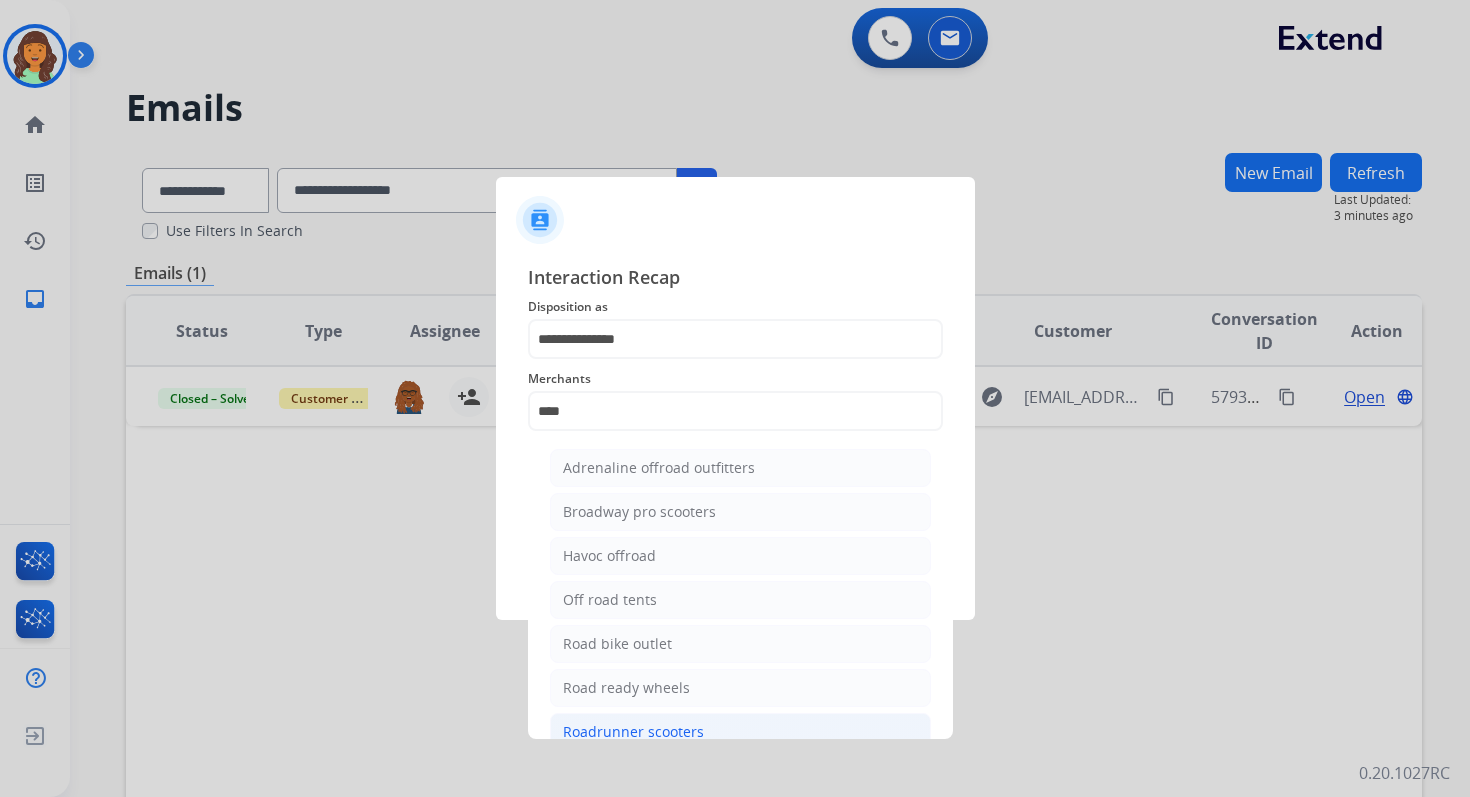 click on "Roadrunner scooters" 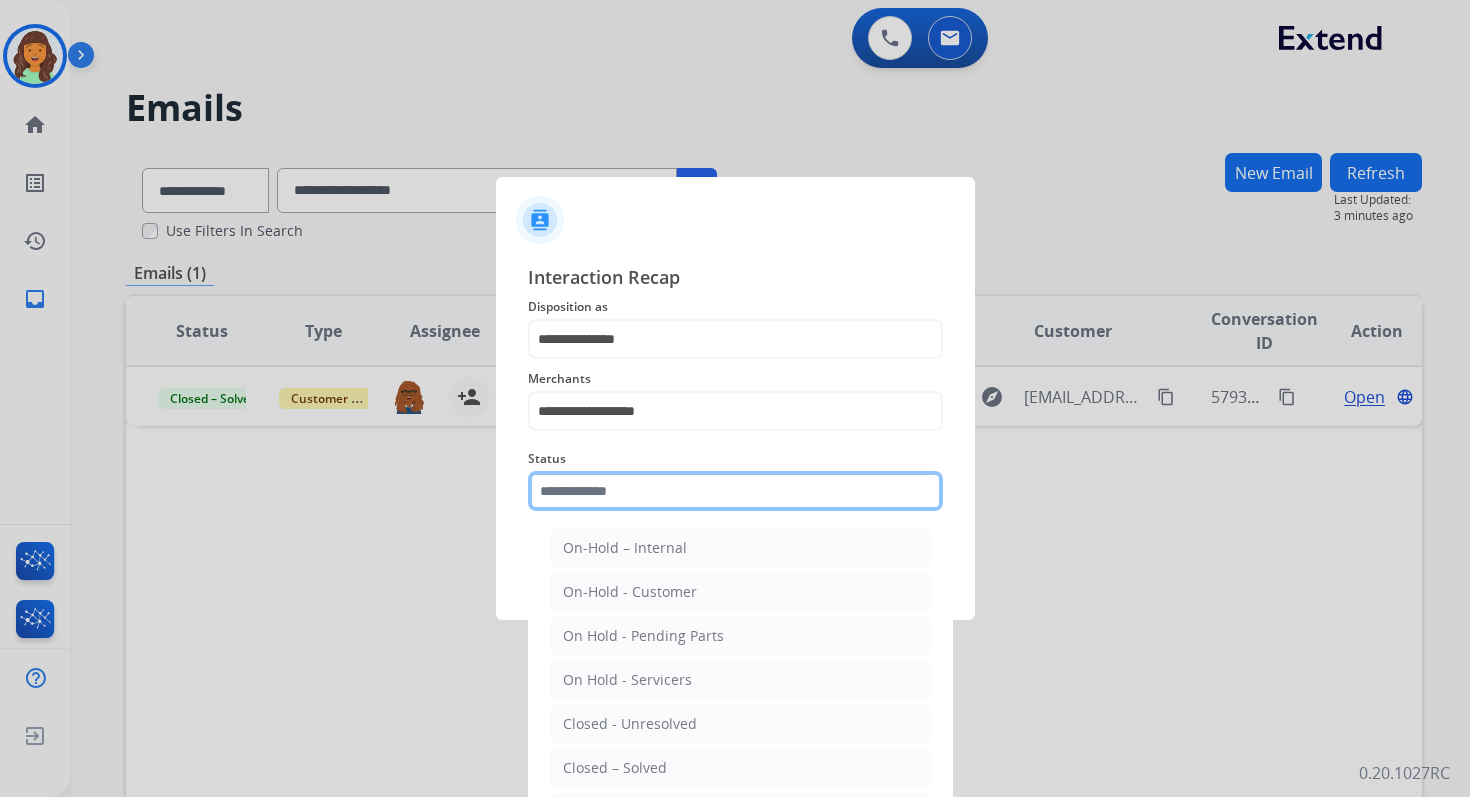 click 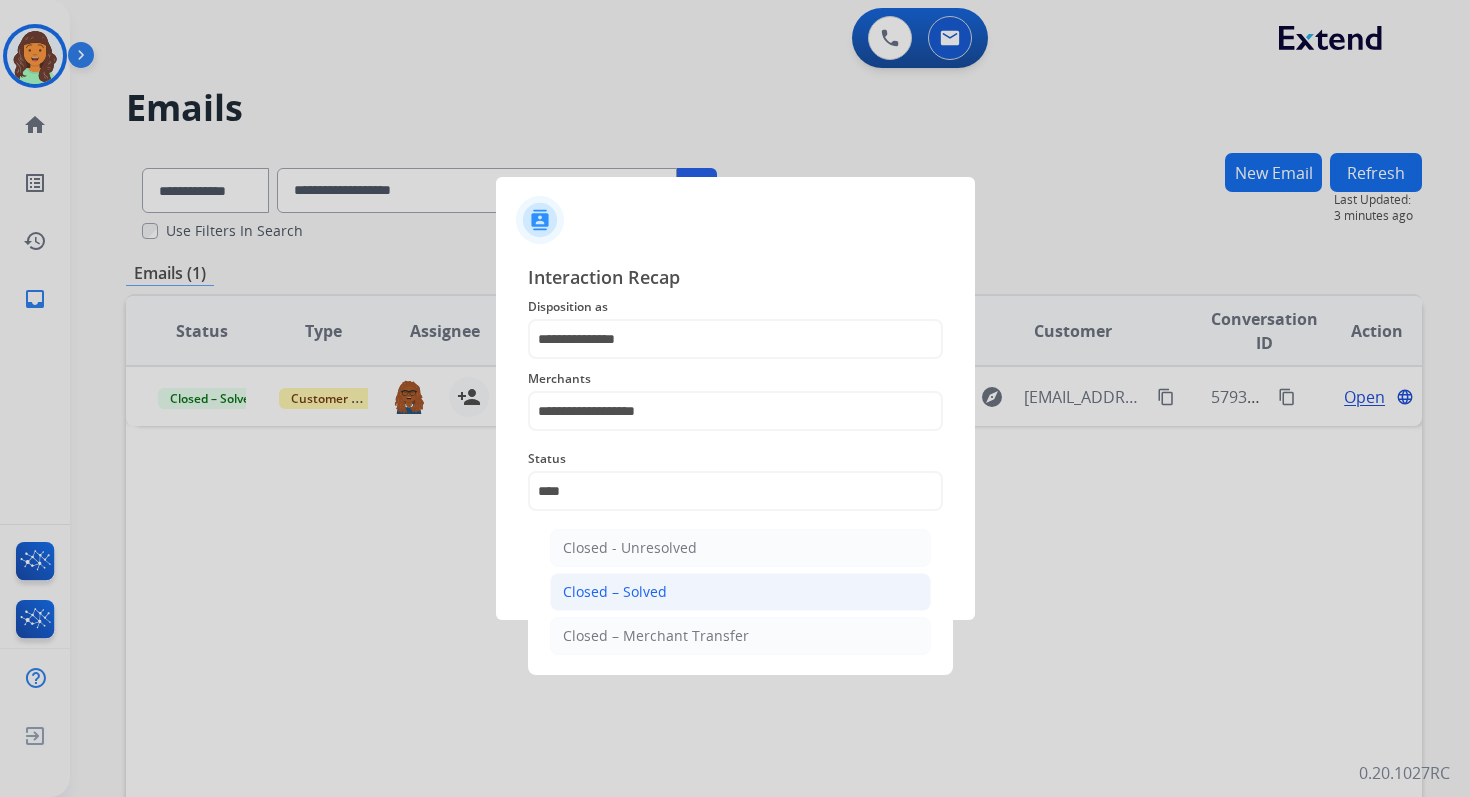 click on "Closed – Solved" 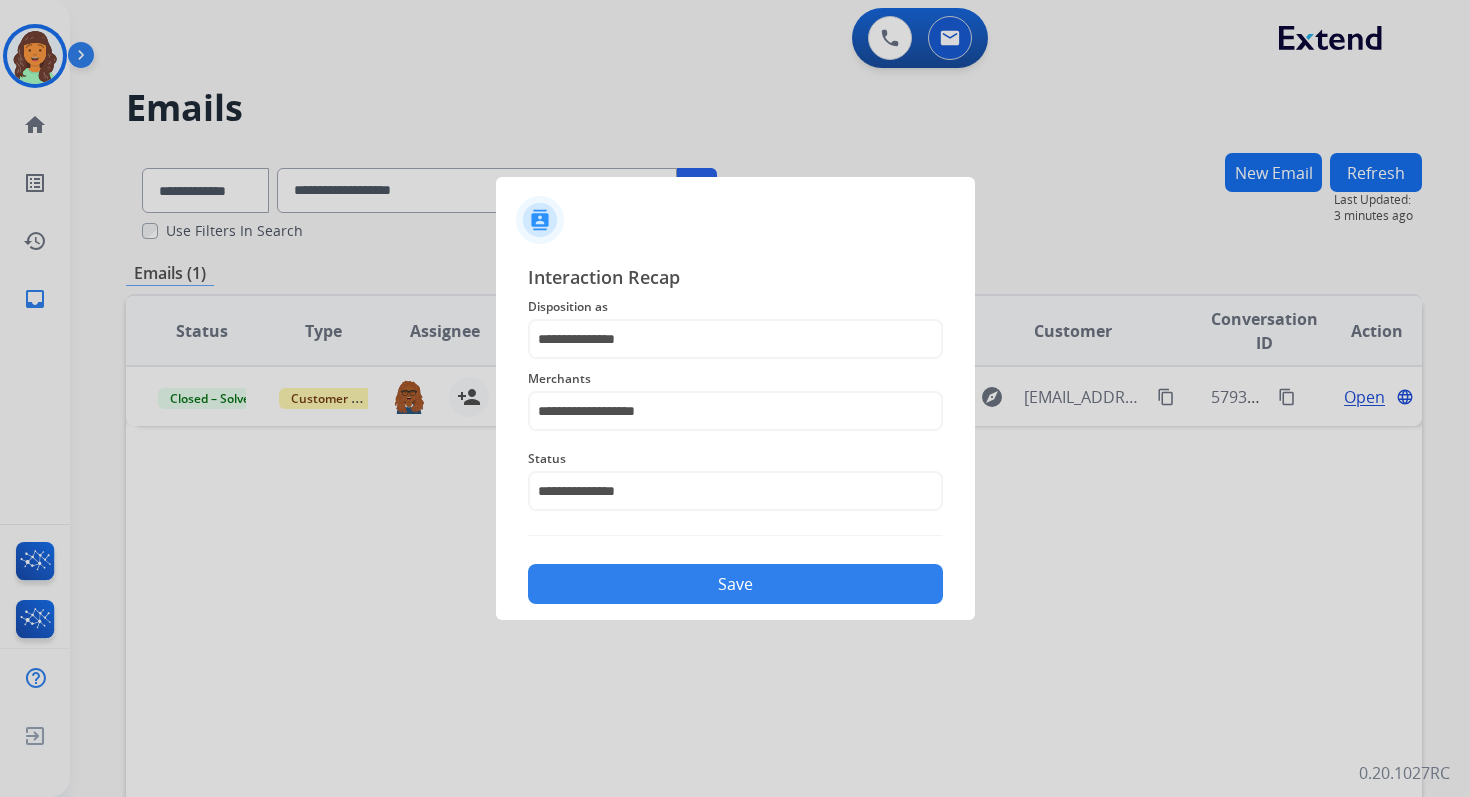 click on "Save" 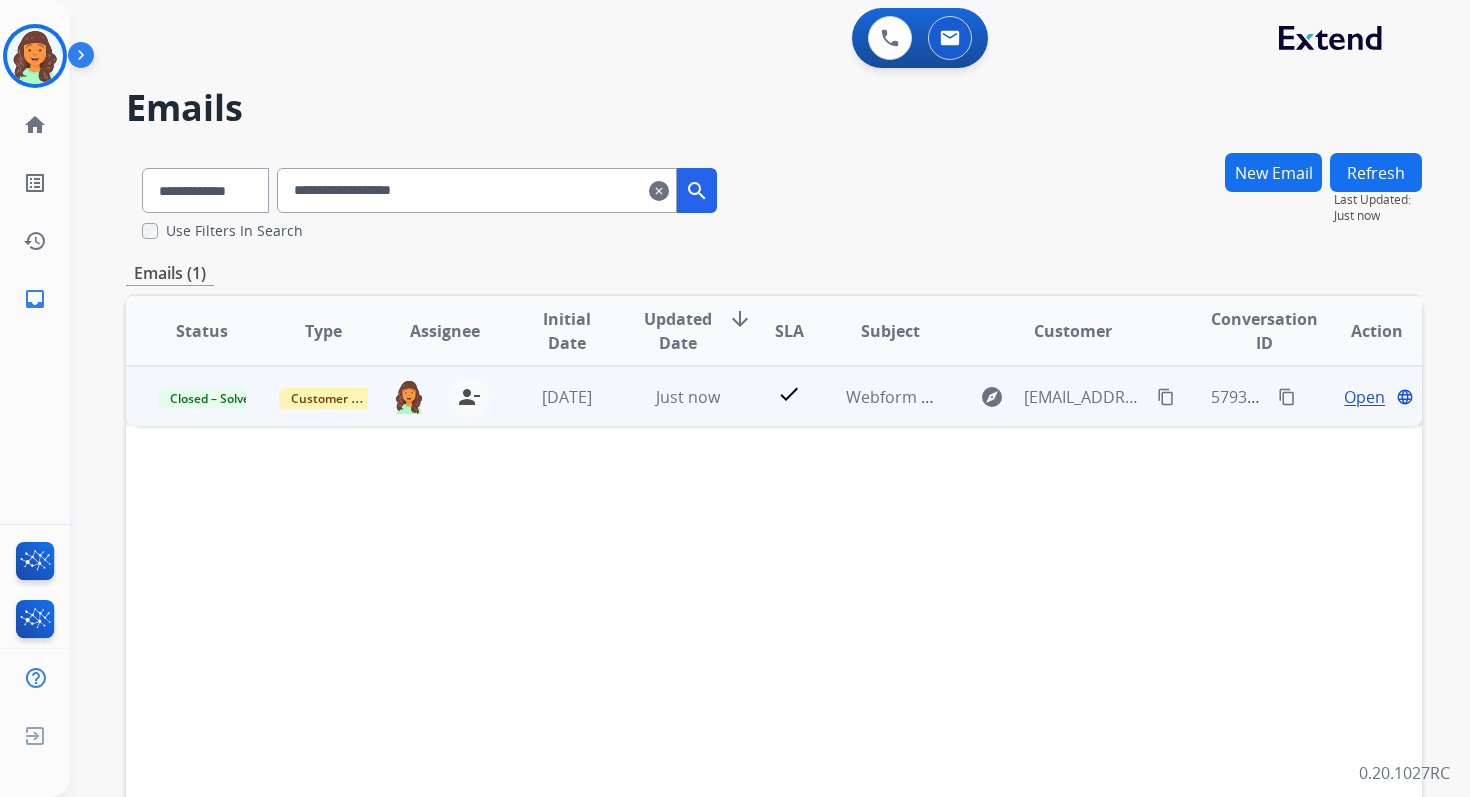 click on "check" at bounding box center (773, 396) 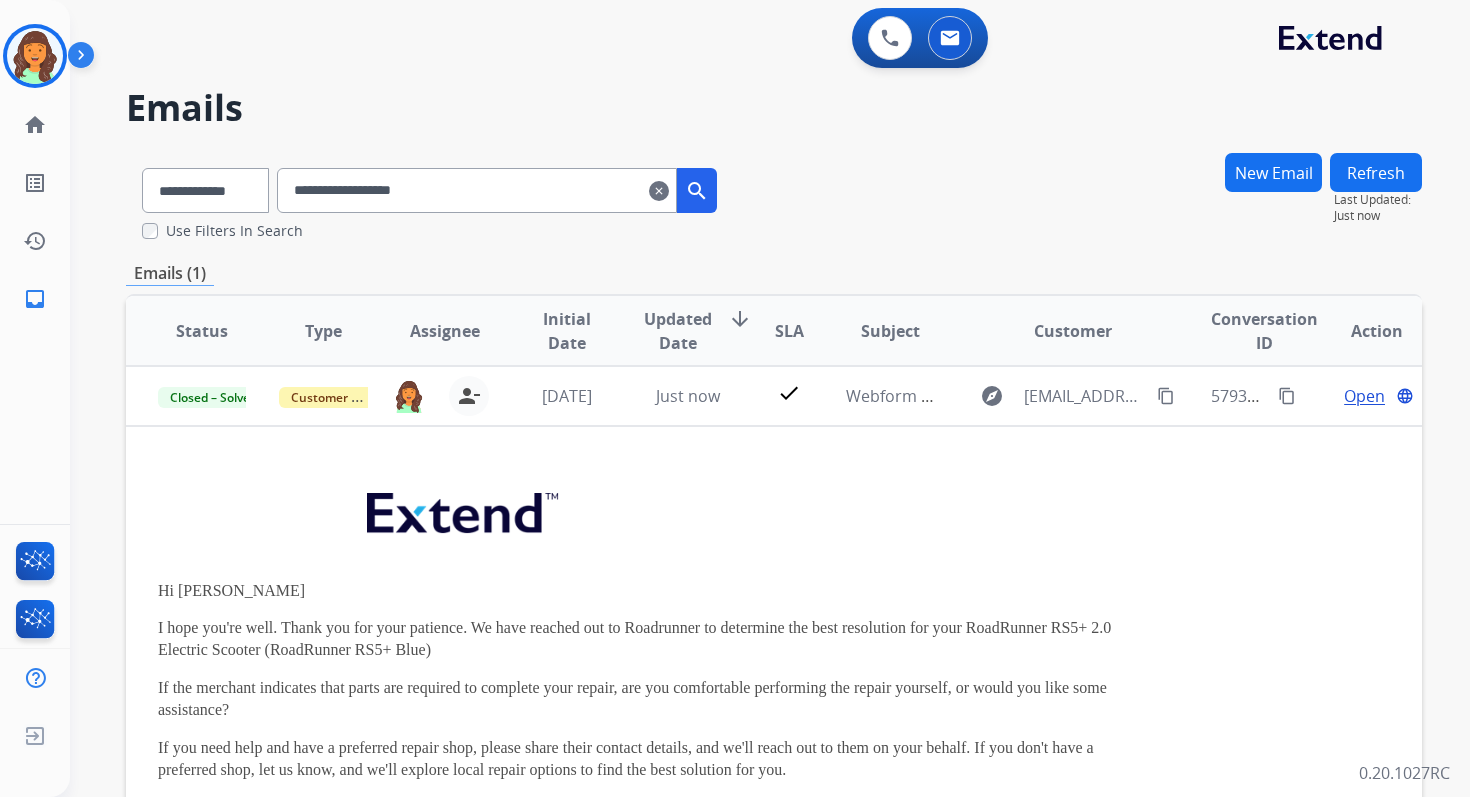 scroll, scrollTop: 3, scrollLeft: 0, axis: vertical 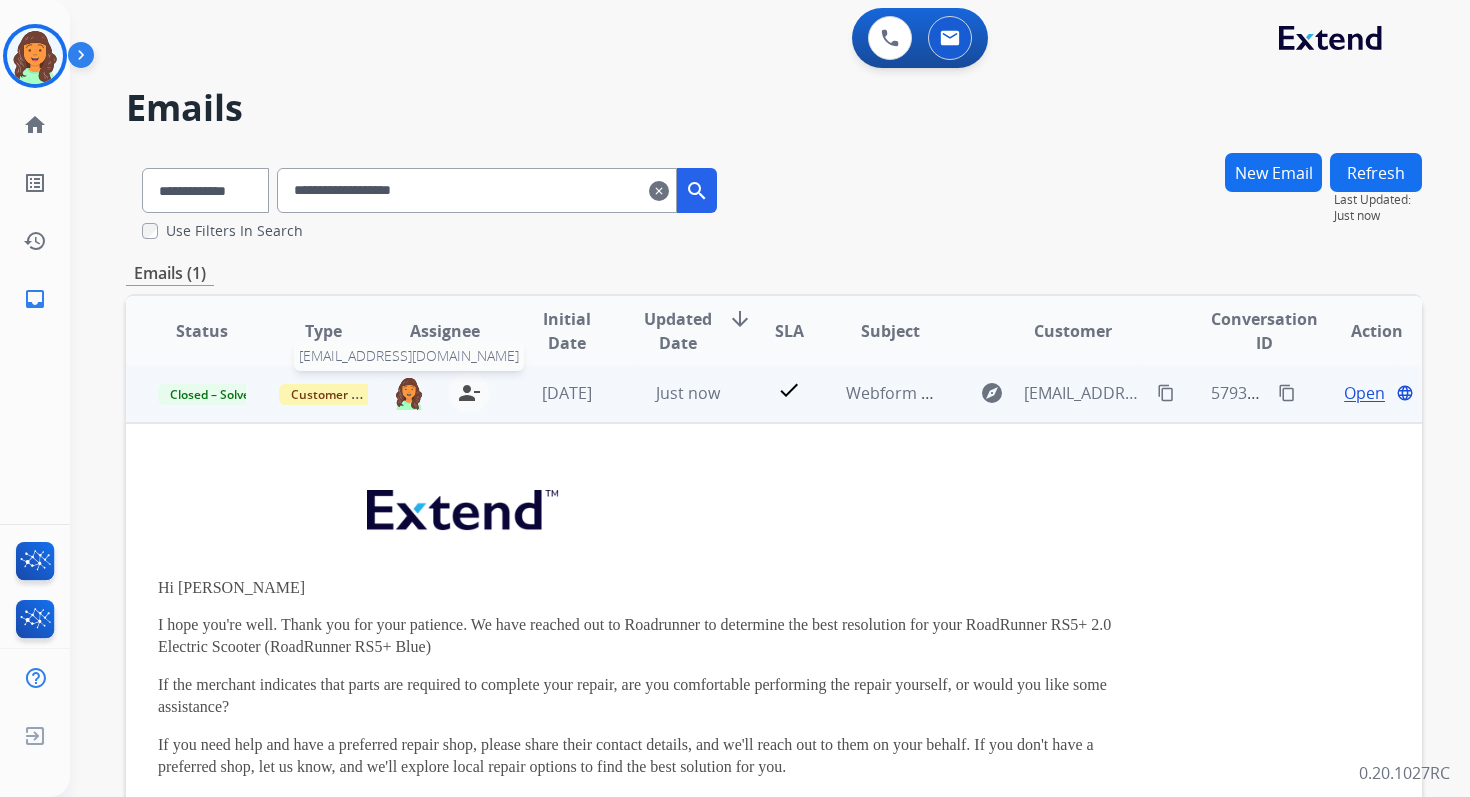 click at bounding box center (409, 393) 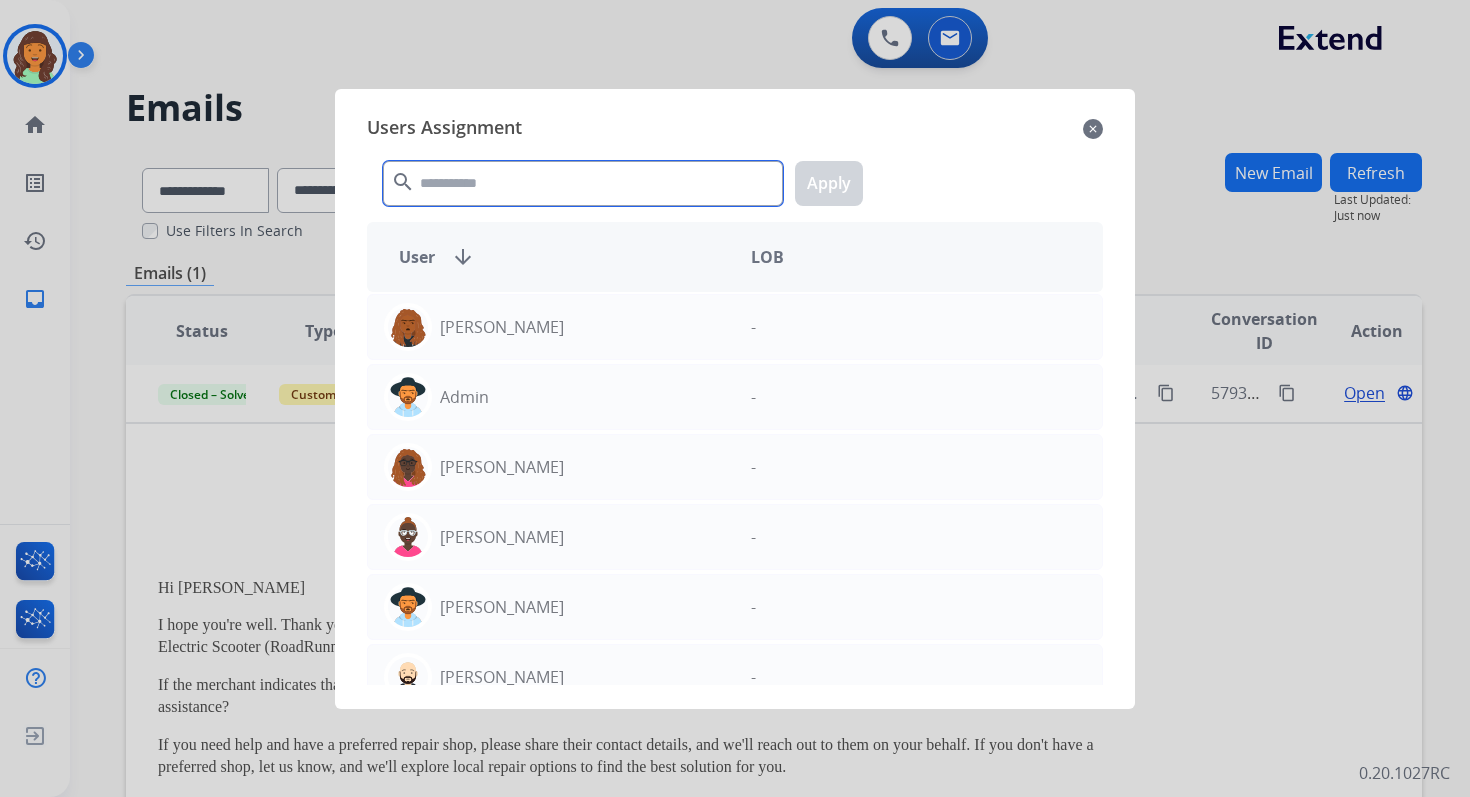 click 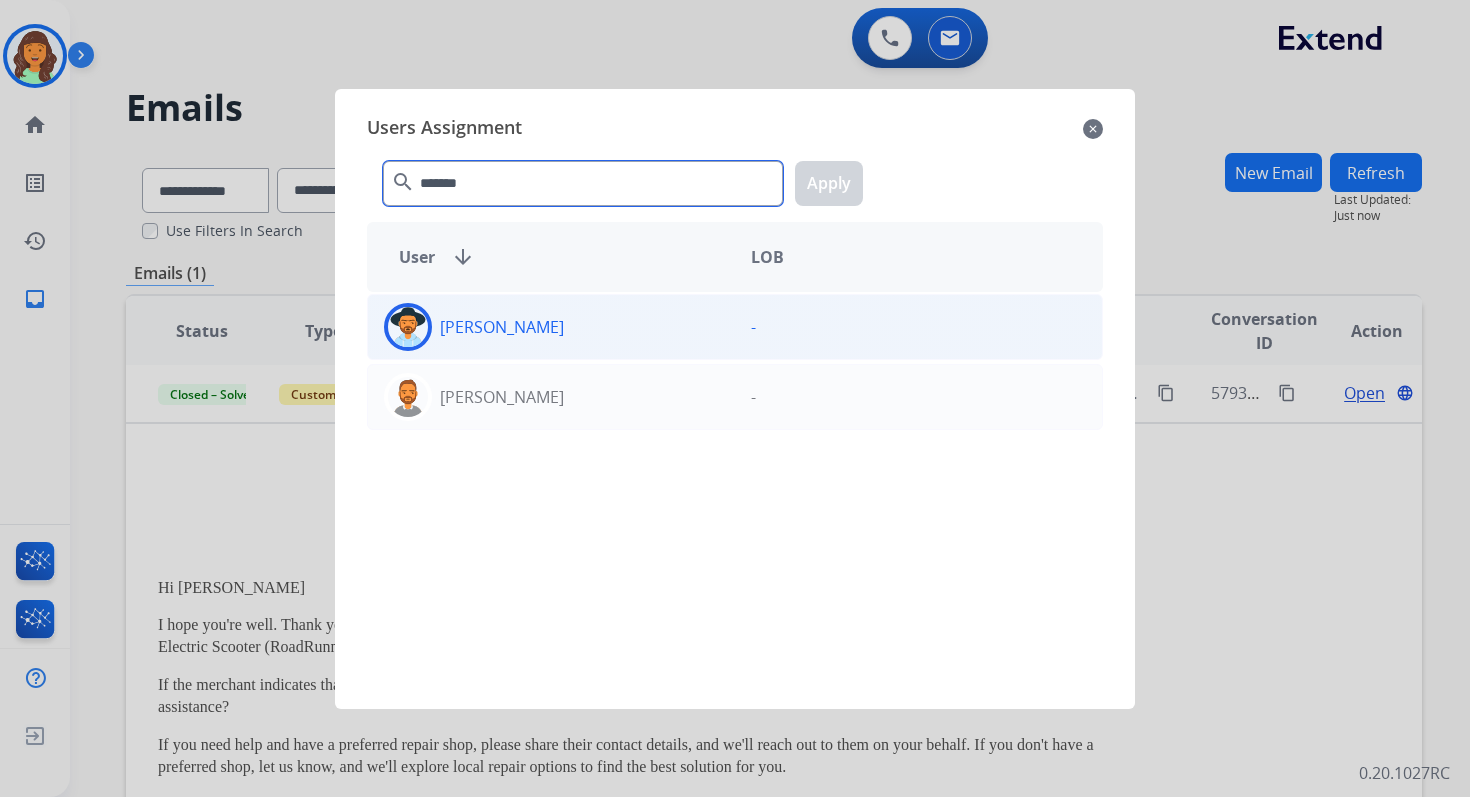 type on "*******" 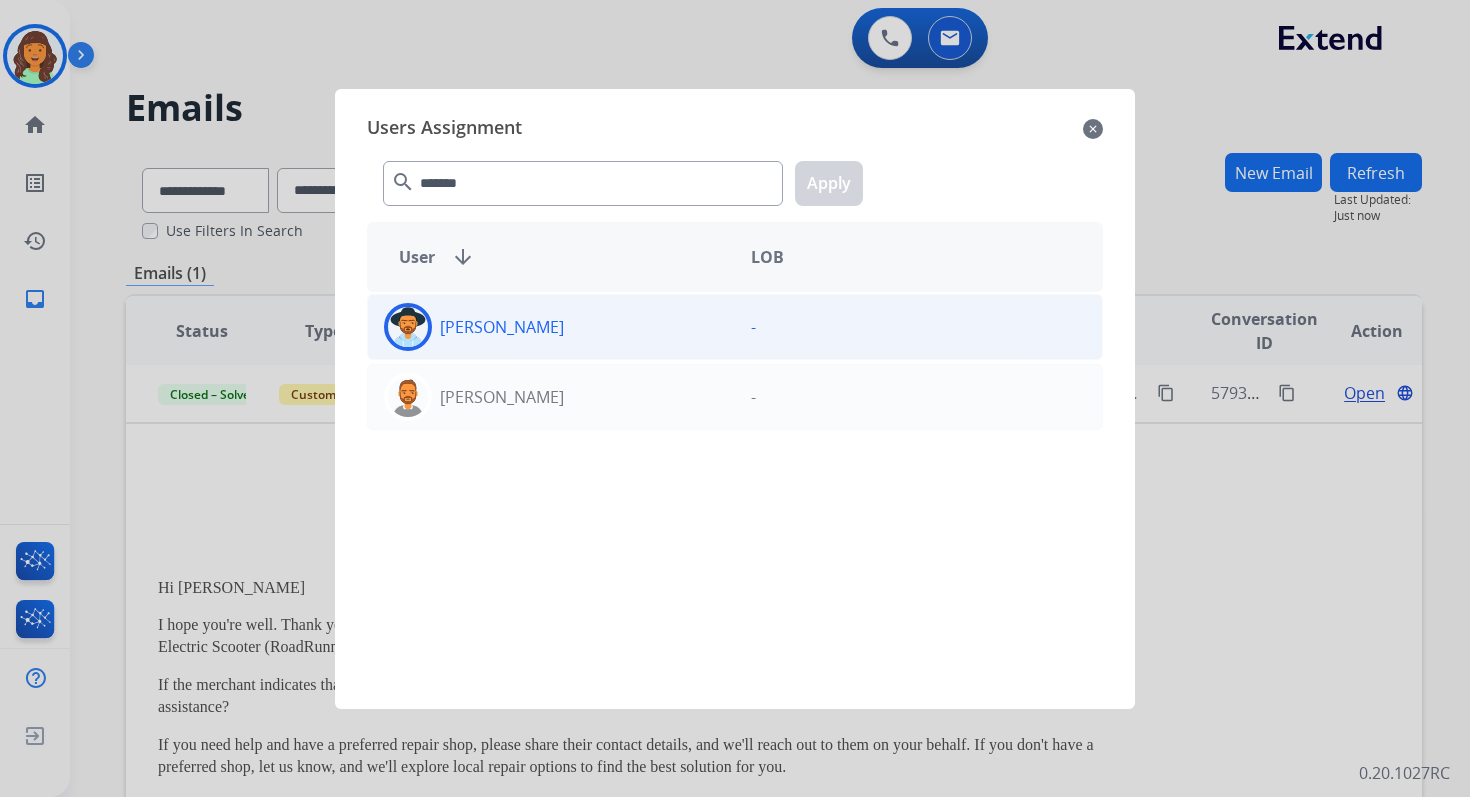 click on "[PERSON_NAME]" 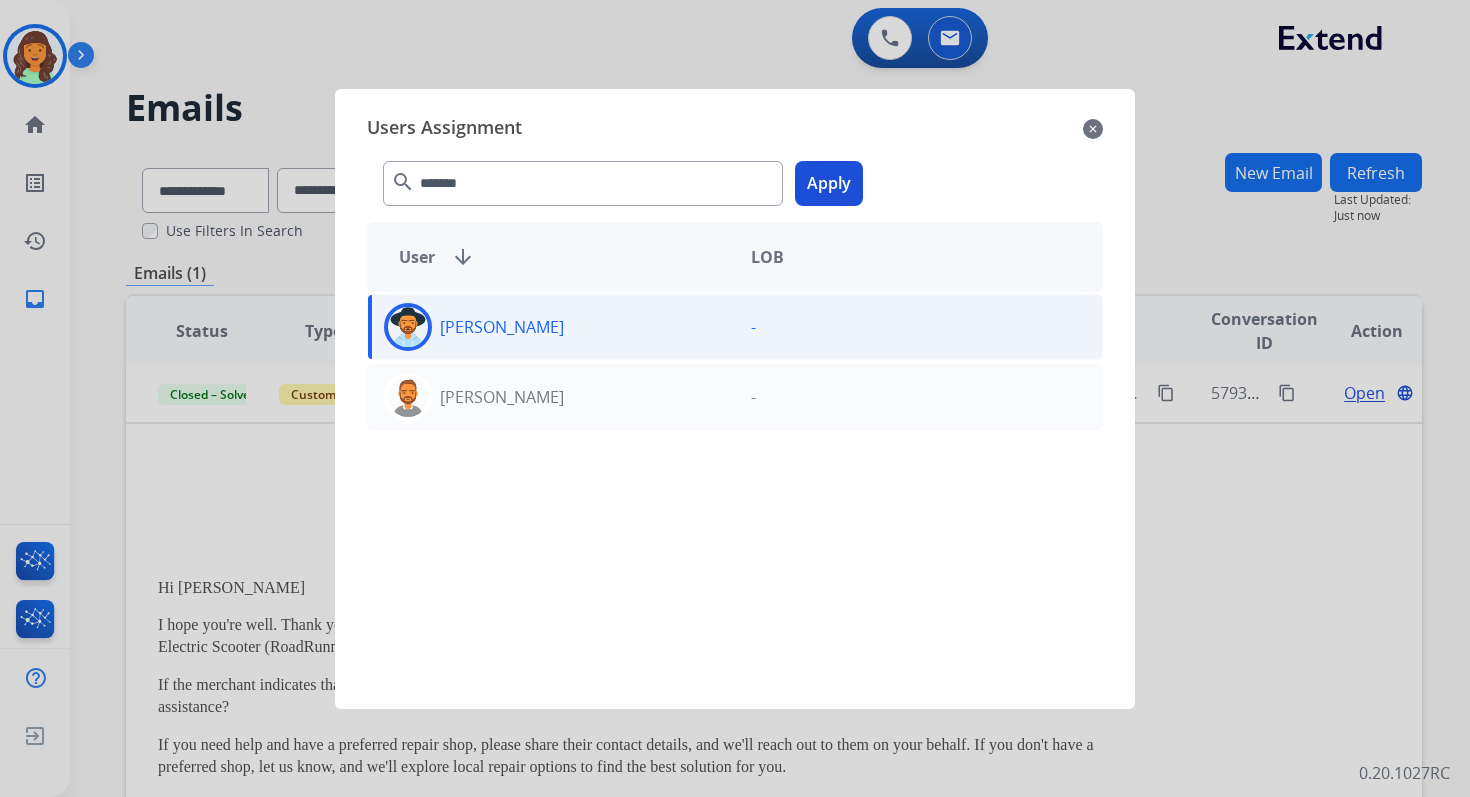 click on "Apply" 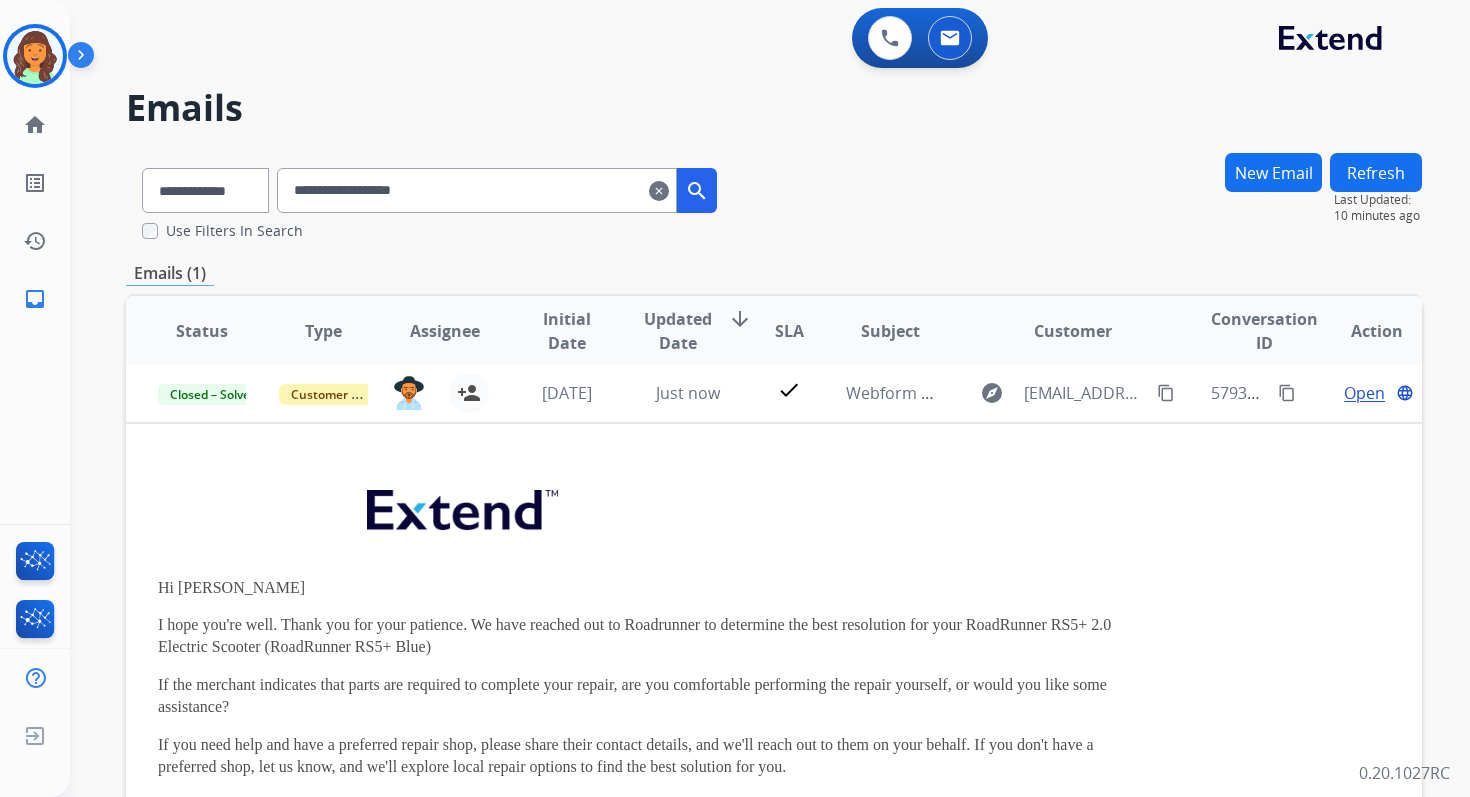 click on "**********" at bounding box center (477, 190) 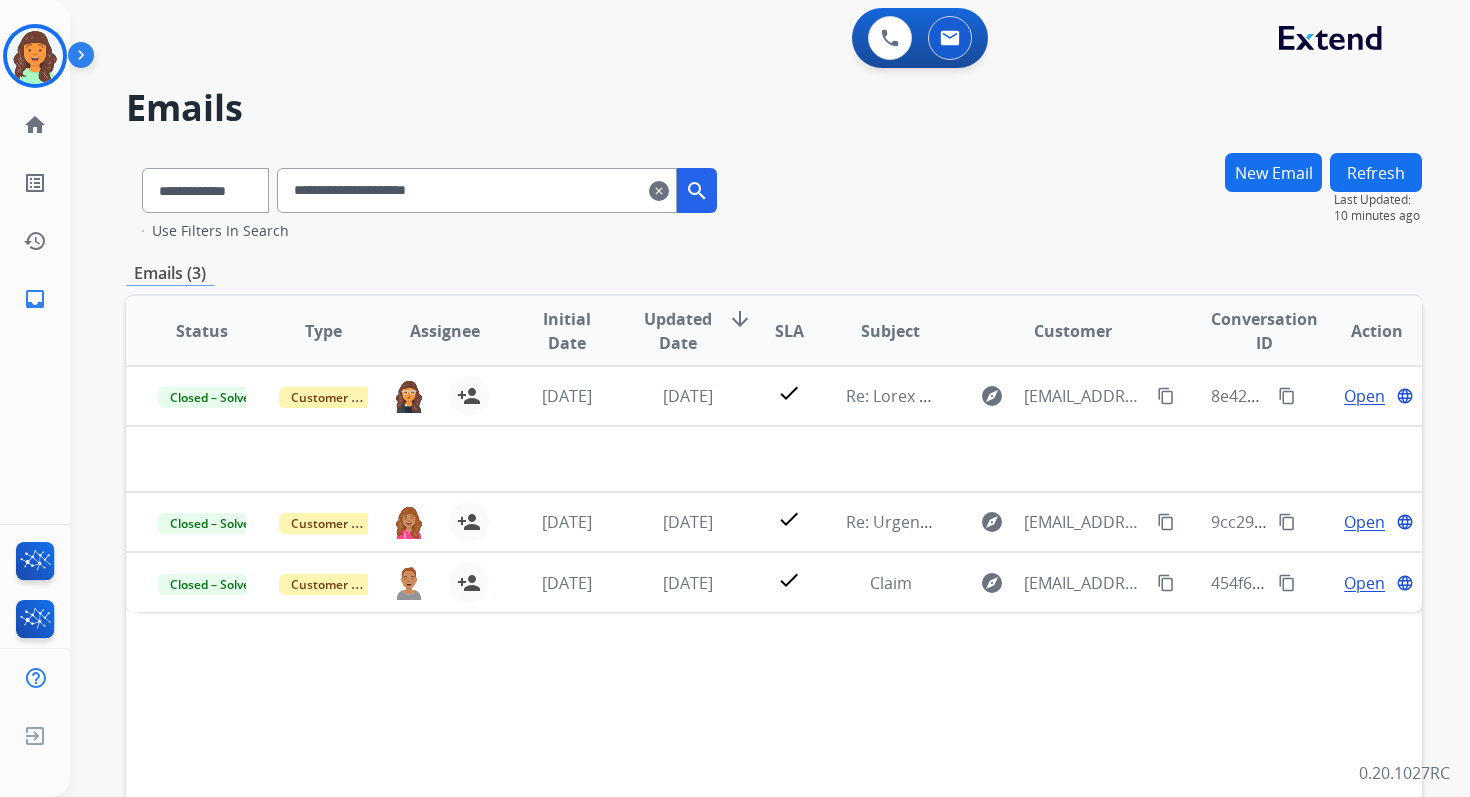 scroll, scrollTop: 0, scrollLeft: 0, axis: both 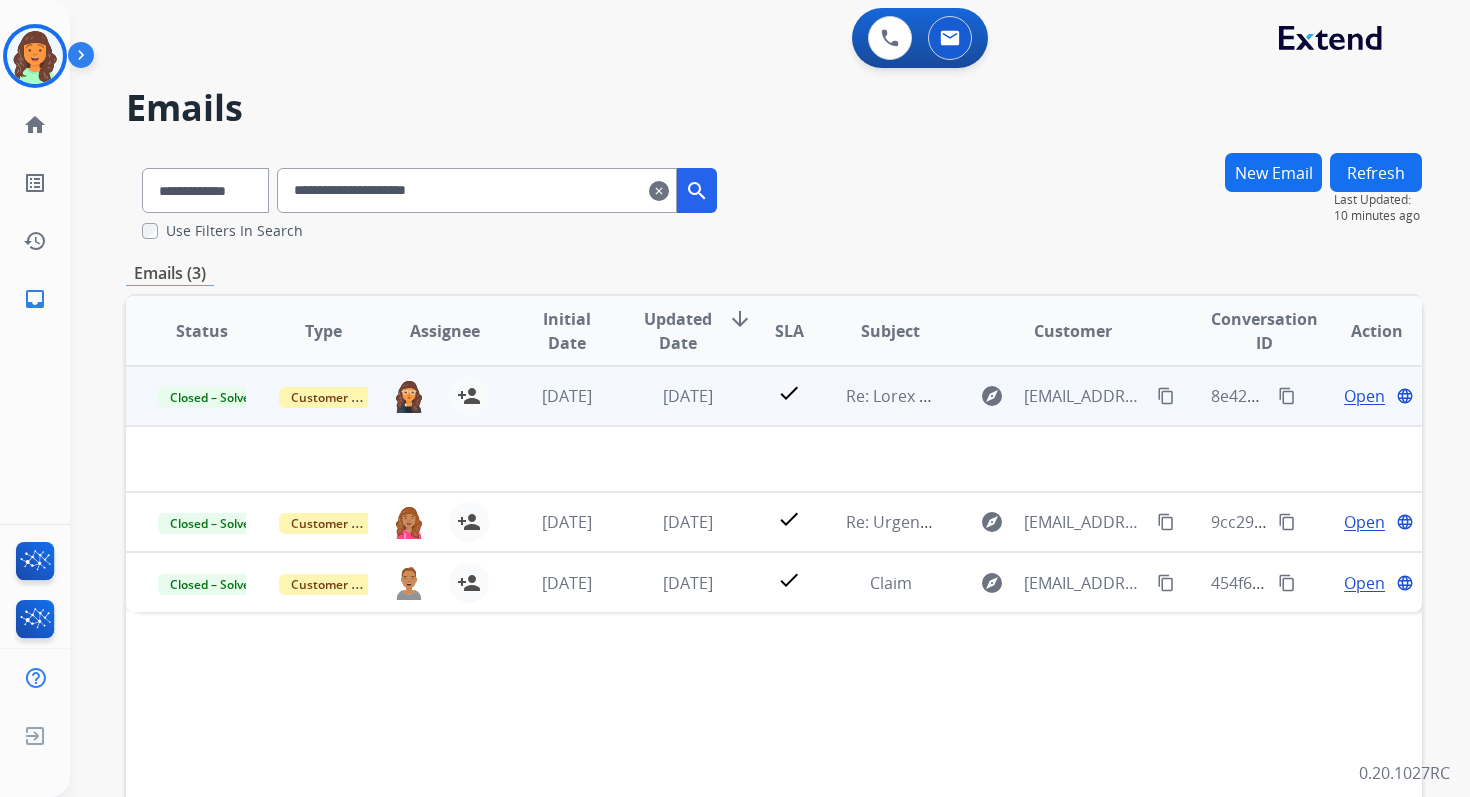 click on "Open" at bounding box center (1364, 396) 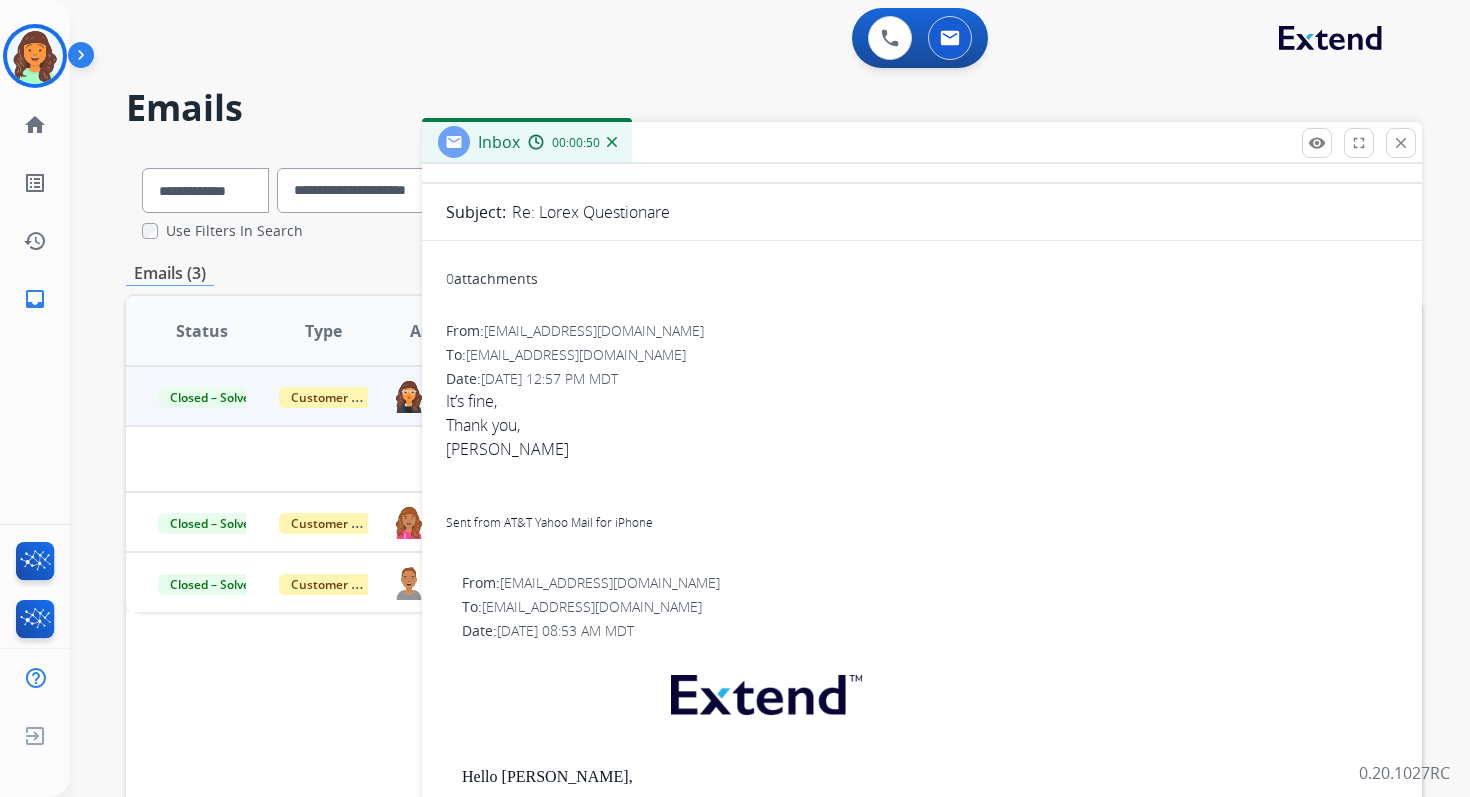 scroll, scrollTop: 0, scrollLeft: 0, axis: both 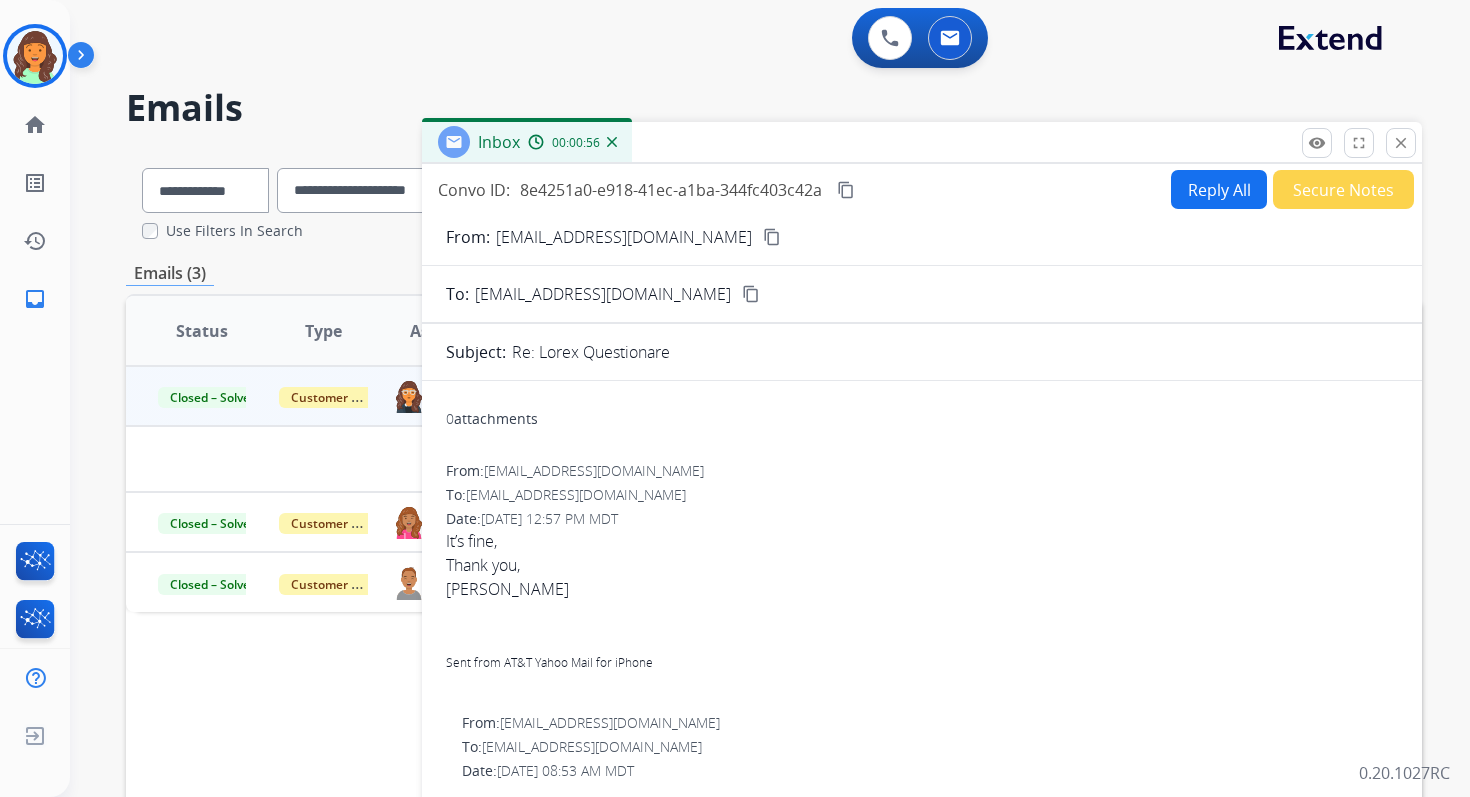 click on "Reply All" at bounding box center [1219, 189] 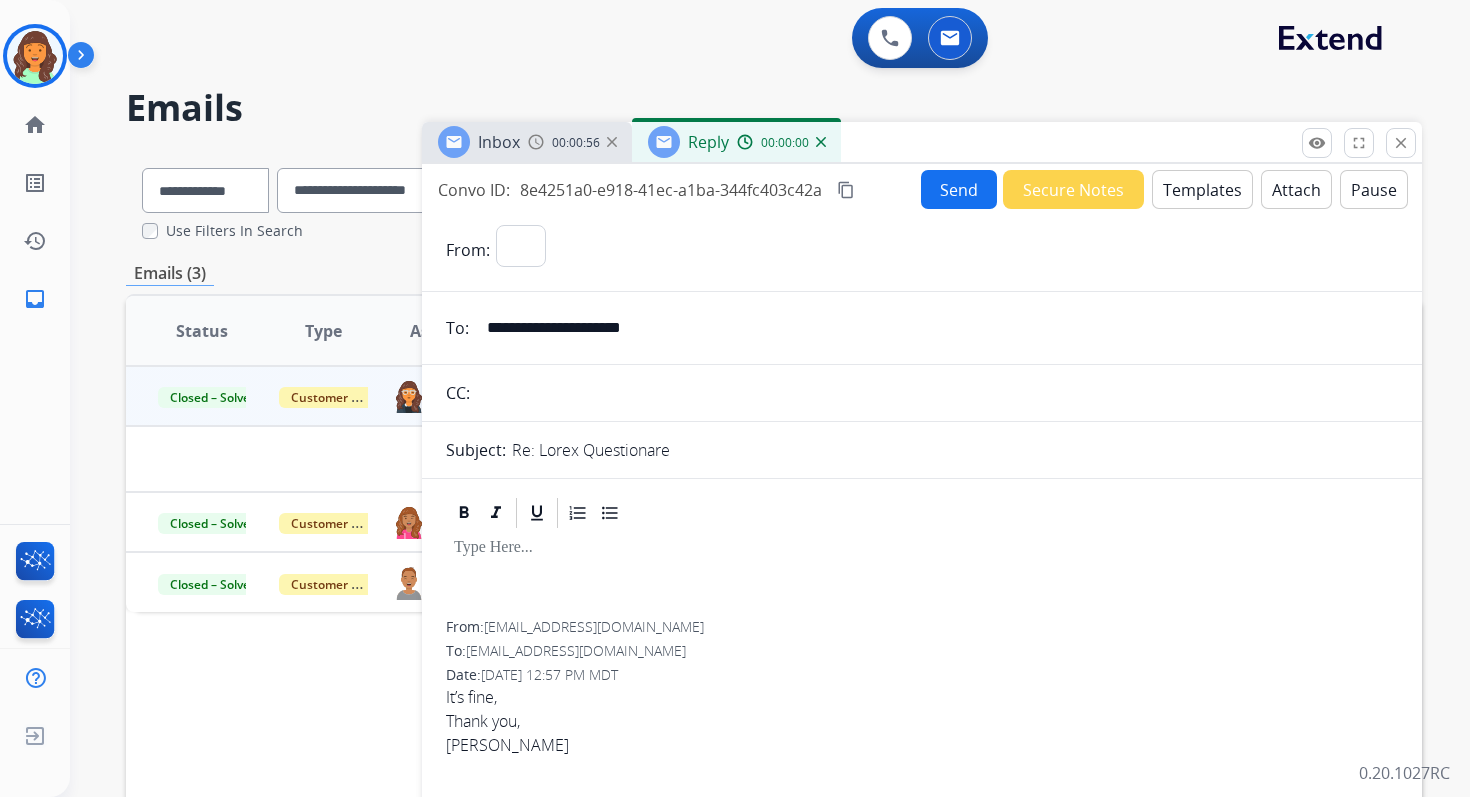select on "**********" 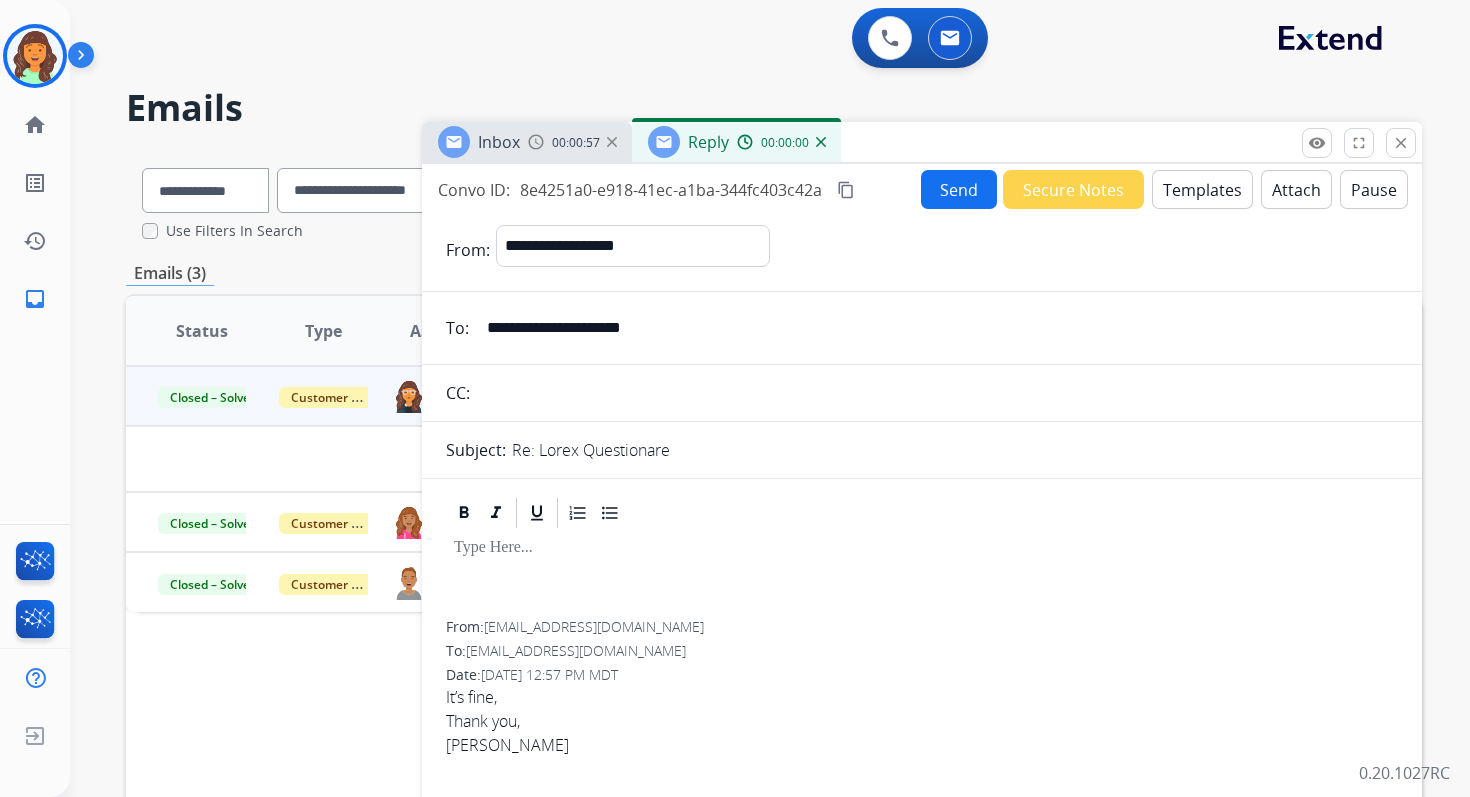 click on "Templates" at bounding box center (1202, 189) 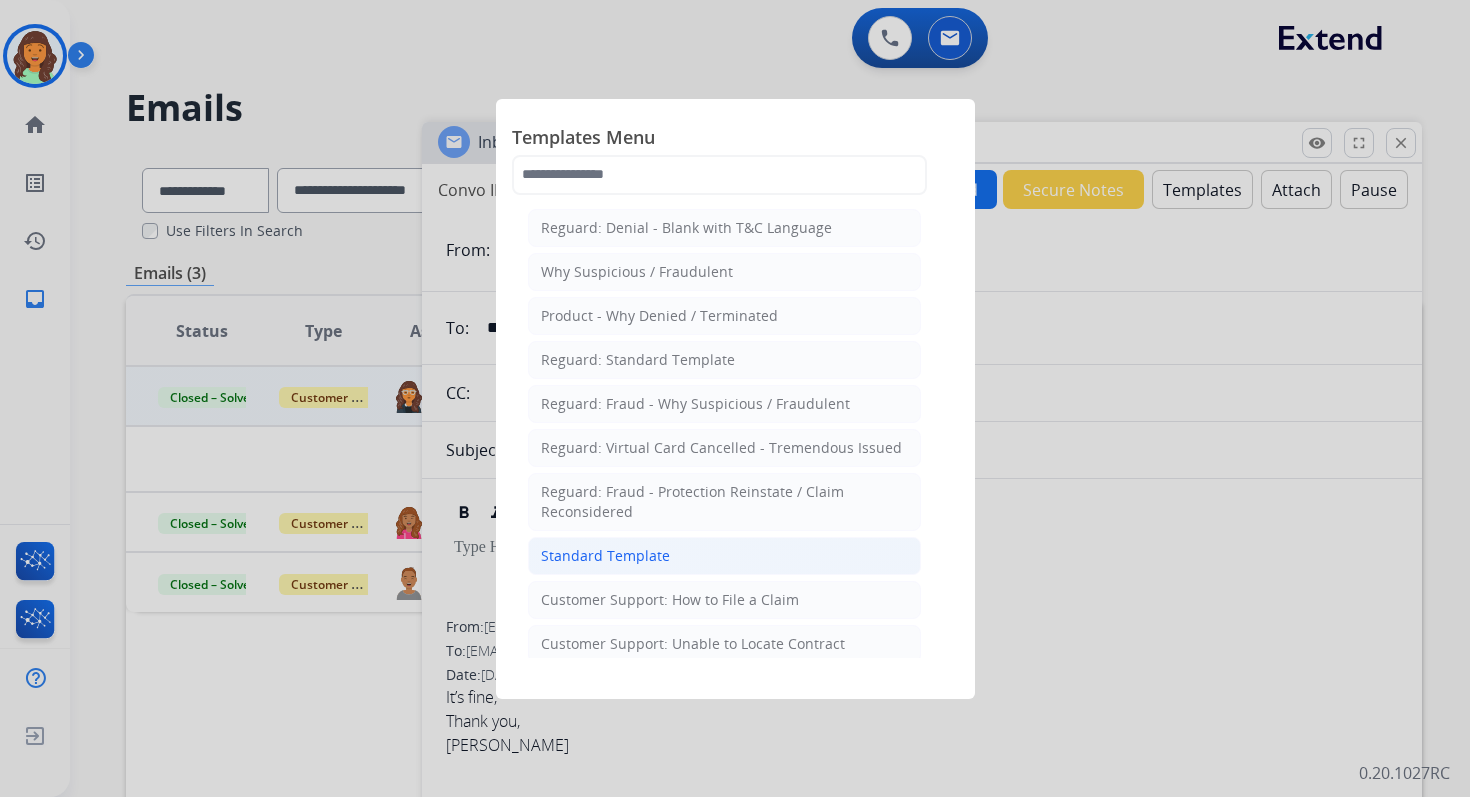 click on "Standard Template" 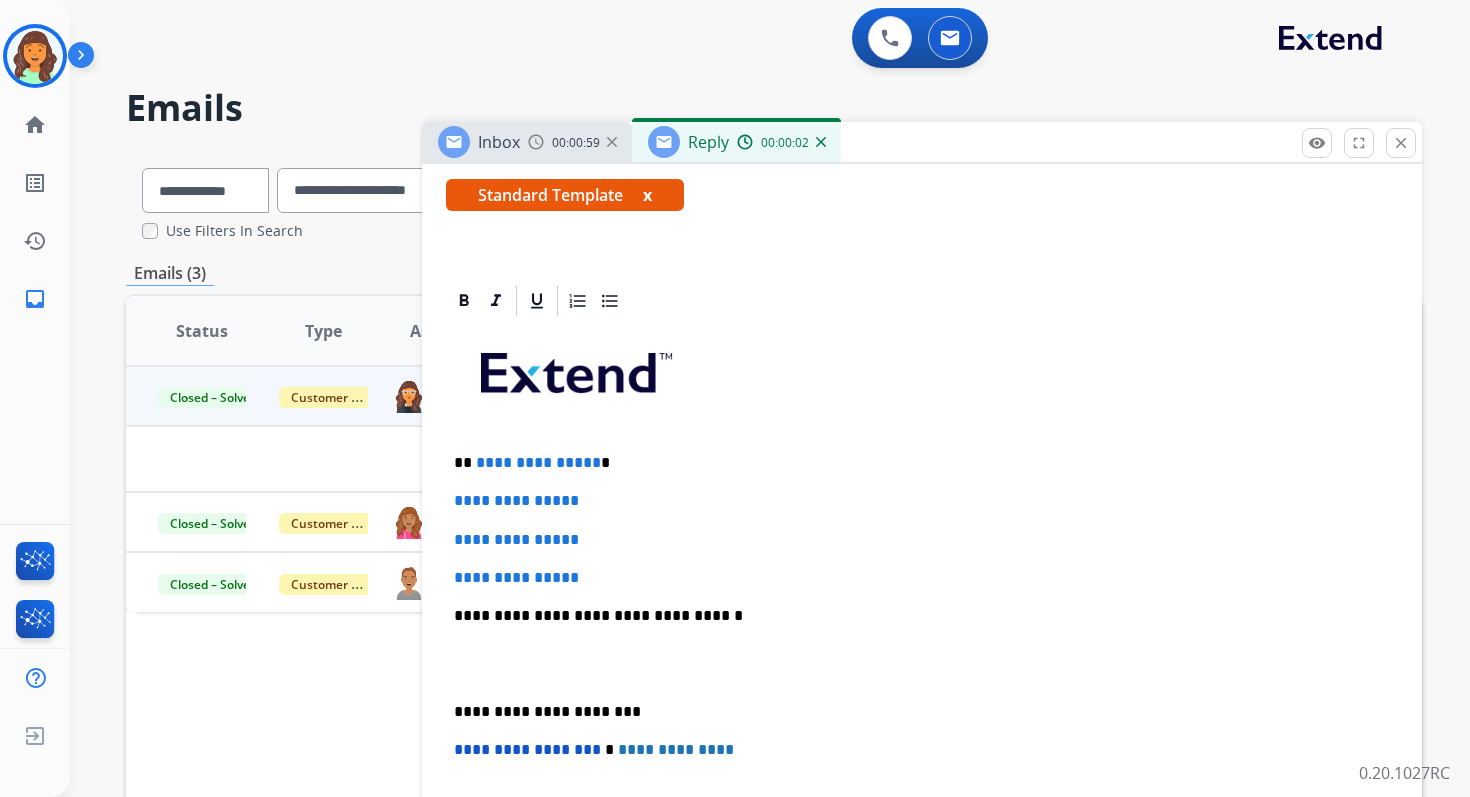 scroll, scrollTop: 386, scrollLeft: 0, axis: vertical 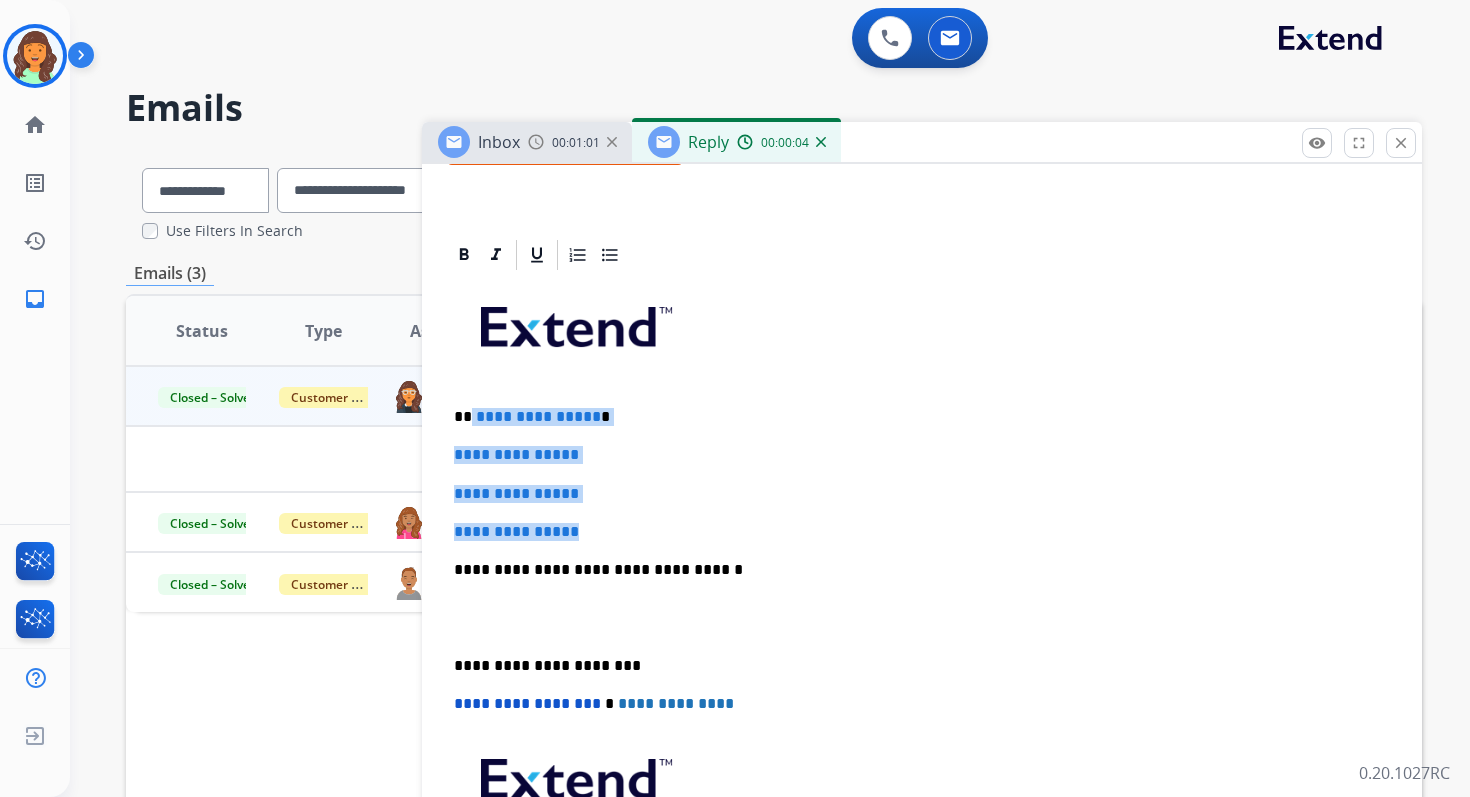 drag, startPoint x: 469, startPoint y: 414, endPoint x: 609, endPoint y: 535, distance: 185.04324 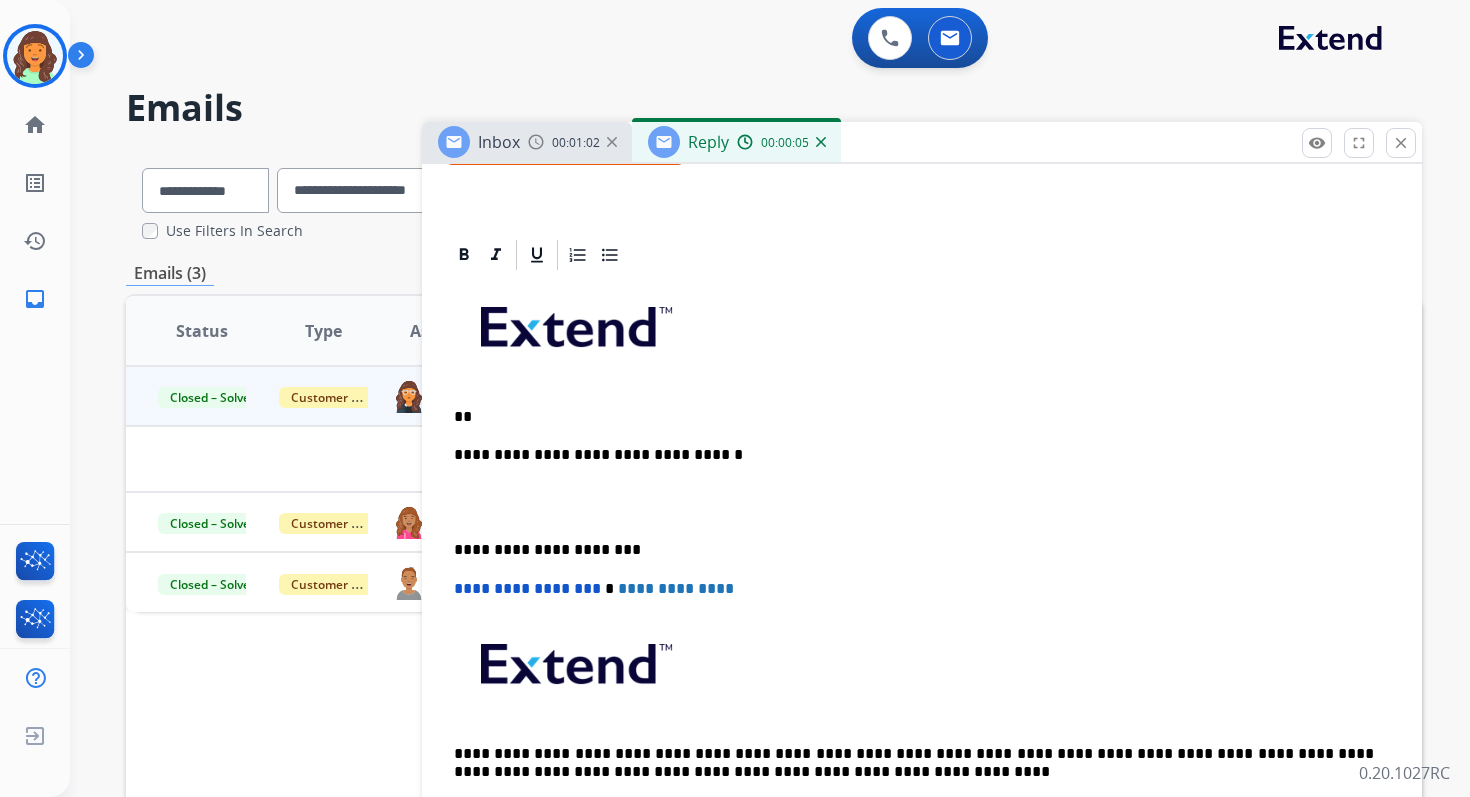 type 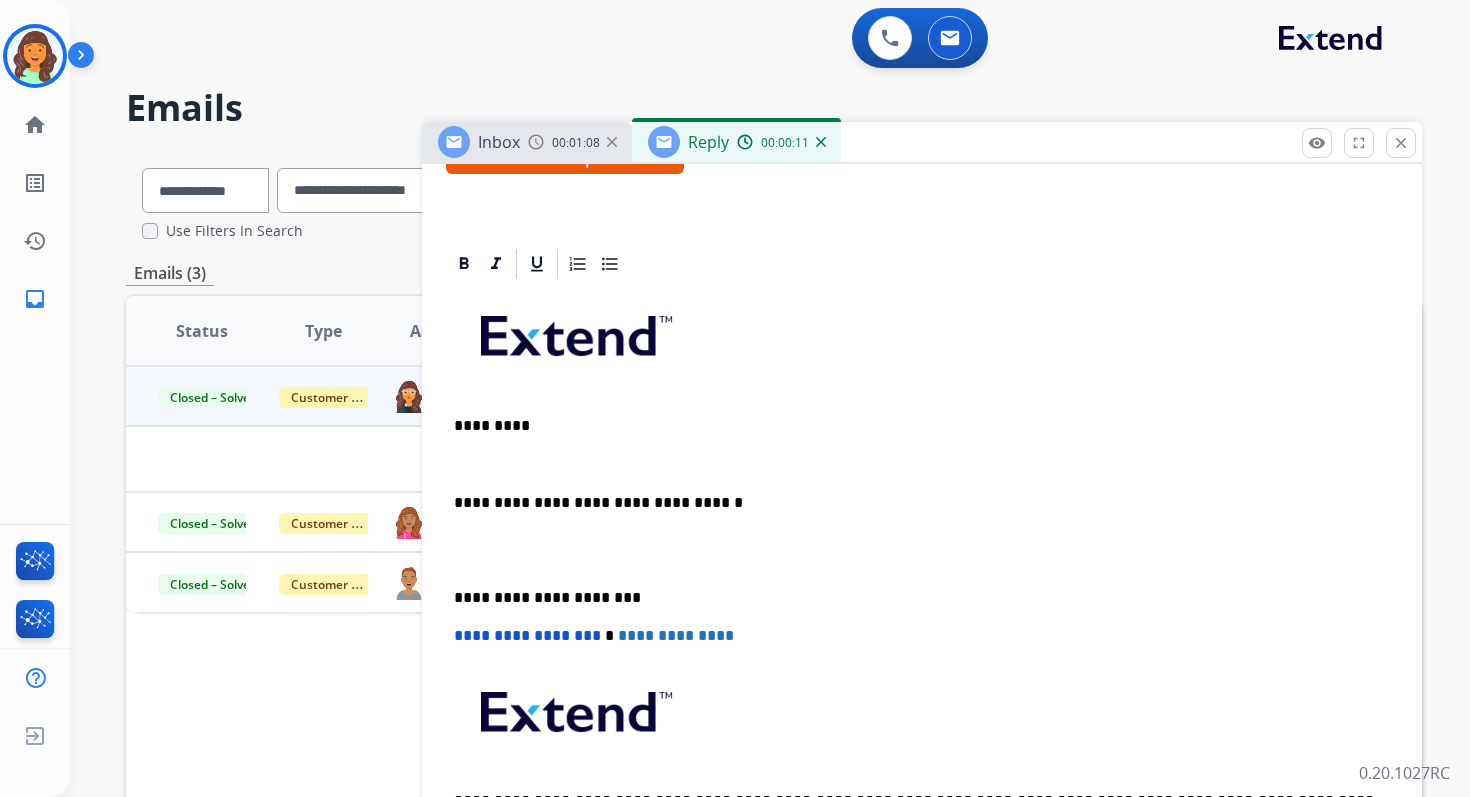 scroll, scrollTop: 341, scrollLeft: 0, axis: vertical 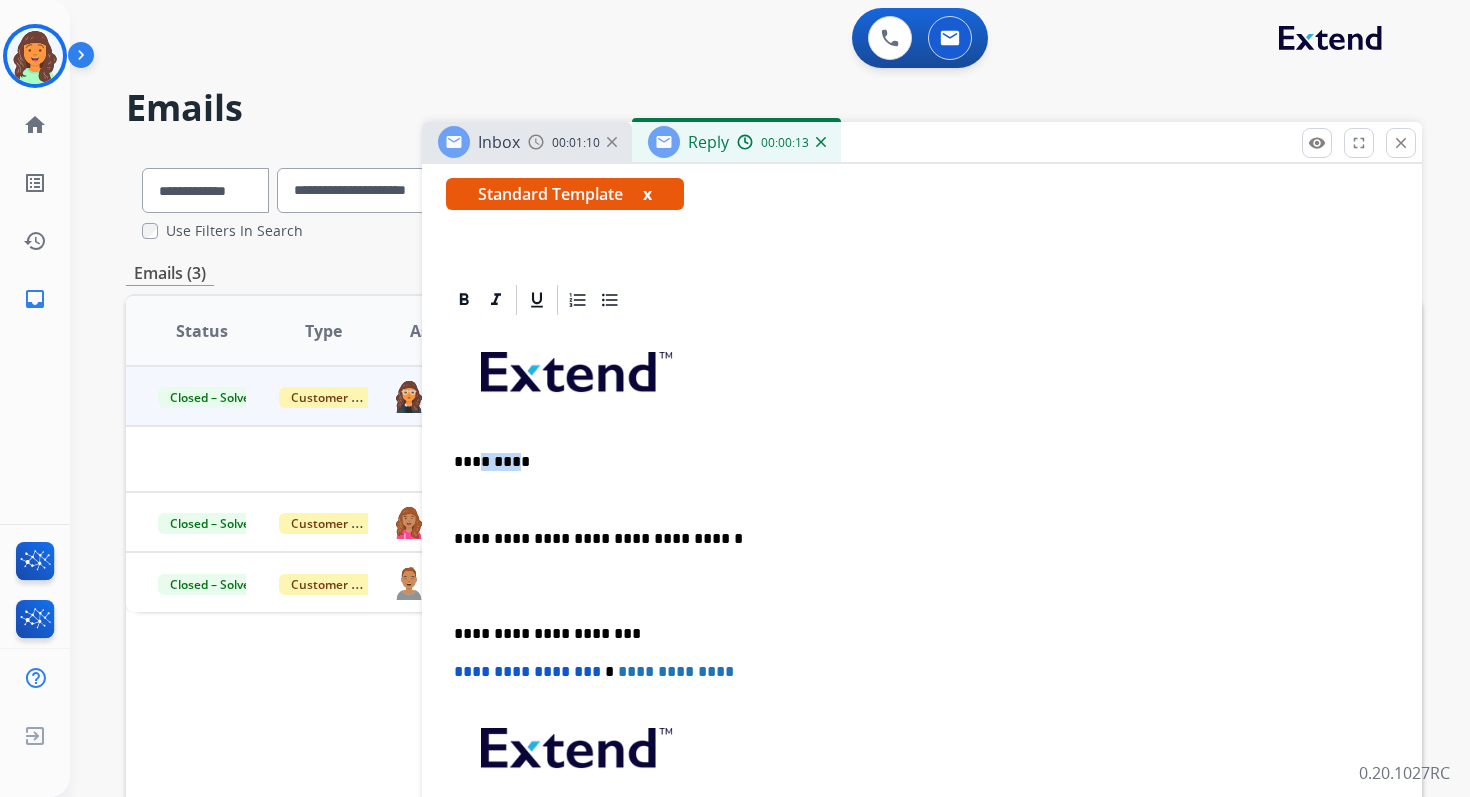 drag, startPoint x: 505, startPoint y: 462, endPoint x: 473, endPoint y: 463, distance: 32.01562 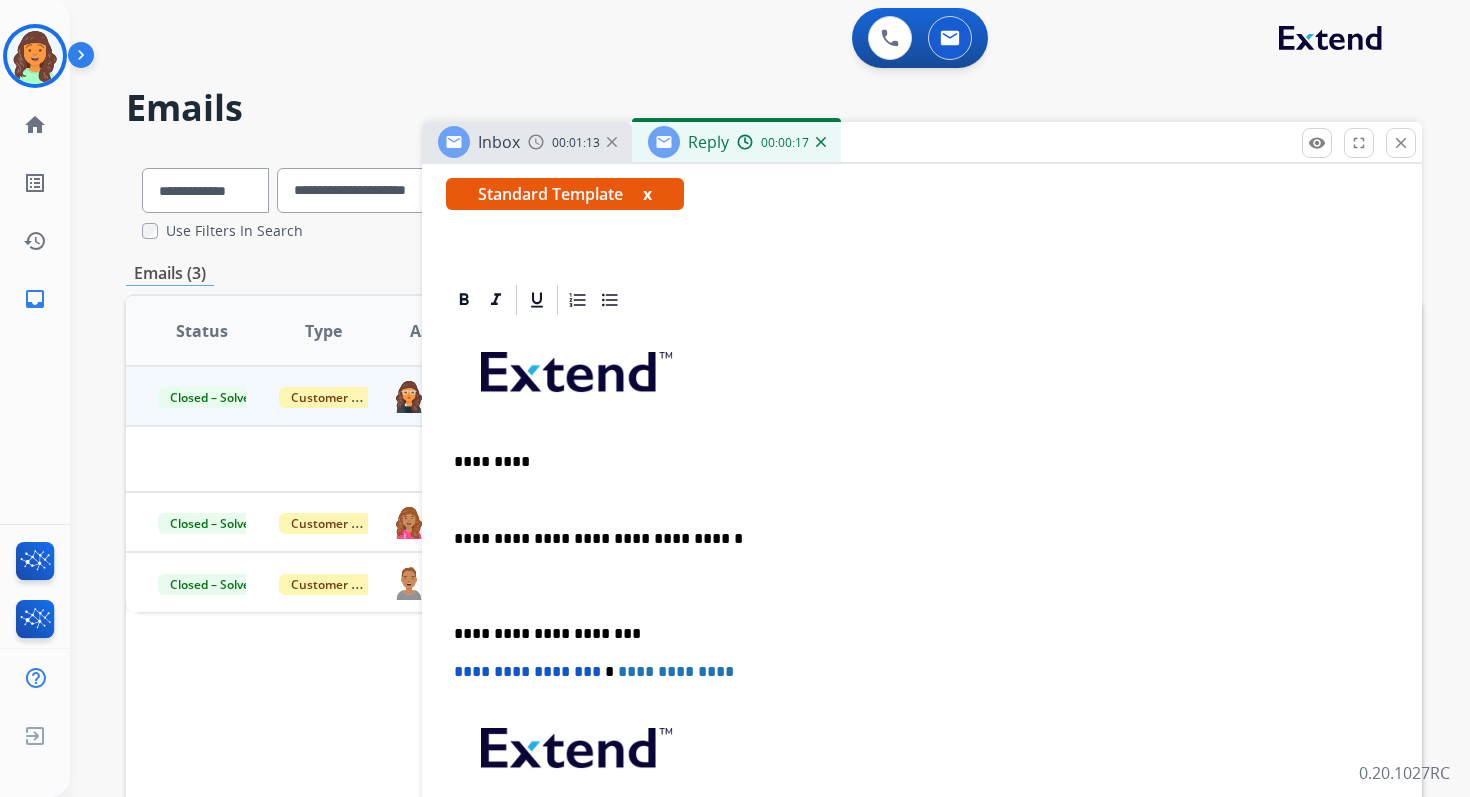 click on "*********" at bounding box center (914, 462) 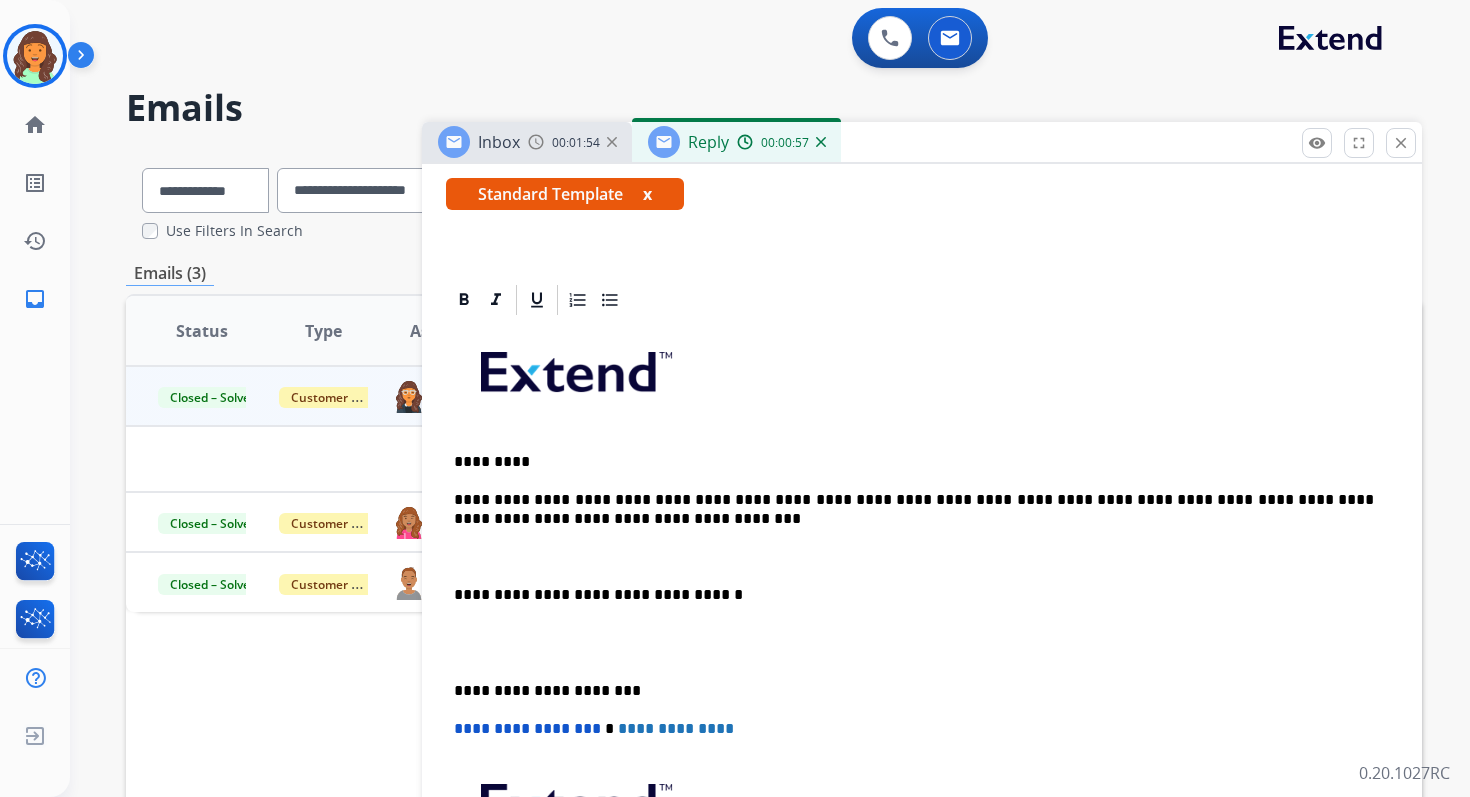 click at bounding box center (922, 557) 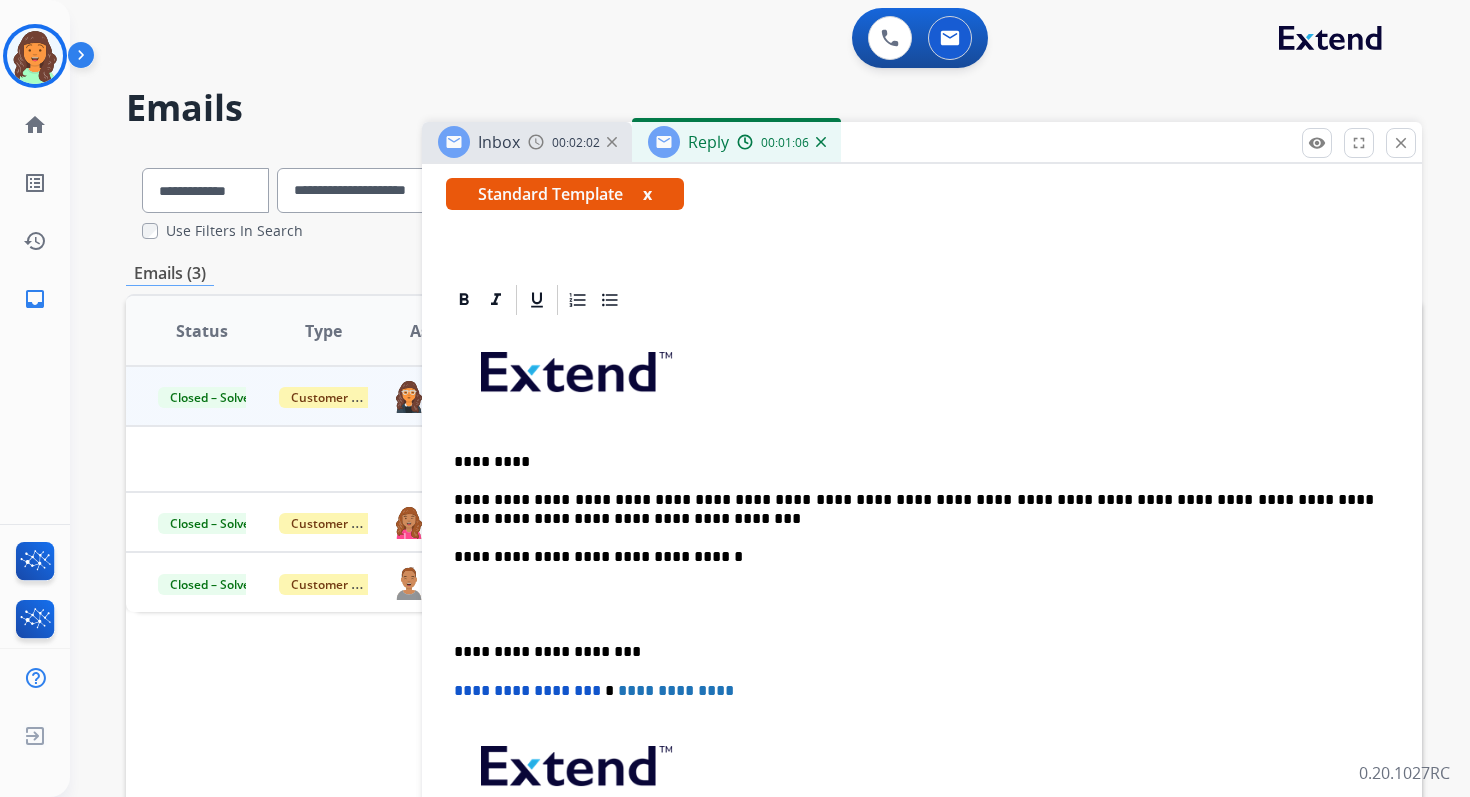 click on "**********" at bounding box center [914, 509] 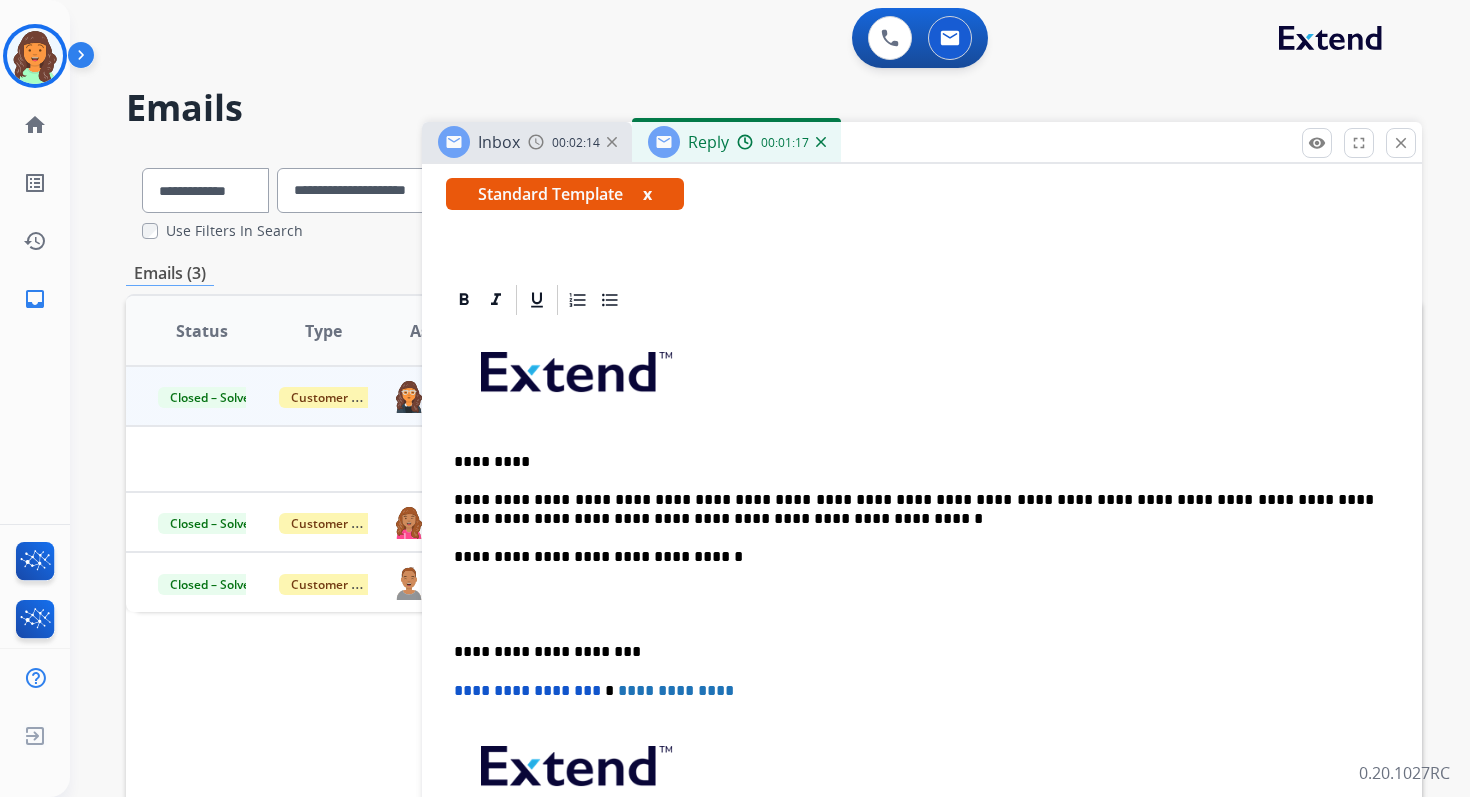 click on "**********" at bounding box center [914, 509] 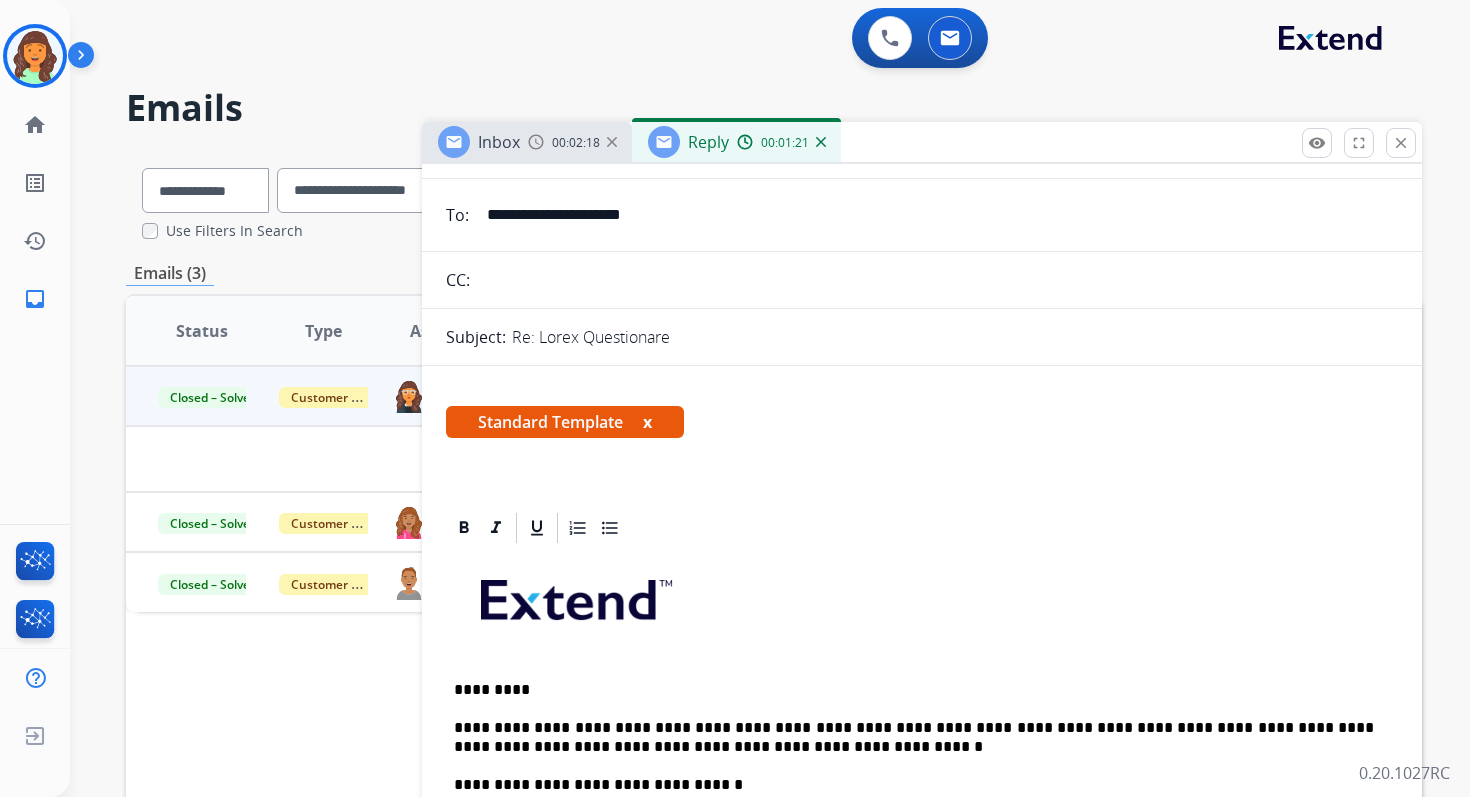 scroll, scrollTop: 0, scrollLeft: 0, axis: both 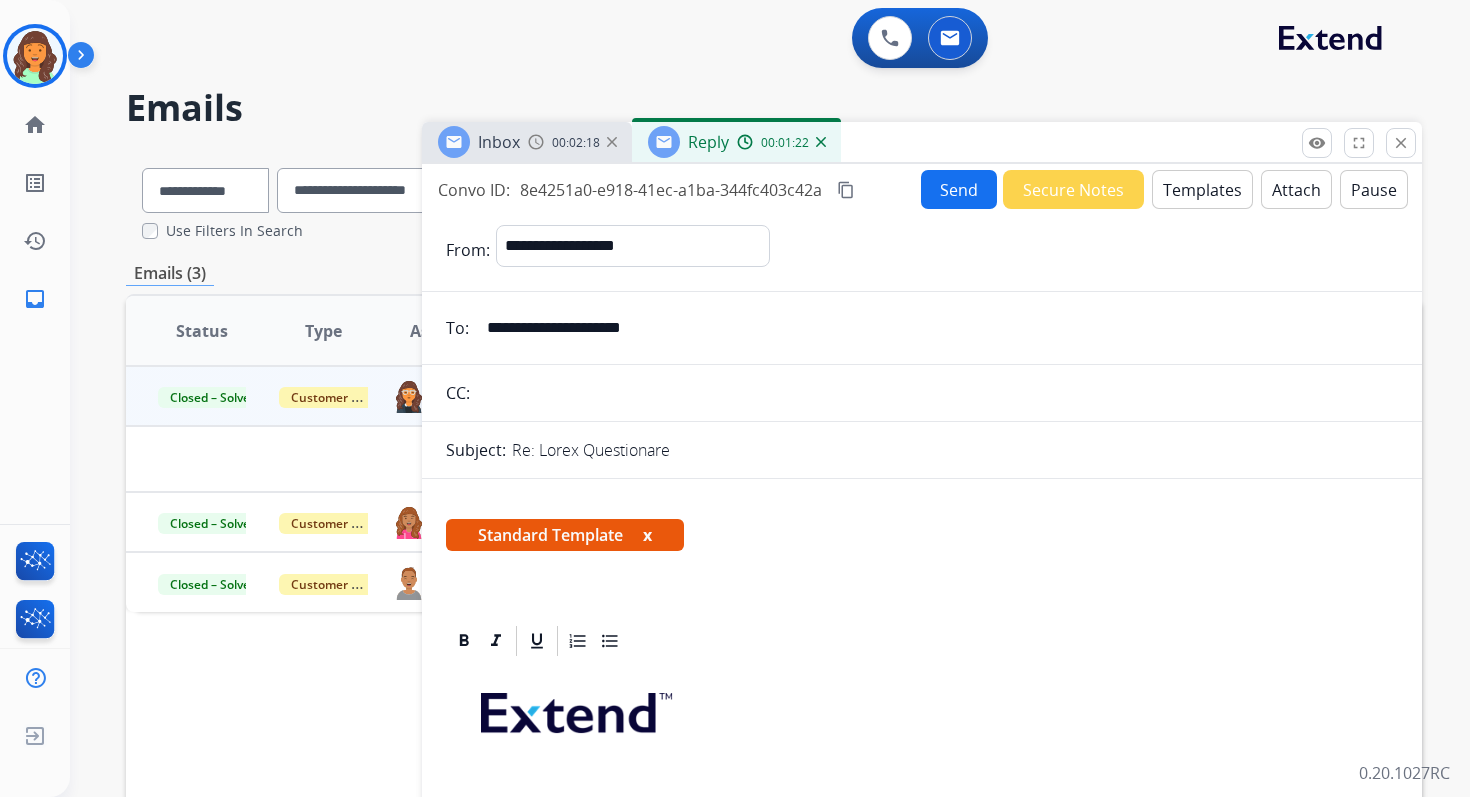 click on "content_copy" at bounding box center [846, 190] 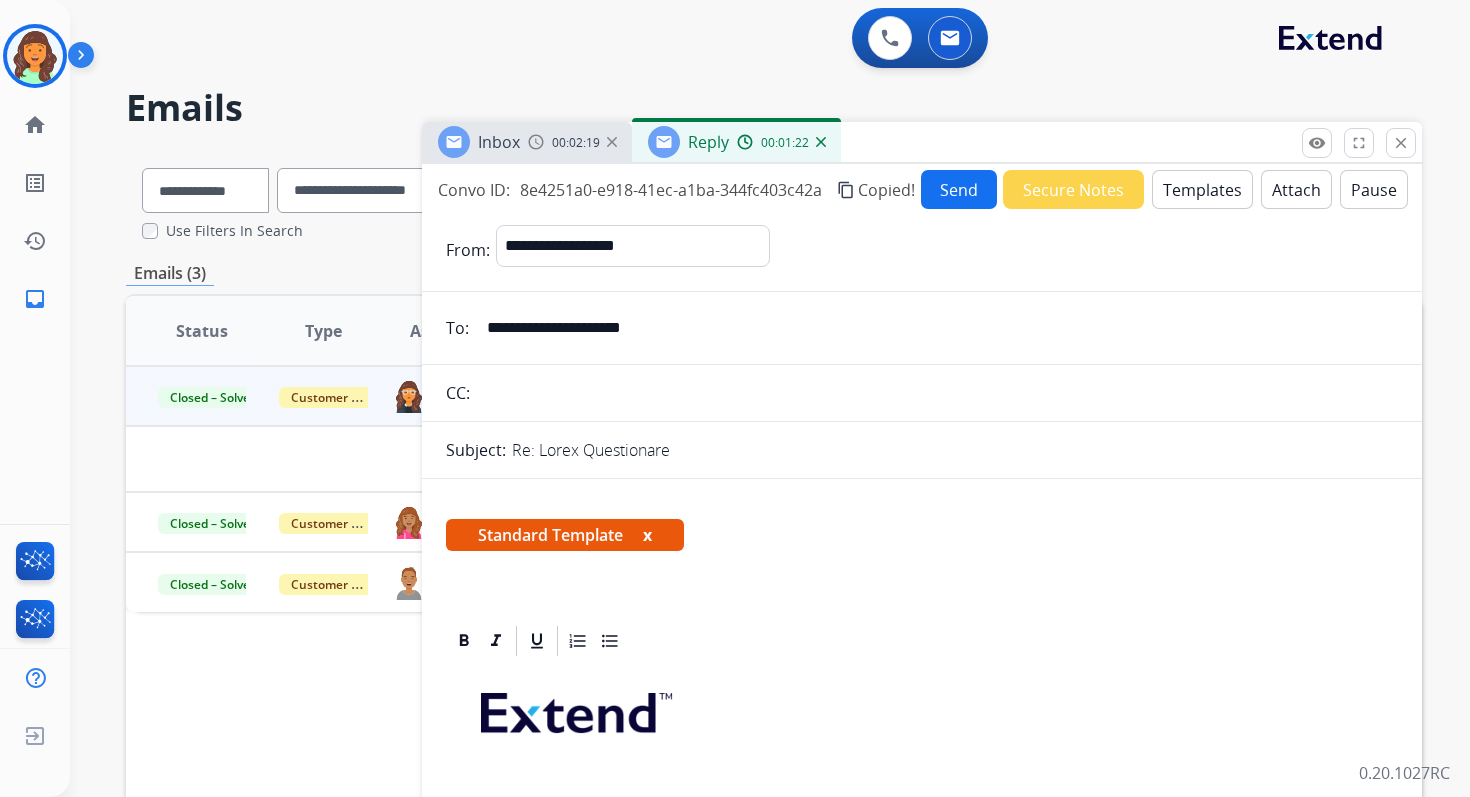 click on "Send" at bounding box center [959, 189] 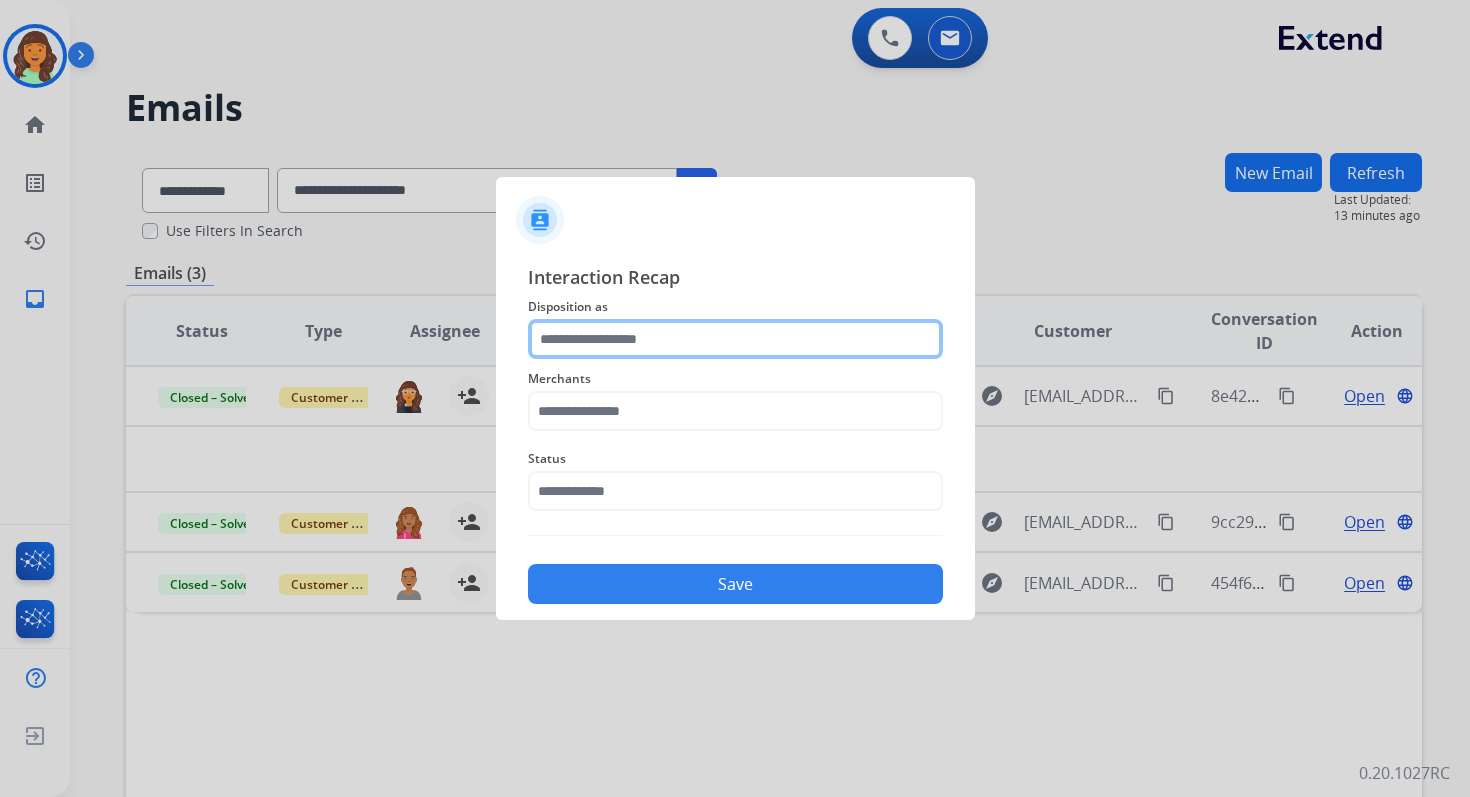 click 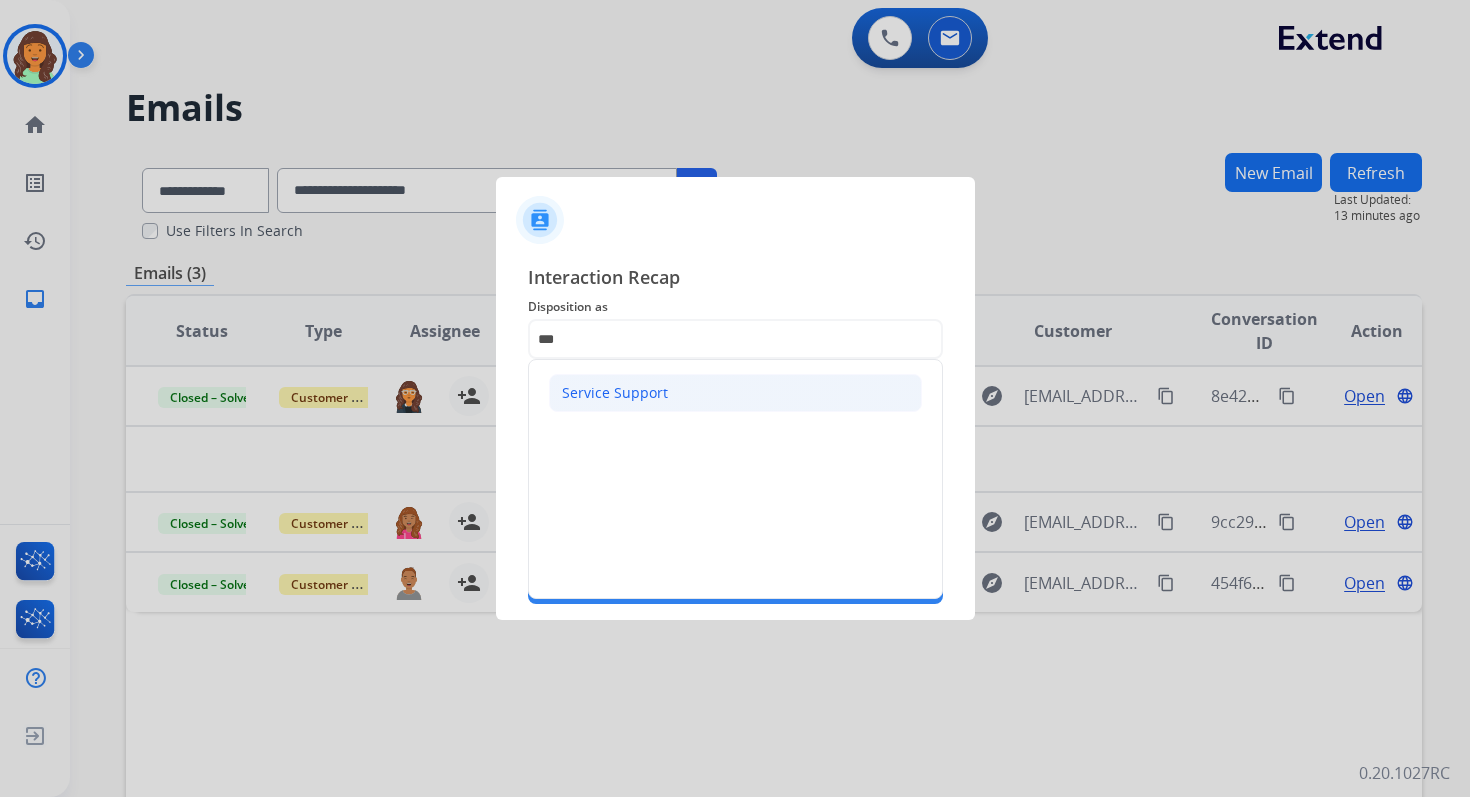 click on "Service Support" 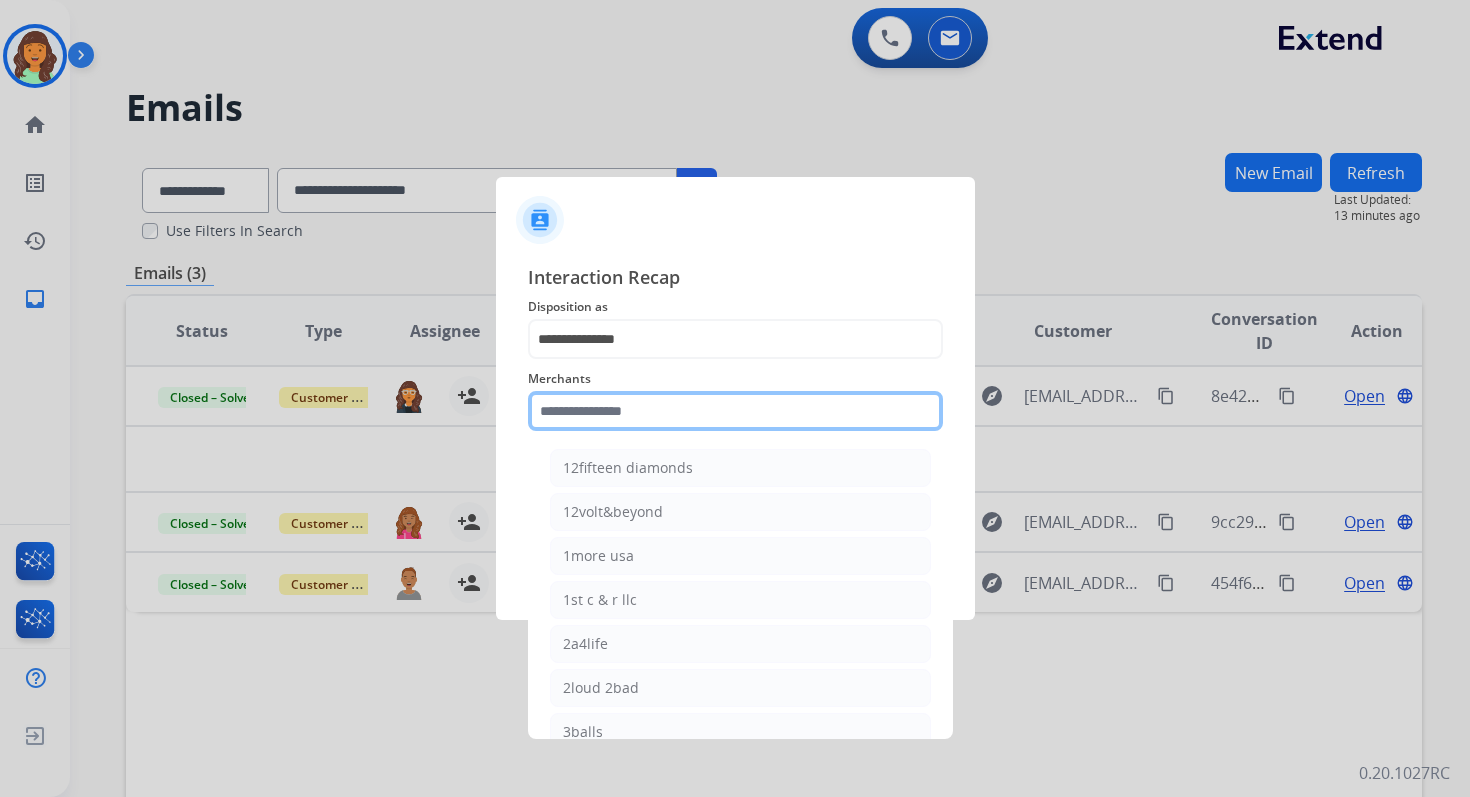 click 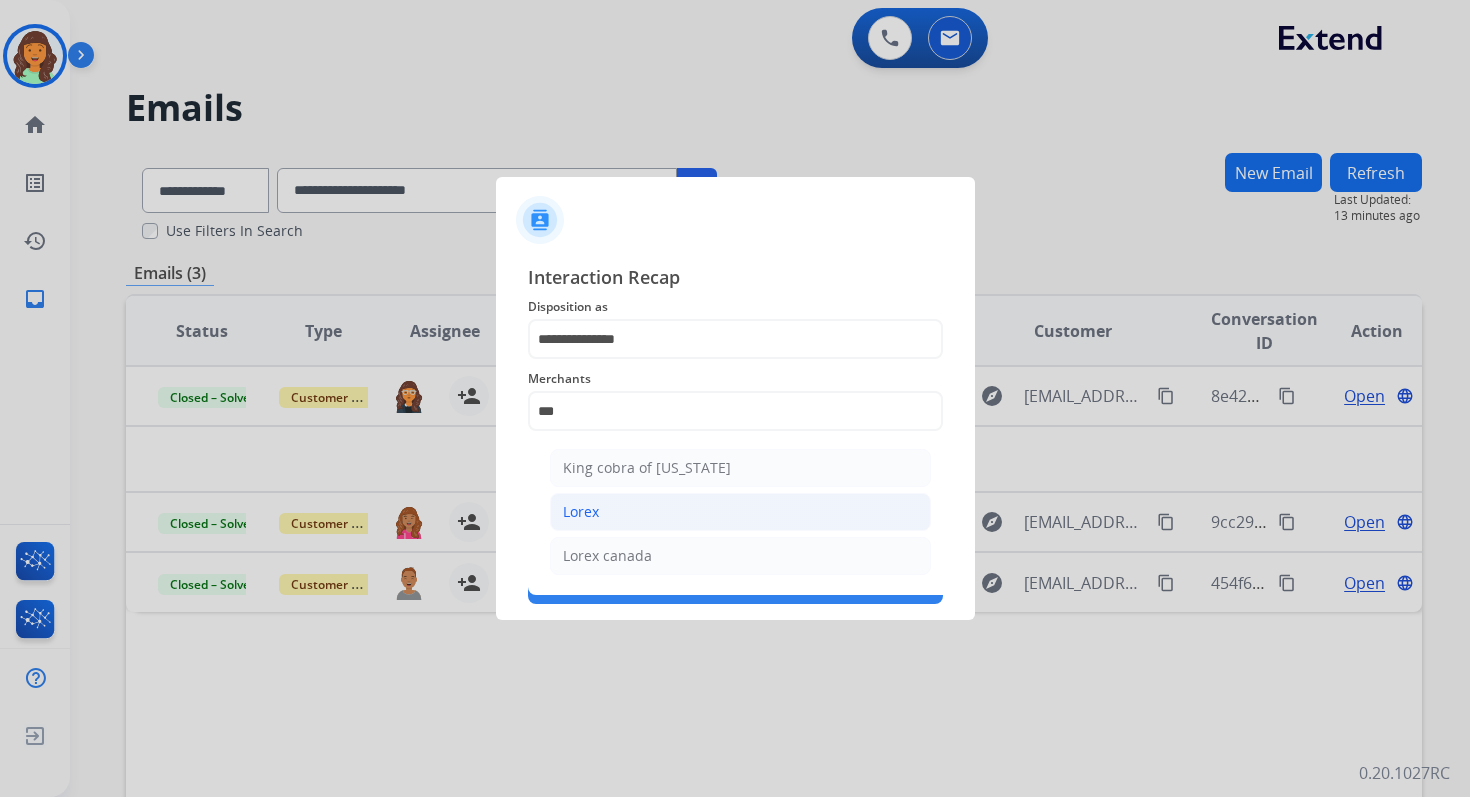 click on "Lorex" 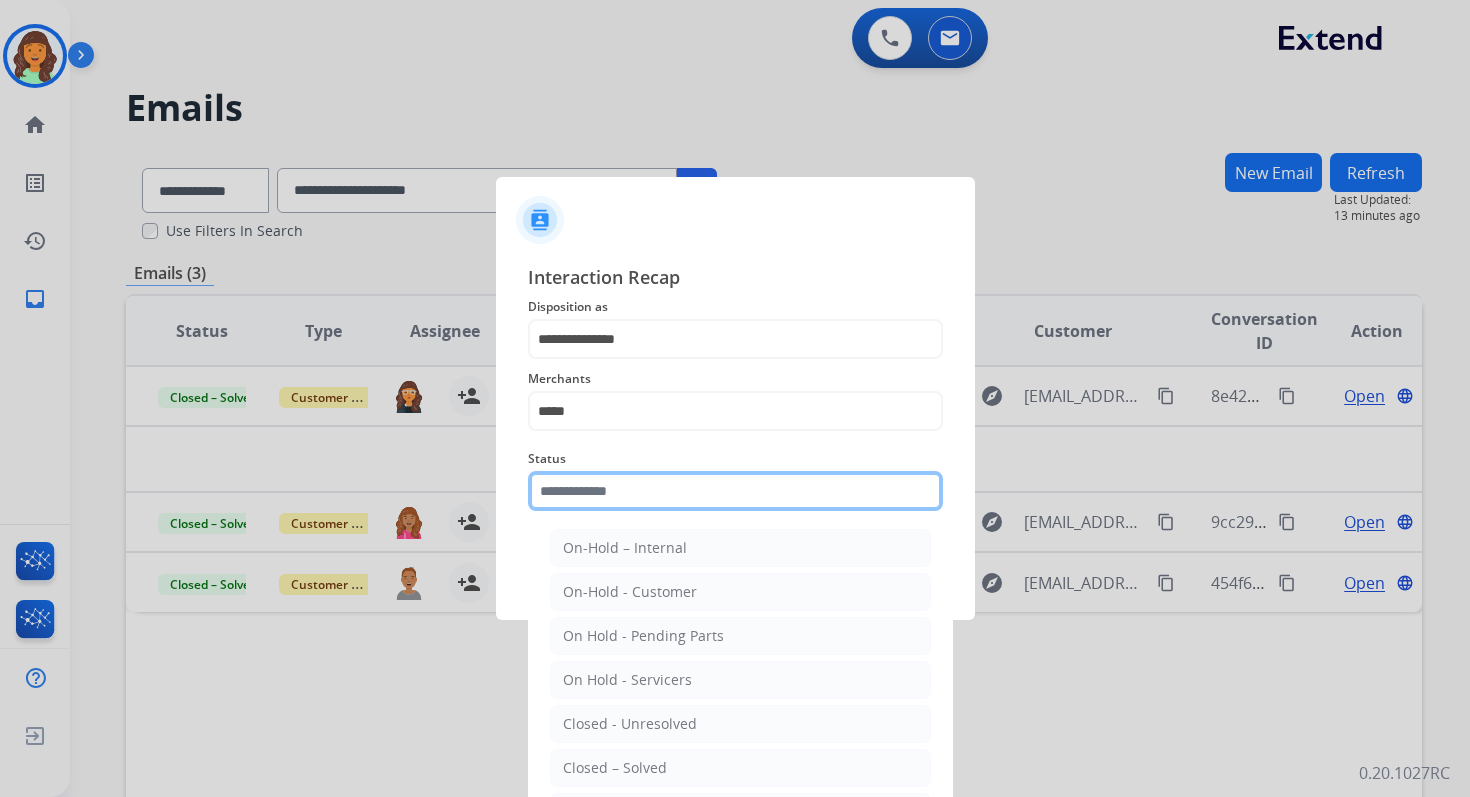 click 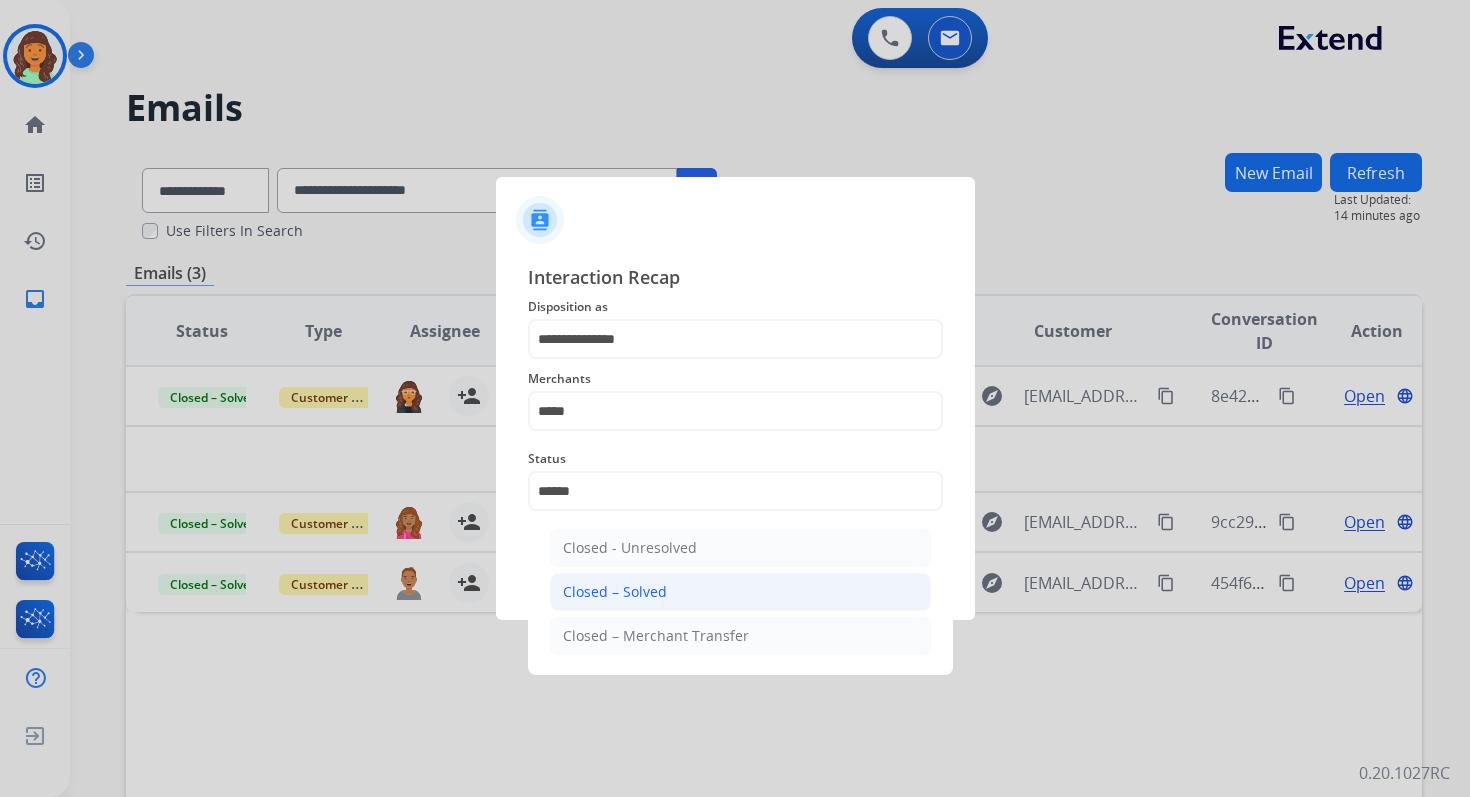 click on "Closed – Solved" 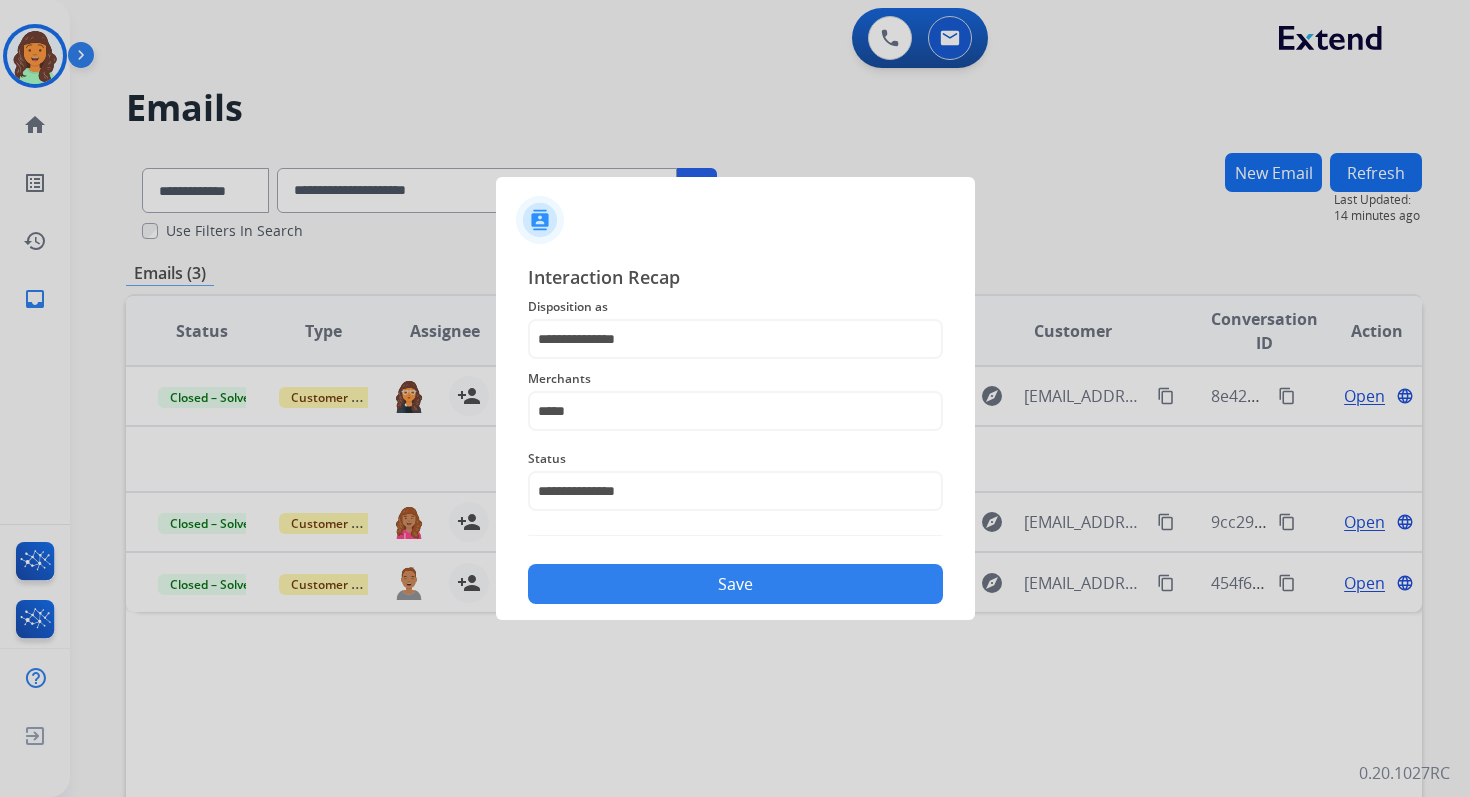 click on "Save" 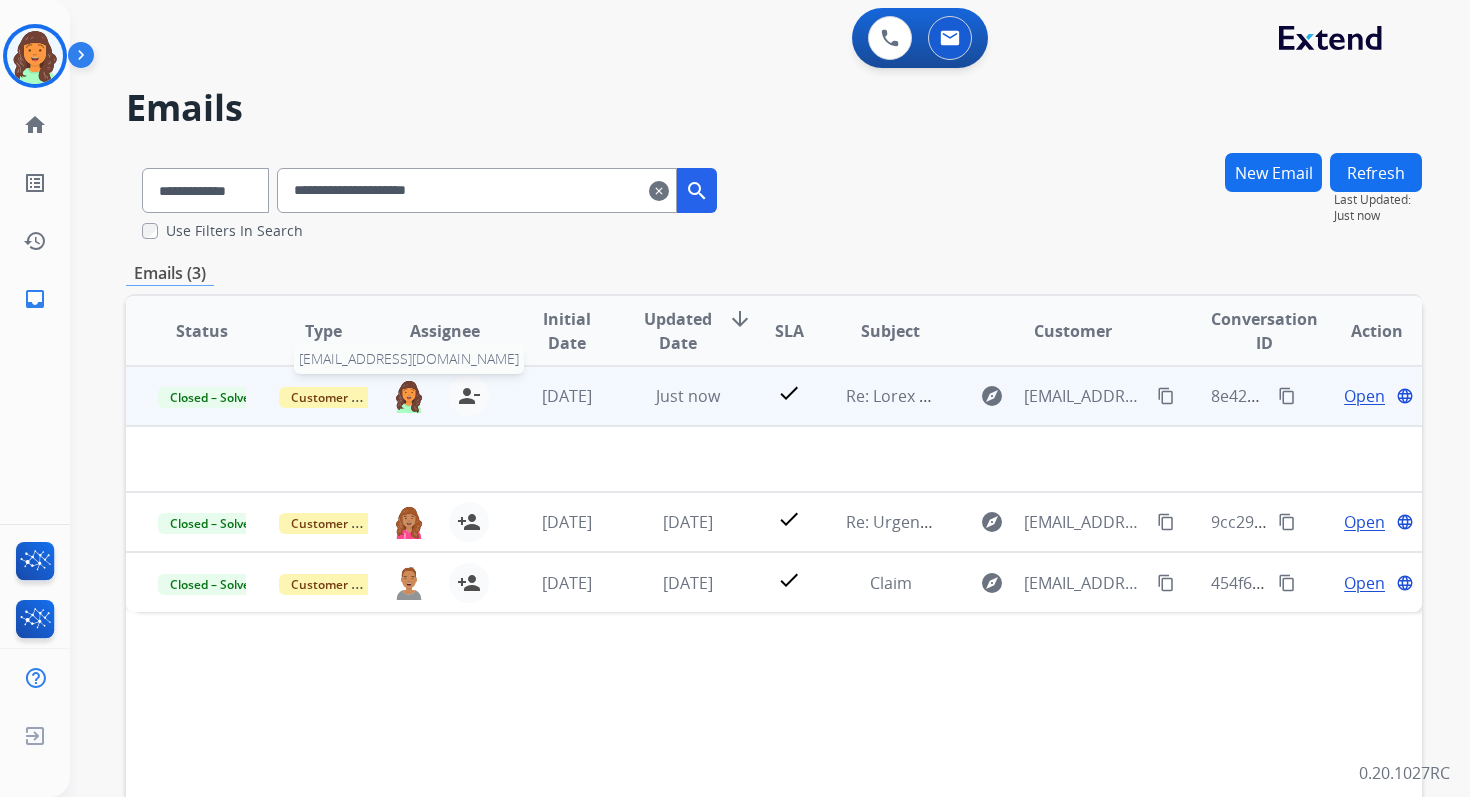 click at bounding box center [409, 396] 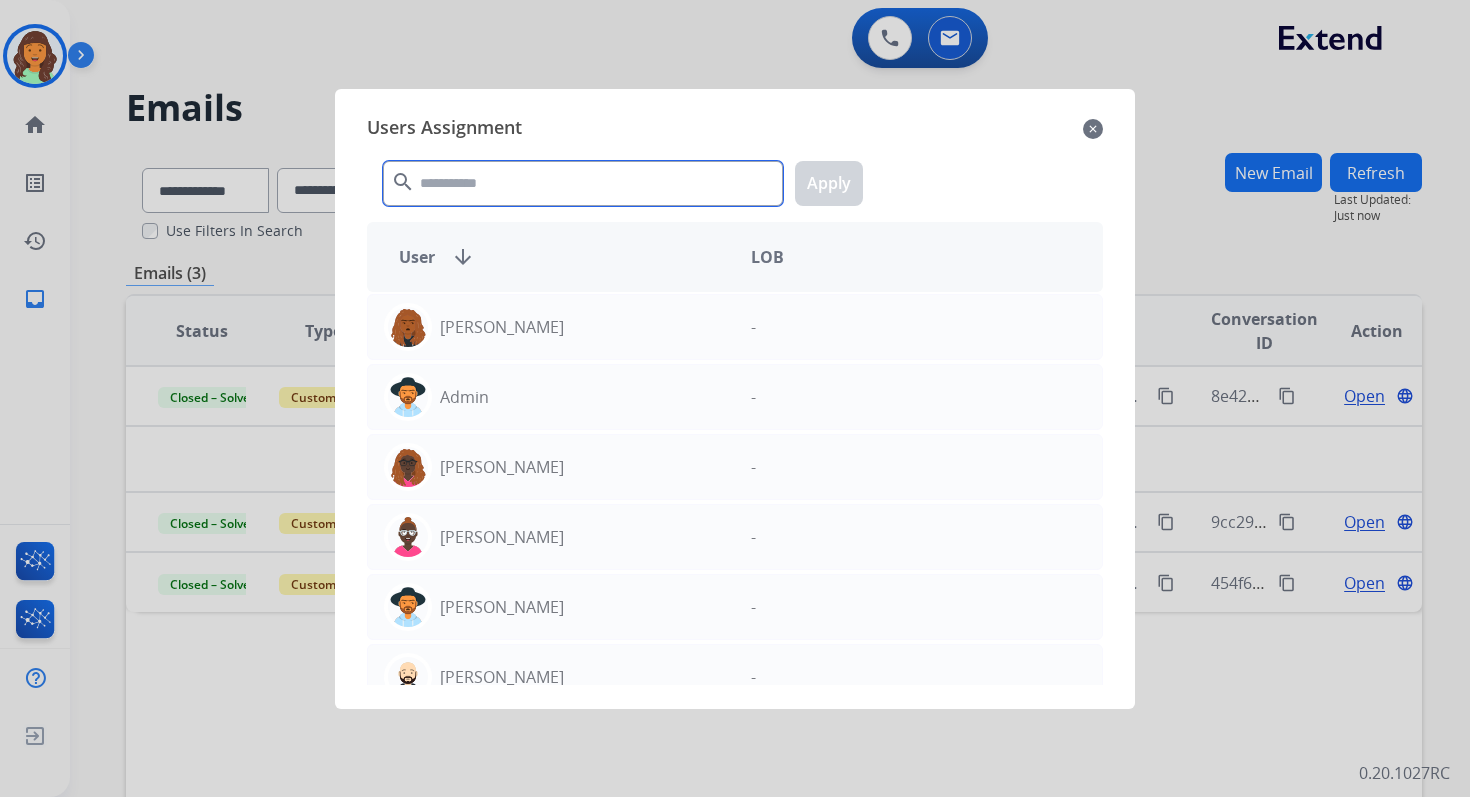click 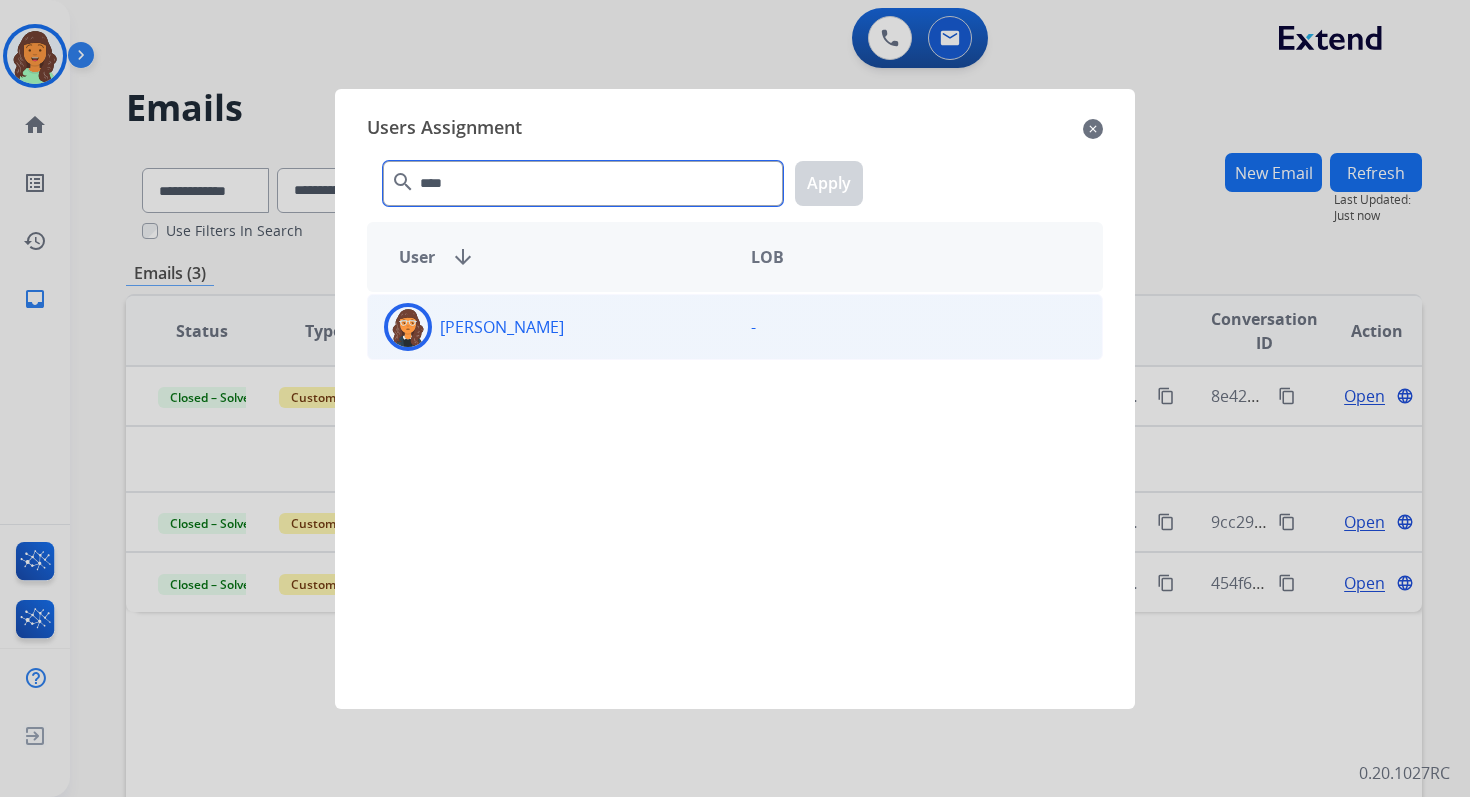 type on "****" 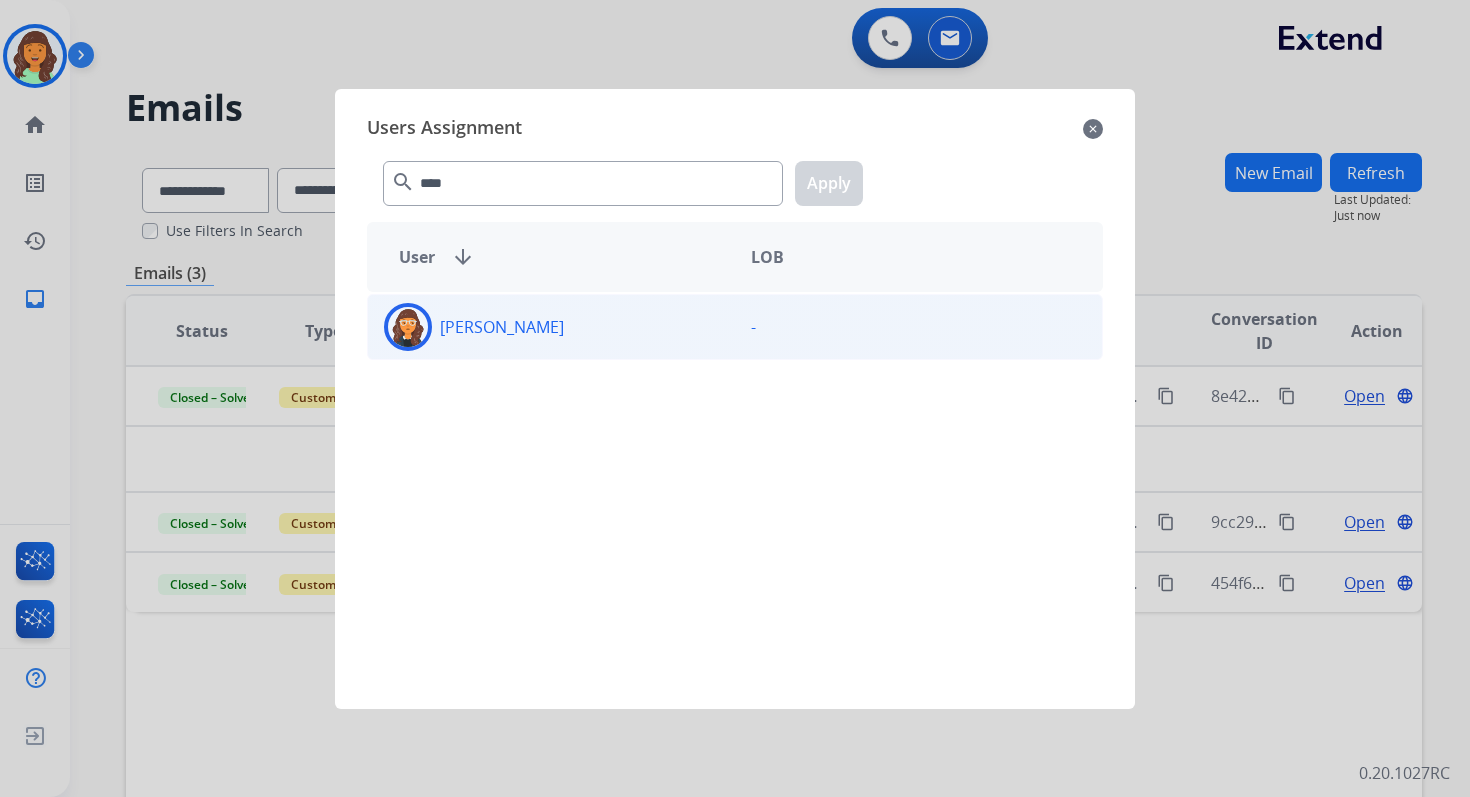 click on "[PERSON_NAME]" 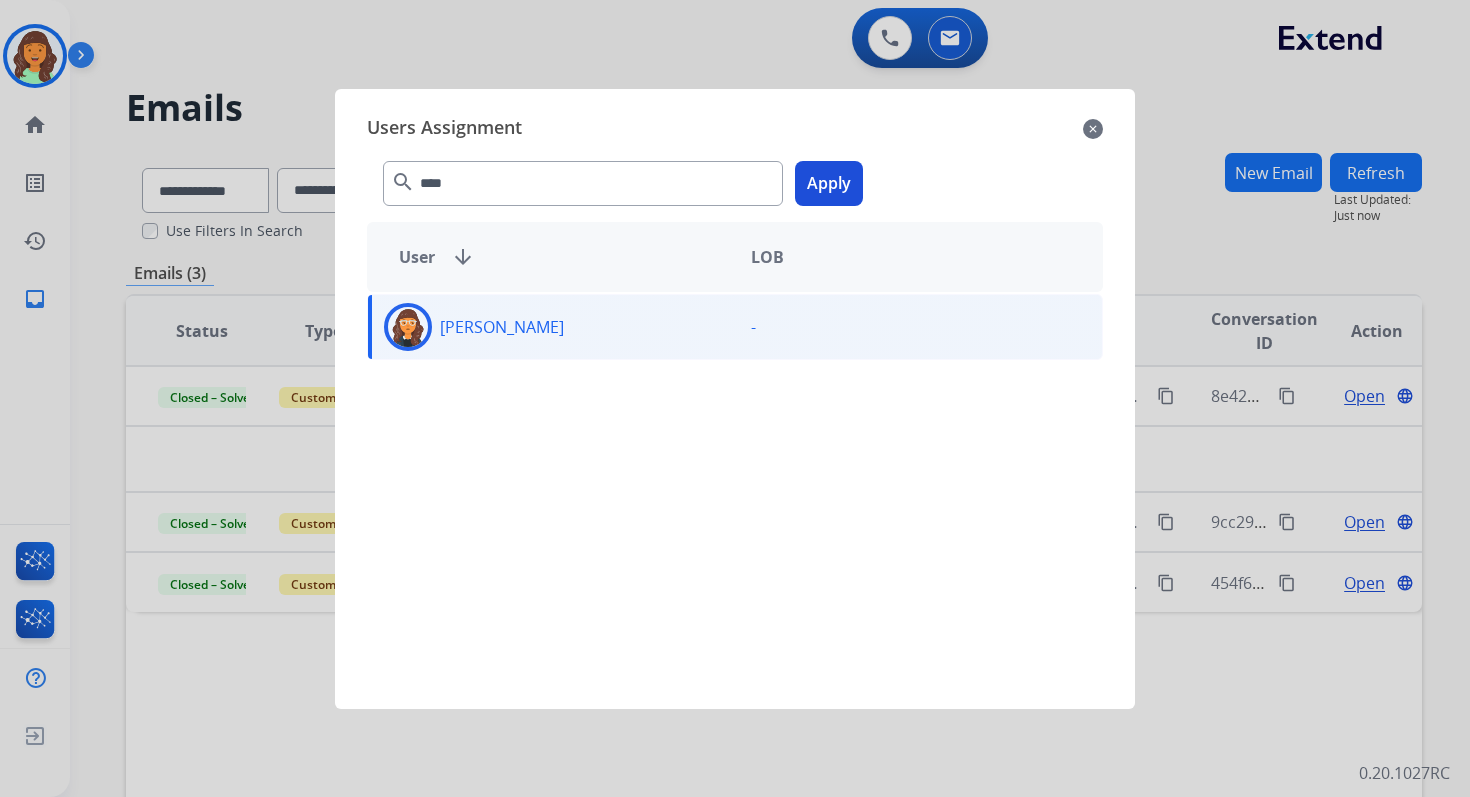 click on "Apply" 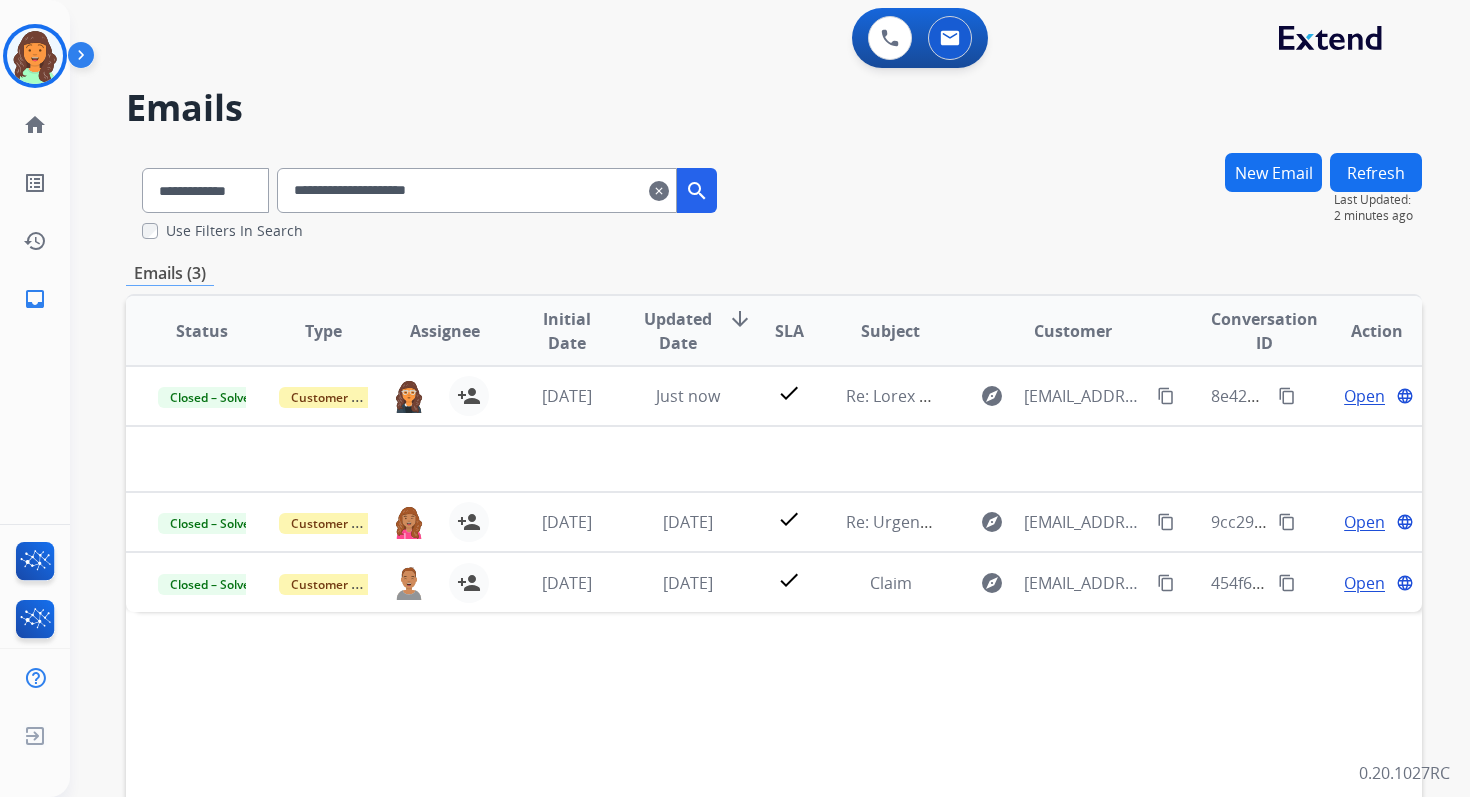 click on "clear" at bounding box center [659, 191] 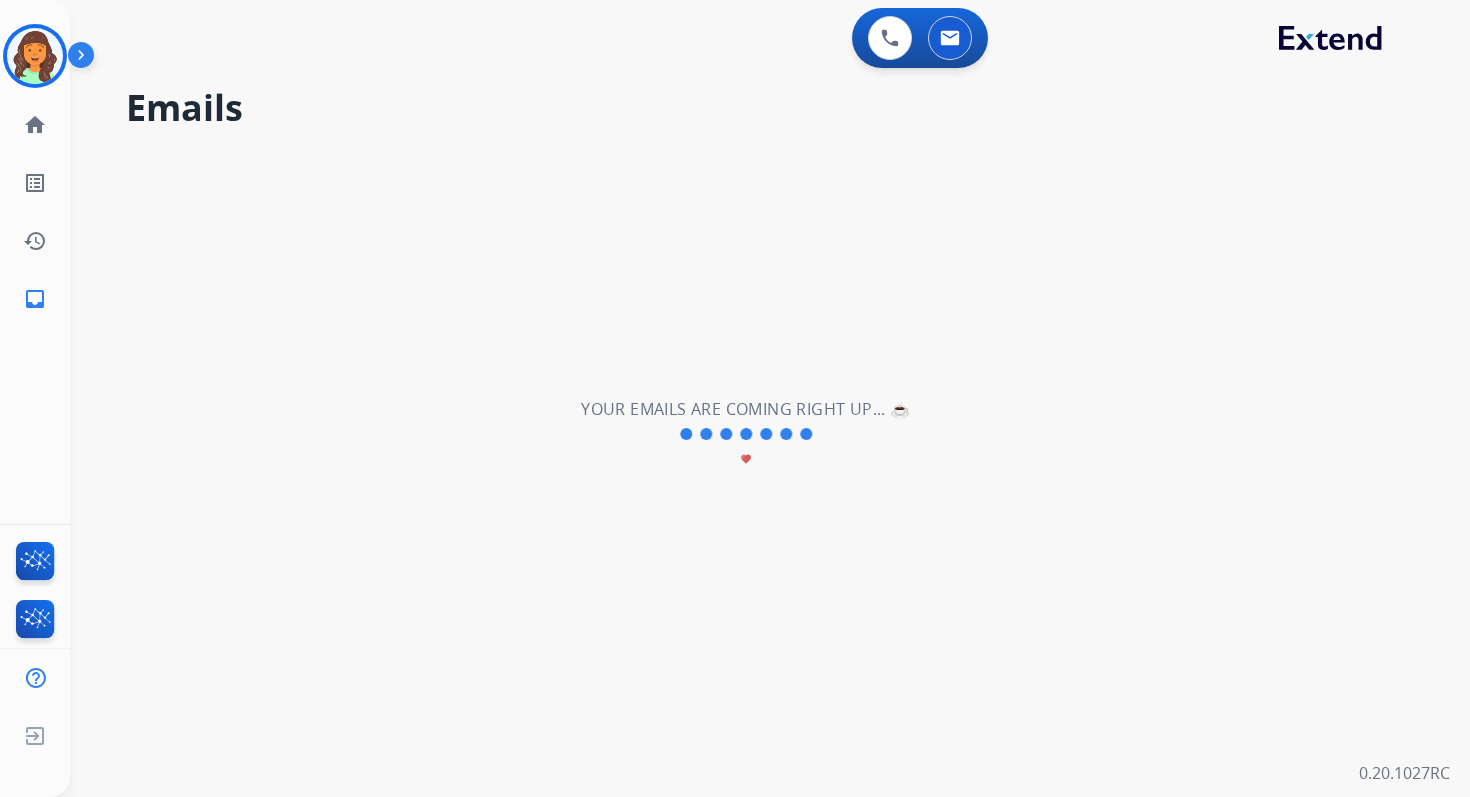 type 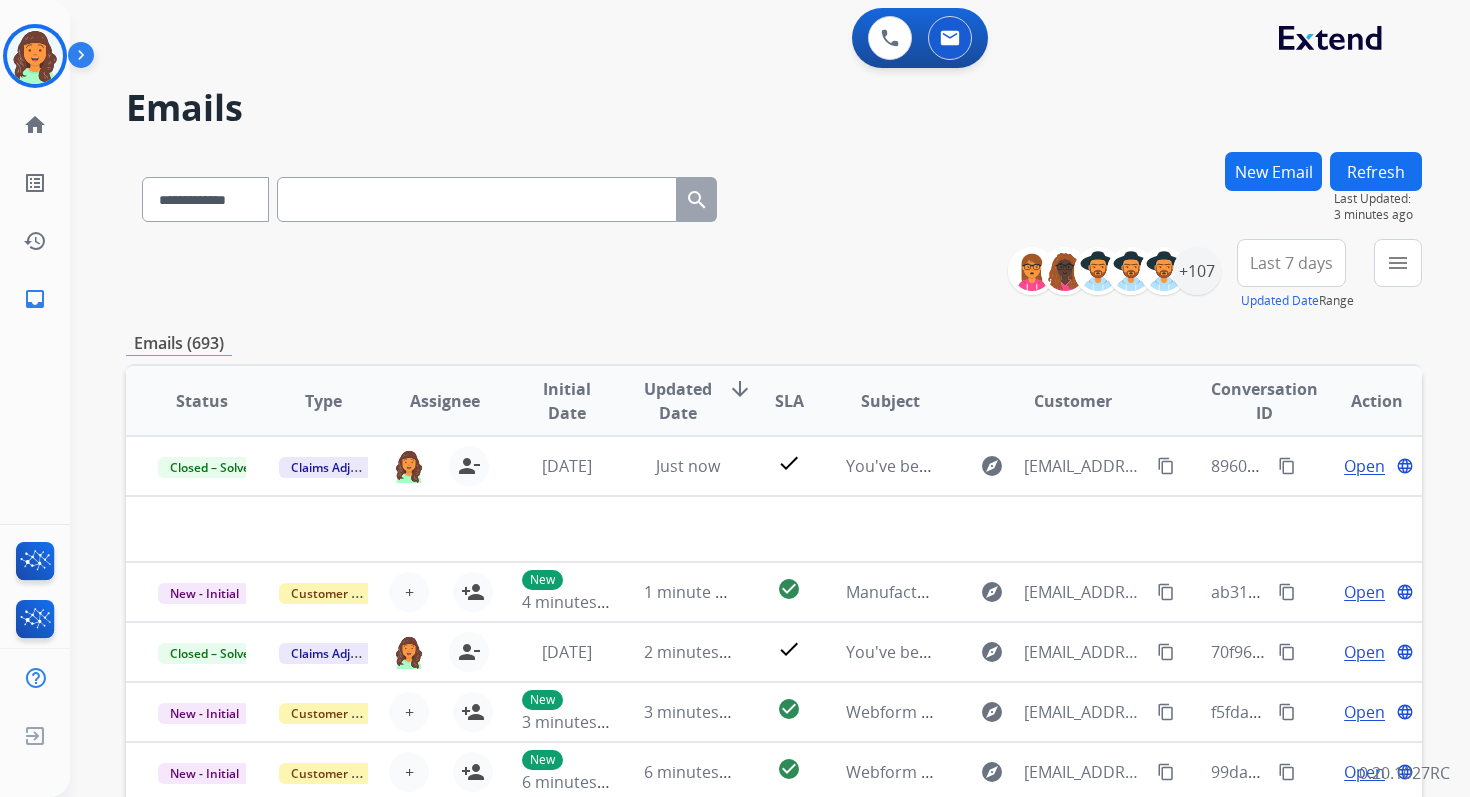 click on "New Email" at bounding box center [1273, 171] 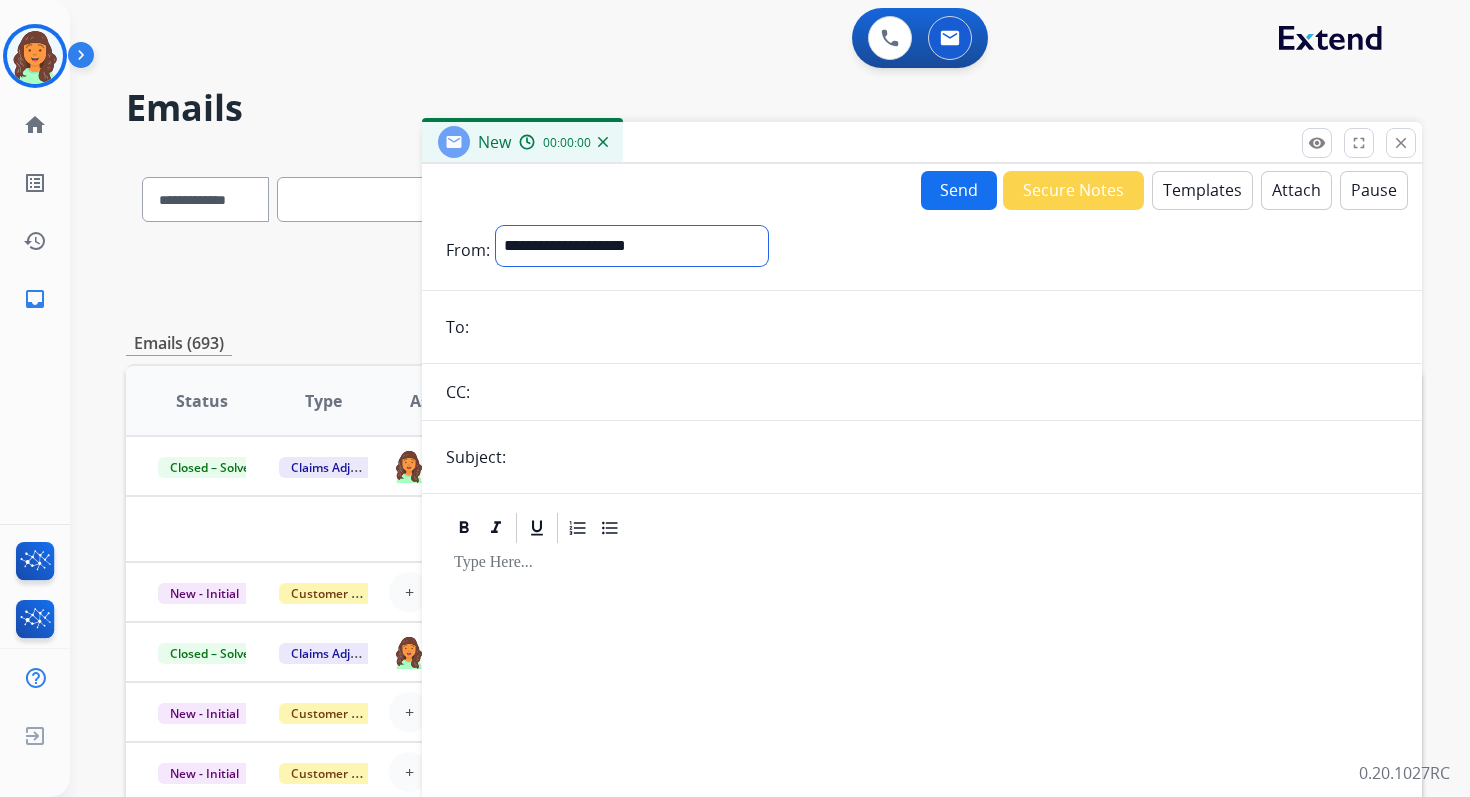 click on "**********" at bounding box center (632, 246) 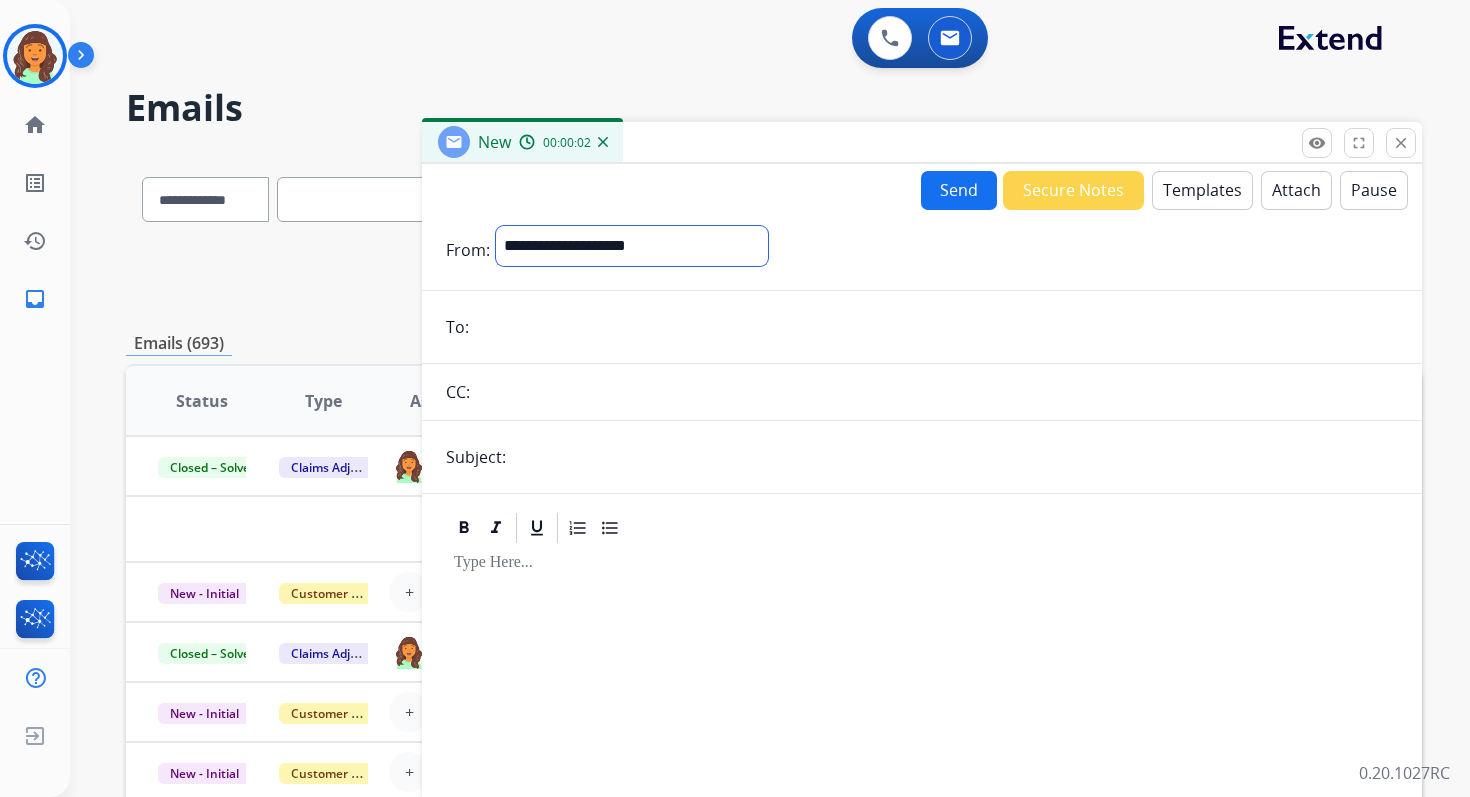 select on "**********" 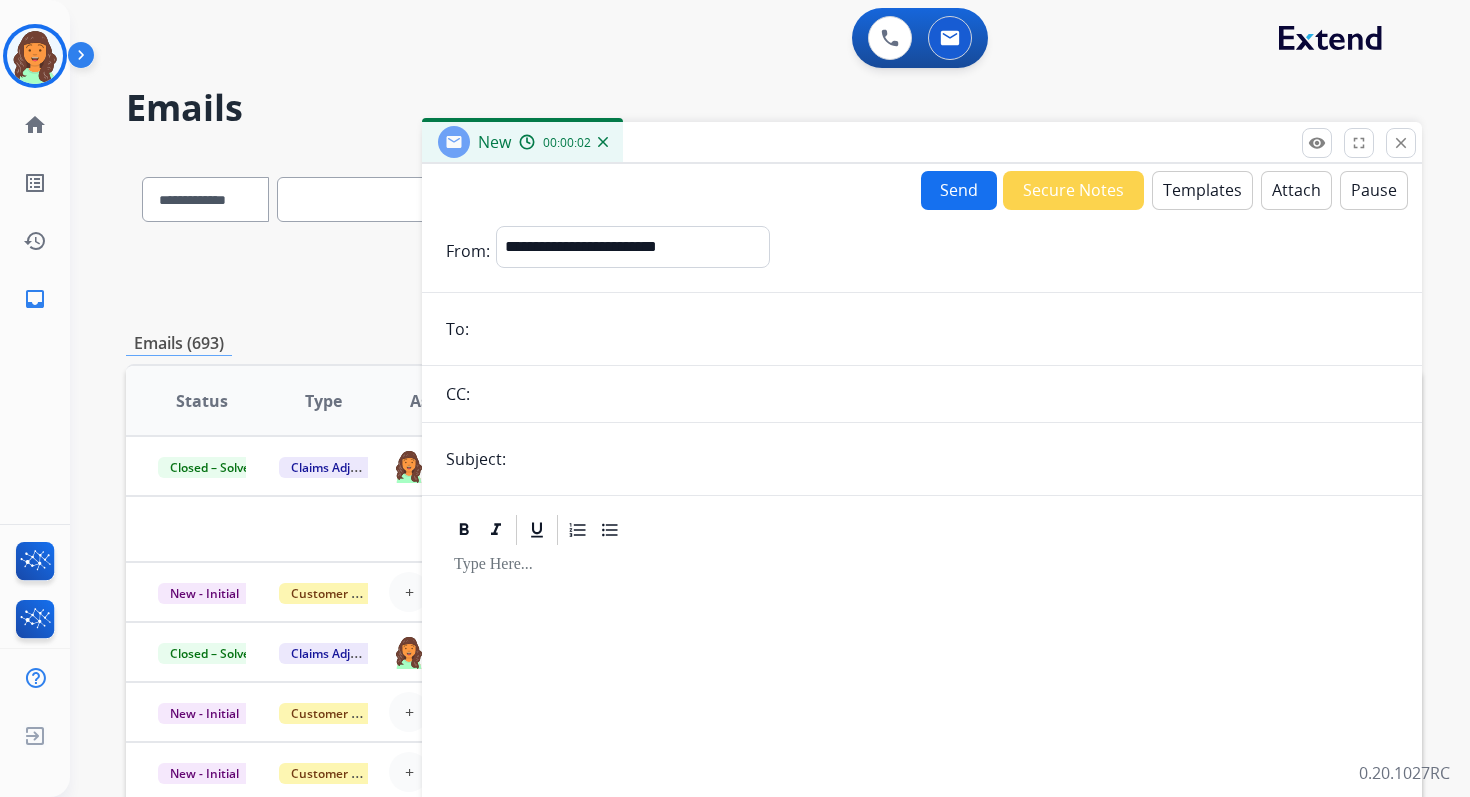 drag, startPoint x: 613, startPoint y: 242, endPoint x: 598, endPoint y: 327, distance: 86.313385 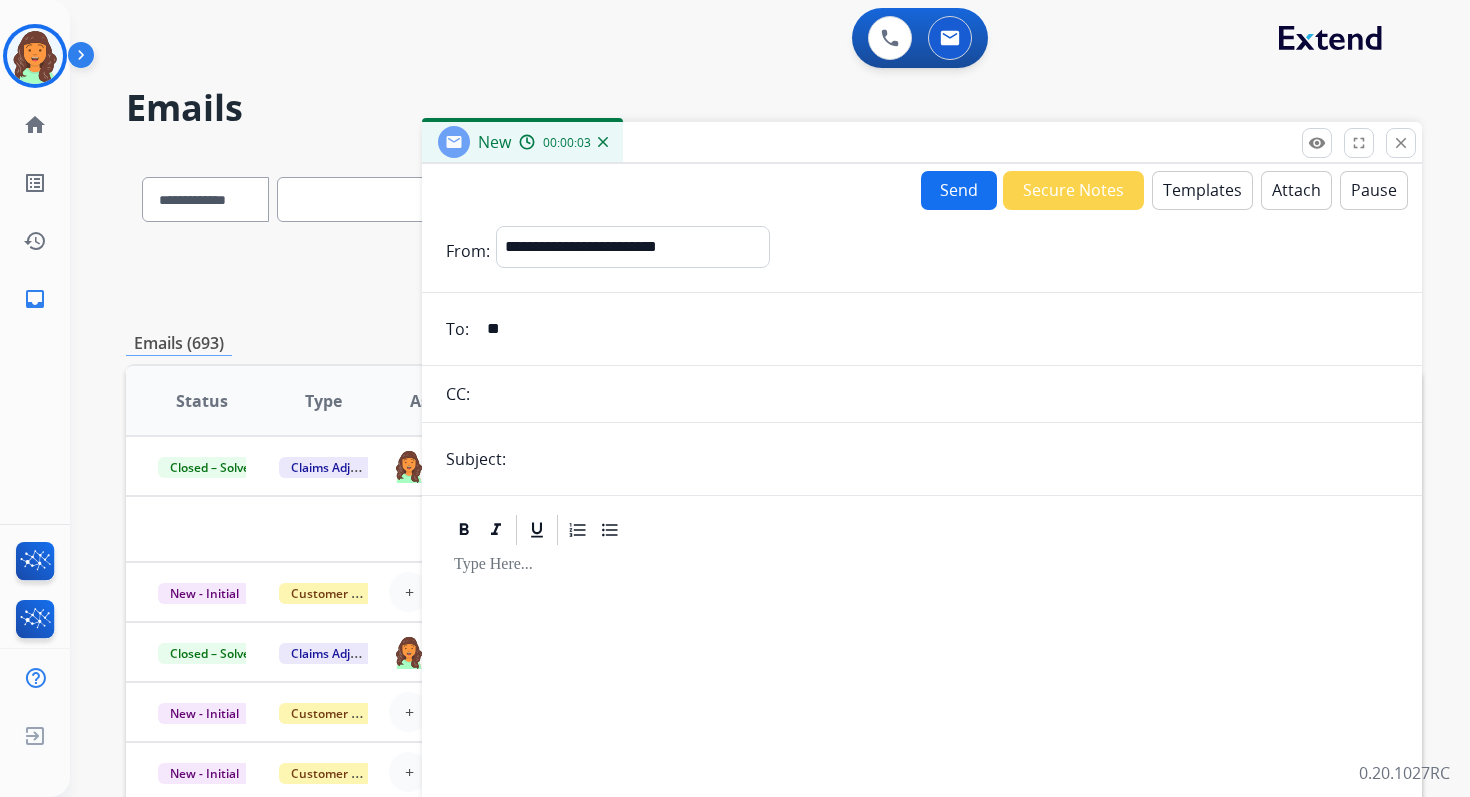 type on "**********" 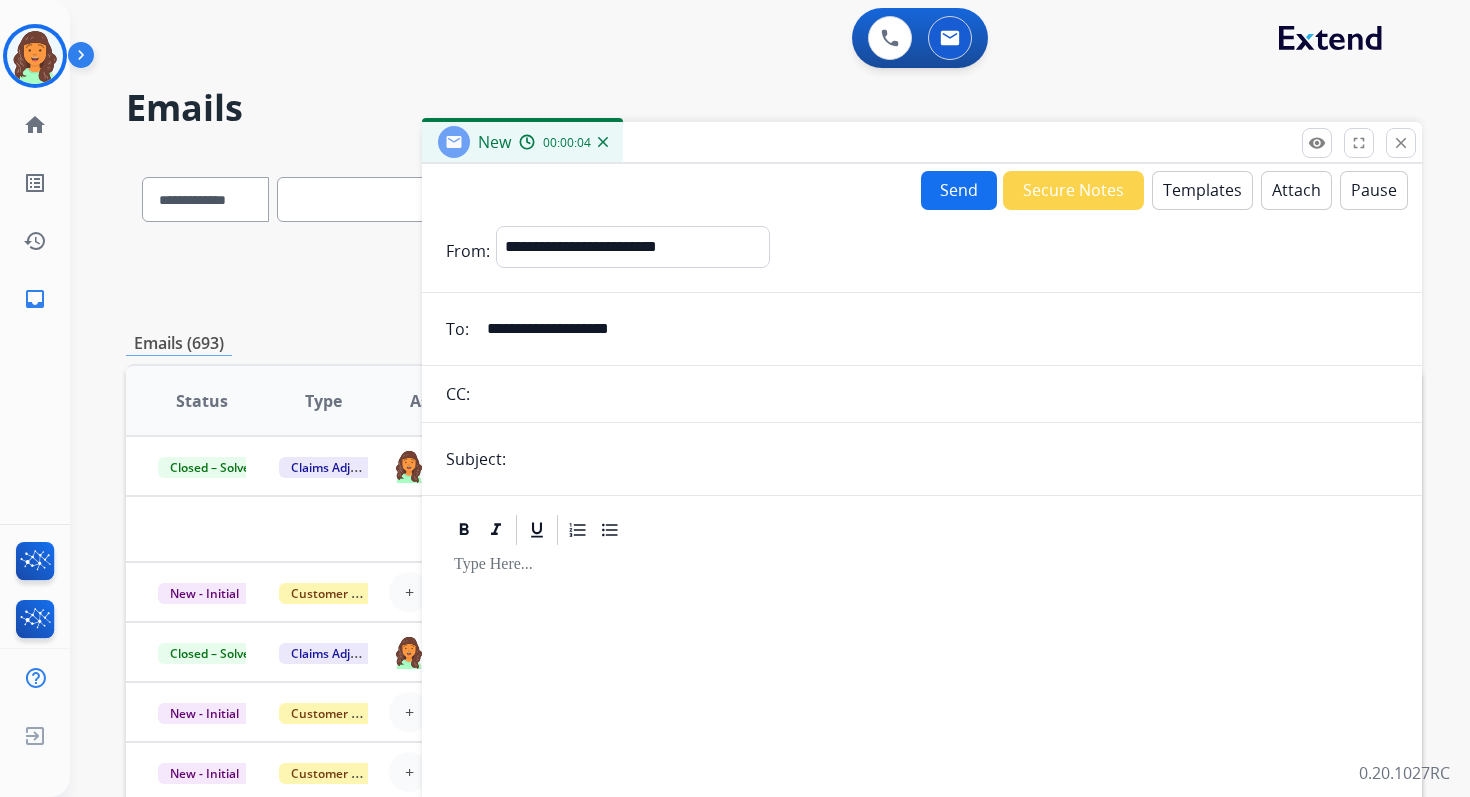 click at bounding box center (955, 459) 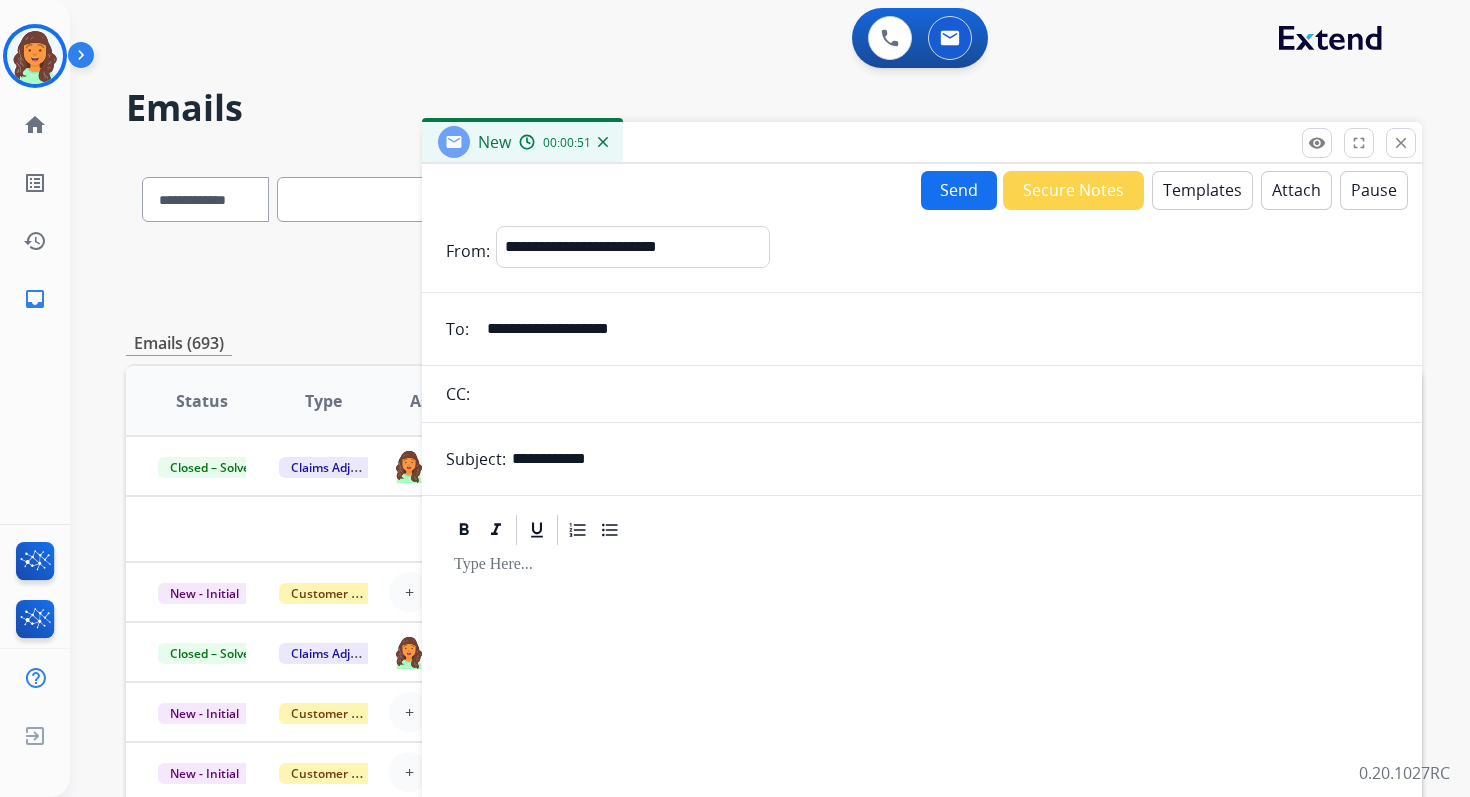 click on "Templates" at bounding box center [1202, 190] 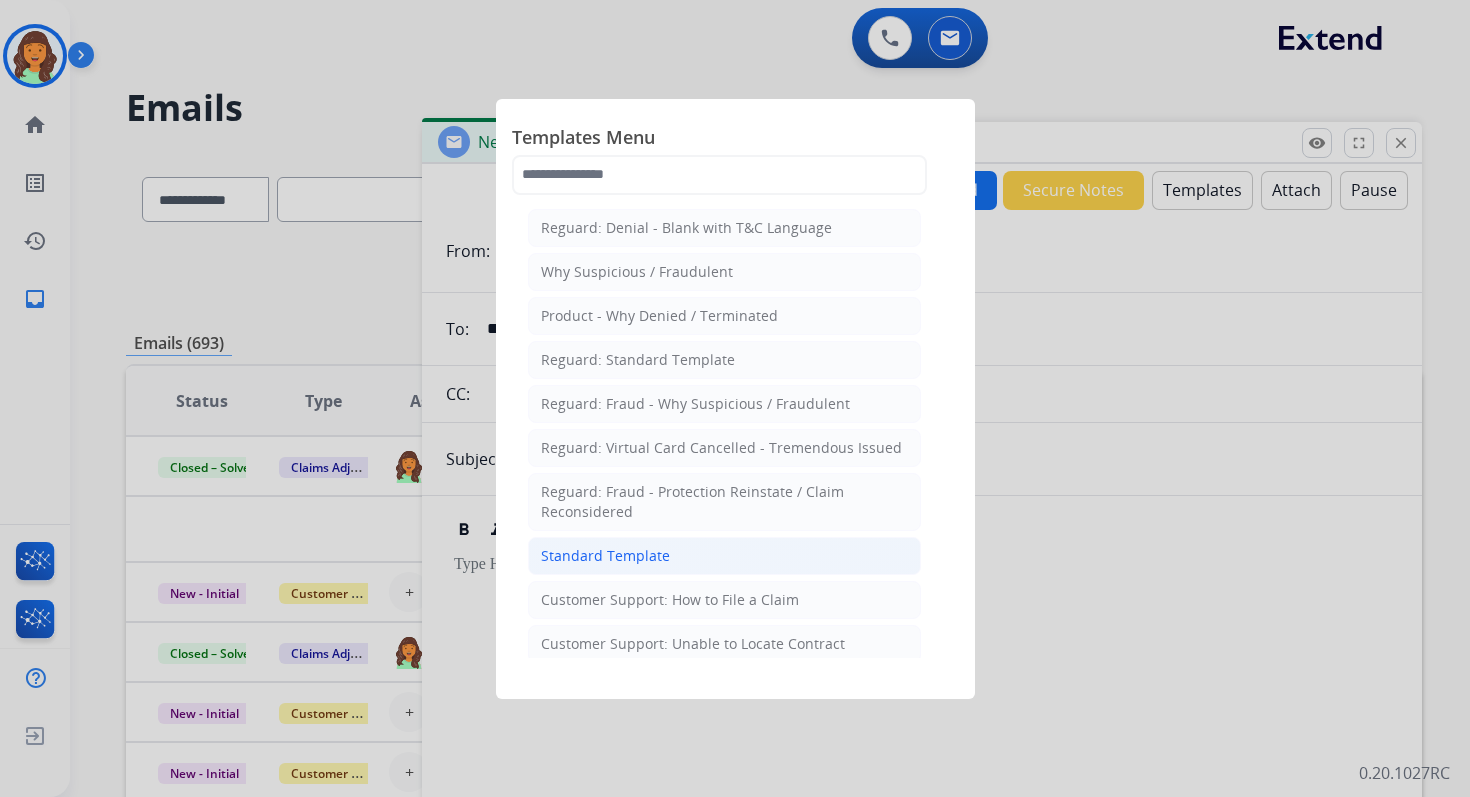click on "Standard Template" 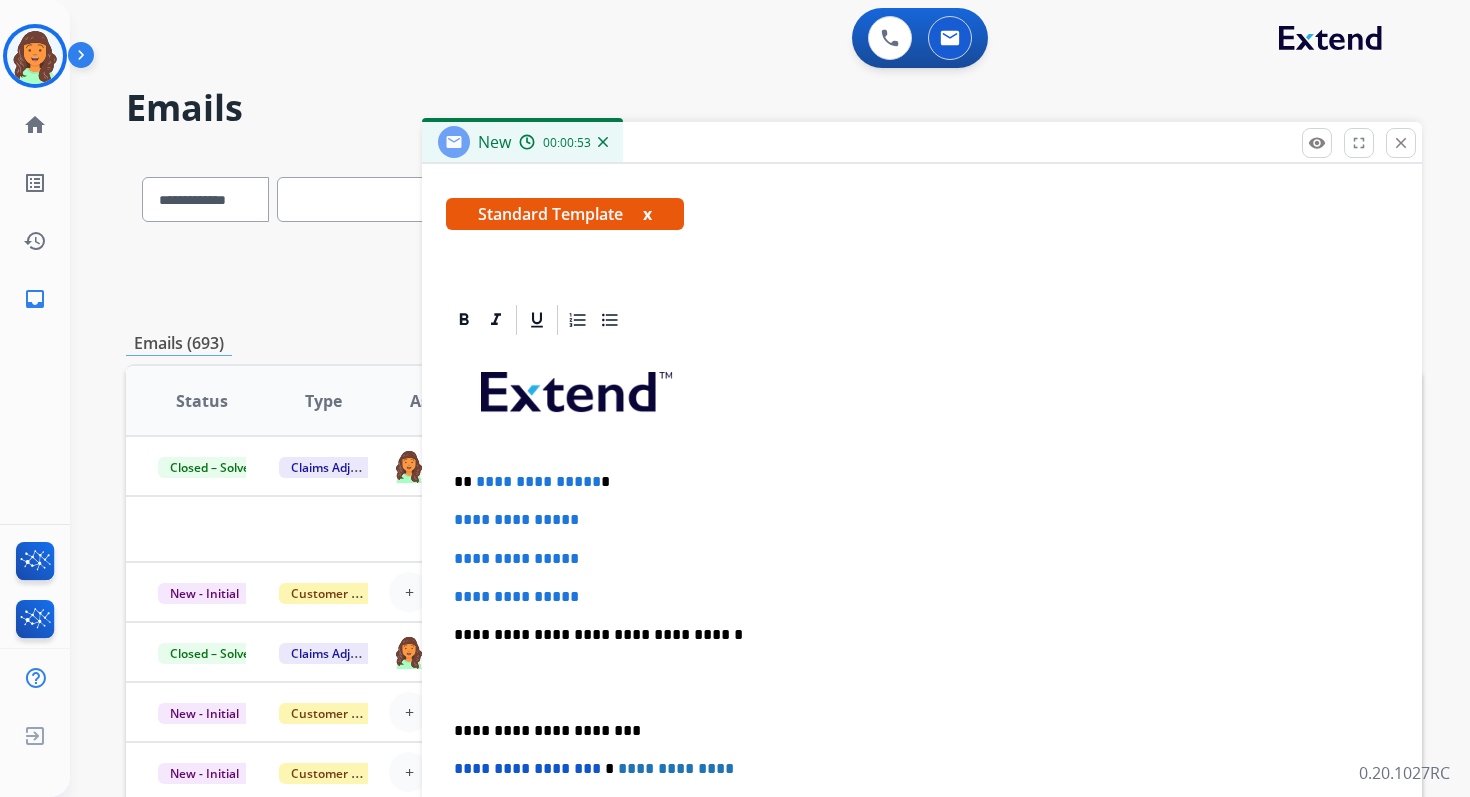 scroll, scrollTop: 439, scrollLeft: 0, axis: vertical 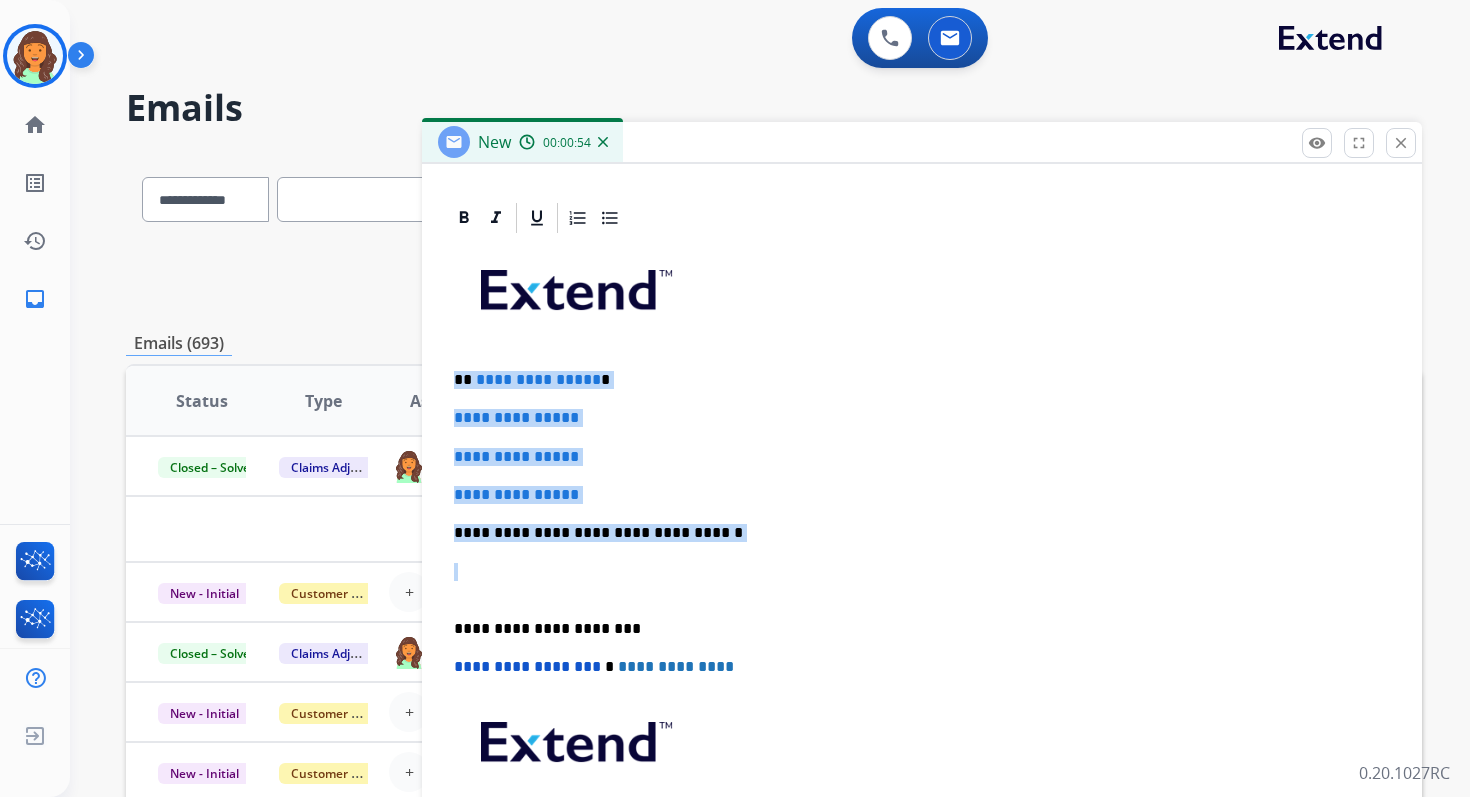 drag, startPoint x: 451, startPoint y: 375, endPoint x: 741, endPoint y: 551, distance: 339.22855 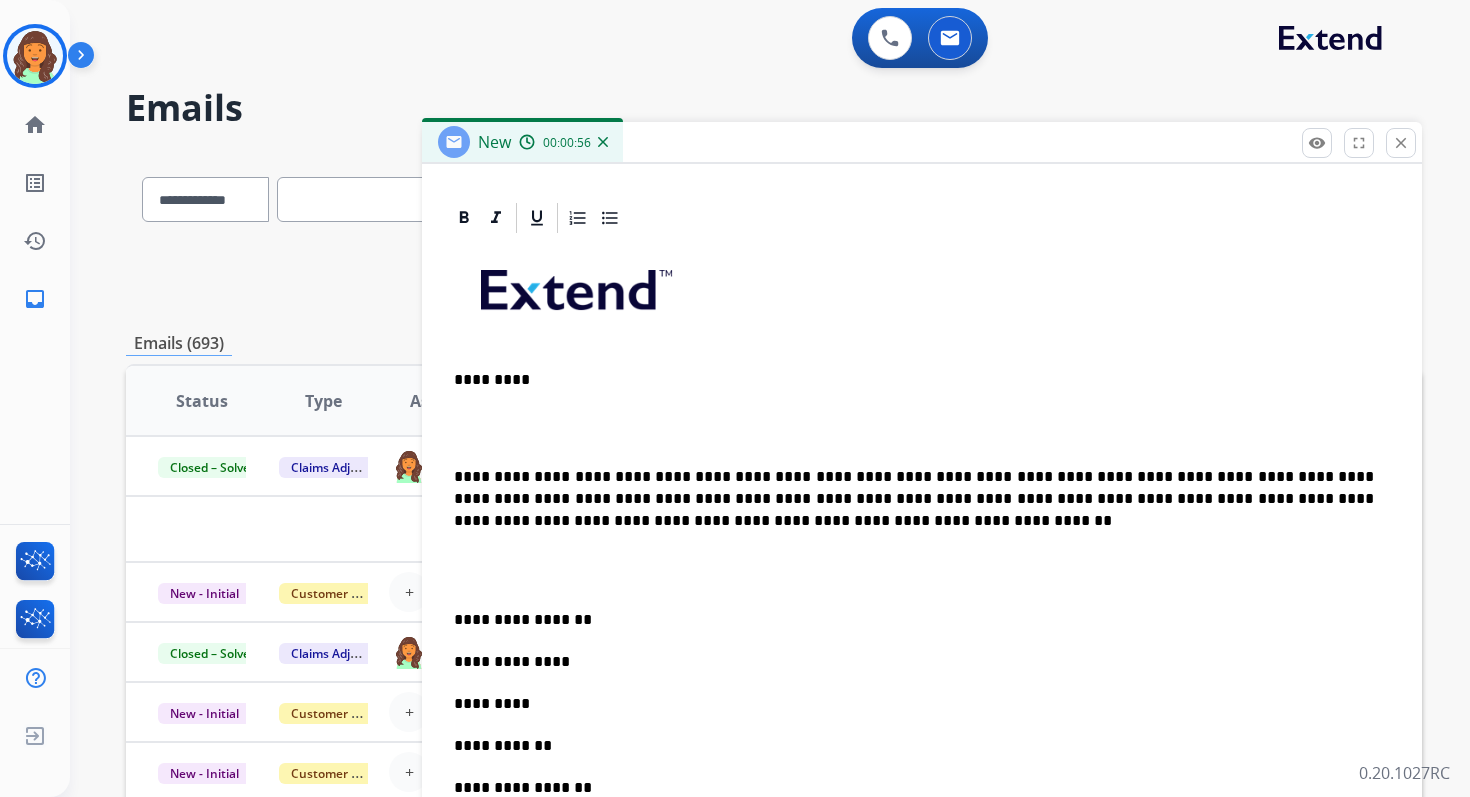 click on "**********" at bounding box center (914, 499) 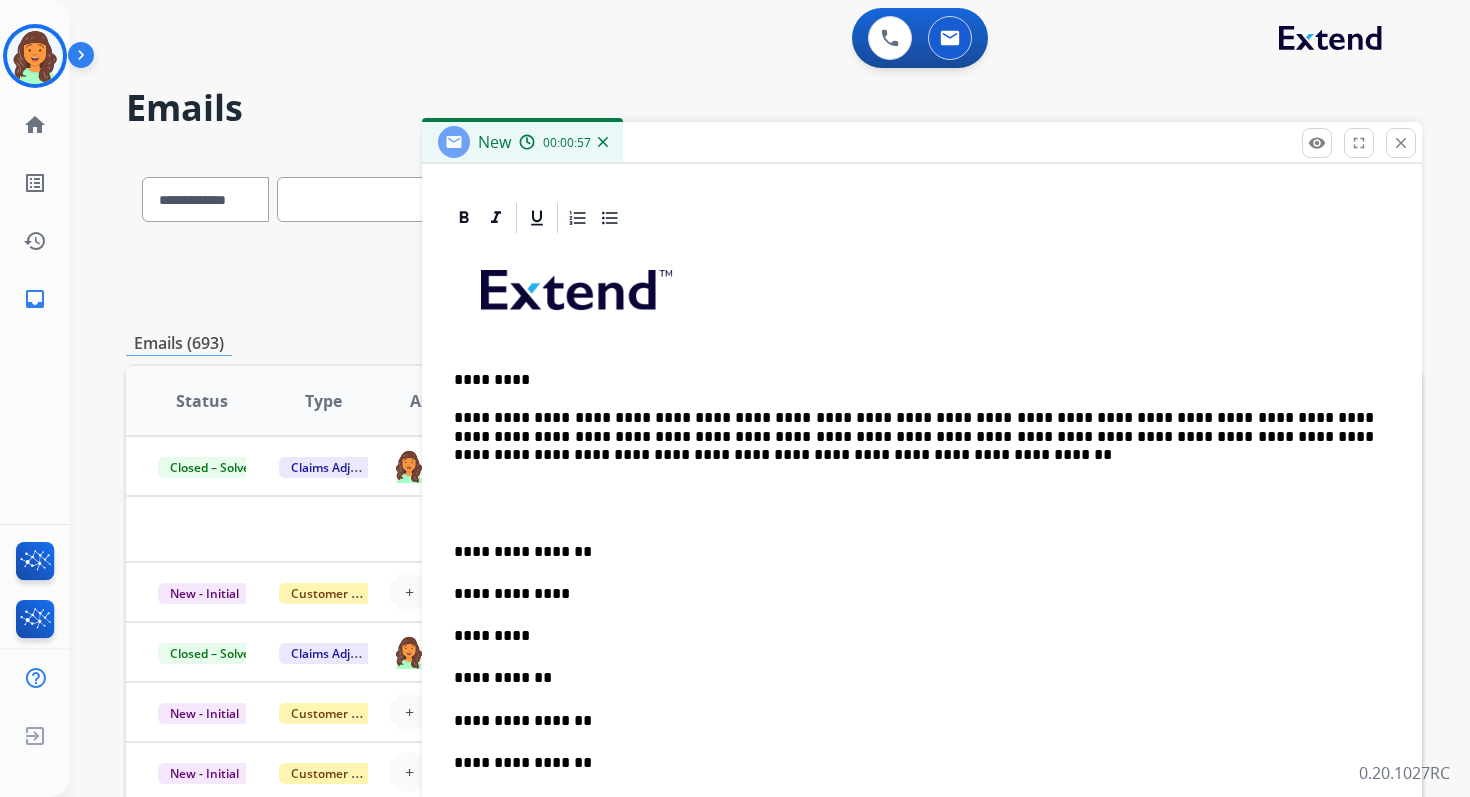click on "**********" at bounding box center [914, 552] 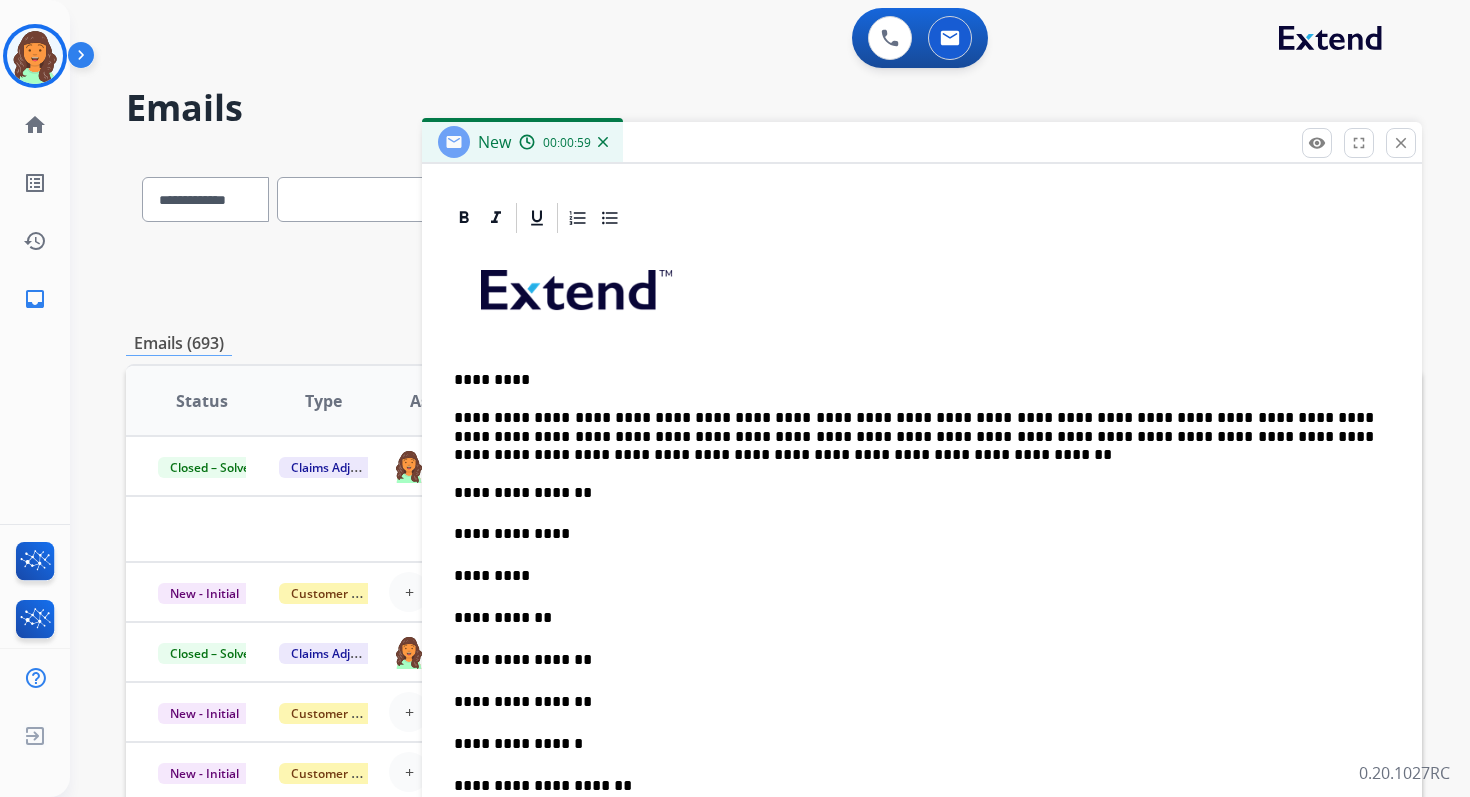 click on "**********" at bounding box center [914, 660] 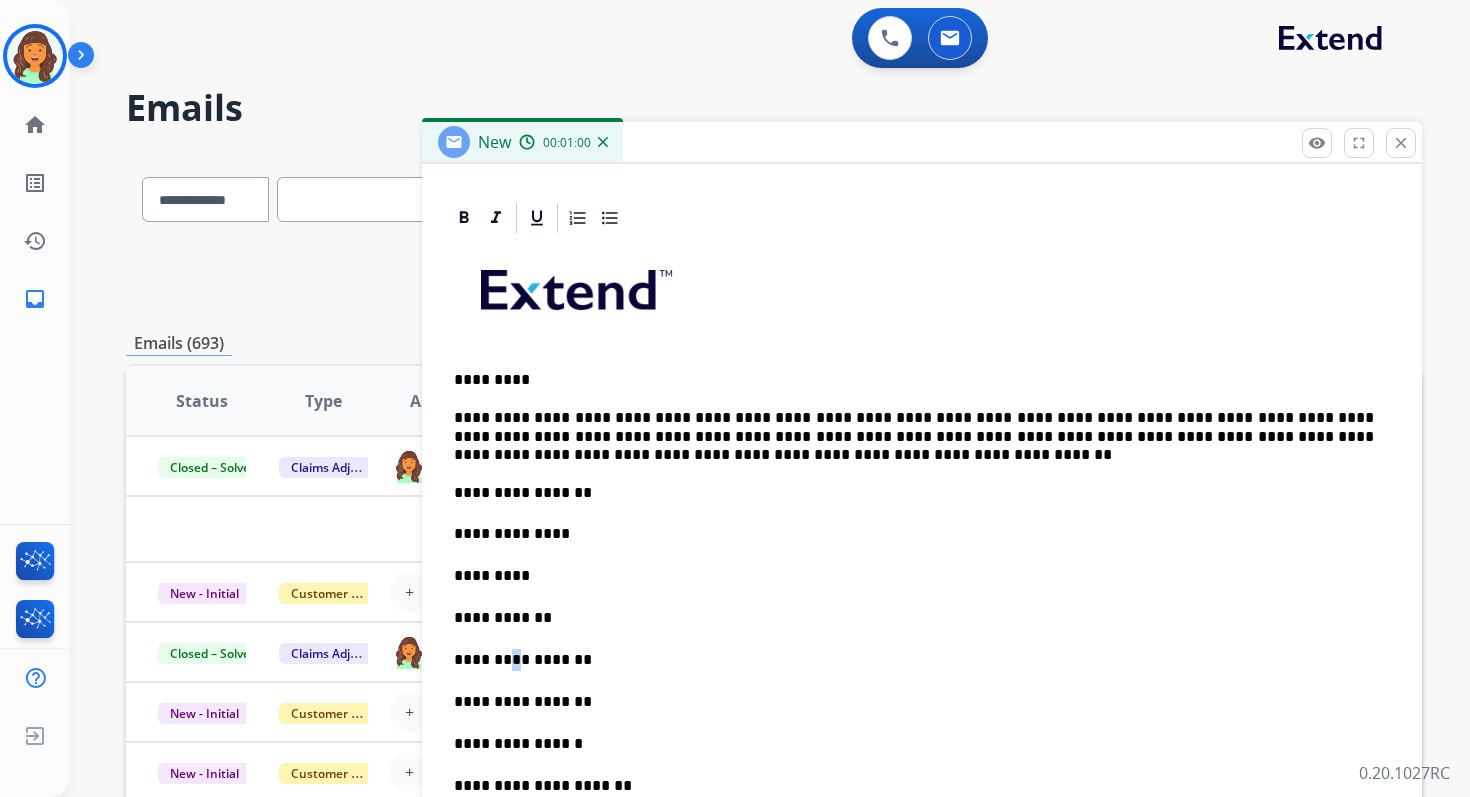 click on "**********" at bounding box center [914, 660] 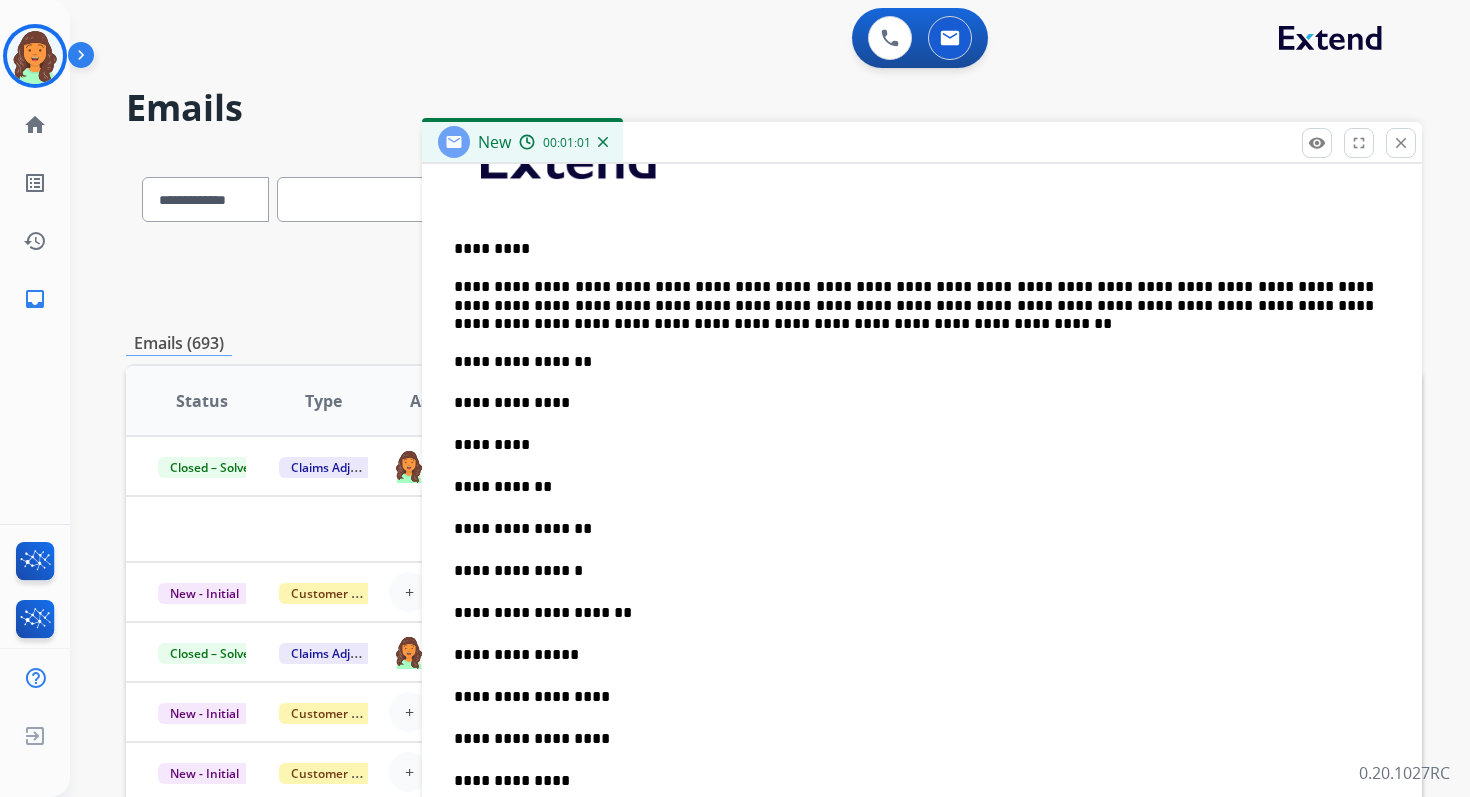 scroll, scrollTop: 648, scrollLeft: 0, axis: vertical 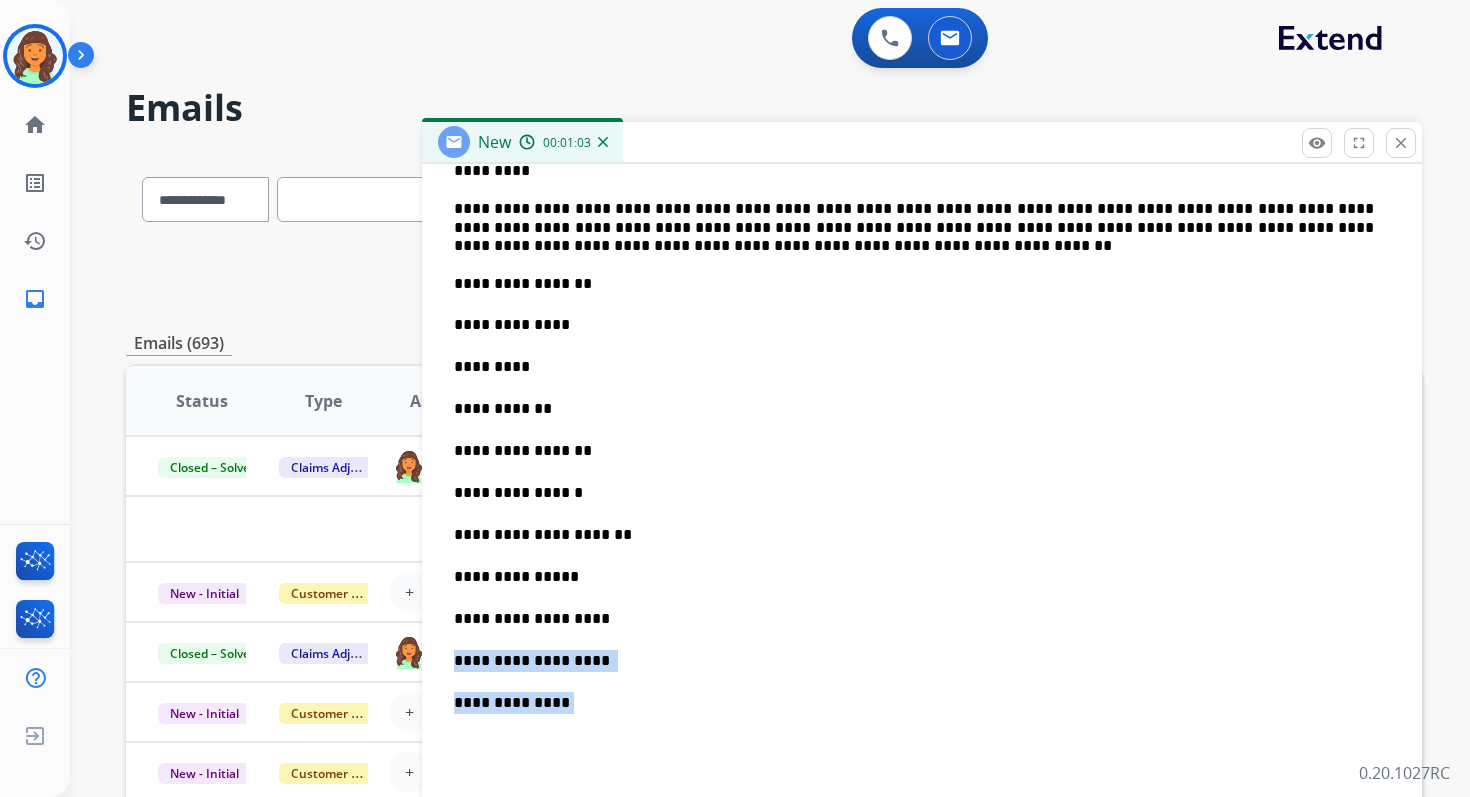 drag, startPoint x: 548, startPoint y: 701, endPoint x: 451, endPoint y: 667, distance: 102.78619 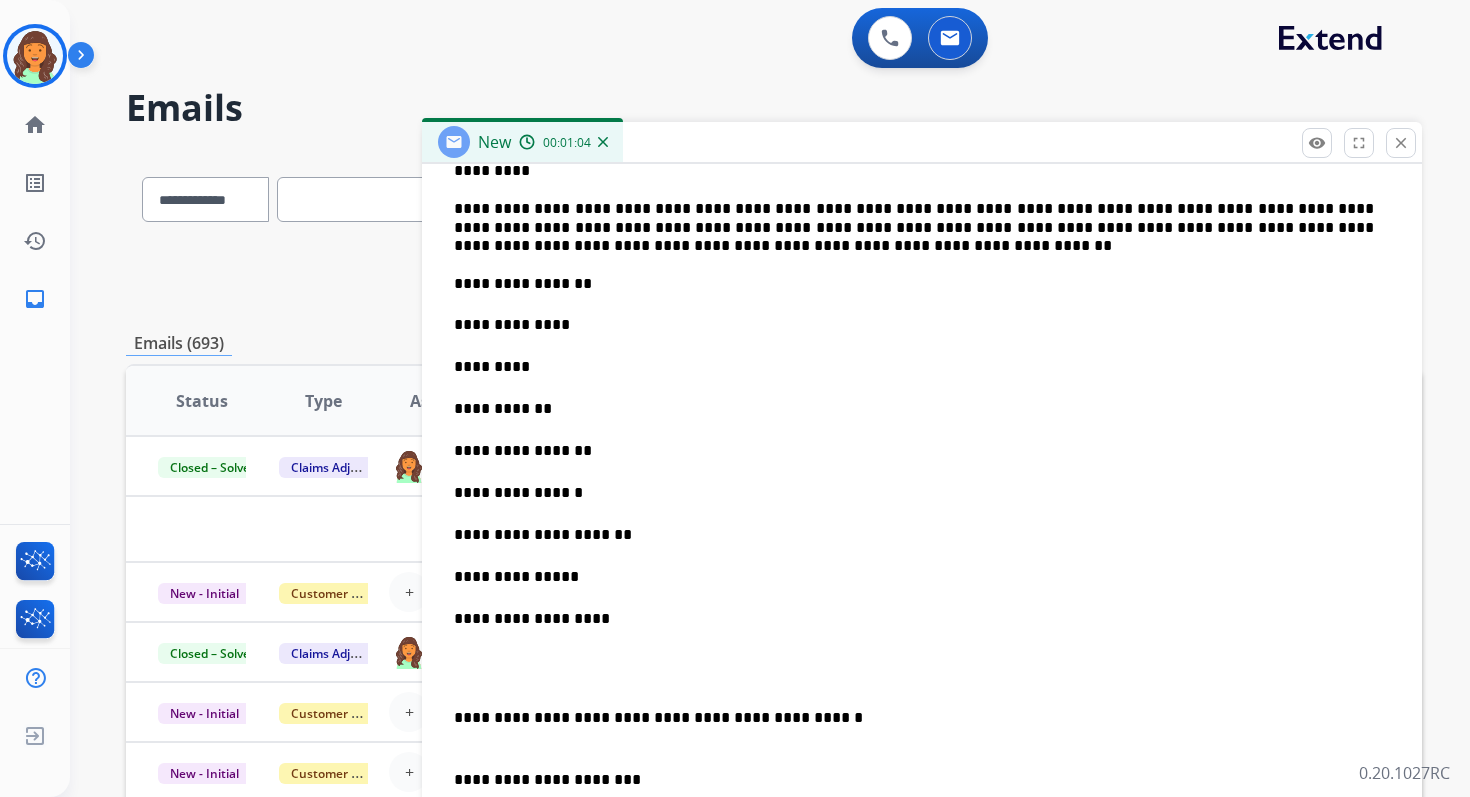 click on "**********" at bounding box center [922, 551] 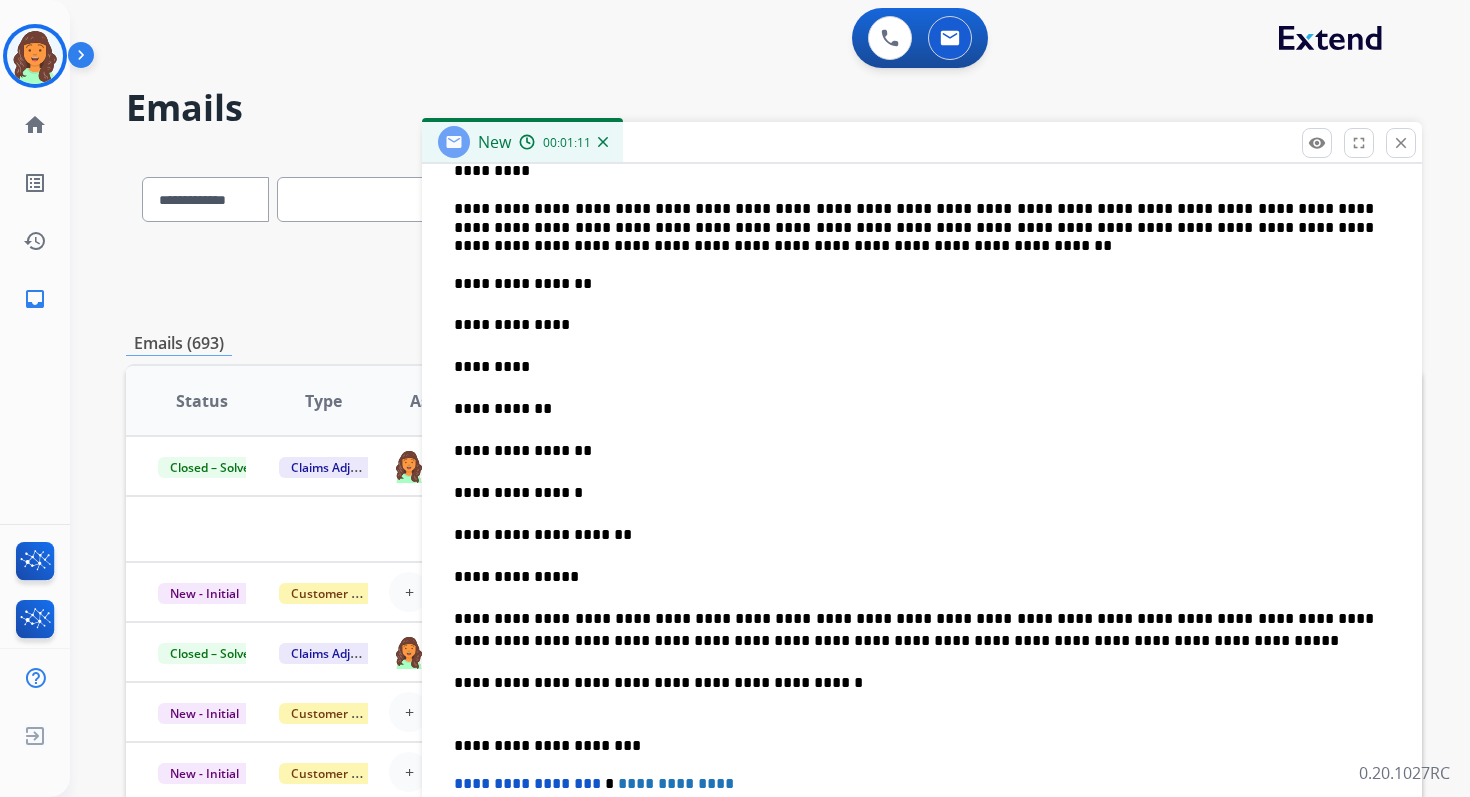 click on "**********" at bounding box center [914, 577] 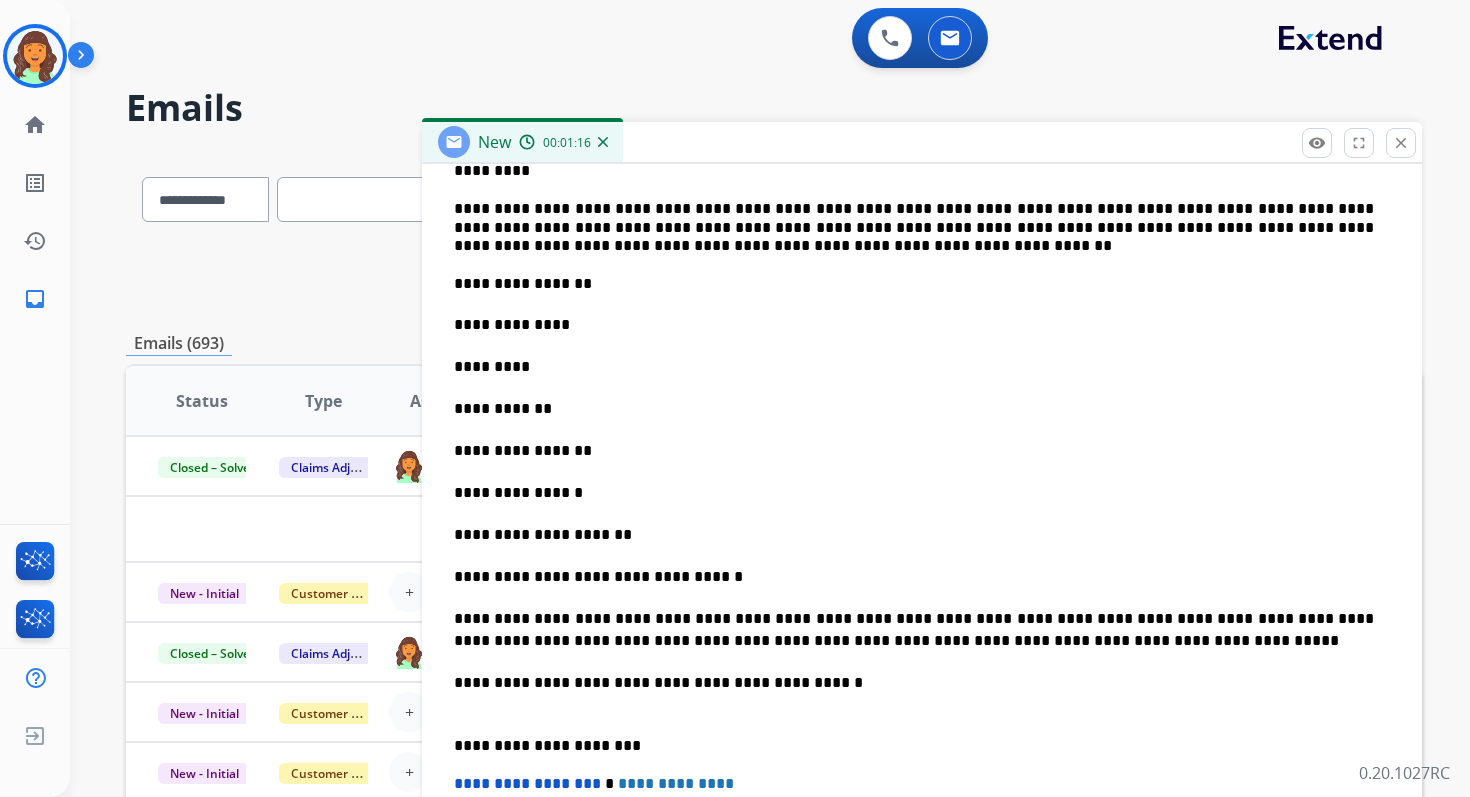 click on "**********" at bounding box center (914, 535) 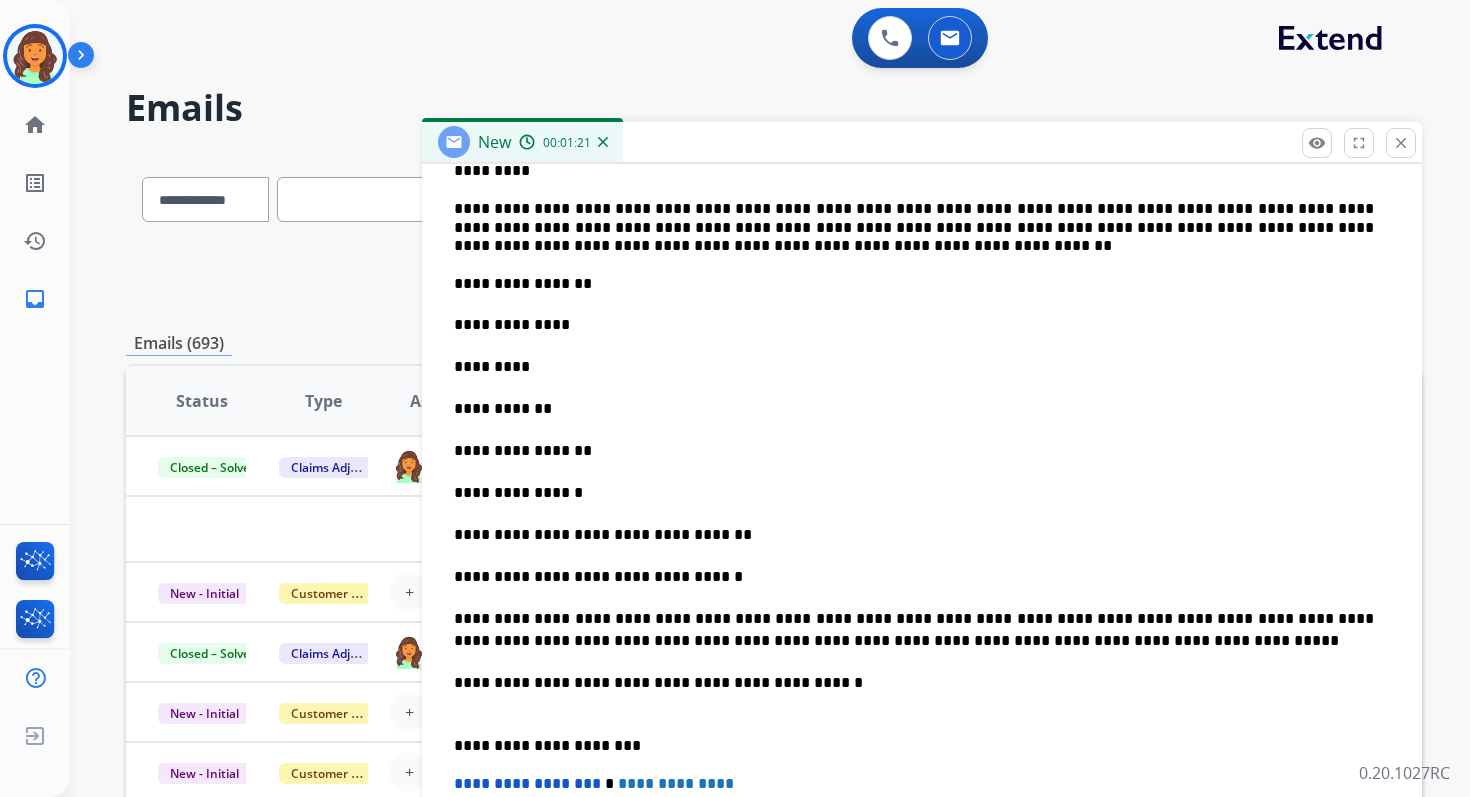 click on "**********" at bounding box center [914, 493] 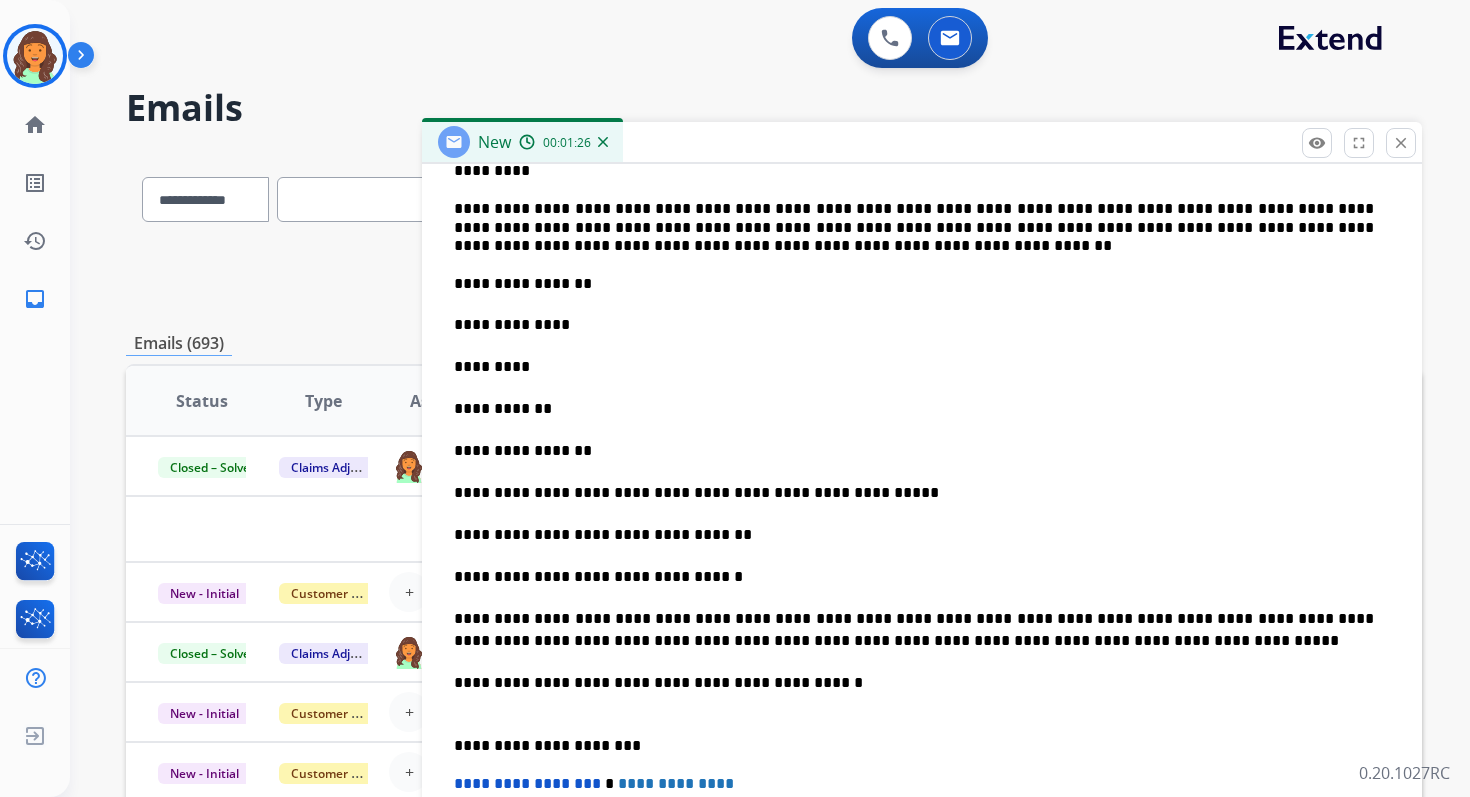 click on "**********" at bounding box center [914, 451] 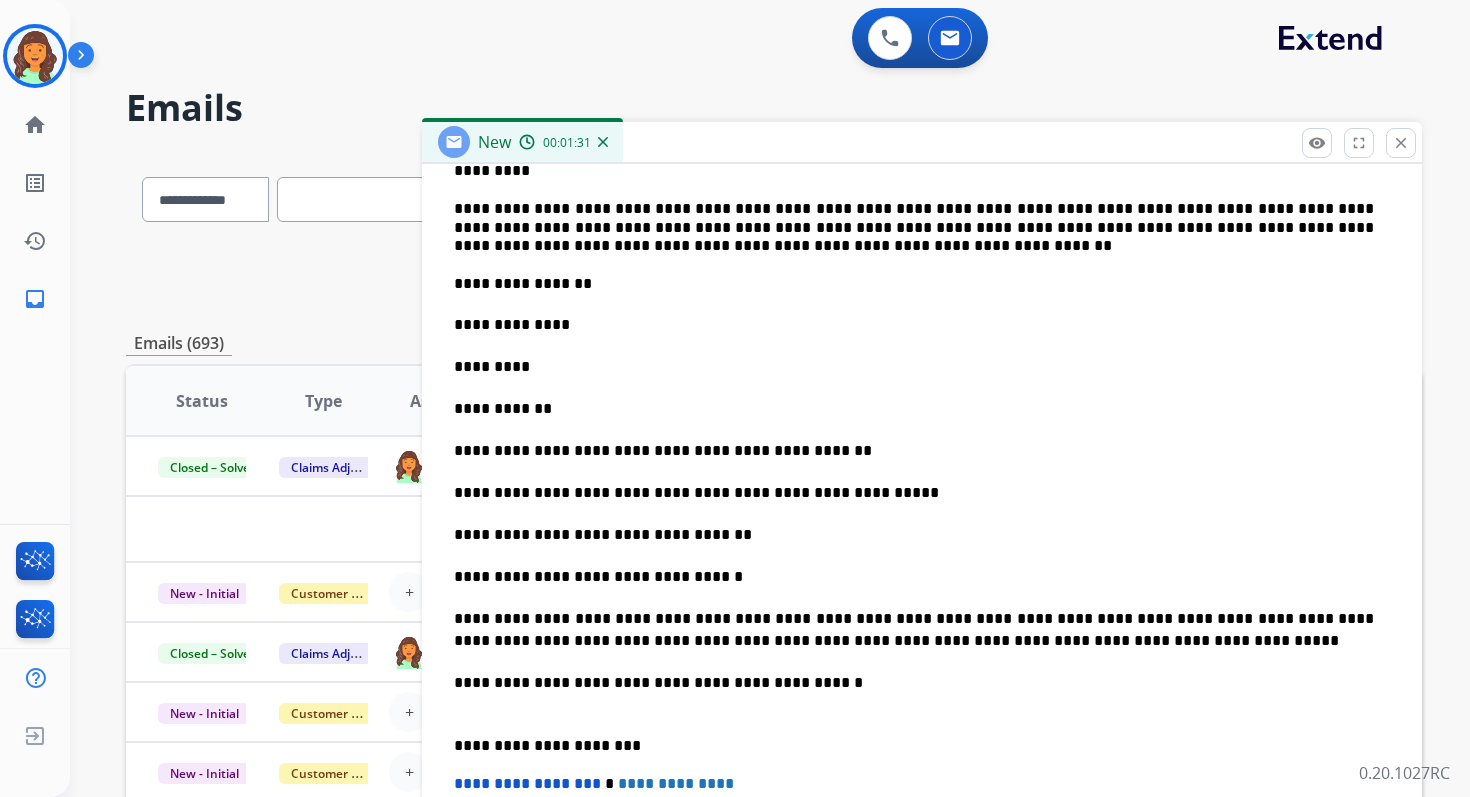 click on "**********" at bounding box center (914, 409) 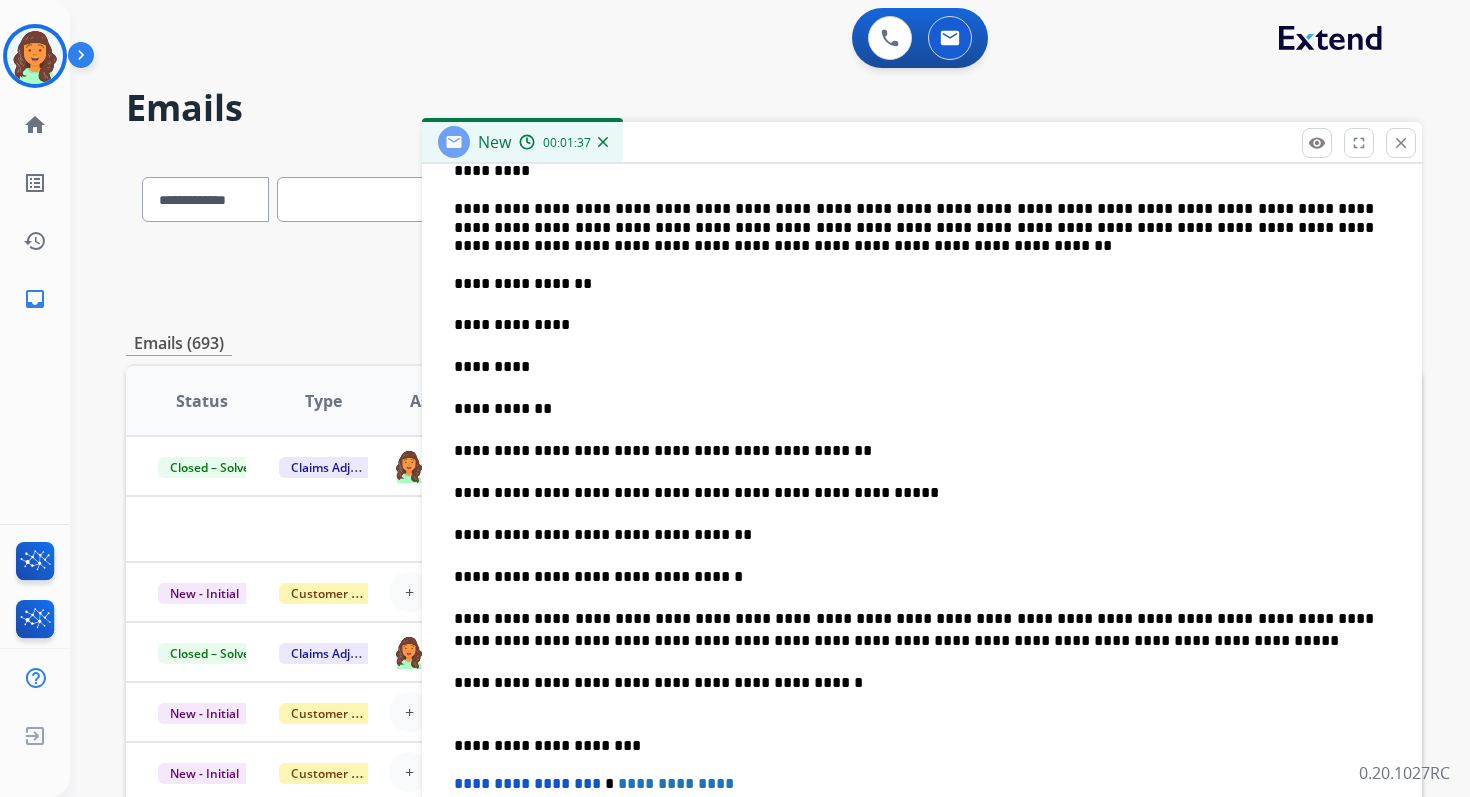 click on "*********" at bounding box center [914, 367] 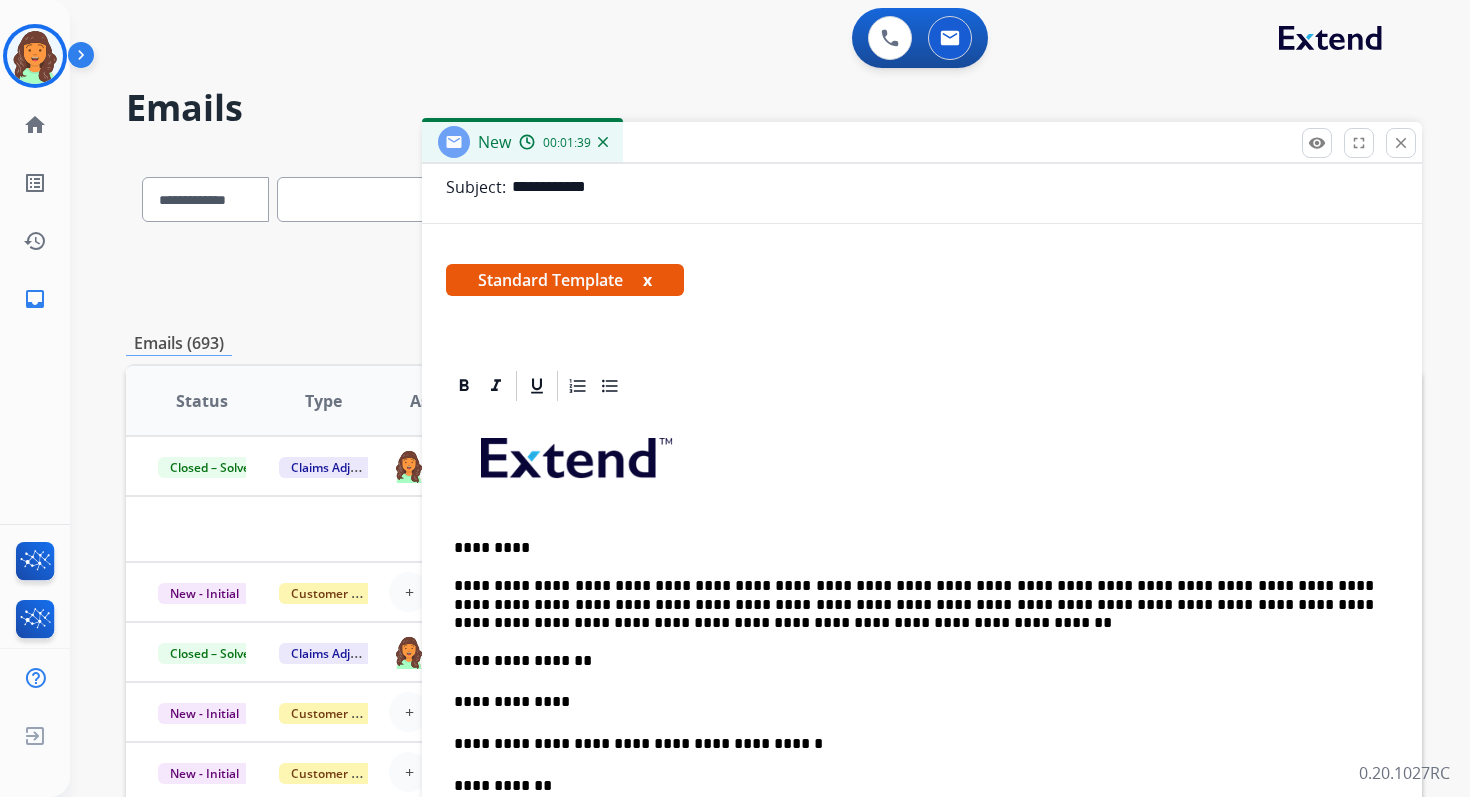 scroll, scrollTop: 145, scrollLeft: 0, axis: vertical 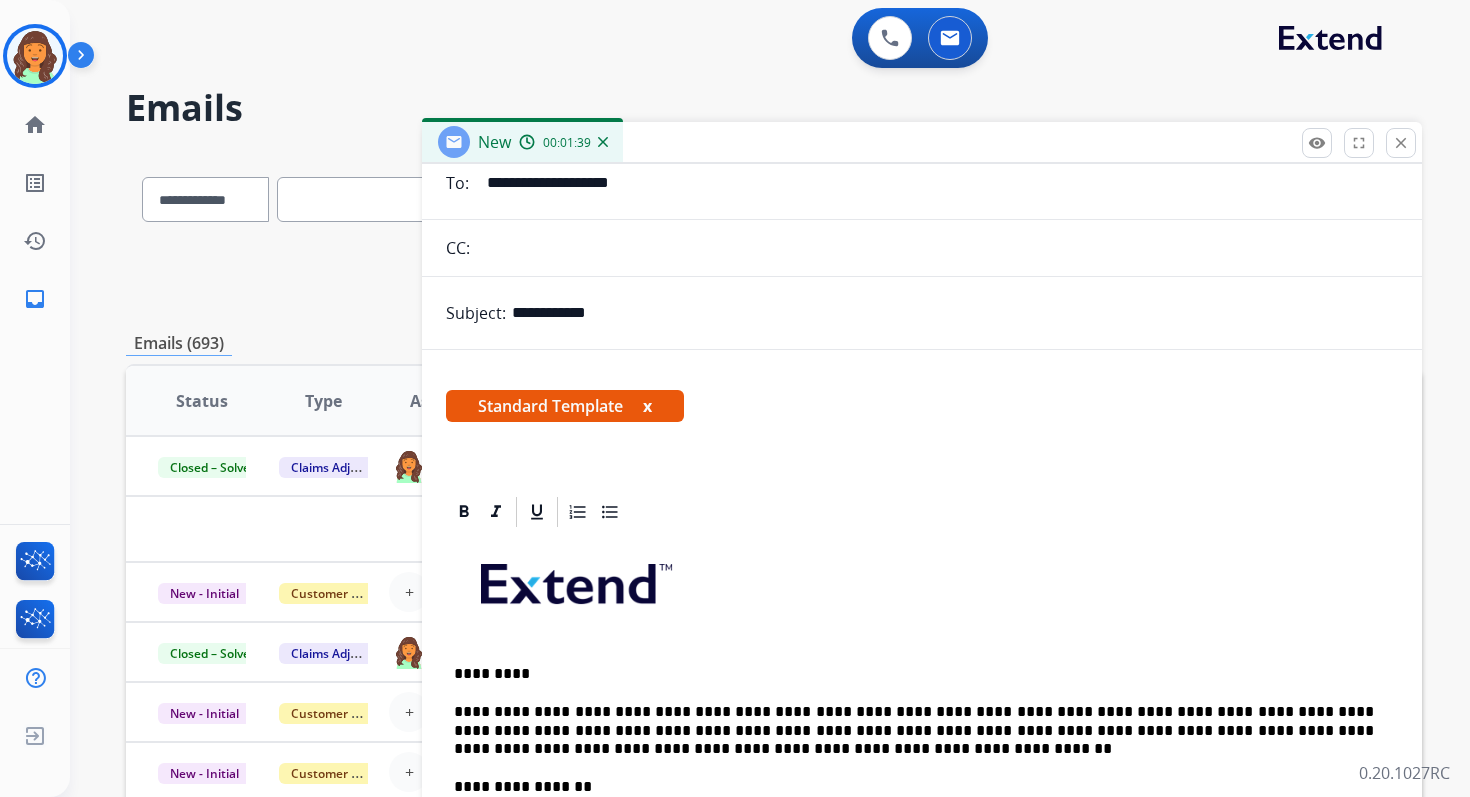 click on "**********" at bounding box center (955, 313) 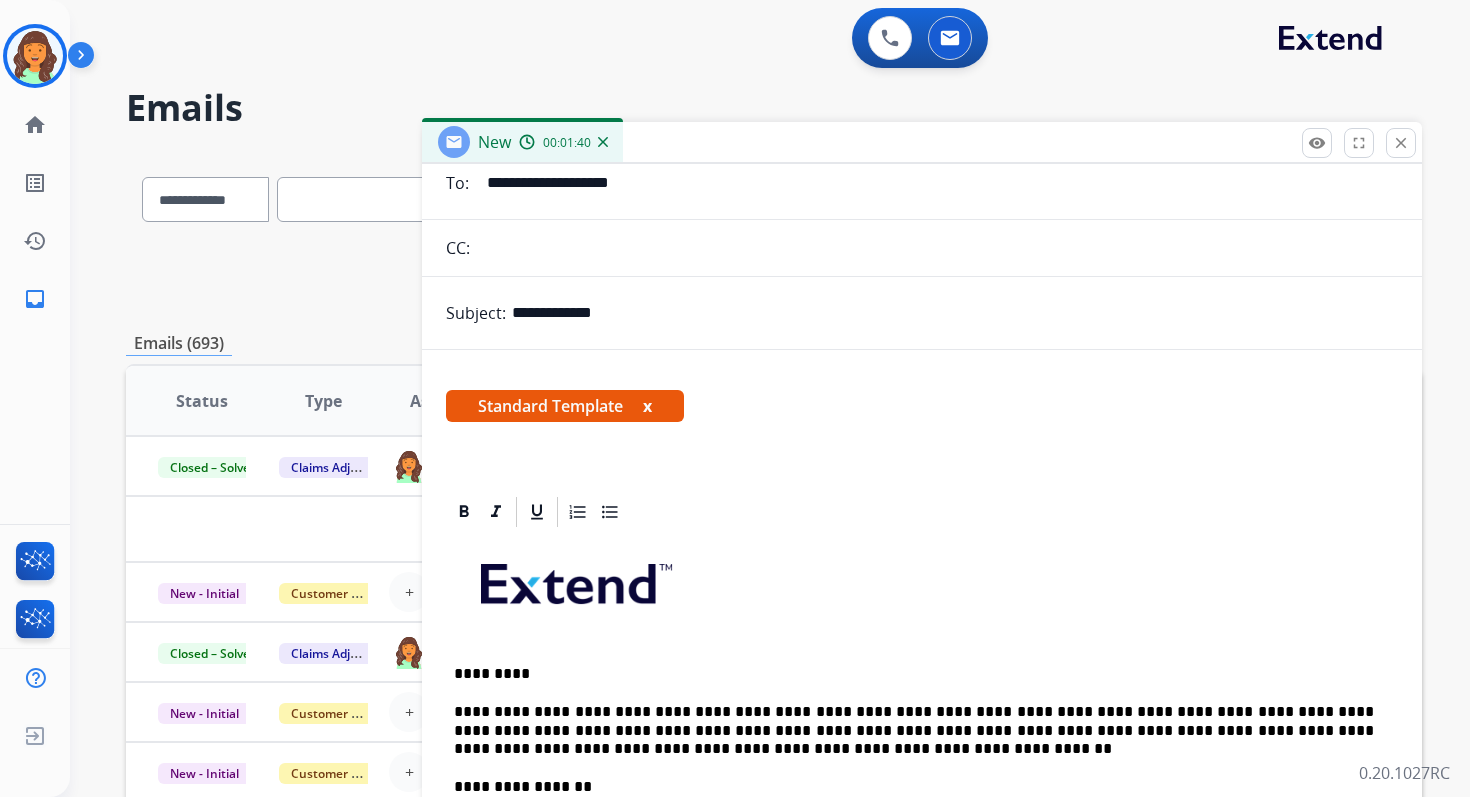 paste on "**********" 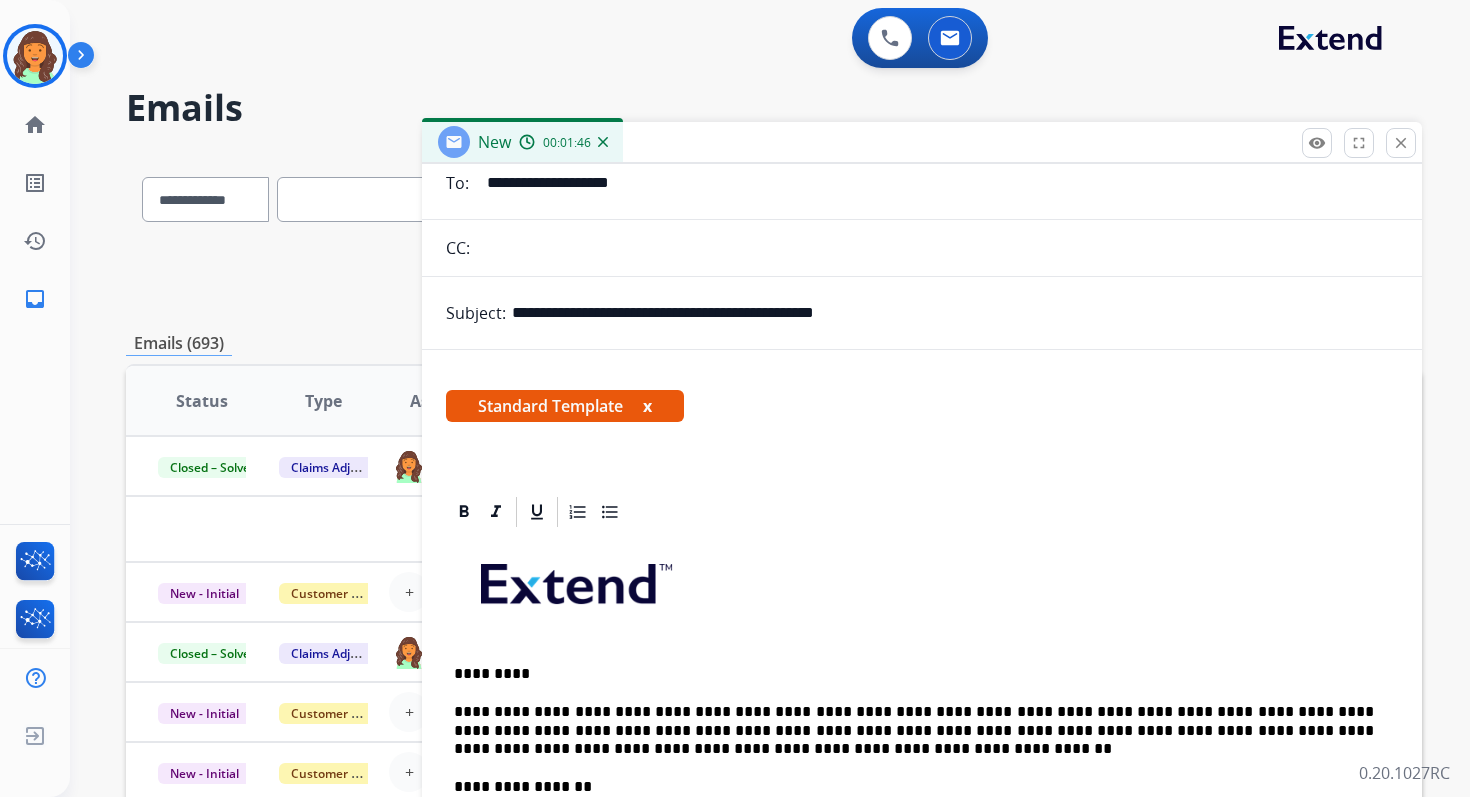 paste on "**********" 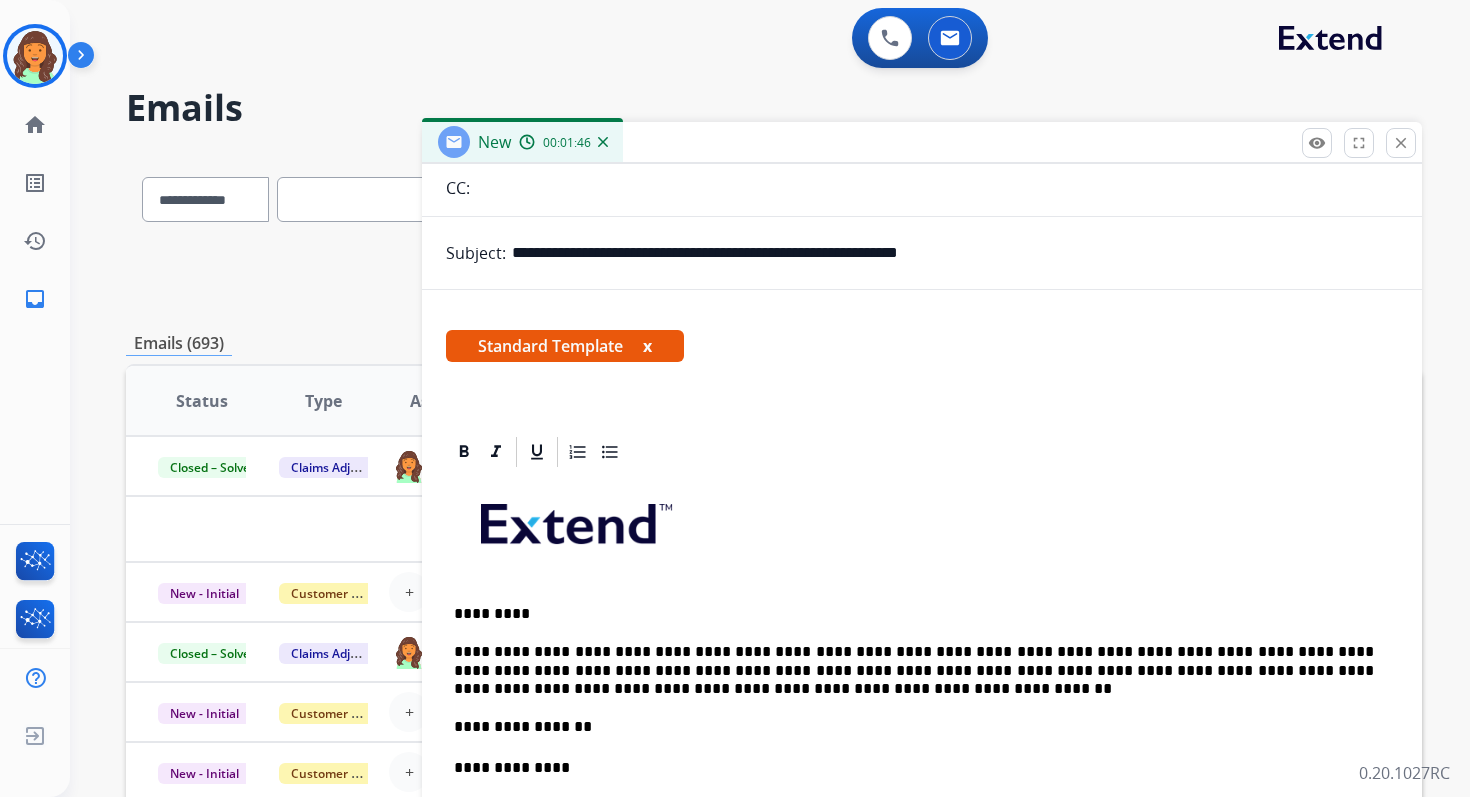 scroll, scrollTop: 375, scrollLeft: 0, axis: vertical 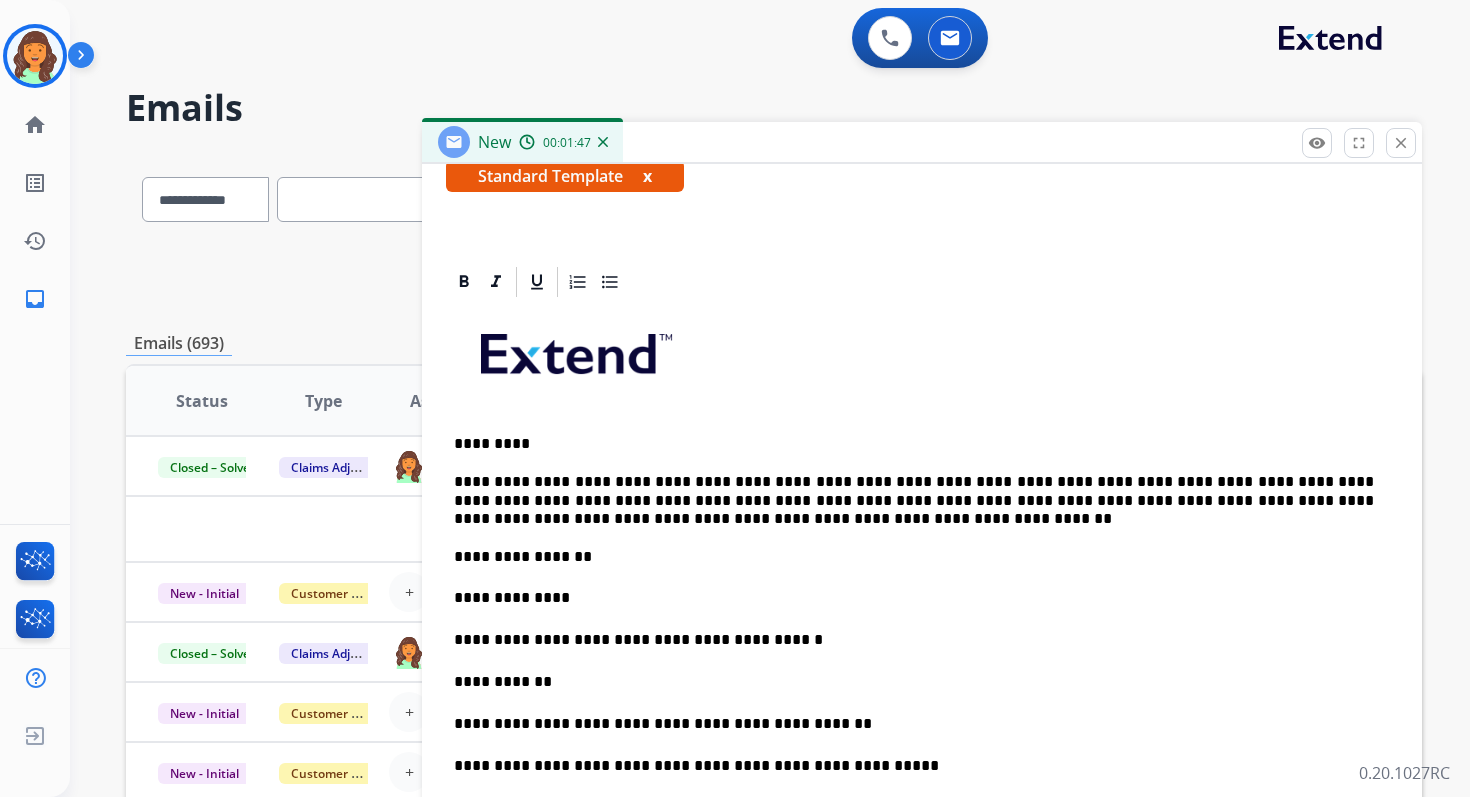type on "**********" 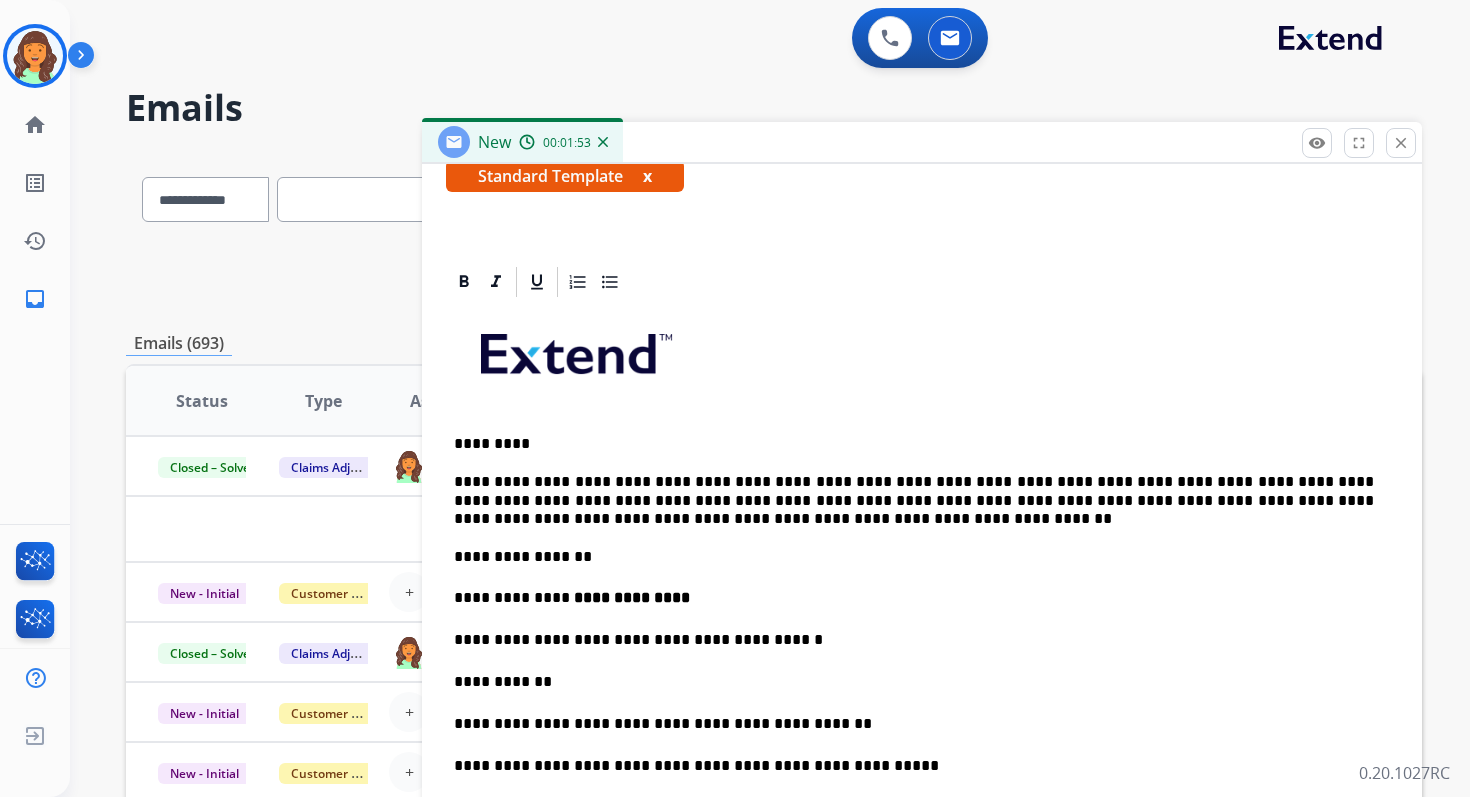 click on "**********" at bounding box center [914, 682] 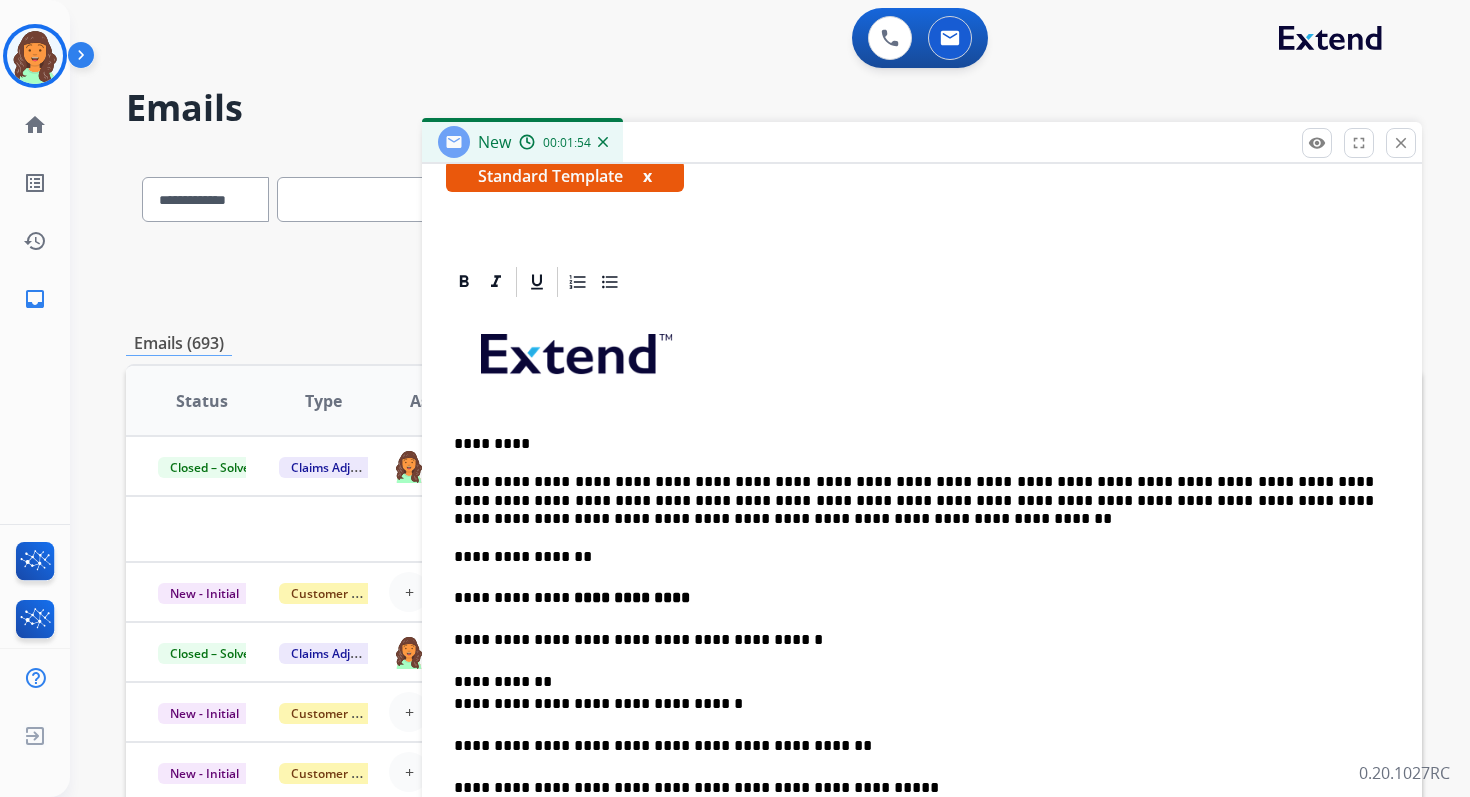 click on "**********" at bounding box center [914, 693] 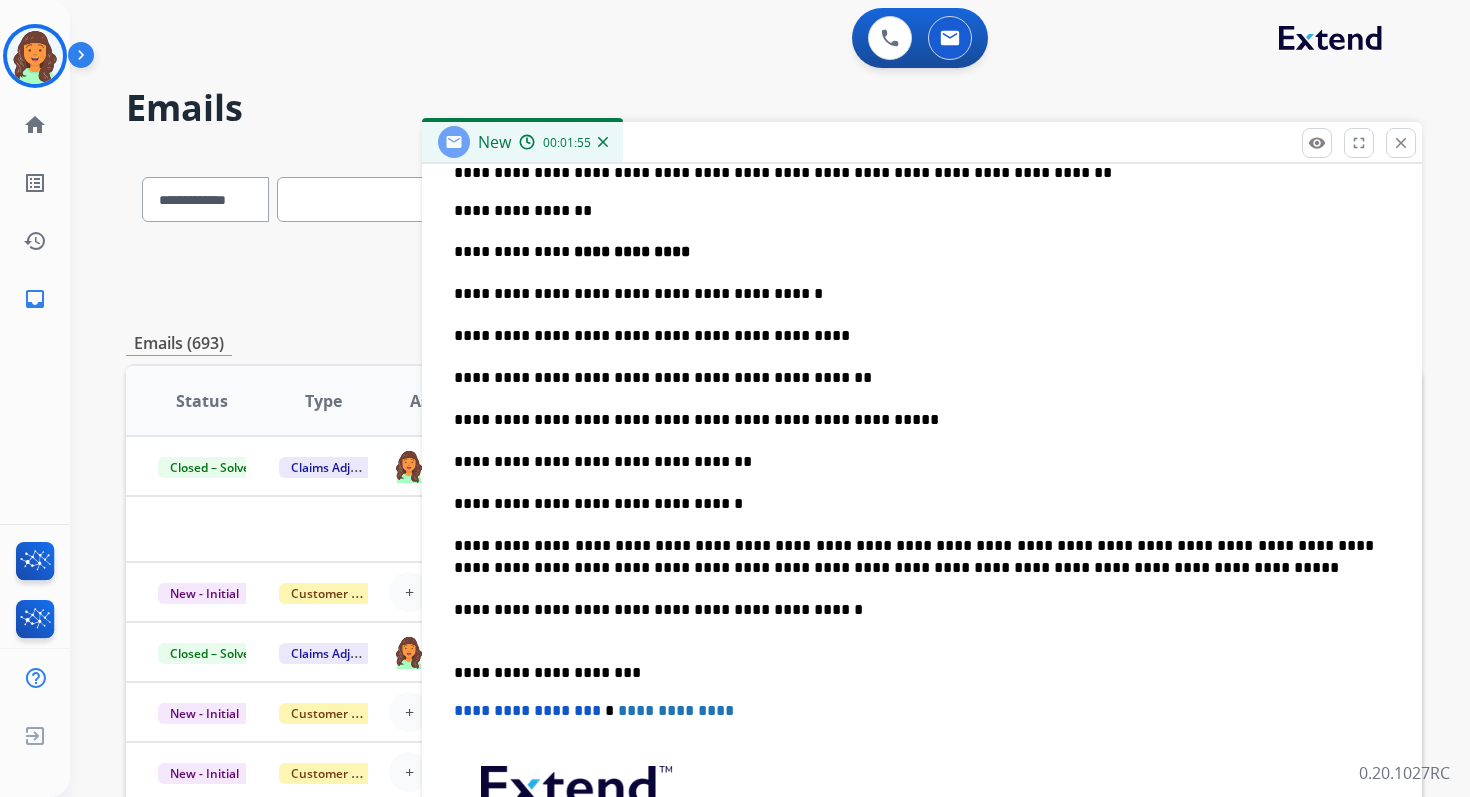 scroll, scrollTop: 788, scrollLeft: 0, axis: vertical 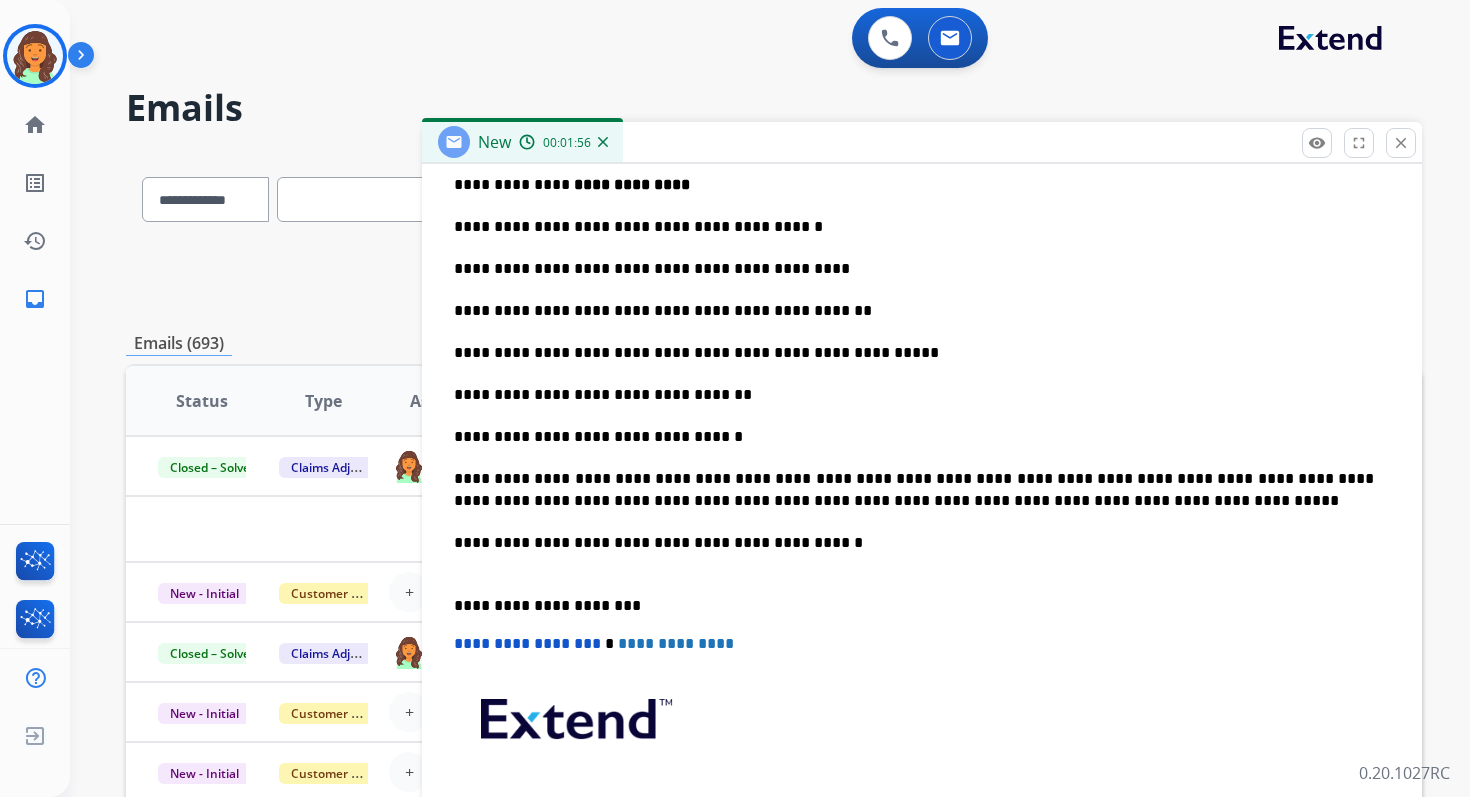 click on "**********" at bounding box center [914, 606] 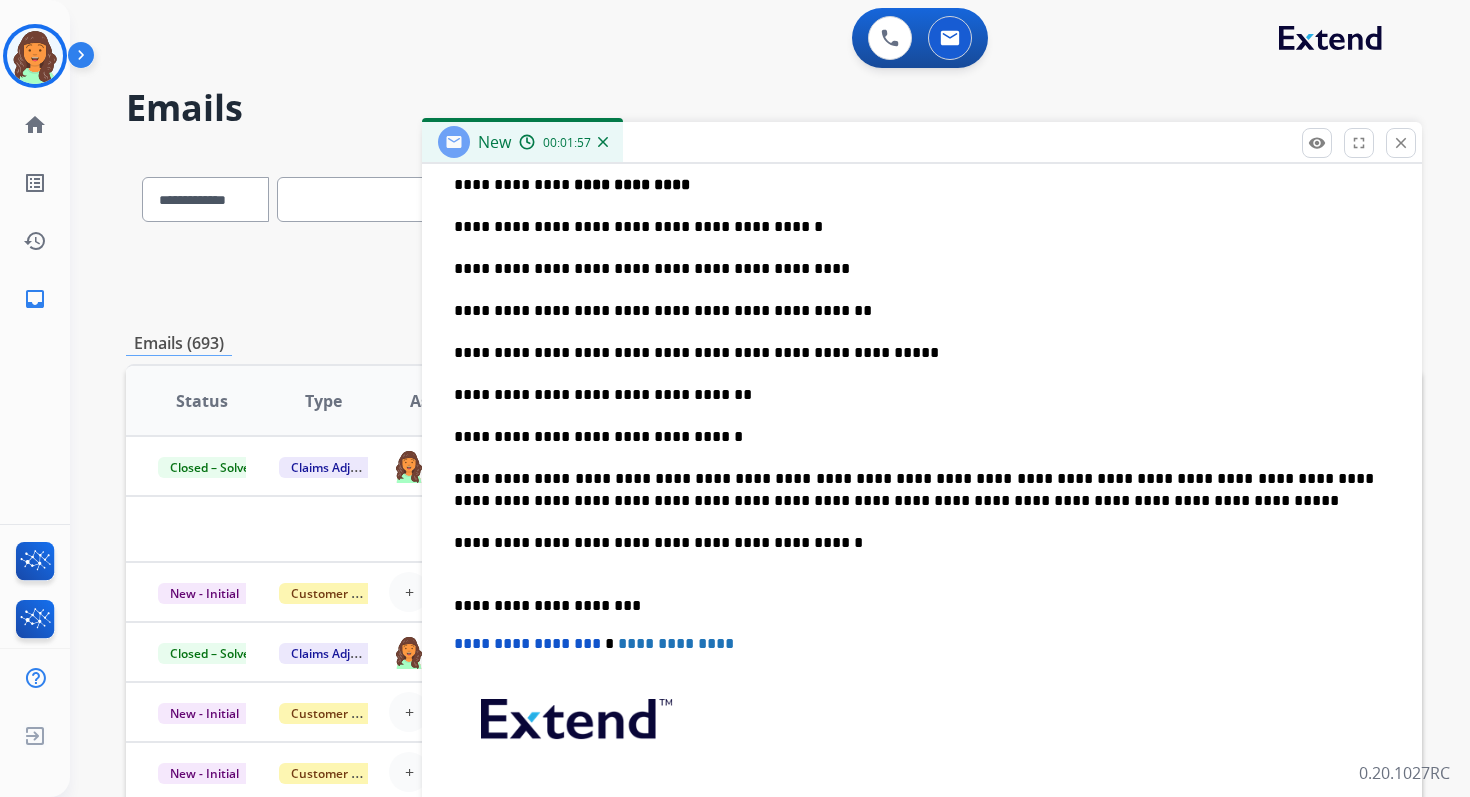 click on "**********" at bounding box center [914, 606] 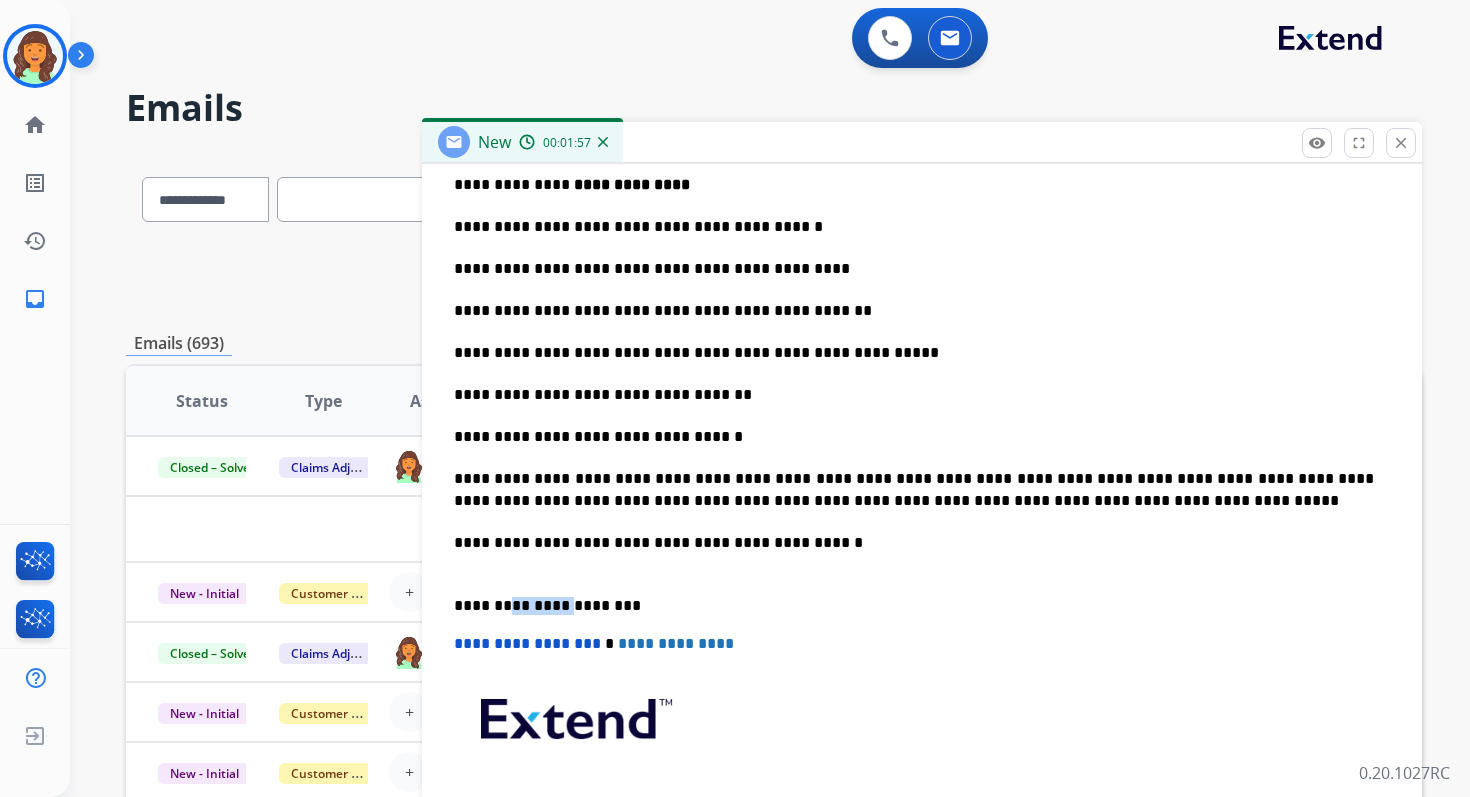 type 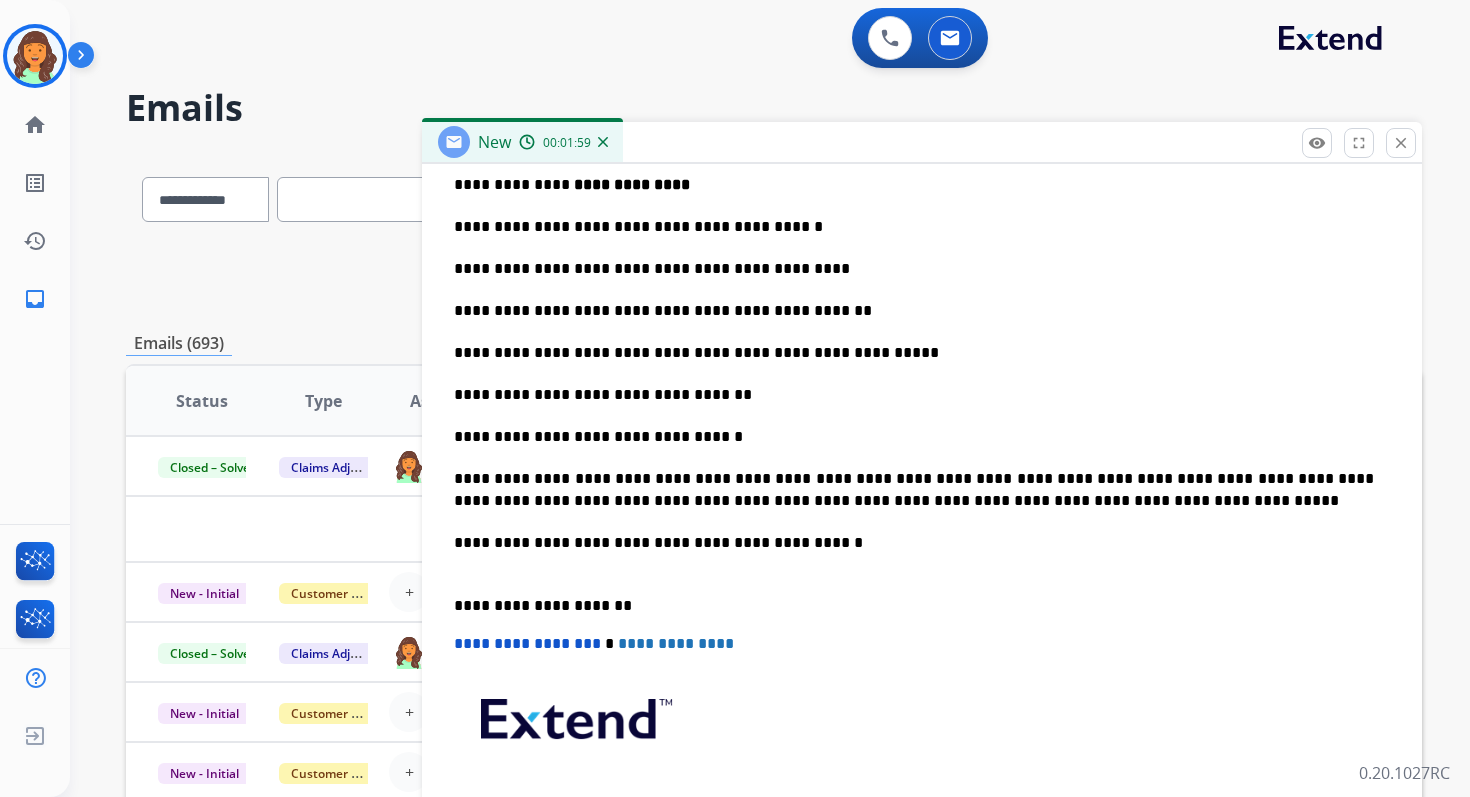 click on "**********" at bounding box center (527, 643) 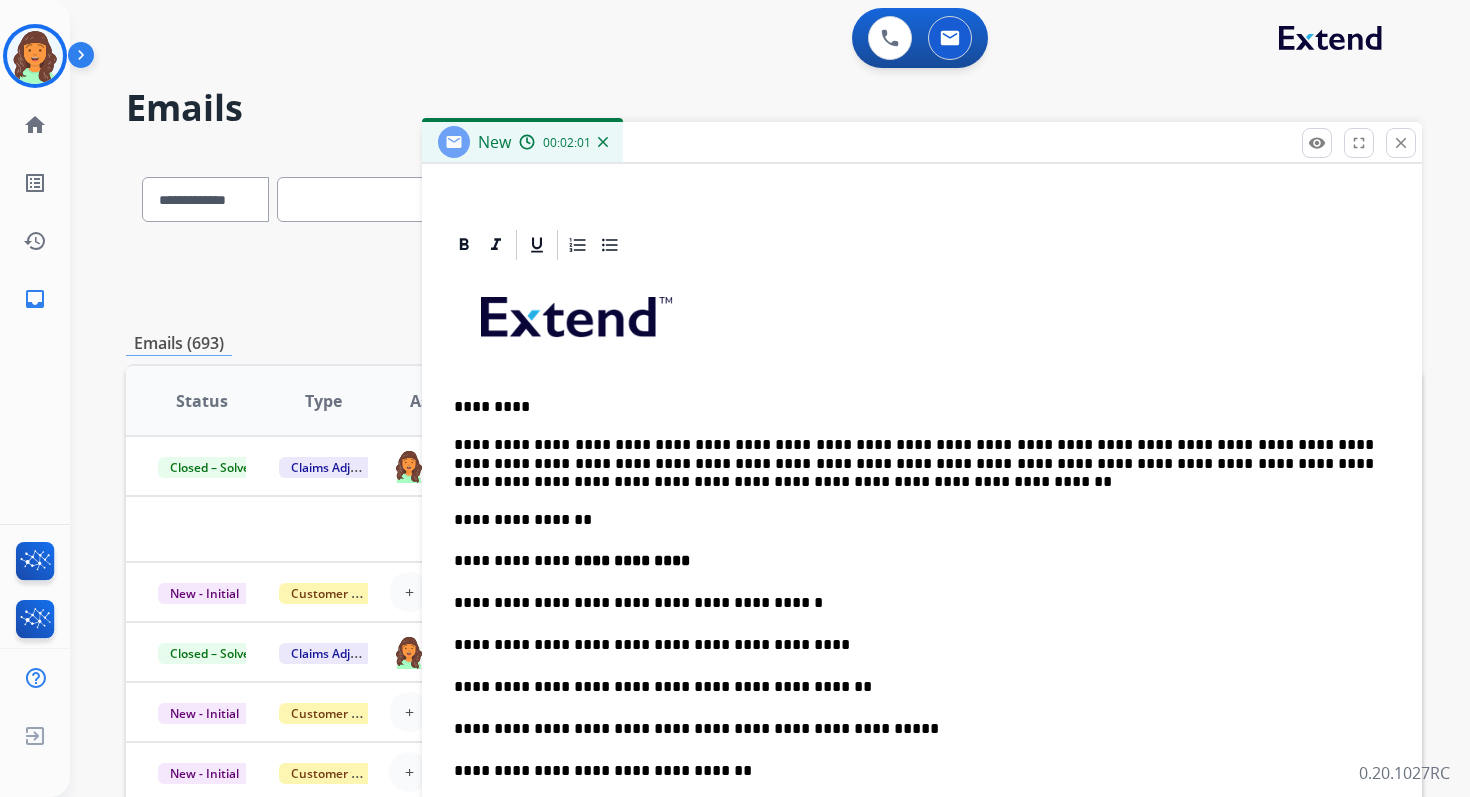 scroll, scrollTop: 0, scrollLeft: 0, axis: both 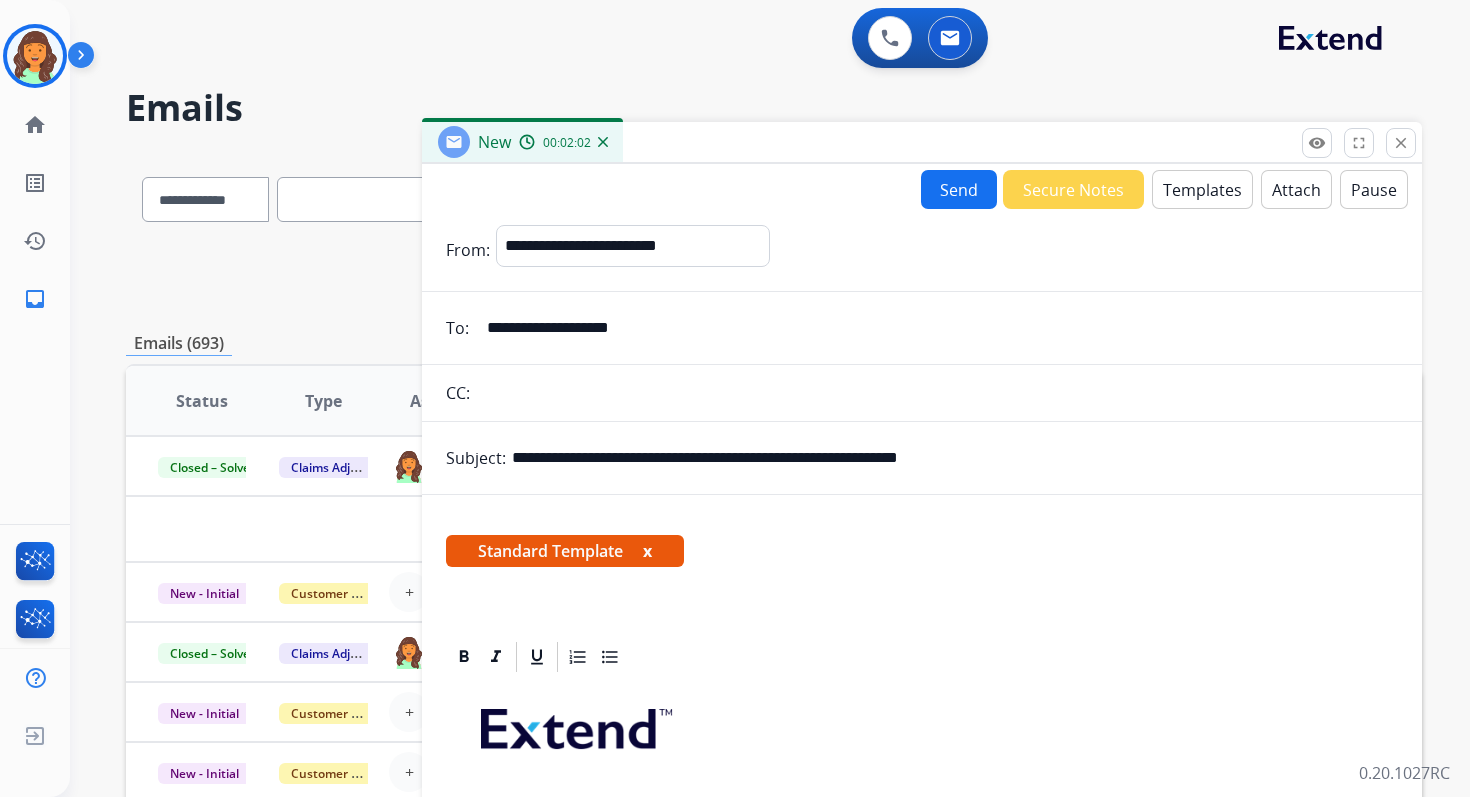 click on "Send" at bounding box center (959, 189) 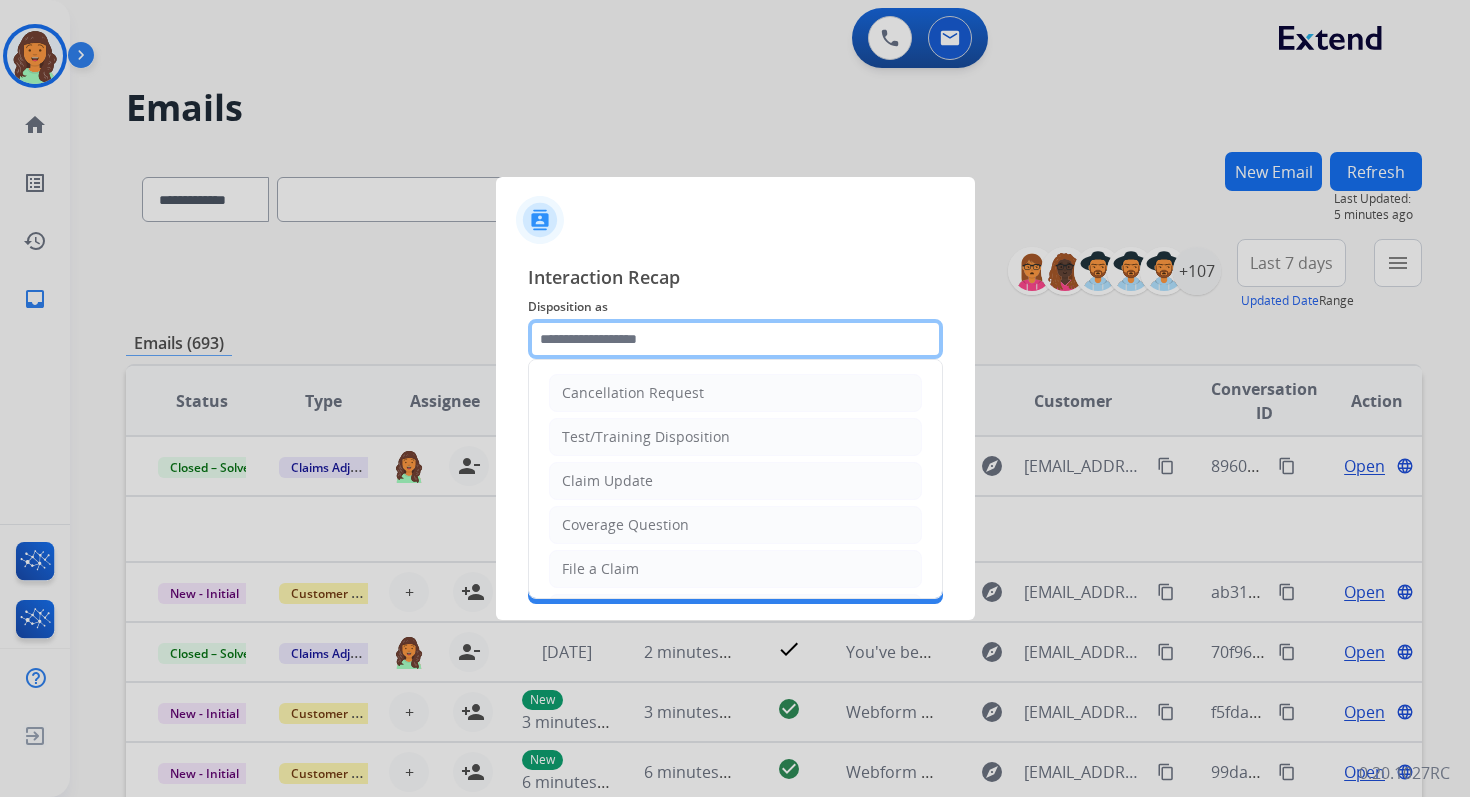 click 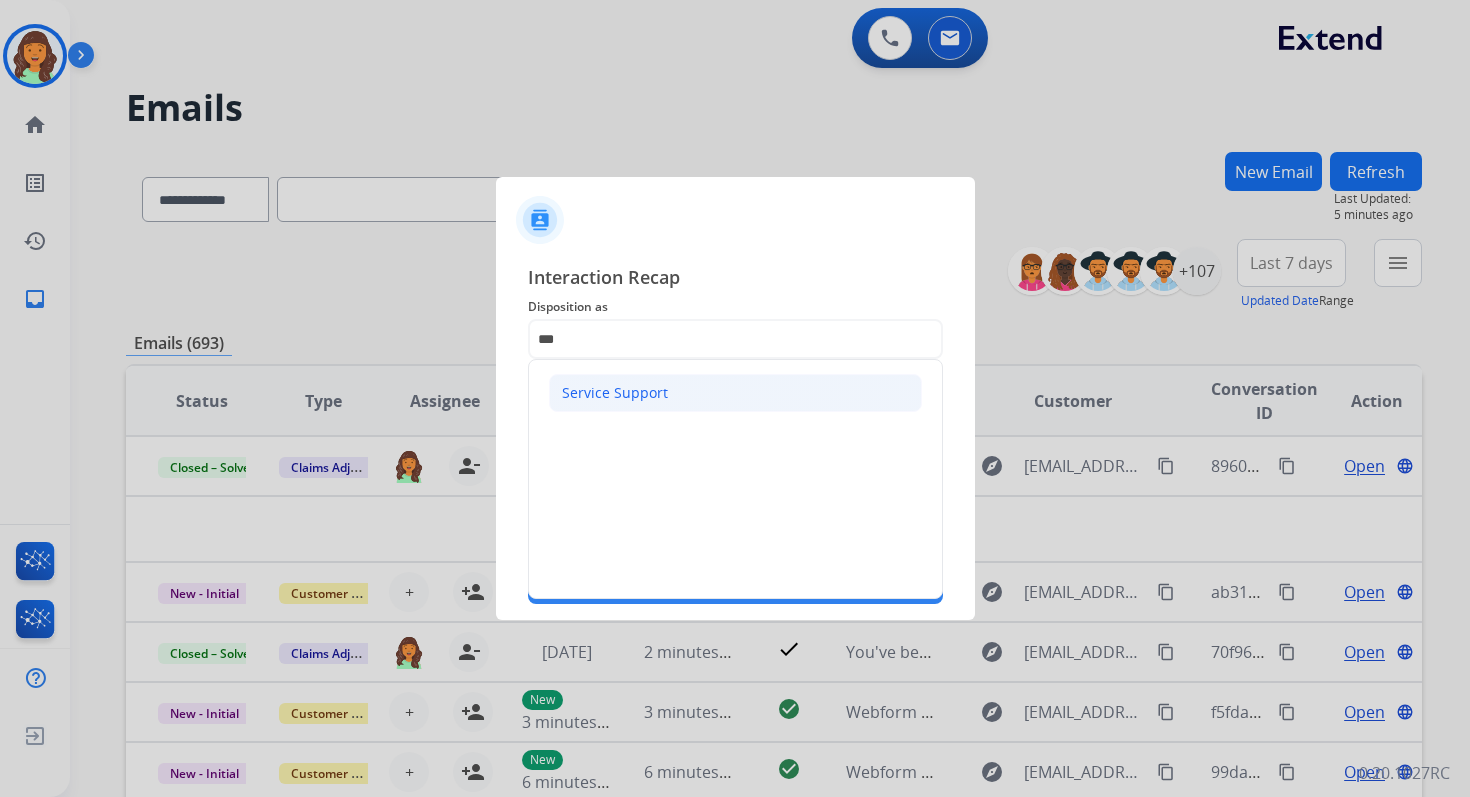 click on "Service Support" 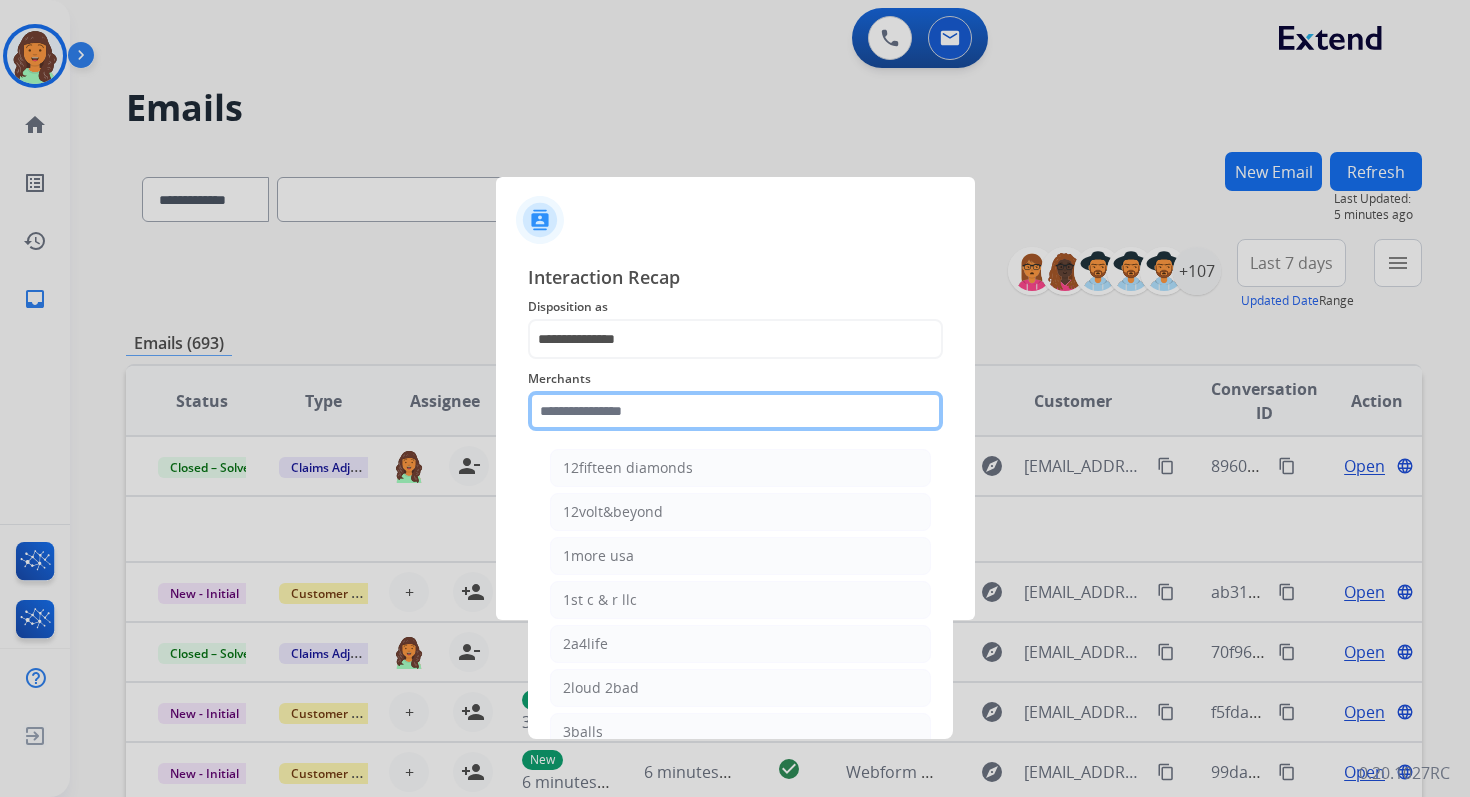 click 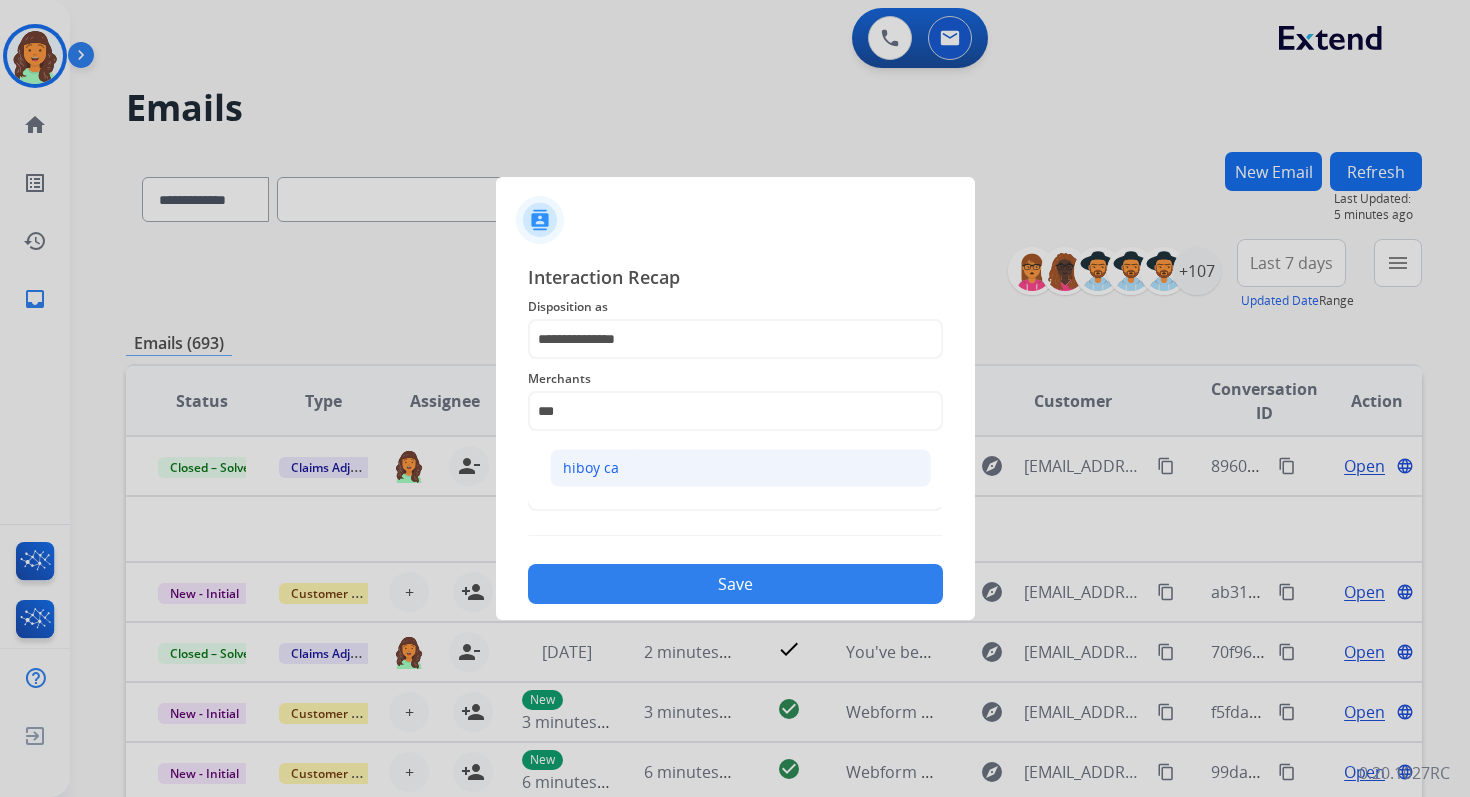 click on "hiboy ca" 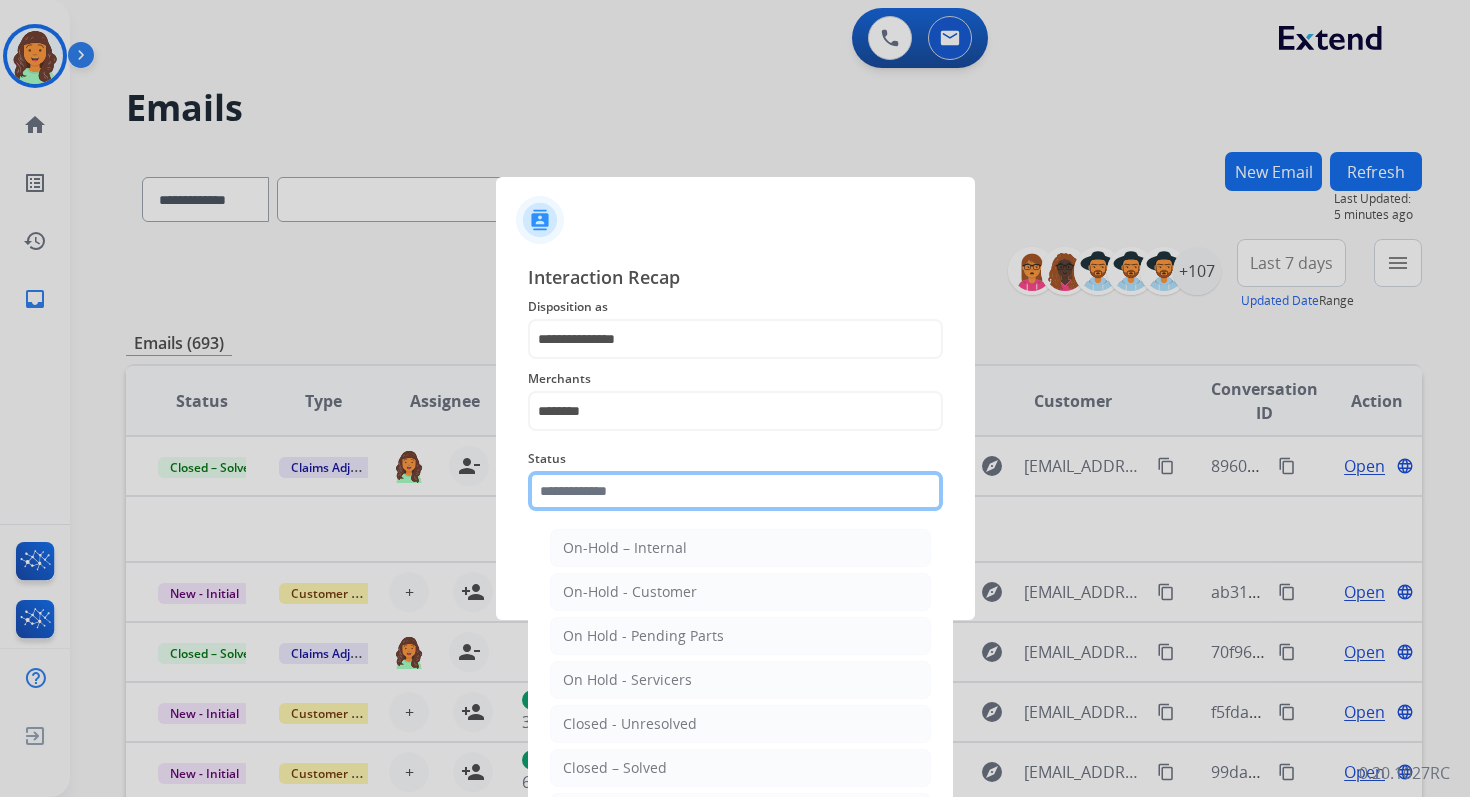 click 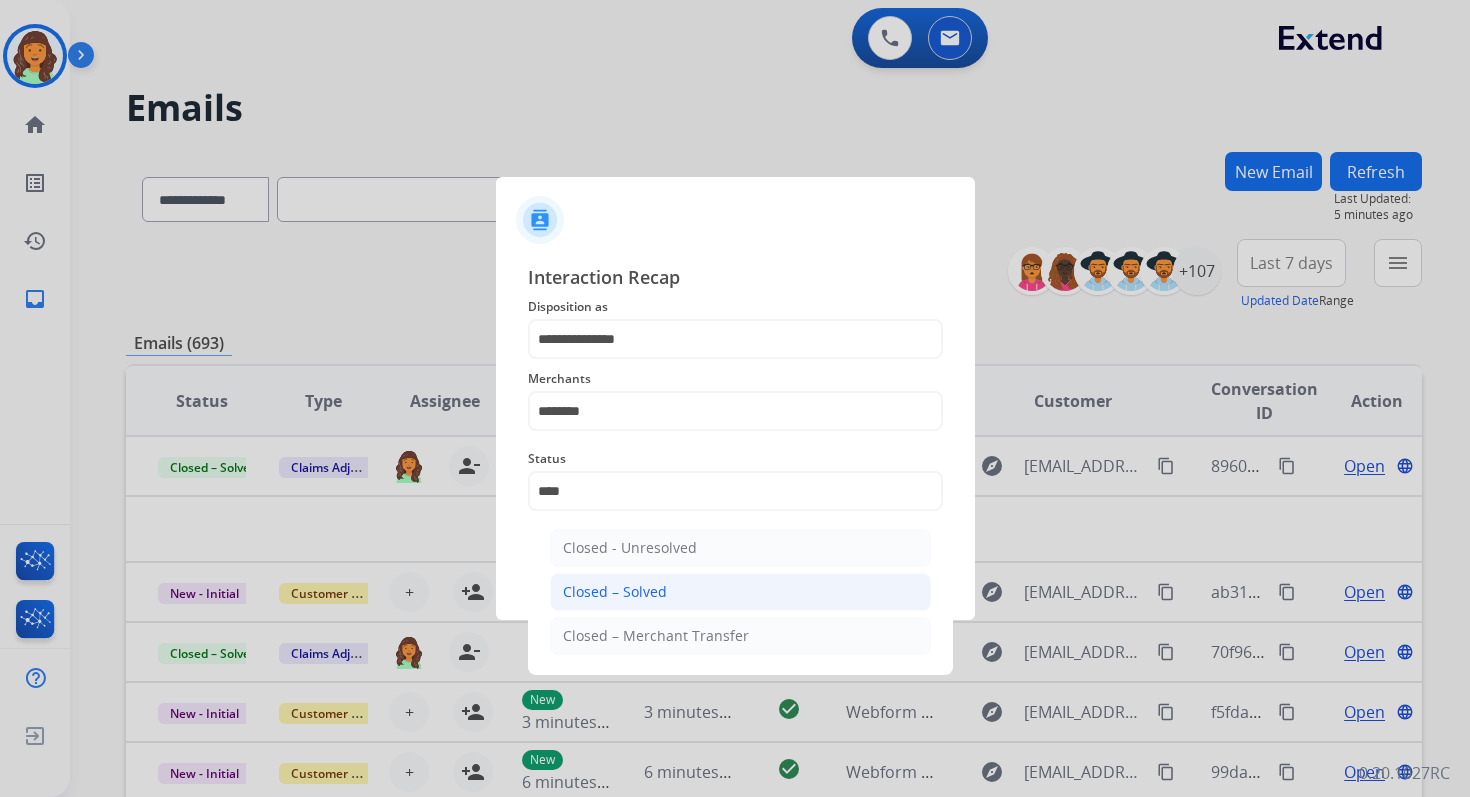click on "Closed – Solved" 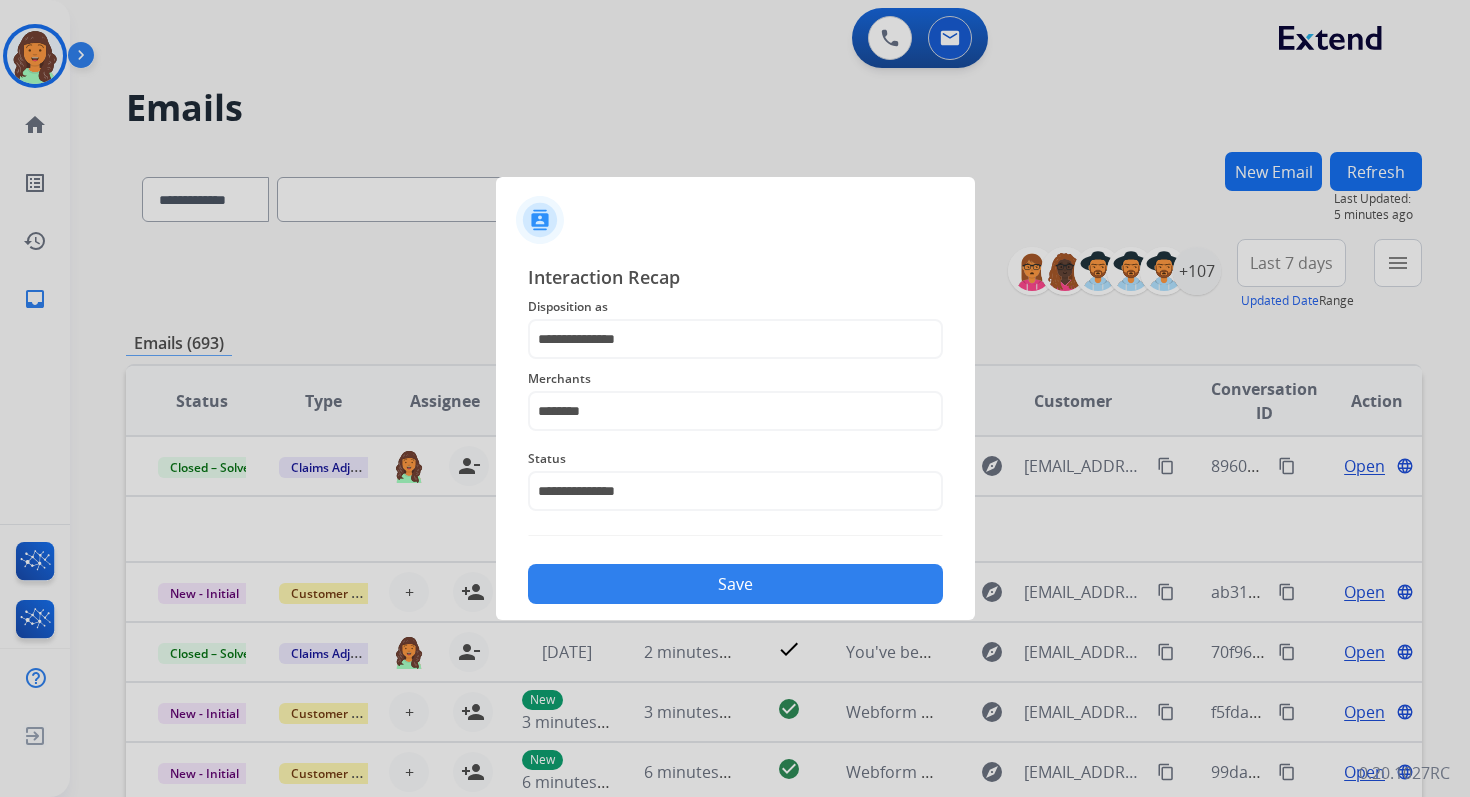 click on "Save" 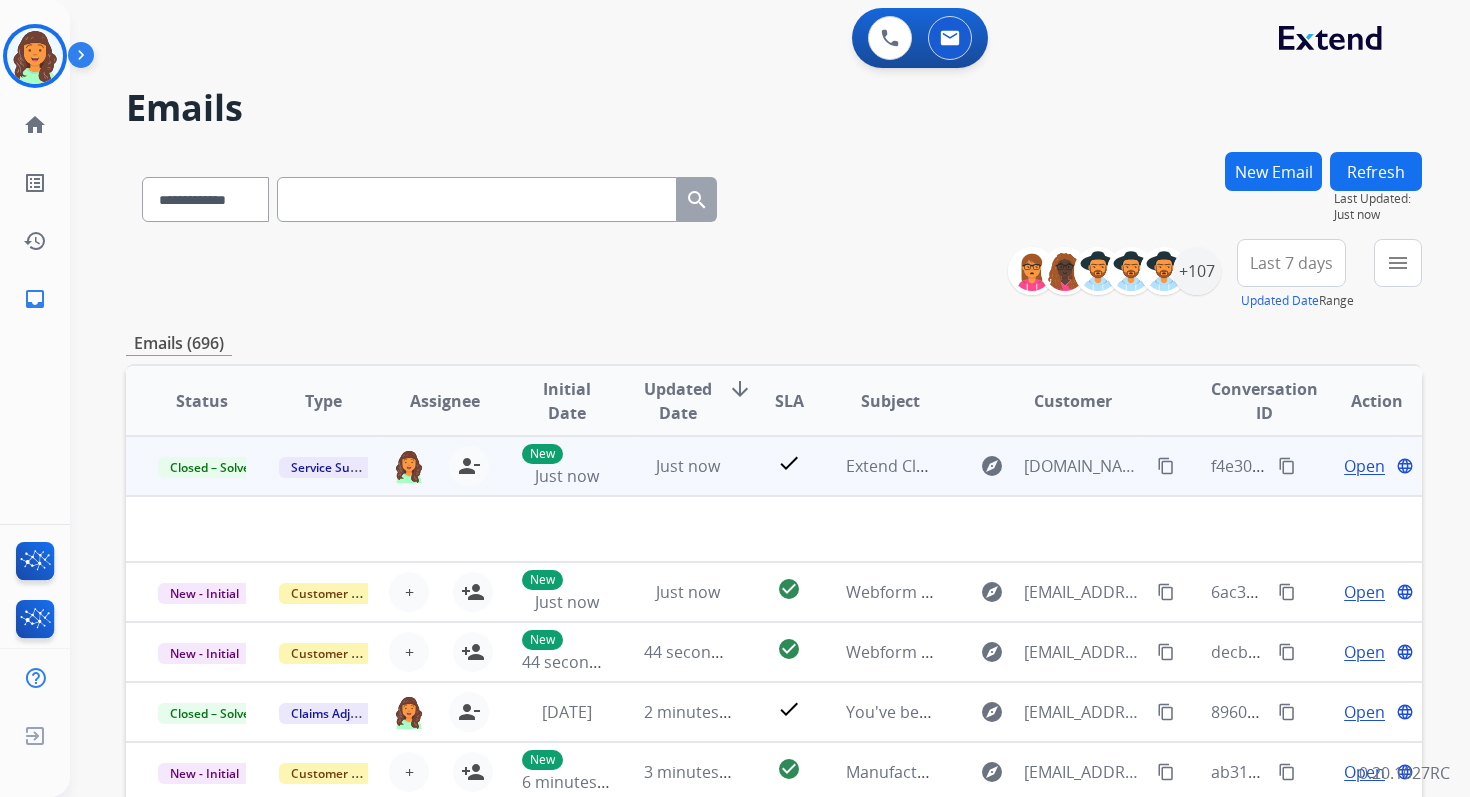 click on "content_copy" at bounding box center (1287, 466) 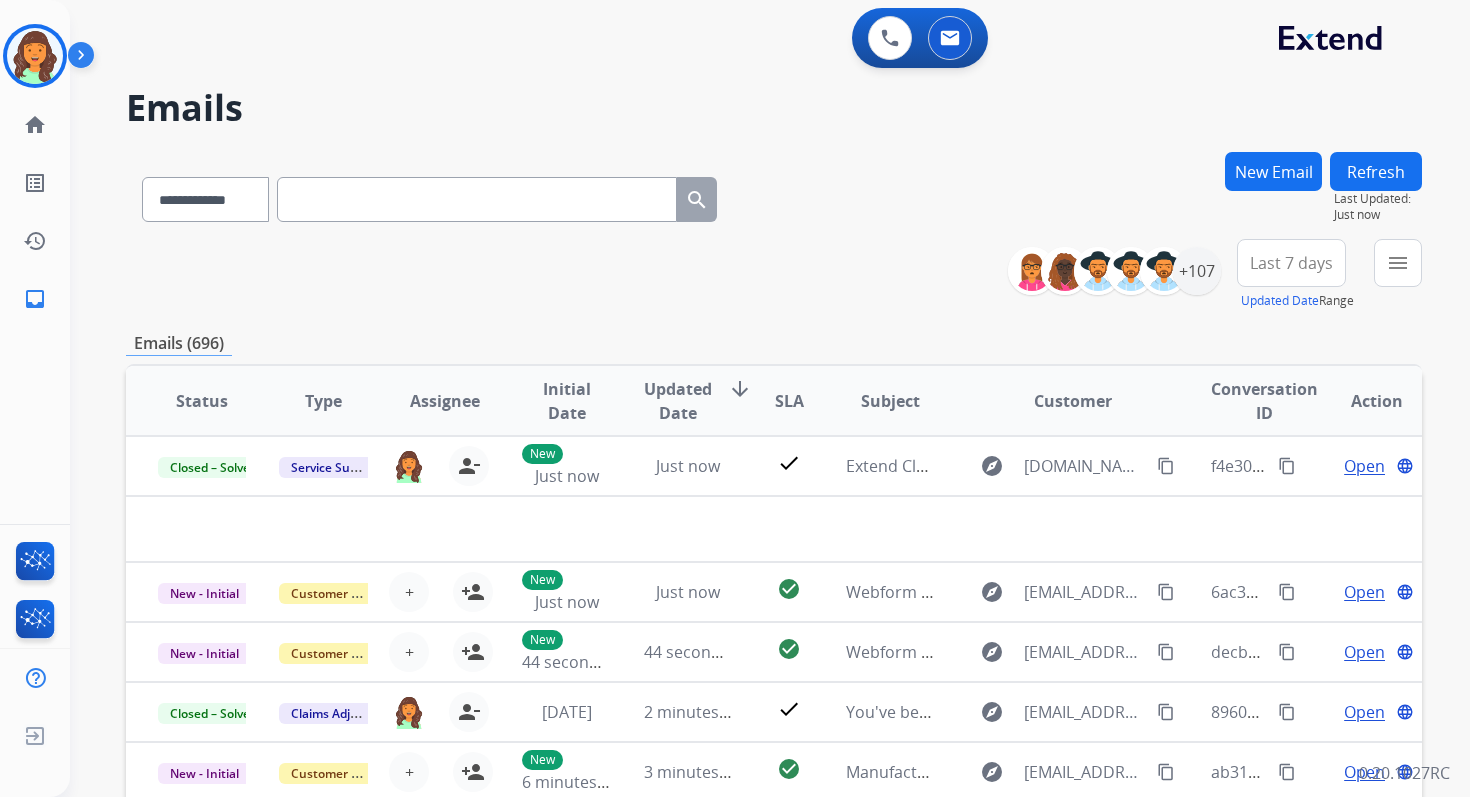 click at bounding box center (477, 199) 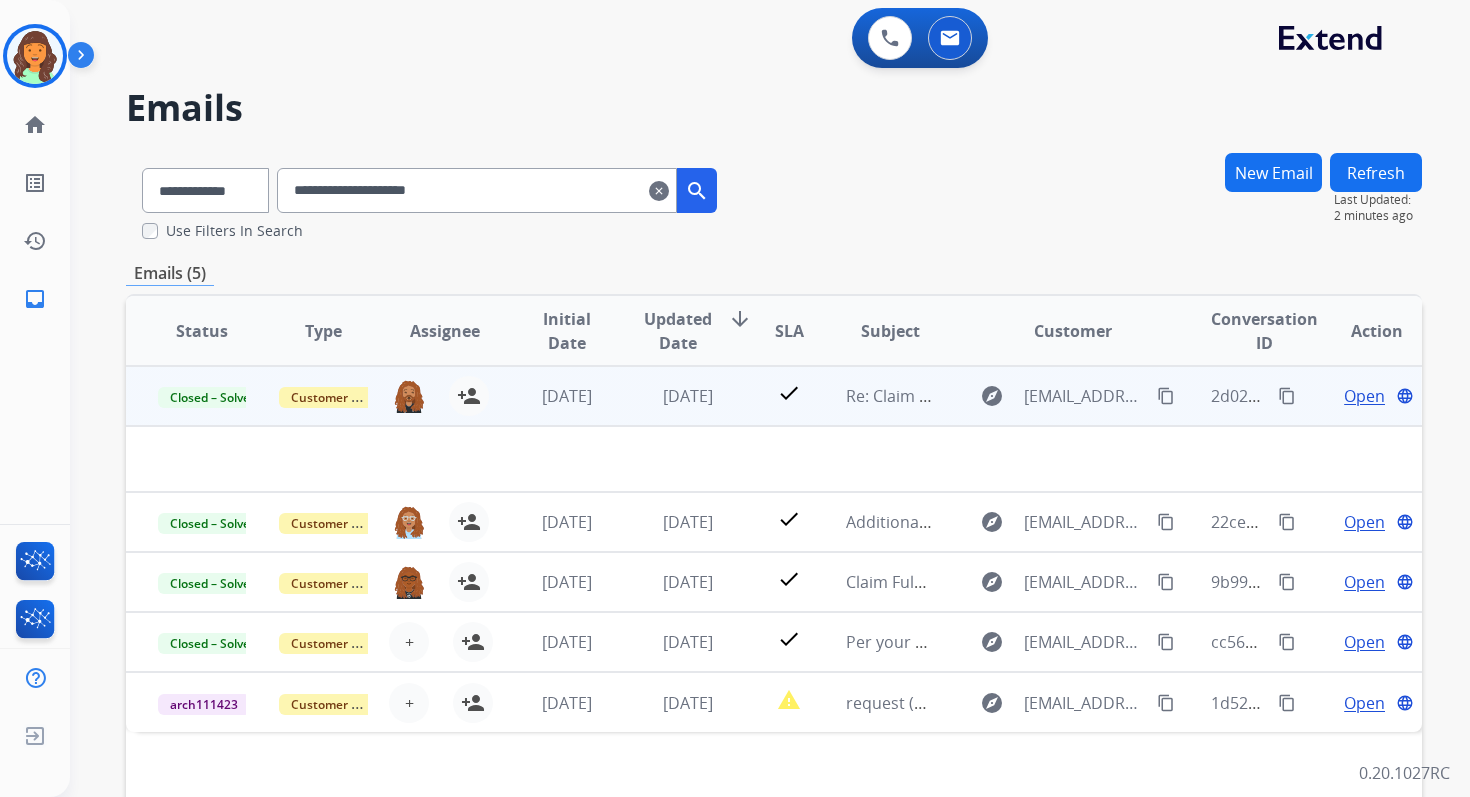 click on "Open" at bounding box center (1364, 396) 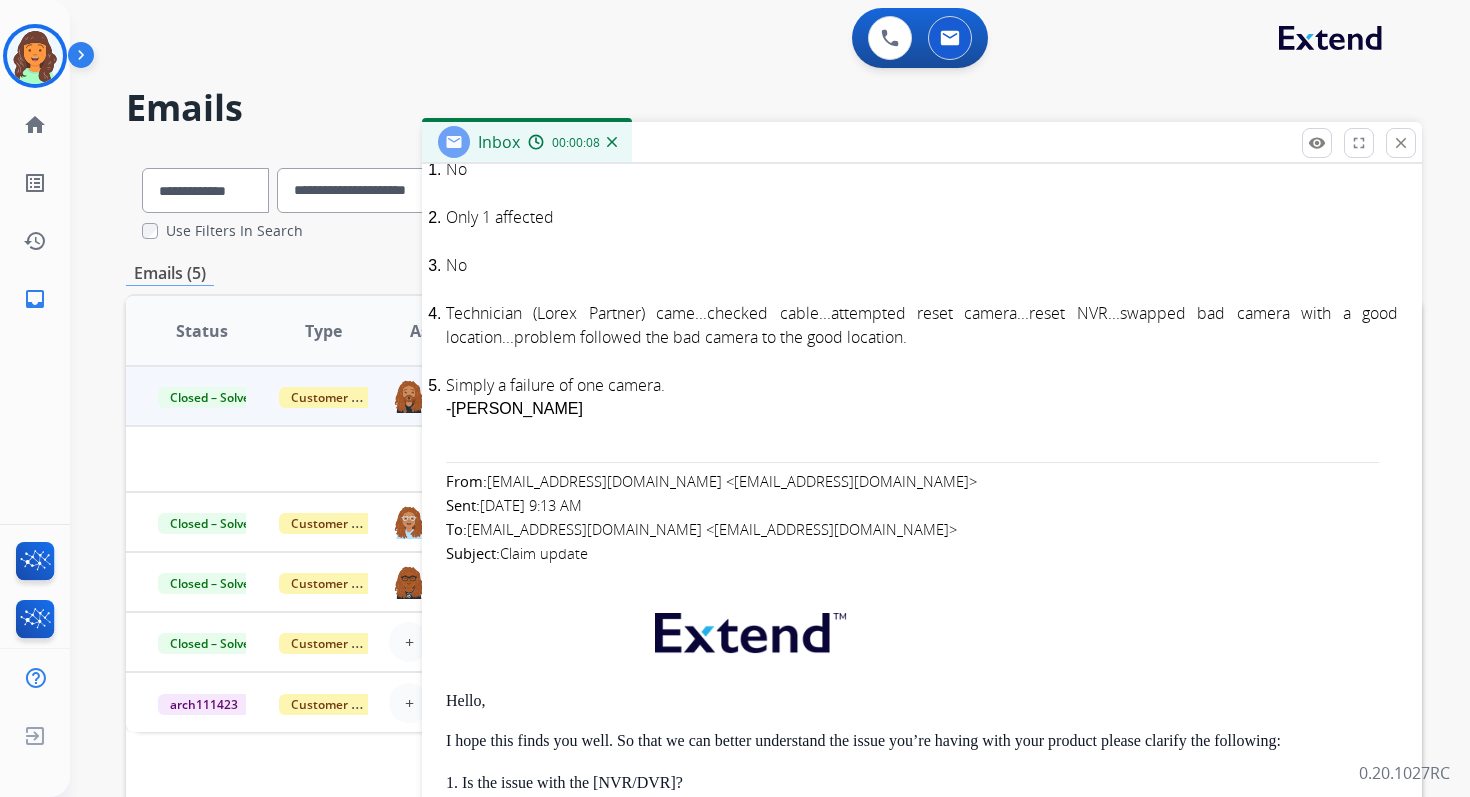 scroll, scrollTop: 335, scrollLeft: 0, axis: vertical 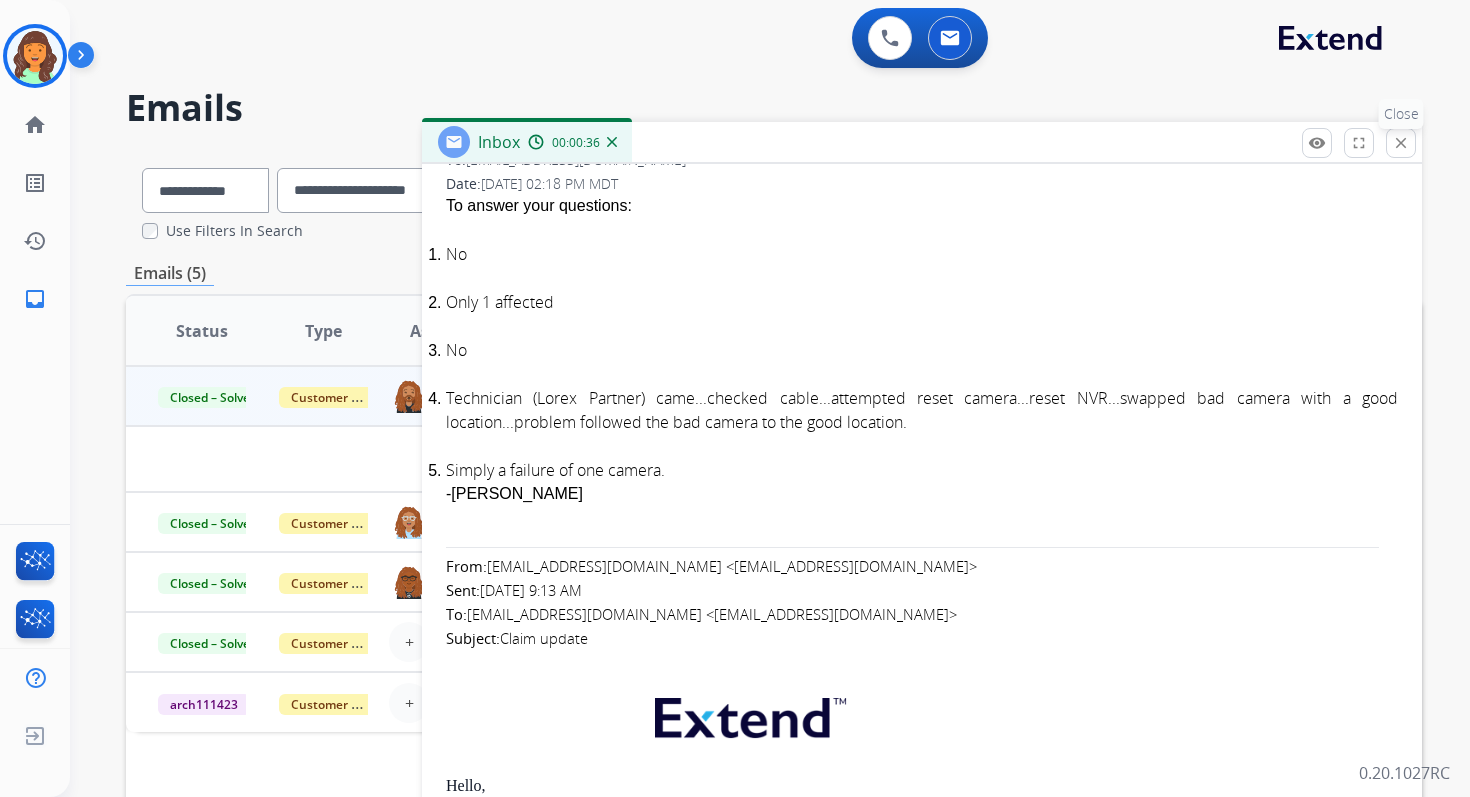 click on "close" at bounding box center [1401, 143] 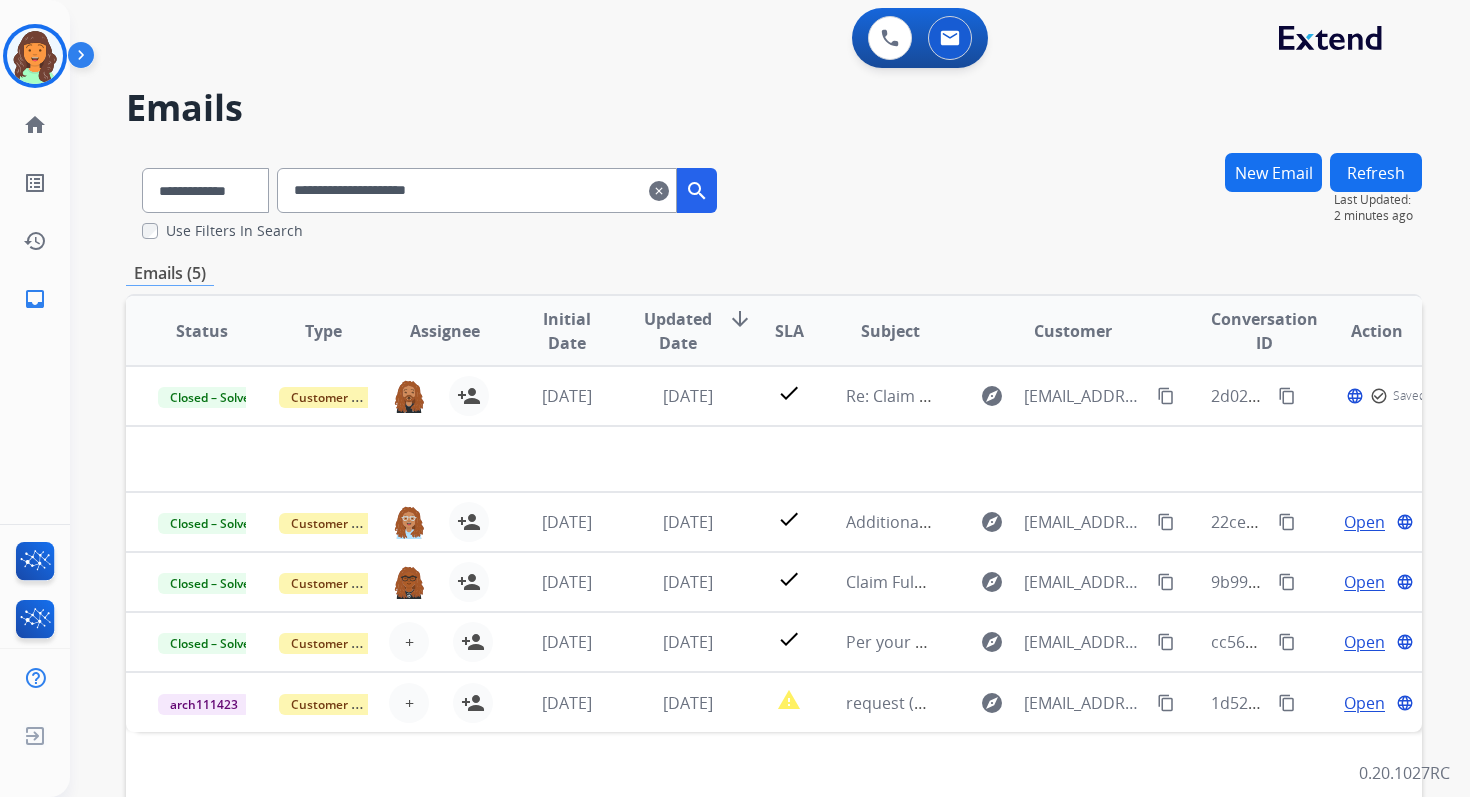 click on "clear" at bounding box center [659, 191] 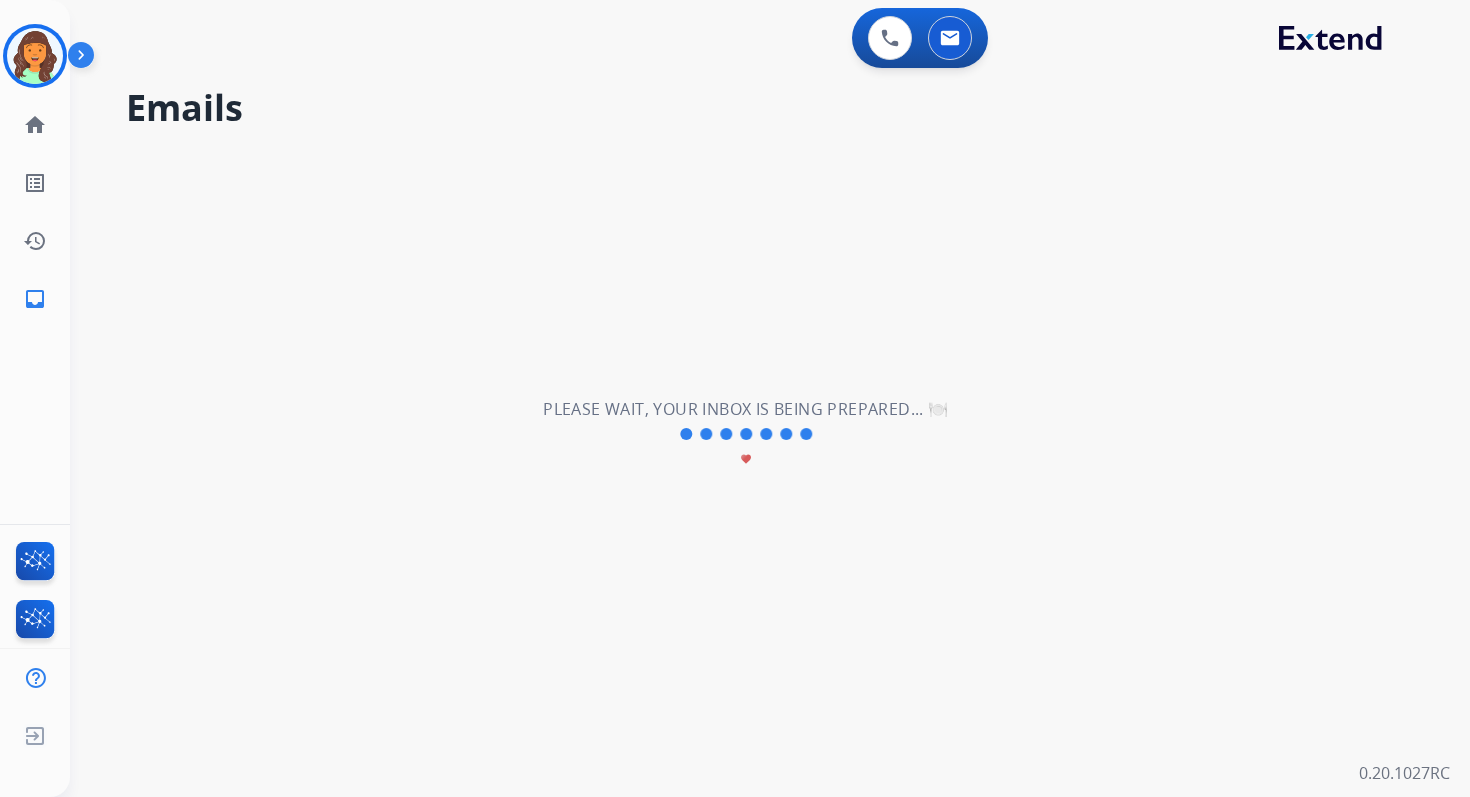 type 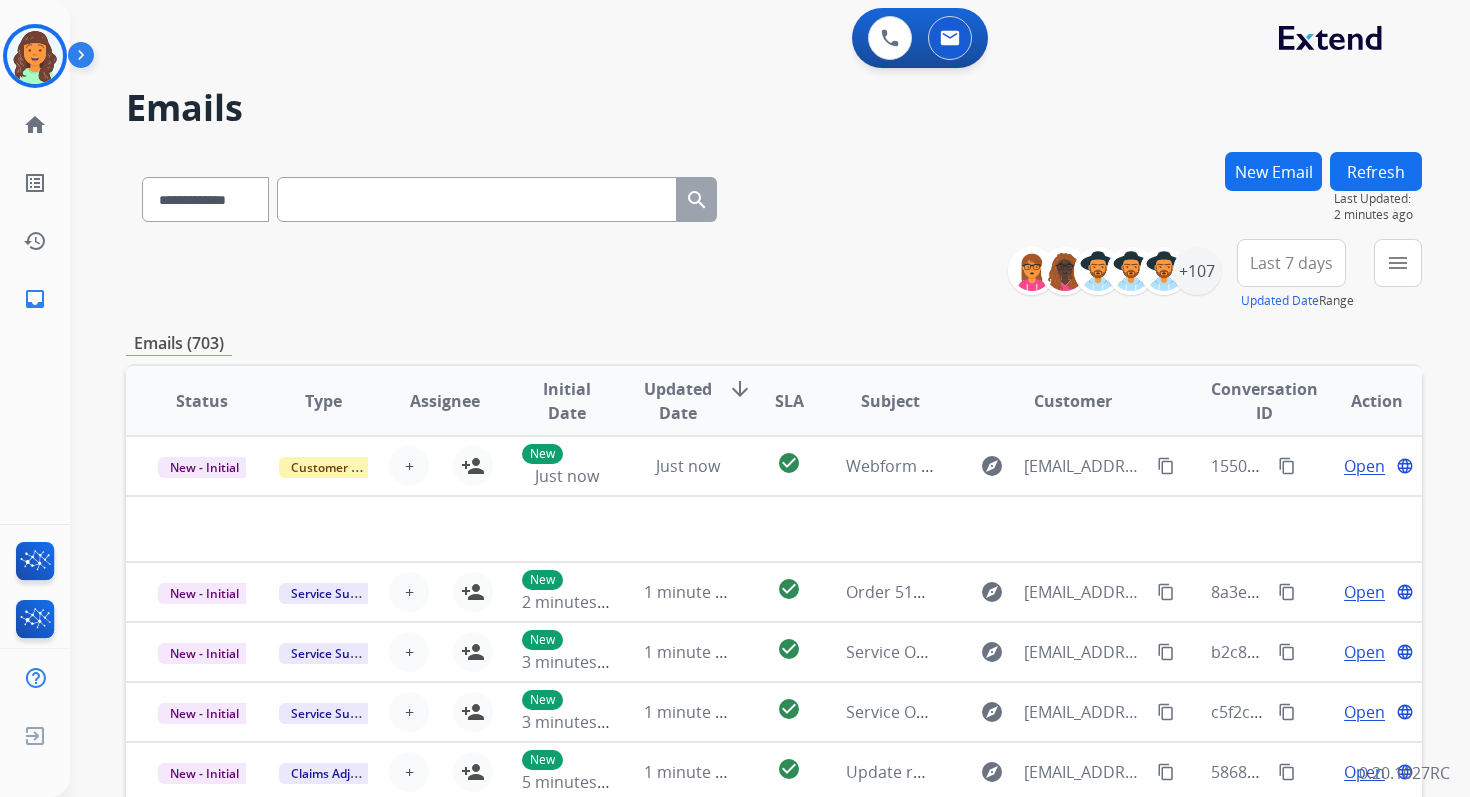 click on "New Email" at bounding box center (1273, 171) 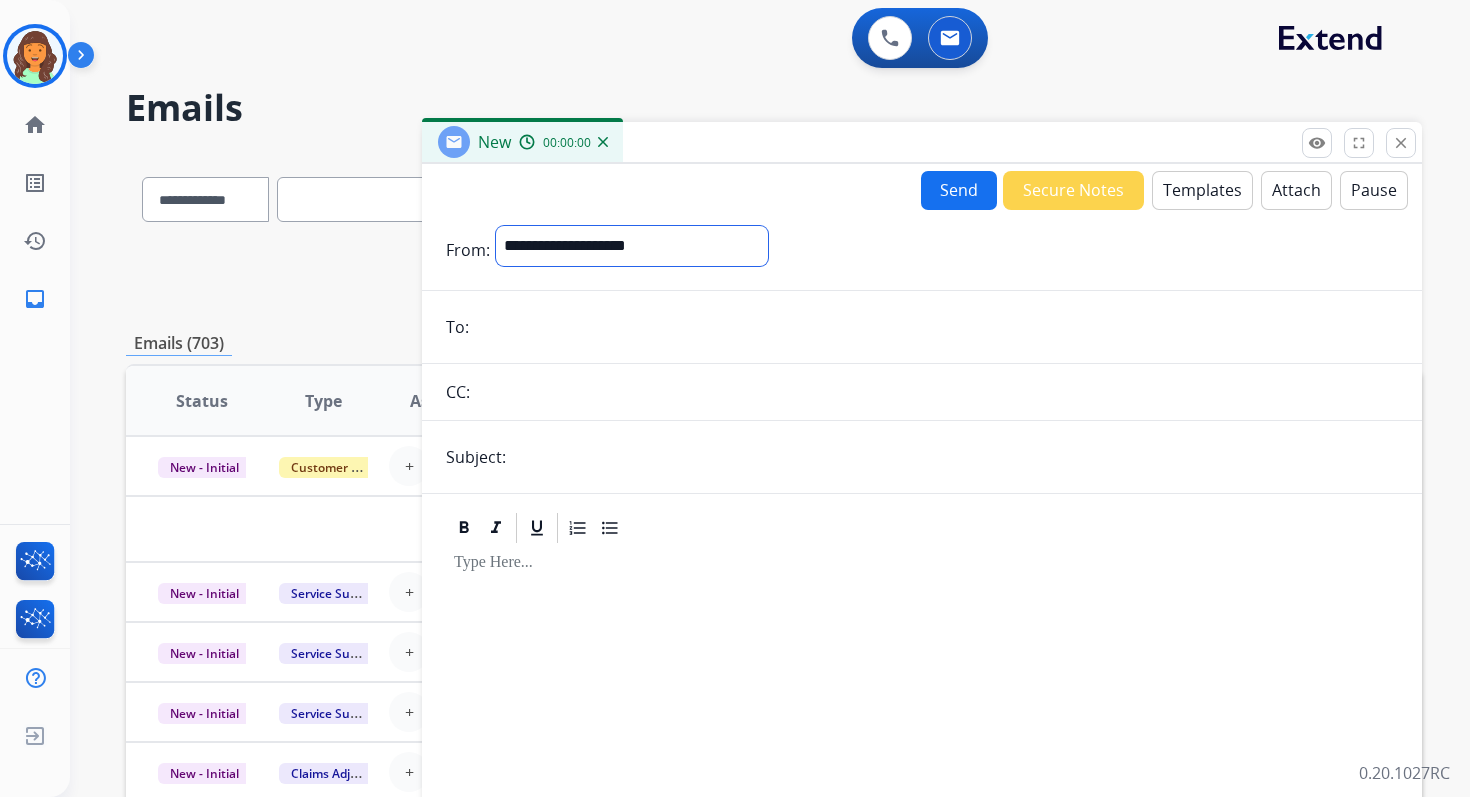 click on "**********" at bounding box center (632, 246) 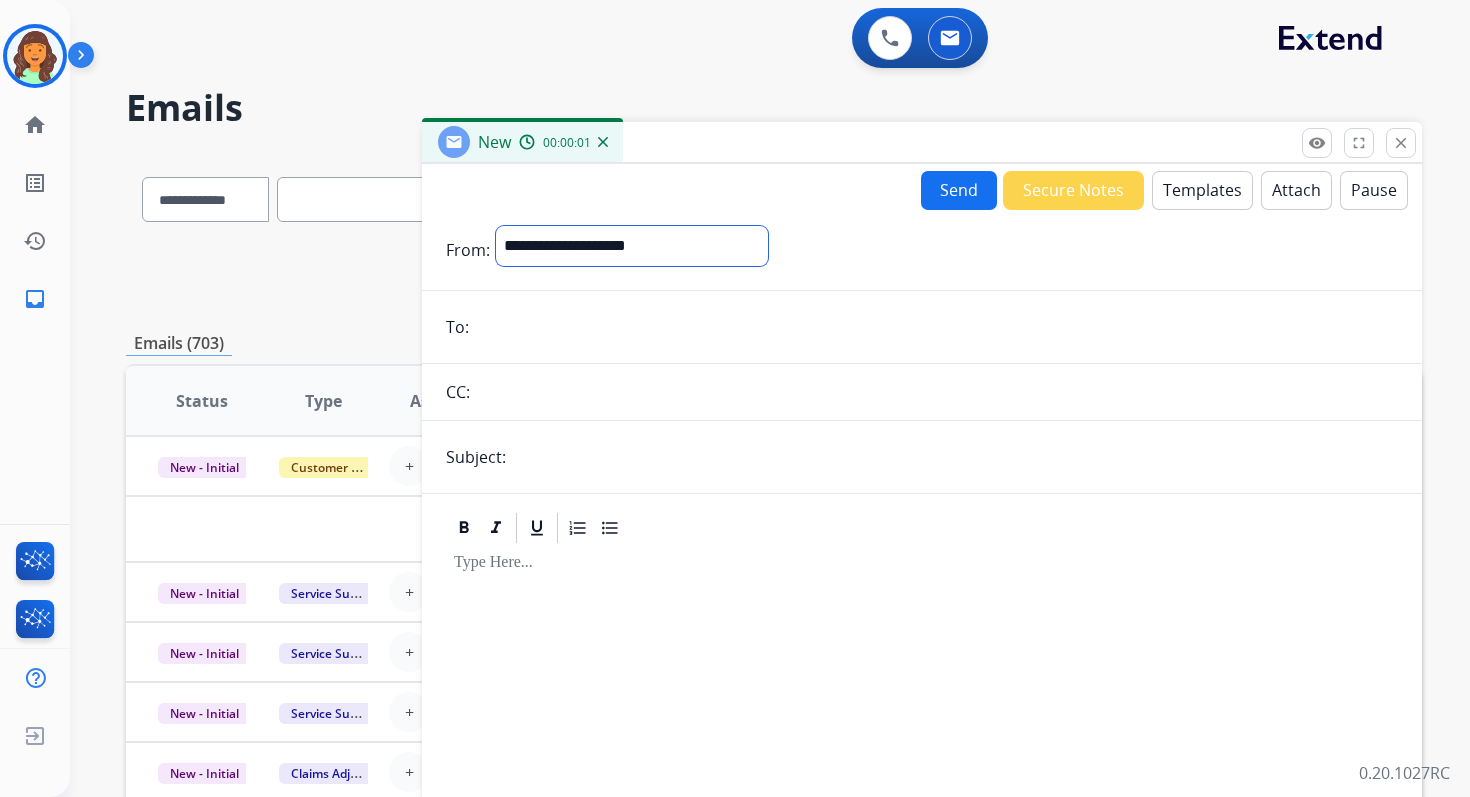 select on "**********" 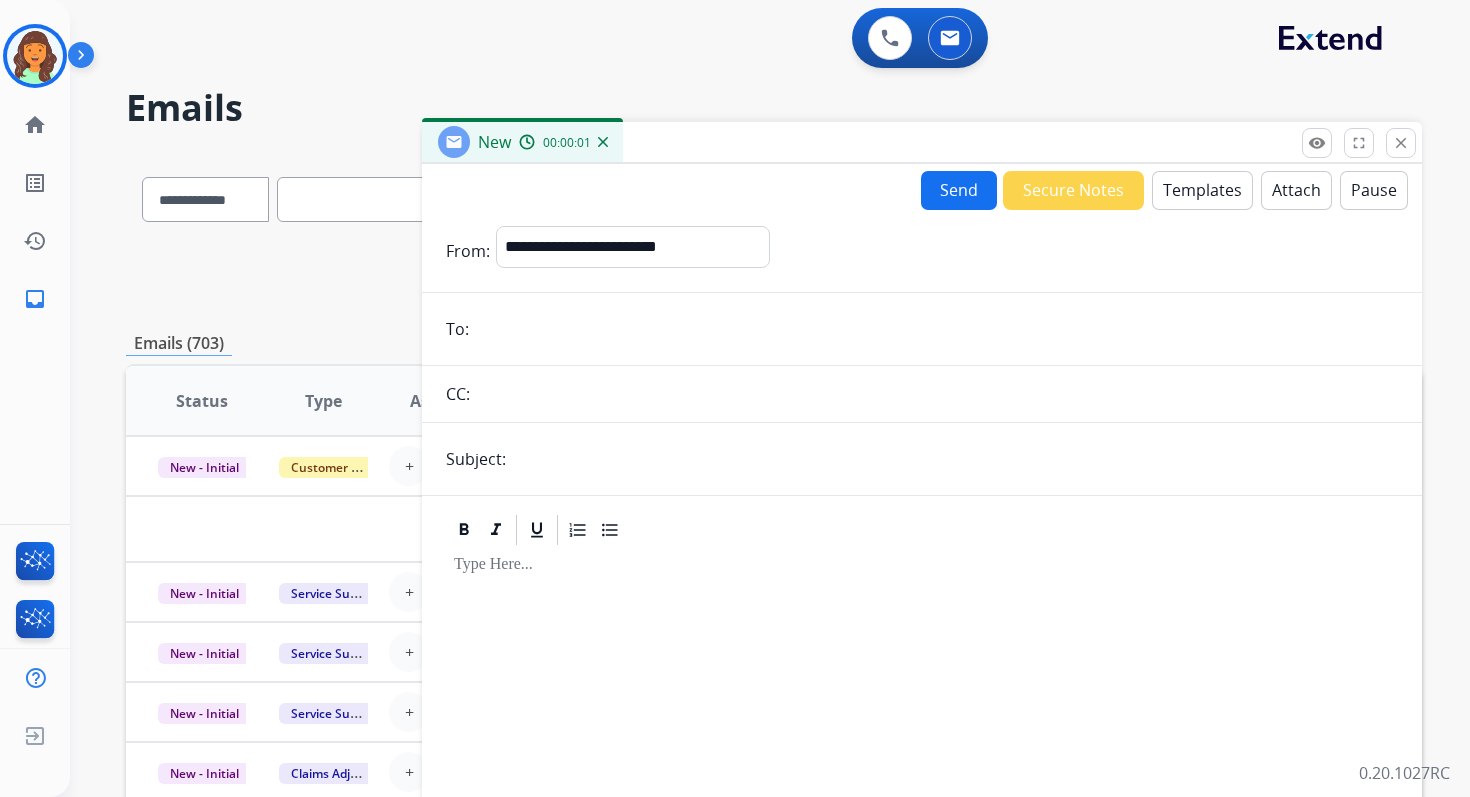 click at bounding box center [936, 329] 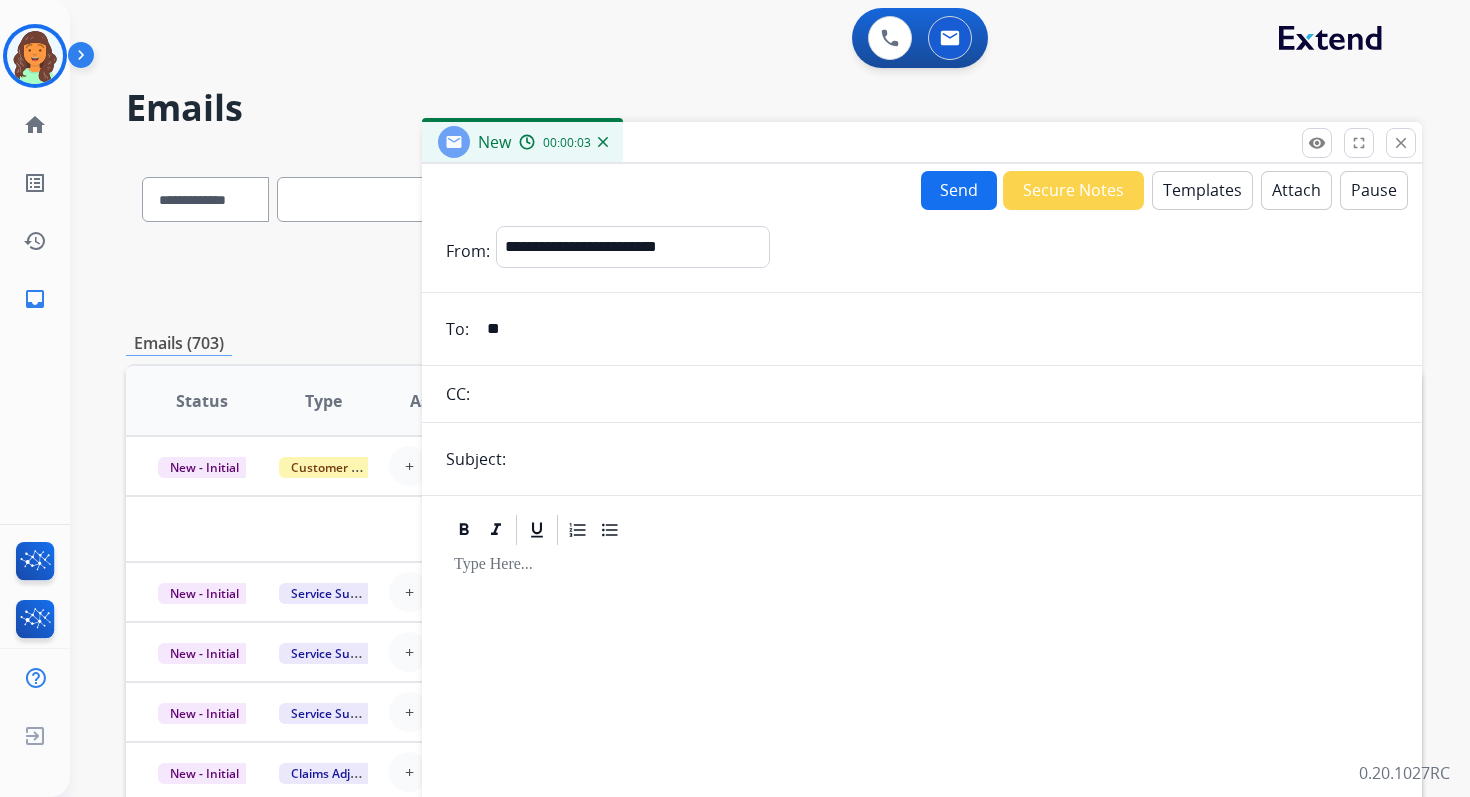 type on "**********" 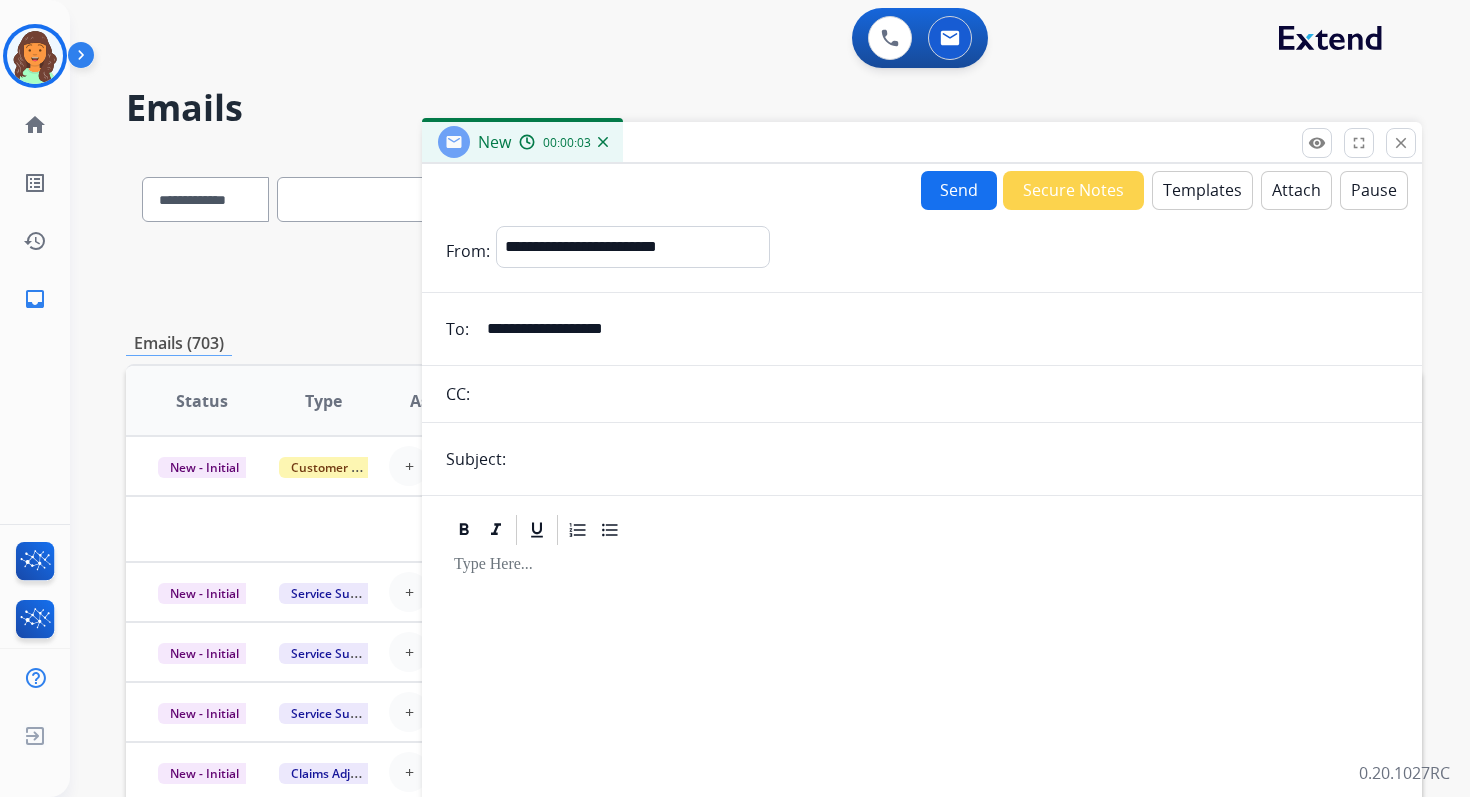 click at bounding box center [955, 459] 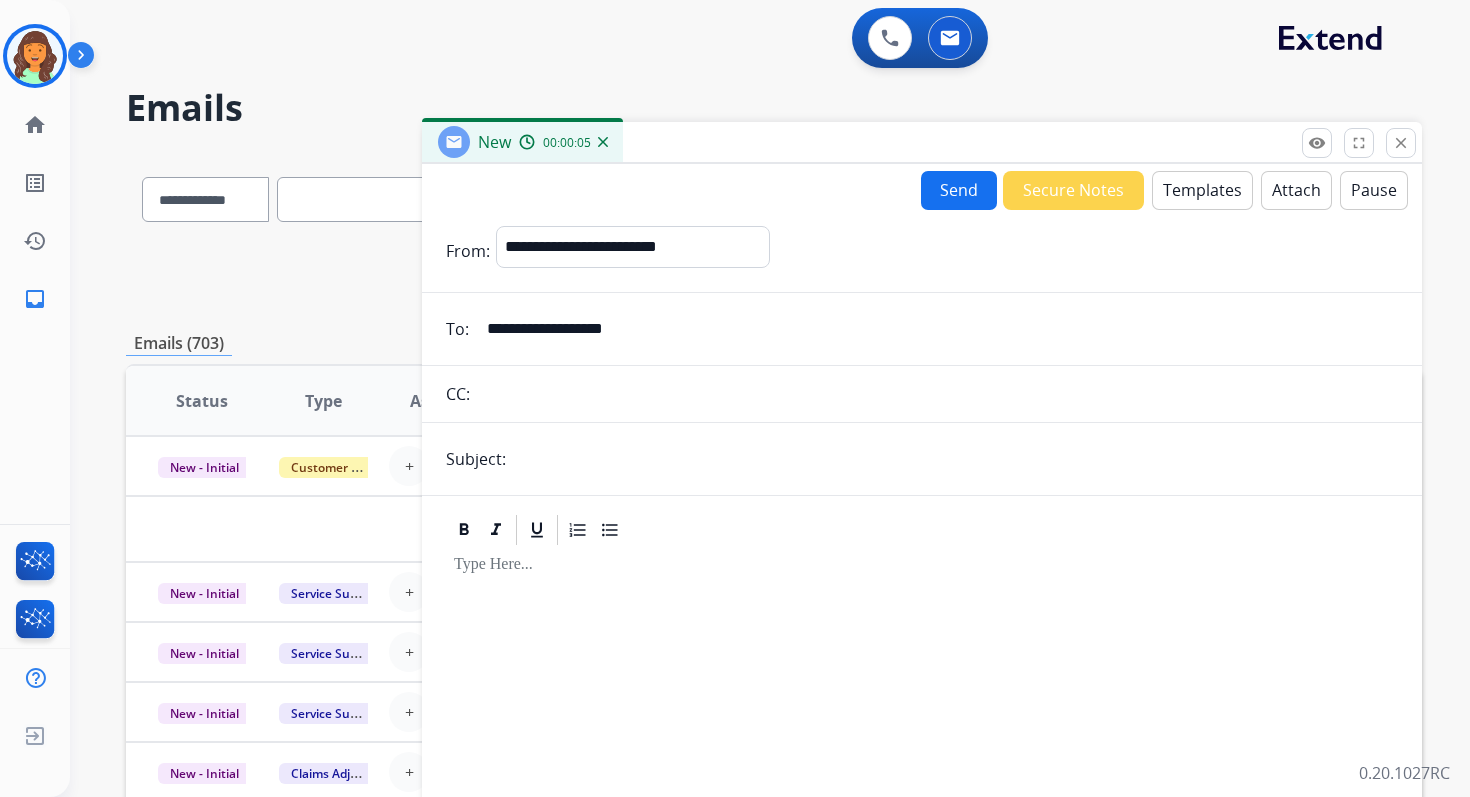 type on "**********" 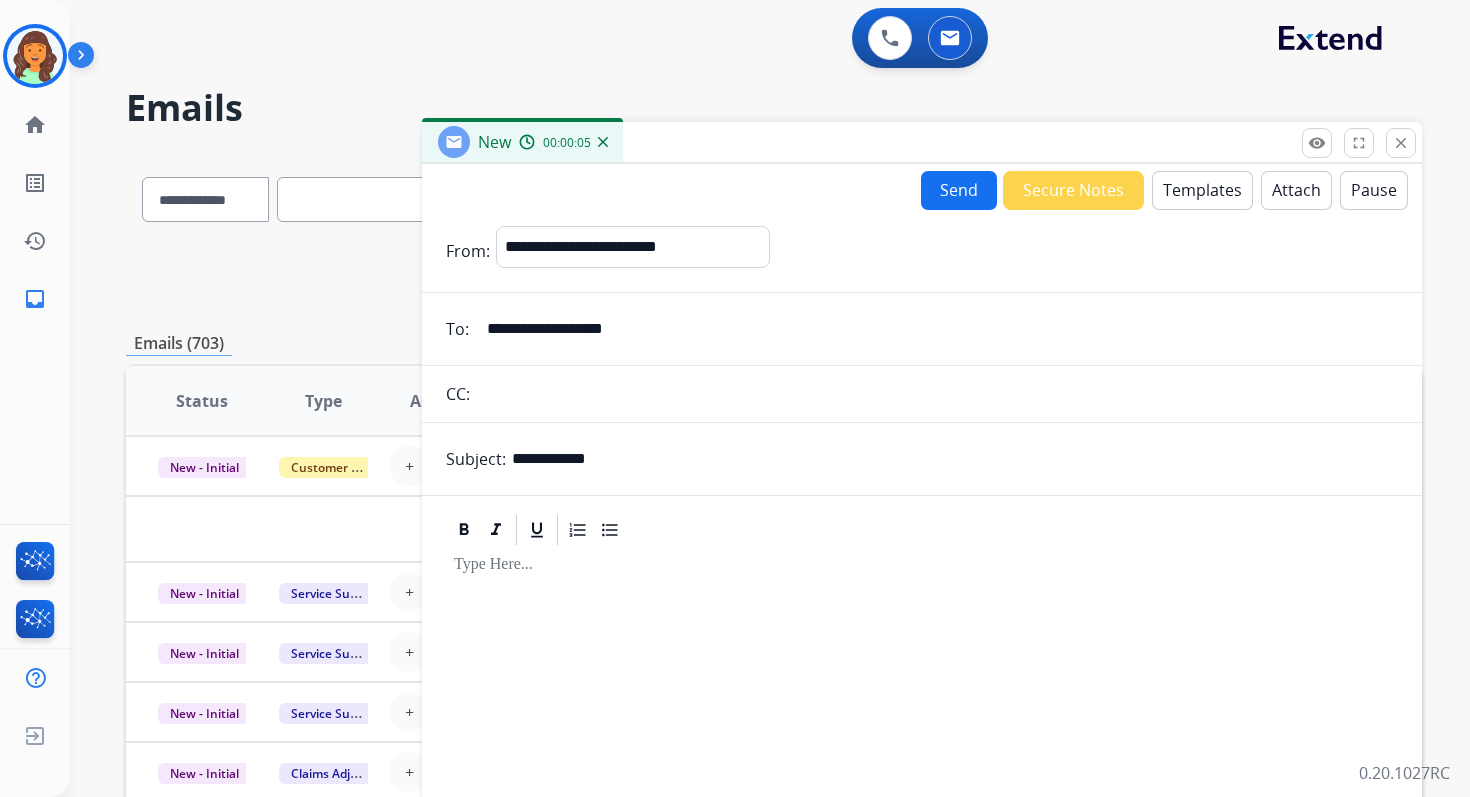 click on "Templates" at bounding box center (1202, 190) 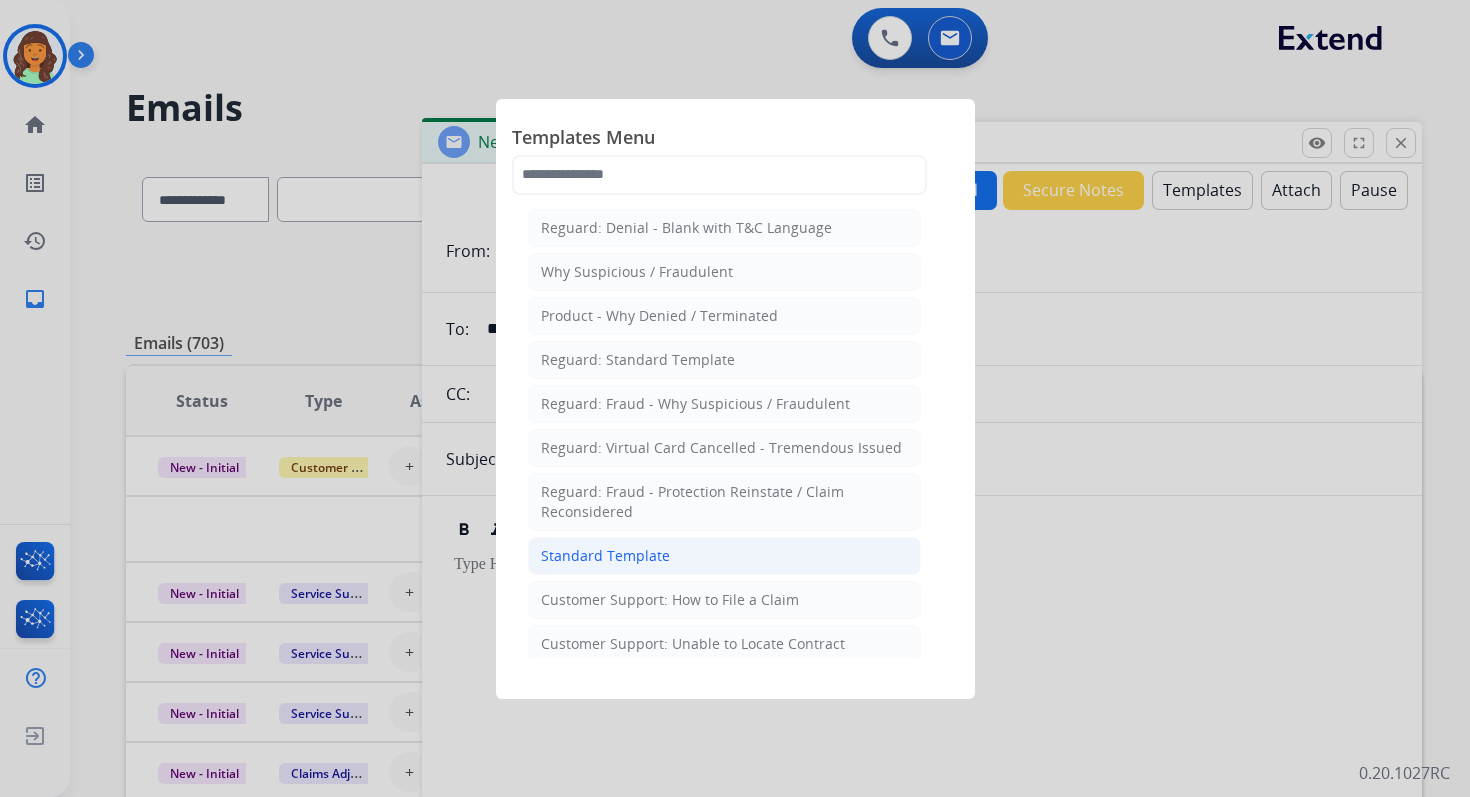 click on "Standard Template" 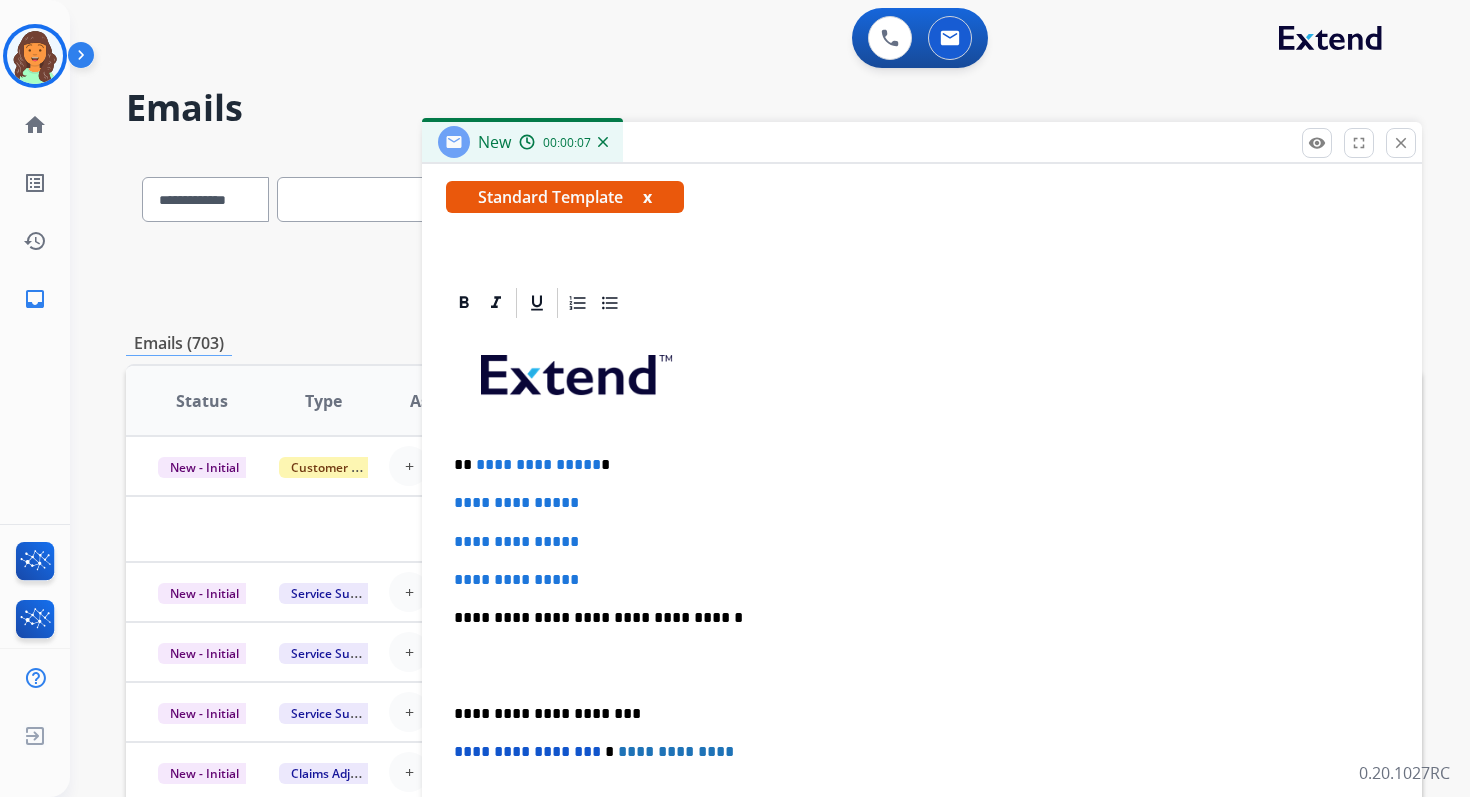 scroll, scrollTop: 411, scrollLeft: 0, axis: vertical 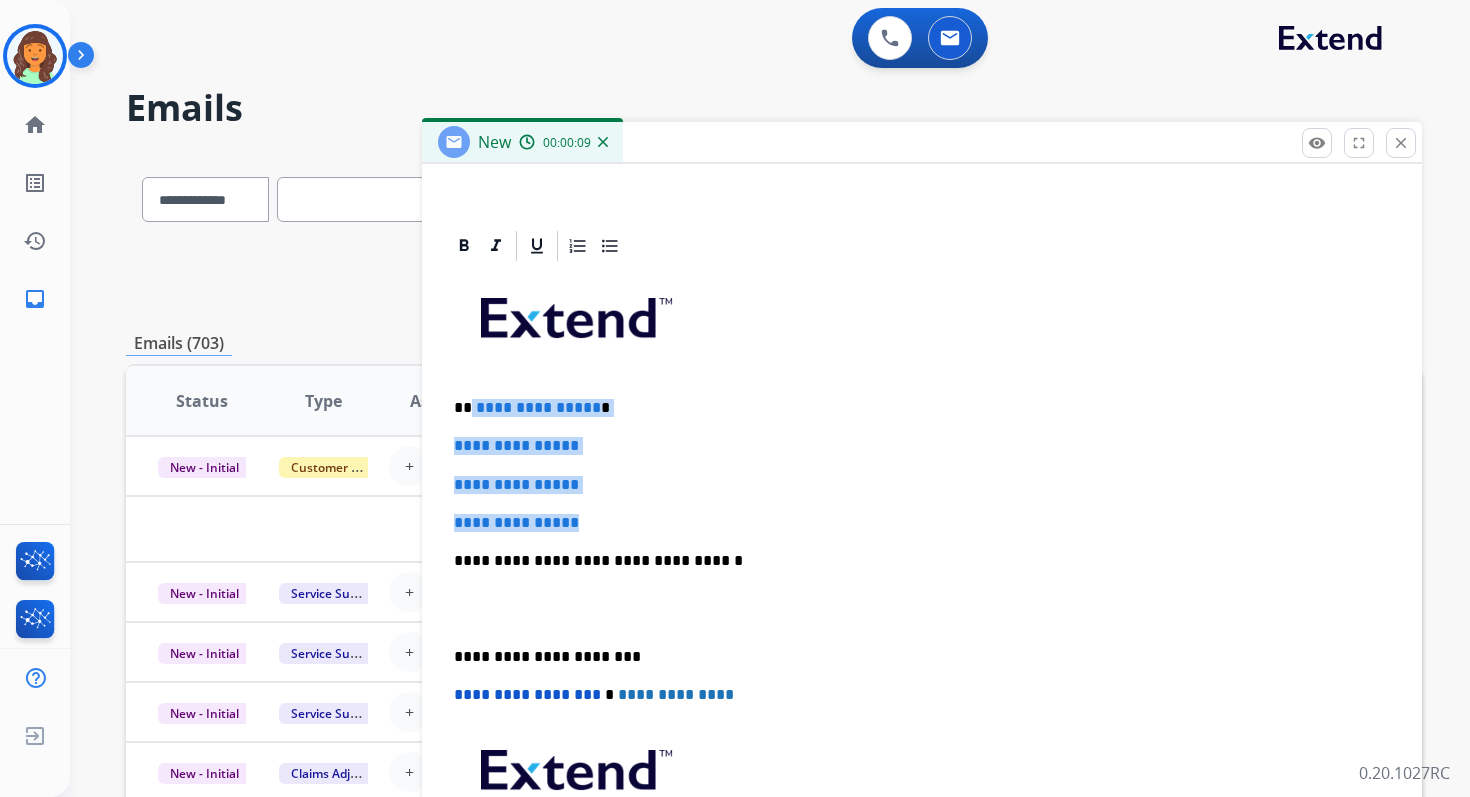 drag, startPoint x: 470, startPoint y: 406, endPoint x: 620, endPoint y: 525, distance: 191.47063 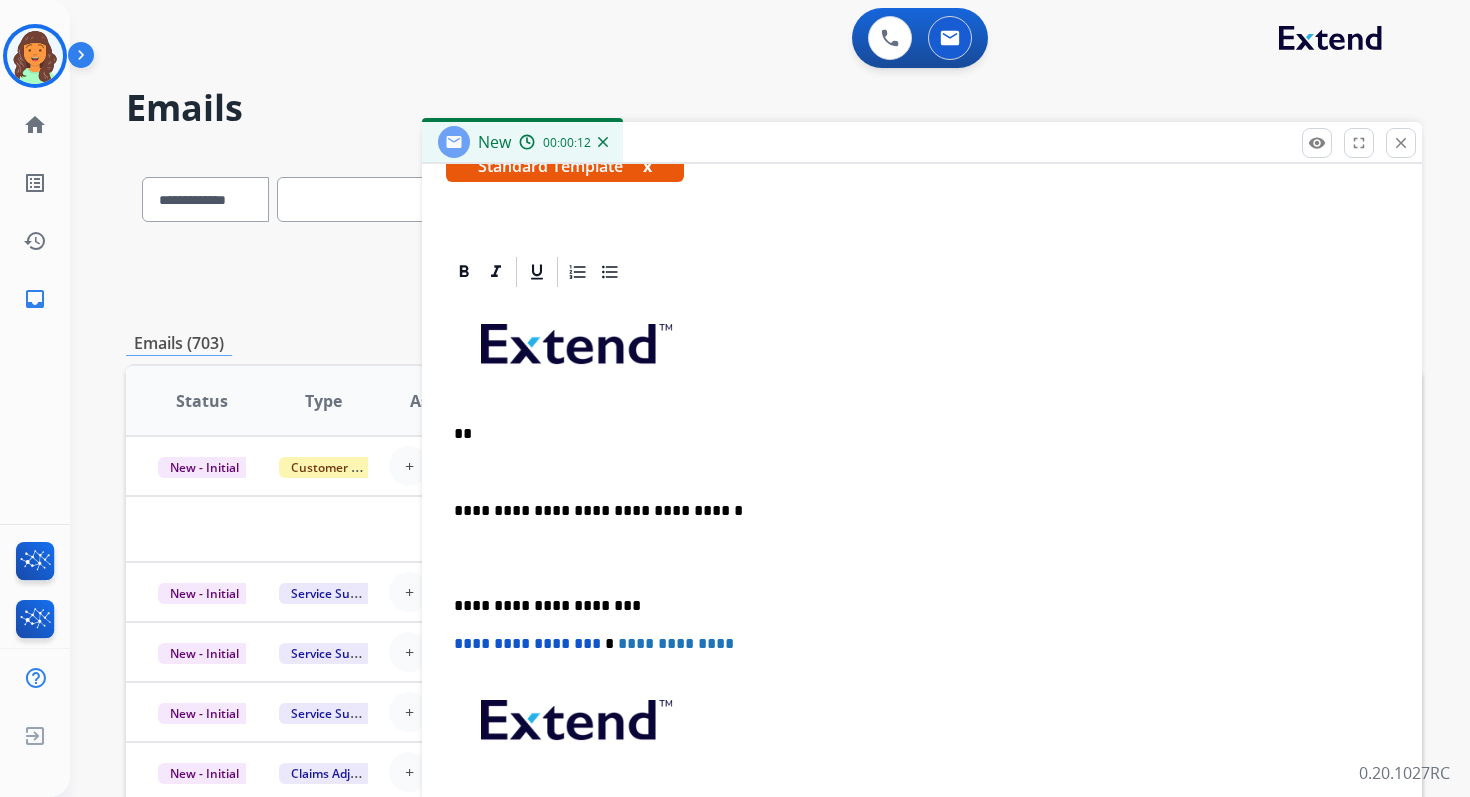 scroll, scrollTop: 347, scrollLeft: 0, axis: vertical 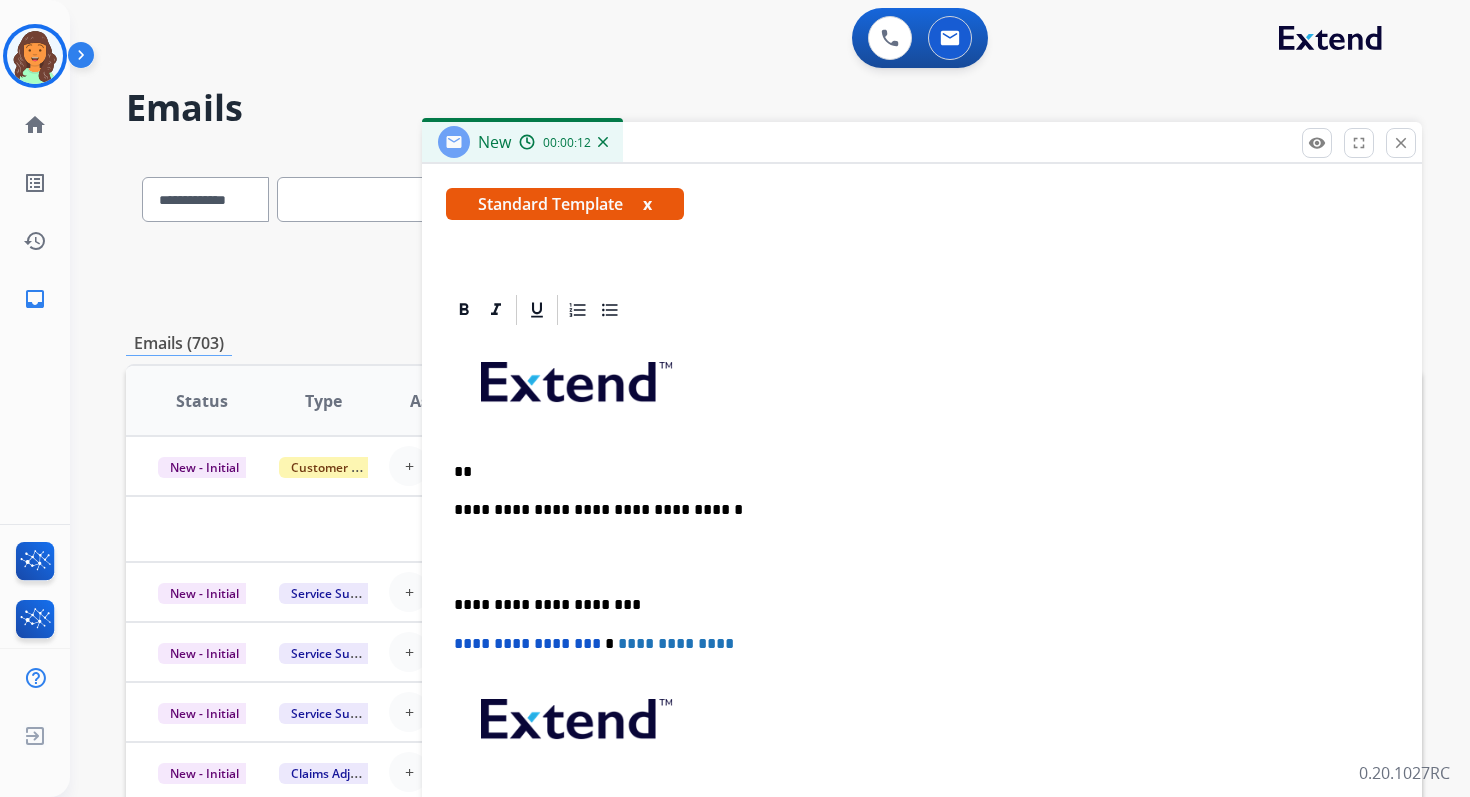 type 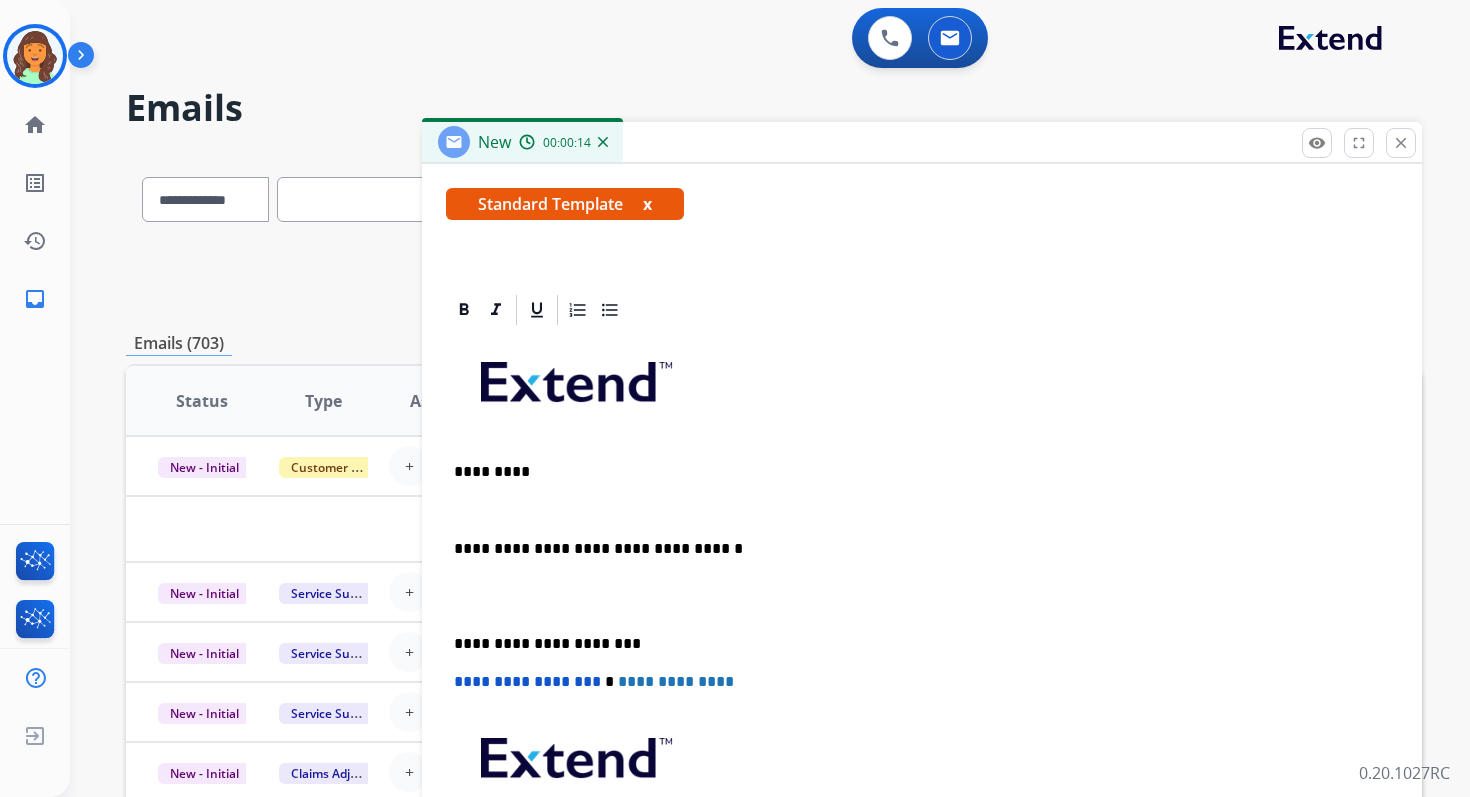 scroll, scrollTop: 385, scrollLeft: 0, axis: vertical 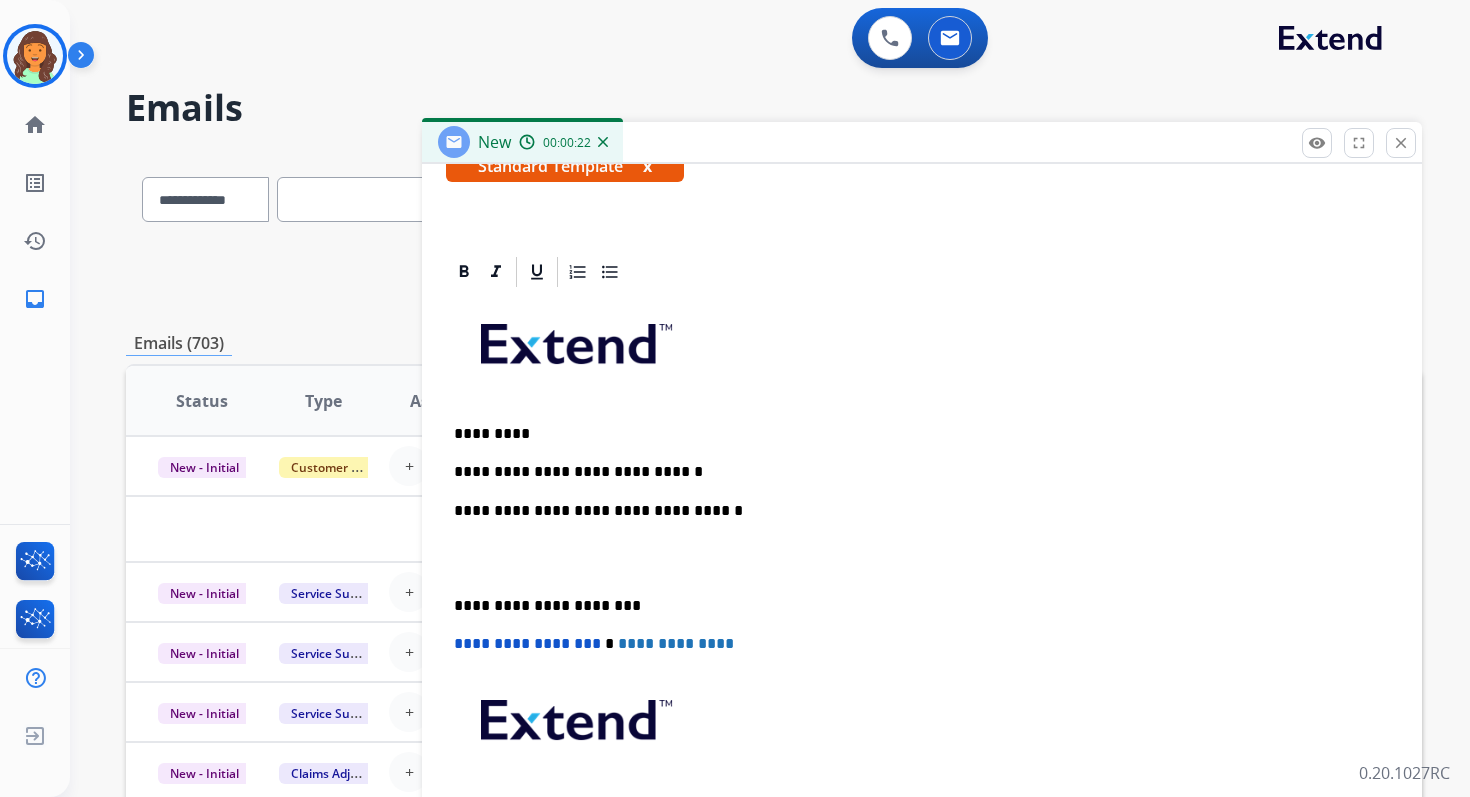 click on "**********" at bounding box center [914, 511] 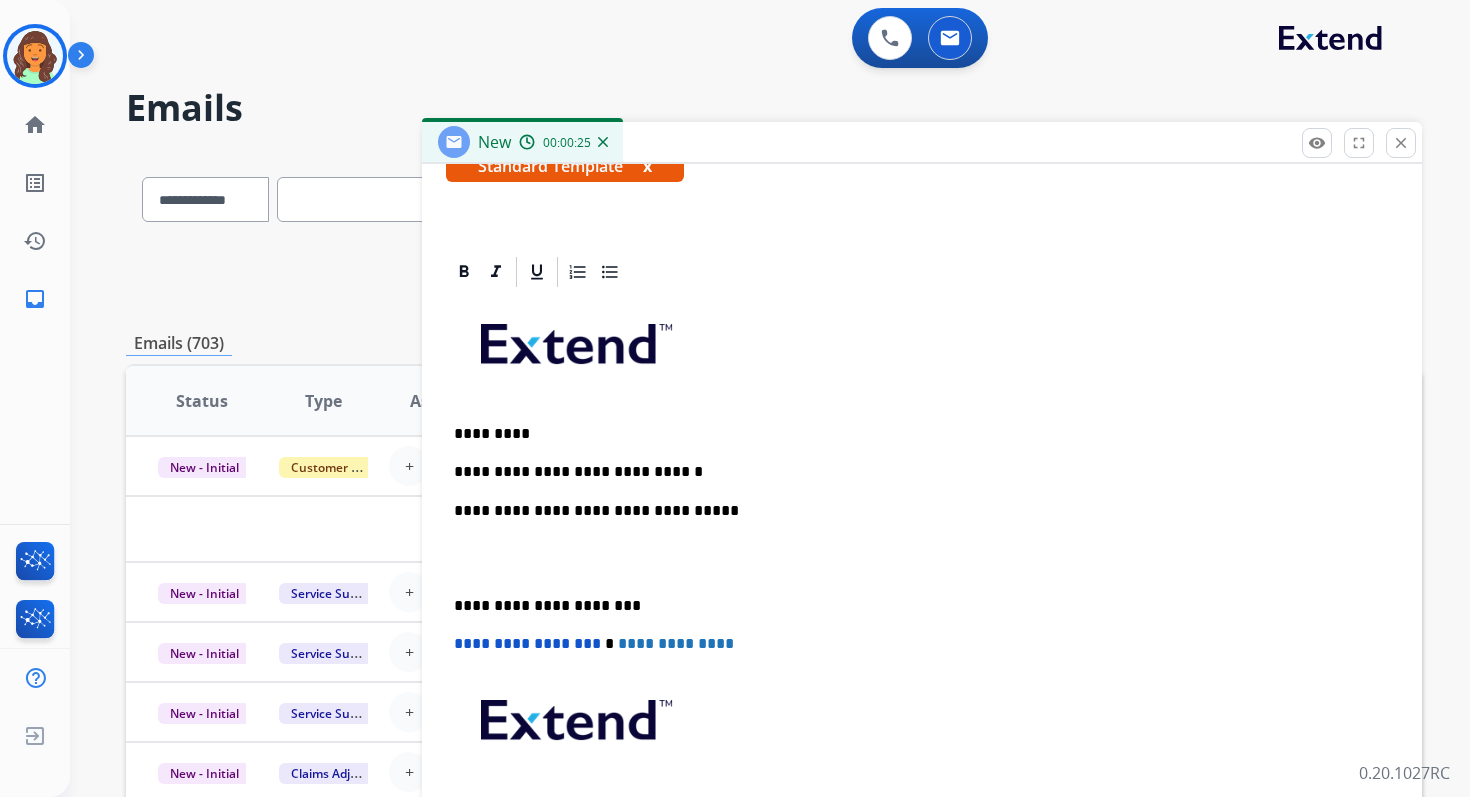 click on "**********" at bounding box center (914, 606) 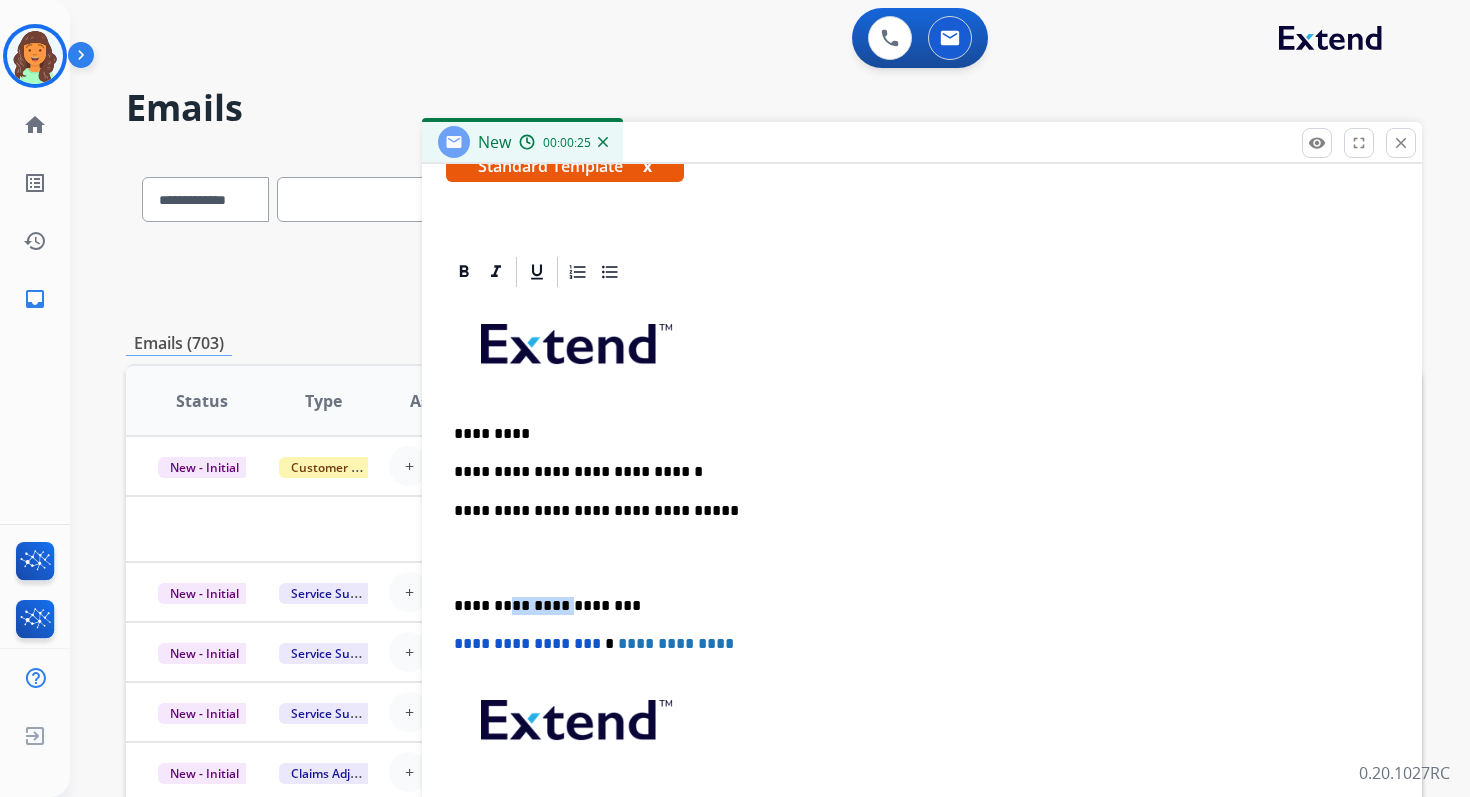 click on "**********" at bounding box center [914, 606] 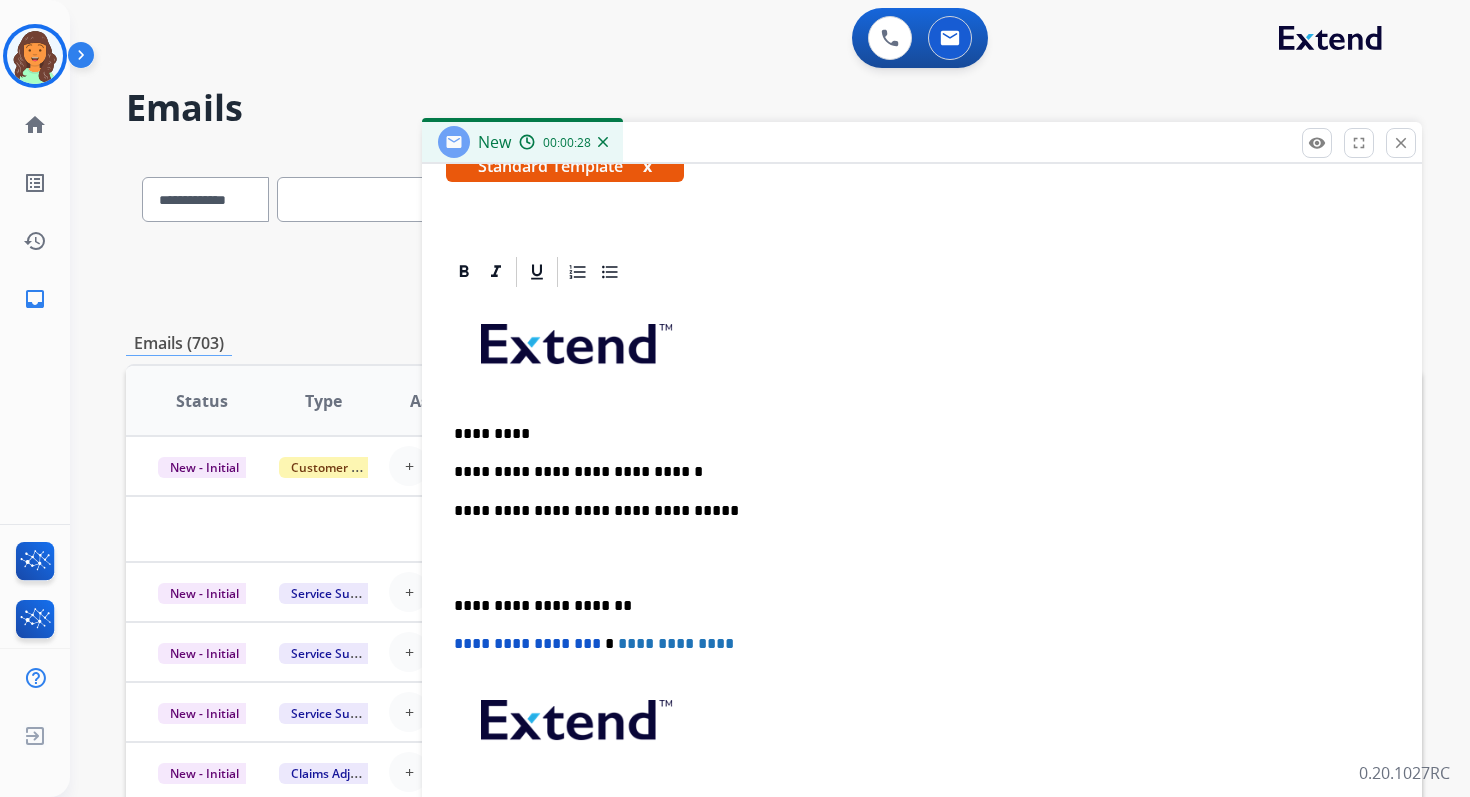 click on "**********" at bounding box center [527, 643] 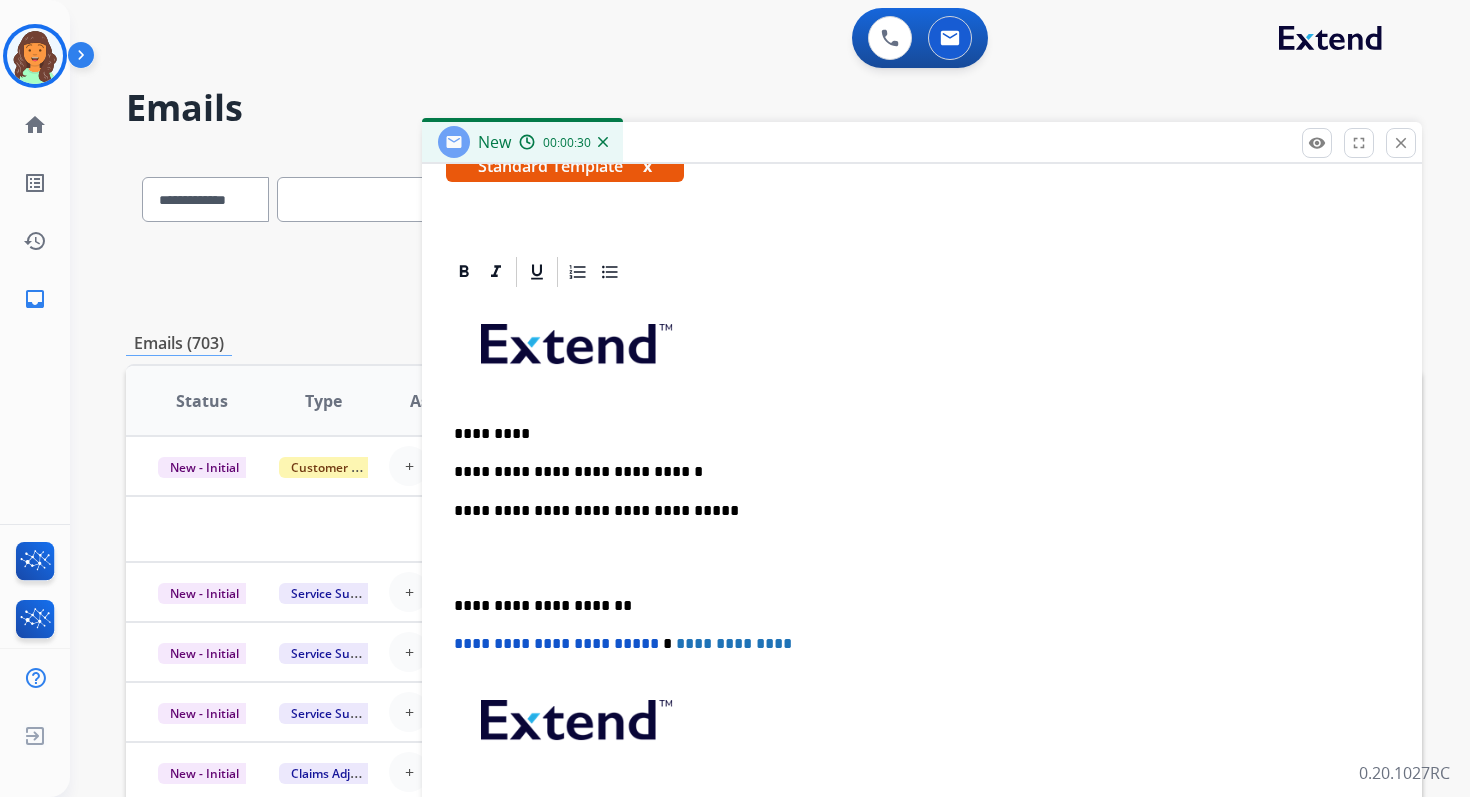 click on "**********" at bounding box center (914, 472) 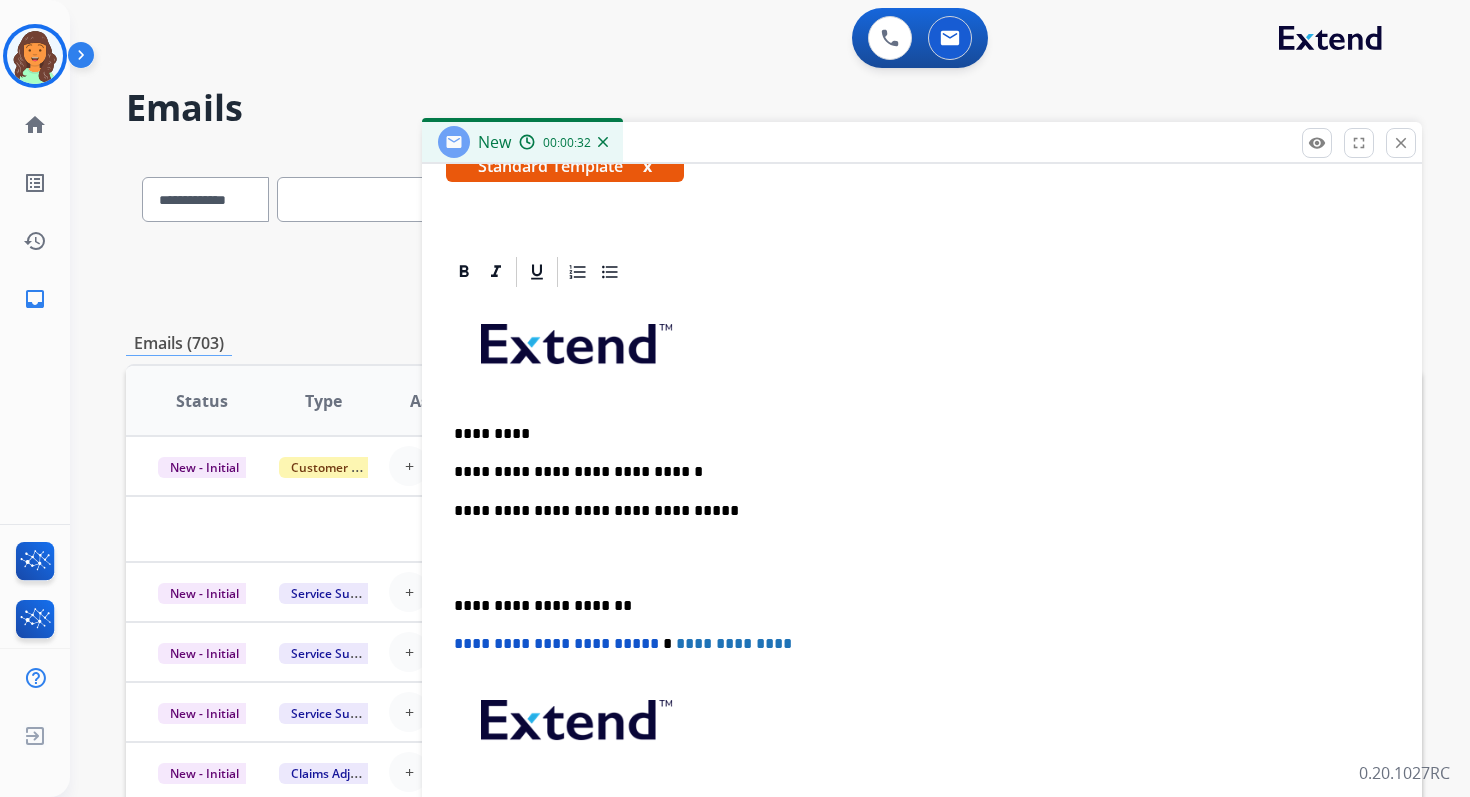 click on "**********" at bounding box center [914, 472] 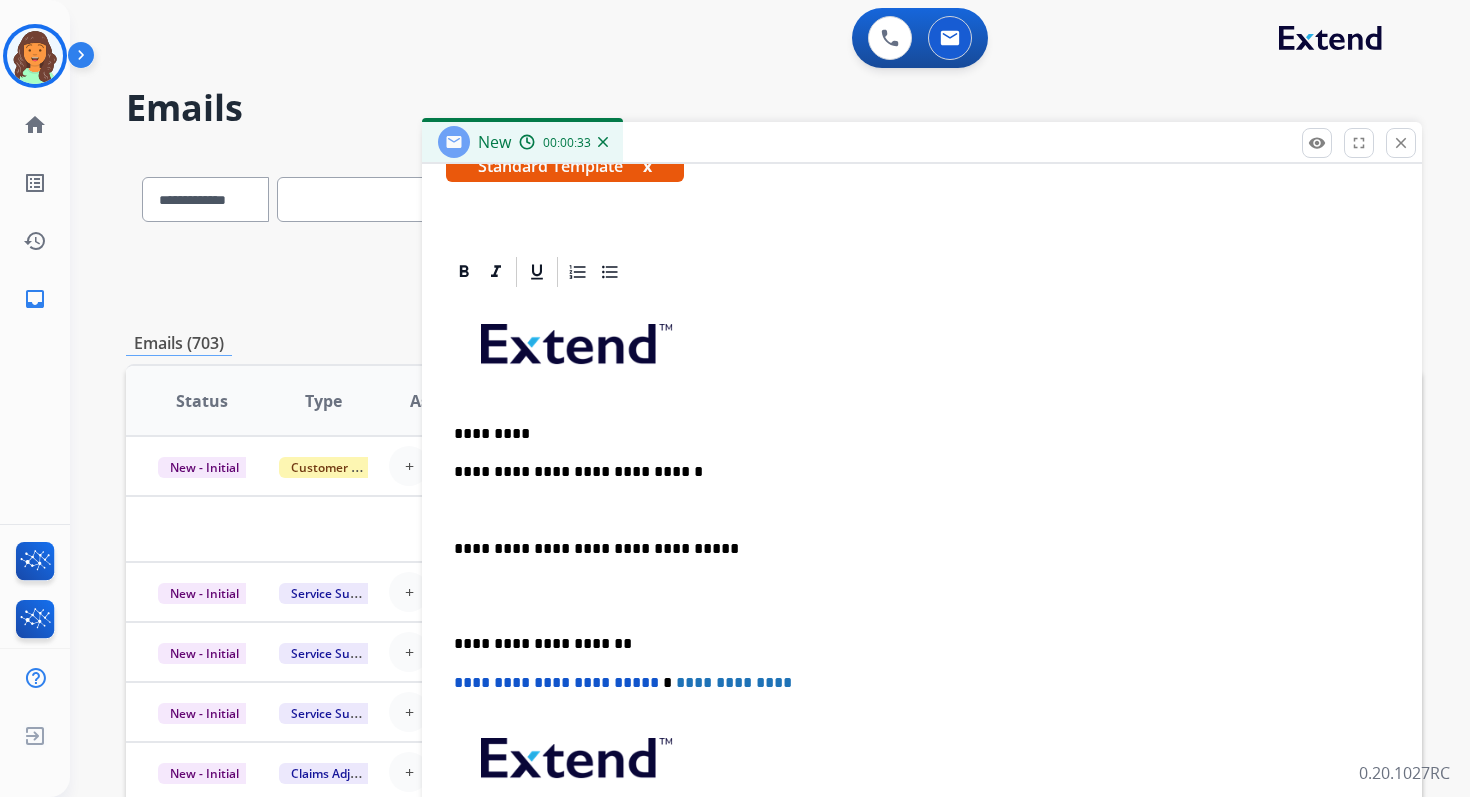 scroll, scrollTop: 411, scrollLeft: 0, axis: vertical 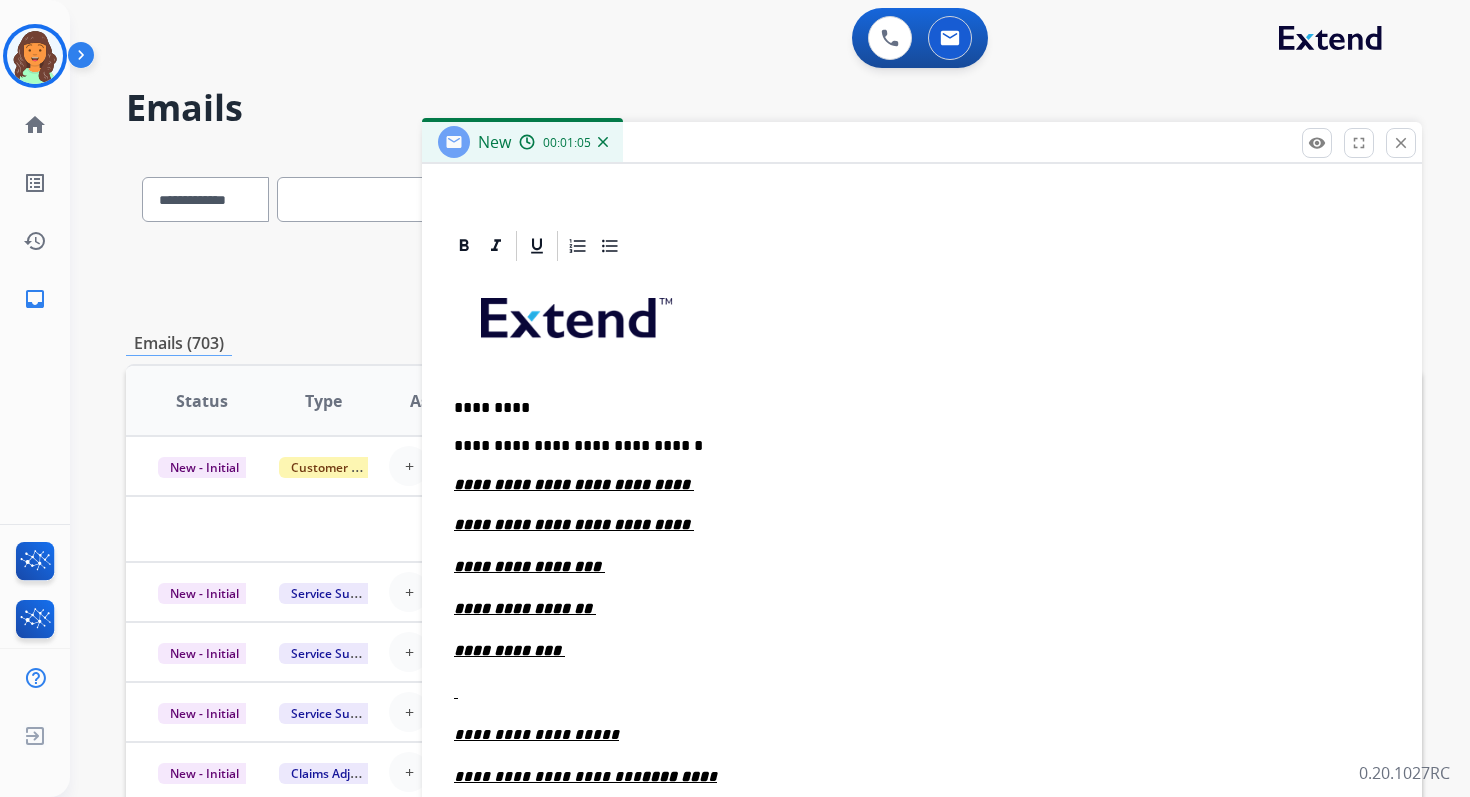 click on "**********" at bounding box center [922, 485] 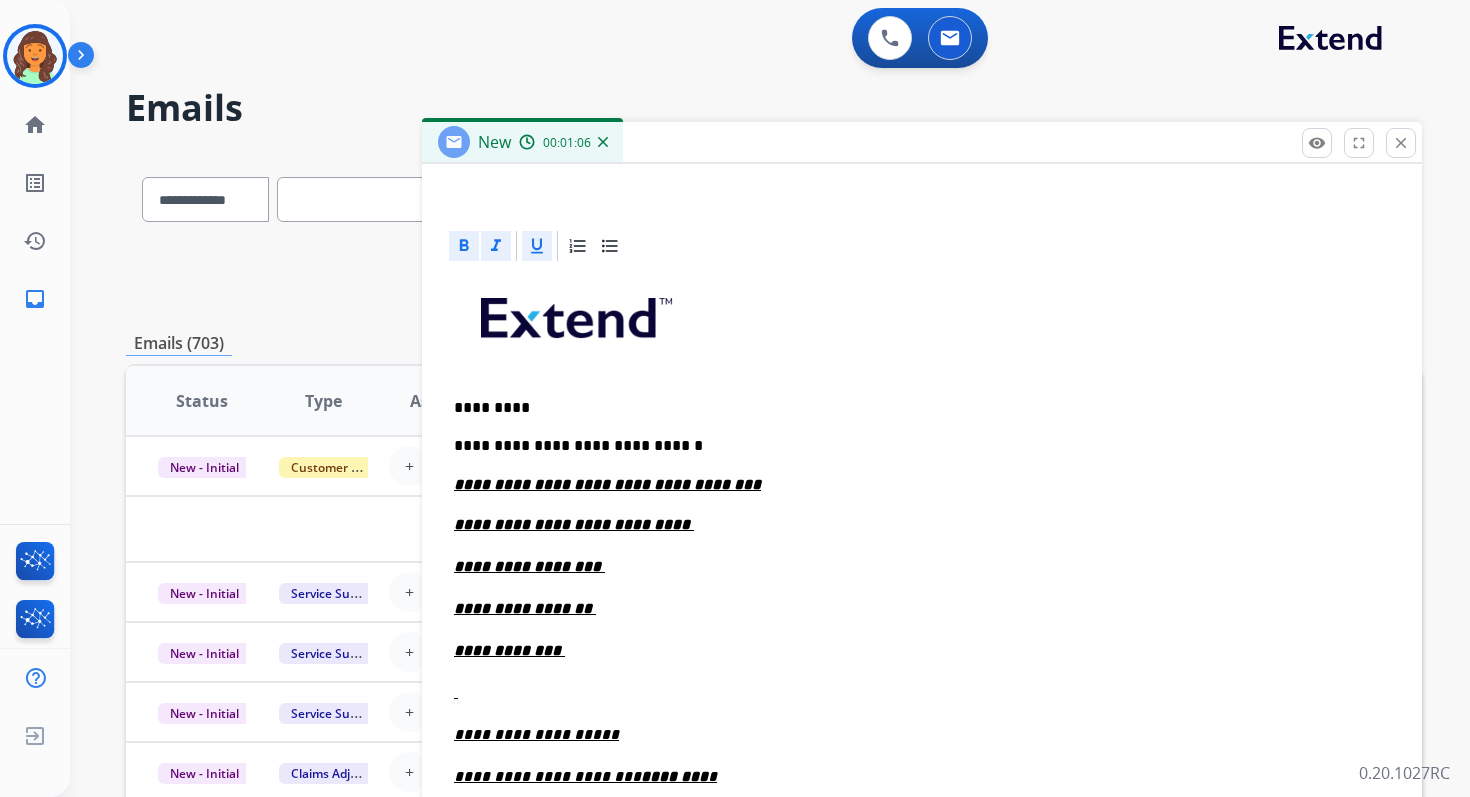 click on "**********" at bounding box center [922, 525] 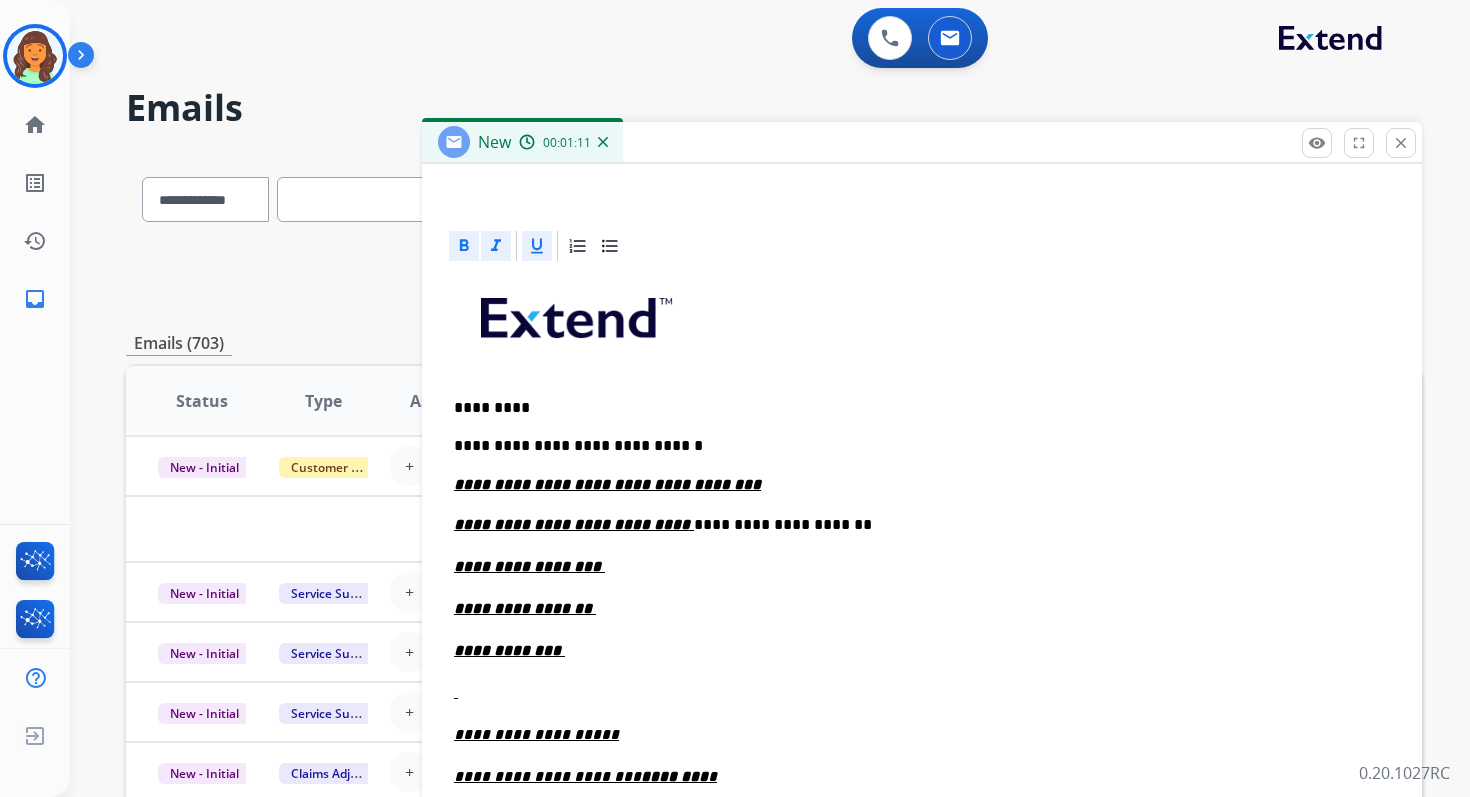 click on "**********" at bounding box center (922, 567) 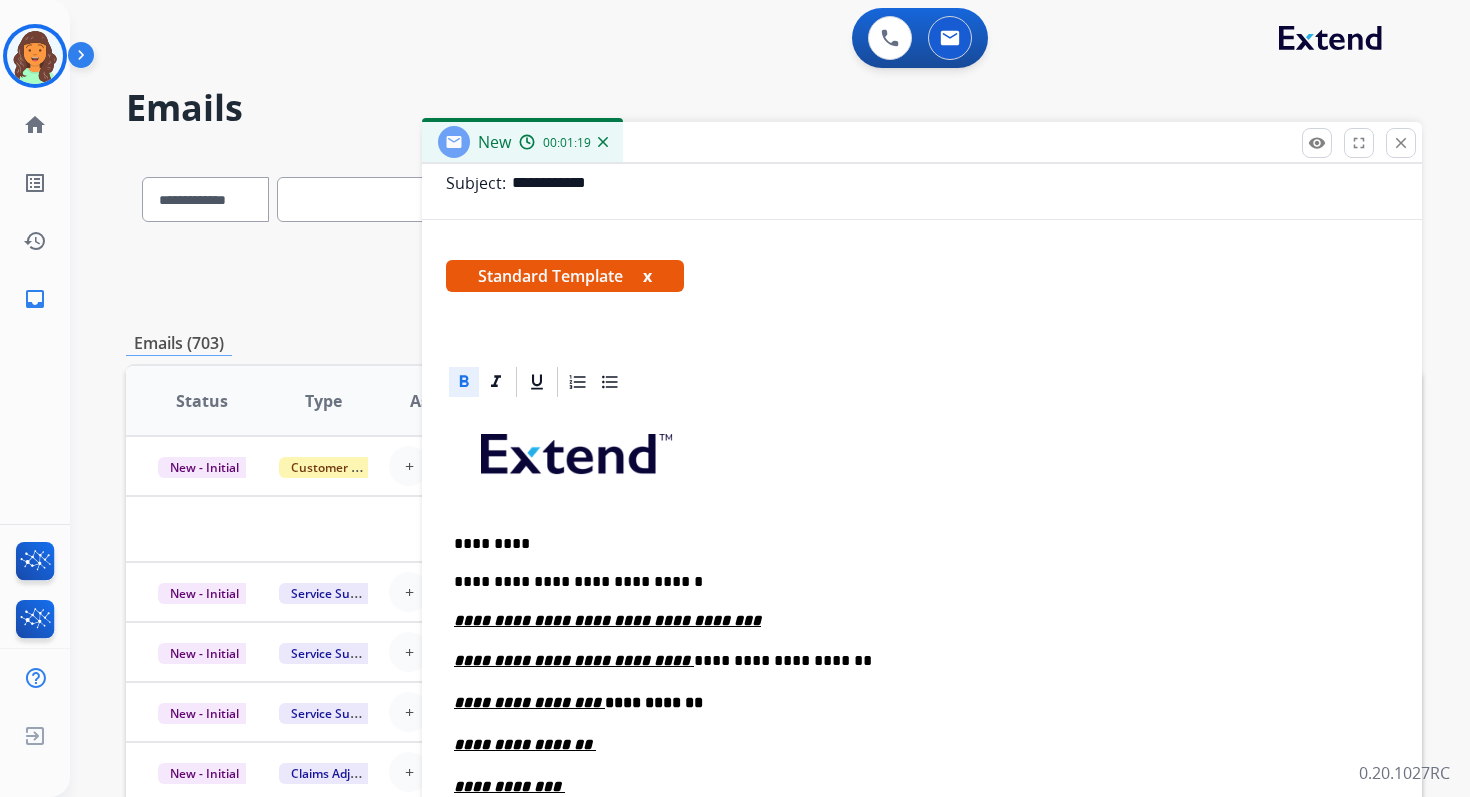 scroll, scrollTop: 54, scrollLeft: 0, axis: vertical 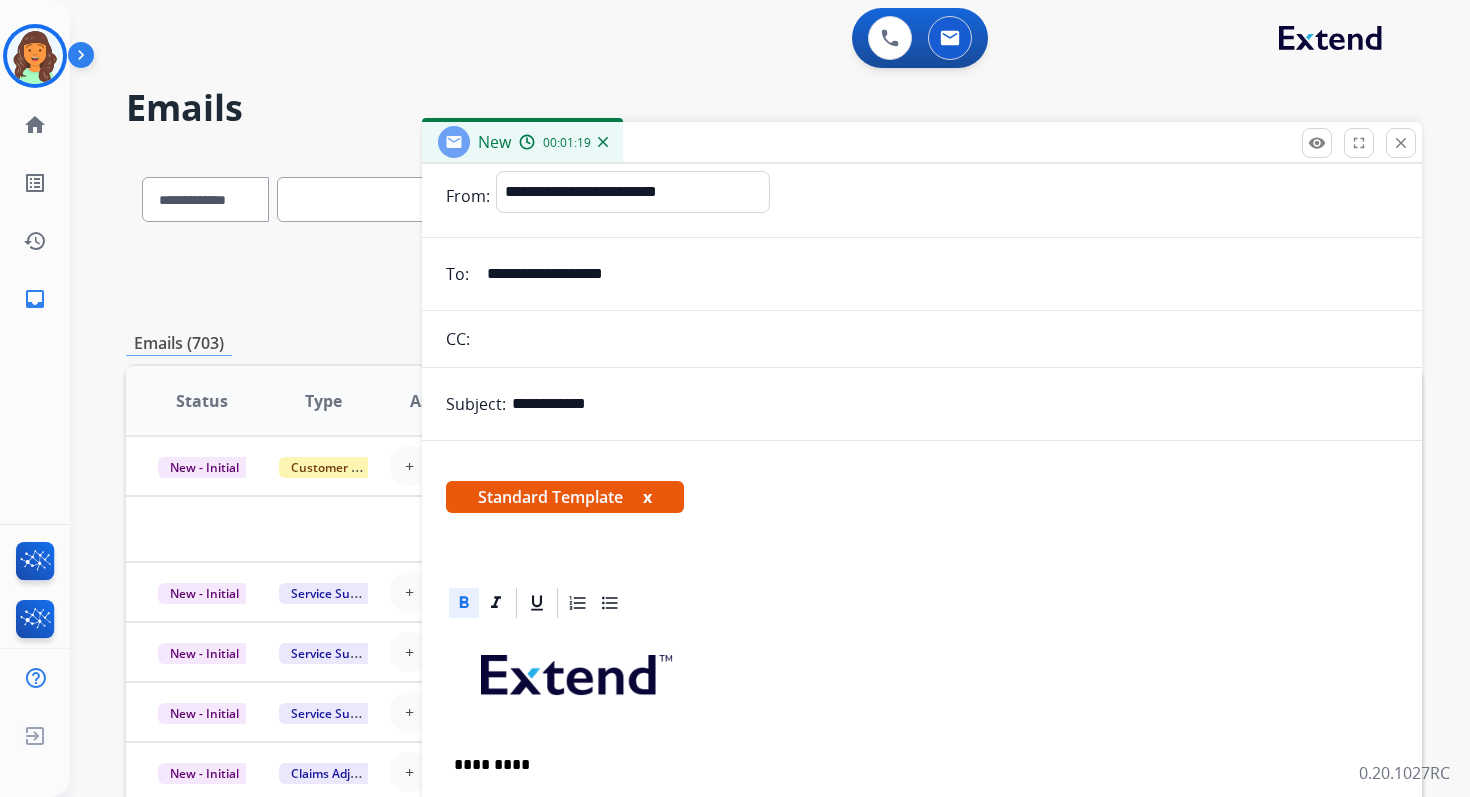 click on "**********" at bounding box center (955, 404) 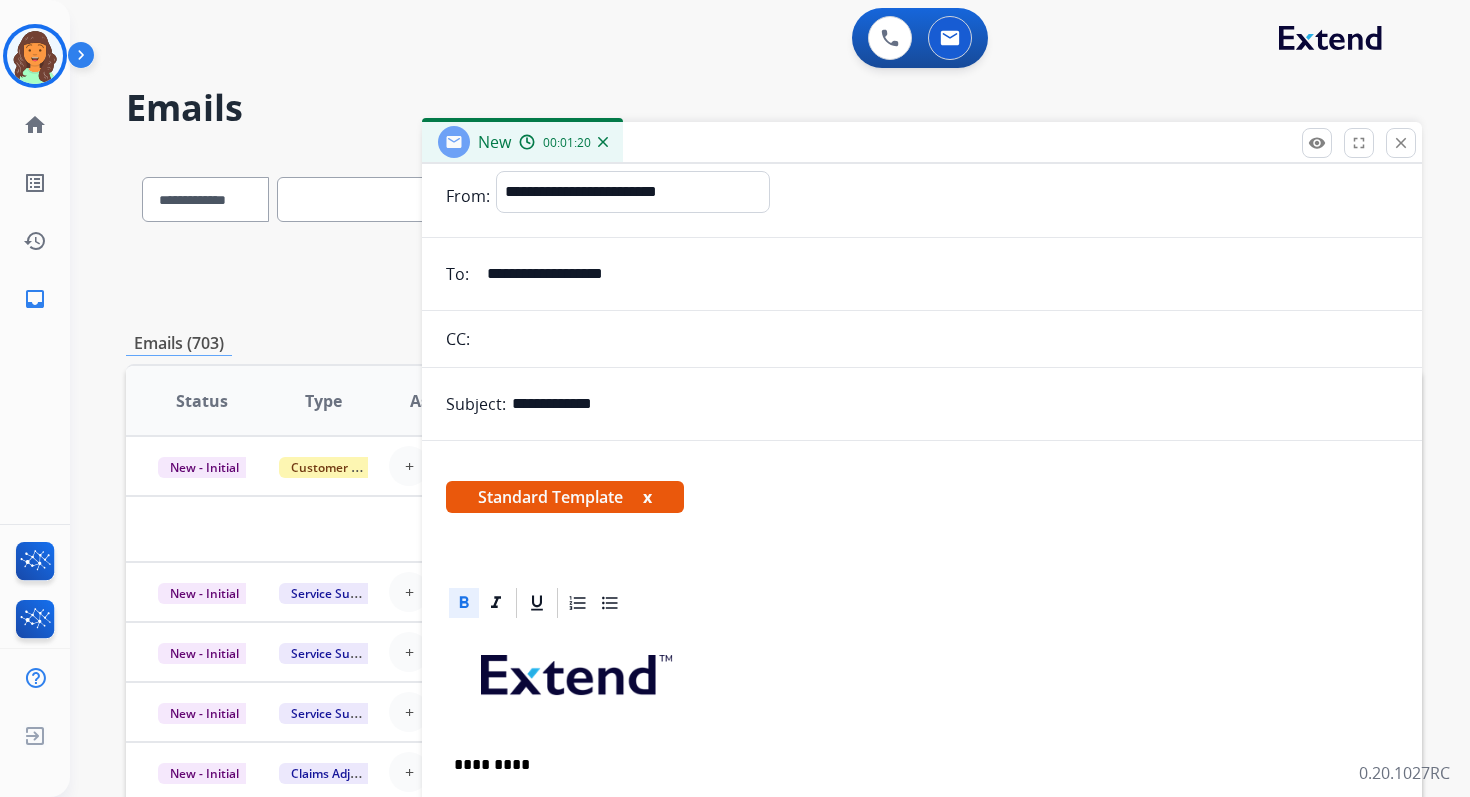 paste on "**********" 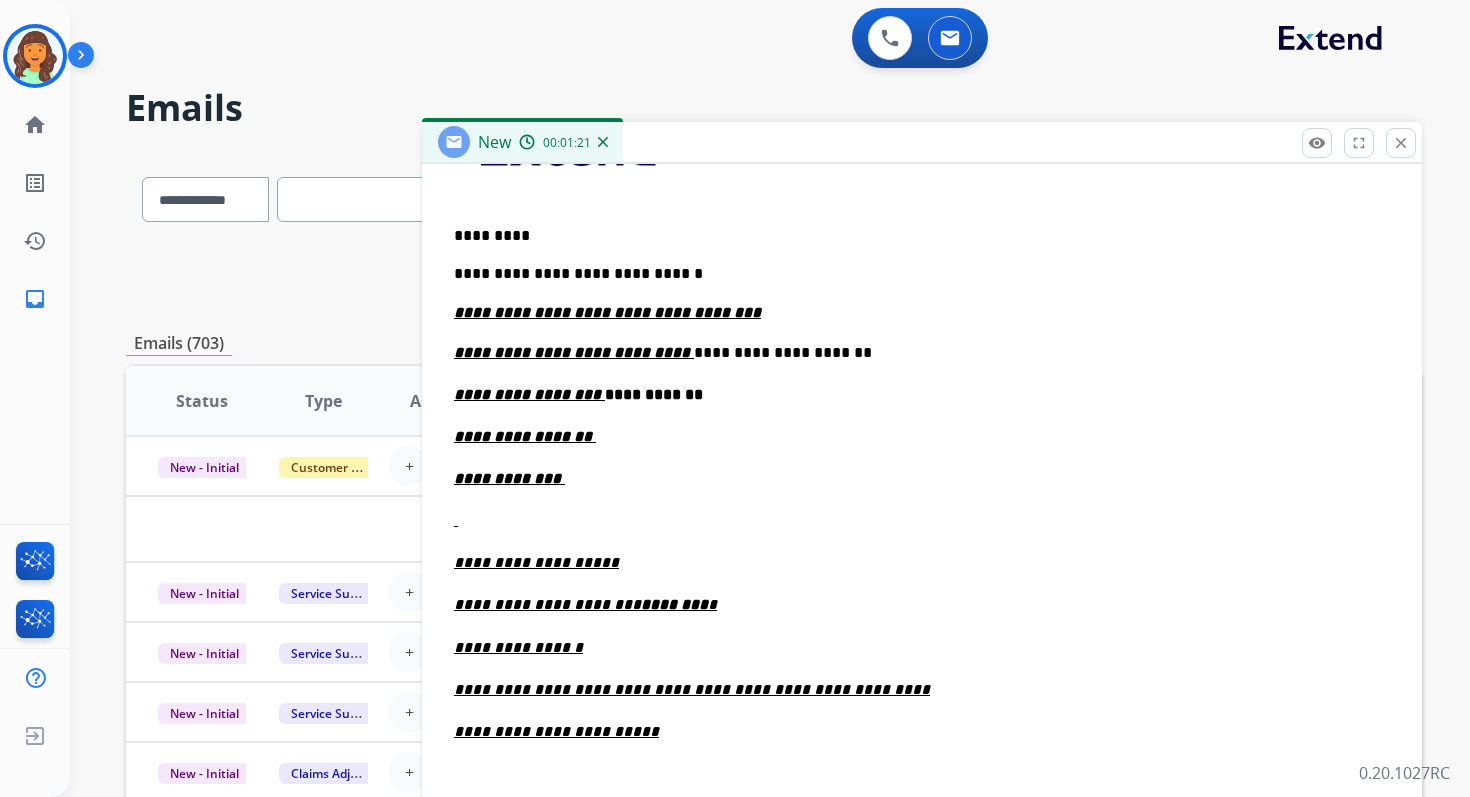 scroll, scrollTop: 592, scrollLeft: 0, axis: vertical 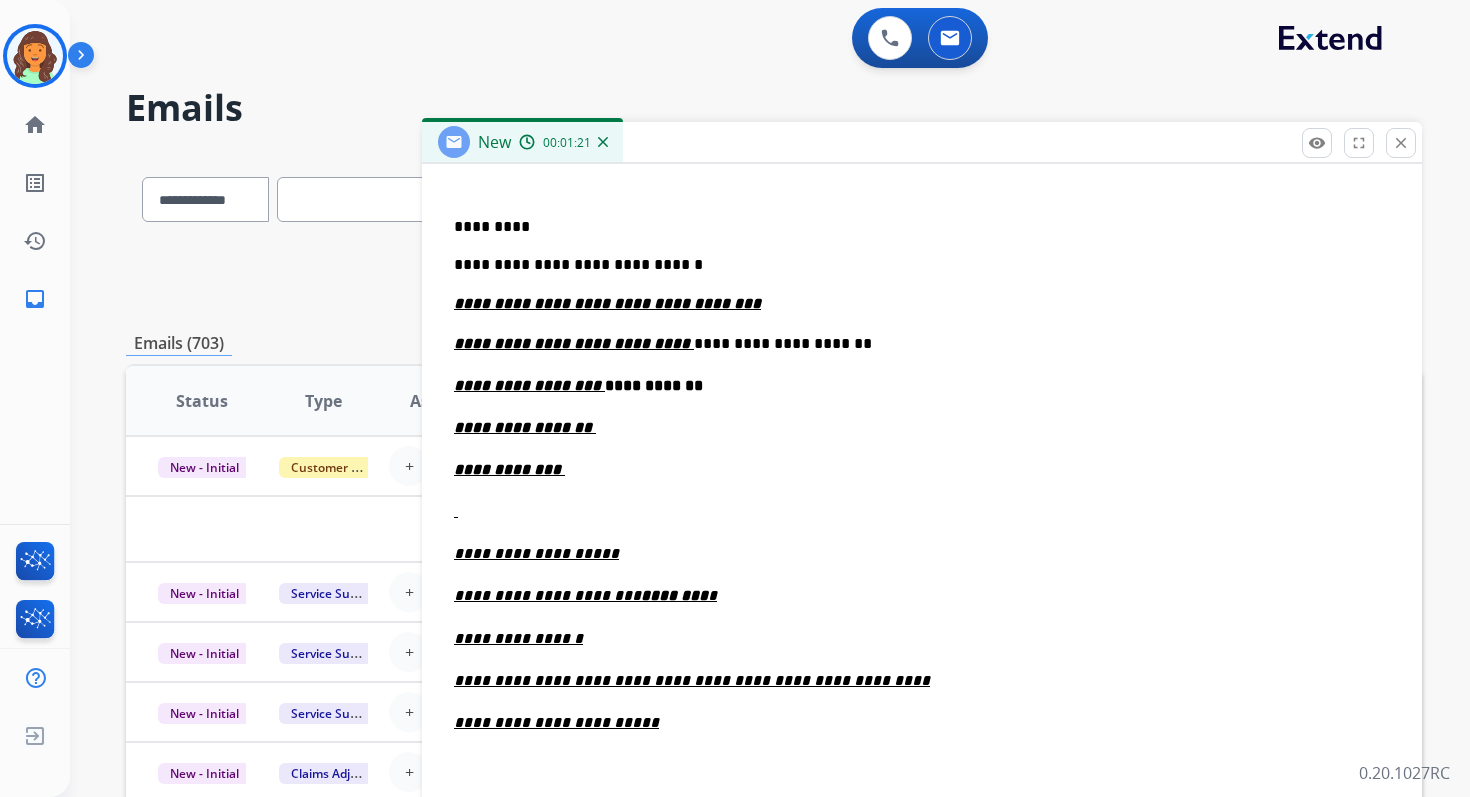 type on "**********" 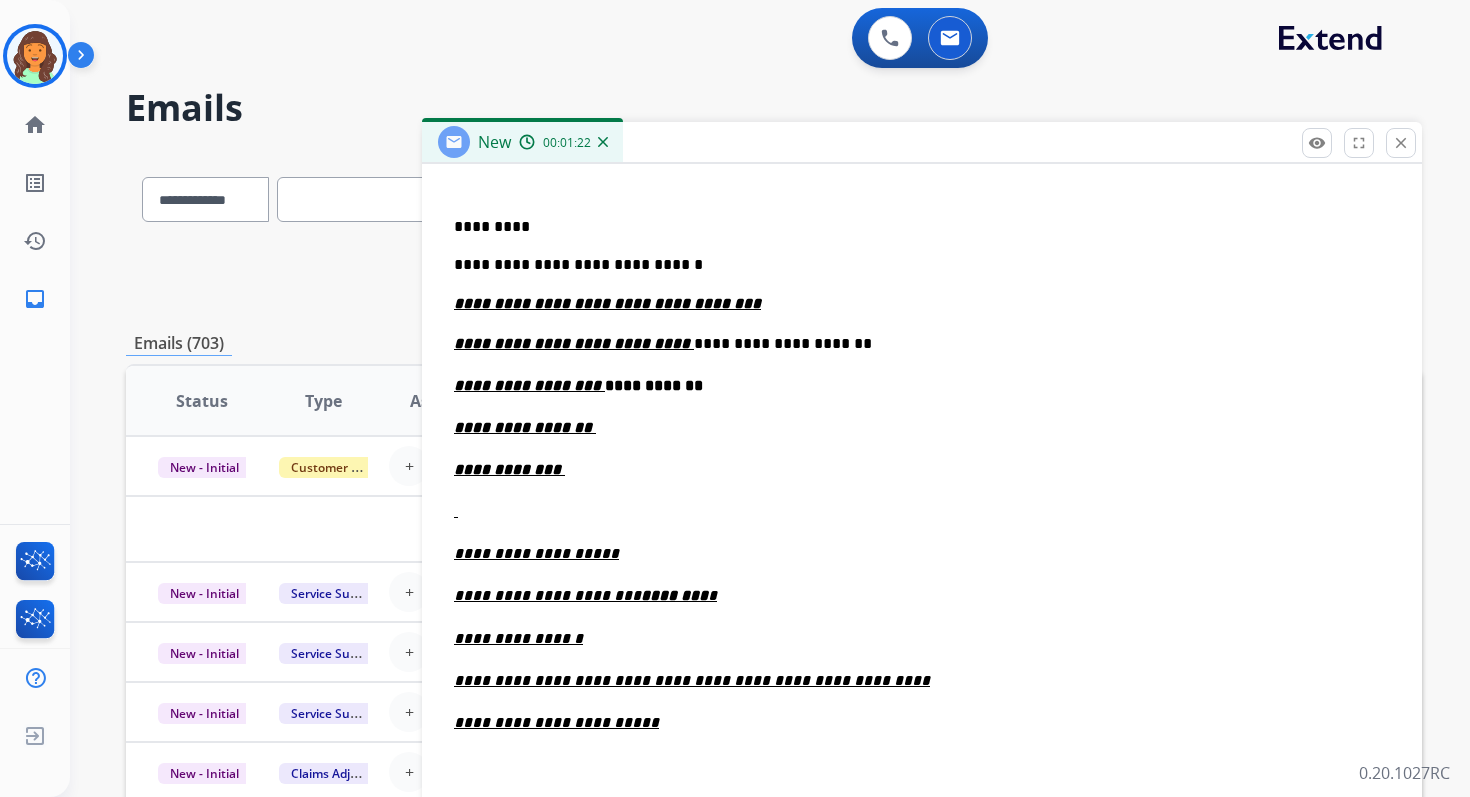 click on "**********" at bounding box center (922, 428) 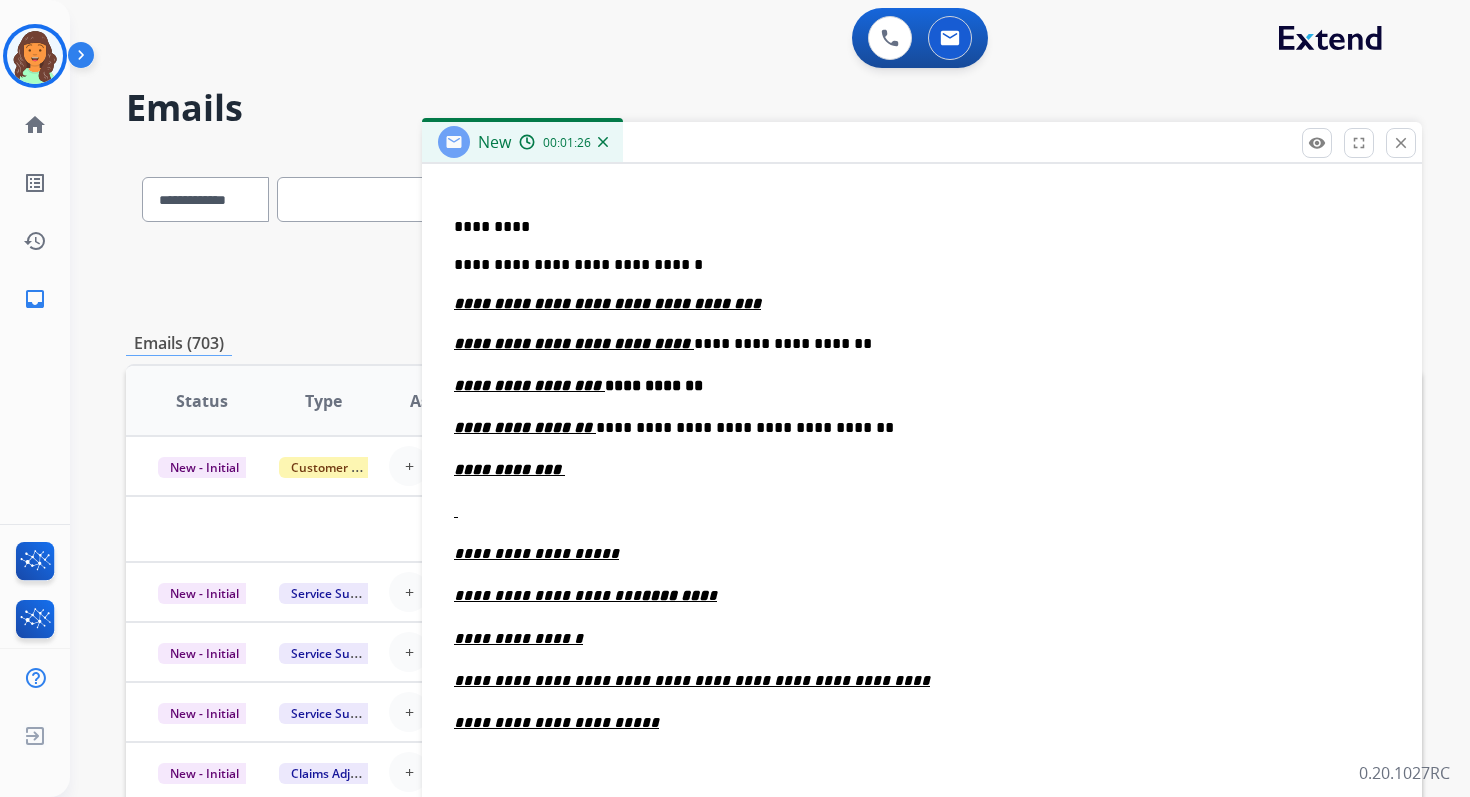 click on "**********" at bounding box center [922, 470] 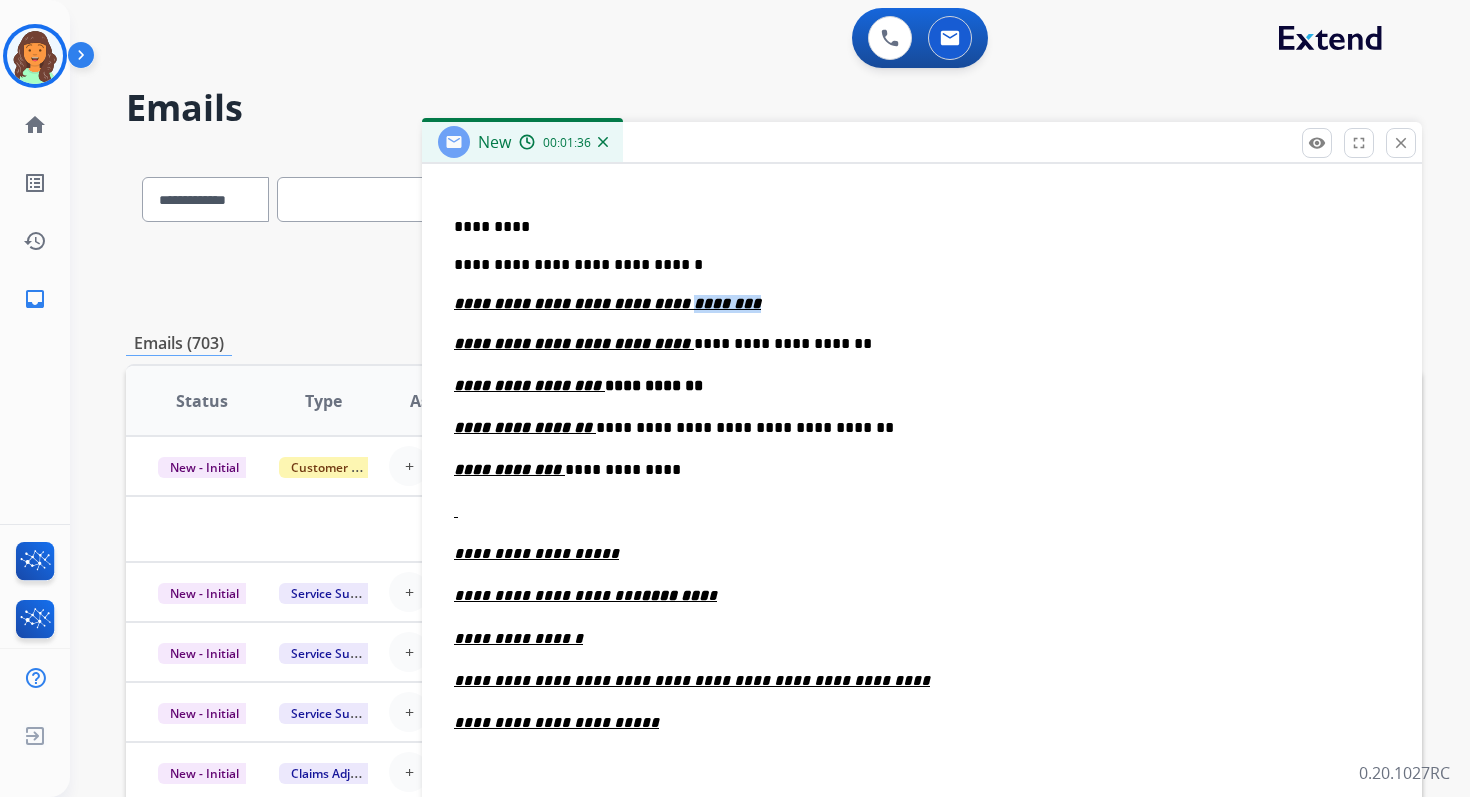 drag, startPoint x: 731, startPoint y: 302, endPoint x: 656, endPoint y: 303, distance: 75.00667 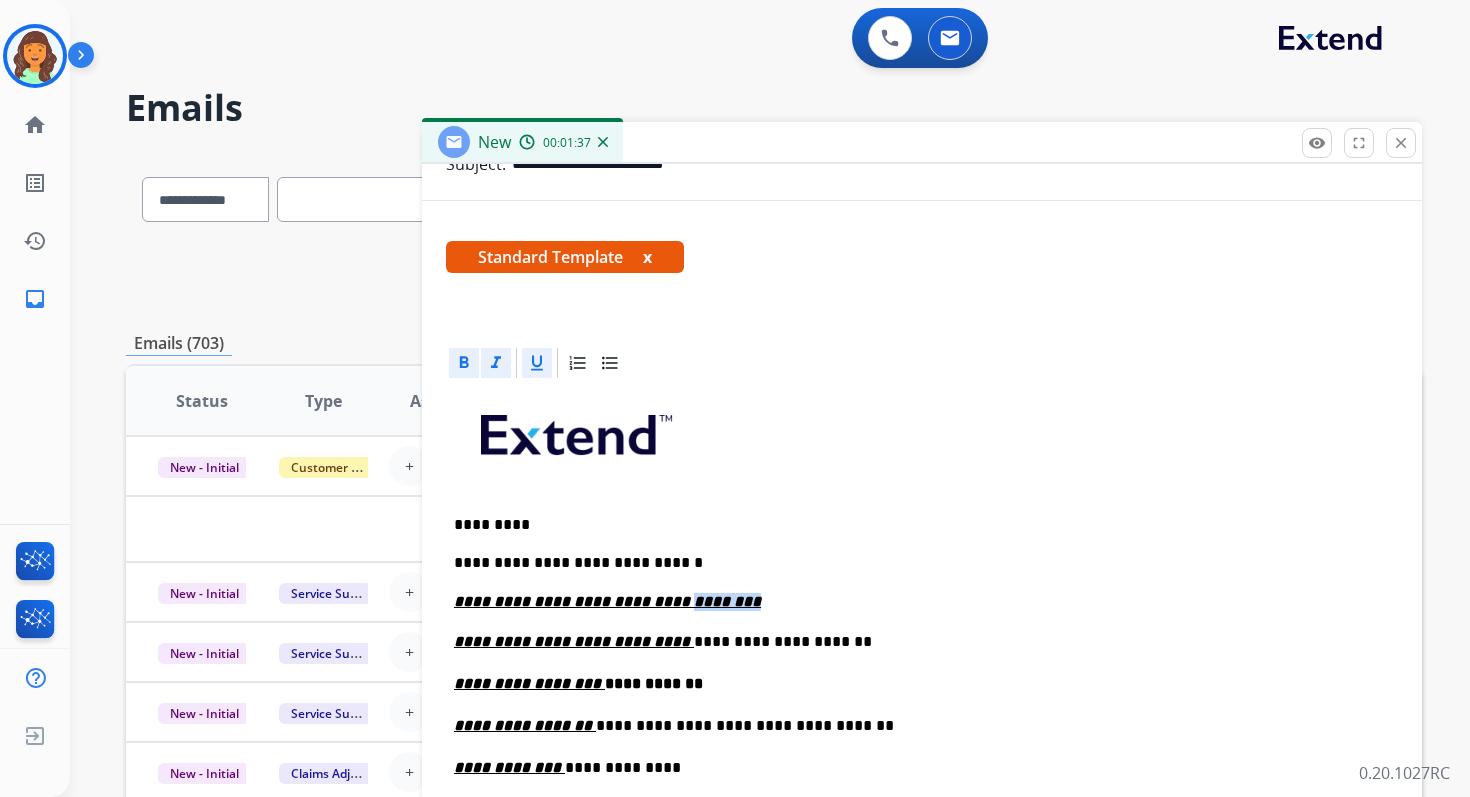 scroll, scrollTop: 261, scrollLeft: 0, axis: vertical 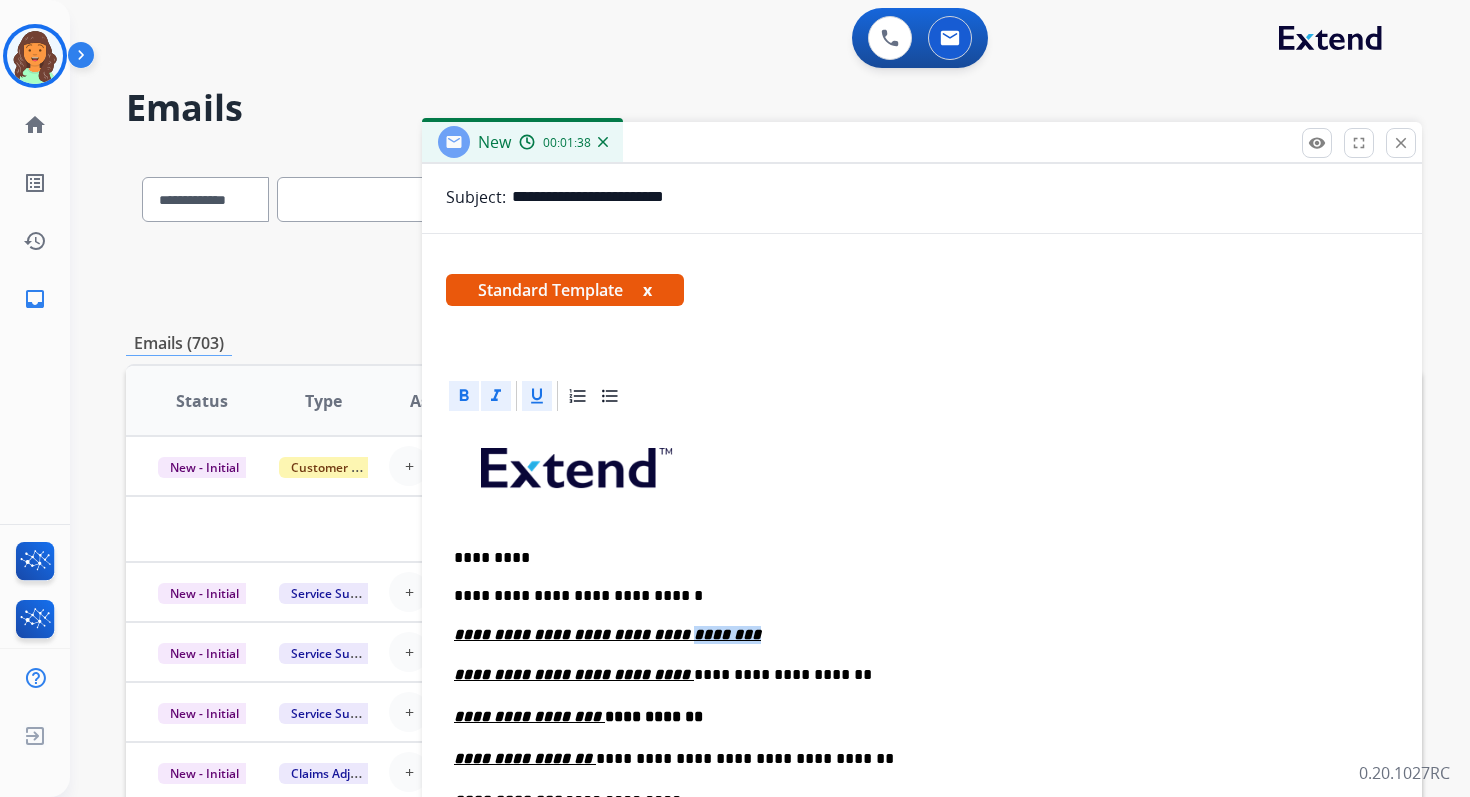click 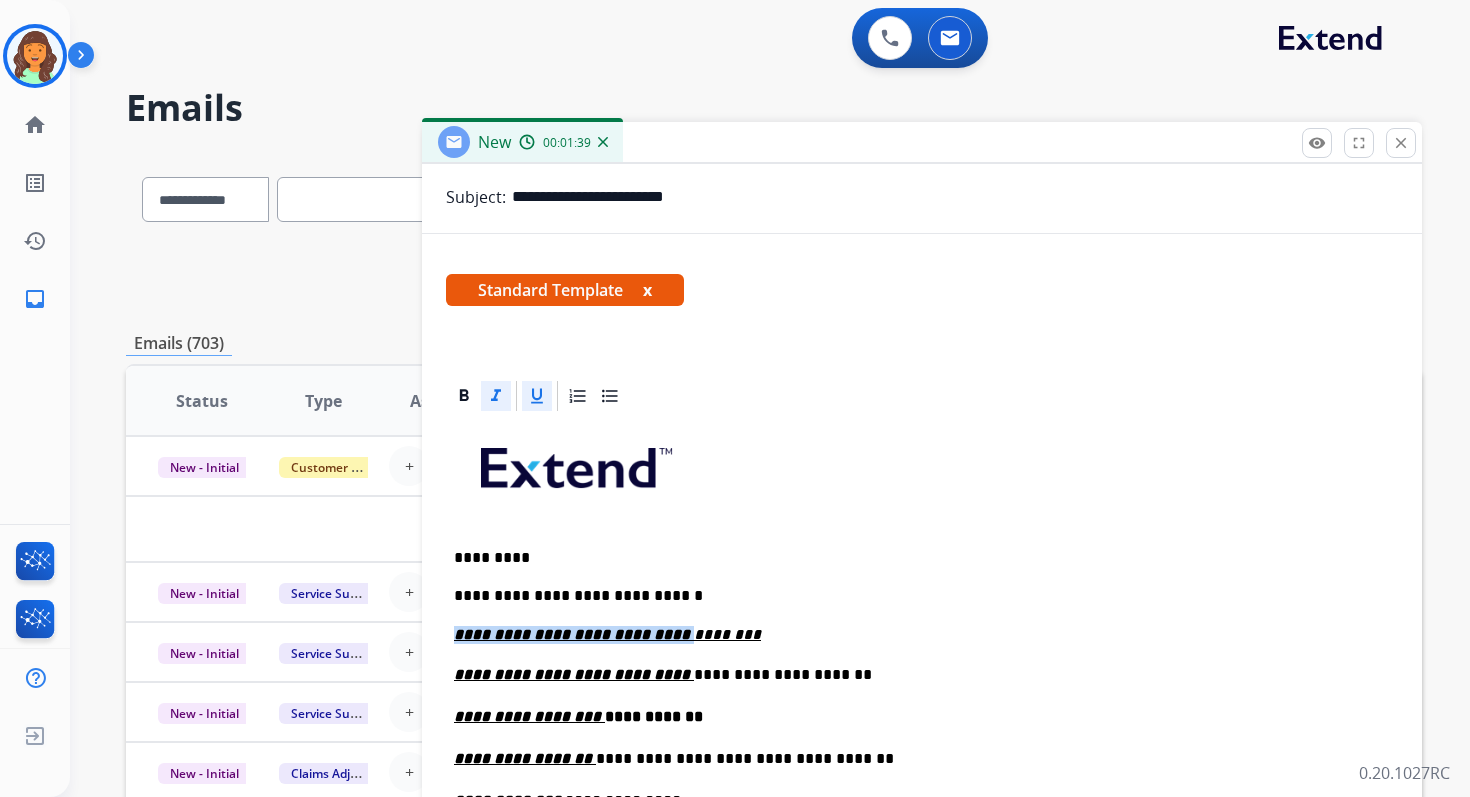click 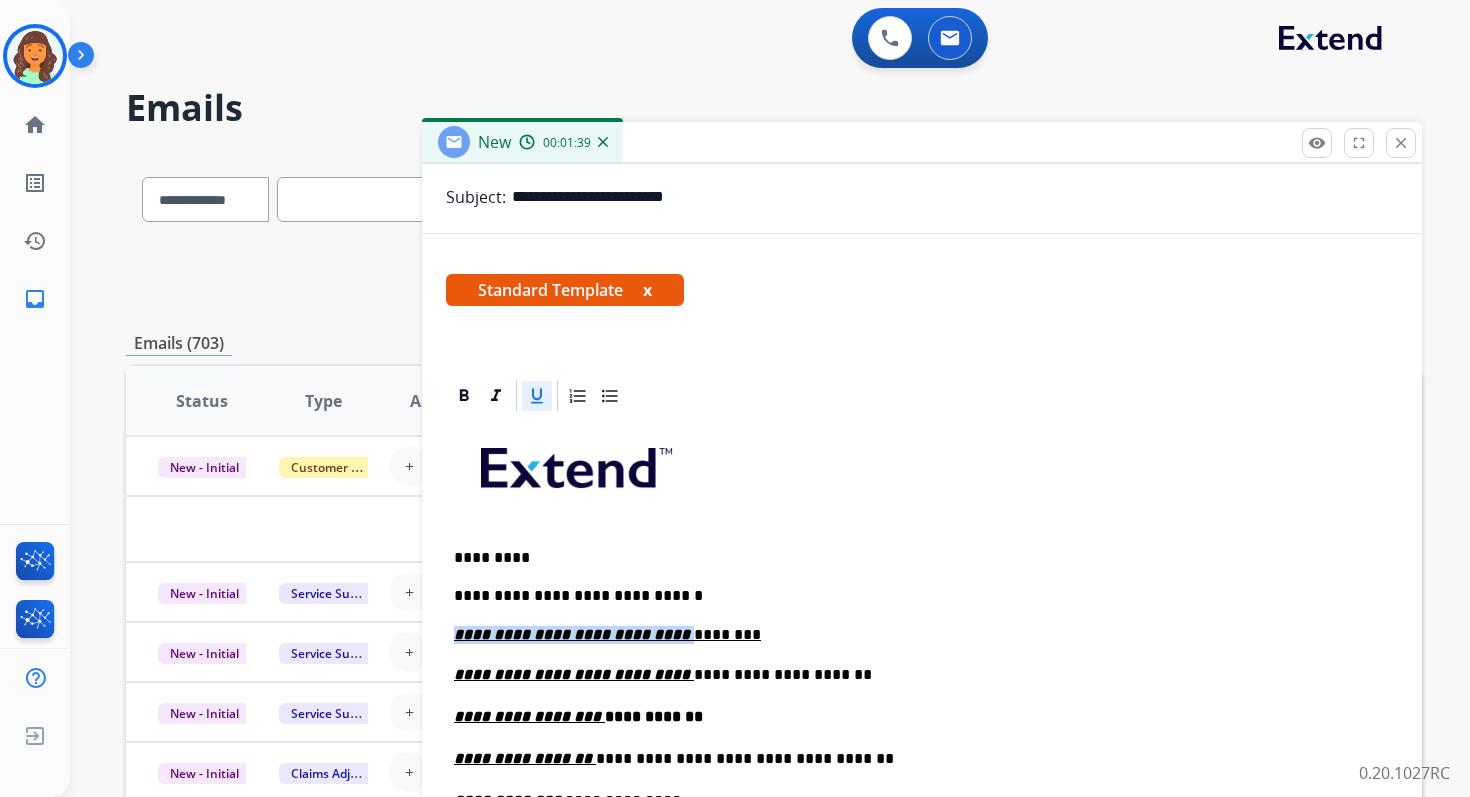 click 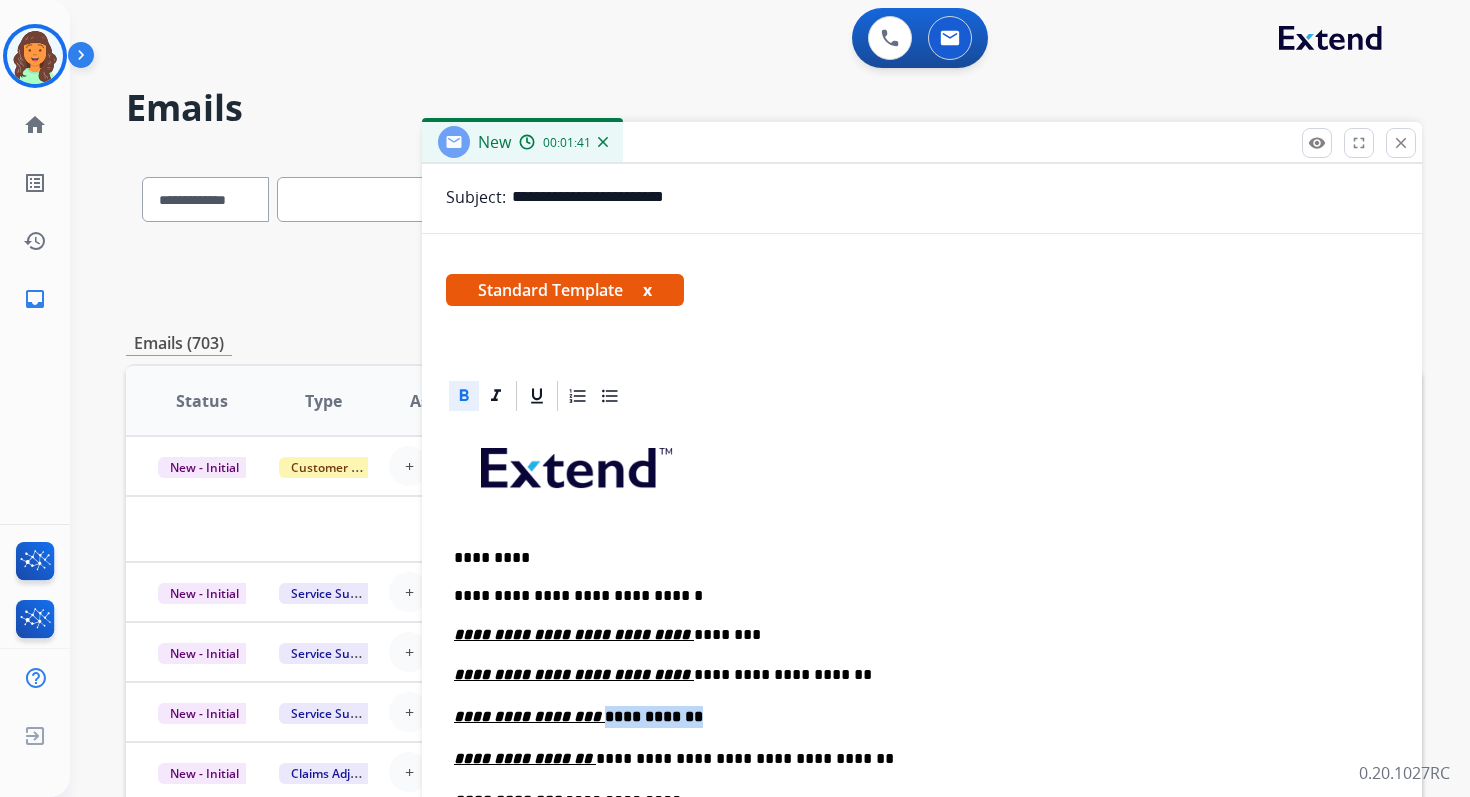 drag, startPoint x: 701, startPoint y: 715, endPoint x: 593, endPoint y: 715, distance: 108 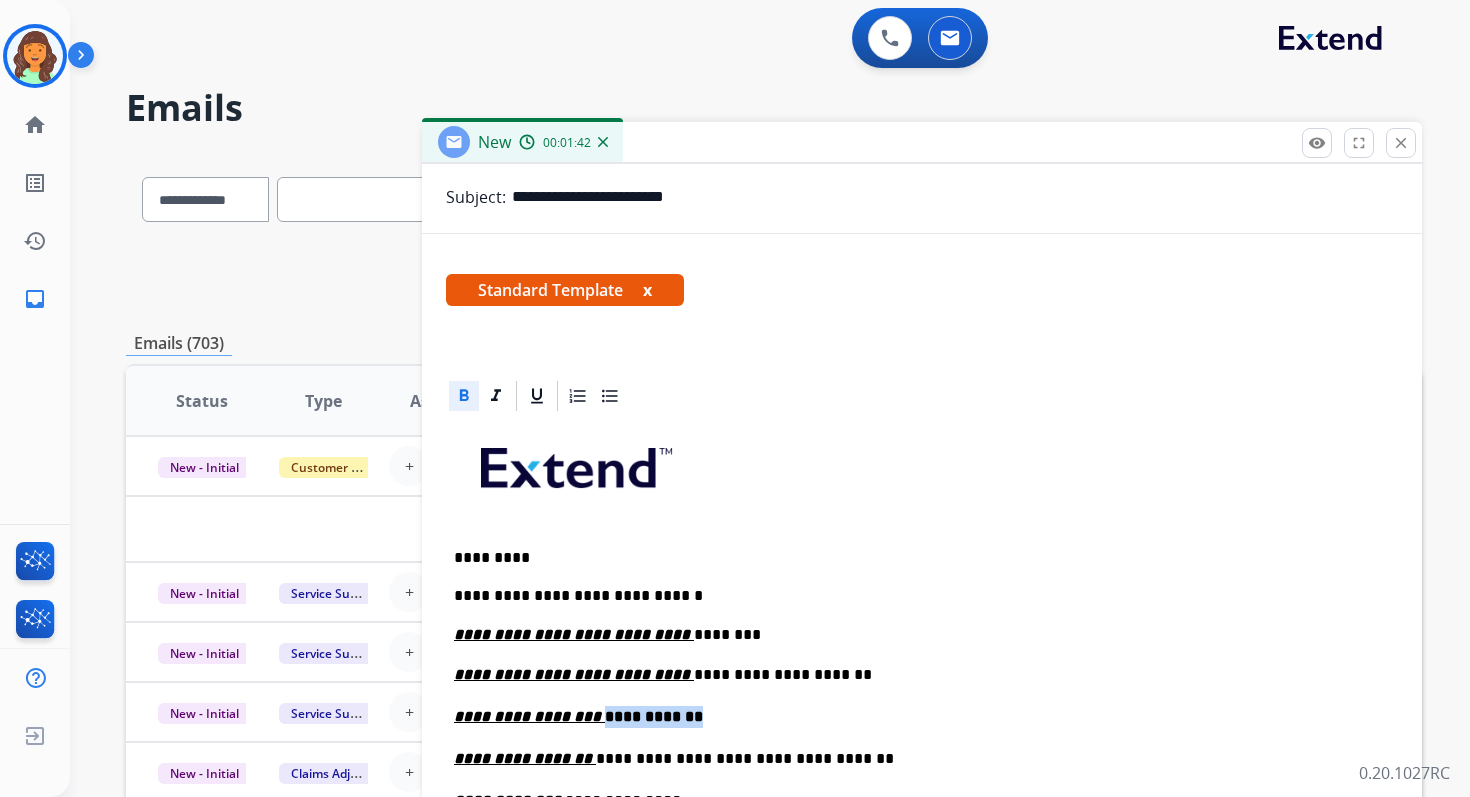 click 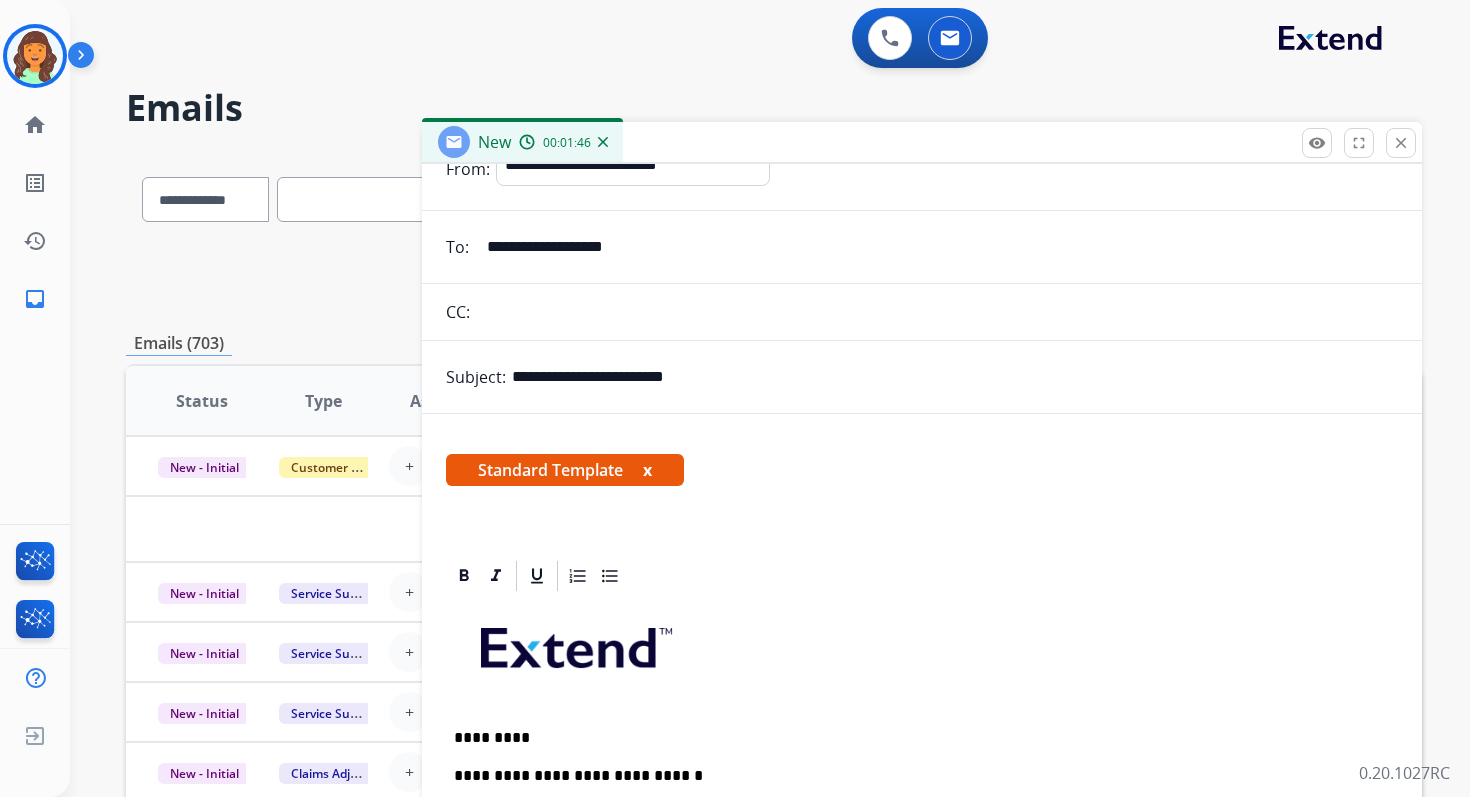 scroll, scrollTop: 0, scrollLeft: 0, axis: both 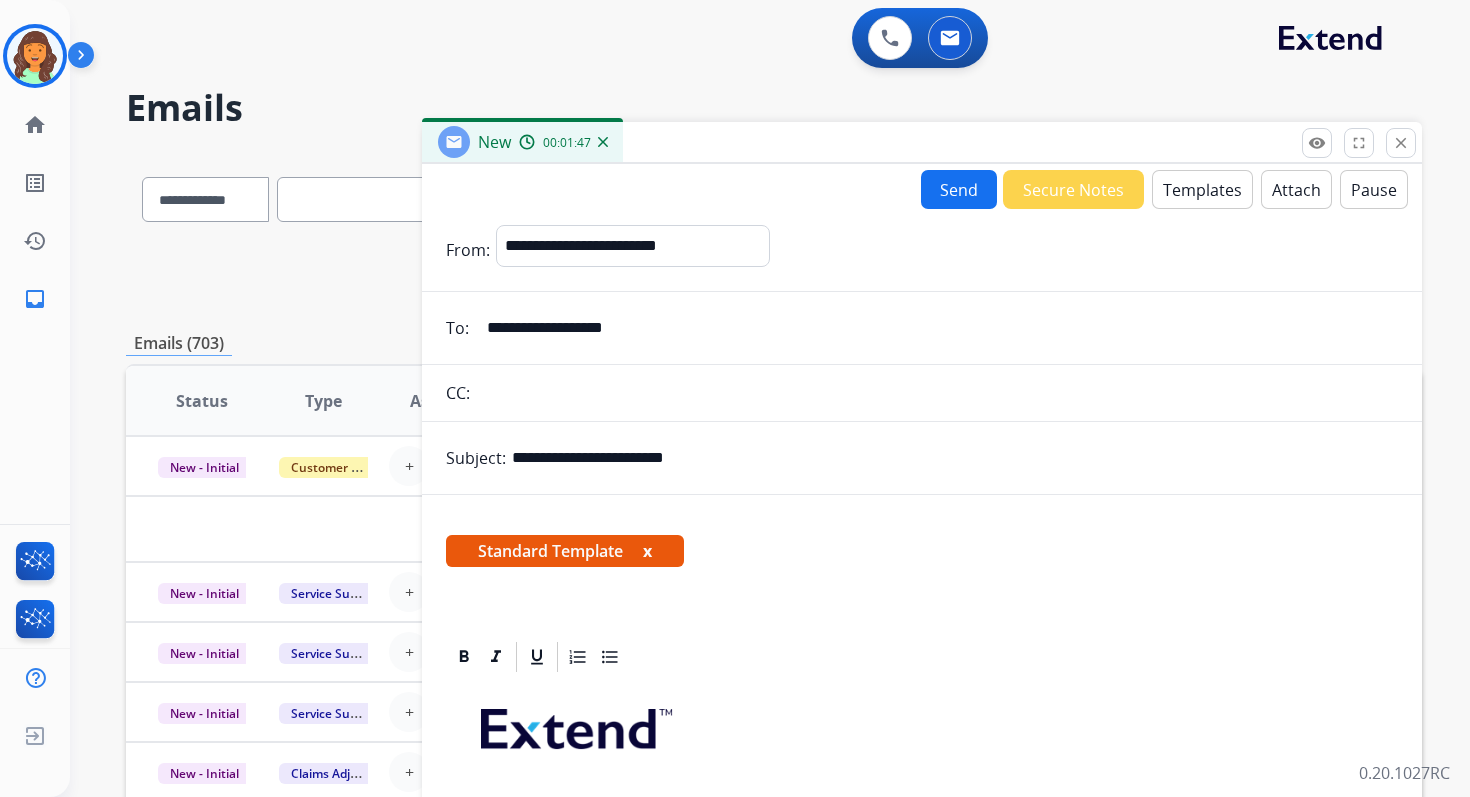 click on "Send" at bounding box center [959, 189] 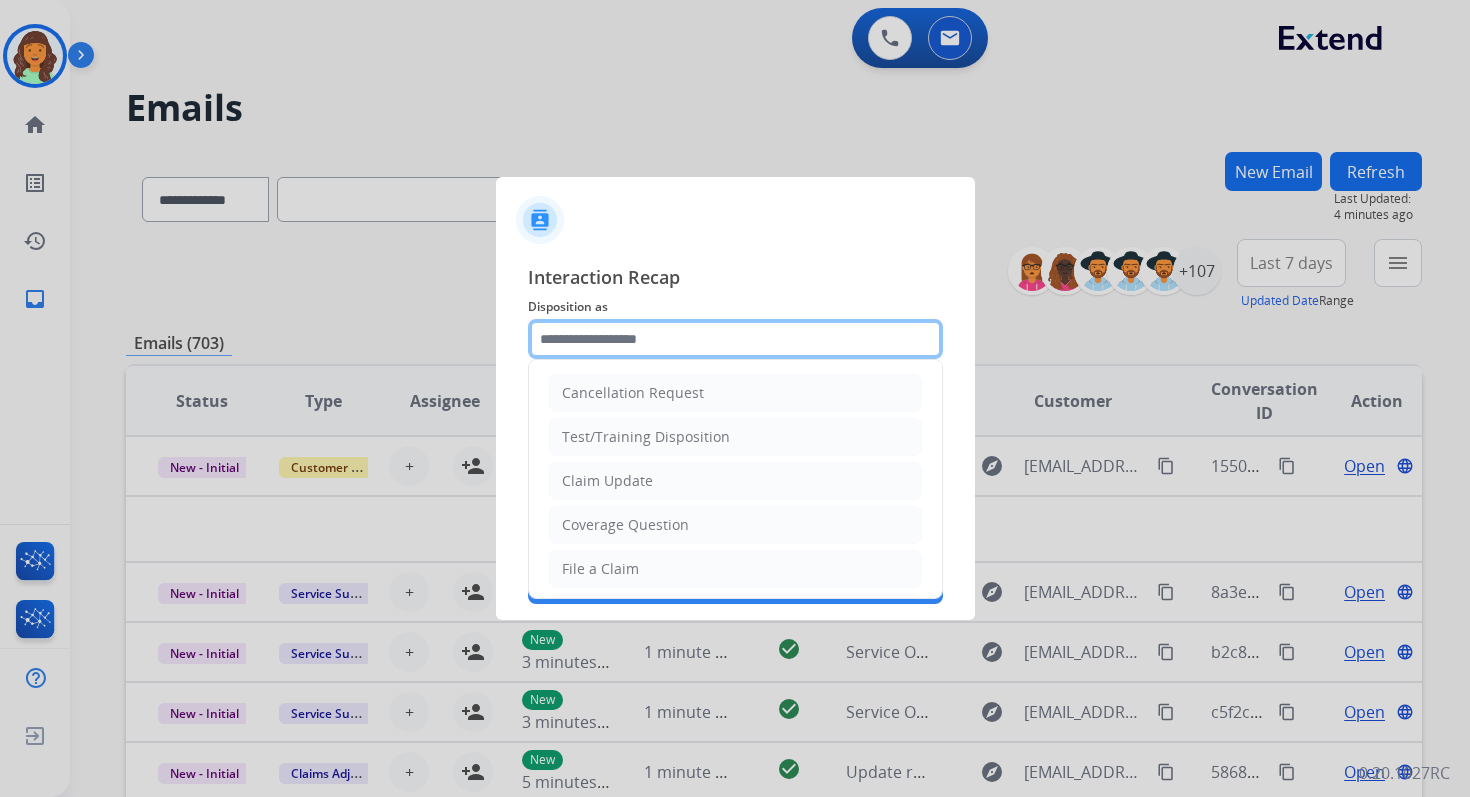 click 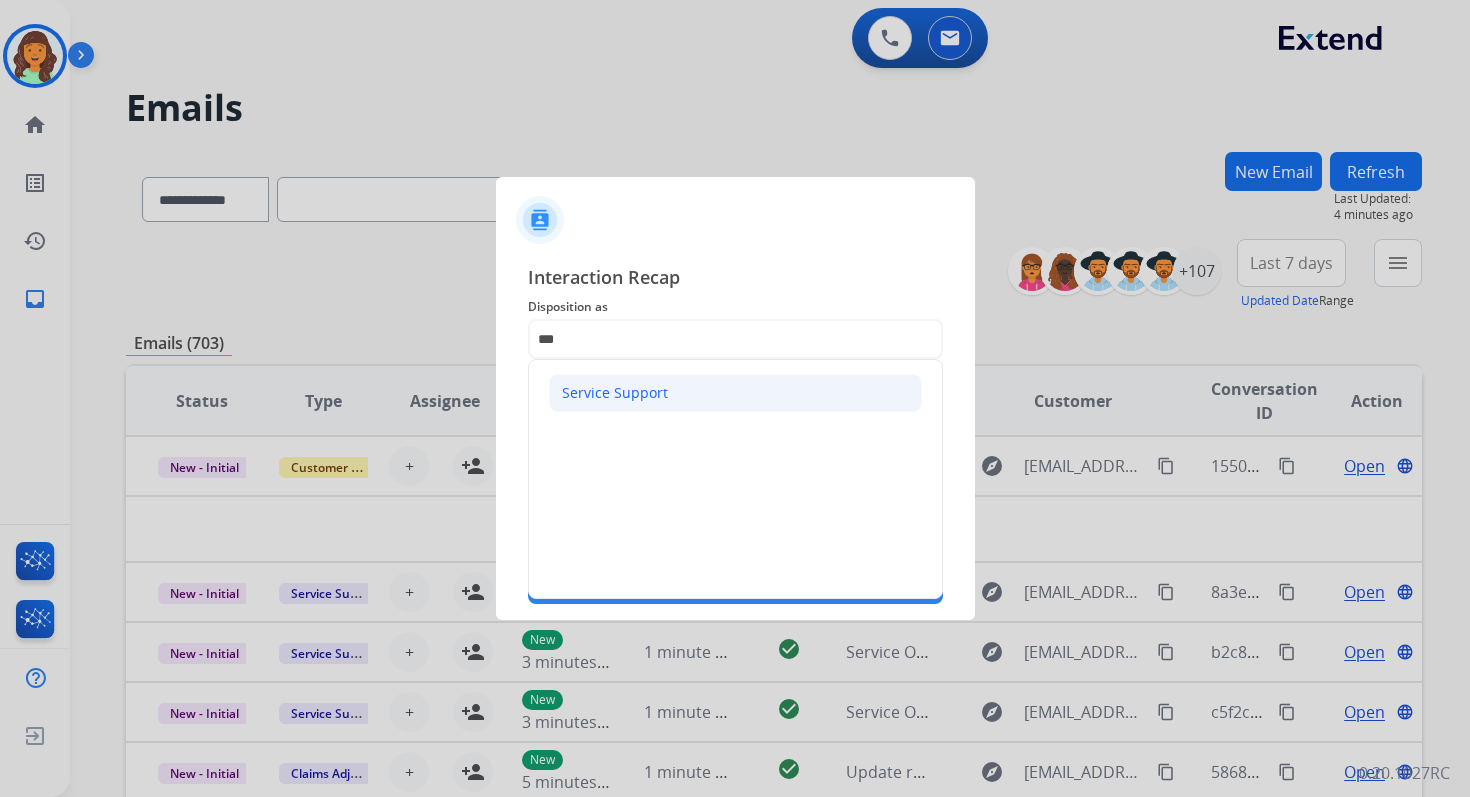 click on "Service Support" 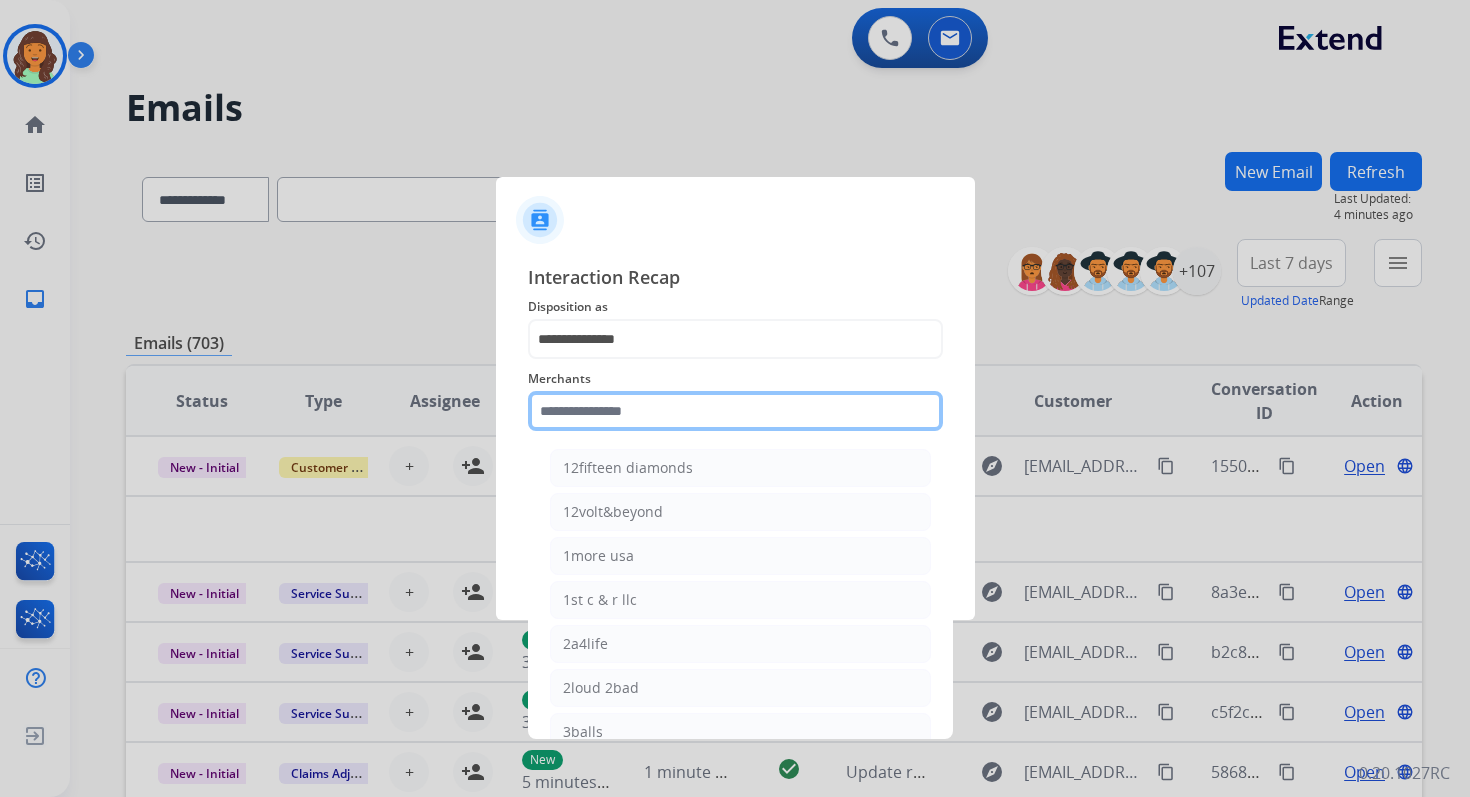 click 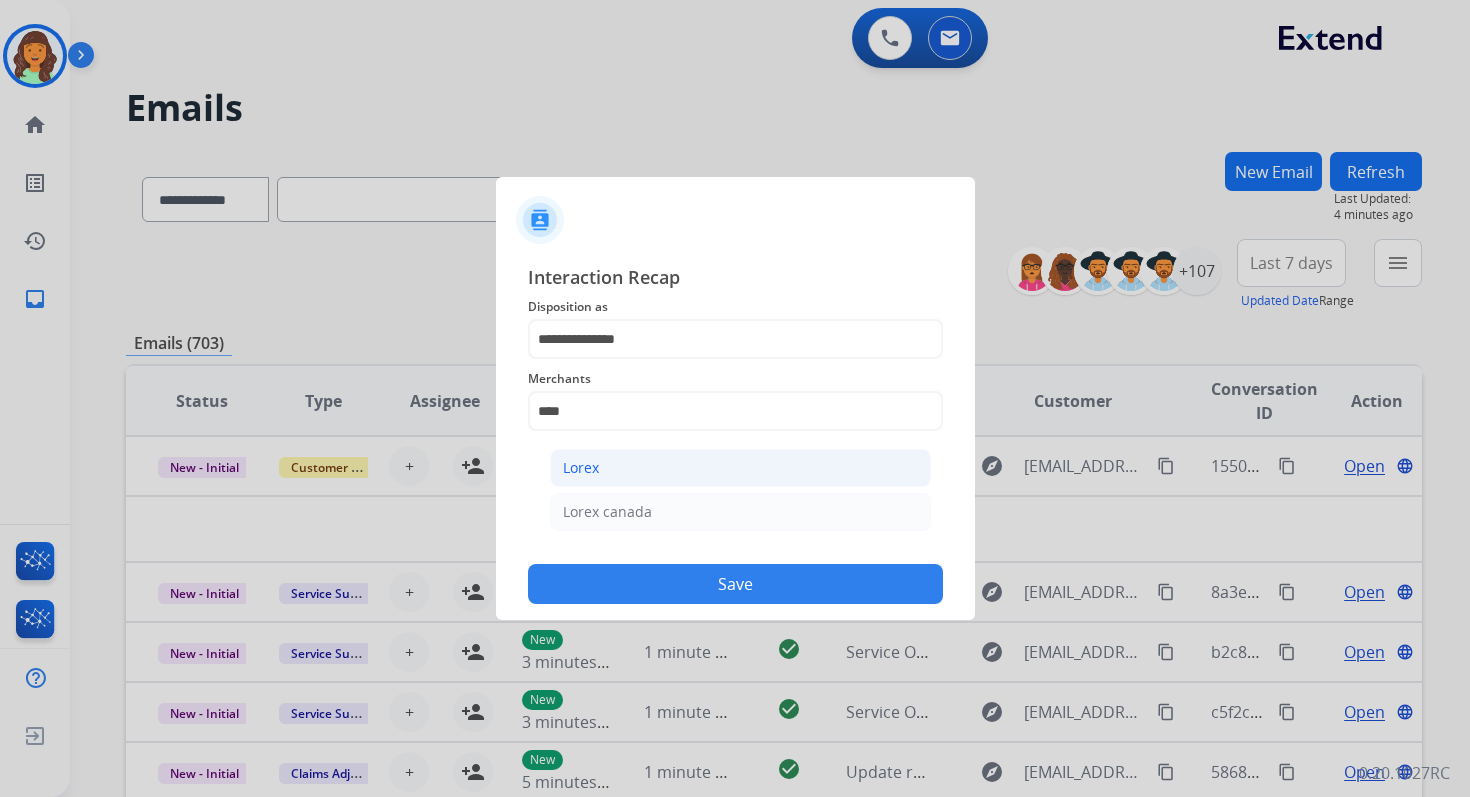 click on "Lorex" 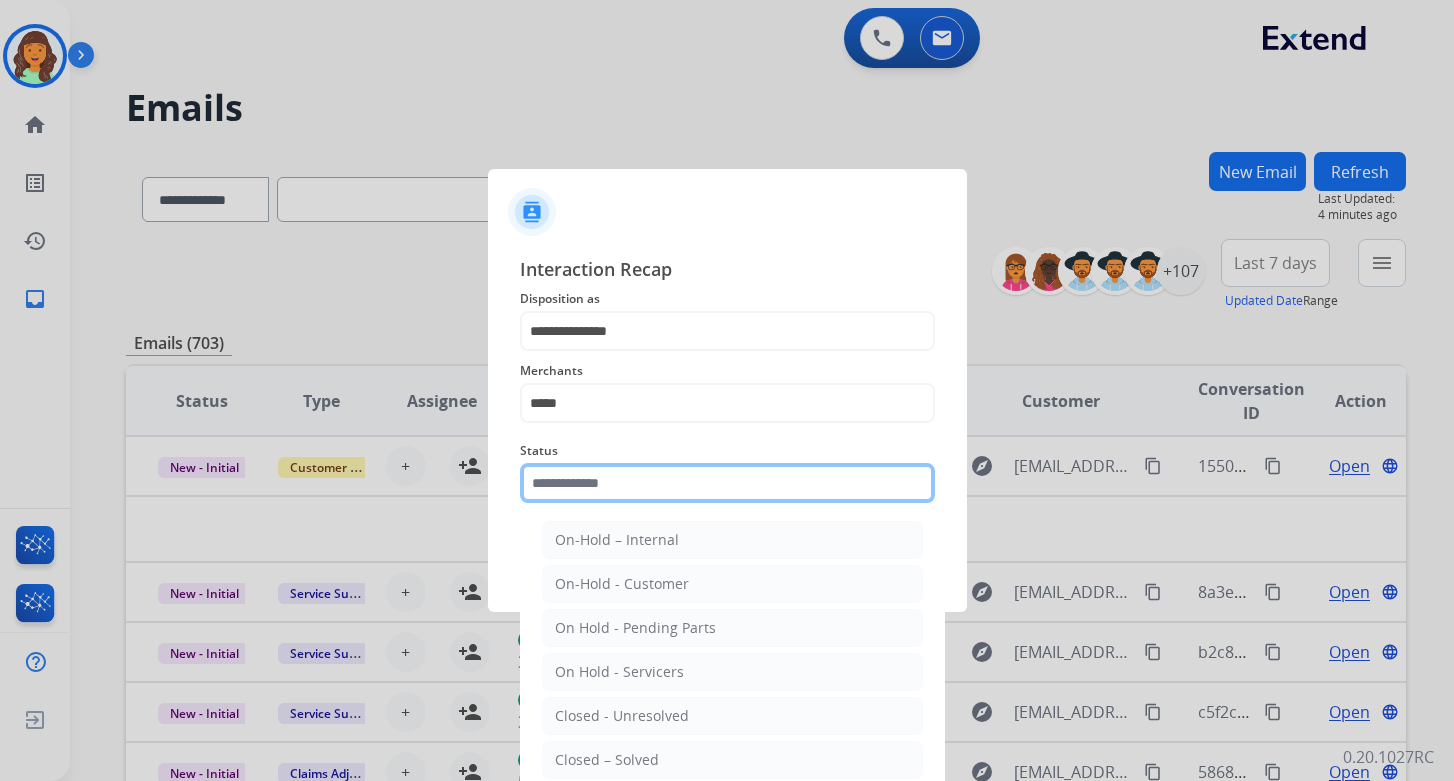 click 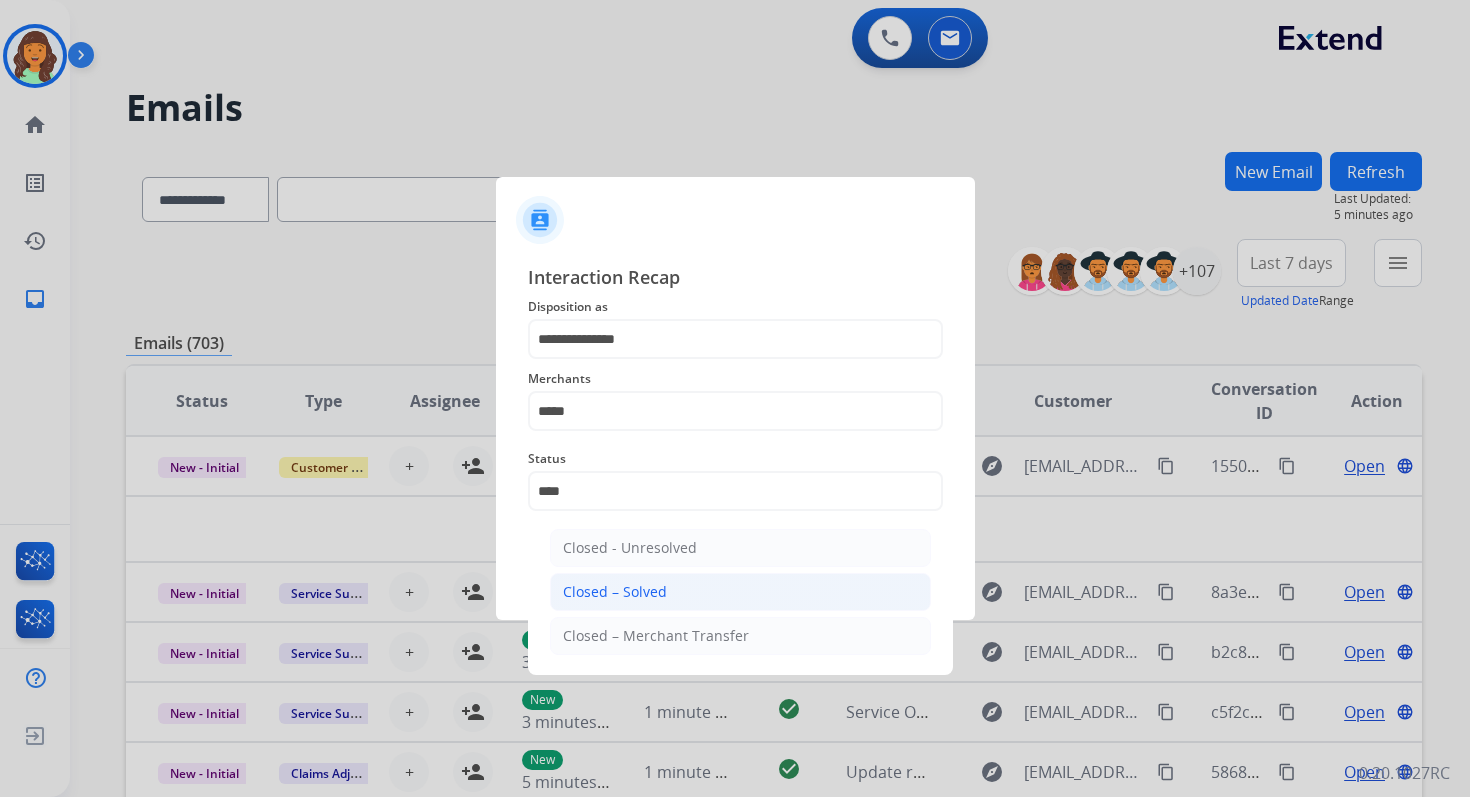 click on "Closed – Solved" 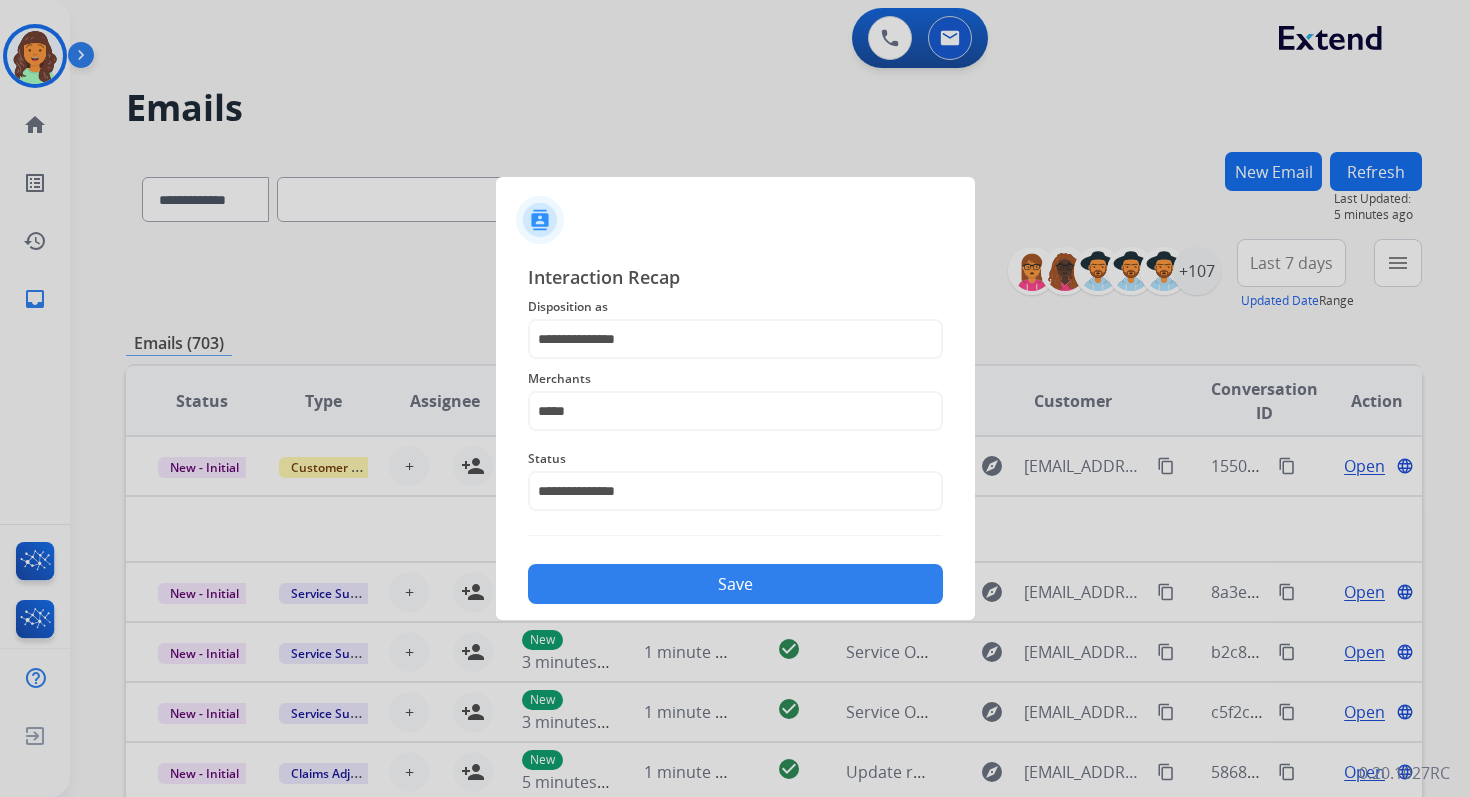 click on "Save" 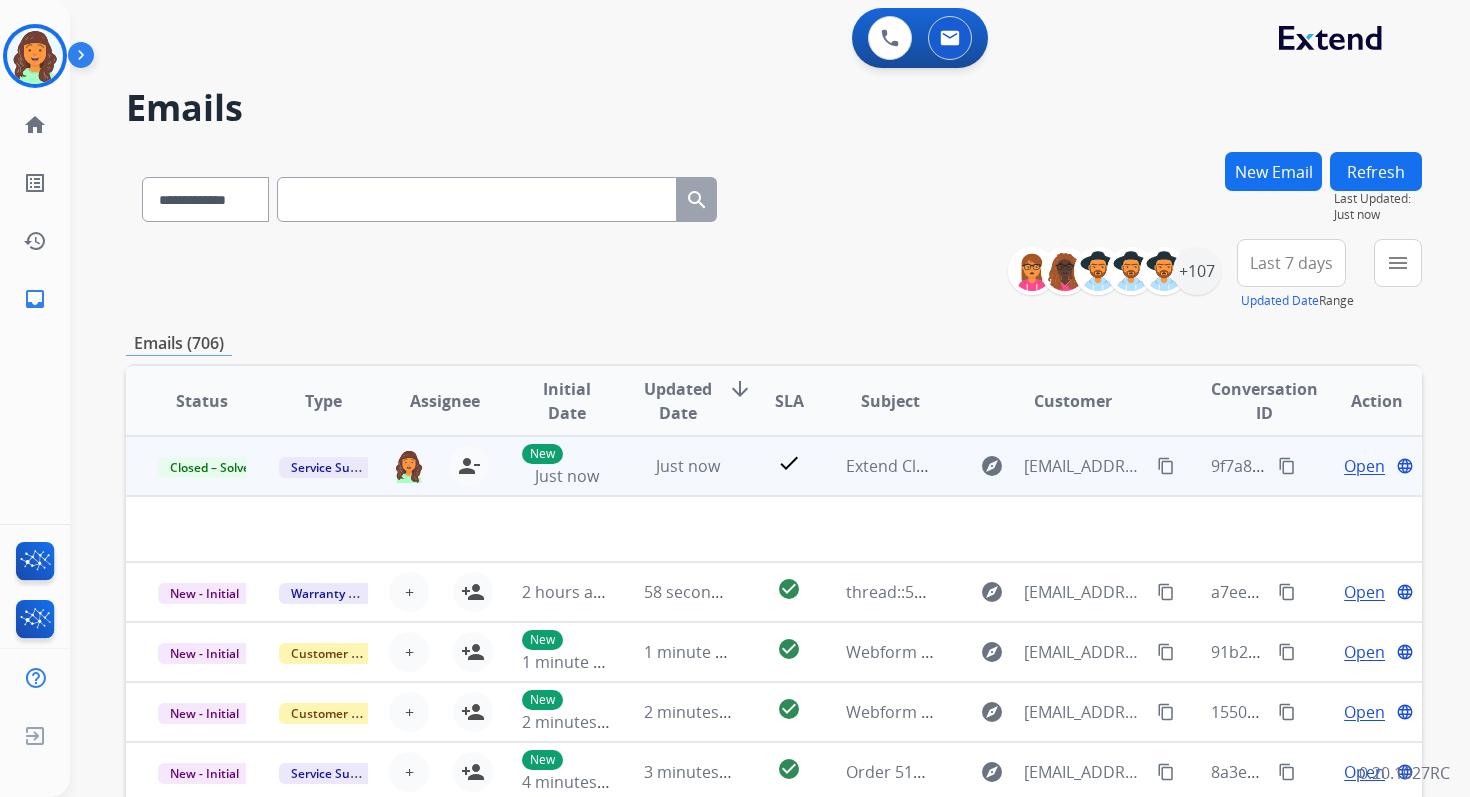 click on "content_copy" at bounding box center (1287, 466) 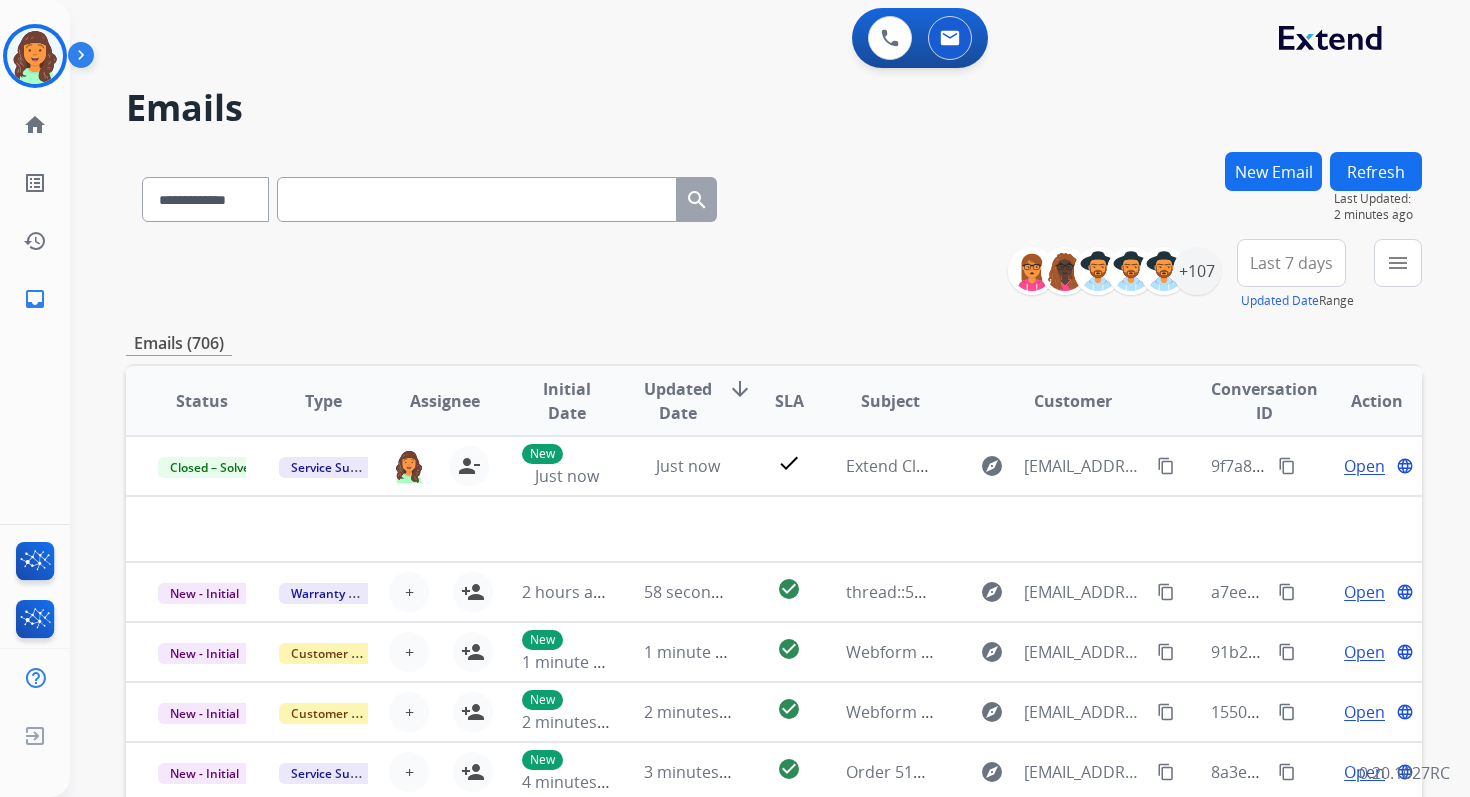 click on "New Email" at bounding box center [1273, 171] 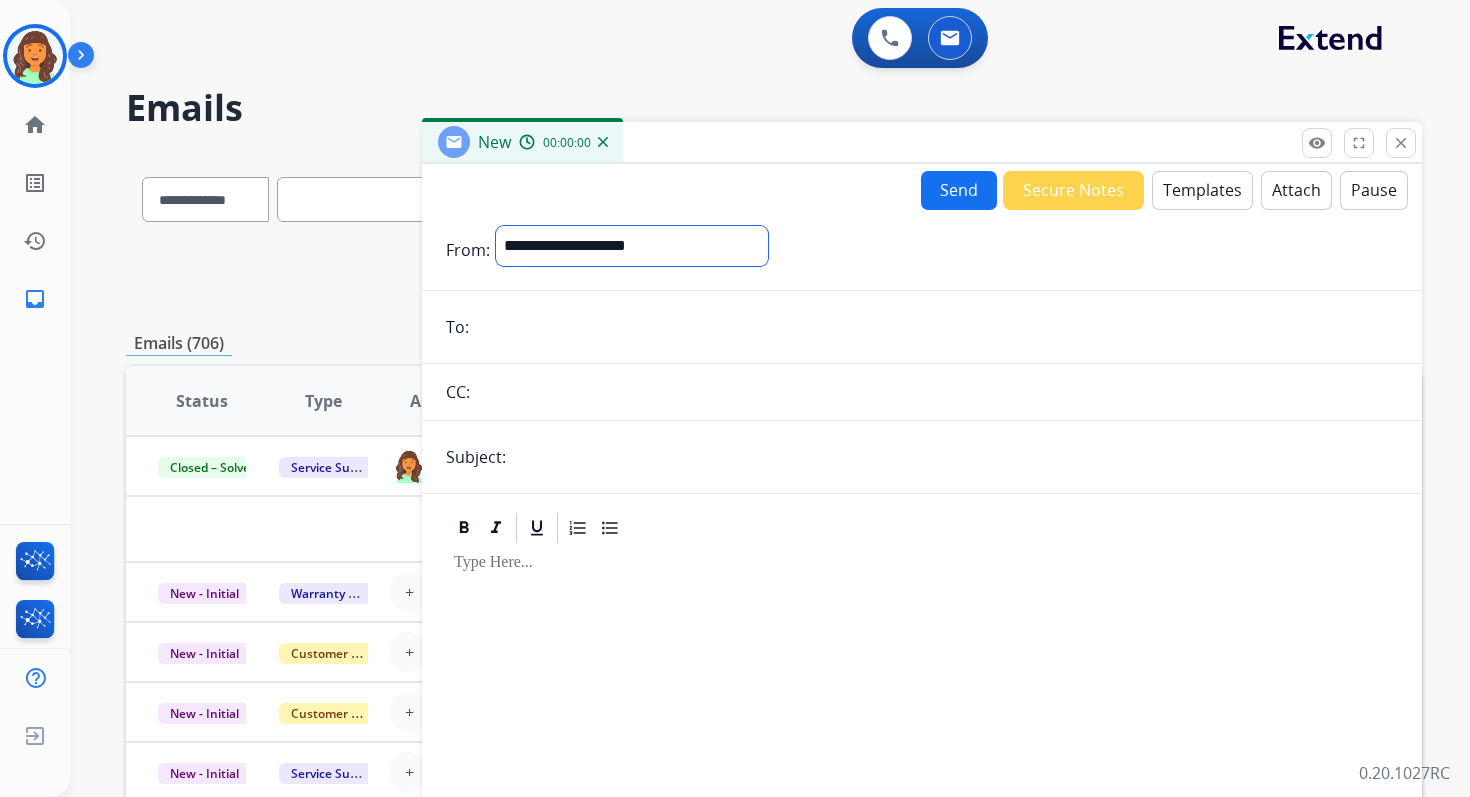 click on "**********" at bounding box center [632, 246] 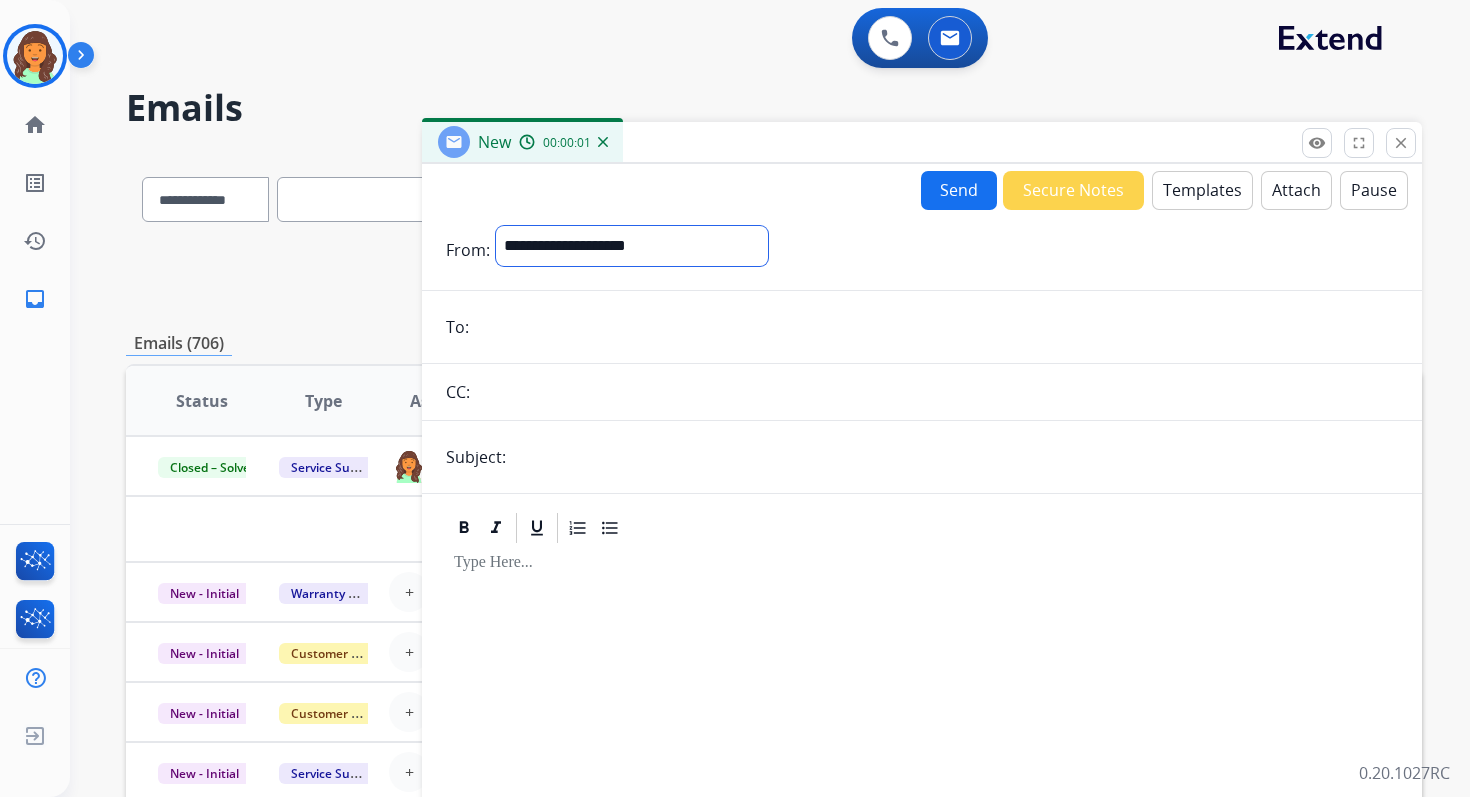 select on "**********" 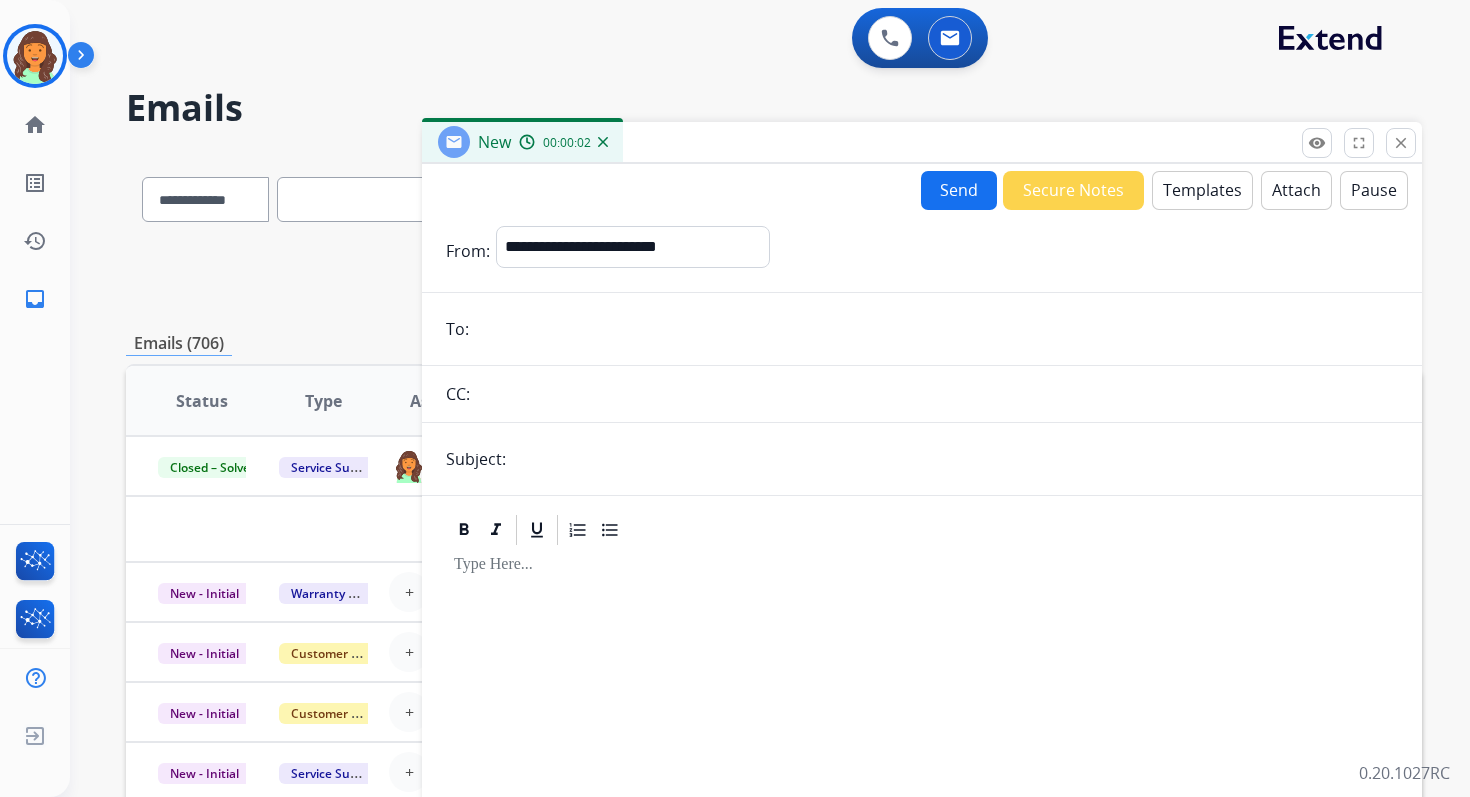 click at bounding box center (936, 329) 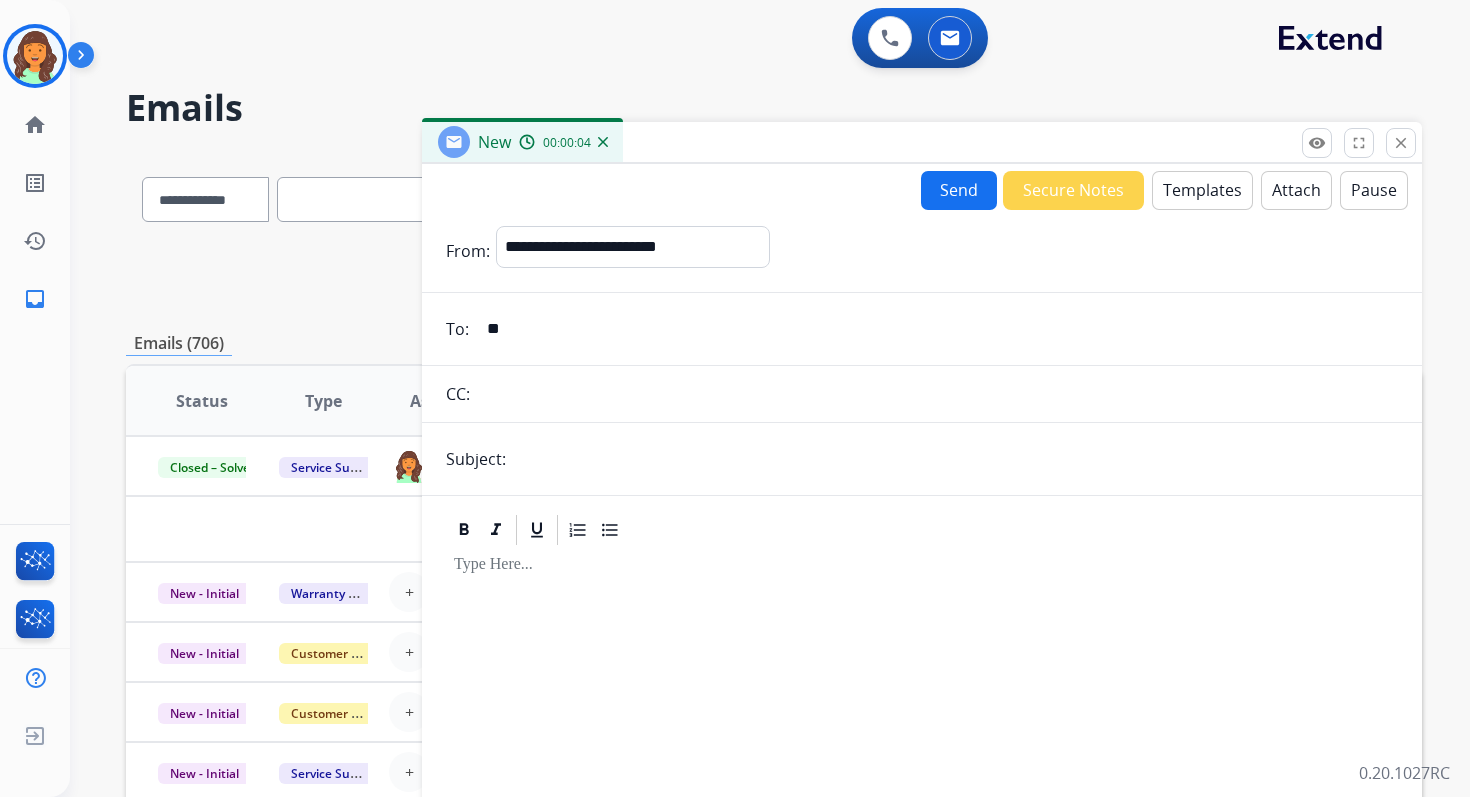 type on "**********" 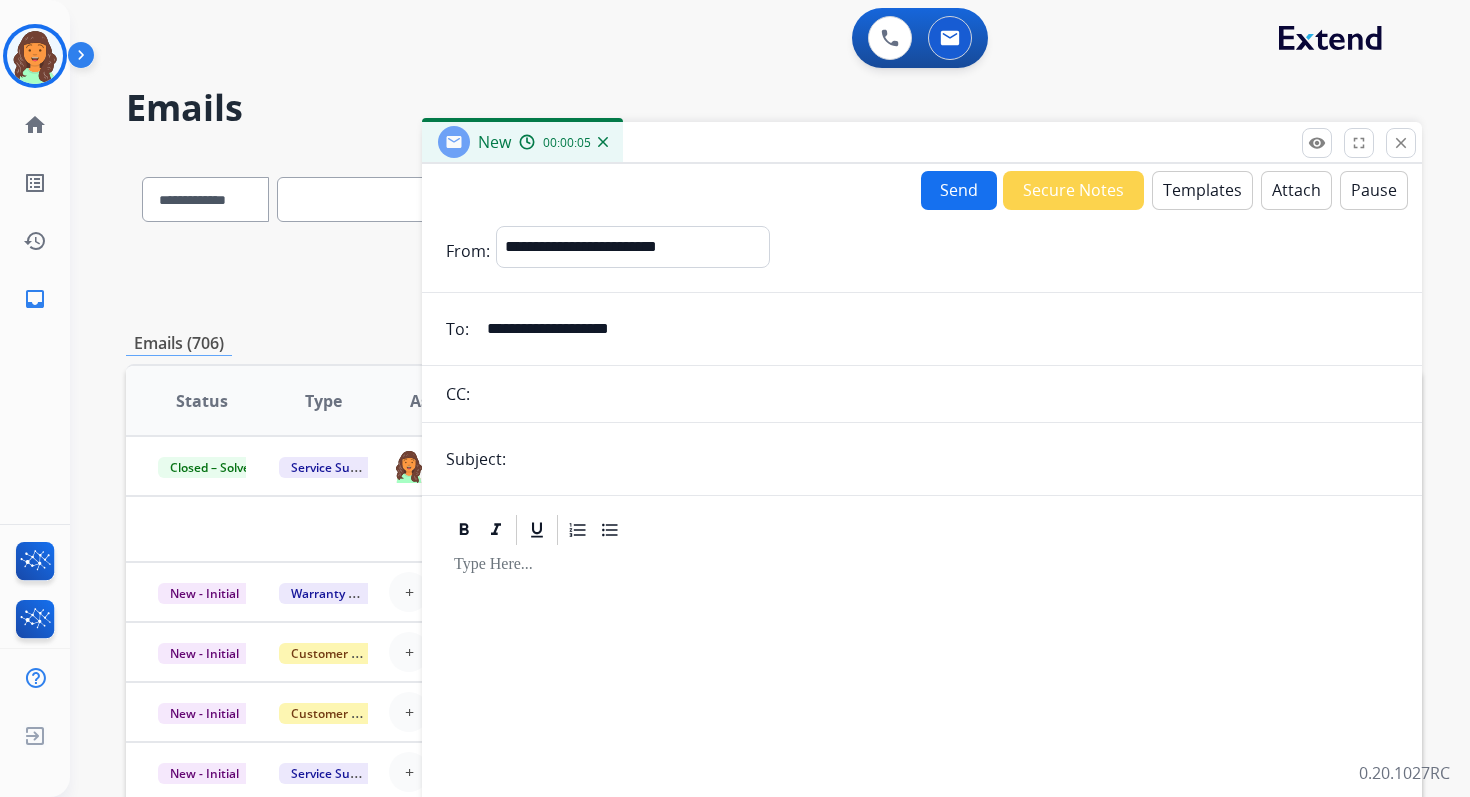 click at bounding box center (955, 459) 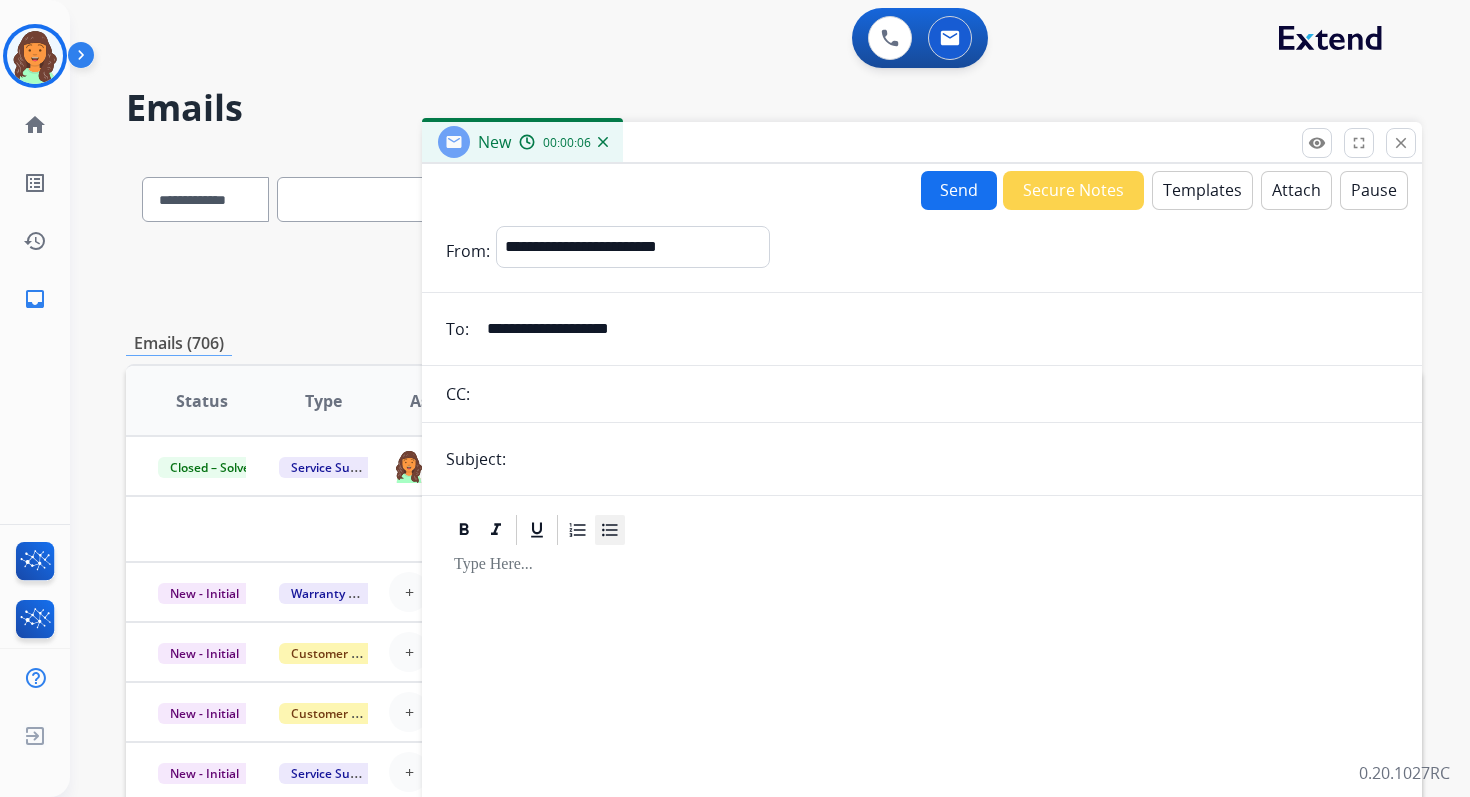 type on "**********" 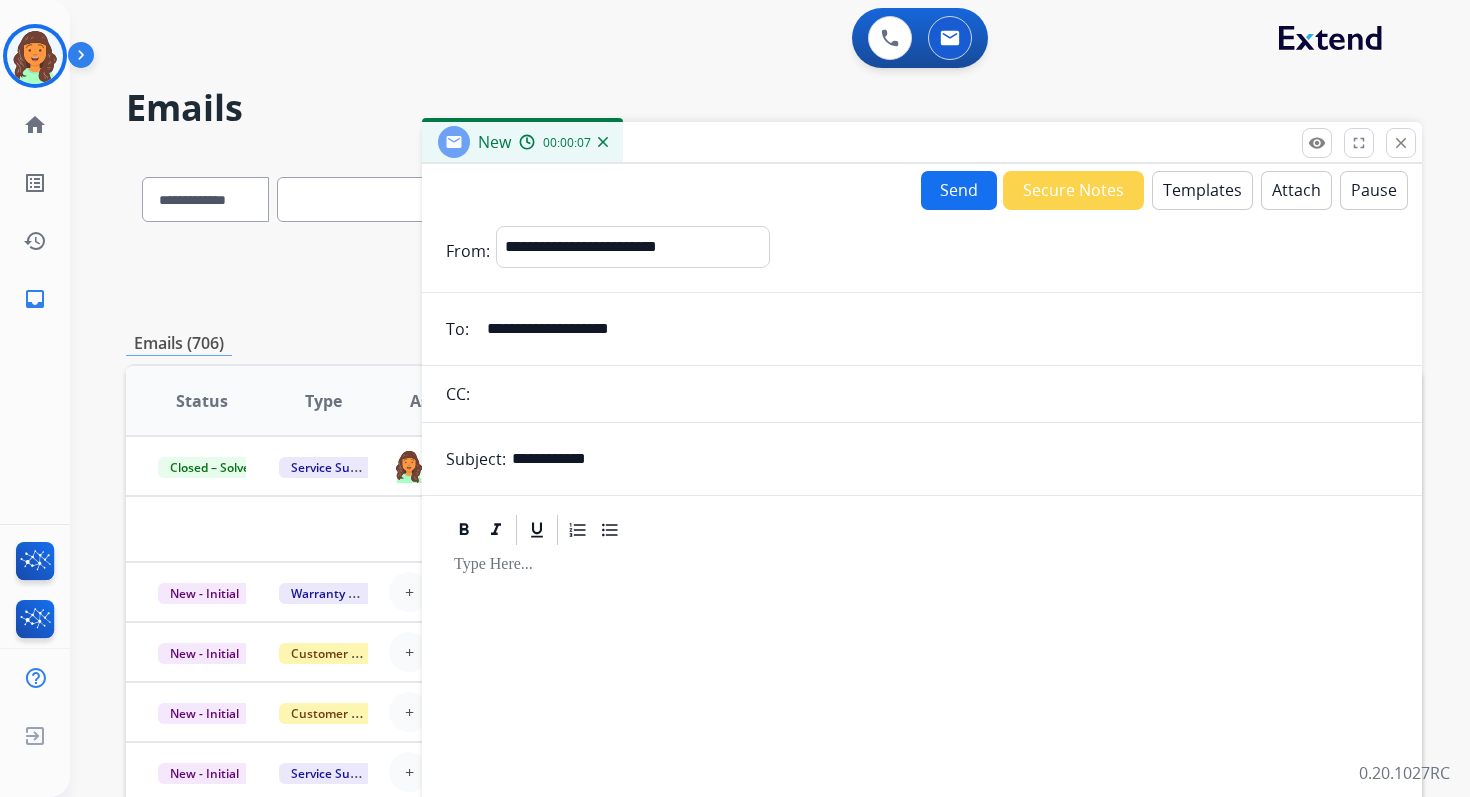 click on "Templates" at bounding box center (1202, 190) 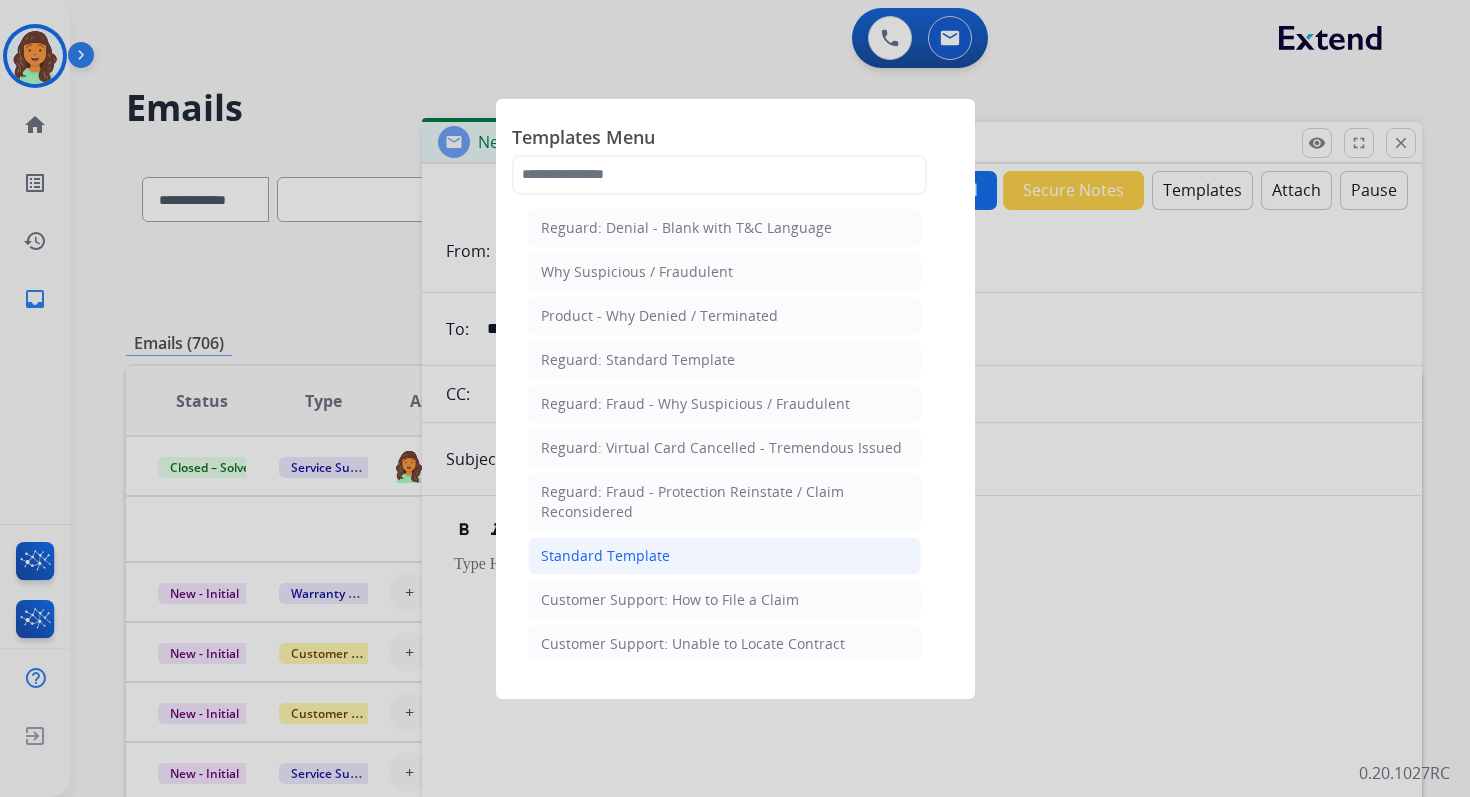 click on "Standard Template" 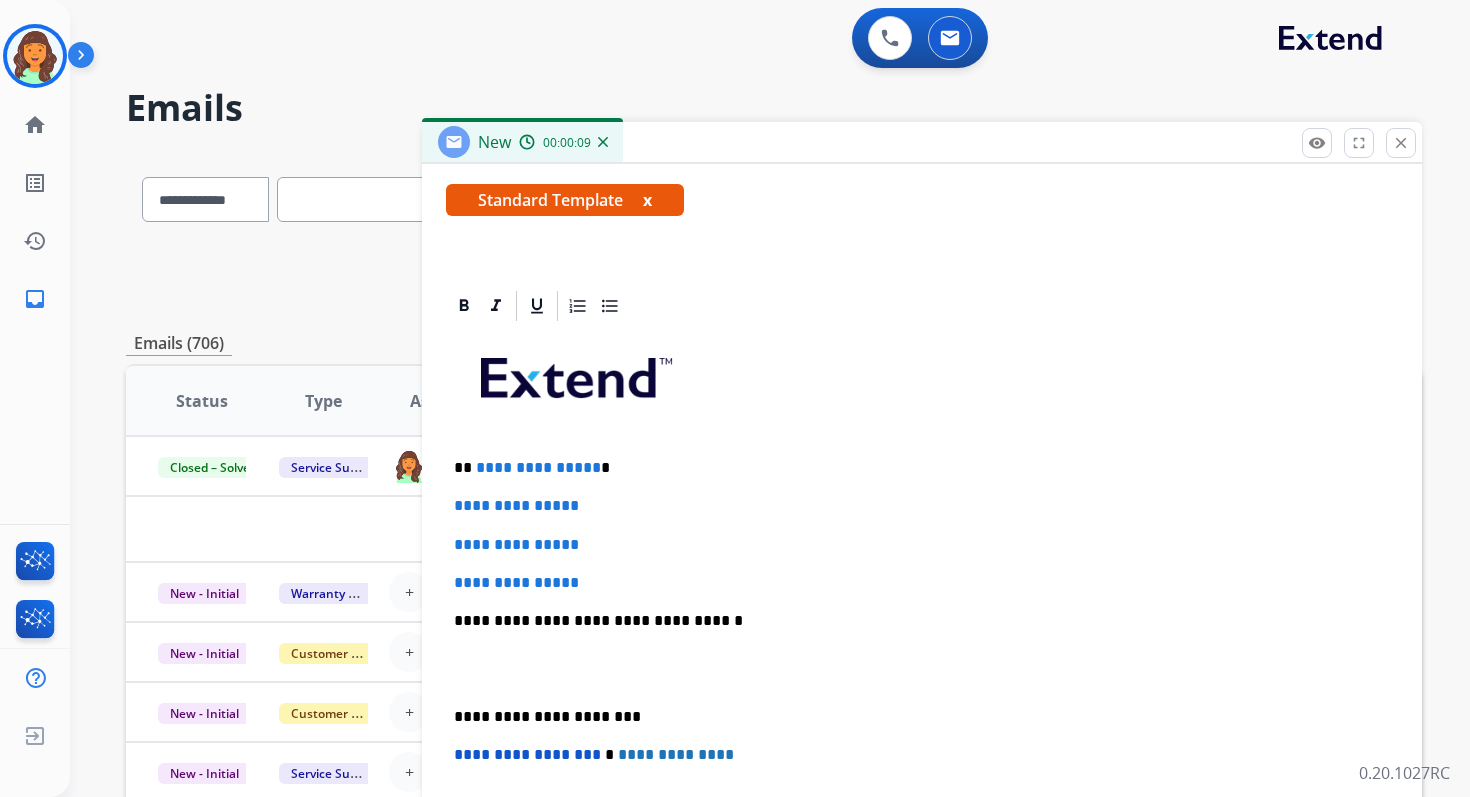 scroll, scrollTop: 462, scrollLeft: 0, axis: vertical 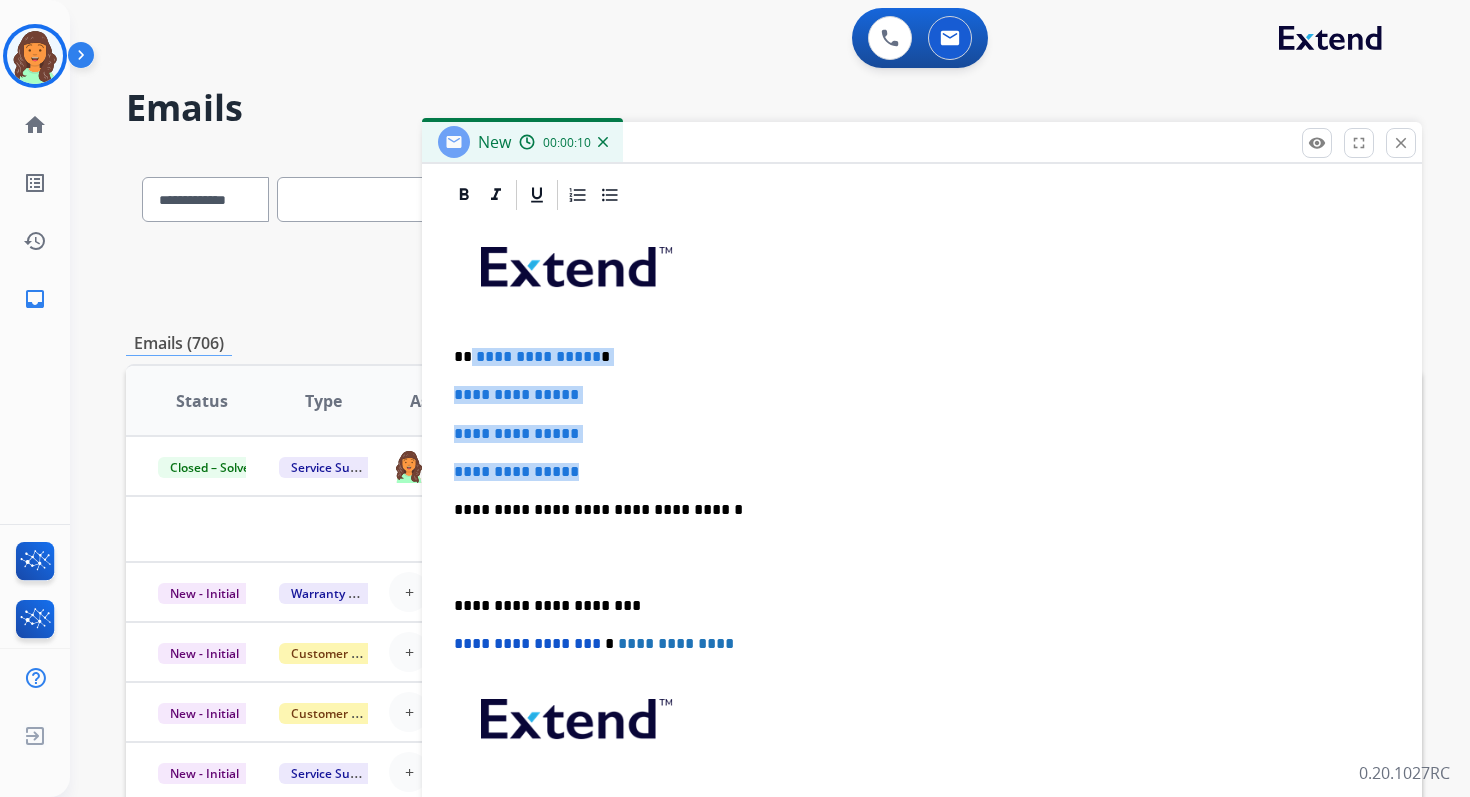 drag, startPoint x: 468, startPoint y: 357, endPoint x: 609, endPoint y: 467, distance: 178.83232 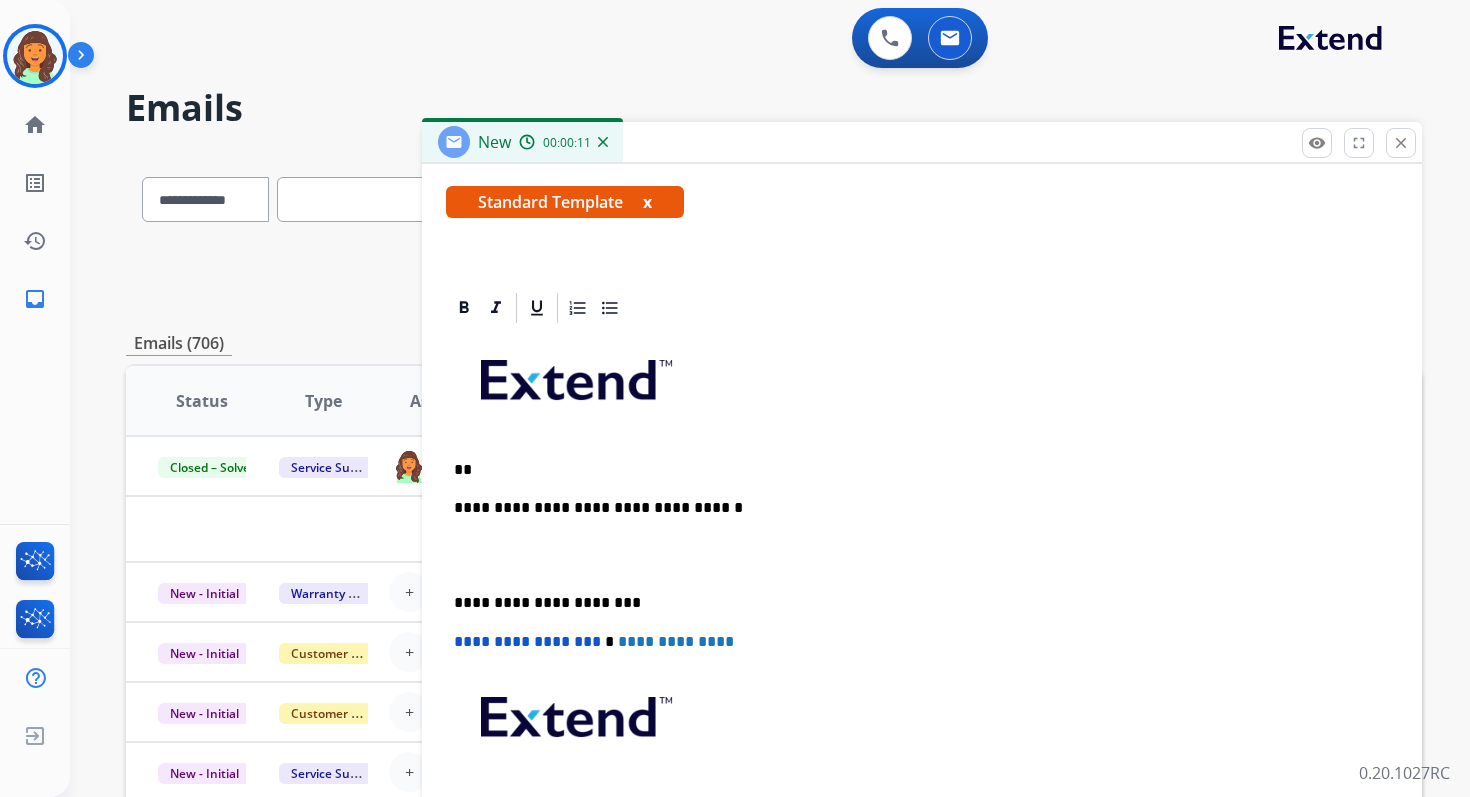 scroll, scrollTop: 347, scrollLeft: 0, axis: vertical 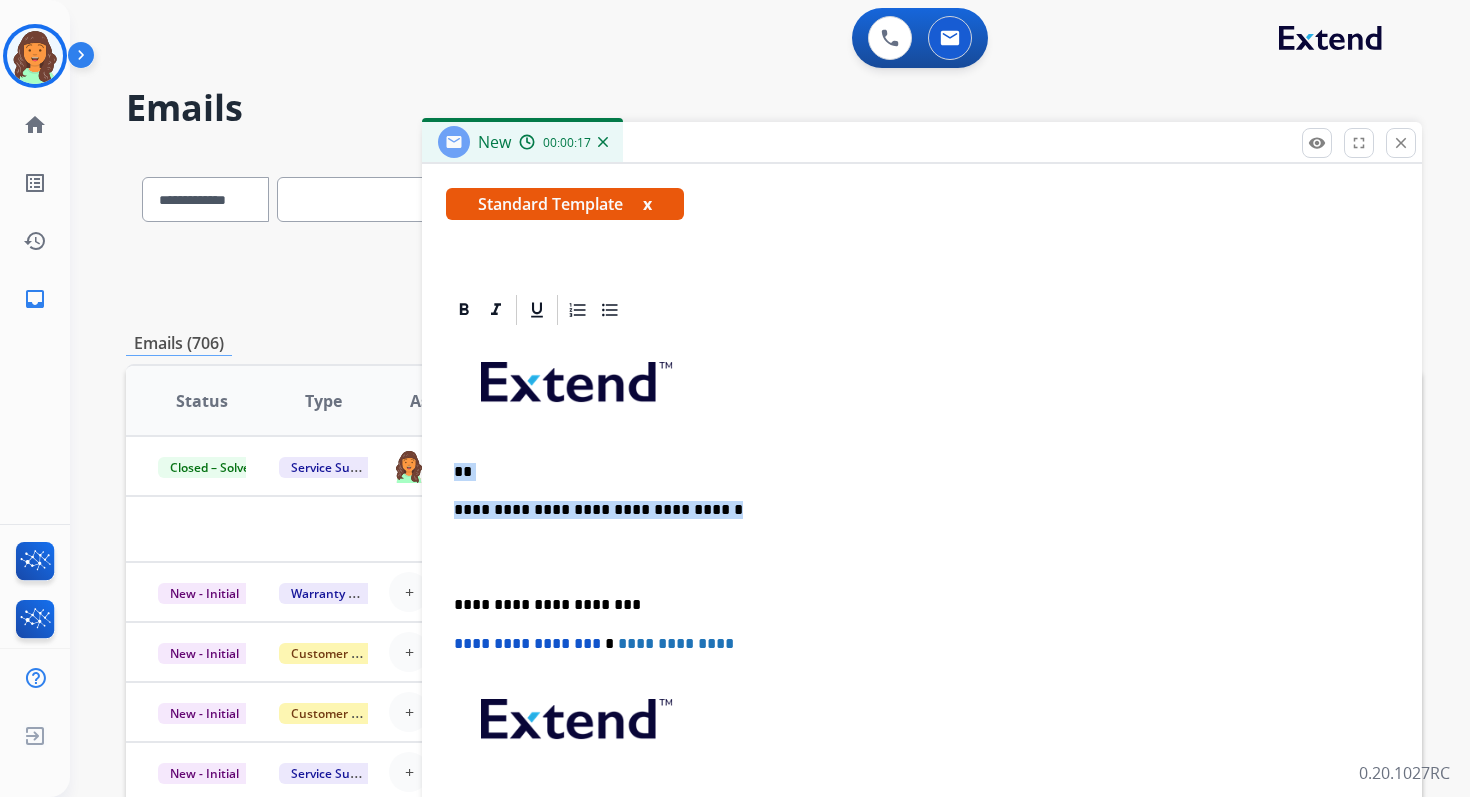 drag, startPoint x: 454, startPoint y: 470, endPoint x: 713, endPoint y: 515, distance: 262.8802 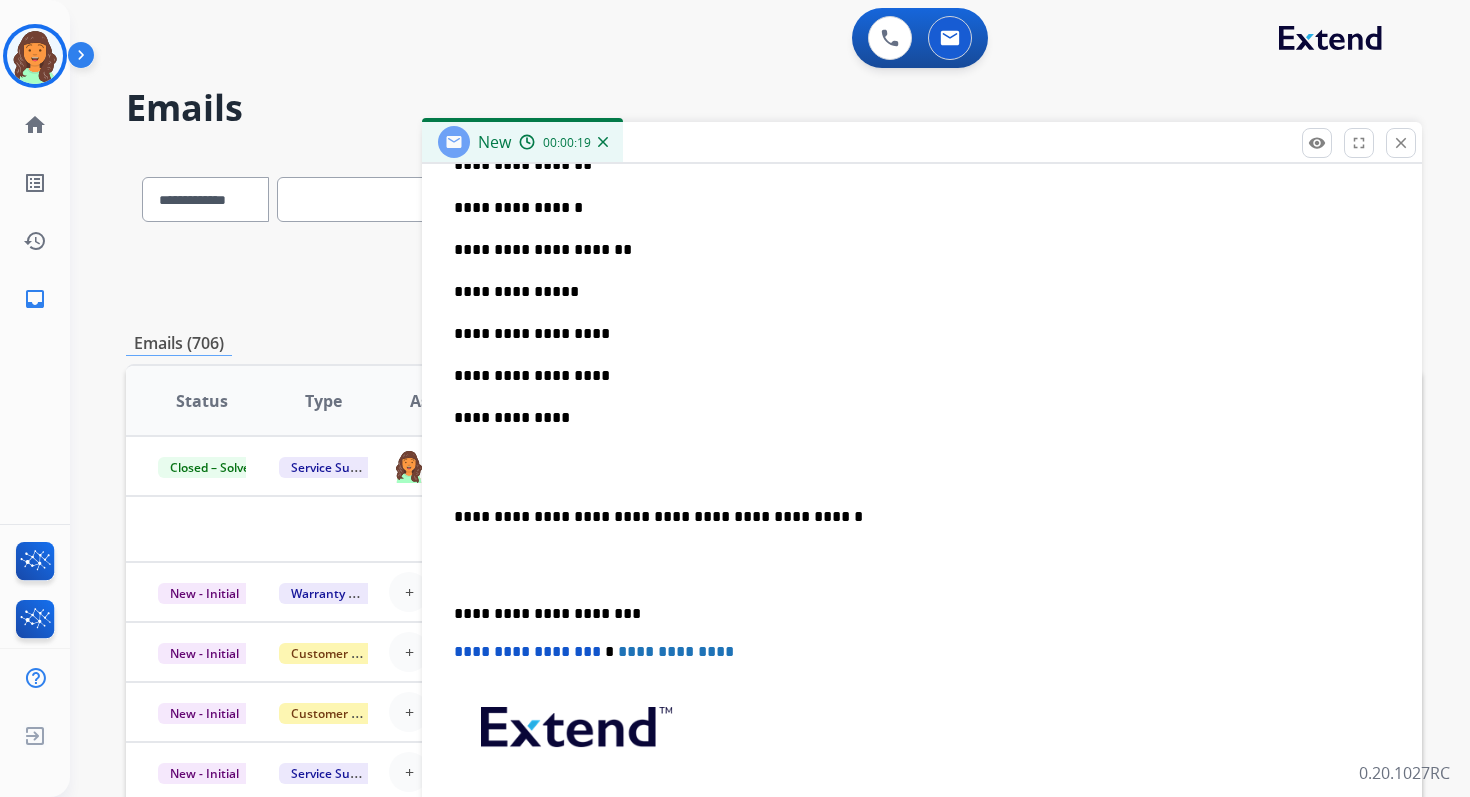 scroll, scrollTop: 1109, scrollLeft: 0, axis: vertical 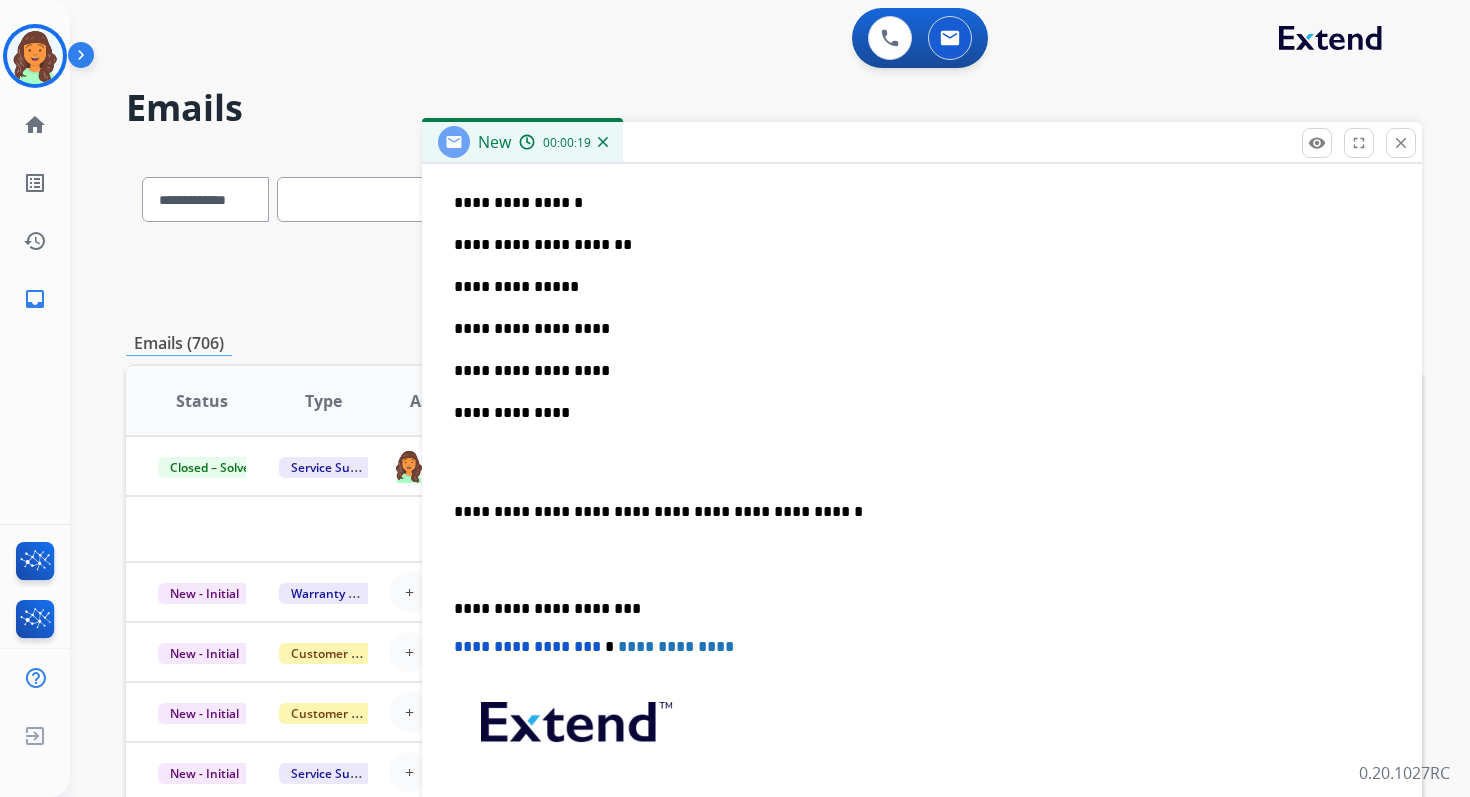 click on "**********" at bounding box center (914, 609) 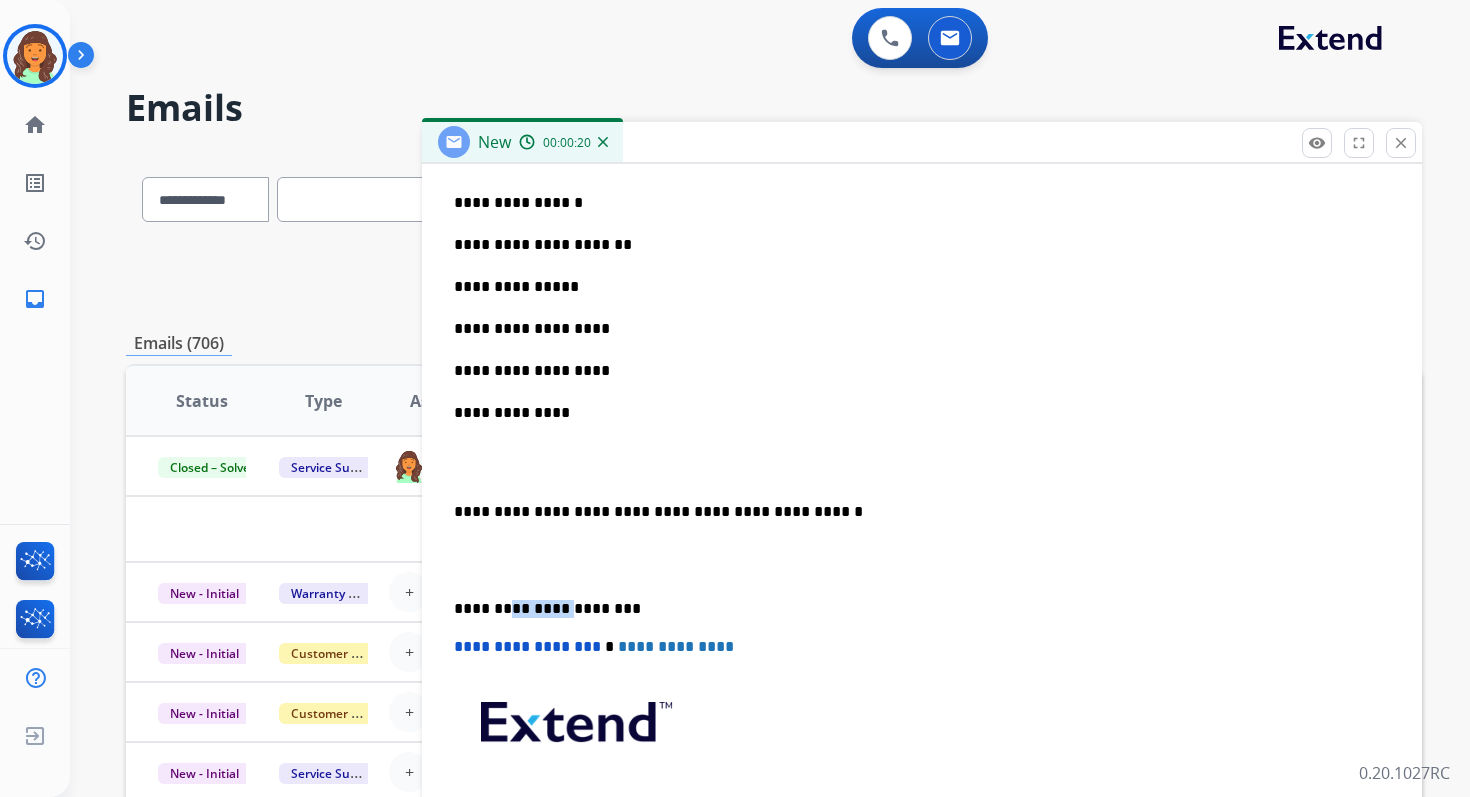 click on "**********" at bounding box center [914, 609] 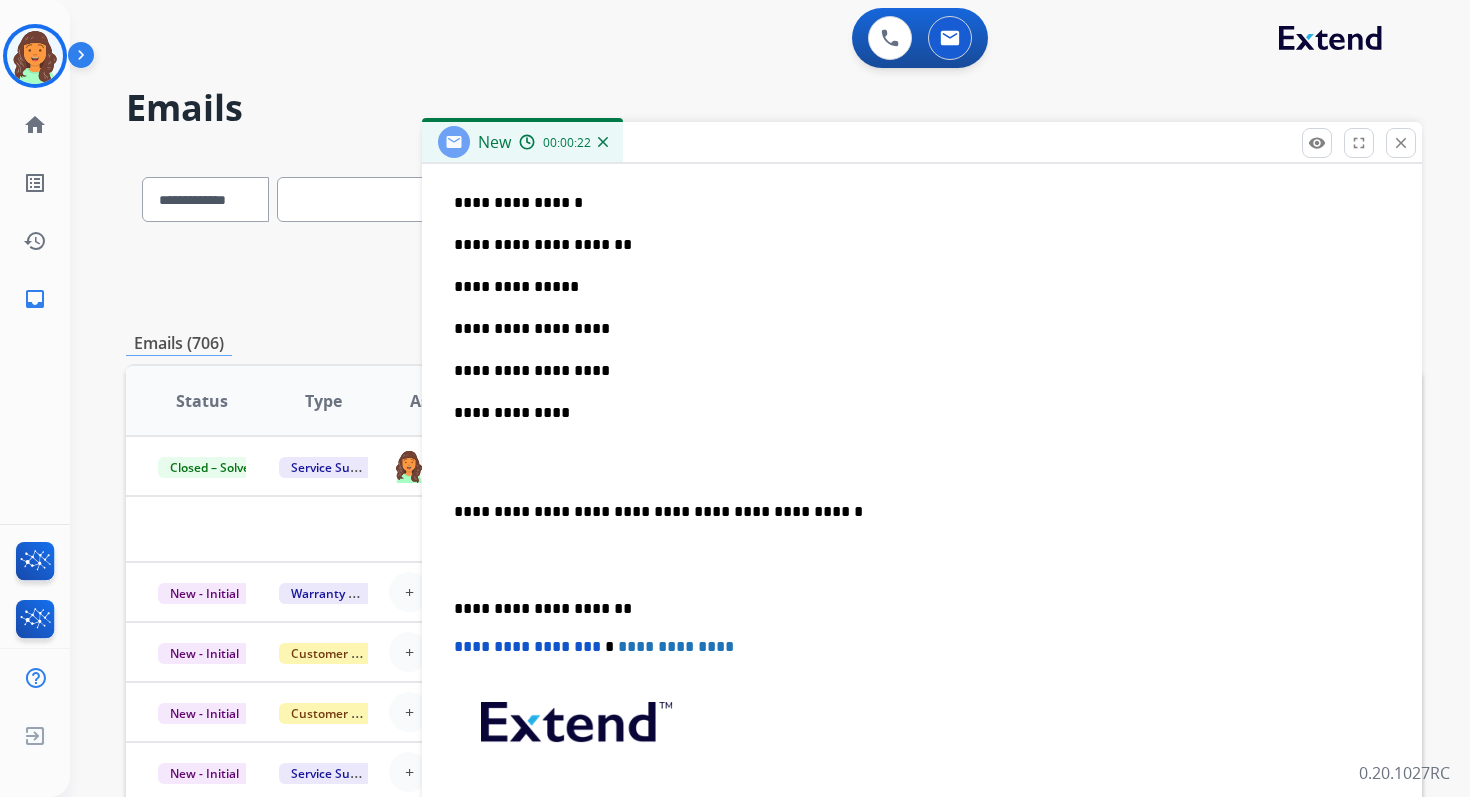 click on "**********" at bounding box center [527, 646] 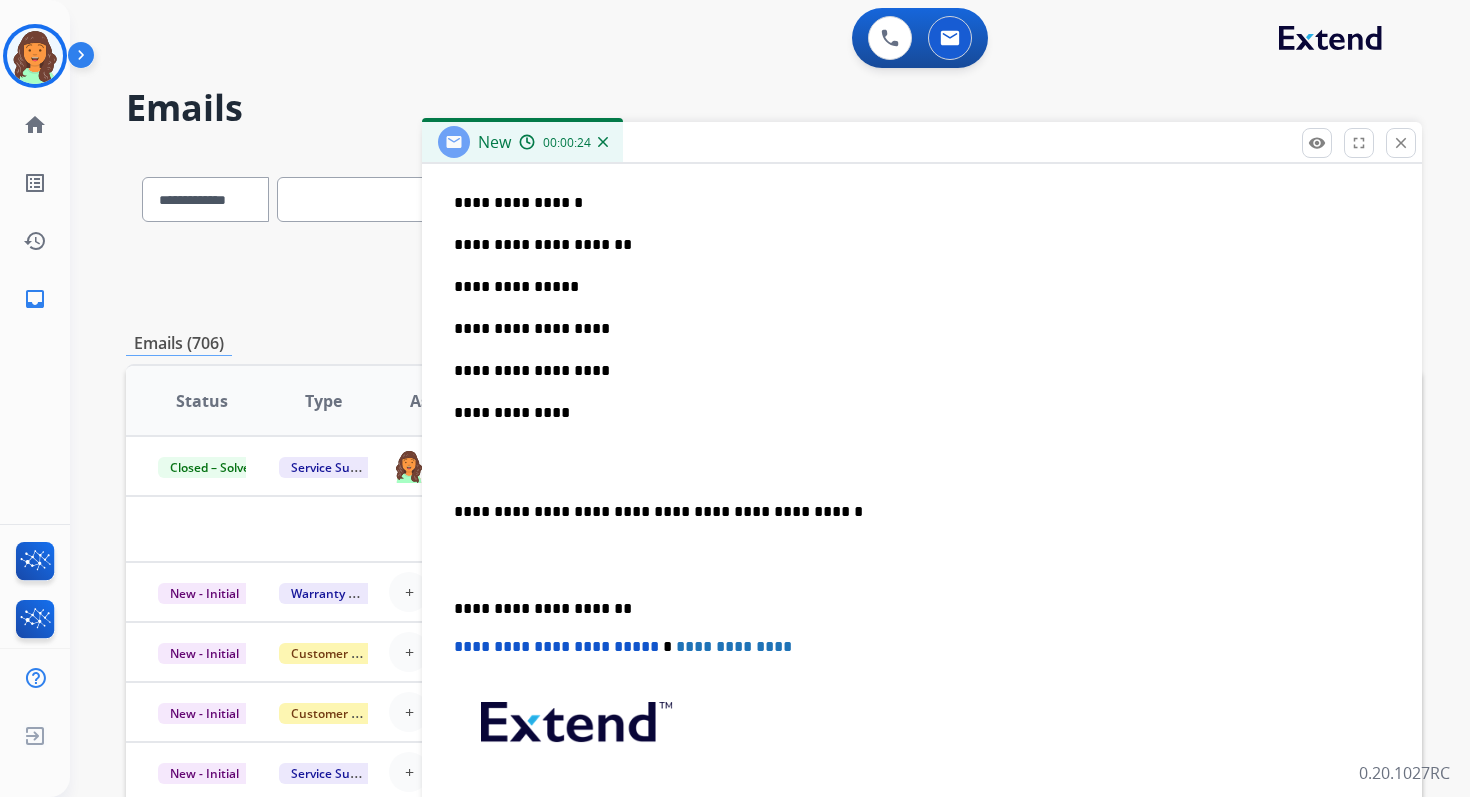 click on "**********" at bounding box center (922, 235) 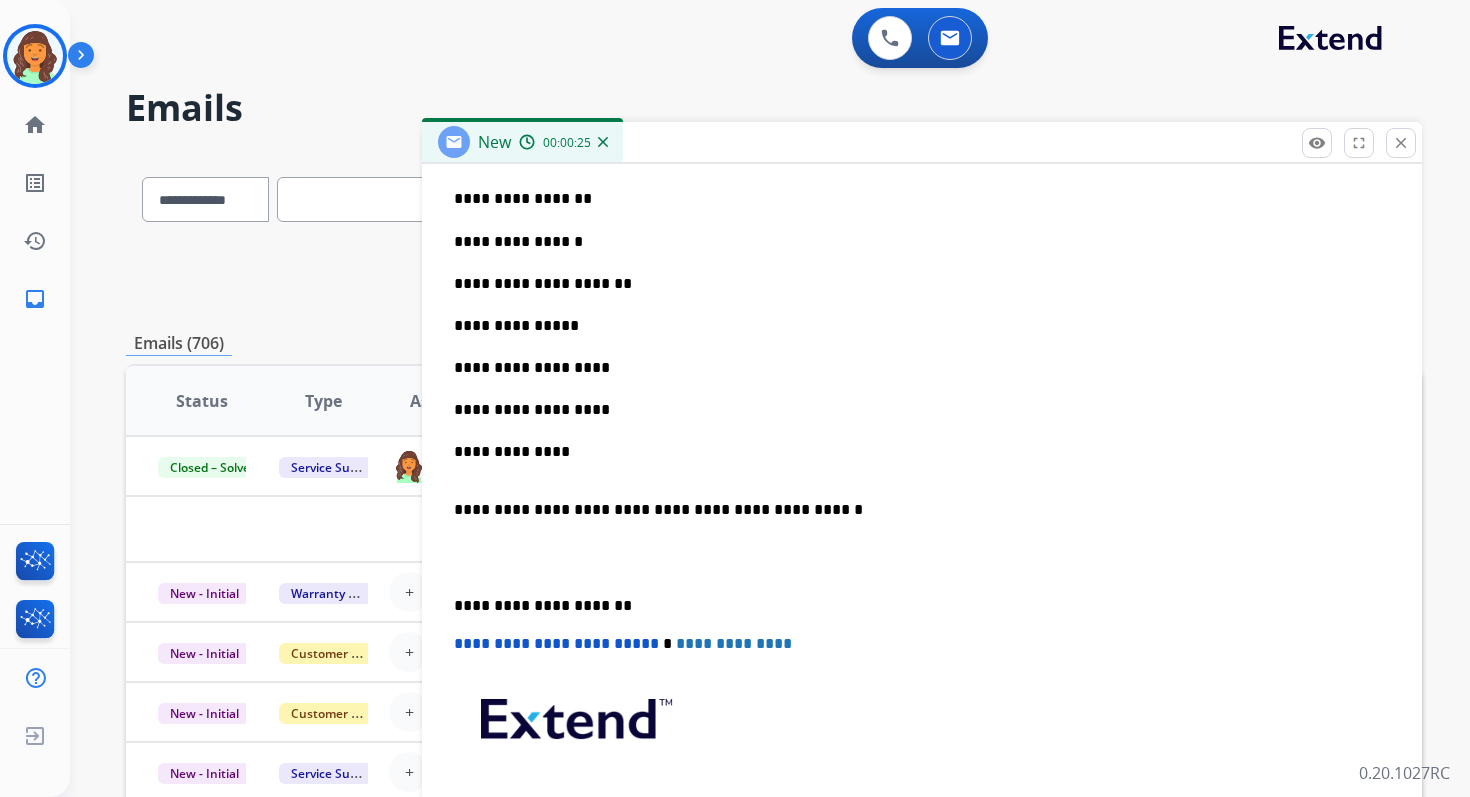 scroll, scrollTop: 1051, scrollLeft: 0, axis: vertical 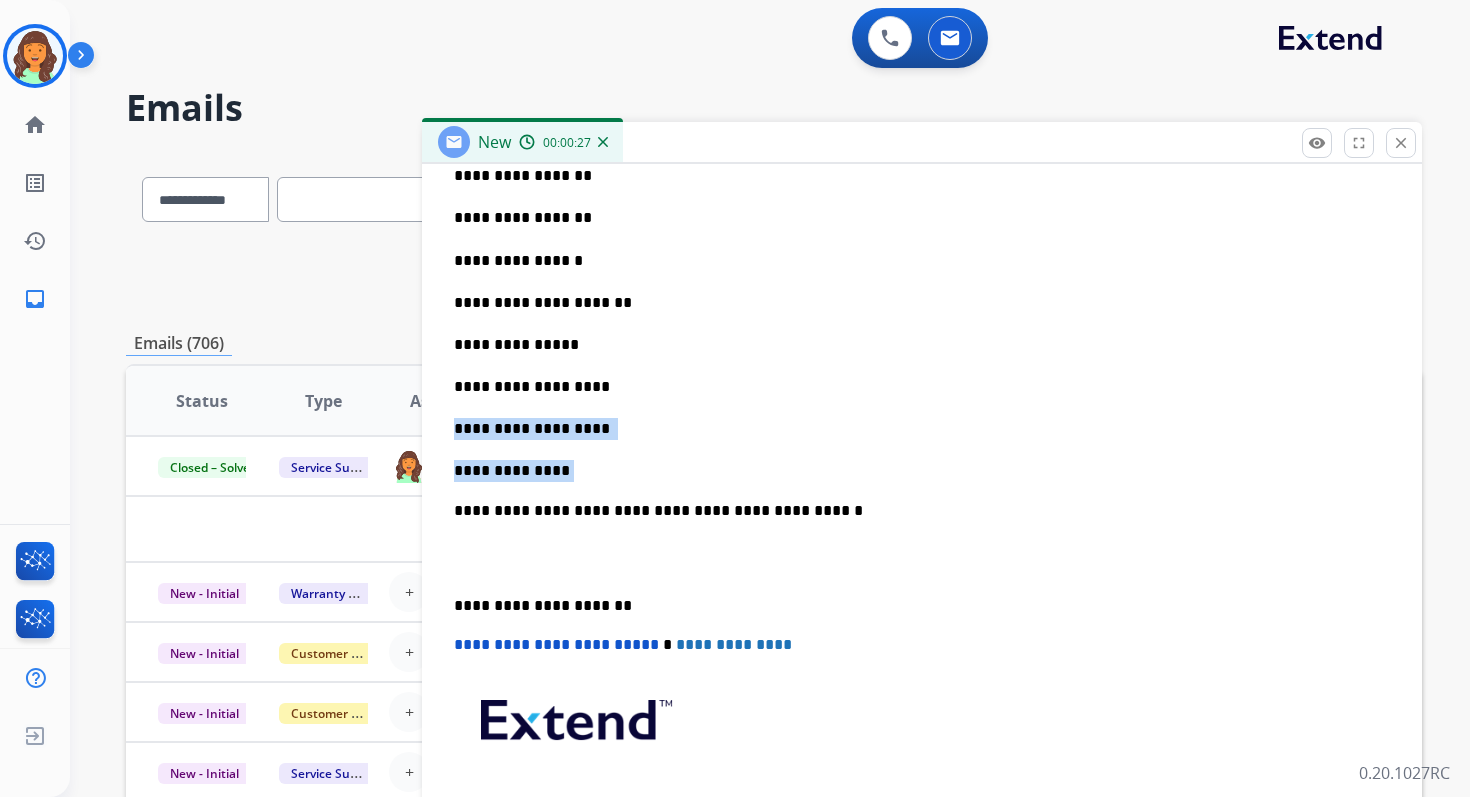 drag, startPoint x: 559, startPoint y: 477, endPoint x: 449, endPoint y: 435, distance: 117.74549 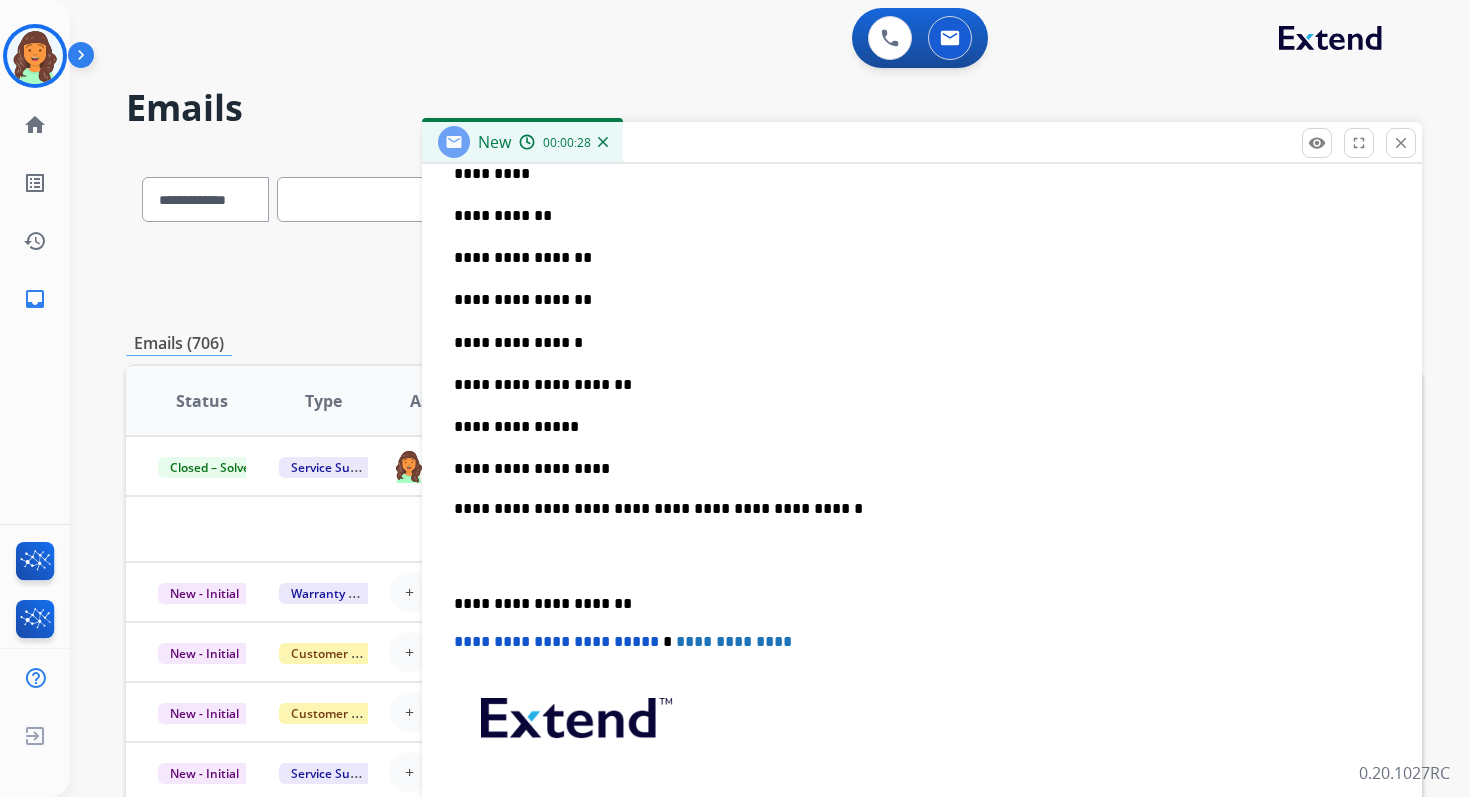 scroll, scrollTop: 967, scrollLeft: 0, axis: vertical 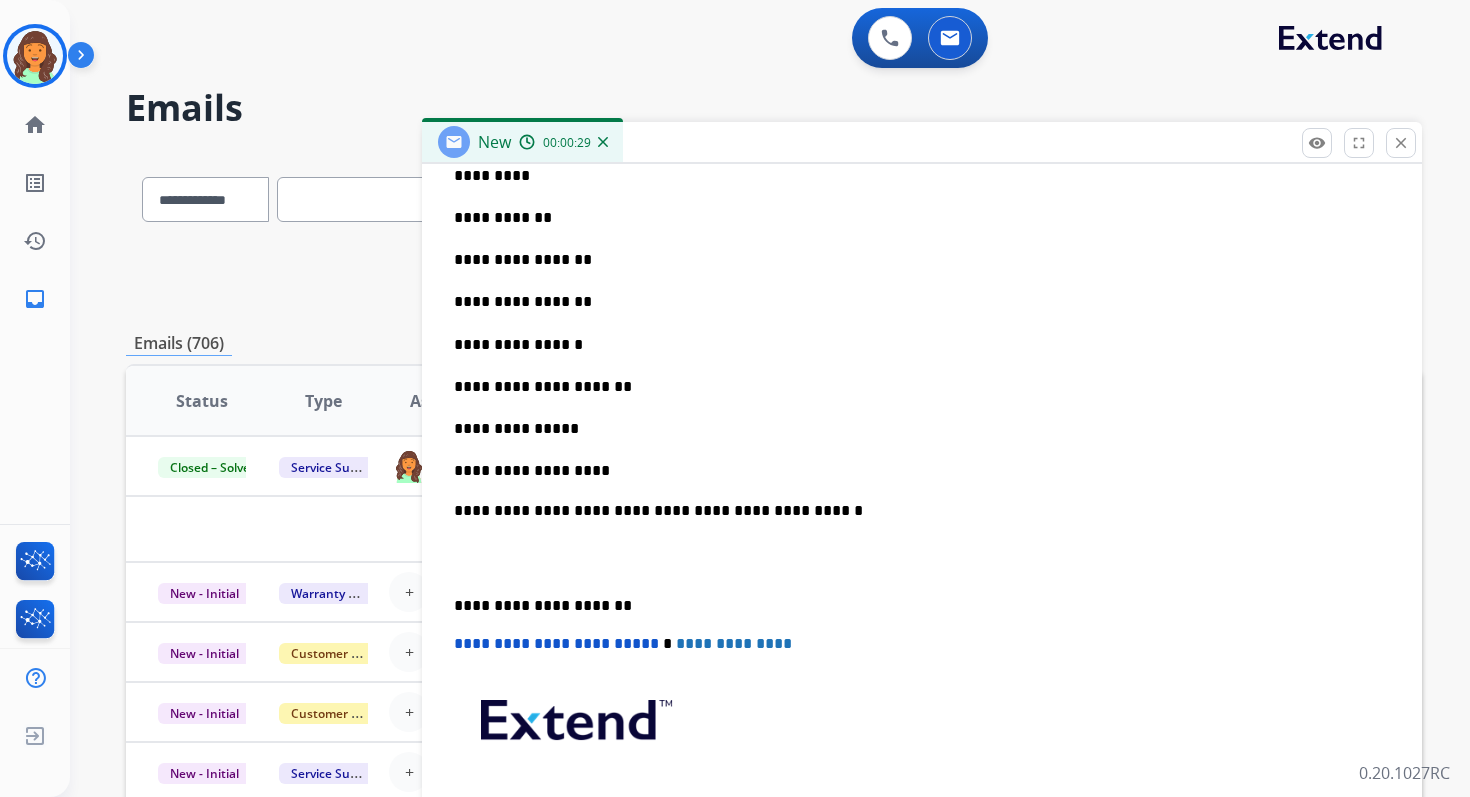 click on "**********" at bounding box center (914, 511) 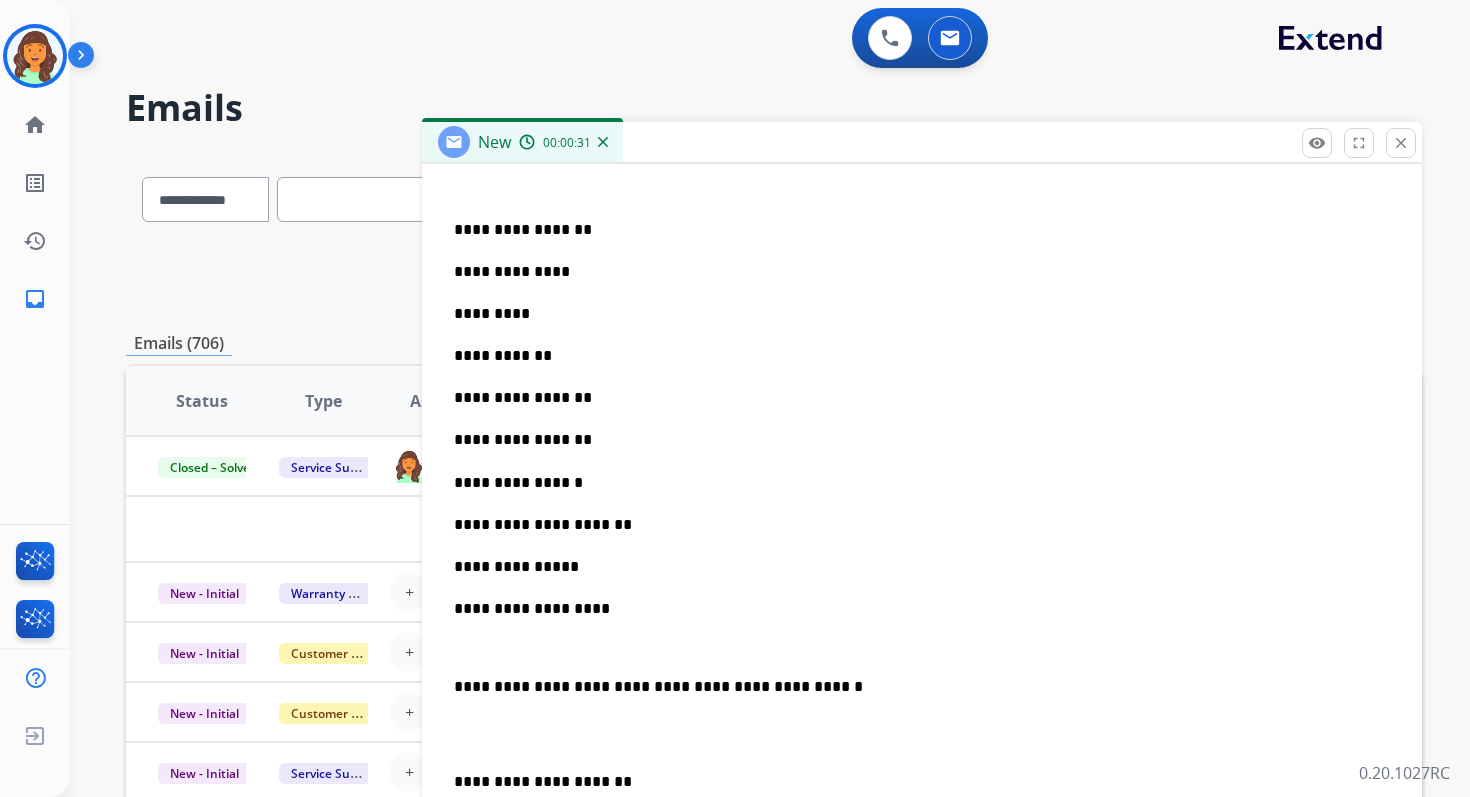scroll, scrollTop: 826, scrollLeft: 0, axis: vertical 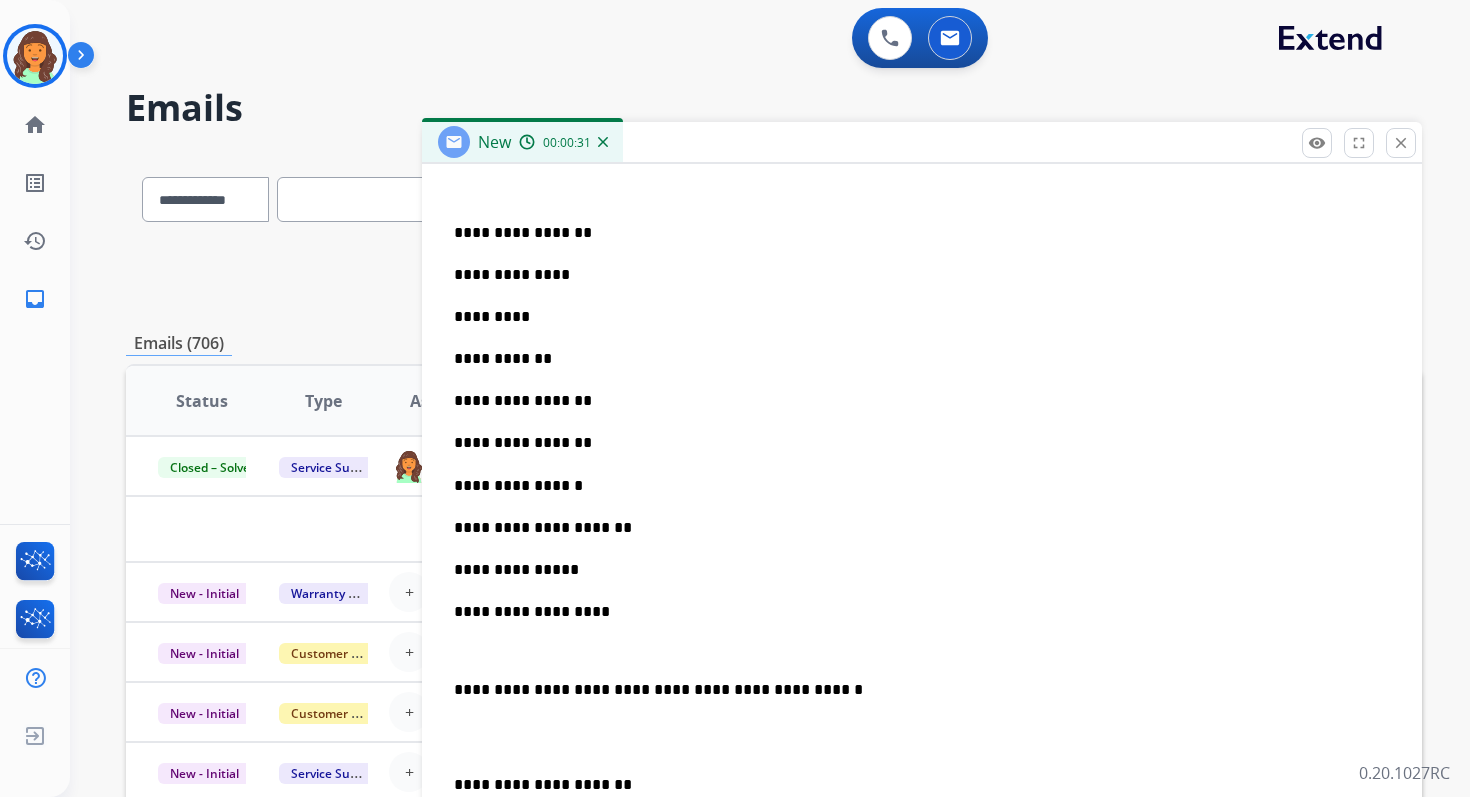 click on "**********" at bounding box center (914, 401) 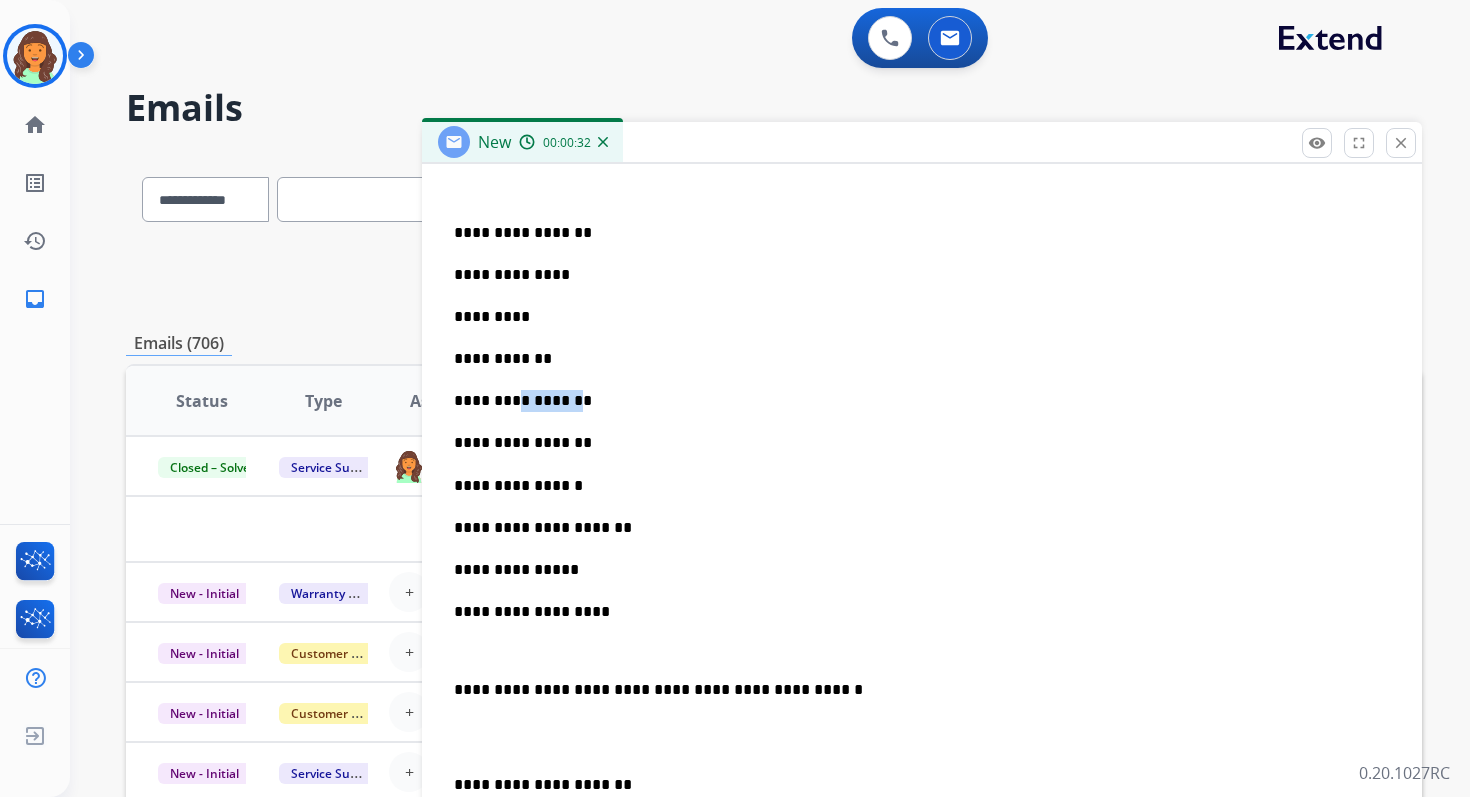 click on "**********" at bounding box center [914, 401] 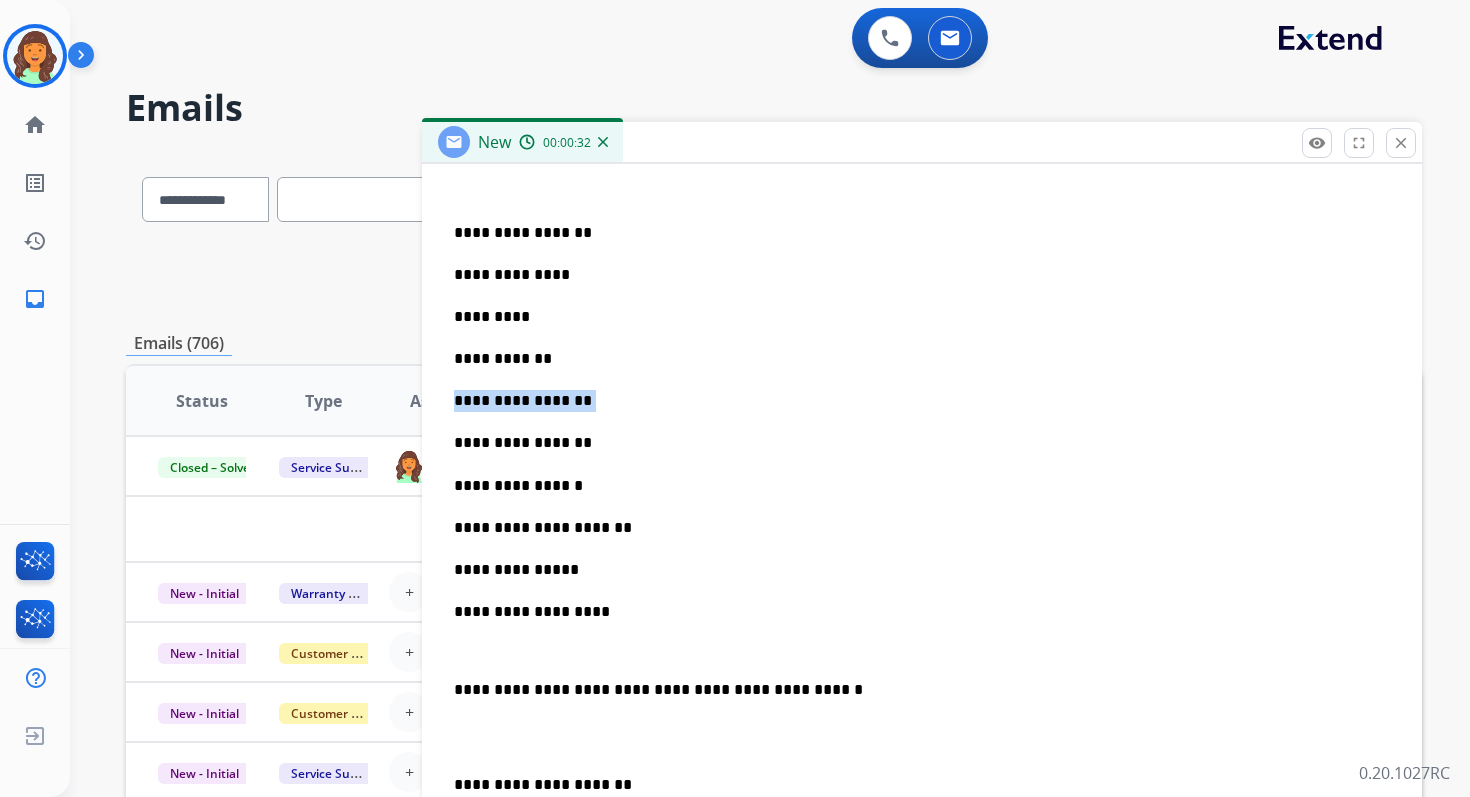 click on "**********" at bounding box center [914, 401] 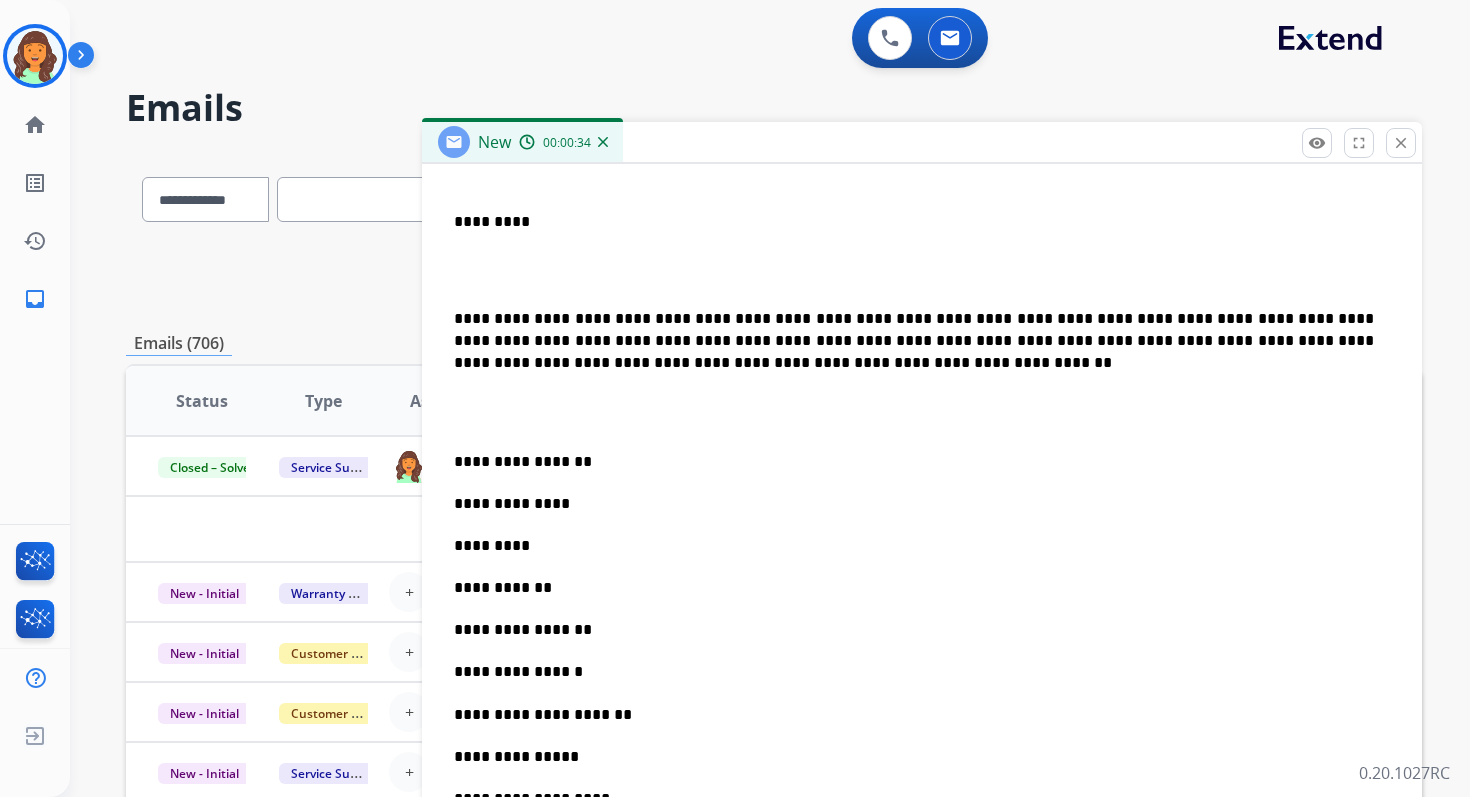 scroll, scrollTop: 569, scrollLeft: 0, axis: vertical 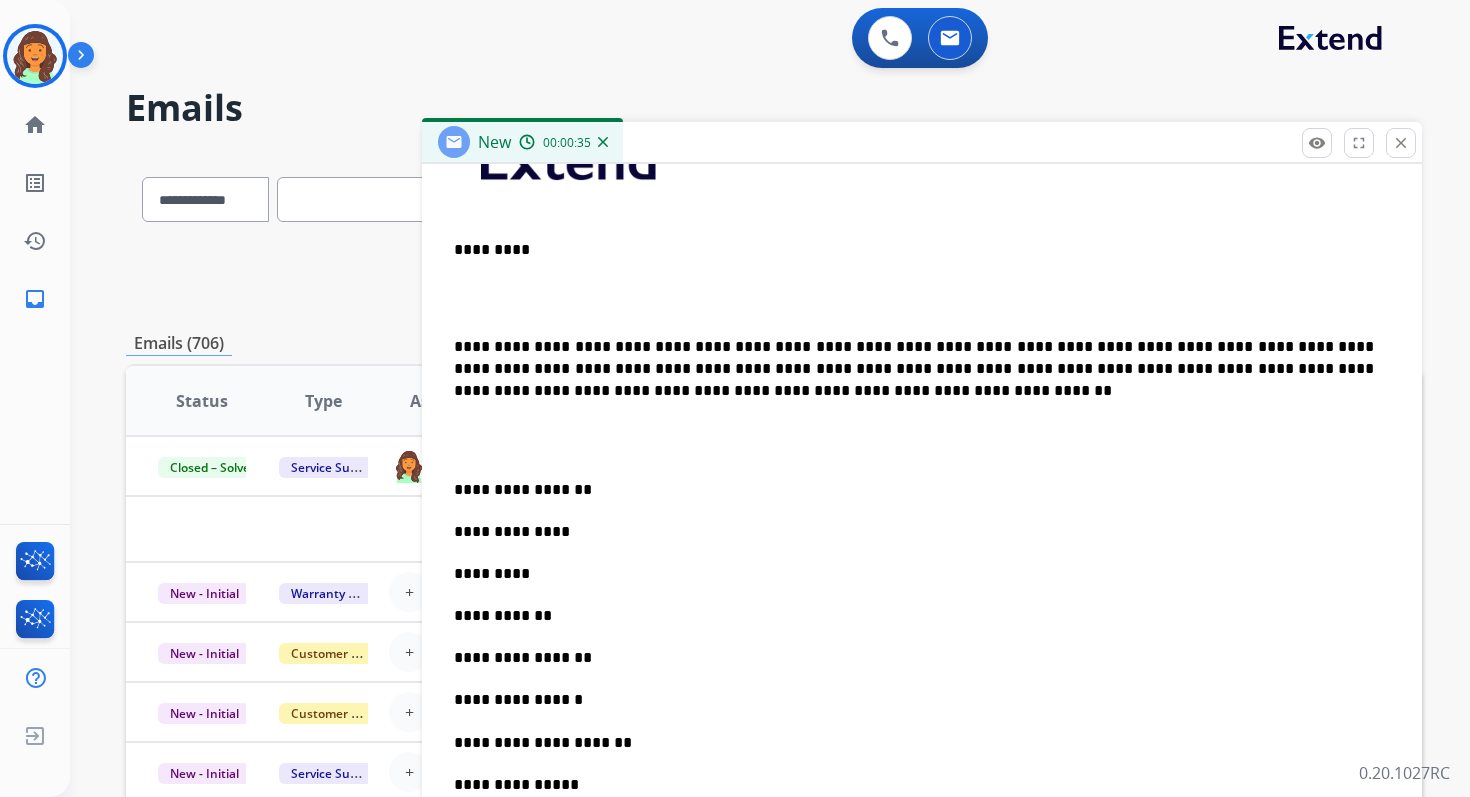 click on "**********" at bounding box center [922, 701] 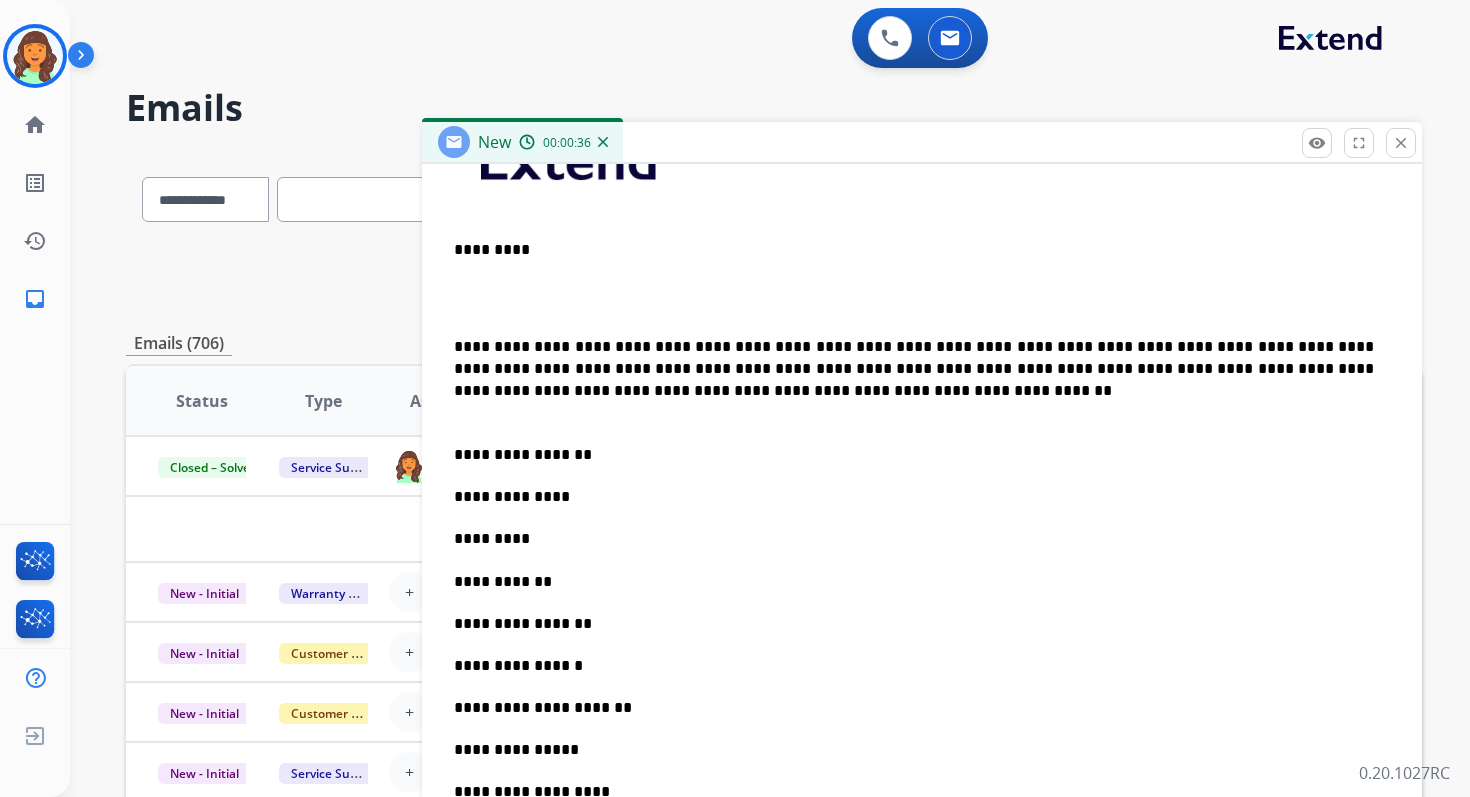 click at bounding box center [914, 297] 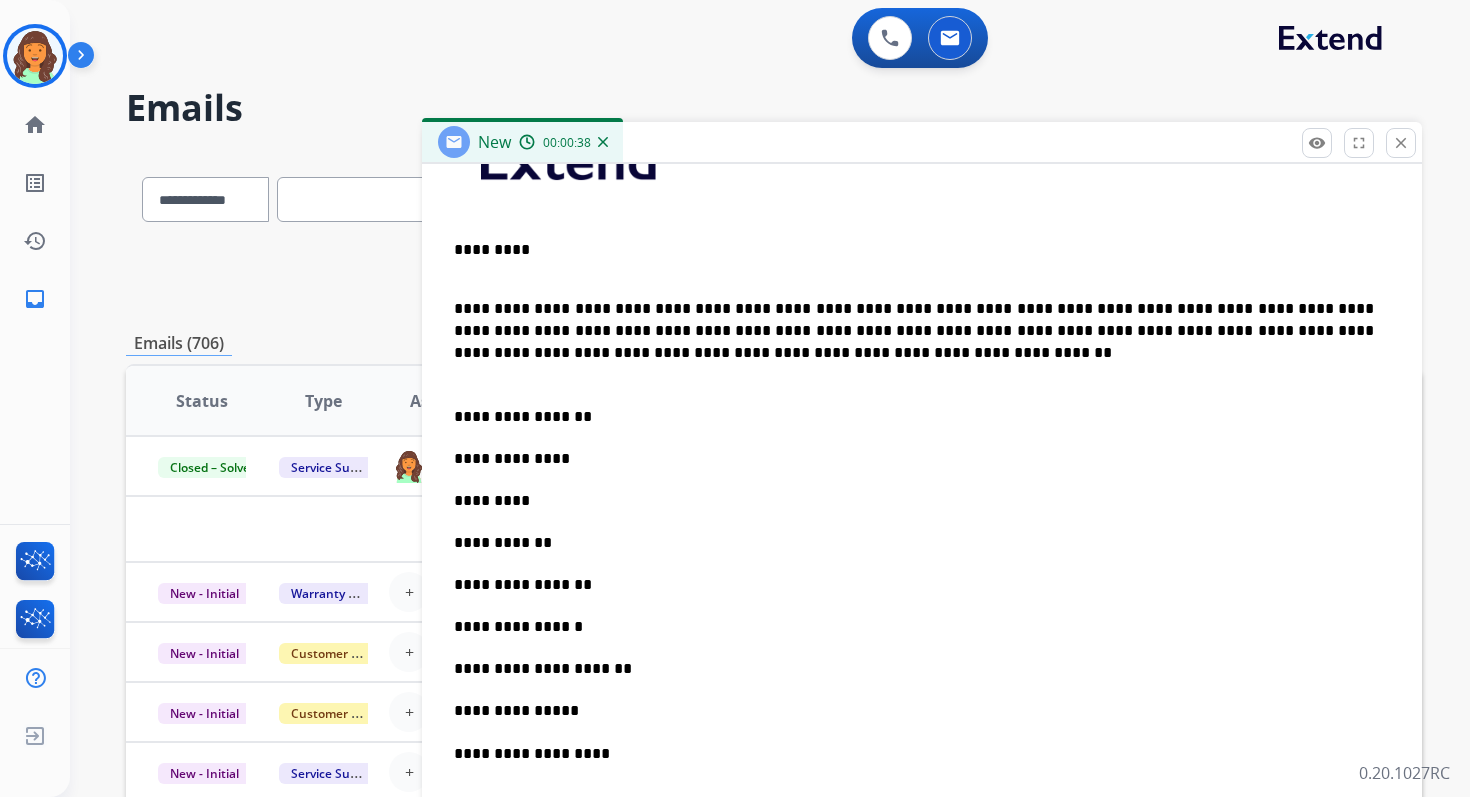 click on "*********" at bounding box center [914, 259] 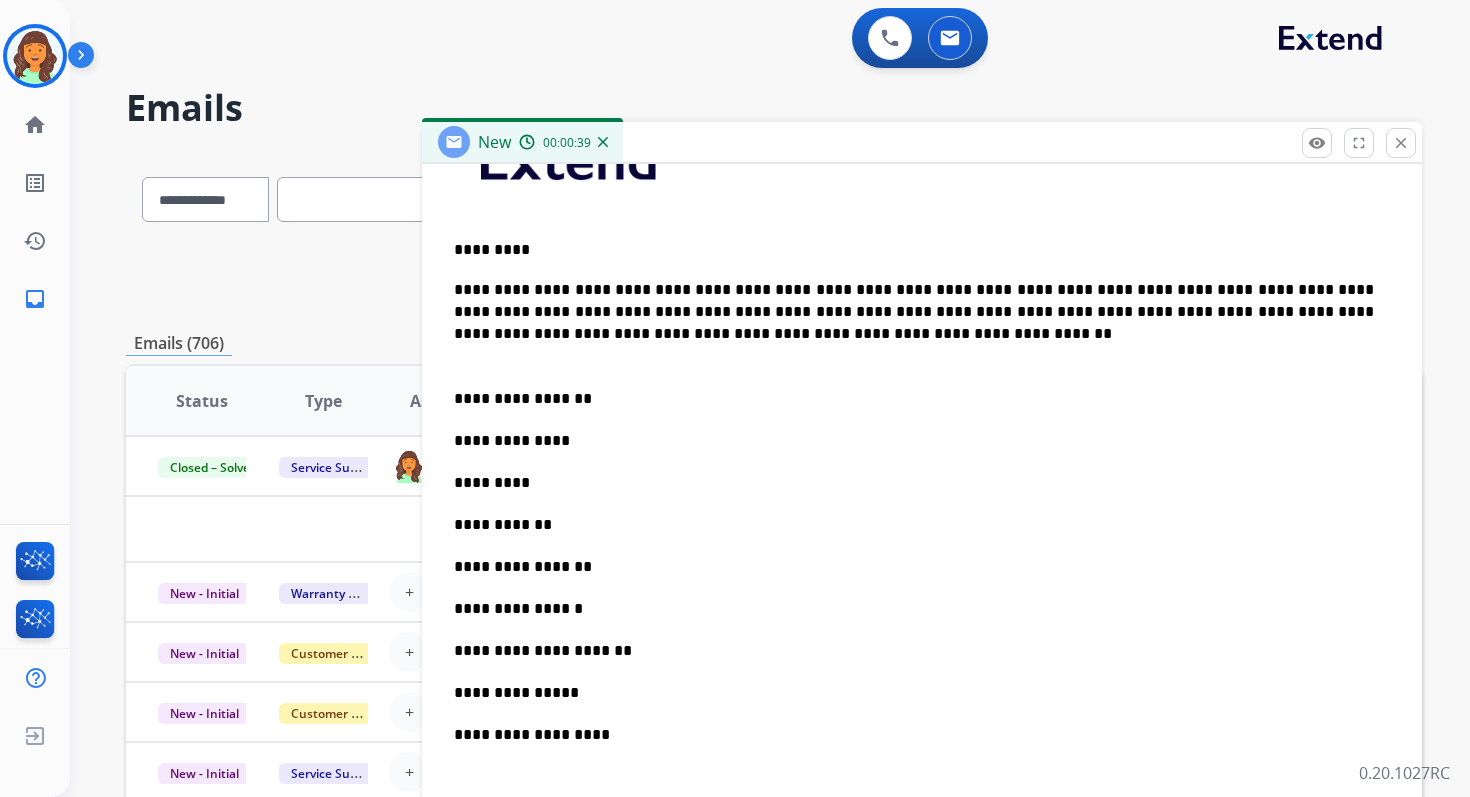 click on "**********" at bounding box center [914, 323] 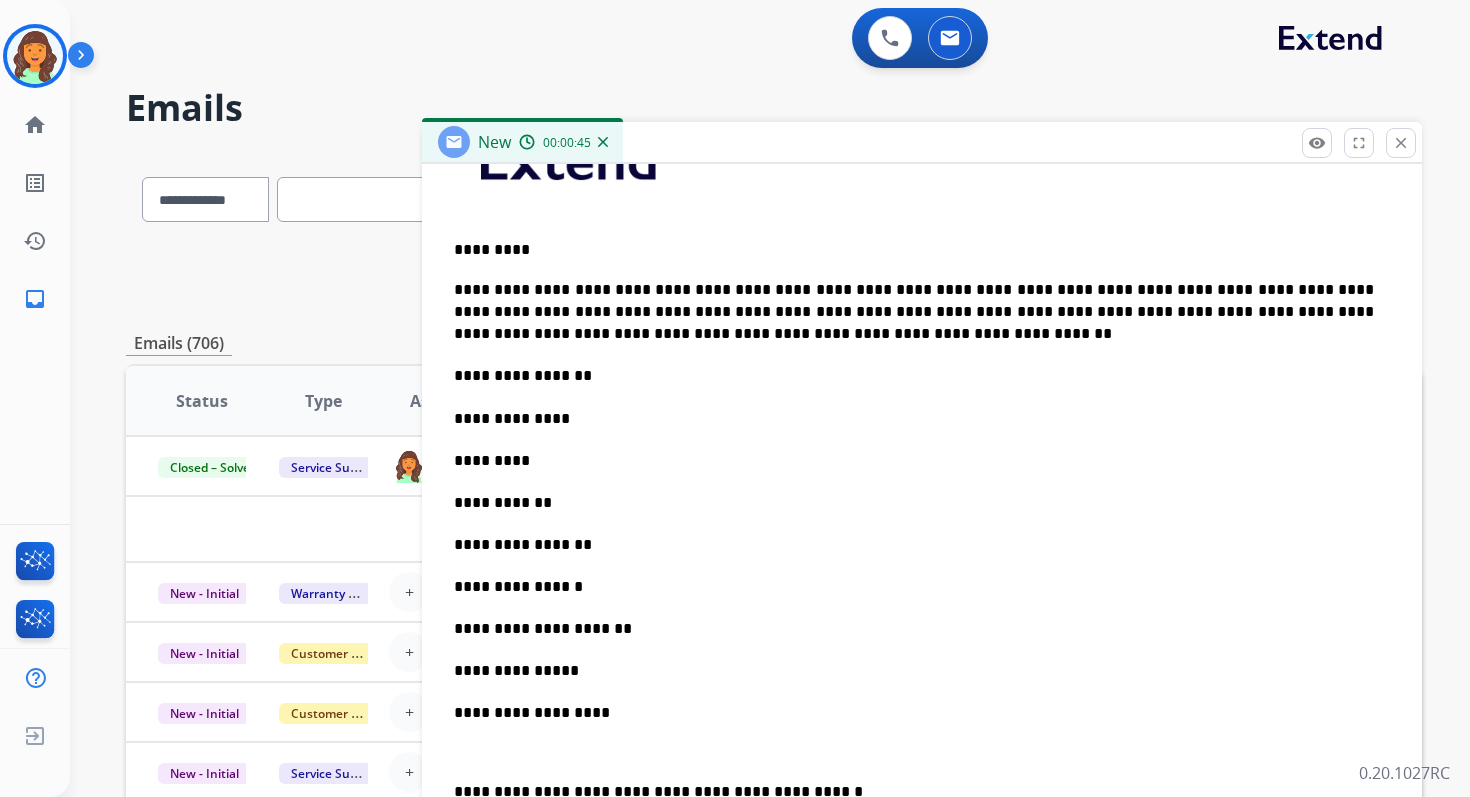 click on "**********" at bounding box center (914, 419) 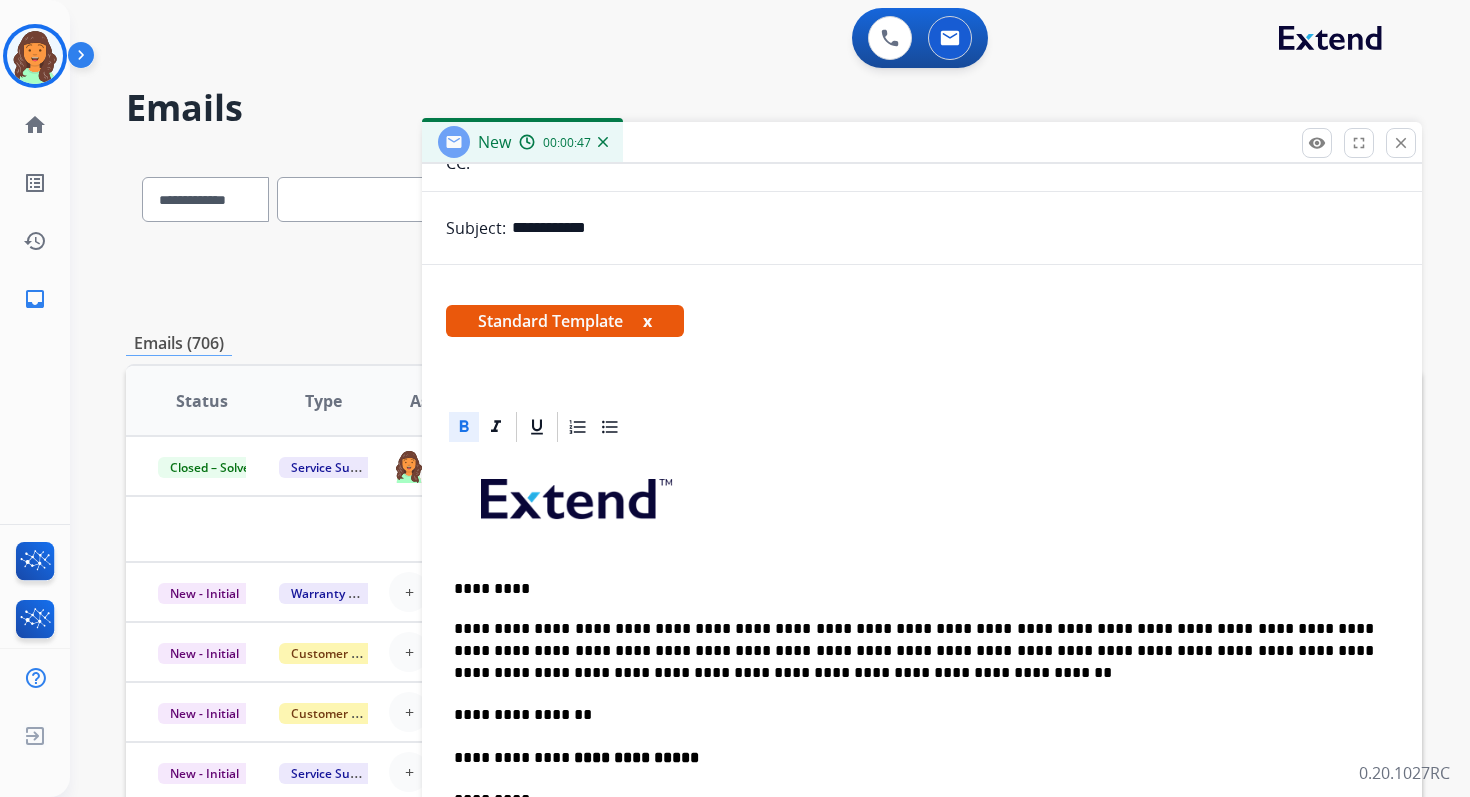 scroll, scrollTop: 216, scrollLeft: 0, axis: vertical 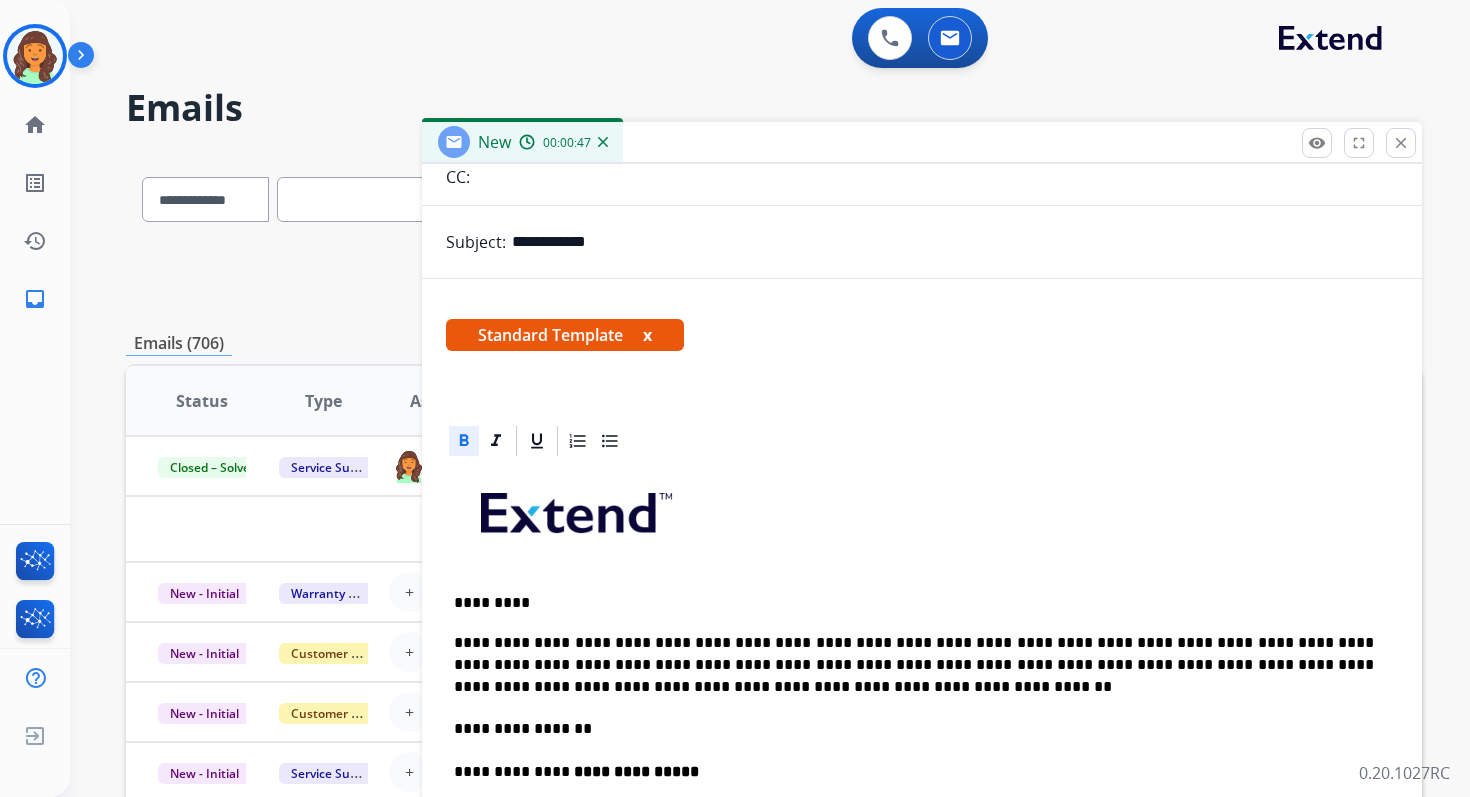click on "**********" at bounding box center (955, 242) 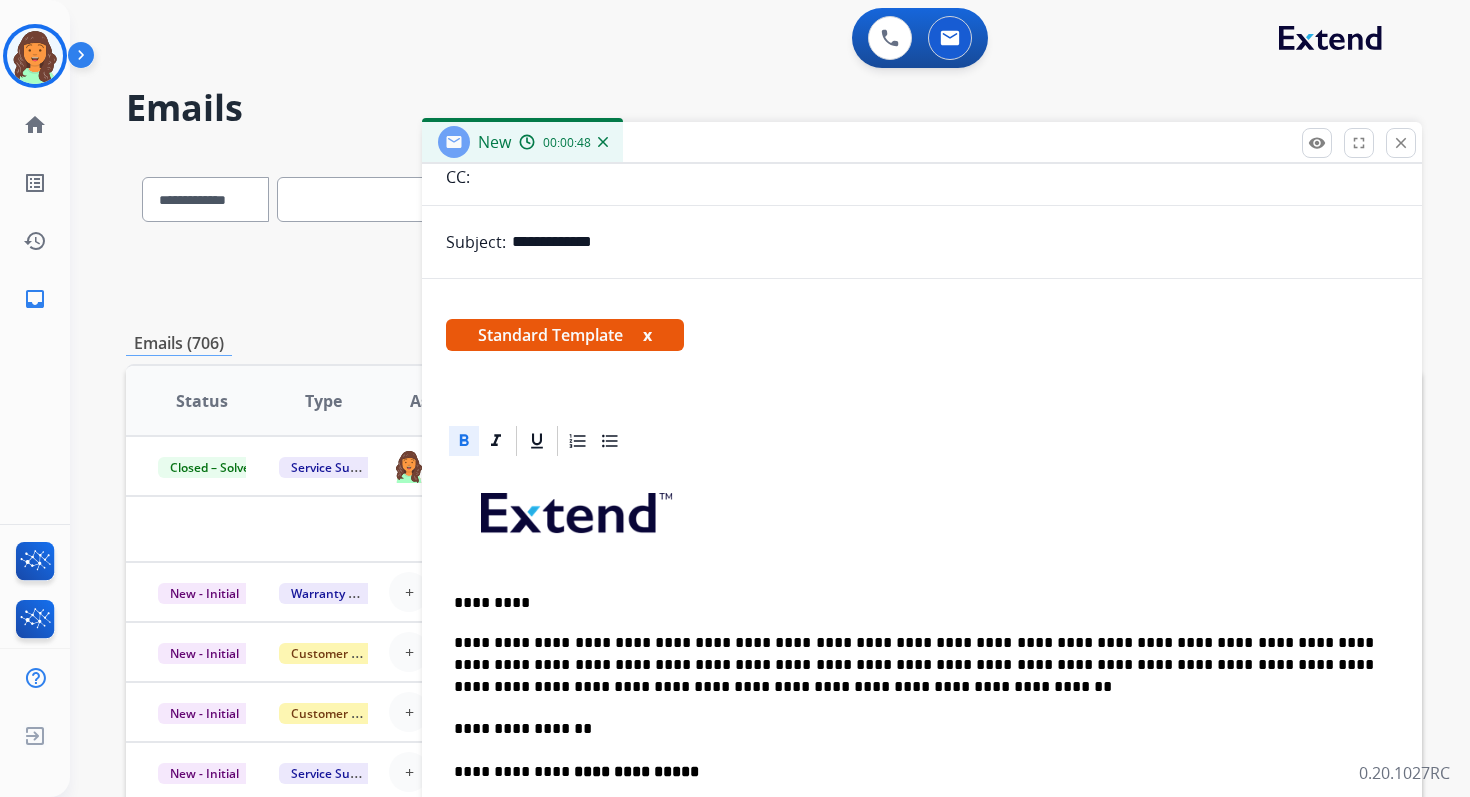 paste on "**********" 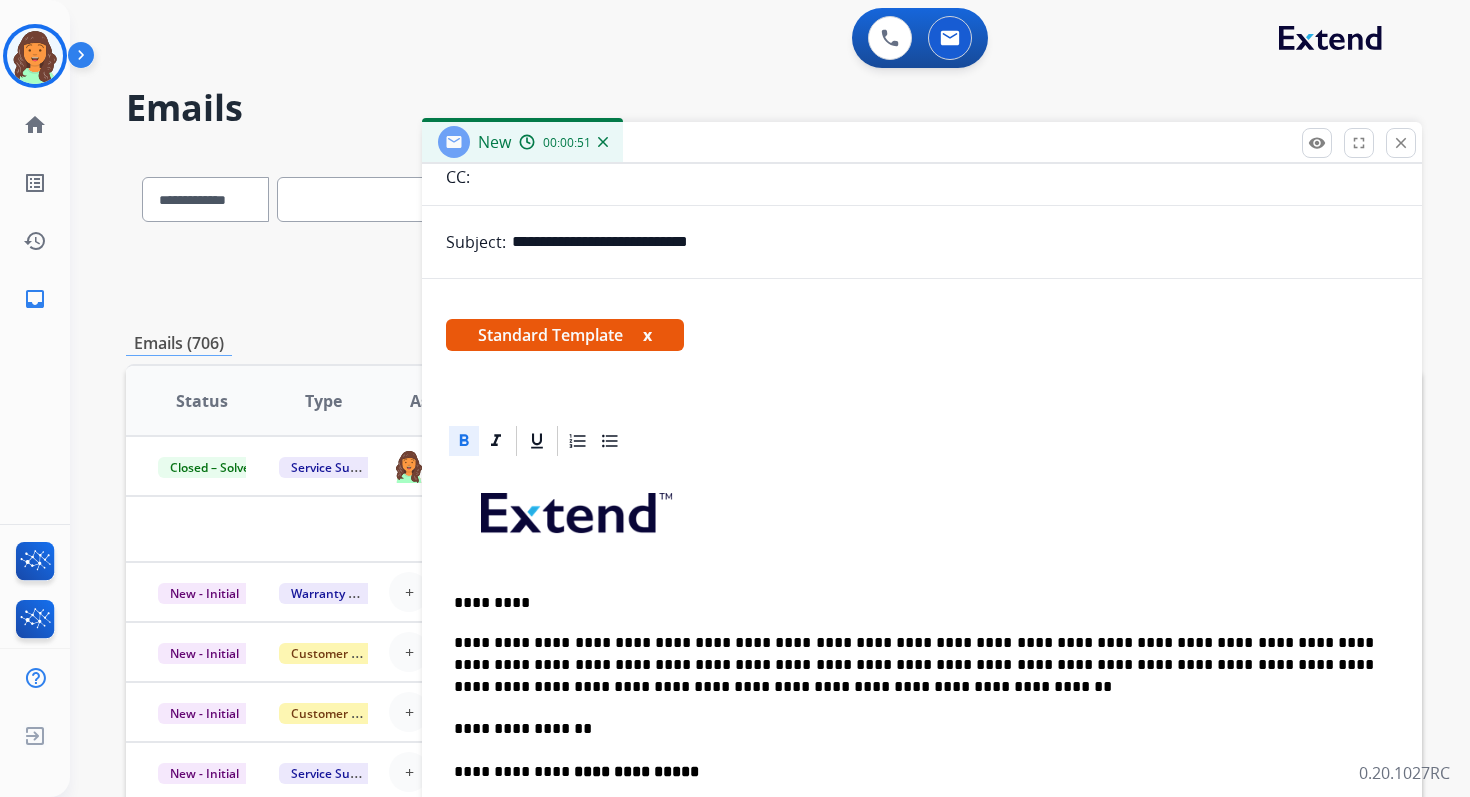 paste on "**********" 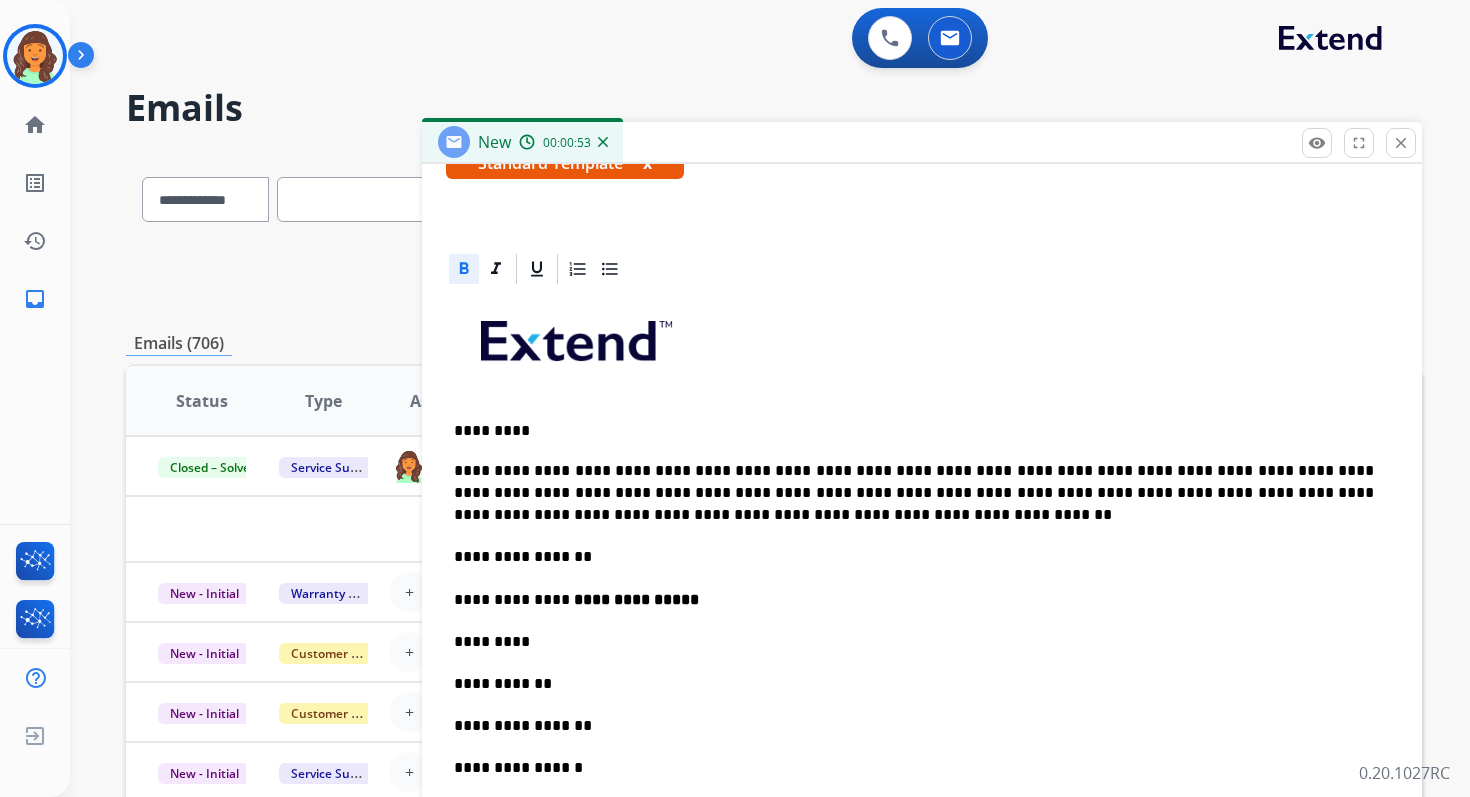 scroll, scrollTop: 480, scrollLeft: 0, axis: vertical 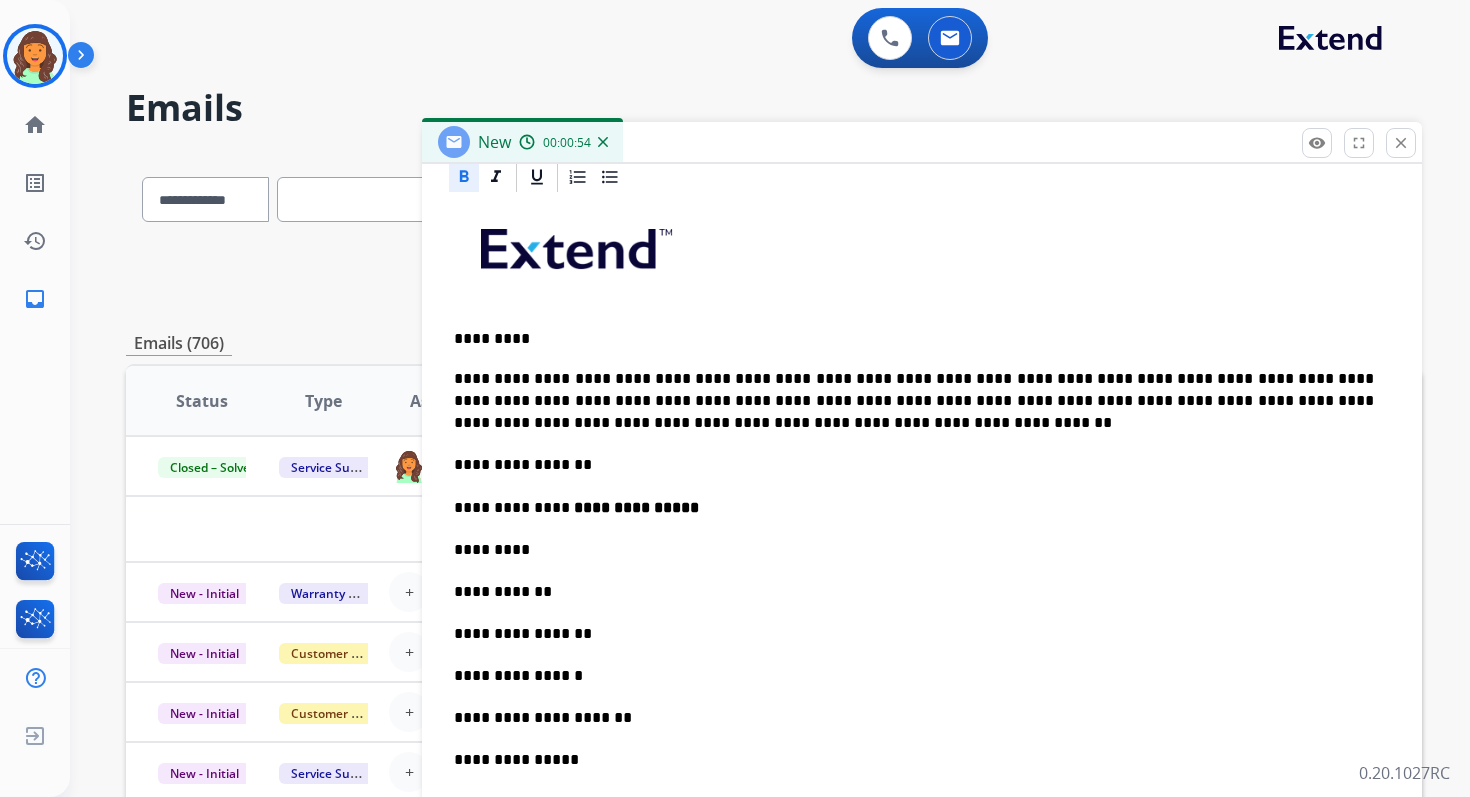 type on "**********" 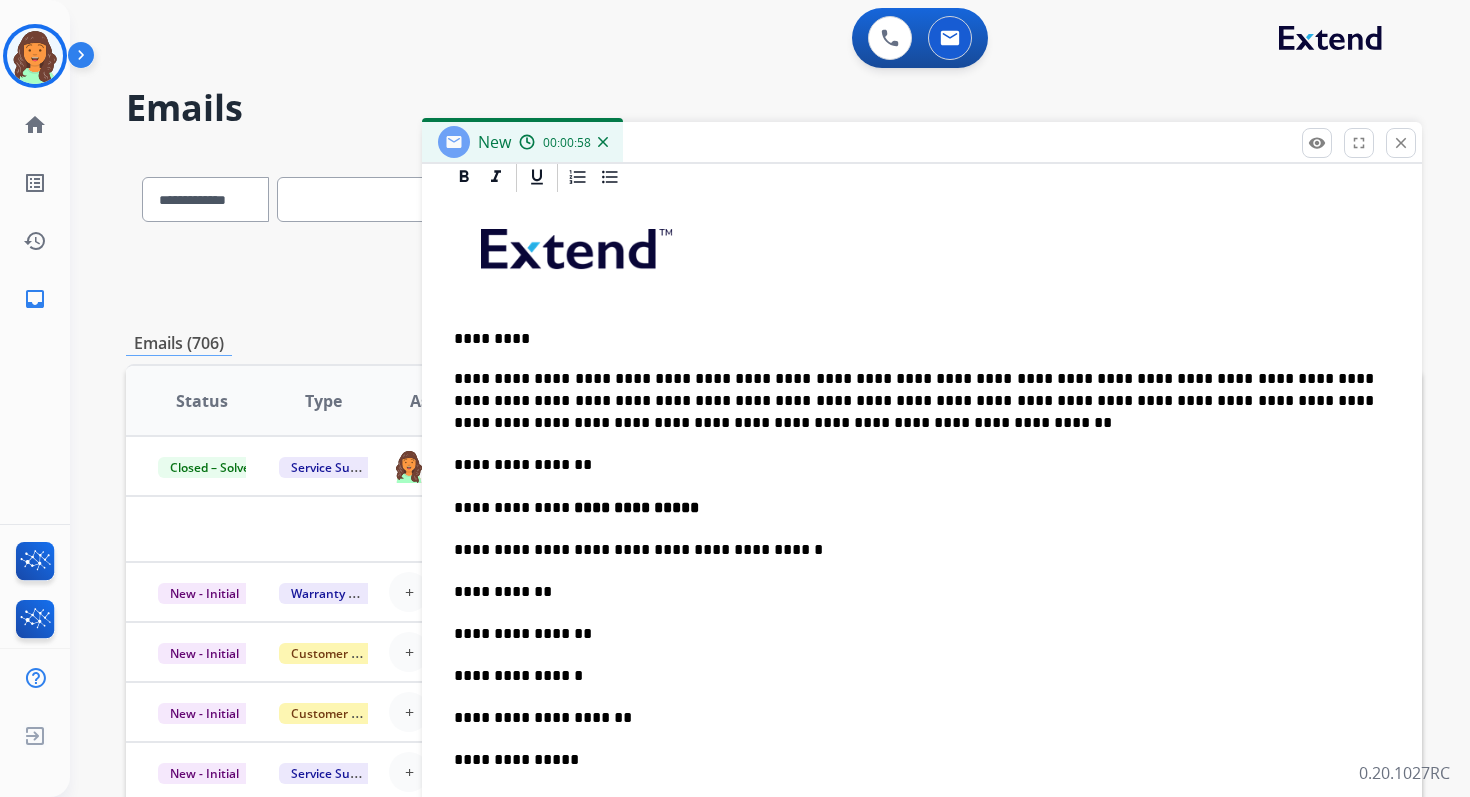 click on "**********" at bounding box center (914, 592) 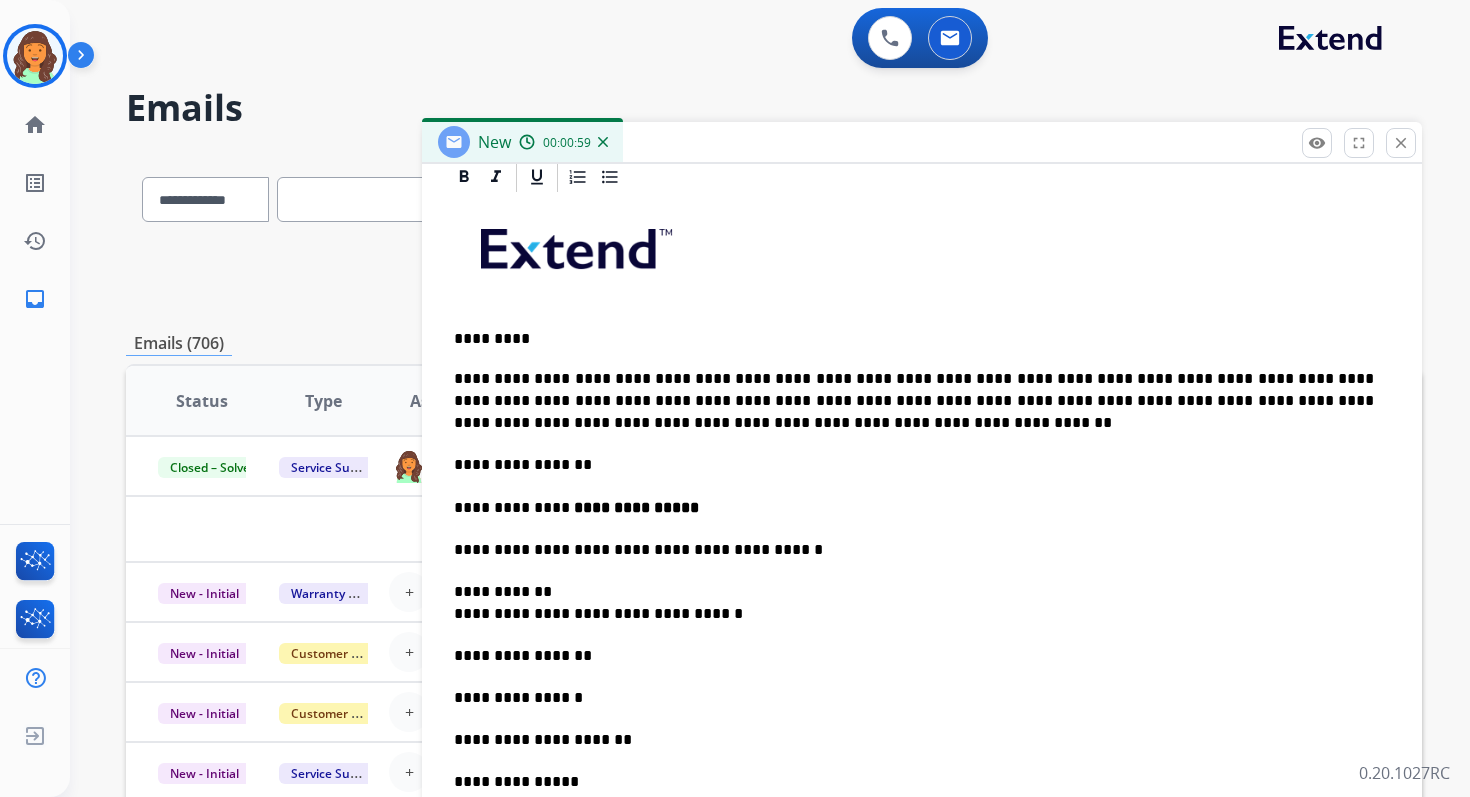 click on "**********" at bounding box center [922, 744] 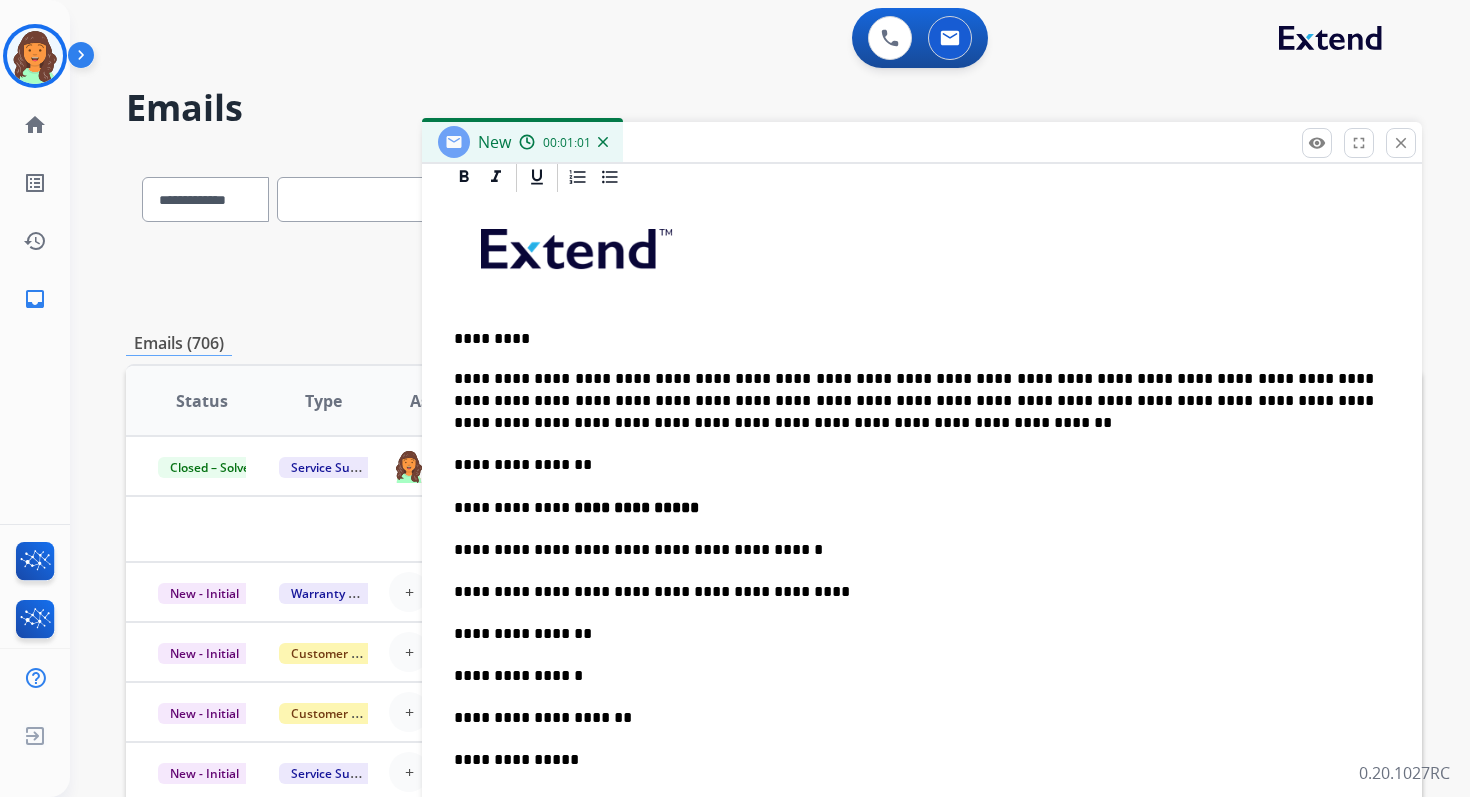 click on "**********" at bounding box center [914, 634] 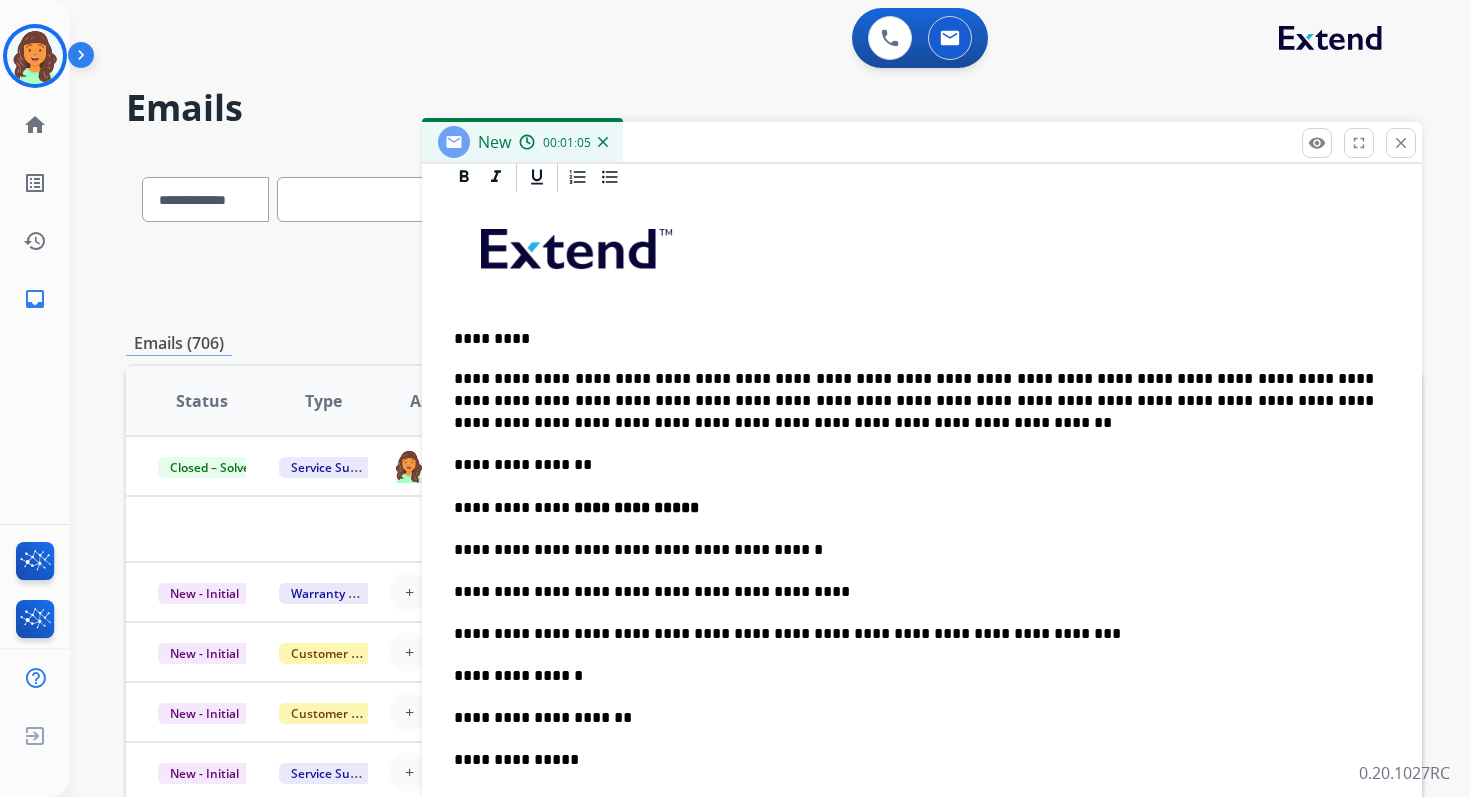 click on "**********" at bounding box center (914, 676) 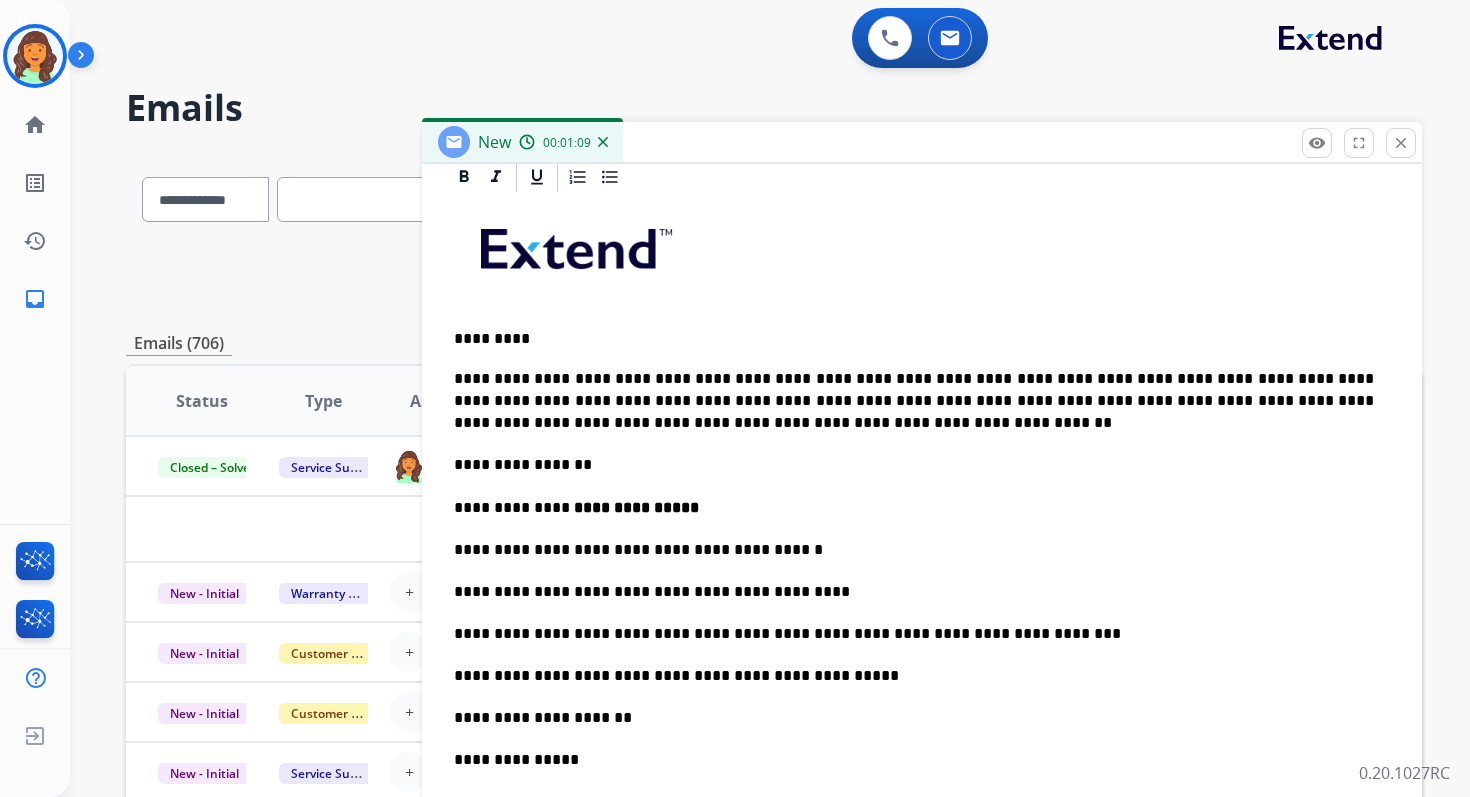 click on "**********" at bounding box center [914, 718] 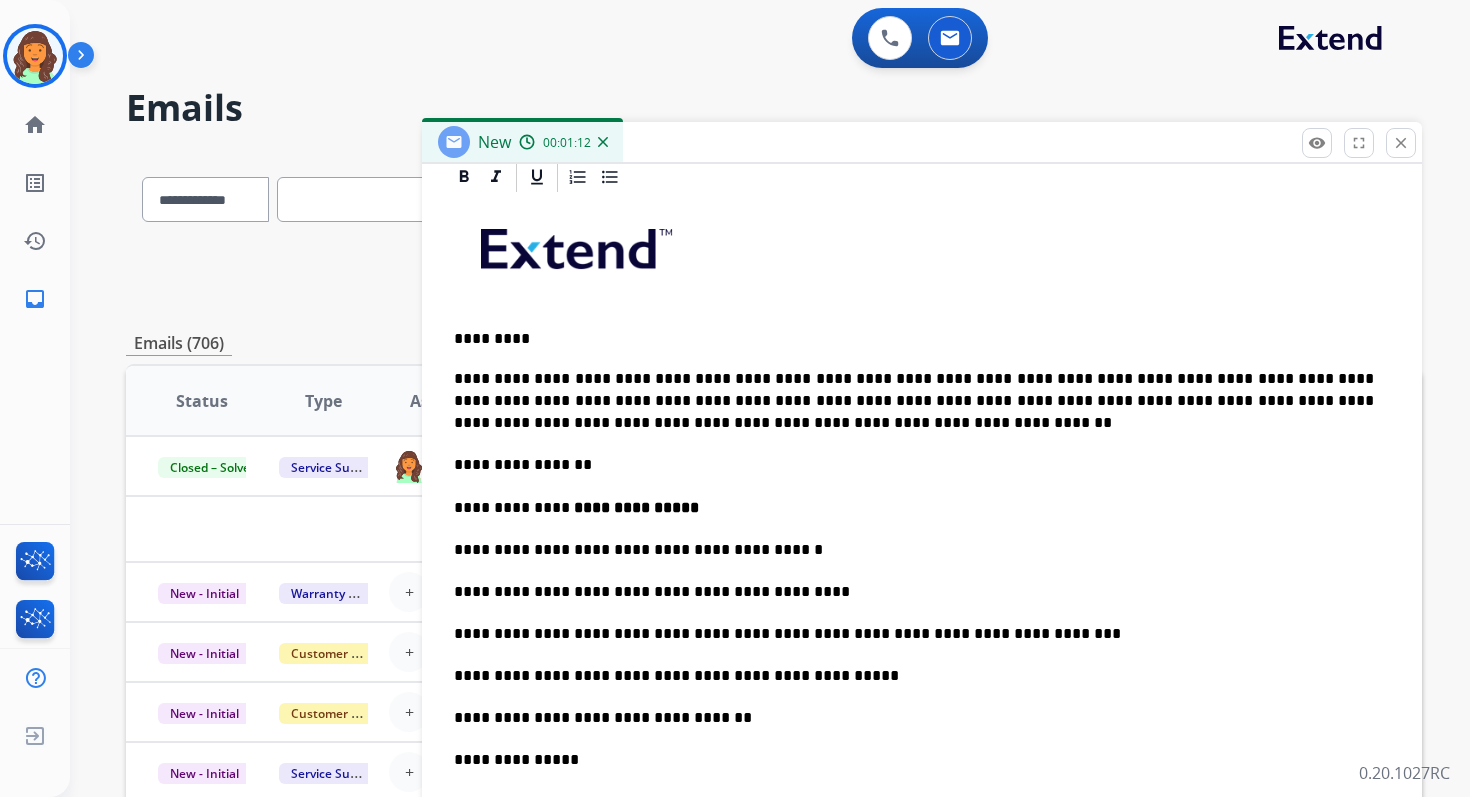click on "**********" at bounding box center (914, 760) 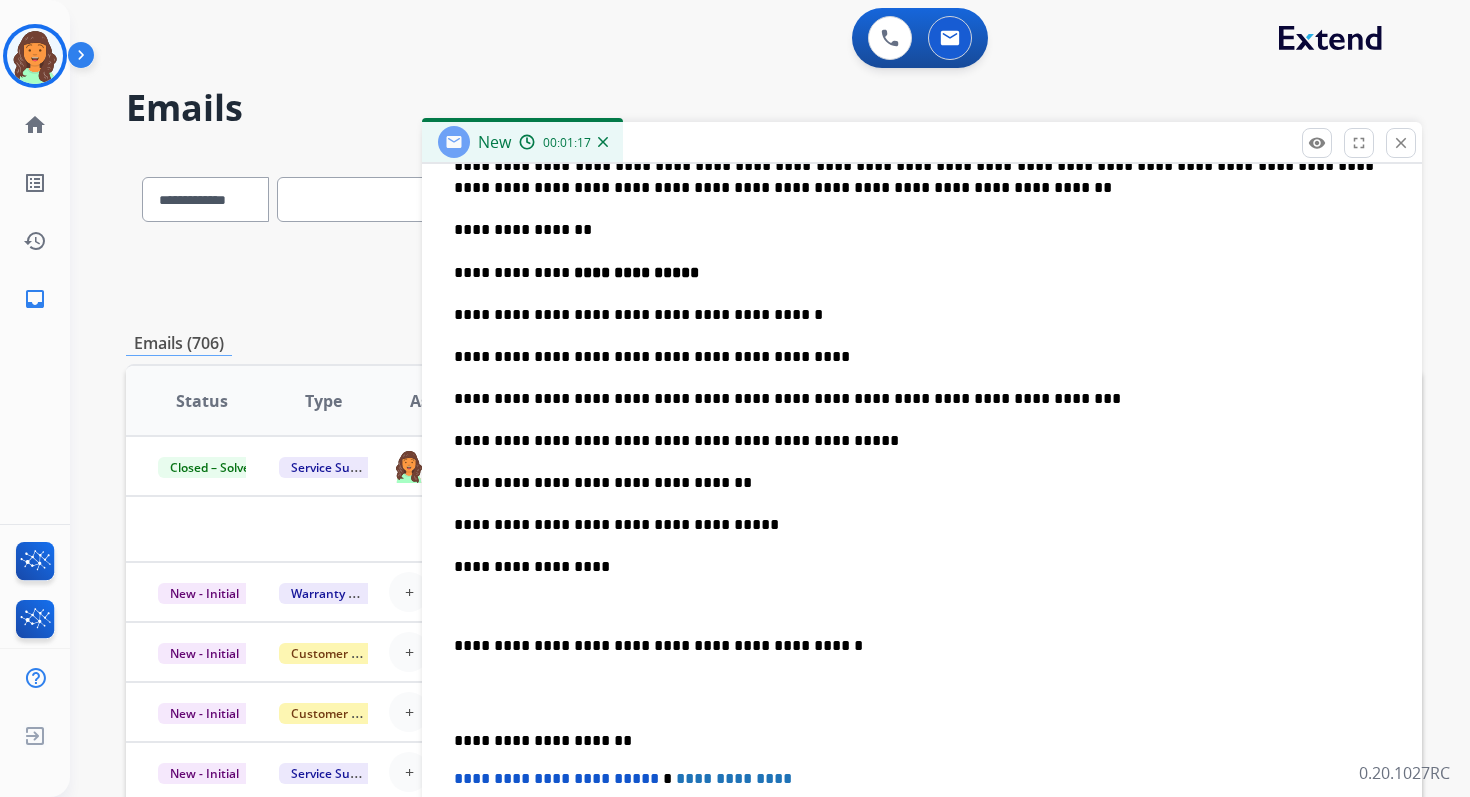 scroll, scrollTop: 745, scrollLeft: 0, axis: vertical 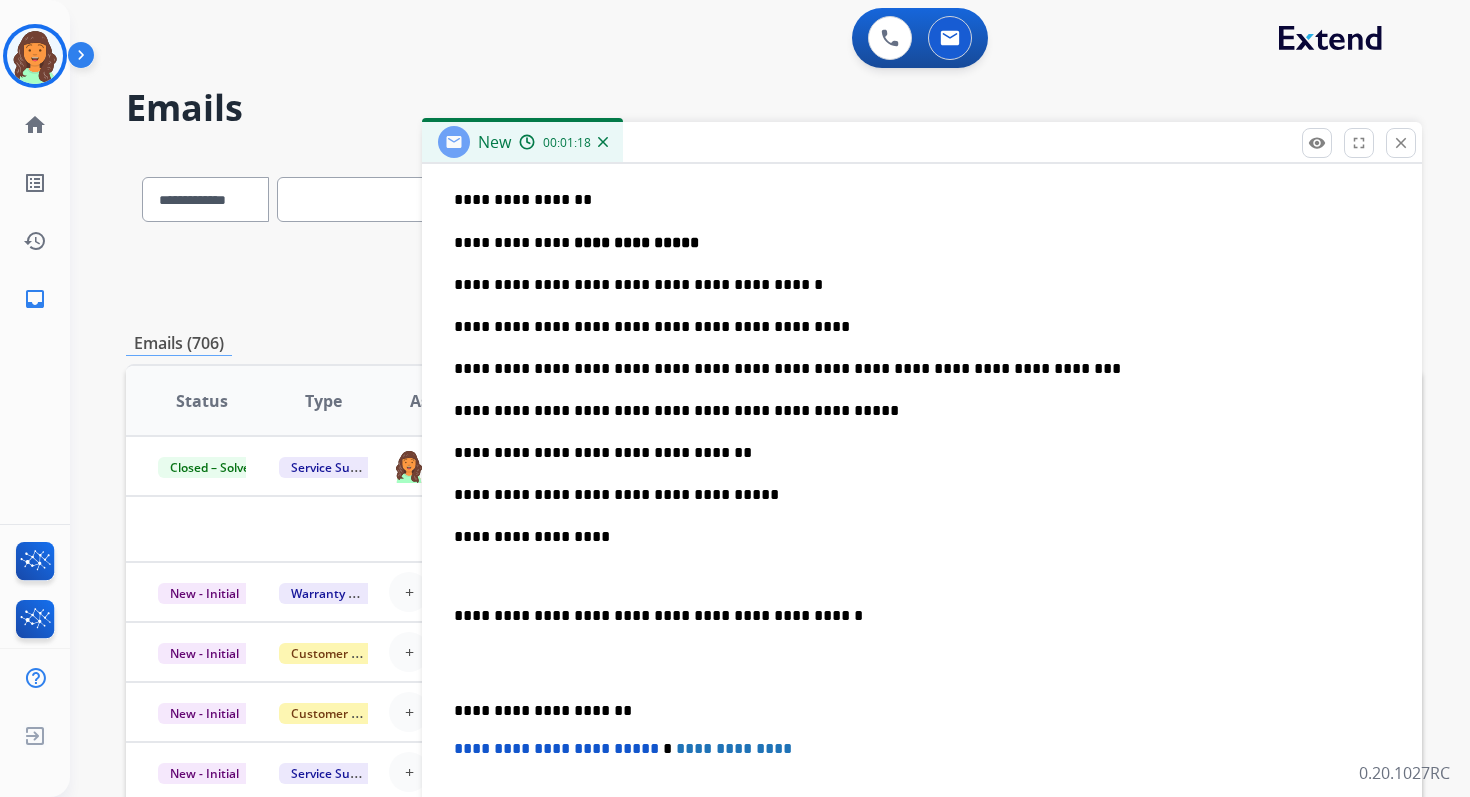click on "**********" at bounding box center [914, 537] 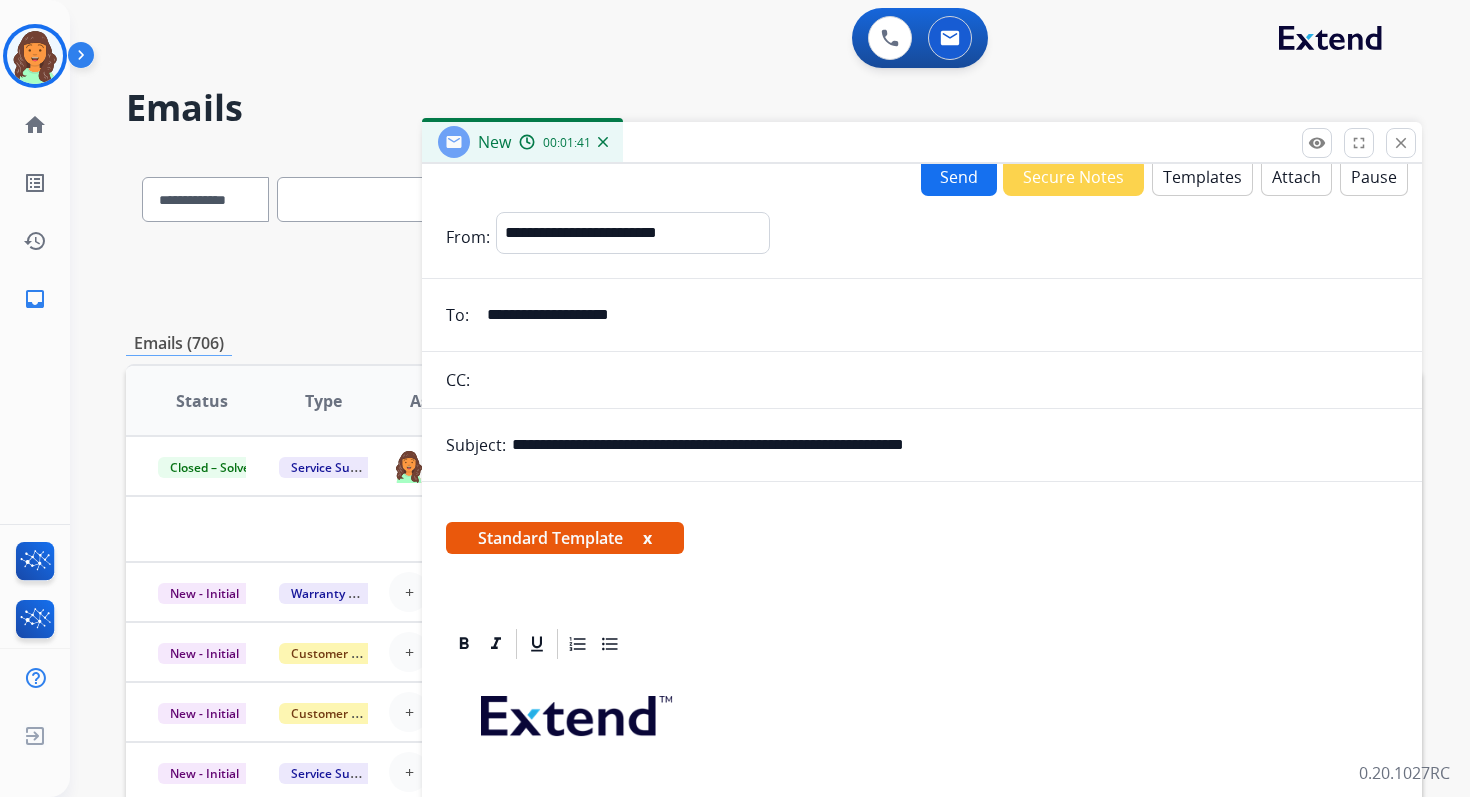 scroll, scrollTop: 0, scrollLeft: 0, axis: both 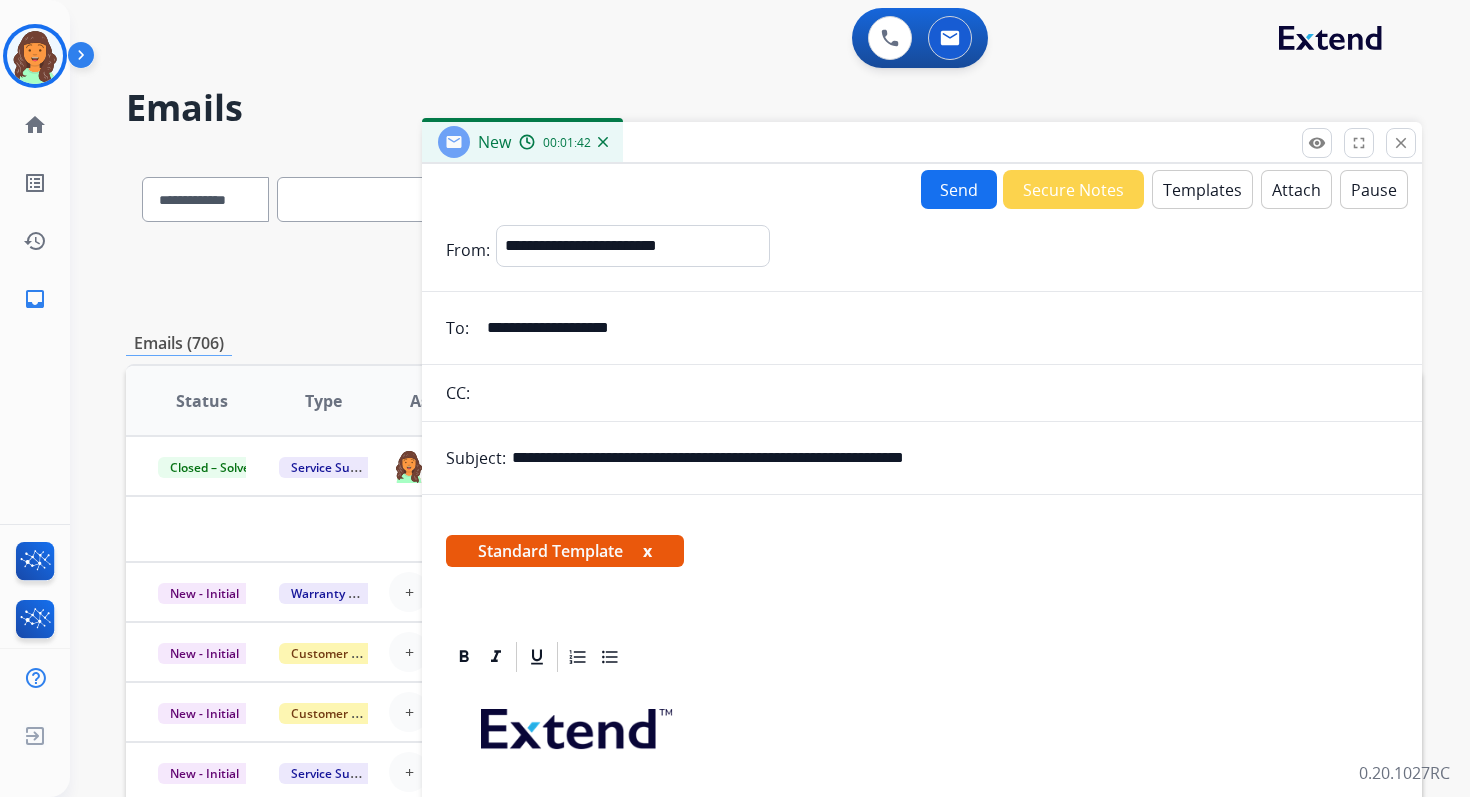 click on "Attach" at bounding box center (1296, 189) 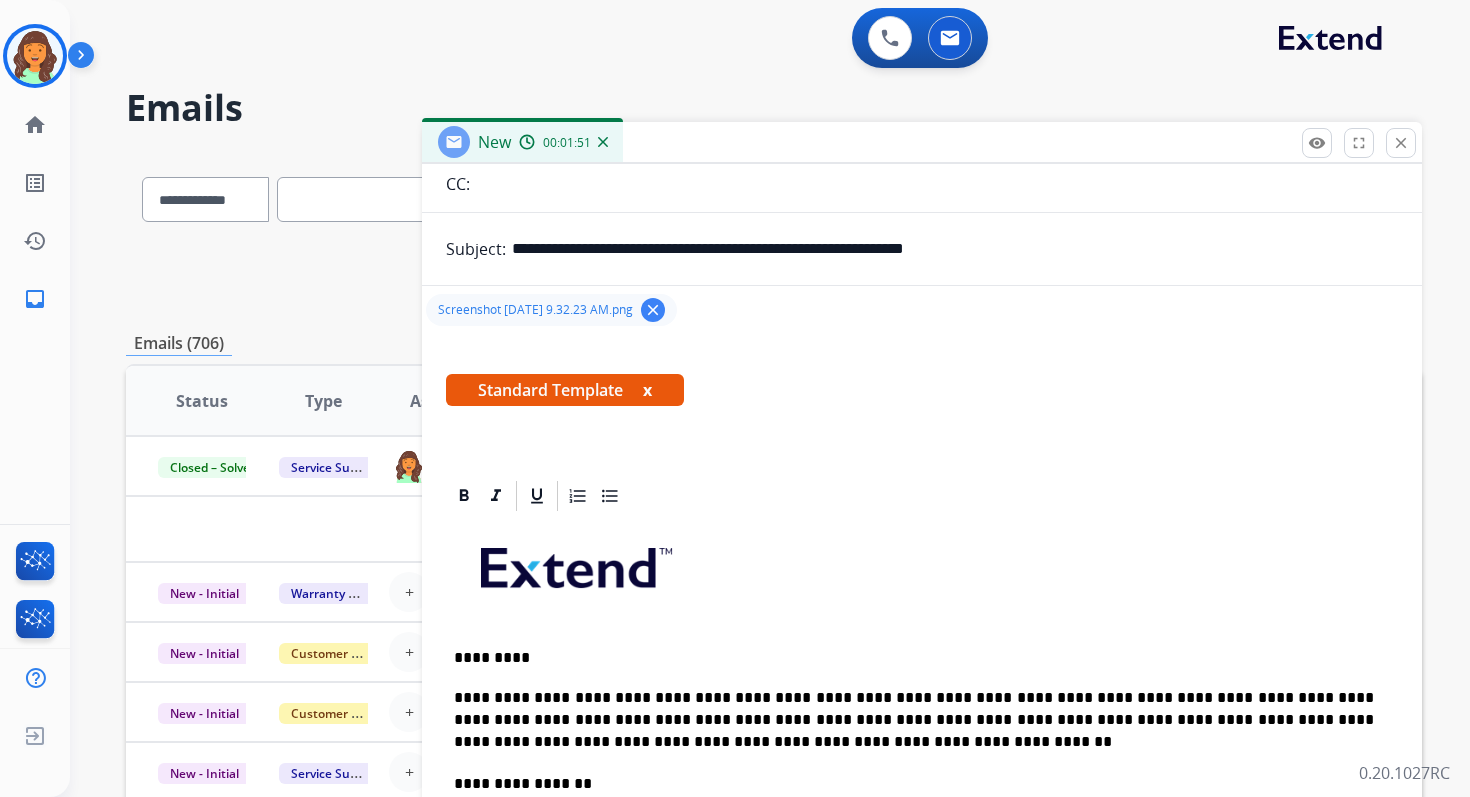 scroll, scrollTop: 0, scrollLeft: 0, axis: both 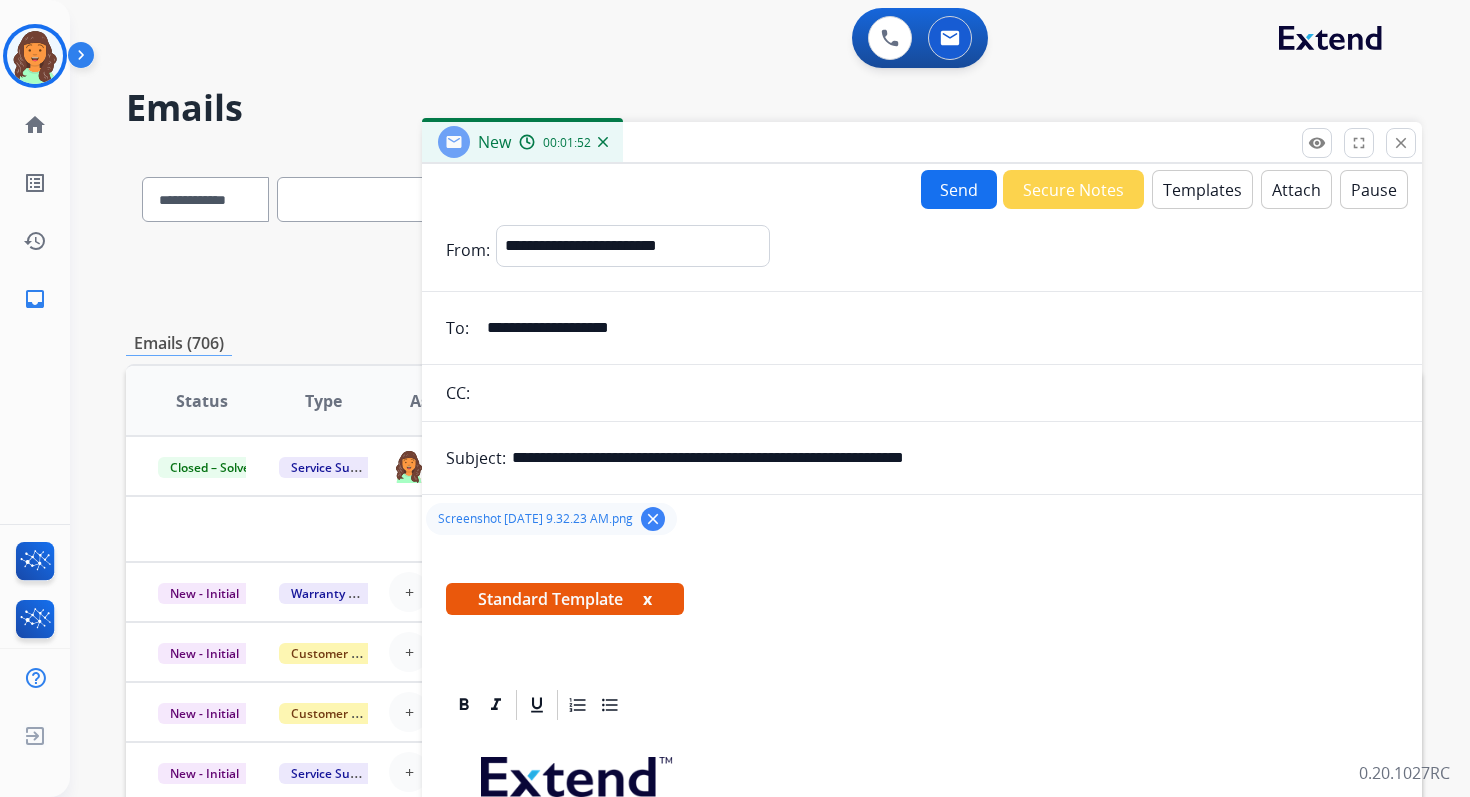 click on "Send" at bounding box center (959, 189) 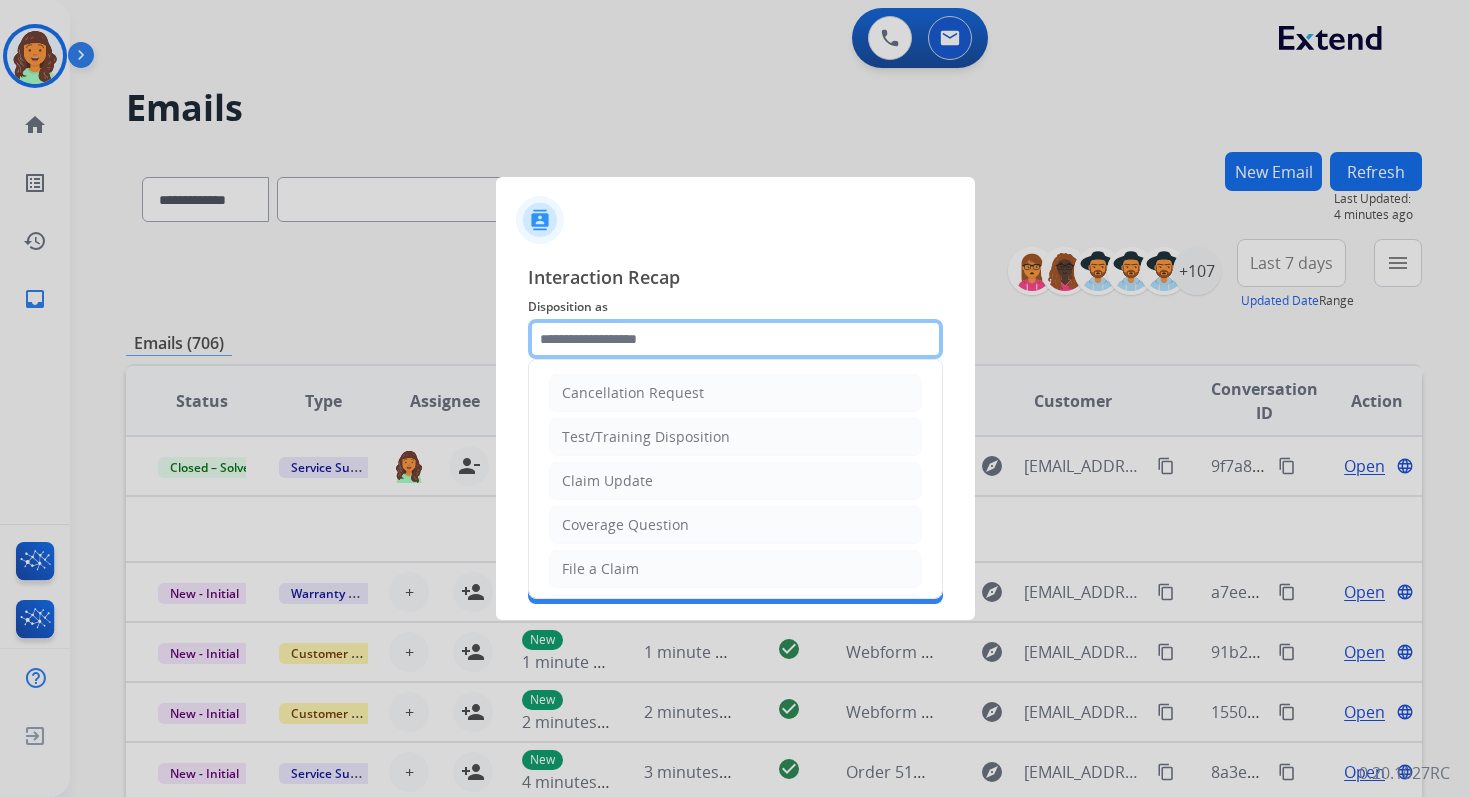 click 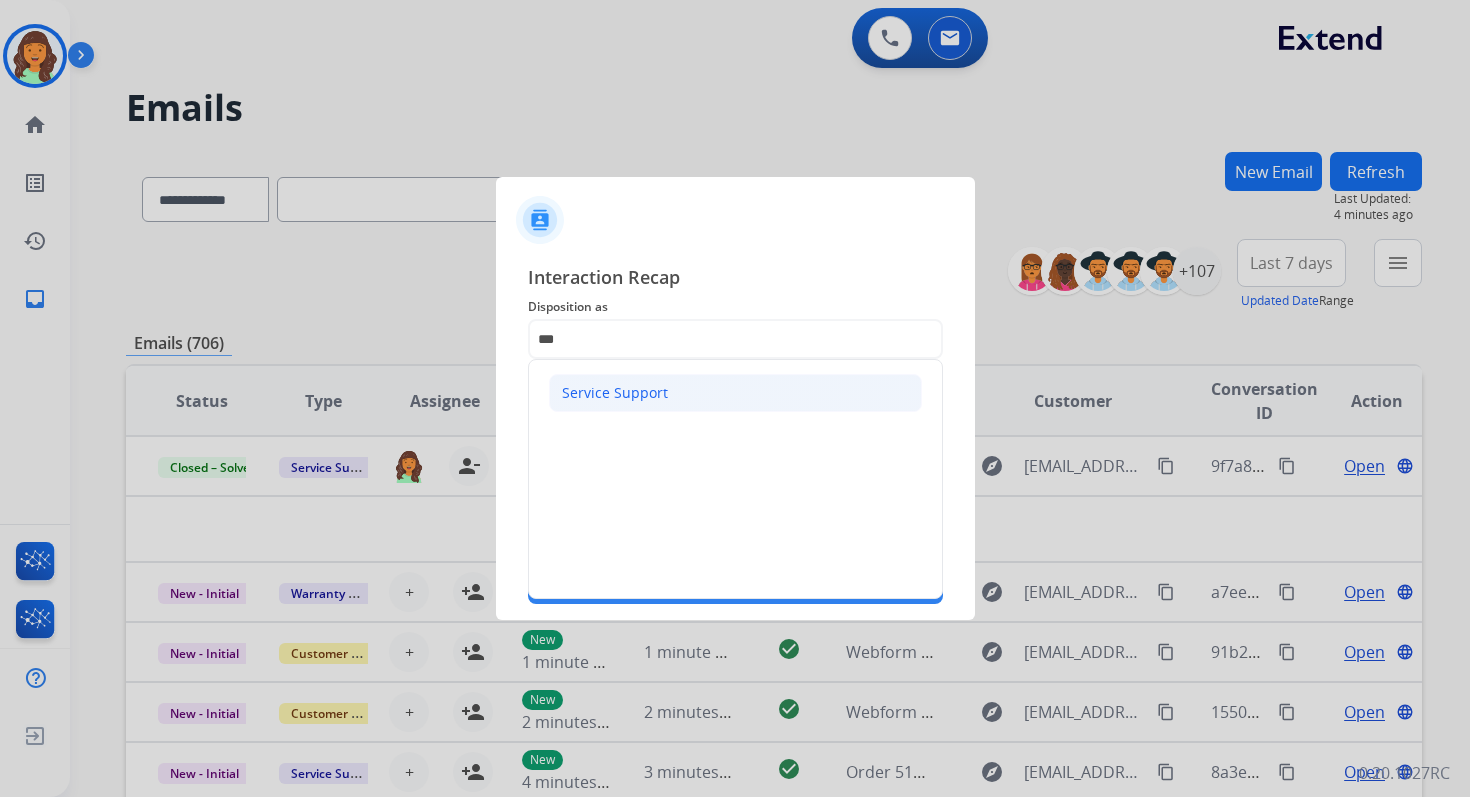 click on "Service Support" 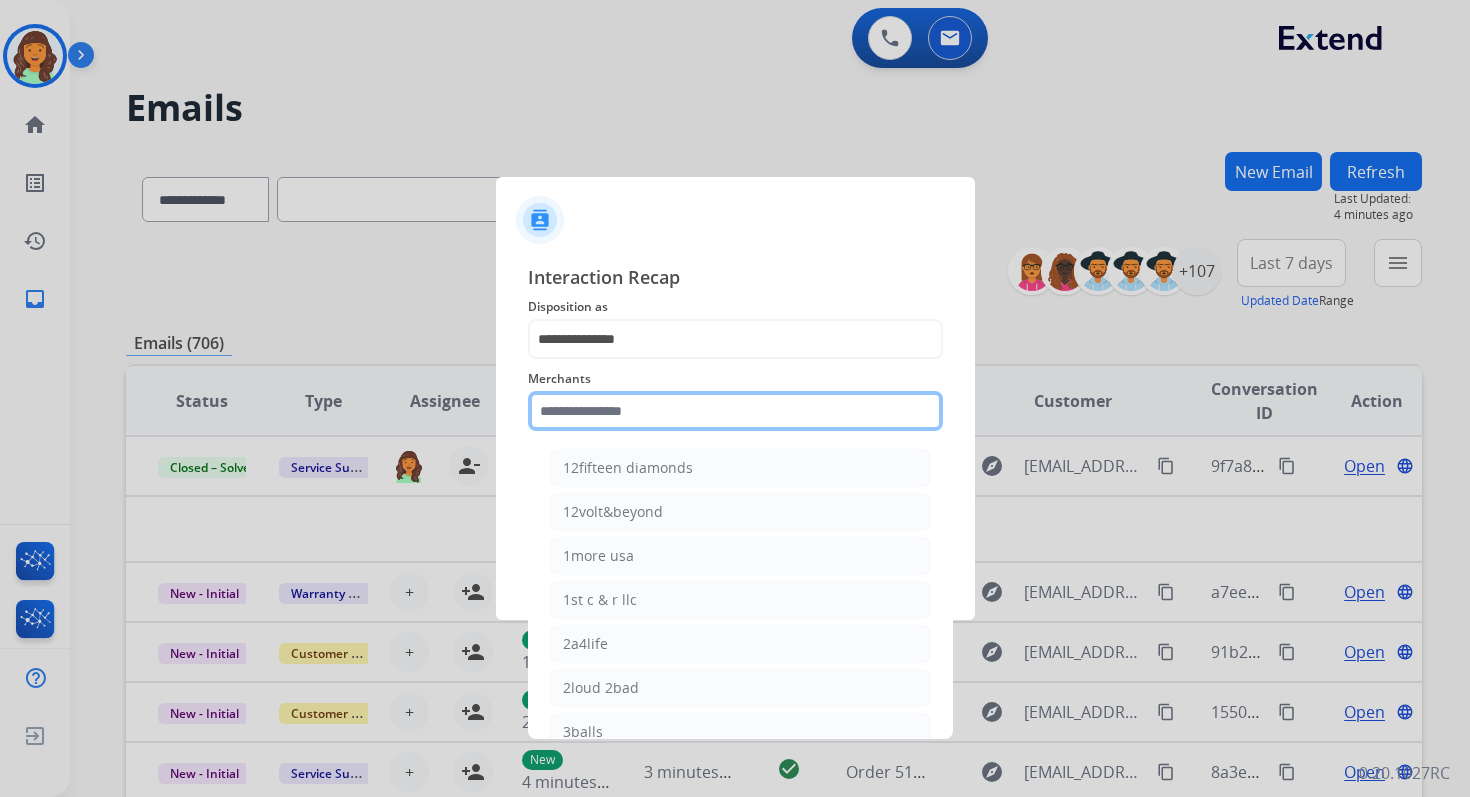 click 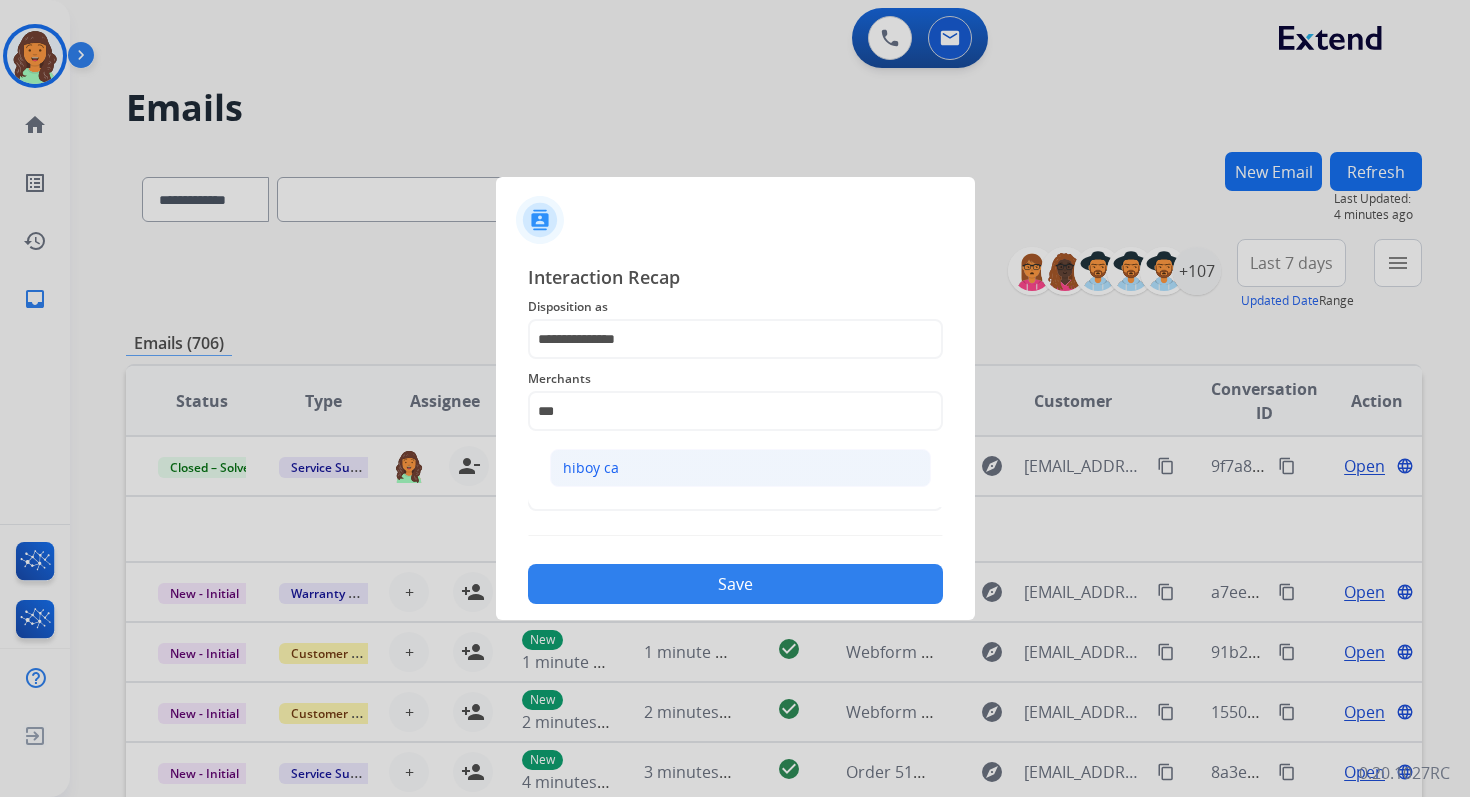 click on "hiboy ca" 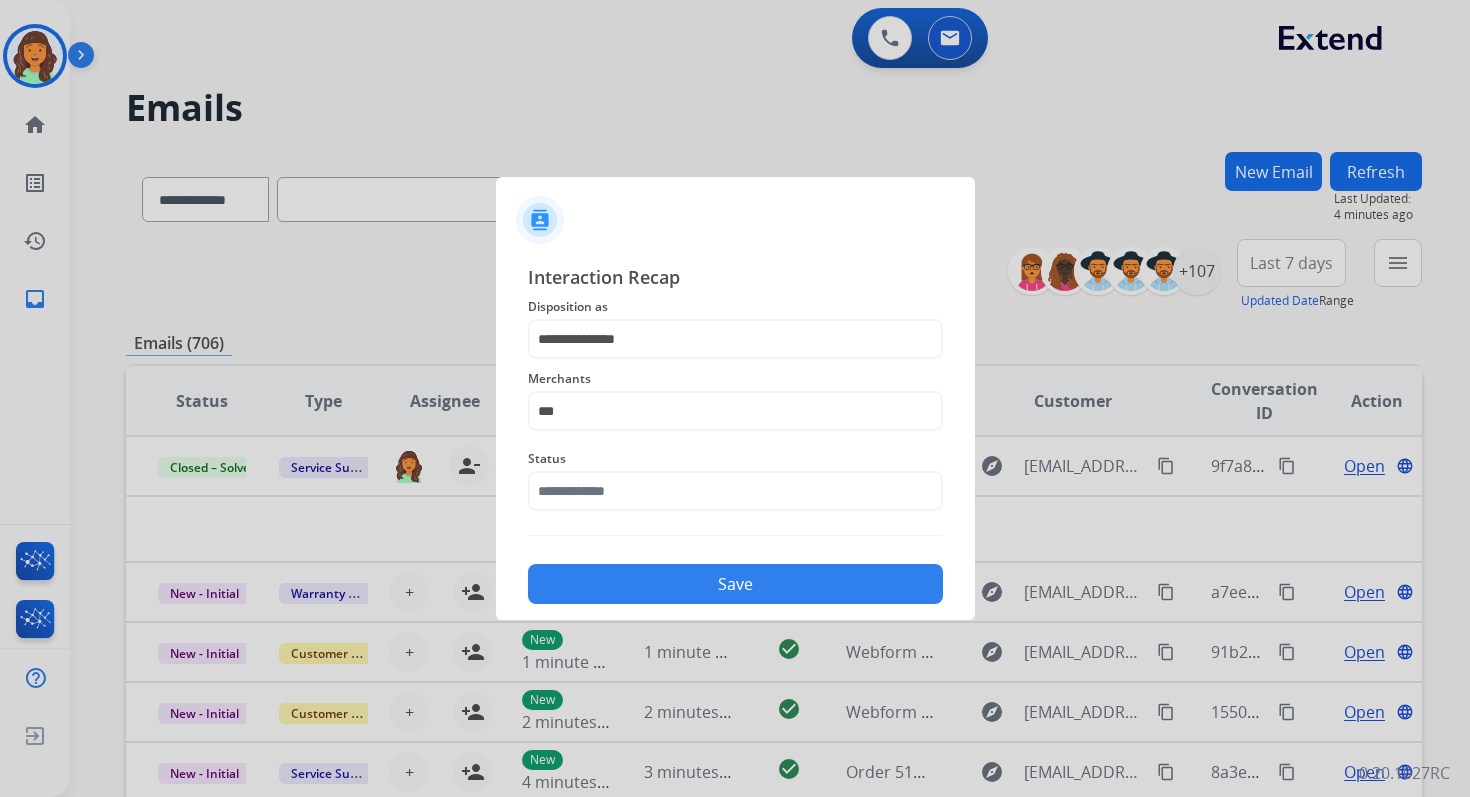 type on "********" 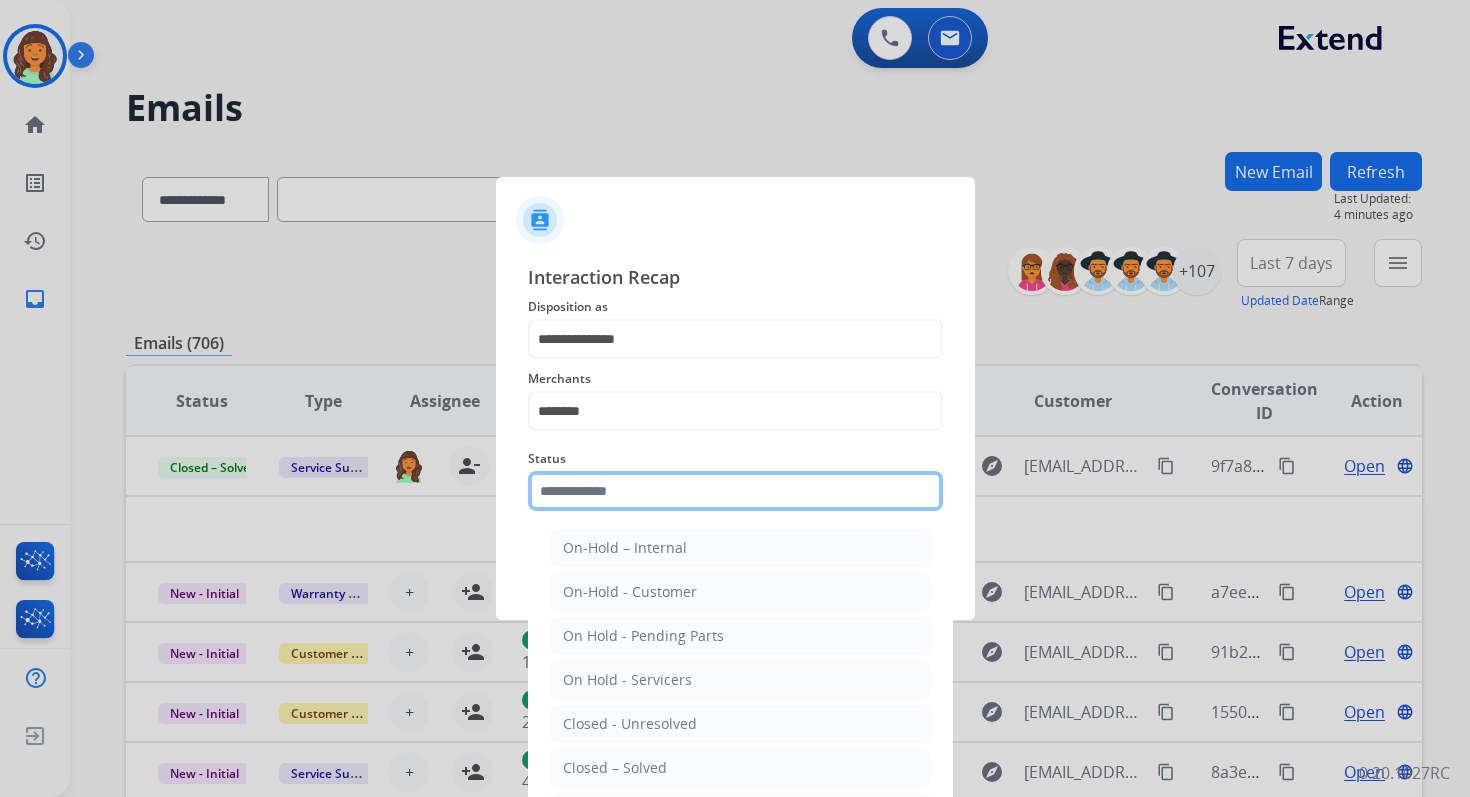 click 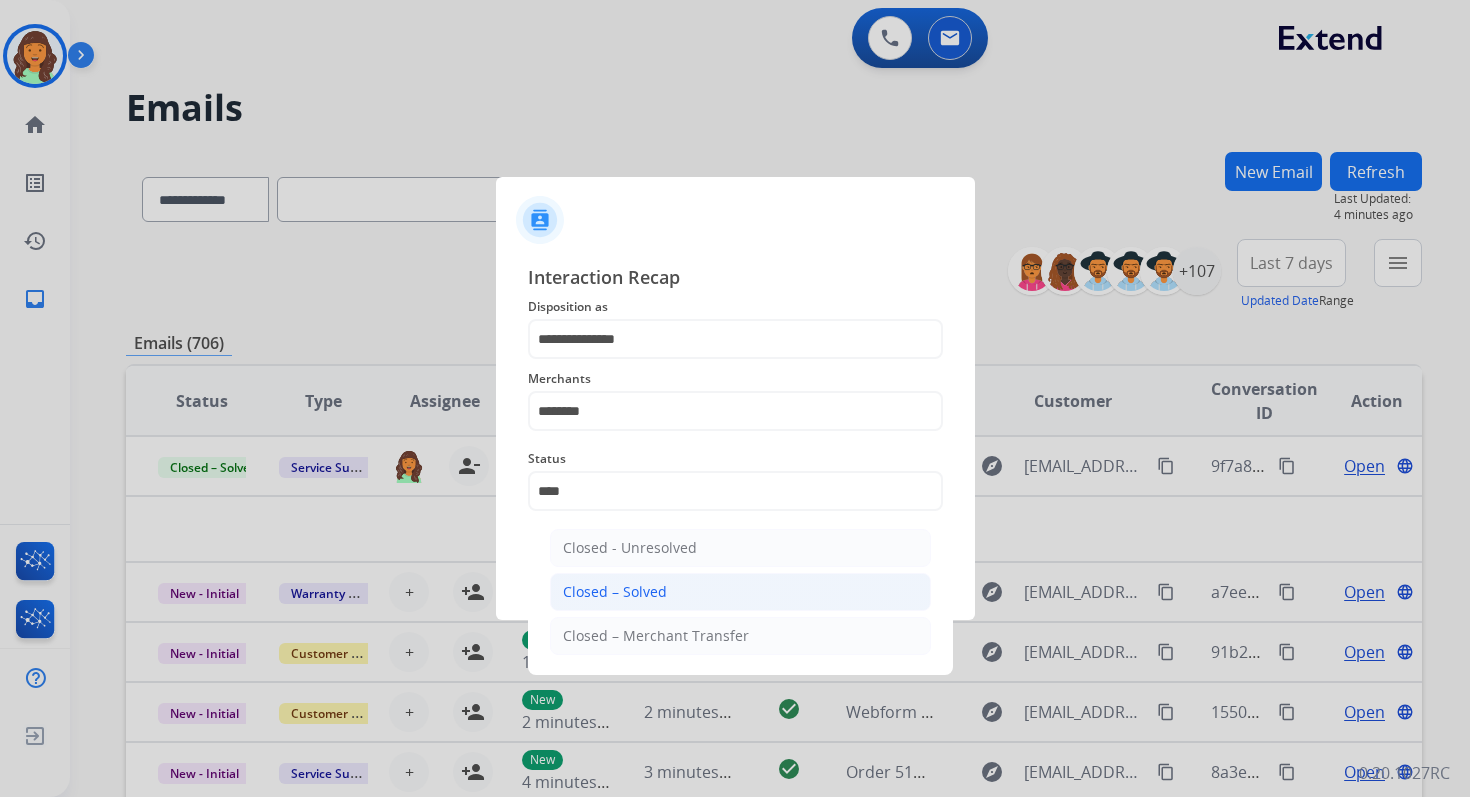click on "Closed – Solved" 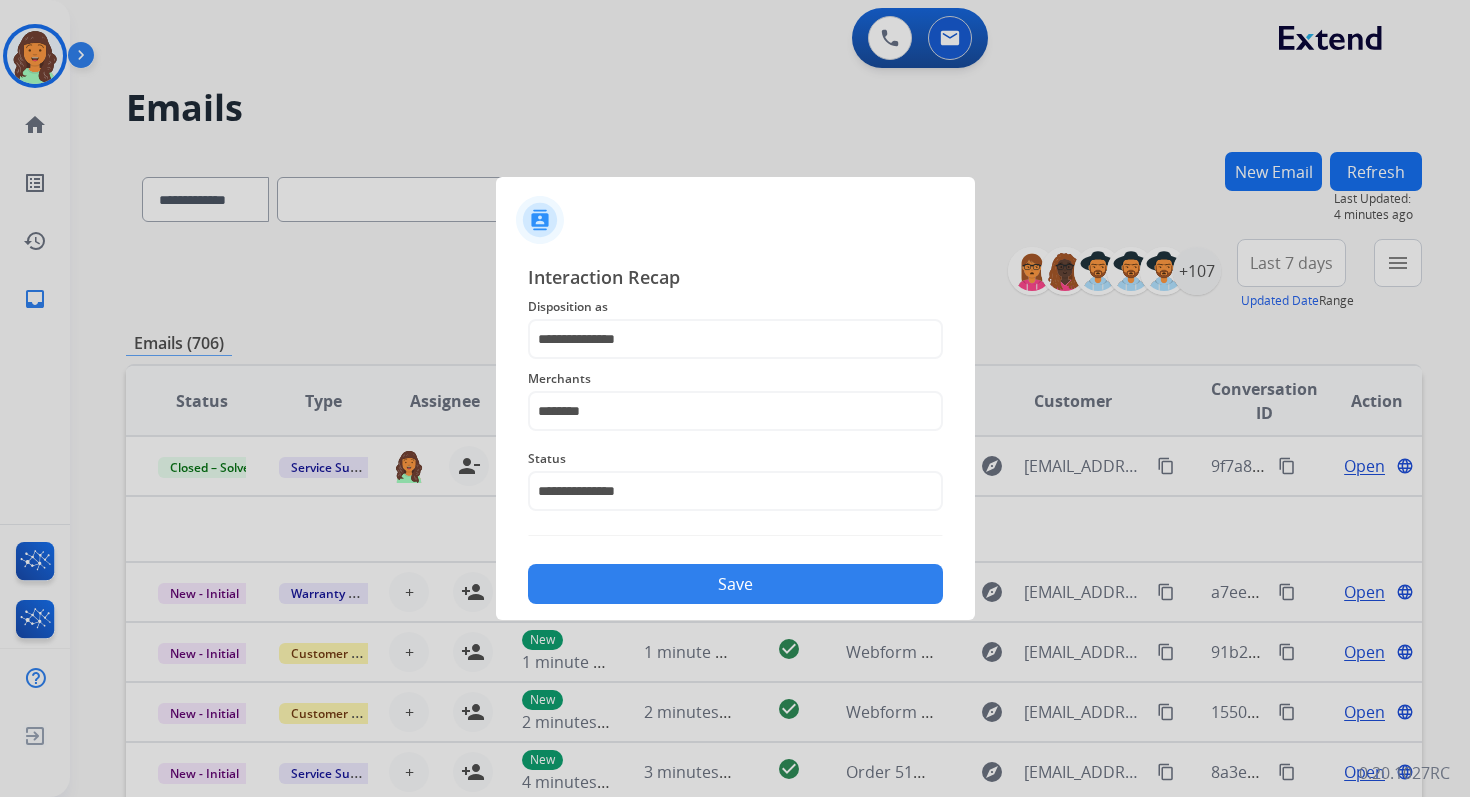 click on "Save" 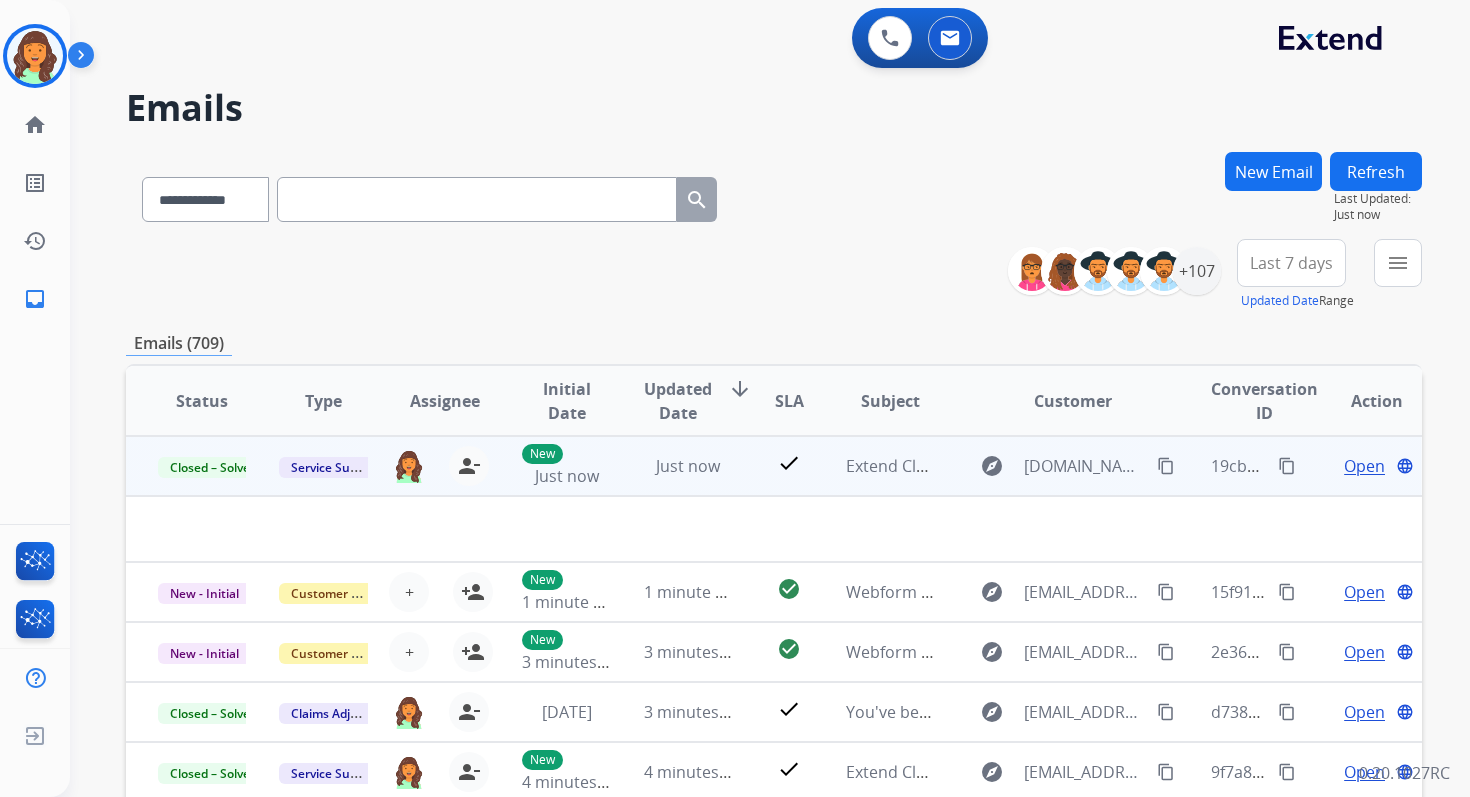 click on "content_copy" at bounding box center [1287, 466] 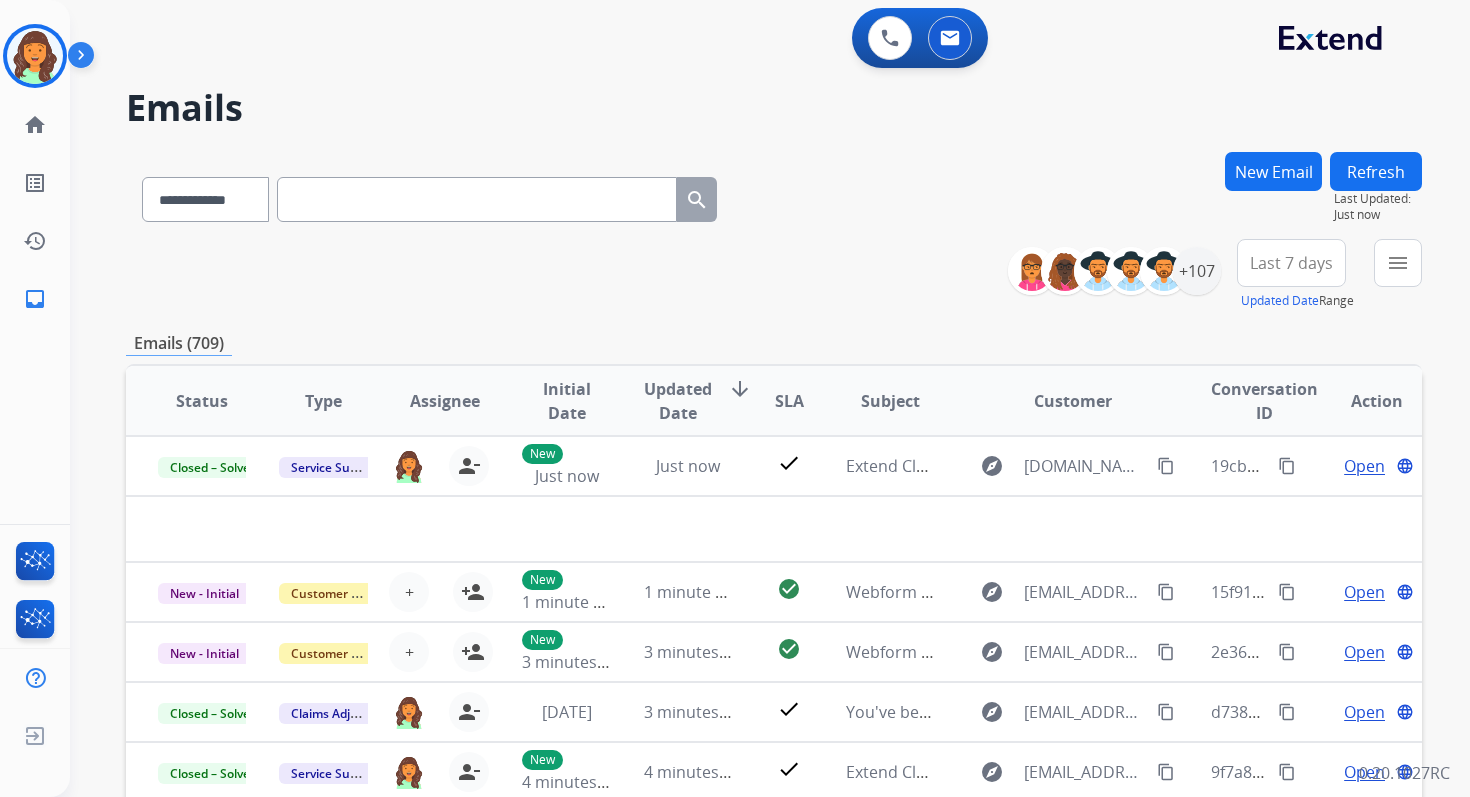 click at bounding box center (477, 199) 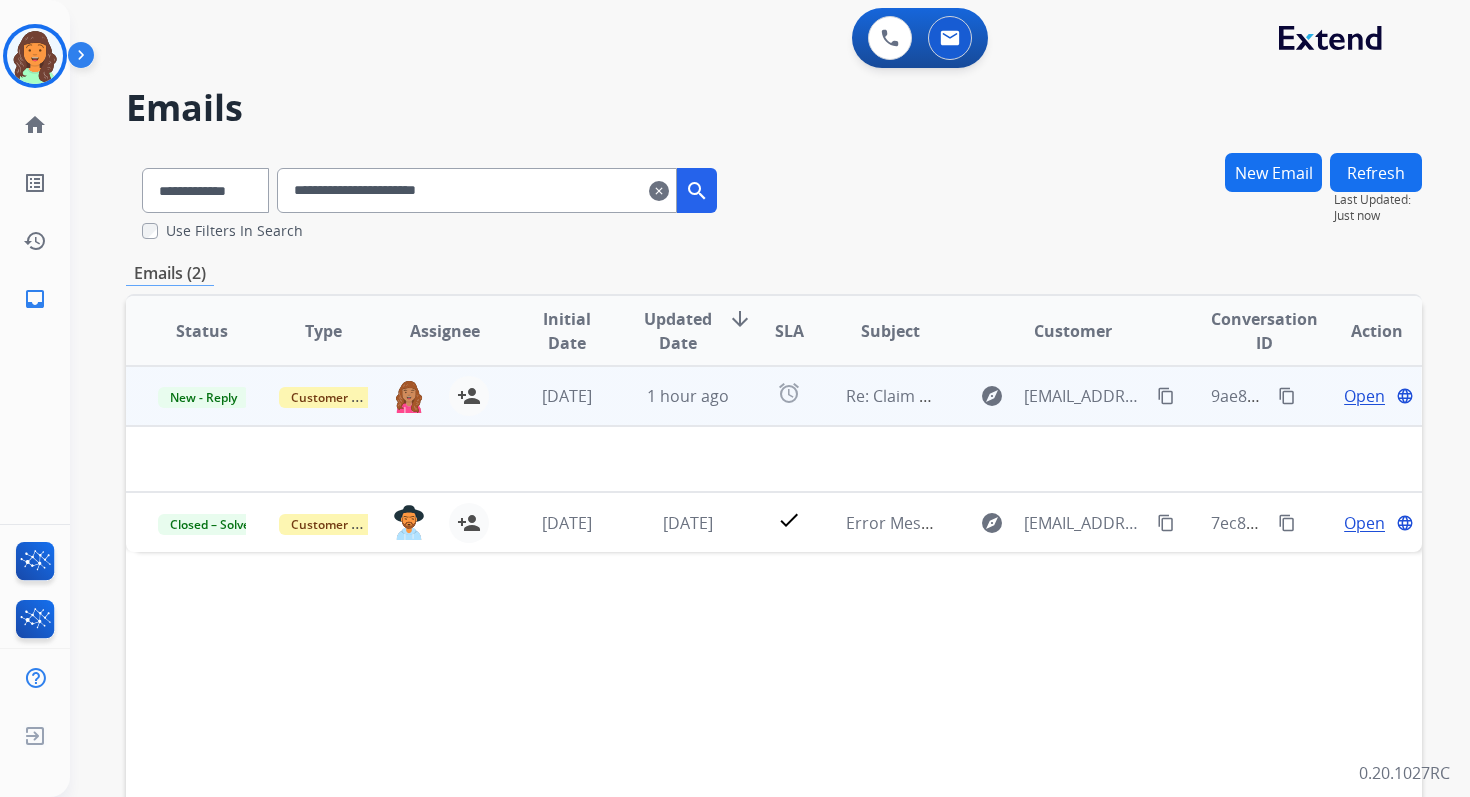 click on "Open" at bounding box center (1364, 396) 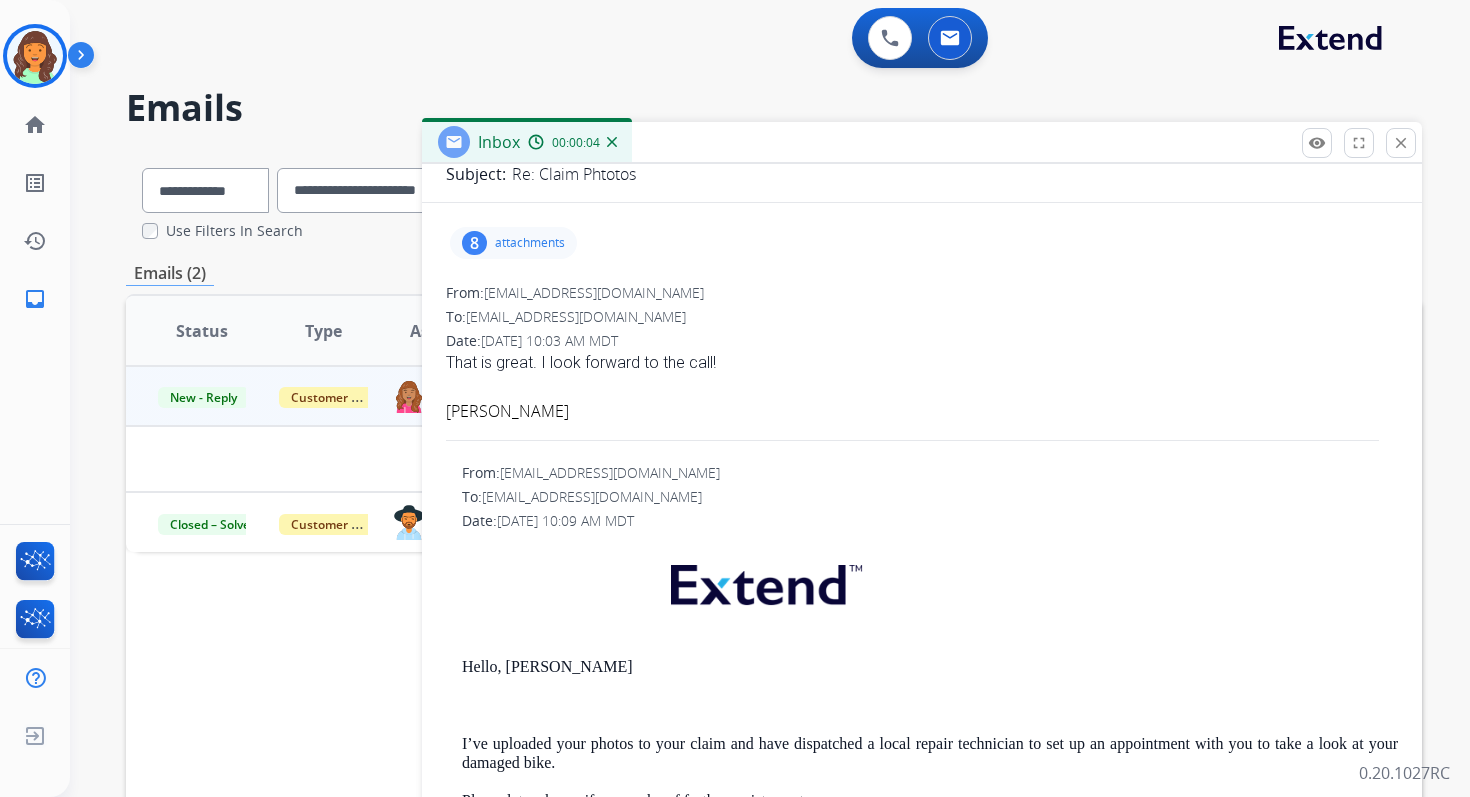 scroll, scrollTop: 0, scrollLeft: 0, axis: both 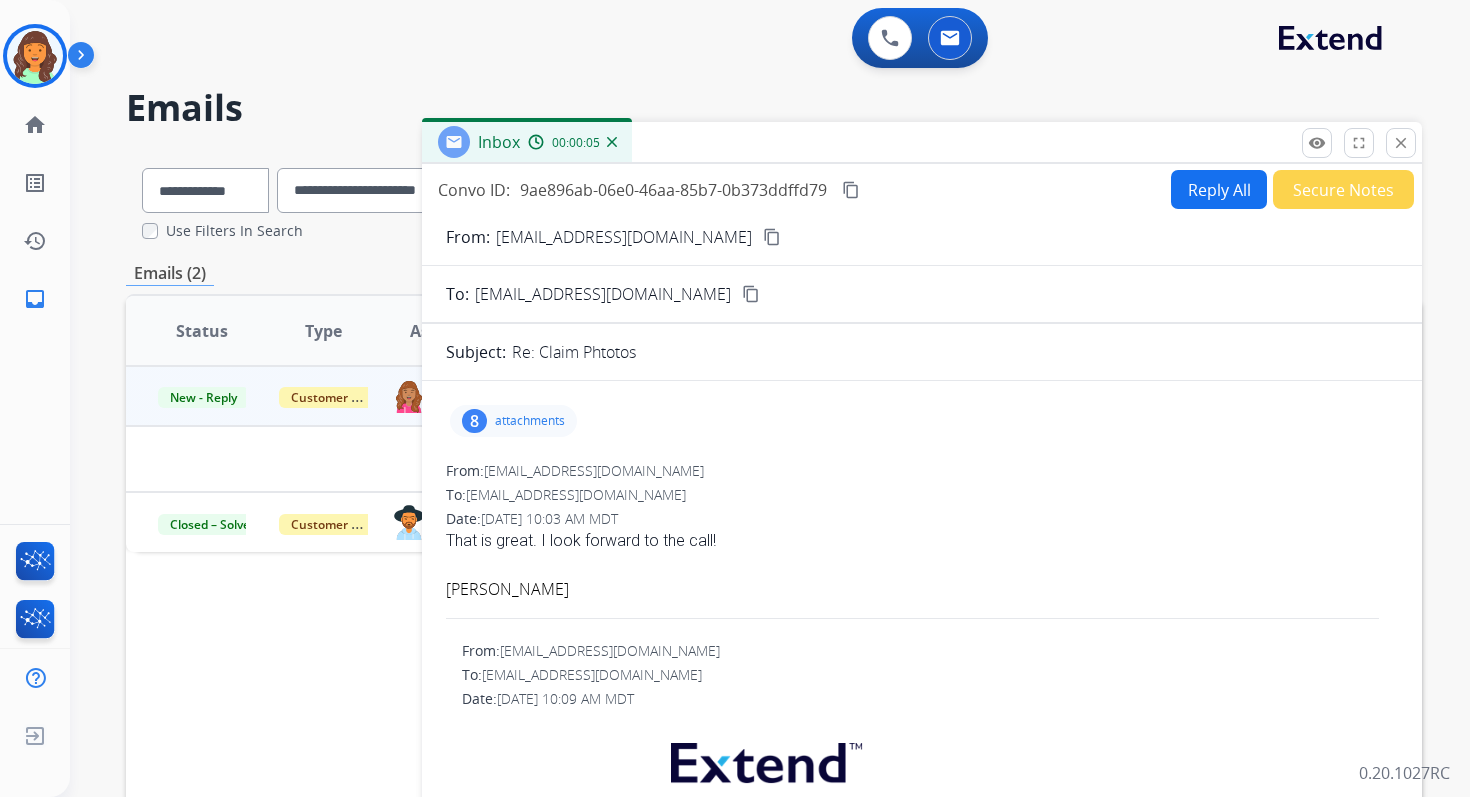 click on "Reply All" at bounding box center [1219, 189] 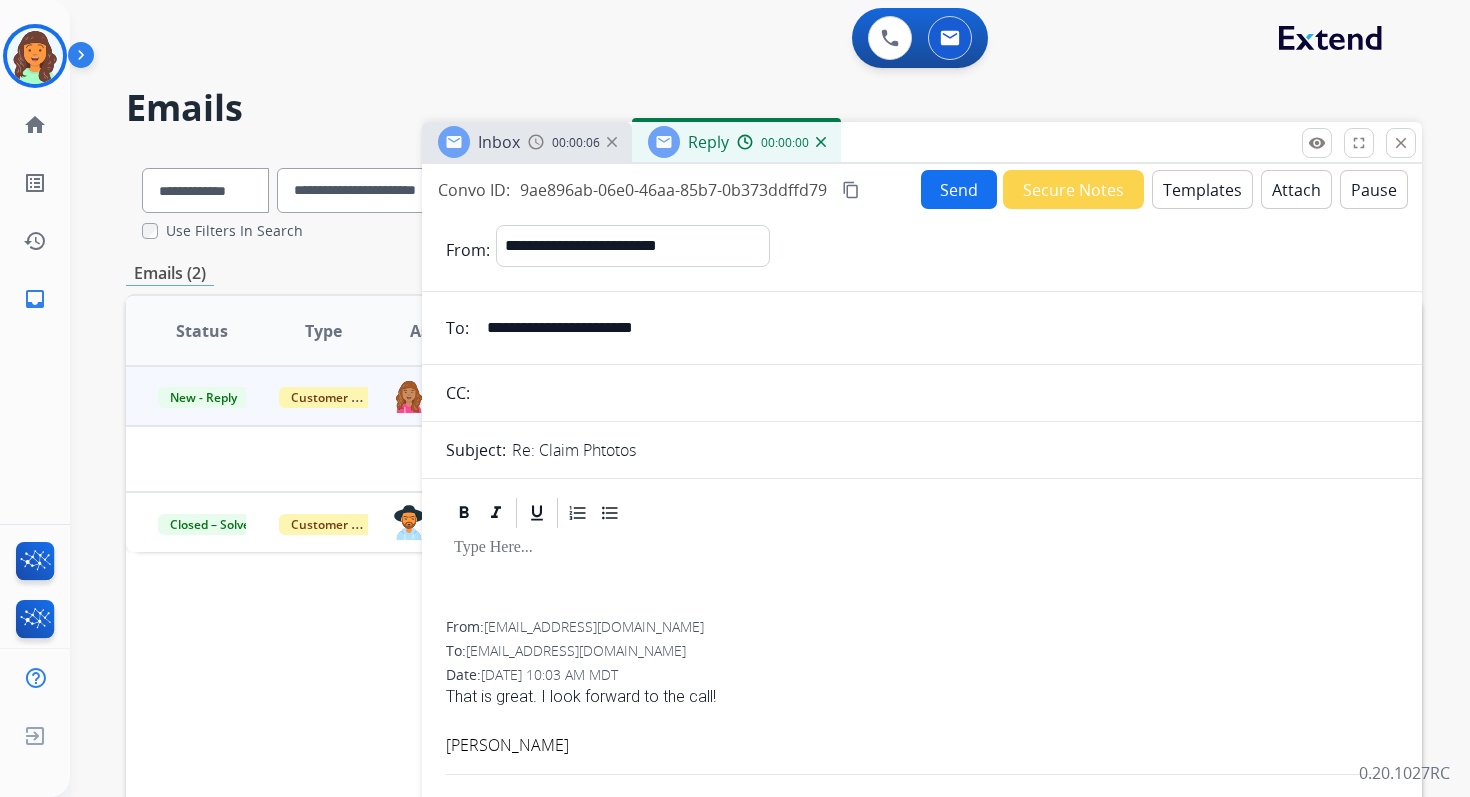 click on "Templates" at bounding box center (1202, 189) 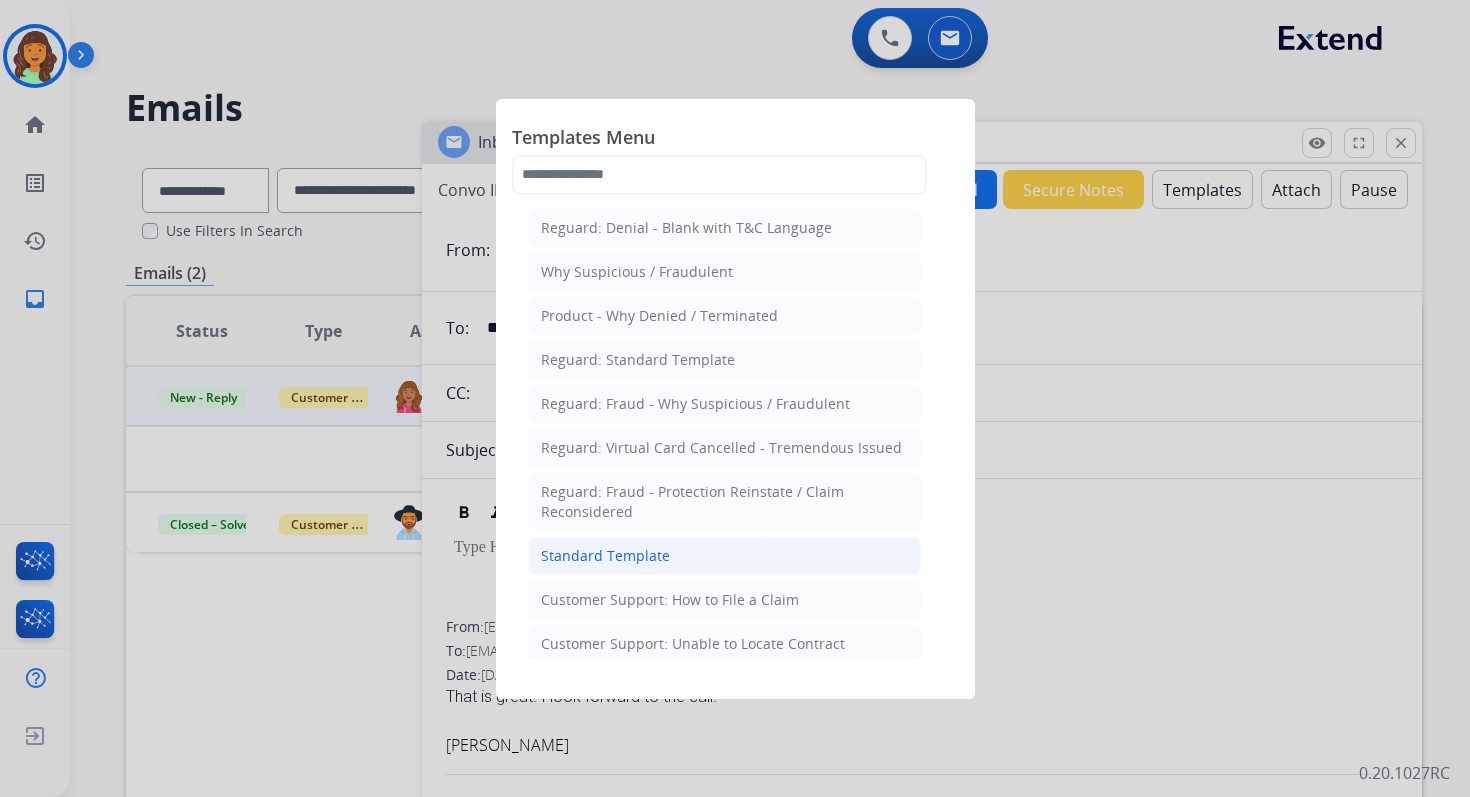 click on "Standard Template" 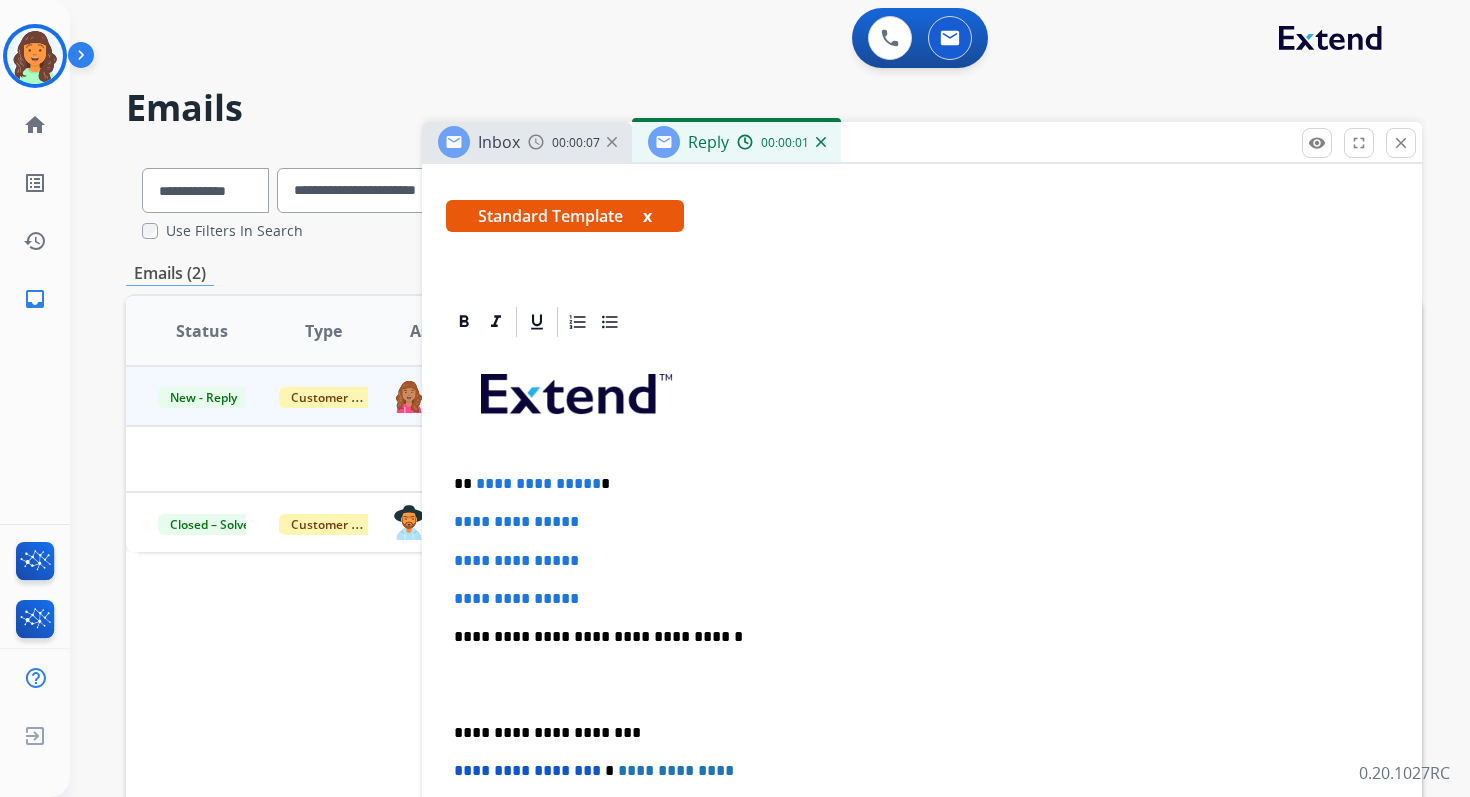 scroll, scrollTop: 355, scrollLeft: 0, axis: vertical 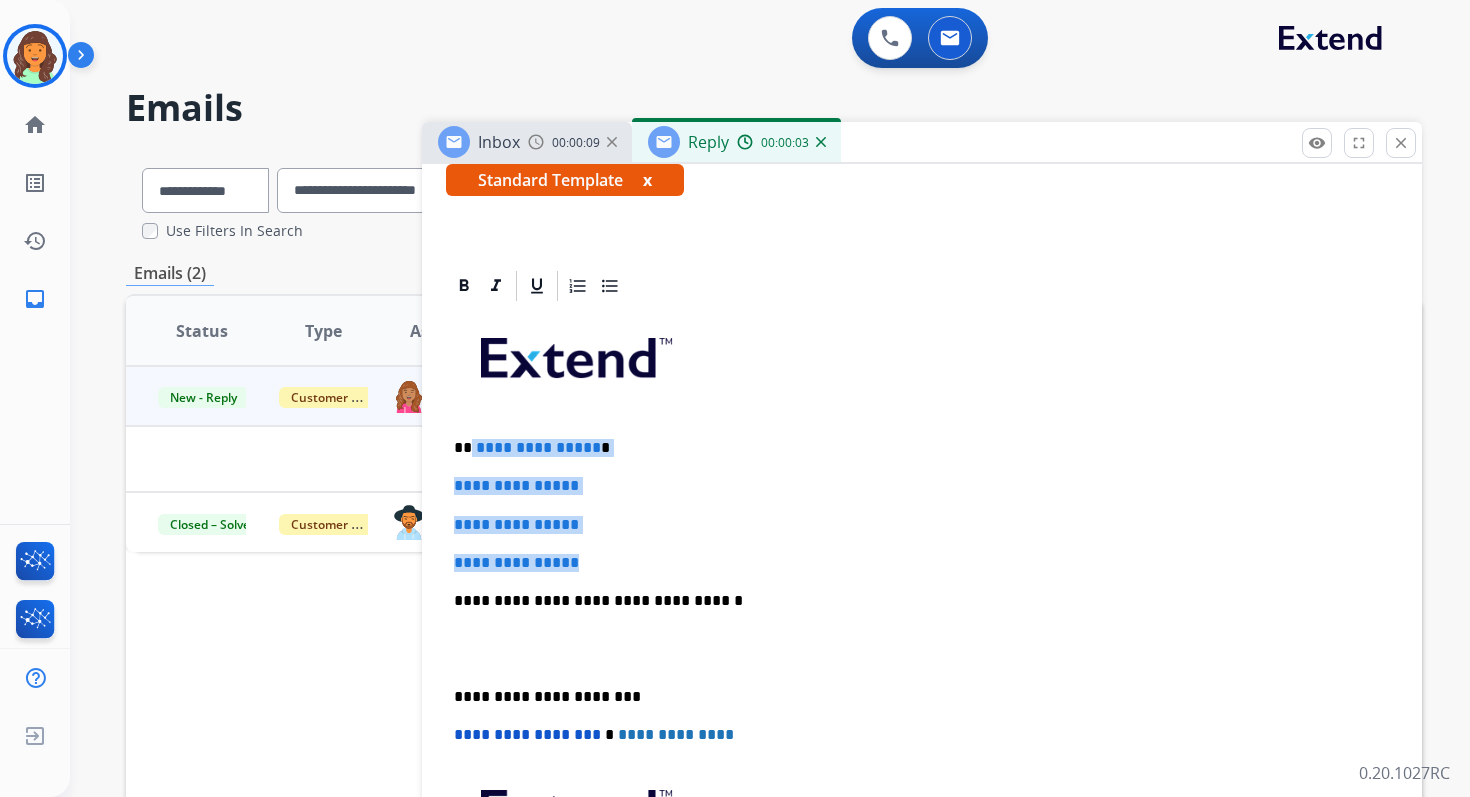 drag, startPoint x: 470, startPoint y: 447, endPoint x: 606, endPoint y: 567, distance: 181.37254 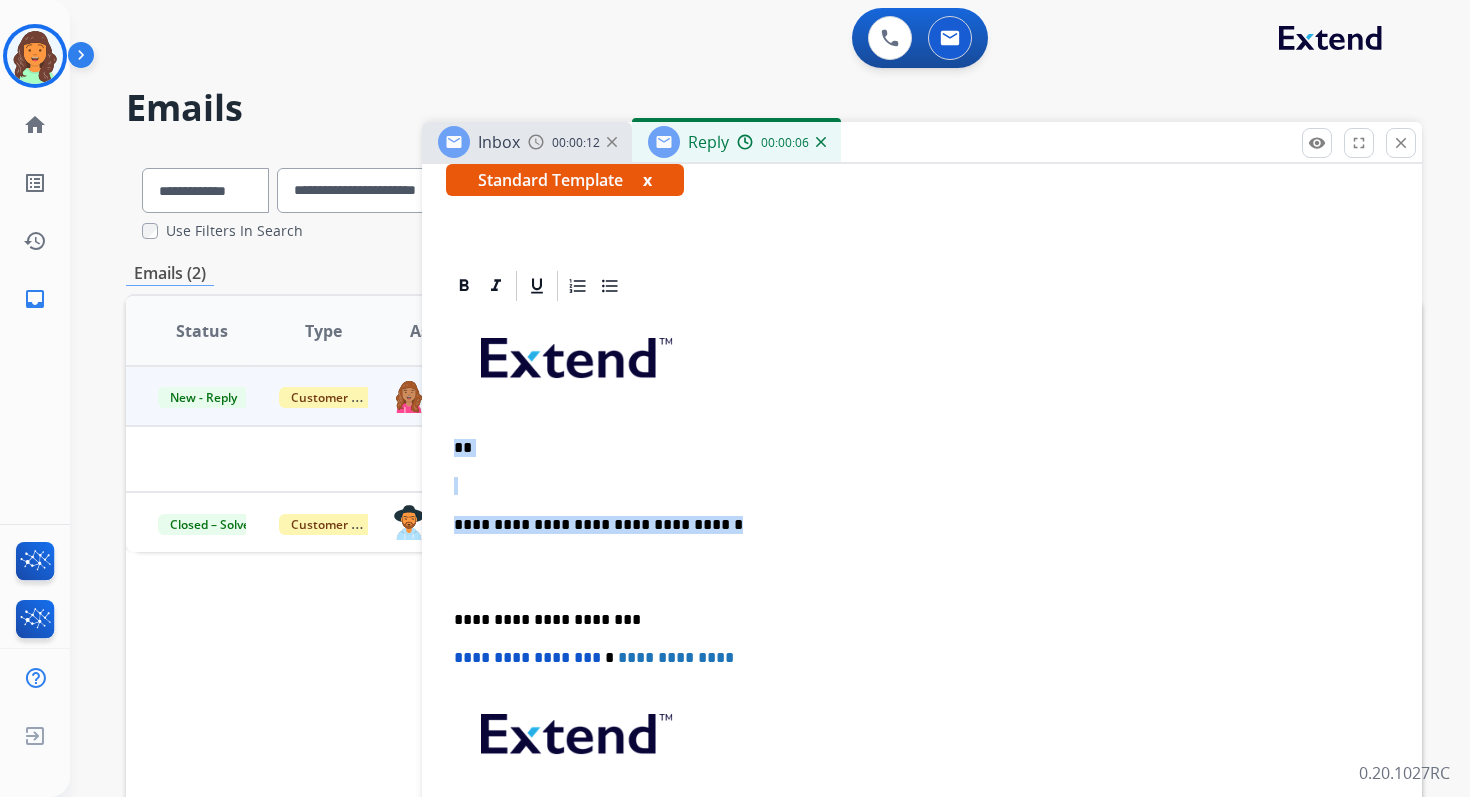 drag, startPoint x: 454, startPoint y: 442, endPoint x: 734, endPoint y: 525, distance: 292.04282 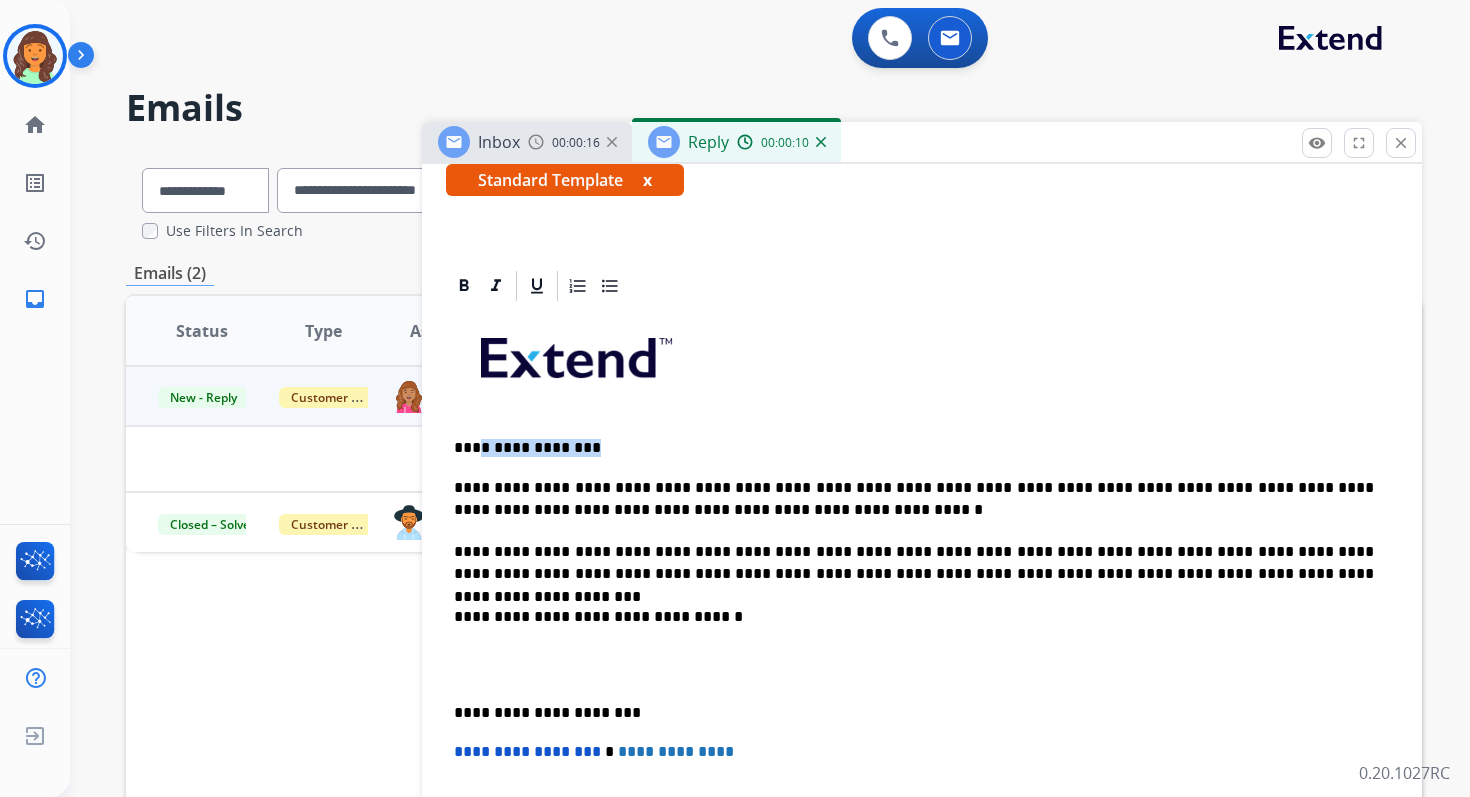 drag, startPoint x: 593, startPoint y: 445, endPoint x: 477, endPoint y: 445, distance: 116 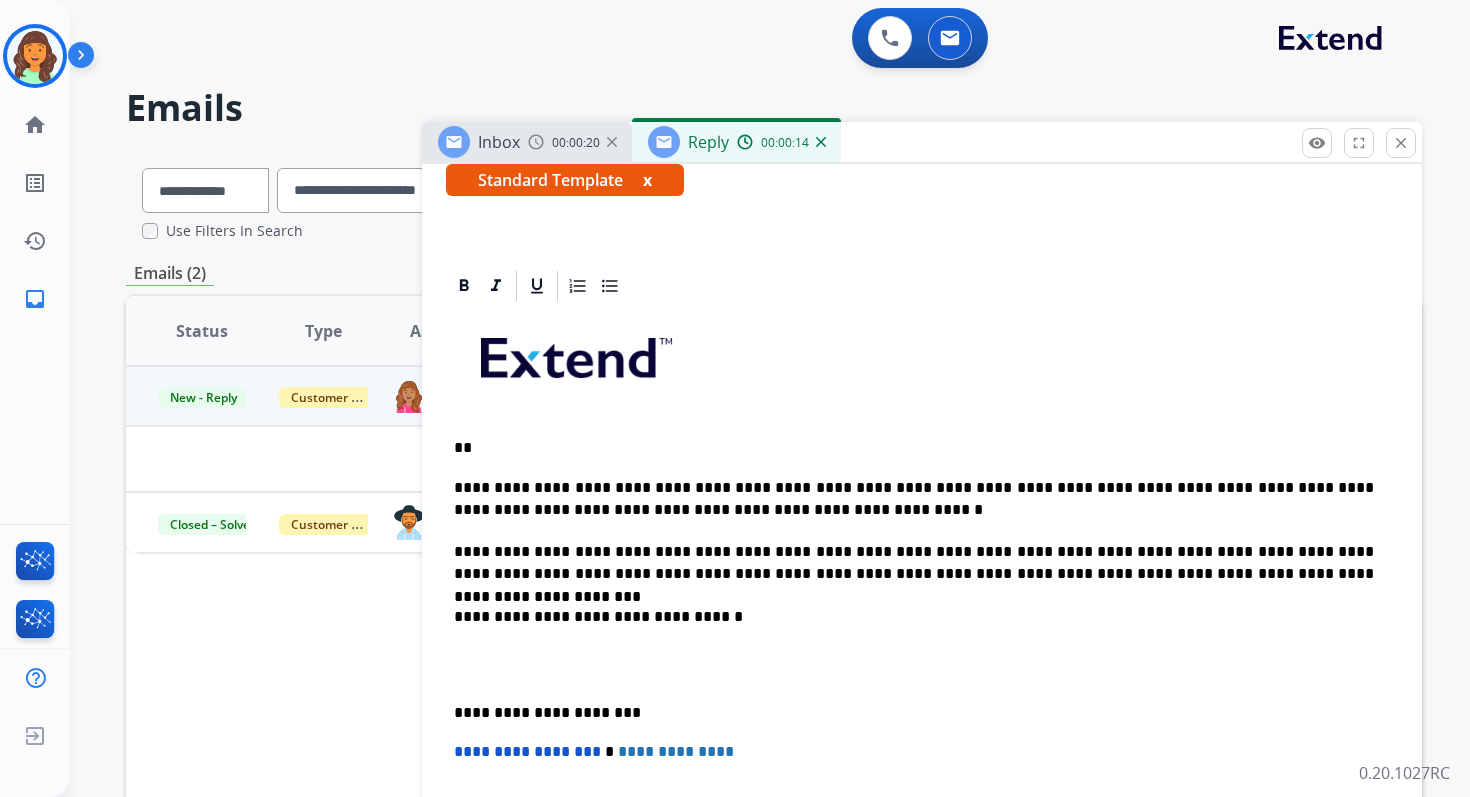 type 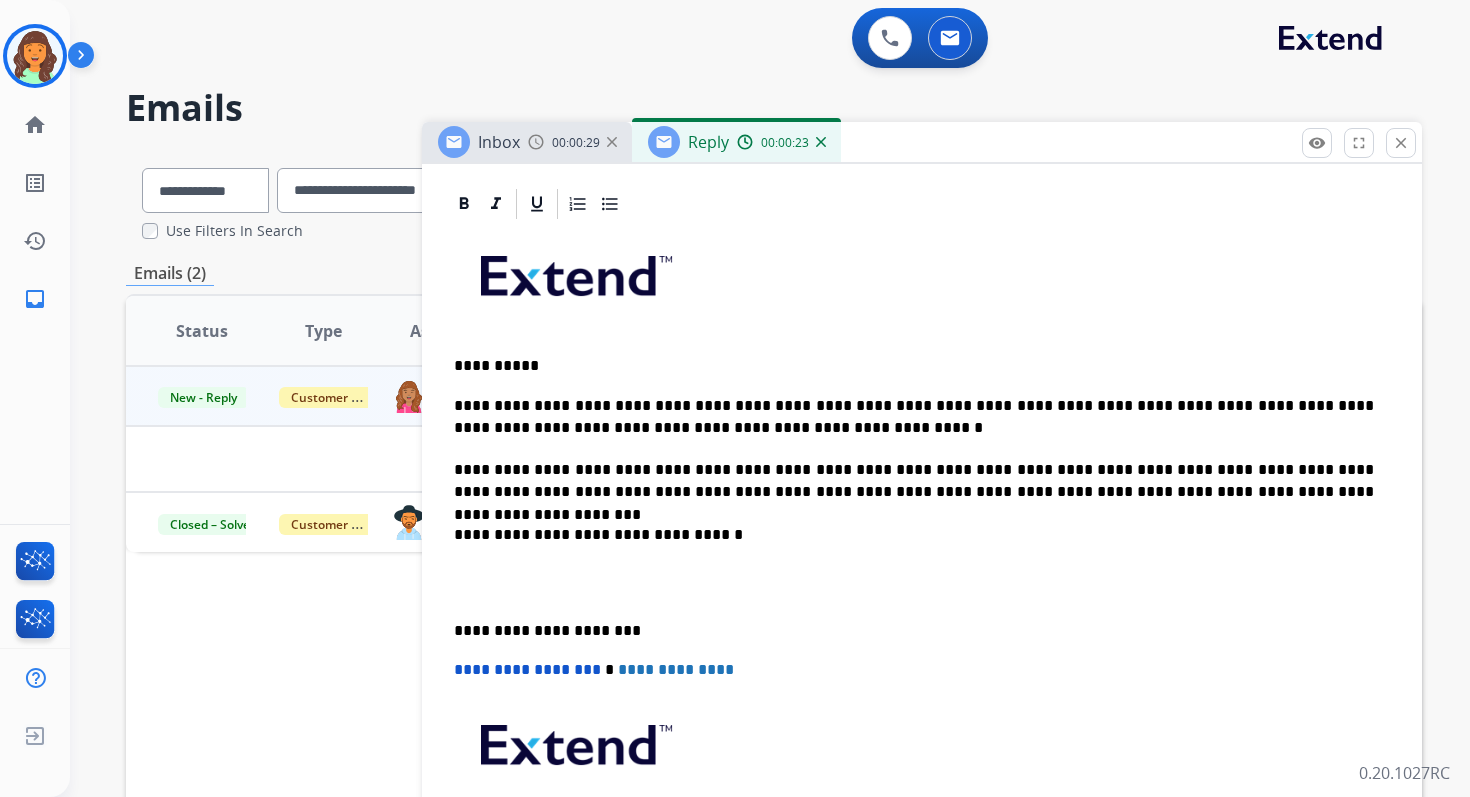 scroll, scrollTop: 357, scrollLeft: 0, axis: vertical 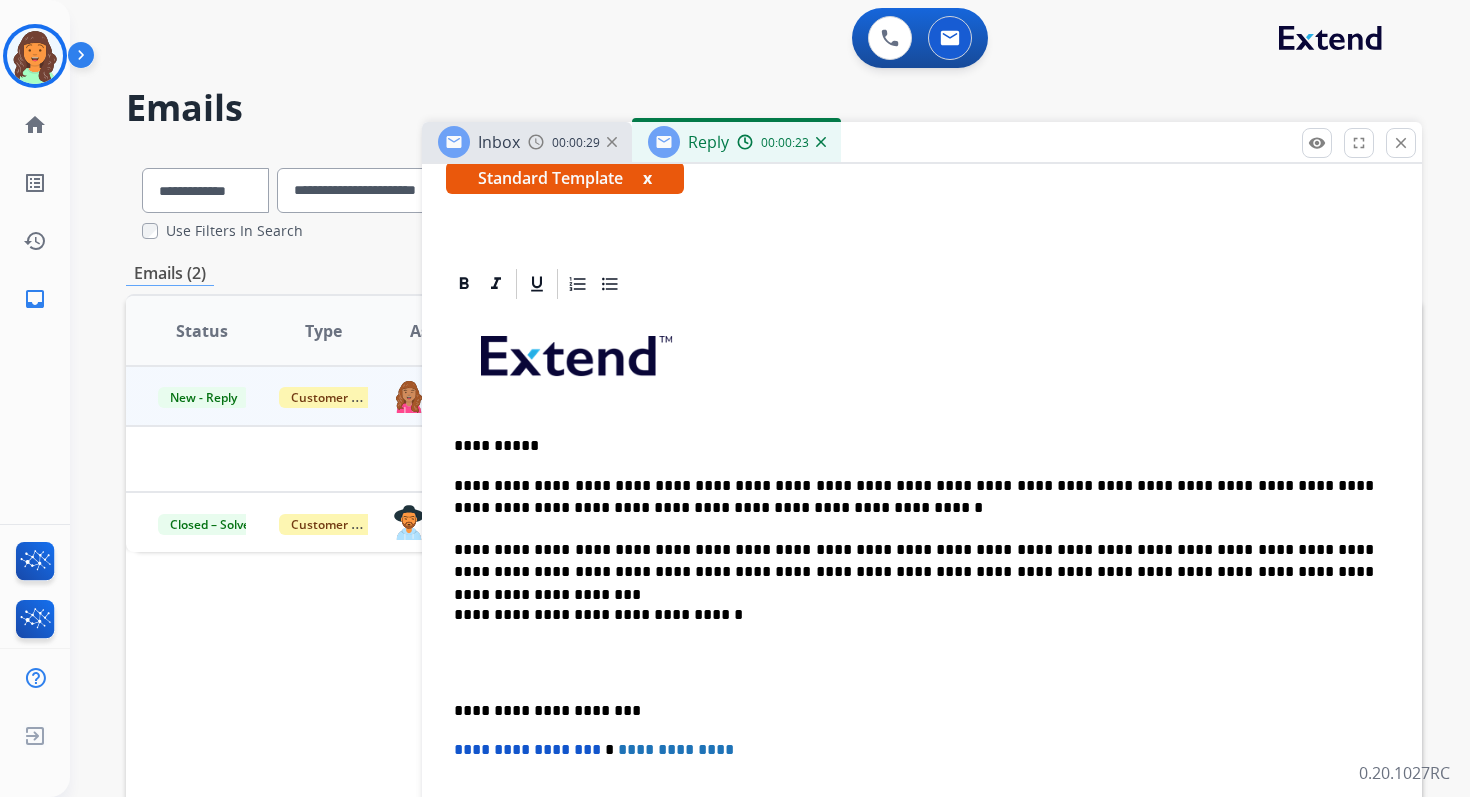 click on "**********" at bounding box center (914, 497) 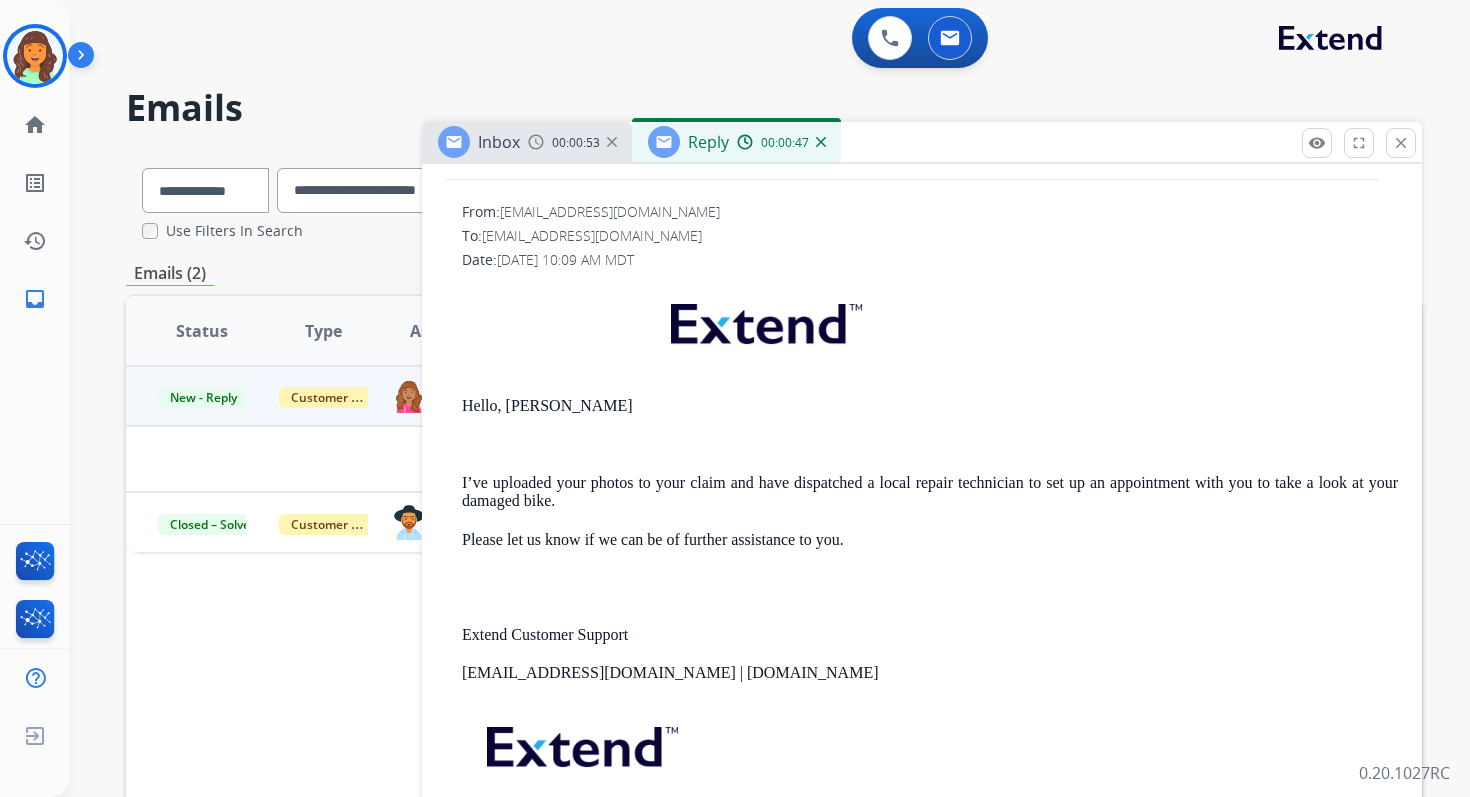 scroll, scrollTop: 1149, scrollLeft: 0, axis: vertical 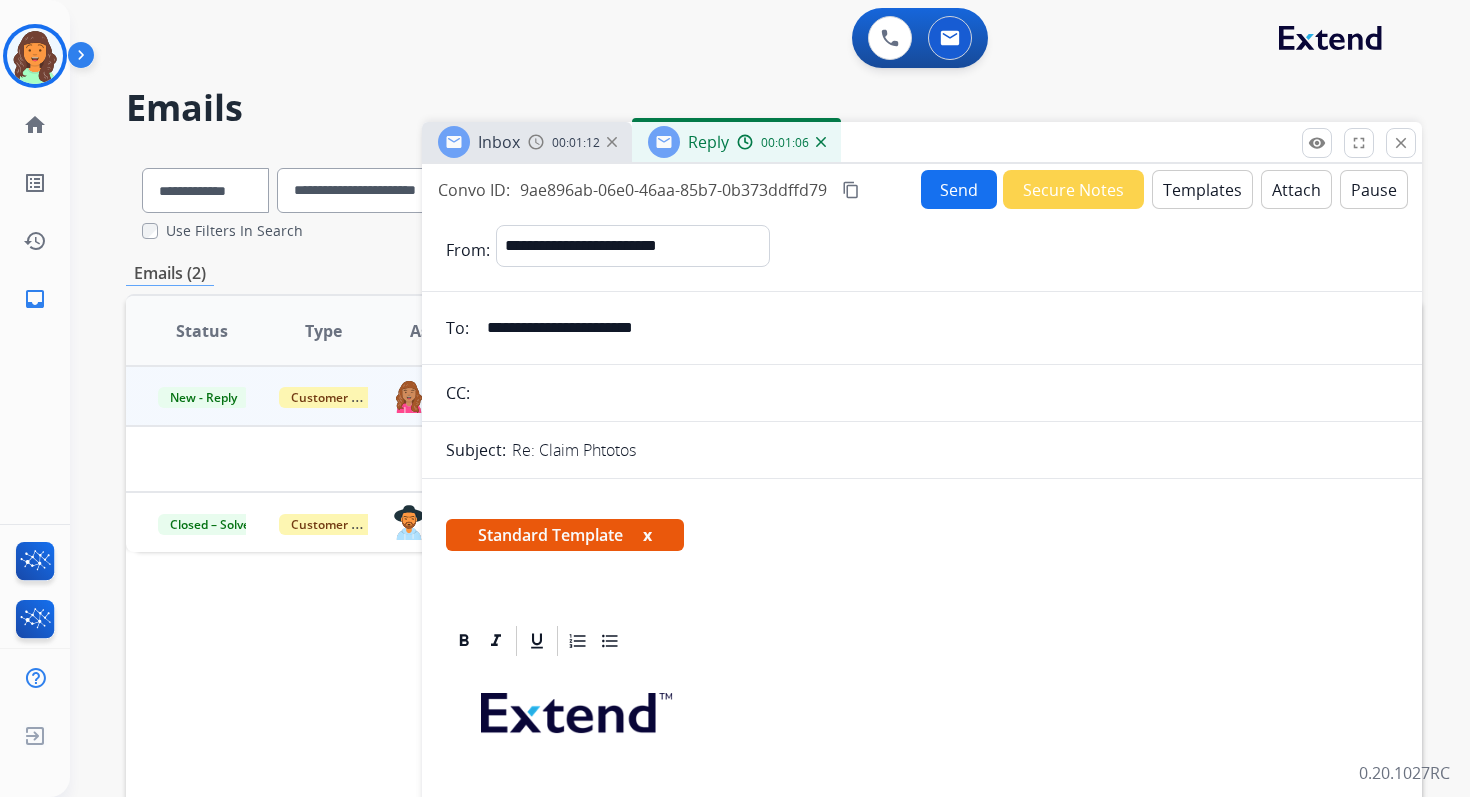 click on "Send" at bounding box center (959, 189) 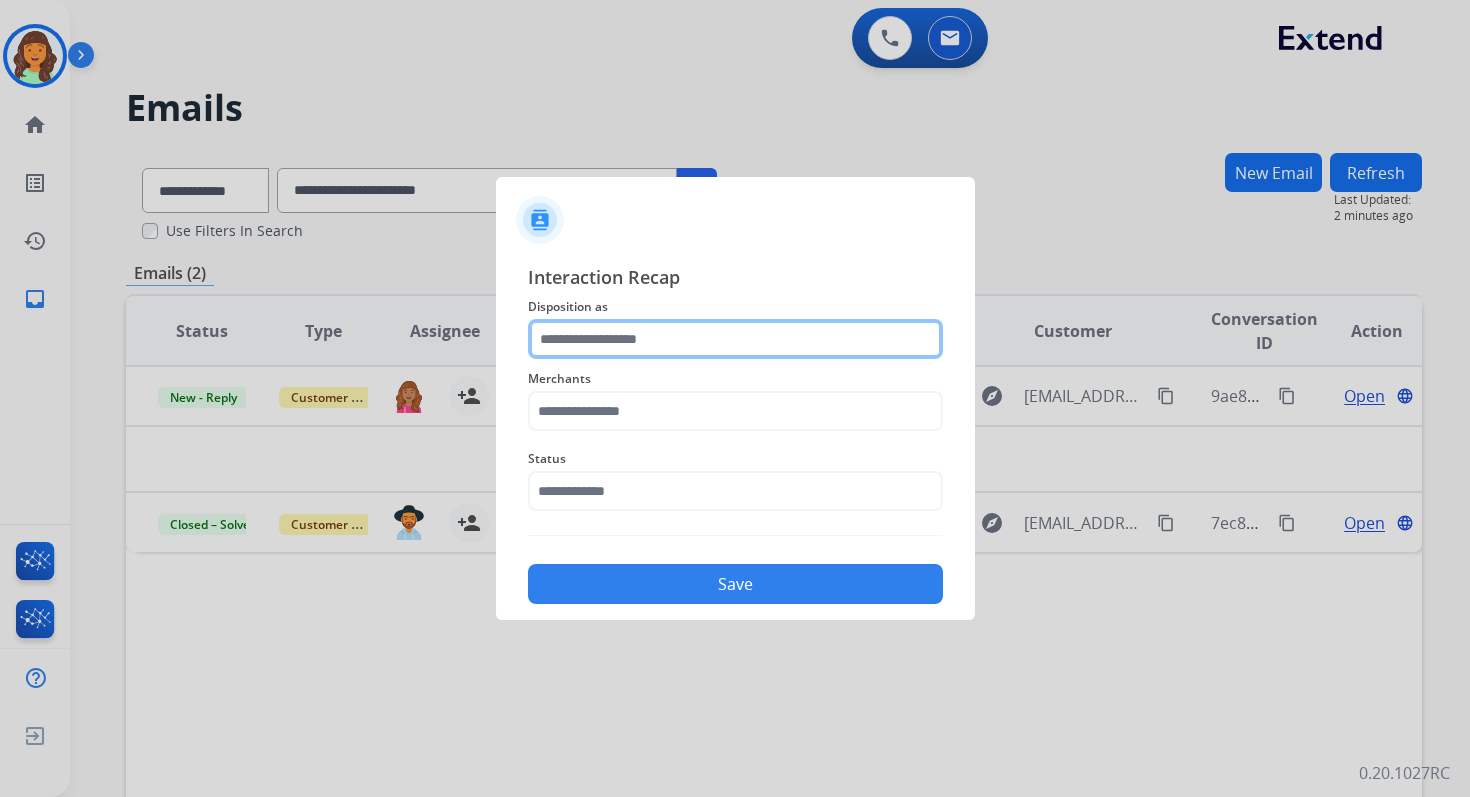 click 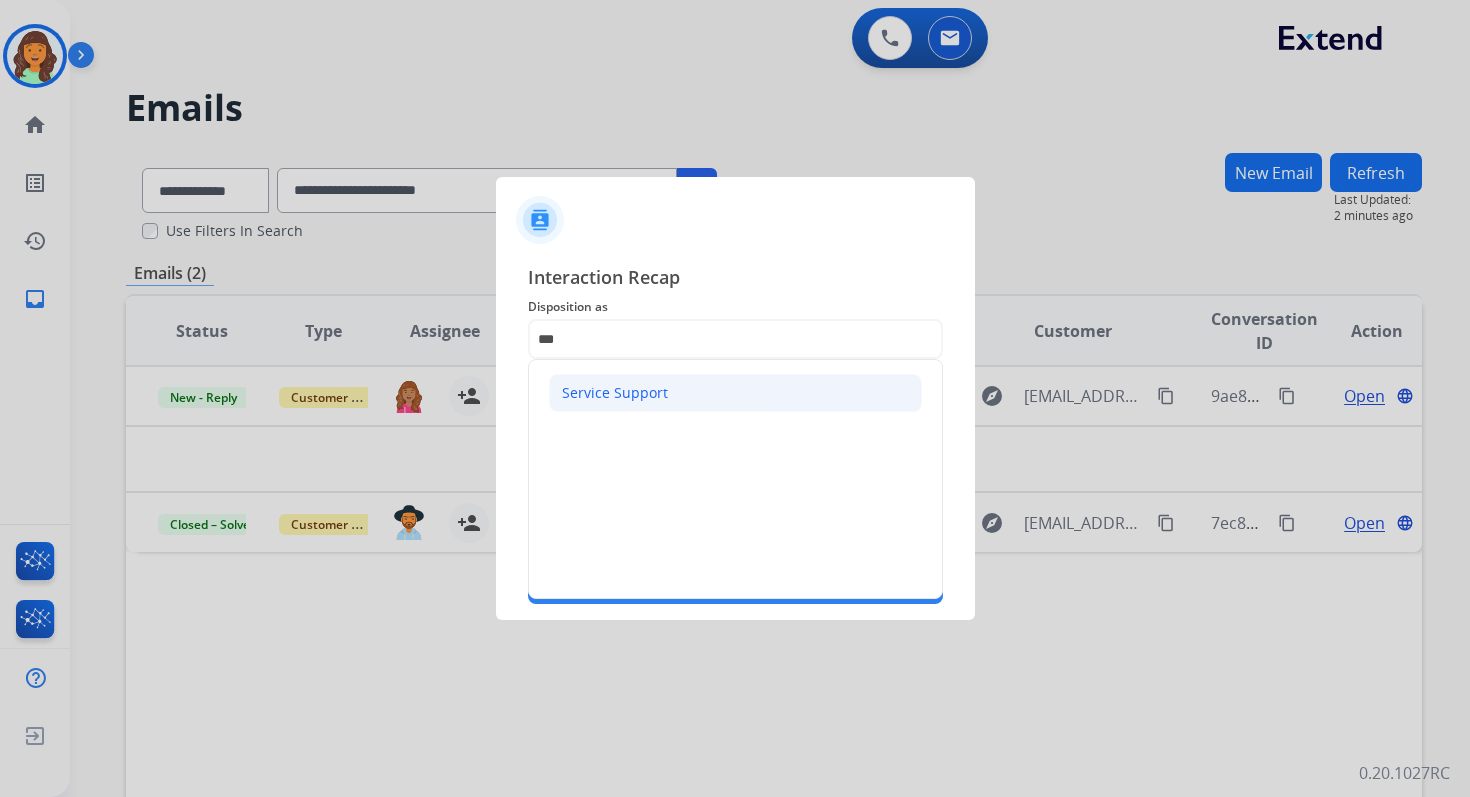 click on "Service Support" 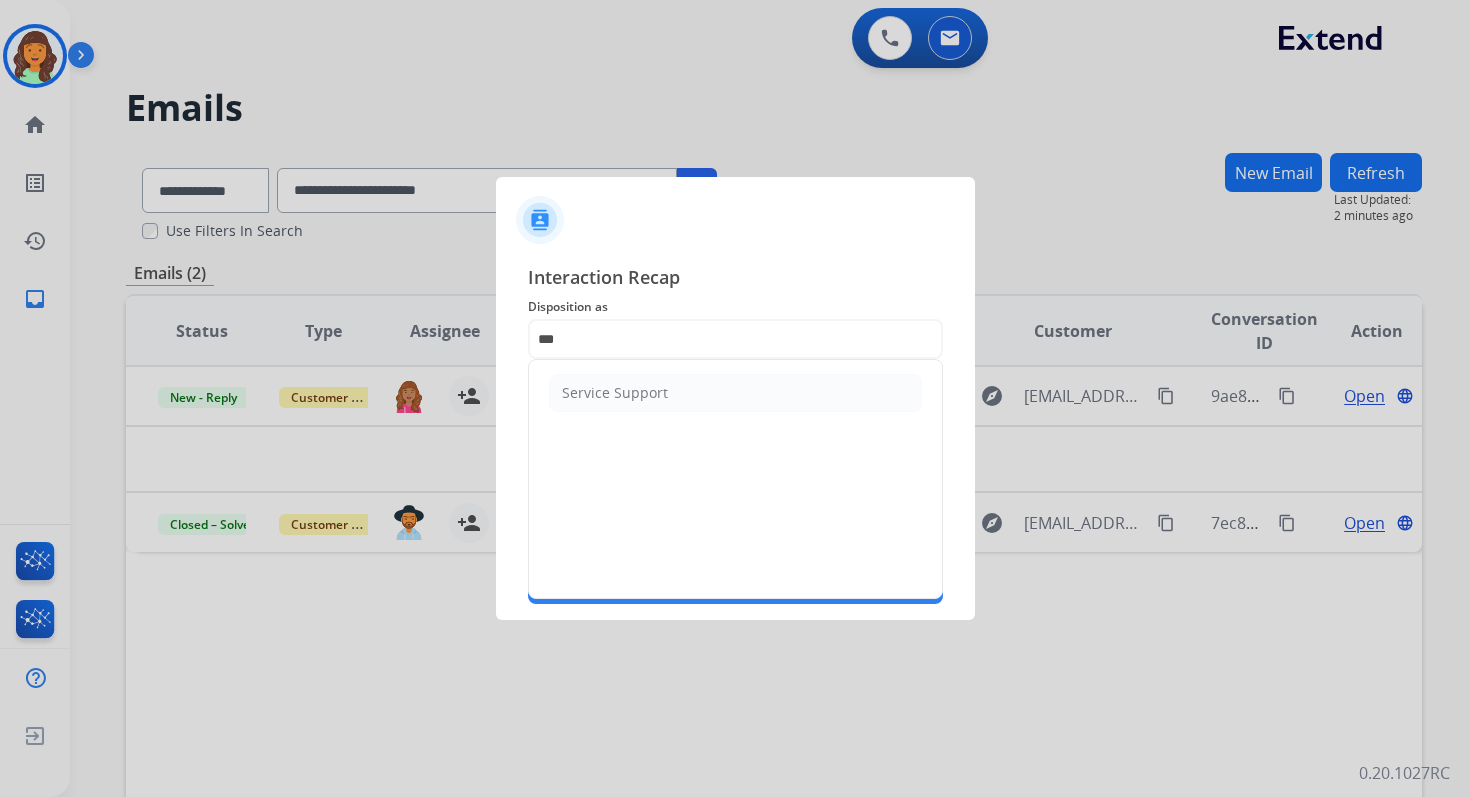 type on "**********" 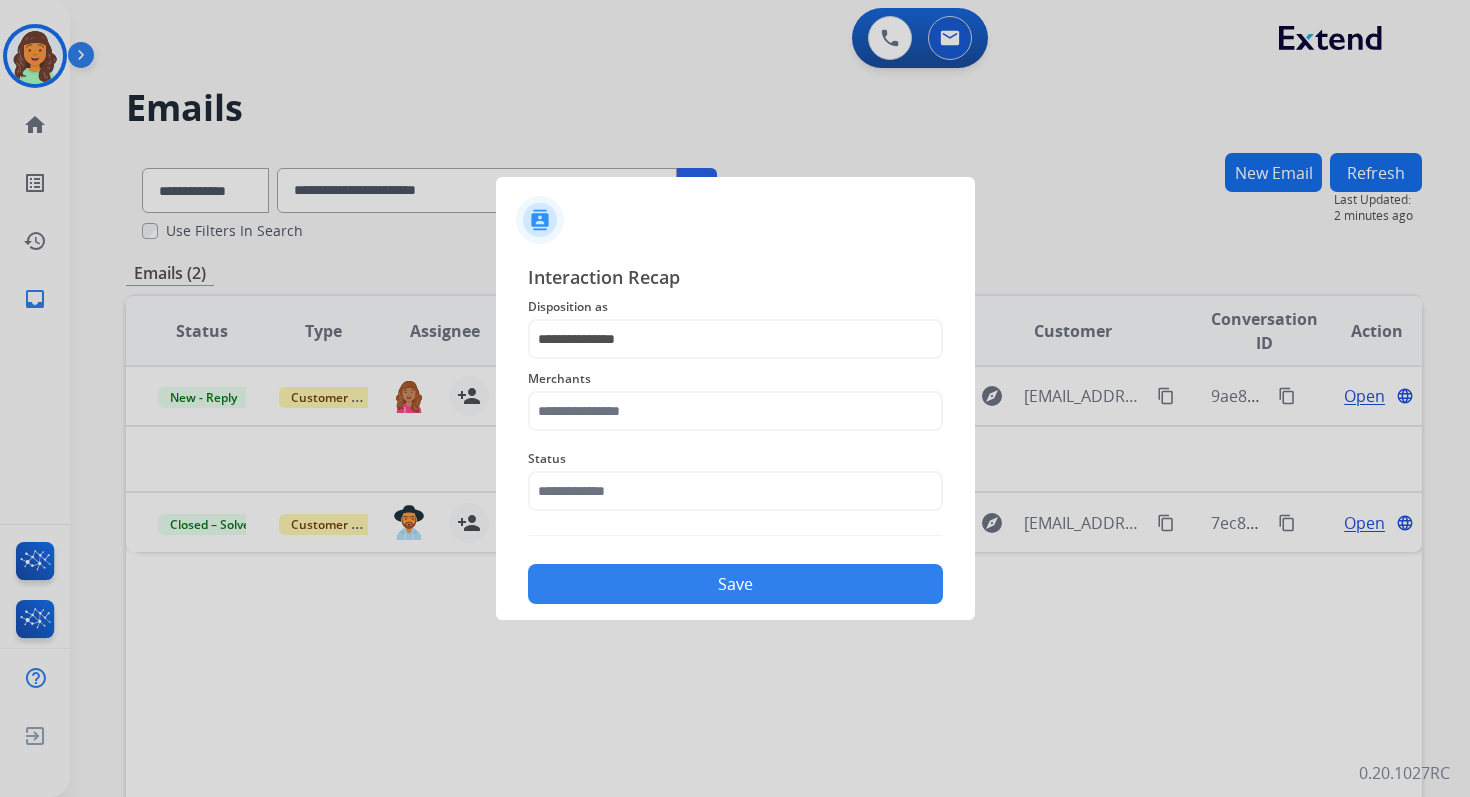 click on "Merchants" 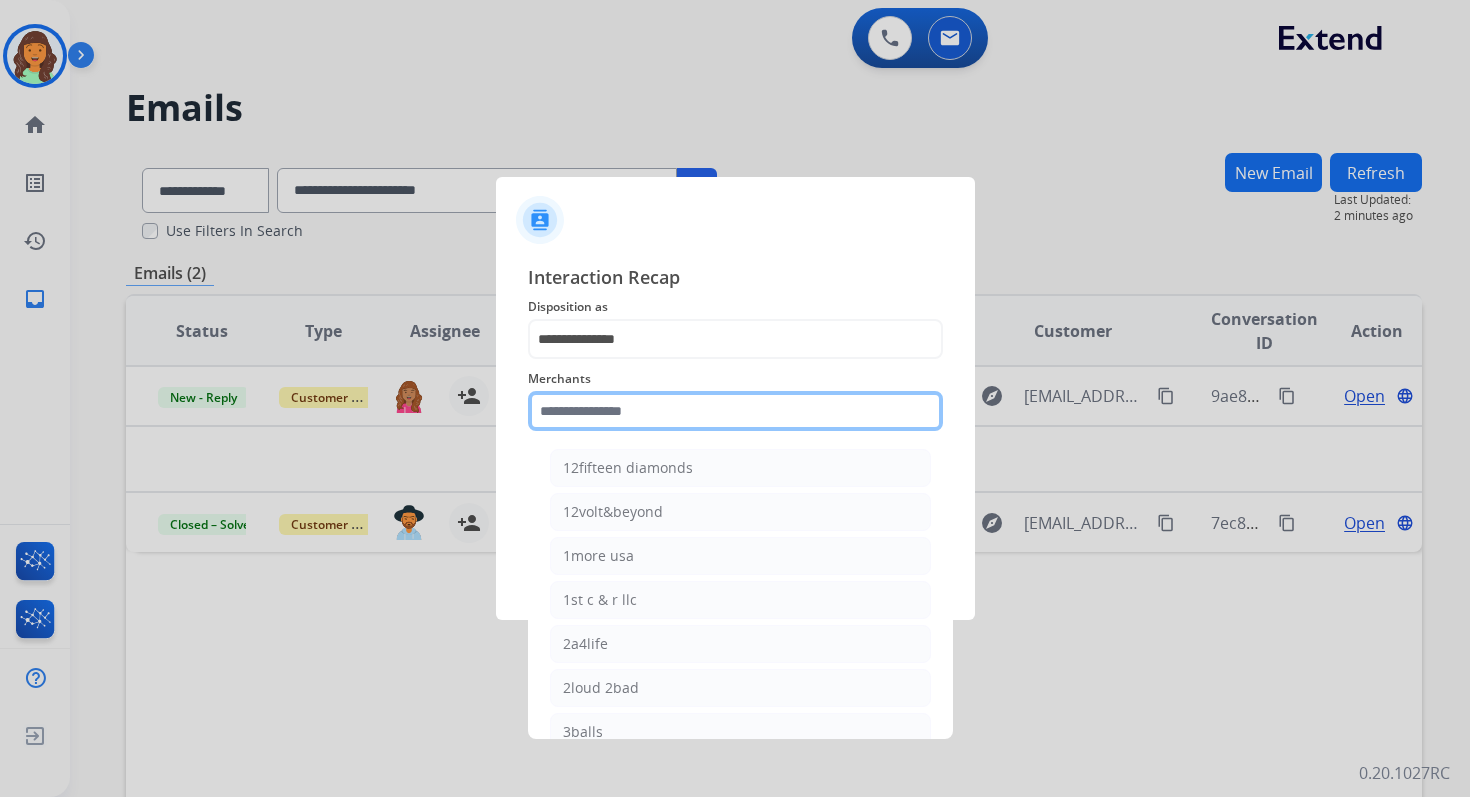 click 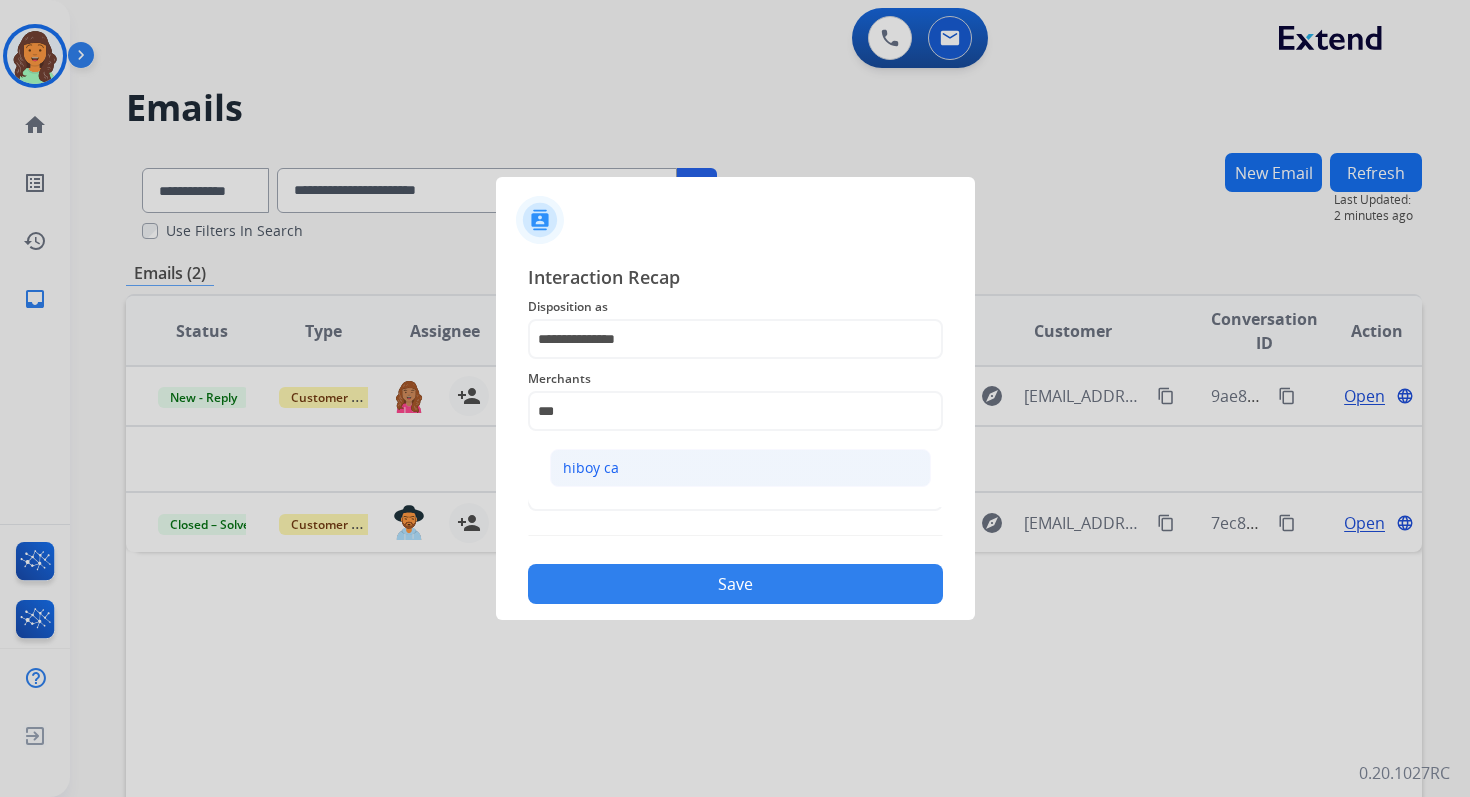 click on "hiboy ca" 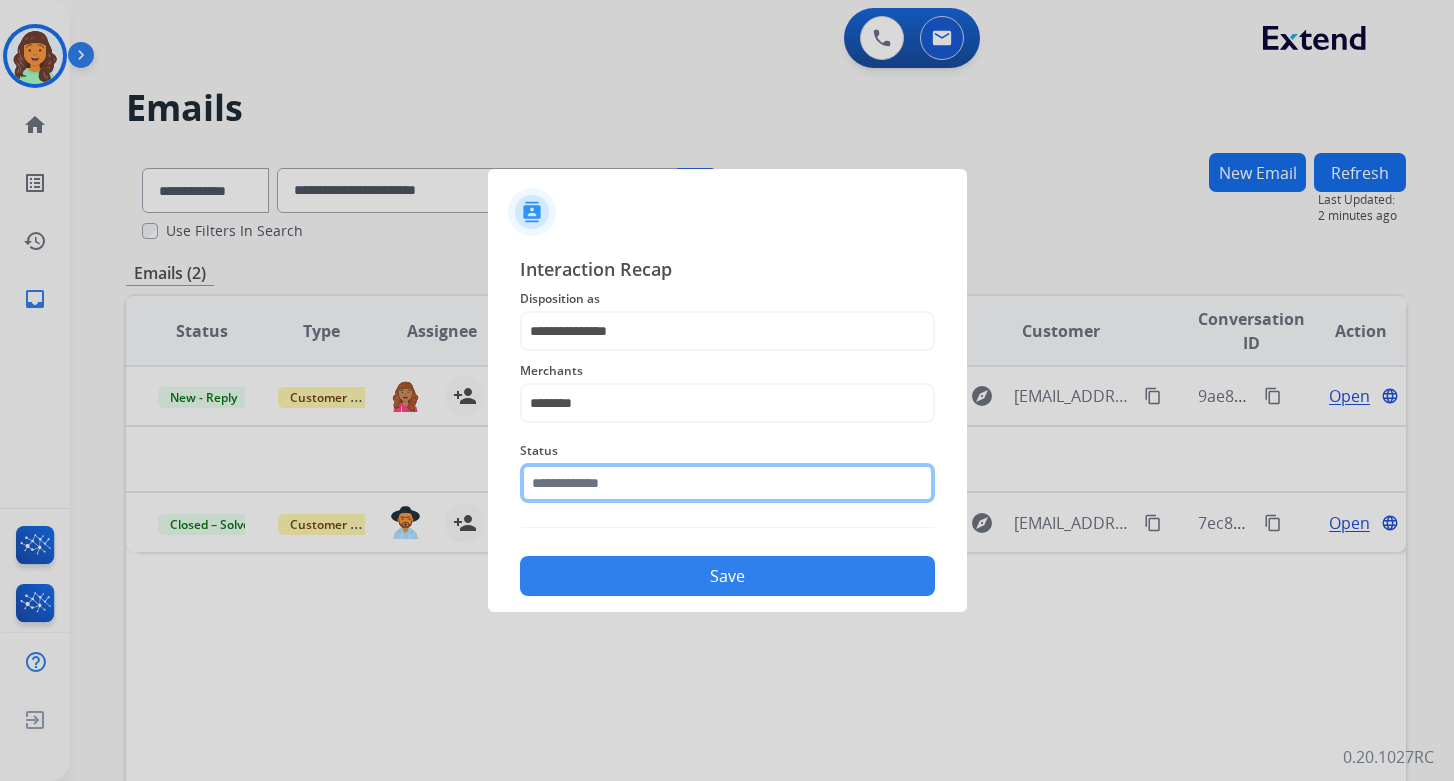 click 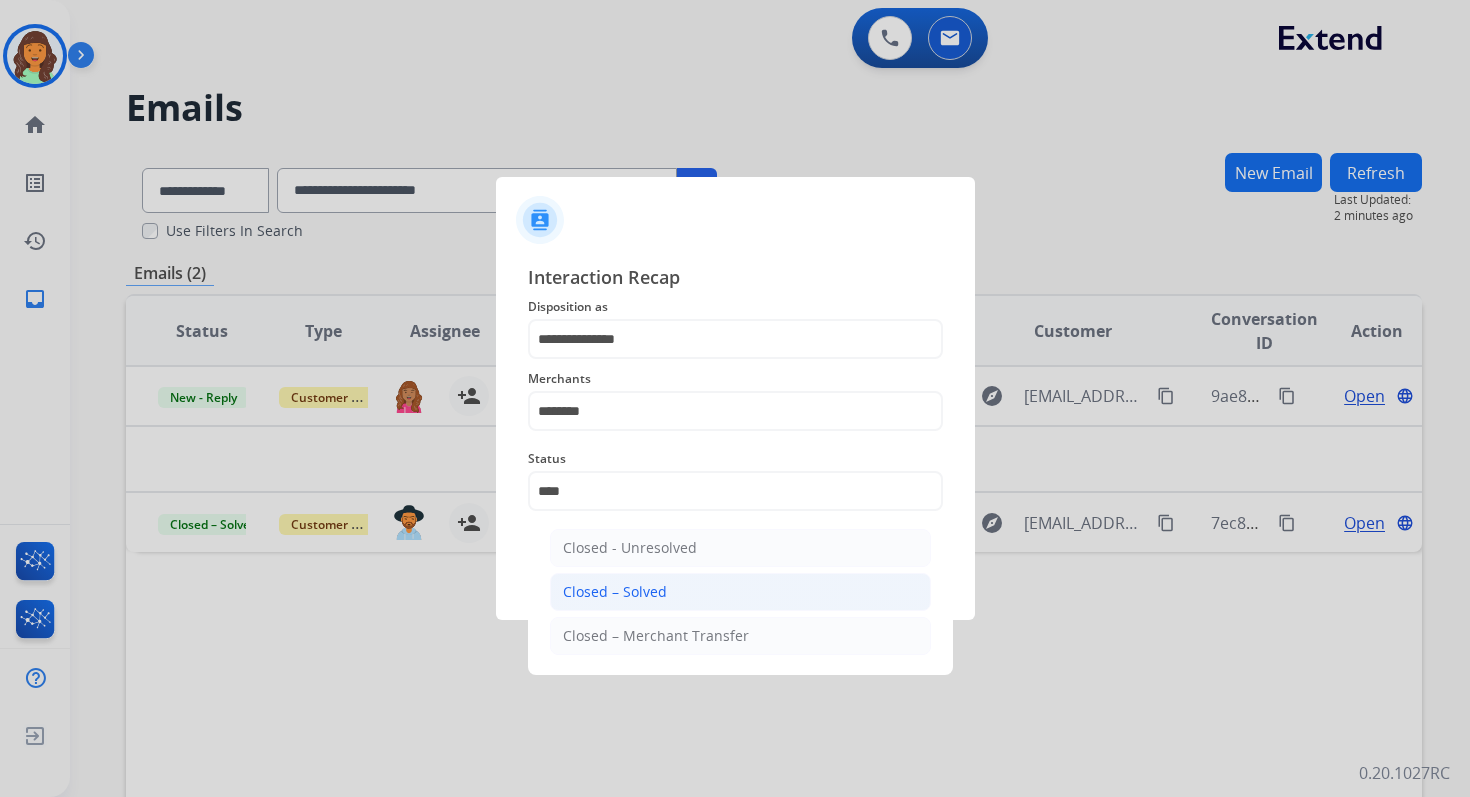 click on "Closed – Solved" 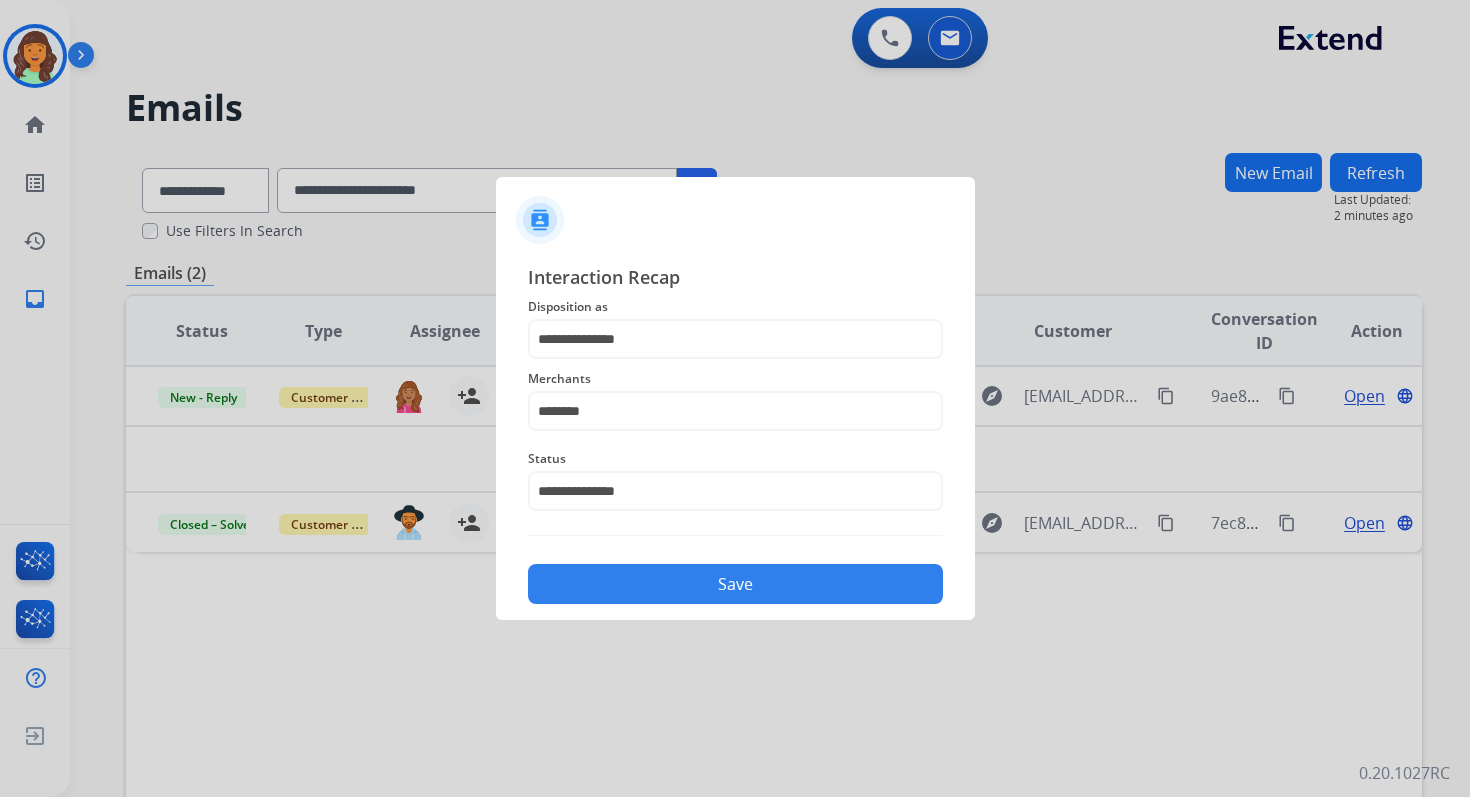 click on "Save" 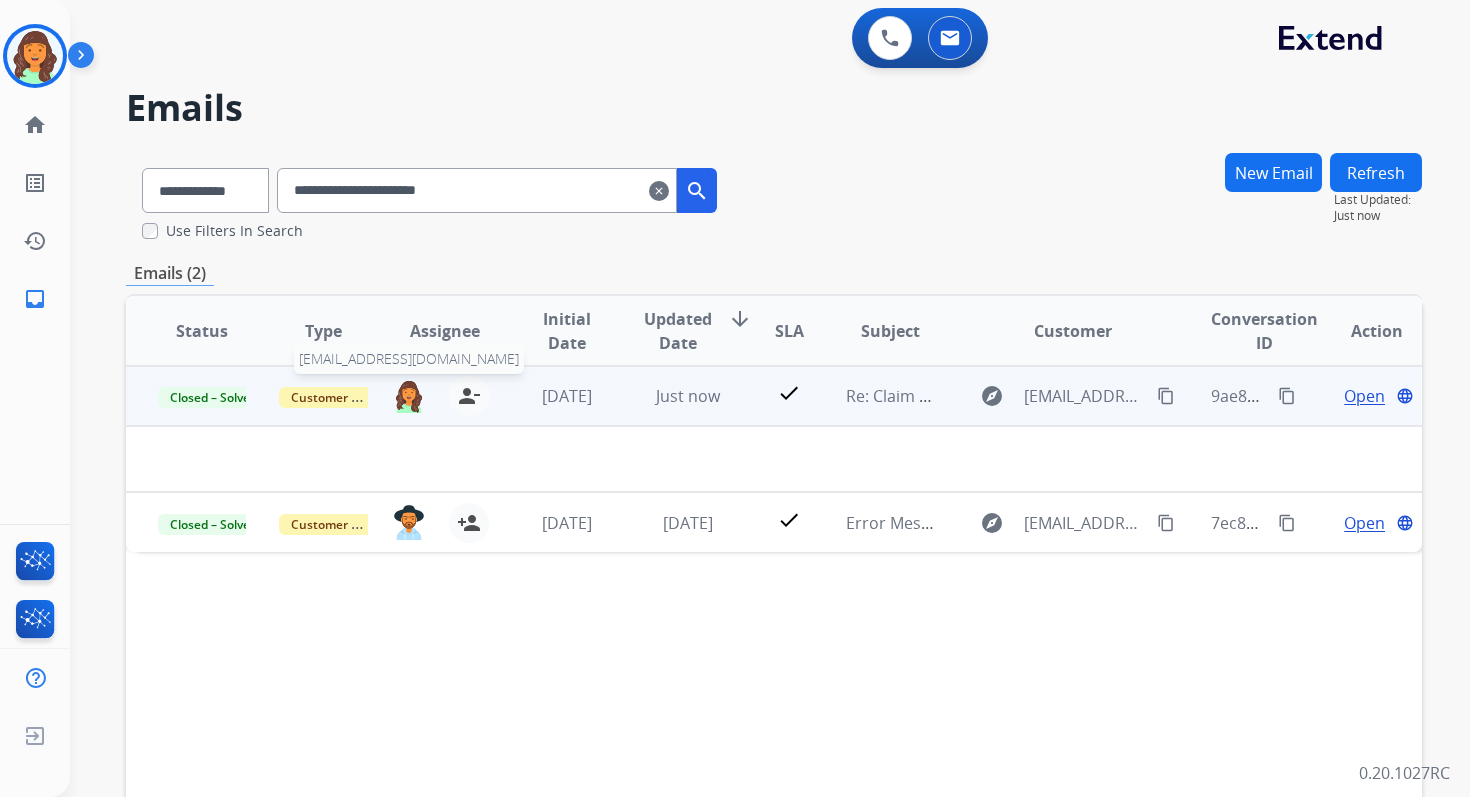click at bounding box center [409, 396] 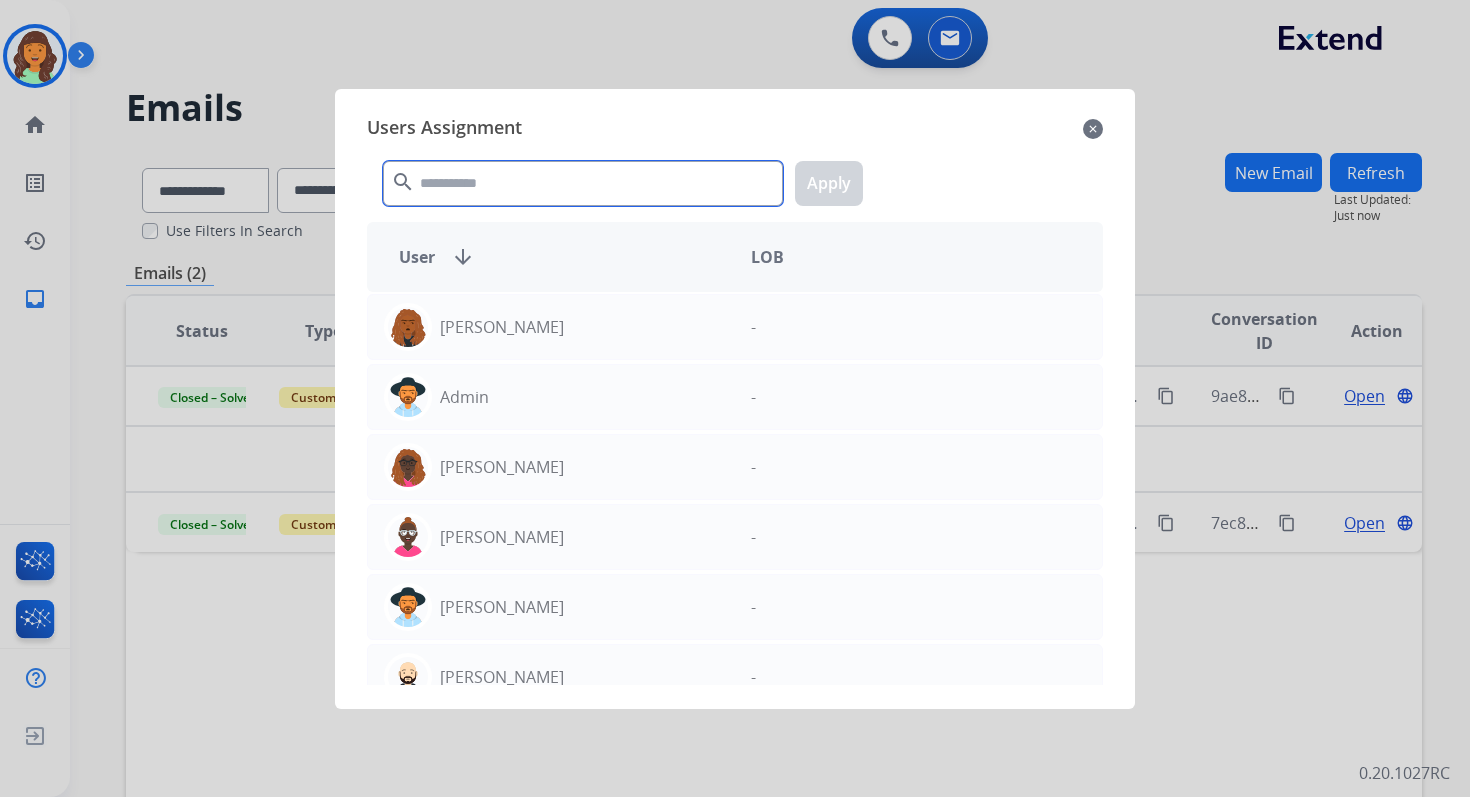 click 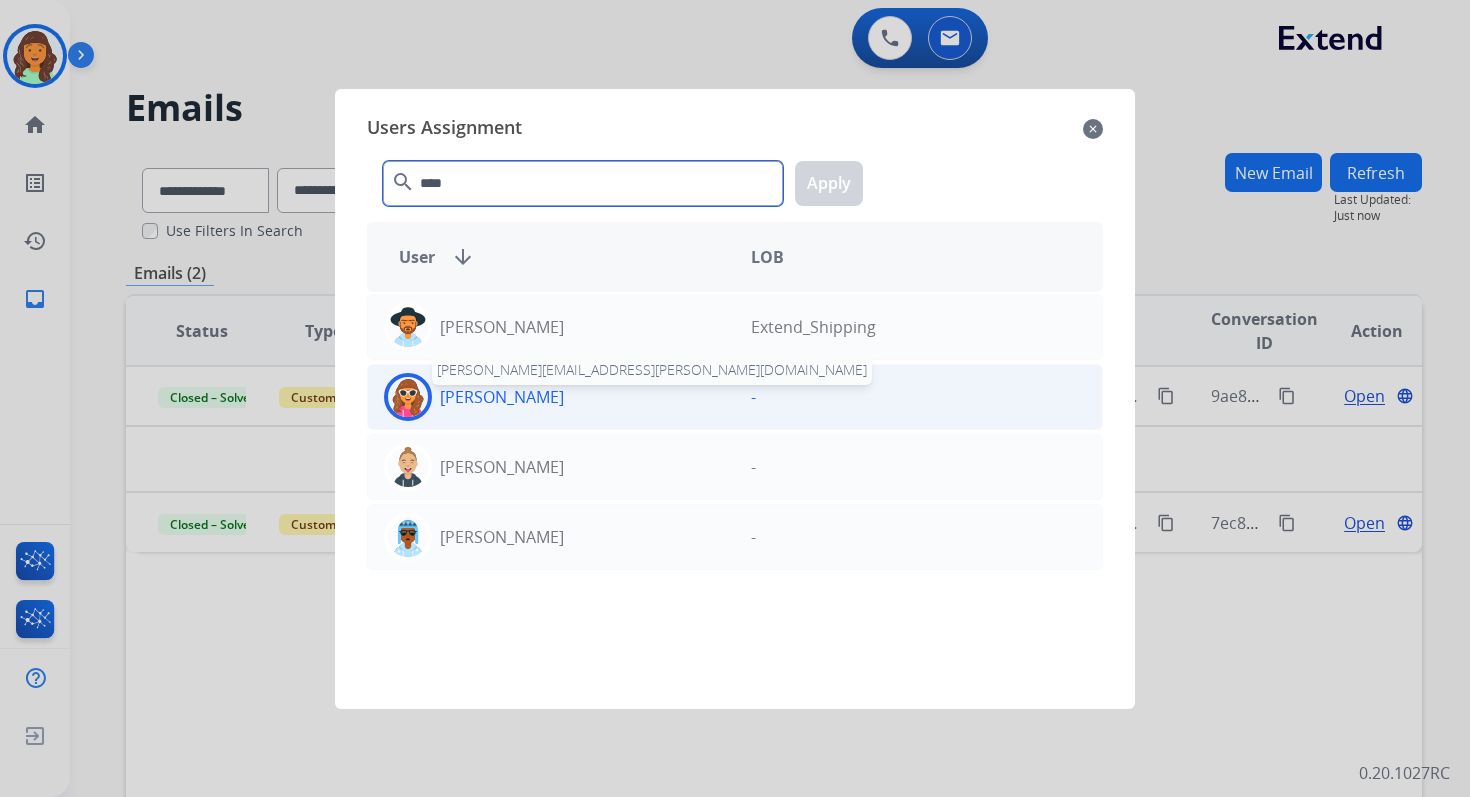 type on "****" 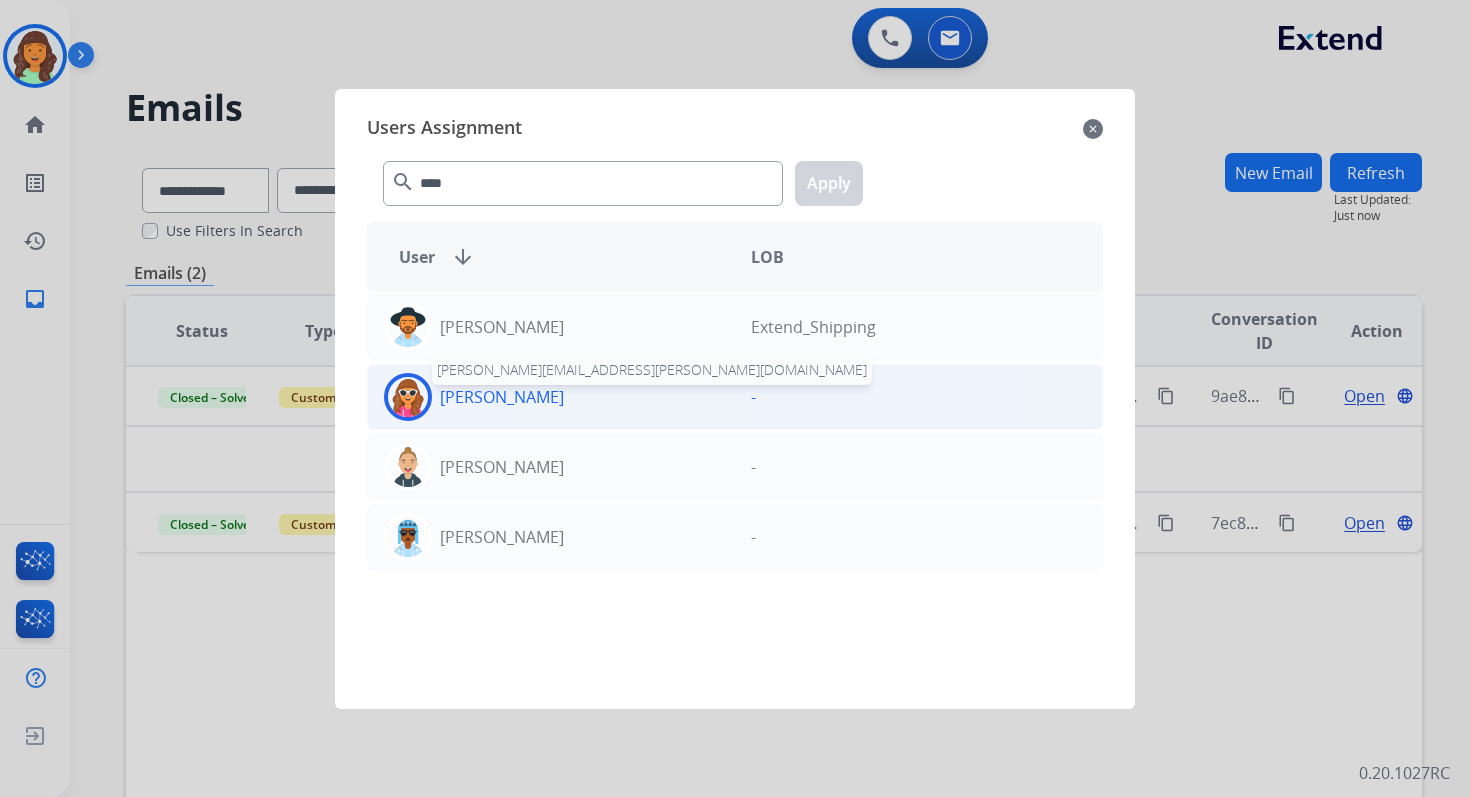 click on "[PERSON_NAME]" 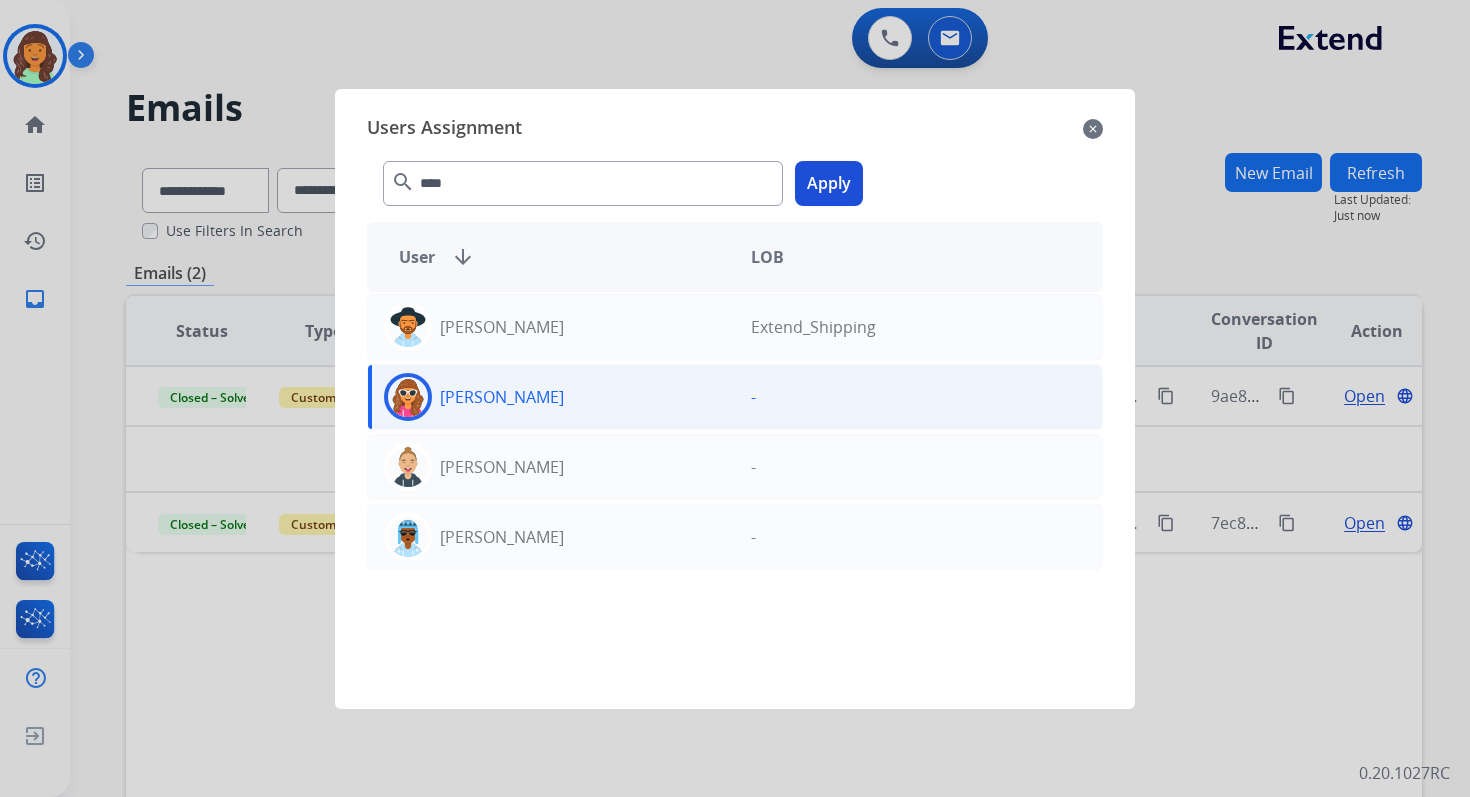 click on "Apply" 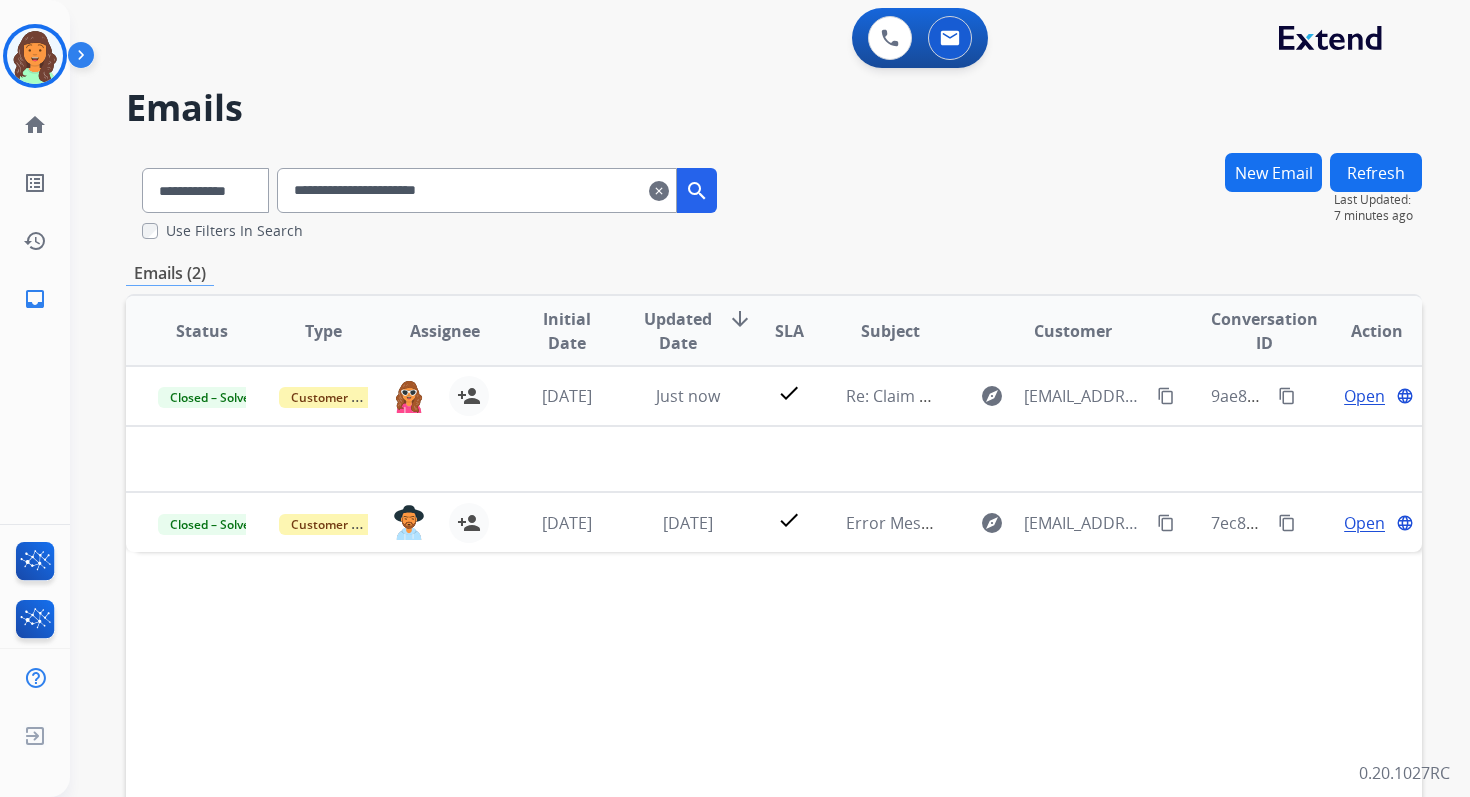 click on "New Email" at bounding box center (1273, 172) 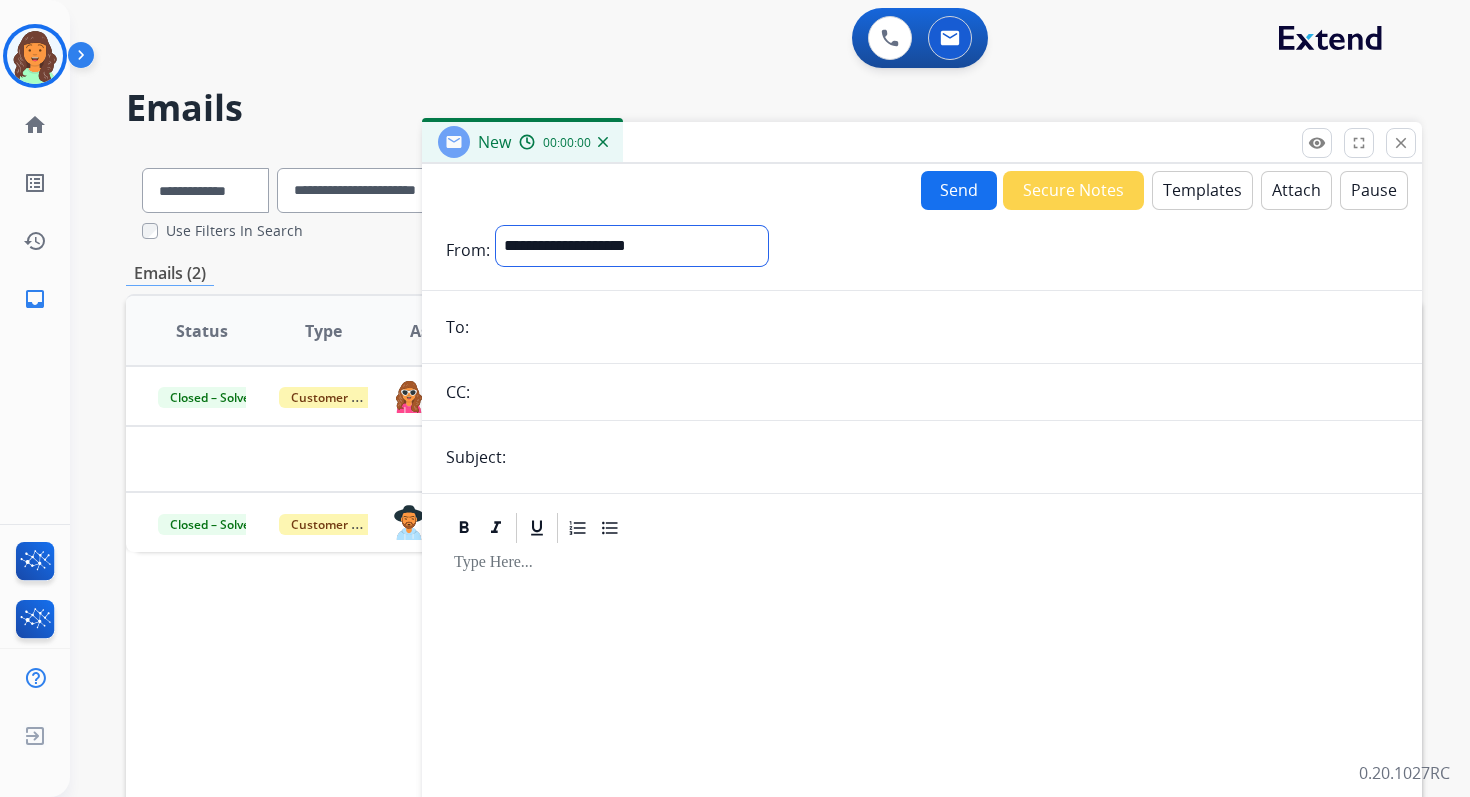 click on "**********" at bounding box center (632, 246) 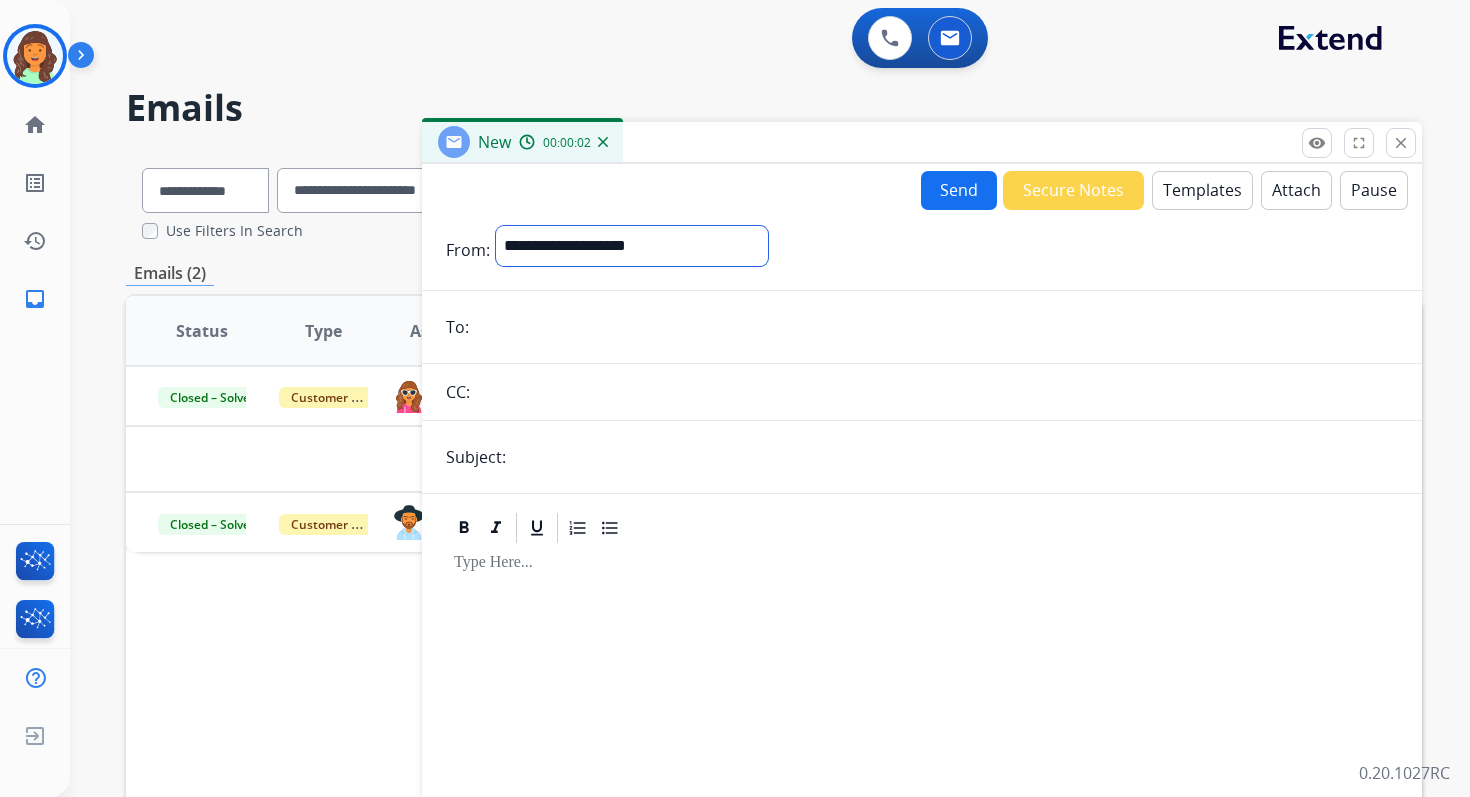 select on "**********" 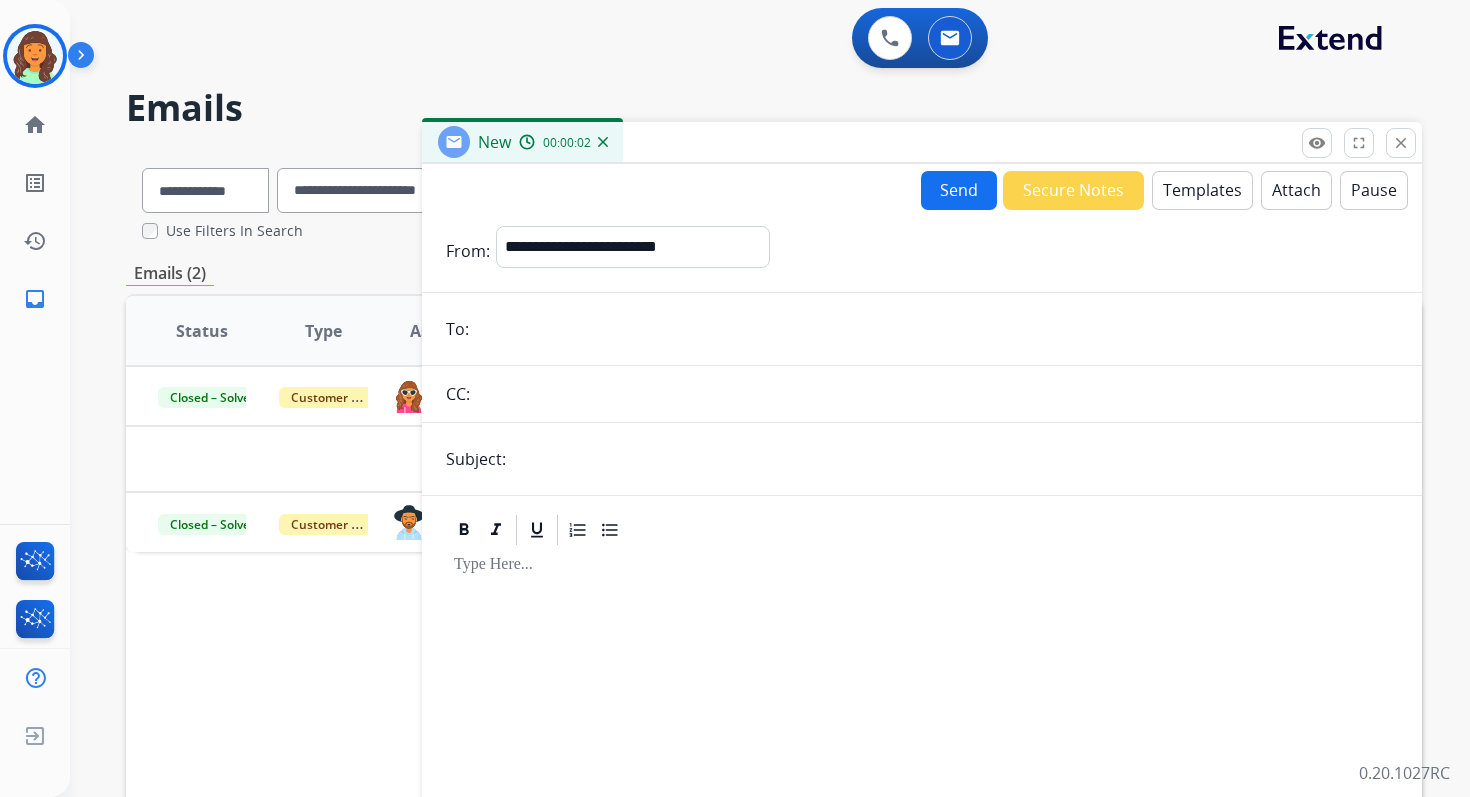 click at bounding box center (936, 329) 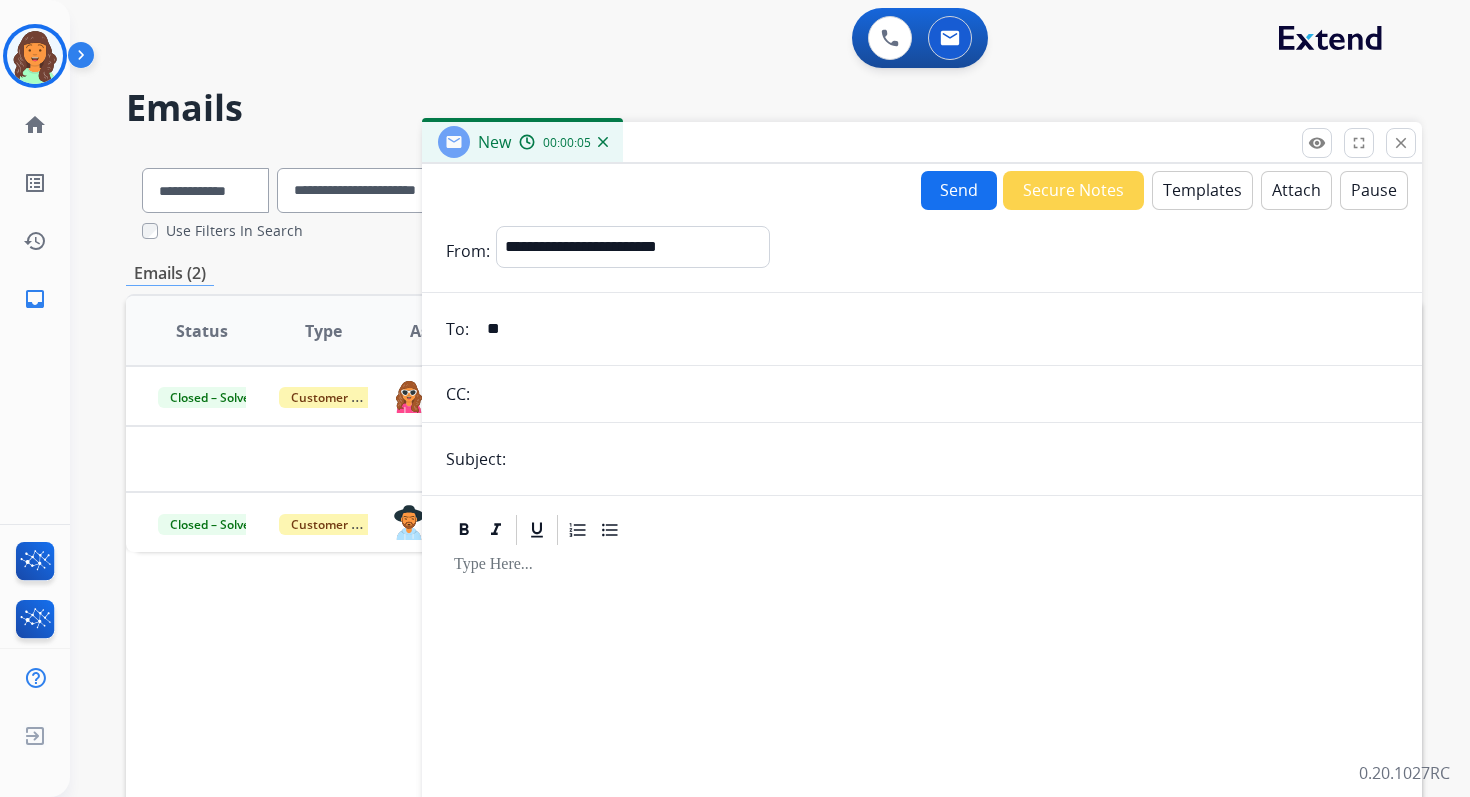 type on "**********" 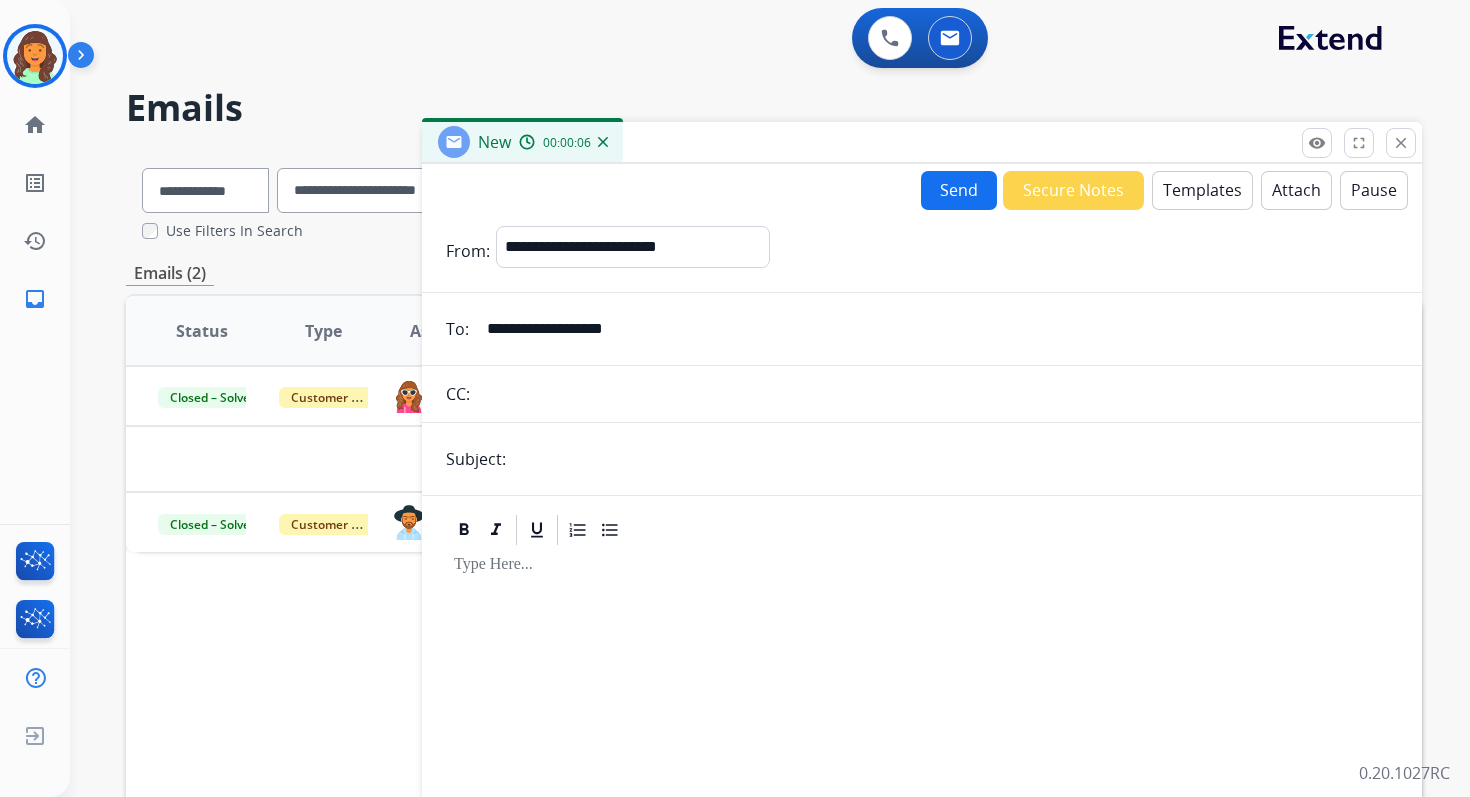 click at bounding box center (955, 459) 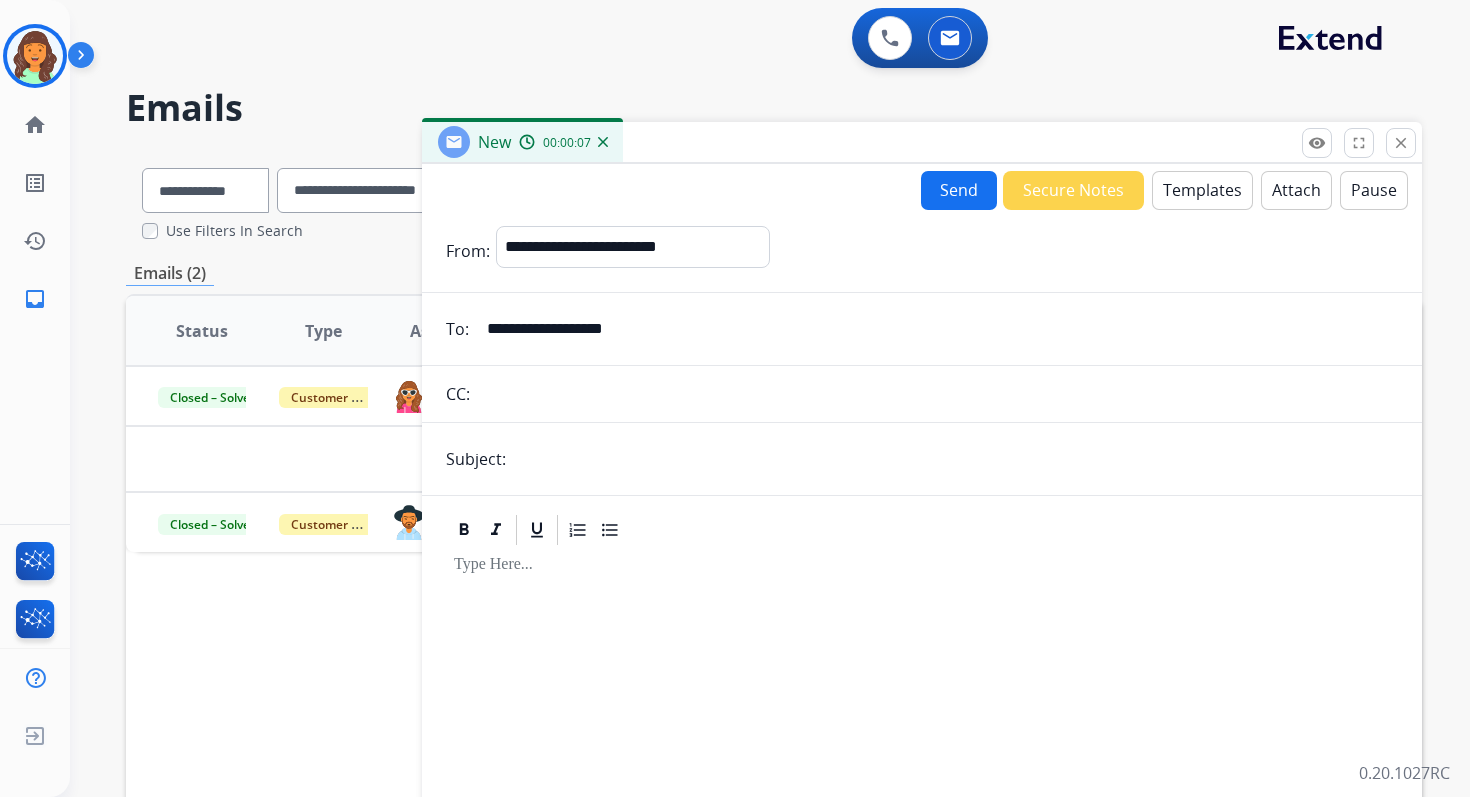 type on "**********" 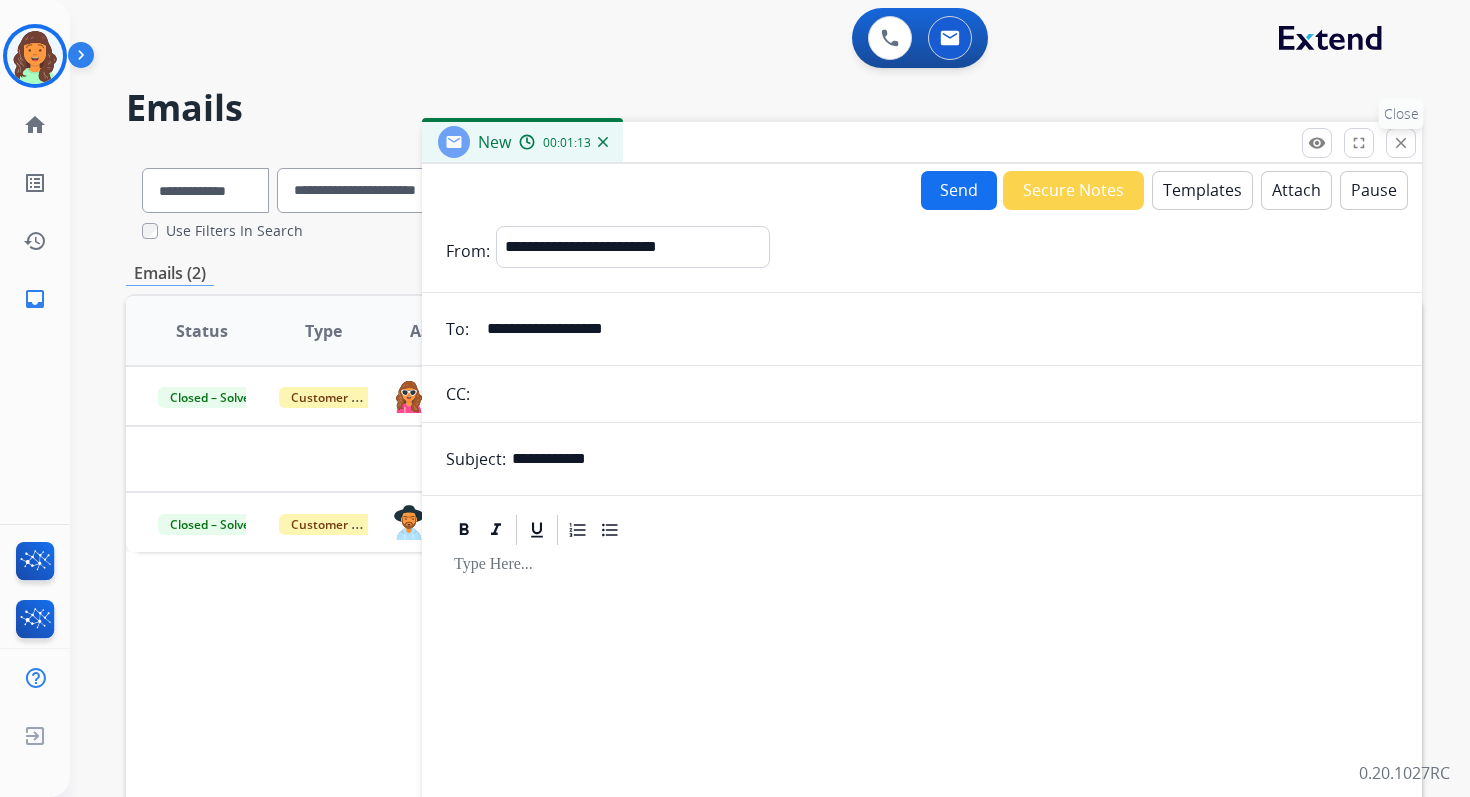 click on "close Close" at bounding box center (1401, 143) 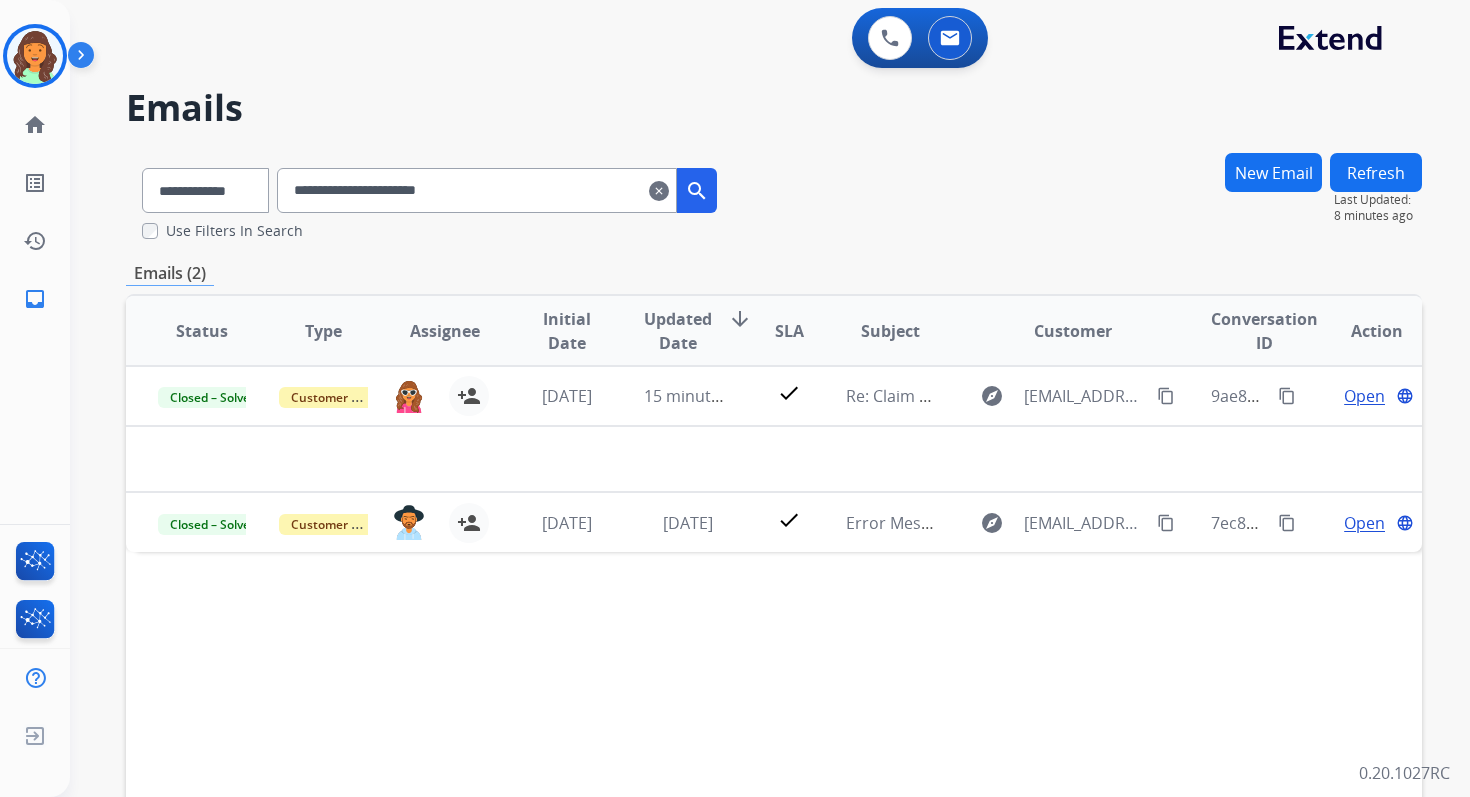 click on "**********" at bounding box center [477, 190] 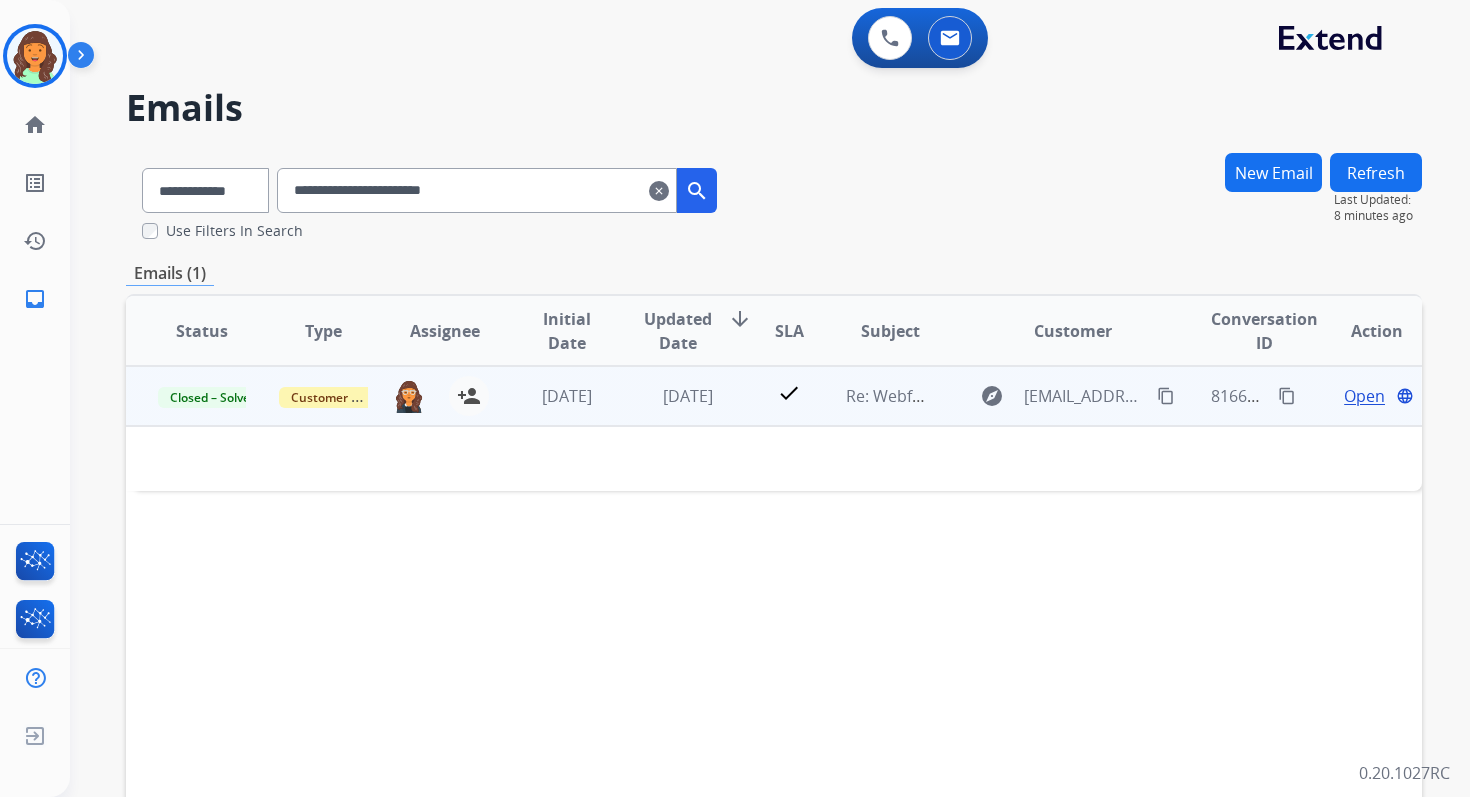 click on "Open" at bounding box center [1364, 396] 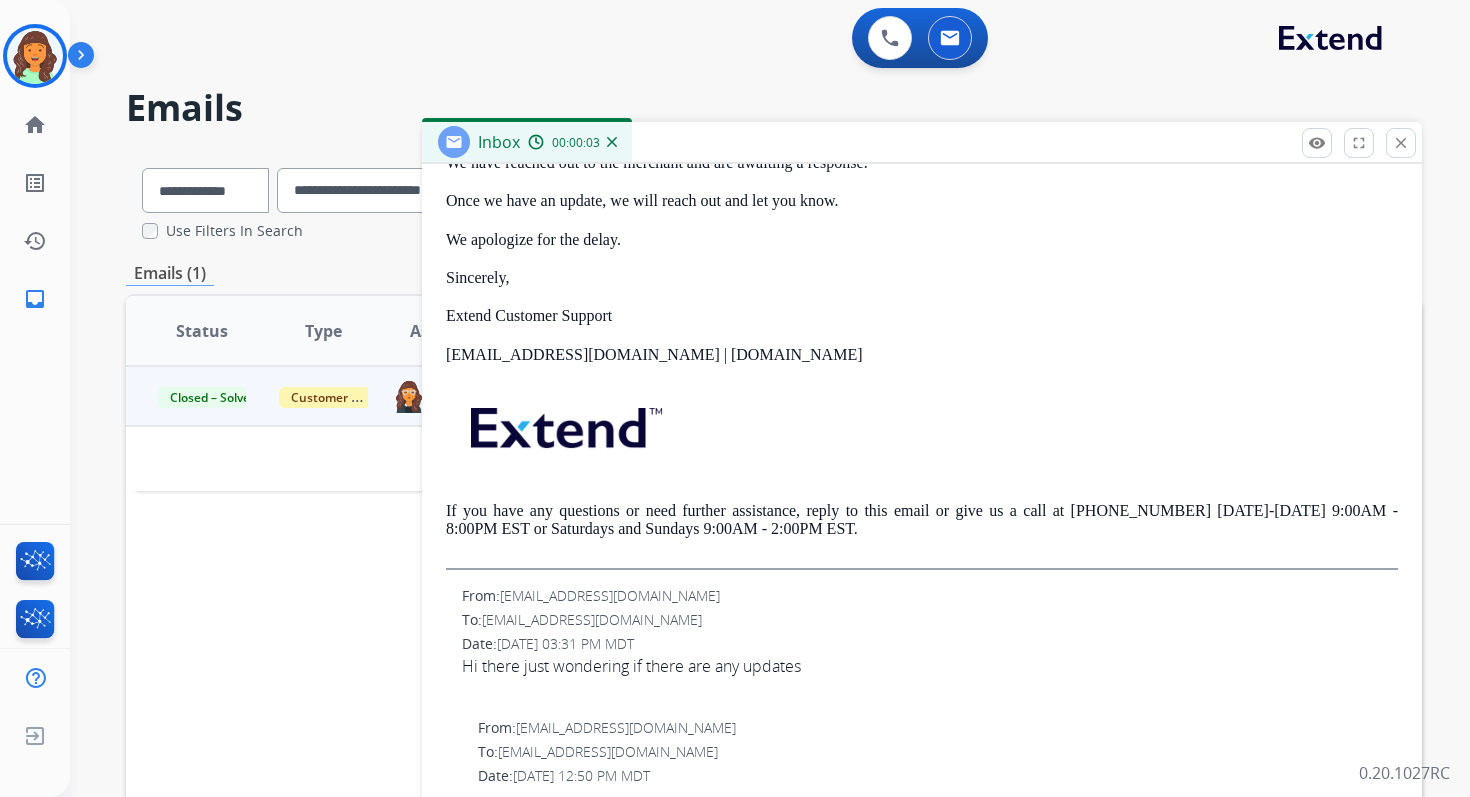 scroll, scrollTop: 0, scrollLeft: 0, axis: both 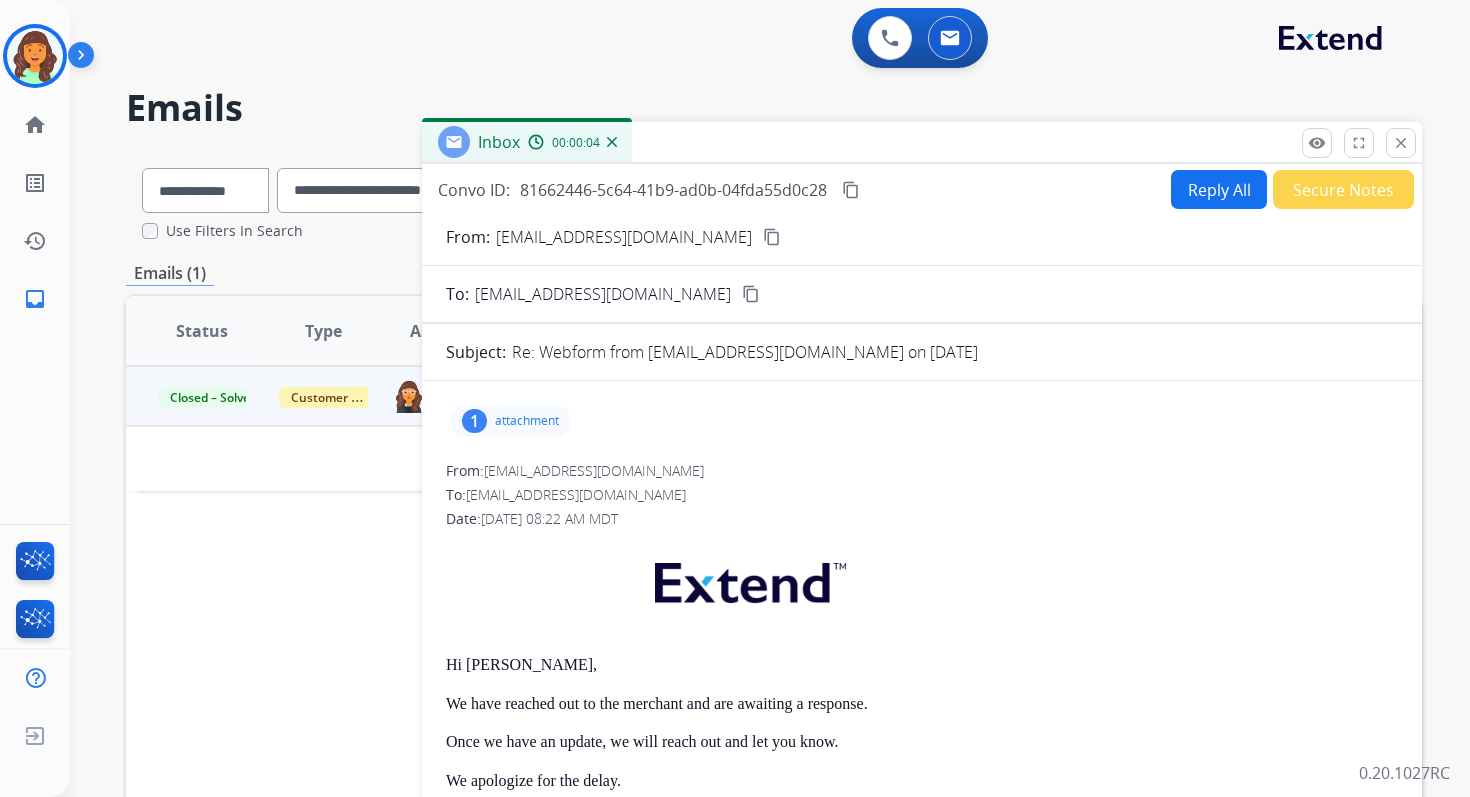 click on "Reply All" at bounding box center [1219, 189] 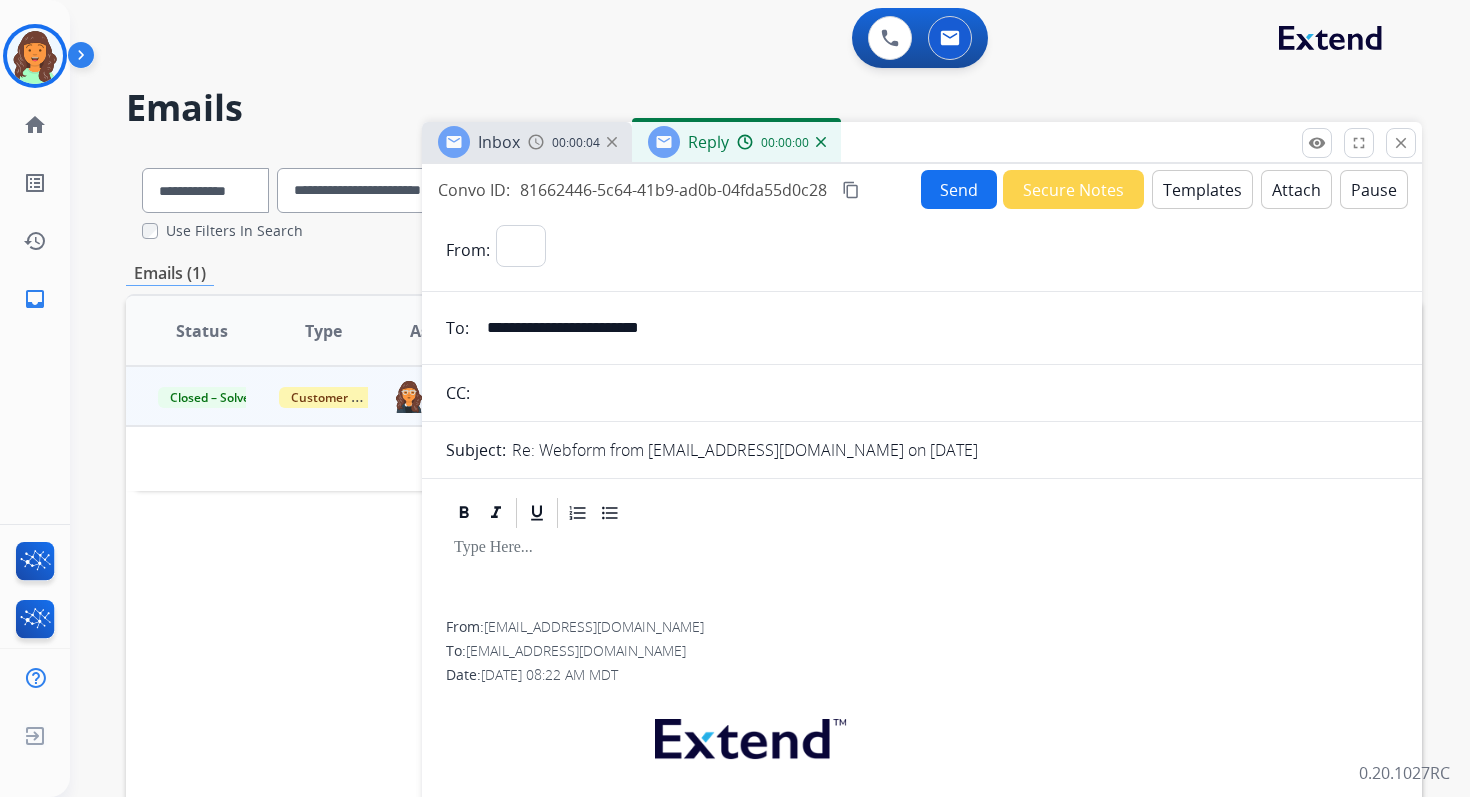 select on "**********" 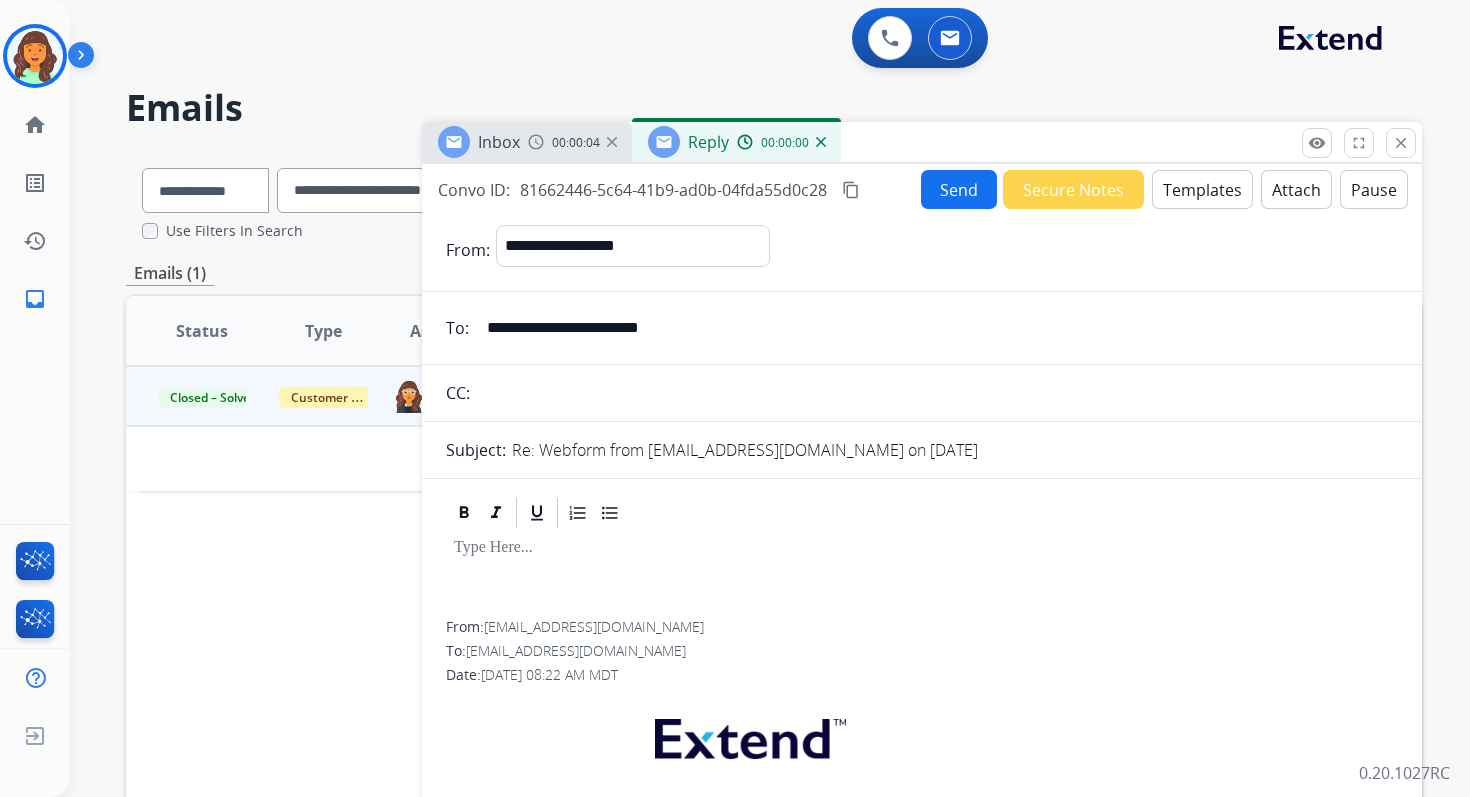 click on "Templates" at bounding box center [1202, 189] 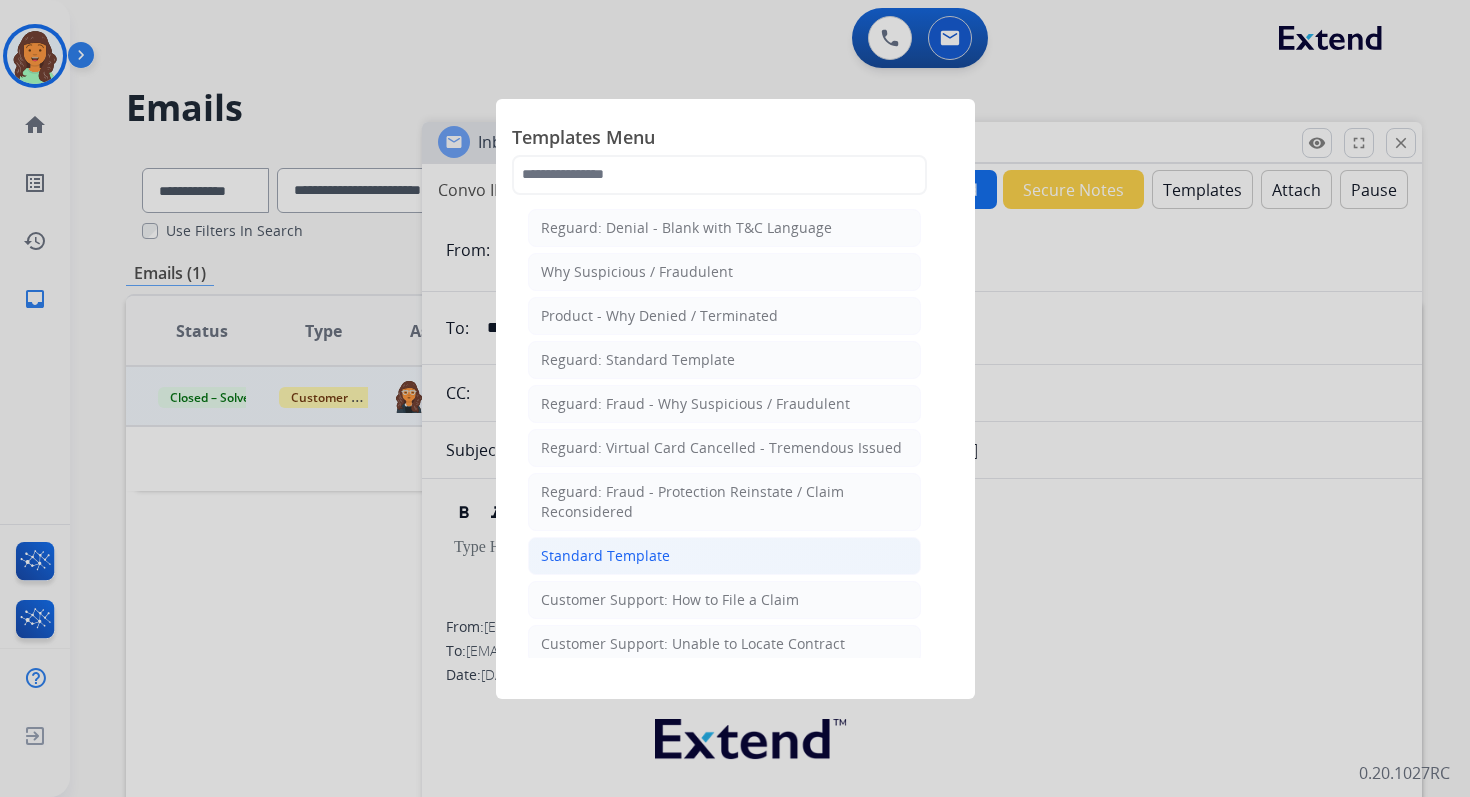click on "Standard Template" 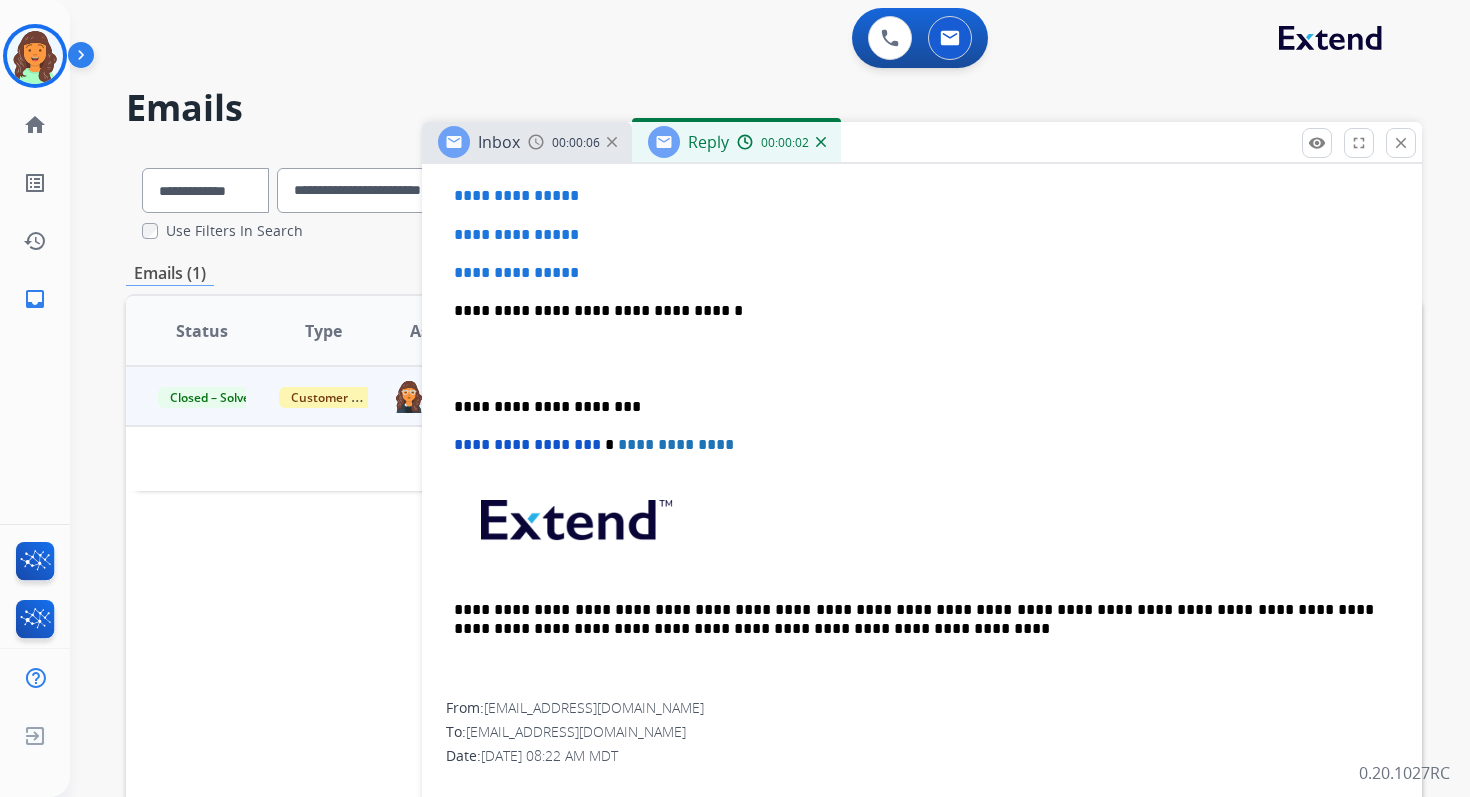 scroll, scrollTop: 606, scrollLeft: 0, axis: vertical 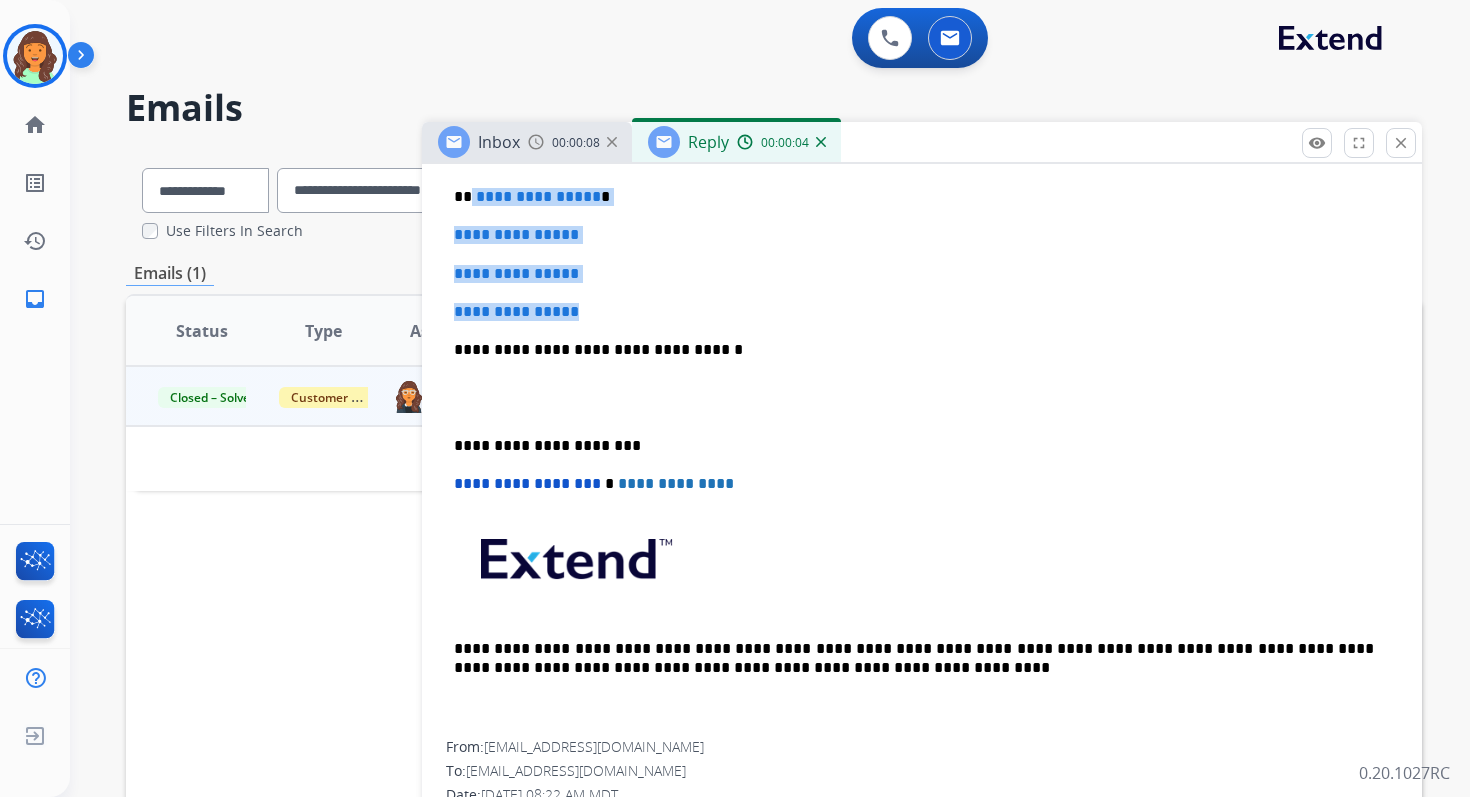 drag, startPoint x: 470, startPoint y: 193, endPoint x: 616, endPoint y: 300, distance: 181.01105 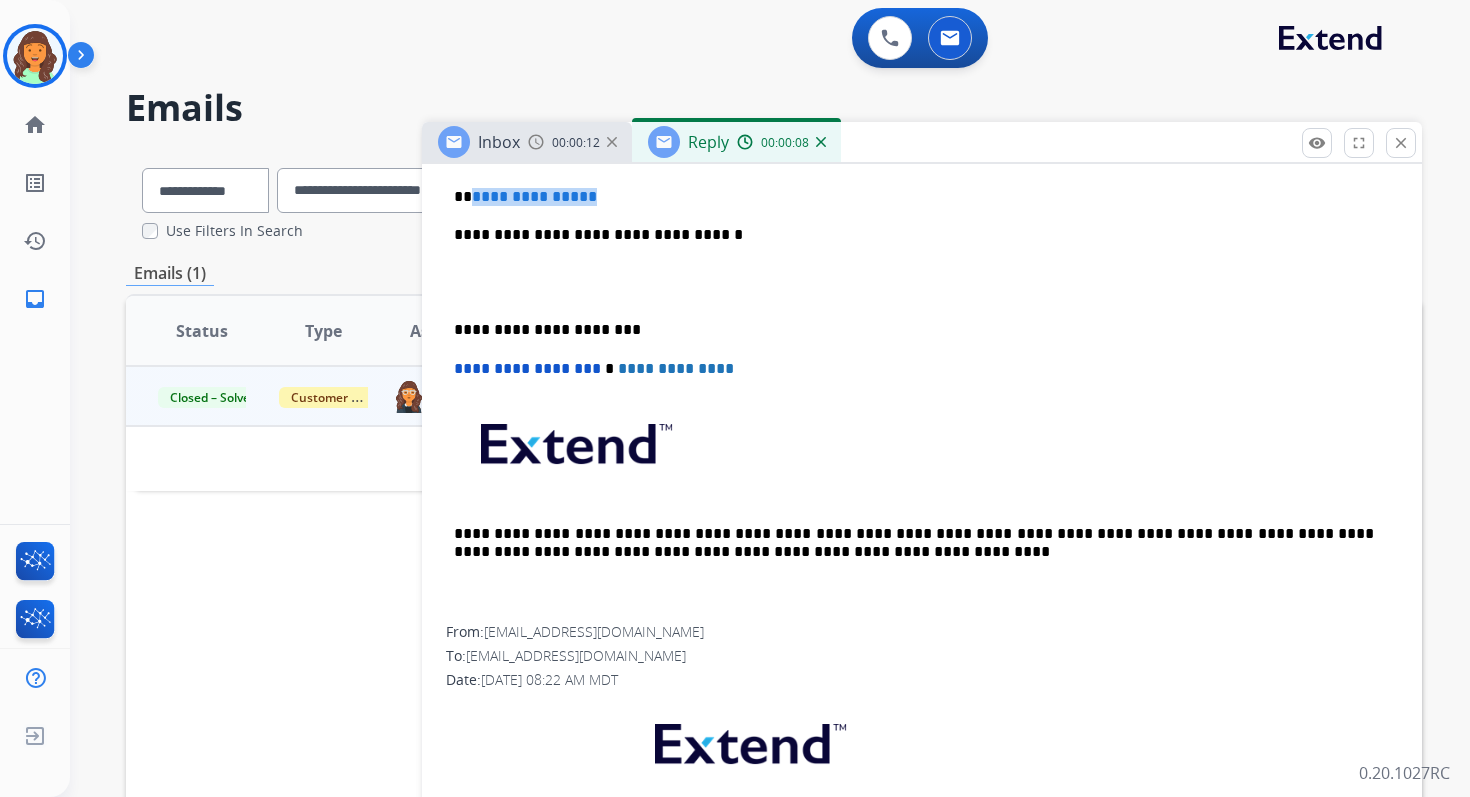 drag, startPoint x: 613, startPoint y: 202, endPoint x: 472, endPoint y: 202, distance: 141 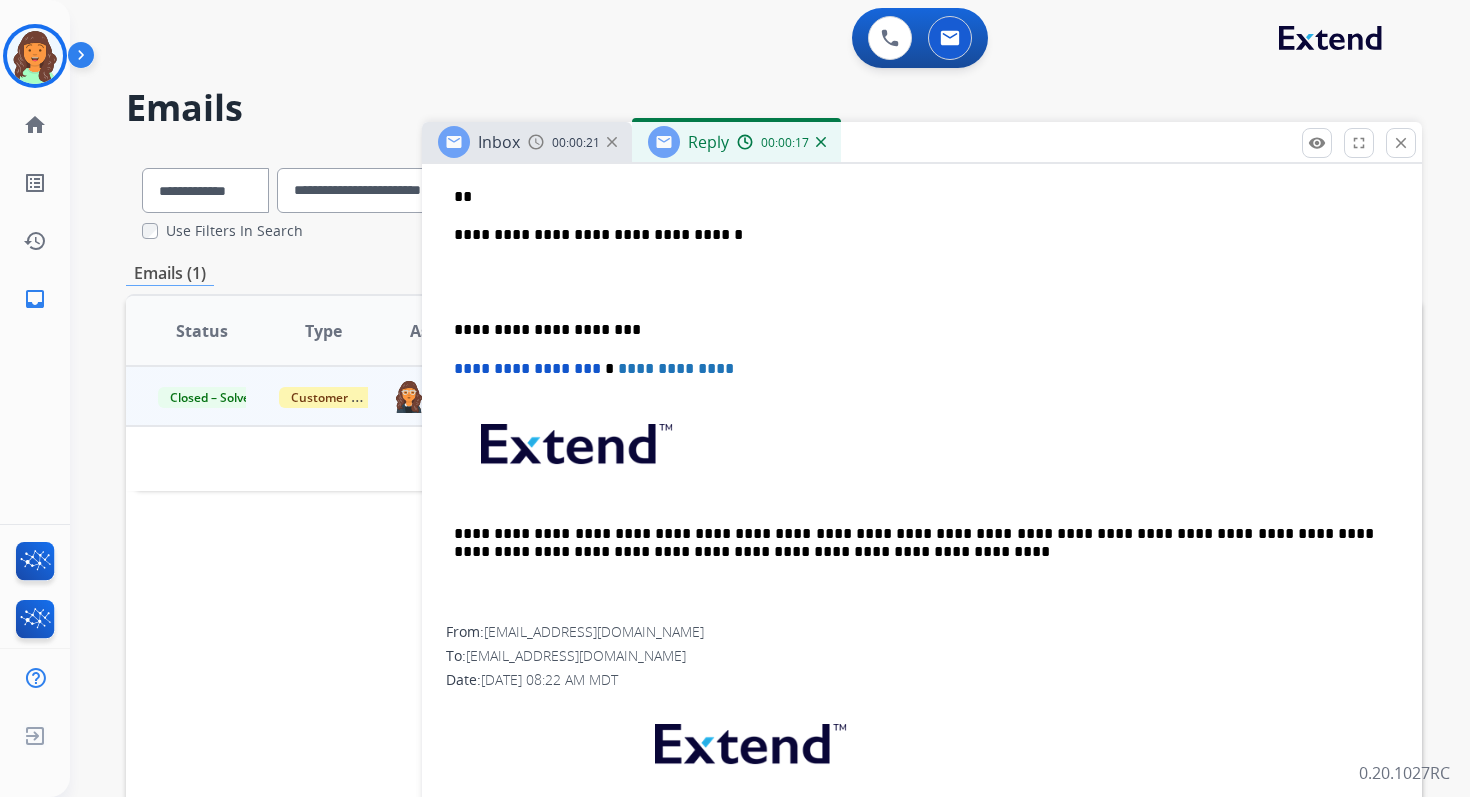 type 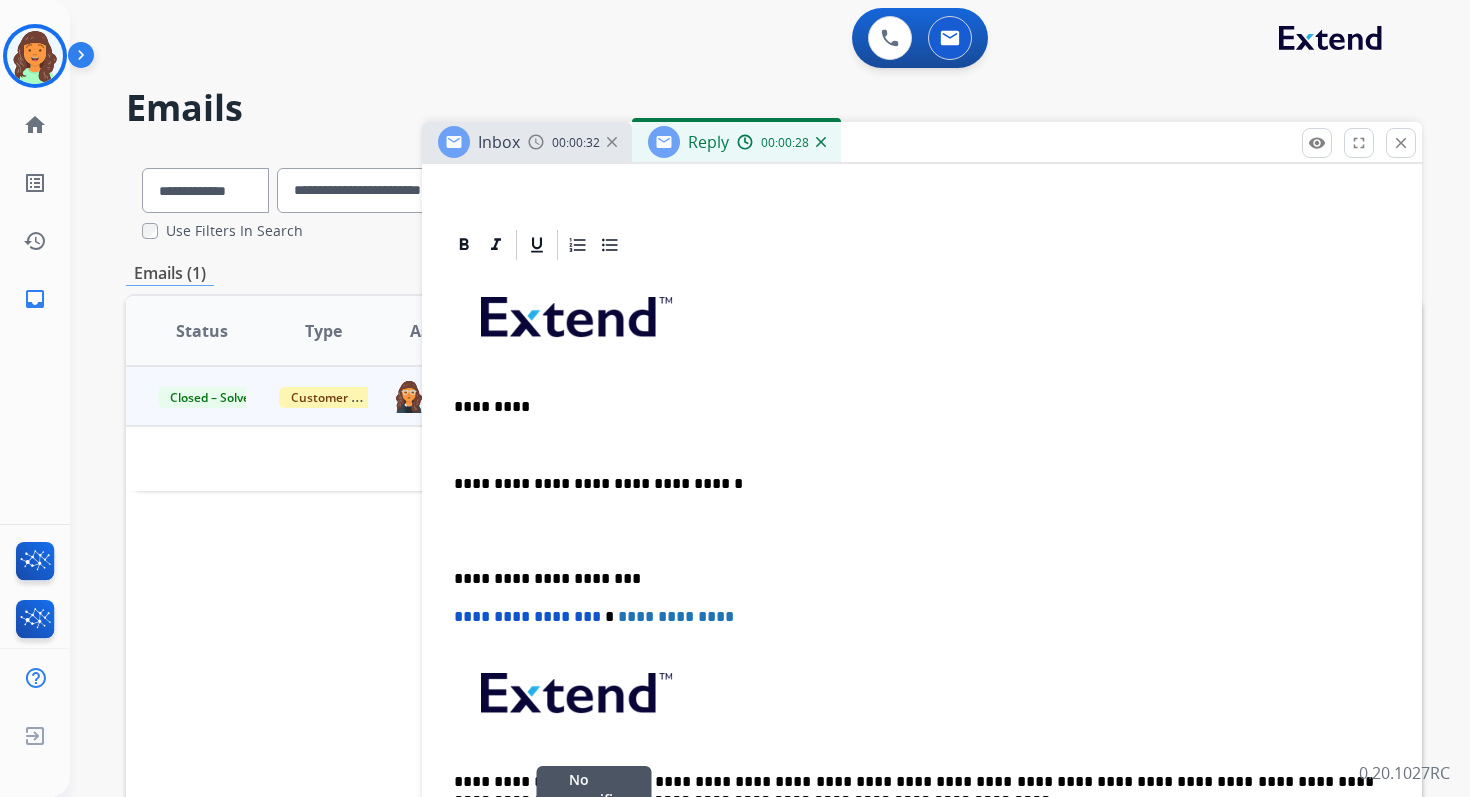 scroll, scrollTop: 263, scrollLeft: 0, axis: vertical 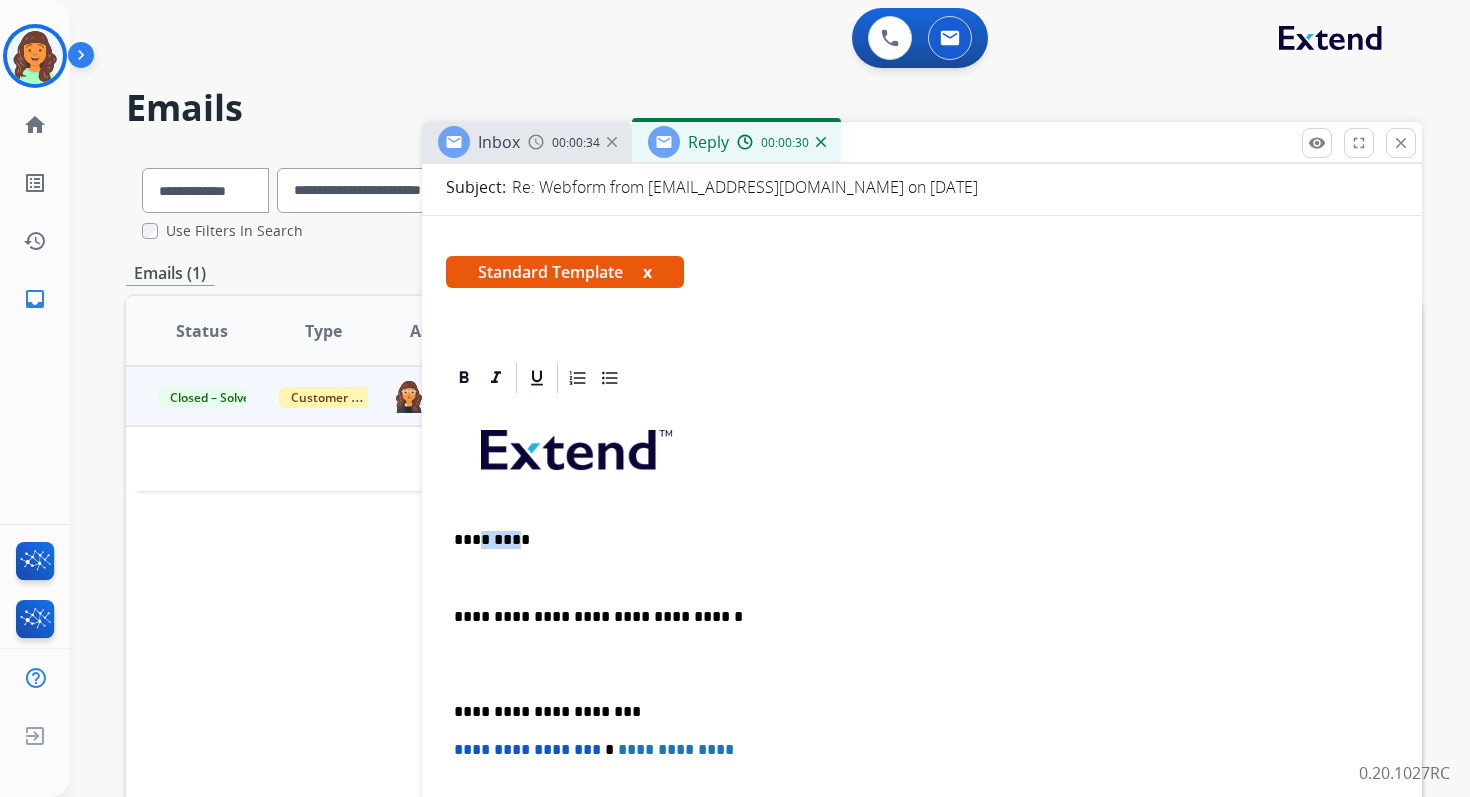 drag, startPoint x: 507, startPoint y: 544, endPoint x: 473, endPoint y: 544, distance: 34 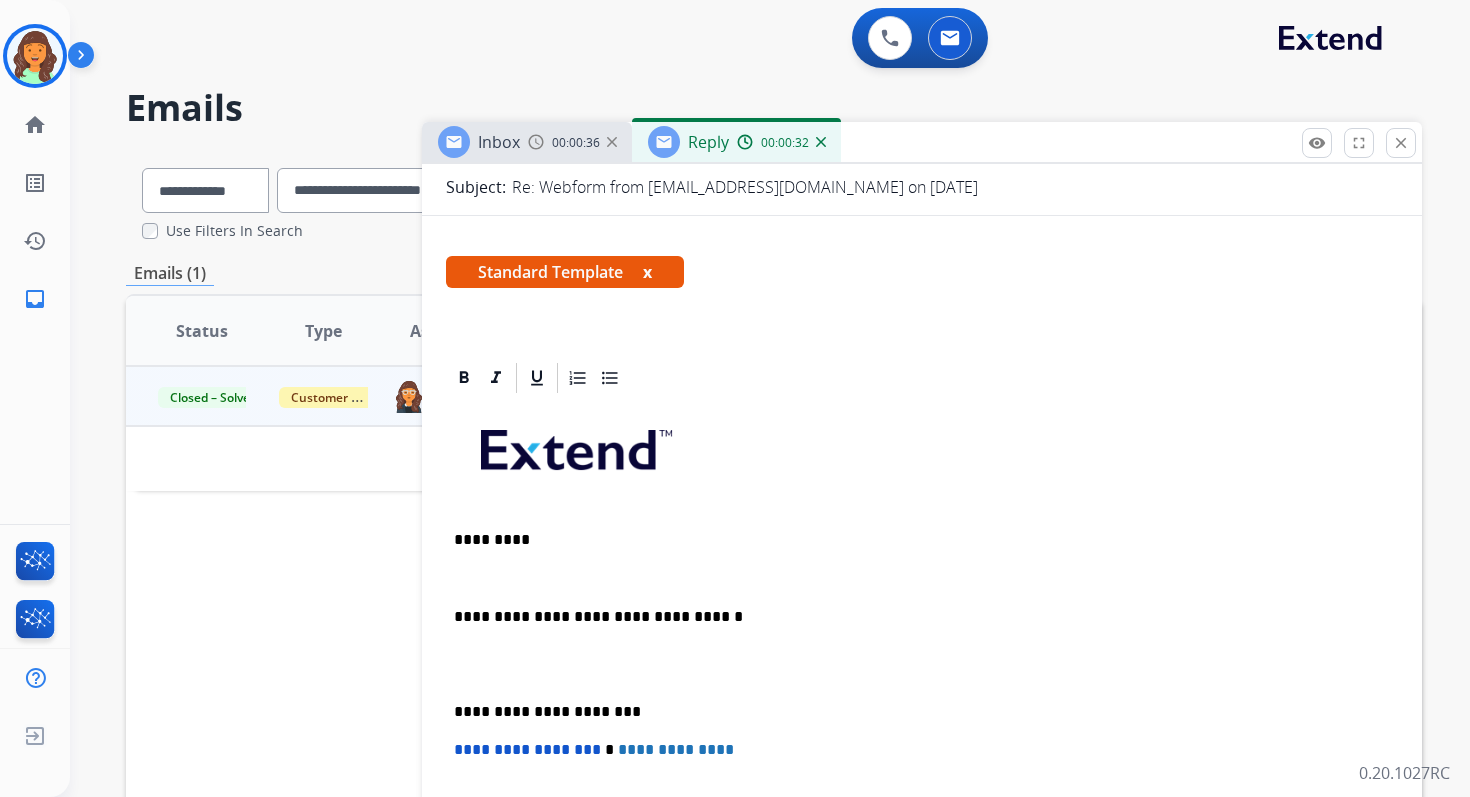 click on "*********" at bounding box center [914, 540] 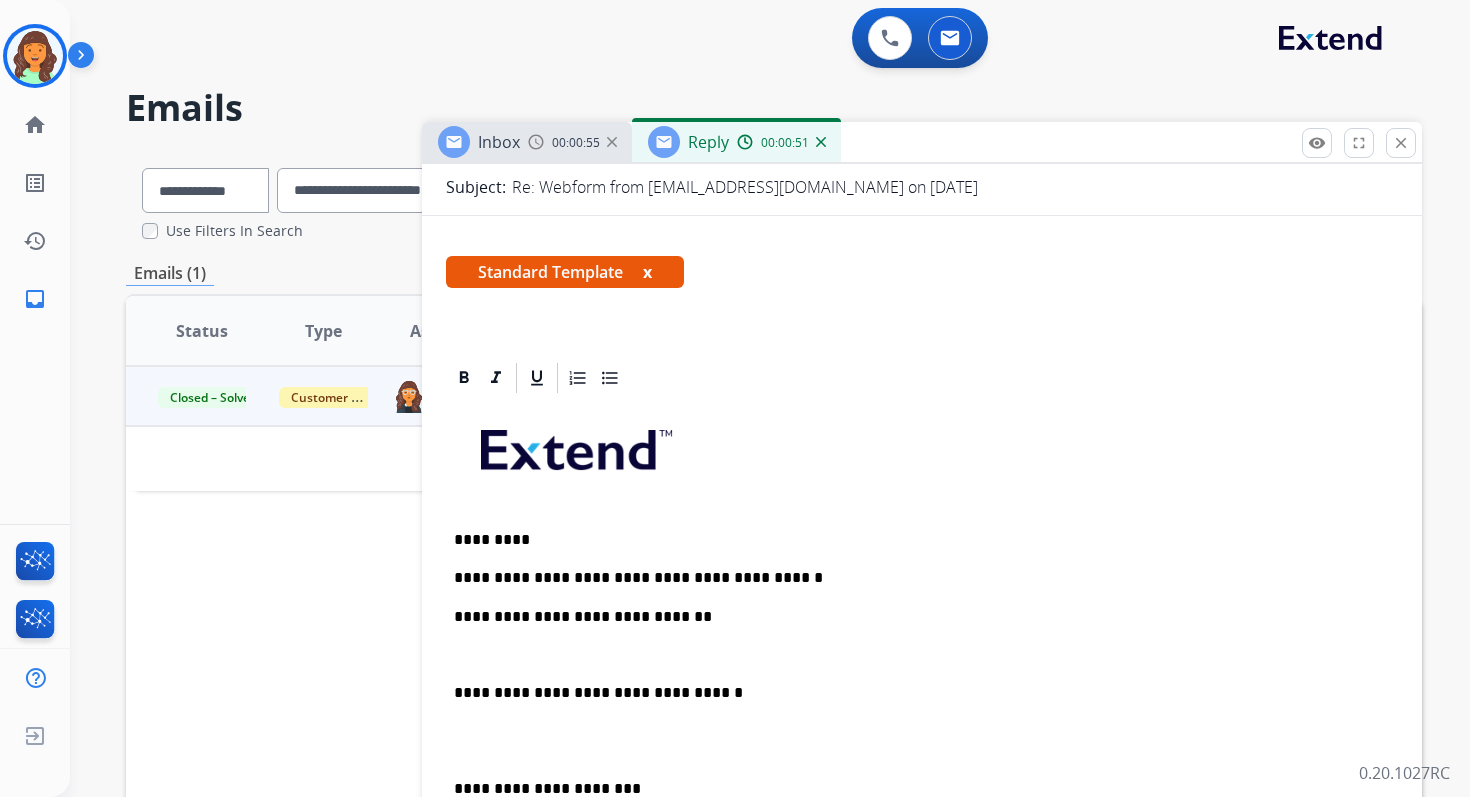 click on "**********" at bounding box center [914, 617] 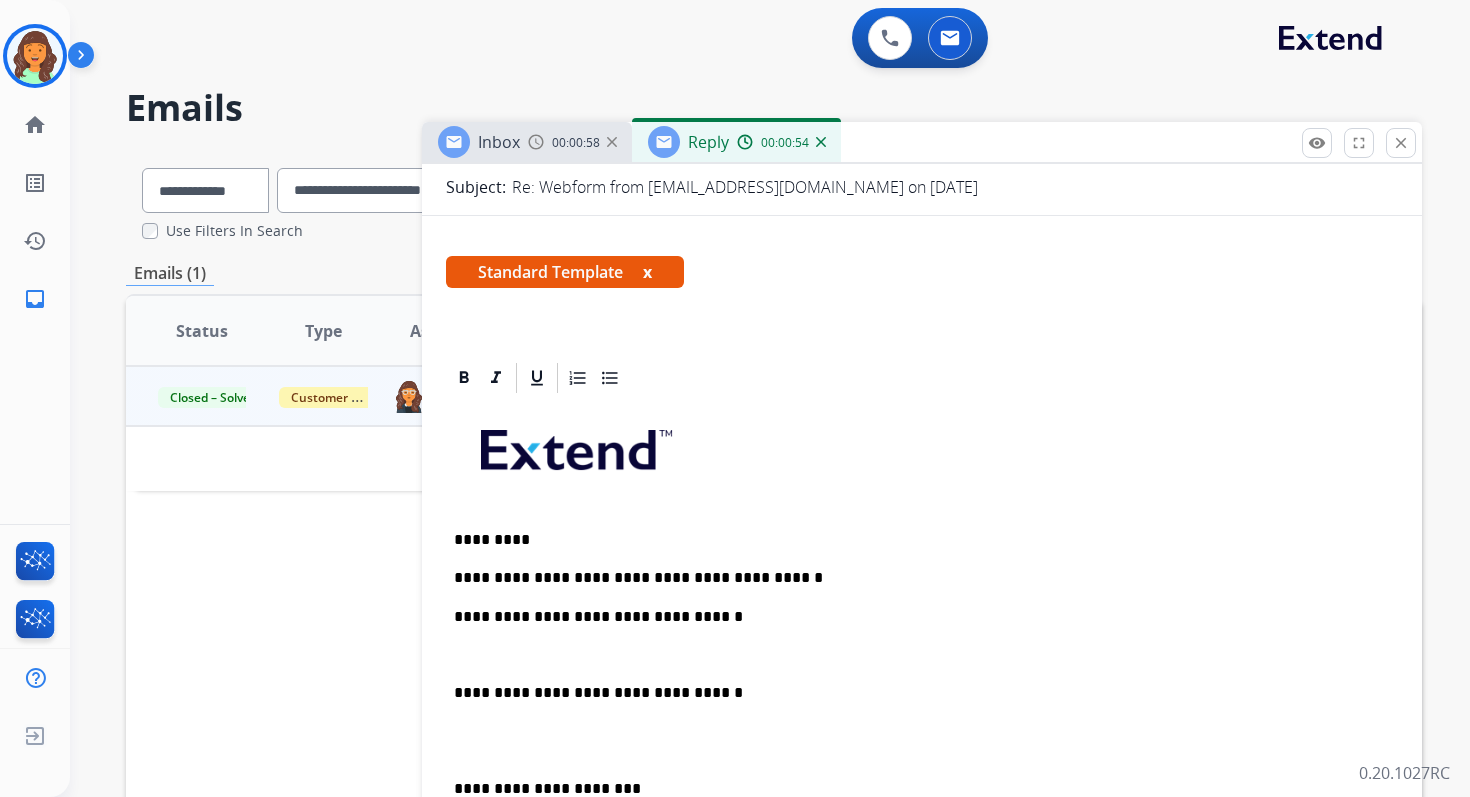 click on "**********" at bounding box center [914, 617] 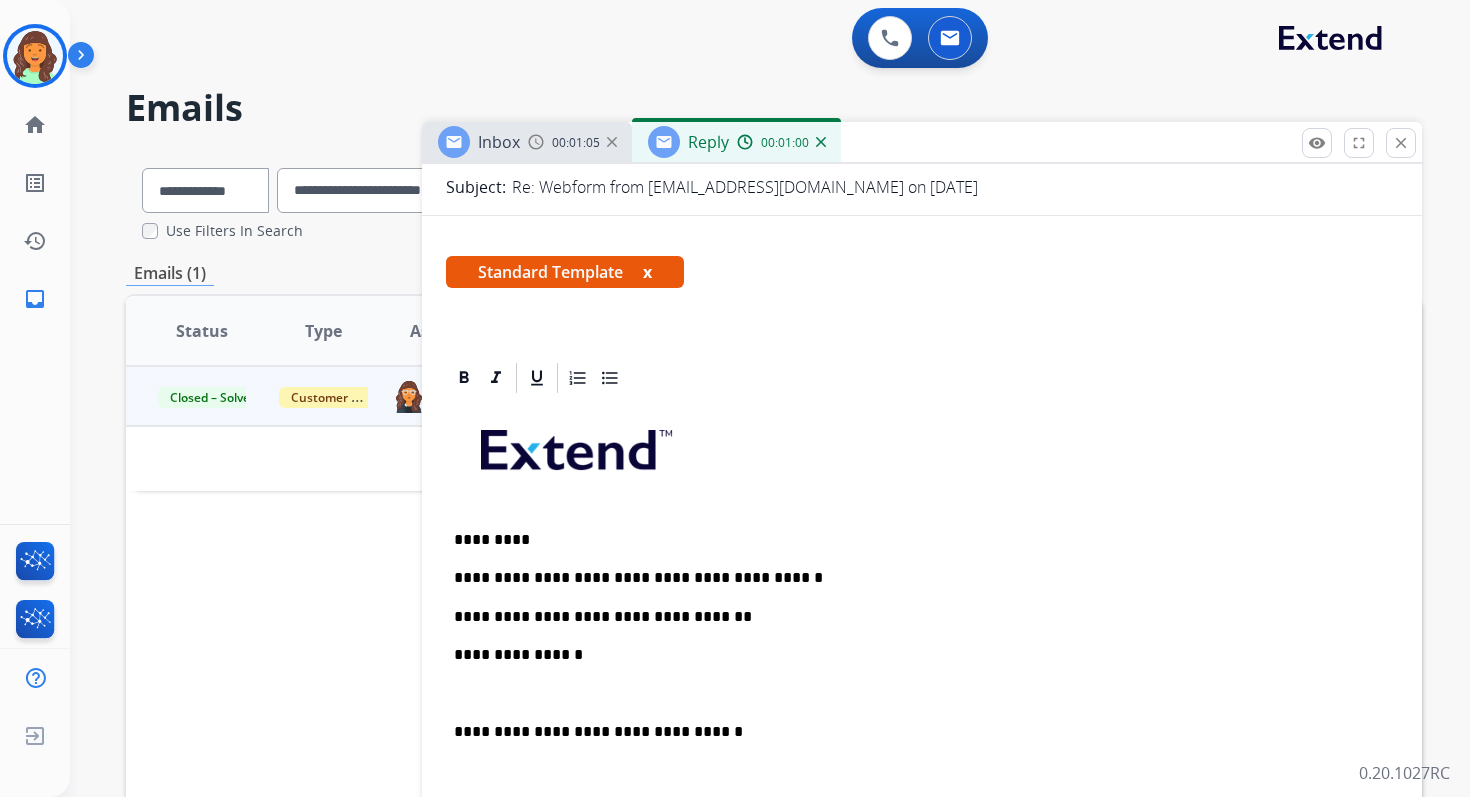click at bounding box center [922, 693] 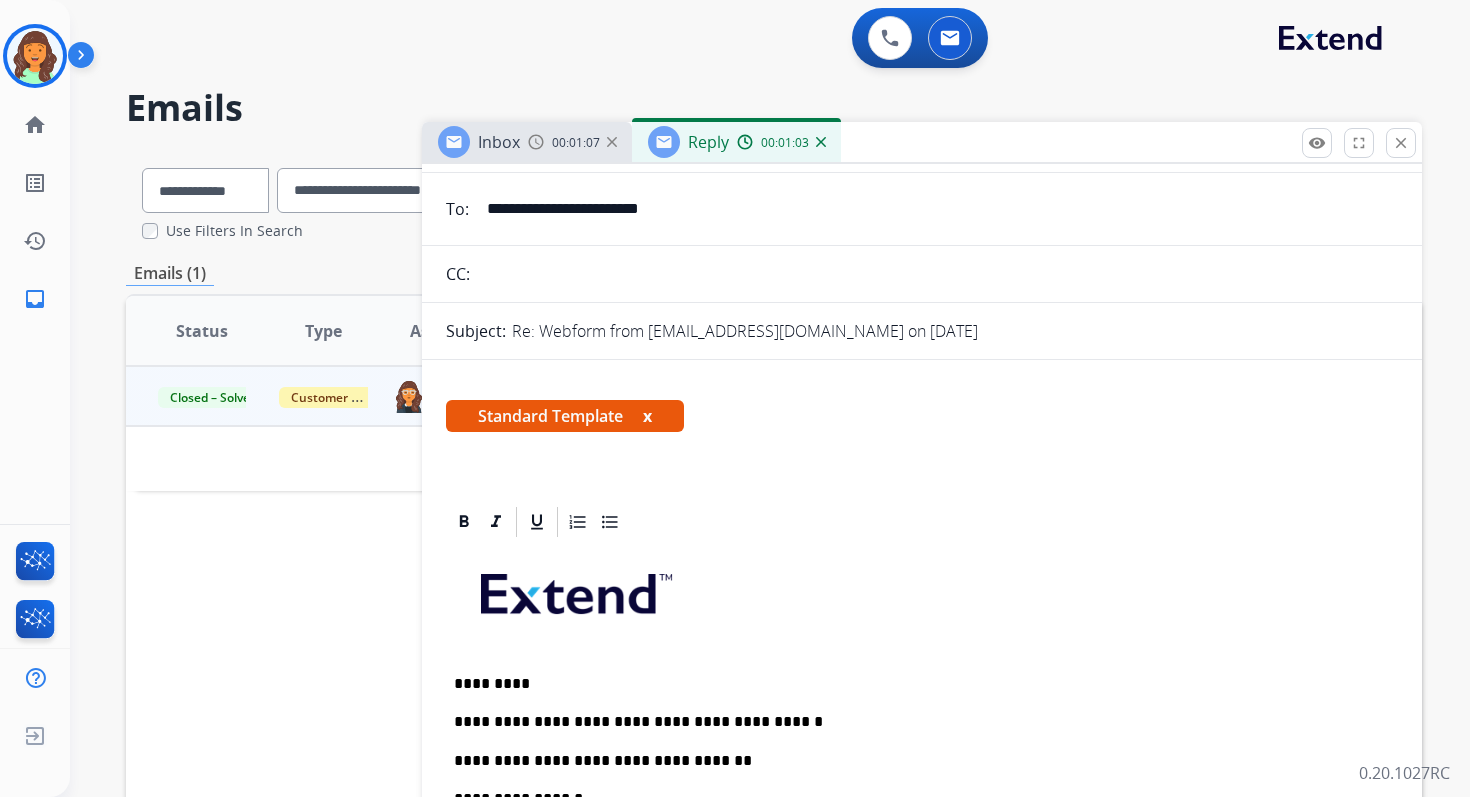 scroll, scrollTop: 0, scrollLeft: 0, axis: both 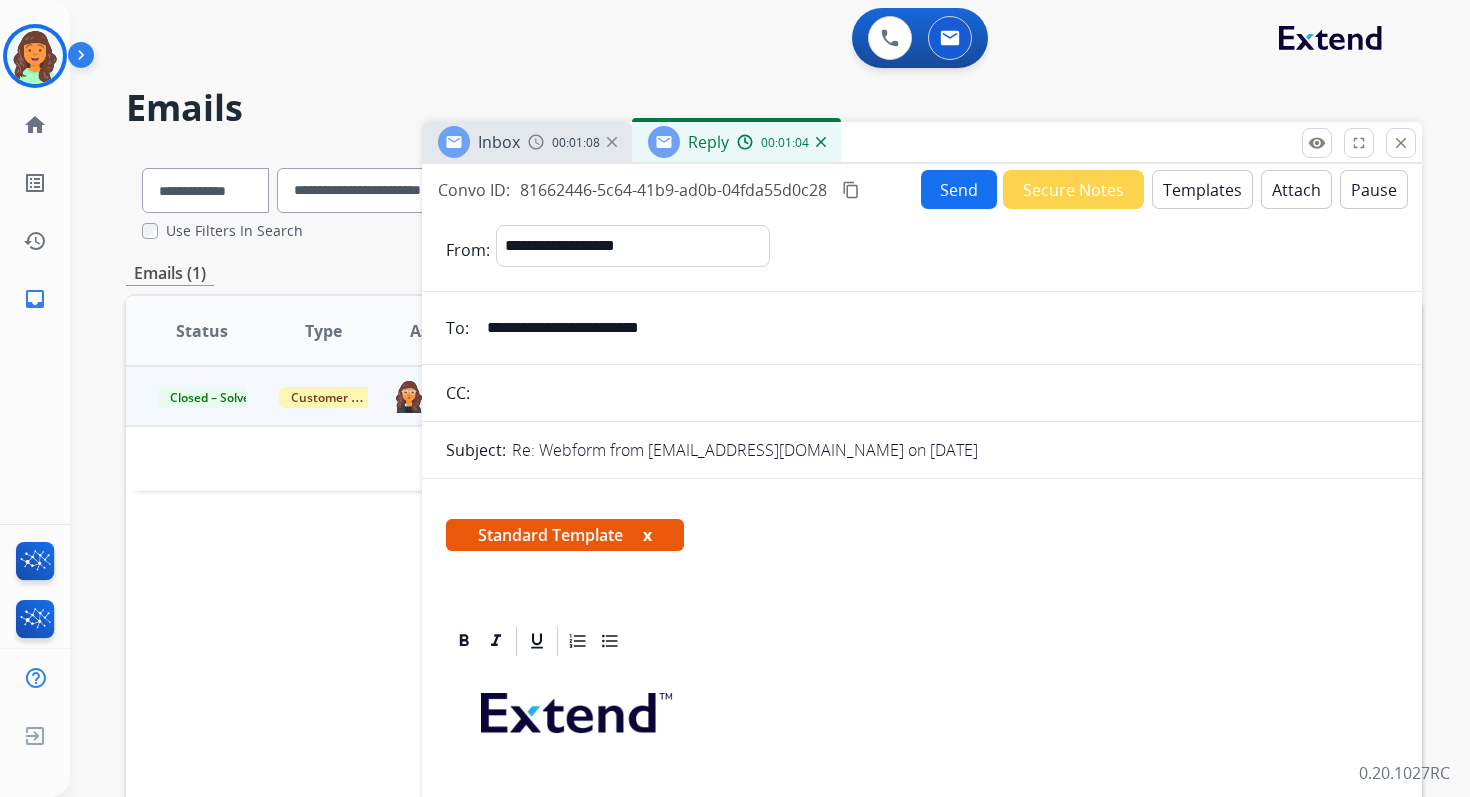 click on "Send" at bounding box center (959, 189) 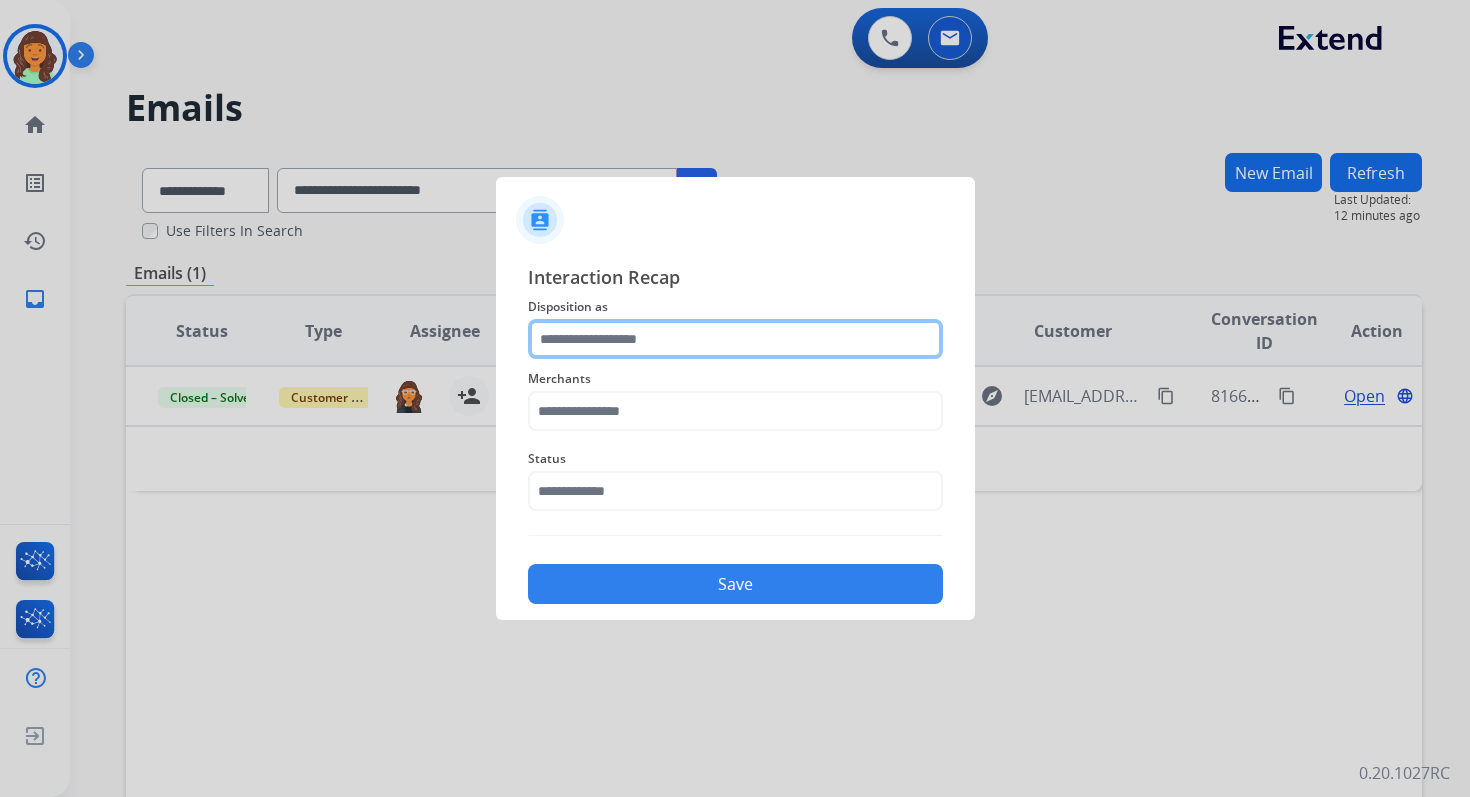 click 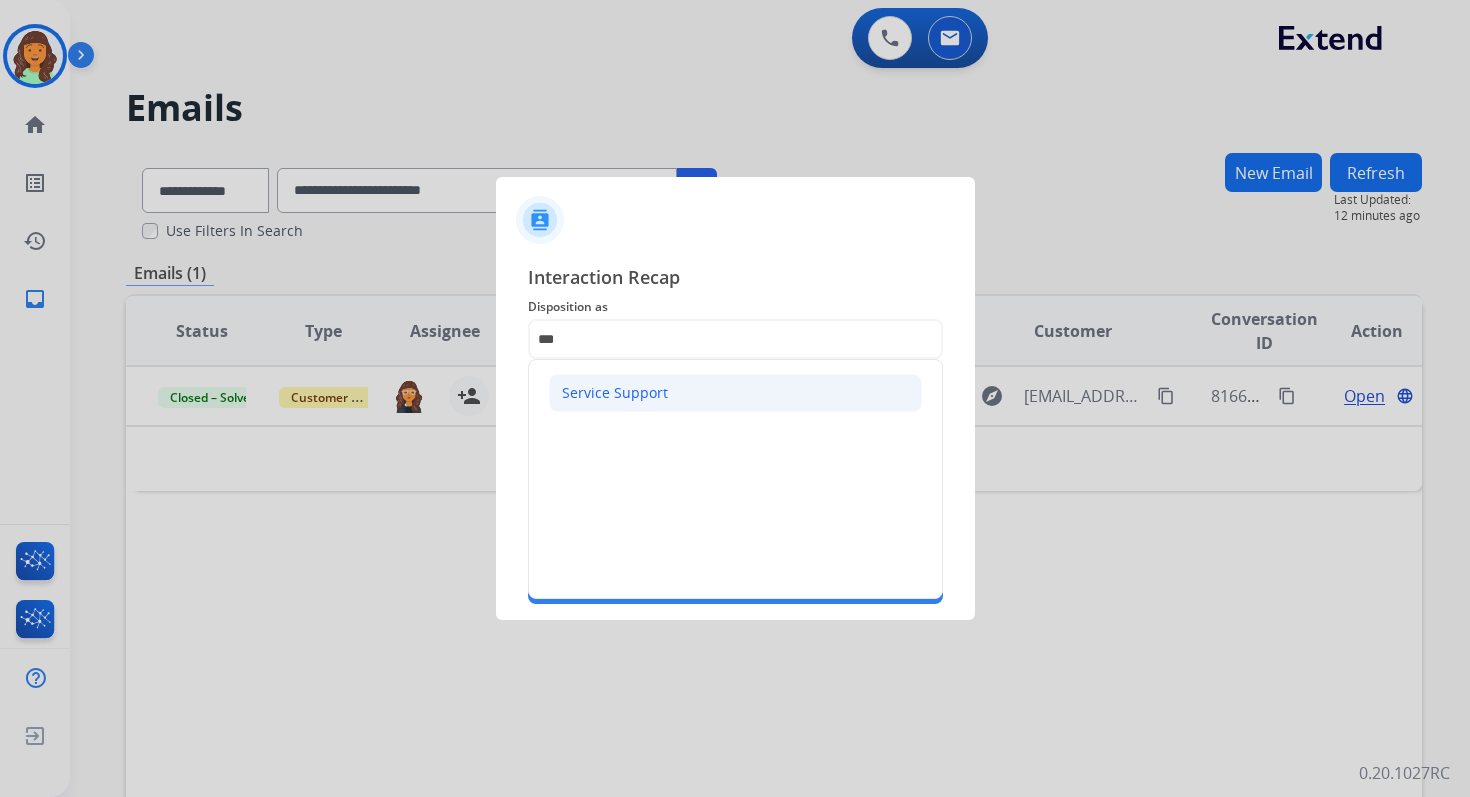 click on "Service Support" 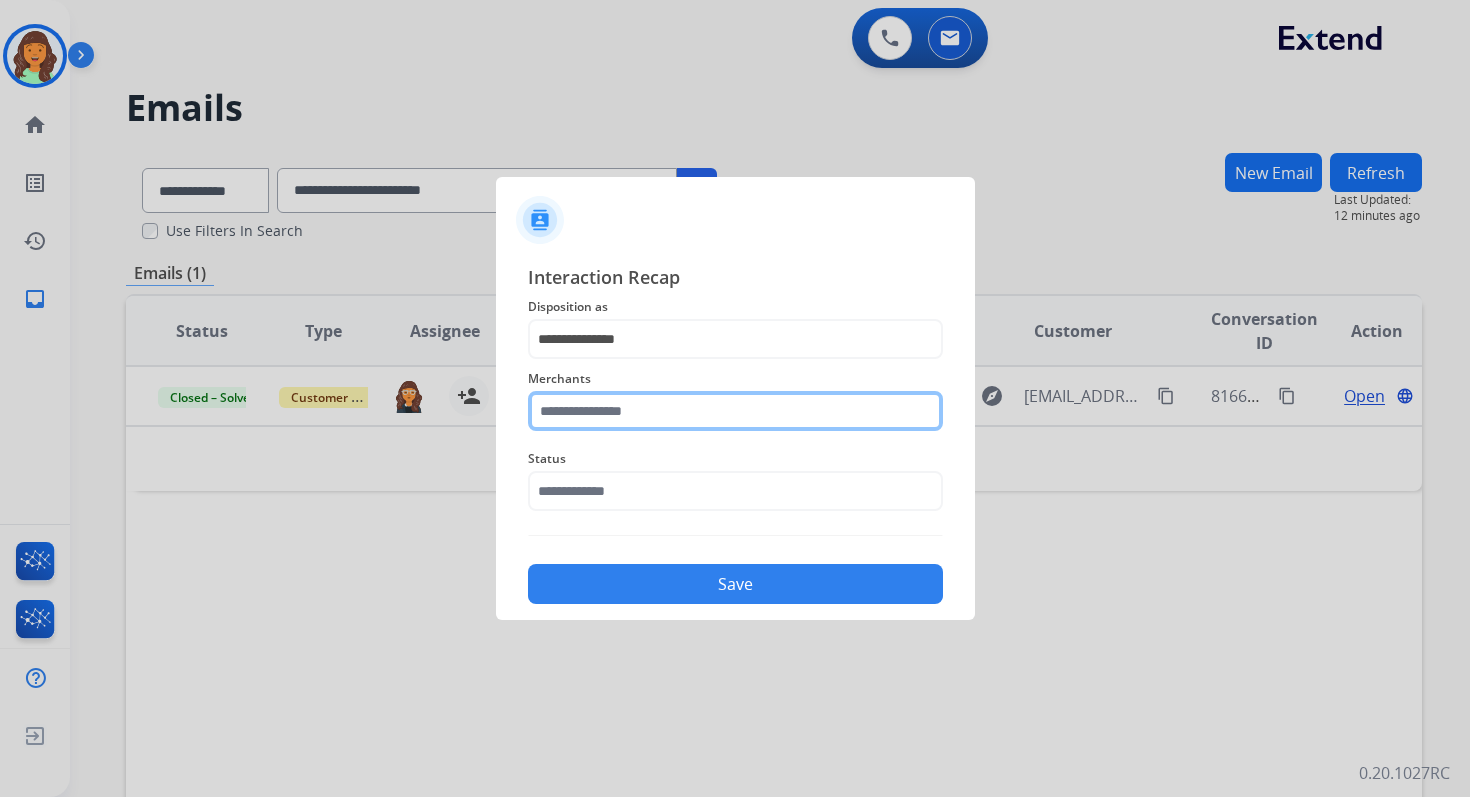 click 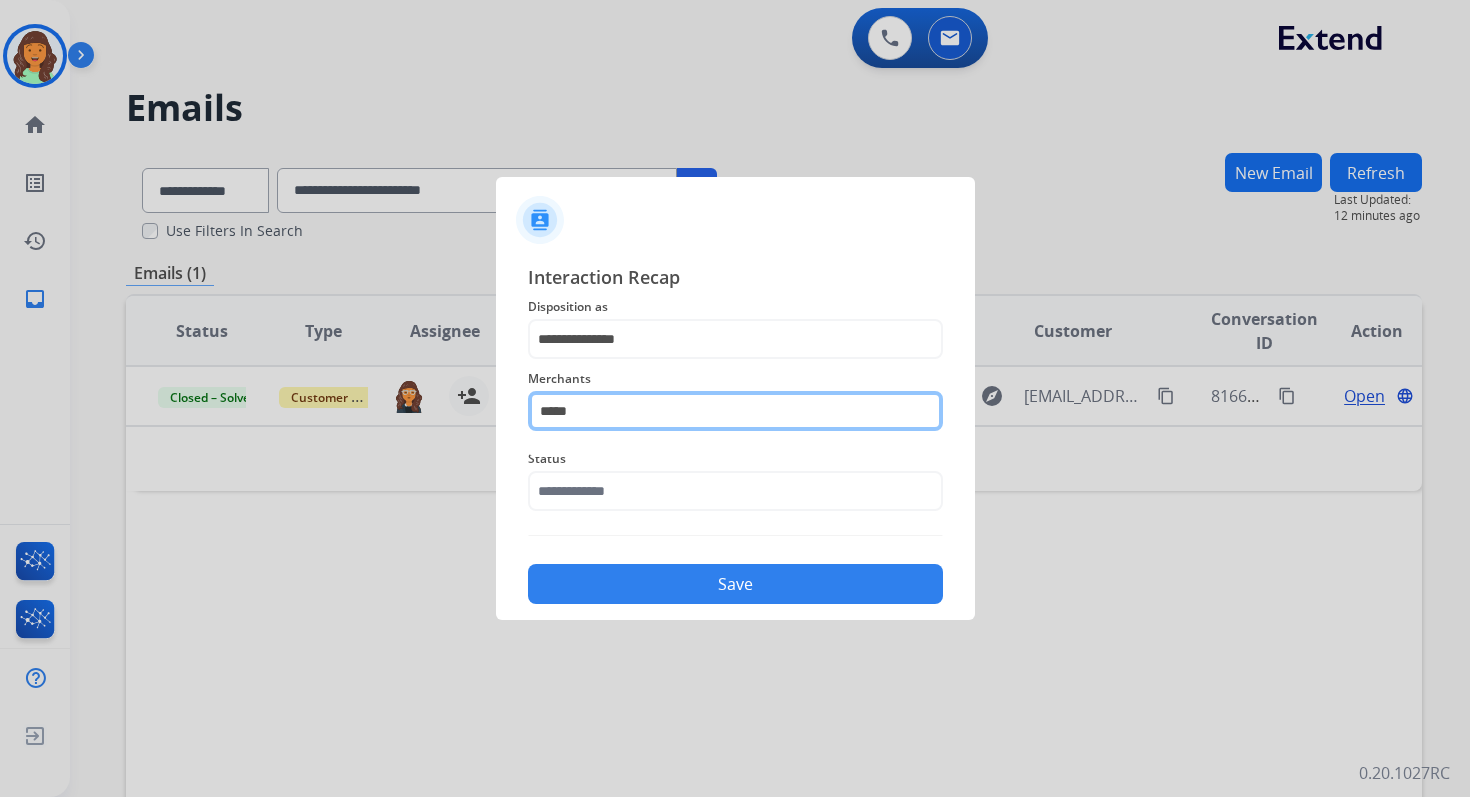 click on "*****" 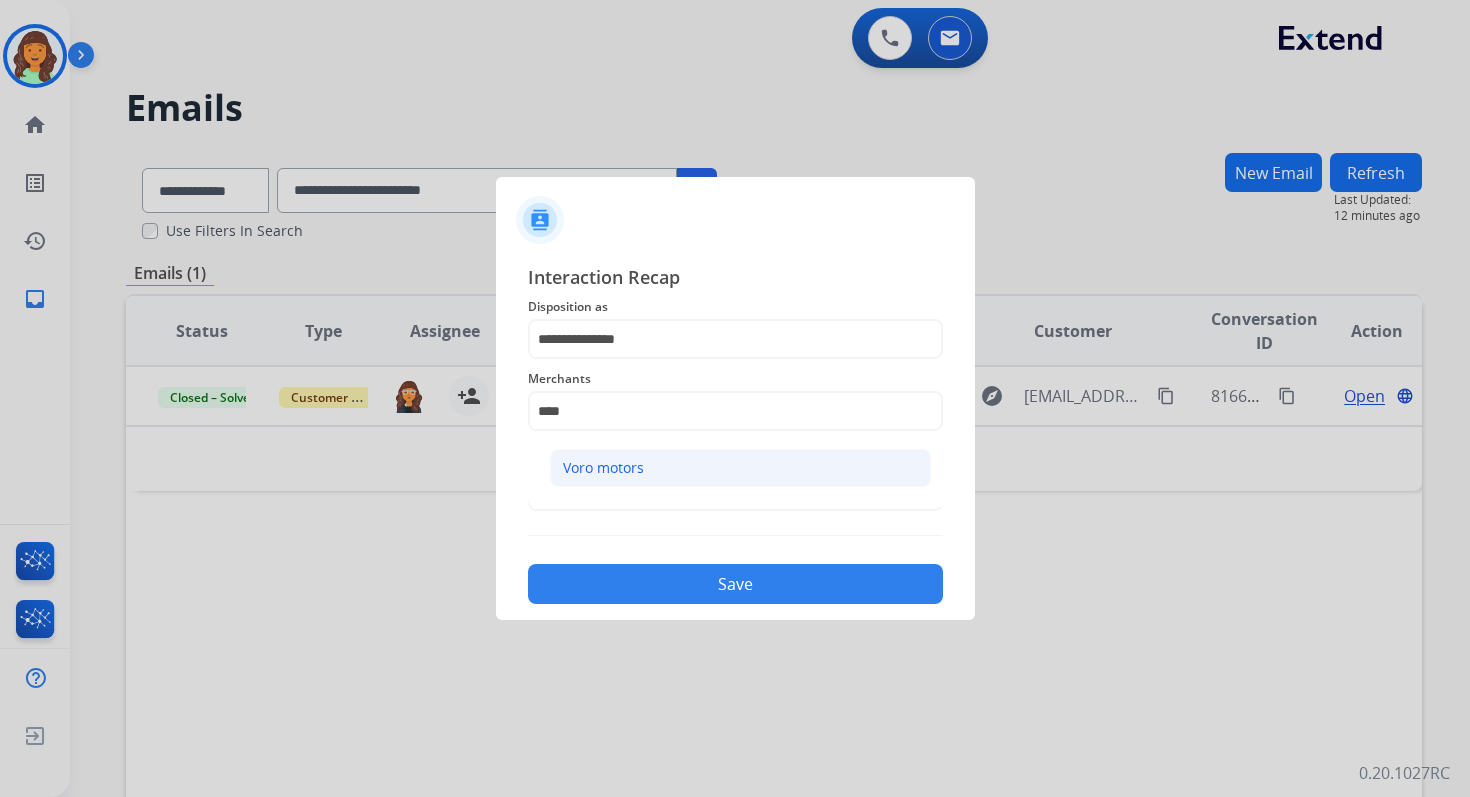 click on "Voro motors" 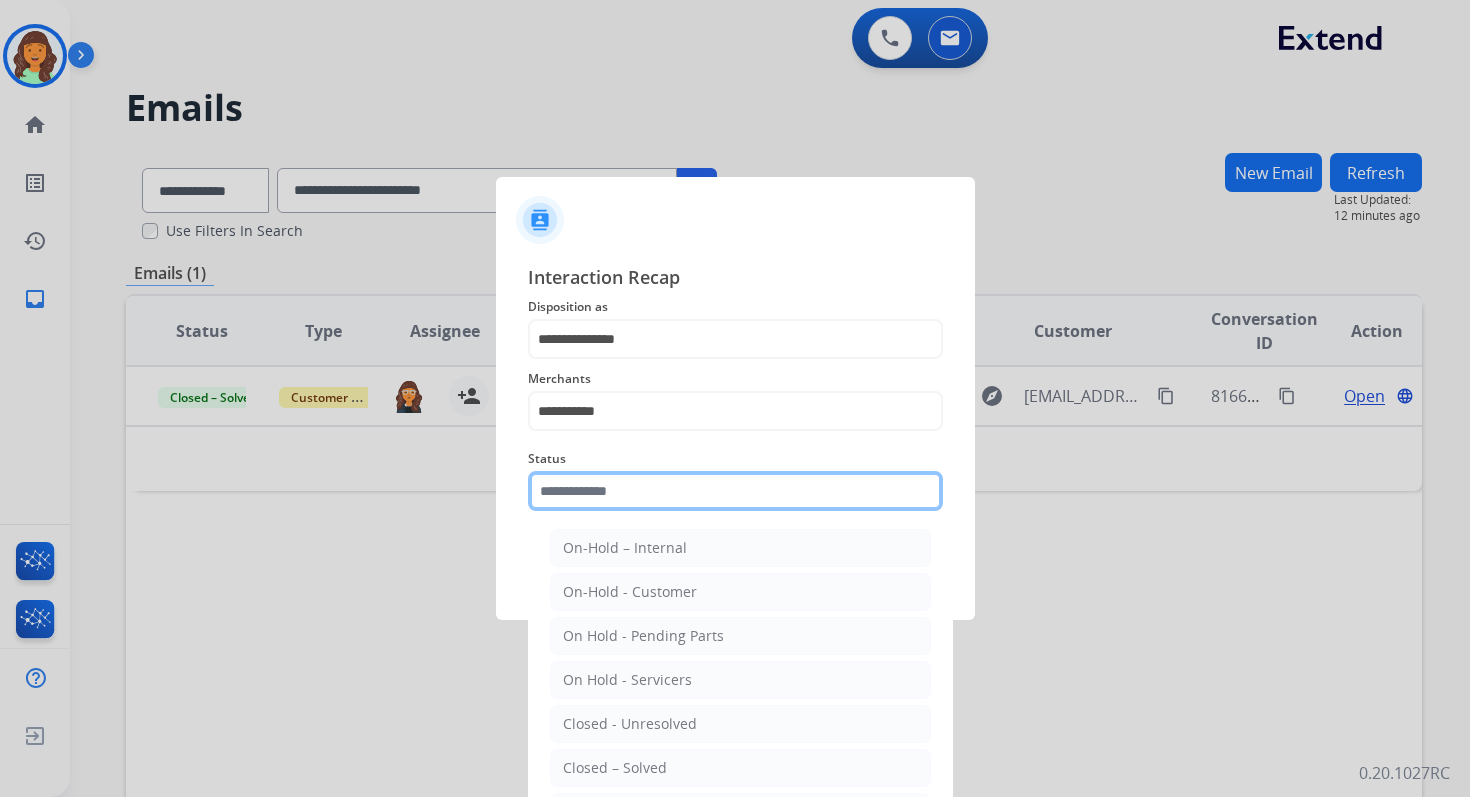 click 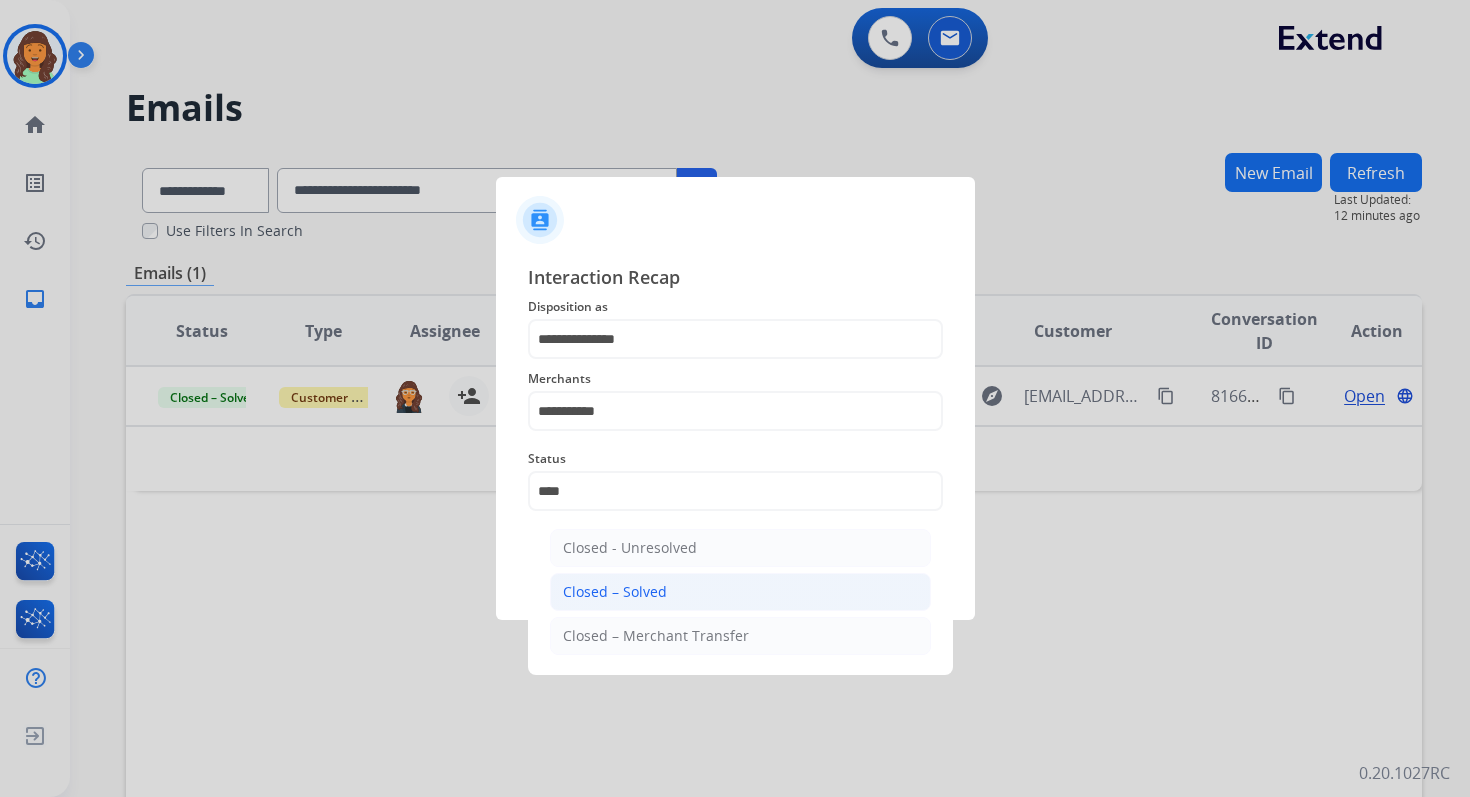 click on "Closed – Solved" 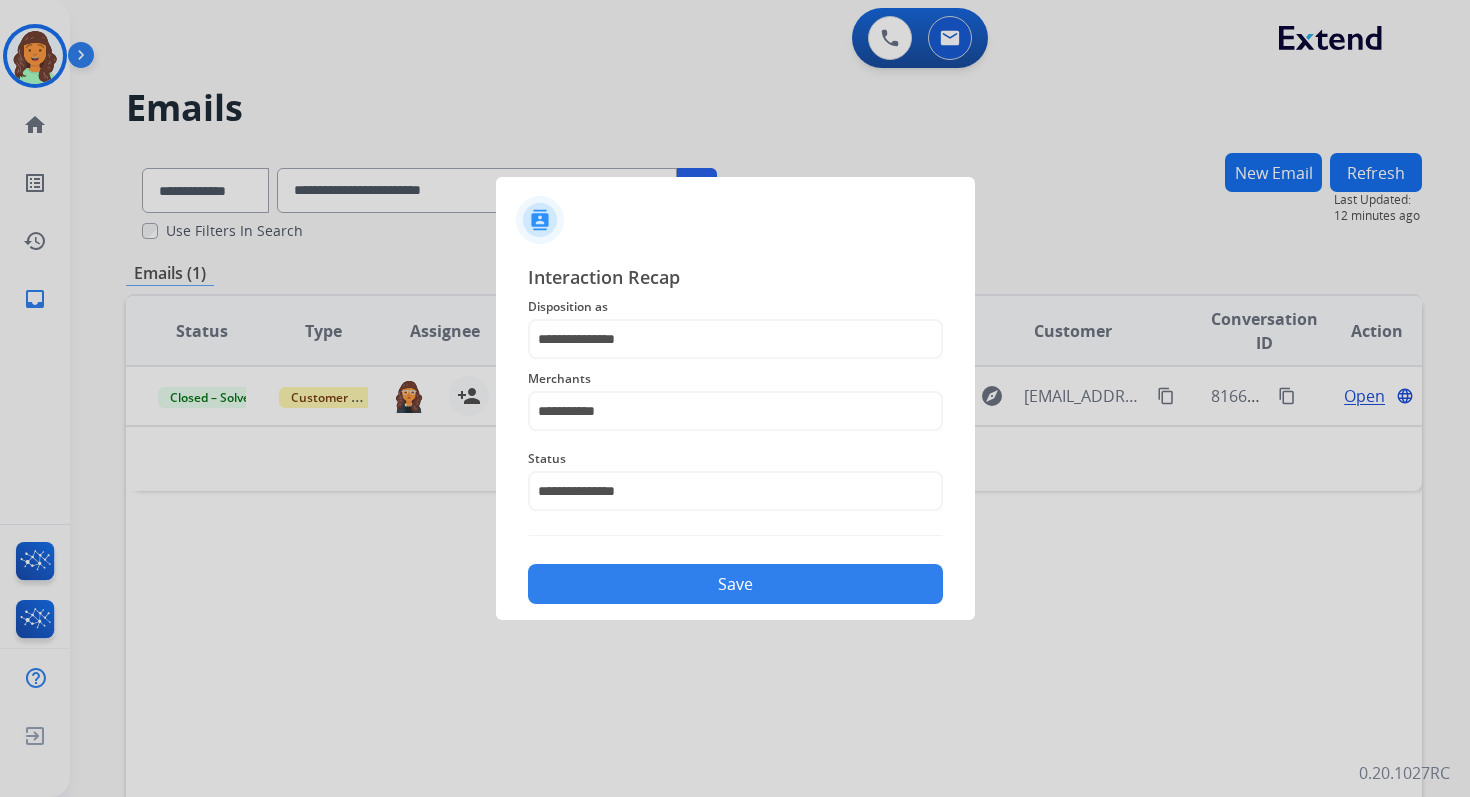 click on "Save" 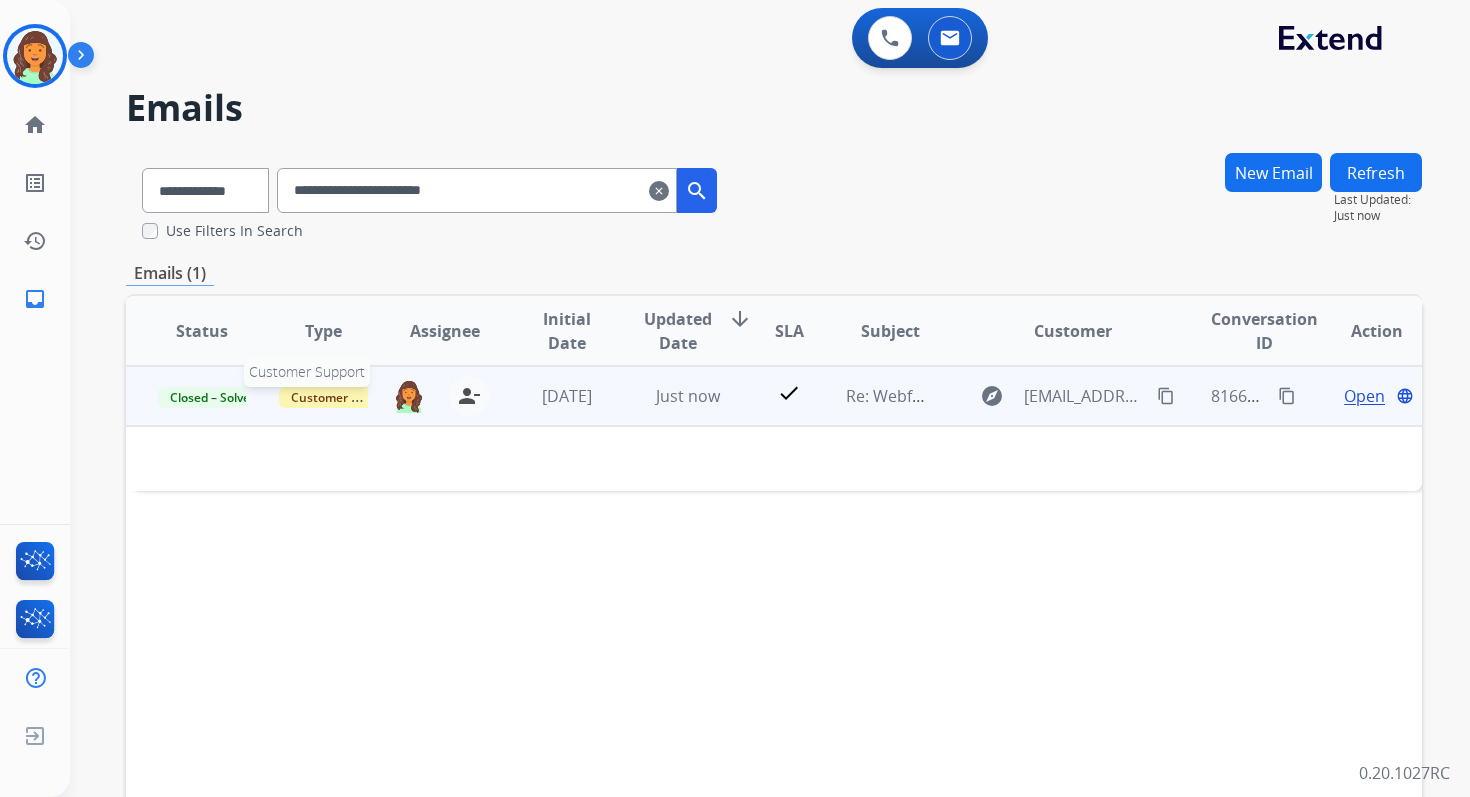 click on "Customer Support" at bounding box center (344, 397) 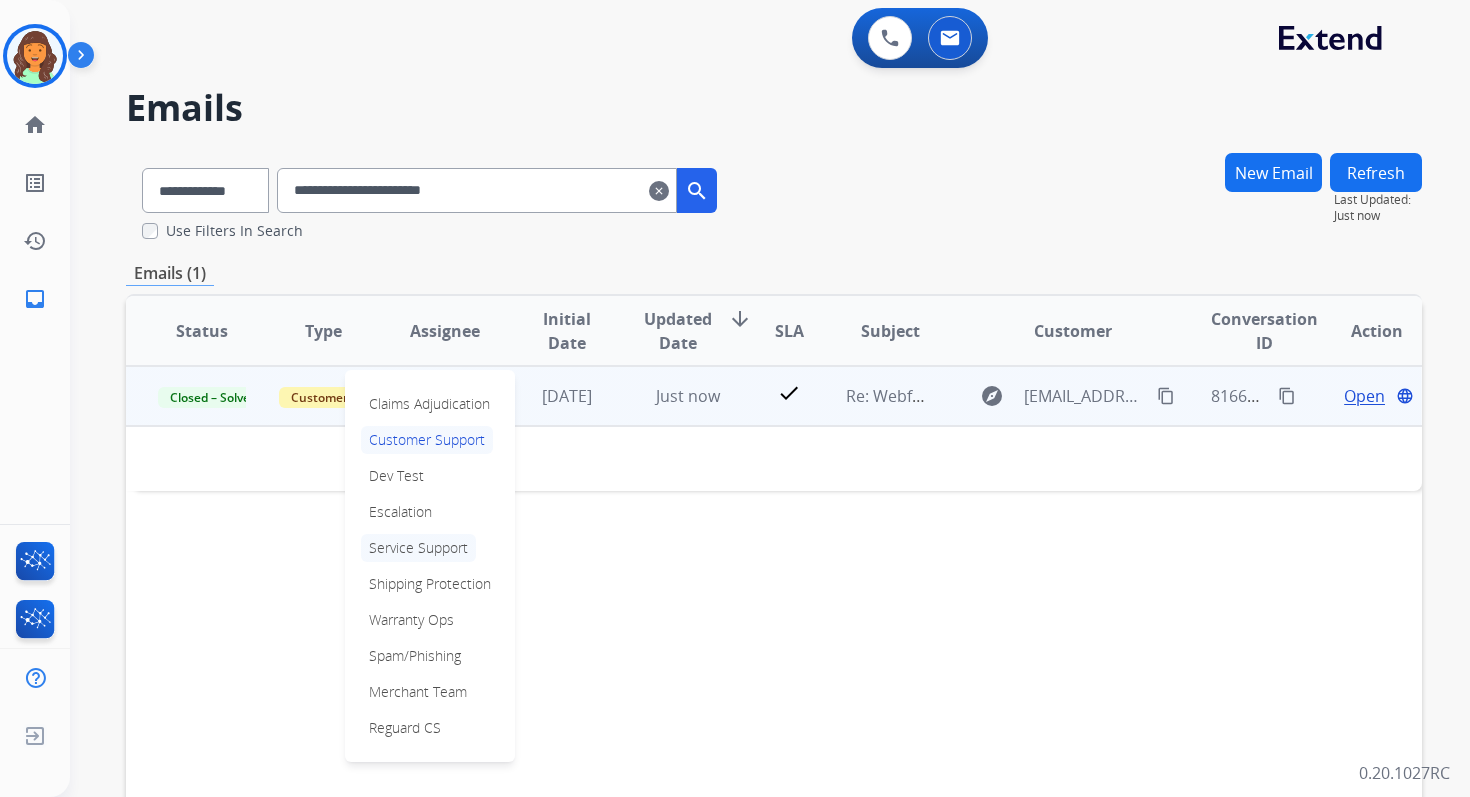 click on "Service Support" at bounding box center [418, 548] 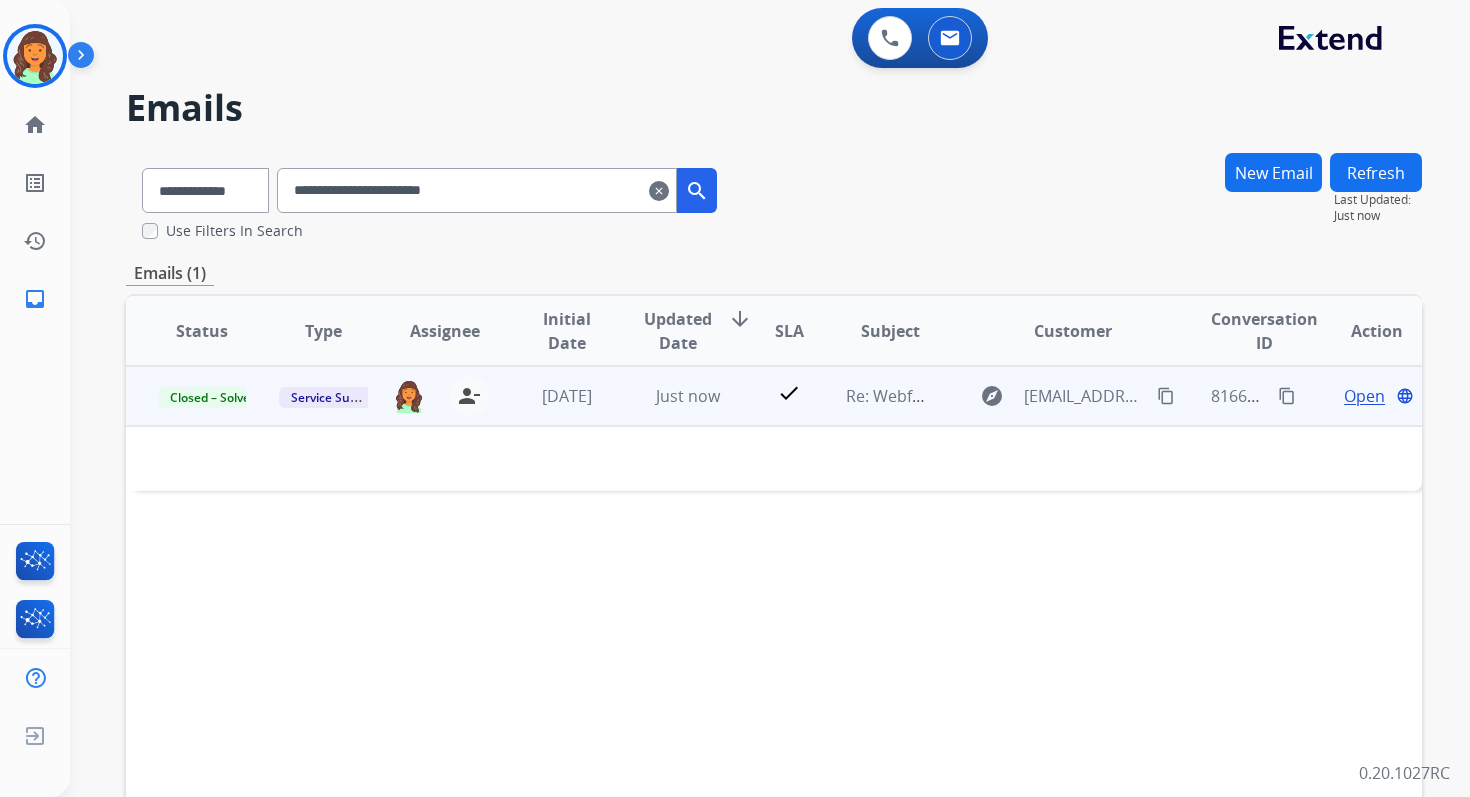 click on "**********" at bounding box center [477, 190] 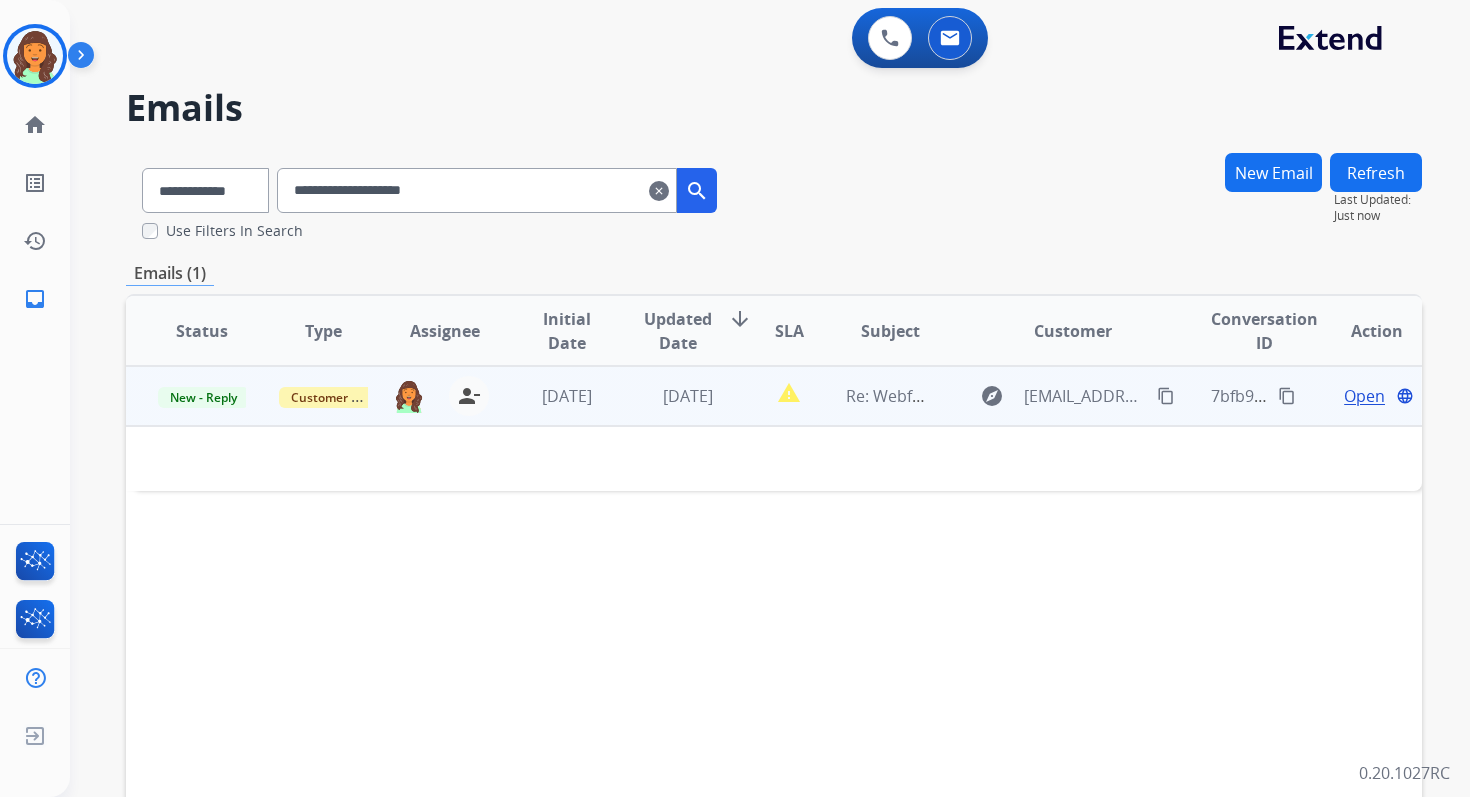 click on "Open" at bounding box center (1364, 396) 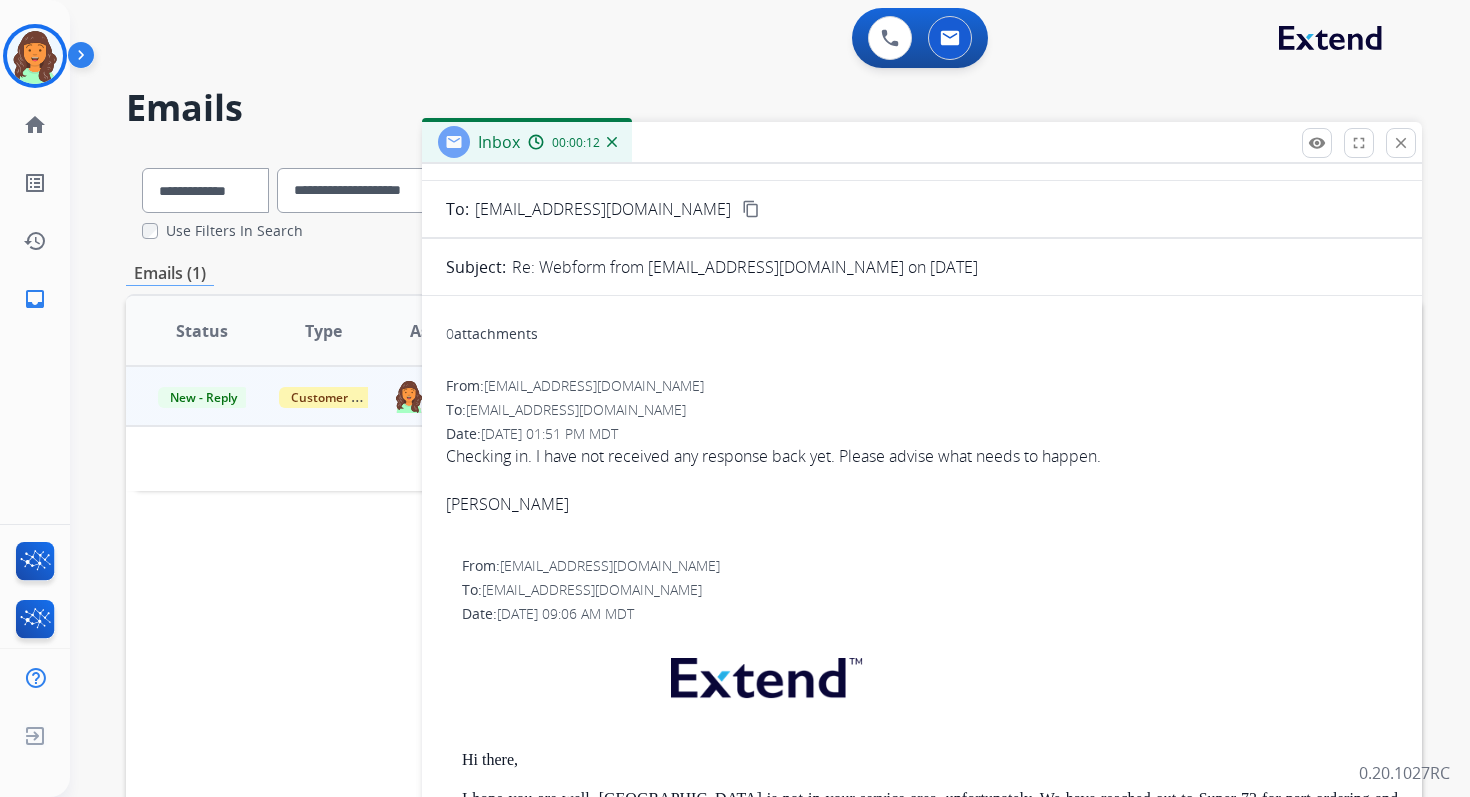 scroll, scrollTop: 0, scrollLeft: 0, axis: both 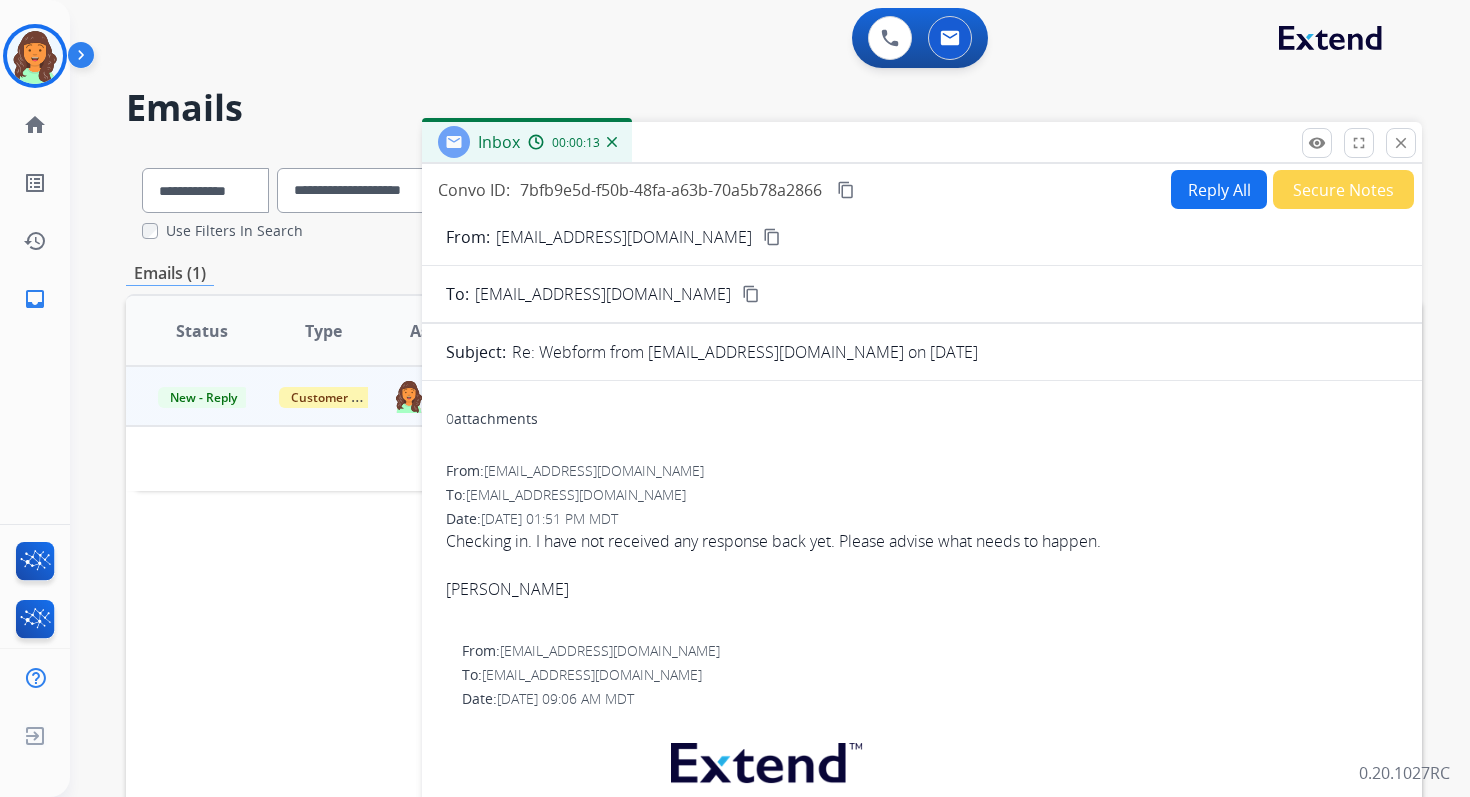 click on "Reply All" at bounding box center (1219, 189) 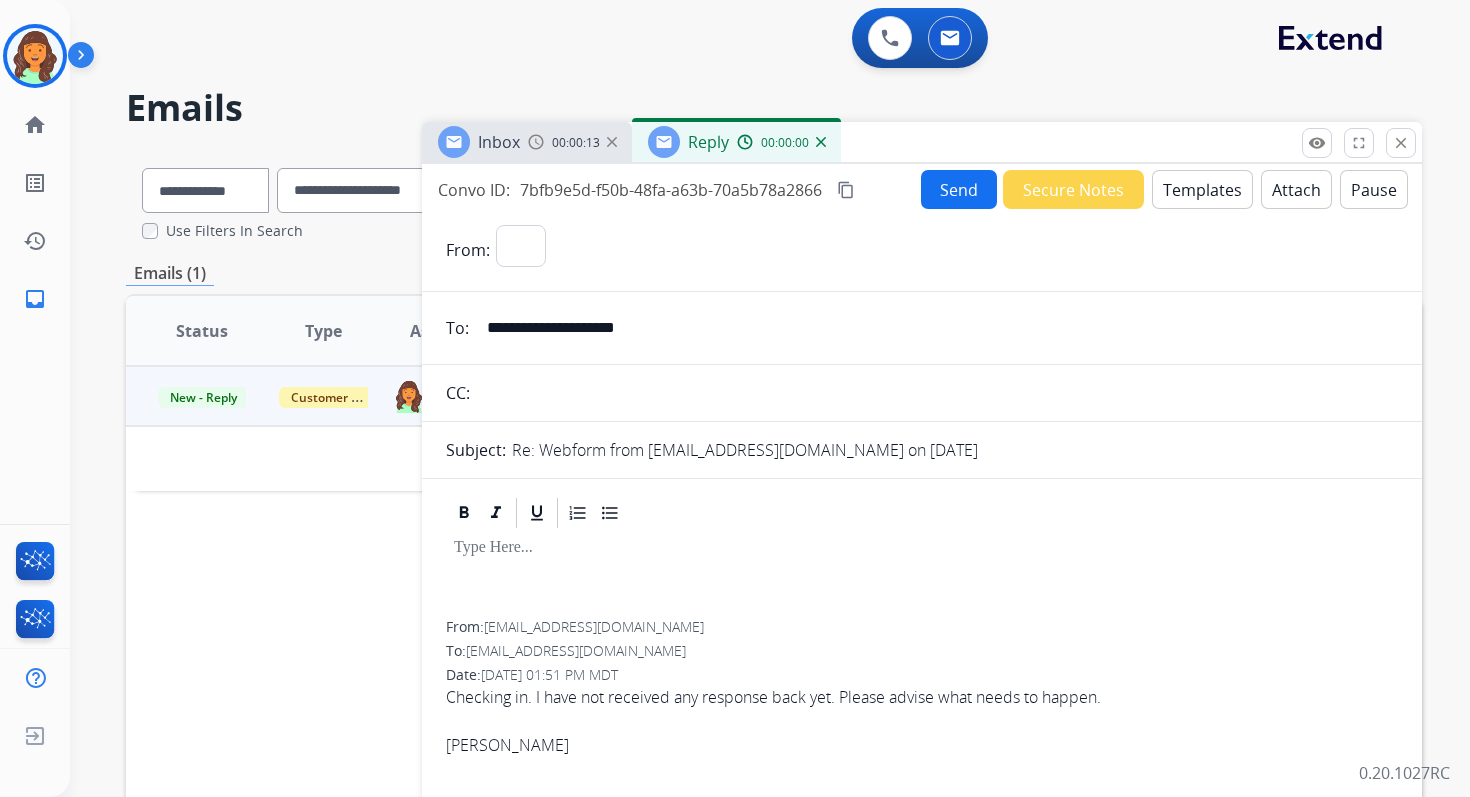 select on "**********" 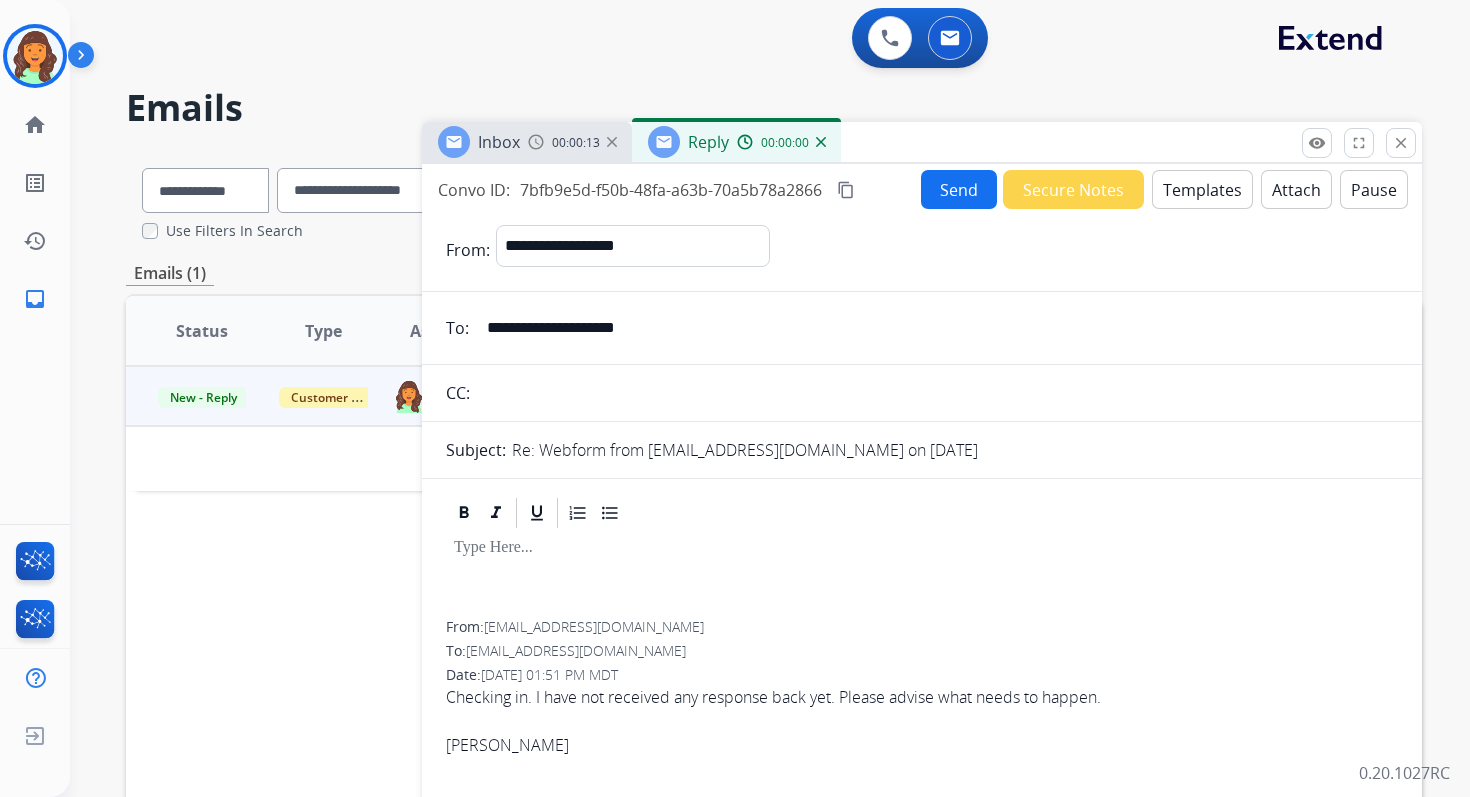 click on "Templates" at bounding box center [1202, 189] 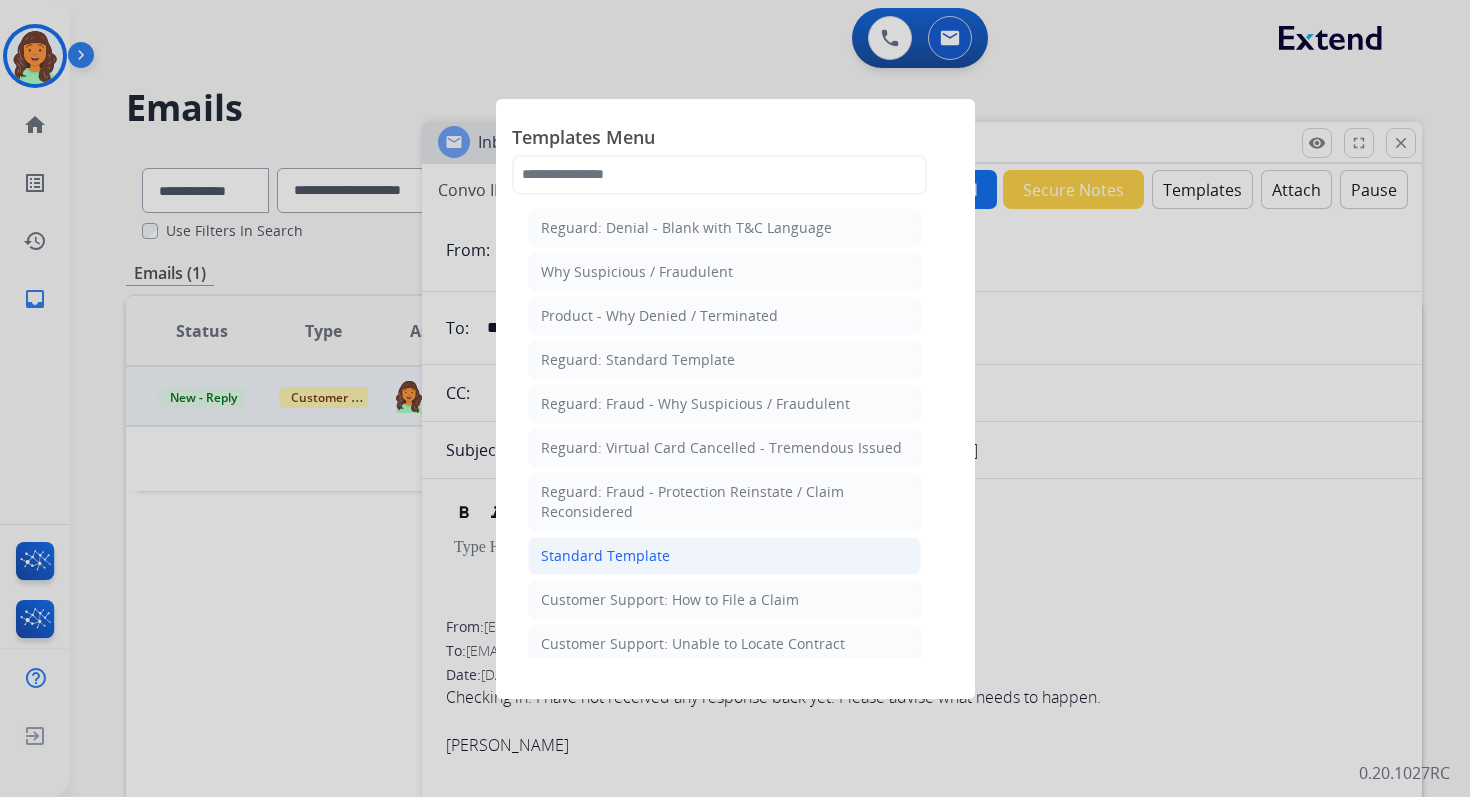 click on "Standard Template" 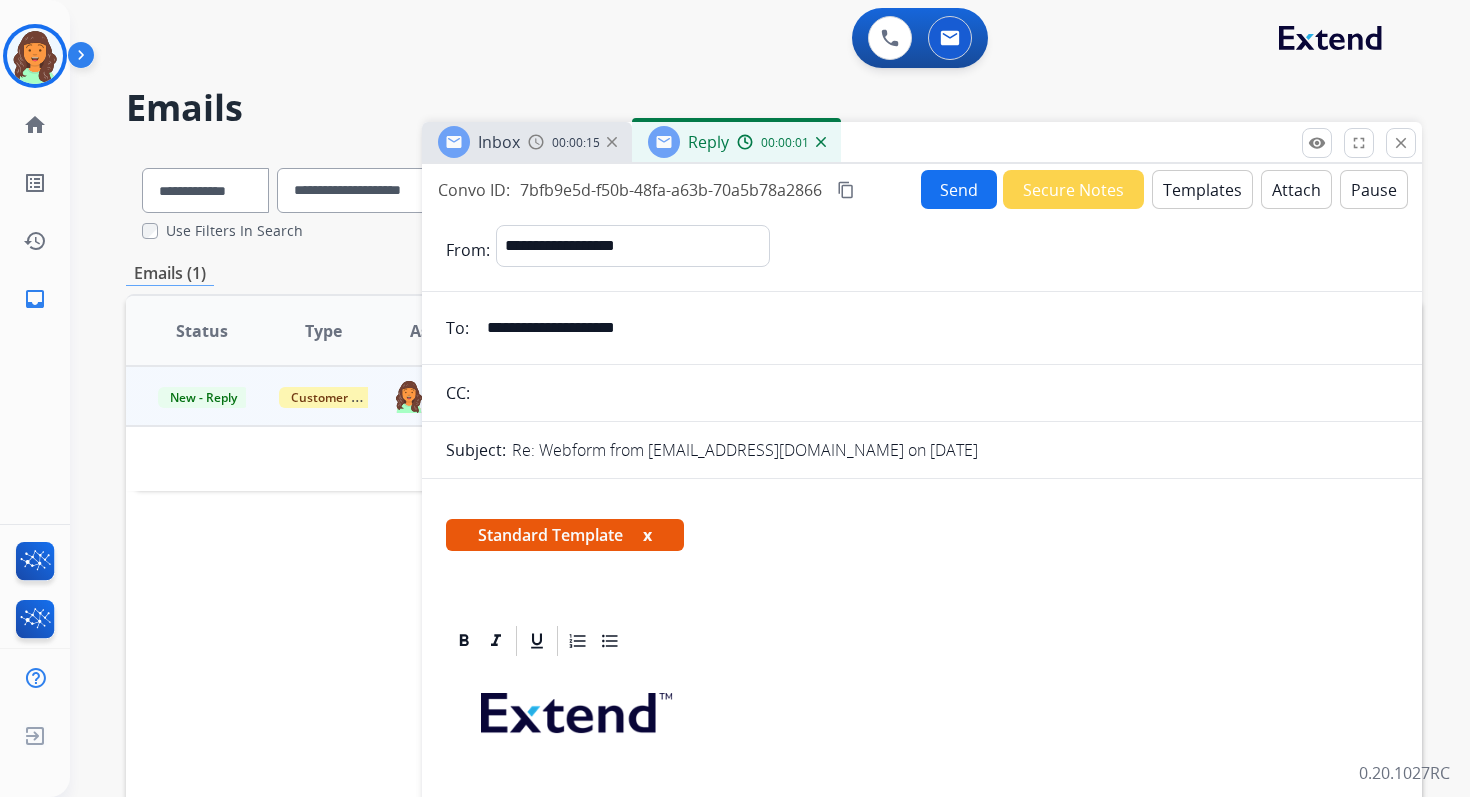 scroll, scrollTop: 524, scrollLeft: 0, axis: vertical 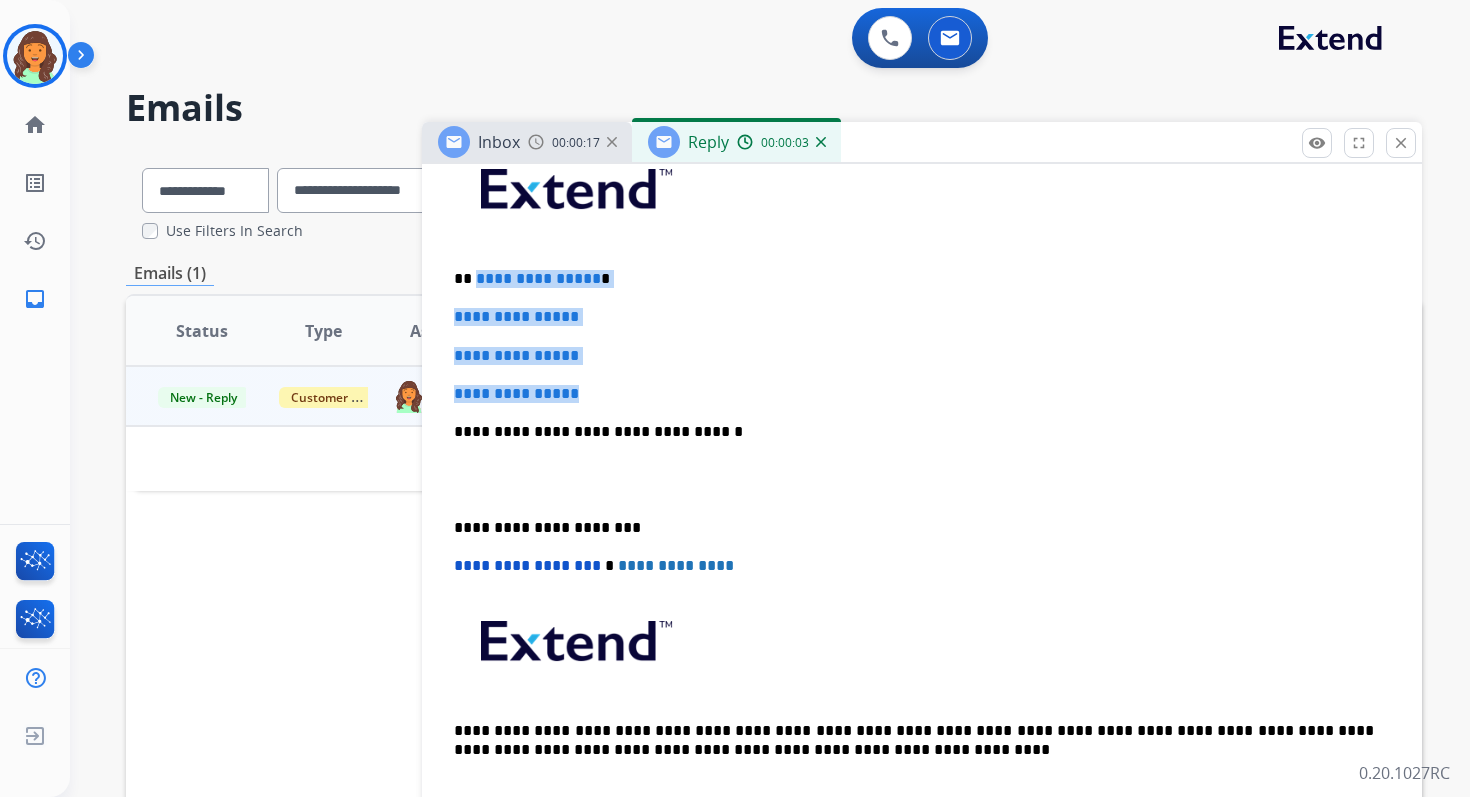 drag, startPoint x: 472, startPoint y: 277, endPoint x: 604, endPoint y: 392, distance: 175.06856 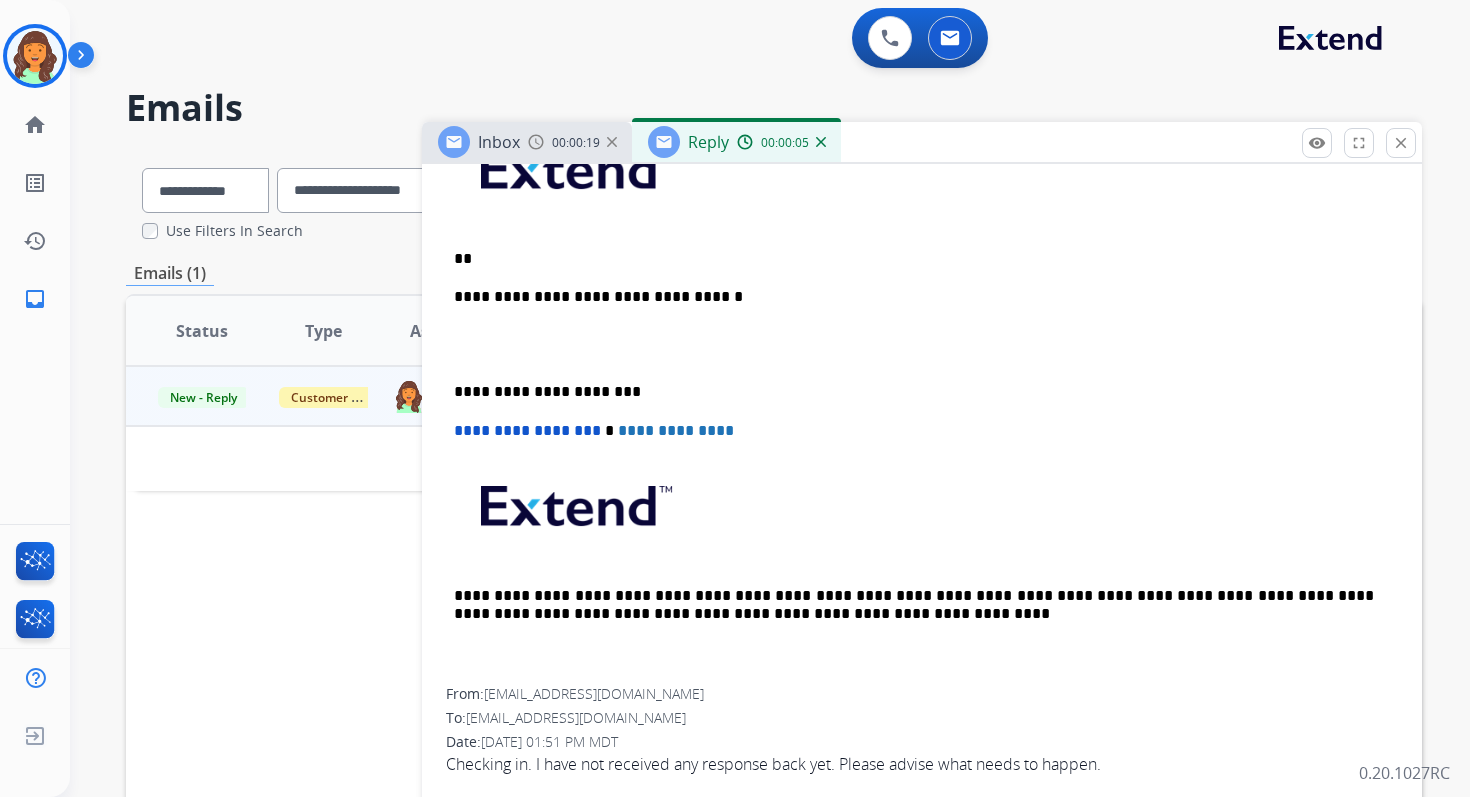 scroll, scrollTop: 385, scrollLeft: 0, axis: vertical 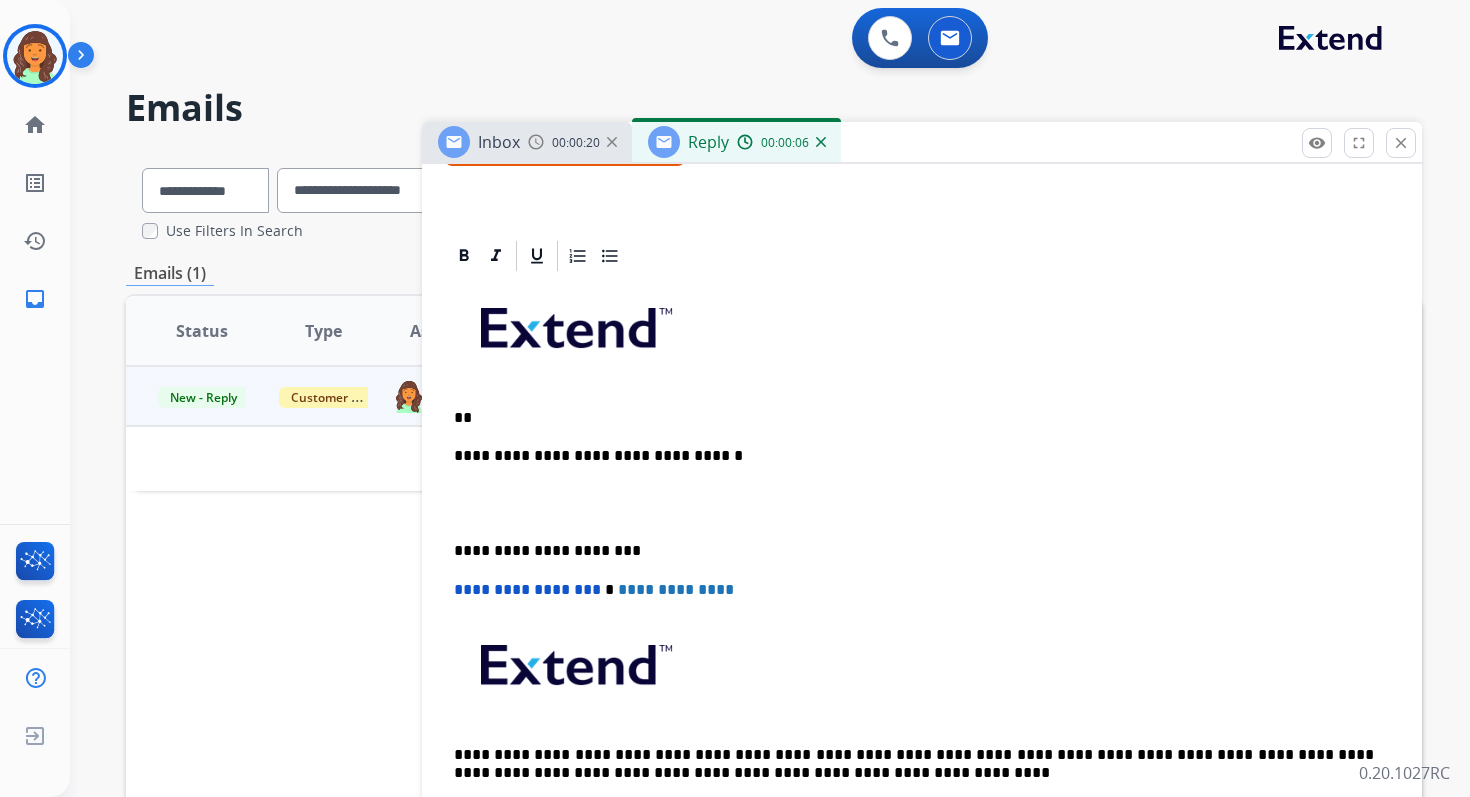 type 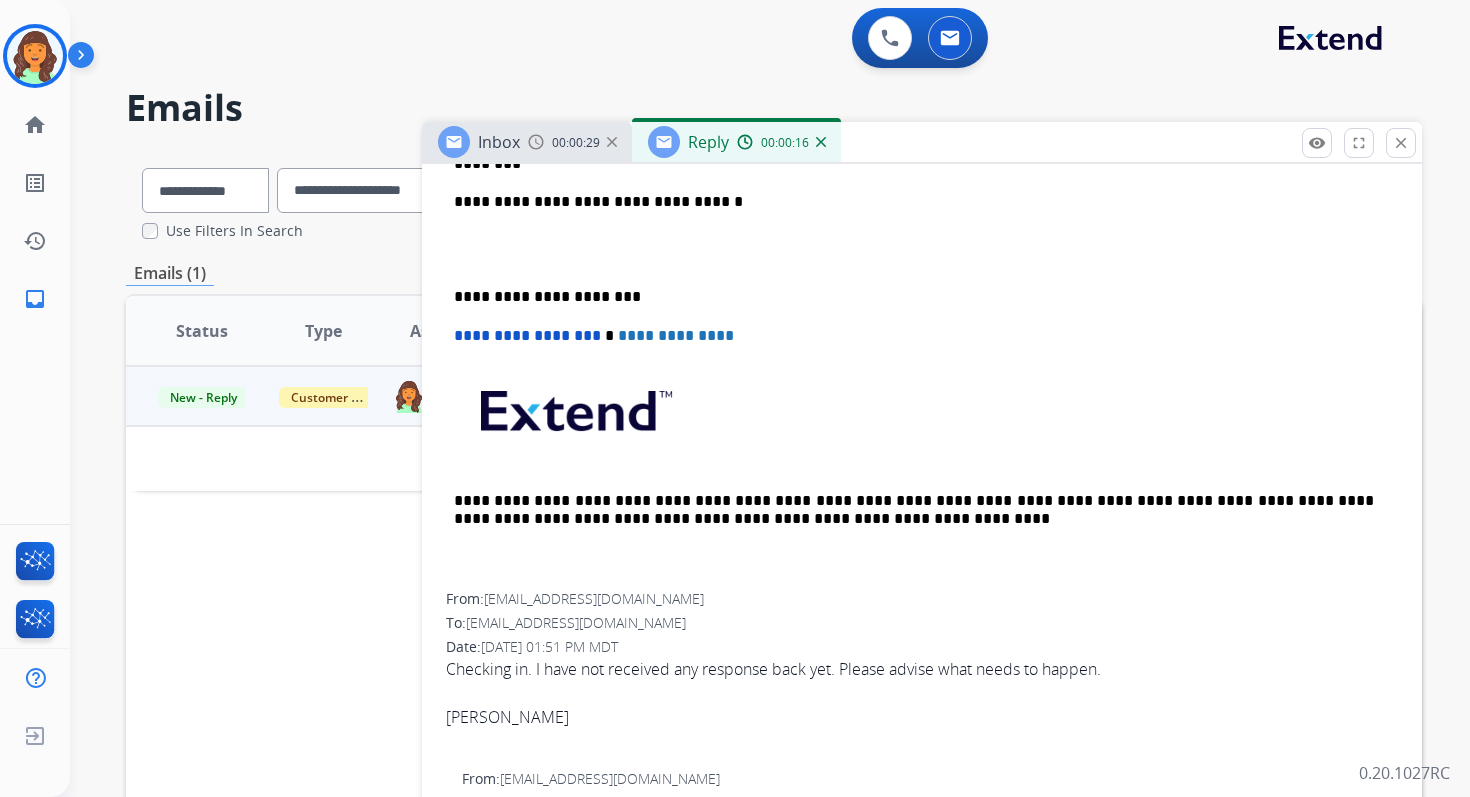 scroll, scrollTop: 438, scrollLeft: 0, axis: vertical 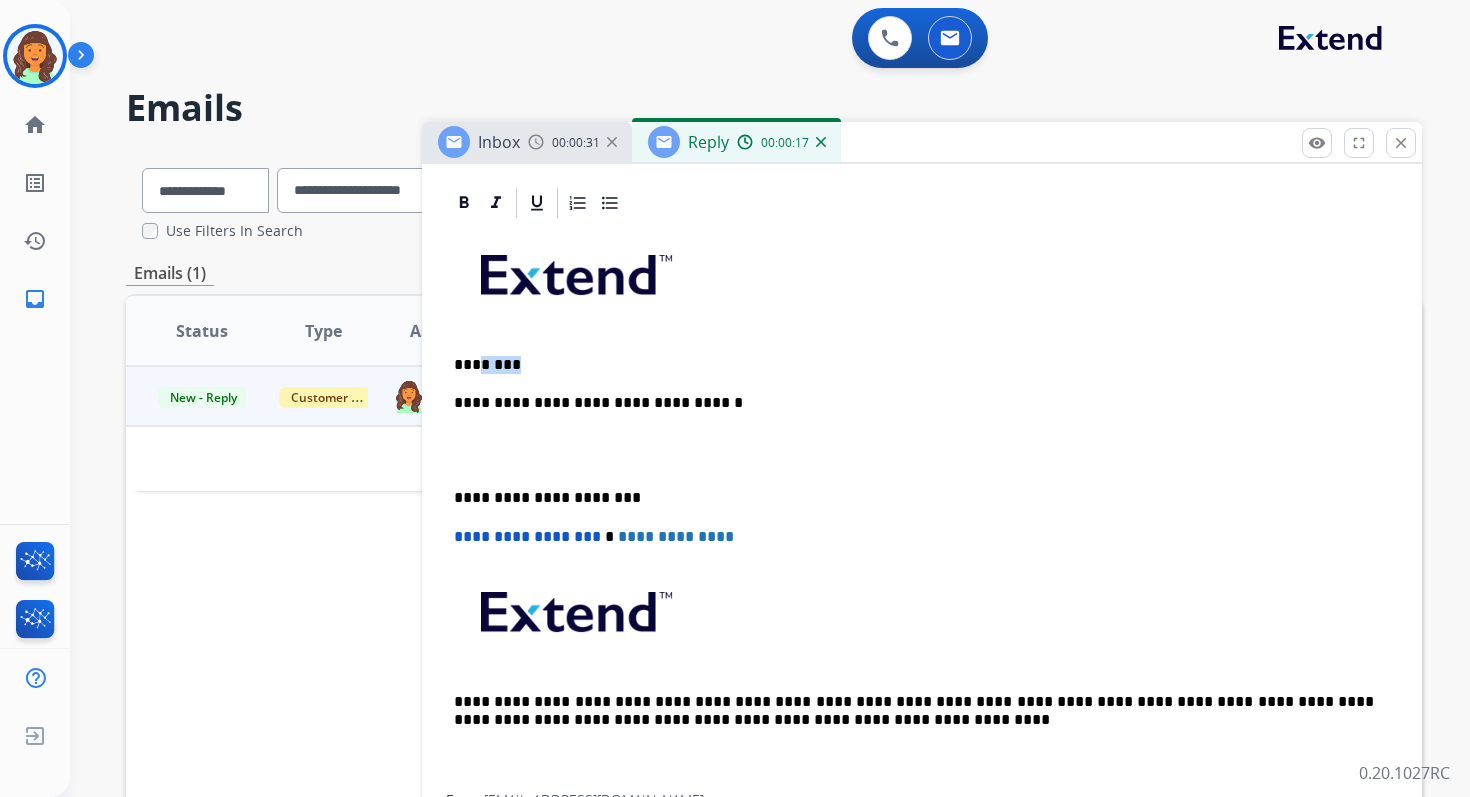 drag, startPoint x: 518, startPoint y: 364, endPoint x: 477, endPoint y: 364, distance: 41 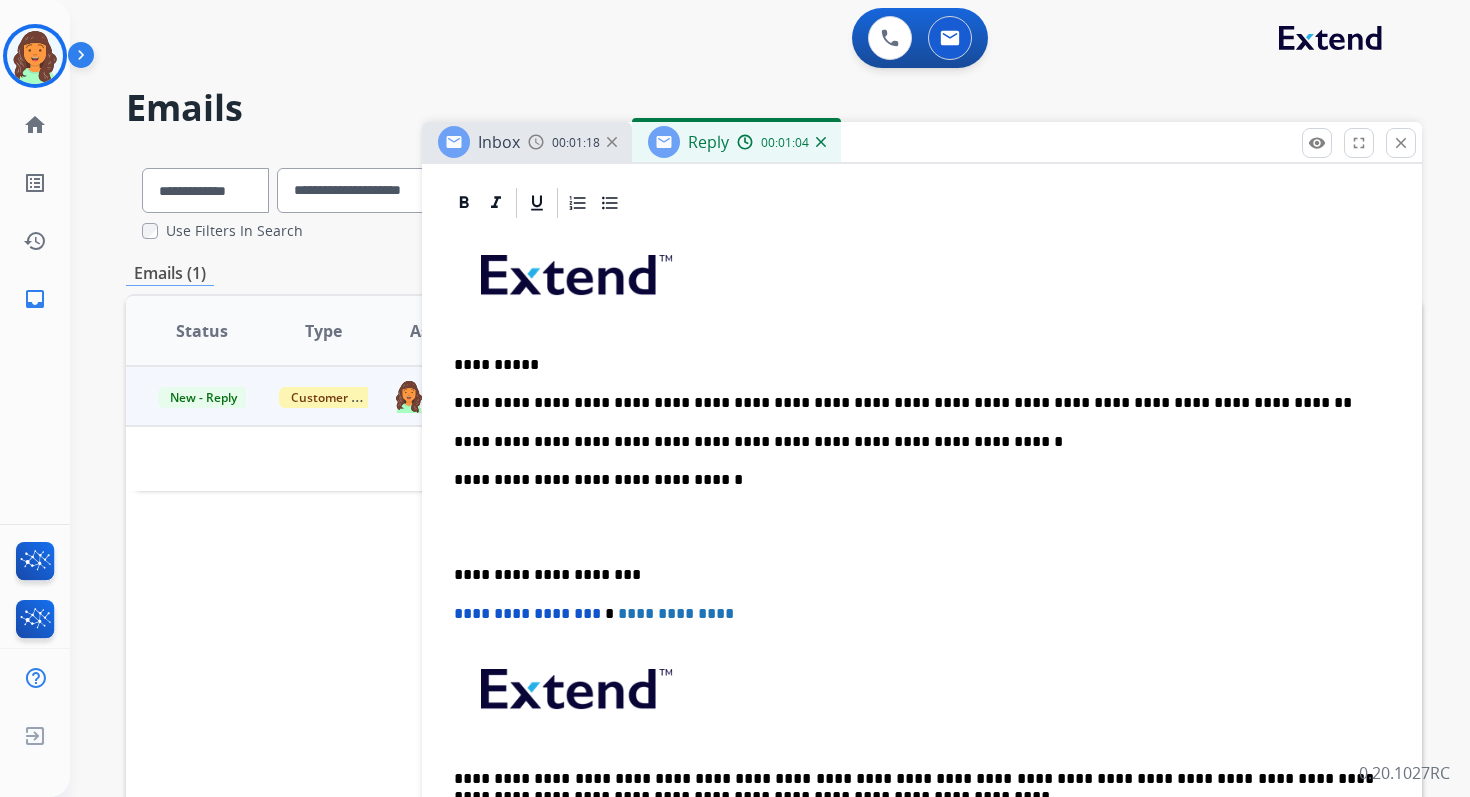 click on "**********" at bounding box center (914, 442) 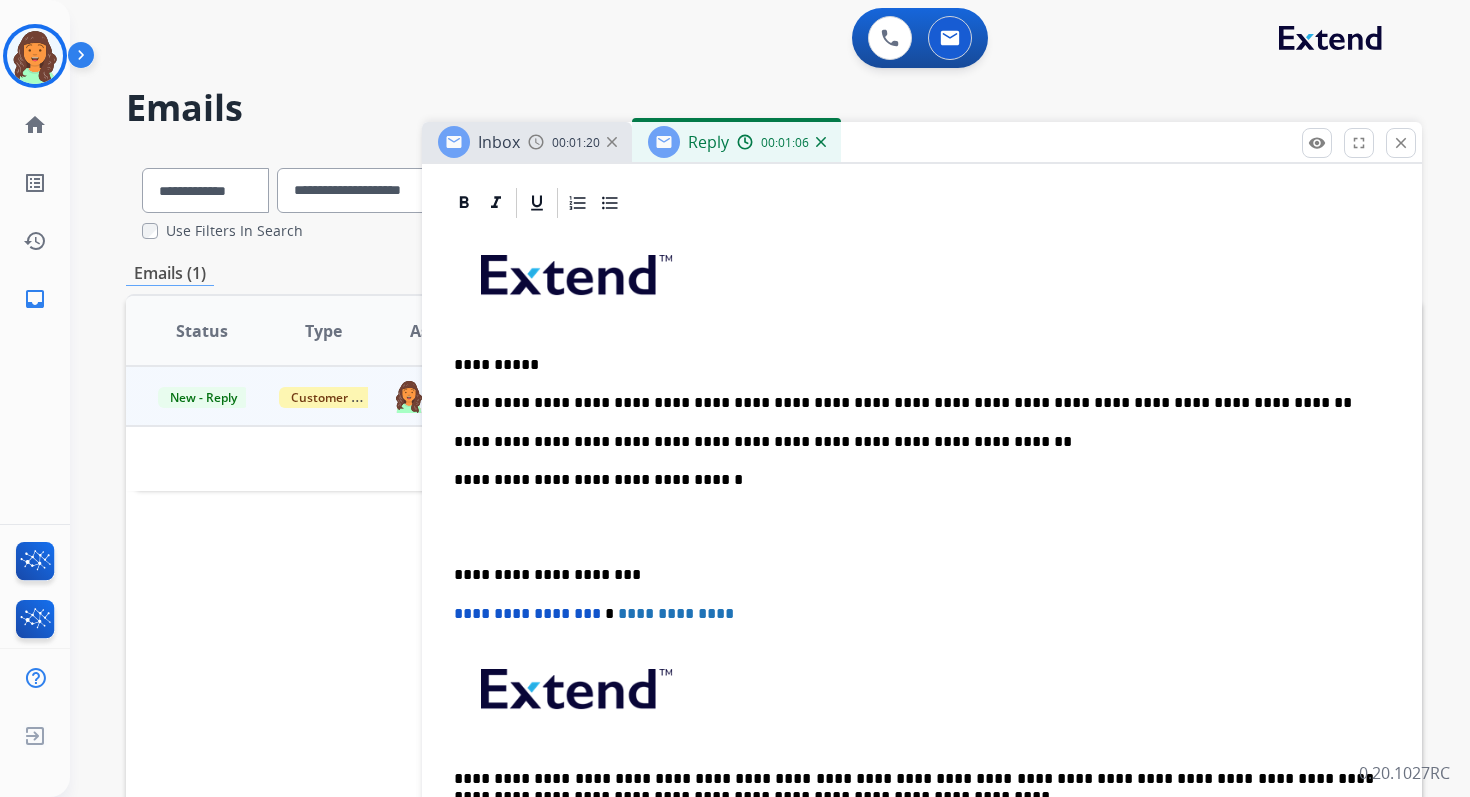 click on "**********" at bounding box center (914, 442) 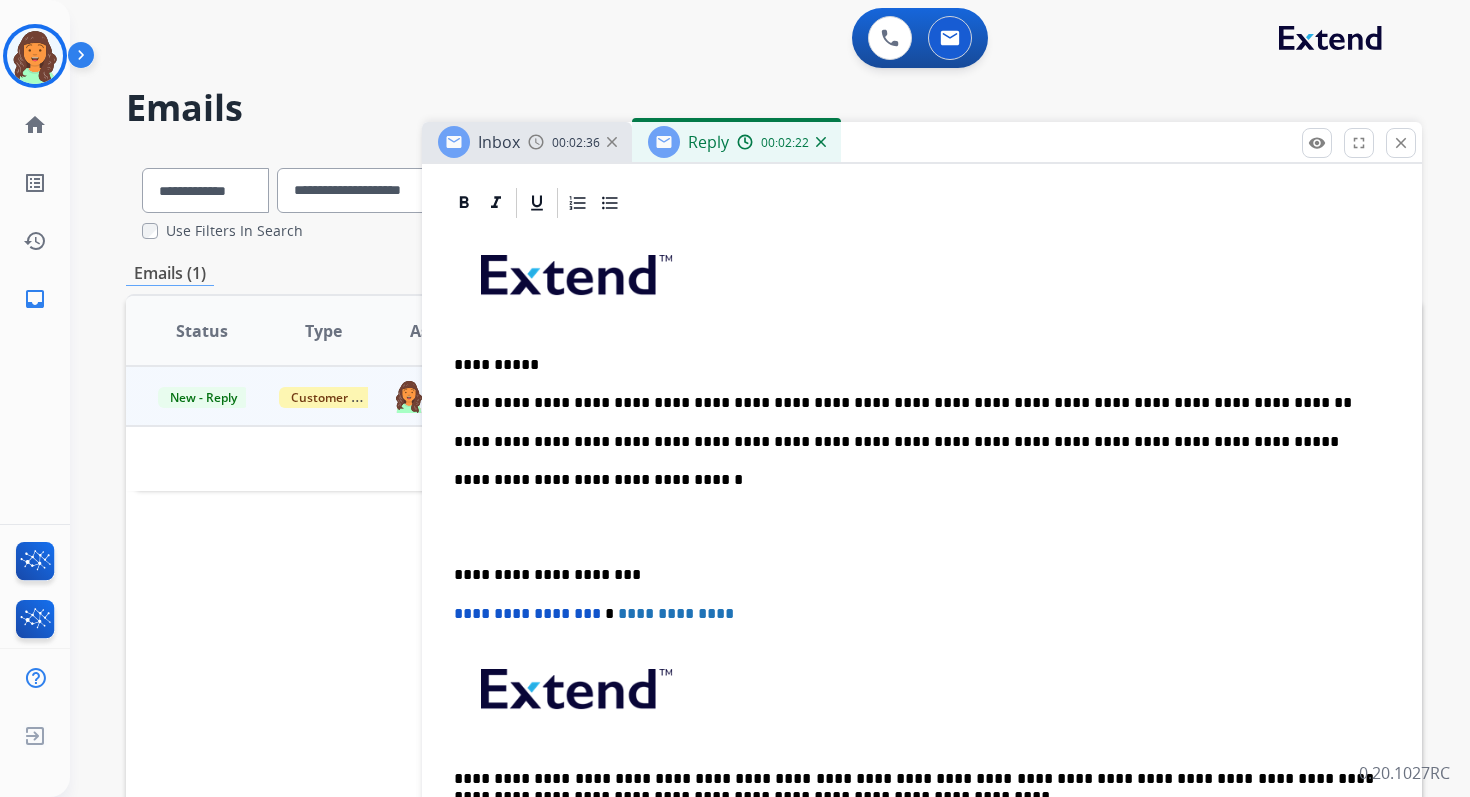 click on "**********" at bounding box center [914, 442] 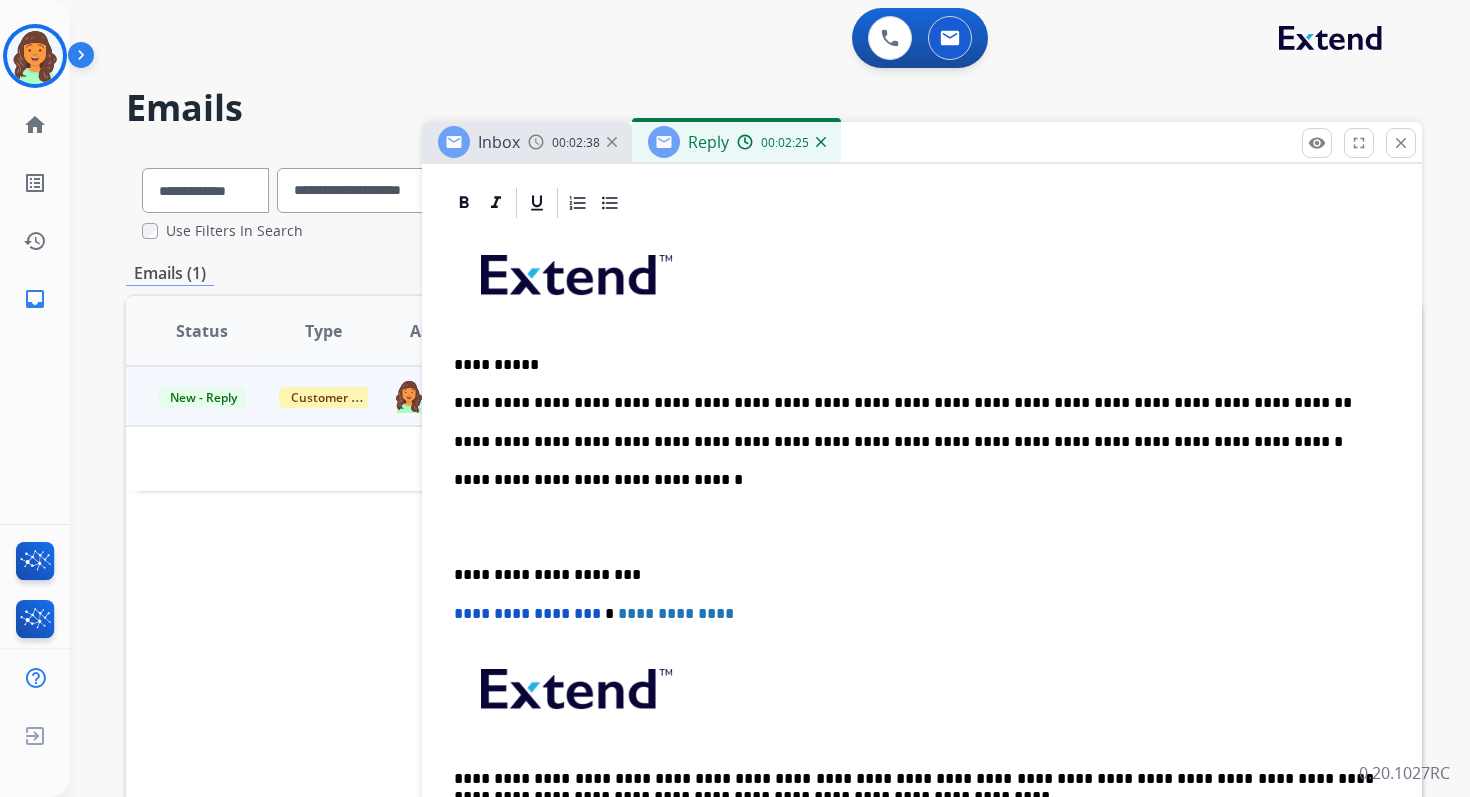 click on "**********" at bounding box center [914, 442] 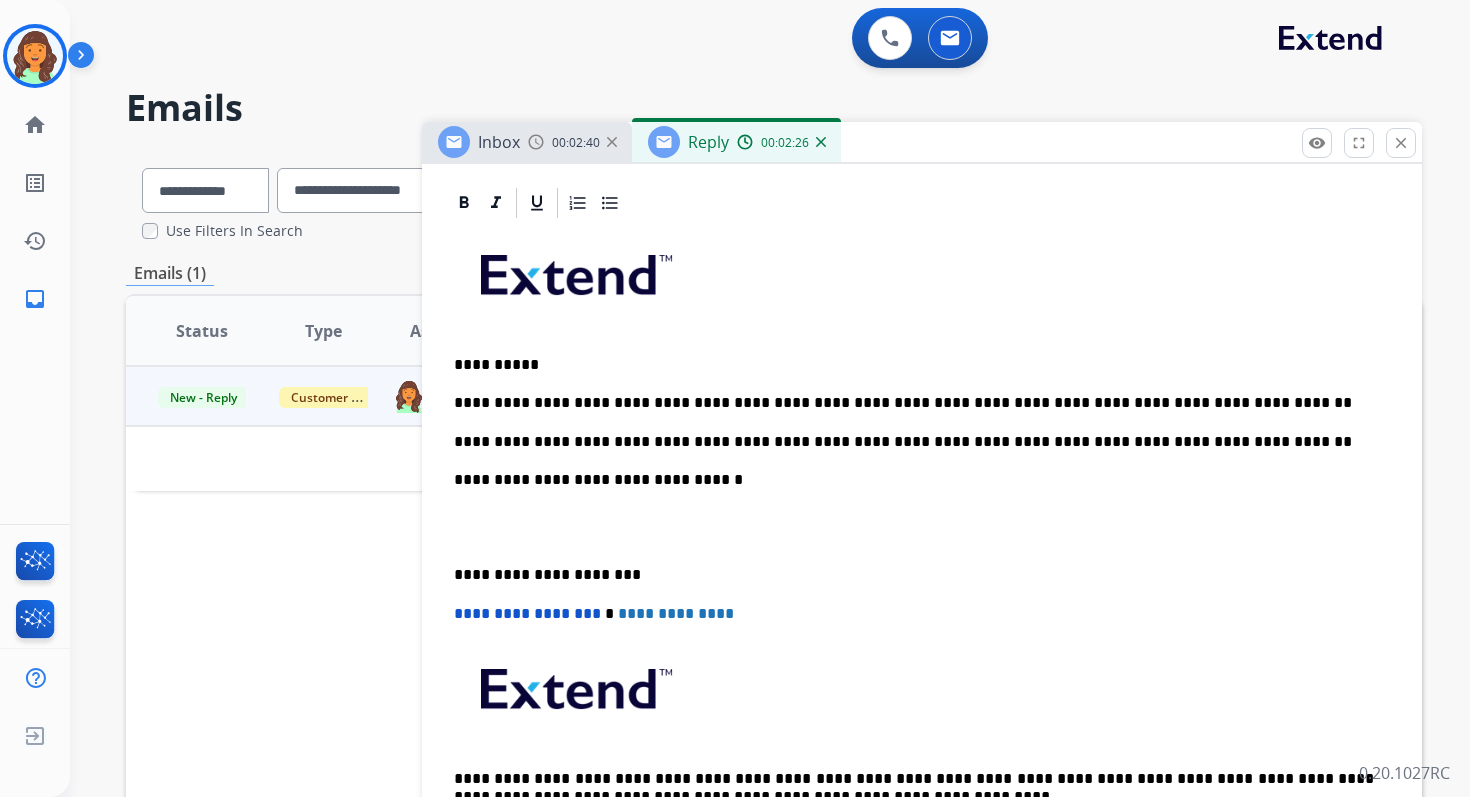 click on "**********" at bounding box center (914, 480) 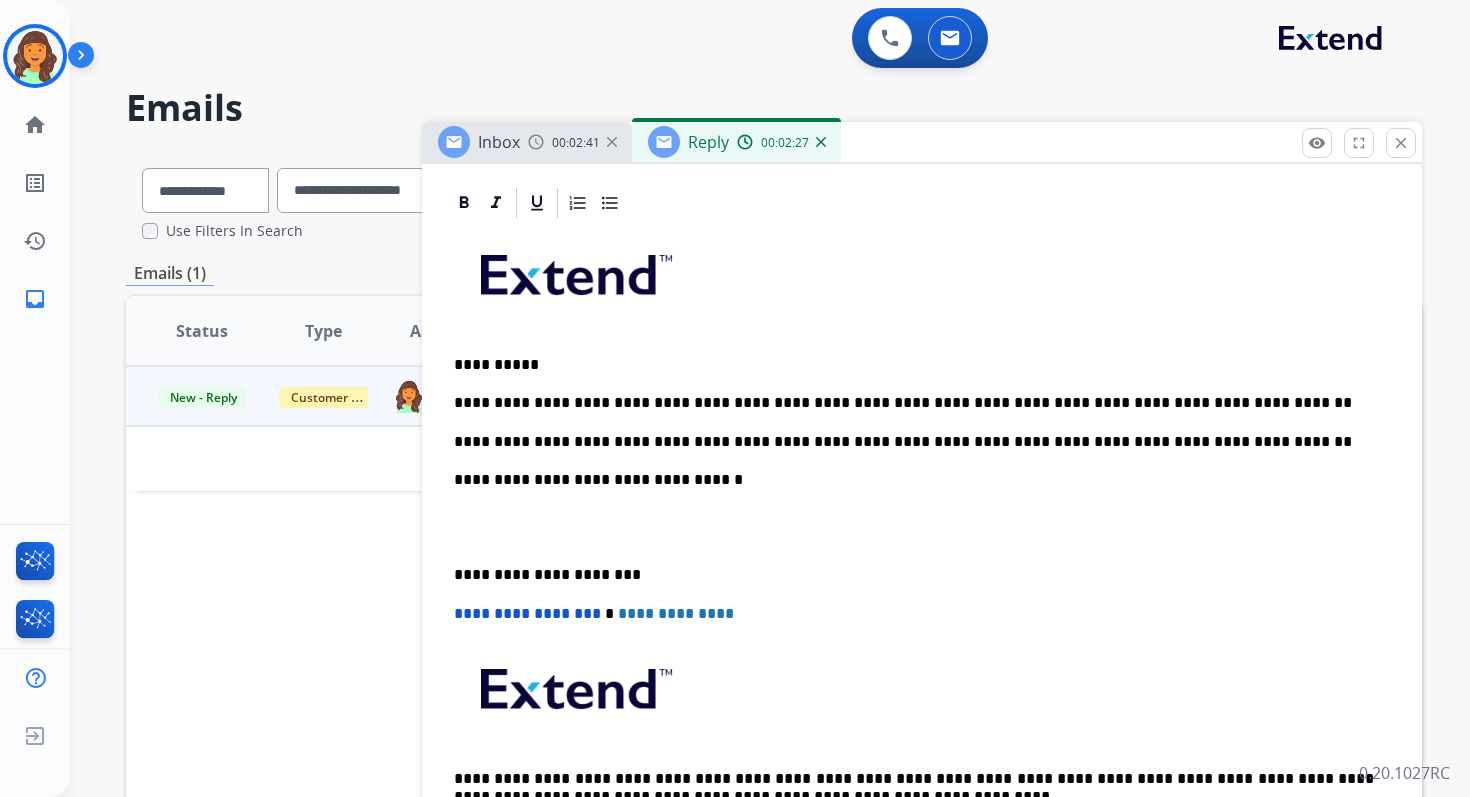 click on "**********" at bounding box center [914, 575] 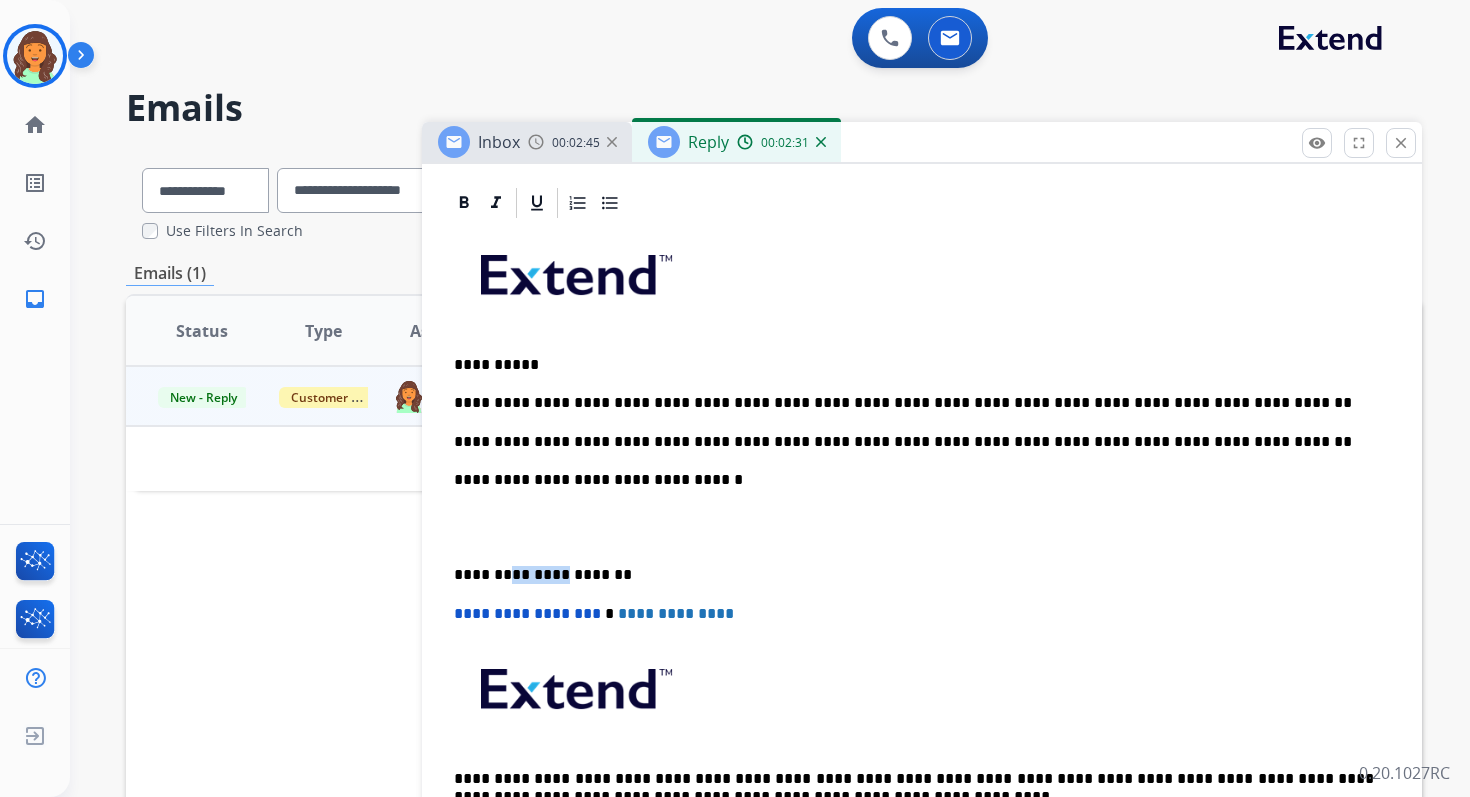 drag, startPoint x: 550, startPoint y: 574, endPoint x: 507, endPoint y: 574, distance: 43 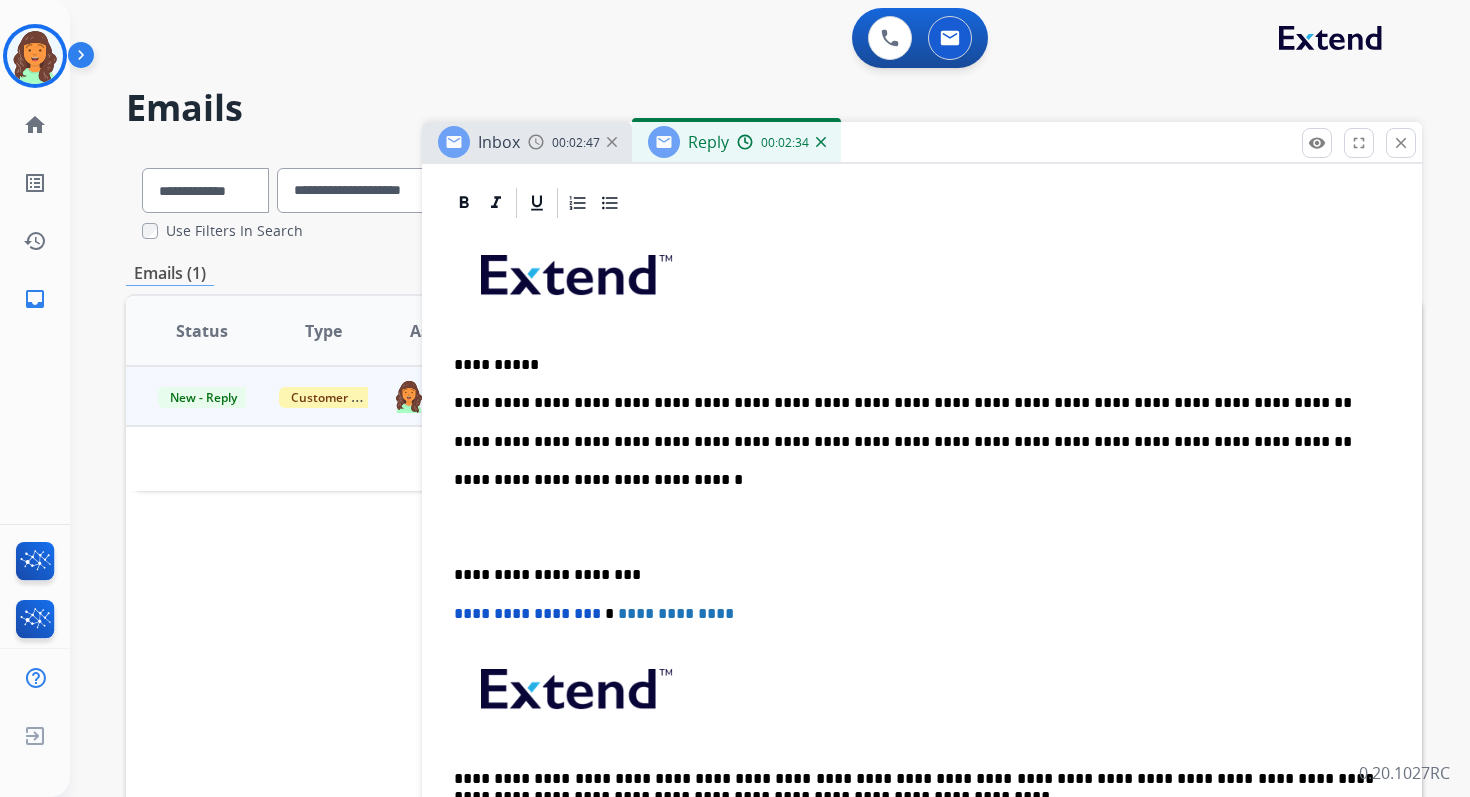 scroll, scrollTop: 0, scrollLeft: 0, axis: both 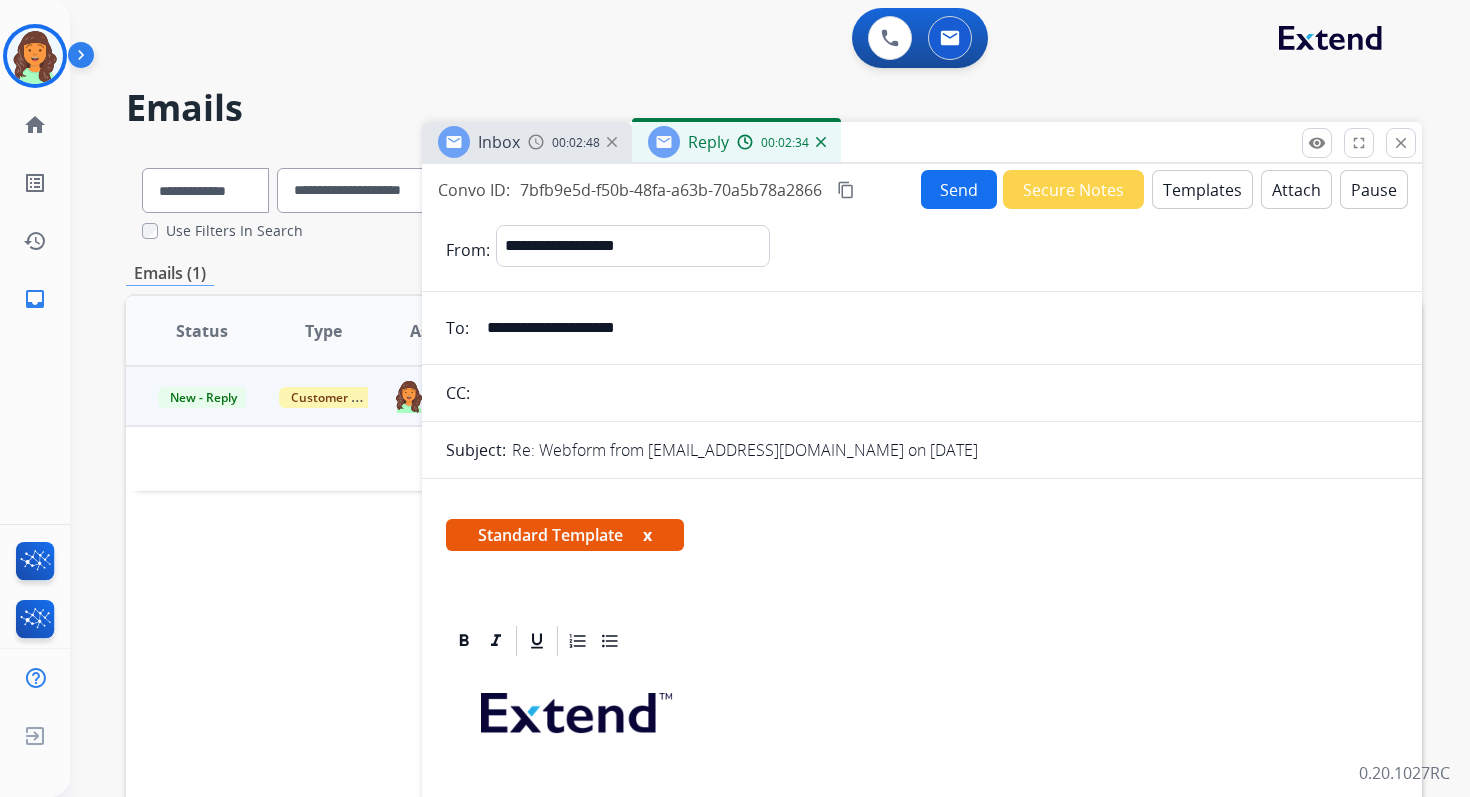 click on "Send" at bounding box center [959, 189] 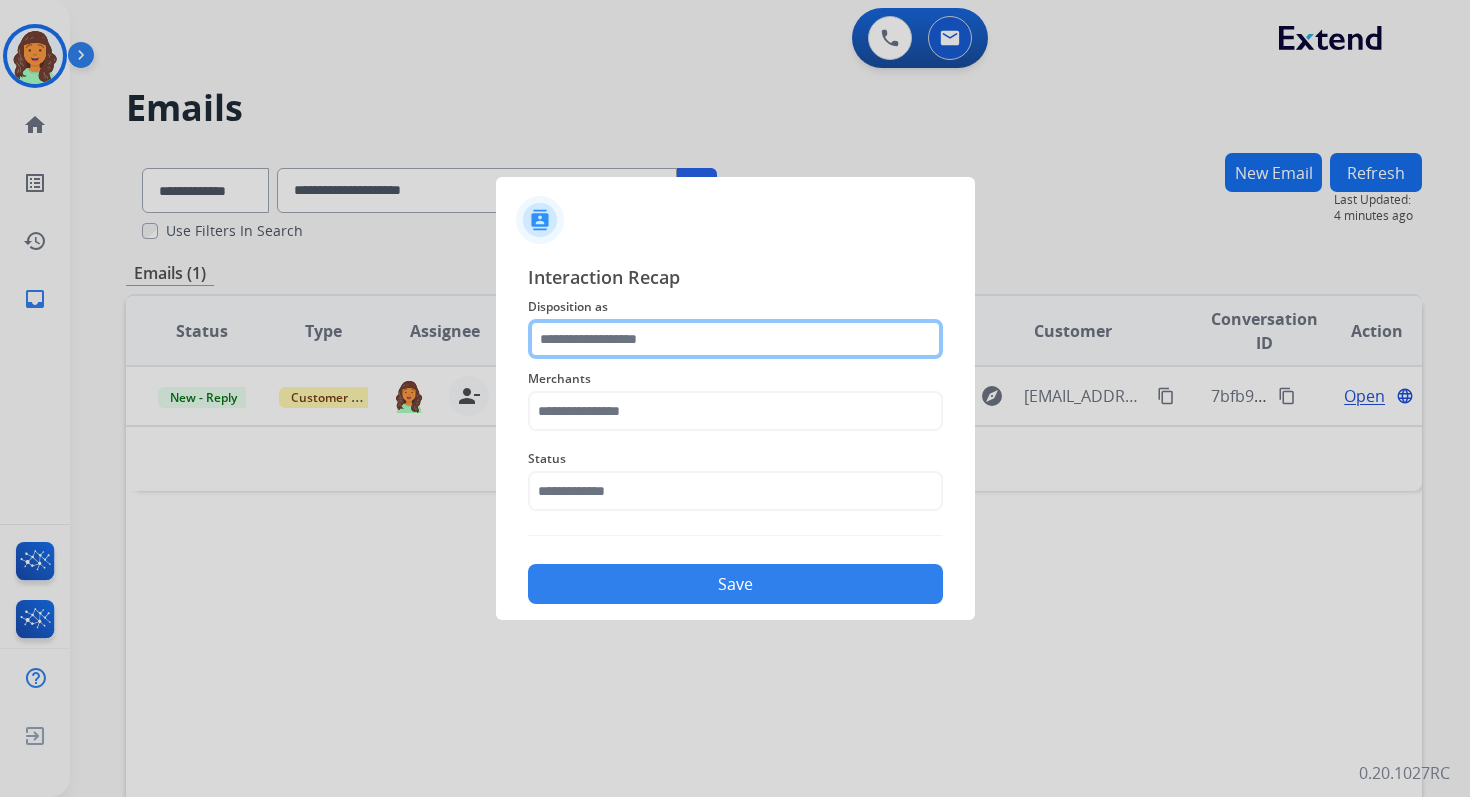 click 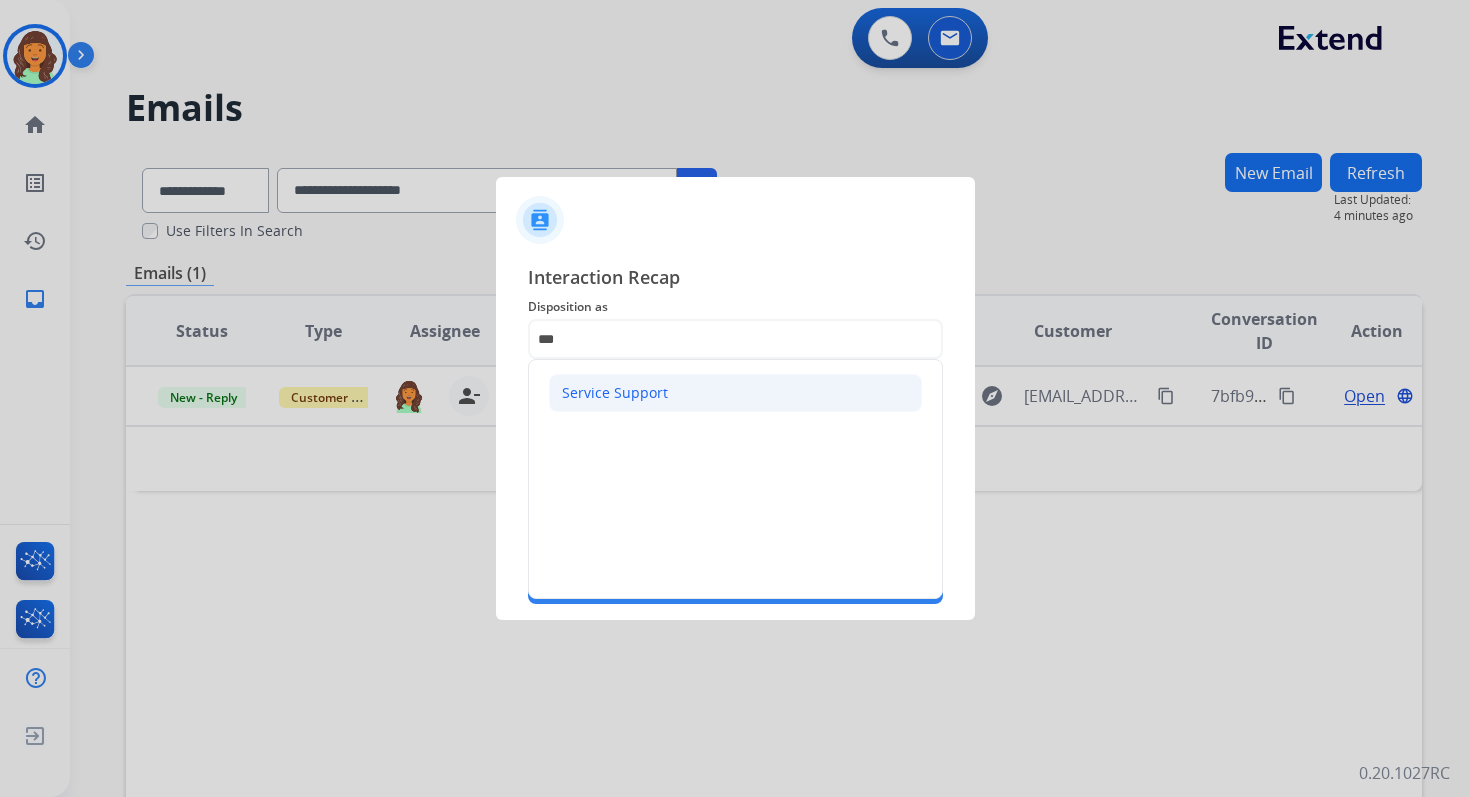 click on "Service Support" 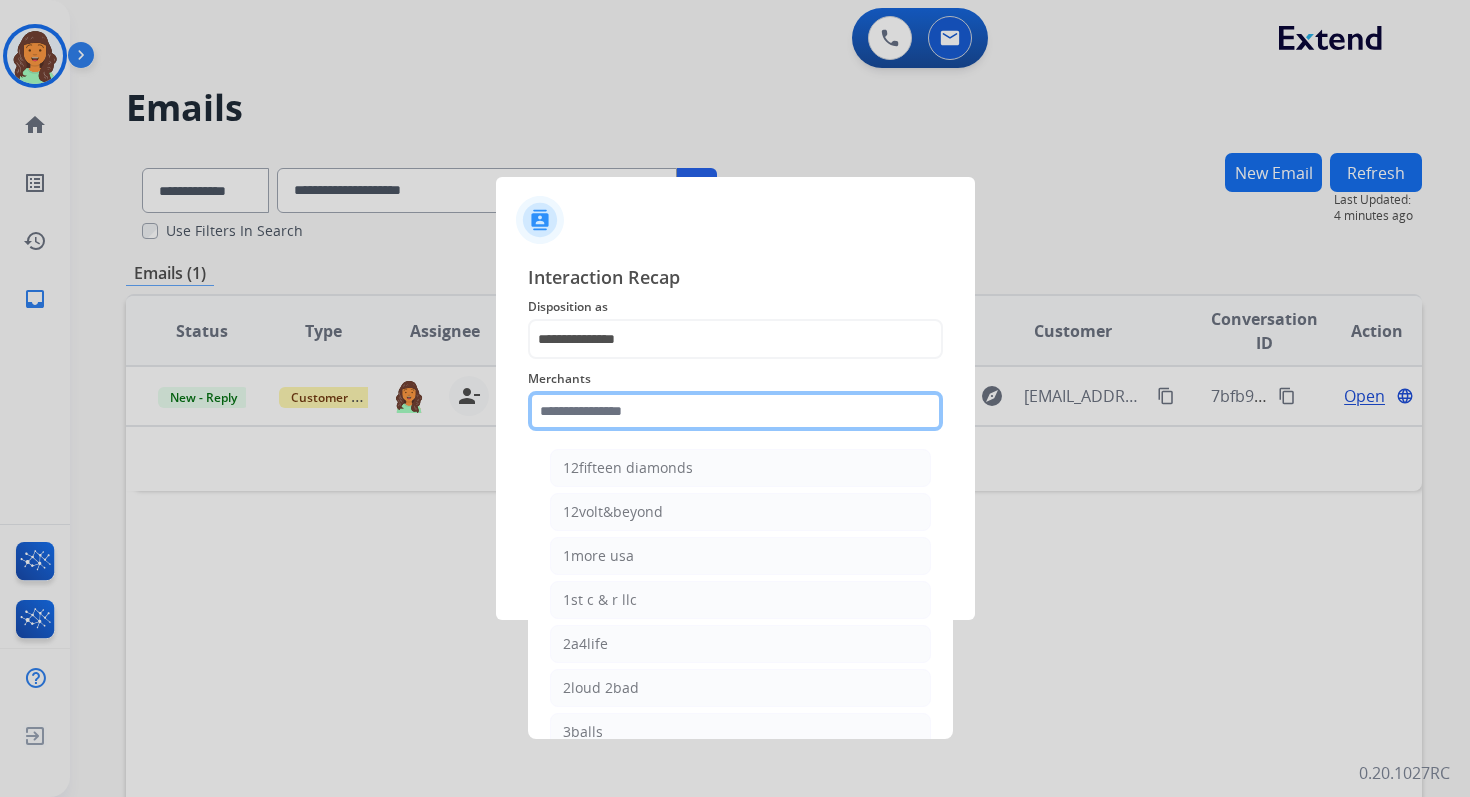 click 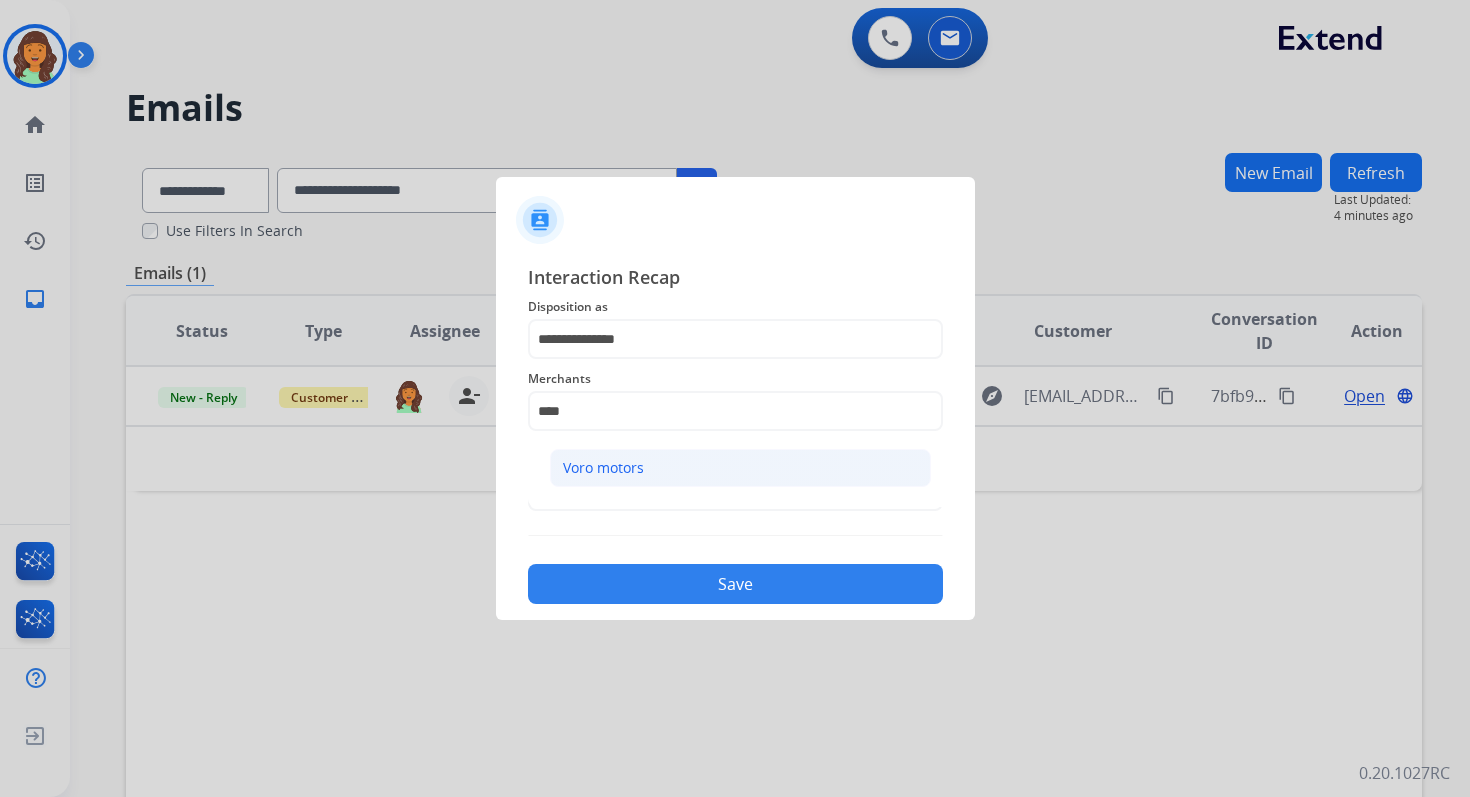 click on "Voro motors" 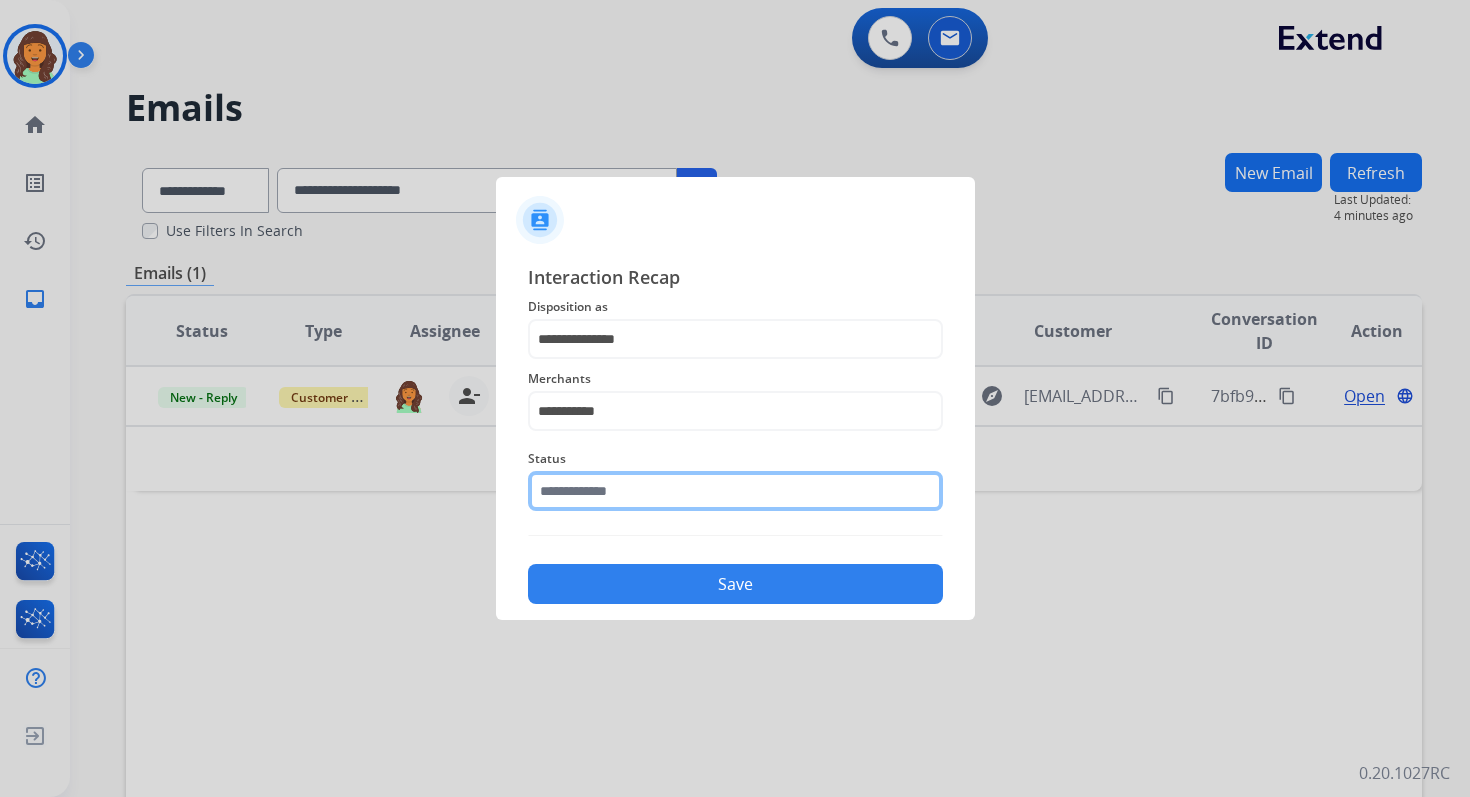 click 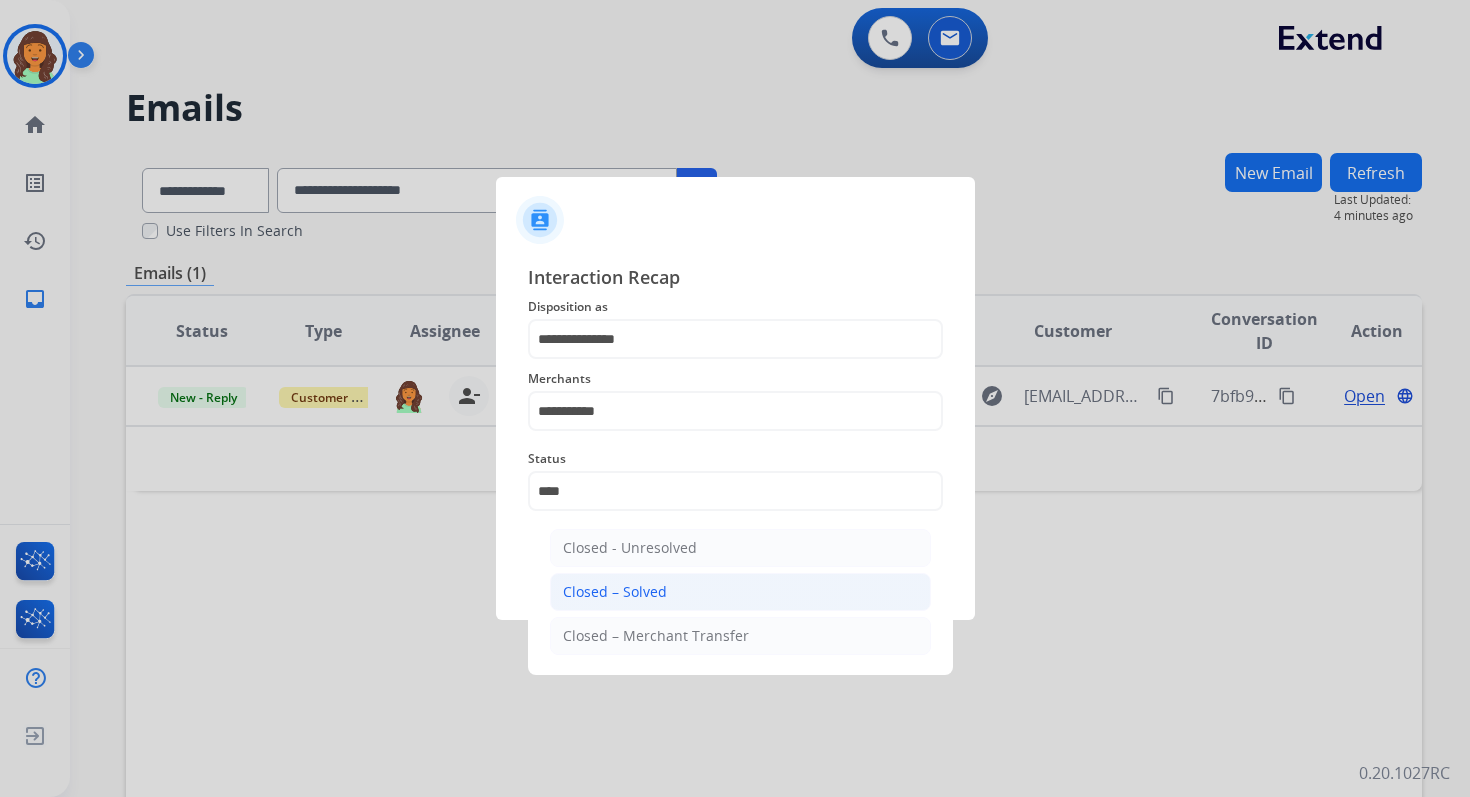 click on "Closed – Solved" 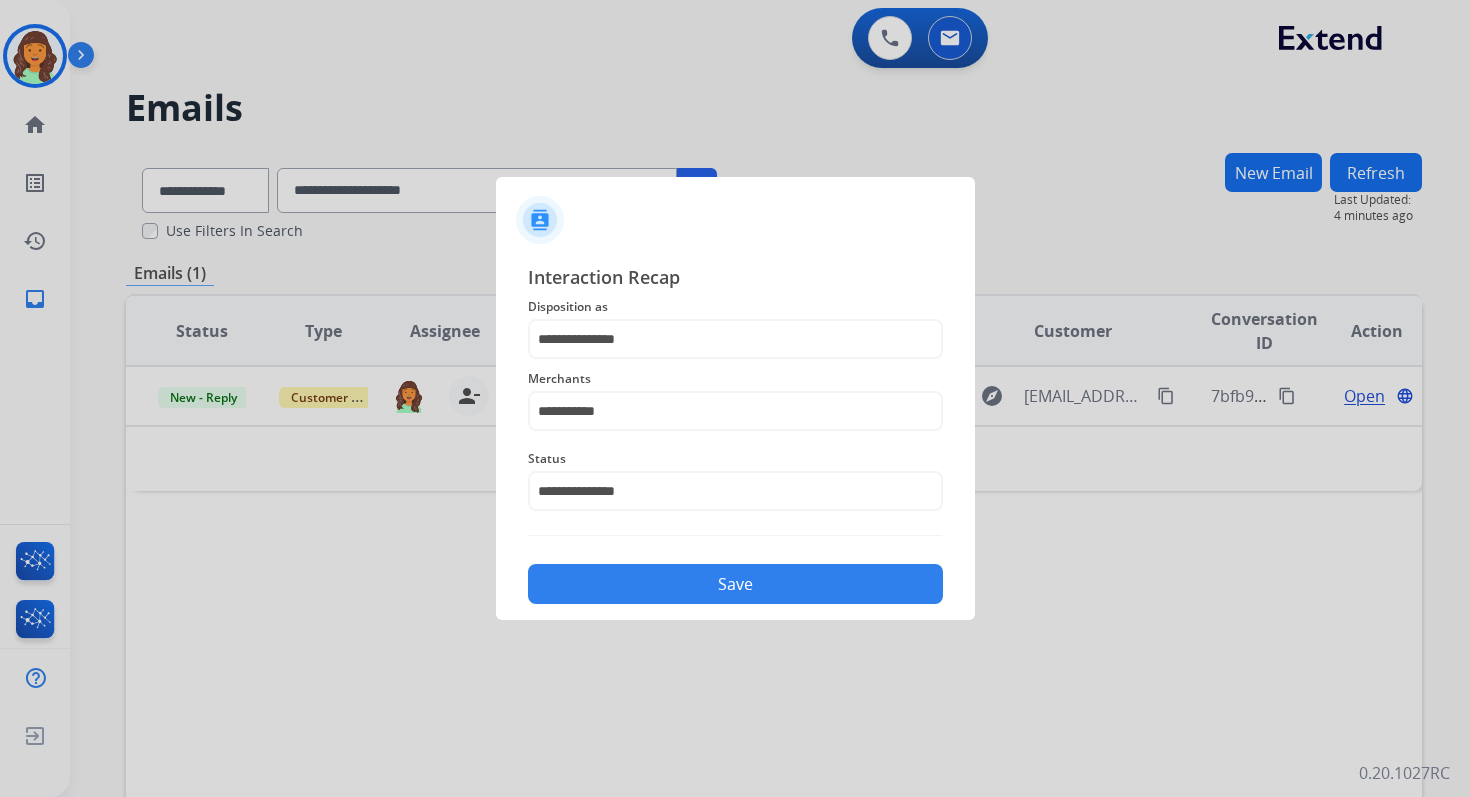 click on "Save" 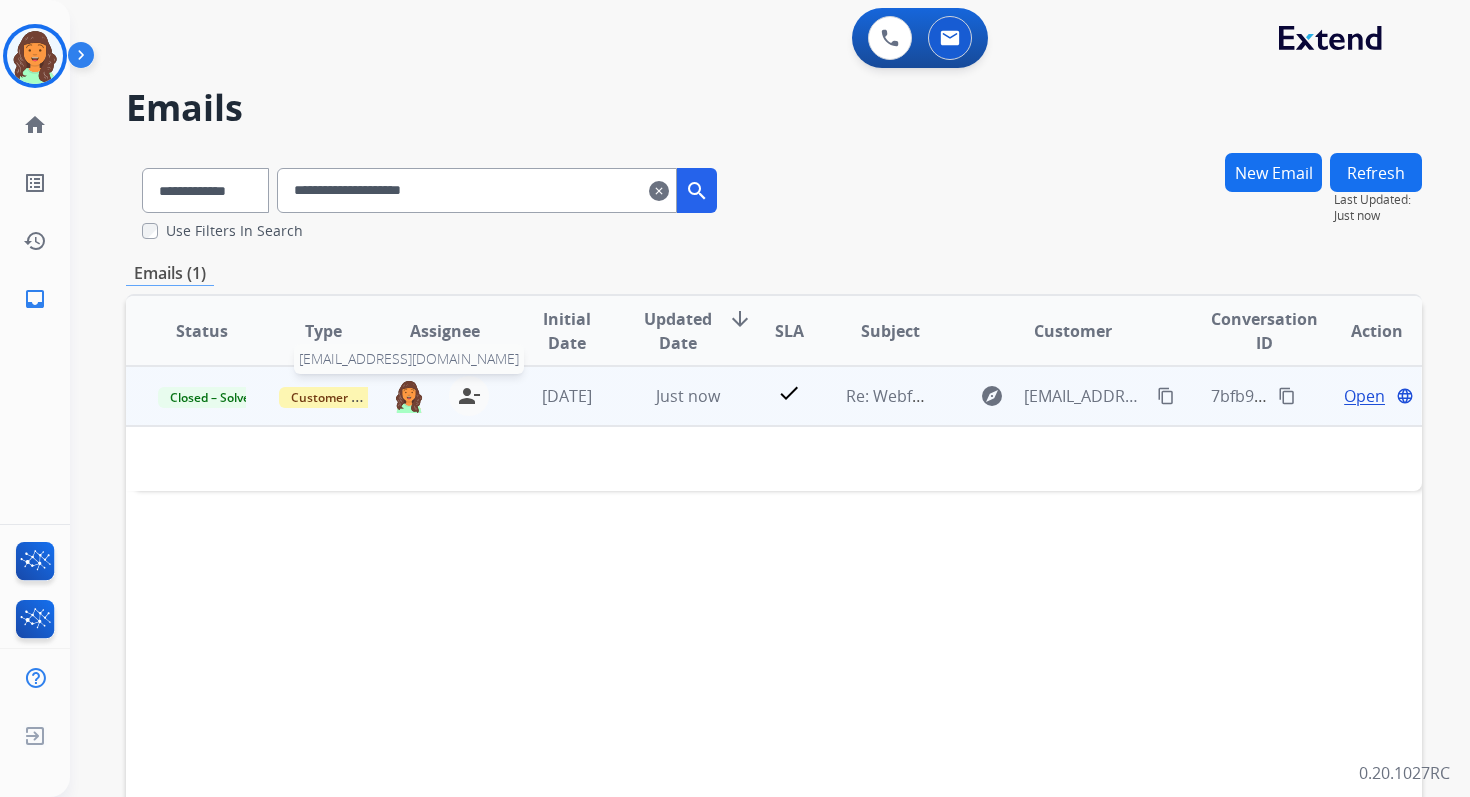 click at bounding box center (409, 396) 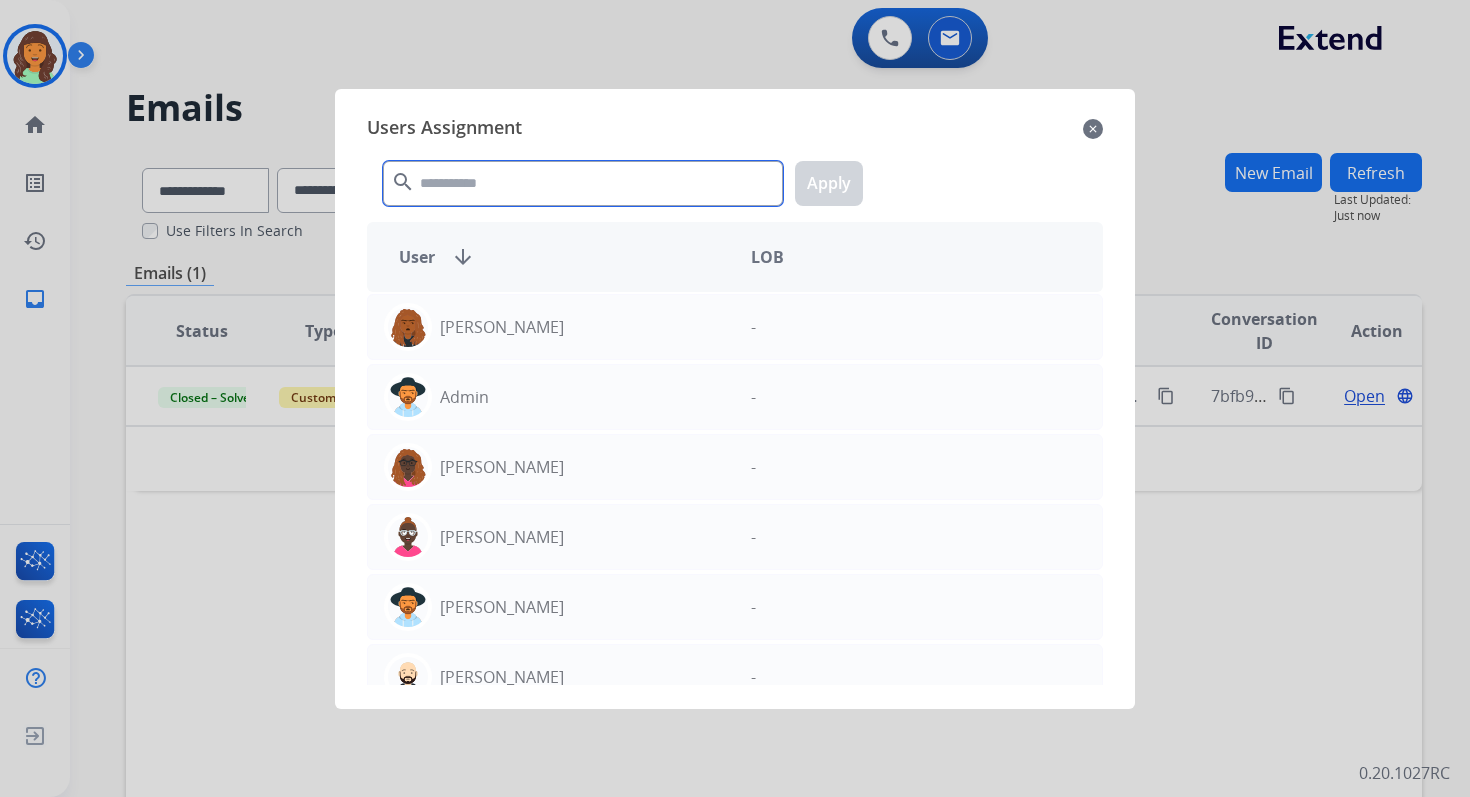 click 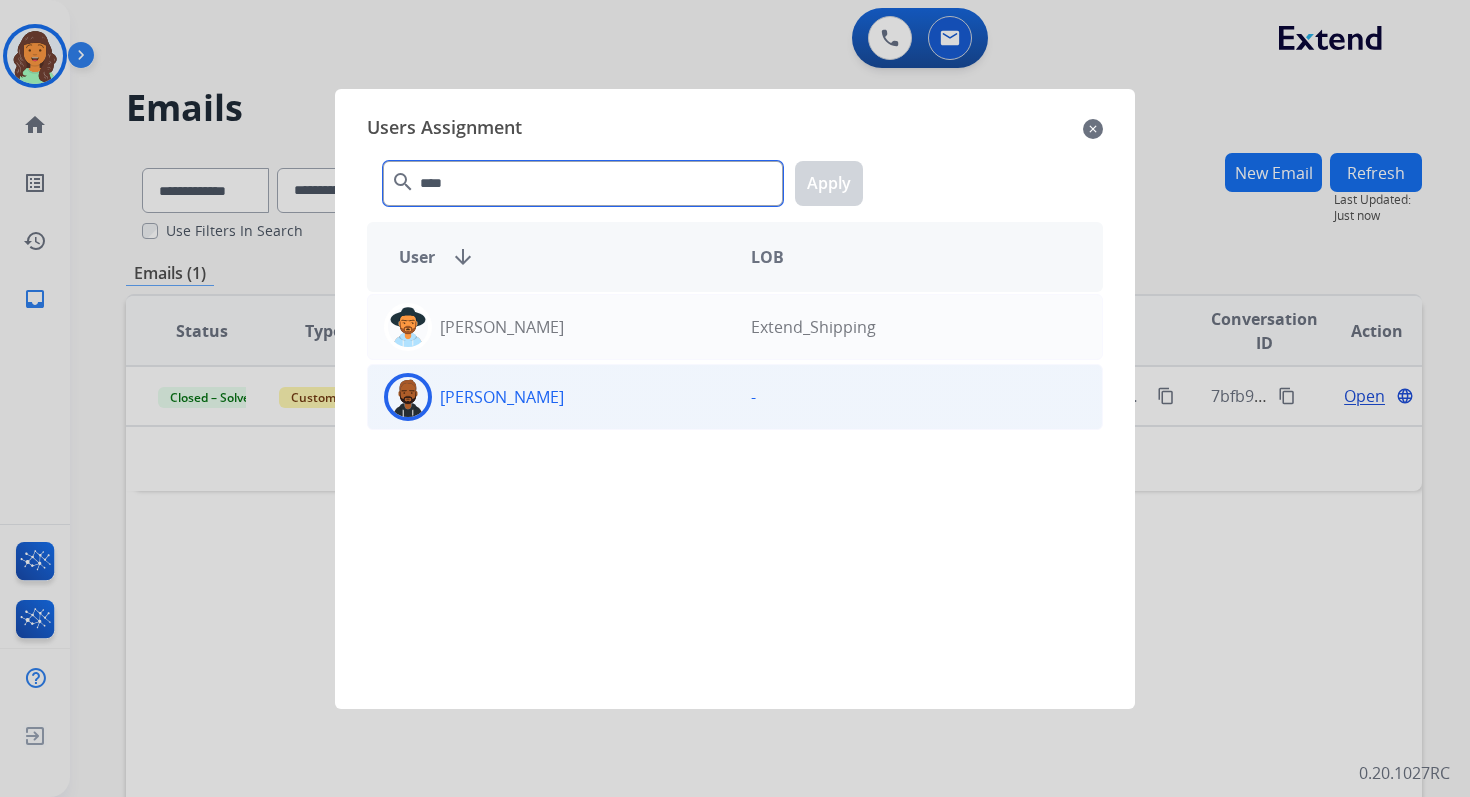 type on "****" 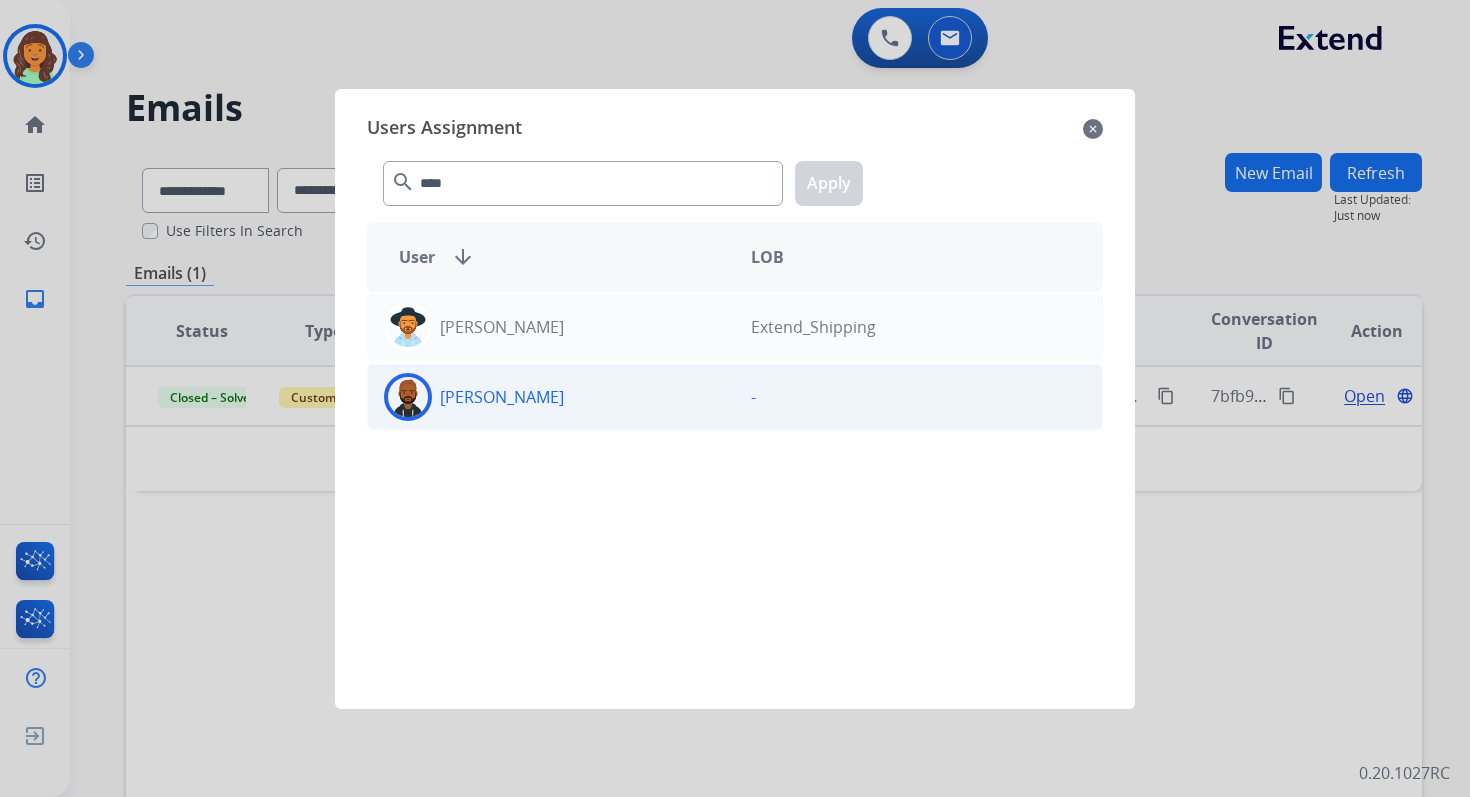click on "[PERSON_NAME]" 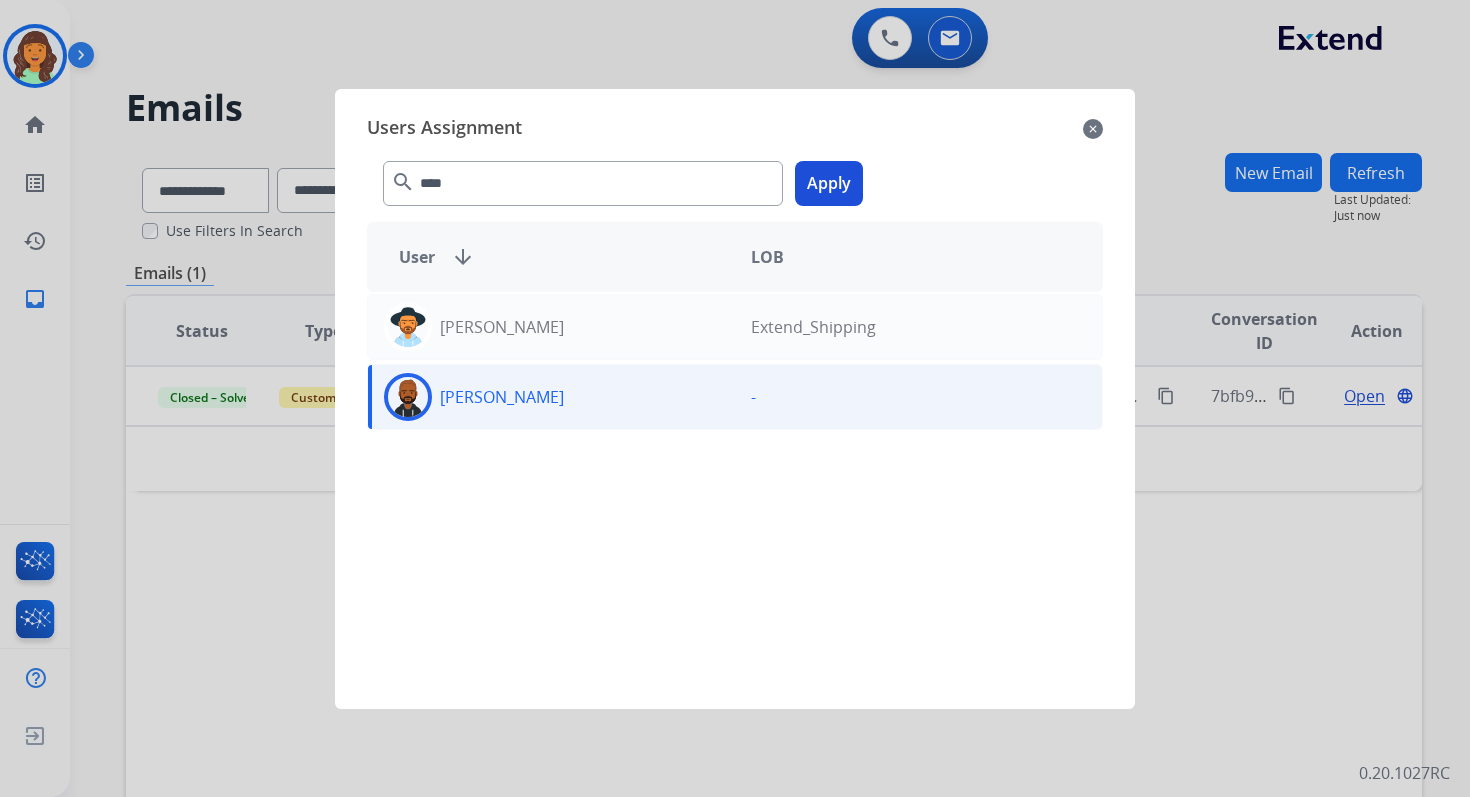 click on "Apply" 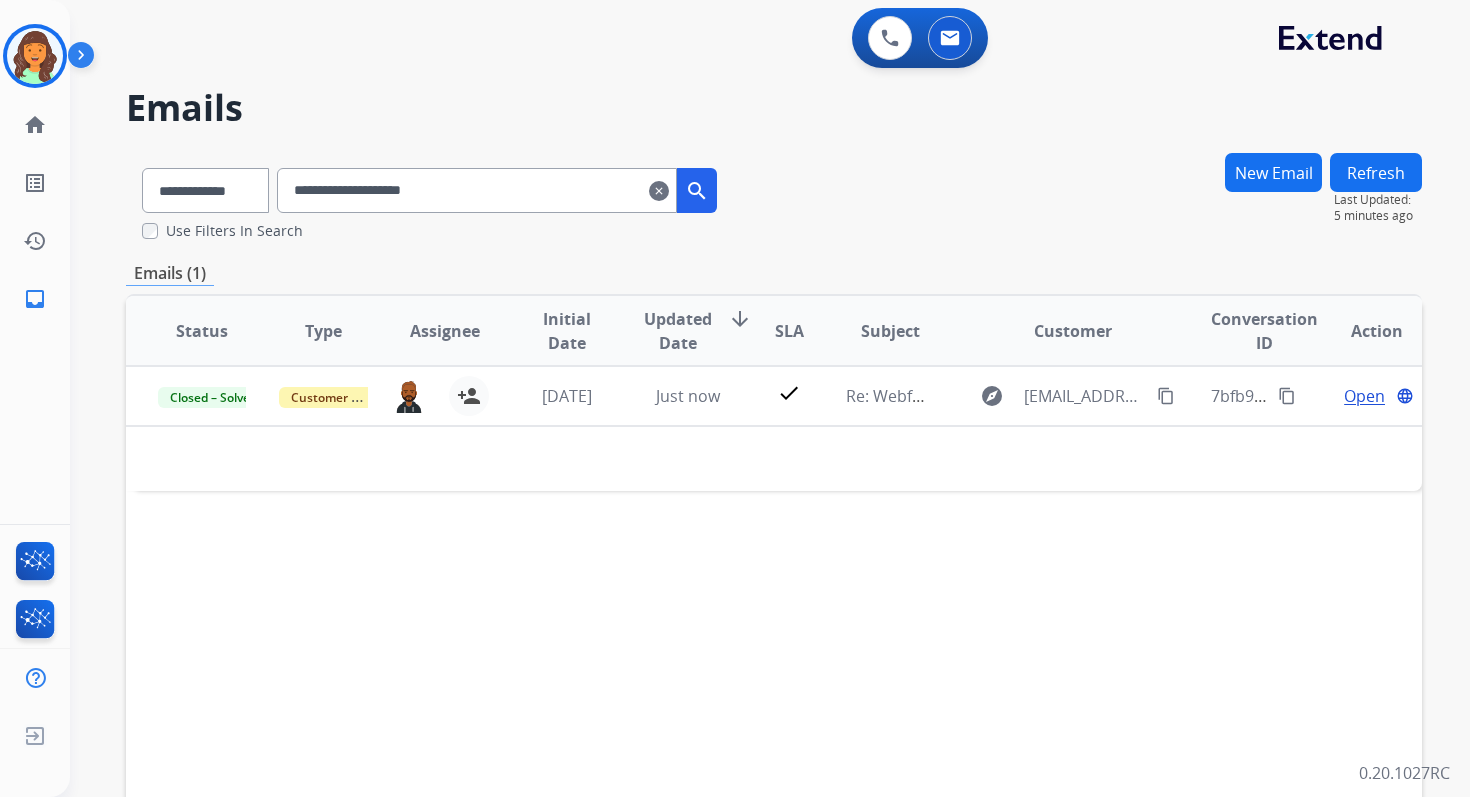 click on "**********" at bounding box center (477, 190) 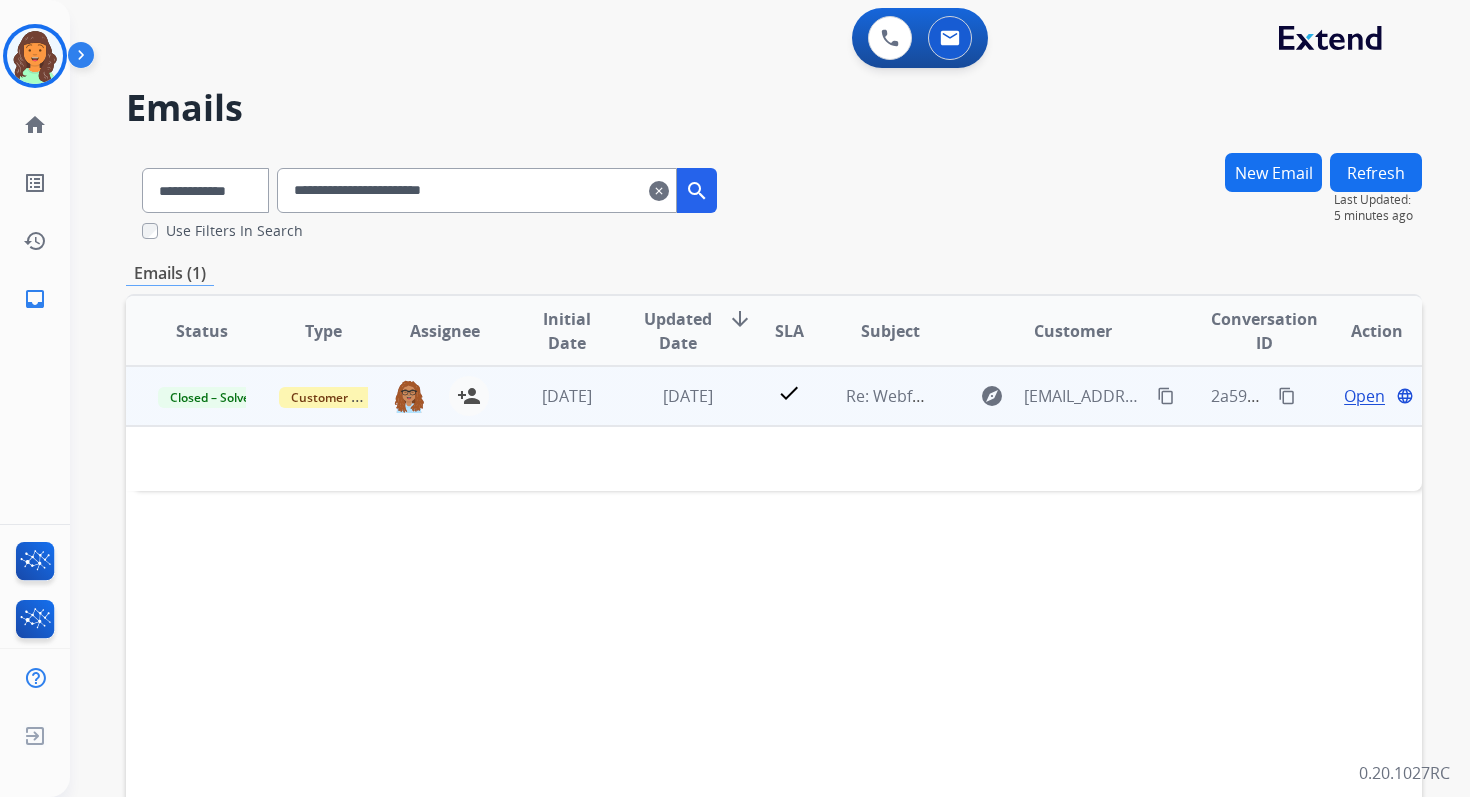 click on "Open" at bounding box center [1364, 396] 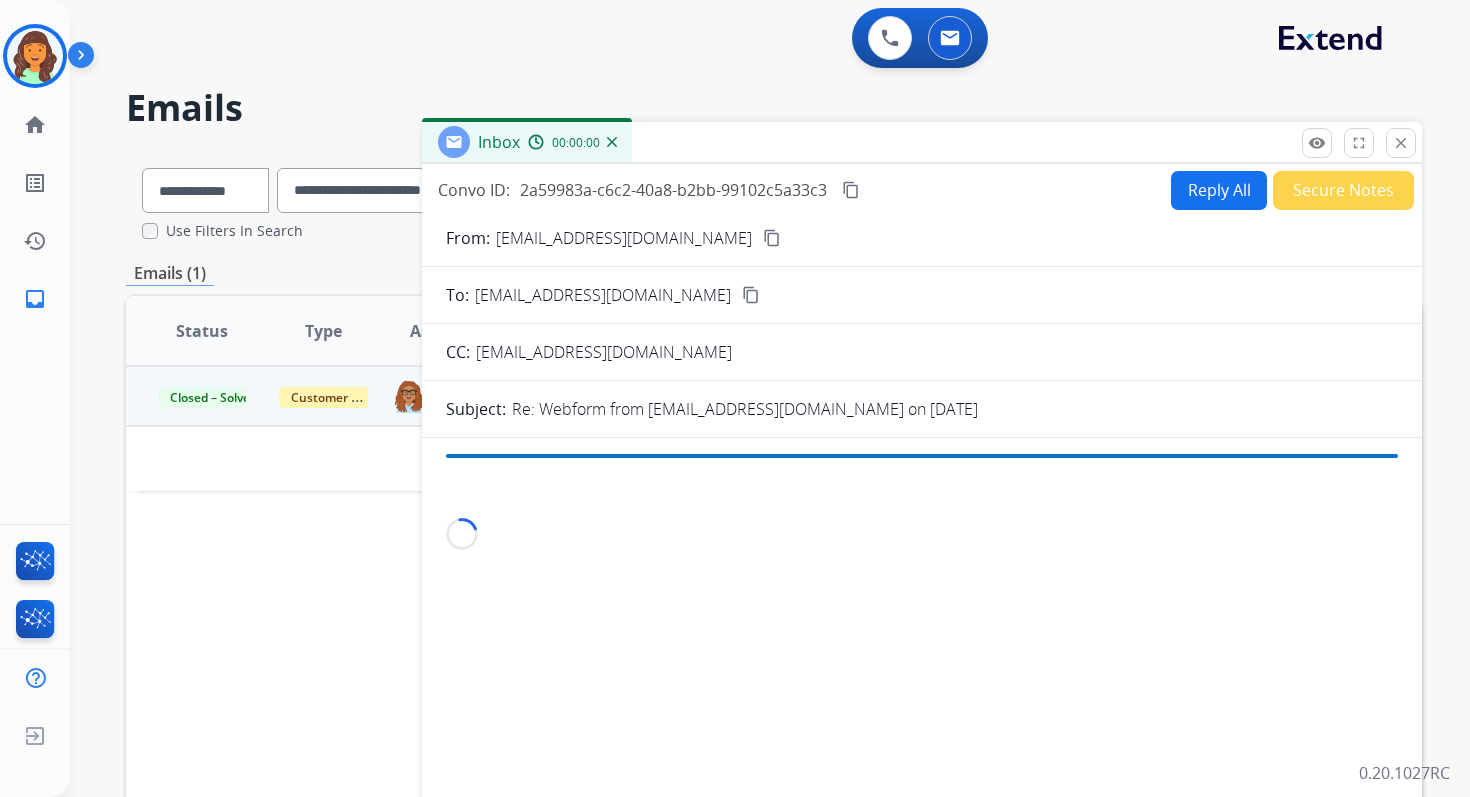 click on "Reply All" at bounding box center (1219, 190) 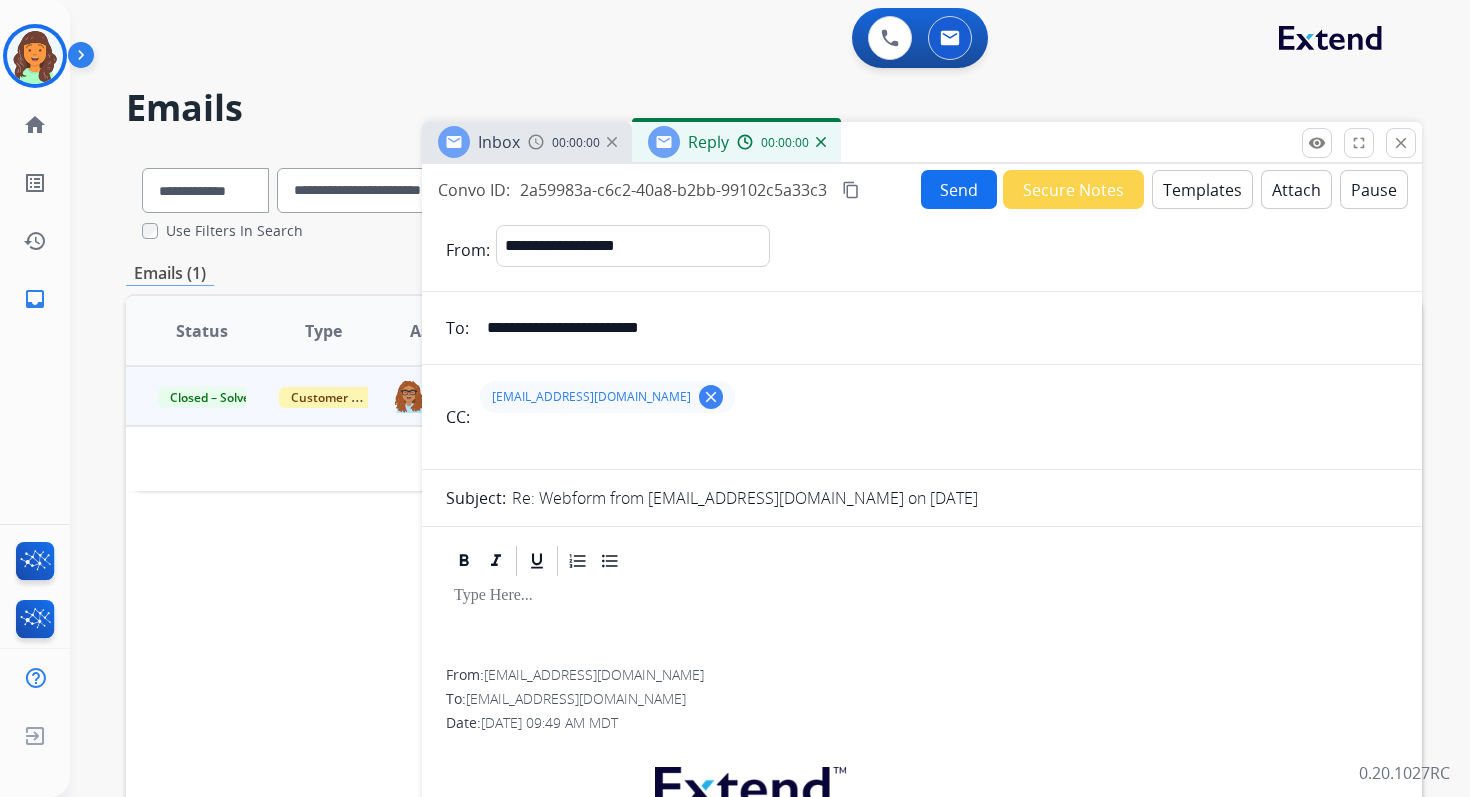 click on "Templates" at bounding box center [1202, 189] 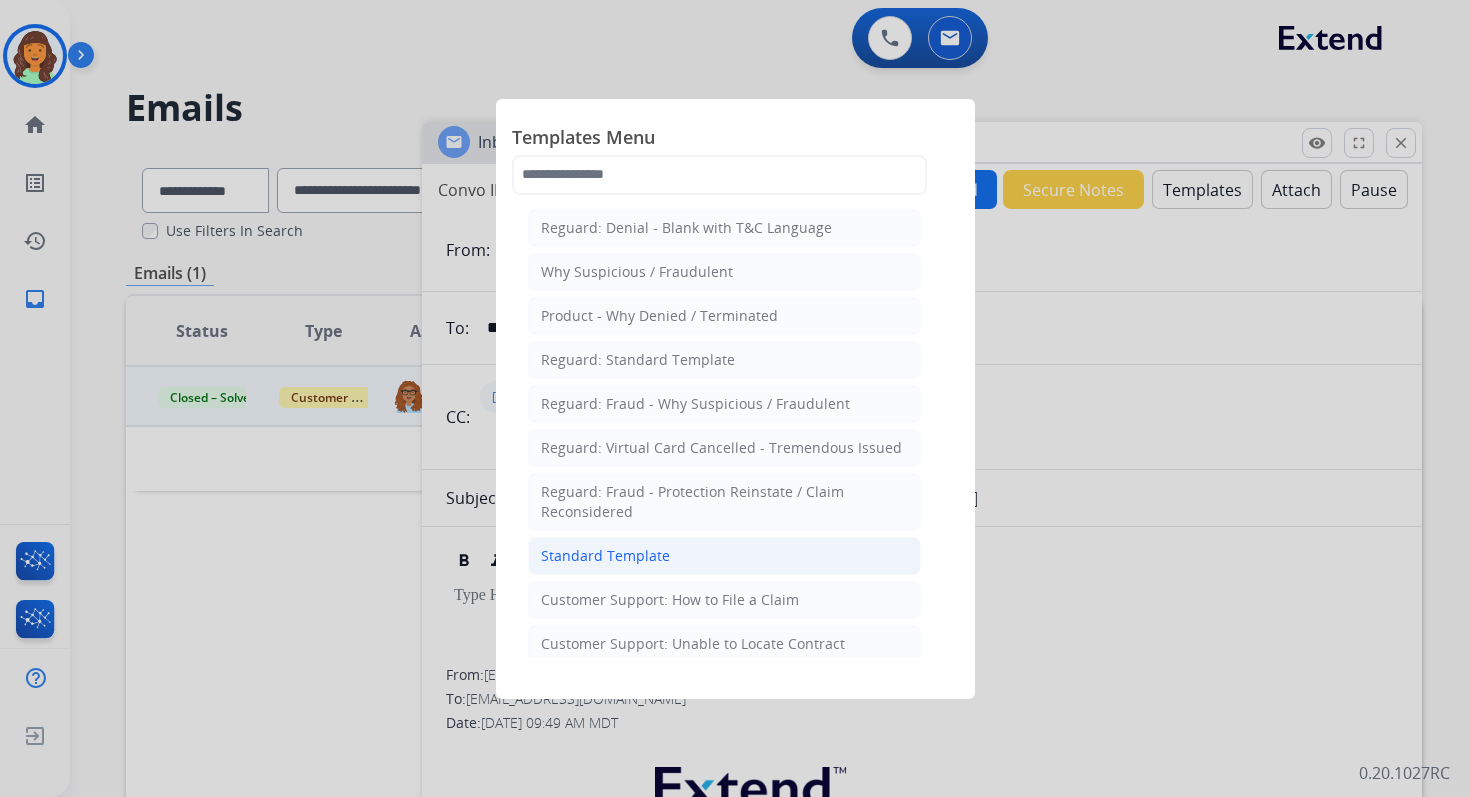 click on "Standard Template" 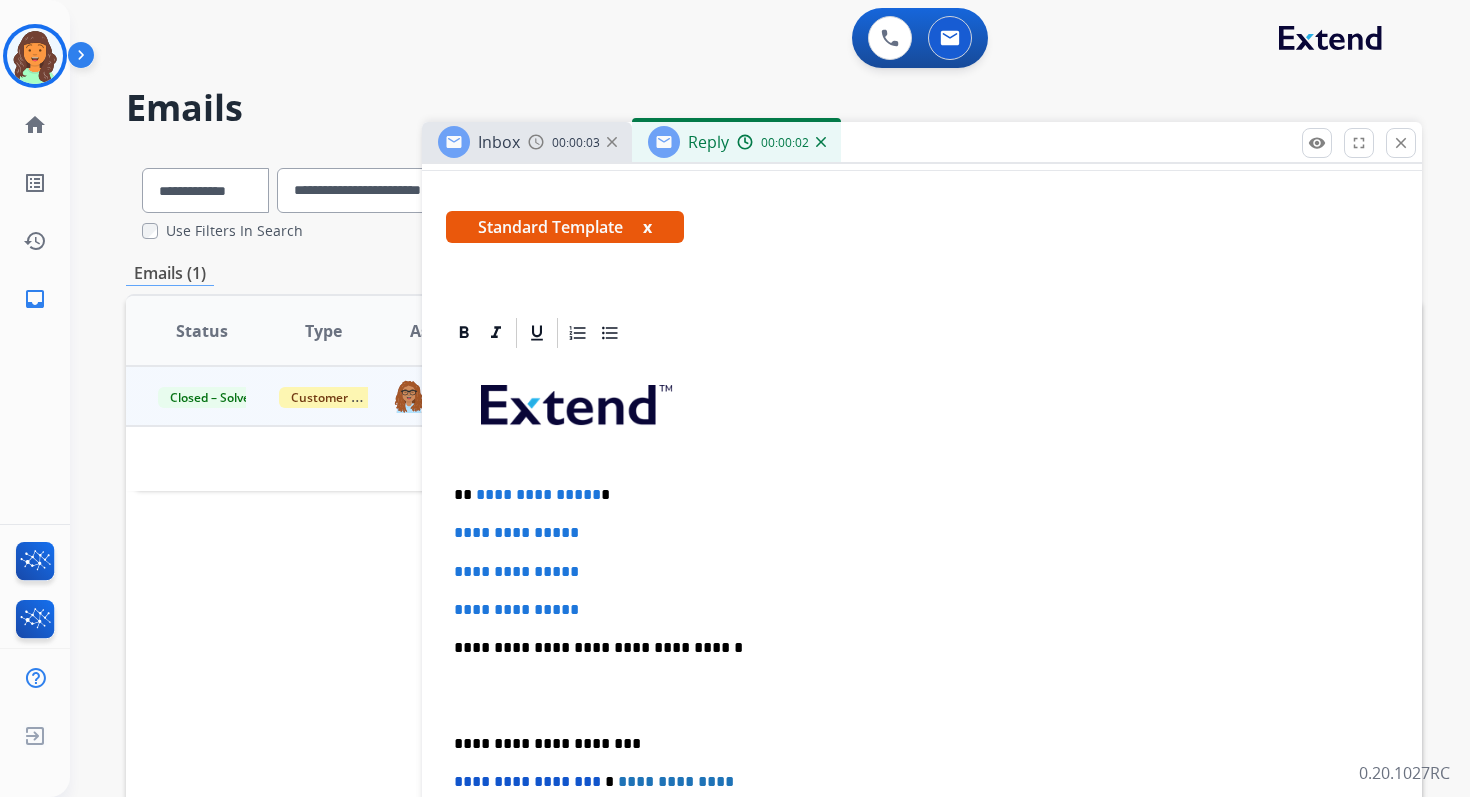 scroll, scrollTop: 390, scrollLeft: 0, axis: vertical 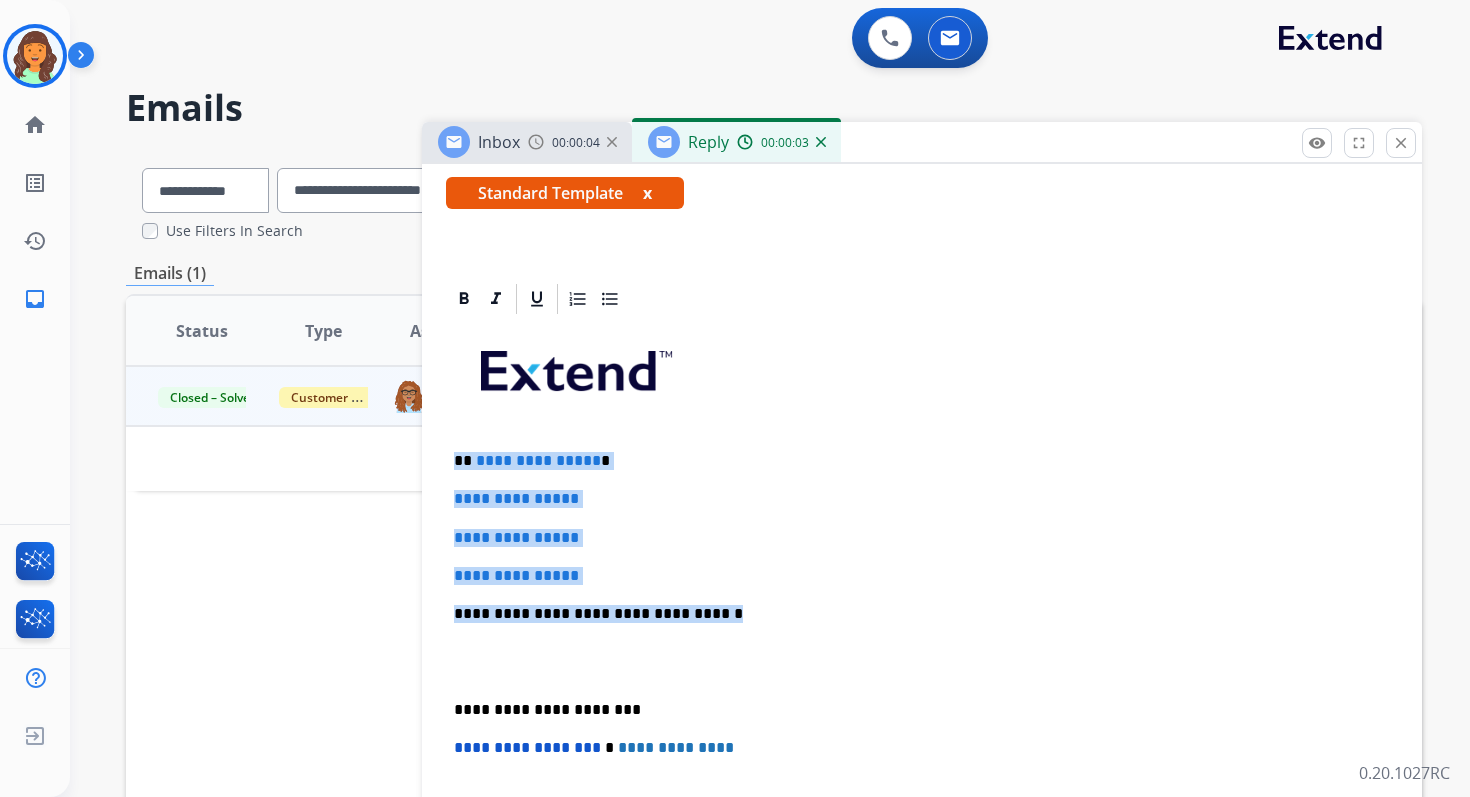 drag, startPoint x: 453, startPoint y: 459, endPoint x: 754, endPoint y: 607, distance: 335.41766 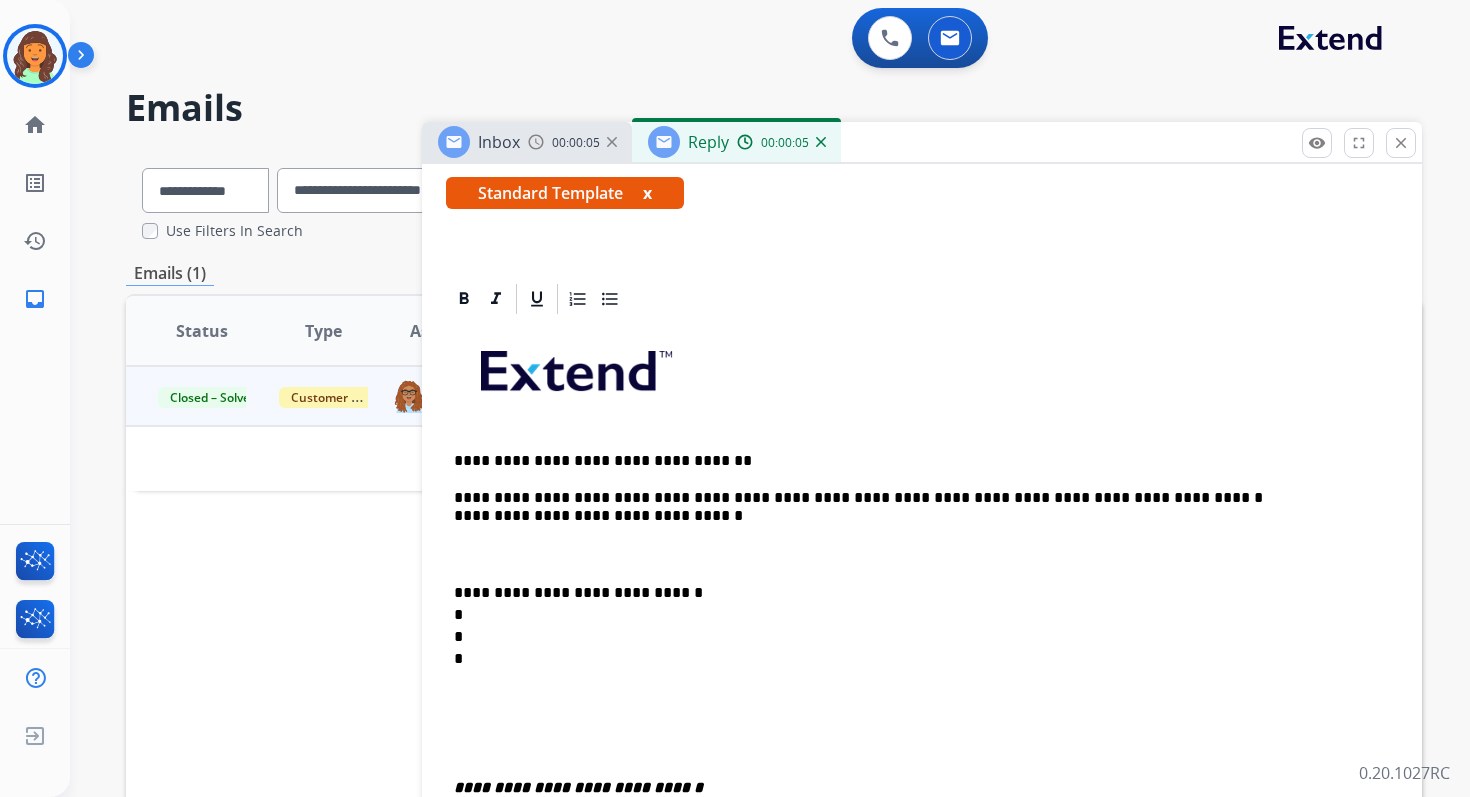 click on "**********" at bounding box center [914, 507] 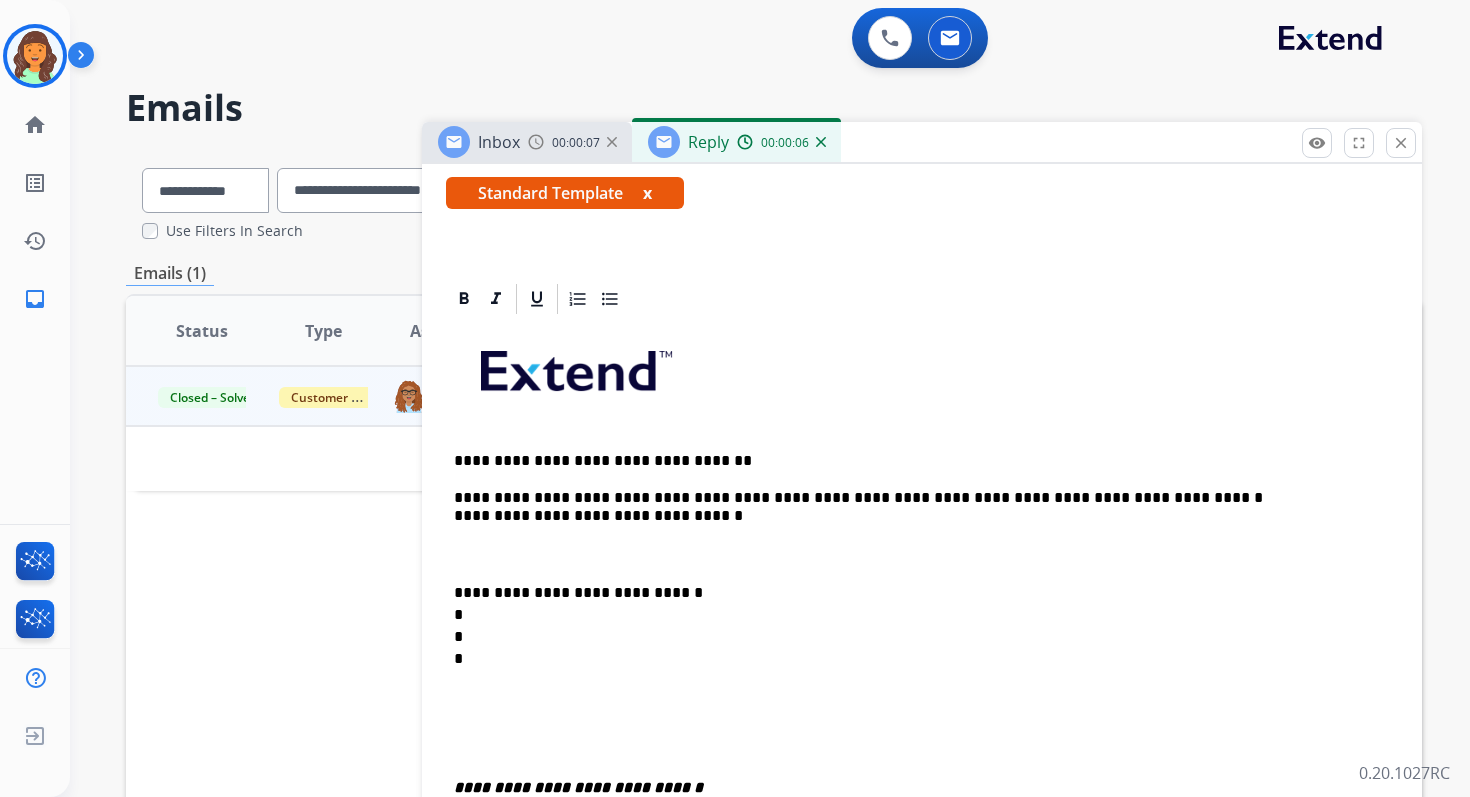 type 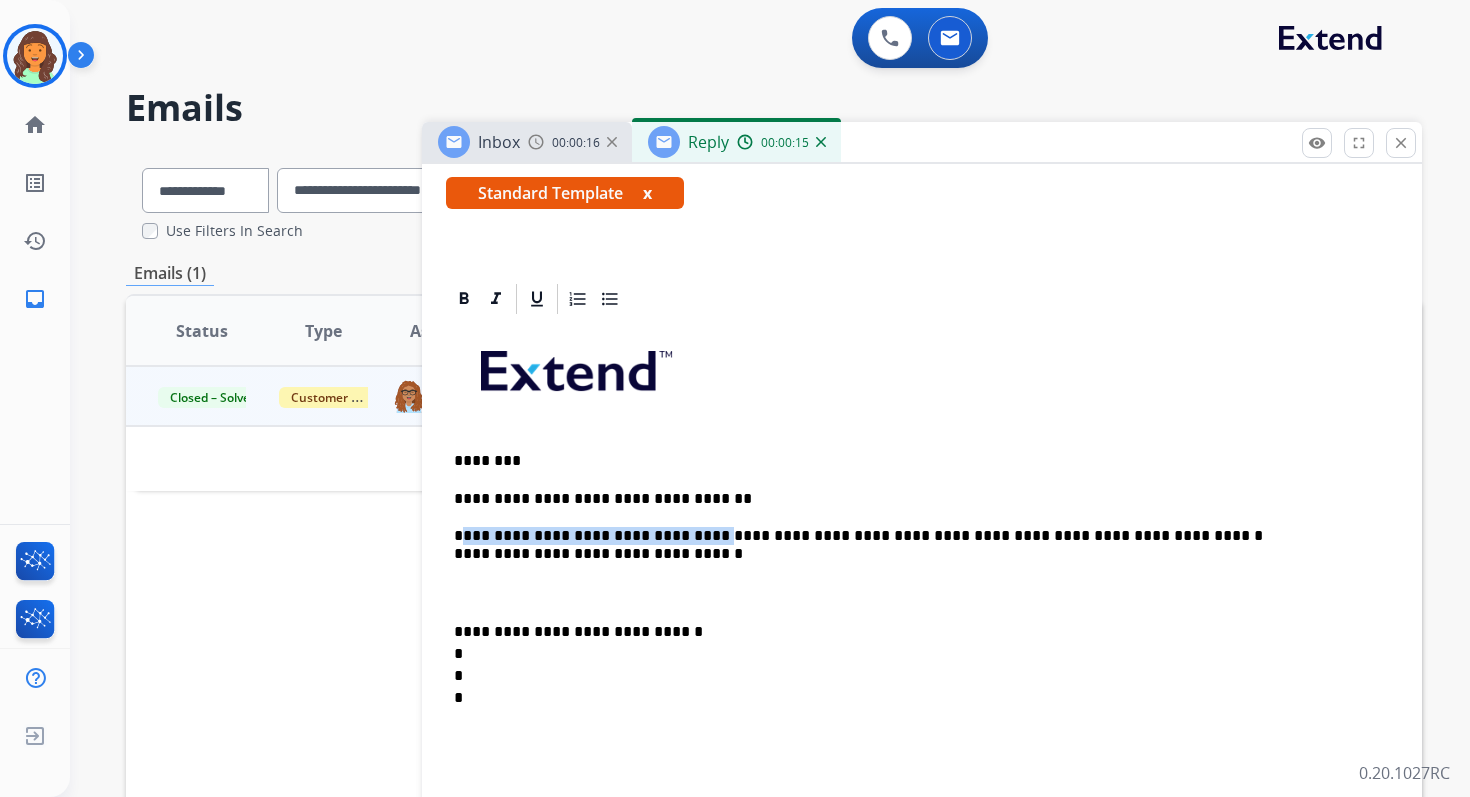 drag, startPoint x: 678, startPoint y: 533, endPoint x: 464, endPoint y: 533, distance: 214 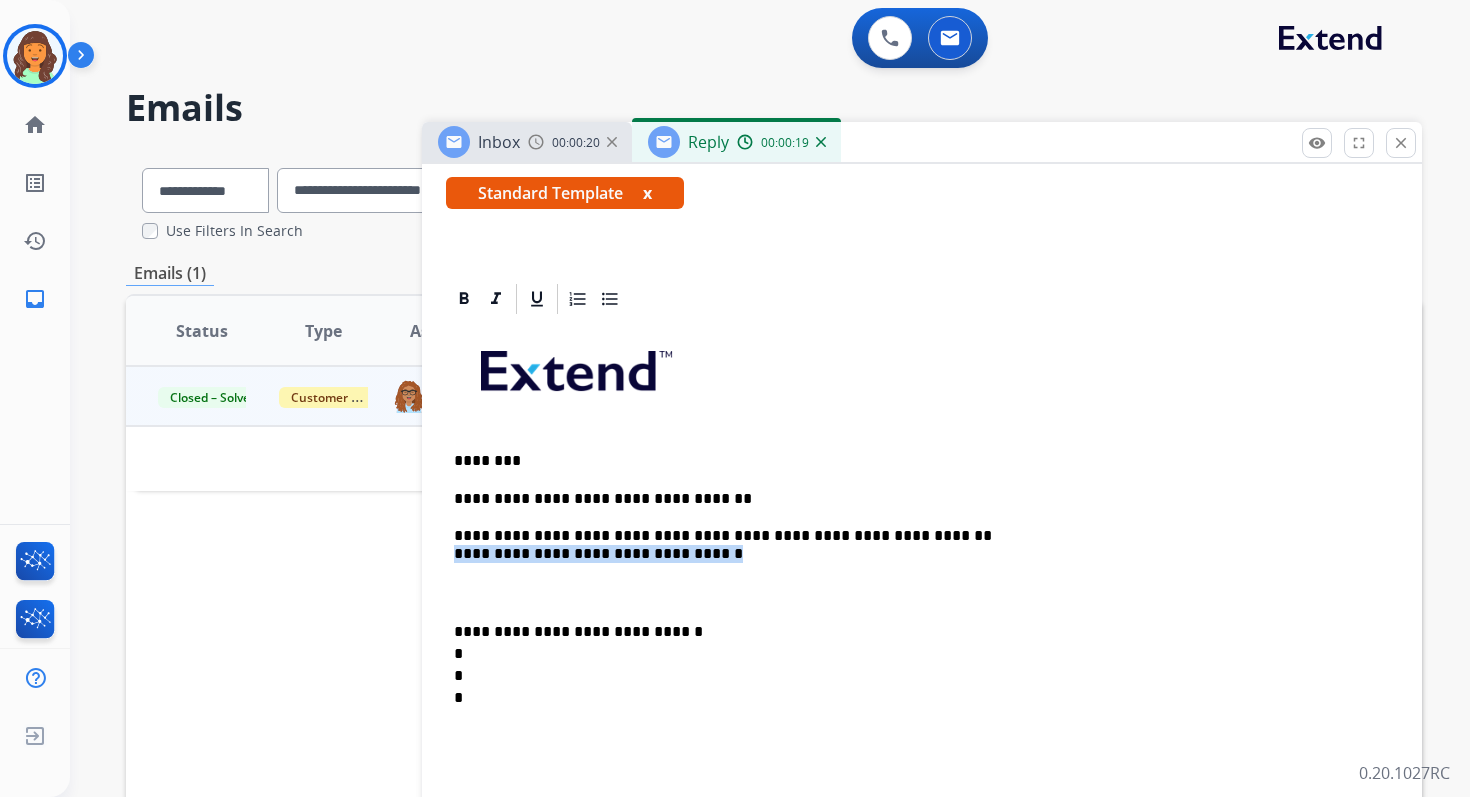 drag, startPoint x: 691, startPoint y: 557, endPoint x: 453, endPoint y: 555, distance: 238.0084 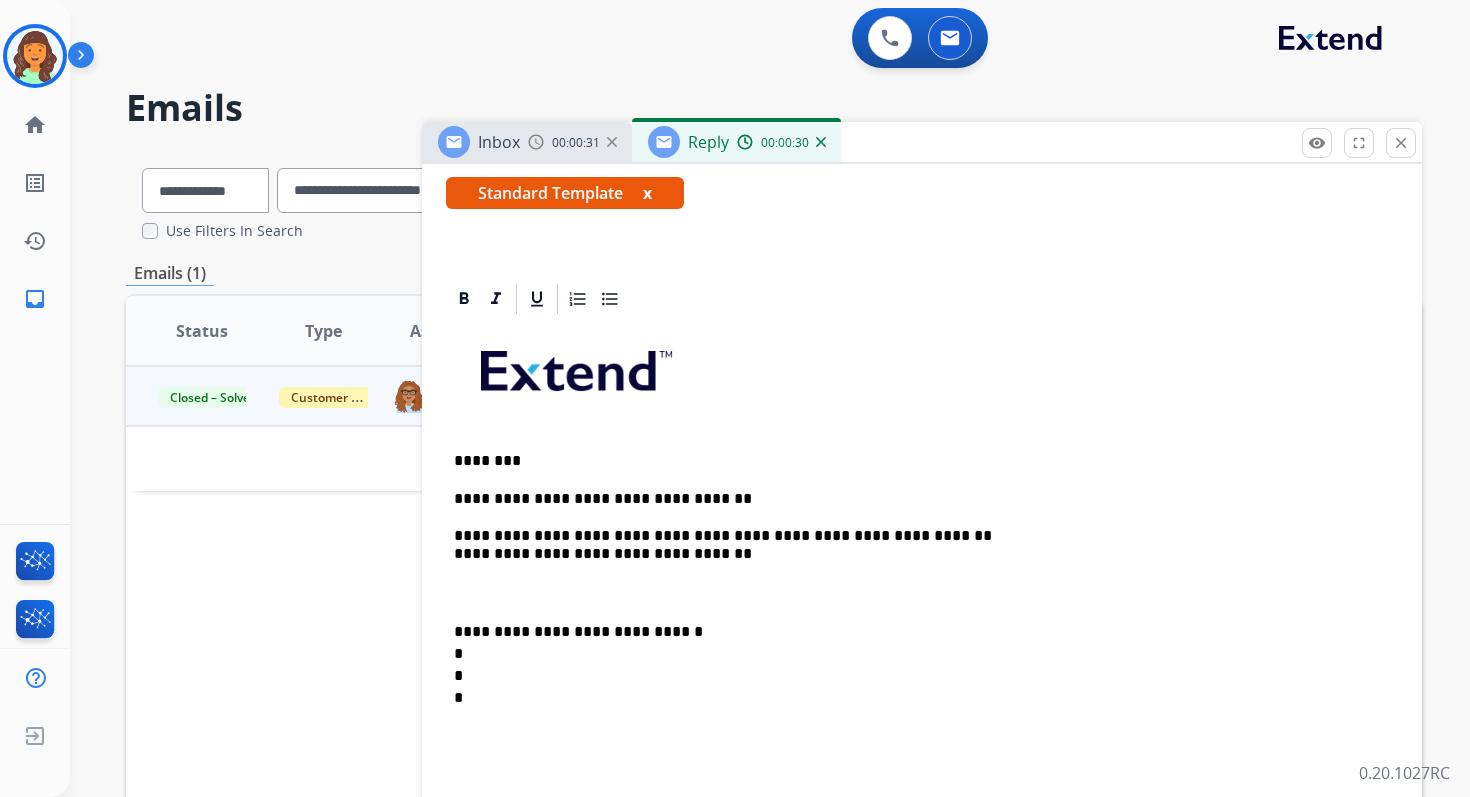 click on "**********" at bounding box center (914, 665) 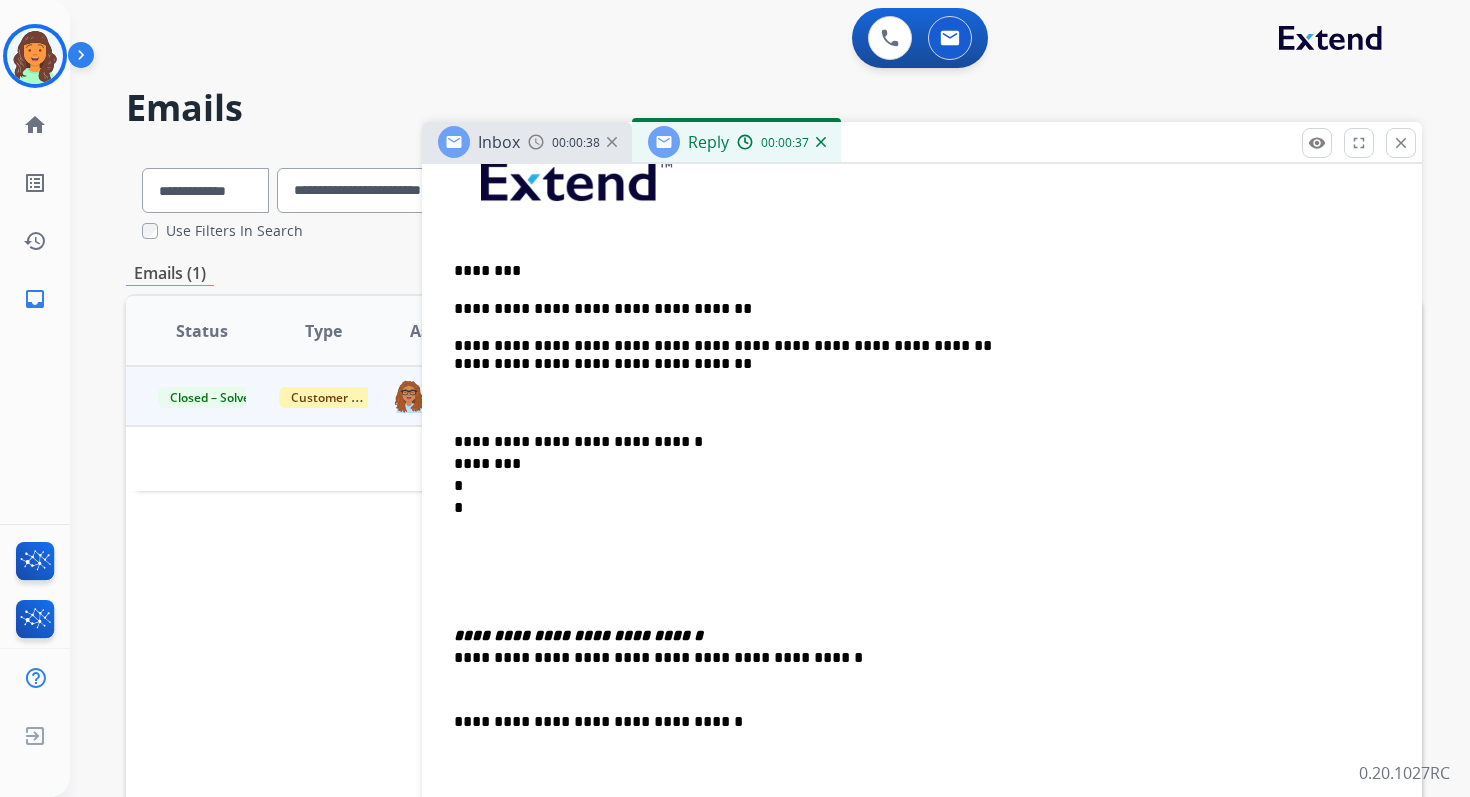 scroll, scrollTop: 593, scrollLeft: 0, axis: vertical 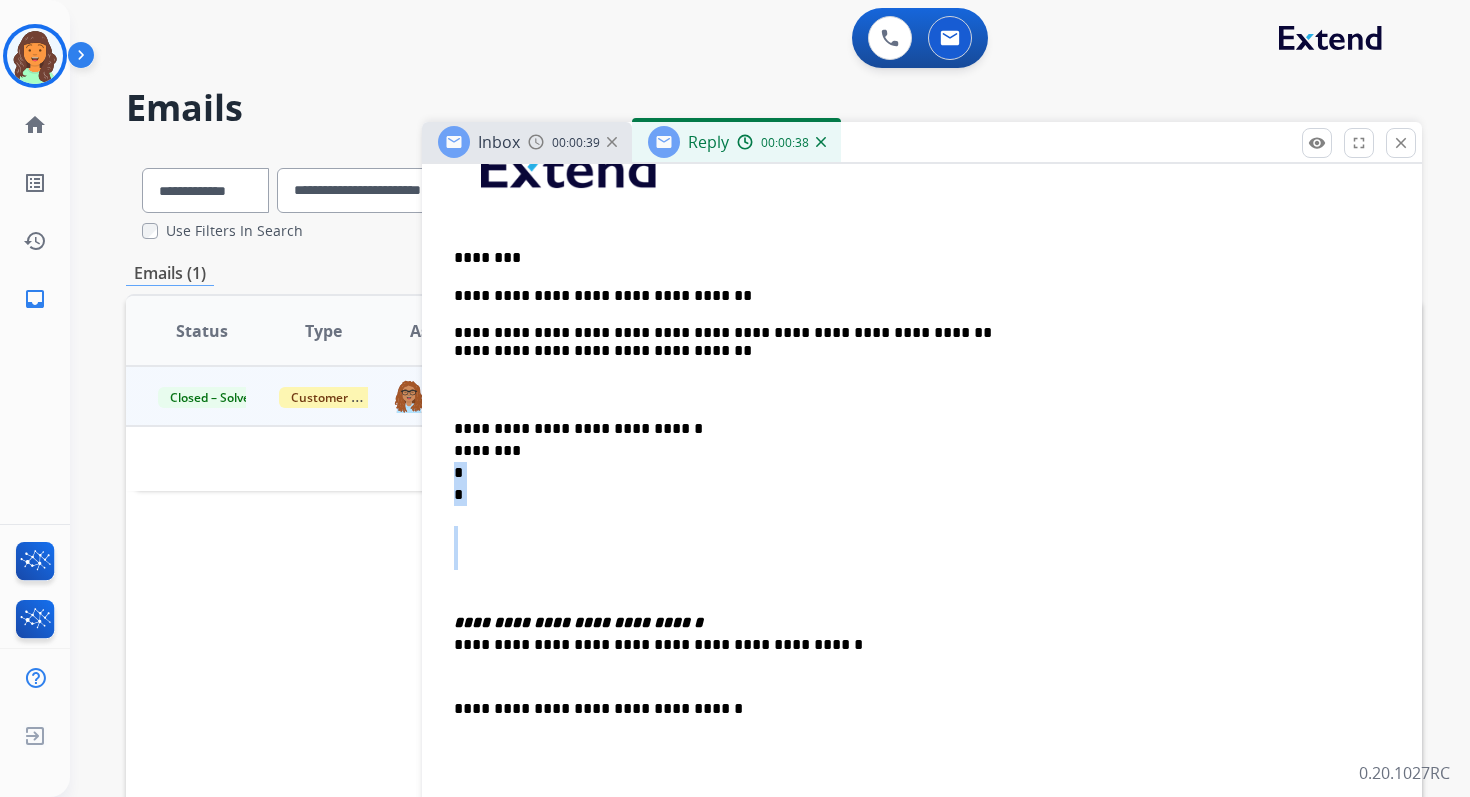 drag, startPoint x: 452, startPoint y: 574, endPoint x: 448, endPoint y: 462, distance: 112.0714 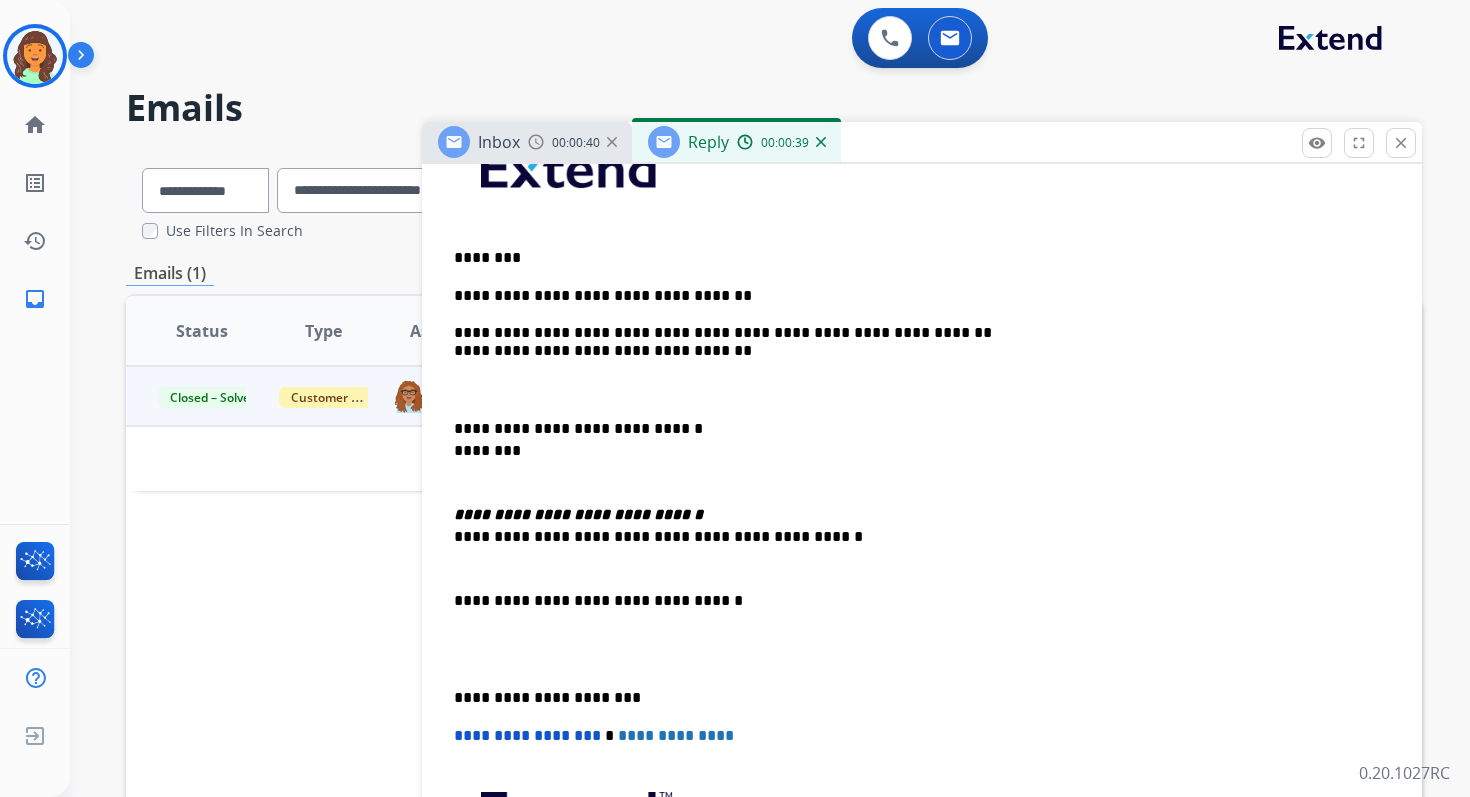 click on "**********" at bounding box center [914, 451] 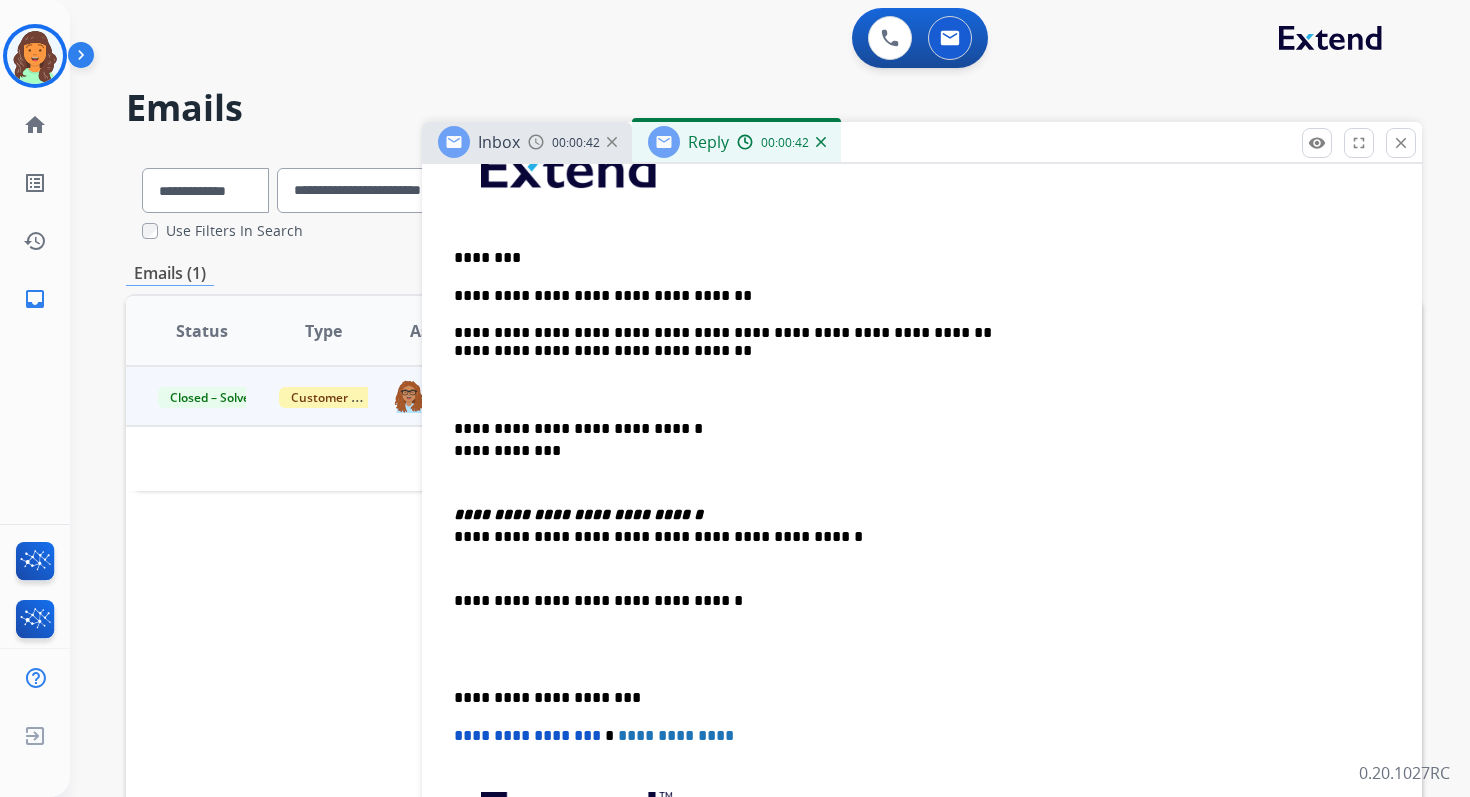 click on "**********" at bounding box center [914, 451] 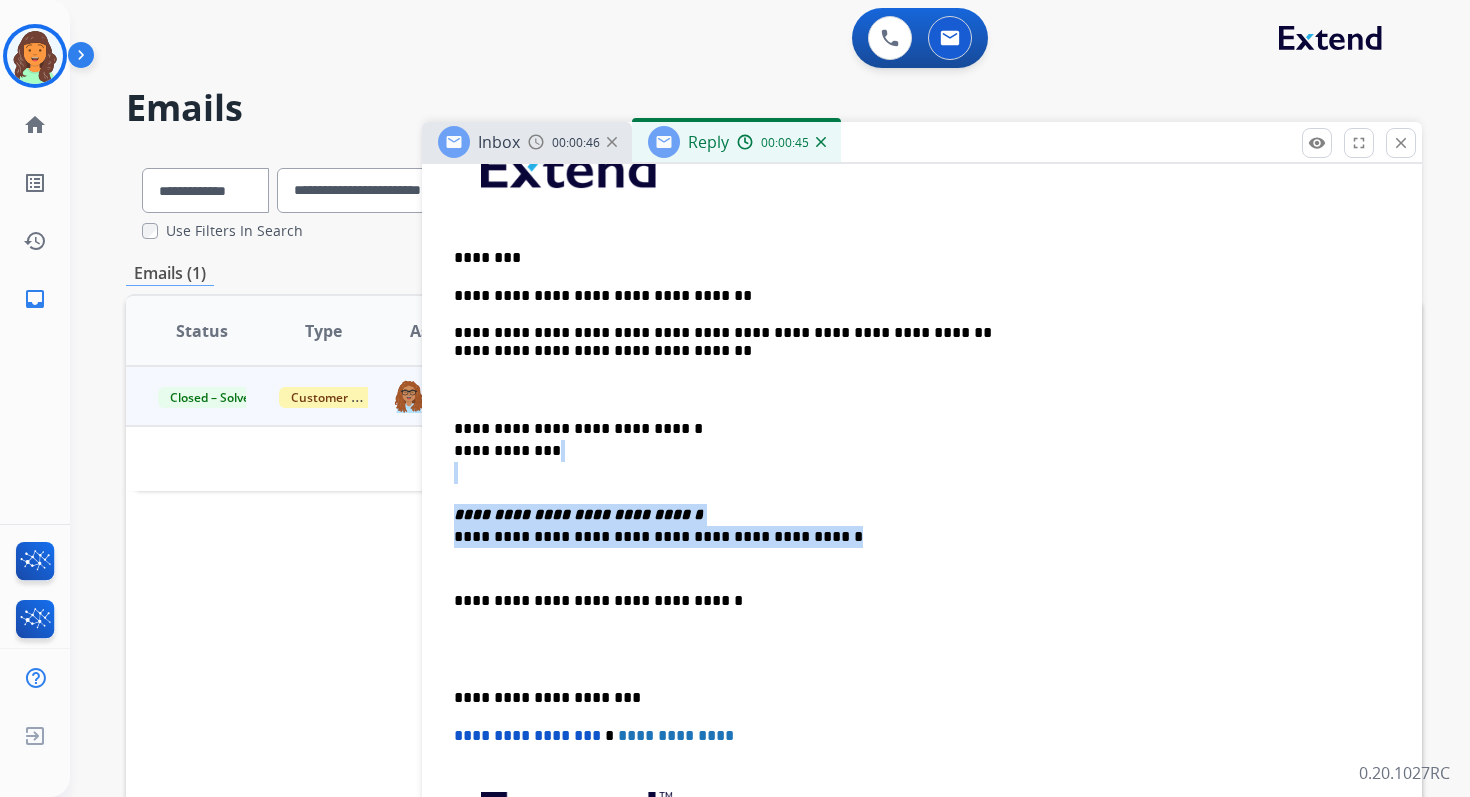 drag, startPoint x: 772, startPoint y: 537, endPoint x: 446, endPoint y: 472, distance: 332.4169 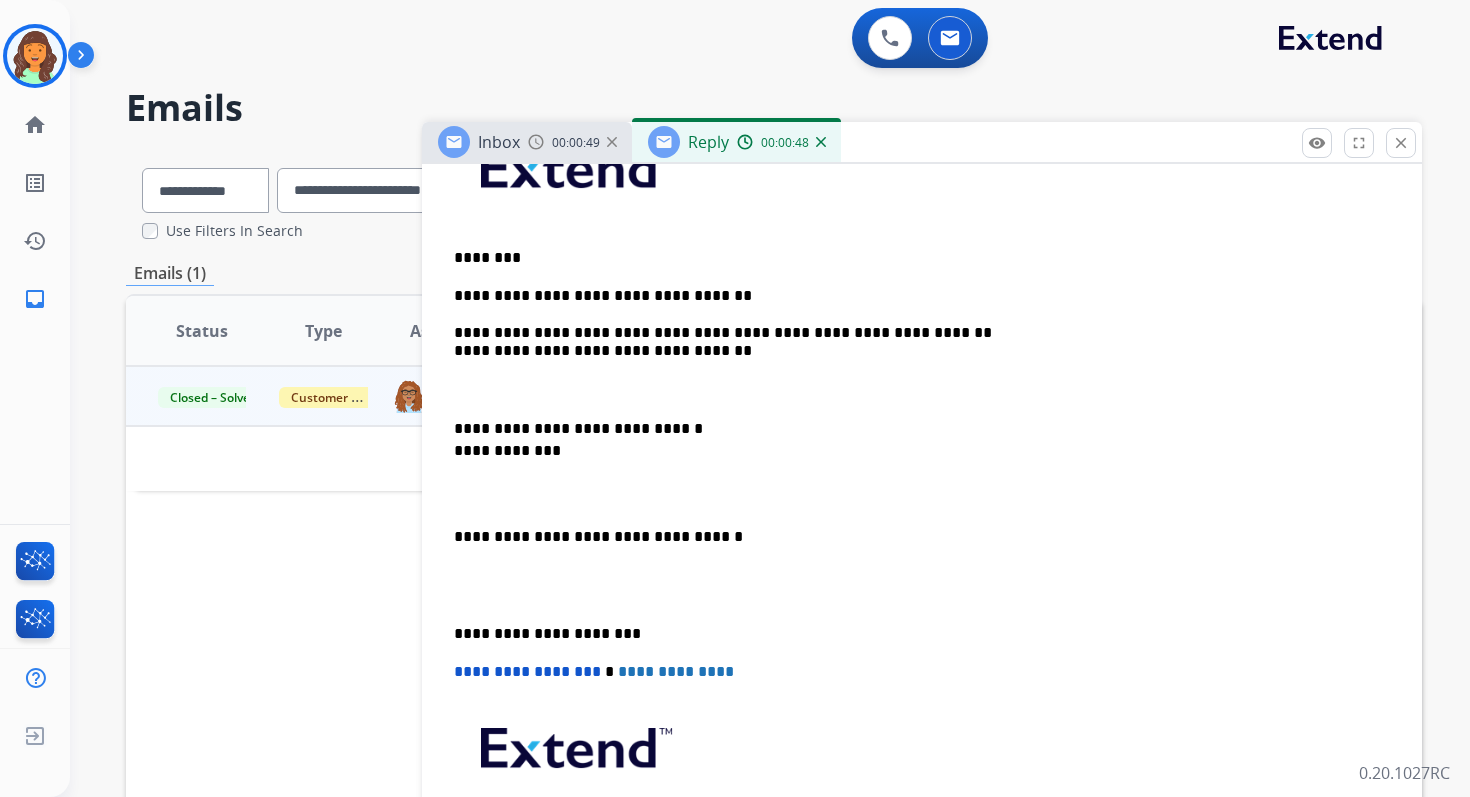 click on "**********" at bounding box center (922, 521) 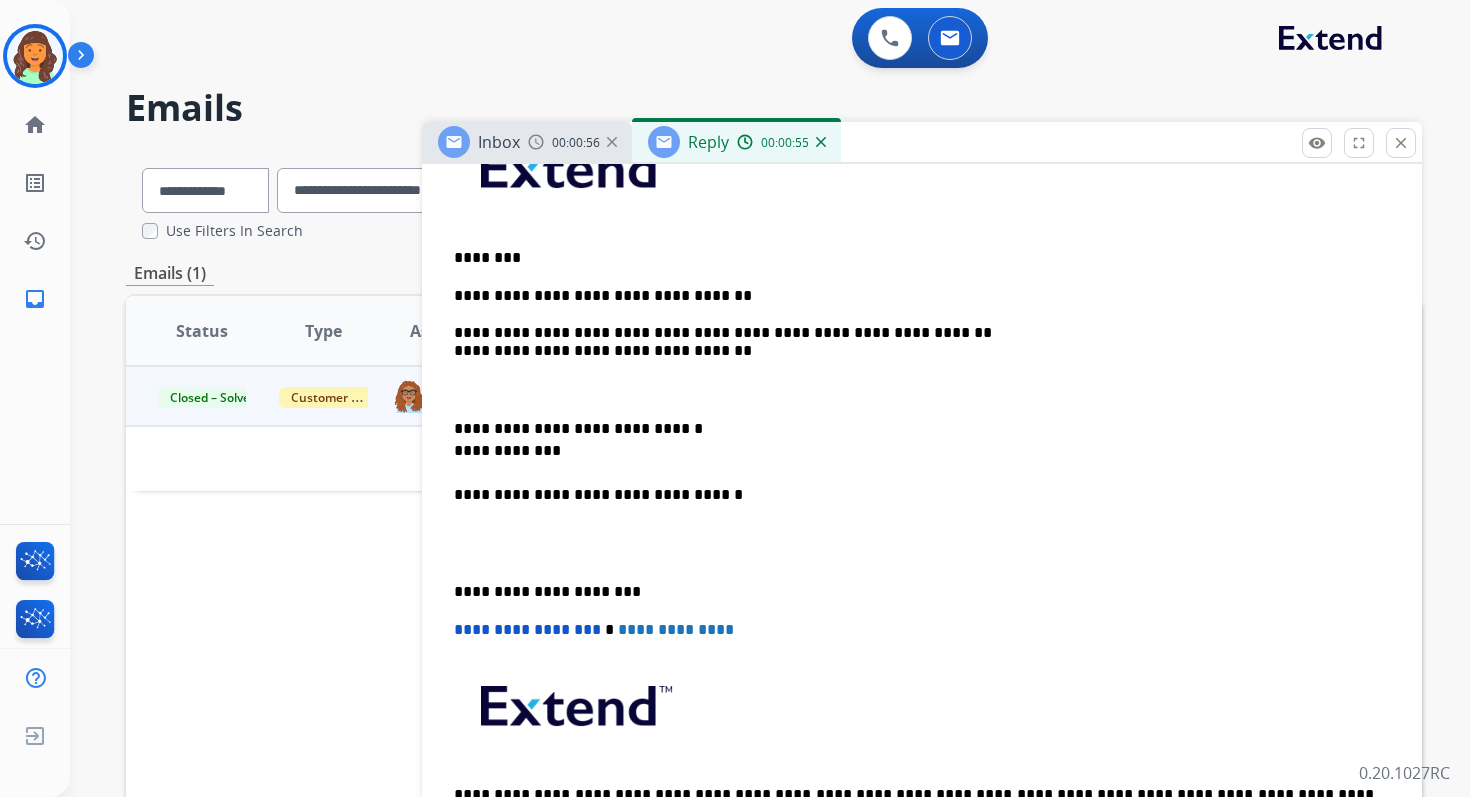 click on "**********" at bounding box center (914, 342) 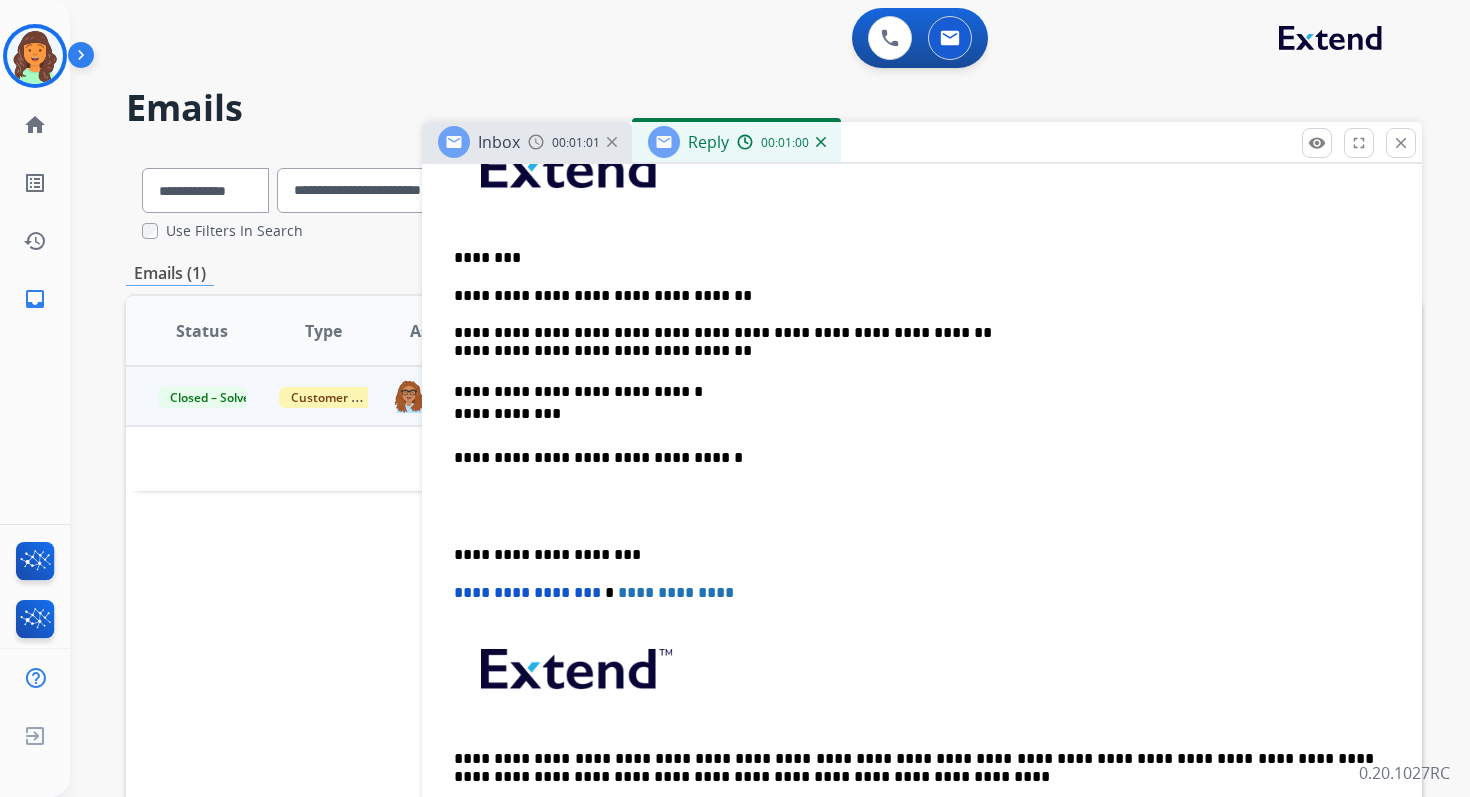 click on "**********" at bounding box center (914, 425) 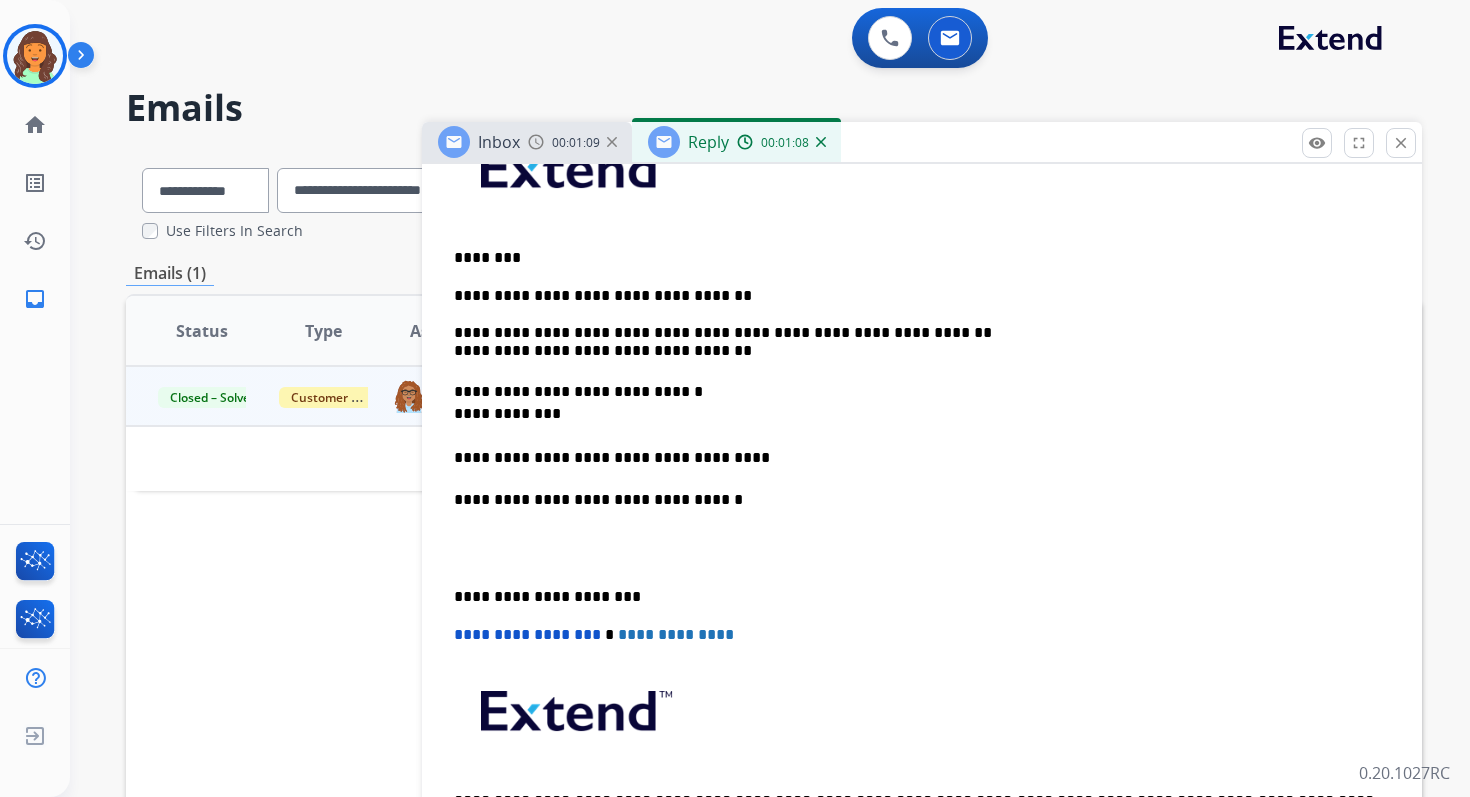 click on "**********" at bounding box center [914, 597] 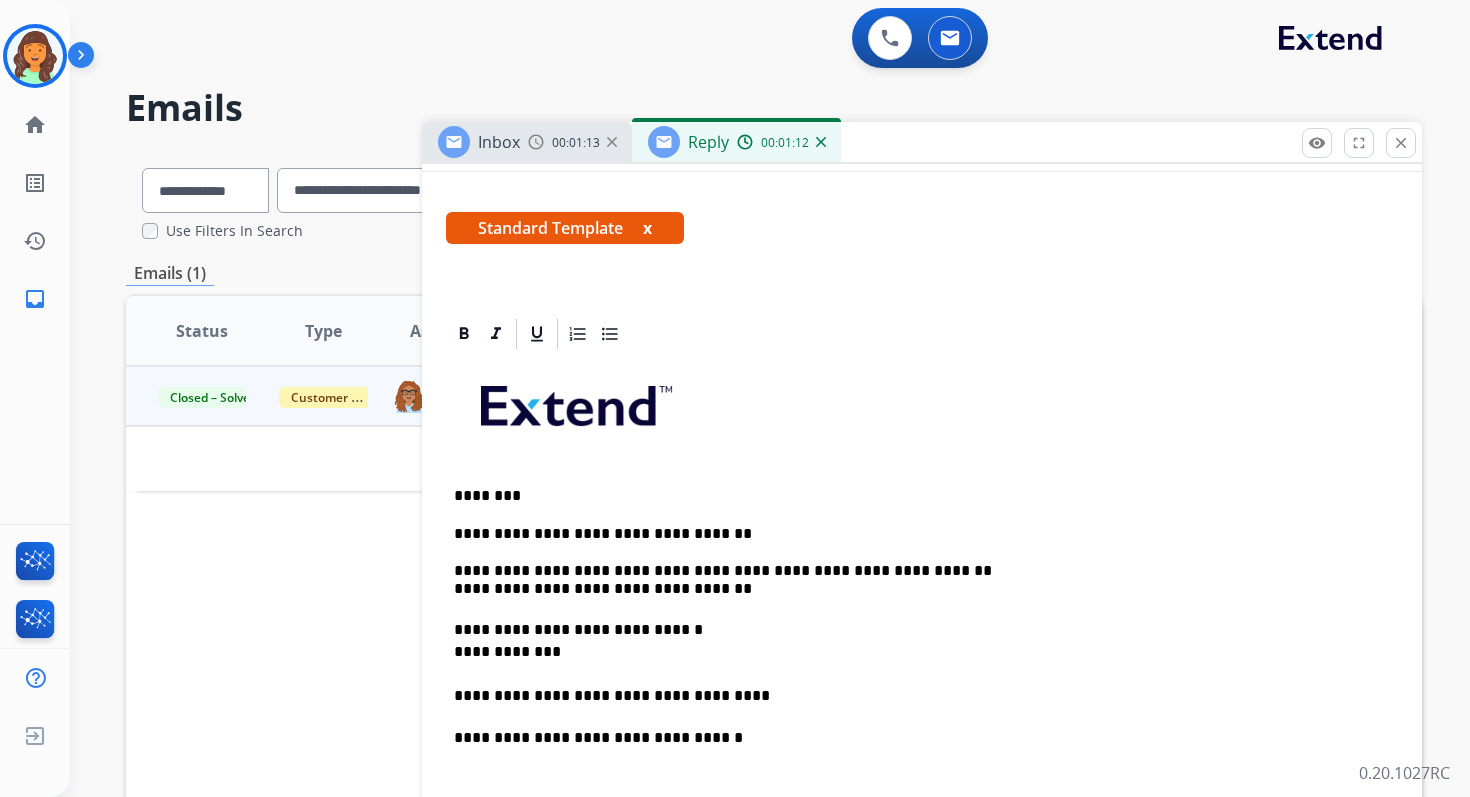 scroll, scrollTop: 0, scrollLeft: 0, axis: both 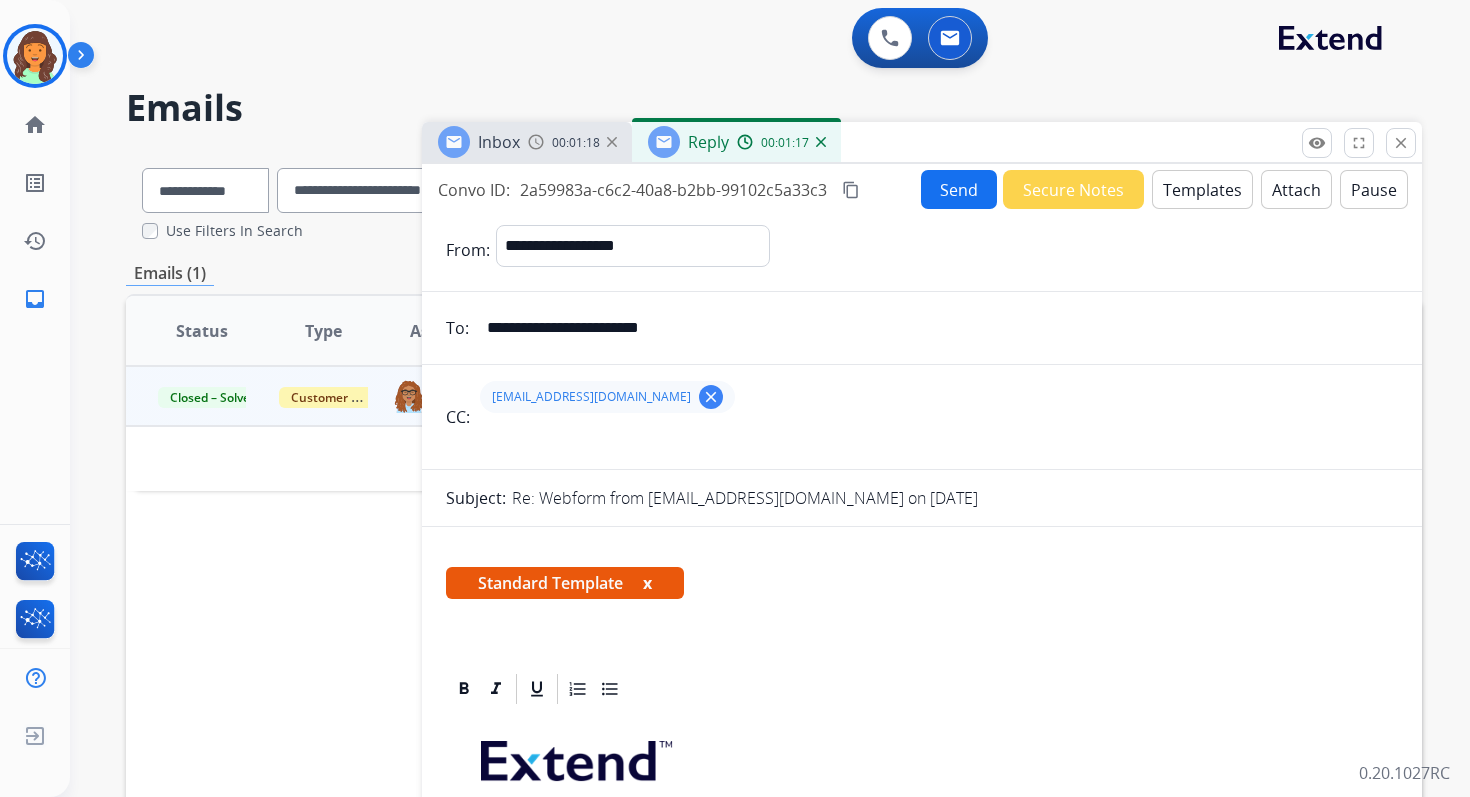 click on "Send" at bounding box center [959, 189] 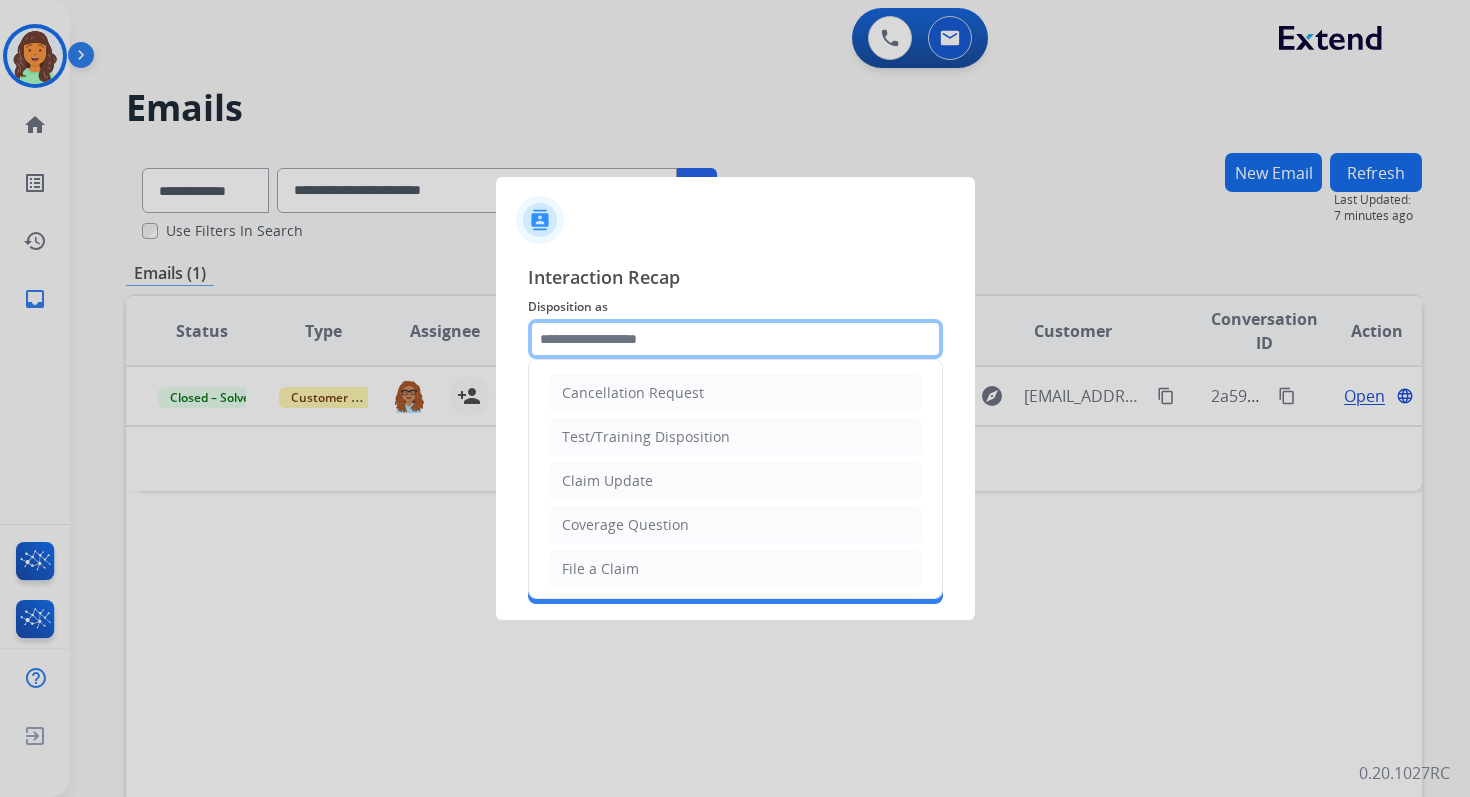 click 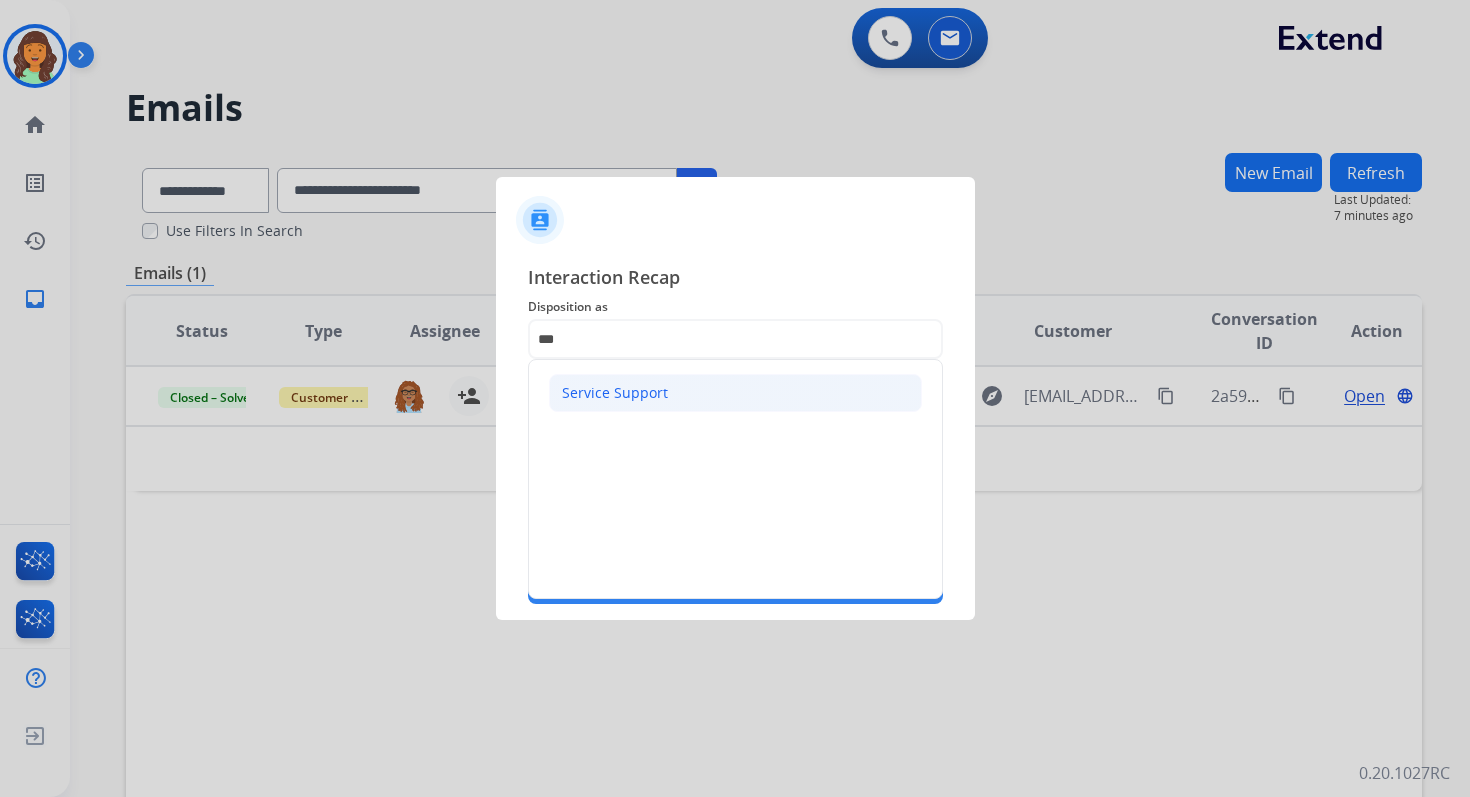click on "Service Support" 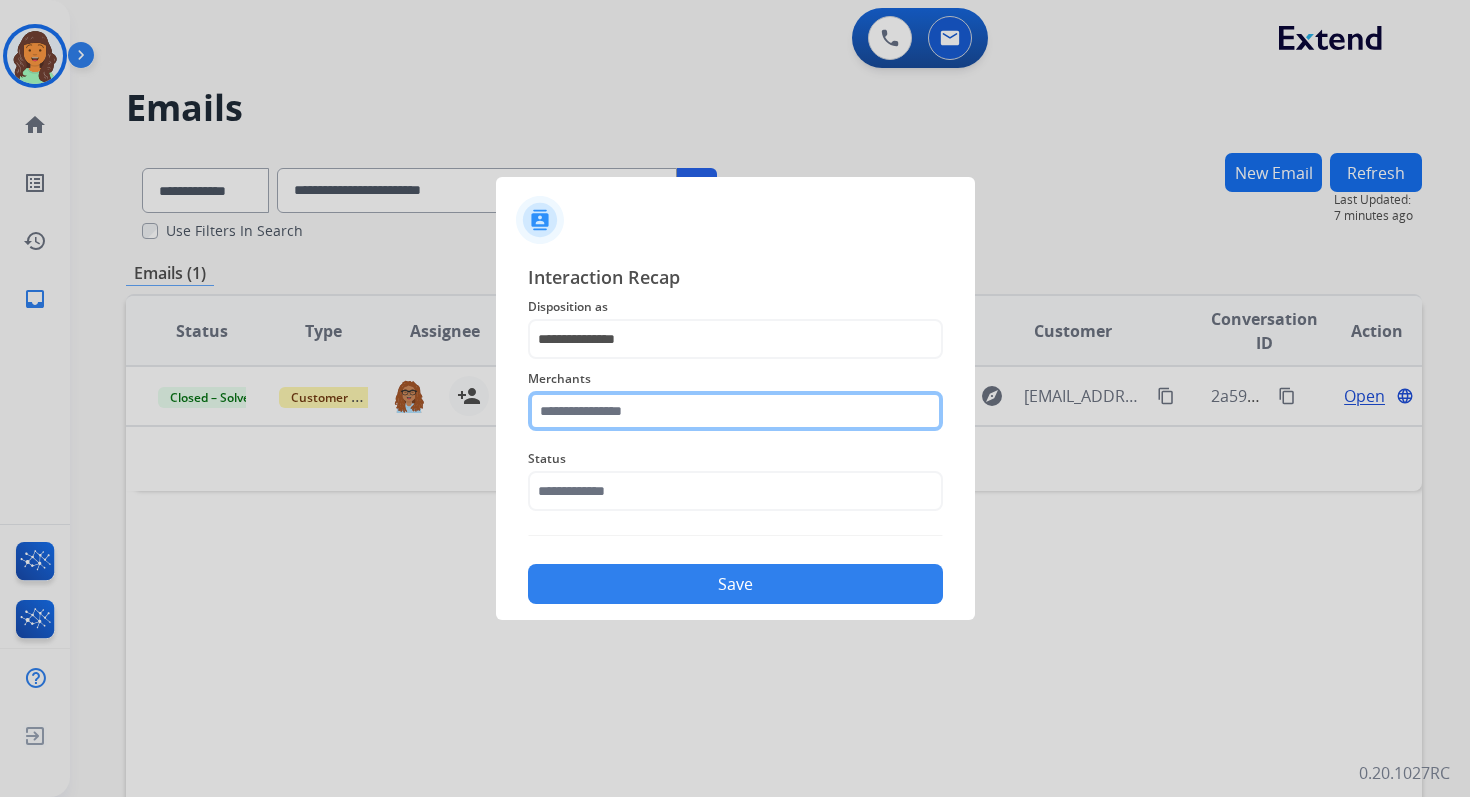 click 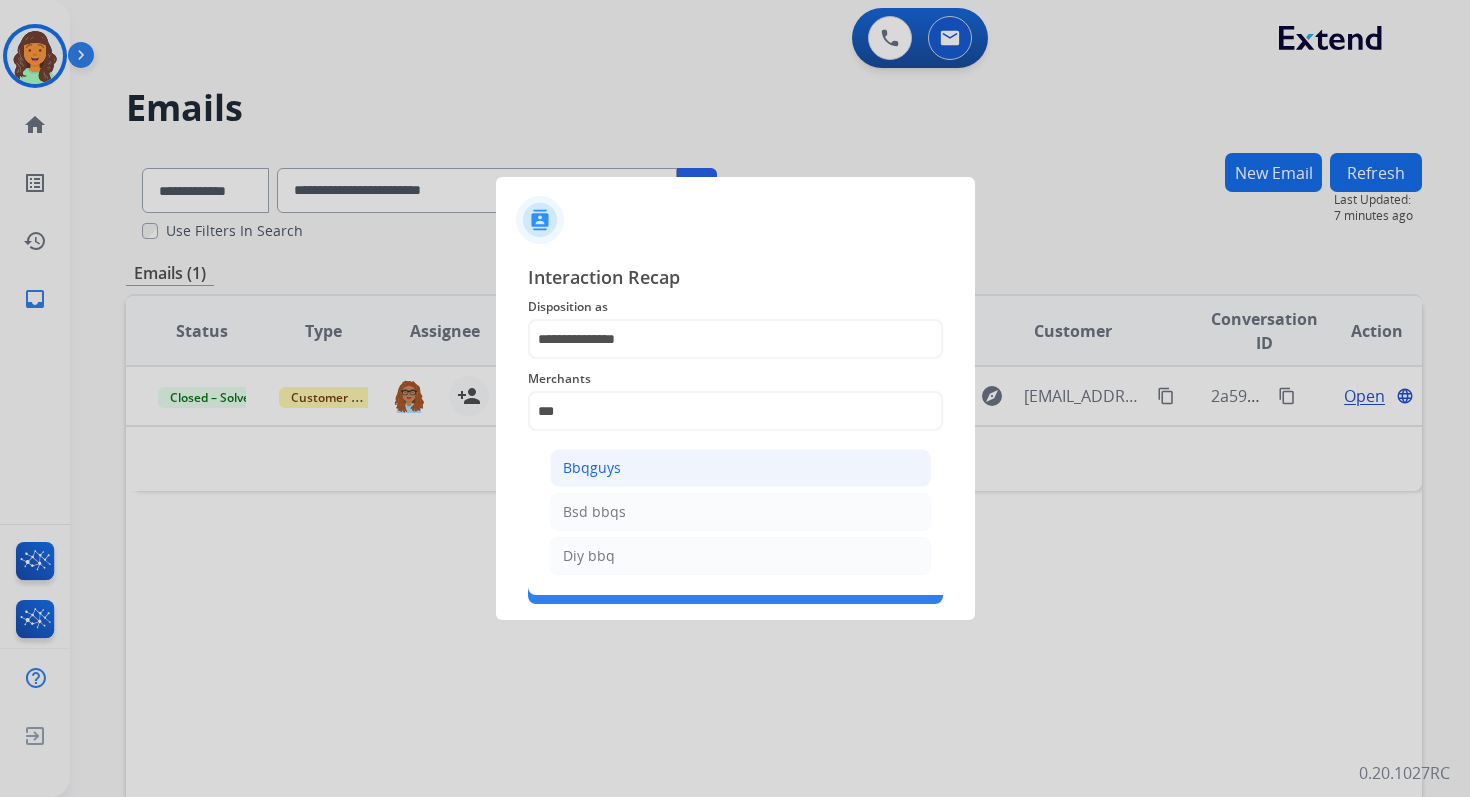 click on "Bbqguys" 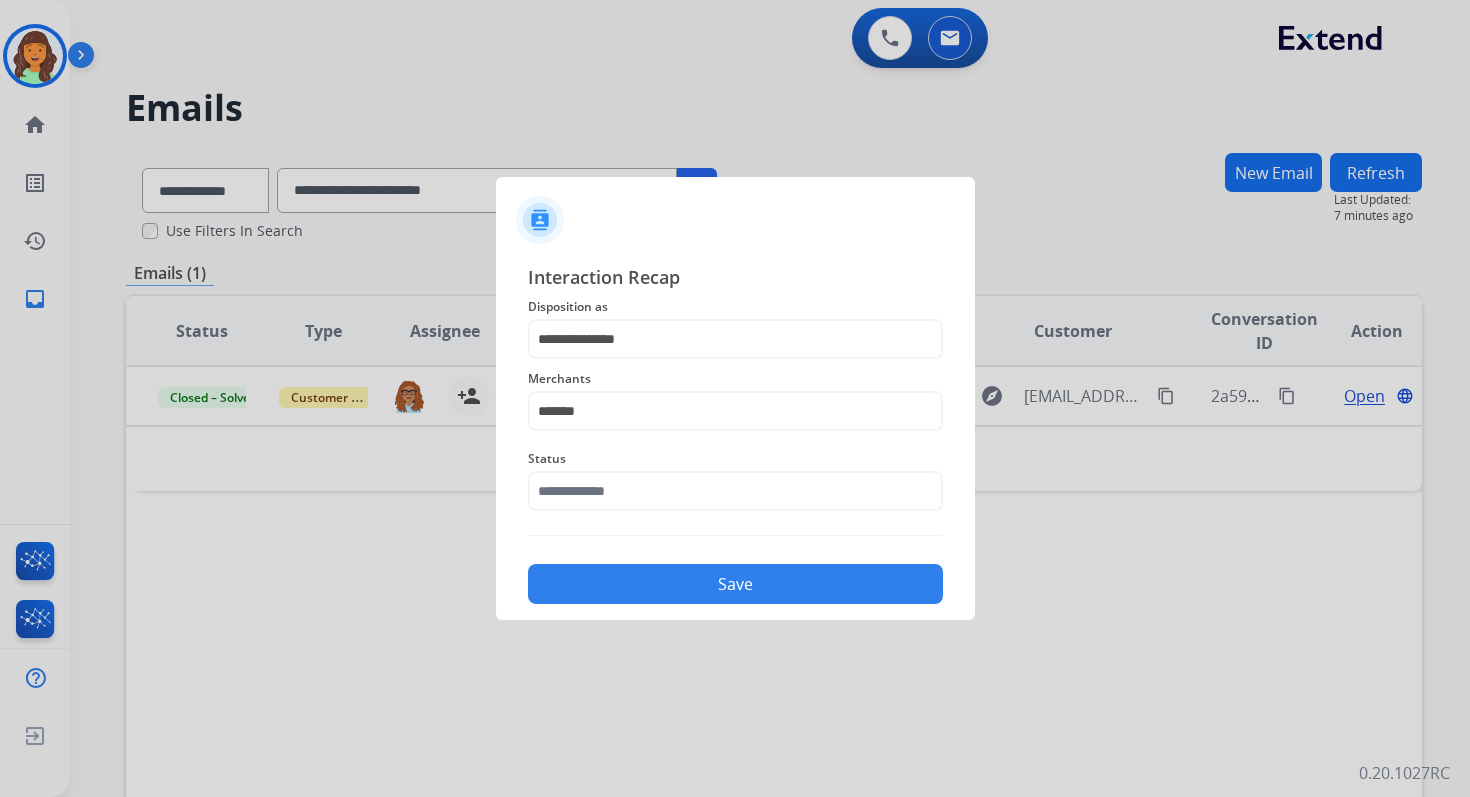 click on "Status" 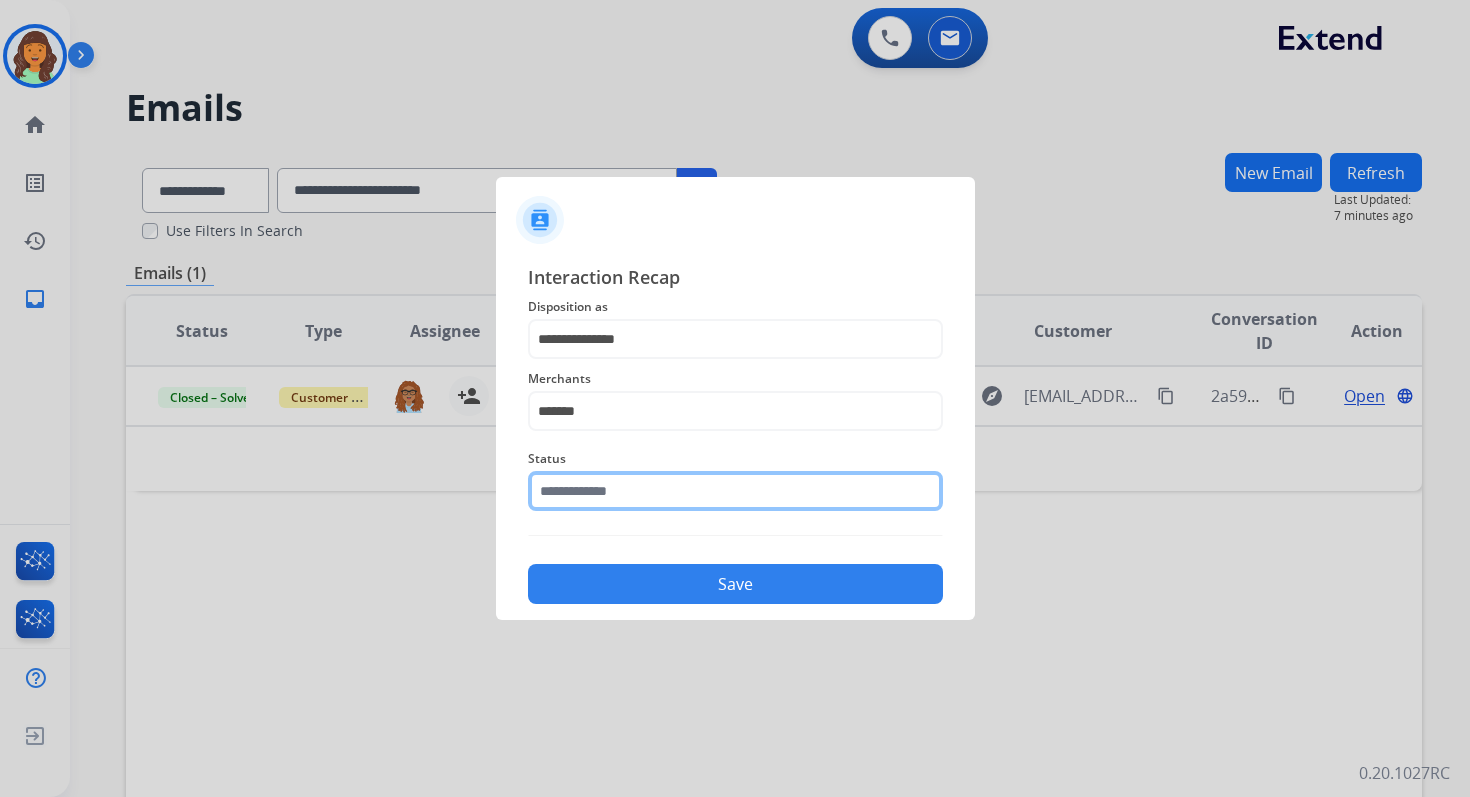 click 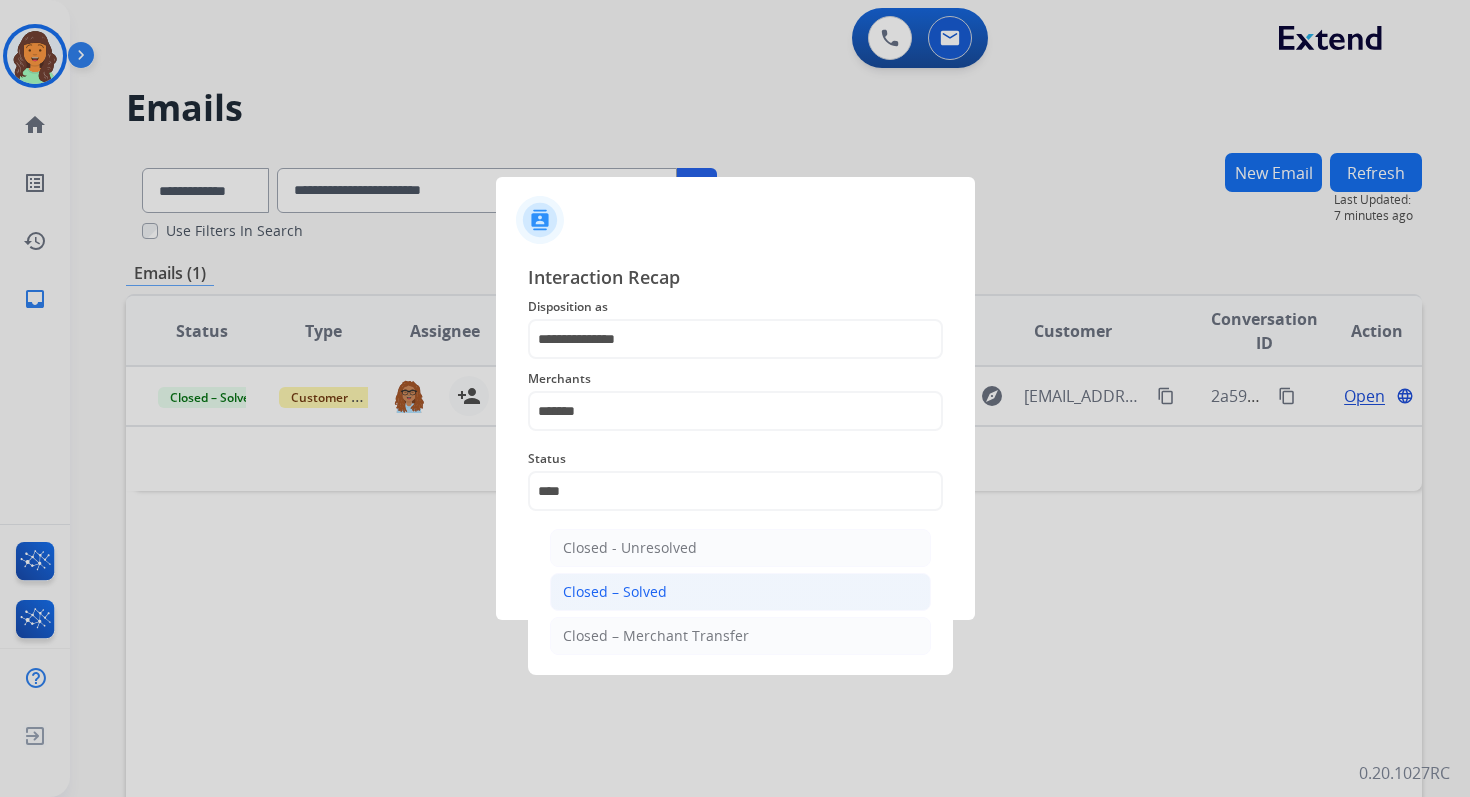 click on "Closed – Solved" 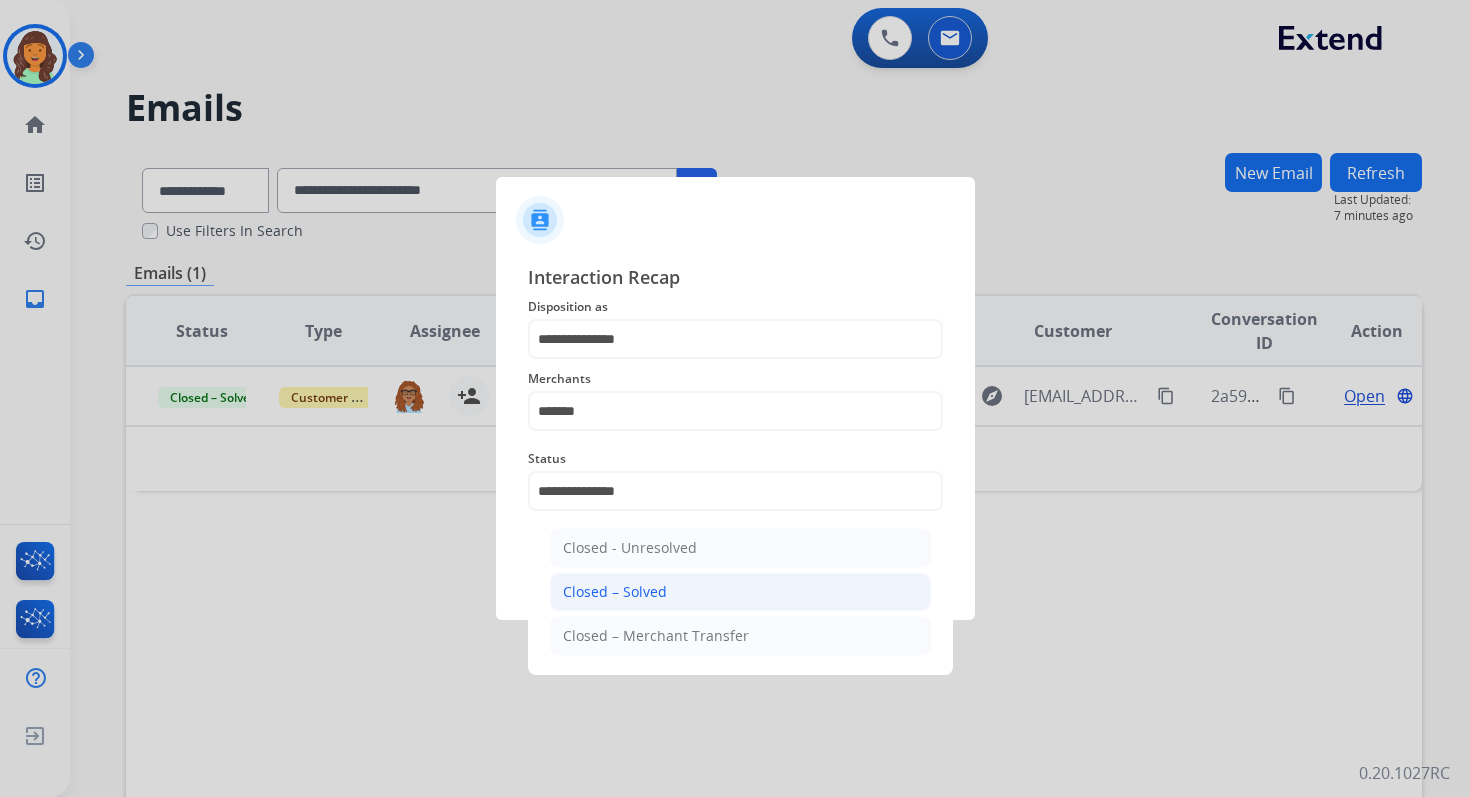 click on "Save" 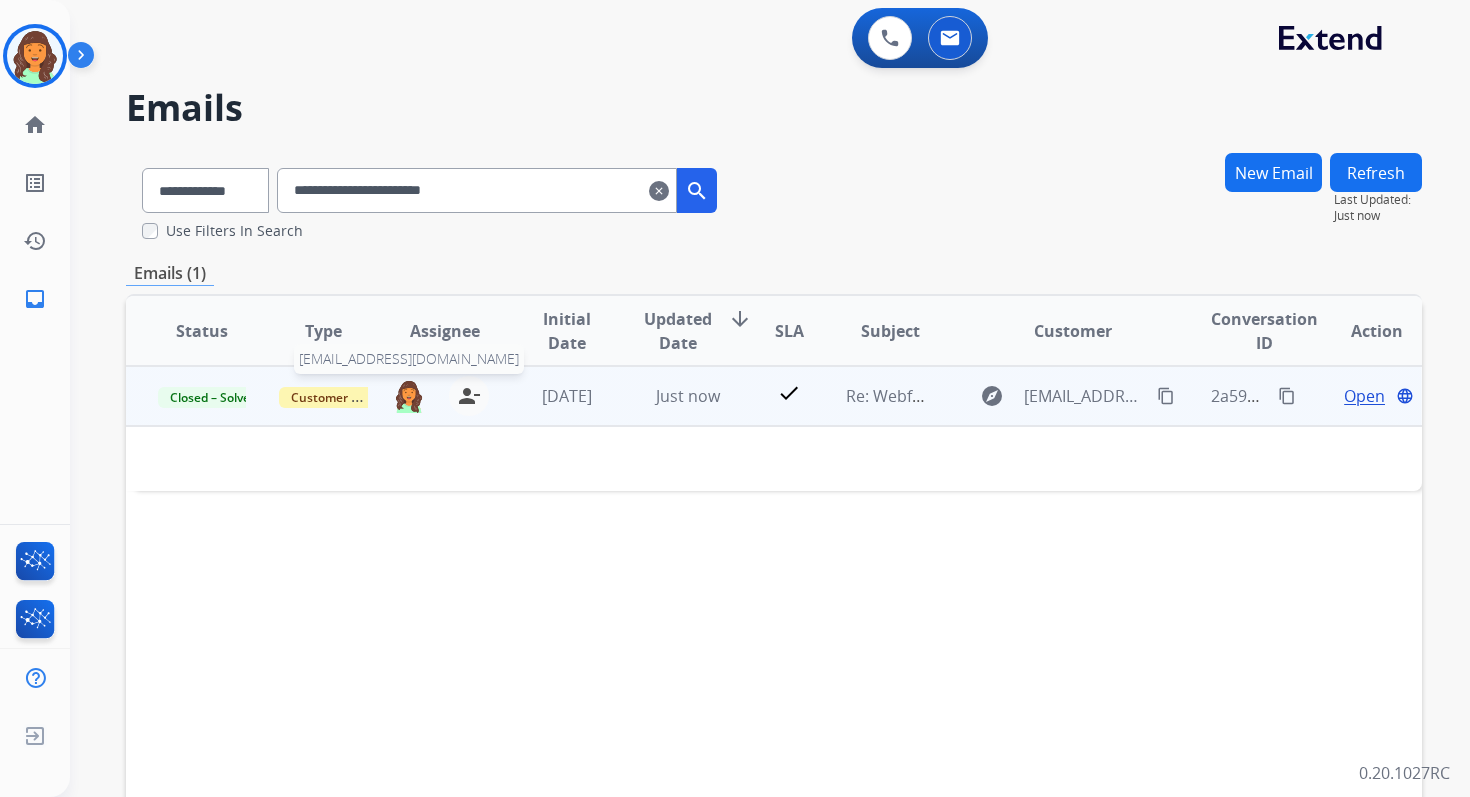 click at bounding box center (409, 396) 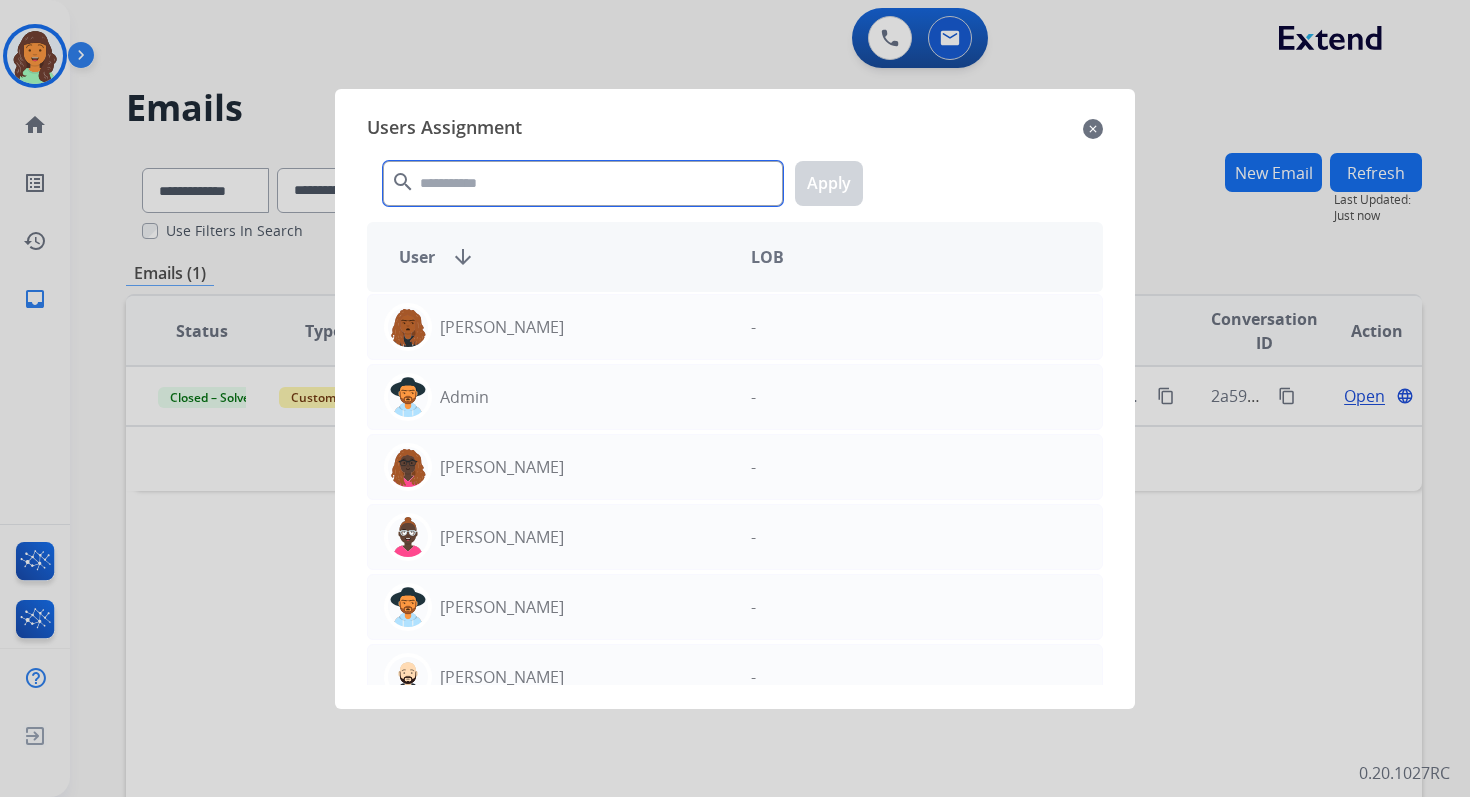 click 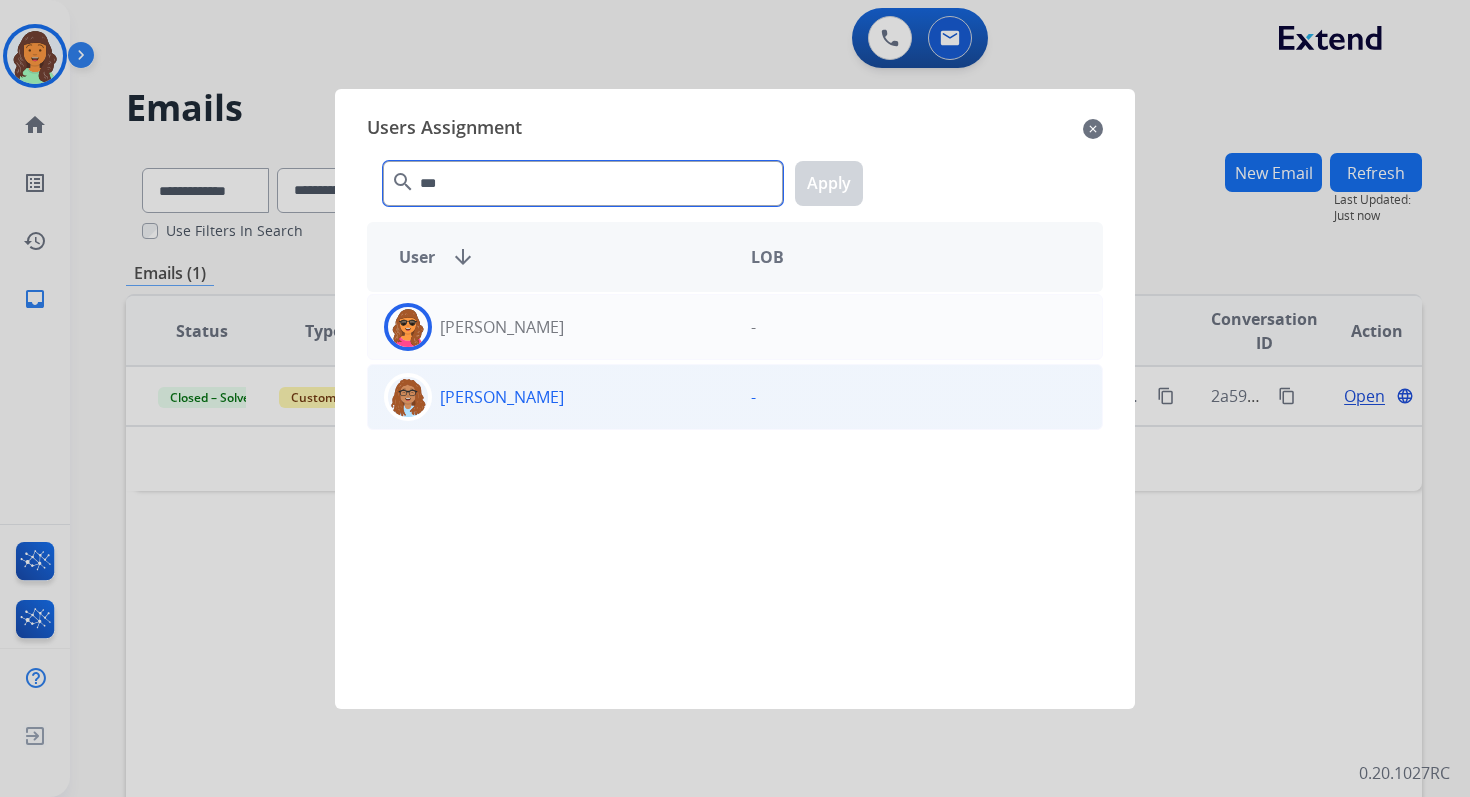 type on "***" 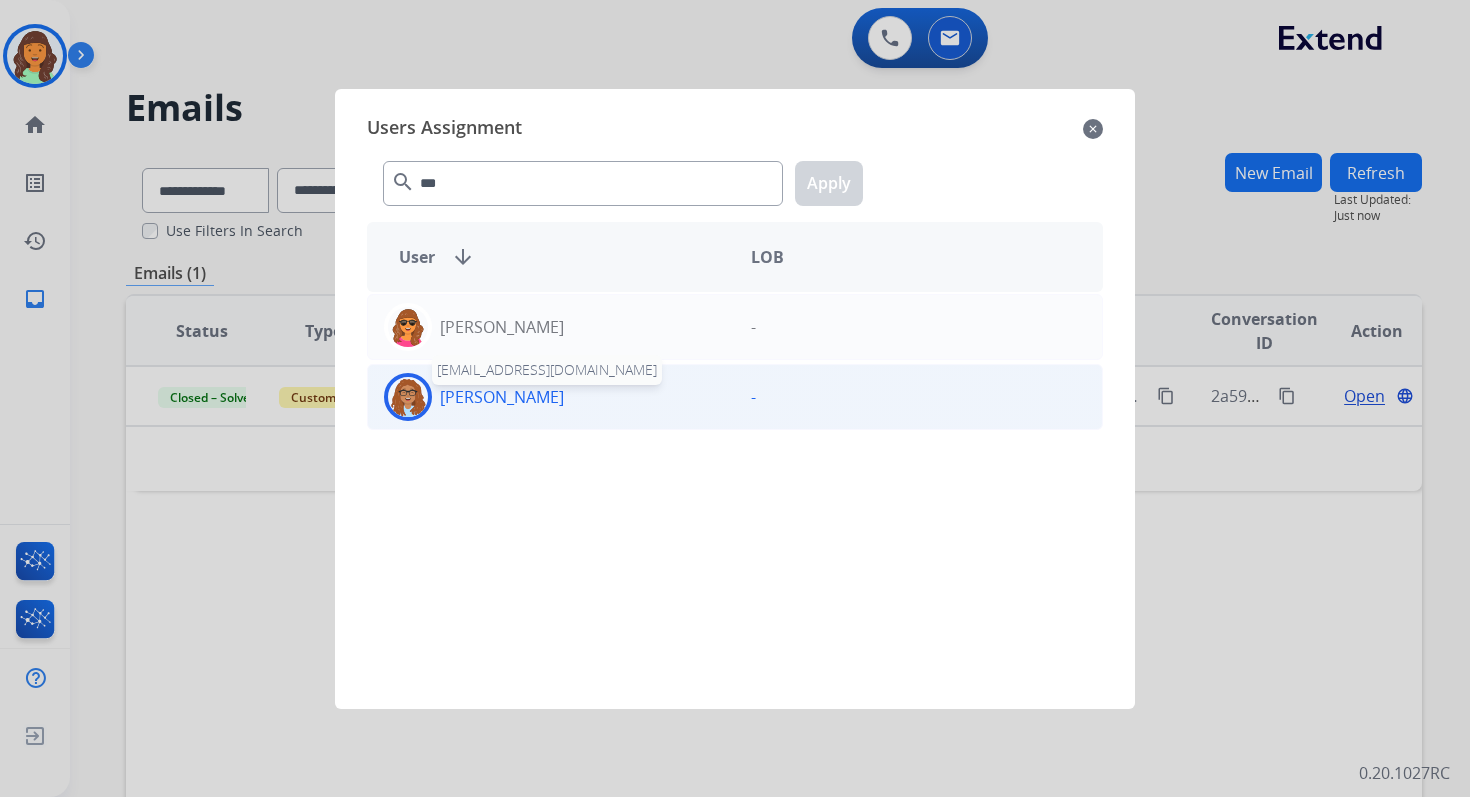 drag, startPoint x: 511, startPoint y: 400, endPoint x: 527, endPoint y: 388, distance: 20 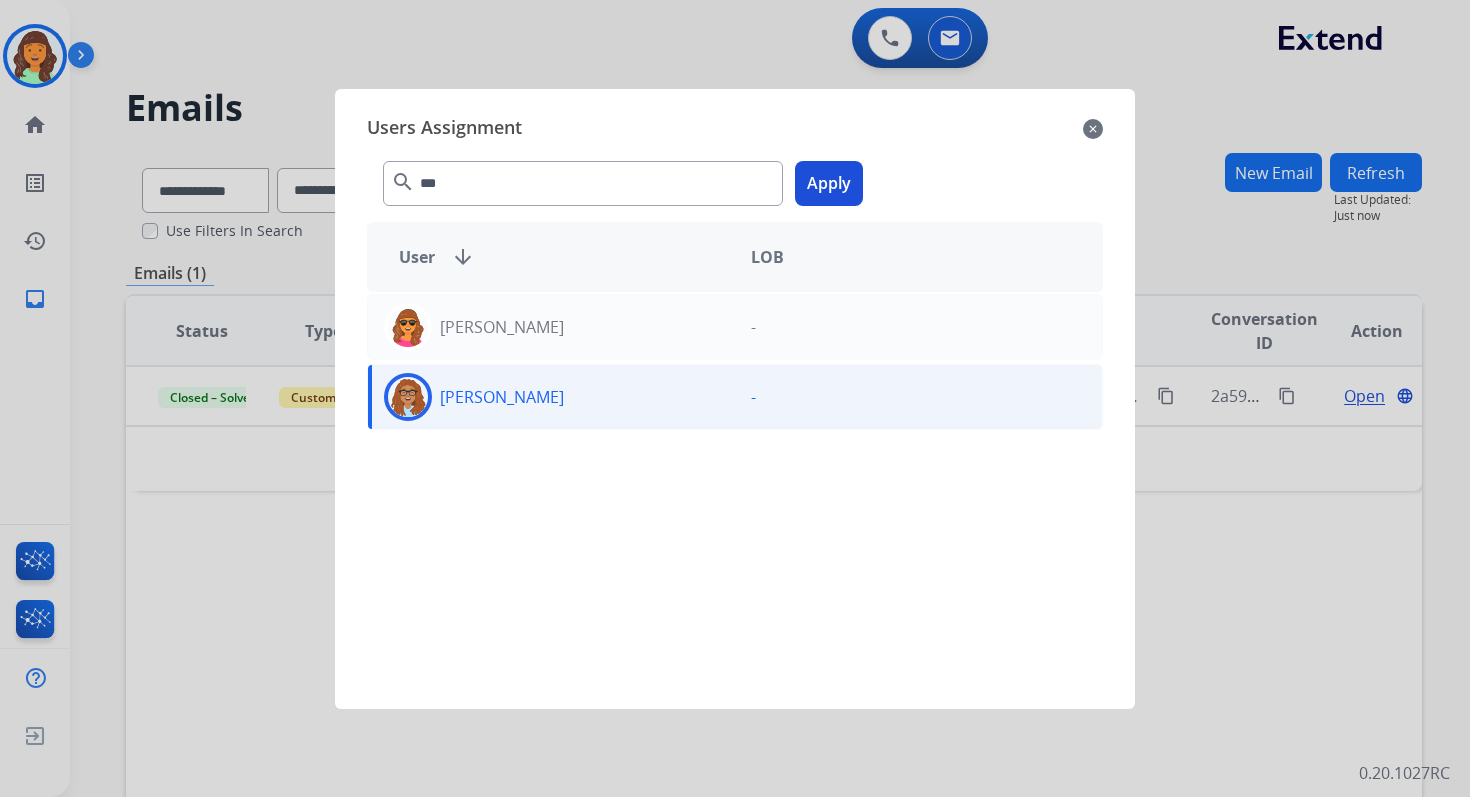 click on "Apply" 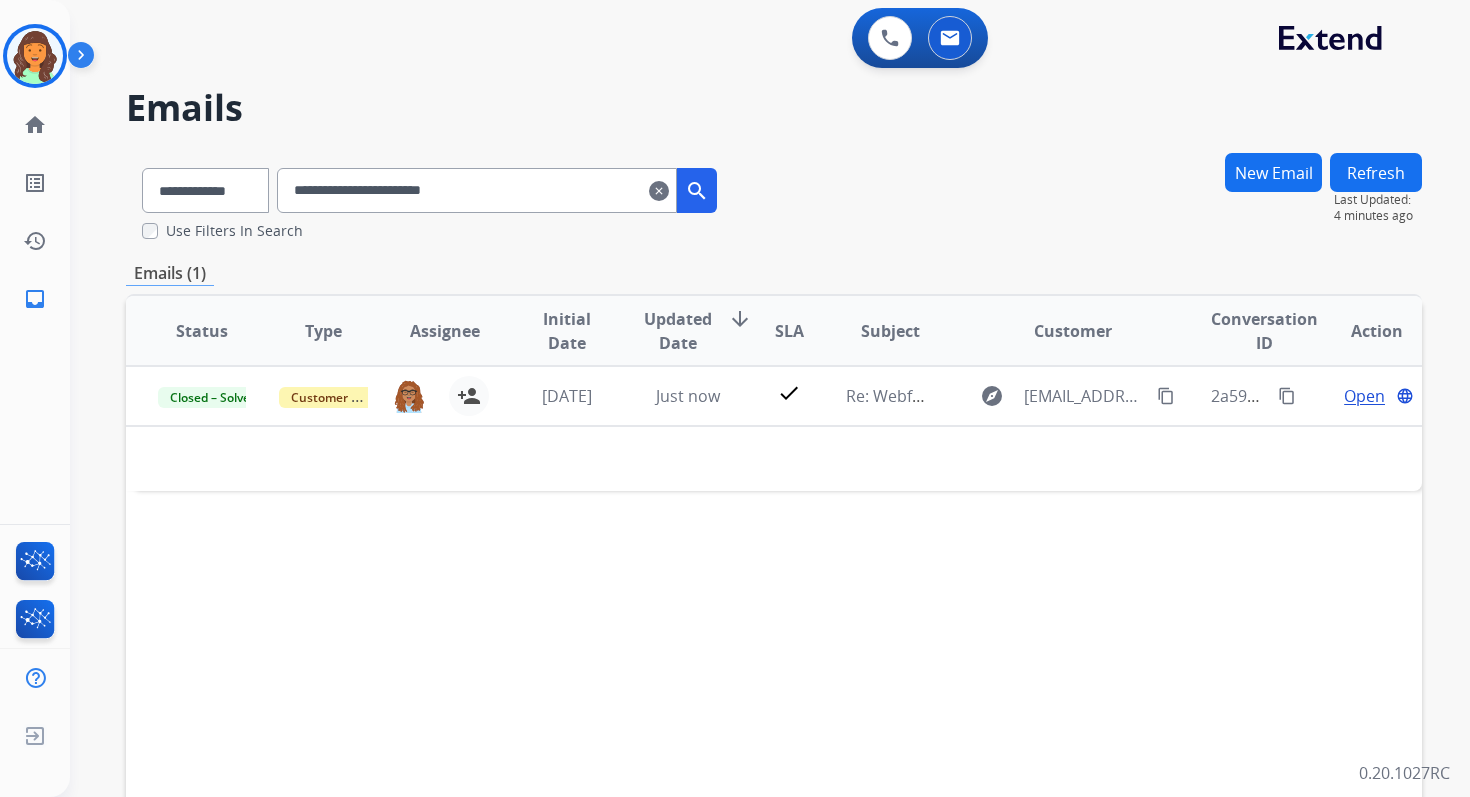 click on "**********" at bounding box center [477, 190] 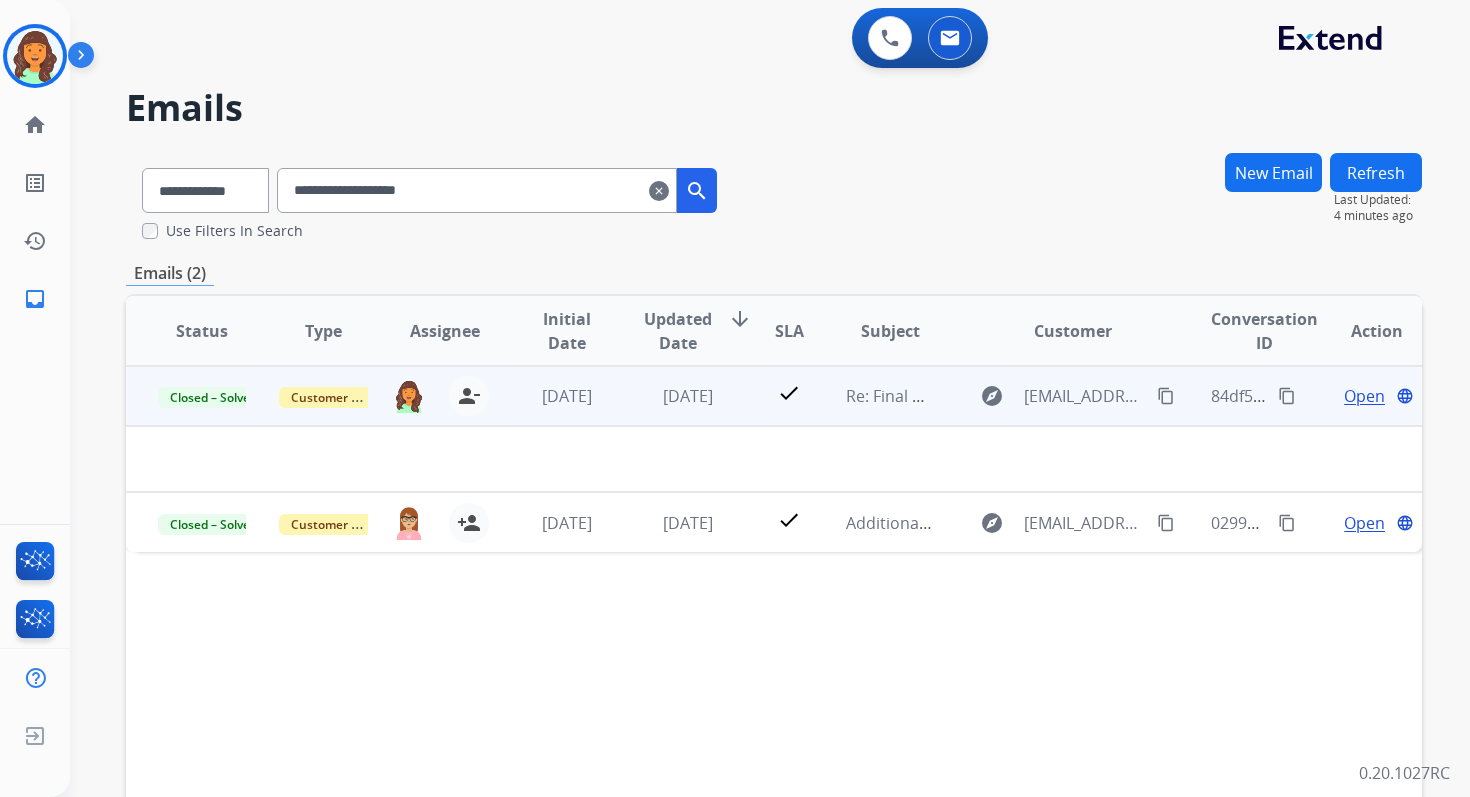 click on "Open" at bounding box center (1364, 396) 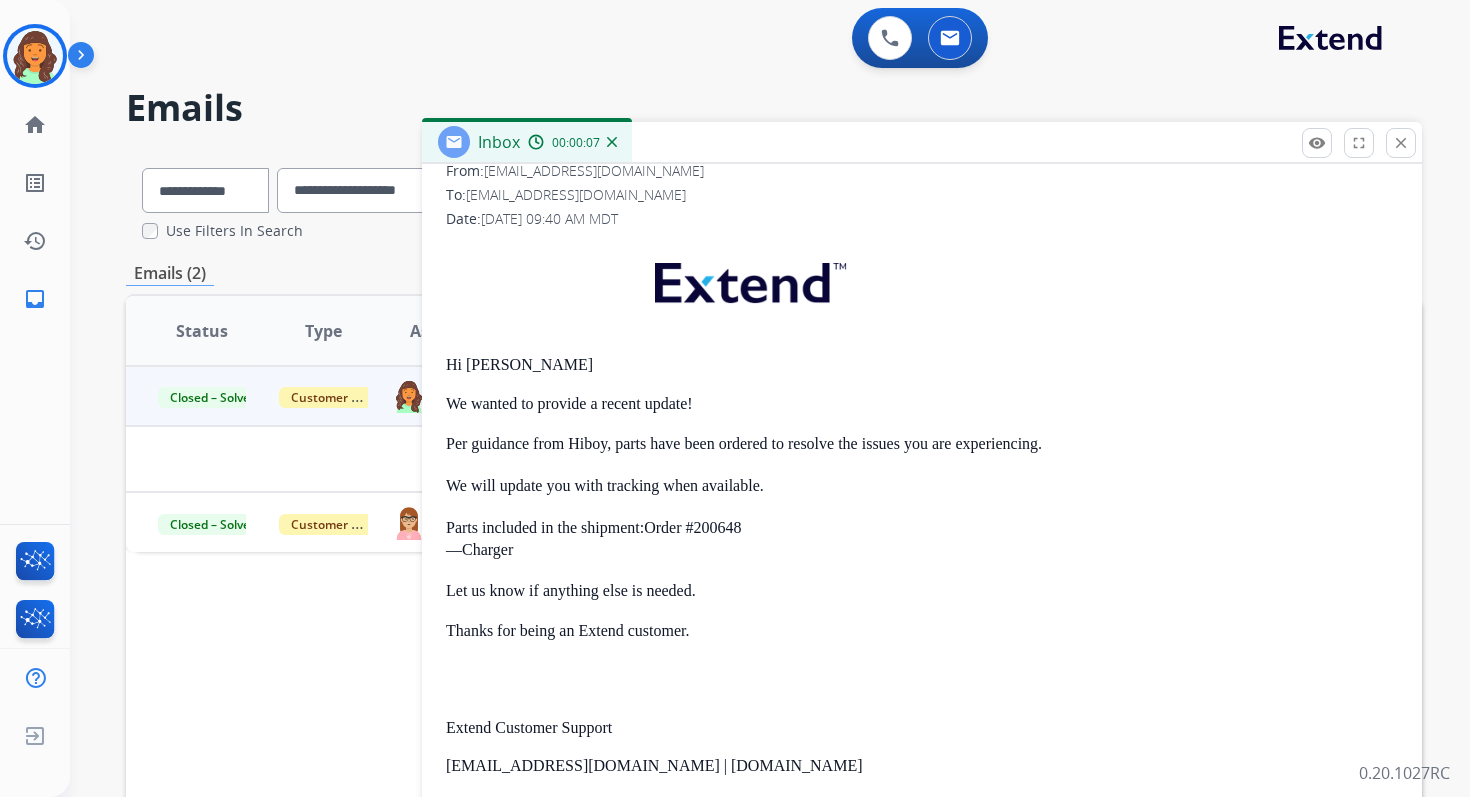 scroll, scrollTop: 0, scrollLeft: 0, axis: both 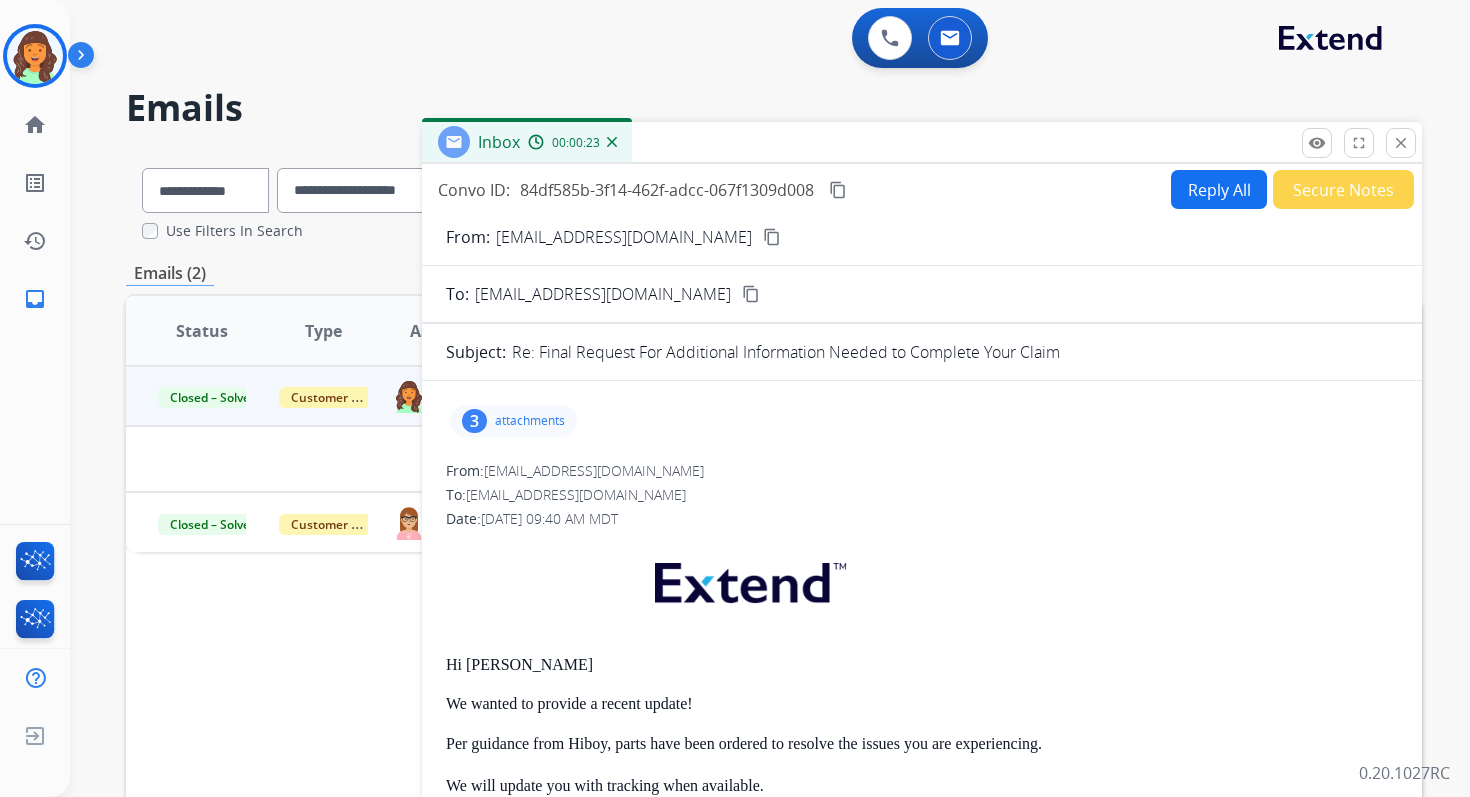 click on "Reply All" at bounding box center (1219, 189) 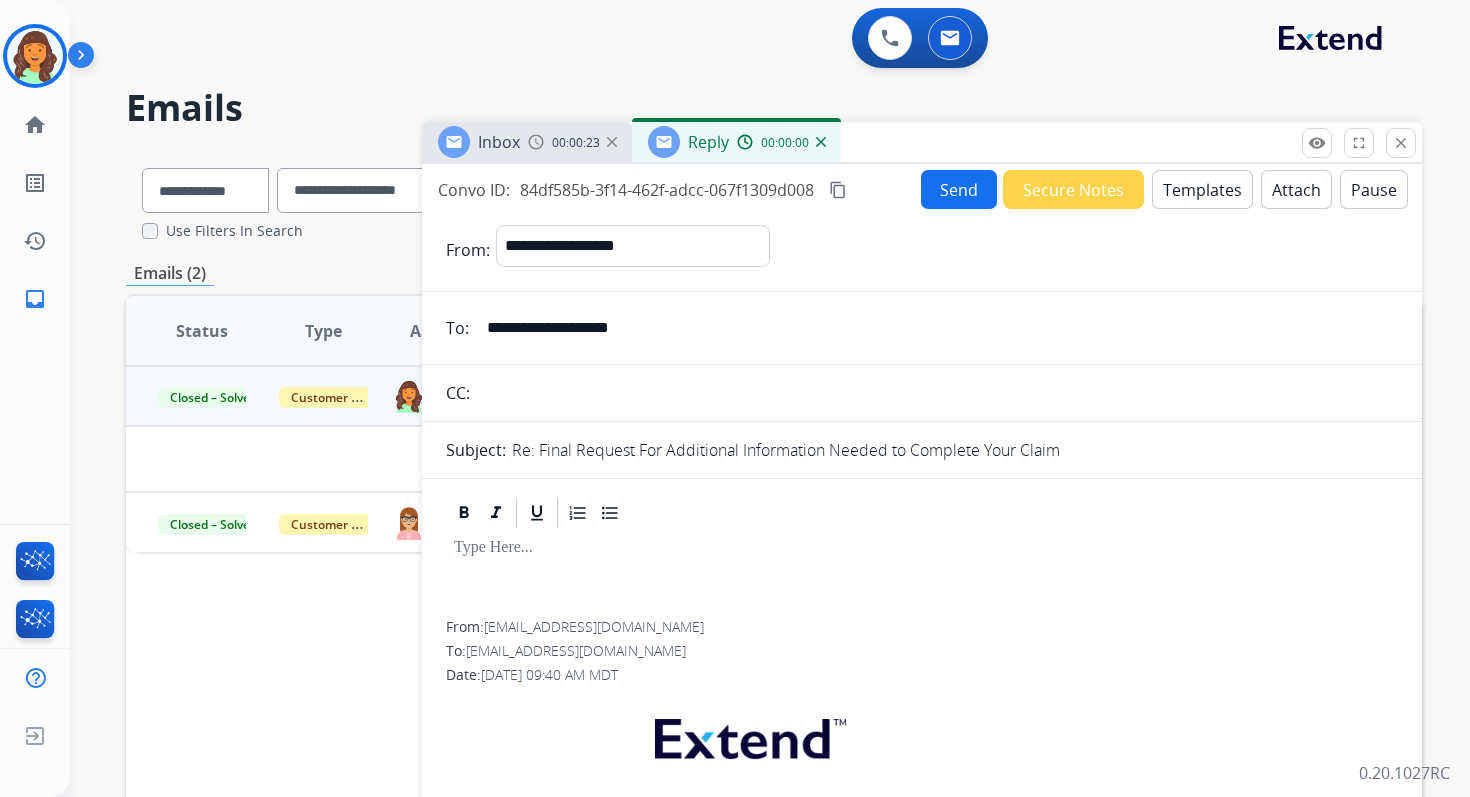 click on "Templates" at bounding box center [1202, 189] 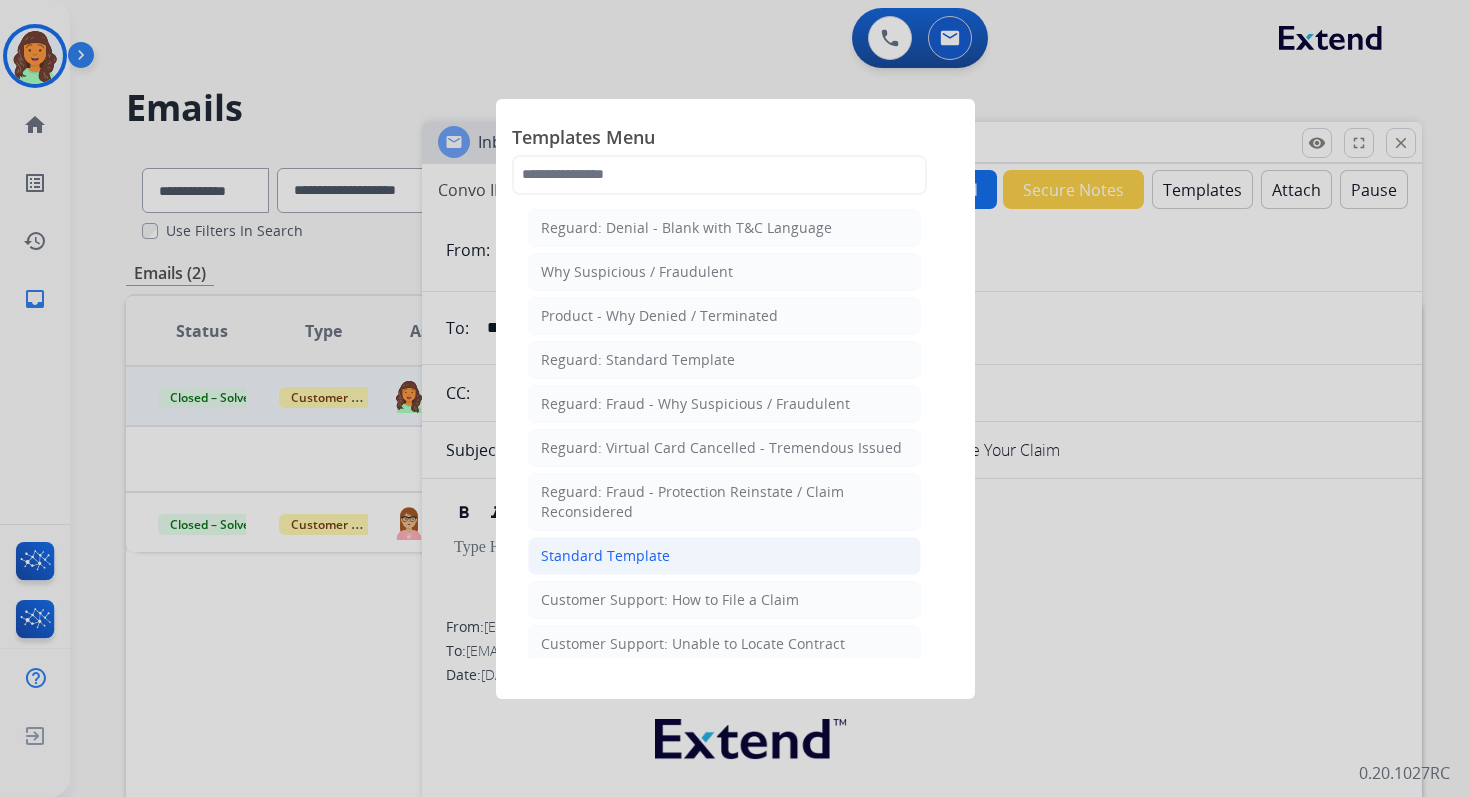 click on "Standard Template" 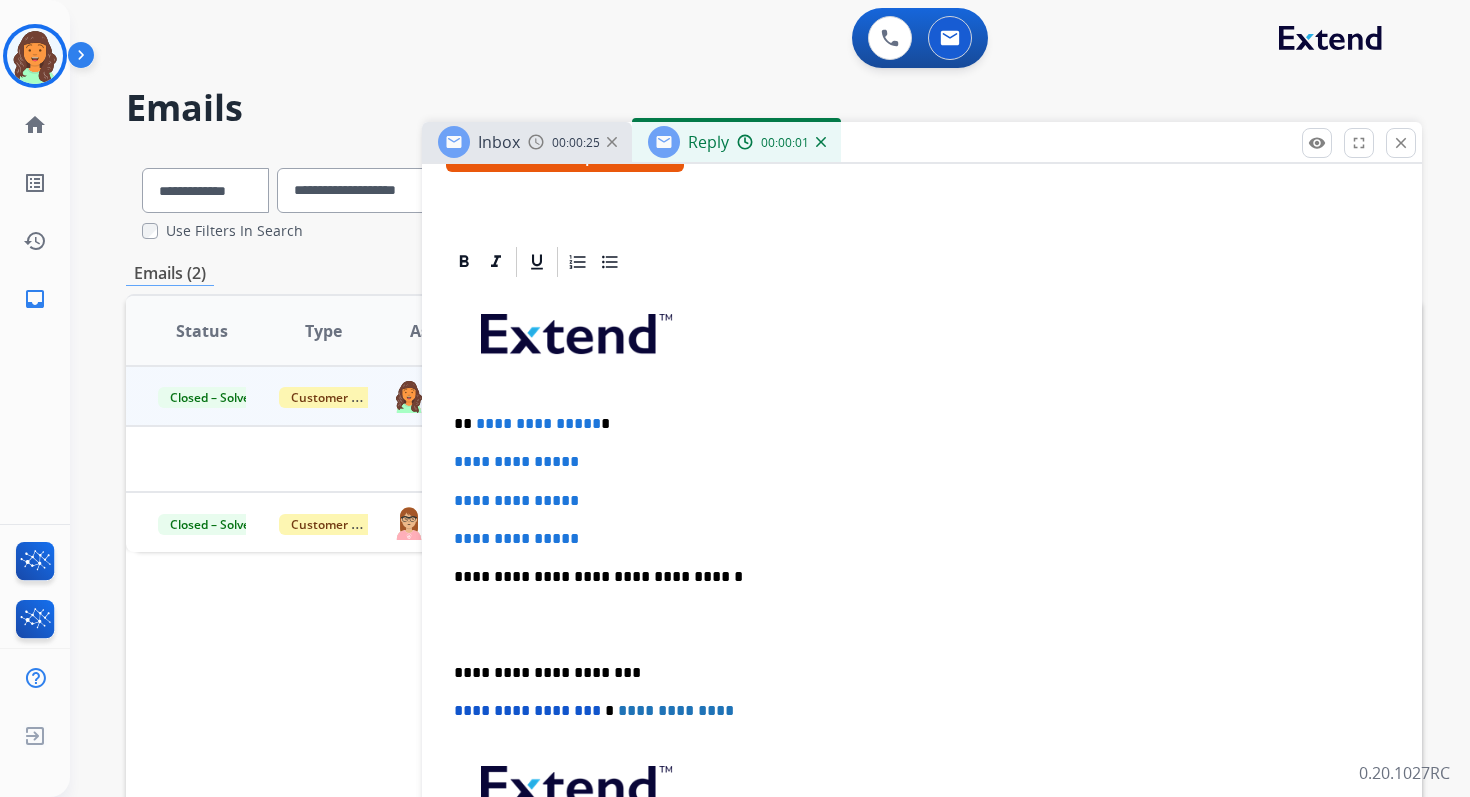 scroll, scrollTop: 472, scrollLeft: 0, axis: vertical 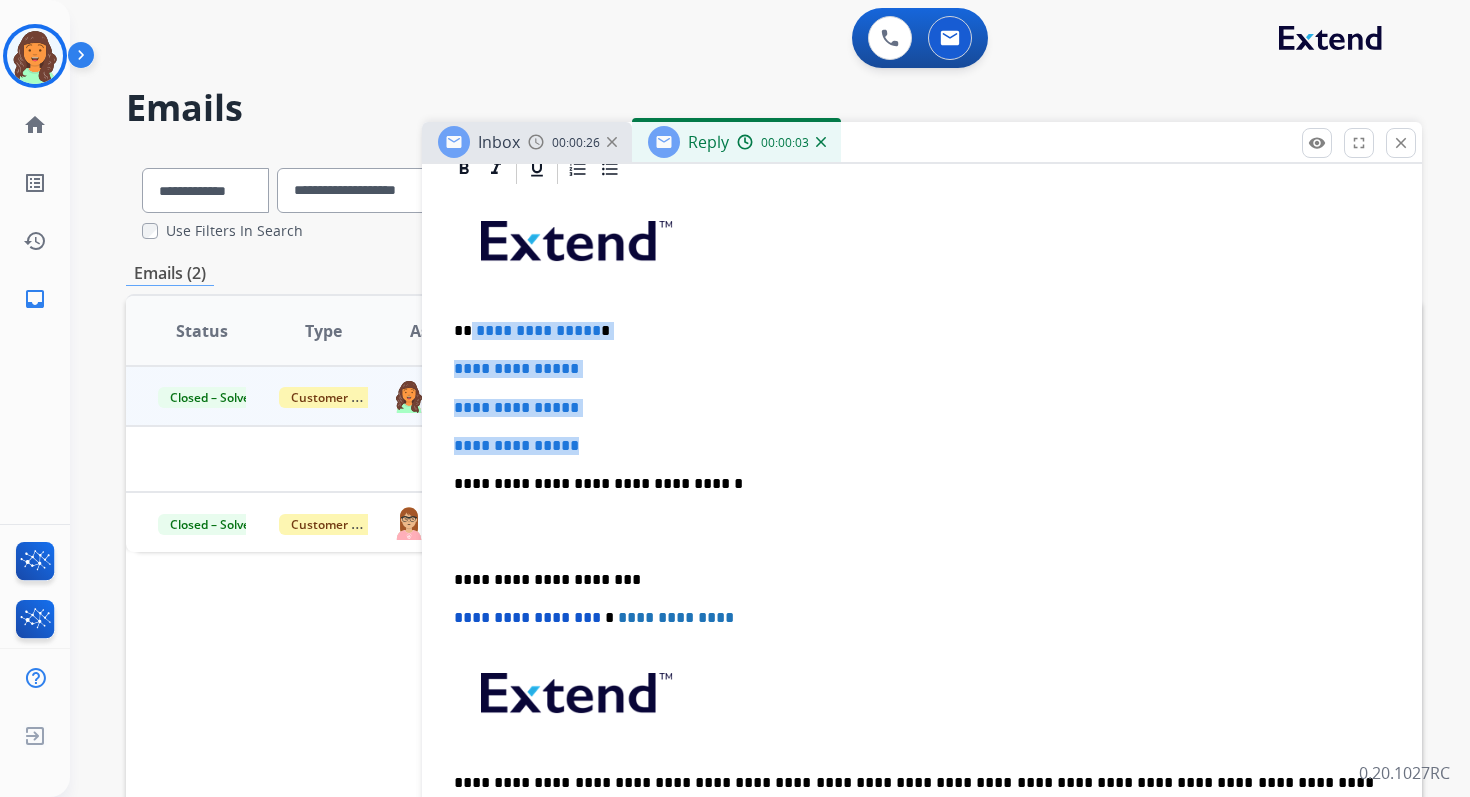 drag, startPoint x: 471, startPoint y: 329, endPoint x: 600, endPoint y: 448, distance: 175.50499 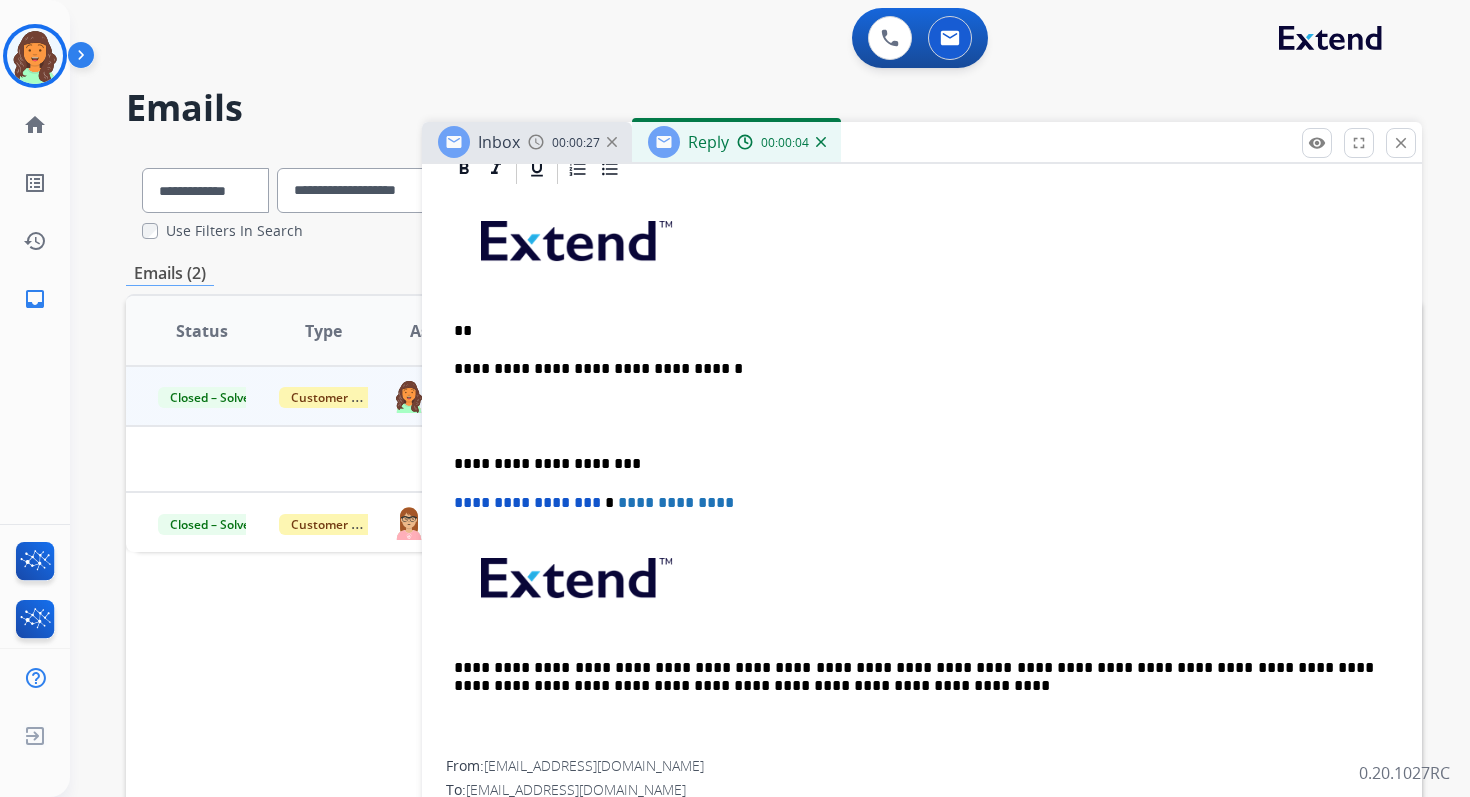 type 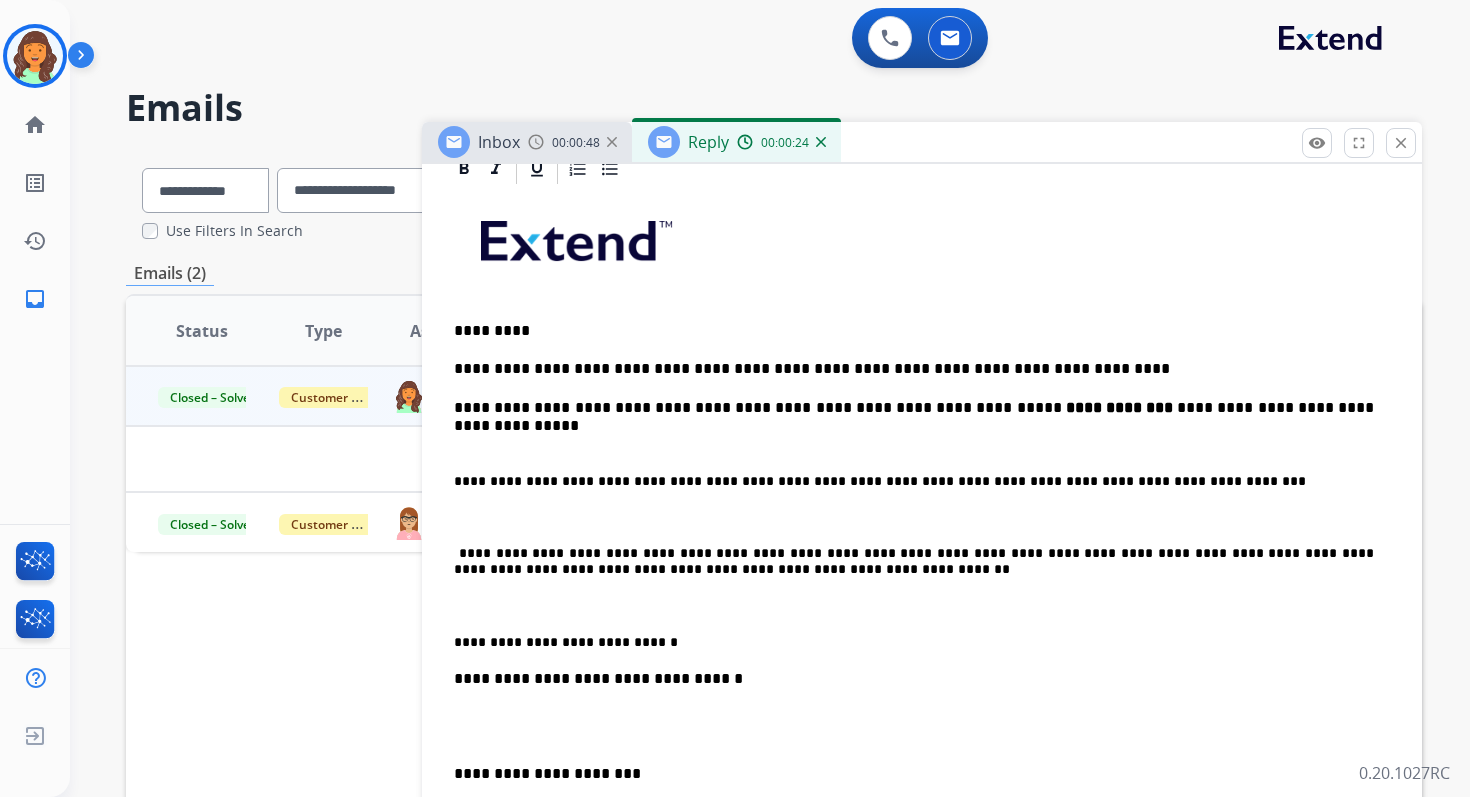 click on "**********" at bounding box center [914, 408] 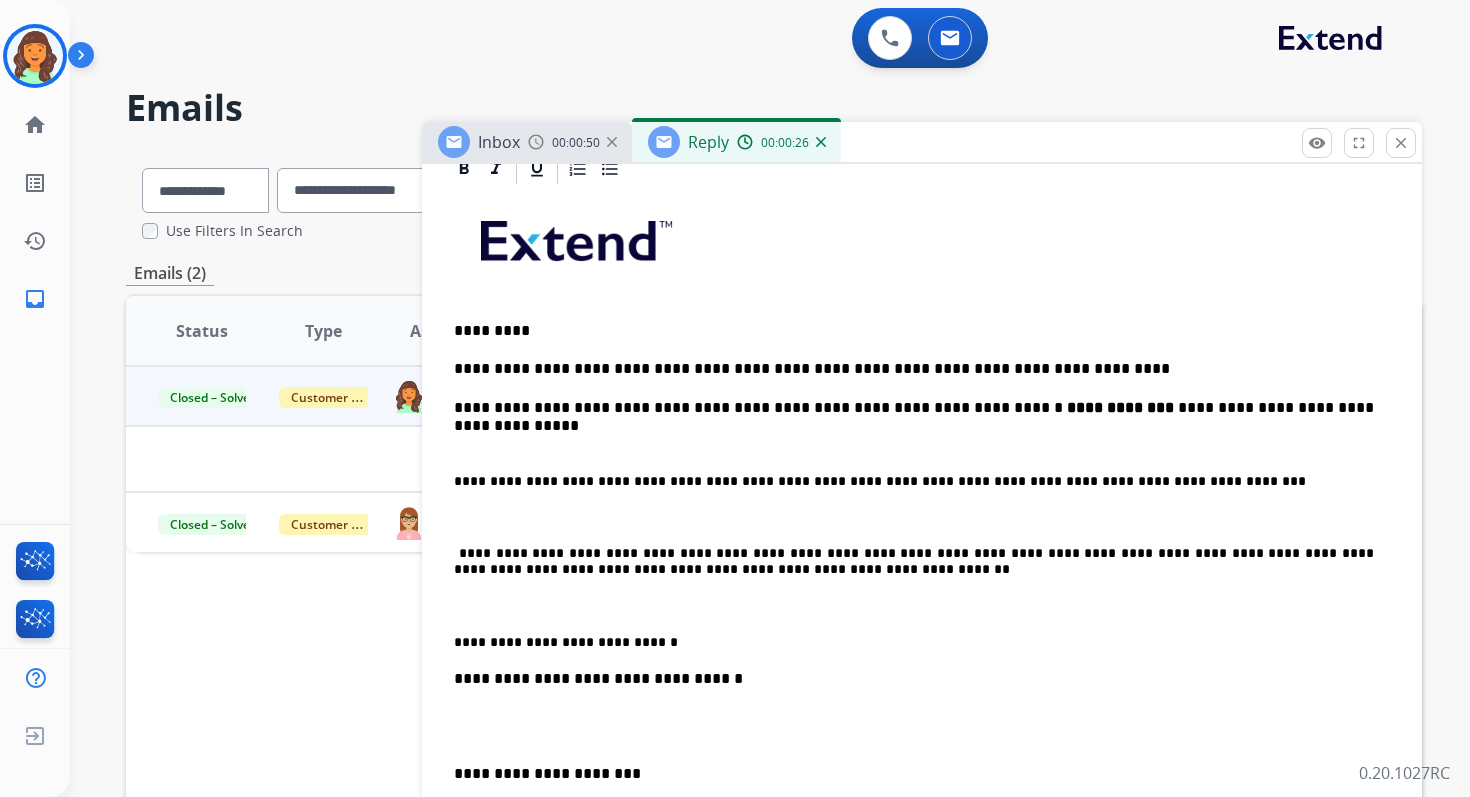 click on "**********" at bounding box center [922, 628] 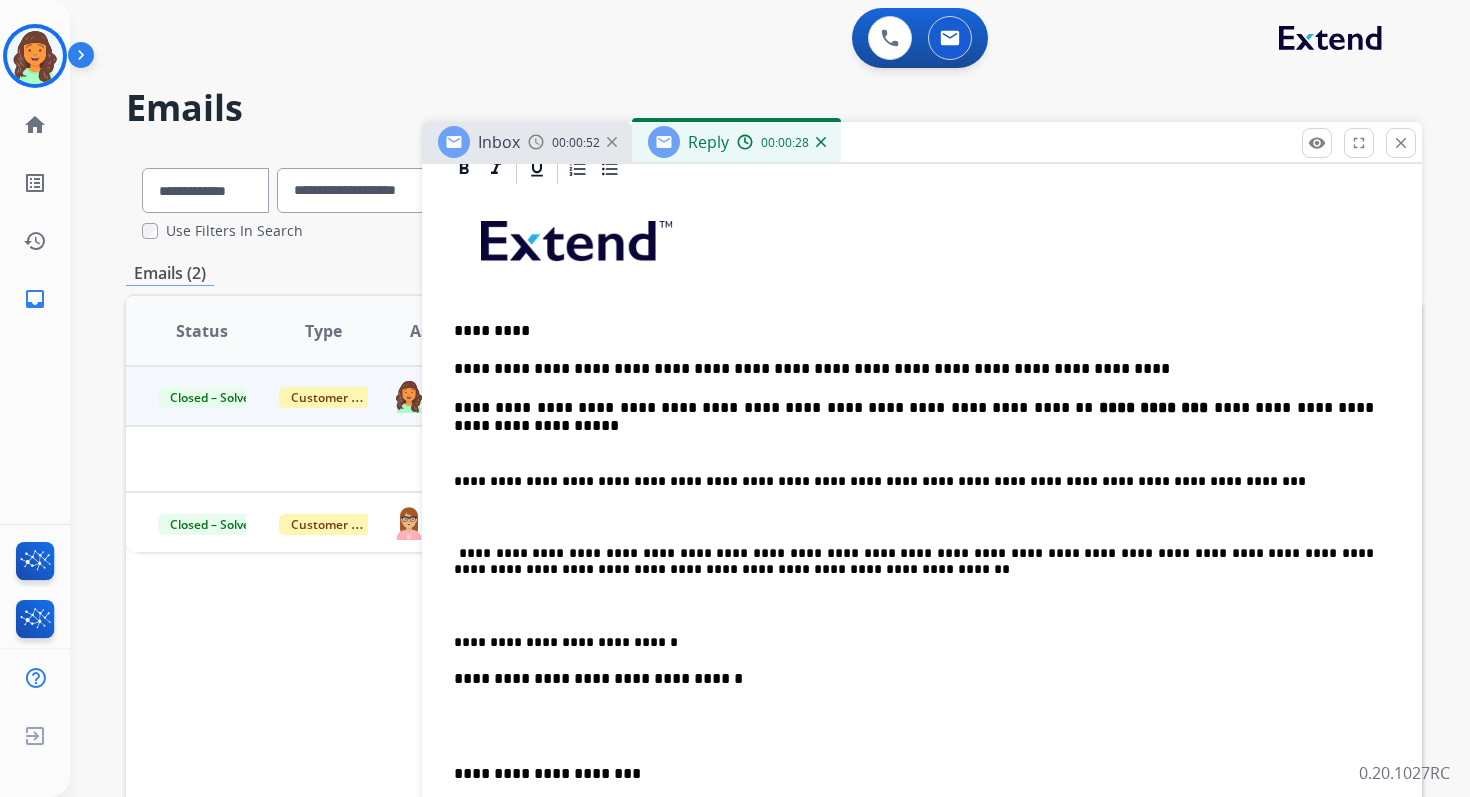 click on "**********" at bounding box center (914, 481) 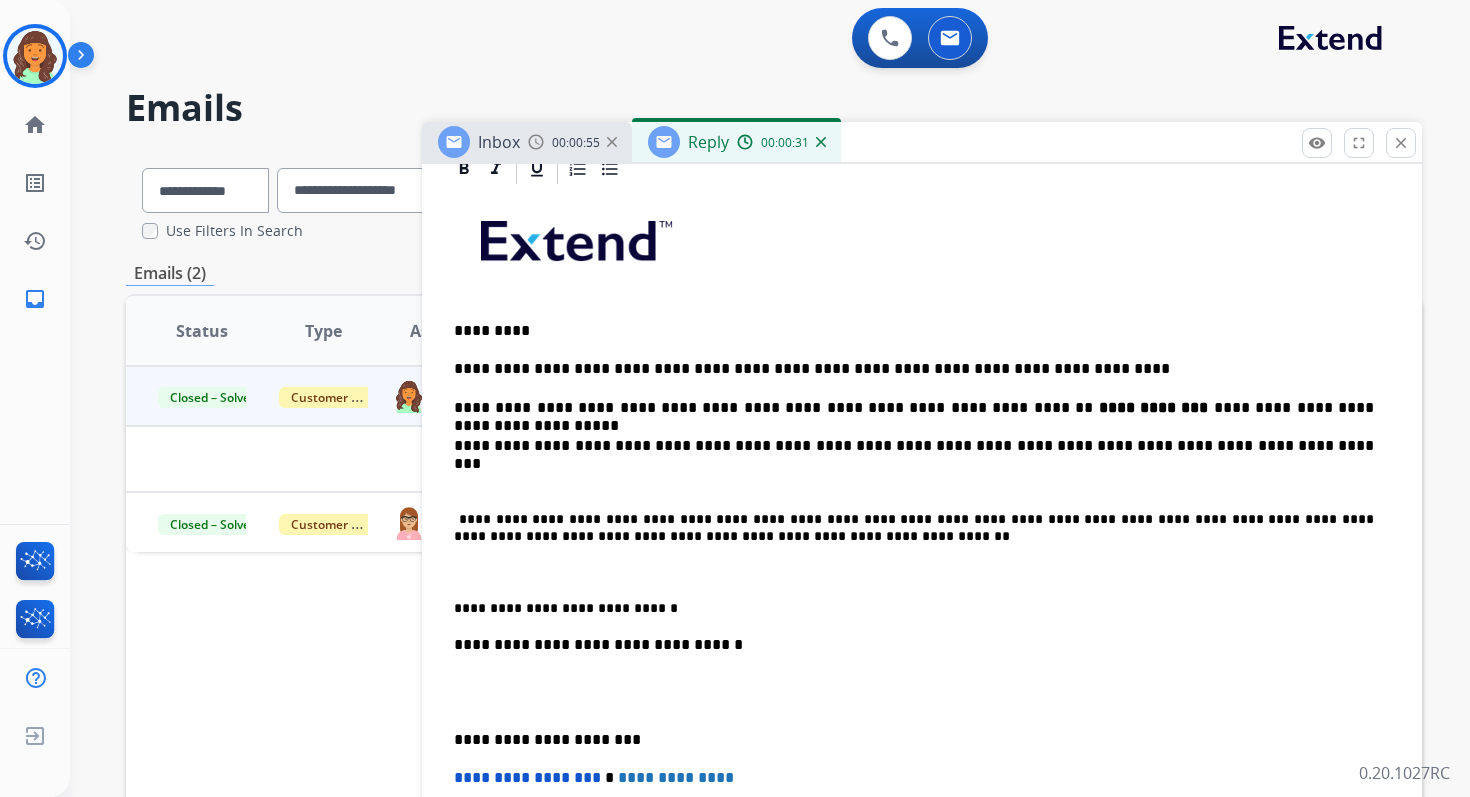 click on "**********" at bounding box center (914, 527) 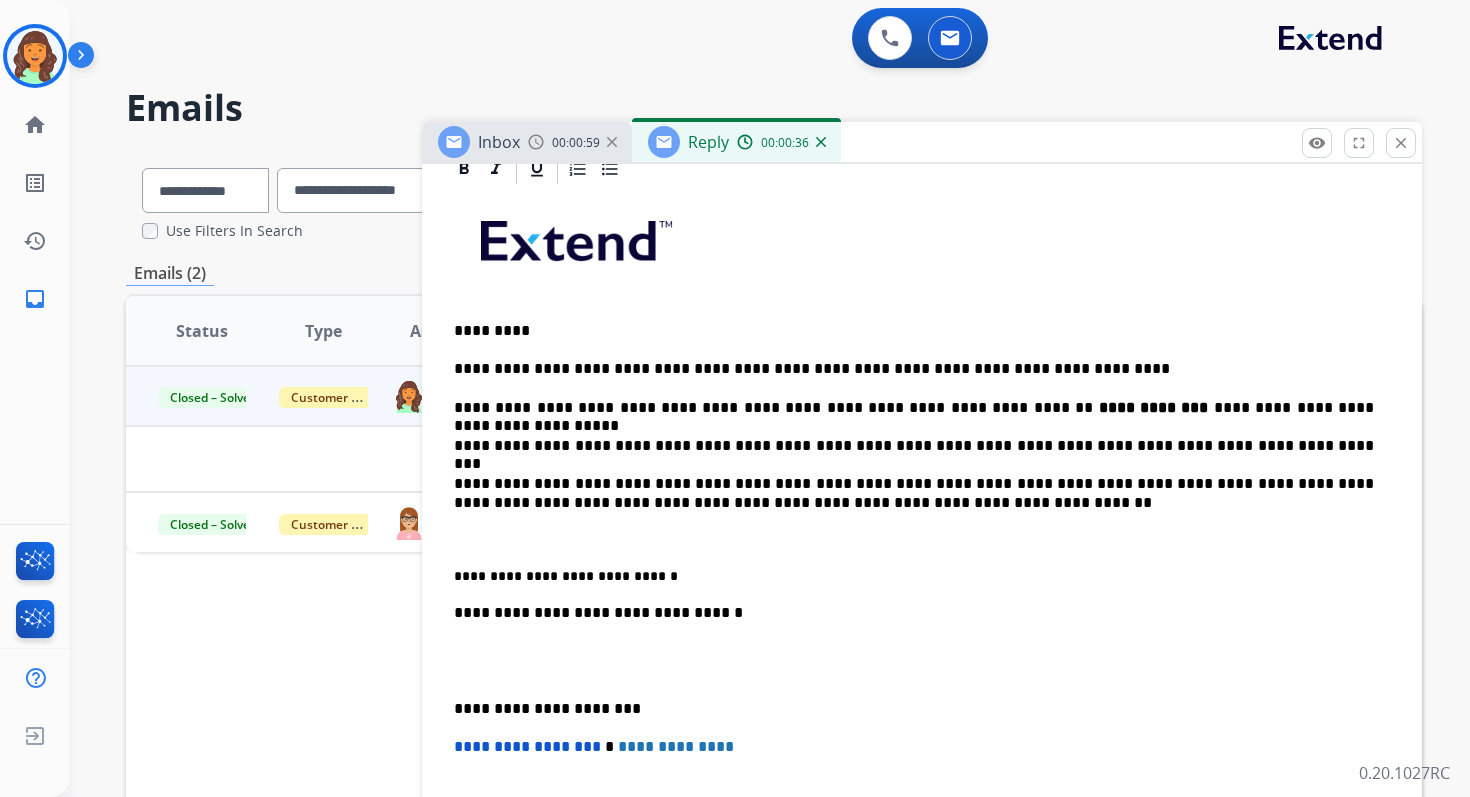 click on "**********" at bounding box center [914, 576] 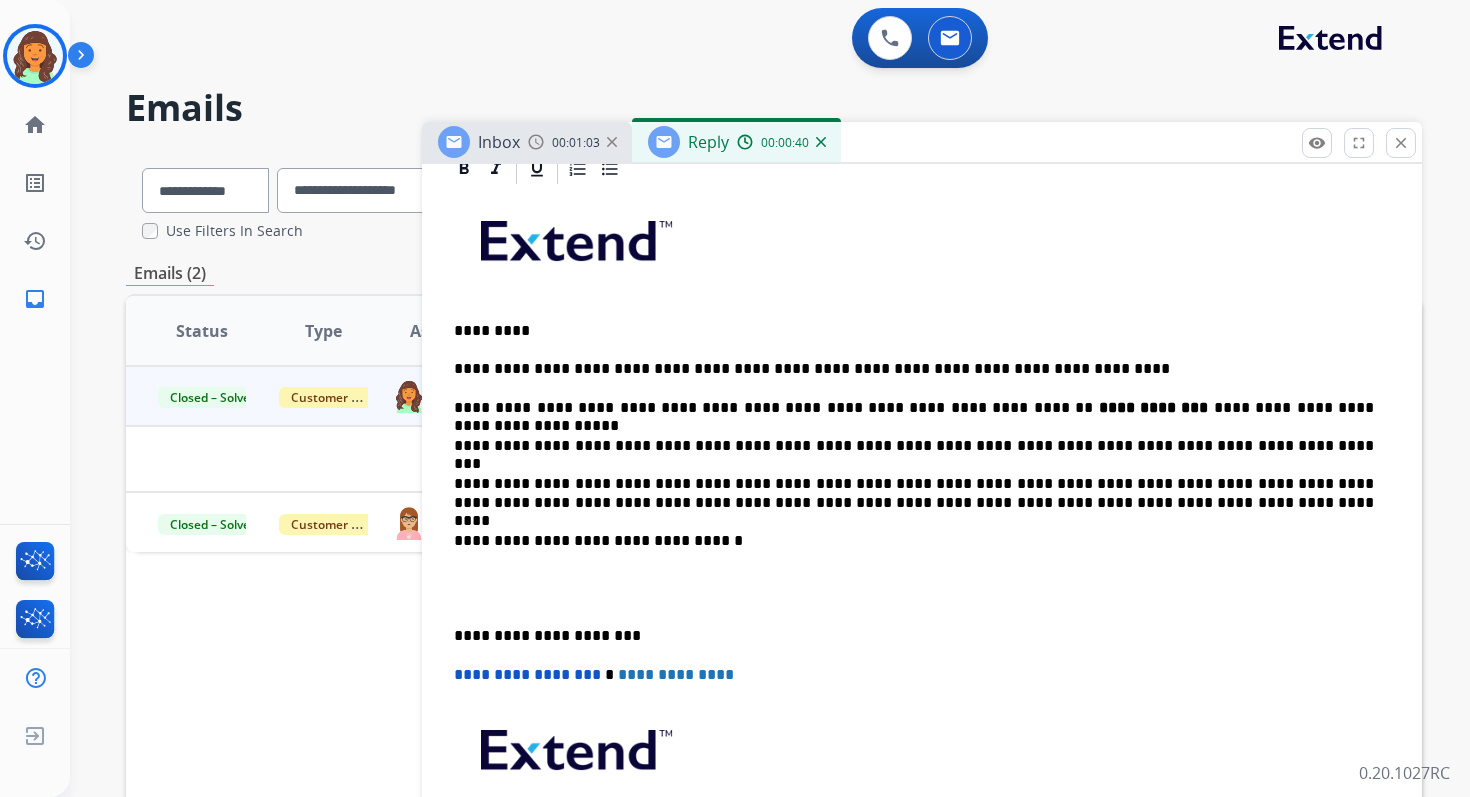 click on "**********" at bounding box center (914, 493) 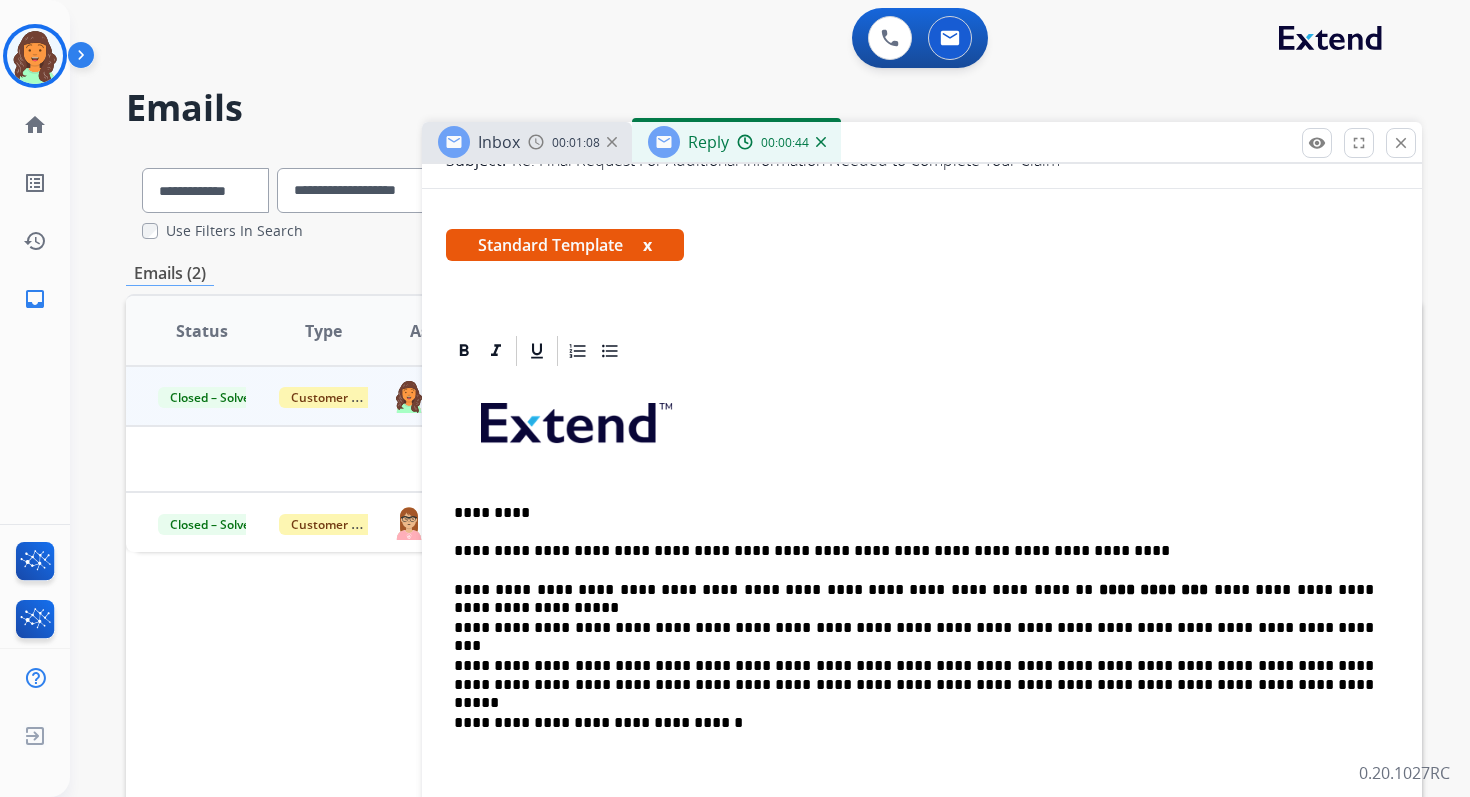scroll, scrollTop: 0, scrollLeft: 0, axis: both 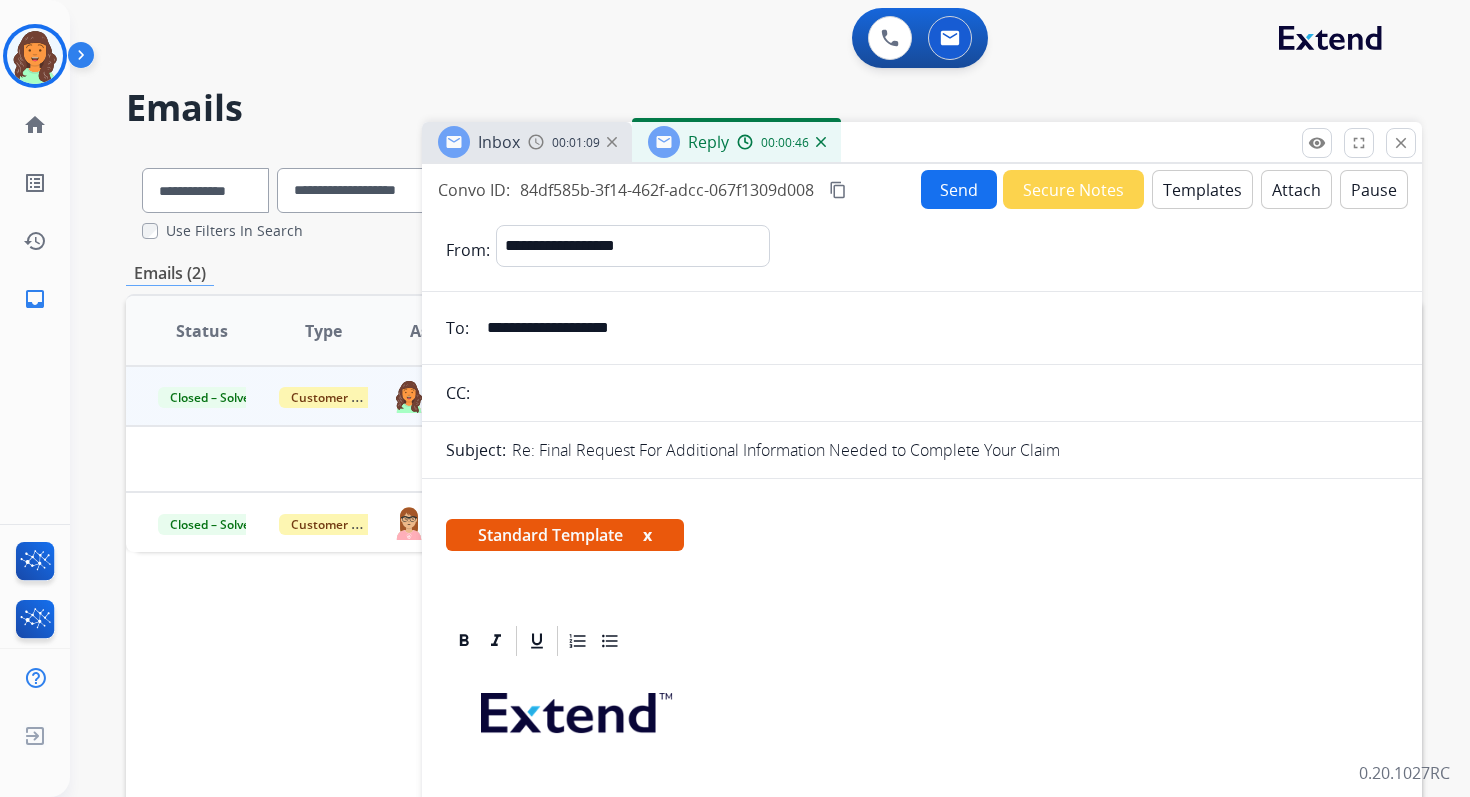click on "content_copy" at bounding box center (838, 190) 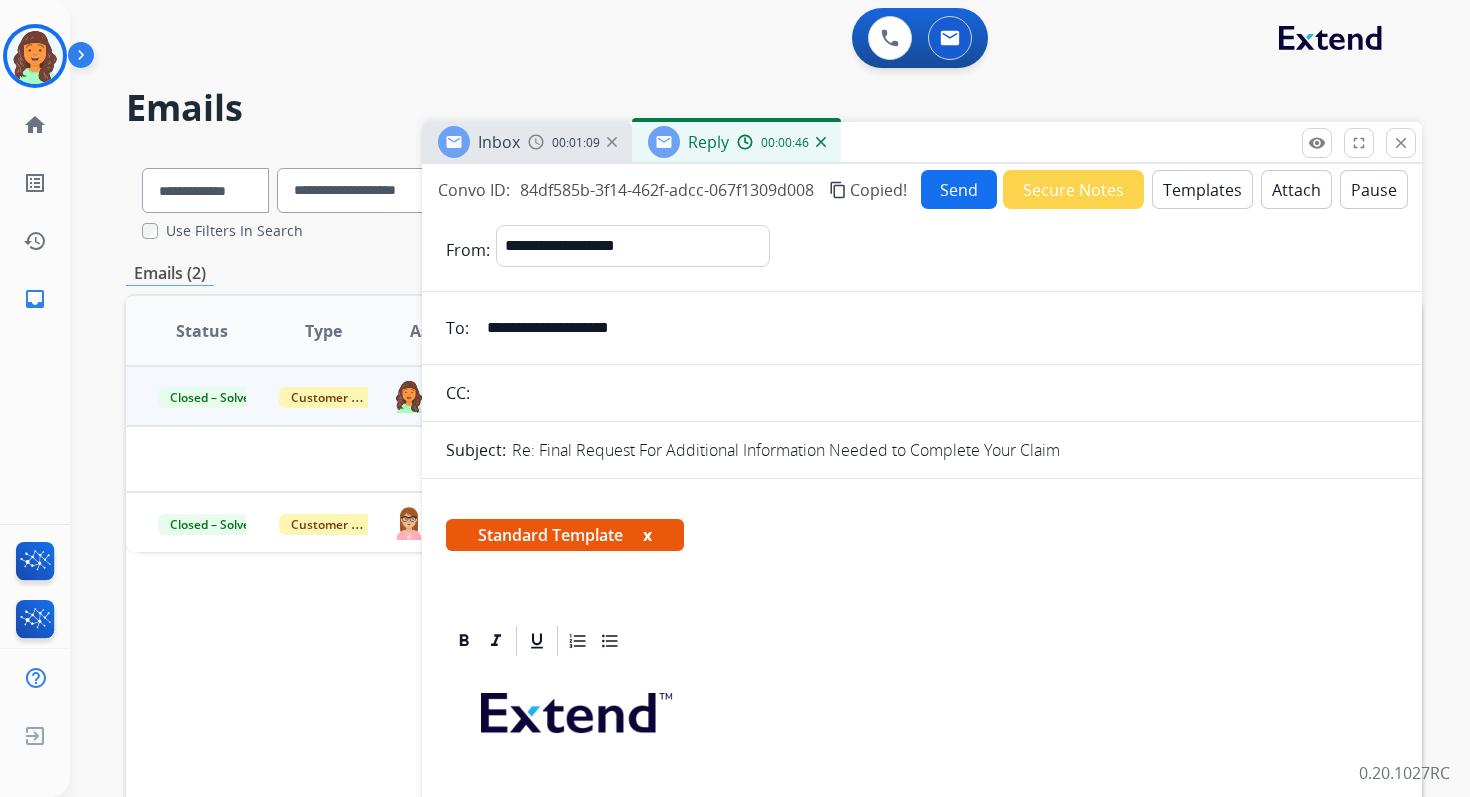 click on "Send" at bounding box center (959, 189) 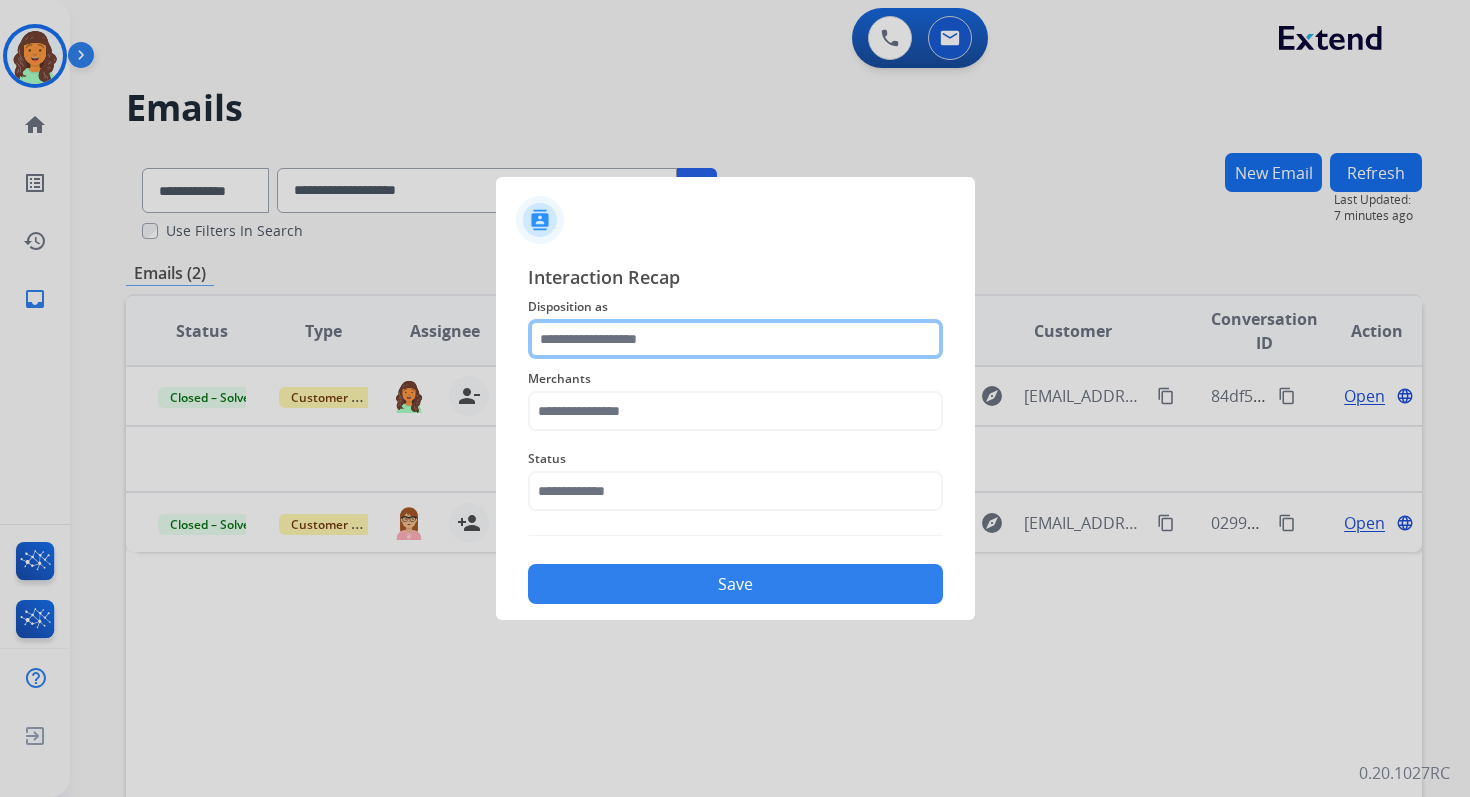 click 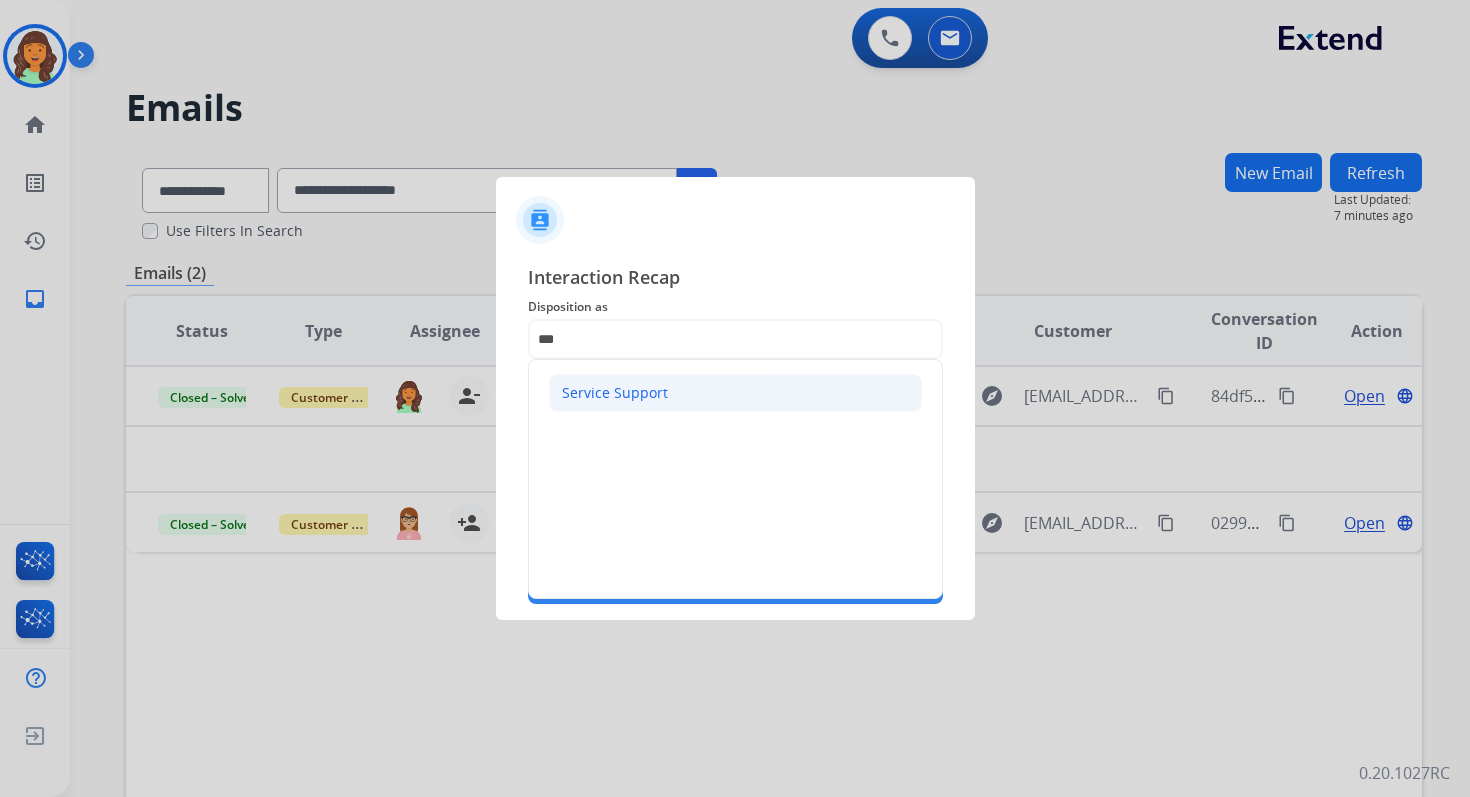 click on "Service Support" 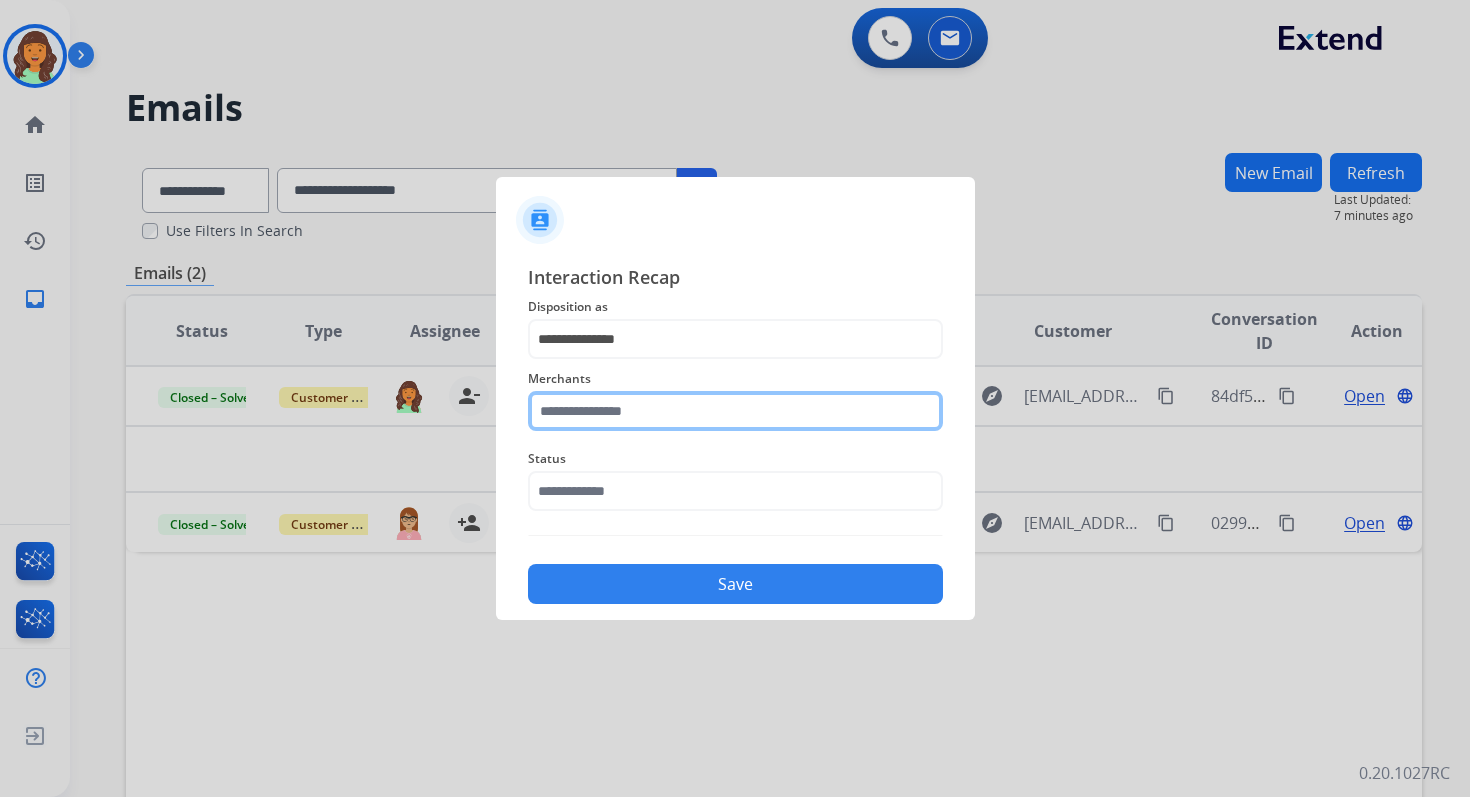click 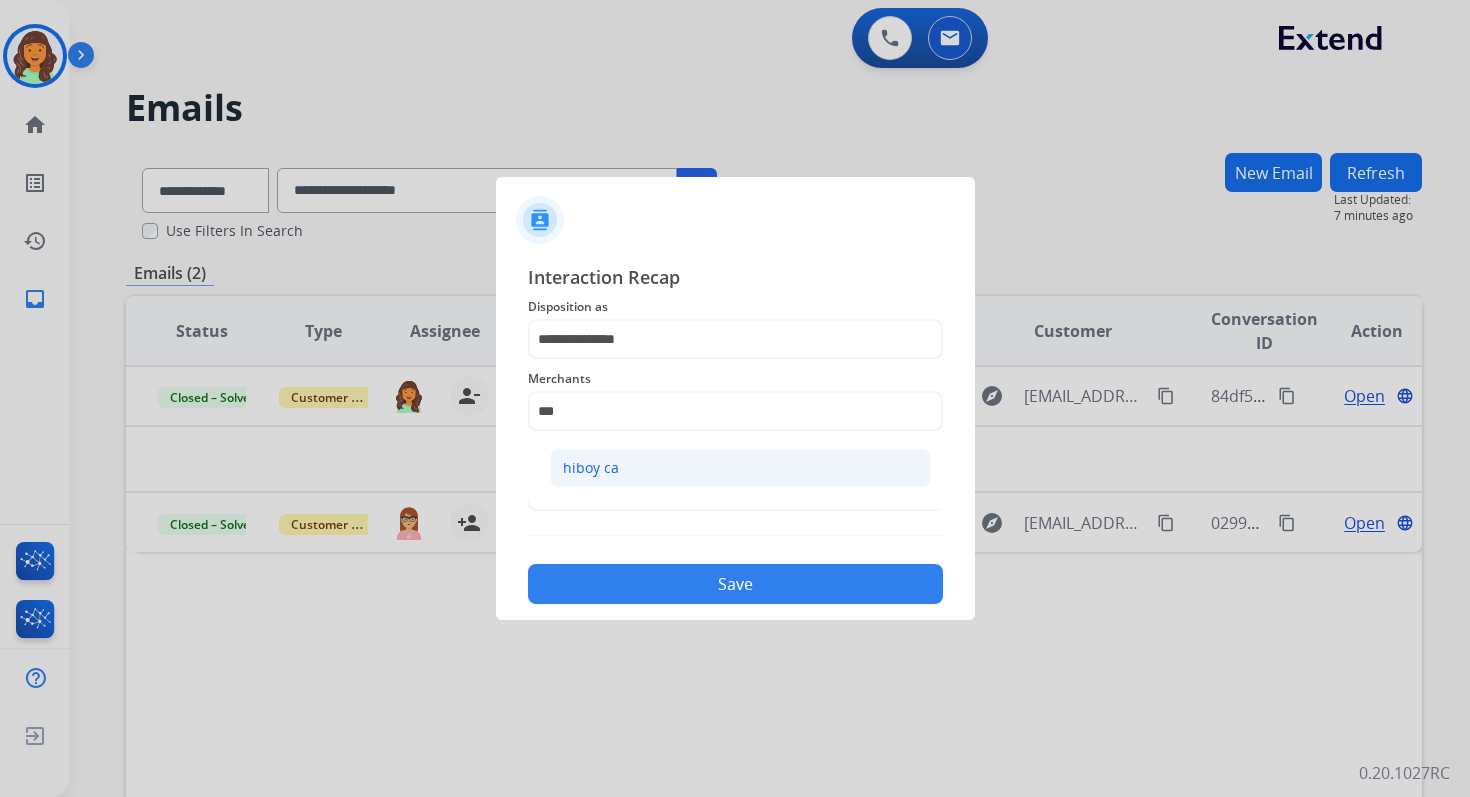 click on "hiboy ca" 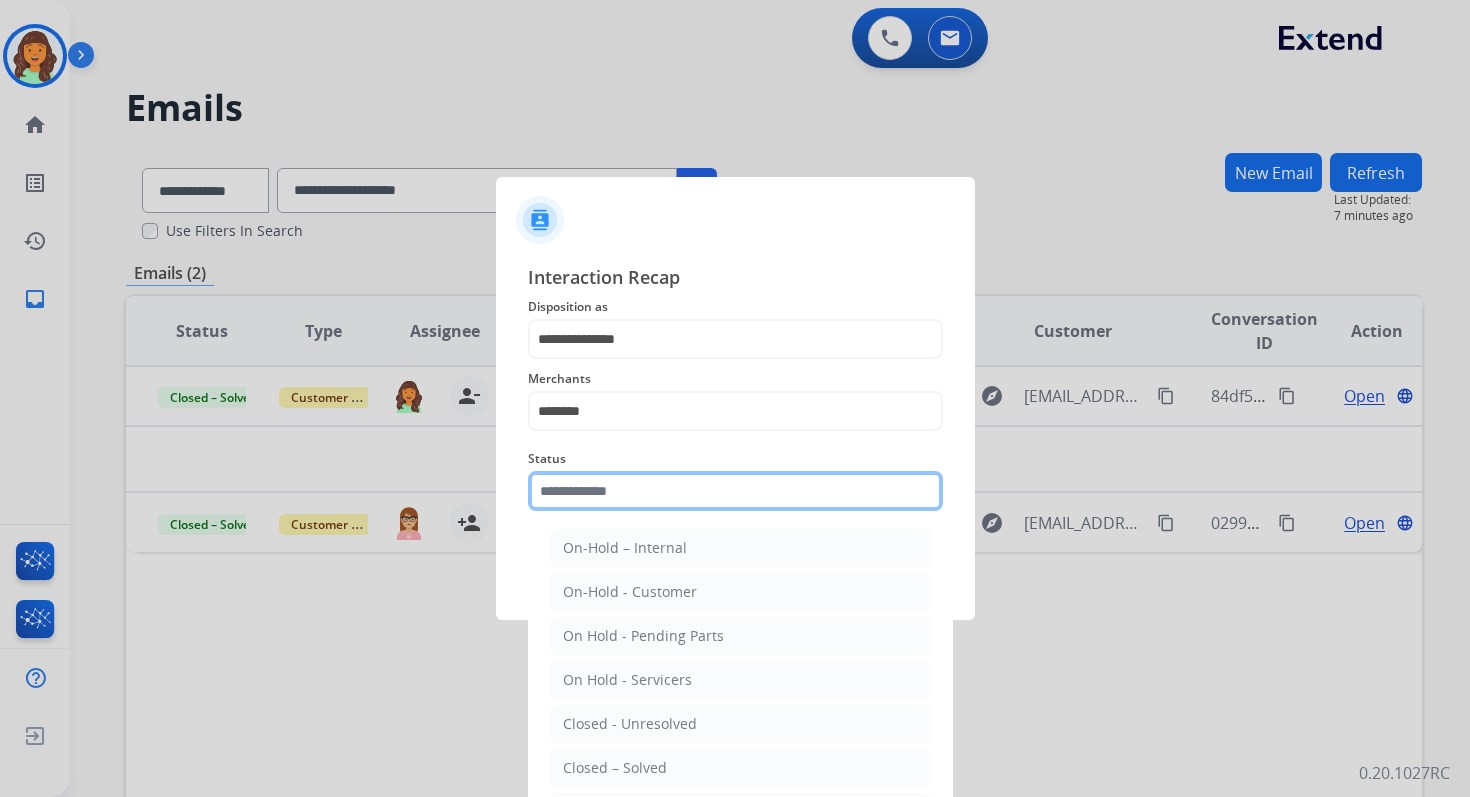 click 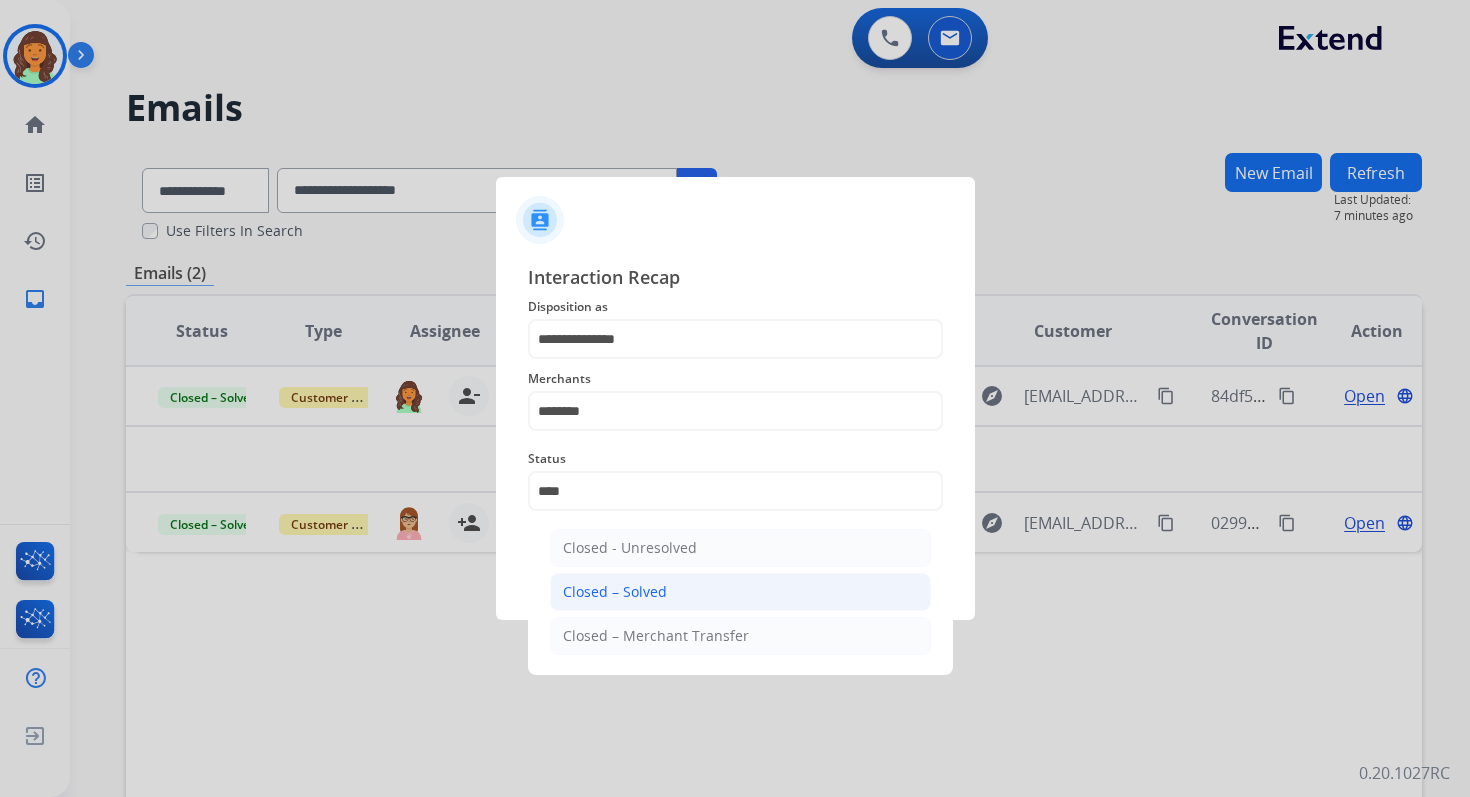 click on "Closed – Solved" 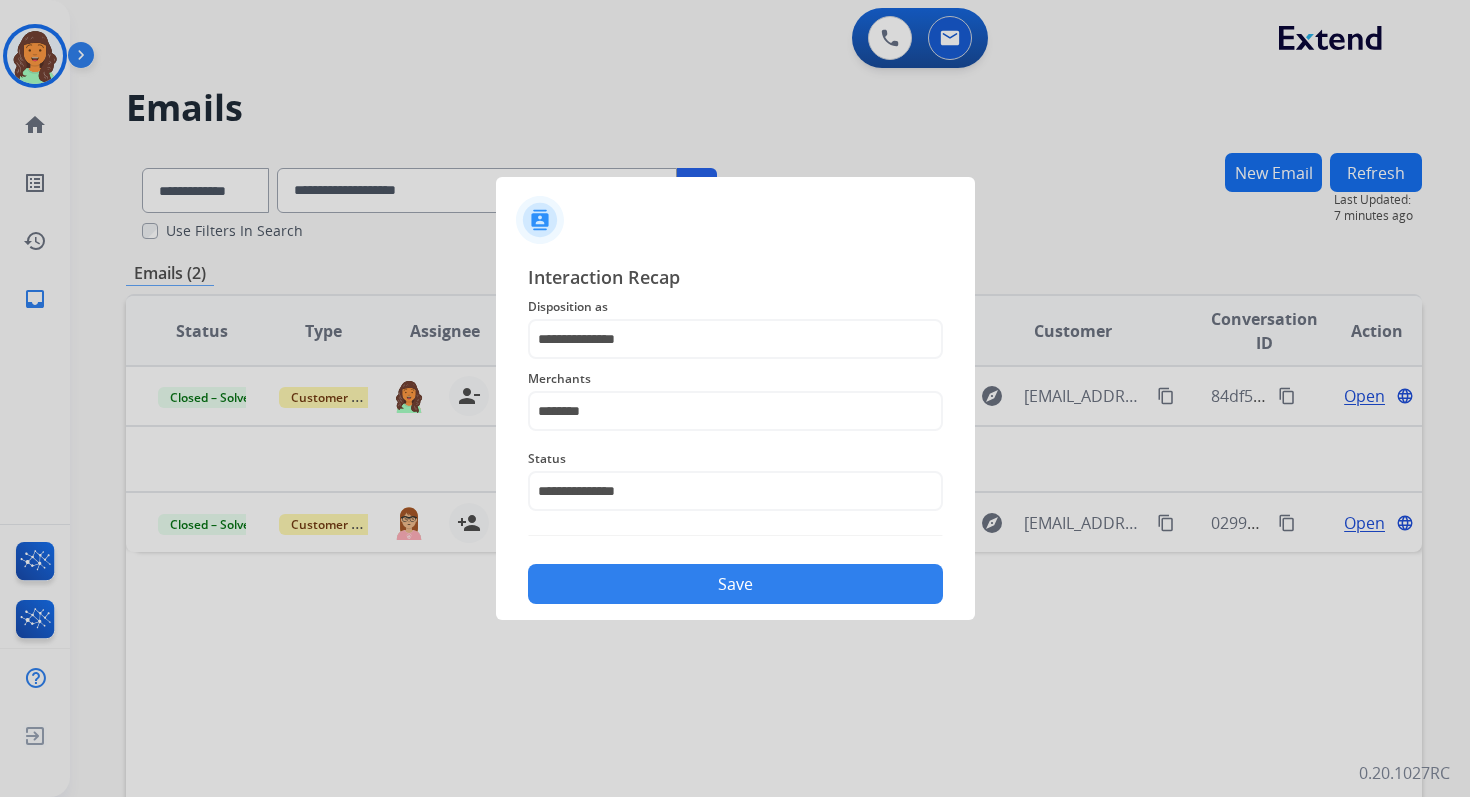 click on "Save" 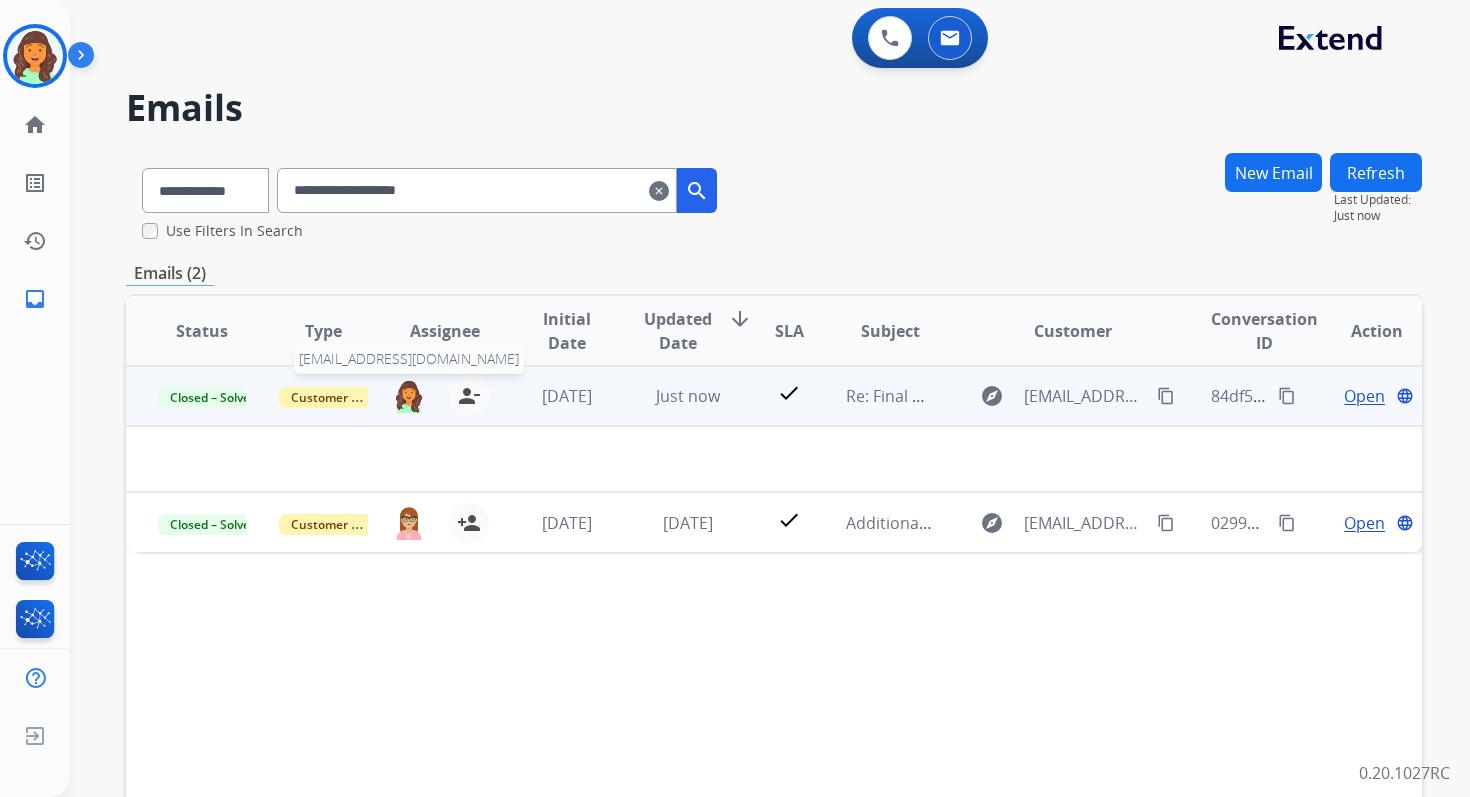 click at bounding box center [409, 396] 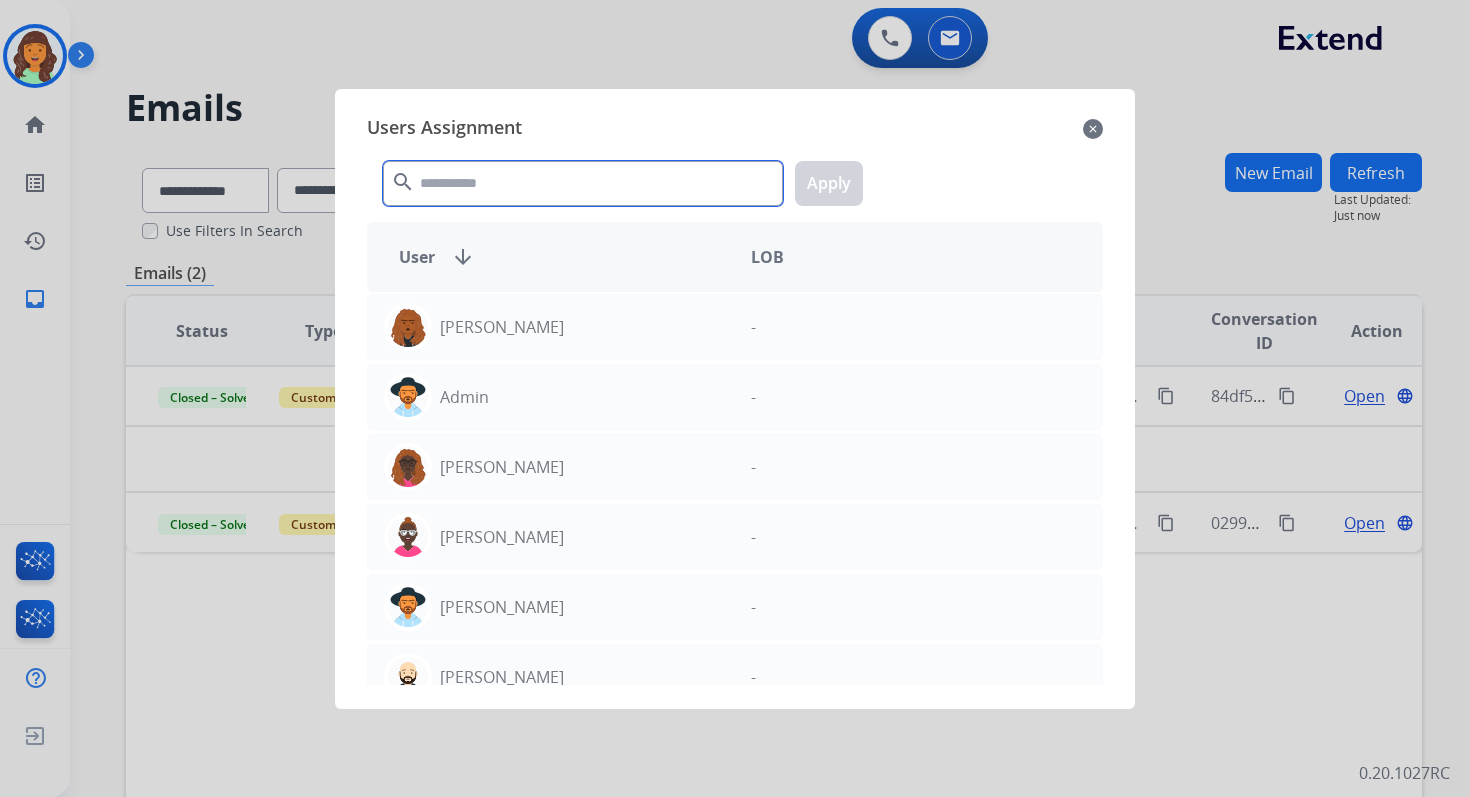 click 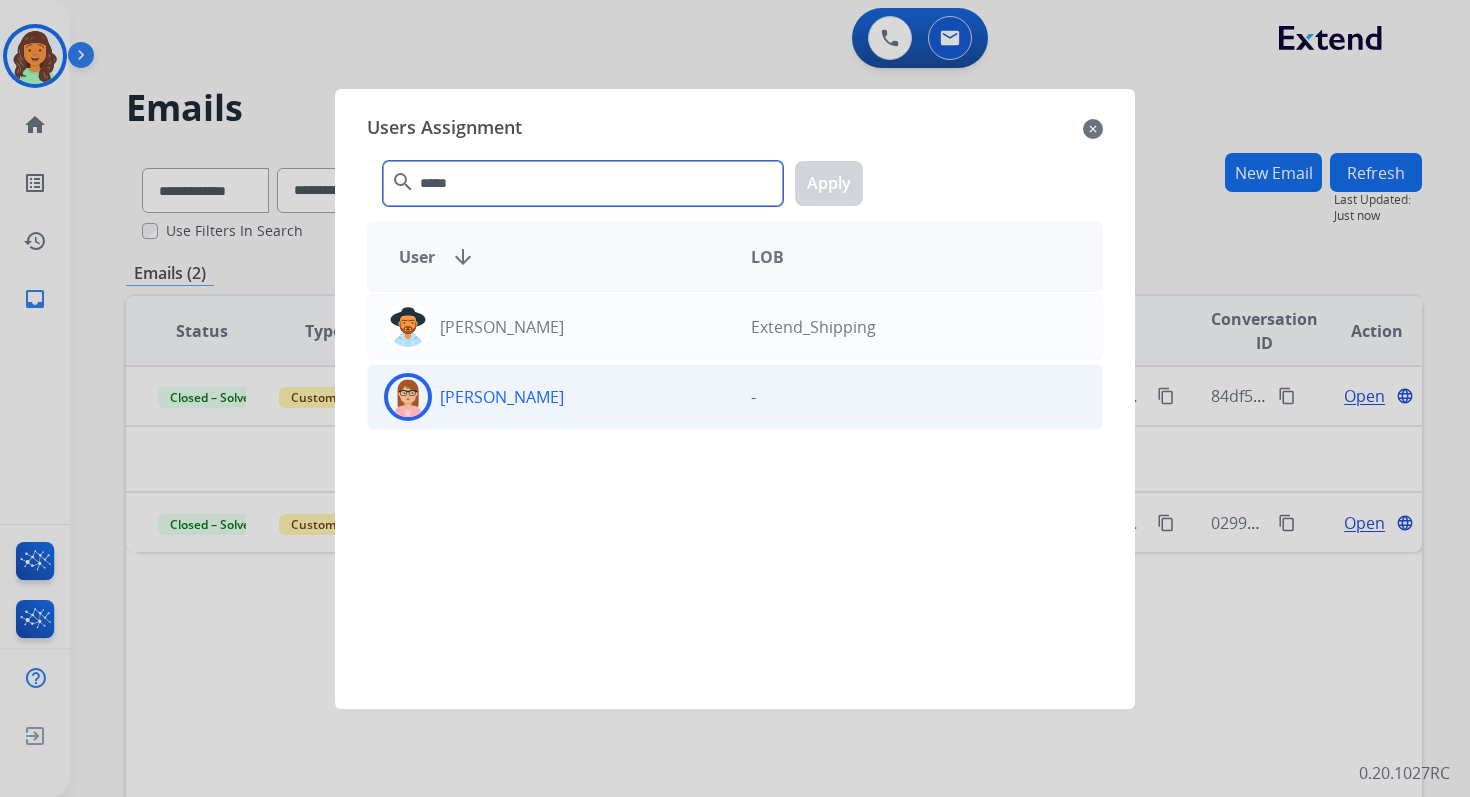 type on "*****" 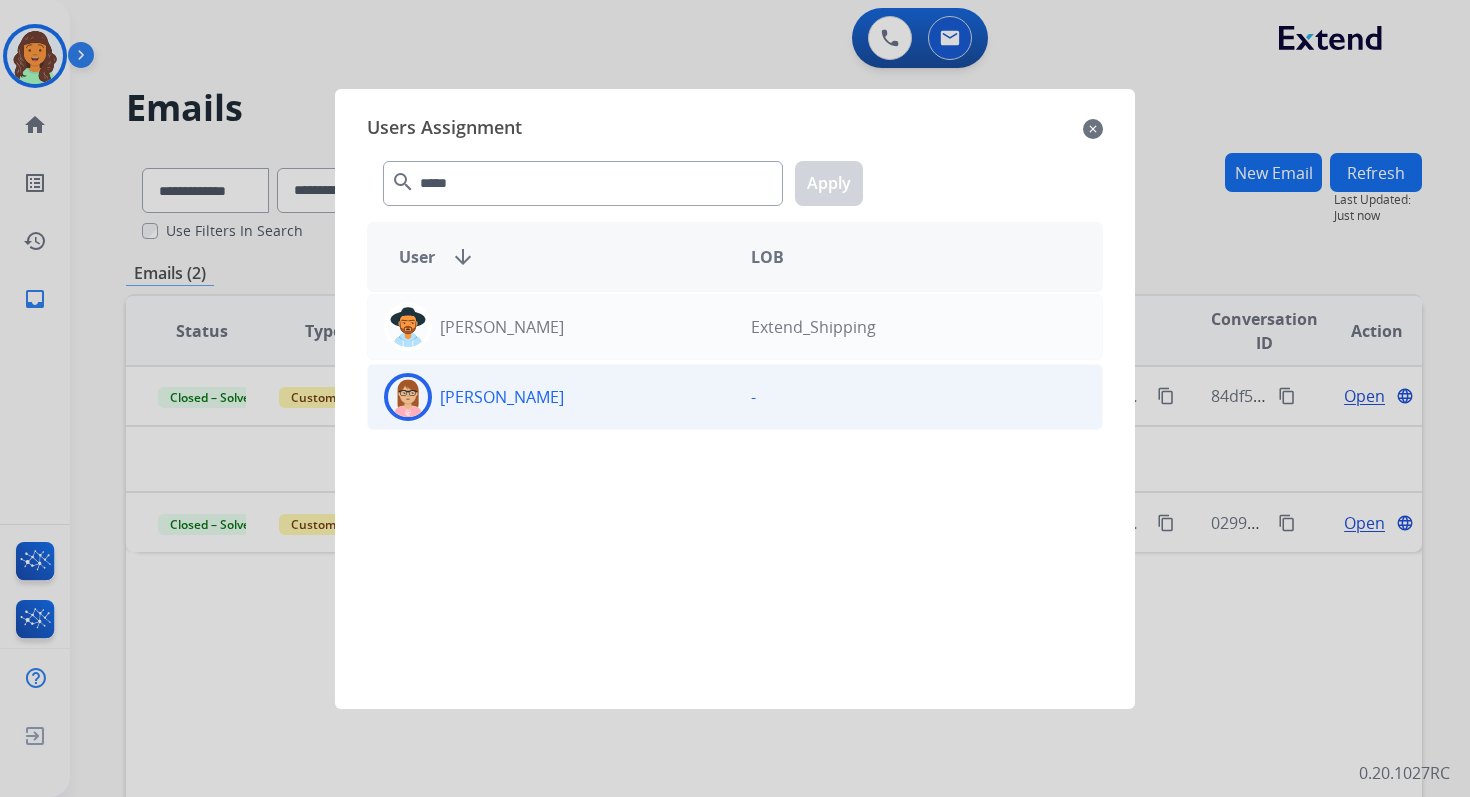 click on "[PERSON_NAME]" 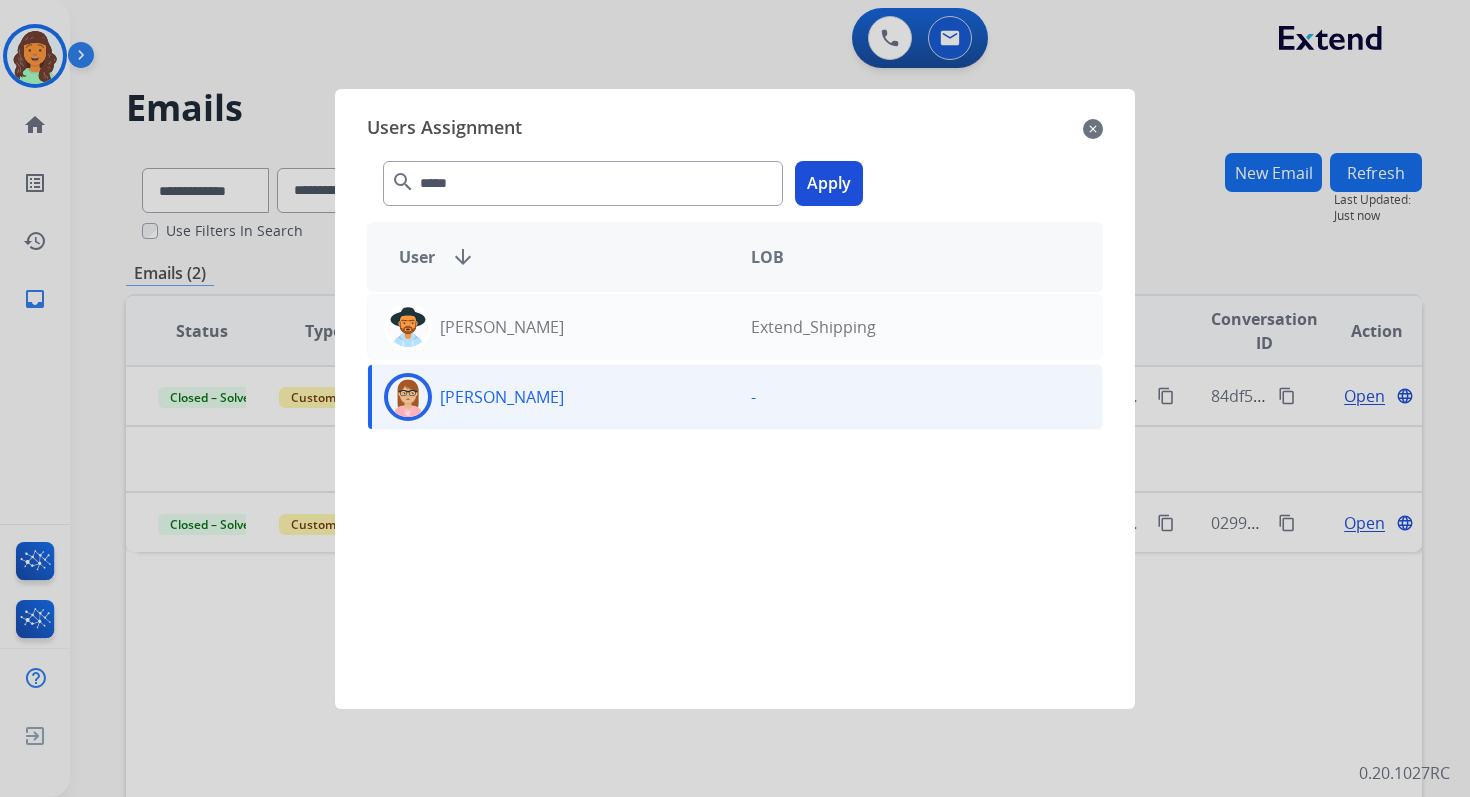 click on "Apply" 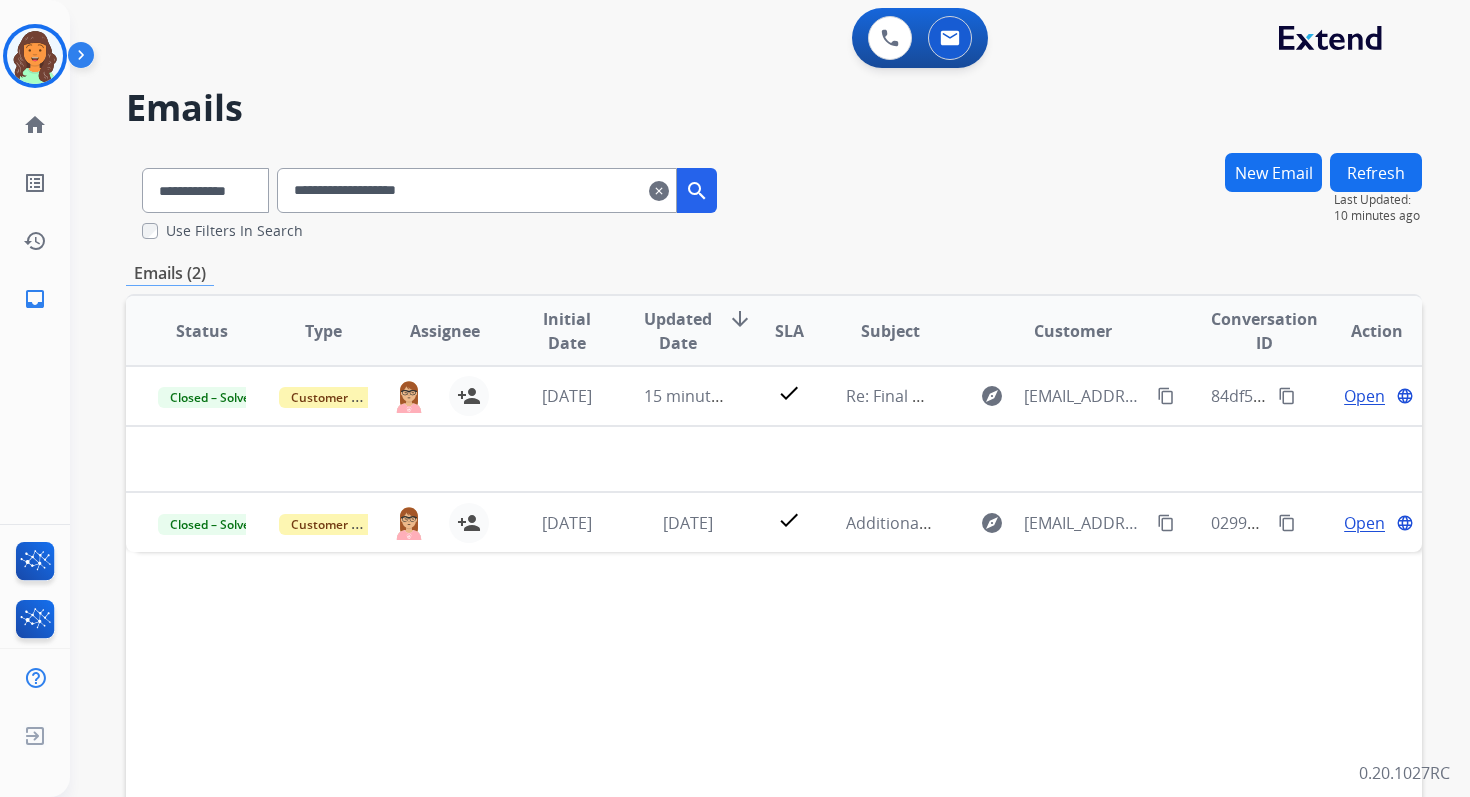 click on "**********" at bounding box center [477, 190] 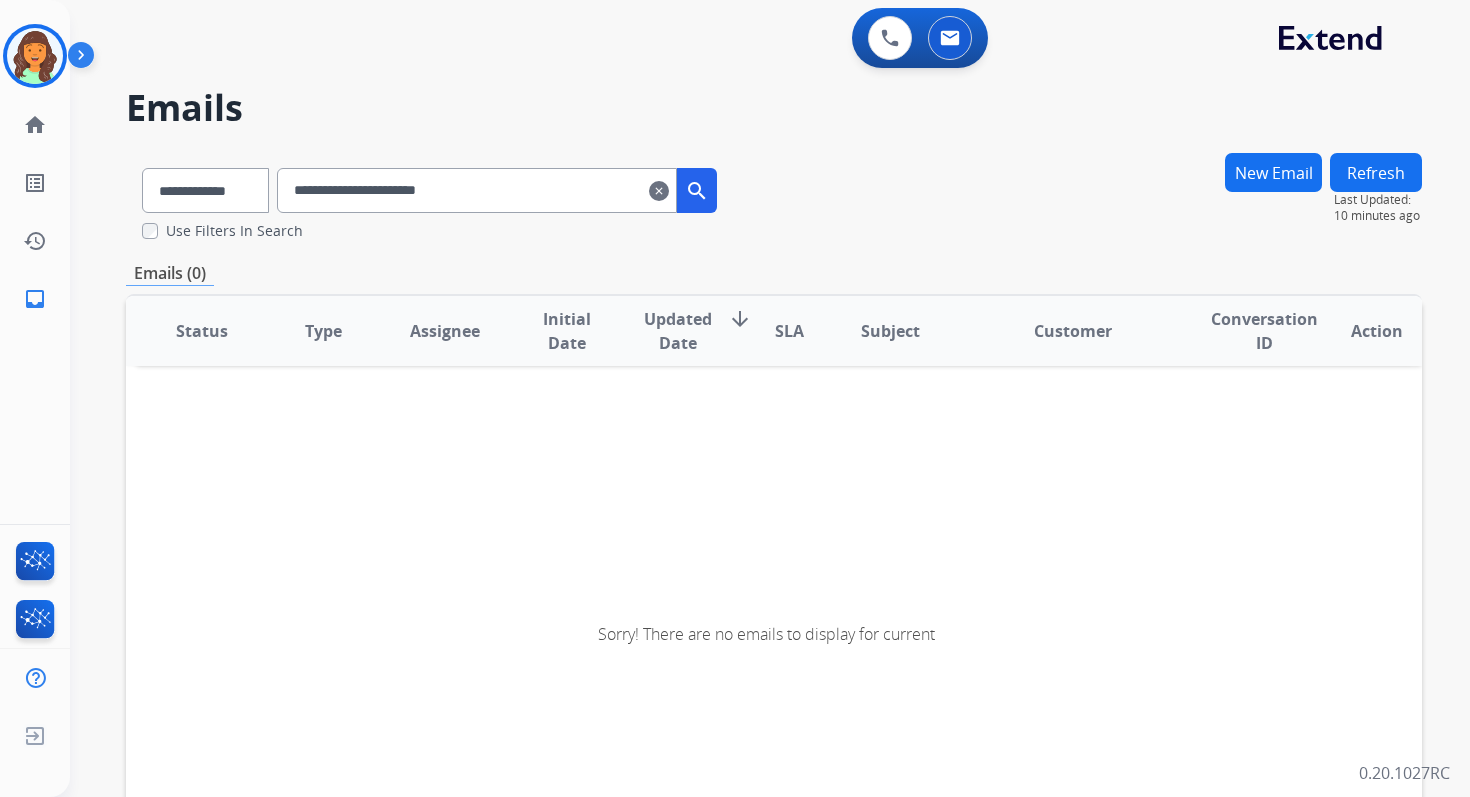 click on "New Email" at bounding box center (1273, 172) 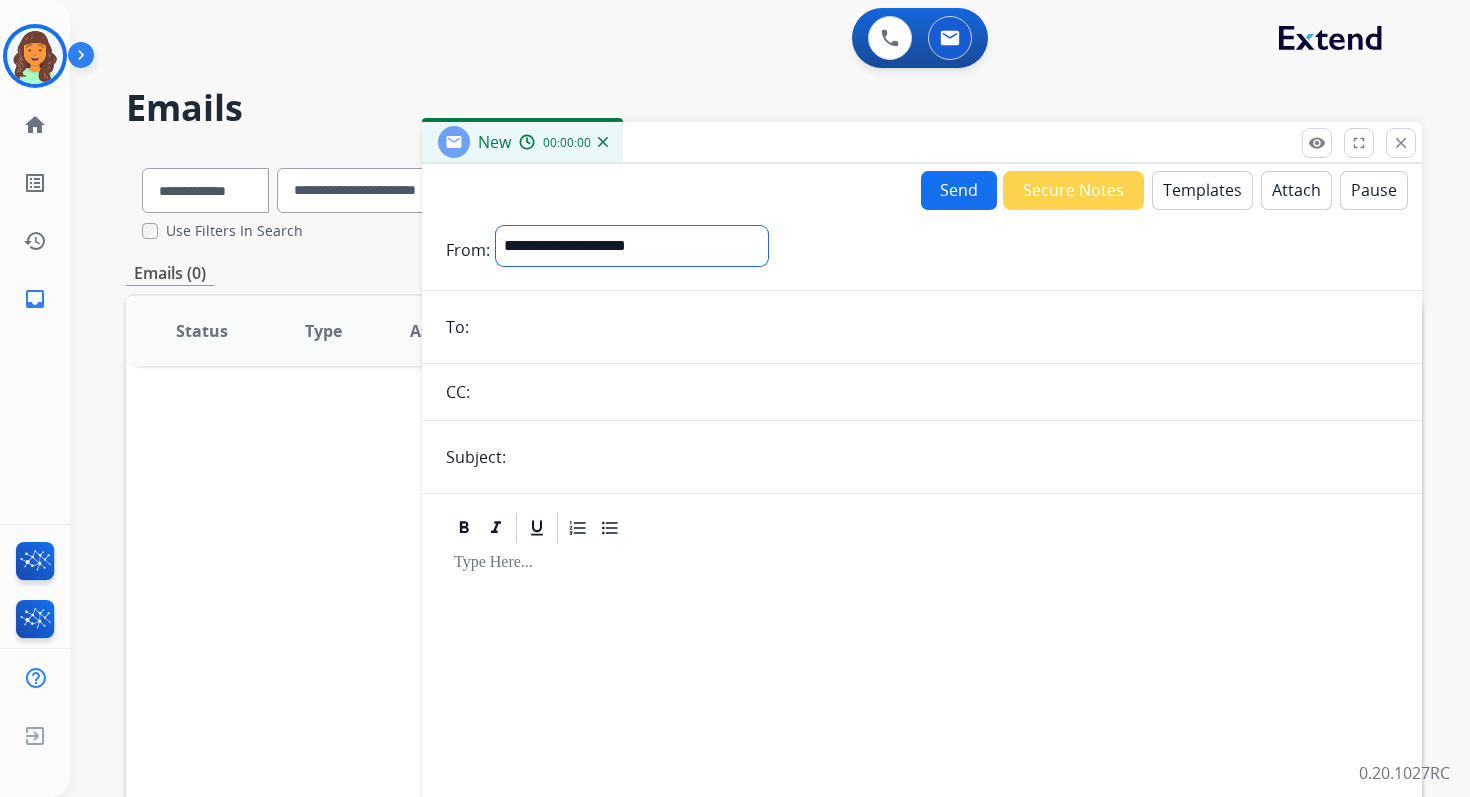 click on "**********" at bounding box center [632, 246] 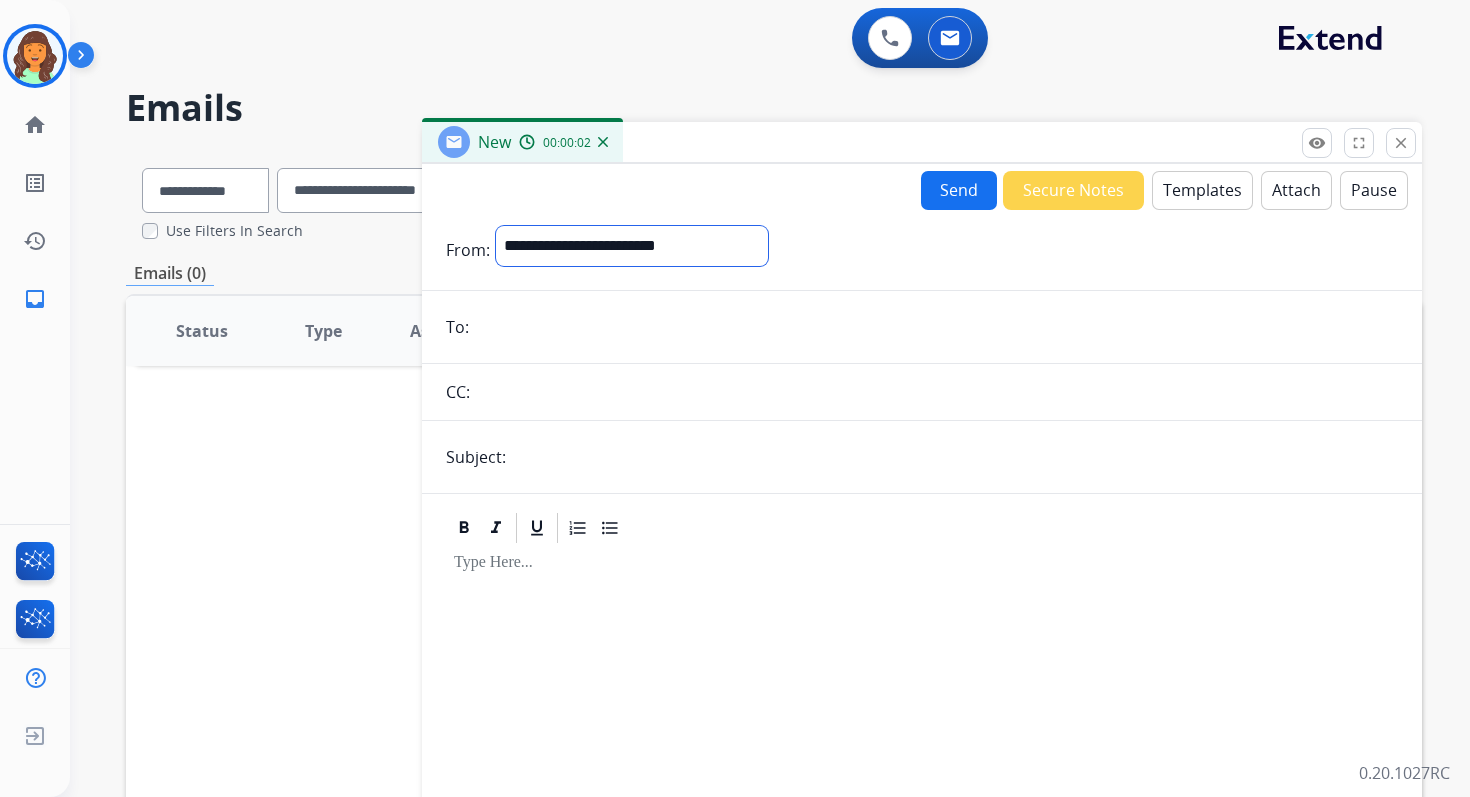click on "**********" at bounding box center (632, 246) 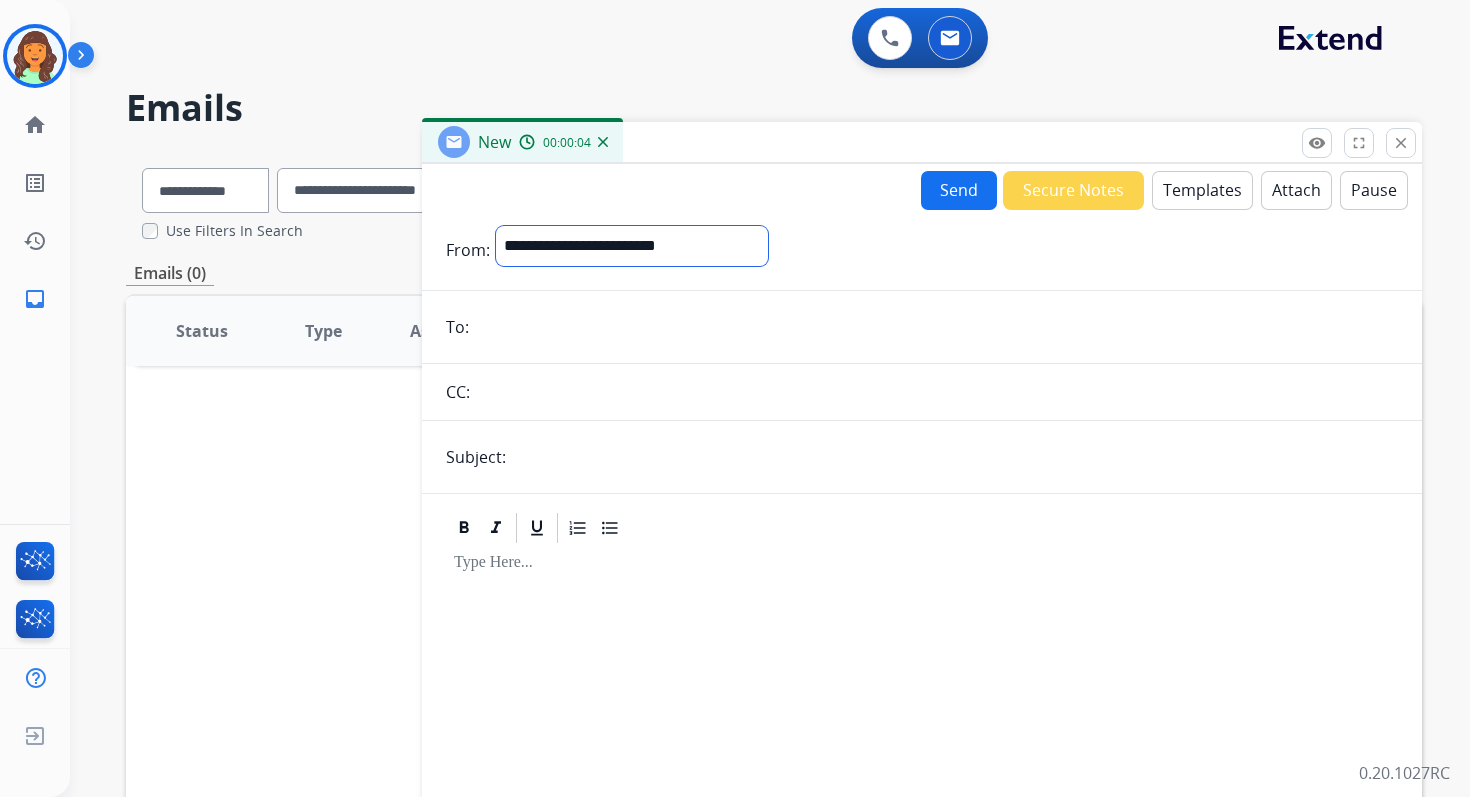 select on "**********" 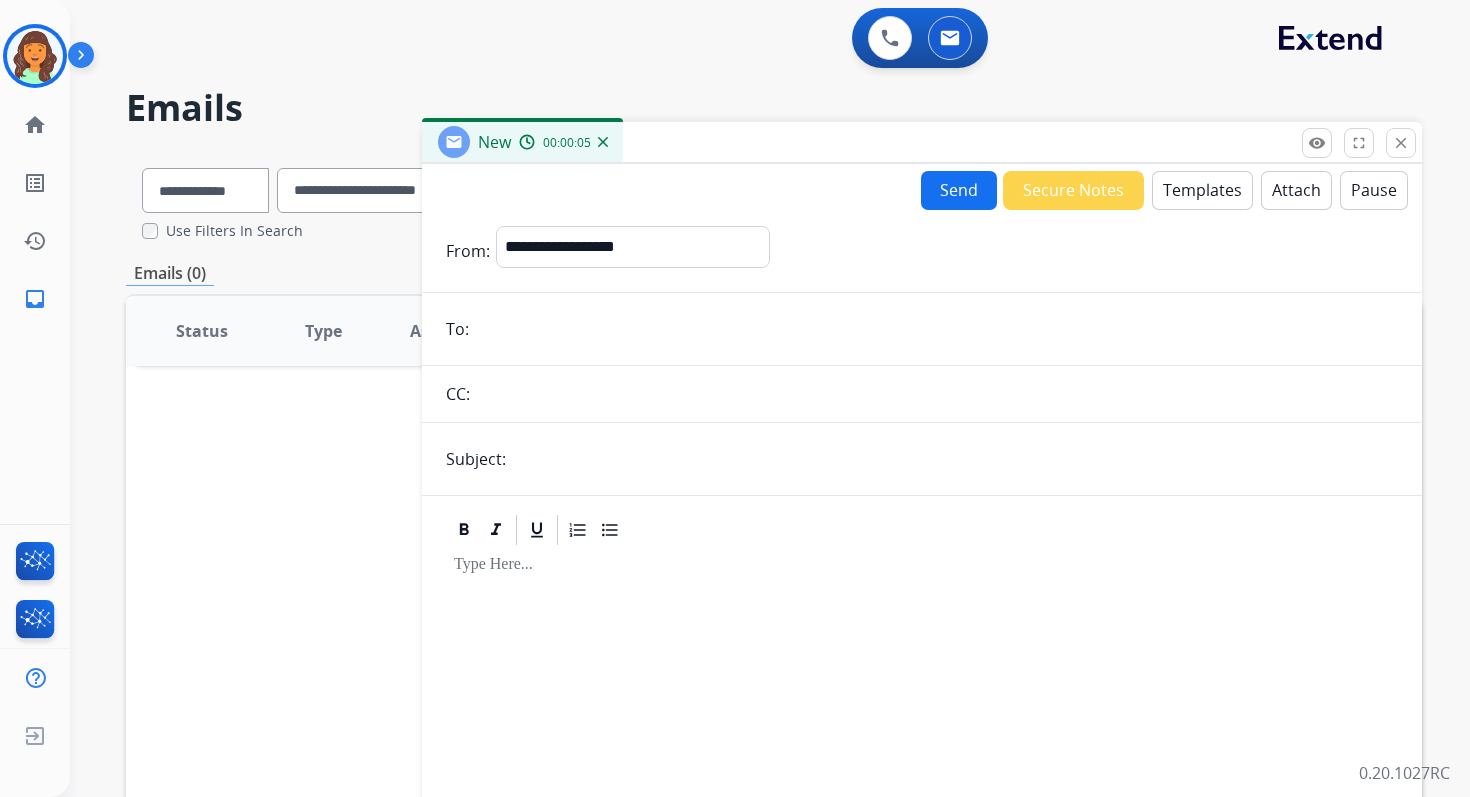 click at bounding box center [955, 459] 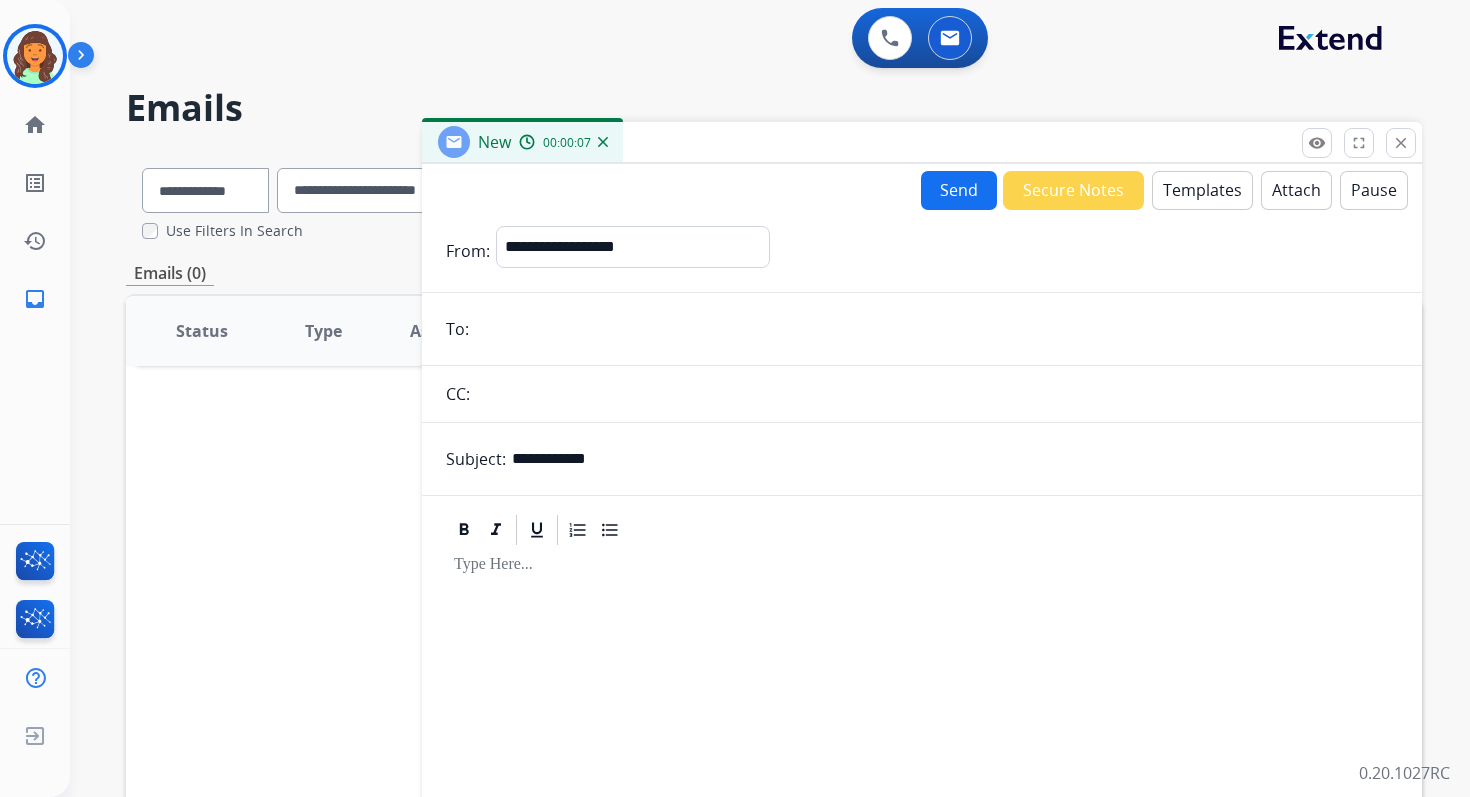 click on "Templates" at bounding box center [1202, 190] 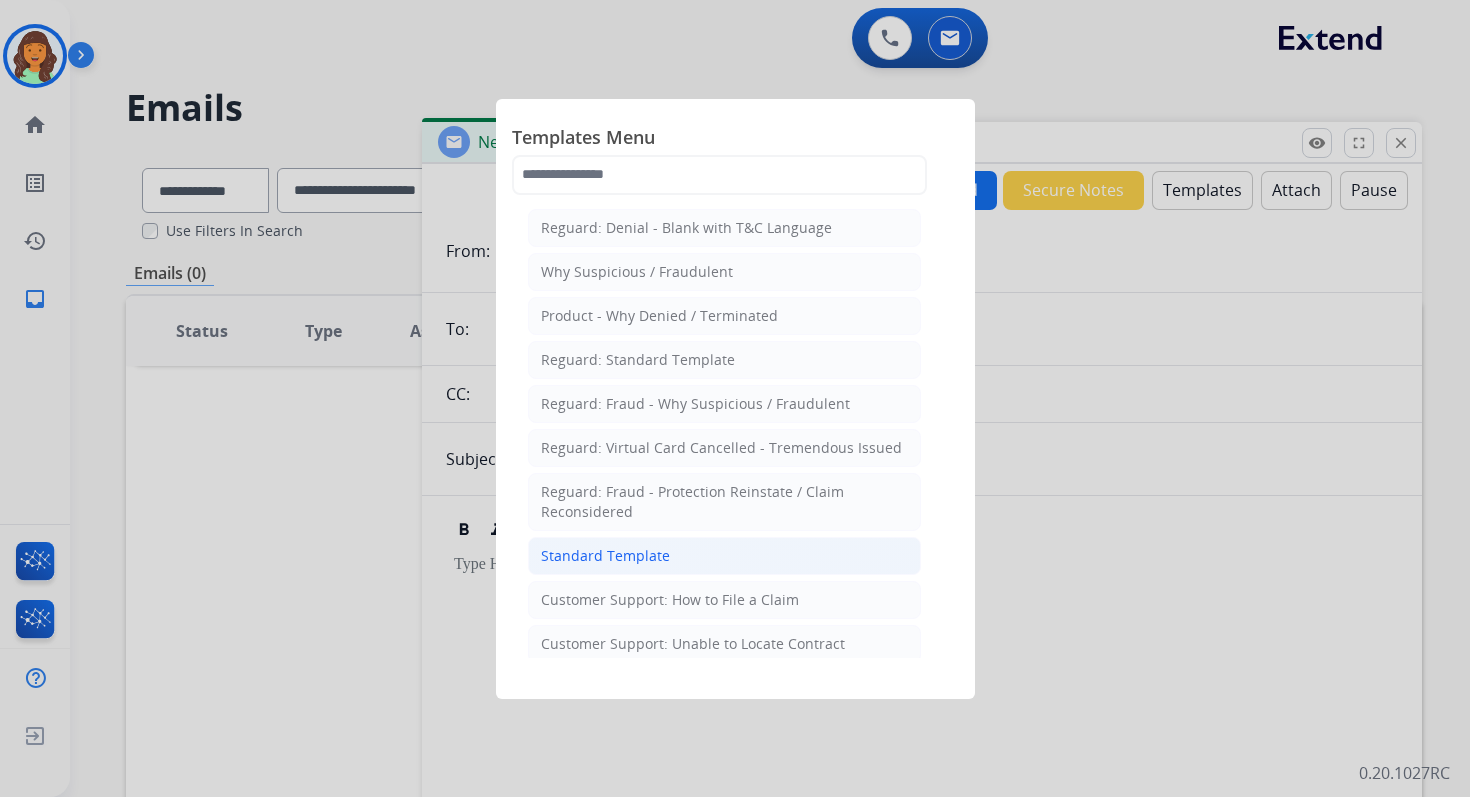 click on "Standard Template" 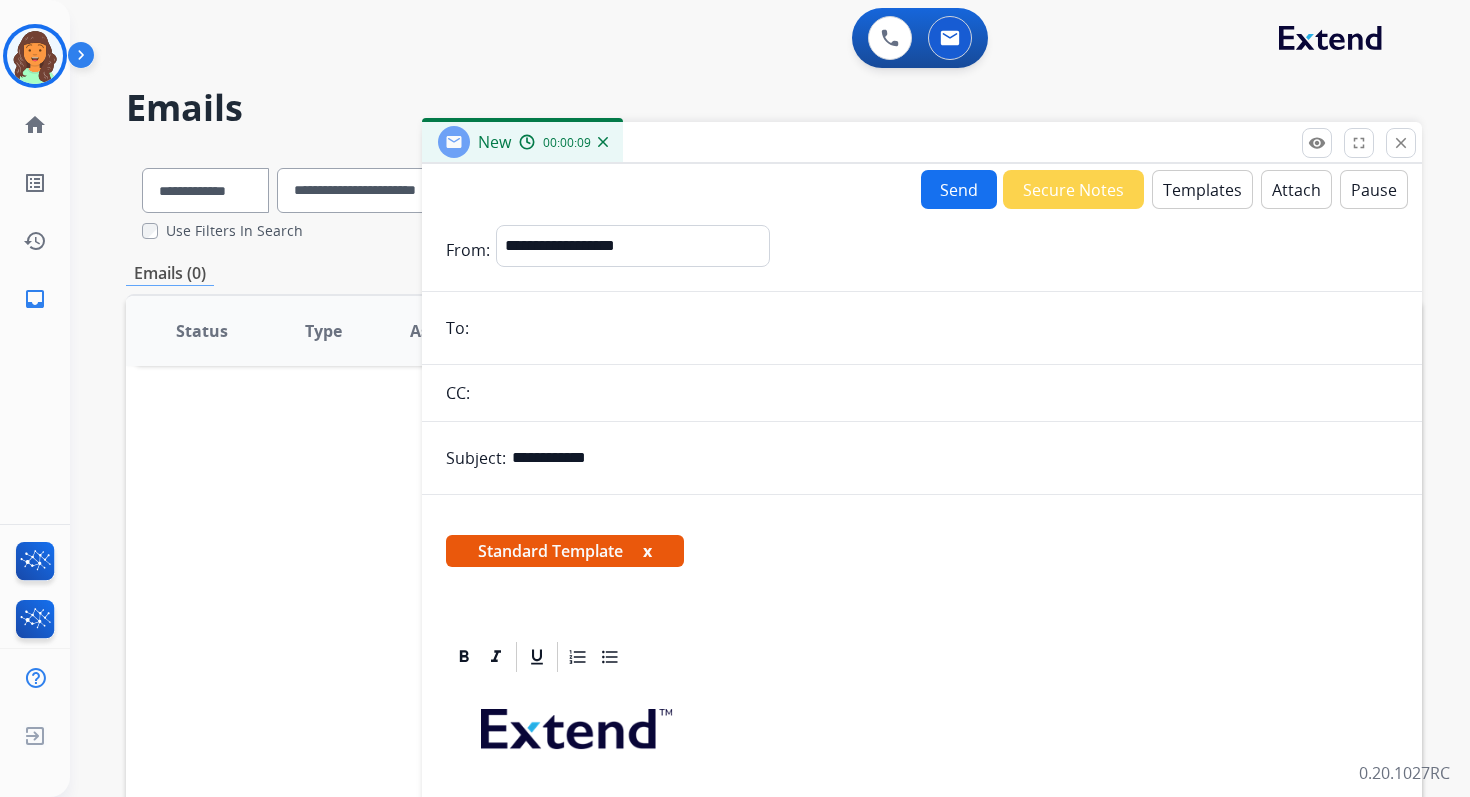 click on "**********" at bounding box center (955, 458) 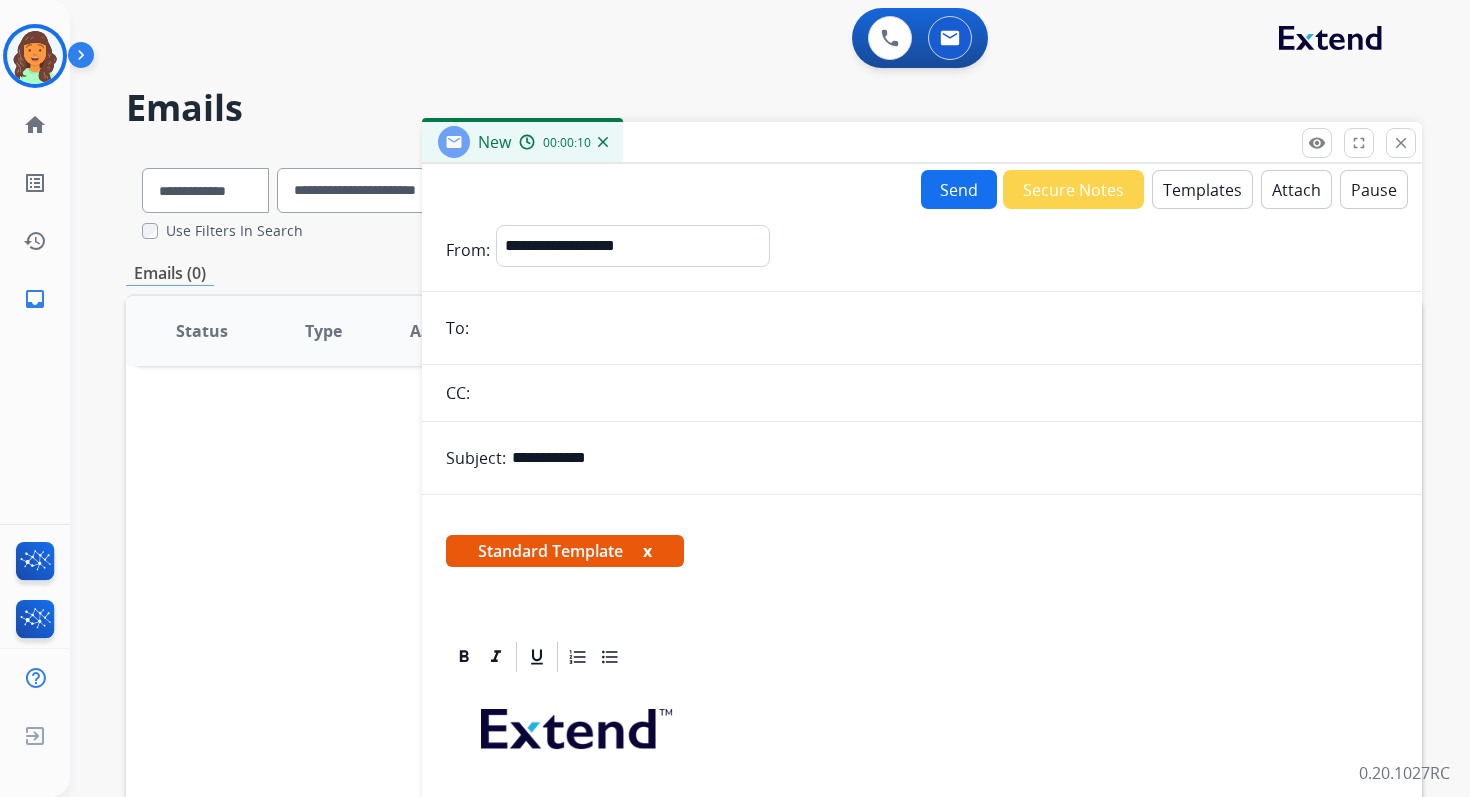 type on "**********" 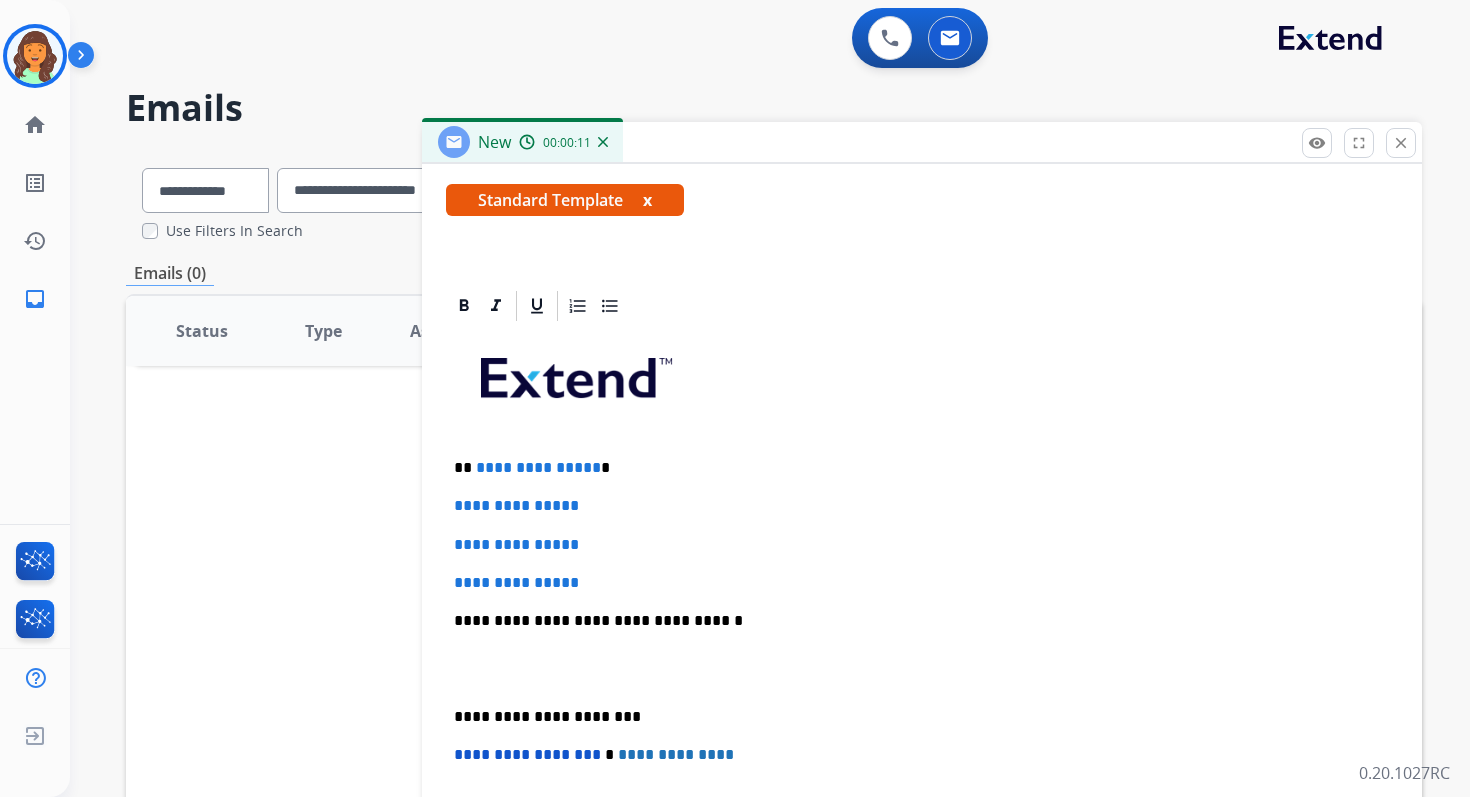 scroll, scrollTop: 360, scrollLeft: 0, axis: vertical 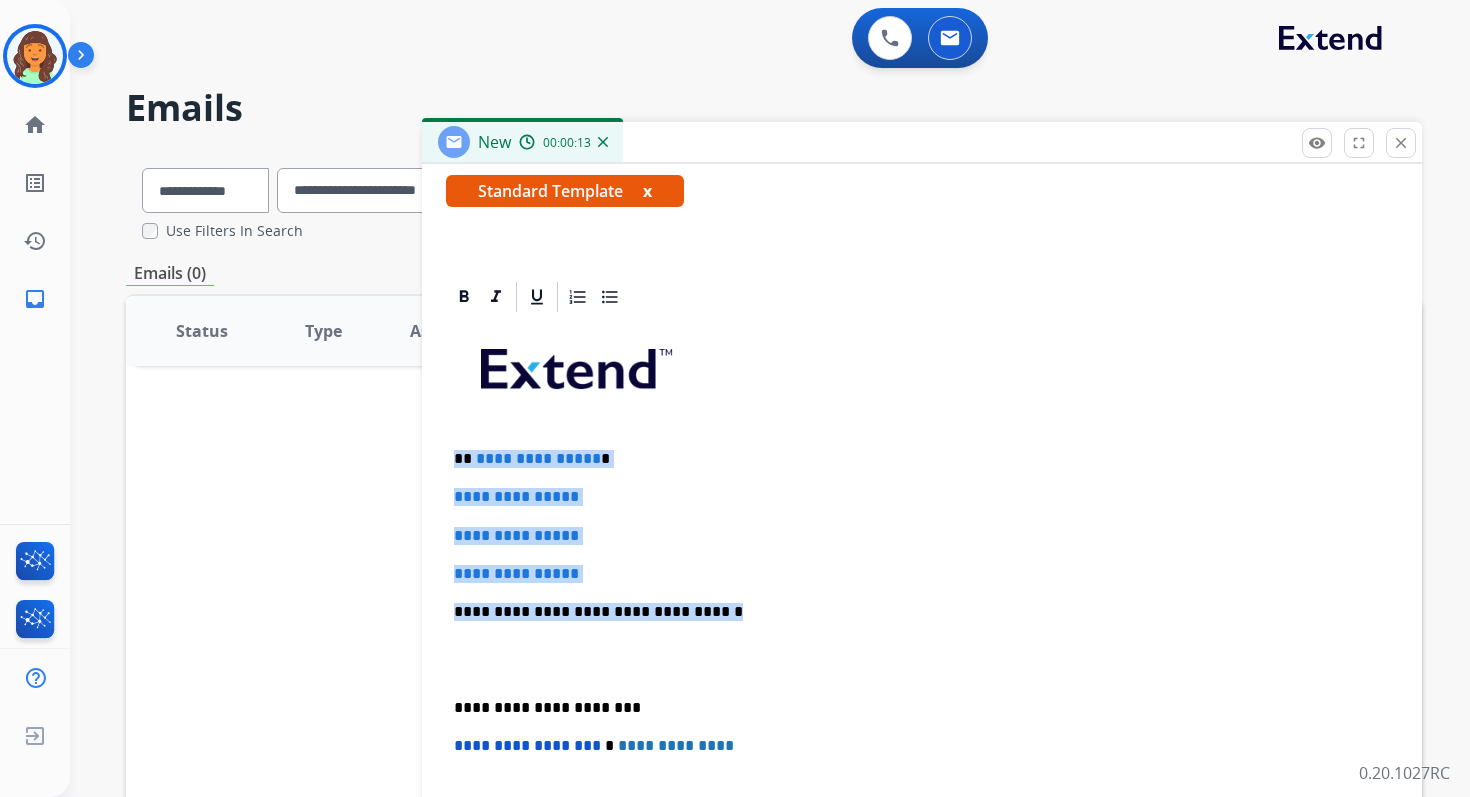 drag, startPoint x: 458, startPoint y: 456, endPoint x: 717, endPoint y: 615, distance: 303.91116 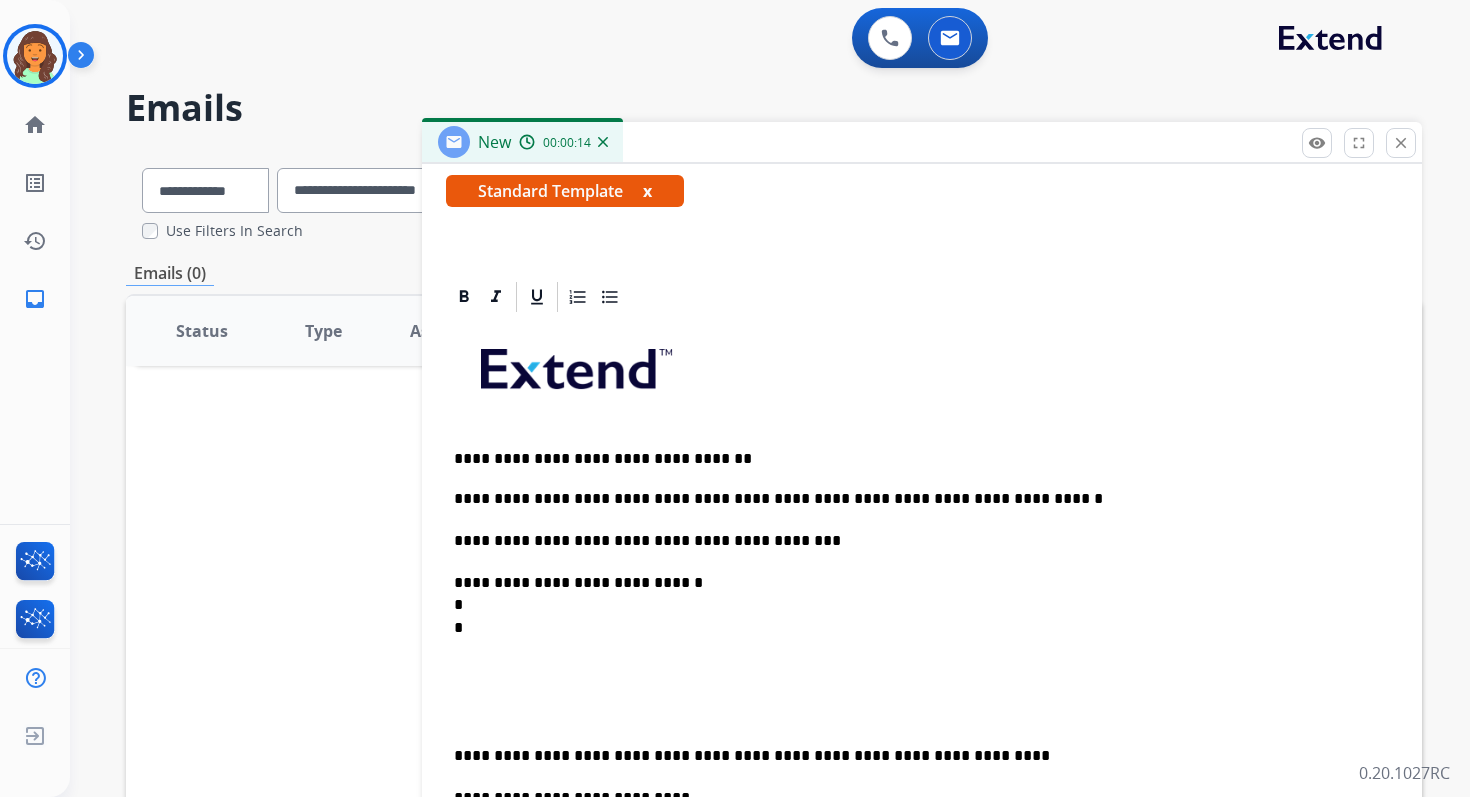 click on "**********" at bounding box center (914, 459) 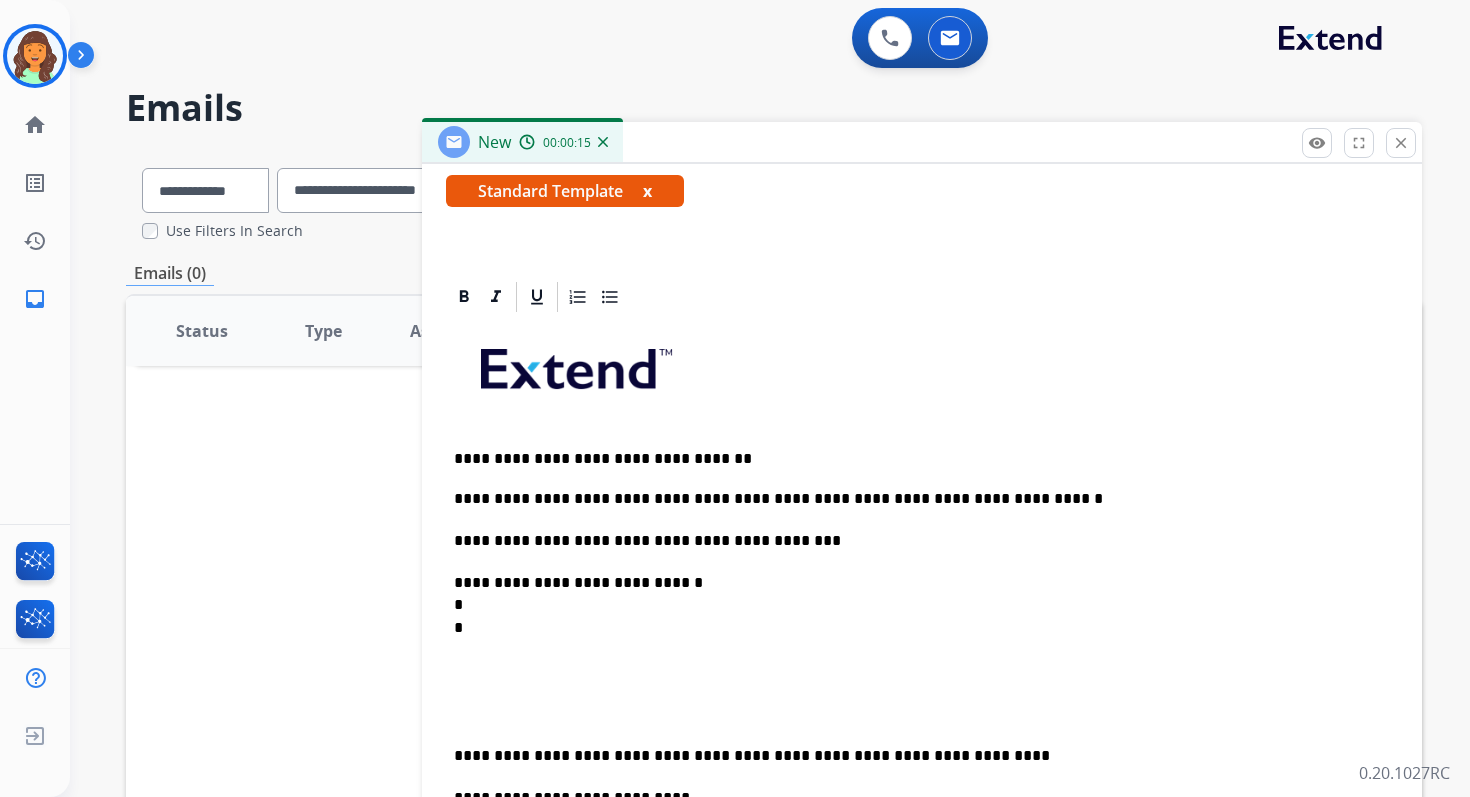 type 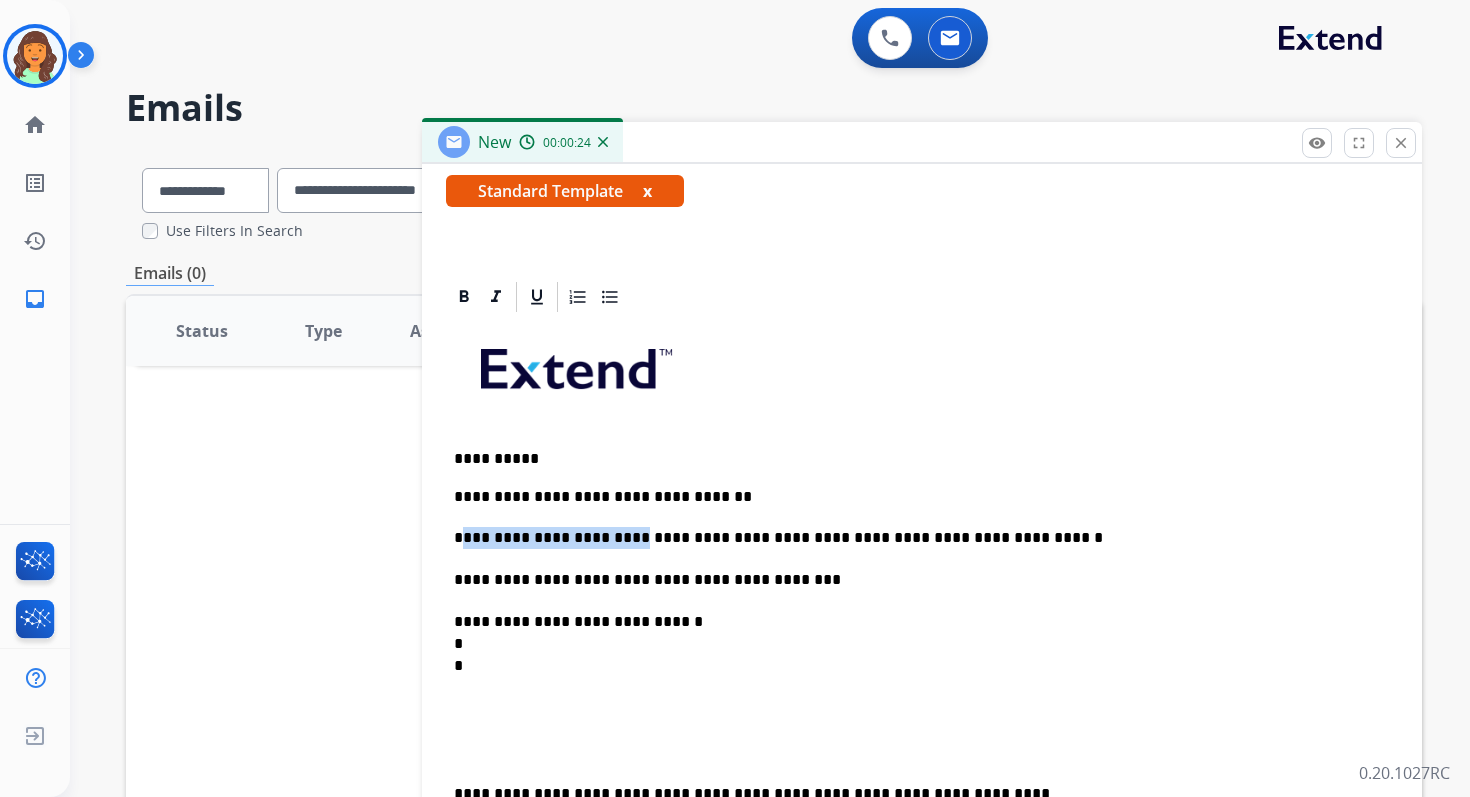 drag, startPoint x: 630, startPoint y: 539, endPoint x: 463, endPoint y: 544, distance: 167.07483 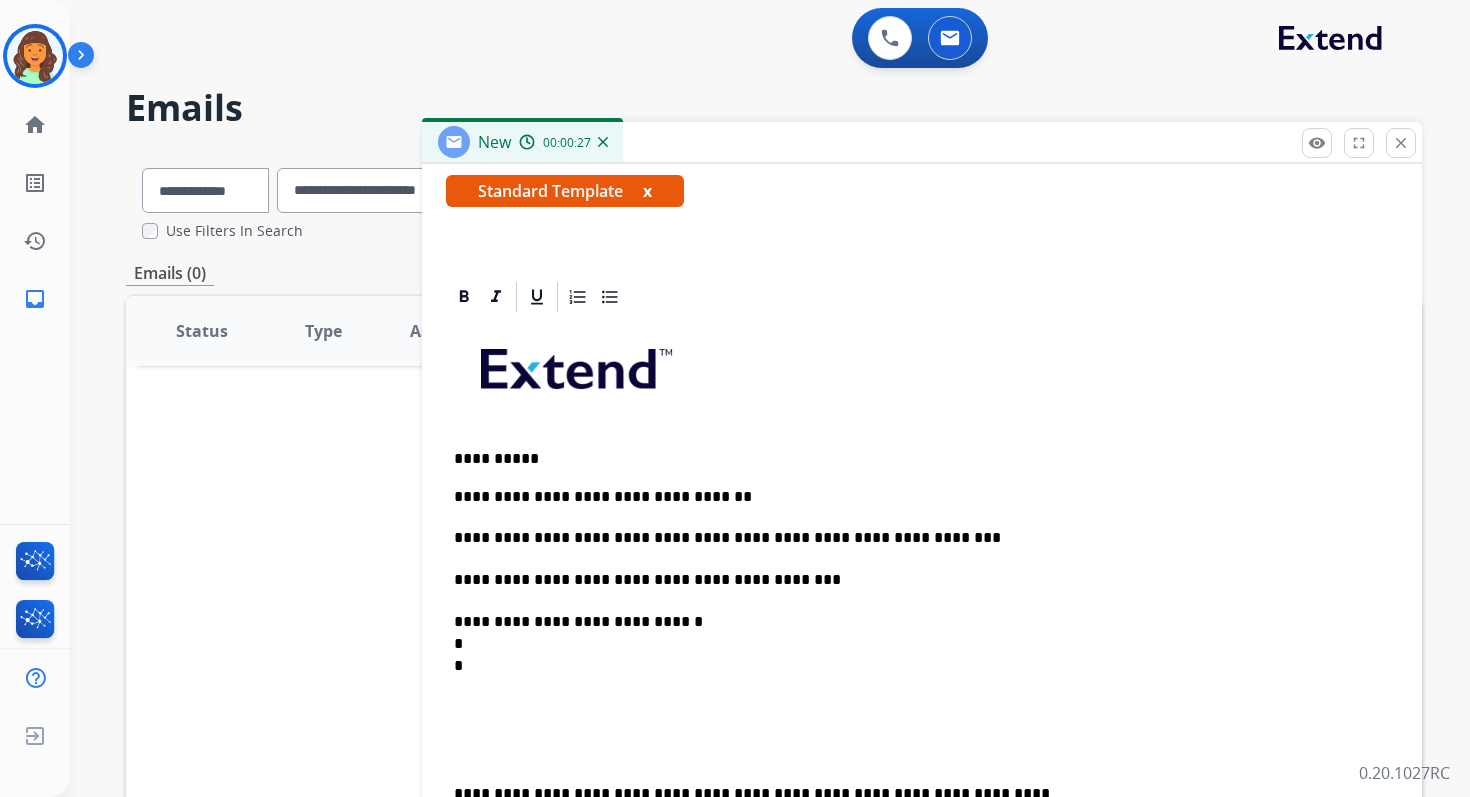 click on "**********" at bounding box center (914, 666) 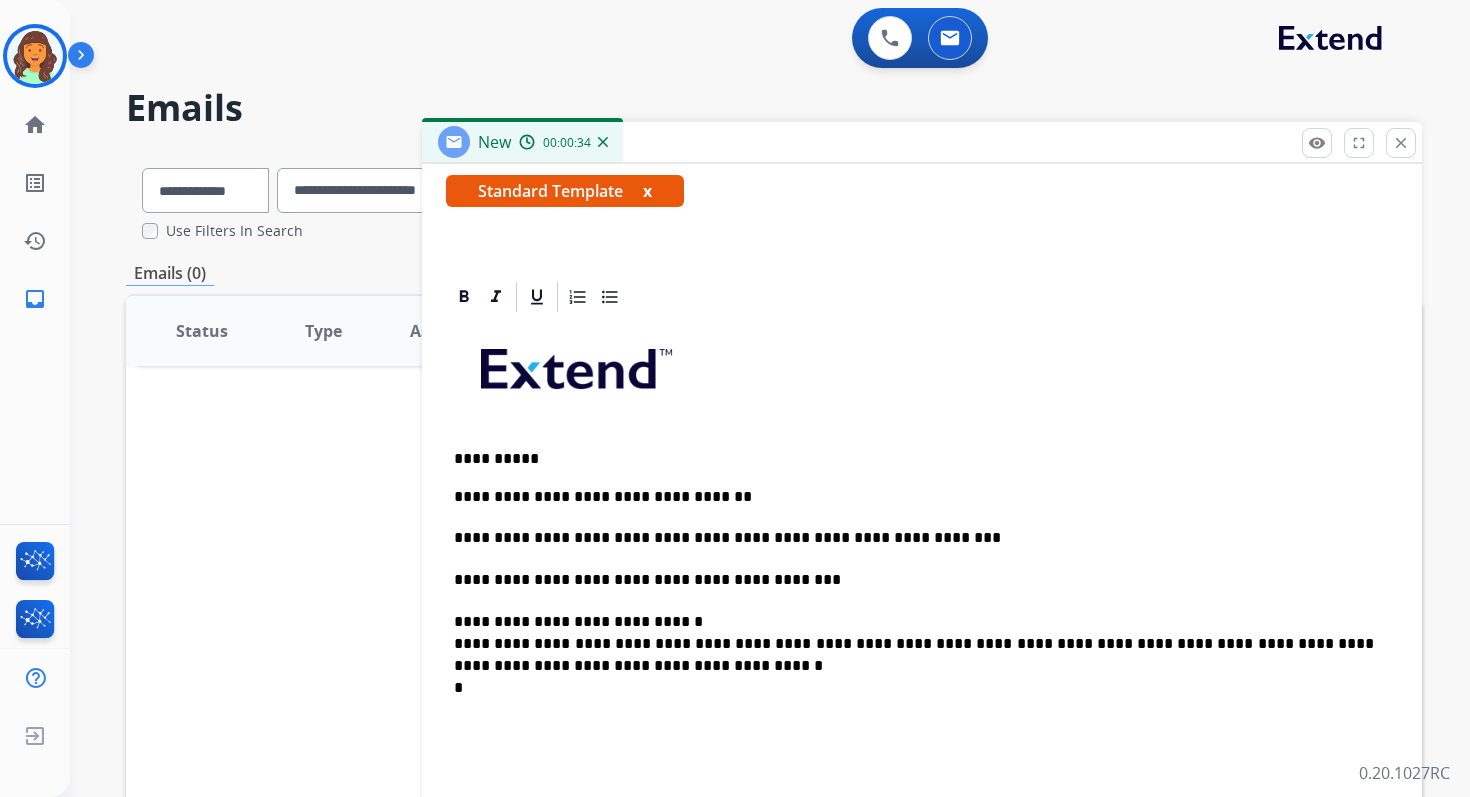 click on "**********" at bounding box center (914, 677) 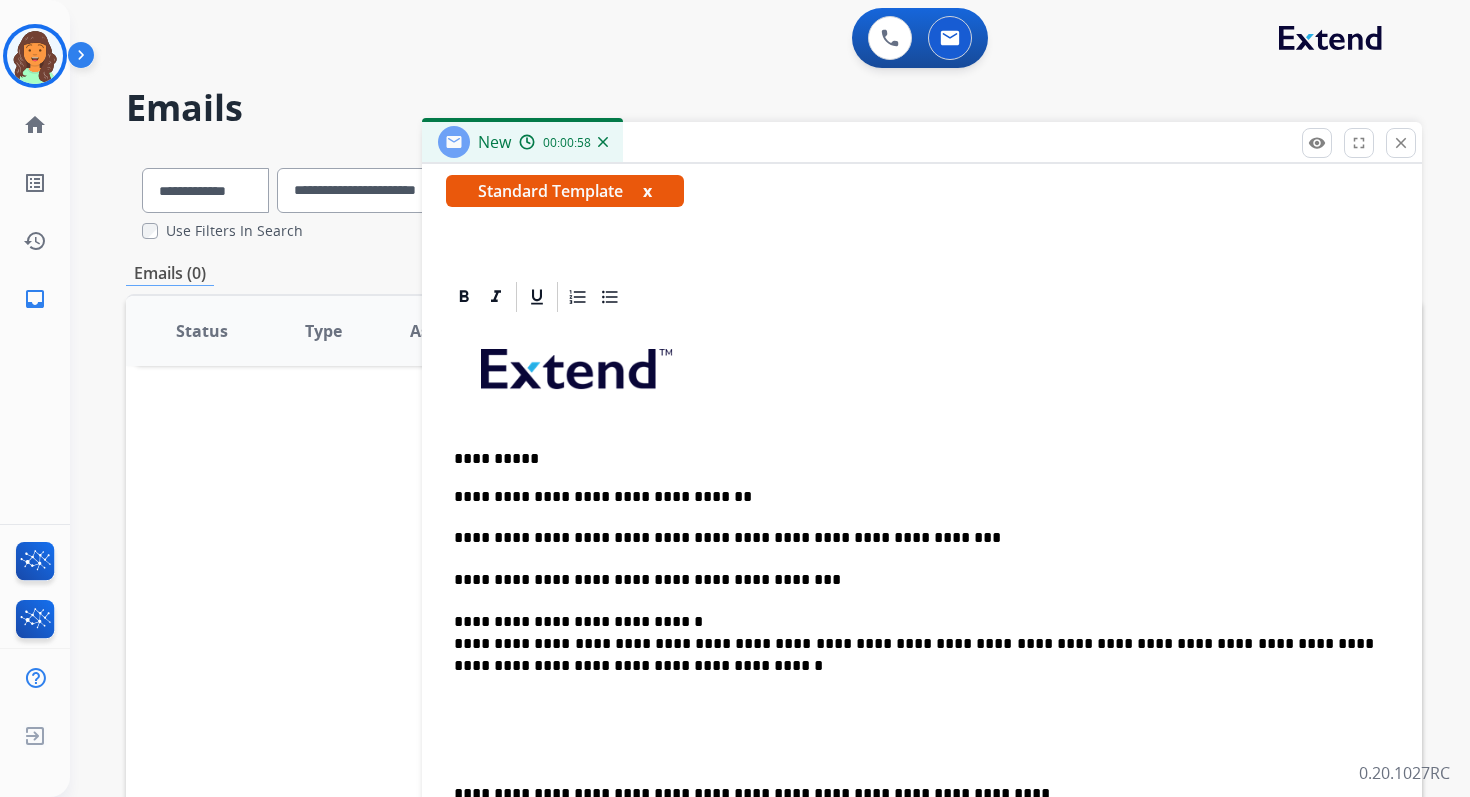 click on "**********" at bounding box center (914, 580) 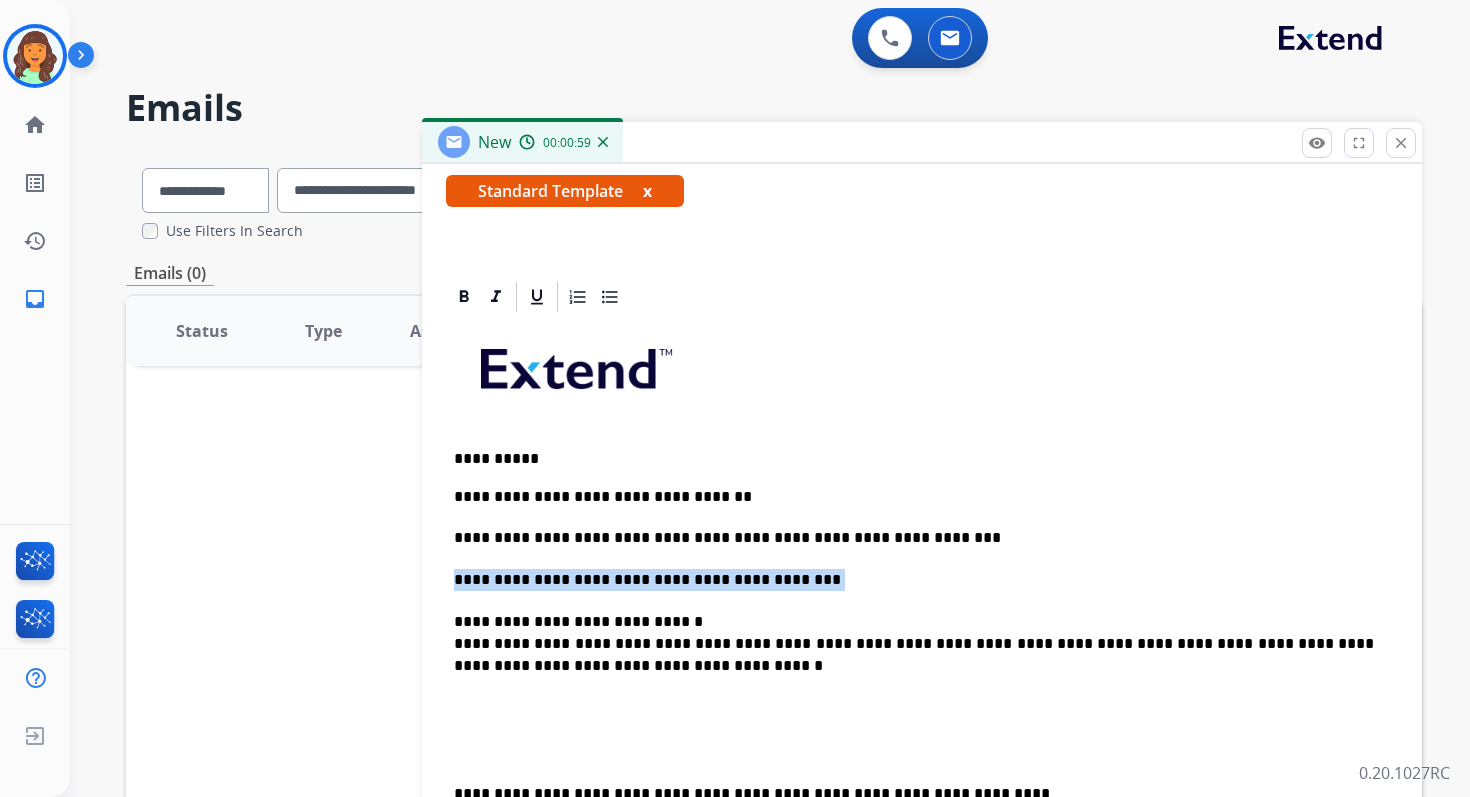 drag, startPoint x: 789, startPoint y: 578, endPoint x: 481, endPoint y: 567, distance: 308.19638 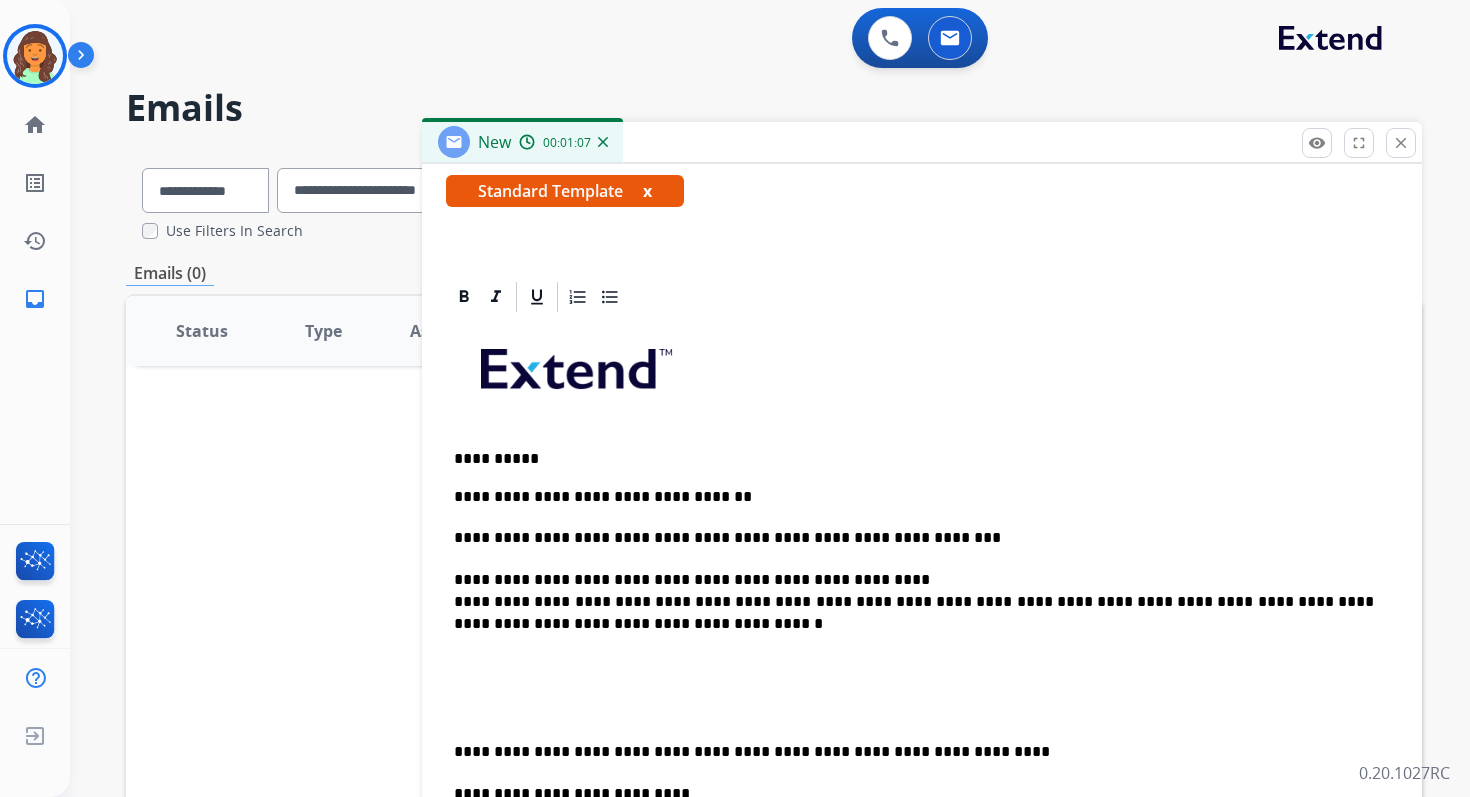 click on "**********" at bounding box center (914, 624) 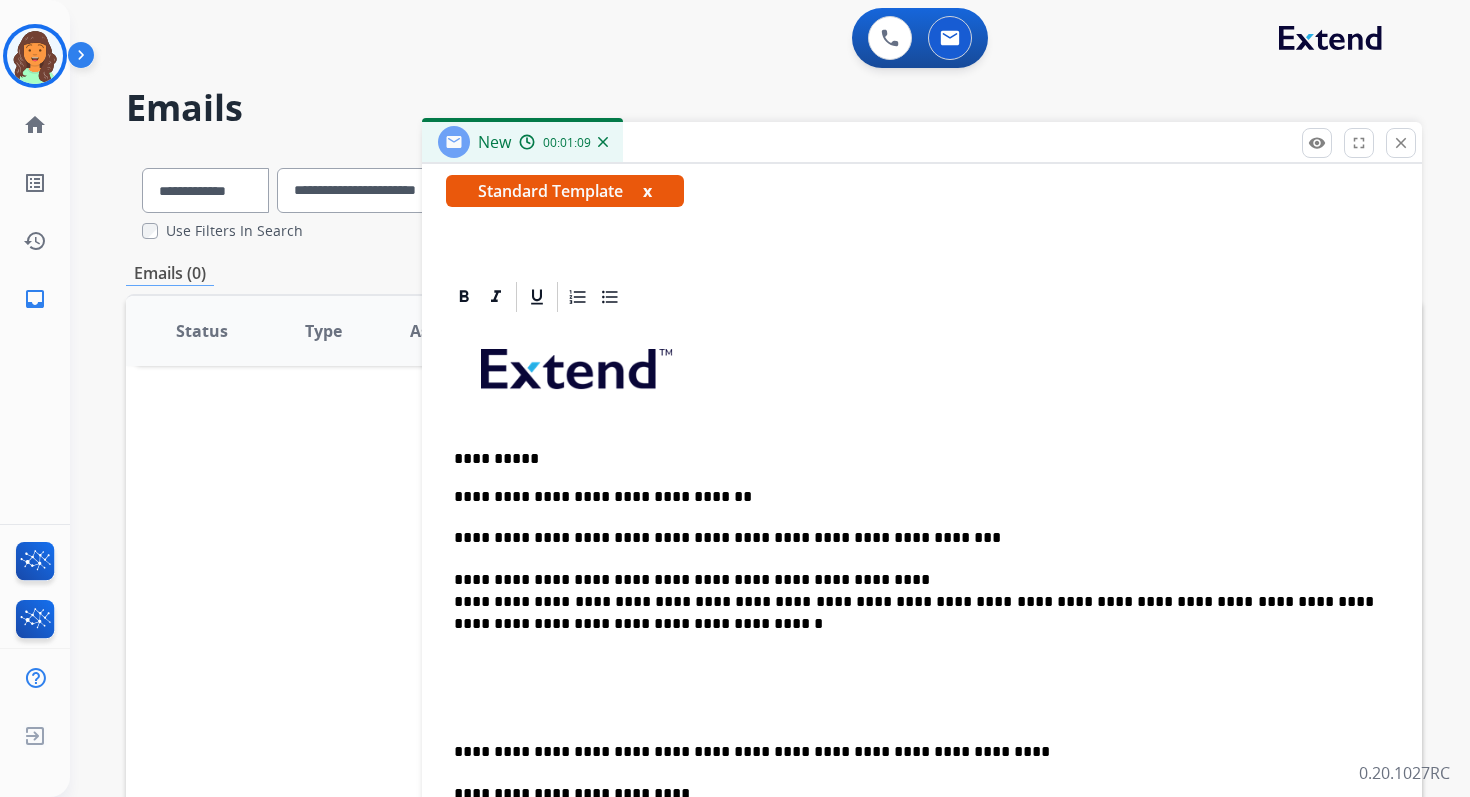 click on "**********" at bounding box center [914, 624] 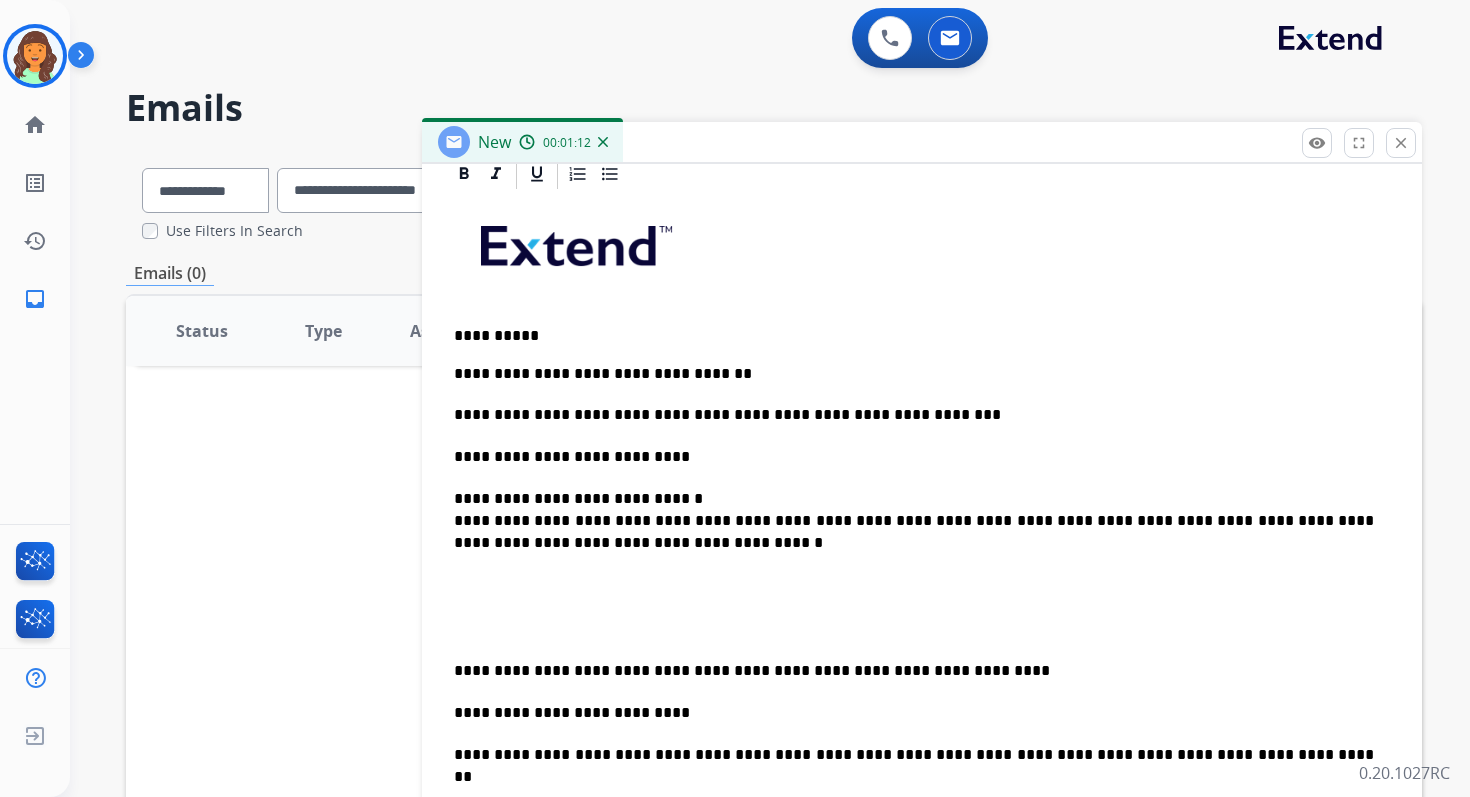 scroll, scrollTop: 532, scrollLeft: 0, axis: vertical 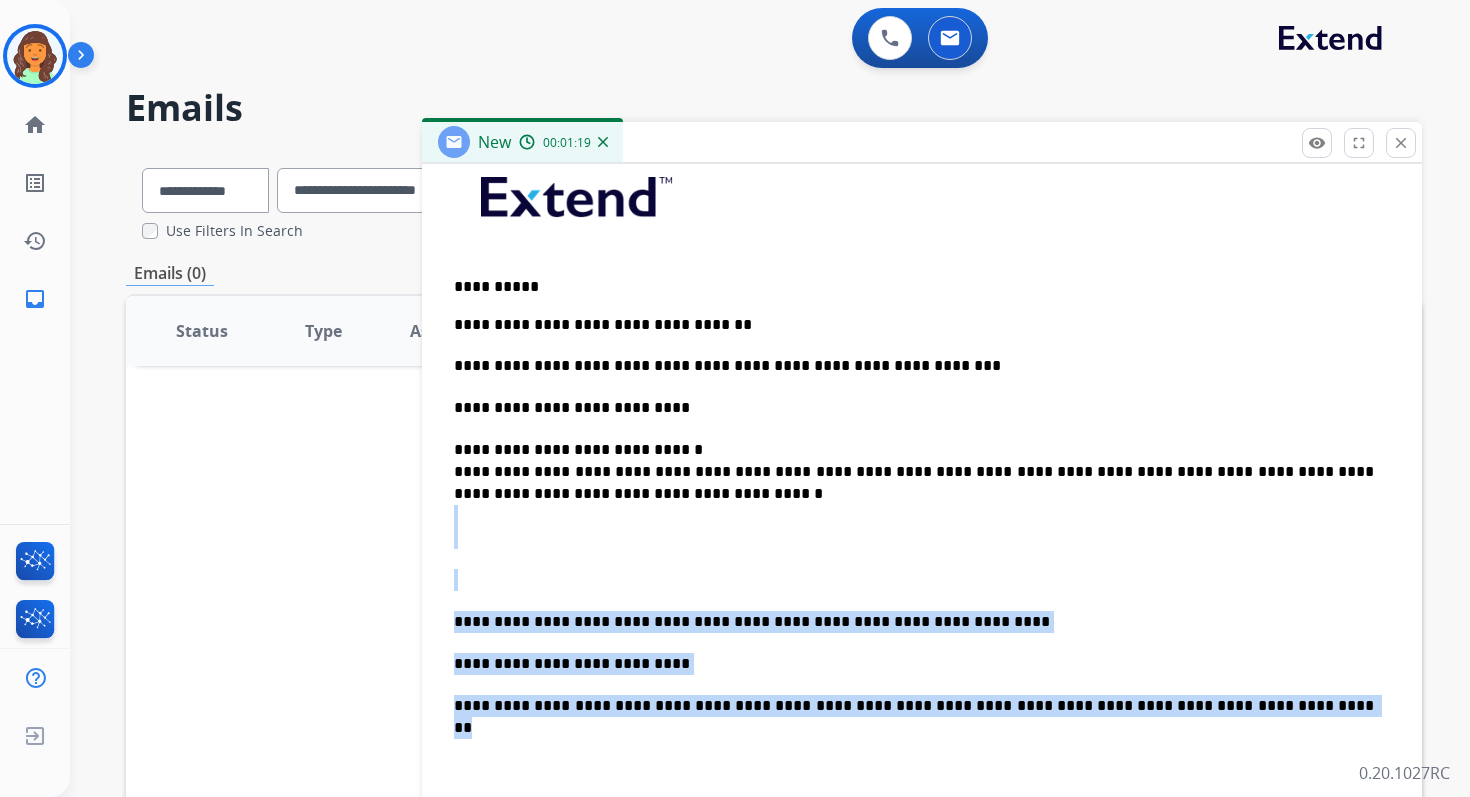 drag, startPoint x: 1194, startPoint y: 708, endPoint x: 436, endPoint y: 533, distance: 777.93896 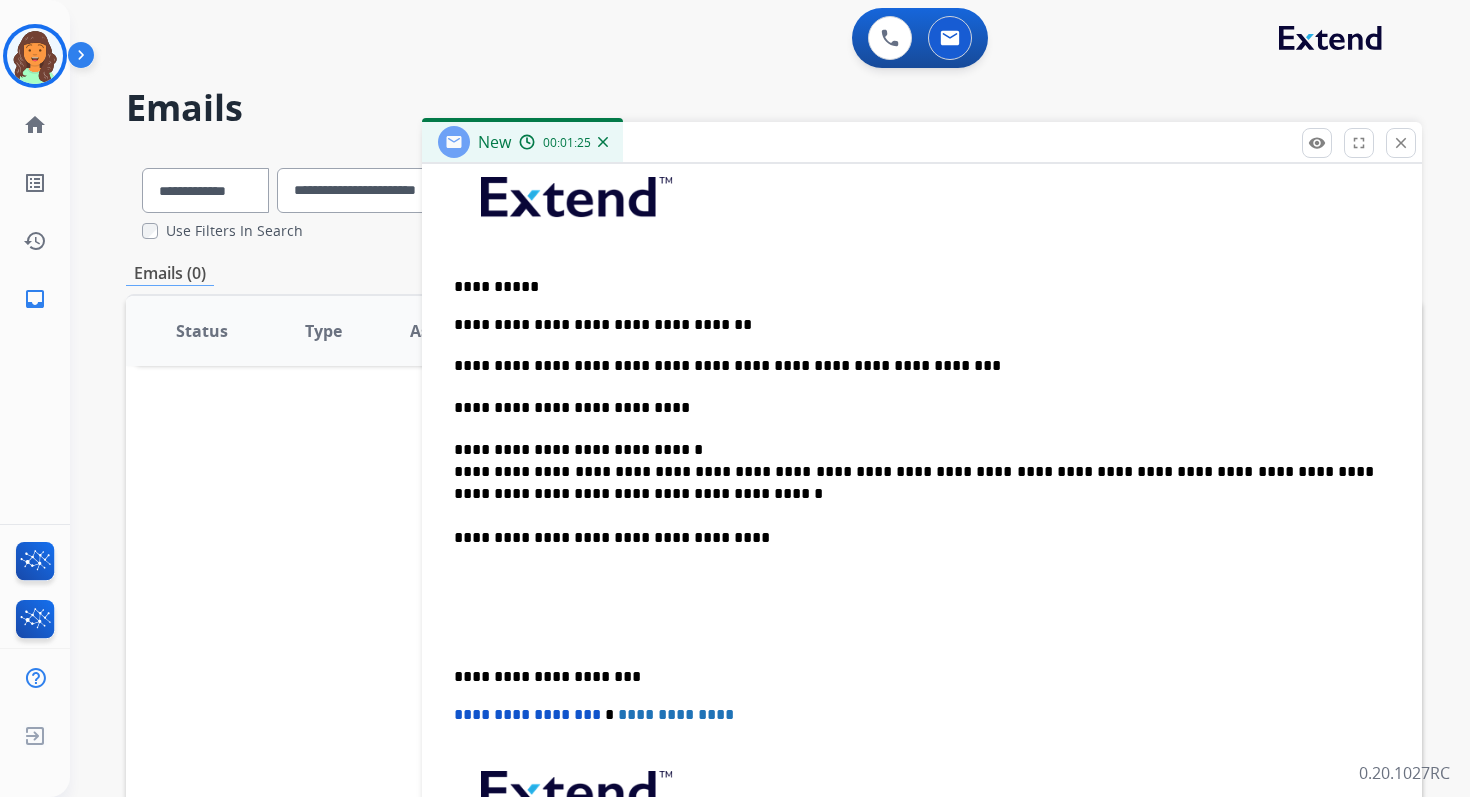 click at bounding box center (922, 629) 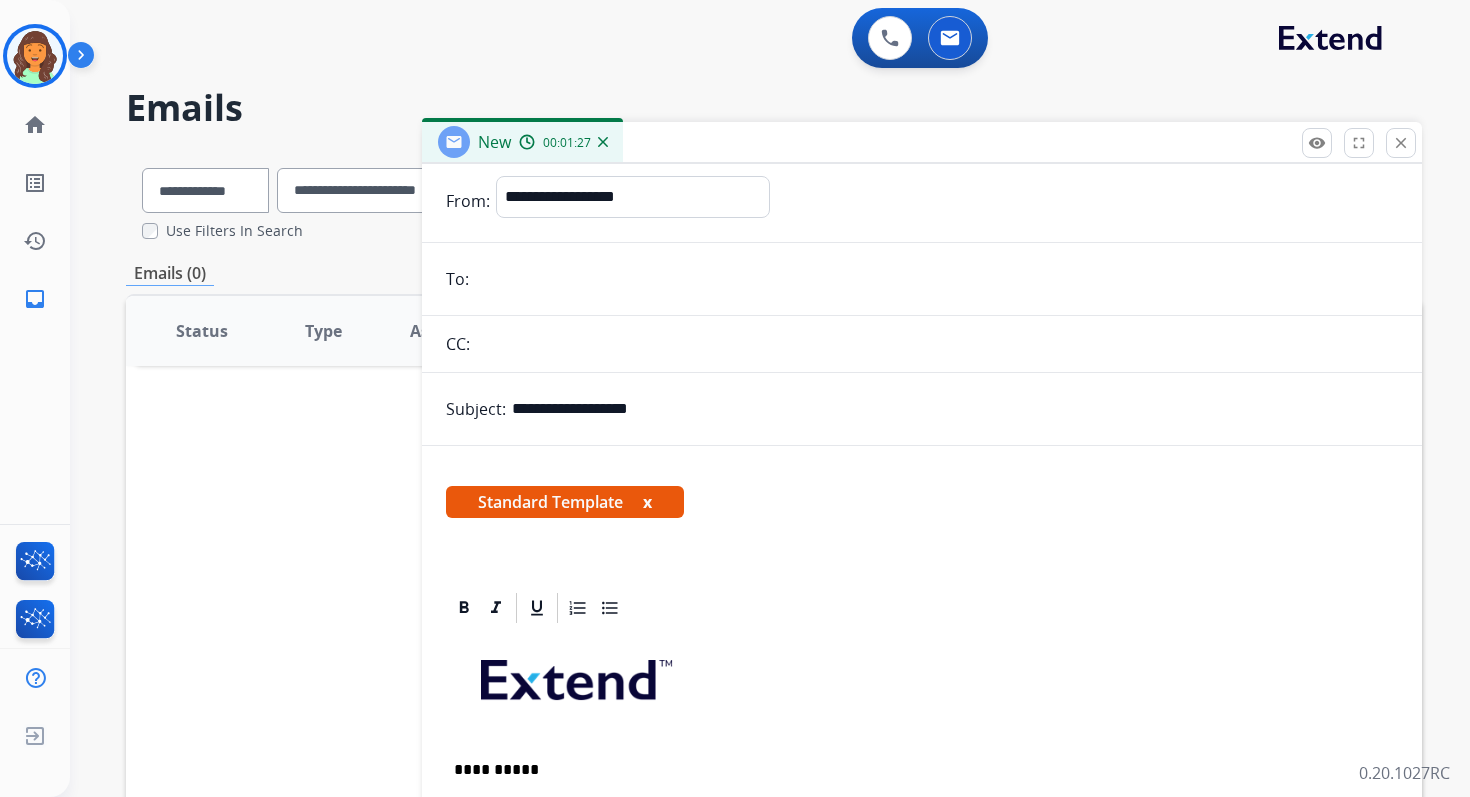 scroll, scrollTop: 0, scrollLeft: 0, axis: both 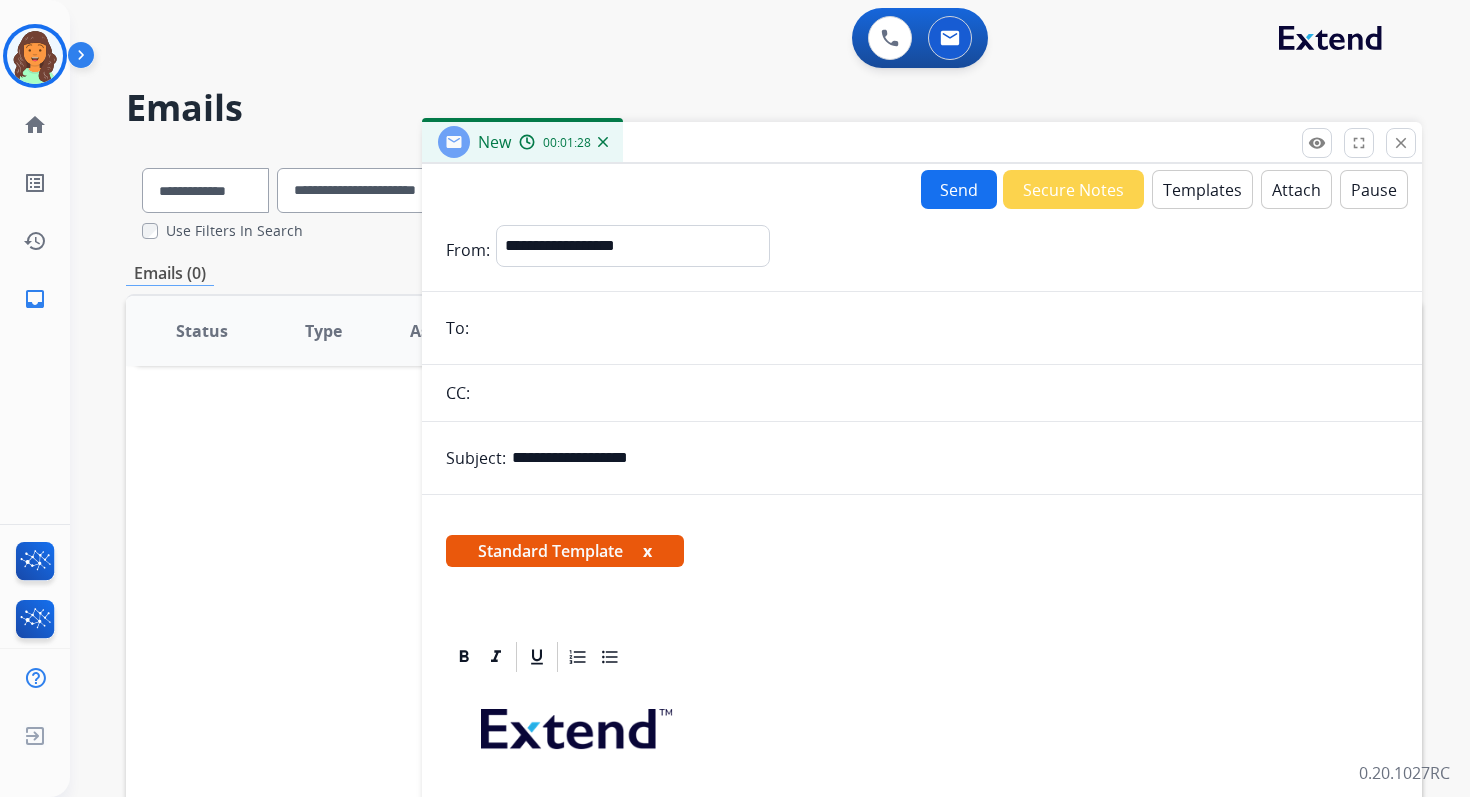 click on "Send" at bounding box center [959, 189] 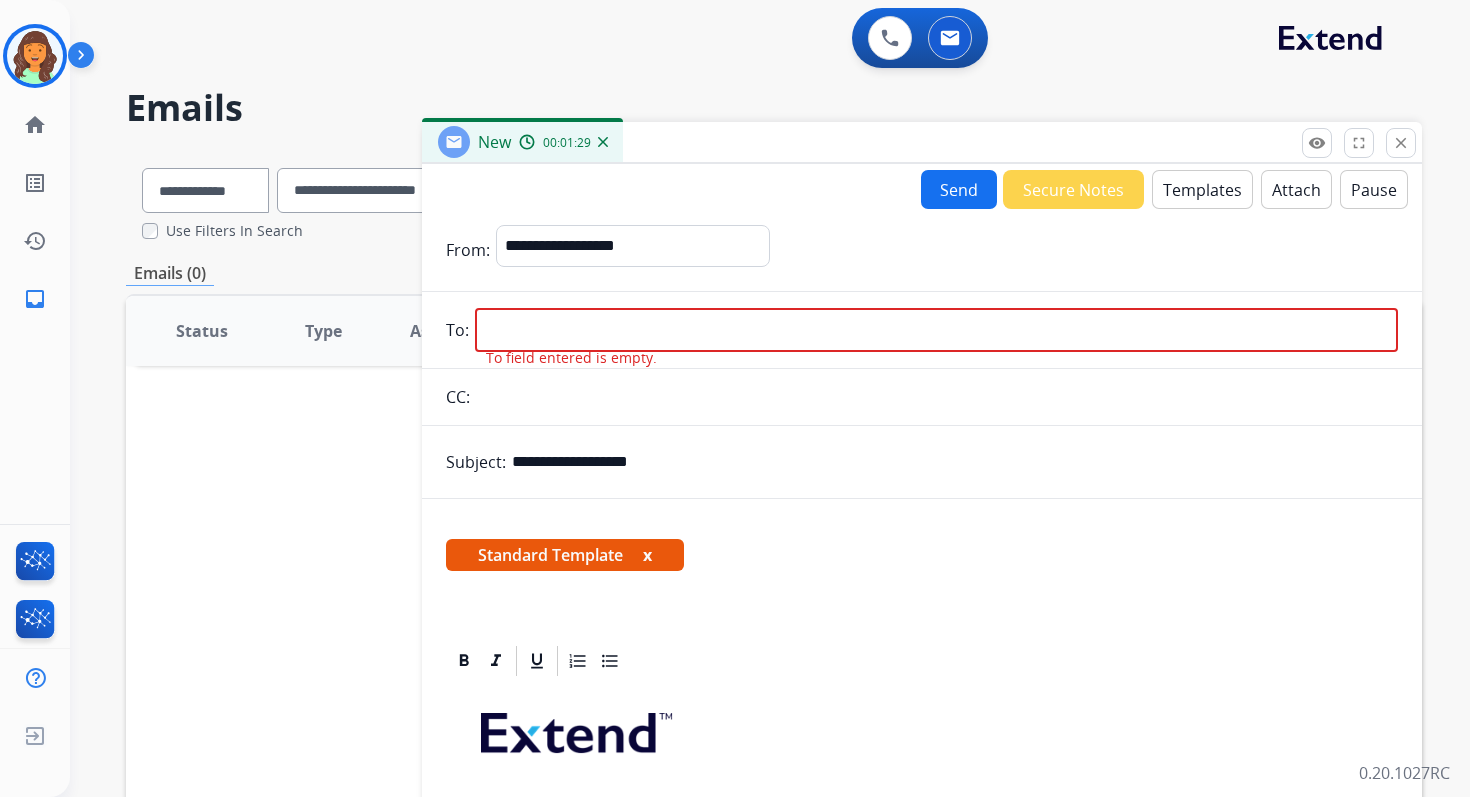 click on "**********" at bounding box center [477, 190] 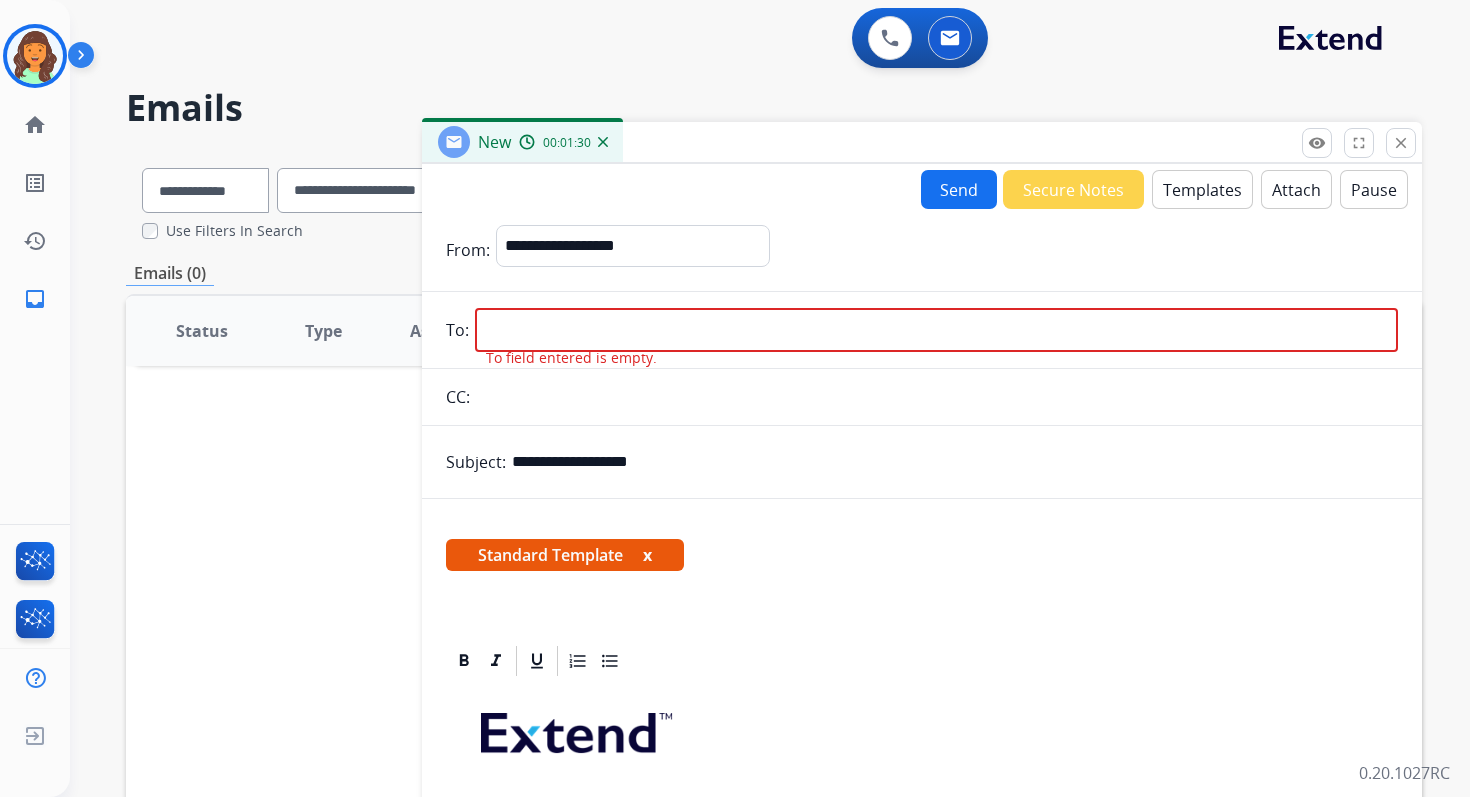 click on "**********" at bounding box center (922, 843) 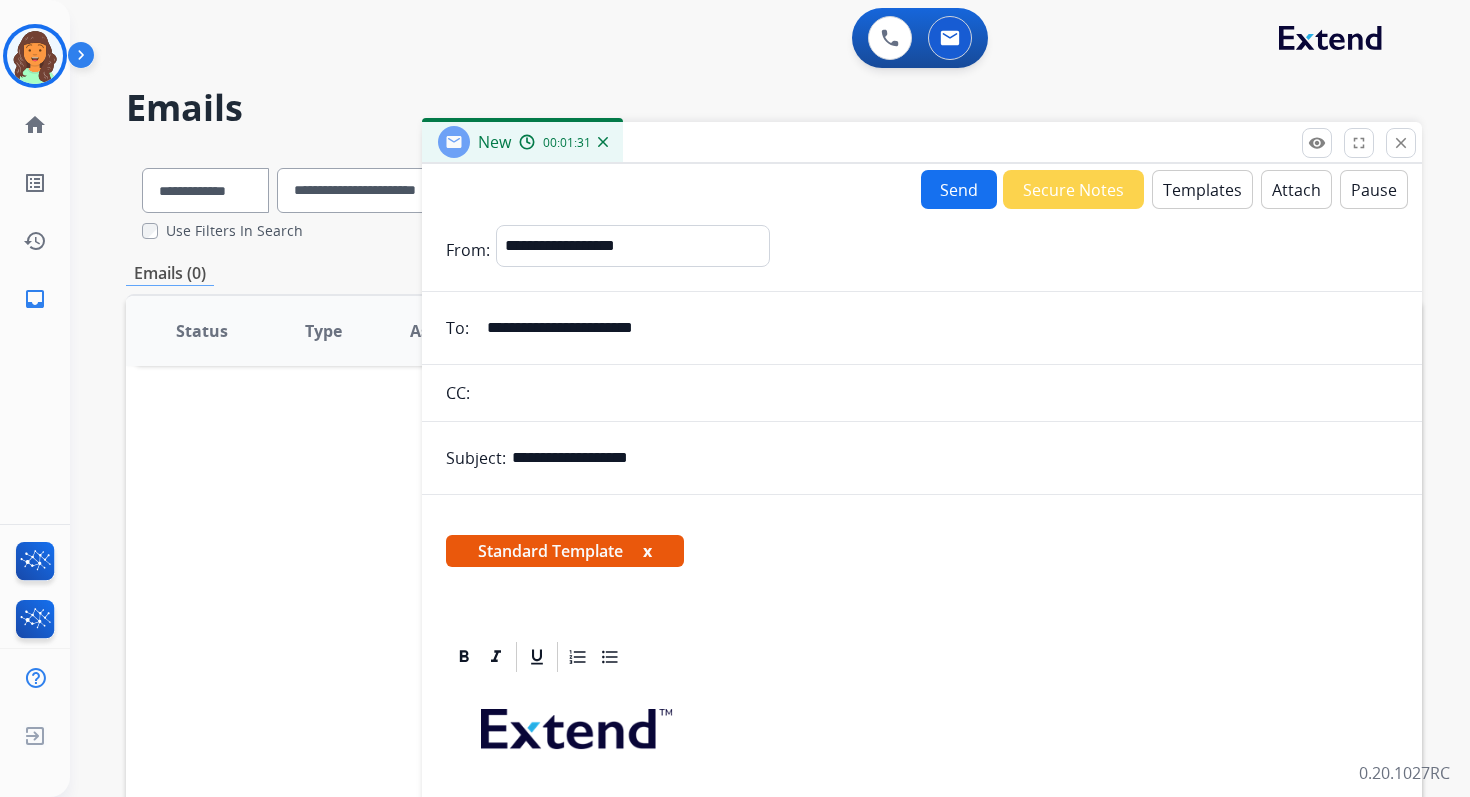 type on "**********" 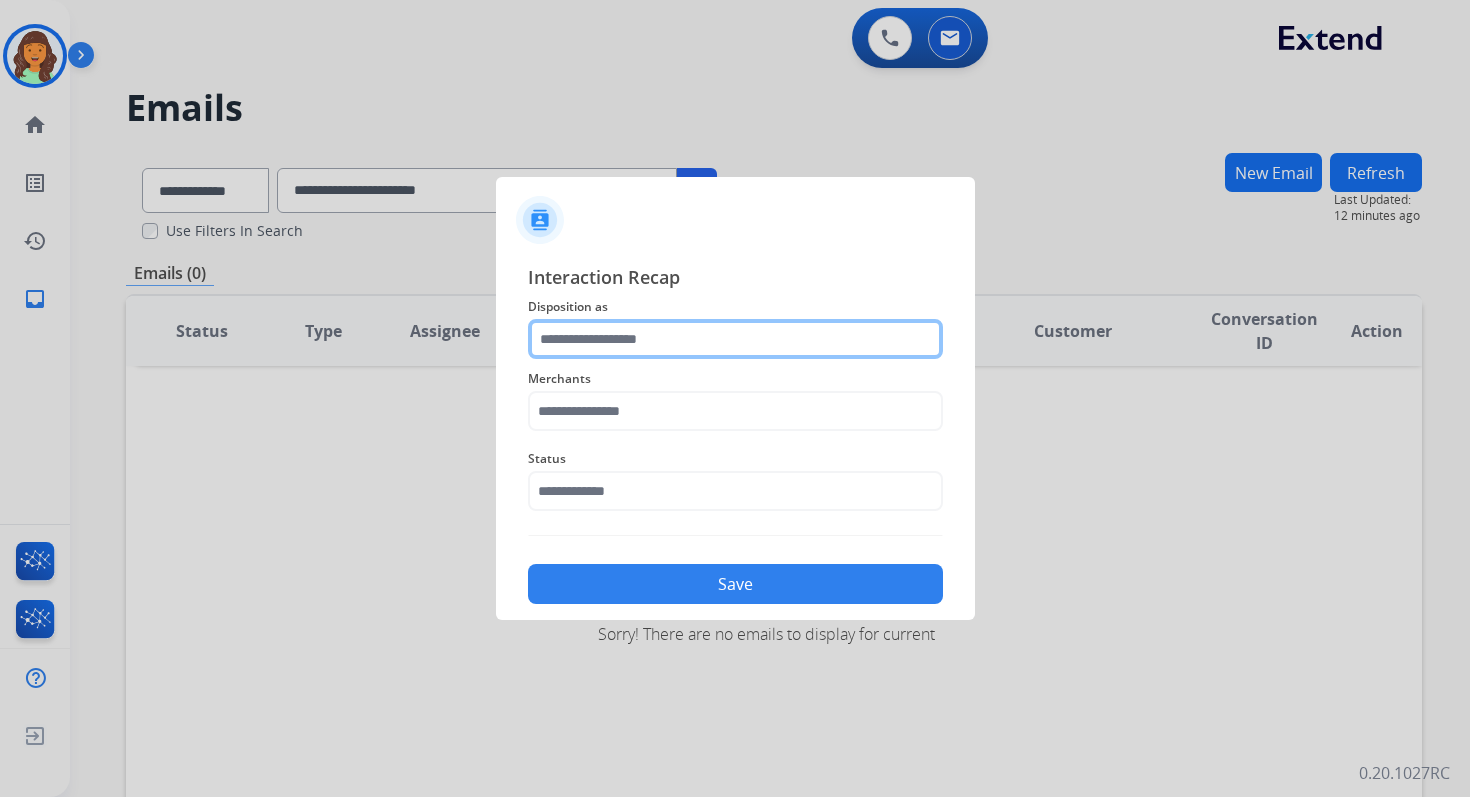 click 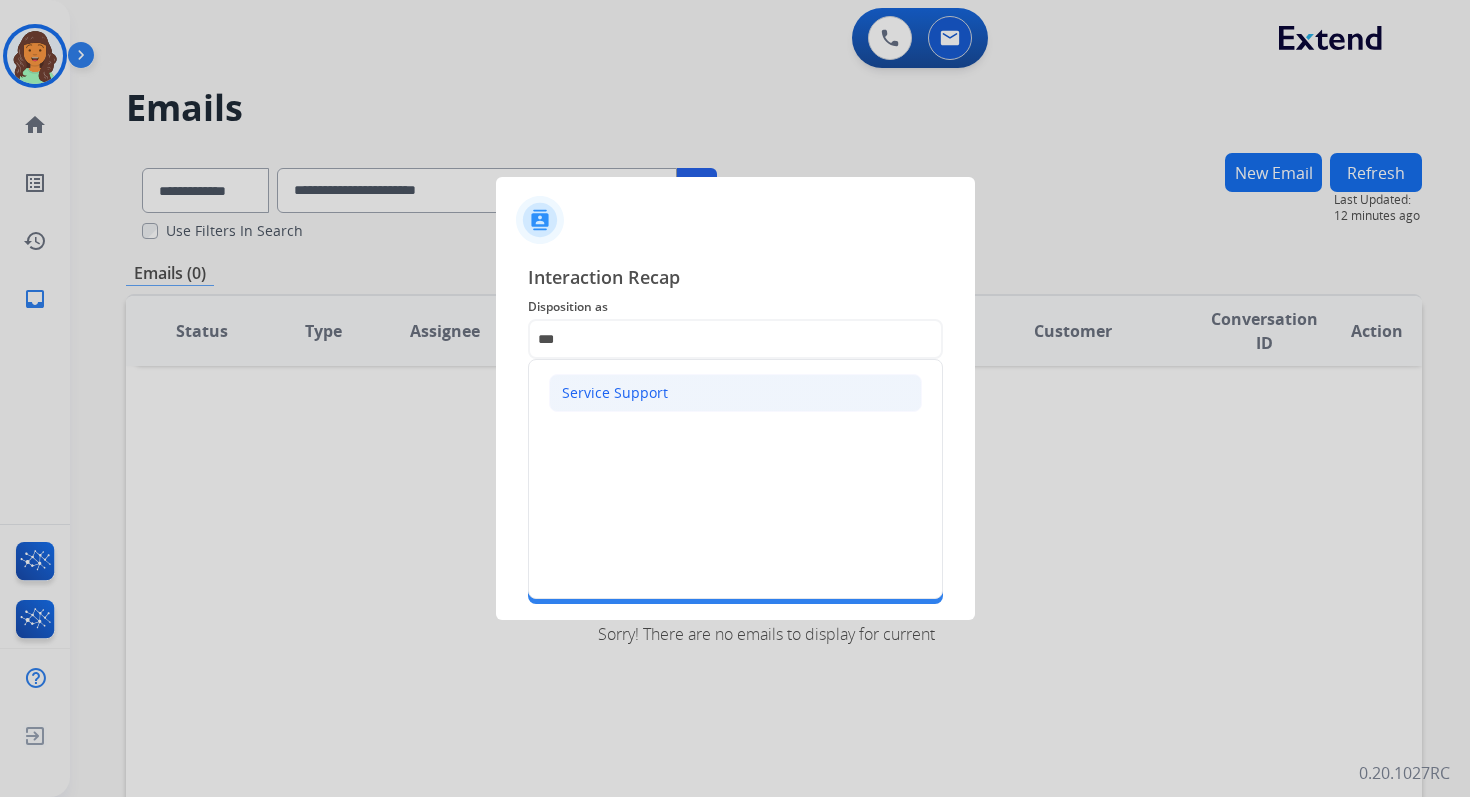 click on "Service Support" 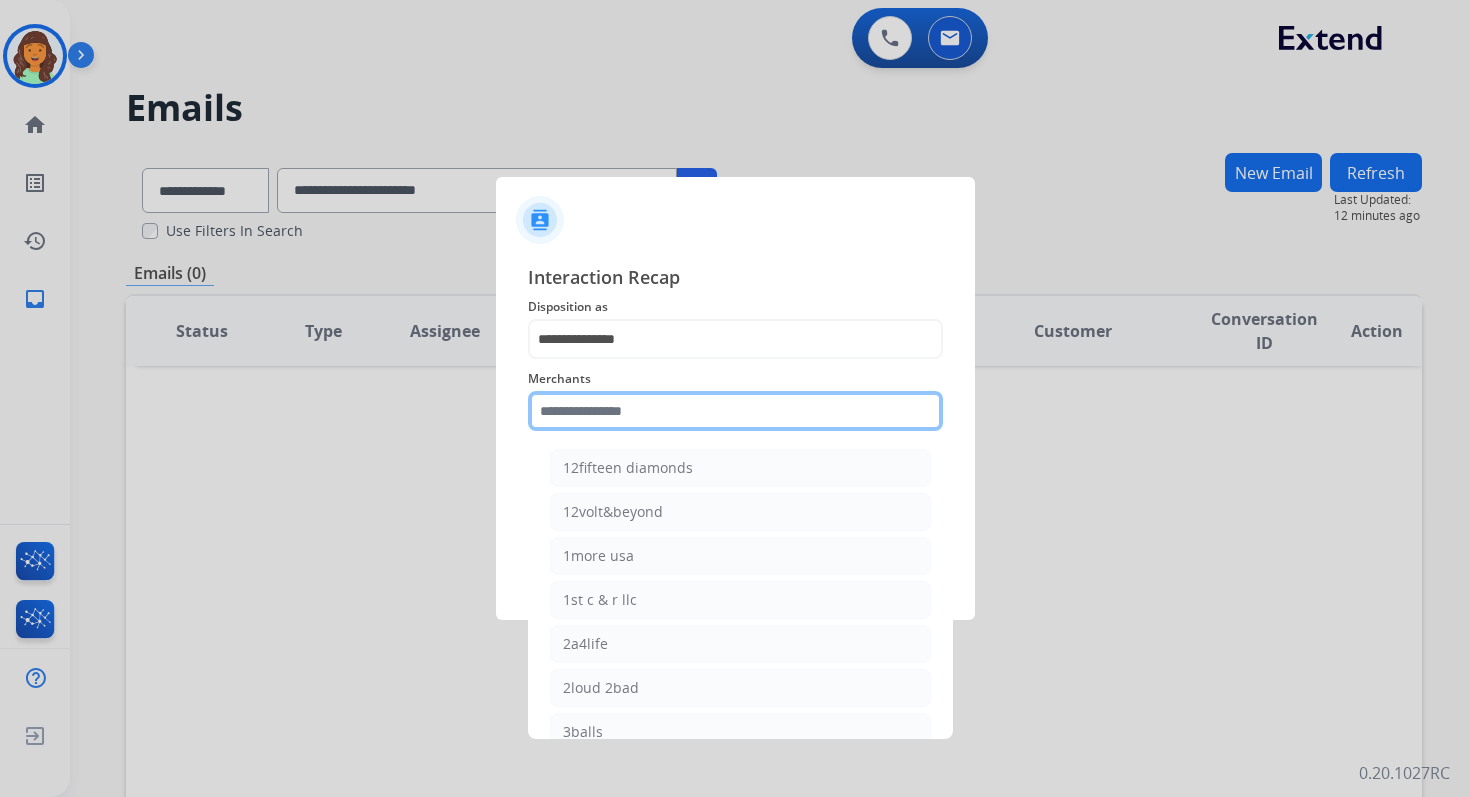 click 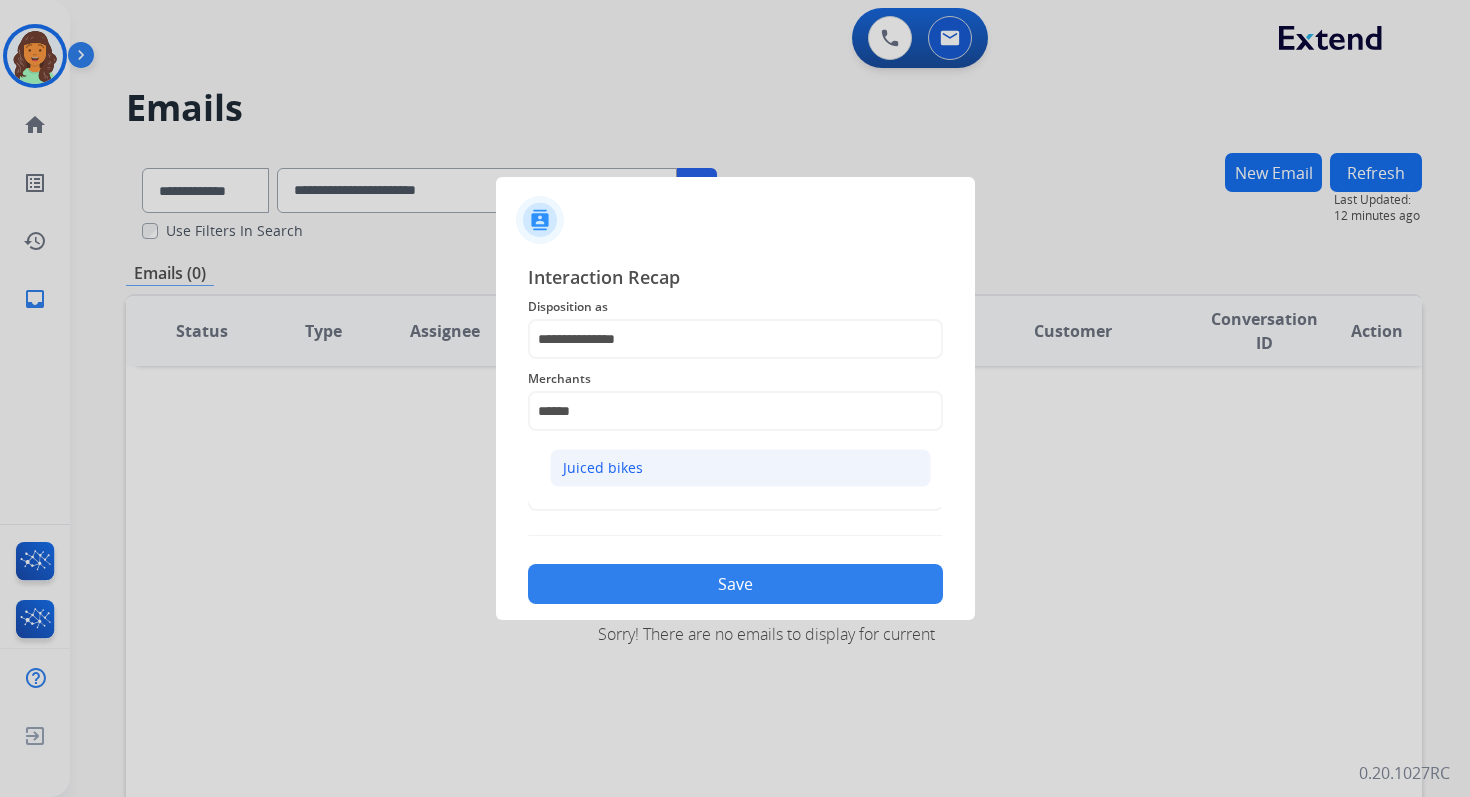 click on "Juiced bikes" 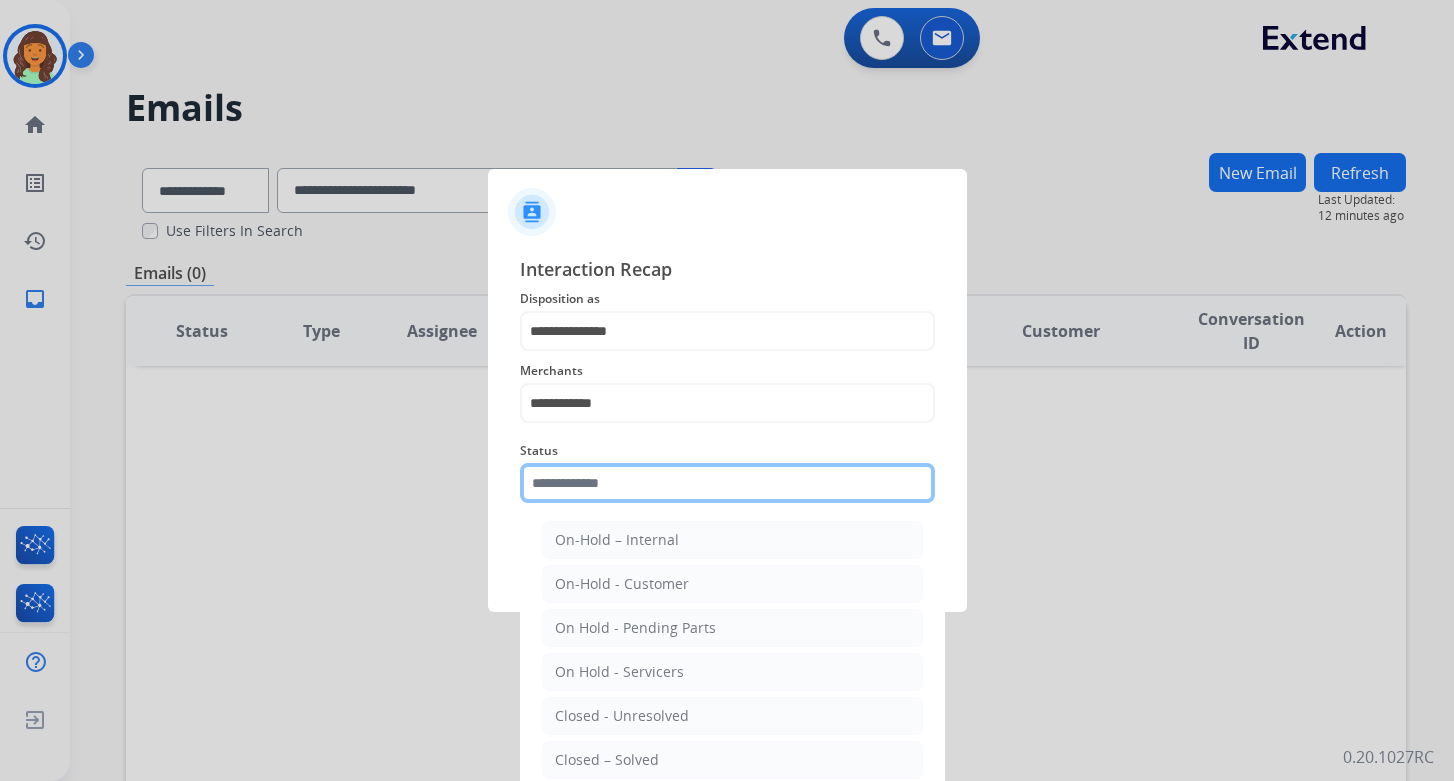 click 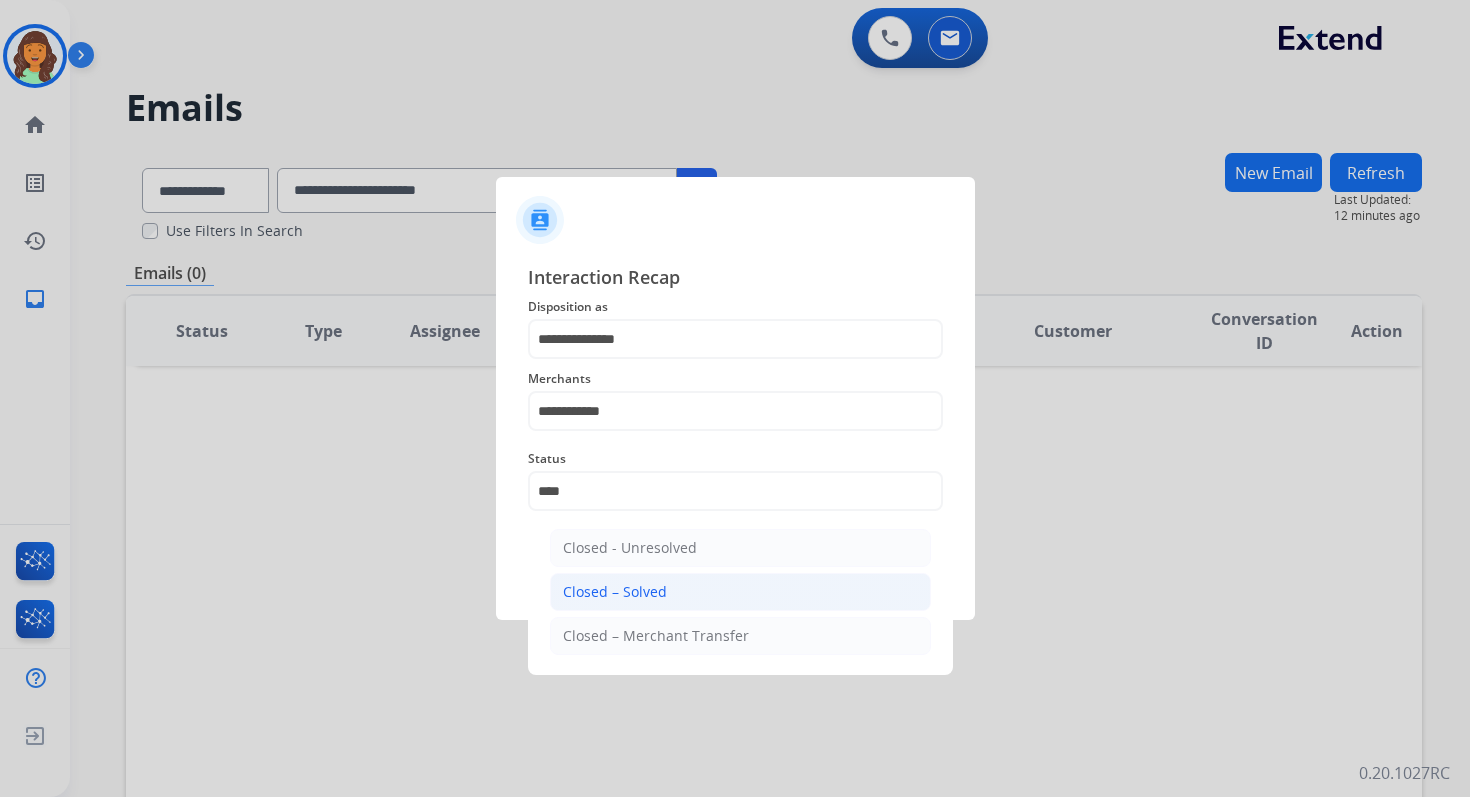 click on "Closed – Solved" 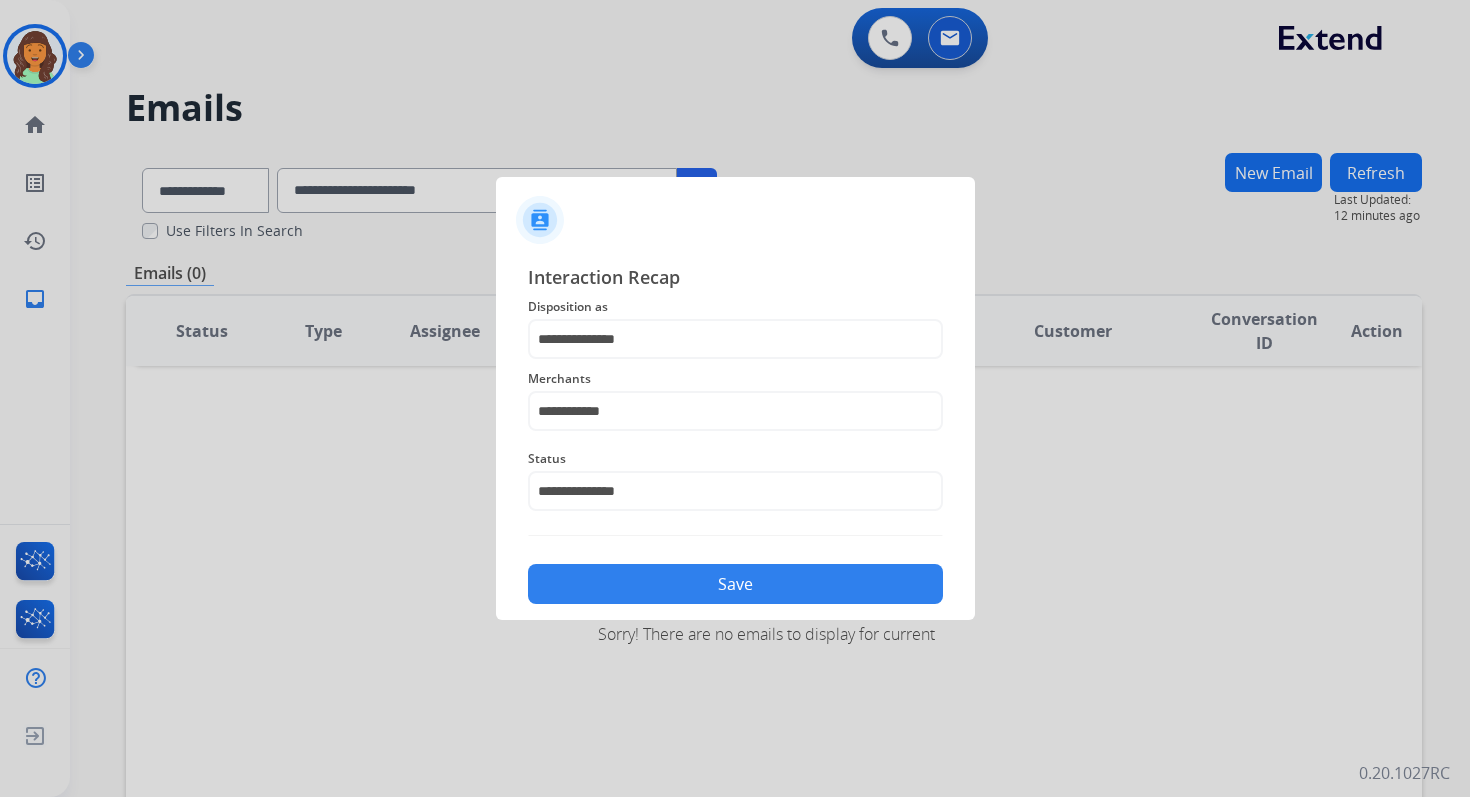click on "Save" 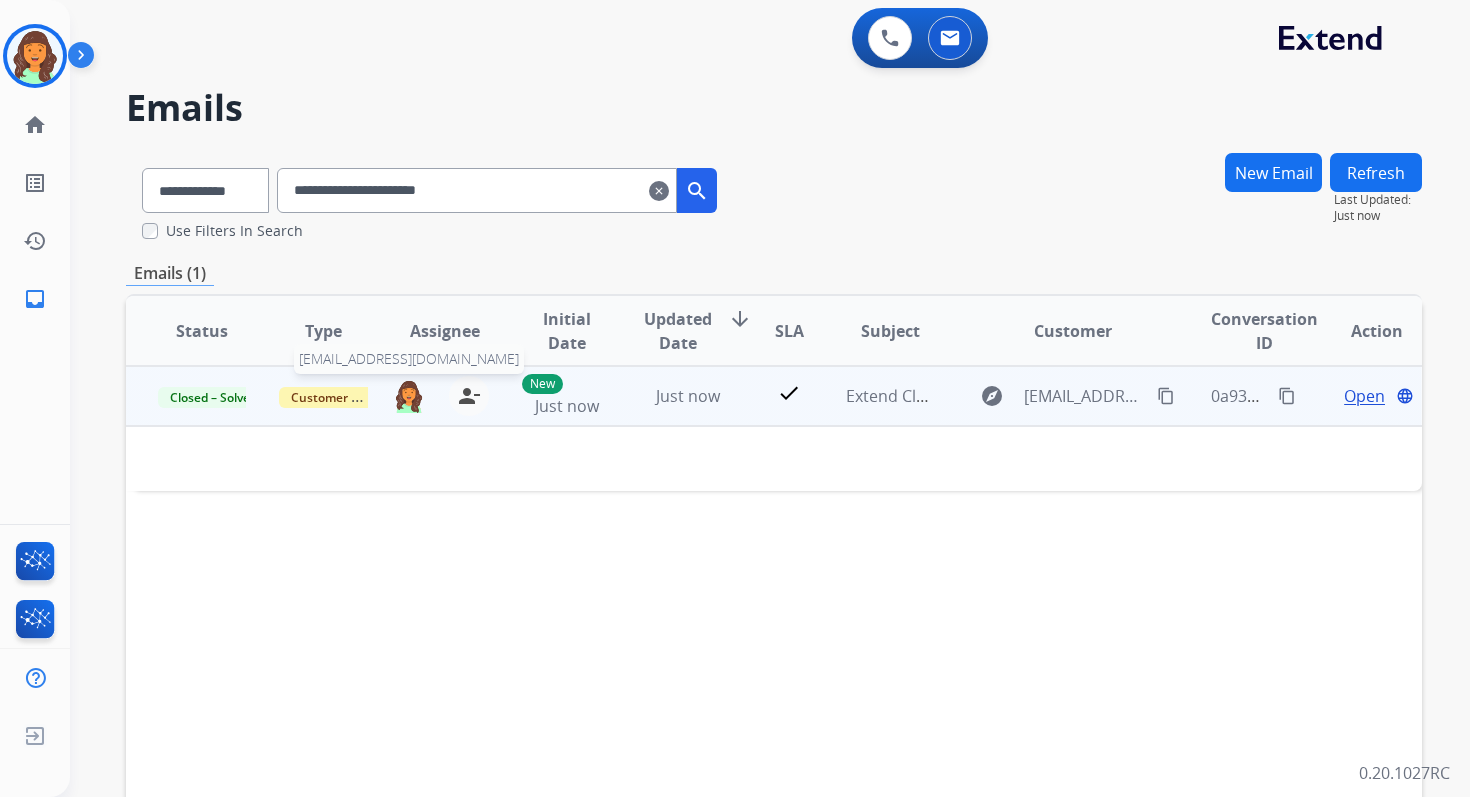 click at bounding box center [409, 396] 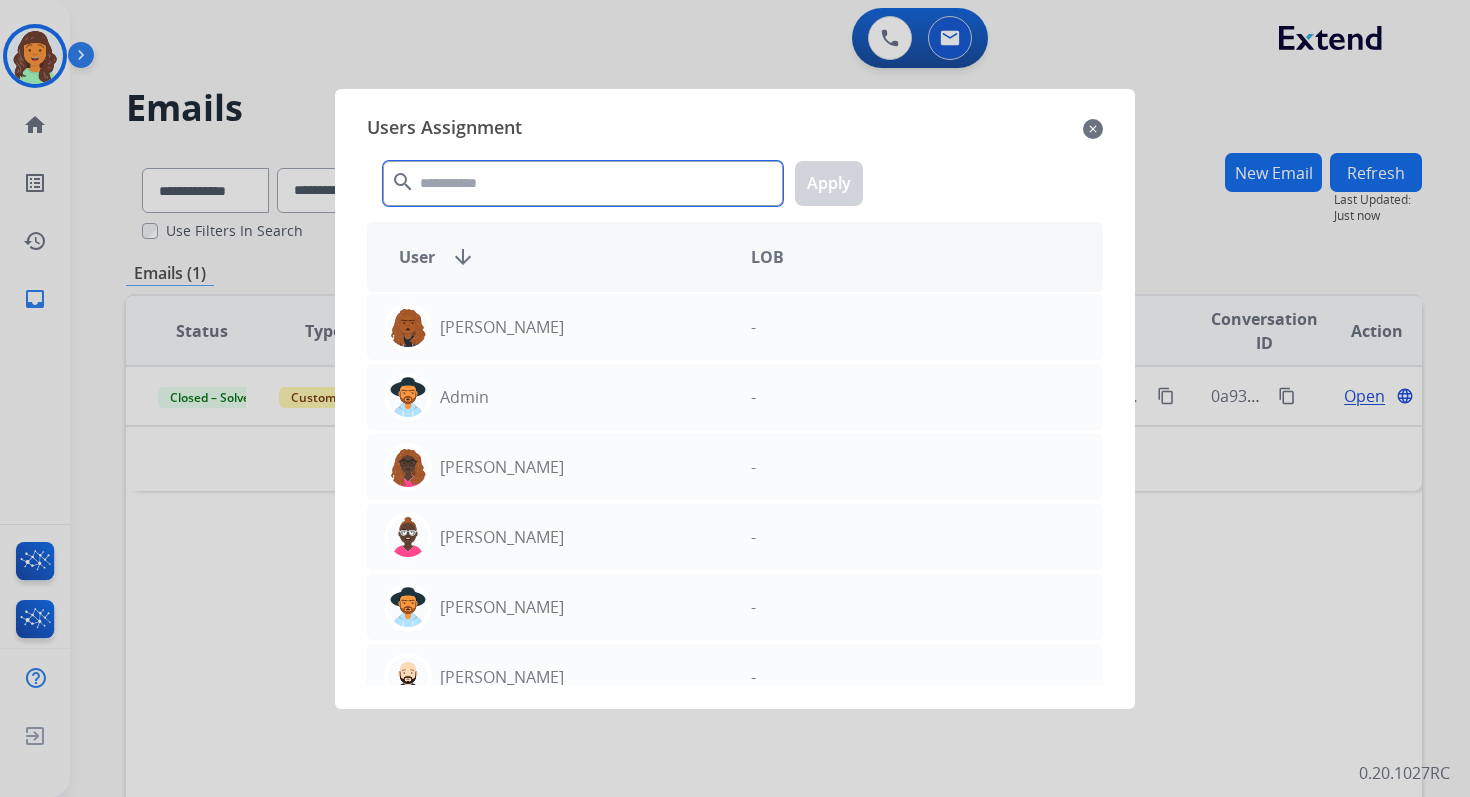 click 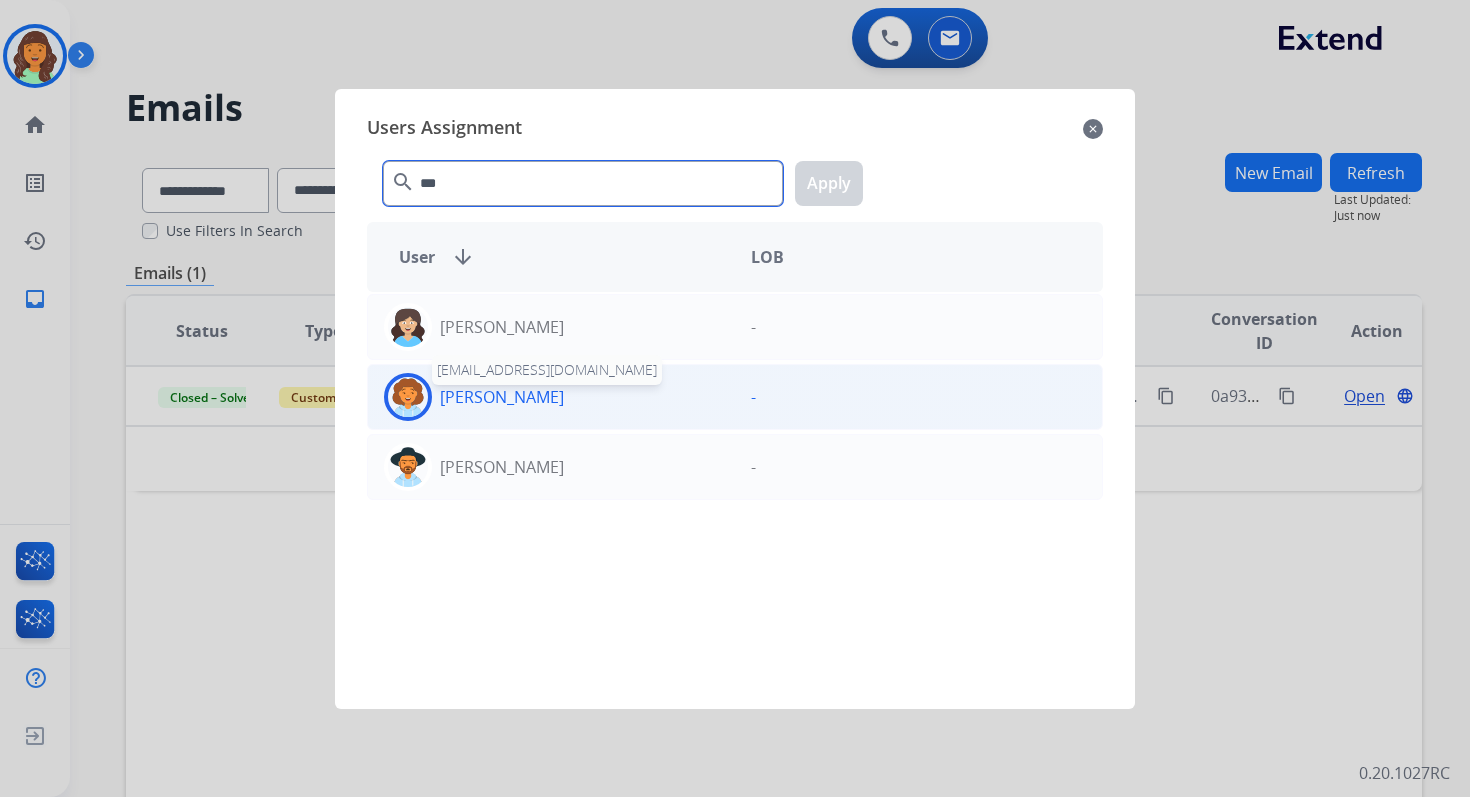 type on "***" 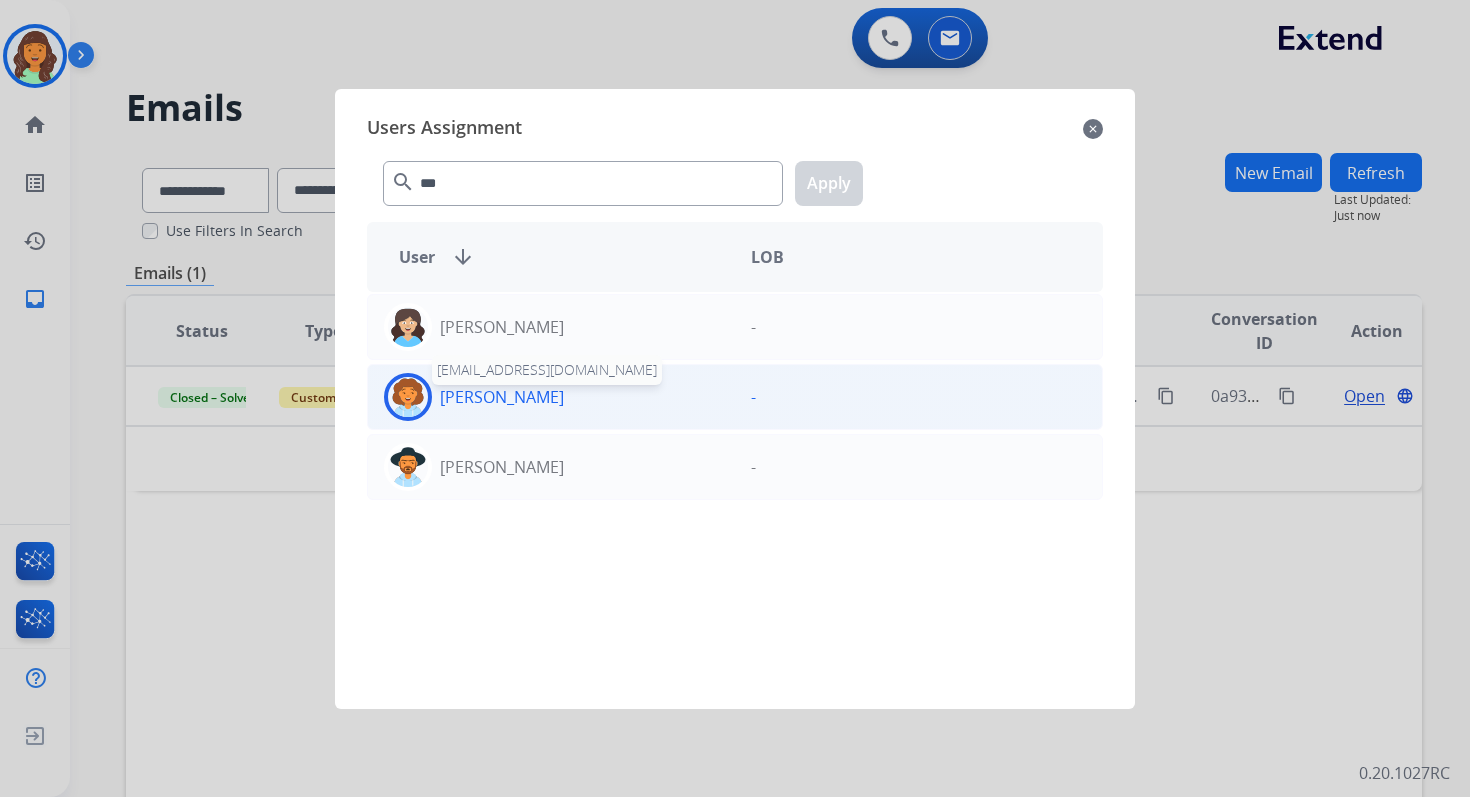 click on "[PERSON_NAME]" 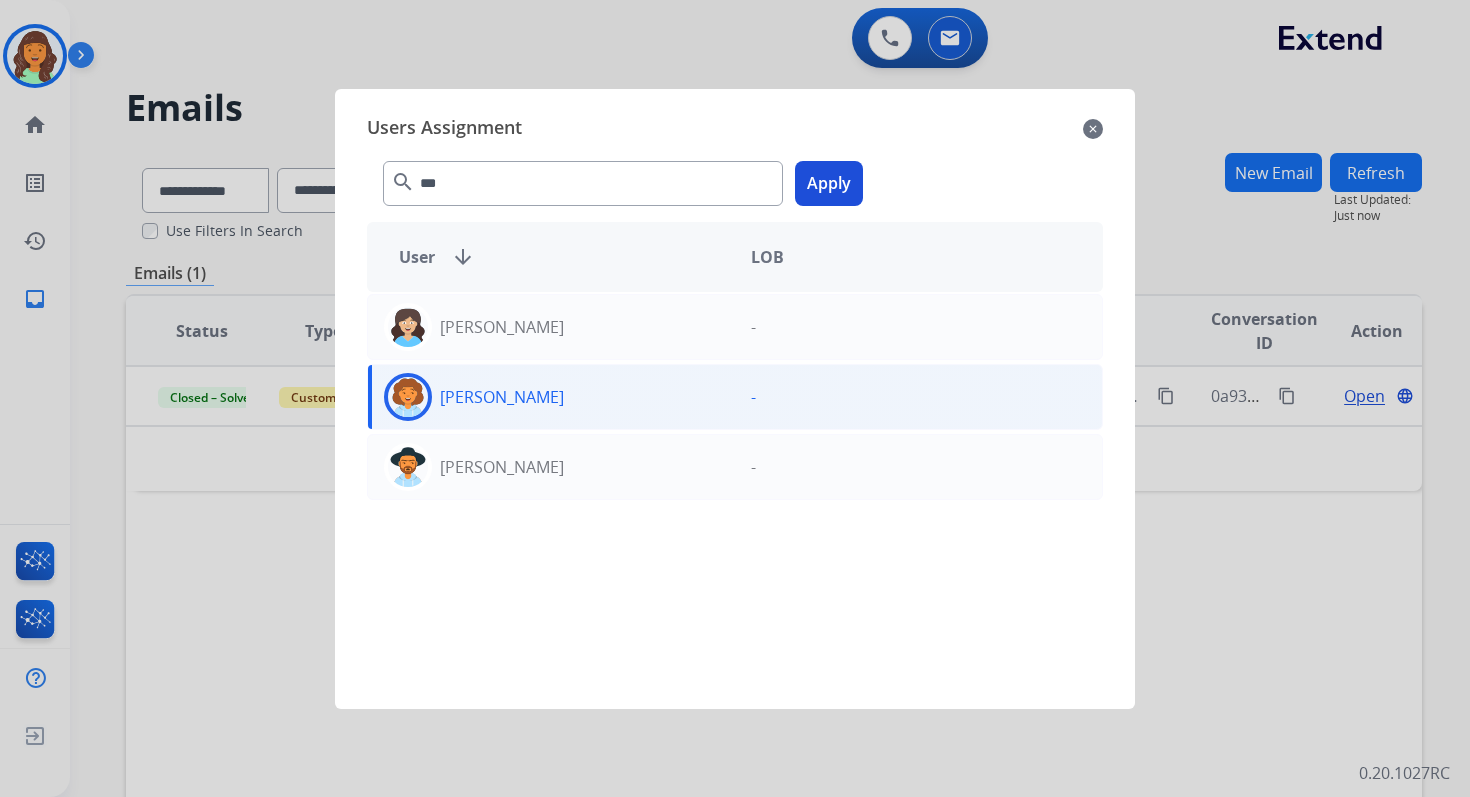 click on "Apply" 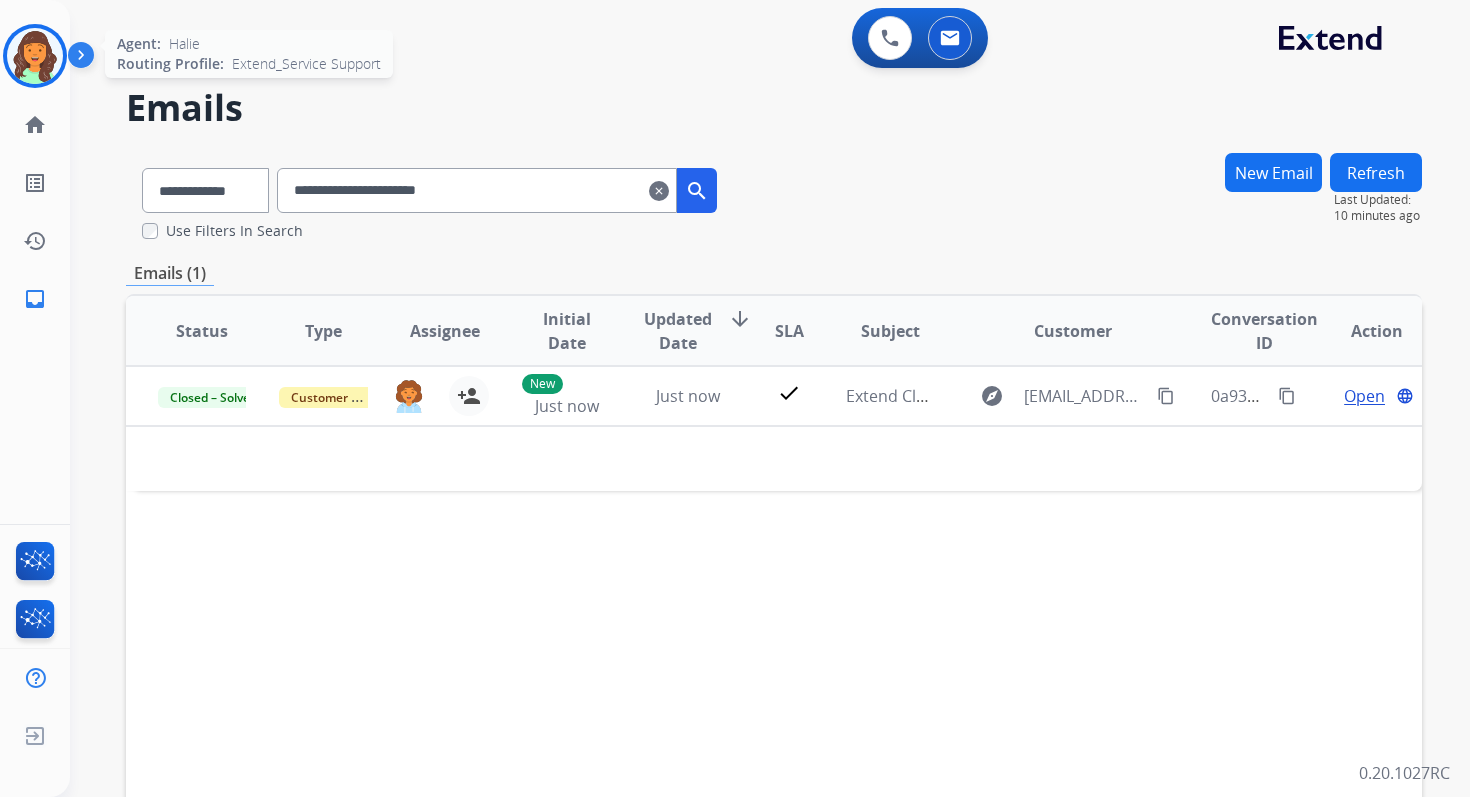 click at bounding box center [35, 56] 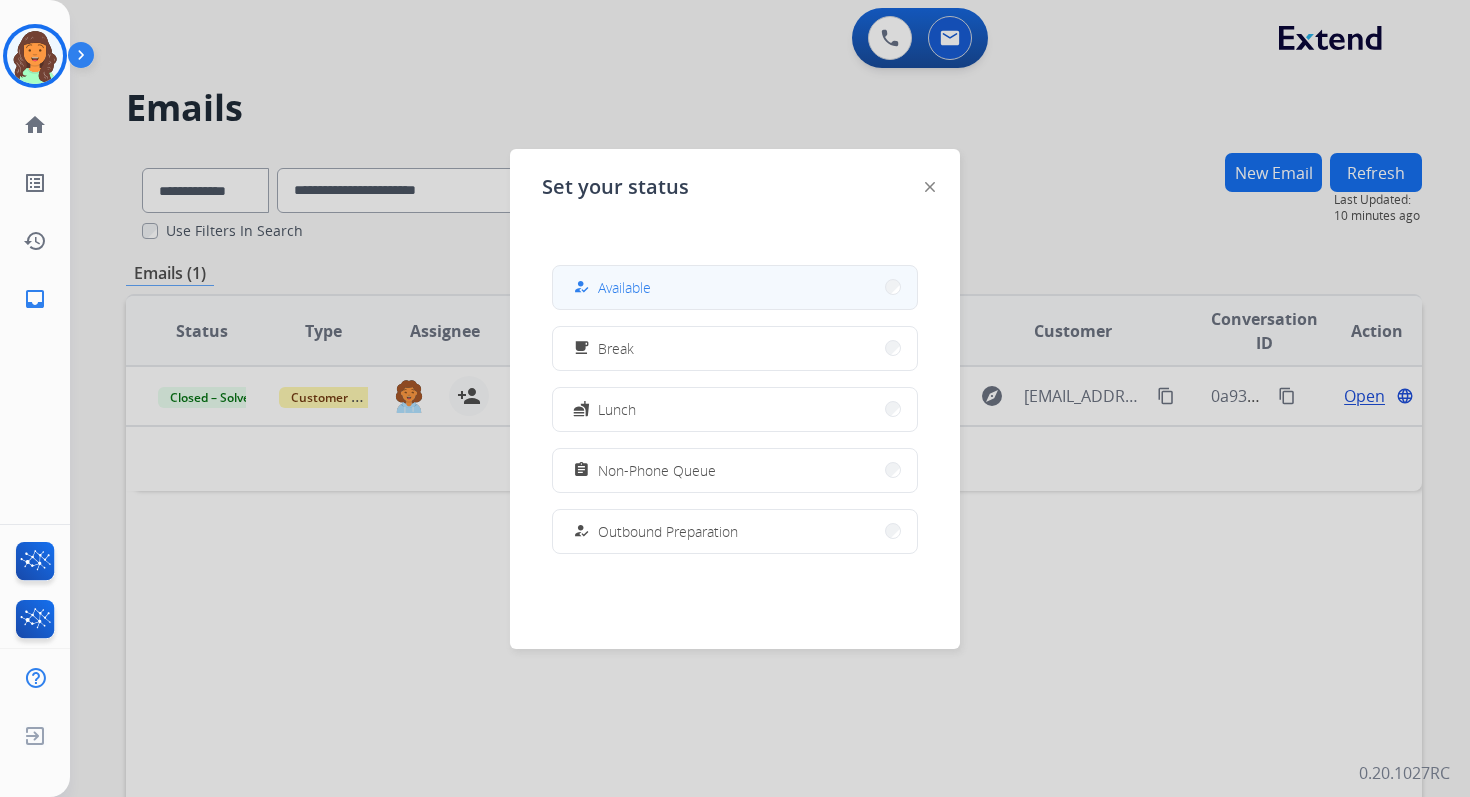 click on "how_to_reg Available" at bounding box center (735, 287) 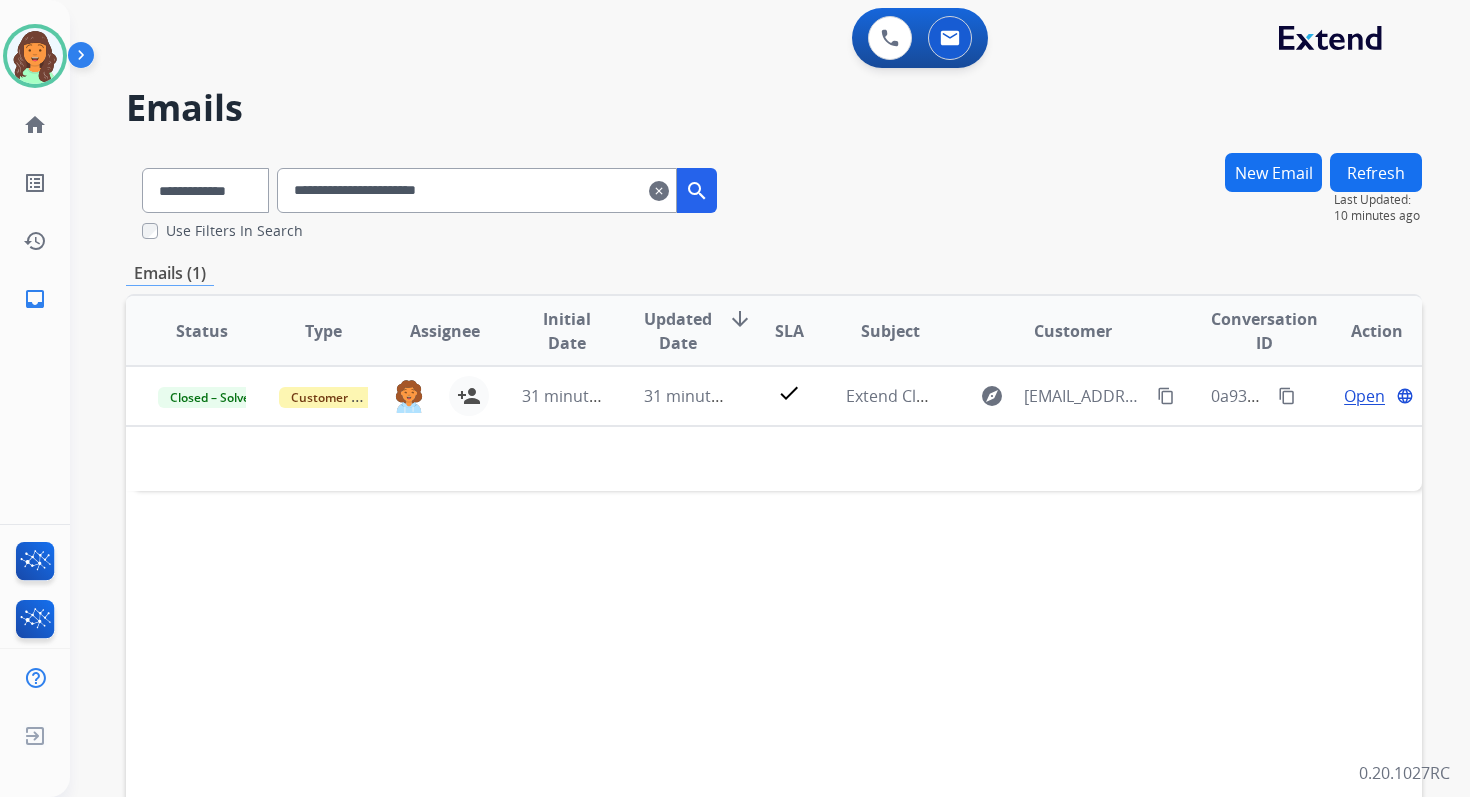 click on "**********" at bounding box center [477, 190] 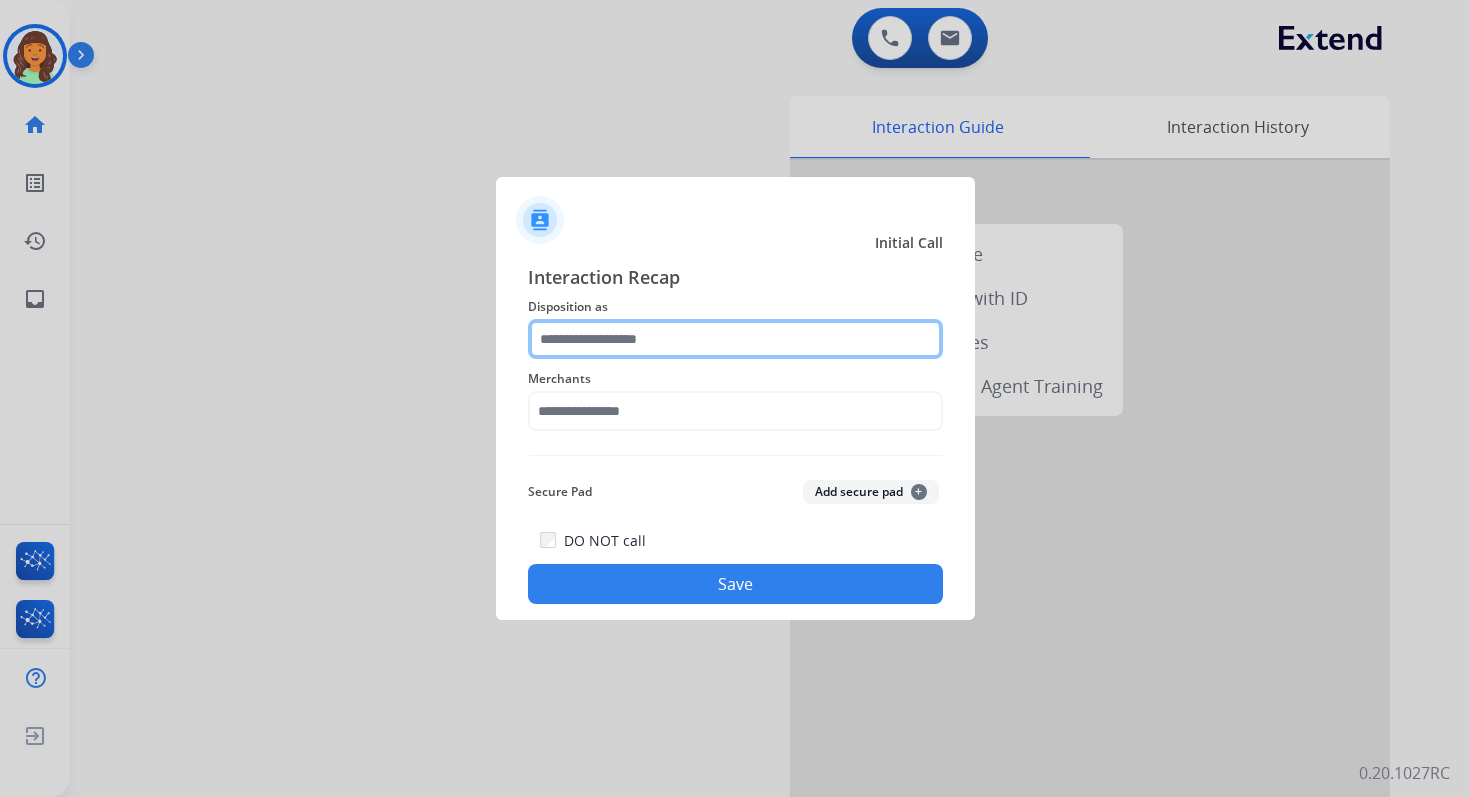 click 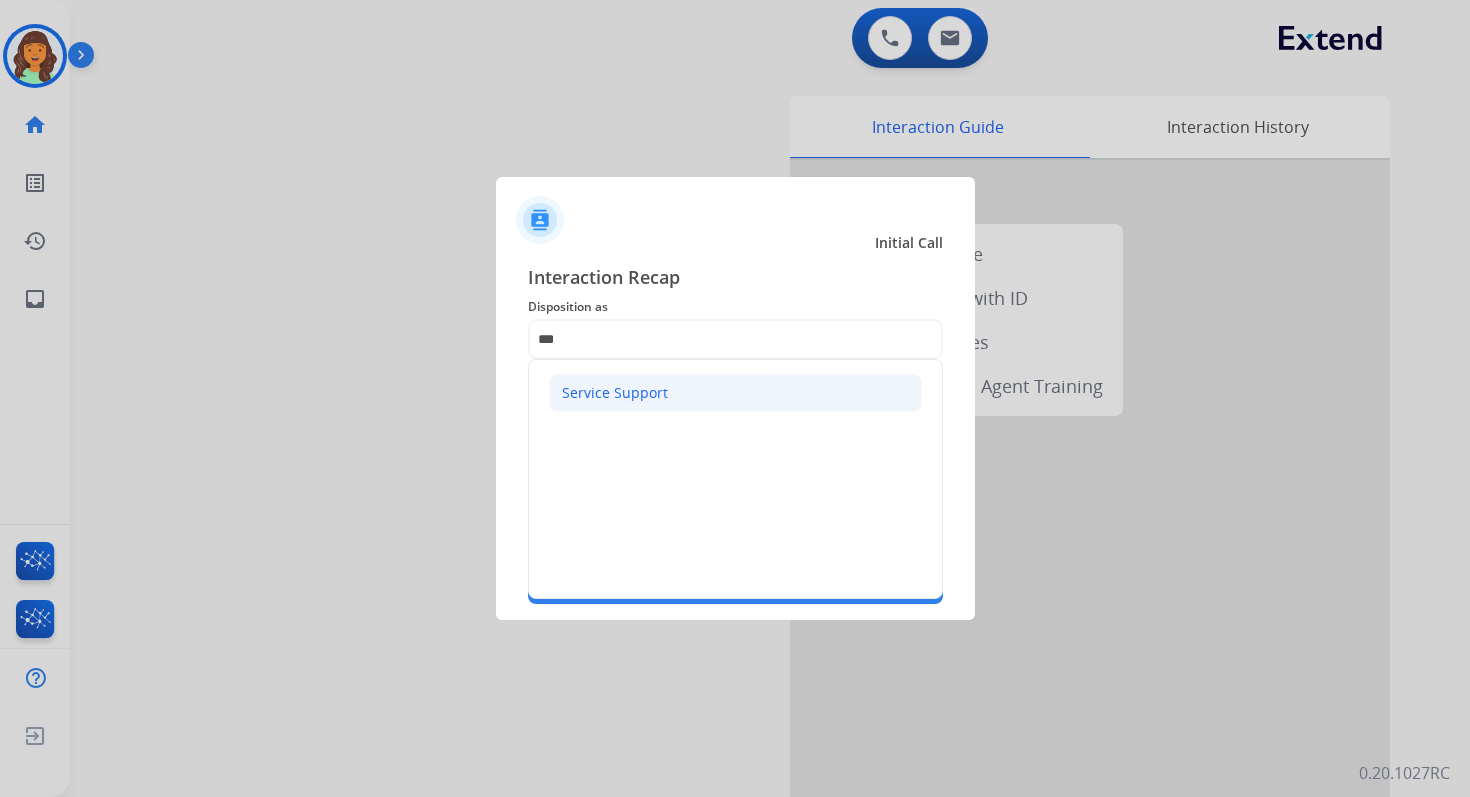 click on "Service Support" 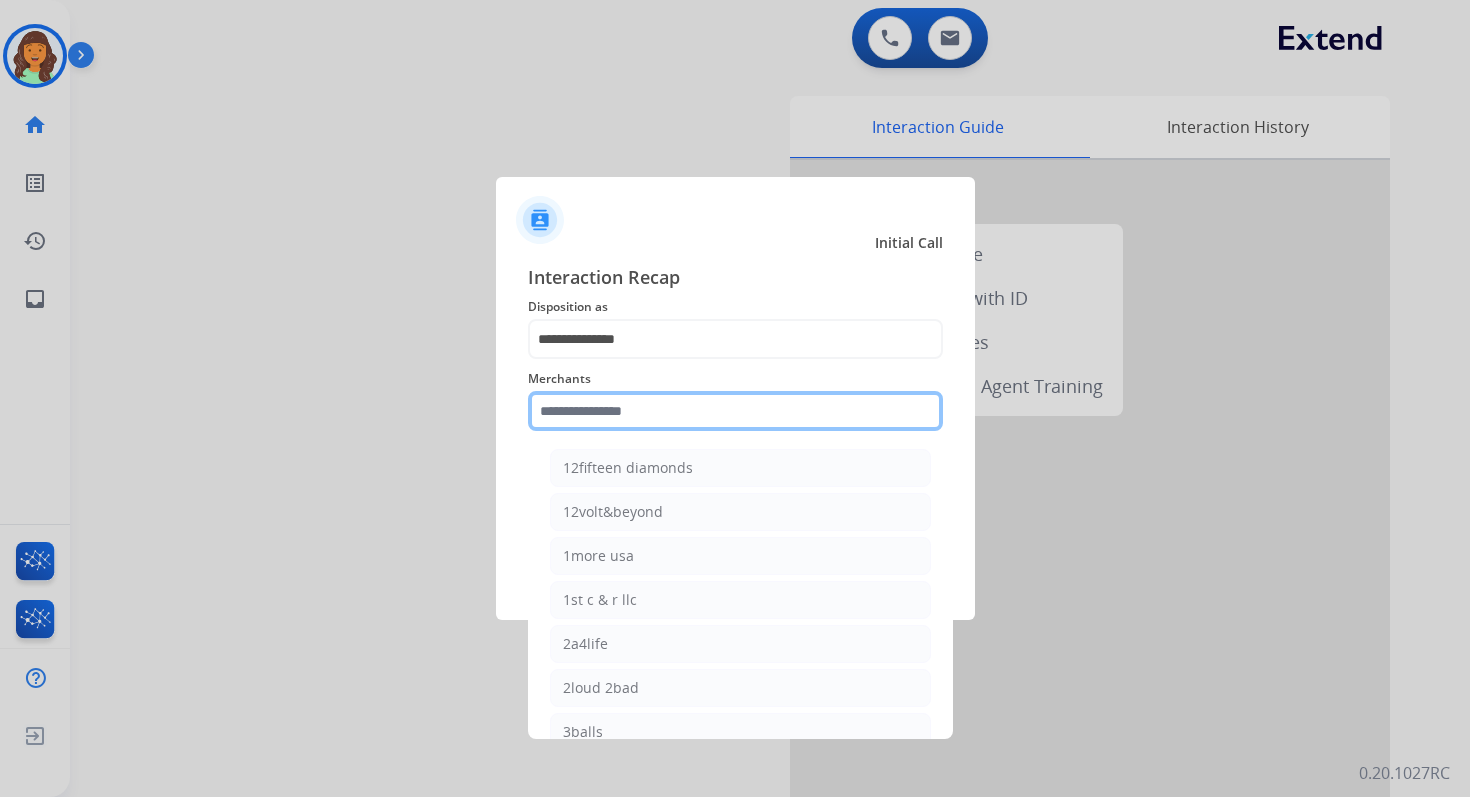 click 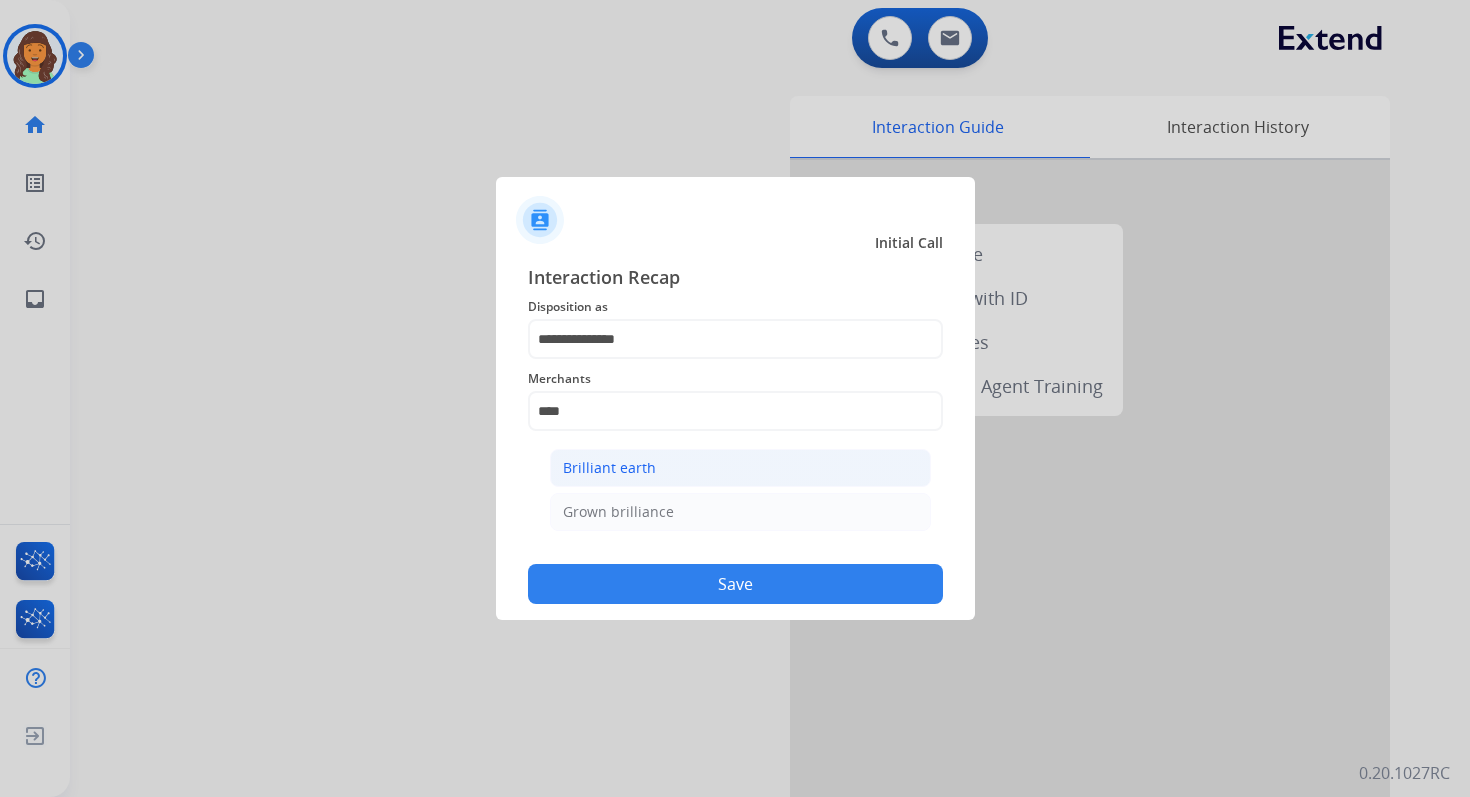 click on "Brilliant earth" 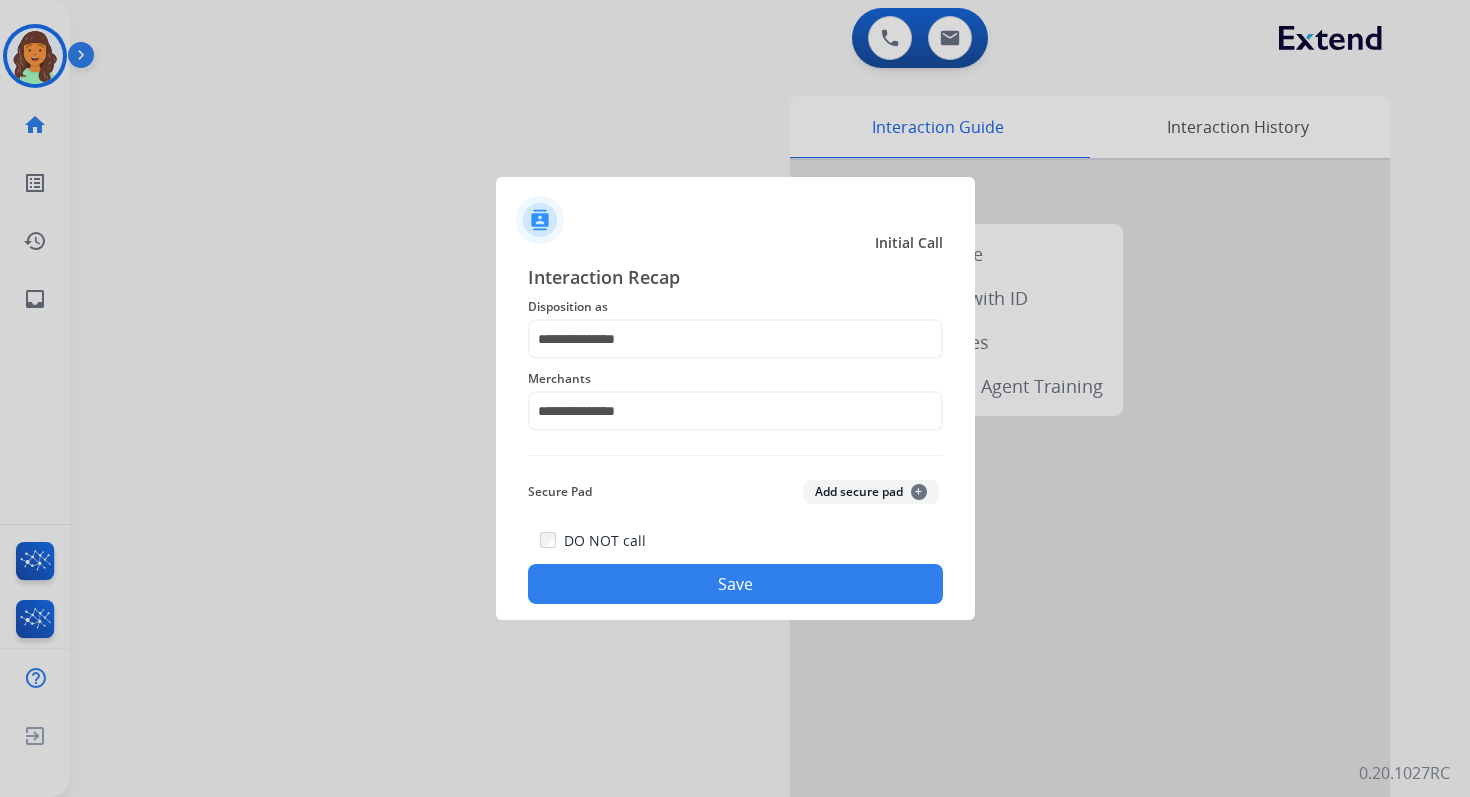 click on "Save" 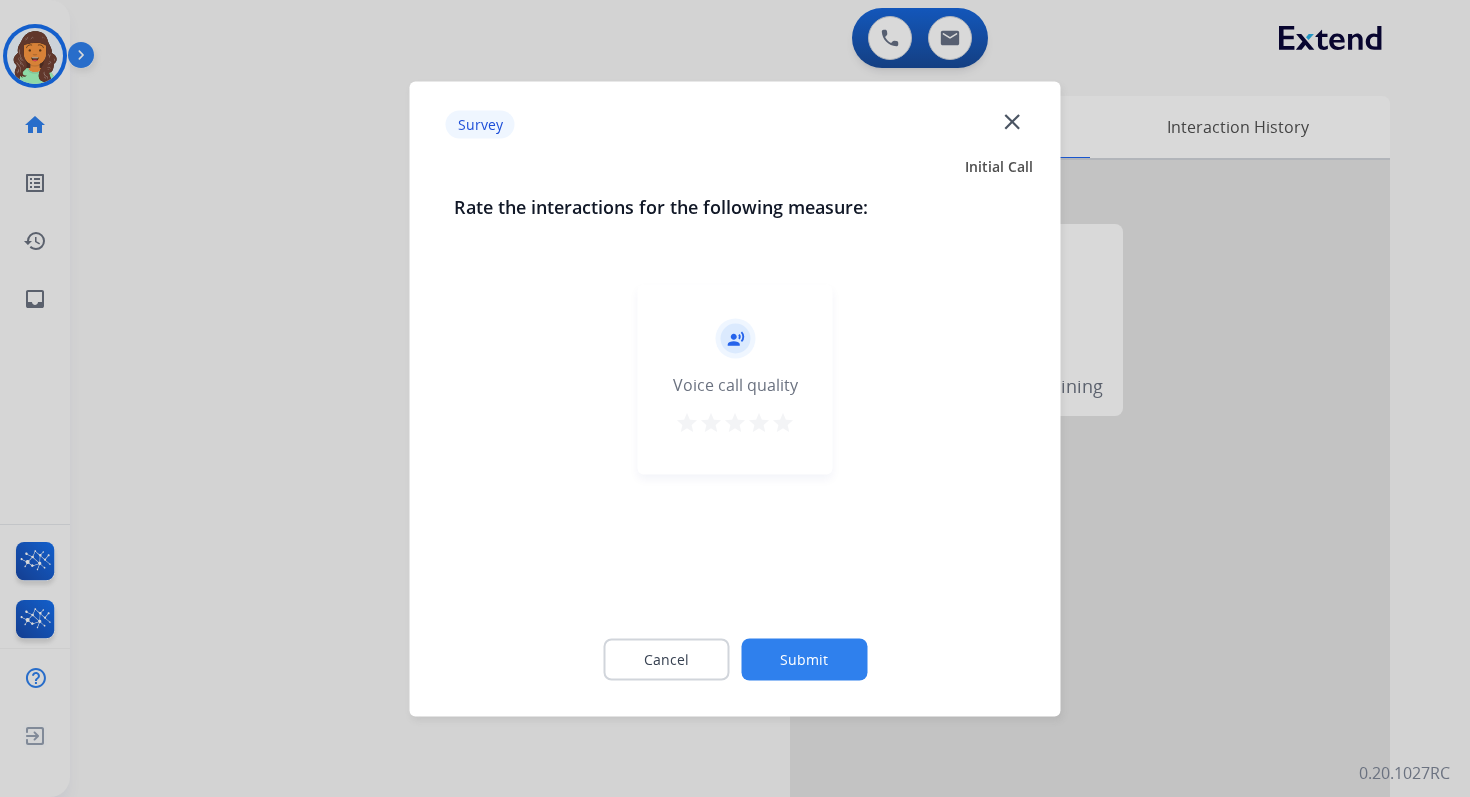 click on "Submit" 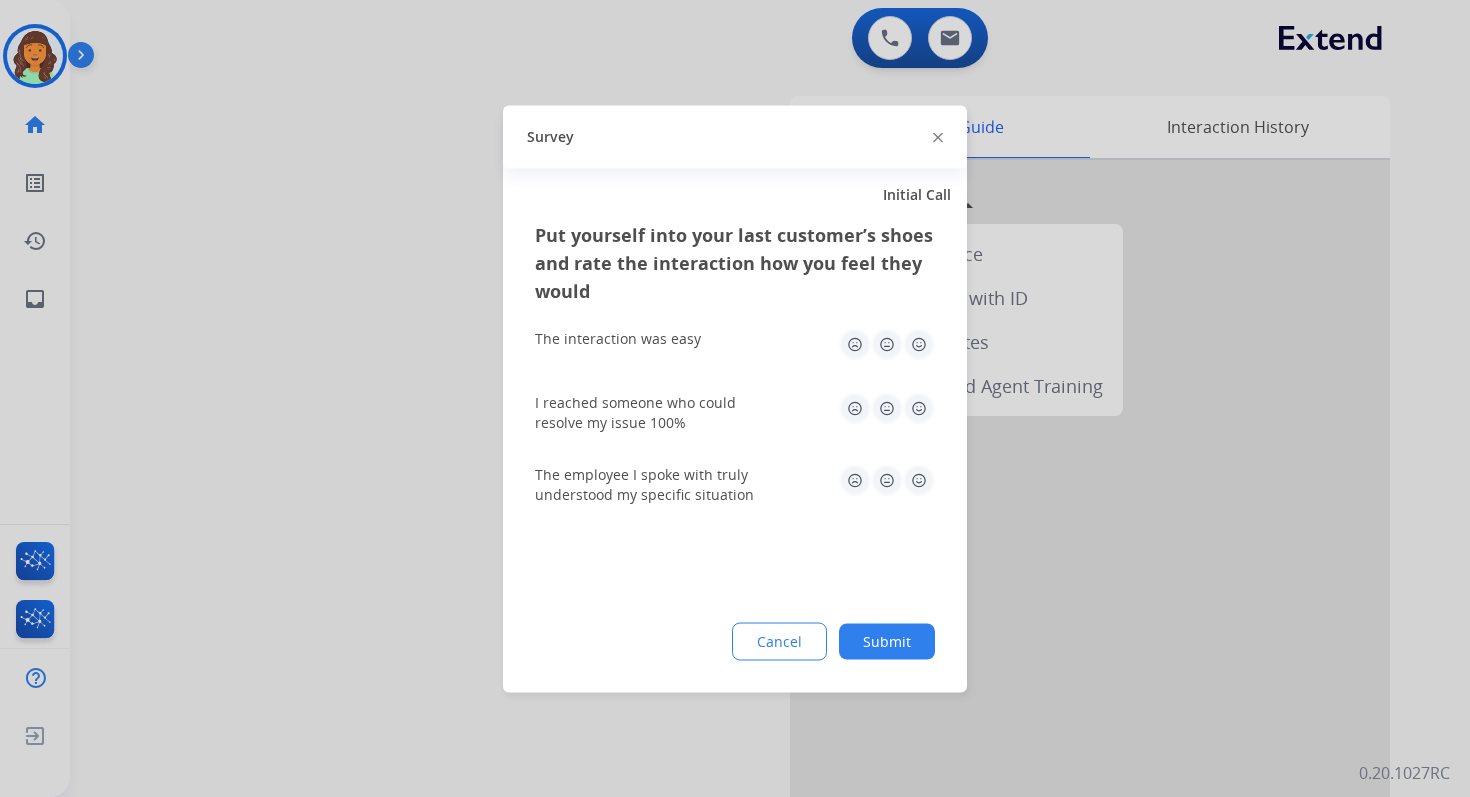click on "Submit" 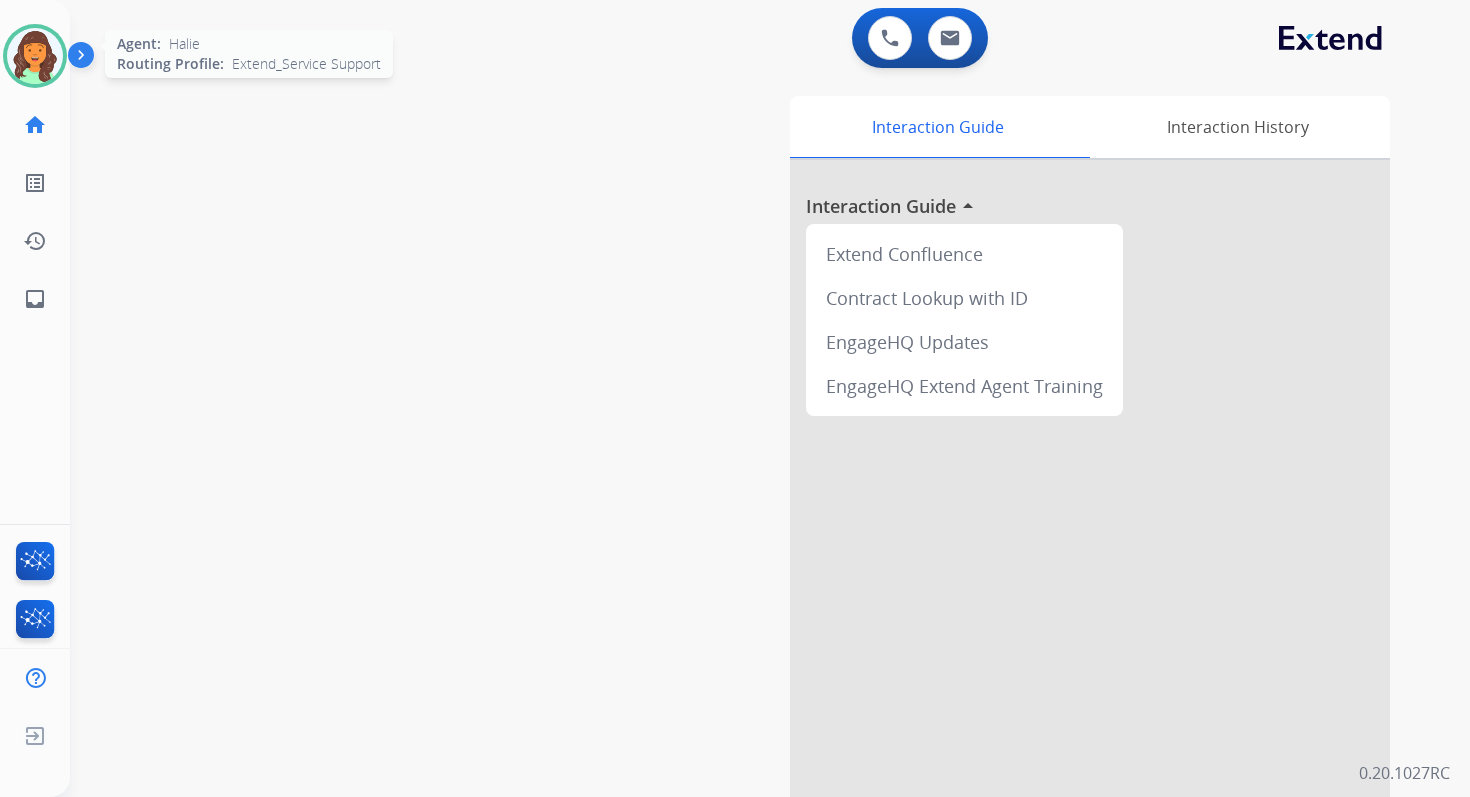click at bounding box center (35, 56) 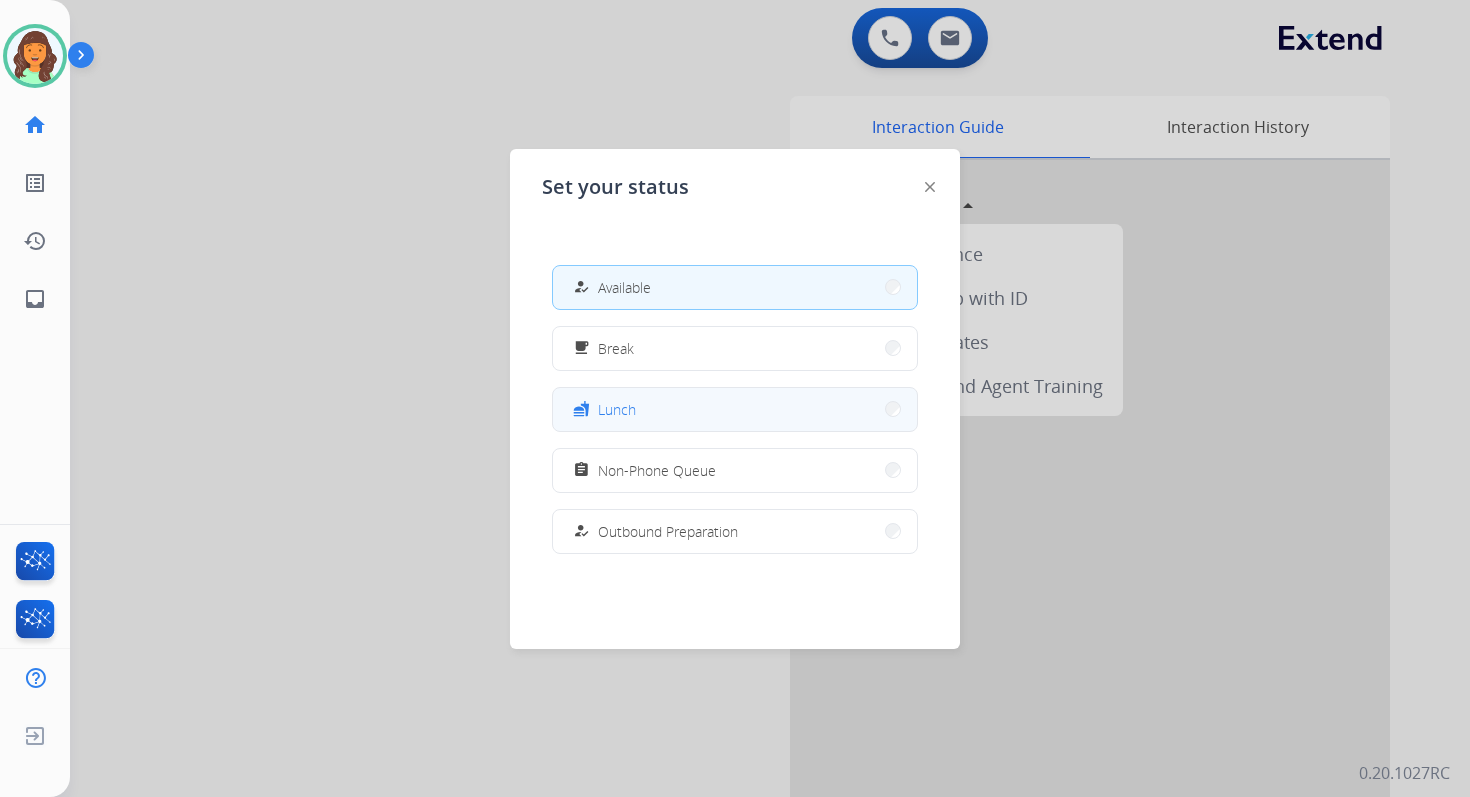click on "fastfood Lunch" at bounding box center (735, 409) 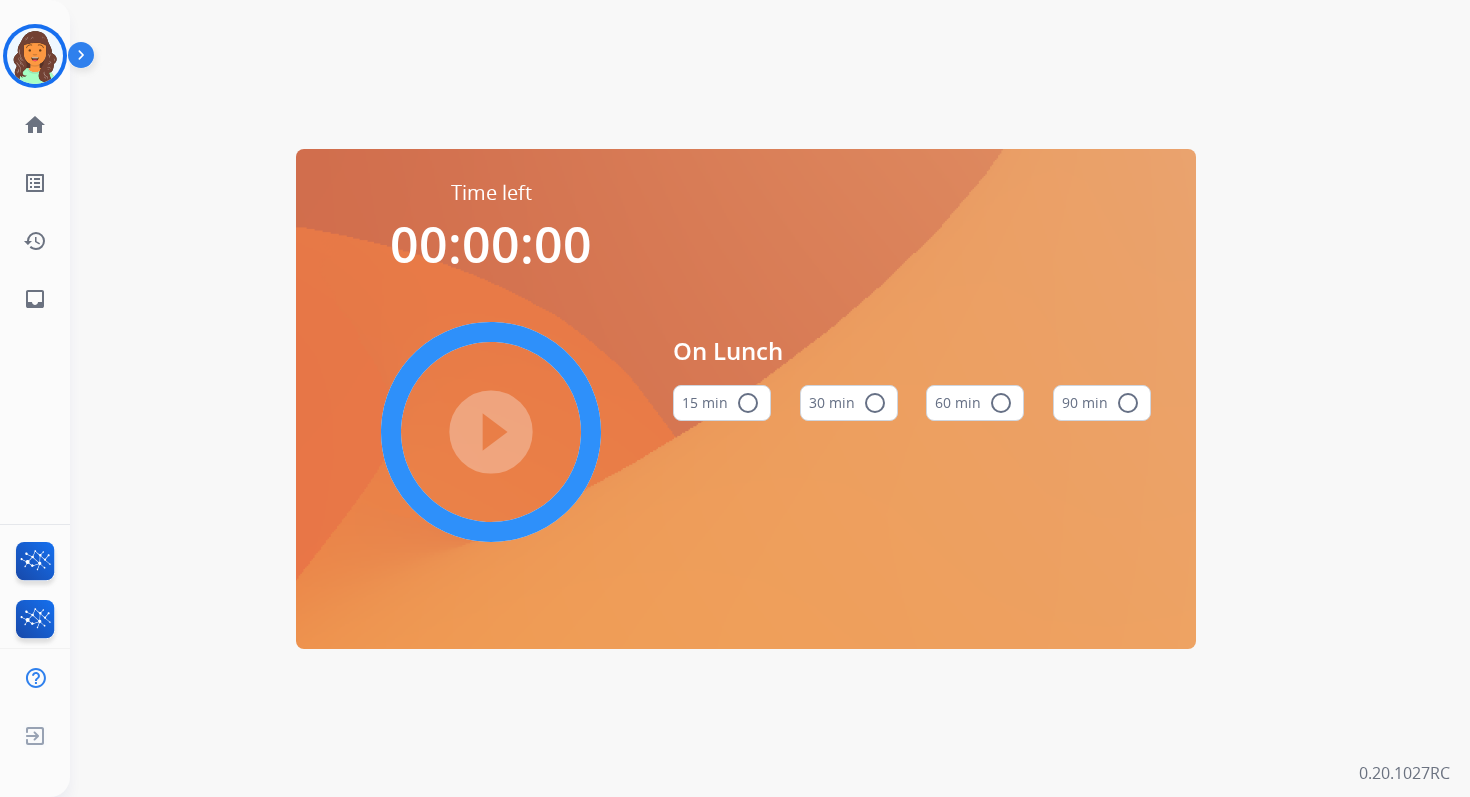 click on "radio_button_unchecked" at bounding box center [1001, 403] 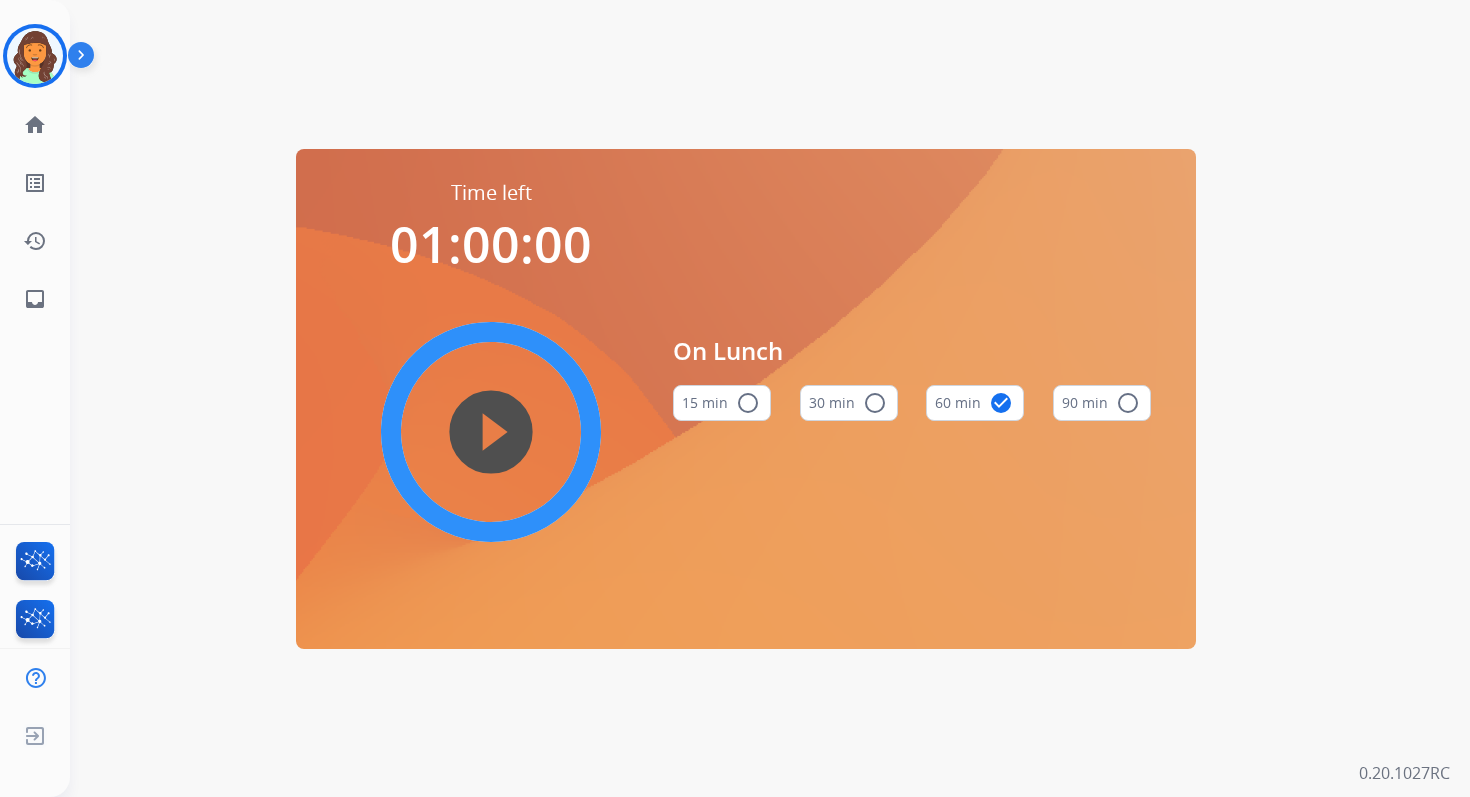 click on "play_circle_filled" at bounding box center (491, 432) 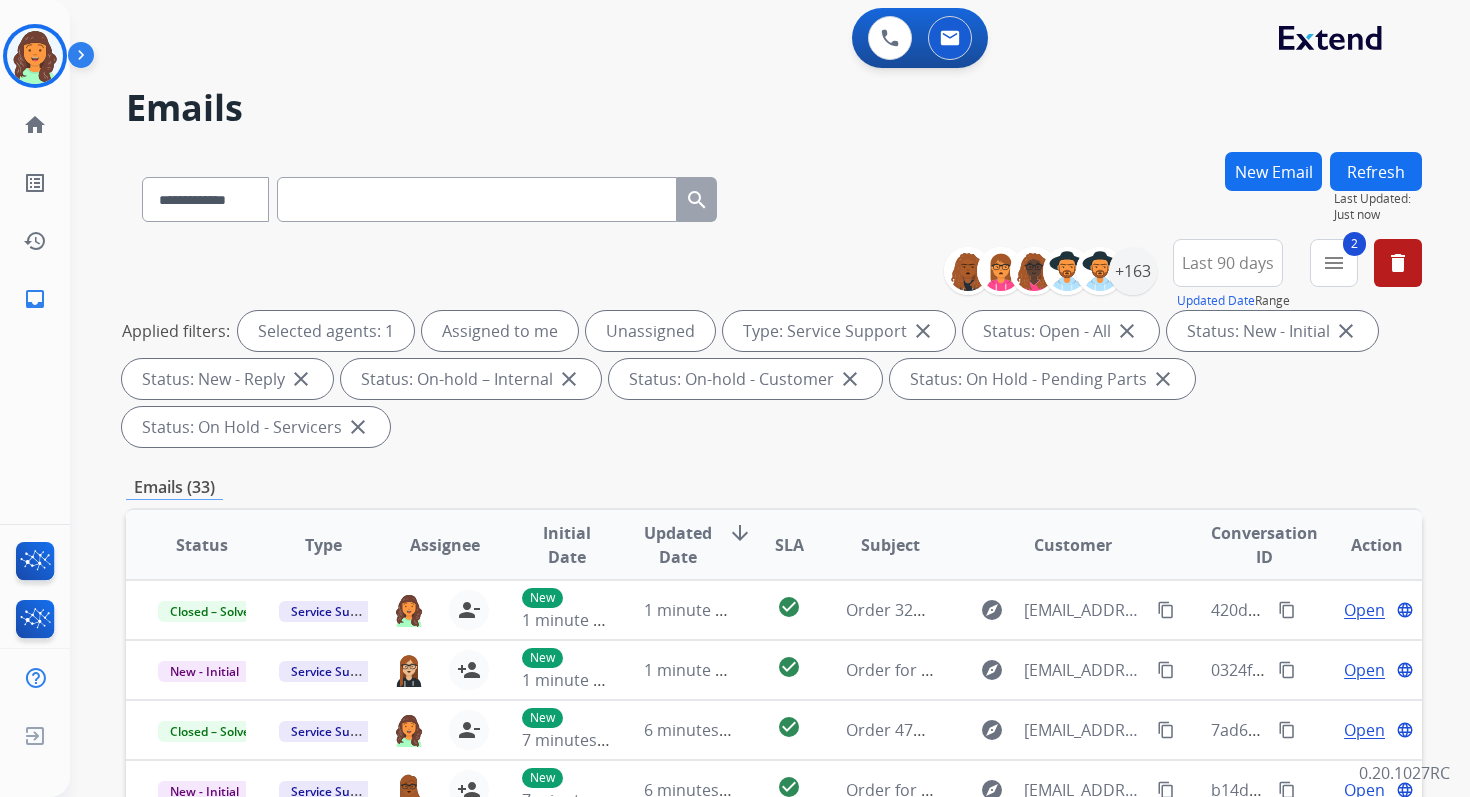 scroll, scrollTop: 0, scrollLeft: 0, axis: both 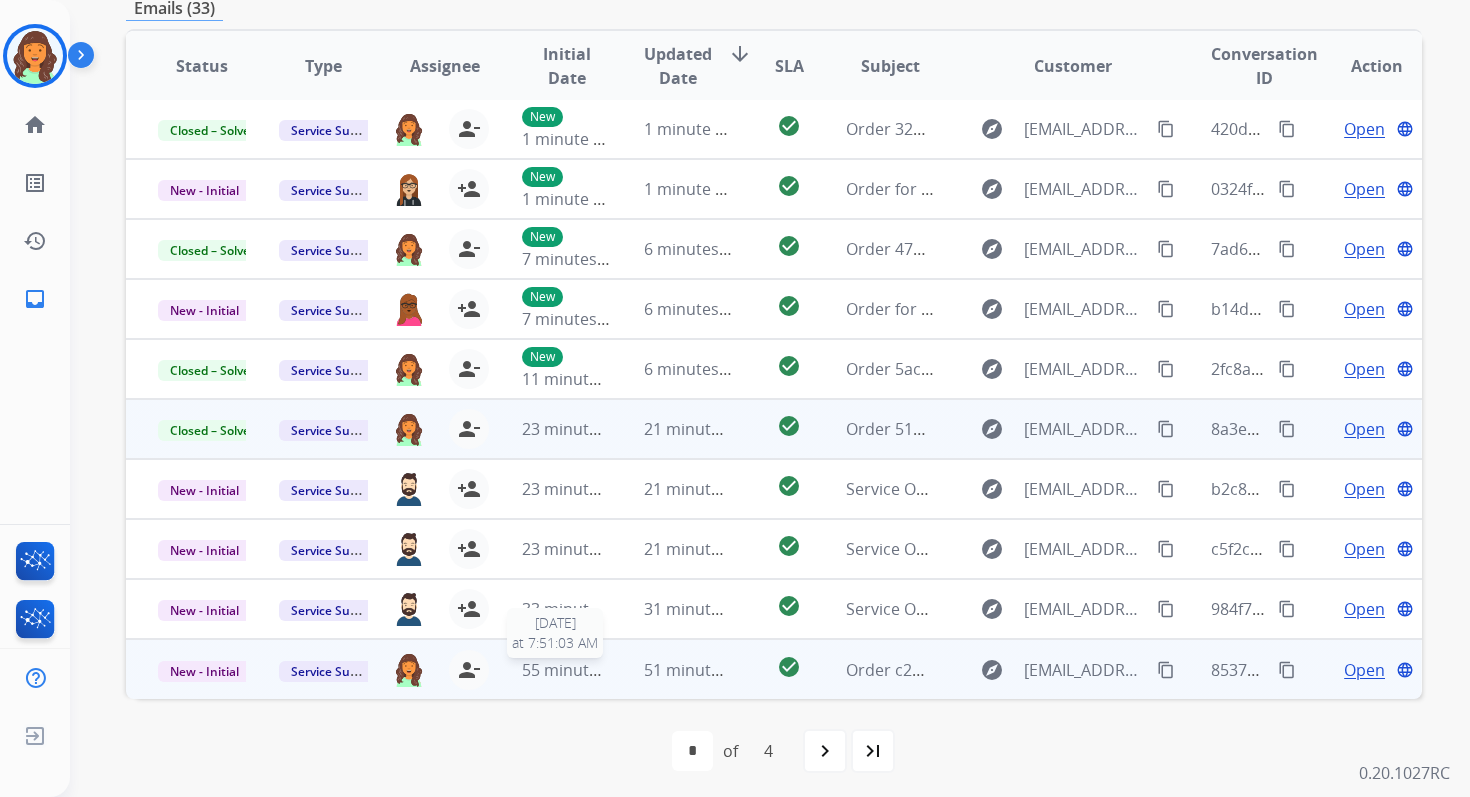 click on "51 minutes ago" at bounding box center [672, 669] 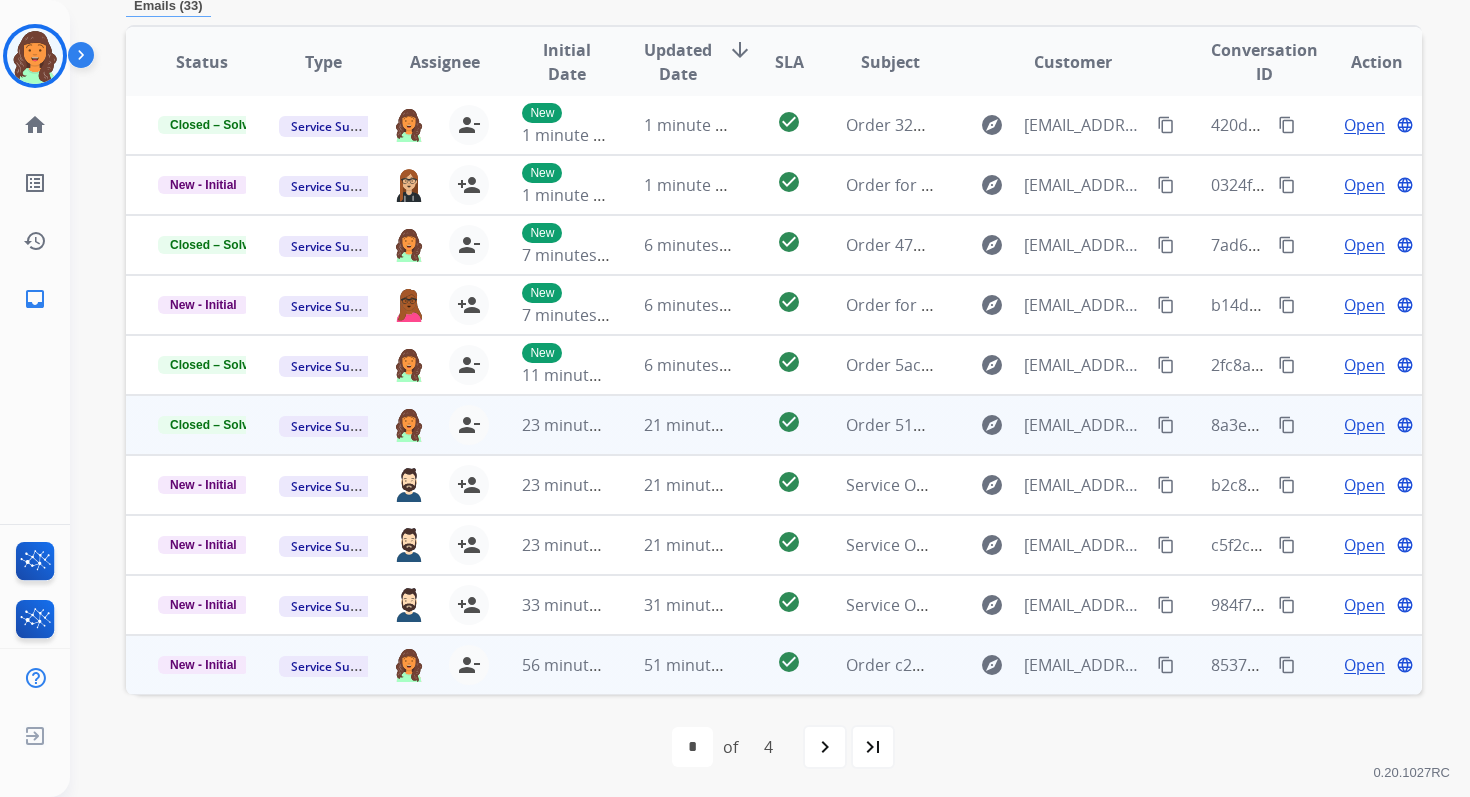 scroll, scrollTop: 480, scrollLeft: 0, axis: vertical 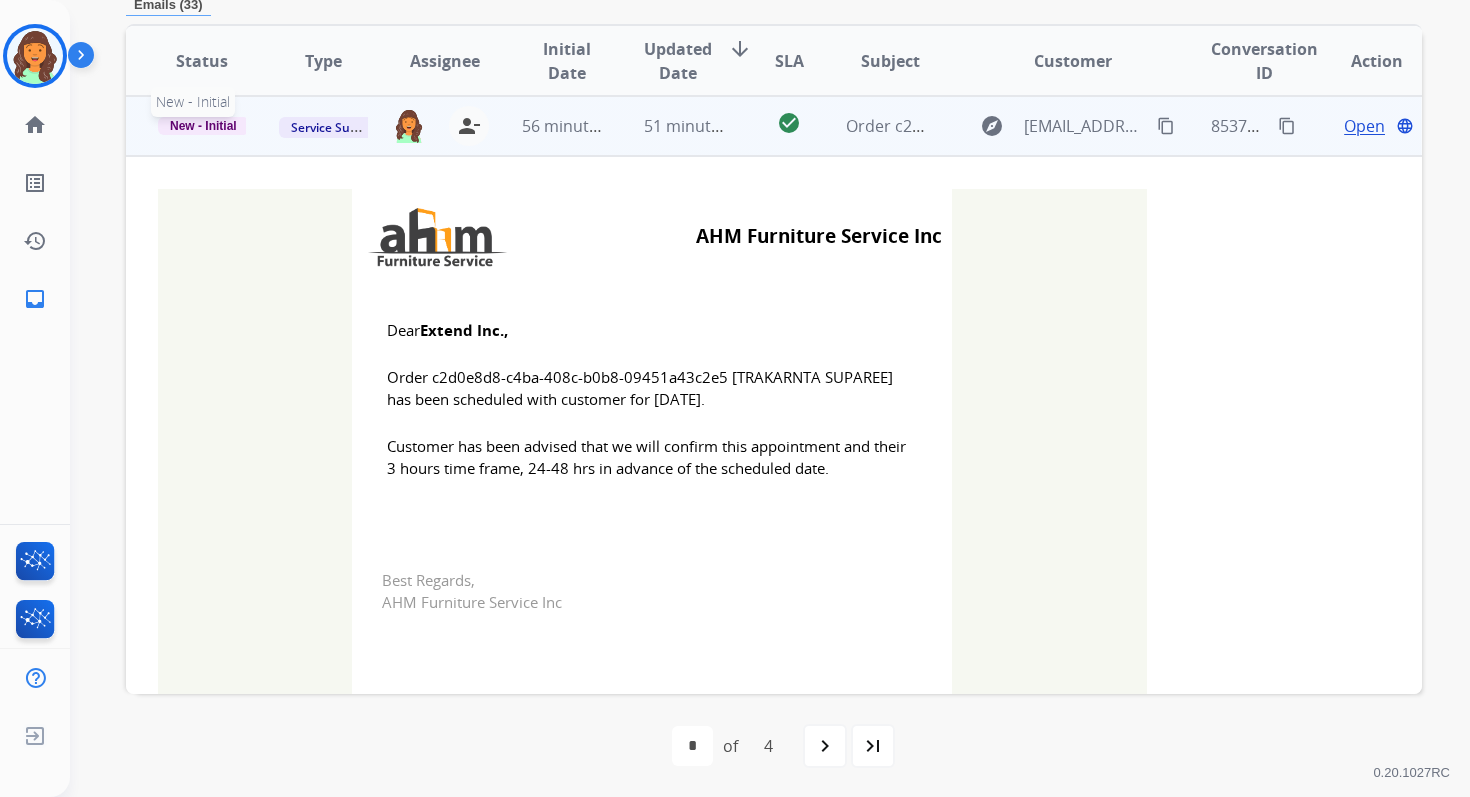 click on "New - Initial" at bounding box center (203, 126) 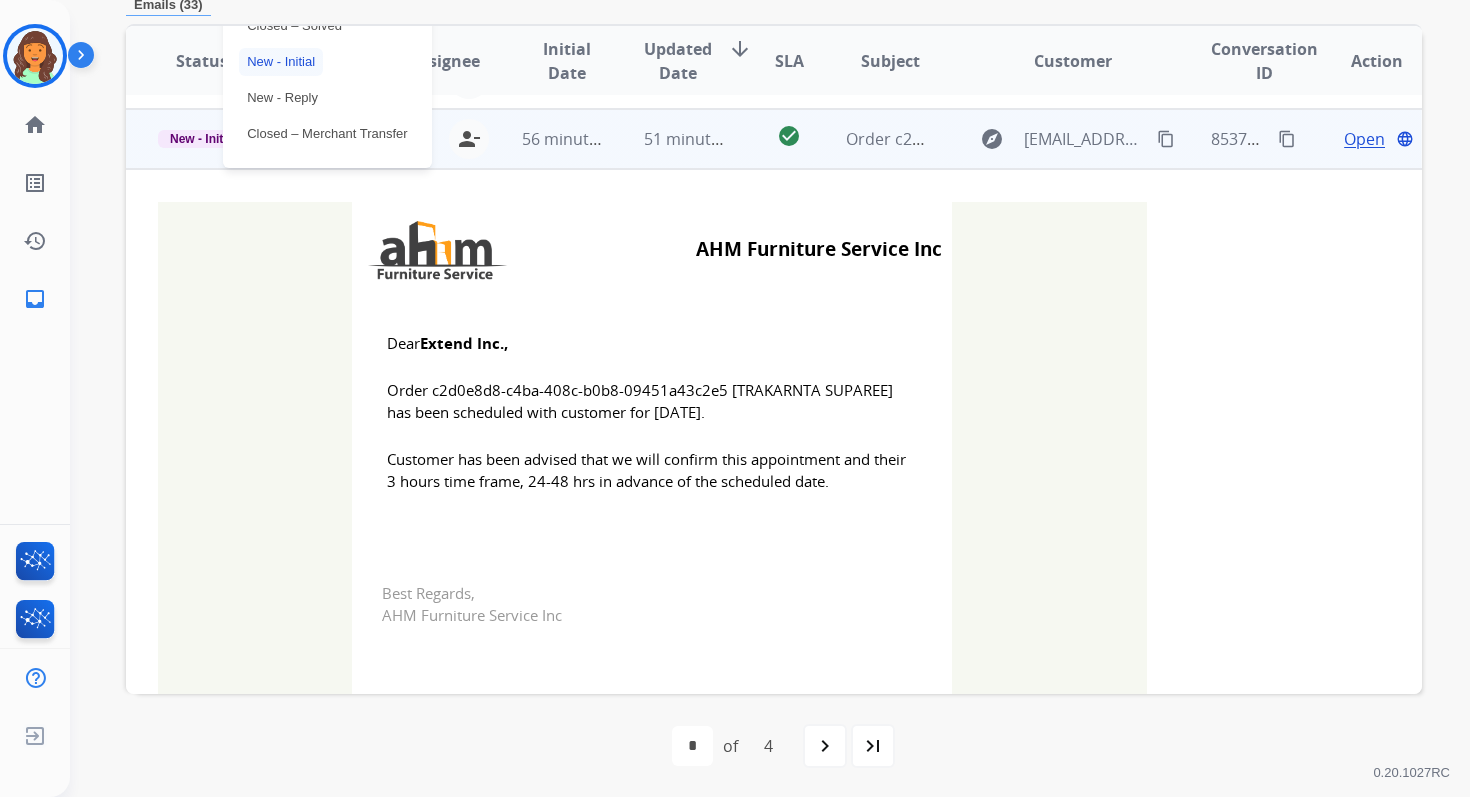scroll, scrollTop: 469, scrollLeft: 0, axis: vertical 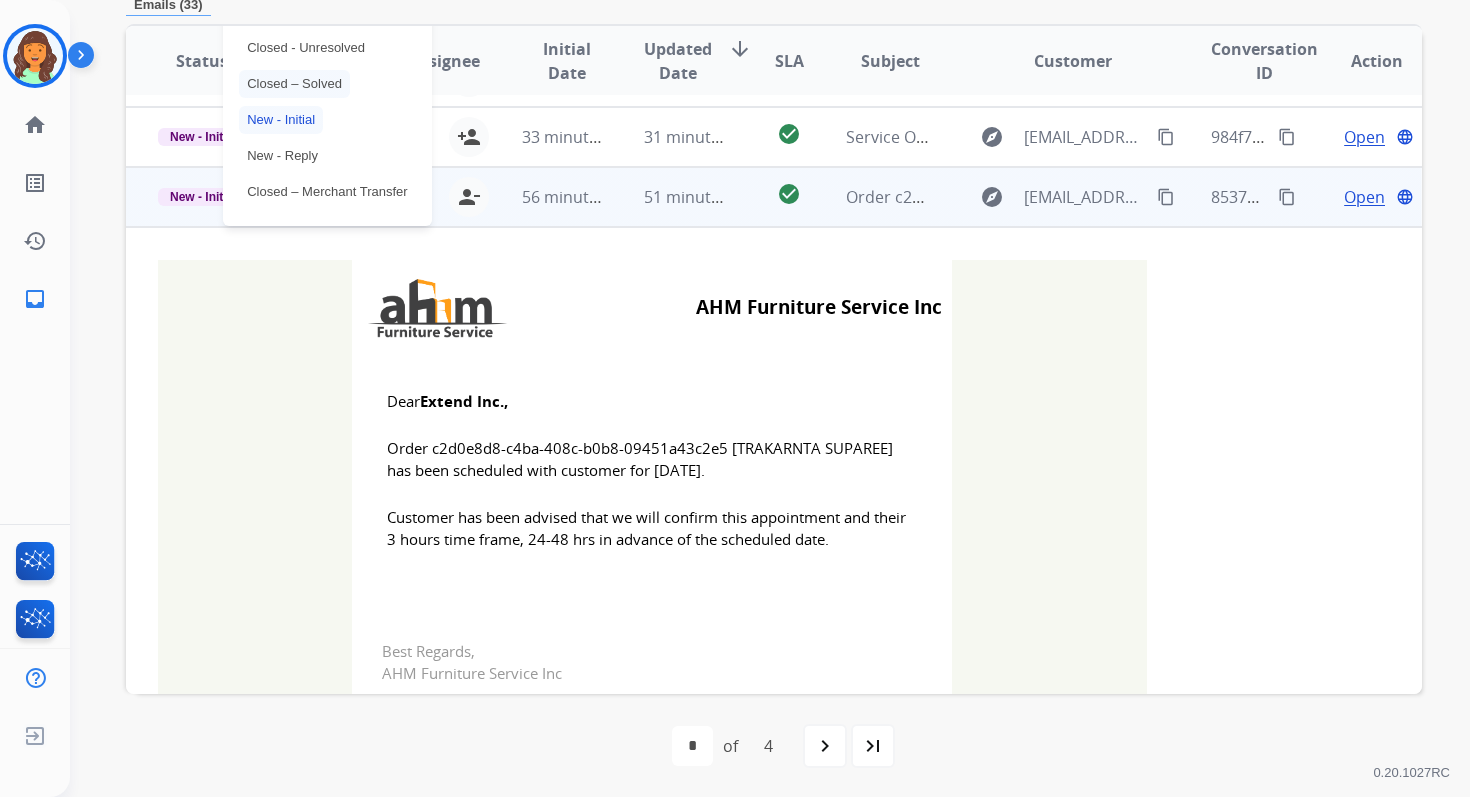 click on "Closed – Solved" at bounding box center (294, 84) 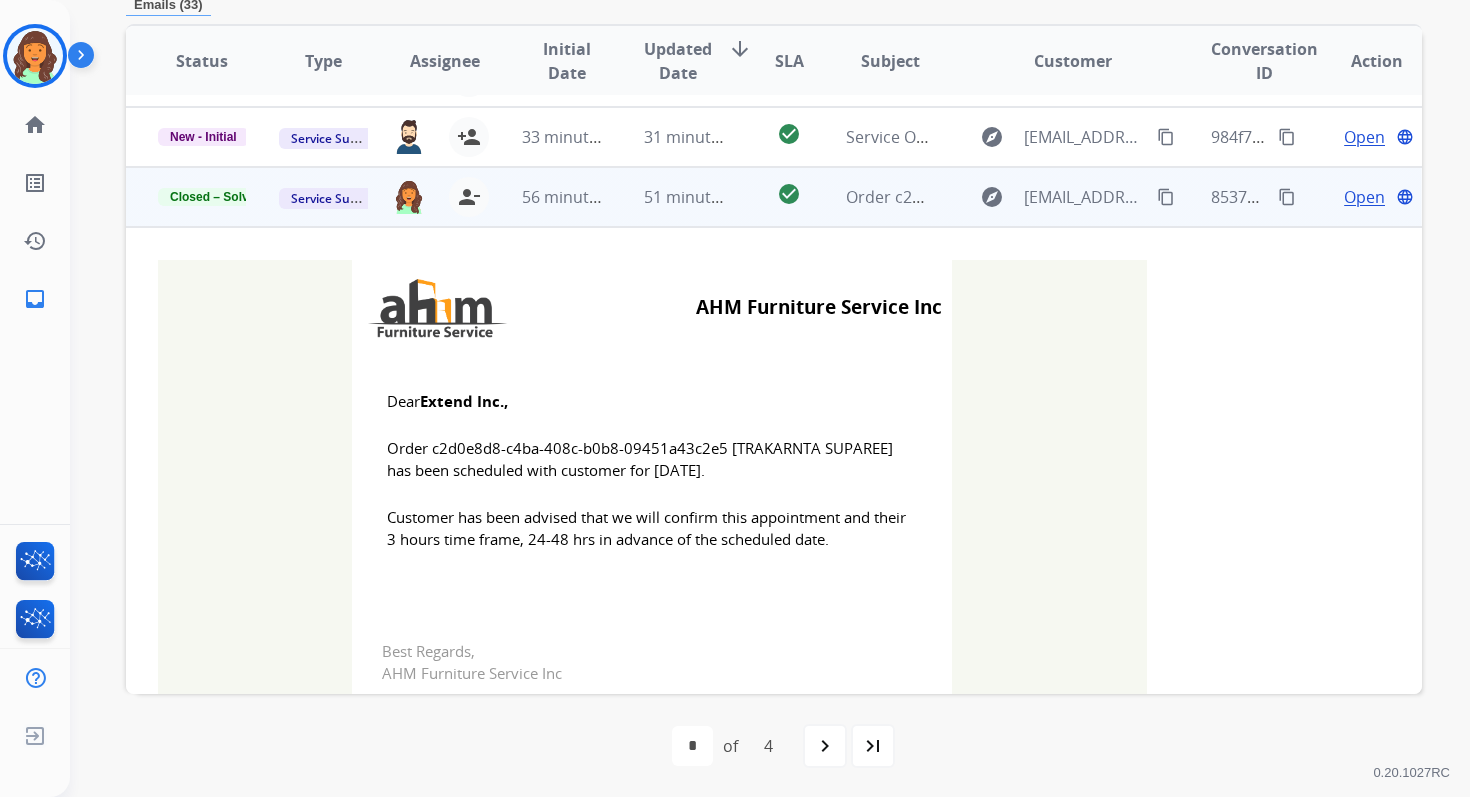 scroll, scrollTop: 0, scrollLeft: 0, axis: both 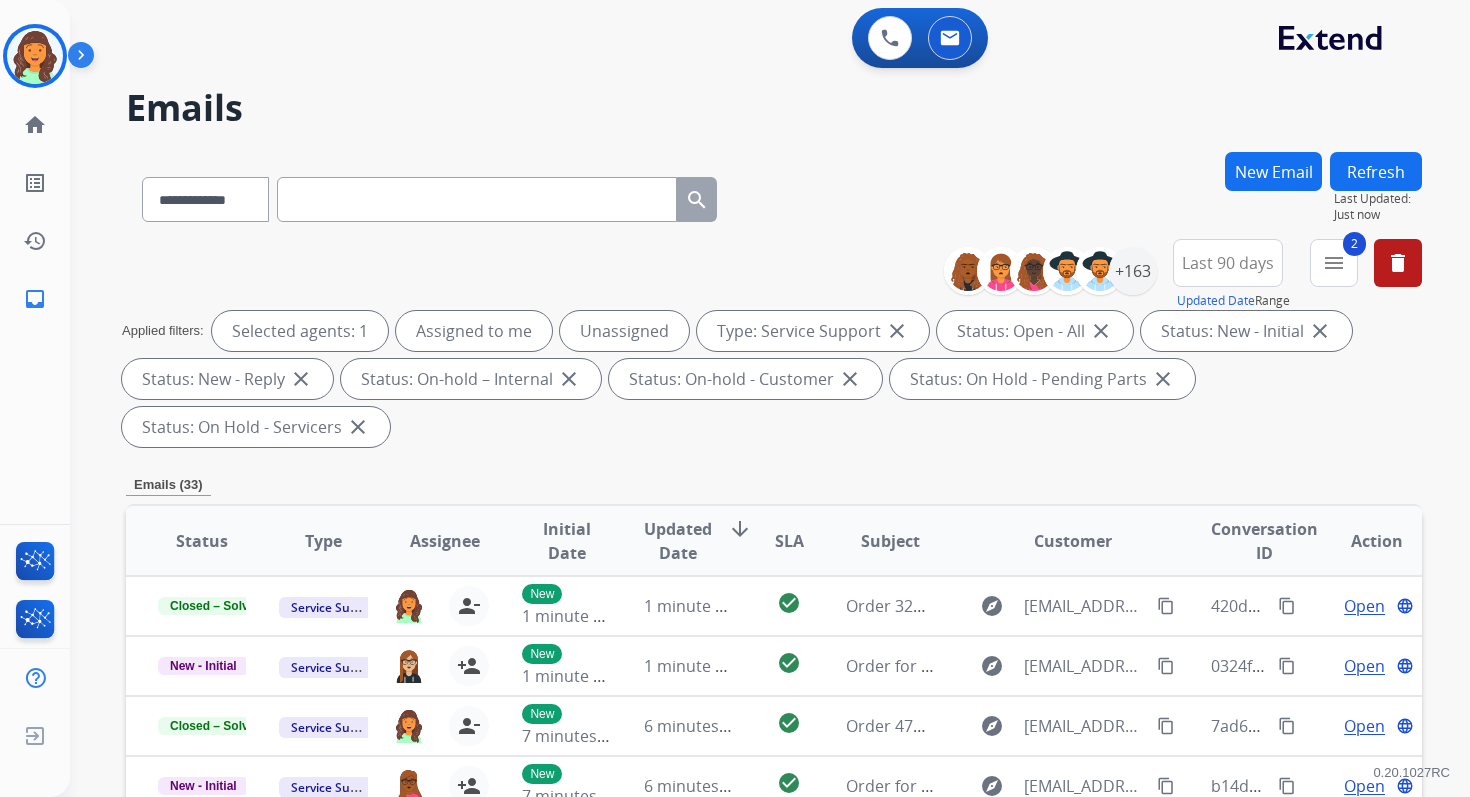 click on "Refresh" at bounding box center [1376, 171] 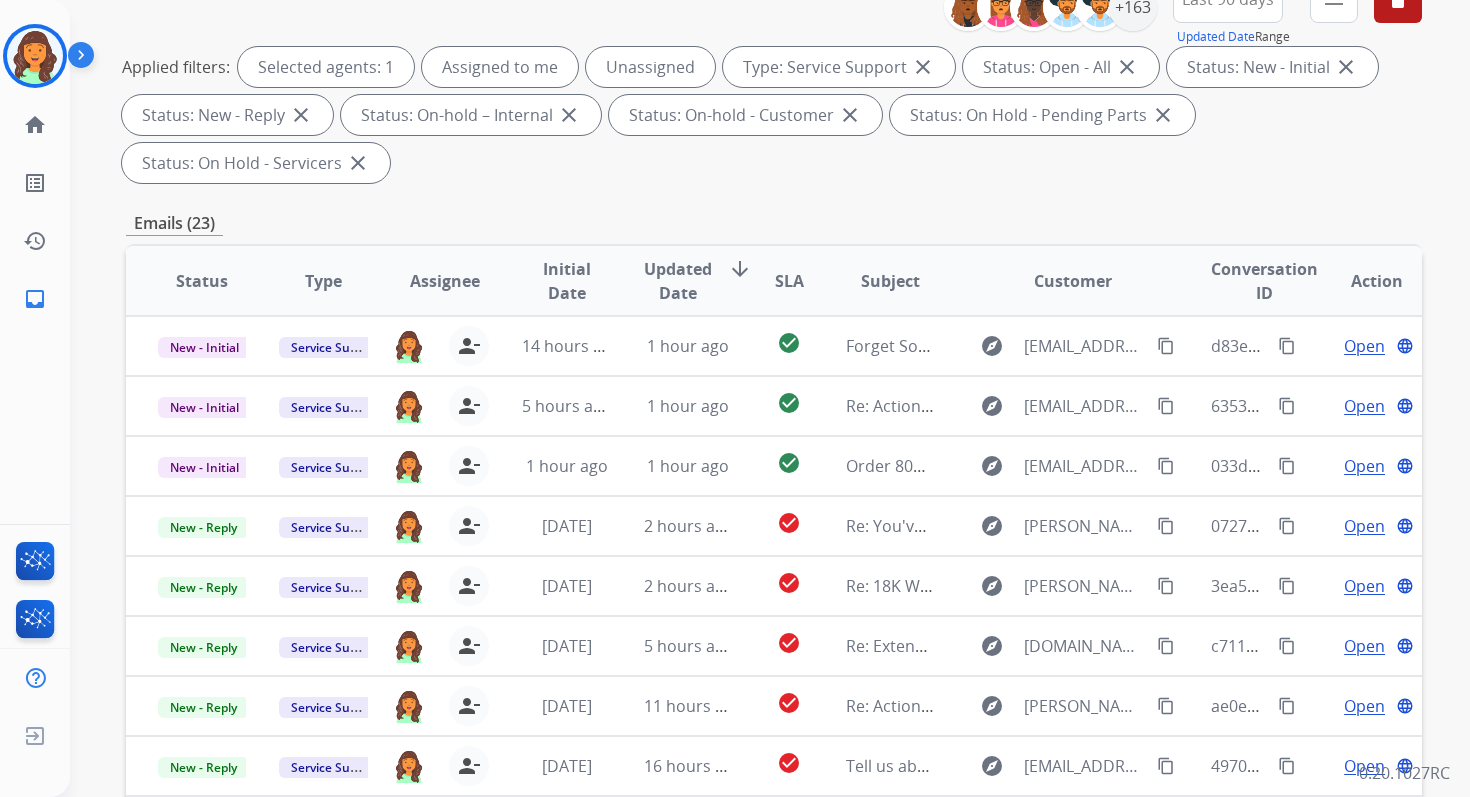 scroll, scrollTop: 485, scrollLeft: 0, axis: vertical 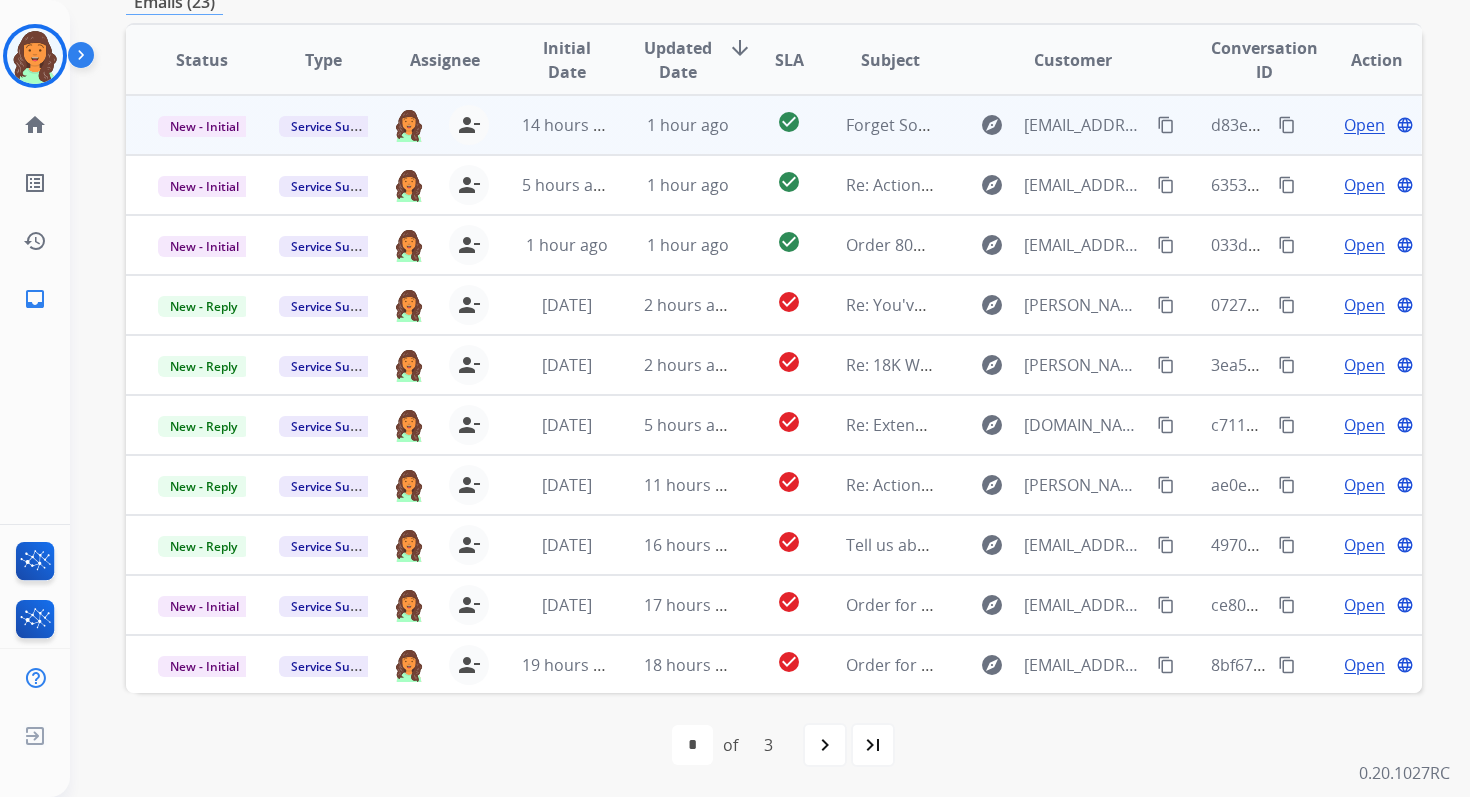 click on "1 hour ago" at bounding box center [688, 125] 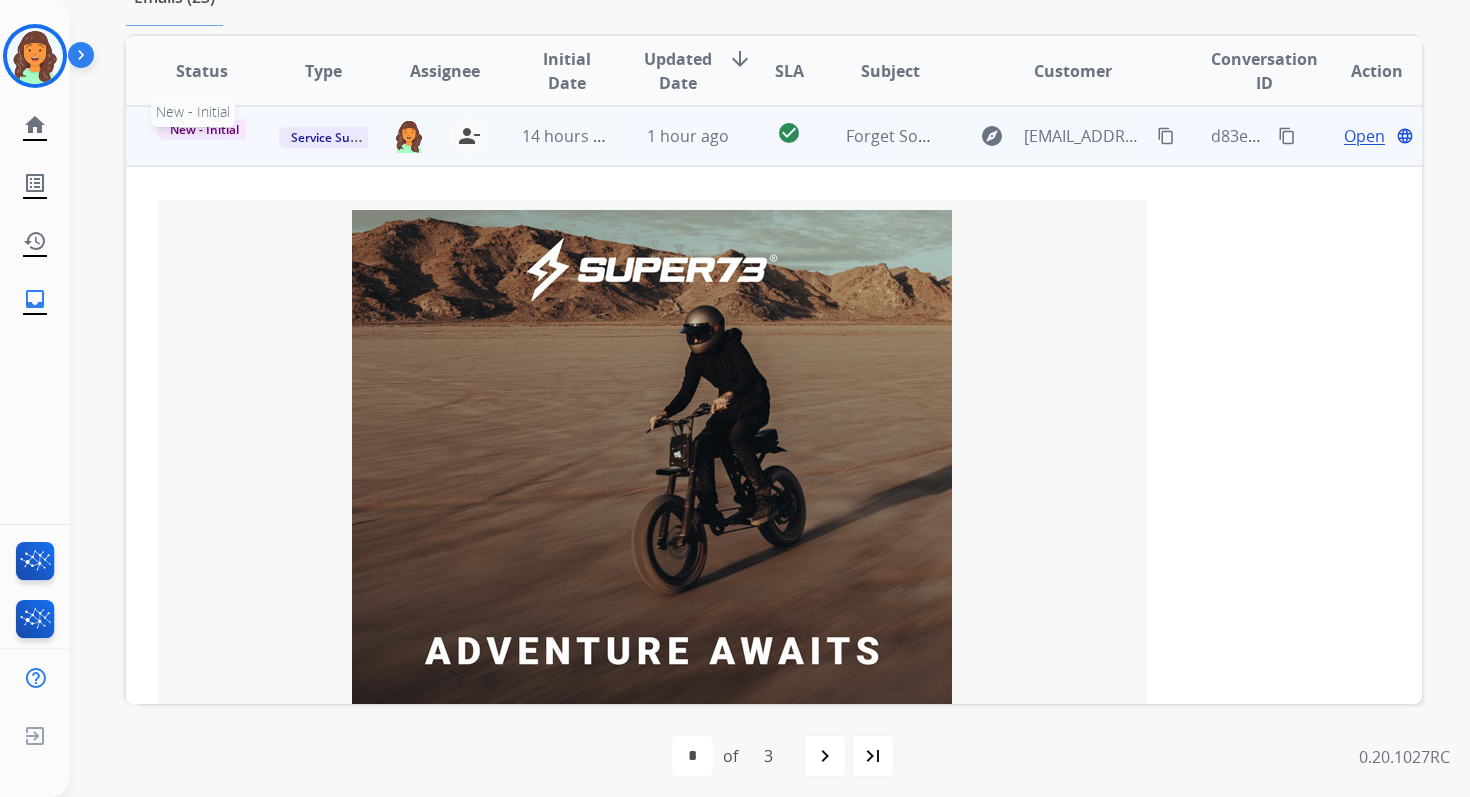 click on "New - Initial" at bounding box center (204, 129) 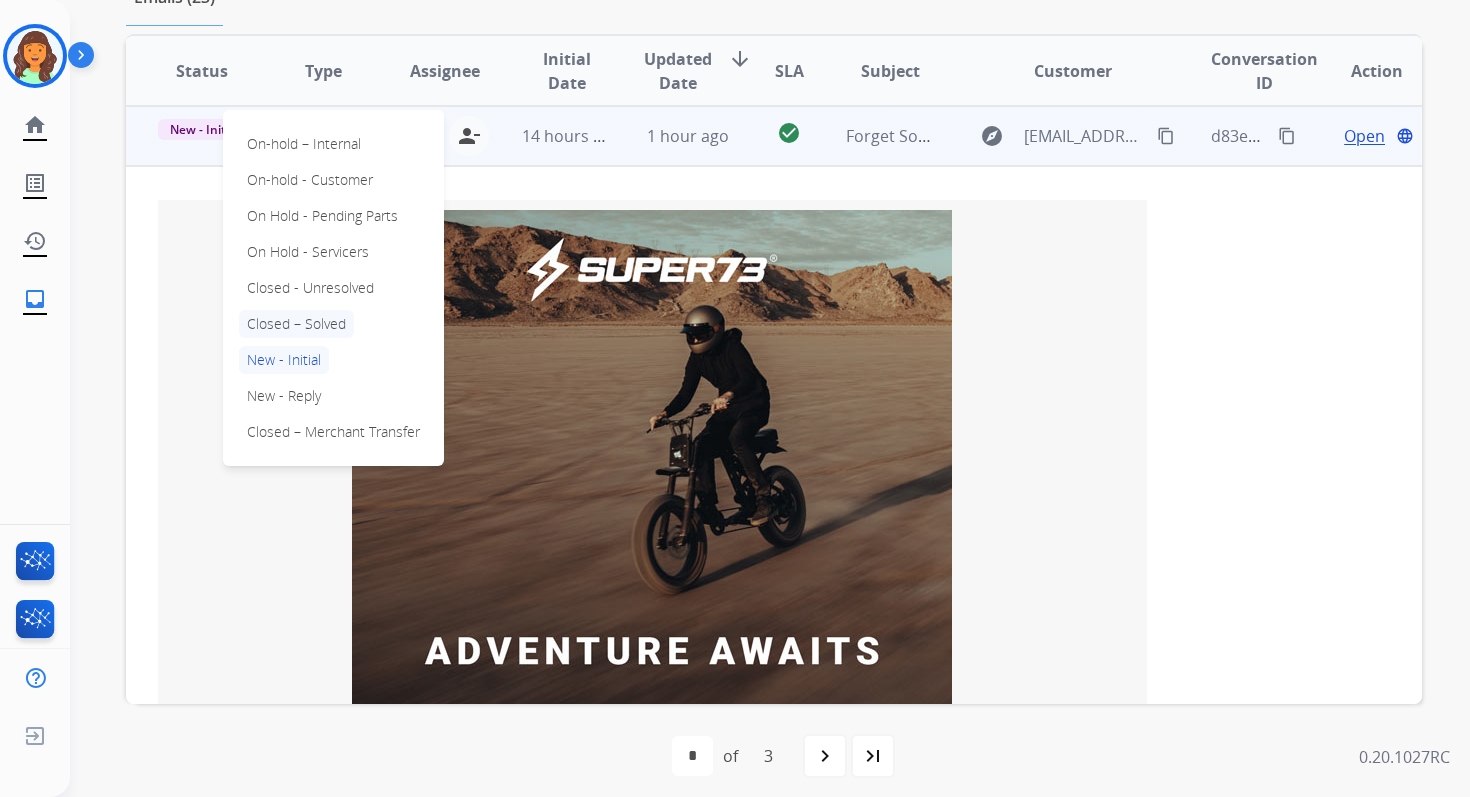 click on "Closed – Solved" at bounding box center (296, 324) 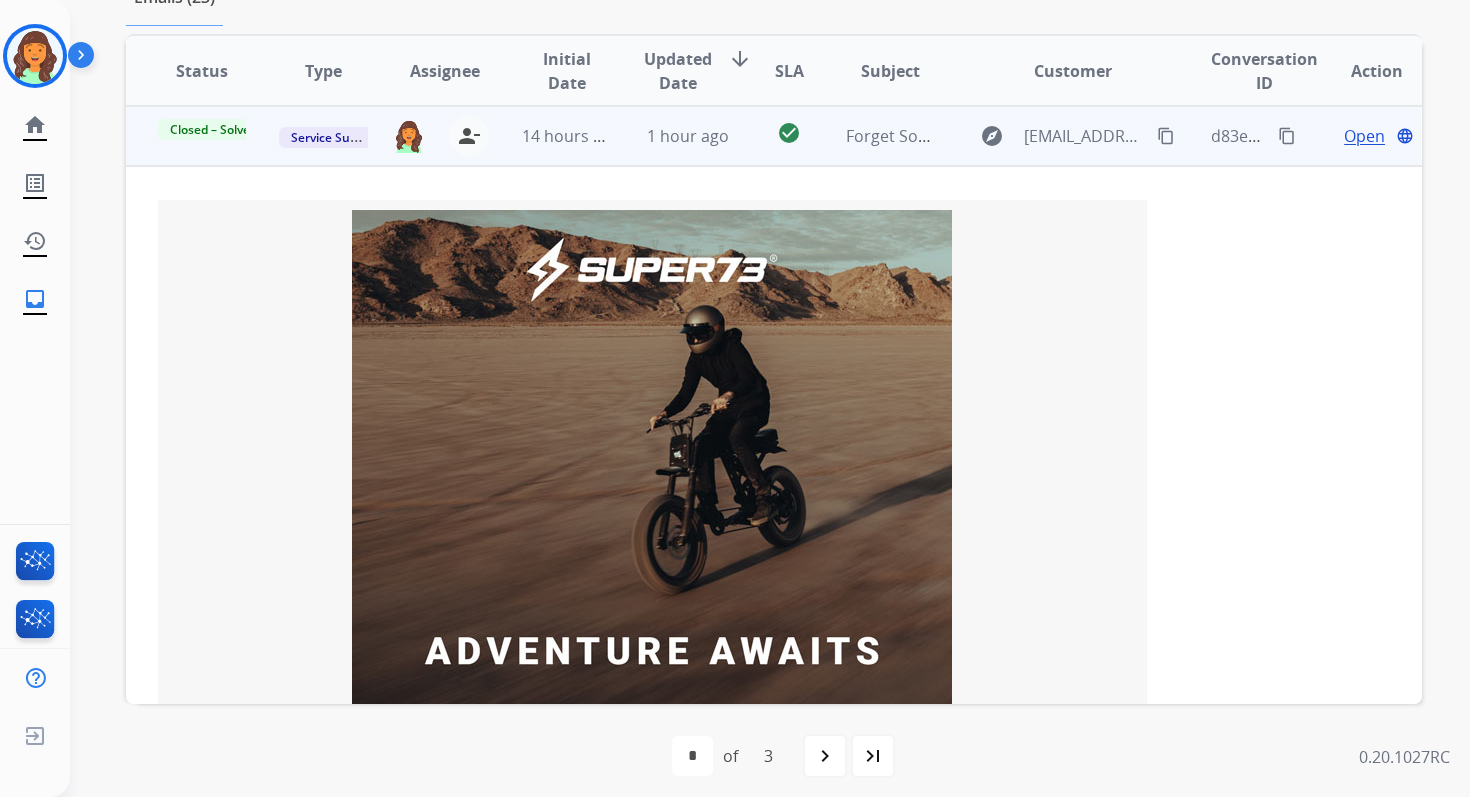 click on "1 hour ago" at bounding box center (672, 136) 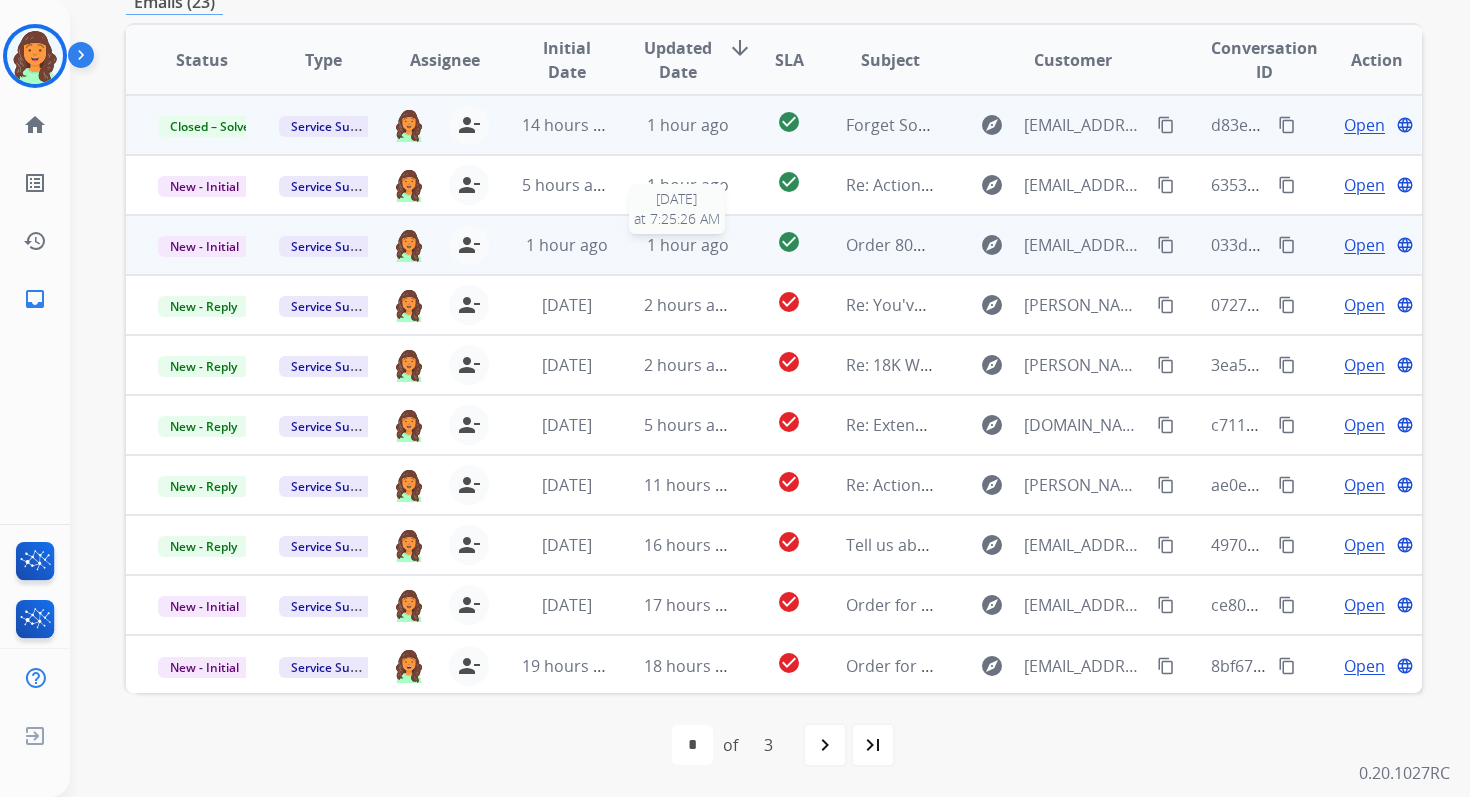 click on "1 hour ago" at bounding box center [688, 245] 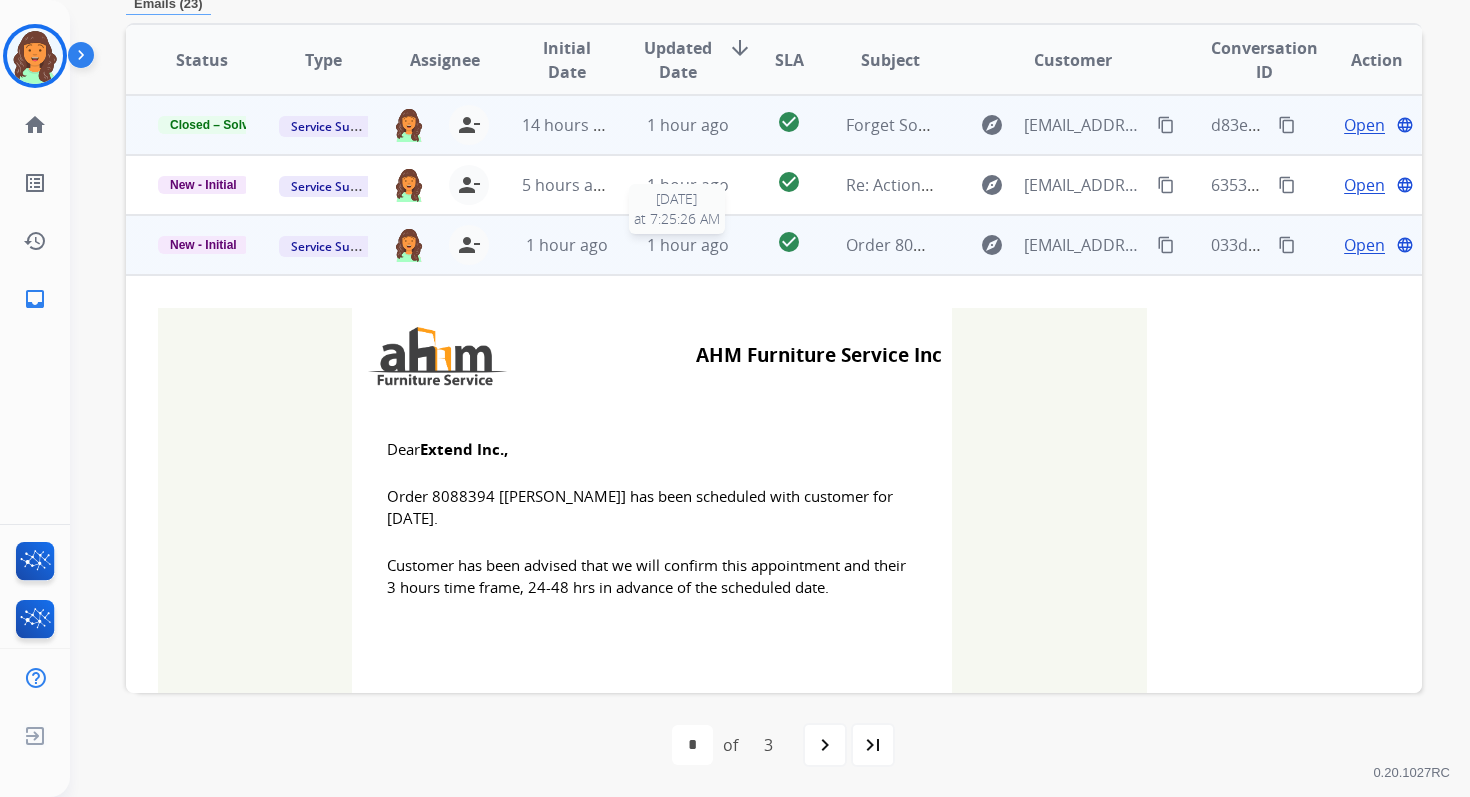 scroll, scrollTop: 480, scrollLeft: 0, axis: vertical 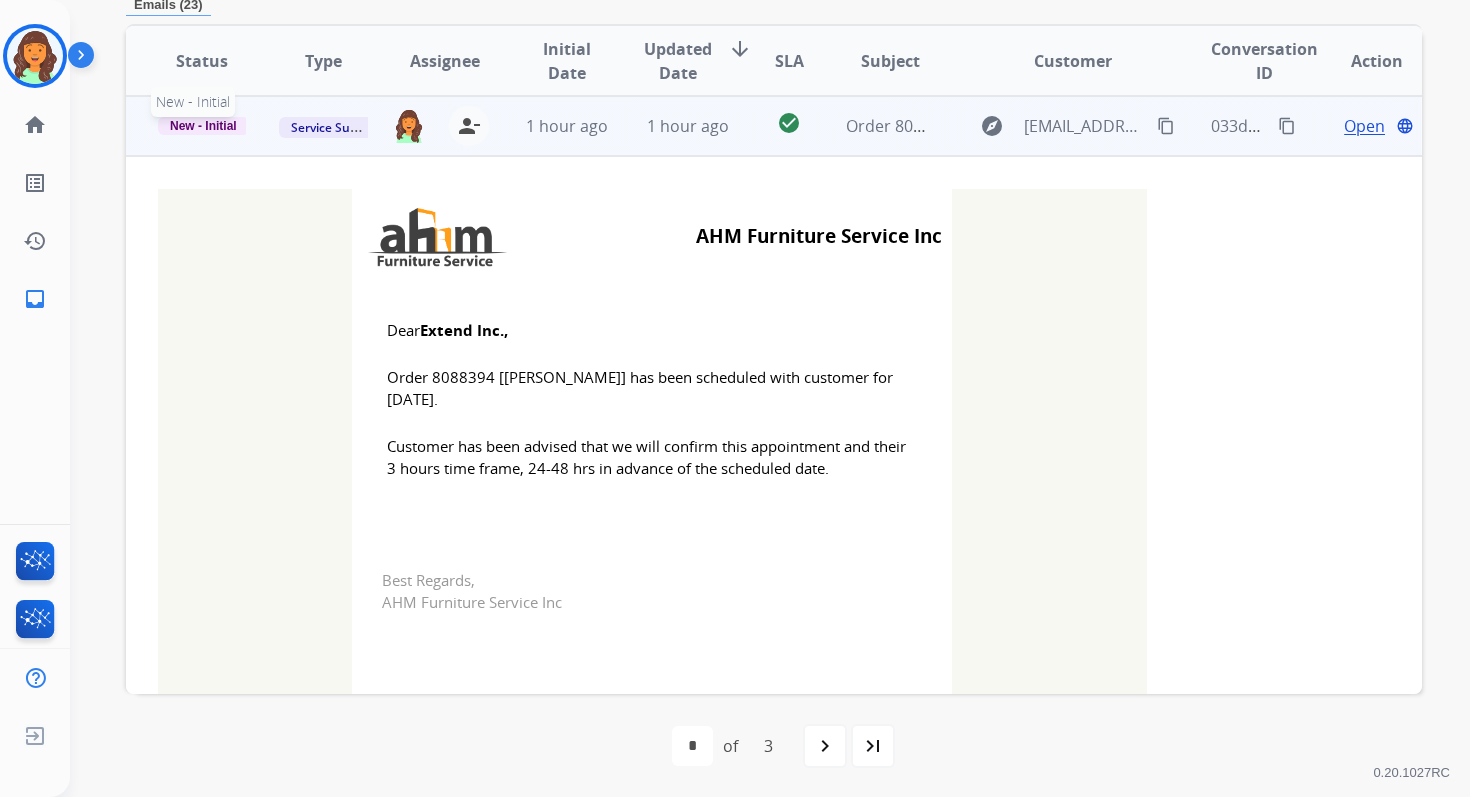 click on "New - Initial" at bounding box center [203, 126] 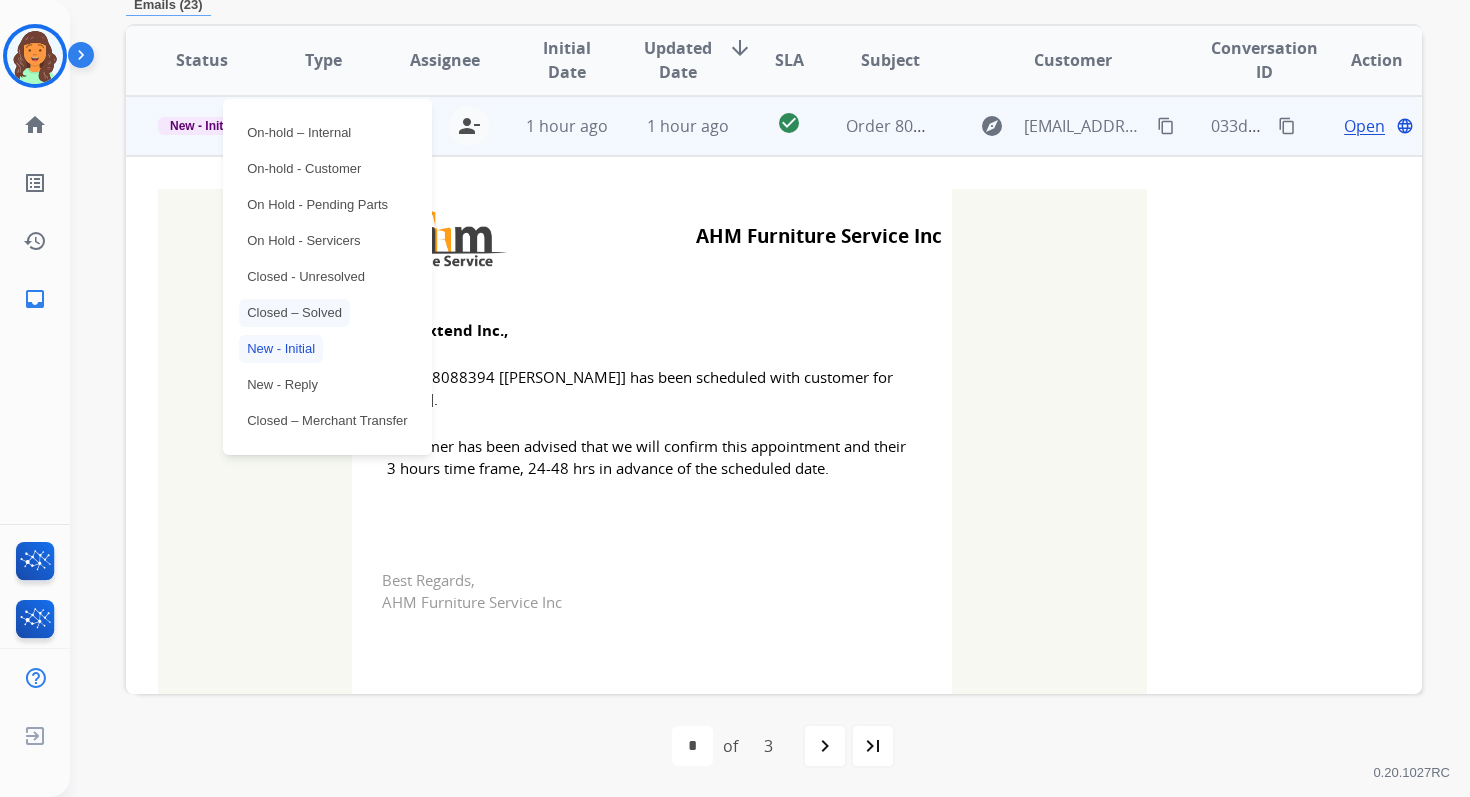 click on "Closed – Solved" at bounding box center (294, 313) 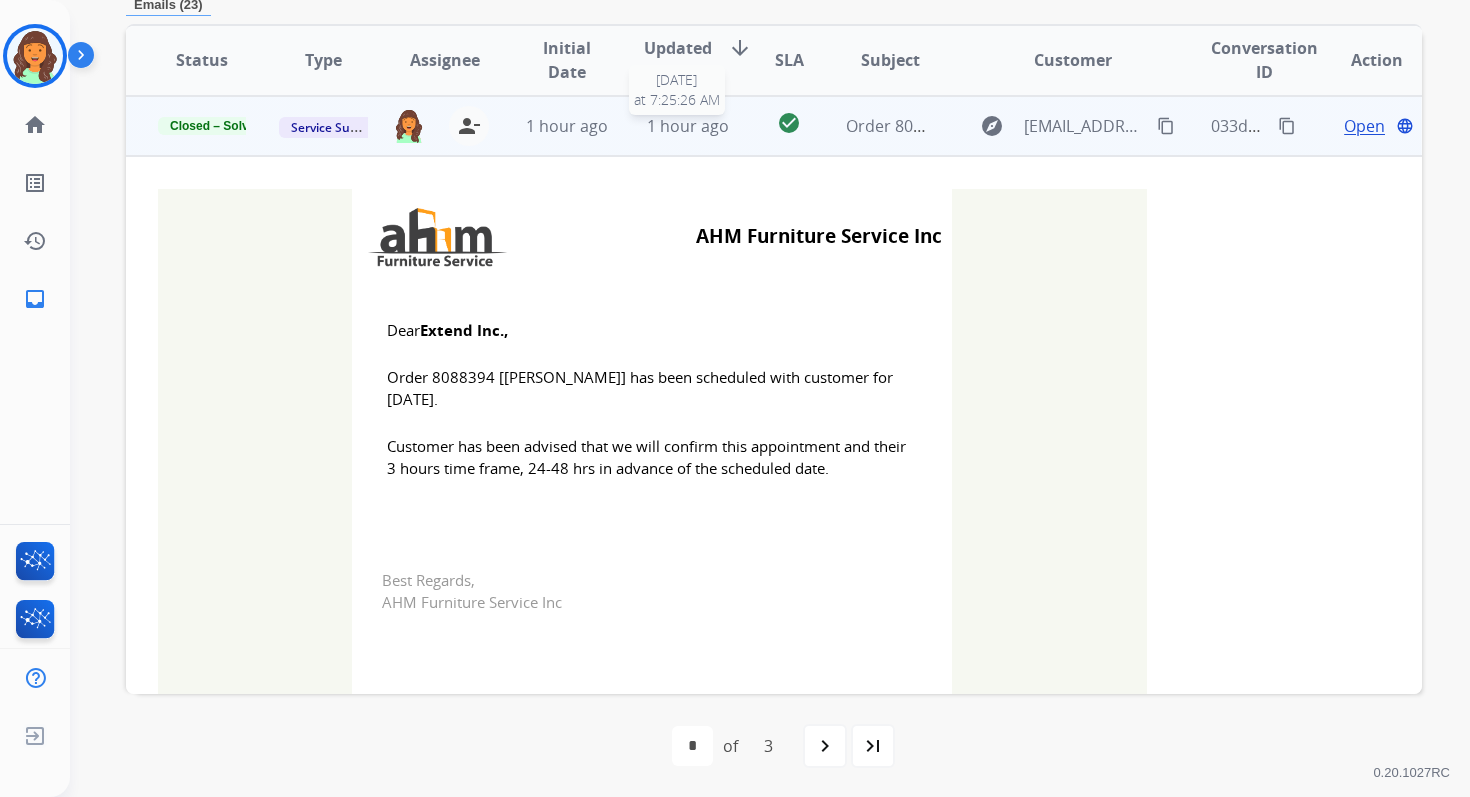click on "1 hour ago" at bounding box center [688, 126] 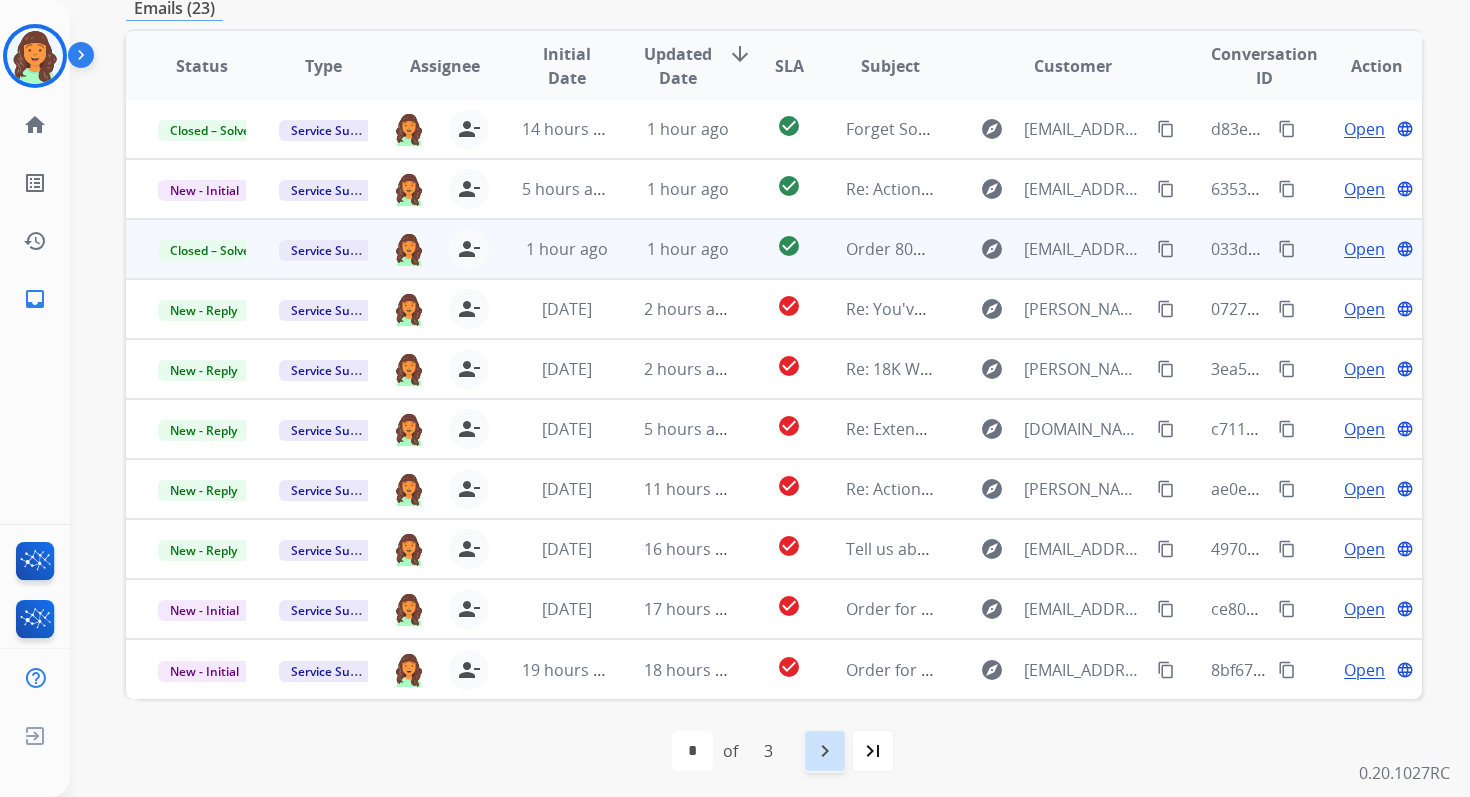 click on "navigate_next" at bounding box center (825, 751) 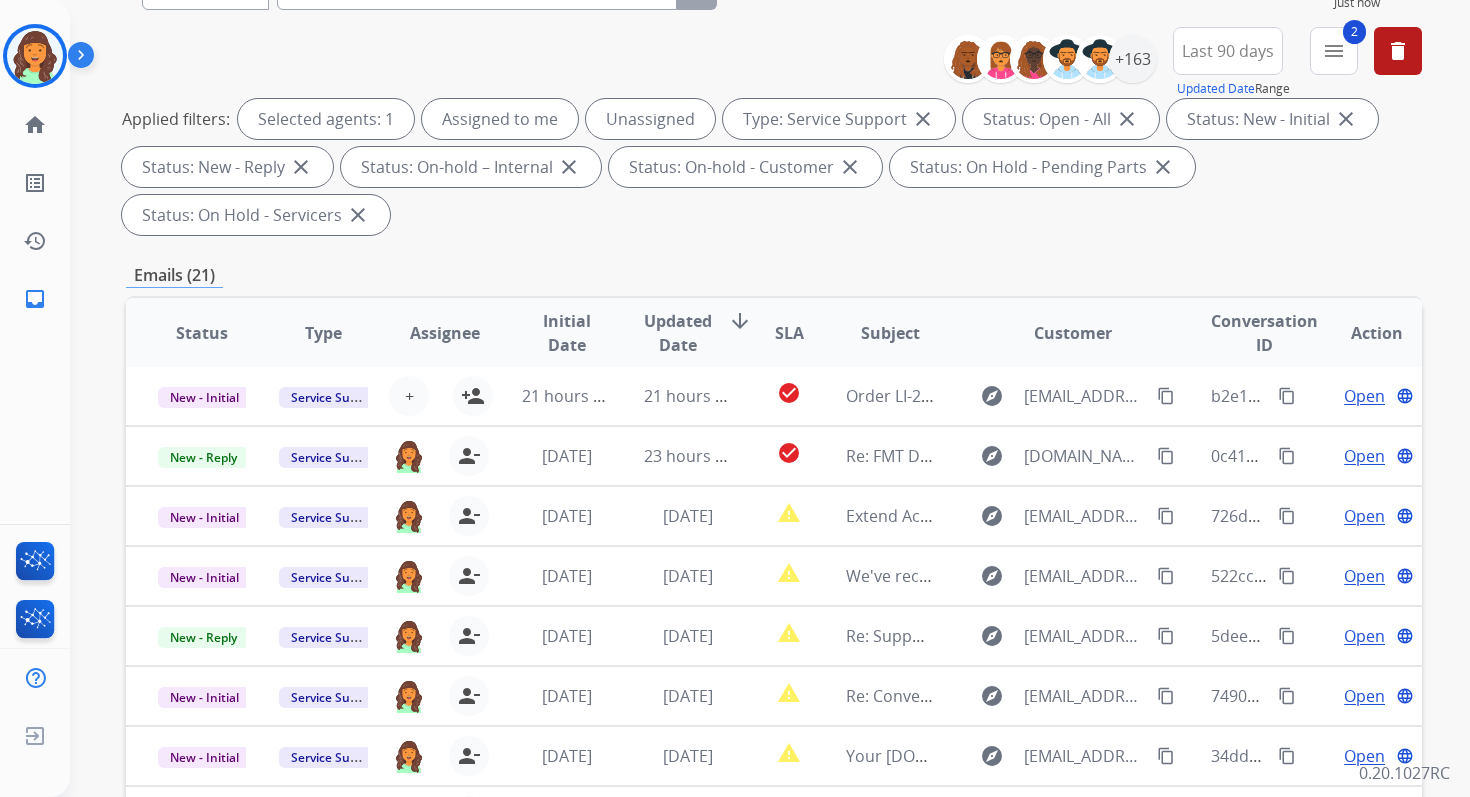 scroll, scrollTop: 485, scrollLeft: 0, axis: vertical 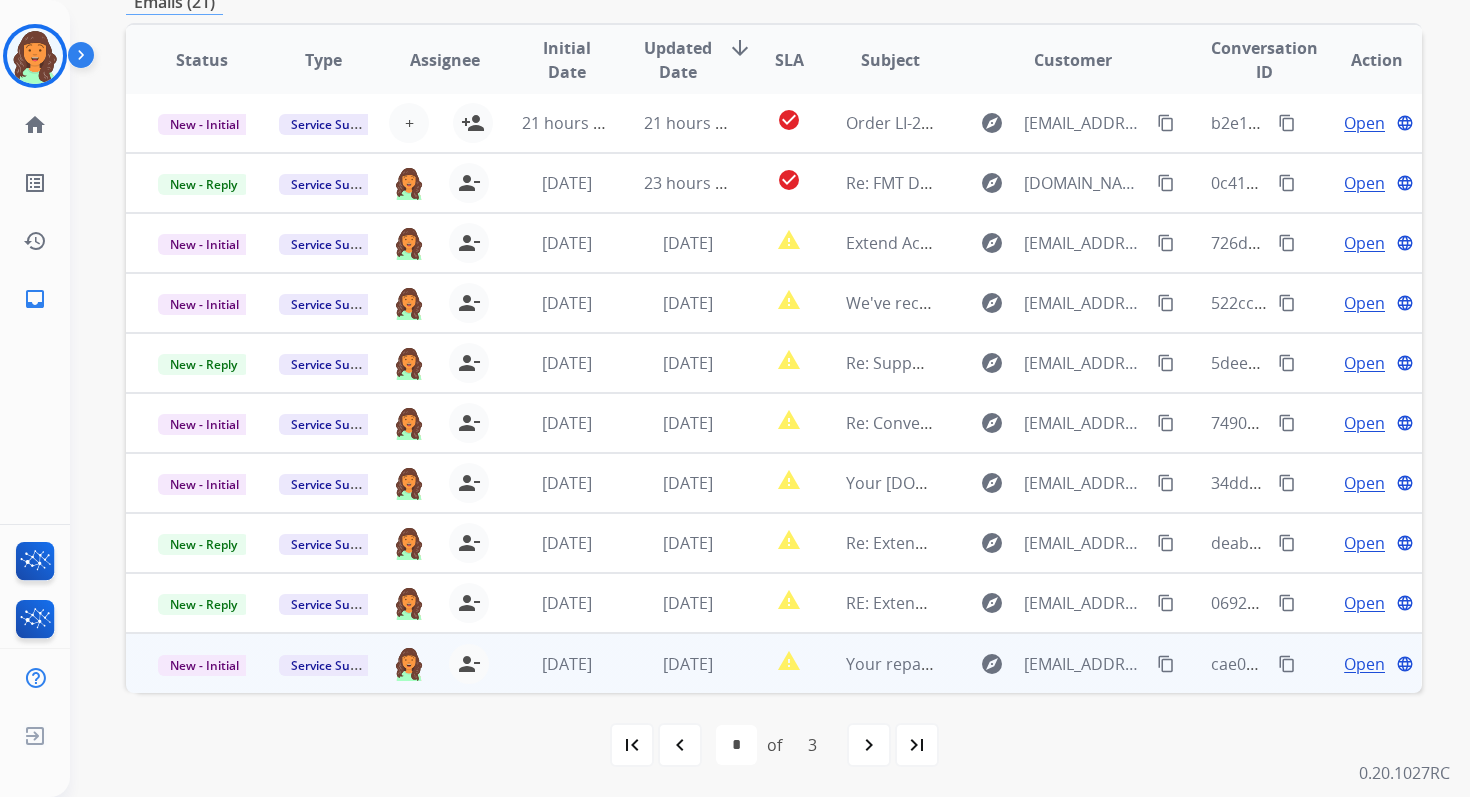 click on "report_problem" at bounding box center (773, 663) 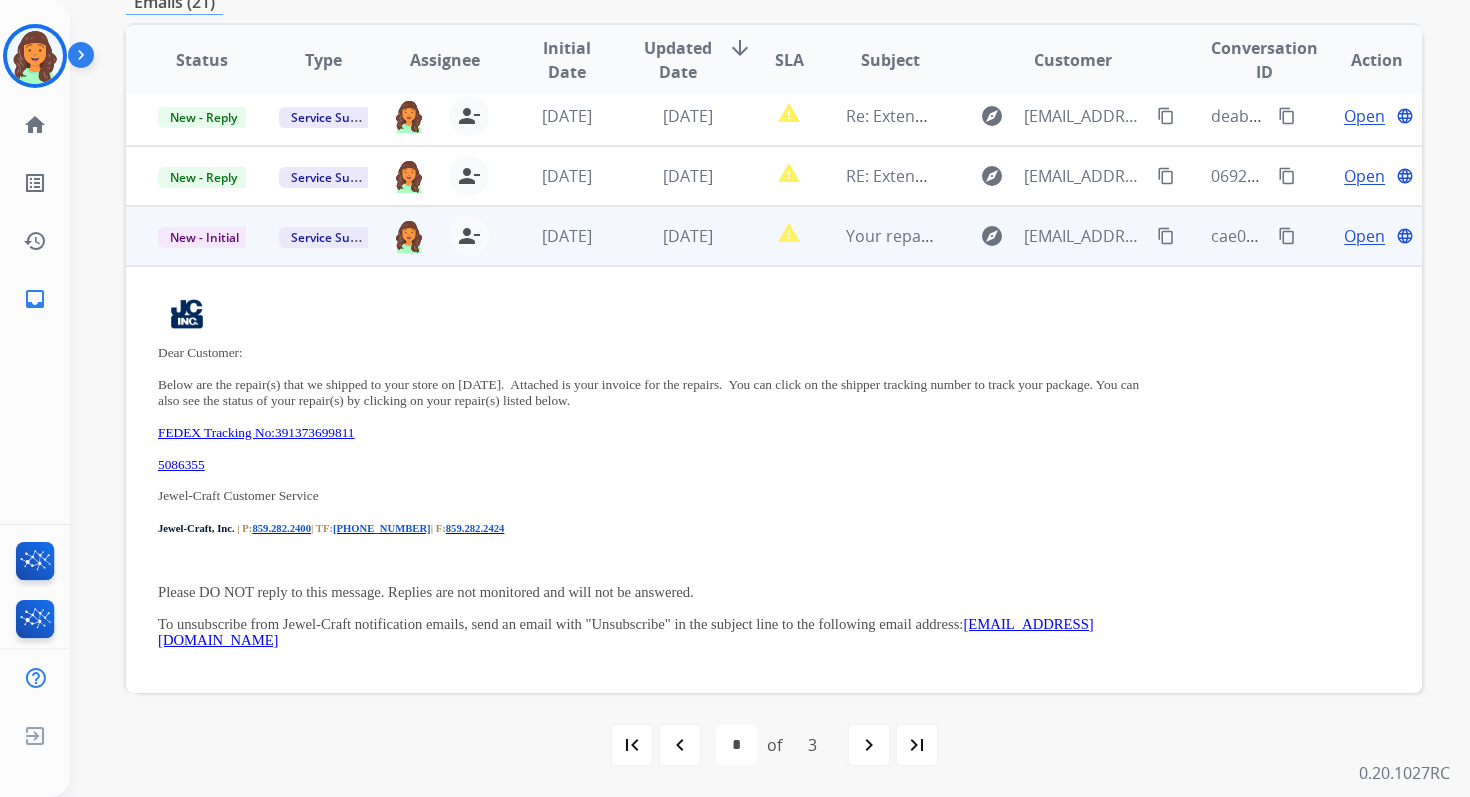 scroll, scrollTop: 431, scrollLeft: 0, axis: vertical 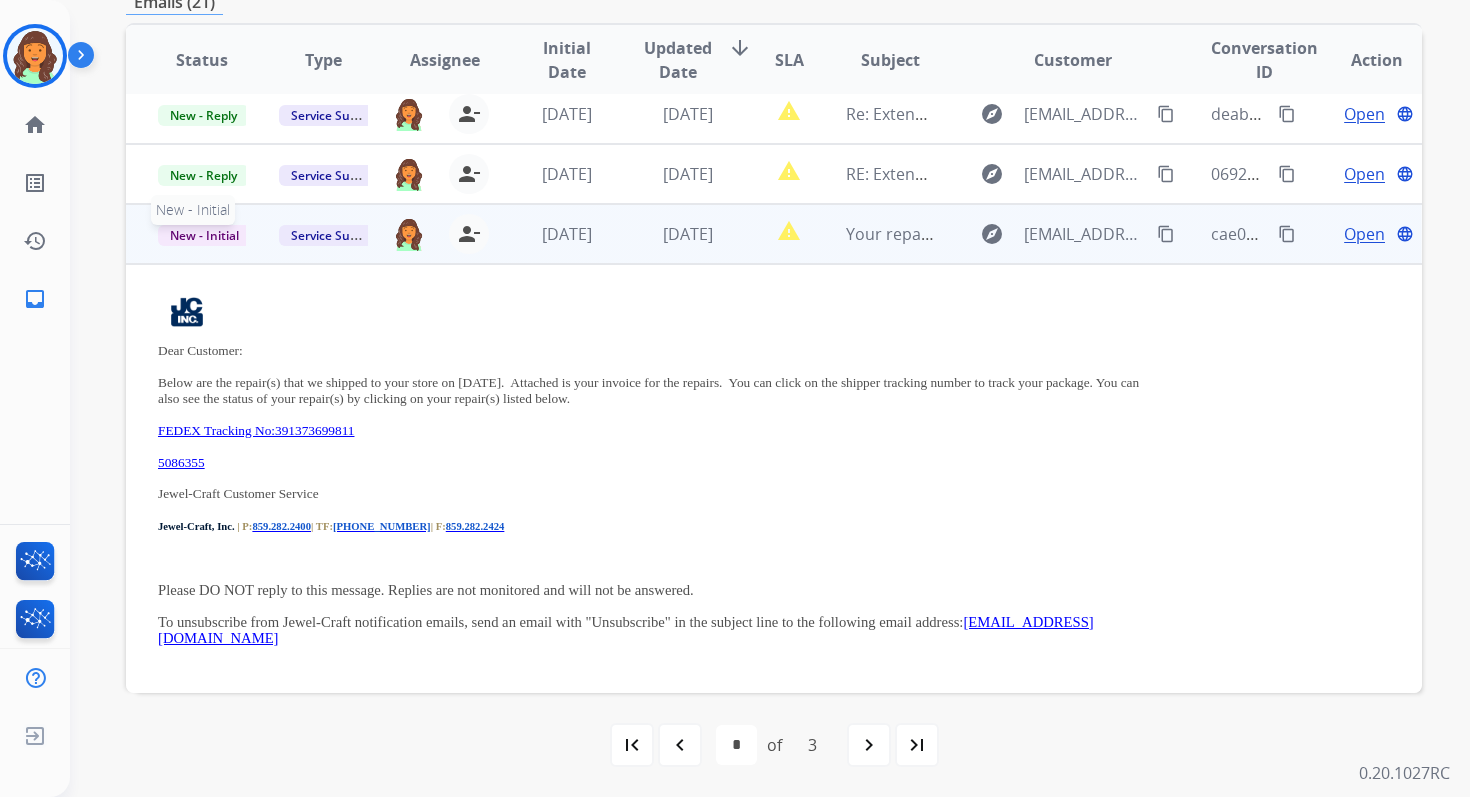 click on "New - Initial" at bounding box center [204, 235] 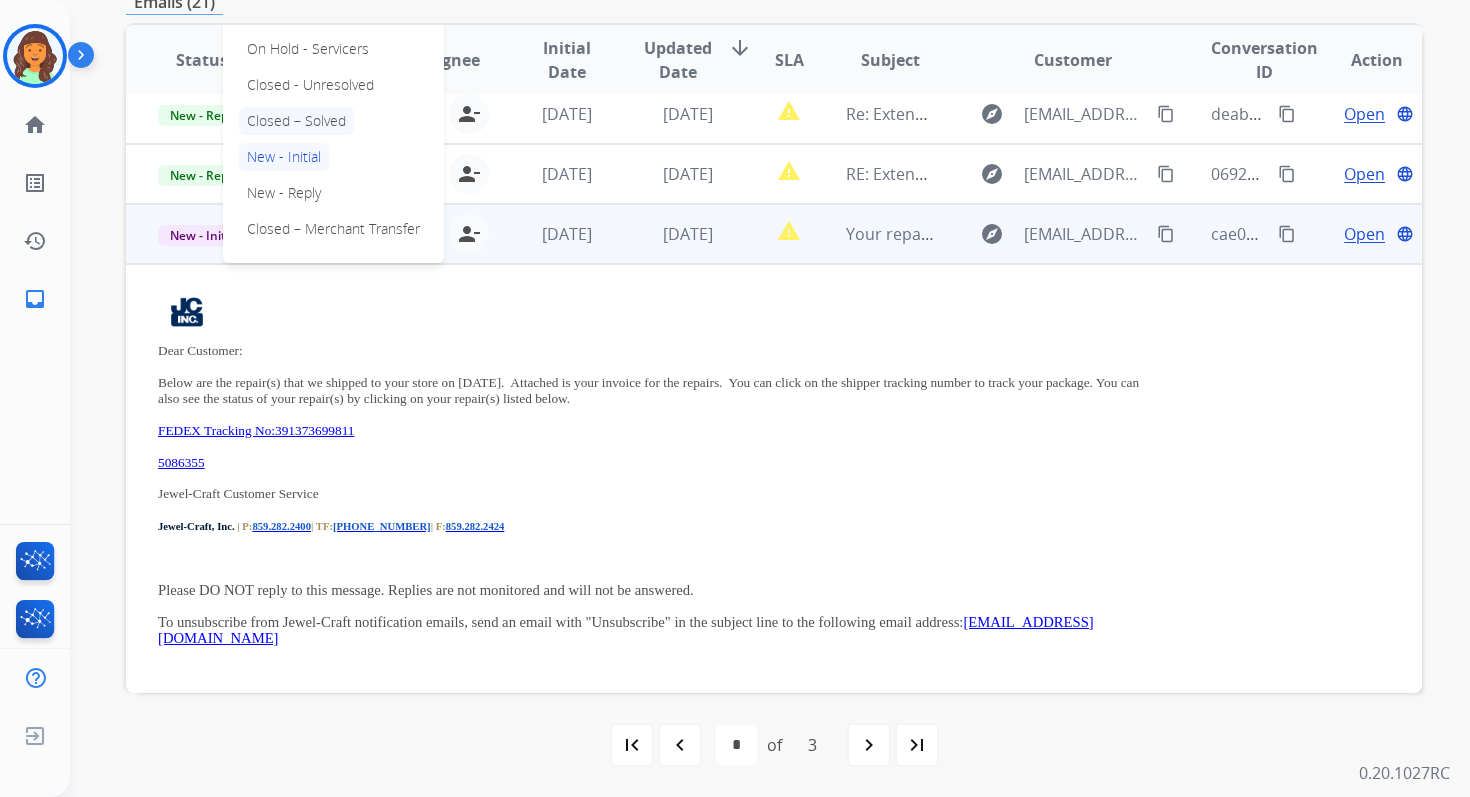 click on "Closed – Solved" at bounding box center [296, 121] 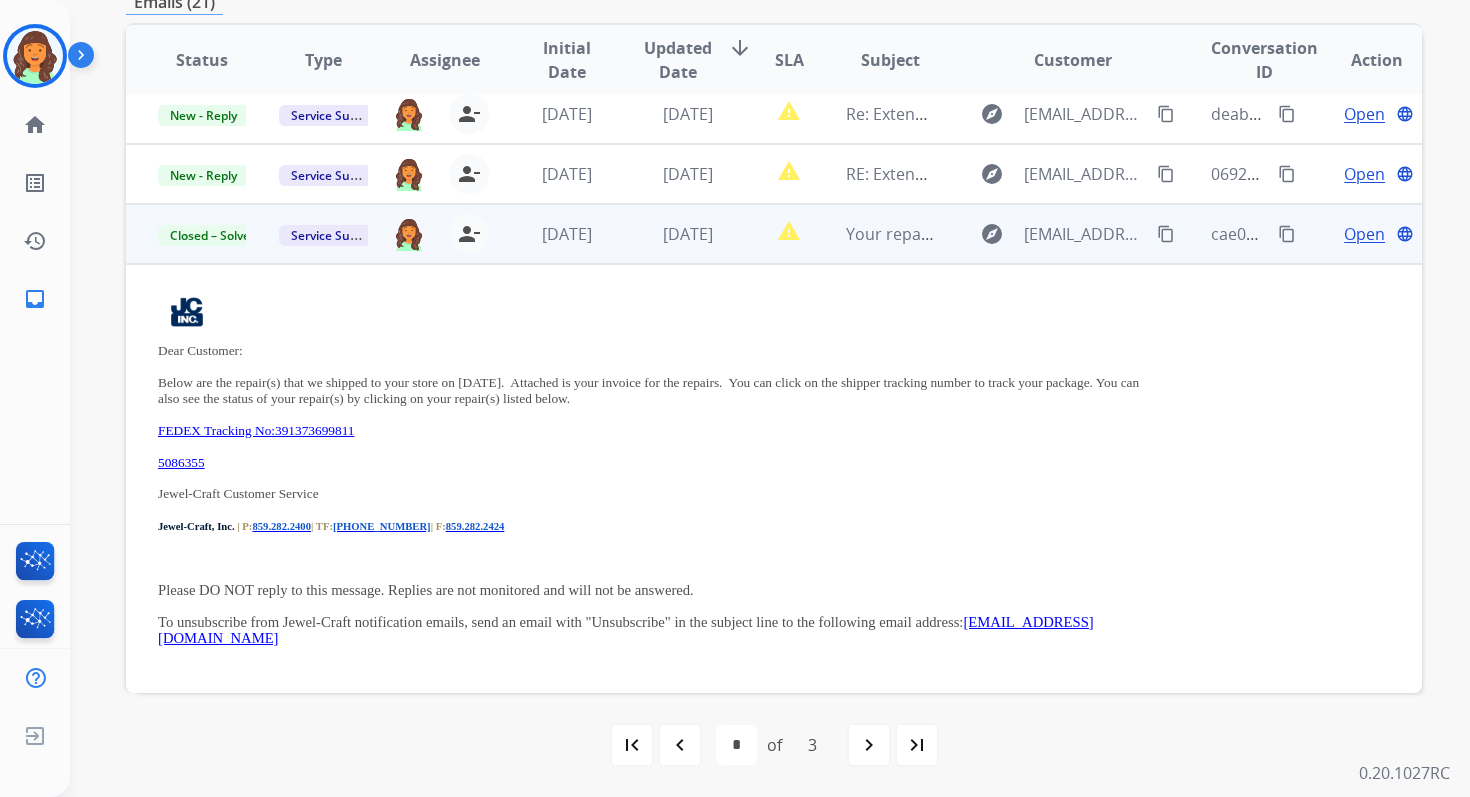 click on "[DATE]" at bounding box center (672, 234) 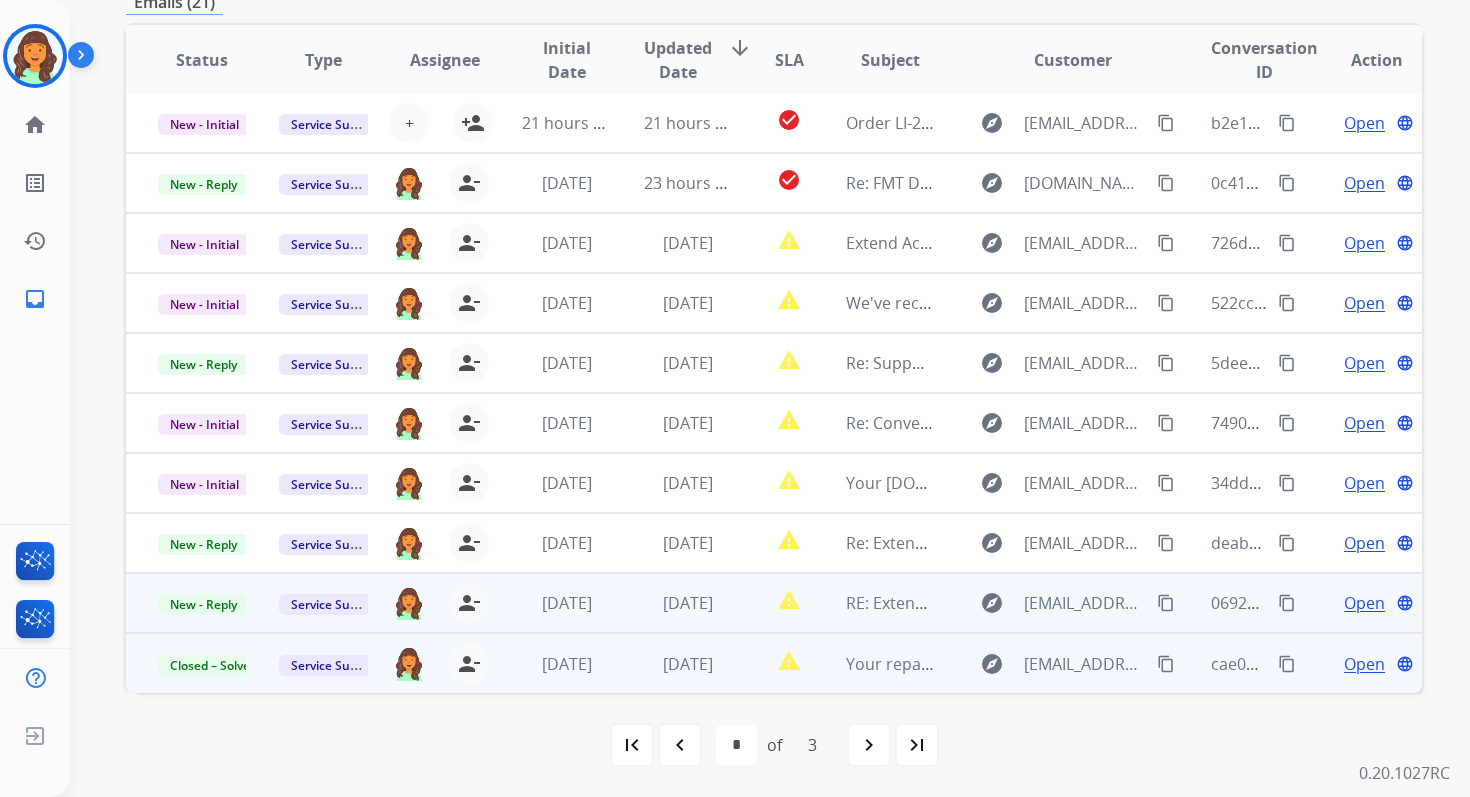 click on "[DATE]" at bounding box center [672, 603] 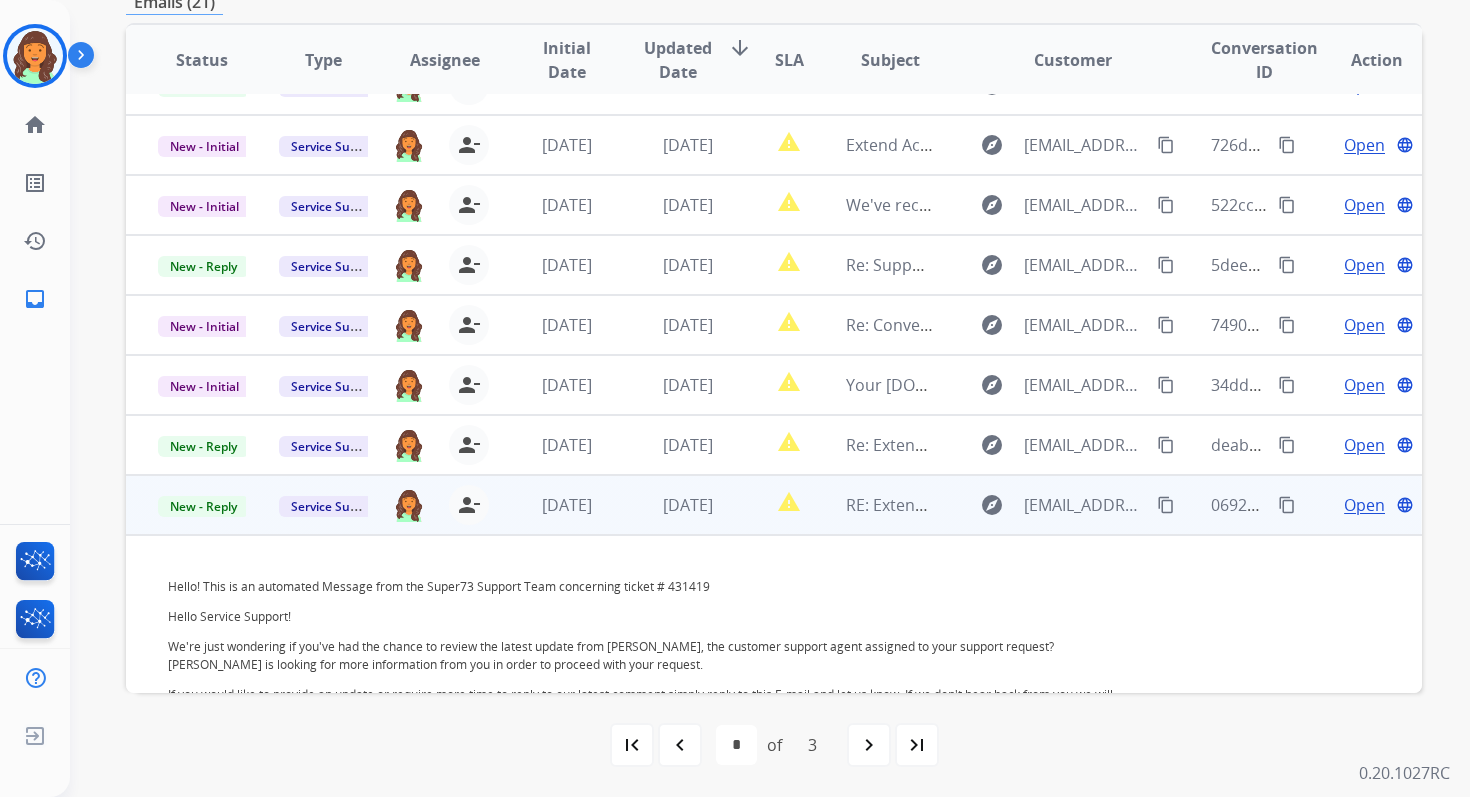 scroll, scrollTop: 361, scrollLeft: 0, axis: vertical 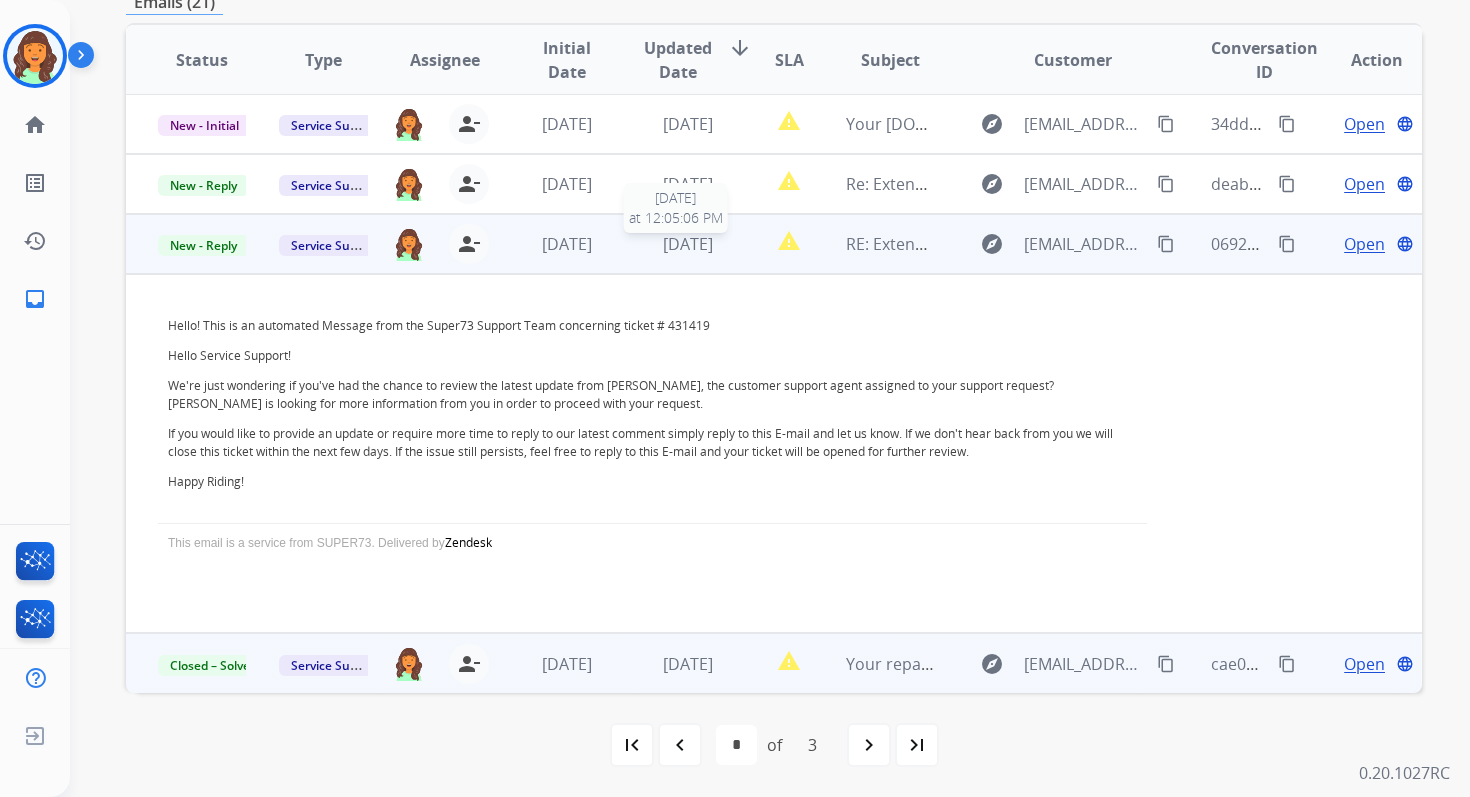 click on "[DATE]" at bounding box center [688, 244] 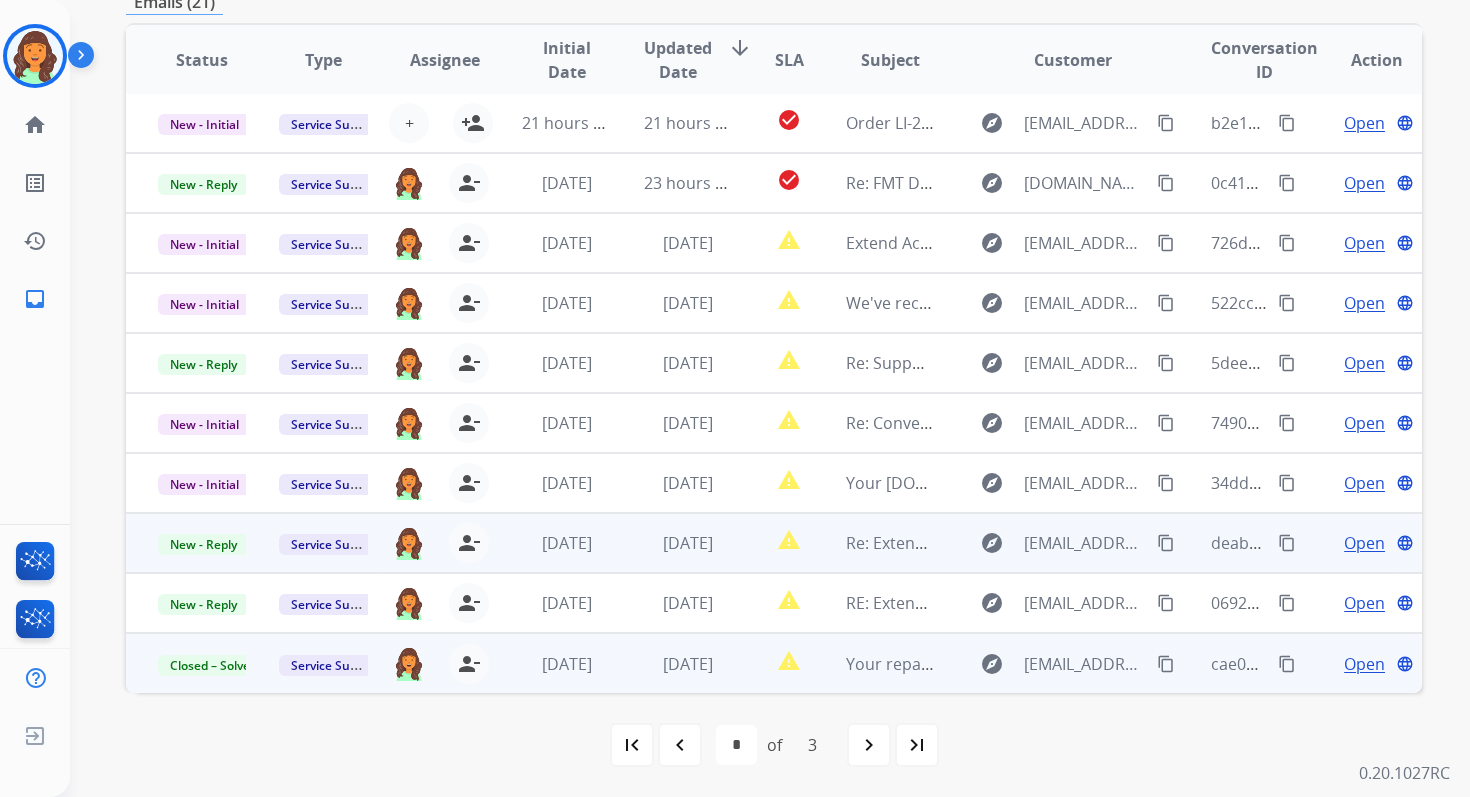 scroll, scrollTop: 0, scrollLeft: 0, axis: both 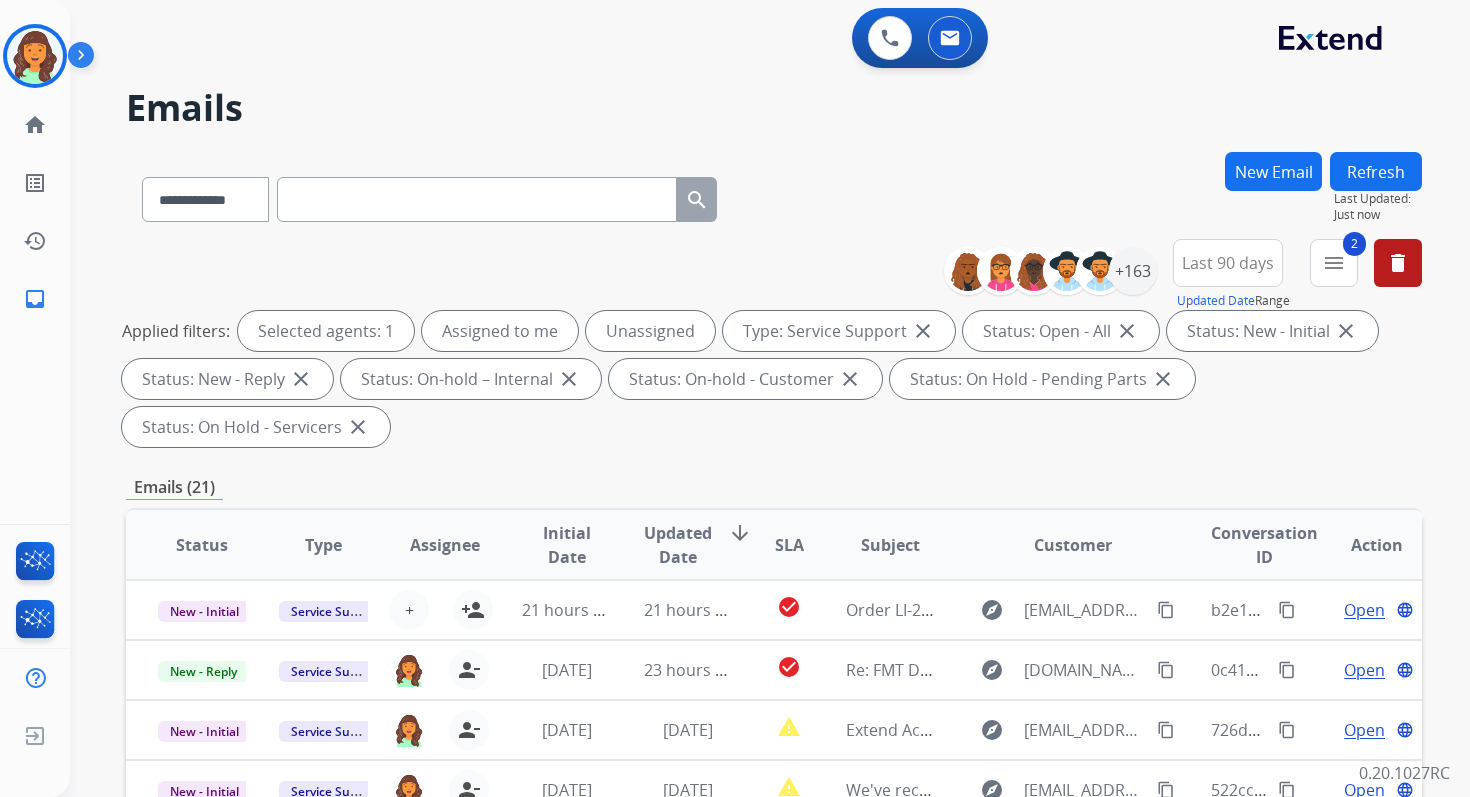 click on "Refresh" at bounding box center [1376, 171] 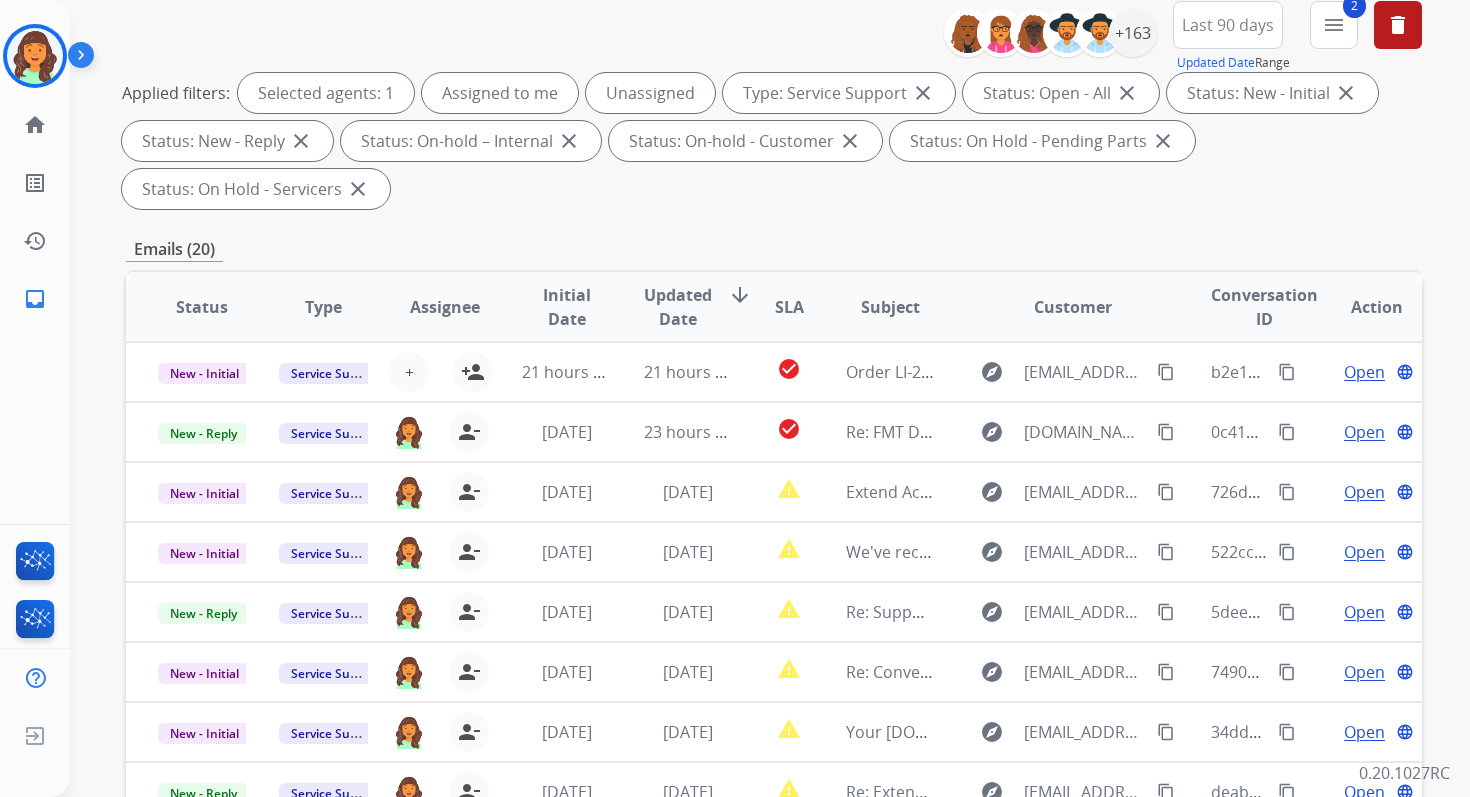 scroll, scrollTop: 485, scrollLeft: 0, axis: vertical 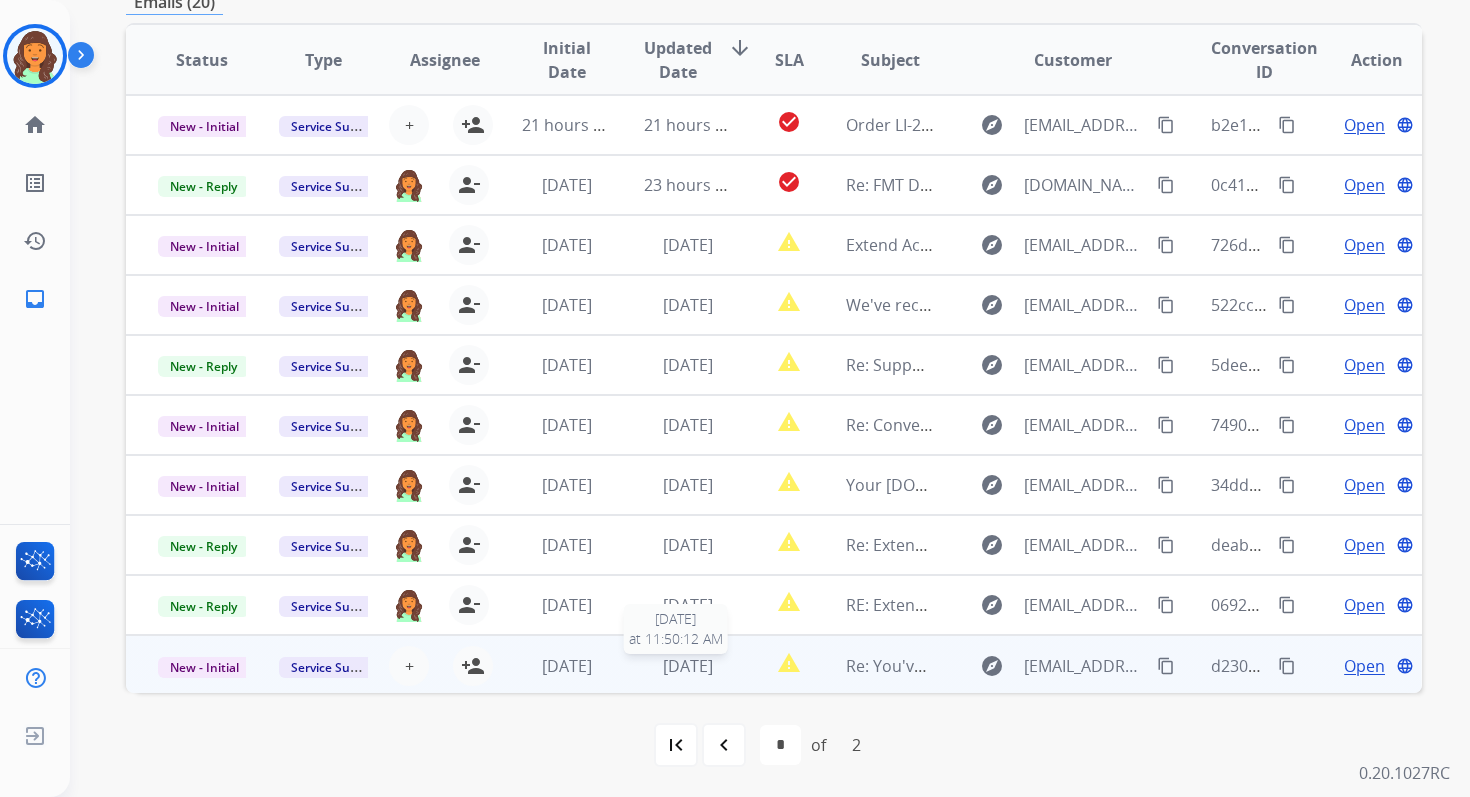 click on "[DATE]" at bounding box center [688, 666] 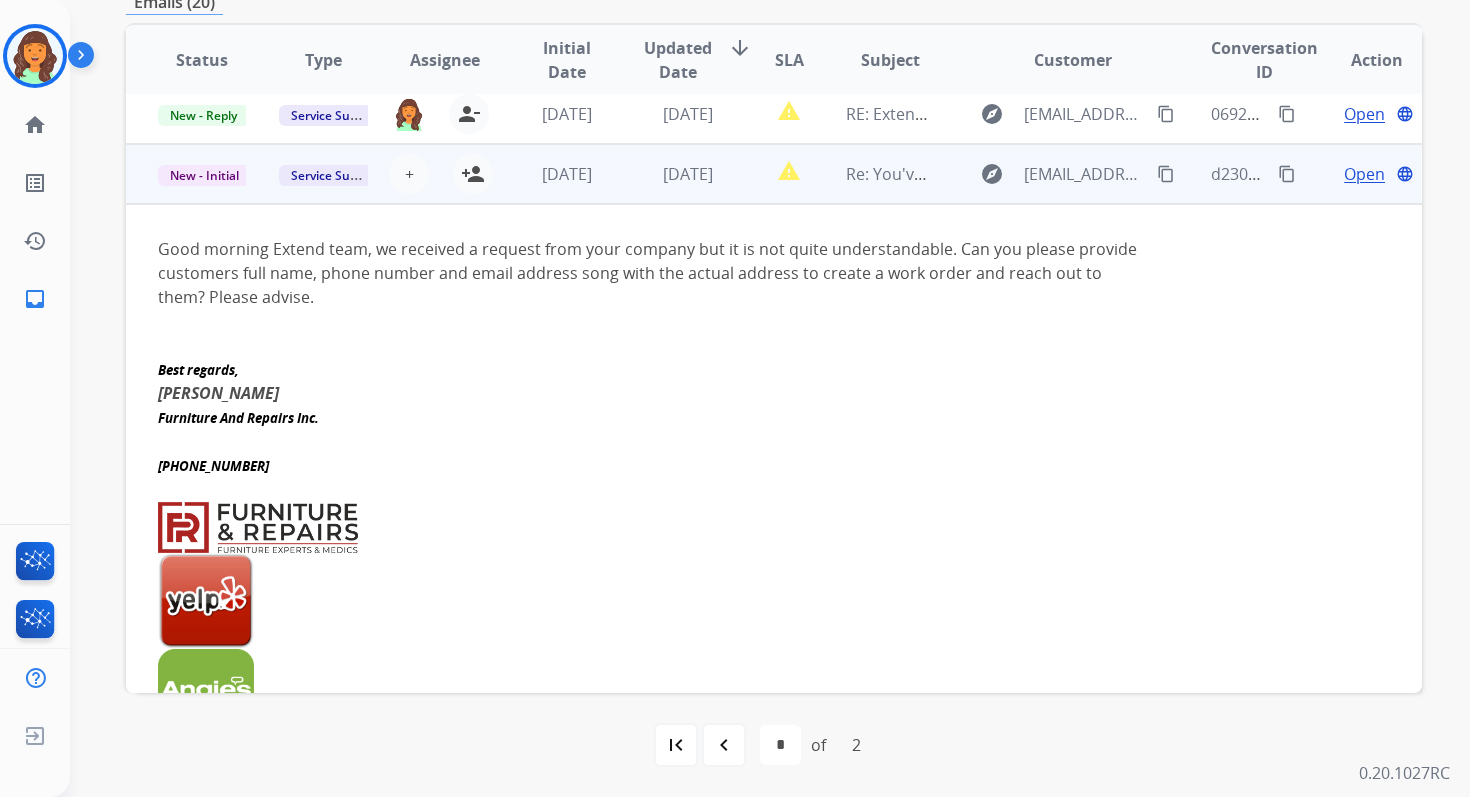 scroll, scrollTop: 540, scrollLeft: 0, axis: vertical 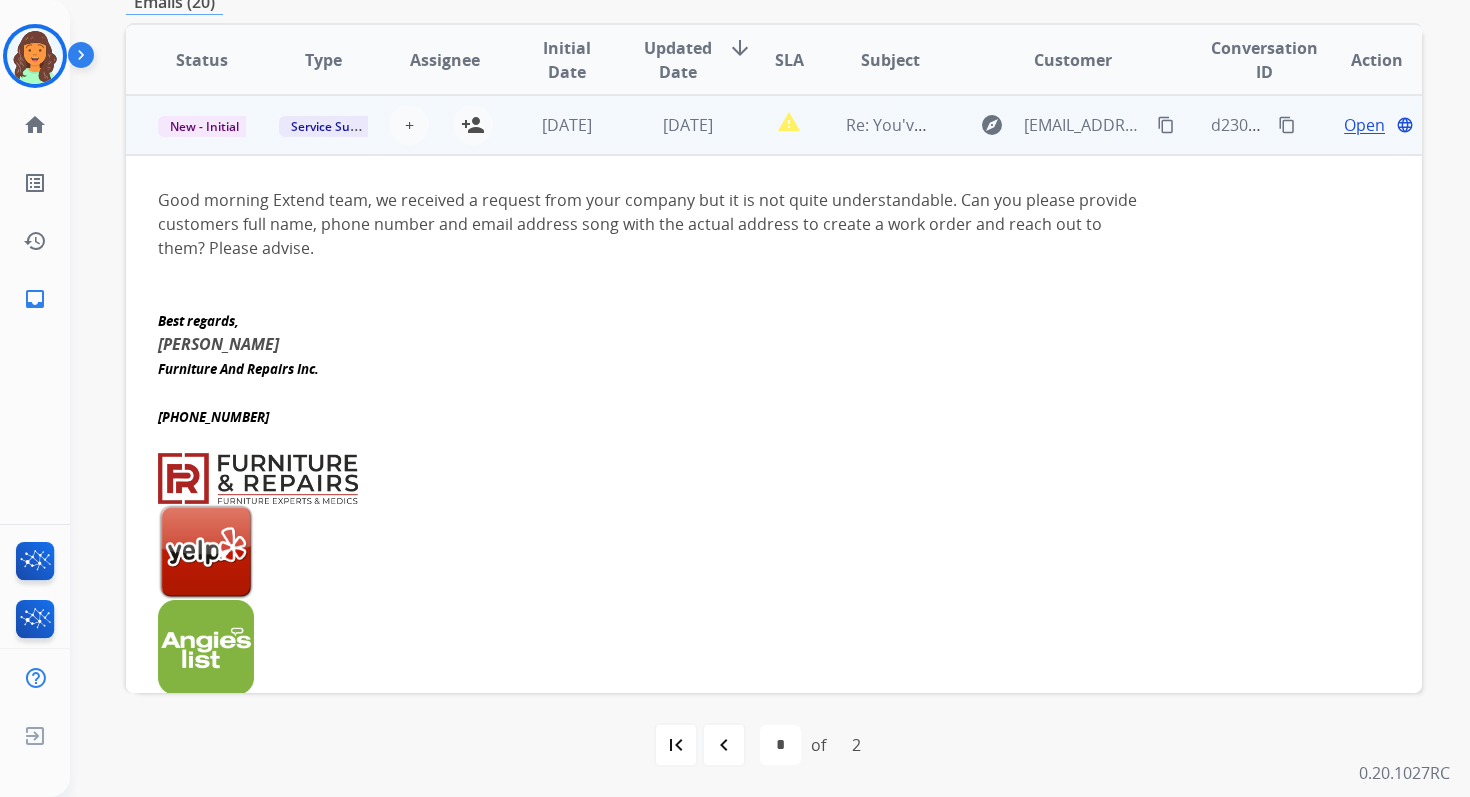 click on "Open" at bounding box center (1364, 125) 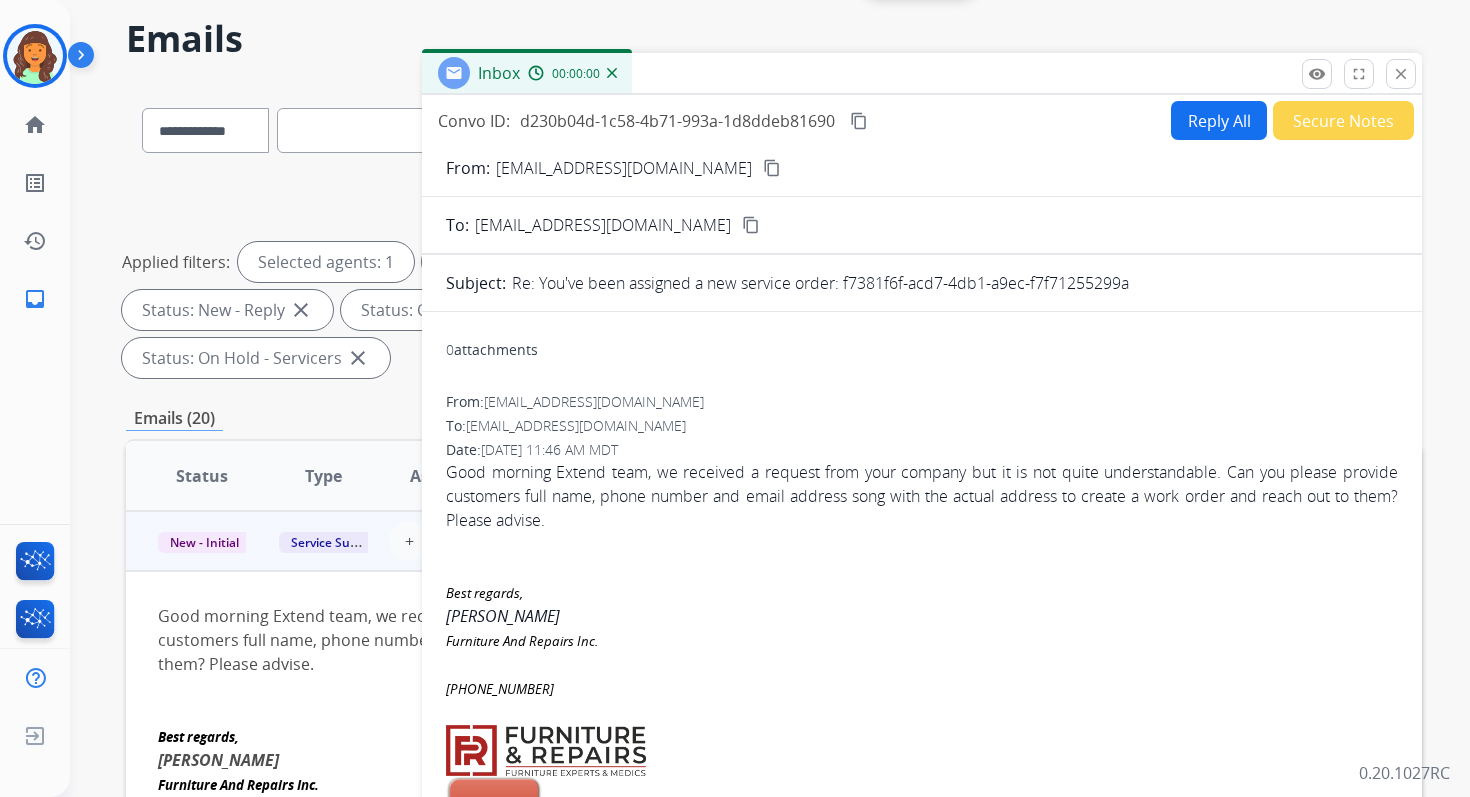 scroll, scrollTop: 22, scrollLeft: 0, axis: vertical 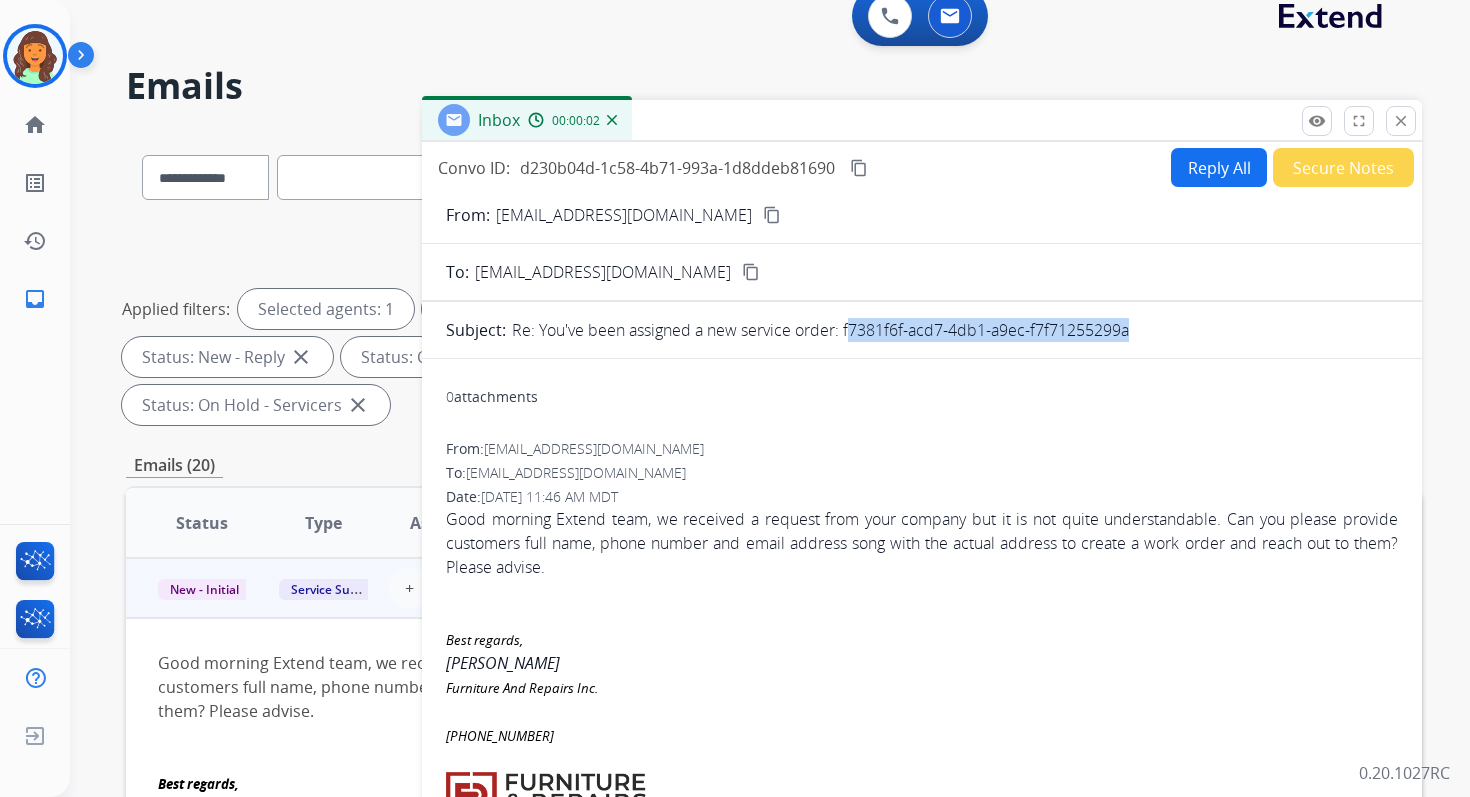 drag, startPoint x: 844, startPoint y: 330, endPoint x: 1209, endPoint y: 362, distance: 366.40005 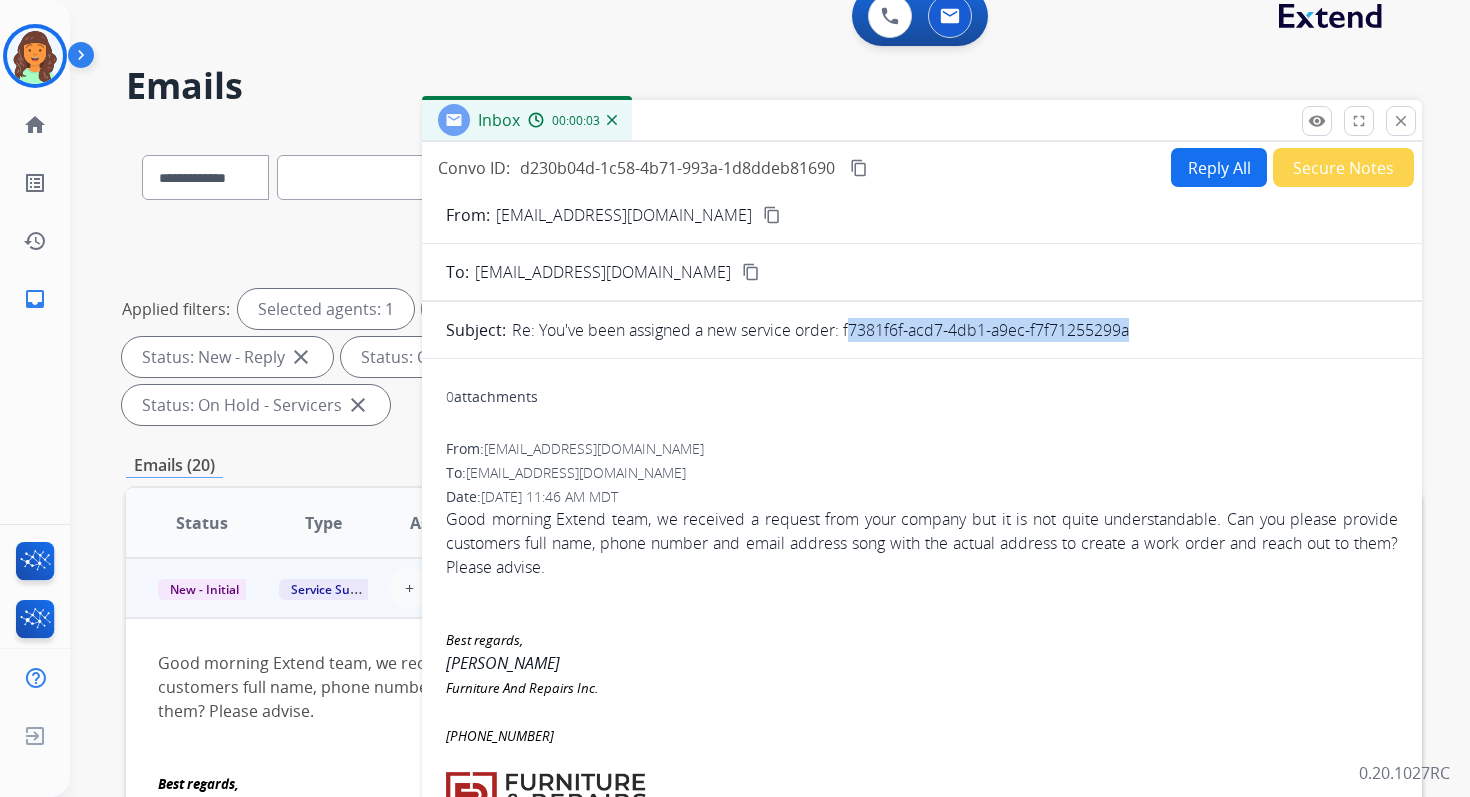 copy on "f7381f6f-acd7-4db1-a9ec-f7f71255299a" 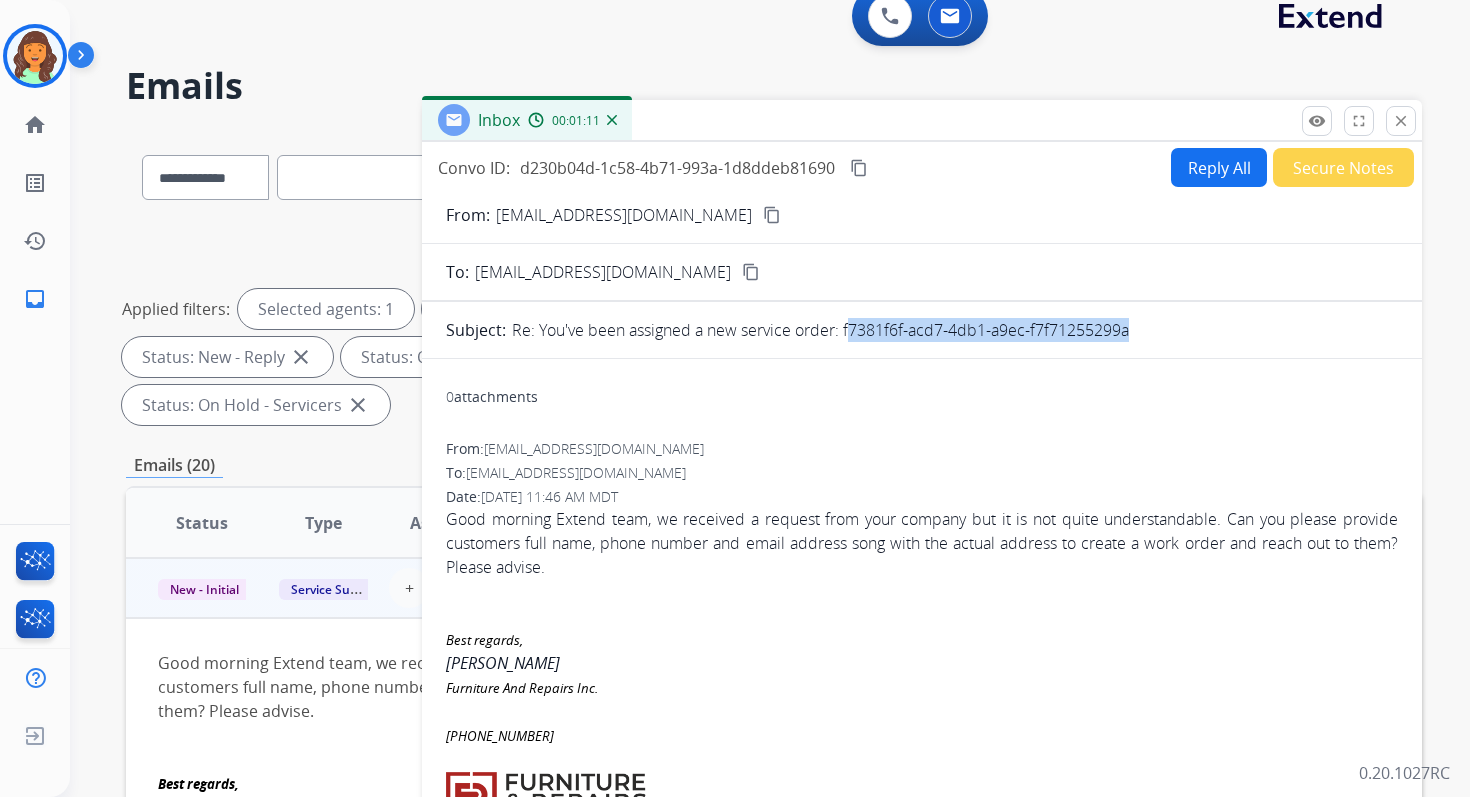 copy on "f7381f6f-acd7-4db1-a9ec-f7f71255299a" 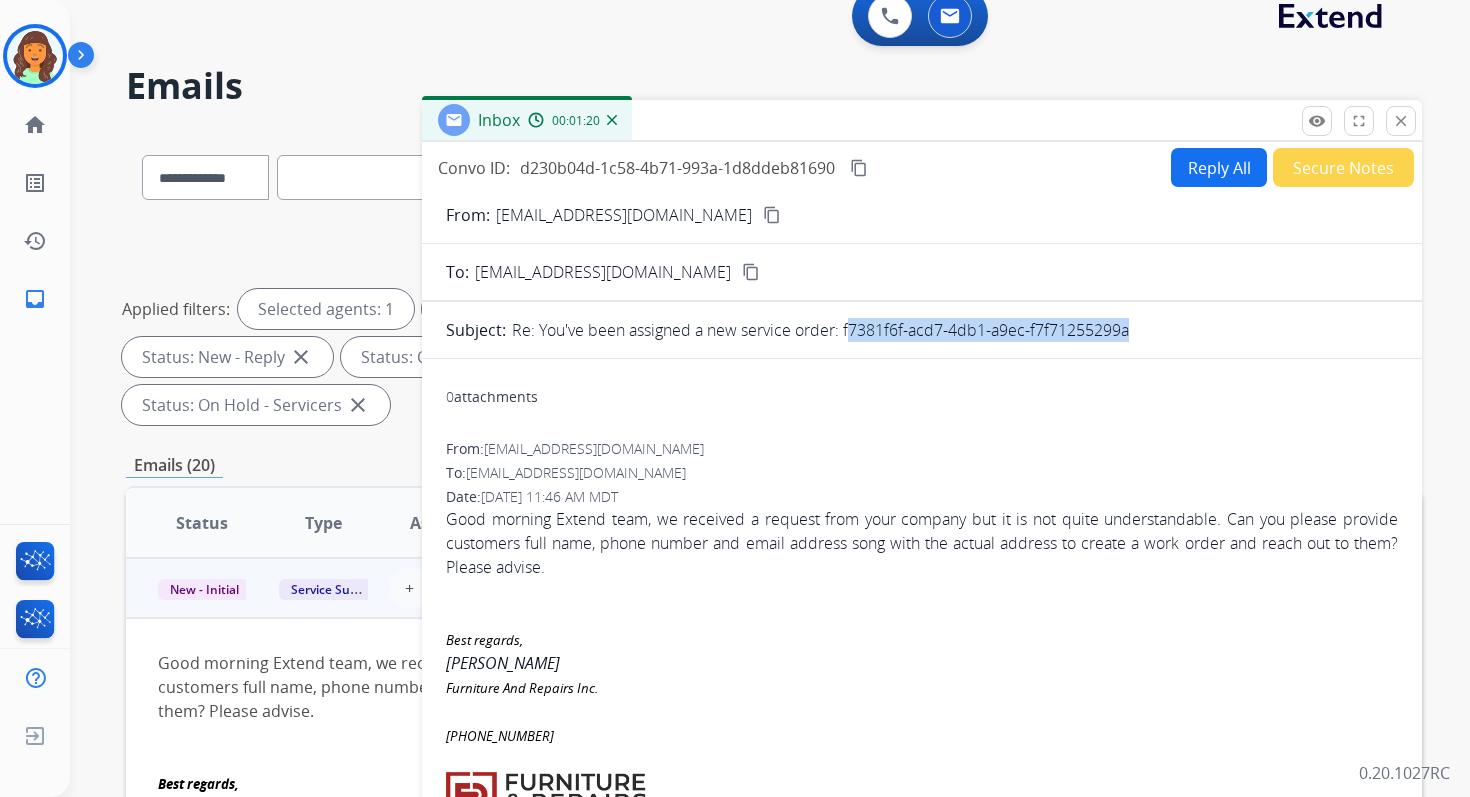 click on "content_copy" at bounding box center (772, 215) 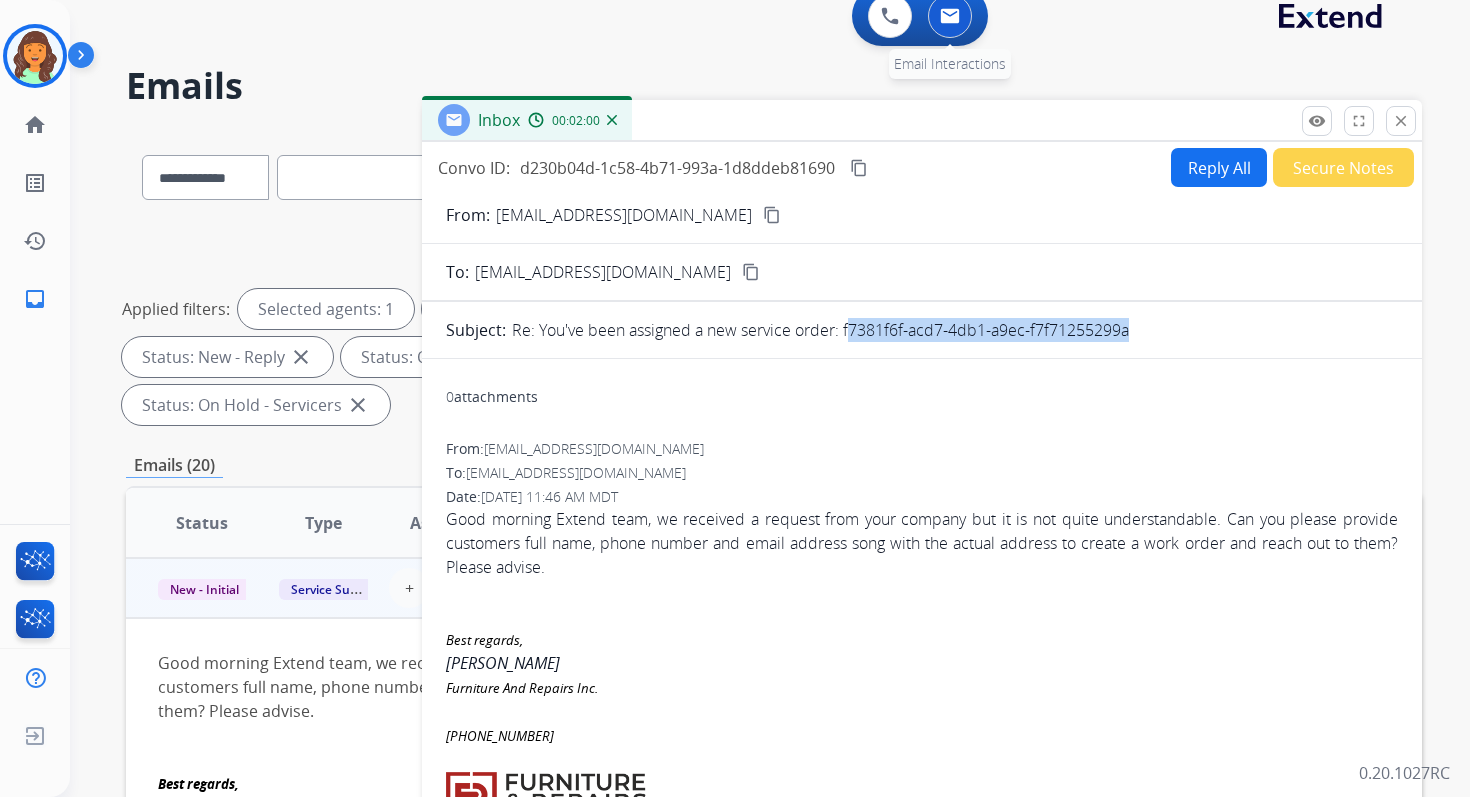 type 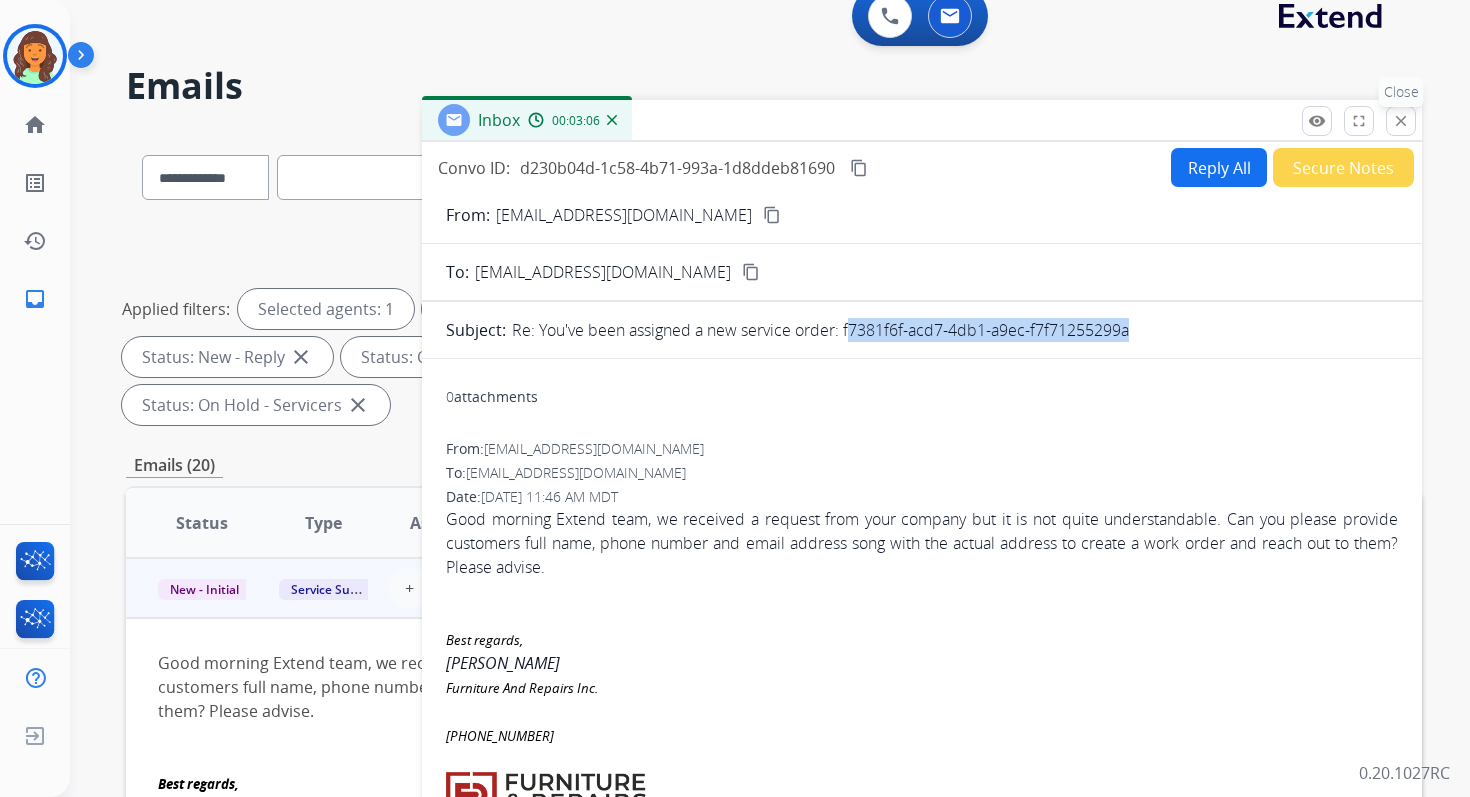 click on "close" at bounding box center [1401, 121] 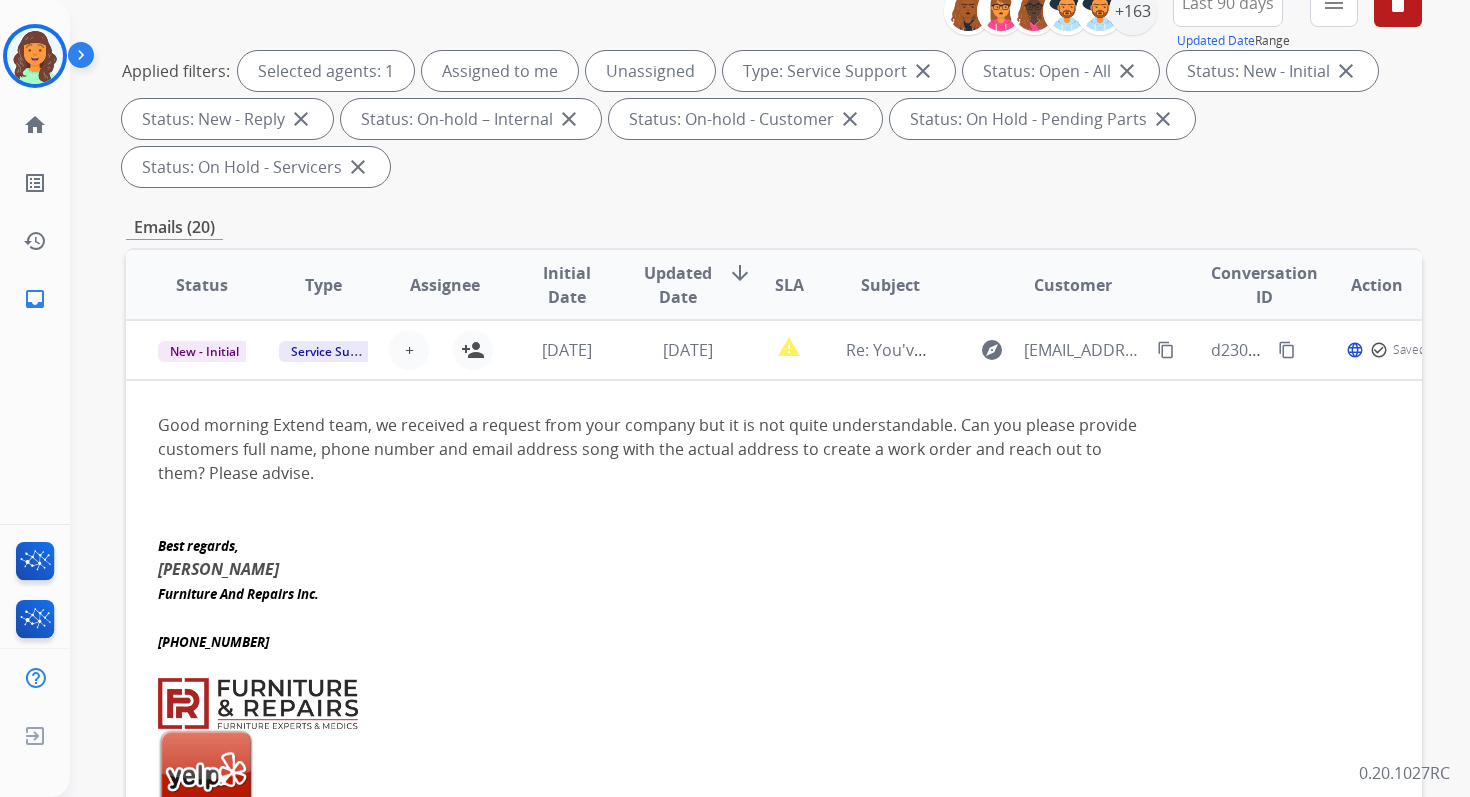 scroll, scrollTop: 485, scrollLeft: 0, axis: vertical 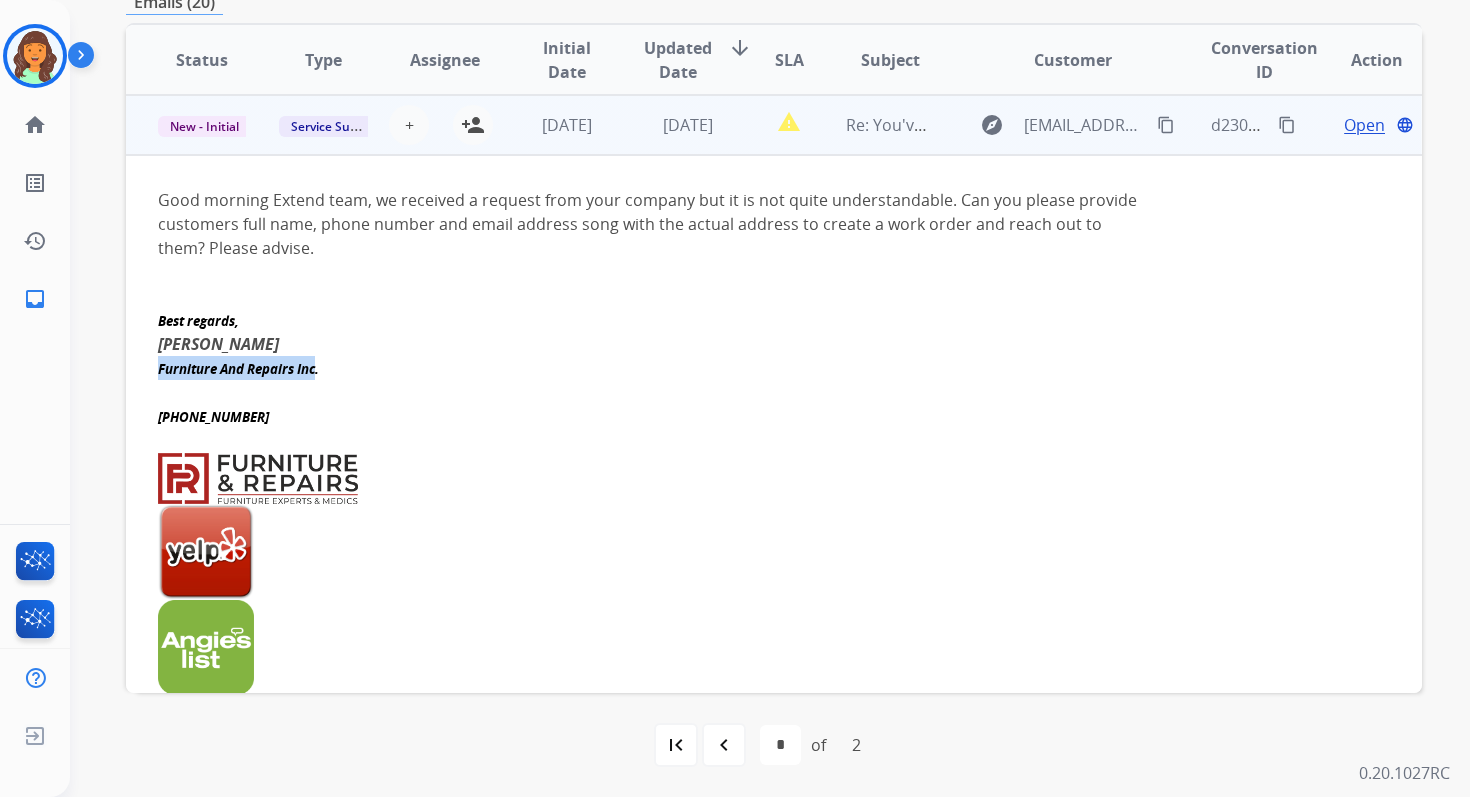 copy on "Furniture And Repairs Inc" 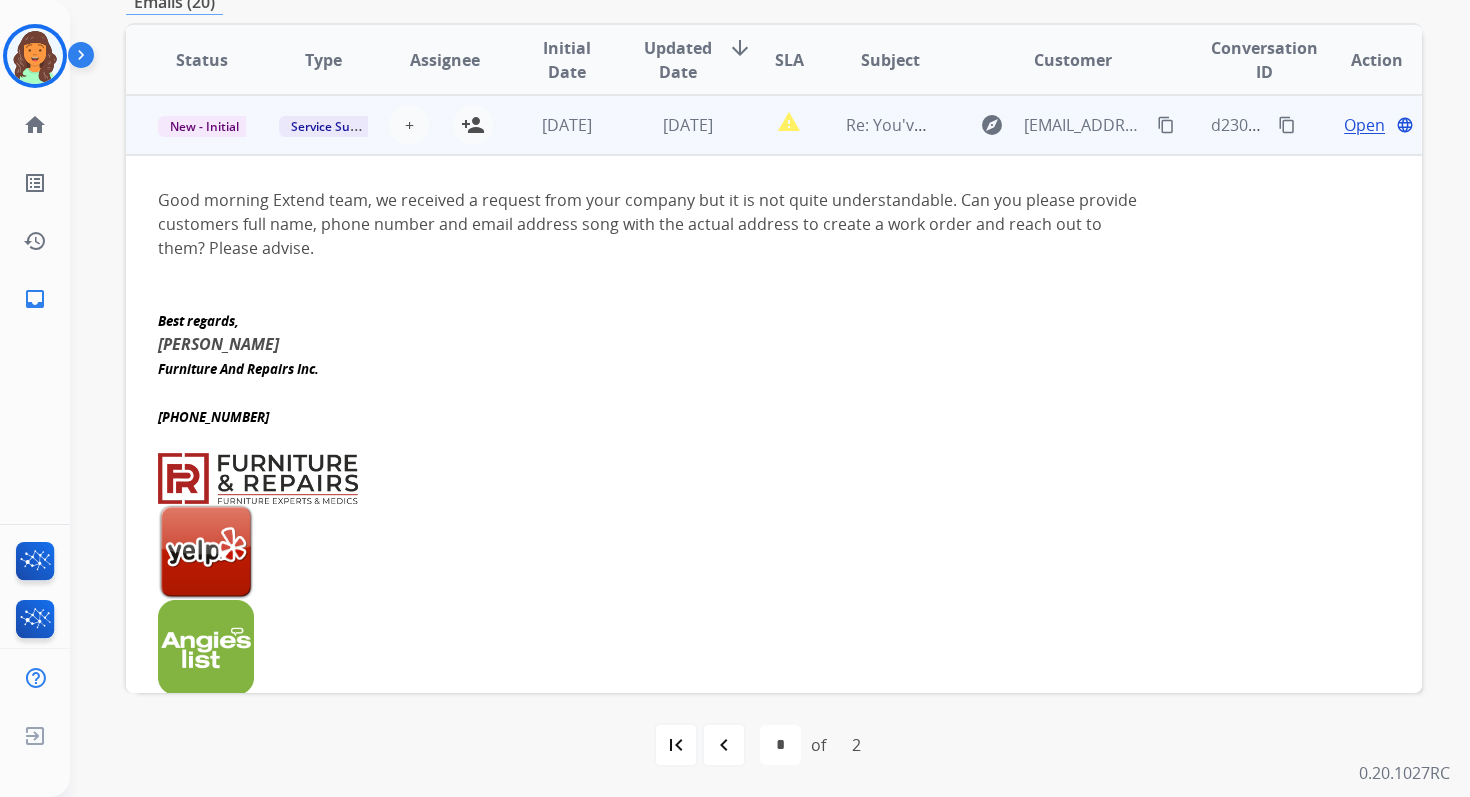 click on "Open" at bounding box center (1364, 125) 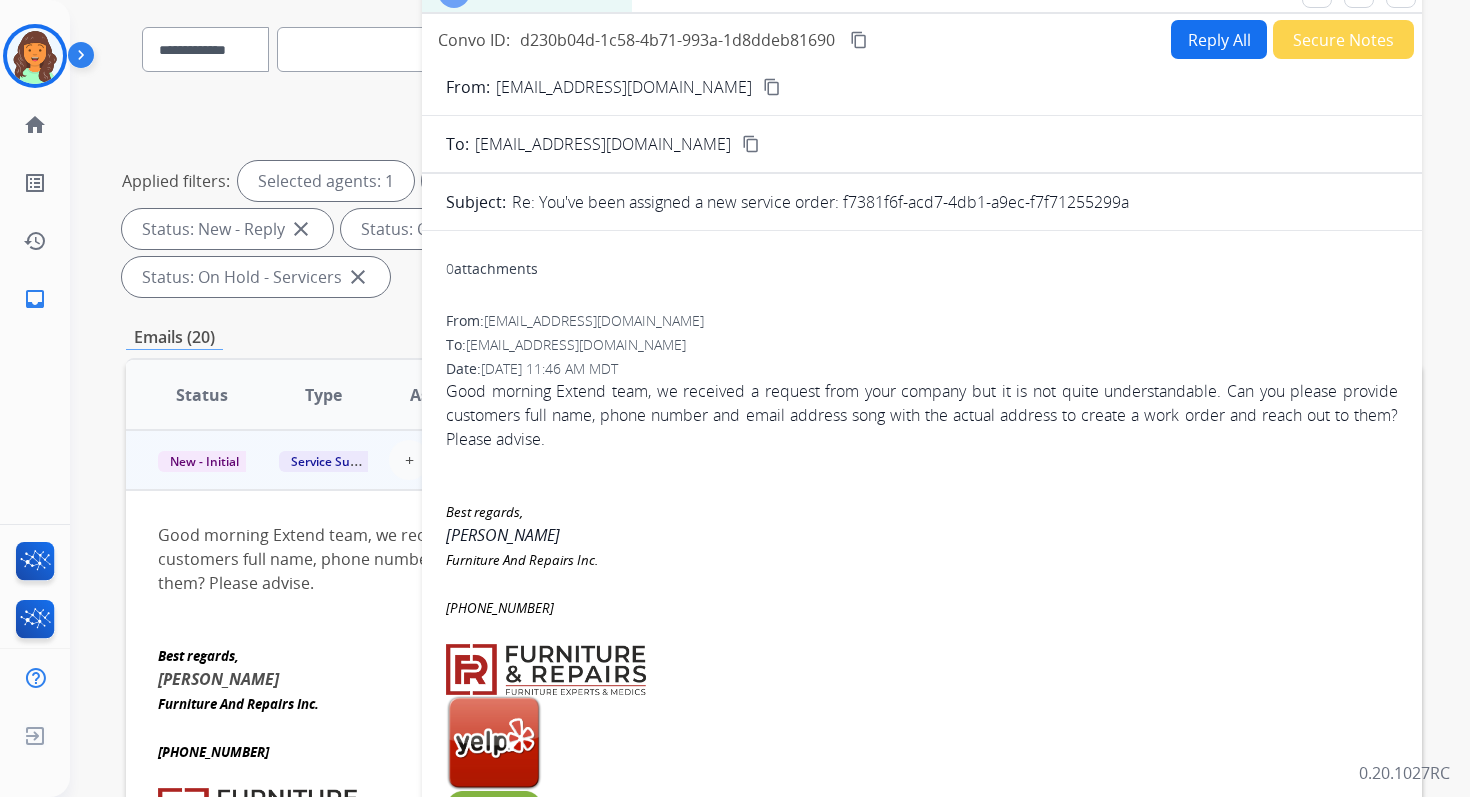 scroll, scrollTop: 131, scrollLeft: 0, axis: vertical 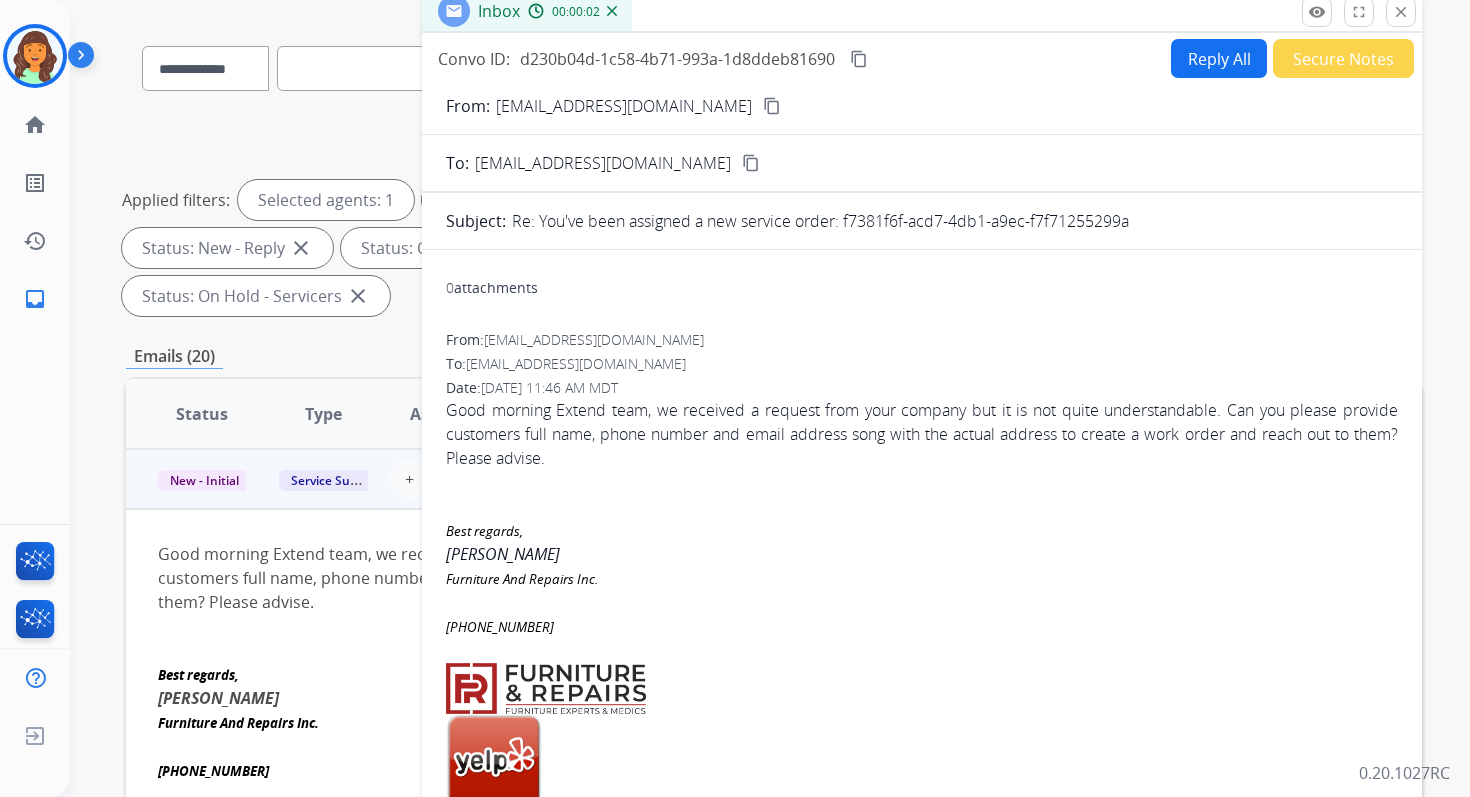 drag, startPoint x: 843, startPoint y: 221, endPoint x: 1198, endPoint y: 214, distance: 355.069 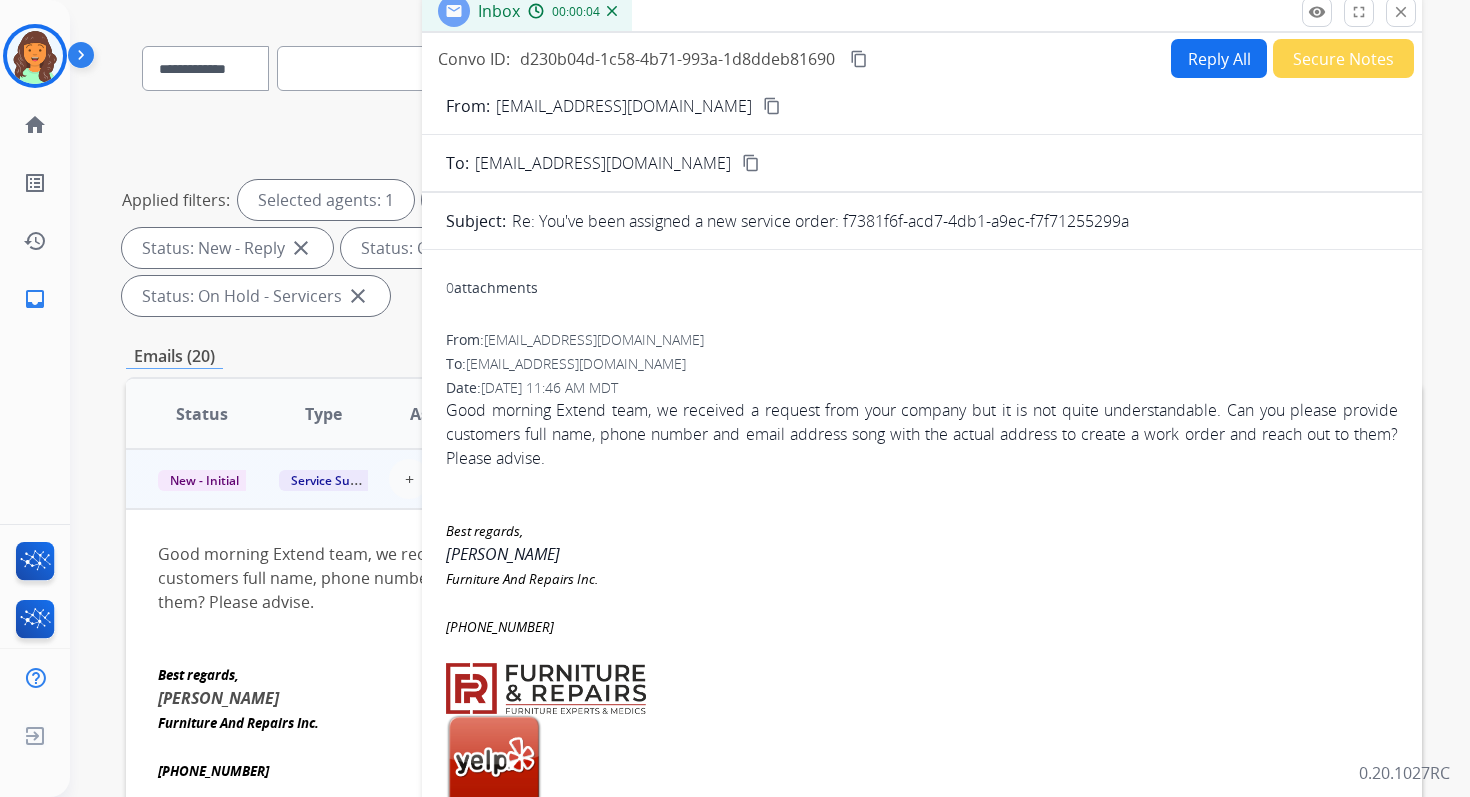 click on "Reply All" at bounding box center (1219, 58) 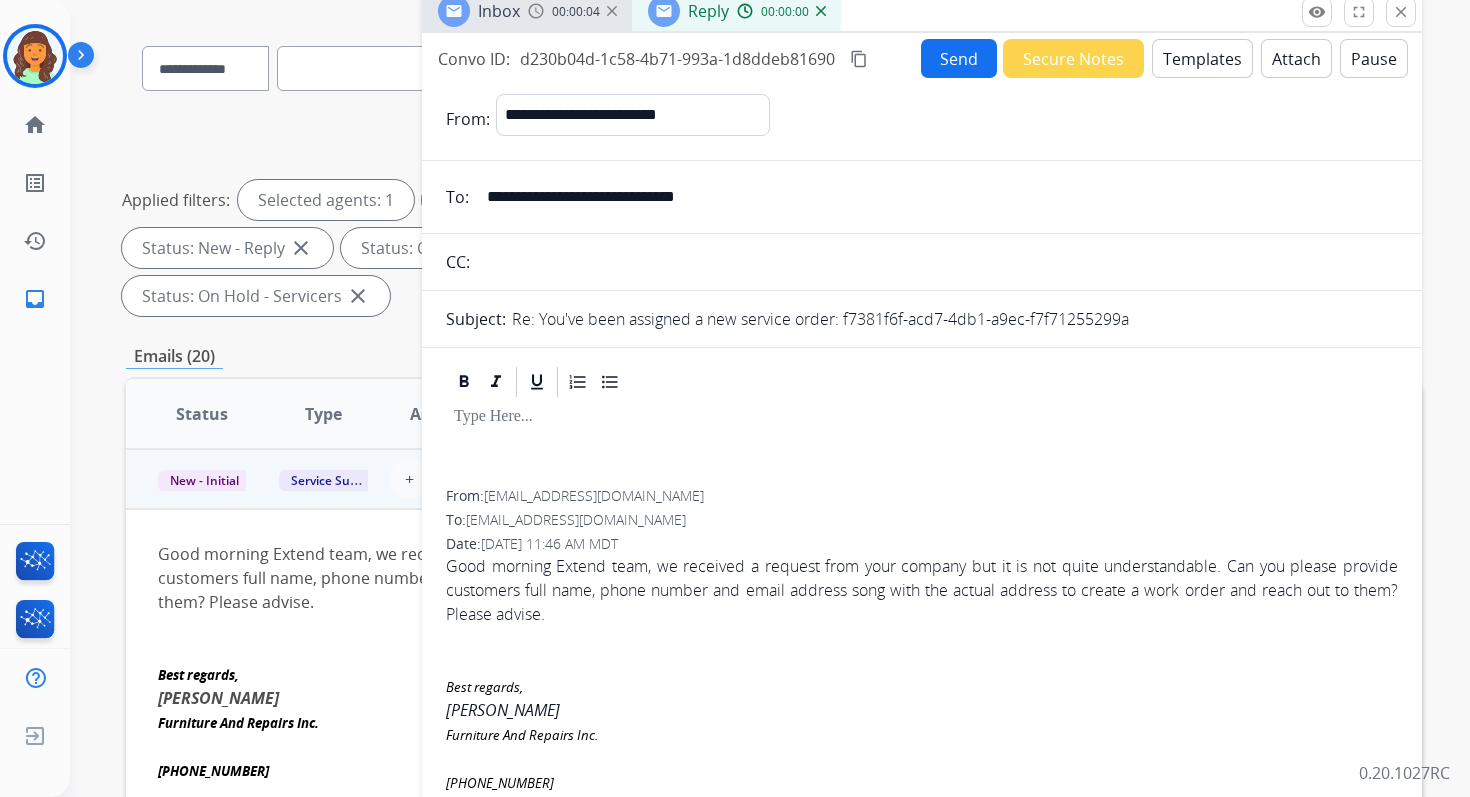 click on "Templates" at bounding box center [1202, 58] 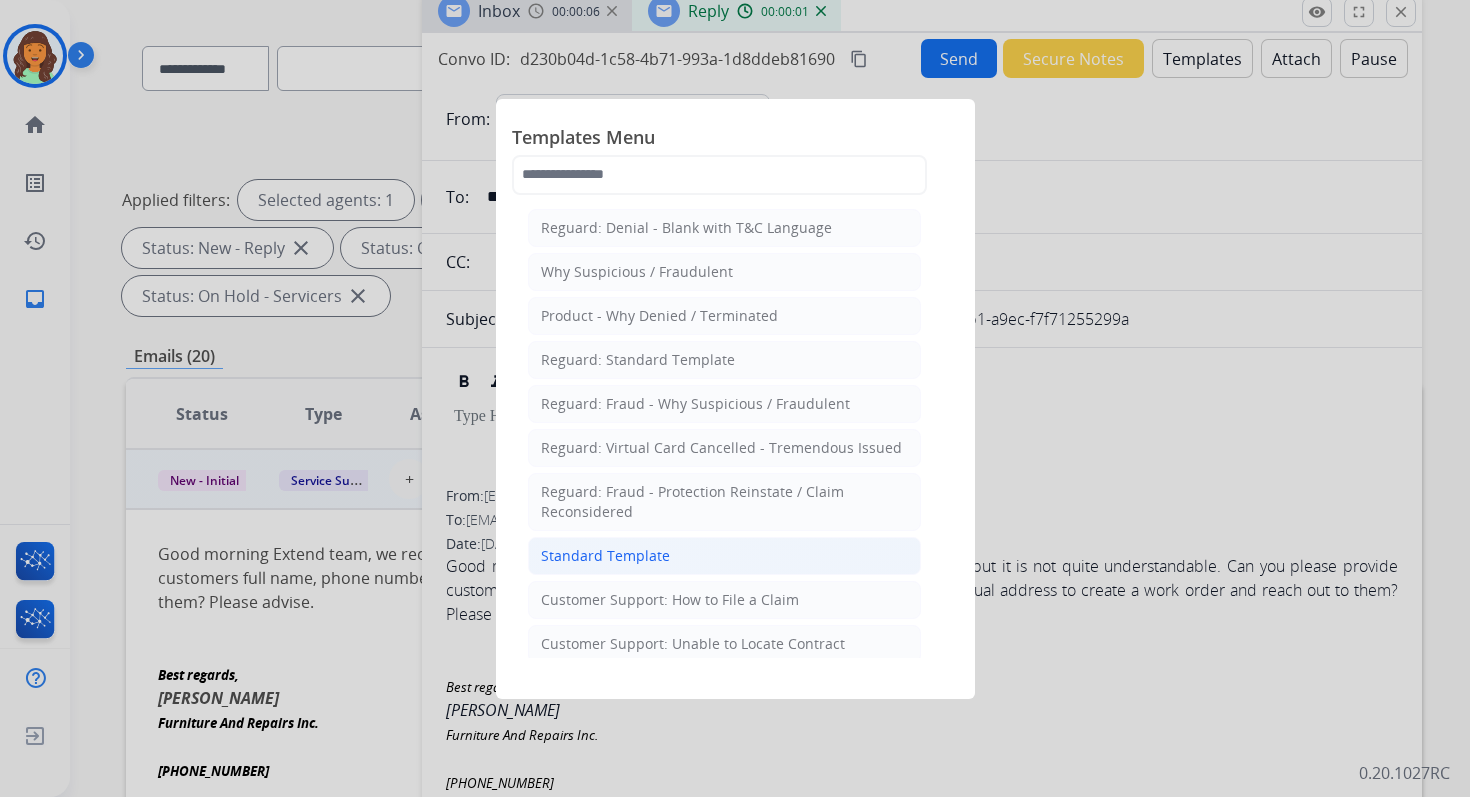 click on "Standard Template" 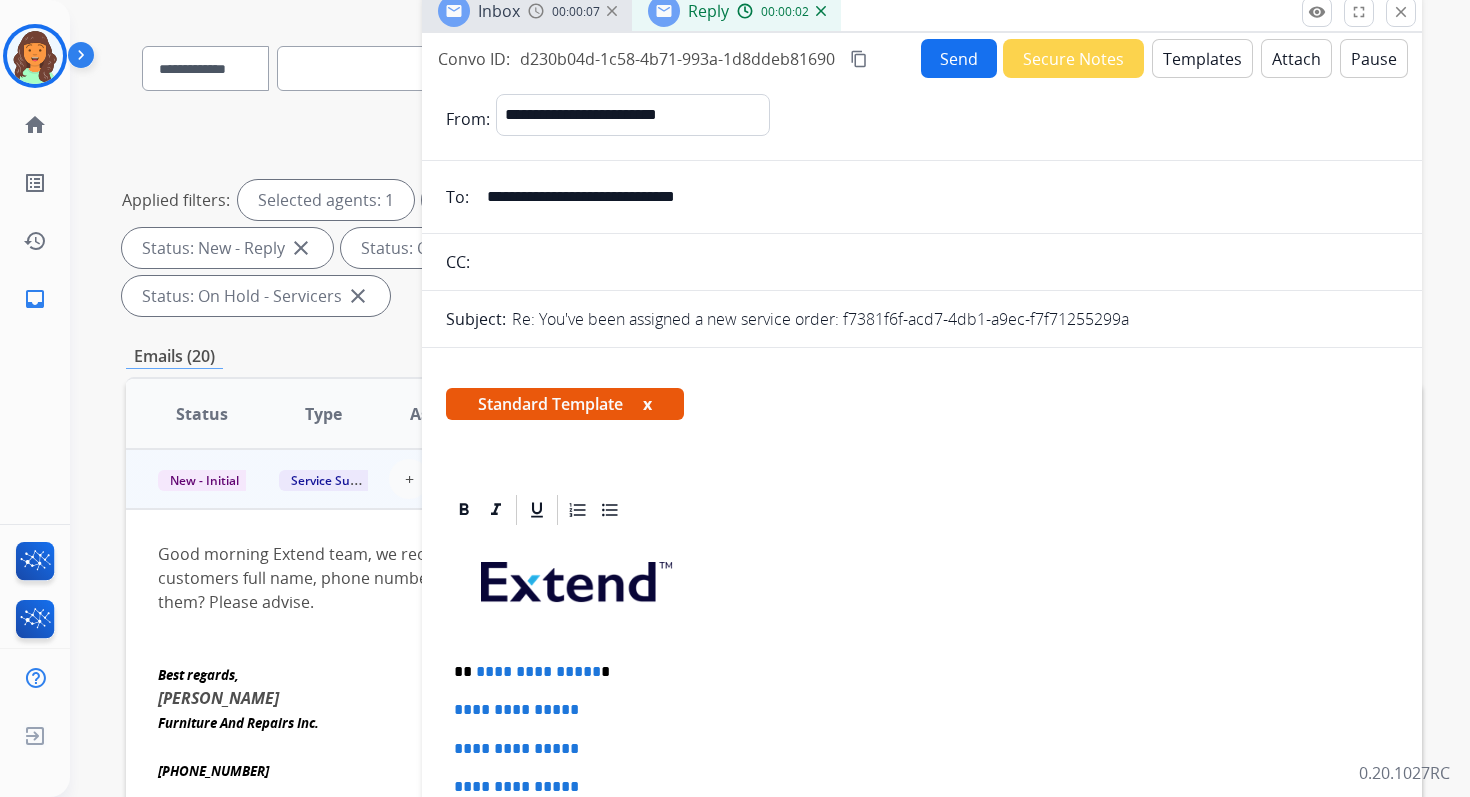 scroll, scrollTop: 189, scrollLeft: 0, axis: vertical 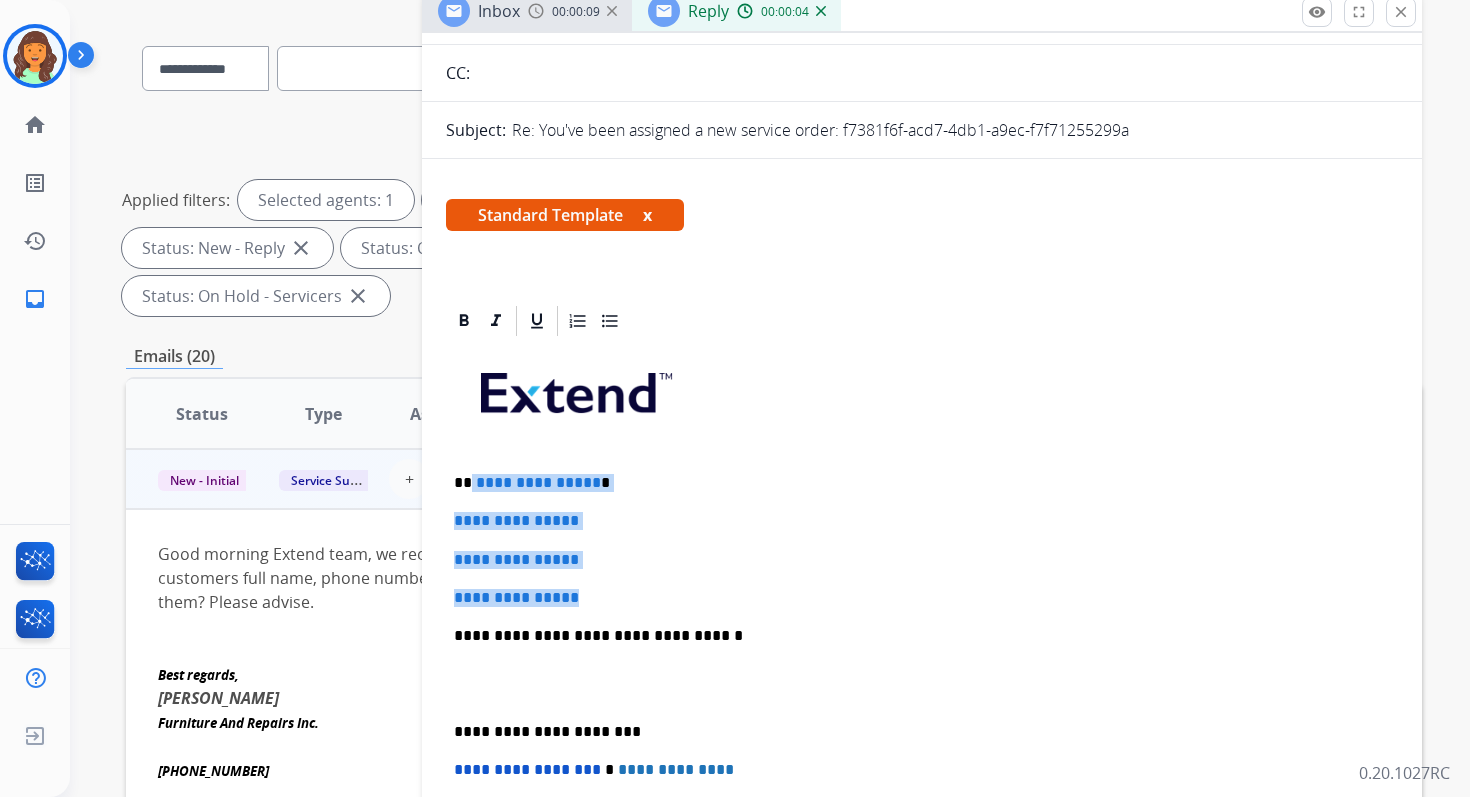 drag, startPoint x: 471, startPoint y: 484, endPoint x: 618, endPoint y: 603, distance: 189.12958 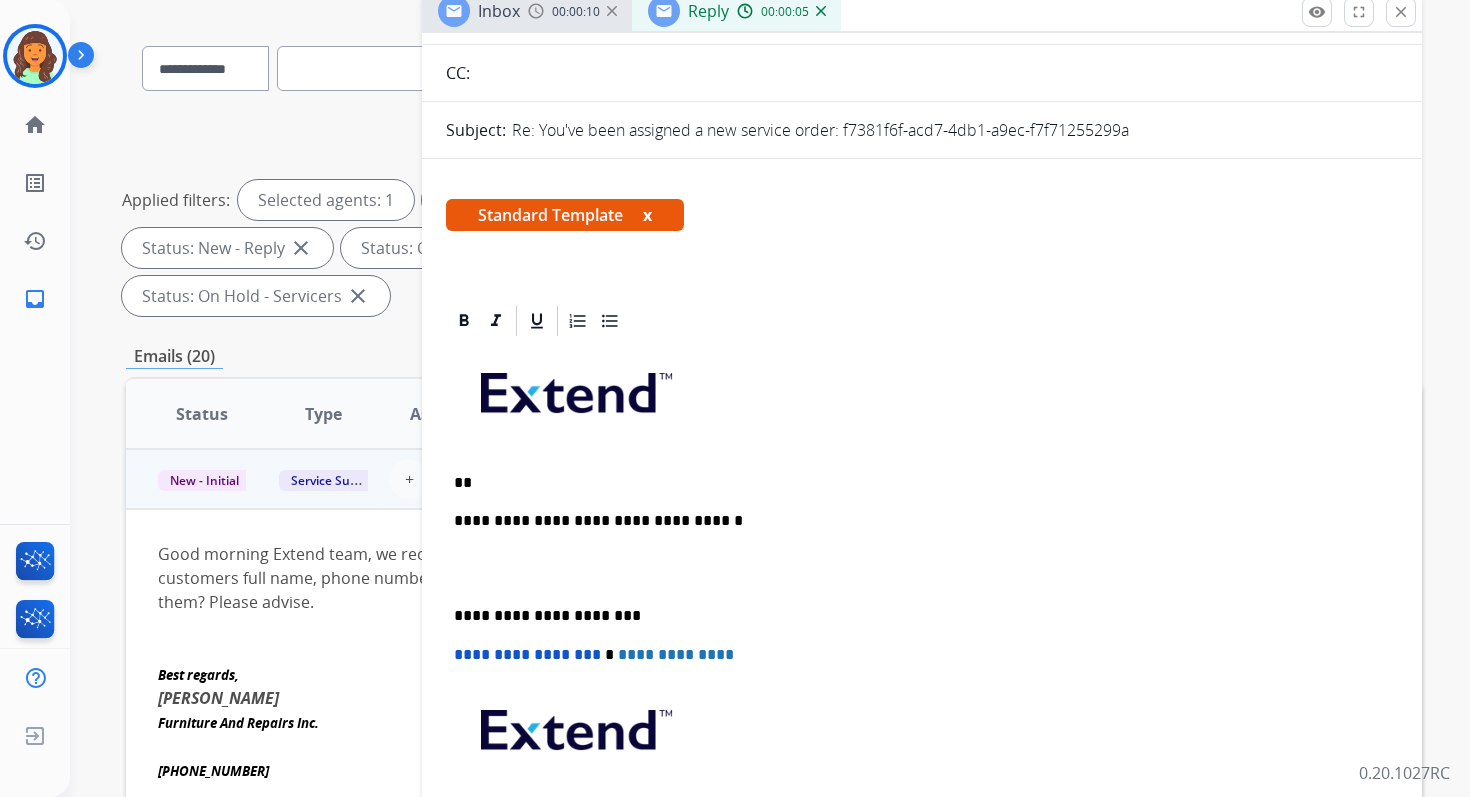 type 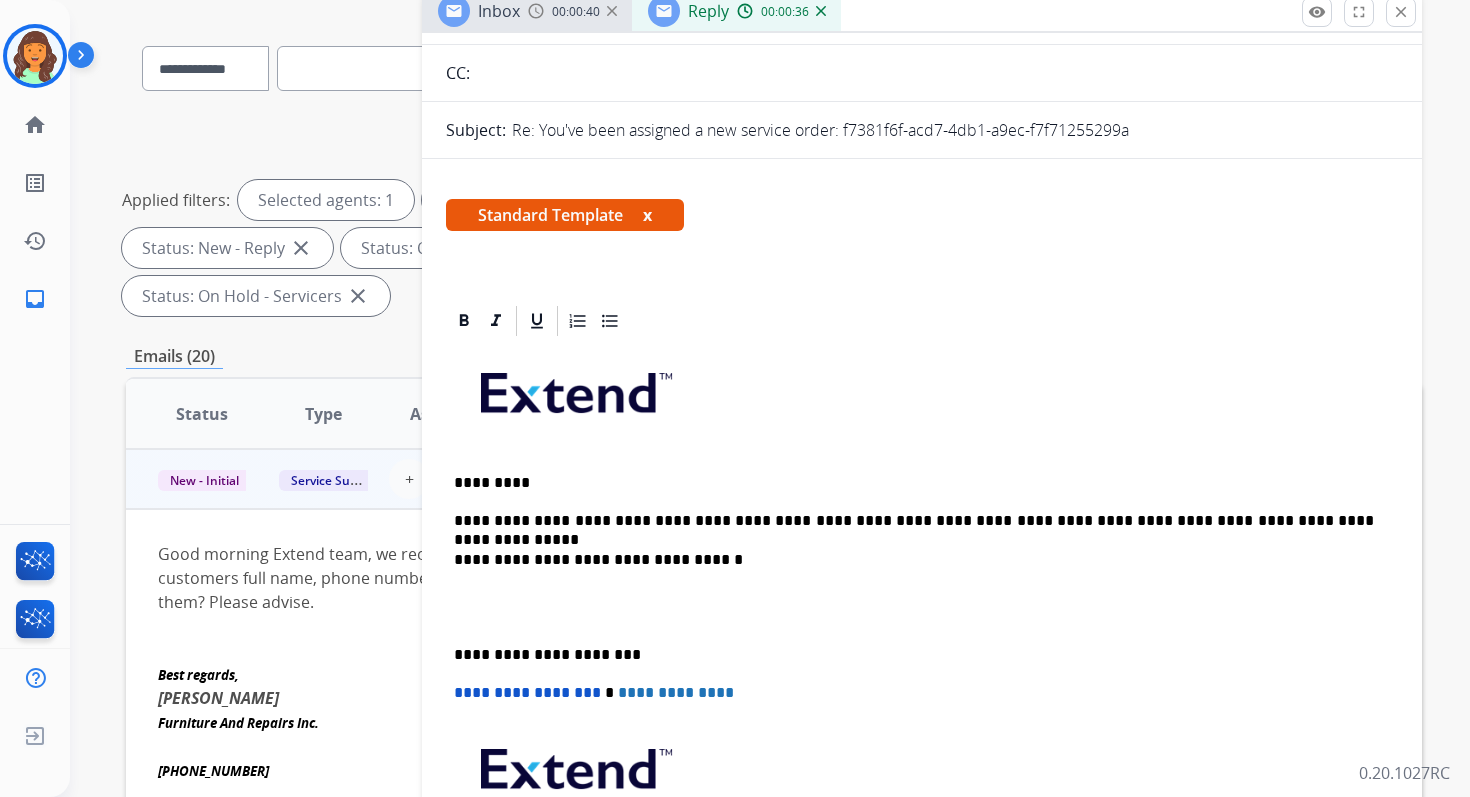 click on "**********" at bounding box center (914, 521) 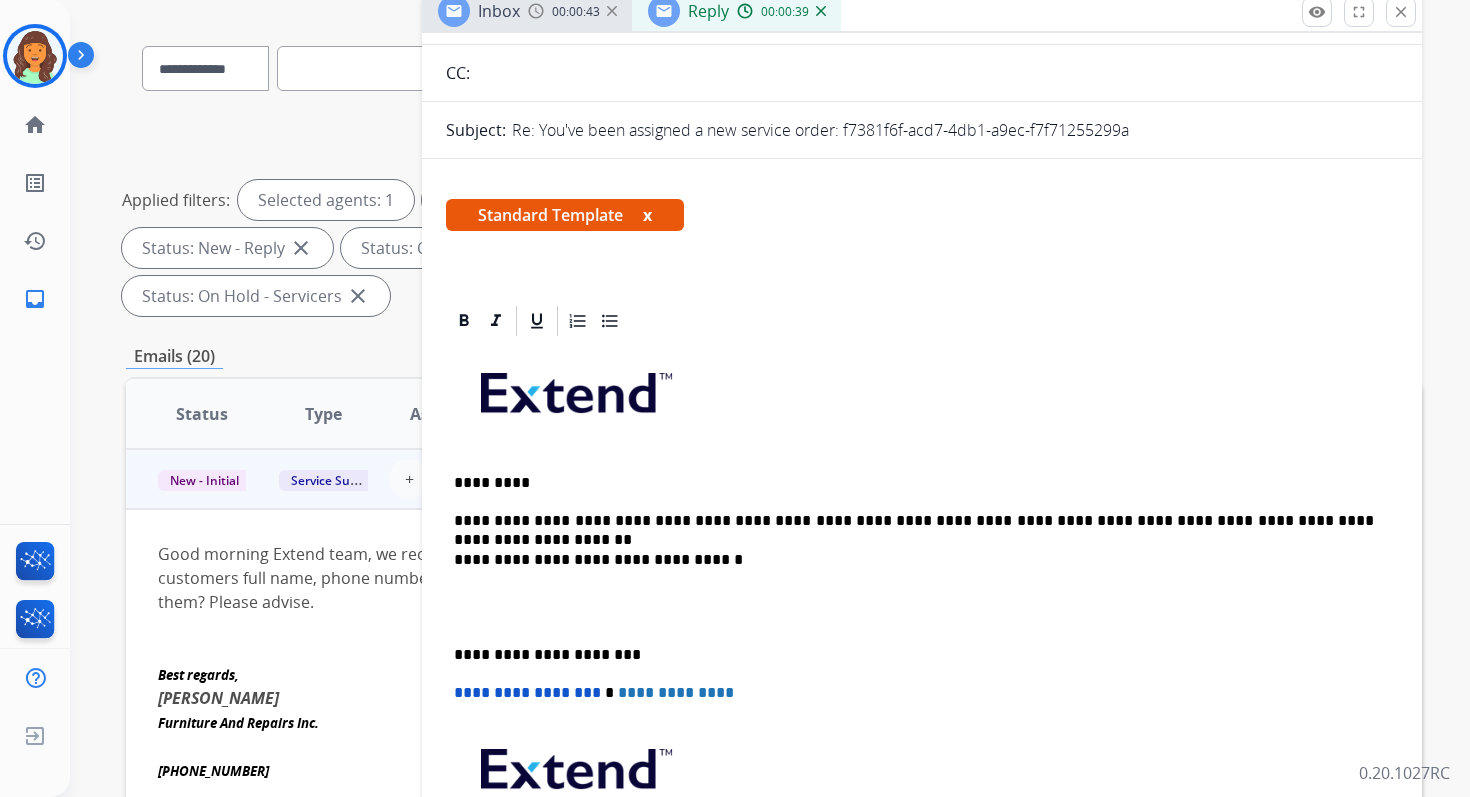 click on "**********" at bounding box center (914, 560) 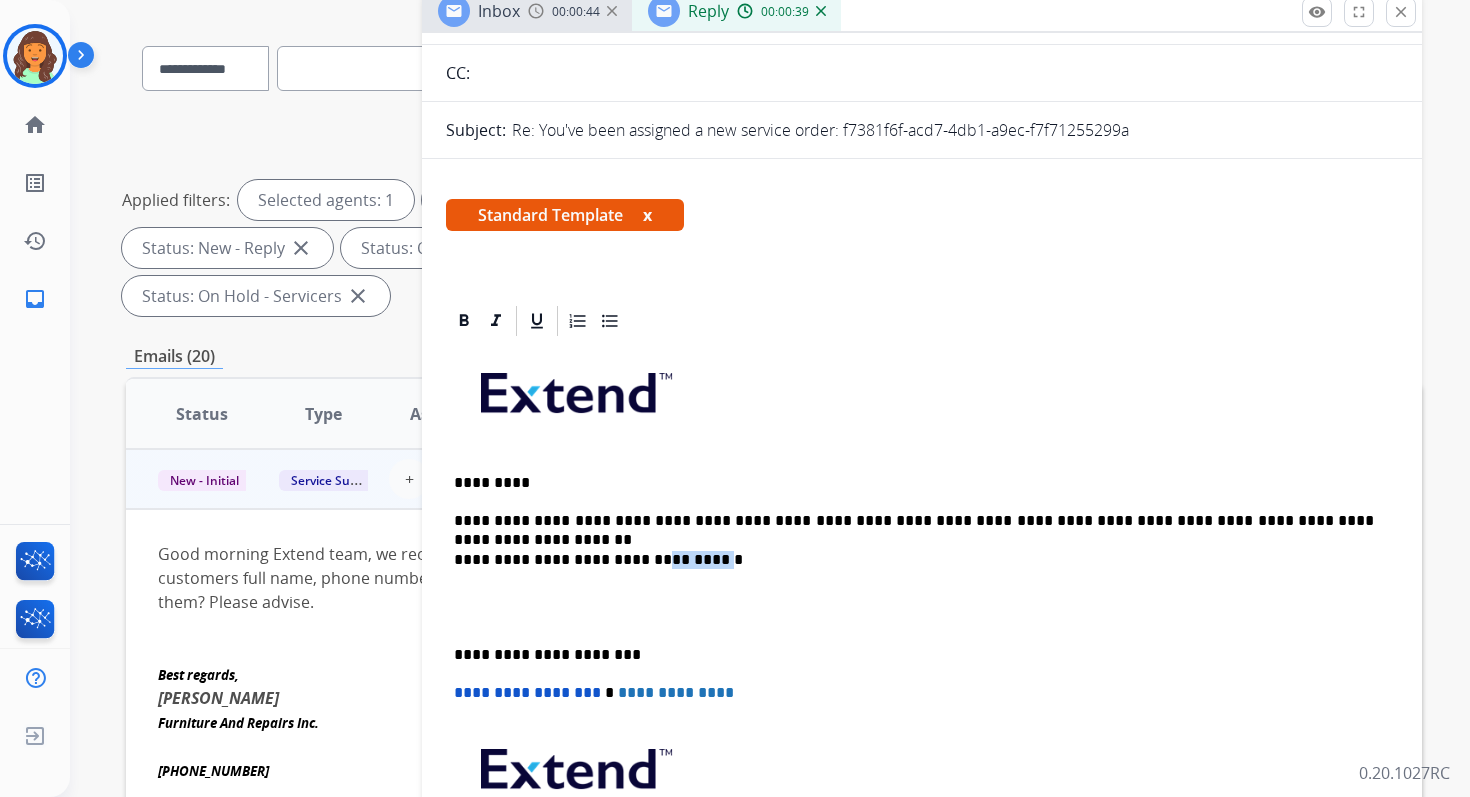 click on "**********" at bounding box center (914, 560) 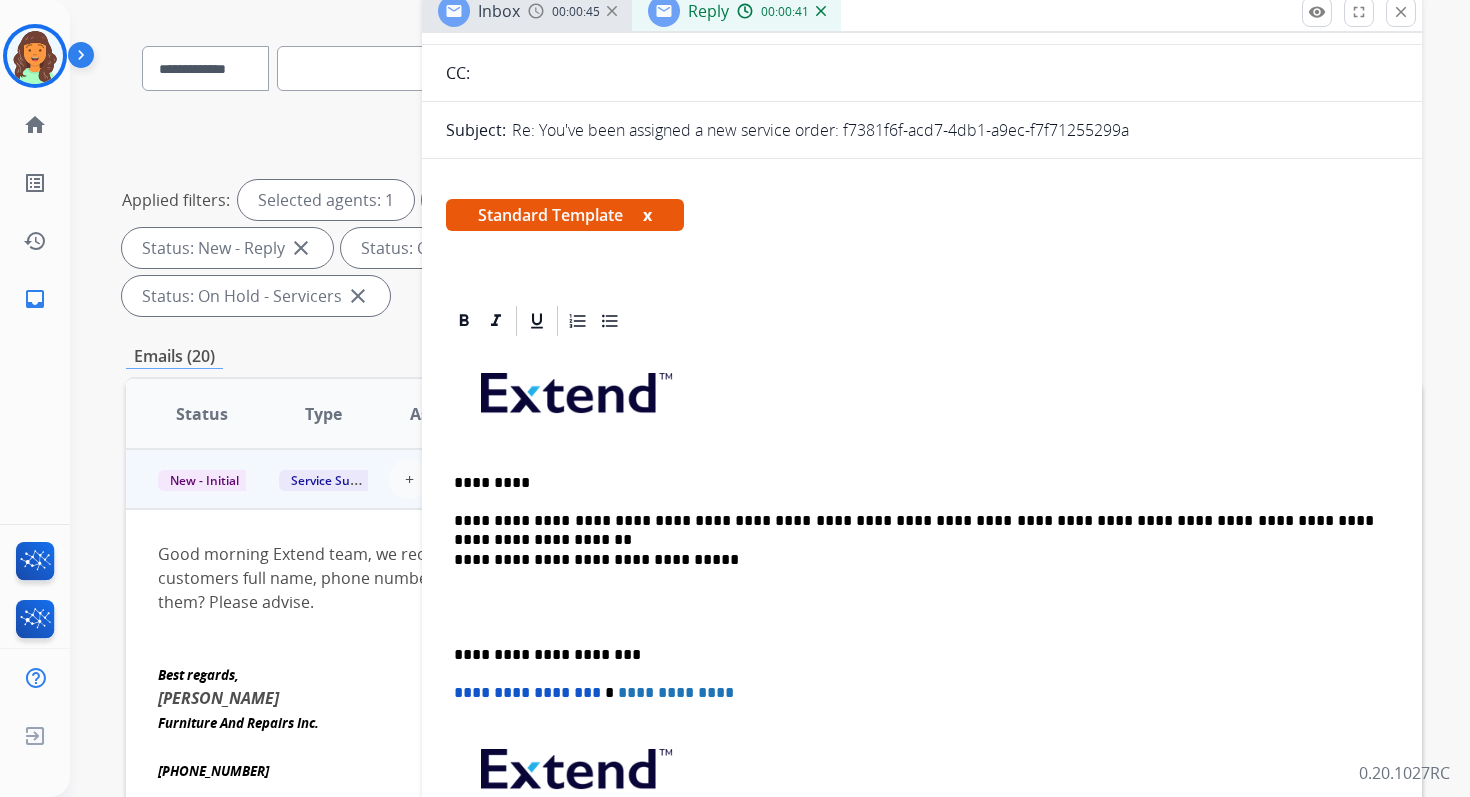 click on "**********" at bounding box center [914, 655] 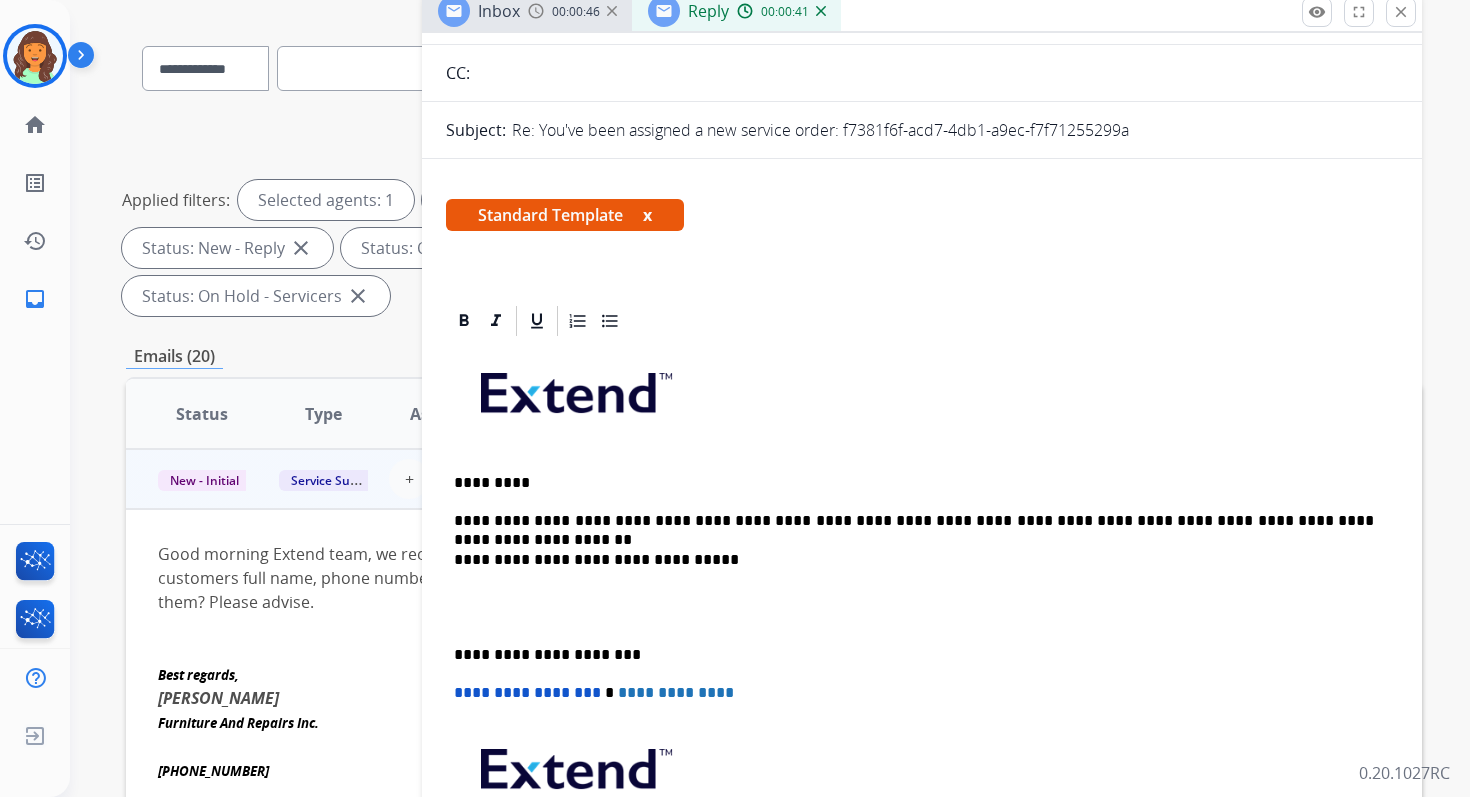 click on "**********" at bounding box center [914, 655] 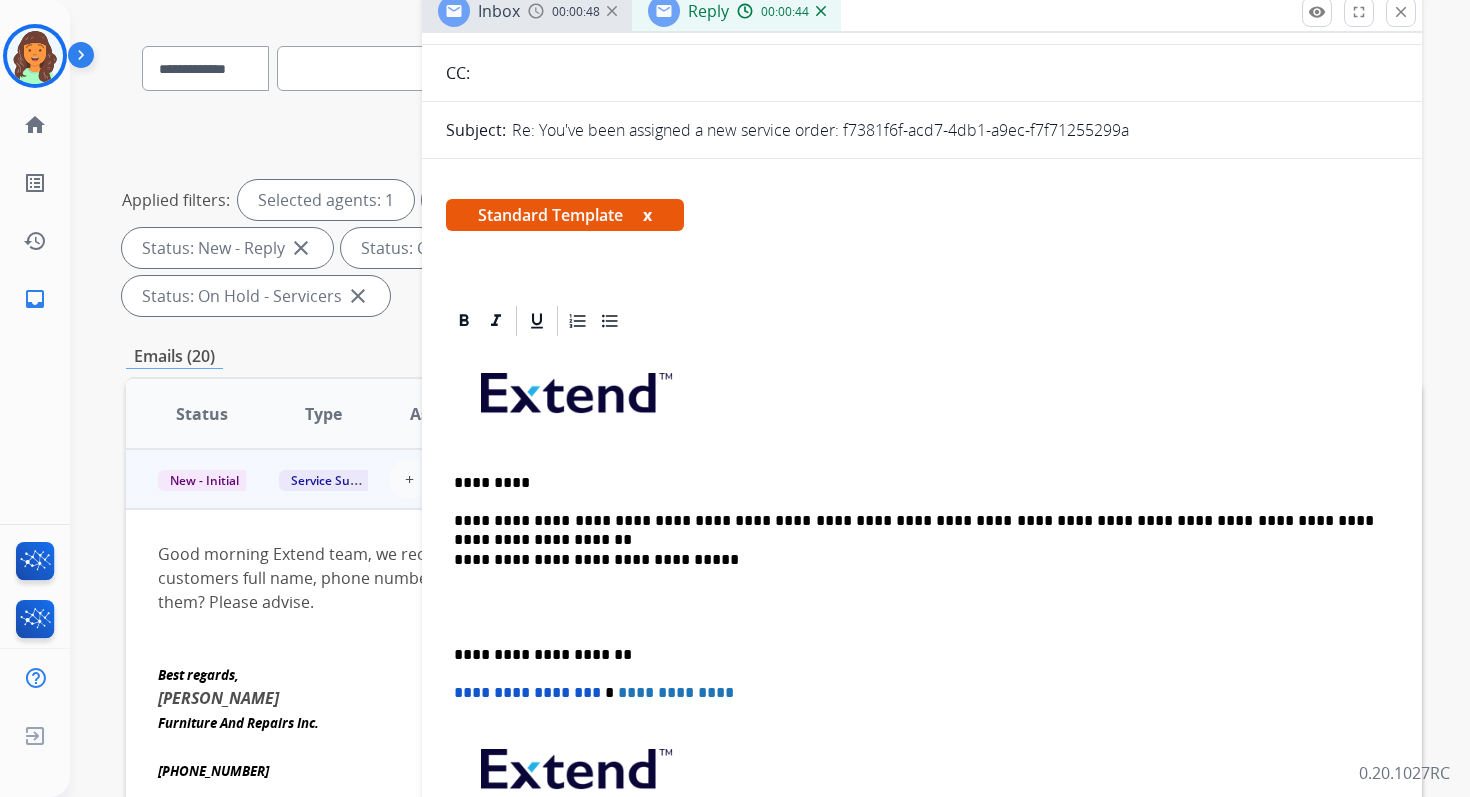 click on "**********" at bounding box center (527, 692) 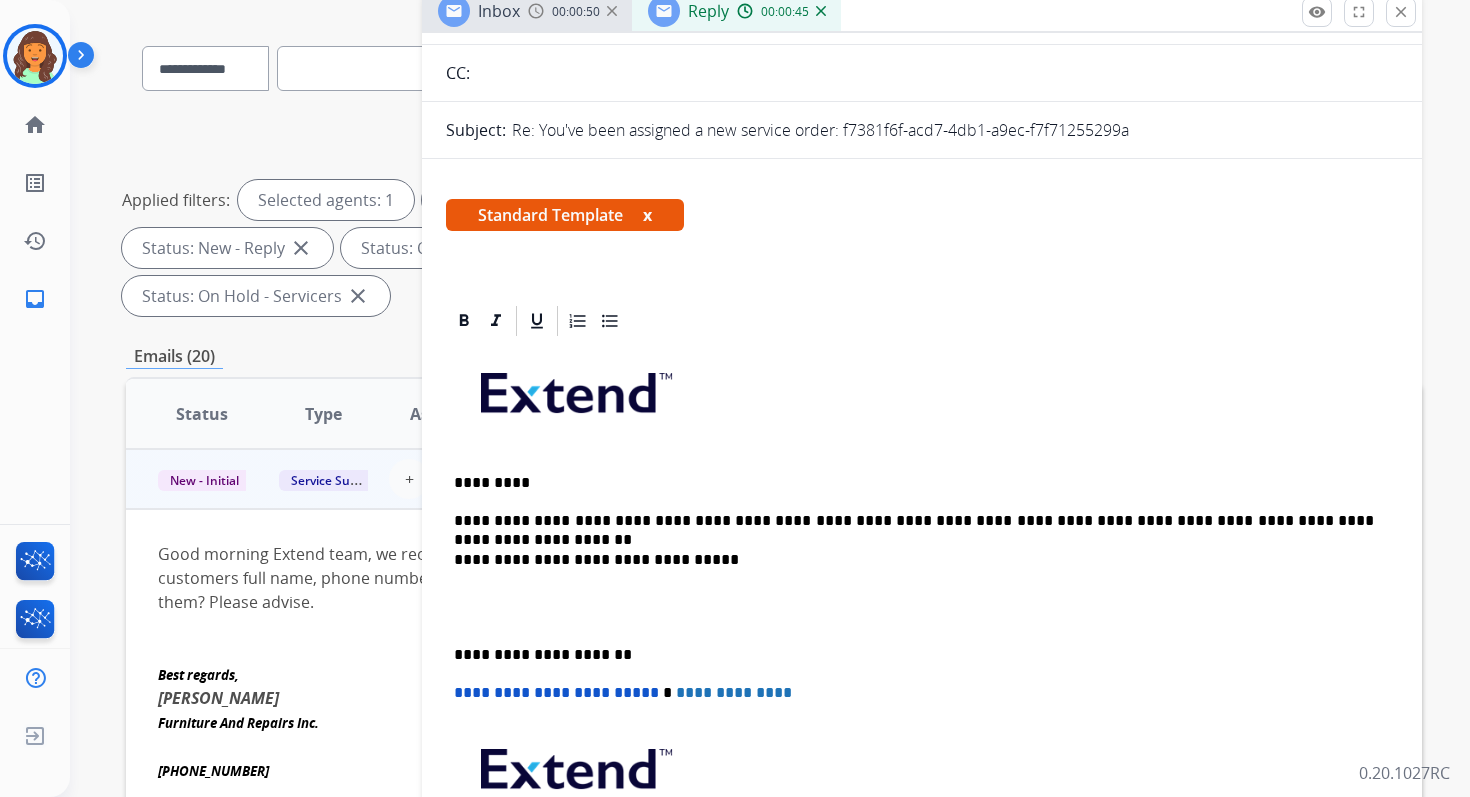 scroll, scrollTop: 0, scrollLeft: 0, axis: both 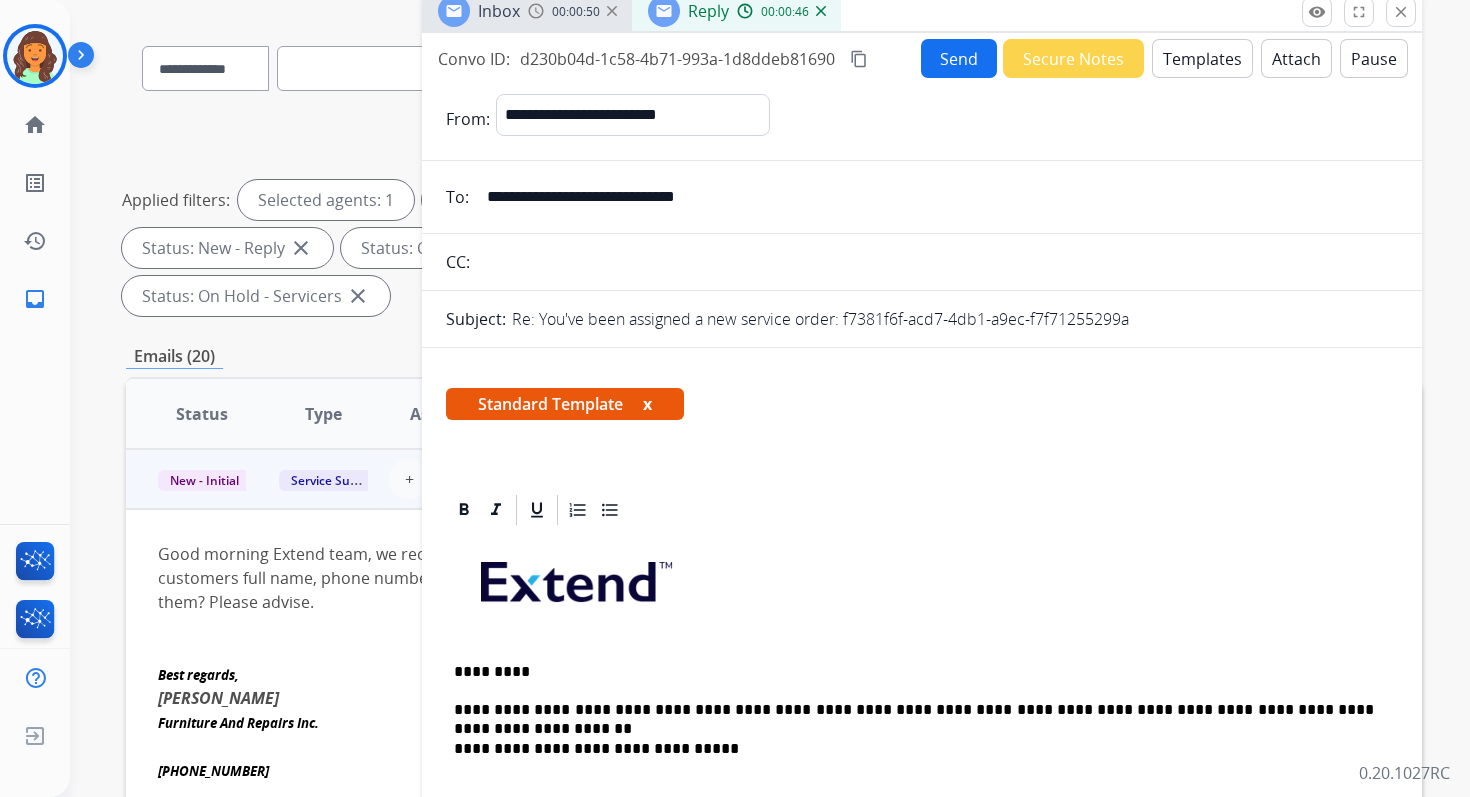 click on "Send" at bounding box center [959, 58] 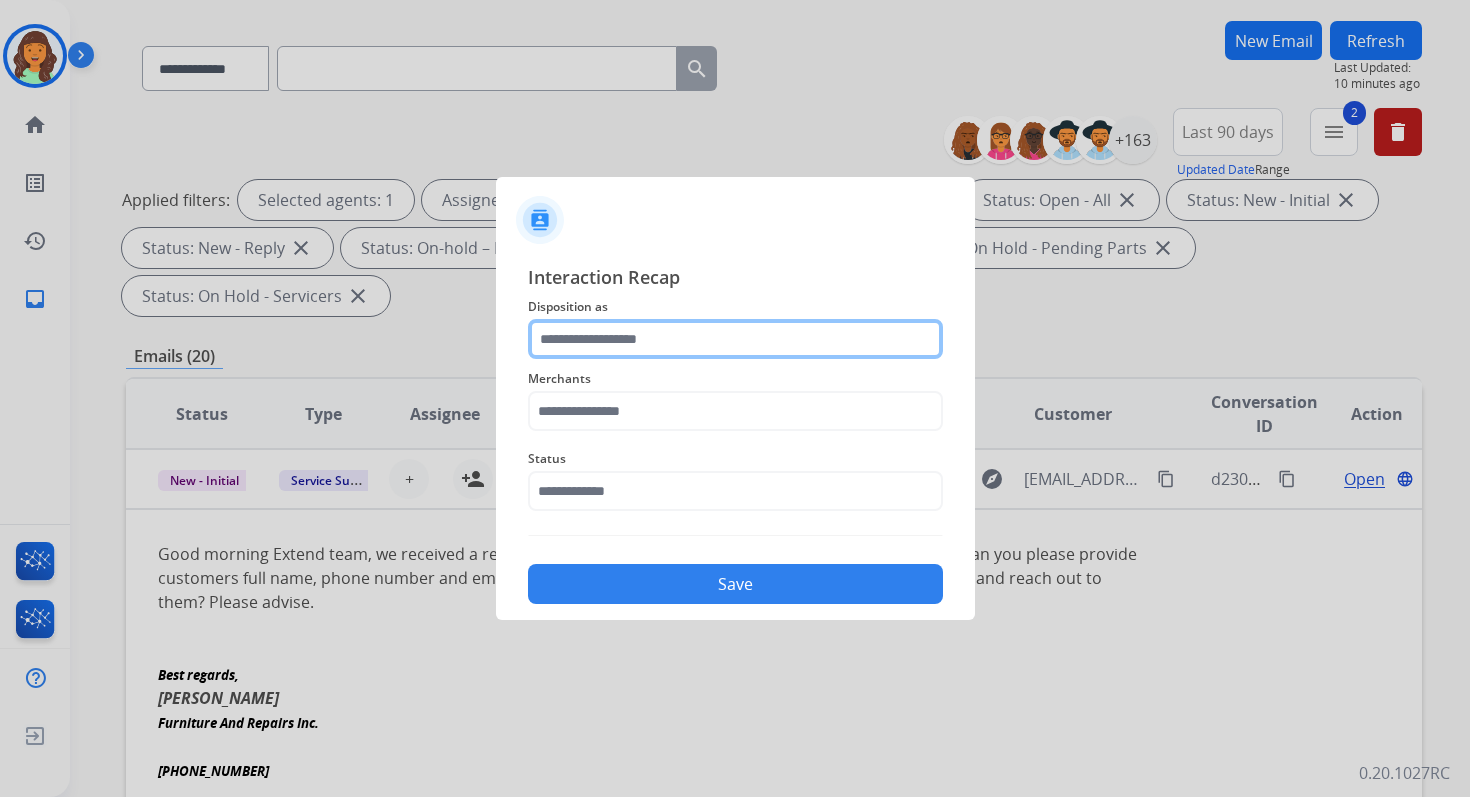 click 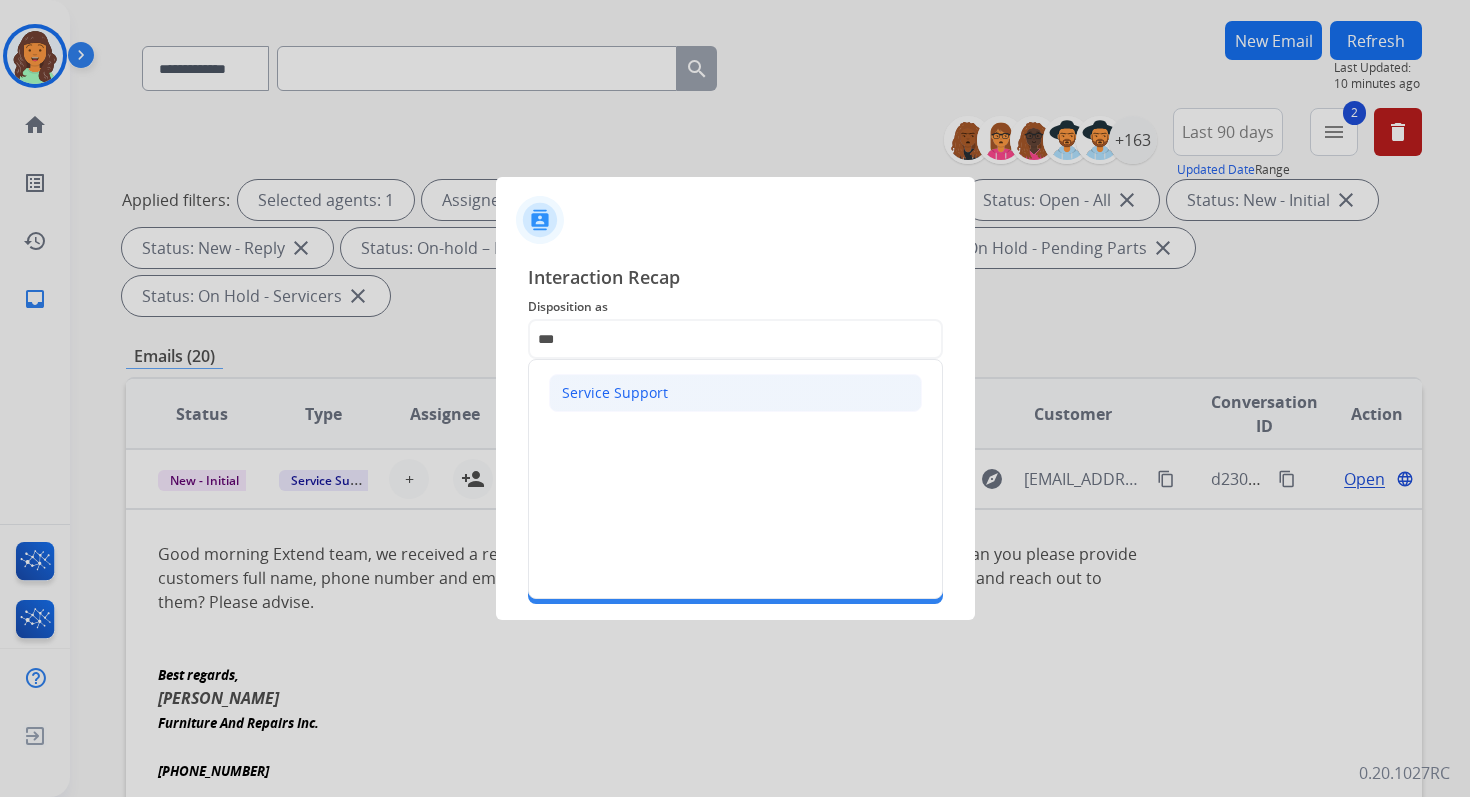 click on "Service Support" 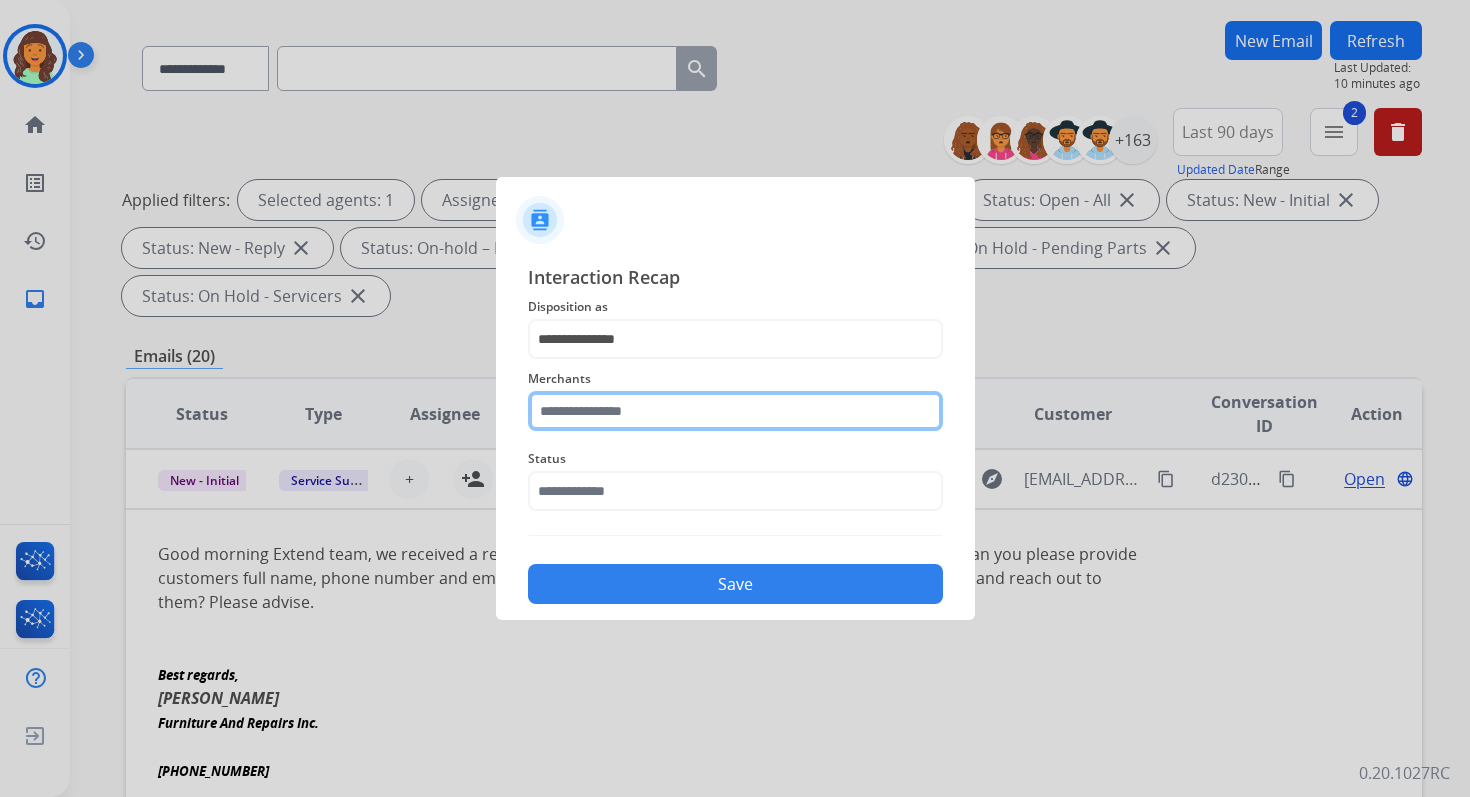 click 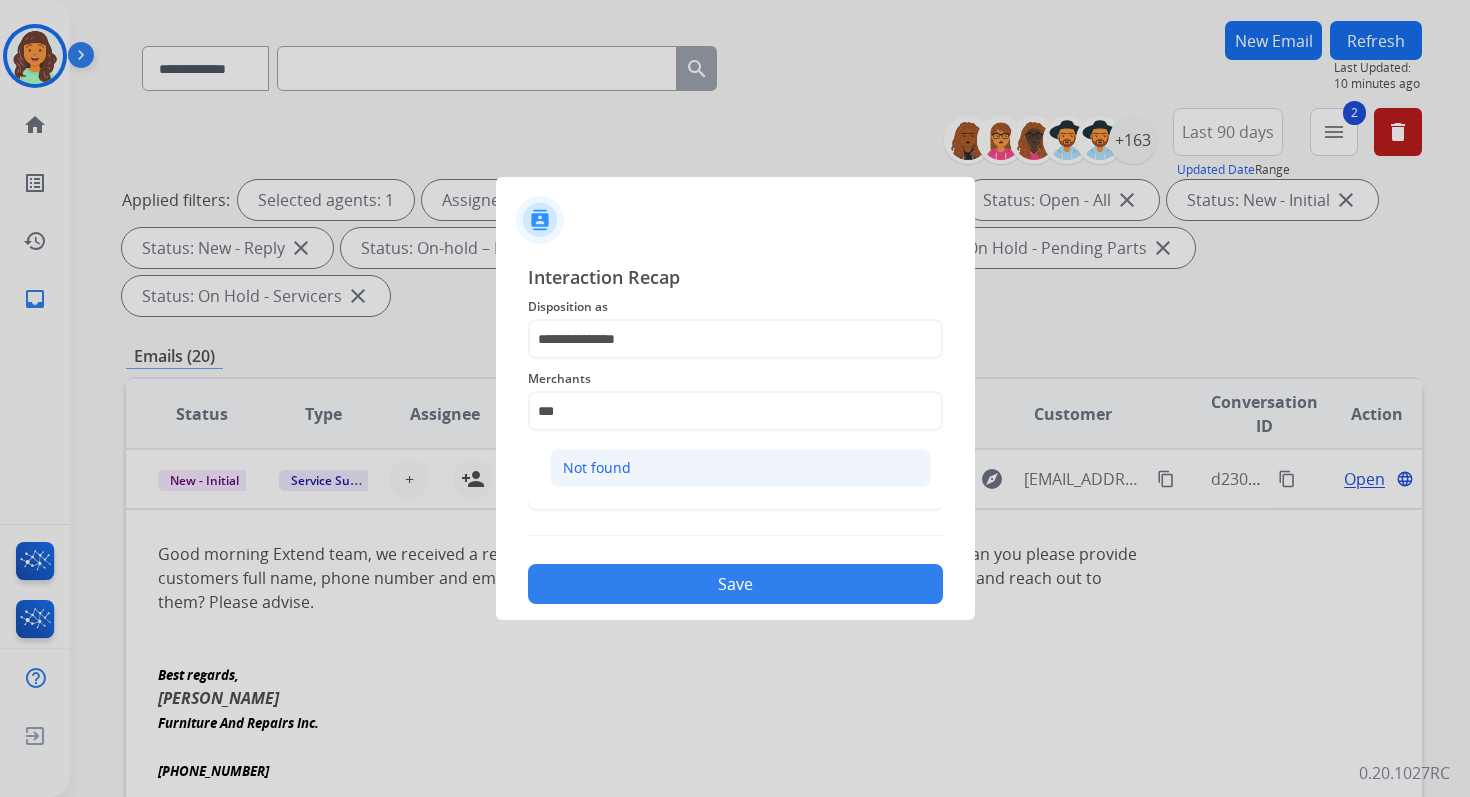click on "Not found" 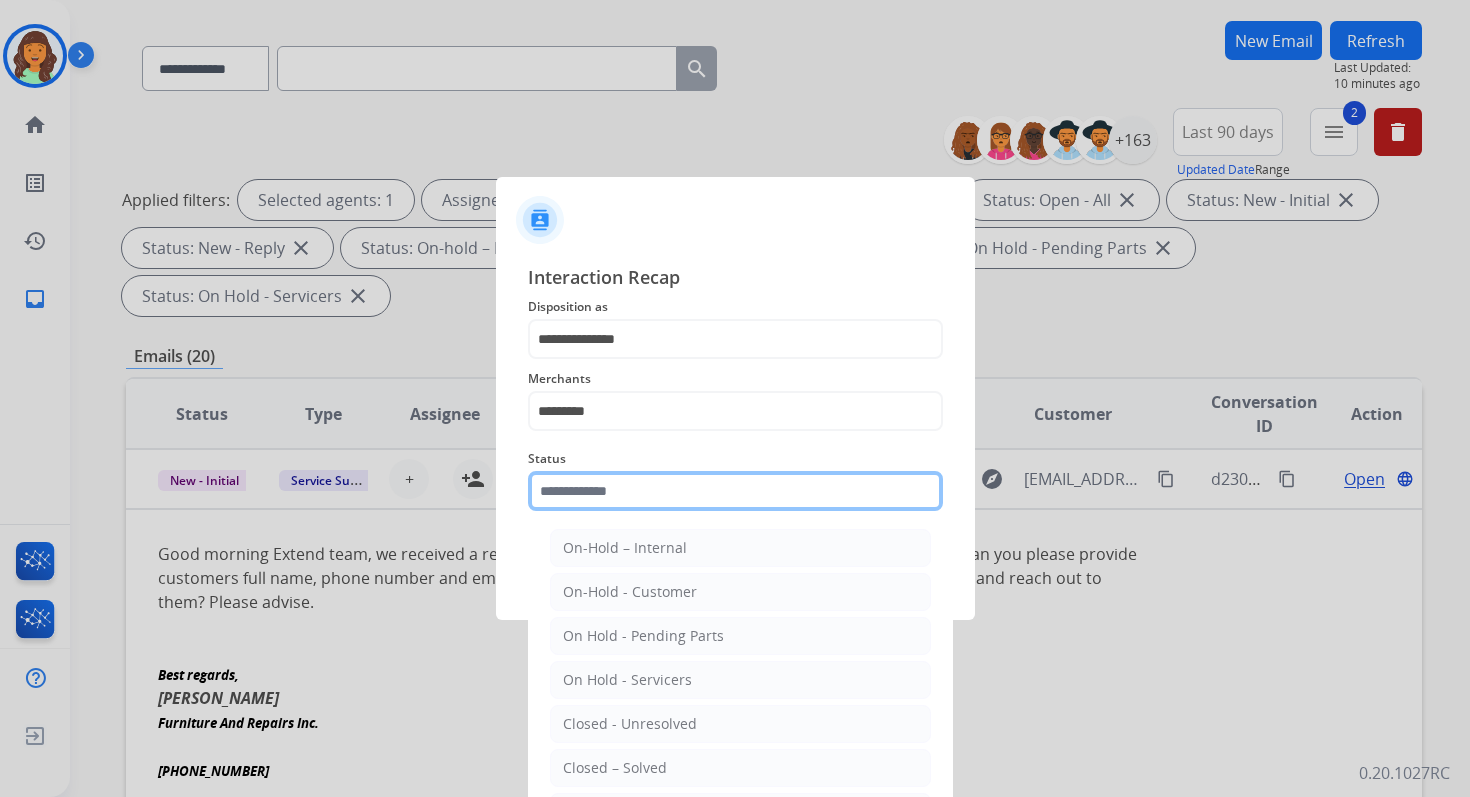 click 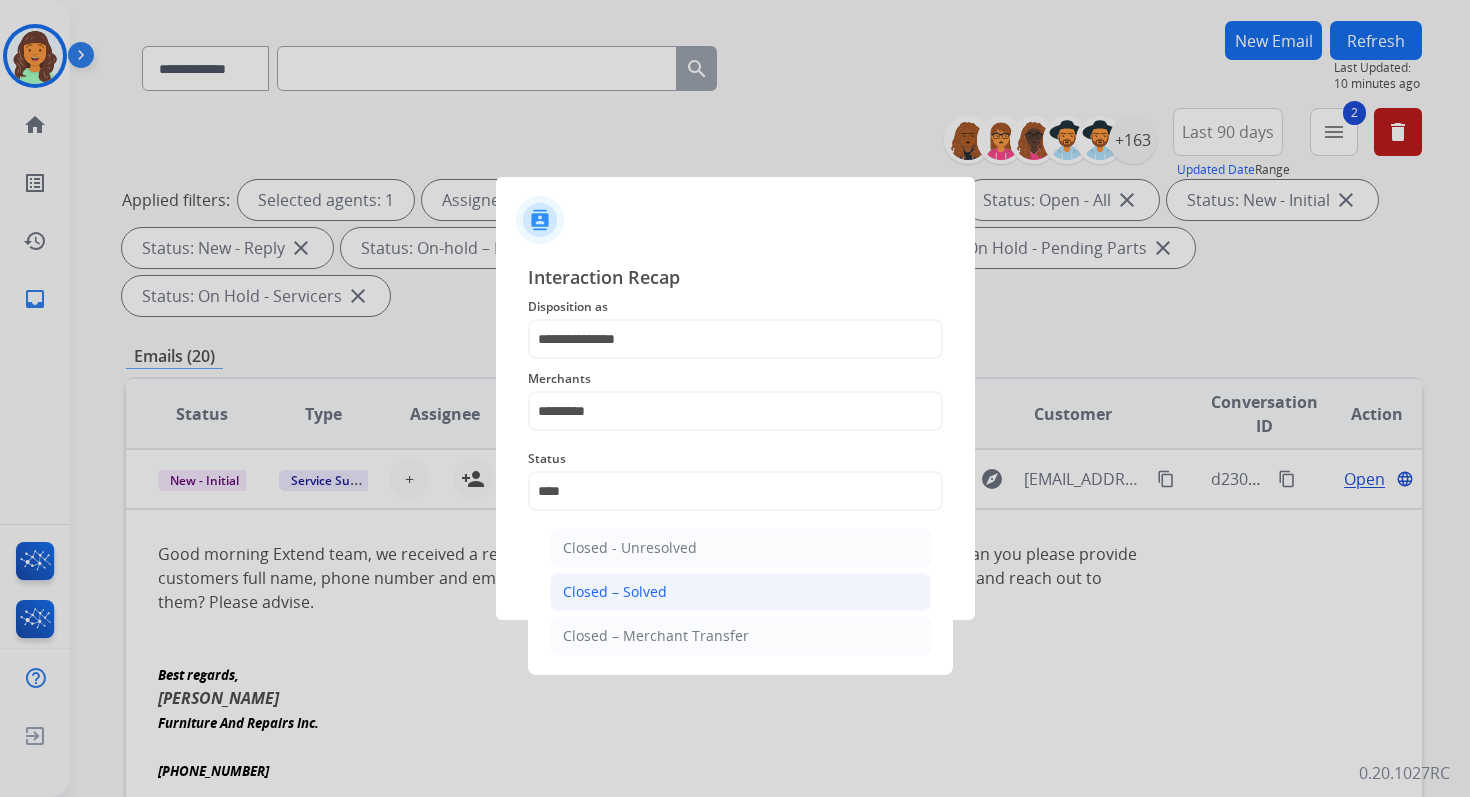 click on "Closed – Solved" 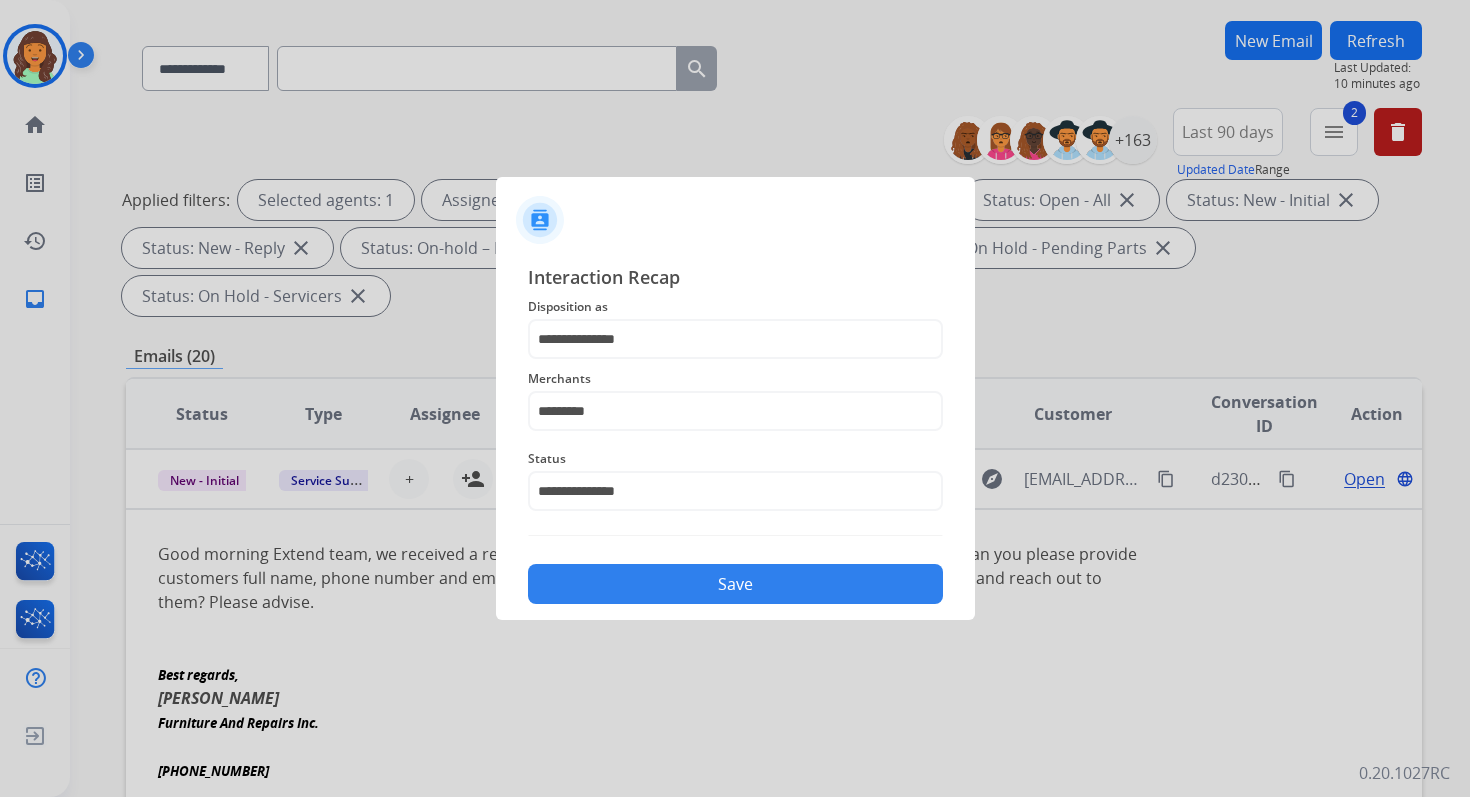 click on "Save" 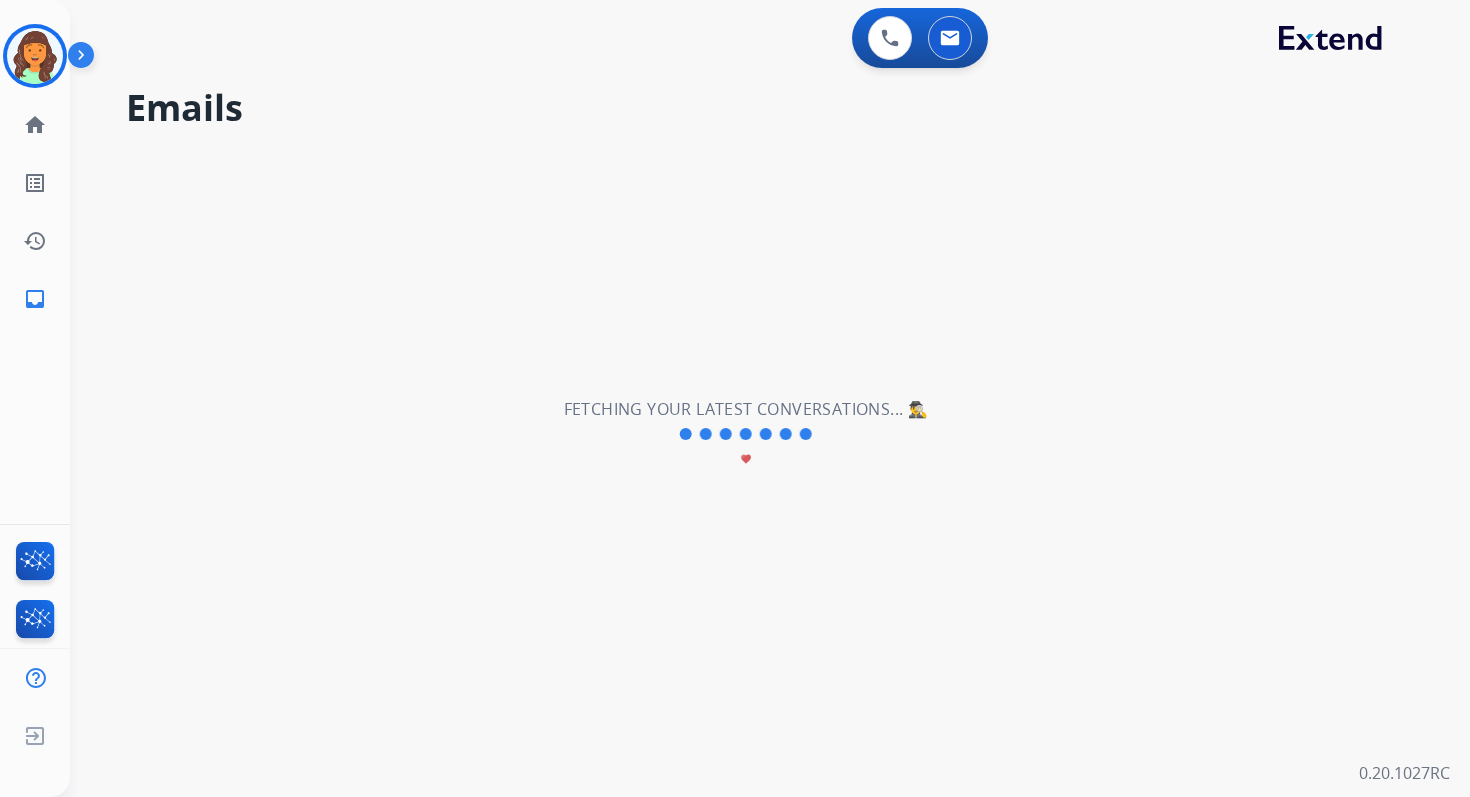 scroll, scrollTop: 0, scrollLeft: 0, axis: both 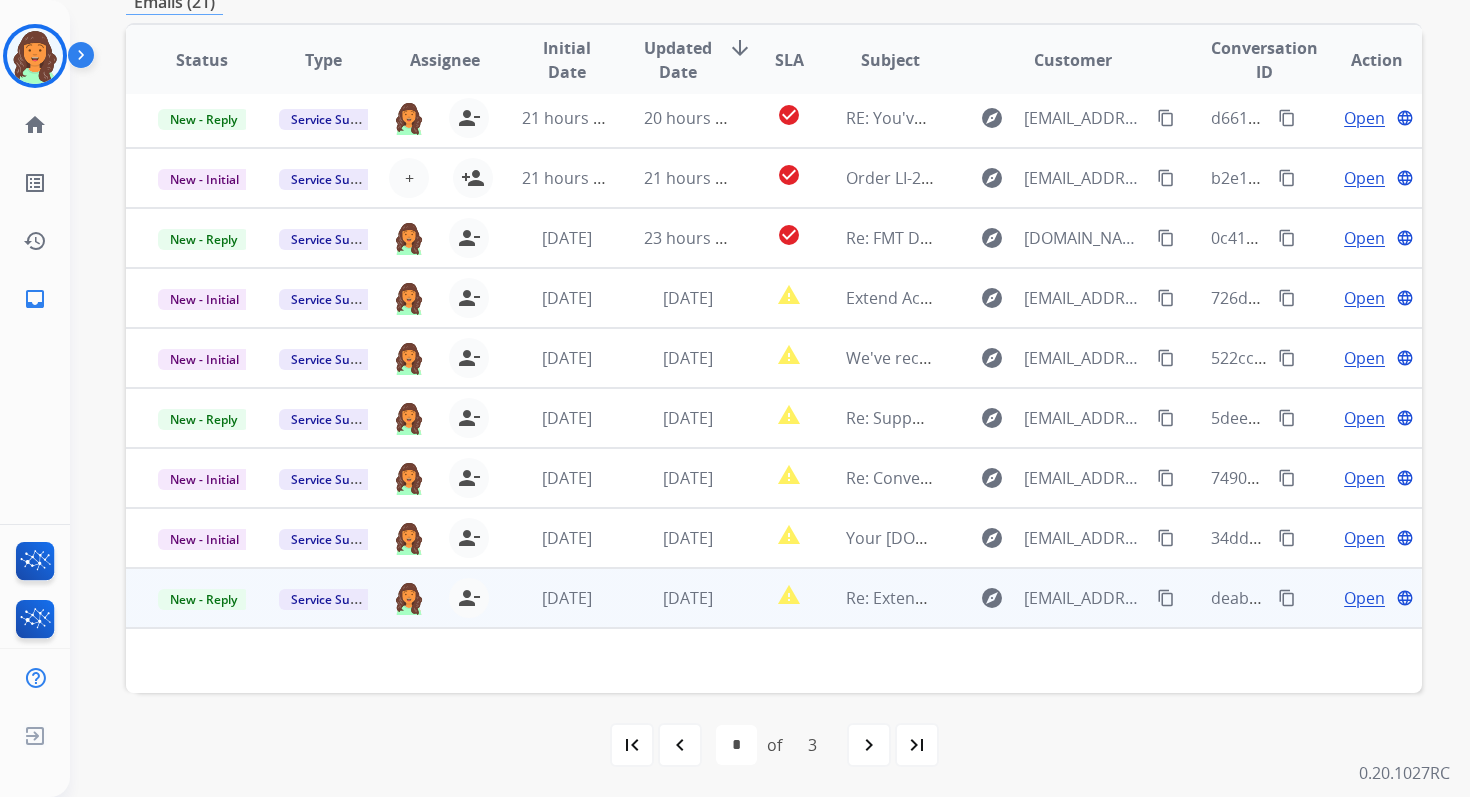 click on "[DATE]" at bounding box center [672, 598] 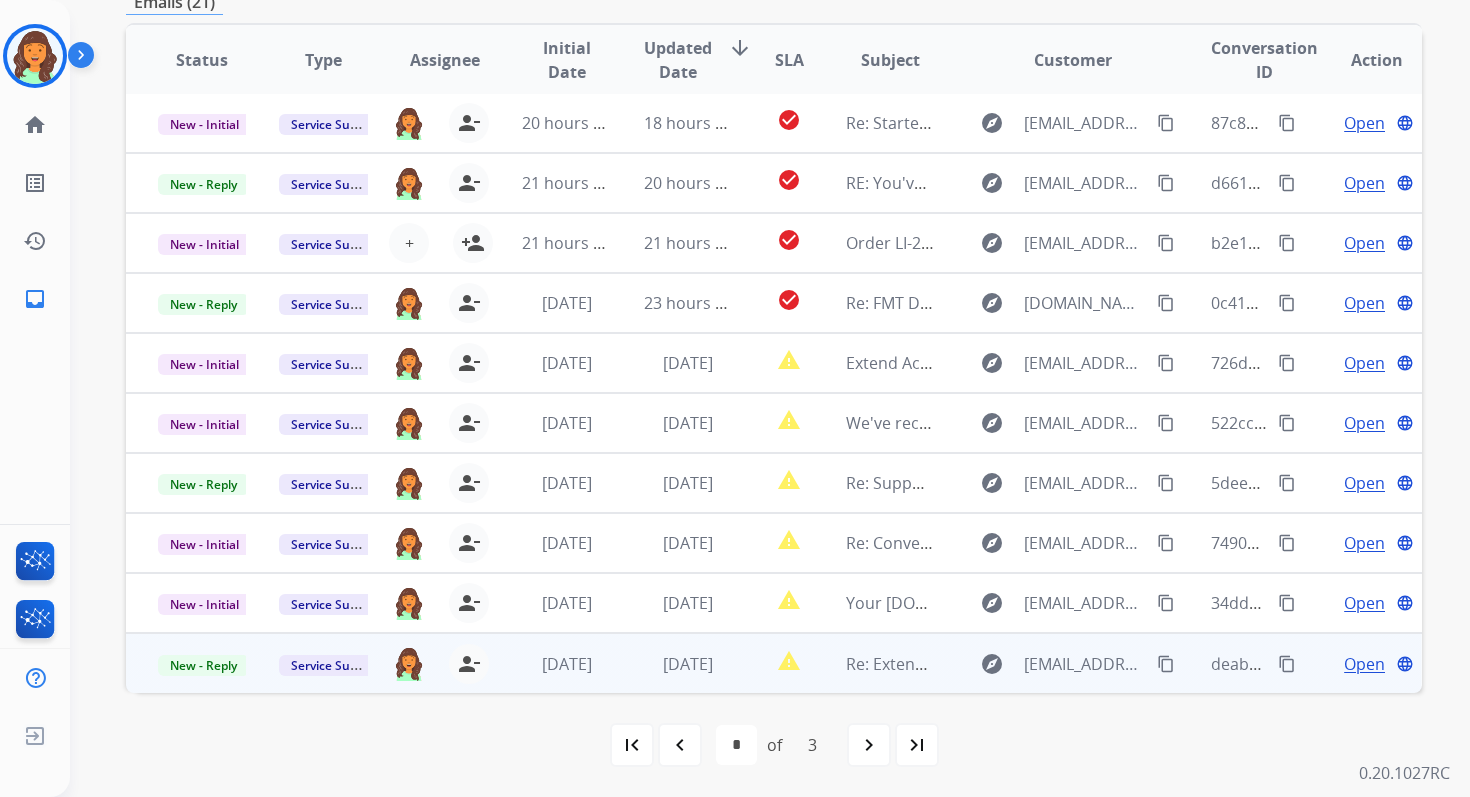 scroll, scrollTop: 2, scrollLeft: 0, axis: vertical 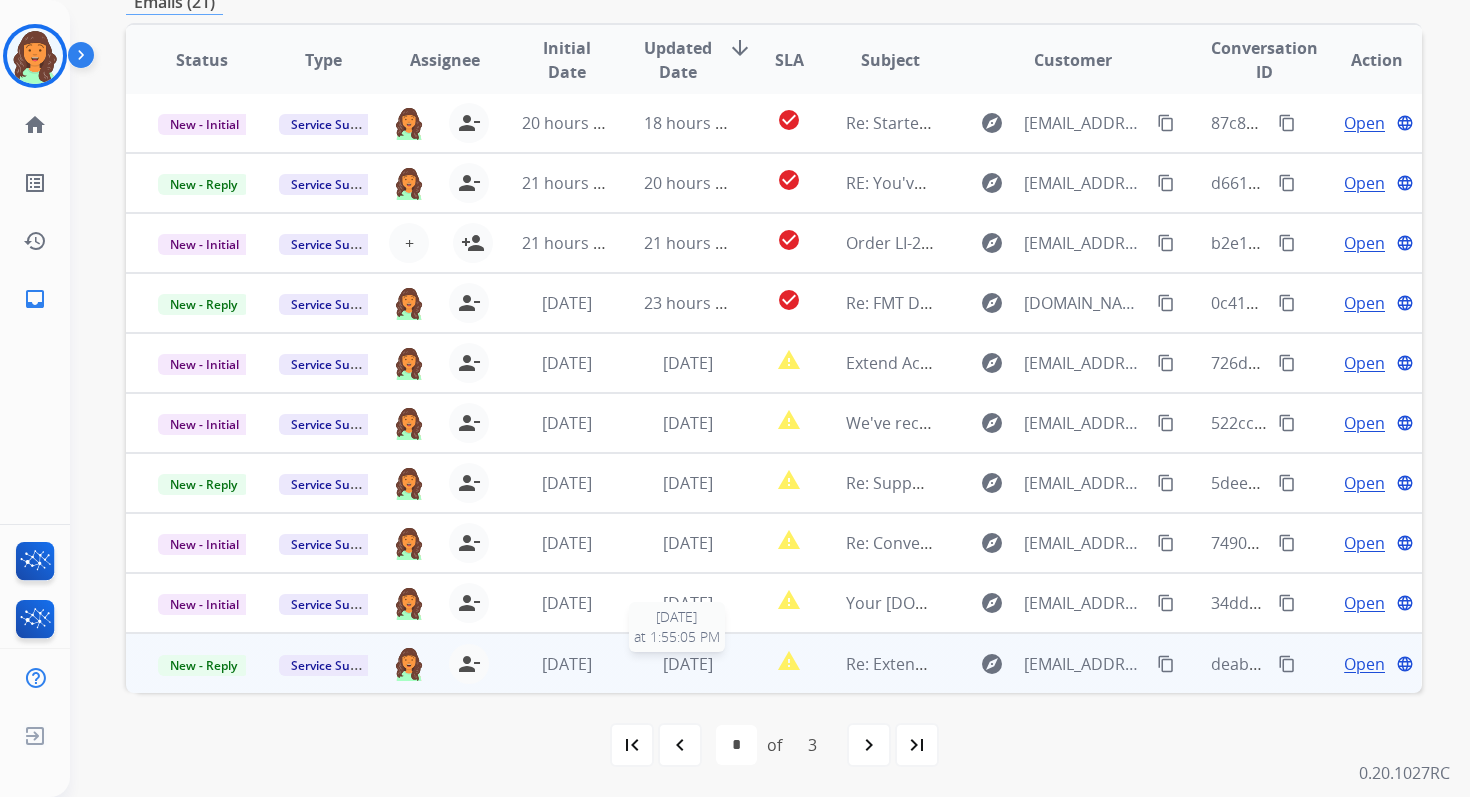 click on "[DATE]" at bounding box center [688, 664] 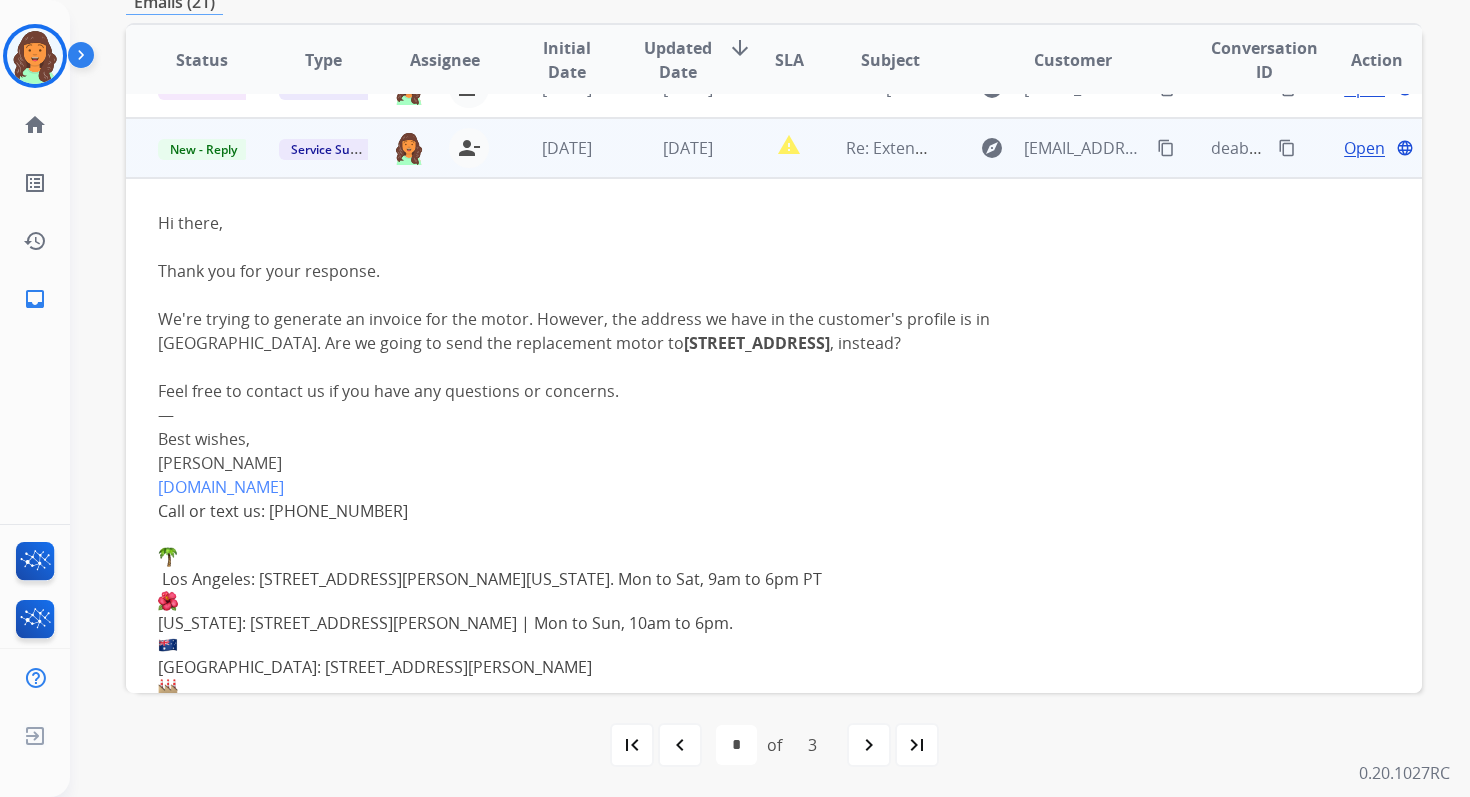 scroll, scrollTop: 540, scrollLeft: 0, axis: vertical 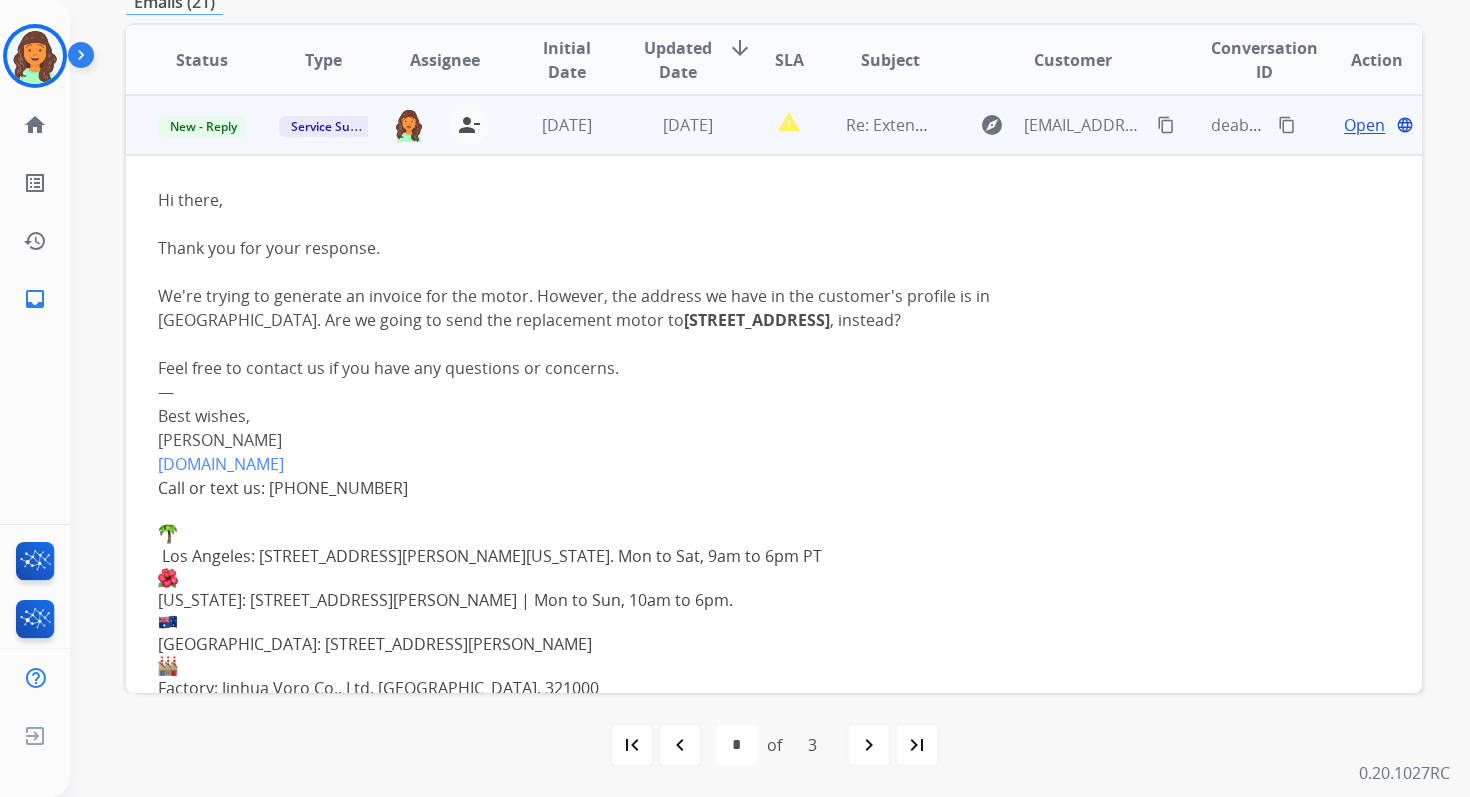 click on "Open" at bounding box center [1364, 125] 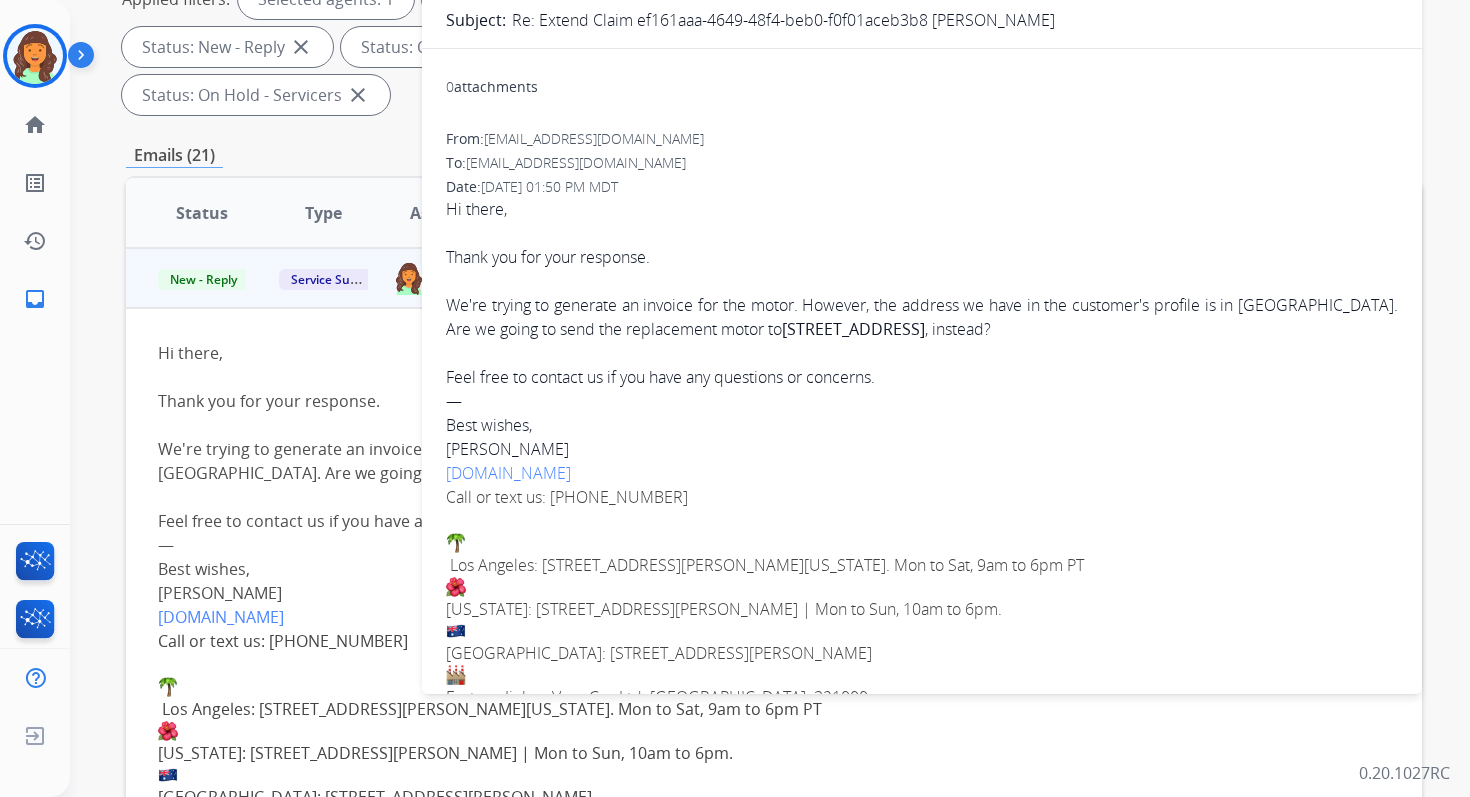 scroll, scrollTop: 134, scrollLeft: 0, axis: vertical 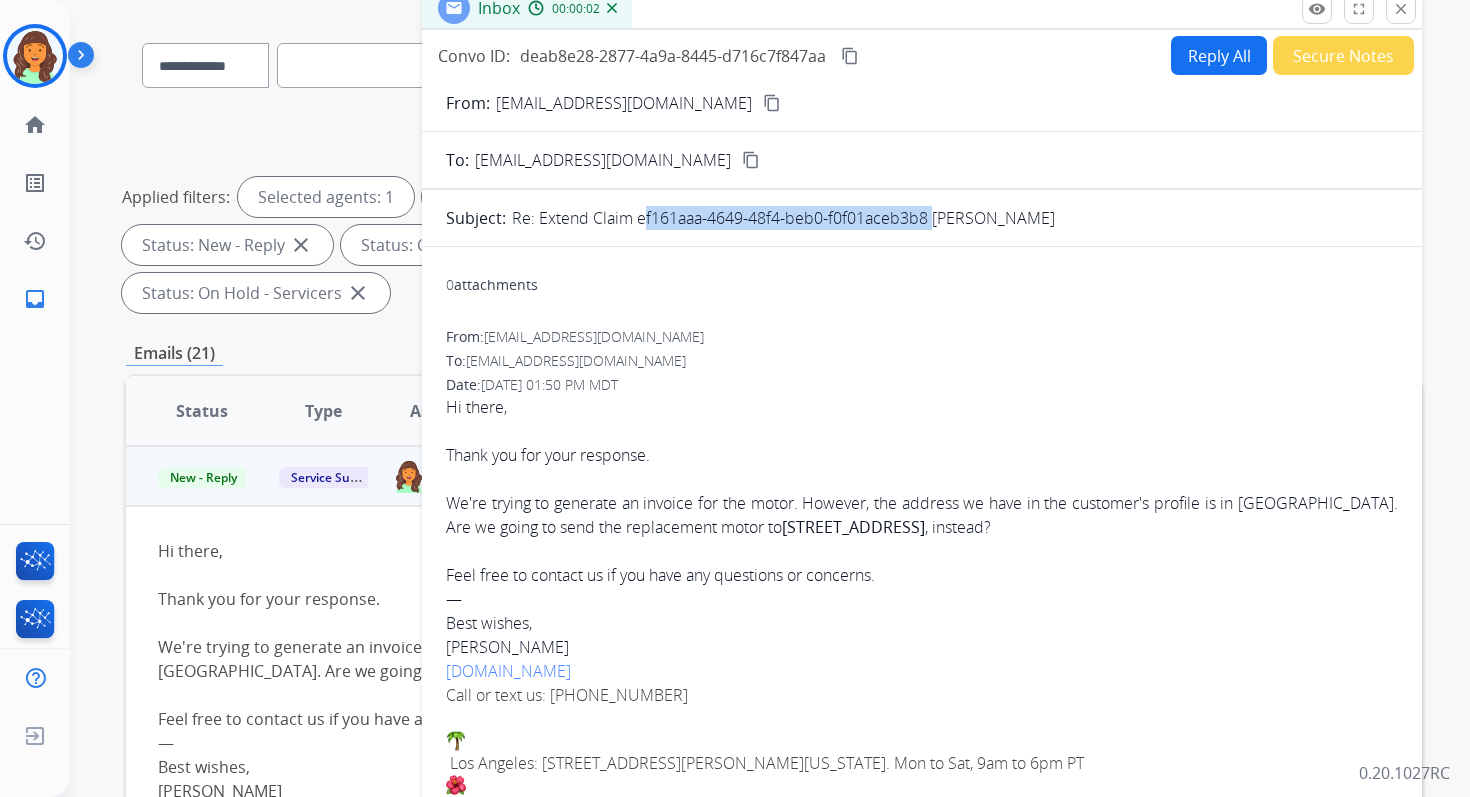 copy on "ef161aaa-4649-48f4-beb0-f0f01aceb3b8" 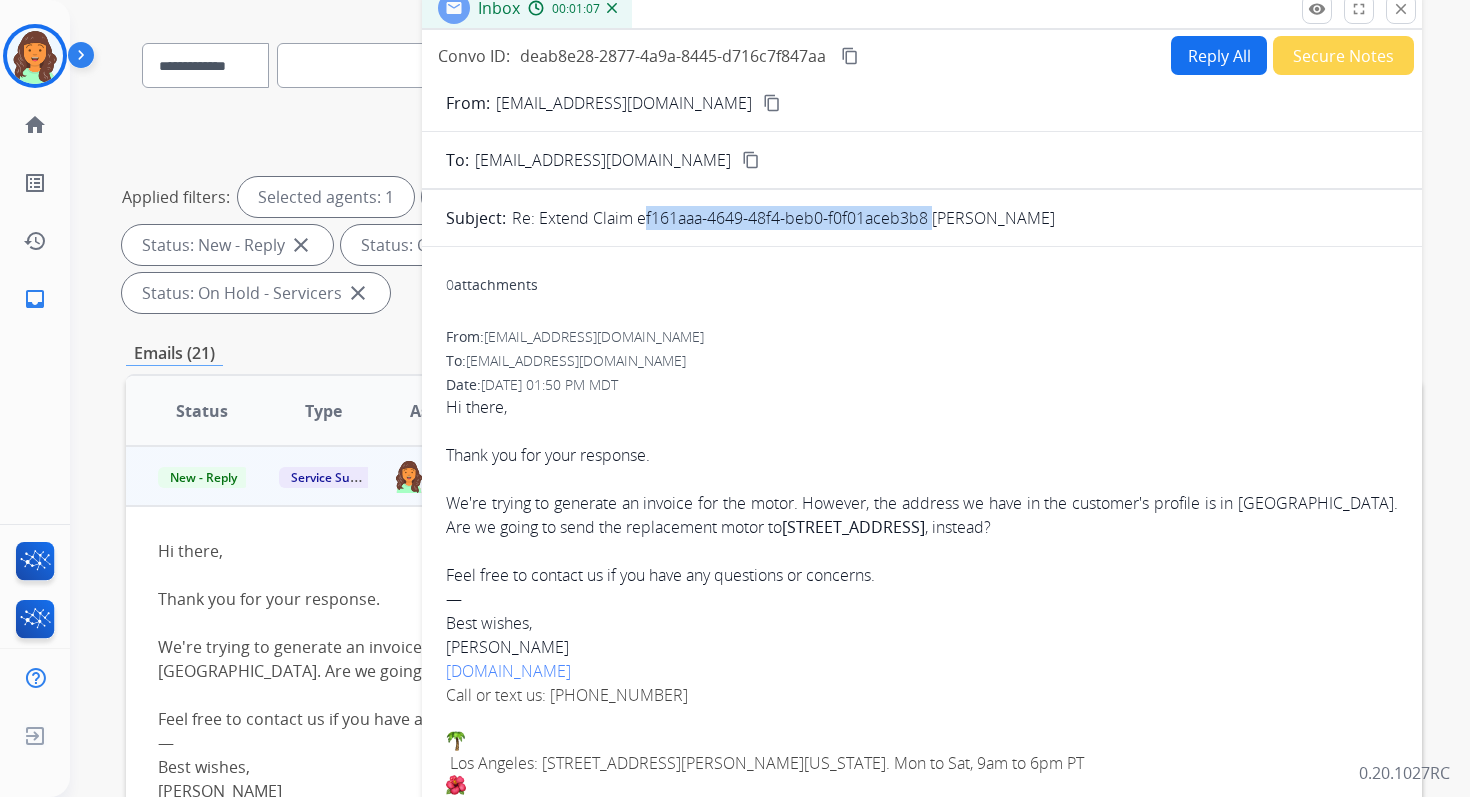 drag, startPoint x: 452, startPoint y: 499, endPoint x: 1110, endPoint y: 520, distance: 658.335 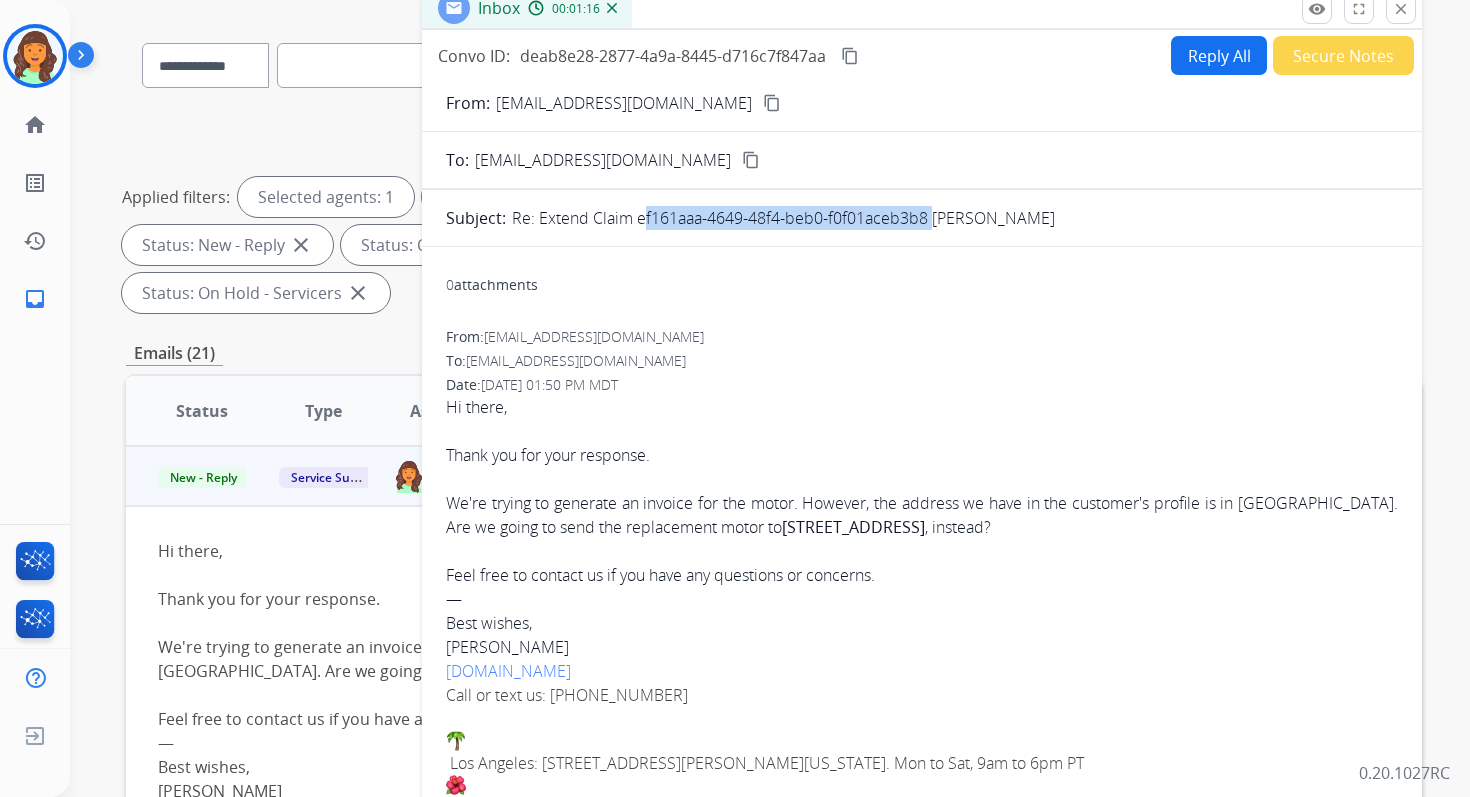 click on "Reply All" at bounding box center (1219, 55) 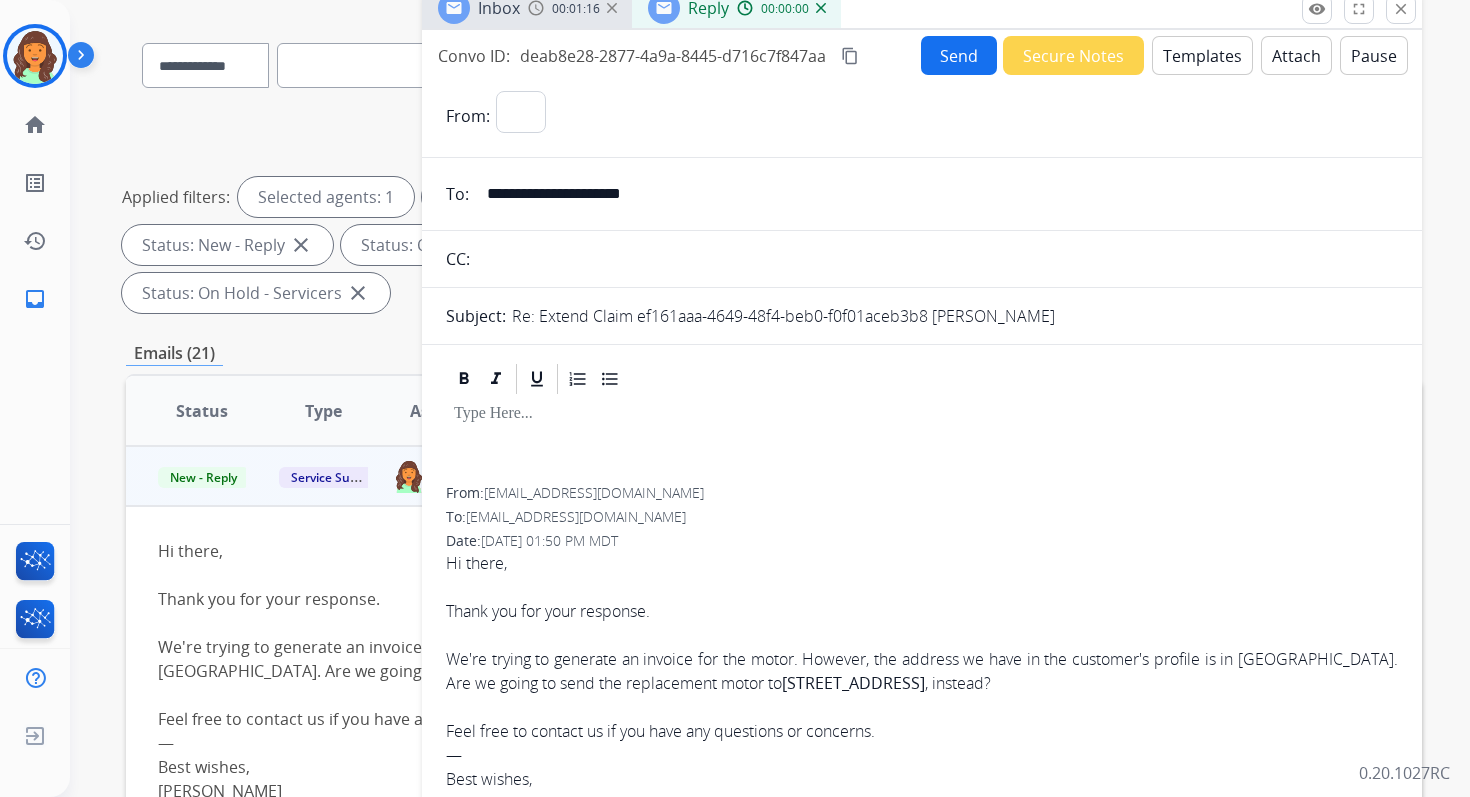 select on "**********" 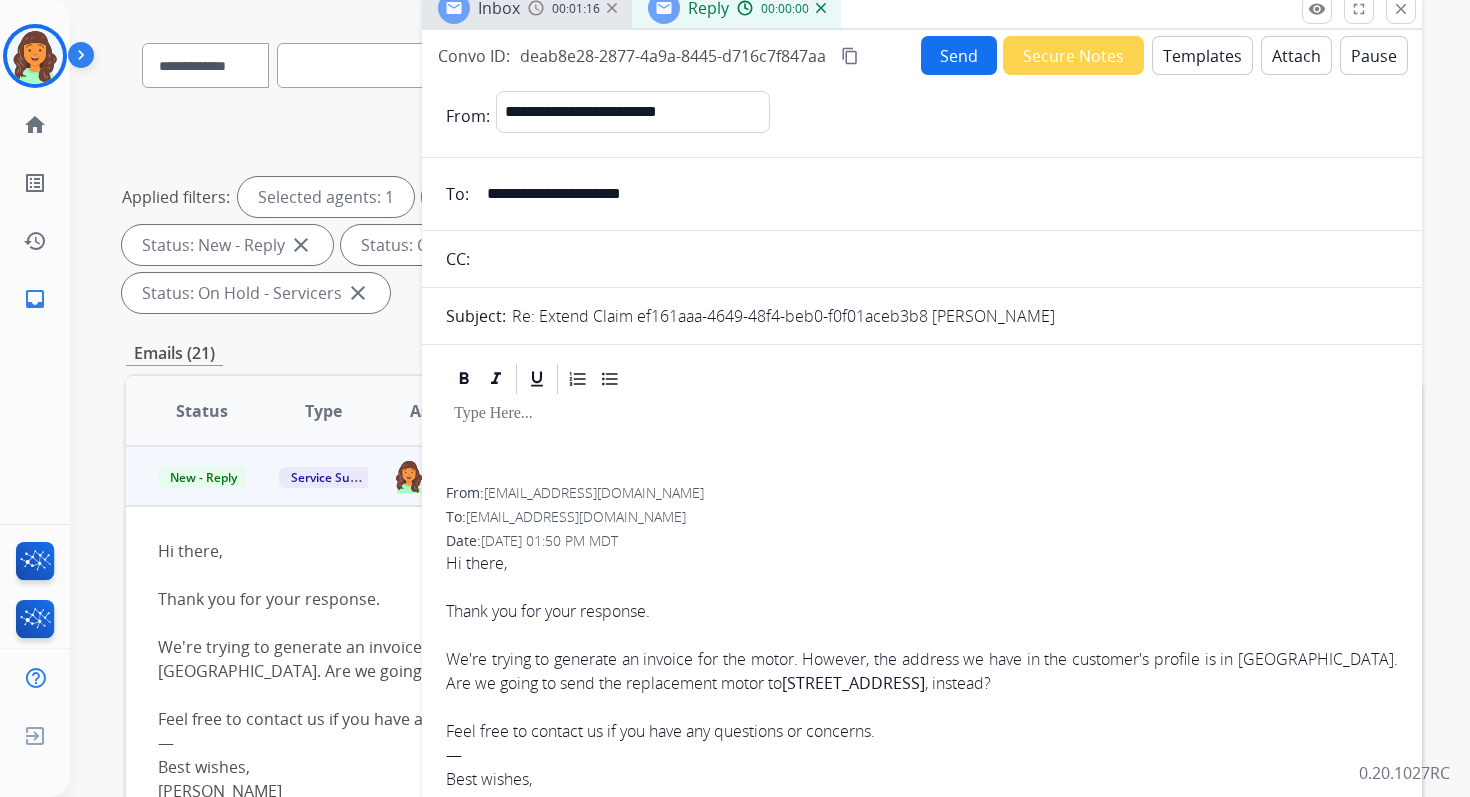 click on "Templates" at bounding box center [1202, 55] 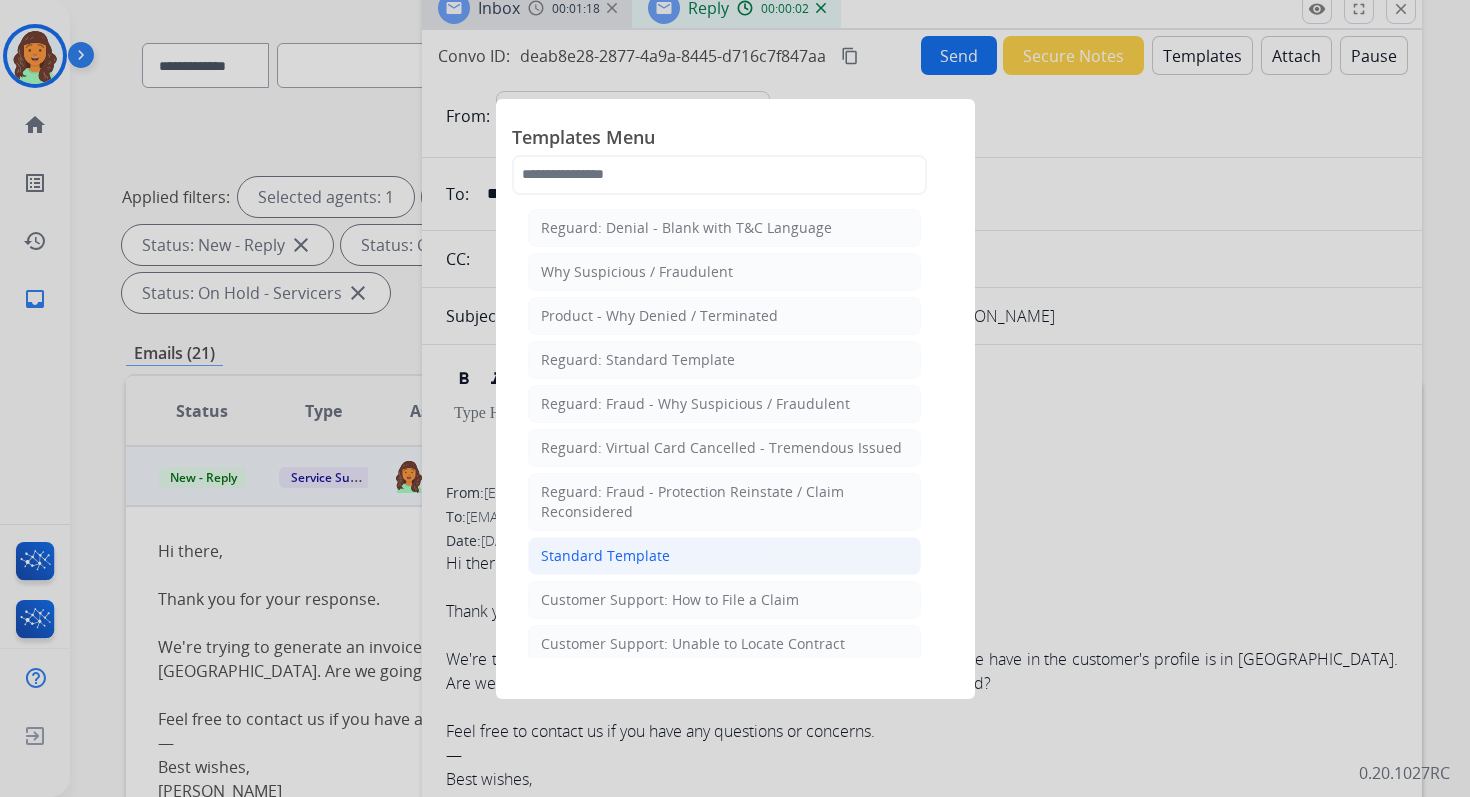 click on "Standard Template" 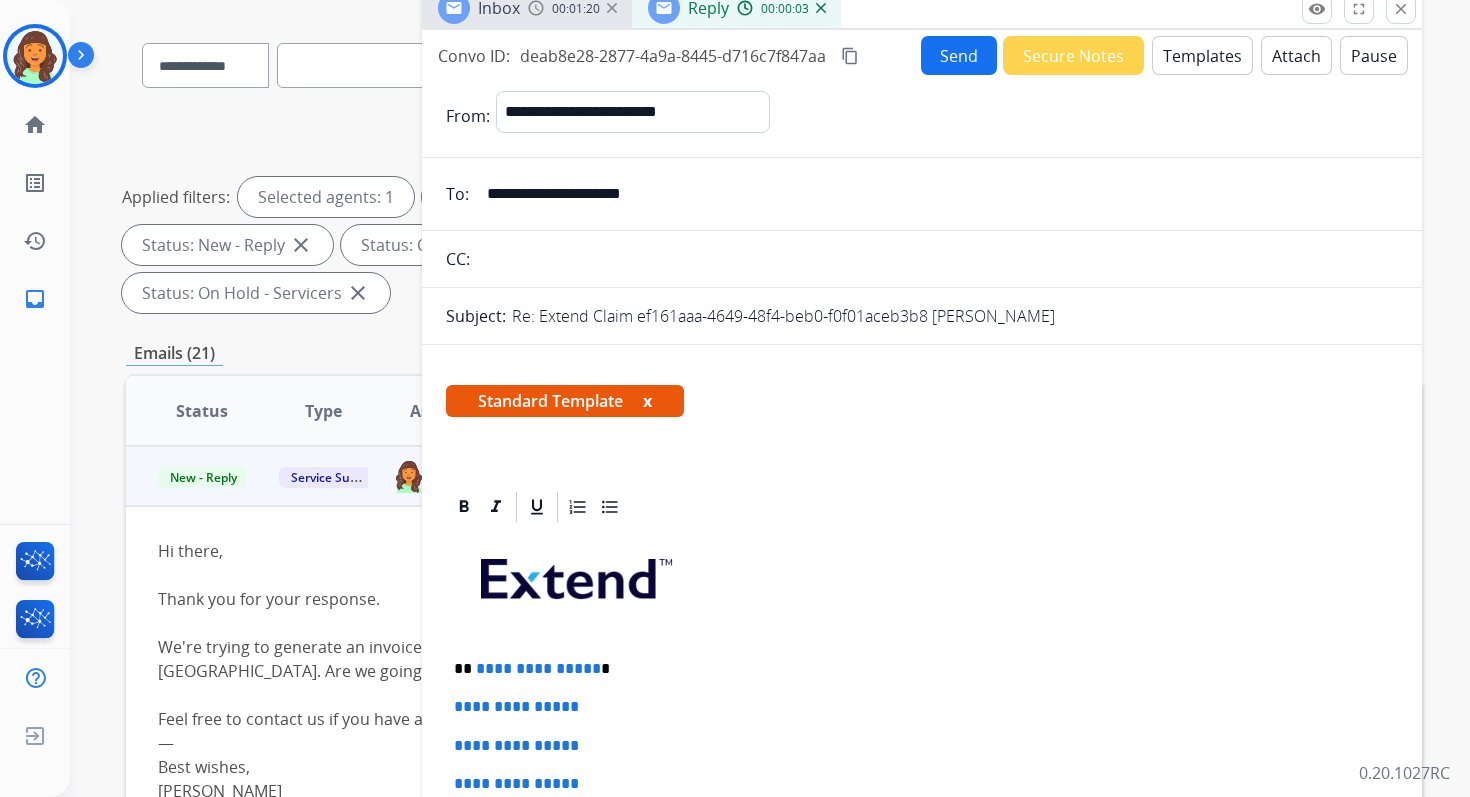 click on "content_copy" at bounding box center (850, 56) 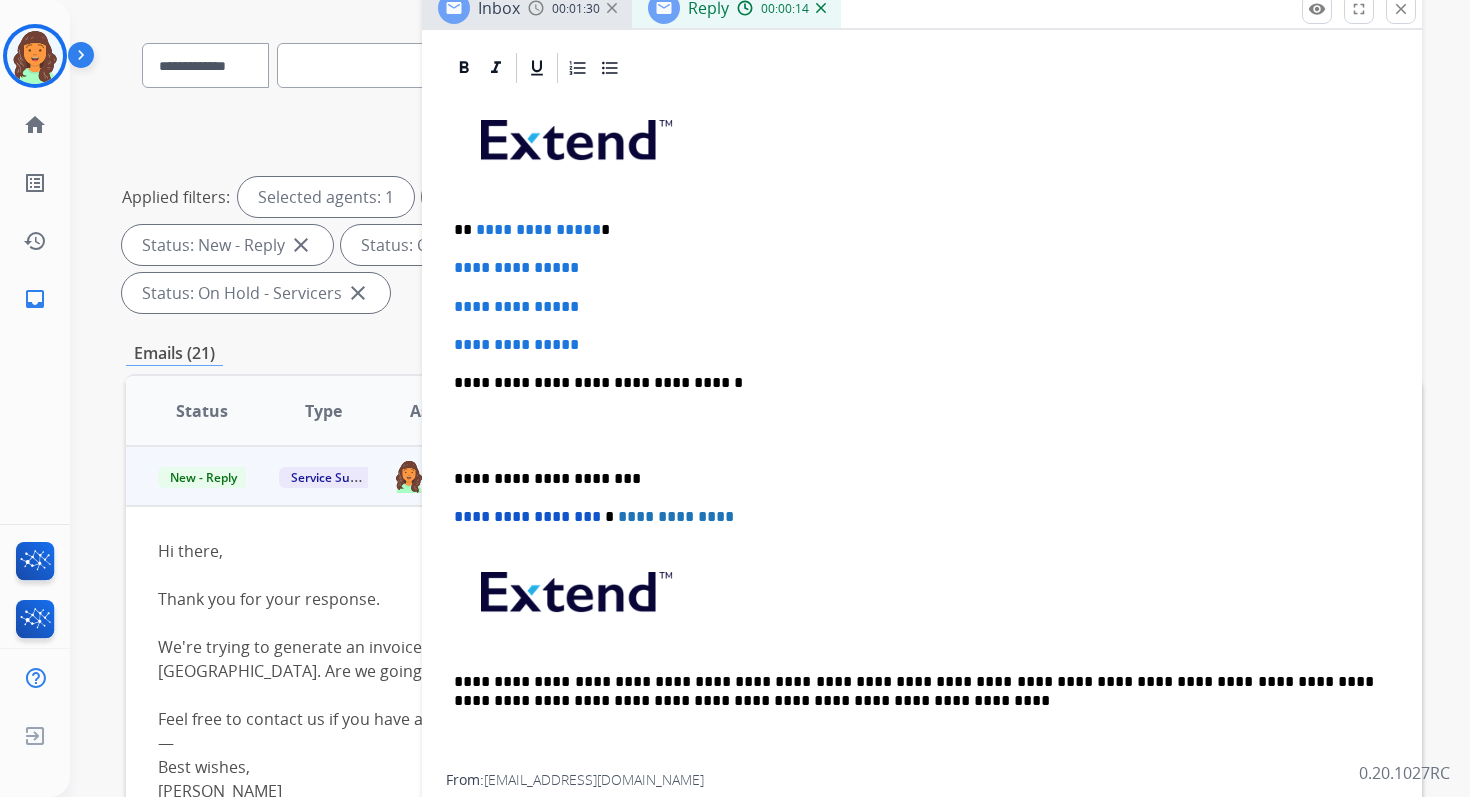scroll, scrollTop: 494, scrollLeft: 0, axis: vertical 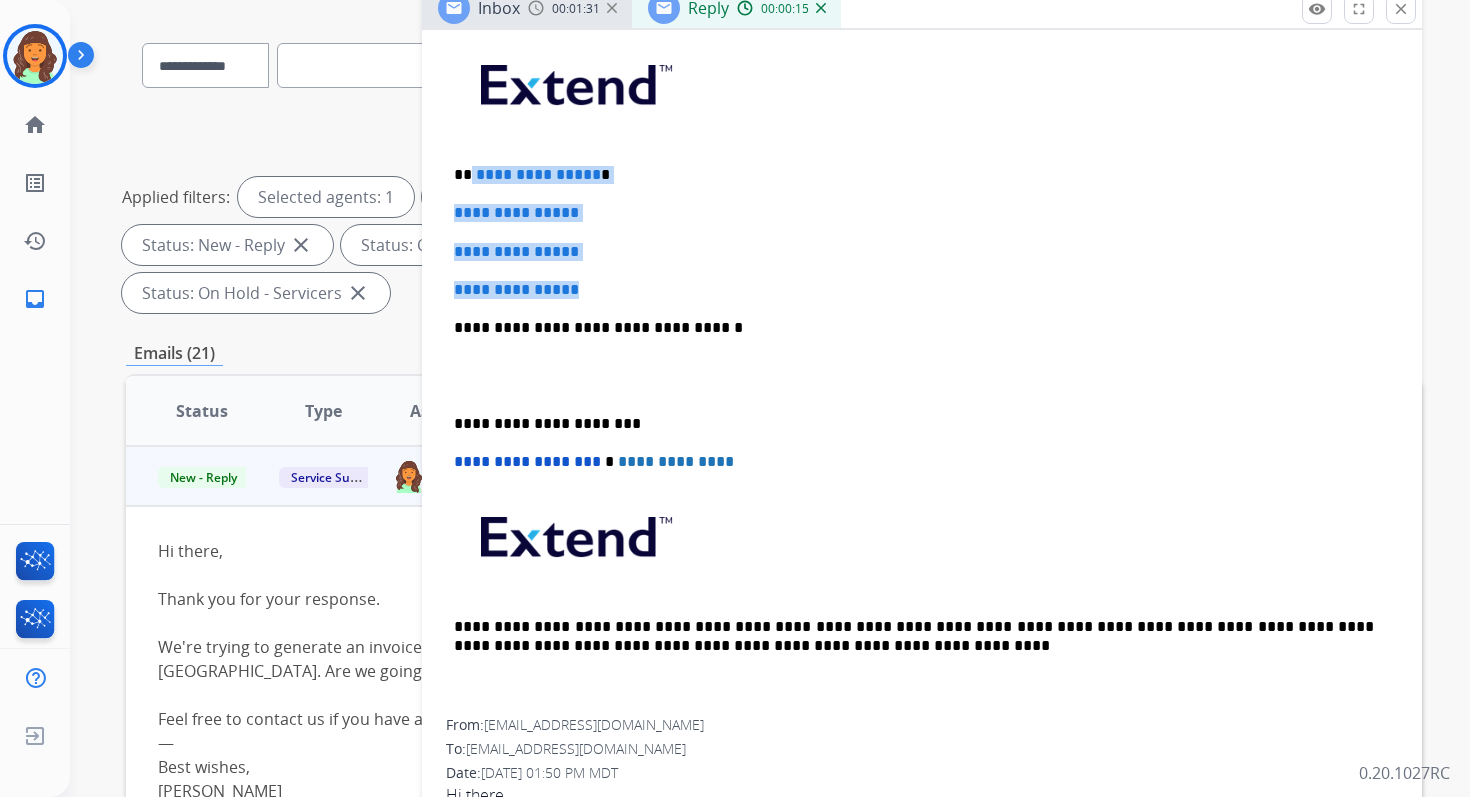 drag, startPoint x: 468, startPoint y: 171, endPoint x: 601, endPoint y: 292, distance: 179.80545 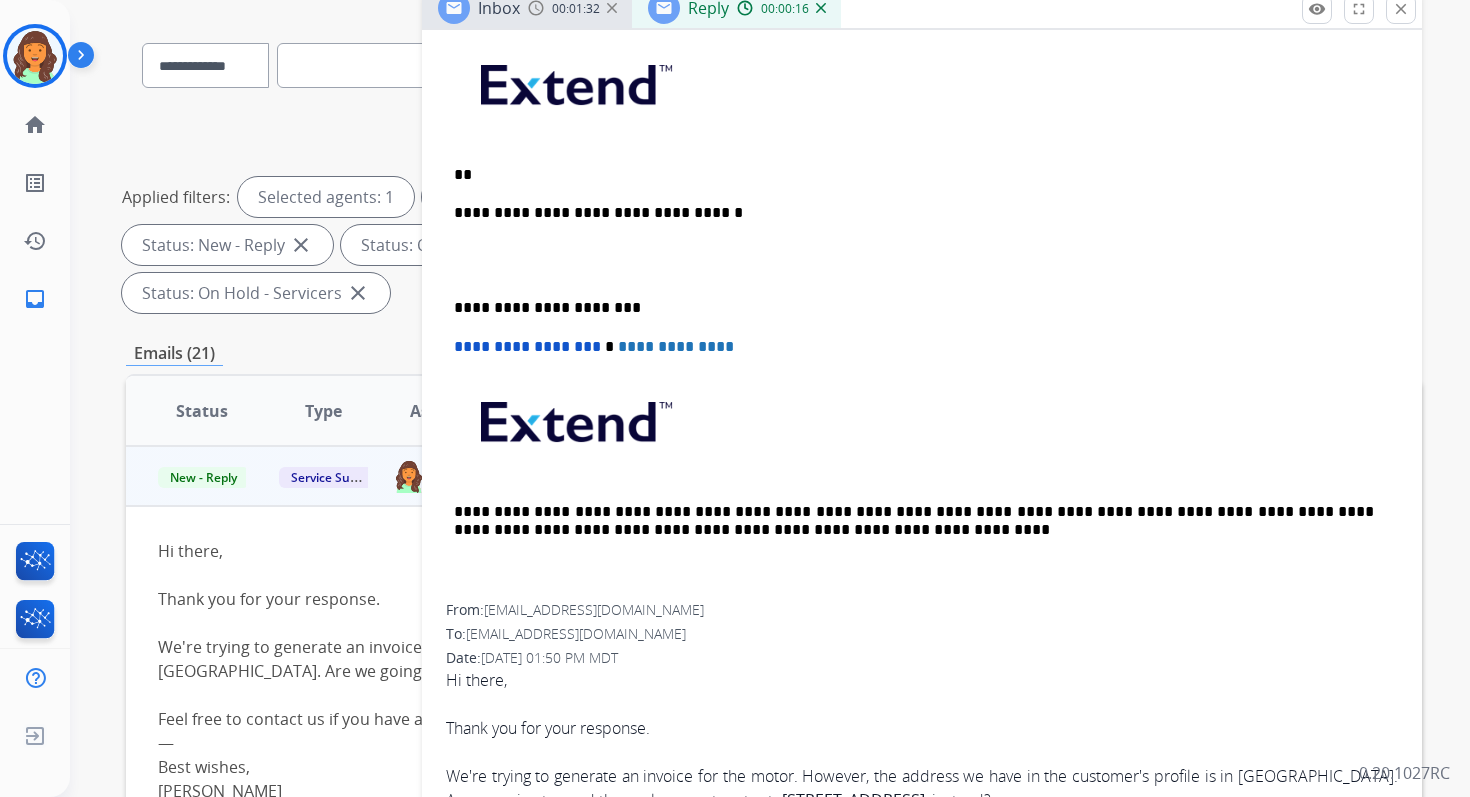 type 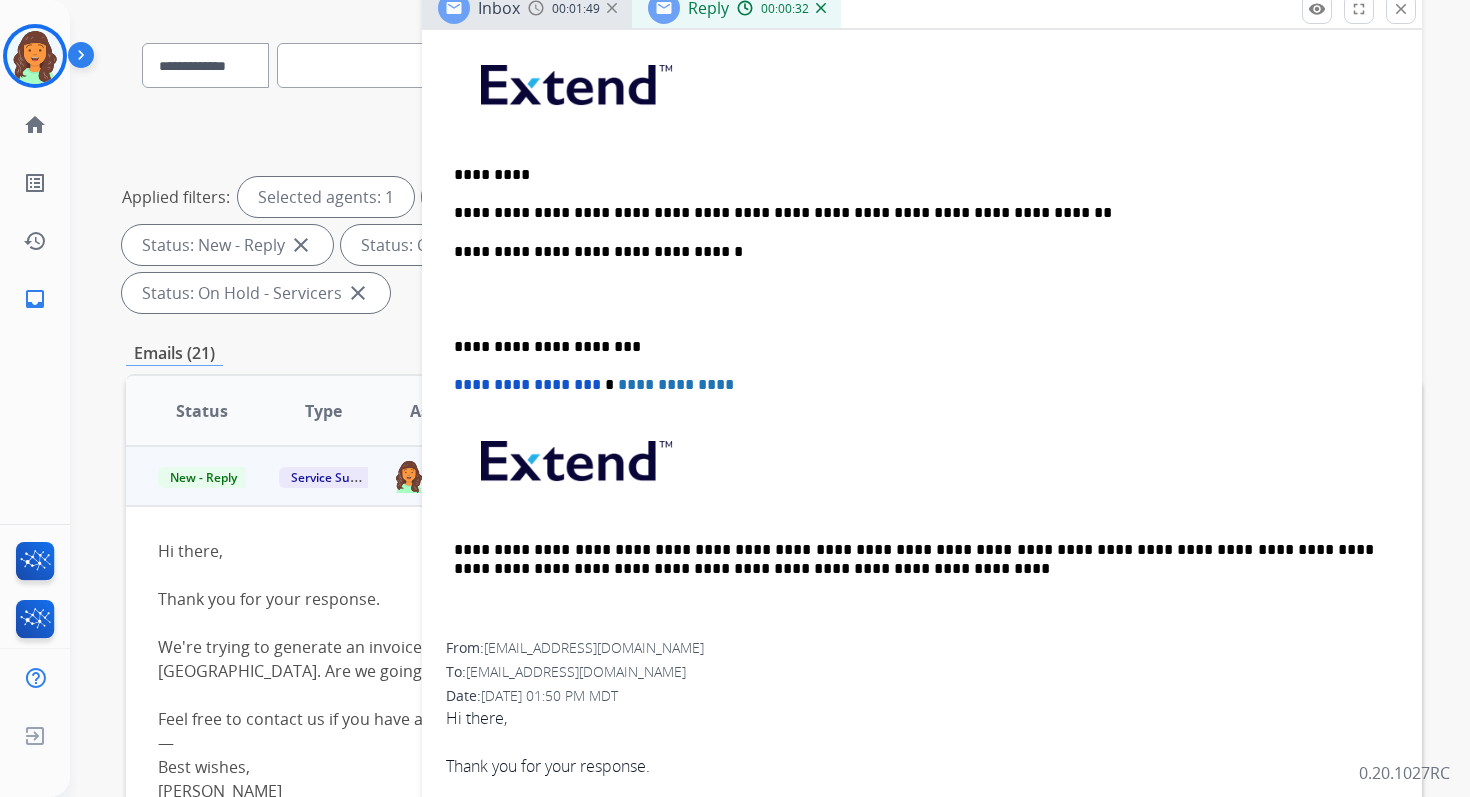 click on "**********" at bounding box center [914, 252] 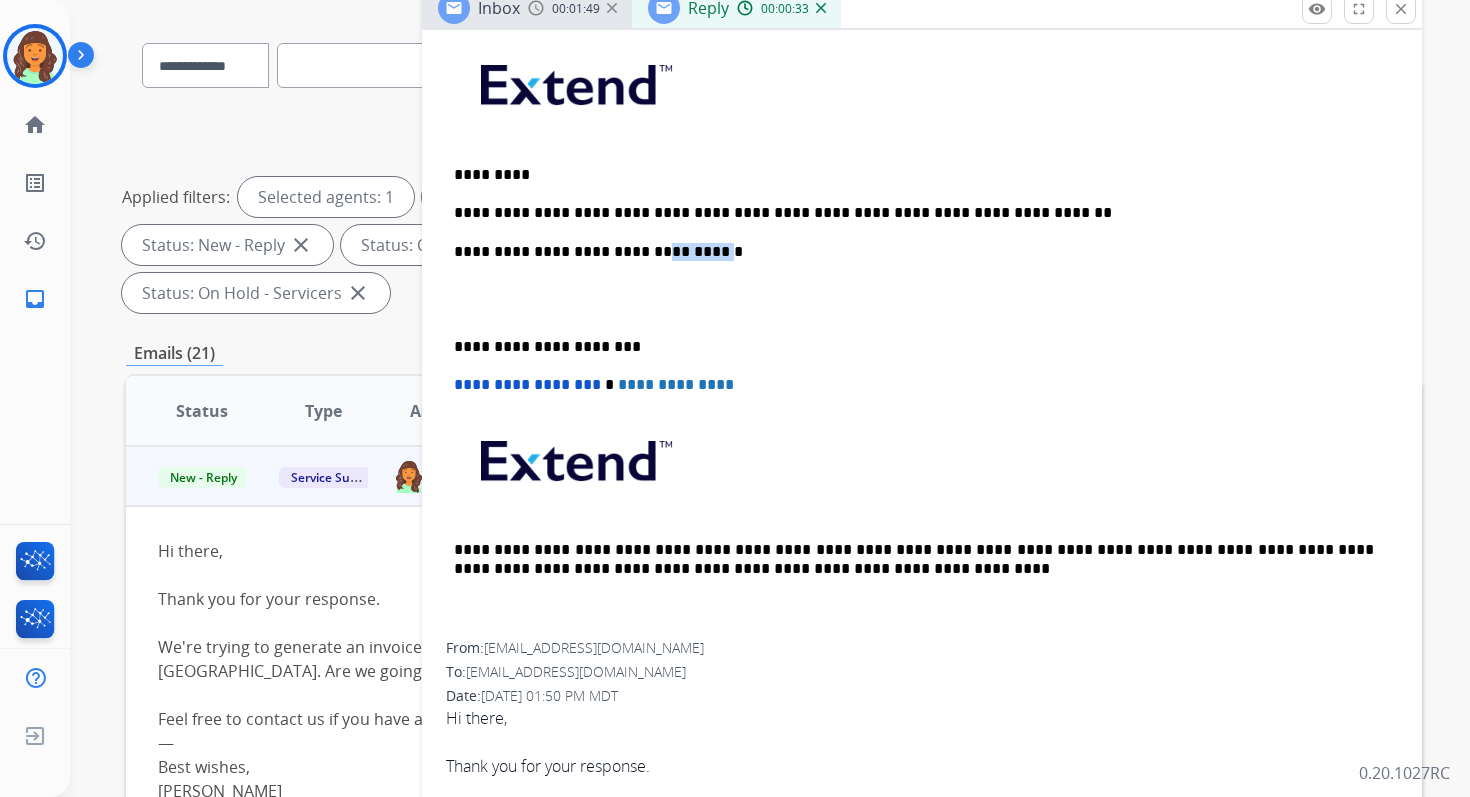 click on "**********" at bounding box center [914, 252] 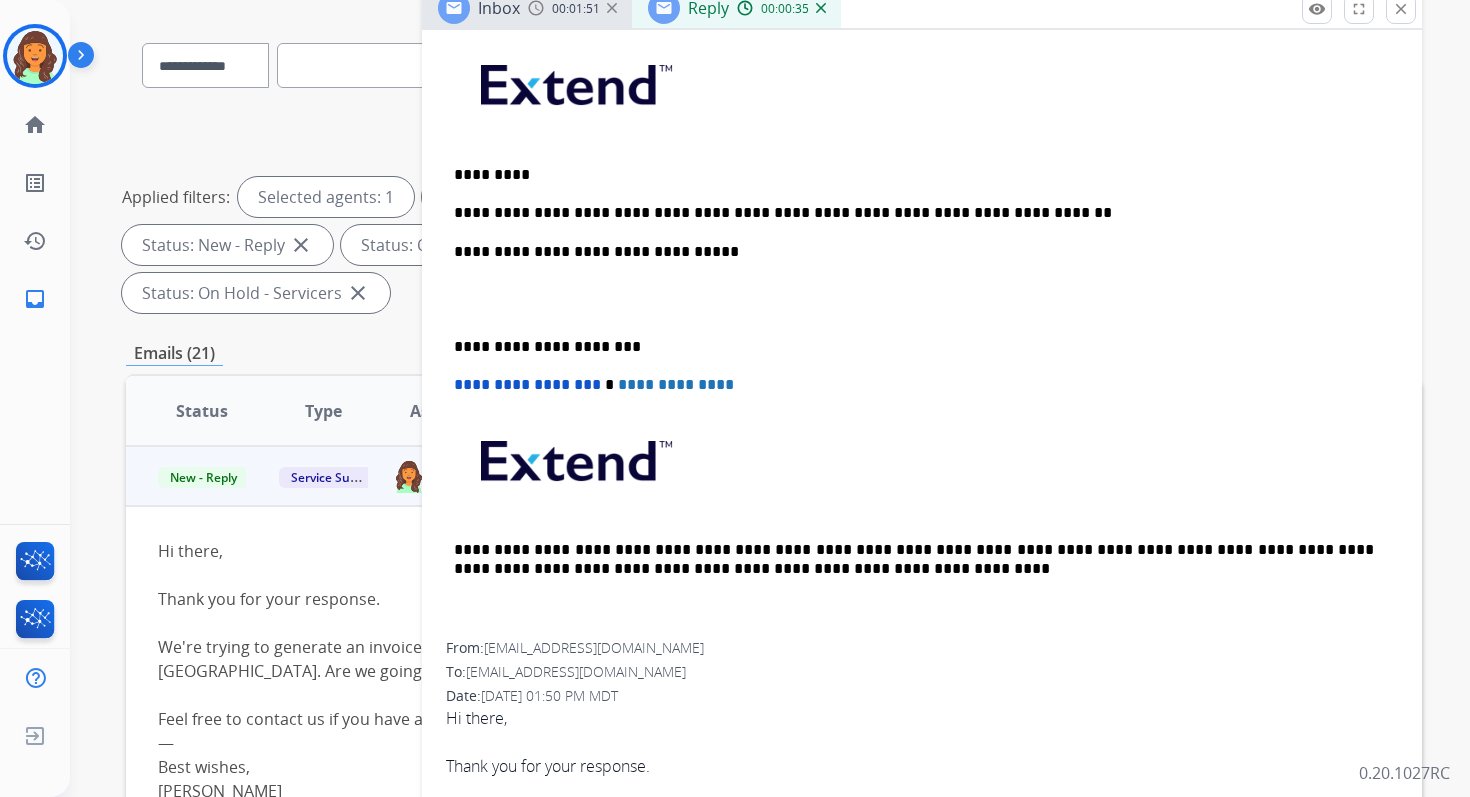 click on "**********" at bounding box center [914, 347] 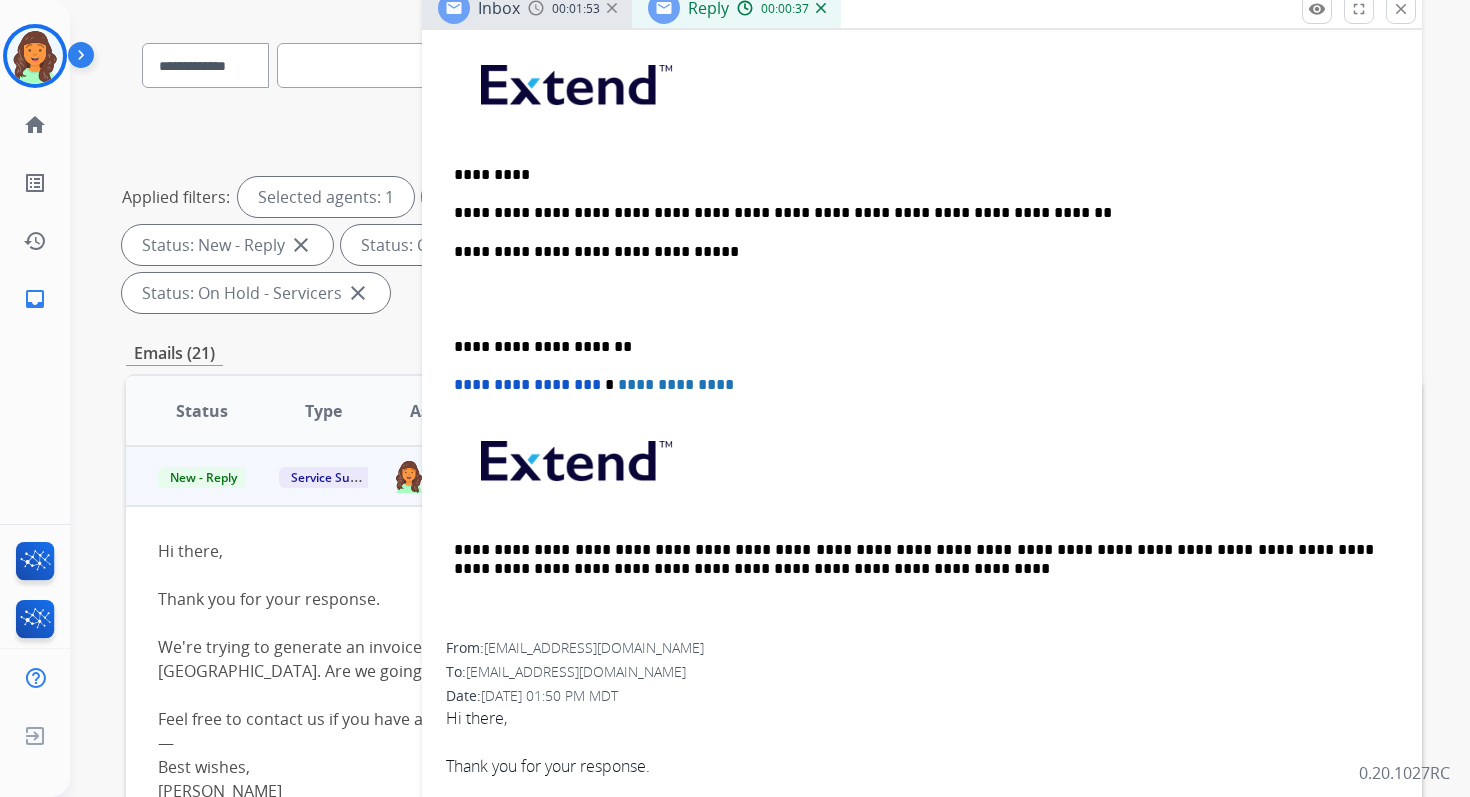 click on "**********" at bounding box center (527, 384) 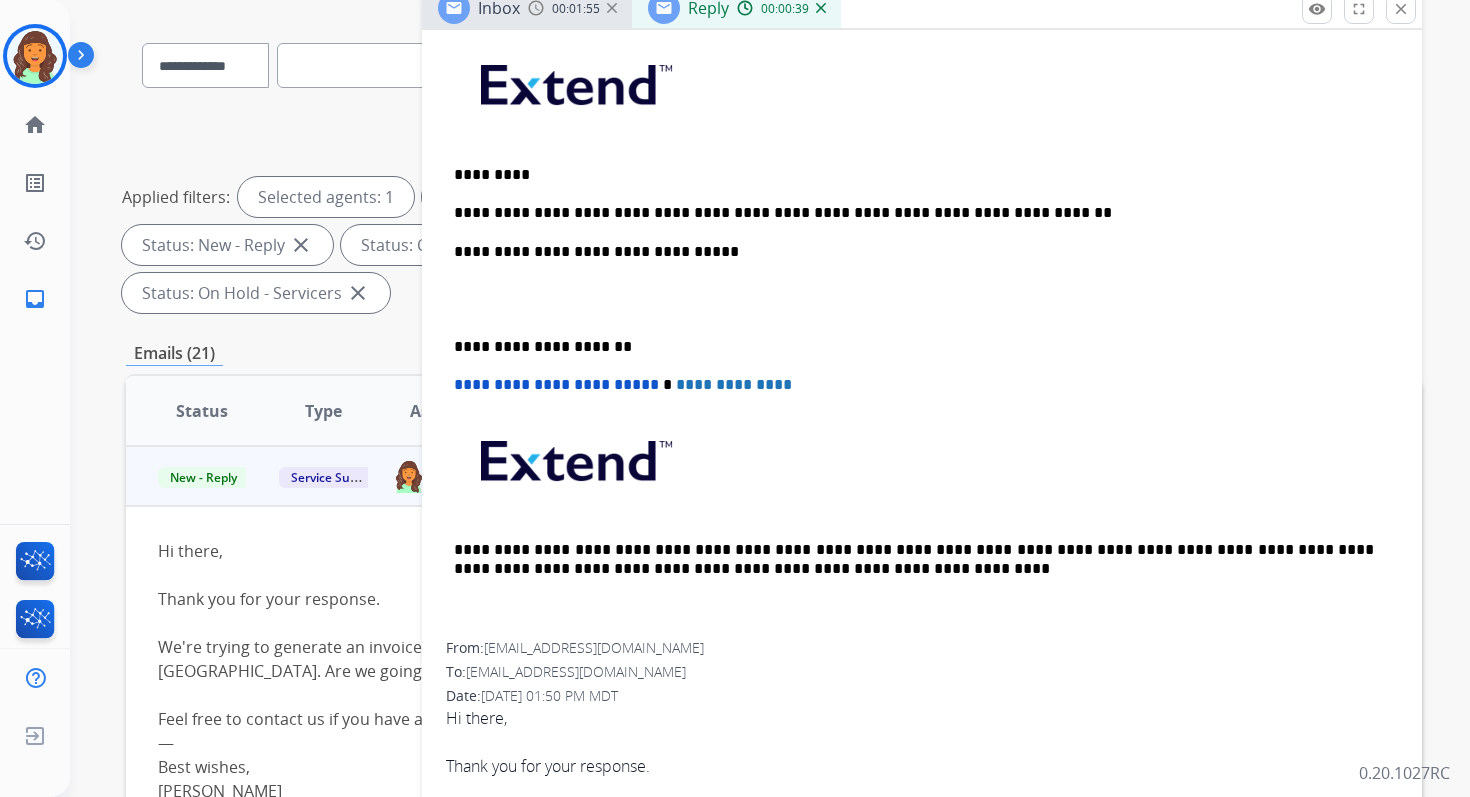 scroll, scrollTop: 0, scrollLeft: 0, axis: both 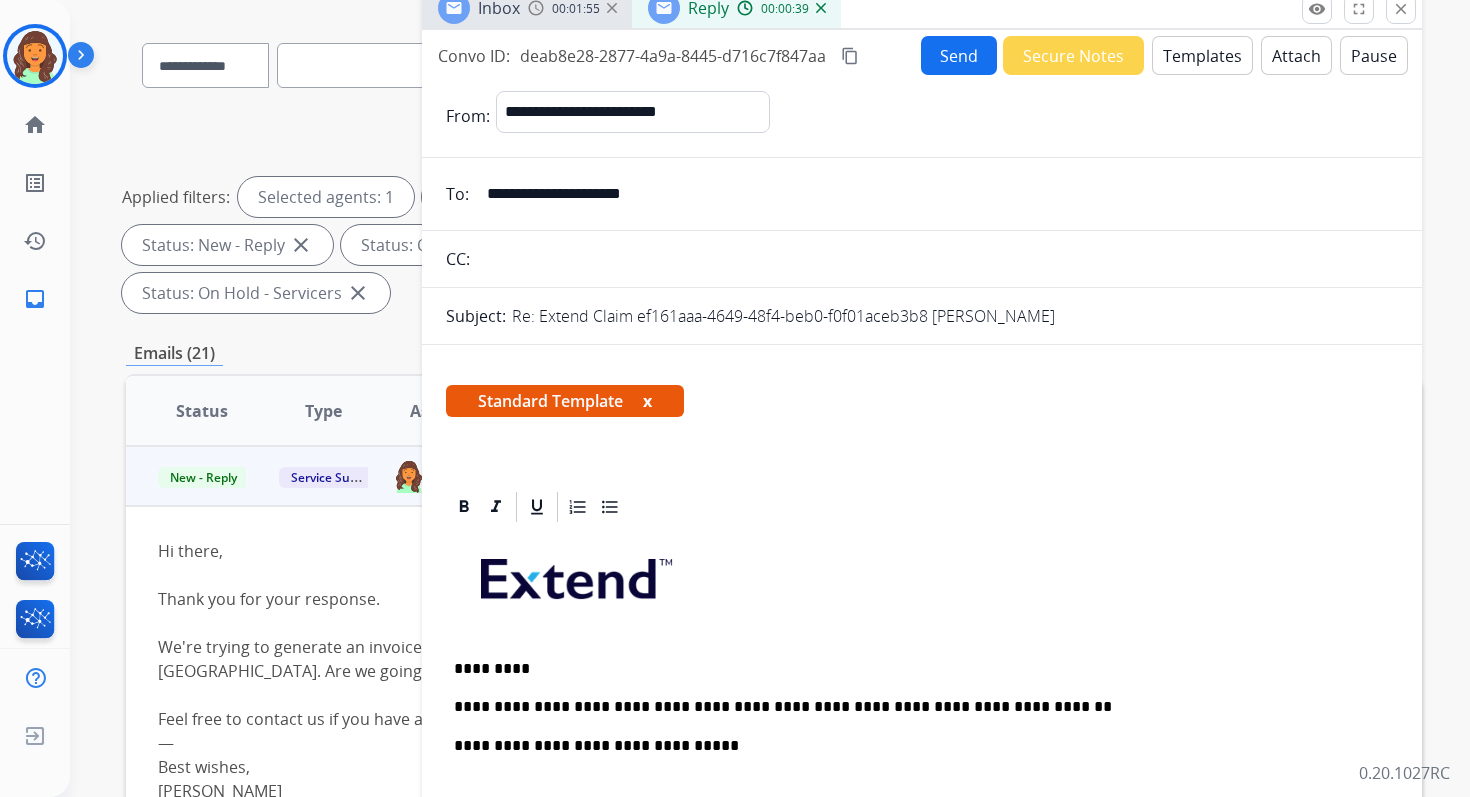 click on "Send" at bounding box center [959, 55] 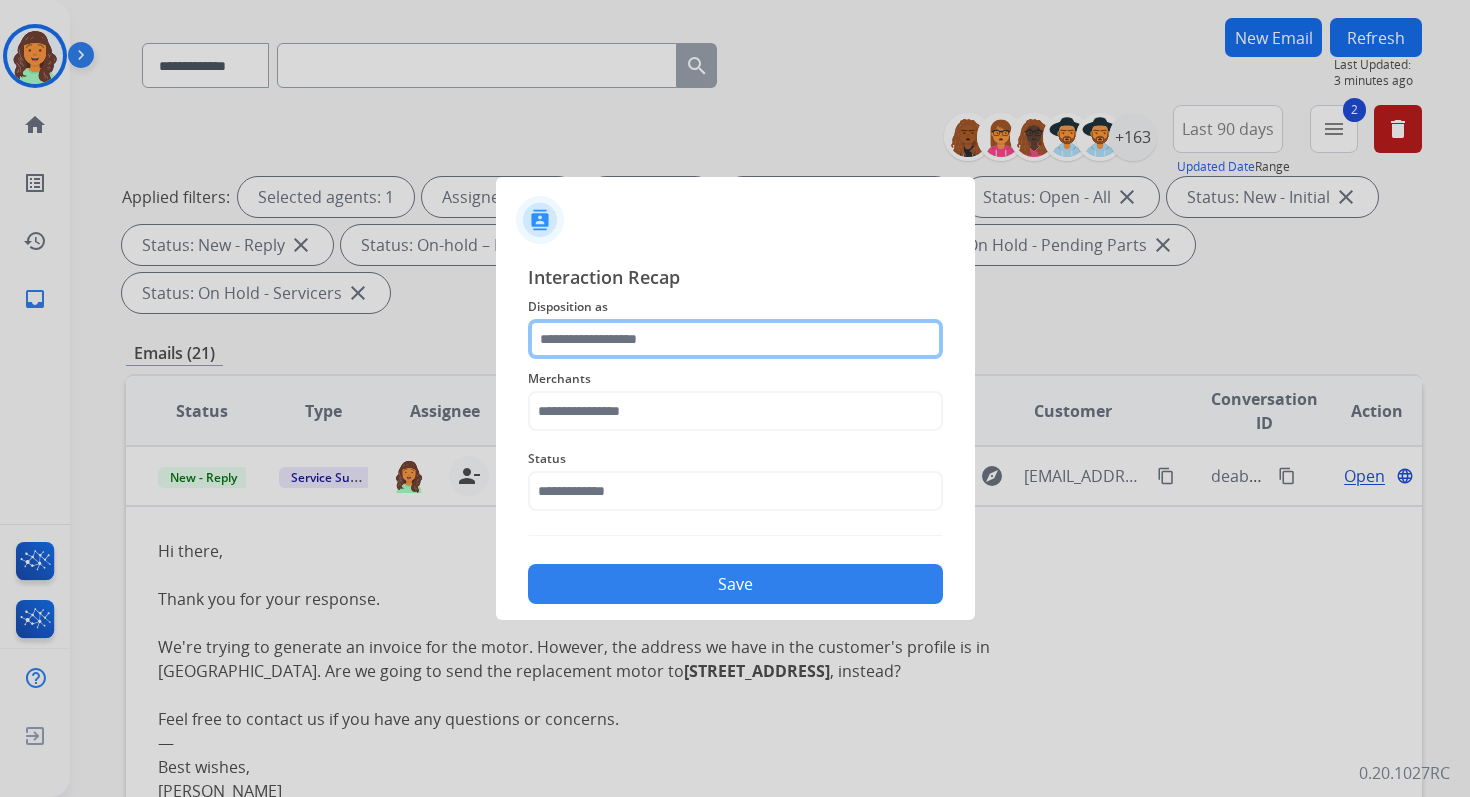 click 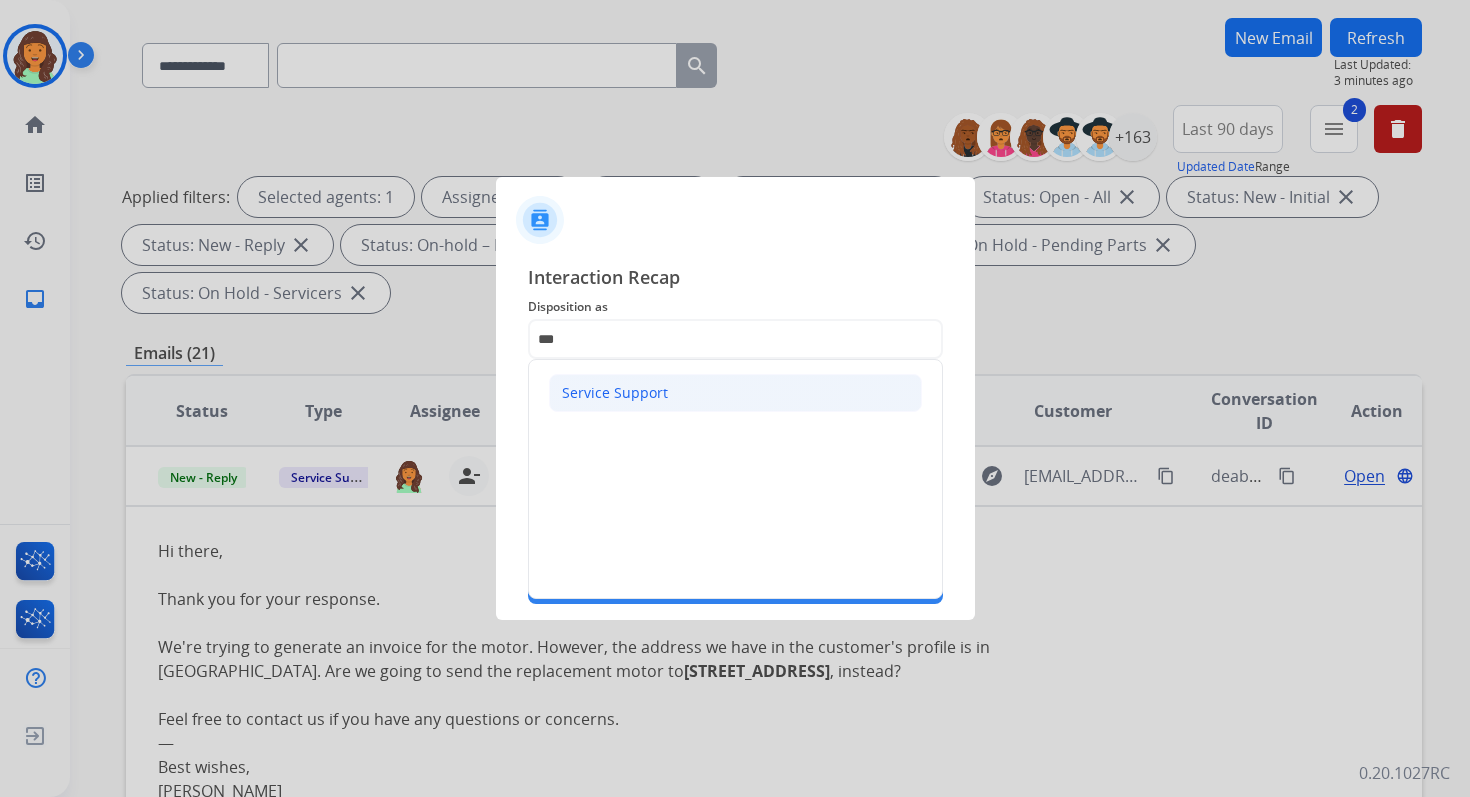 click on "Service Support" 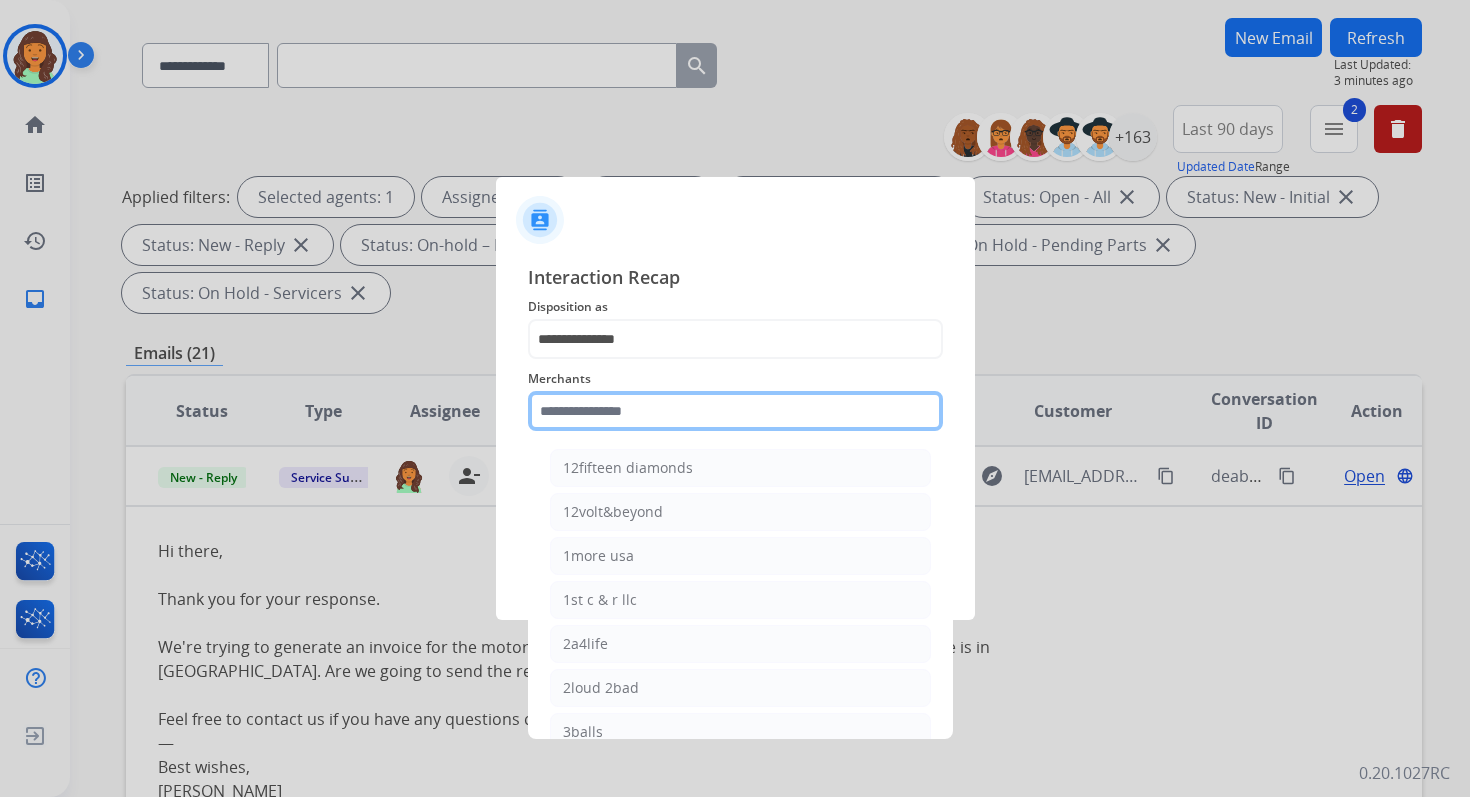click 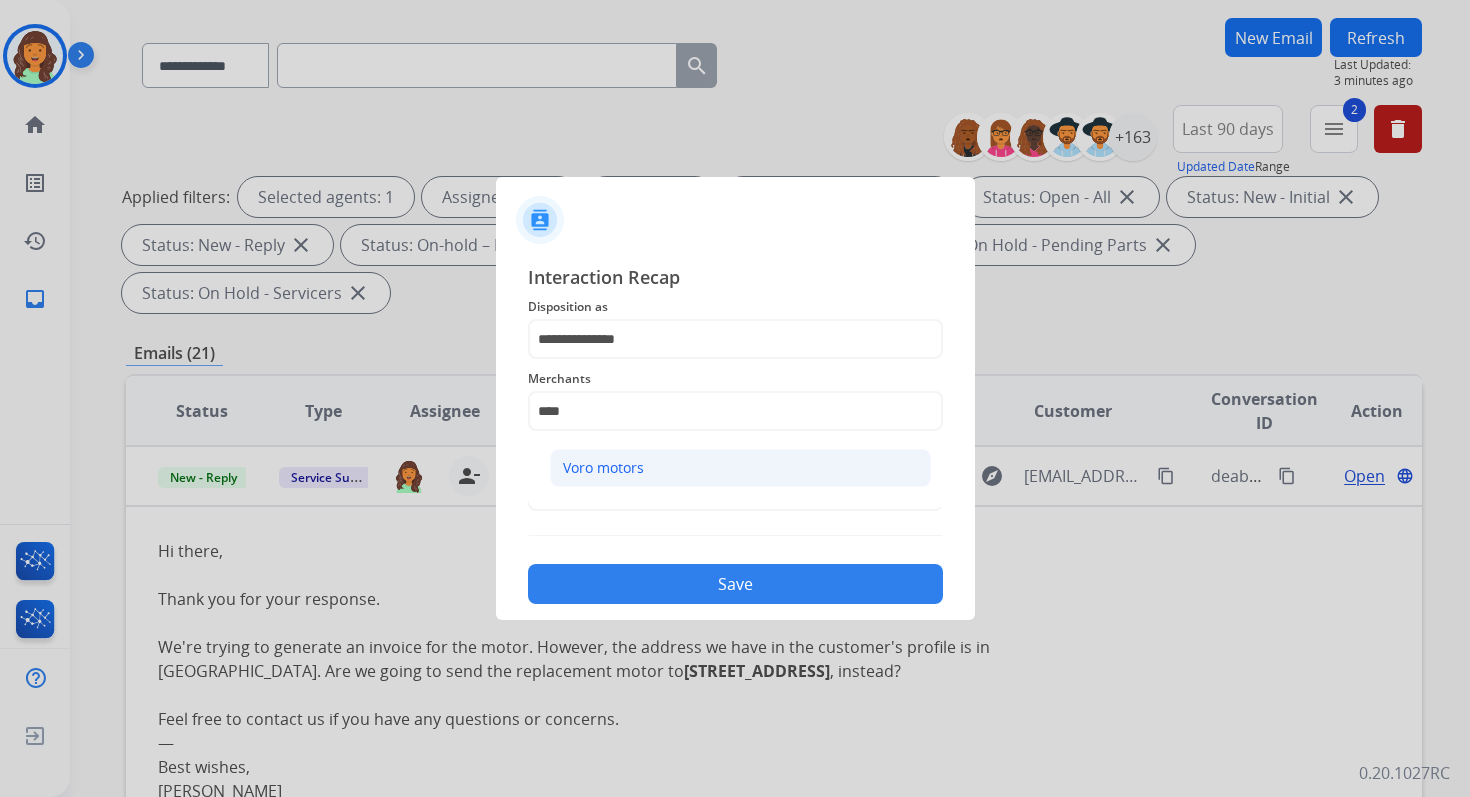 click on "Voro motors" 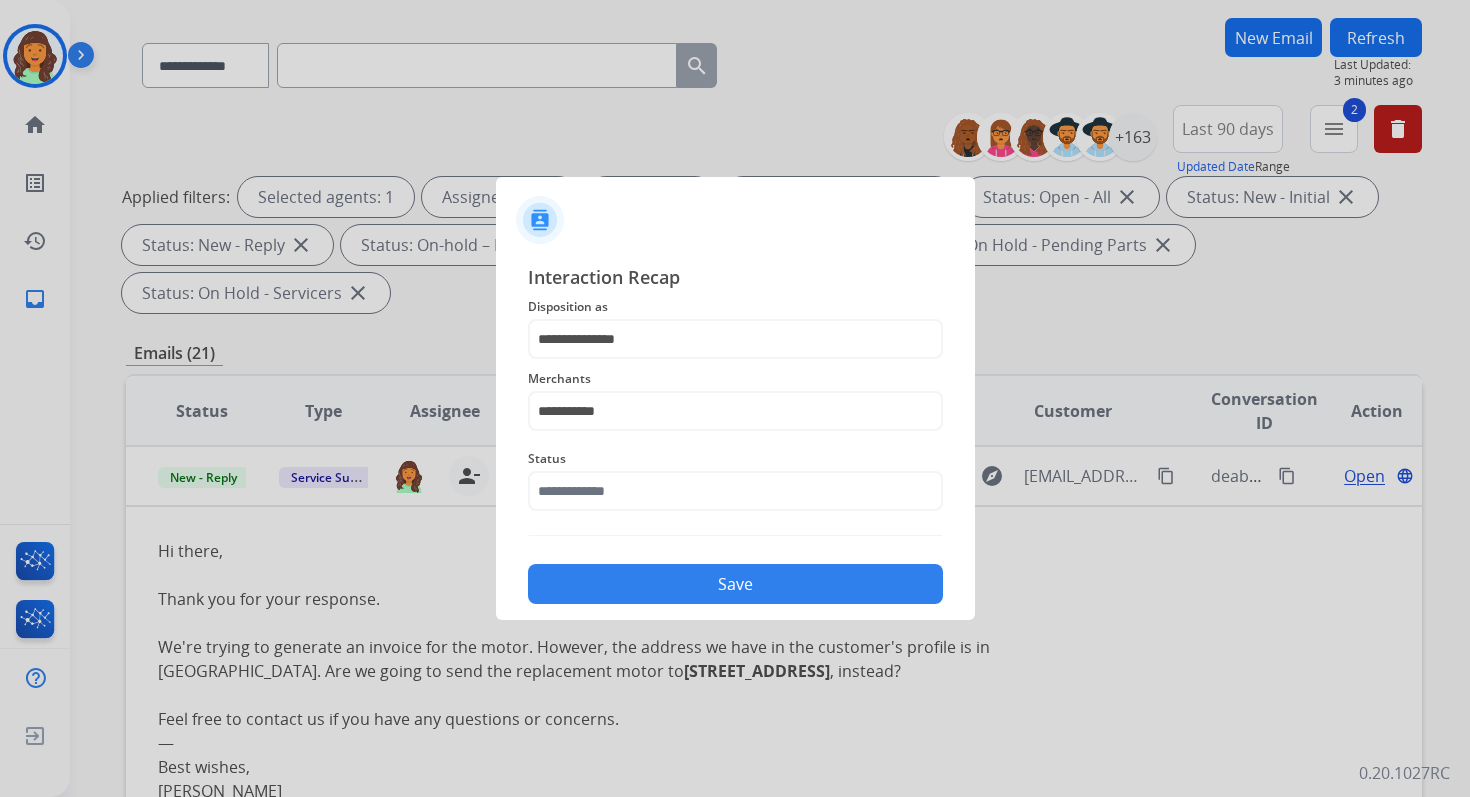 click on "Status" 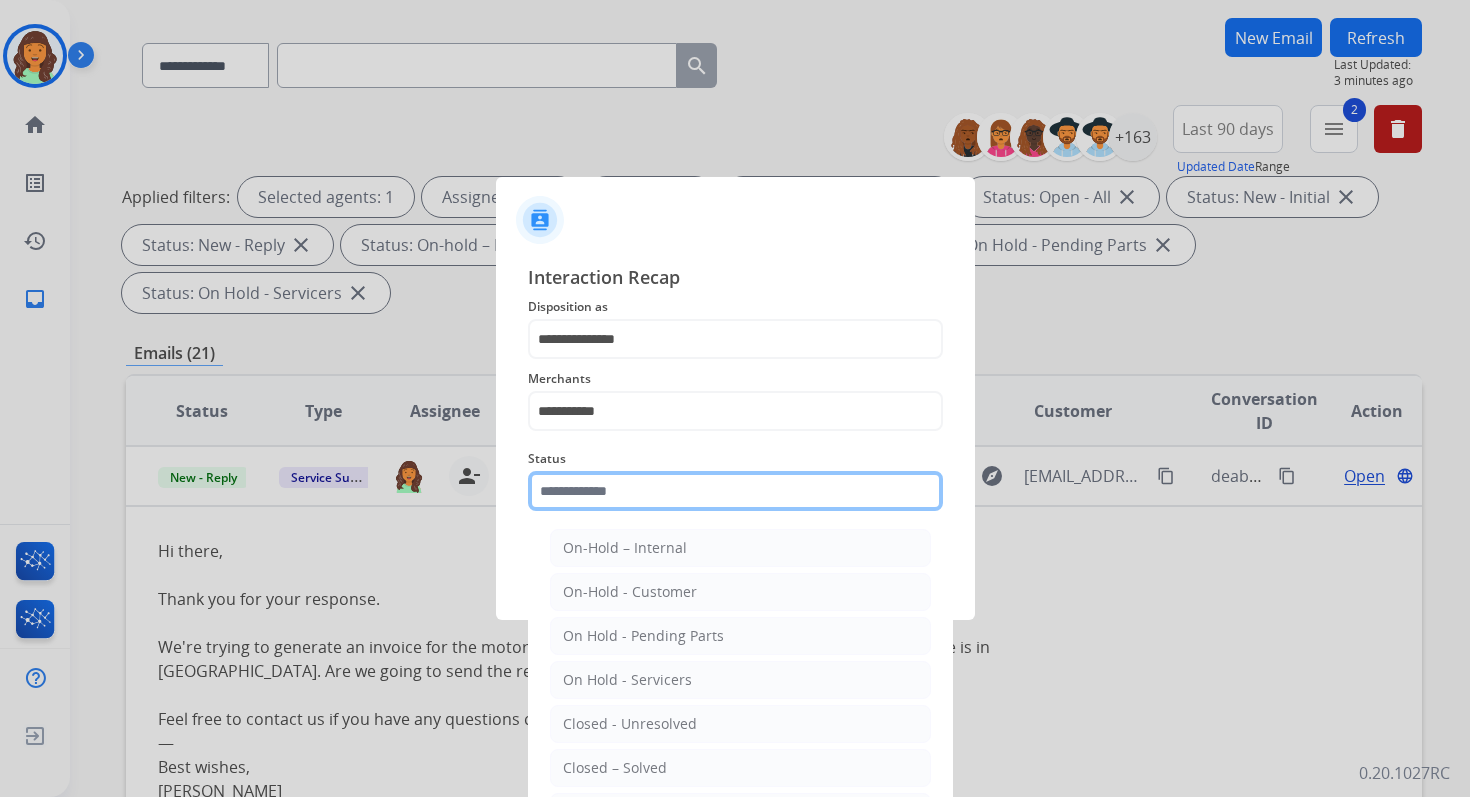 click 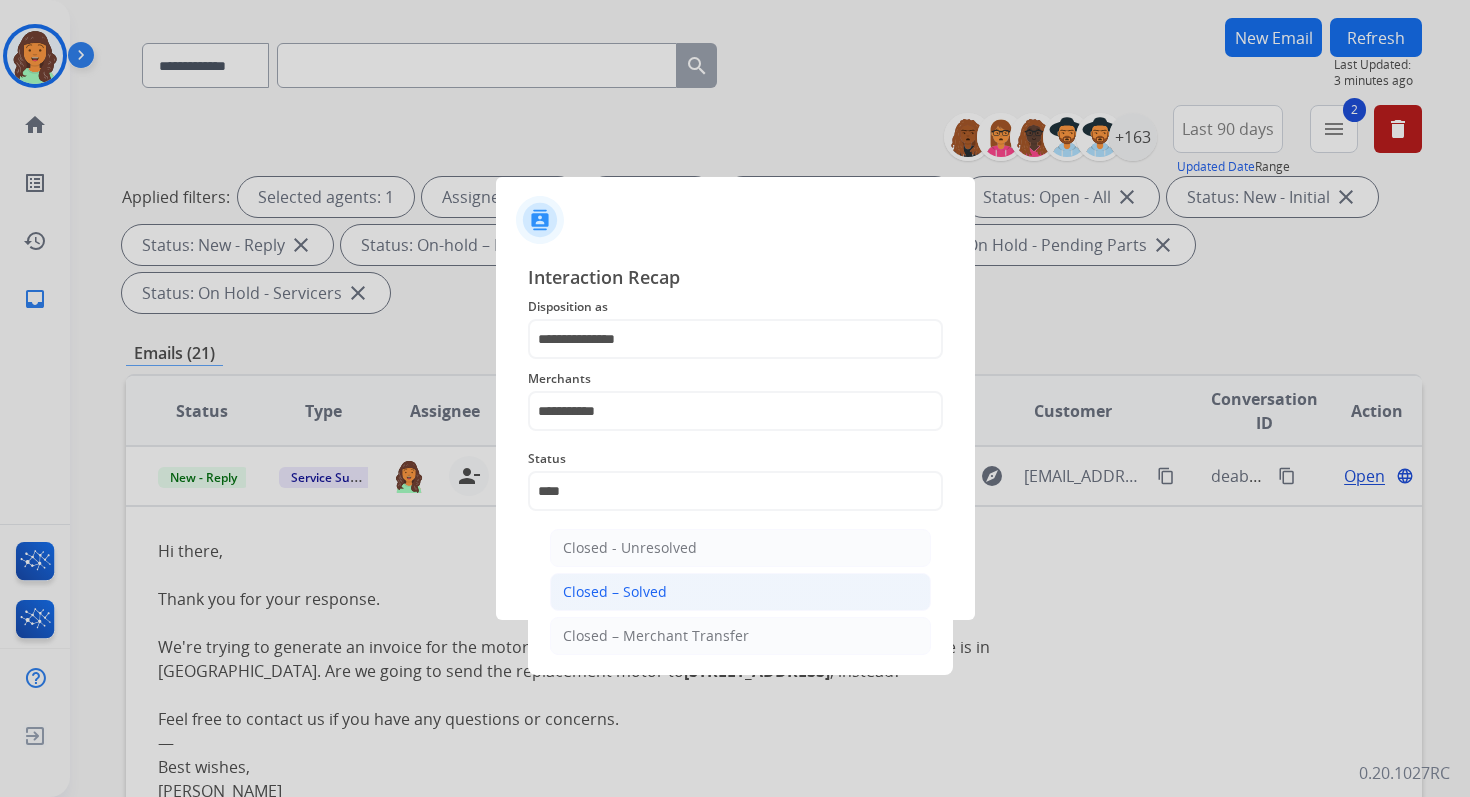 click on "Closed – Solved" 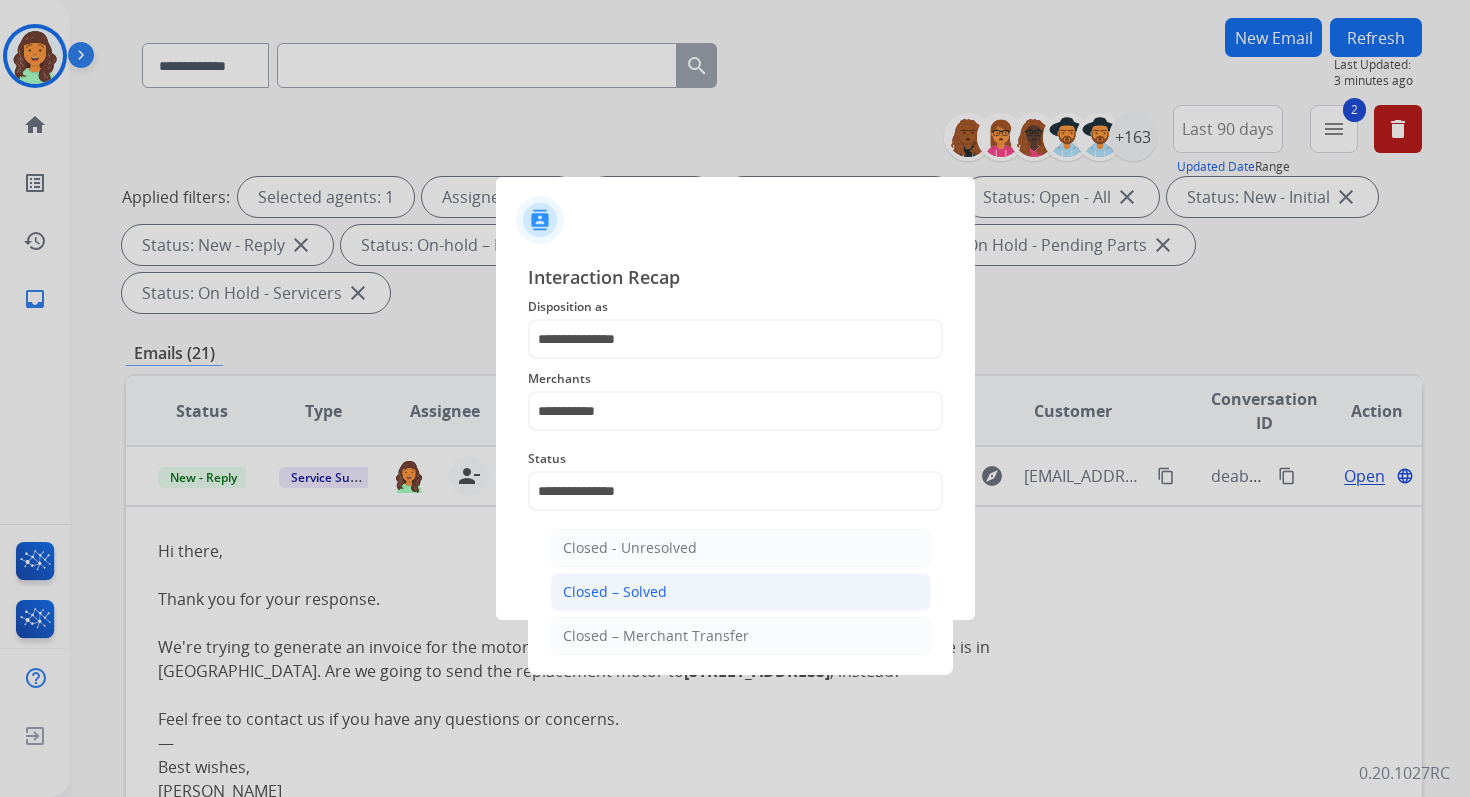 click on "Save" 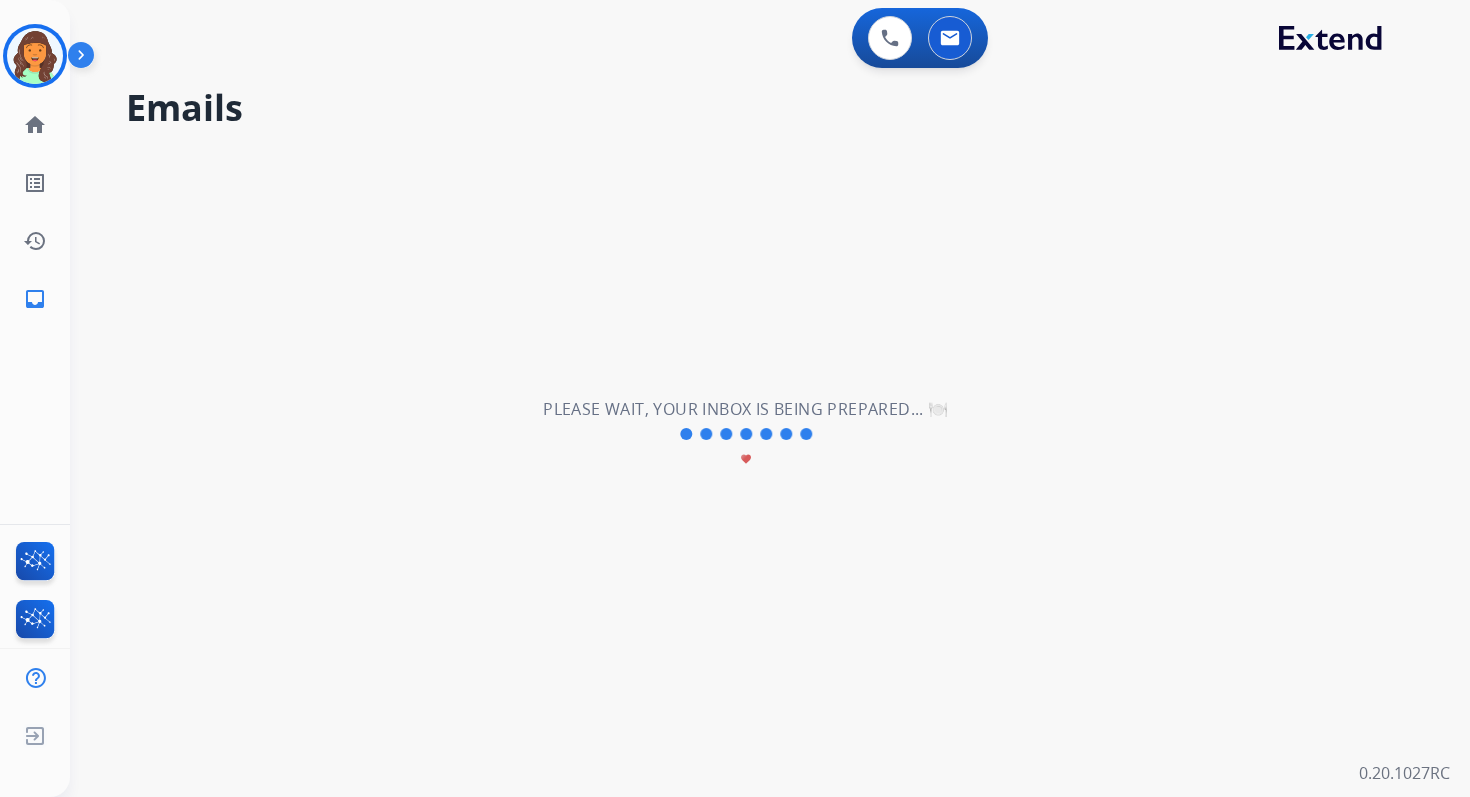 scroll, scrollTop: 0, scrollLeft: 0, axis: both 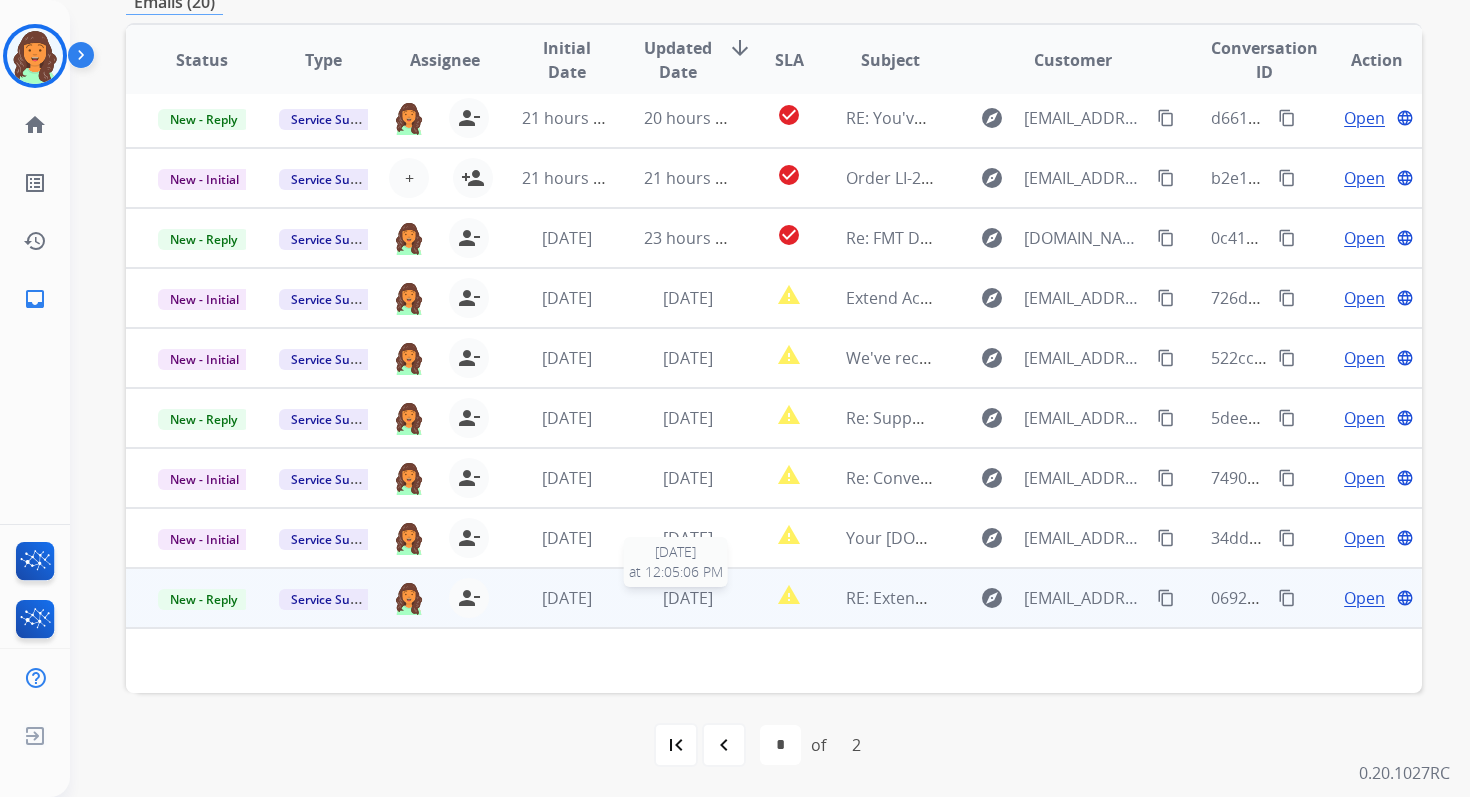 click on "[DATE]" at bounding box center (688, 598) 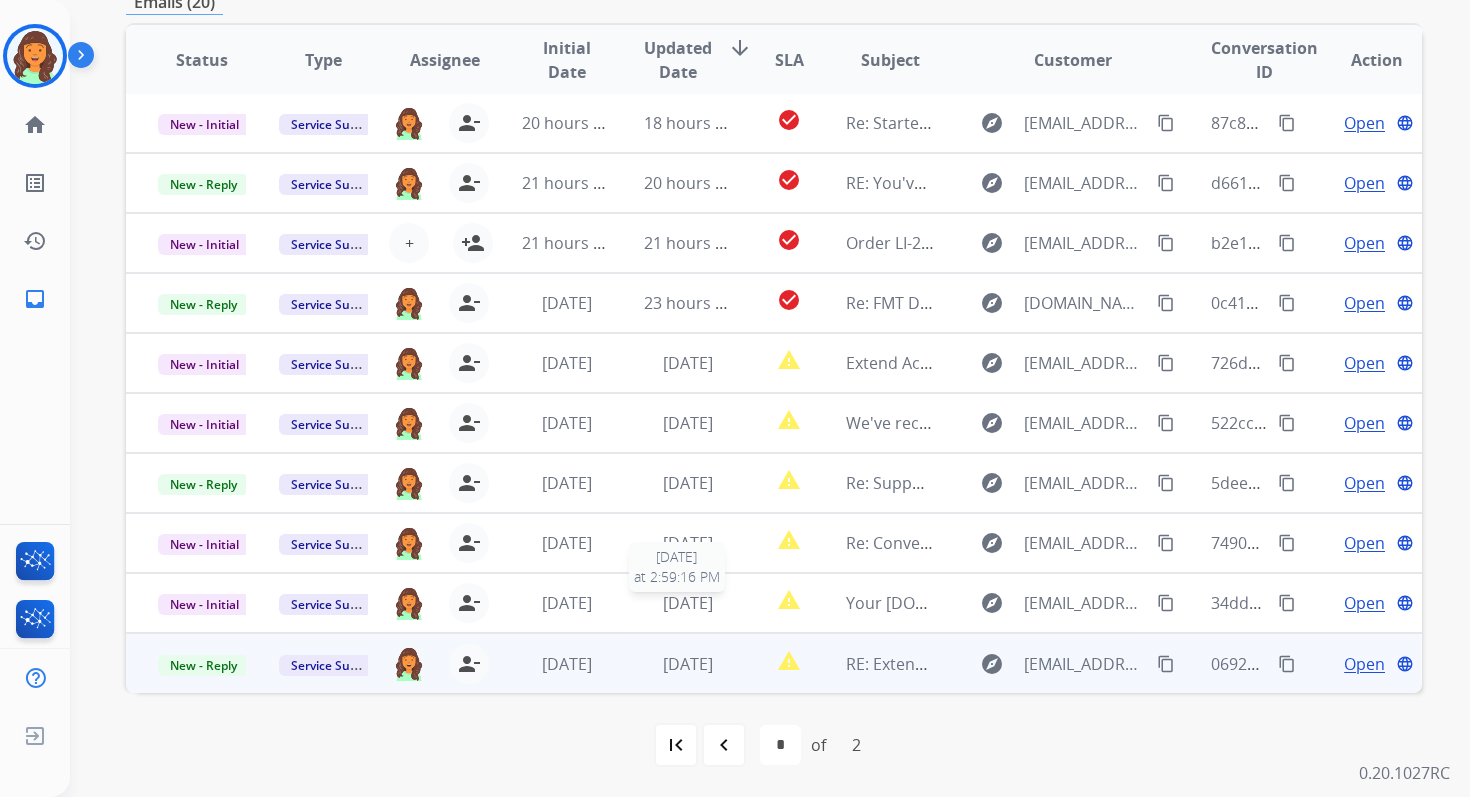 scroll, scrollTop: 2, scrollLeft: 0, axis: vertical 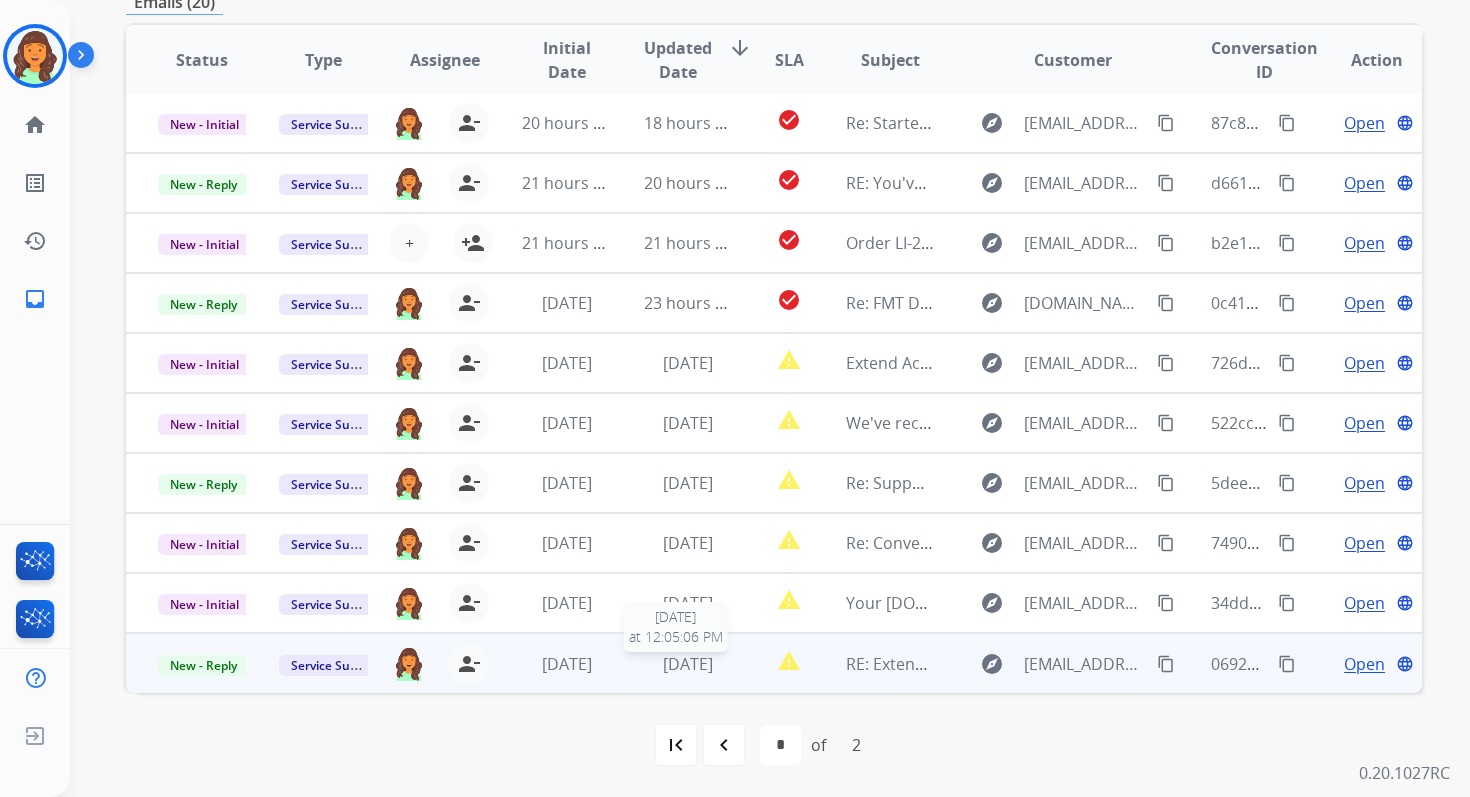 click on "[DATE]" at bounding box center [688, 664] 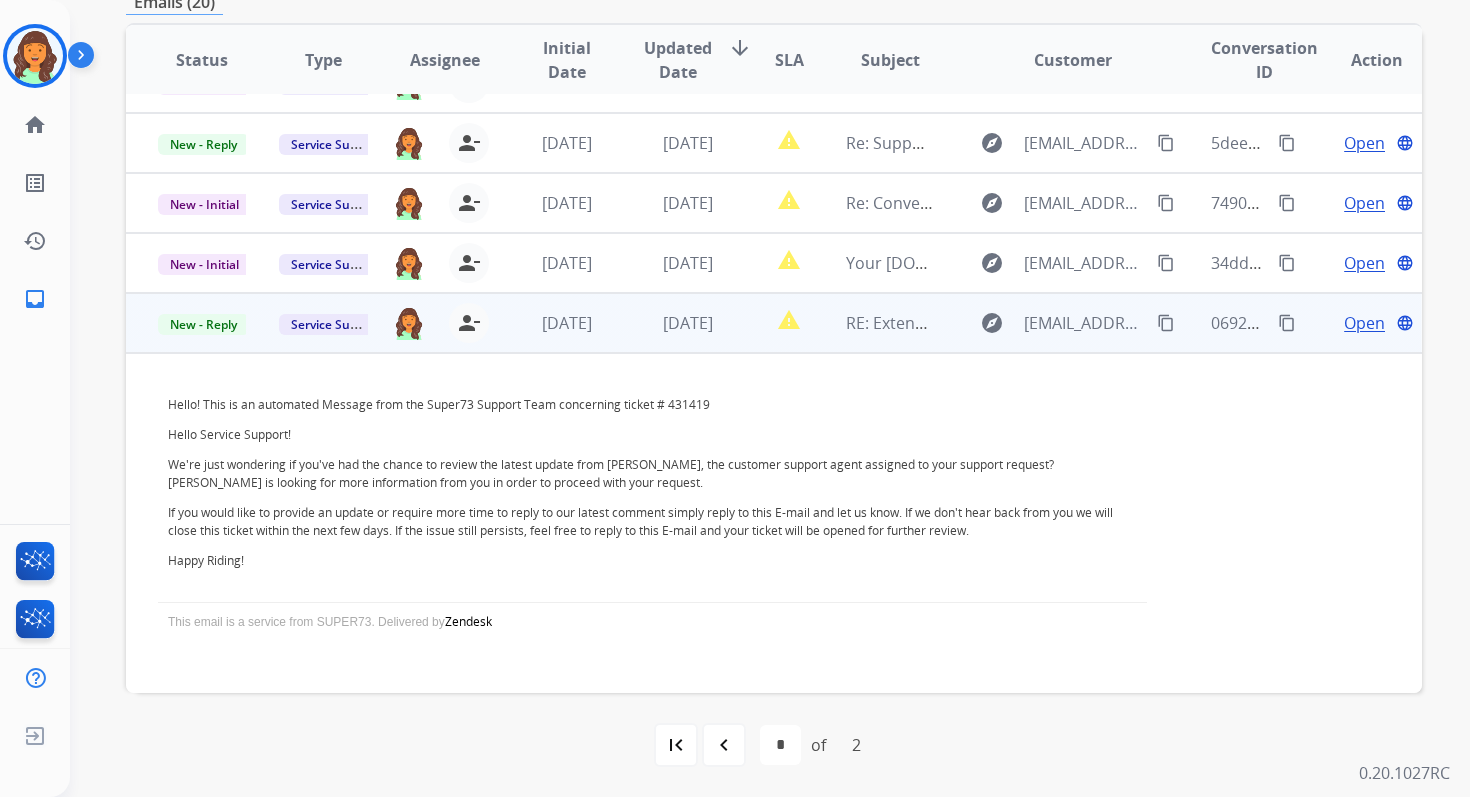 scroll, scrollTop: 360, scrollLeft: 0, axis: vertical 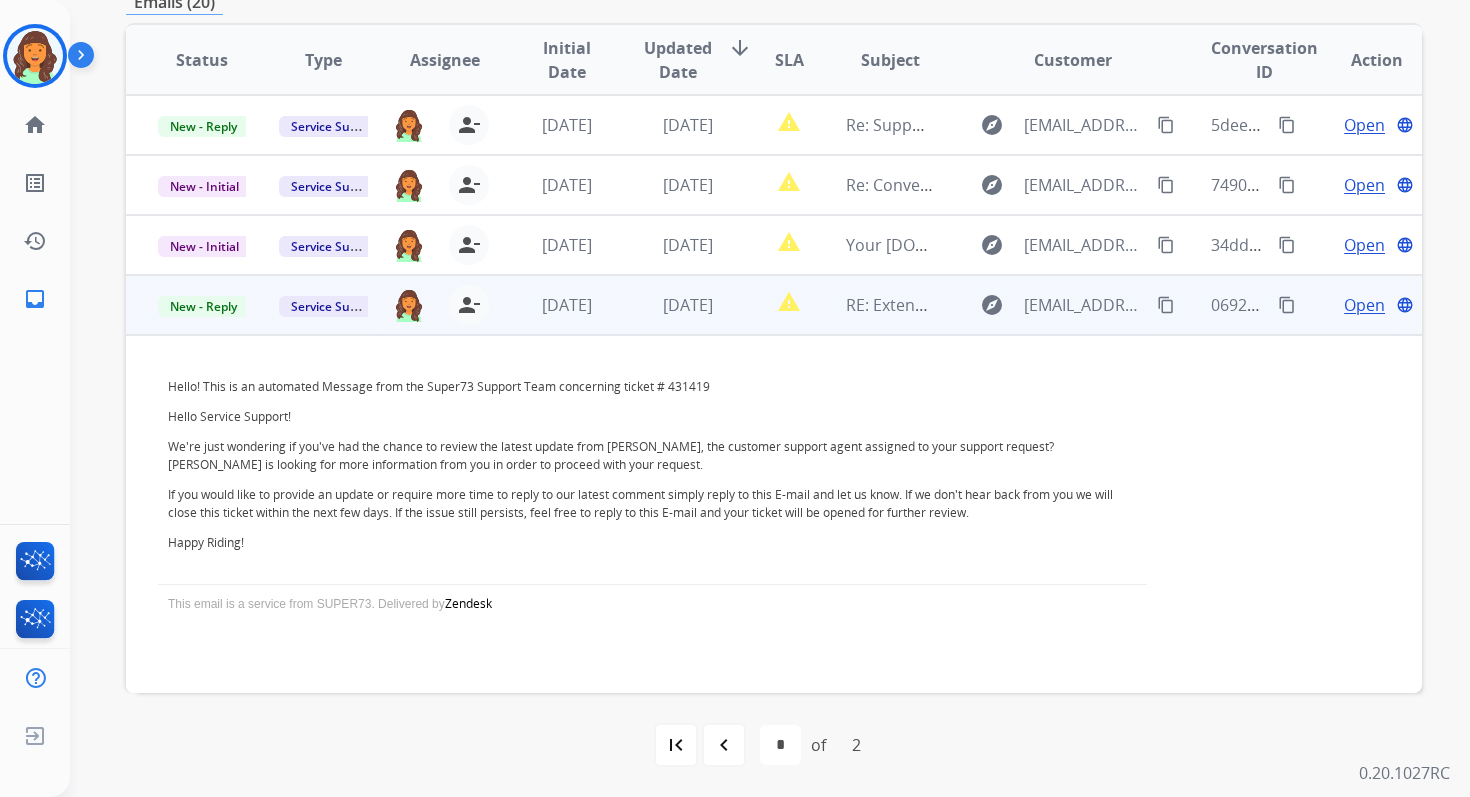click on "Open" at bounding box center [1364, 305] 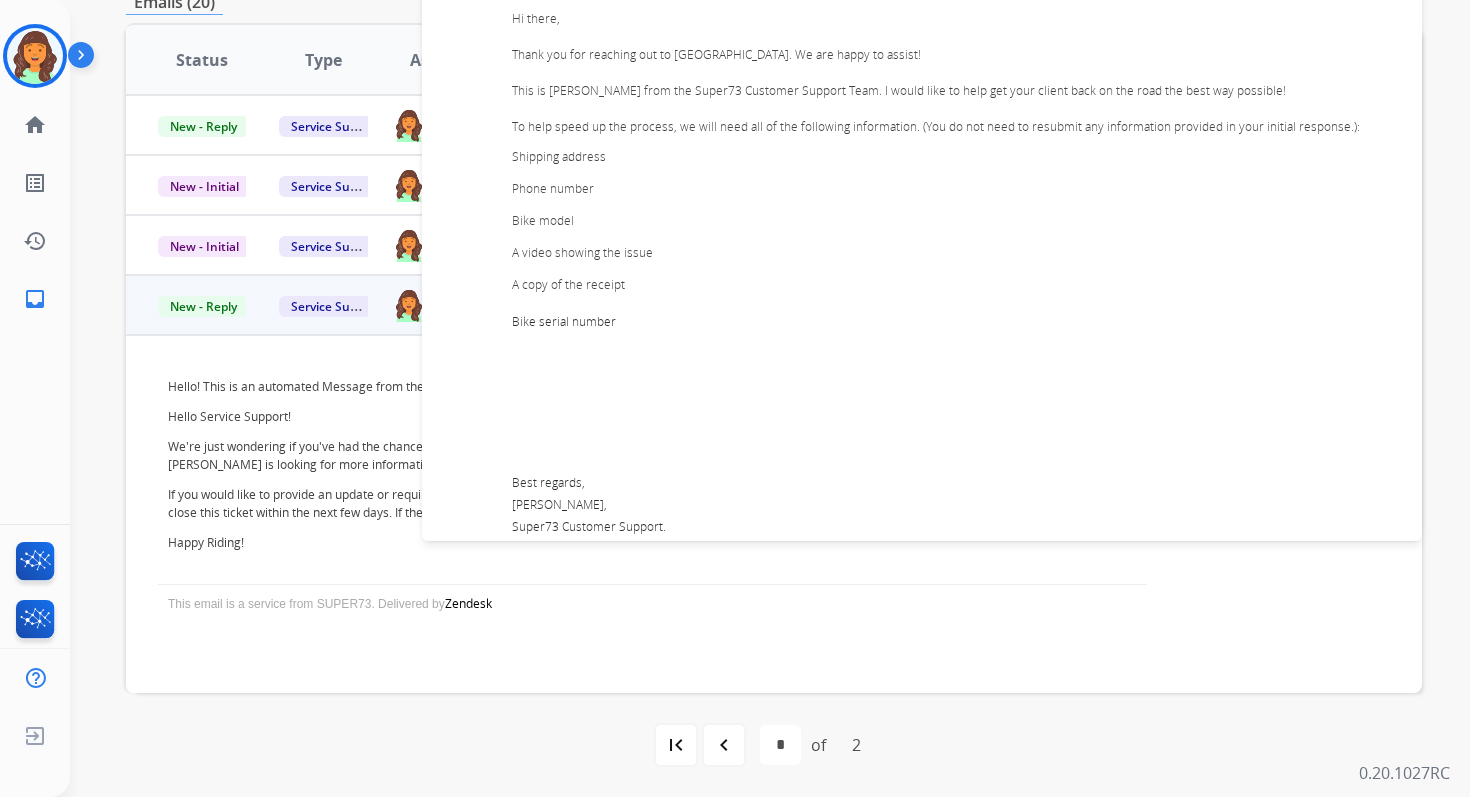scroll, scrollTop: 0, scrollLeft: 0, axis: both 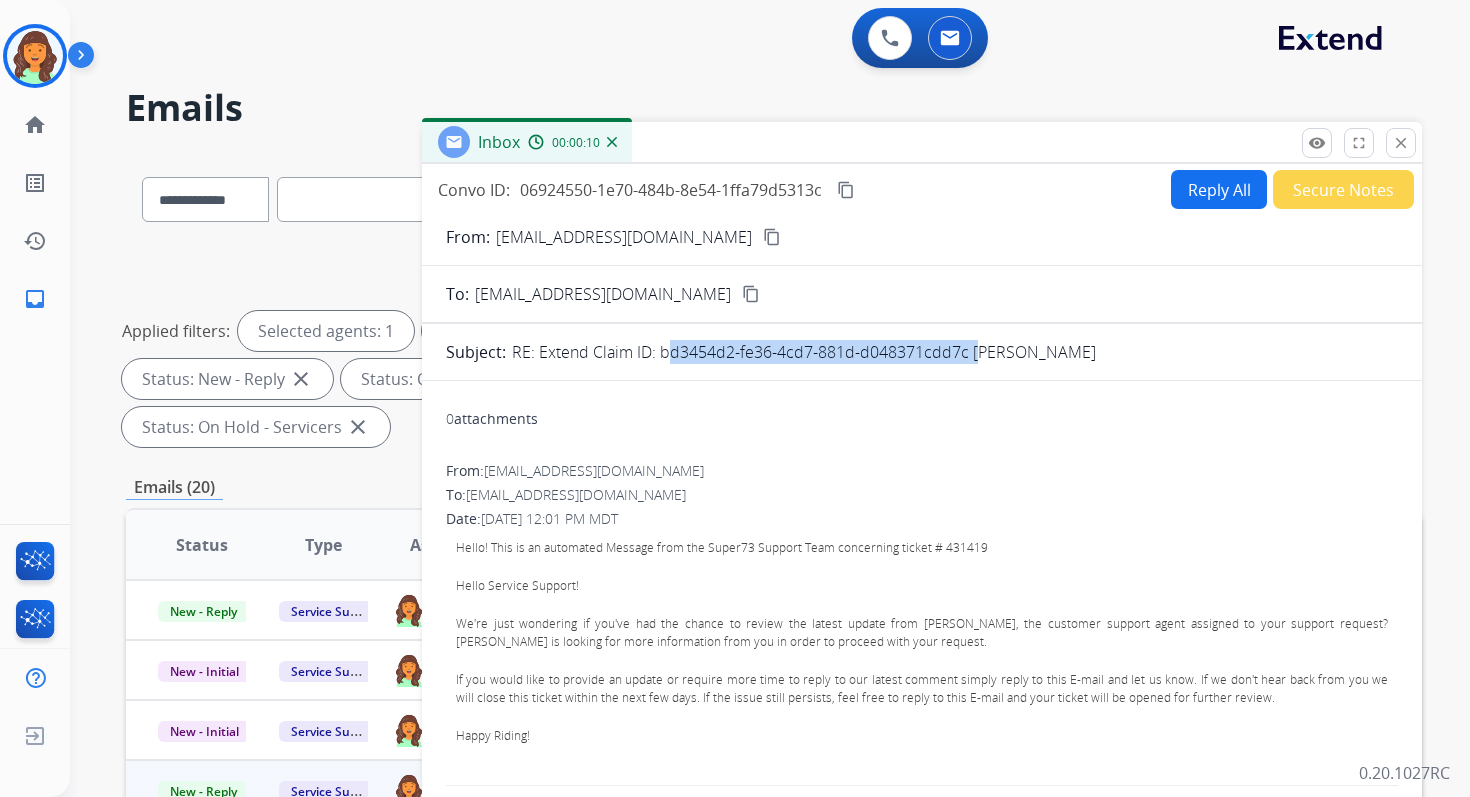 copy on "bd3454d2-fe36-4cd7-881d-d048371cdd7c" 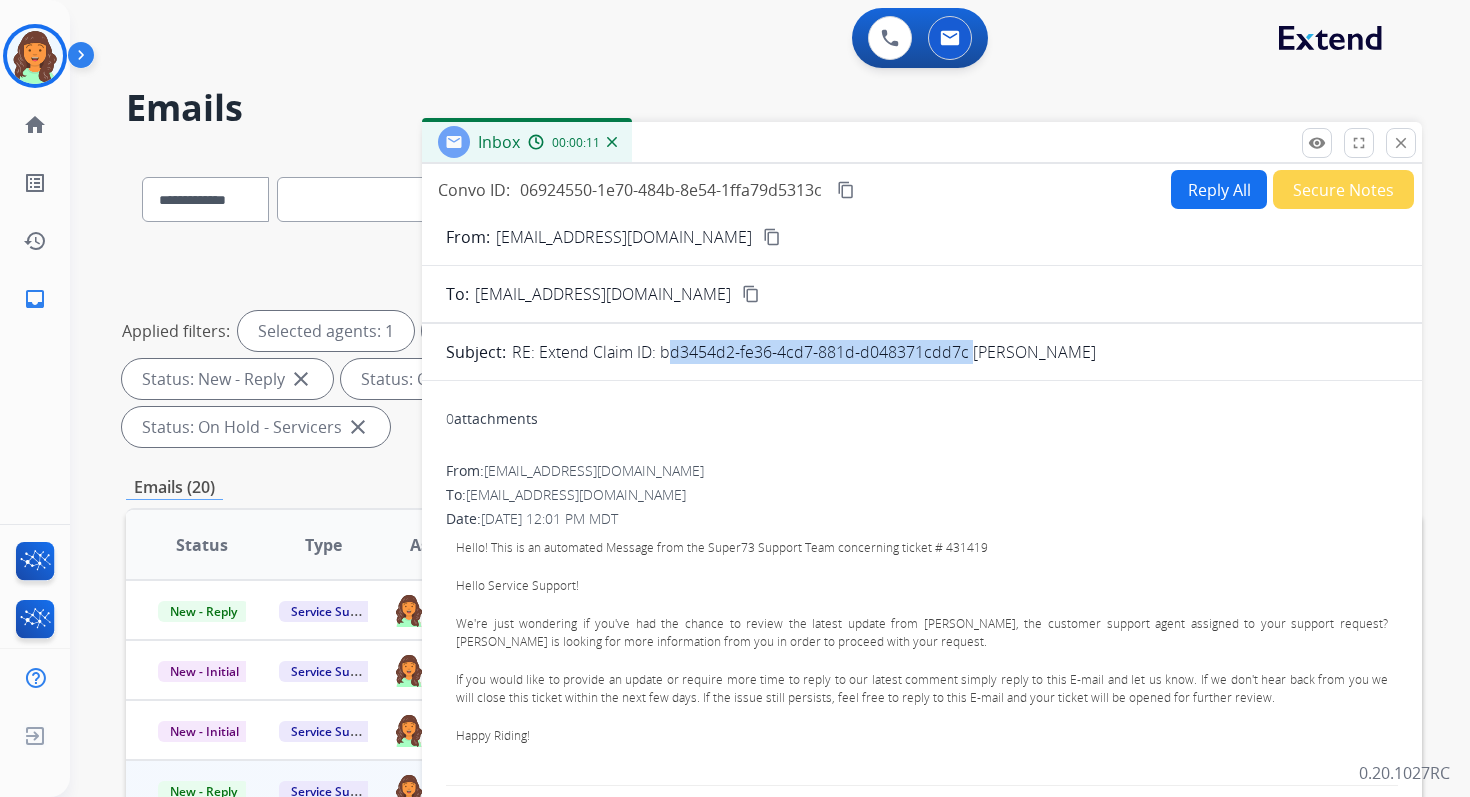 drag, startPoint x: 659, startPoint y: 351, endPoint x: 965, endPoint y: 348, distance: 306.0147 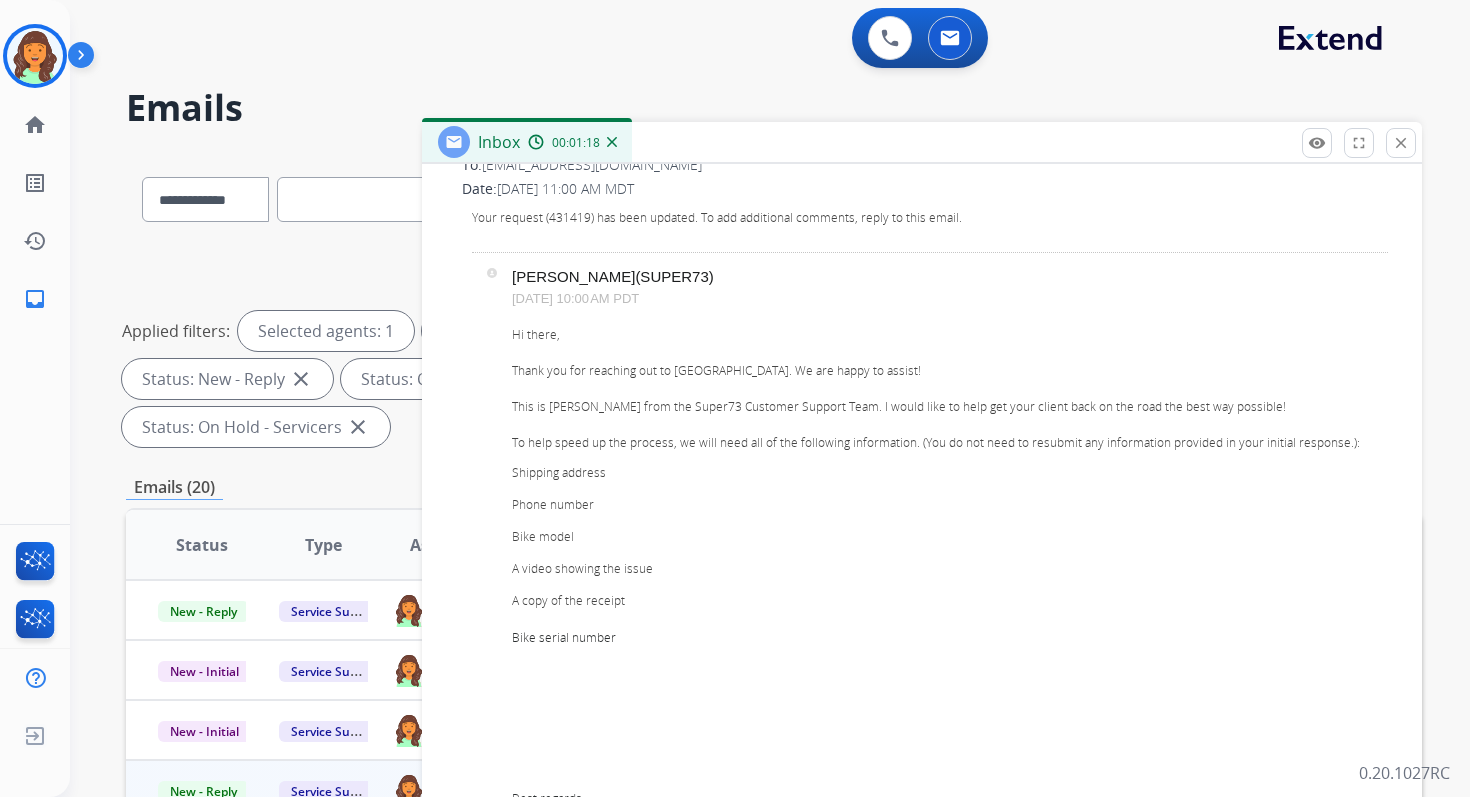 scroll, scrollTop: 765, scrollLeft: 0, axis: vertical 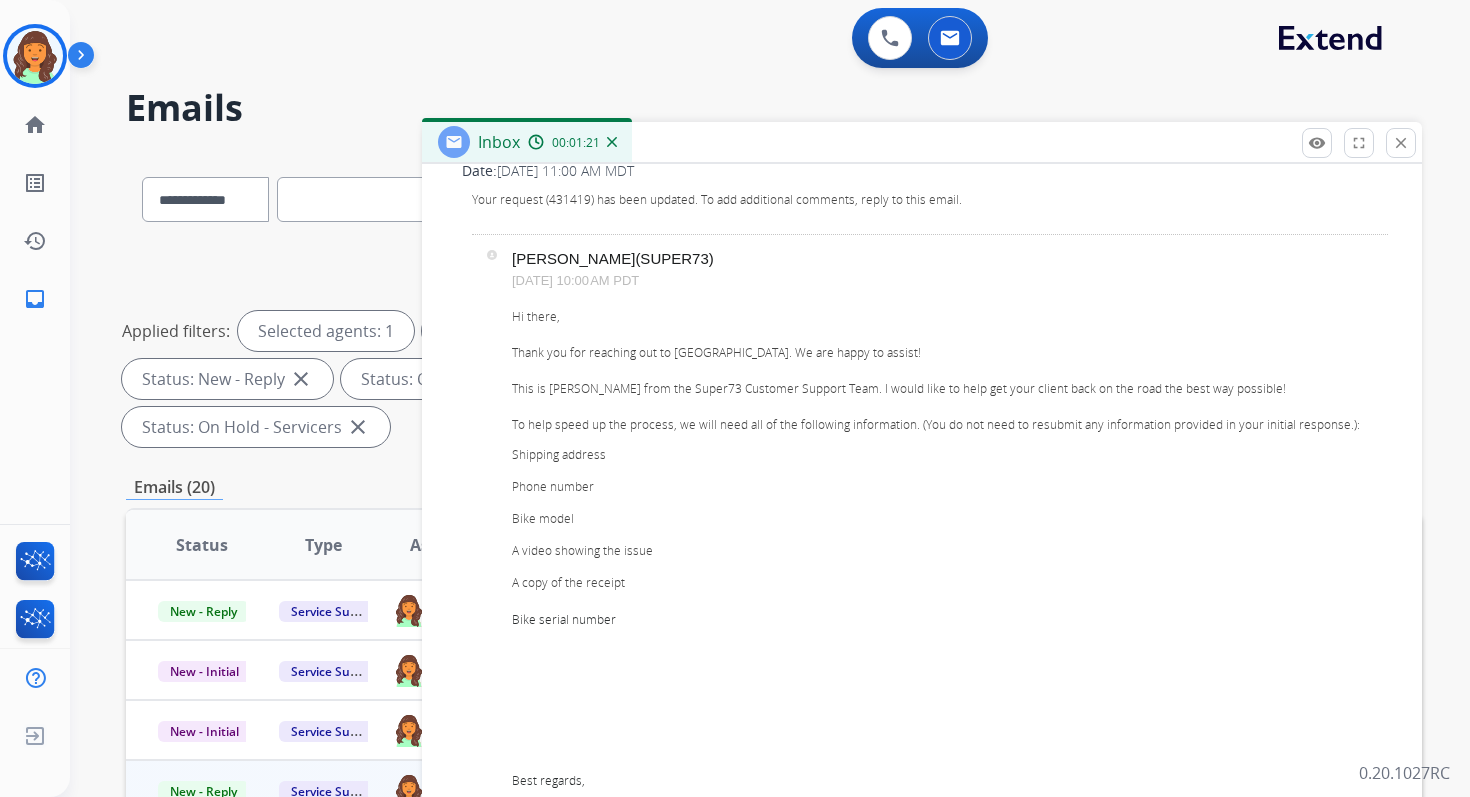 drag, startPoint x: 515, startPoint y: 422, endPoint x: 782, endPoint y: 440, distance: 267.60605 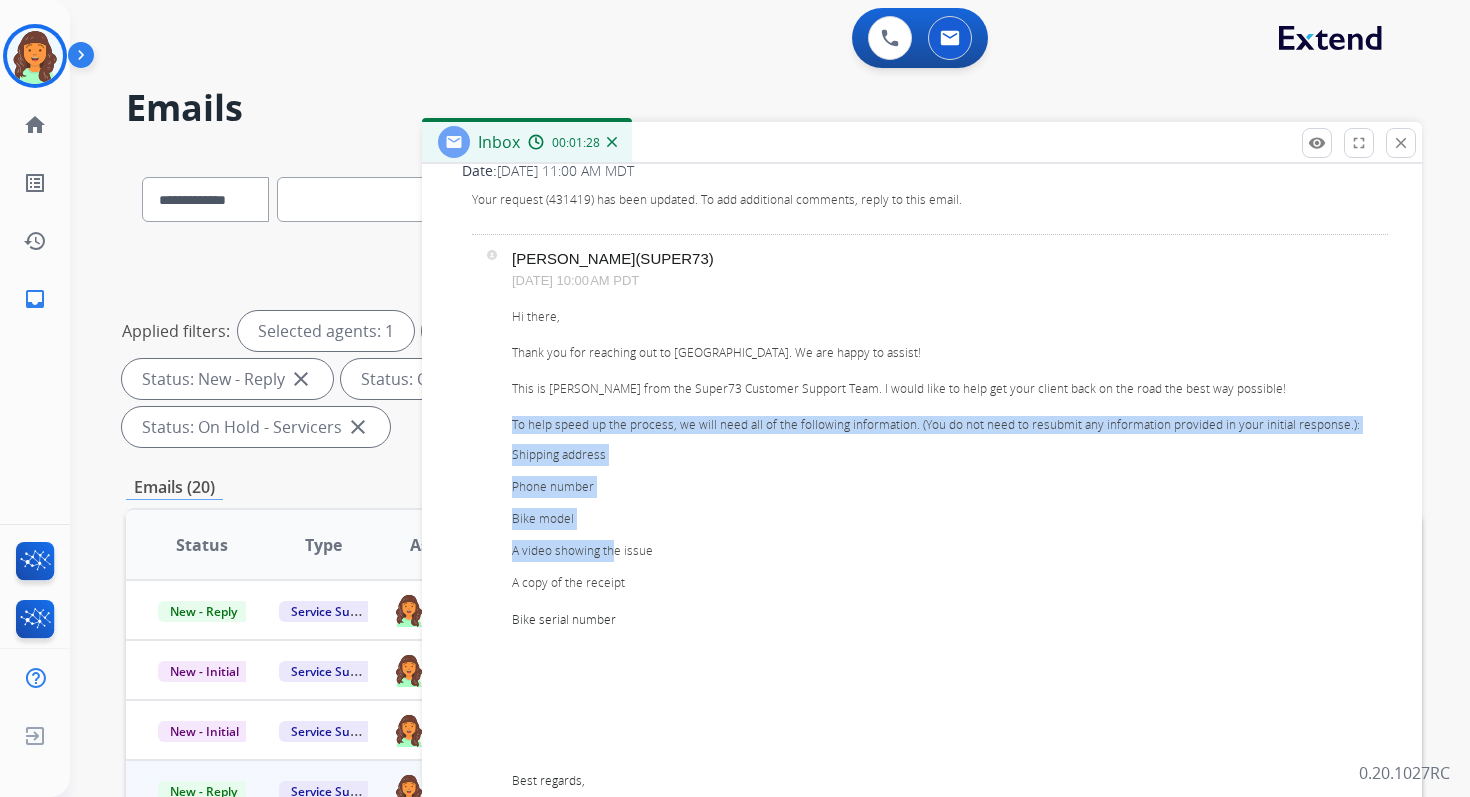 drag, startPoint x: 514, startPoint y: 423, endPoint x: 615, endPoint y: 548, distance: 160.7047 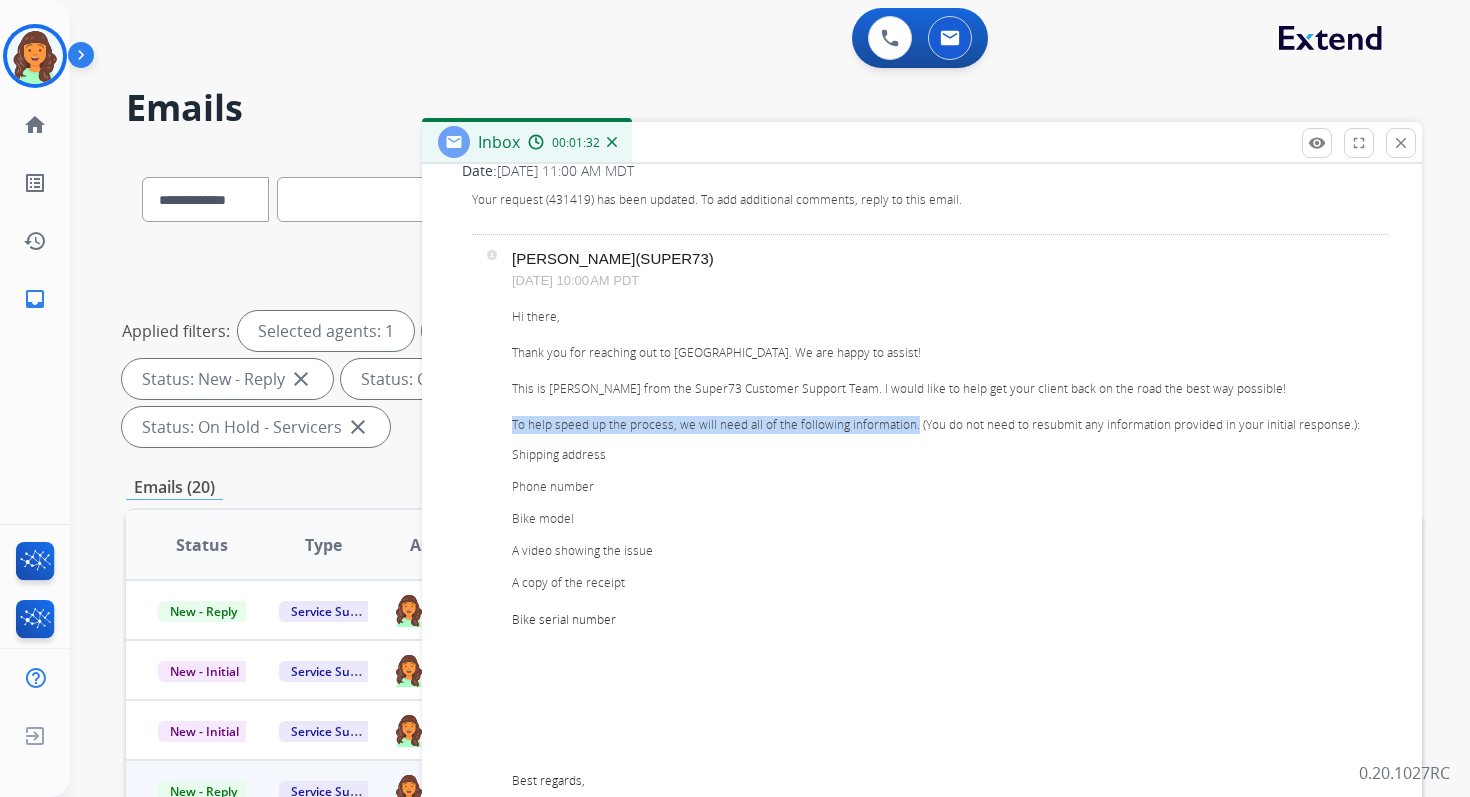 drag, startPoint x: 513, startPoint y: 426, endPoint x: 911, endPoint y: 420, distance: 398.04523 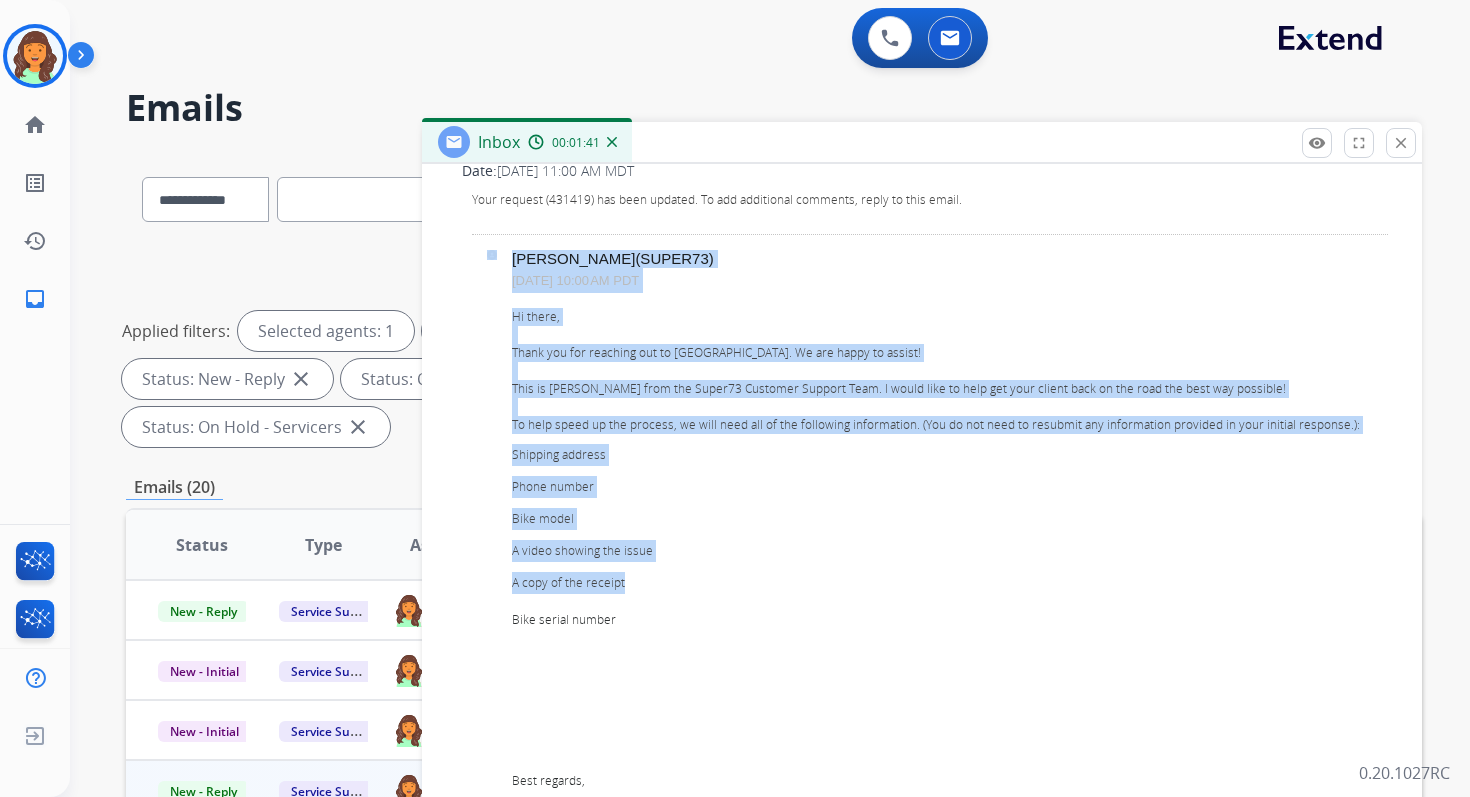 drag, startPoint x: 508, startPoint y: 550, endPoint x: 665, endPoint y: 587, distance: 161.30096 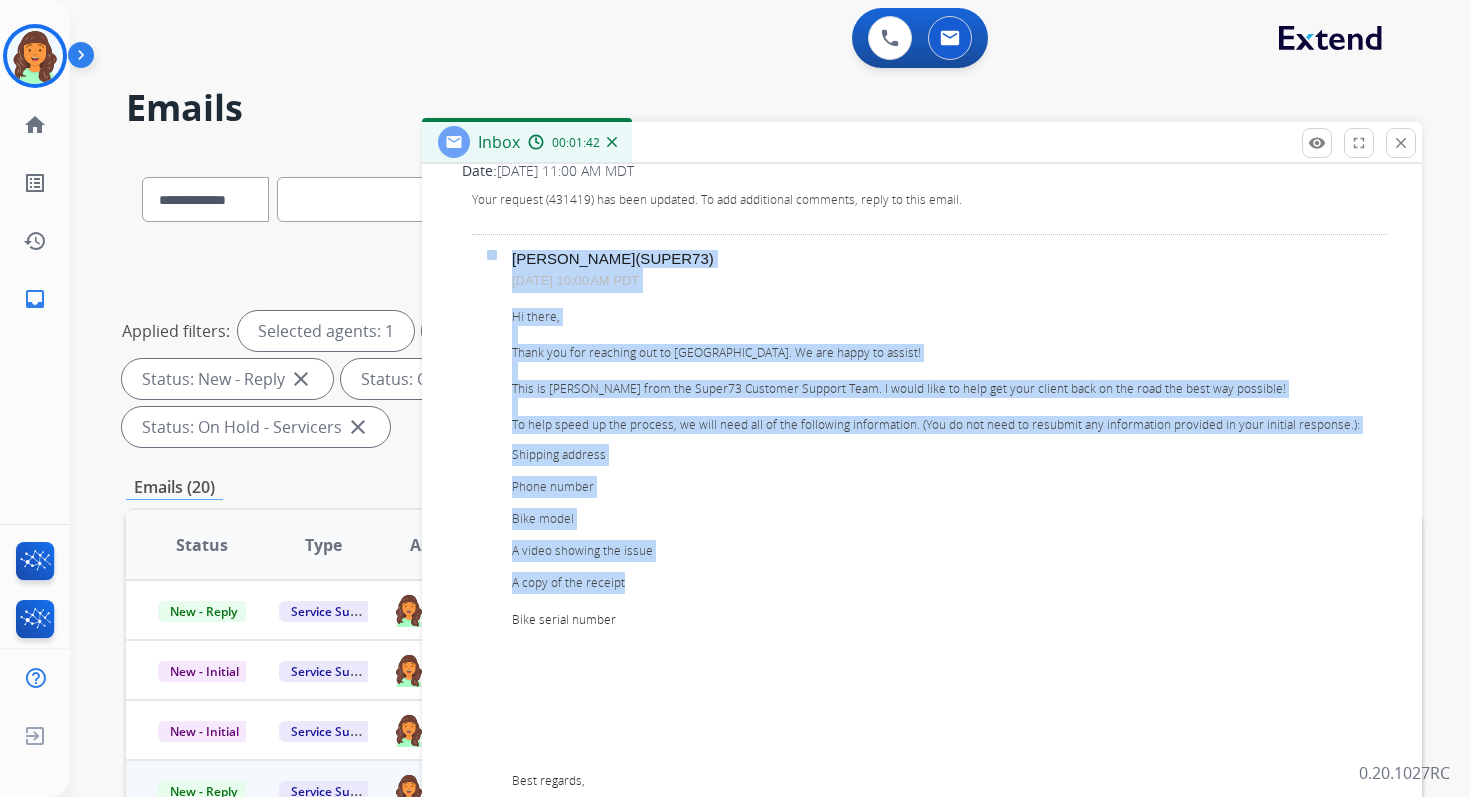 click on "A copy of the receipt" at bounding box center [950, 583] 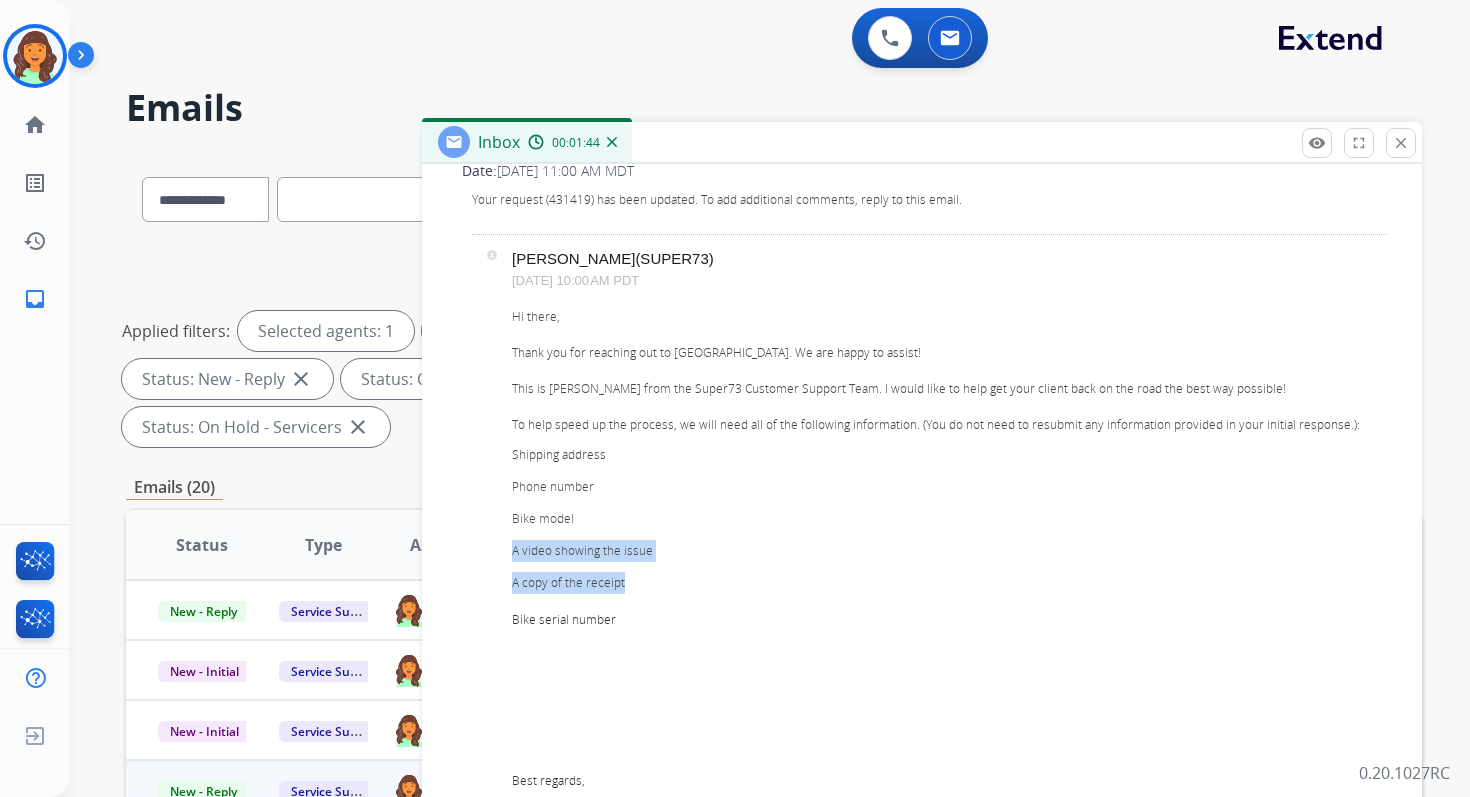drag, startPoint x: 624, startPoint y: 583, endPoint x: 512, endPoint y: 553, distance: 115.948265 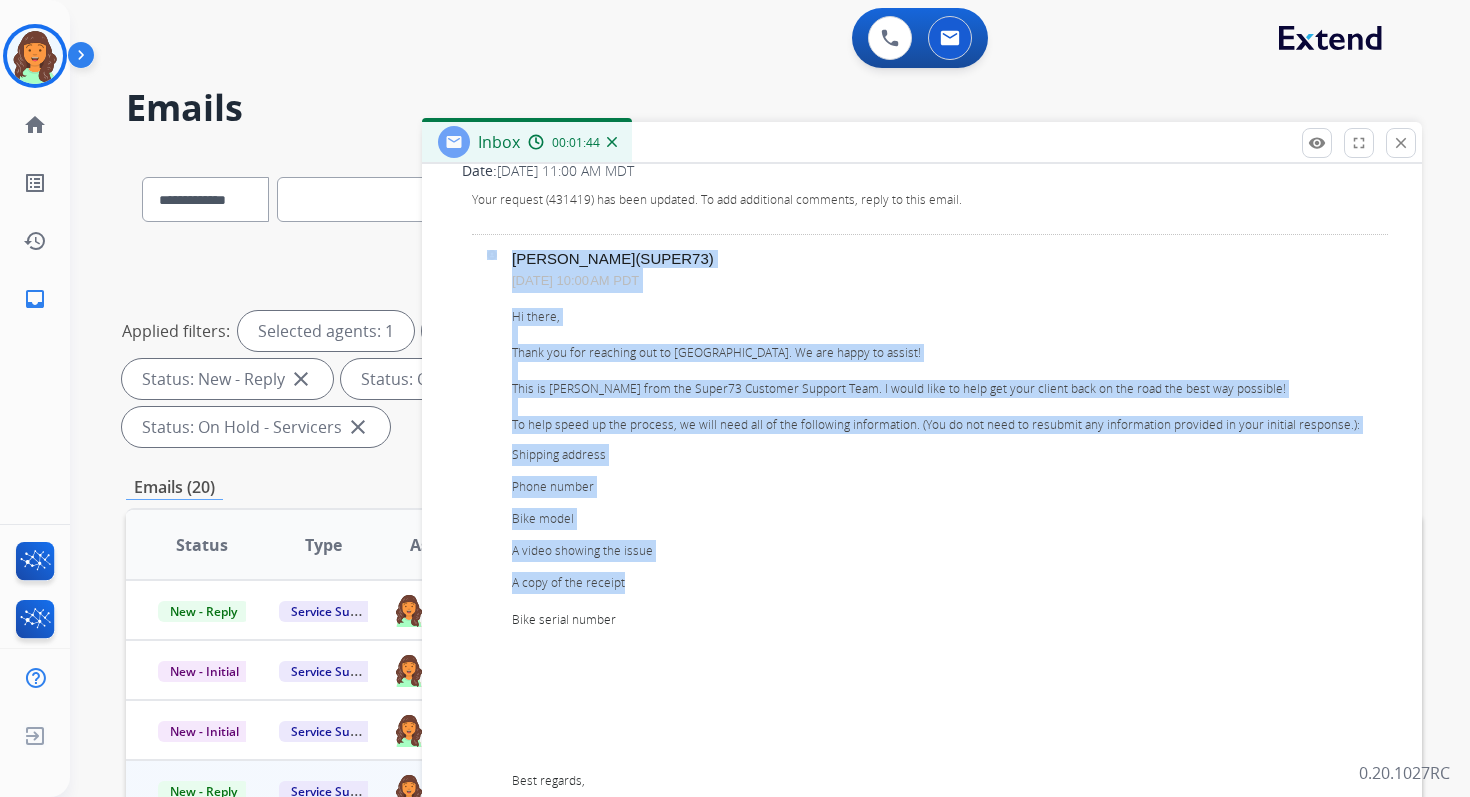copy on "Marius  (SUPER73)                                                                      Jul 23, 2025, 10:00 AM PDT                                                  Hi there,    Thank you for reaching out to us. We are happy to assist!   This is Marius from the Super73 Customer Support Team. I would like to help get your client back on the road the best way possible!   To help speed up the process, we will need all of the following information. (You do not need to resubmit any information provided in your initial response.): Shipping address Phone number Bike model A video showing the issue A copy of the receipt" 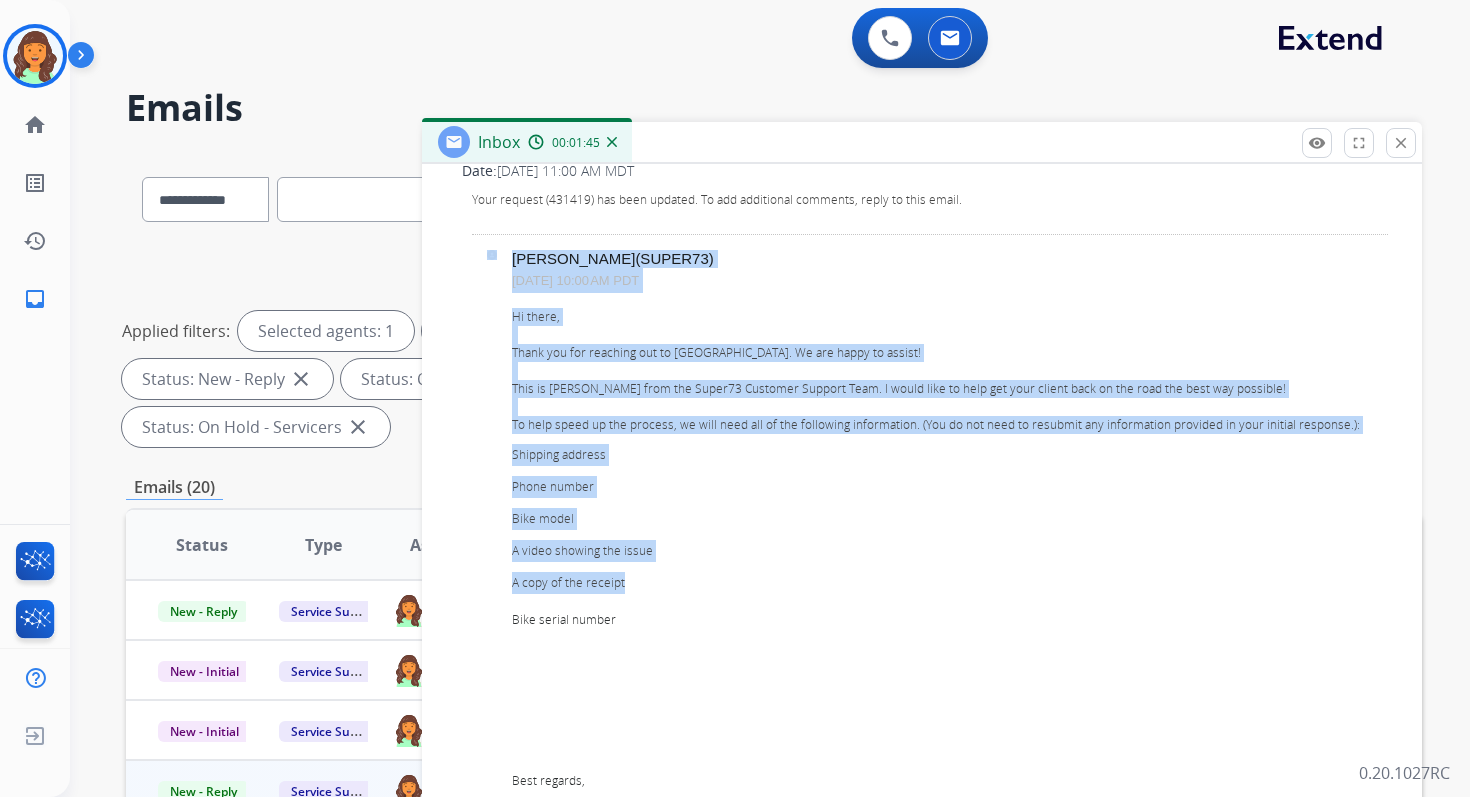 click on "A video showing the issue" at bounding box center (950, 551) 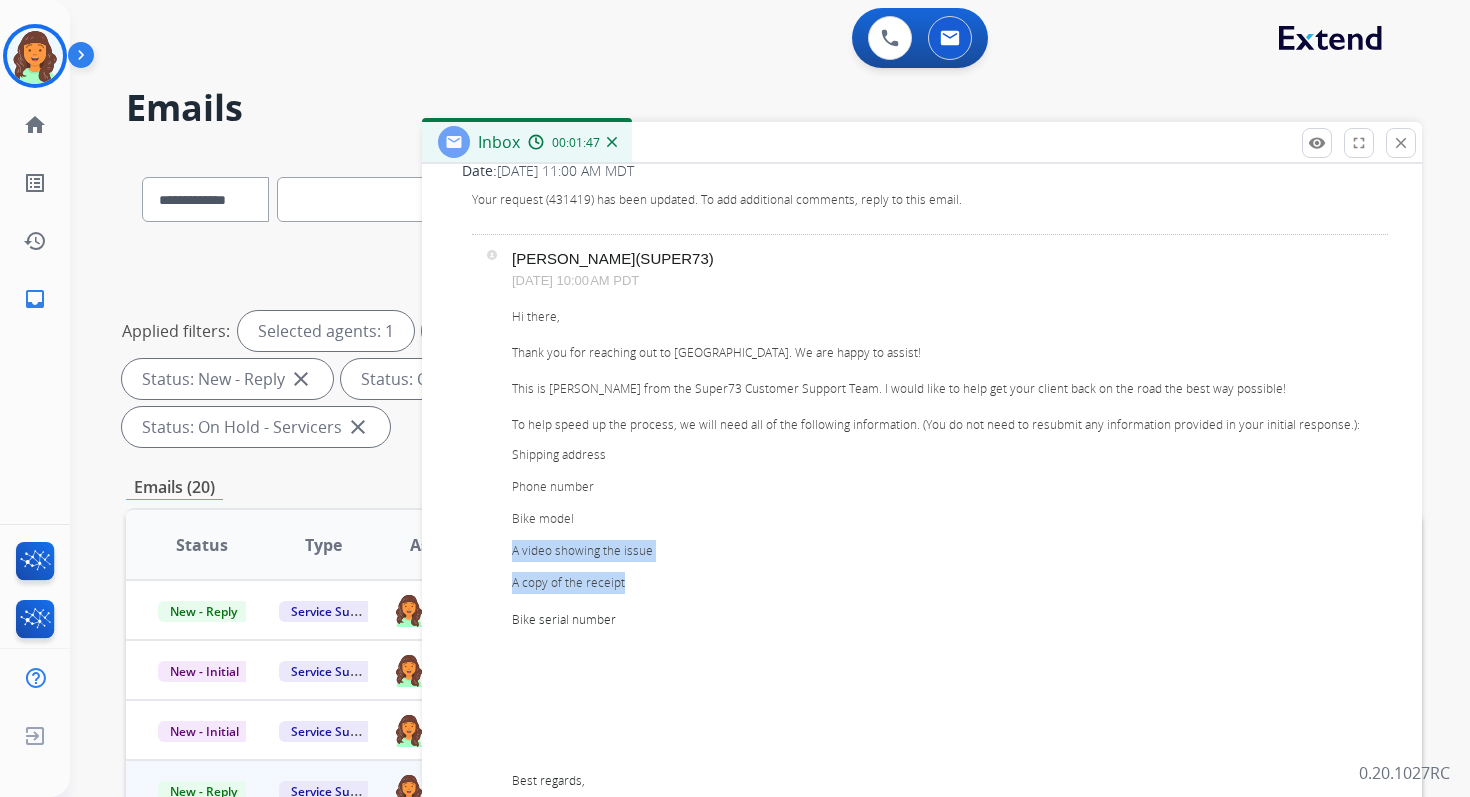 drag, startPoint x: 512, startPoint y: 552, endPoint x: 638, endPoint y: 585, distance: 130.24976 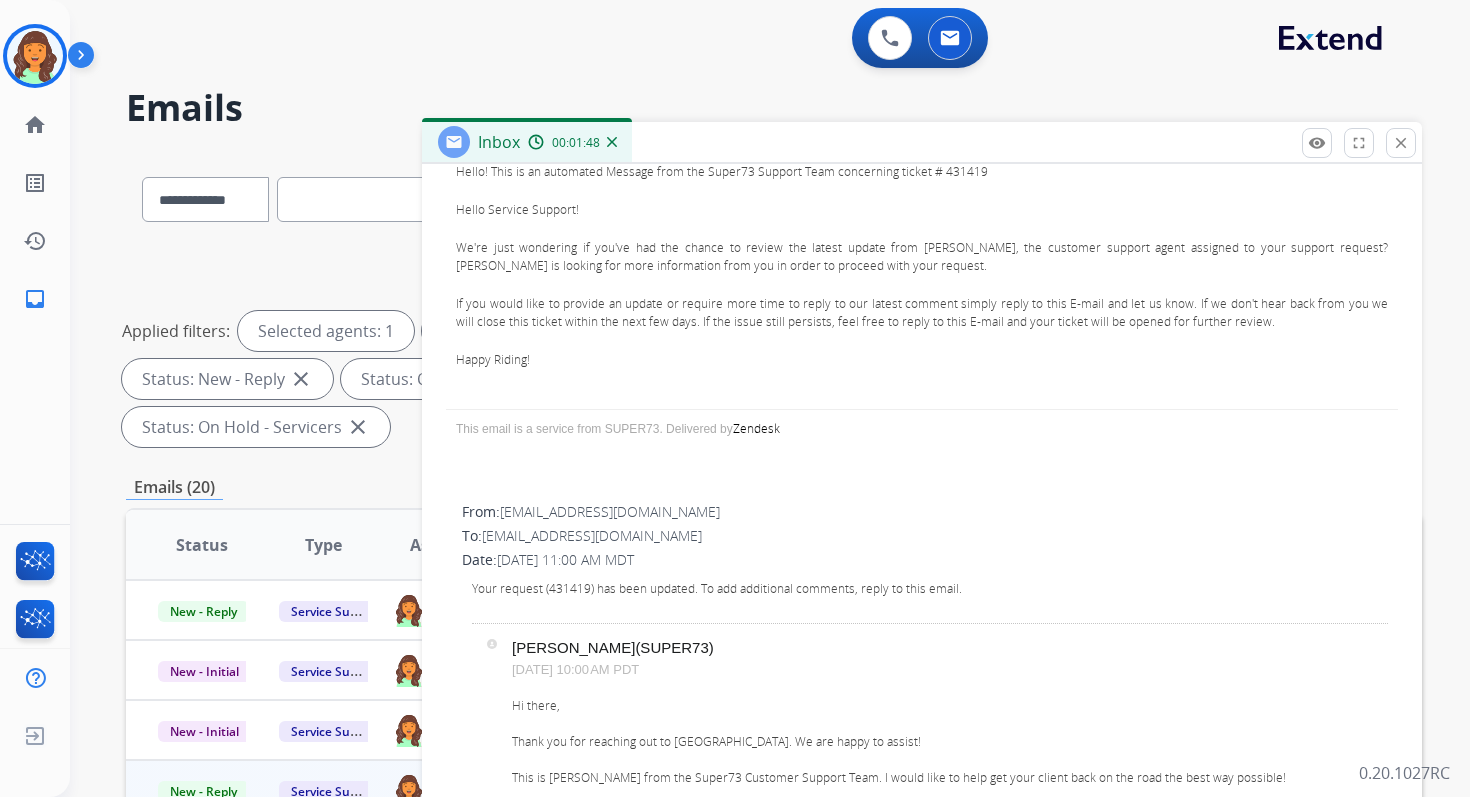 scroll, scrollTop: 0, scrollLeft: 0, axis: both 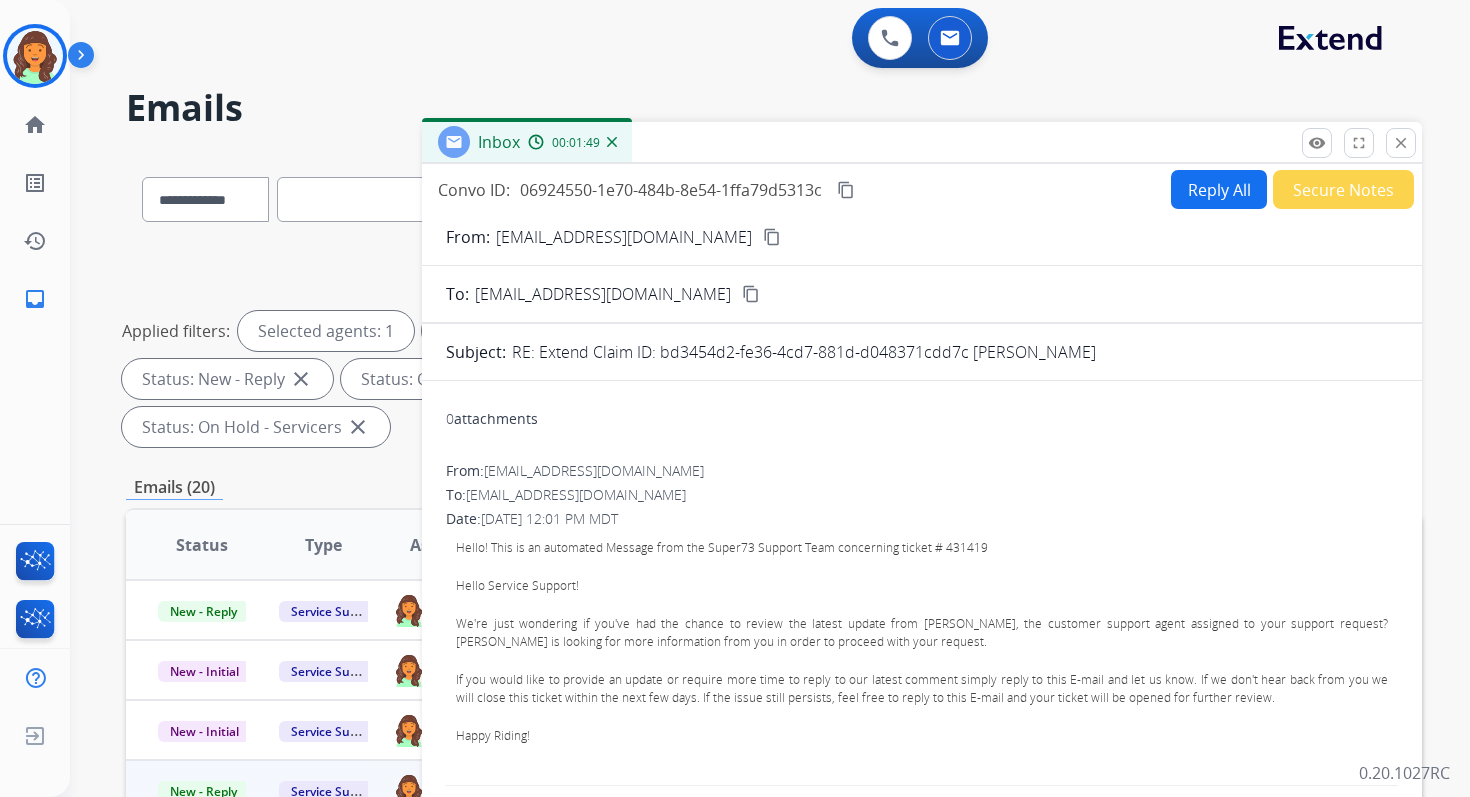 click on "Reply All" at bounding box center [1219, 189] 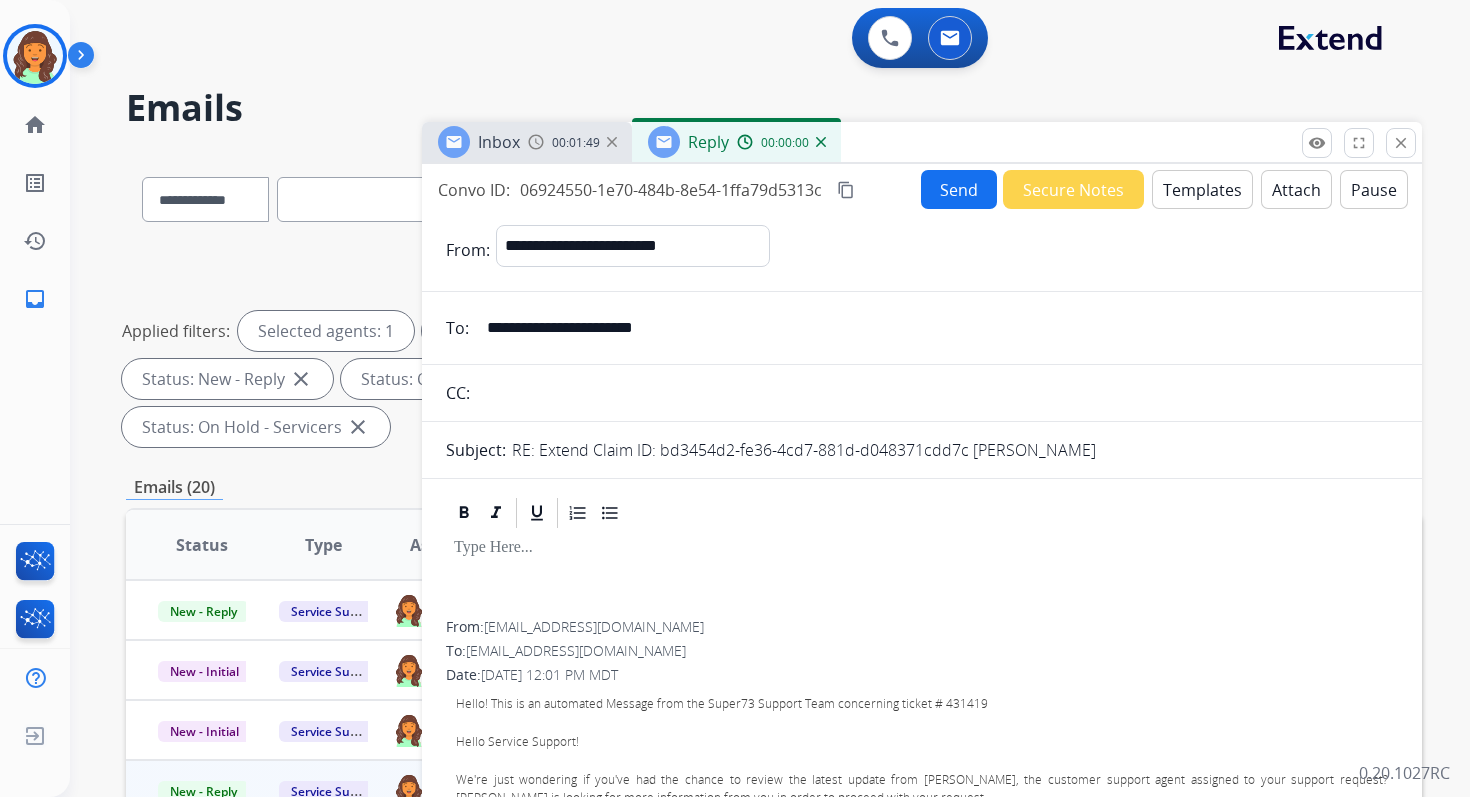 click on "Templates" at bounding box center [1202, 189] 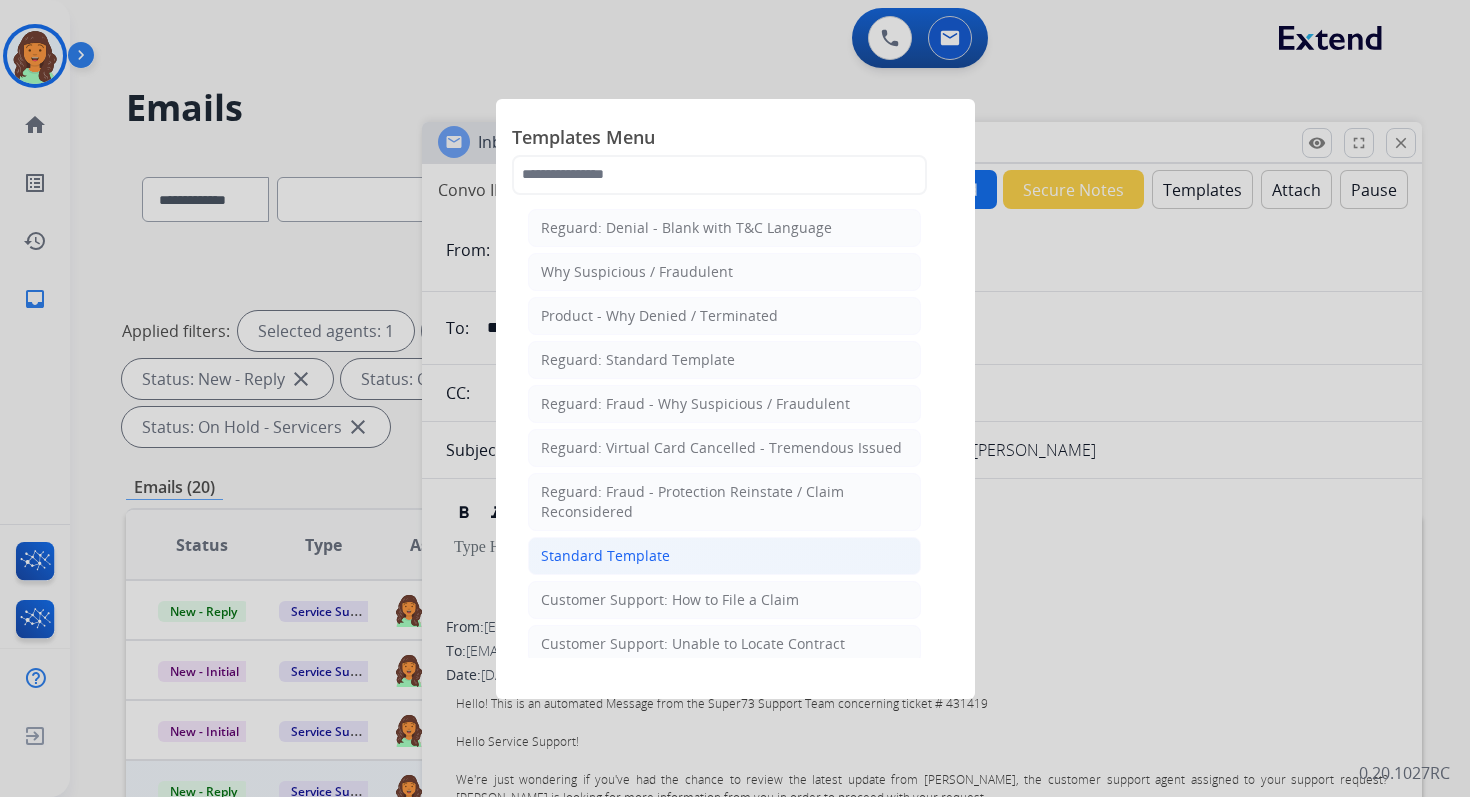 click on "Standard Template" 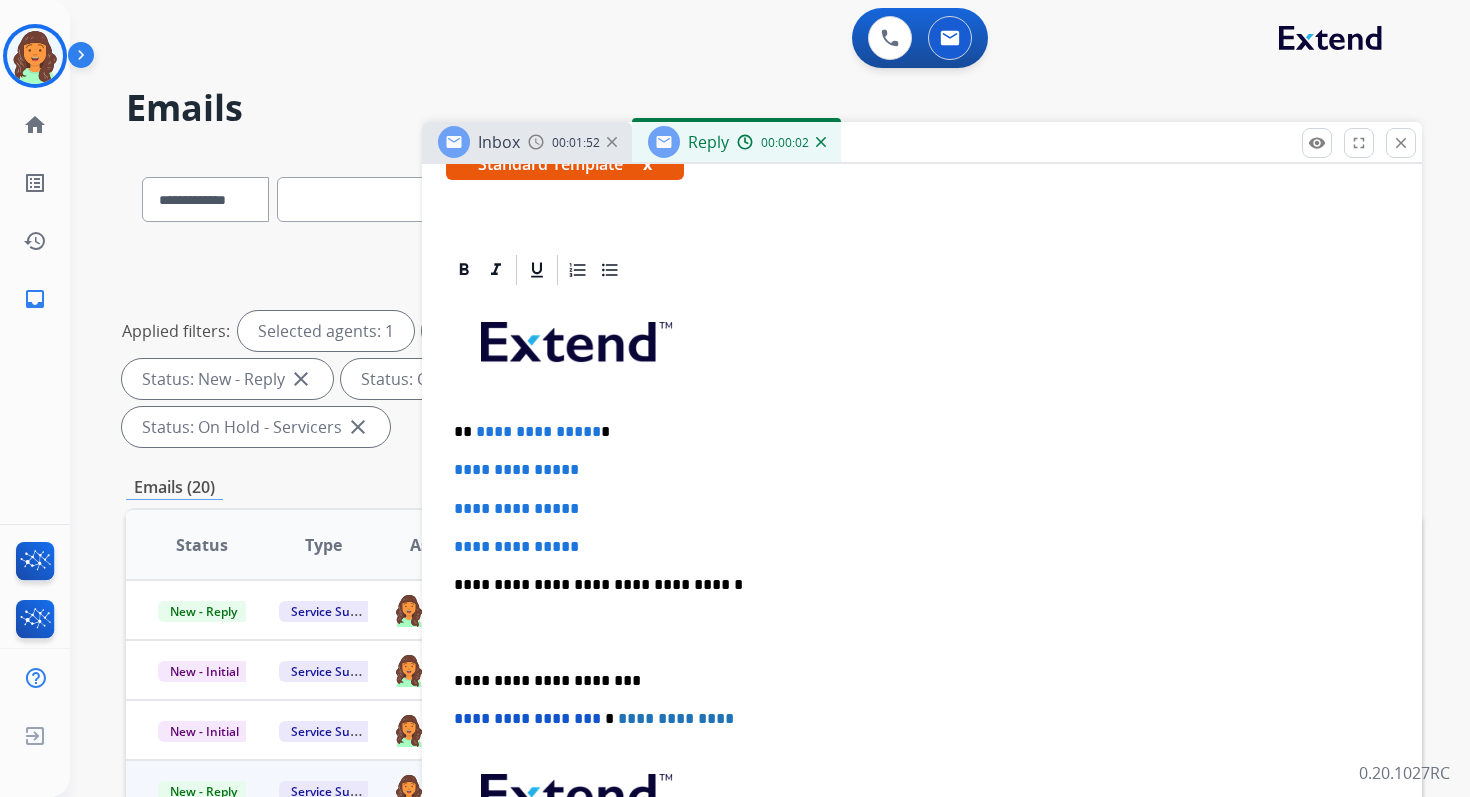 scroll, scrollTop: 611, scrollLeft: 0, axis: vertical 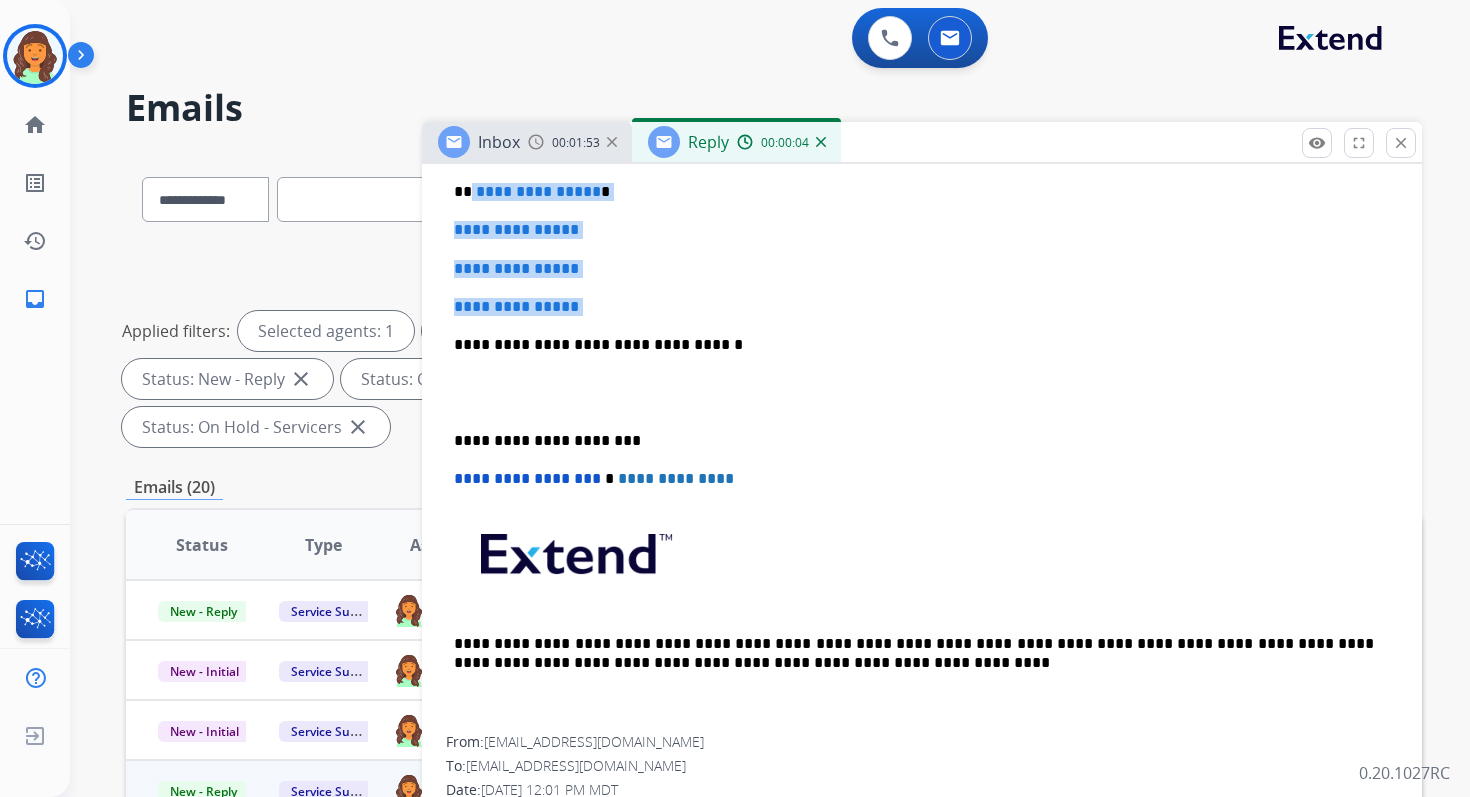 drag, startPoint x: 469, startPoint y: 192, endPoint x: 598, endPoint y: 316, distance: 178.93295 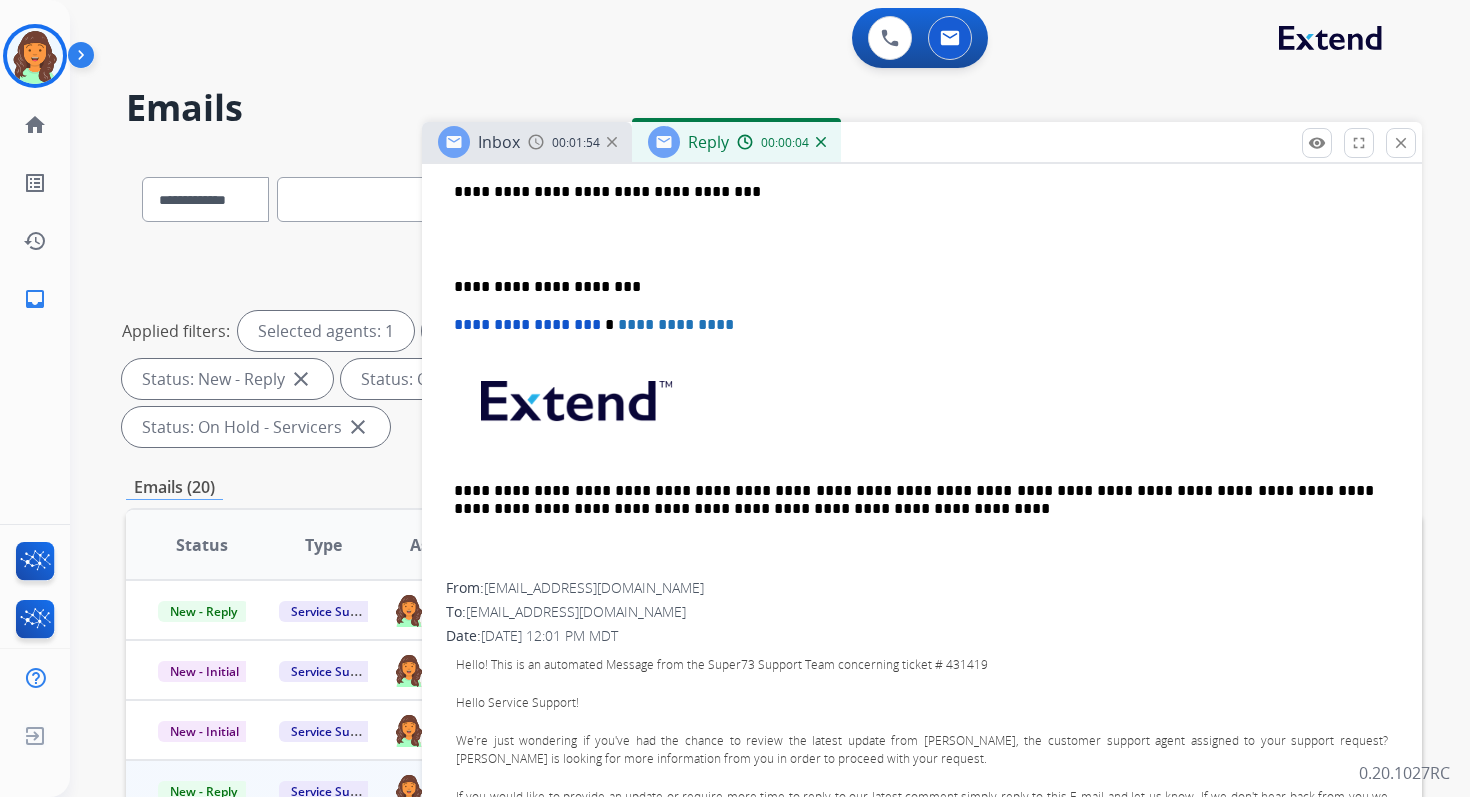 type 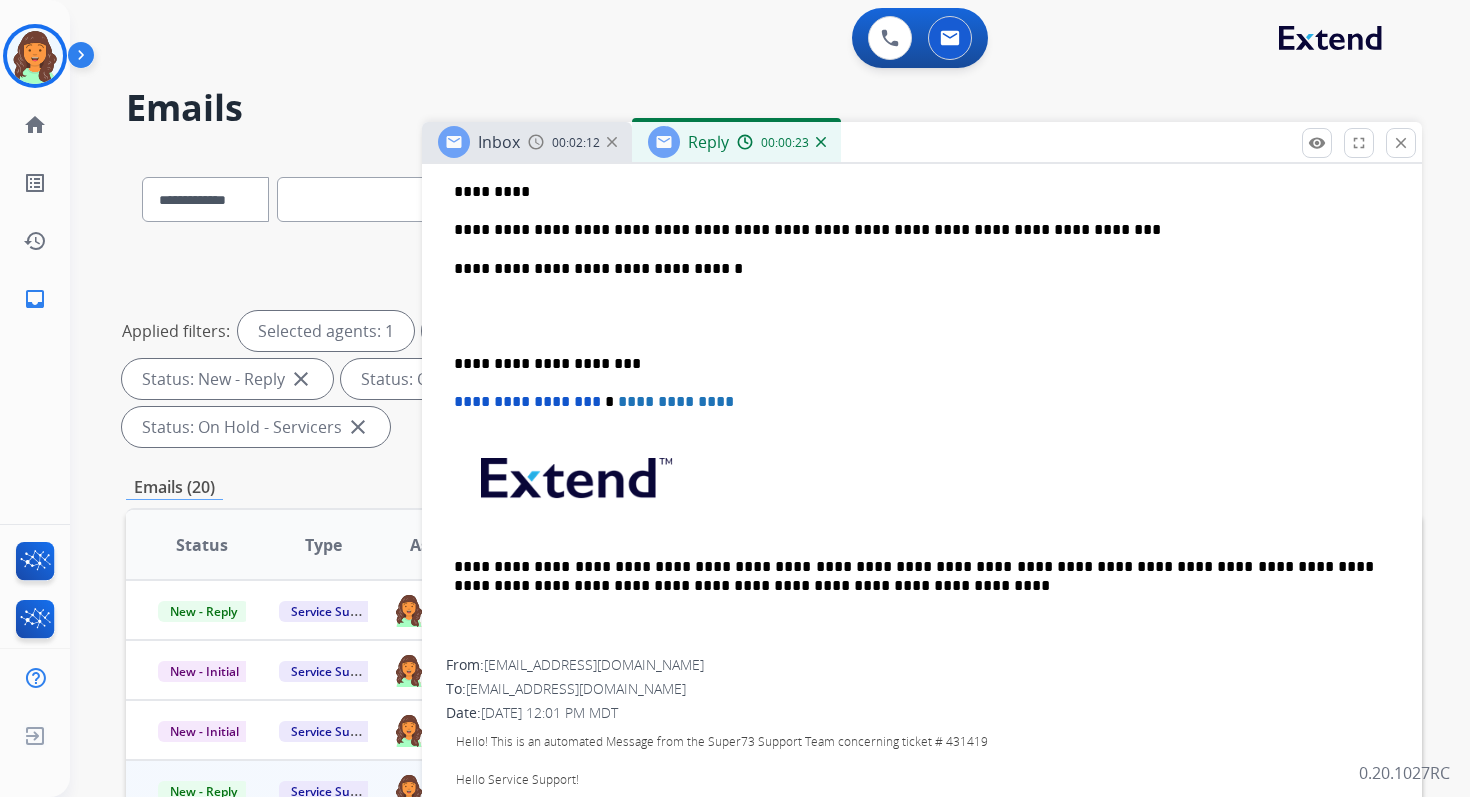 click on "**********" at bounding box center [914, 364] 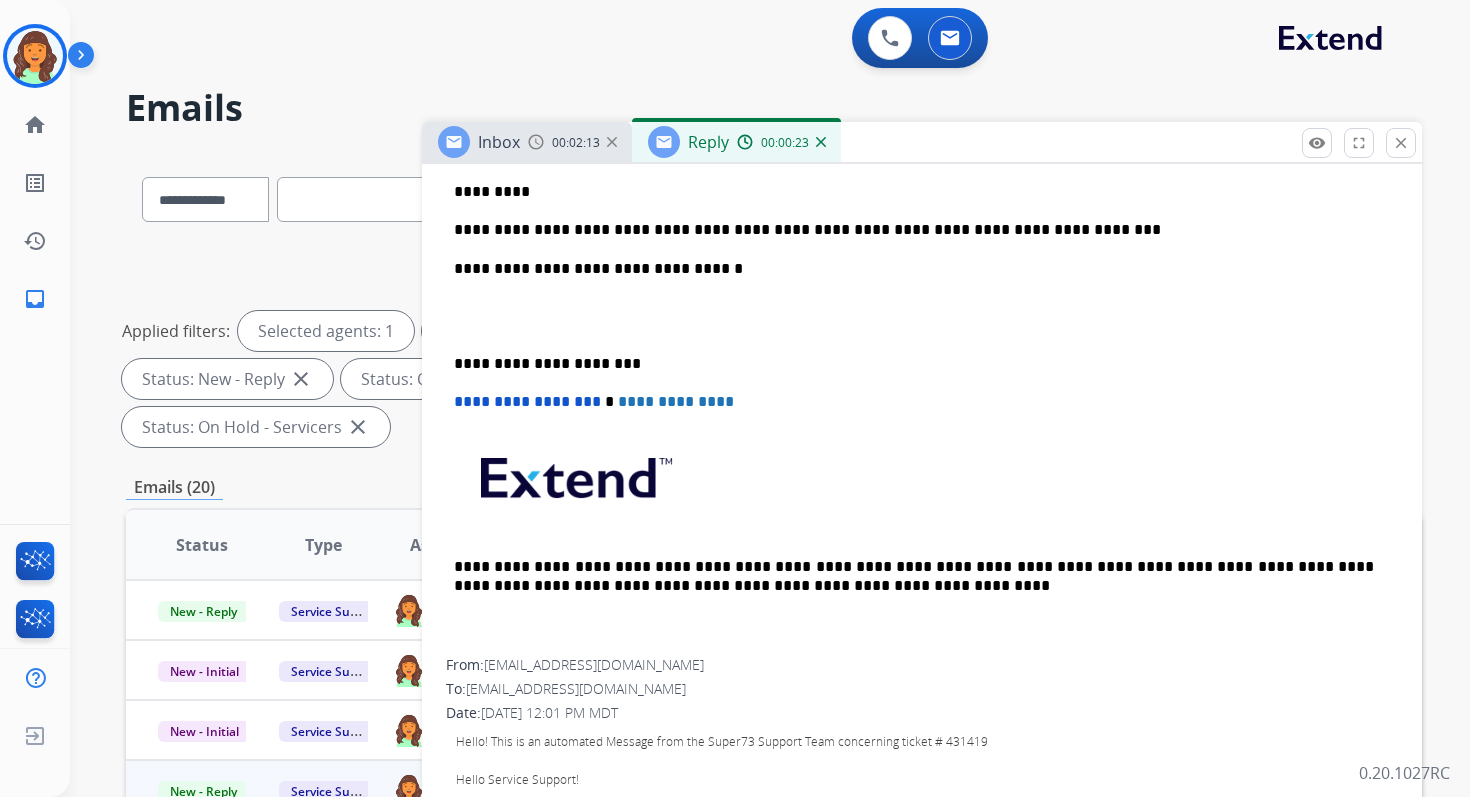 click on "**********" at bounding box center (914, 364) 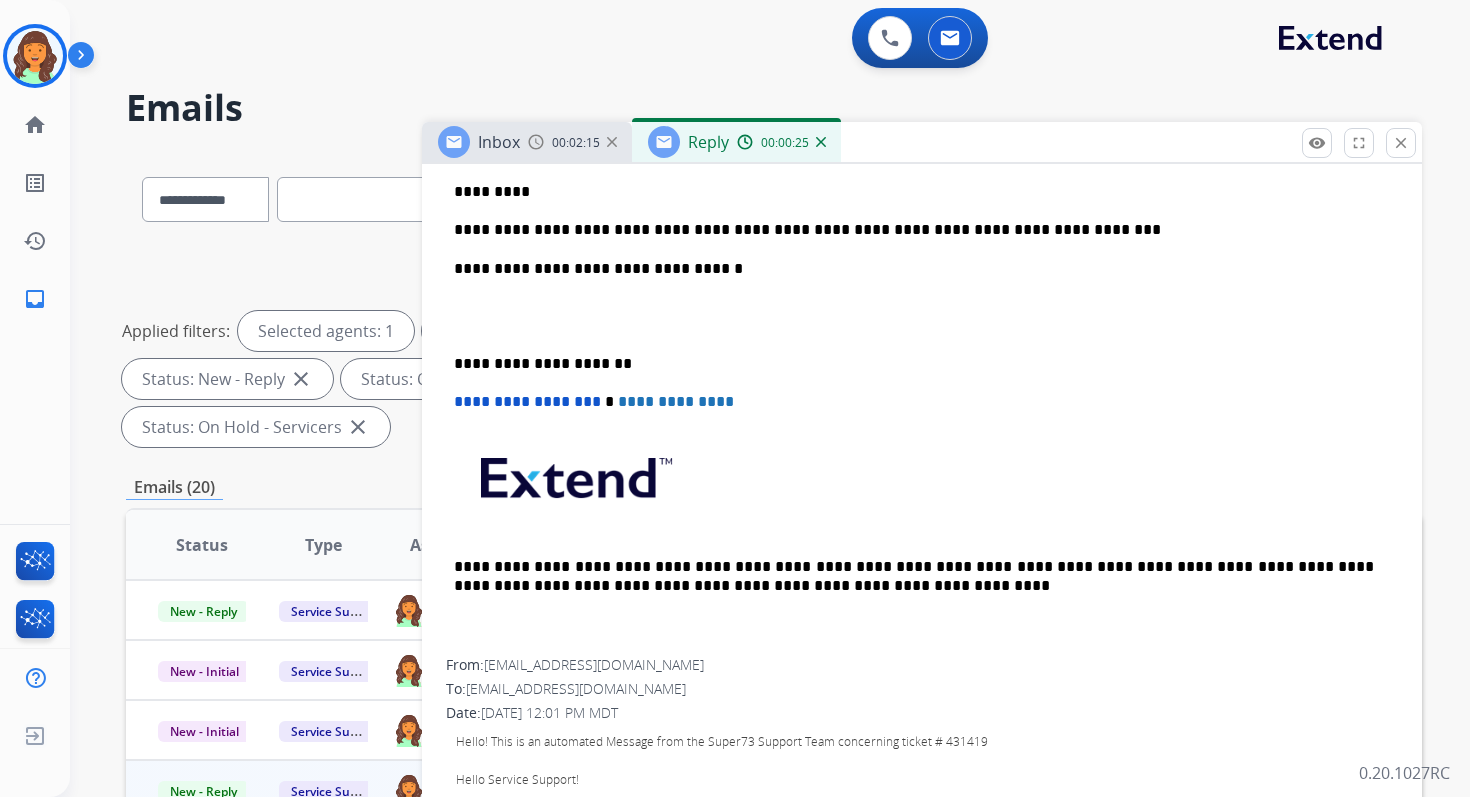 click on "**********" at bounding box center [527, 401] 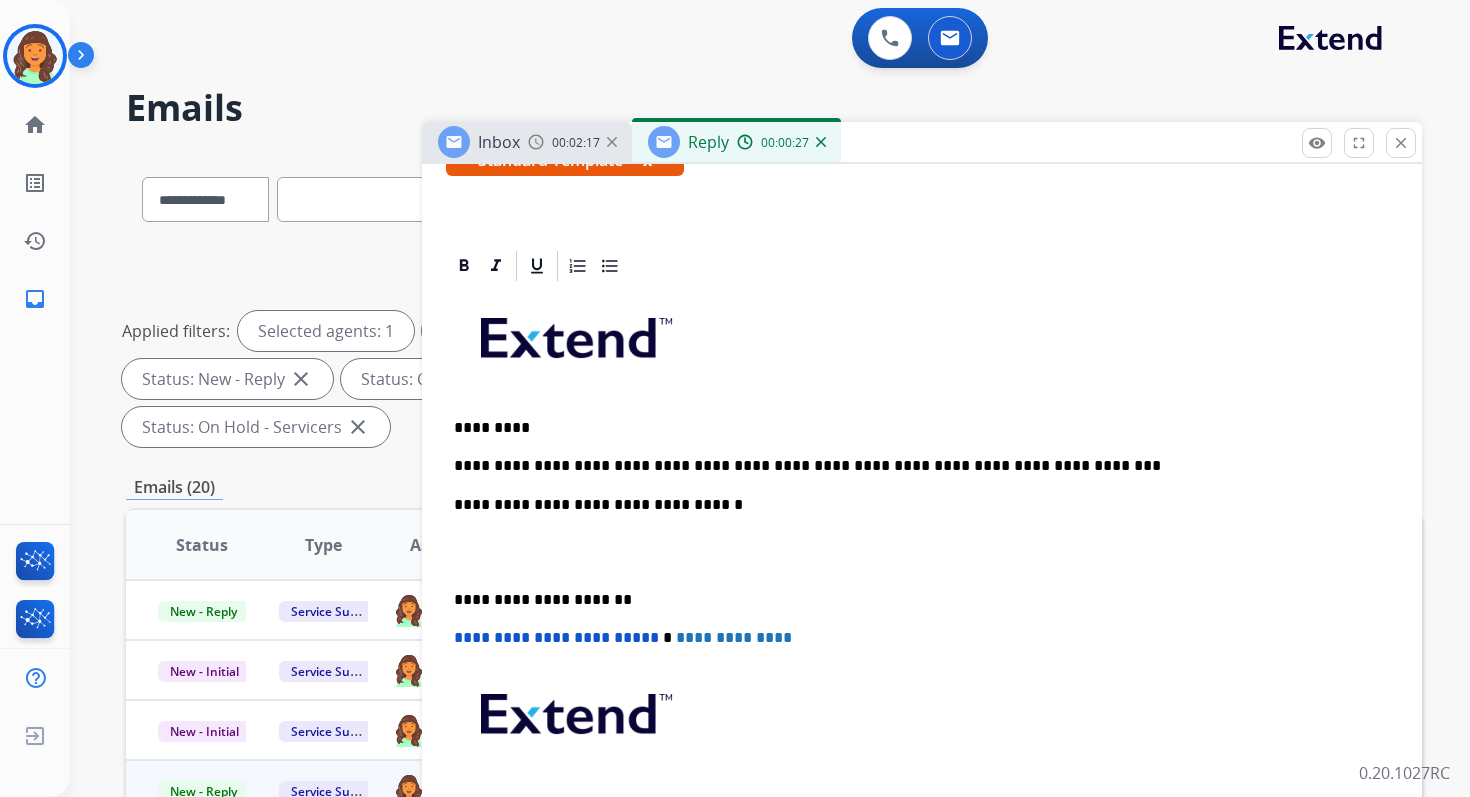 scroll, scrollTop: 0, scrollLeft: 0, axis: both 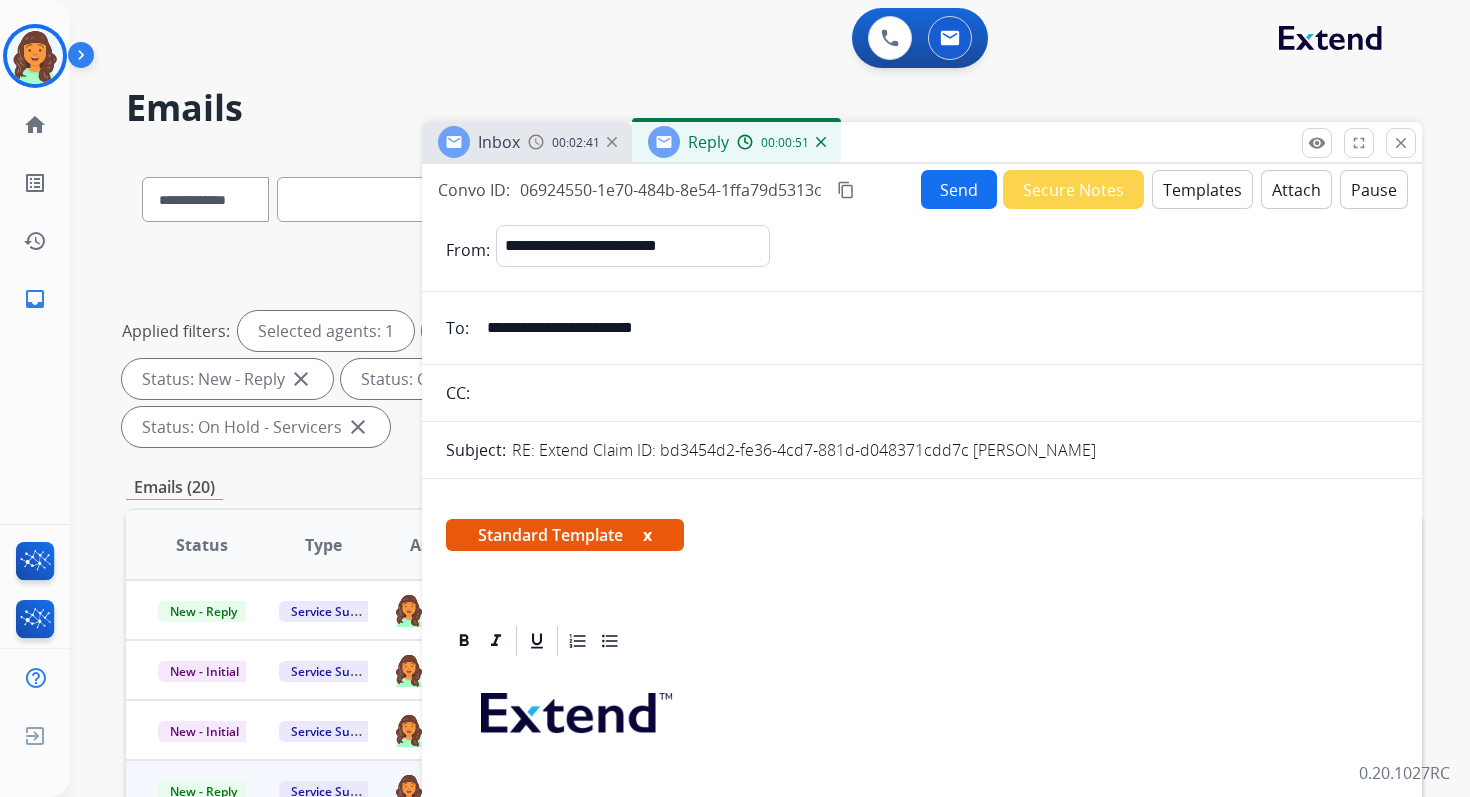 click on "content_copy" at bounding box center (846, 190) 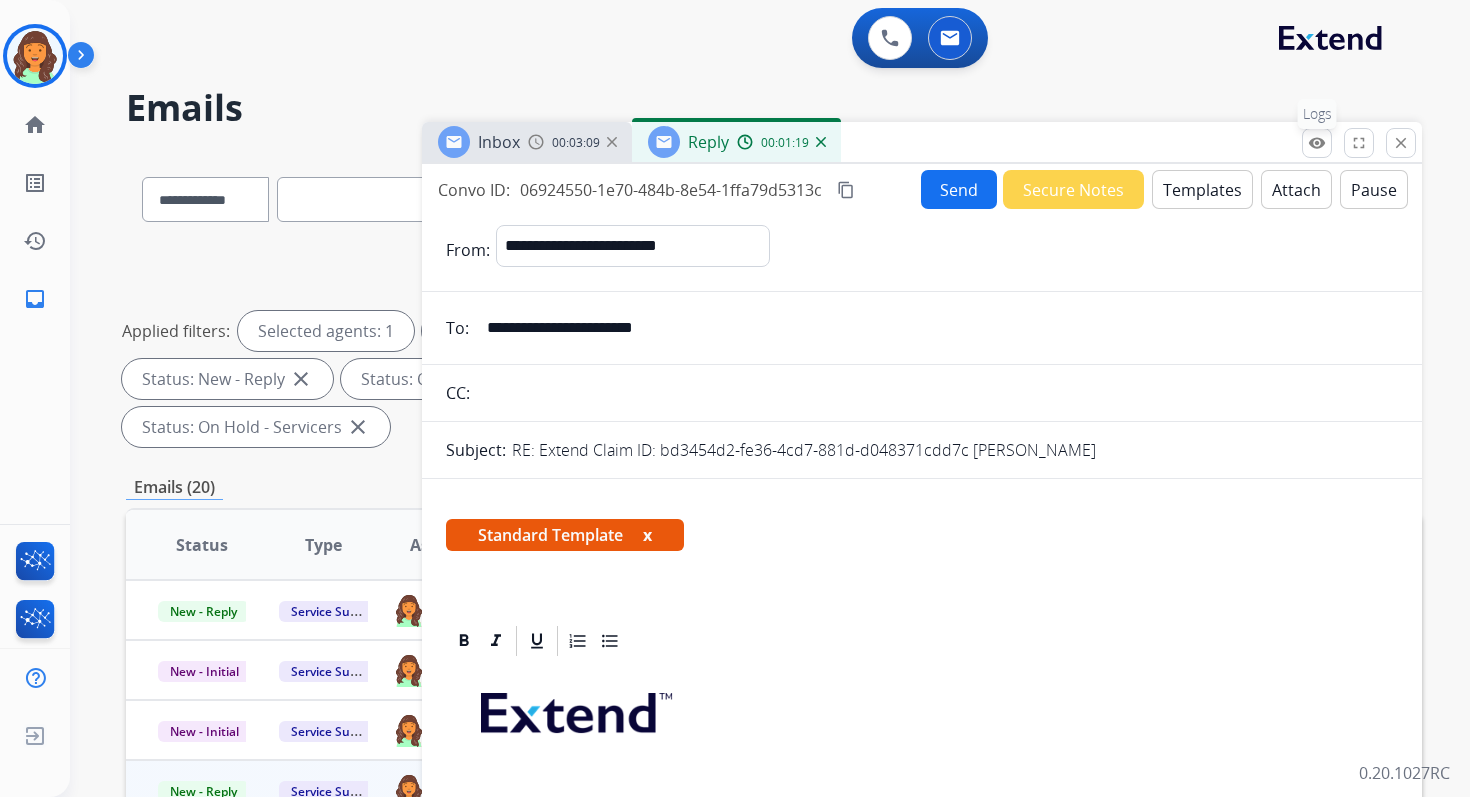 click on "remove_red_eye" at bounding box center (1317, 143) 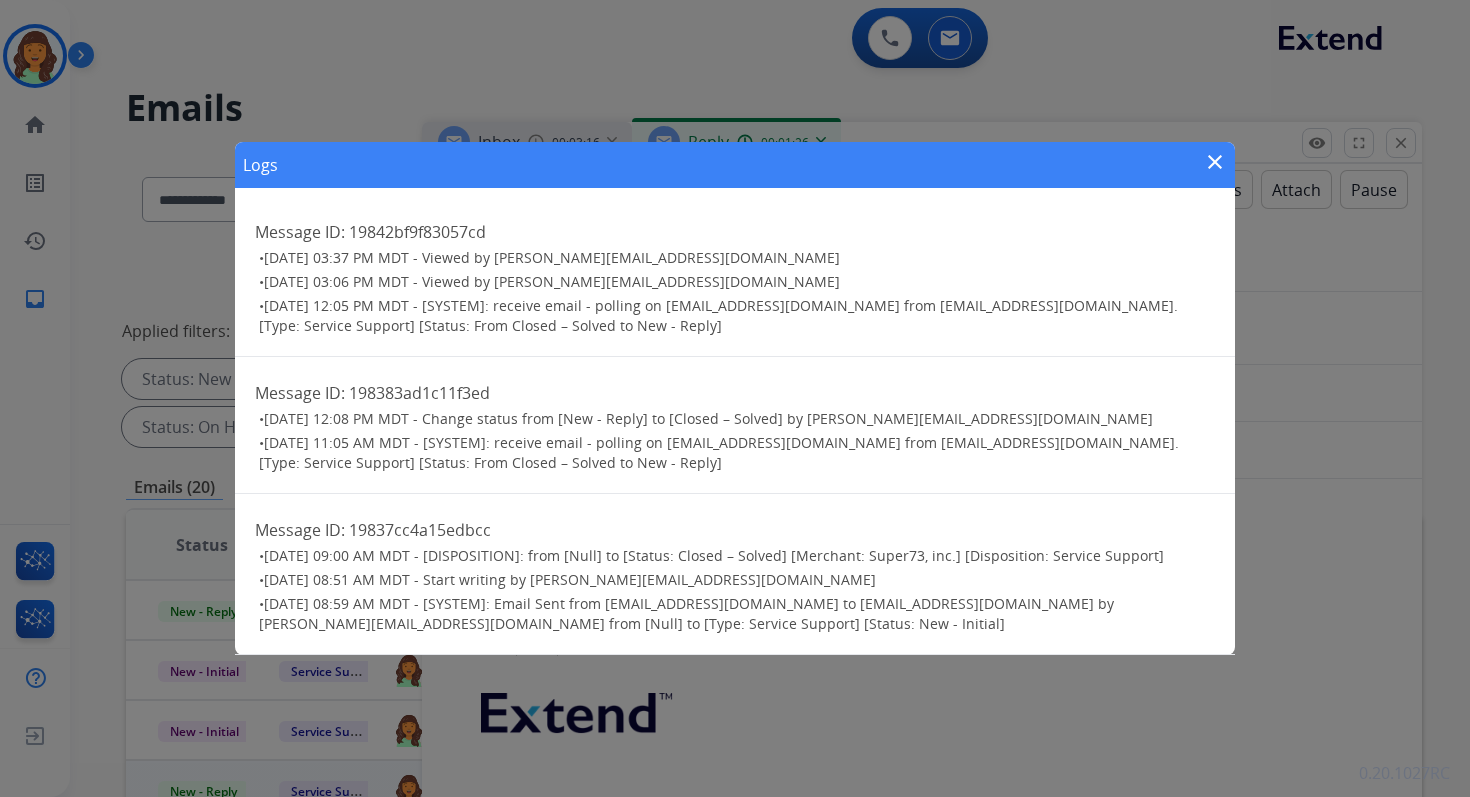 click on "close" at bounding box center [1215, 162] 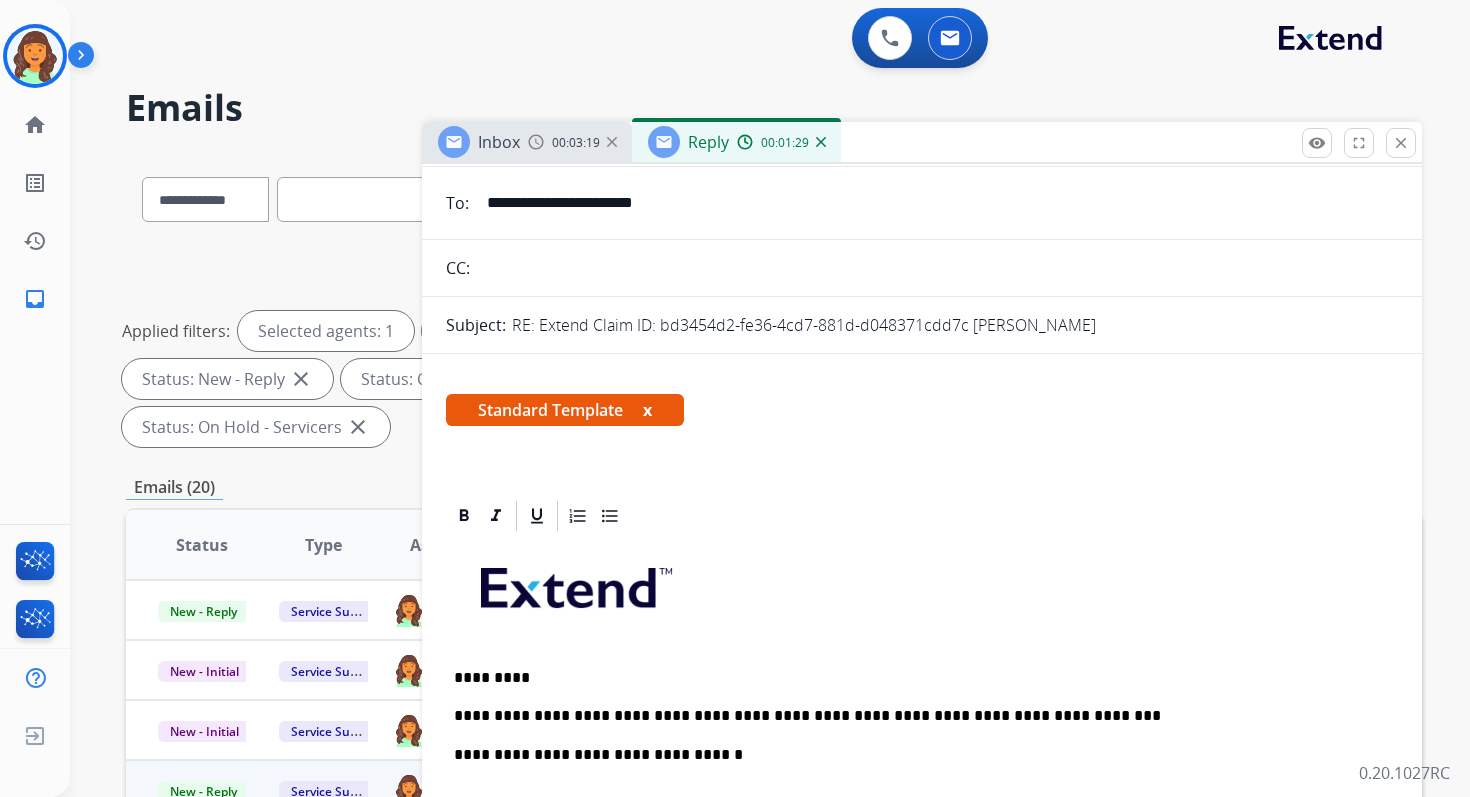 scroll, scrollTop: 0, scrollLeft: 0, axis: both 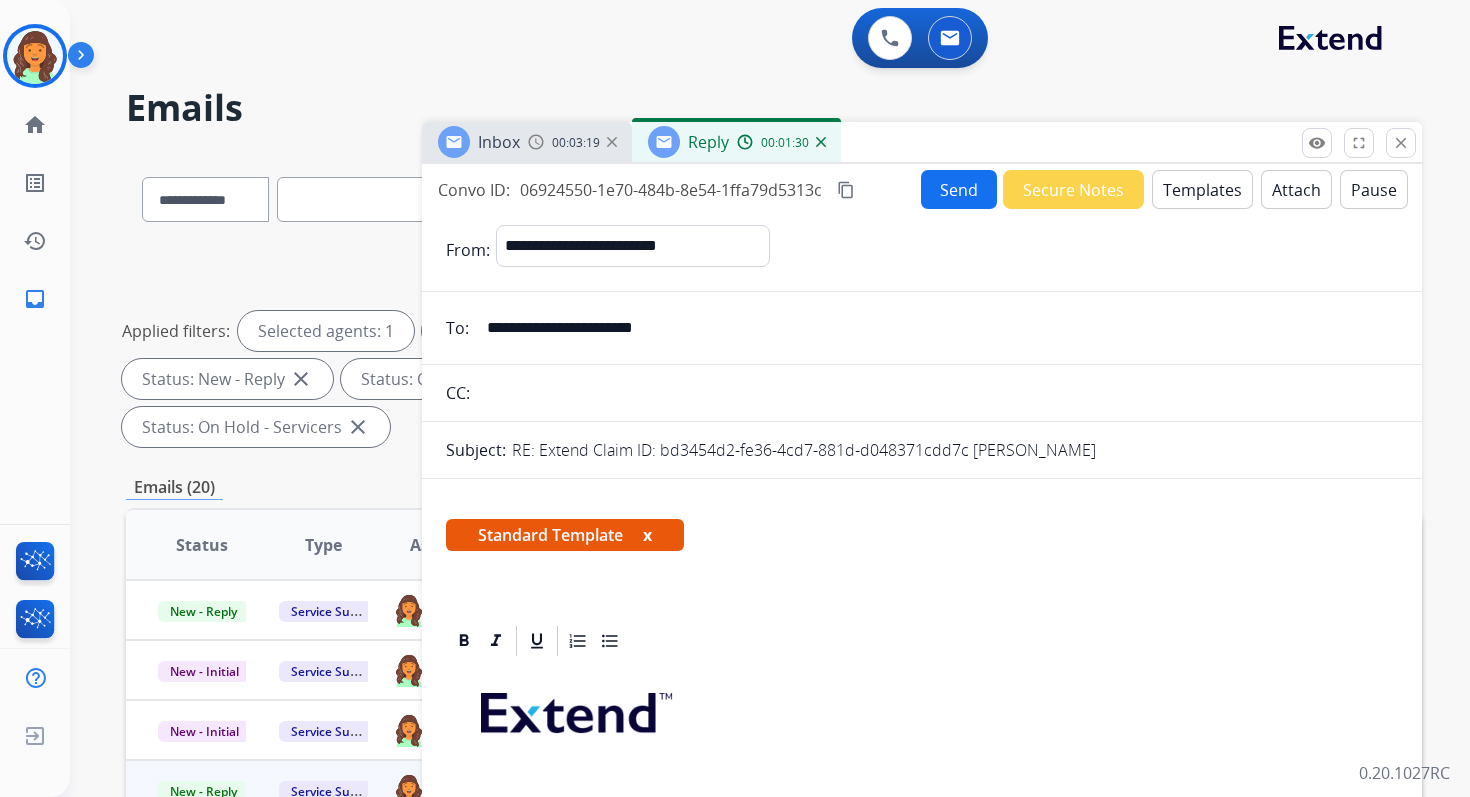 click on "**********" at bounding box center [922, 2020] 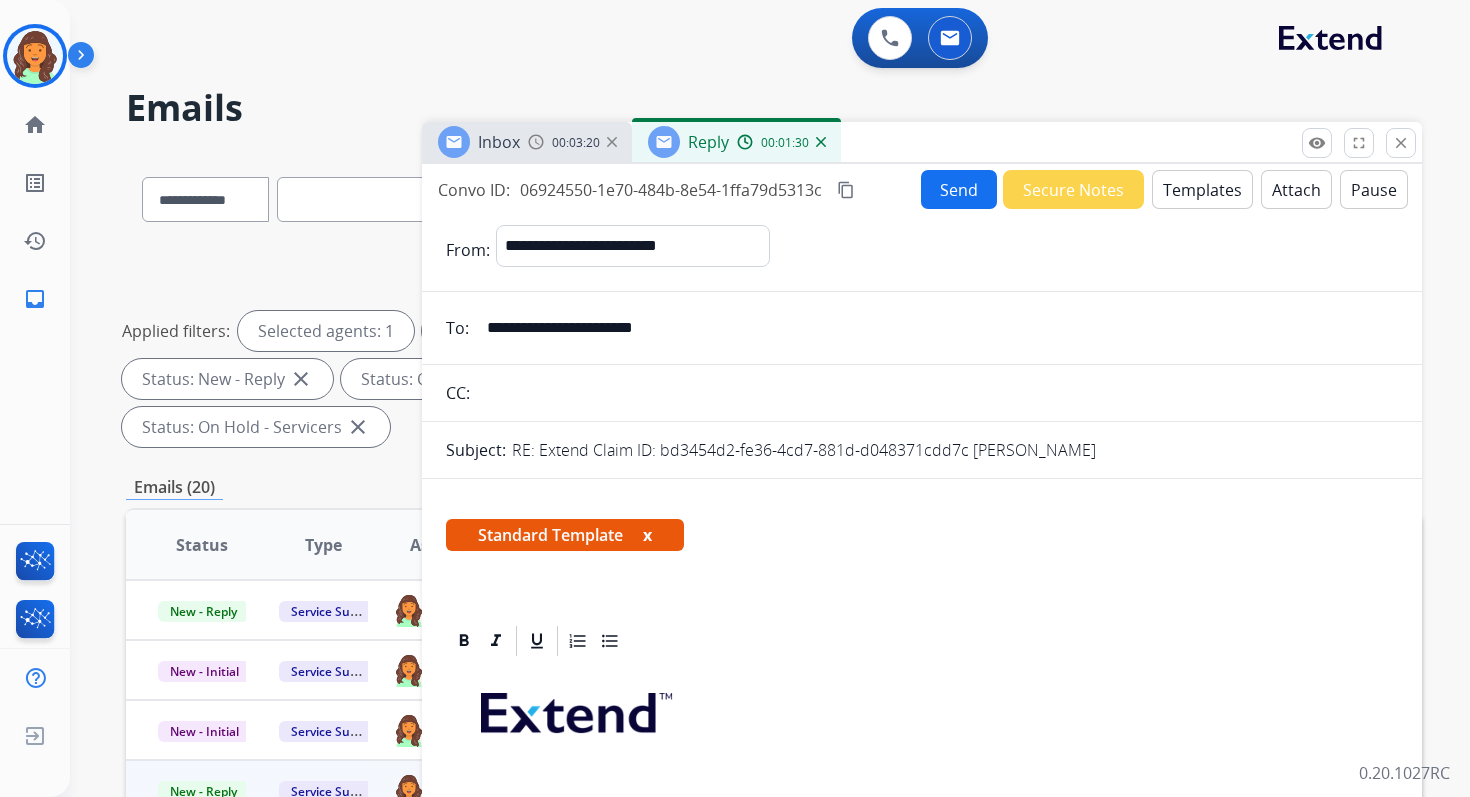 click on "Send" at bounding box center [959, 189] 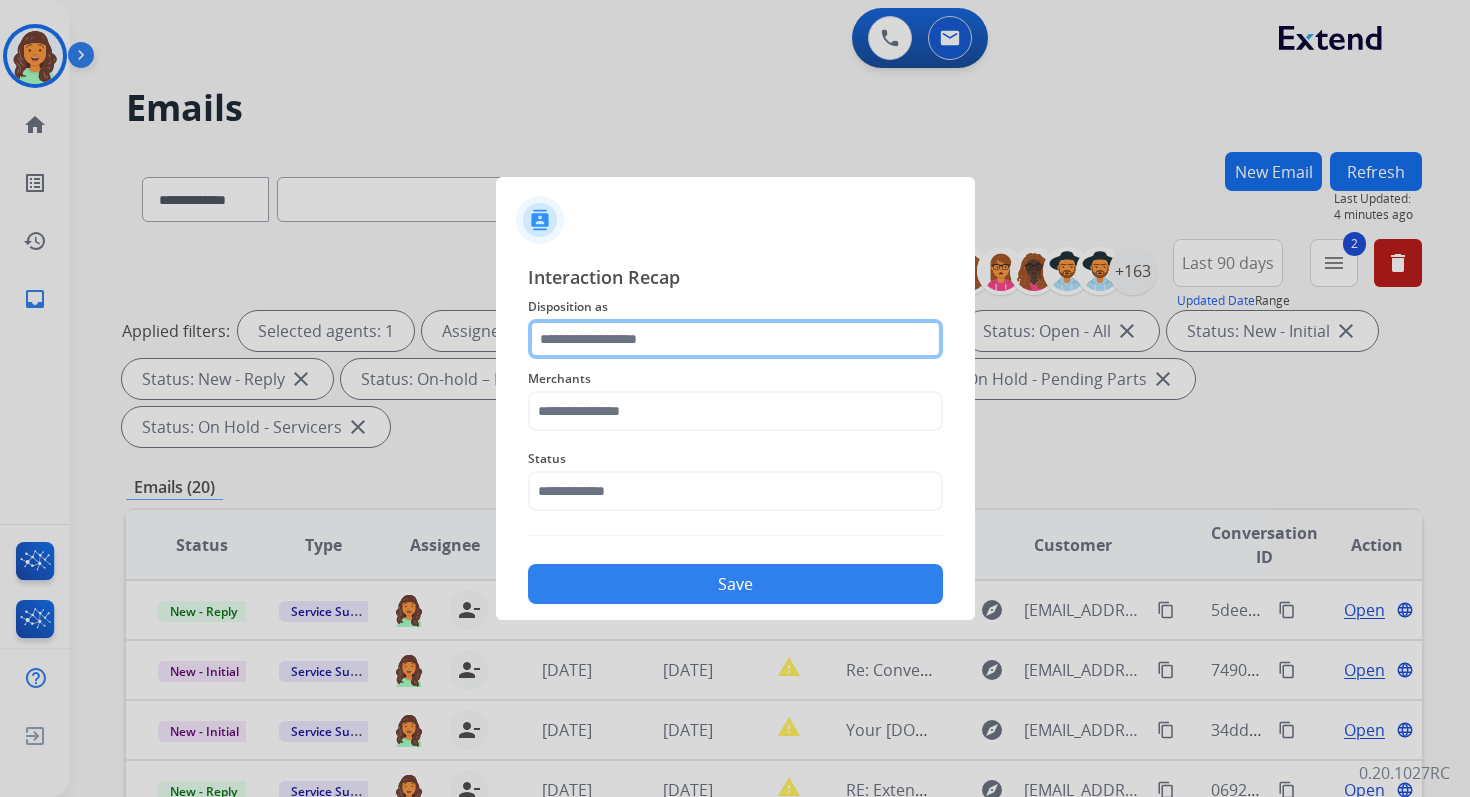 click 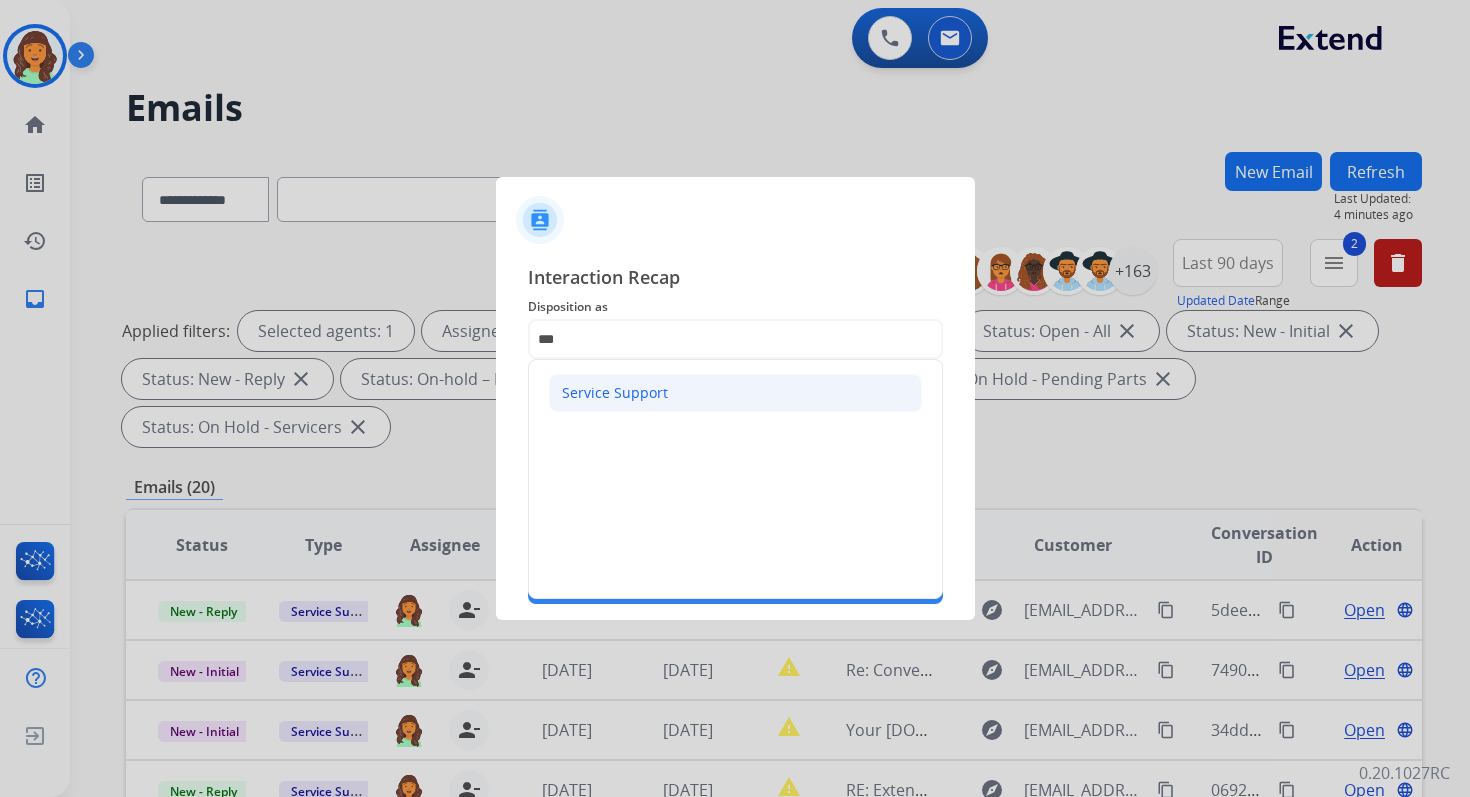 click on "Service Support" 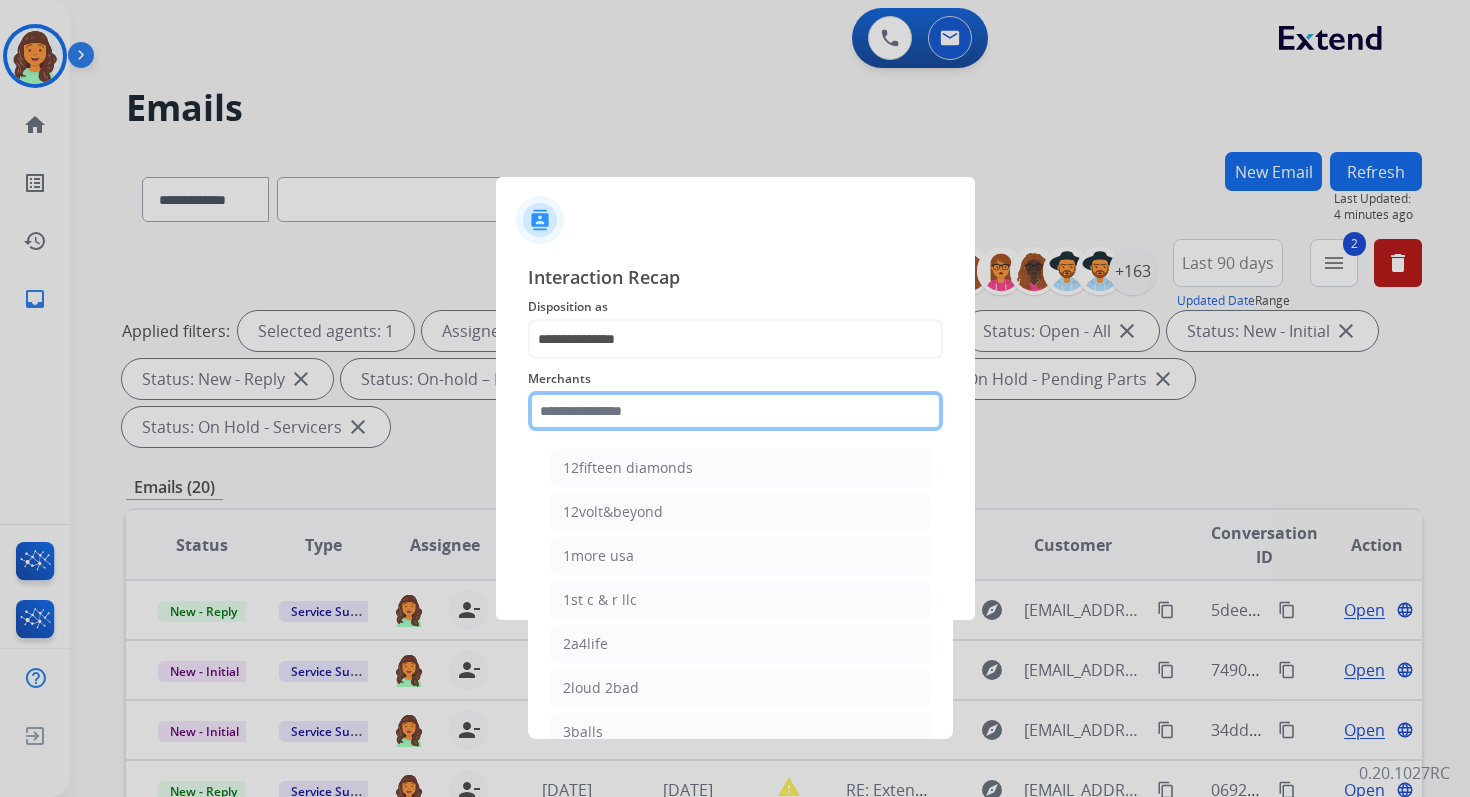 click 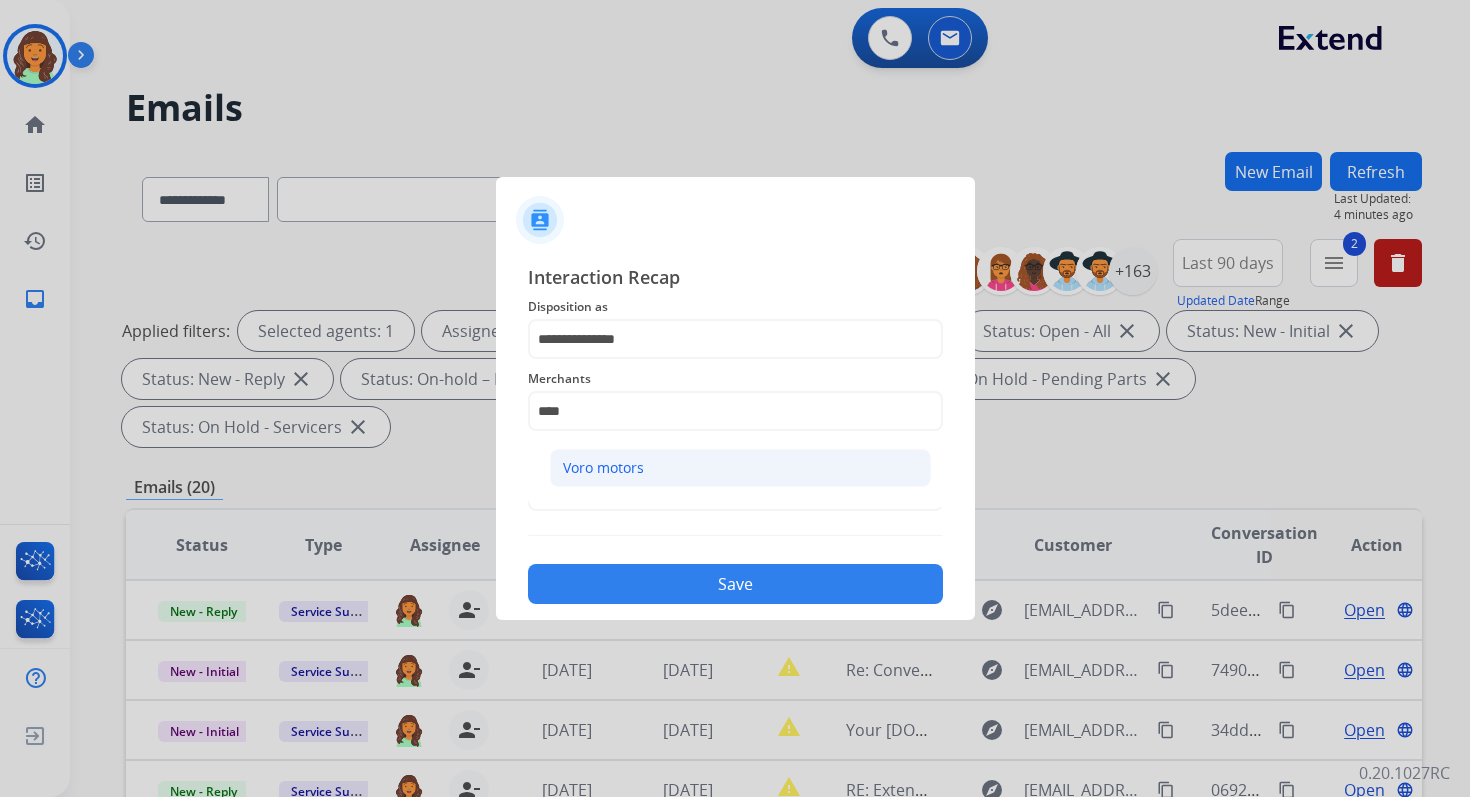 click on "Voro motors" 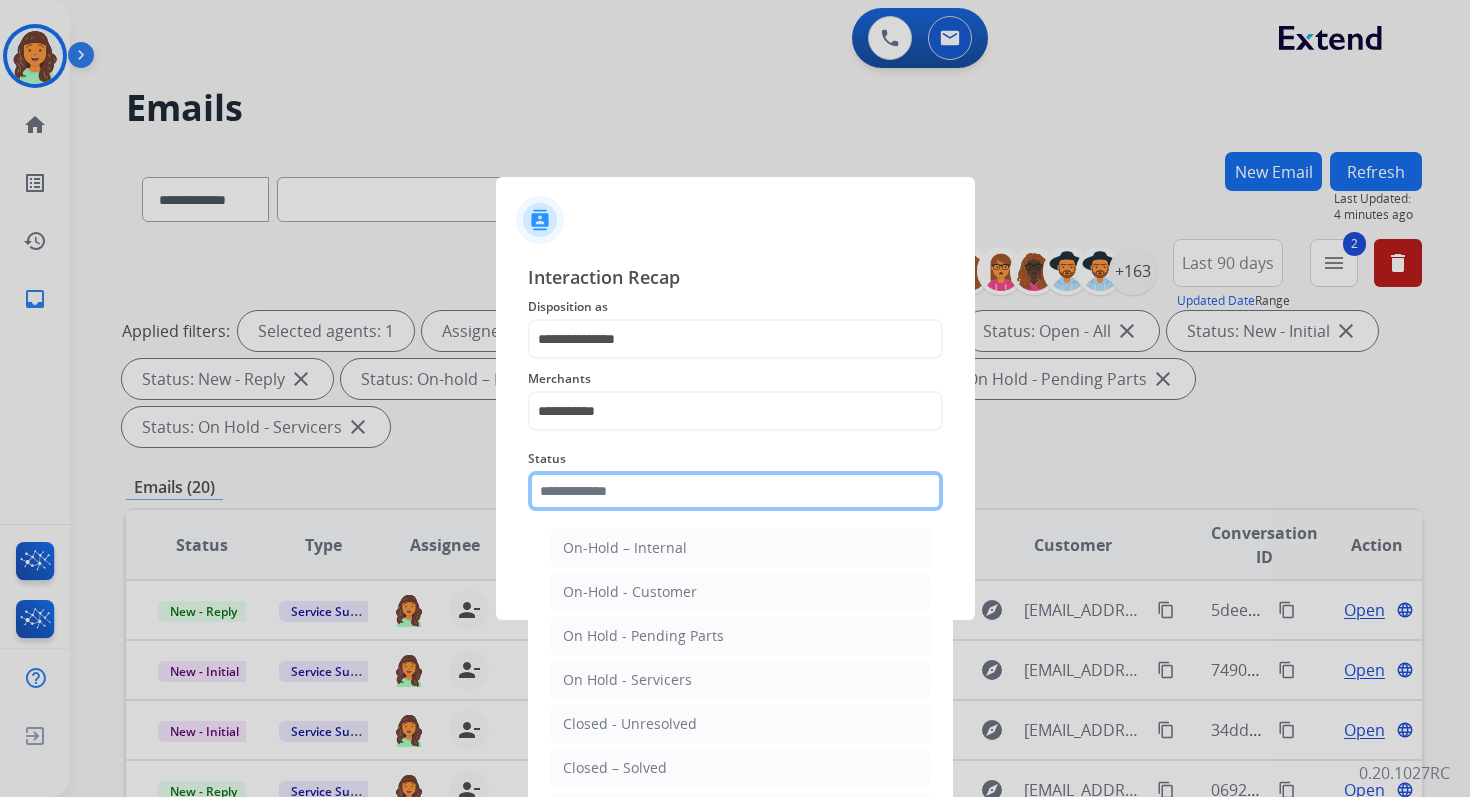 click 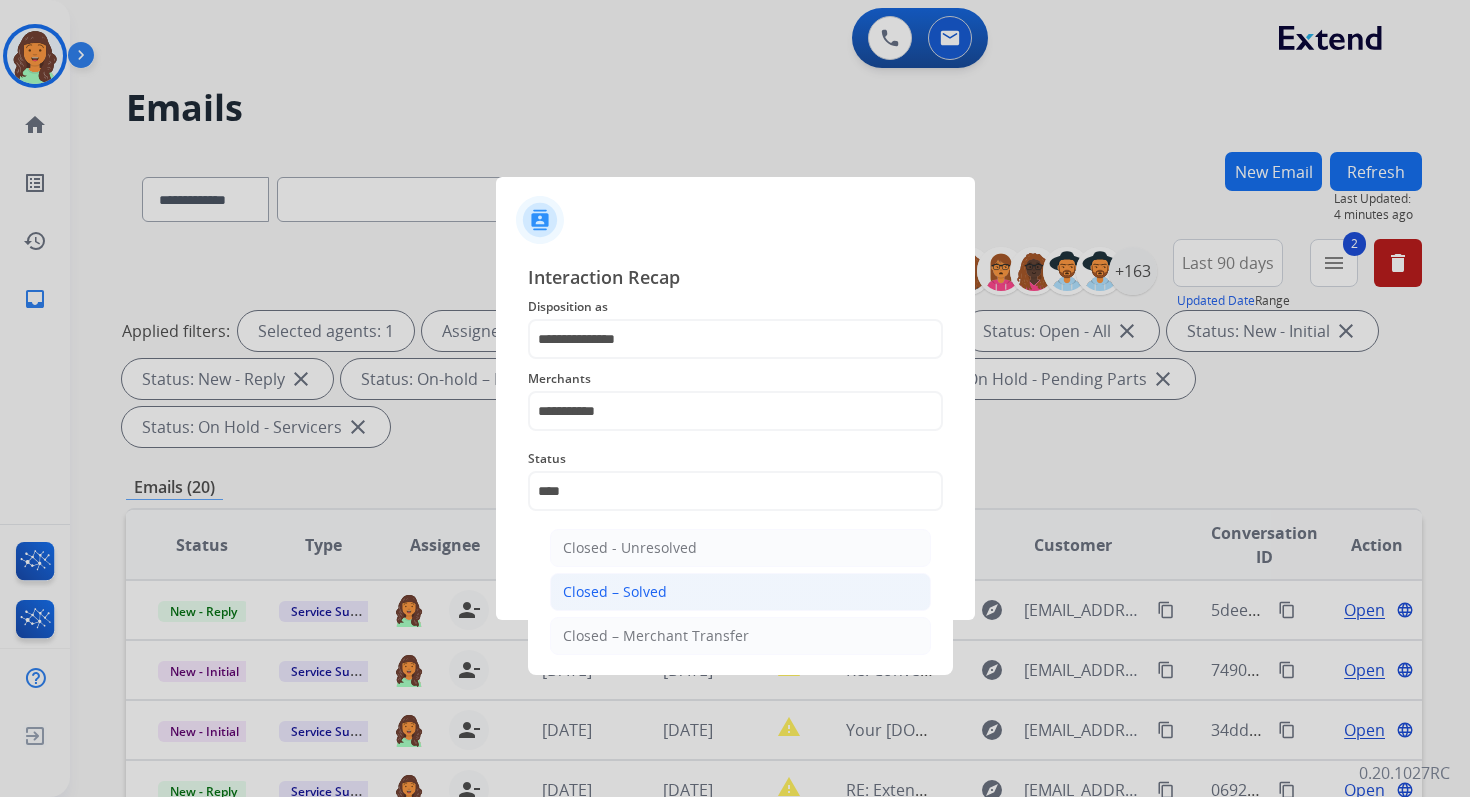 click on "Closed – Solved" 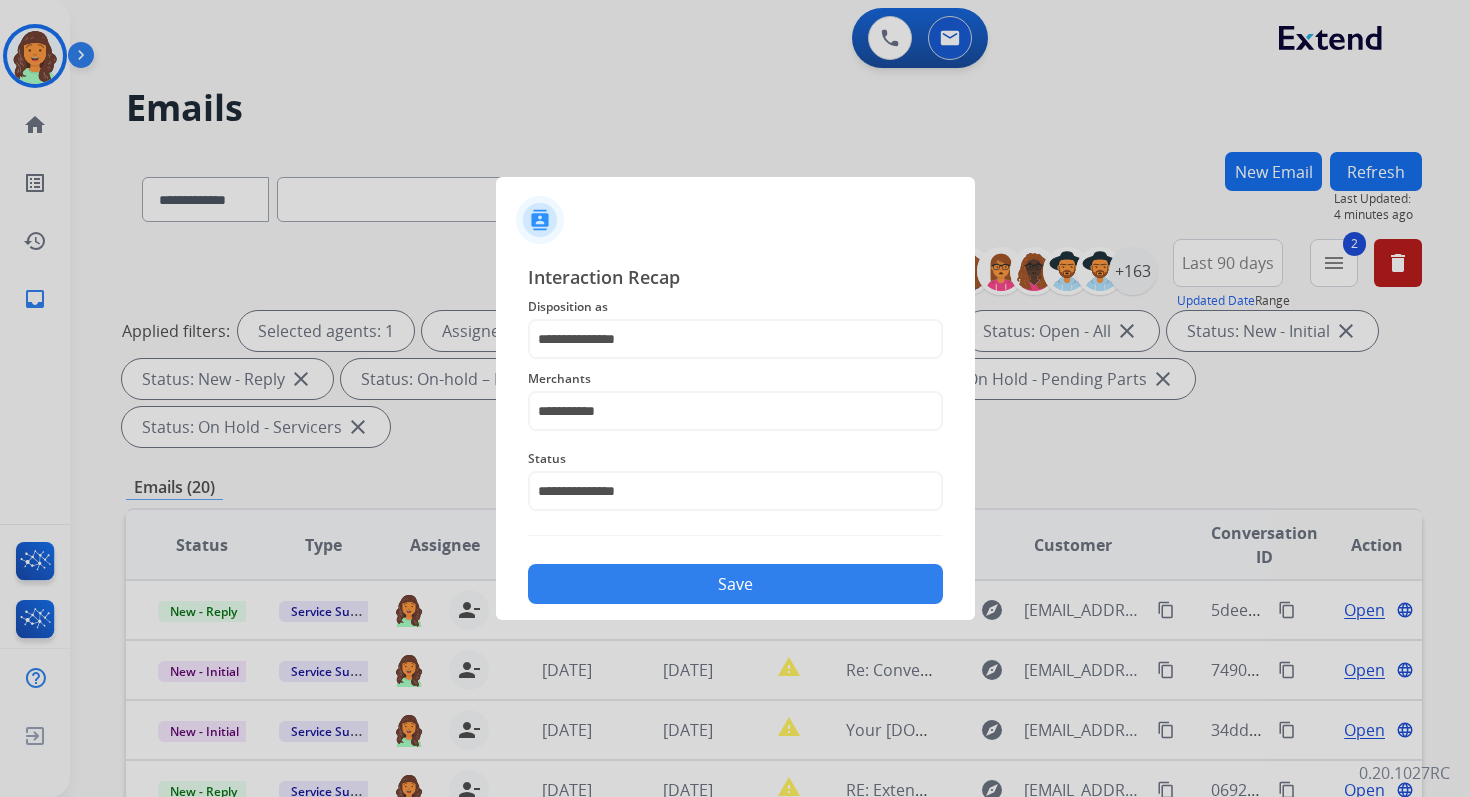 click on "Save" 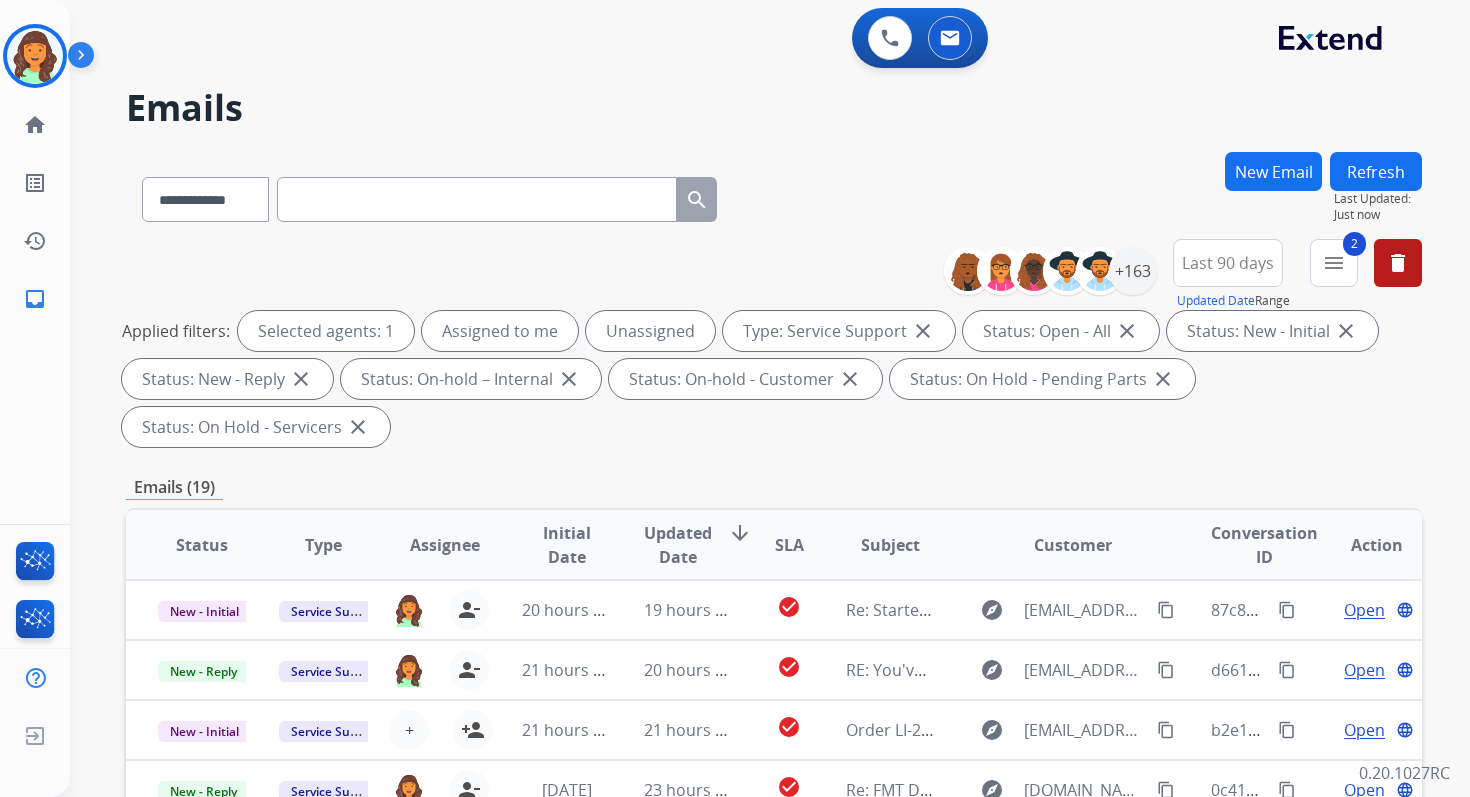 scroll, scrollTop: 0, scrollLeft: 0, axis: both 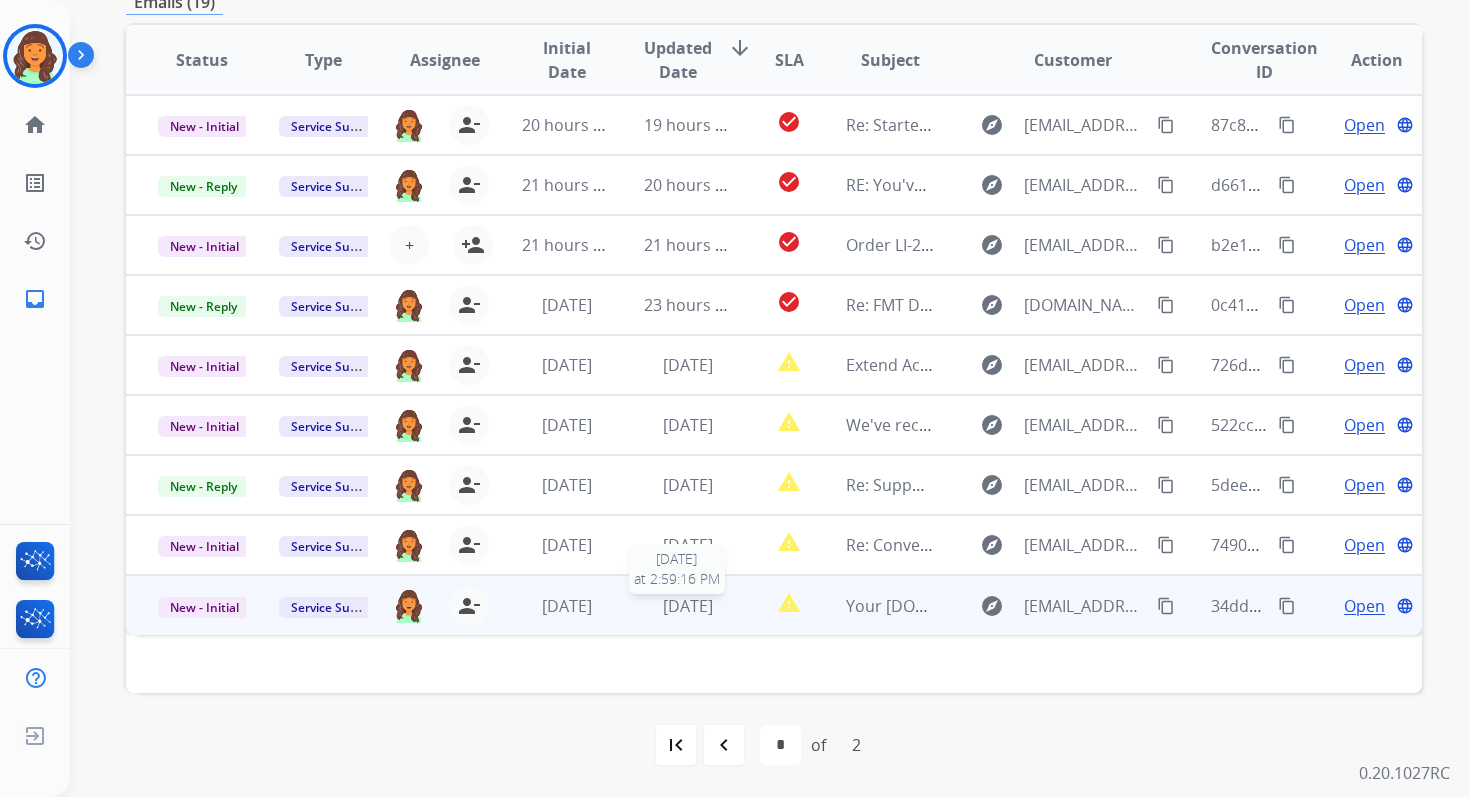 click on "[DATE]" at bounding box center [688, 606] 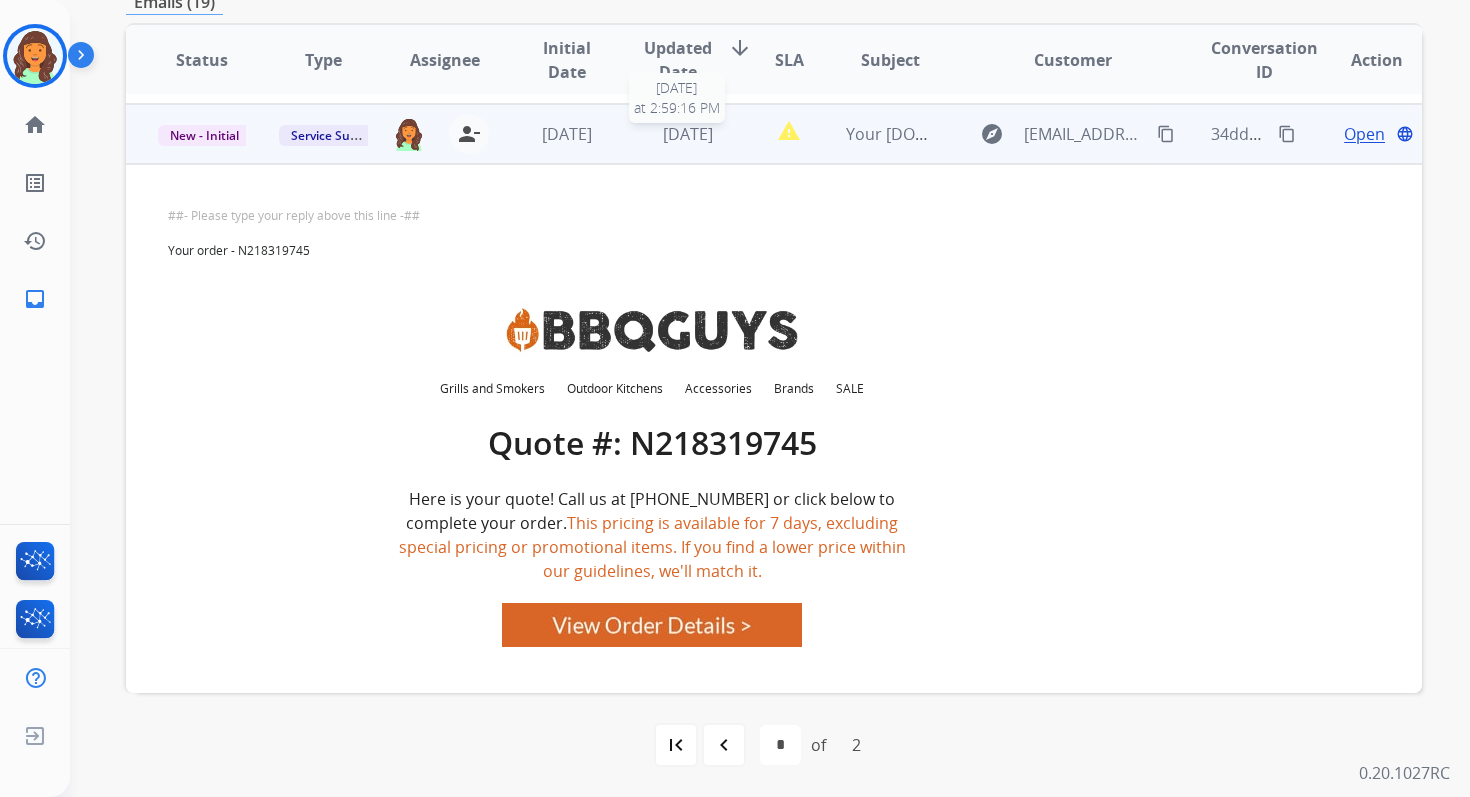 scroll, scrollTop: 480, scrollLeft: 0, axis: vertical 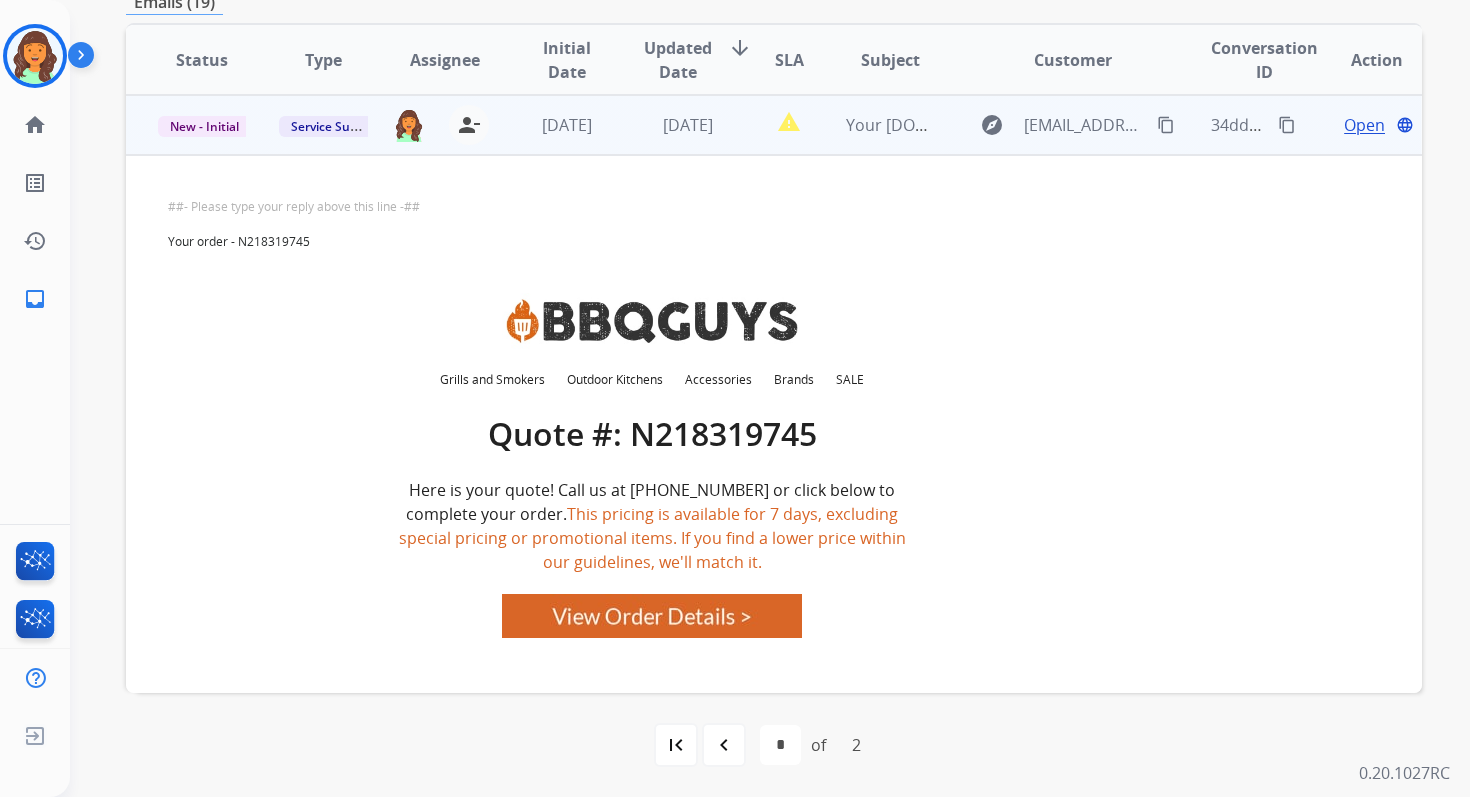 click at bounding box center [652, 616] 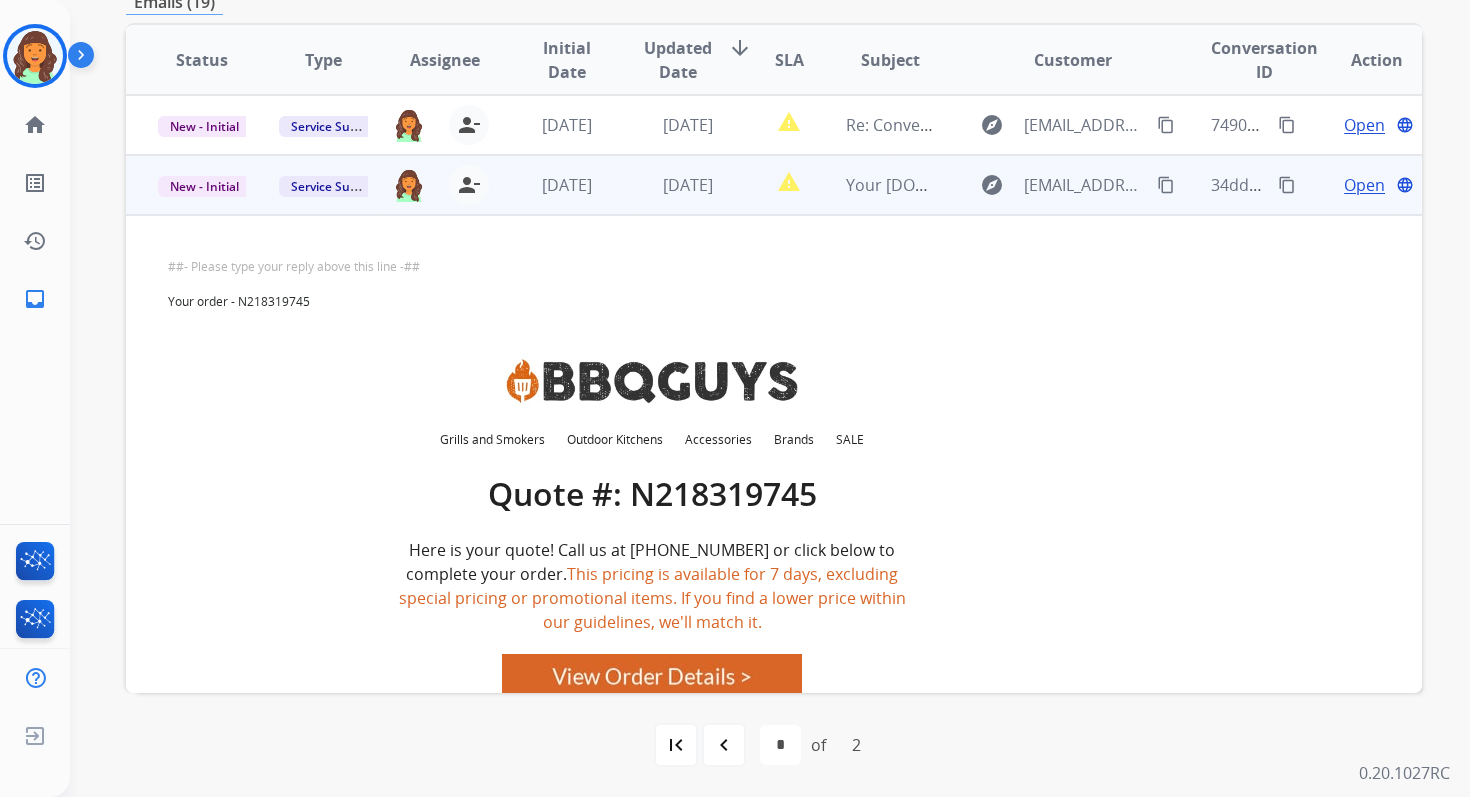 scroll, scrollTop: 414, scrollLeft: 0, axis: vertical 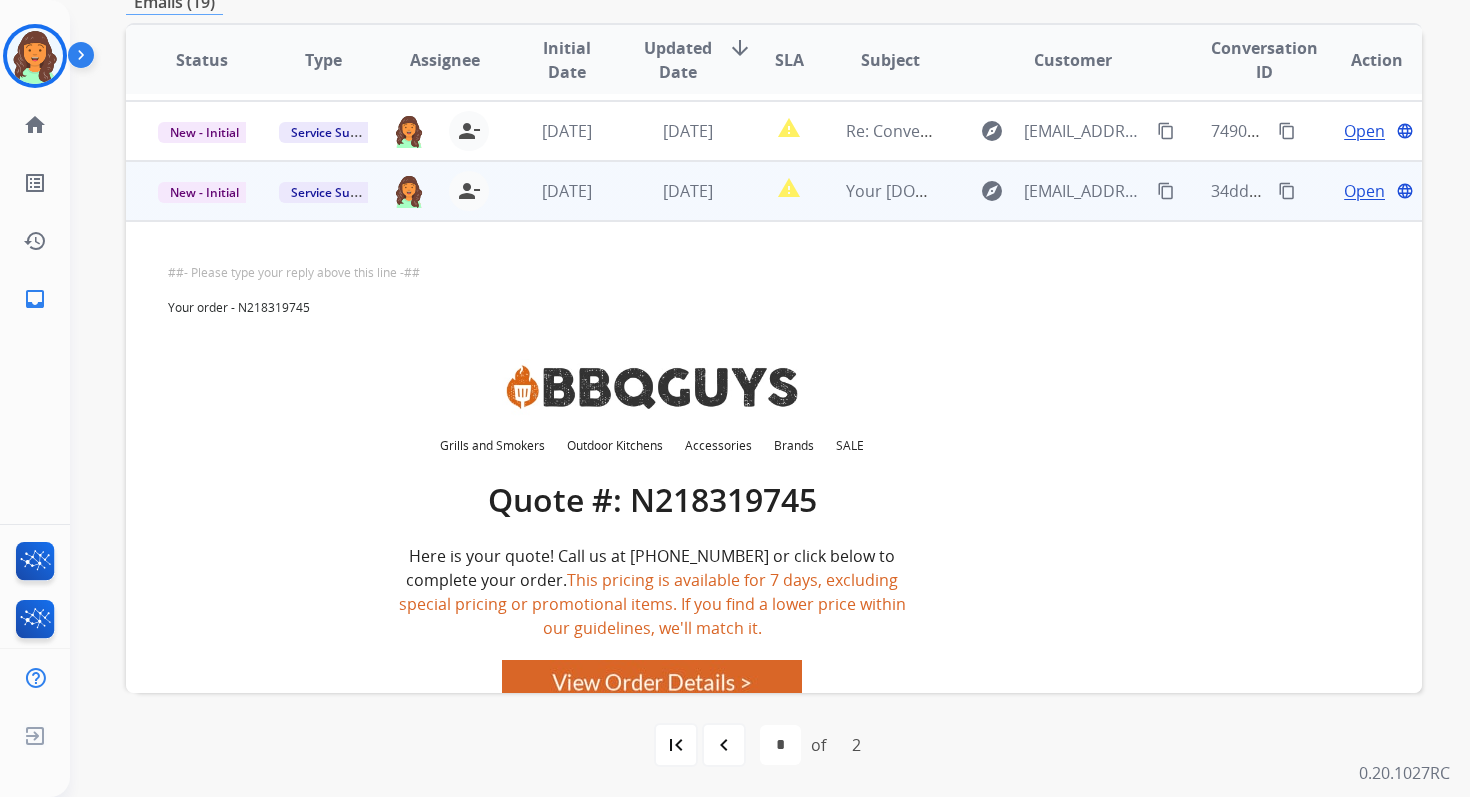 click on "Open" at bounding box center [1364, 191] 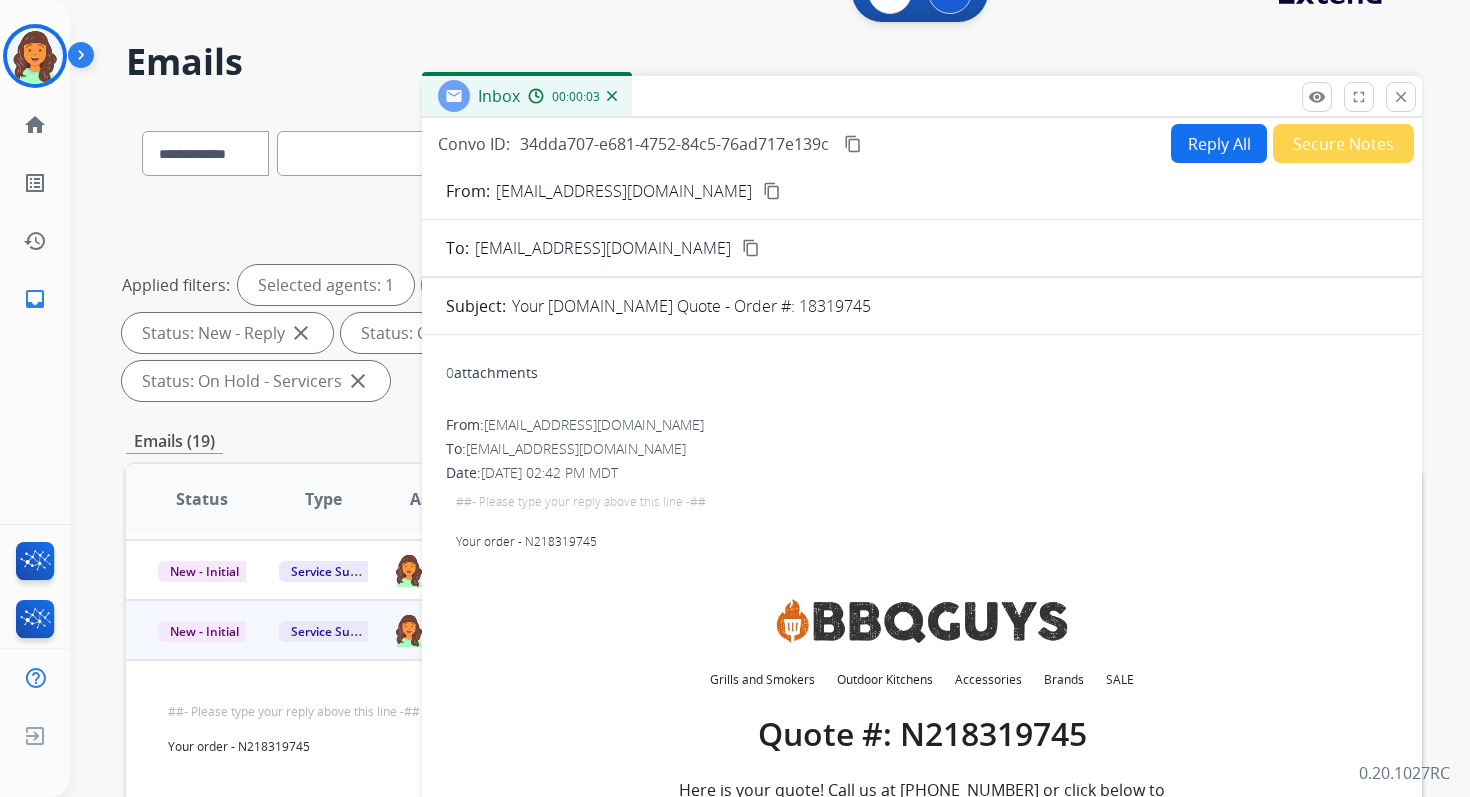 scroll, scrollTop: 0, scrollLeft: 0, axis: both 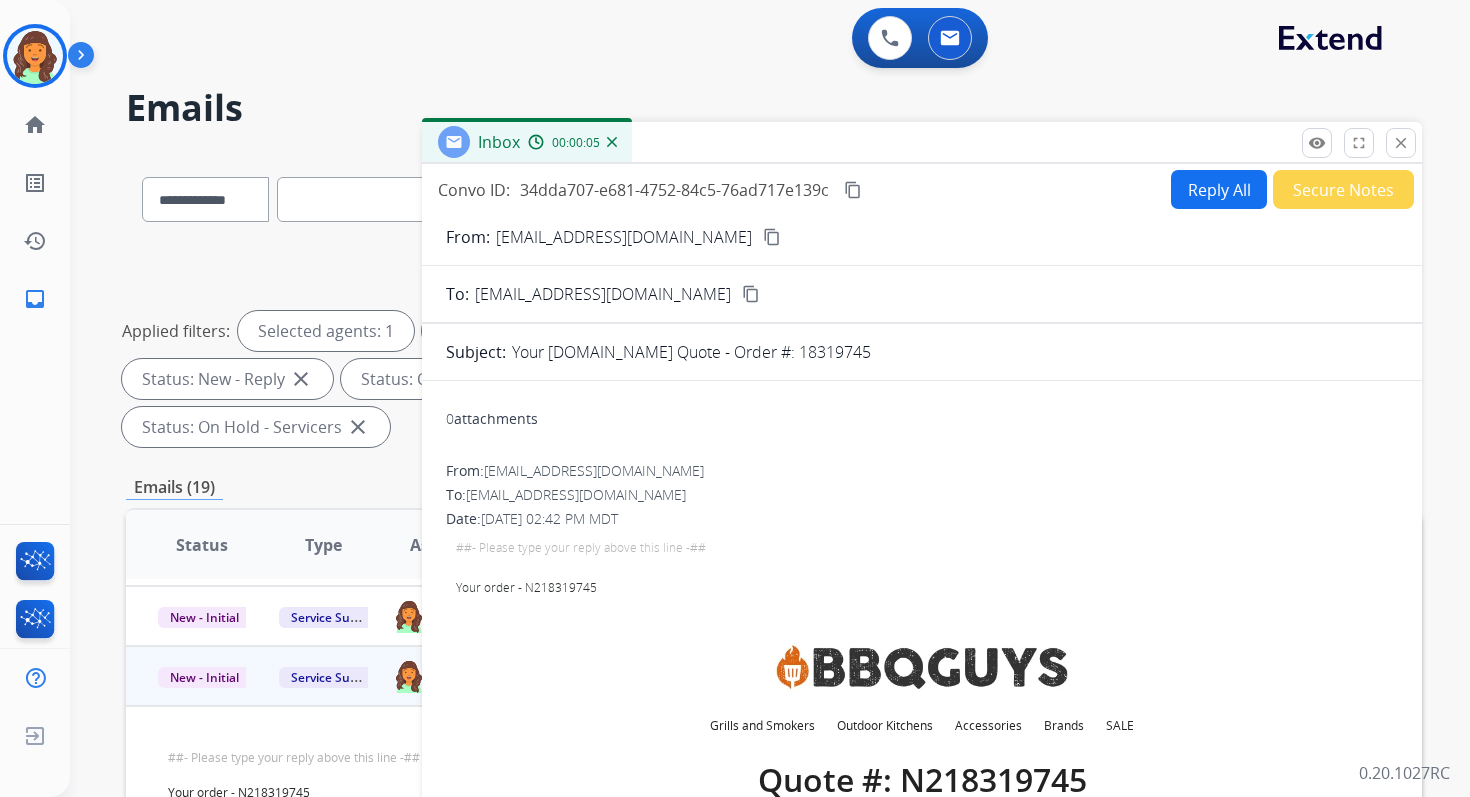 click on "Reply All" at bounding box center [1219, 189] 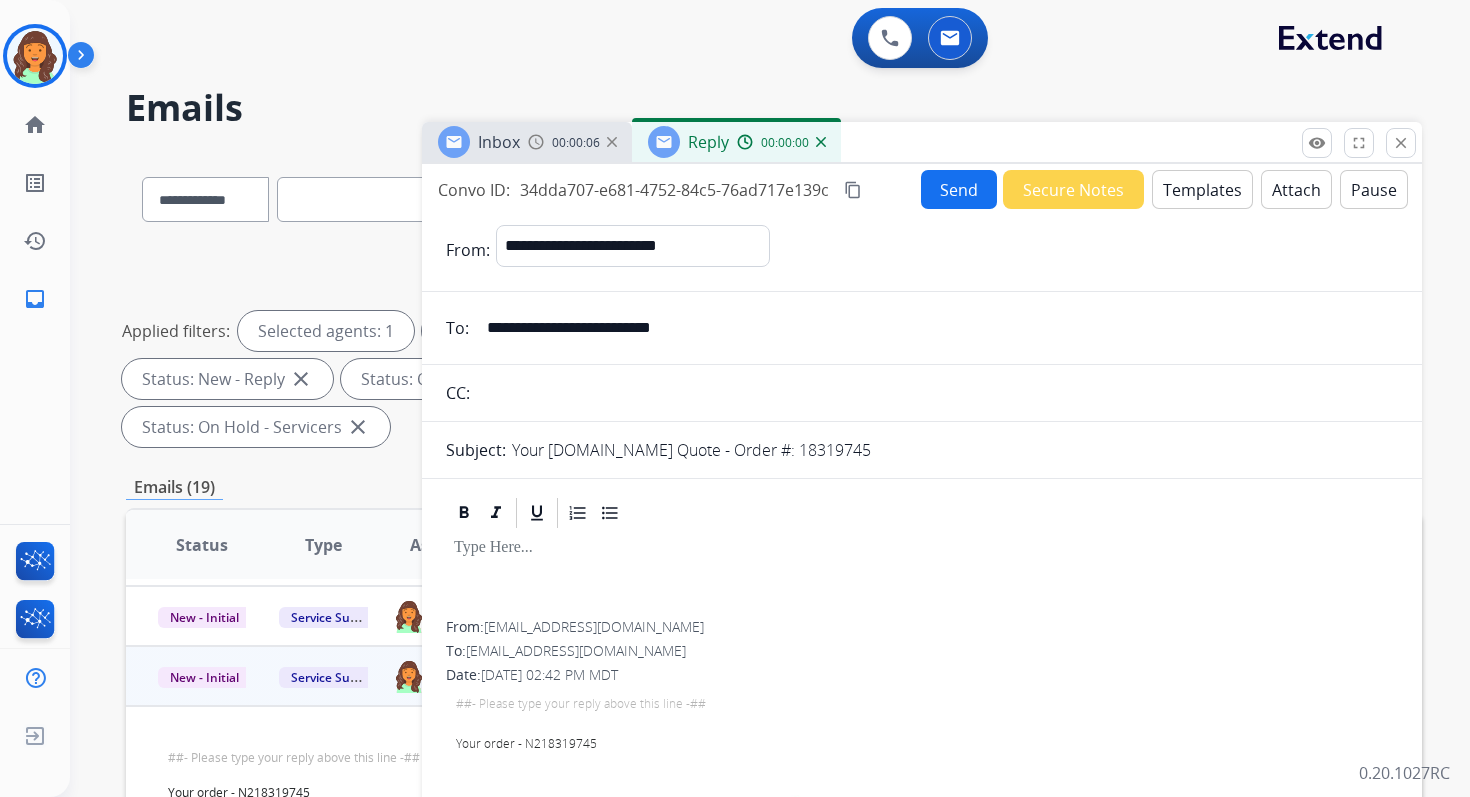 click on "Templates" at bounding box center (1202, 189) 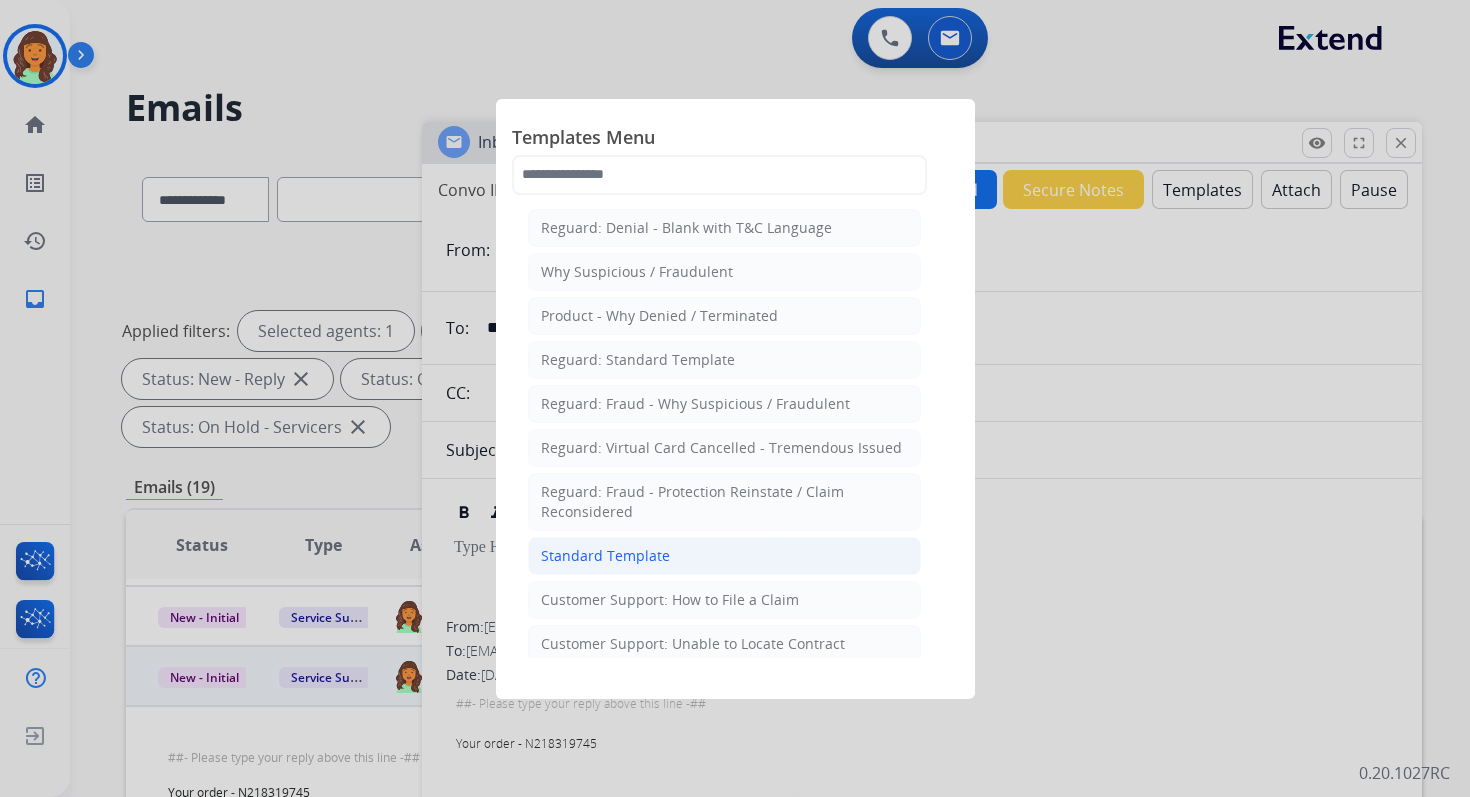 click on "Standard Template" 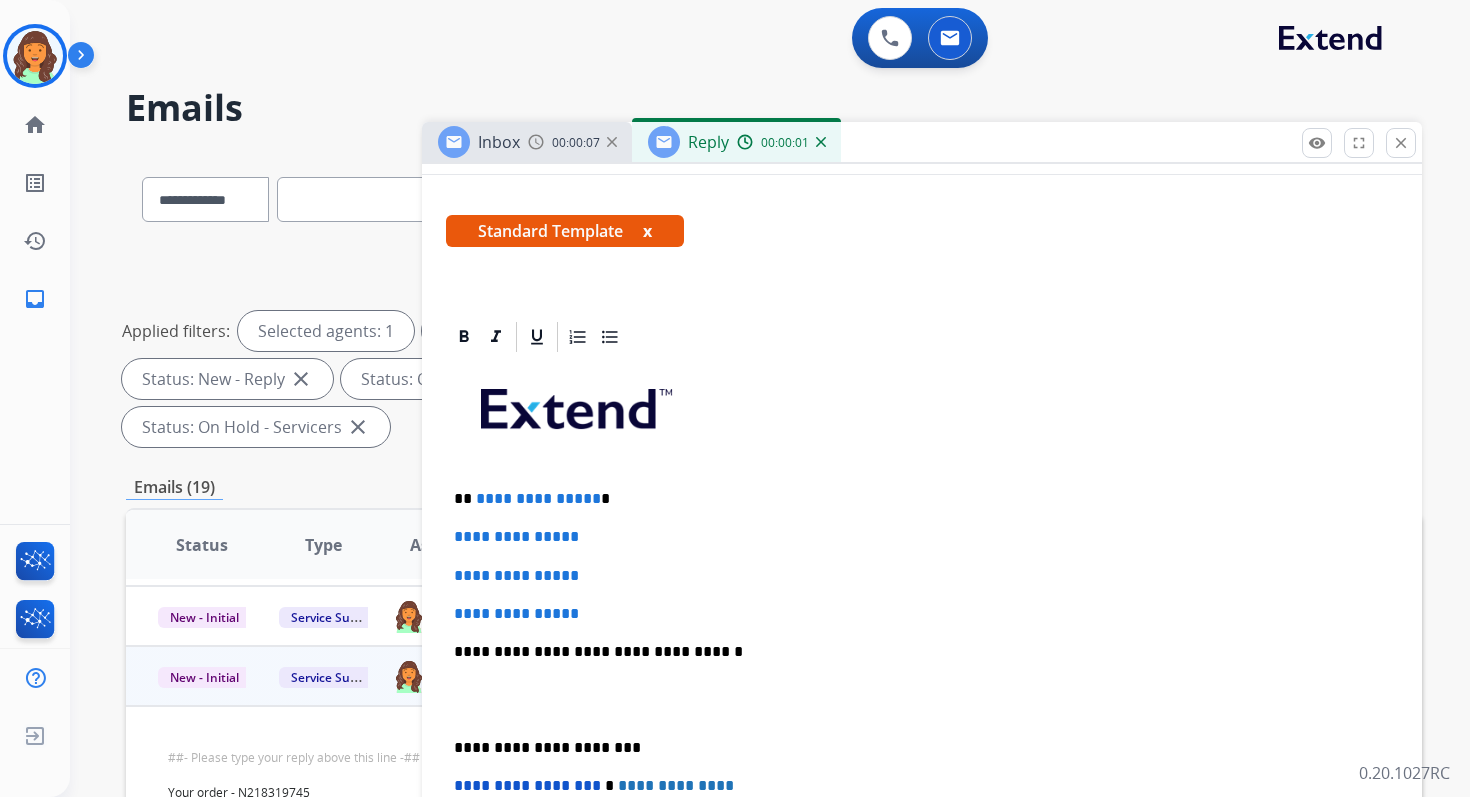 scroll, scrollTop: 377, scrollLeft: 0, axis: vertical 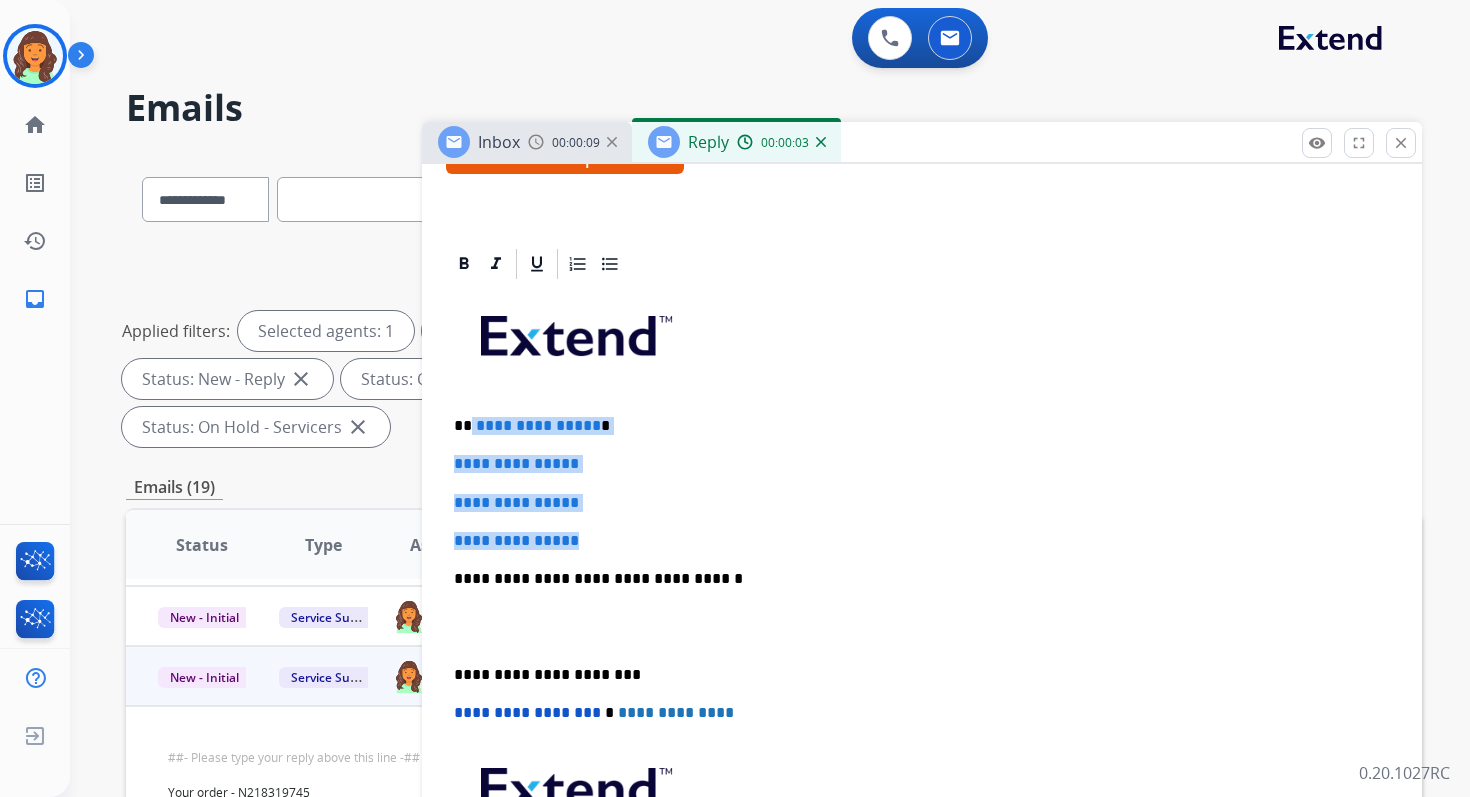 drag, startPoint x: 470, startPoint y: 427, endPoint x: 628, endPoint y: 548, distance: 199.01006 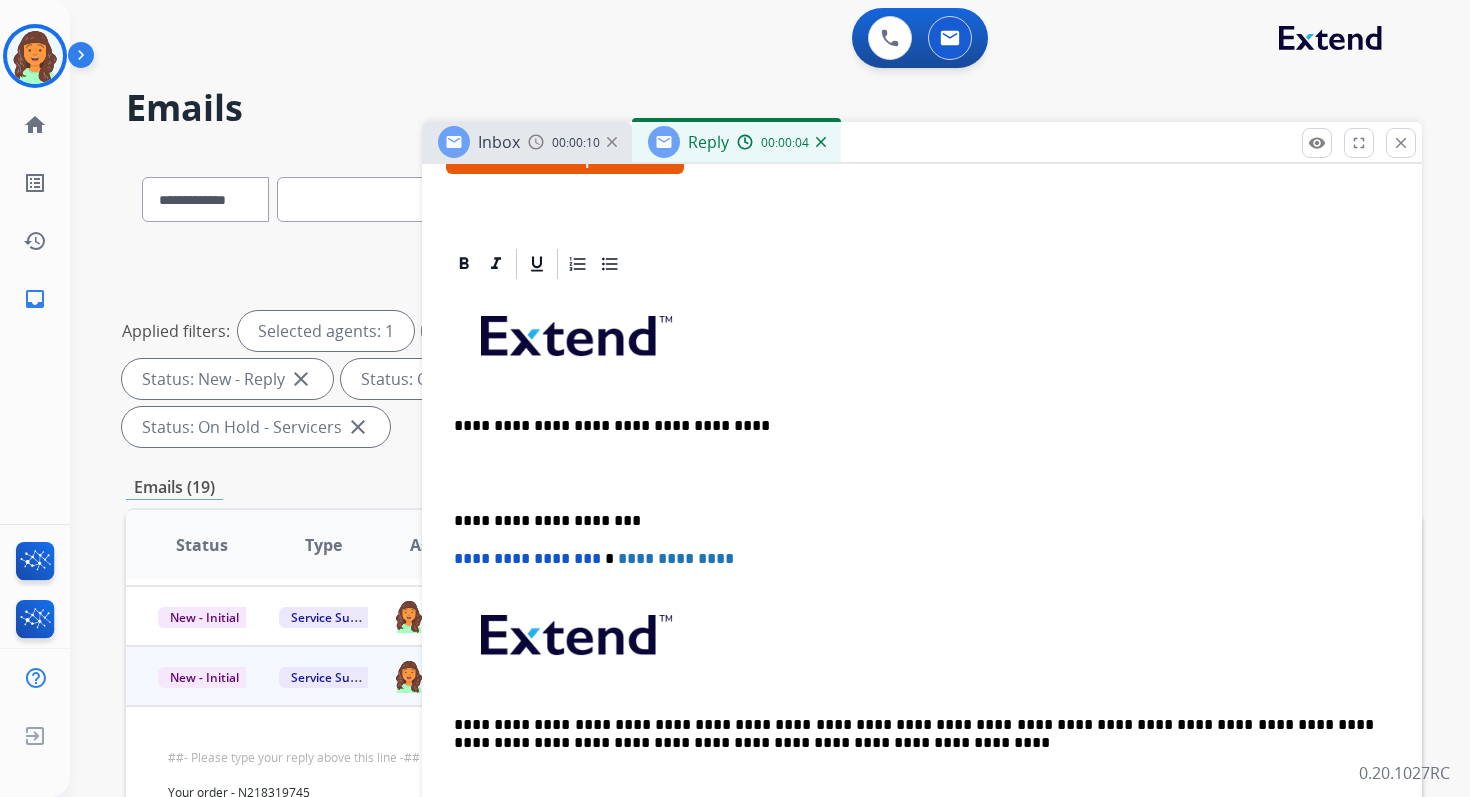 type 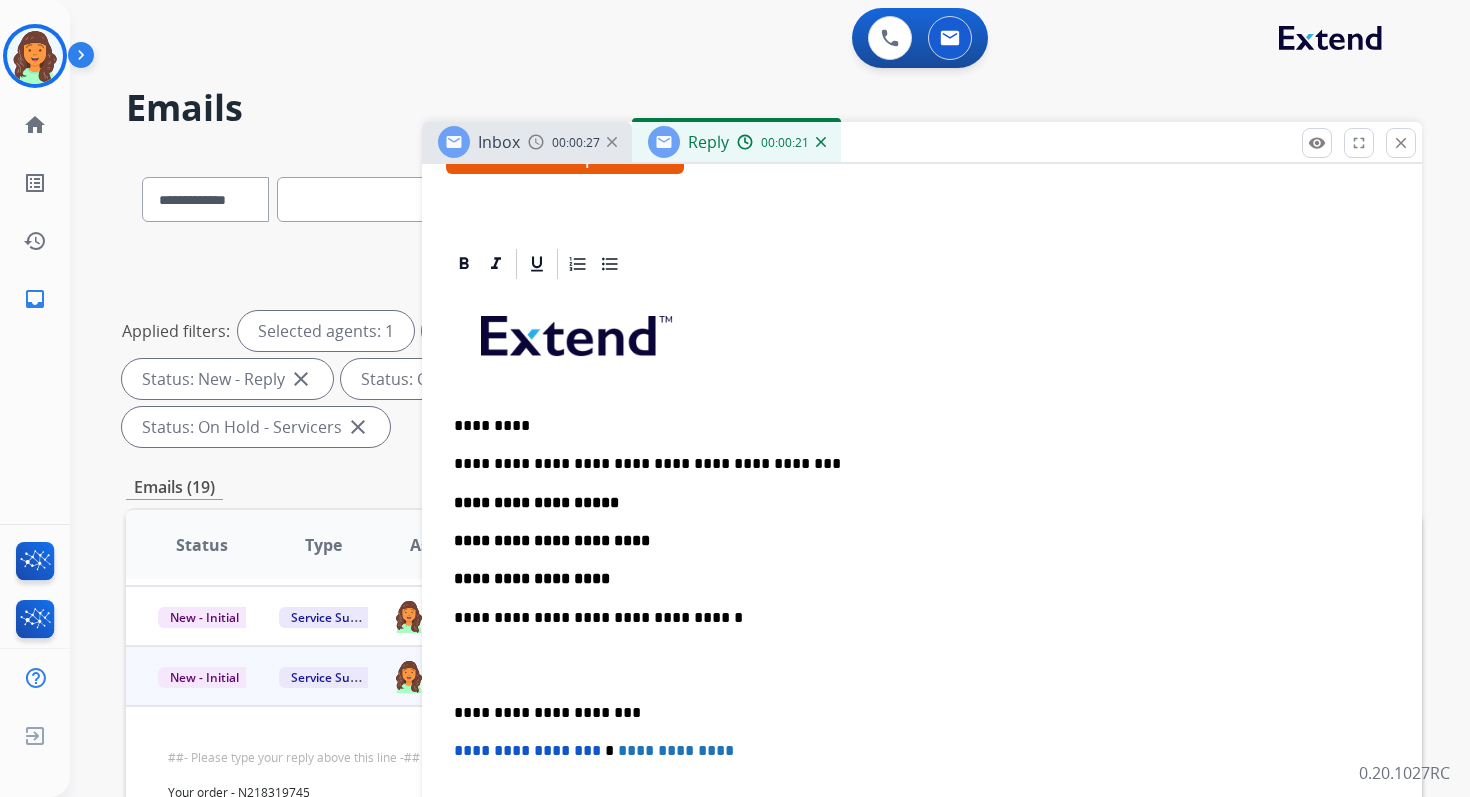 click on "**********" at bounding box center (914, 618) 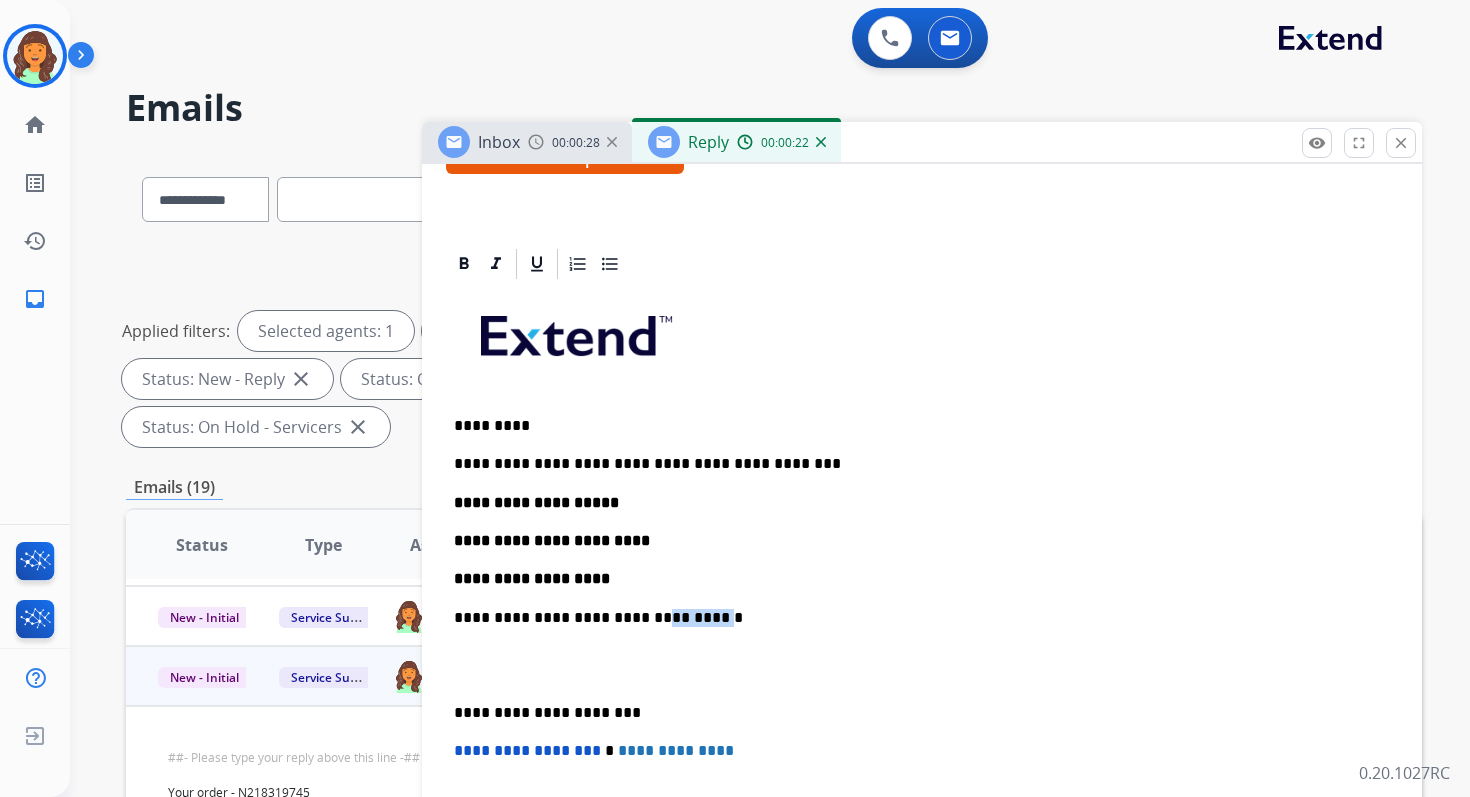click on "**********" at bounding box center (914, 618) 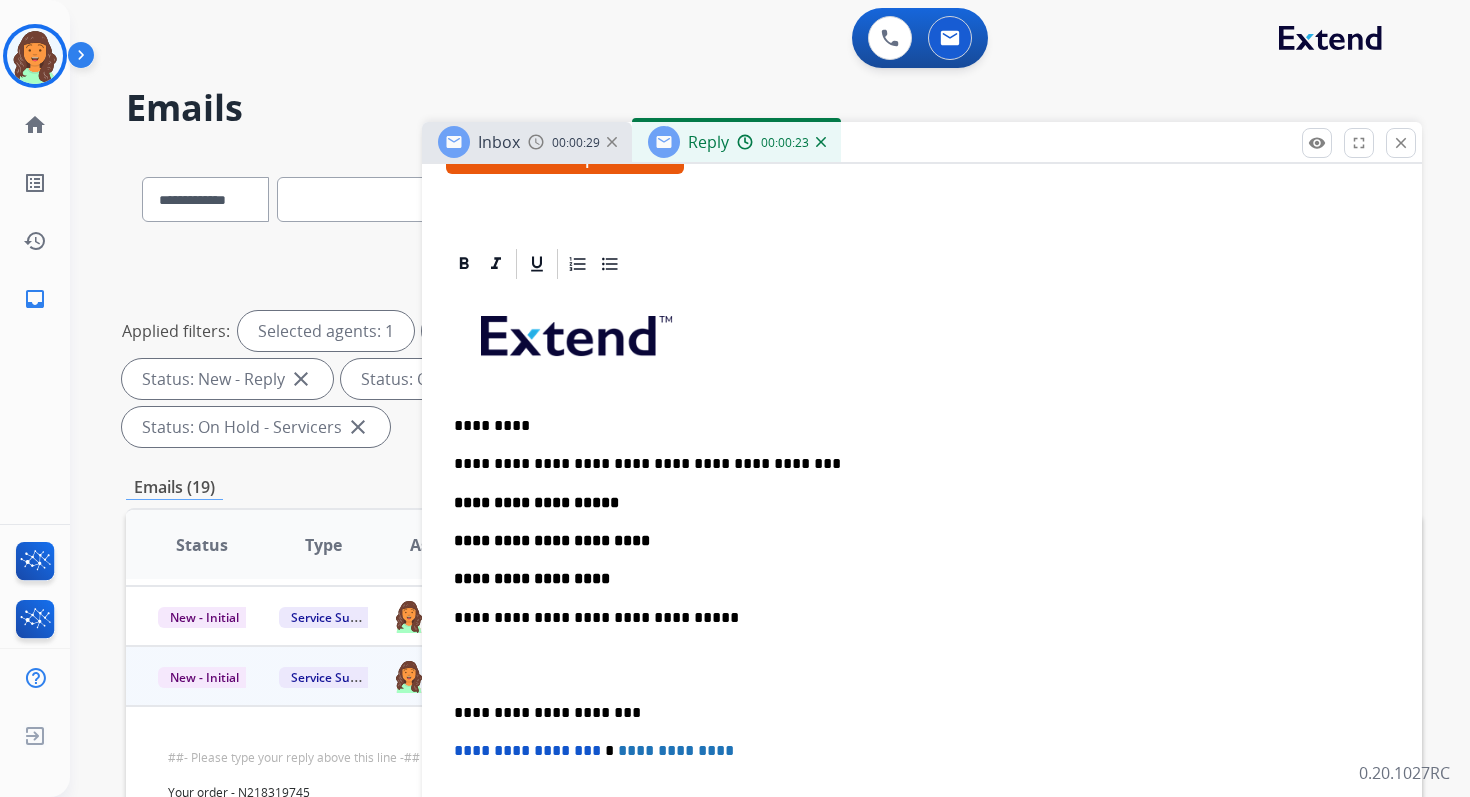click on "**********" at bounding box center [914, 713] 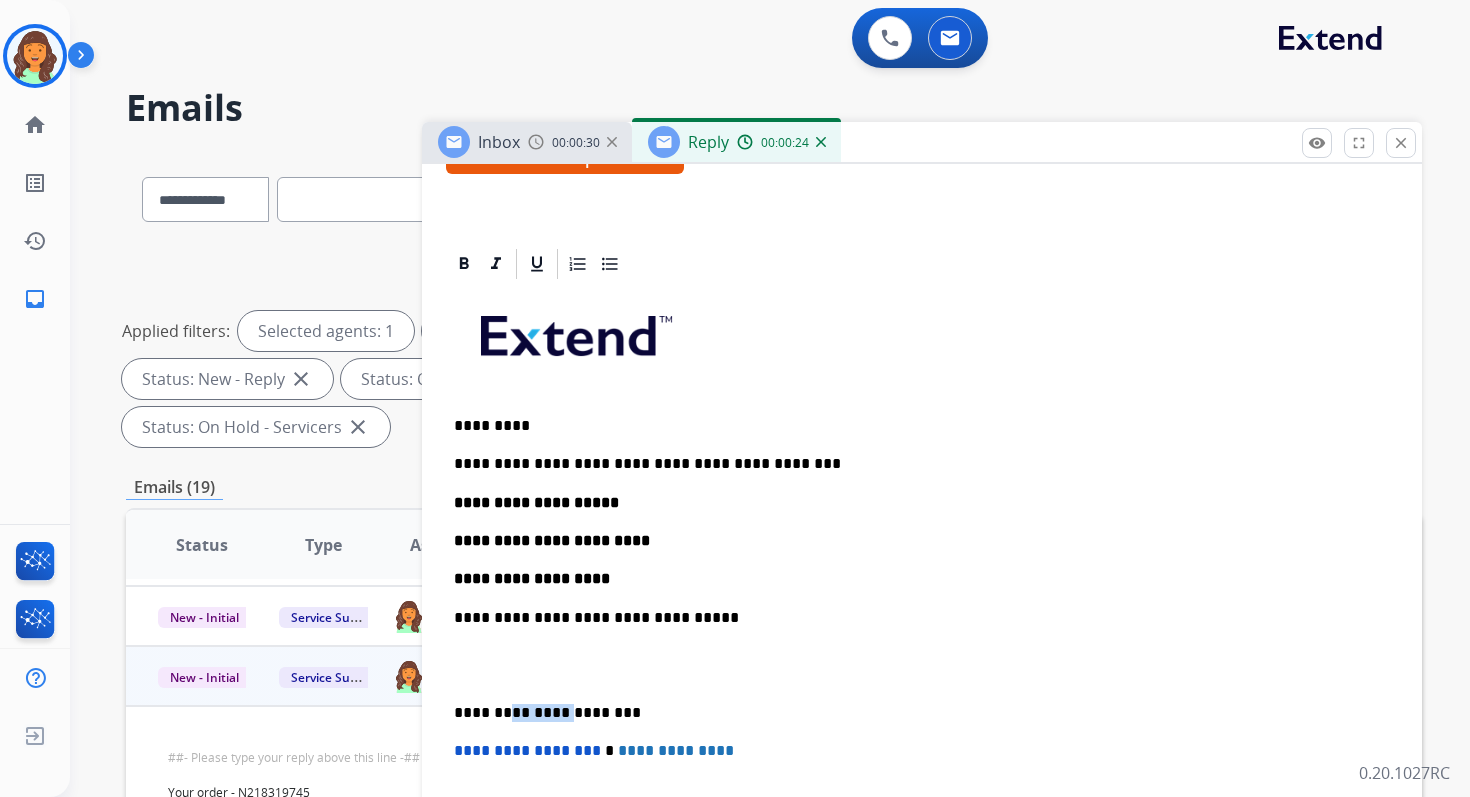 click on "**********" at bounding box center [914, 713] 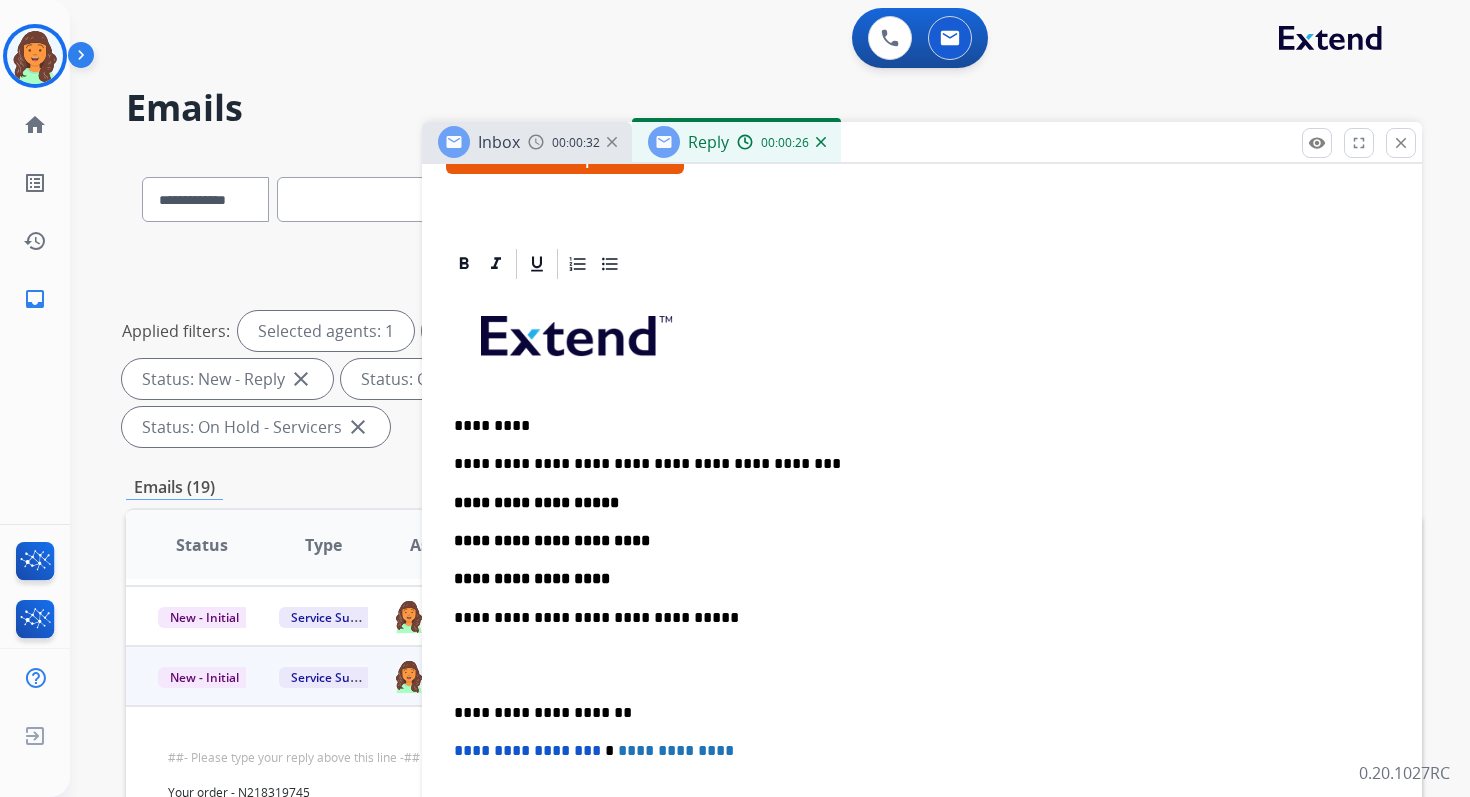 click on "**********" at bounding box center [527, 750] 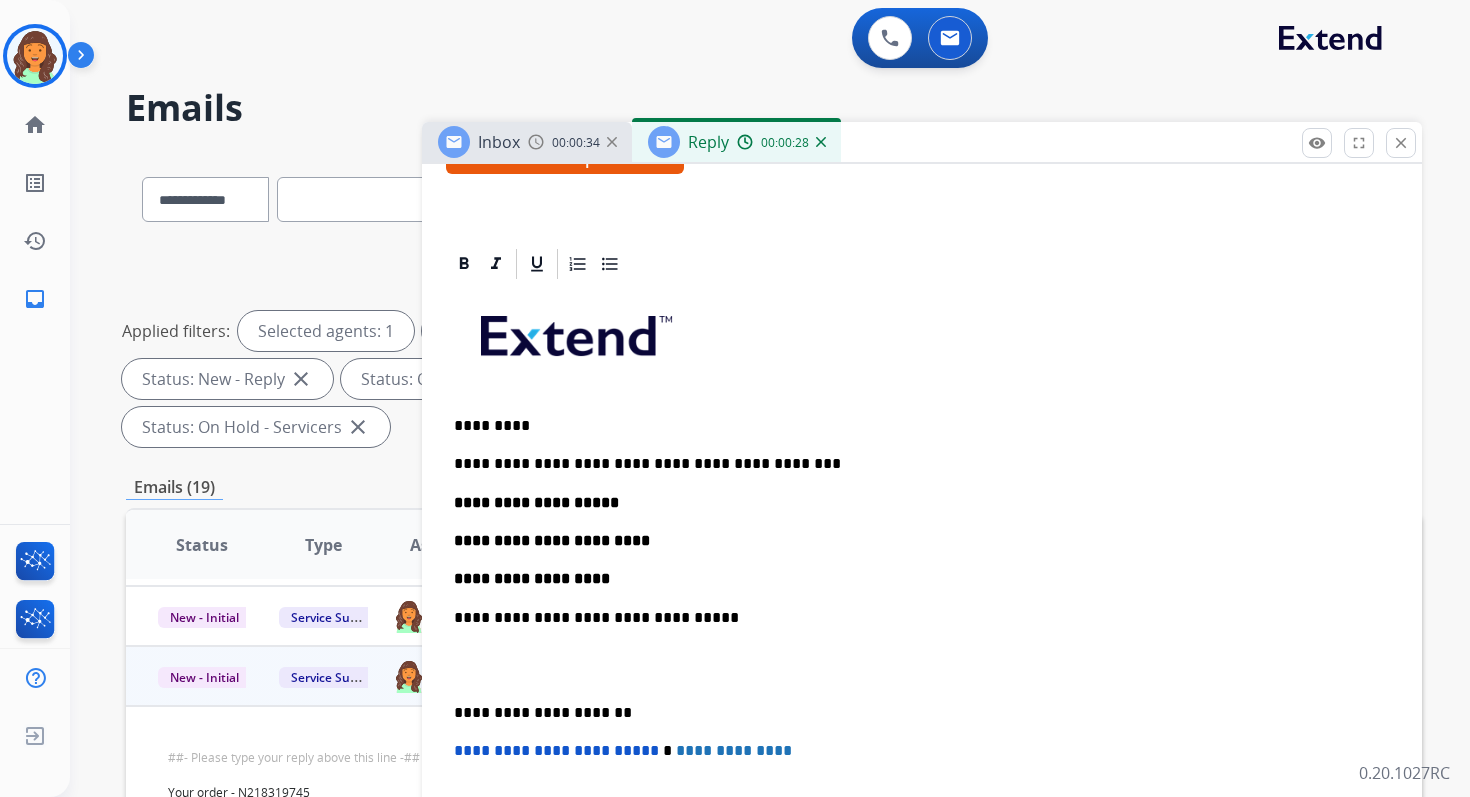 scroll, scrollTop: 0, scrollLeft: 0, axis: both 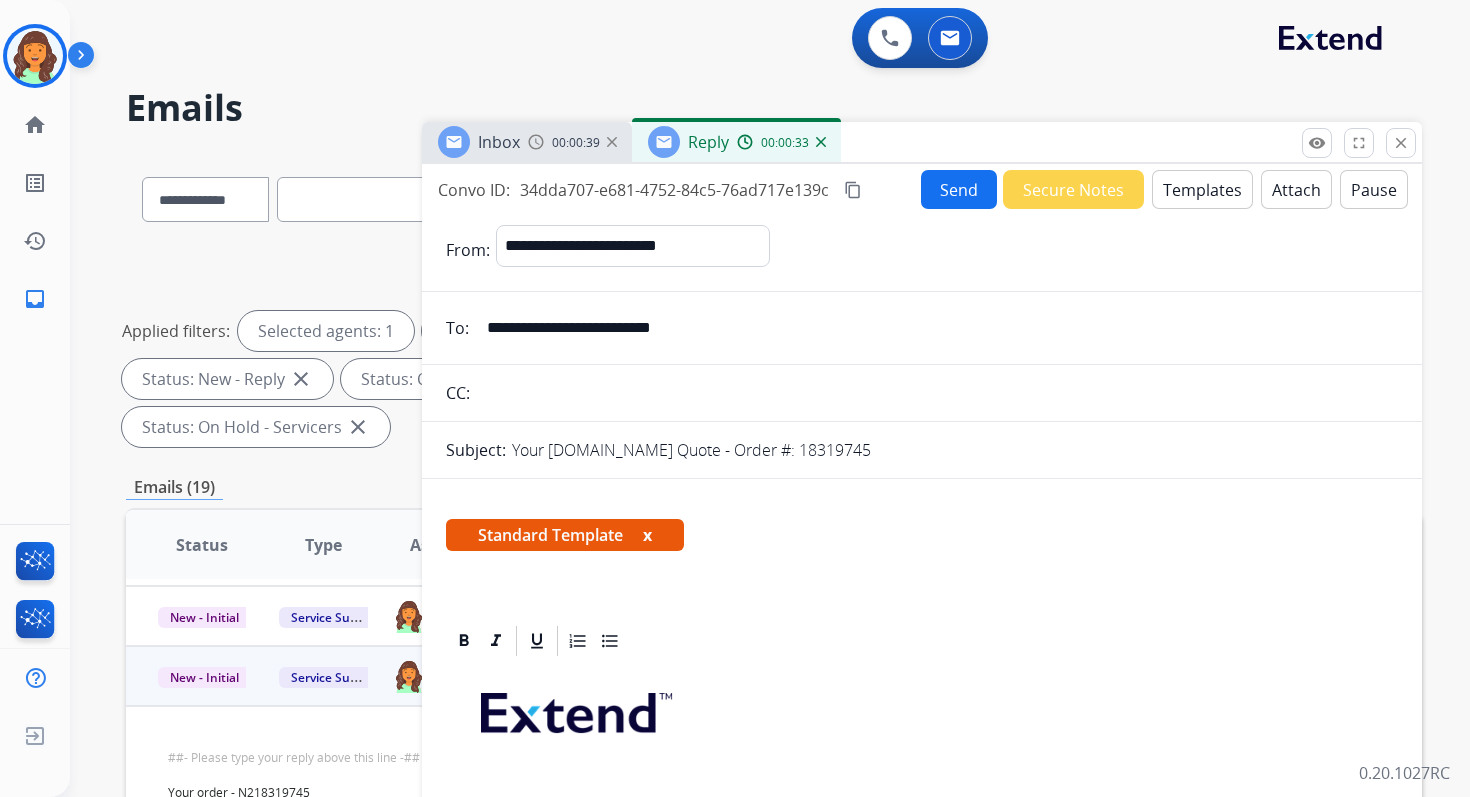 click on "content_copy" at bounding box center (853, 190) 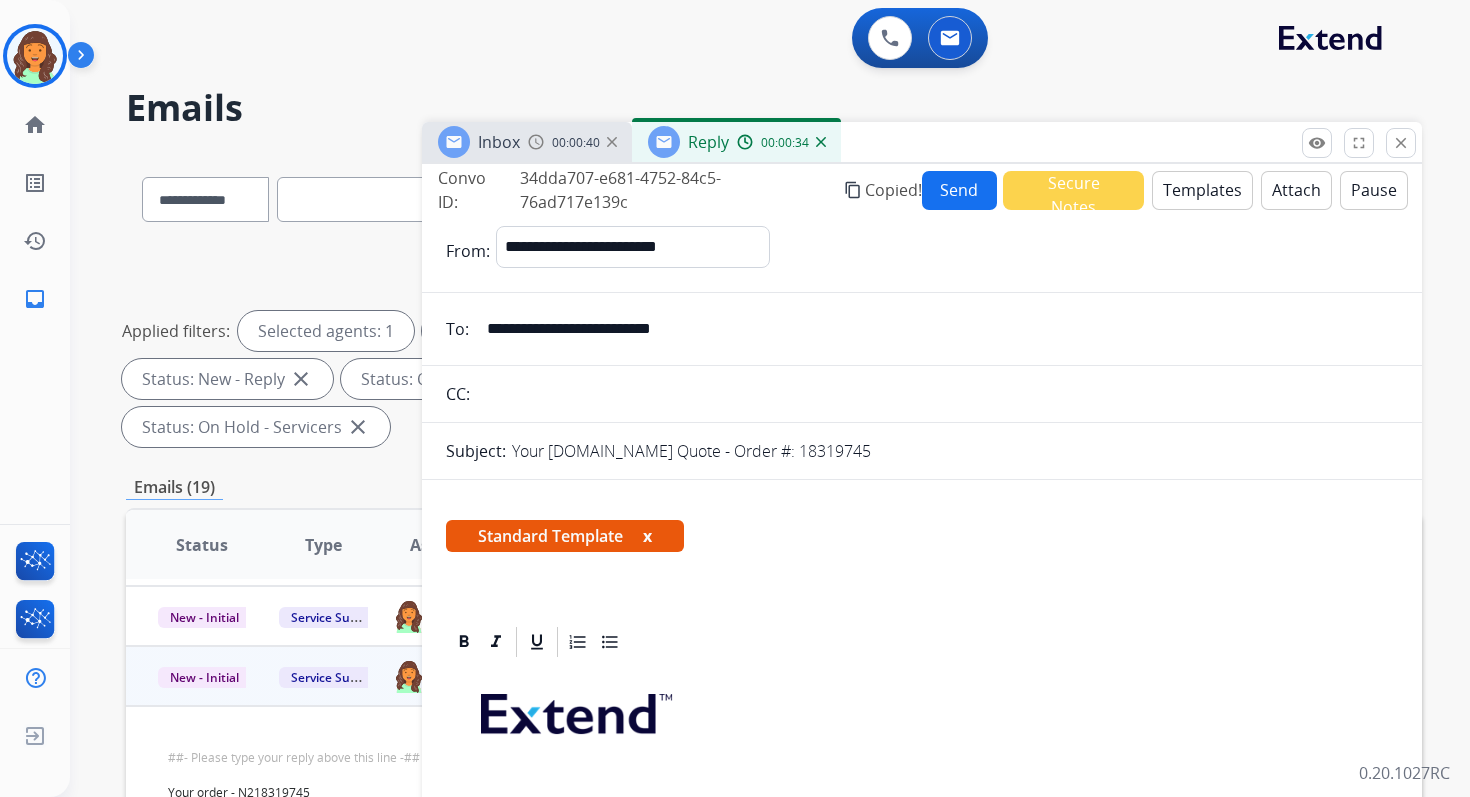 click on "Send" at bounding box center [960, 190] 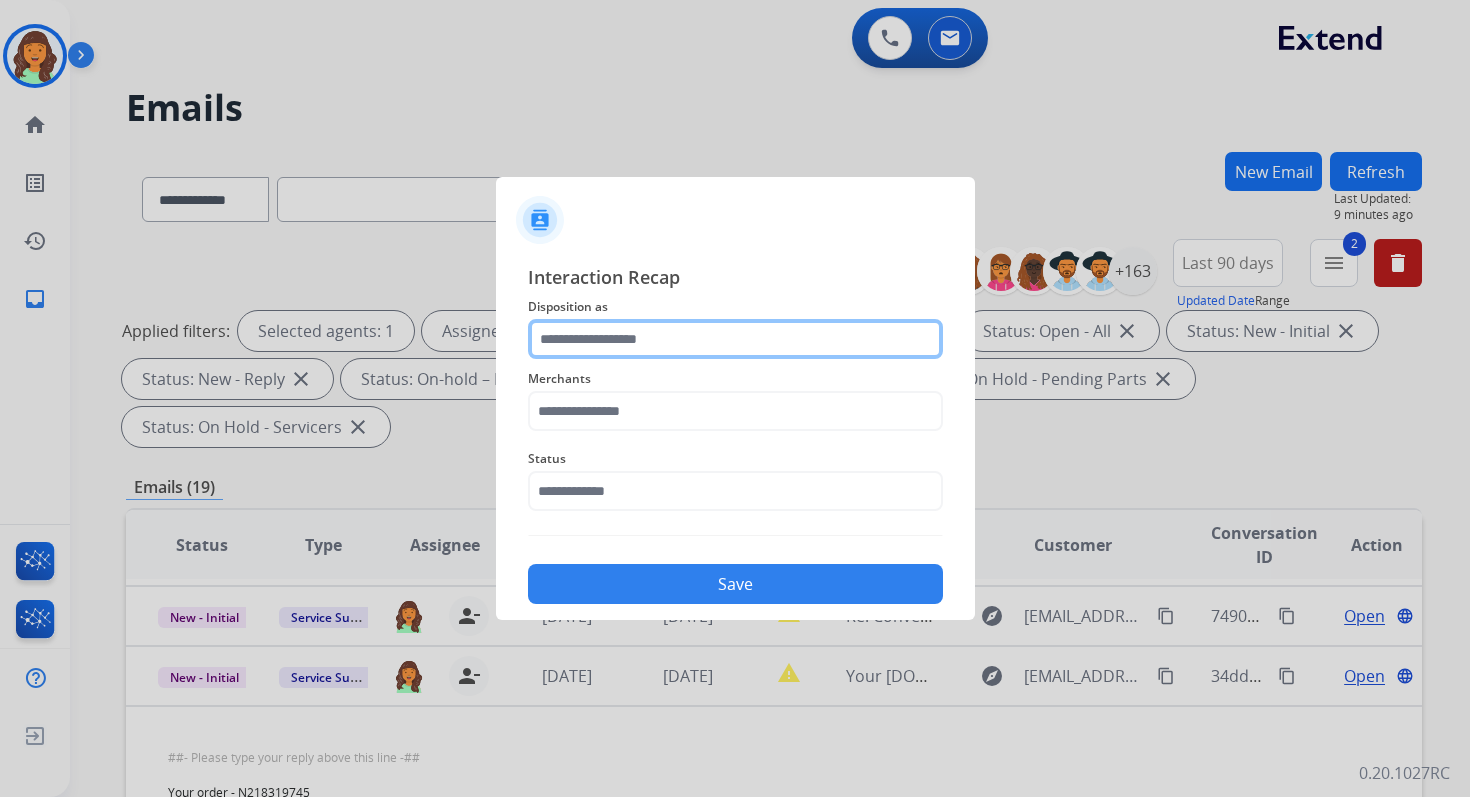 click 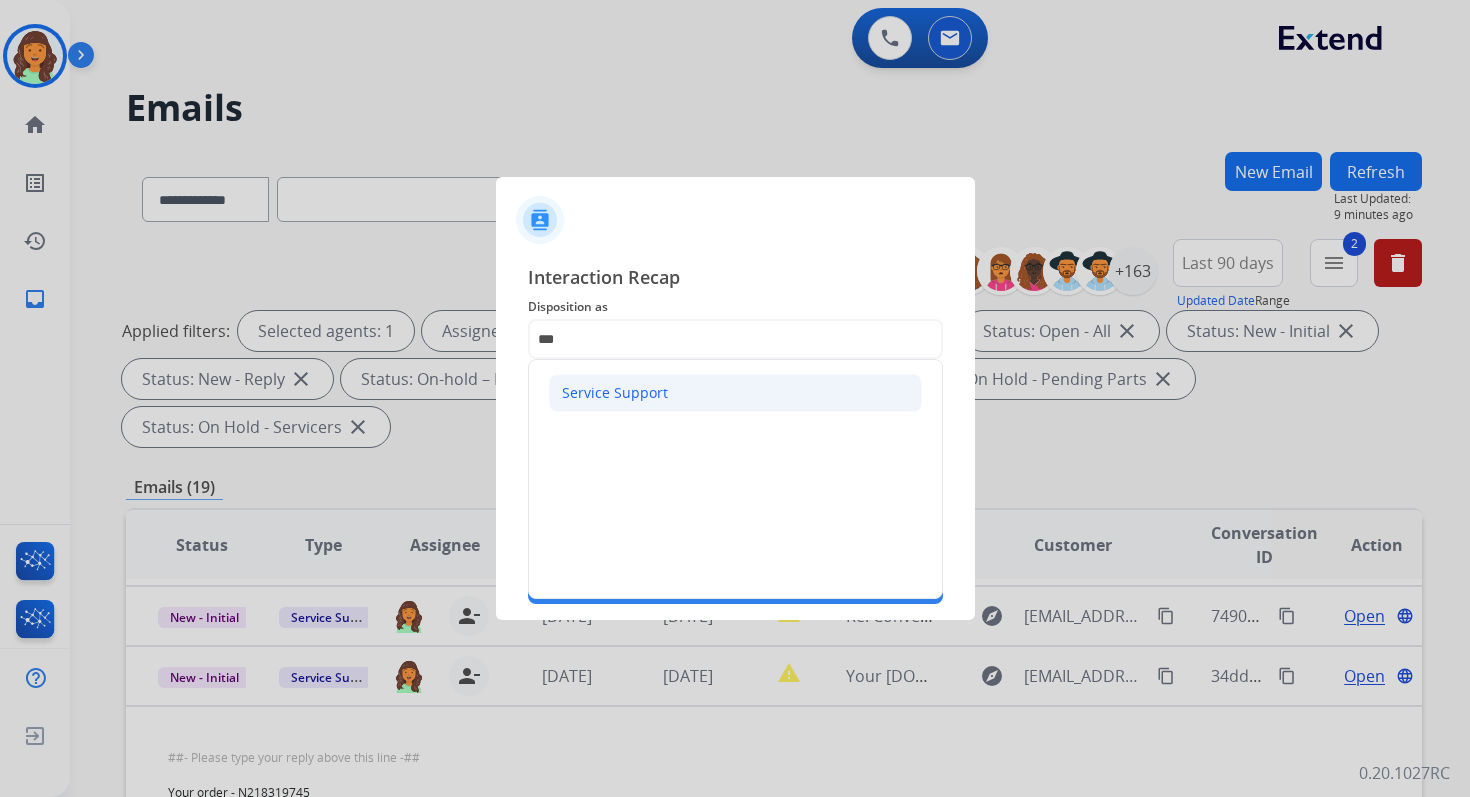 click on "Service Support" 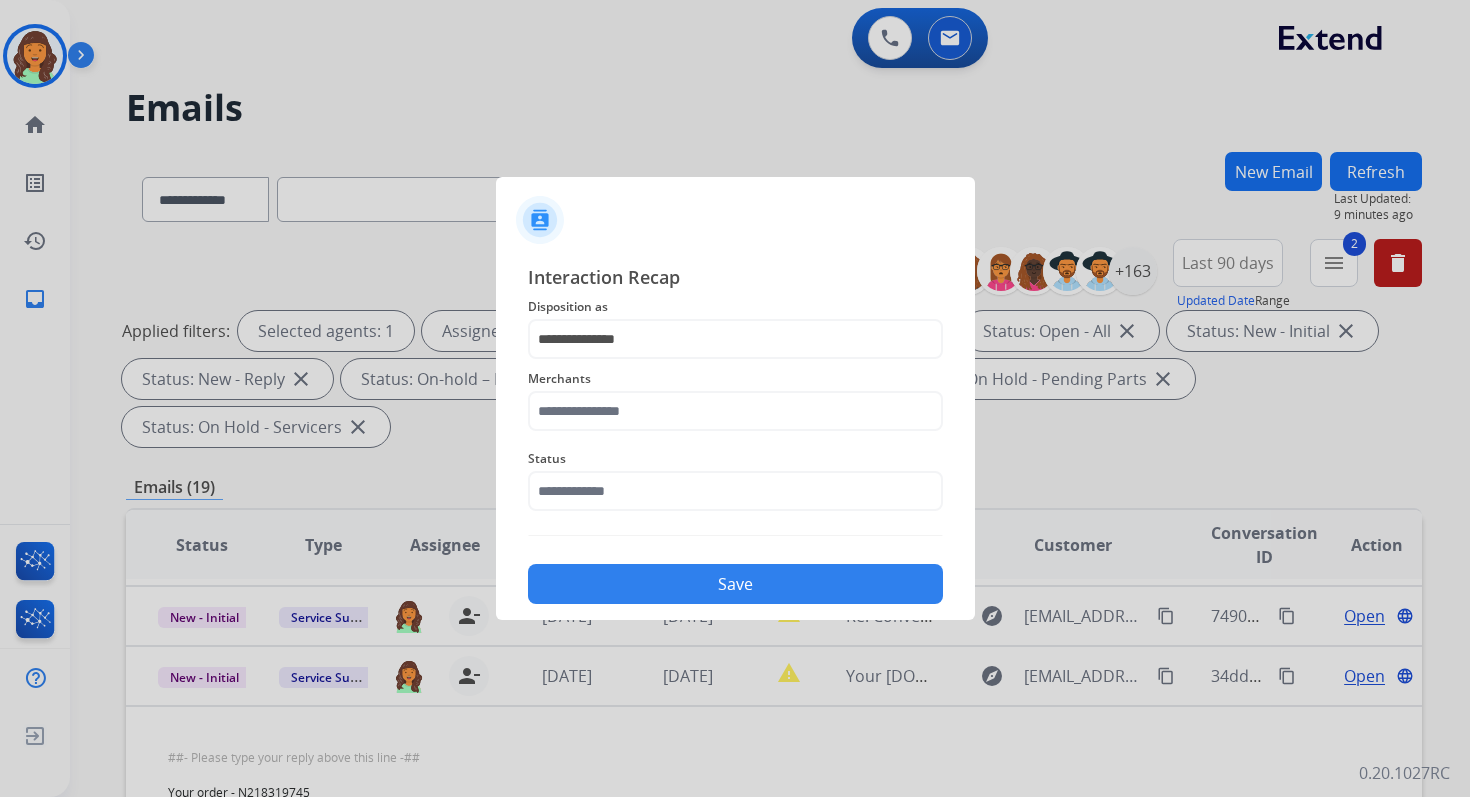 click on "Merchants" 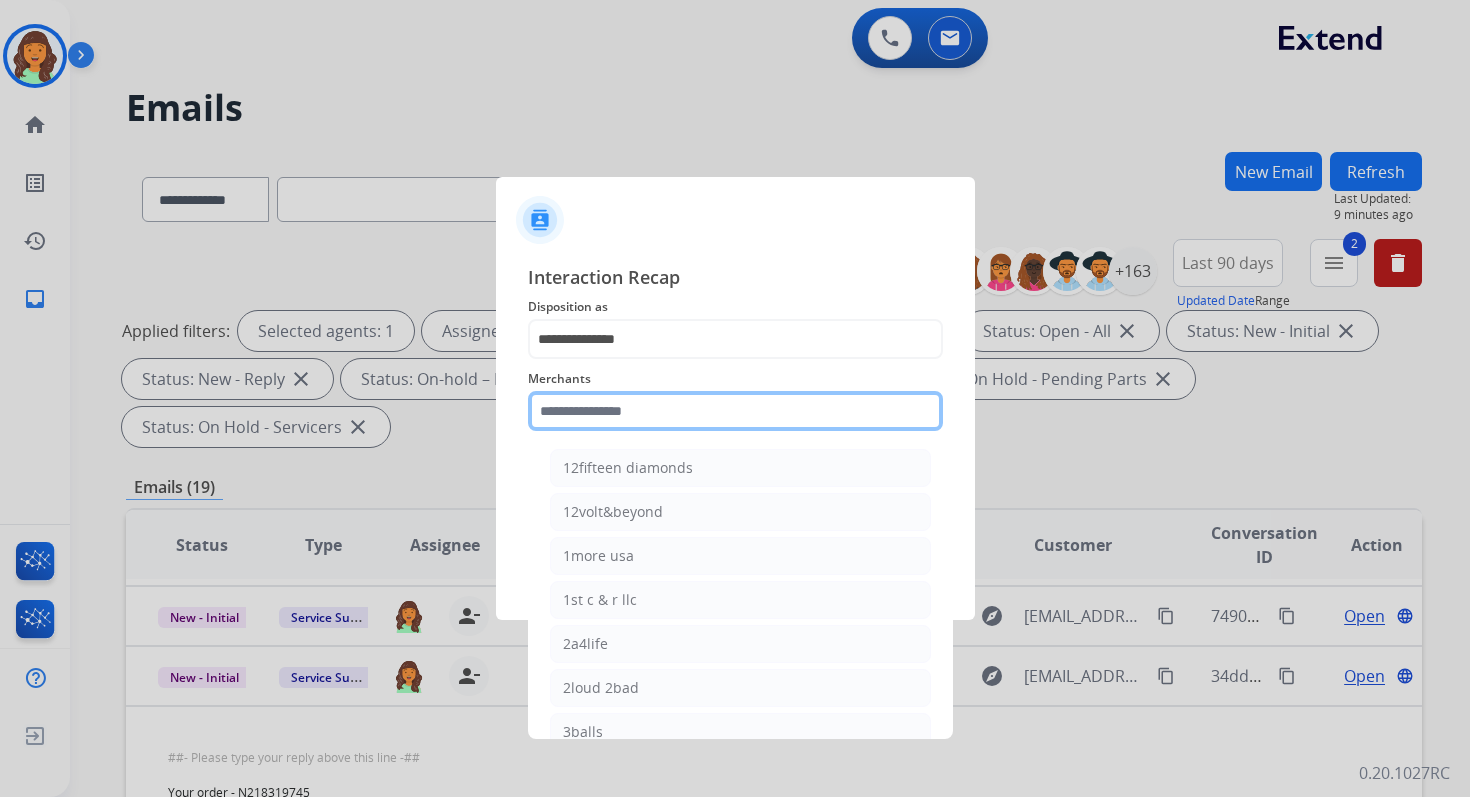 click 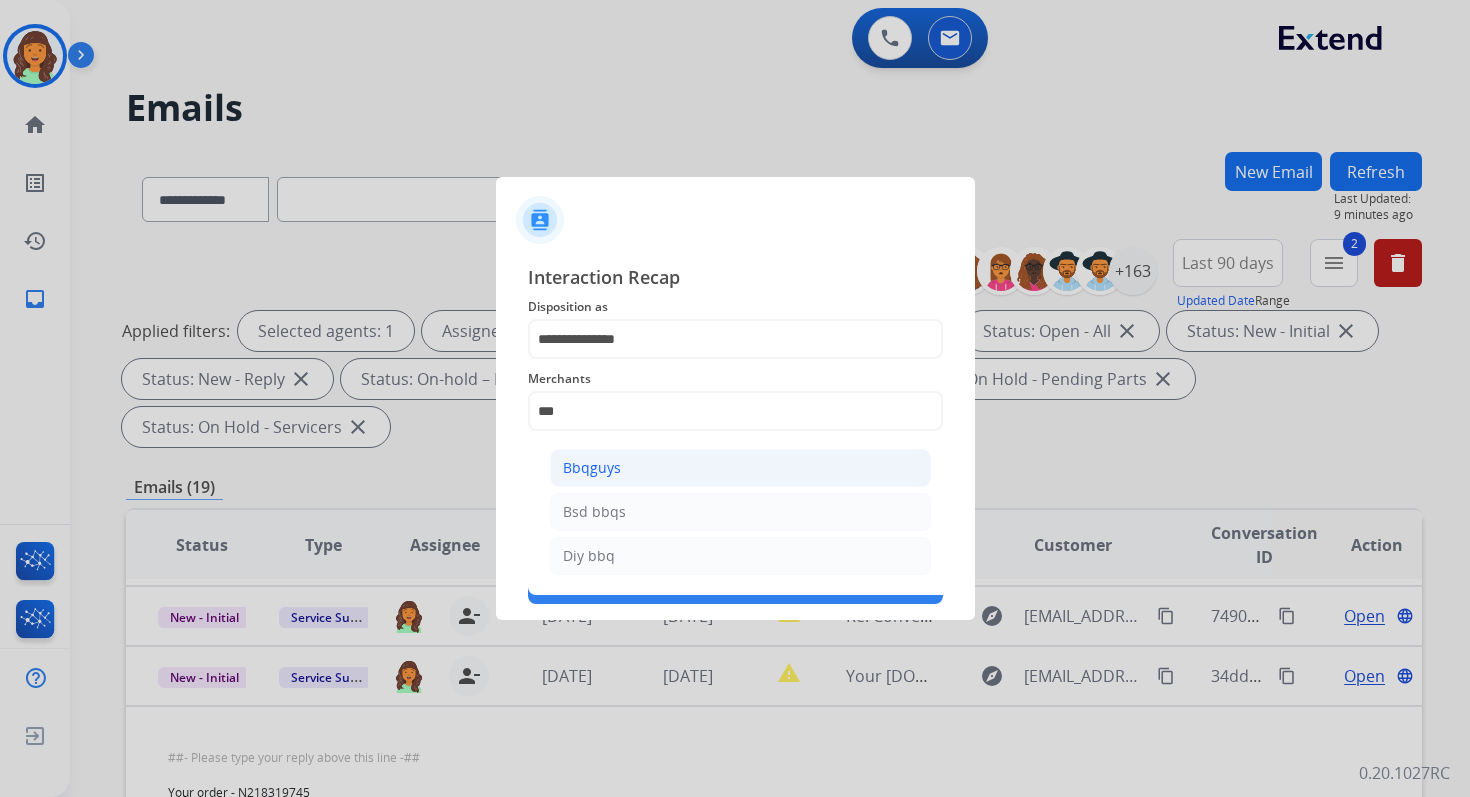 click on "Bbqguys" 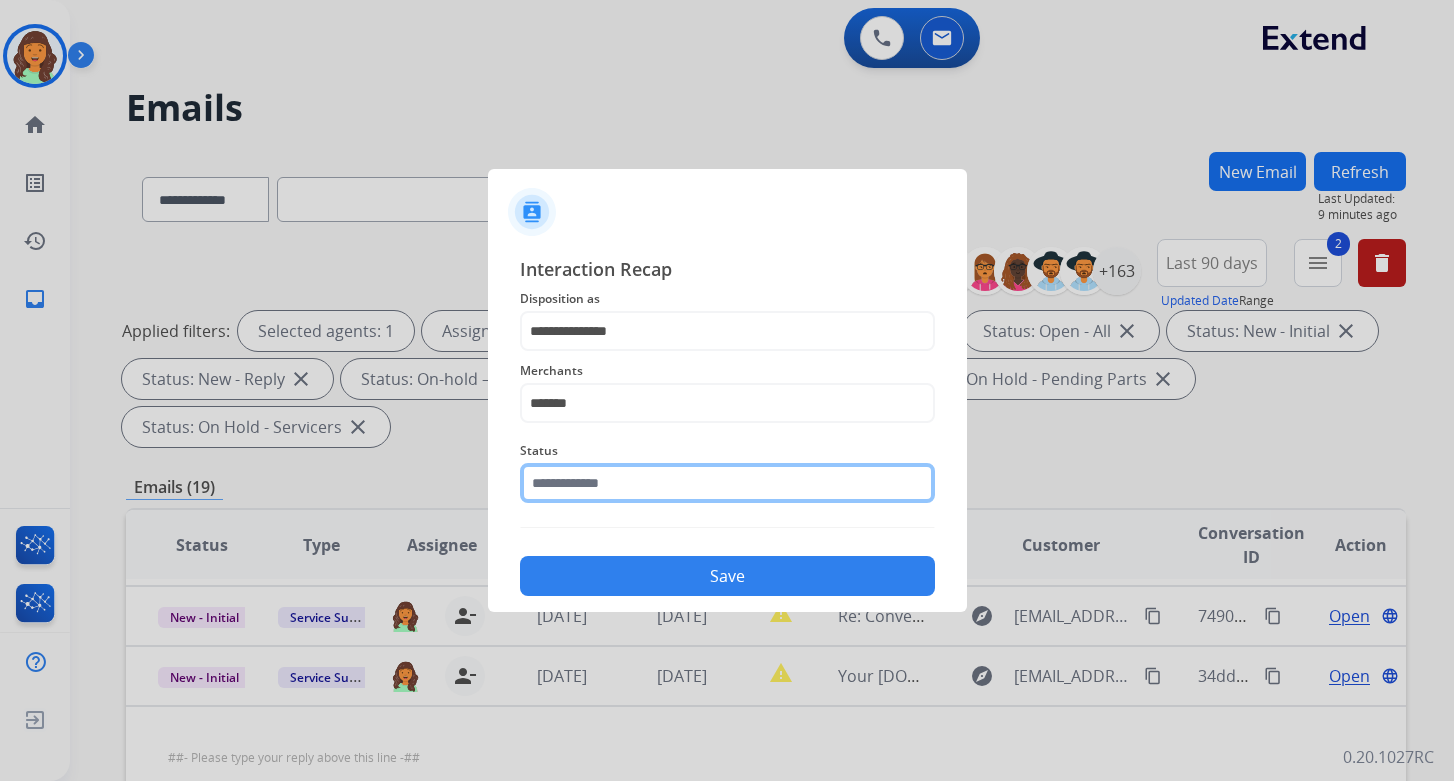 click 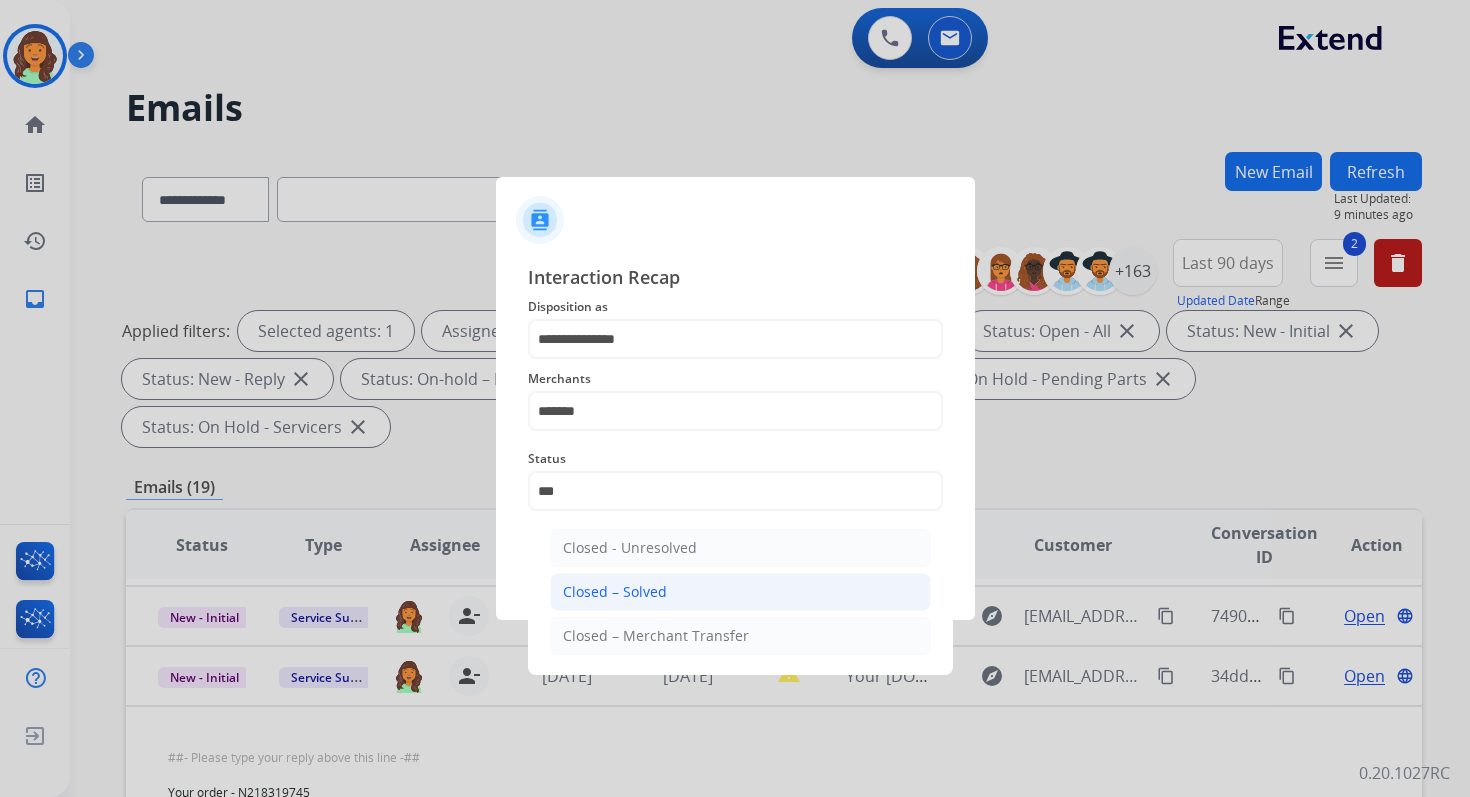 click on "Closed – Solved" 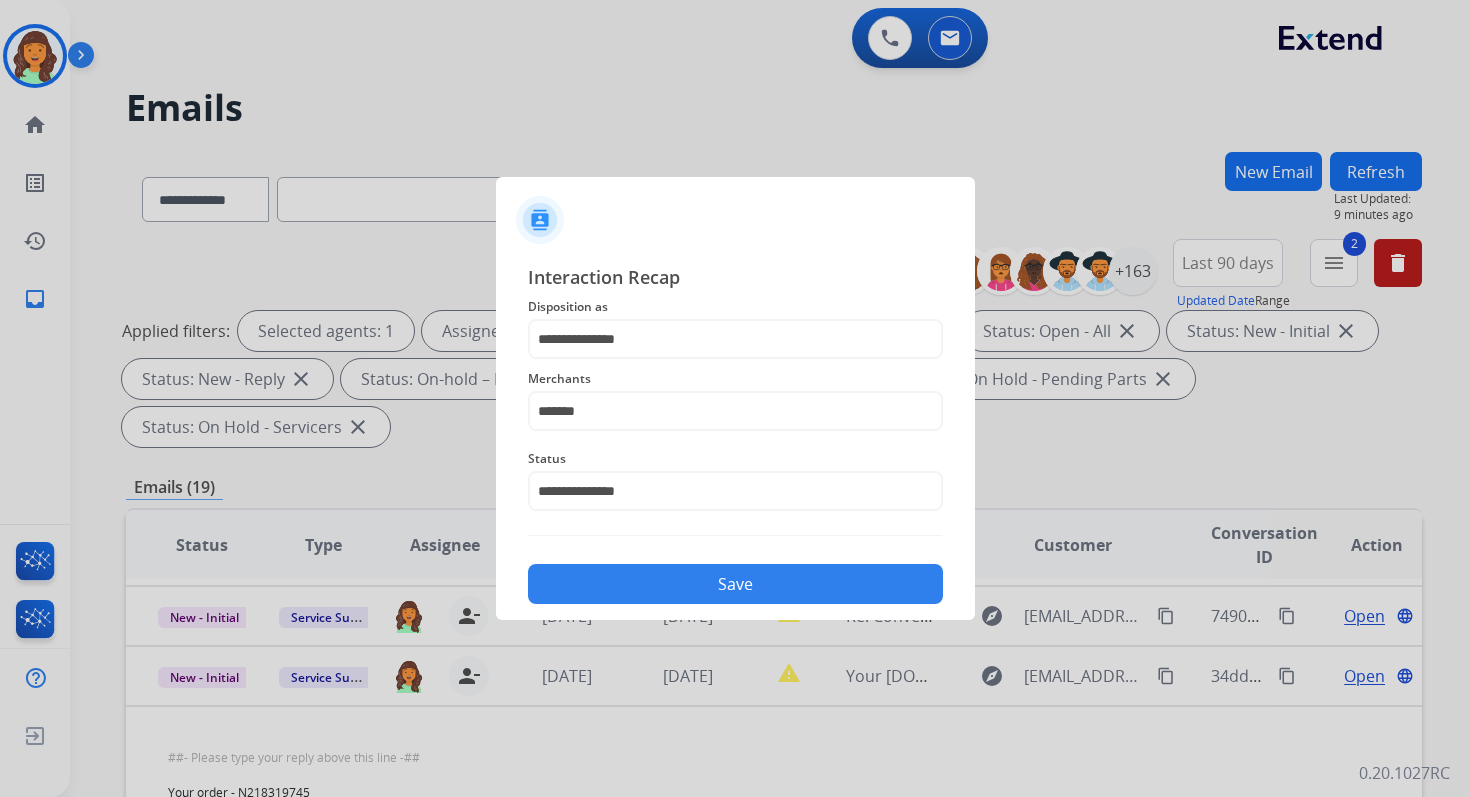 click on "Save" 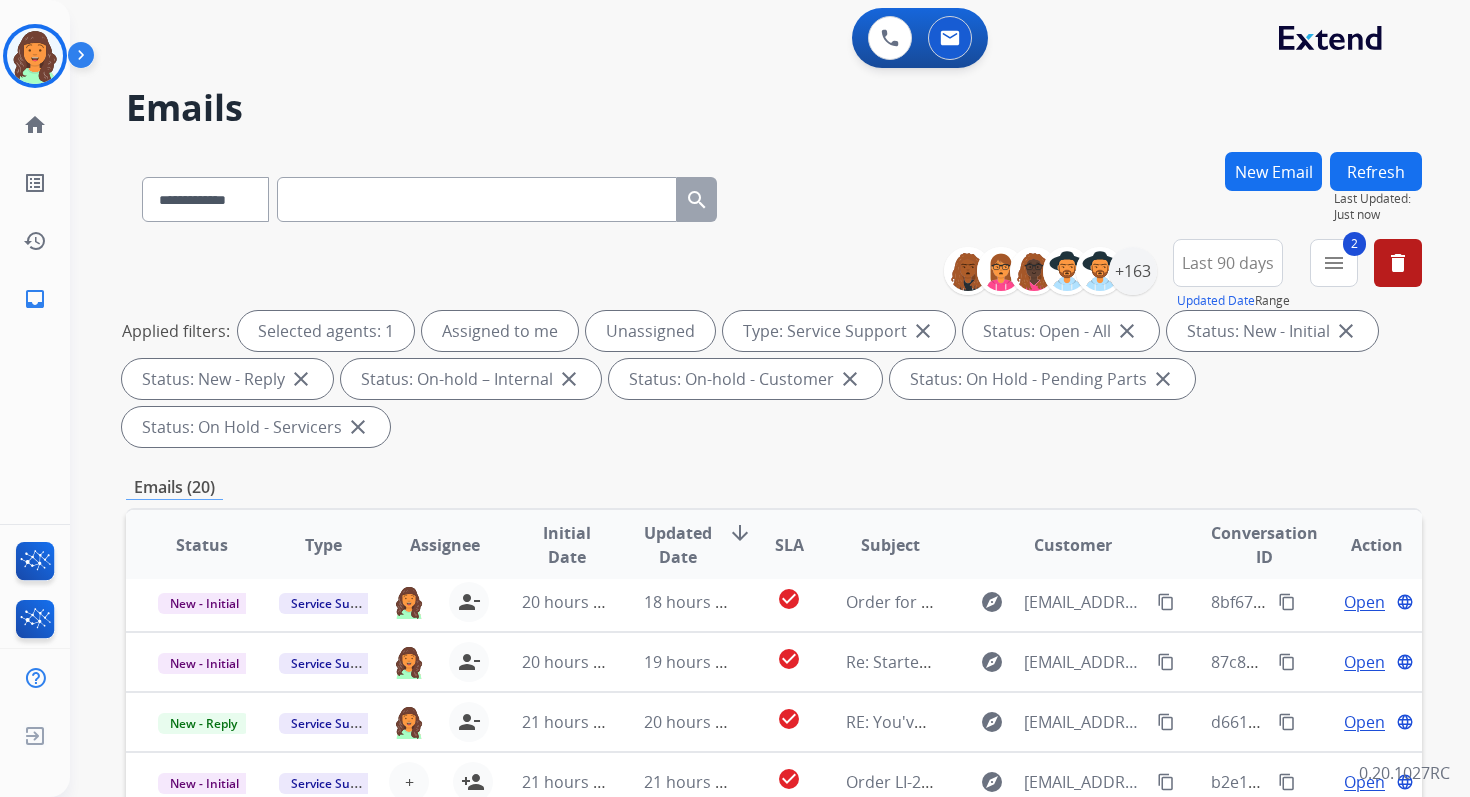 scroll, scrollTop: 68, scrollLeft: 0, axis: vertical 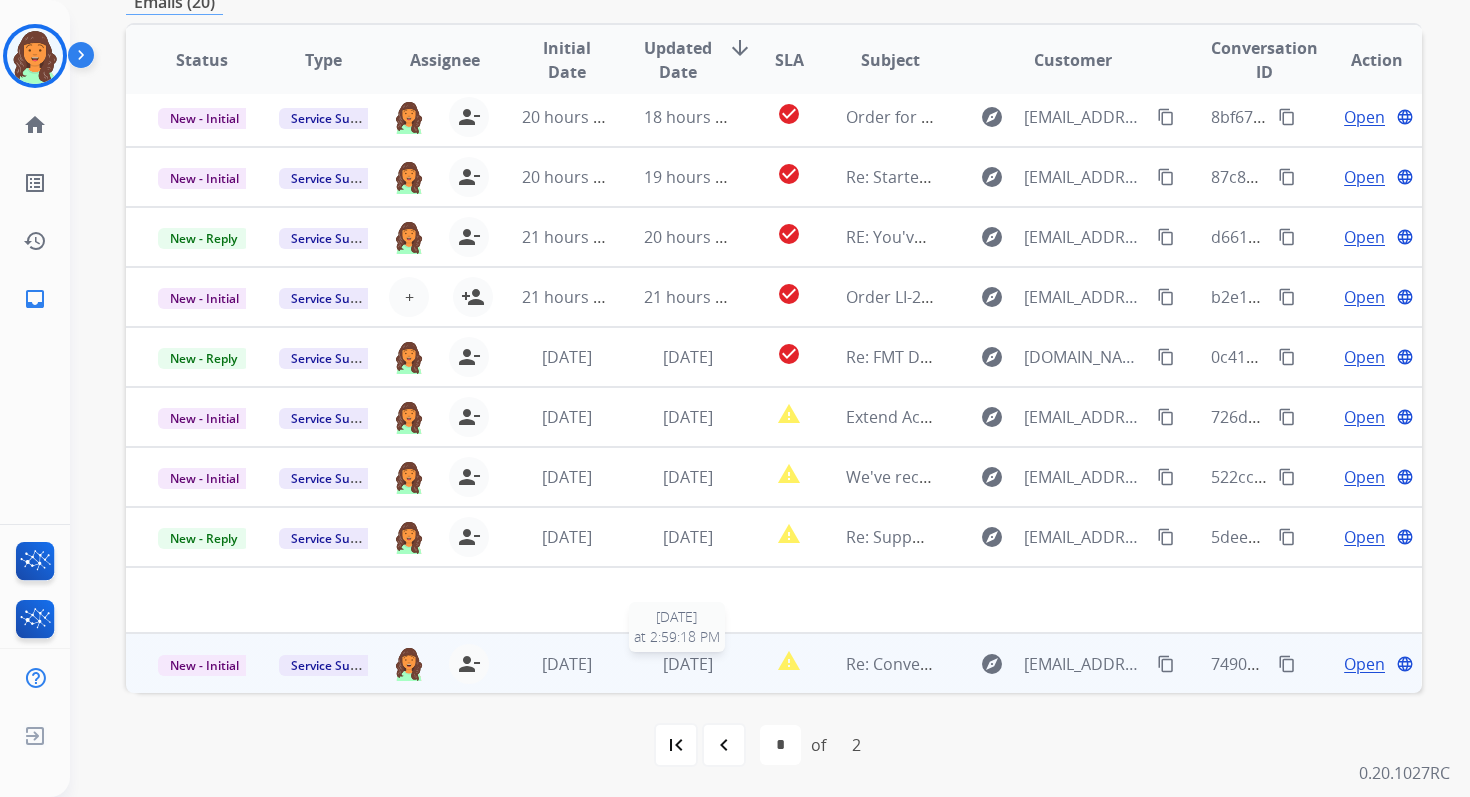 click on "[DATE]" at bounding box center (688, 664) 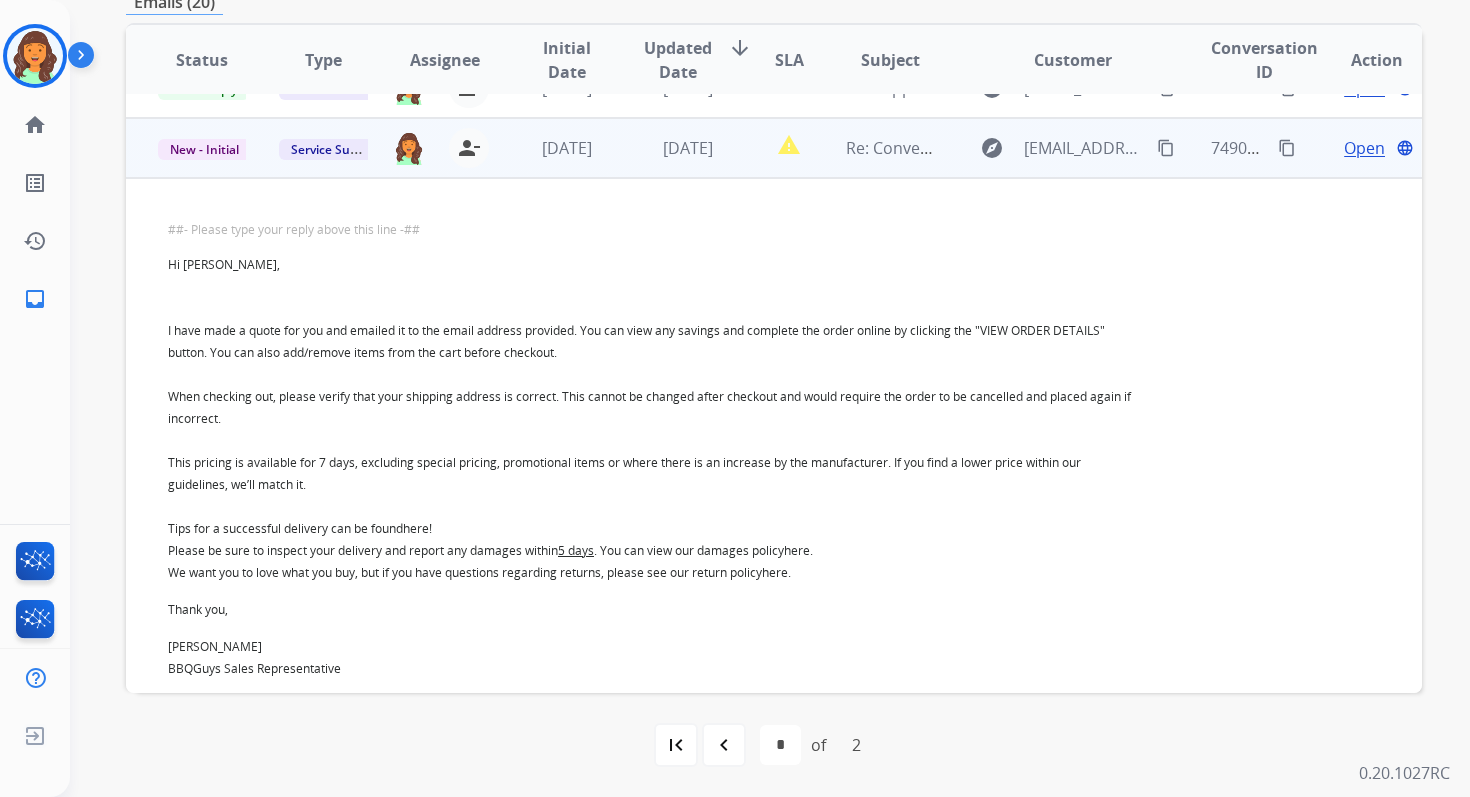 scroll, scrollTop: 540, scrollLeft: 0, axis: vertical 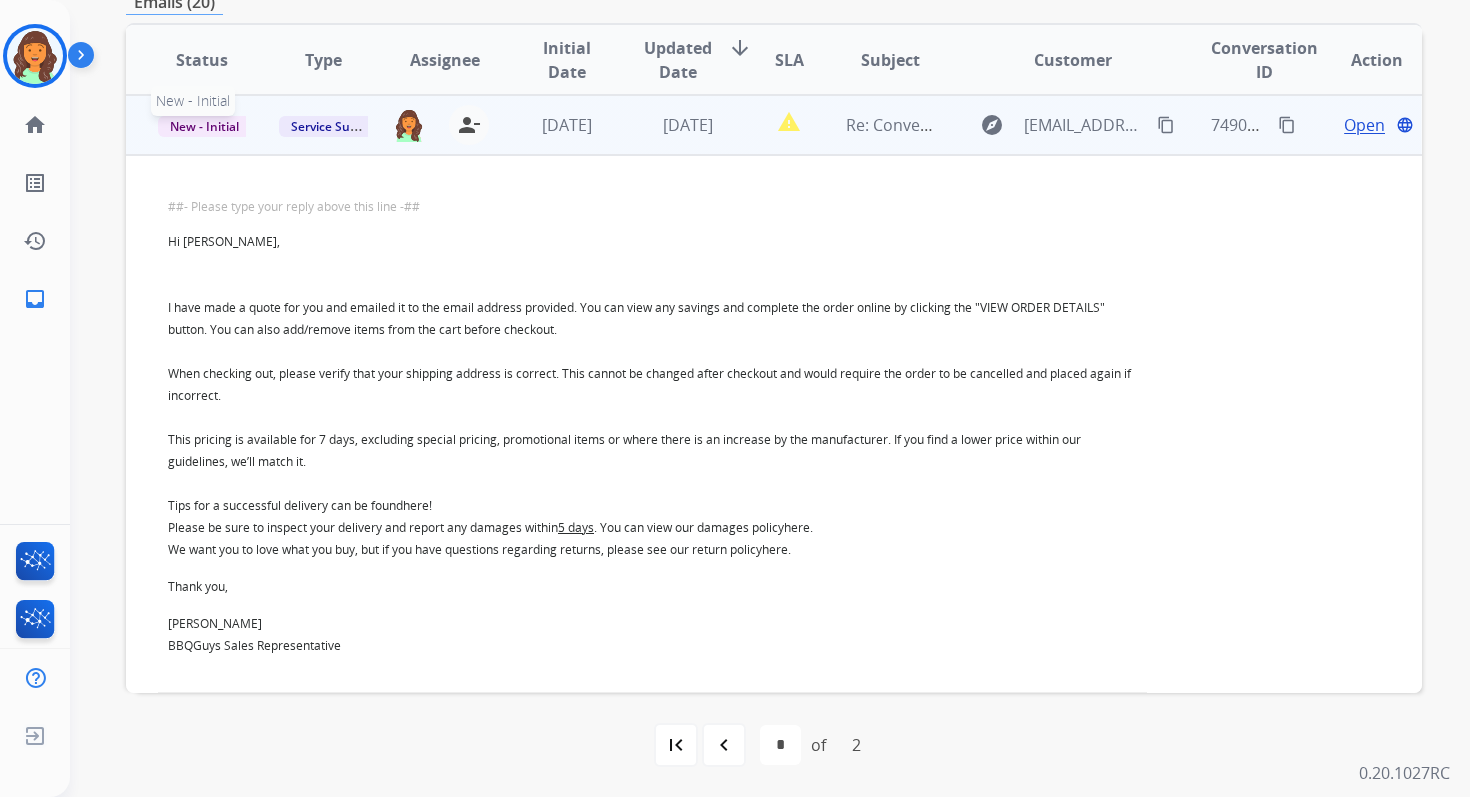 click on "New - Initial" at bounding box center (204, 126) 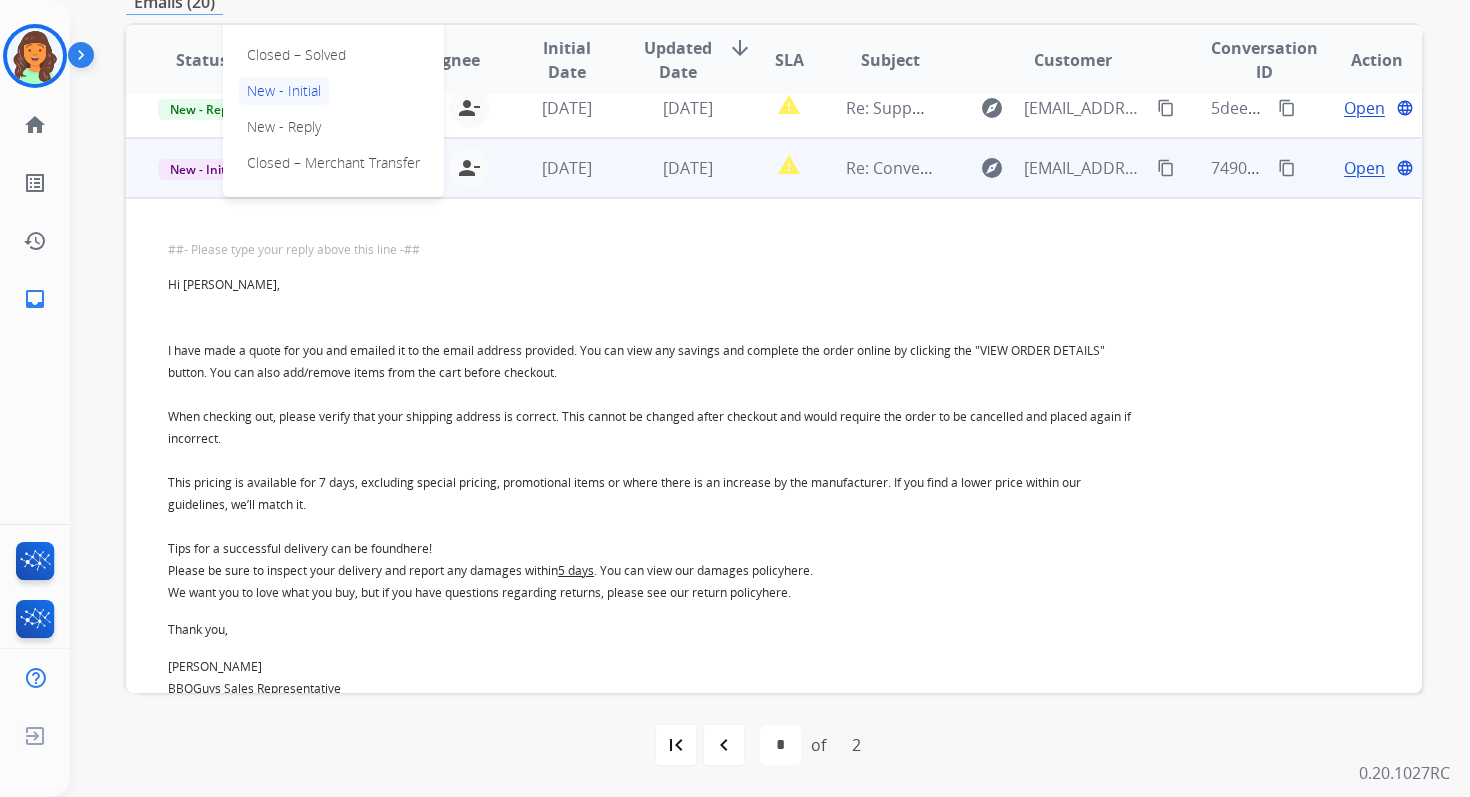 scroll, scrollTop: 457, scrollLeft: 0, axis: vertical 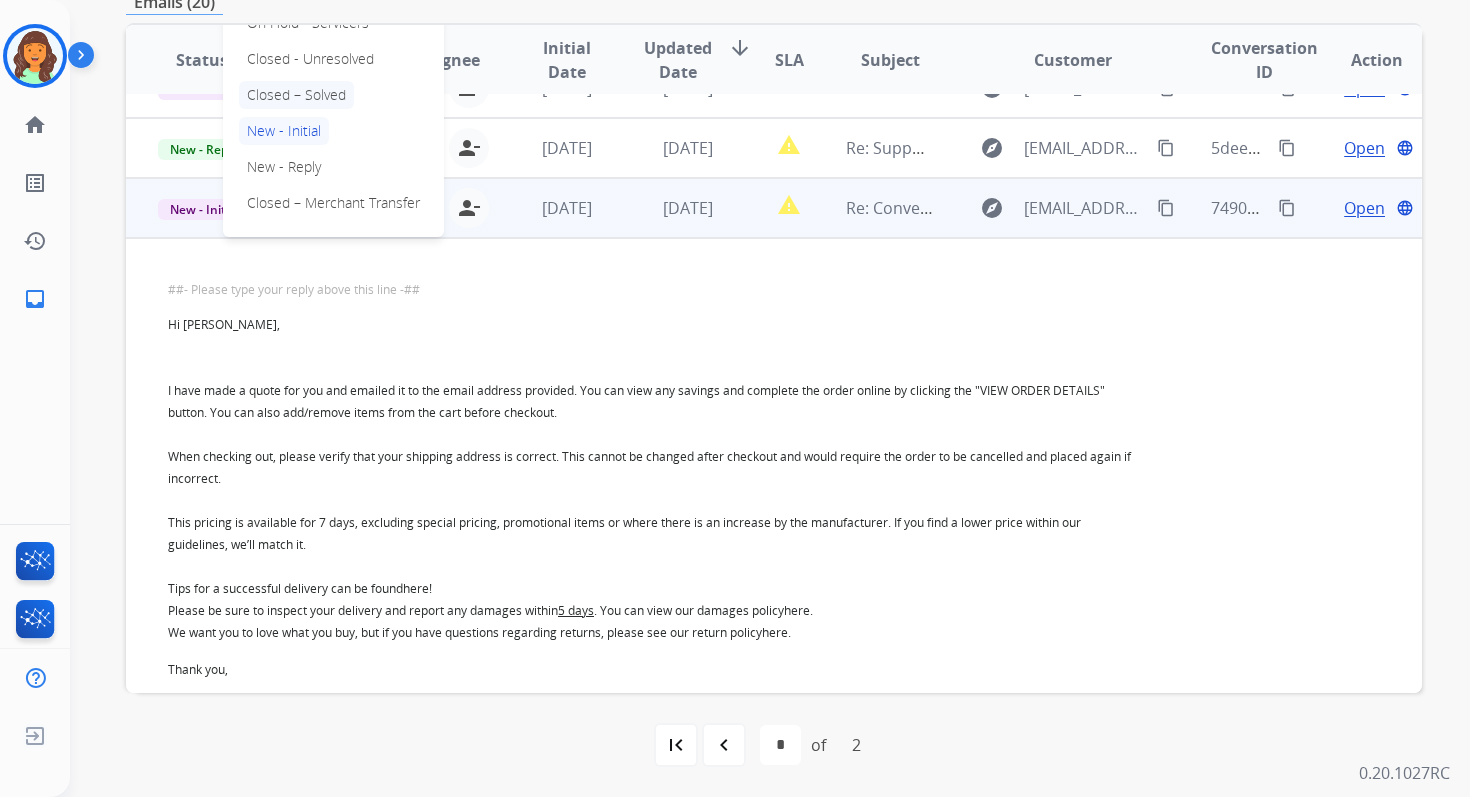 click on "Closed – Solved" at bounding box center (296, 95) 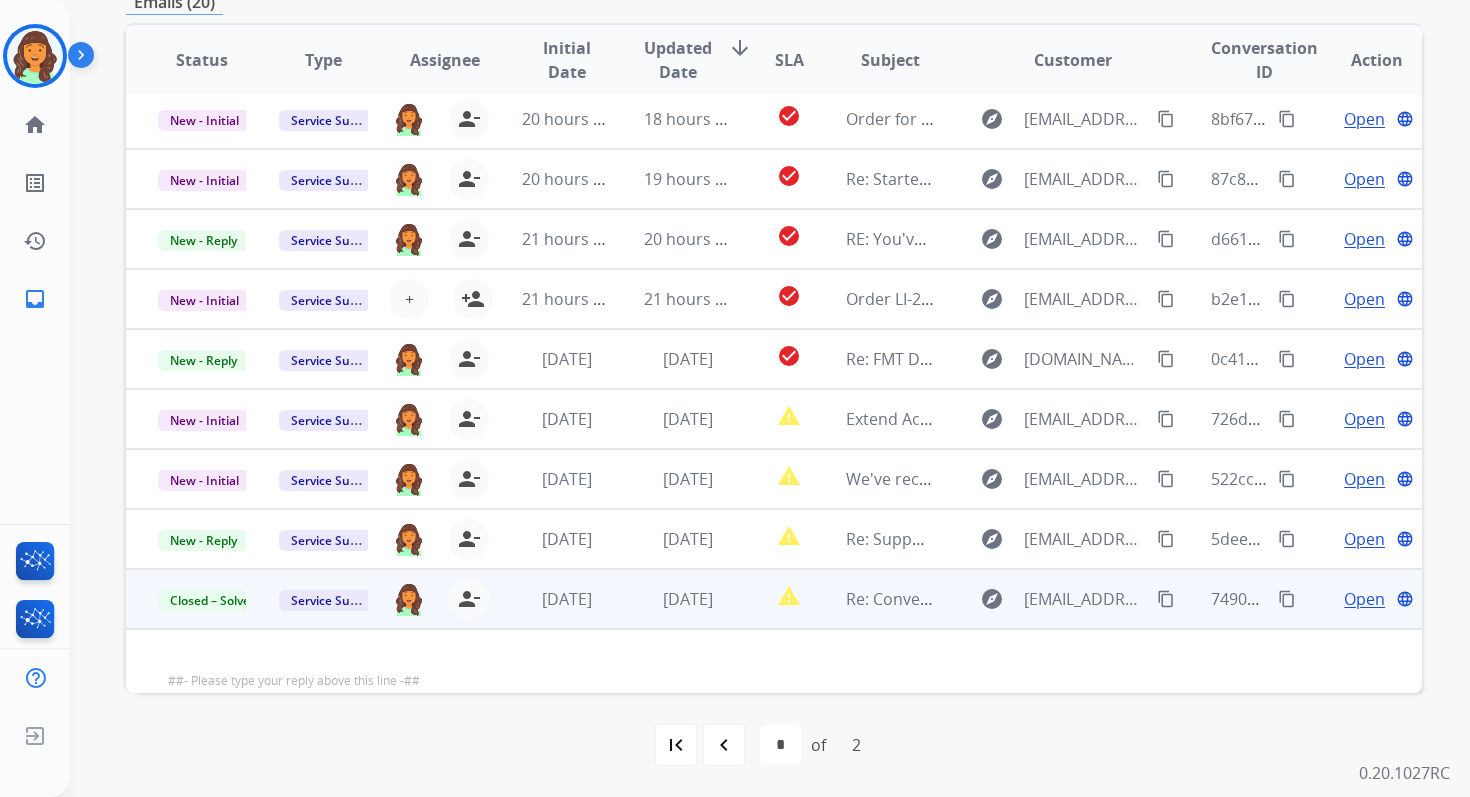 scroll, scrollTop: 60, scrollLeft: 0, axis: vertical 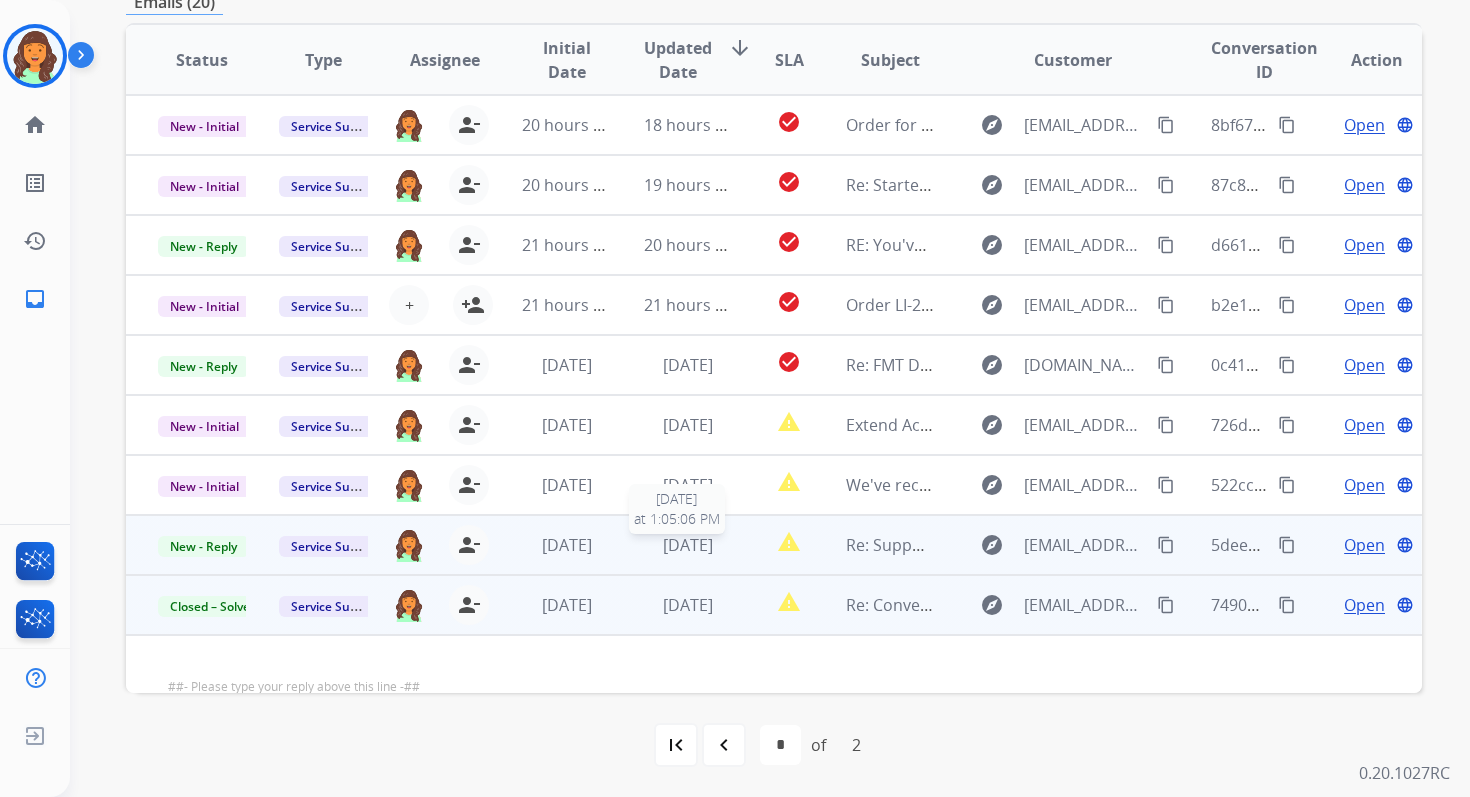 click on "[DATE]" at bounding box center (688, 545) 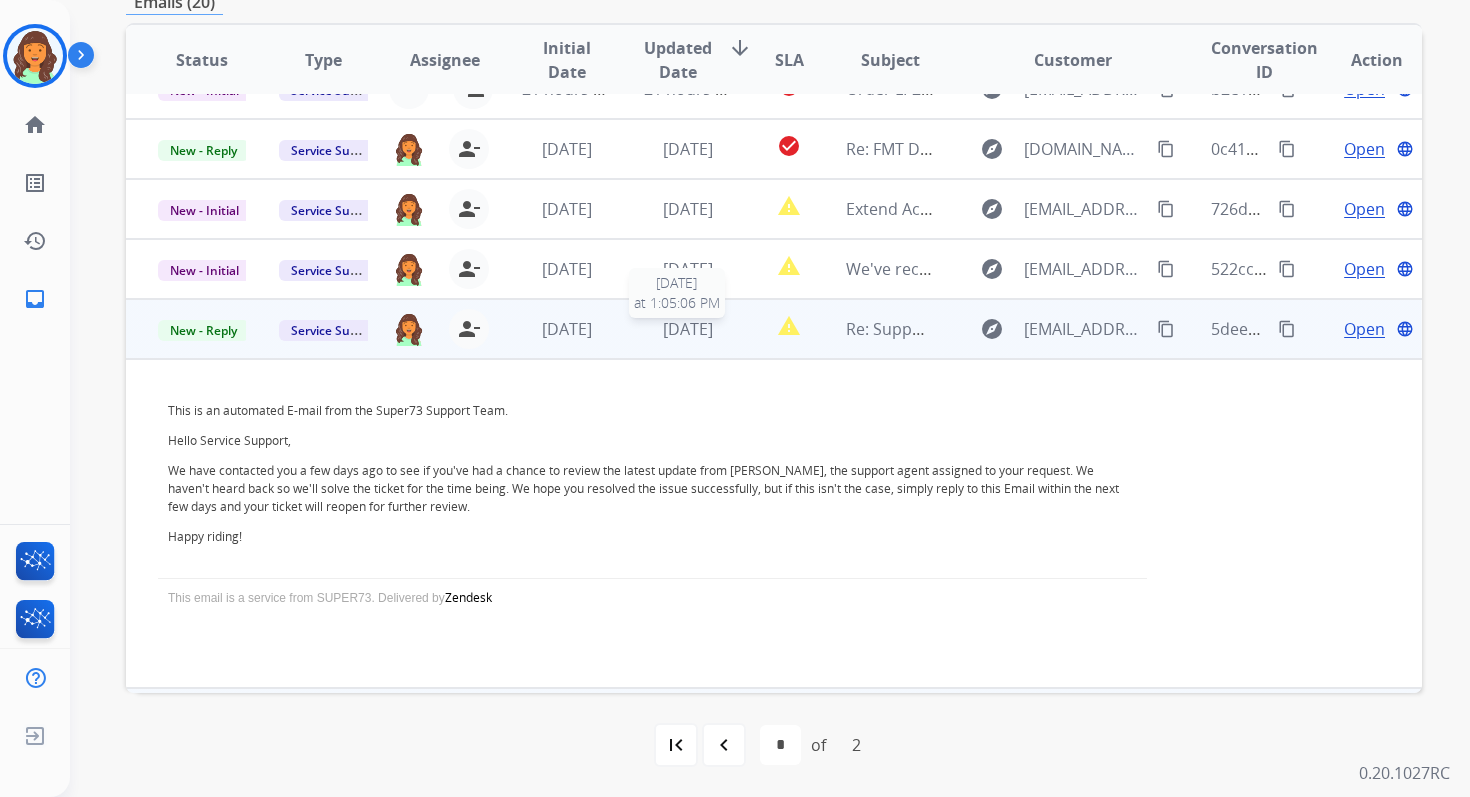 scroll, scrollTop: 331, scrollLeft: 0, axis: vertical 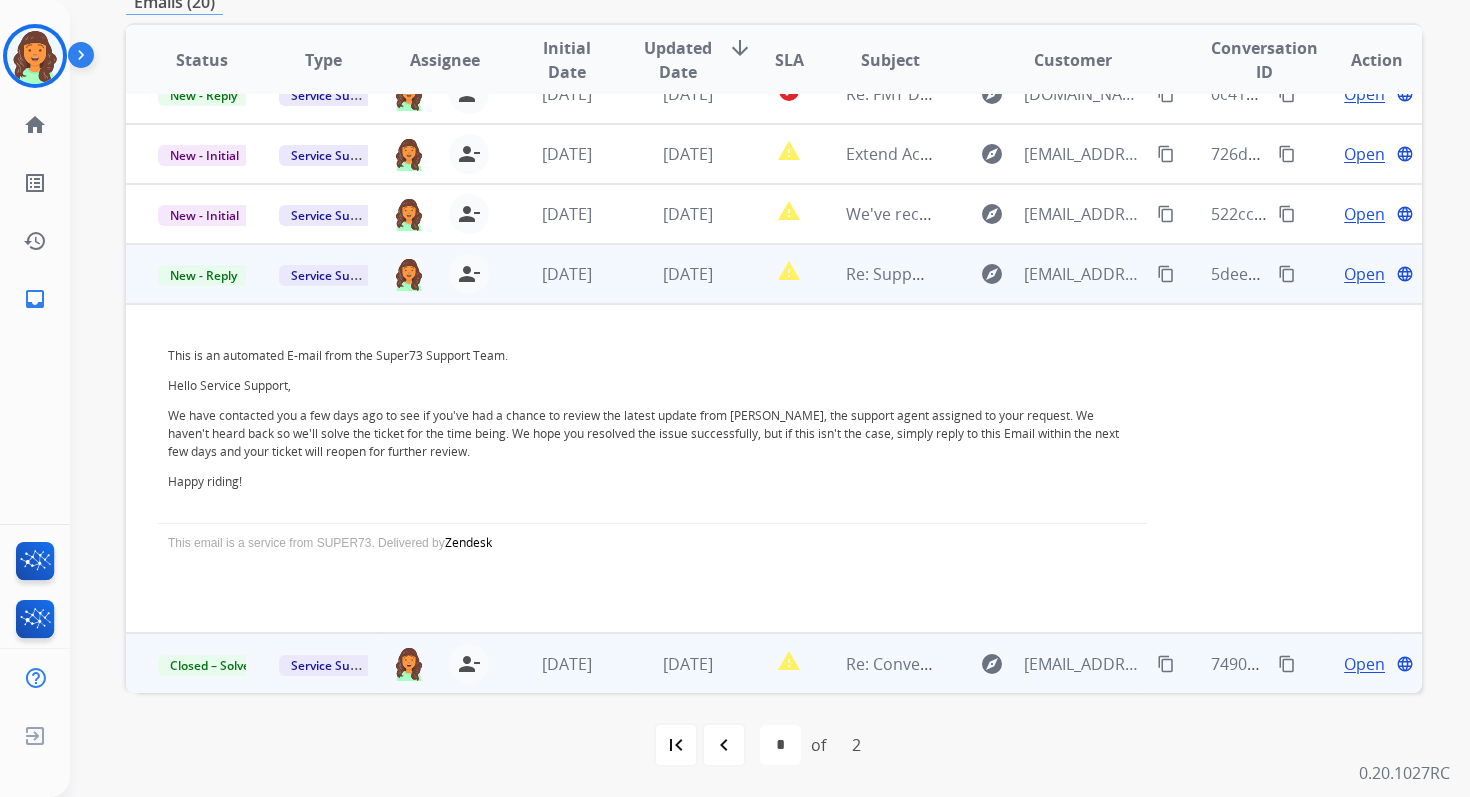 click on "Open" at bounding box center [1364, 274] 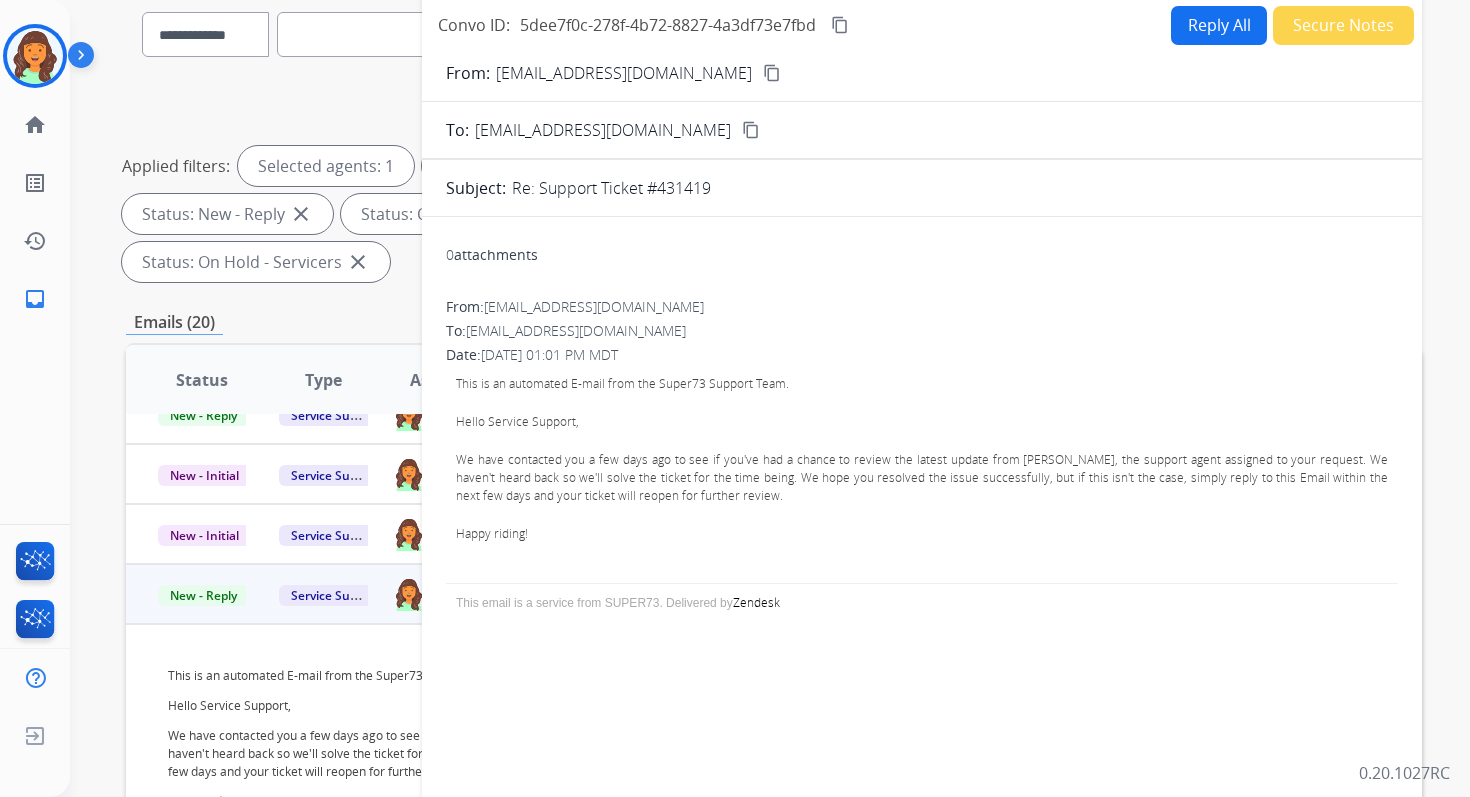 scroll, scrollTop: 0, scrollLeft: 0, axis: both 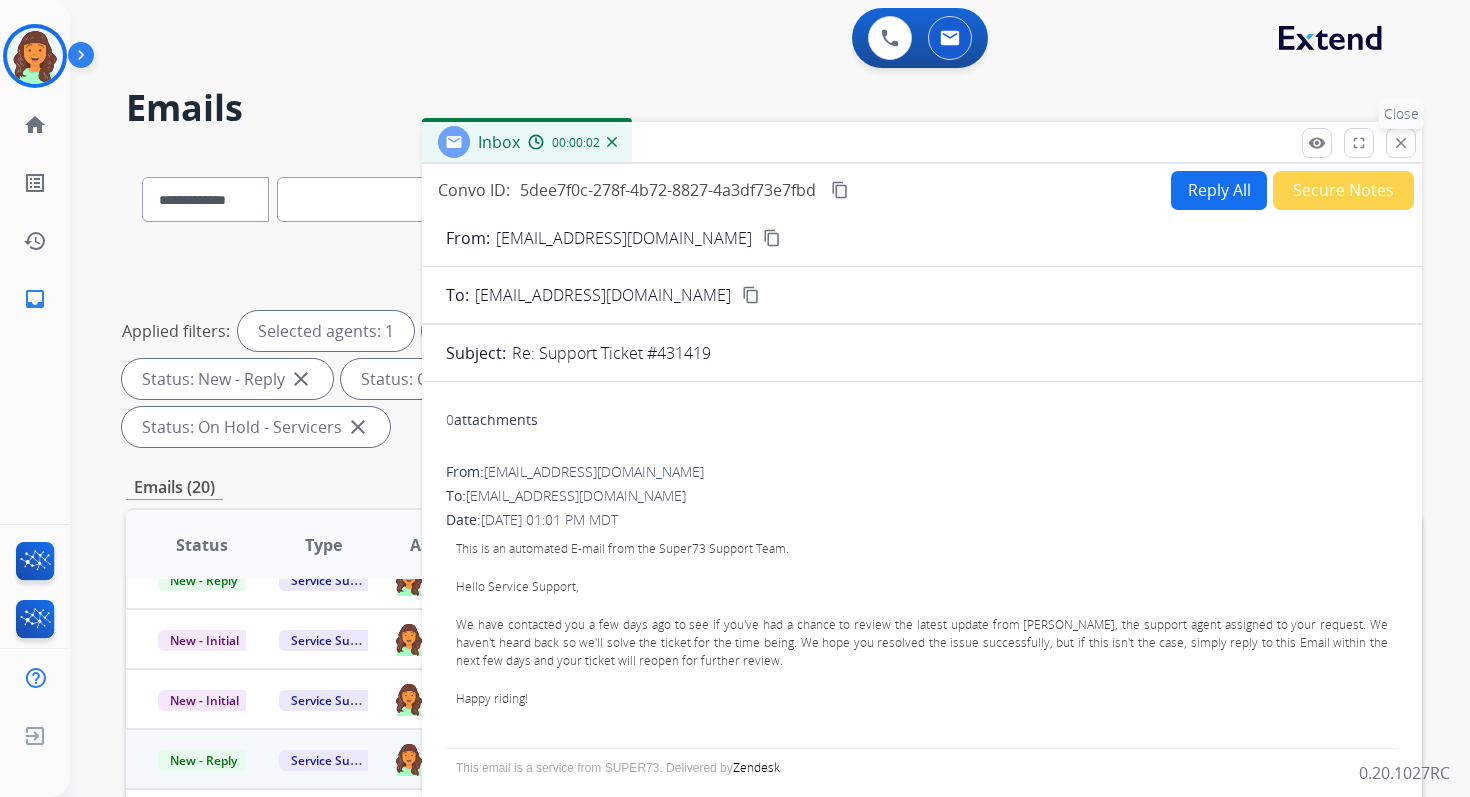 click on "close" at bounding box center [1401, 143] 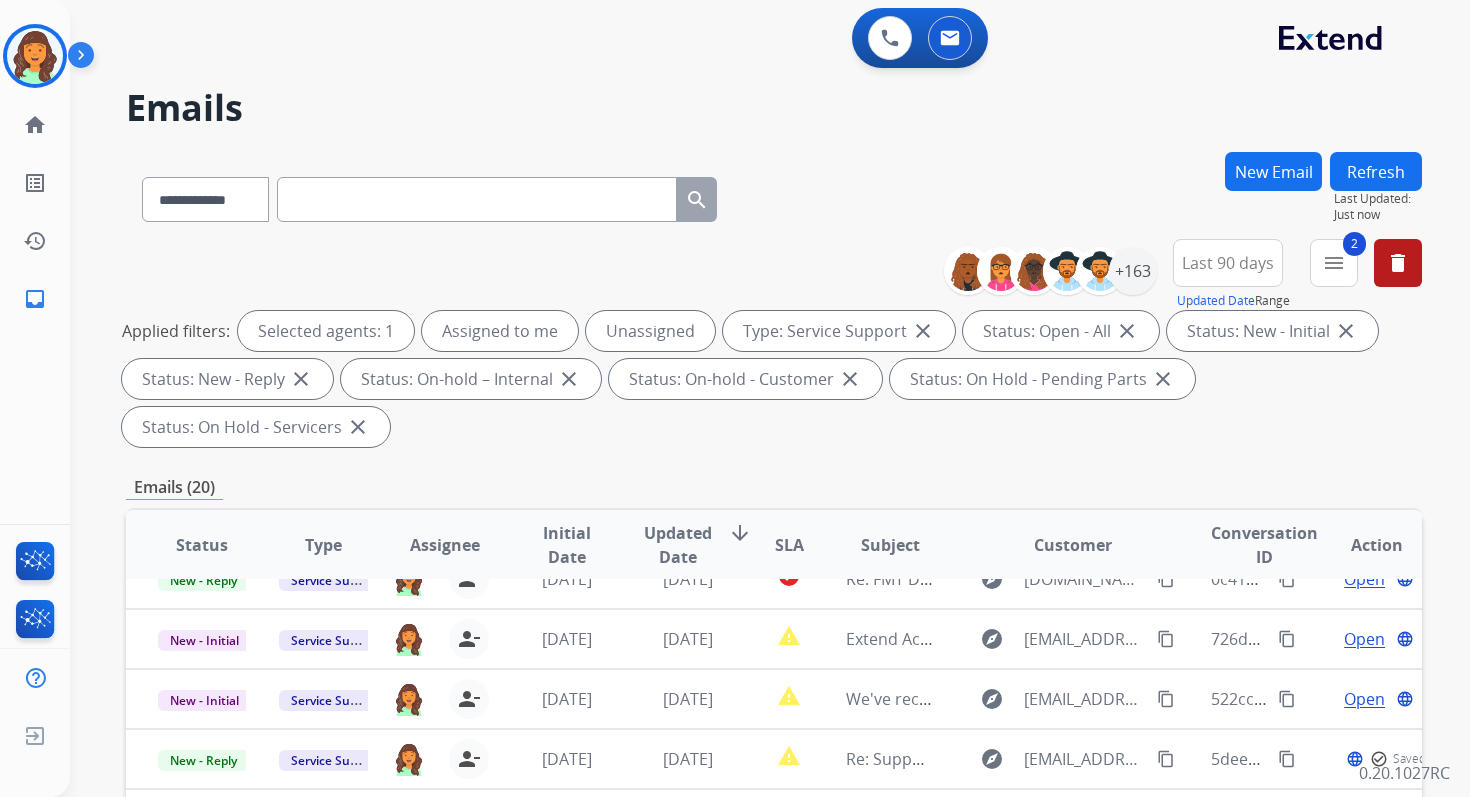 scroll, scrollTop: 485, scrollLeft: 0, axis: vertical 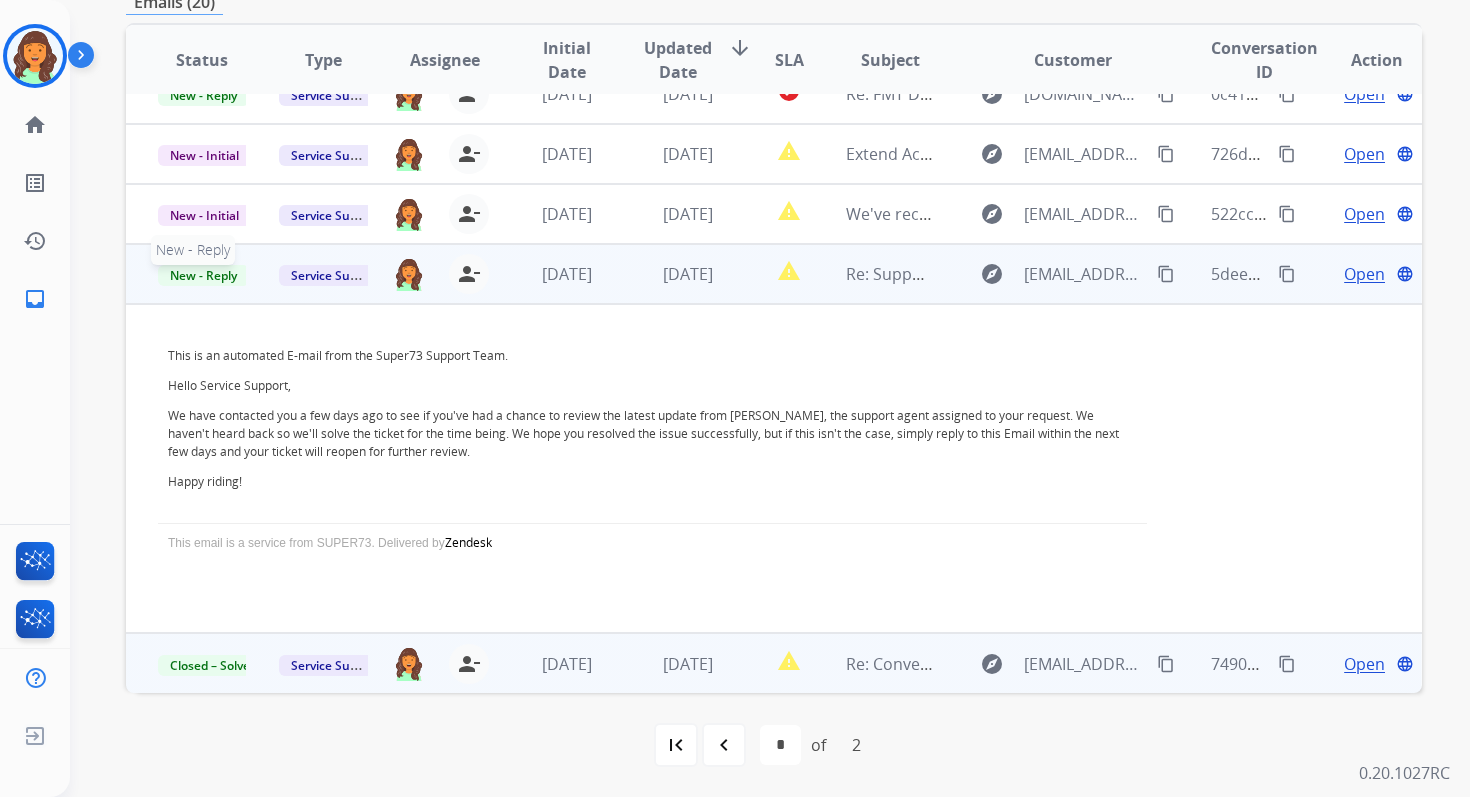click on "New - Reply" at bounding box center (203, 275) 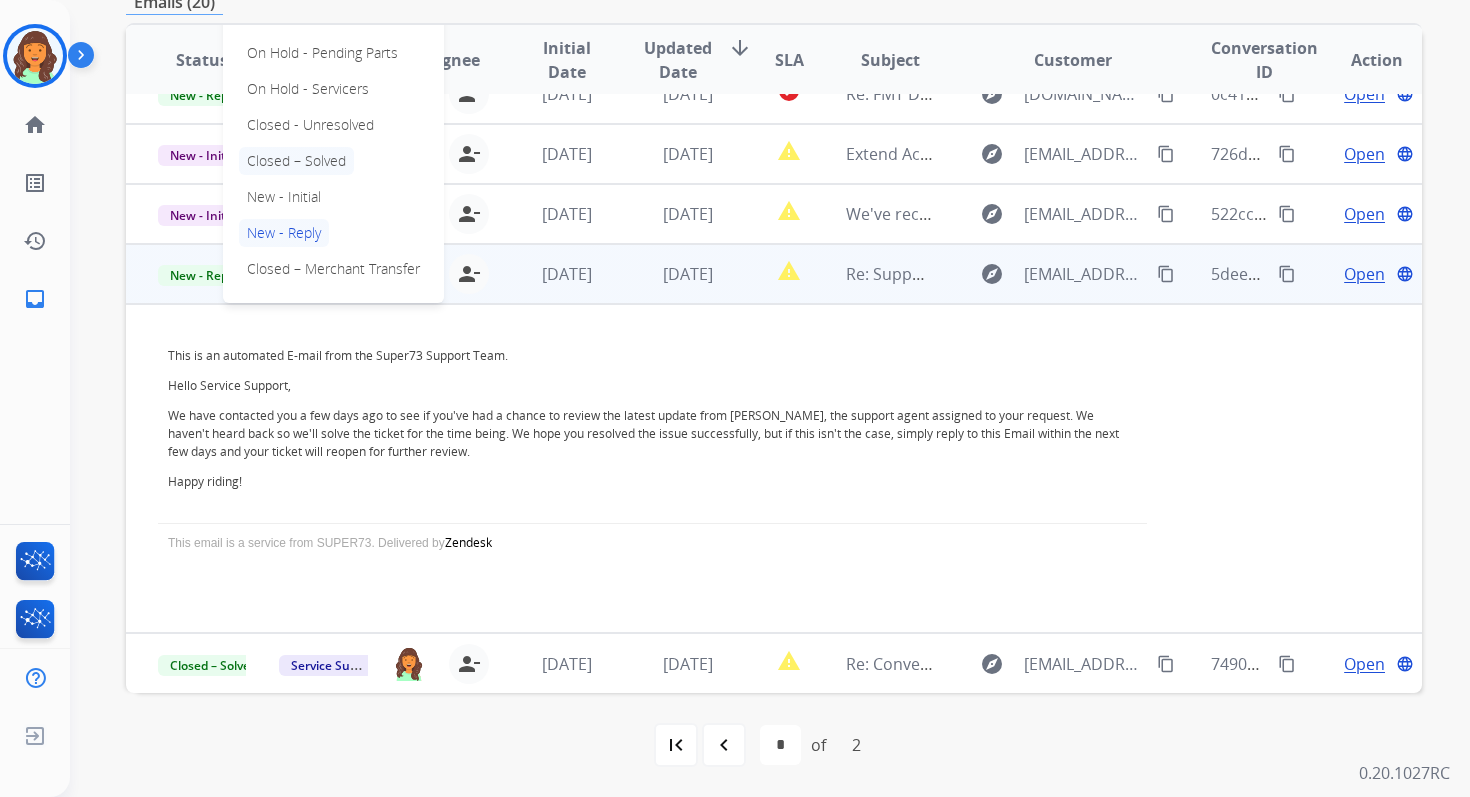 click on "Closed – Solved" at bounding box center [296, 161] 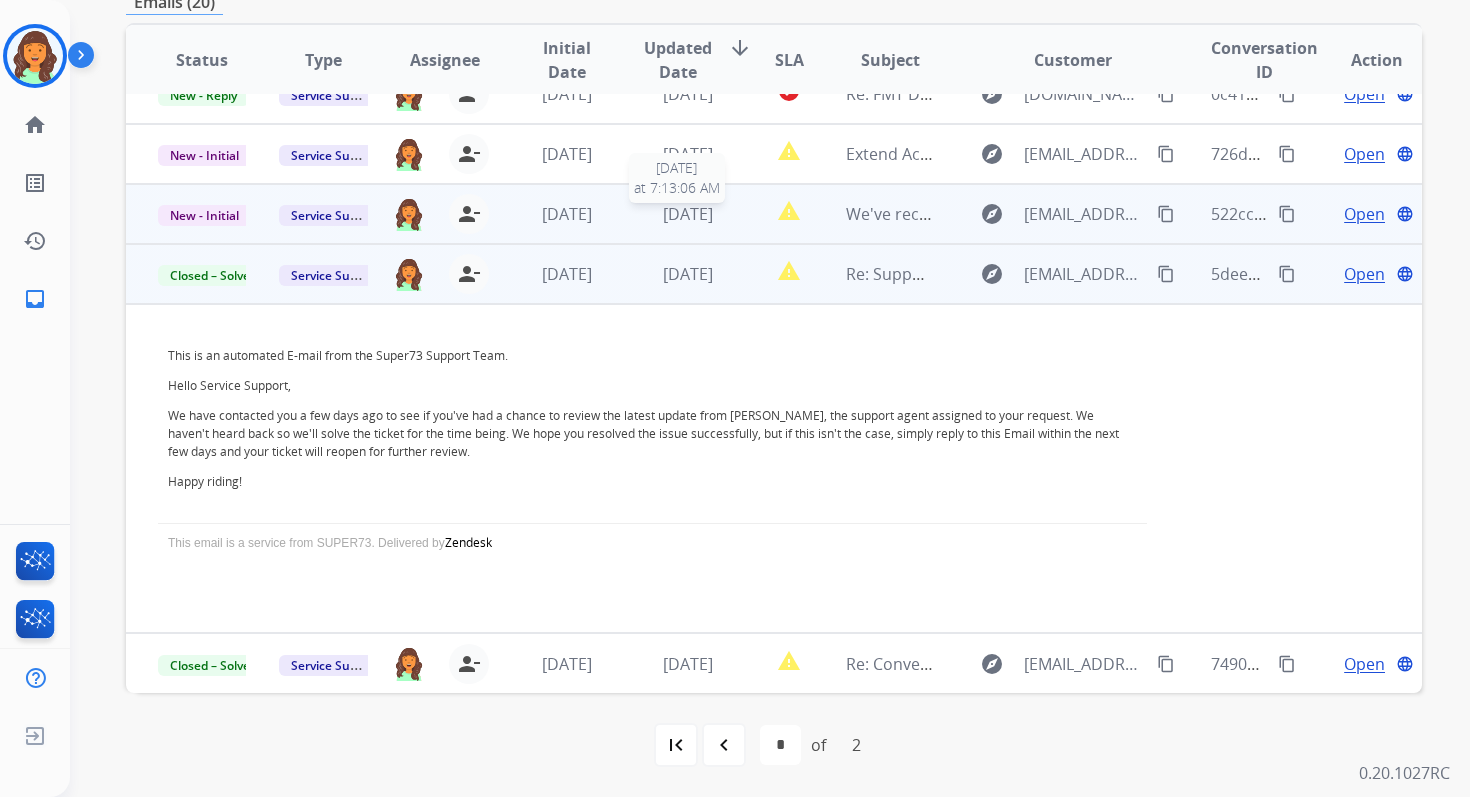 click on "[DATE]" at bounding box center (688, 214) 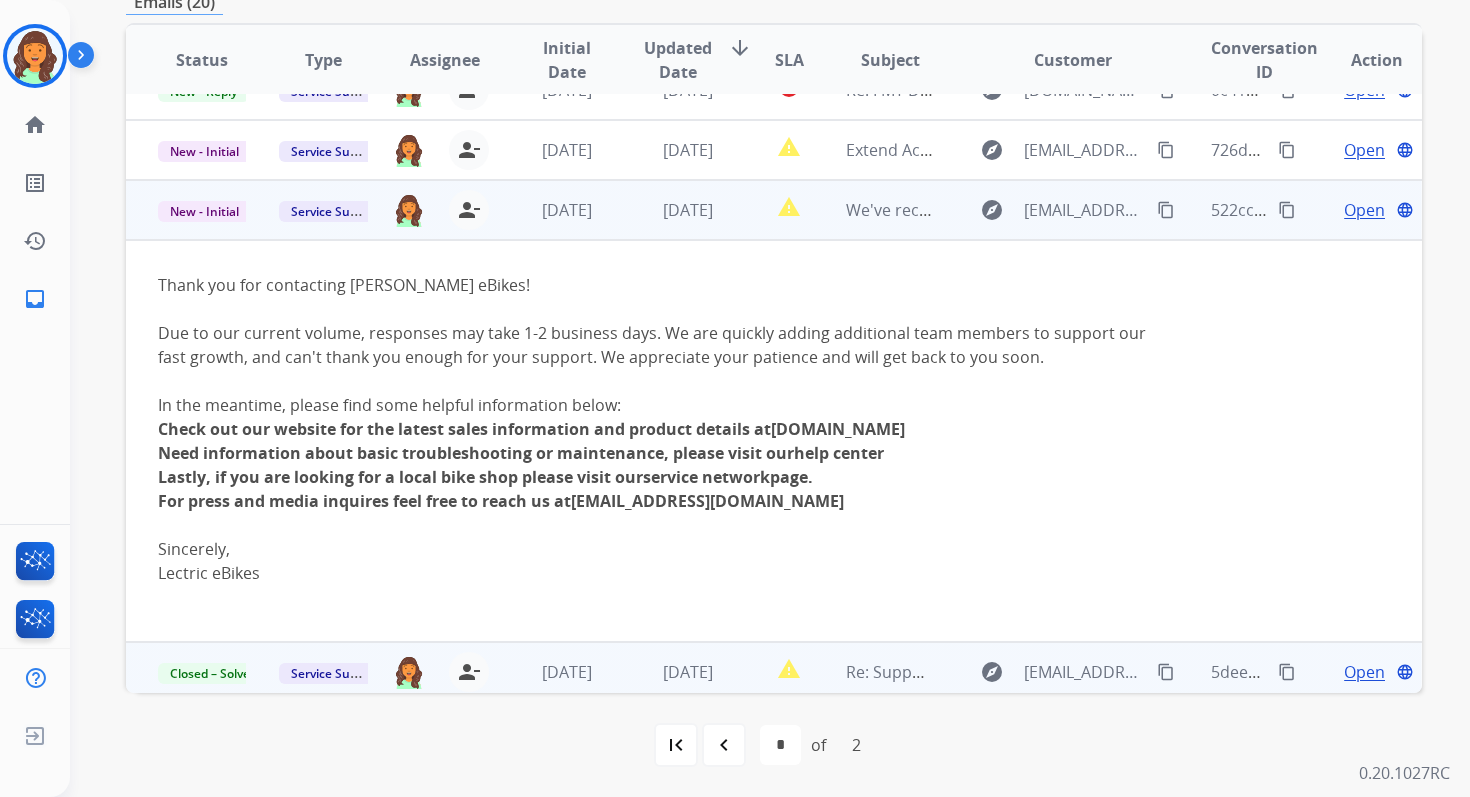 scroll, scrollTop: 404, scrollLeft: 0, axis: vertical 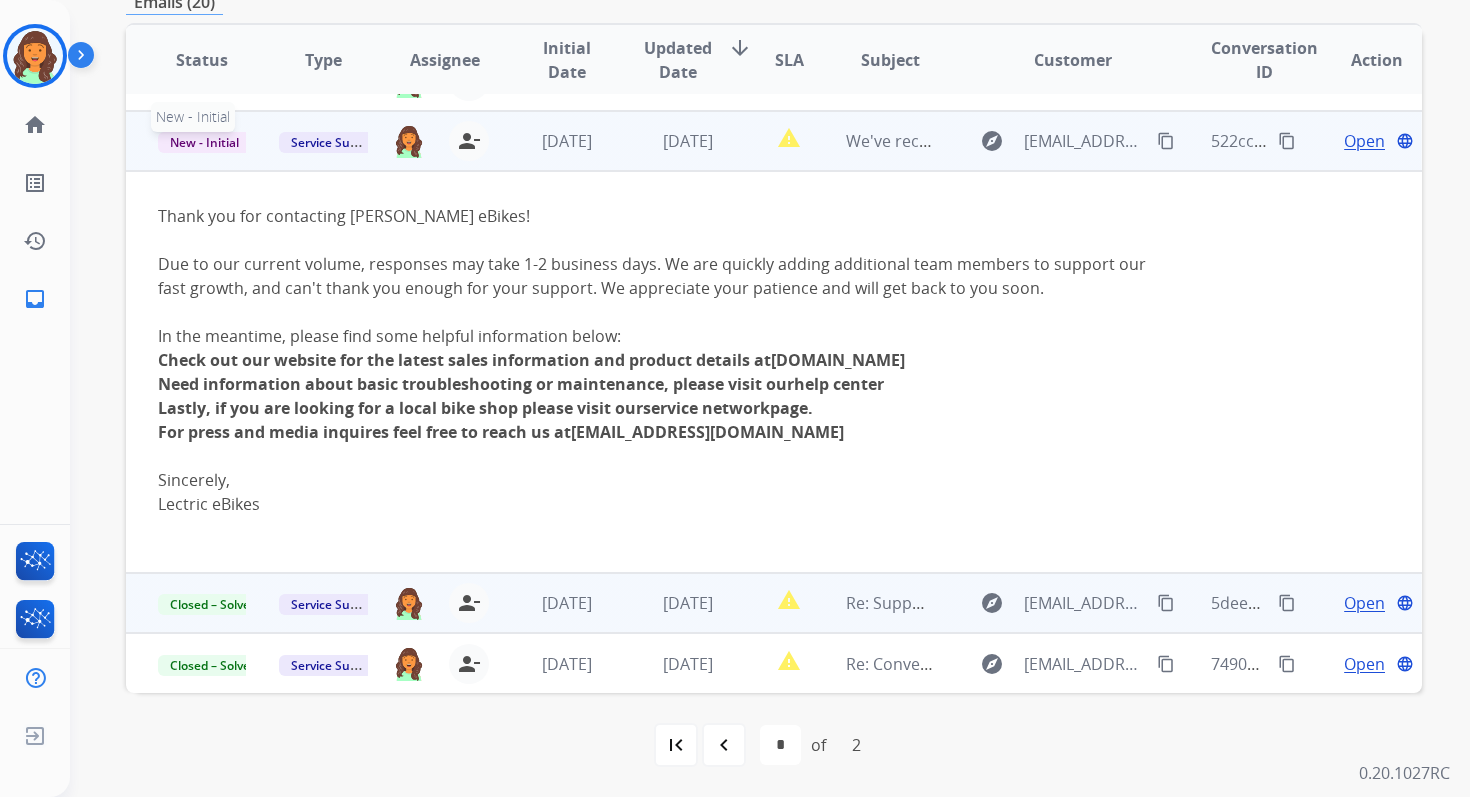 click on "New - Initial" at bounding box center [204, 142] 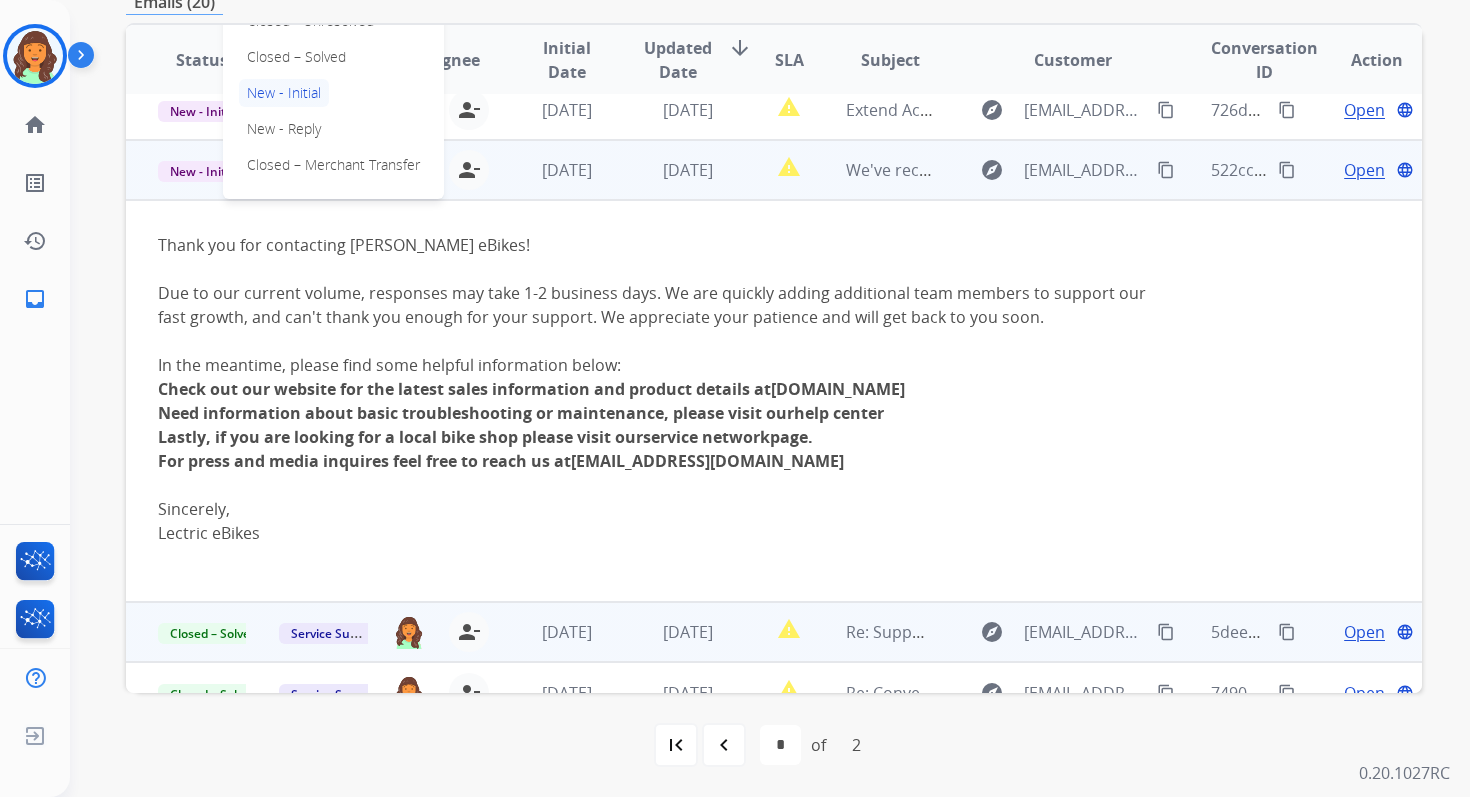 scroll, scrollTop: 371, scrollLeft: 0, axis: vertical 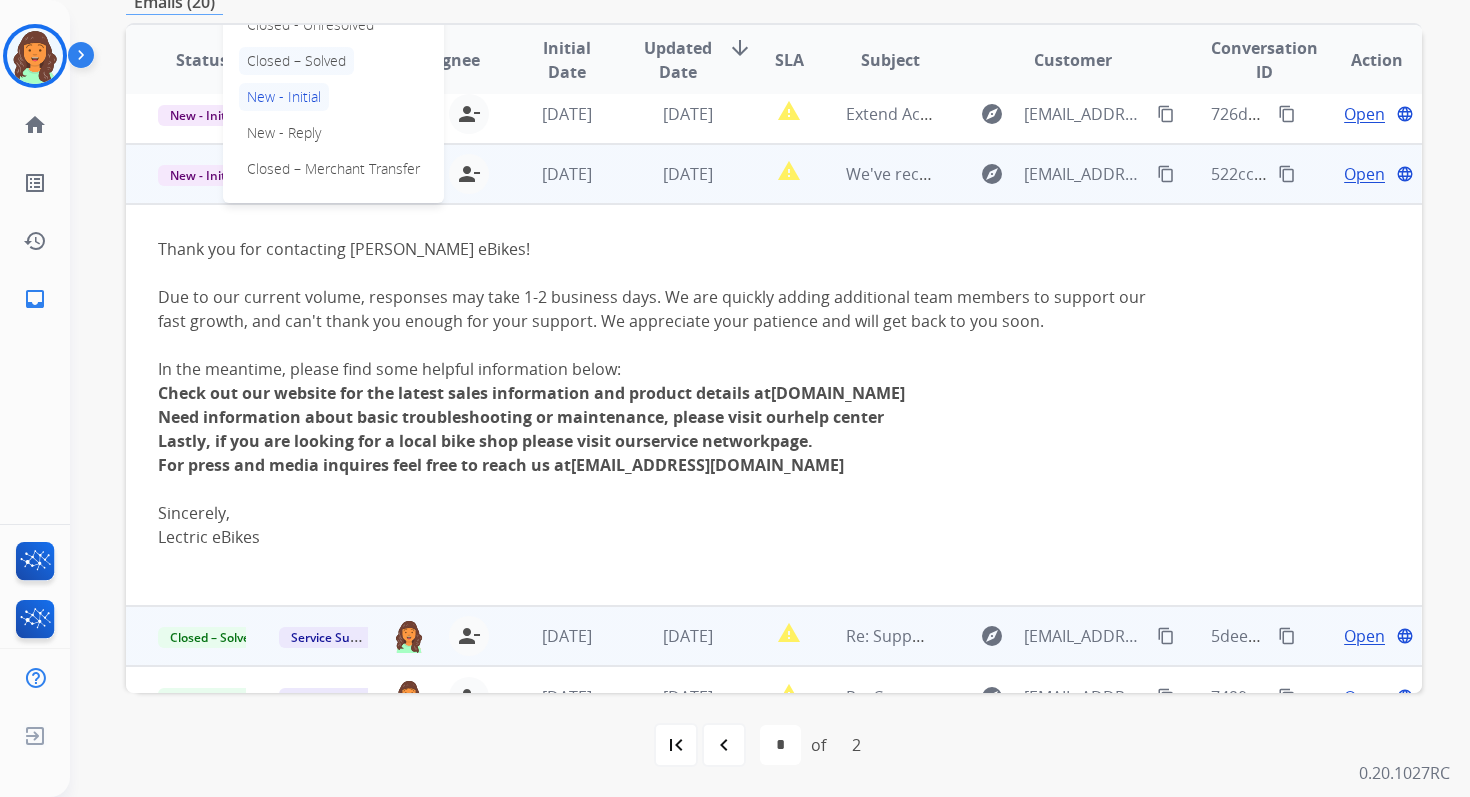 click on "Closed – Solved" at bounding box center [296, 61] 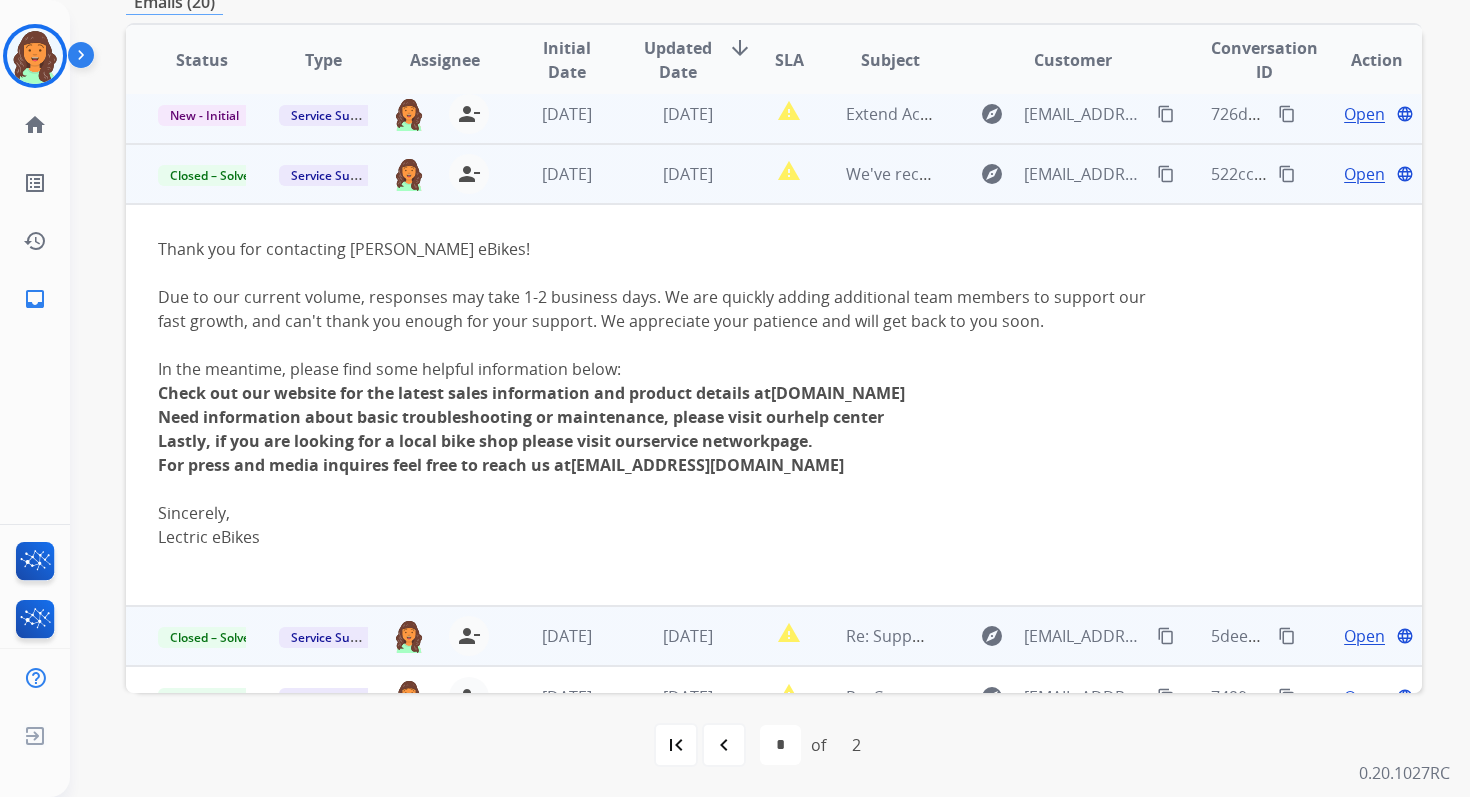 click on "report_problem" at bounding box center [773, 114] 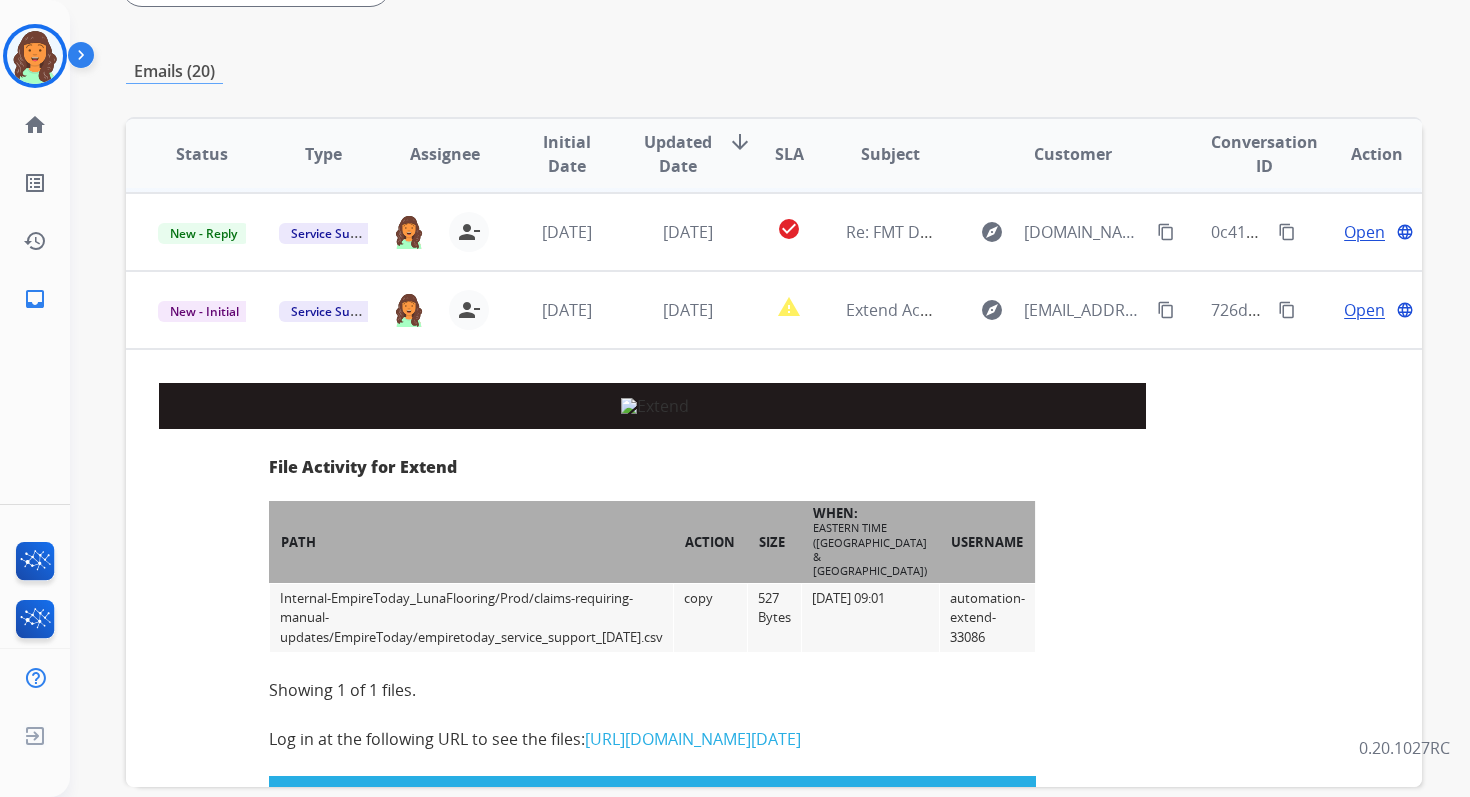 scroll, scrollTop: 360, scrollLeft: 0, axis: vertical 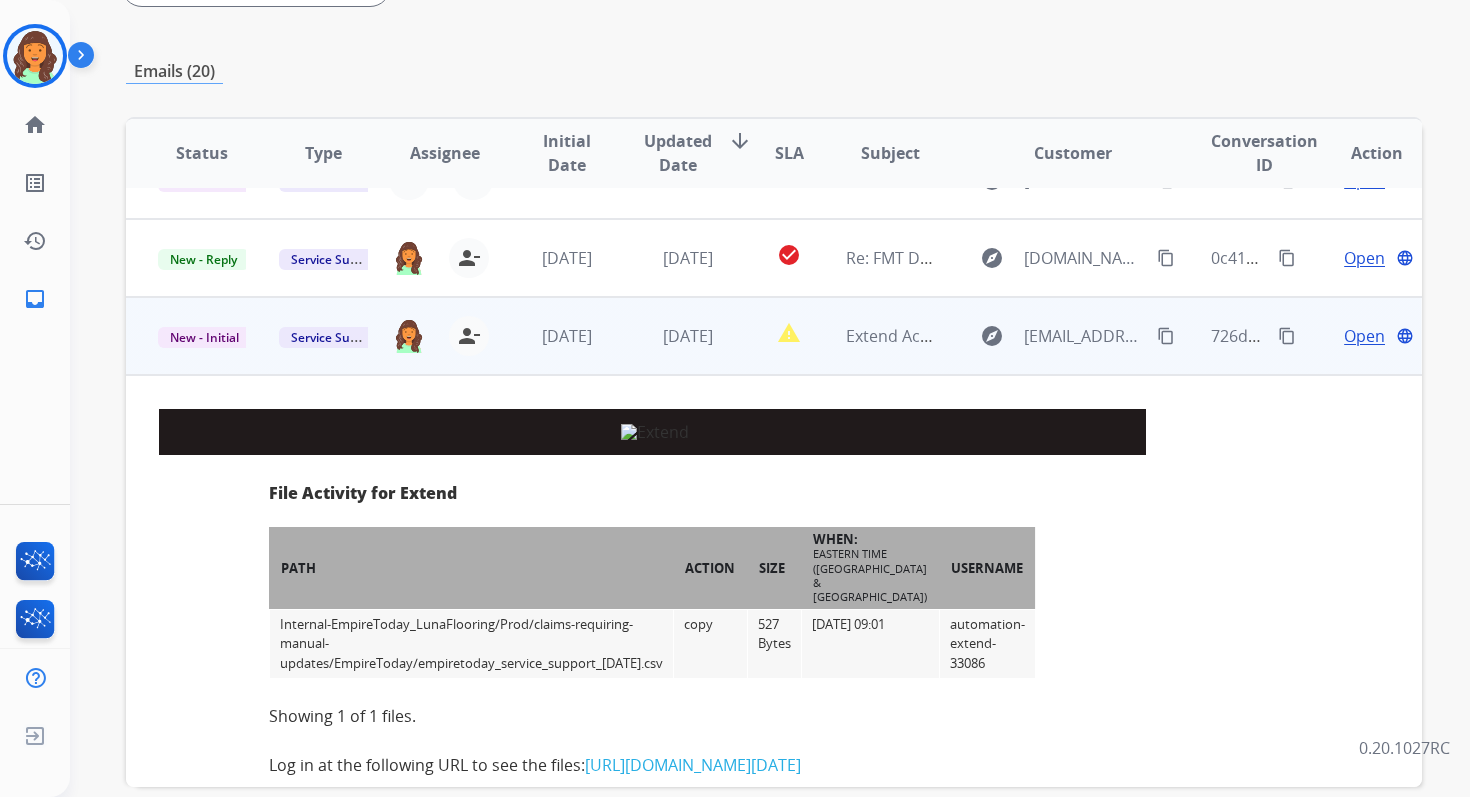 click on "https://files.extend.com/files/Internal-EmpireToday_LunaFlooring/Prod/claims-requiring-manual-updates/EmpireToday/empiretoday_service_support_2025-07-28.csv" at bounding box center (693, 765) 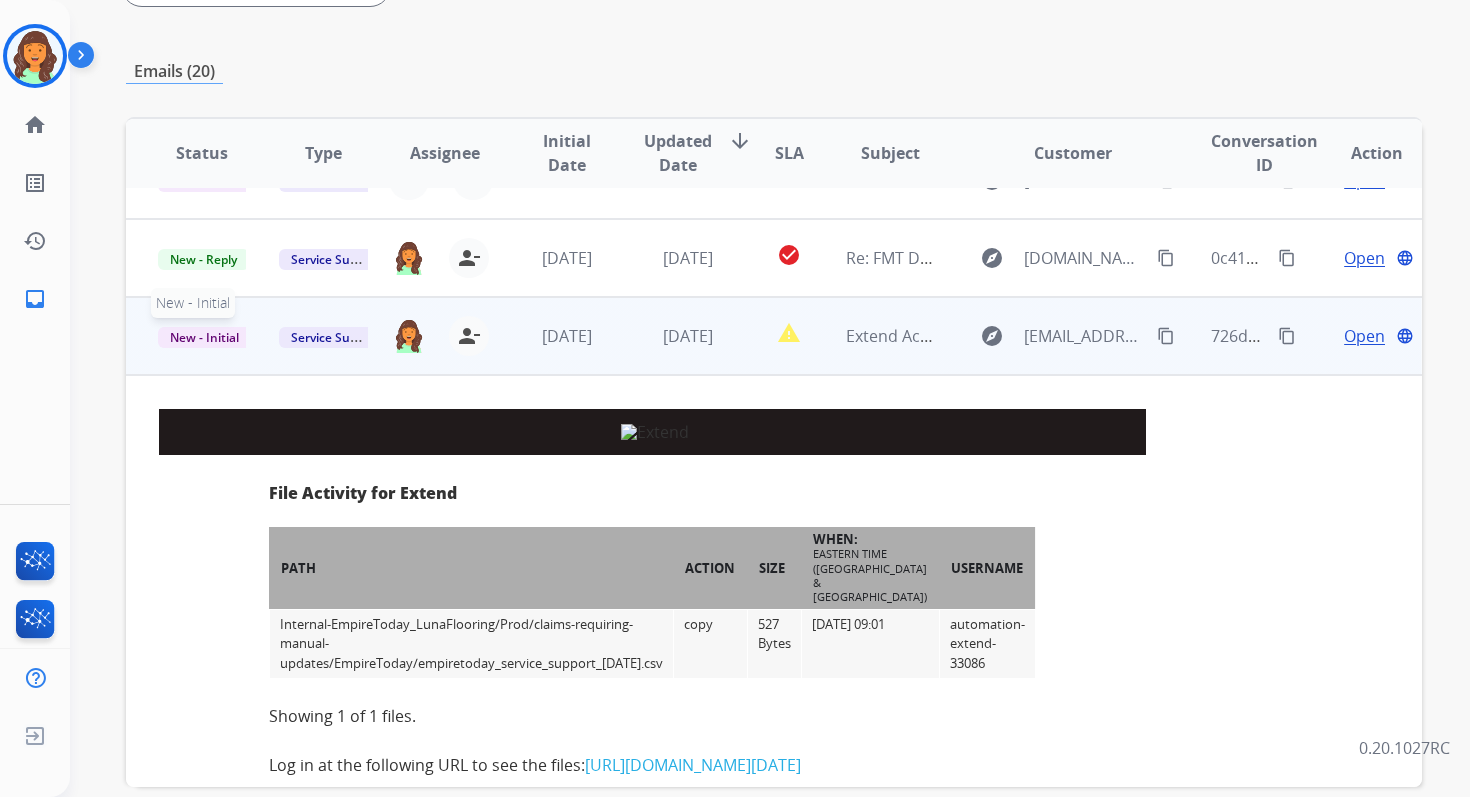 click on "New - Initial" at bounding box center [204, 337] 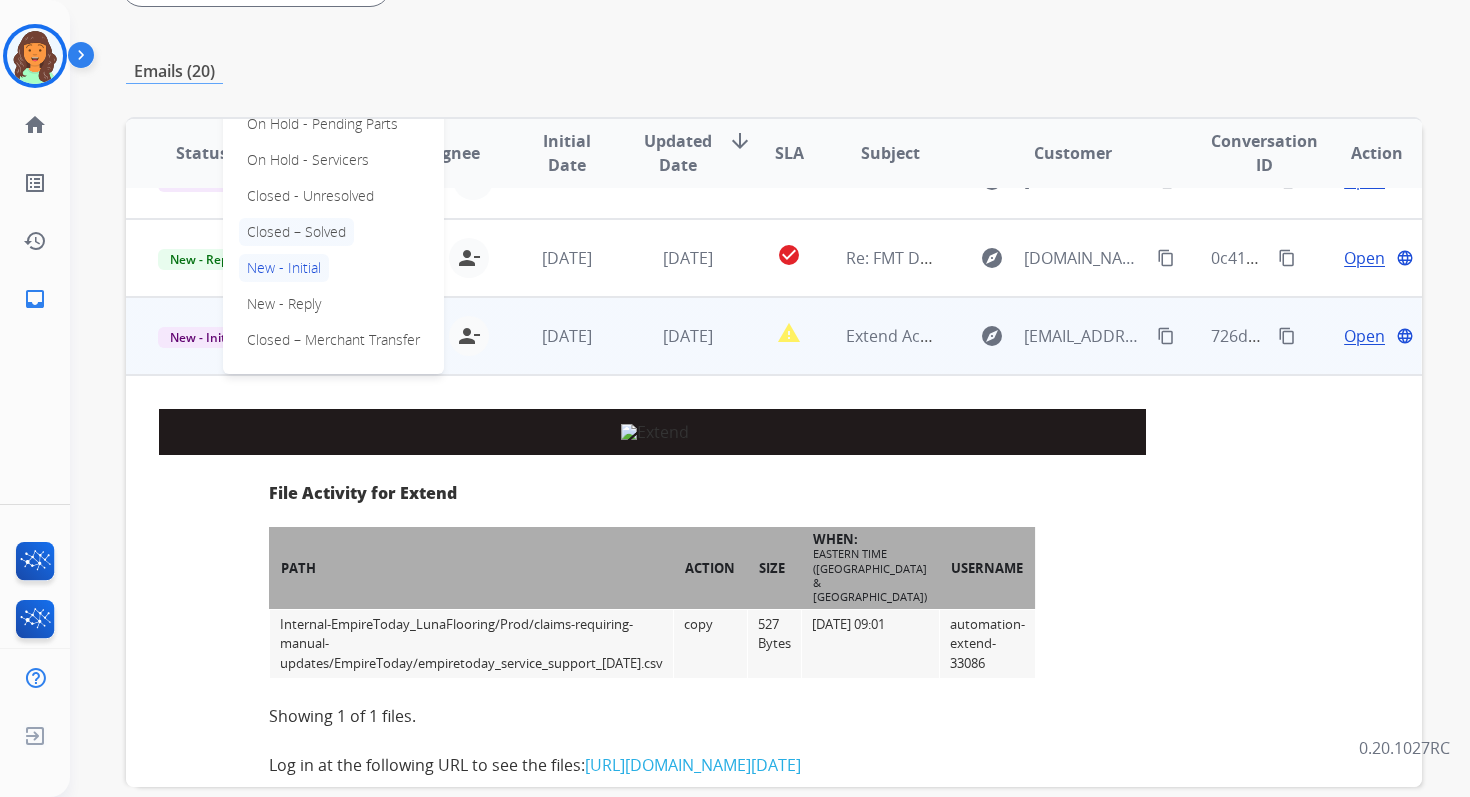 click on "Closed – Solved" at bounding box center (296, 232) 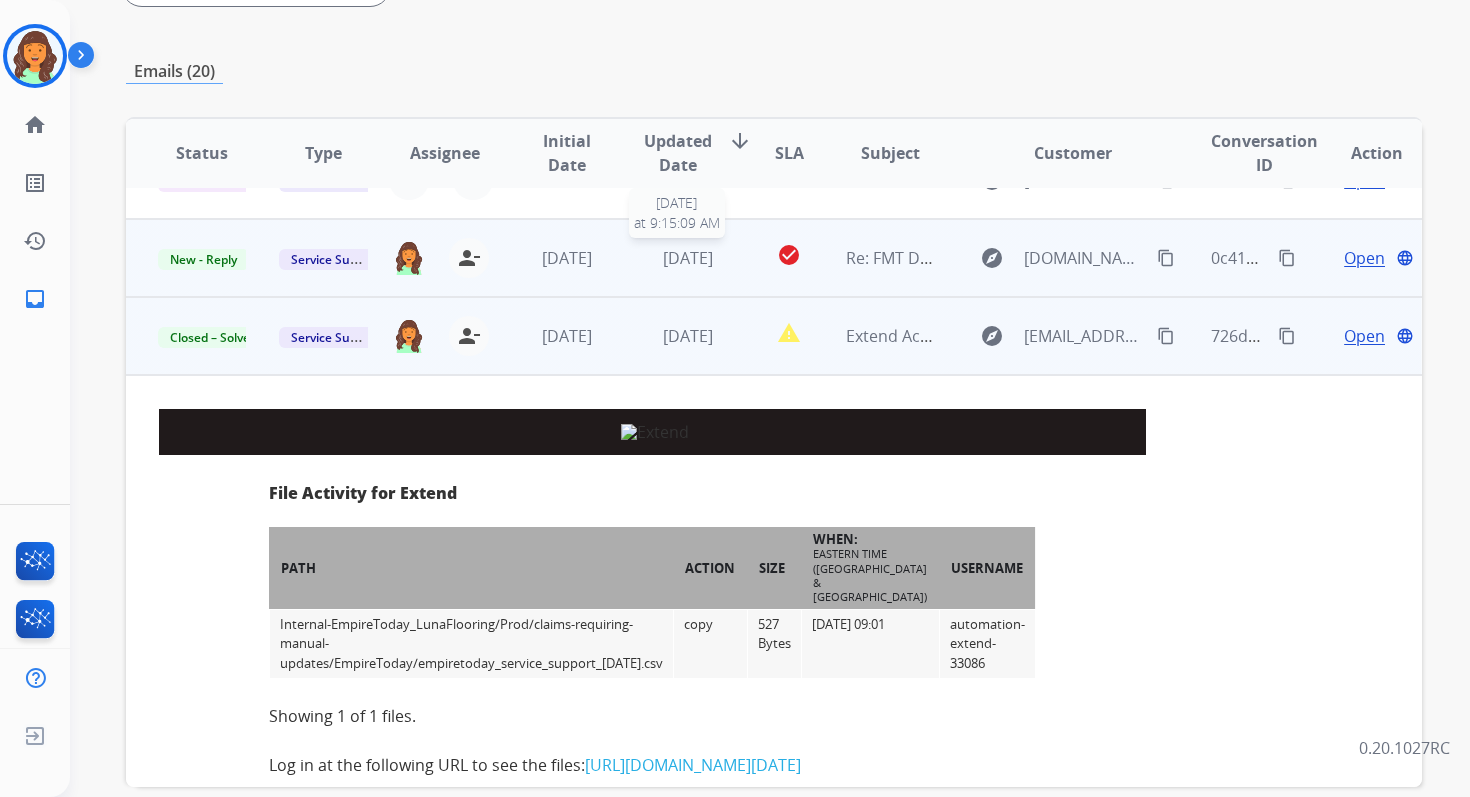 click on "[DATE]" at bounding box center (688, 258) 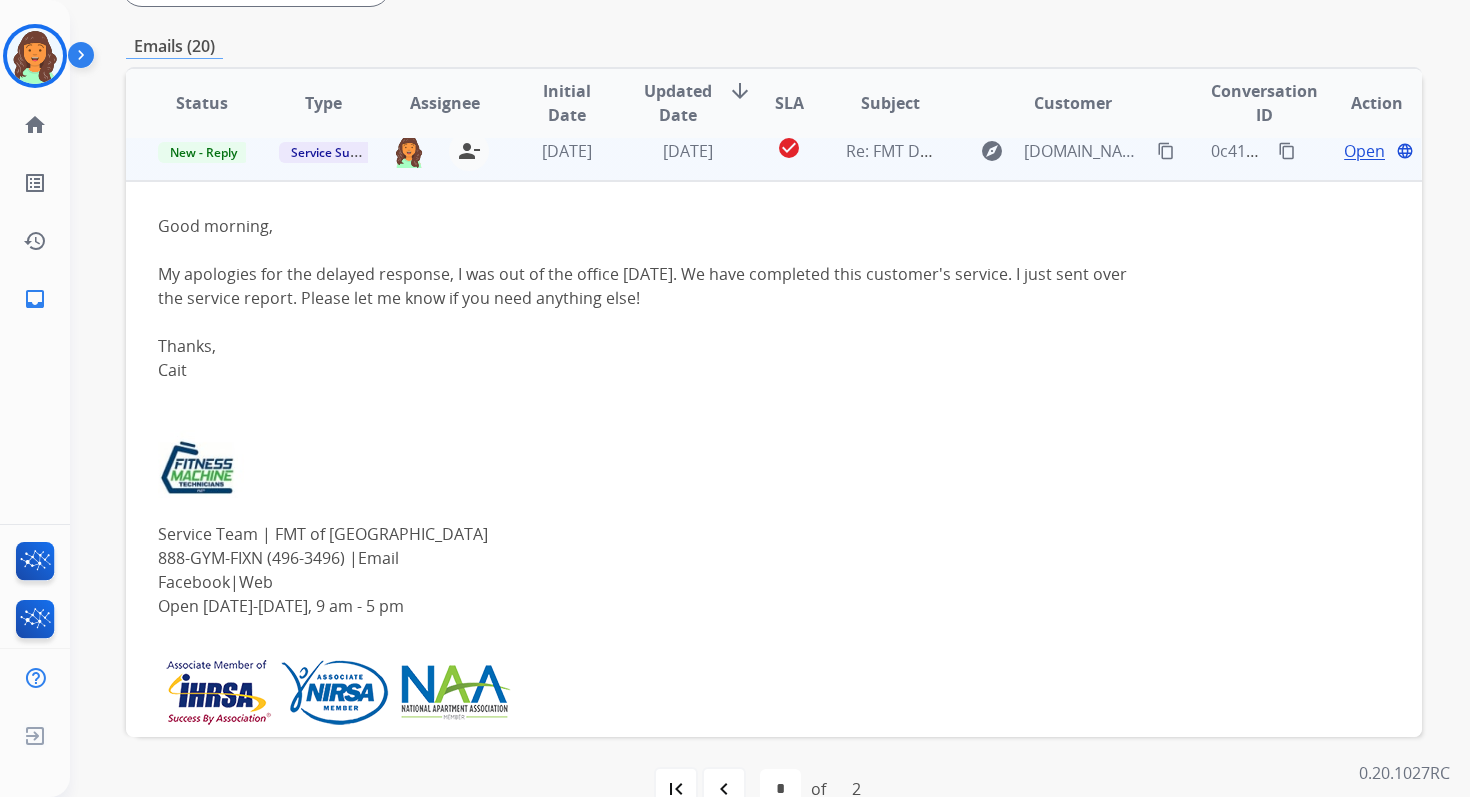 scroll, scrollTop: 300, scrollLeft: 0, axis: vertical 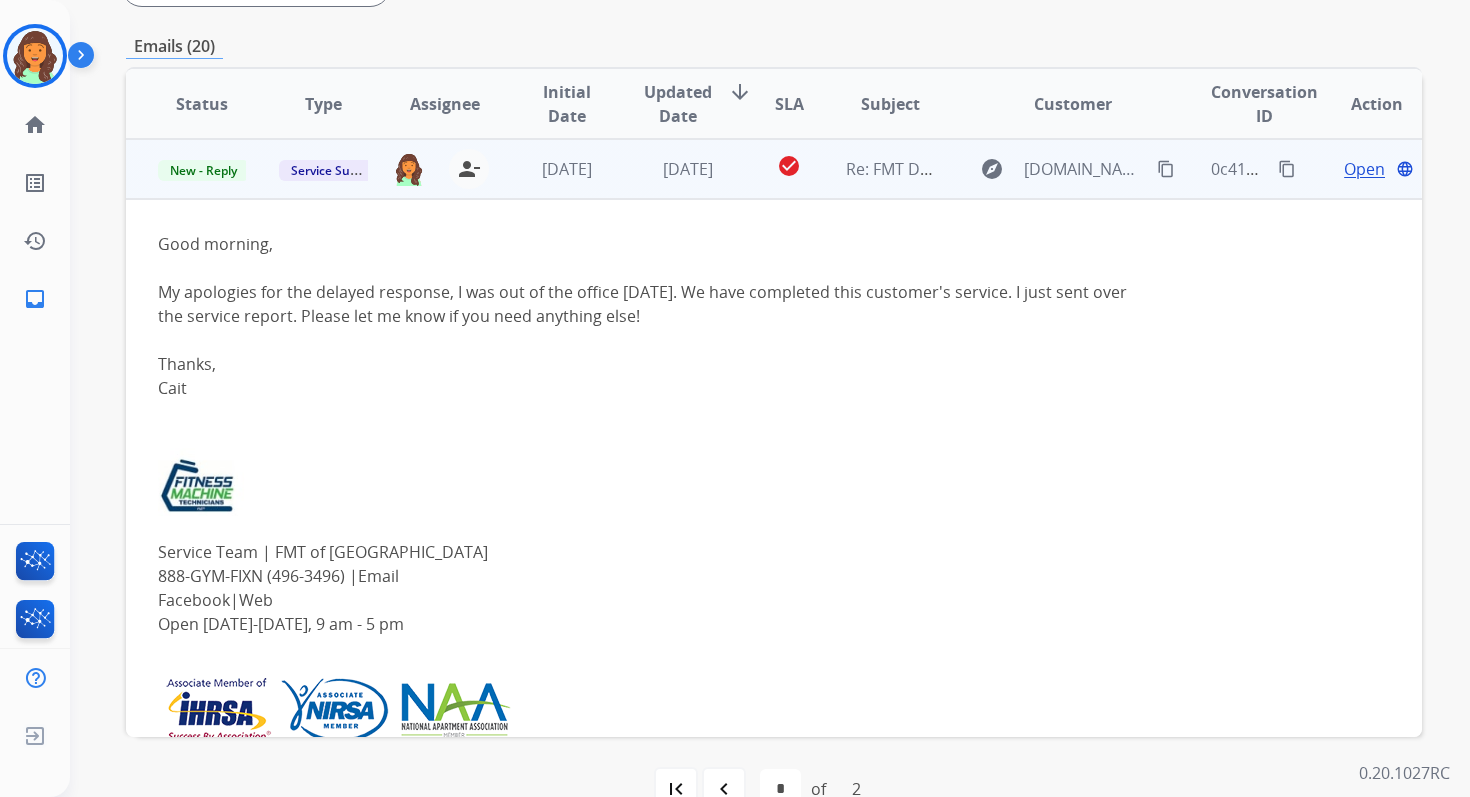 click on "Open" at bounding box center [1364, 169] 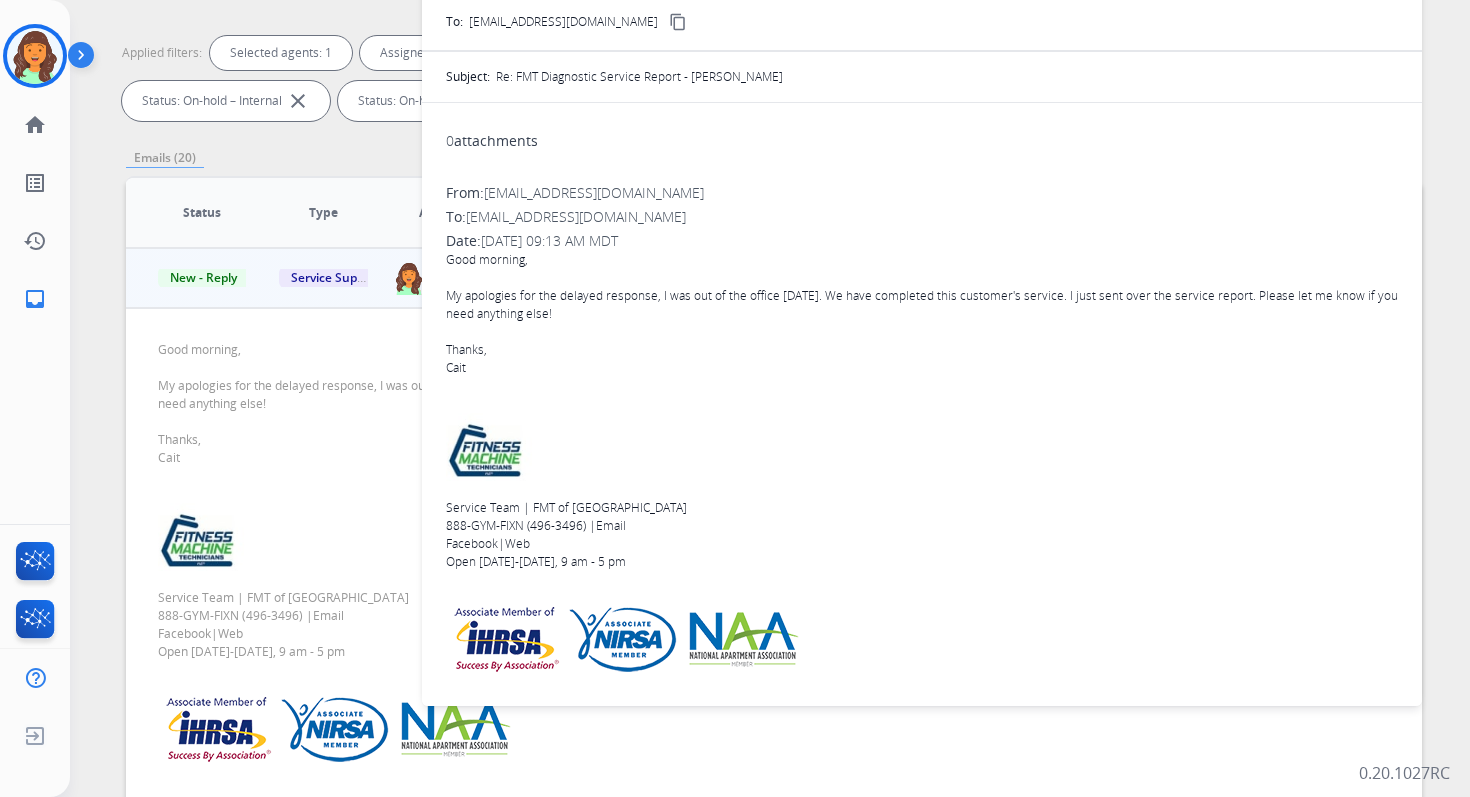 scroll, scrollTop: 131, scrollLeft: 0, axis: vertical 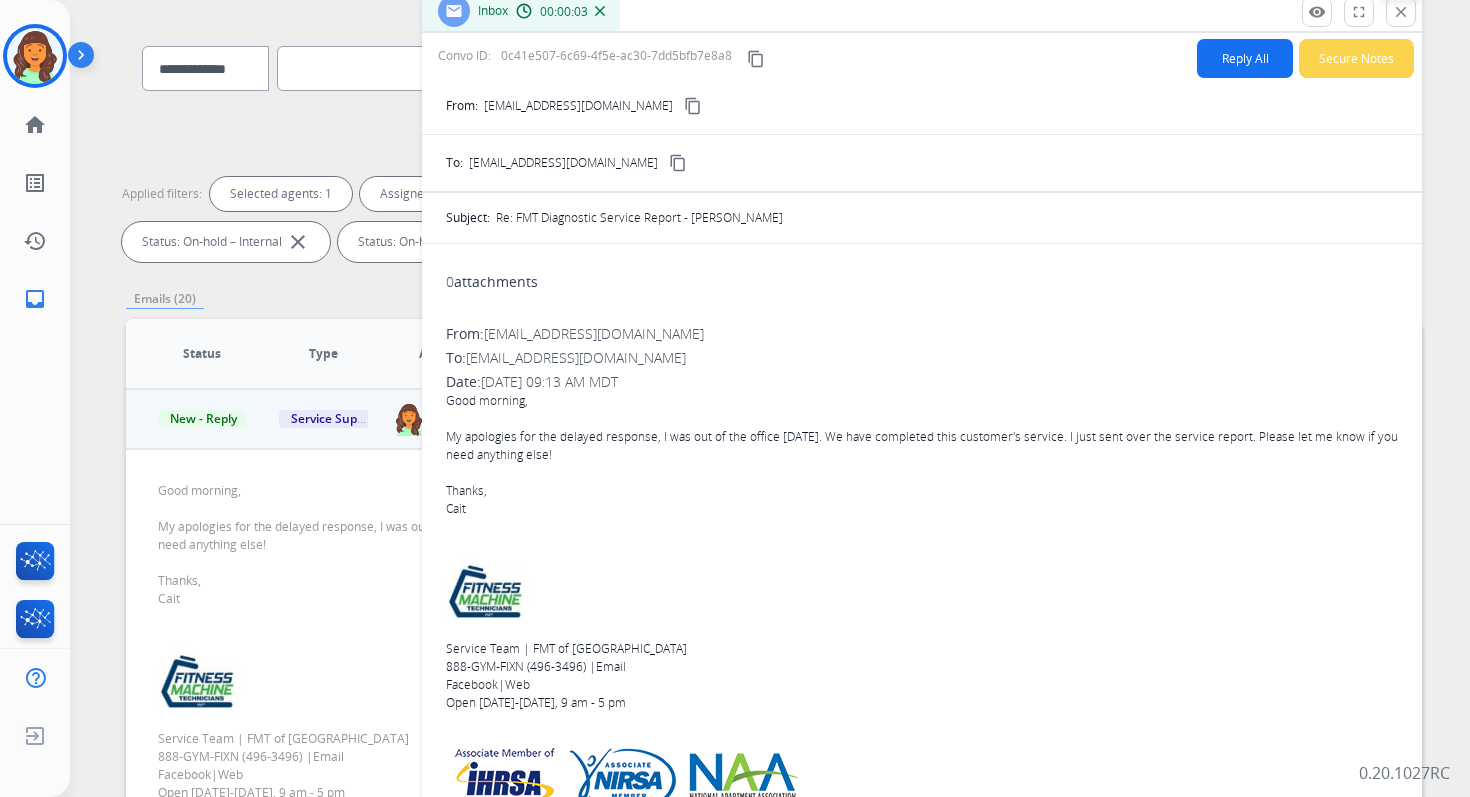 click on "close" at bounding box center (1401, 12) 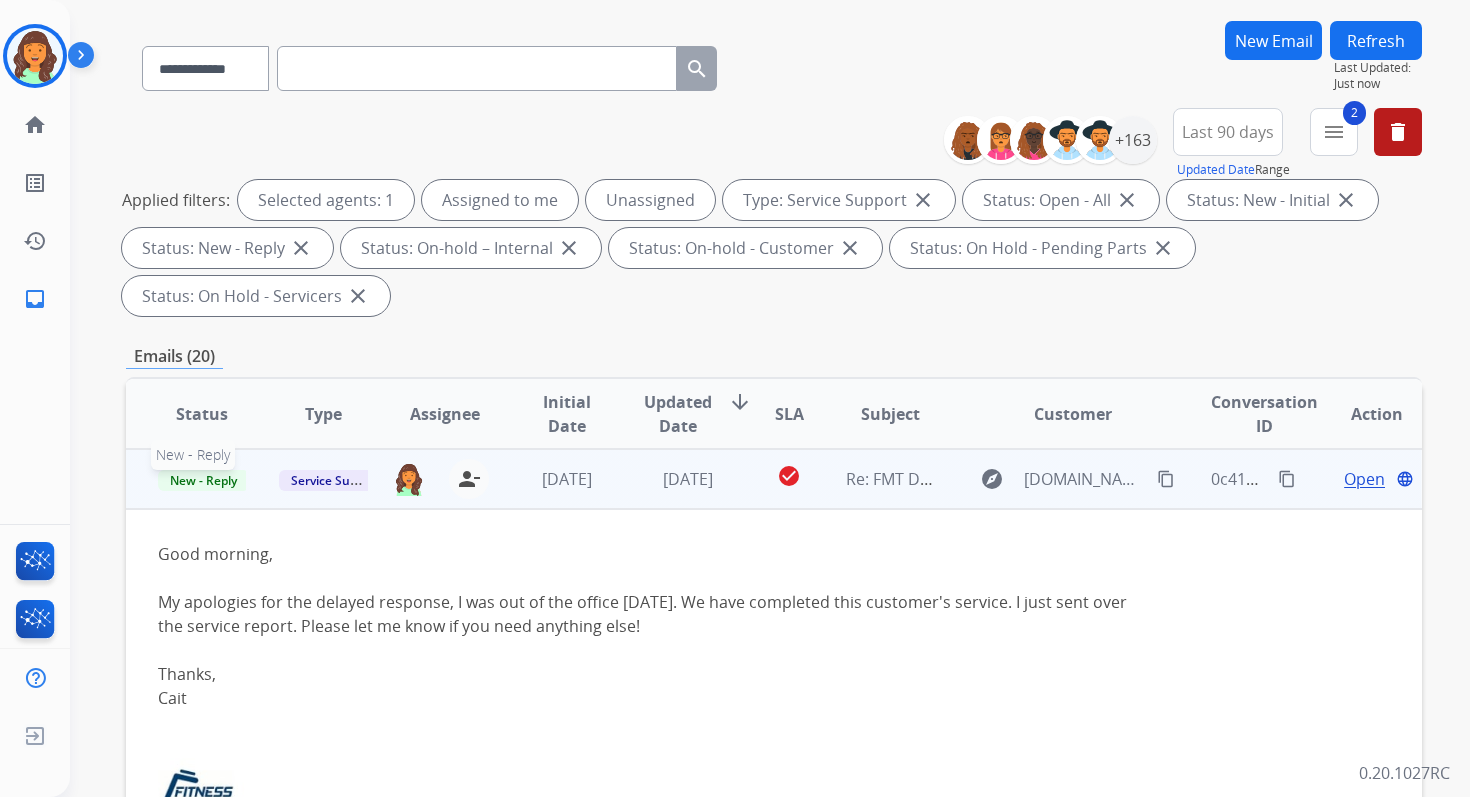 click on "New - Reply" at bounding box center (203, 480) 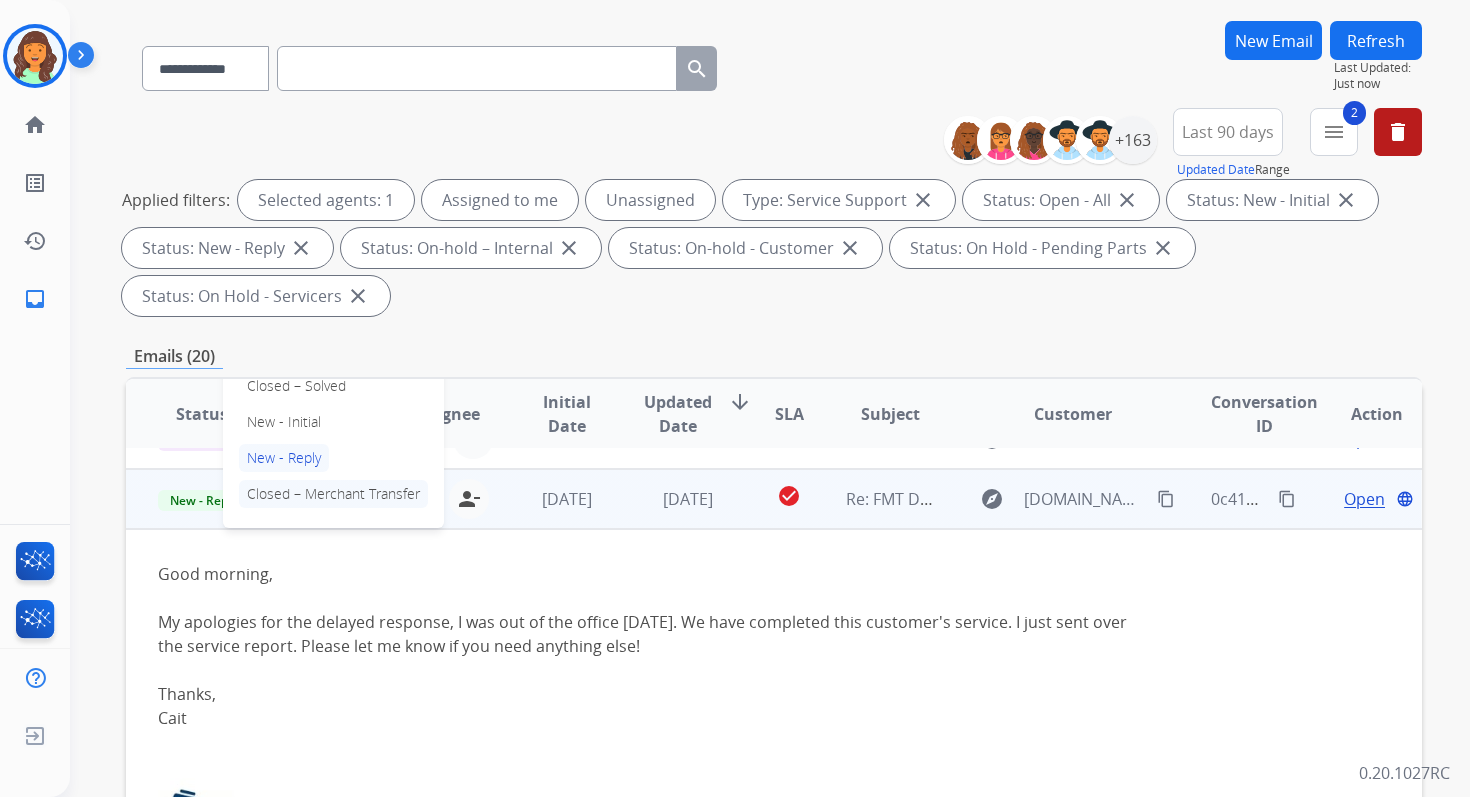 scroll, scrollTop: 222, scrollLeft: 0, axis: vertical 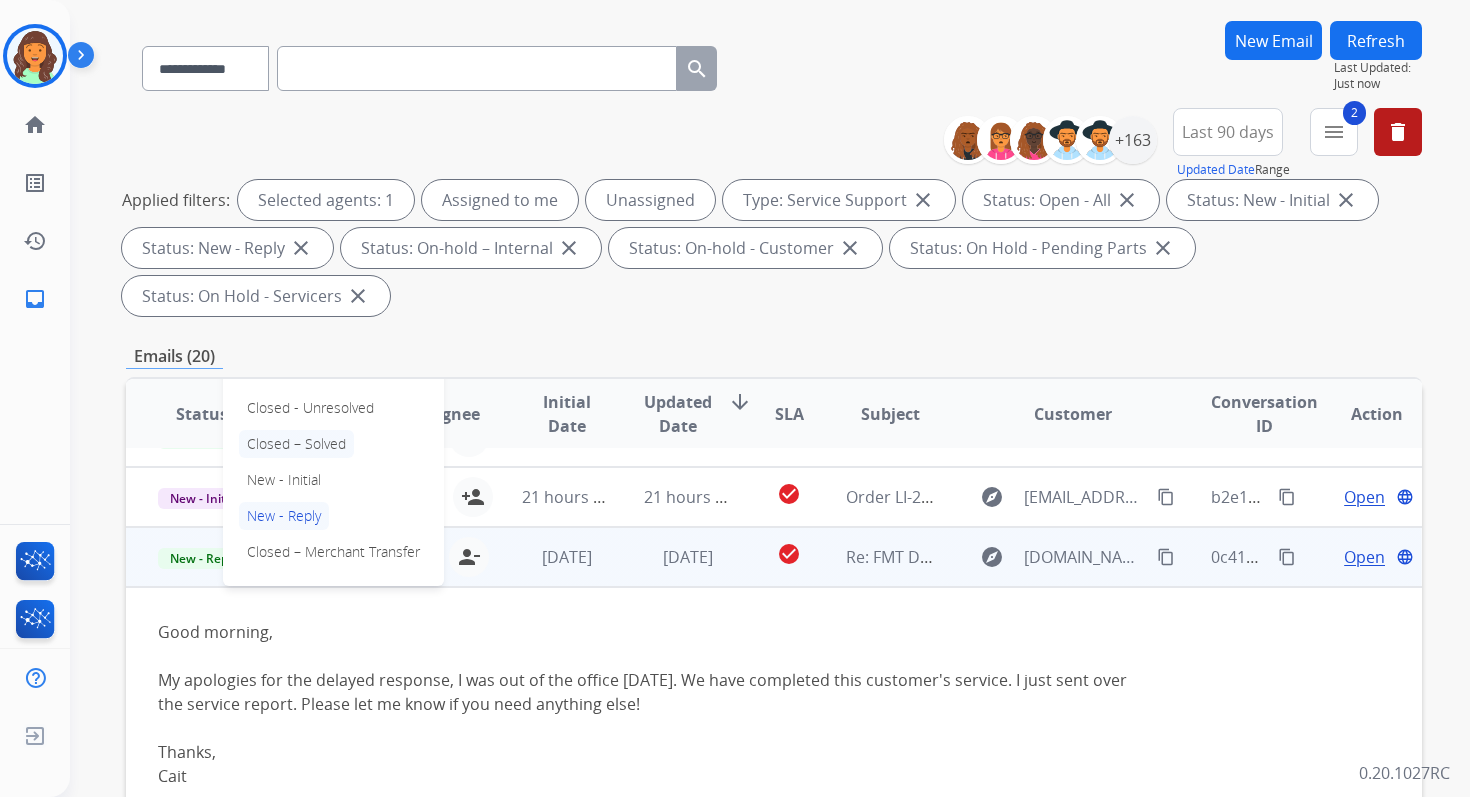click on "Closed – Solved" at bounding box center (296, 444) 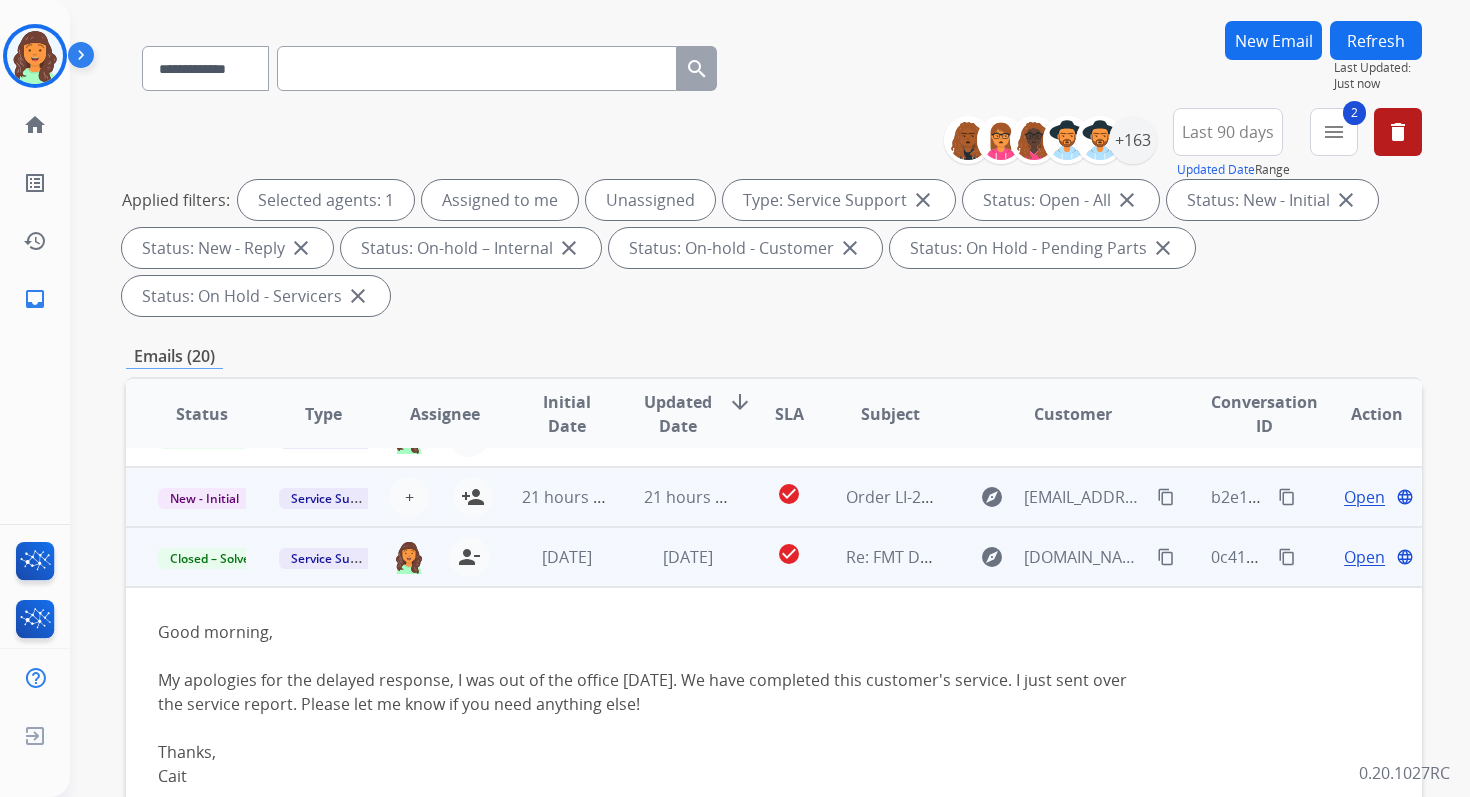 click on "21 hours ago" at bounding box center (672, 497) 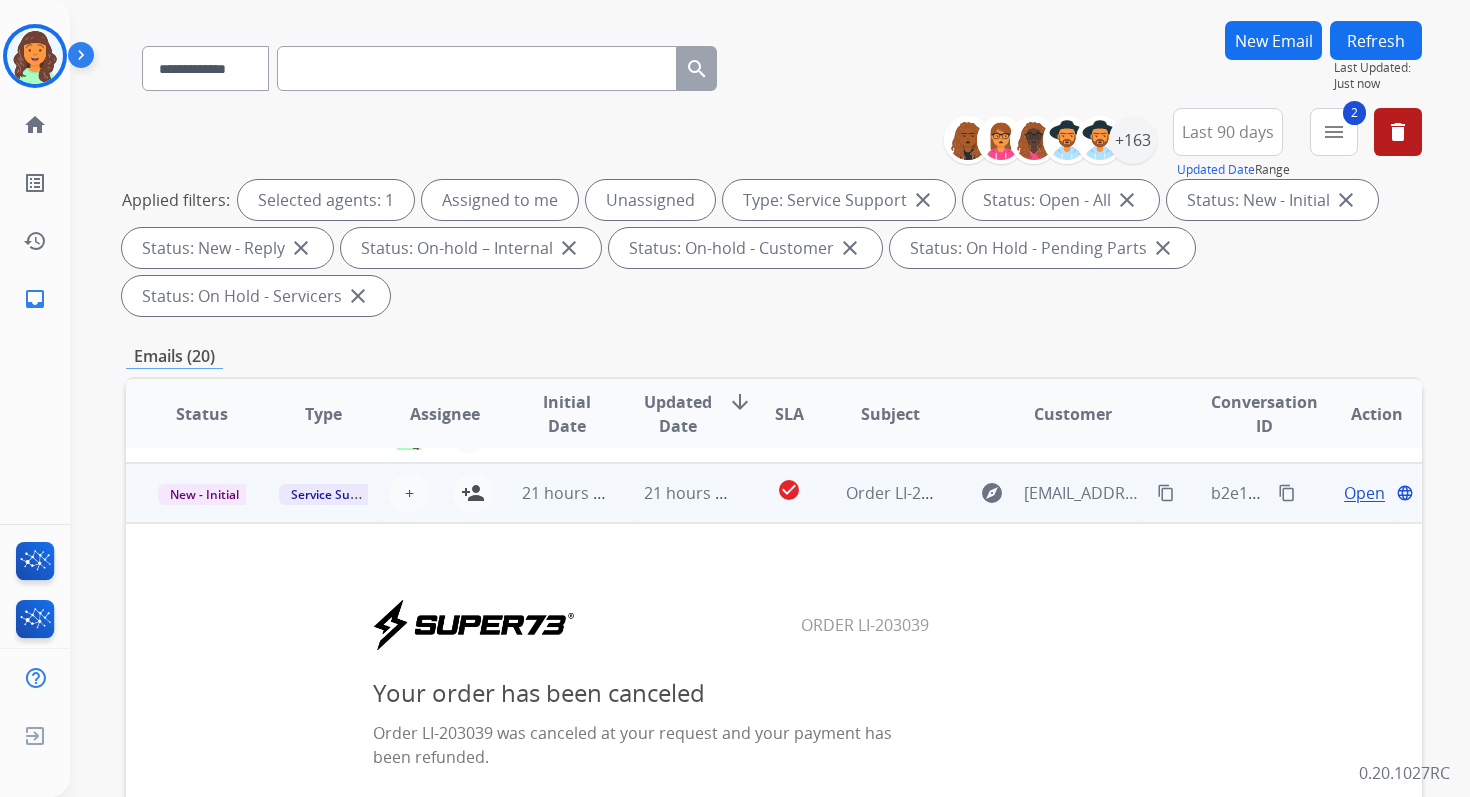 scroll, scrollTop: 240, scrollLeft: 0, axis: vertical 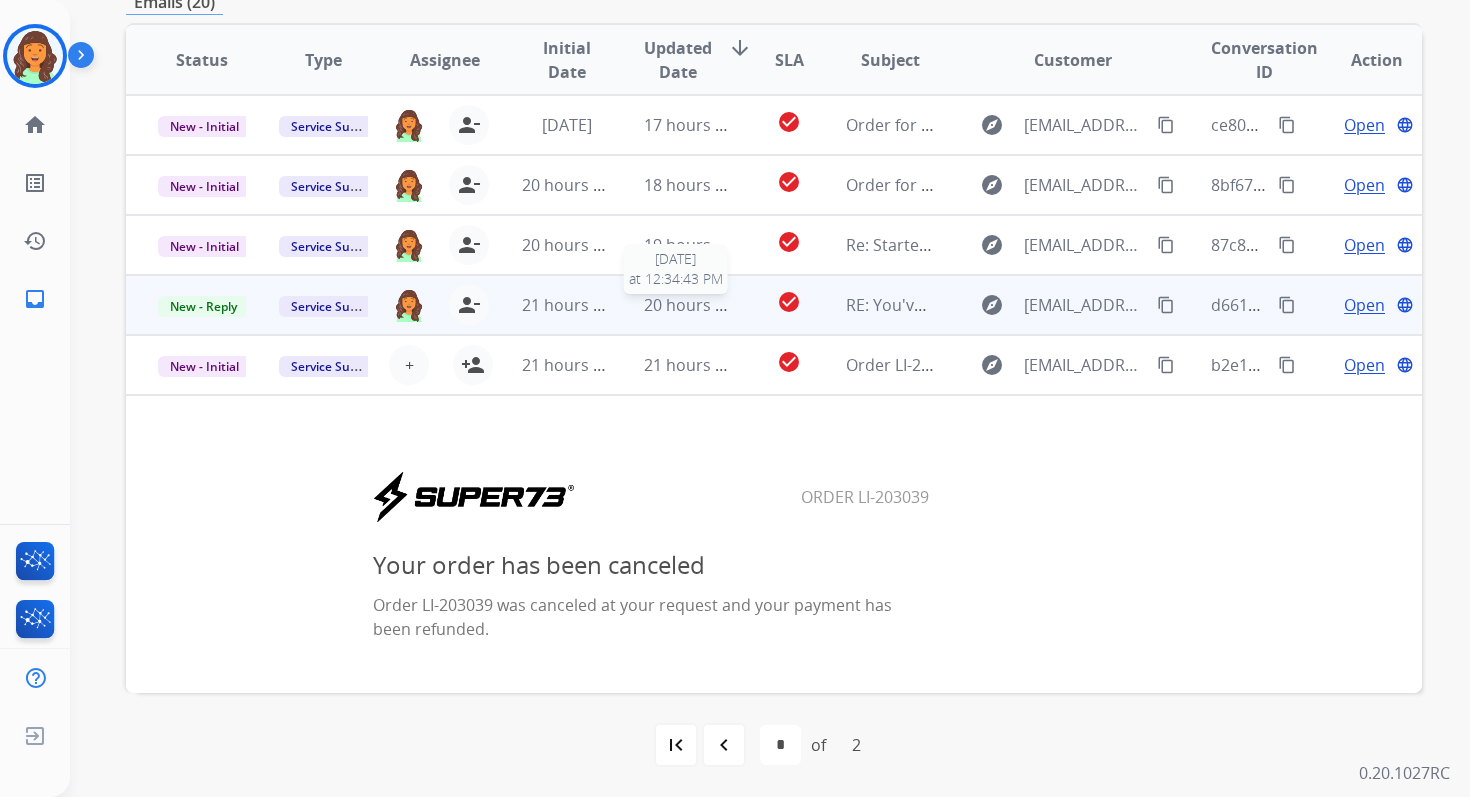 click on "20 hours ago" at bounding box center [693, 305] 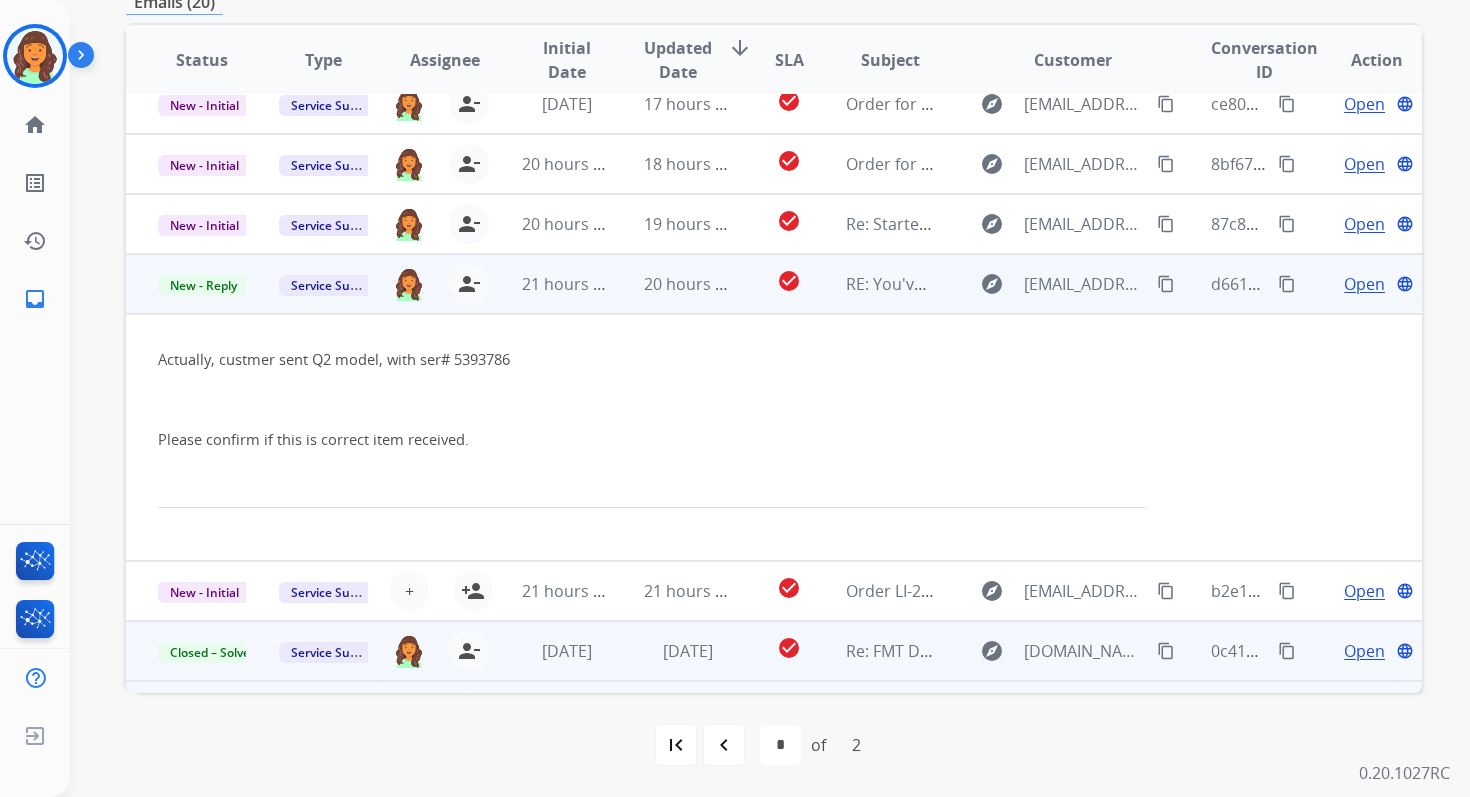 scroll, scrollTop: 17, scrollLeft: 0, axis: vertical 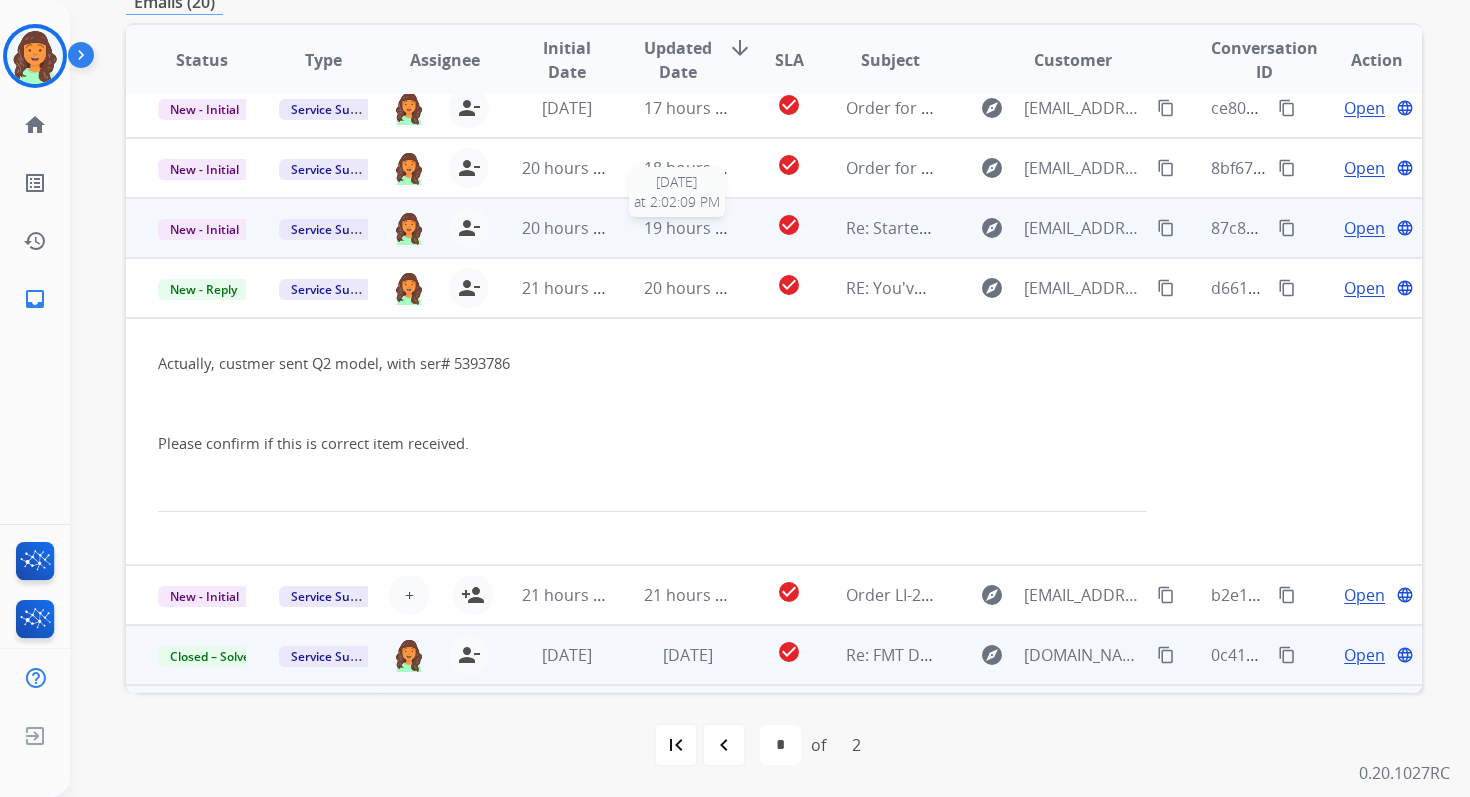 click on "19 hours ago" at bounding box center (693, 228) 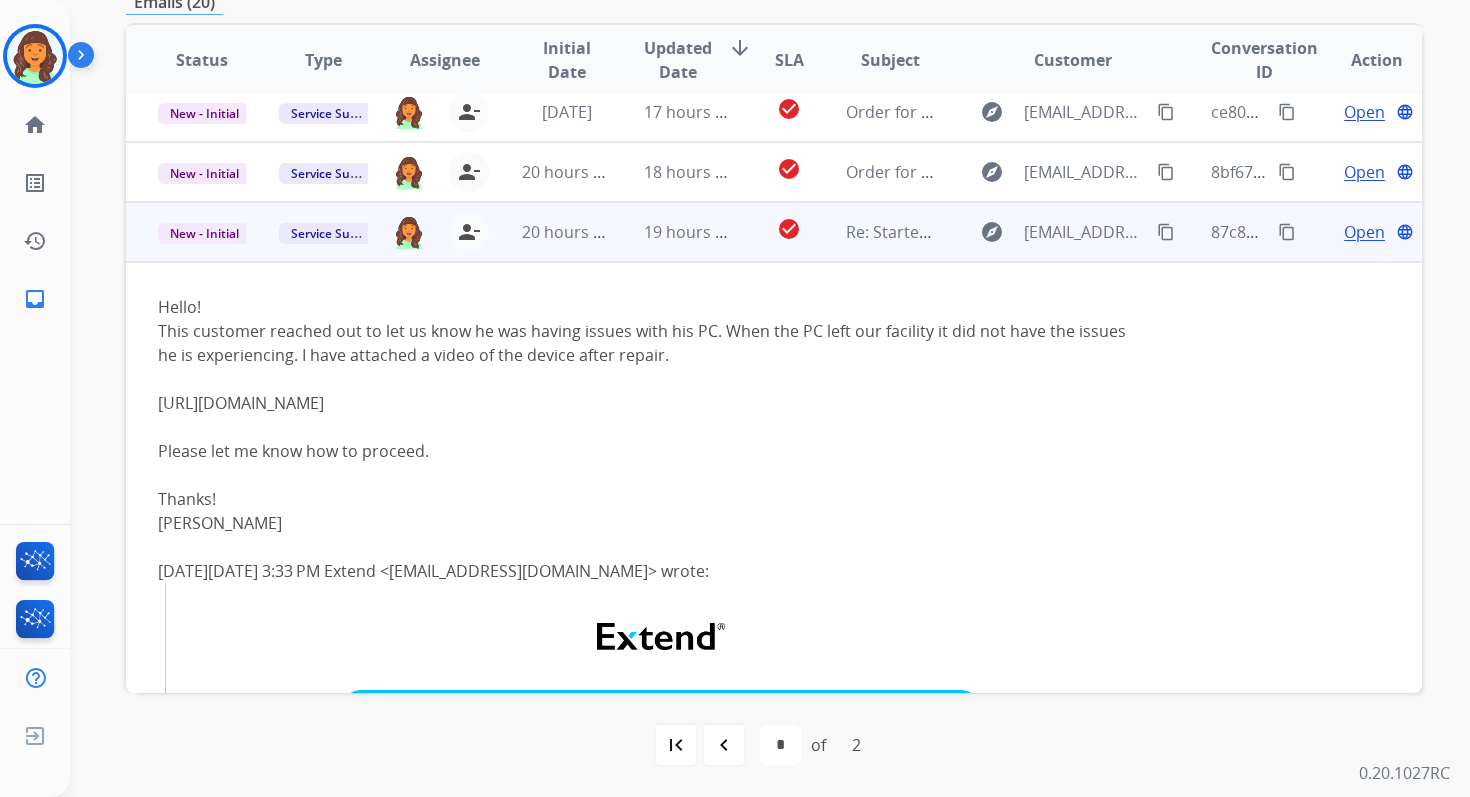 scroll, scrollTop: 0, scrollLeft: 0, axis: both 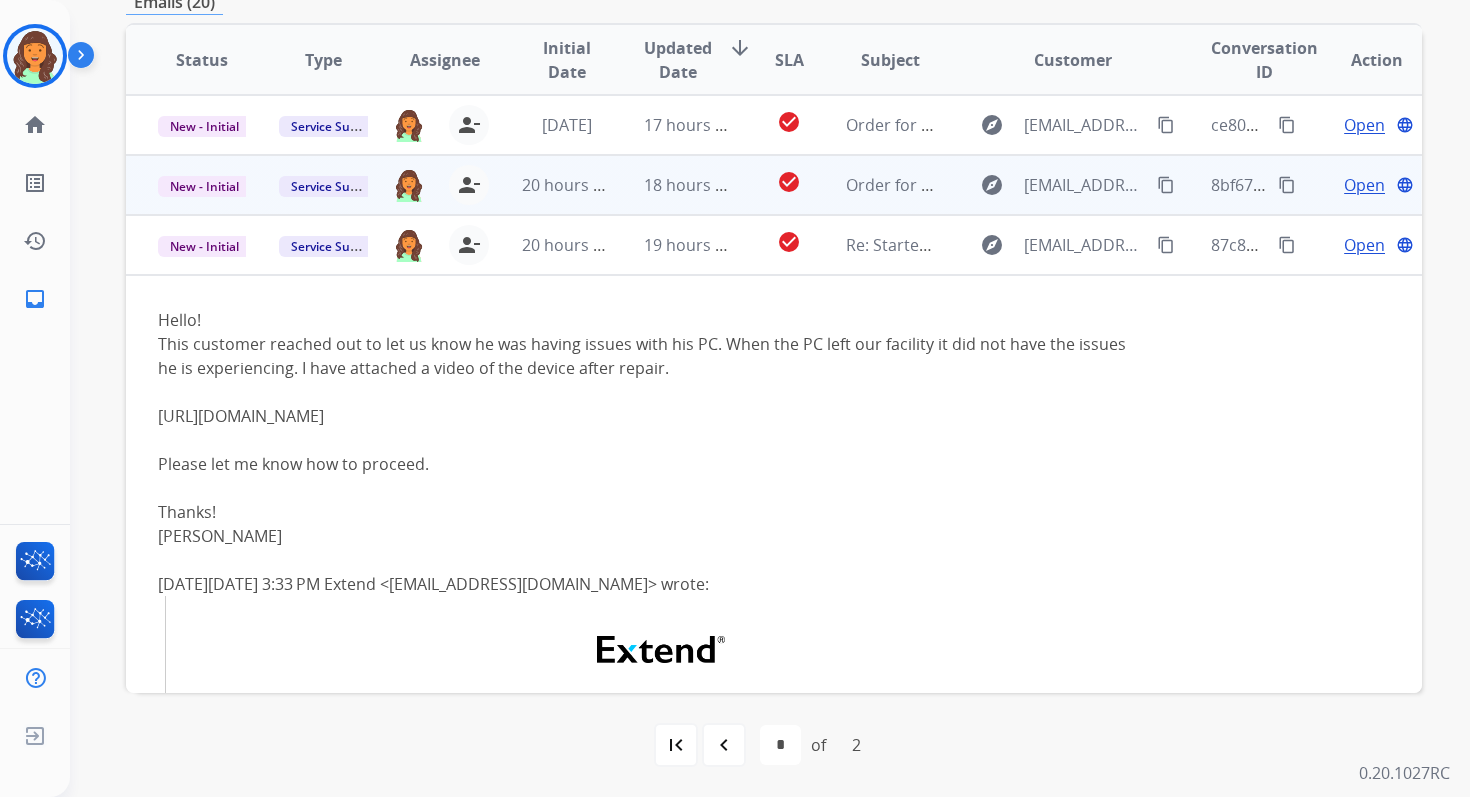 click on "18 hours ago" at bounding box center [693, 185] 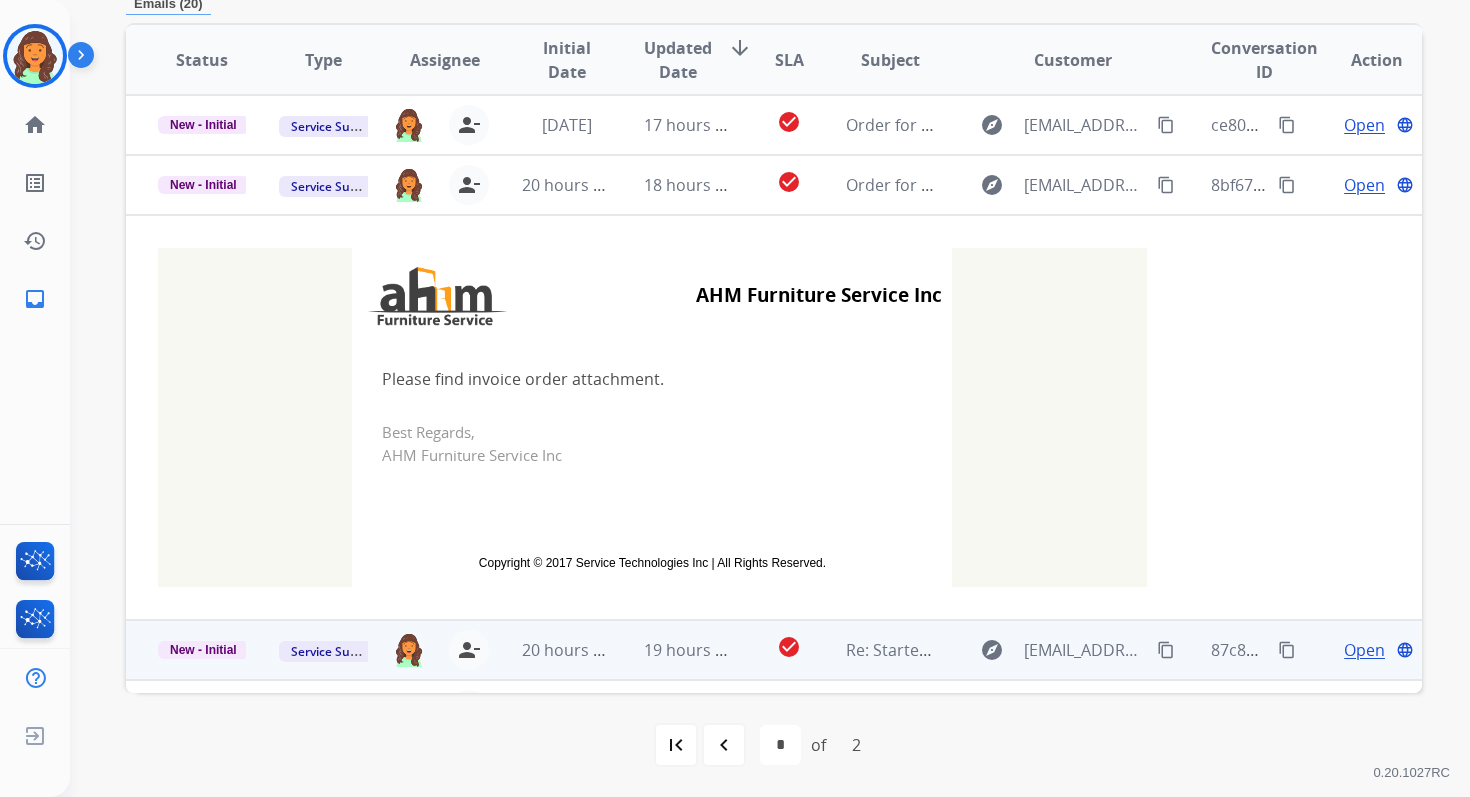 scroll, scrollTop: 480, scrollLeft: 0, axis: vertical 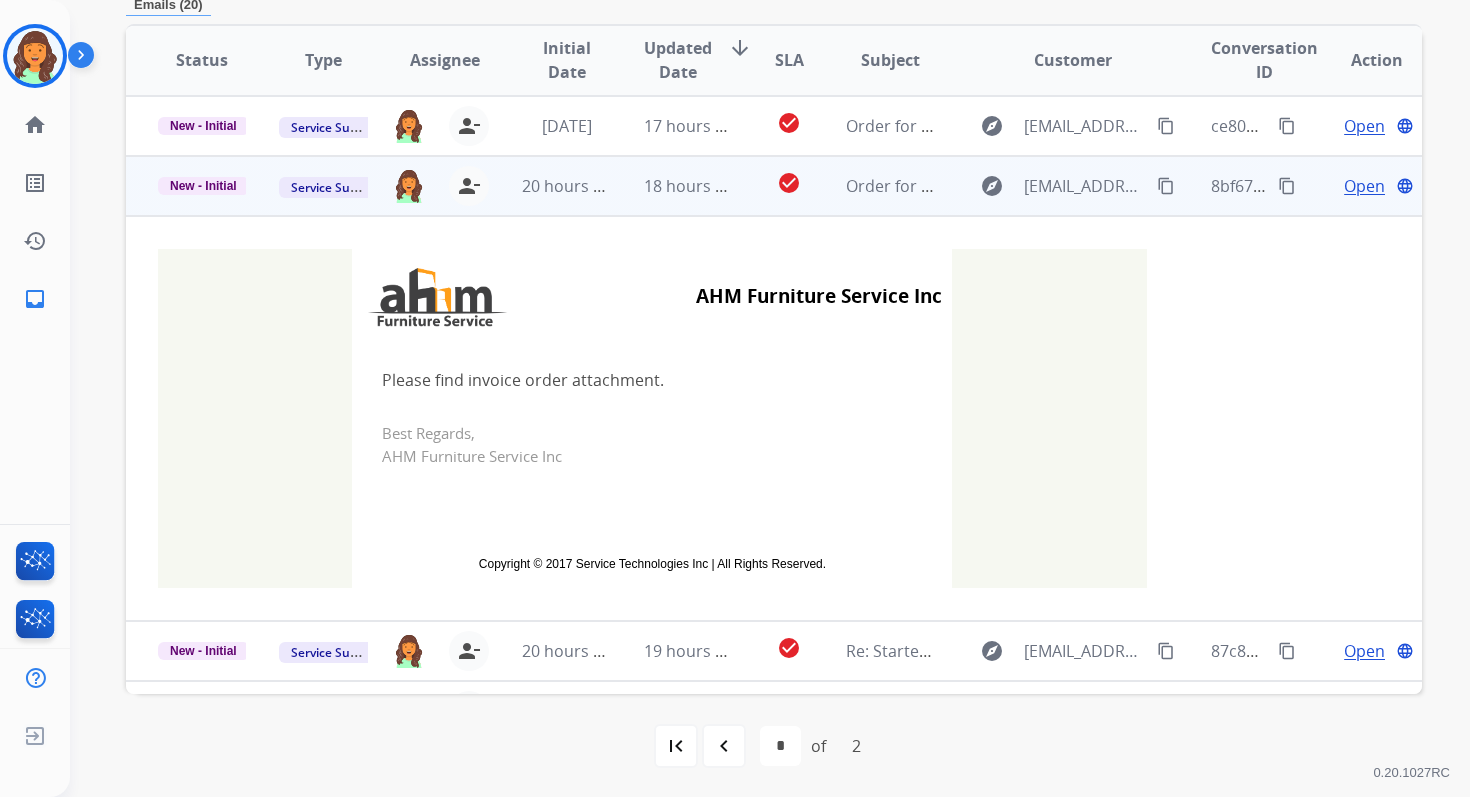 click on "Open" at bounding box center [1364, 186] 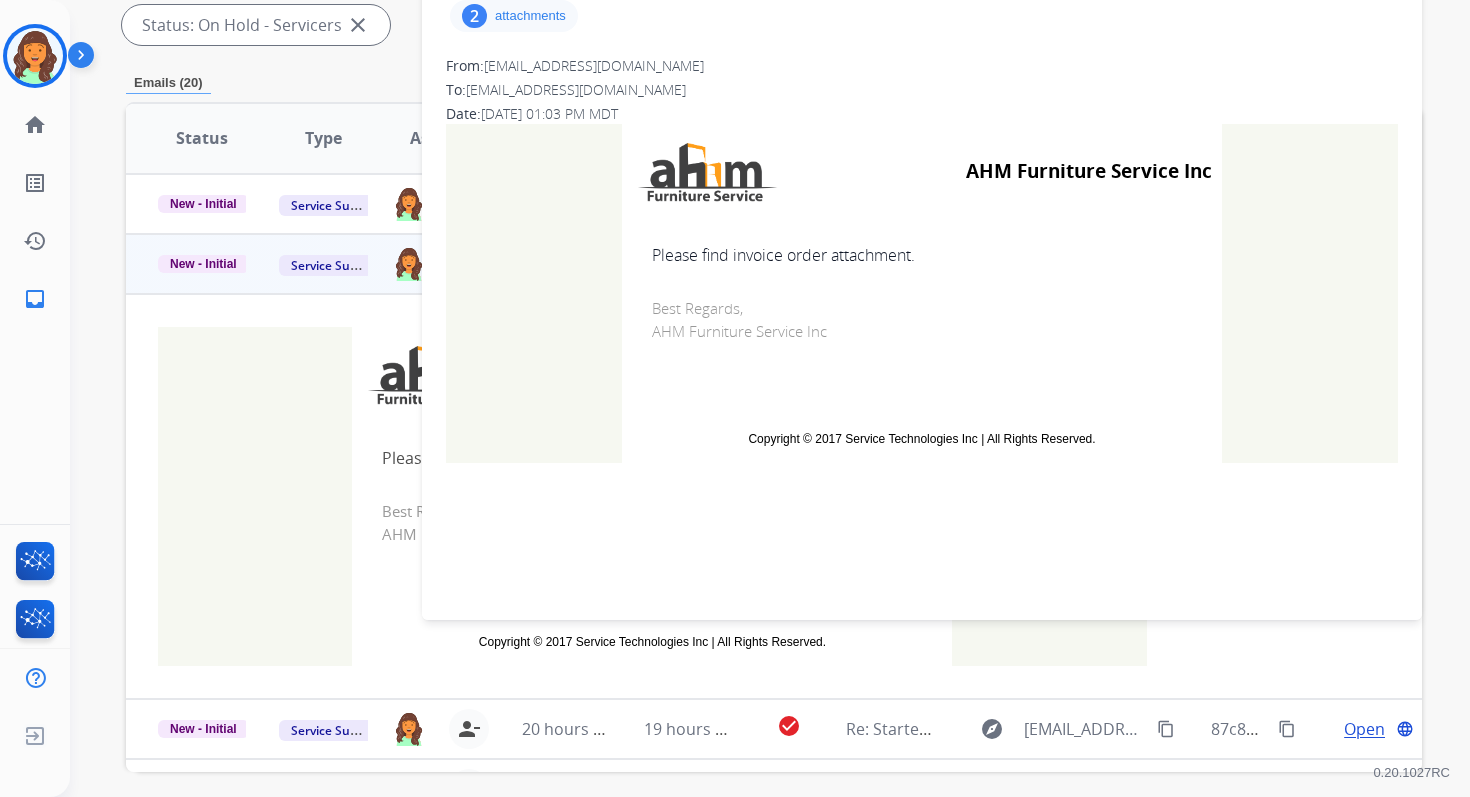 scroll, scrollTop: 337, scrollLeft: 0, axis: vertical 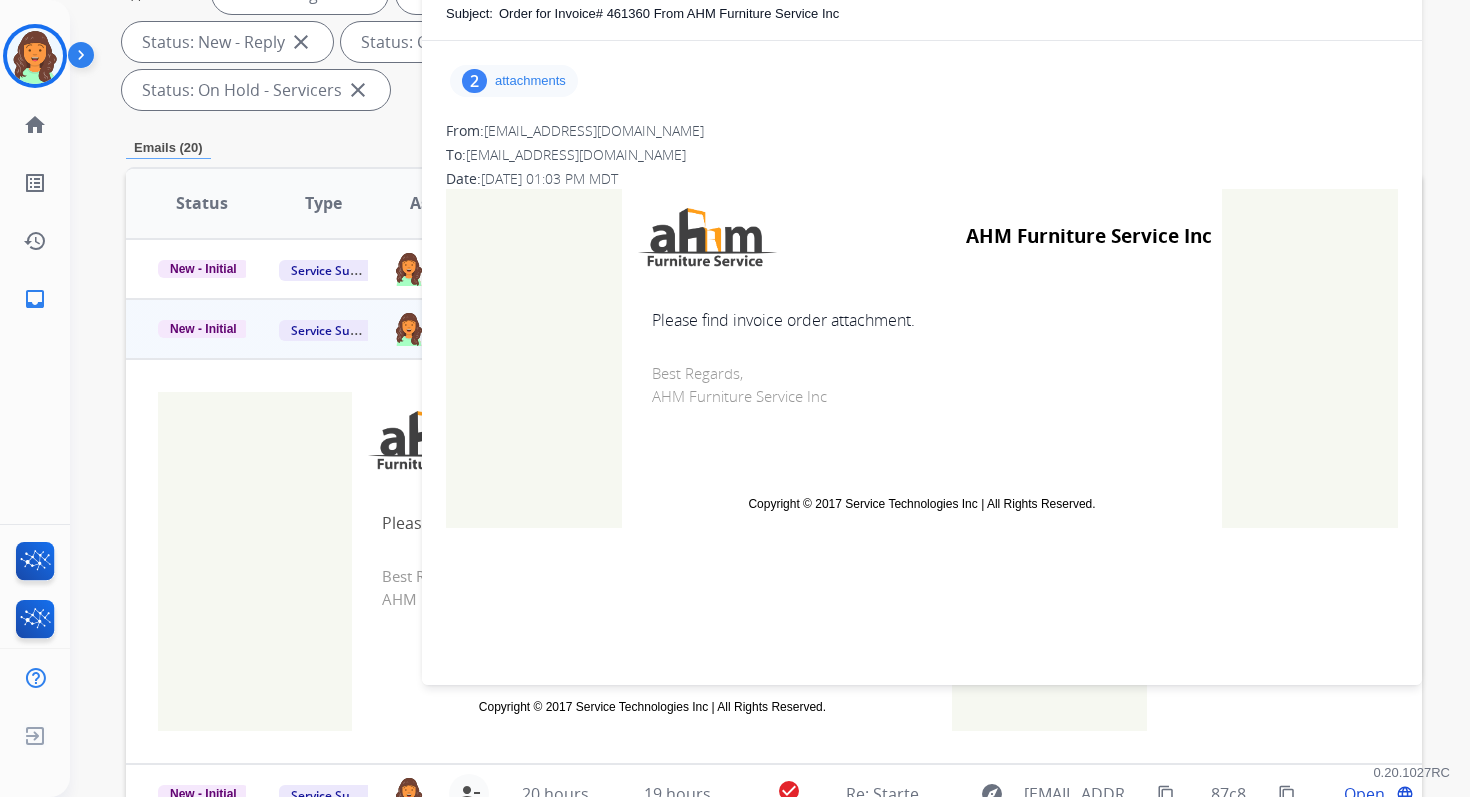click on "attachments" at bounding box center (530, 81) 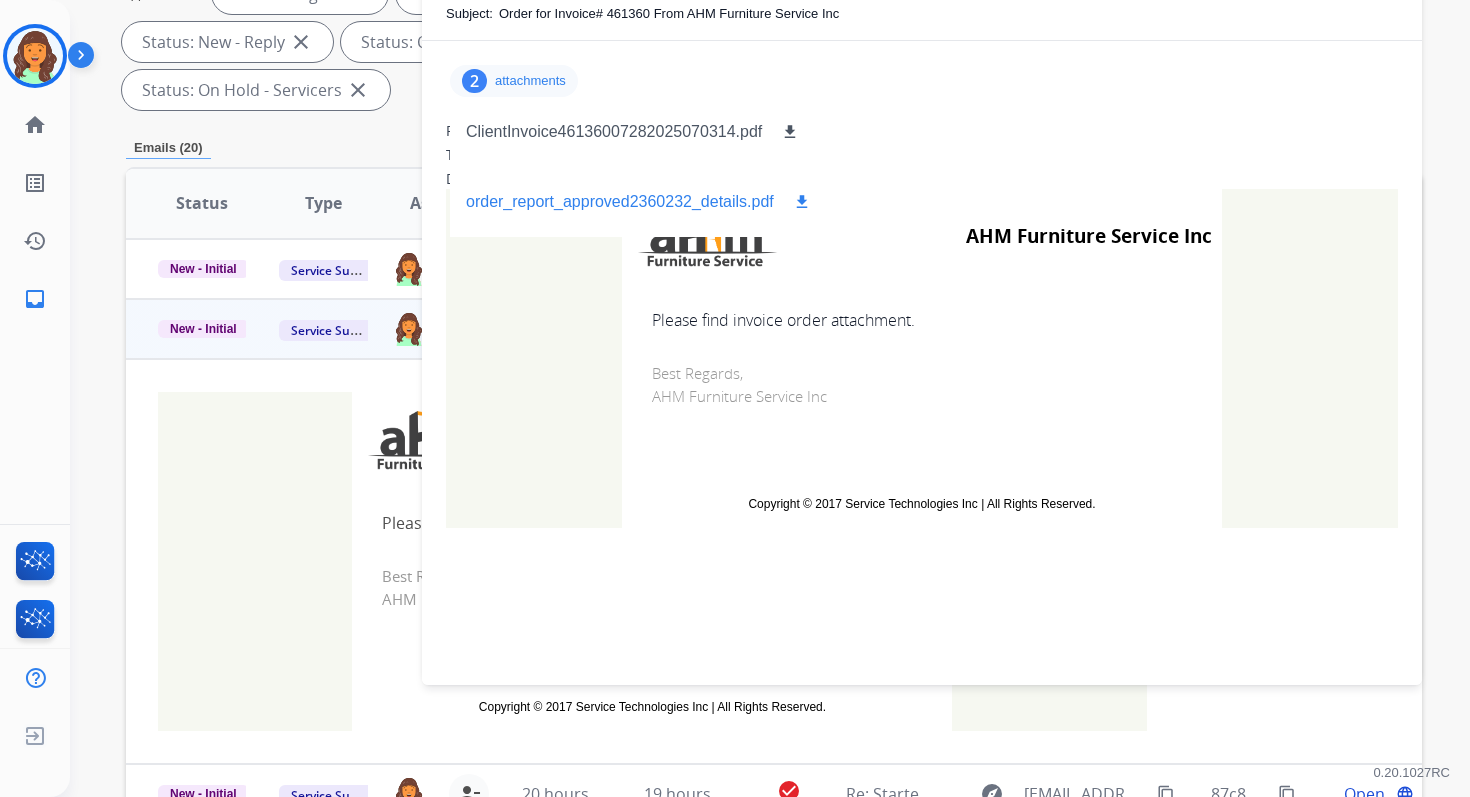 click on "download" at bounding box center (802, 202) 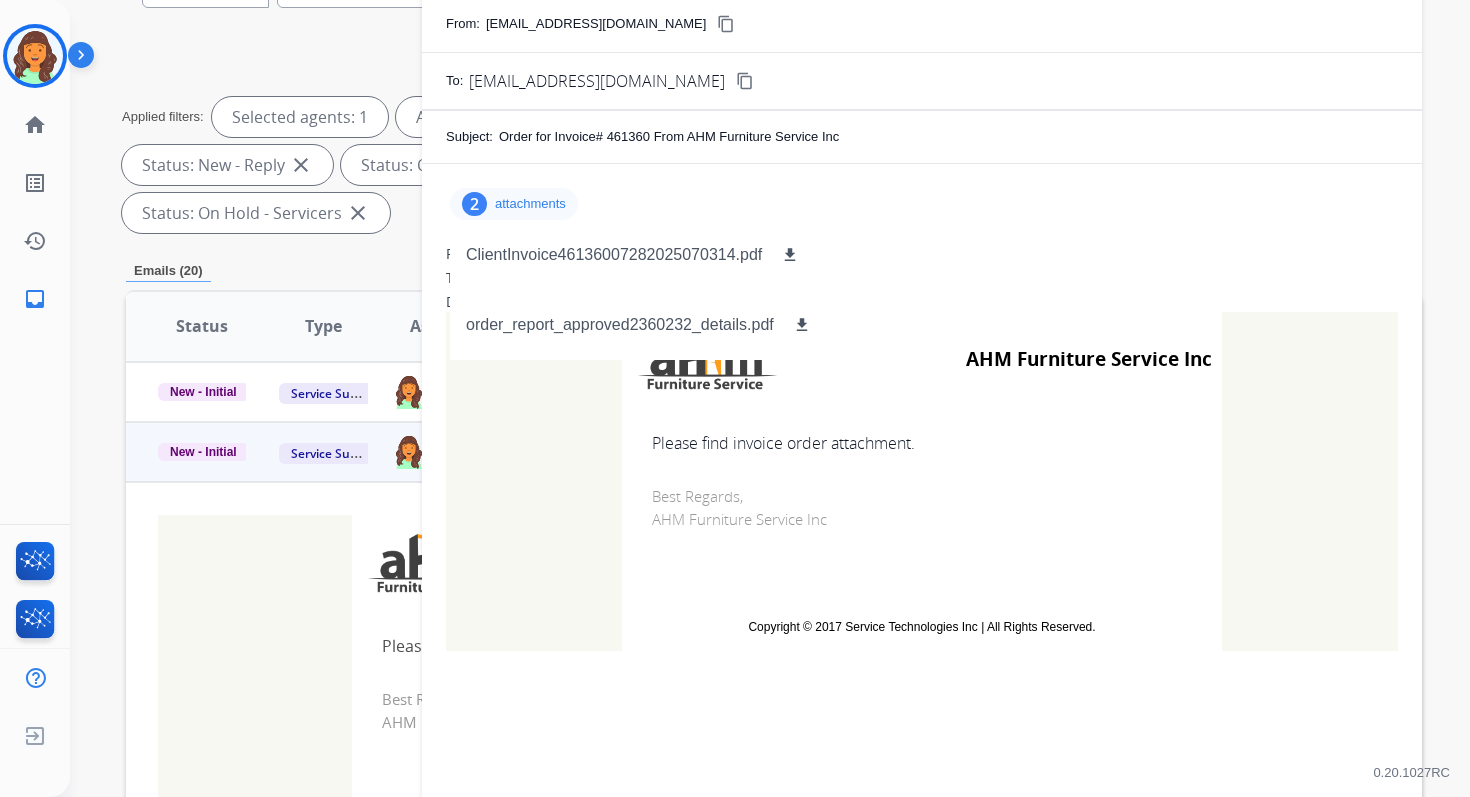 scroll, scrollTop: 119, scrollLeft: 0, axis: vertical 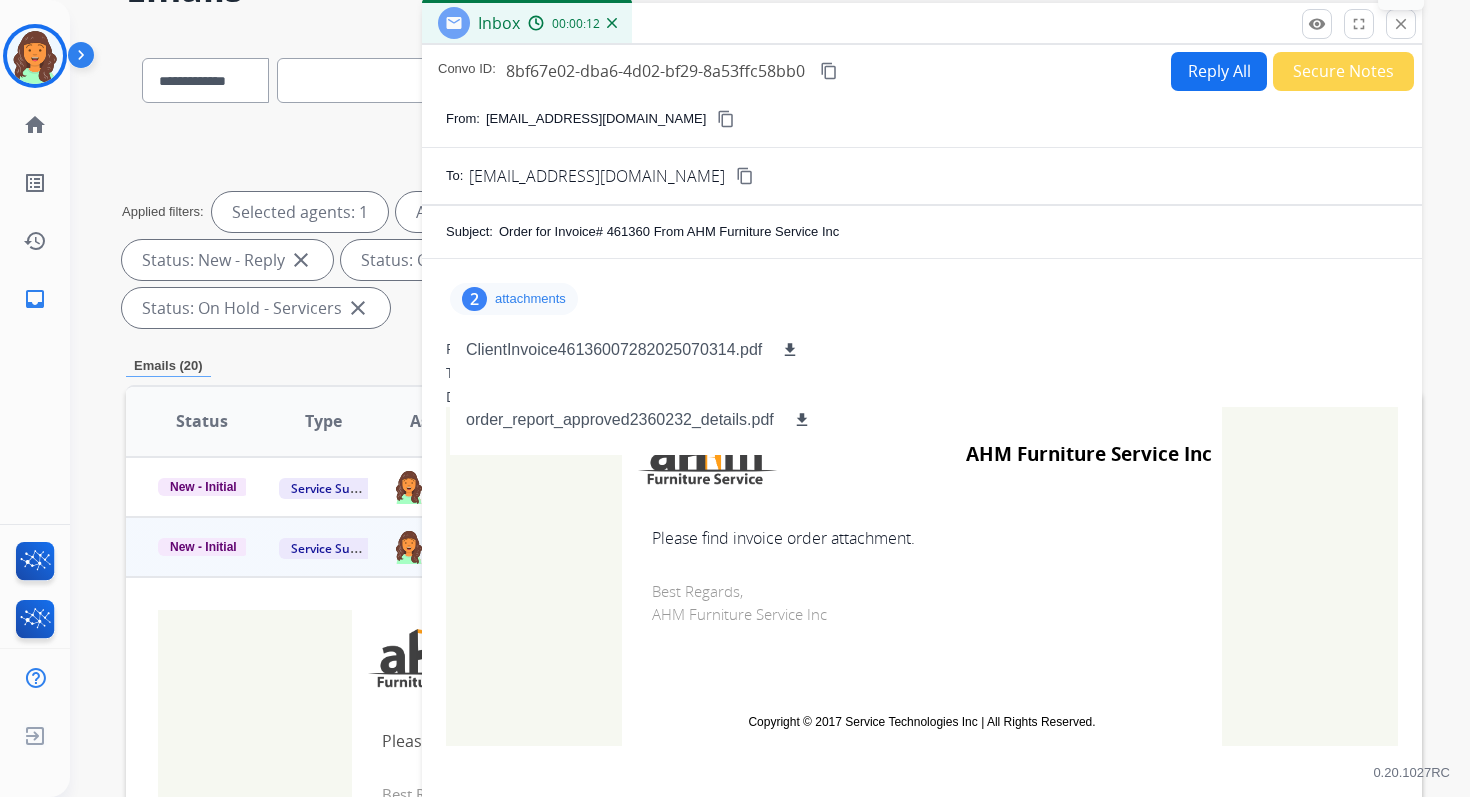 click on "close" at bounding box center (1401, 24) 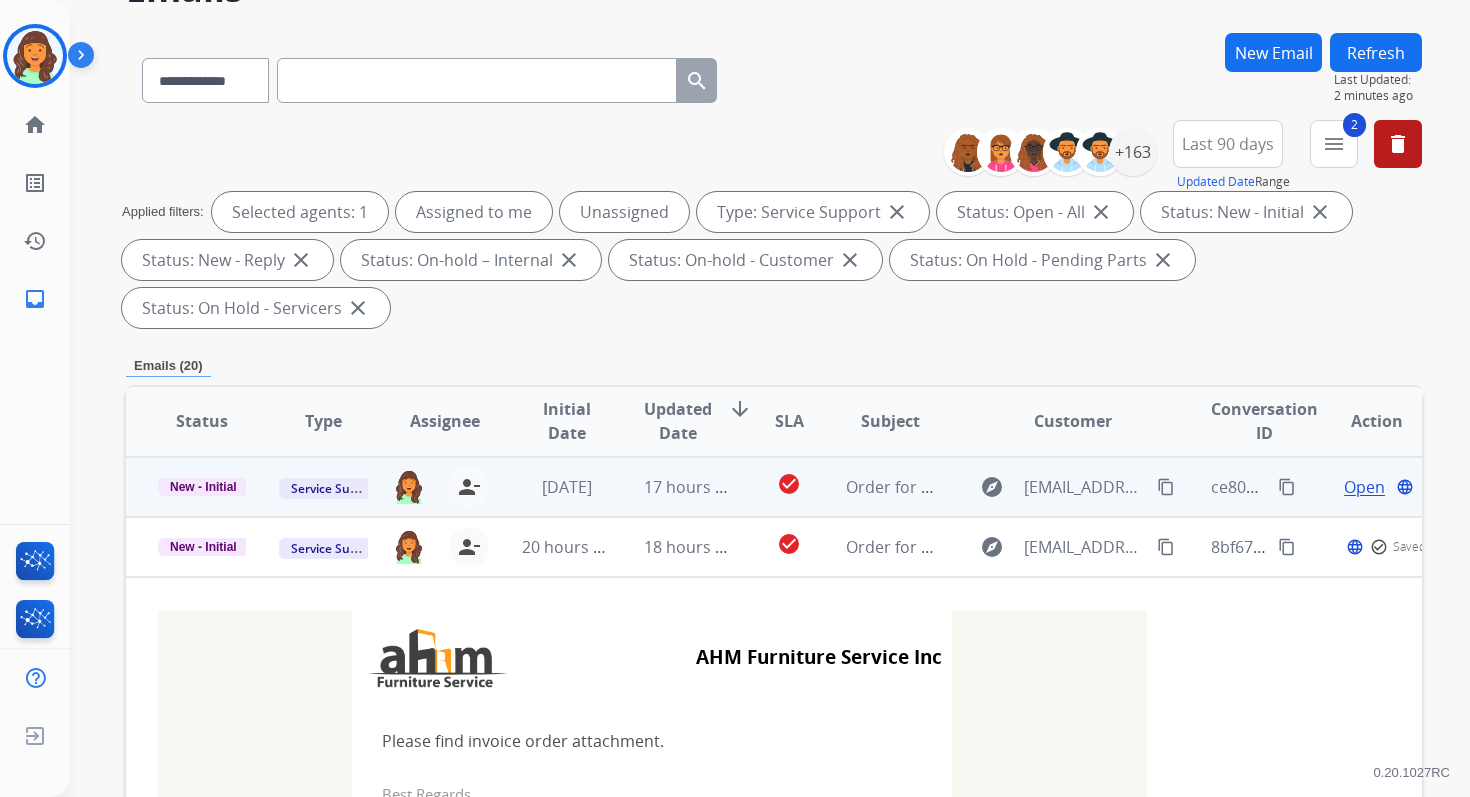 click on "17 hours ago" at bounding box center [672, 487] 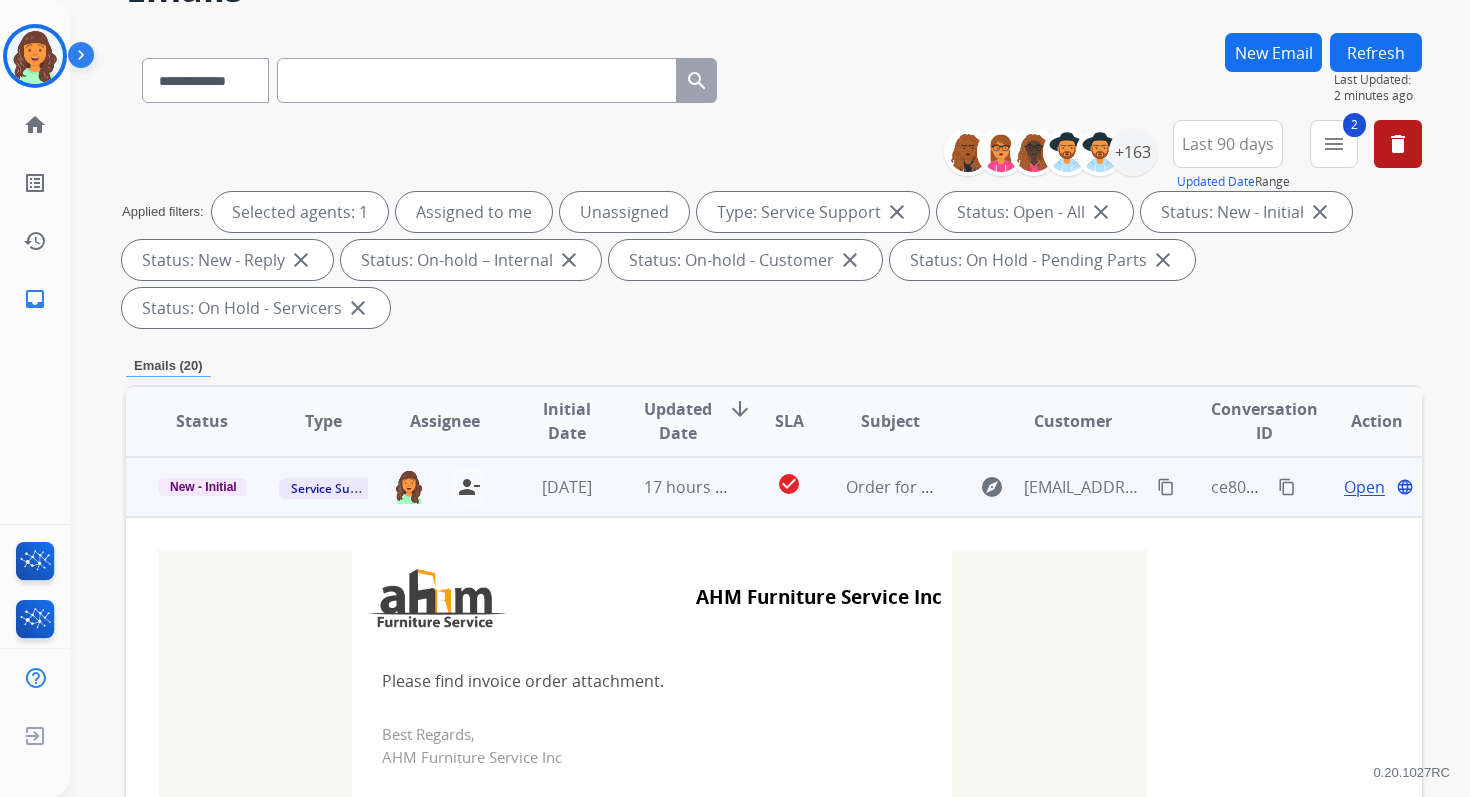 click on "Open" at bounding box center (1364, 487) 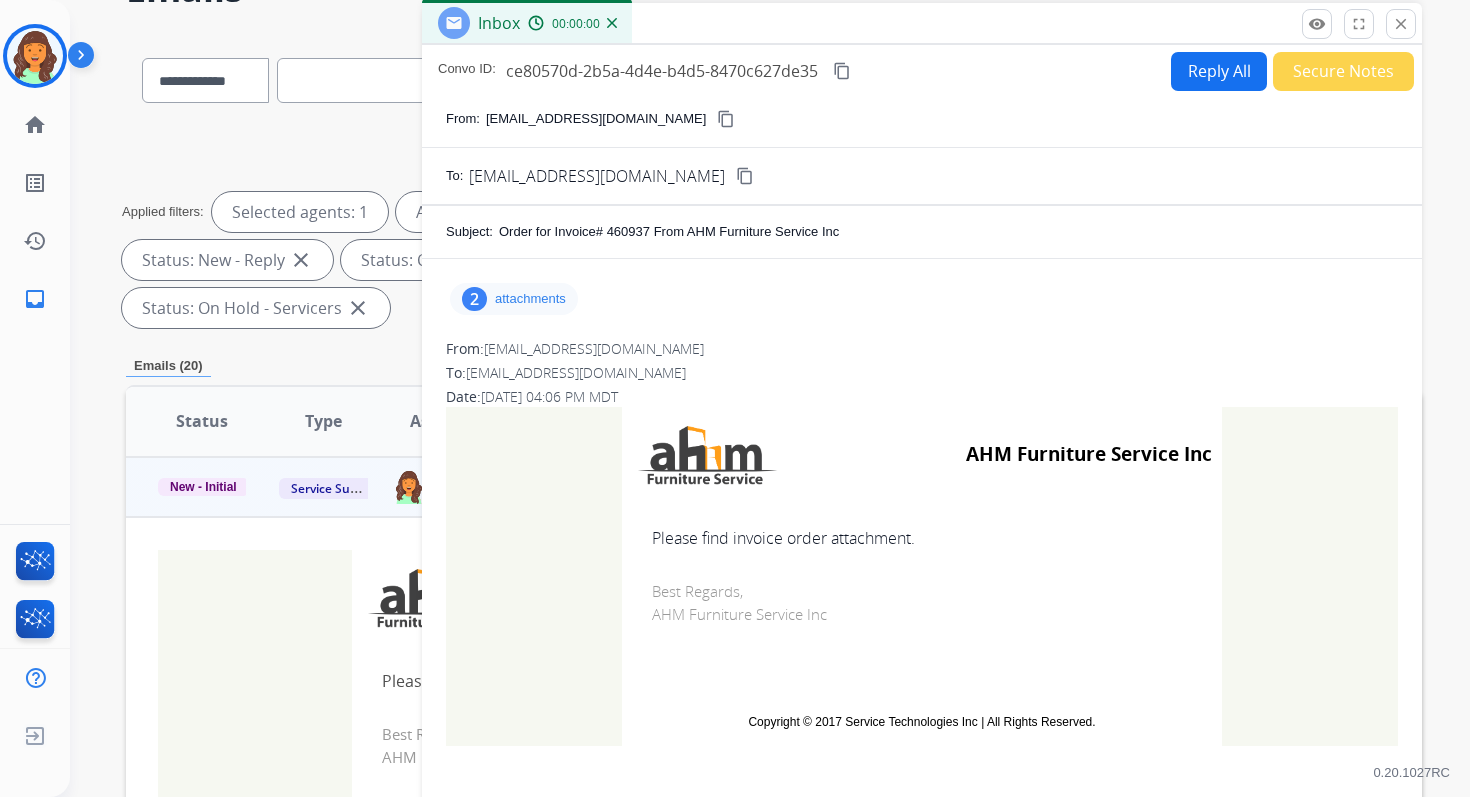 click on "attachments" at bounding box center [530, 299] 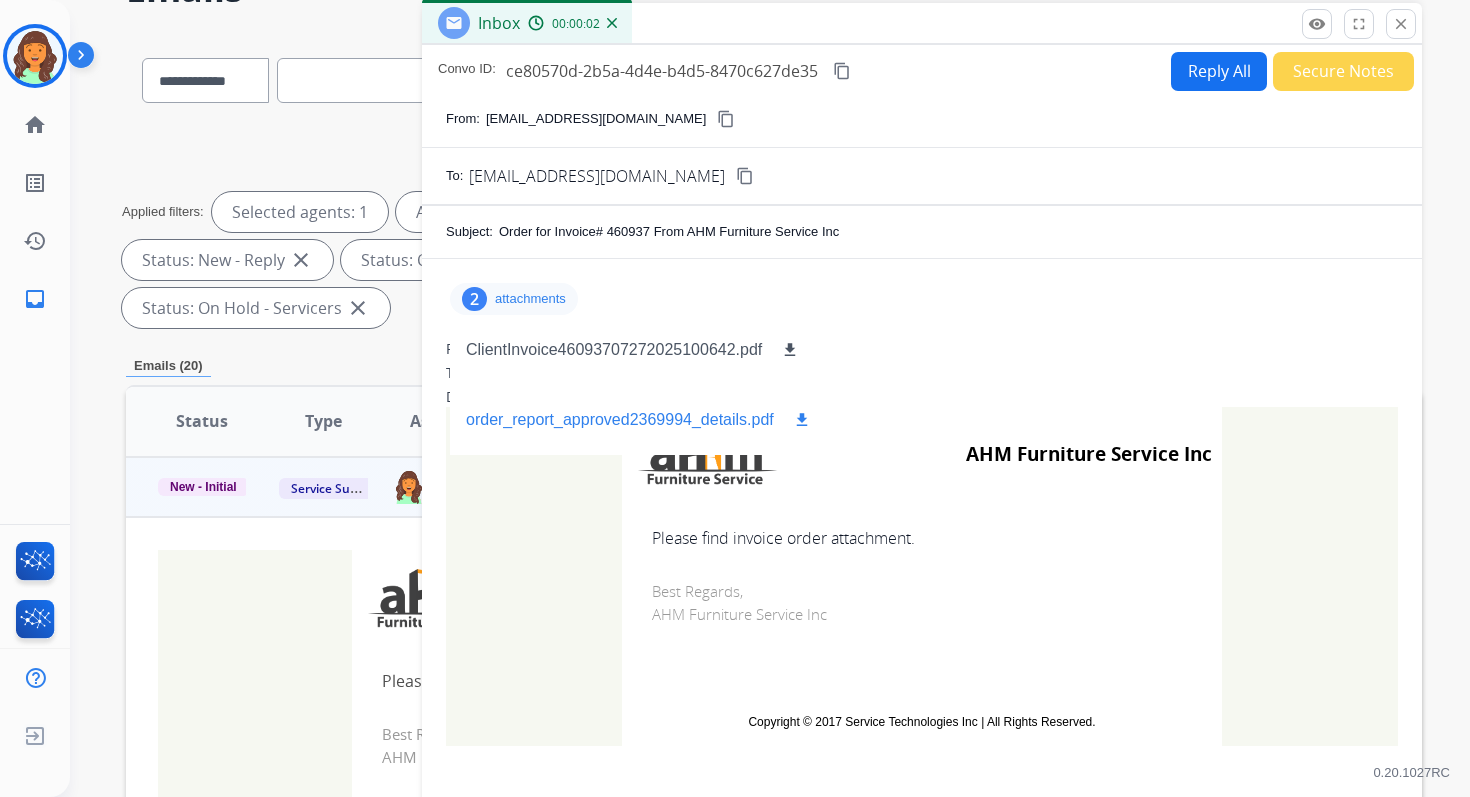 click on "download" at bounding box center (802, 420) 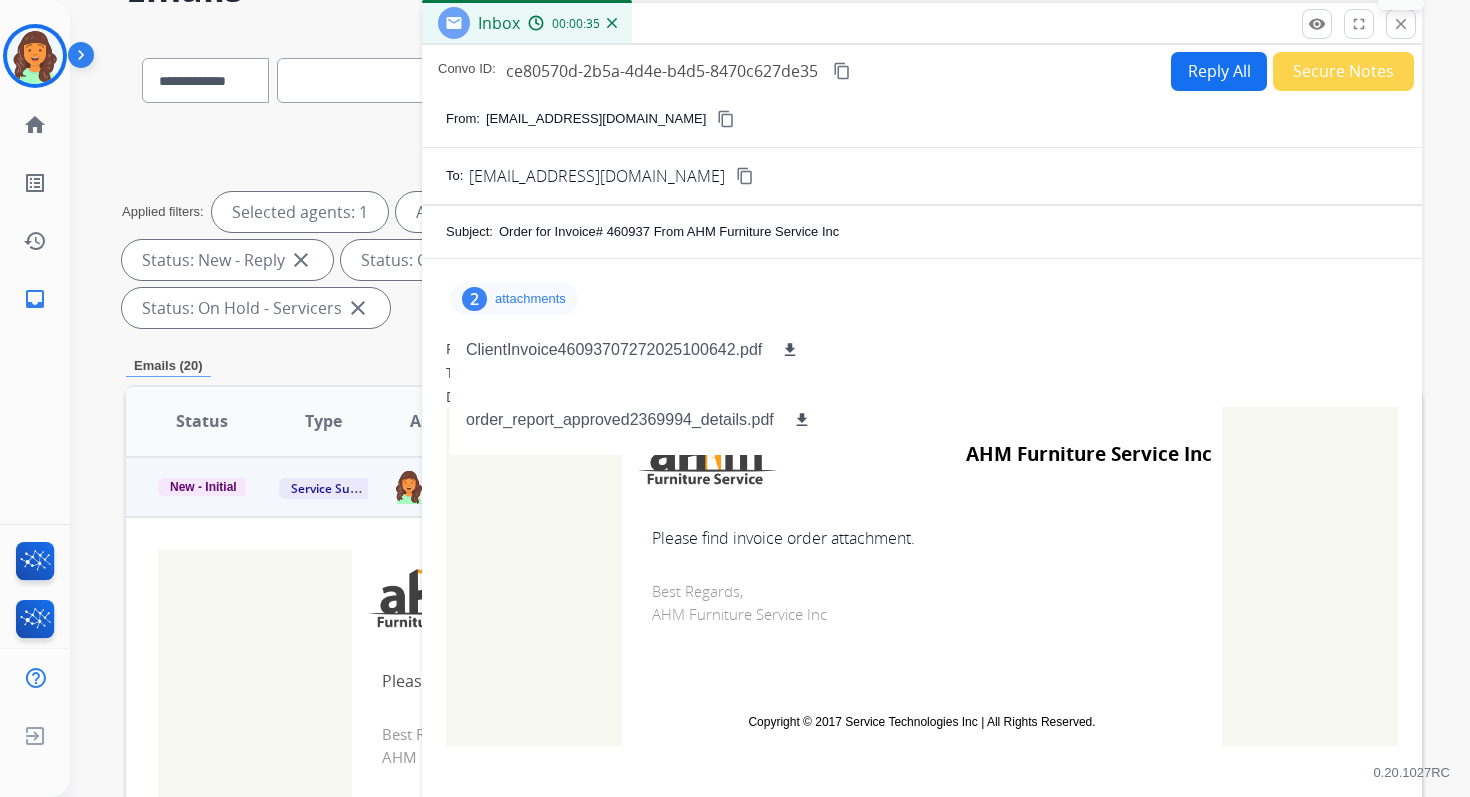 click on "close" at bounding box center [1401, 24] 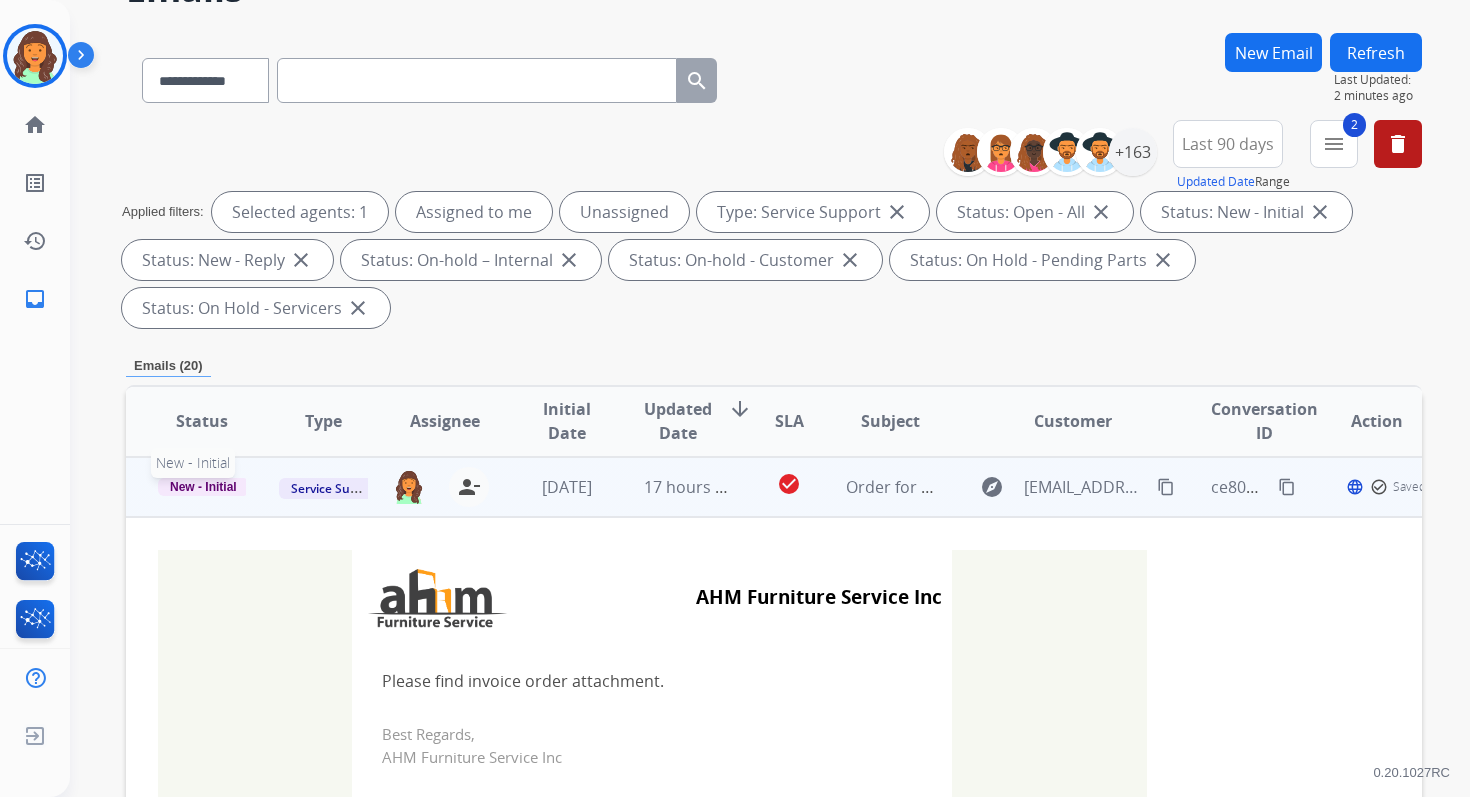 click on "New - Initial" at bounding box center [203, 487] 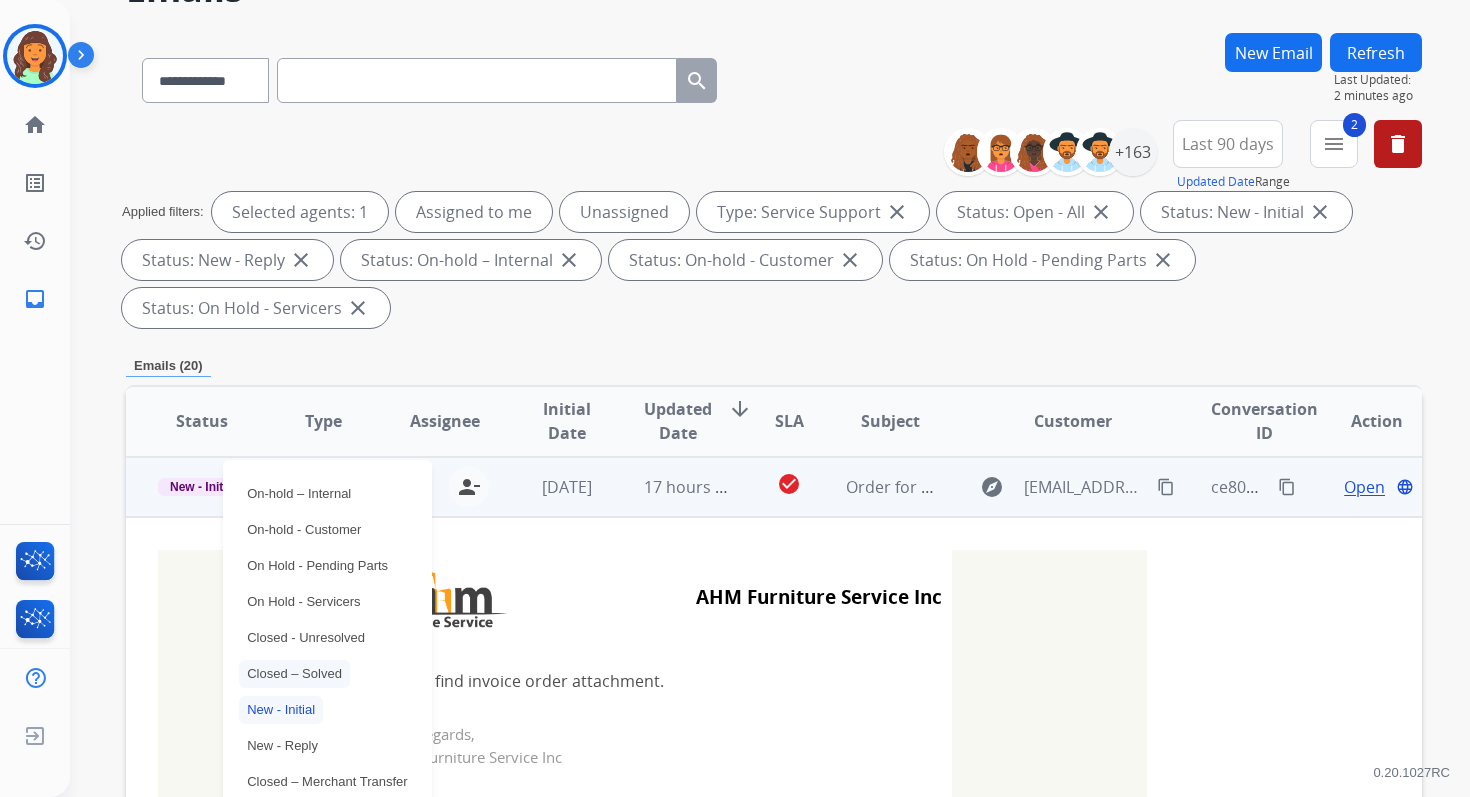 click on "Closed – Solved" at bounding box center [294, 674] 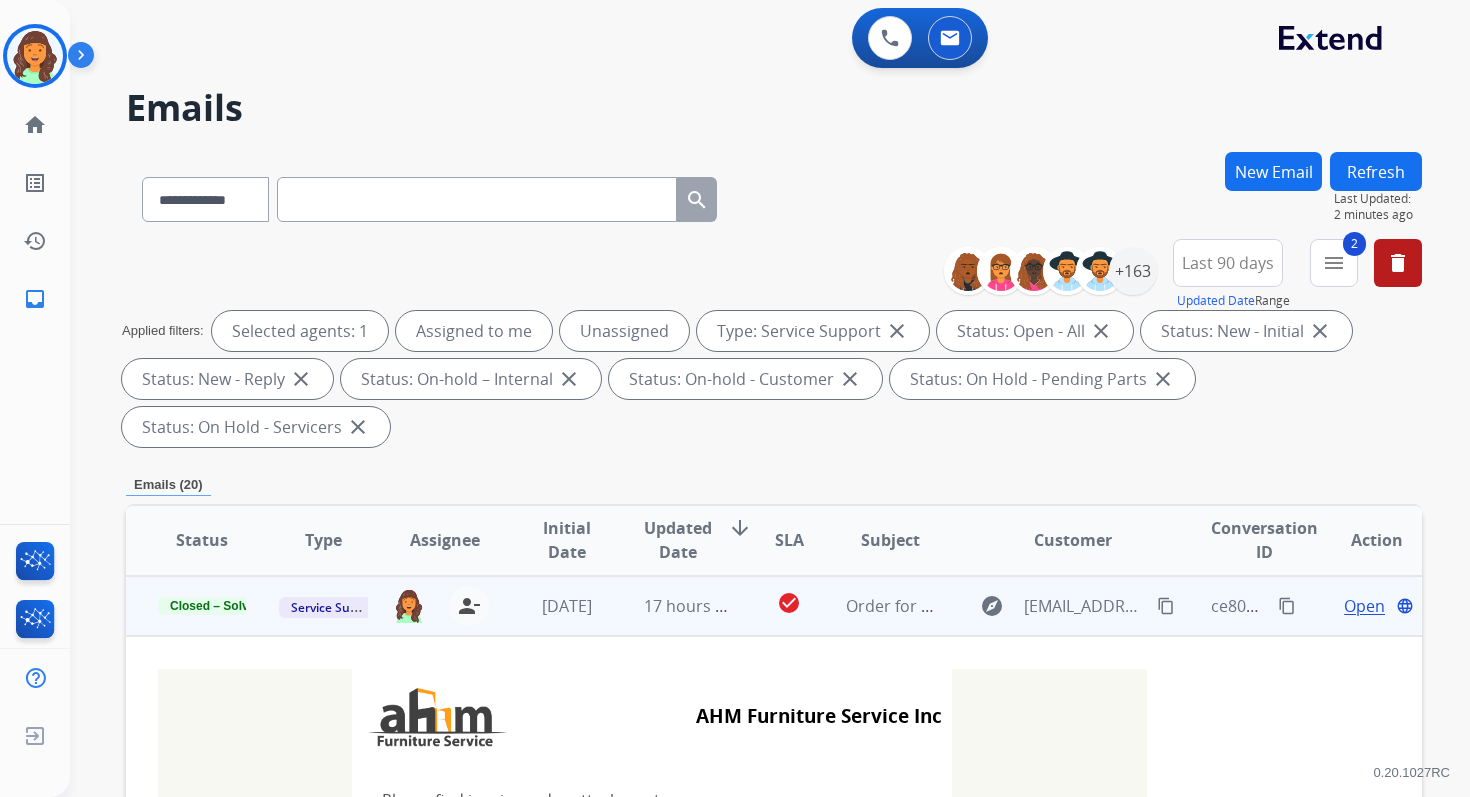 scroll, scrollTop: 480, scrollLeft: 0, axis: vertical 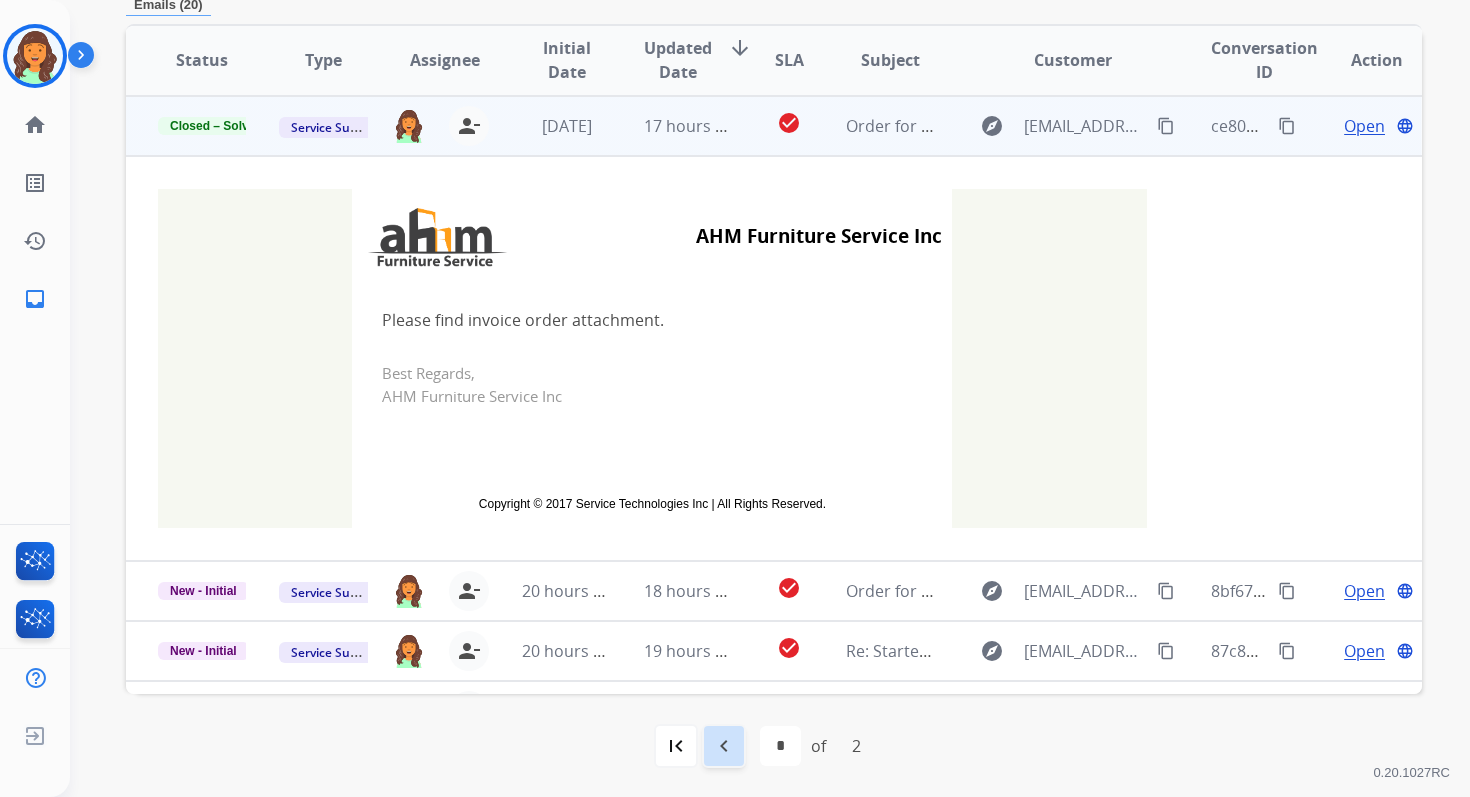 click on "navigate_before" at bounding box center [724, 746] 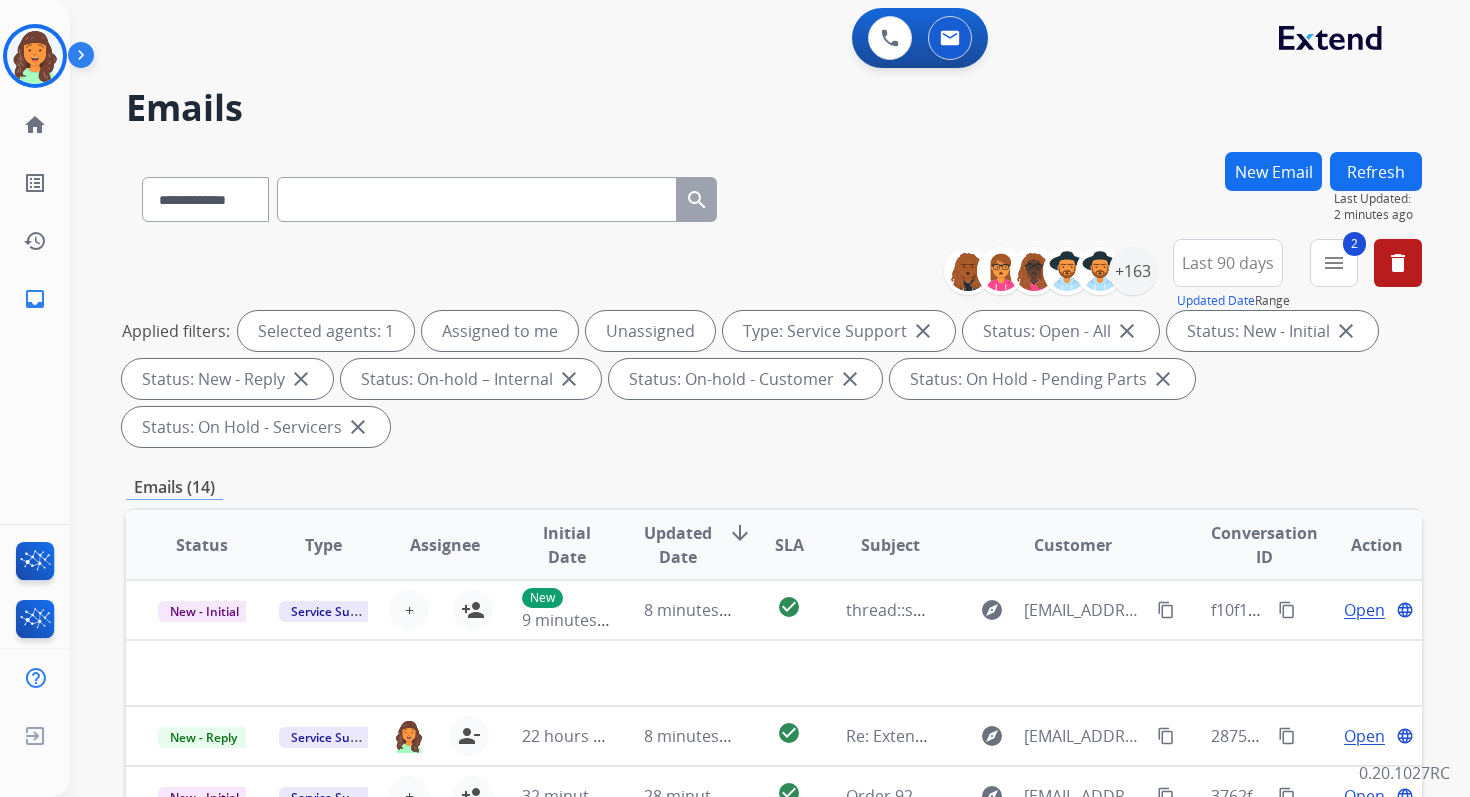 scroll, scrollTop: 485, scrollLeft: 0, axis: vertical 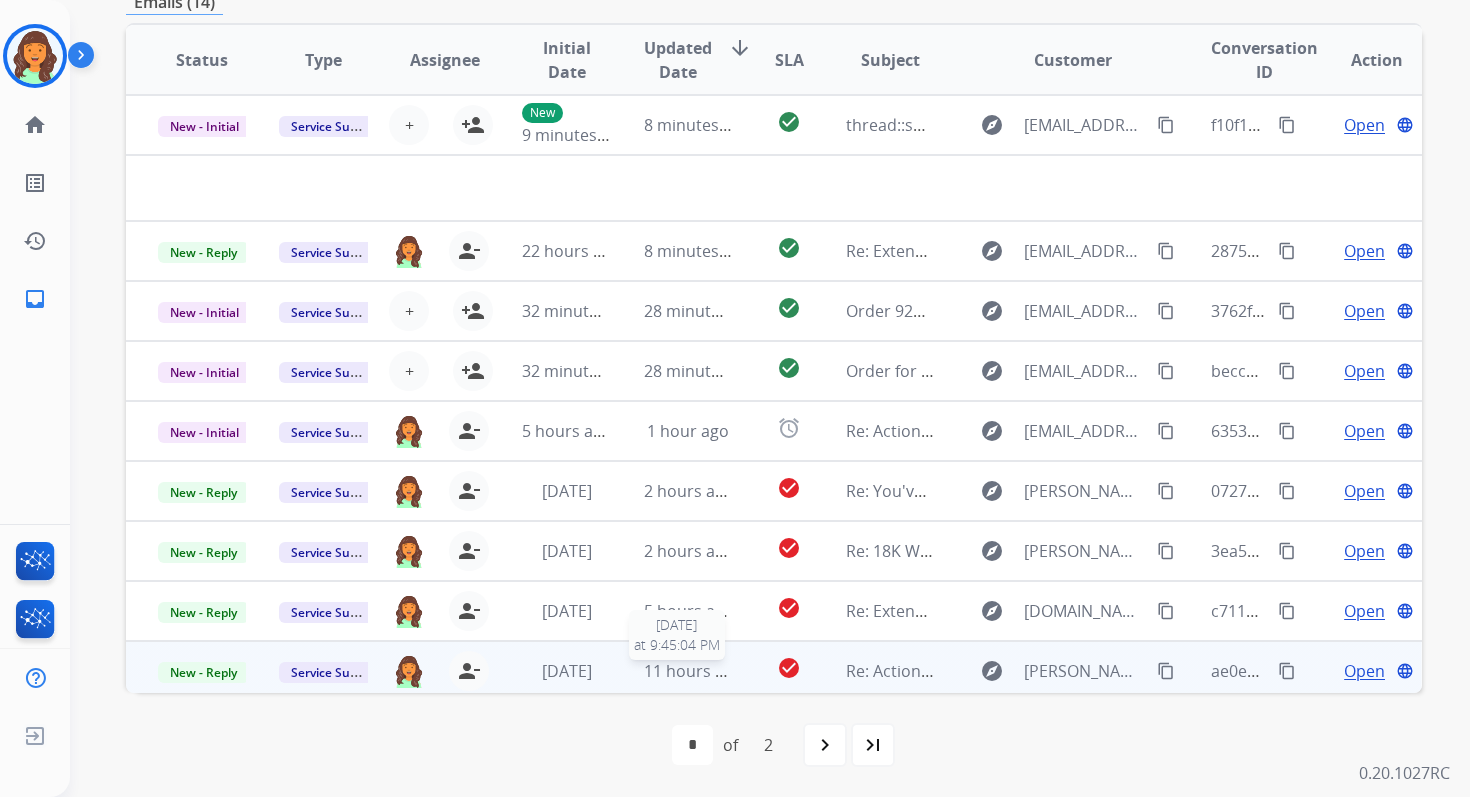 click on "11 hours ago" at bounding box center [693, 671] 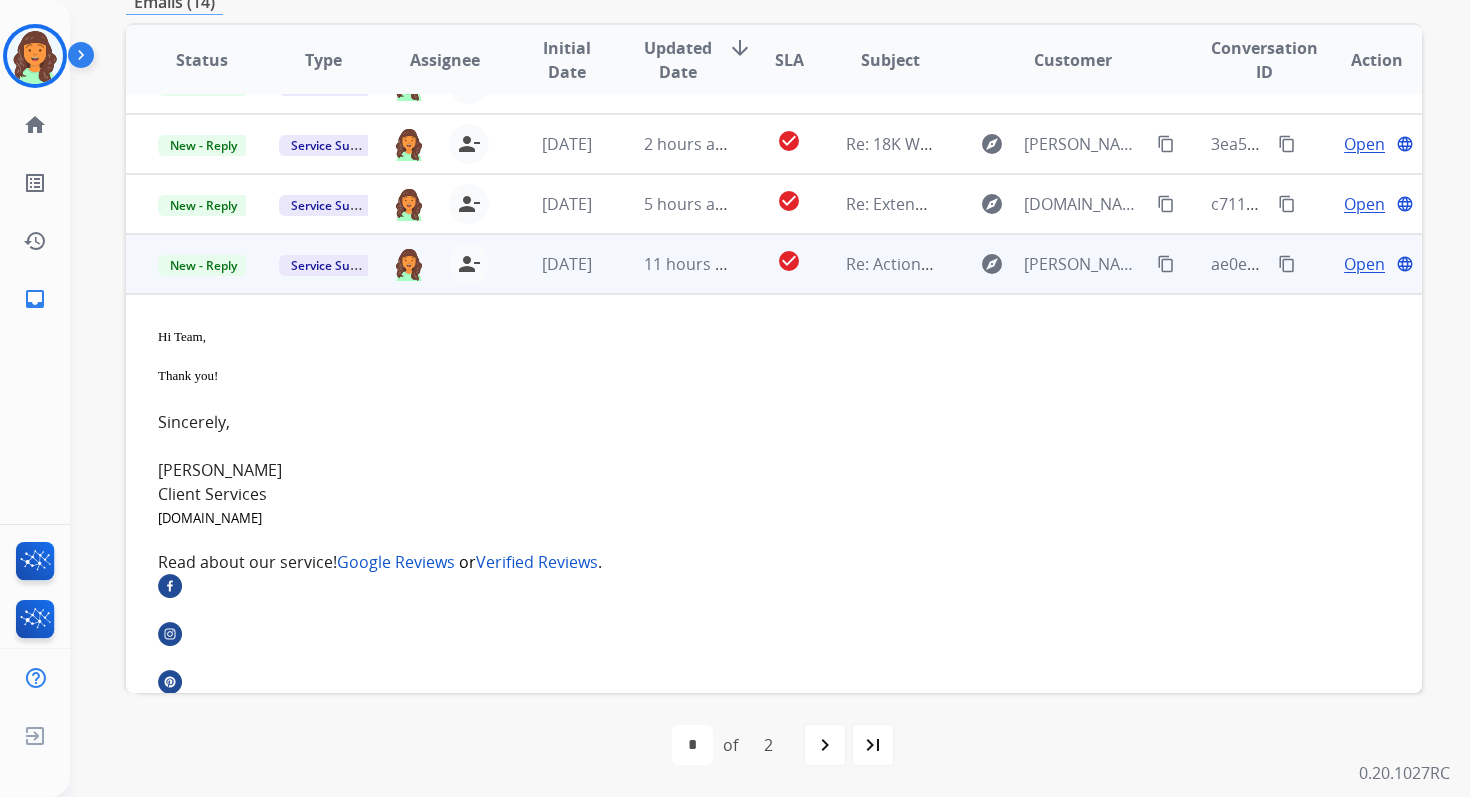 scroll, scrollTop: 434, scrollLeft: 0, axis: vertical 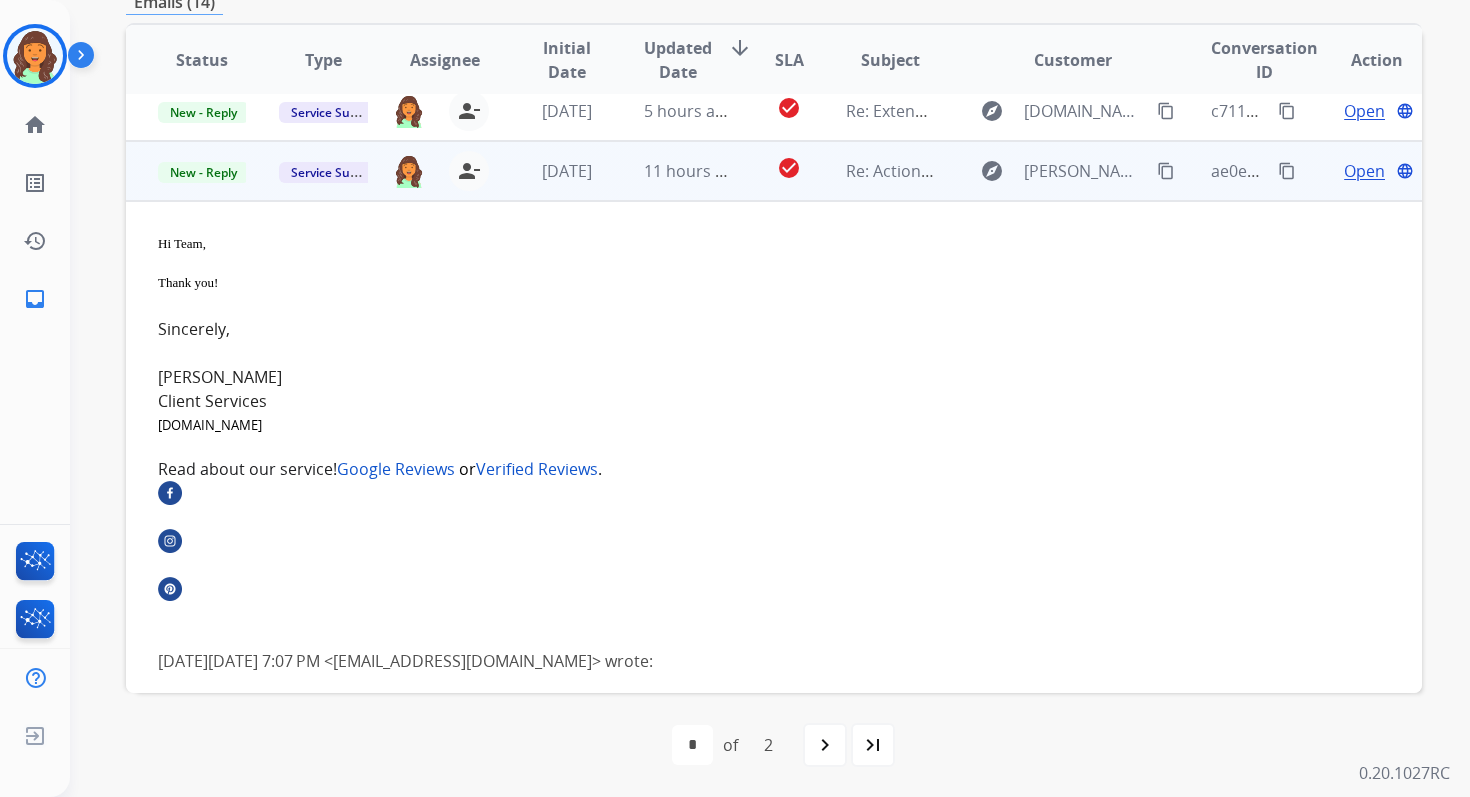 click on "New - Reply" at bounding box center [203, 172] 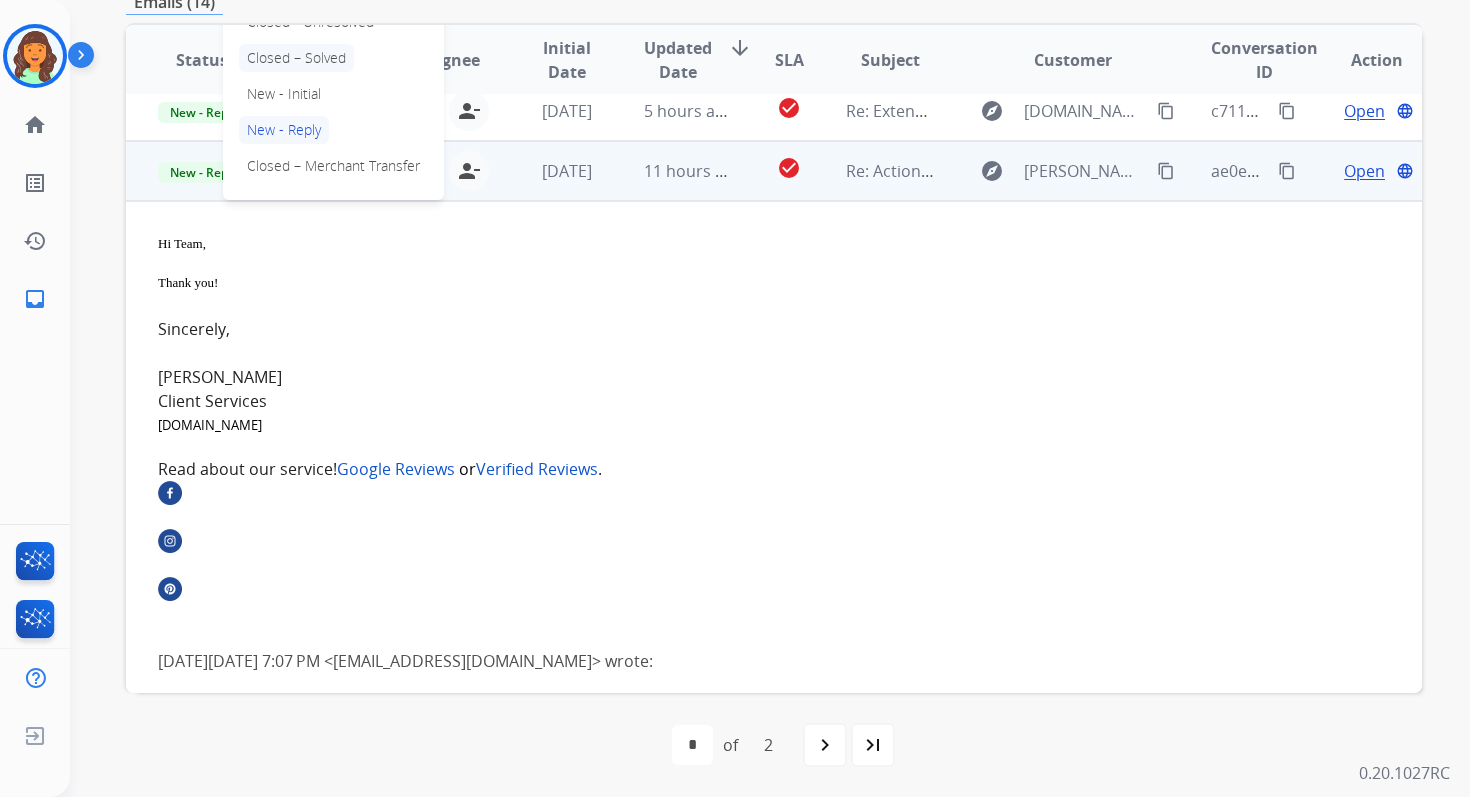 click on "Closed – Solved" at bounding box center (296, 58) 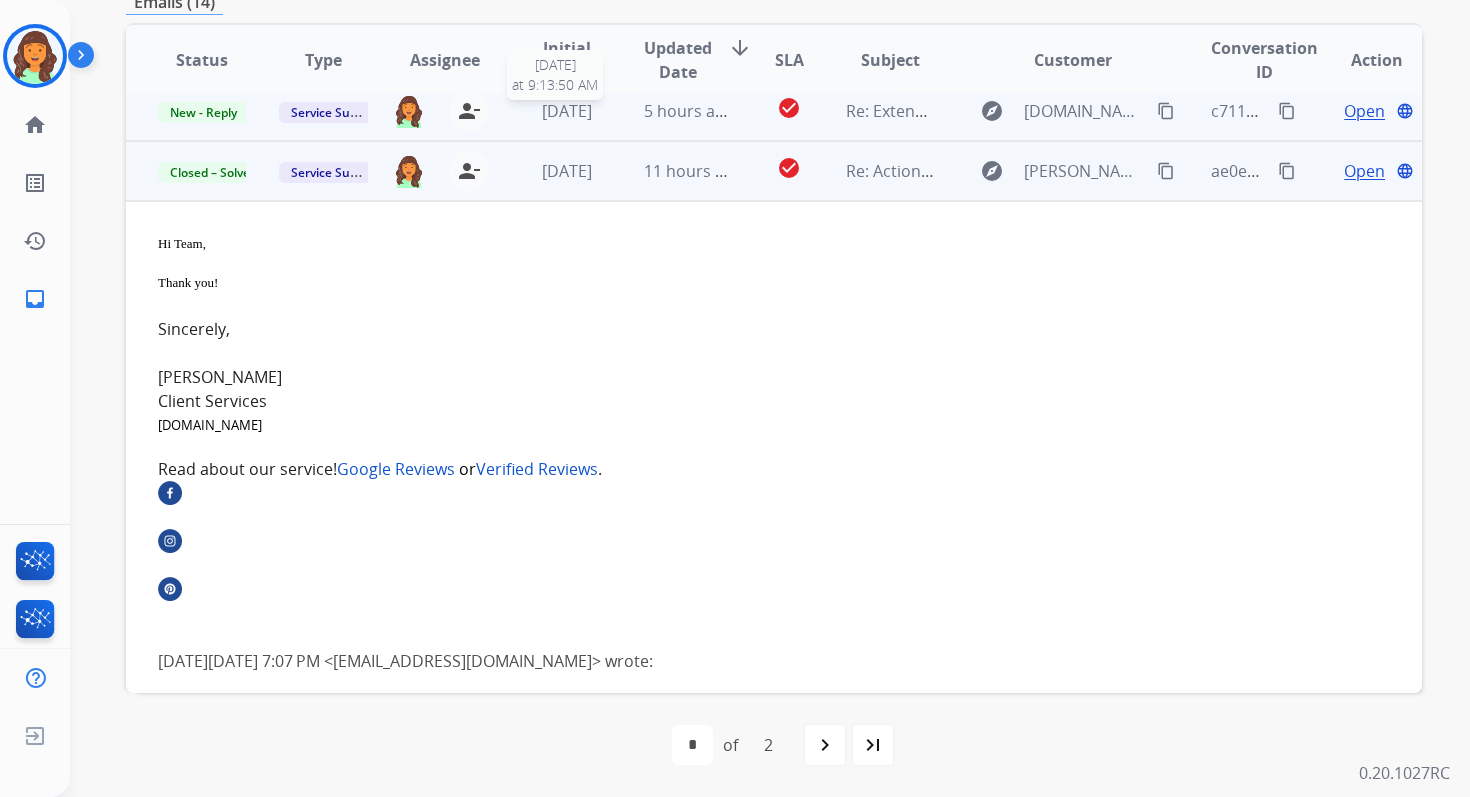 click on "[DATE]" at bounding box center [567, 111] 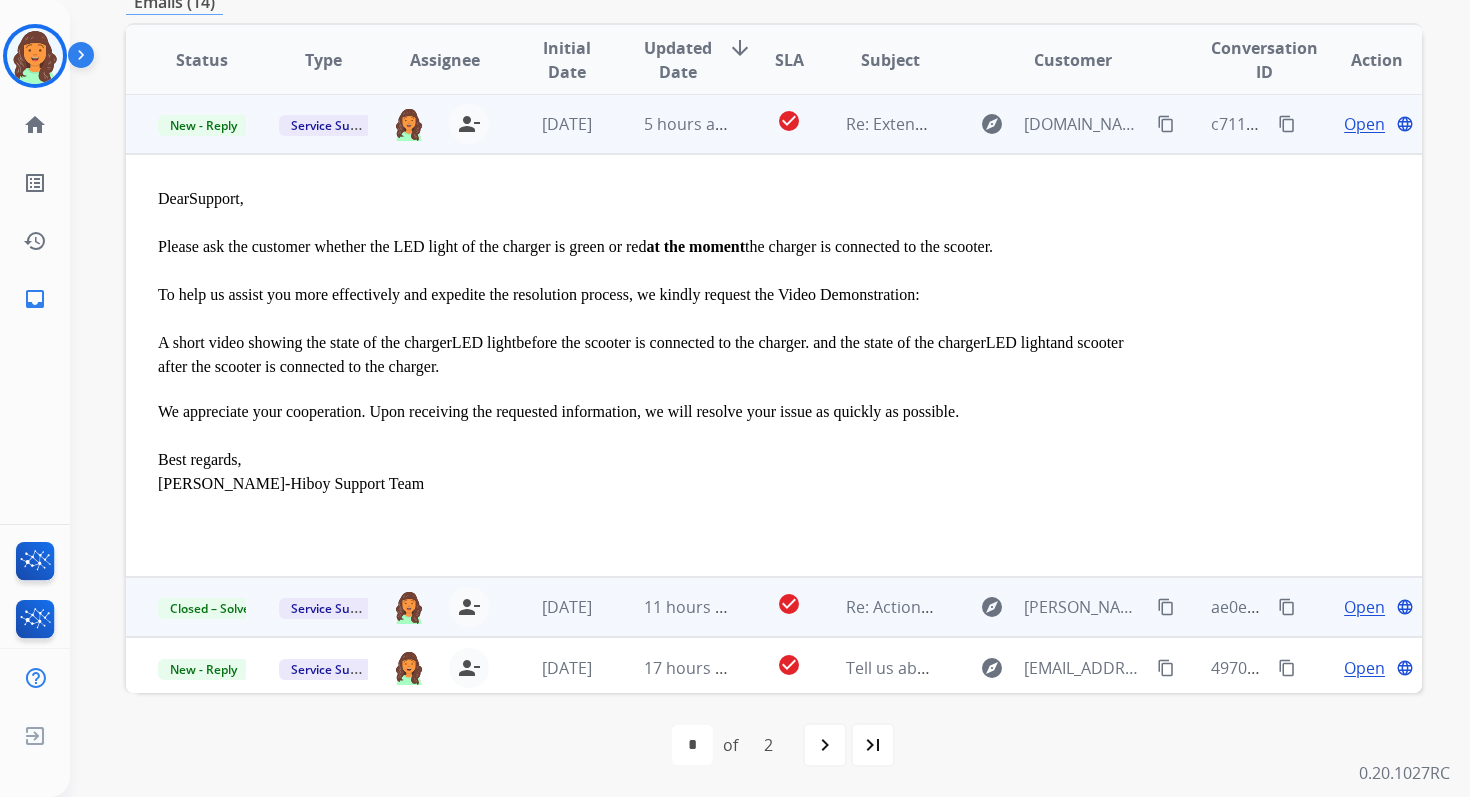 scroll, scrollTop: 420, scrollLeft: 0, axis: vertical 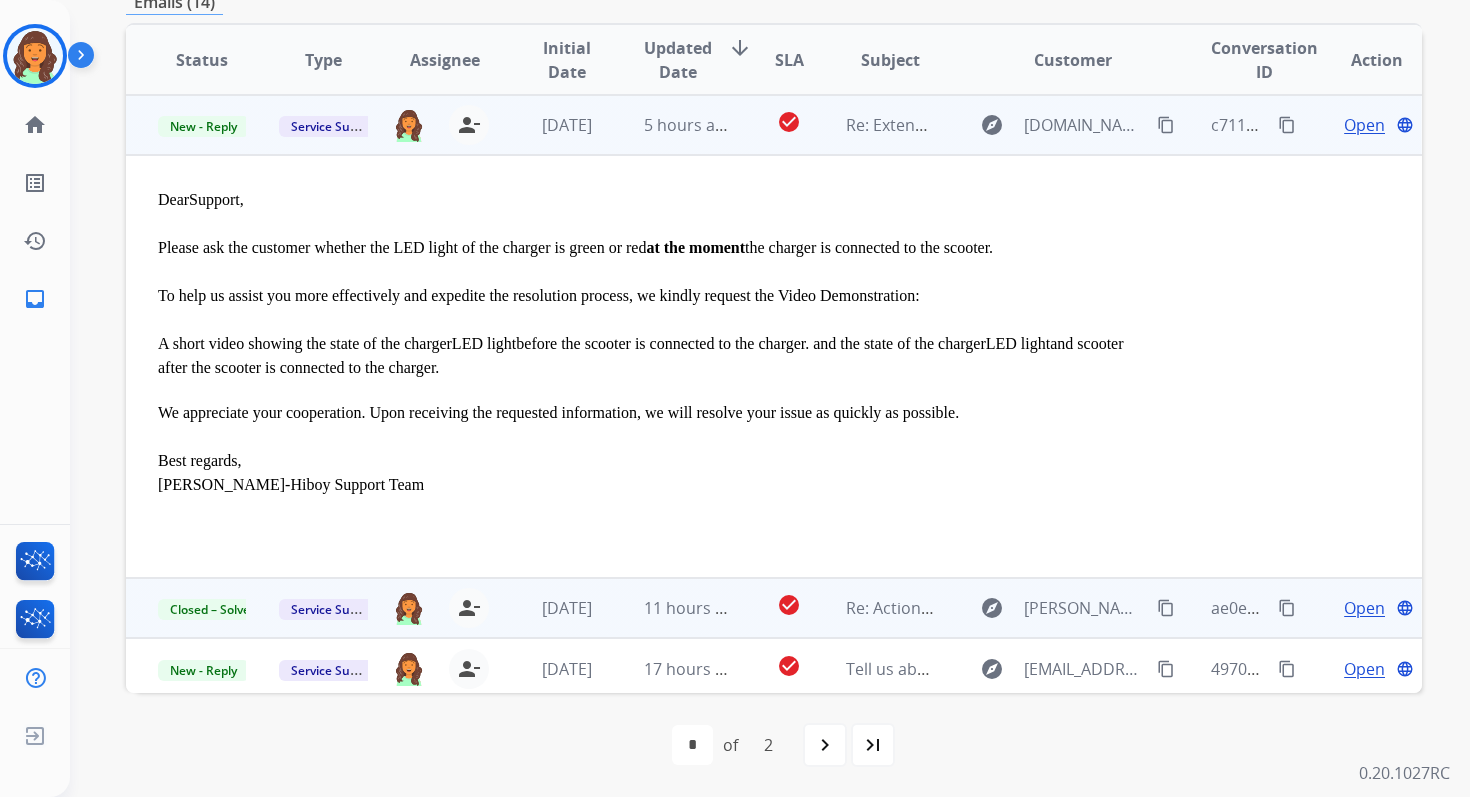 click on "Open" at bounding box center (1364, 125) 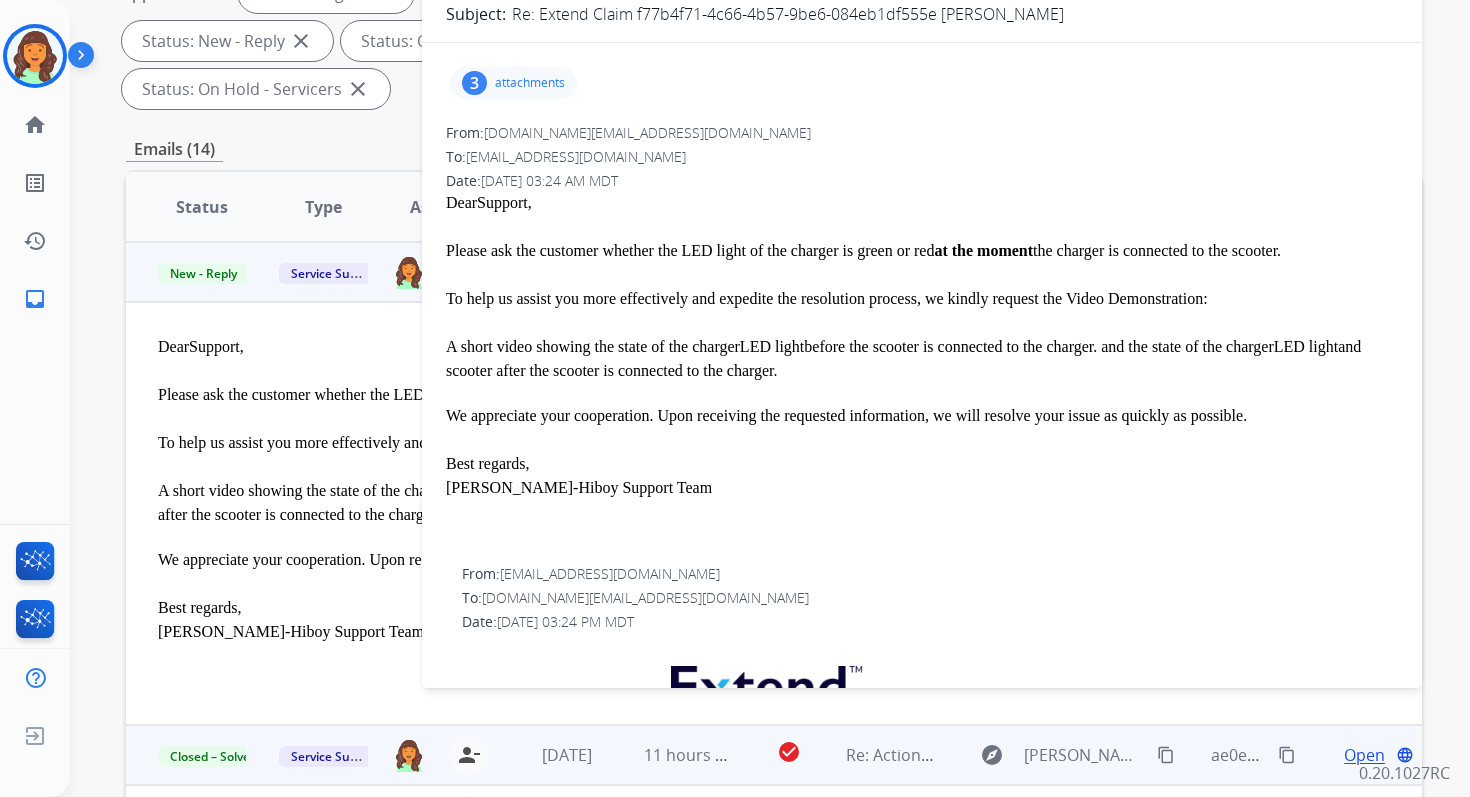 scroll, scrollTop: 182, scrollLeft: 0, axis: vertical 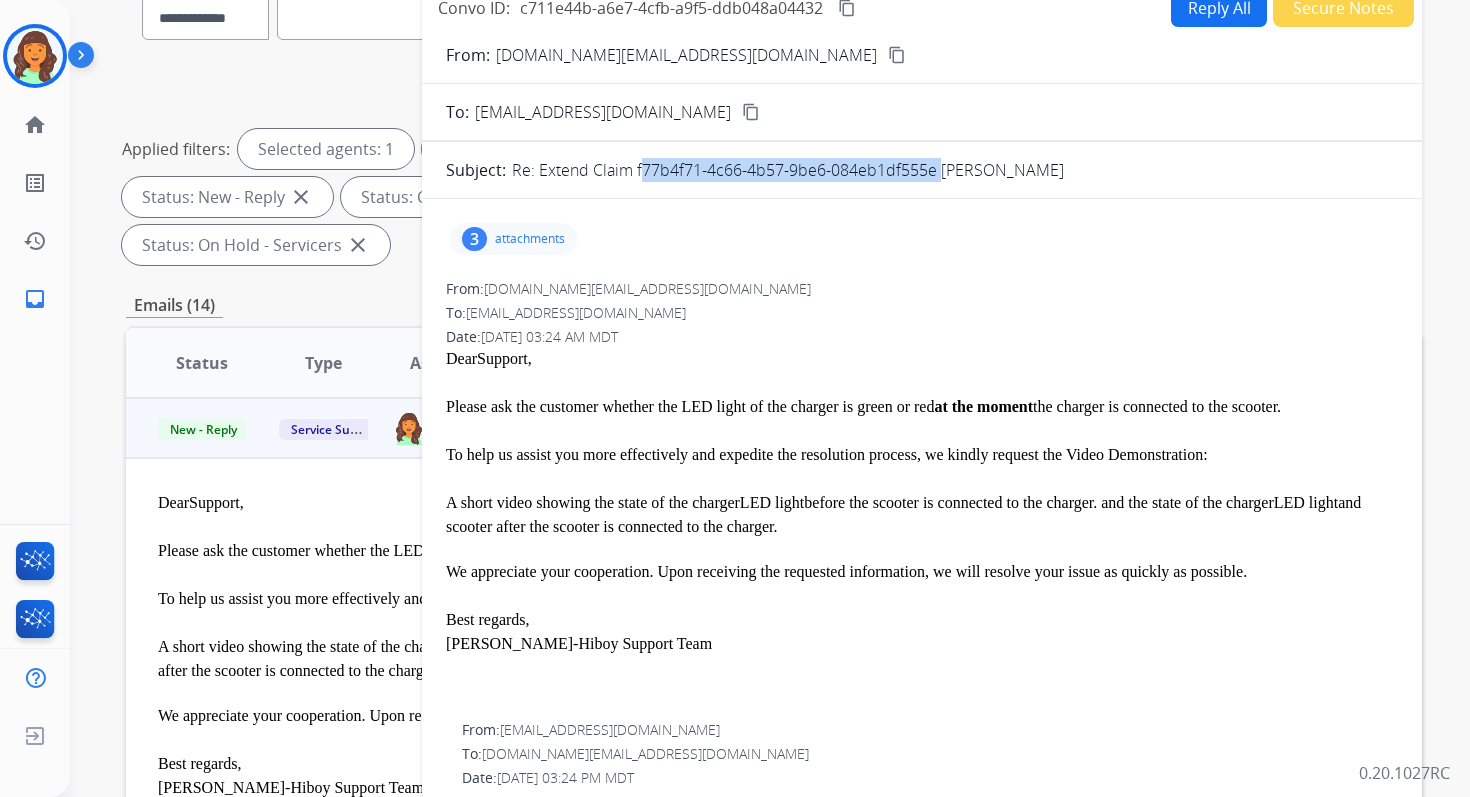 drag, startPoint x: 635, startPoint y: 170, endPoint x: 930, endPoint y: 169, distance: 295.0017 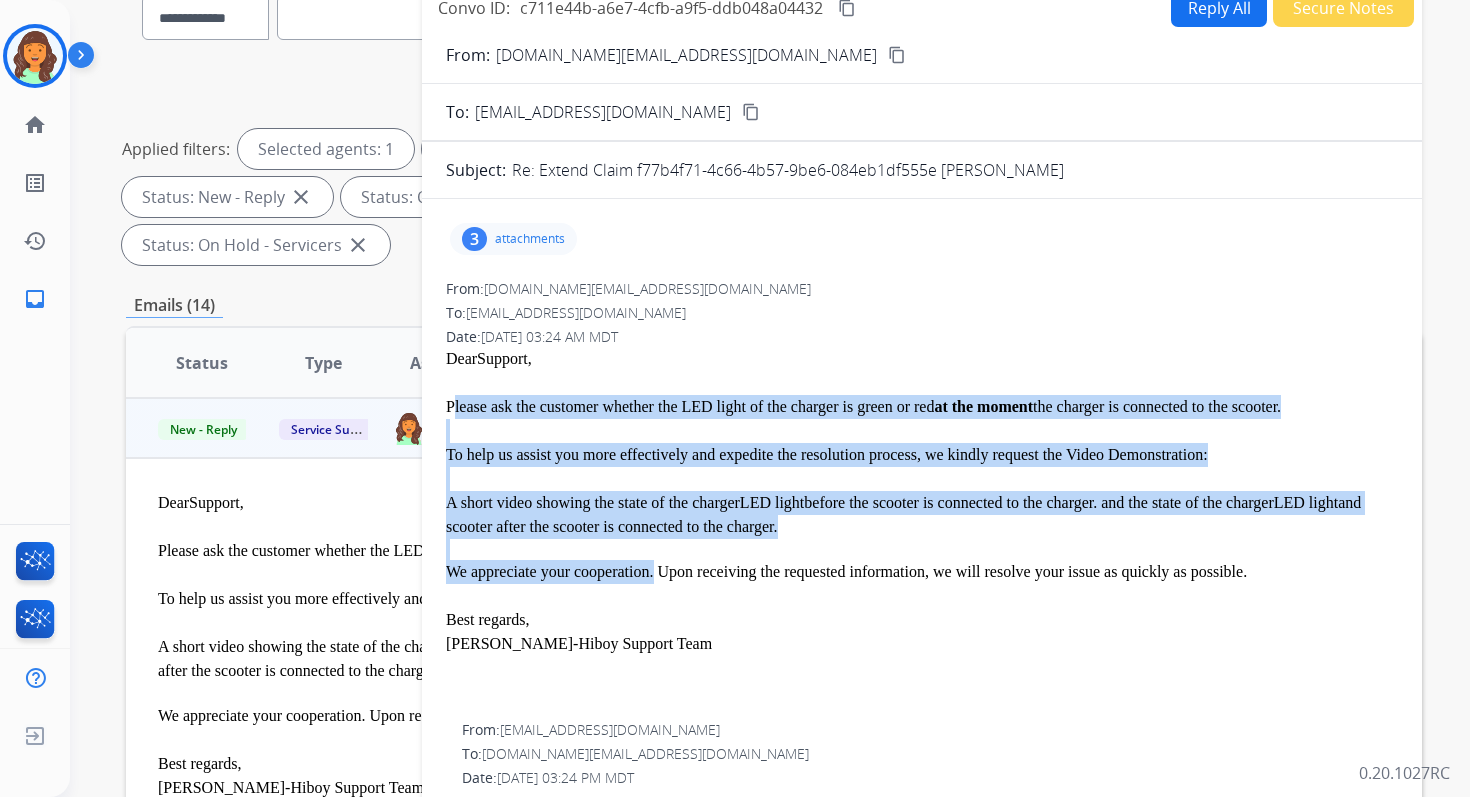 drag, startPoint x: 451, startPoint y: 404, endPoint x: 654, endPoint y: 577, distance: 266.71707 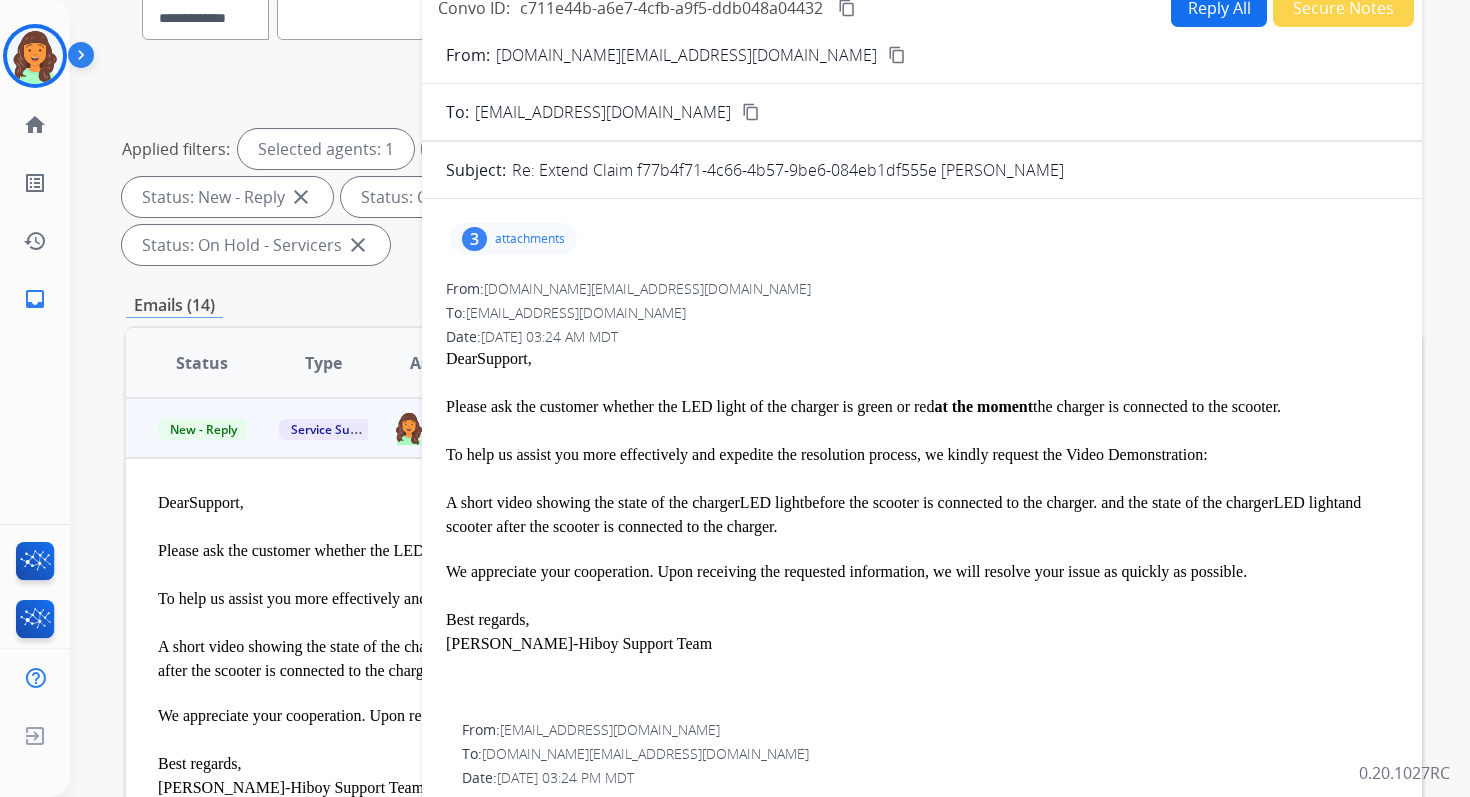 click on "From: us.support@hiboy.com content_copy To:  servicesupport@extend.com  content_copy Subject:  Re: Extend Claim f77b4f71-4c66-4b57-9be6-084eb1df555e Adam Eastman  3 attachments  From:  us.support@hiboy.com   To:  servicesupport@extend.com  Date:  07/29/2025 - 03:24 AM MDT Dear  Support ,   Please ask the customer whether the LED light of the charger is green or red  at the moment  the charger is connected to the scooter.   To help us assist you more effectively and expedite the resolution process, we kindly request the Video Demonstration:    A short video showing the state of the charge r  LED ligh t  before the scooter is connected to the charger. and the state of the charger  LED ligh t  and scooter after the scooter is connected to the charger. We appreciate your cooperation. Upon receiving the requested information, we will resolve your issue as quickly as possible.   Best regards, Delia-Hiboy Support Team  From:  servicesupport@extend.com   To:  us.support@hiboy.com  Date:  Hi Delia,  From:   To:" at bounding box center [922, 2785] 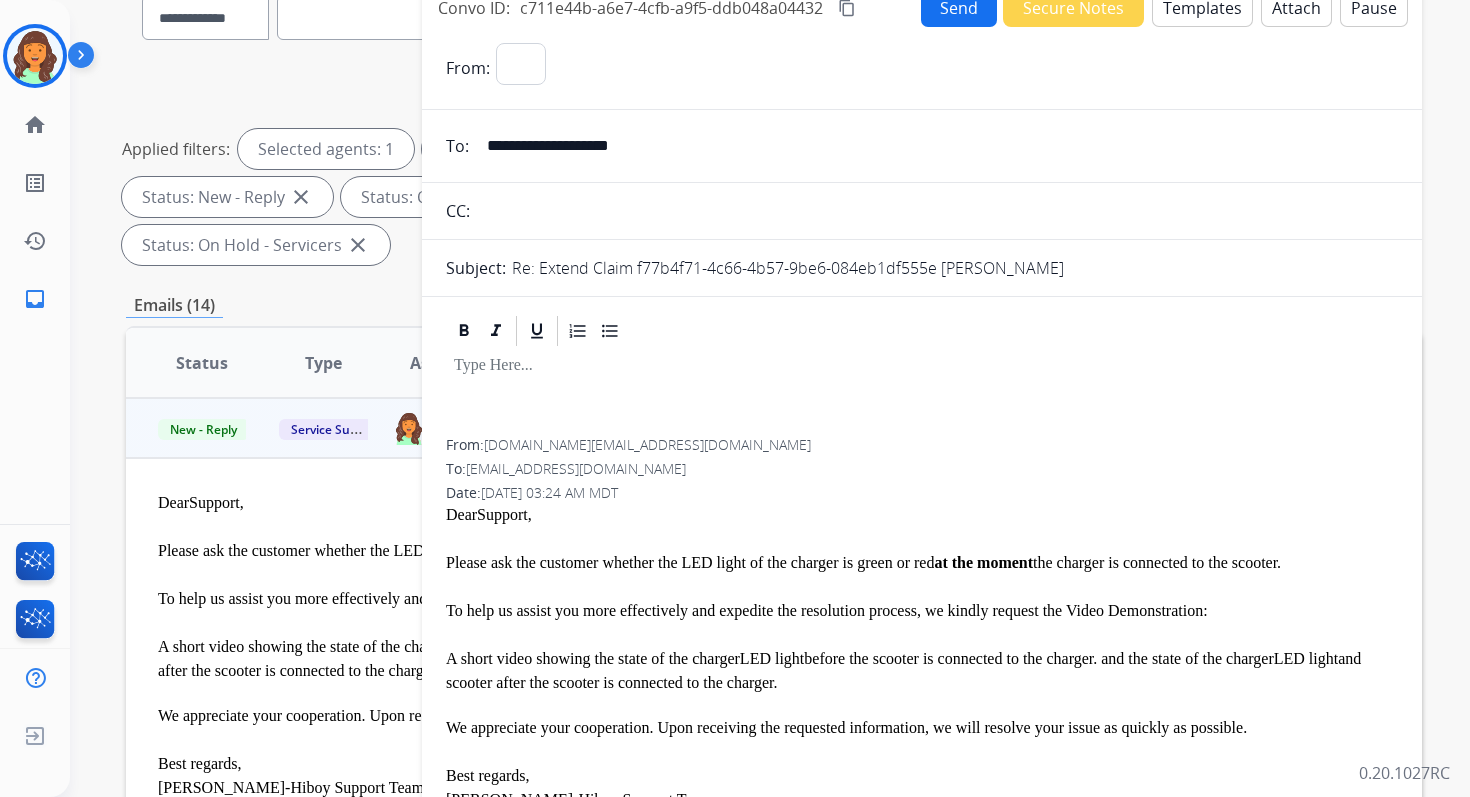 select on "**********" 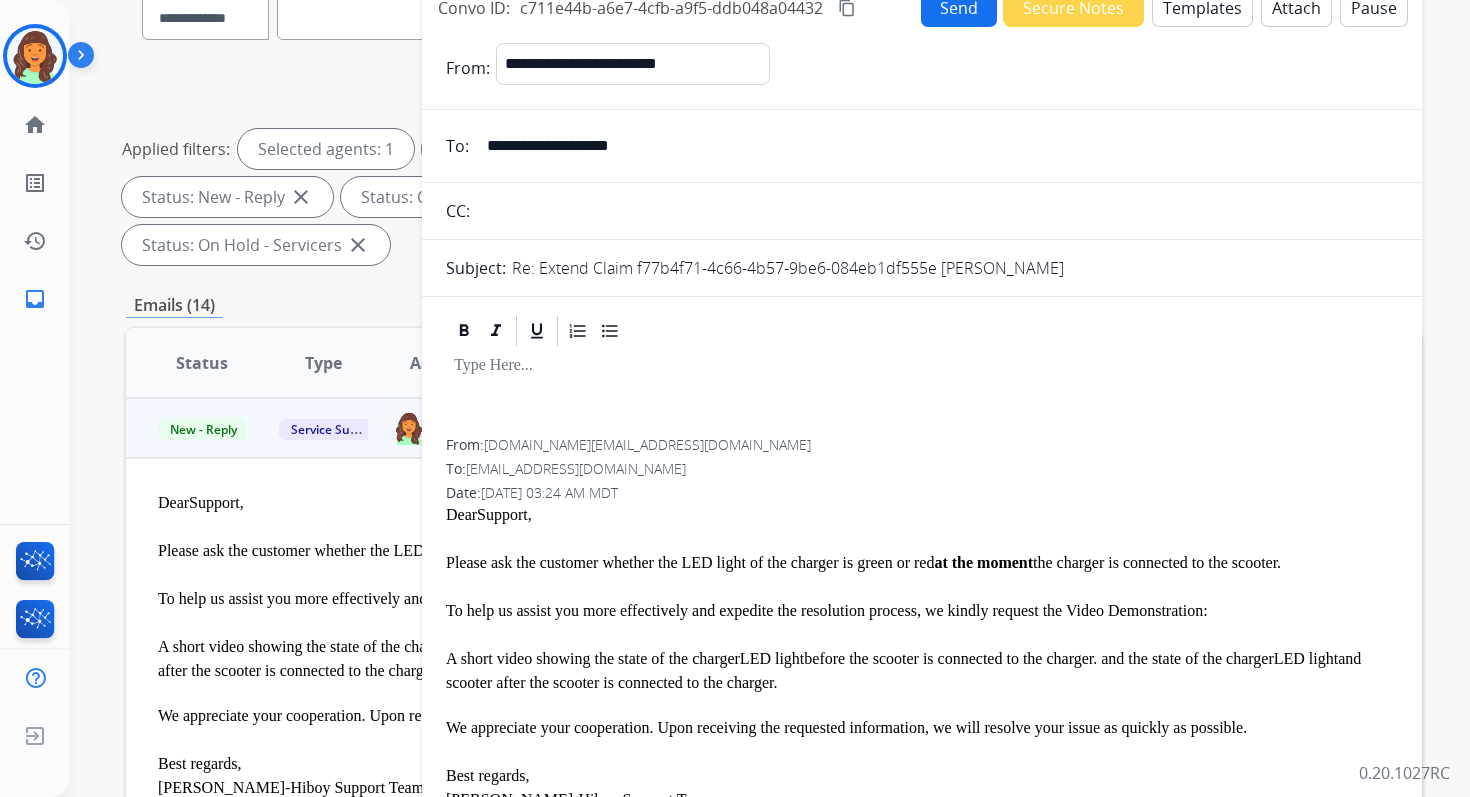 click on "Templates" at bounding box center (1202, 7) 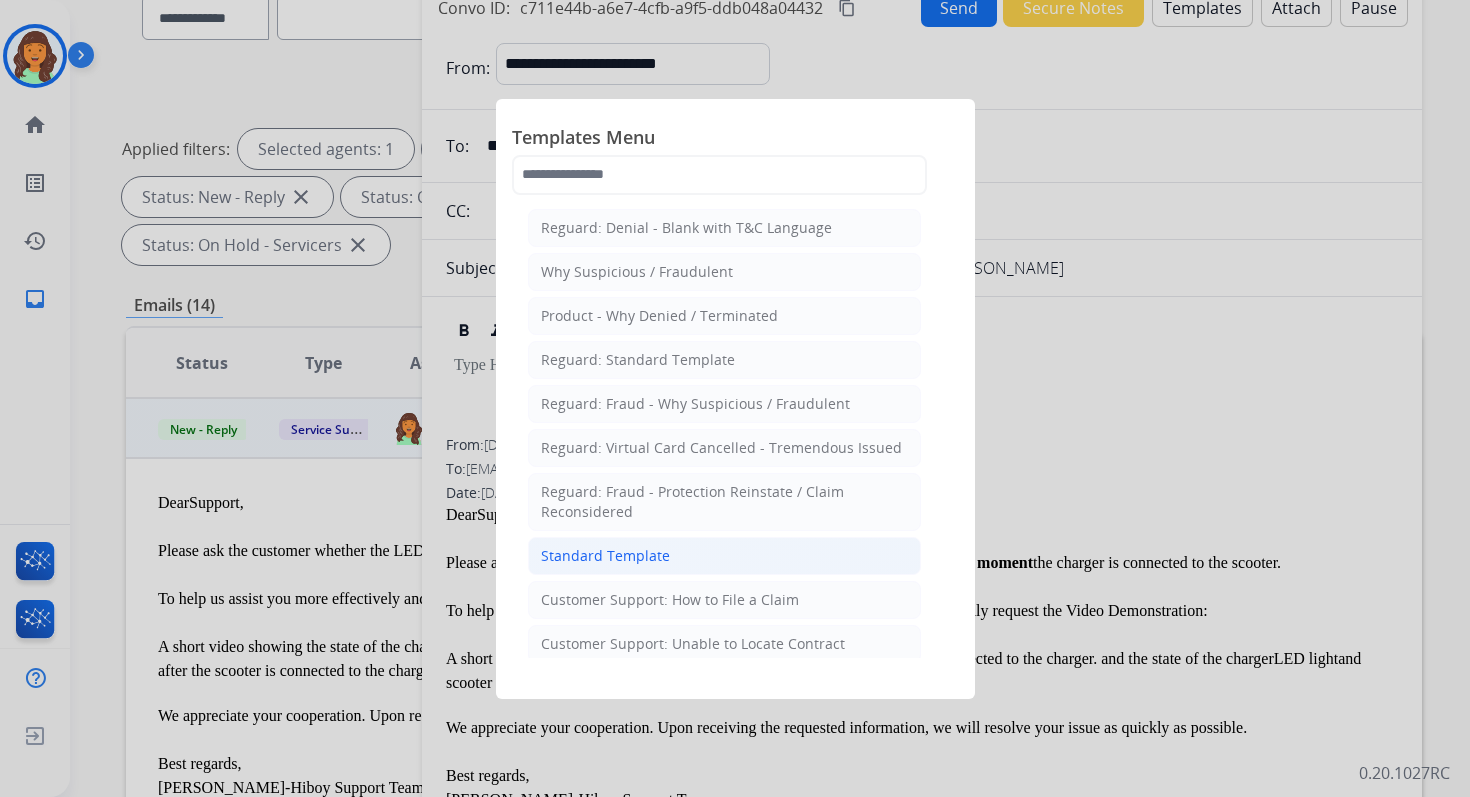 click on "Standard Template" 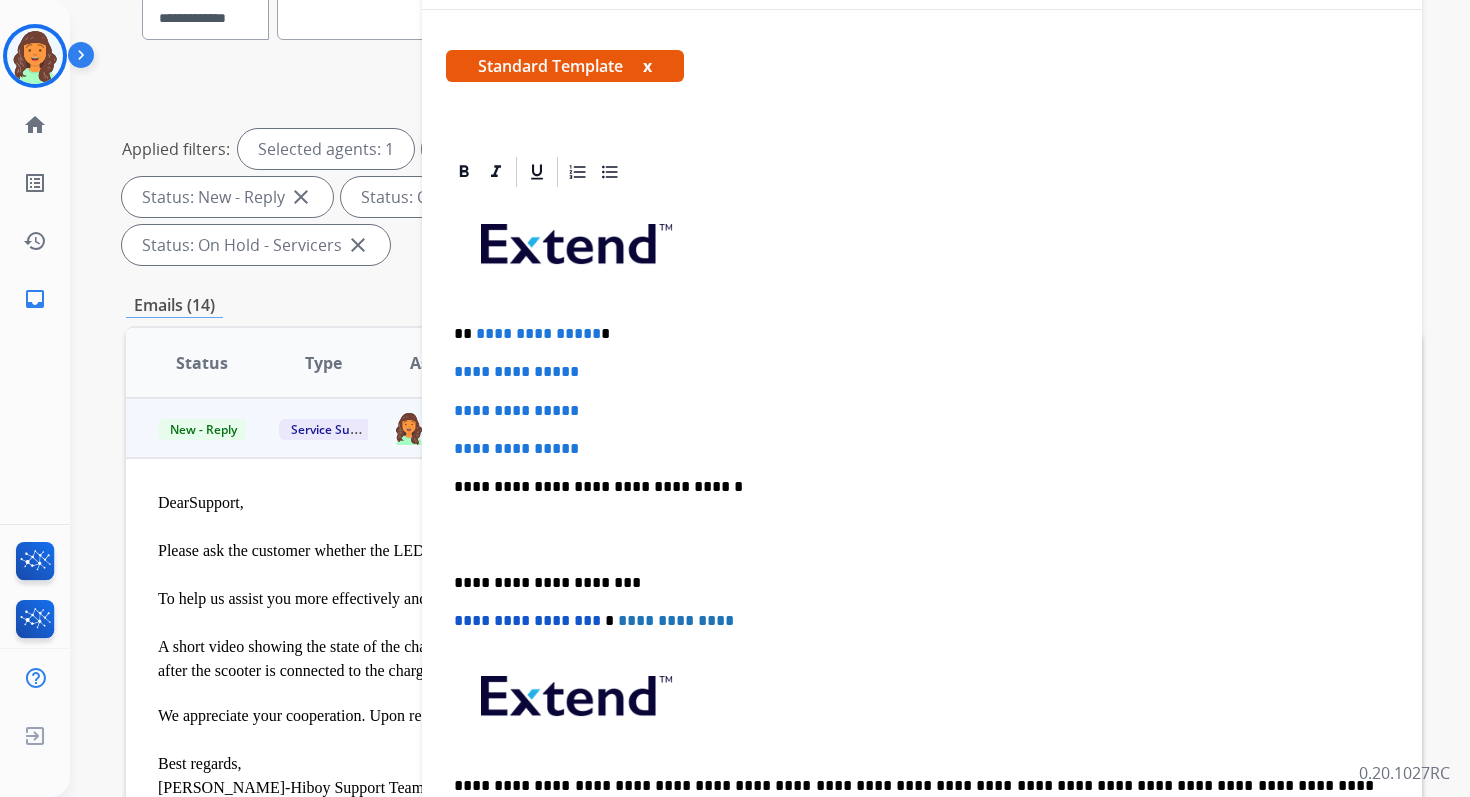 scroll, scrollTop: 338, scrollLeft: 0, axis: vertical 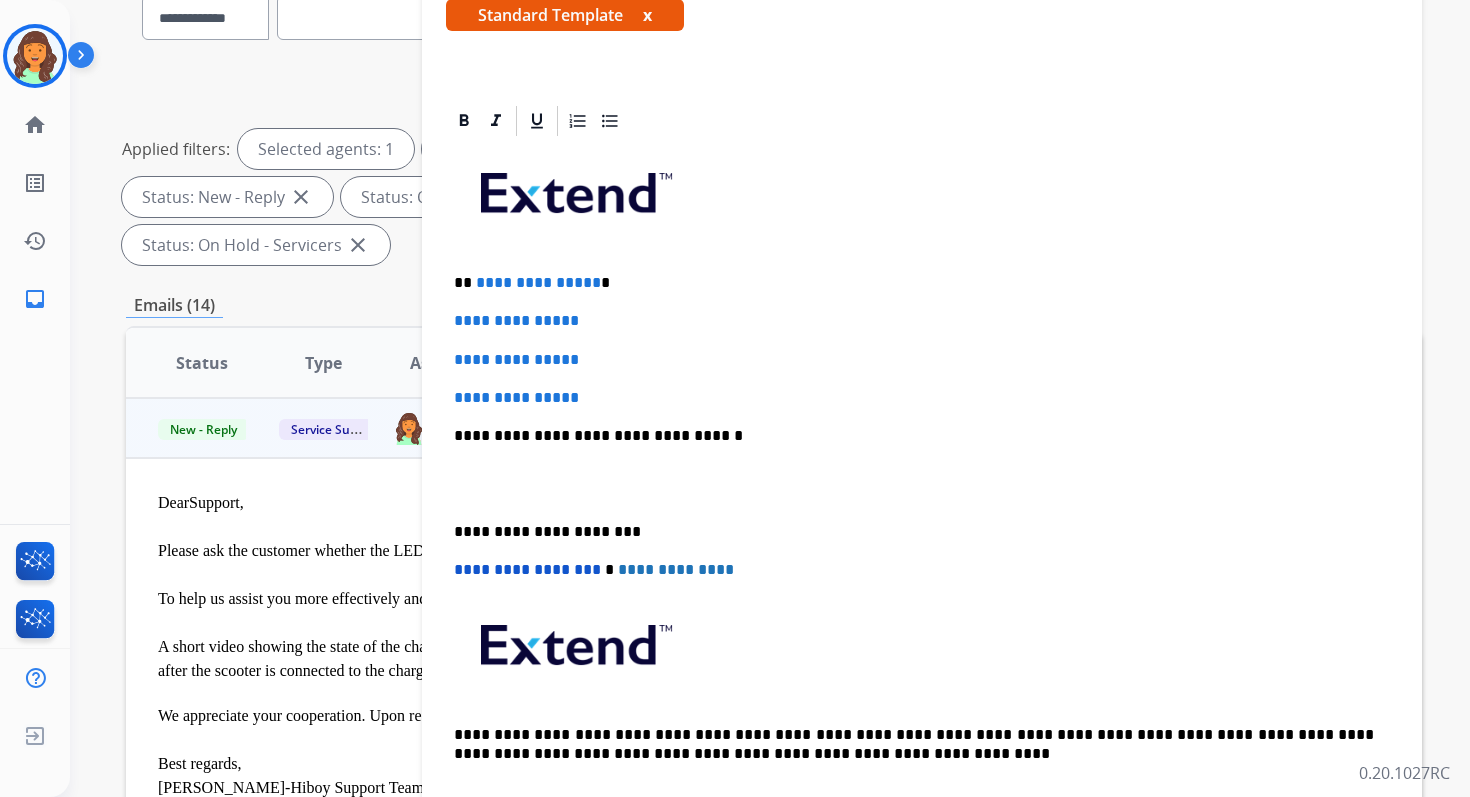 drag, startPoint x: 472, startPoint y: 284, endPoint x: 591, endPoint y: 401, distance: 166.8832 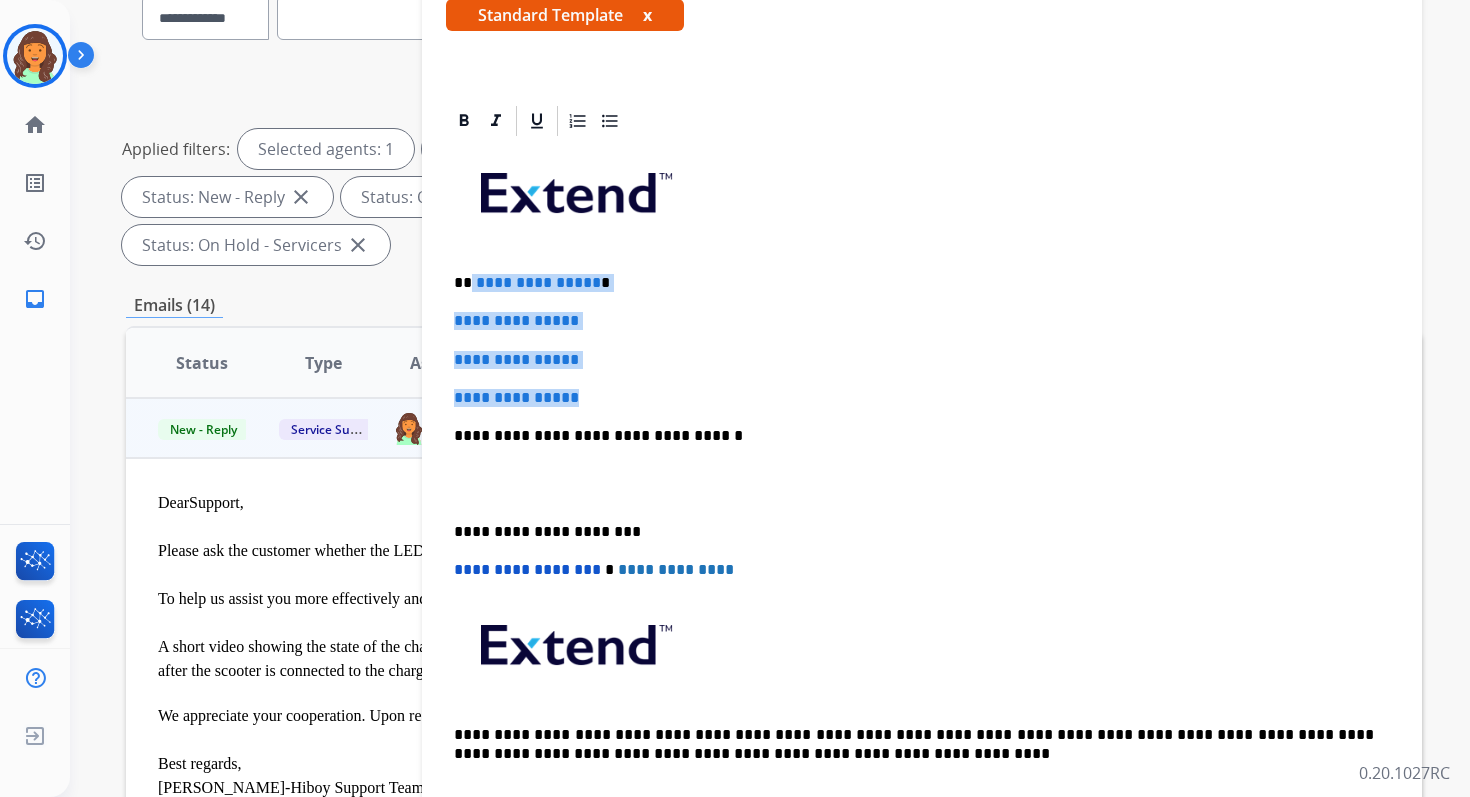 drag, startPoint x: 591, startPoint y: 401, endPoint x: 472, endPoint y: 283, distance: 167.5858 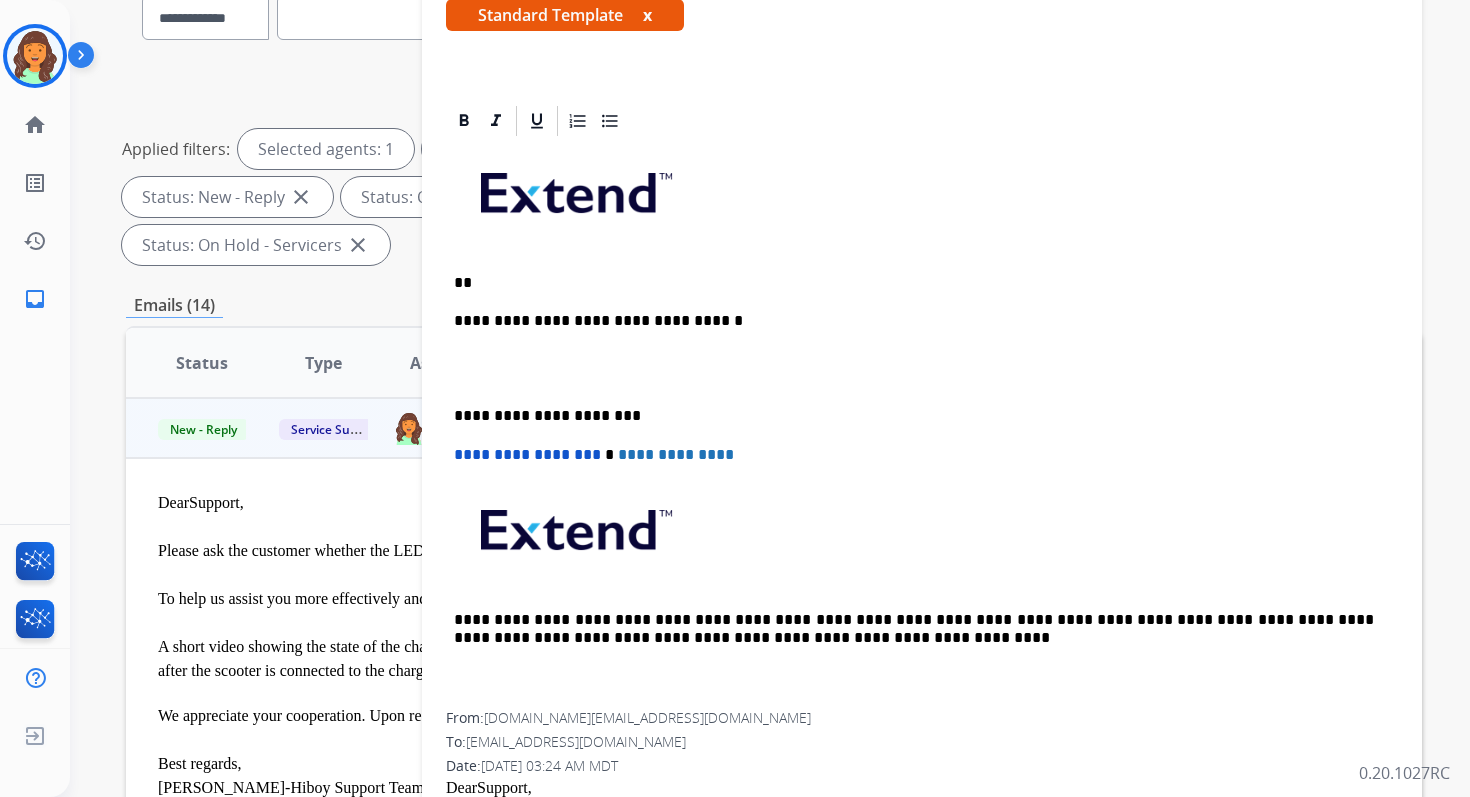 type 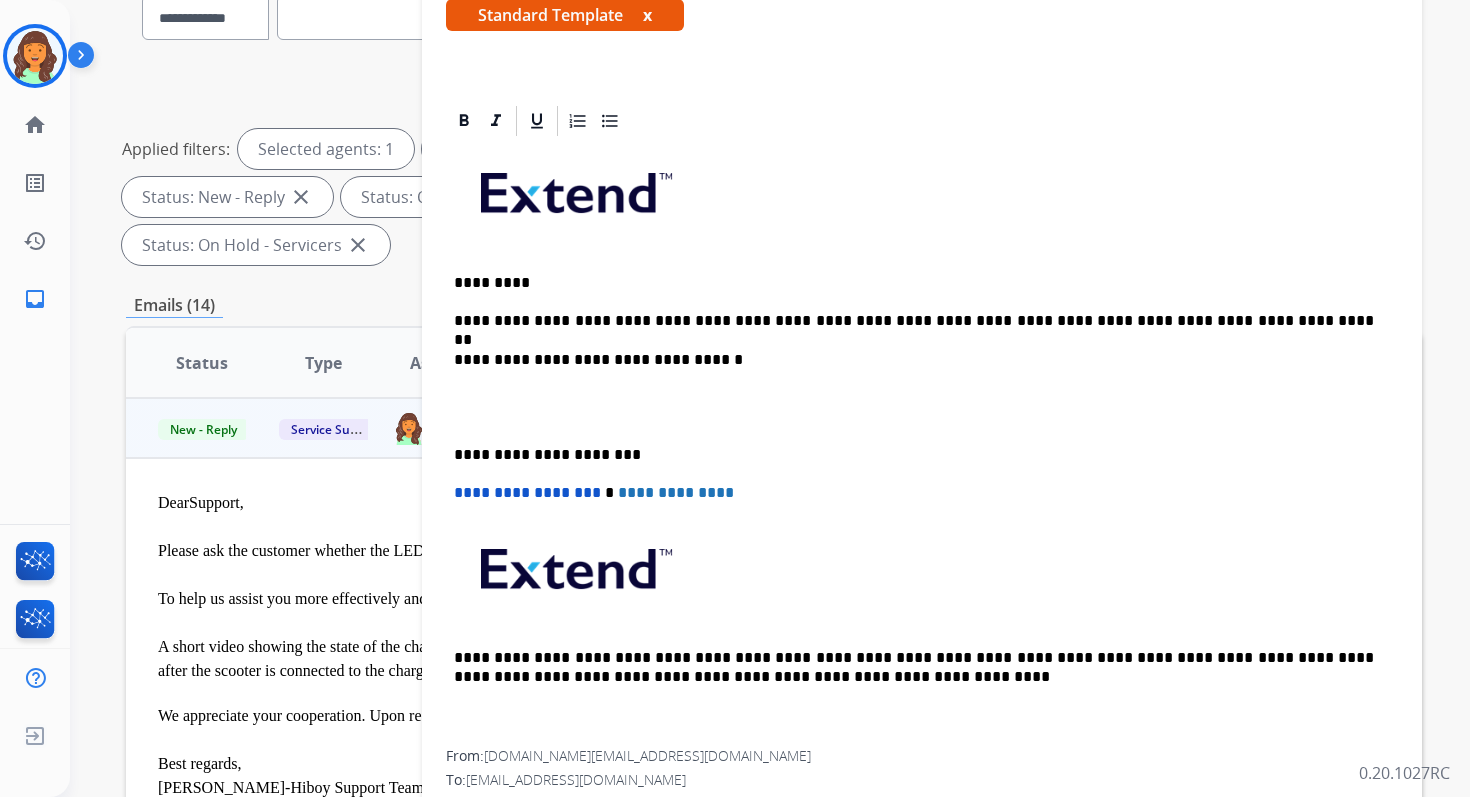 click on "**********" at bounding box center [914, 360] 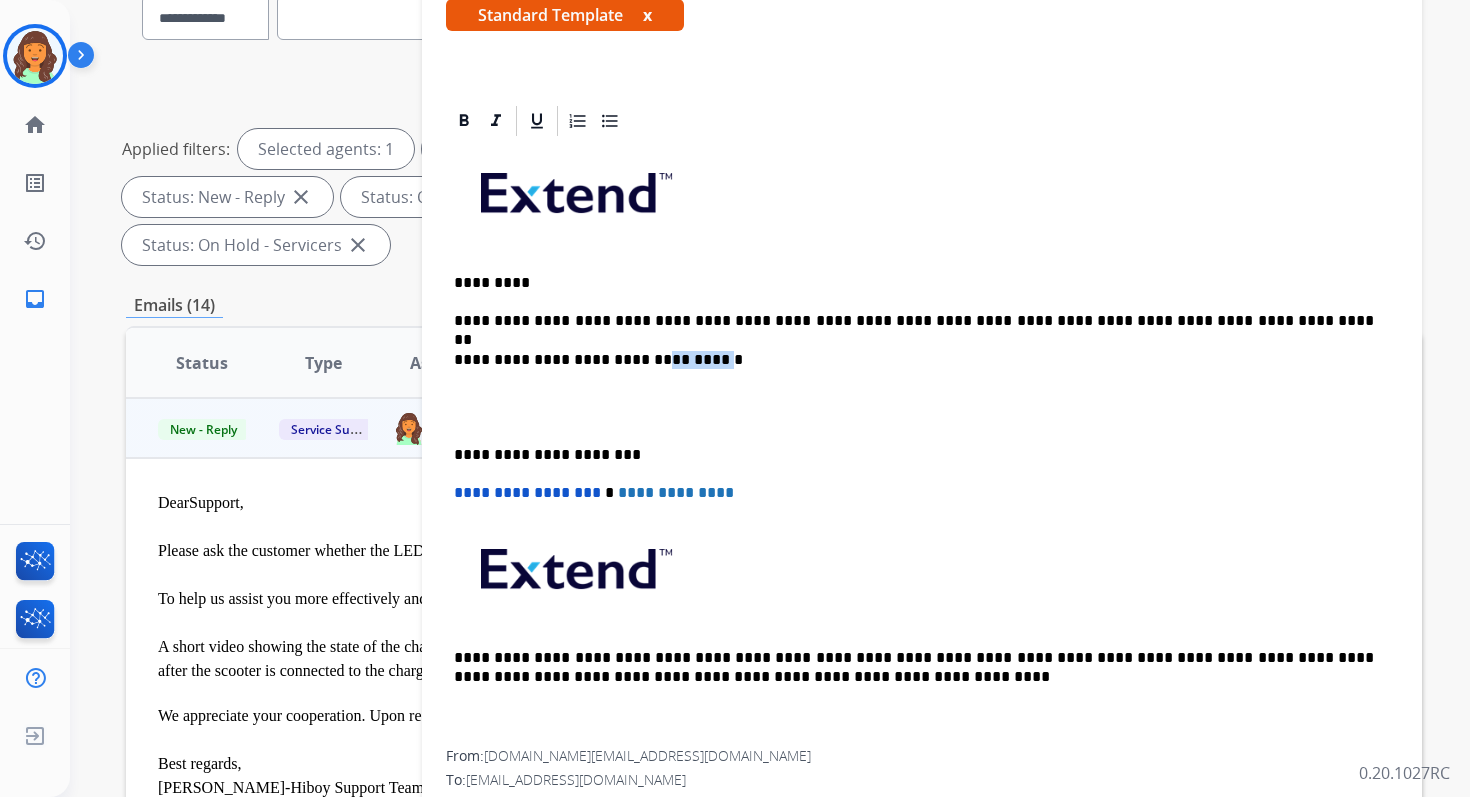 click on "**********" at bounding box center [914, 360] 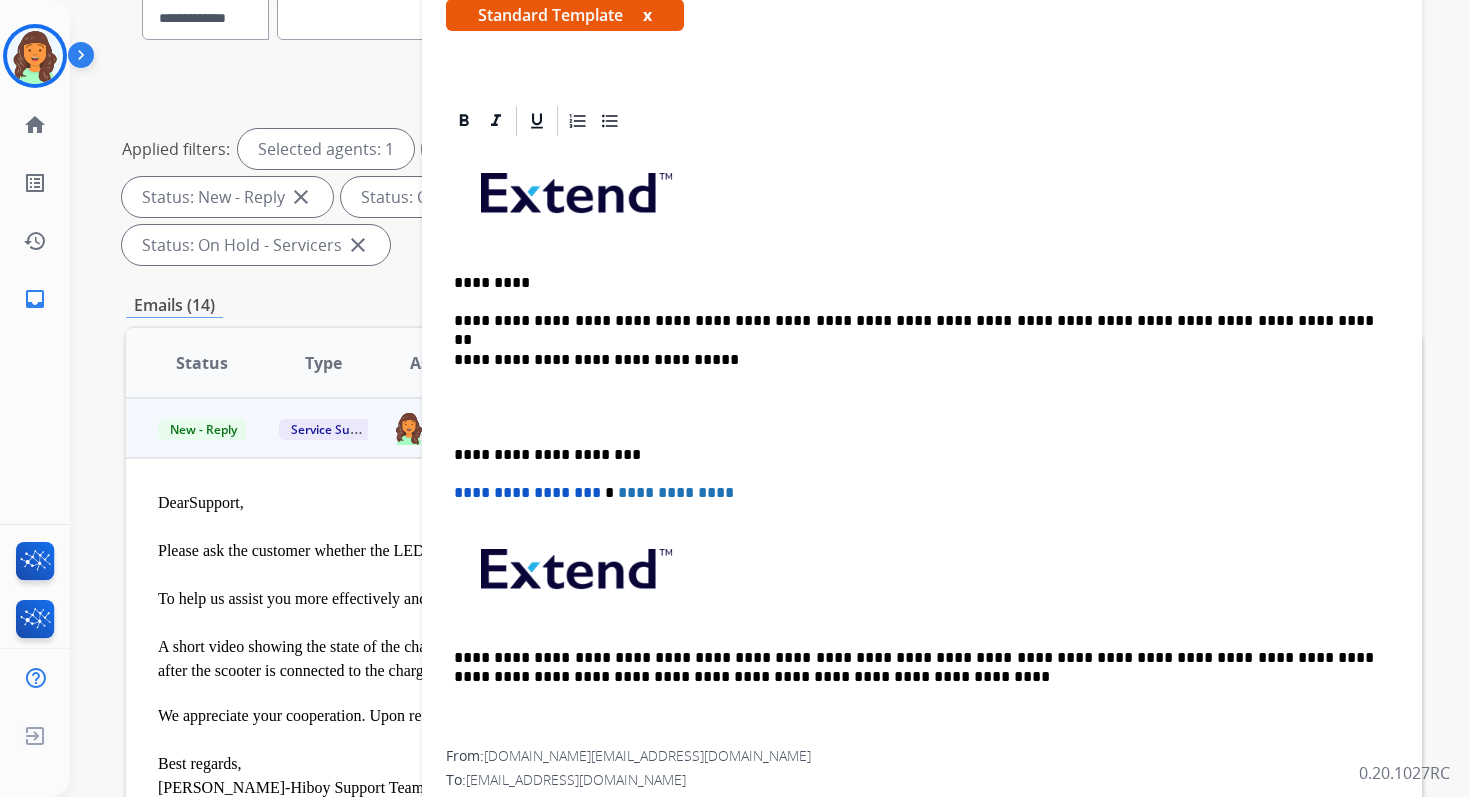 click on "**********" at bounding box center (914, 455) 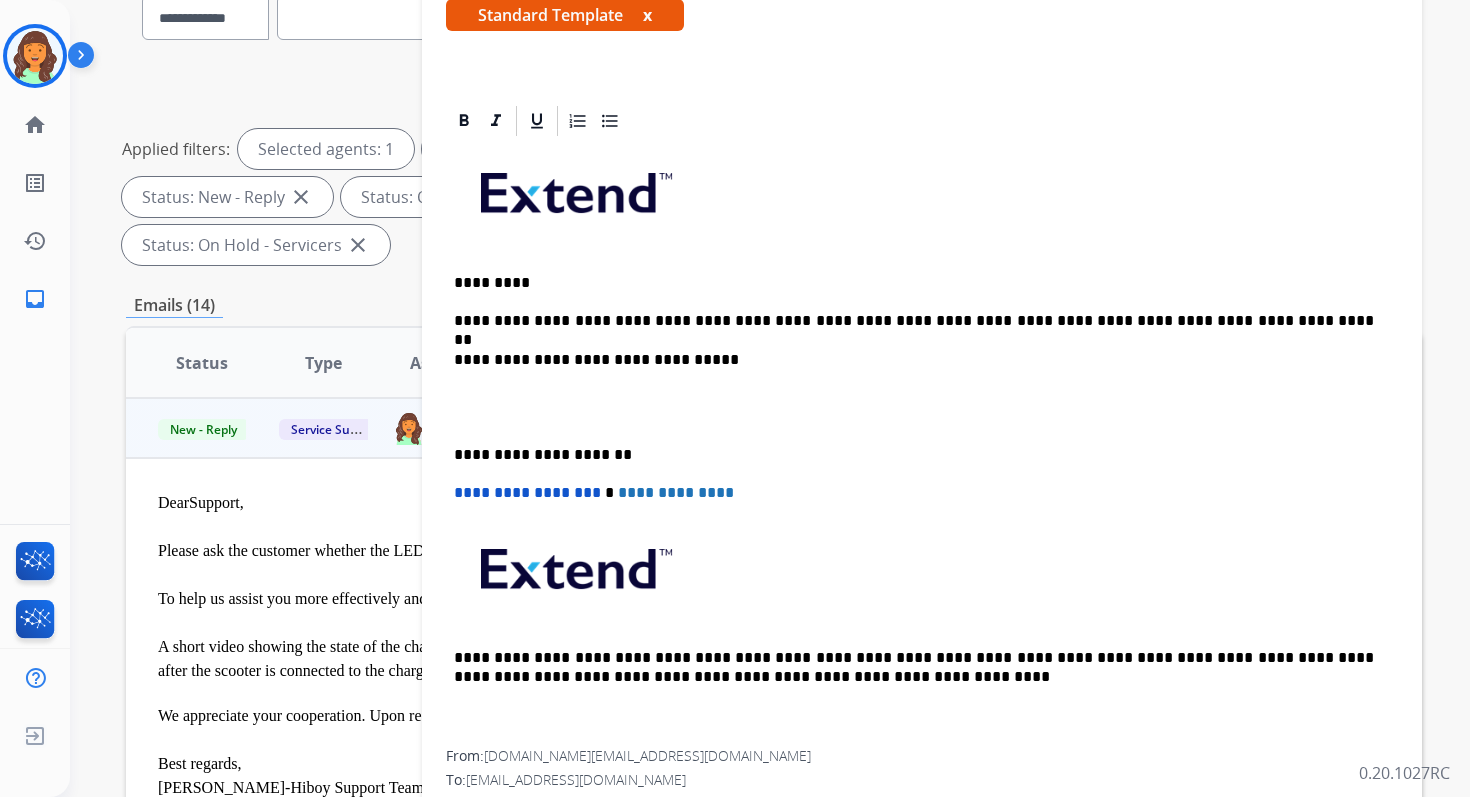 click on "**********" at bounding box center [527, 492] 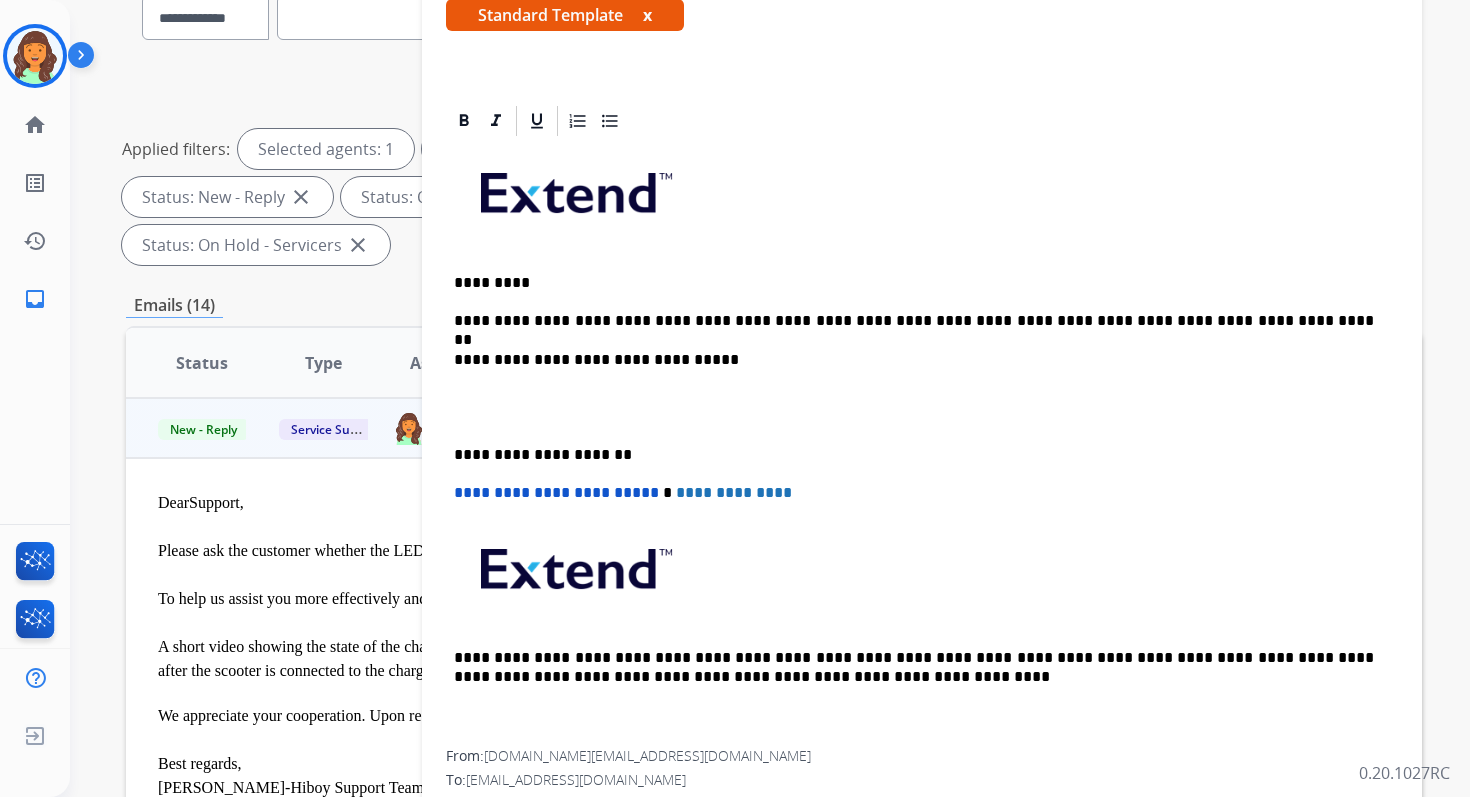 click on "**********" at bounding box center [914, 321] 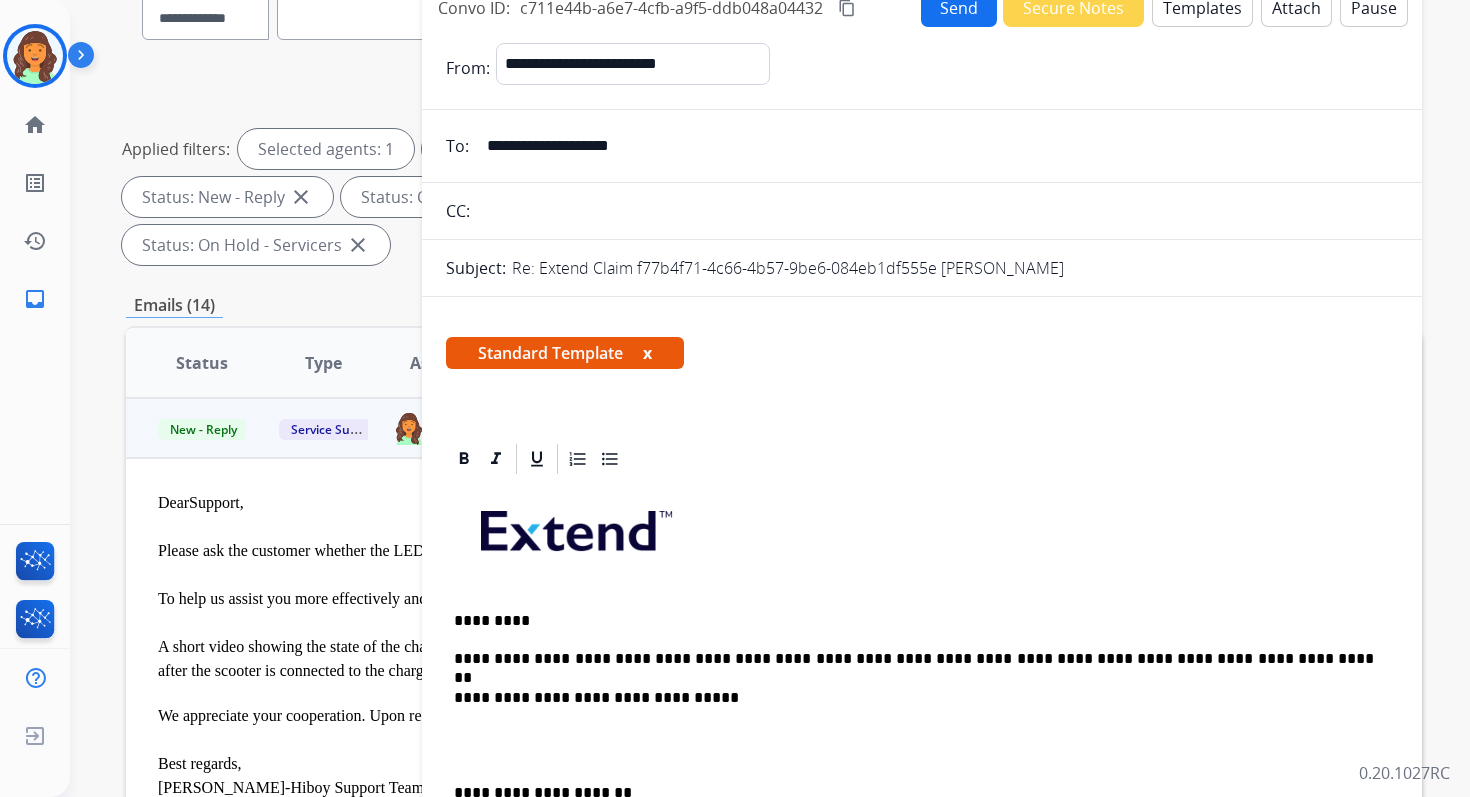click on "Send" at bounding box center [959, 7] 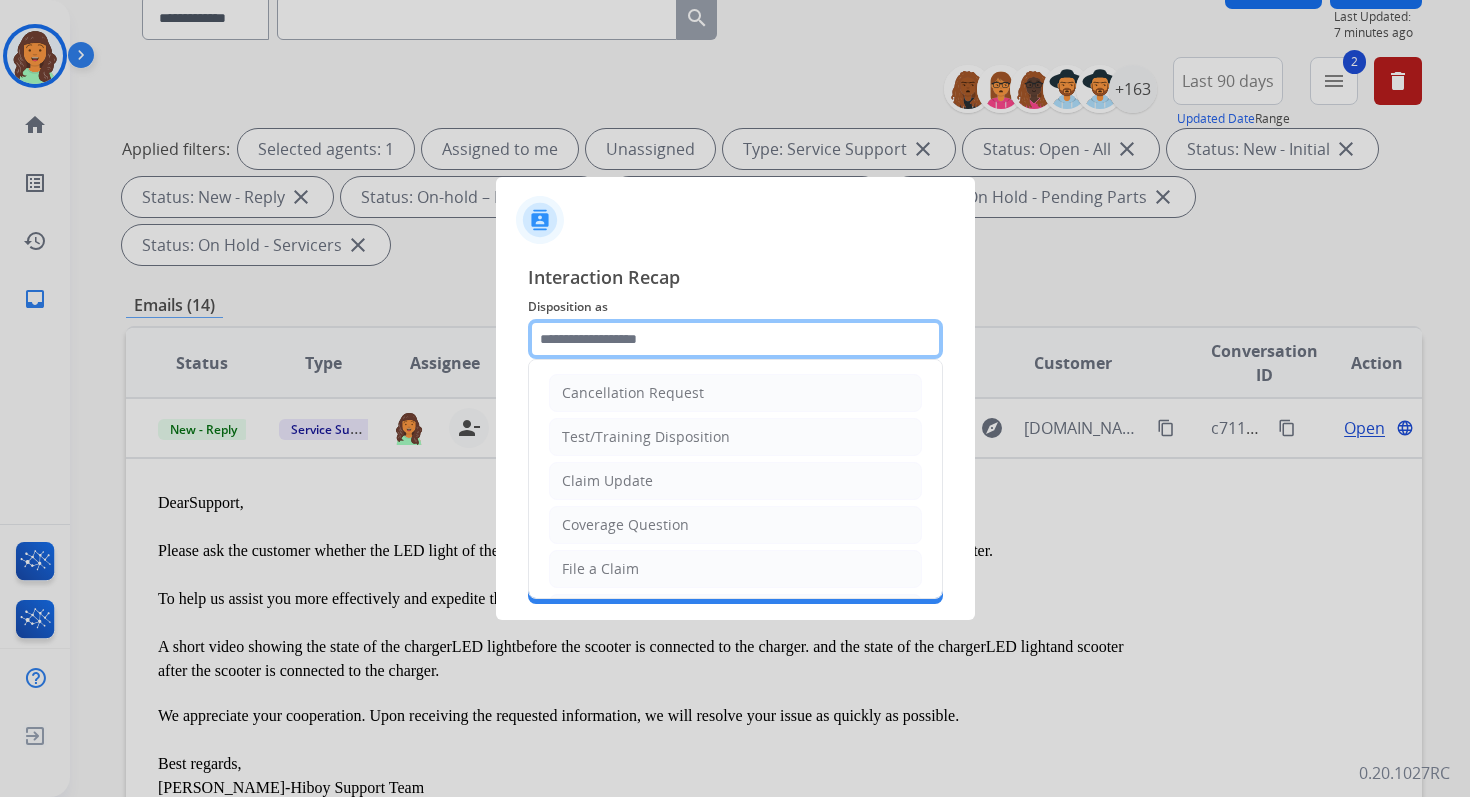 click 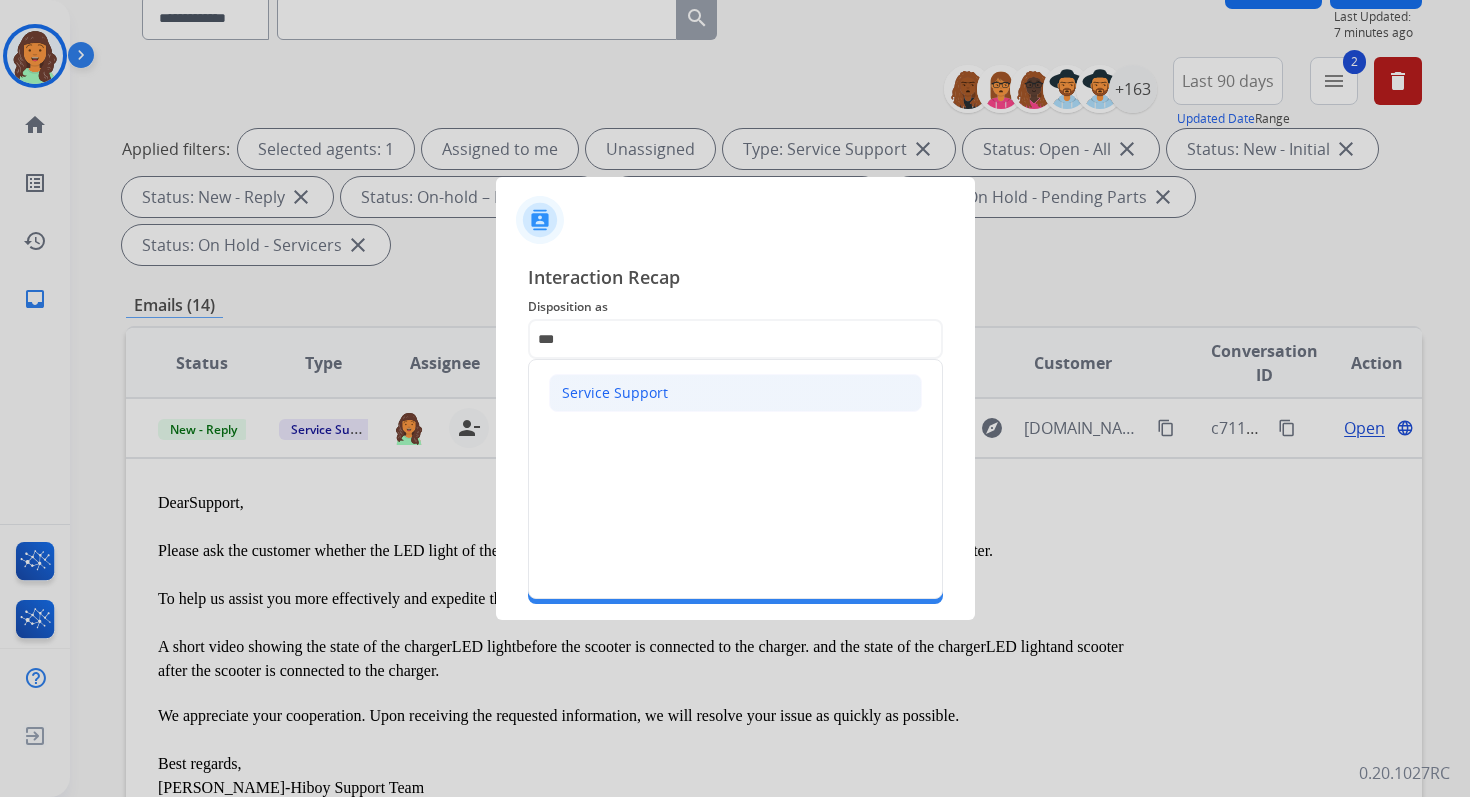 click on "Service Support" 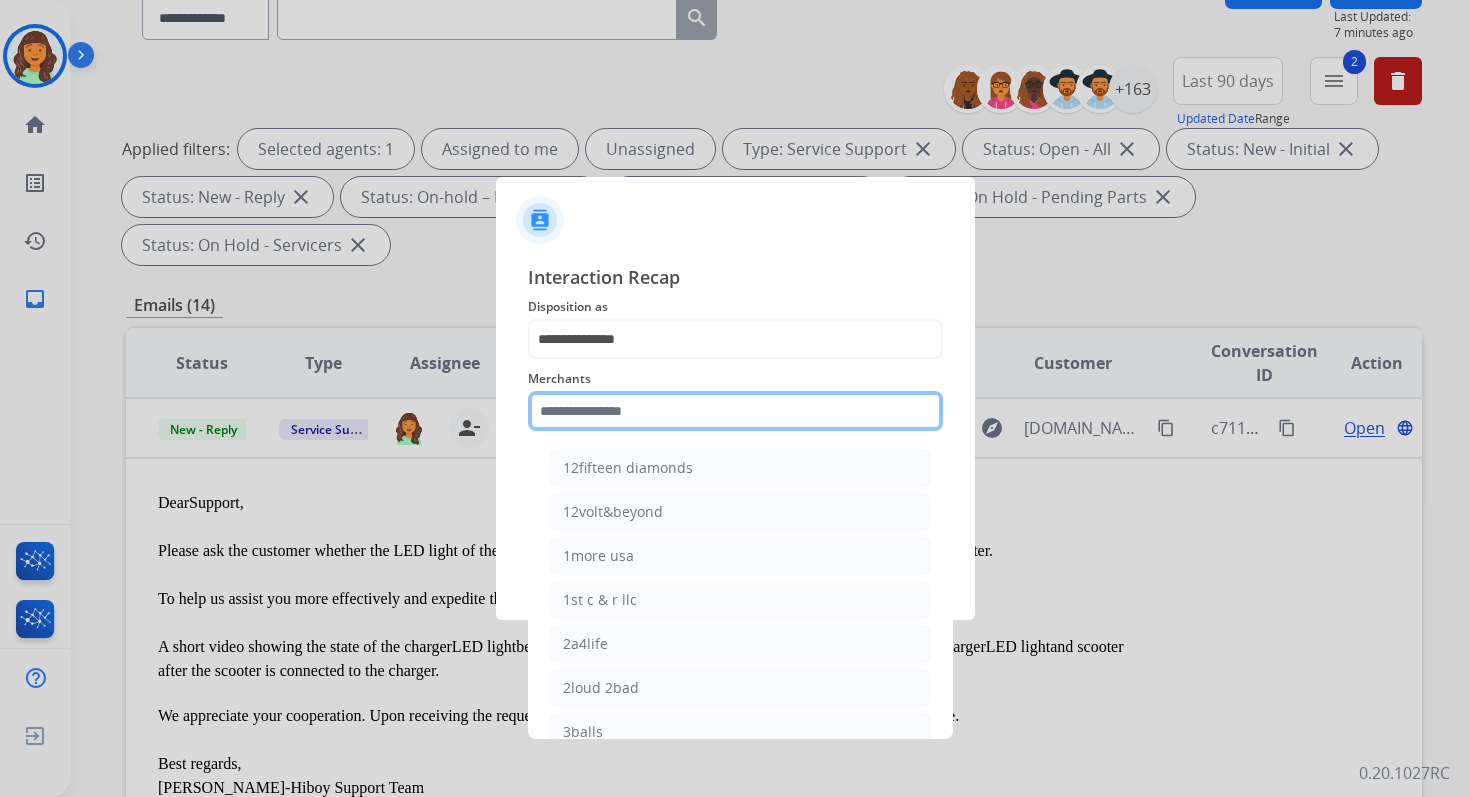 click 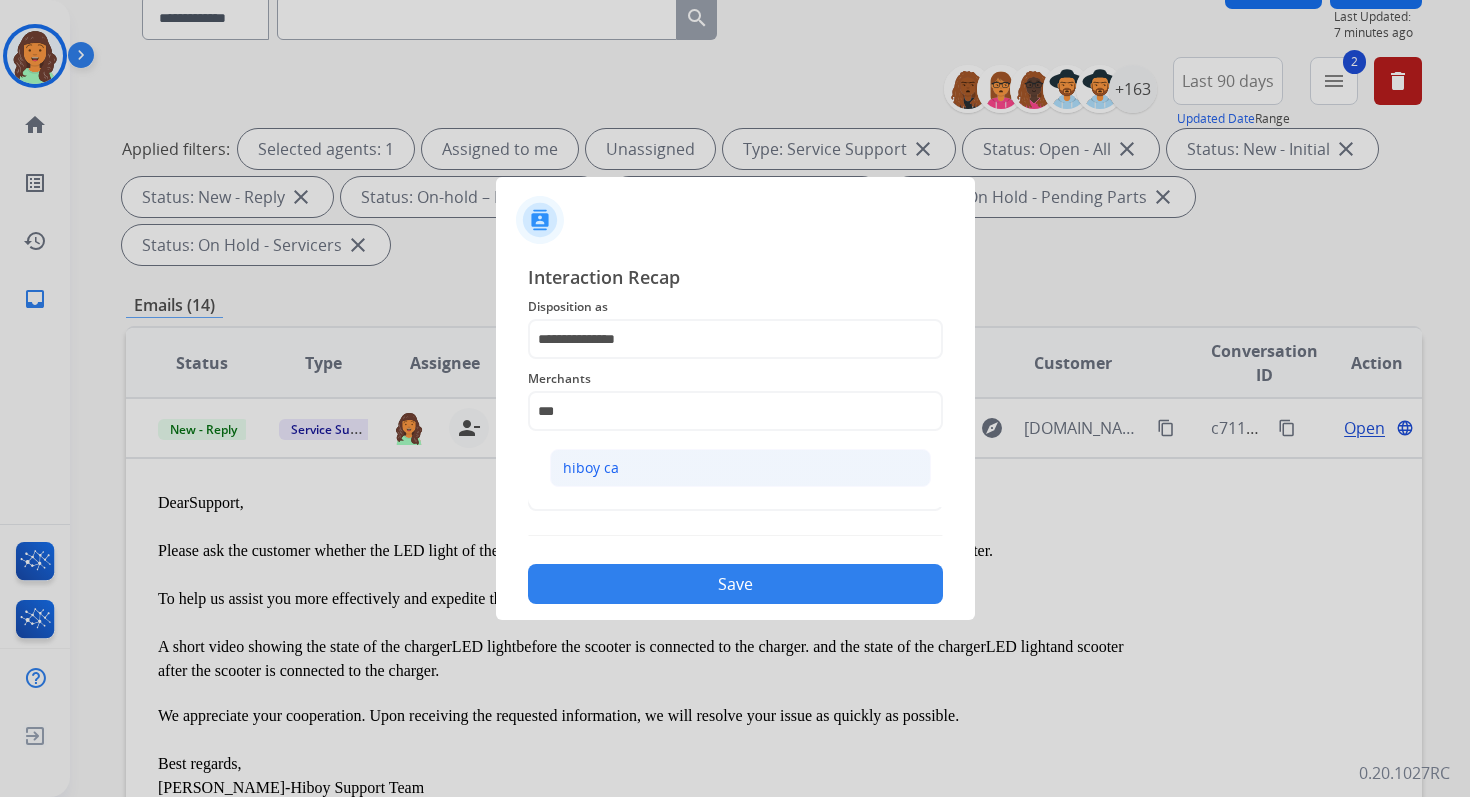click on "hiboy ca" 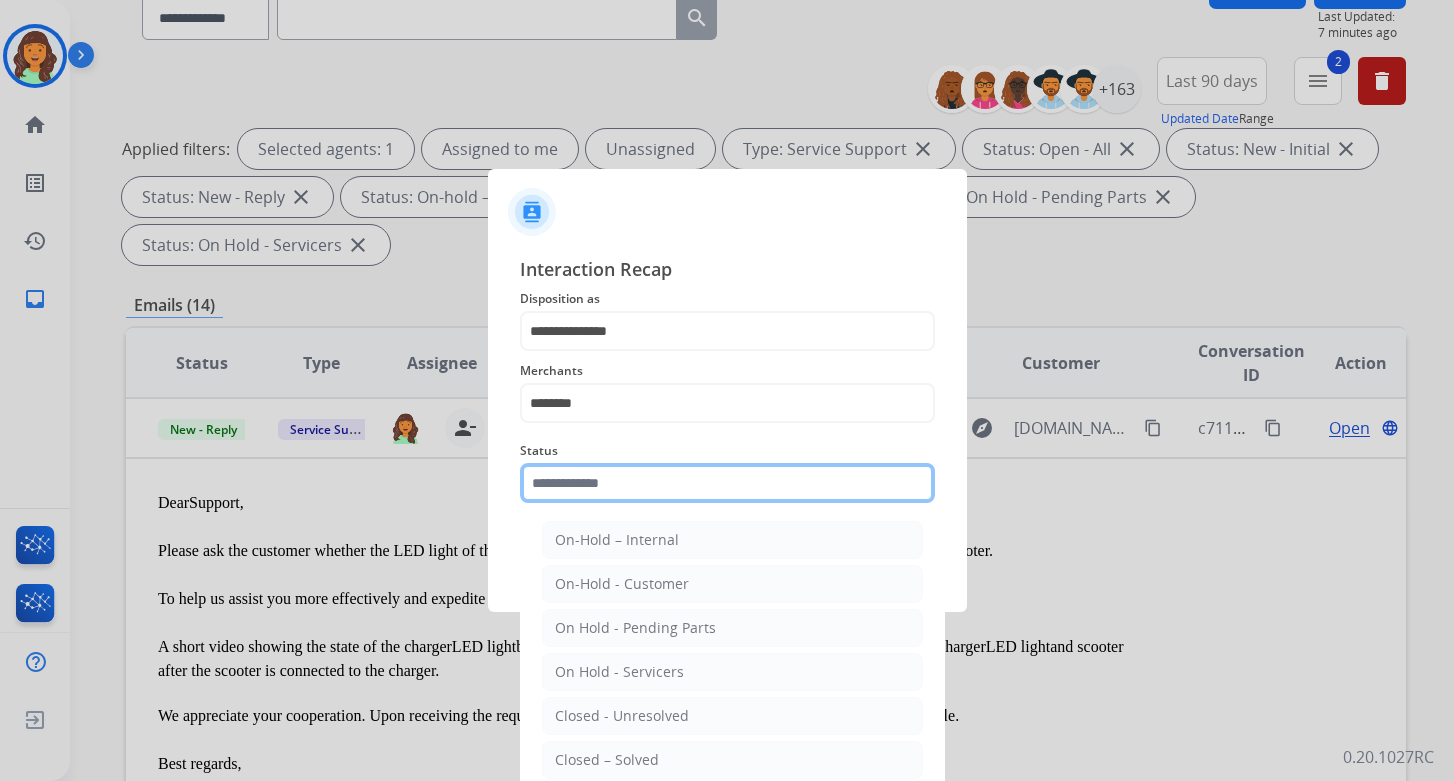 click 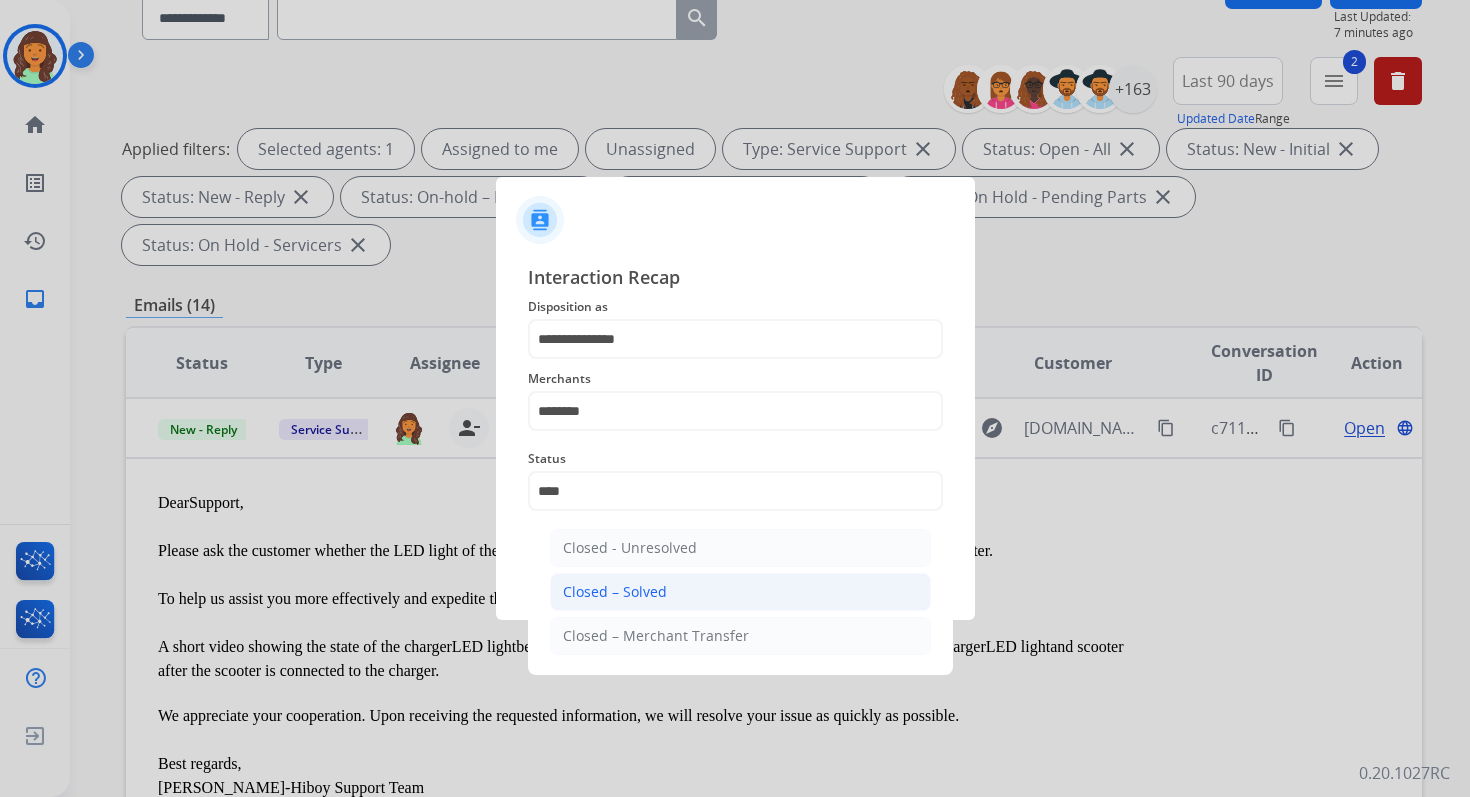 click on "Closed – Solved" 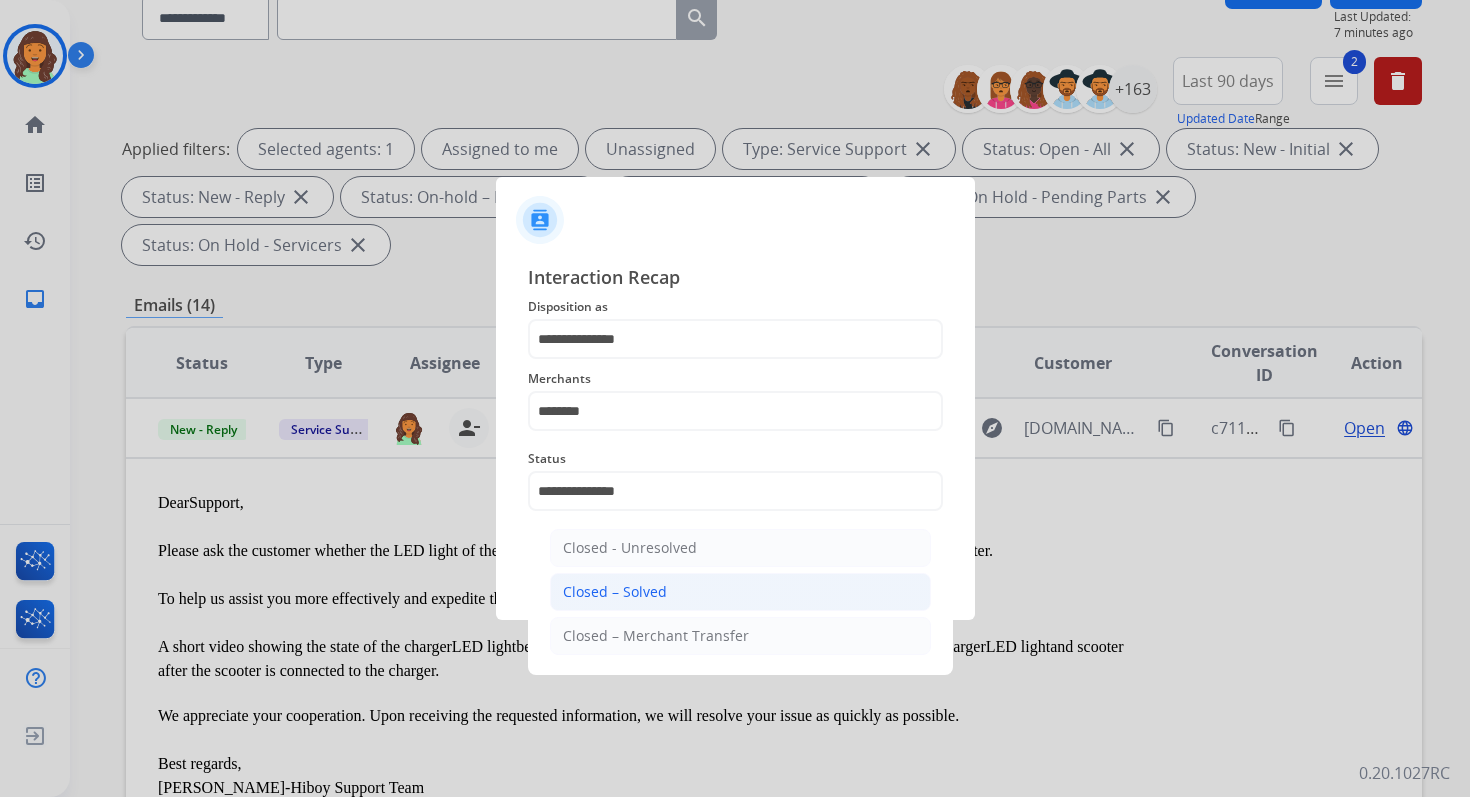 click on "Save" 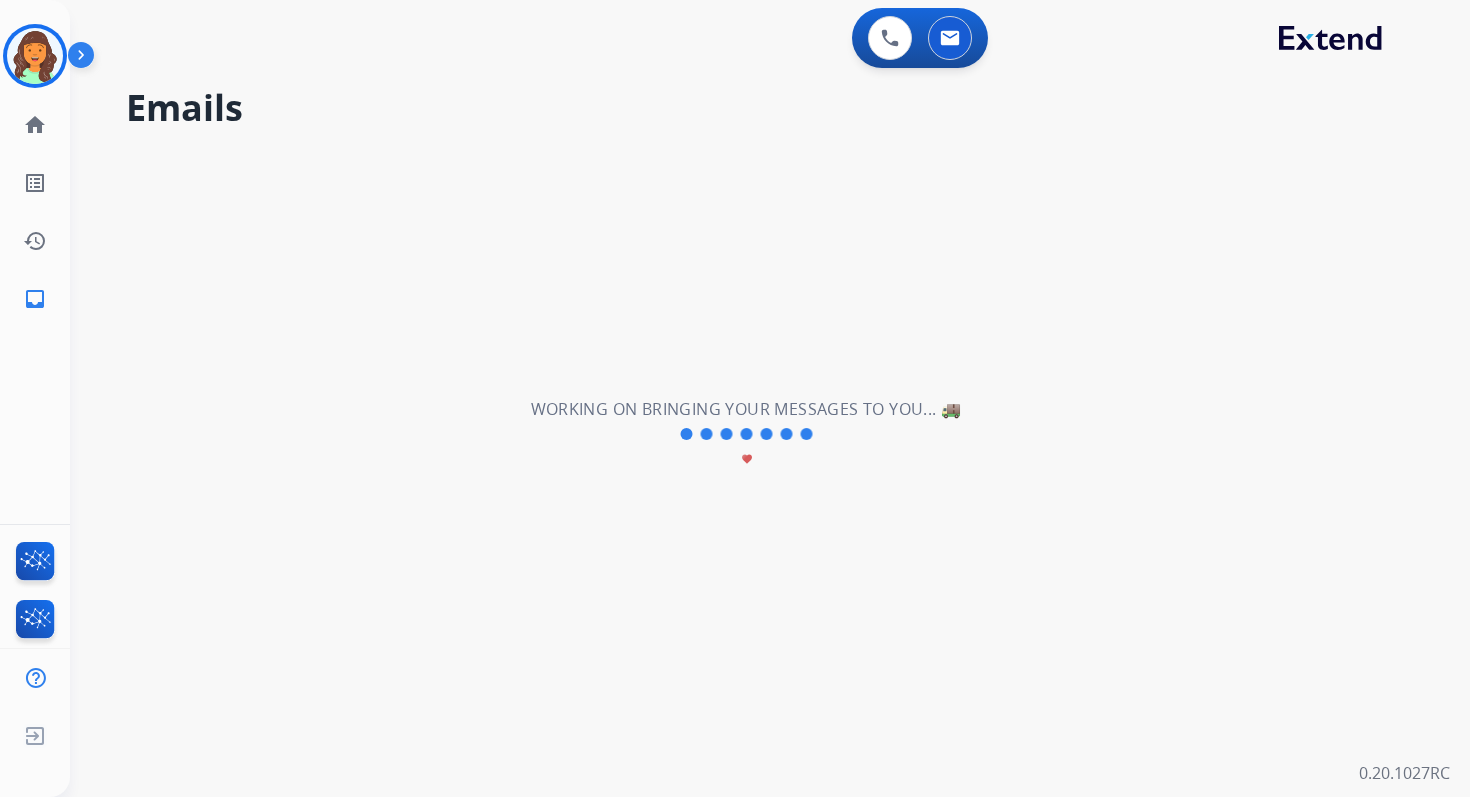 scroll, scrollTop: 0, scrollLeft: 0, axis: both 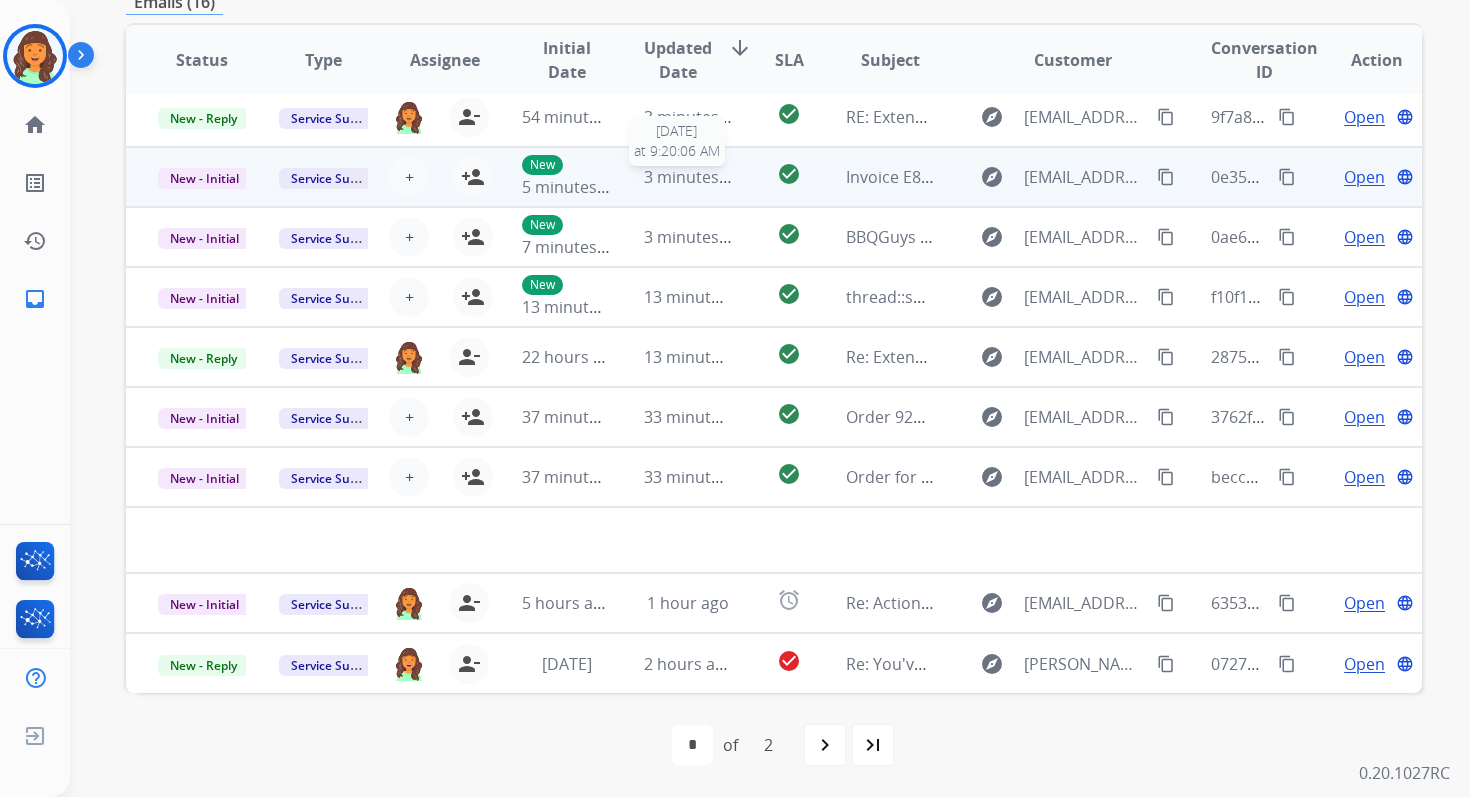 click on "3 minutes ago" at bounding box center [697, 177] 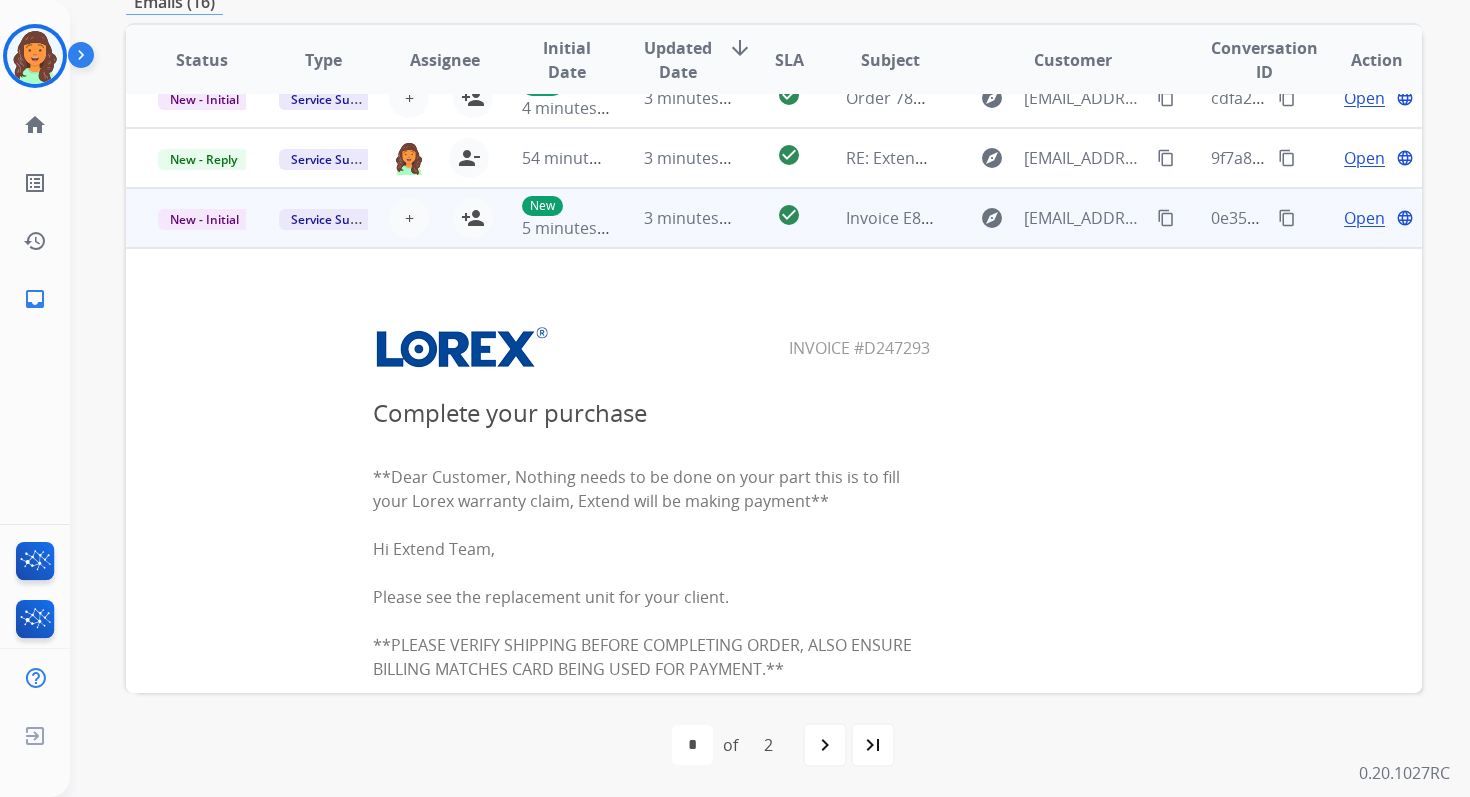 scroll, scrollTop: 0, scrollLeft: 0, axis: both 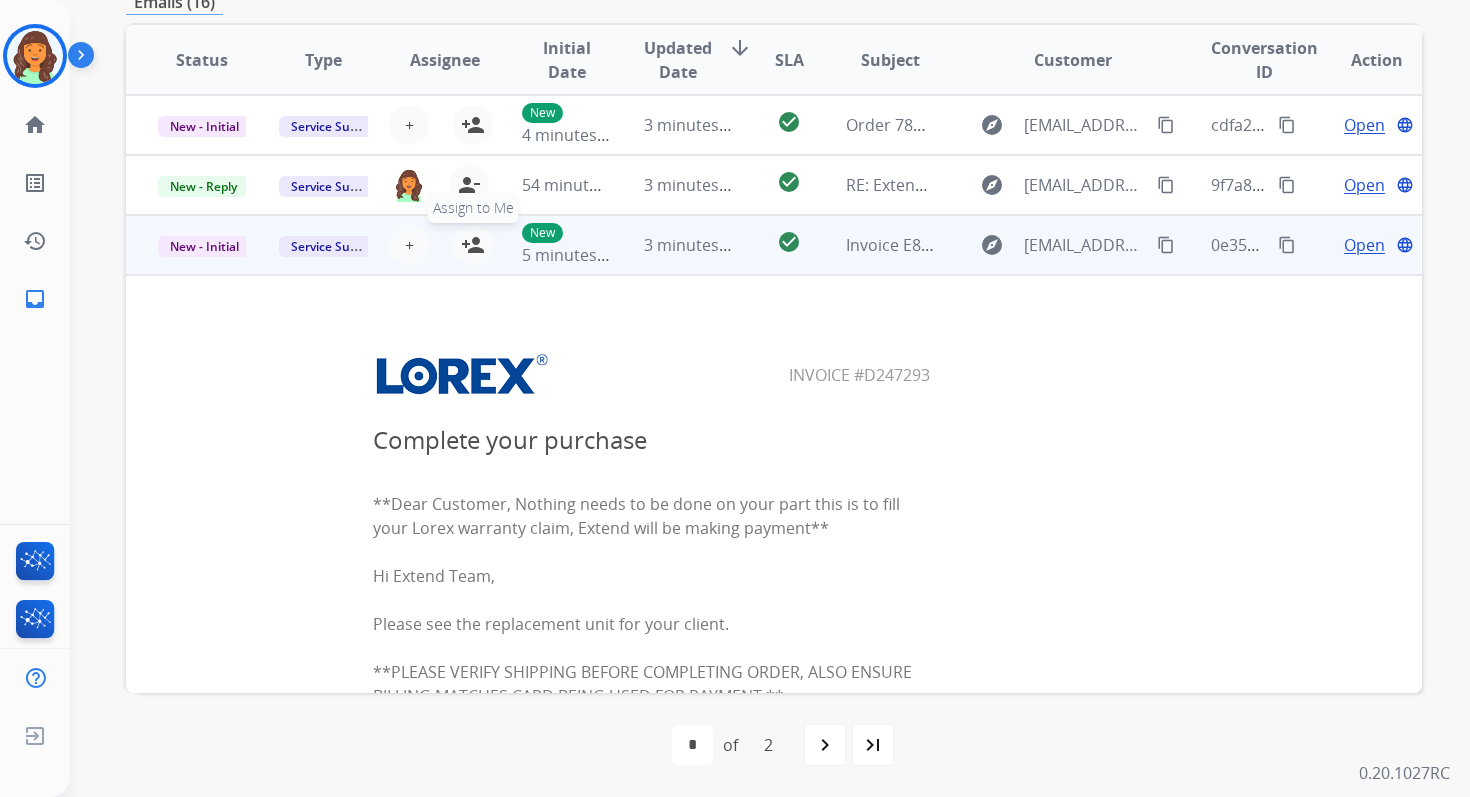 click on "person_add" at bounding box center [473, 245] 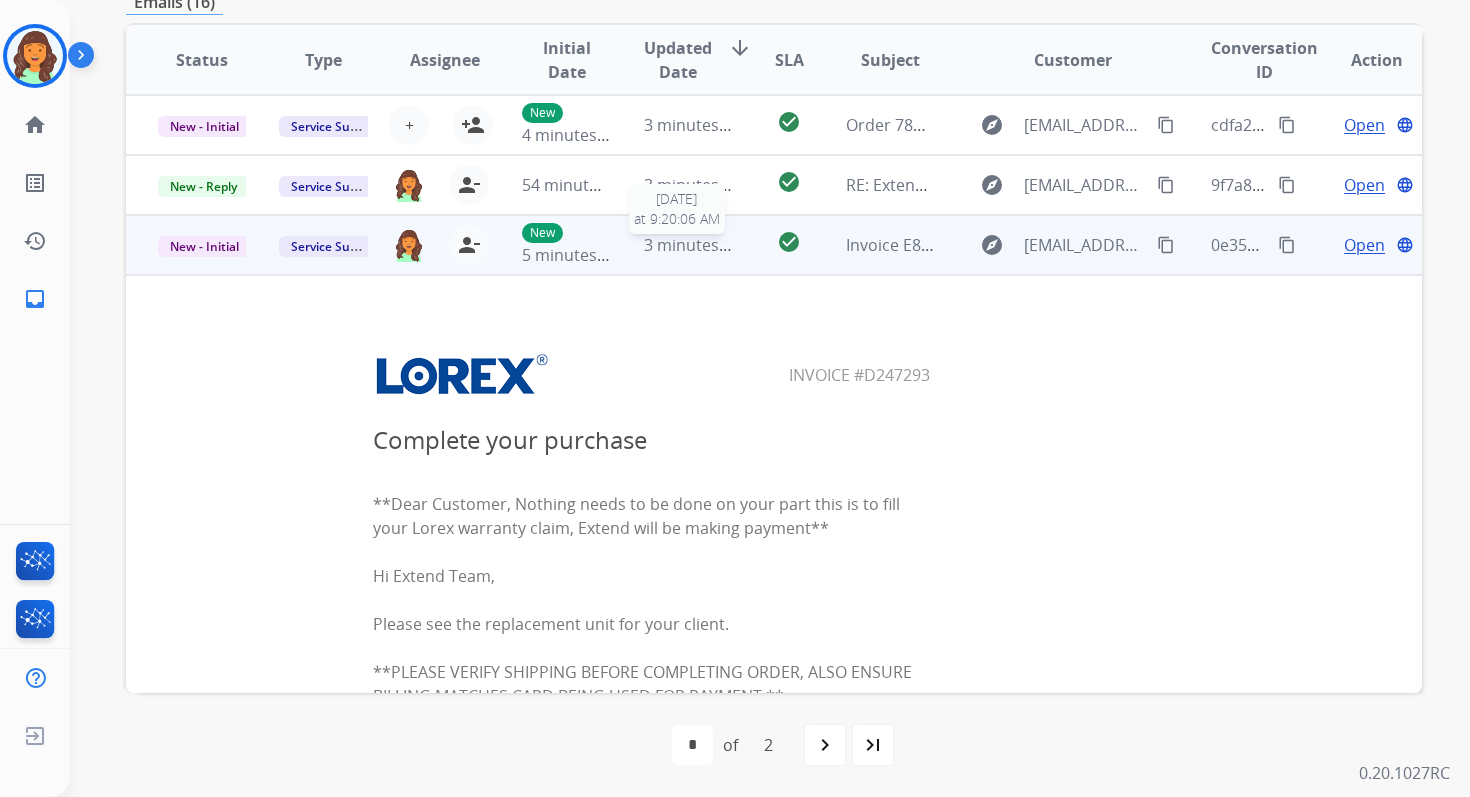 click on "3 minutes ago" at bounding box center [697, 245] 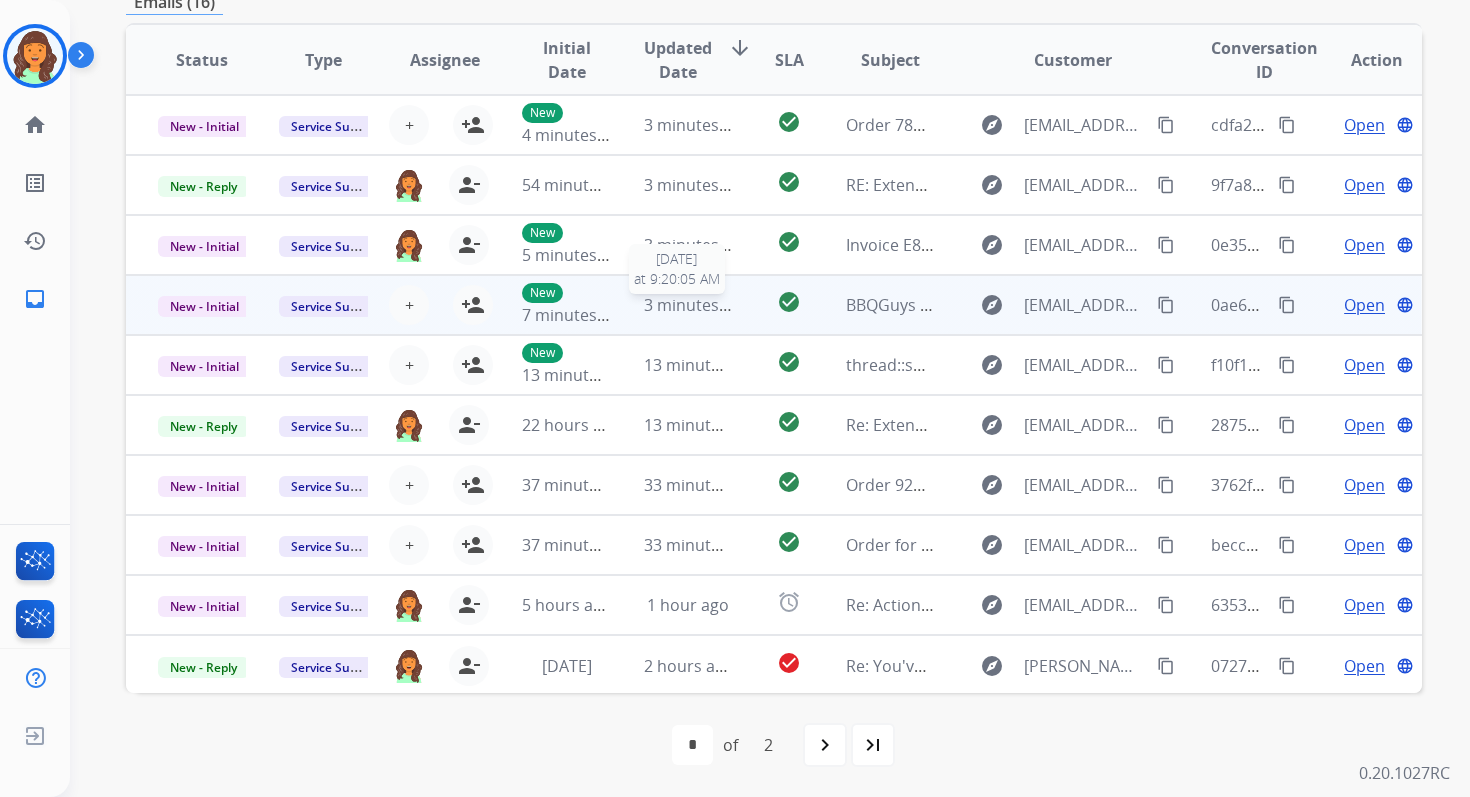 click on "3 minutes ago" at bounding box center [697, 305] 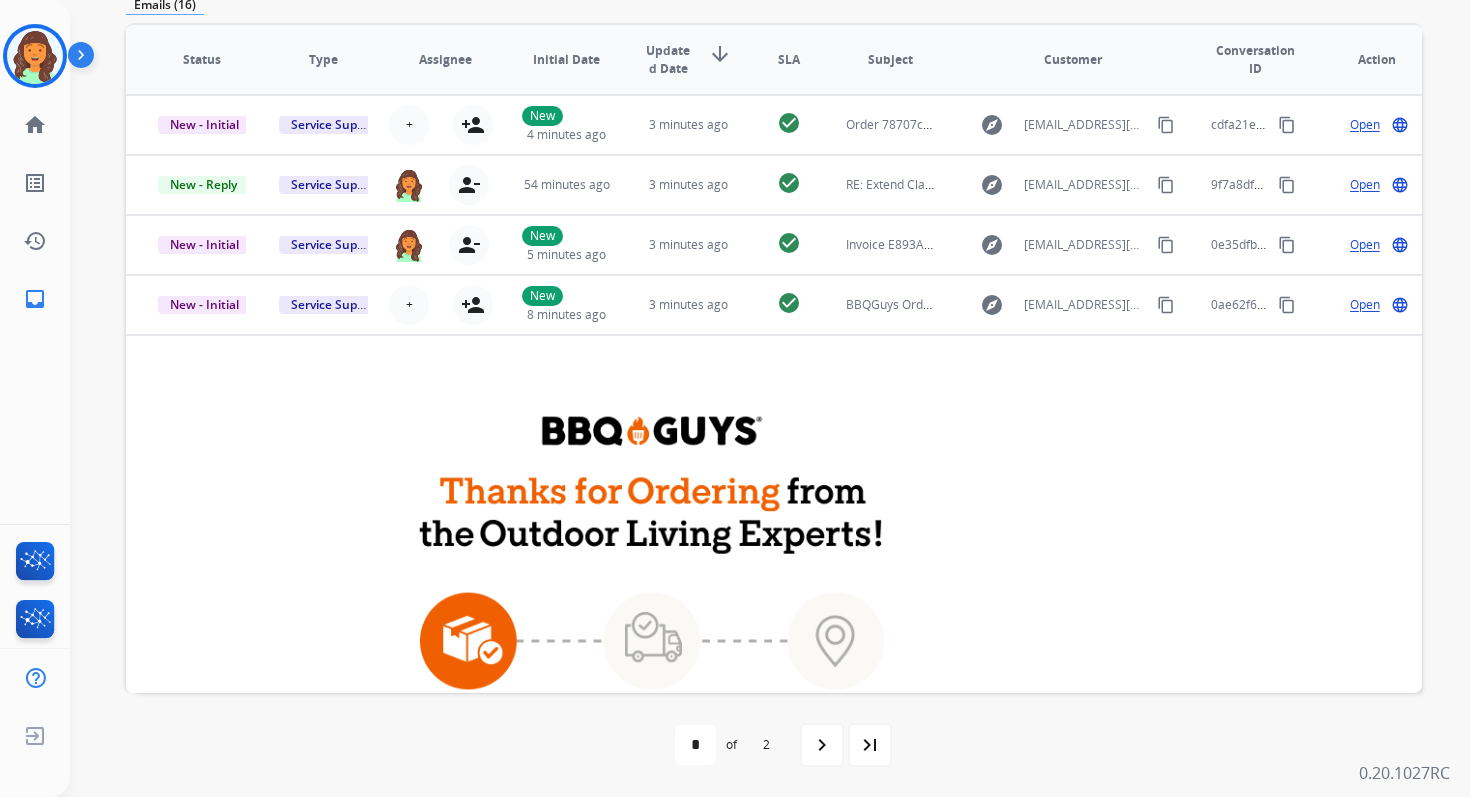 scroll, scrollTop: 409, scrollLeft: 0, axis: vertical 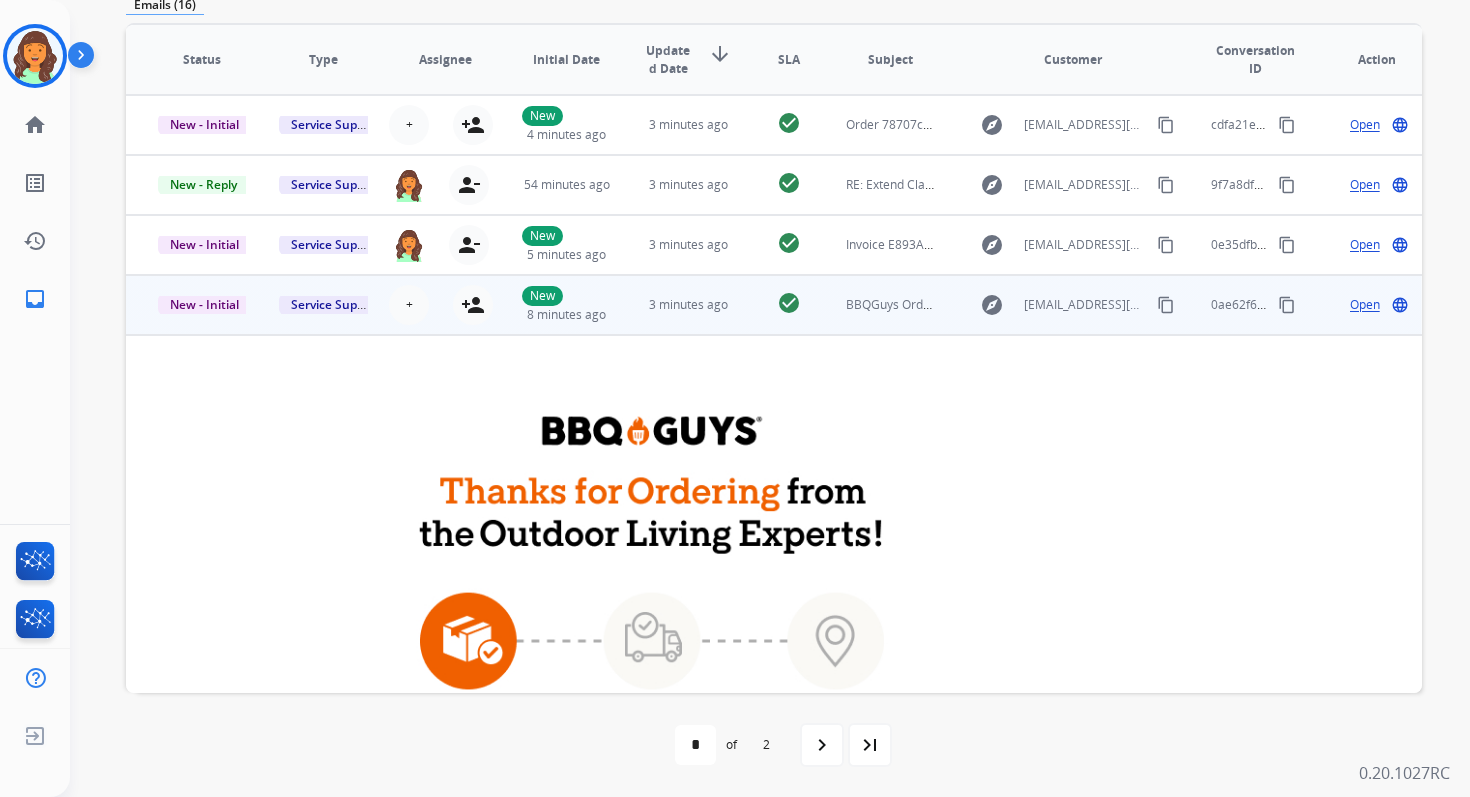 click on "content_copy" at bounding box center (1287, 305) 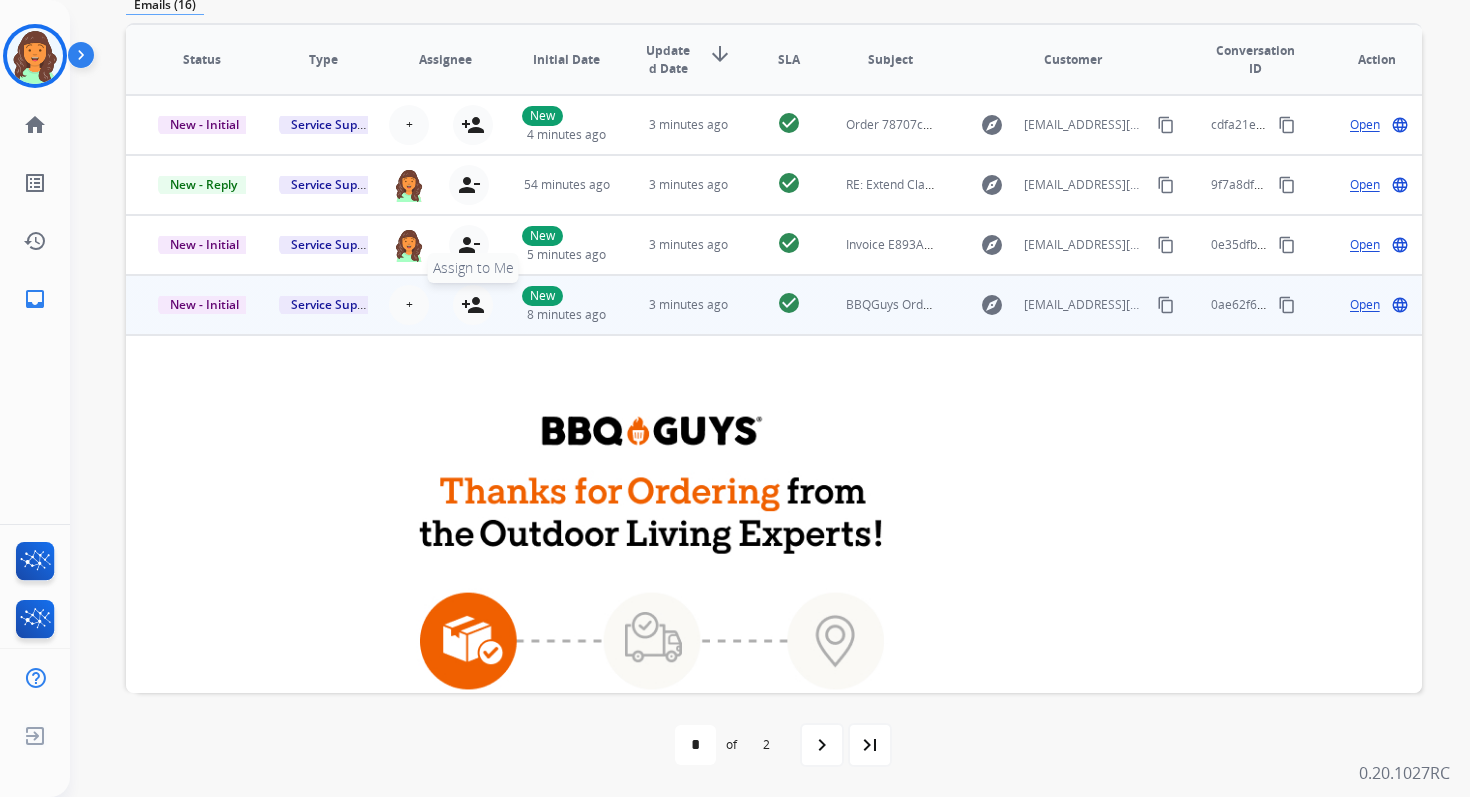 click on "person_add Assign to Me" at bounding box center [473, 305] 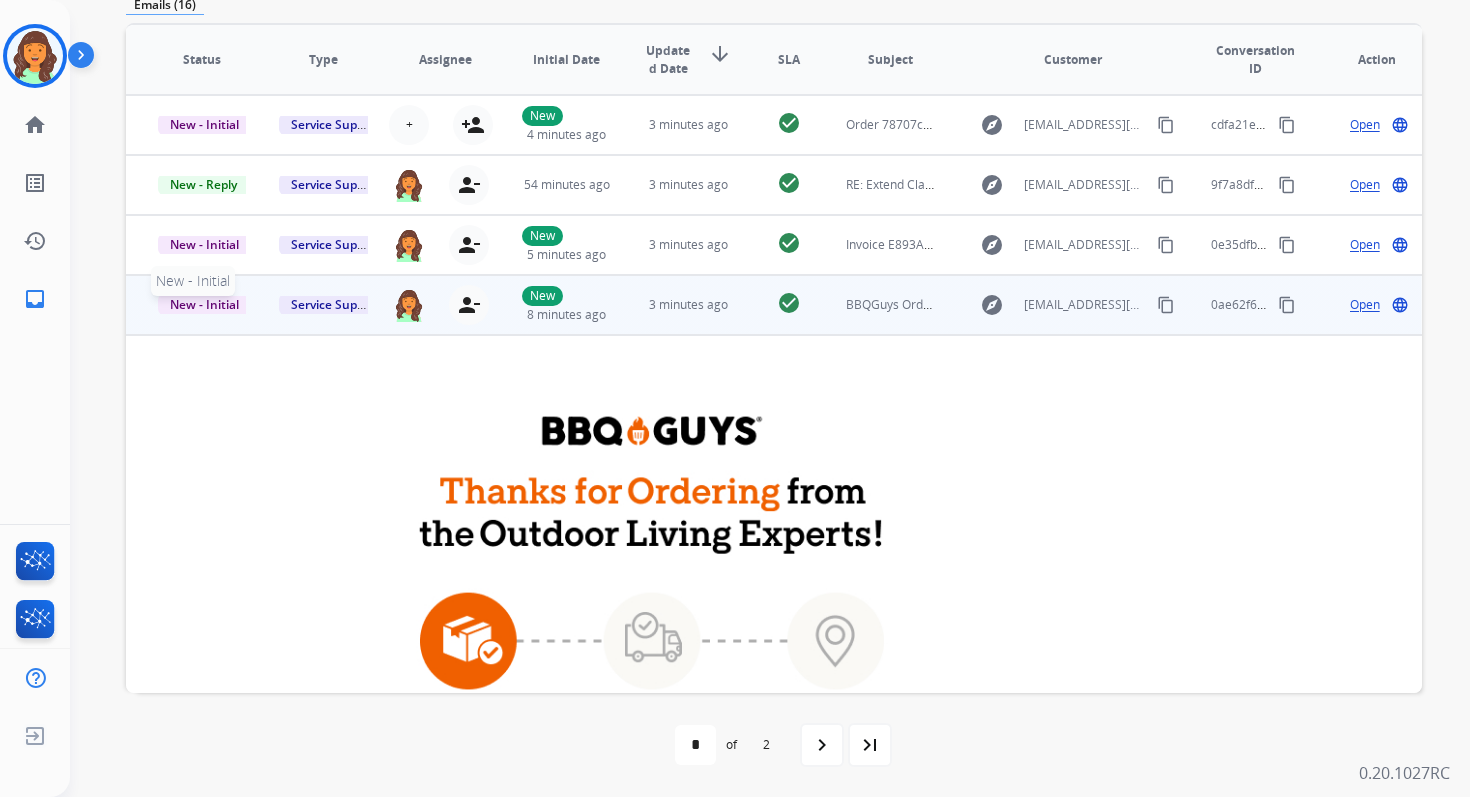 click on "New - Initial" at bounding box center [204, 304] 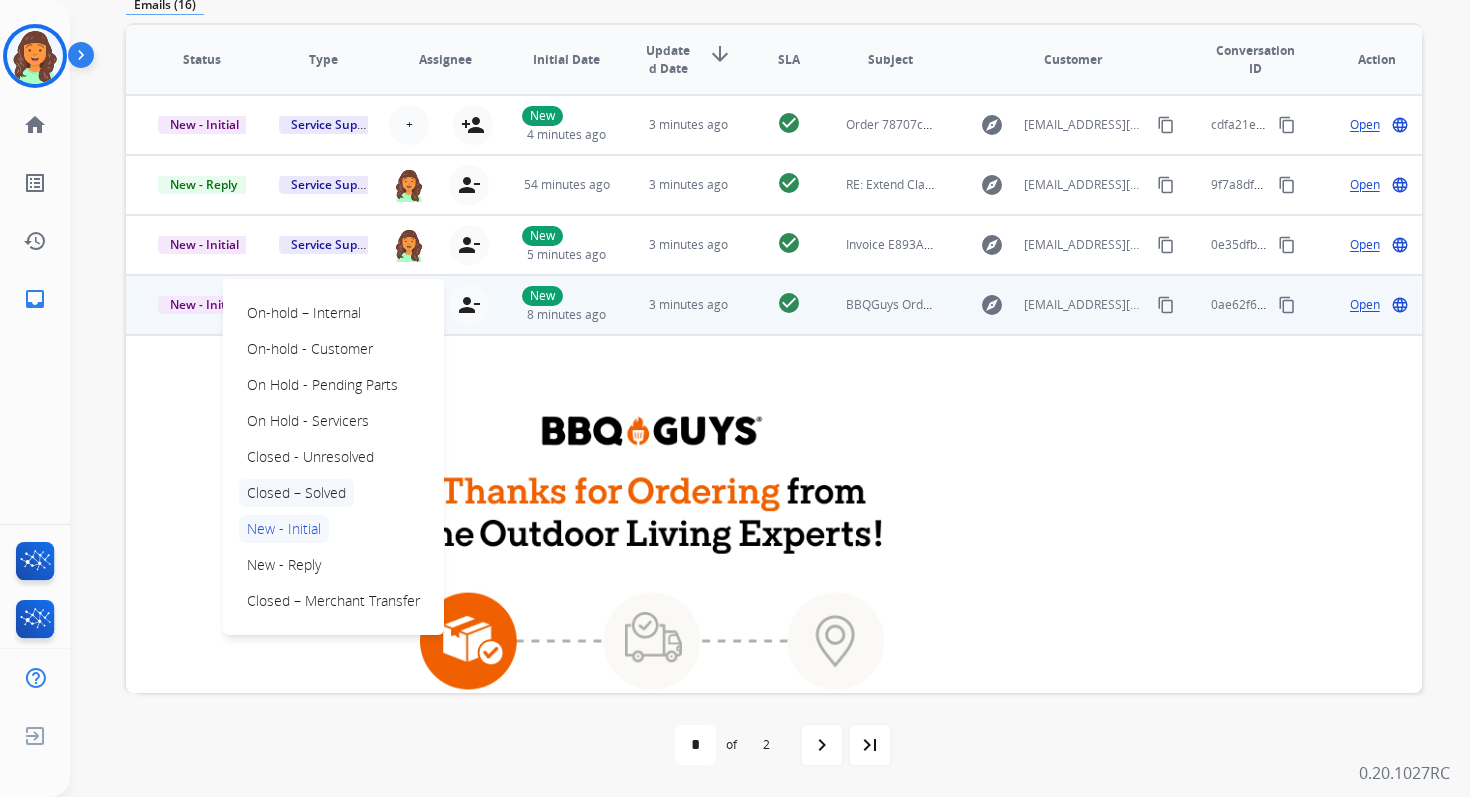 click on "Closed – Solved" at bounding box center [296, 493] 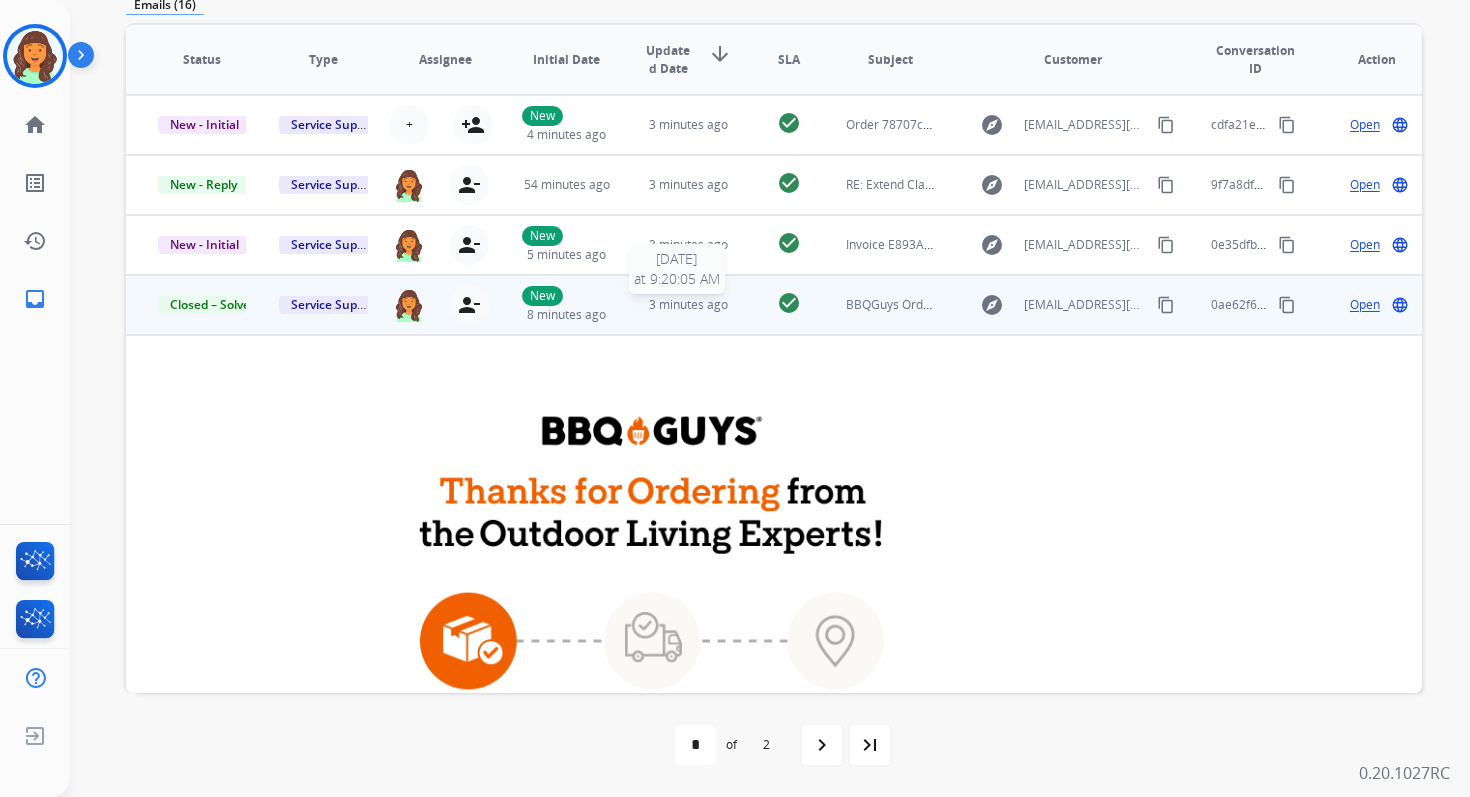 click on "3 minutes ago" at bounding box center (688, 304) 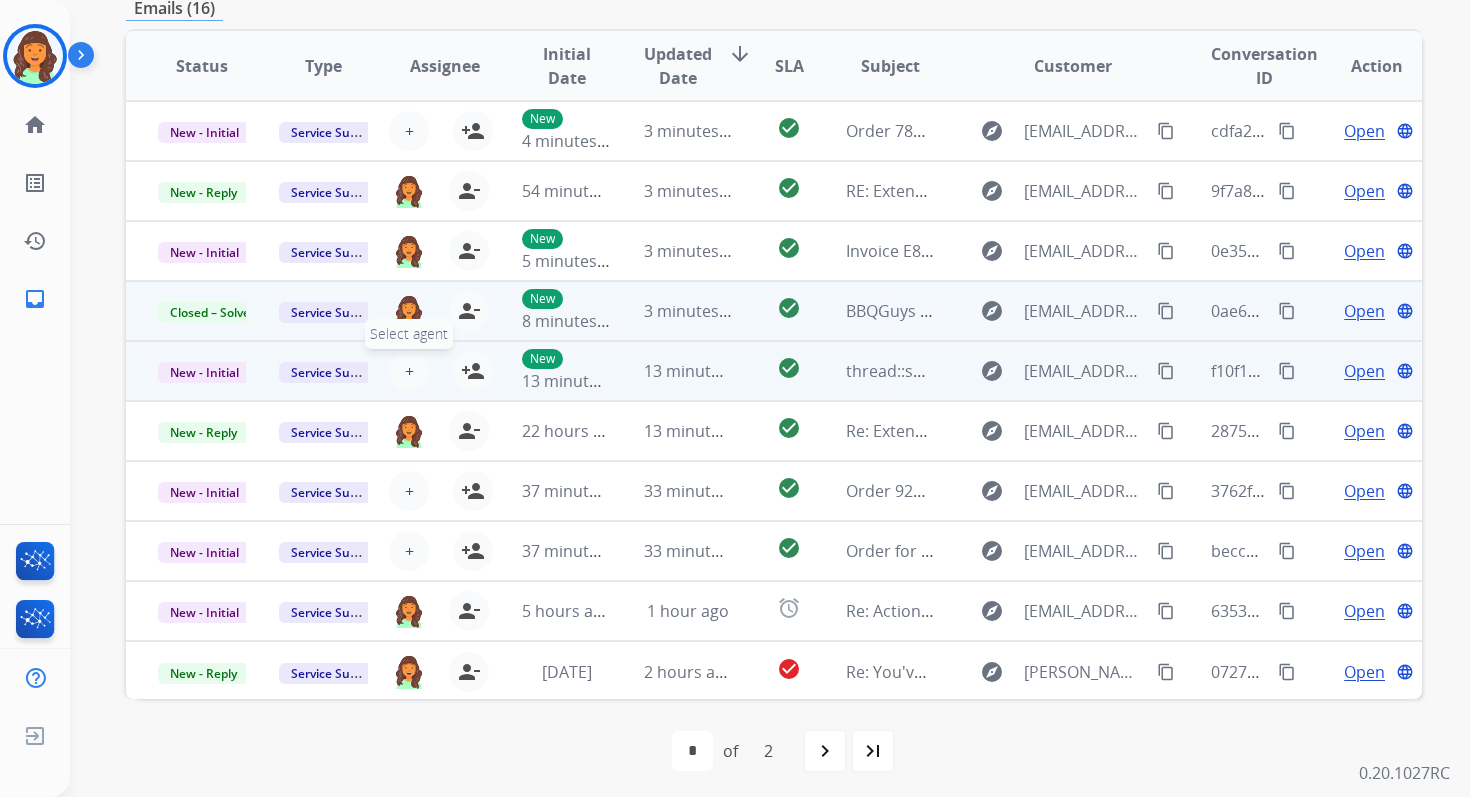 click on "+ Select agent" at bounding box center (409, 371) 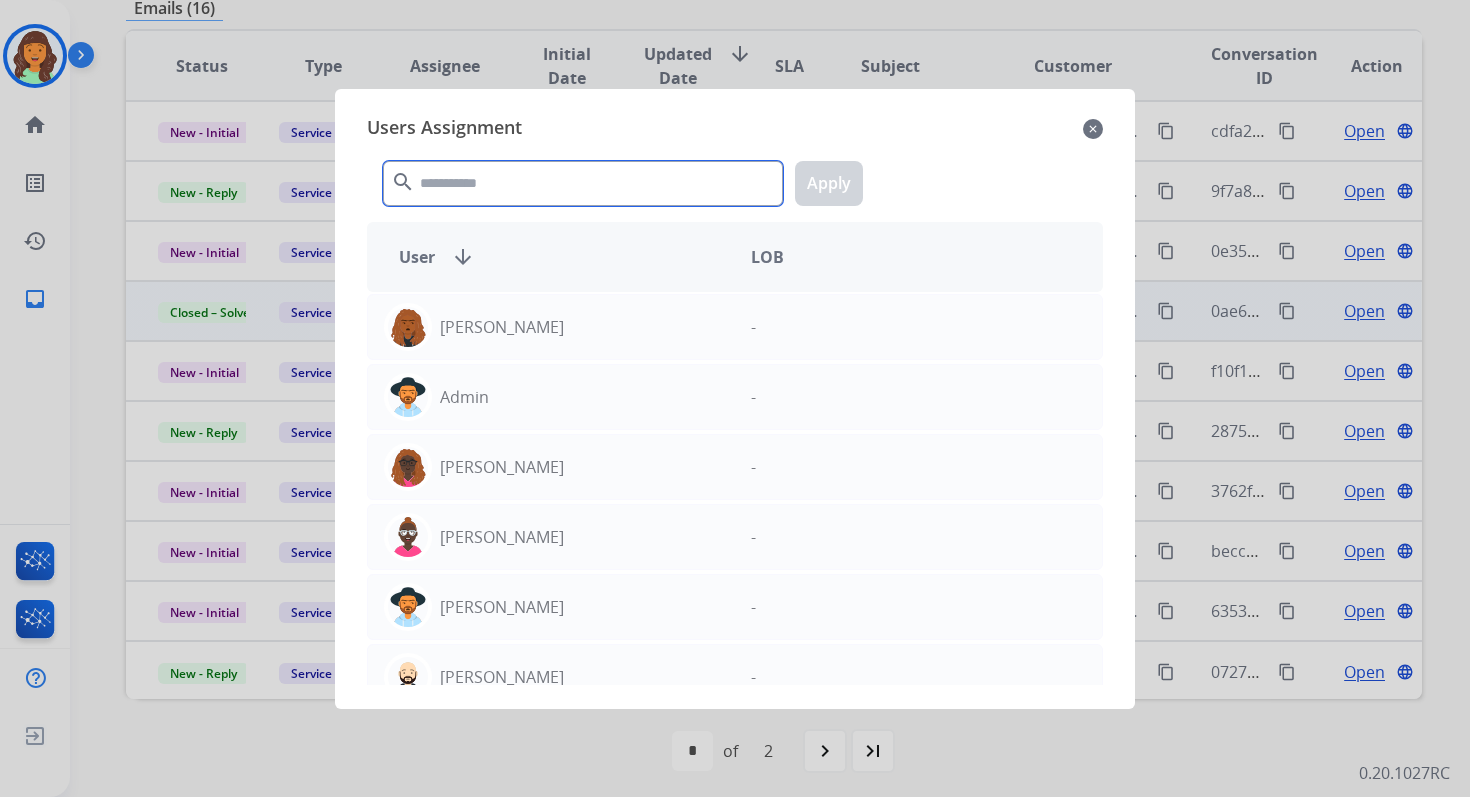 click 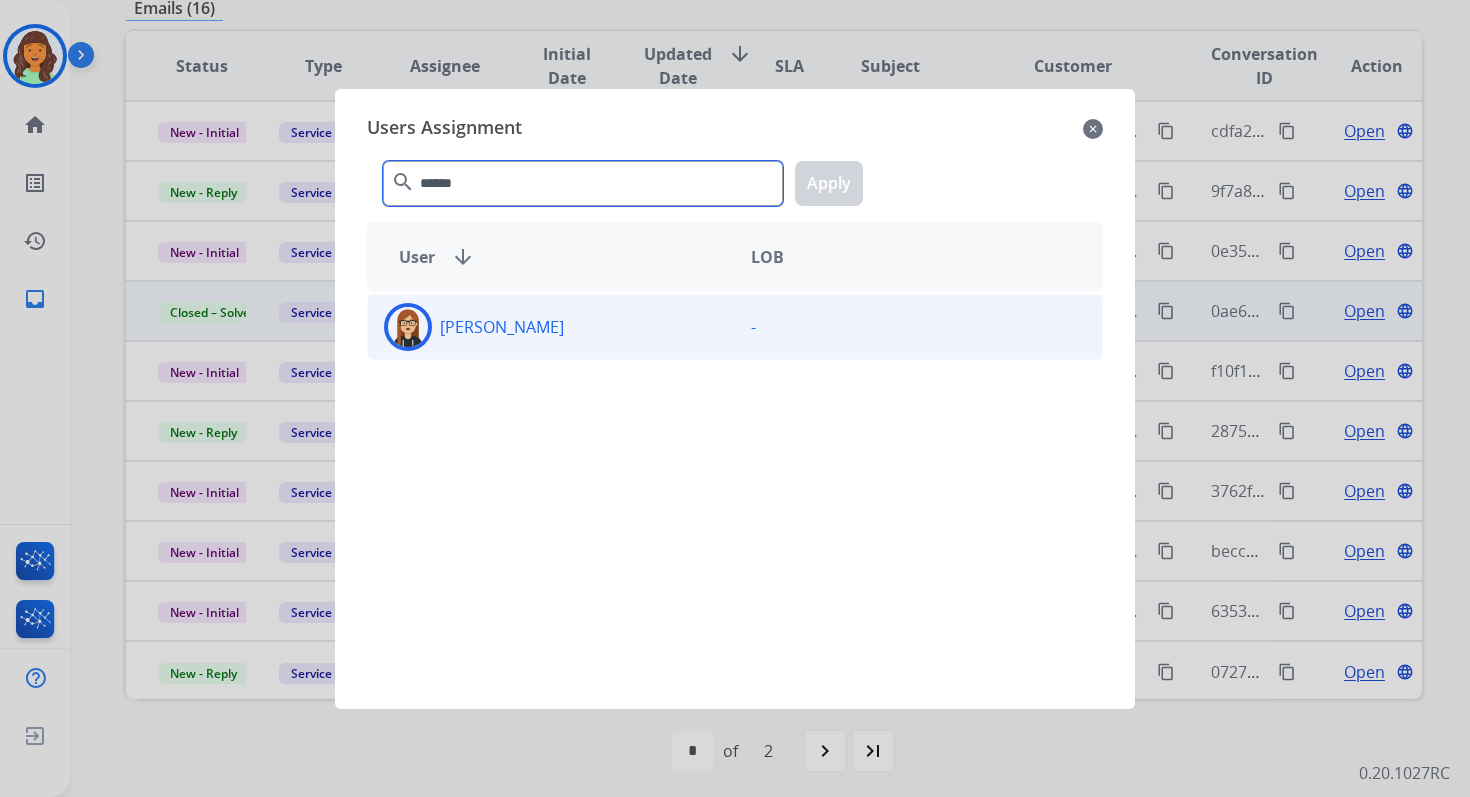type on "******" 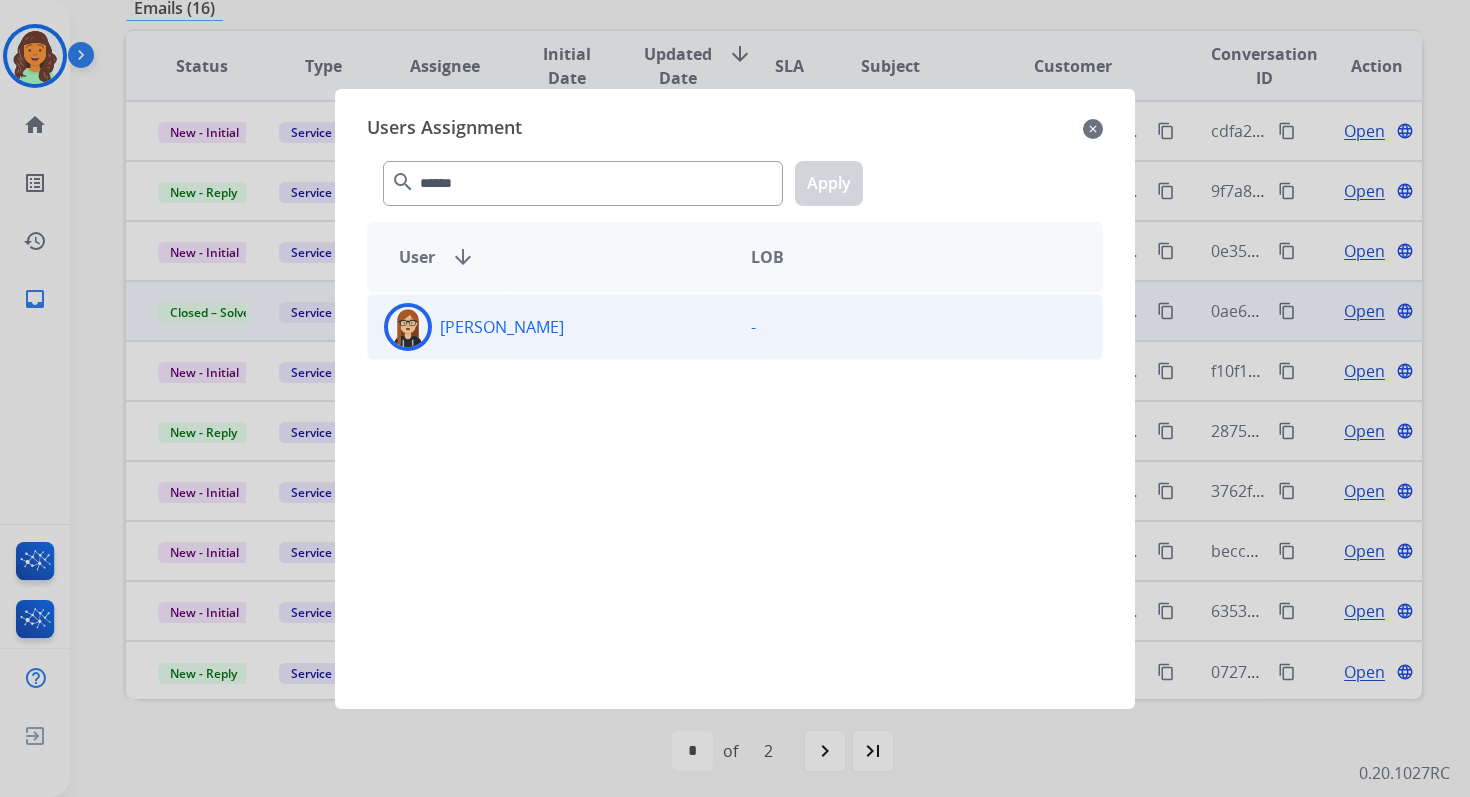 click on "[PERSON_NAME]" 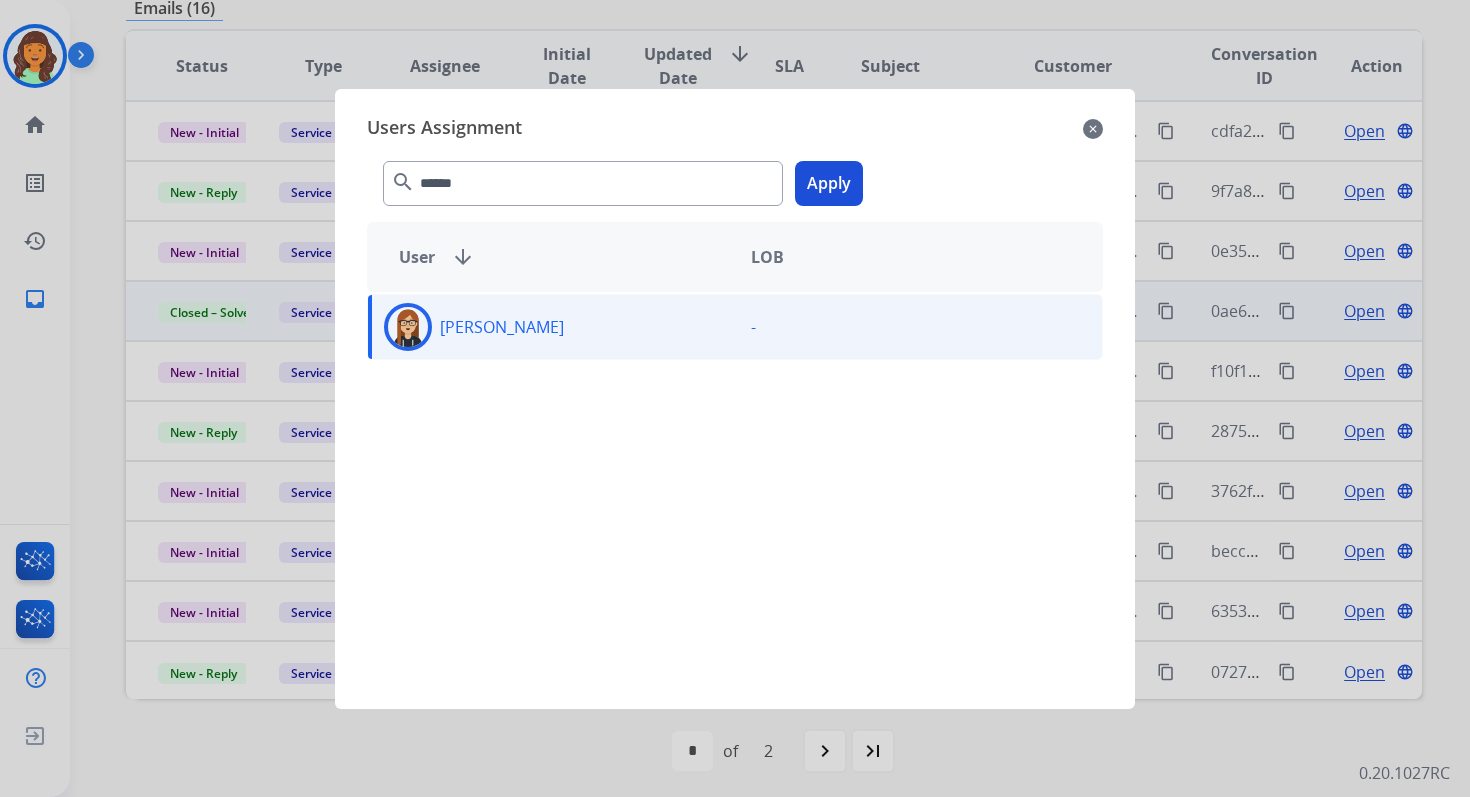 click on "Apply" 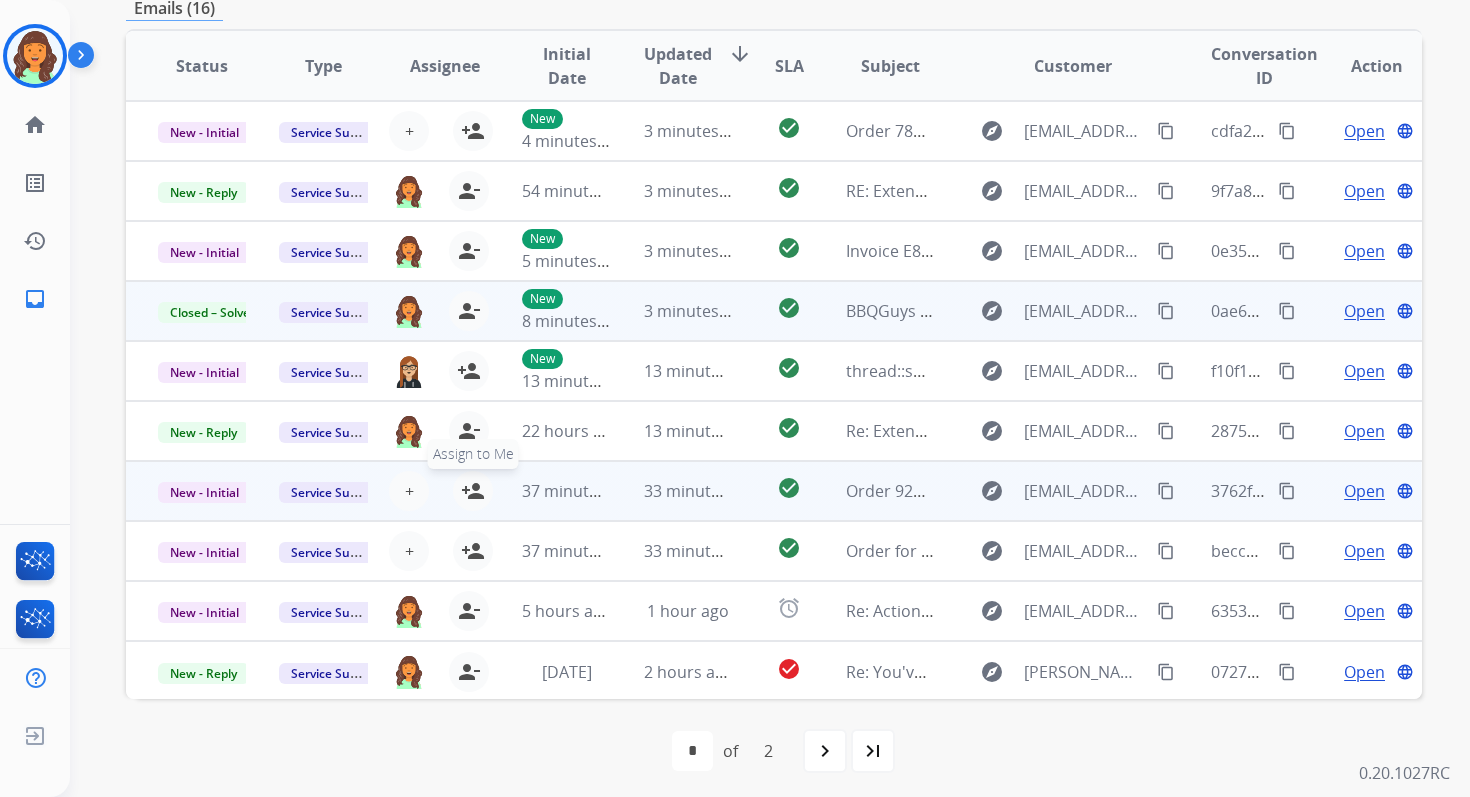 click on "person_add" at bounding box center [473, 491] 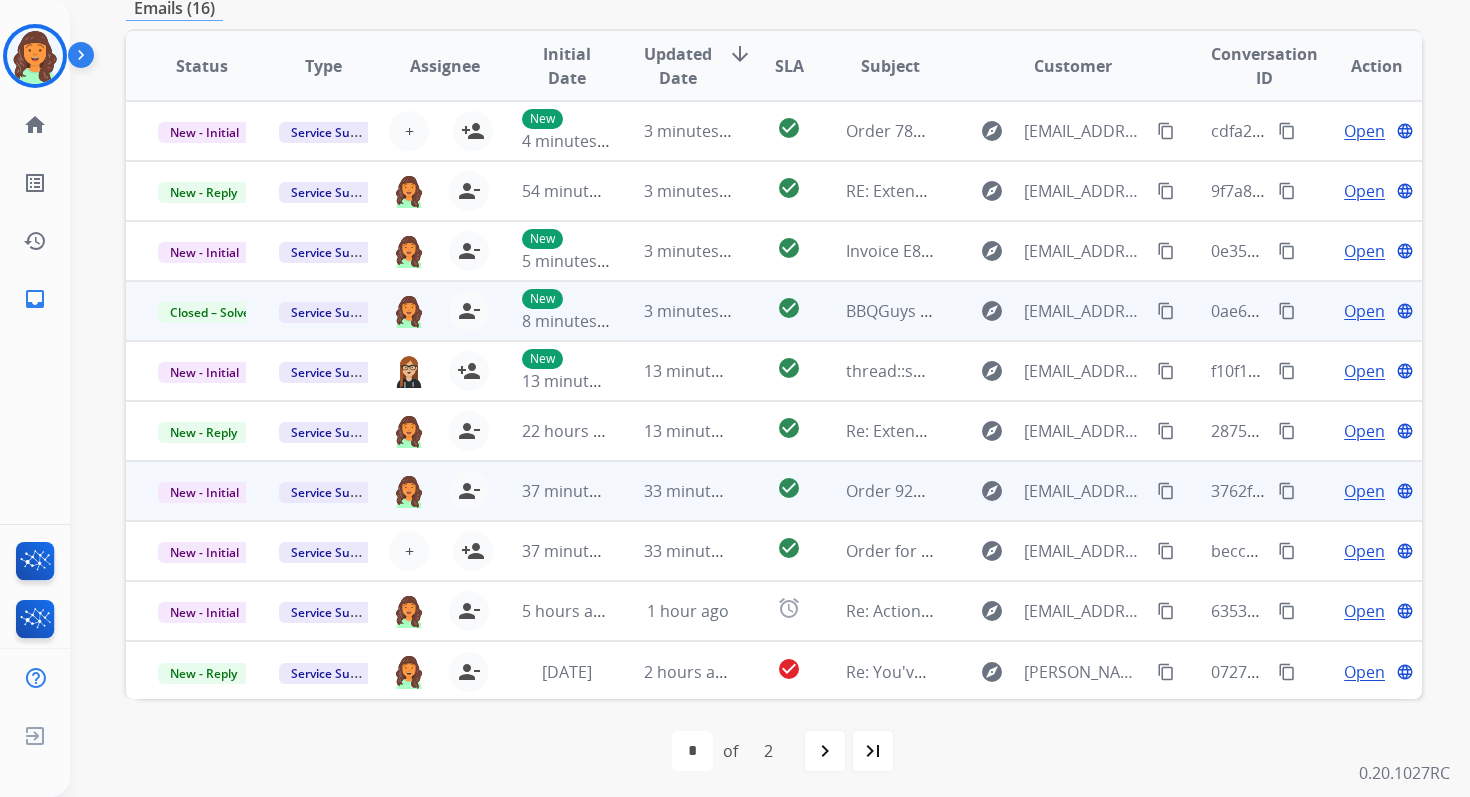 click on "New - Initial" at bounding box center [204, 492] 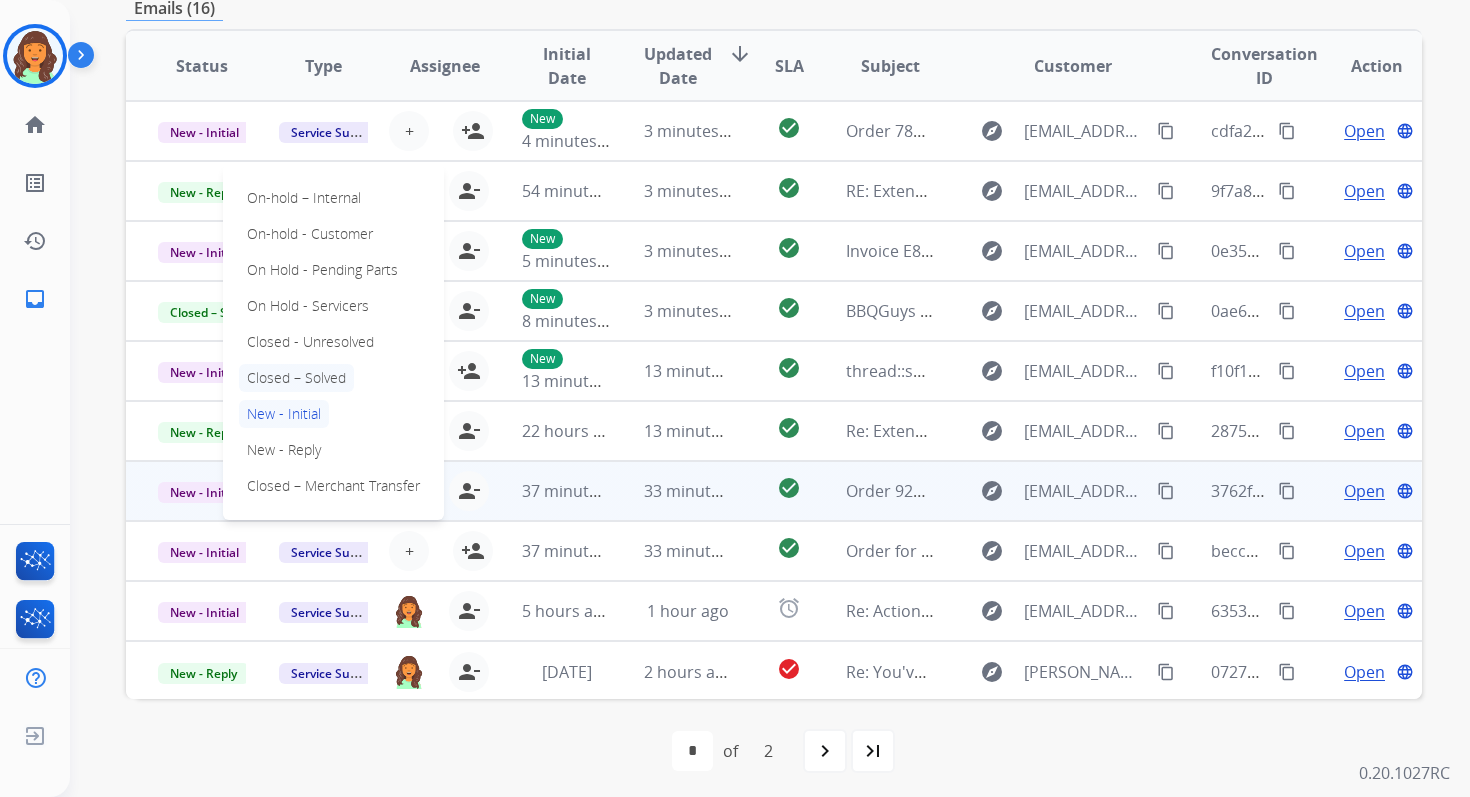 click on "Closed – Solved" at bounding box center [296, 378] 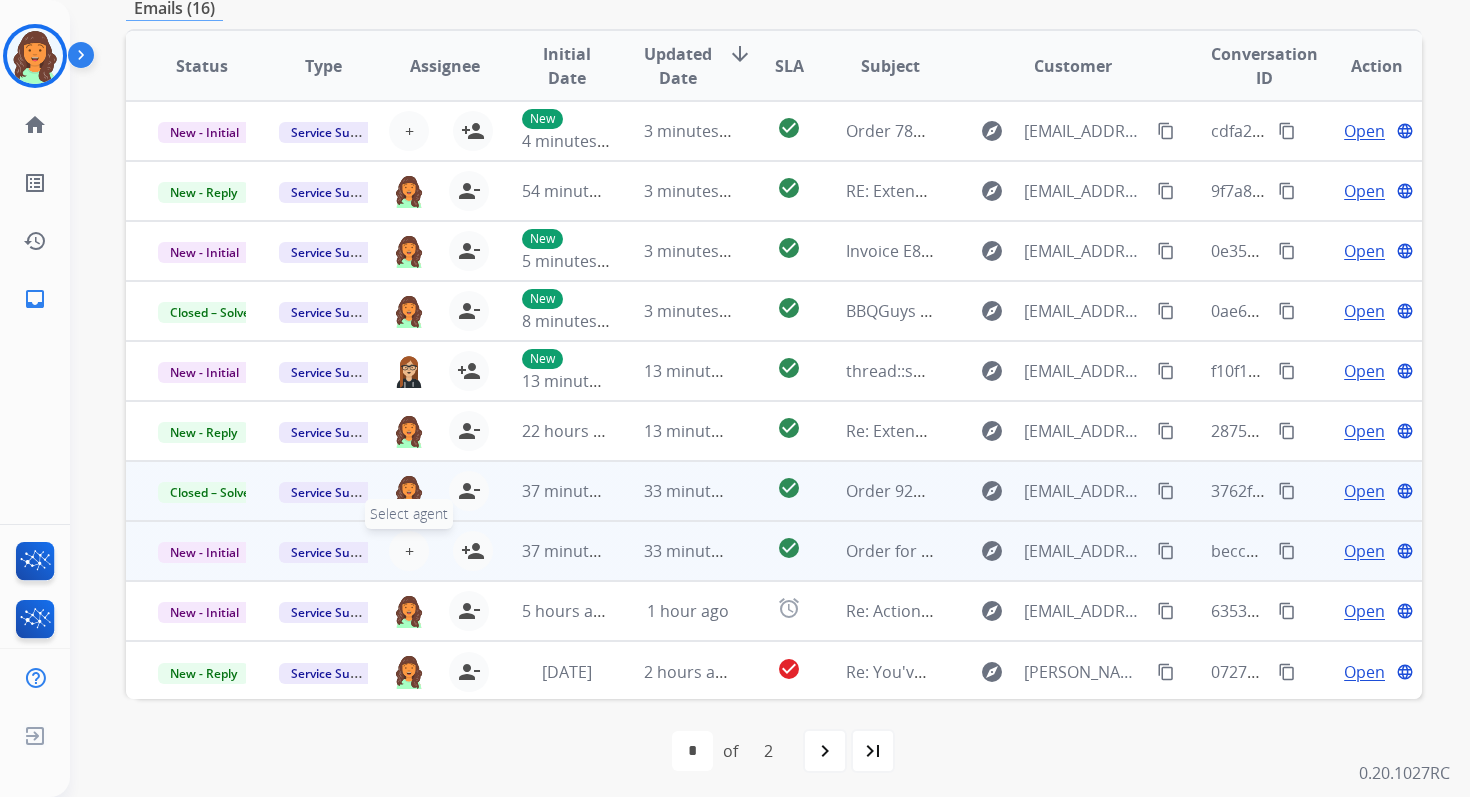 click on "+ Select agent" at bounding box center (409, 551) 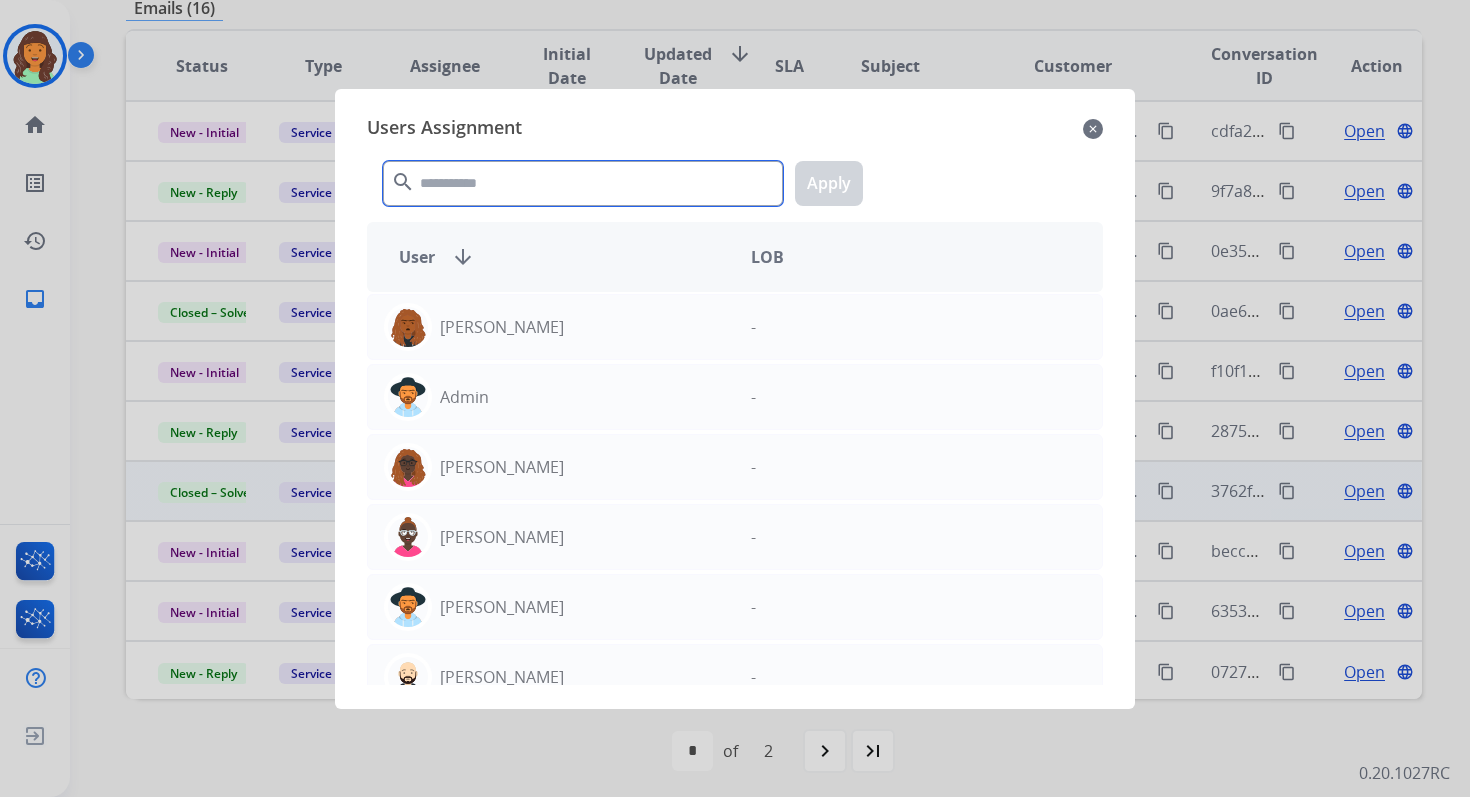 click 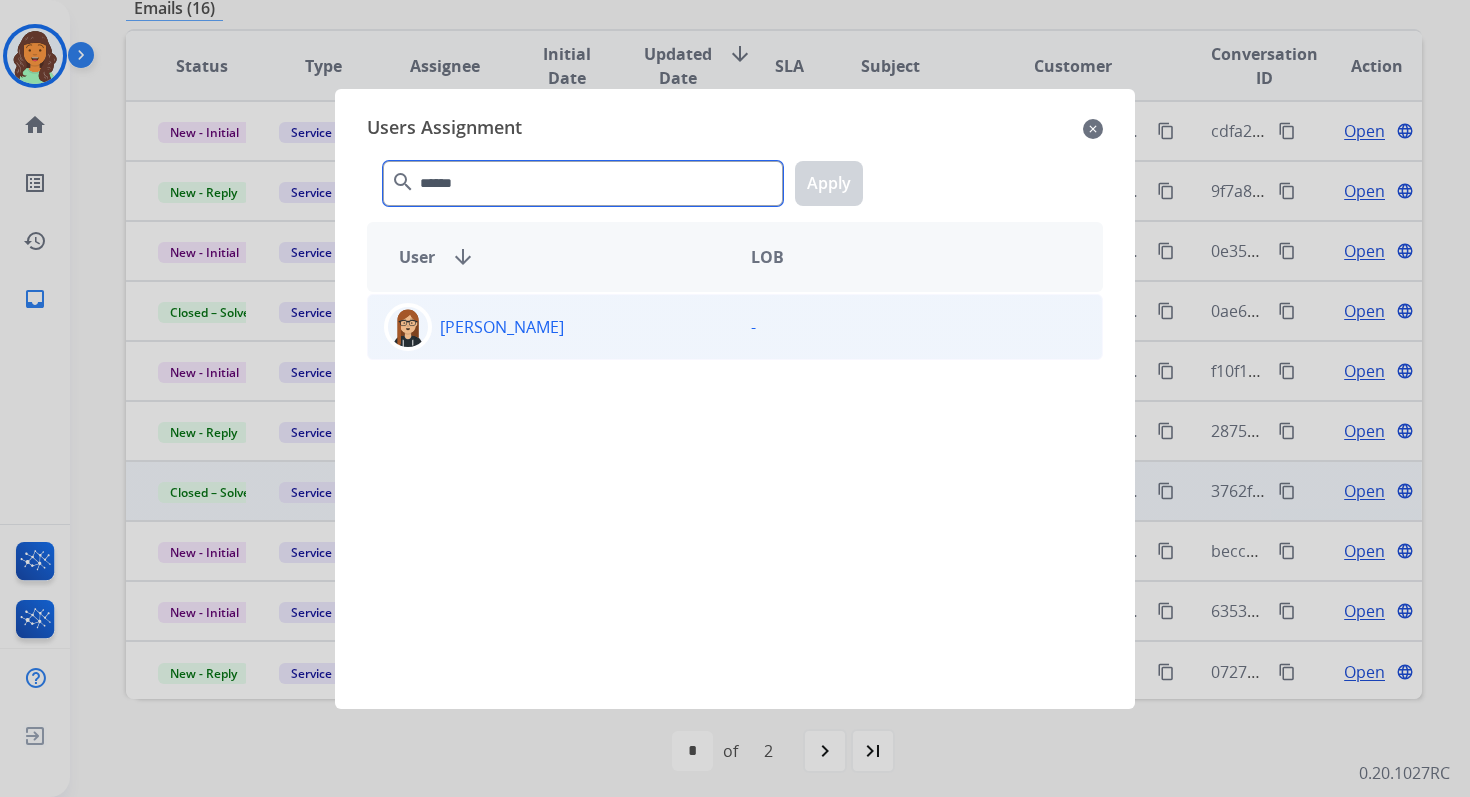 type on "******" 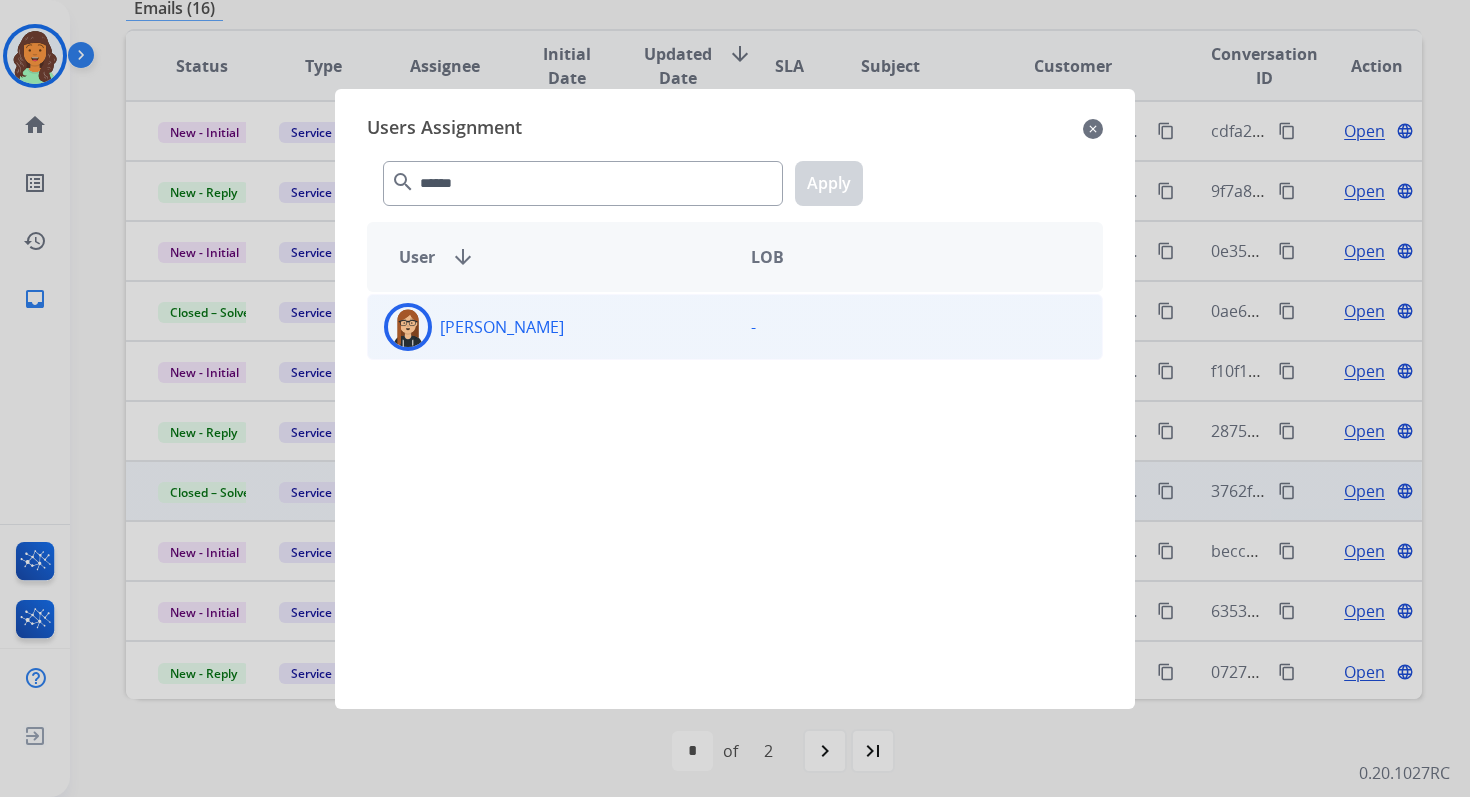 click on "[PERSON_NAME]" 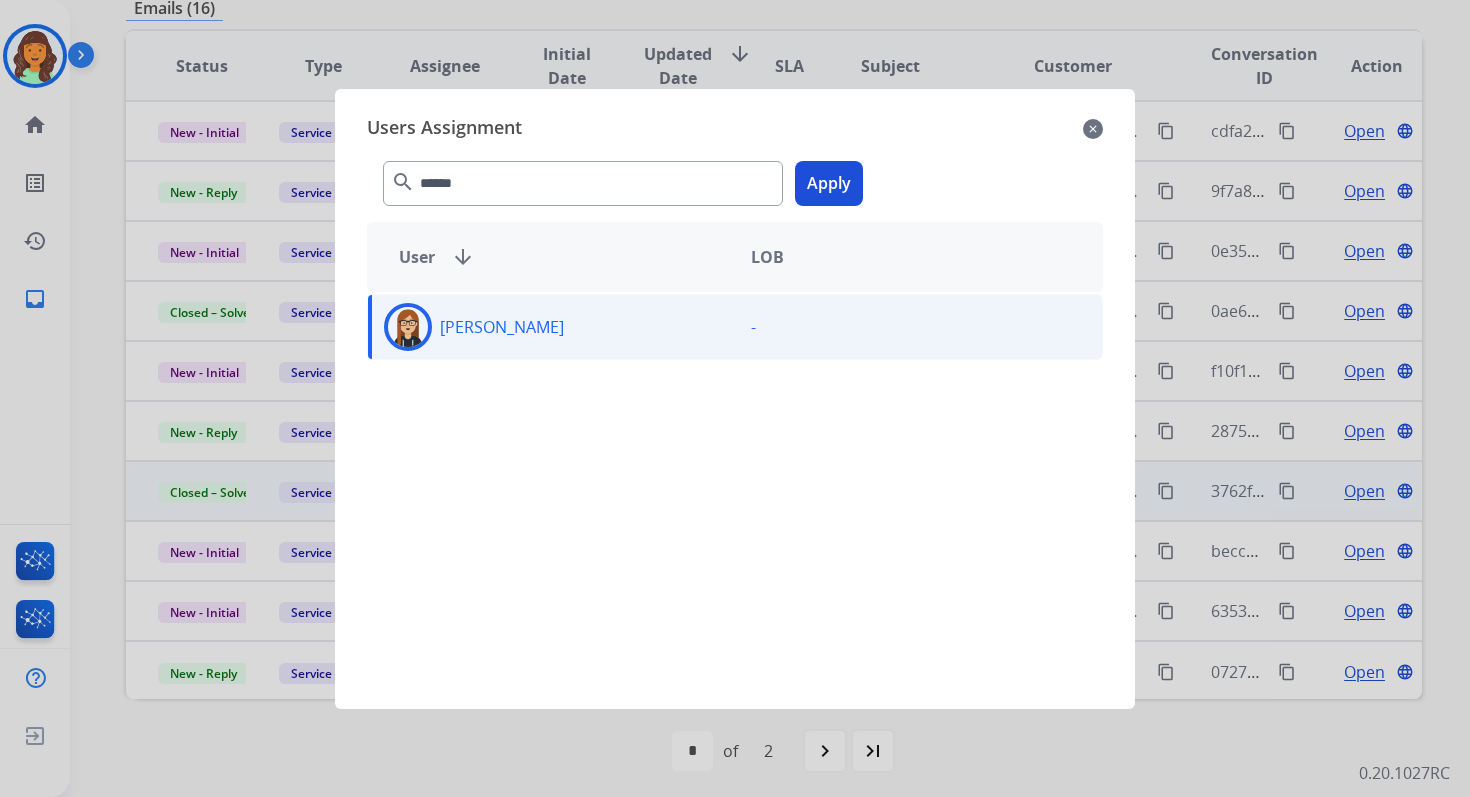 click on "Apply" 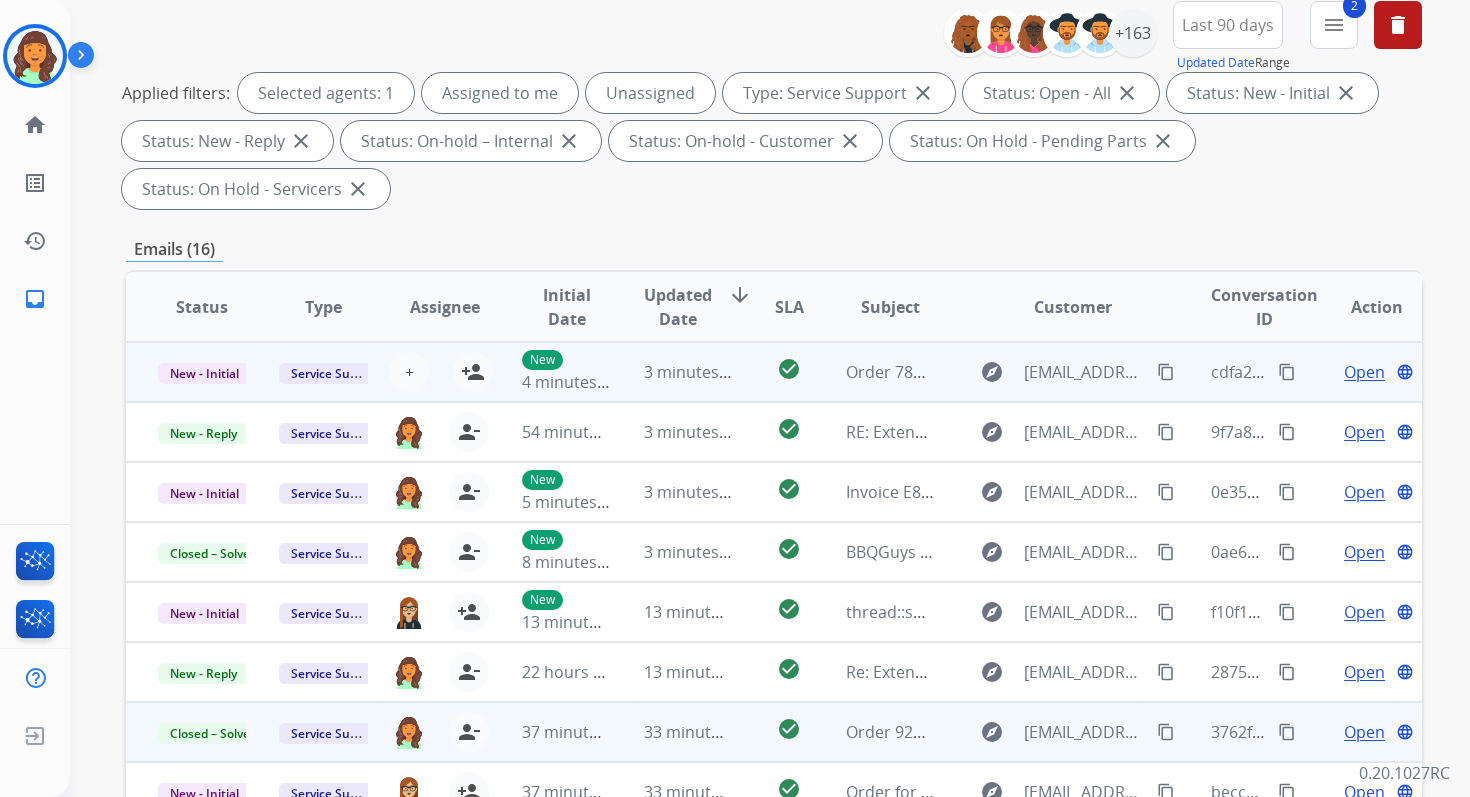 scroll, scrollTop: 0, scrollLeft: 0, axis: both 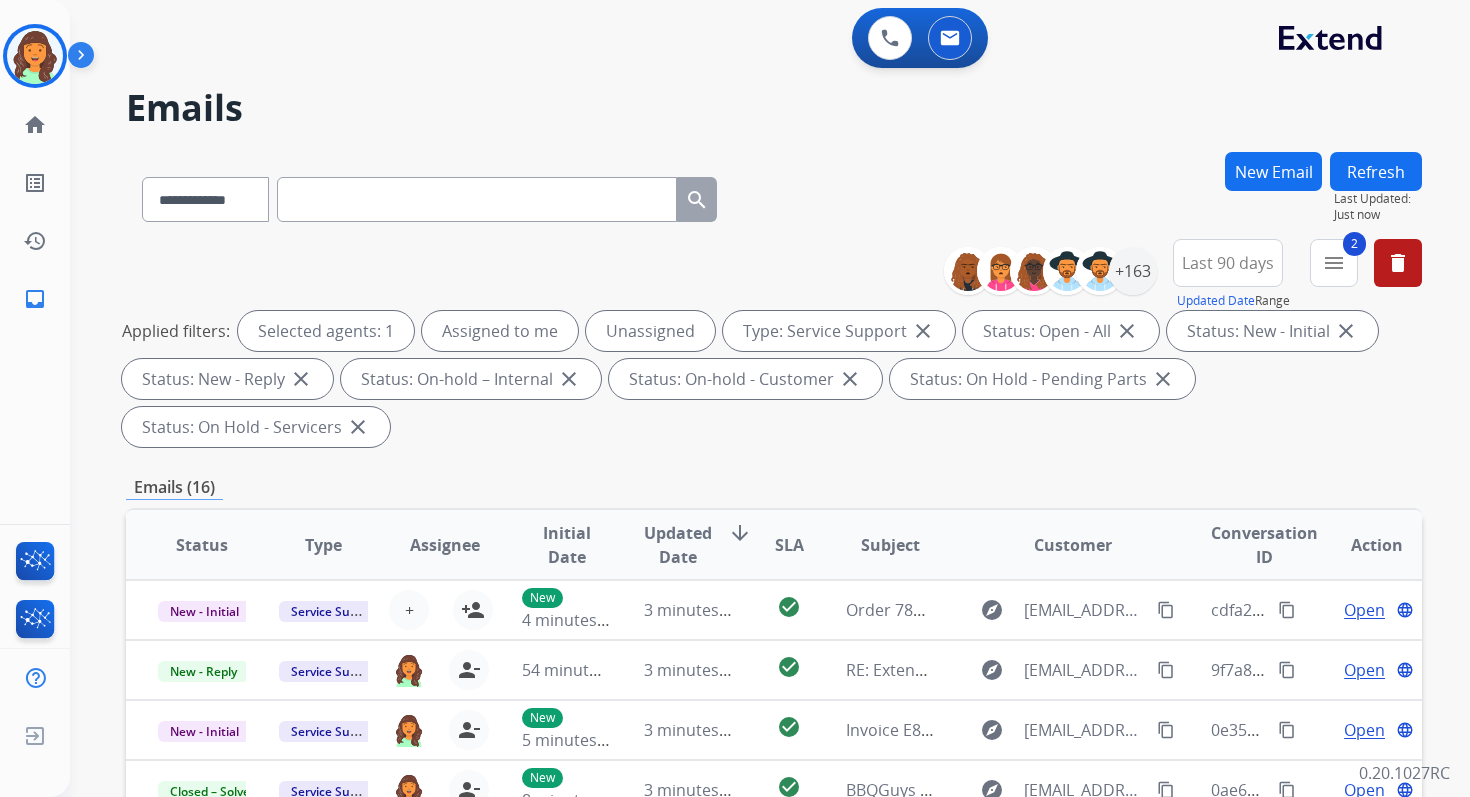click on "Refresh" at bounding box center [1376, 171] 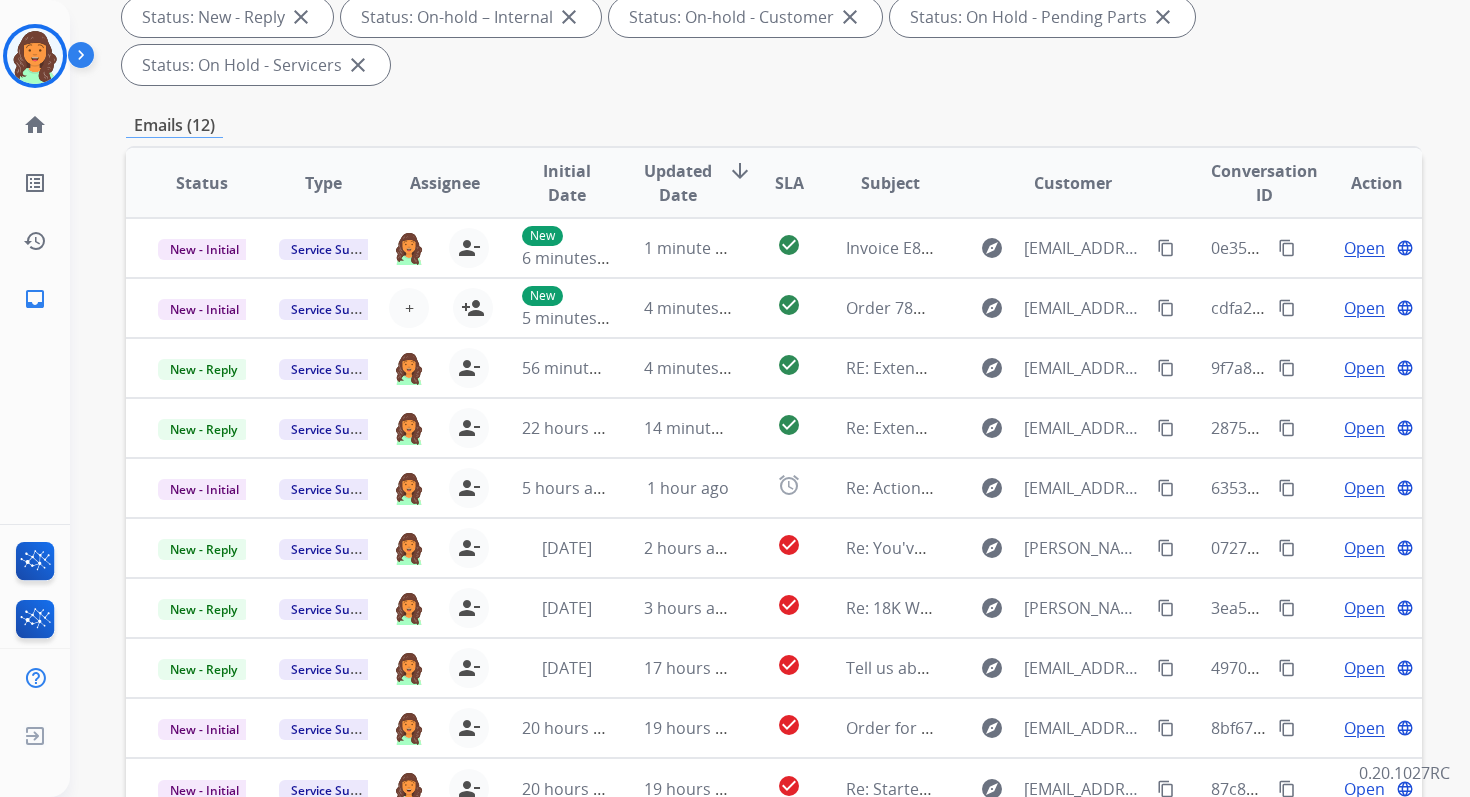 scroll, scrollTop: 485, scrollLeft: 0, axis: vertical 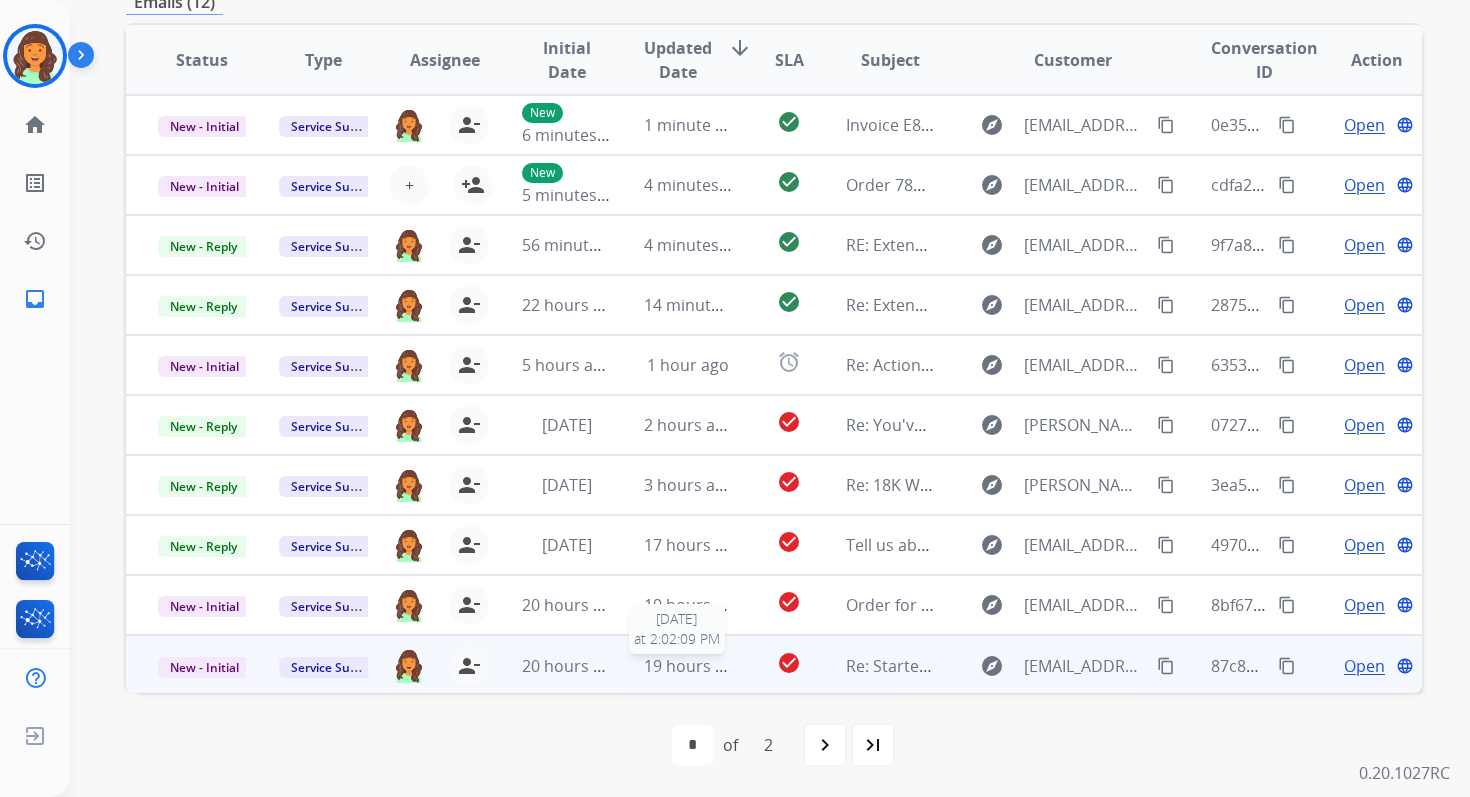 click on "19 hours ago" at bounding box center [693, 666] 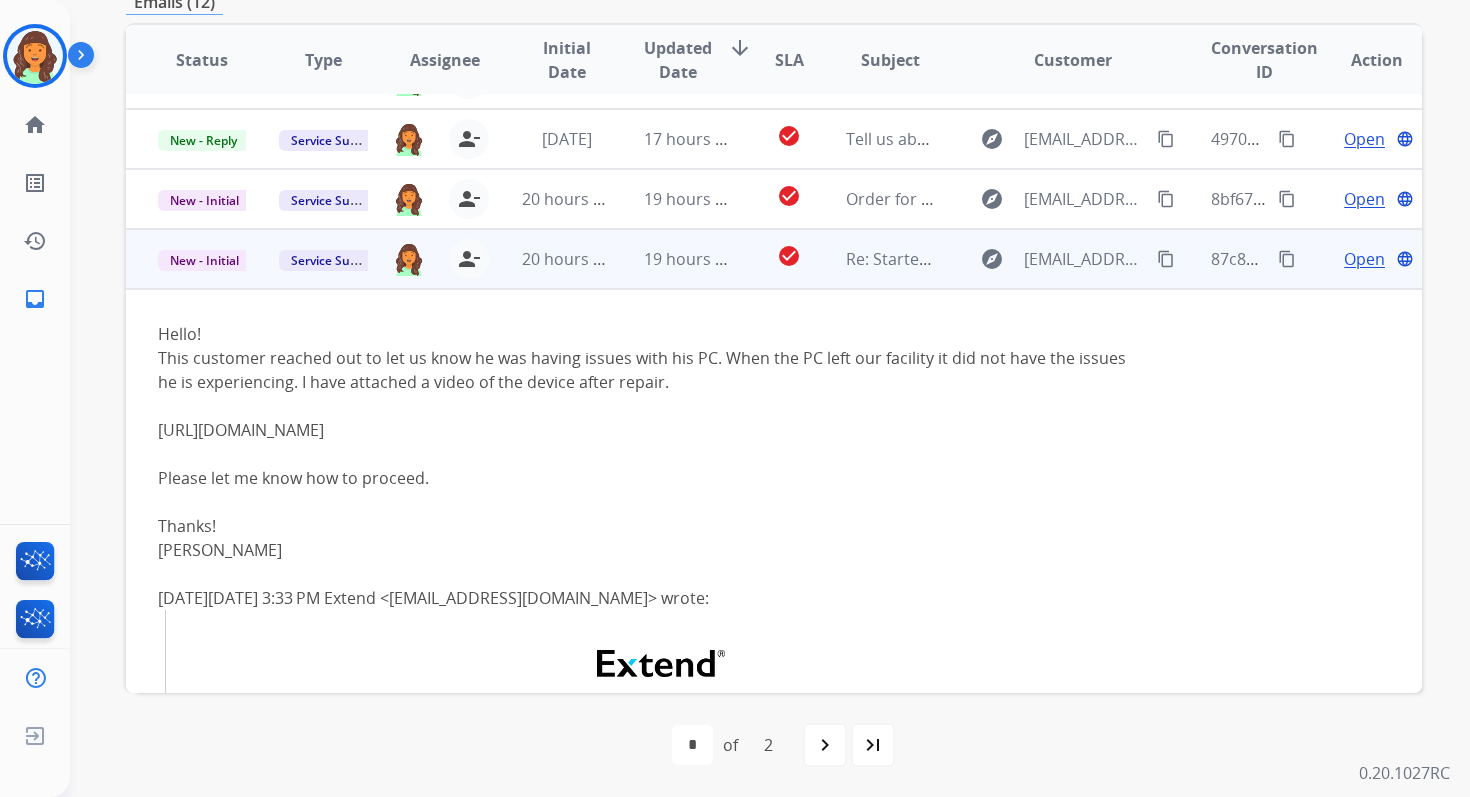 scroll, scrollTop: 245, scrollLeft: 0, axis: vertical 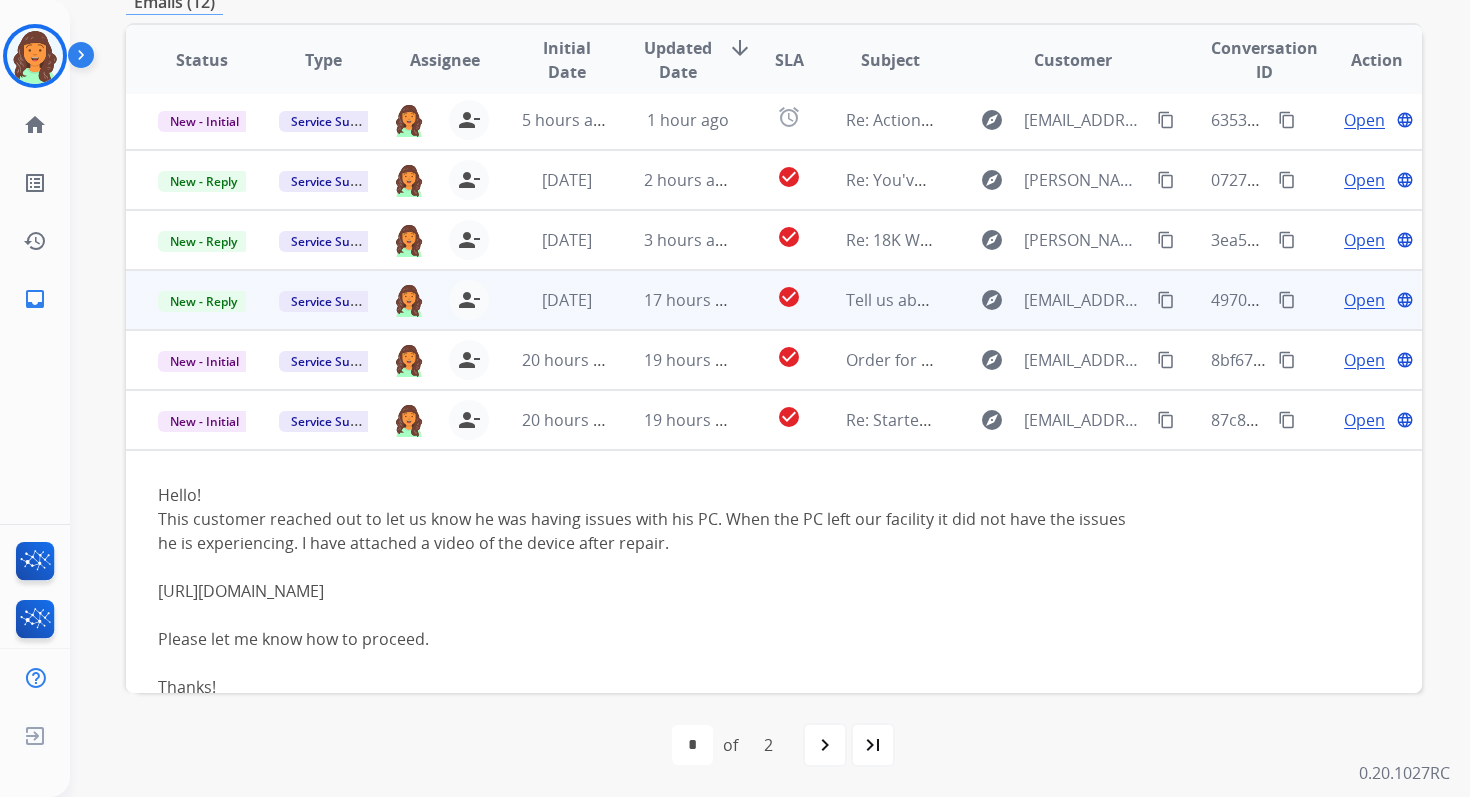 click on "17 hours ago" at bounding box center [672, 300] 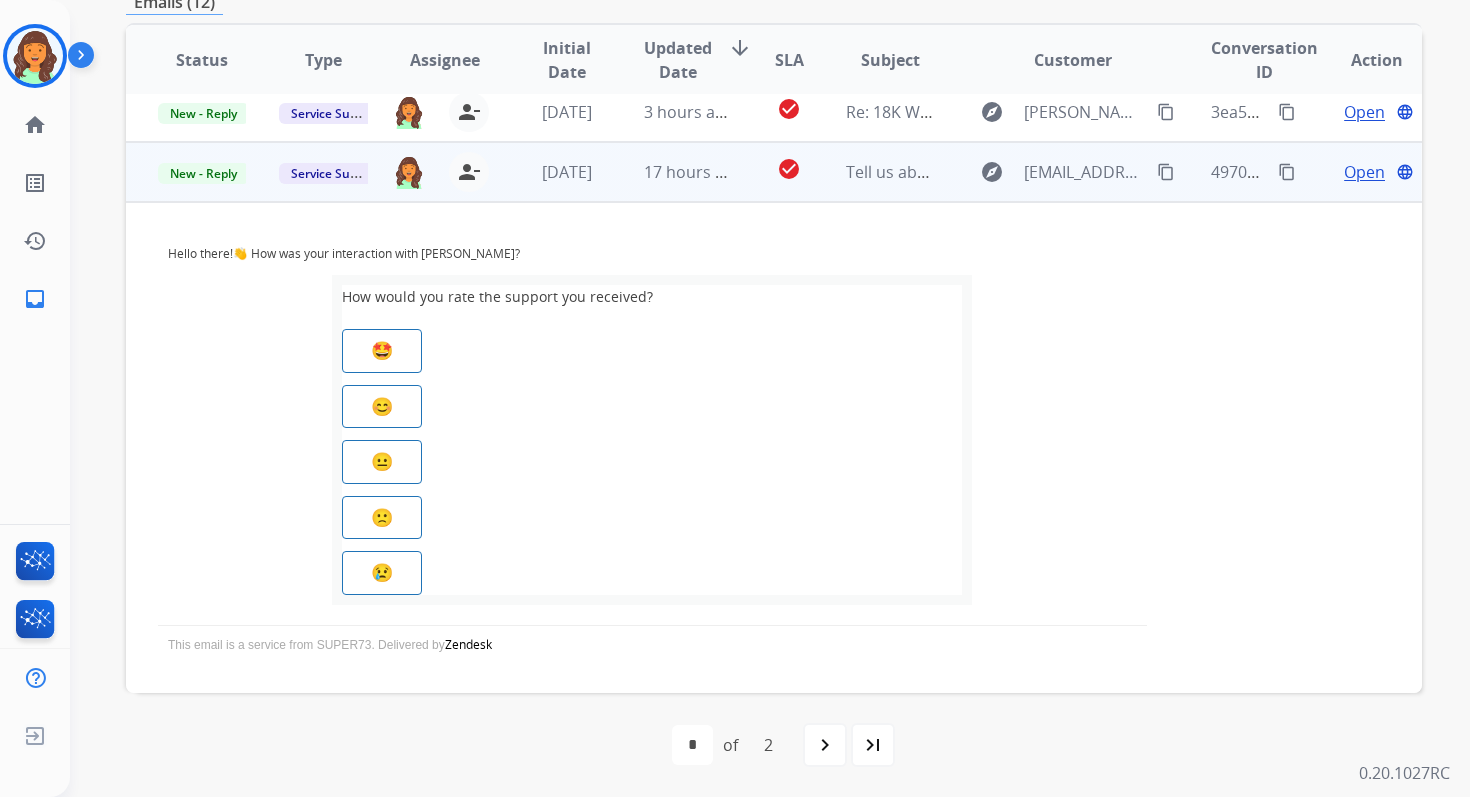 scroll, scrollTop: 420, scrollLeft: 0, axis: vertical 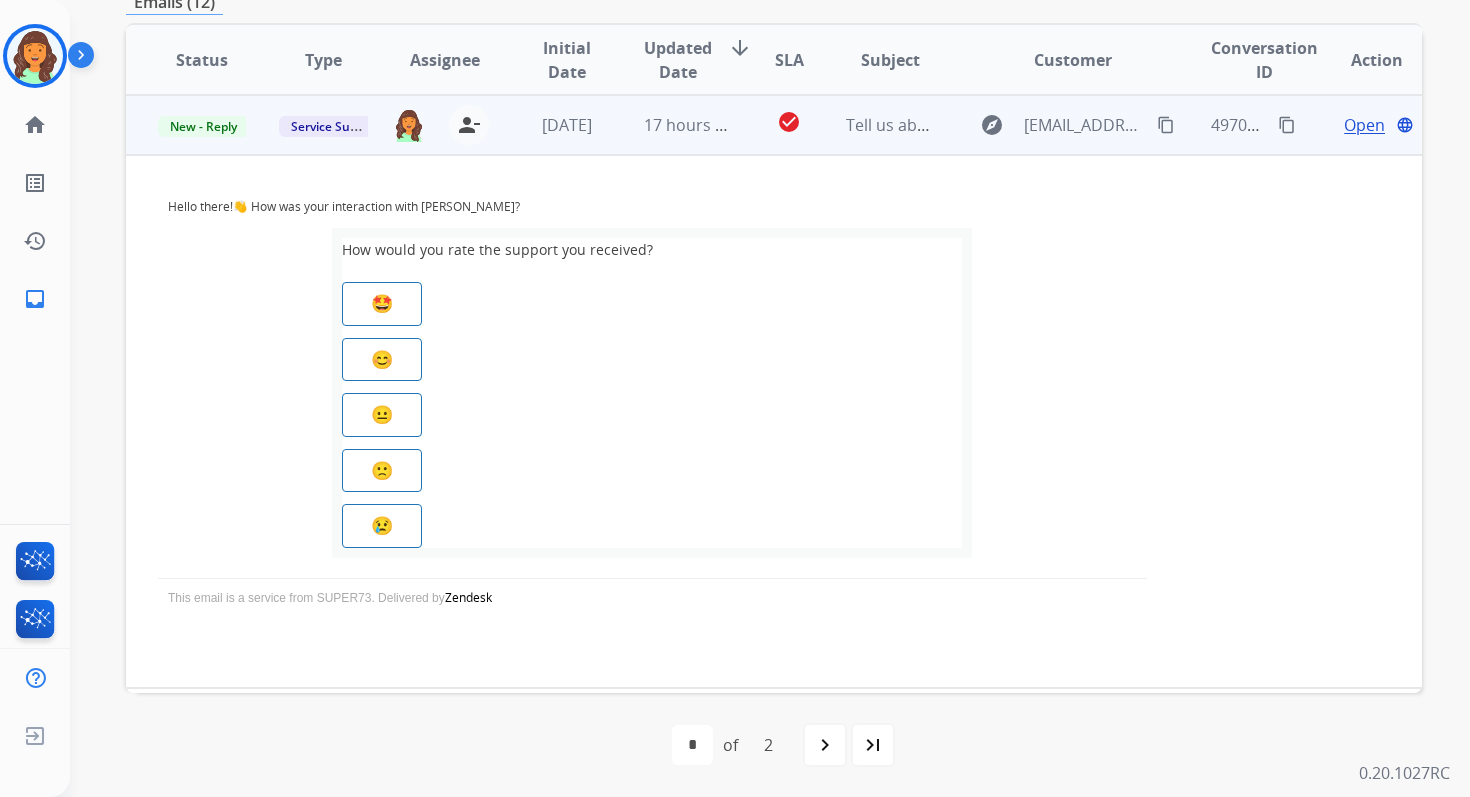click on "Open" at bounding box center (1364, 125) 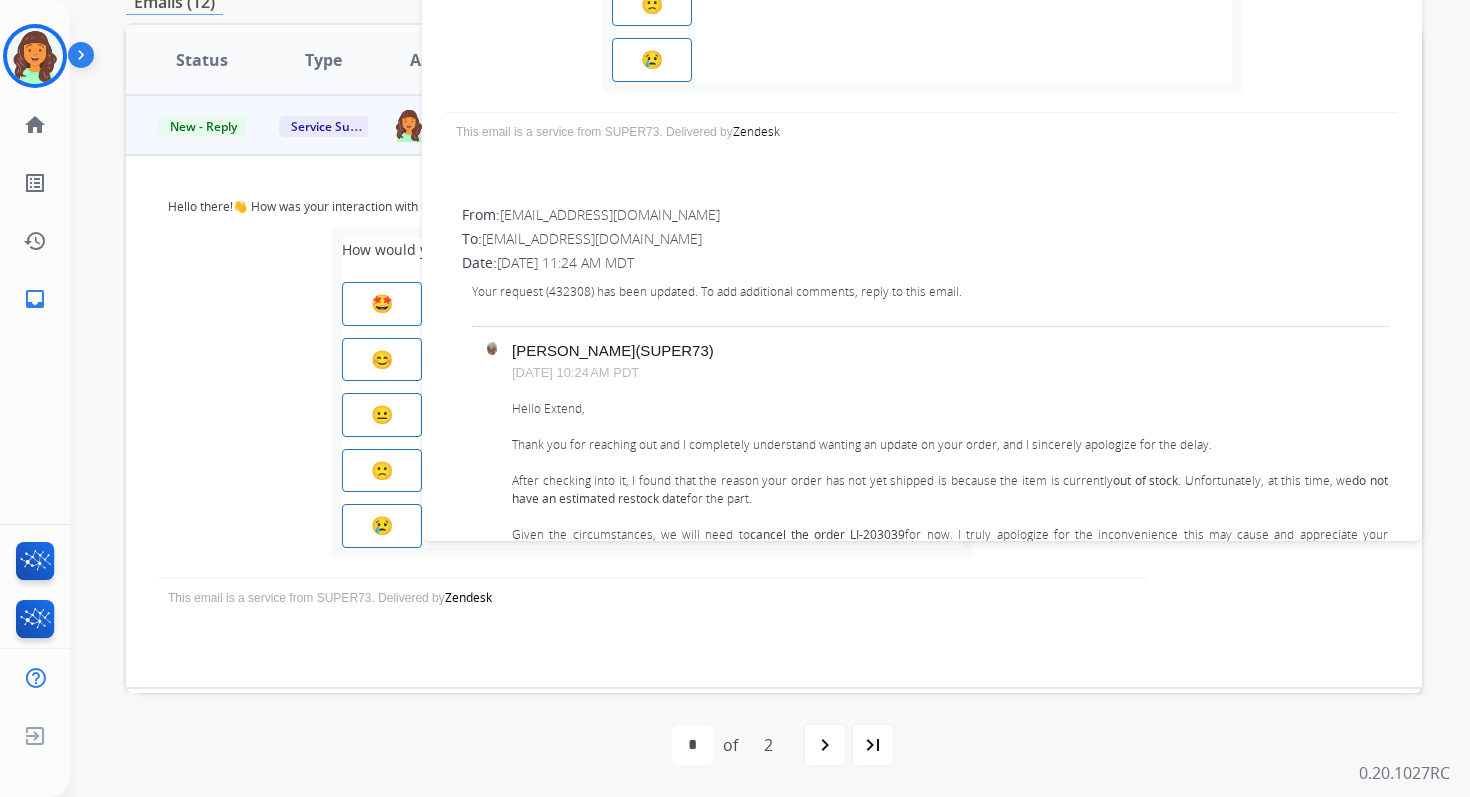 scroll, scrollTop: 0, scrollLeft: 0, axis: both 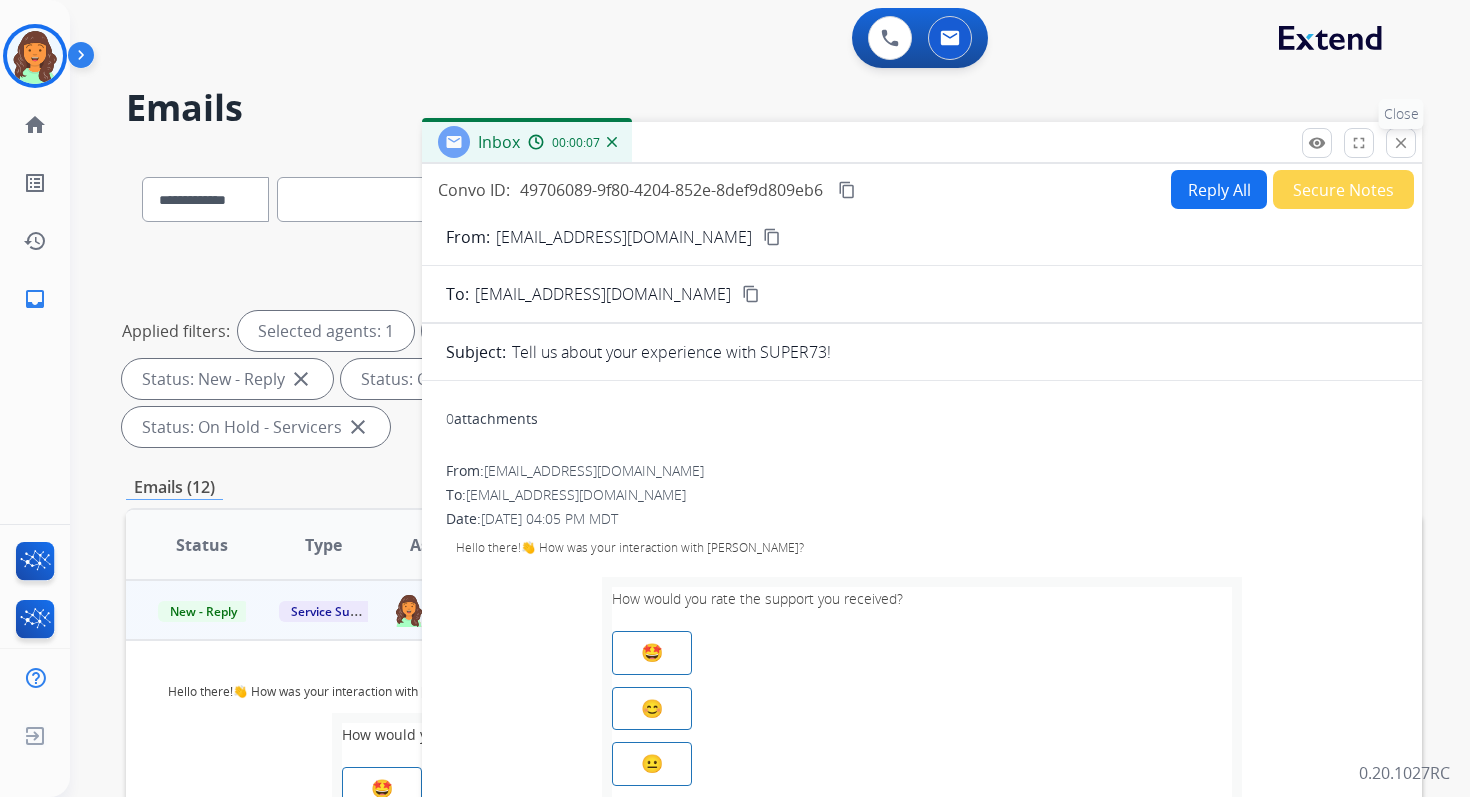 click on "close" at bounding box center (1401, 143) 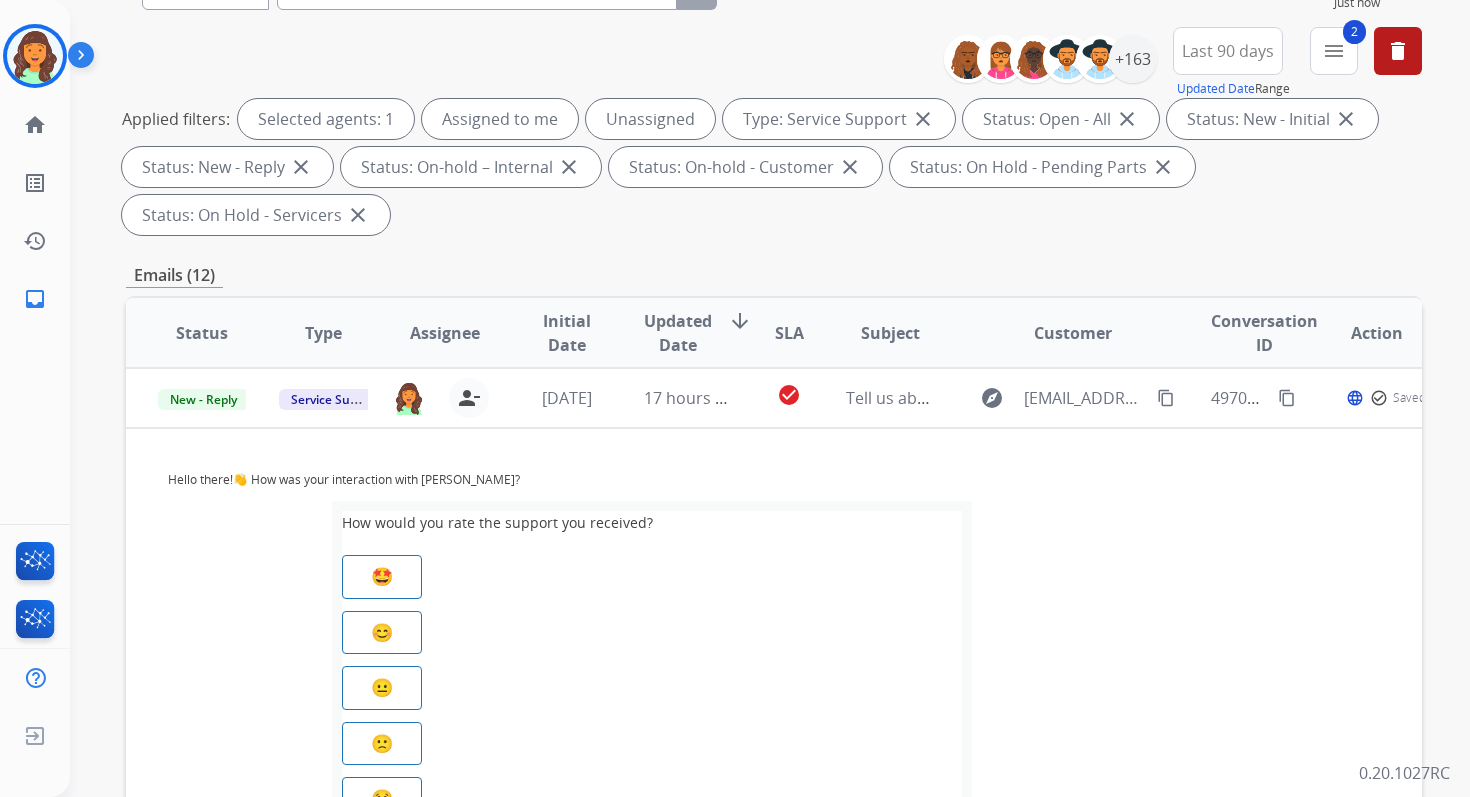 scroll, scrollTop: 485, scrollLeft: 0, axis: vertical 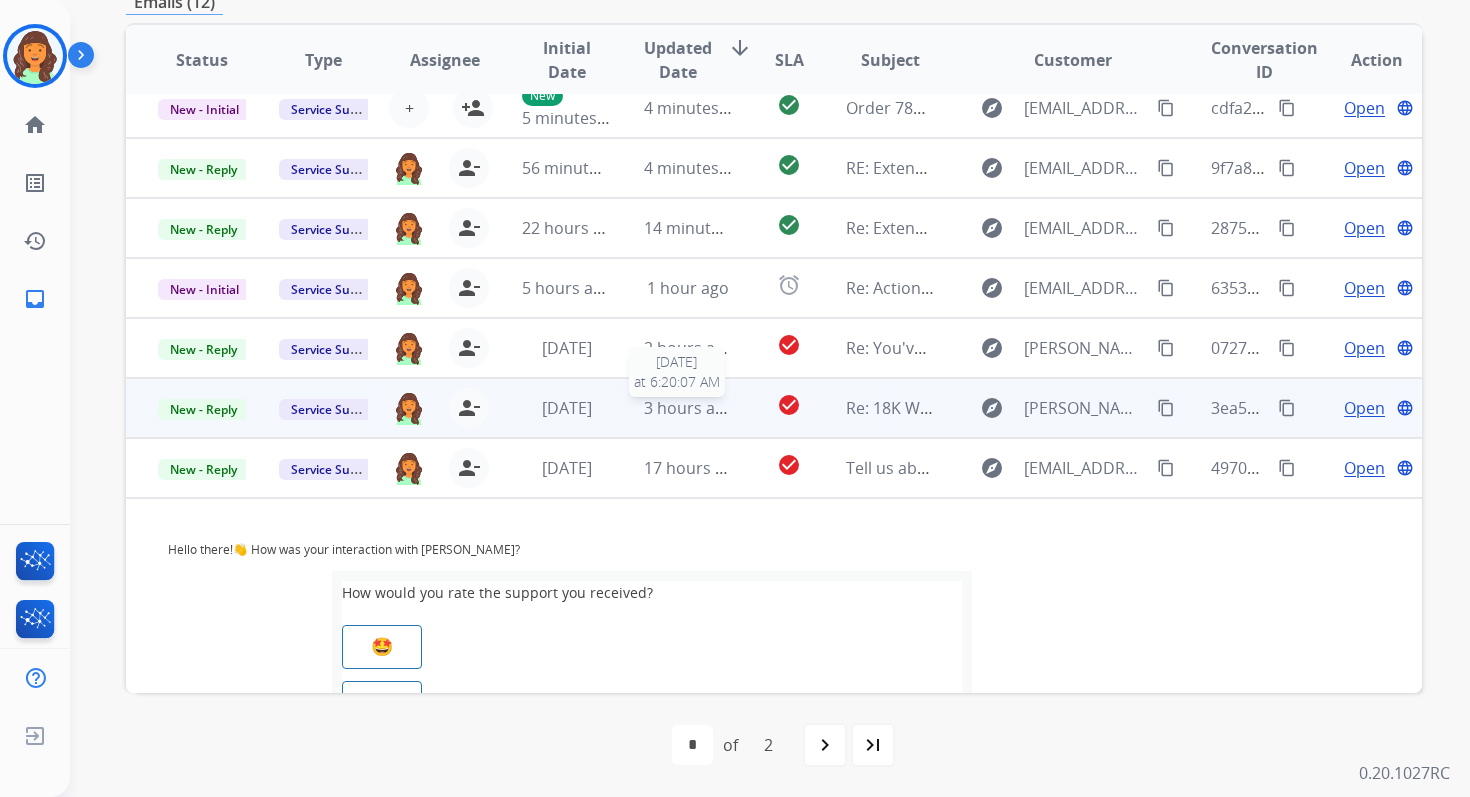 click on "3 hours ago" at bounding box center [689, 408] 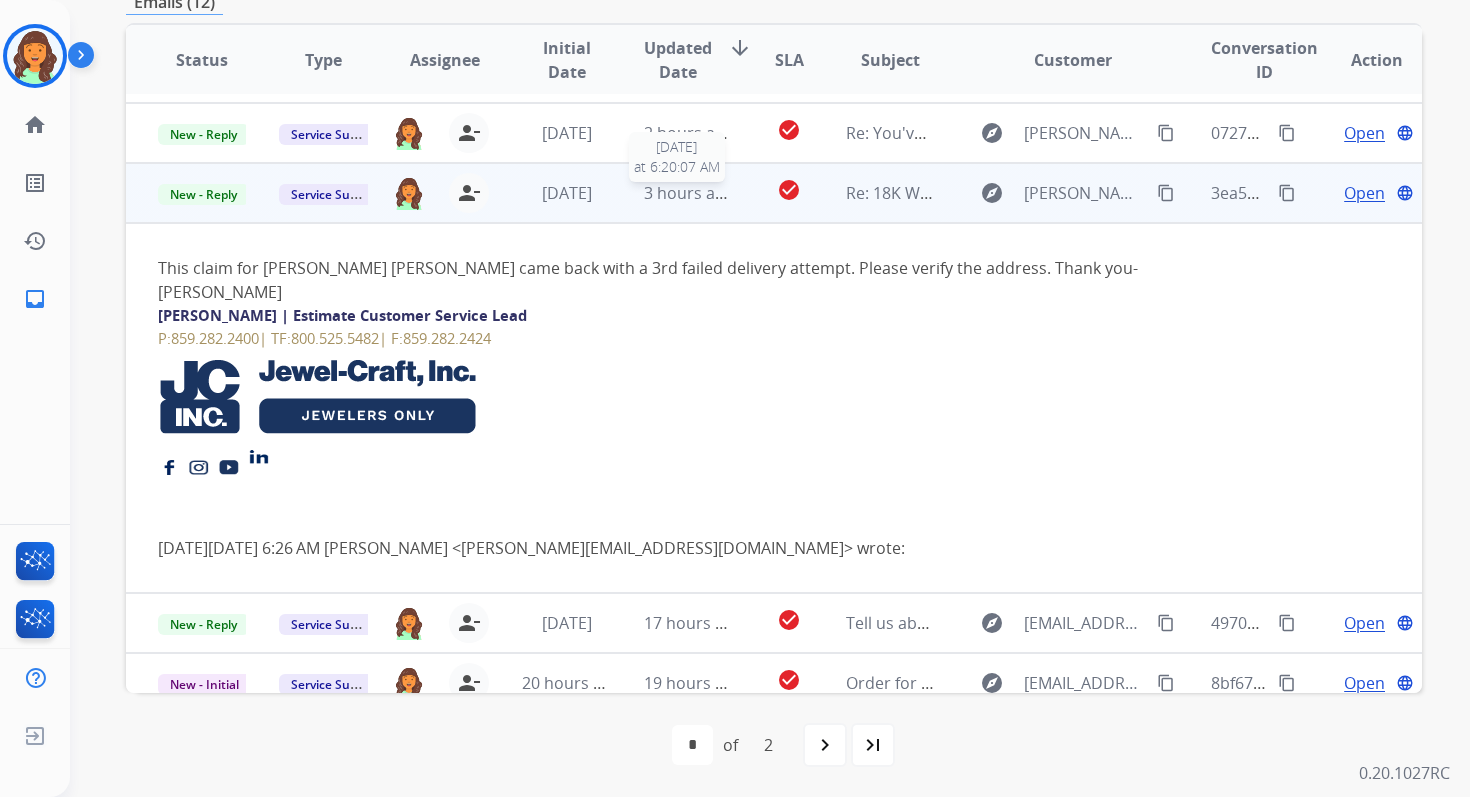 scroll, scrollTop: 345, scrollLeft: 0, axis: vertical 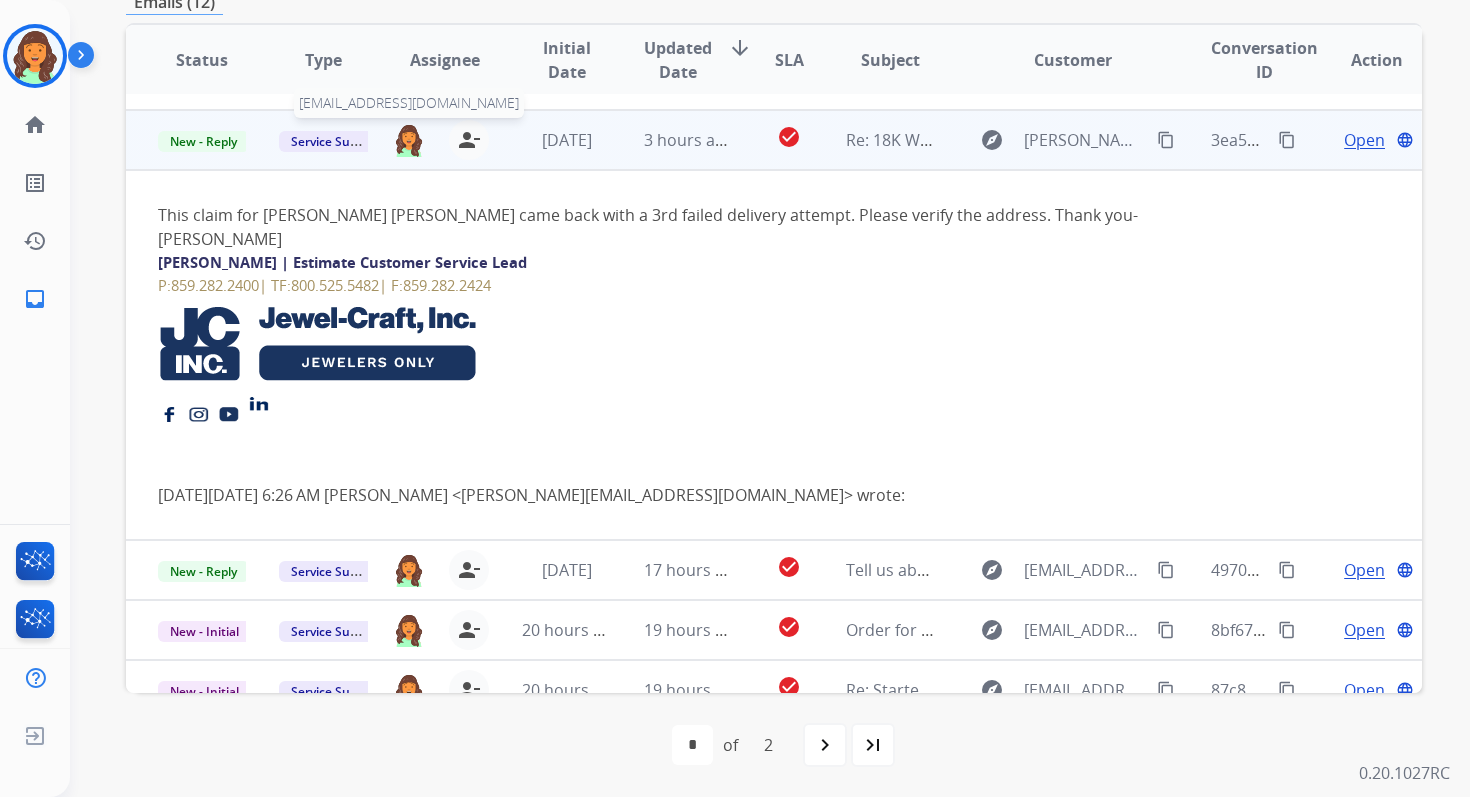 click at bounding box center (409, 140) 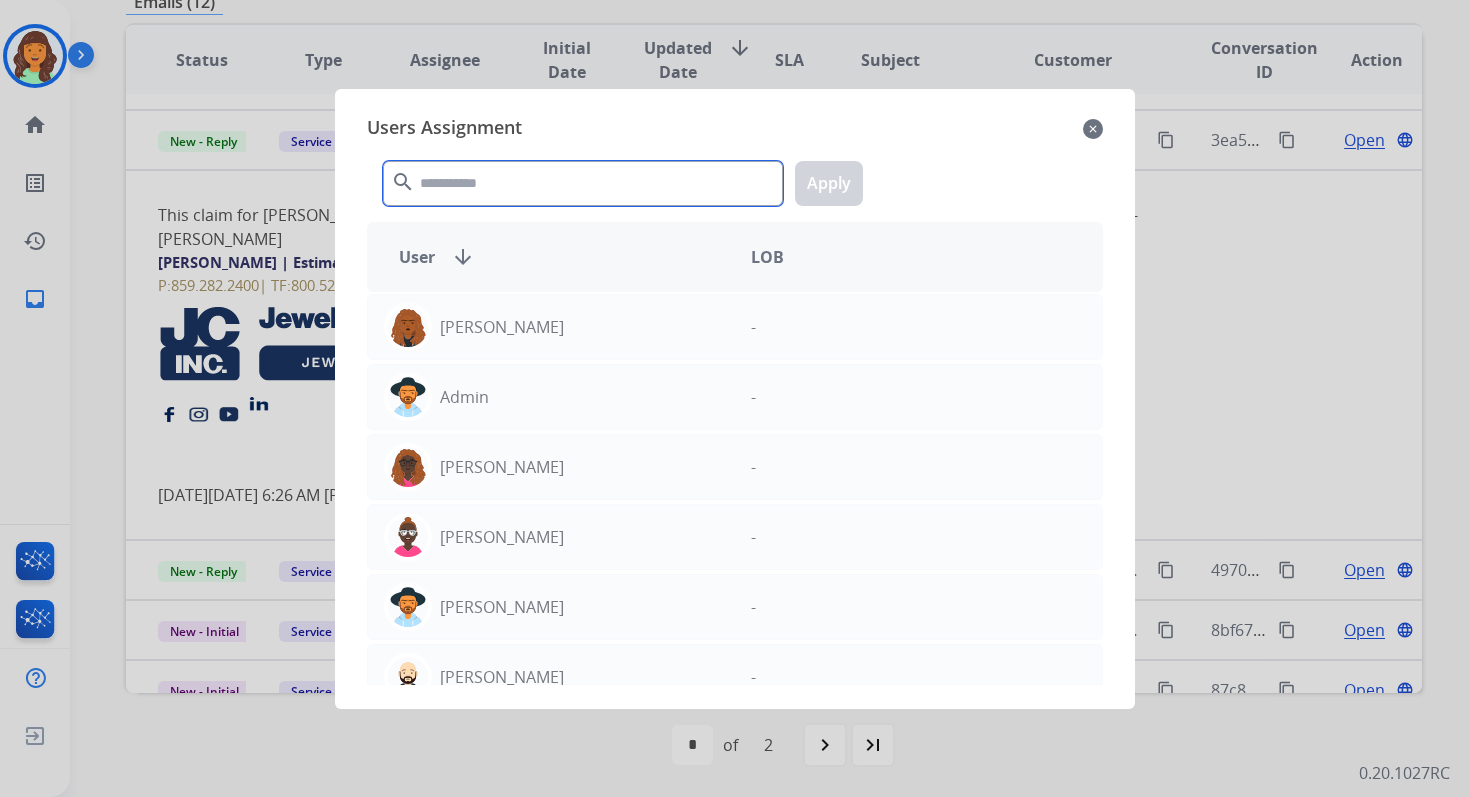 click 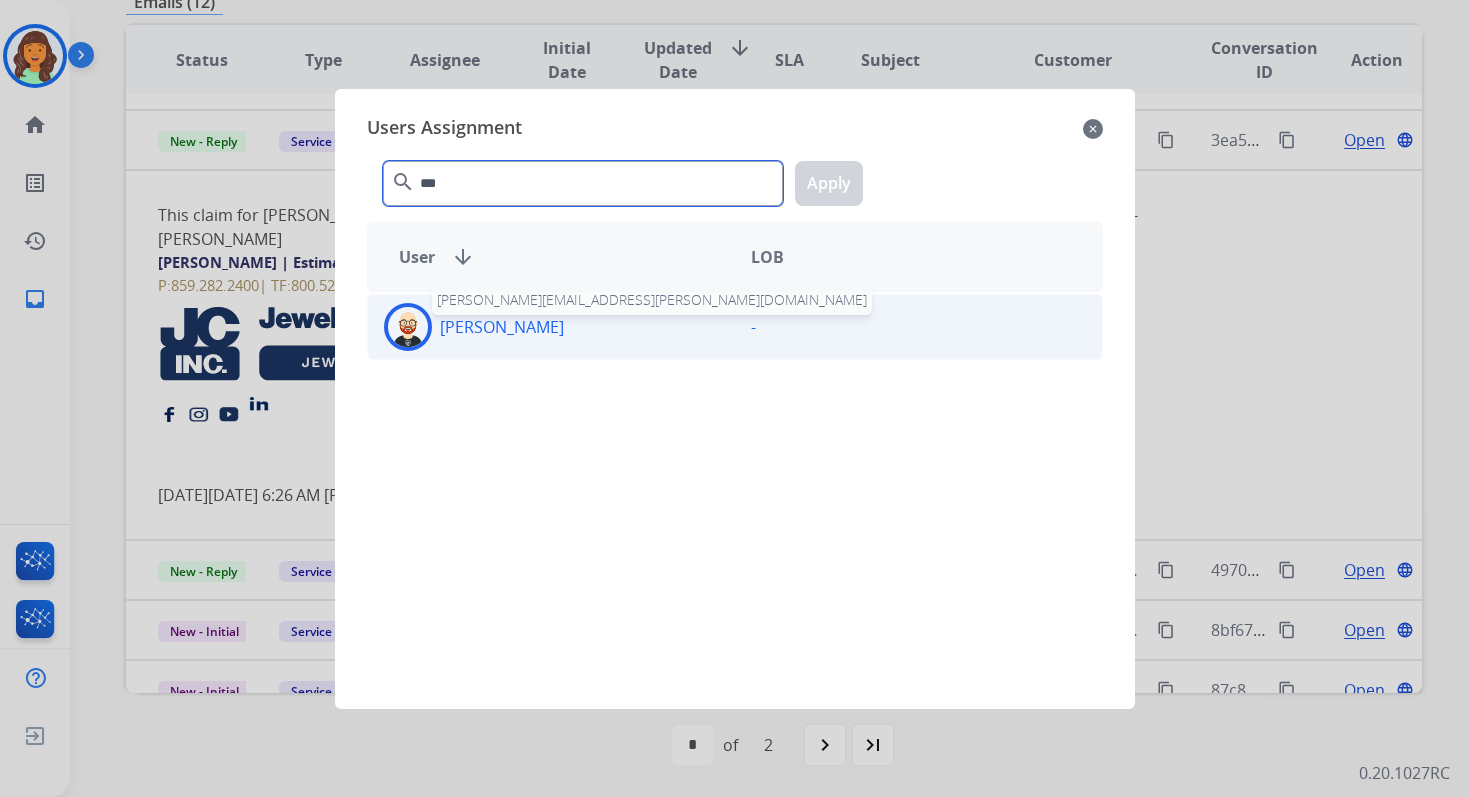 type on "***" 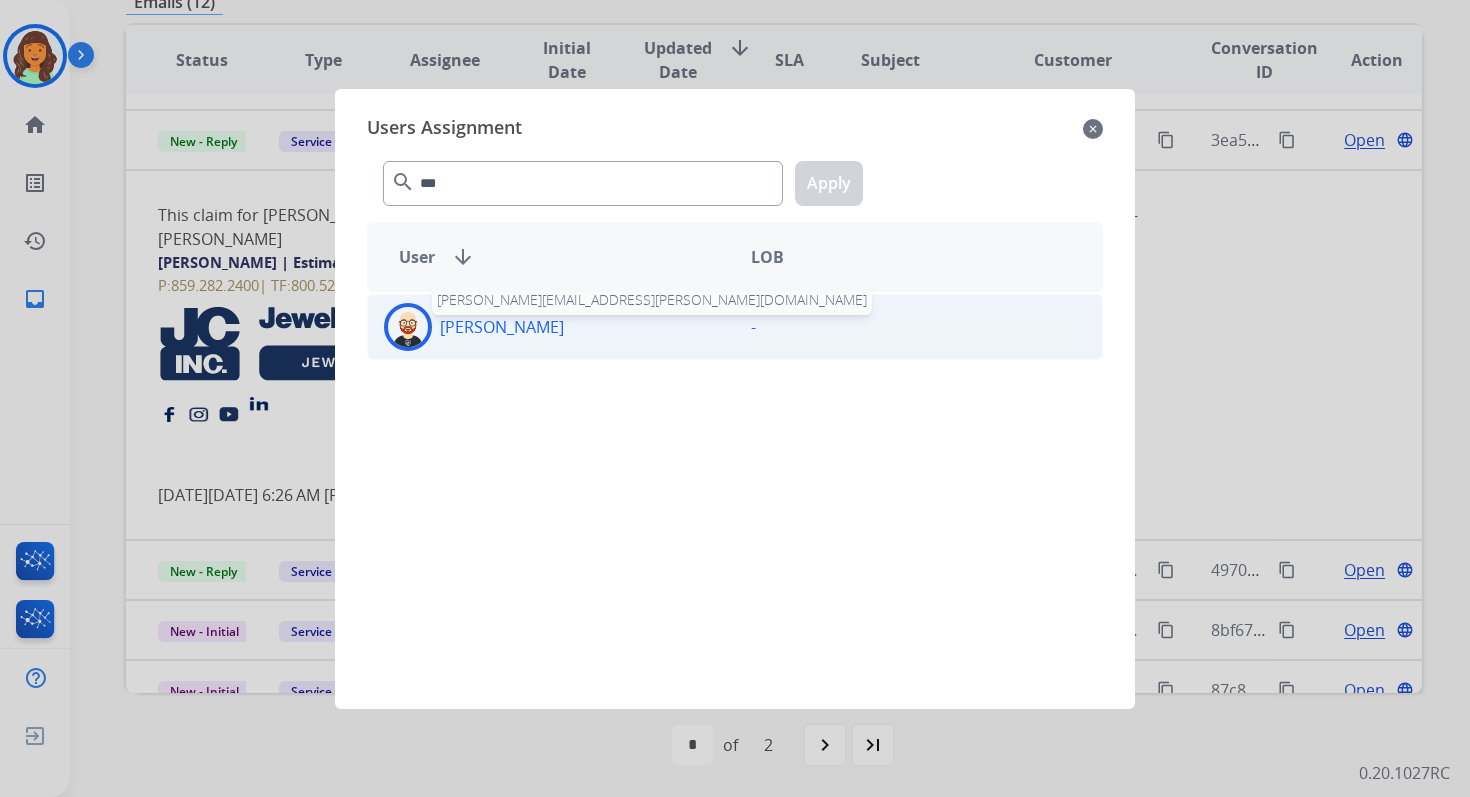click on "[PERSON_NAME]" 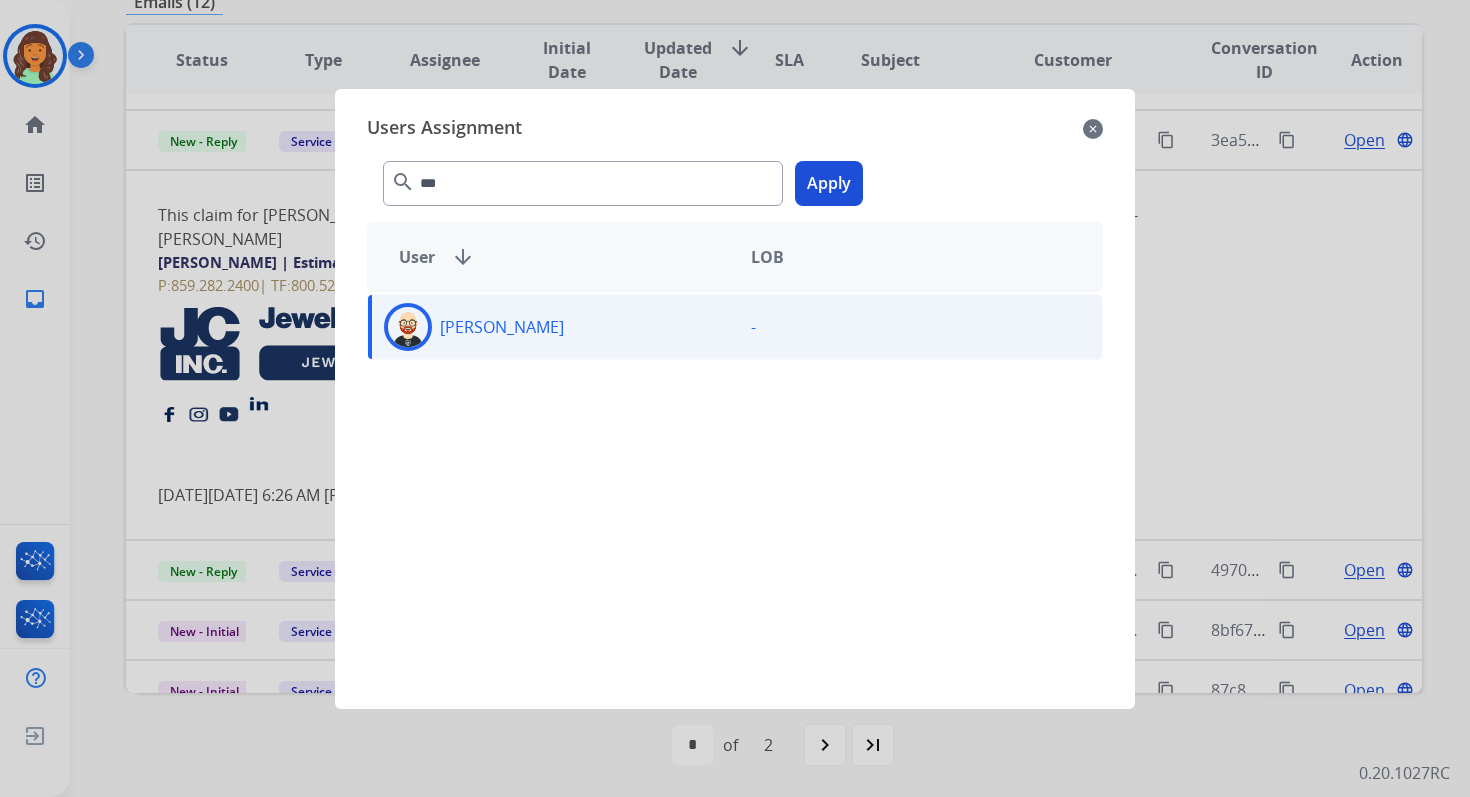 click on "Apply" 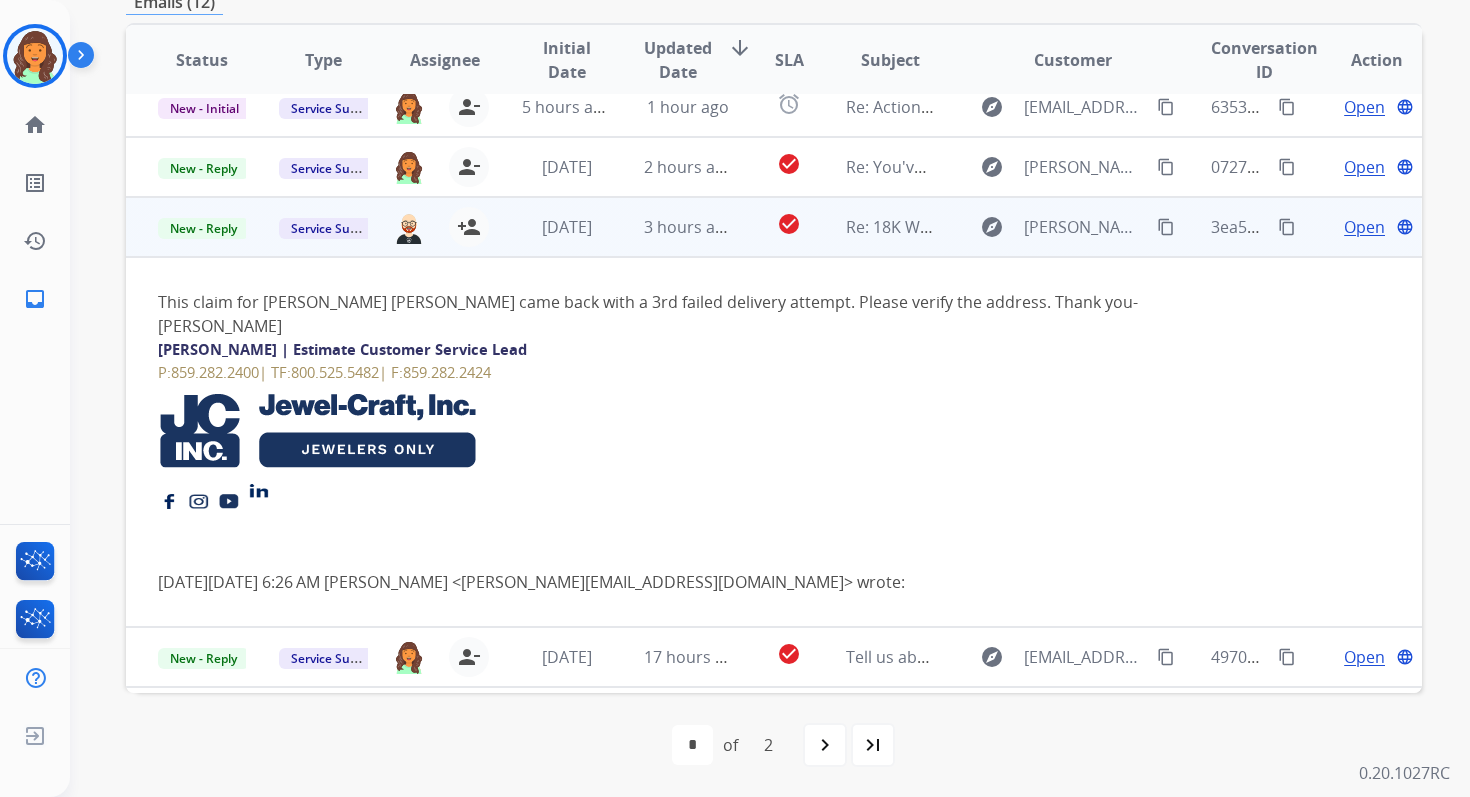 scroll, scrollTop: 123, scrollLeft: 0, axis: vertical 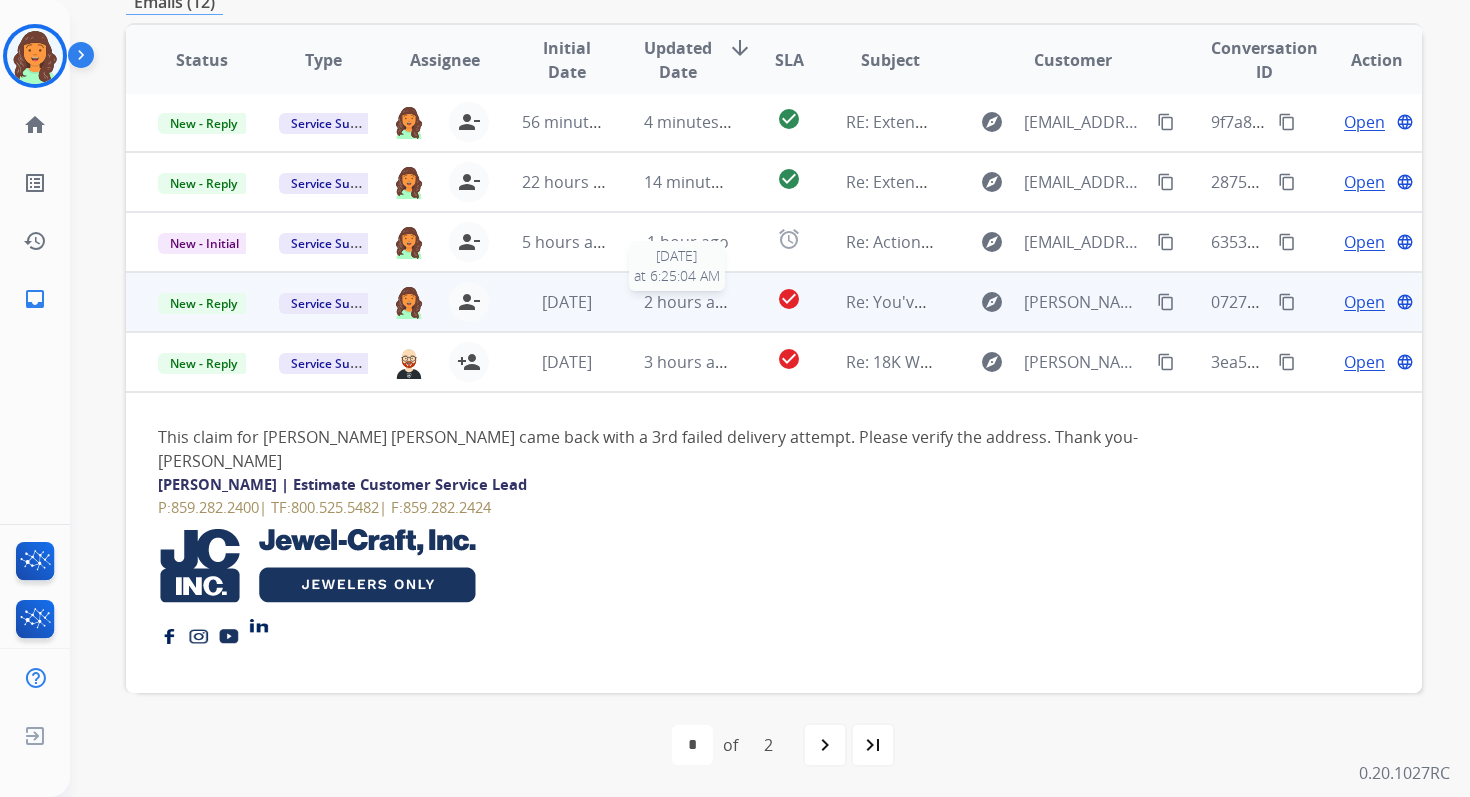 click on "2 hours ago" at bounding box center (689, 302) 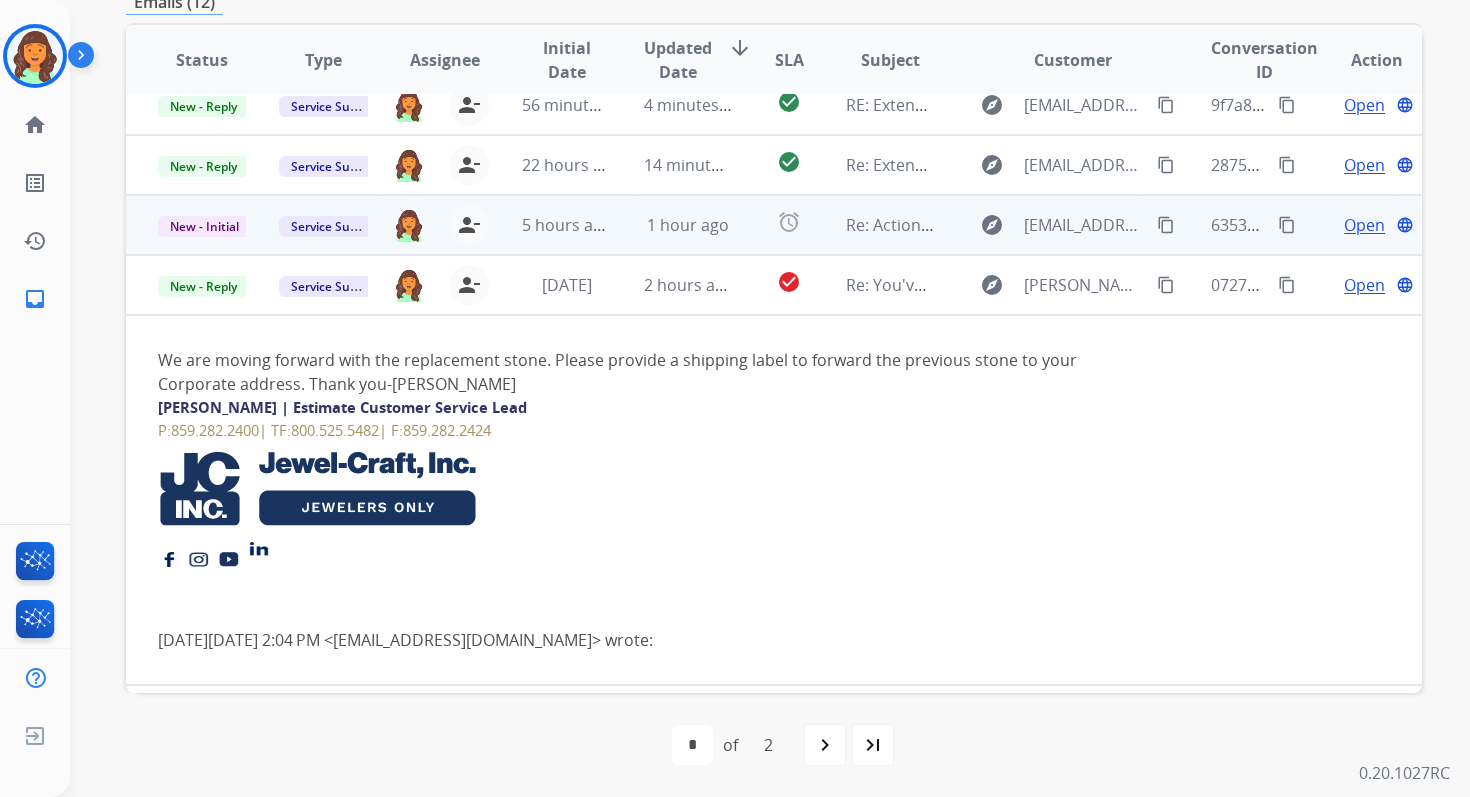 click on "1 hour ago" at bounding box center (672, 225) 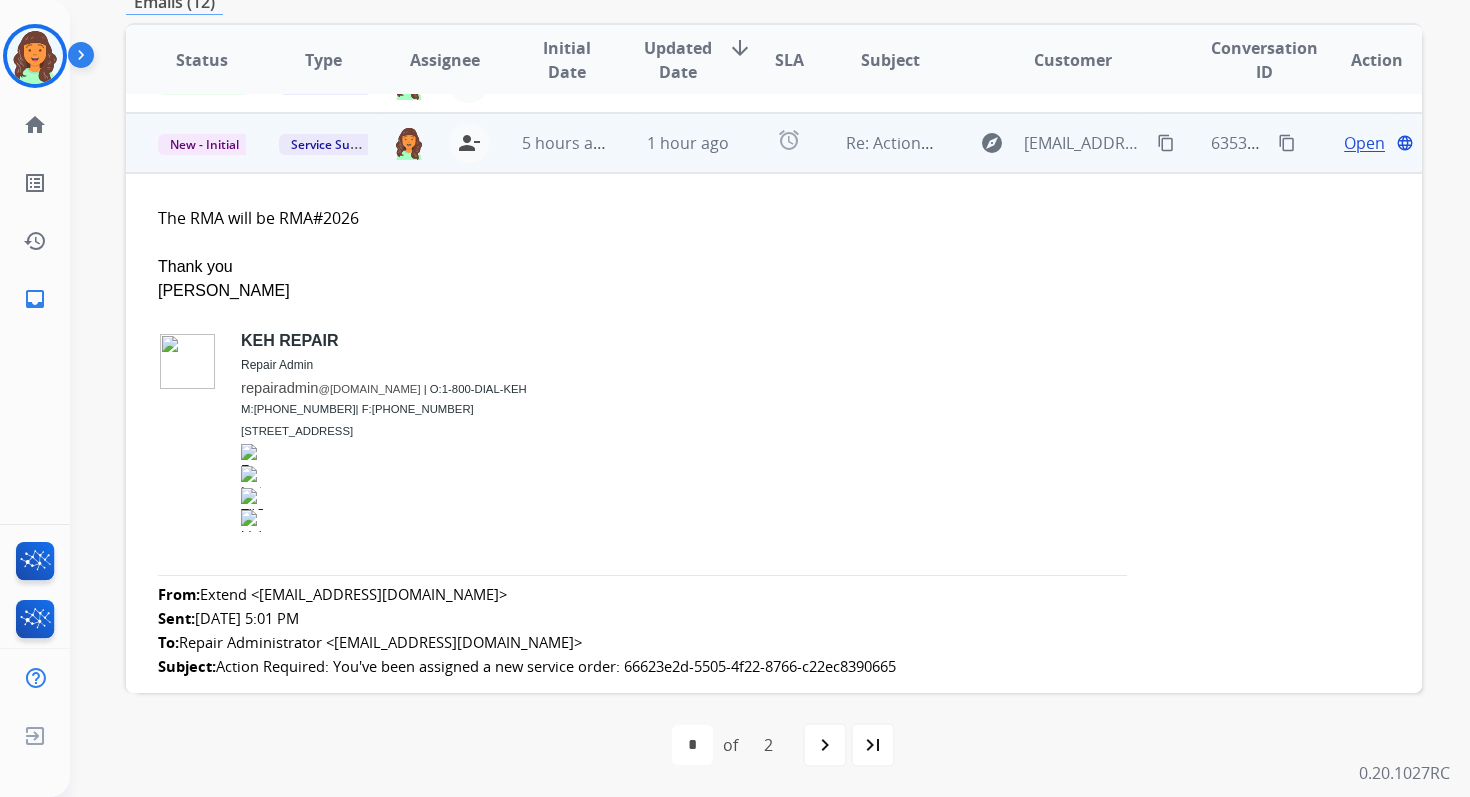 scroll, scrollTop: 240, scrollLeft: 0, axis: vertical 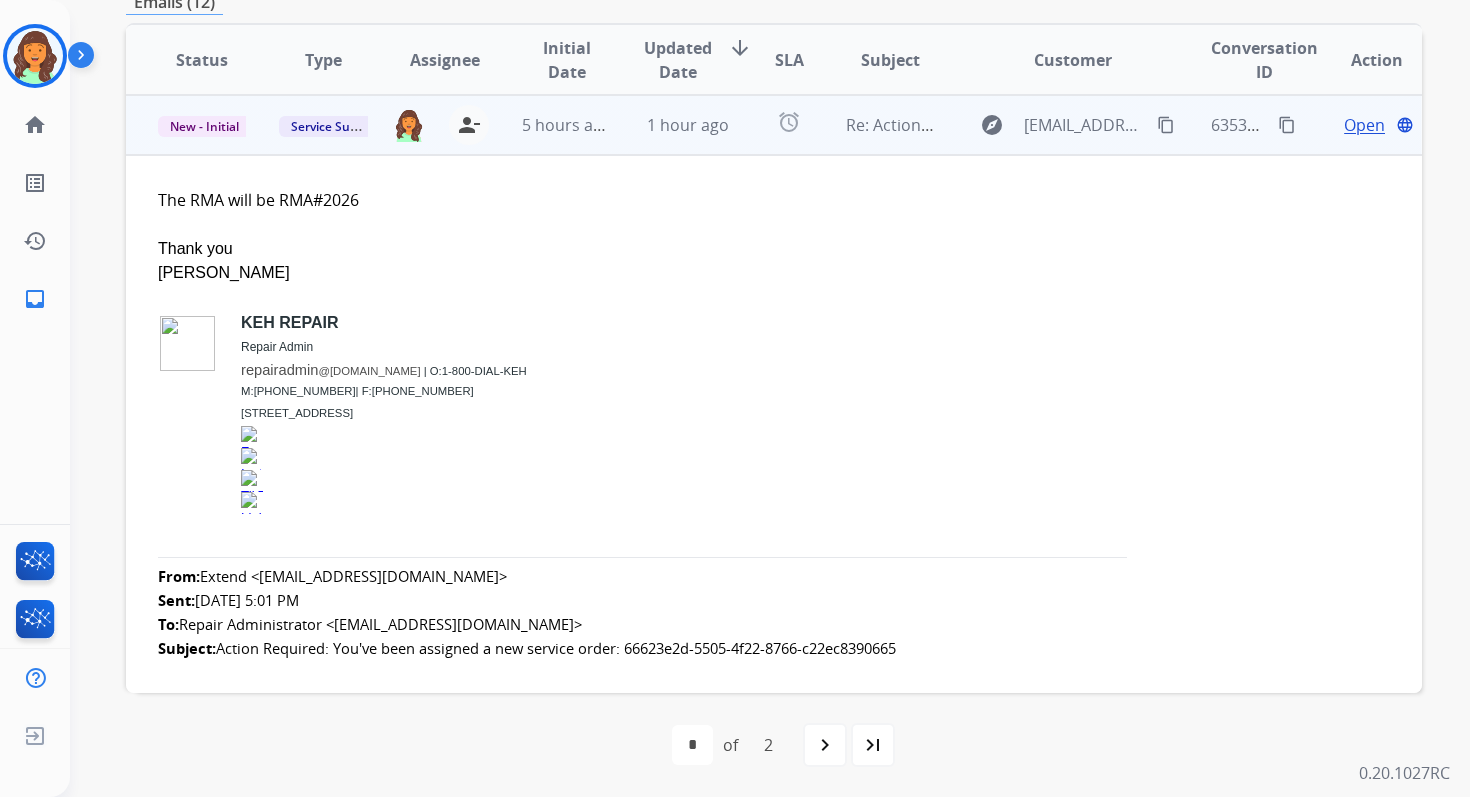 click on "Open" at bounding box center (1364, 125) 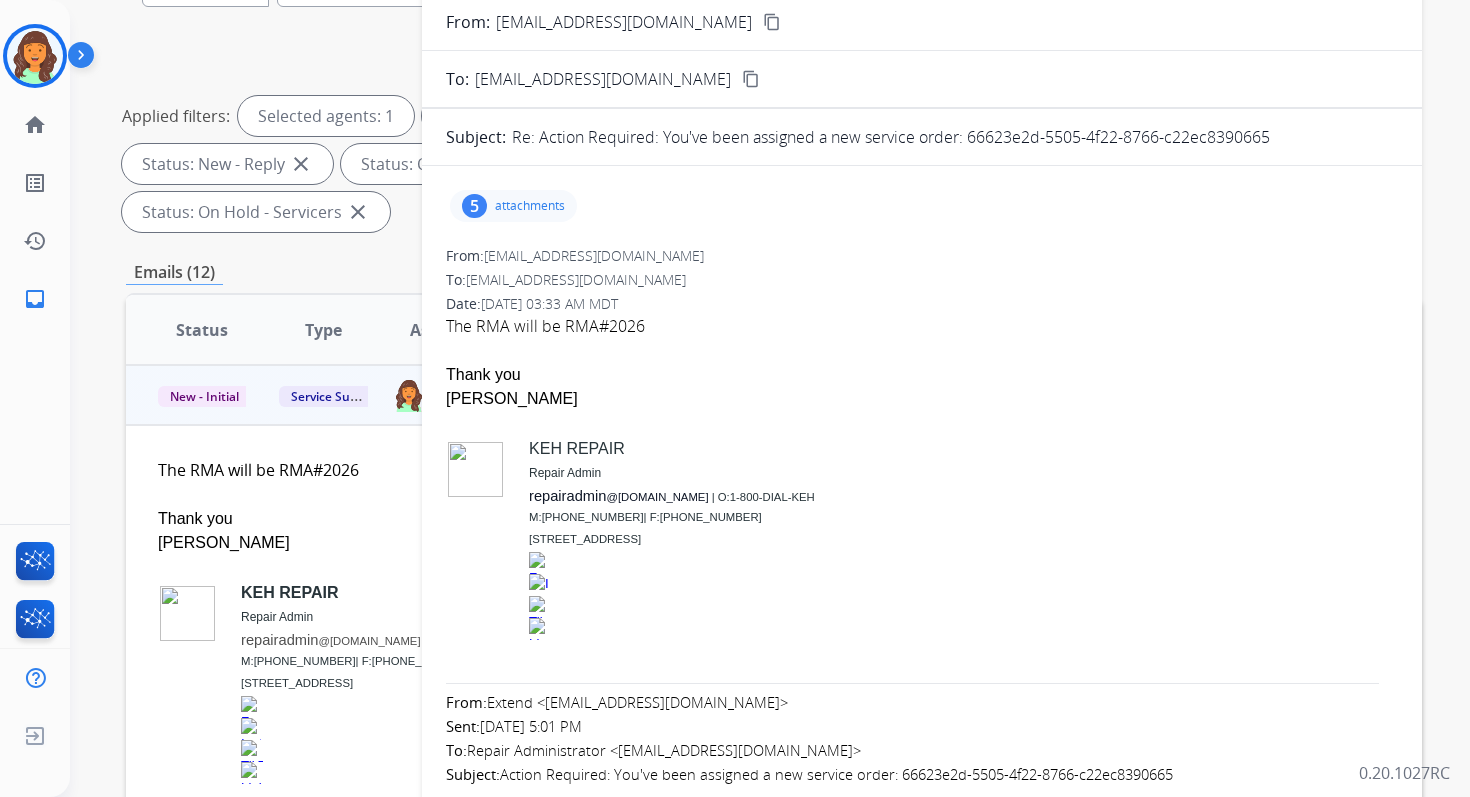 scroll, scrollTop: 0, scrollLeft: 0, axis: both 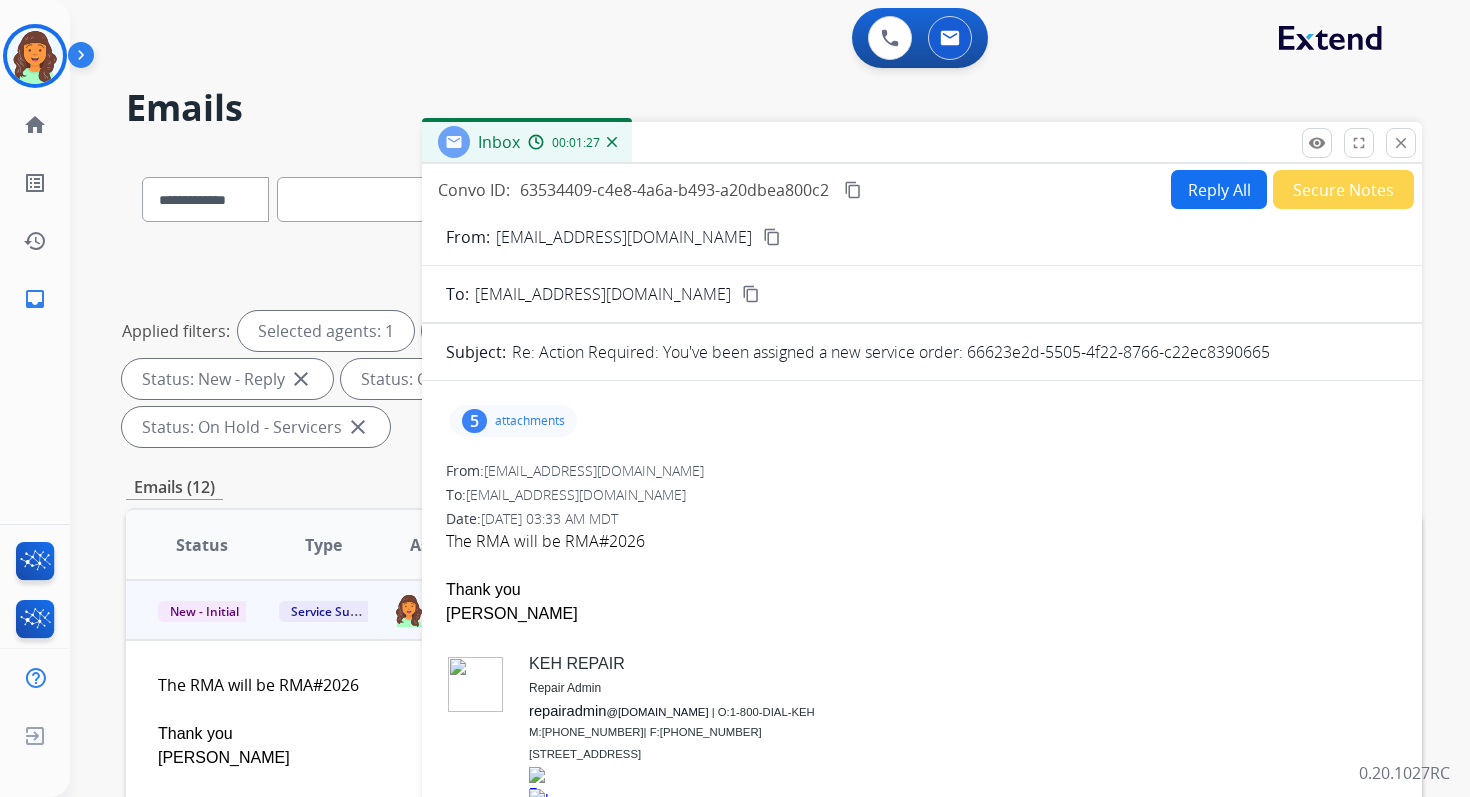 drag, startPoint x: 968, startPoint y: 351, endPoint x: 1275, endPoint y: 345, distance: 307.05862 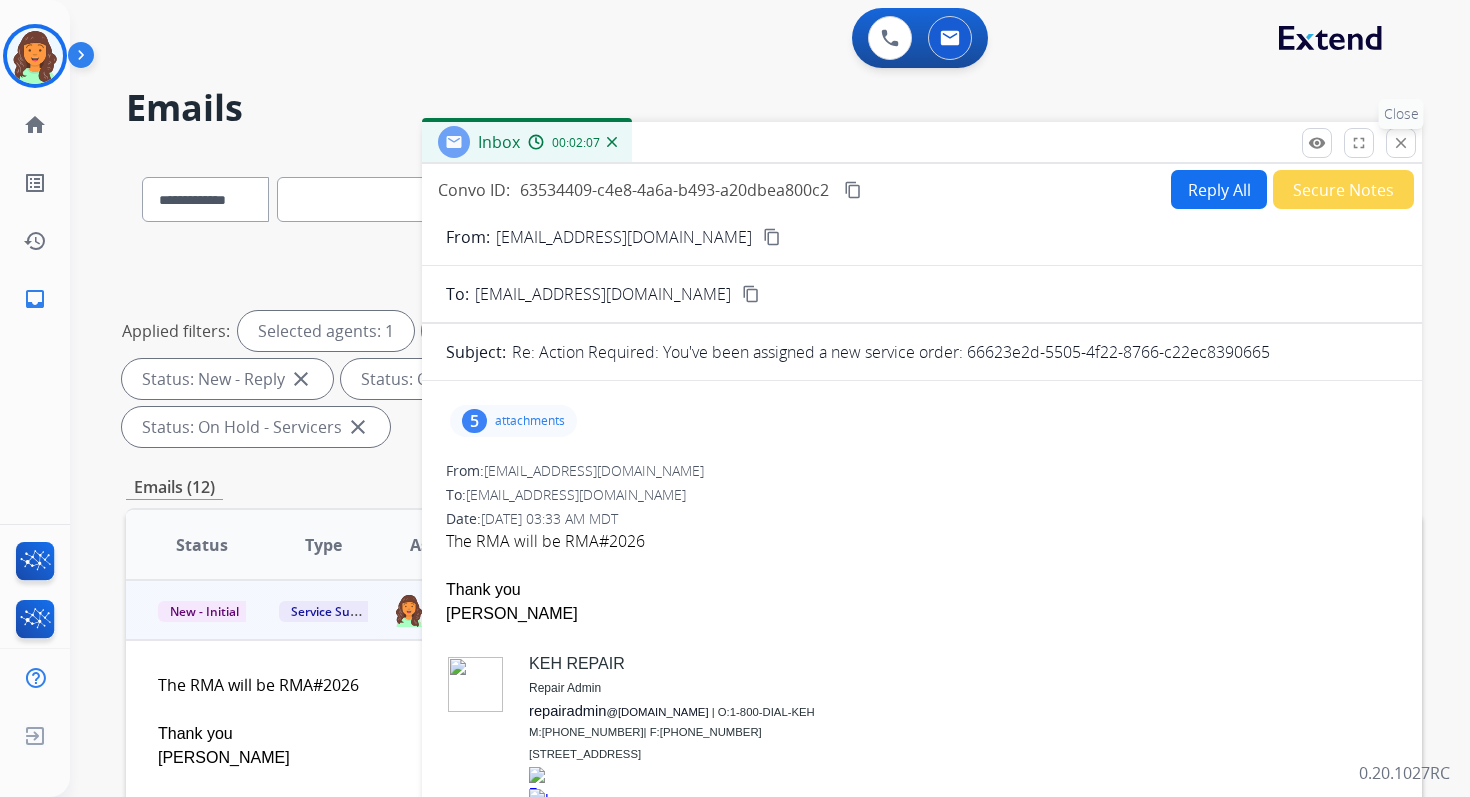 click on "close" at bounding box center (1401, 143) 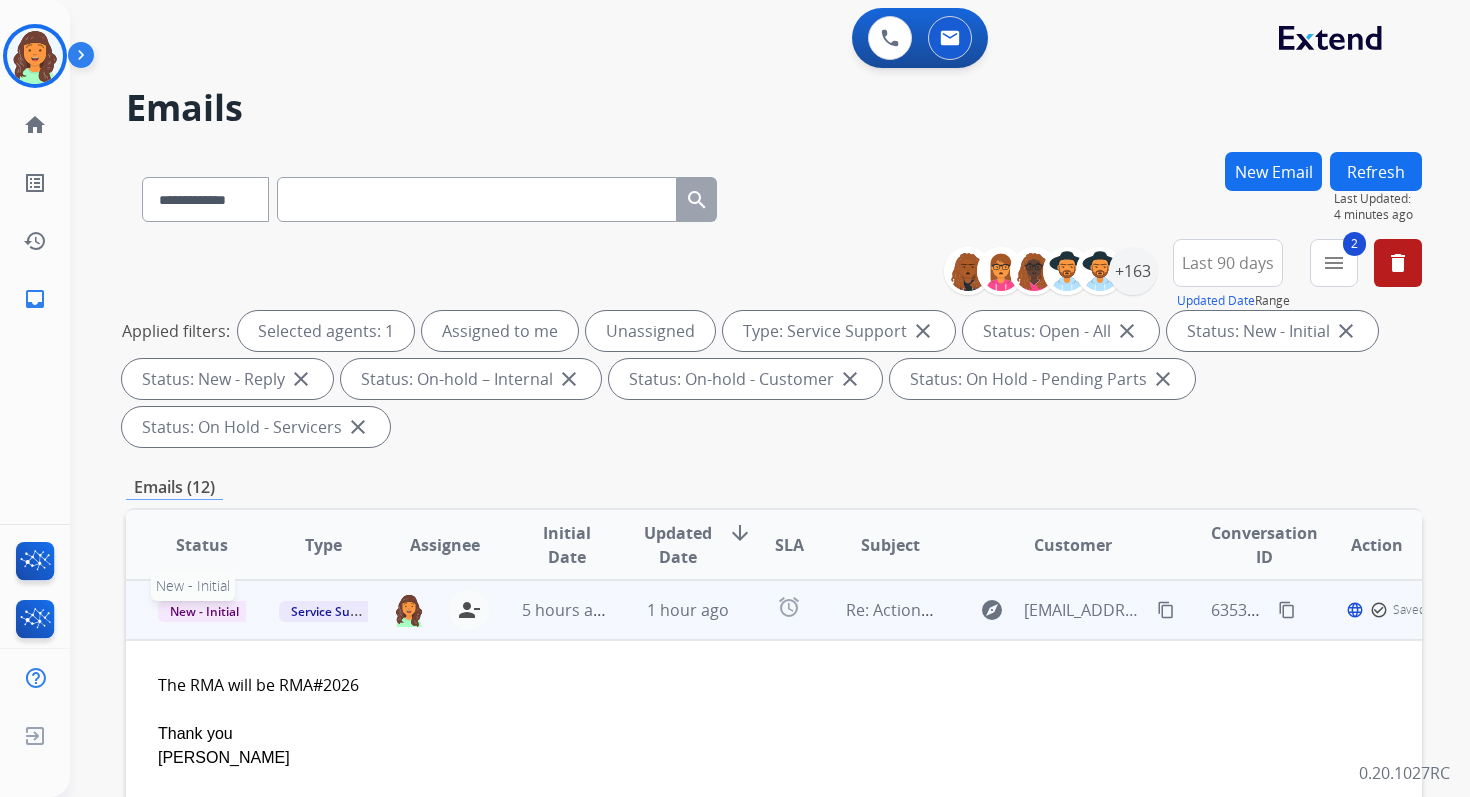 click on "New - Initial" at bounding box center [204, 611] 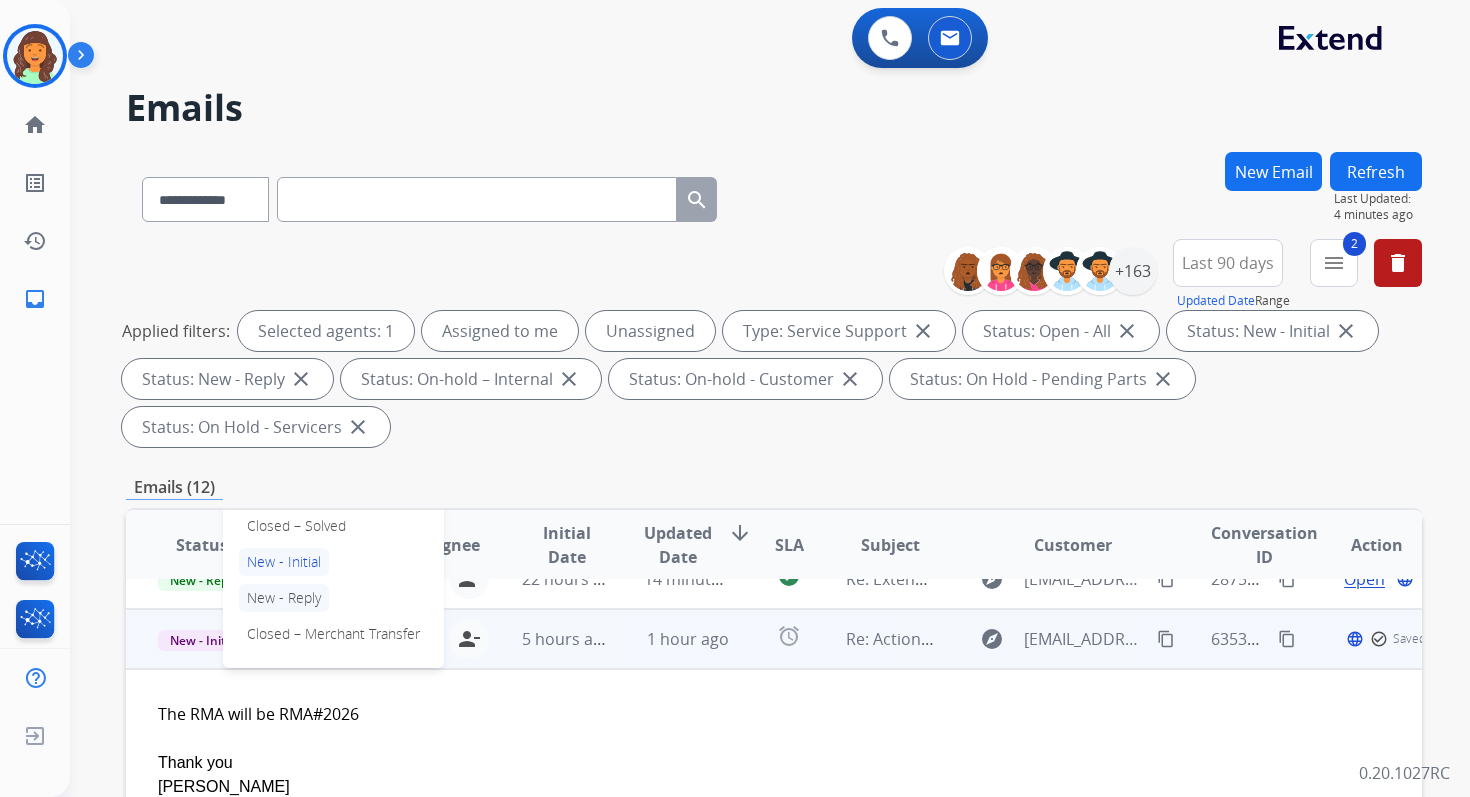 scroll, scrollTop: 183, scrollLeft: 0, axis: vertical 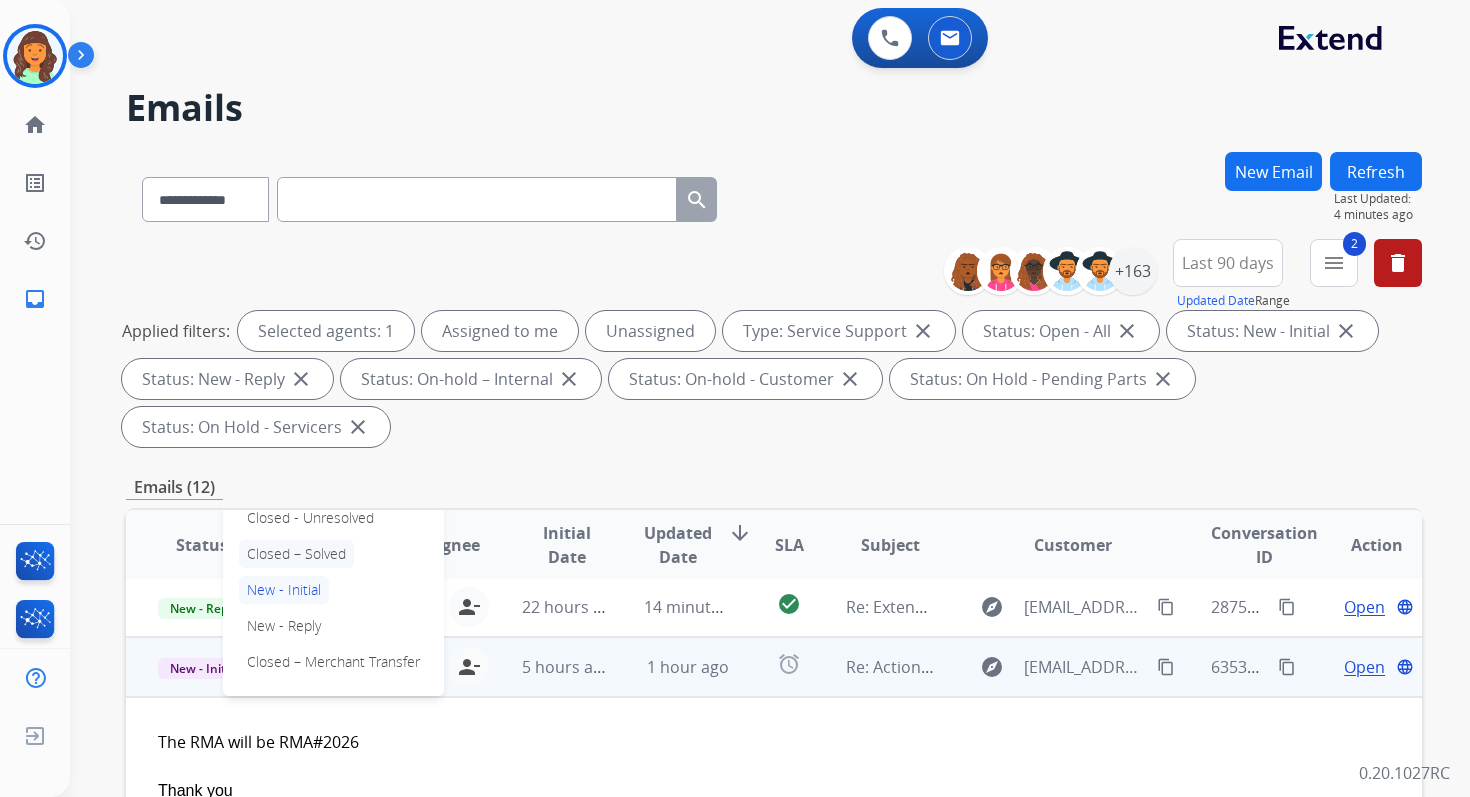 click on "Closed – Solved" at bounding box center [296, 554] 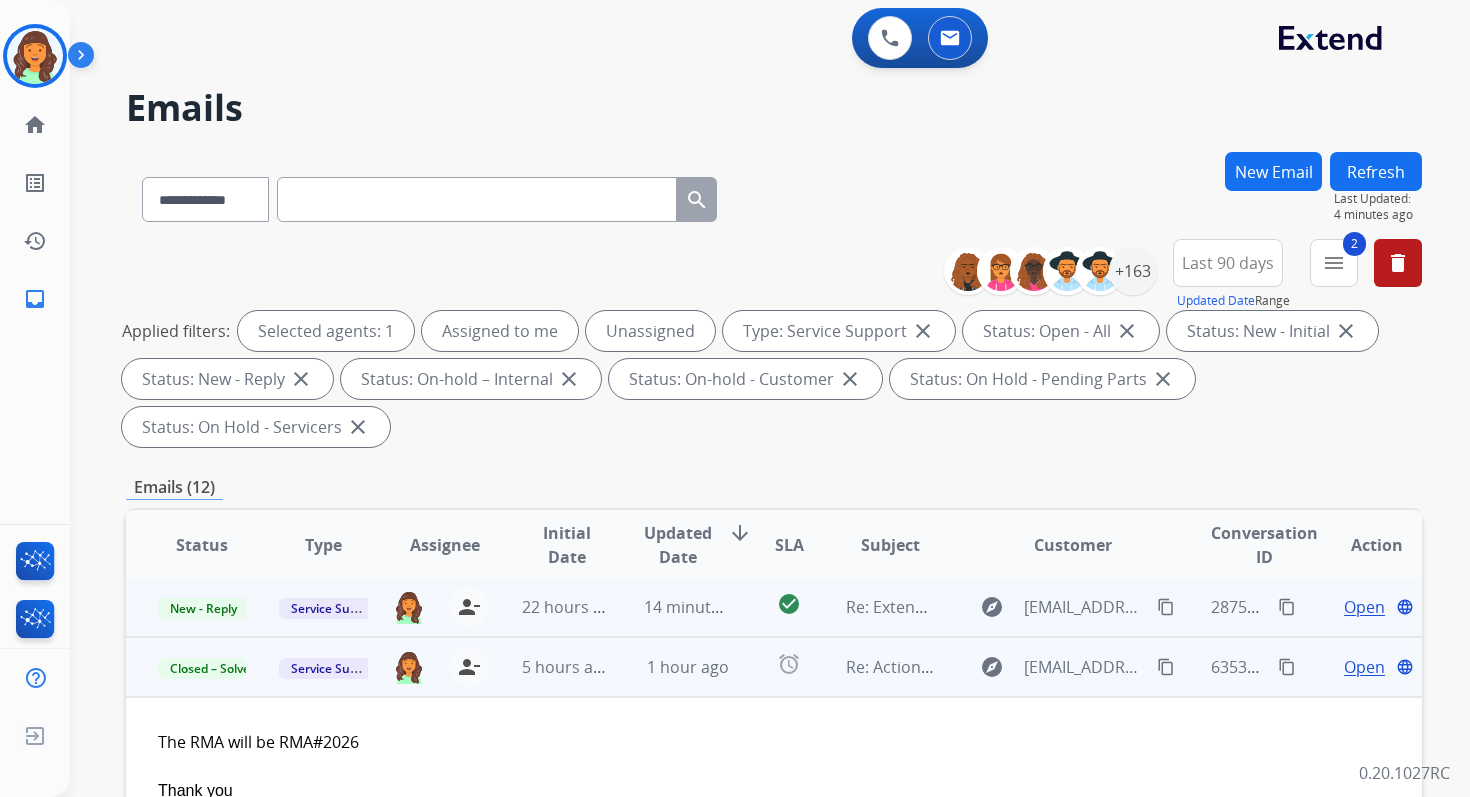 click on "14 minutes ago" at bounding box center (672, 607) 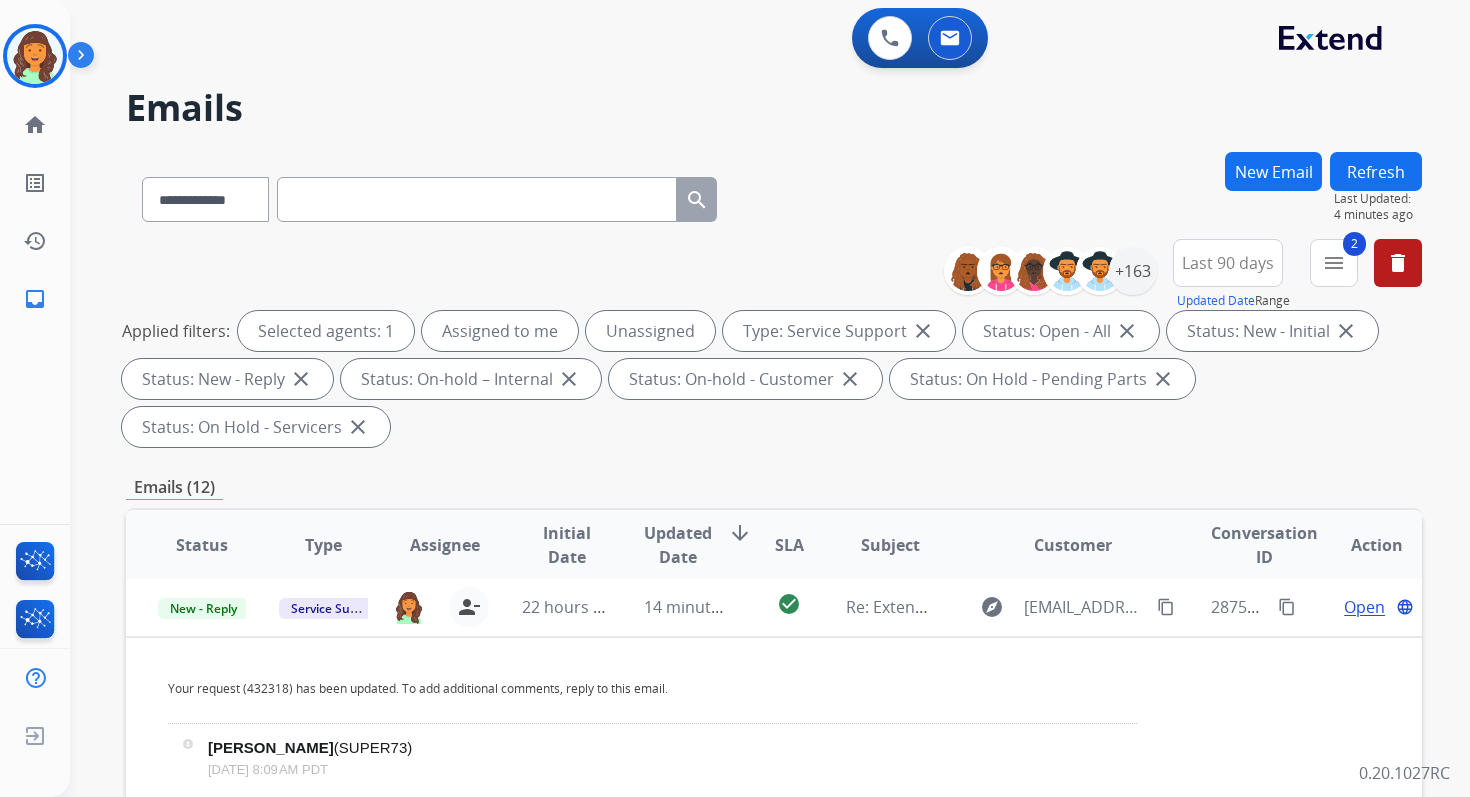 scroll, scrollTop: 180, scrollLeft: 0, axis: vertical 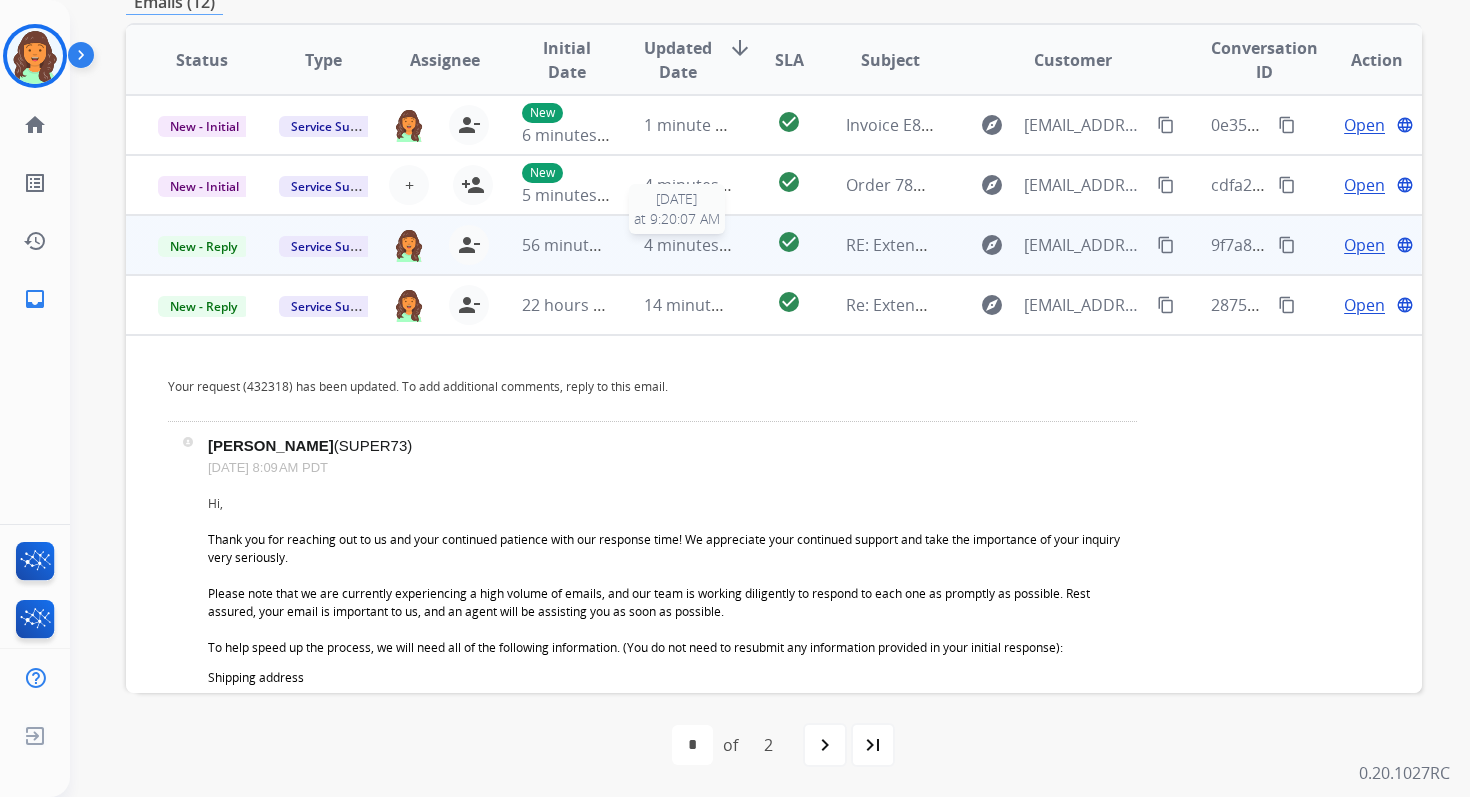 click on "4 minutes ago" at bounding box center [697, 245] 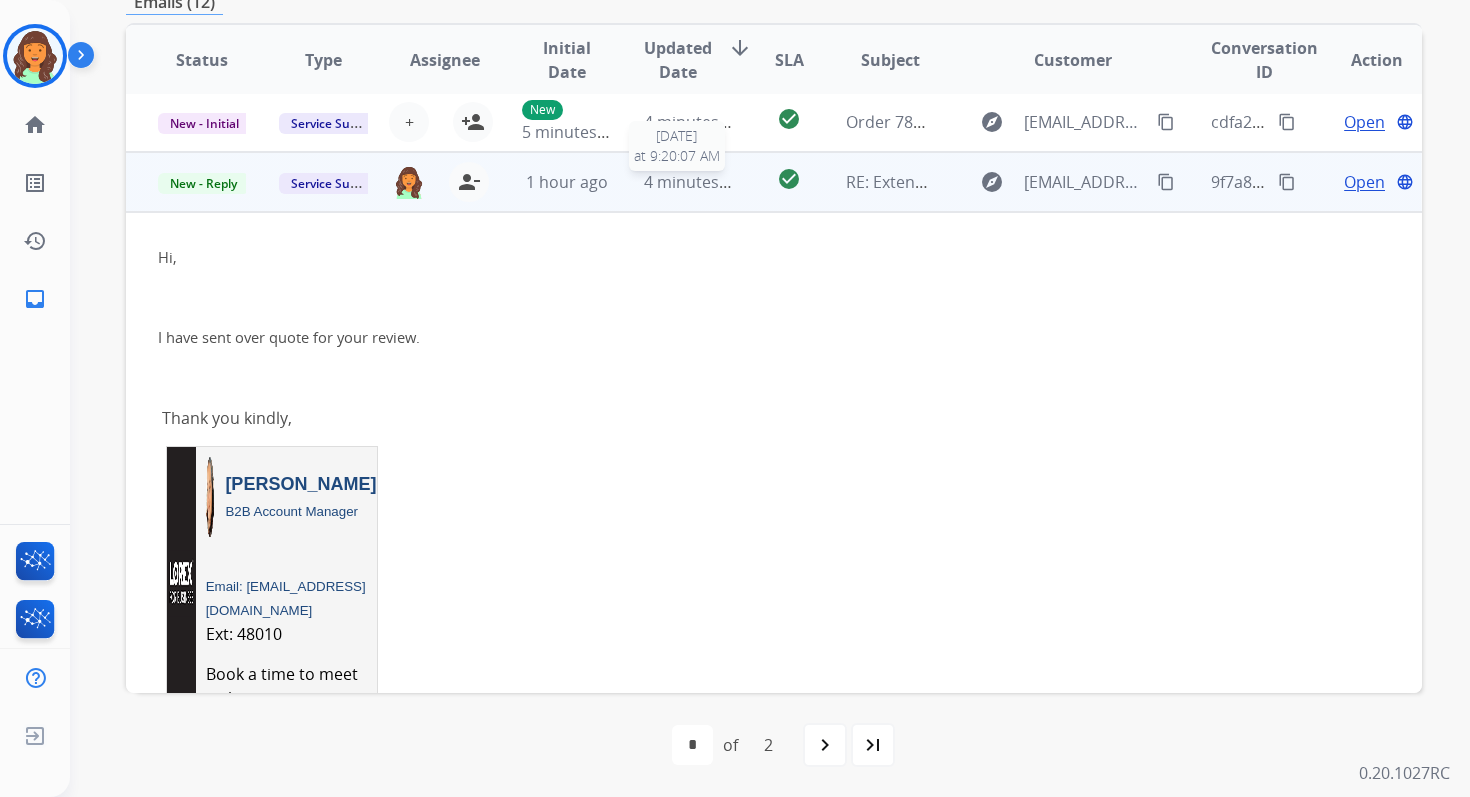 scroll, scrollTop: 120, scrollLeft: 0, axis: vertical 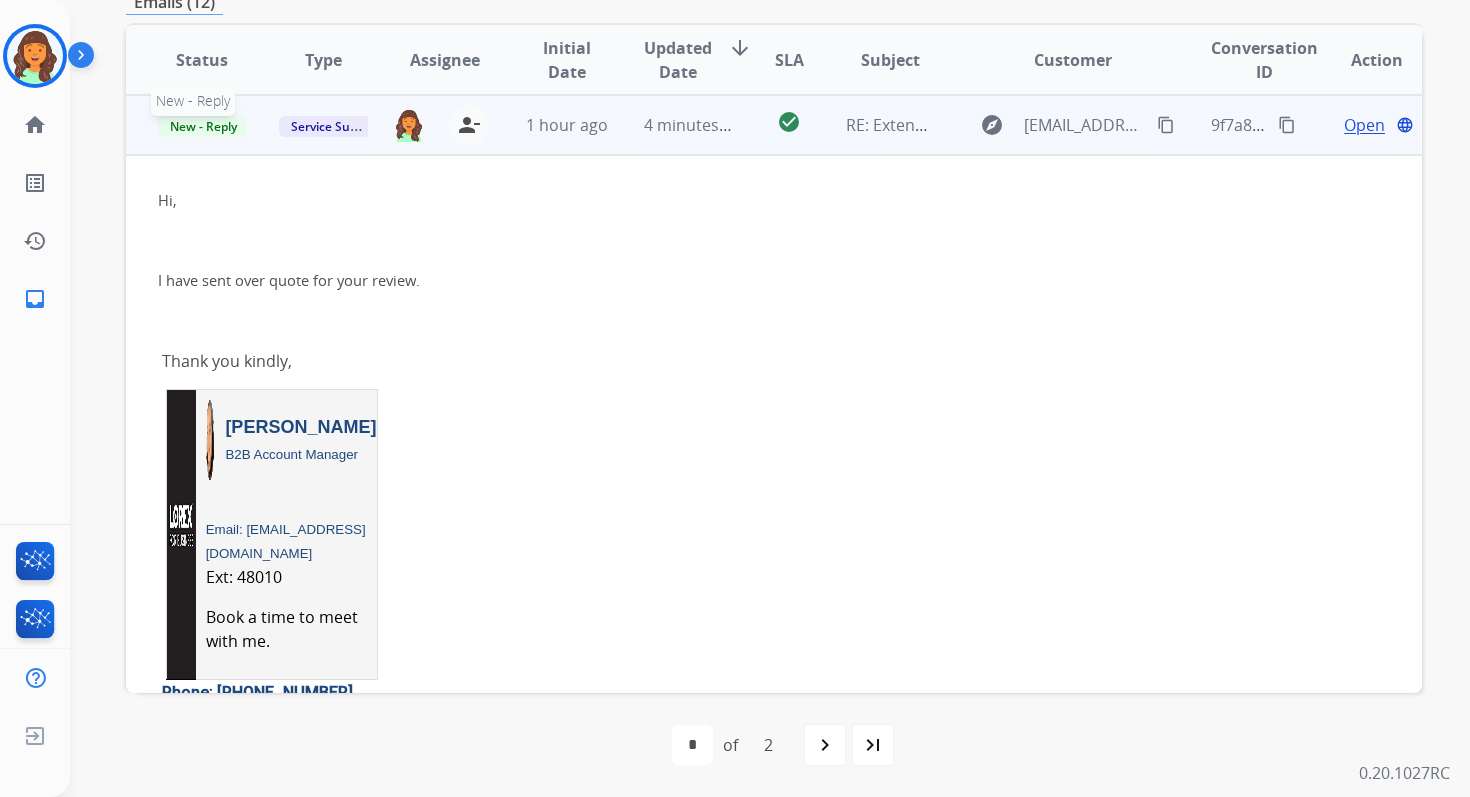 click on "New - Reply" at bounding box center (203, 126) 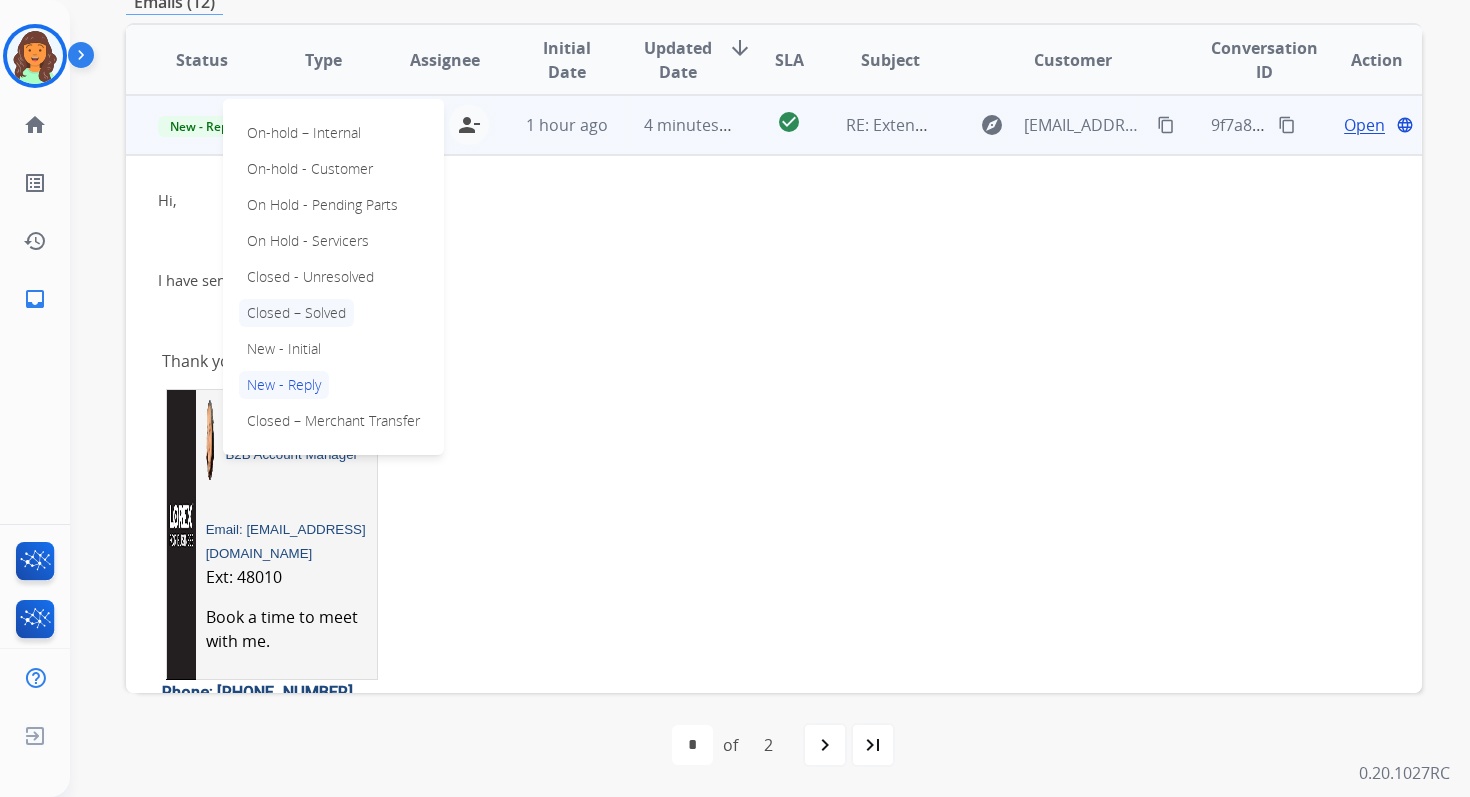 click on "Closed – Solved" at bounding box center (296, 313) 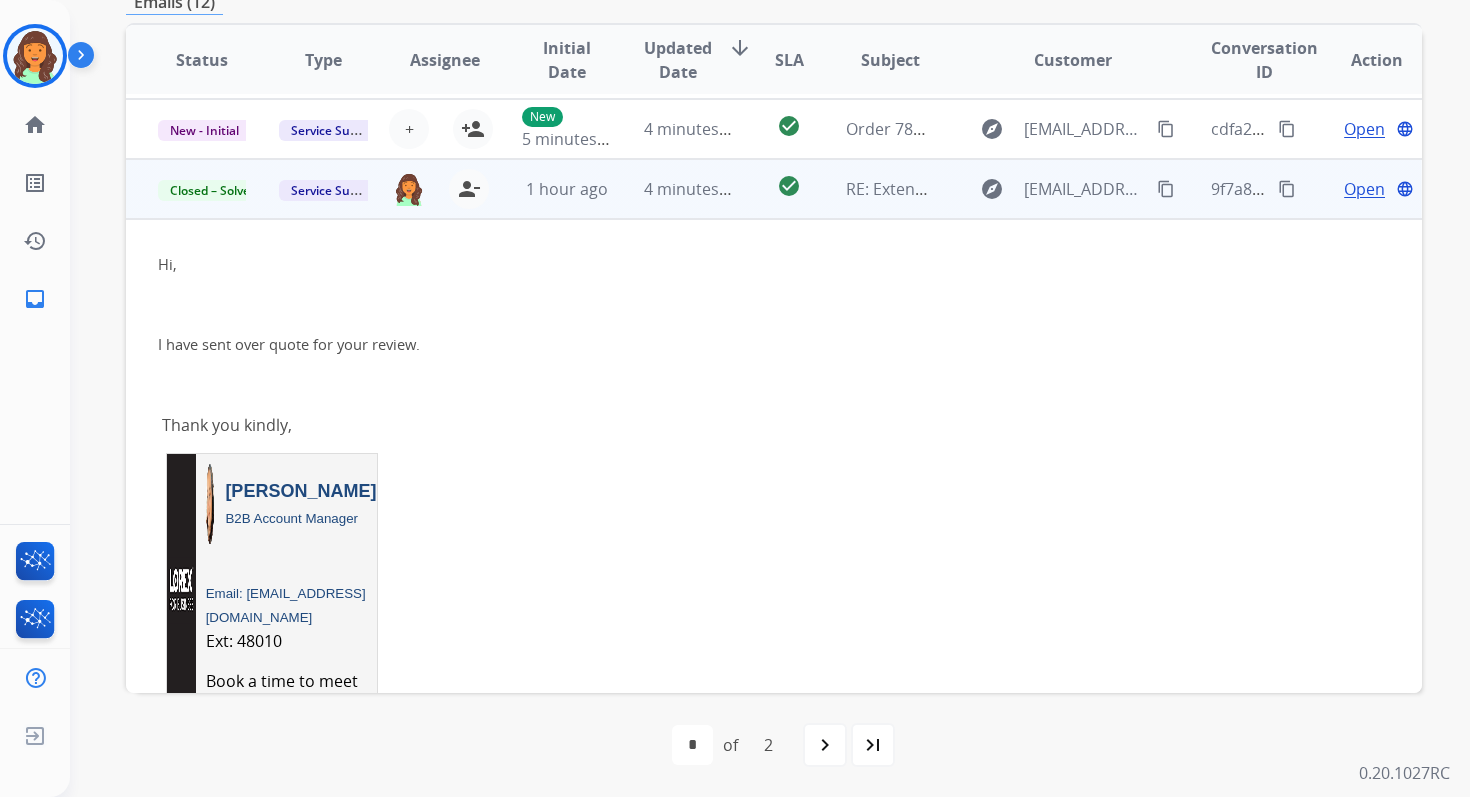 scroll, scrollTop: 0, scrollLeft: 0, axis: both 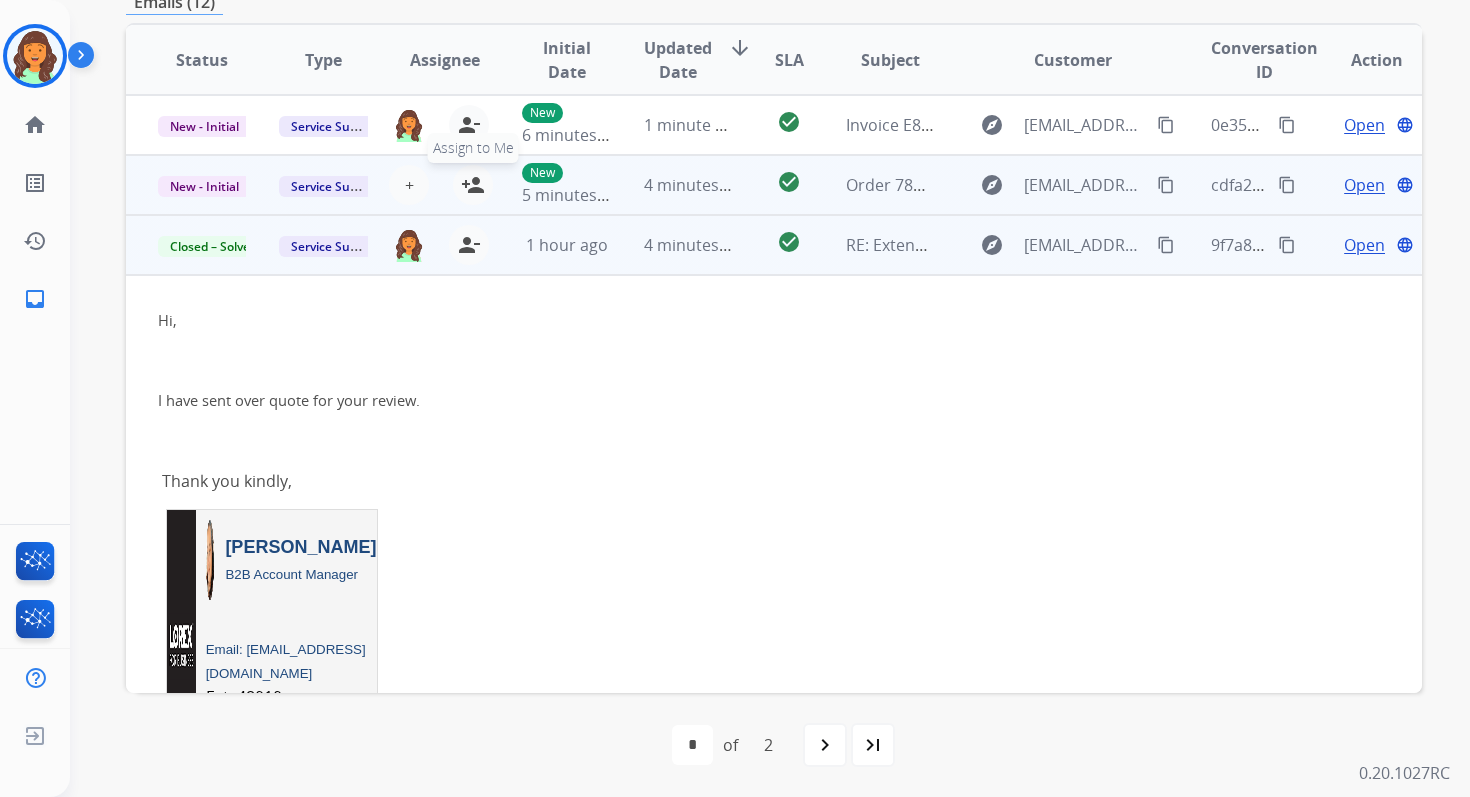 click on "person_add" at bounding box center (473, 185) 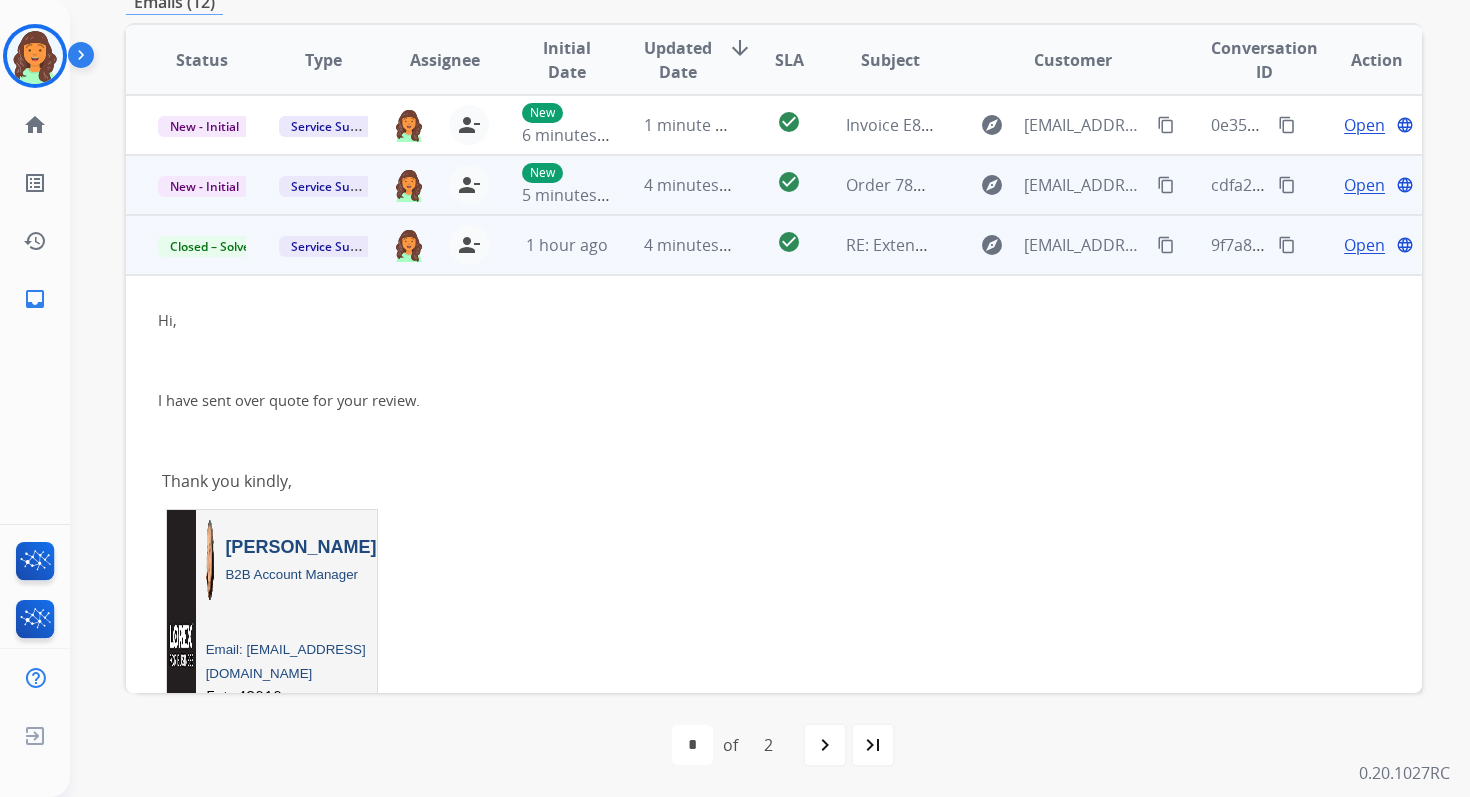 click on "4 minutes ago" at bounding box center [697, 185] 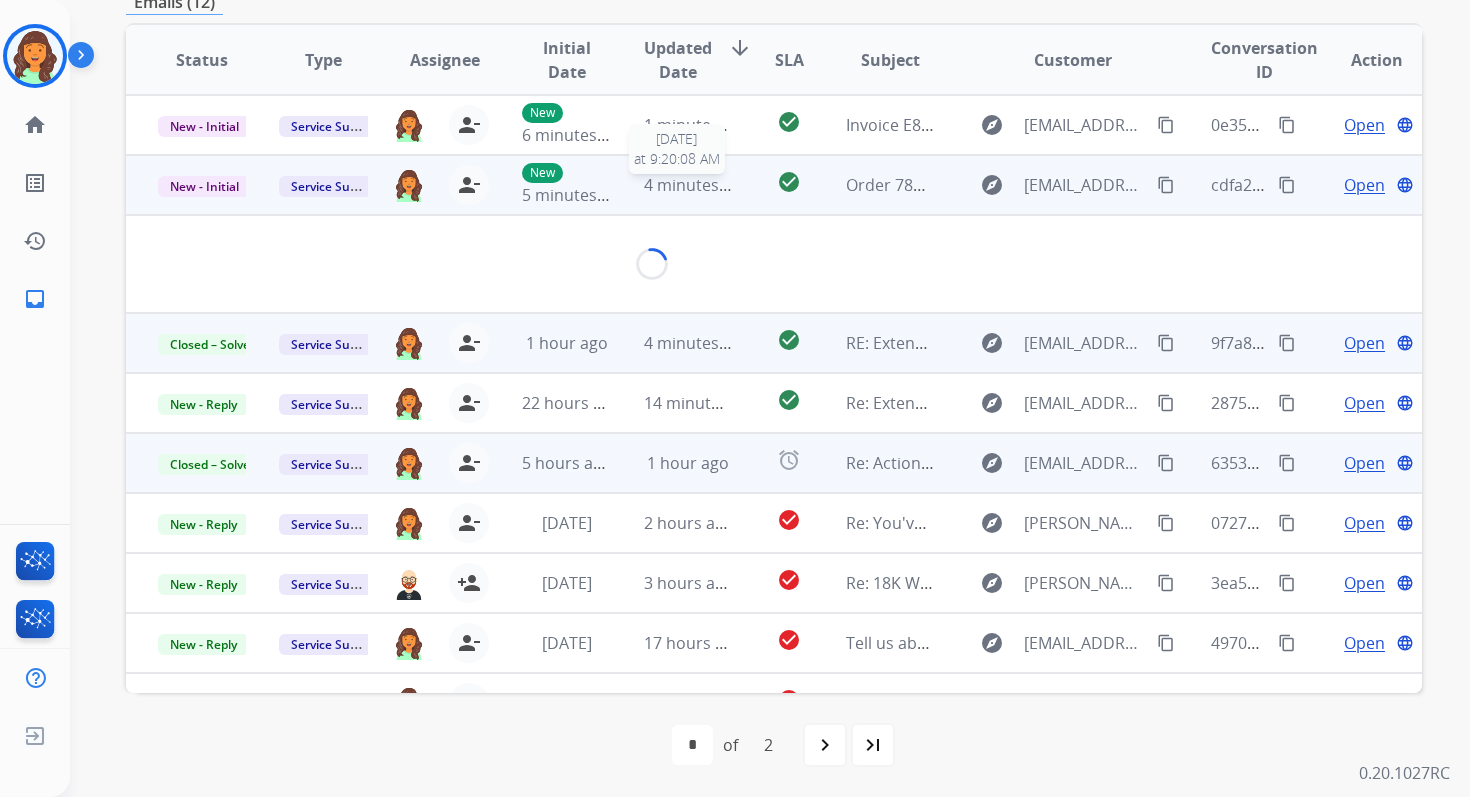 scroll, scrollTop: 480, scrollLeft: 0, axis: vertical 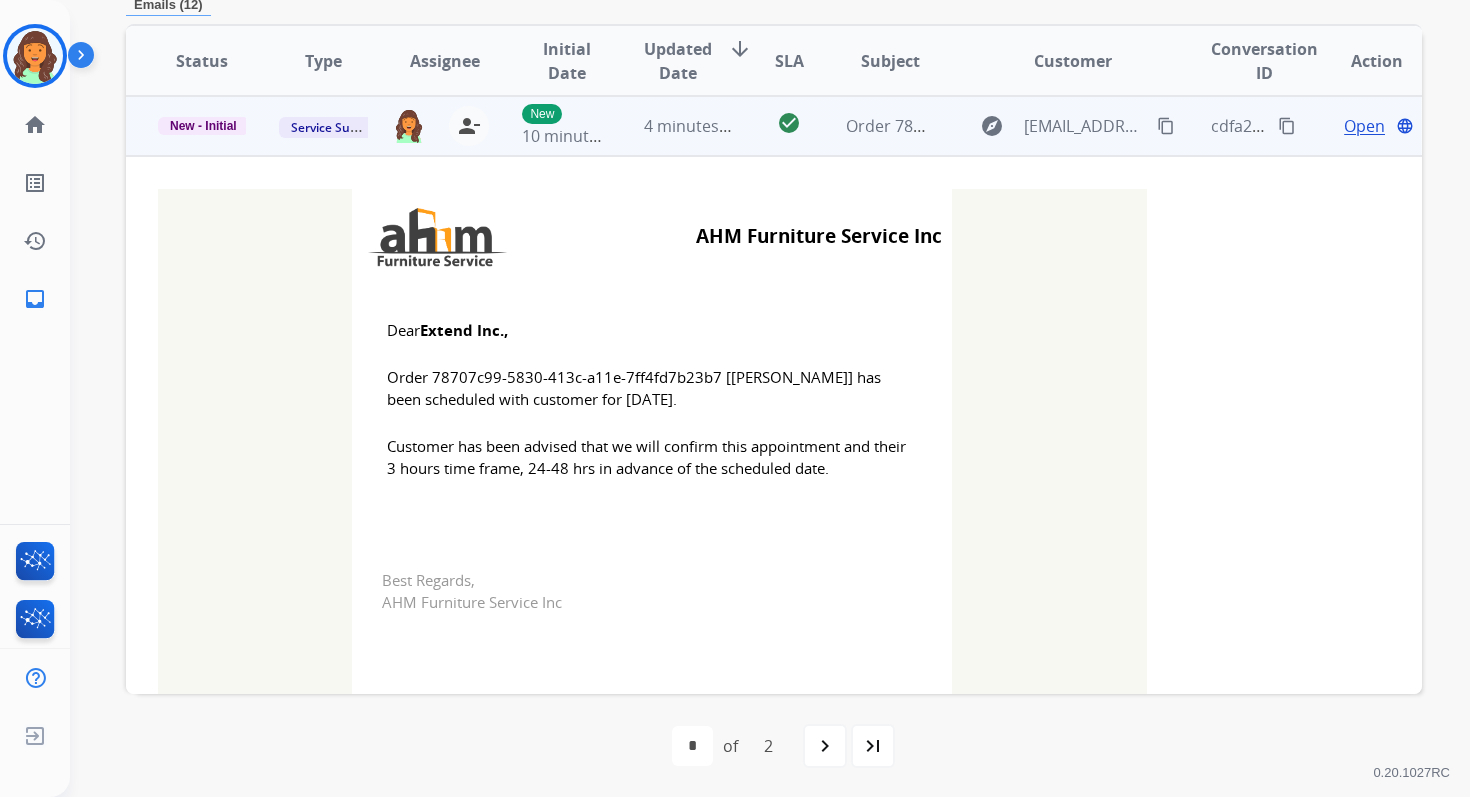 click on "New - Initial" at bounding box center (203, 126) 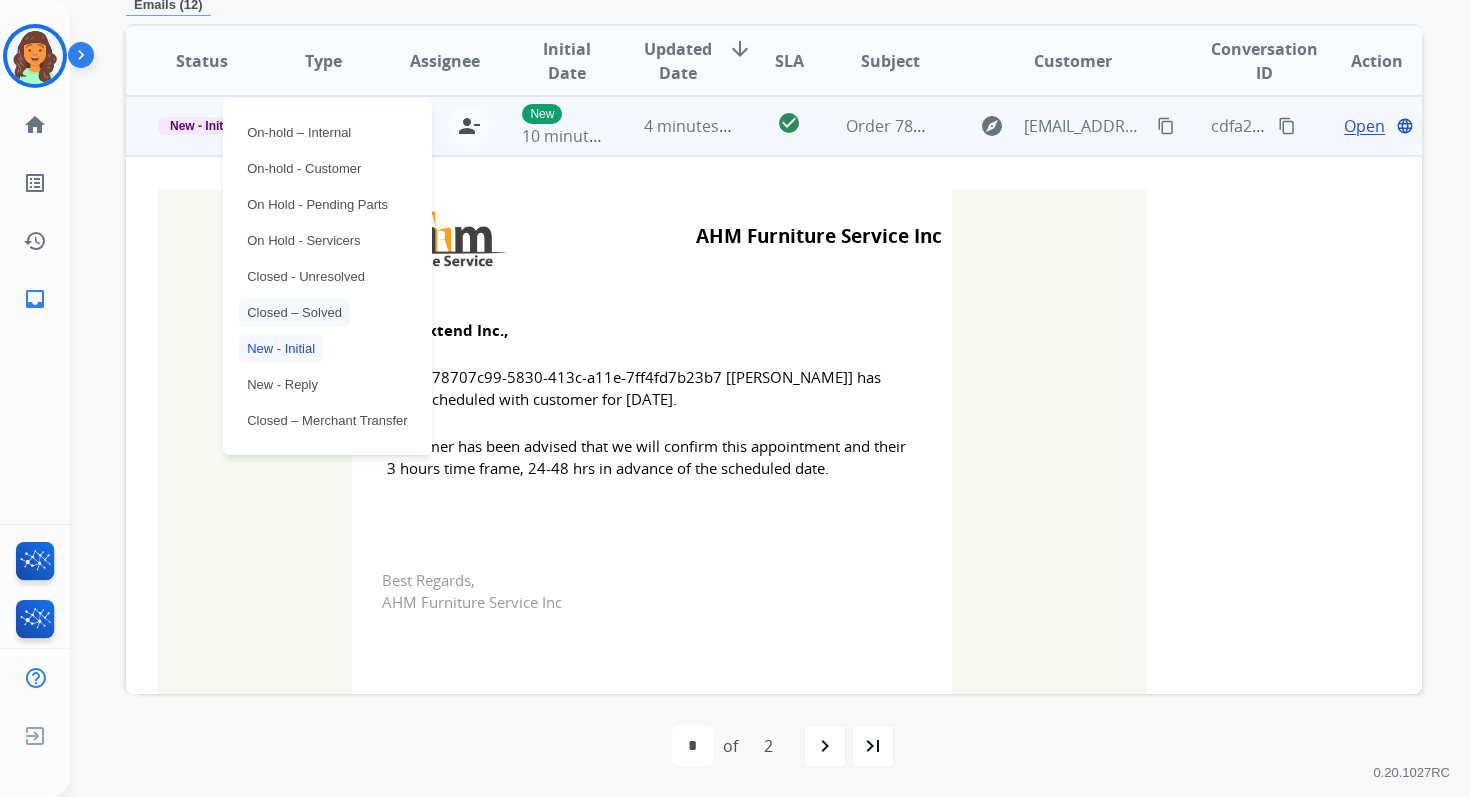 click on "Closed – Solved" at bounding box center [294, 313] 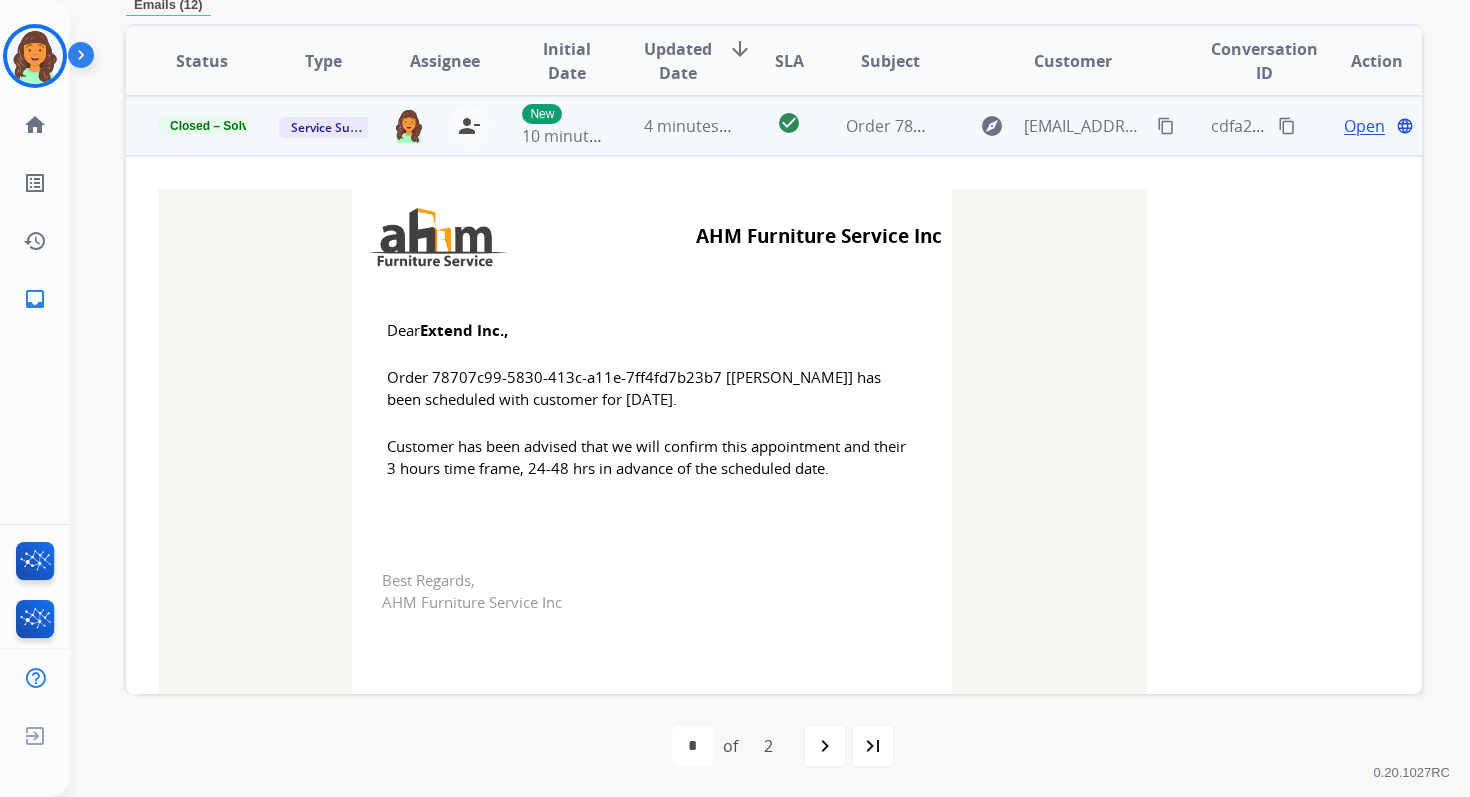 scroll, scrollTop: 0, scrollLeft: 0, axis: both 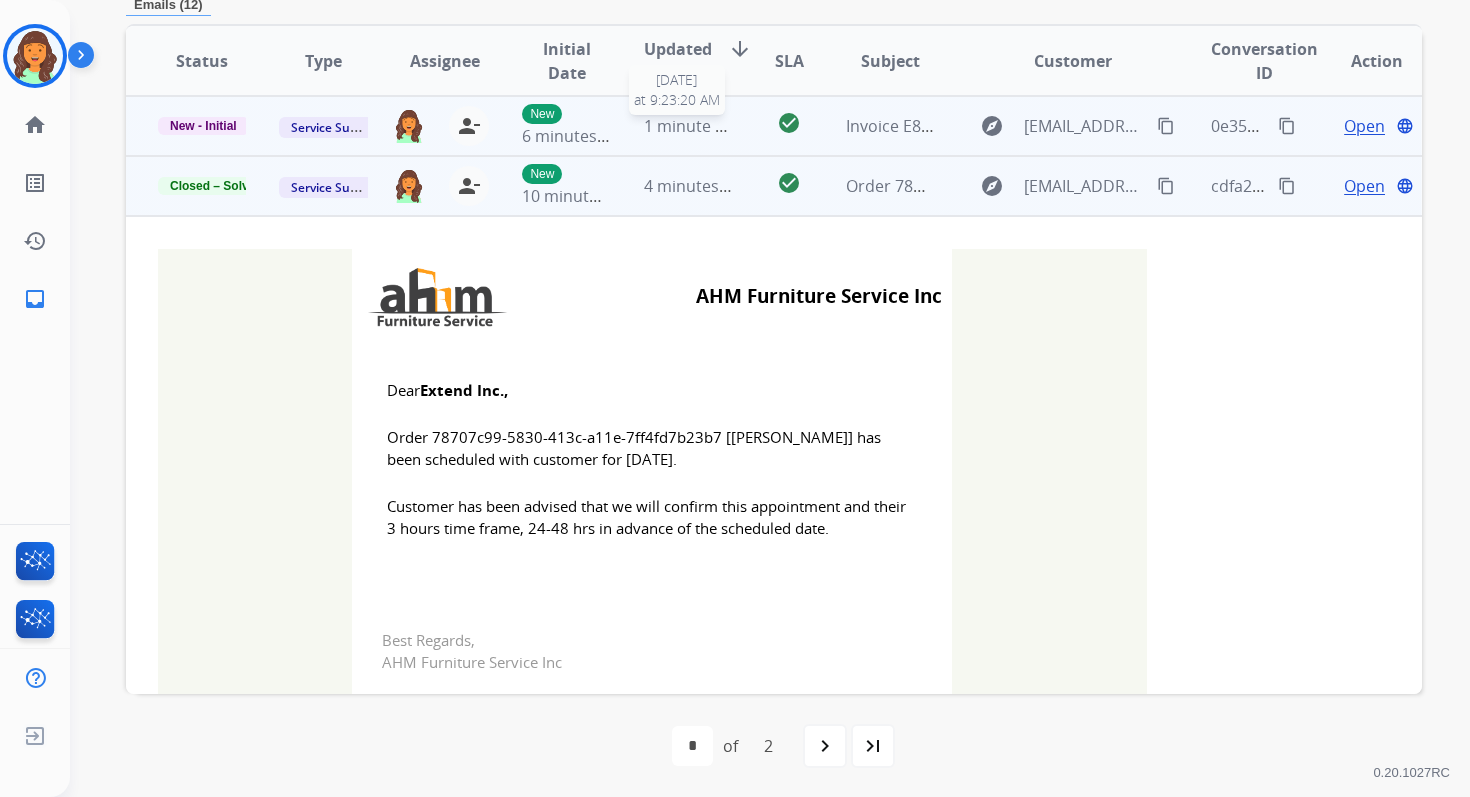 click on "1 minute ago" at bounding box center (693, 126) 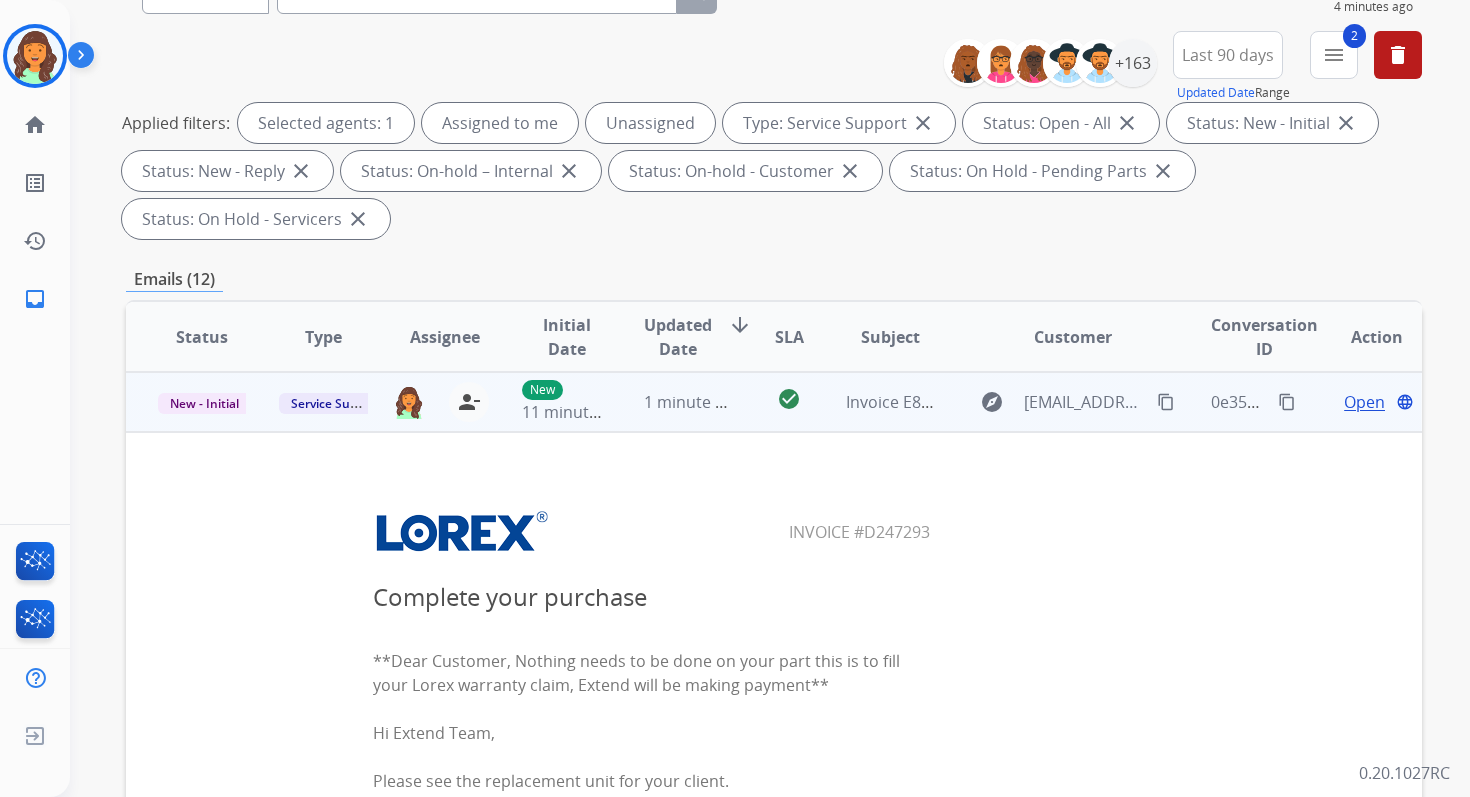 scroll, scrollTop: 0, scrollLeft: 0, axis: both 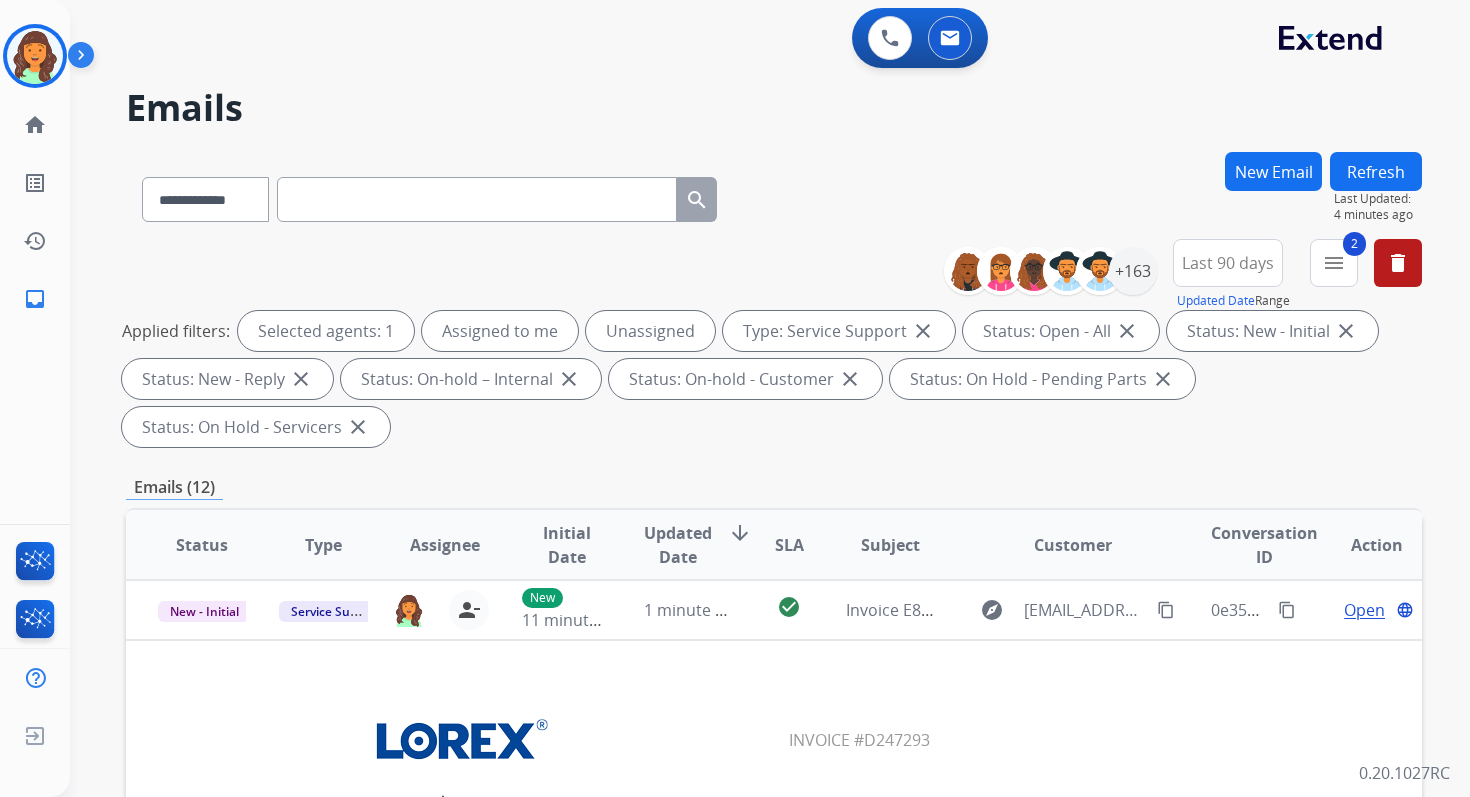 click on "Refresh" at bounding box center (1376, 171) 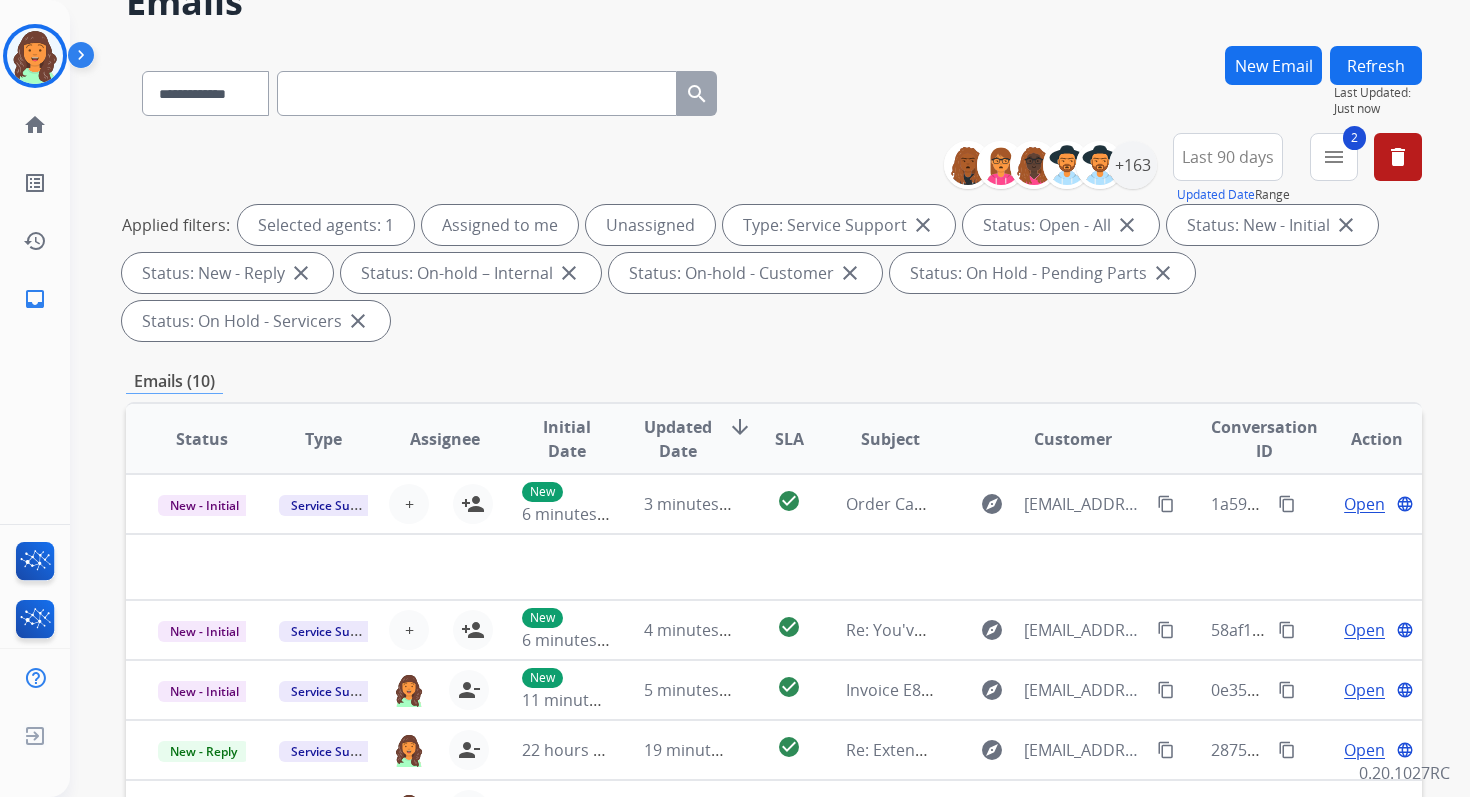 scroll, scrollTop: 485, scrollLeft: 0, axis: vertical 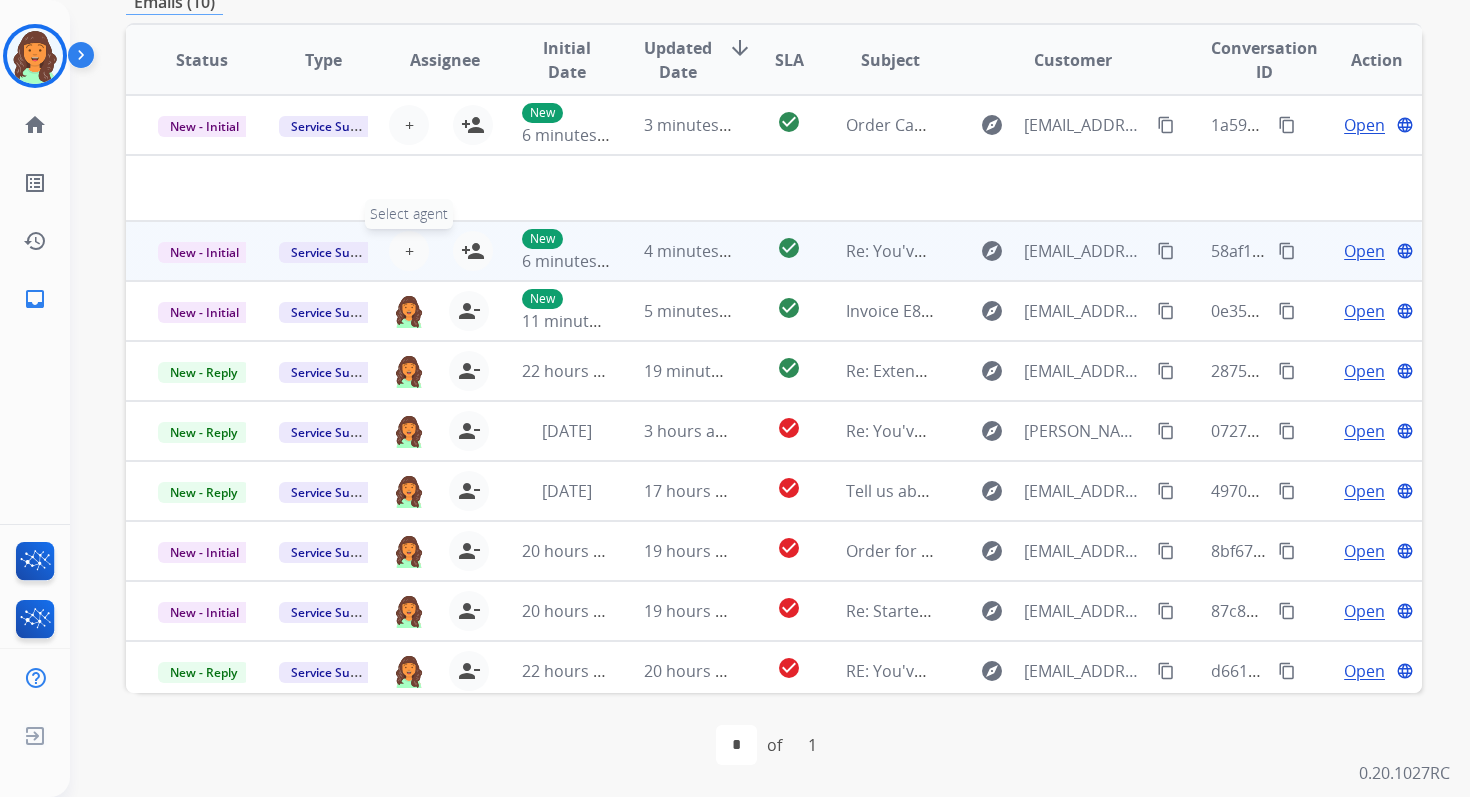 click on "+" at bounding box center (409, 251) 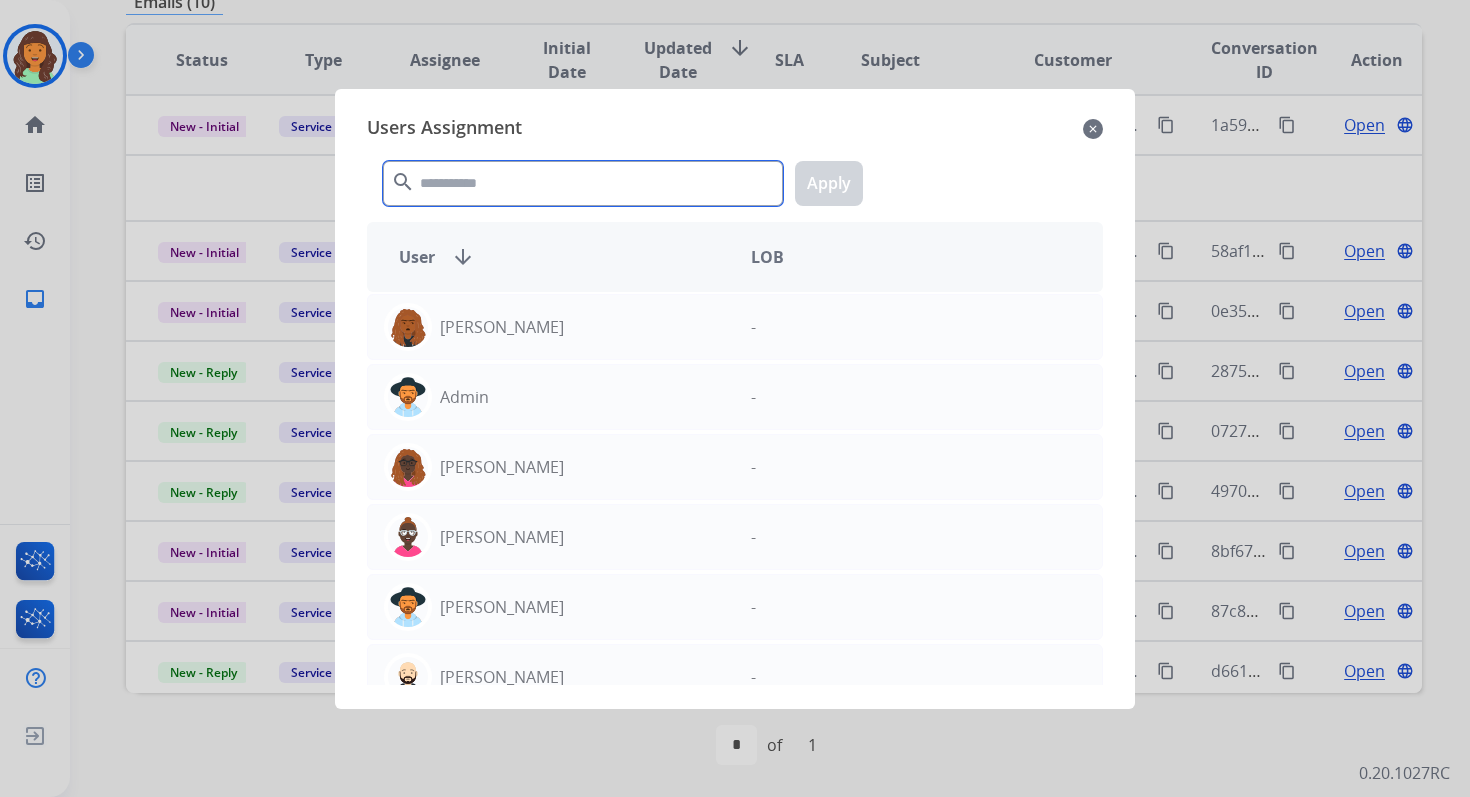 click 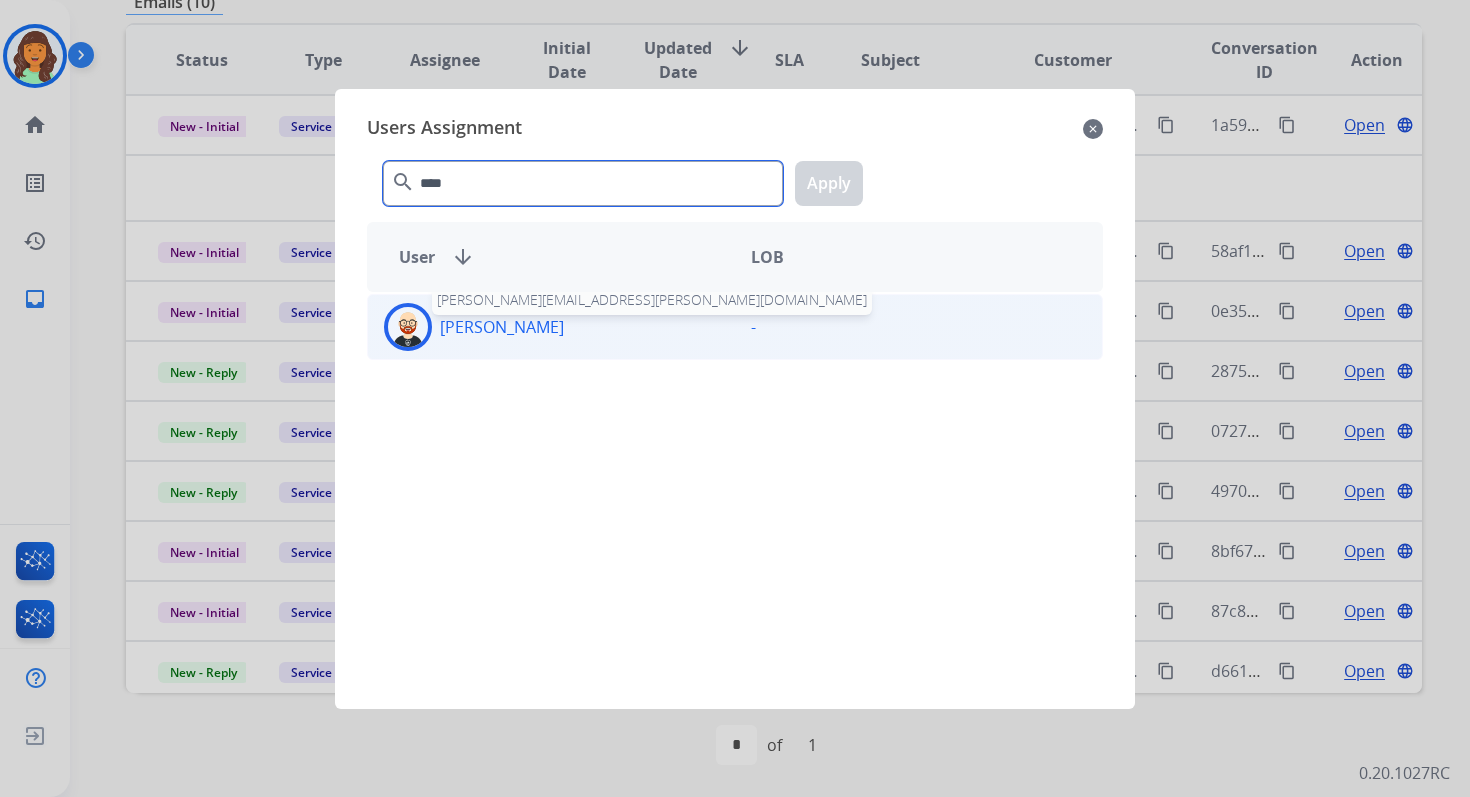 type on "****" 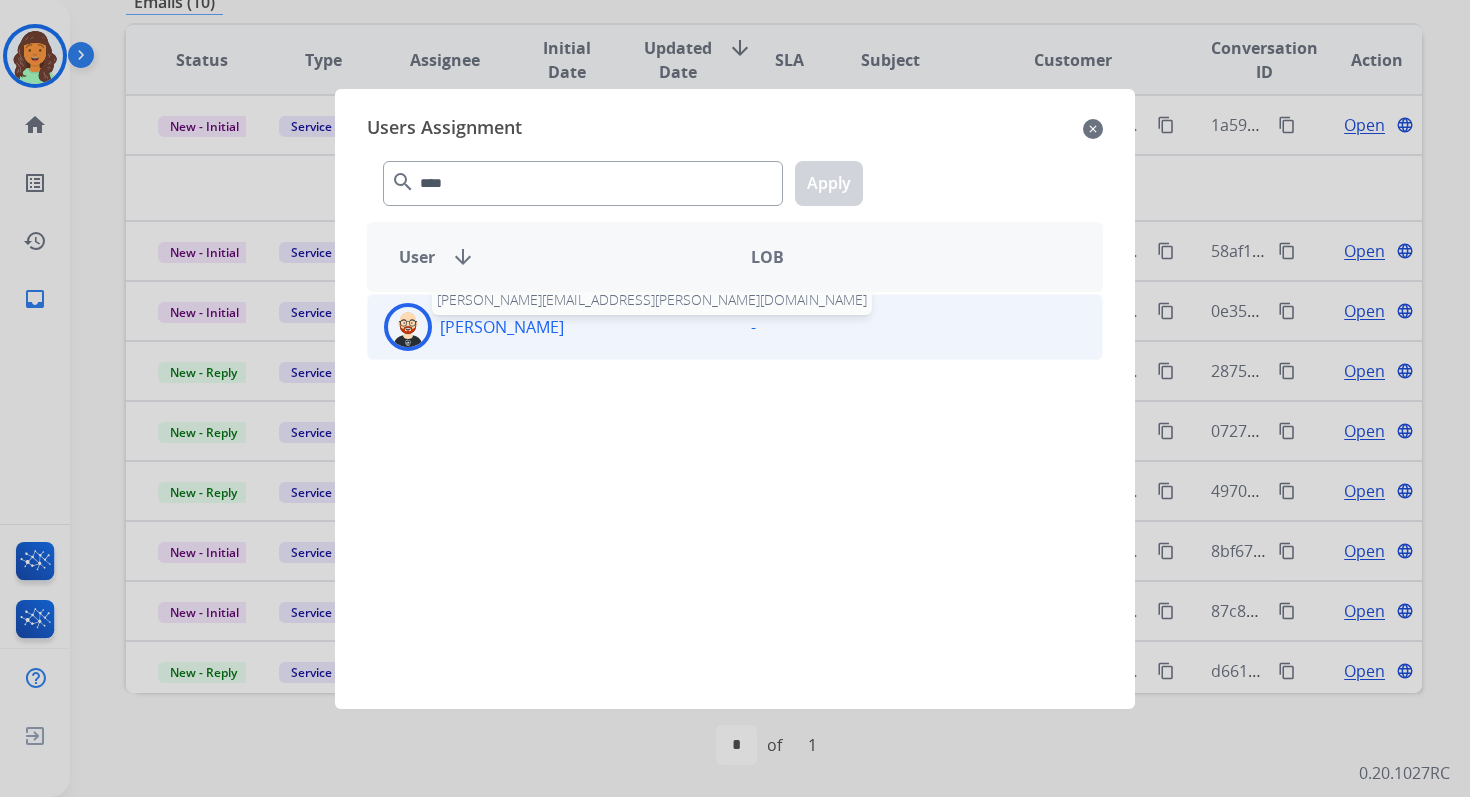 click on "[PERSON_NAME]" 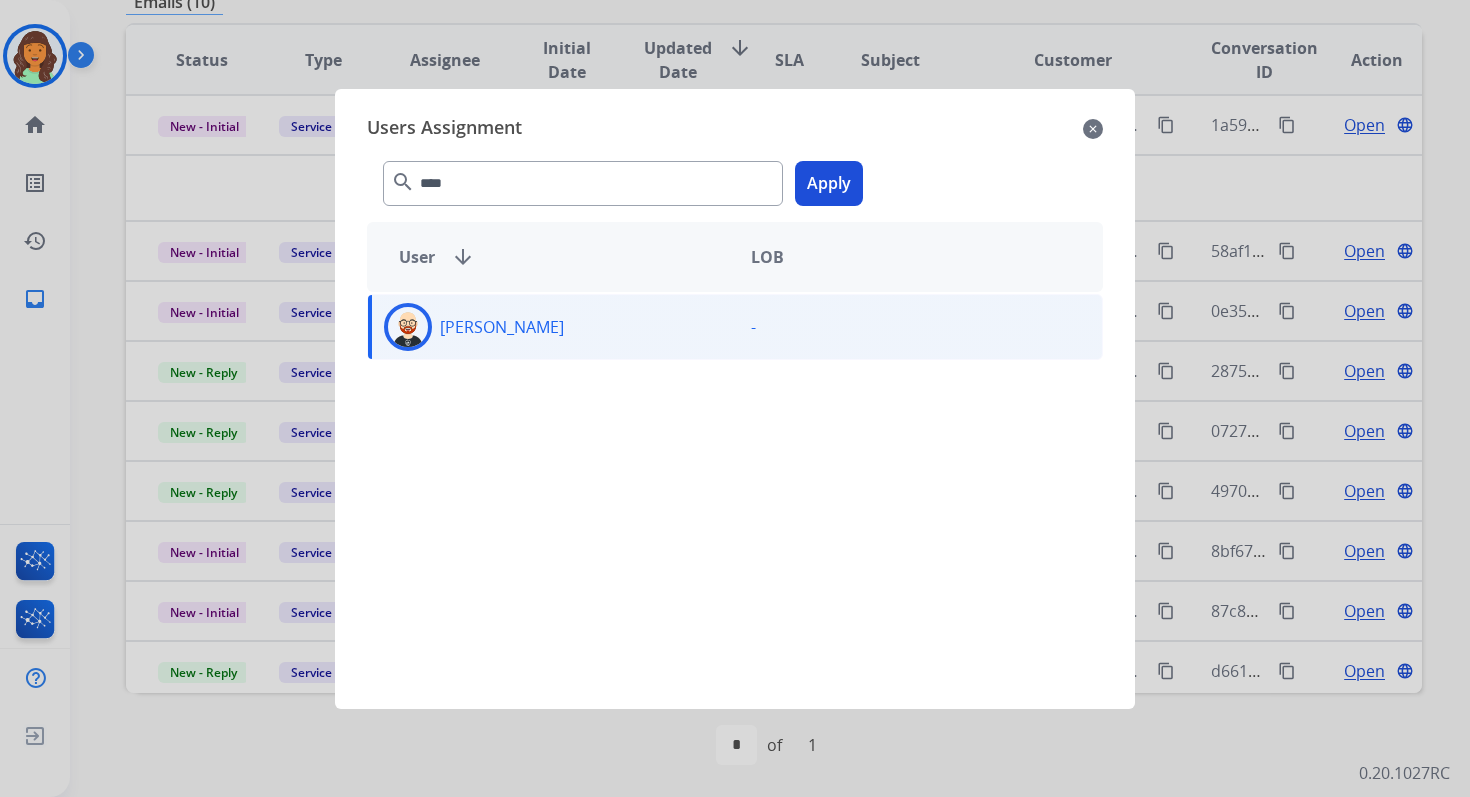 click on "Apply" 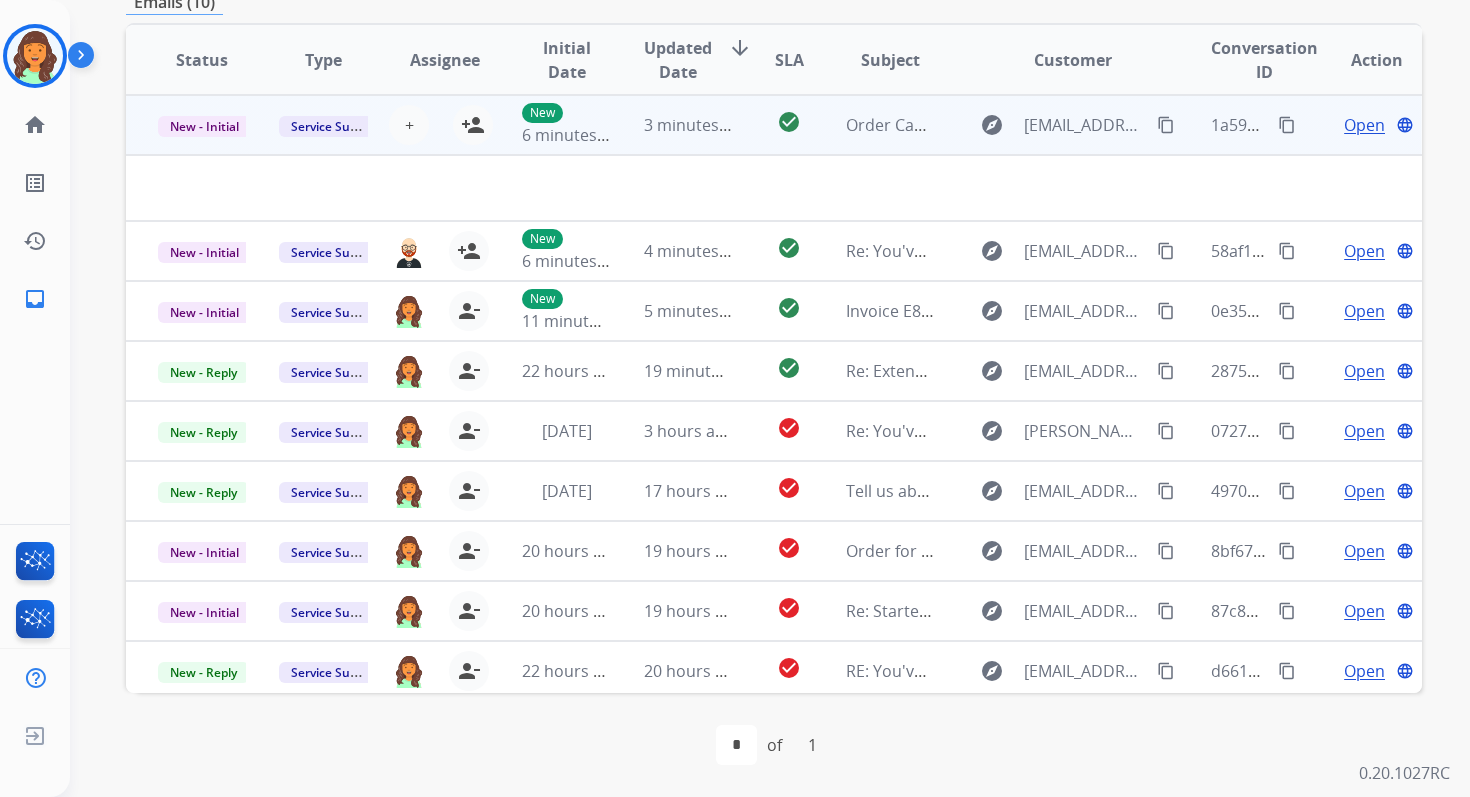 click on "3 minutes ago" at bounding box center (697, 125) 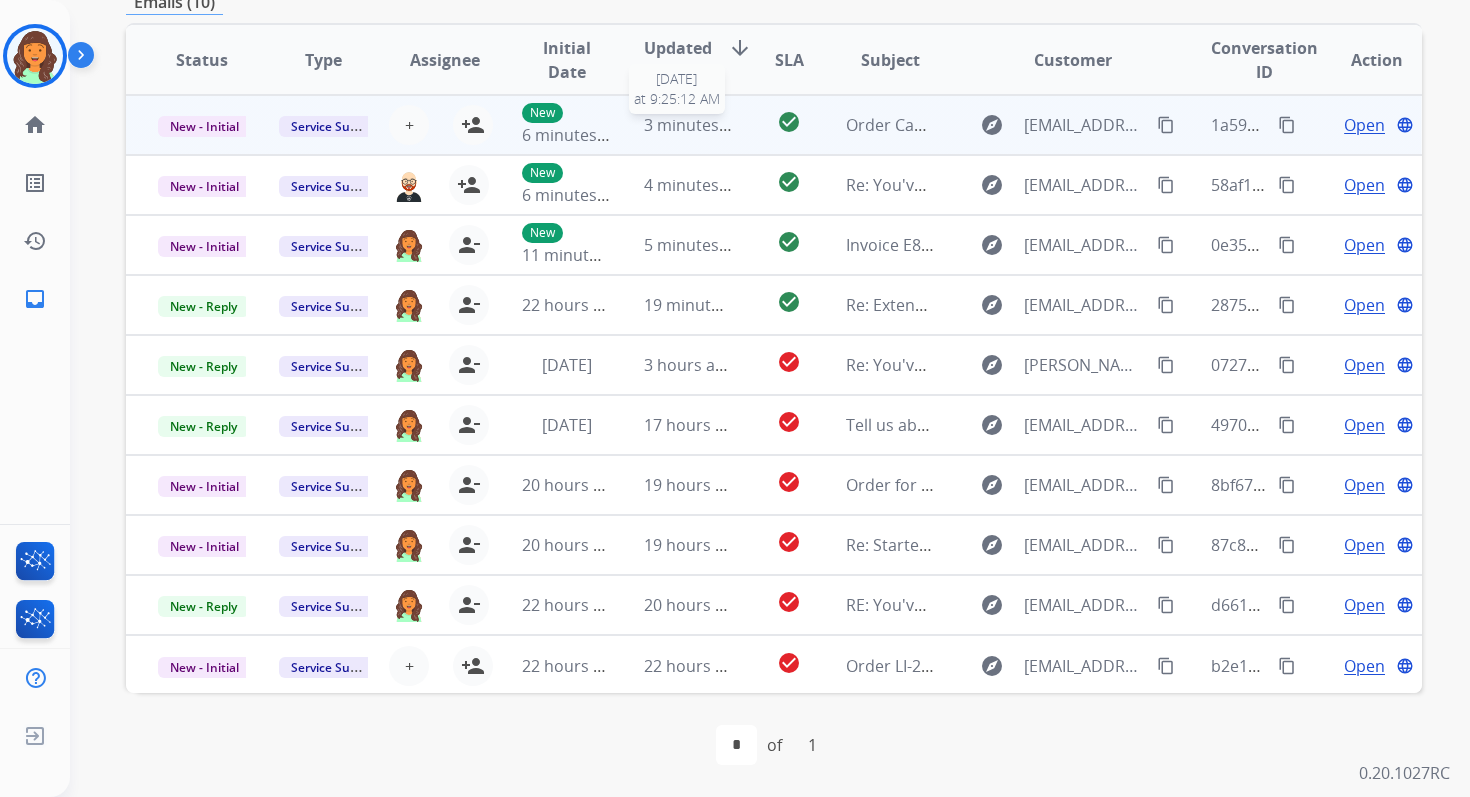 click on "3 minutes ago" at bounding box center [697, 125] 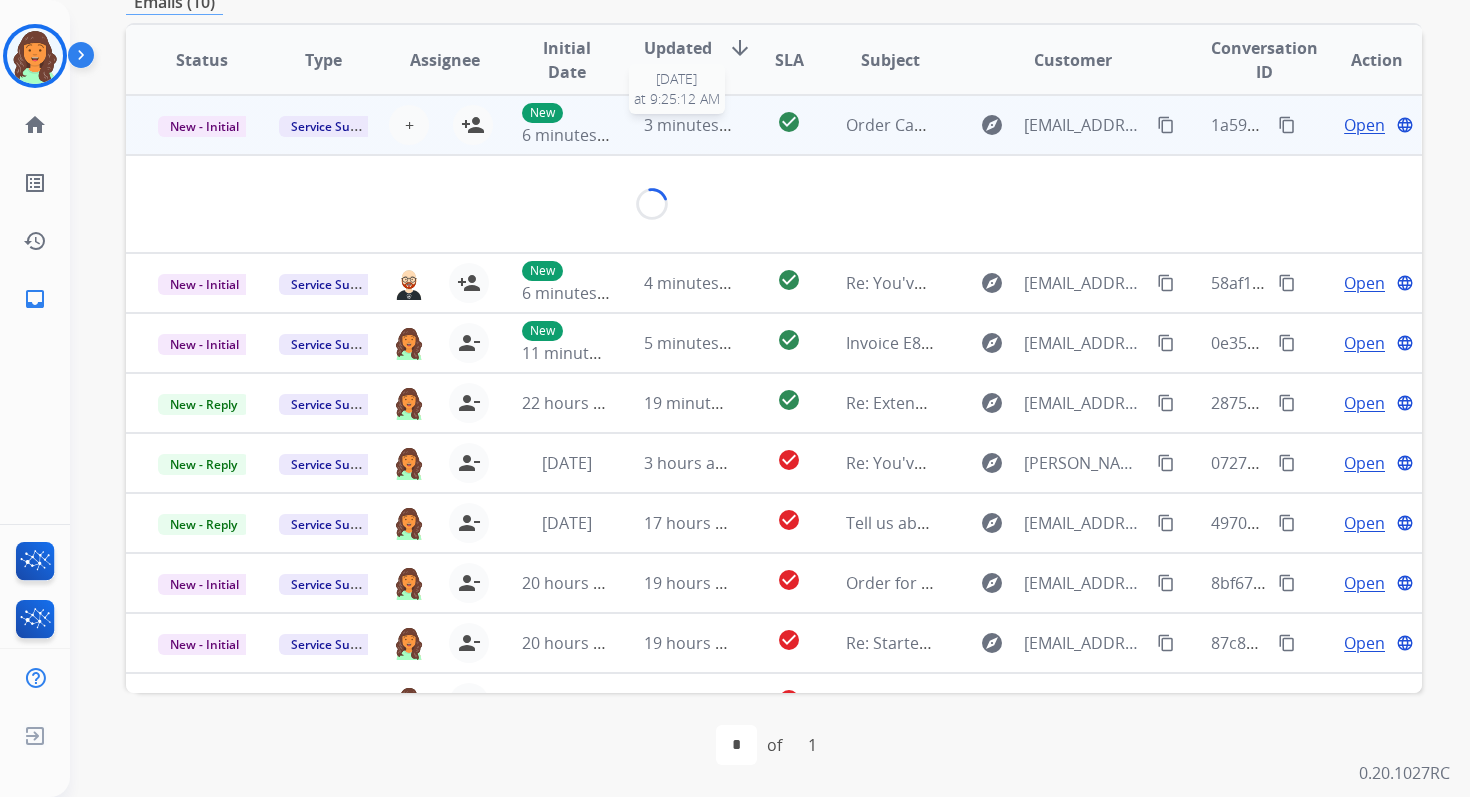 scroll, scrollTop: 480, scrollLeft: 0, axis: vertical 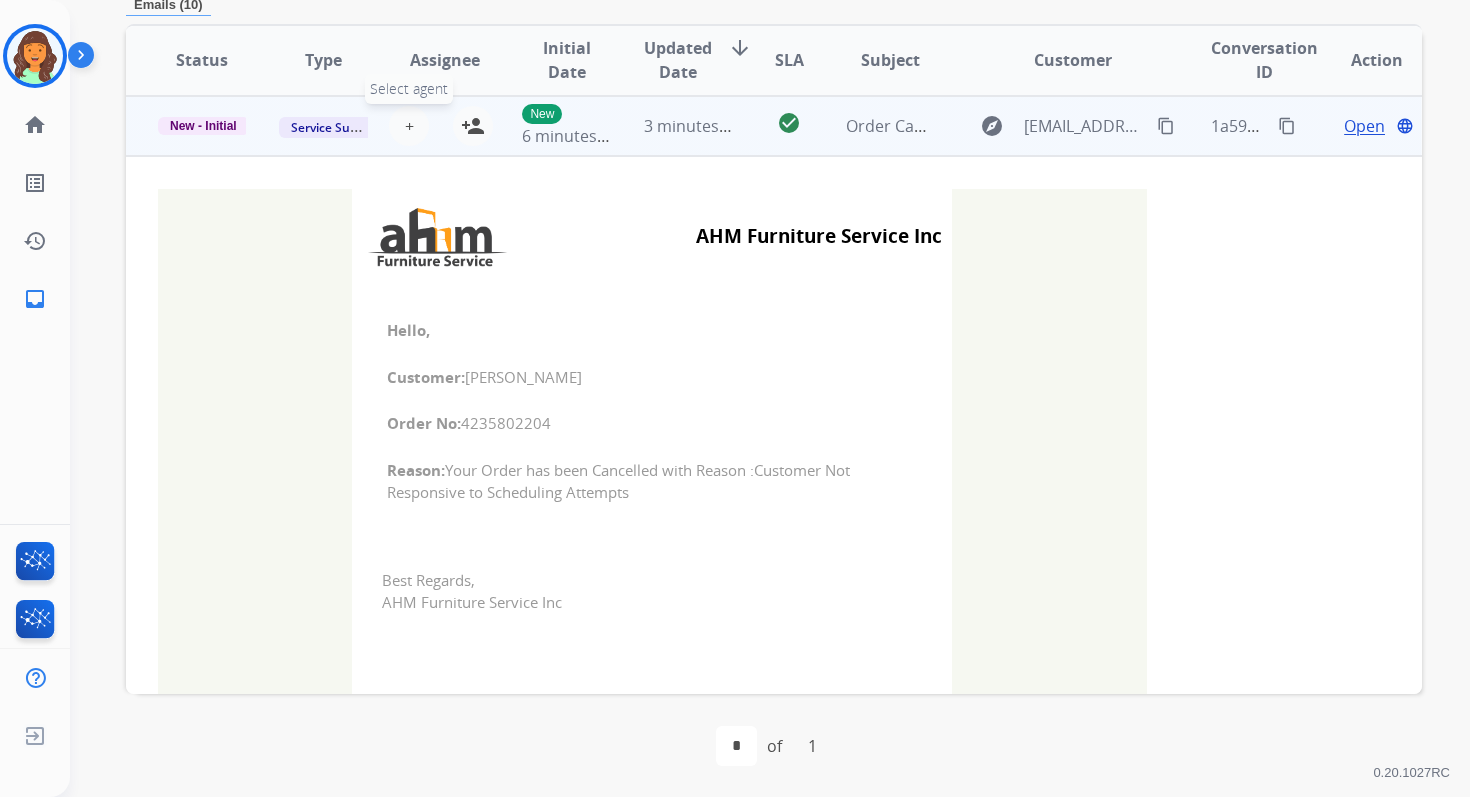 click on "+" at bounding box center [409, 126] 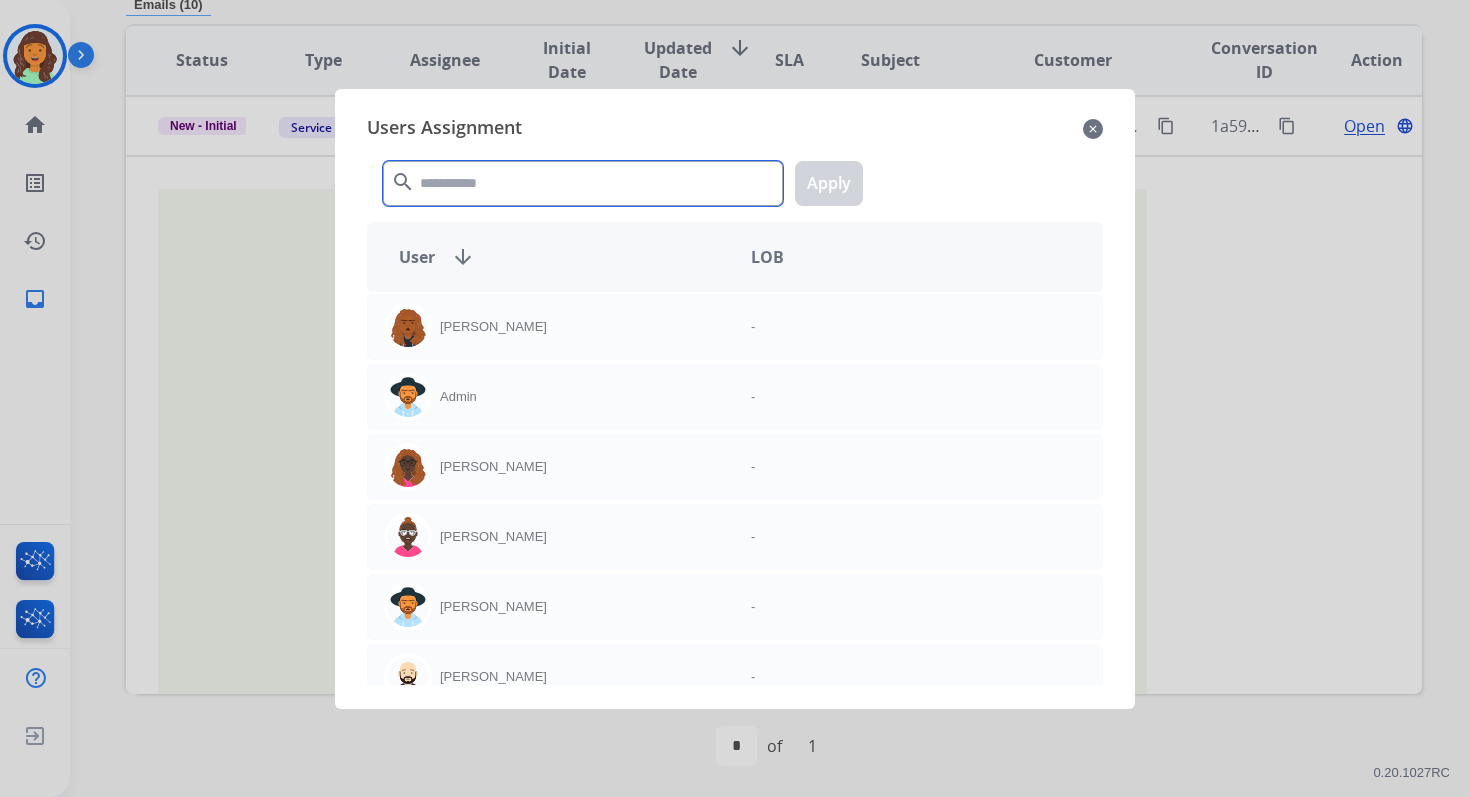 click 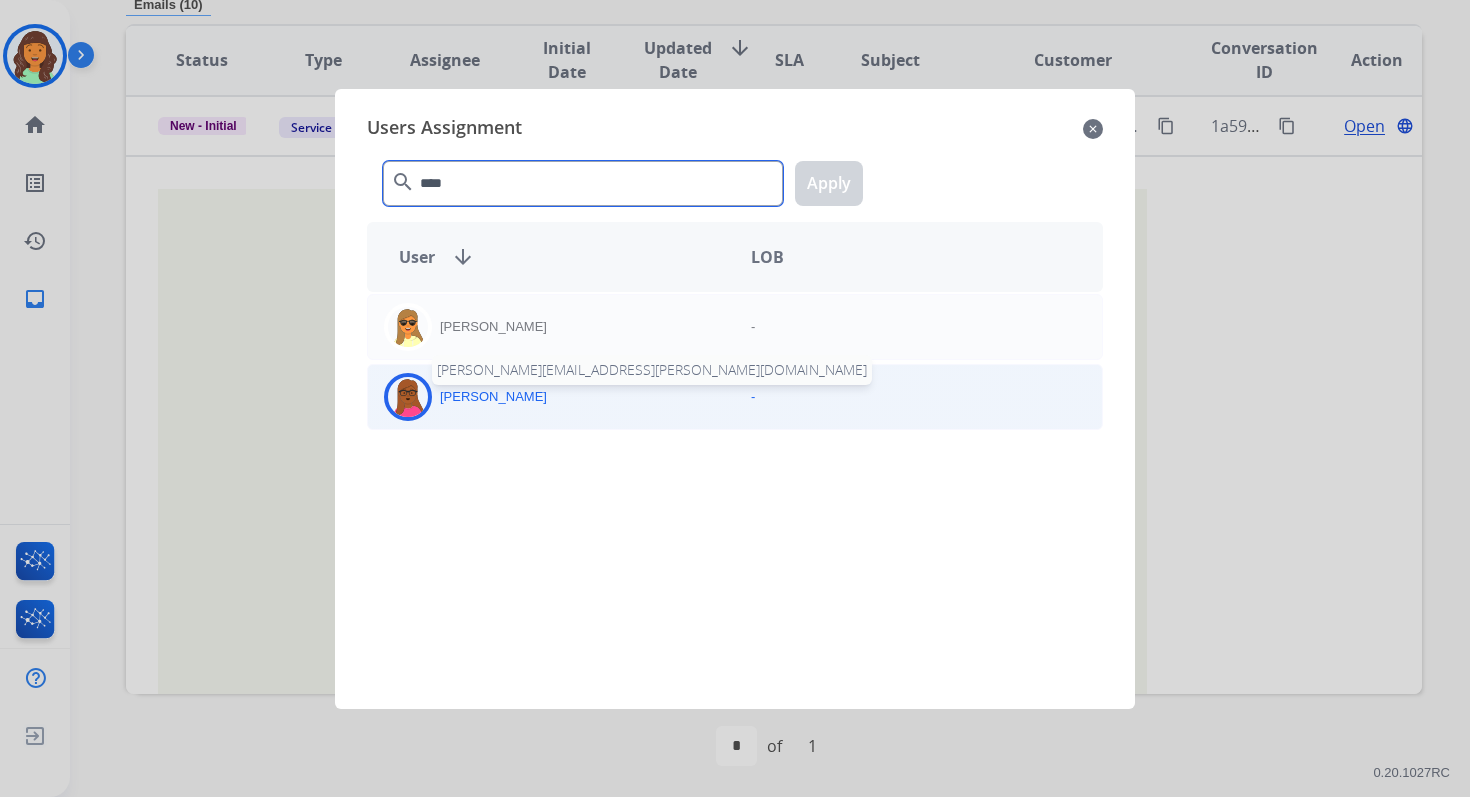 type on "****" 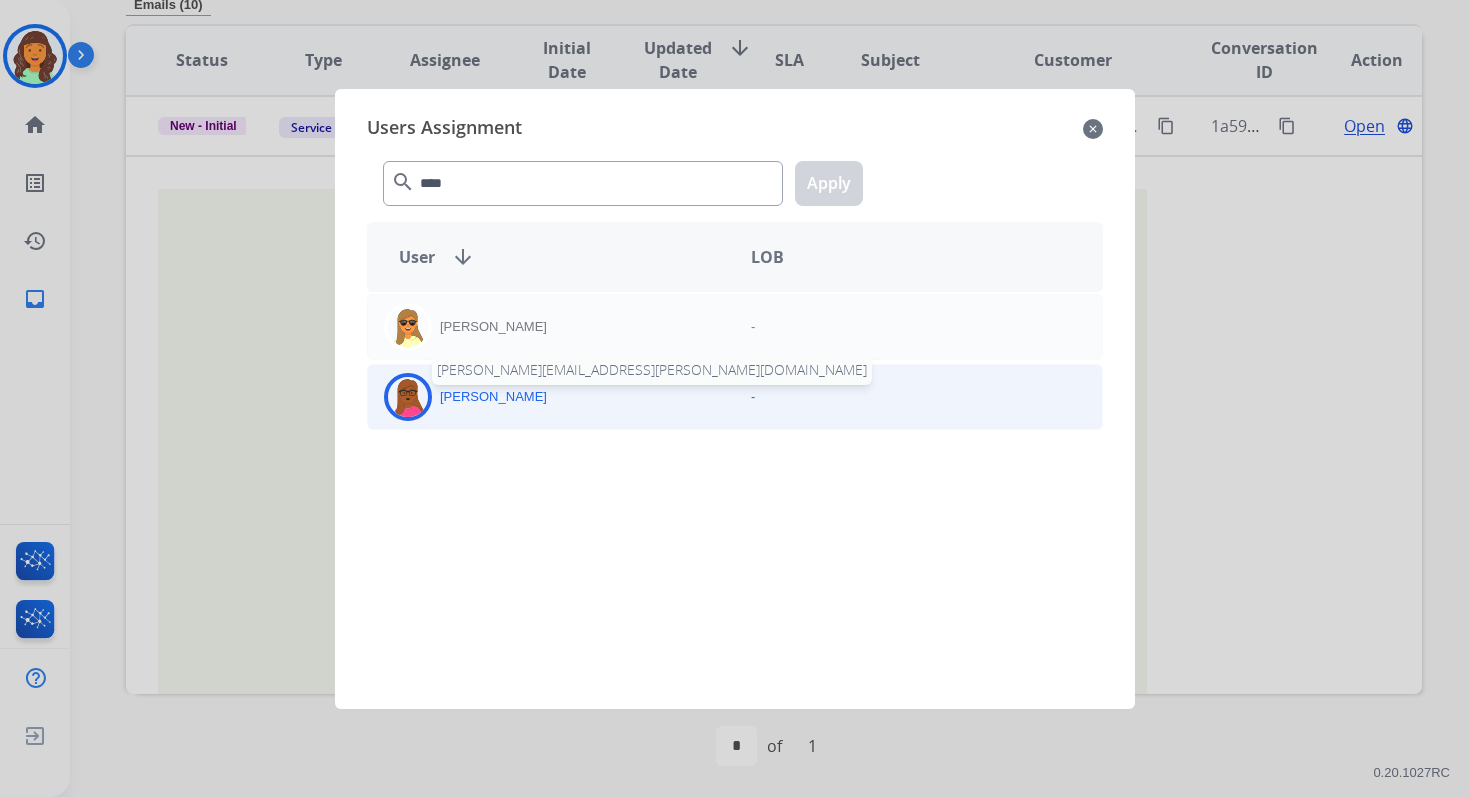 click on "[PERSON_NAME]" 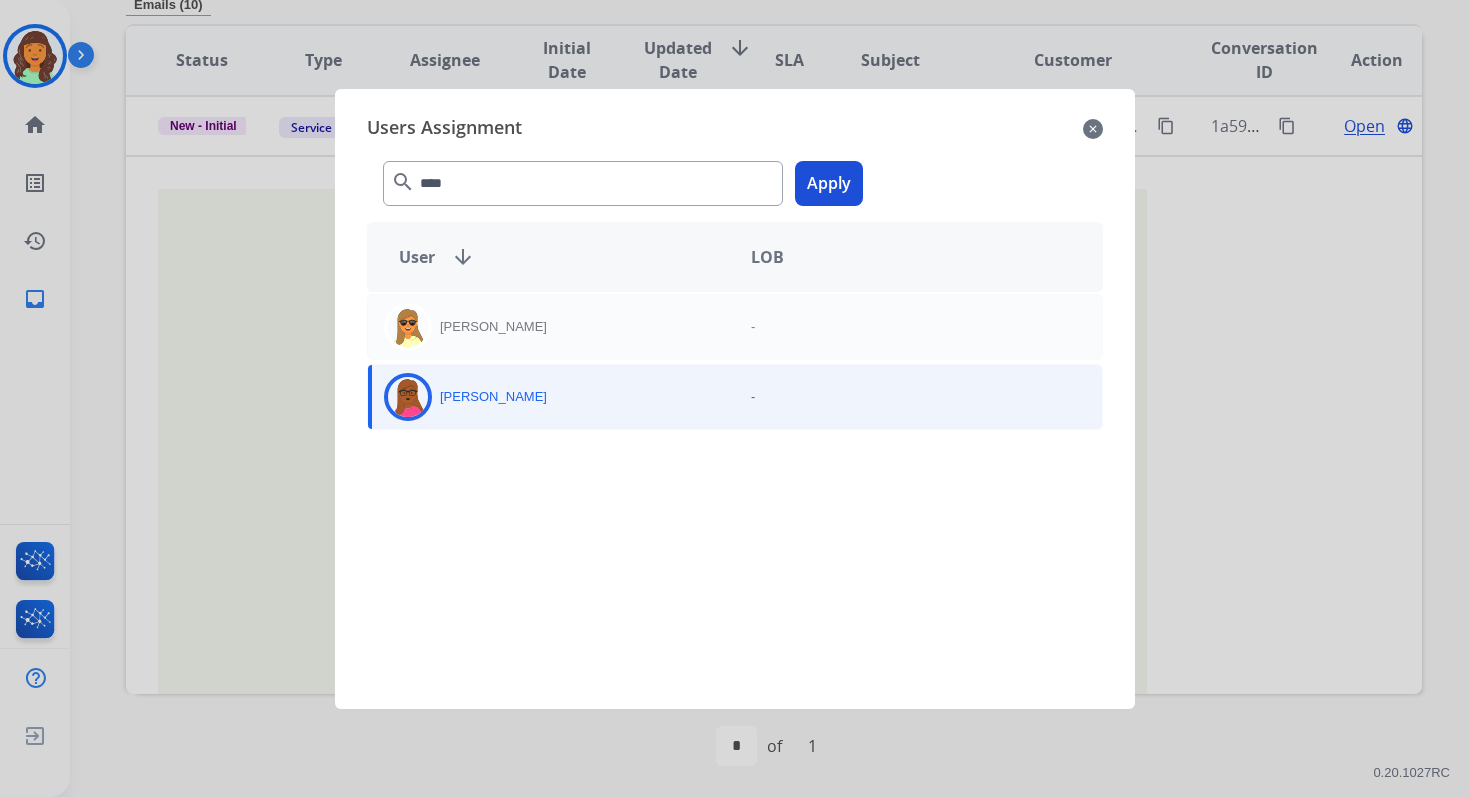 click on "Apply" 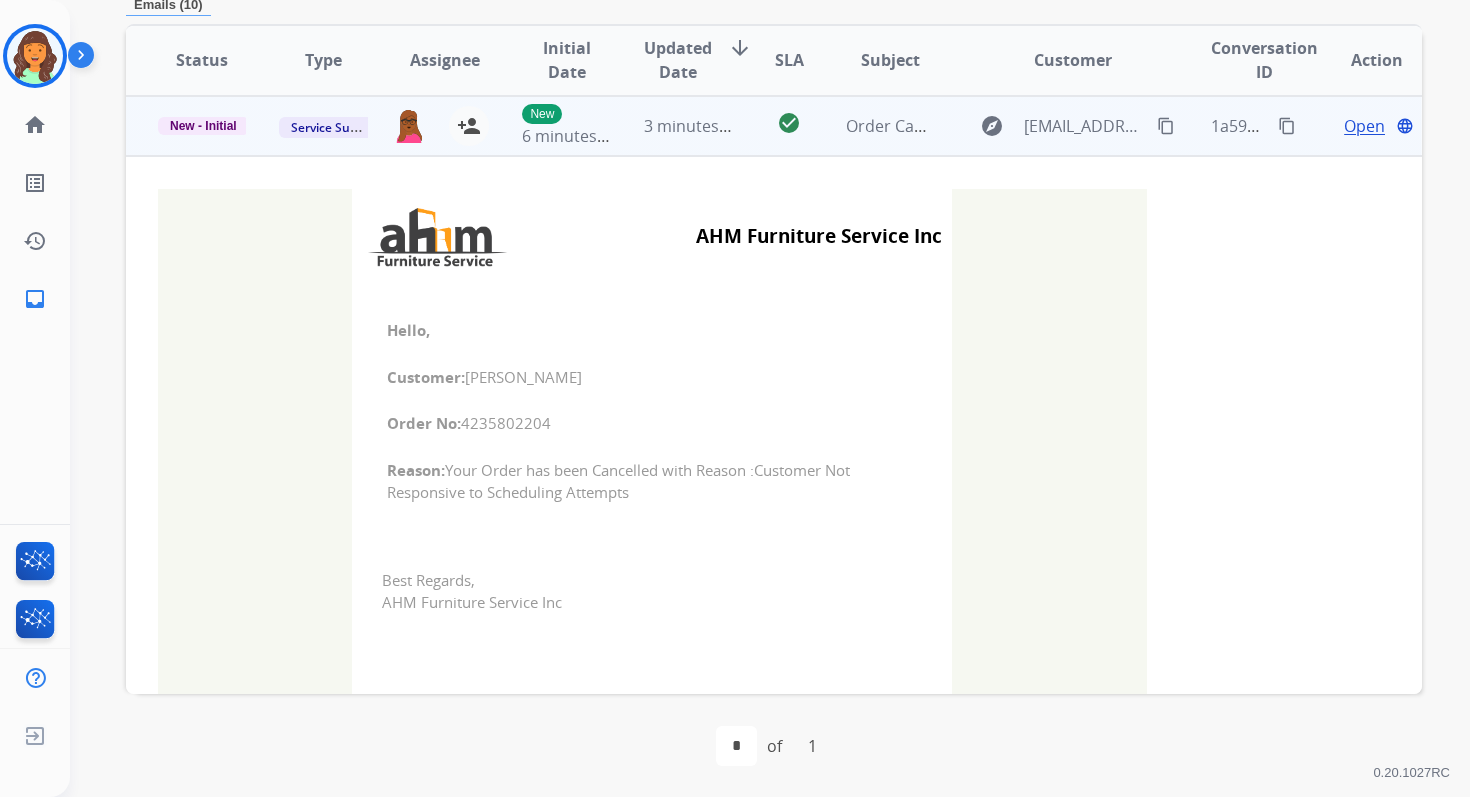 click on "3 minutes ago" at bounding box center [672, 126] 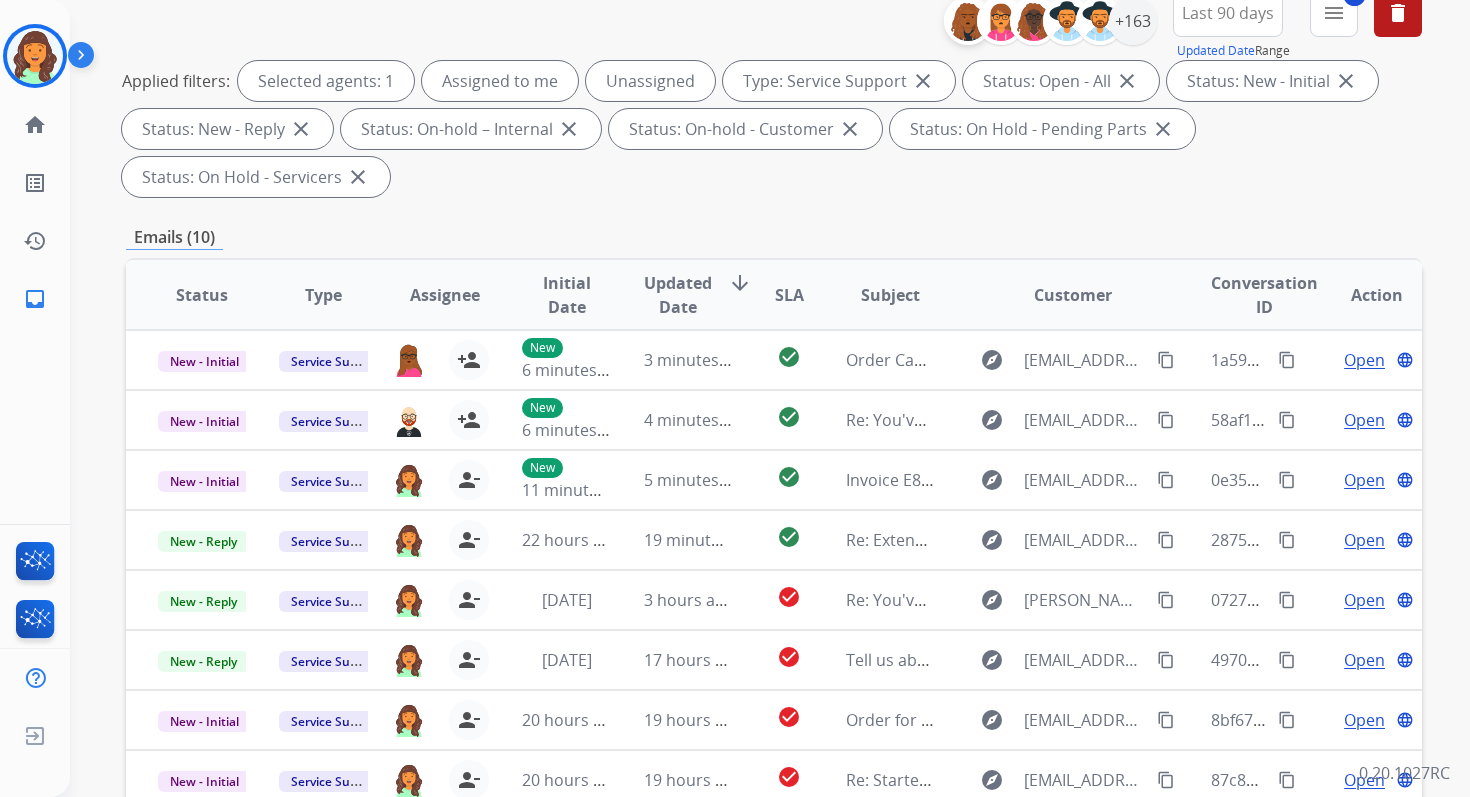 scroll, scrollTop: 0, scrollLeft: 0, axis: both 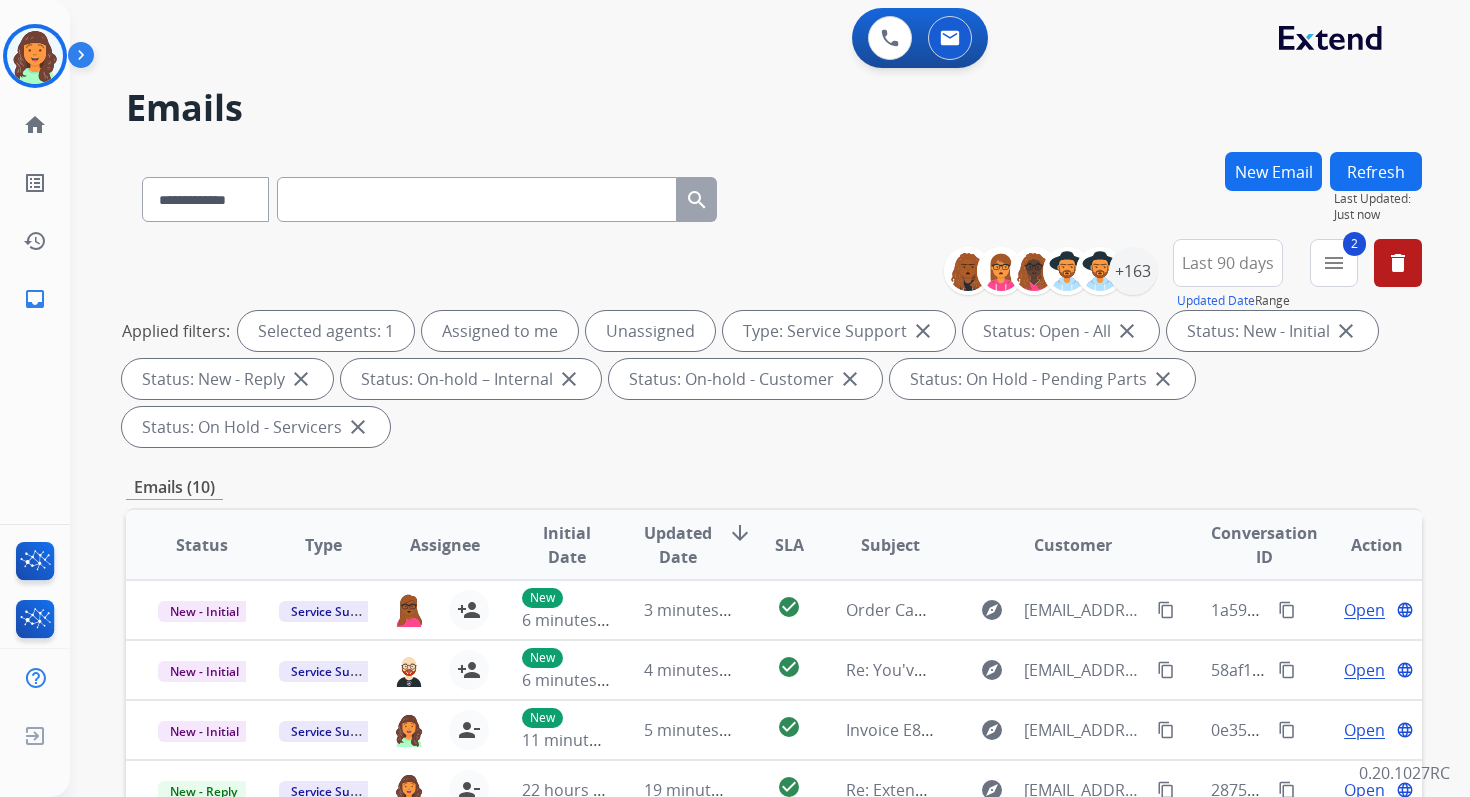 click on "**********" at bounding box center [770, 398] 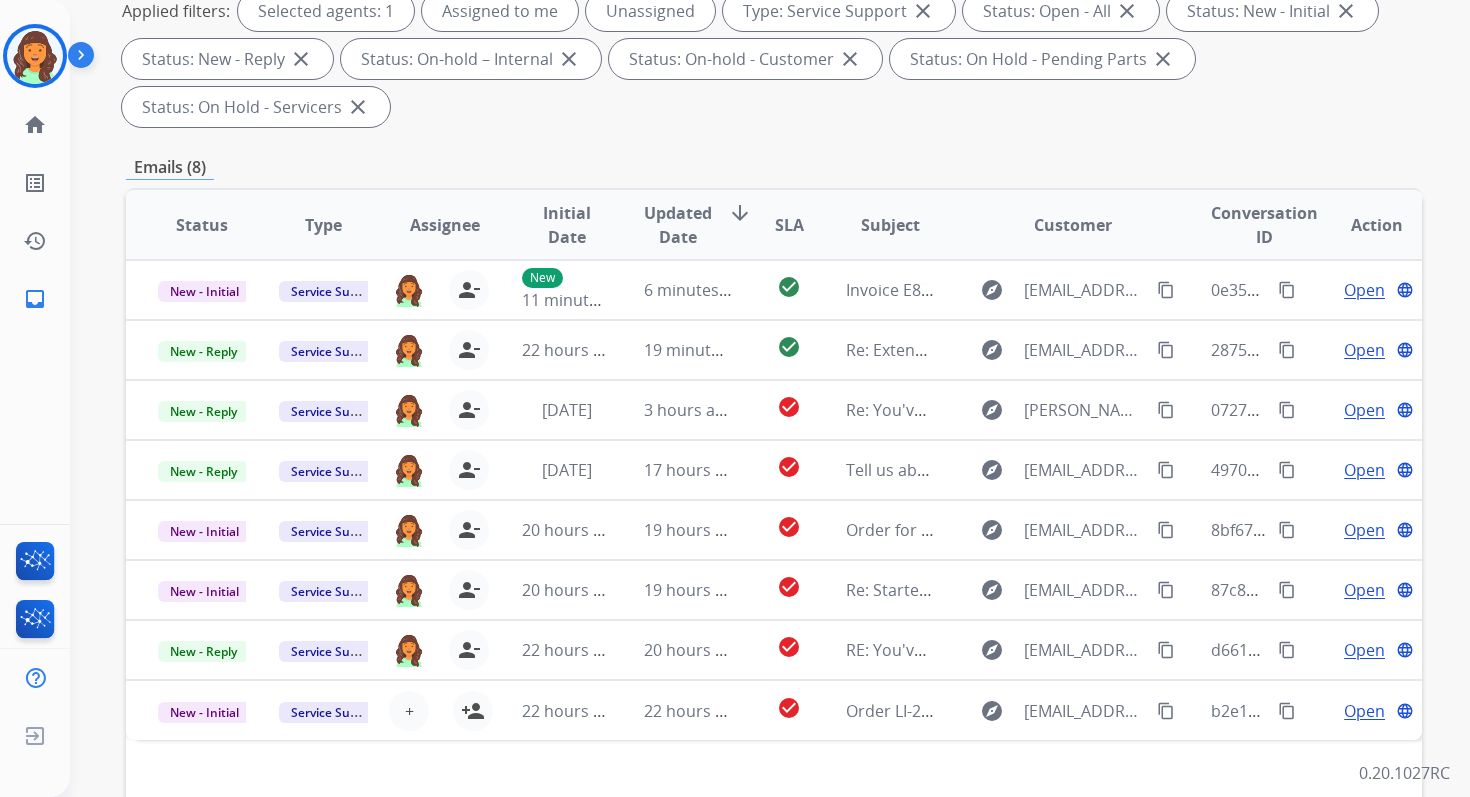 scroll, scrollTop: 485, scrollLeft: 0, axis: vertical 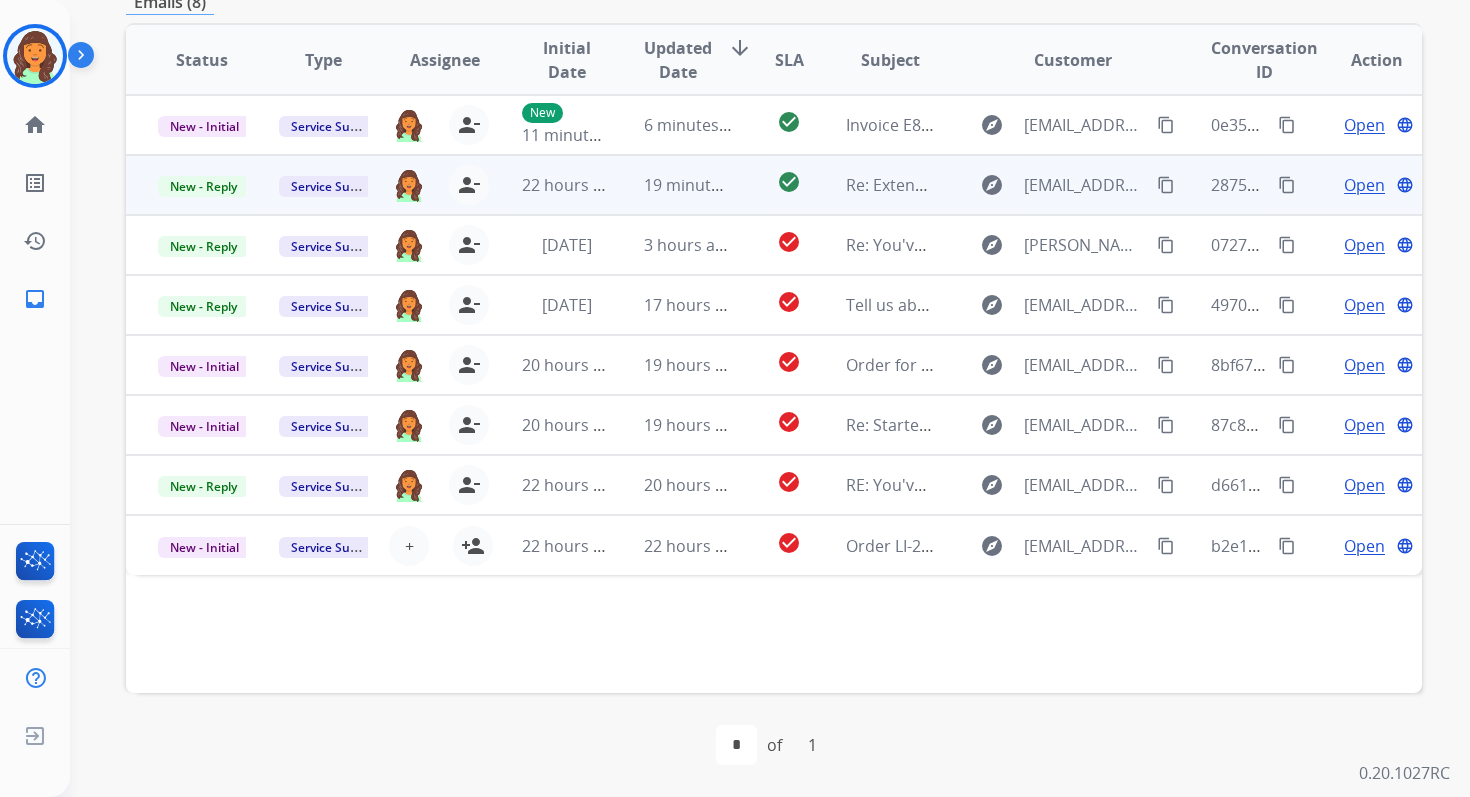 click on "19 minutes ago" at bounding box center (702, 185) 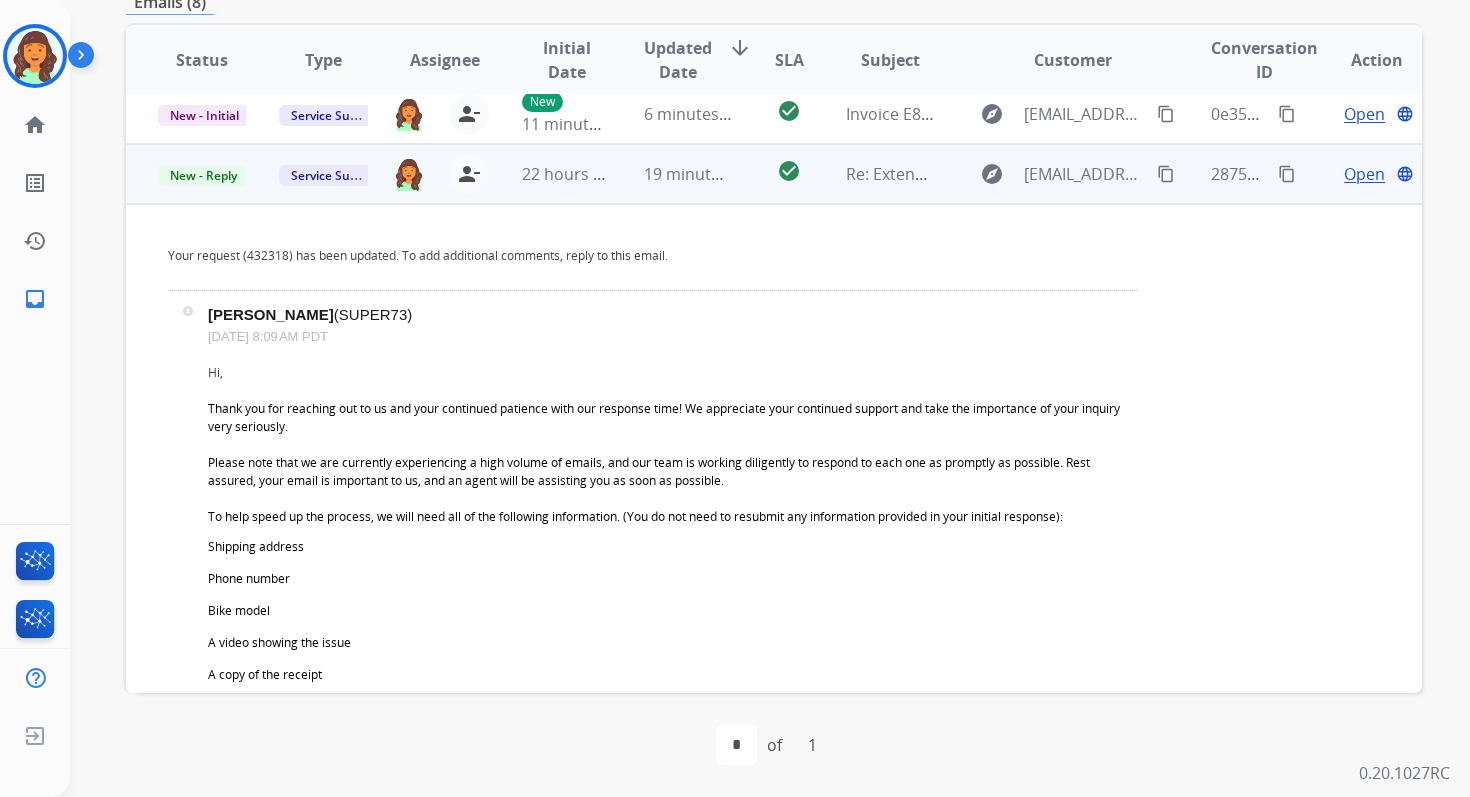scroll, scrollTop: 0, scrollLeft: 0, axis: both 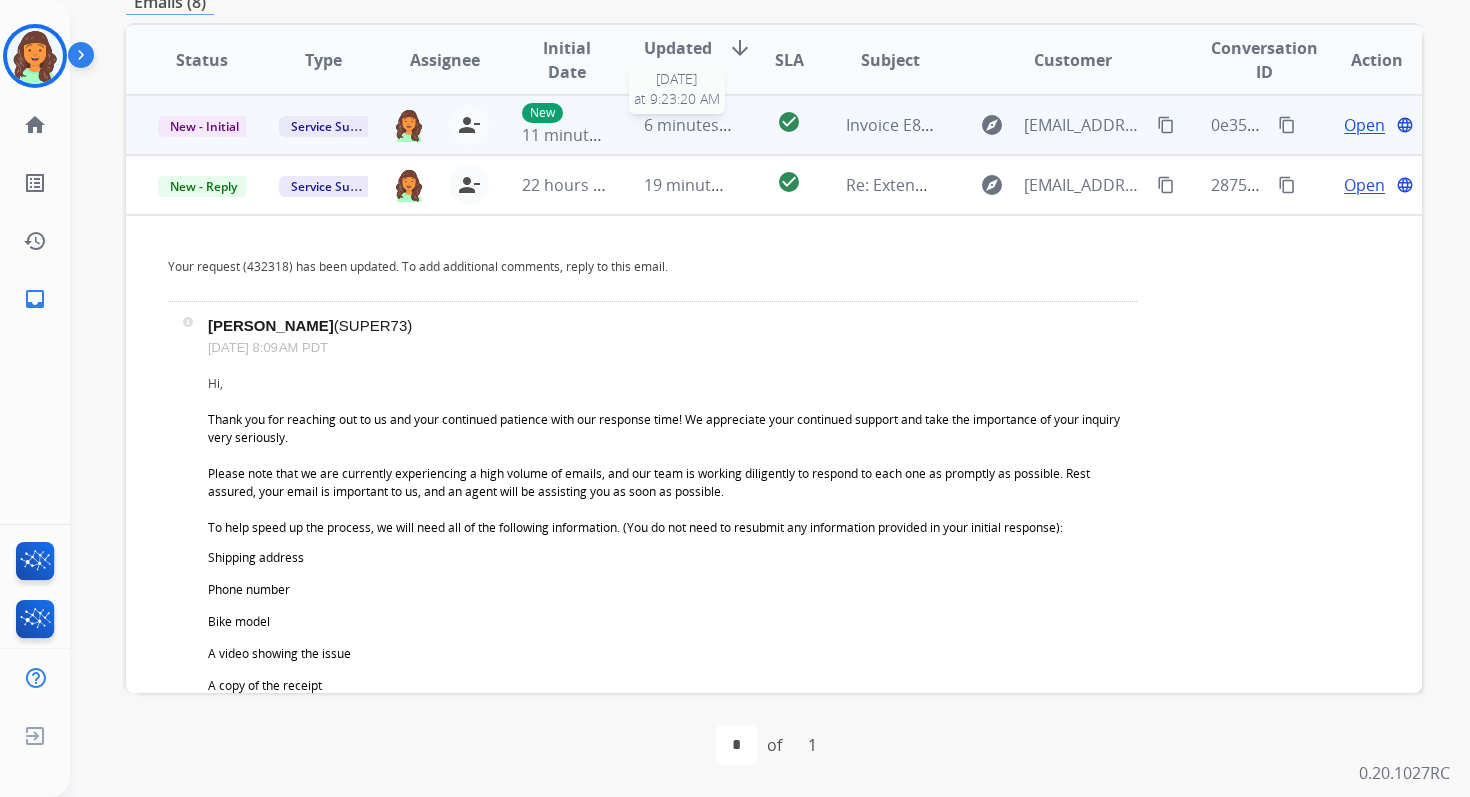 click on "6 minutes ago" at bounding box center [688, 125] 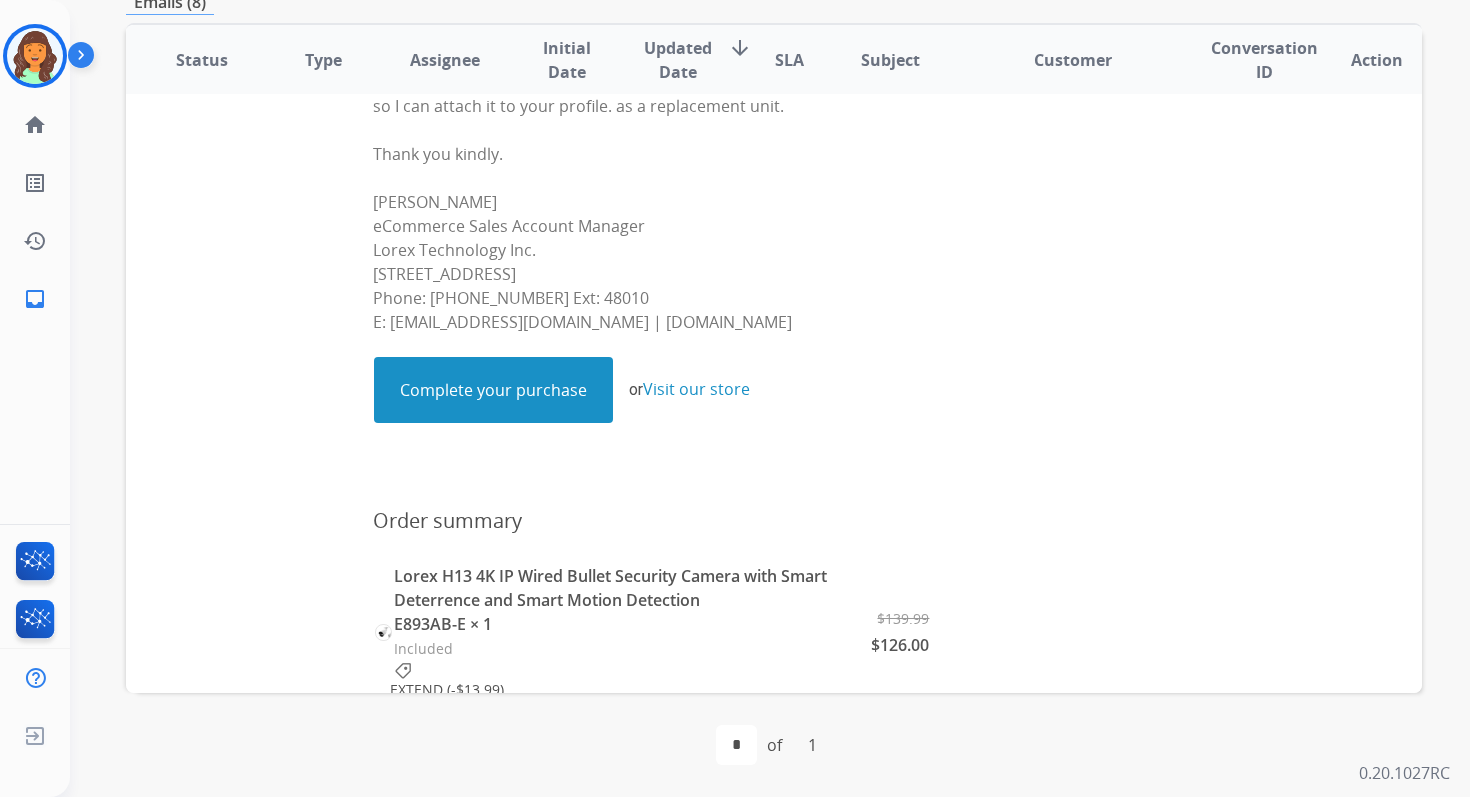scroll, scrollTop: 583, scrollLeft: 0, axis: vertical 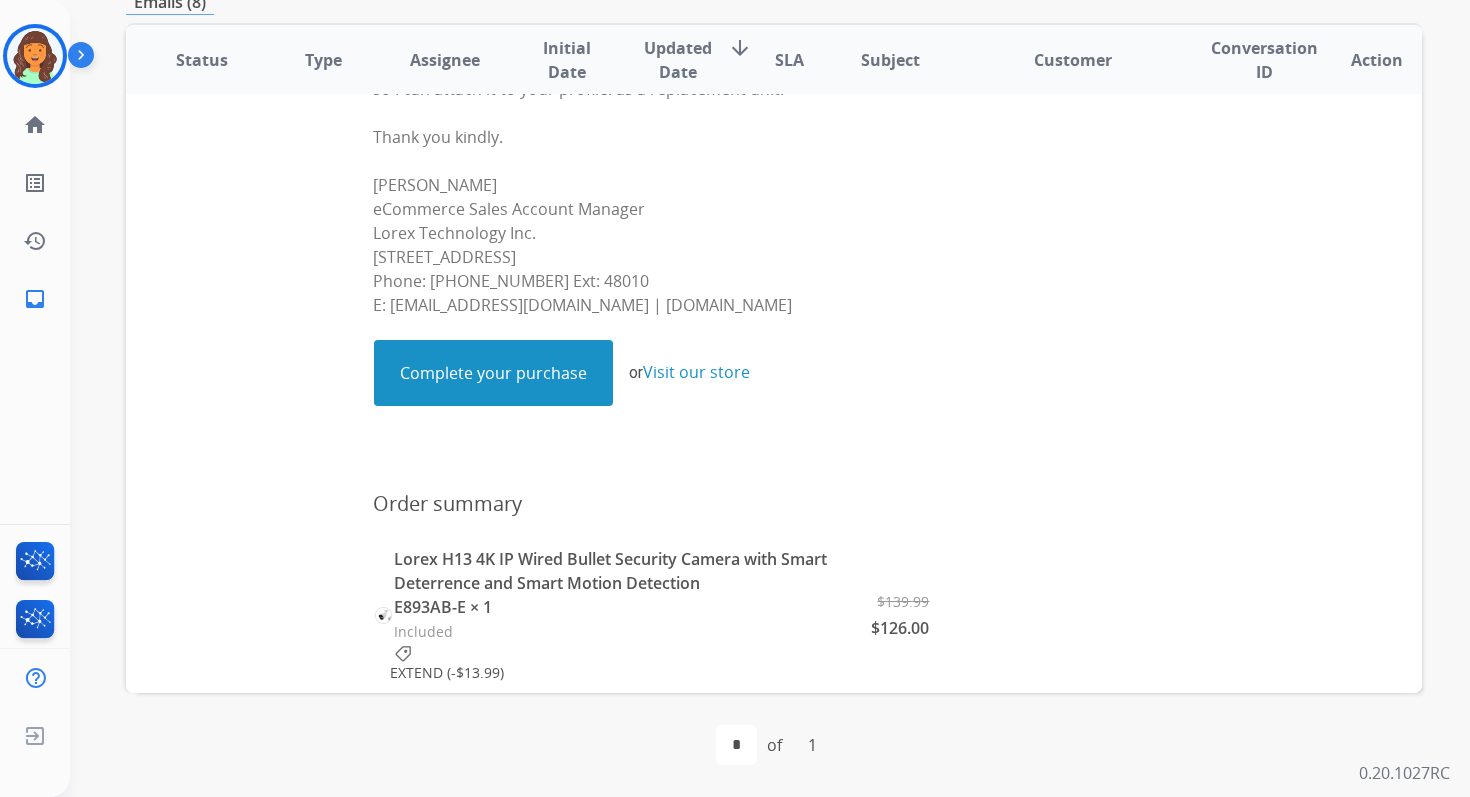 click on "Complete your purchase" at bounding box center [493, 373] 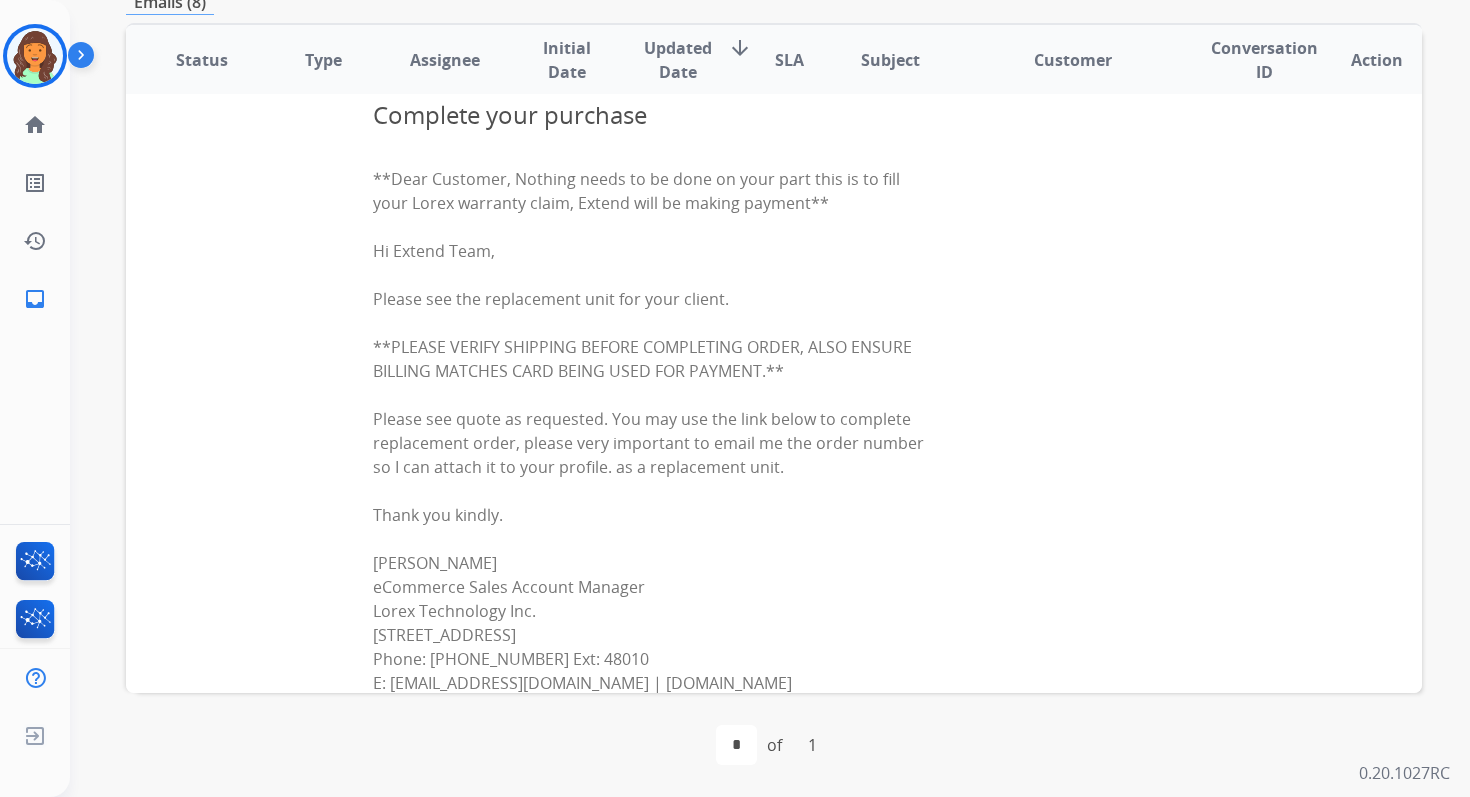 scroll, scrollTop: 0, scrollLeft: 0, axis: both 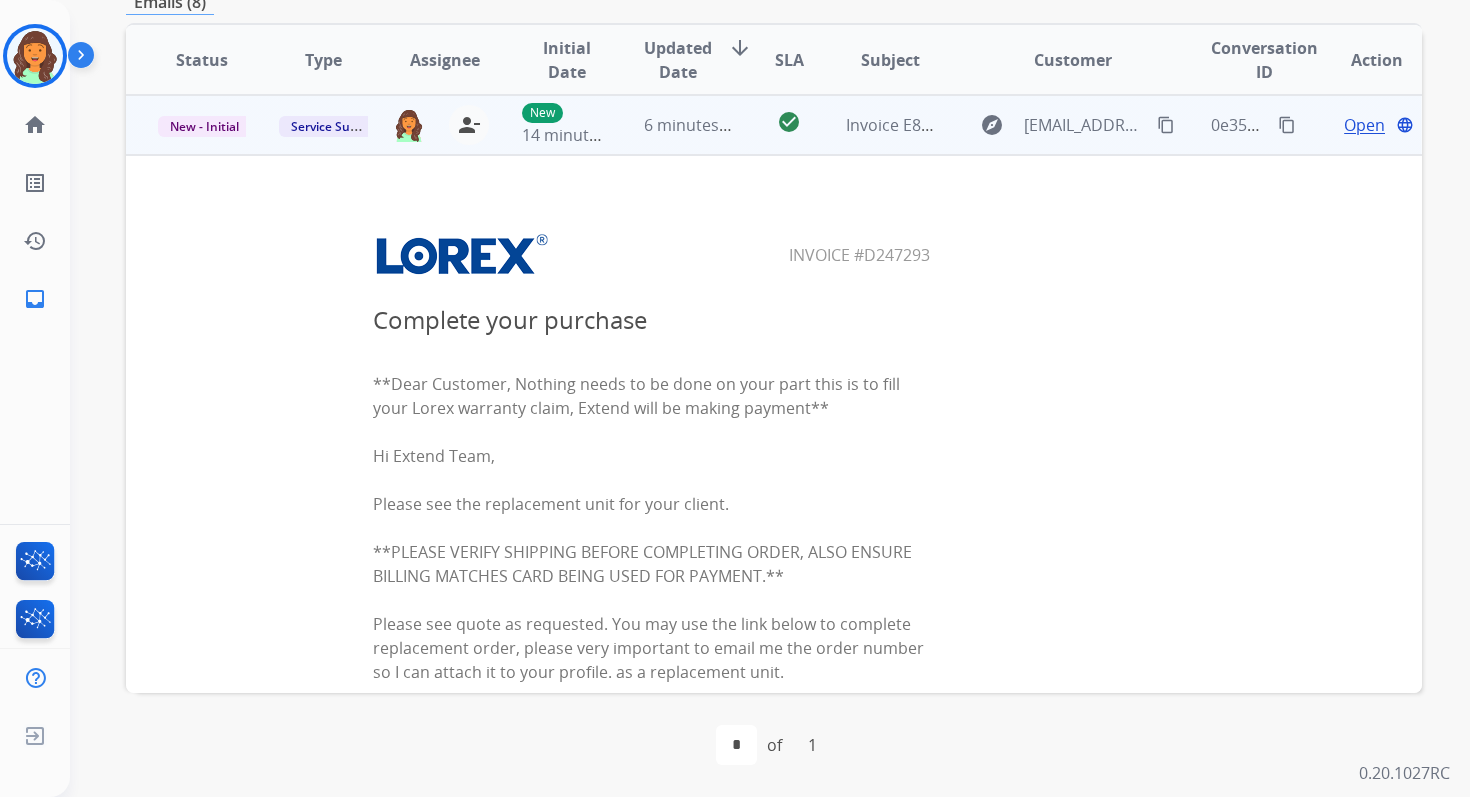 drag, startPoint x: 849, startPoint y: 254, endPoint x: 928, endPoint y: 254, distance: 79 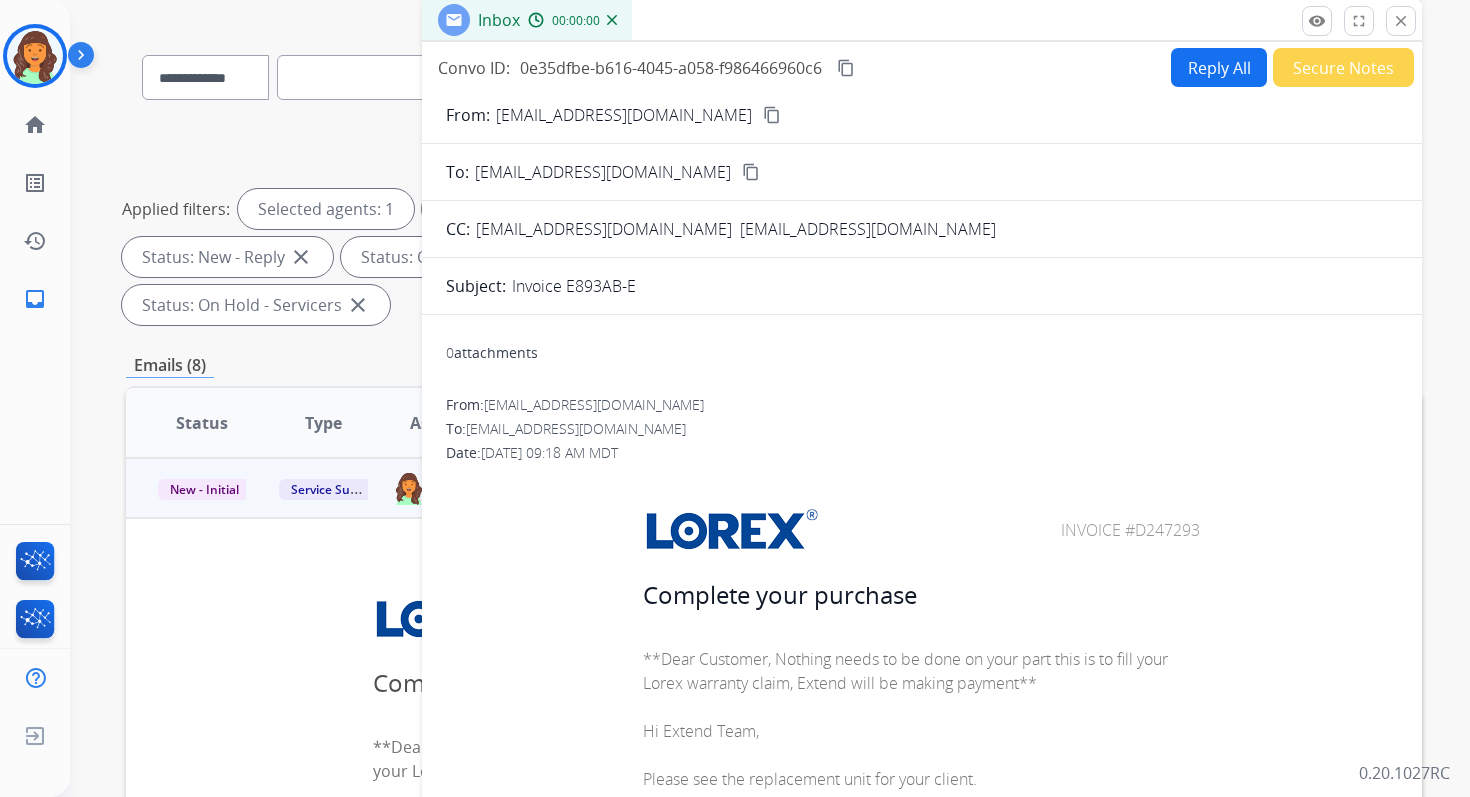 scroll, scrollTop: 70, scrollLeft: 0, axis: vertical 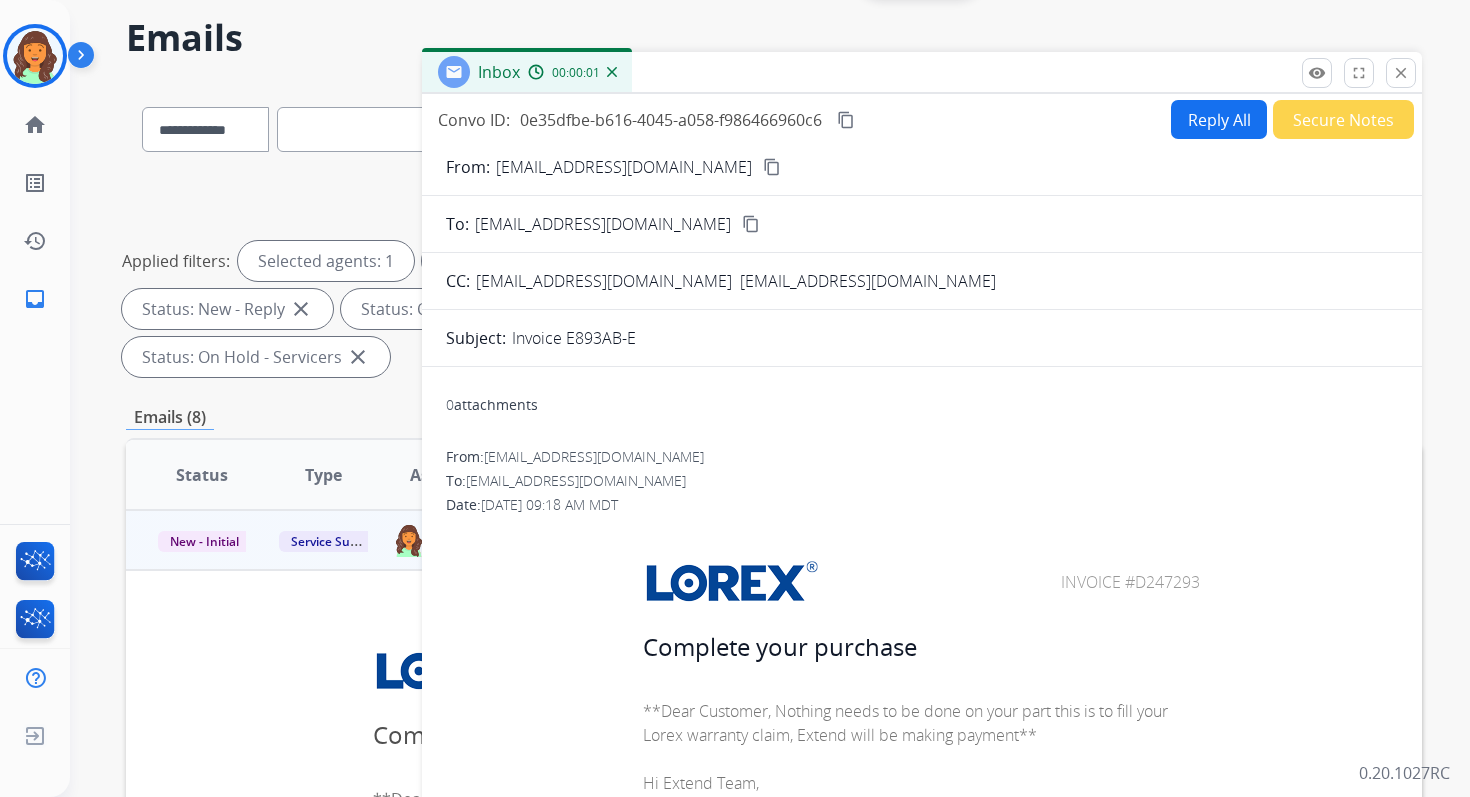 click on "Reply All" at bounding box center [1219, 119] 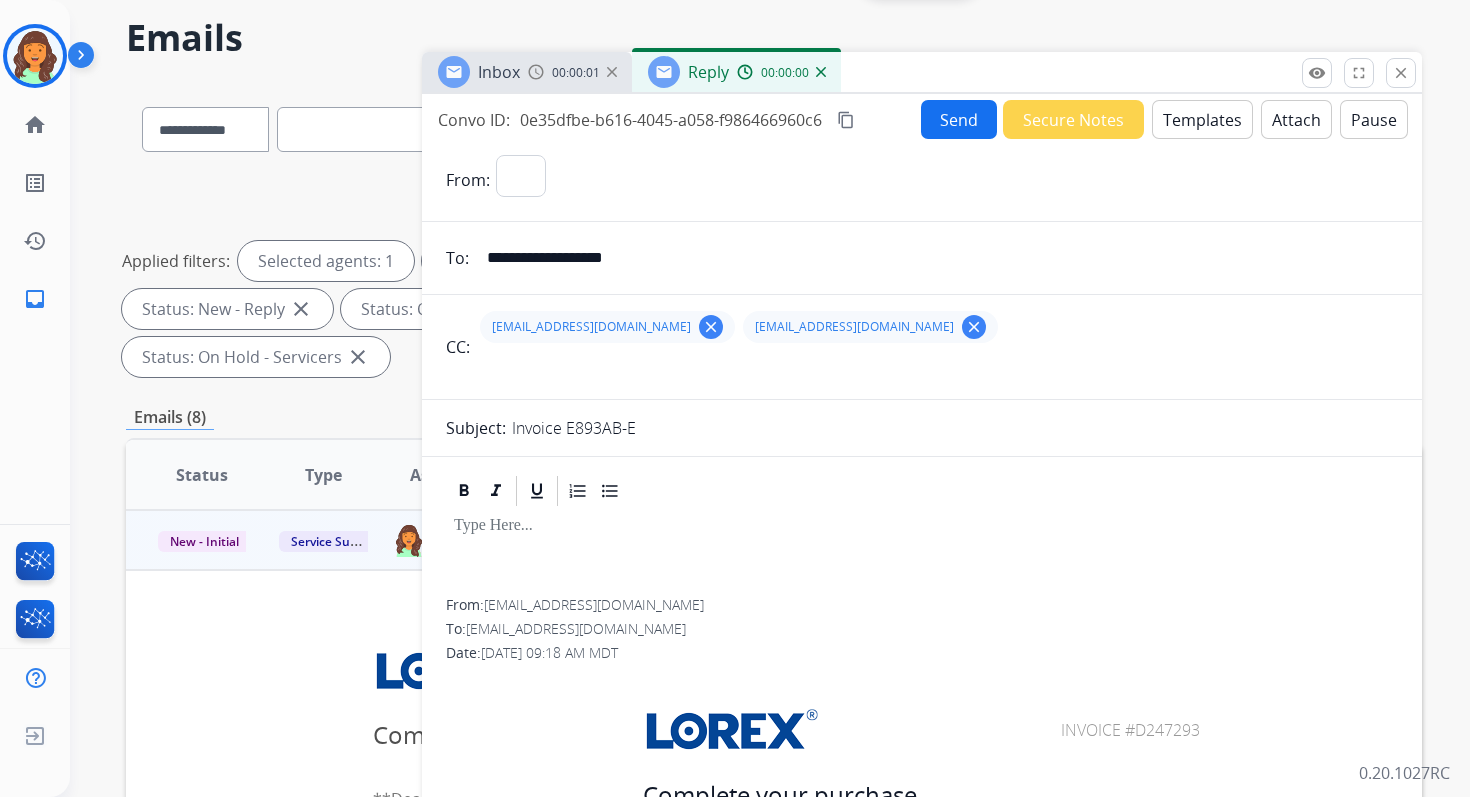 select on "**********" 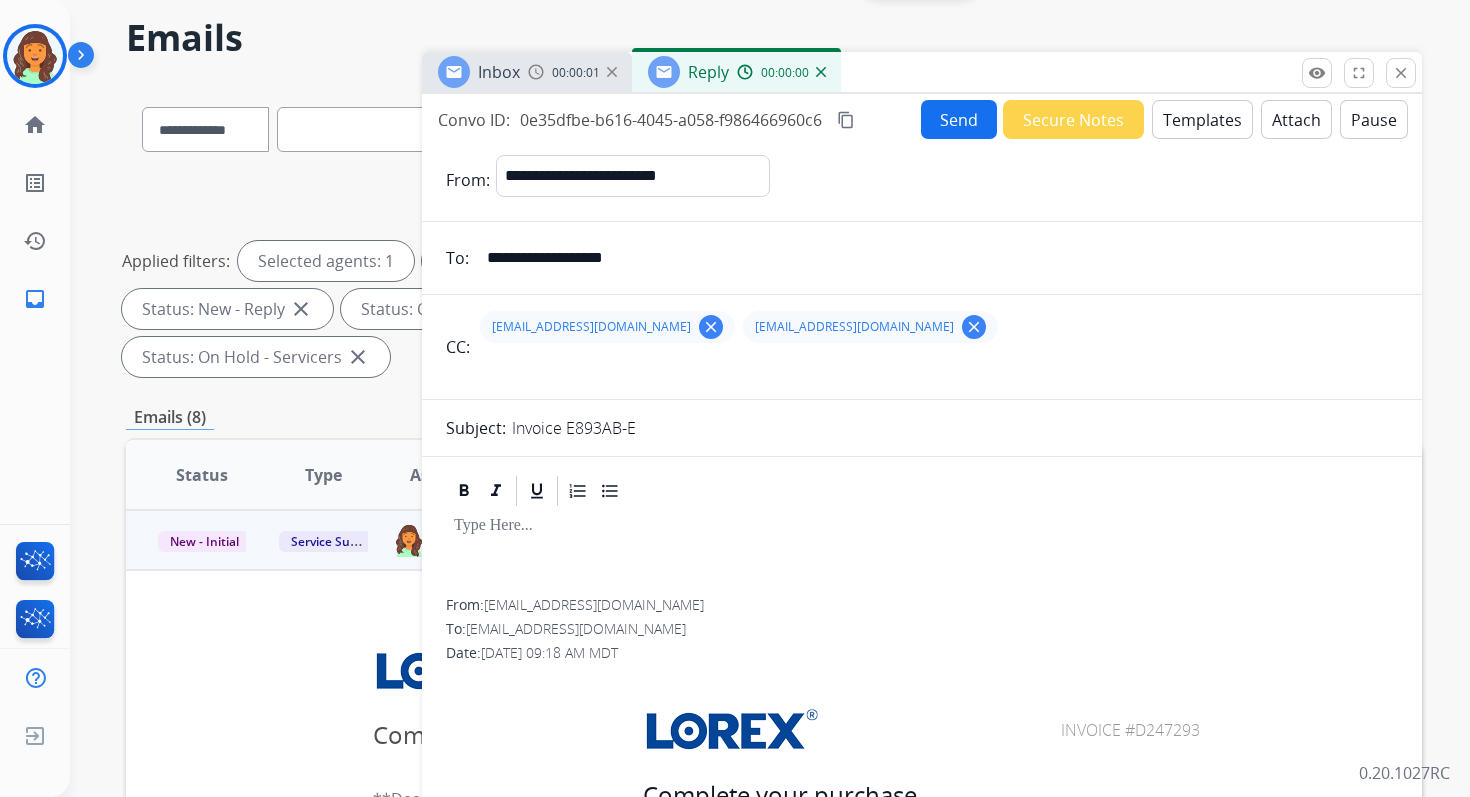 click on "Templates" at bounding box center (1202, 119) 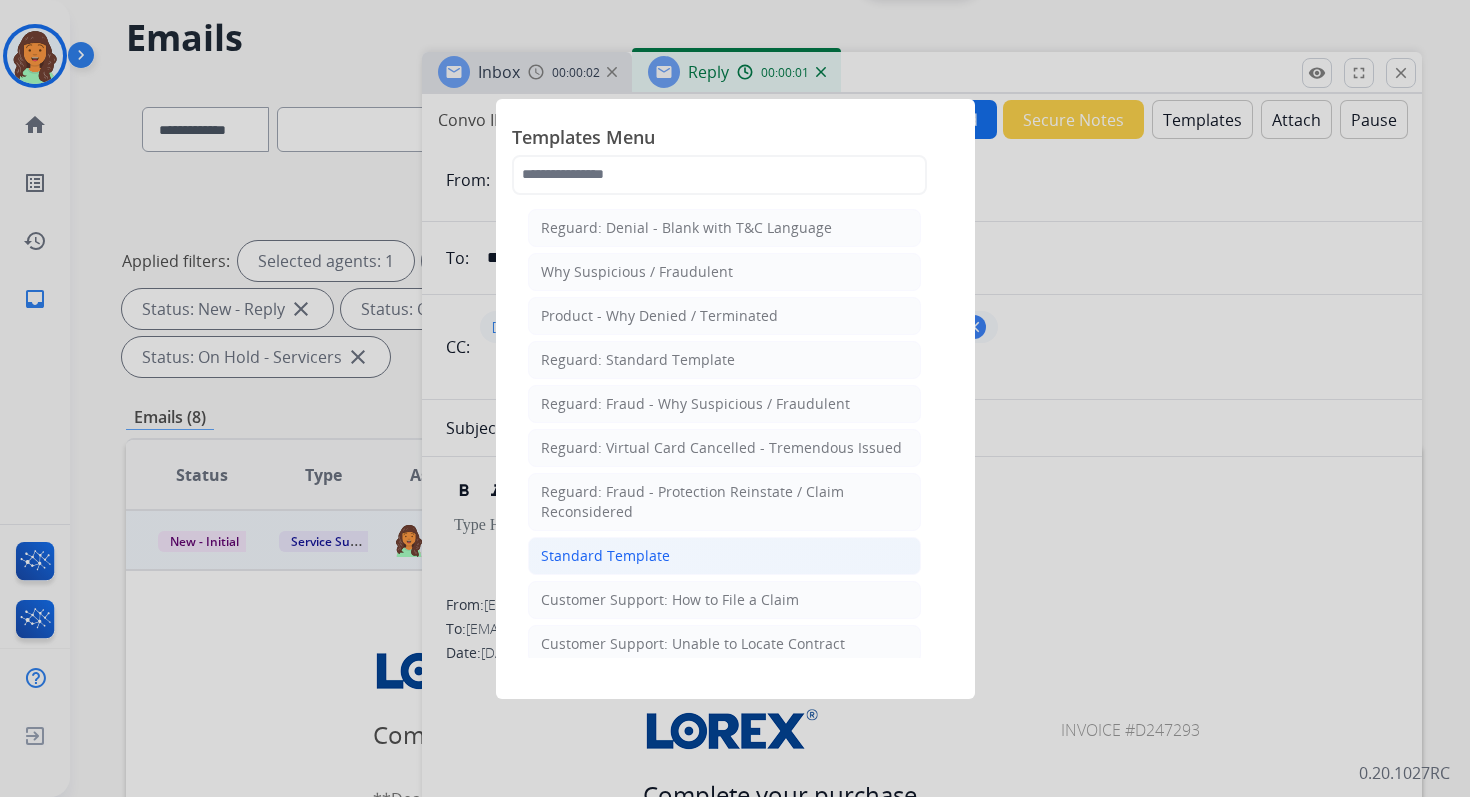 click on "Standard Template" 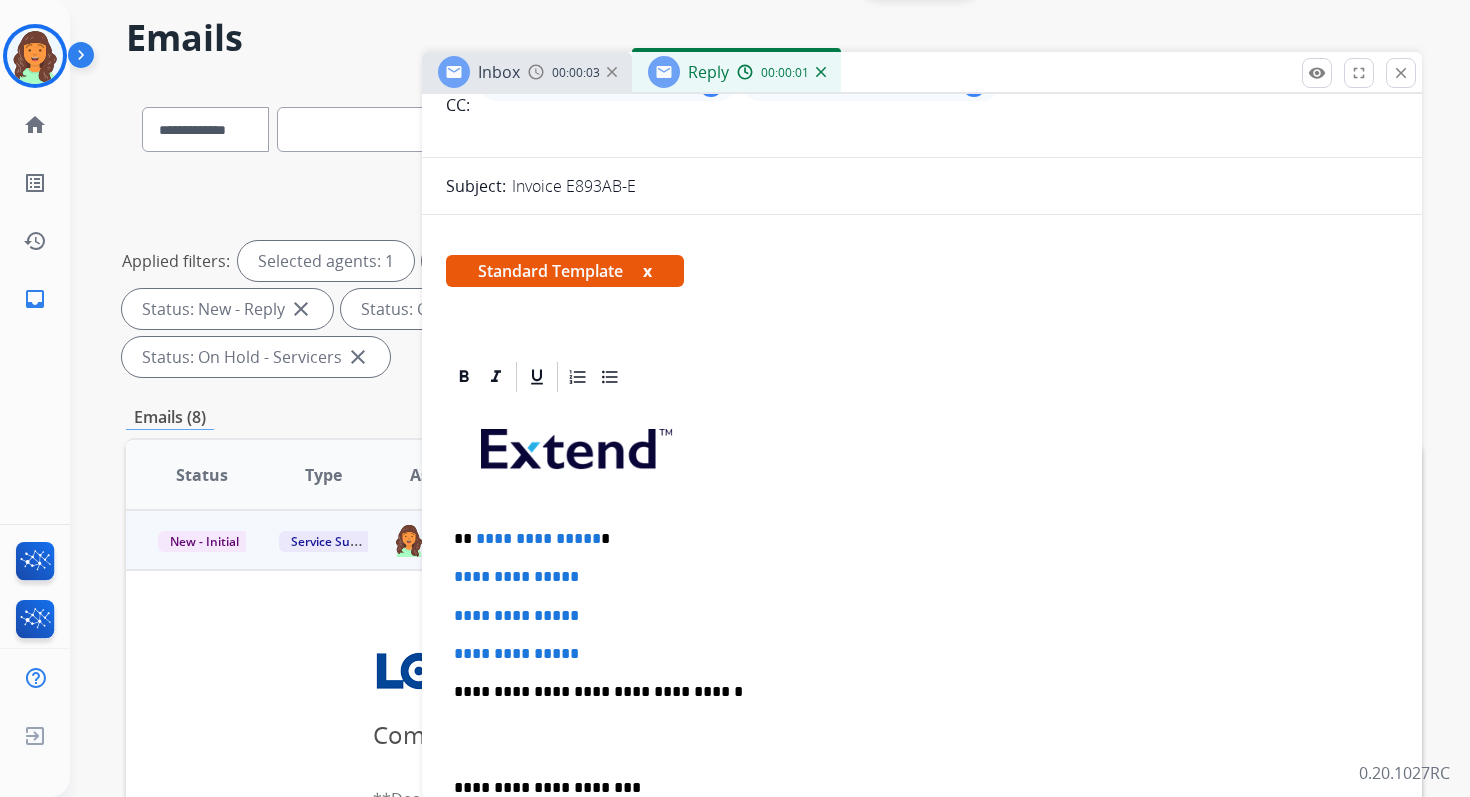 scroll, scrollTop: 360, scrollLeft: 0, axis: vertical 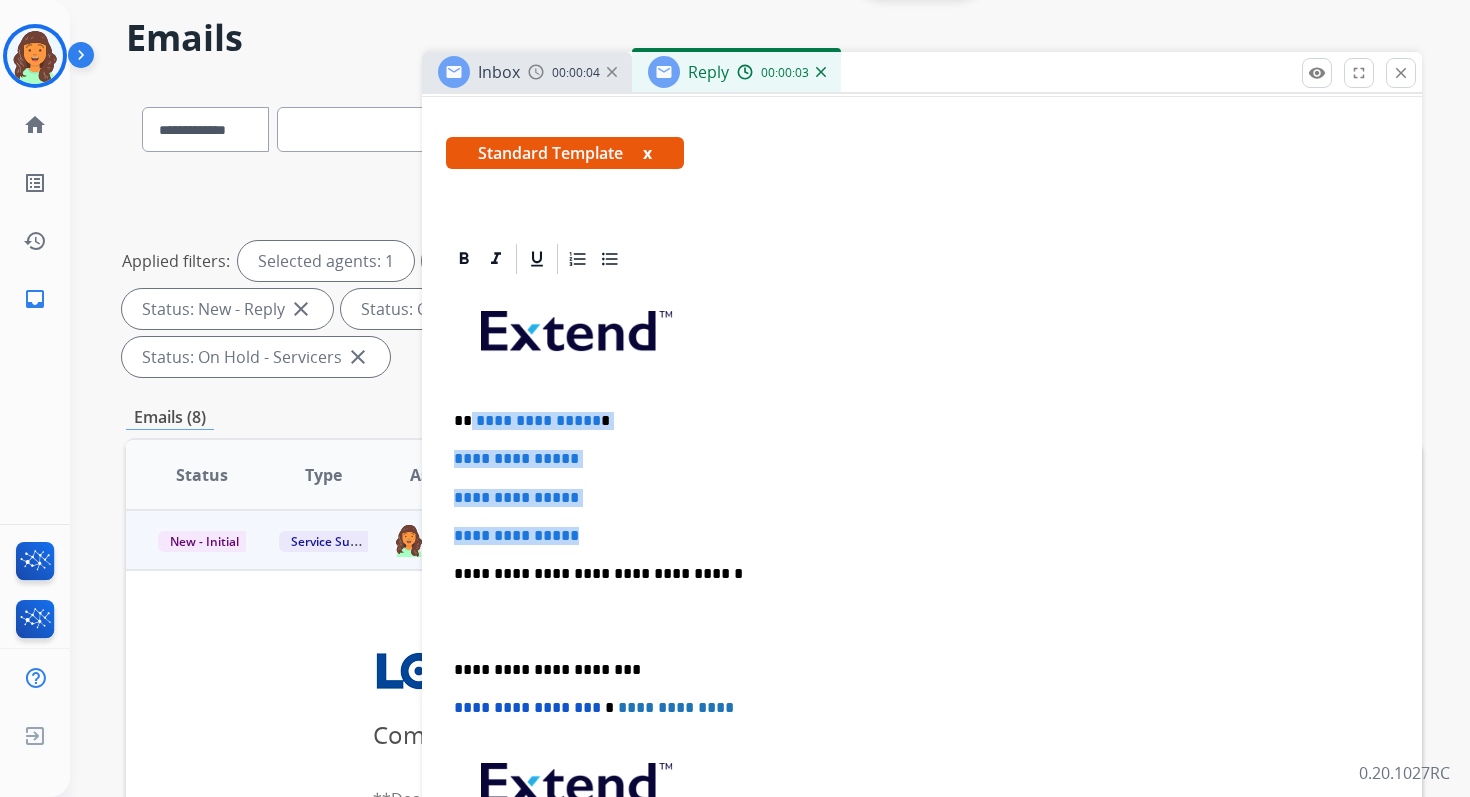 drag, startPoint x: 471, startPoint y: 423, endPoint x: 621, endPoint y: 530, distance: 184.25255 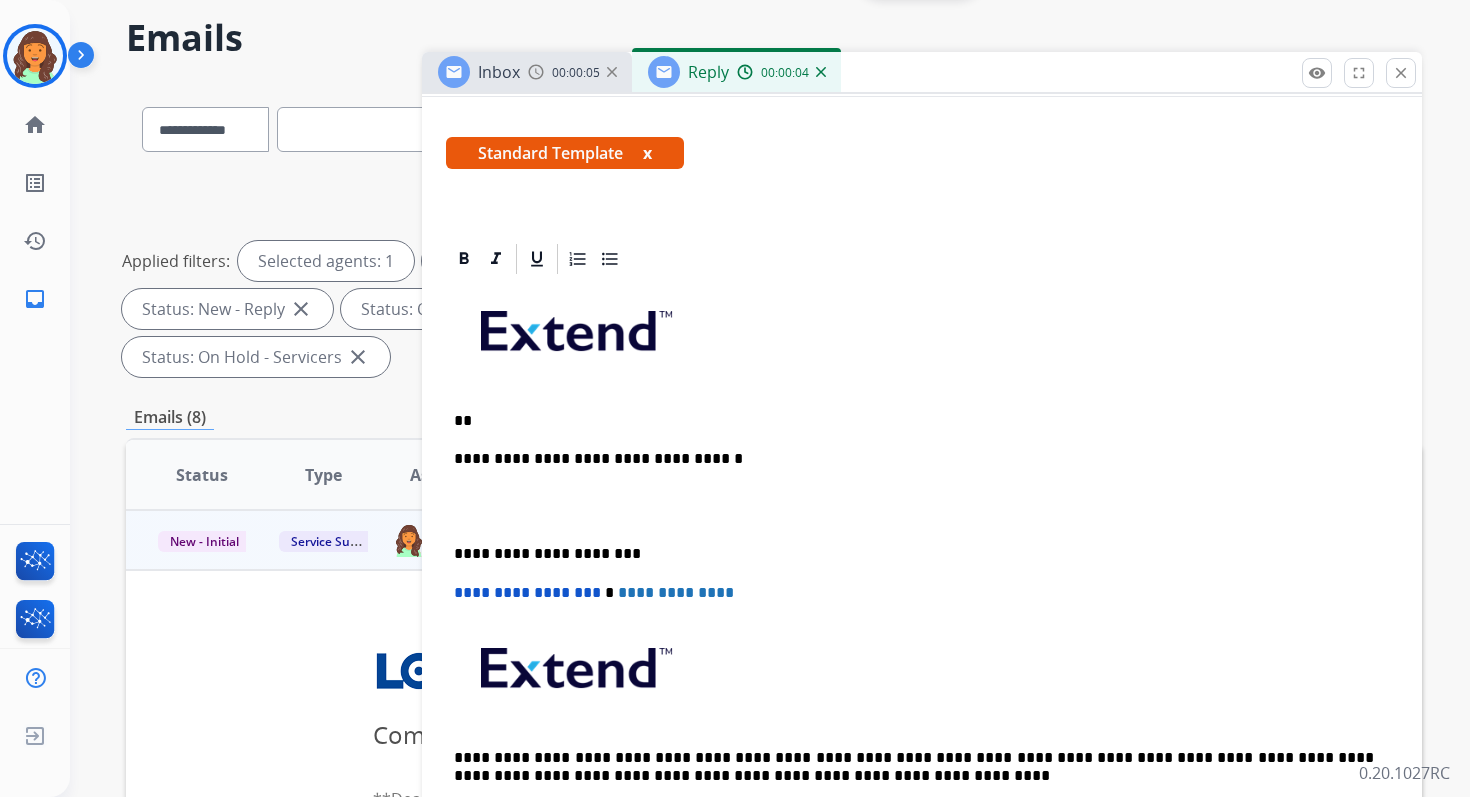 type 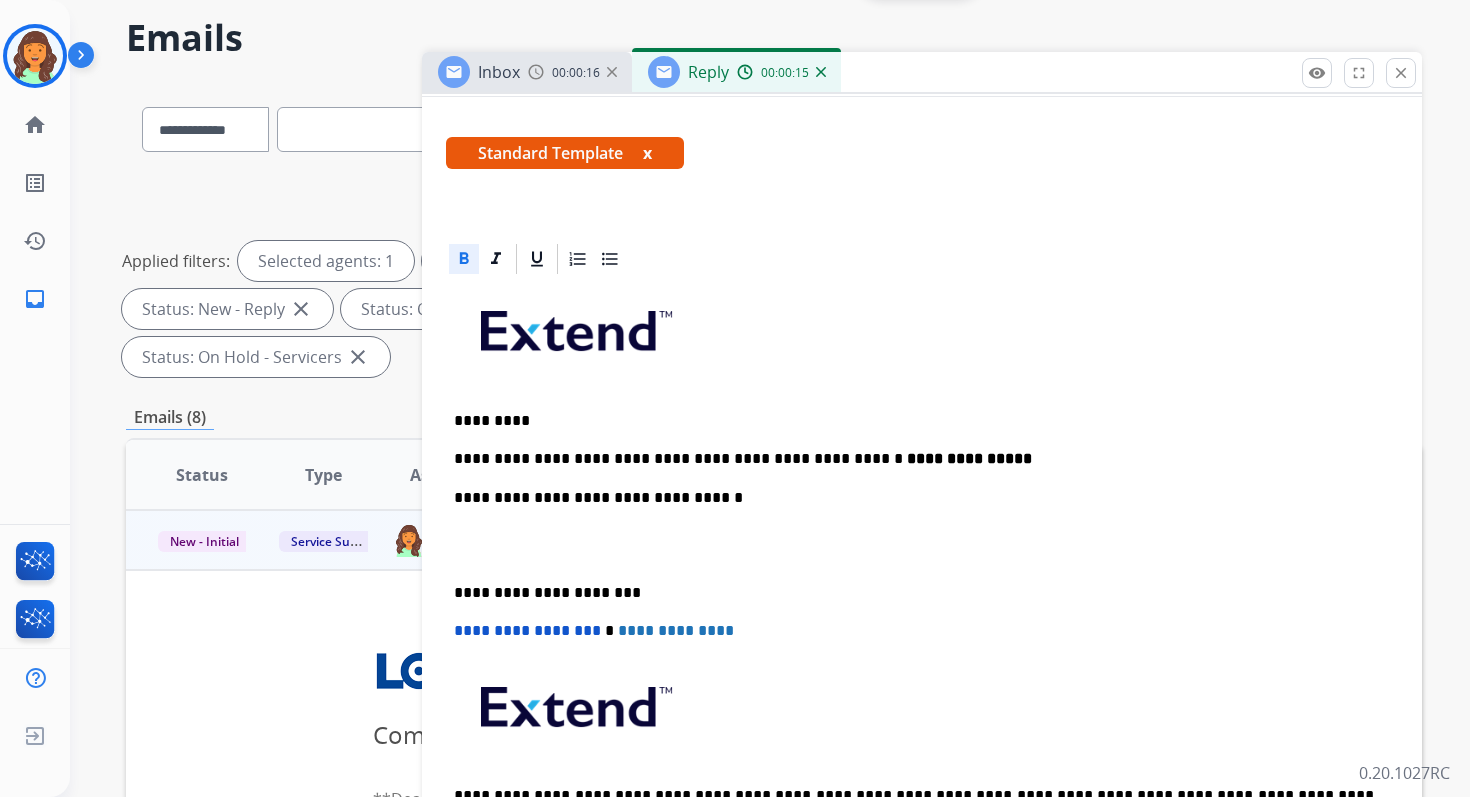 click on "**********" at bounding box center (922, 582) 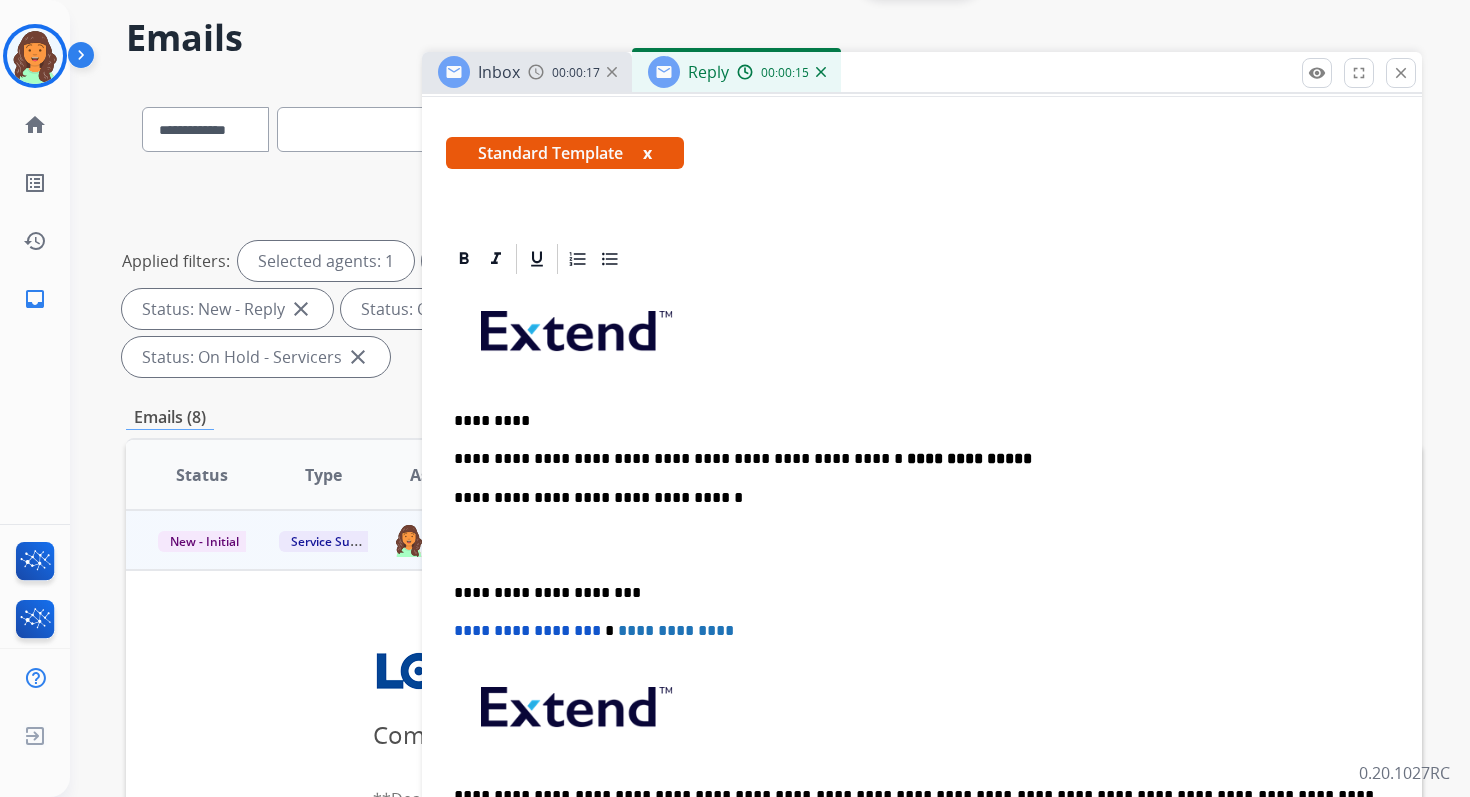click on "**********" at bounding box center (922, 582) 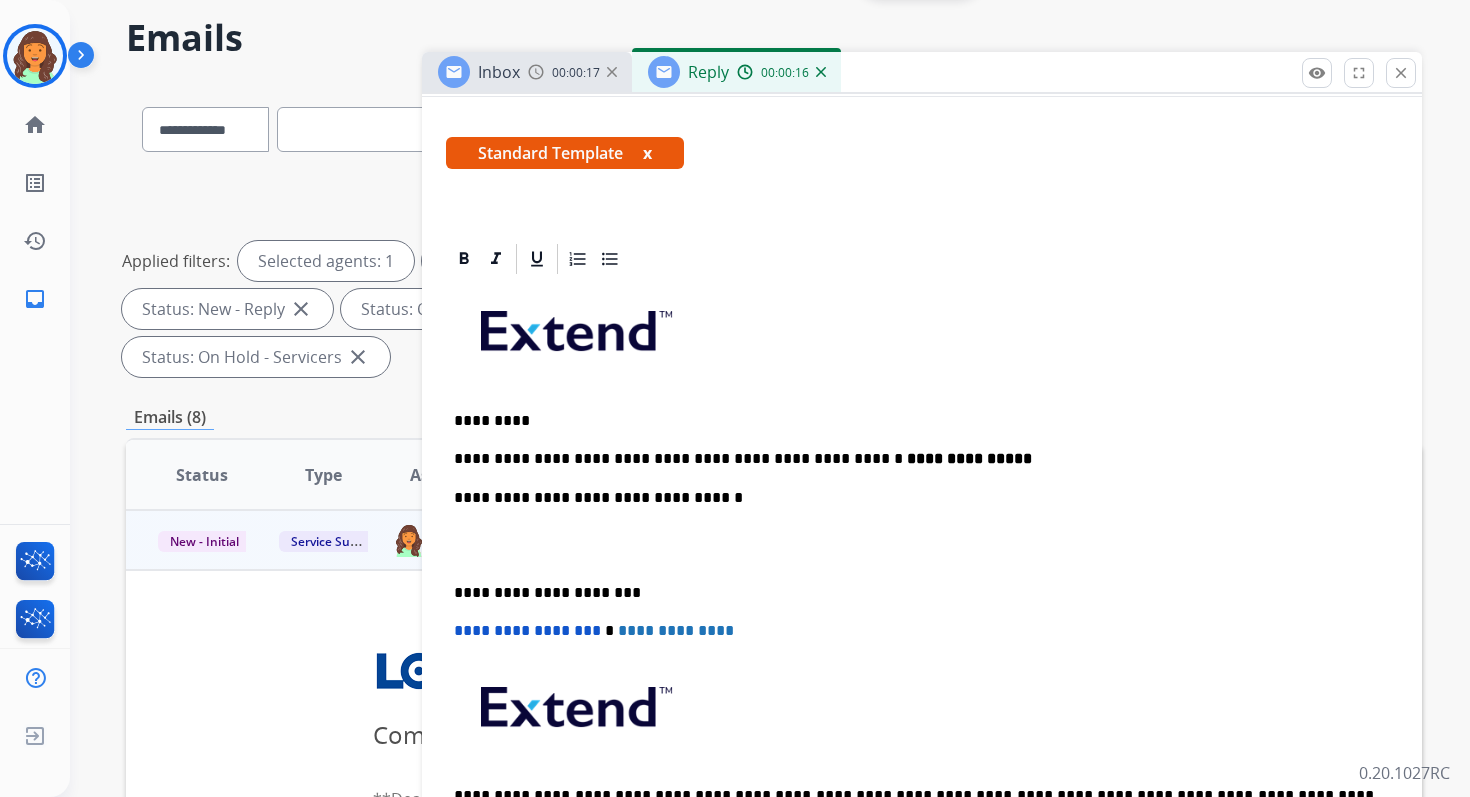 click on "**********" at bounding box center (914, 498) 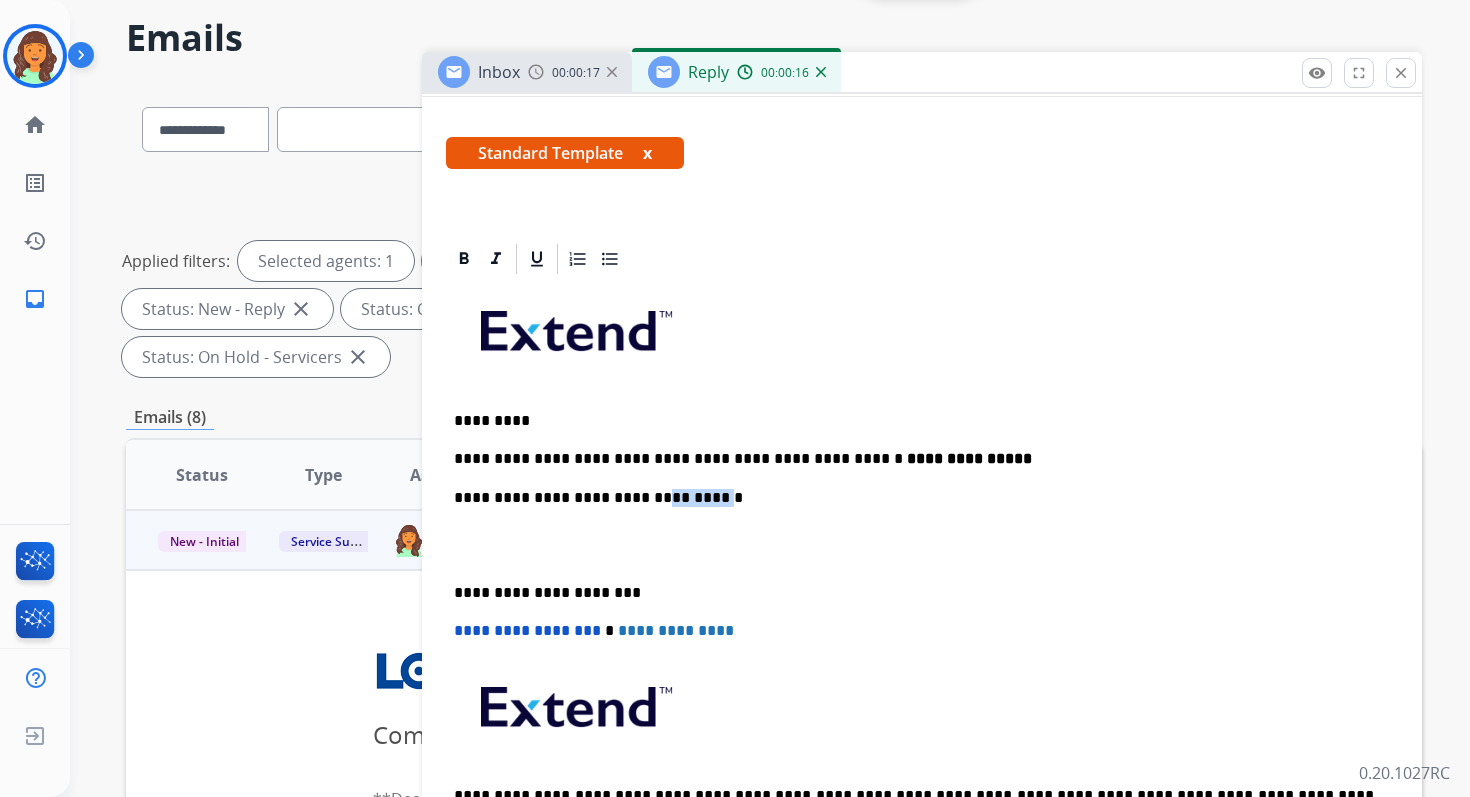 click on "**********" at bounding box center (914, 498) 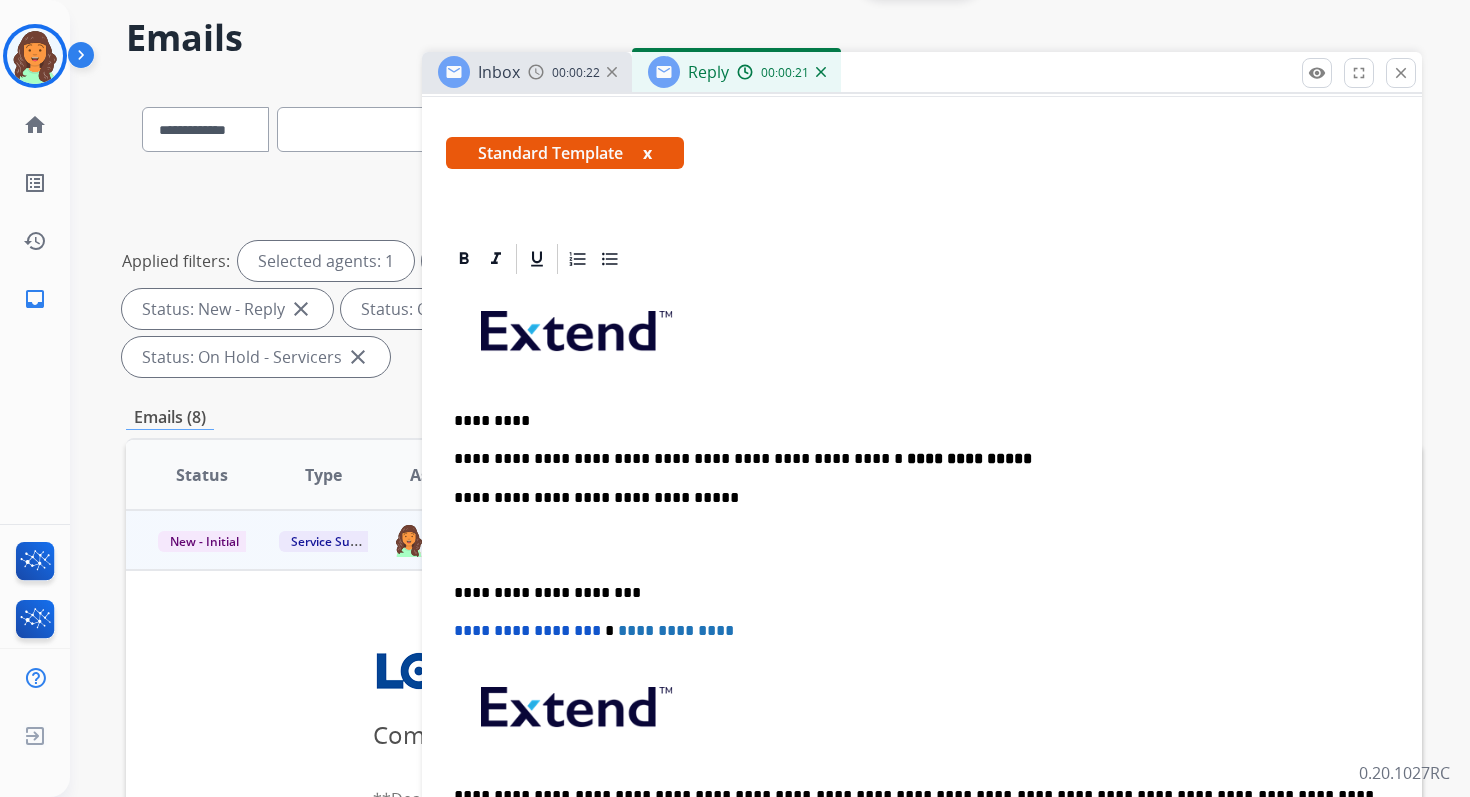 click on "**********" at bounding box center [914, 593] 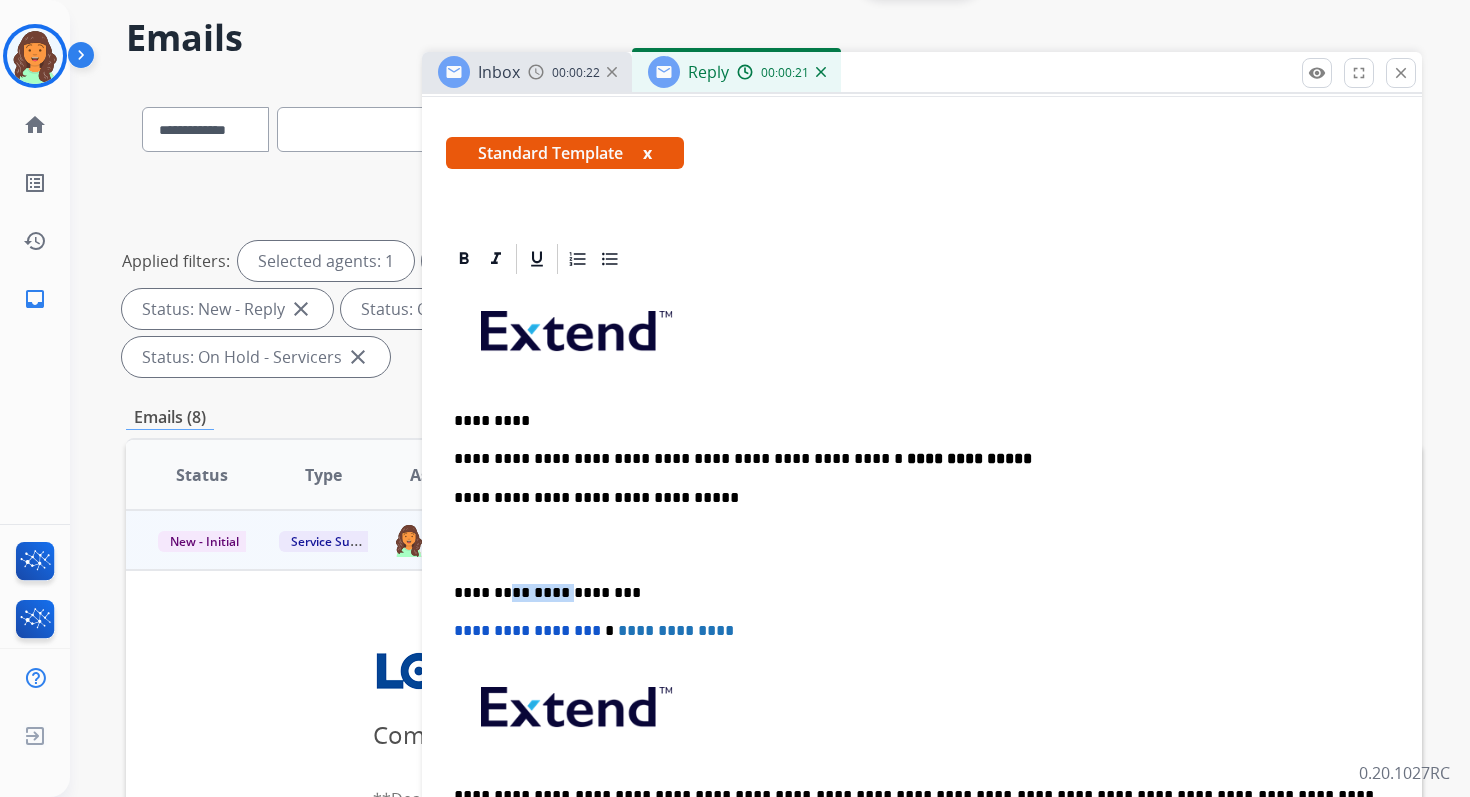 click on "**********" at bounding box center [914, 593] 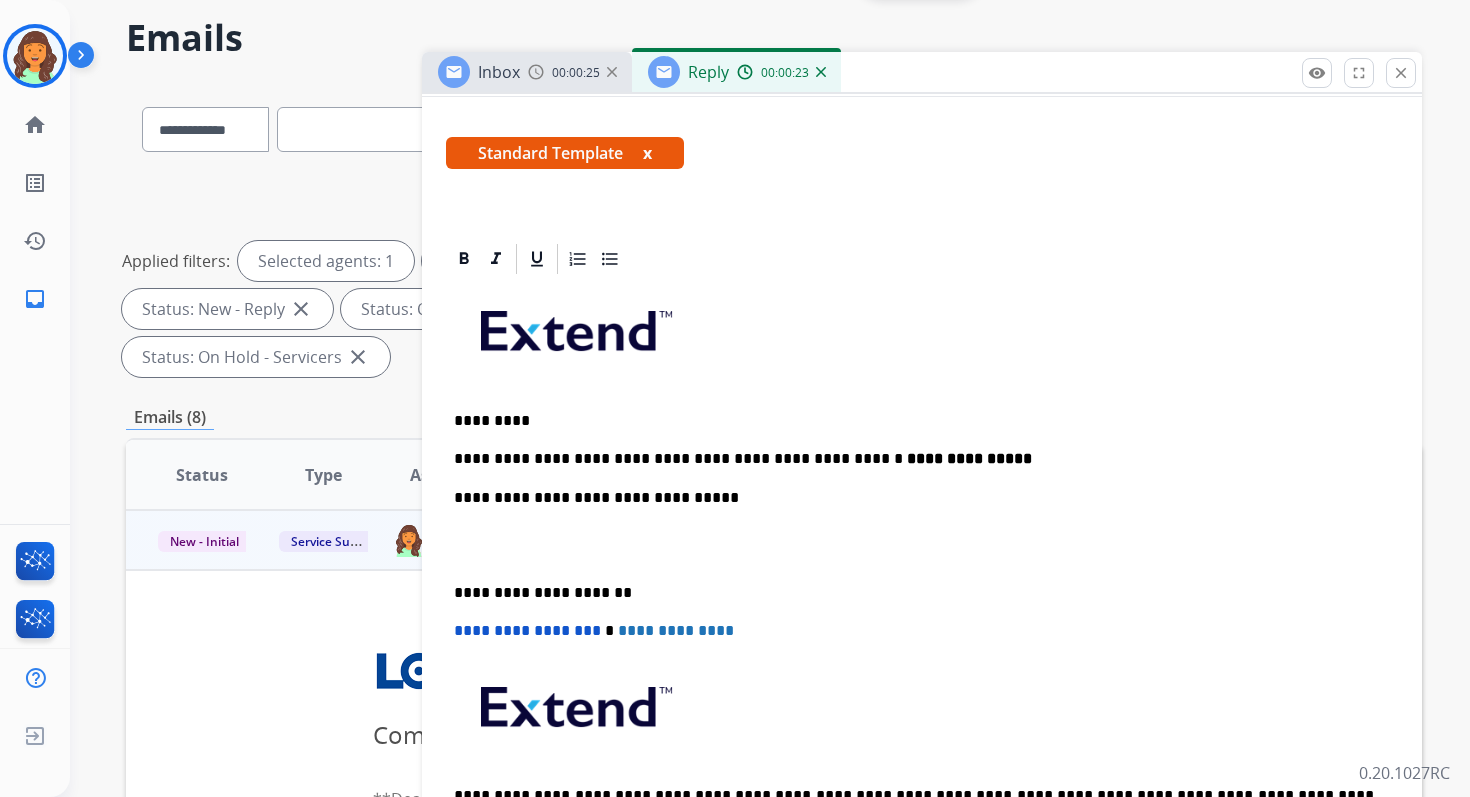 click on "**********" at bounding box center (527, 630) 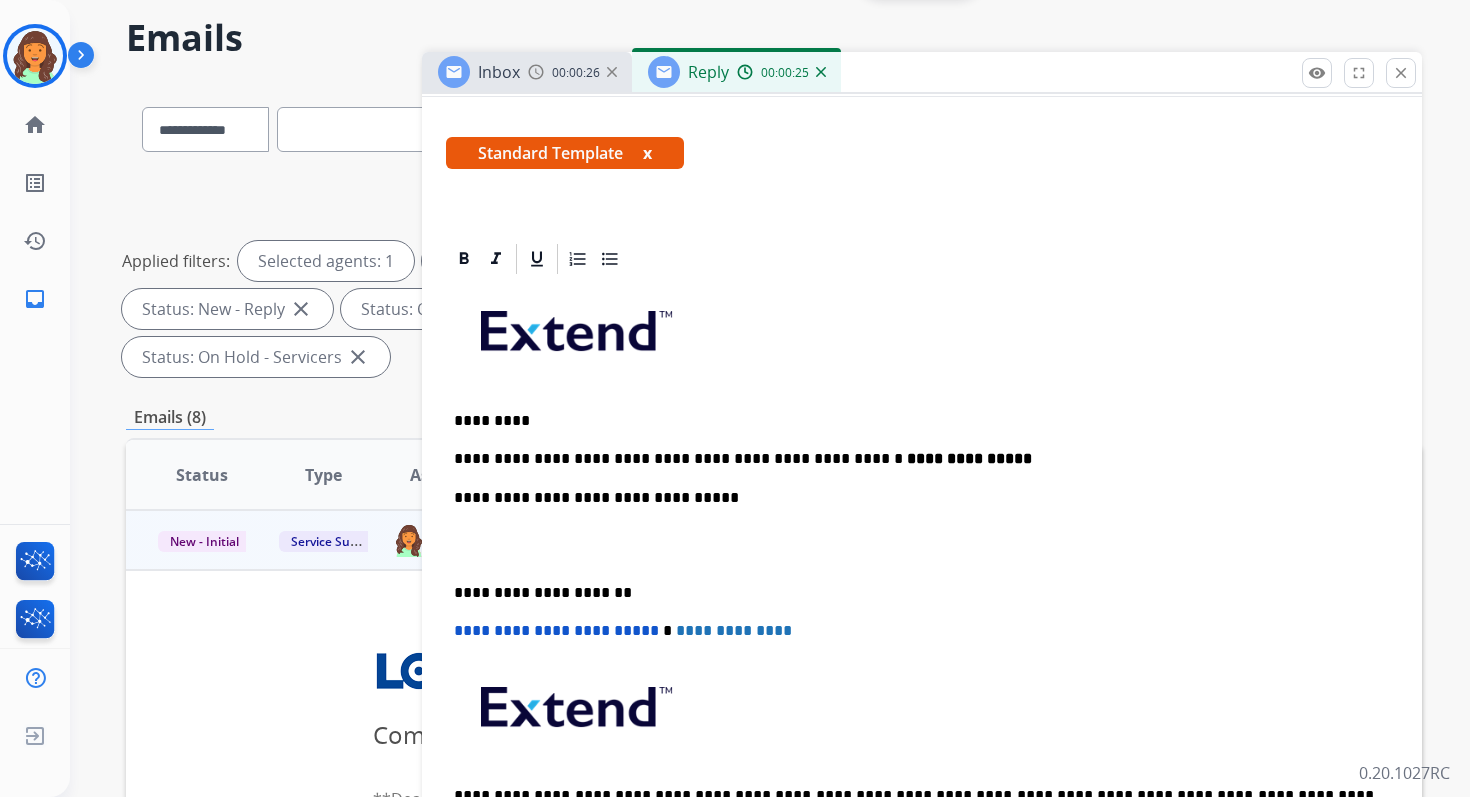 scroll, scrollTop: 0, scrollLeft: 0, axis: both 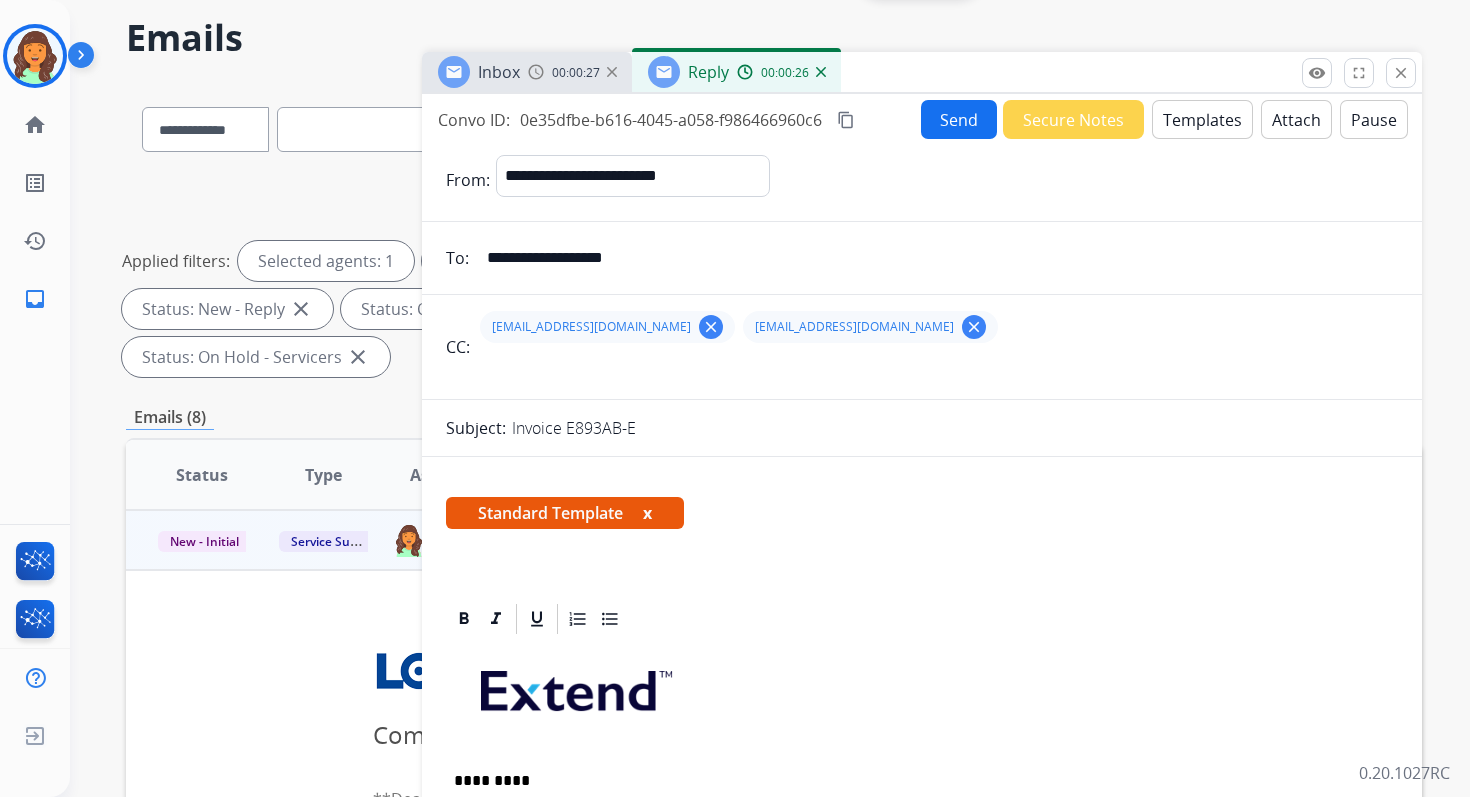 click on "Send" at bounding box center (959, 119) 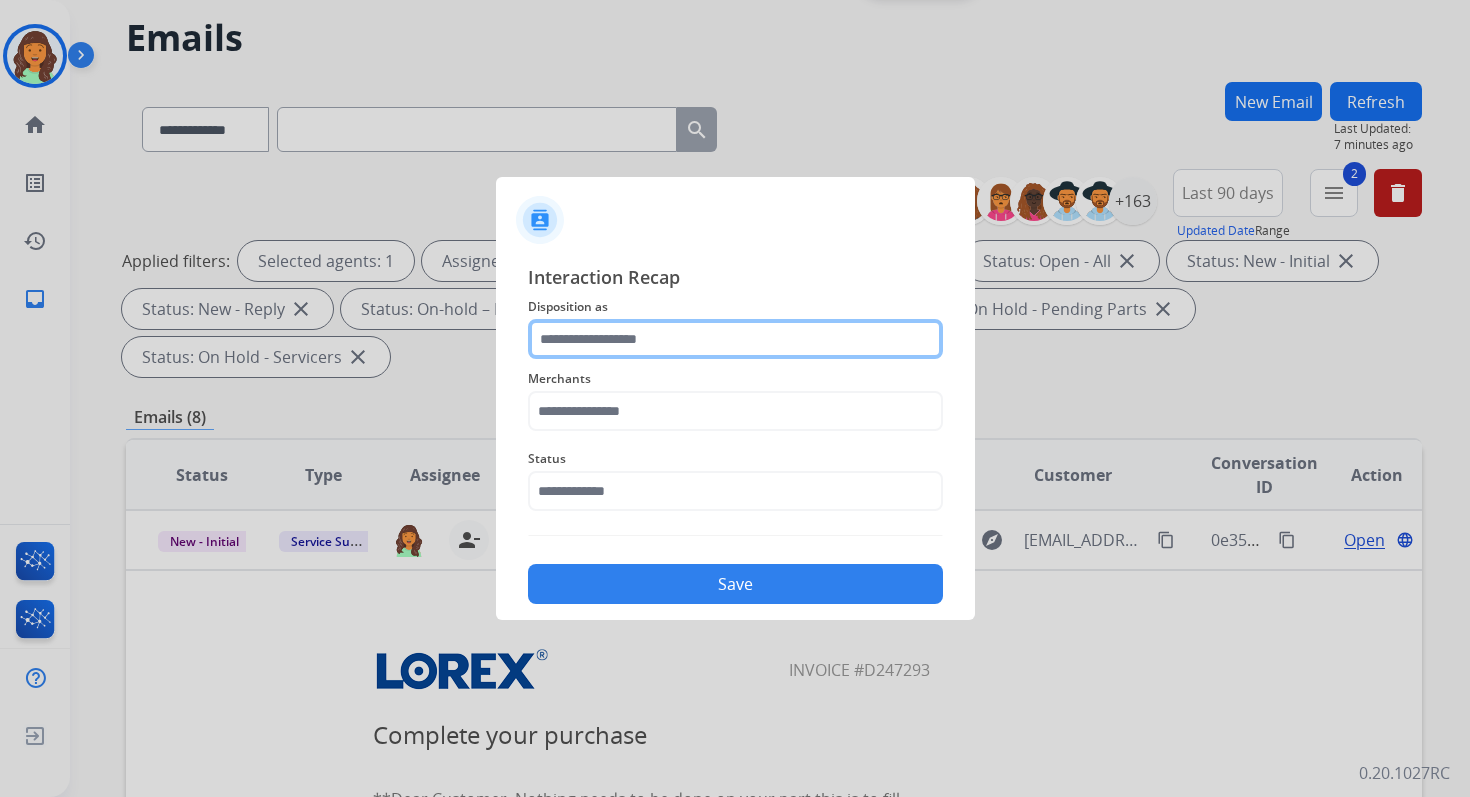 click 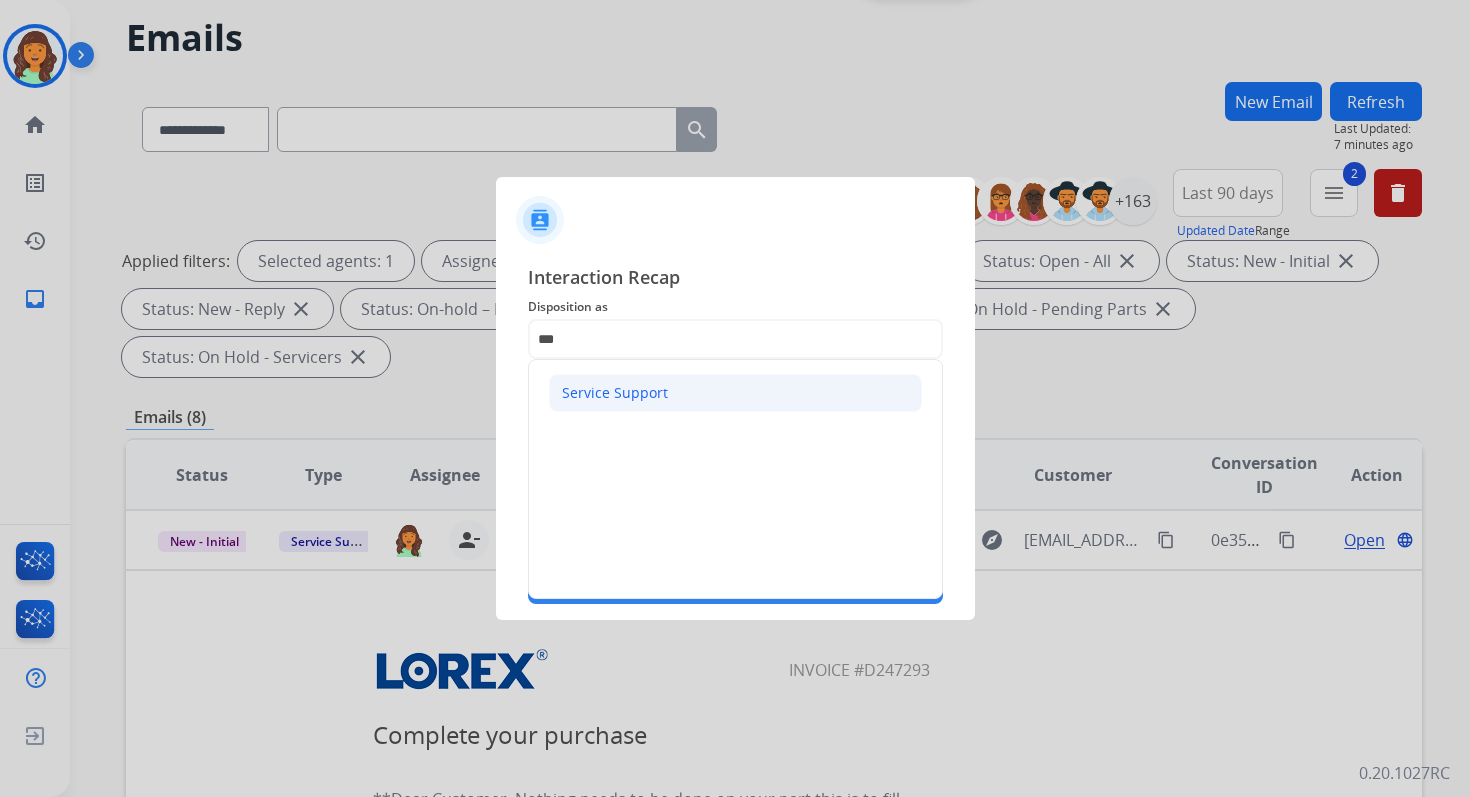 click on "Service Support" 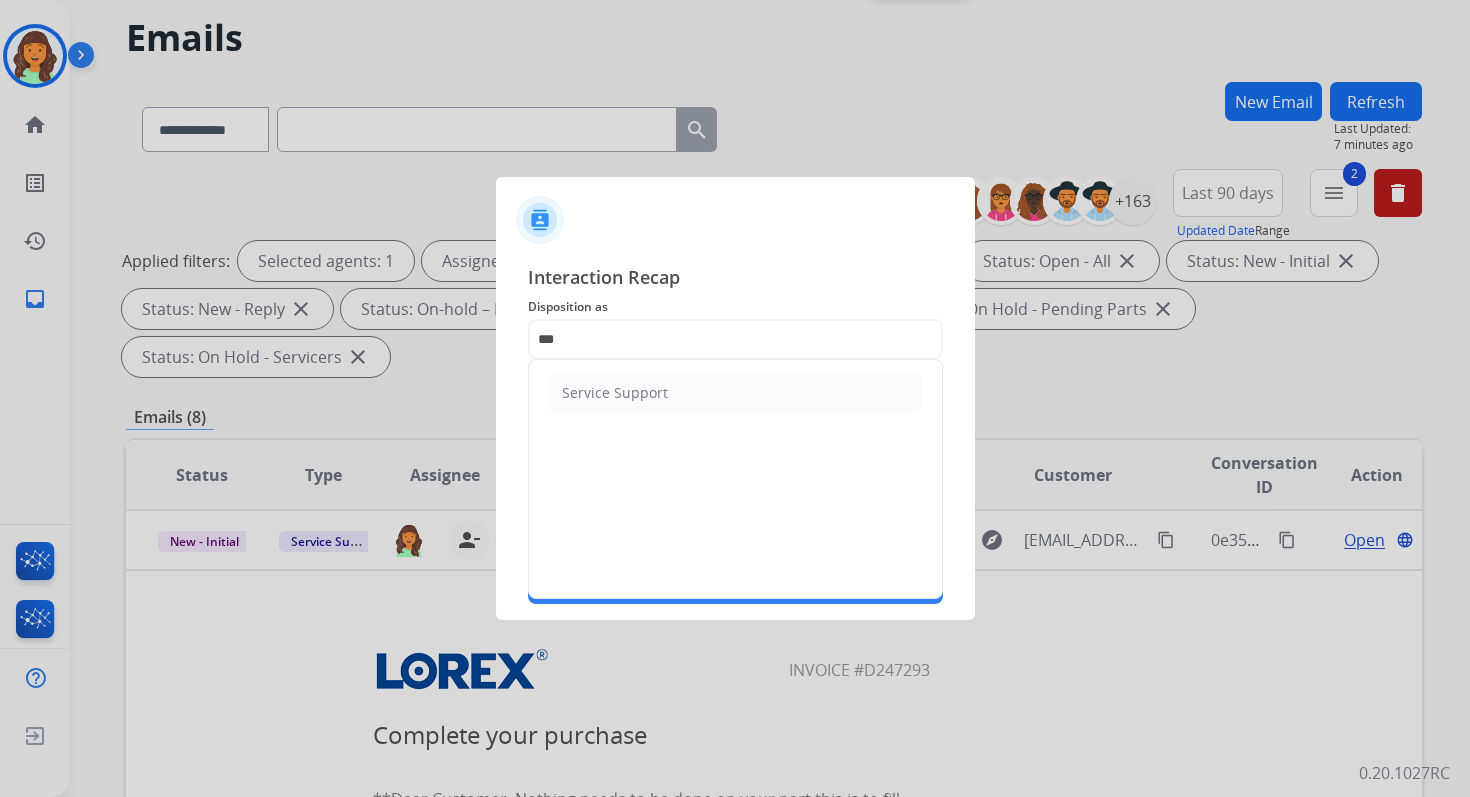 type on "**********" 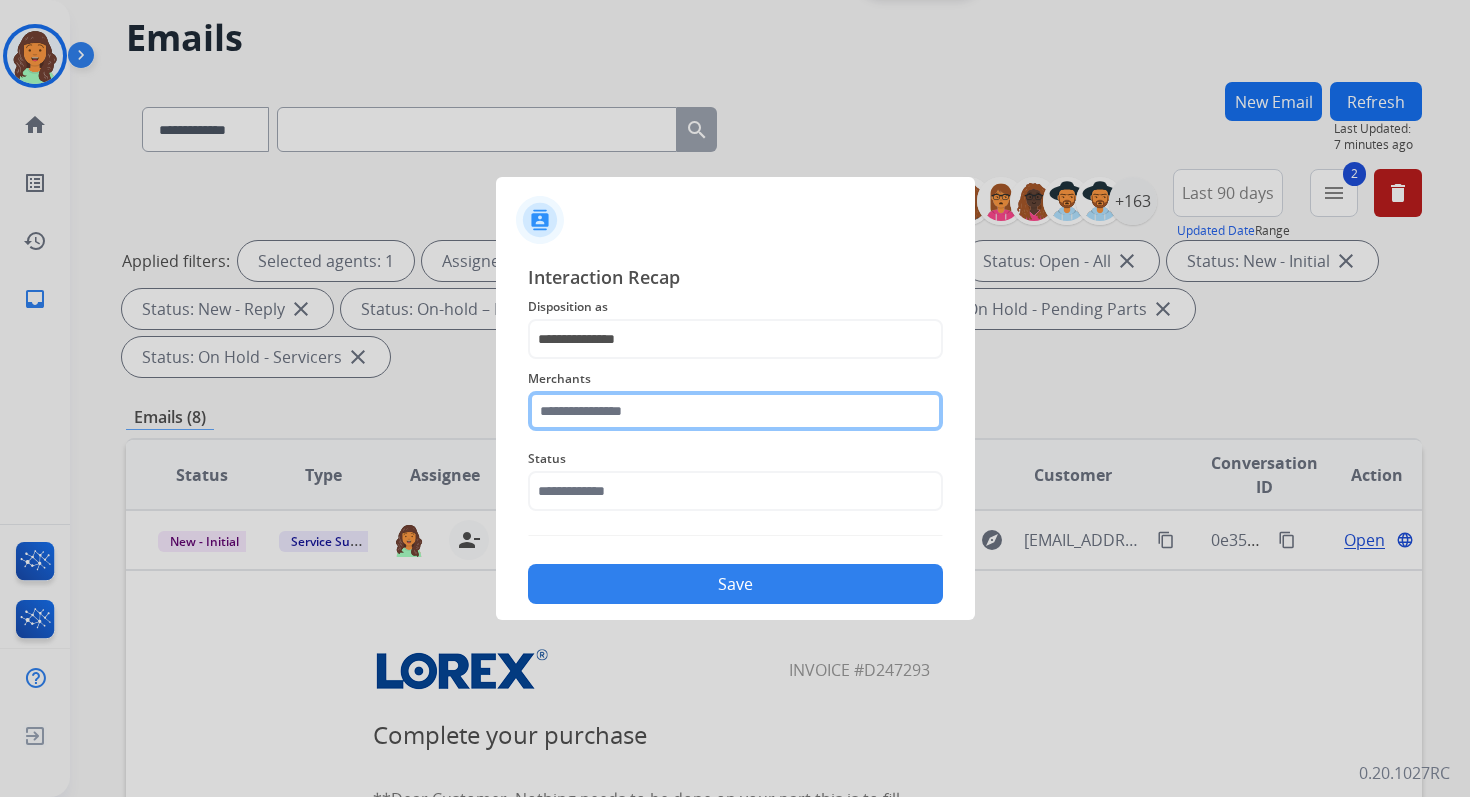 click 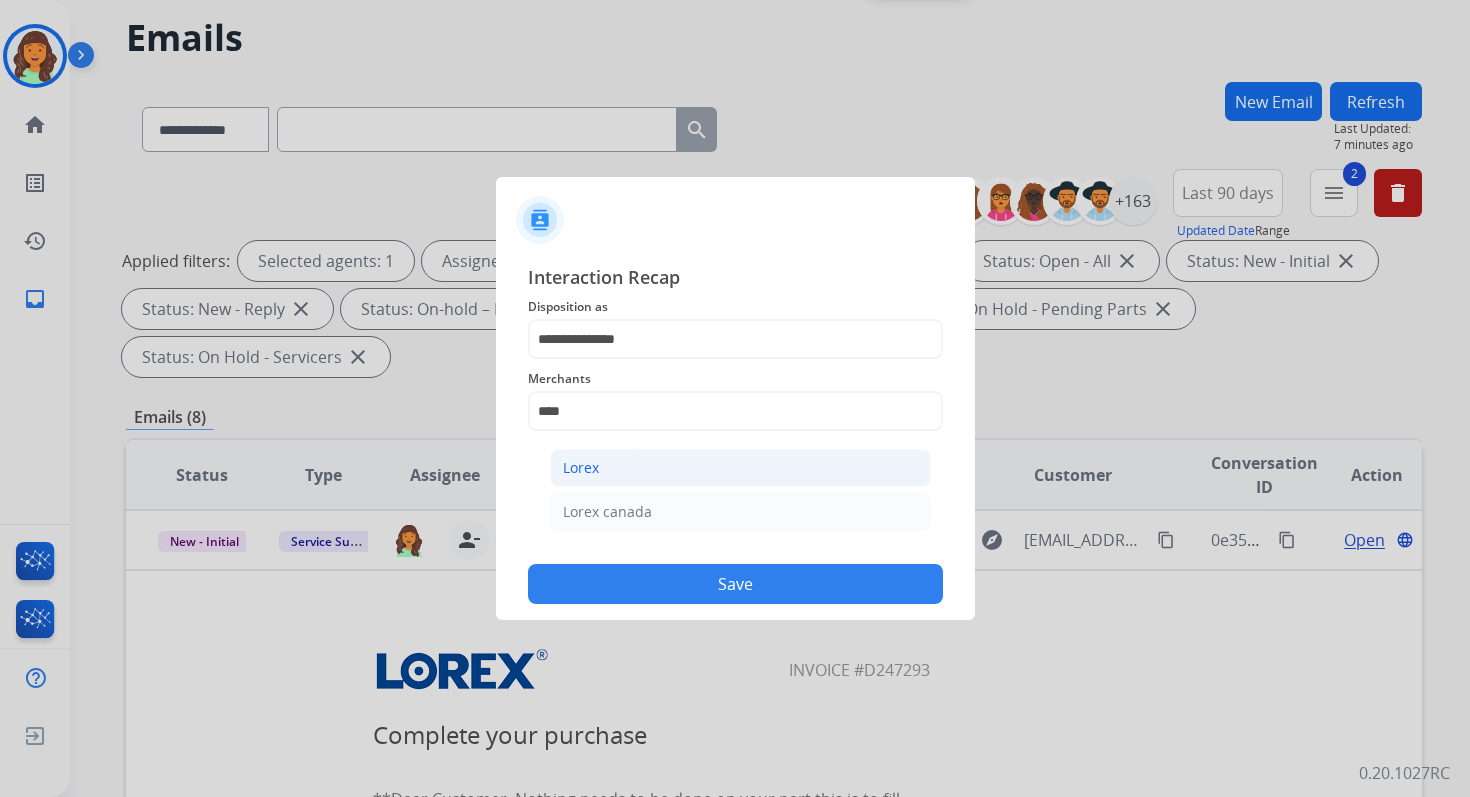 click on "Lorex" 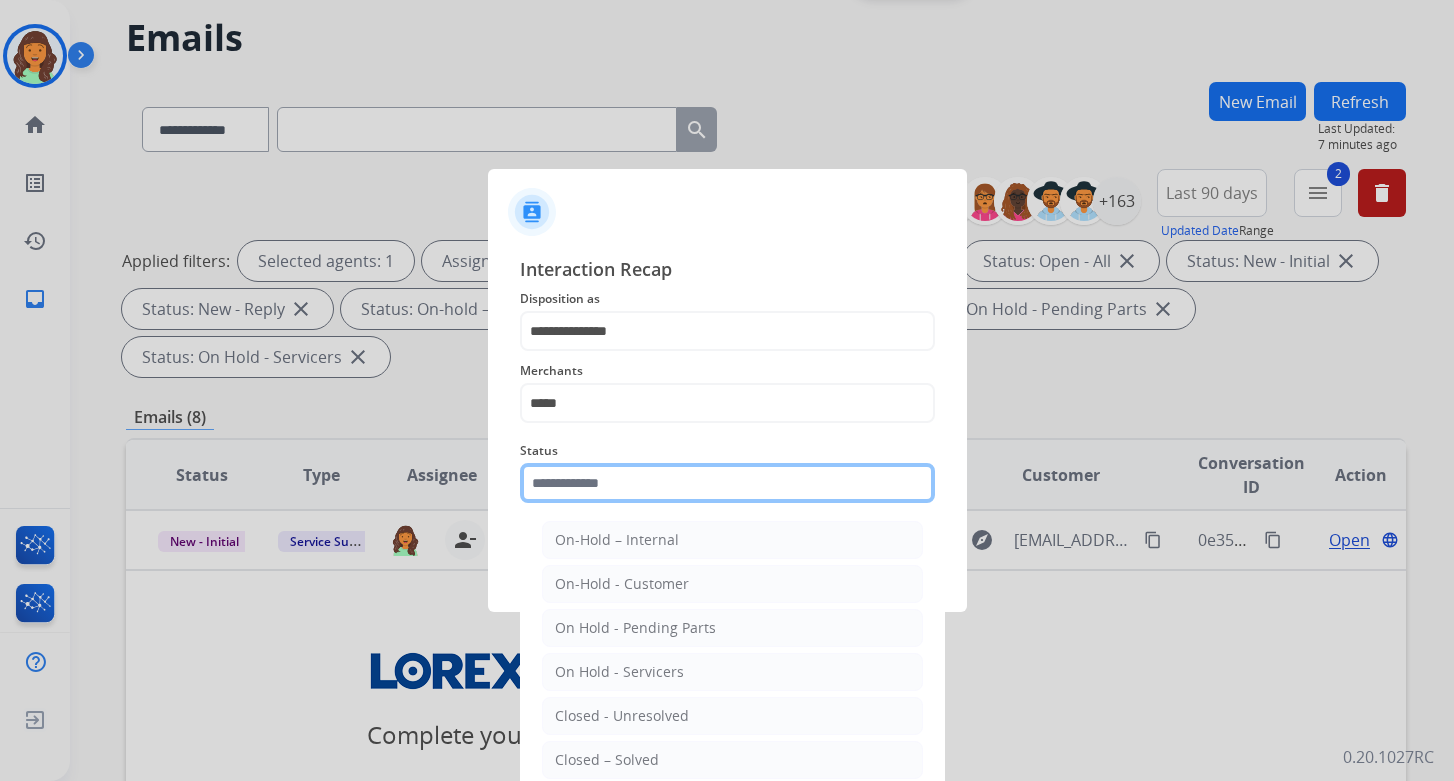 click 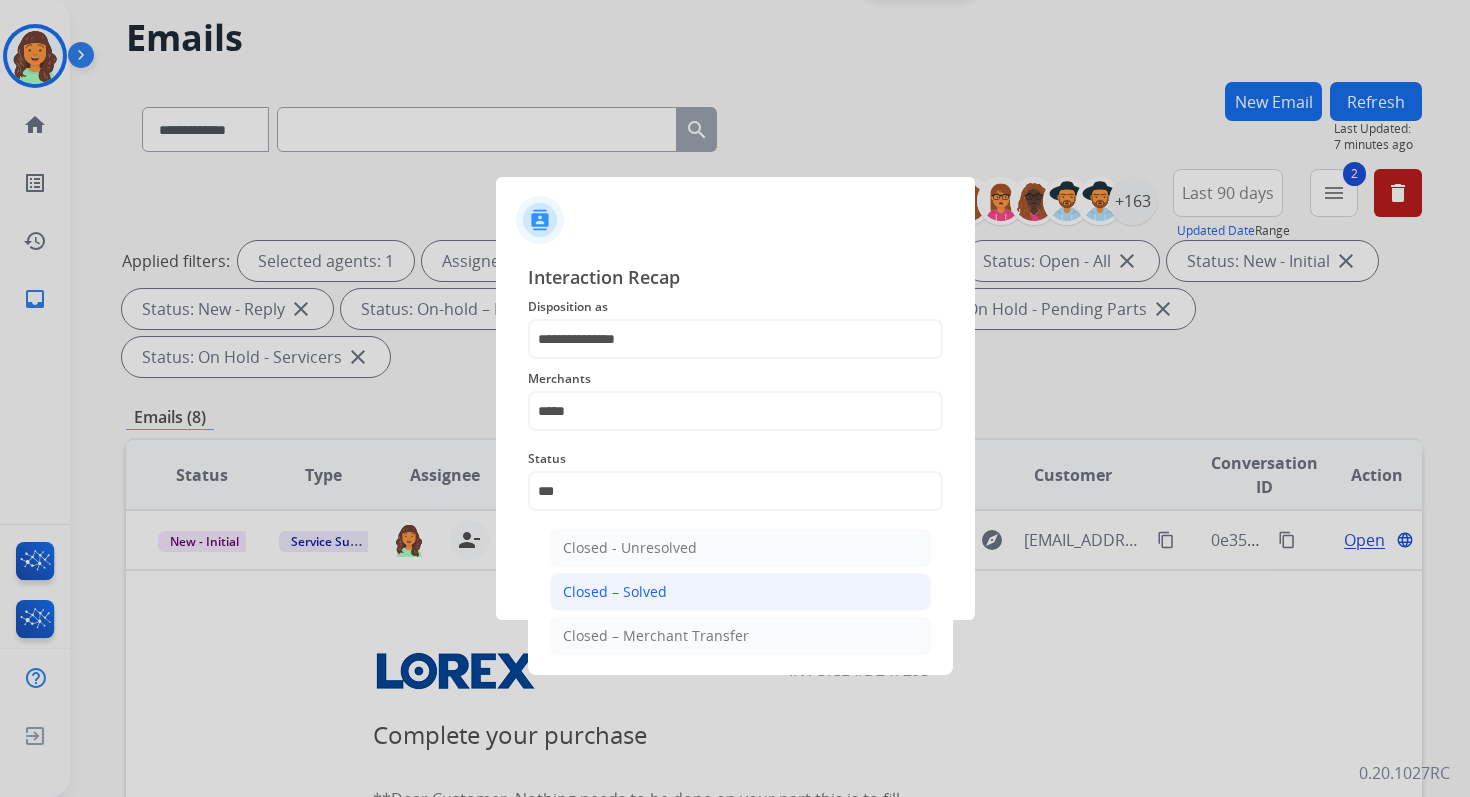 click on "Closed – Solved" 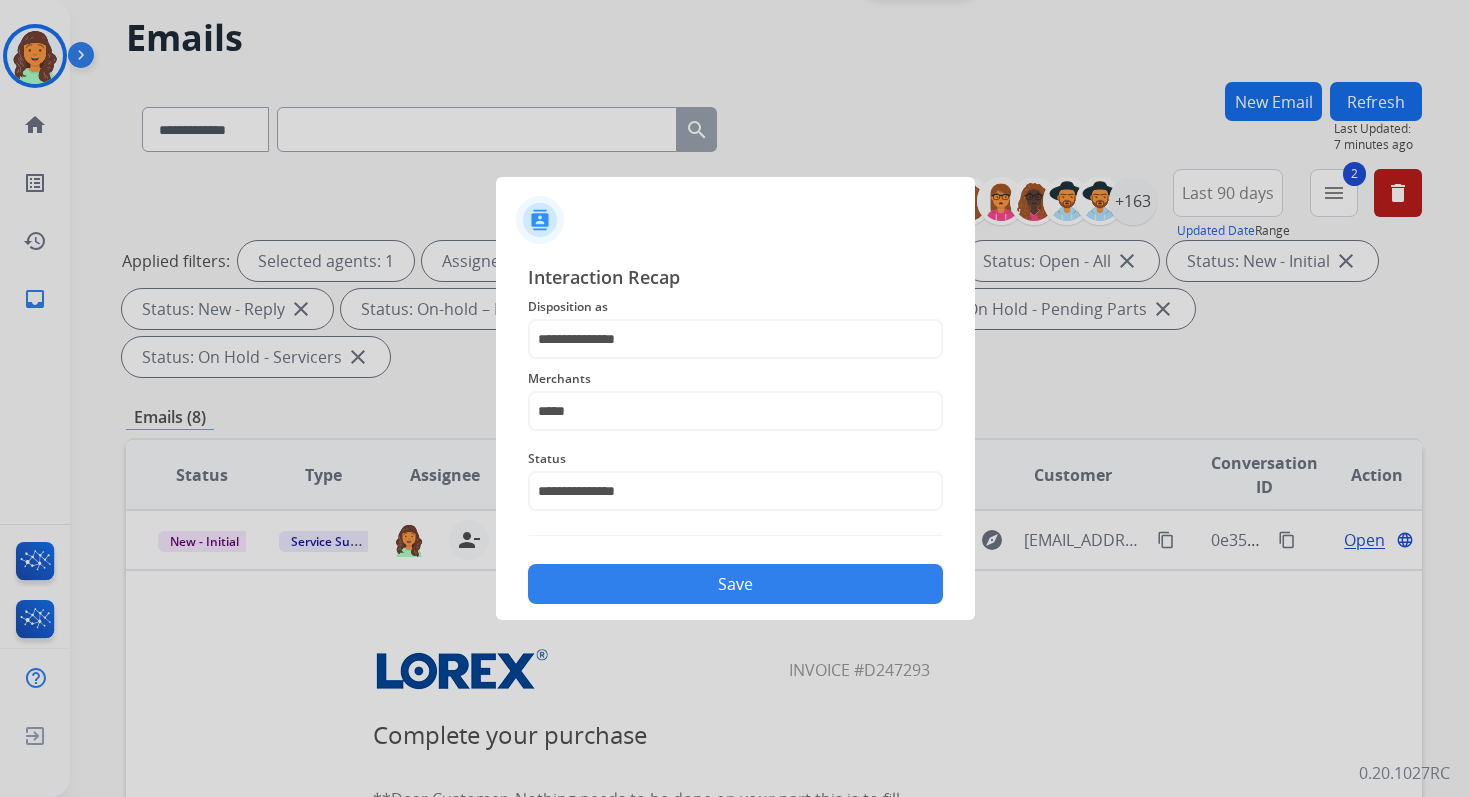 click on "Save" 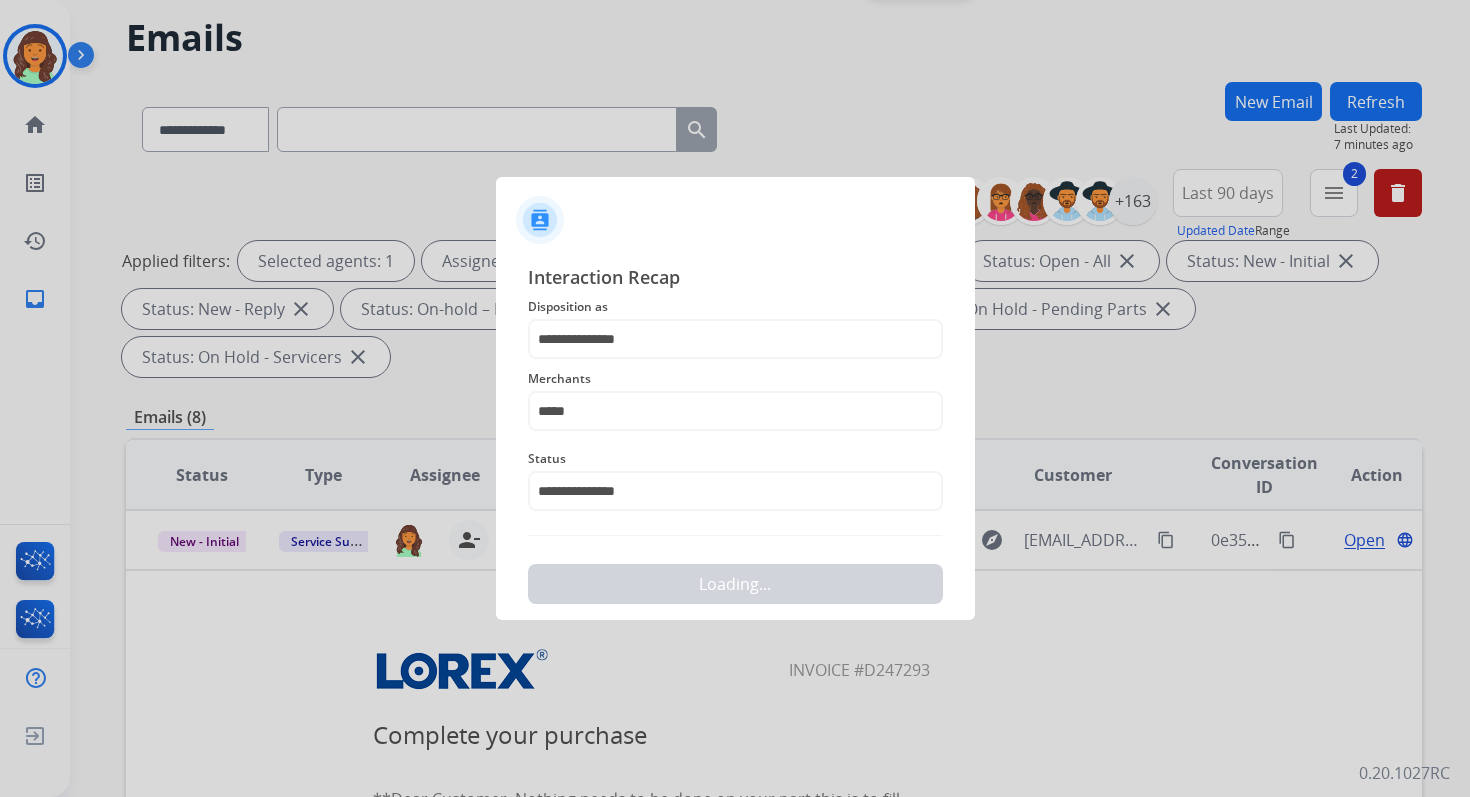 scroll, scrollTop: 0, scrollLeft: 0, axis: both 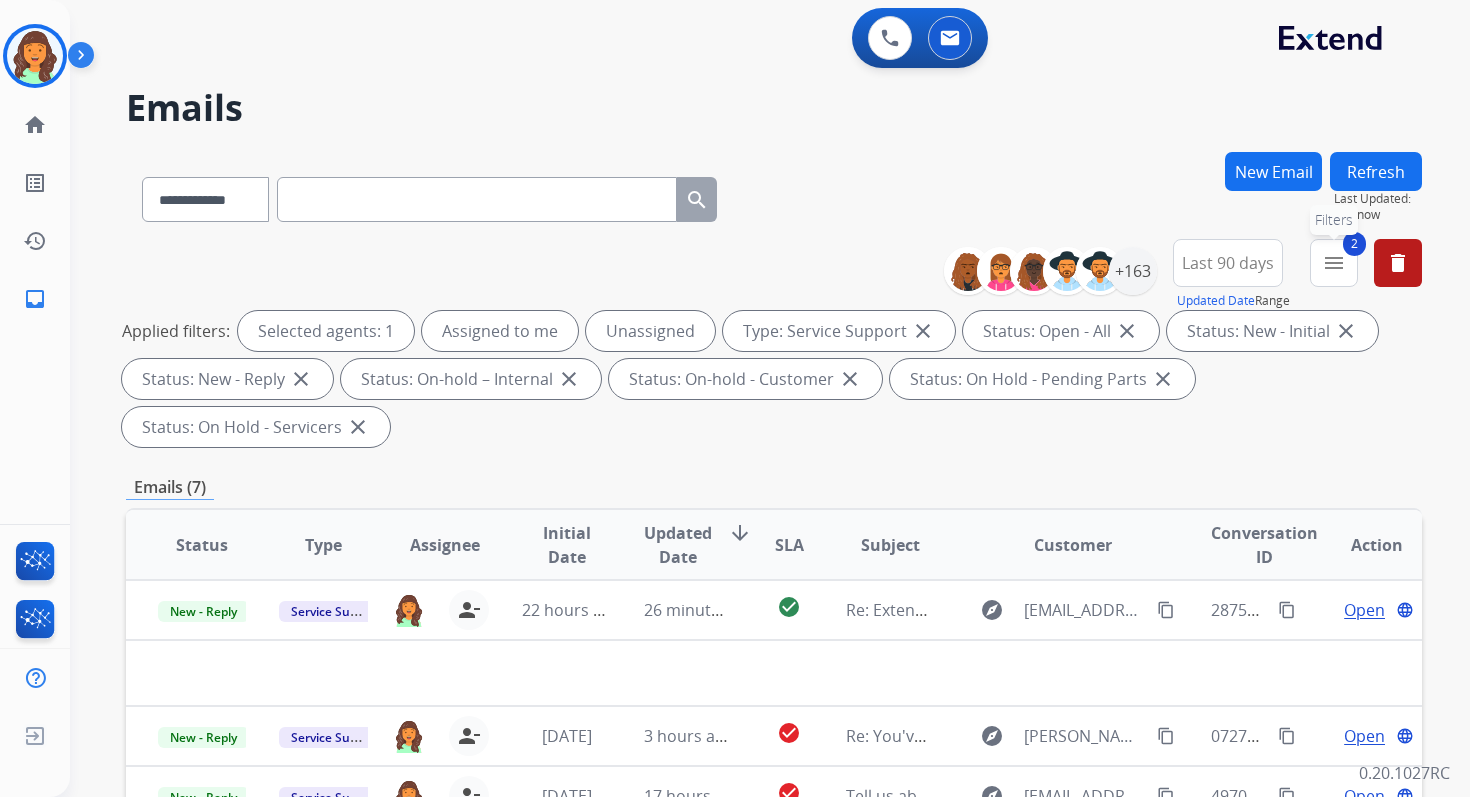click on "menu" at bounding box center (1334, 263) 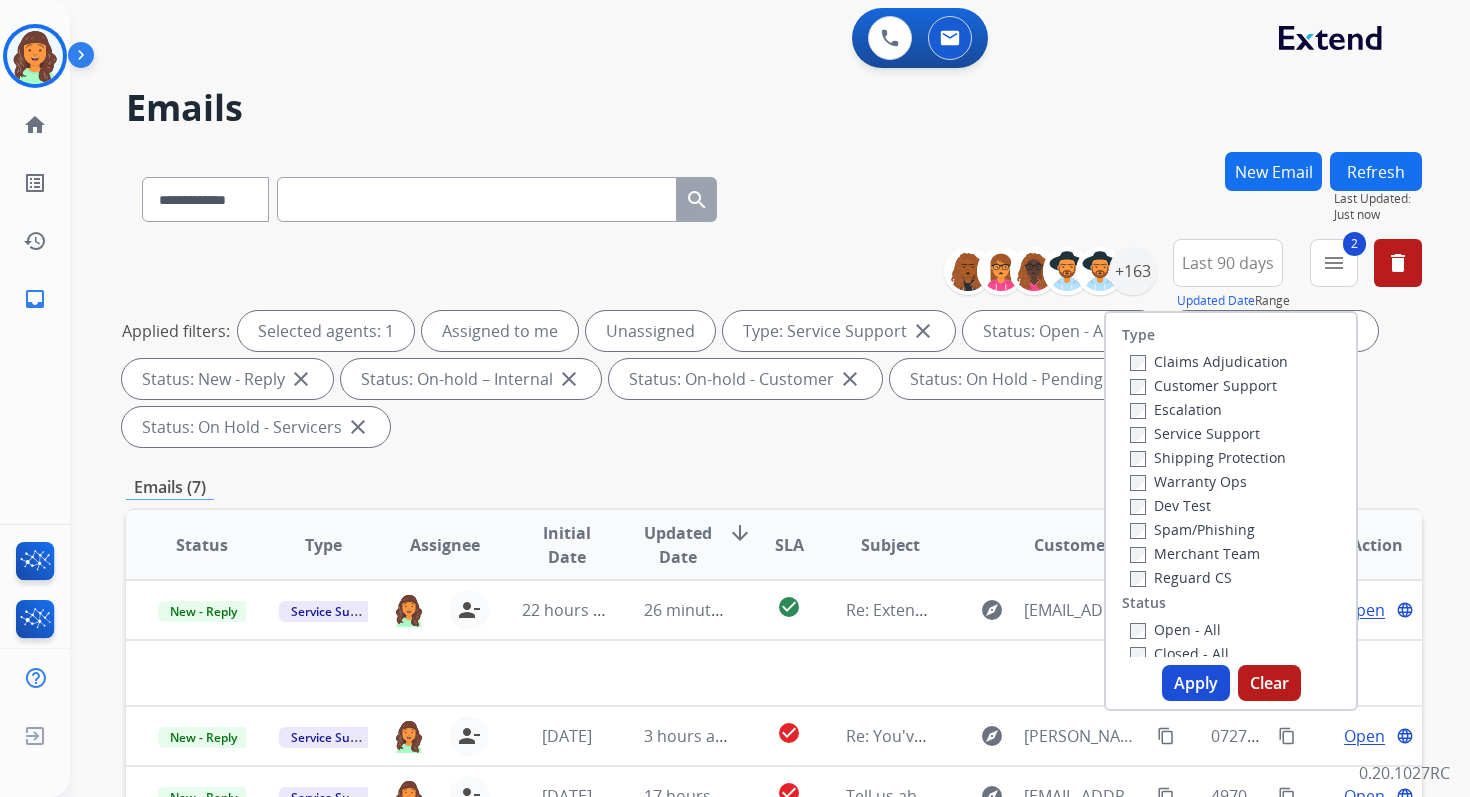 click on "Apply" at bounding box center (1196, 683) 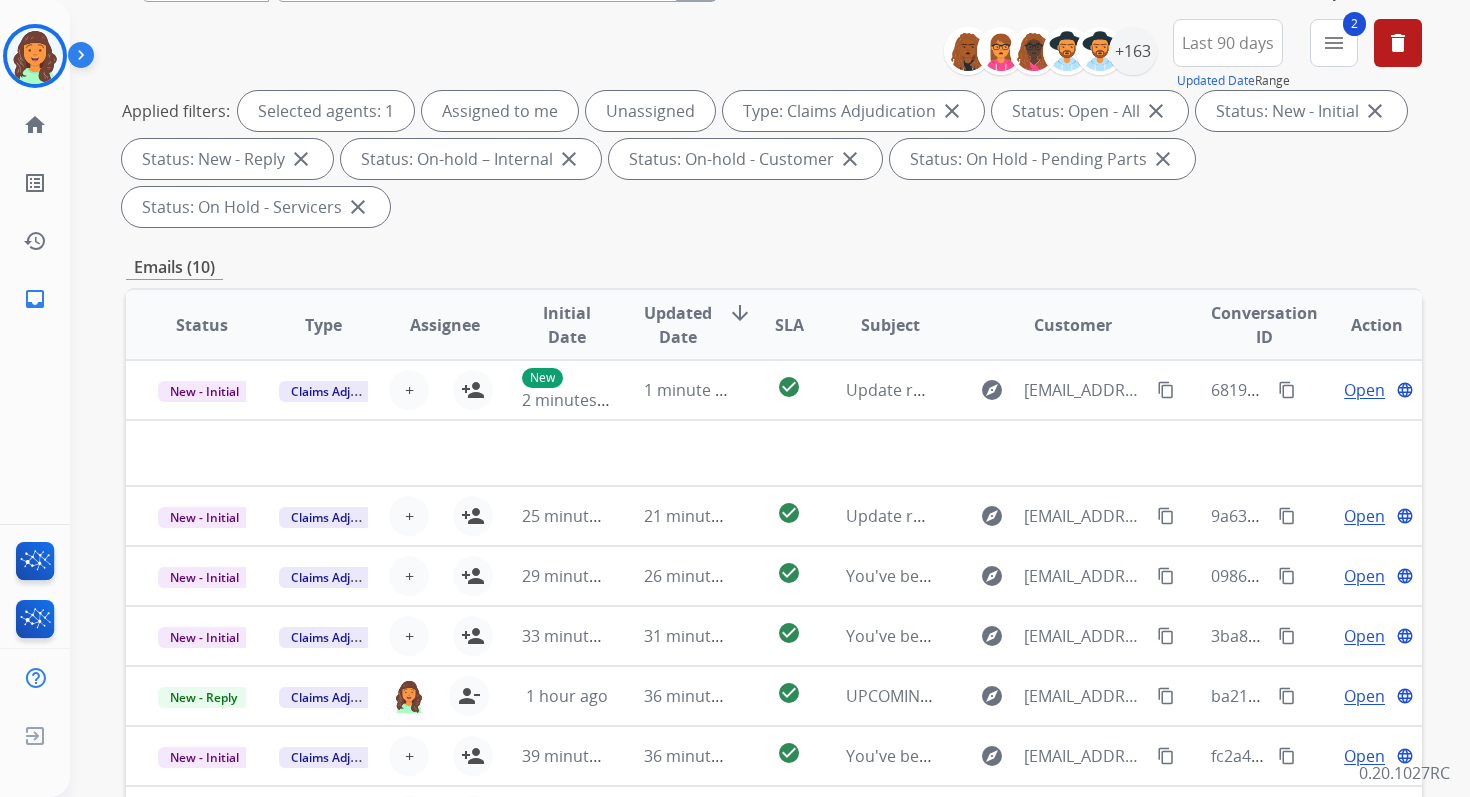 scroll, scrollTop: 485, scrollLeft: 0, axis: vertical 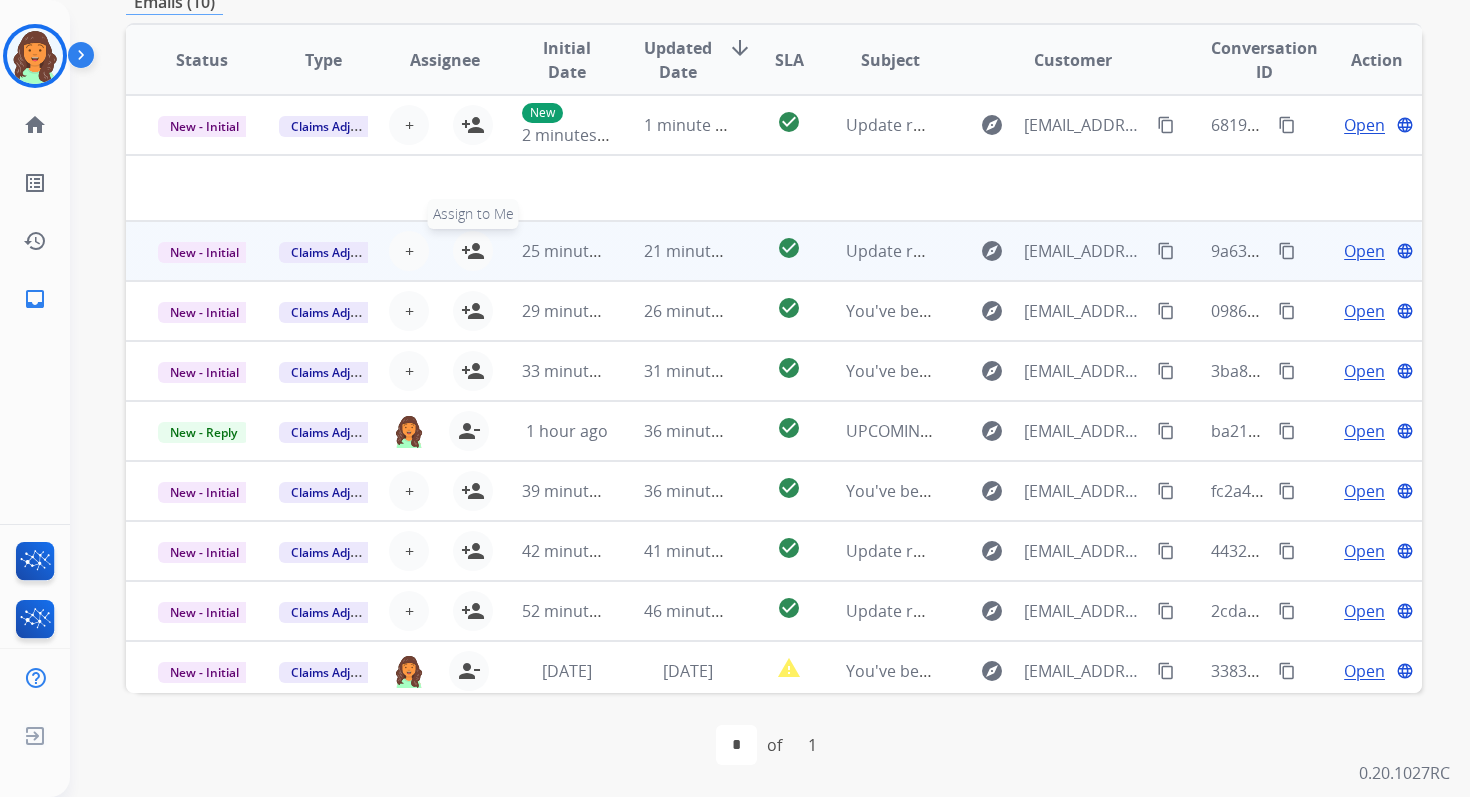 click on "person_add" at bounding box center (473, 251) 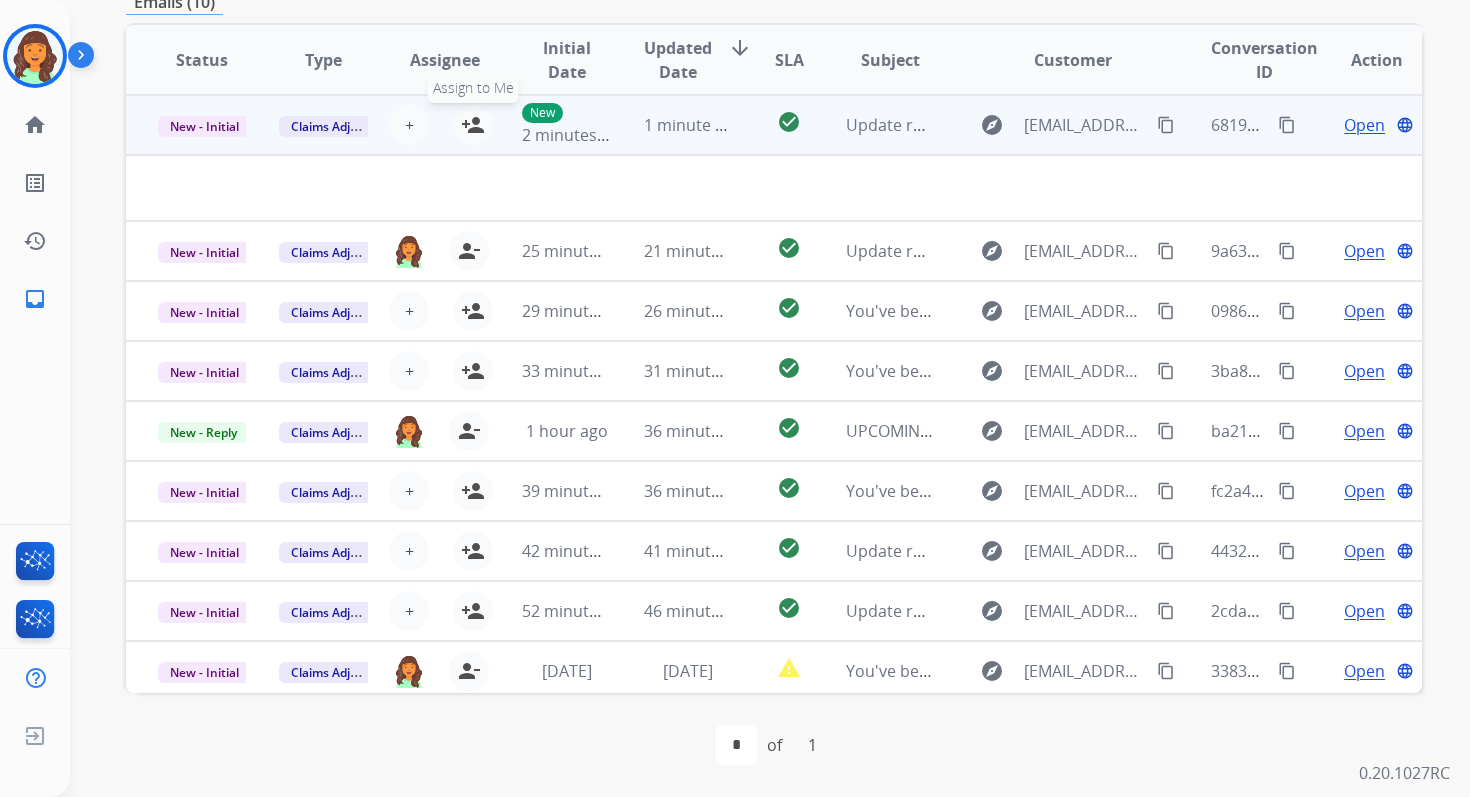 click on "person_add" at bounding box center (473, 125) 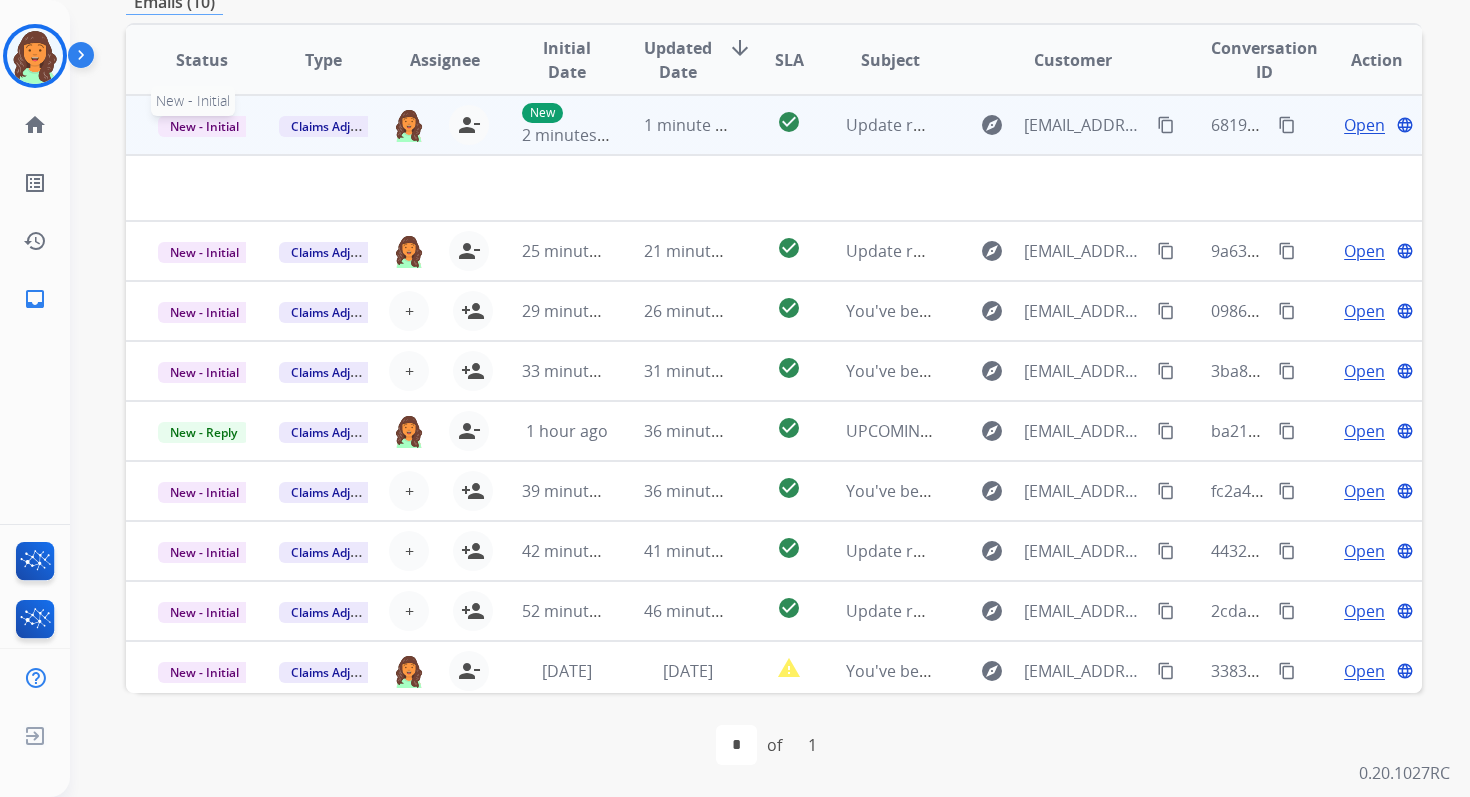 click on "New - Initial" at bounding box center (204, 126) 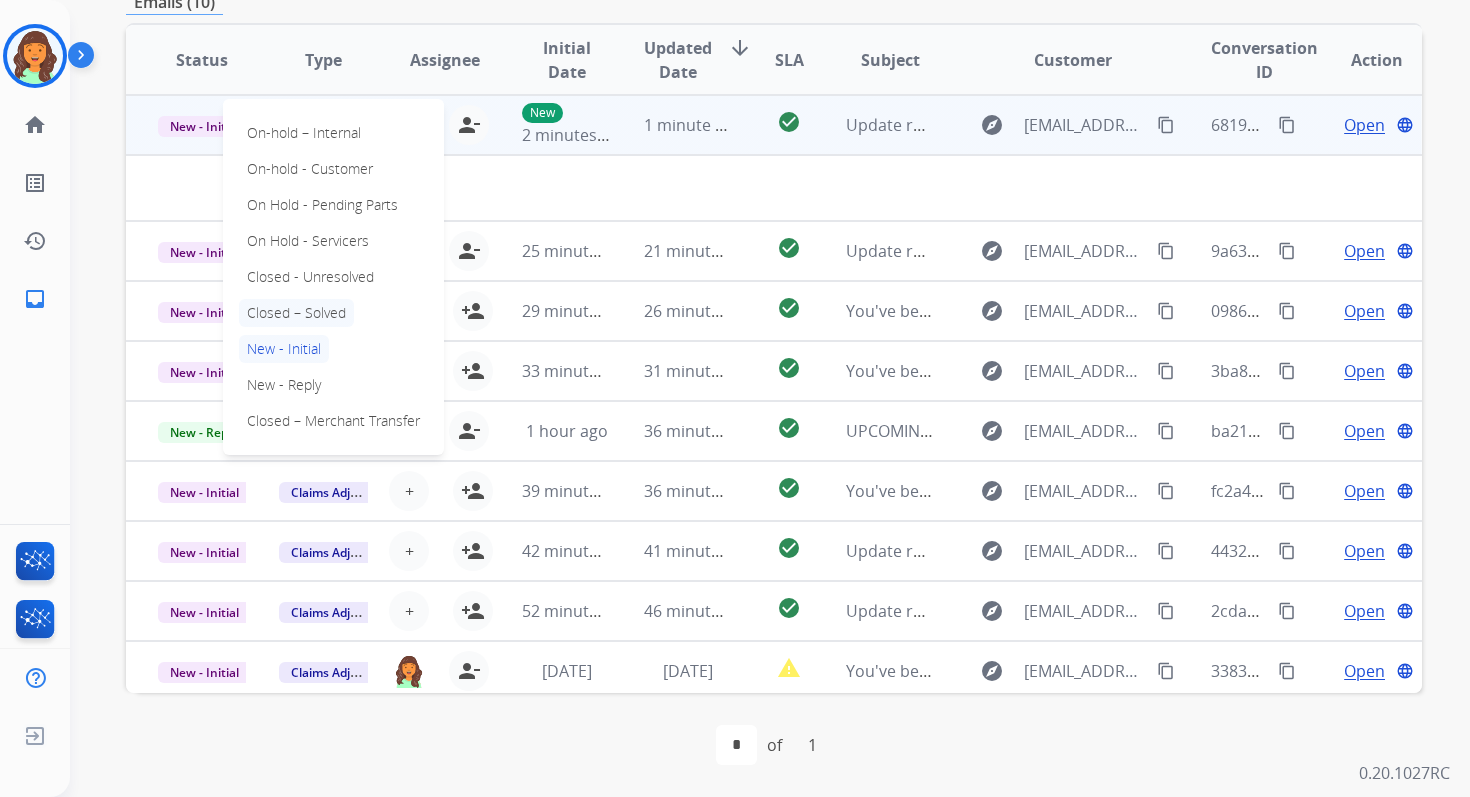 click on "Closed – Solved" at bounding box center (296, 313) 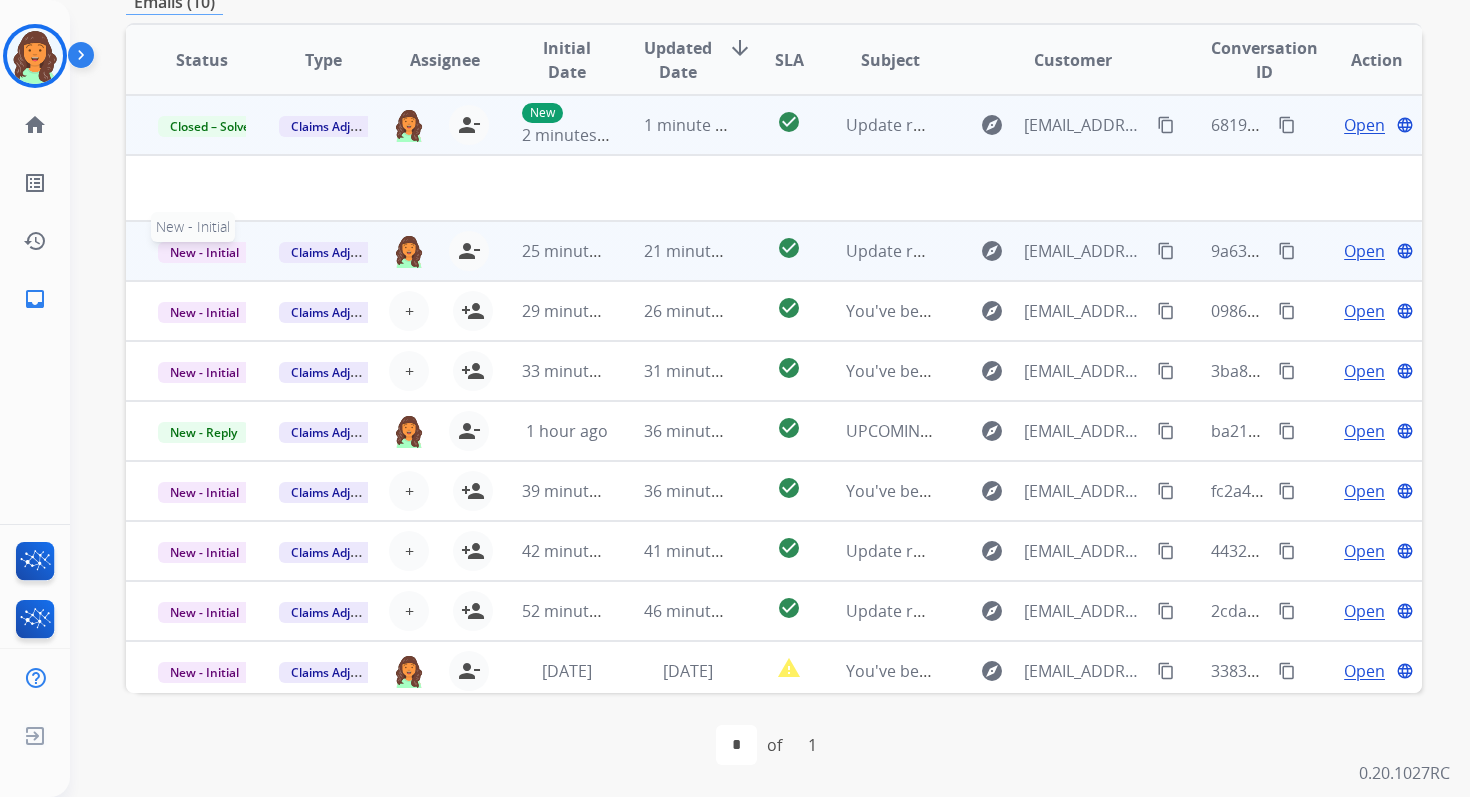 click on "New - Initial" at bounding box center [204, 252] 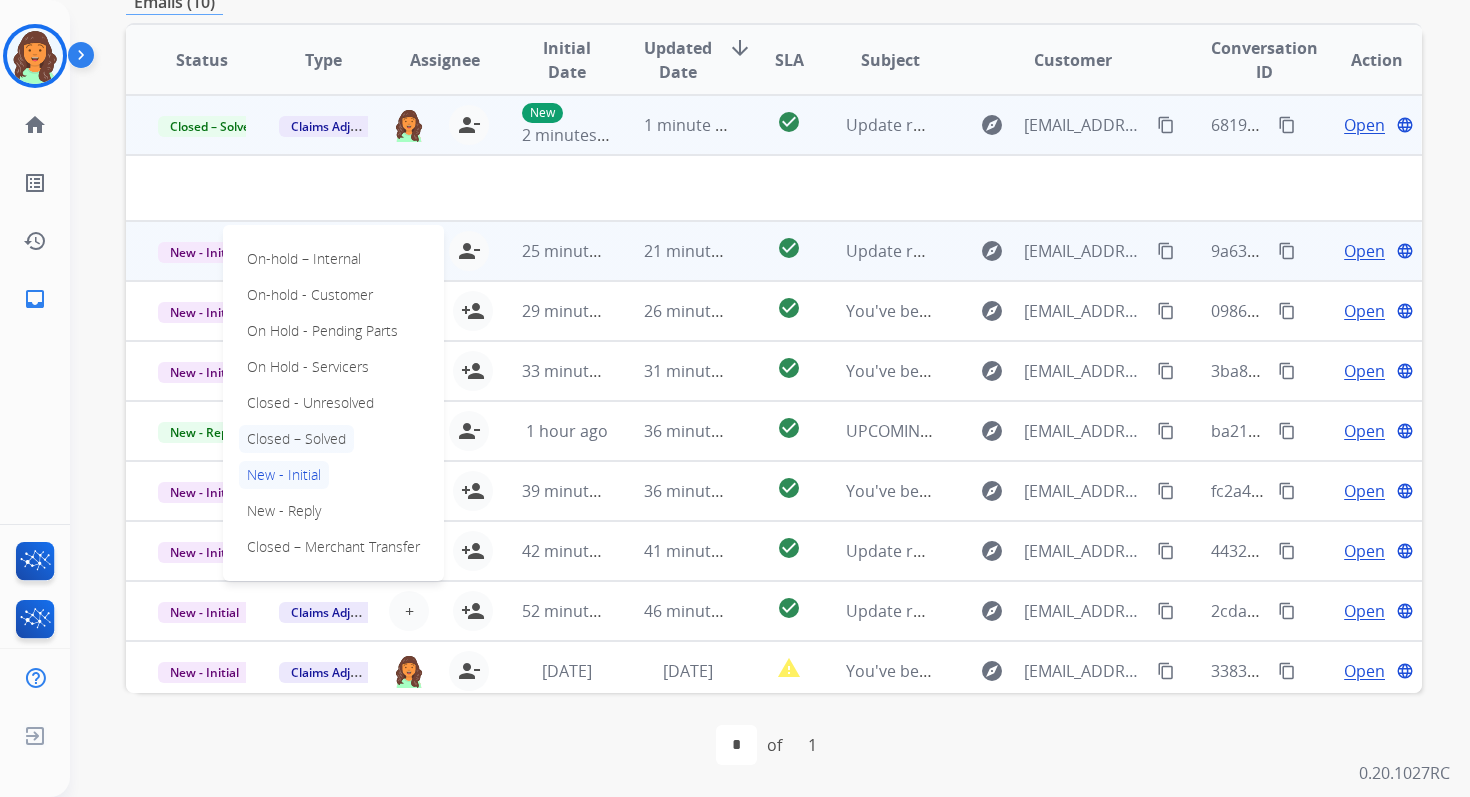 click on "Closed – Solved" at bounding box center [296, 439] 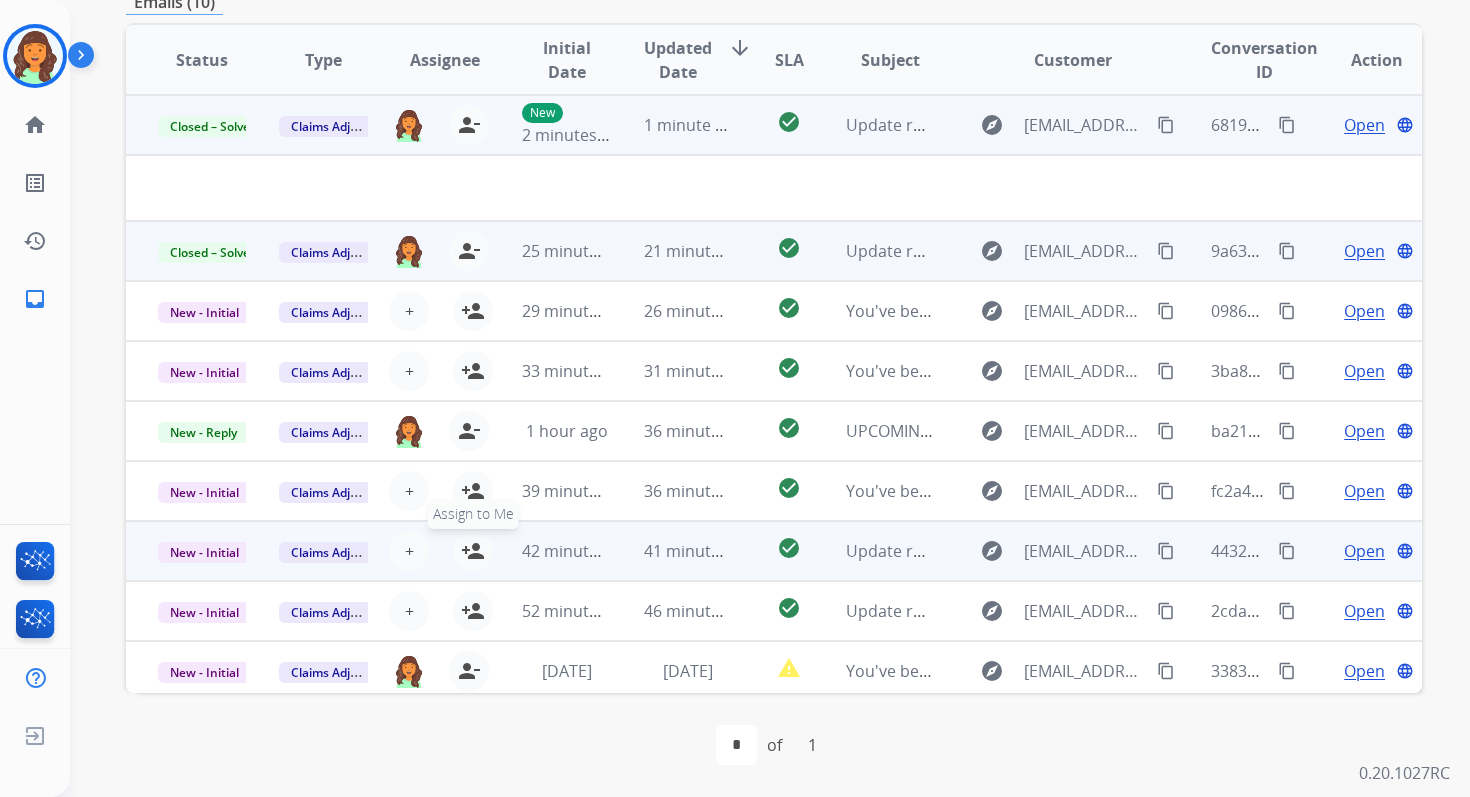 click on "person_add" at bounding box center [473, 551] 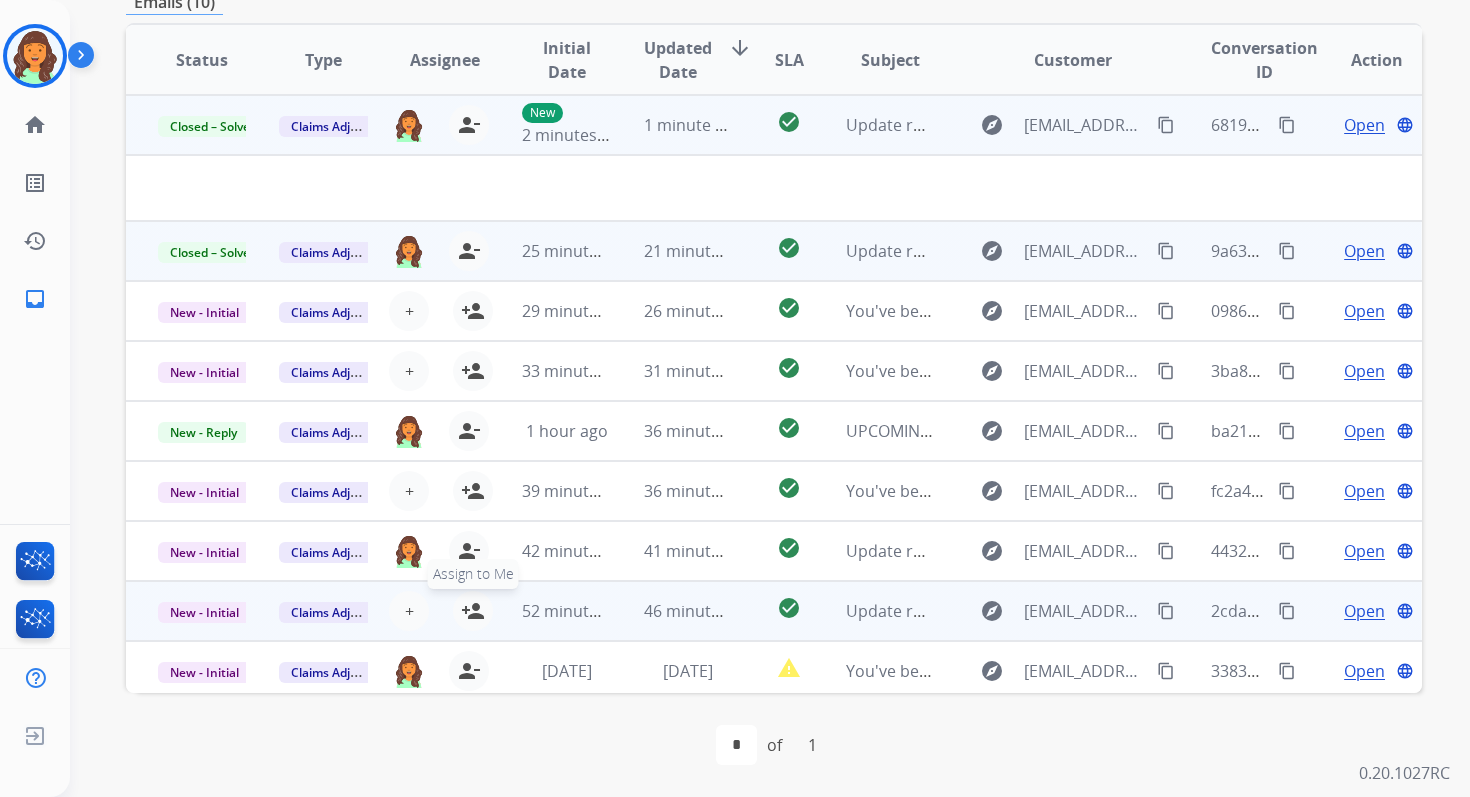 click on "person_add" at bounding box center [473, 611] 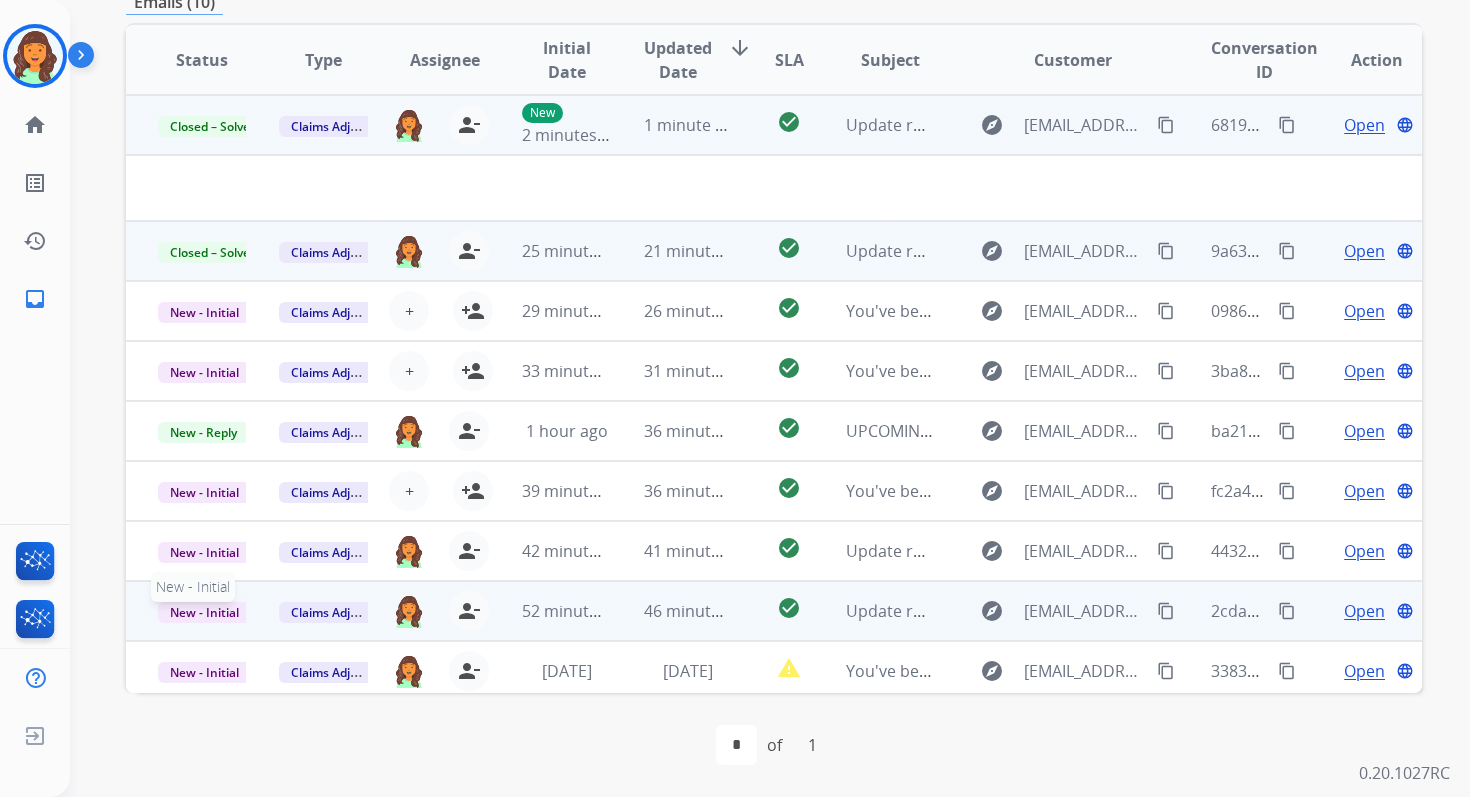 click on "New - Initial" at bounding box center (204, 612) 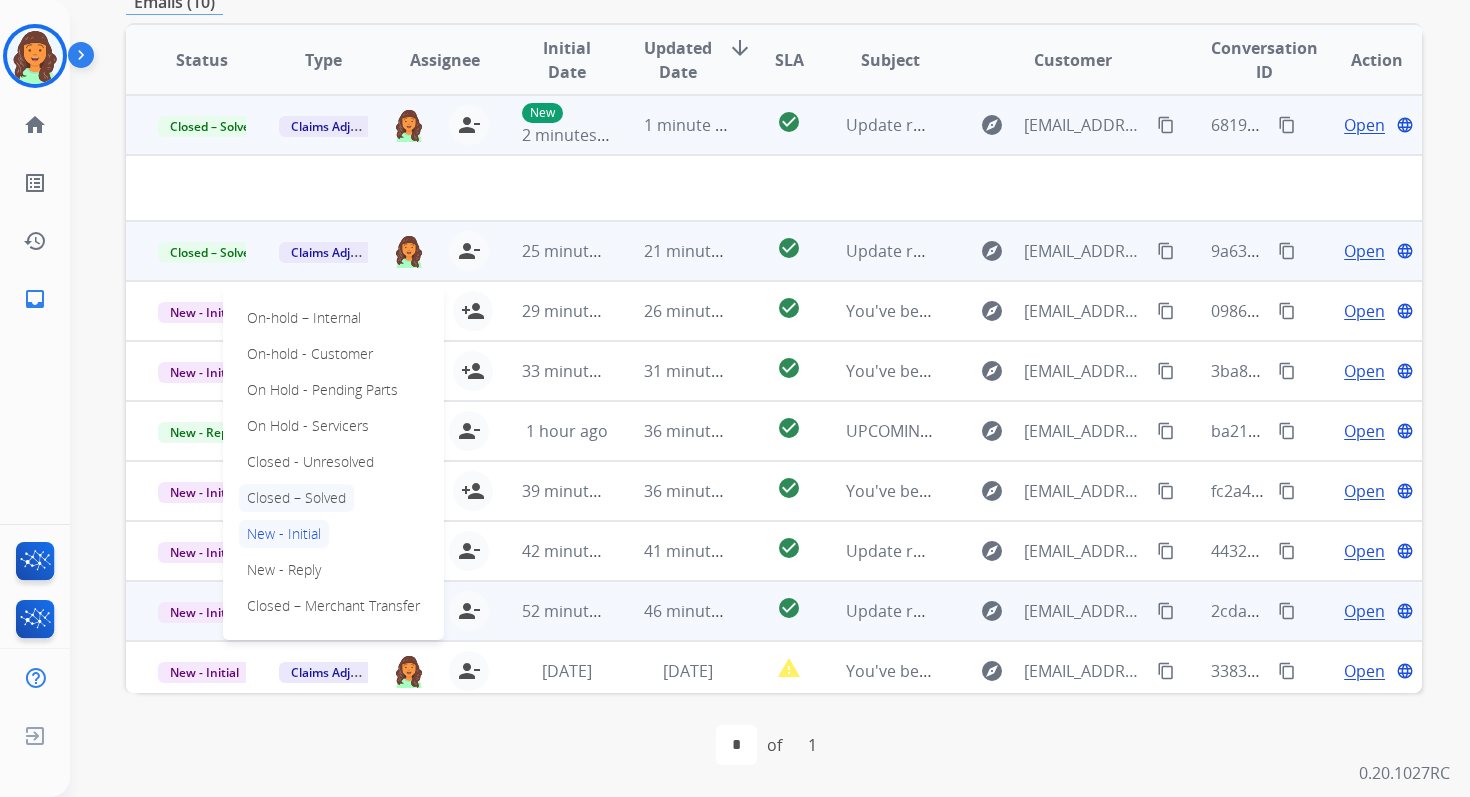 click on "Closed – Solved" at bounding box center [296, 498] 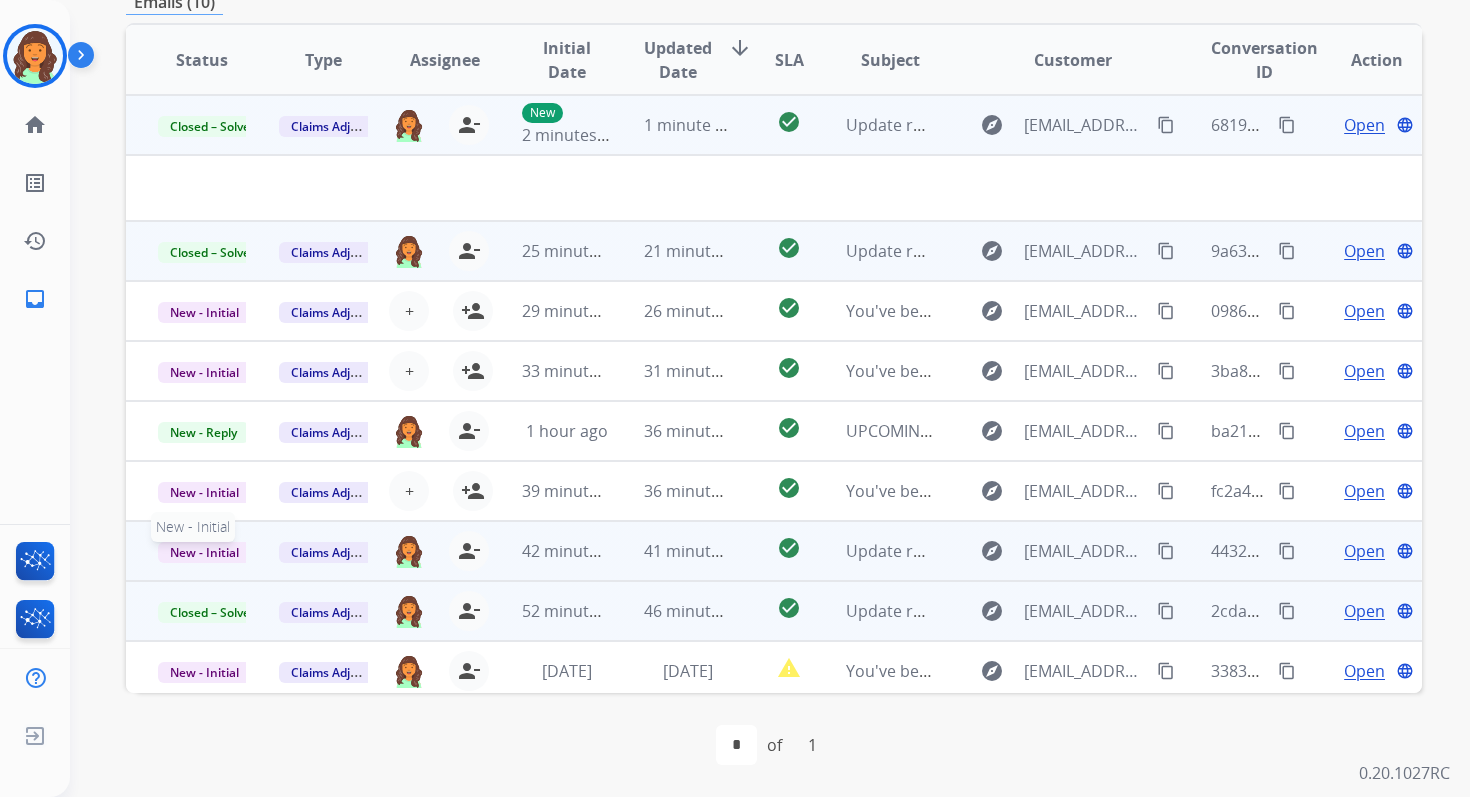 click on "New - Initial" at bounding box center (204, 552) 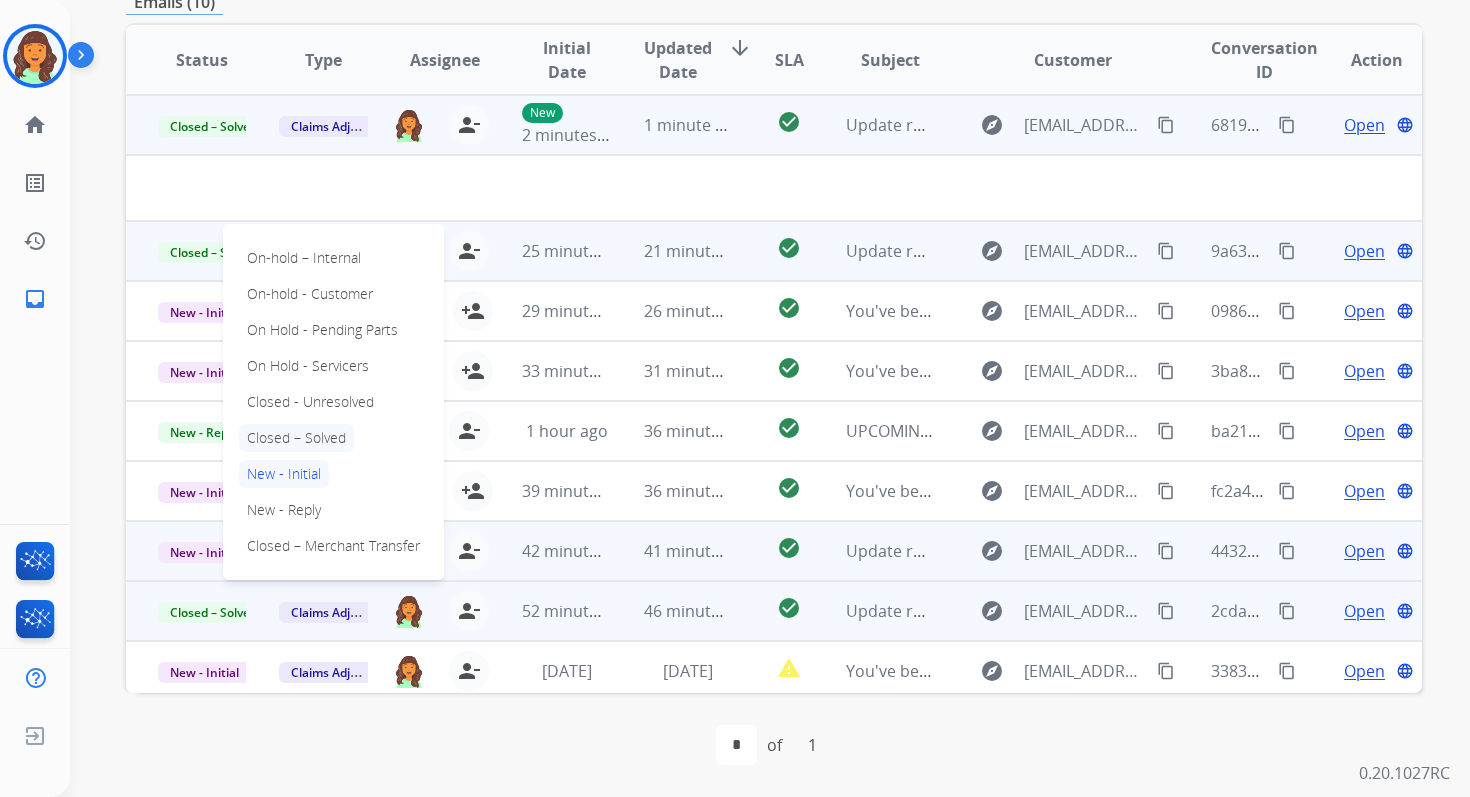 click on "Closed – Solved" at bounding box center [296, 438] 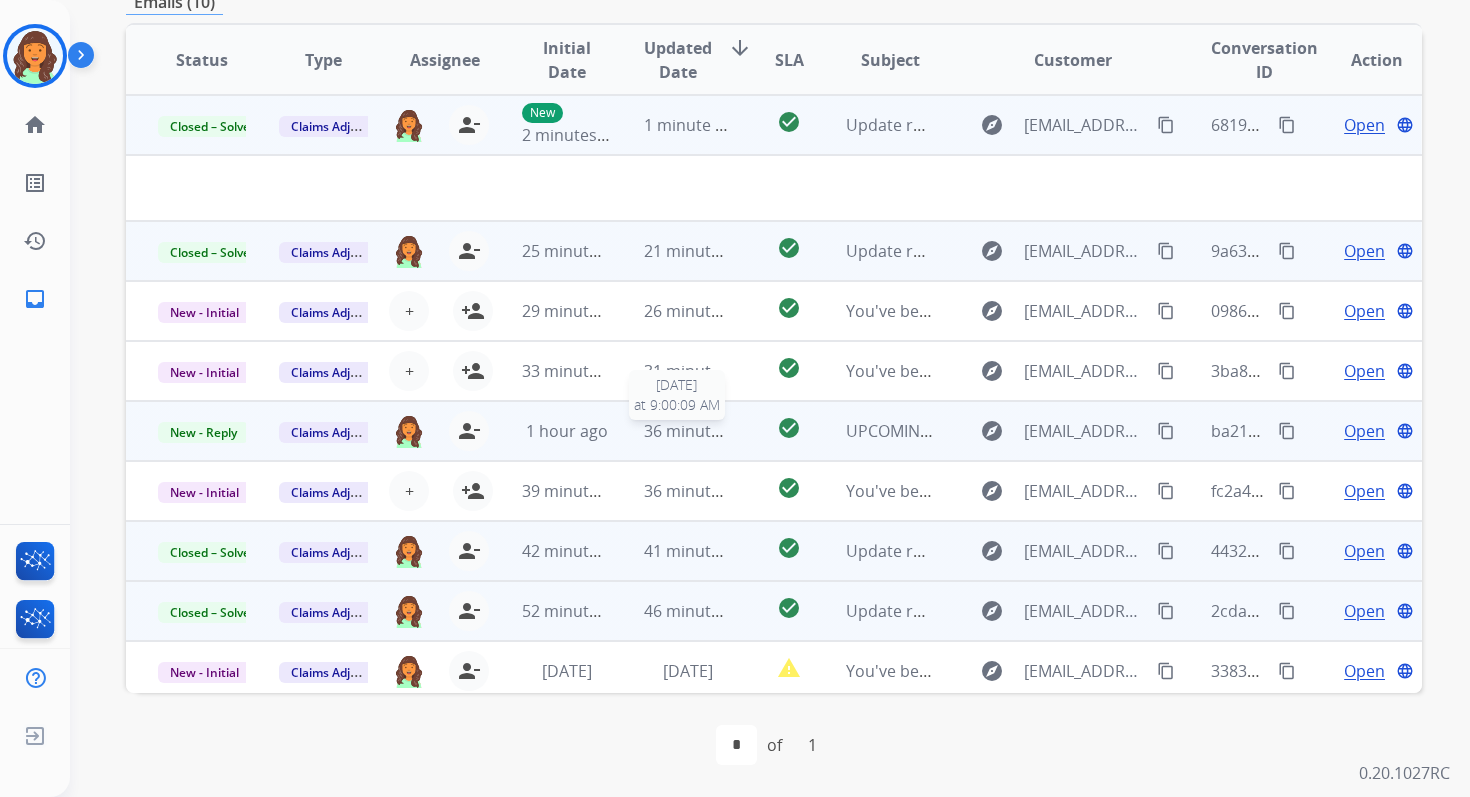 click on "36 minutes ago" at bounding box center (702, 431) 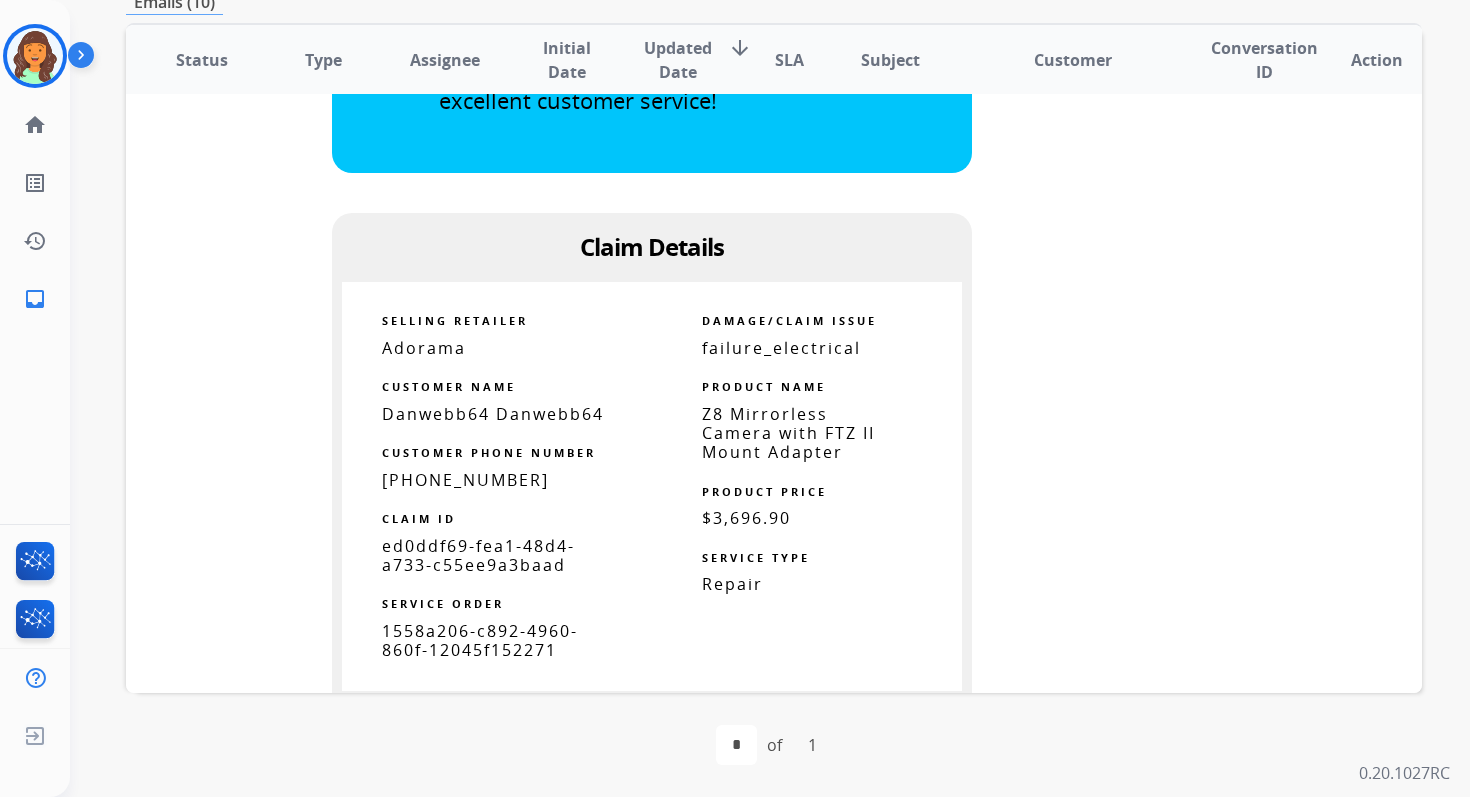 scroll, scrollTop: 931, scrollLeft: 0, axis: vertical 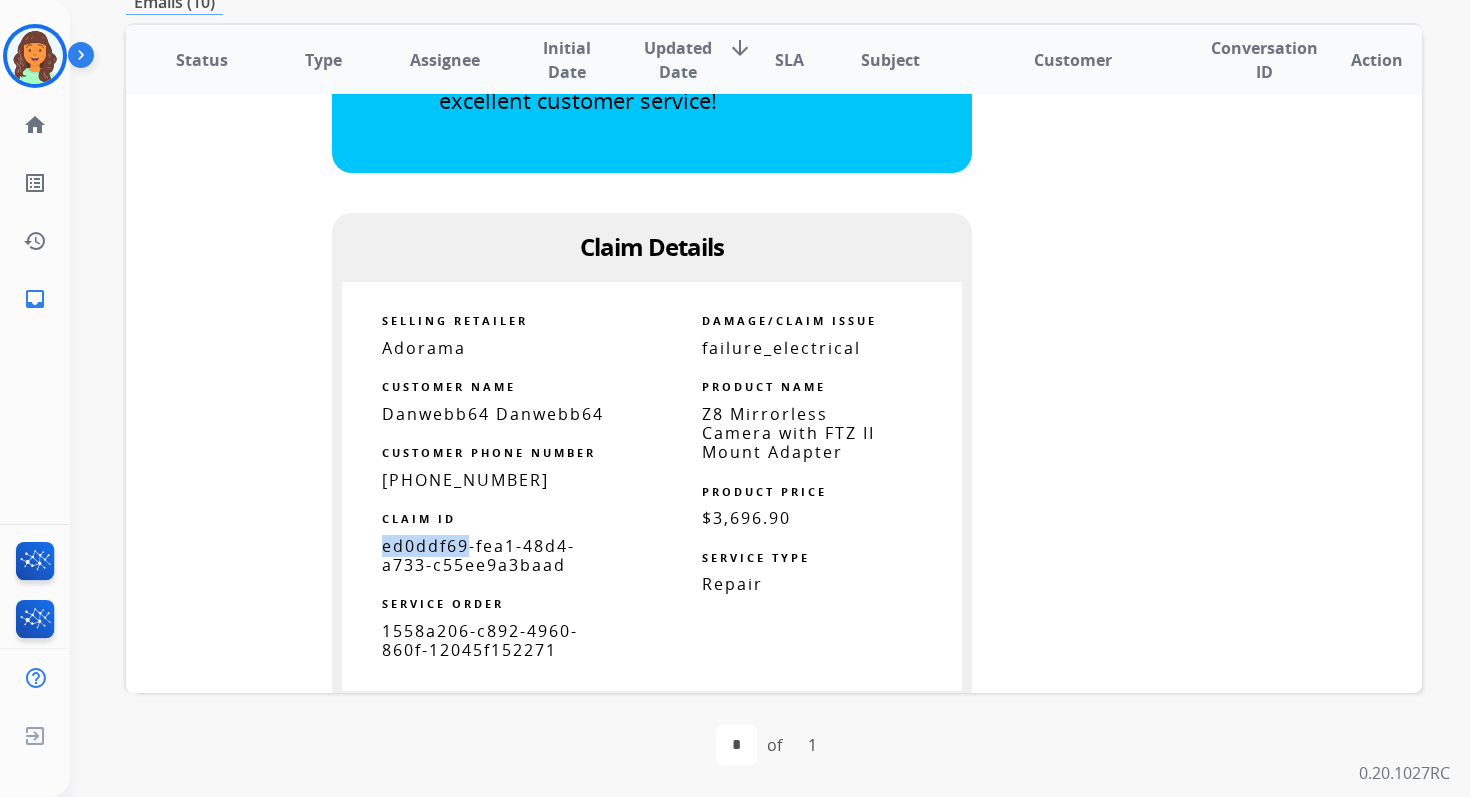 click on "ed0ddf69-fea1-48d4-a733-c55ee9a3baad" at bounding box center (478, 555) 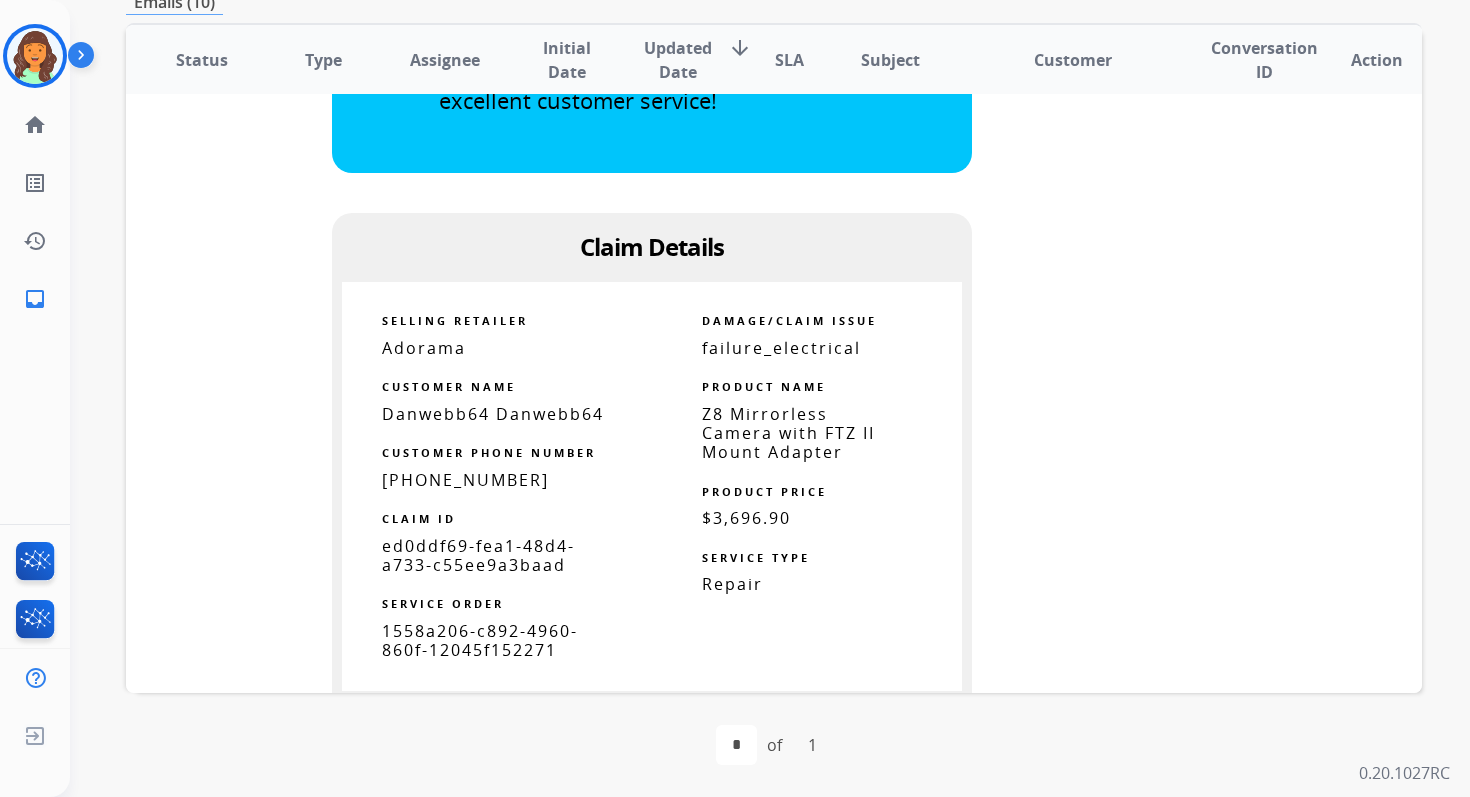 click on "ed0ddf69-fea1-48d4-a733-c55ee9a3baad" at bounding box center [478, 555] 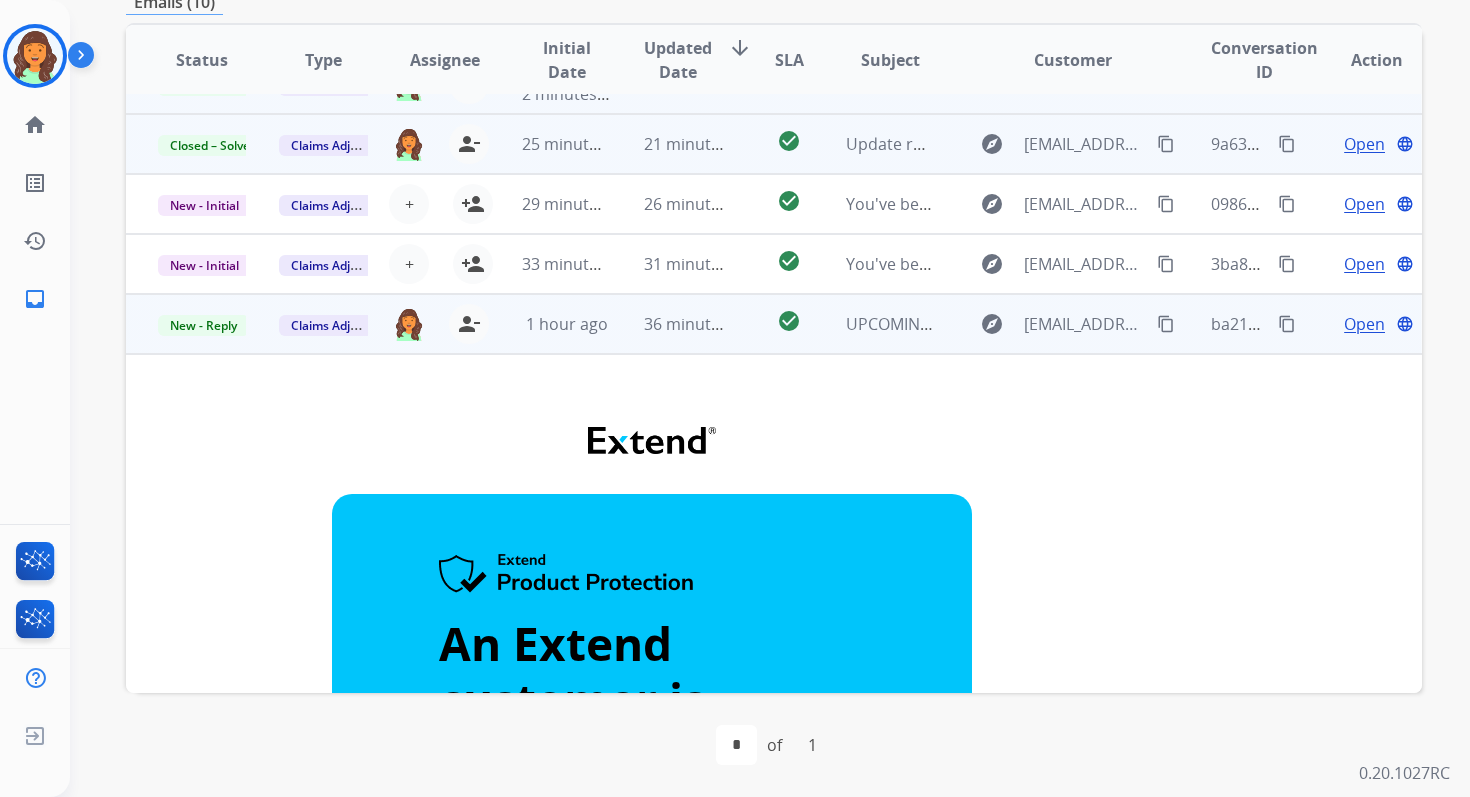 scroll, scrollTop: 0, scrollLeft: 0, axis: both 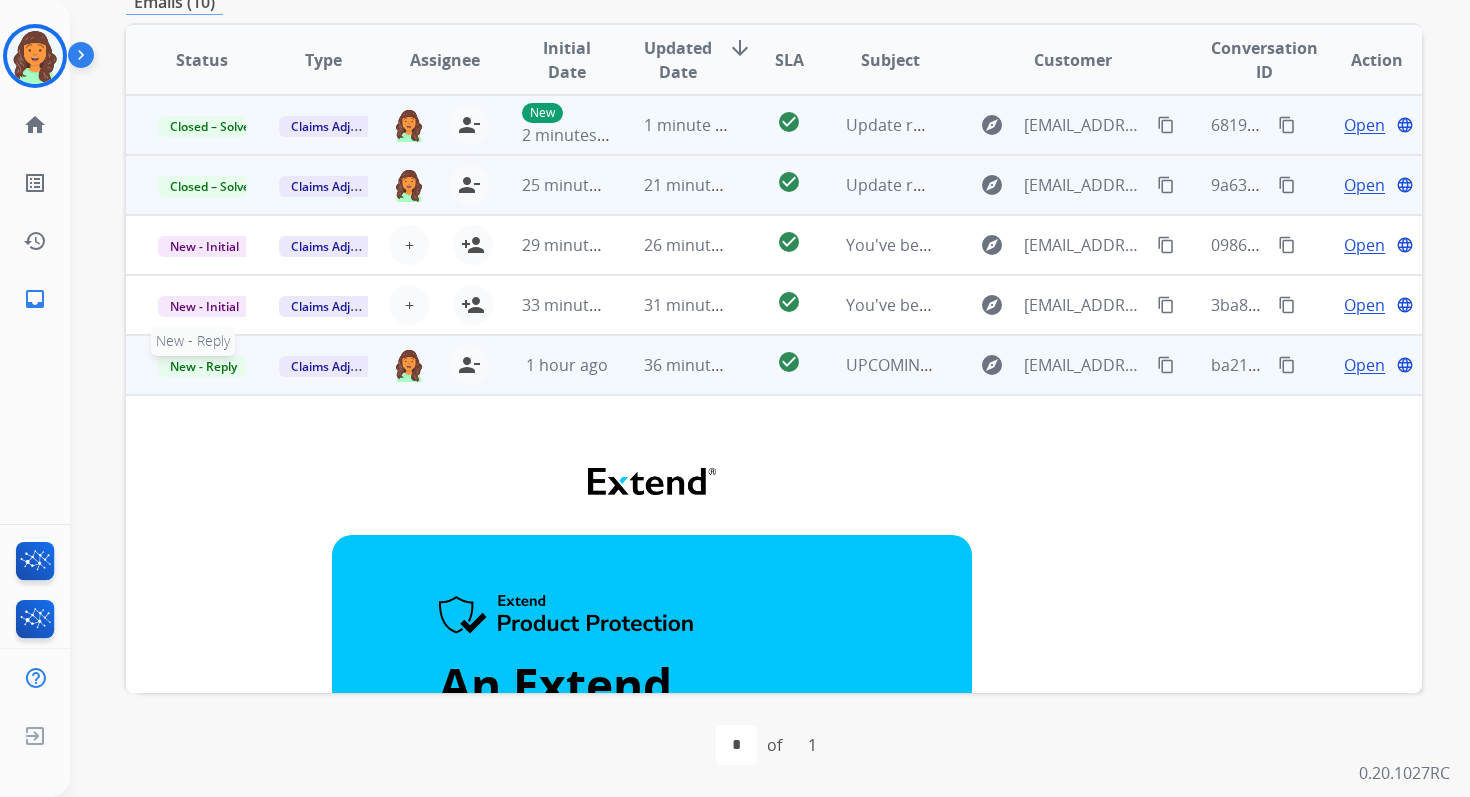 click on "New - Reply" at bounding box center [203, 366] 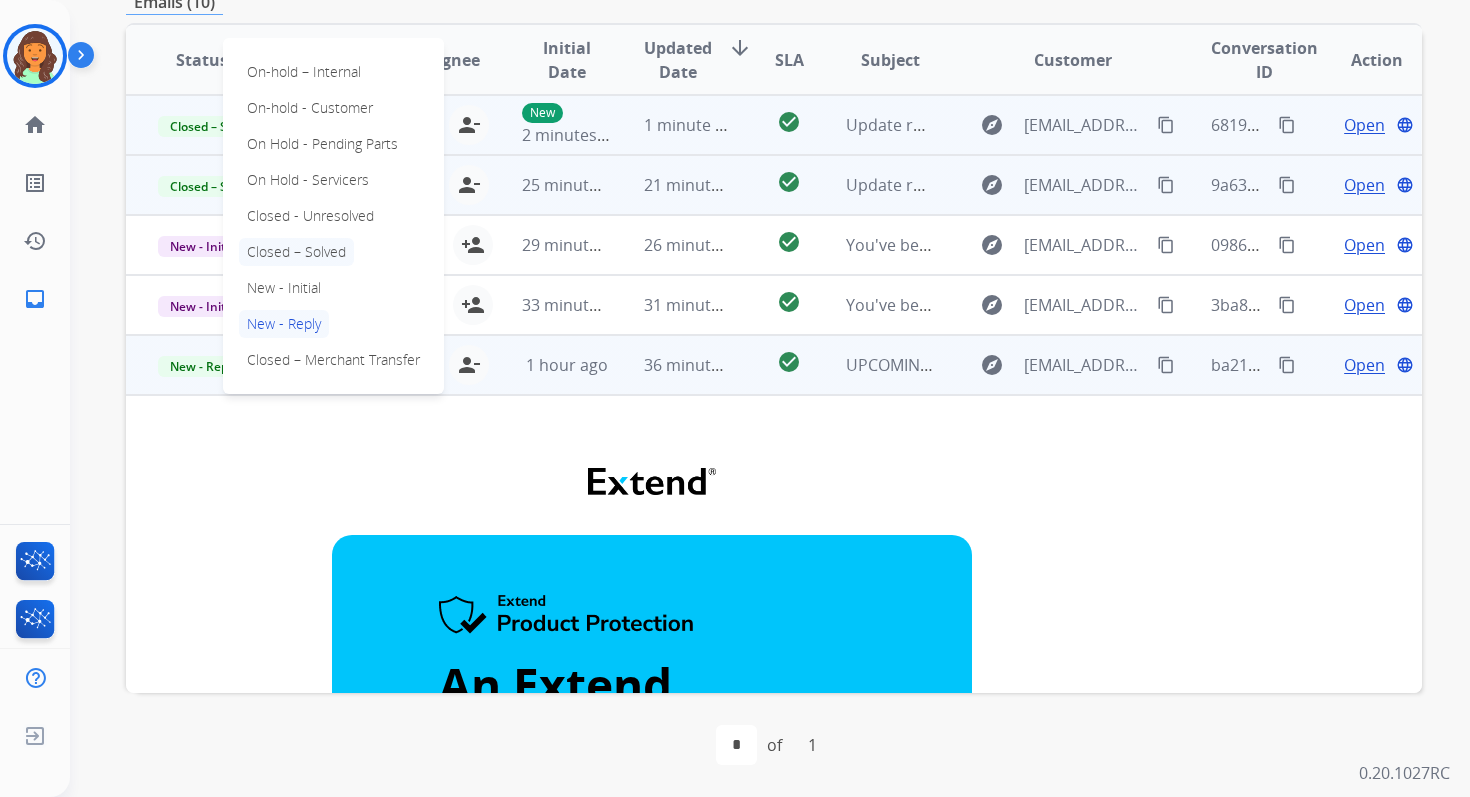 click on "Closed – Solved" at bounding box center (296, 252) 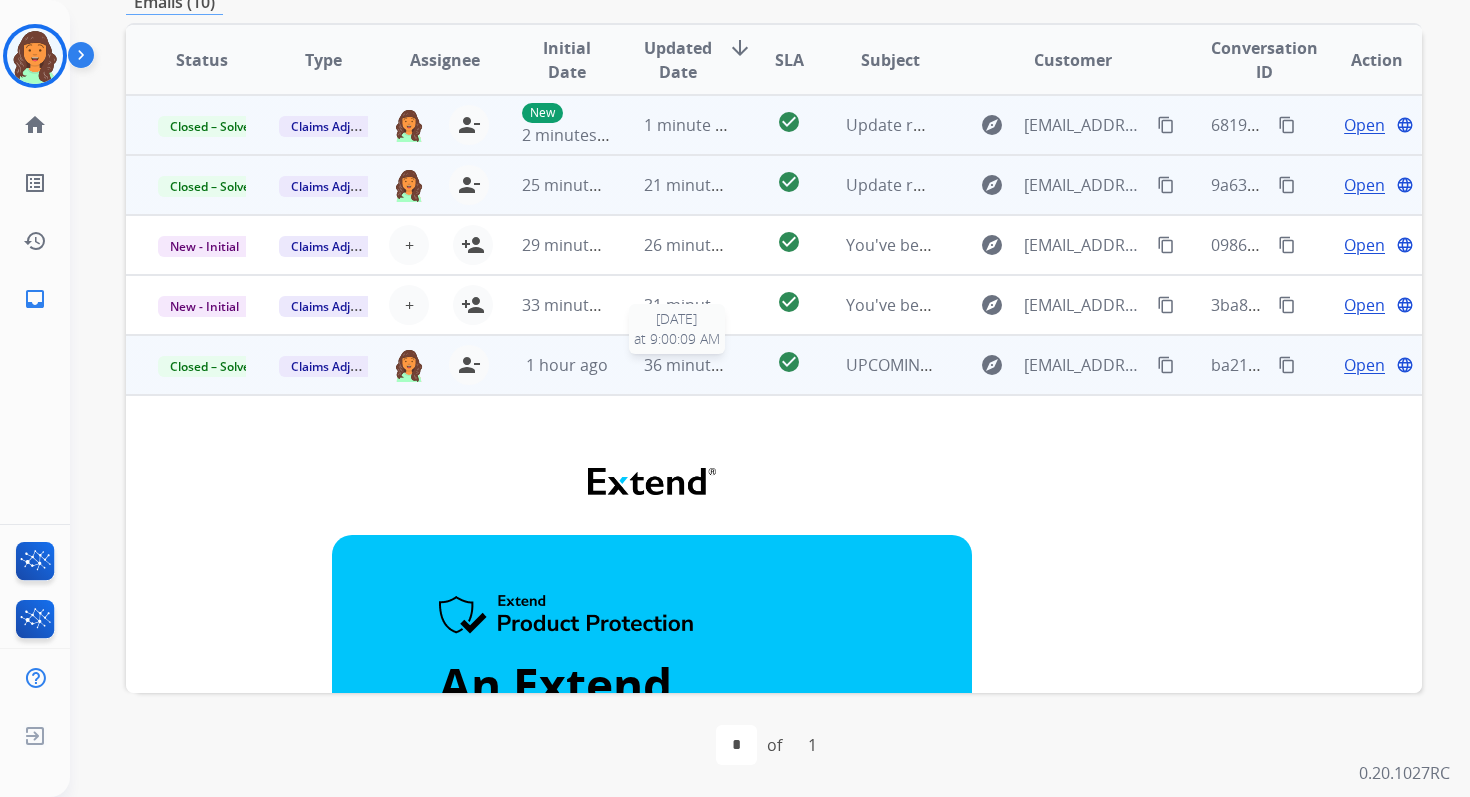 click on "36 minutes ago" at bounding box center (702, 365) 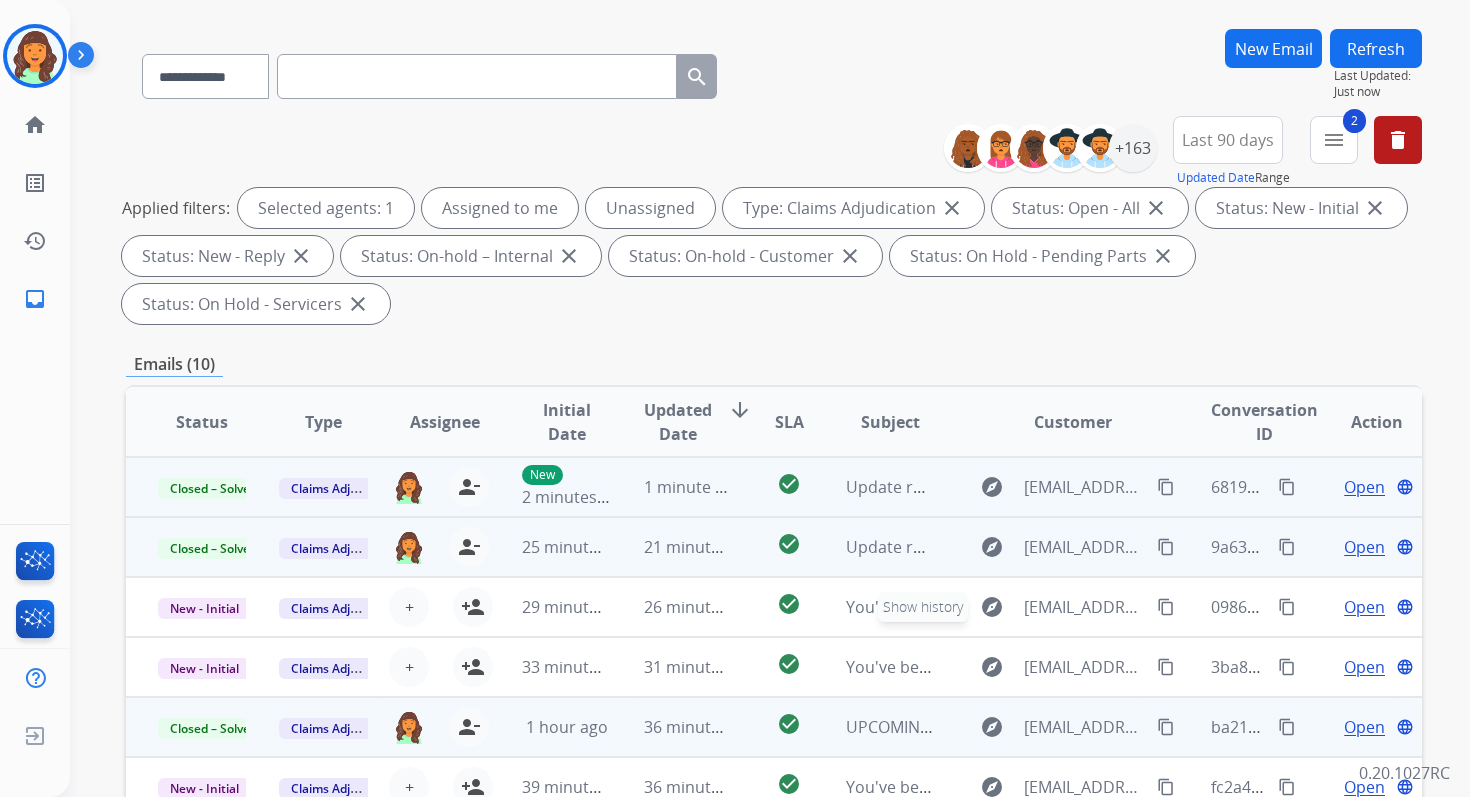 scroll, scrollTop: 0, scrollLeft: 0, axis: both 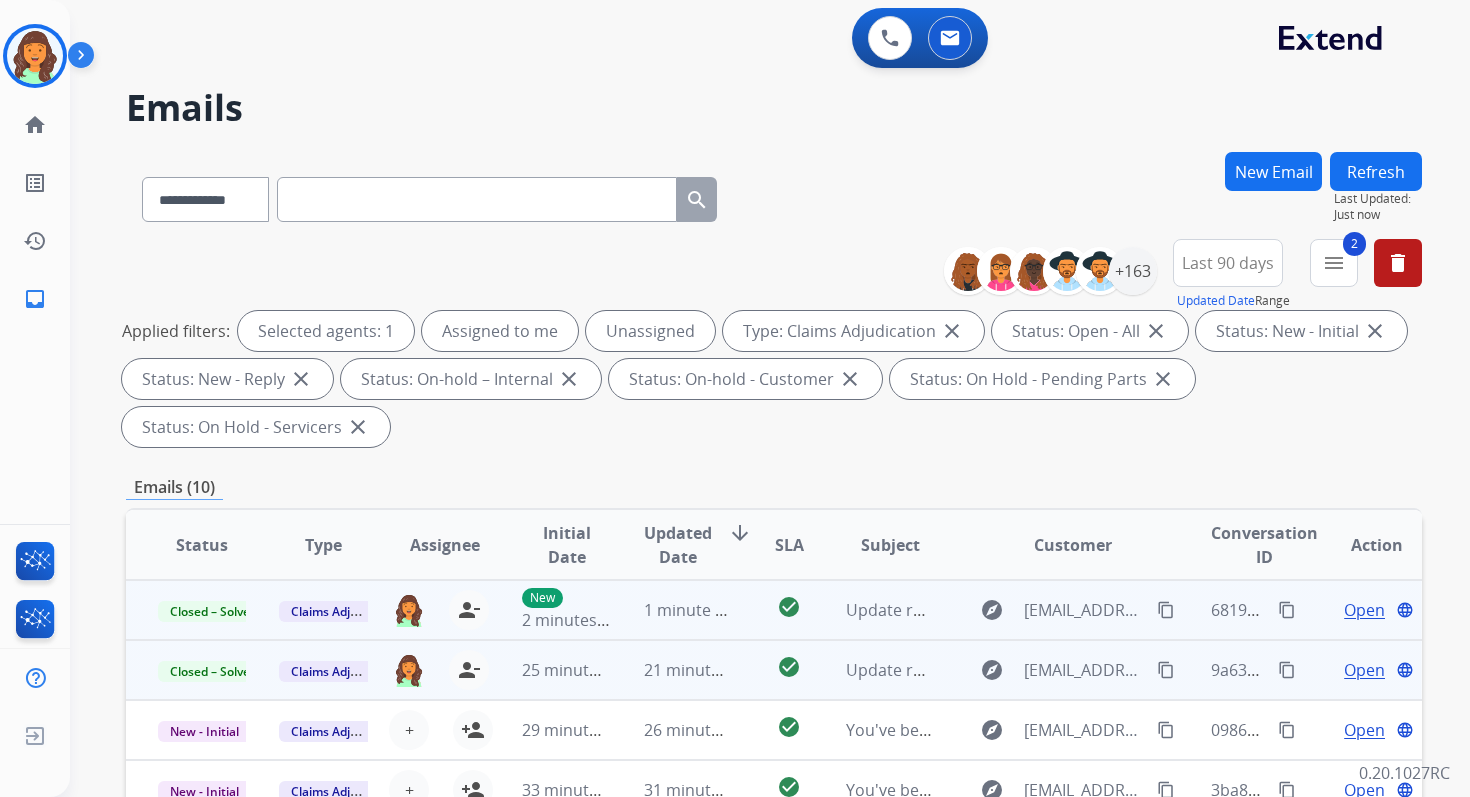 click on "Refresh" at bounding box center (1376, 171) 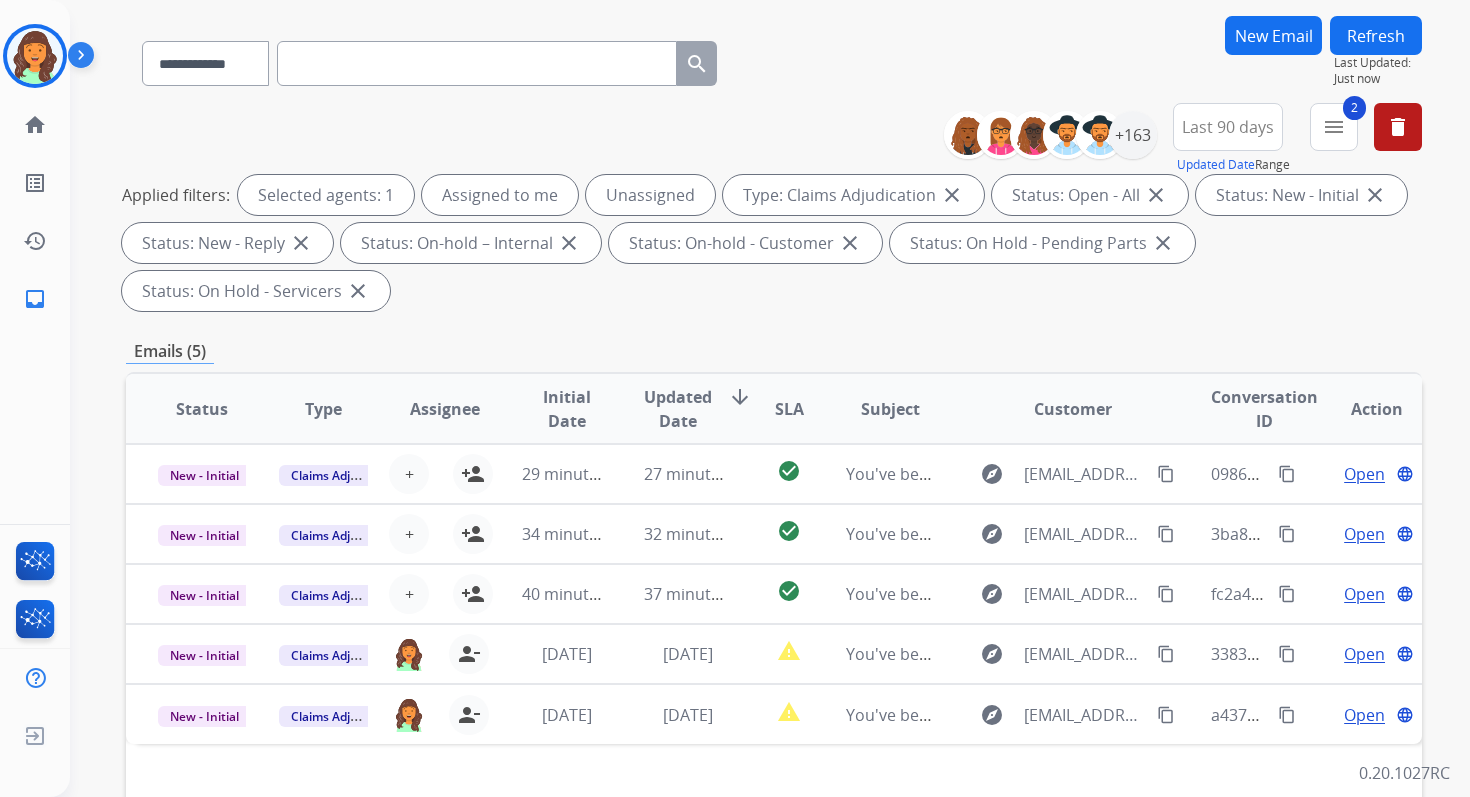 scroll, scrollTop: 485, scrollLeft: 0, axis: vertical 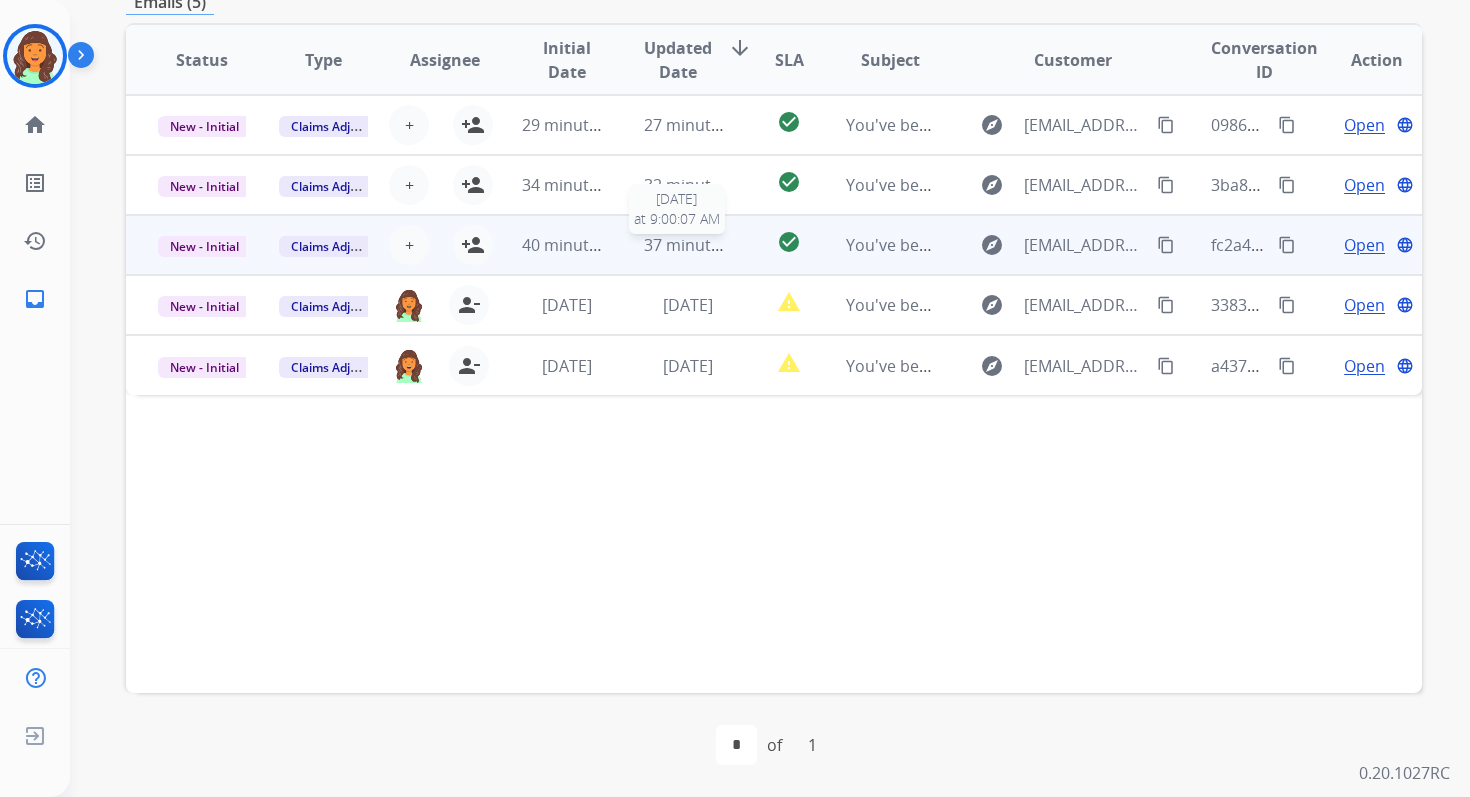 click on "37 minutes ago" at bounding box center (702, 245) 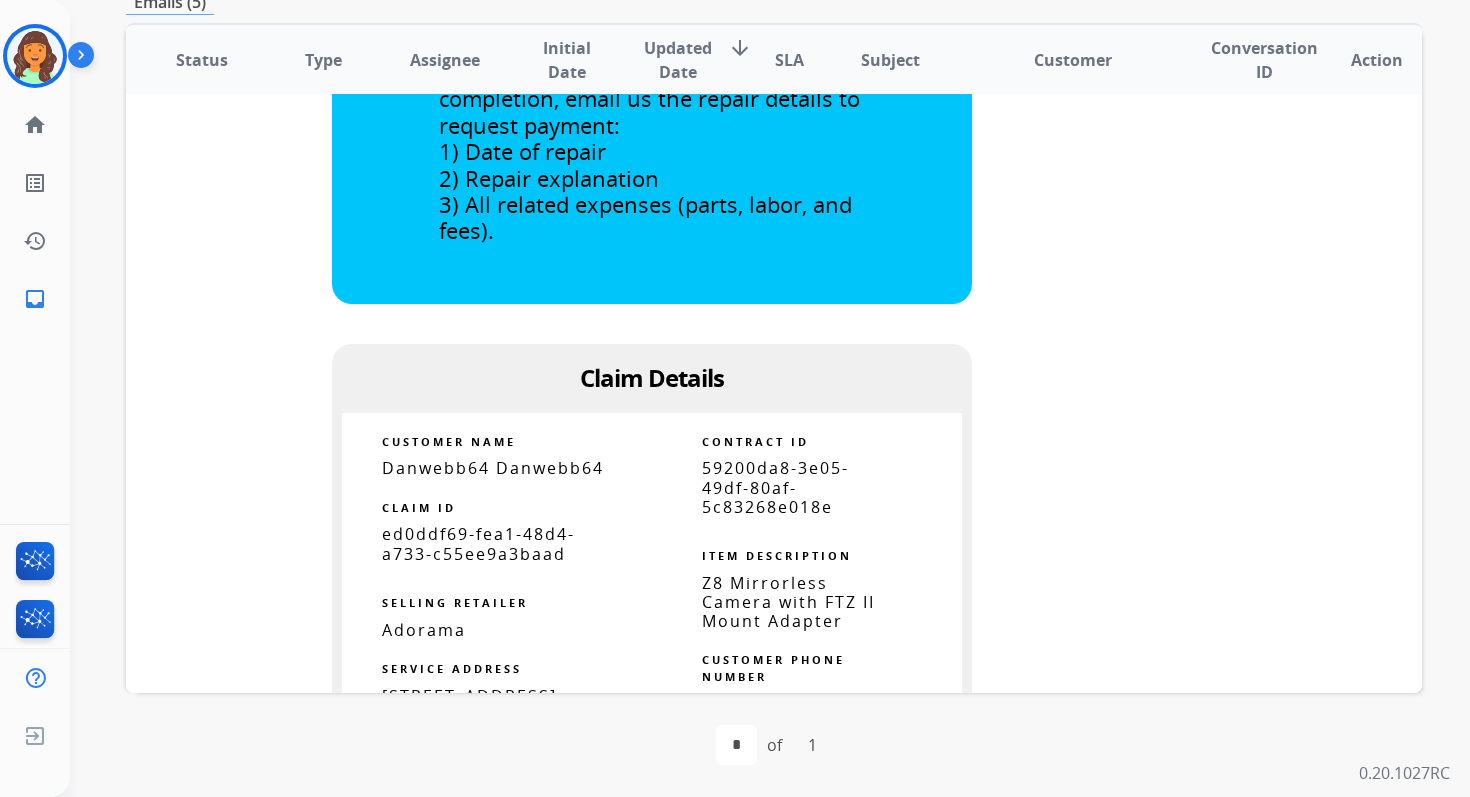 scroll, scrollTop: 821, scrollLeft: 0, axis: vertical 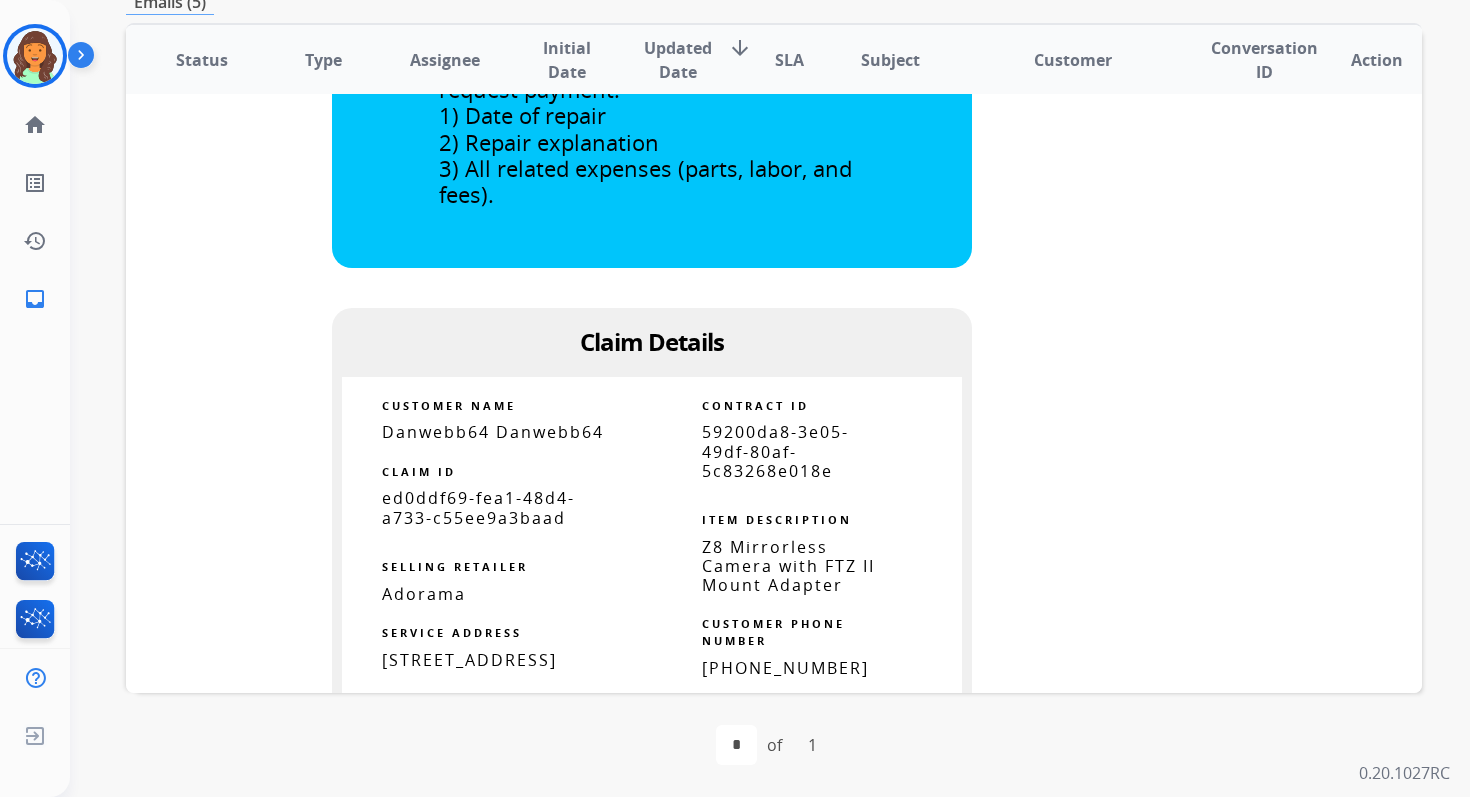 click on "59200da8-3e05-49df-80af-5c83268e018e" at bounding box center (775, 451) 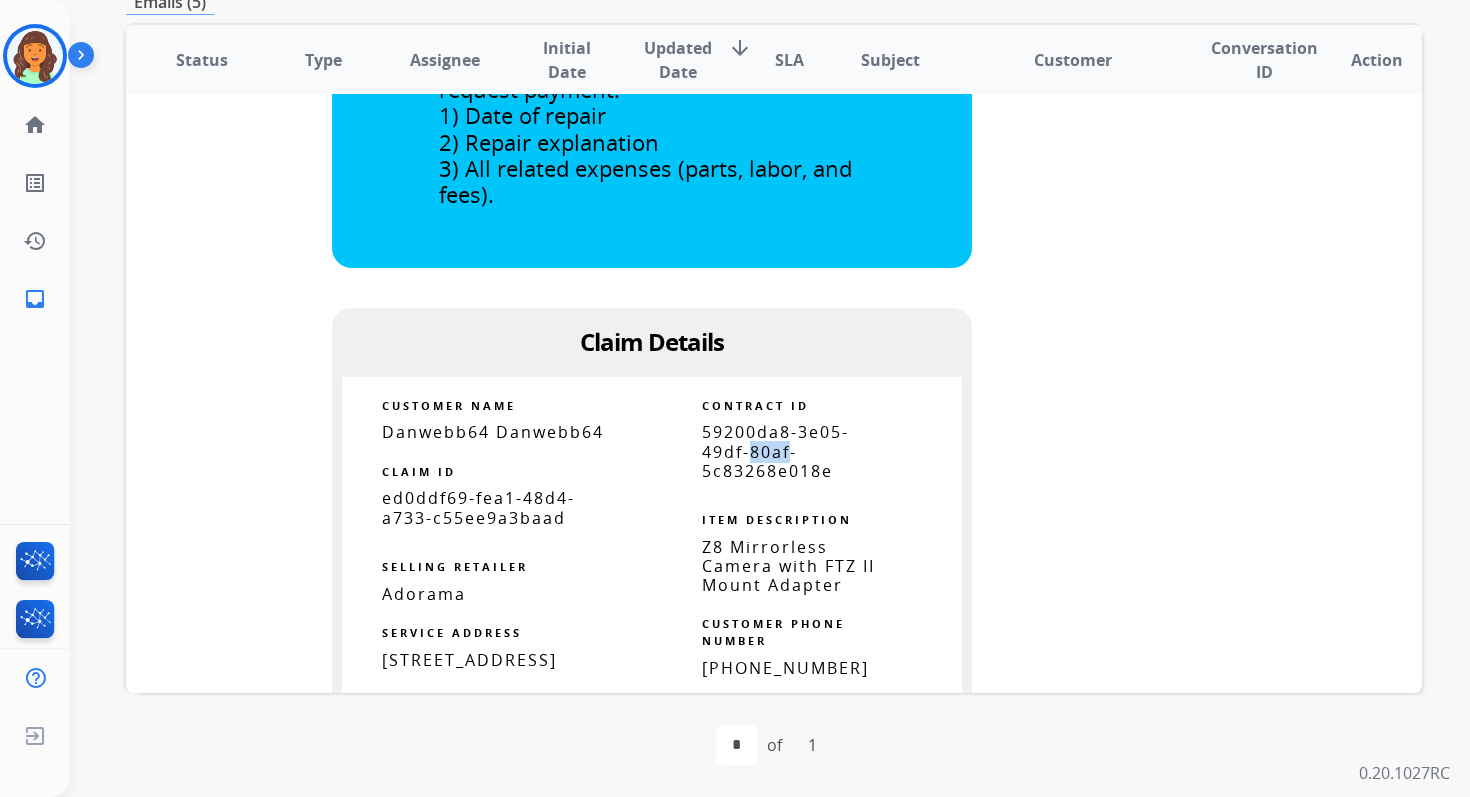 click on "59200da8-3e05-49df-80af-5c83268e018e" at bounding box center (775, 451) 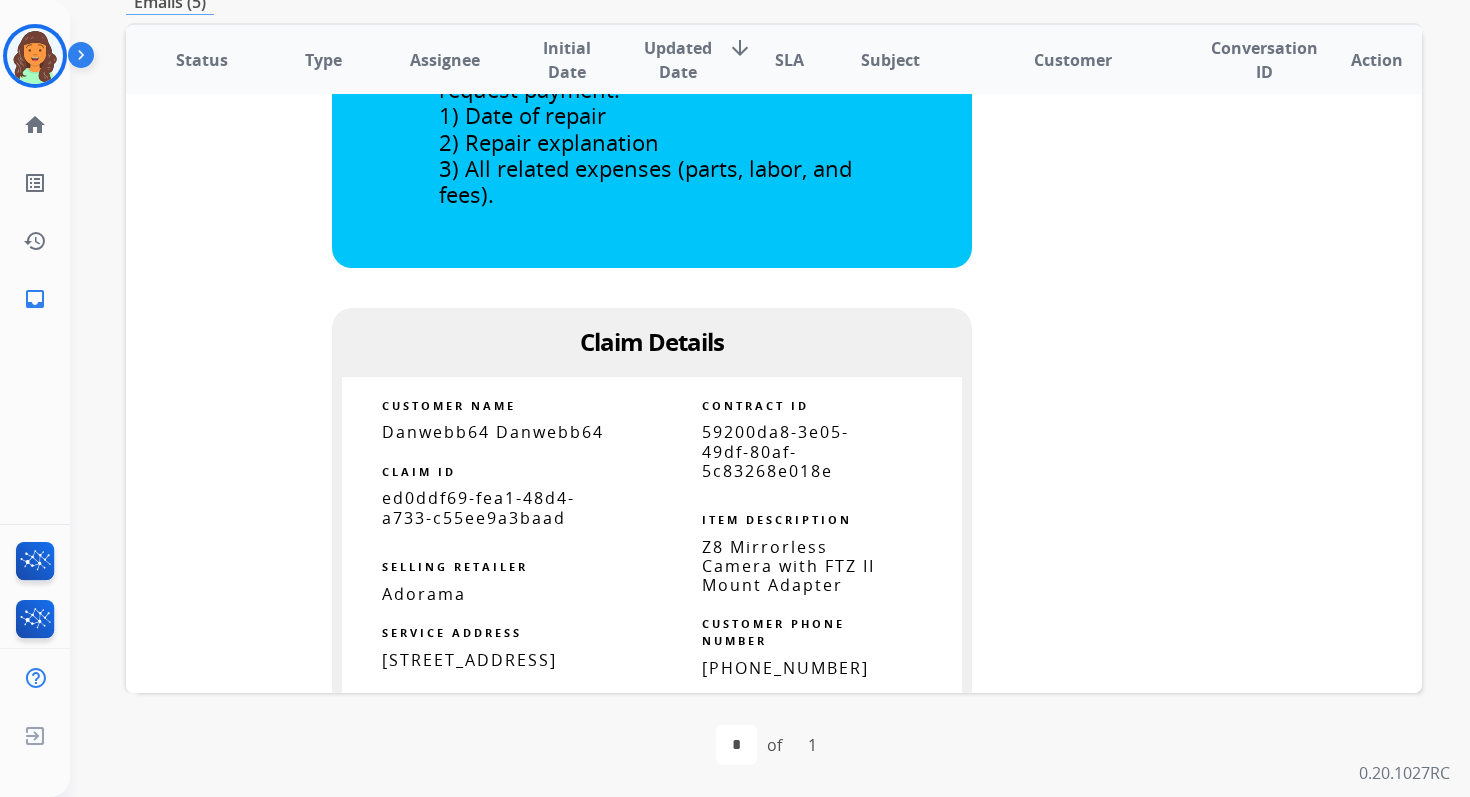 click on "59200da8-3e05-49df-80af-5c83268e018e" at bounding box center [775, 451] 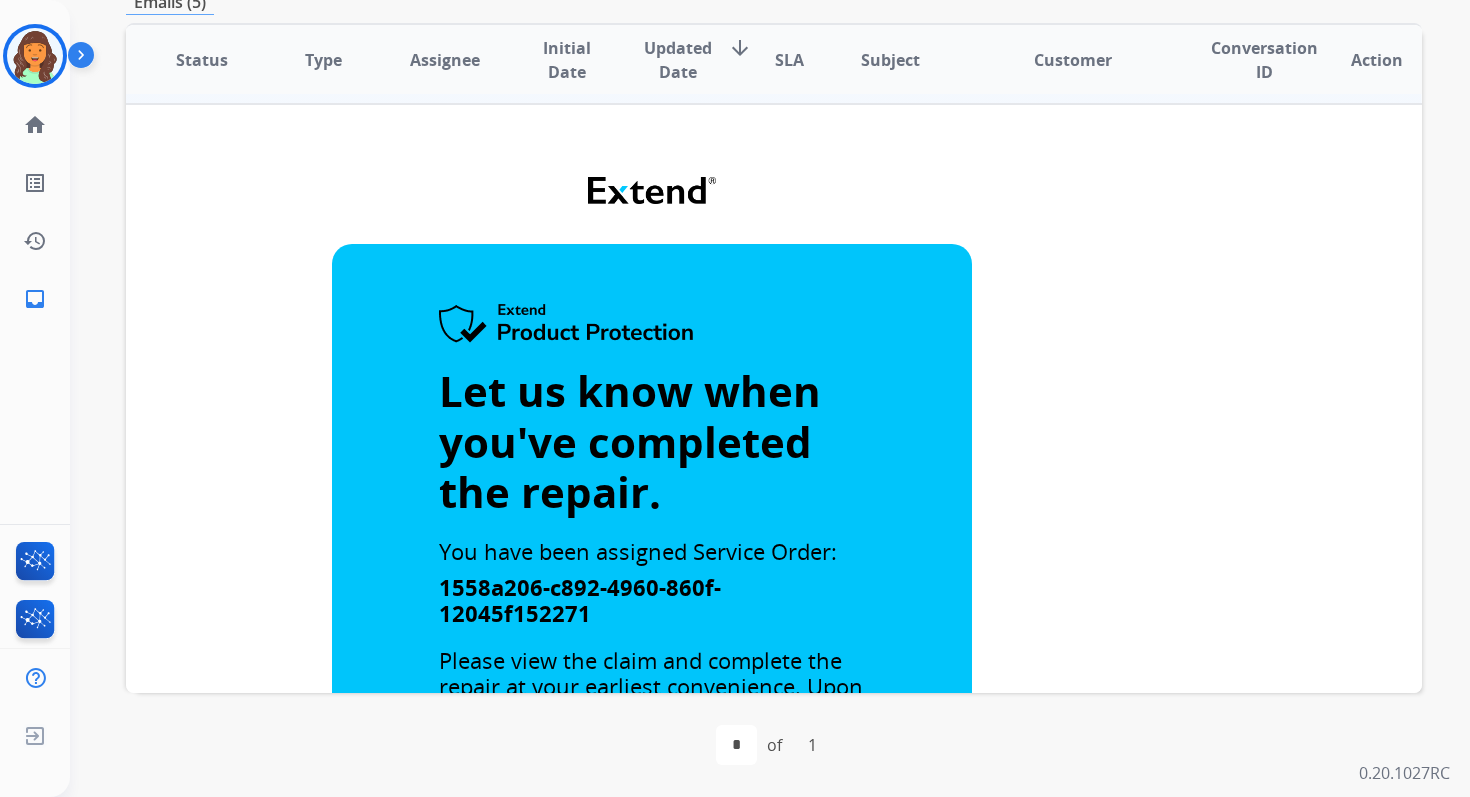 scroll, scrollTop: 0, scrollLeft: 0, axis: both 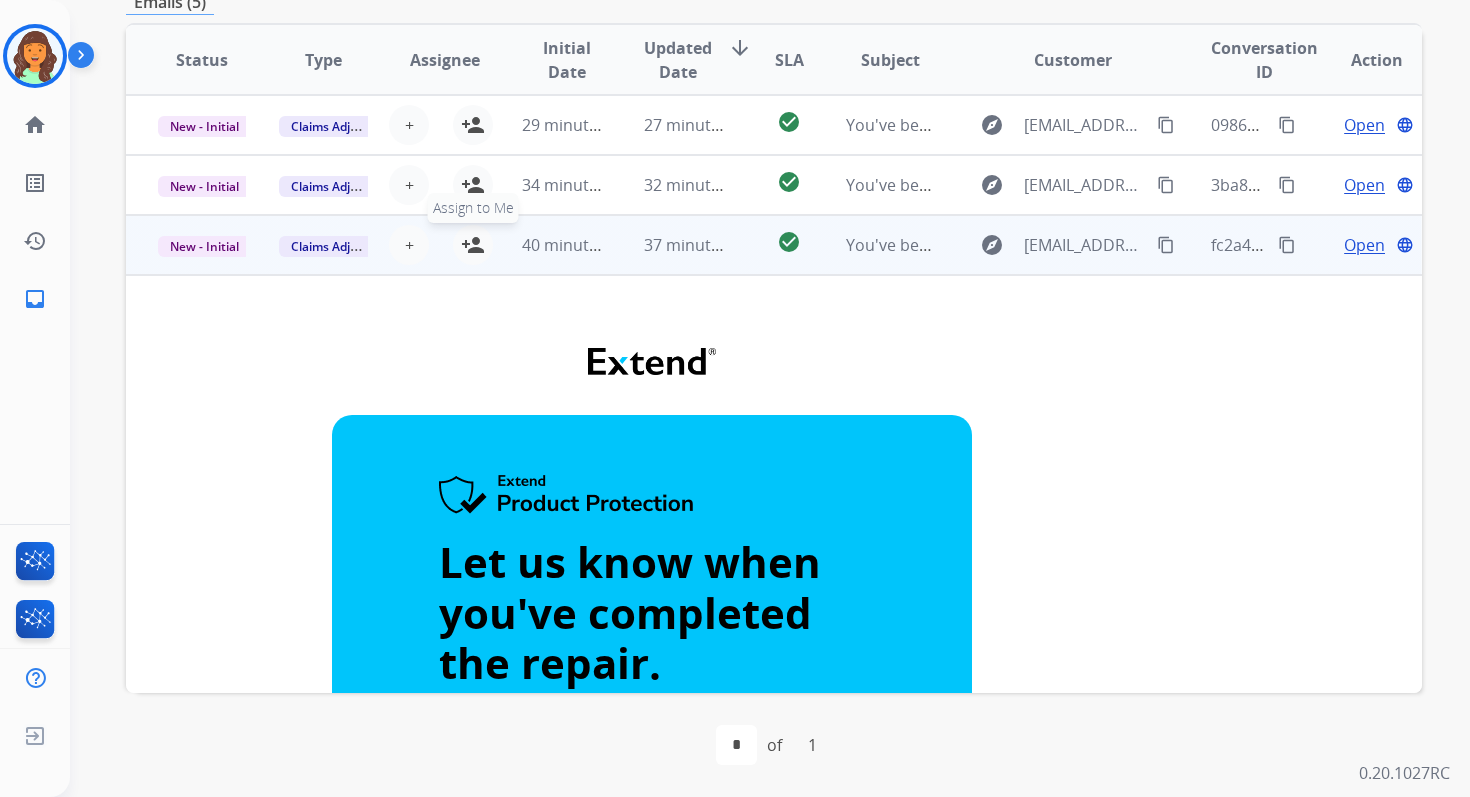 click on "person_add" at bounding box center (473, 245) 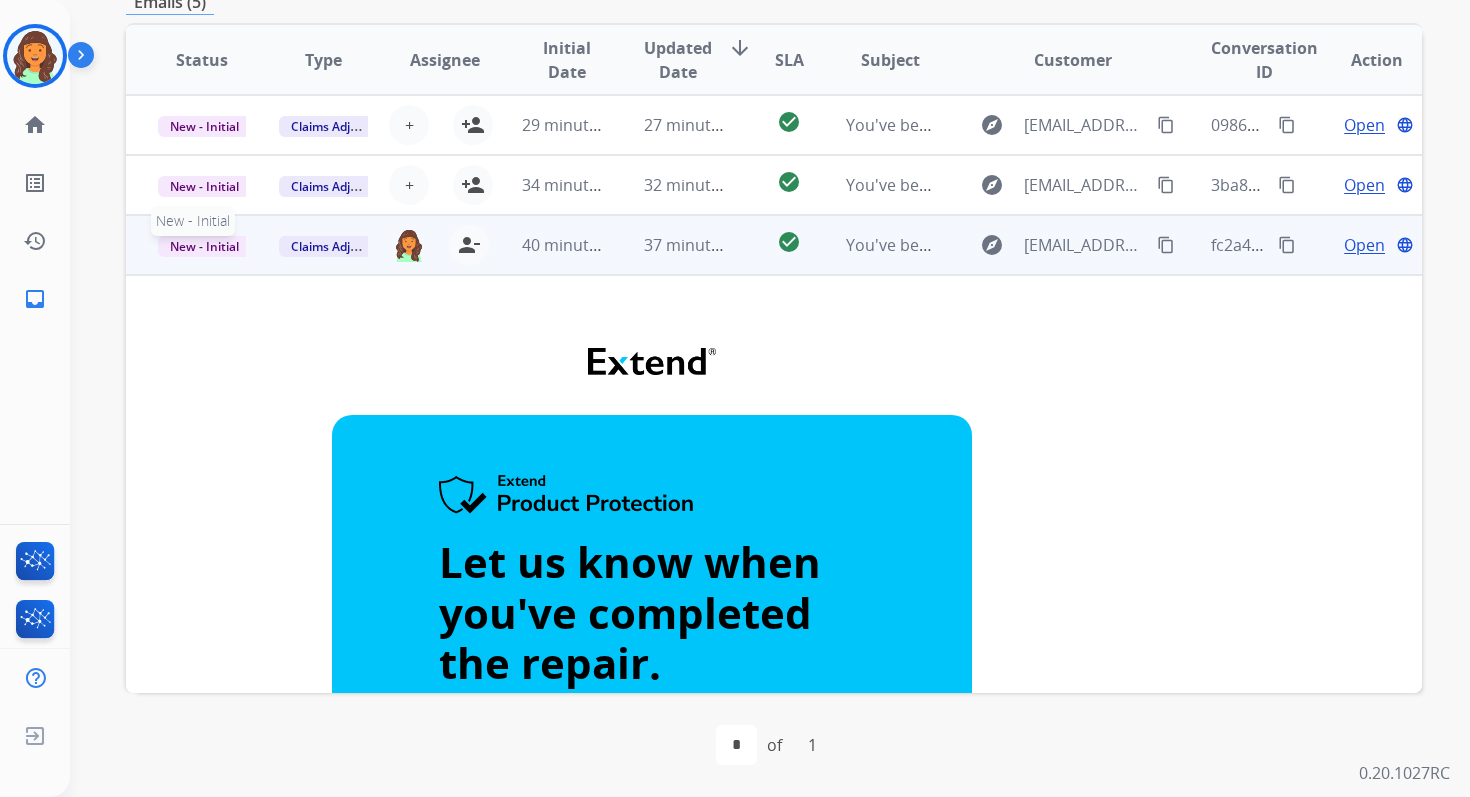 click on "New - Initial" at bounding box center (204, 246) 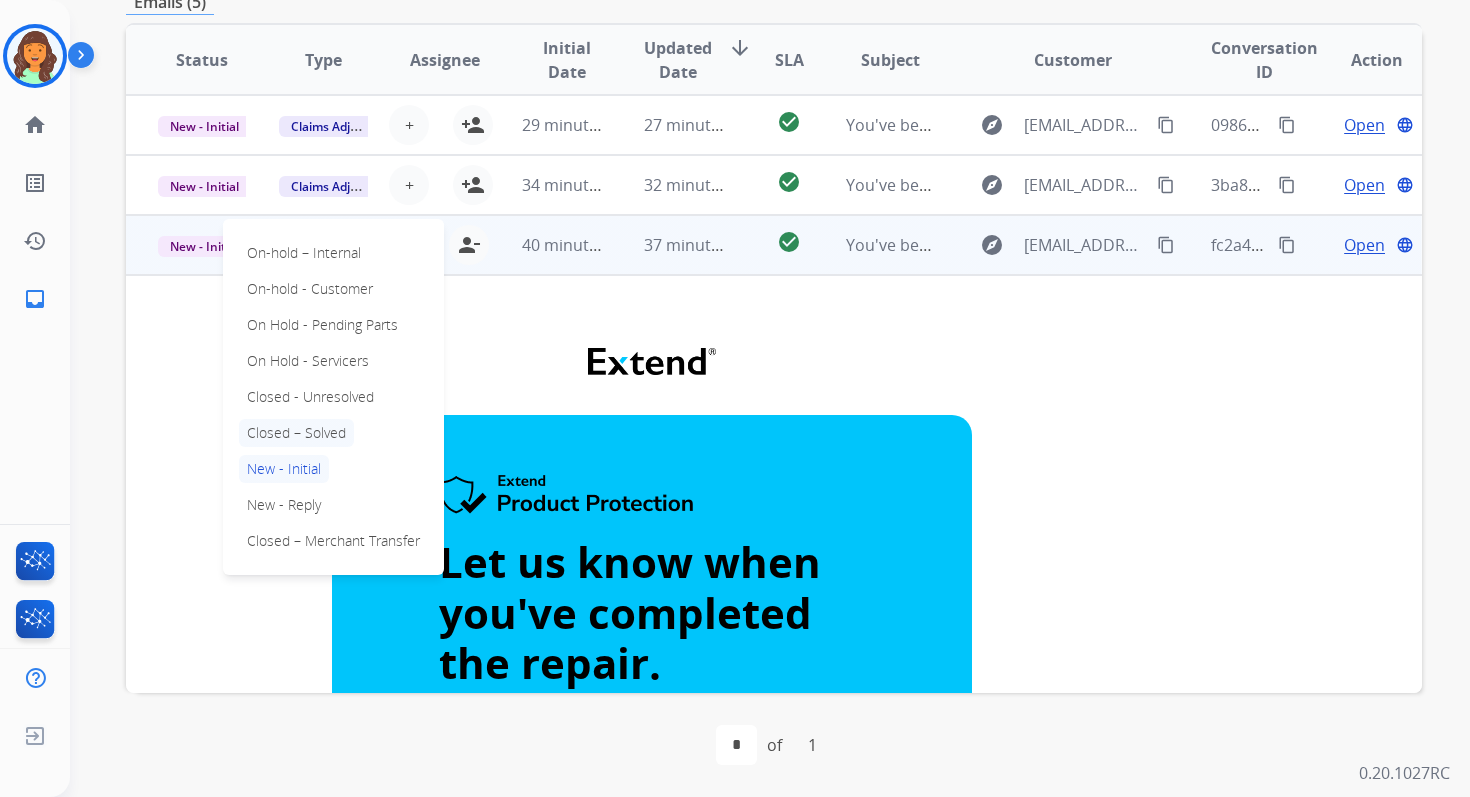 click on "Closed – Solved" at bounding box center (296, 433) 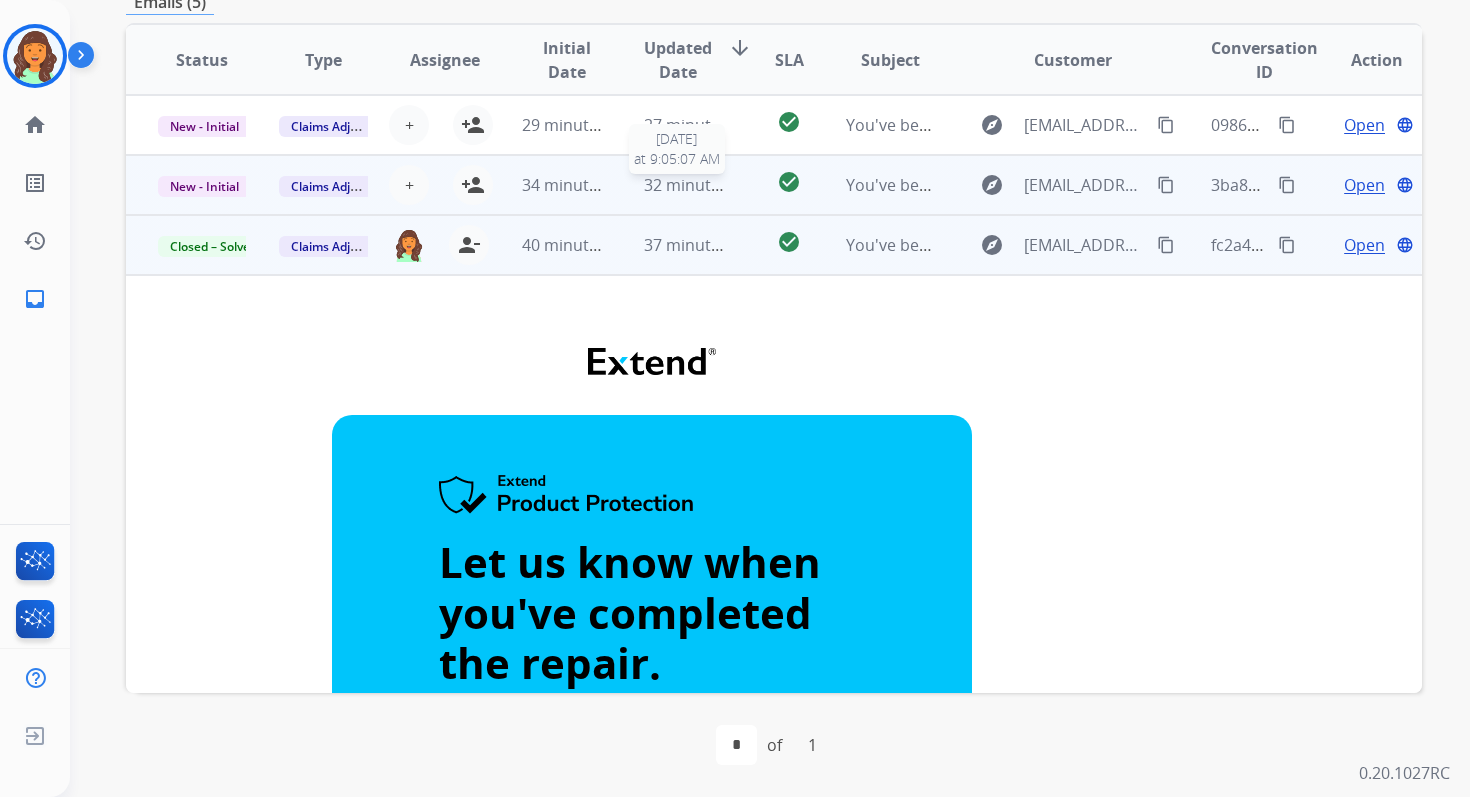click on "32 minutes ago" at bounding box center [688, 185] 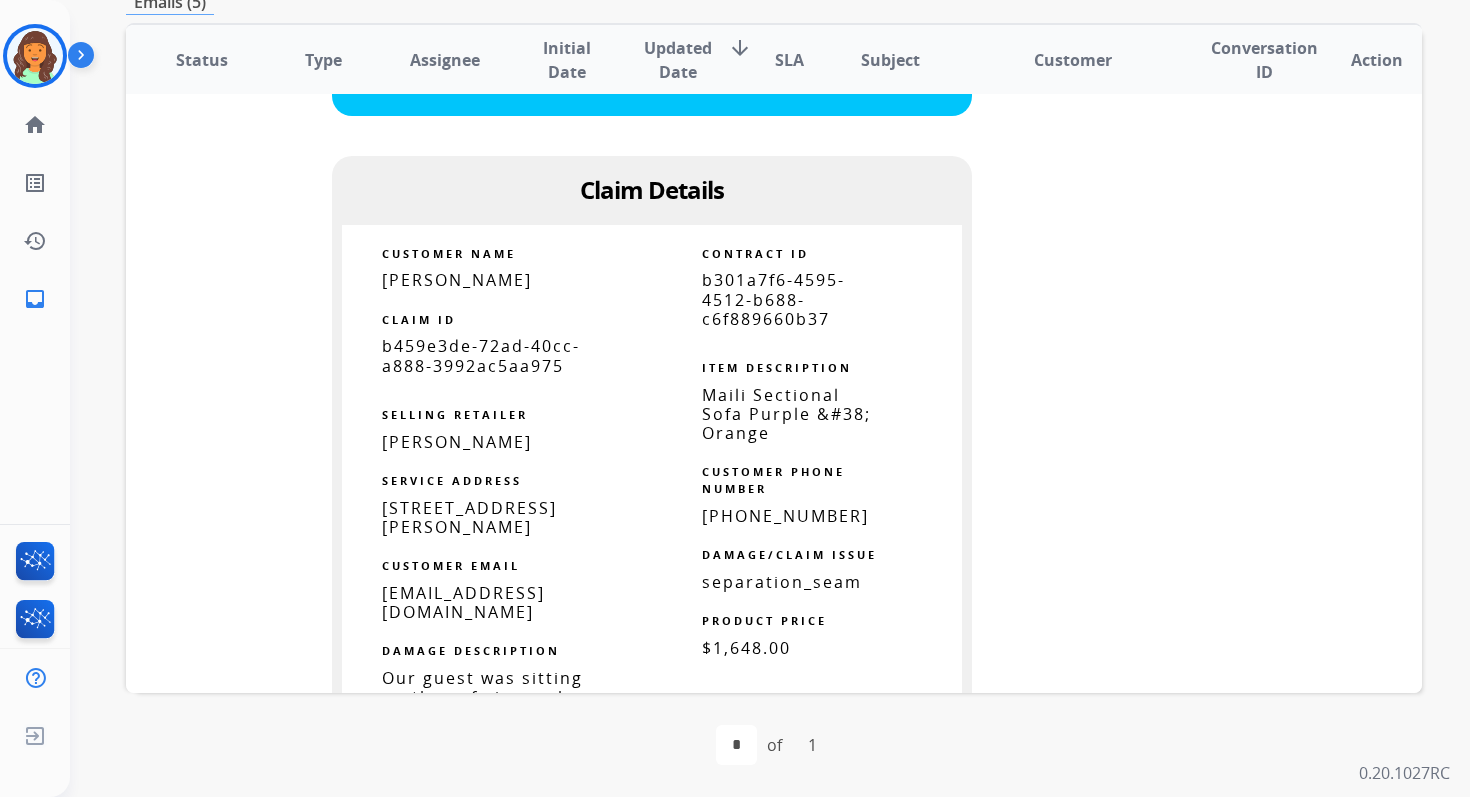 scroll, scrollTop: 0, scrollLeft: 0, axis: both 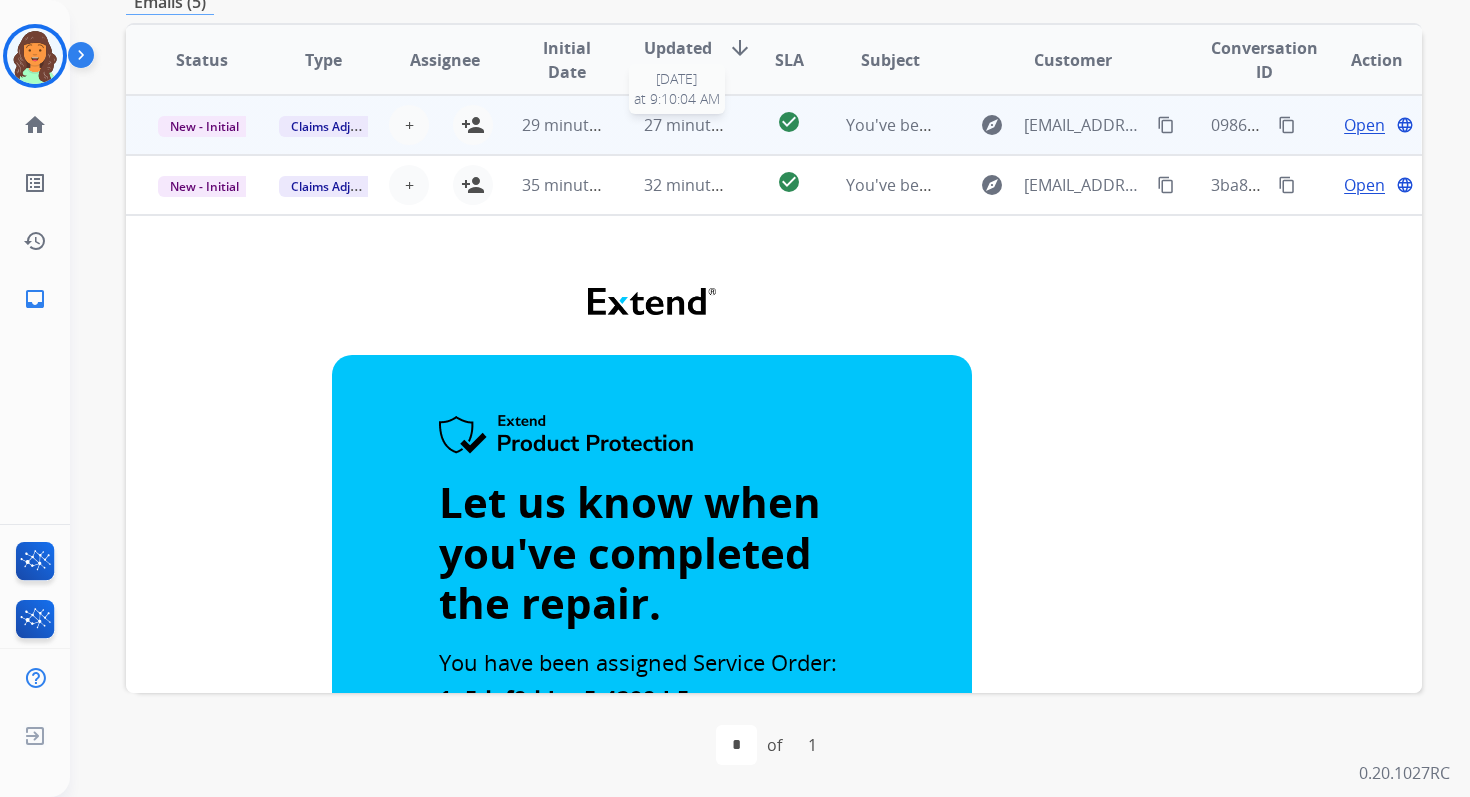 click on "27 minutes ago" at bounding box center (702, 125) 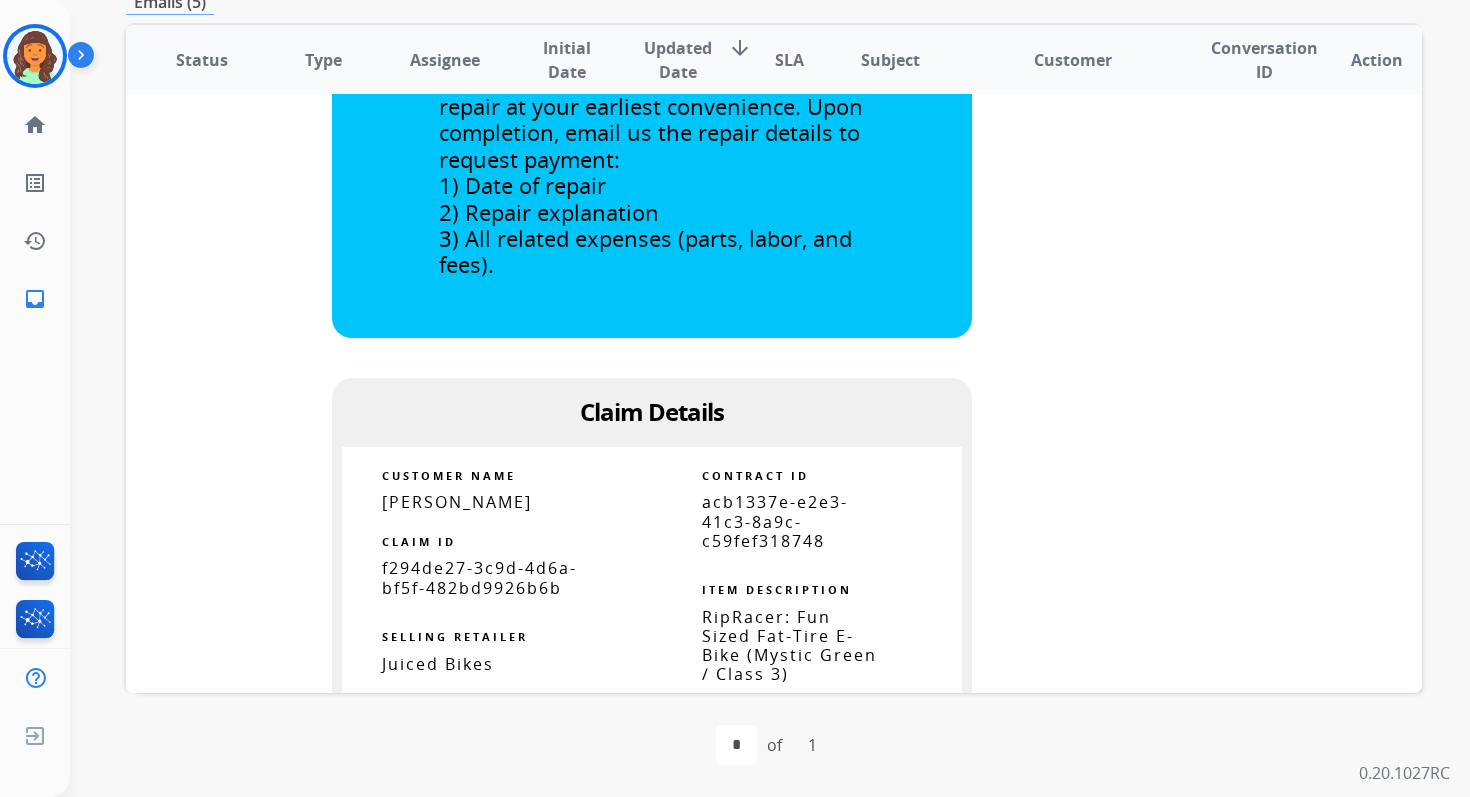 scroll, scrollTop: 0, scrollLeft: 0, axis: both 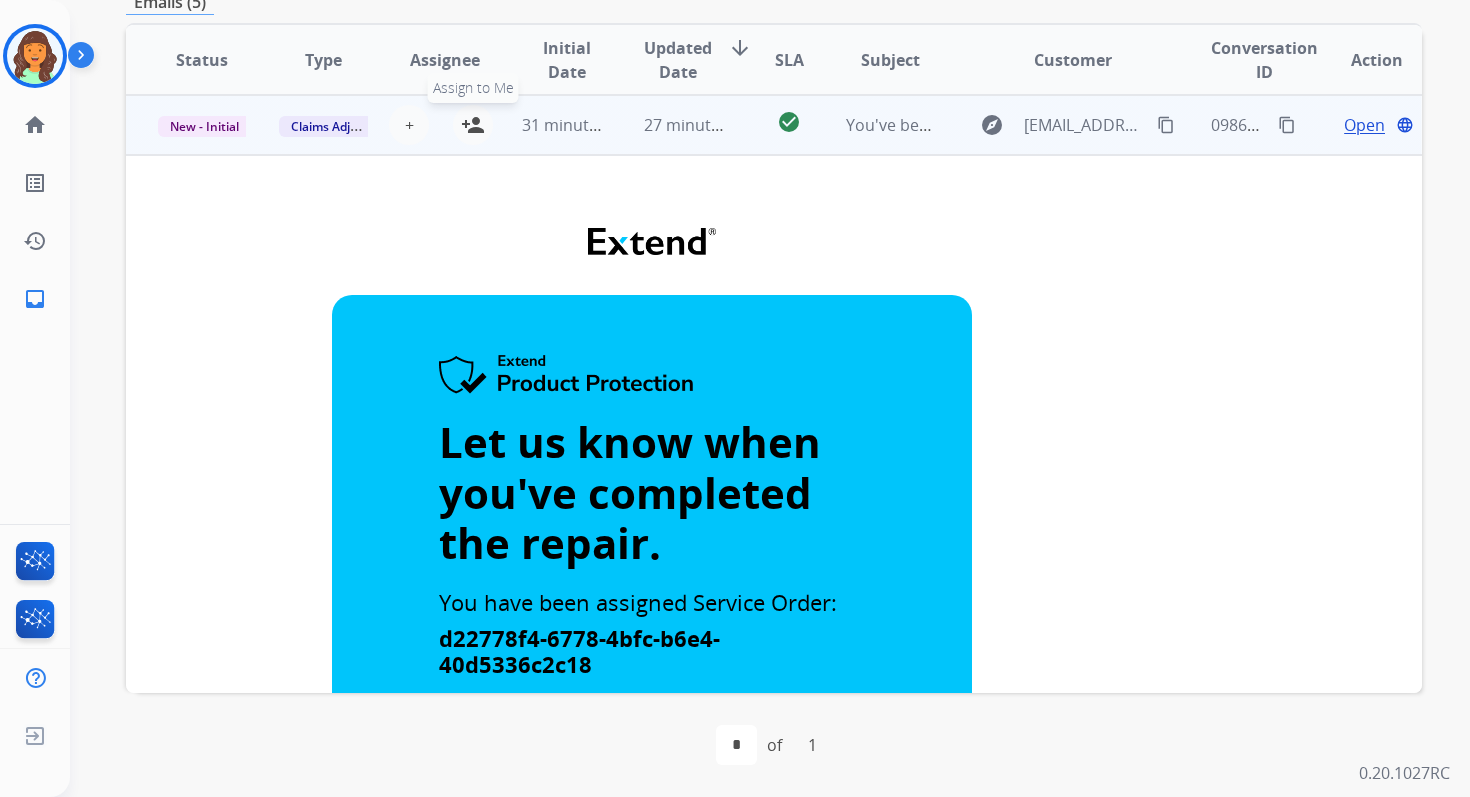 click on "person_add" at bounding box center (473, 125) 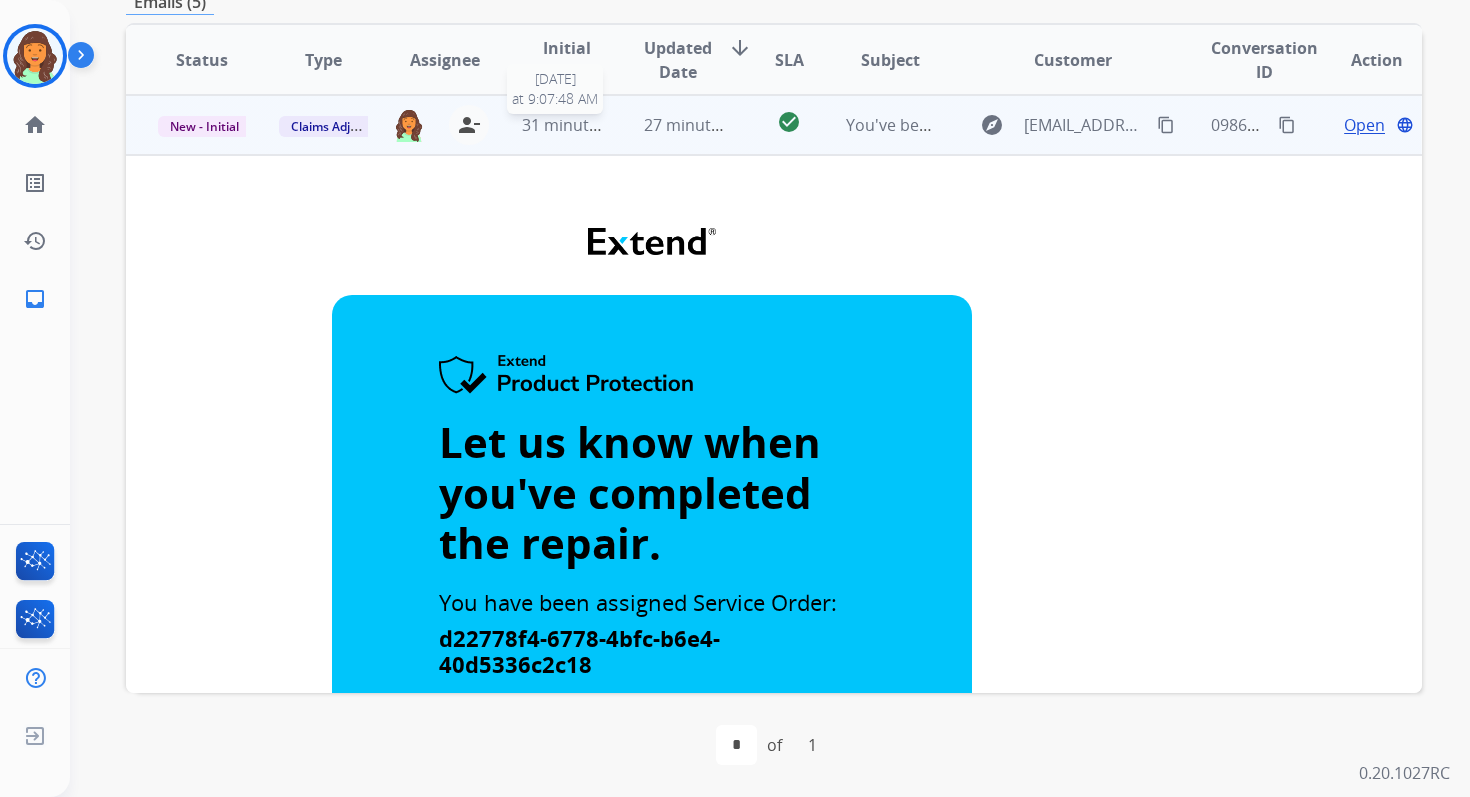click on "31 minutes ago" at bounding box center (580, 125) 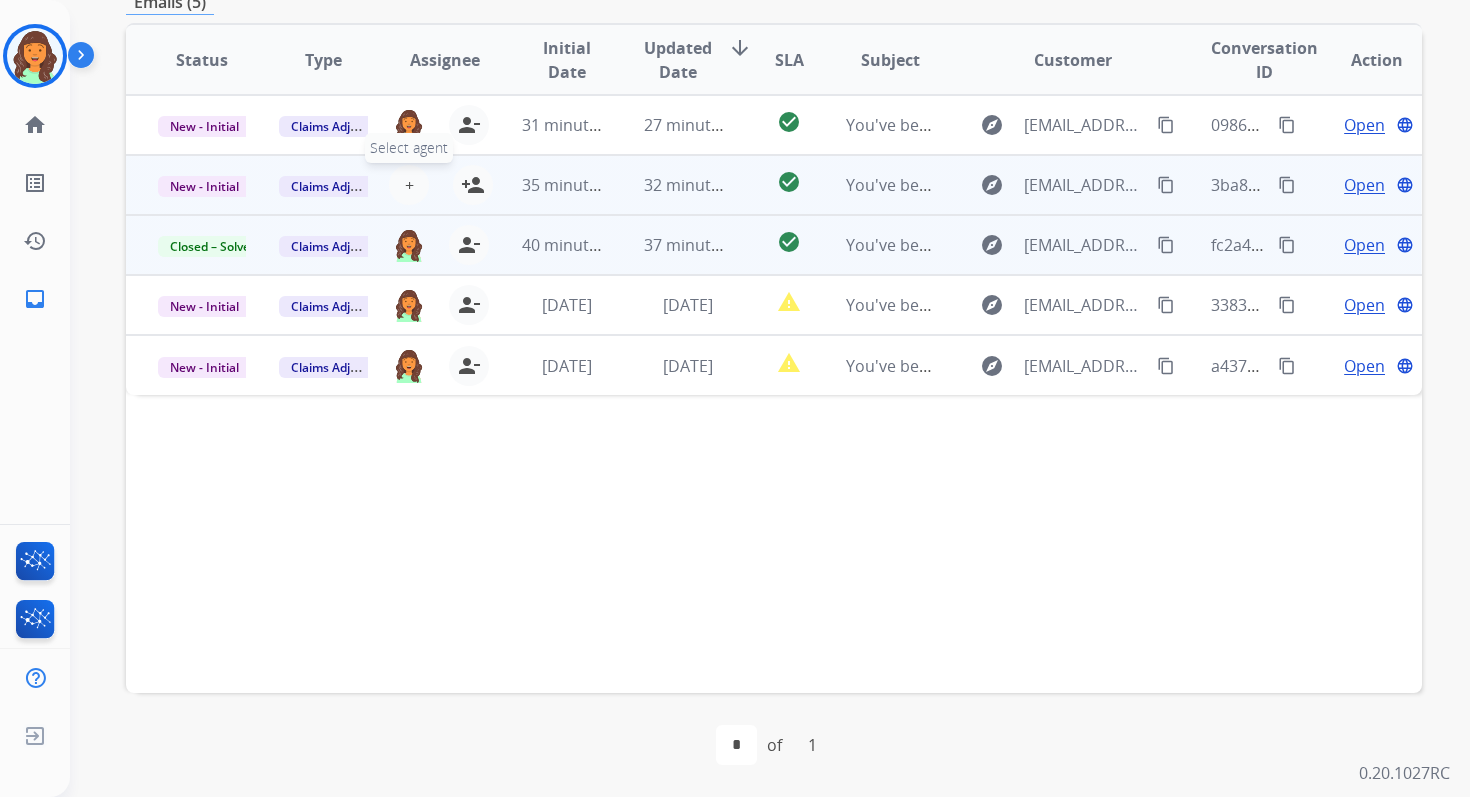 click on "+" at bounding box center (409, 185) 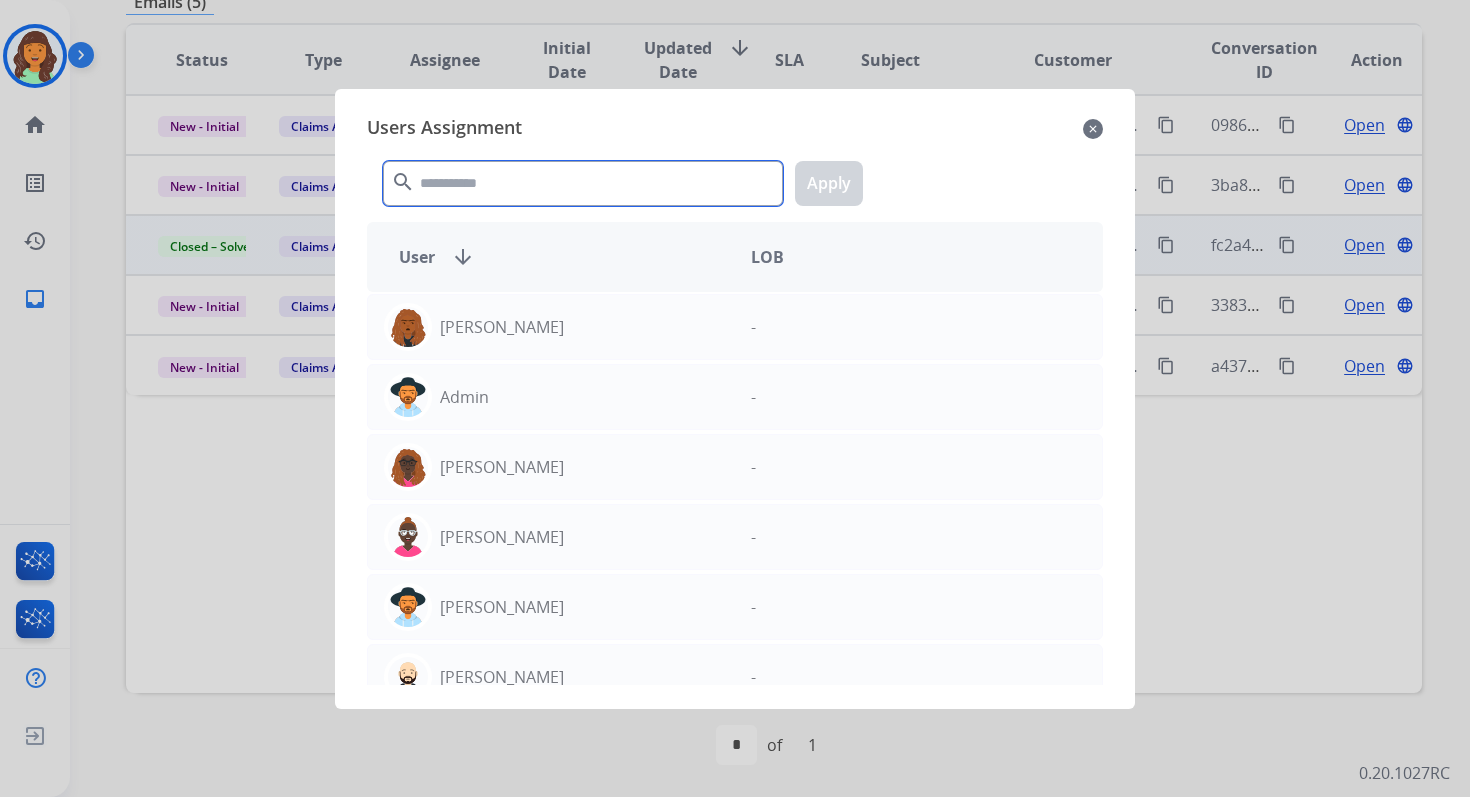click 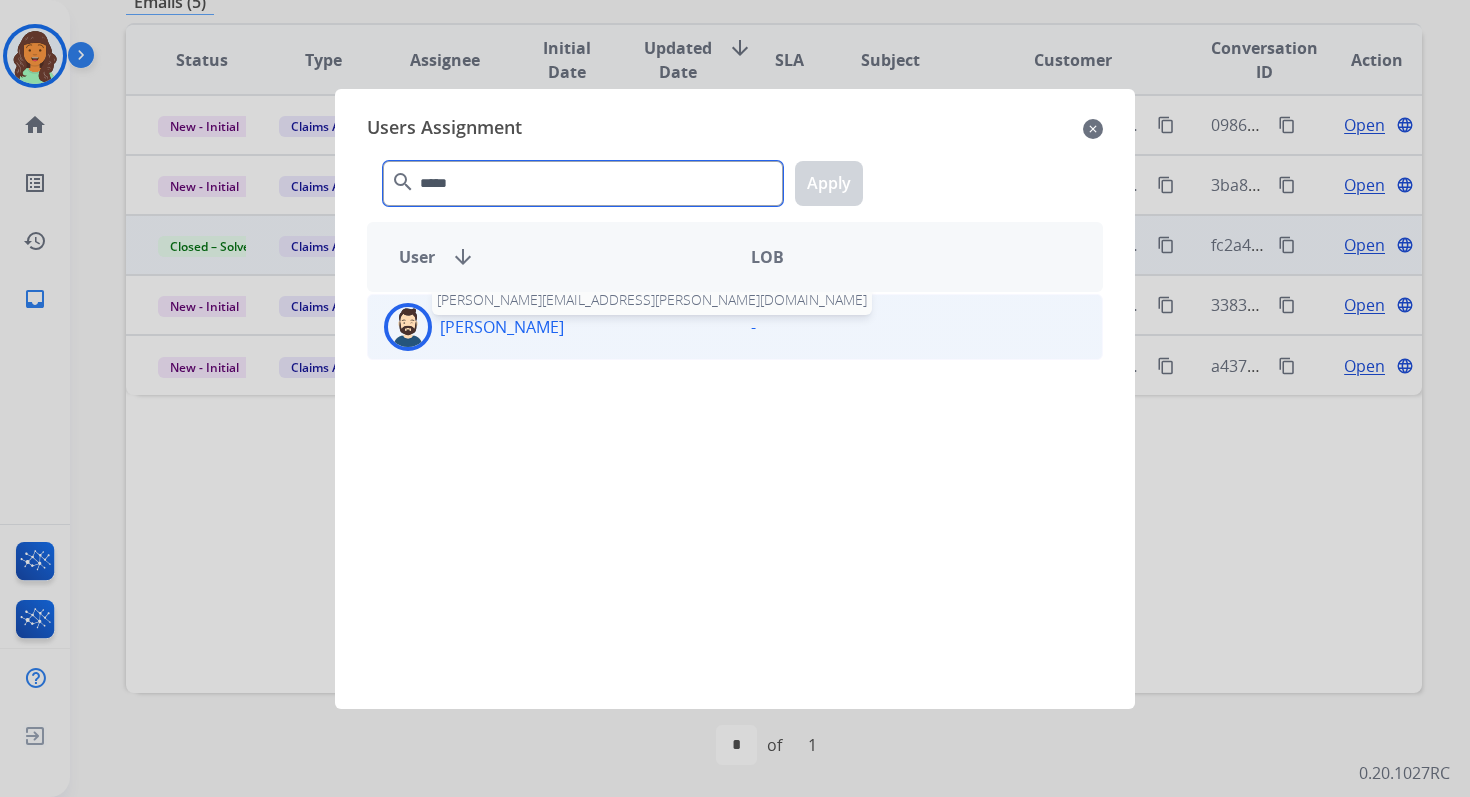 type on "*****" 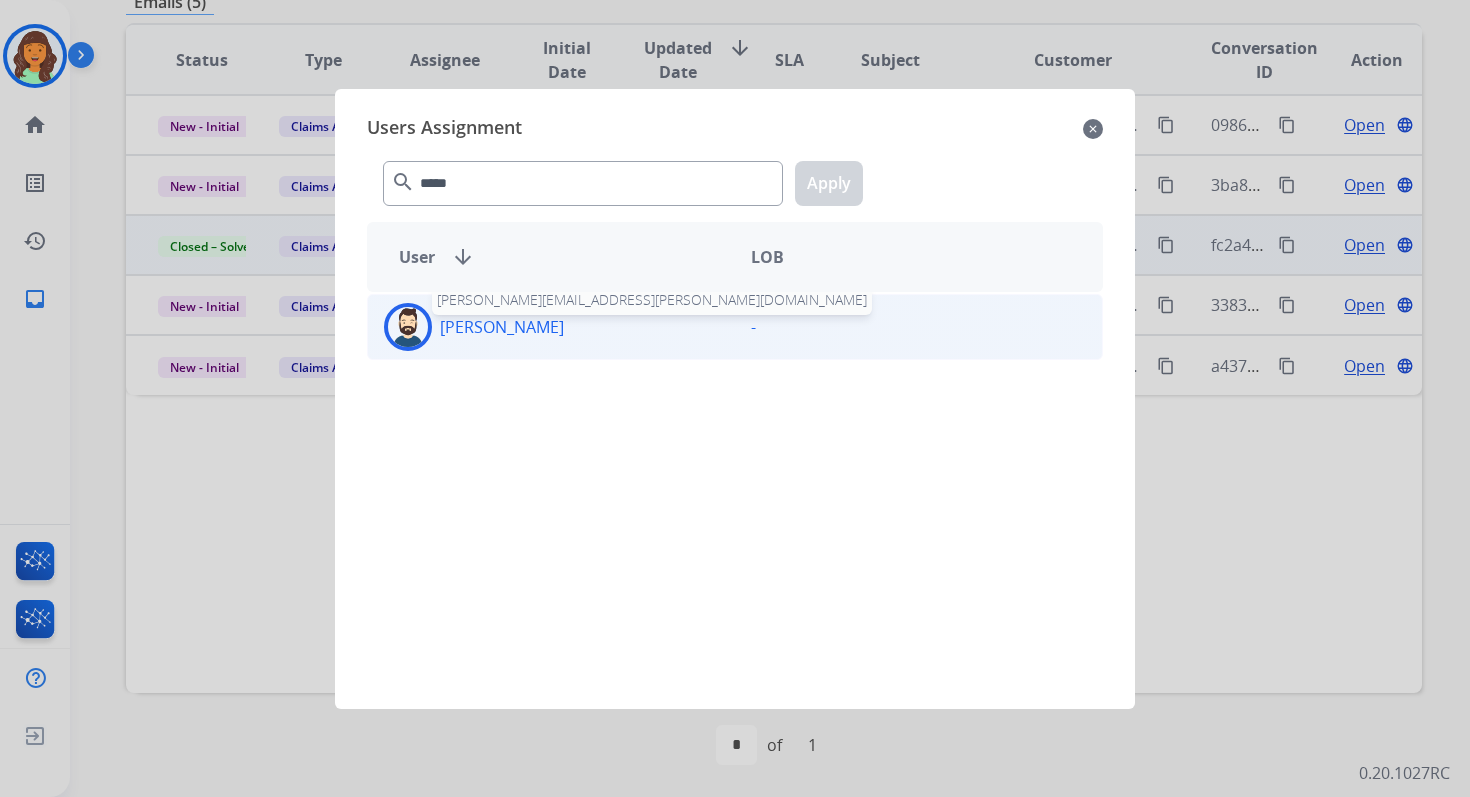 click on "[PERSON_NAME]" 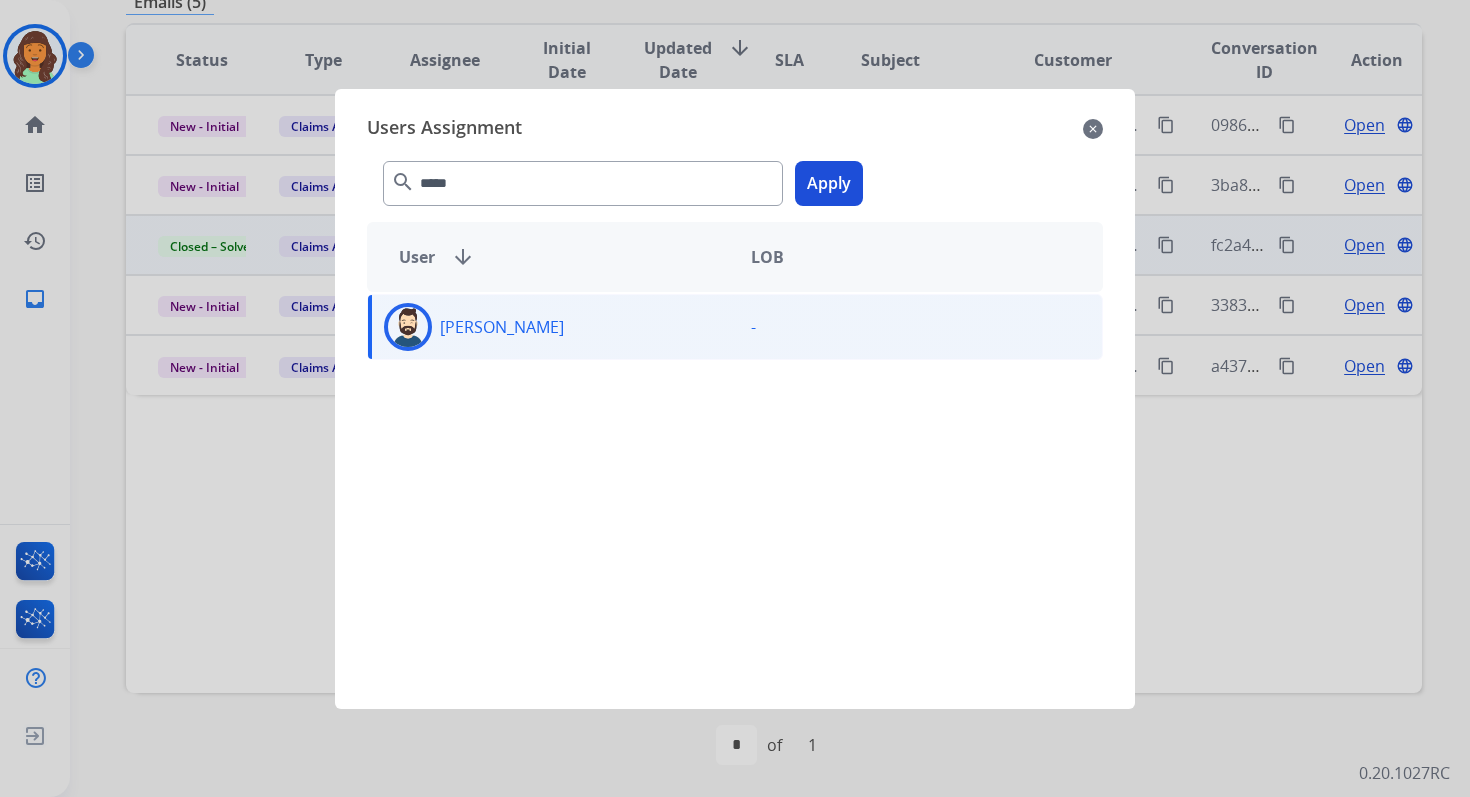 click on "Apply" 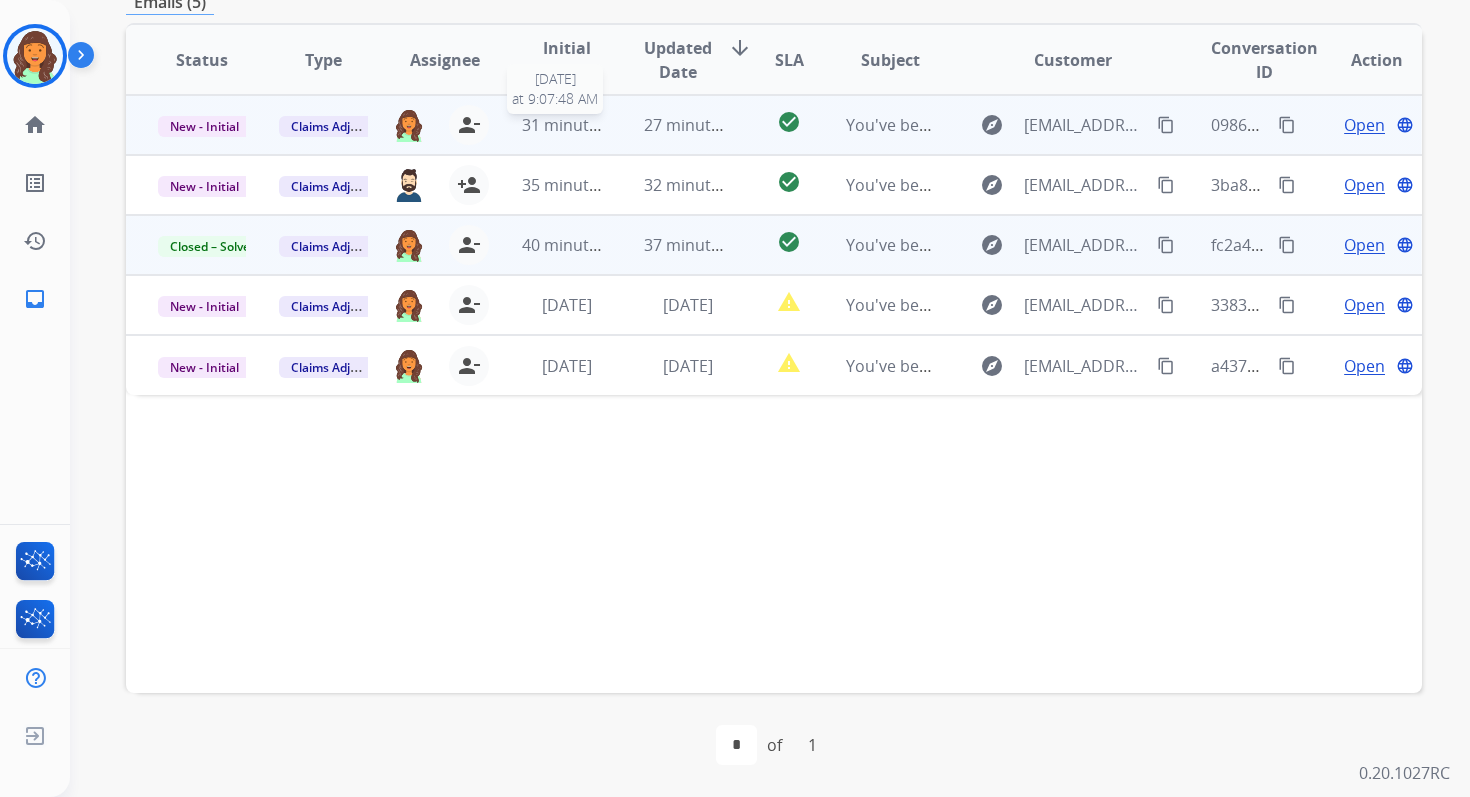 click on "31 minutes ago" at bounding box center (580, 125) 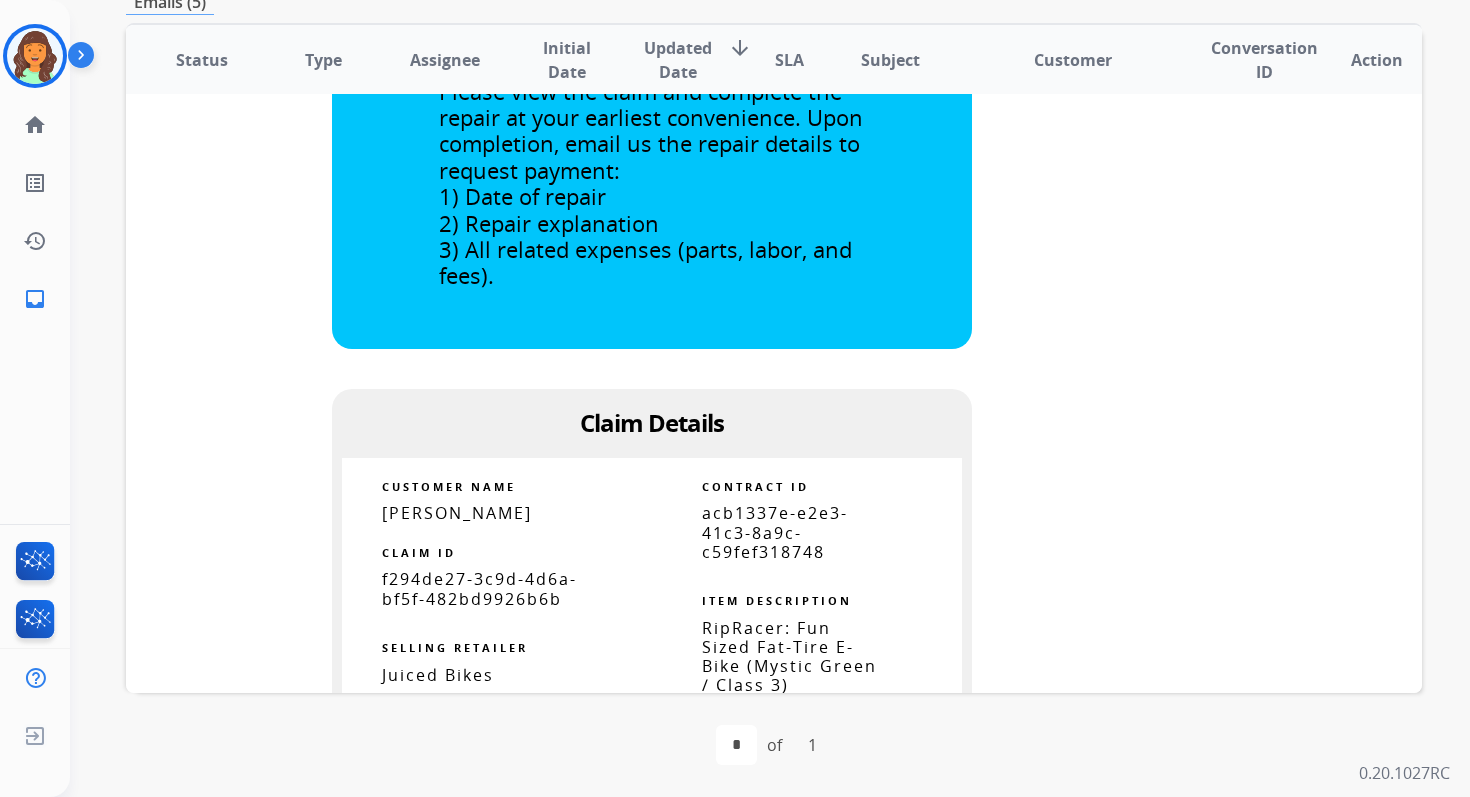 scroll, scrollTop: 683, scrollLeft: 0, axis: vertical 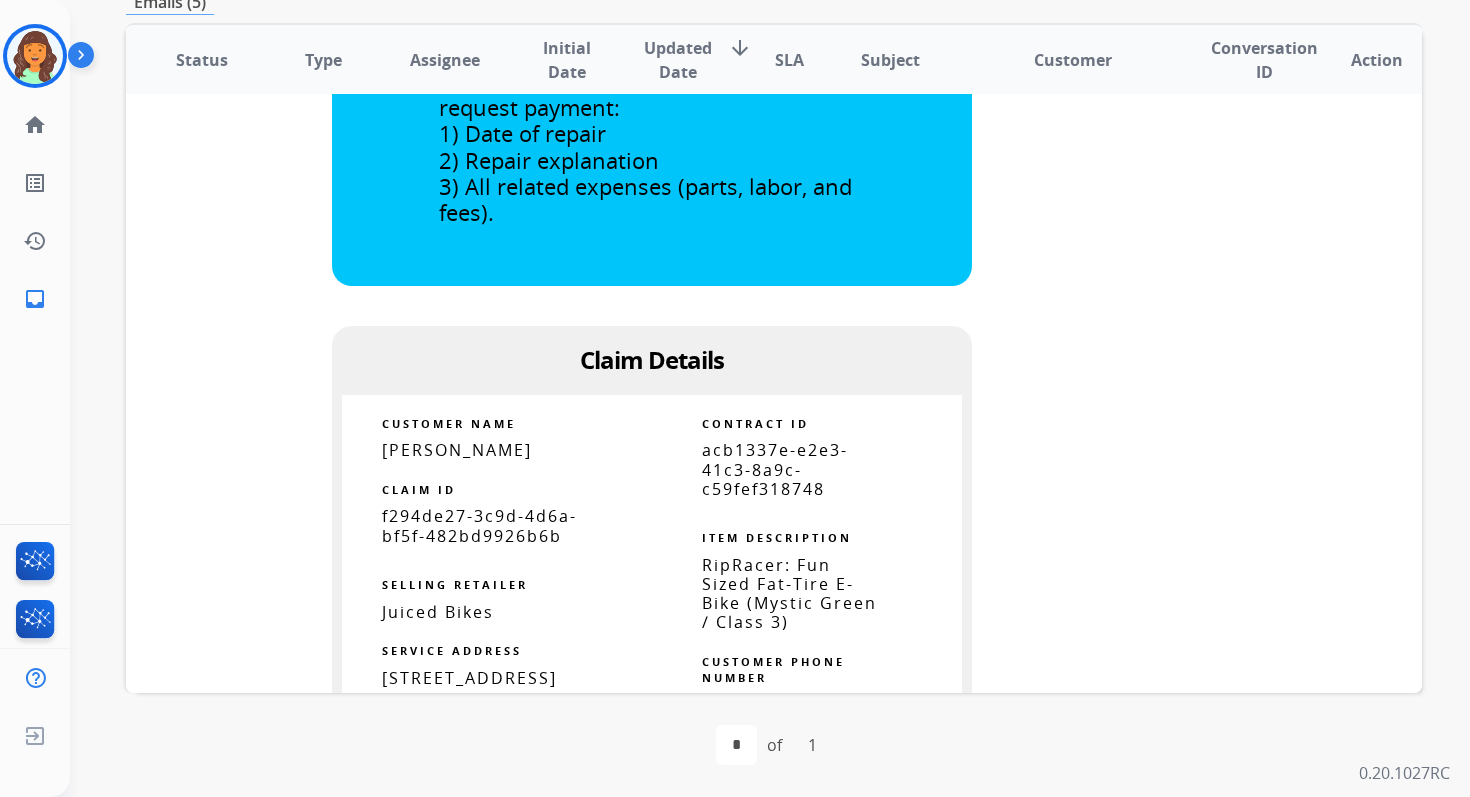click on "acb1337e-e2e3-41c3-8a9c-c59fef318748" at bounding box center [775, 469] 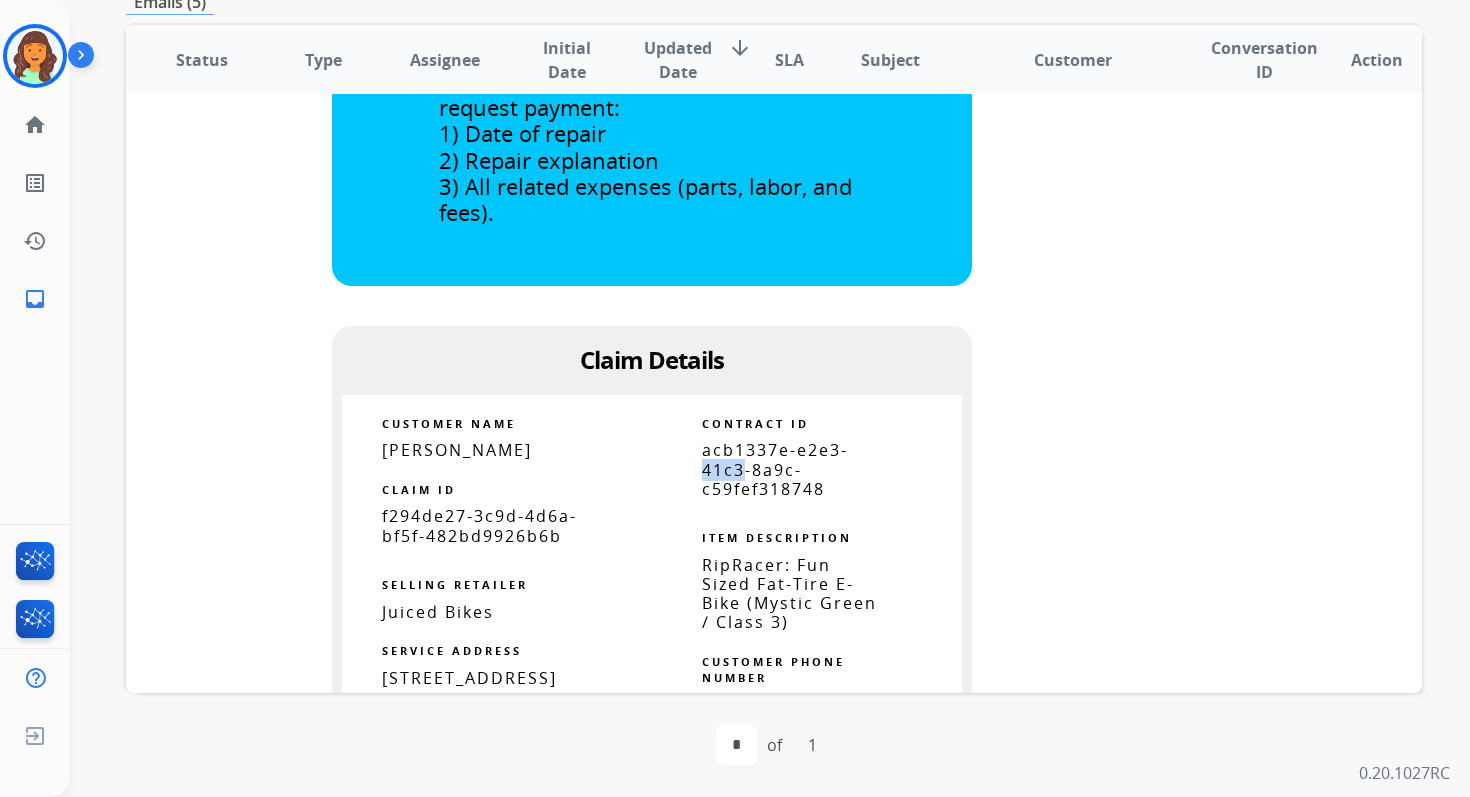 click on "acb1337e-e2e3-41c3-8a9c-c59fef318748" at bounding box center [775, 469] 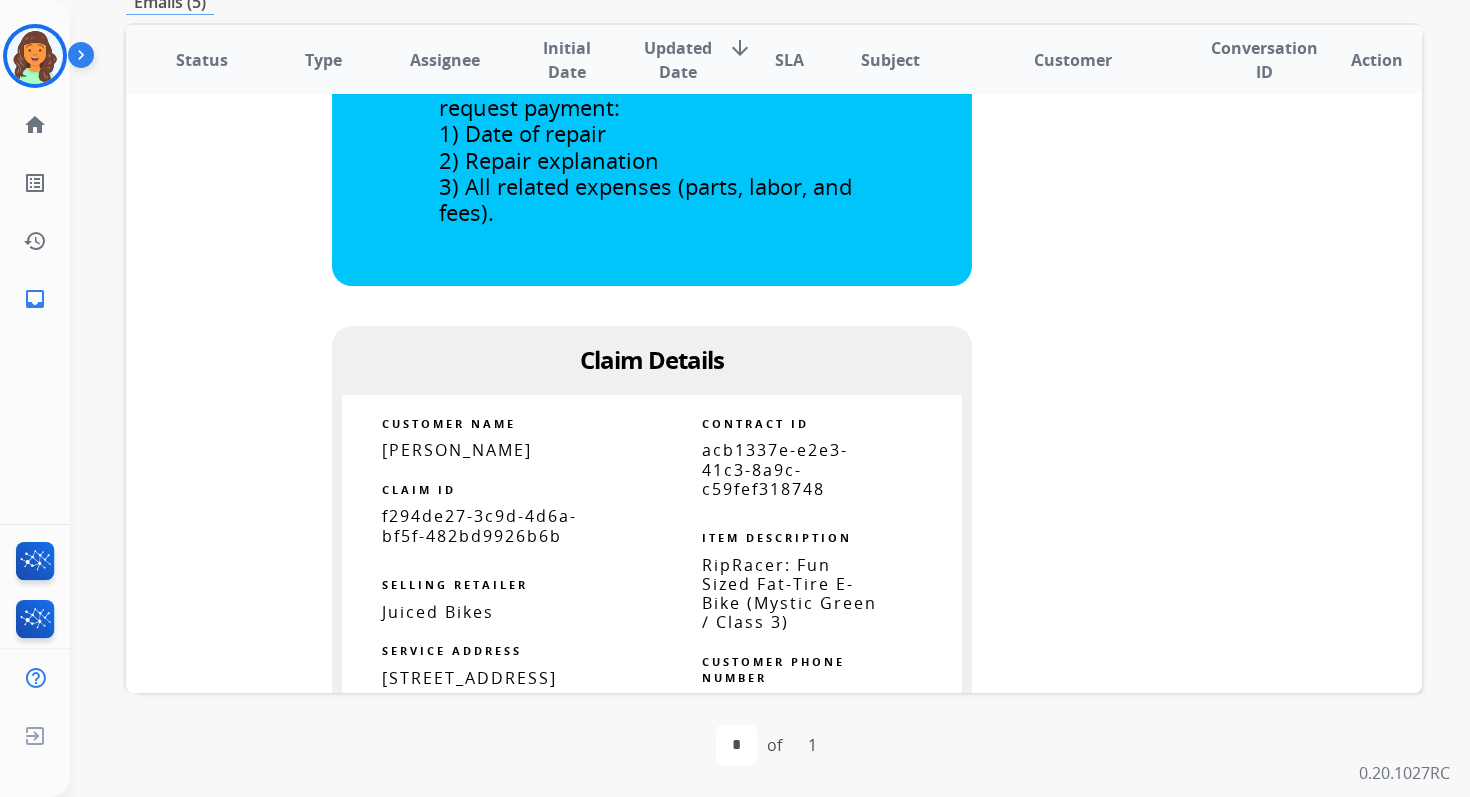 click on "acb1337e-e2e3-41c3-8a9c-c59fef318748" at bounding box center (775, 469) 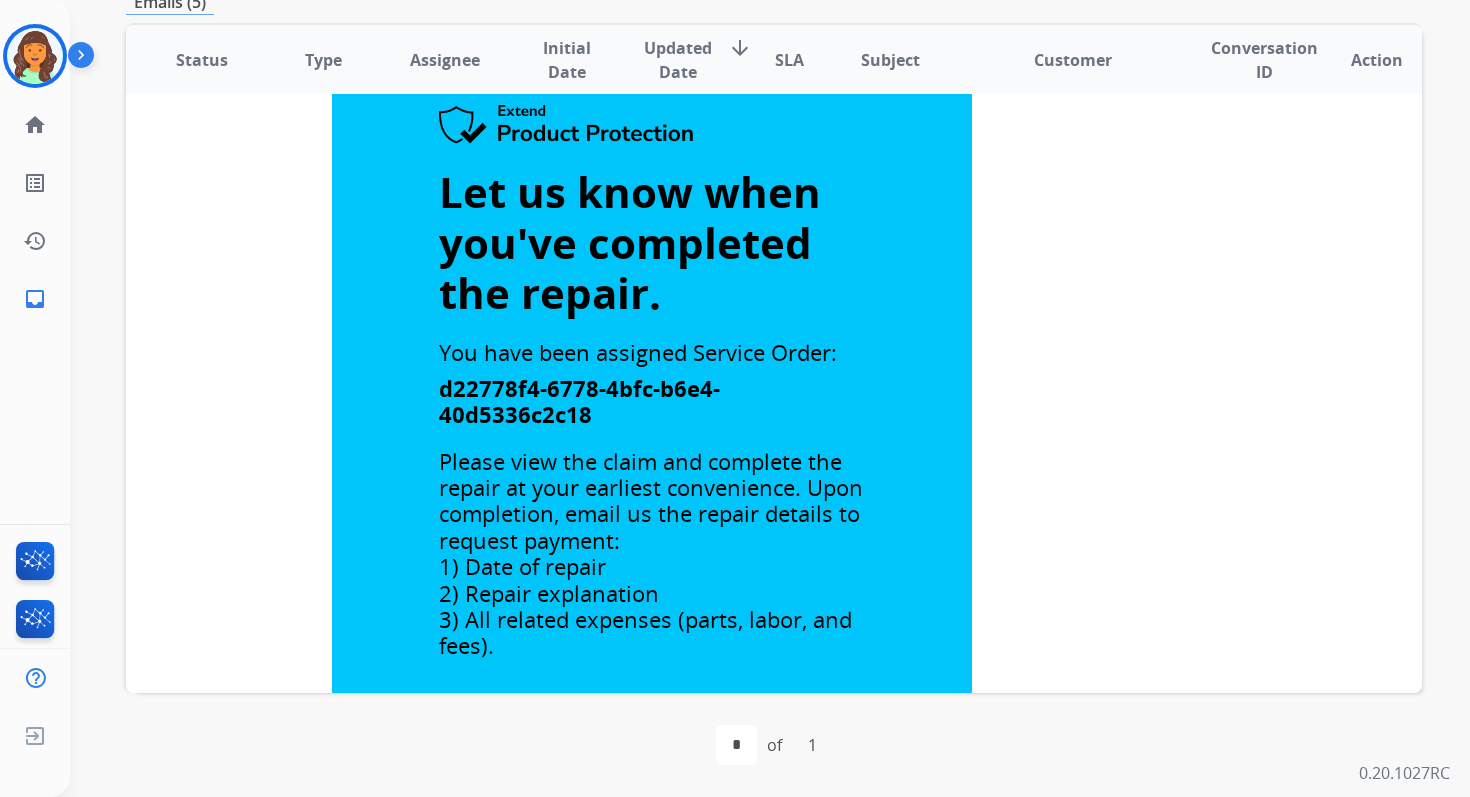 scroll, scrollTop: 0, scrollLeft: 0, axis: both 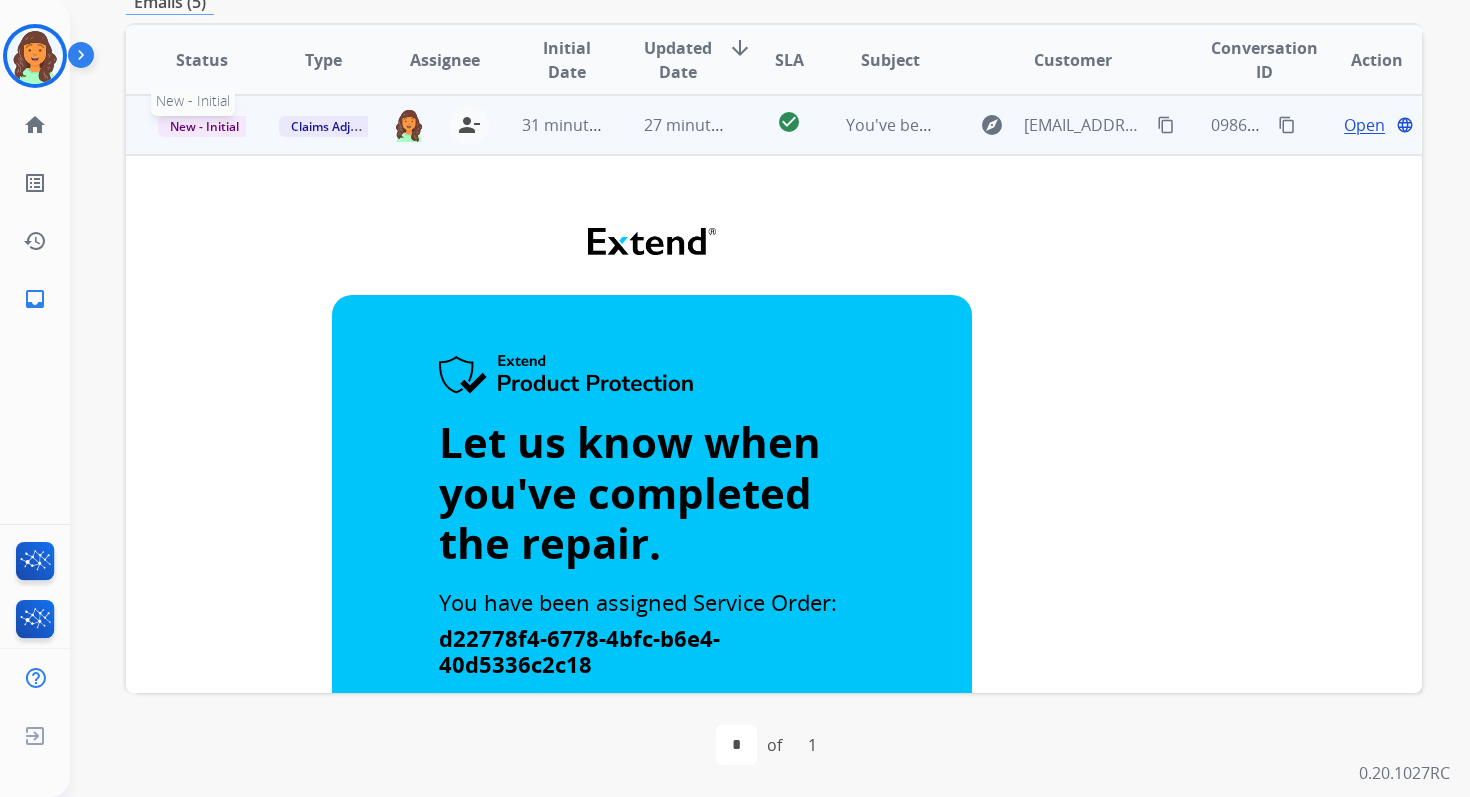 click on "New - Initial" at bounding box center [204, 126] 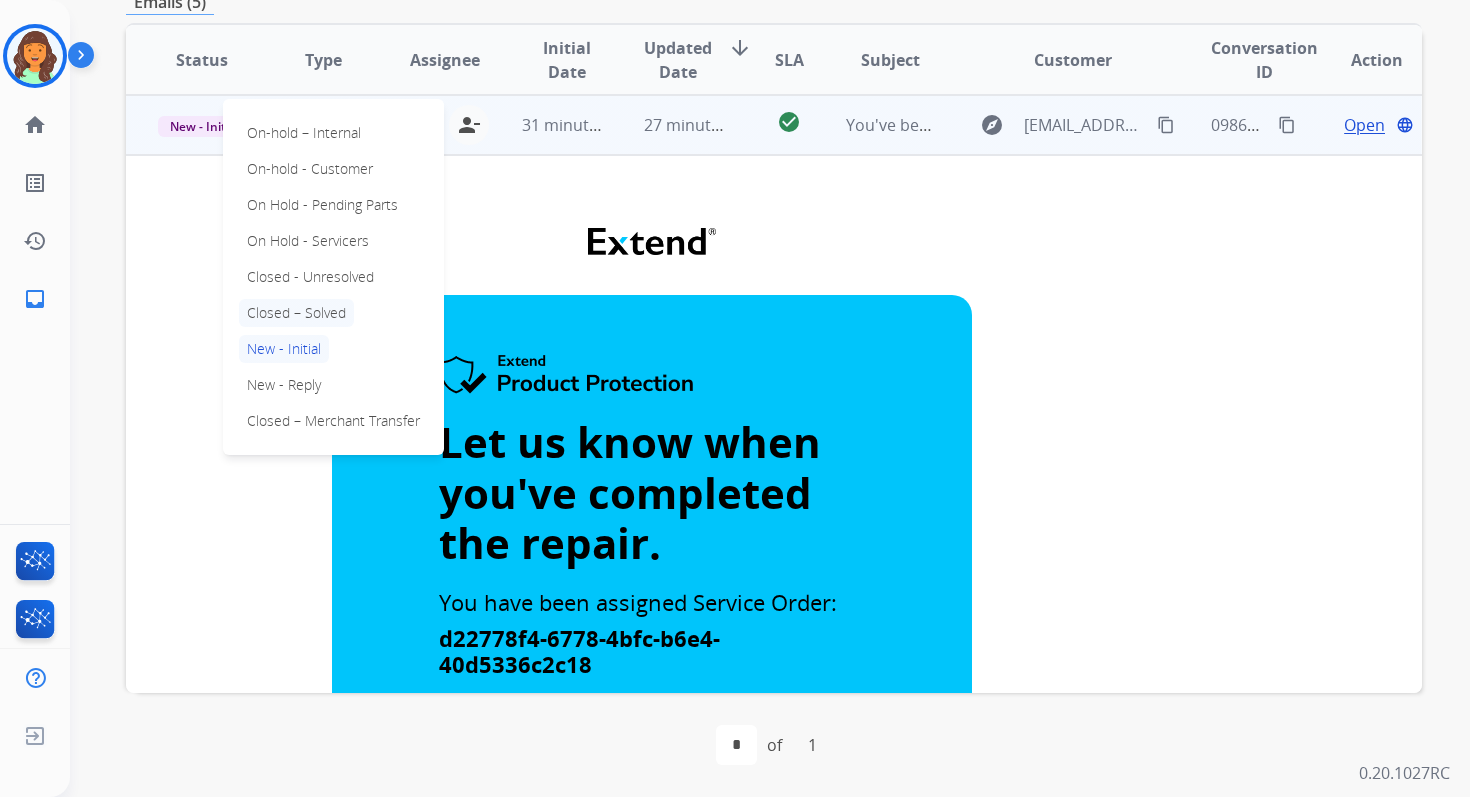 click on "Closed – Solved" at bounding box center (296, 313) 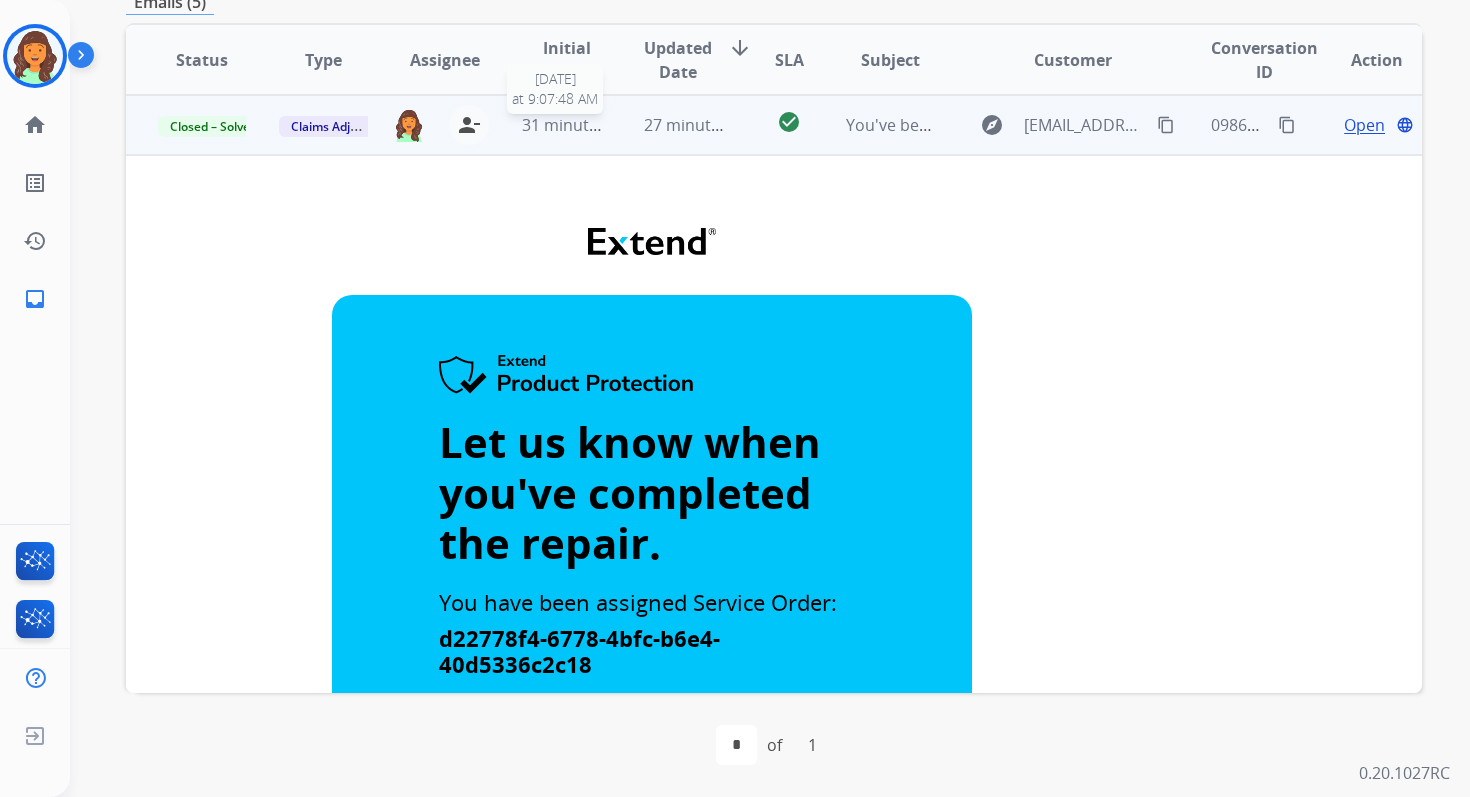 click on "27 minutes ago" at bounding box center [672, 125] 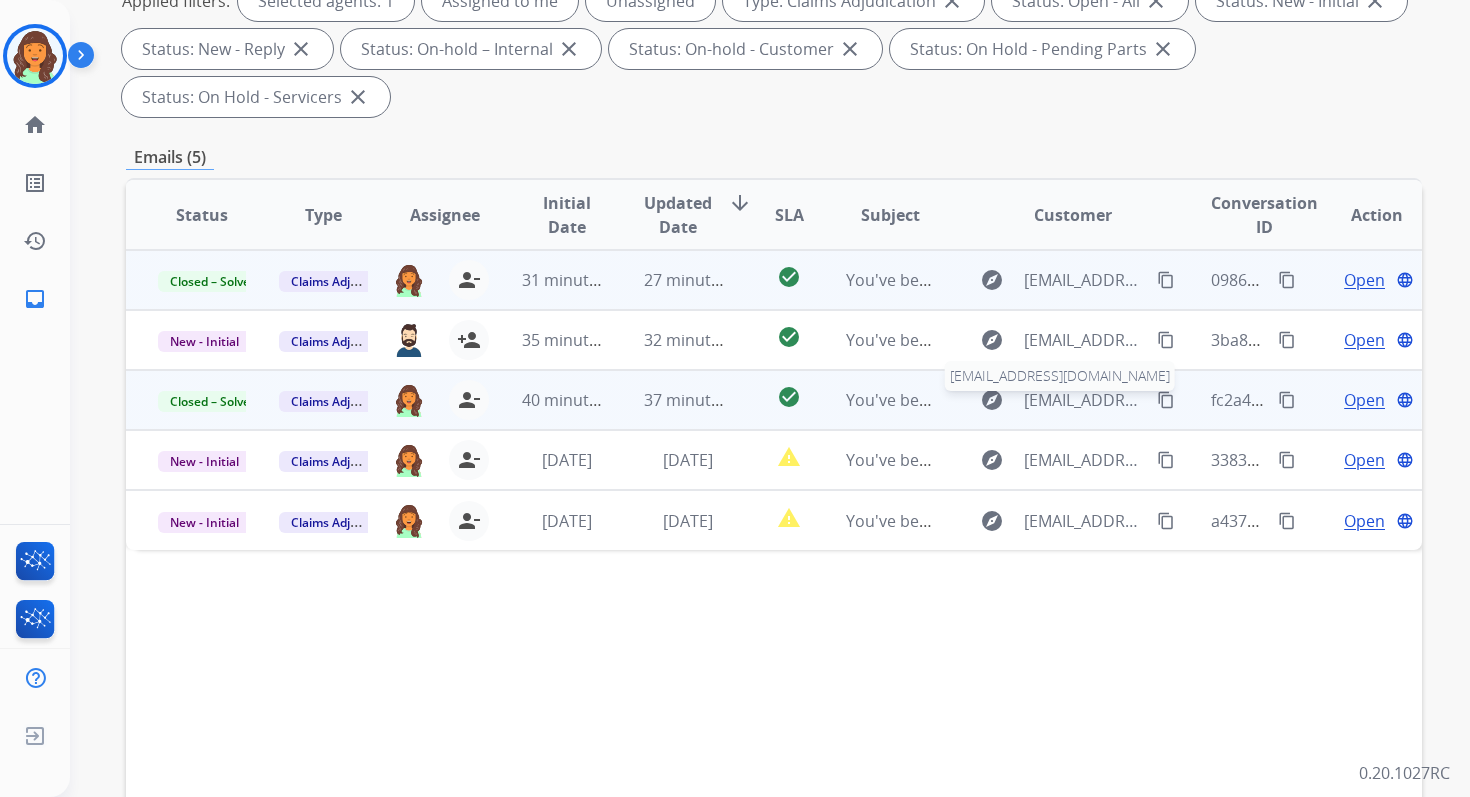 scroll, scrollTop: 148, scrollLeft: 0, axis: vertical 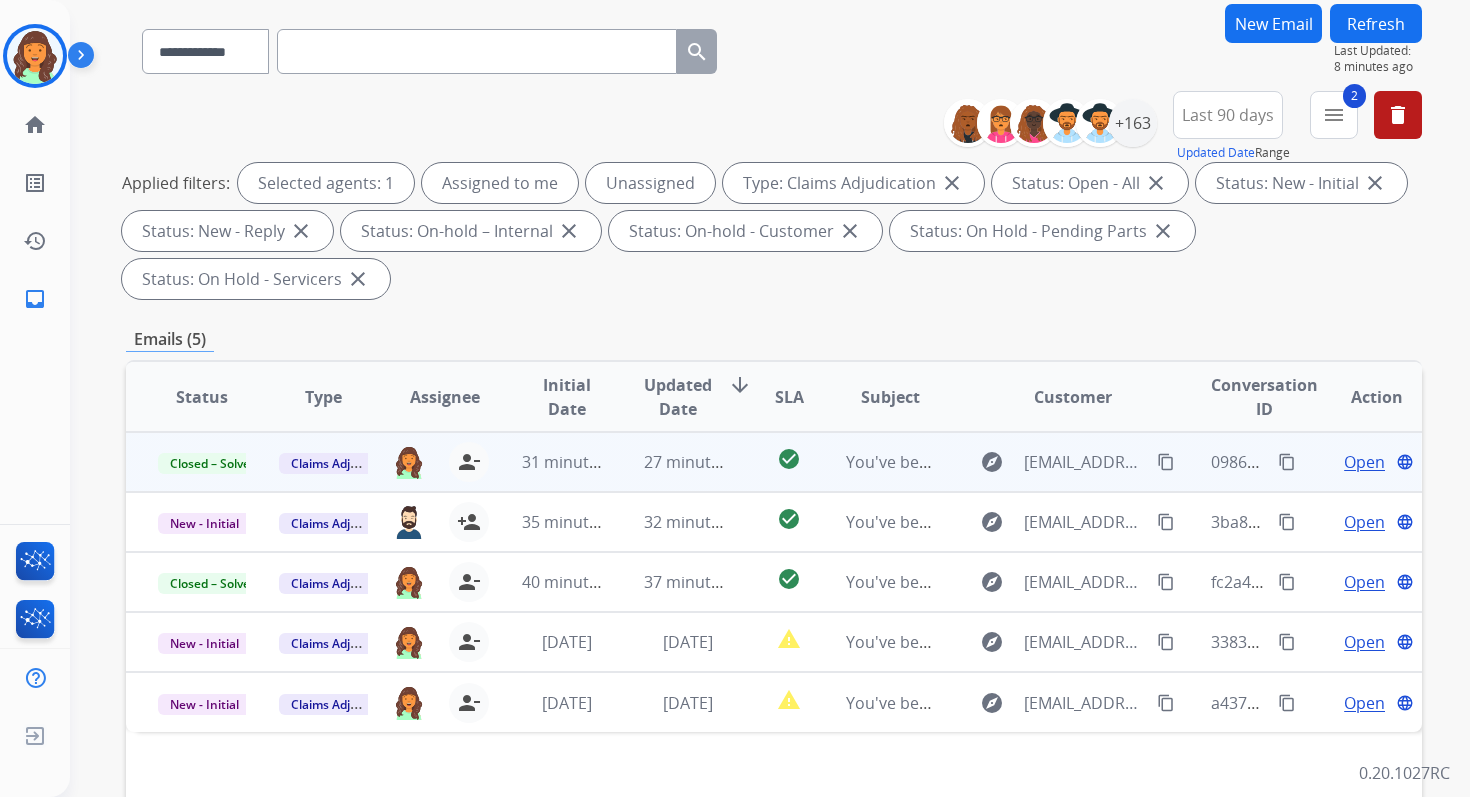 click on "Refresh" at bounding box center (1376, 23) 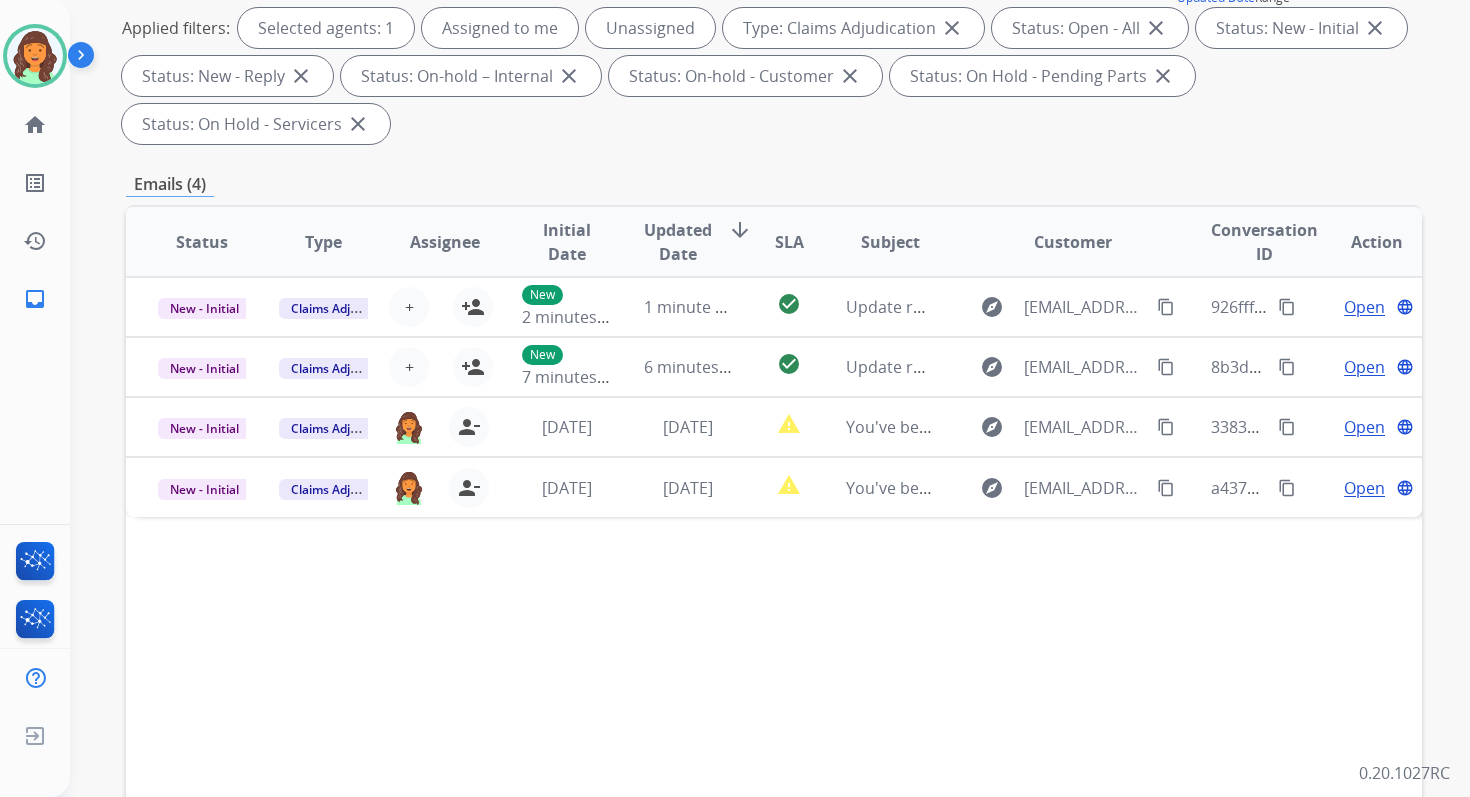 scroll, scrollTop: 485, scrollLeft: 0, axis: vertical 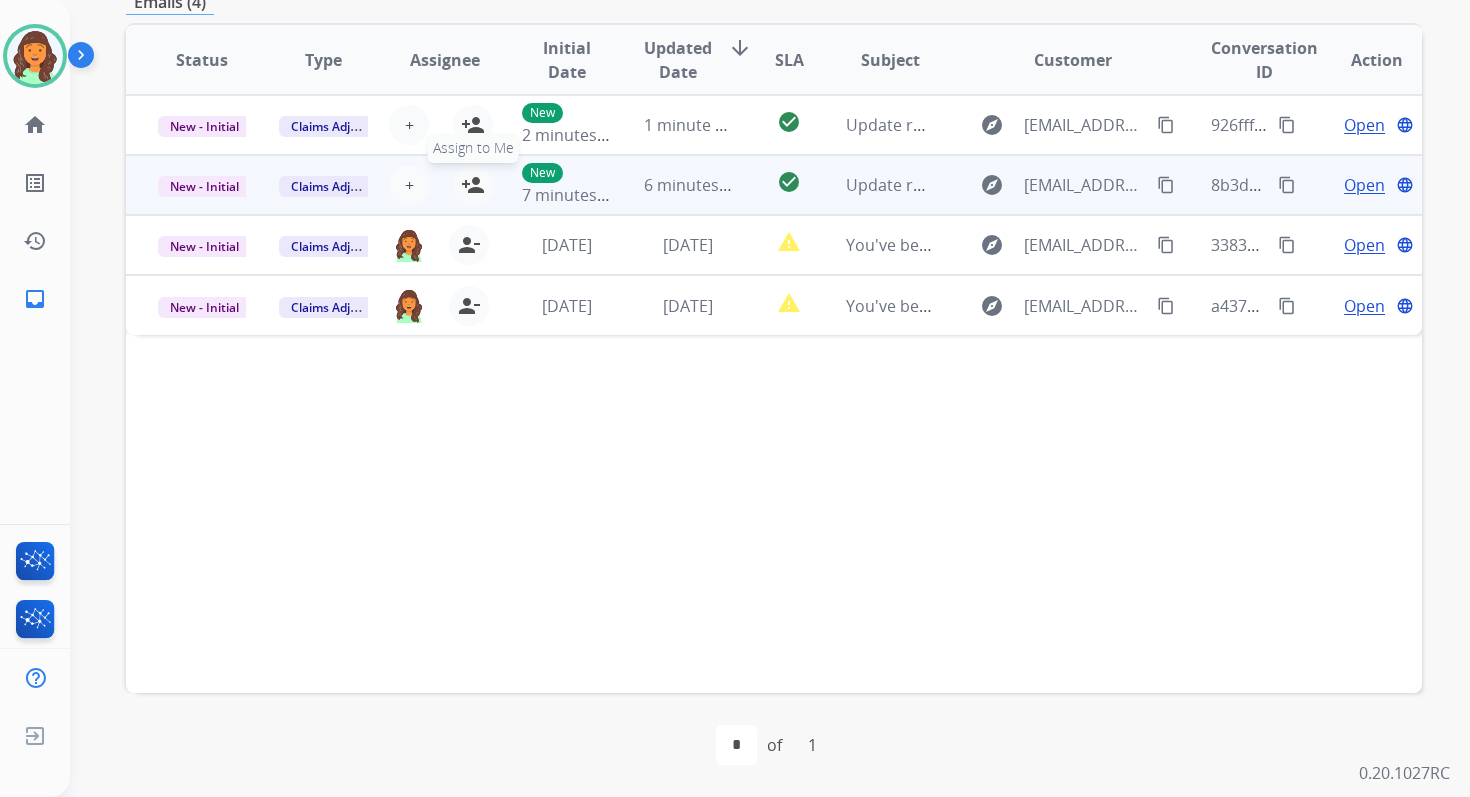 click on "person_add" at bounding box center [473, 185] 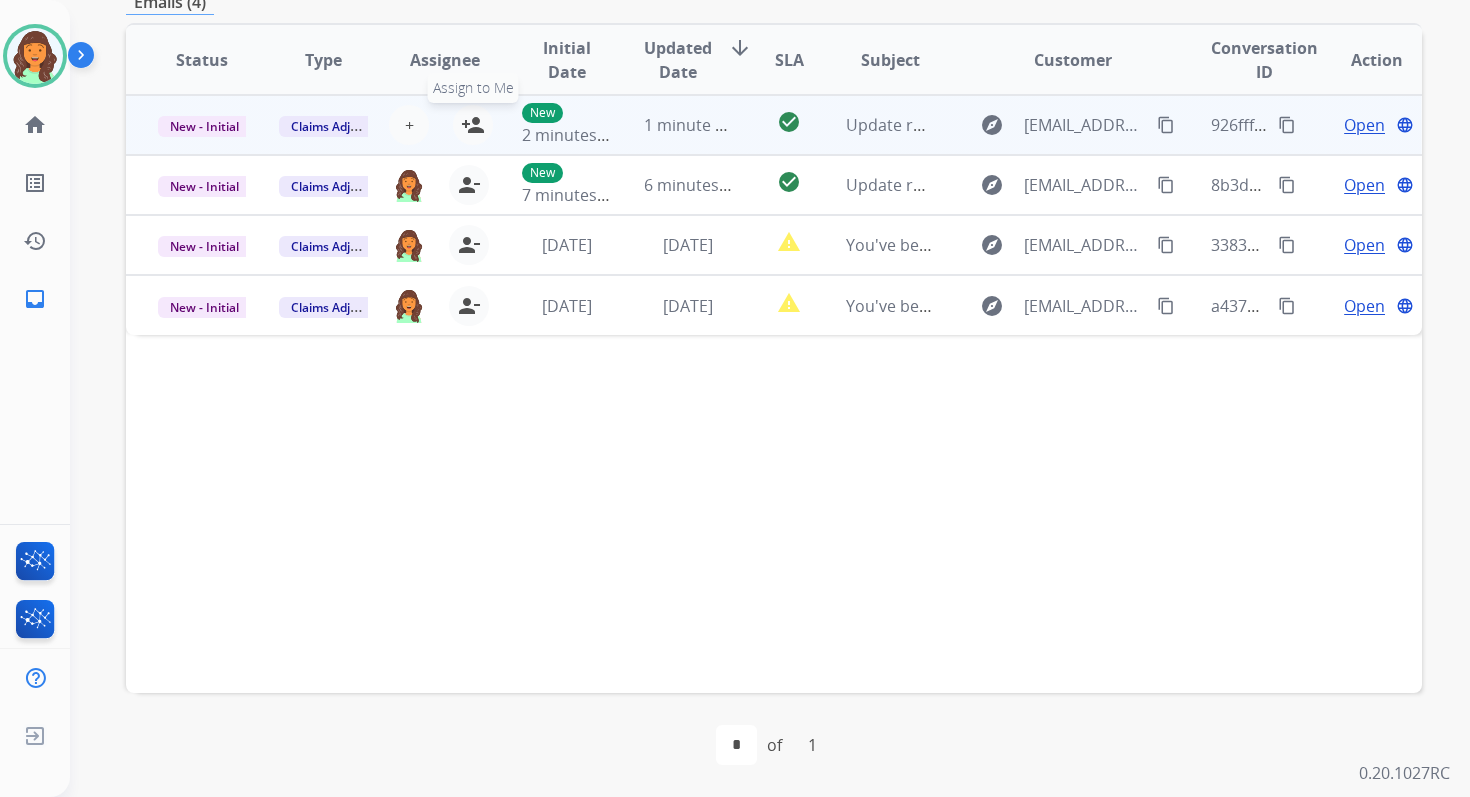 click on "person_add" at bounding box center (473, 125) 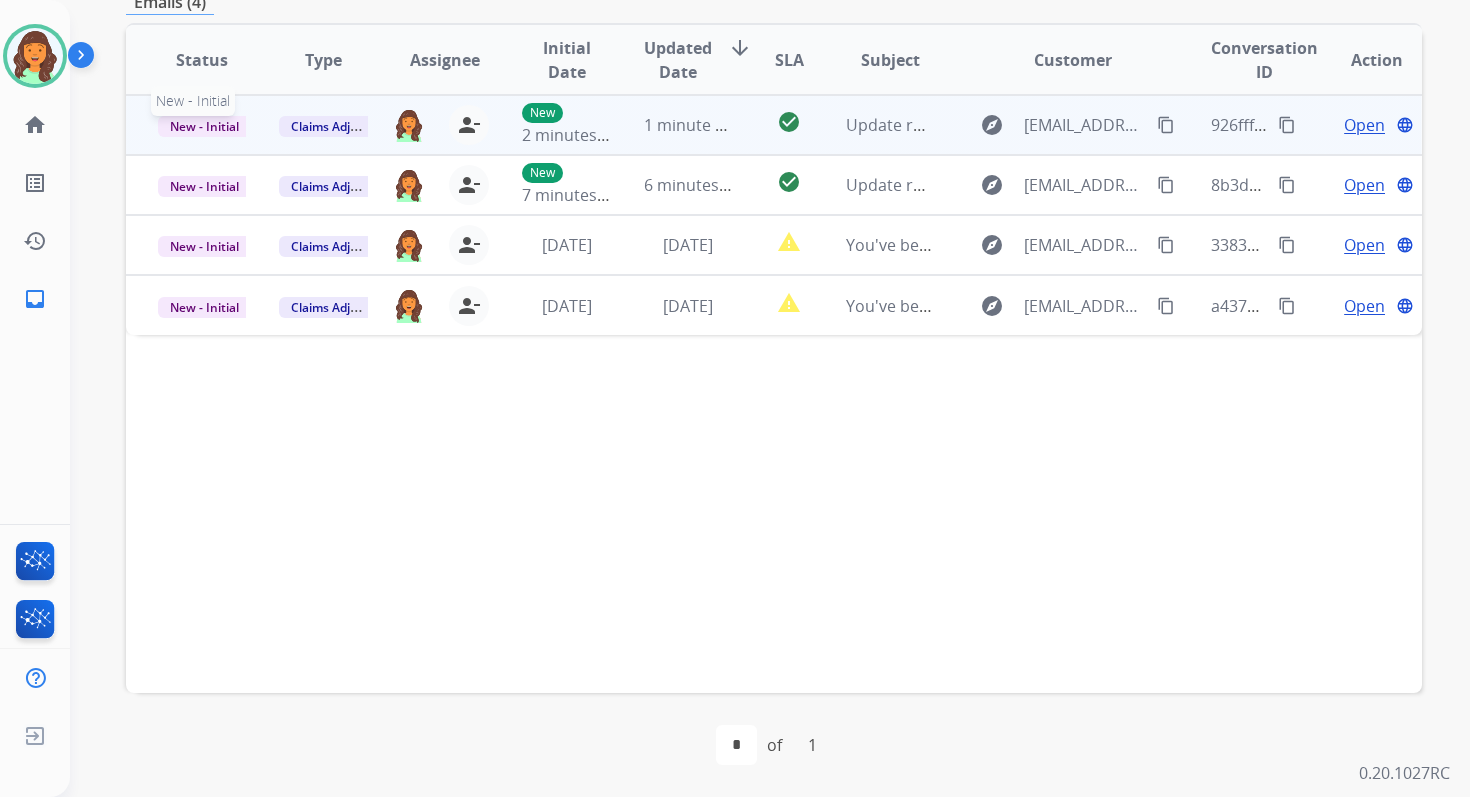 click on "New - Initial" at bounding box center [204, 126] 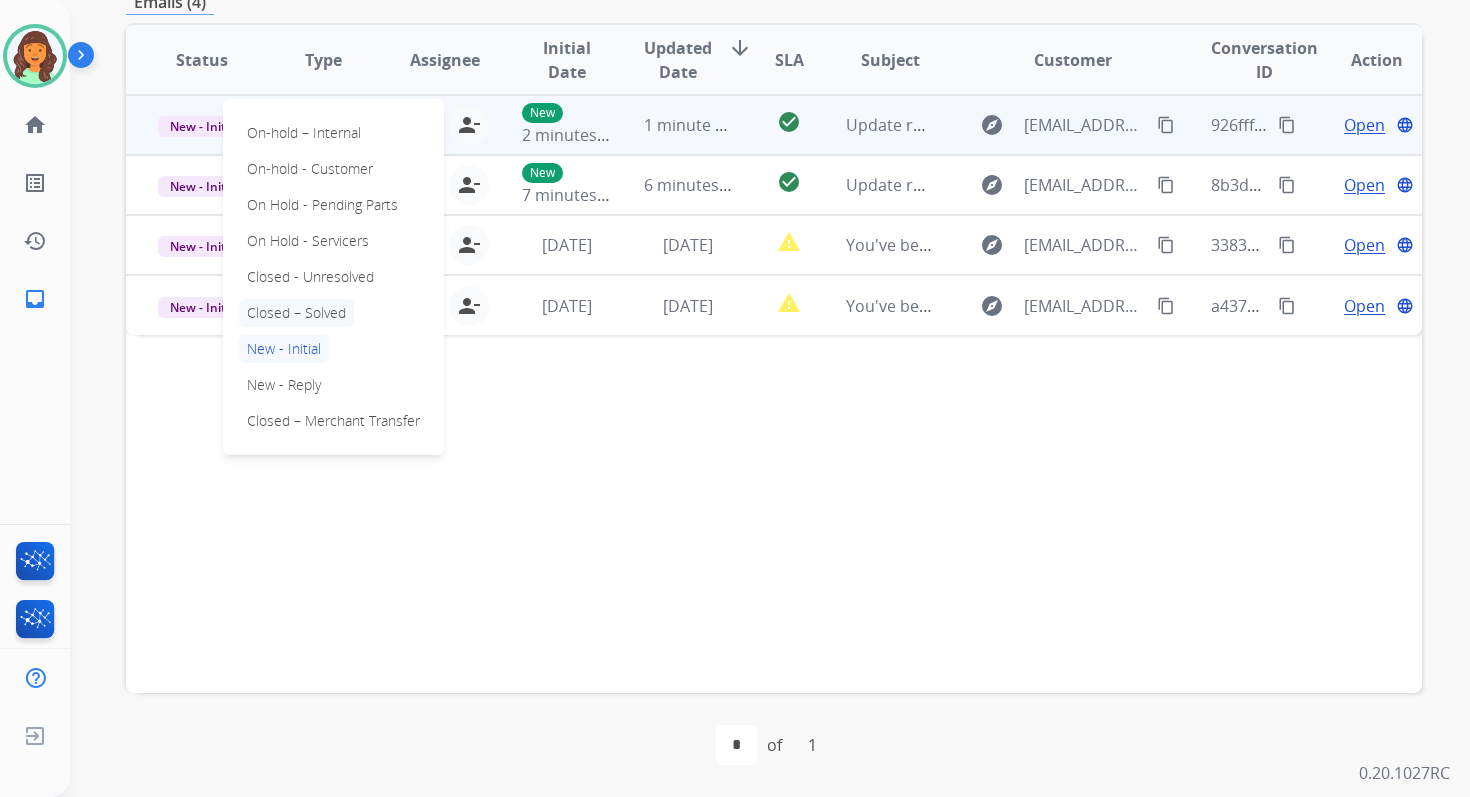 click on "Closed – Solved" at bounding box center (296, 313) 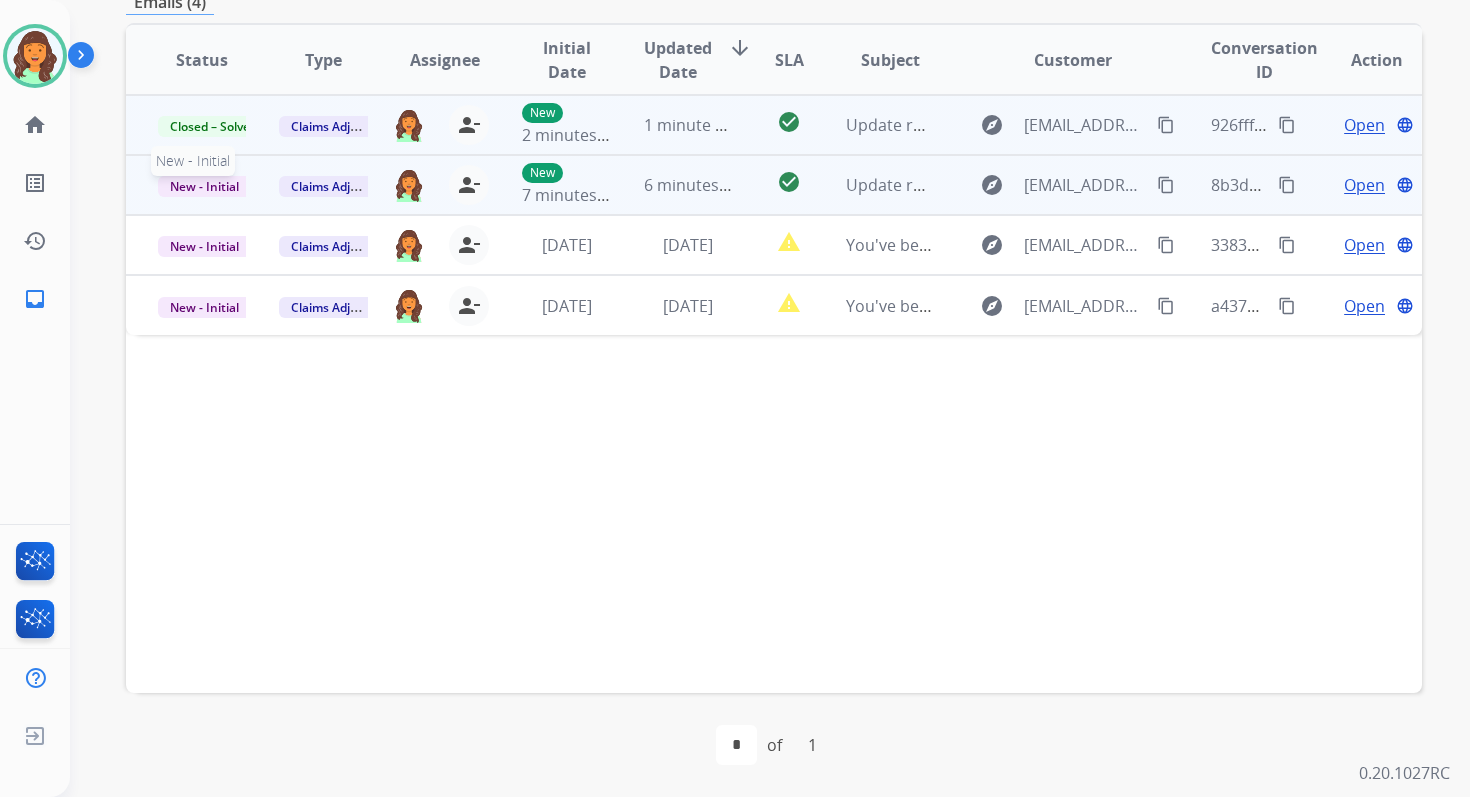 click on "New - Initial" at bounding box center (204, 186) 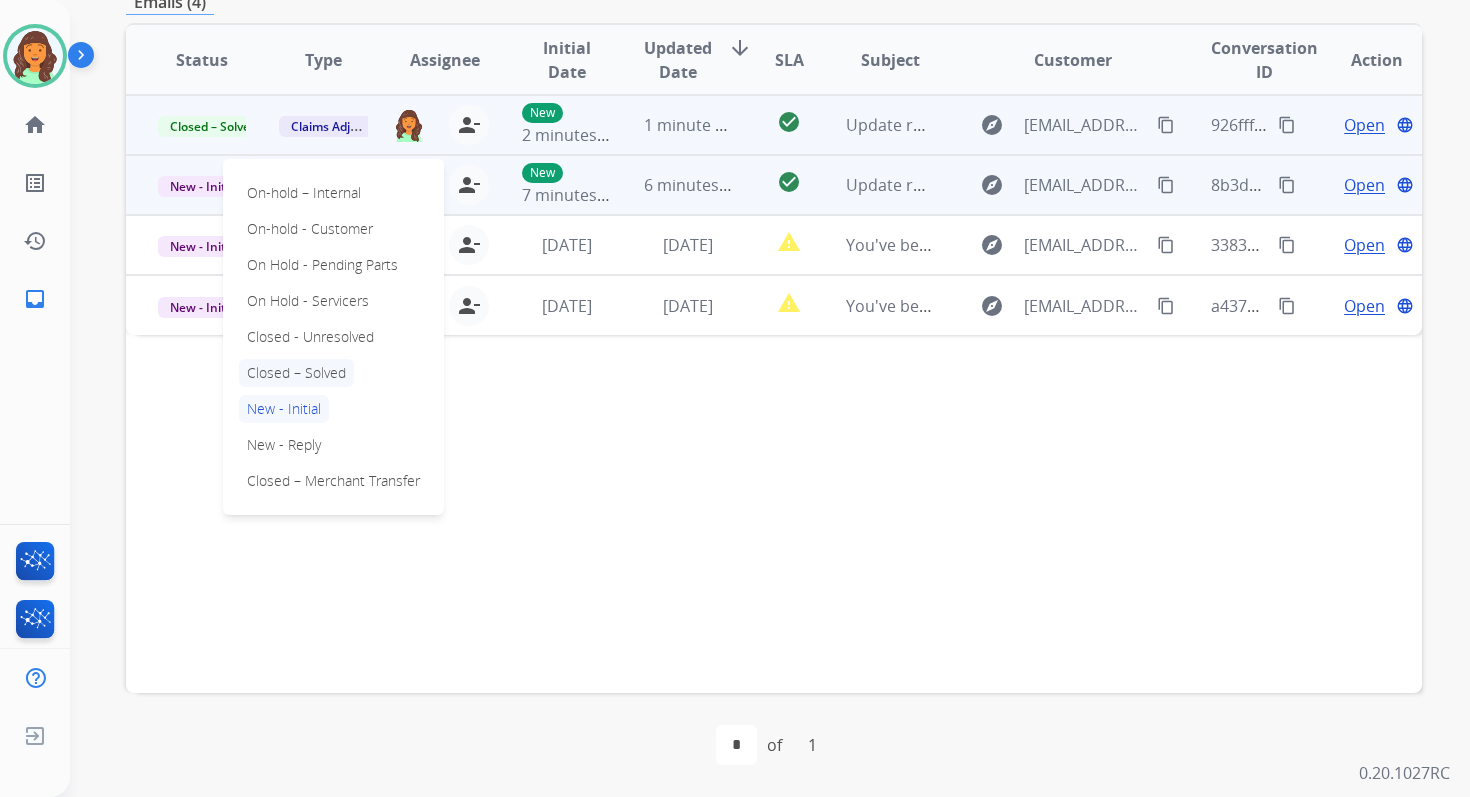 click on "Closed – Solved" at bounding box center (296, 373) 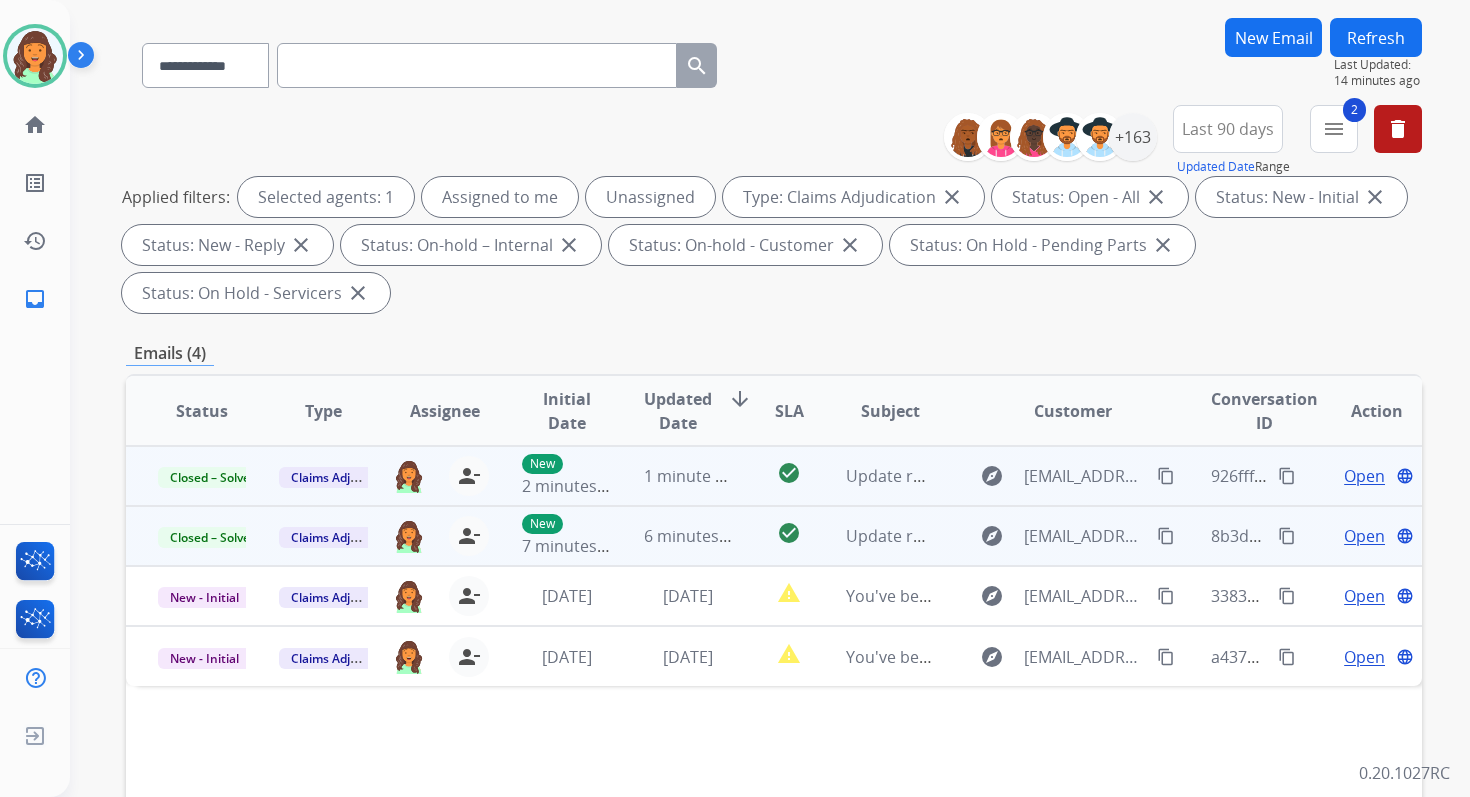 scroll, scrollTop: 115, scrollLeft: 0, axis: vertical 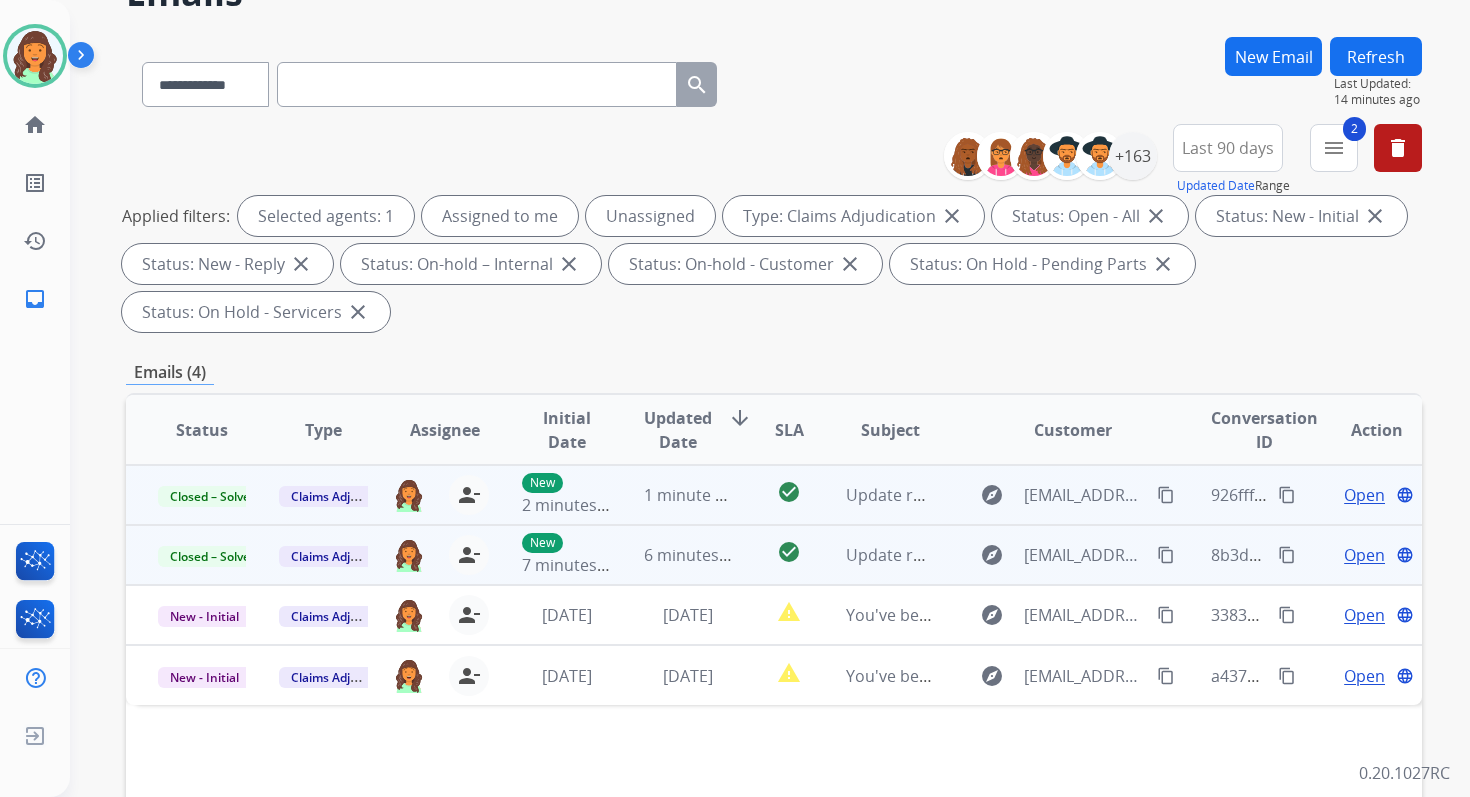 click on "Refresh" at bounding box center [1376, 56] 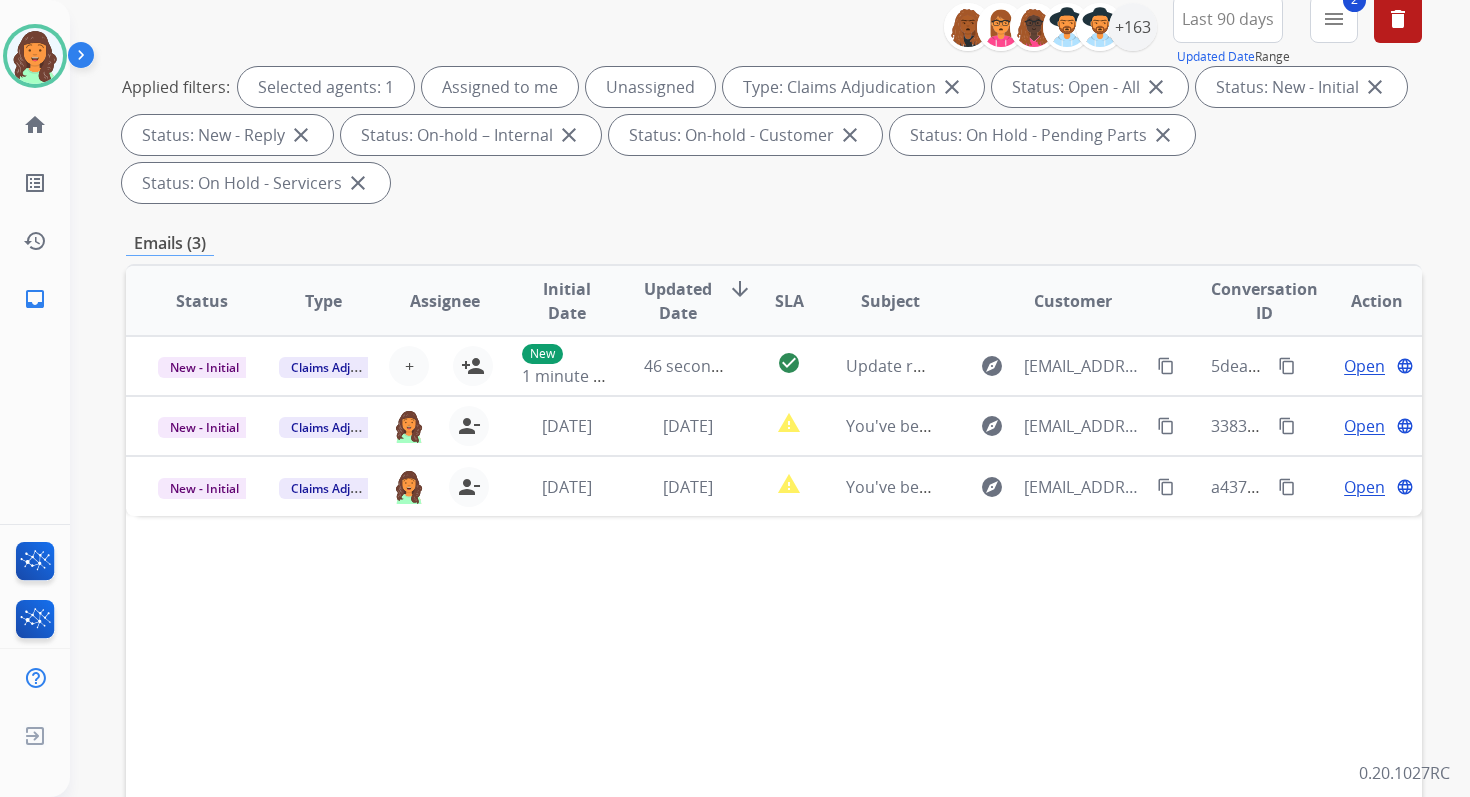 scroll, scrollTop: 401, scrollLeft: 0, axis: vertical 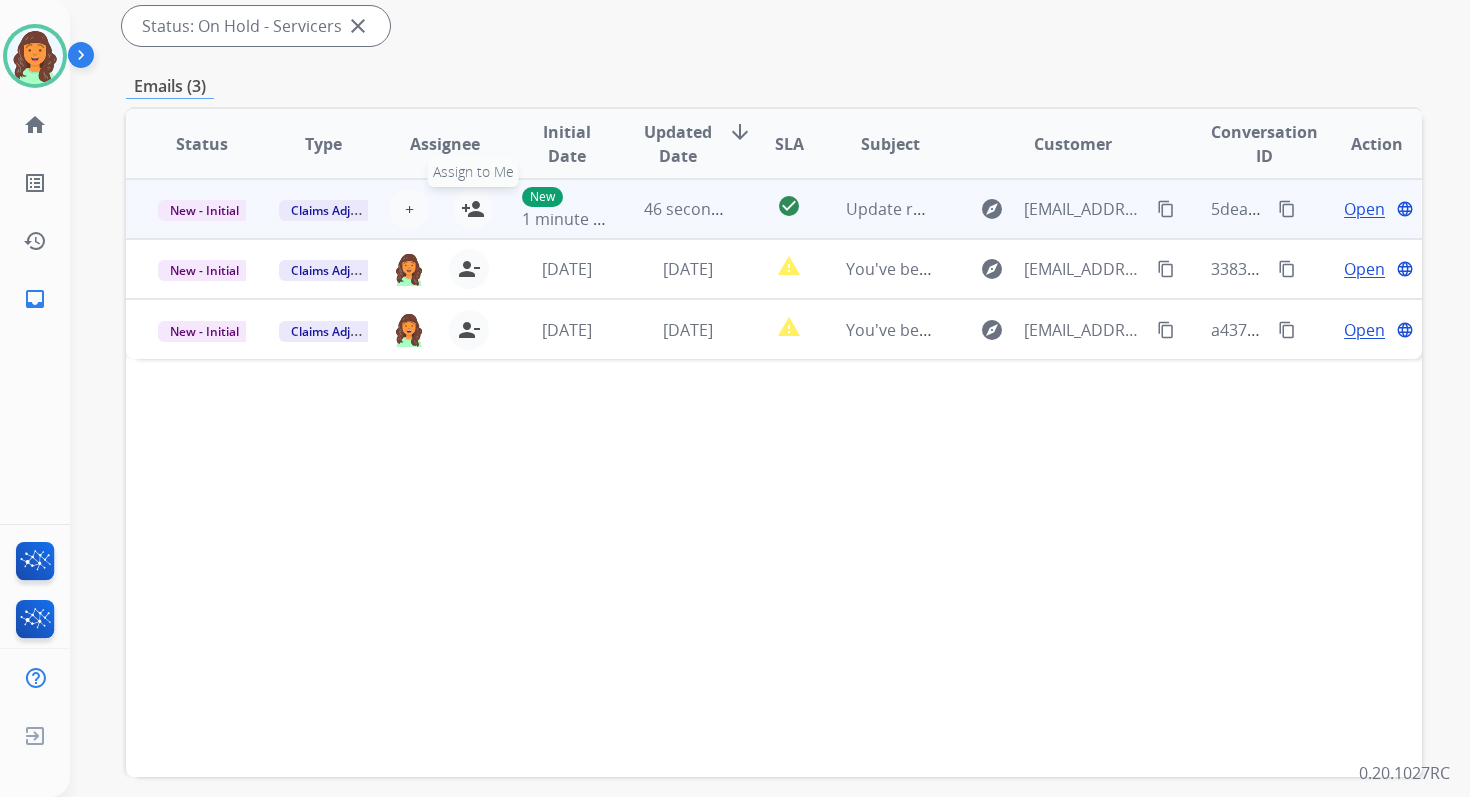 click on "person_add" at bounding box center (473, 209) 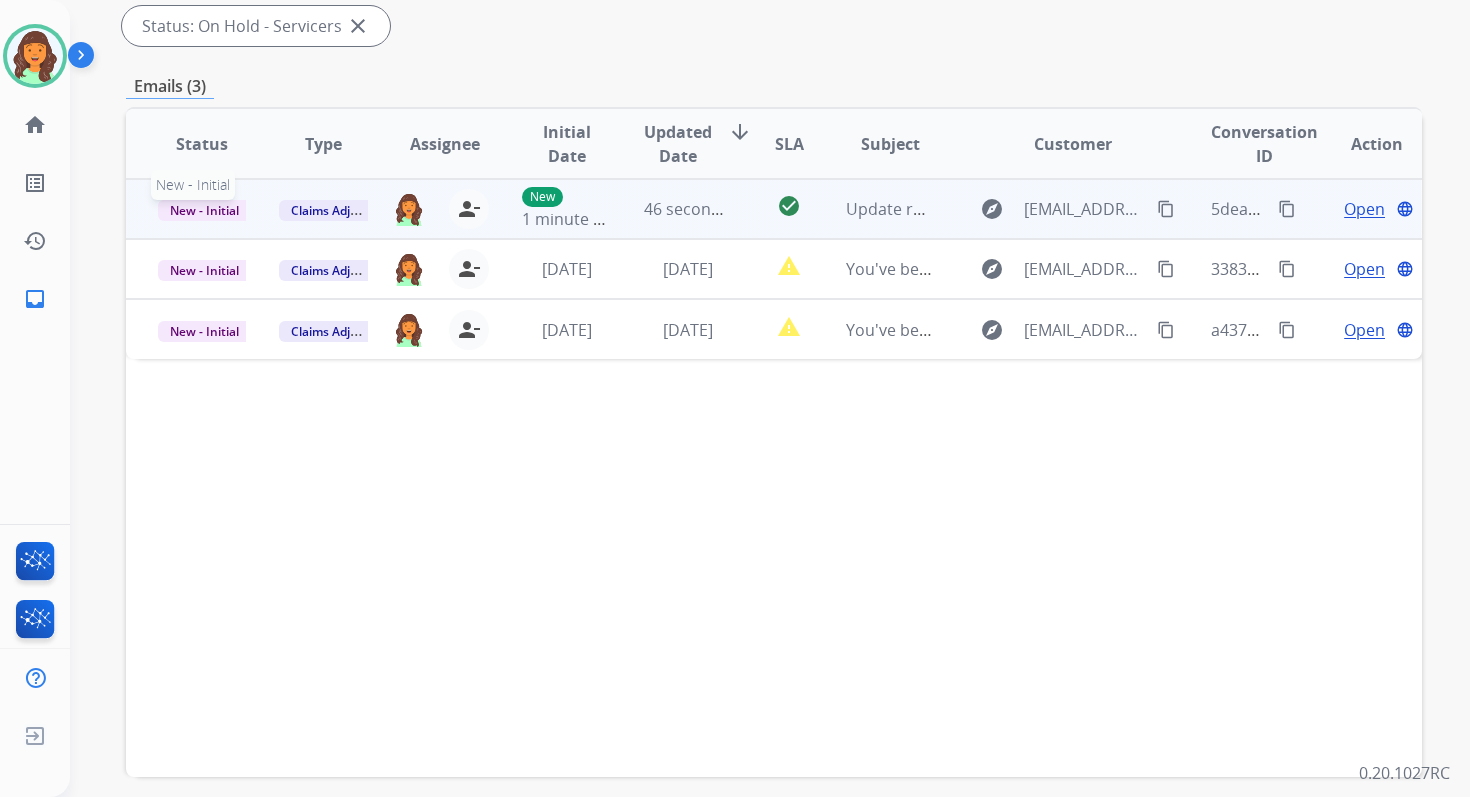 click on "New - Initial" at bounding box center [204, 210] 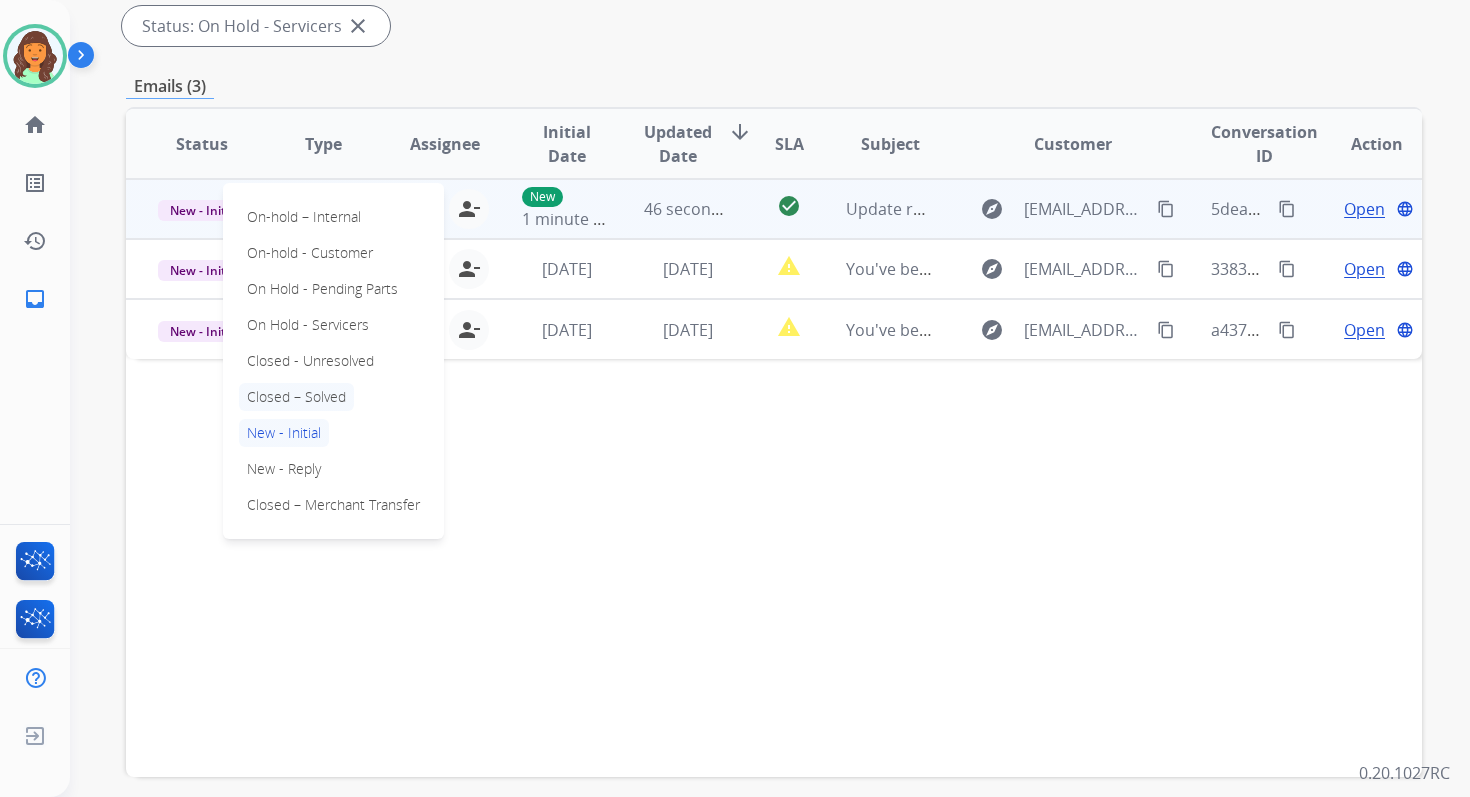 click on "Closed – Solved" at bounding box center [296, 397] 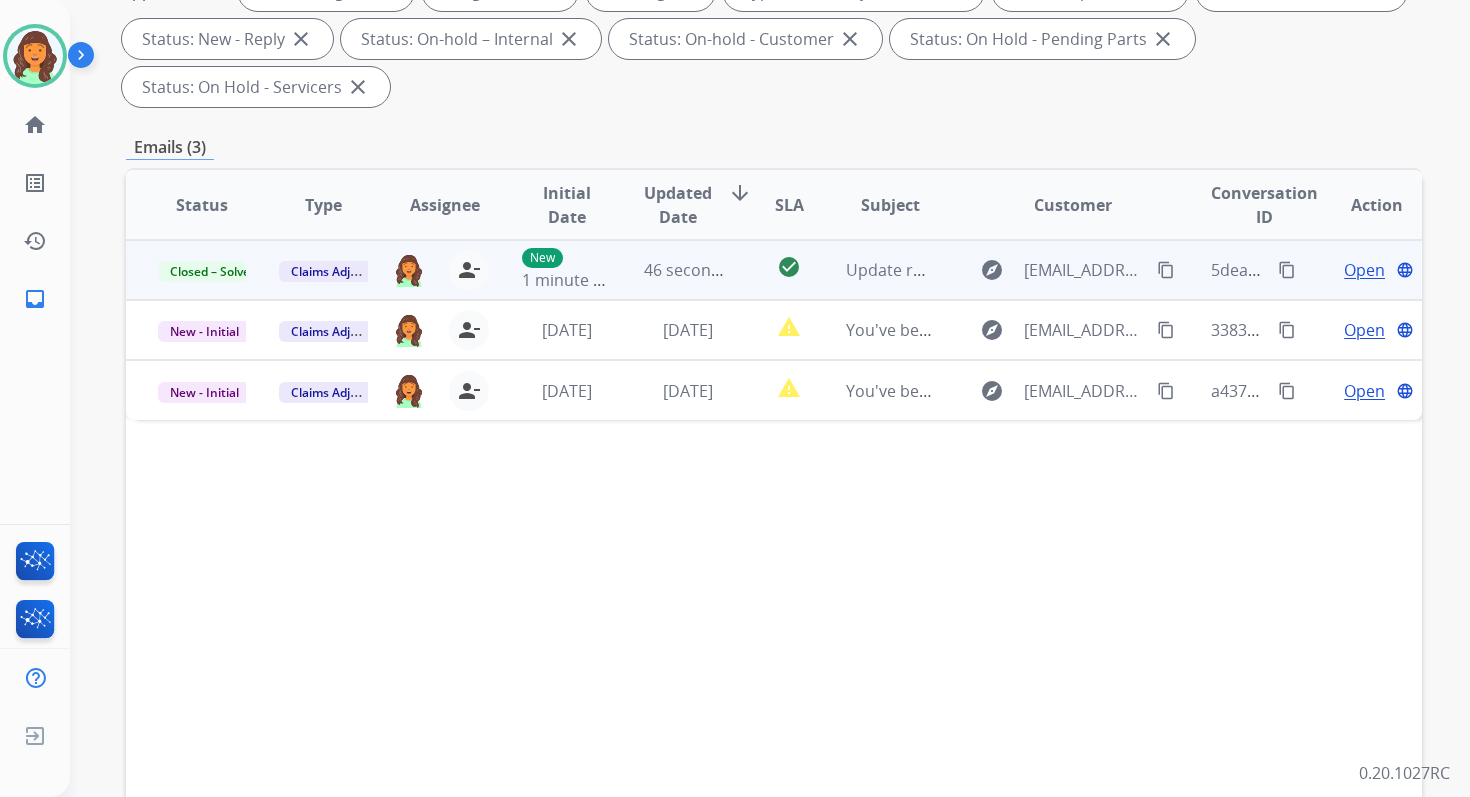 scroll, scrollTop: 254, scrollLeft: 0, axis: vertical 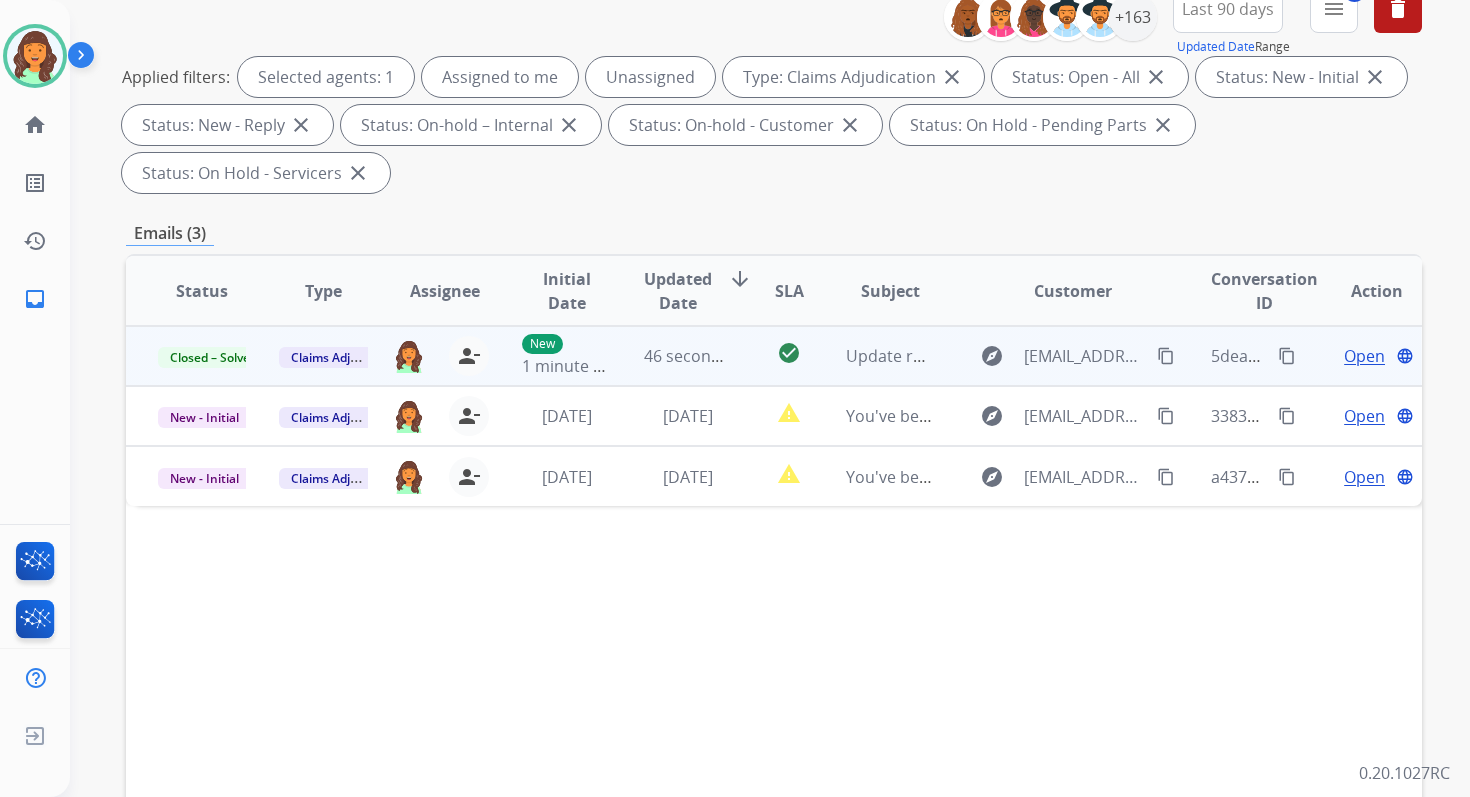 click on "+163" at bounding box center [1058, 17] 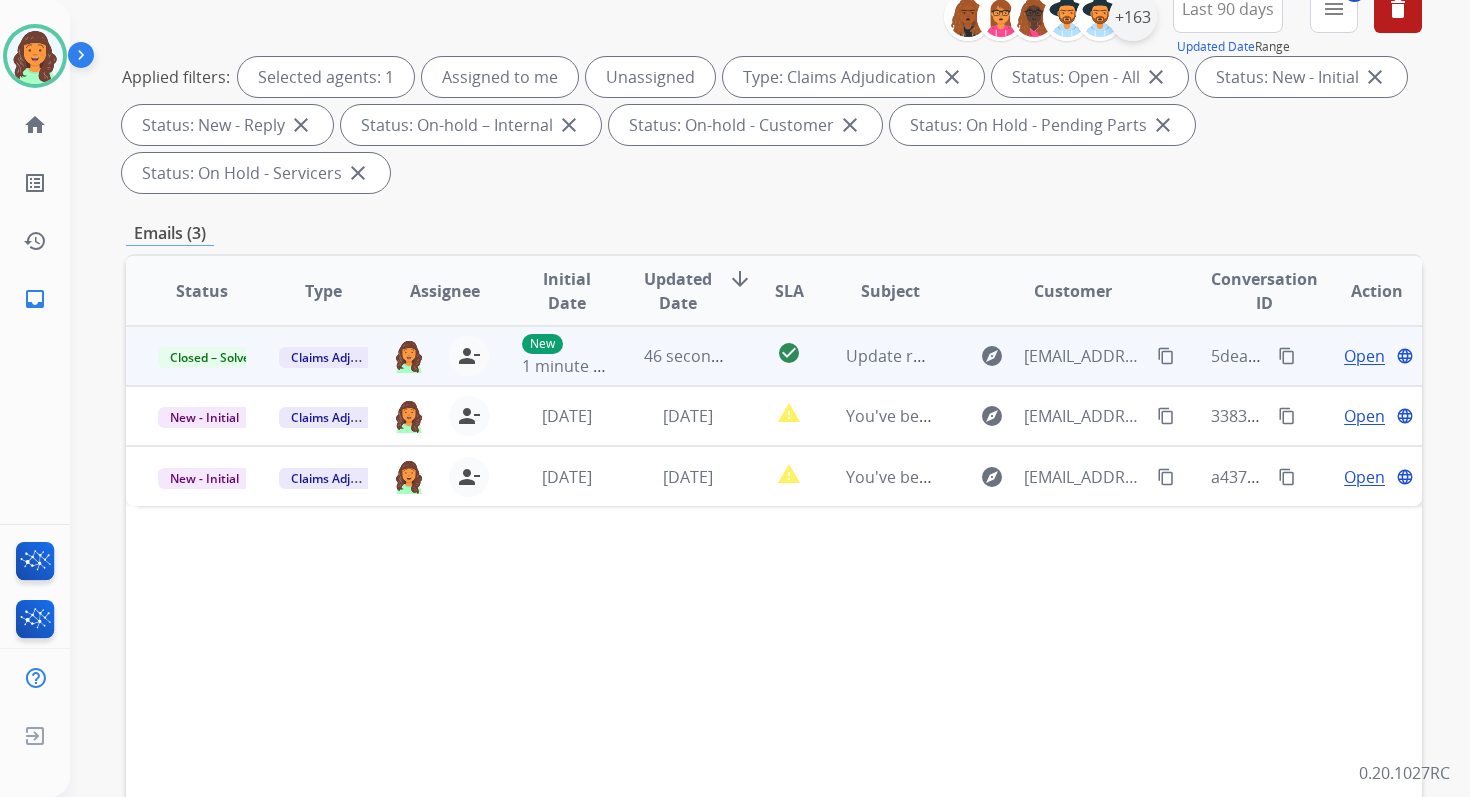 click on "+163" at bounding box center [1133, 17] 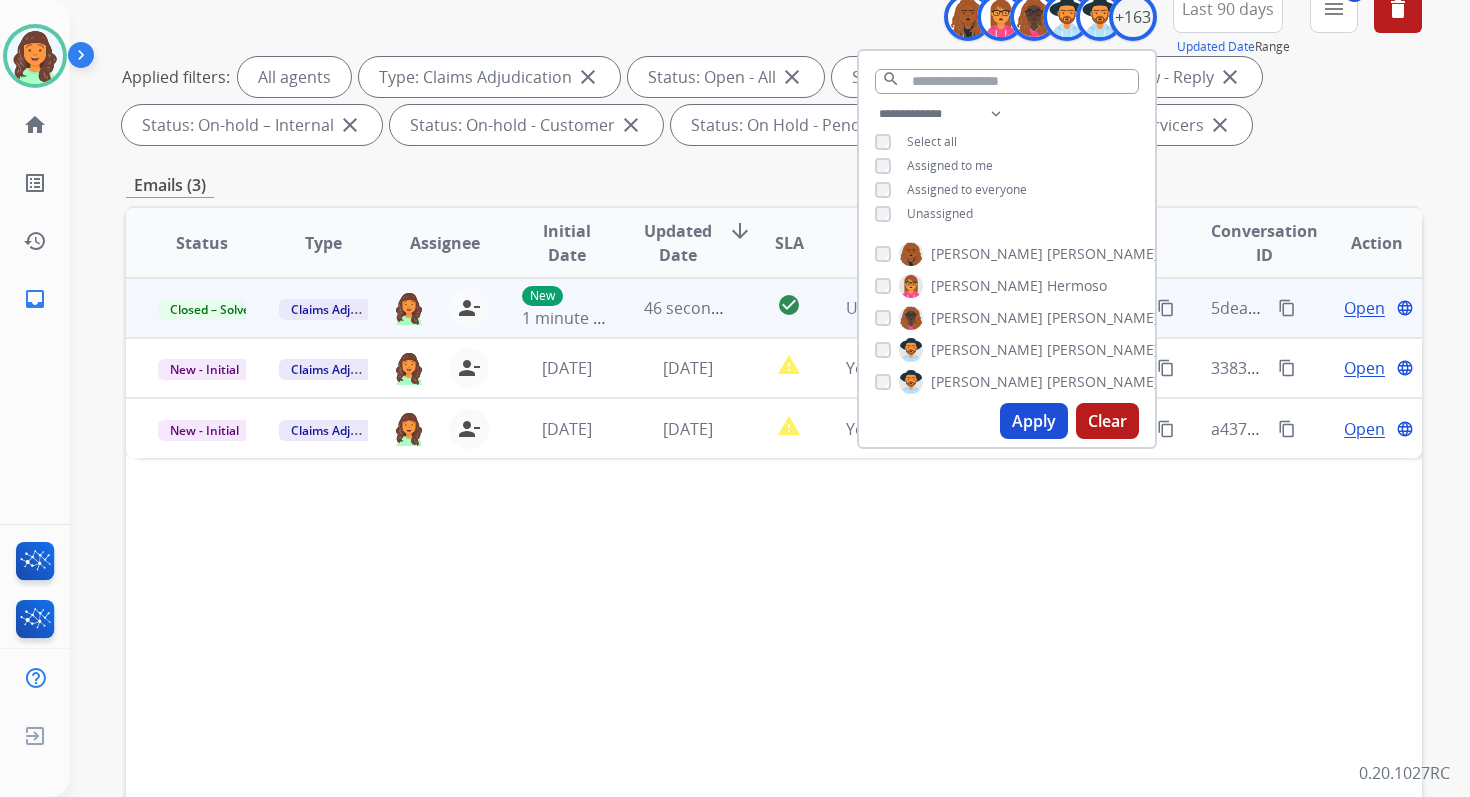 click on "Apply" at bounding box center (1034, 421) 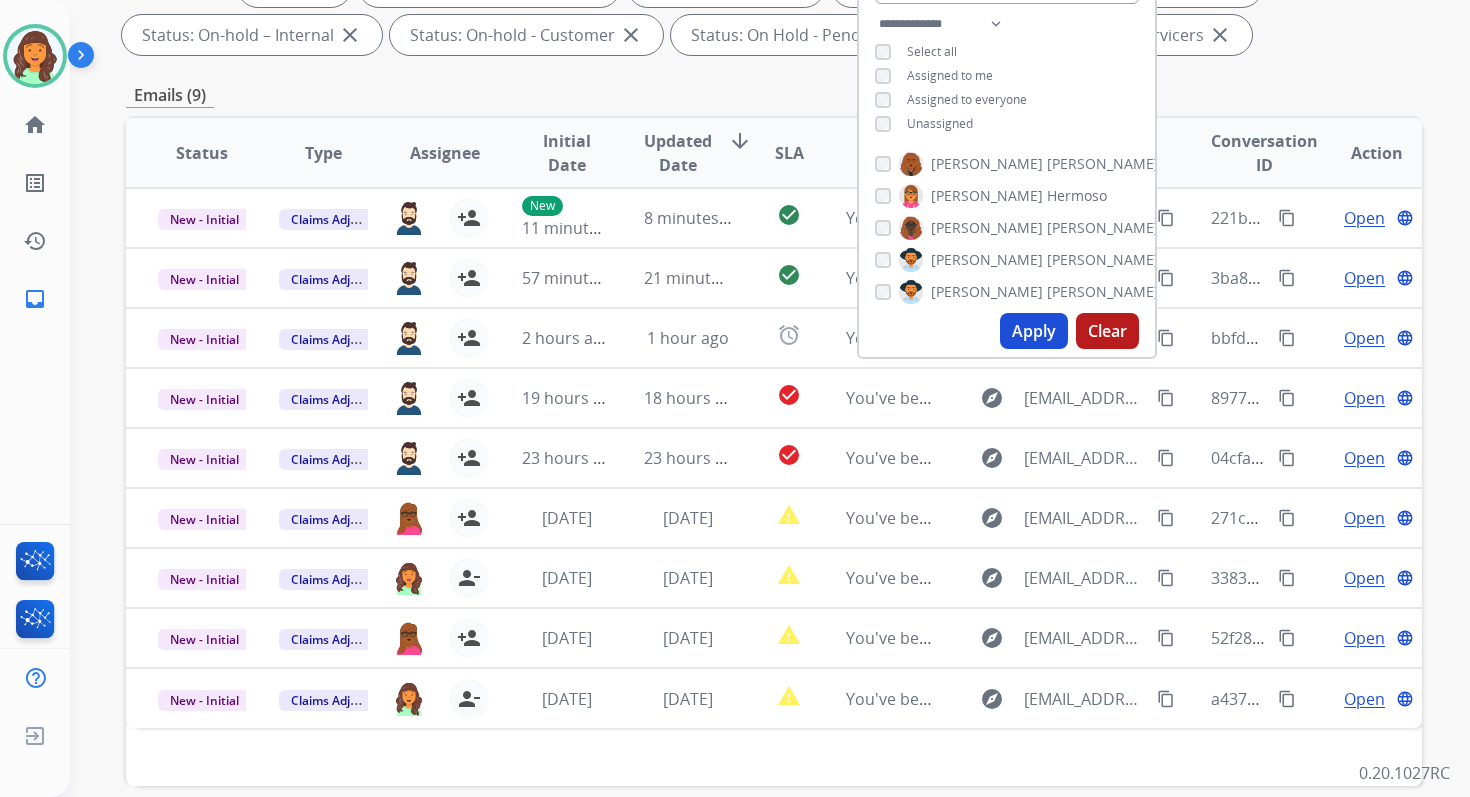 scroll, scrollTop: 437, scrollLeft: 0, axis: vertical 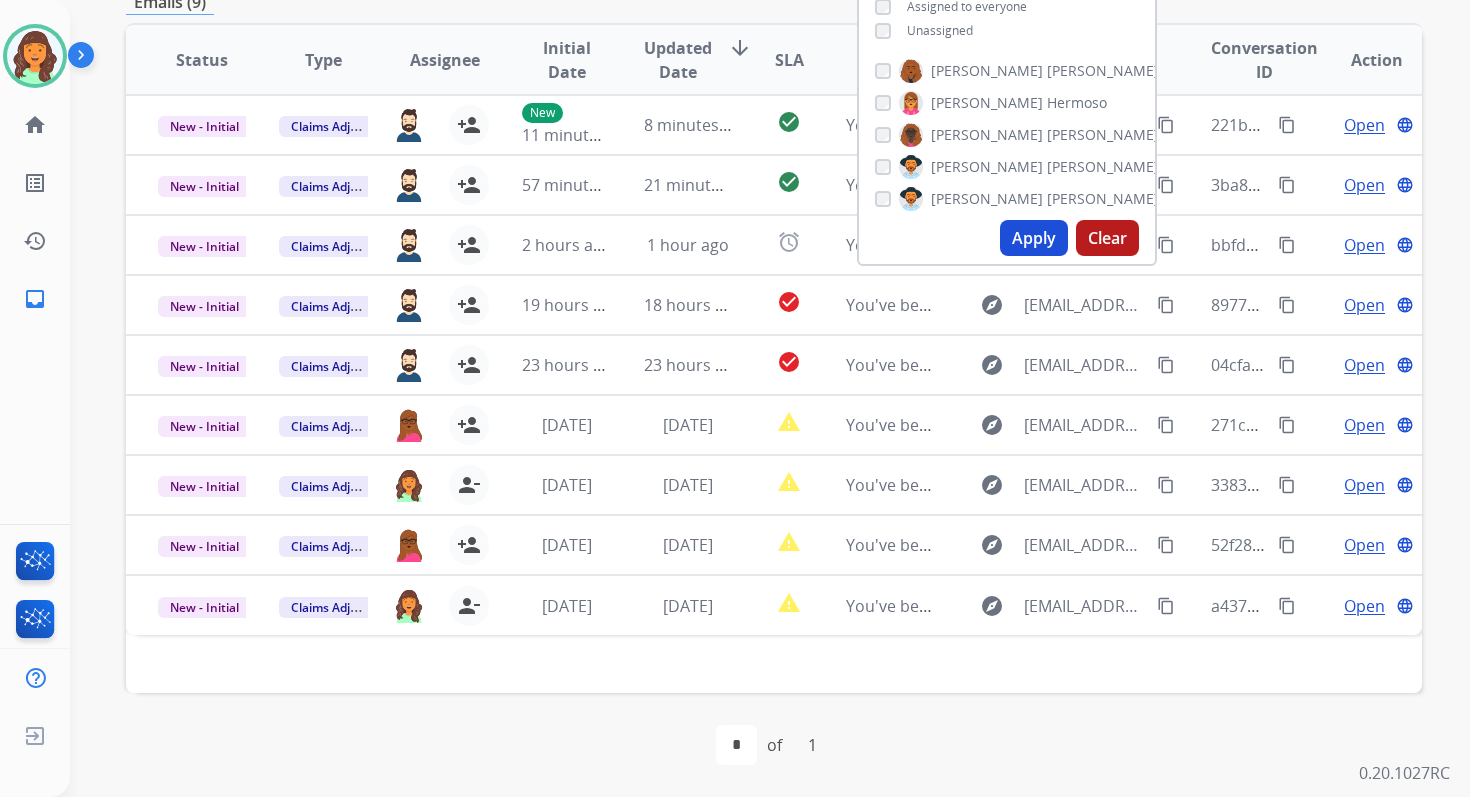 click on "Emails (9)" at bounding box center [774, 2] 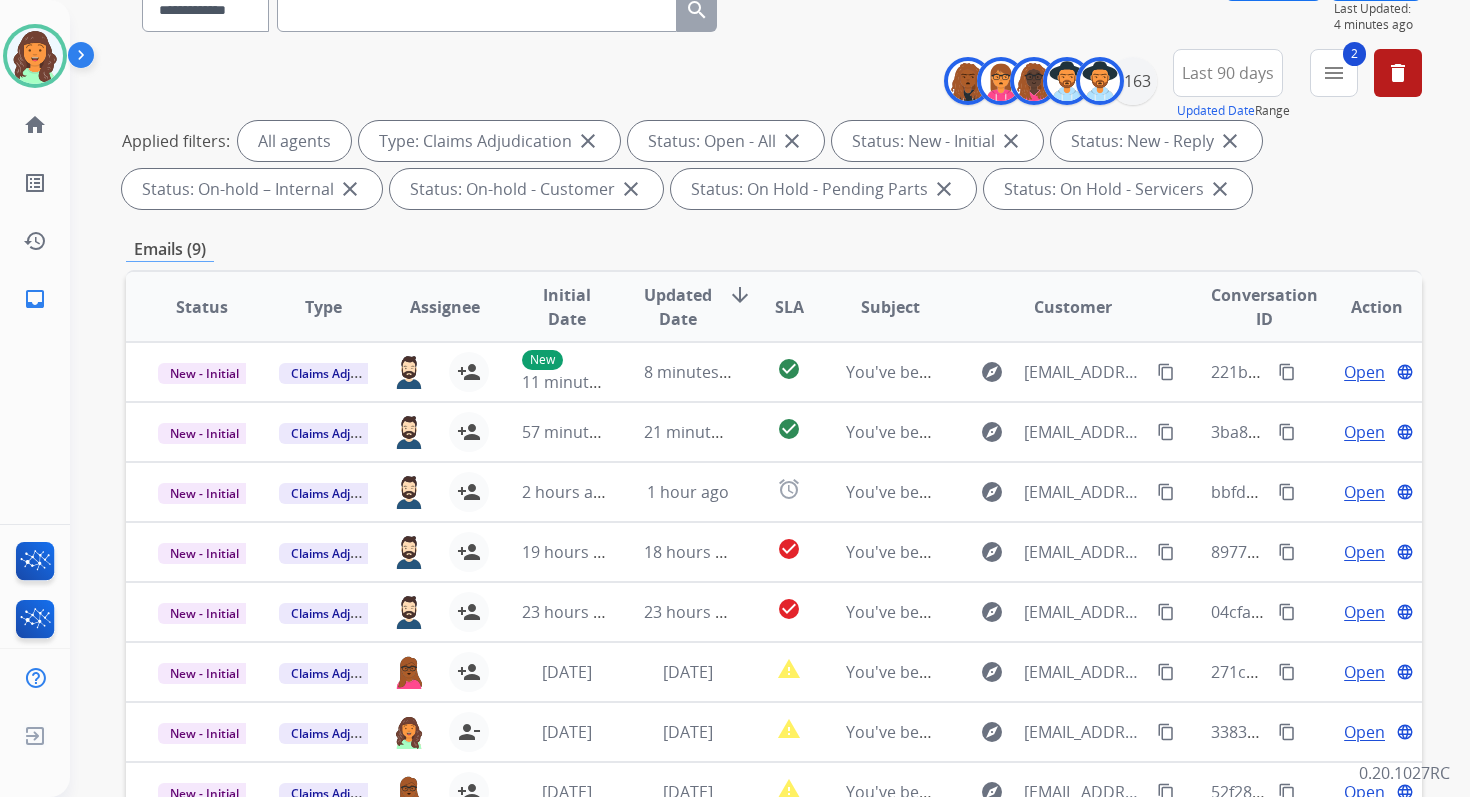 scroll, scrollTop: 108, scrollLeft: 0, axis: vertical 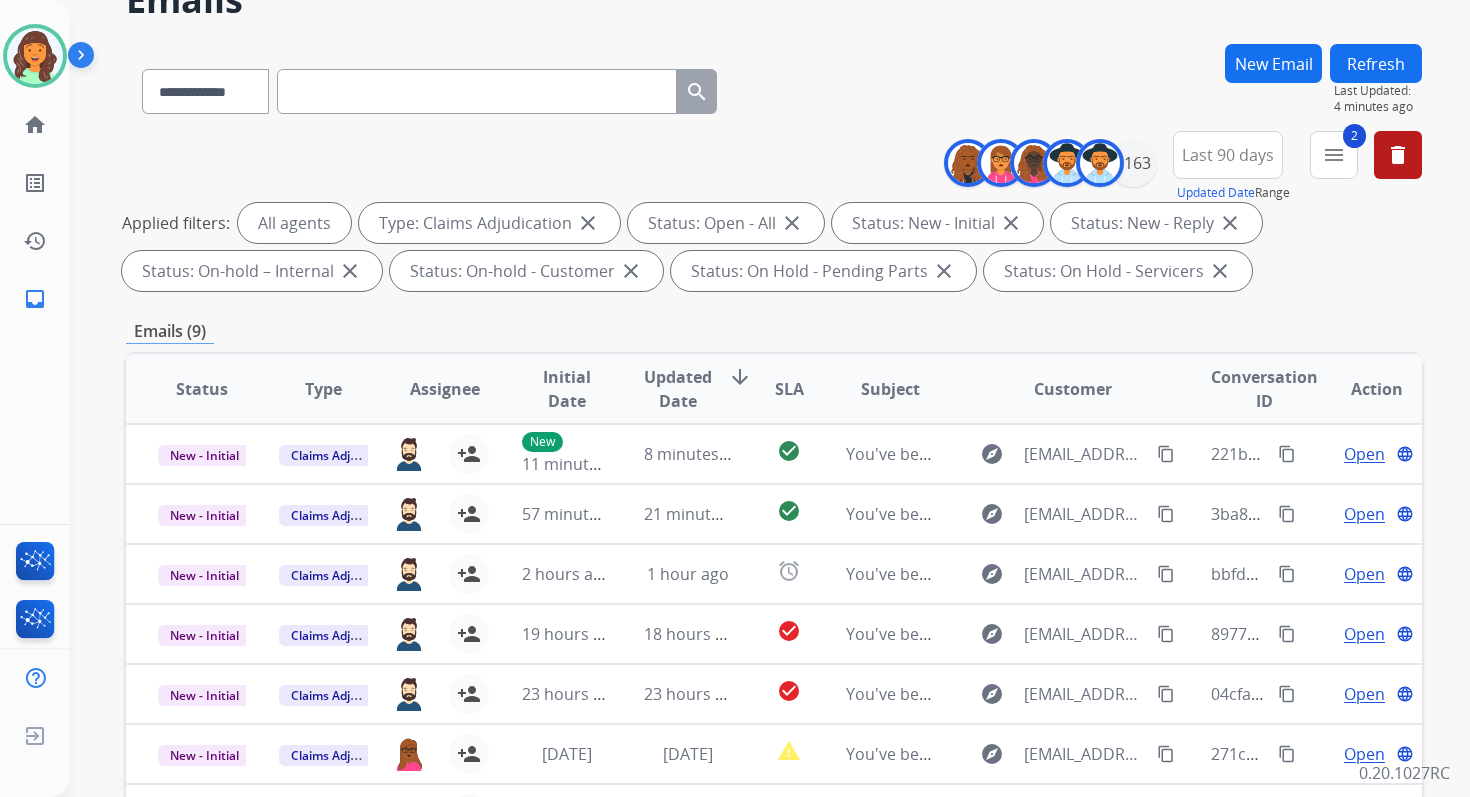 click on "Refresh" at bounding box center (1376, 63) 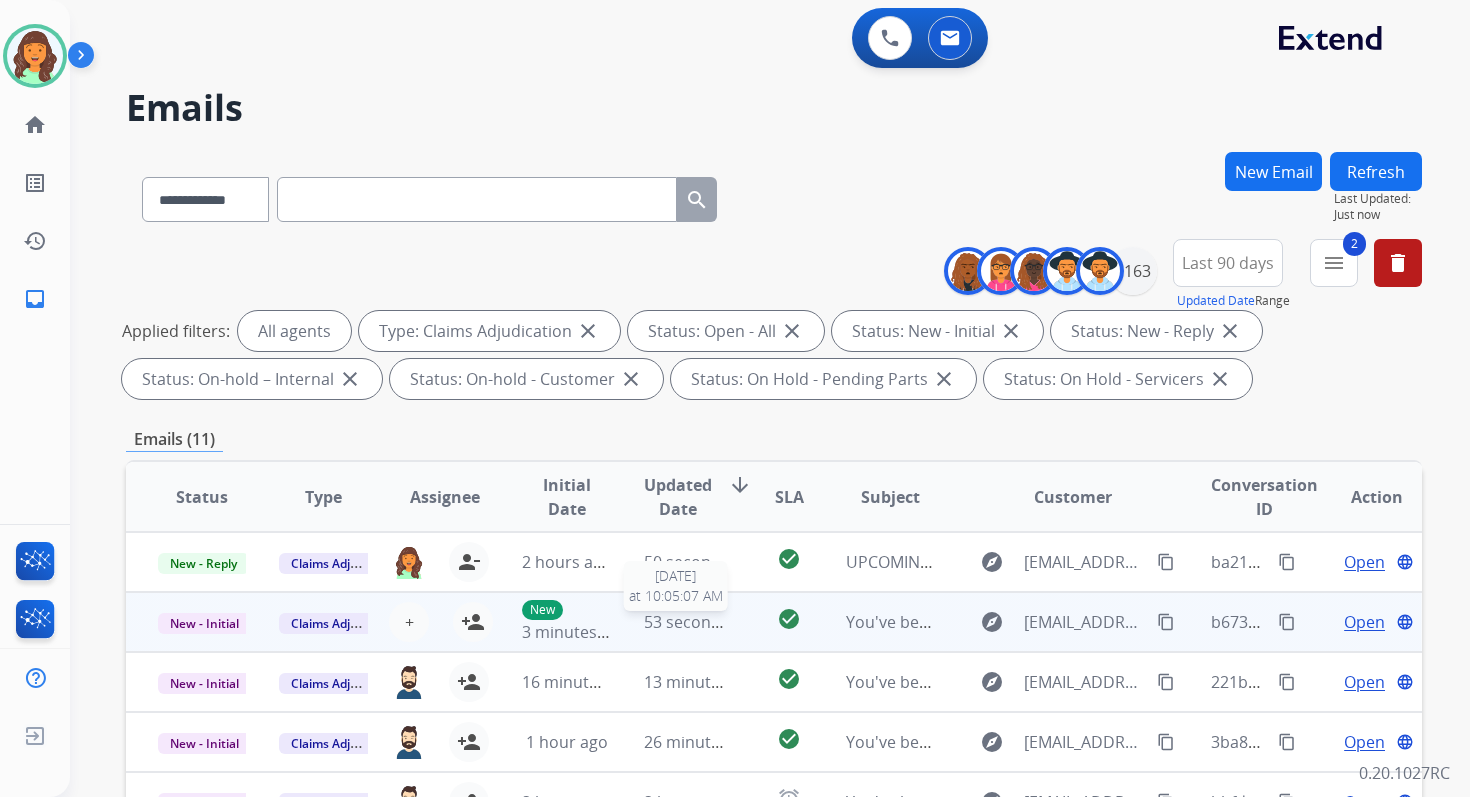 click on "53 seconds ago" at bounding box center [702, 622] 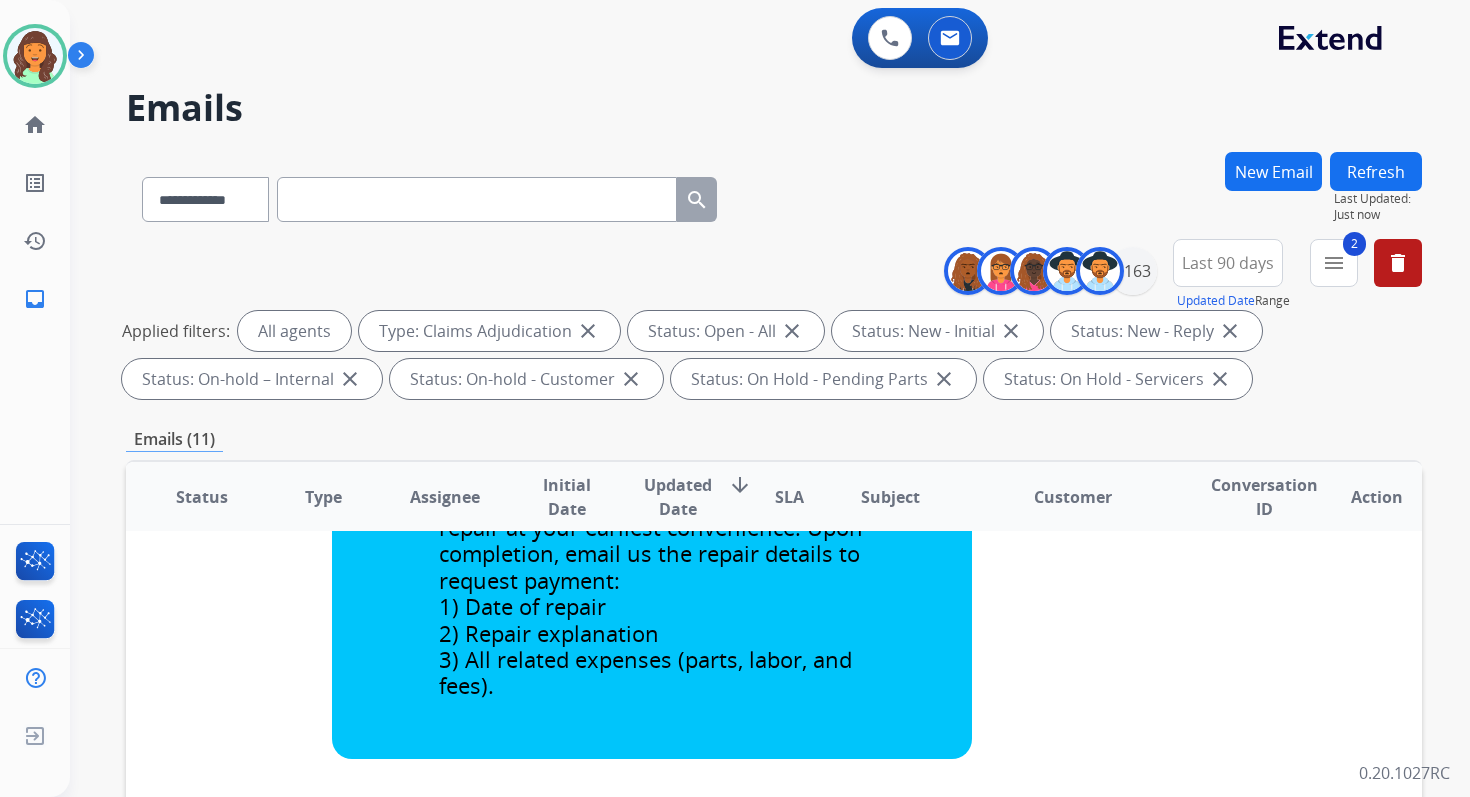 scroll, scrollTop: 0, scrollLeft: 0, axis: both 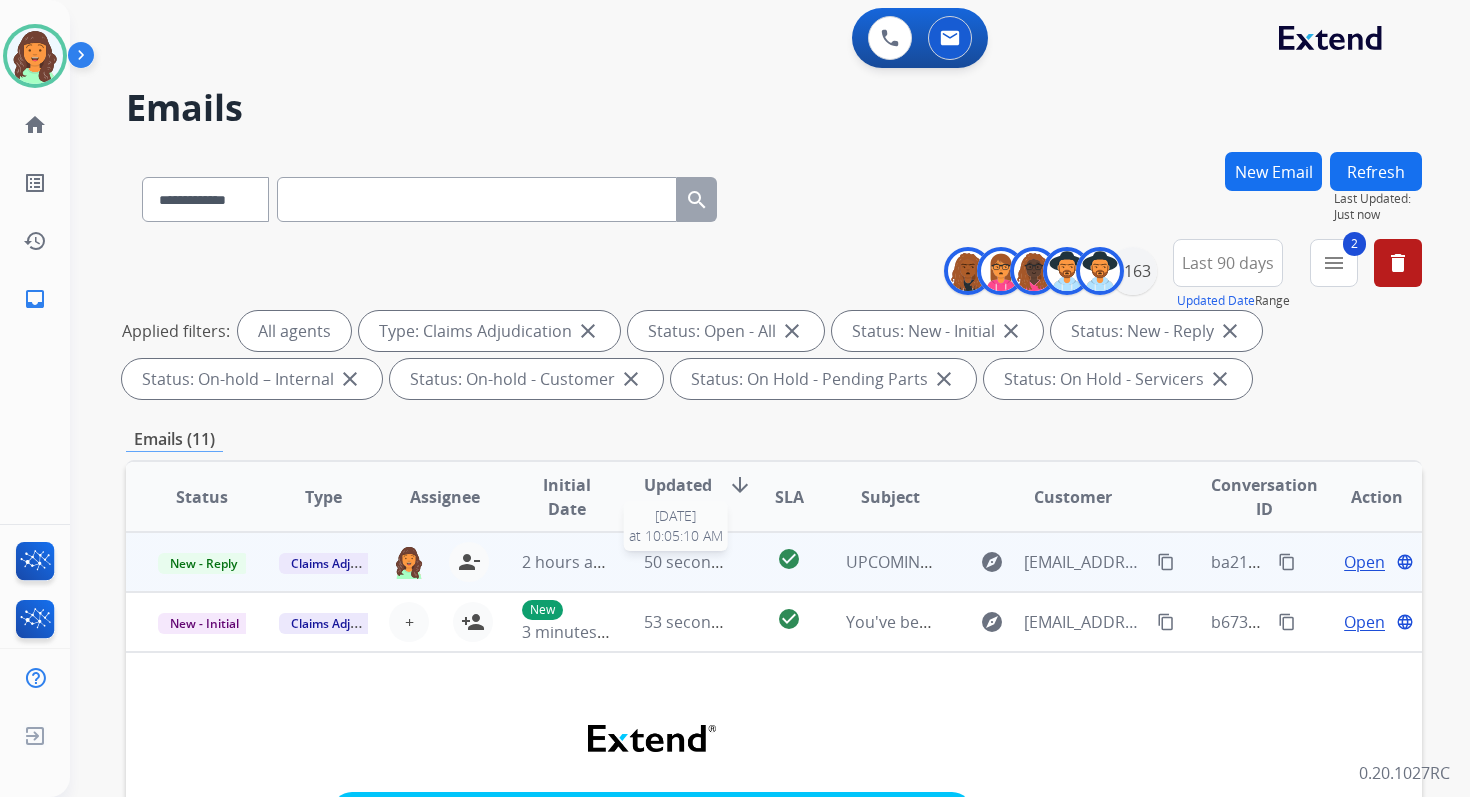 click on "50 seconds ago" at bounding box center (688, 562) 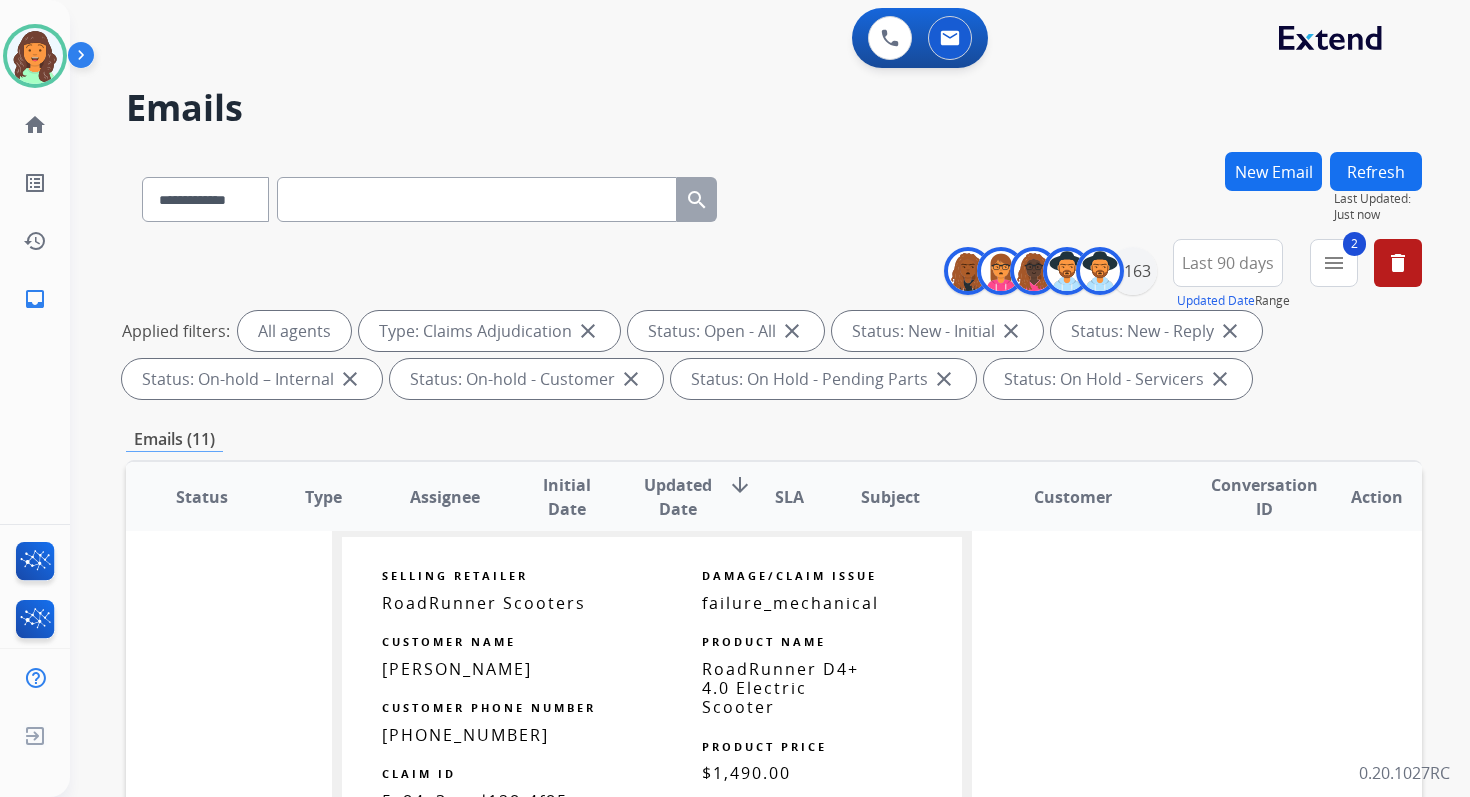 scroll, scrollTop: 885, scrollLeft: 0, axis: vertical 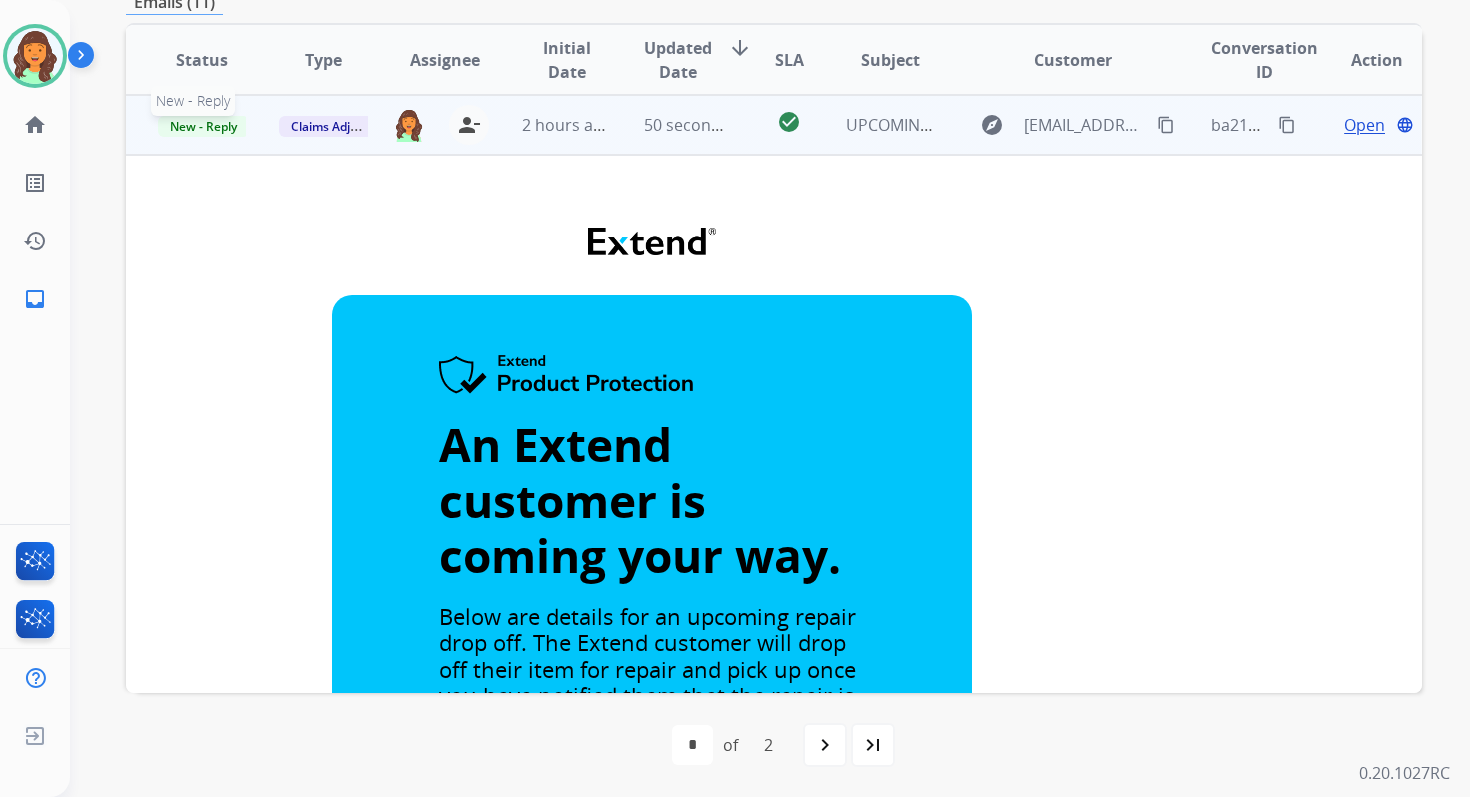 click on "New - Reply" at bounding box center [203, 126] 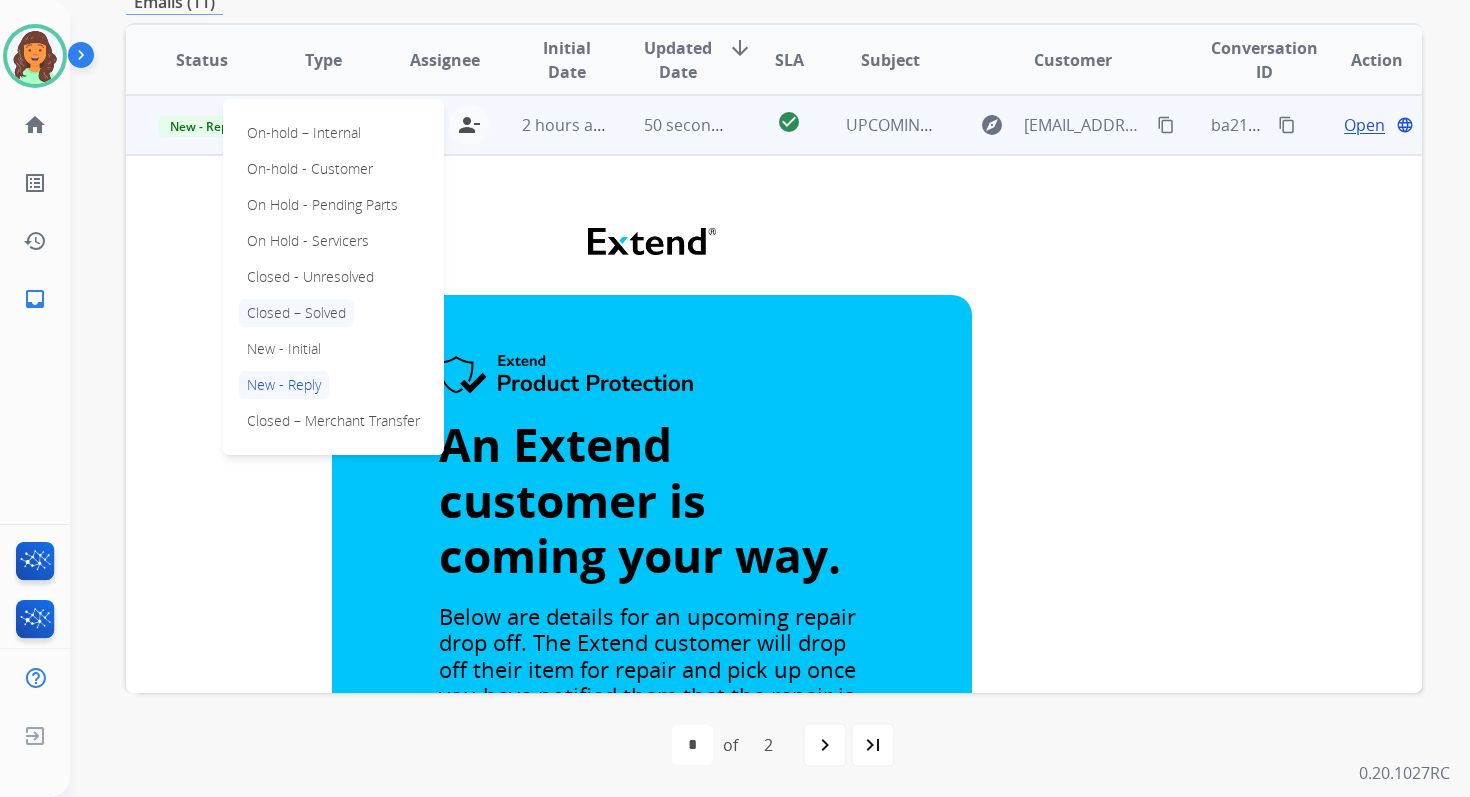 click on "Closed – Solved" at bounding box center (296, 313) 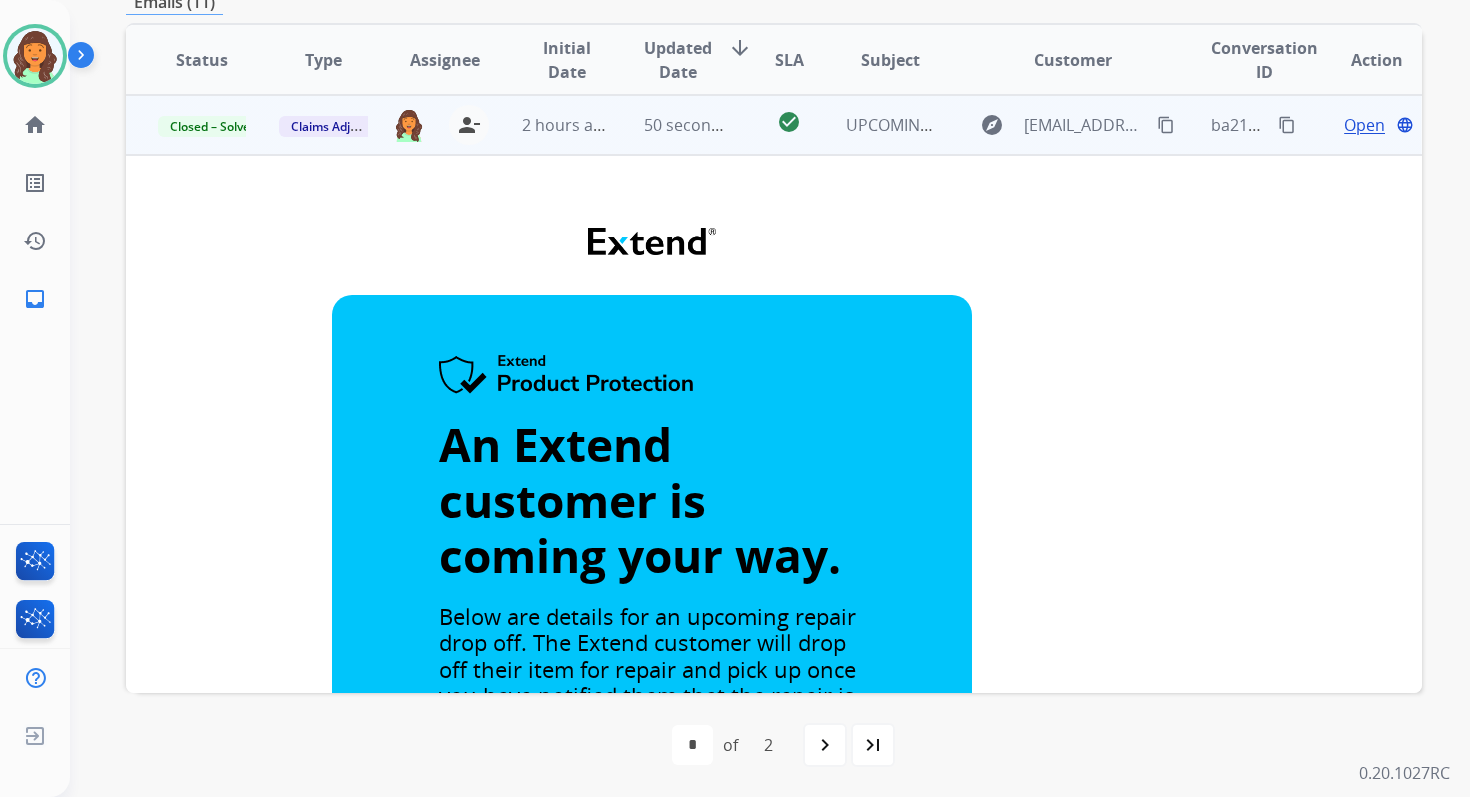 click on "50 seconds ago" at bounding box center (672, 125) 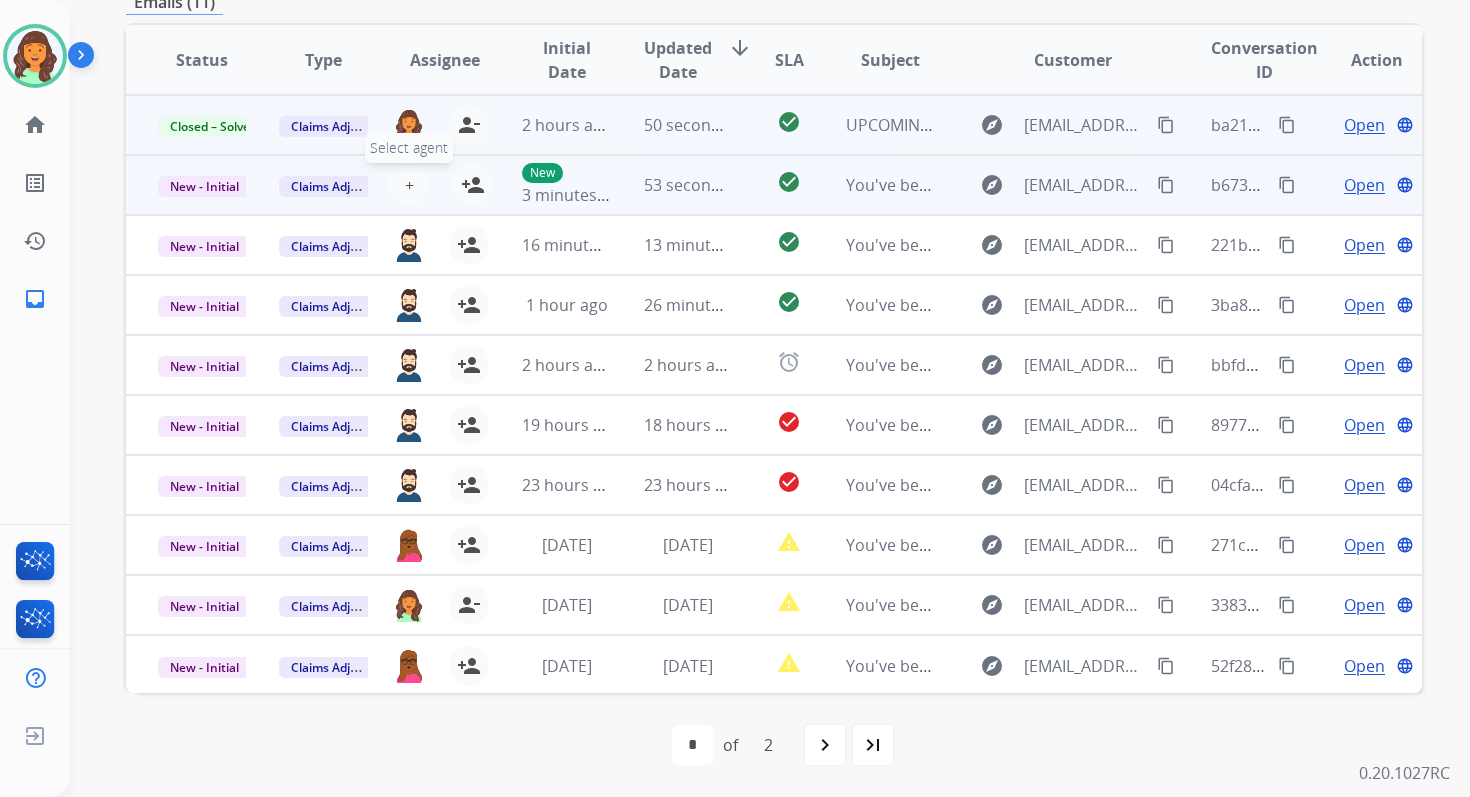 click on "+" at bounding box center (409, 185) 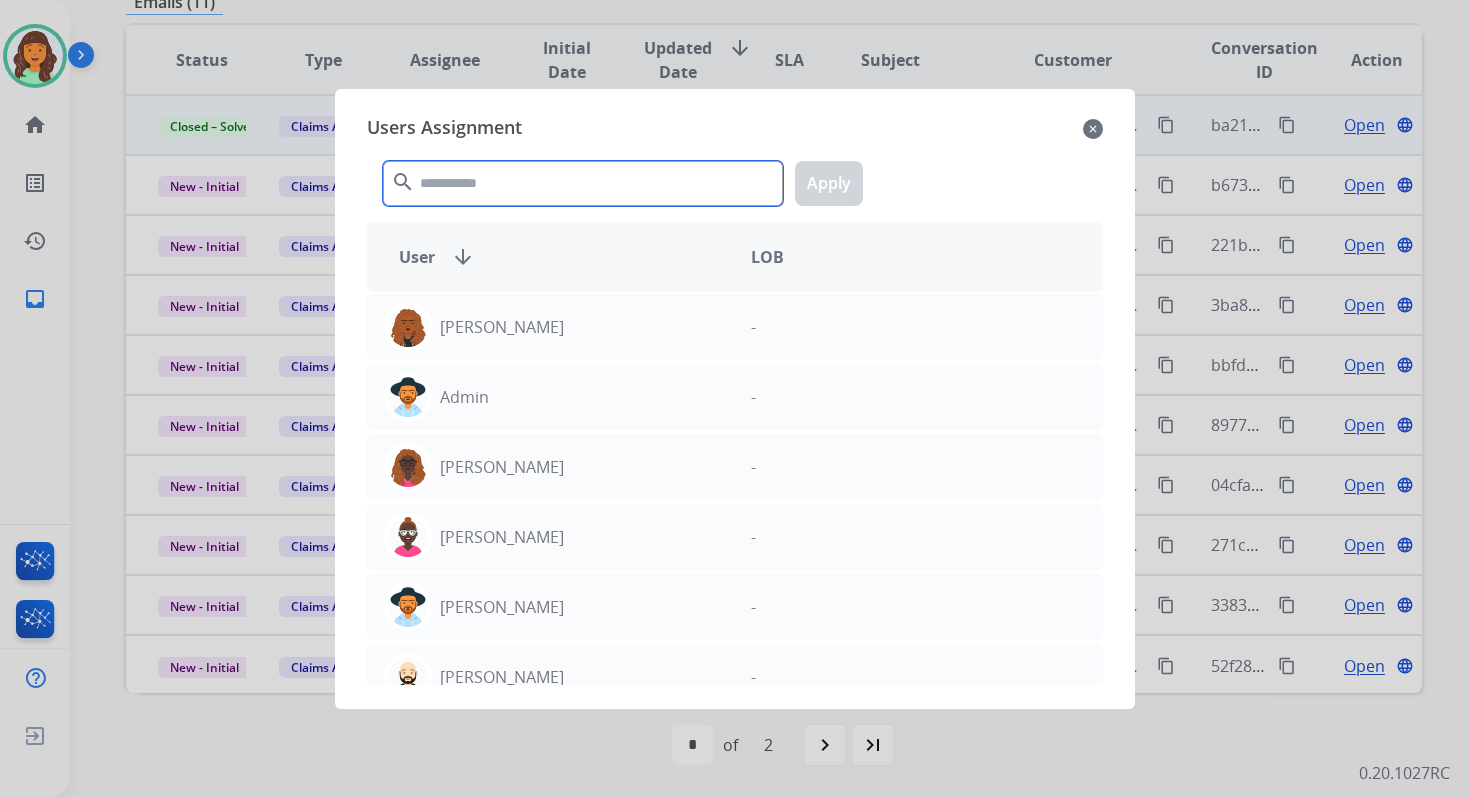 click 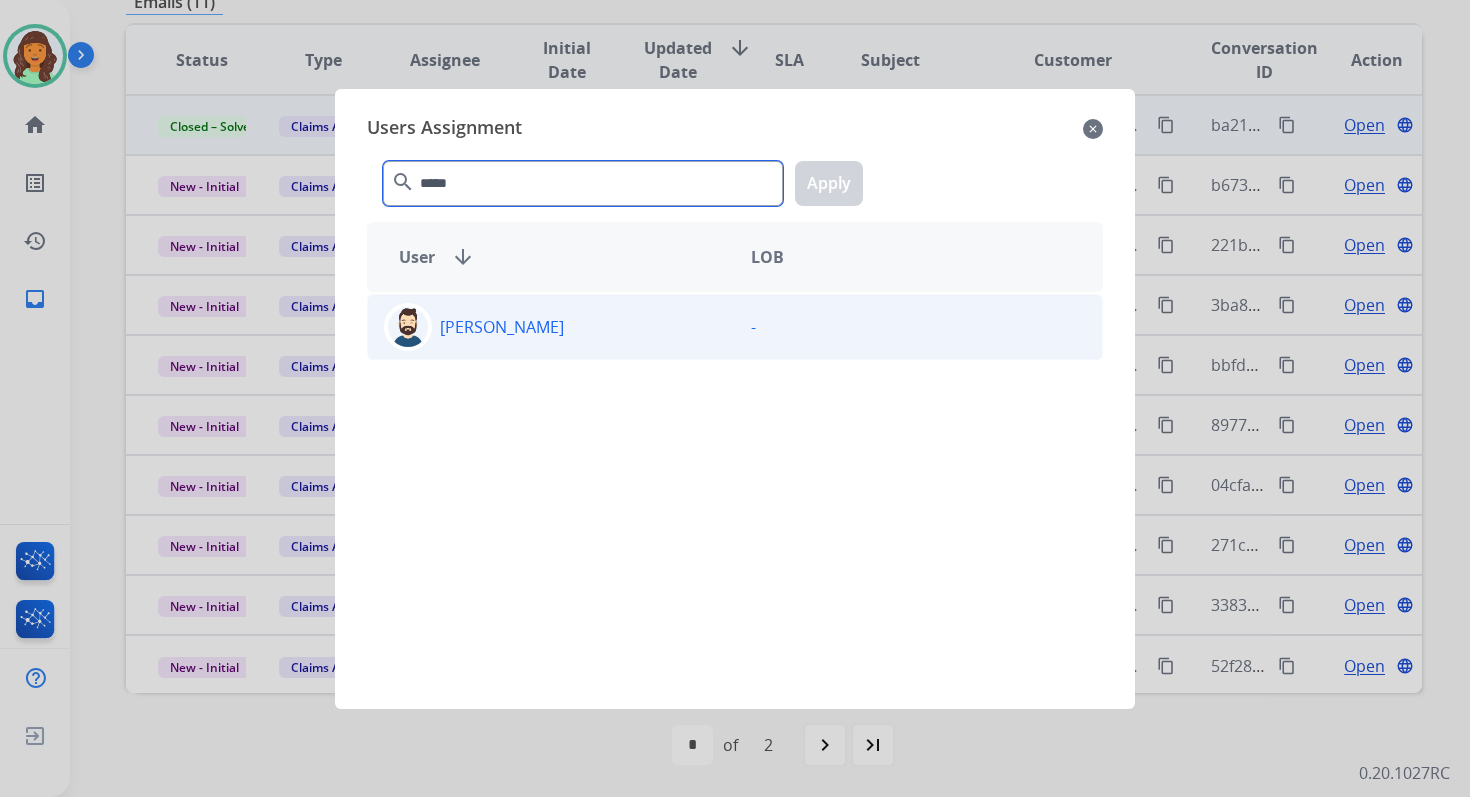 type on "*****" 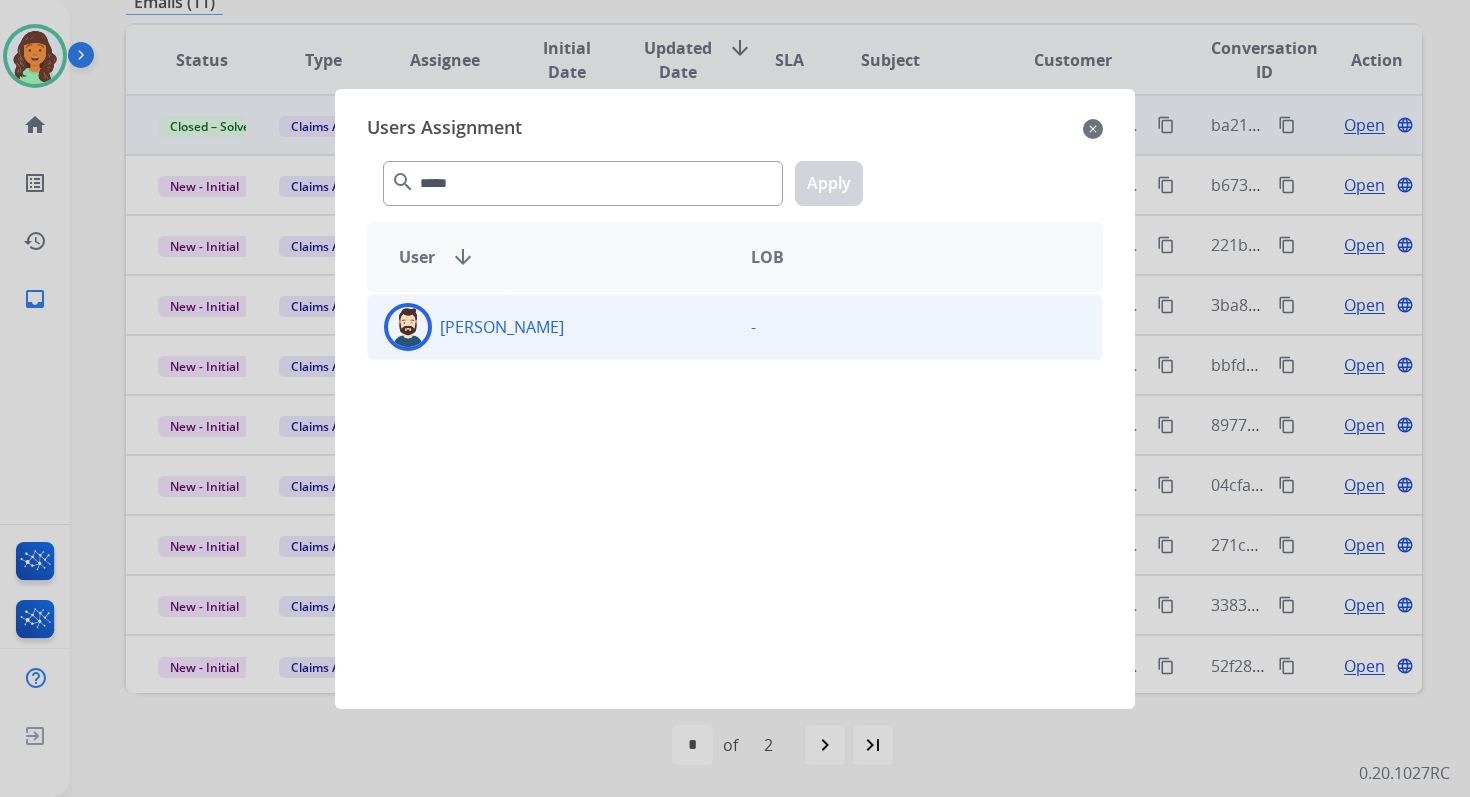 click on "[PERSON_NAME]" 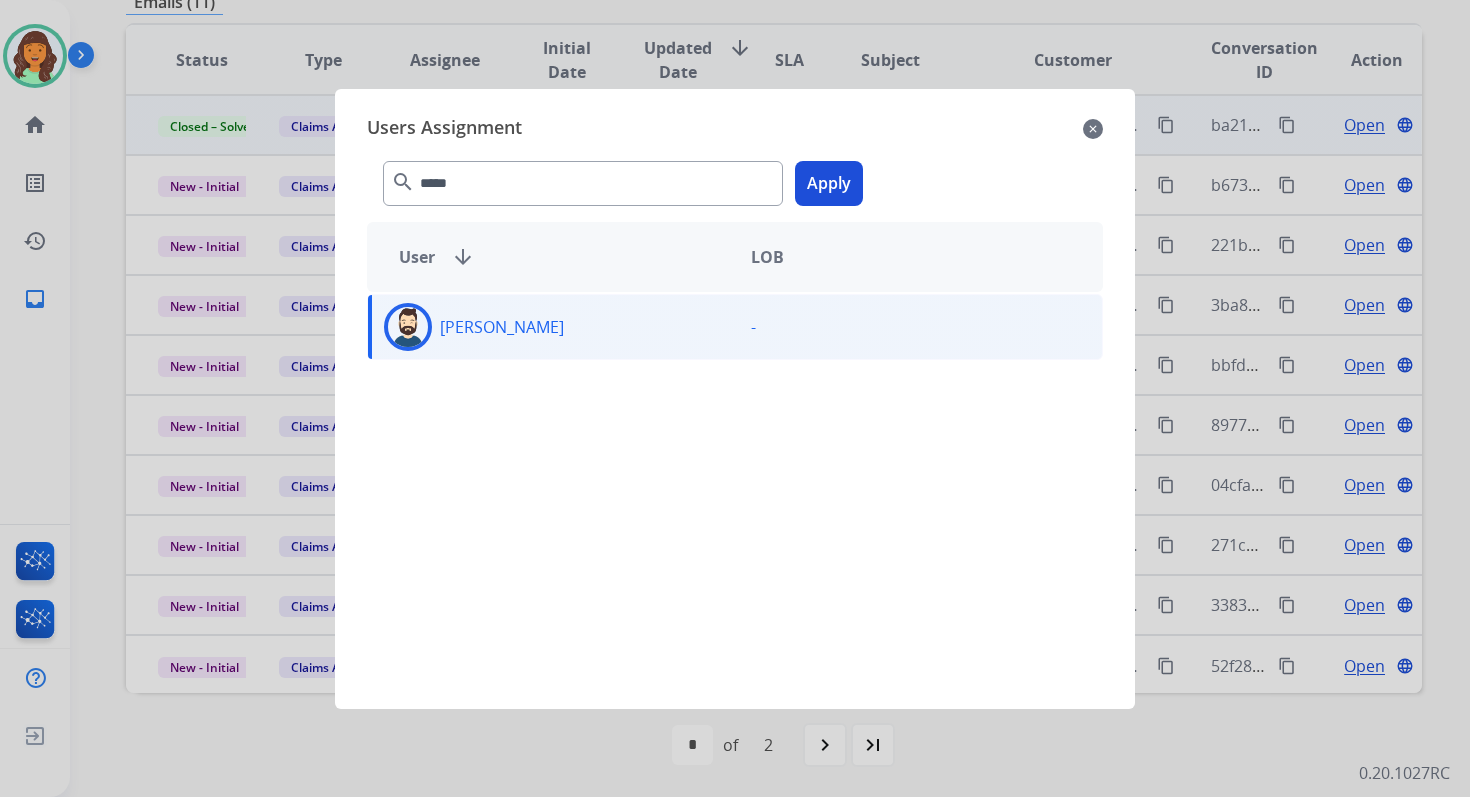 click on "Apply" 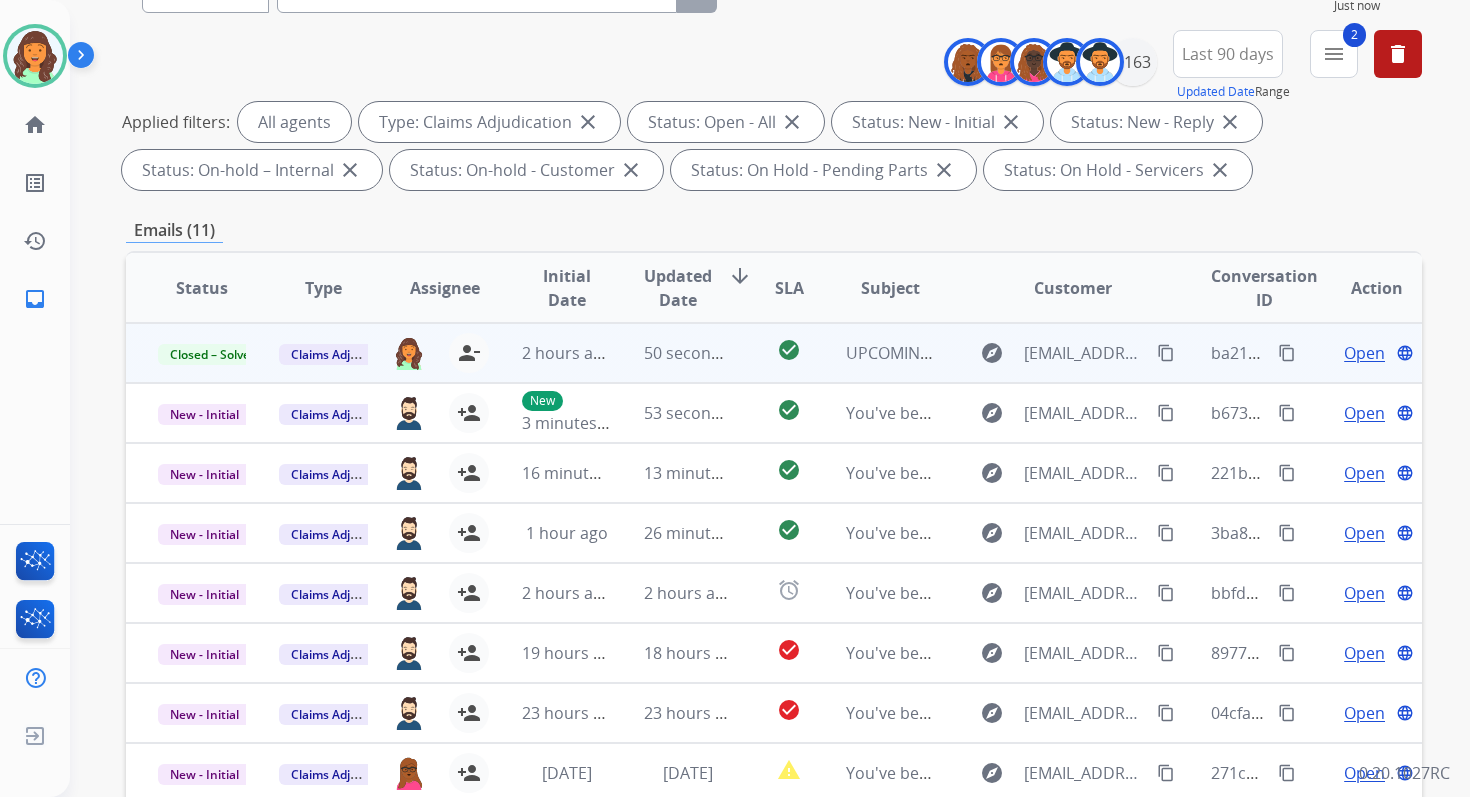 scroll, scrollTop: 160, scrollLeft: 0, axis: vertical 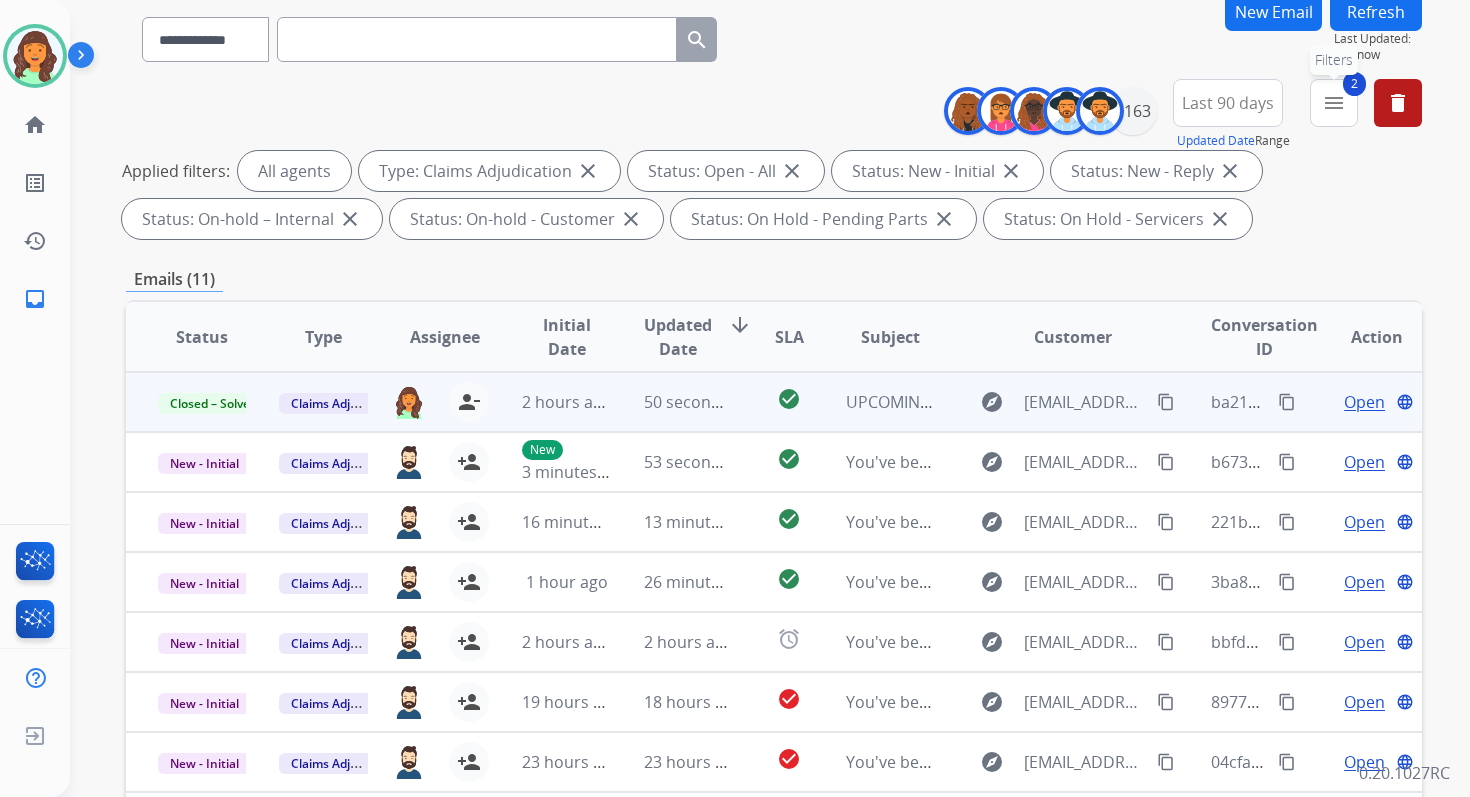click on "2 menu  Filters  Type  Claims Adjudication   Customer Support   Escalation   Service Support   Shipping Protection   Warranty Ops   Dev Test   Spam/Phishing   Merchant Team   Reguard CS  Status  Open - All   Closed - All   New - Initial   New - Reply   On-hold – Internal   On-hold - Customer   On Hold - Pending Parts   On Hold - Servicers   Closed - Unresolved   Closed – Solved   Closed – Merchant Transfer  SLA  Within SLA   Nearing SLA   Past SLA   Critical   On Hold   Closed  Processed  Migration   Webhook   Polling   Extend.com (API)  Apply Clear" at bounding box center (1334, 115) 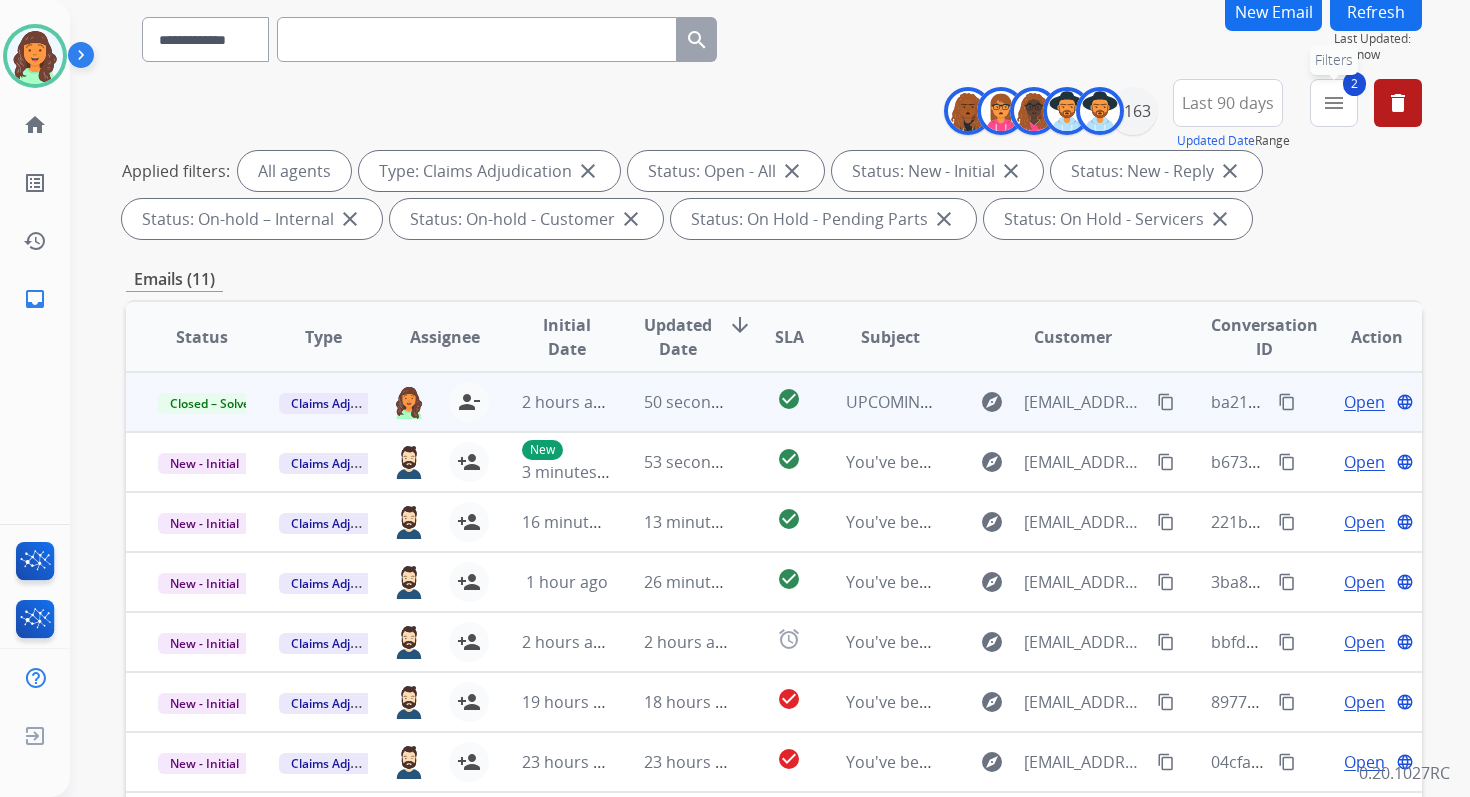 click on "2 menu  Filters" at bounding box center [1334, 103] 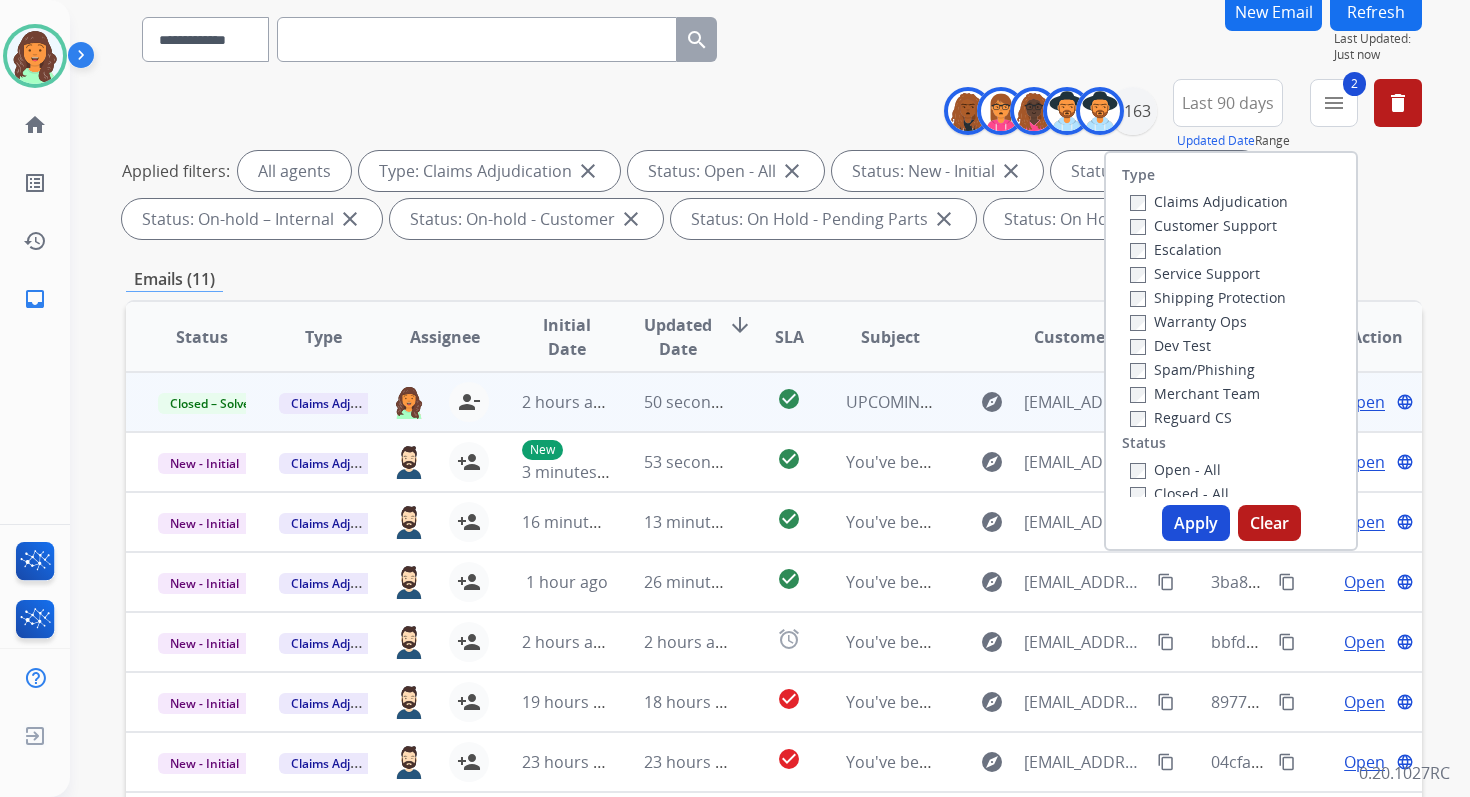 click on "Apply" at bounding box center (1196, 523) 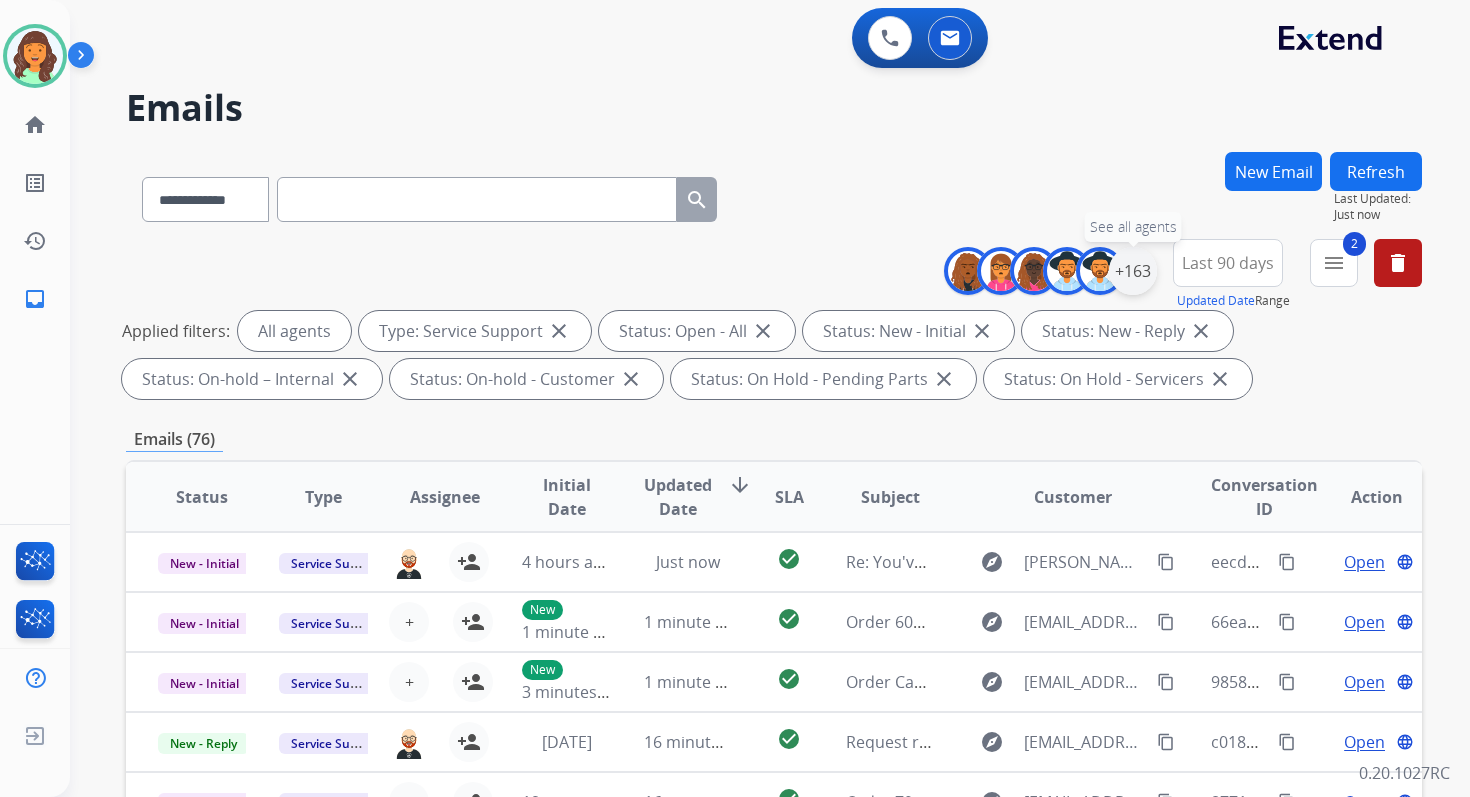 click on "+163" at bounding box center (1133, 271) 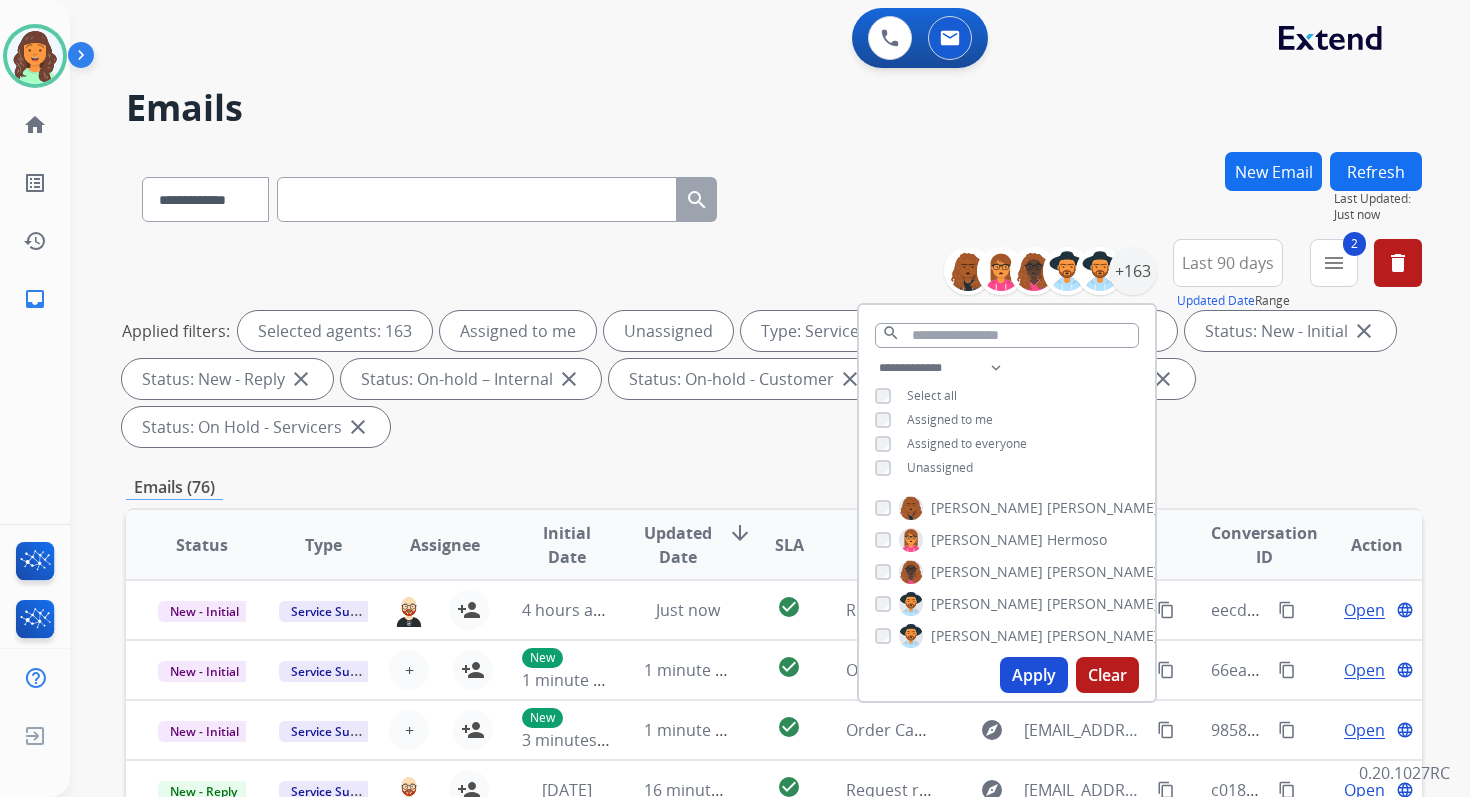 click on "Apply" at bounding box center (1034, 675) 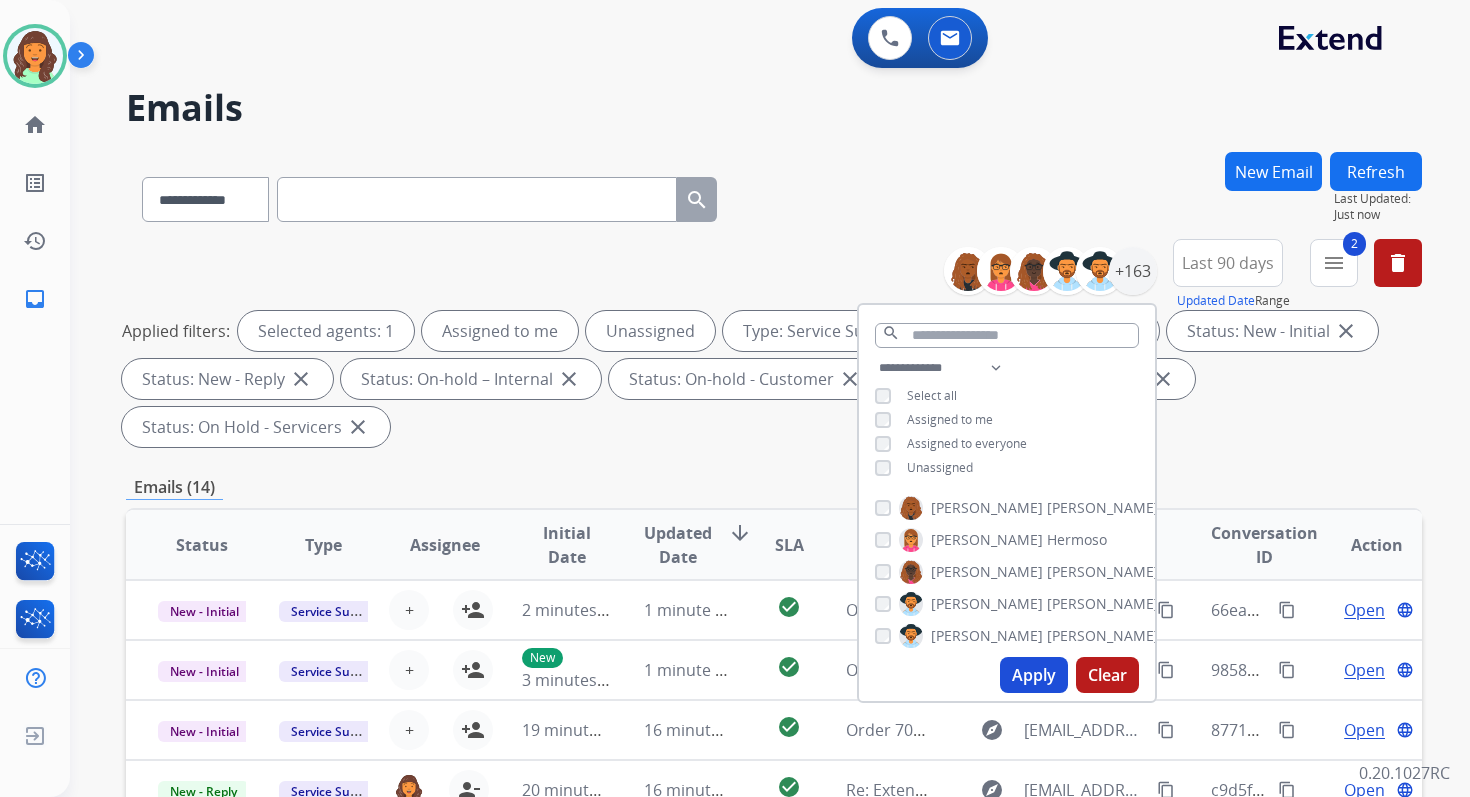 click on "**********" at bounding box center (774, 717) 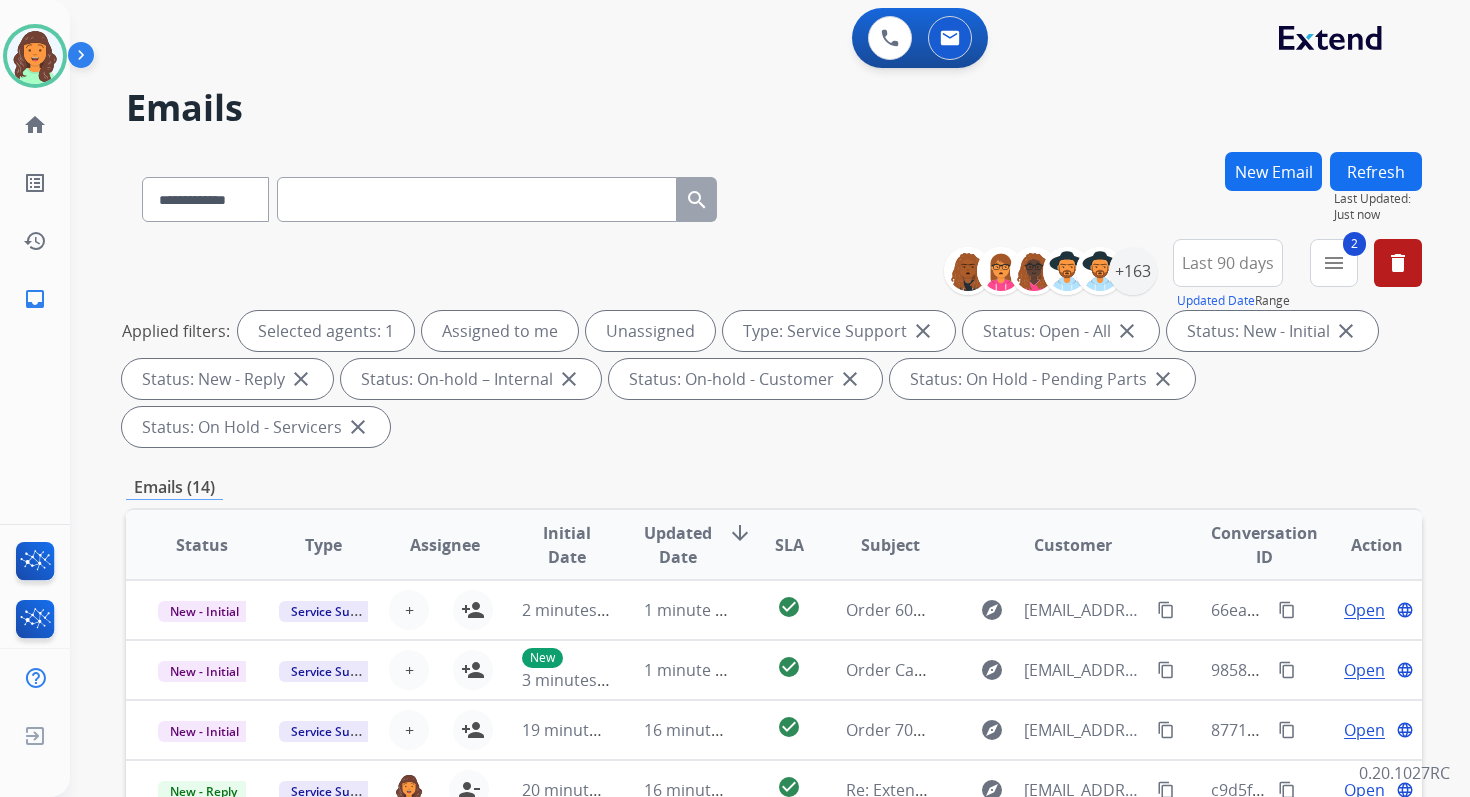 scroll, scrollTop: 485, scrollLeft: 0, axis: vertical 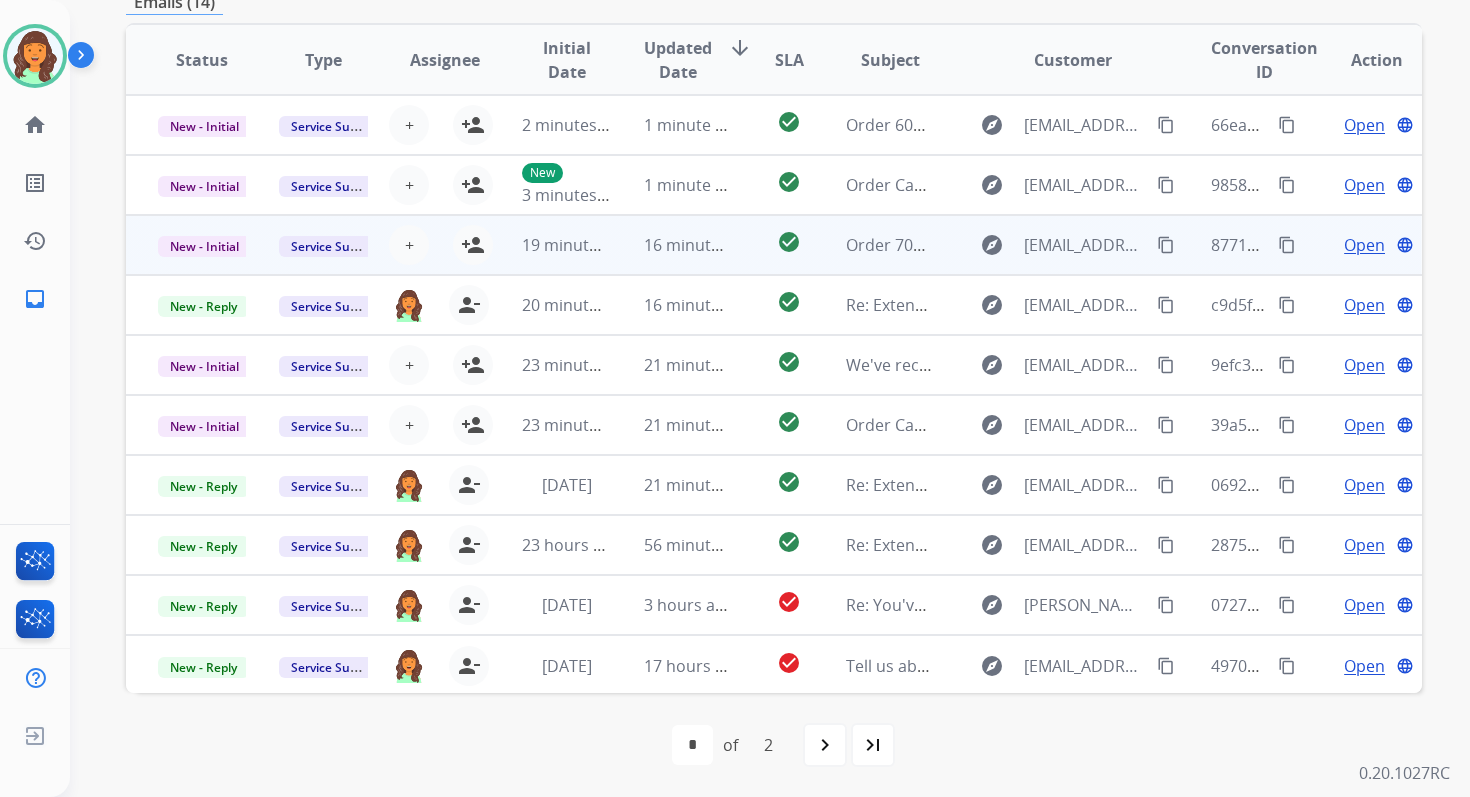 click on "16 minutes ago" at bounding box center (672, 245) 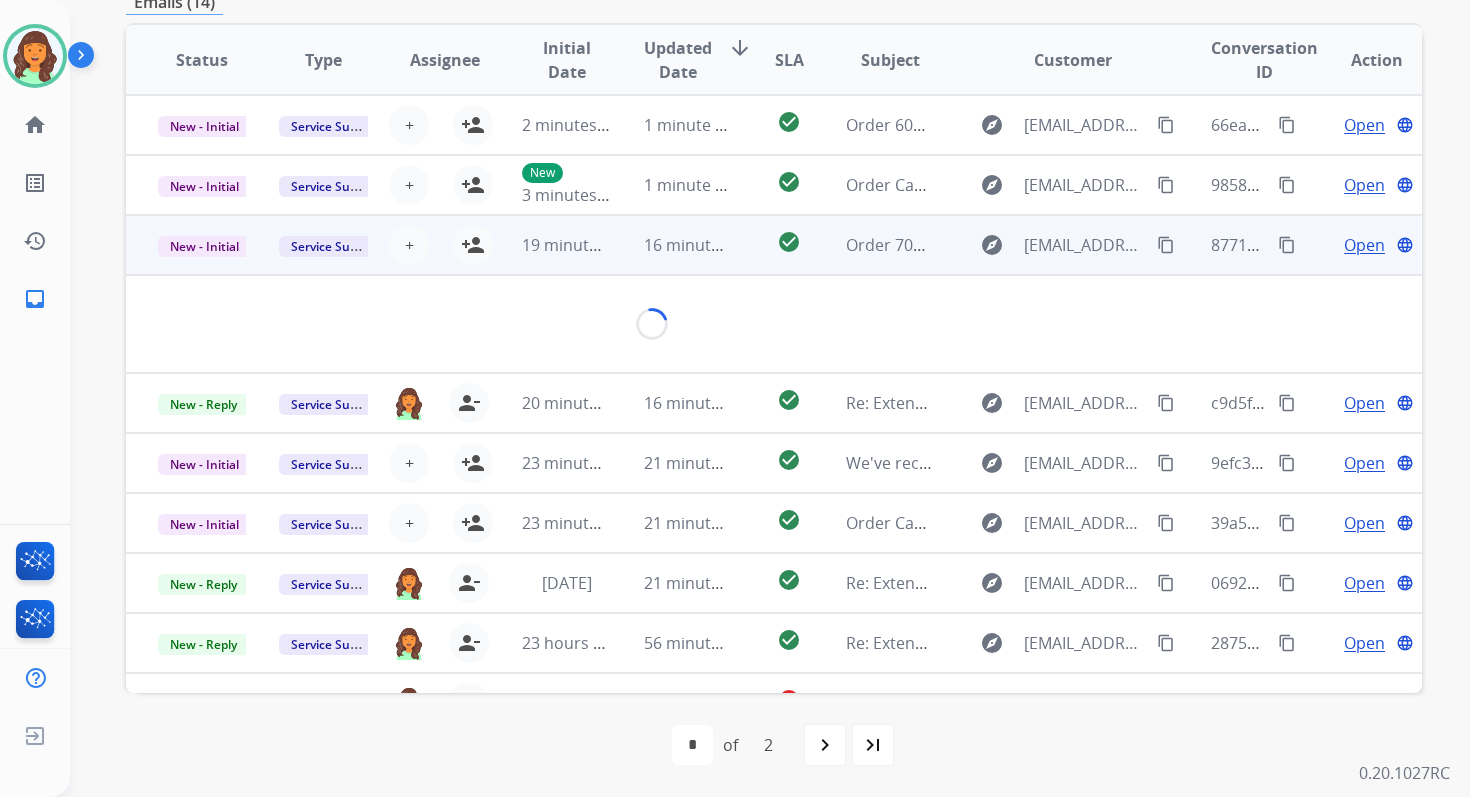 scroll, scrollTop: 480, scrollLeft: 0, axis: vertical 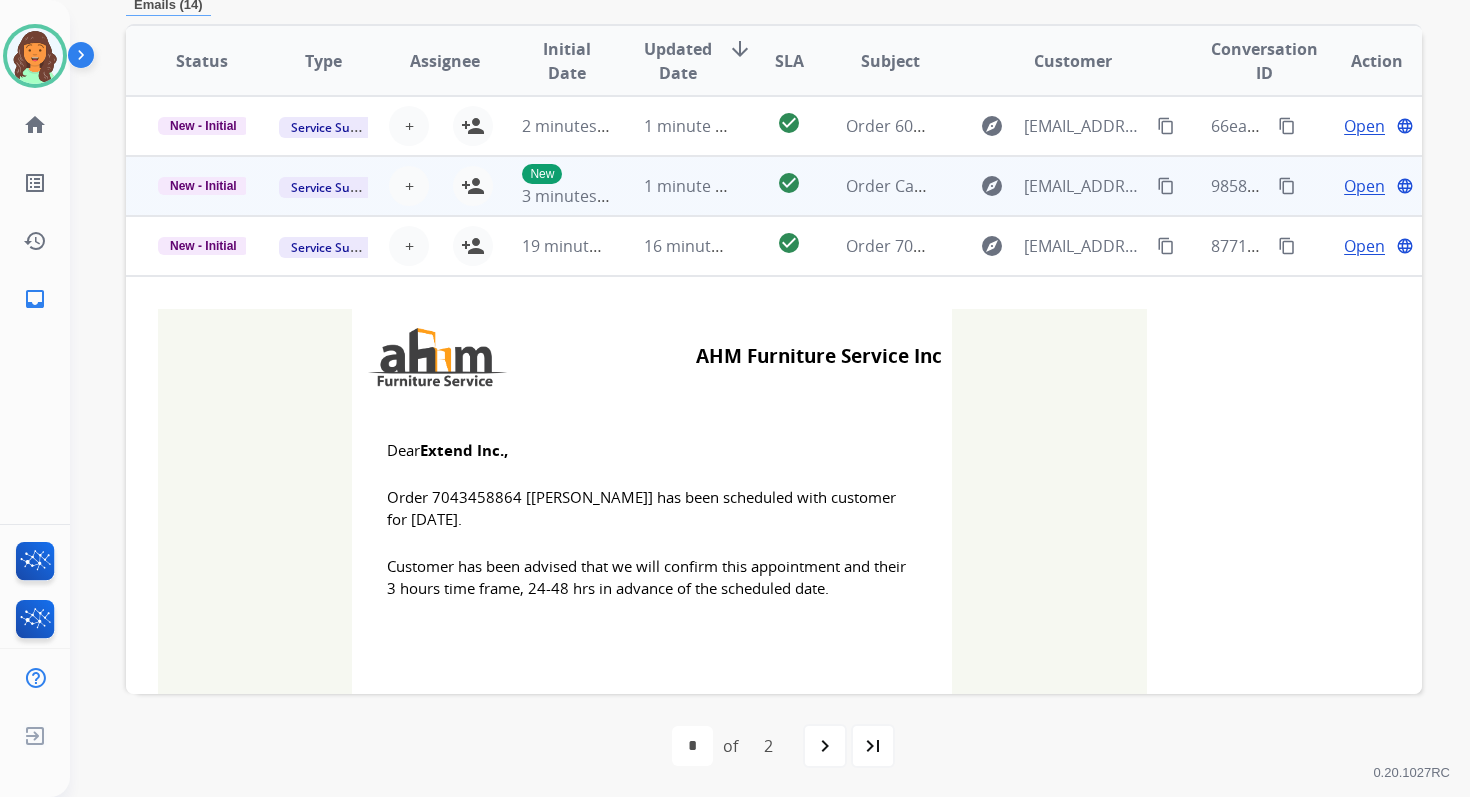 click on "1 minute ago" at bounding box center (693, 186) 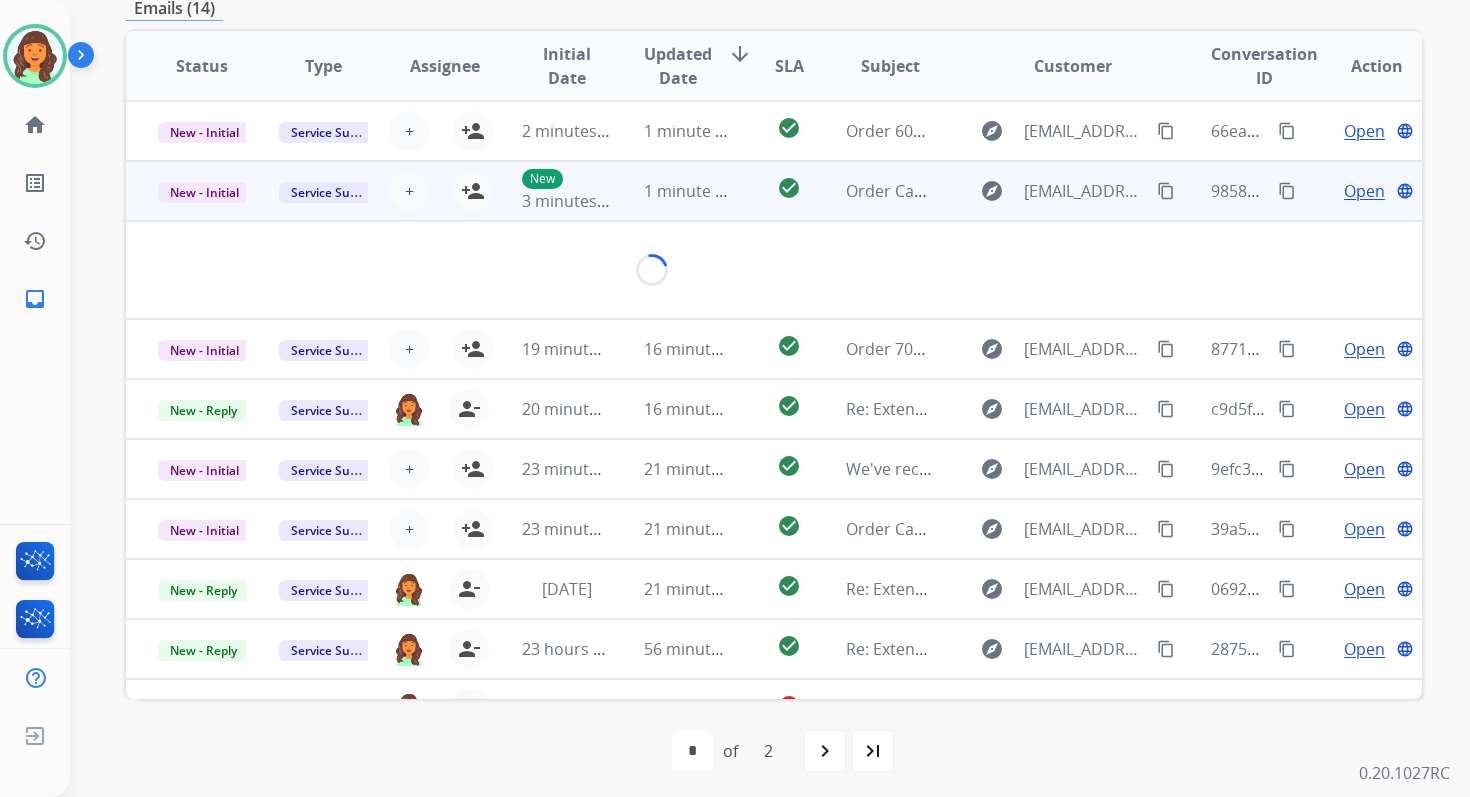 scroll, scrollTop: 480, scrollLeft: 0, axis: vertical 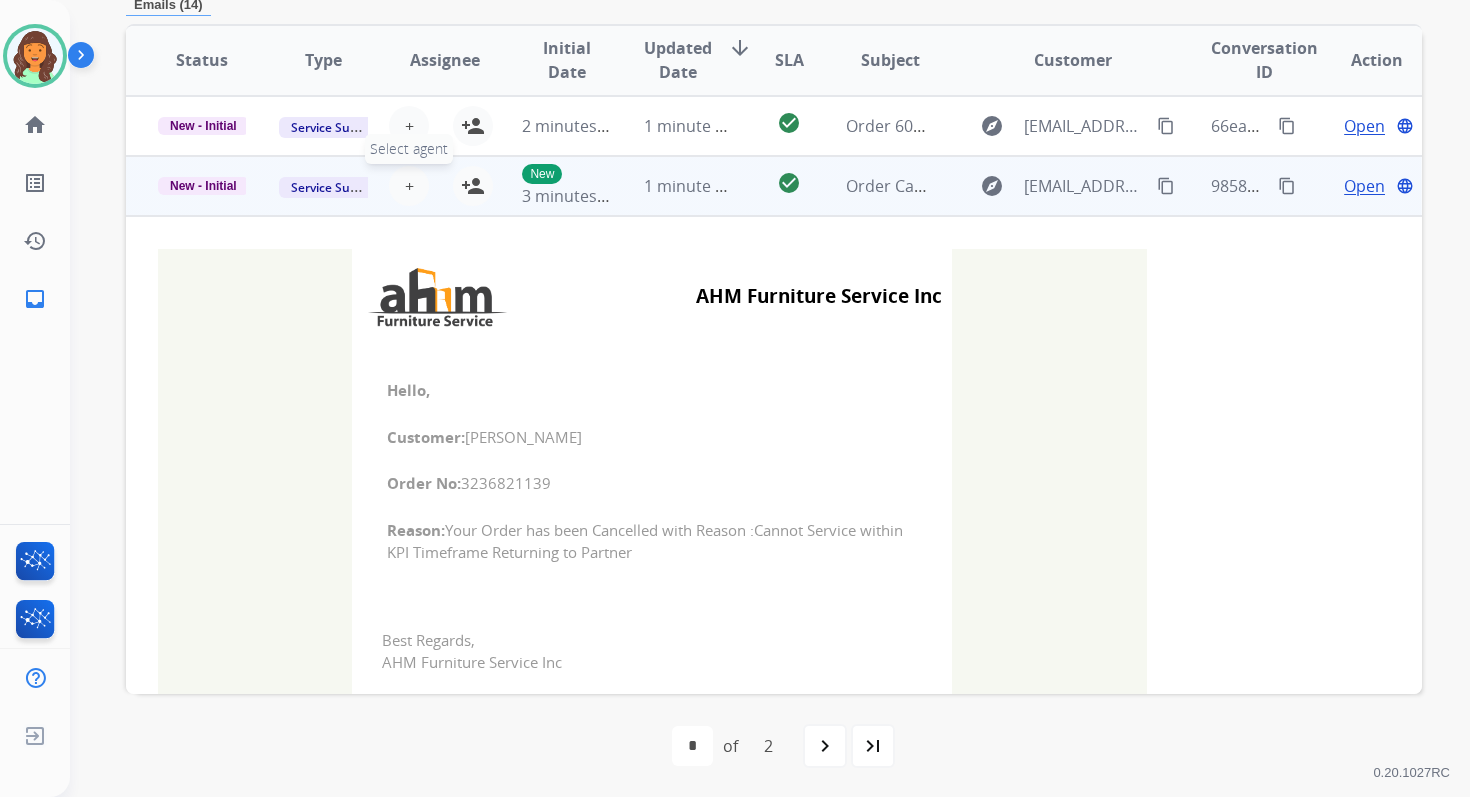 click on "+ Select agent" at bounding box center [409, 186] 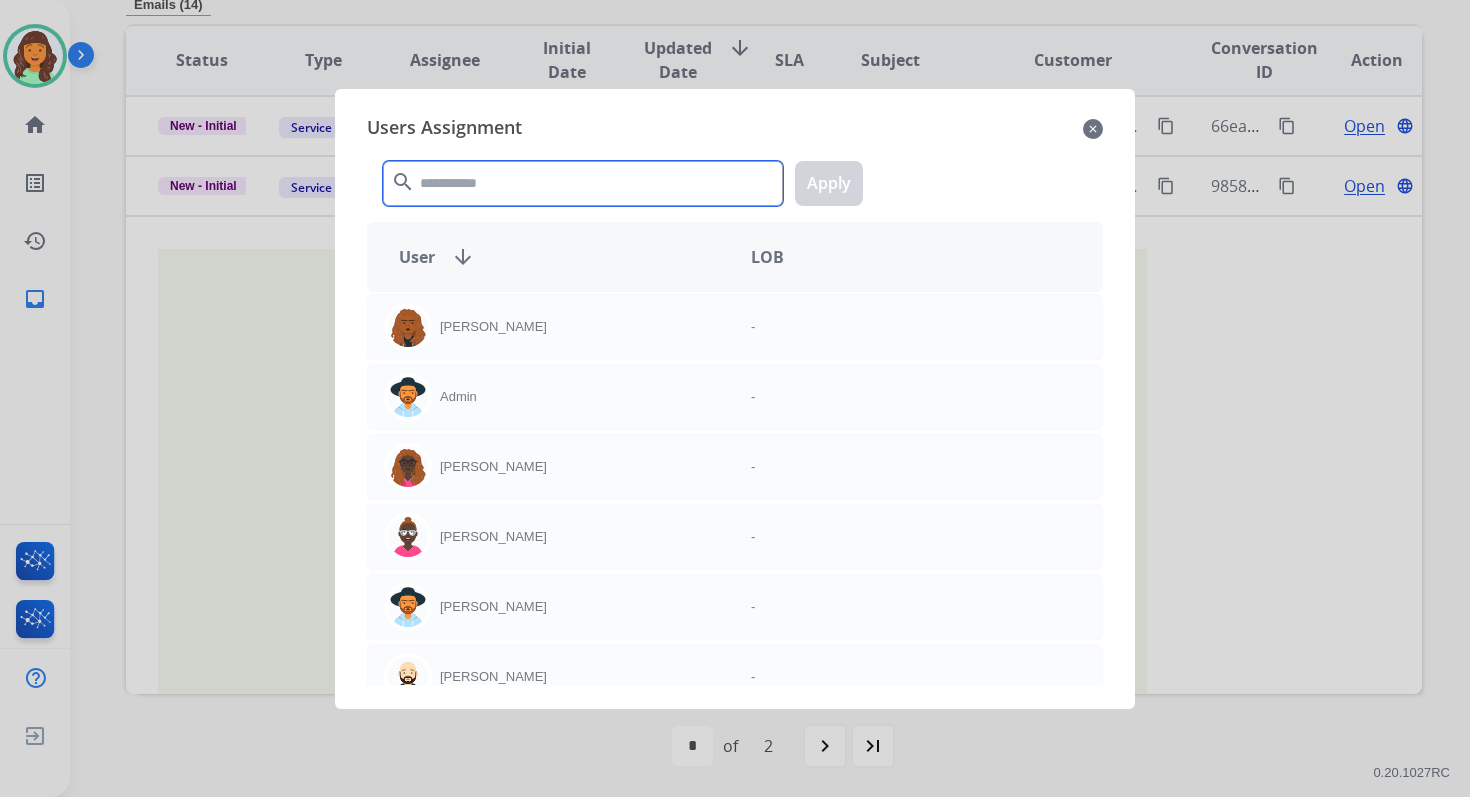 click 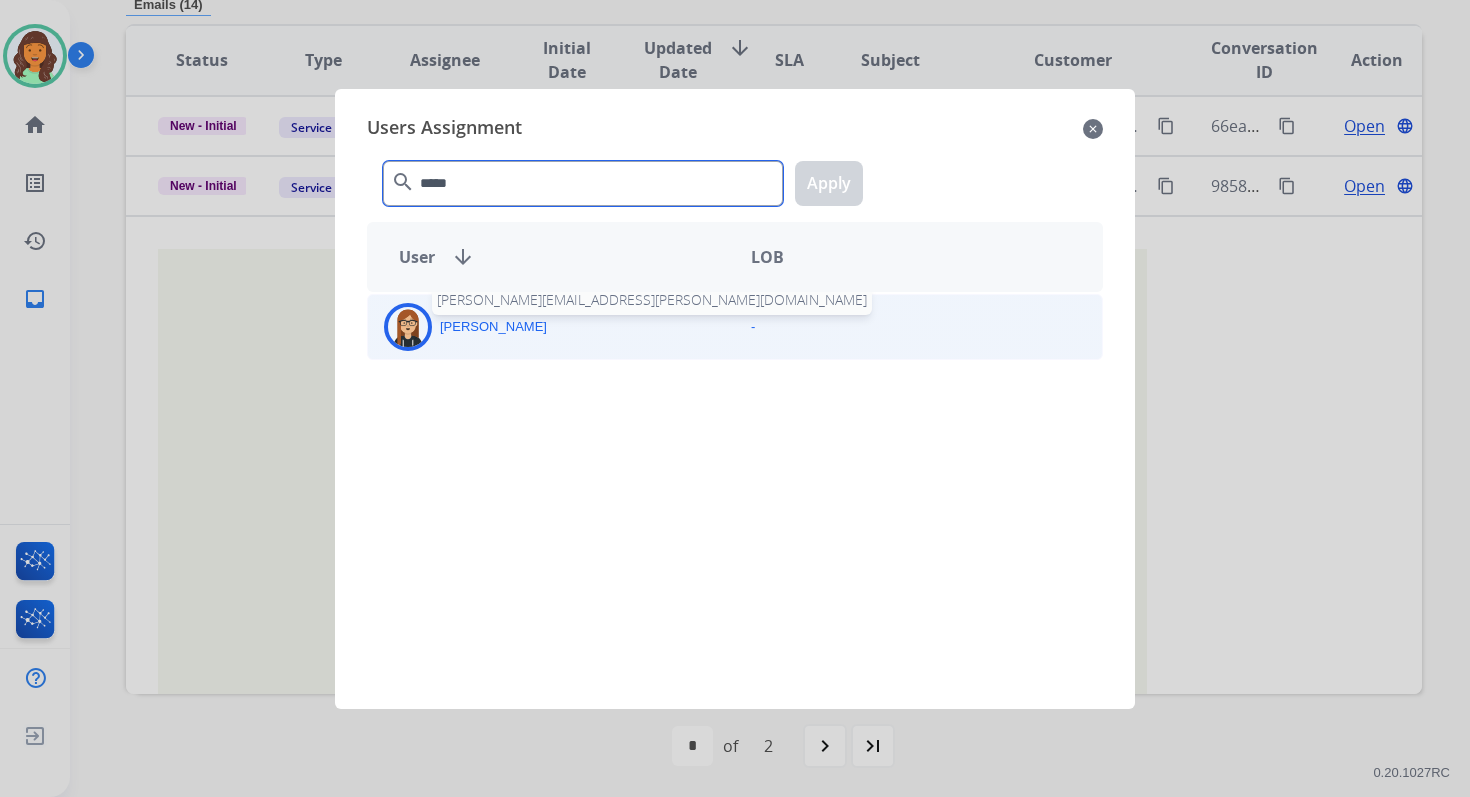 type on "*****" 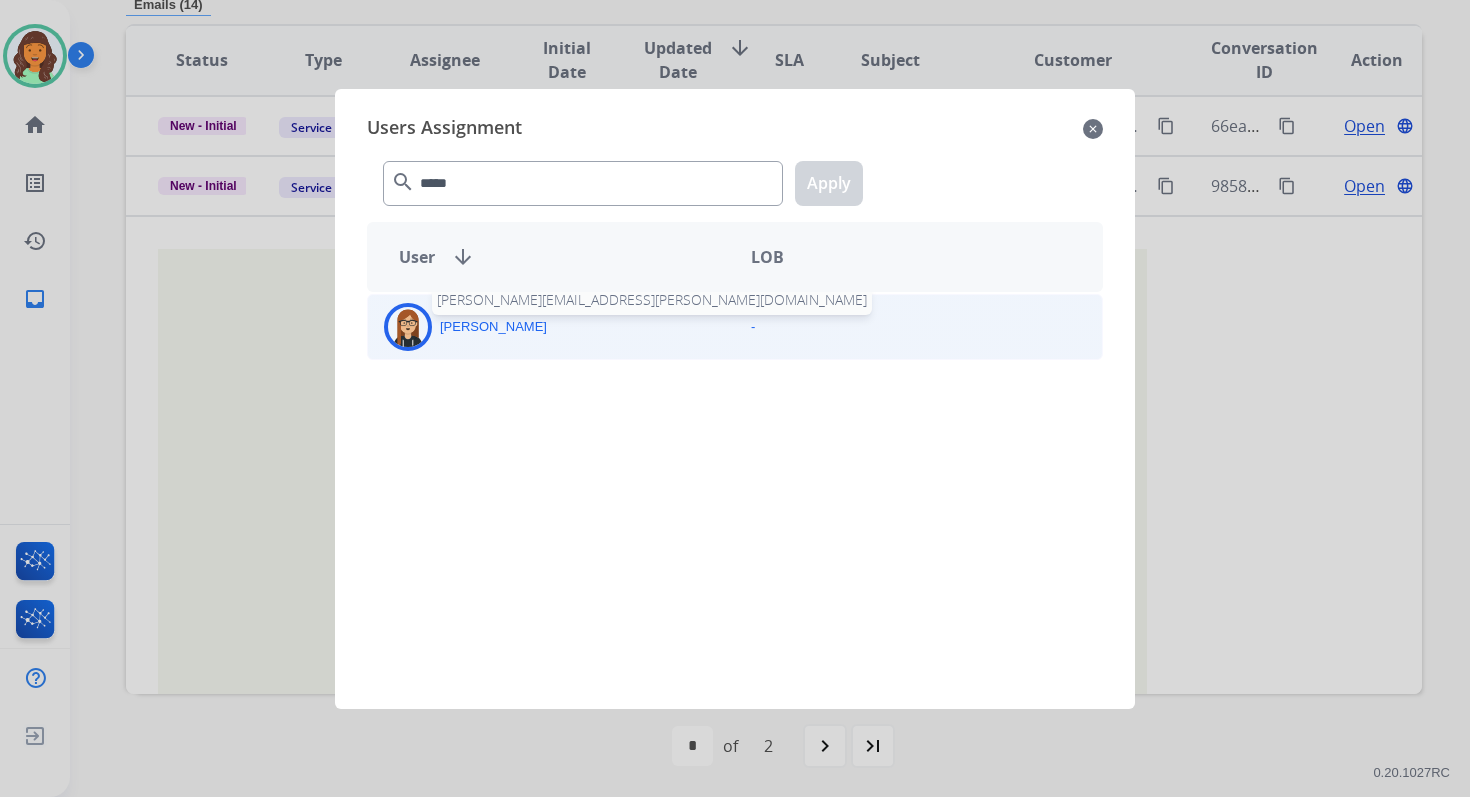 click on "[PERSON_NAME]" 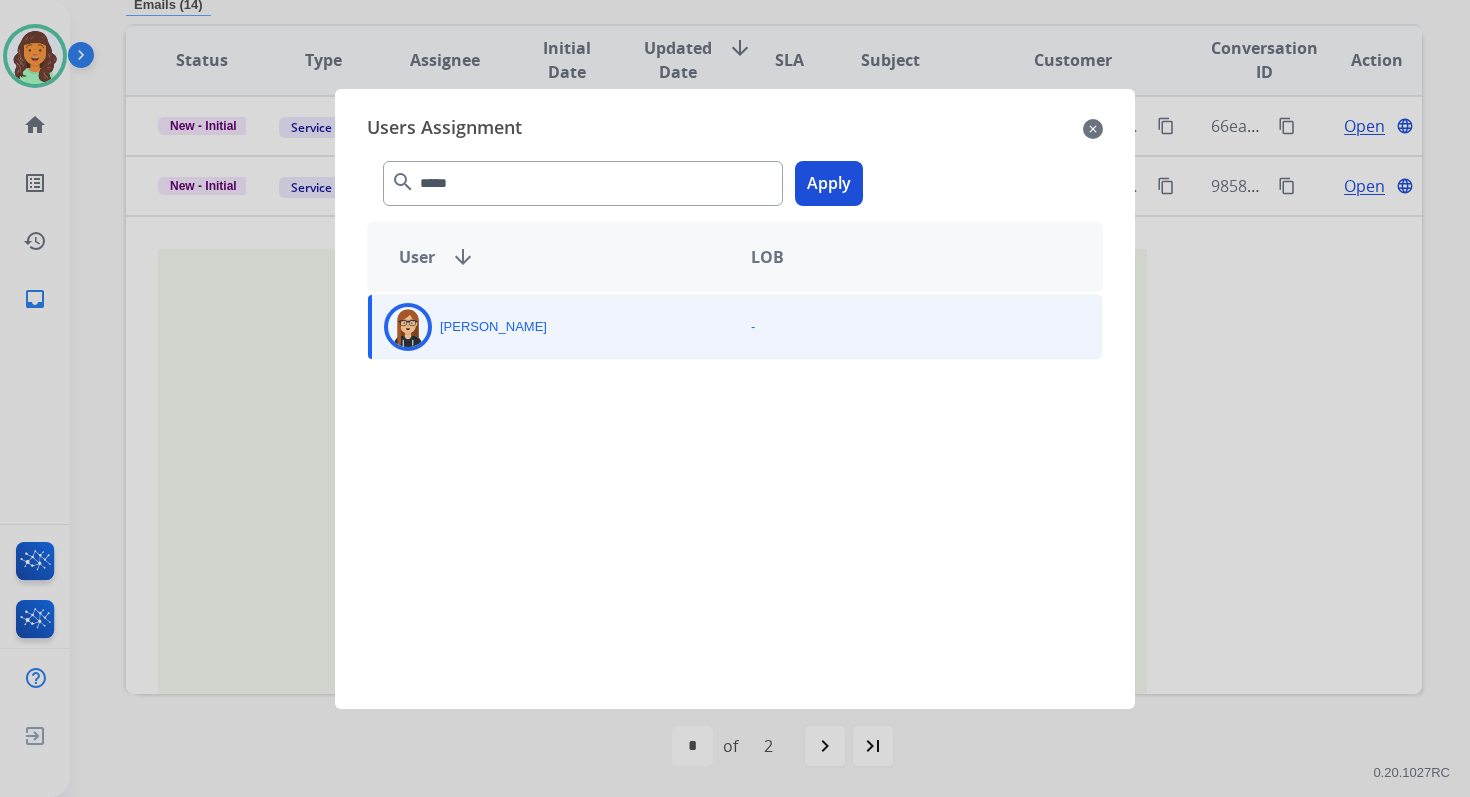 click on "Apply" 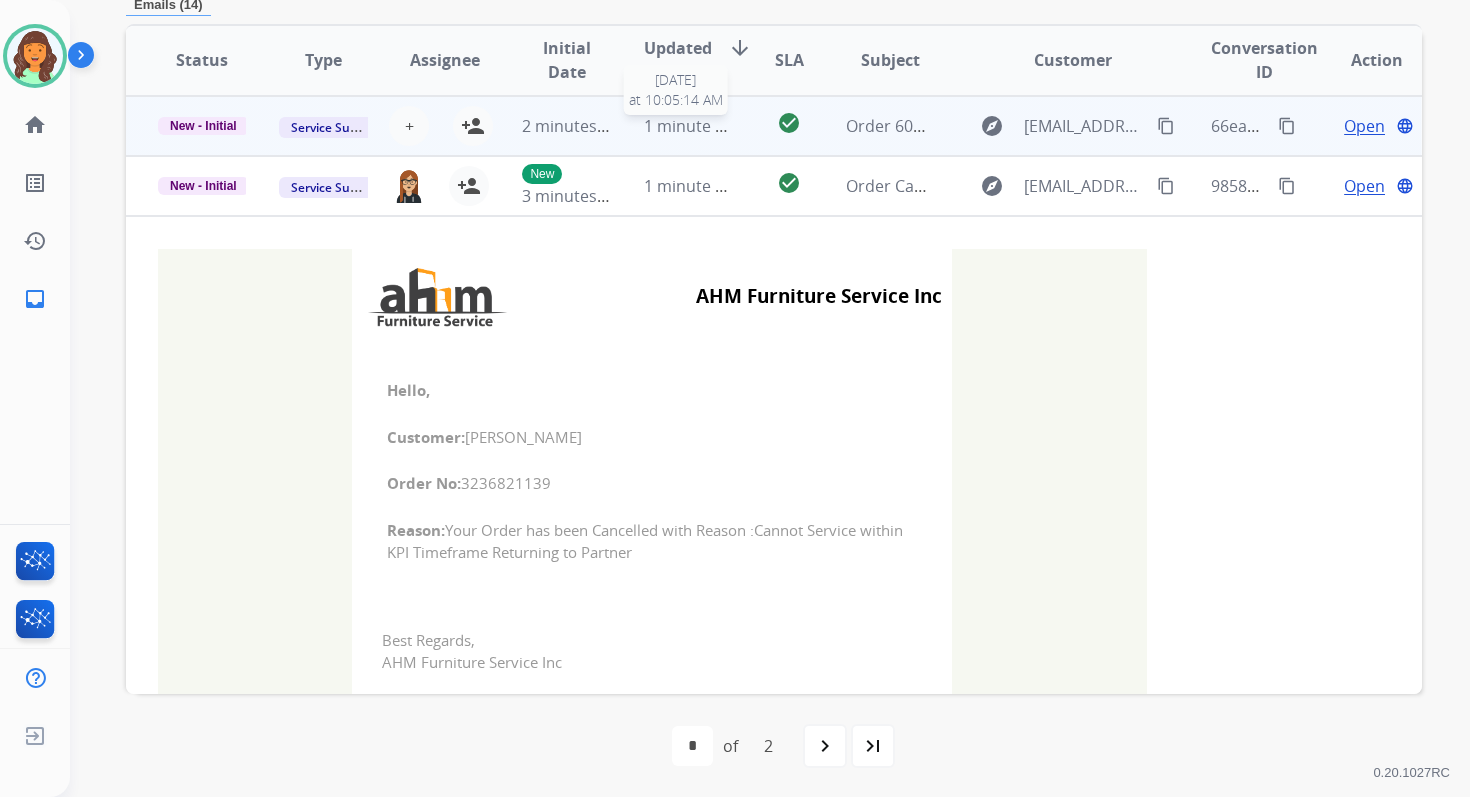 click on "1 minute ago" at bounding box center [693, 126] 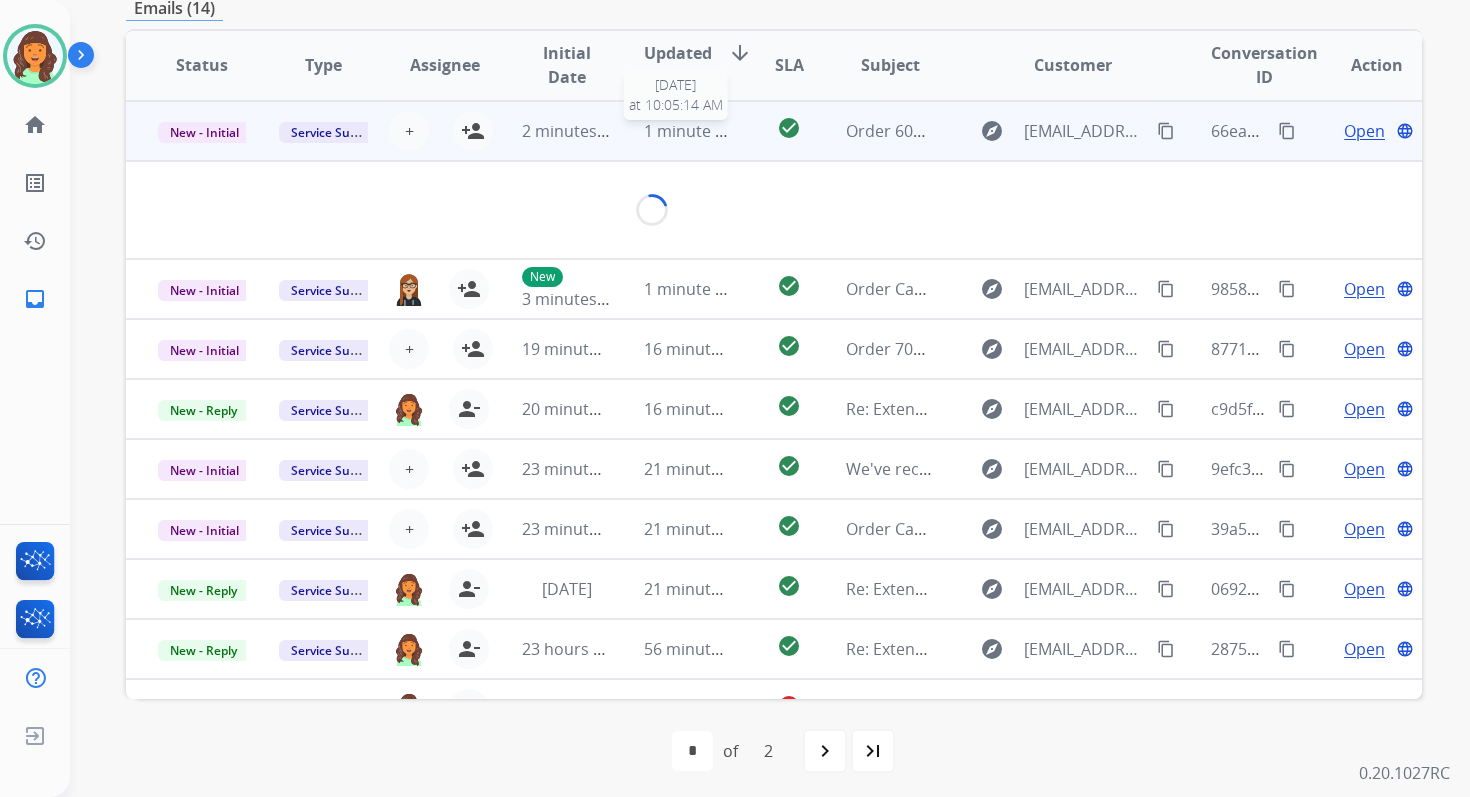 scroll, scrollTop: 480, scrollLeft: 0, axis: vertical 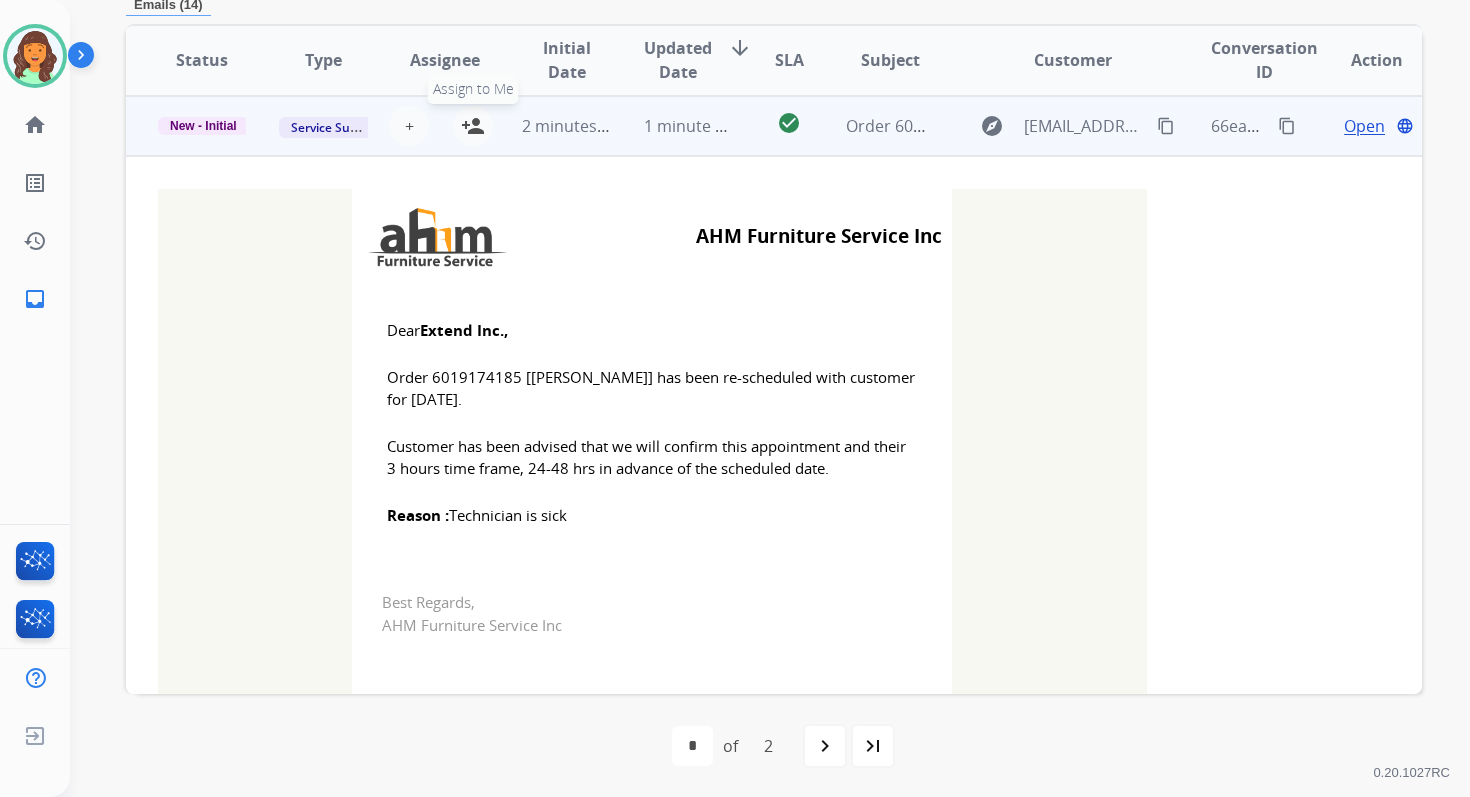 click on "person_add" at bounding box center [473, 126] 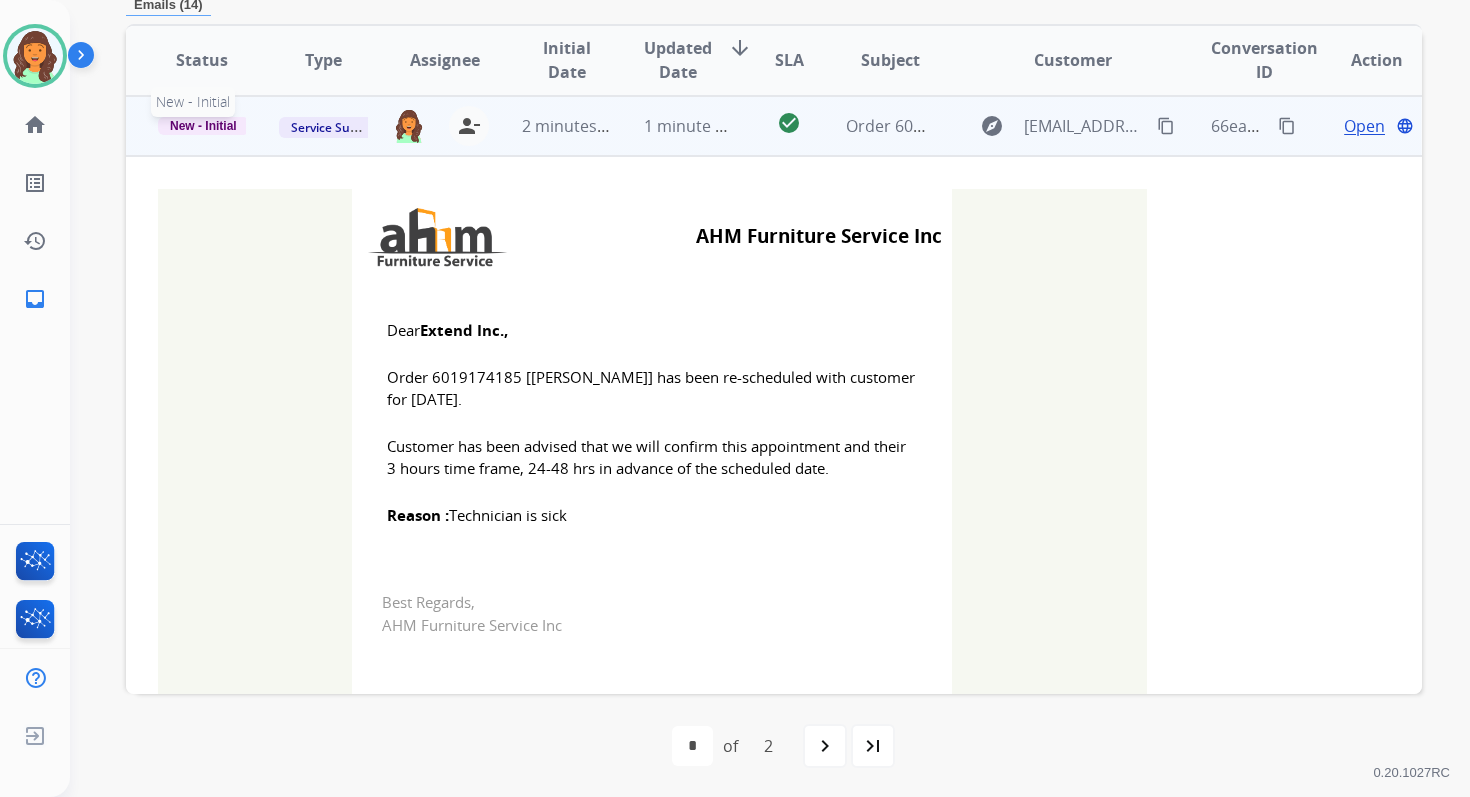 click on "New - Initial" at bounding box center (203, 126) 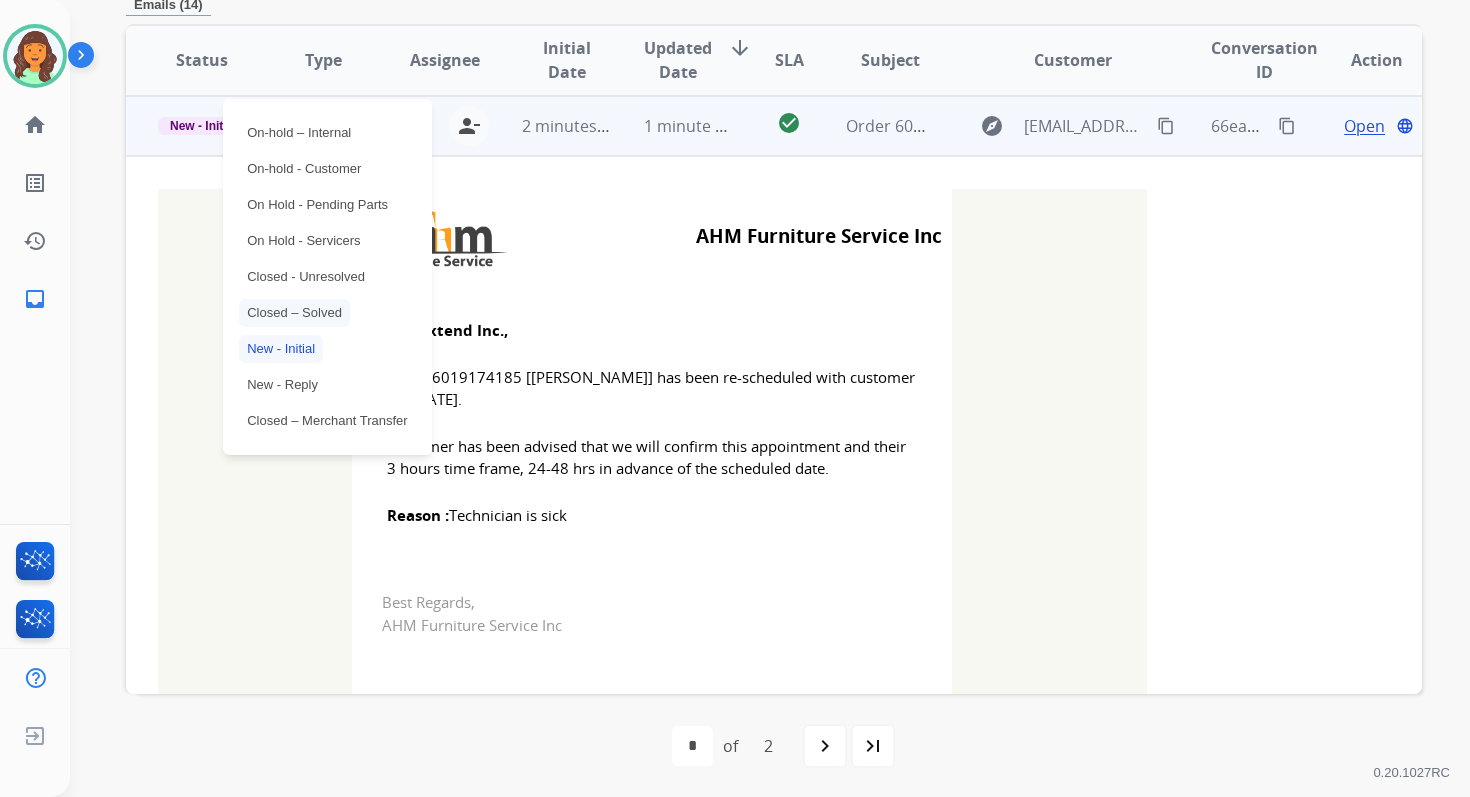 click on "Closed – Solved" at bounding box center [294, 313] 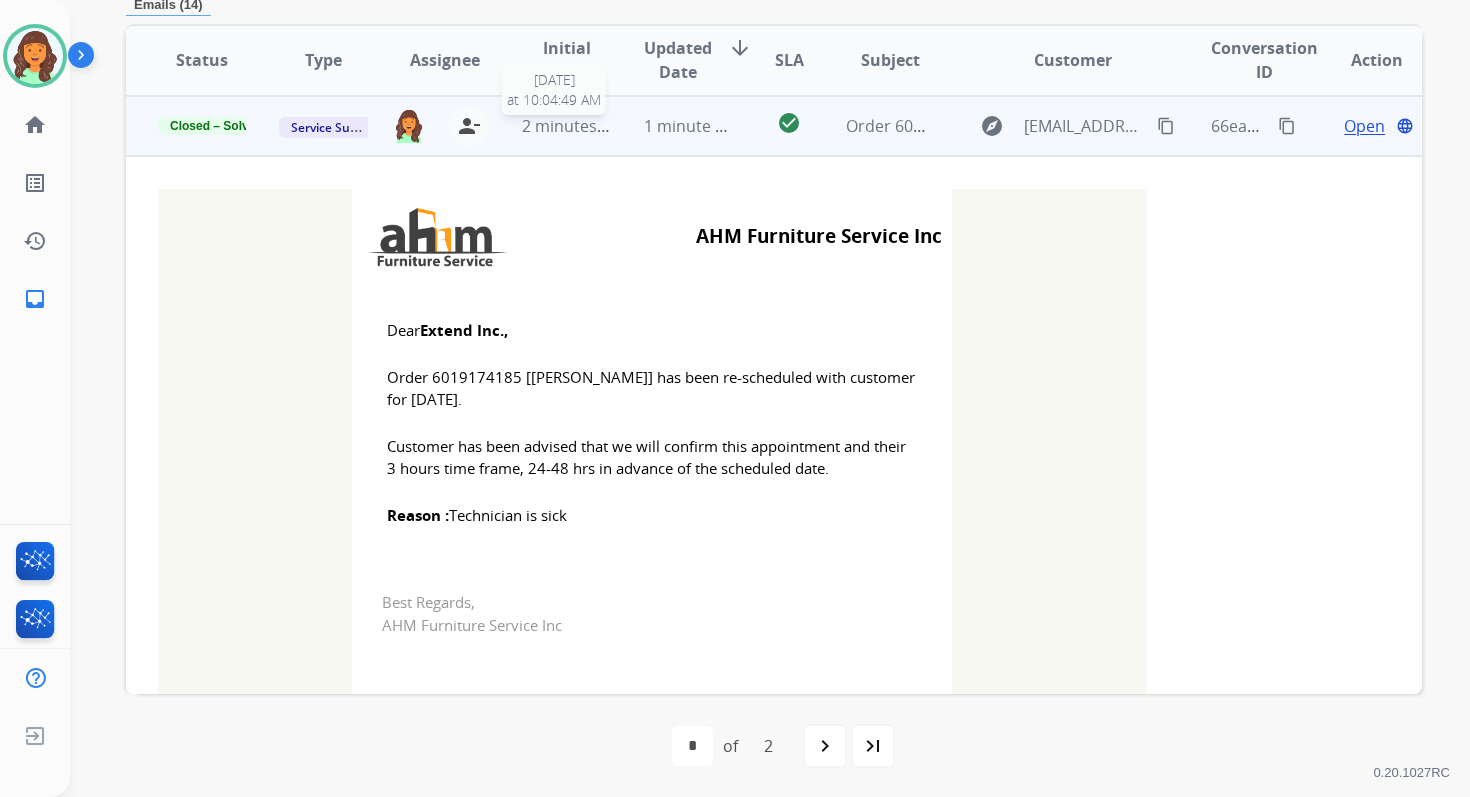 click on "2 minutes ago" at bounding box center [575, 126] 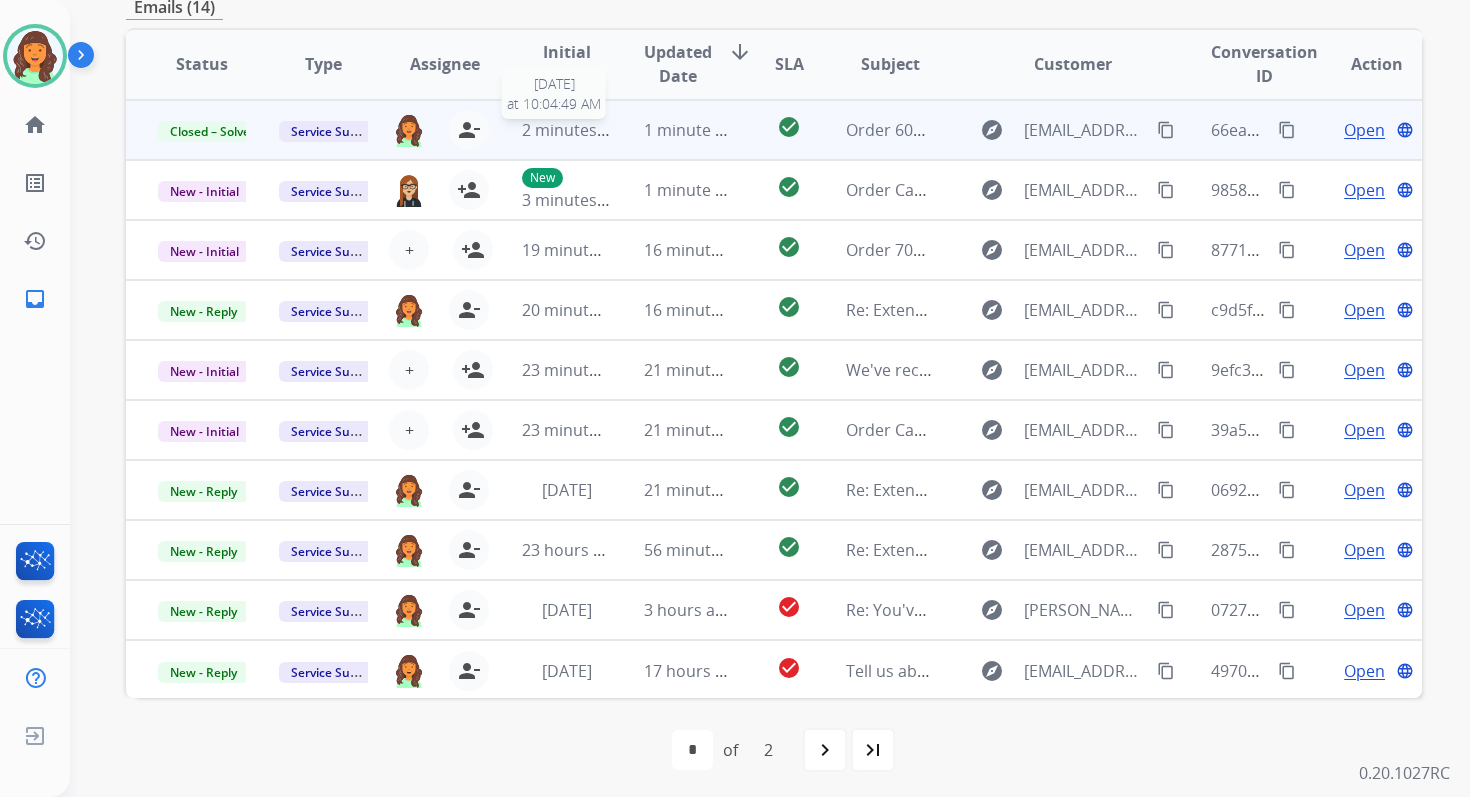 scroll, scrollTop: 479, scrollLeft: 0, axis: vertical 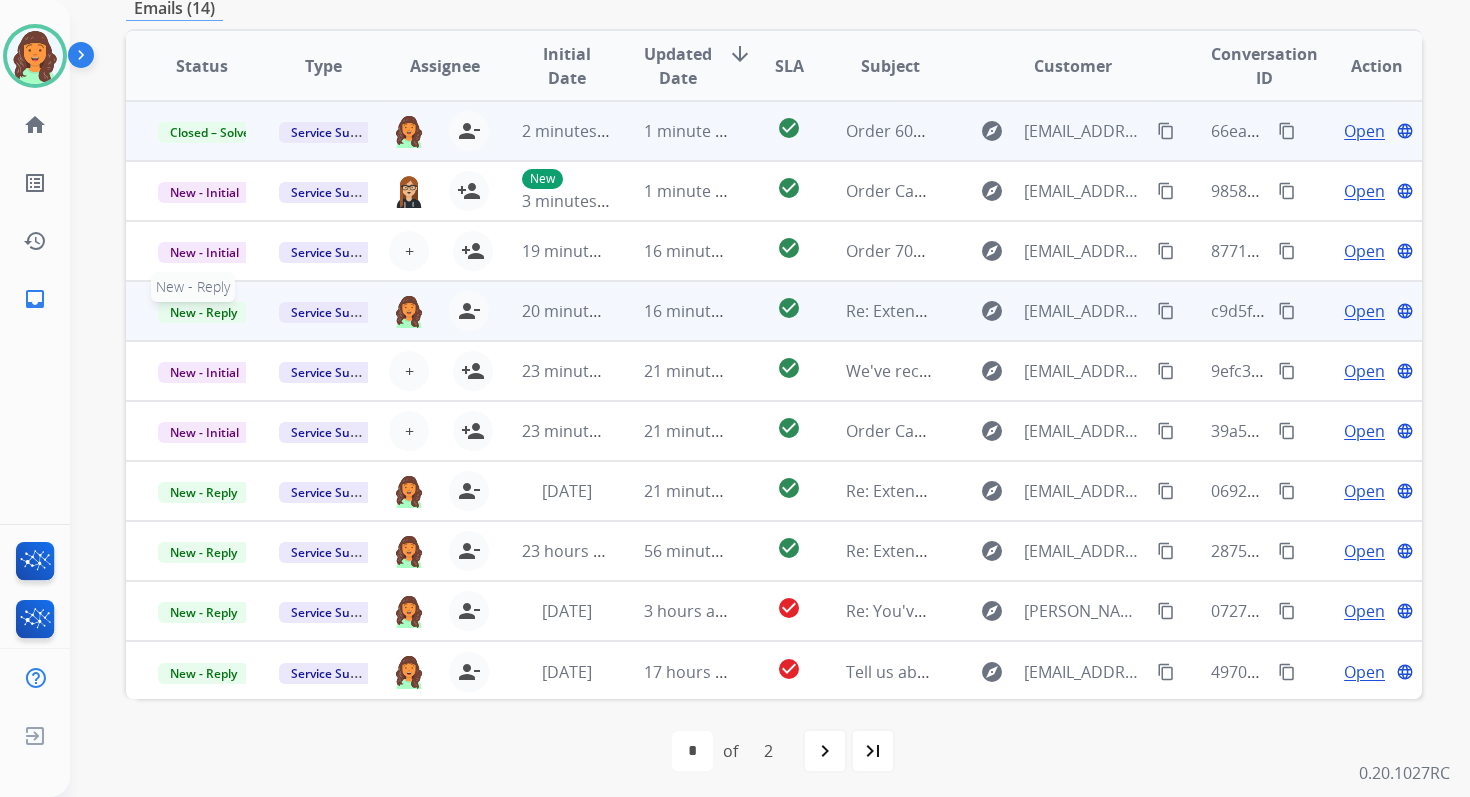 click on "New - Reply" at bounding box center (203, 312) 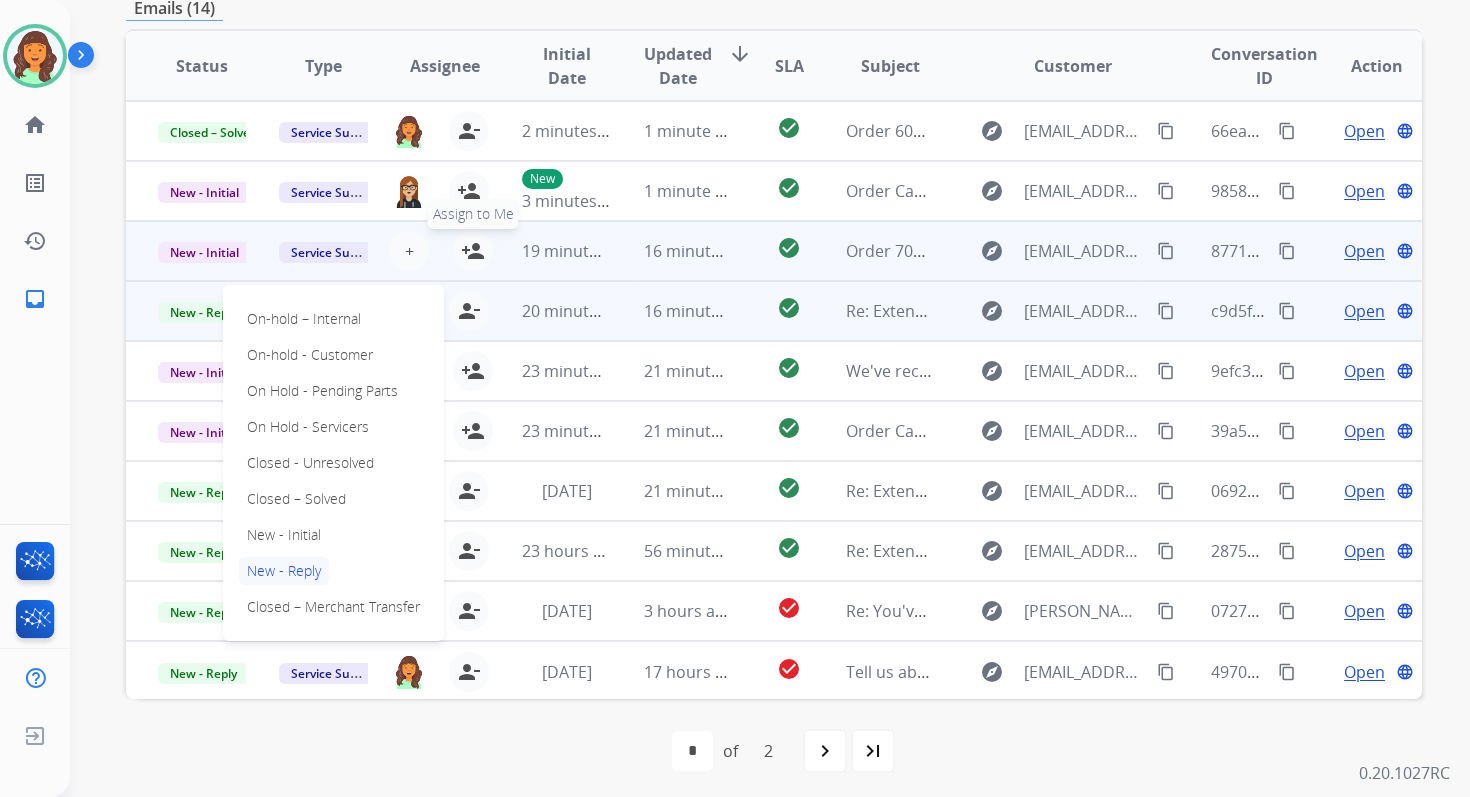 click on "person_add Assign to Me" at bounding box center [473, 251] 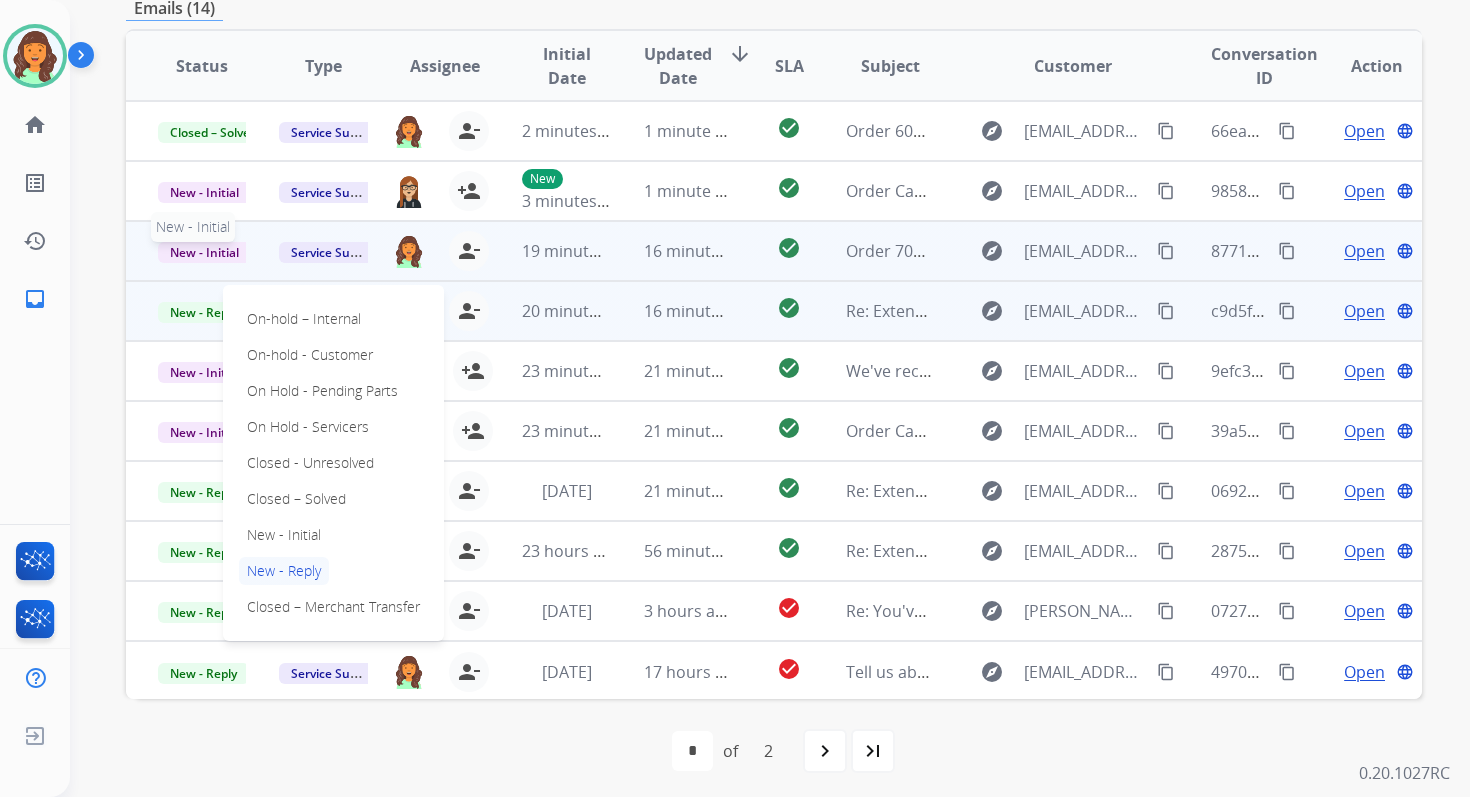 click on "New - Initial" at bounding box center (204, 252) 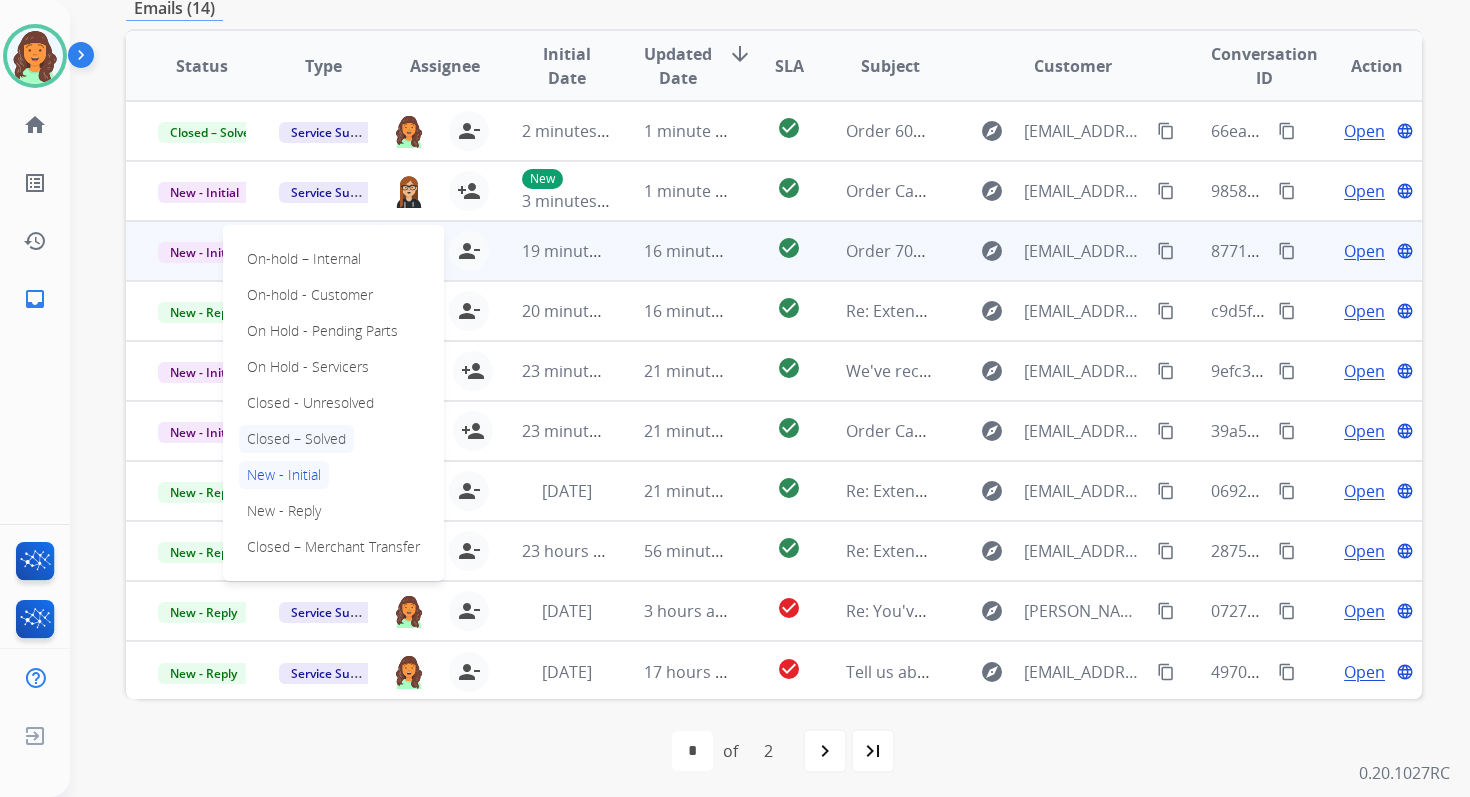 click on "Closed – Solved" at bounding box center (296, 439) 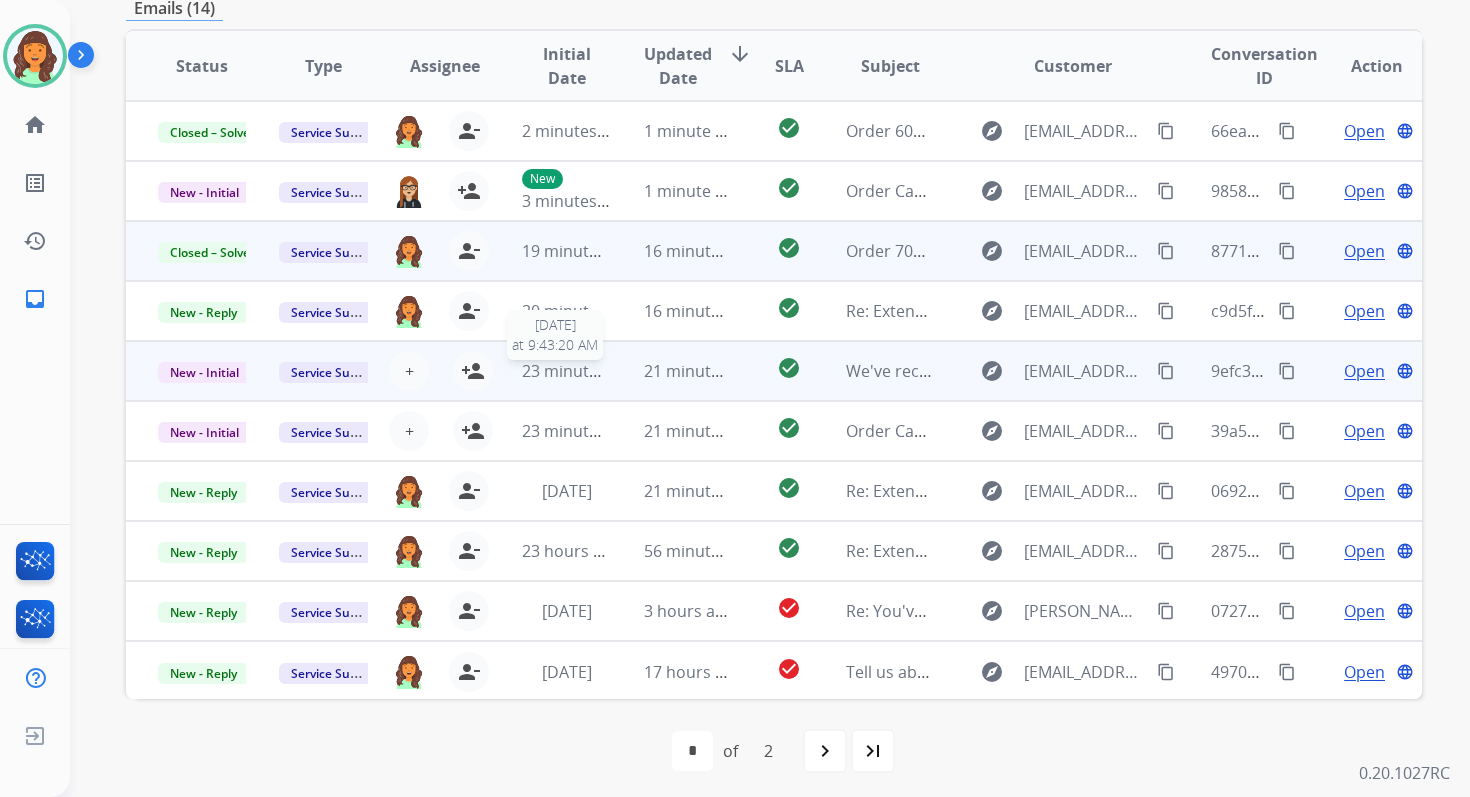 click on "23 minutes ago" at bounding box center [580, 371] 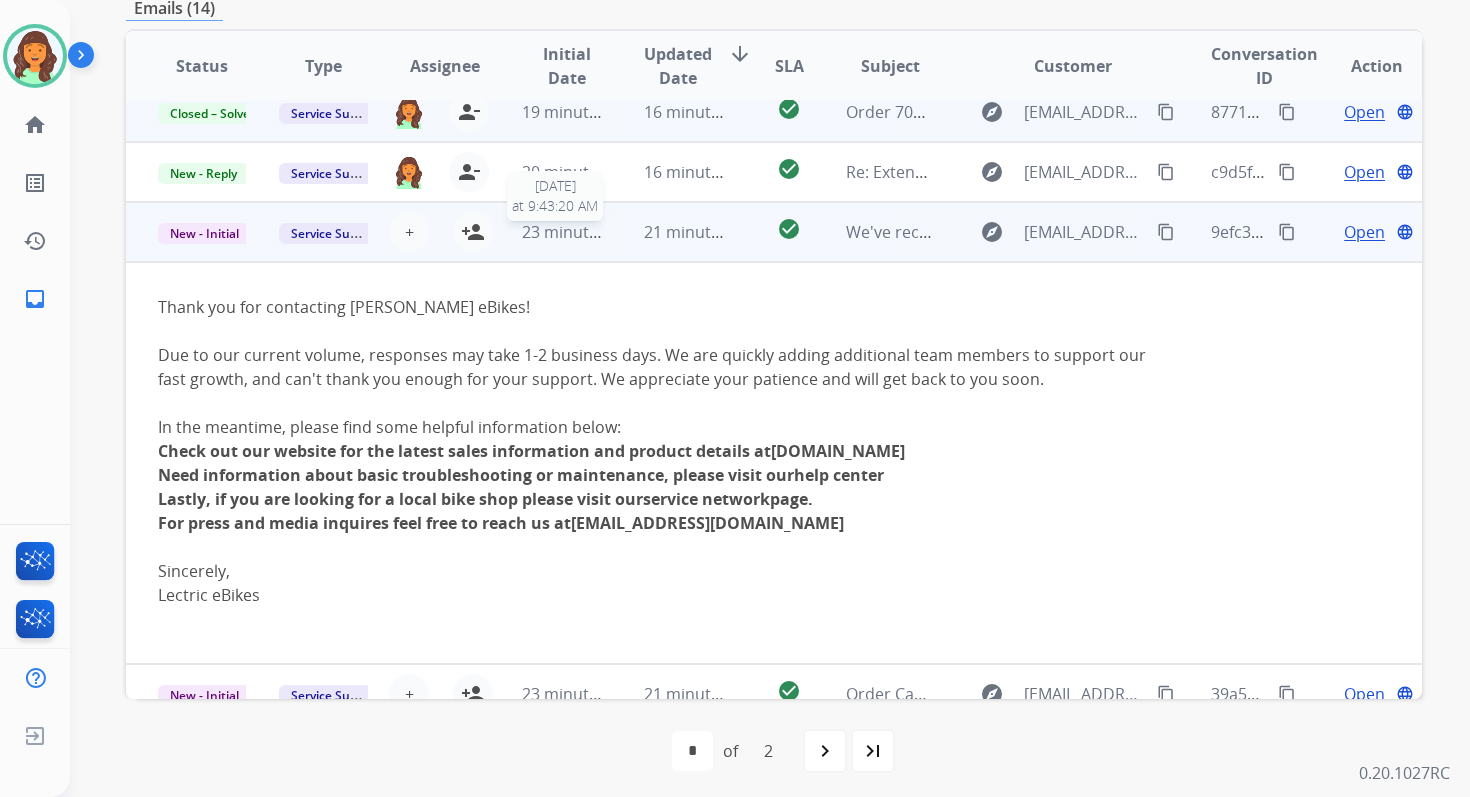 scroll, scrollTop: 240, scrollLeft: 0, axis: vertical 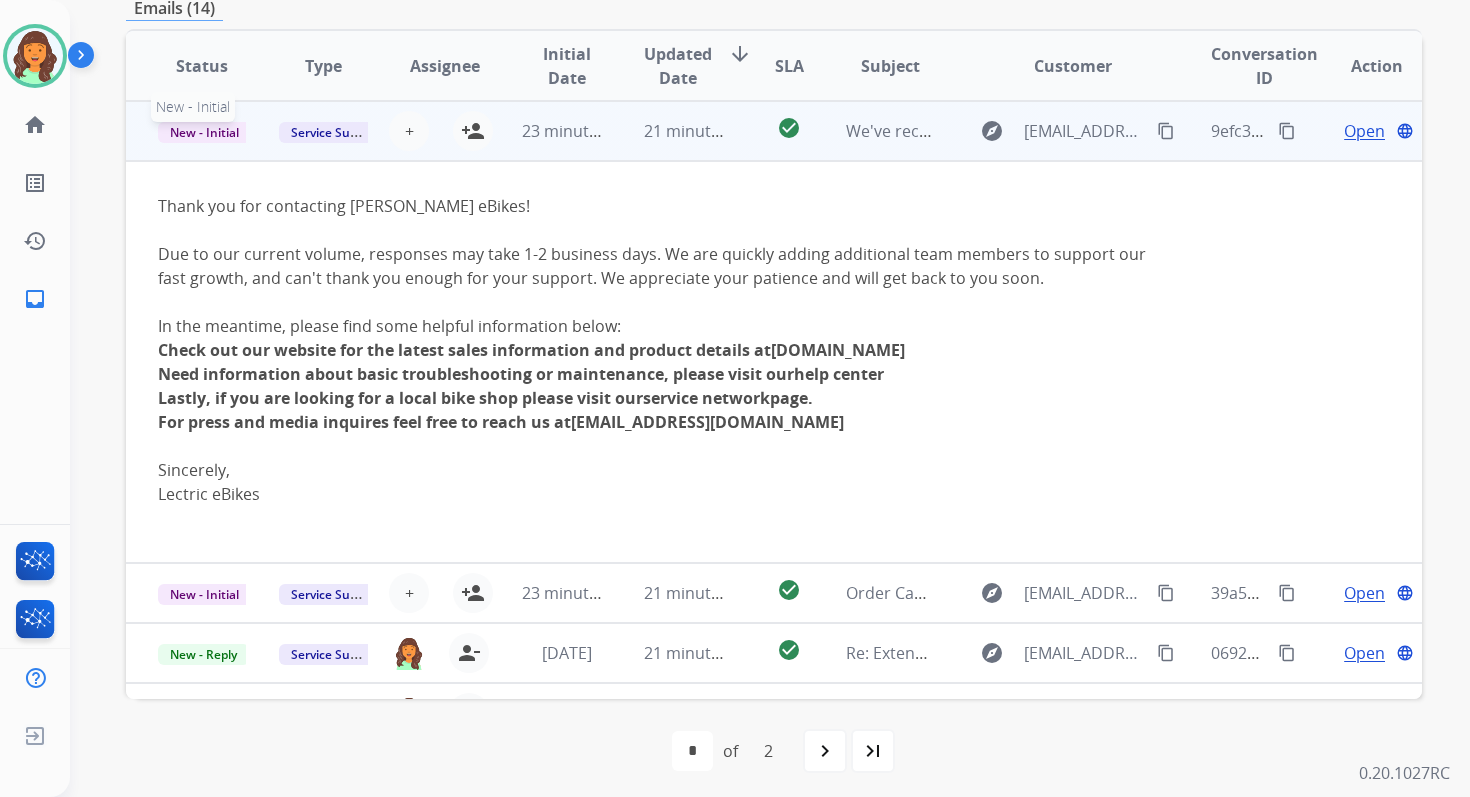 click on "New - Initial" at bounding box center [204, 132] 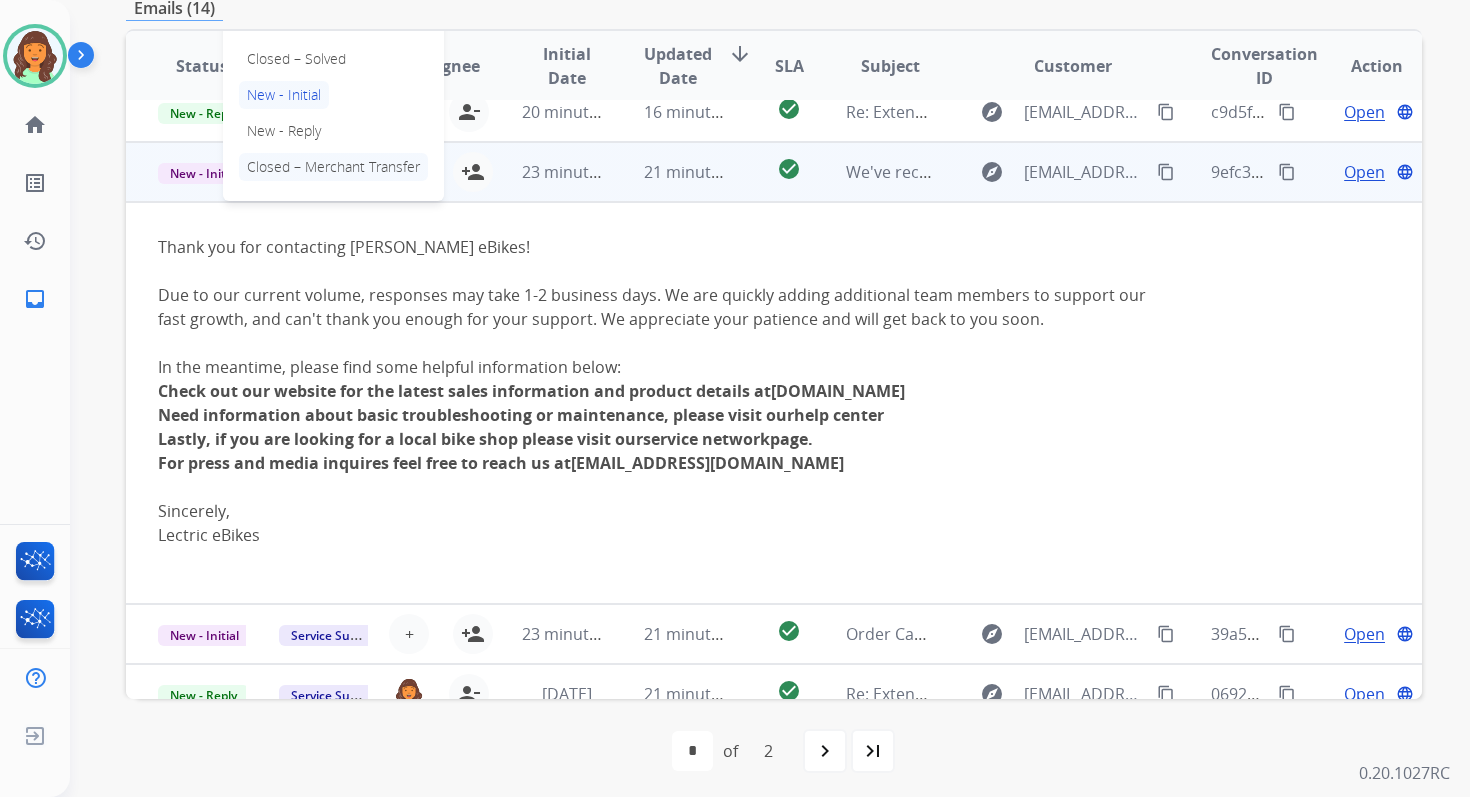 scroll, scrollTop: 131, scrollLeft: 0, axis: vertical 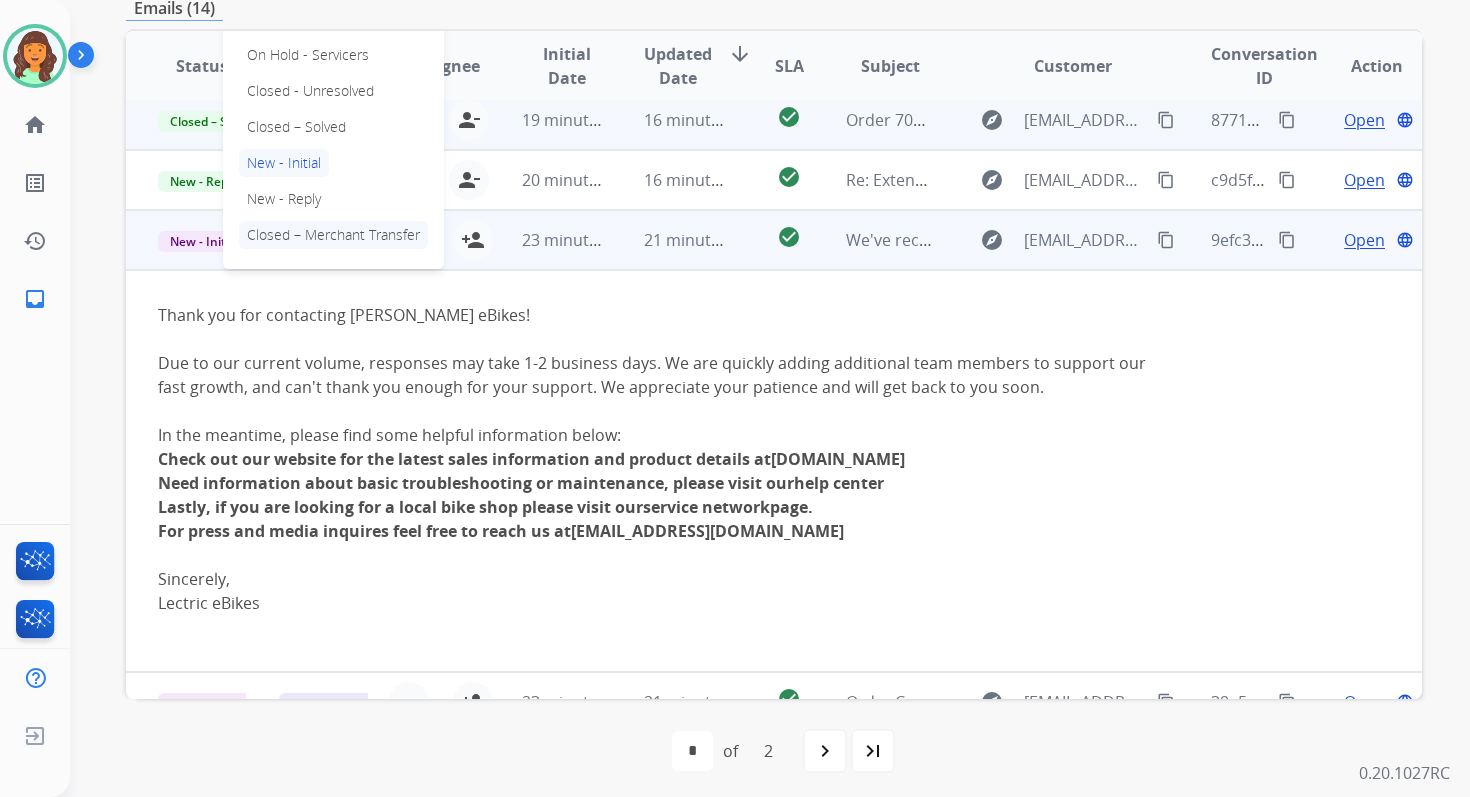 click on "Closed – Solved" at bounding box center [296, 127] 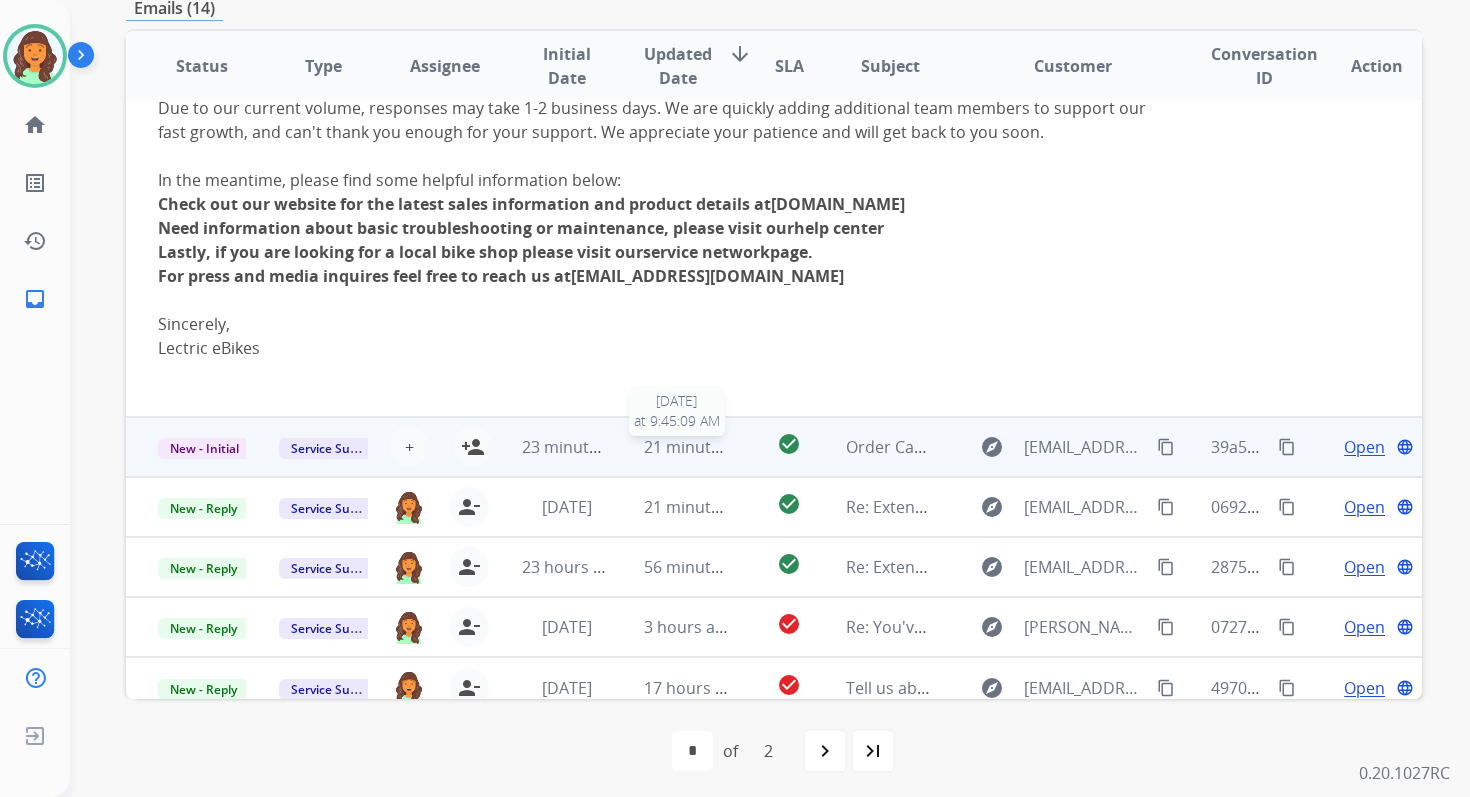 click on "21 minutes ago" at bounding box center [702, 447] 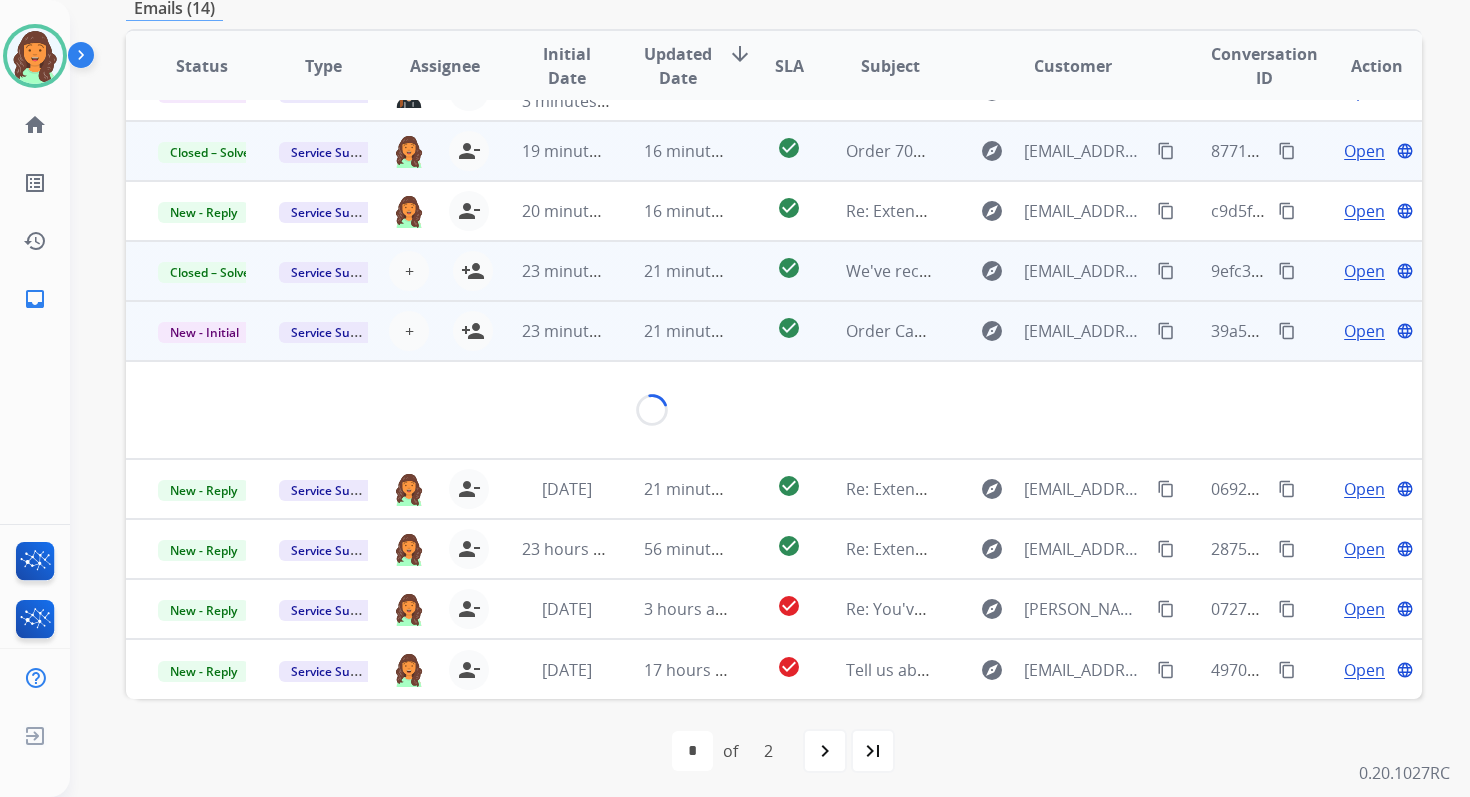 scroll, scrollTop: 100, scrollLeft: 0, axis: vertical 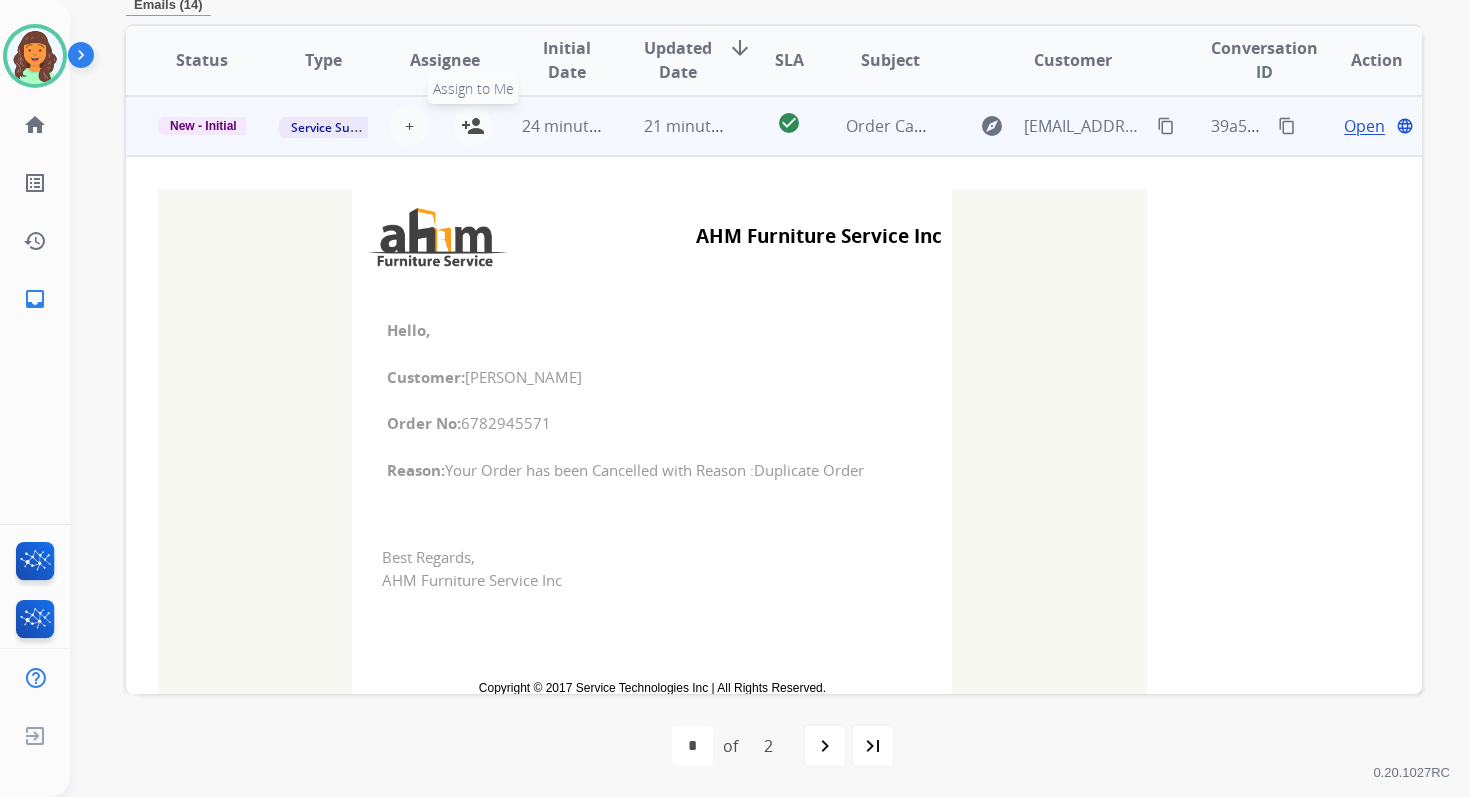 click on "person_add" at bounding box center (473, 126) 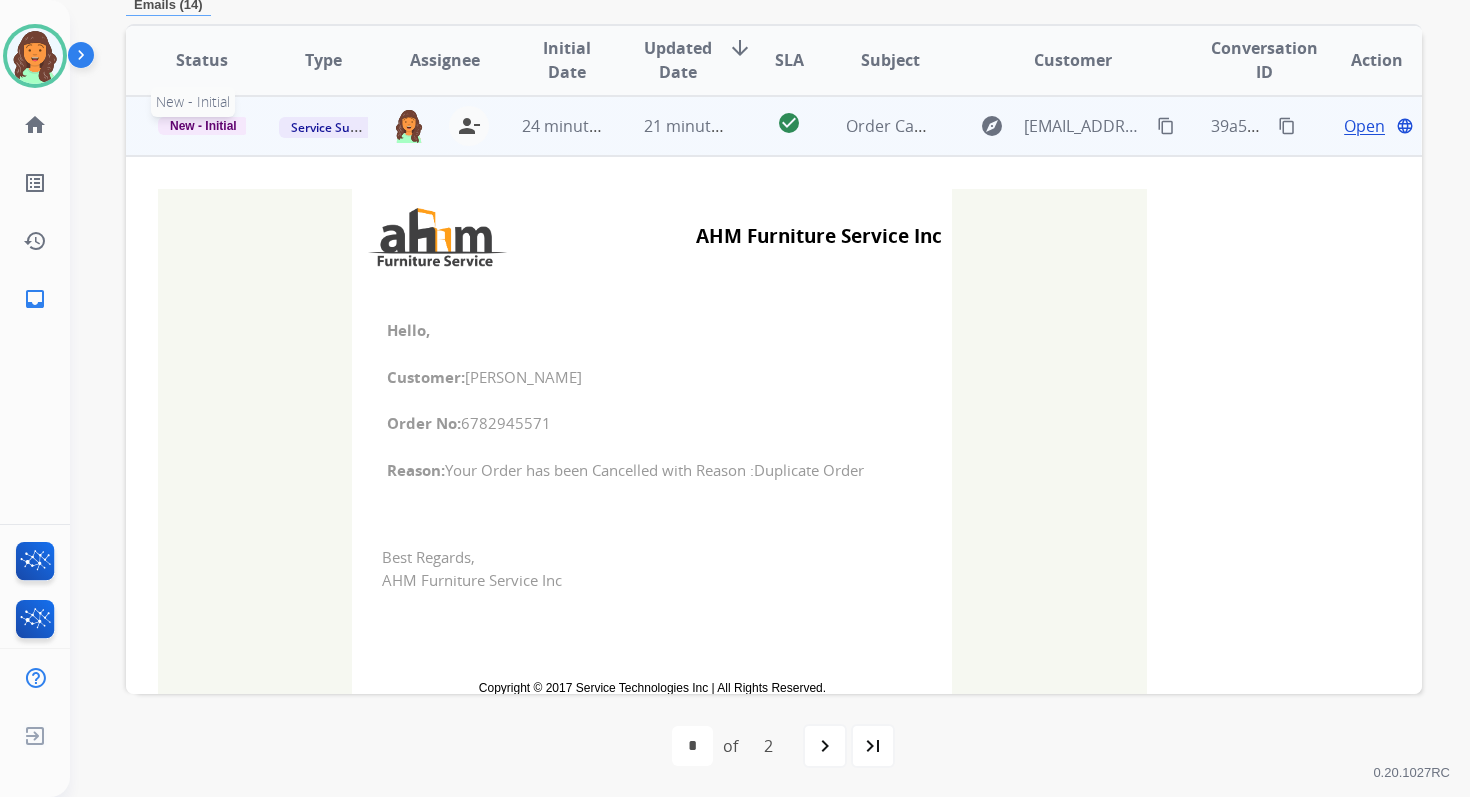click on "New - Initial" at bounding box center (203, 126) 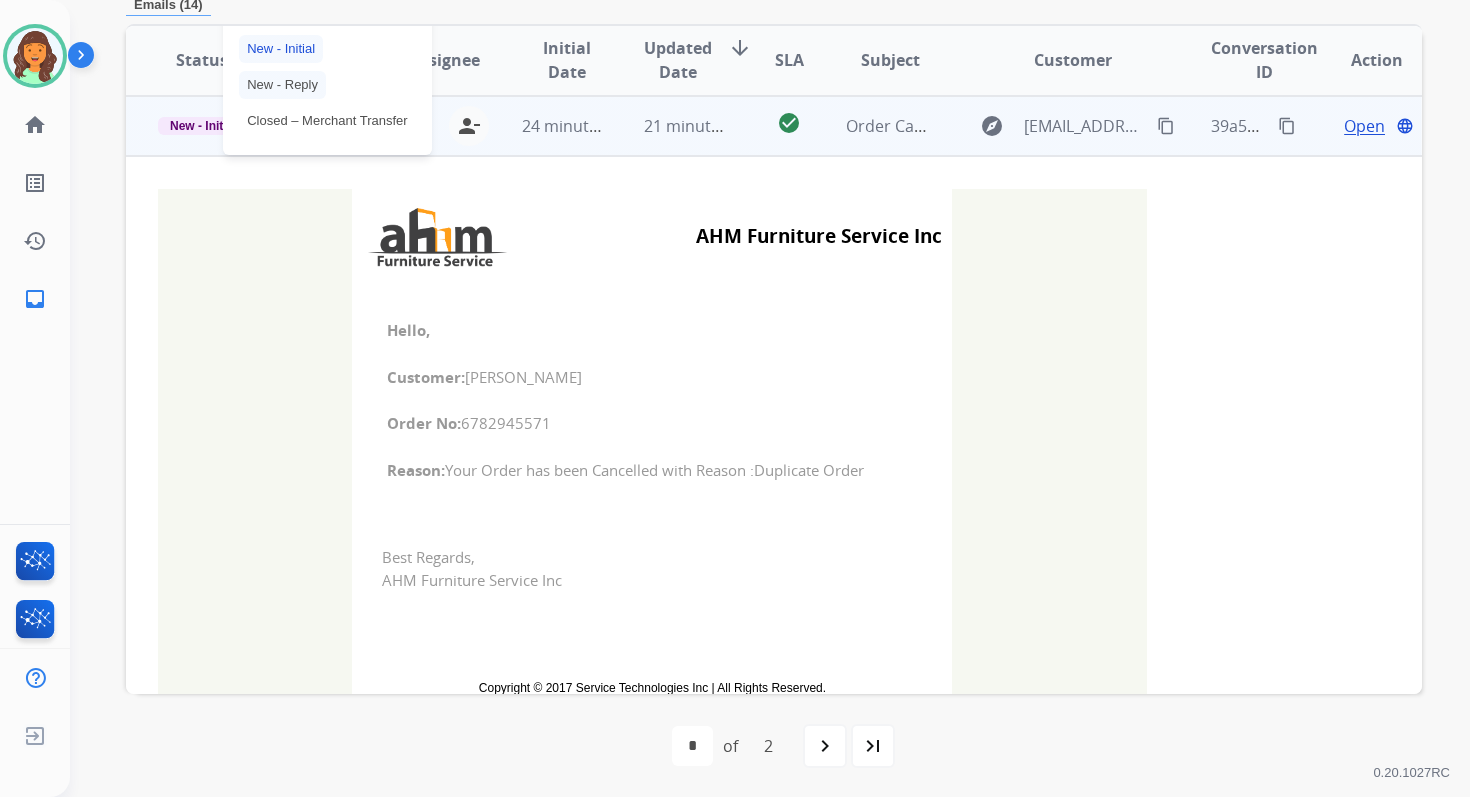 scroll, scrollTop: 238, scrollLeft: 0, axis: vertical 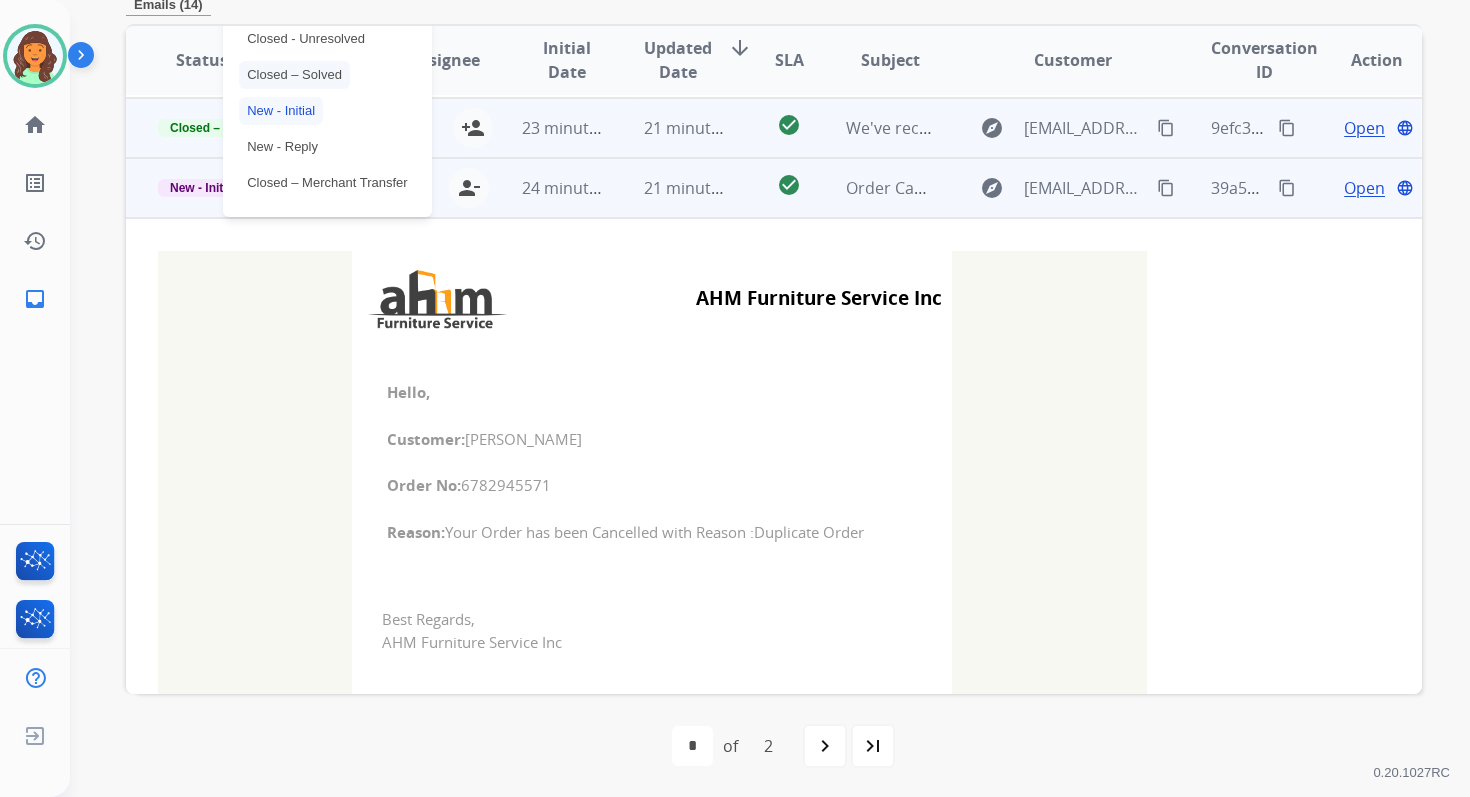 click on "Closed – Solved" at bounding box center (294, 75) 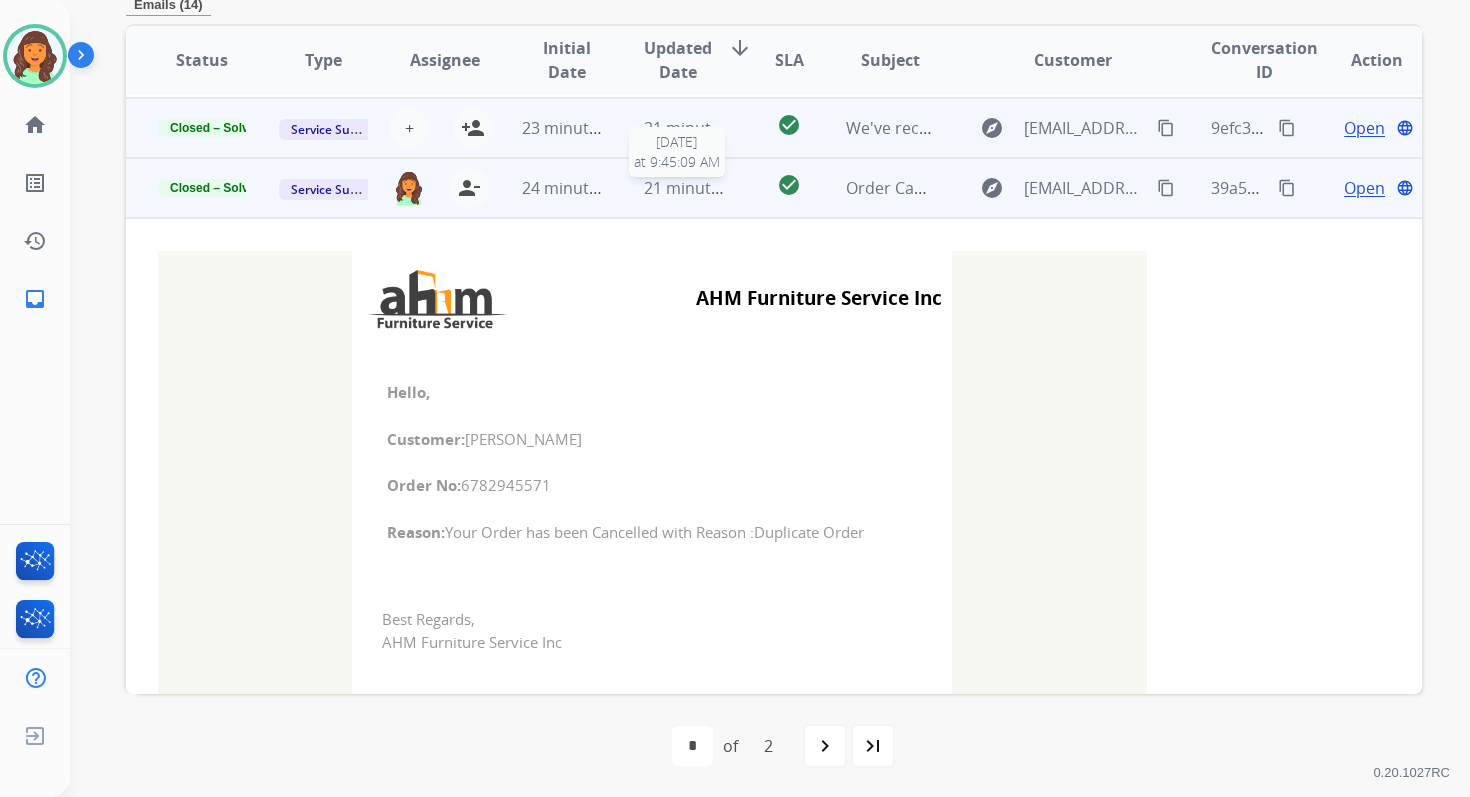 click on "21 minutes ago" at bounding box center [702, 188] 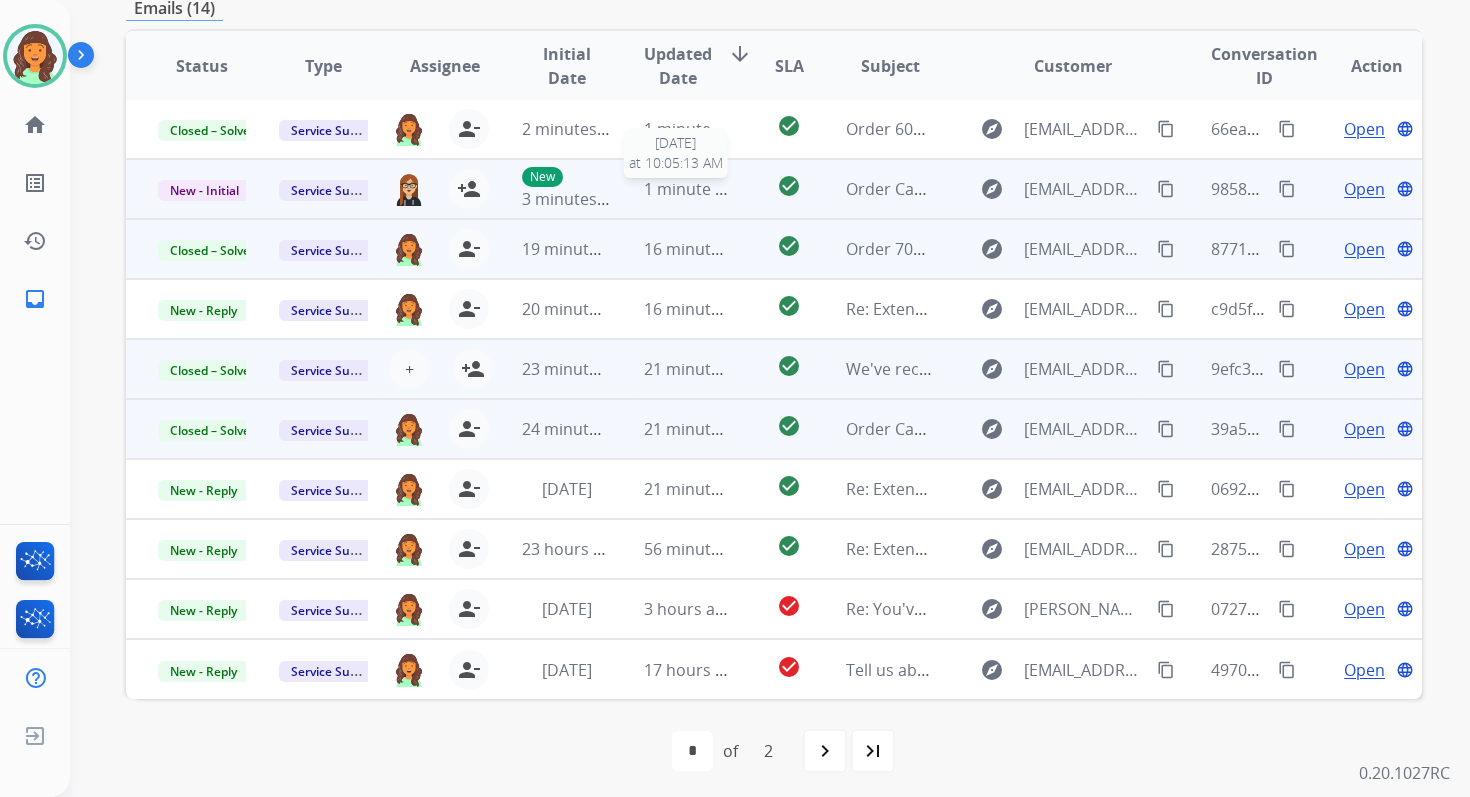 scroll, scrollTop: 0, scrollLeft: 0, axis: both 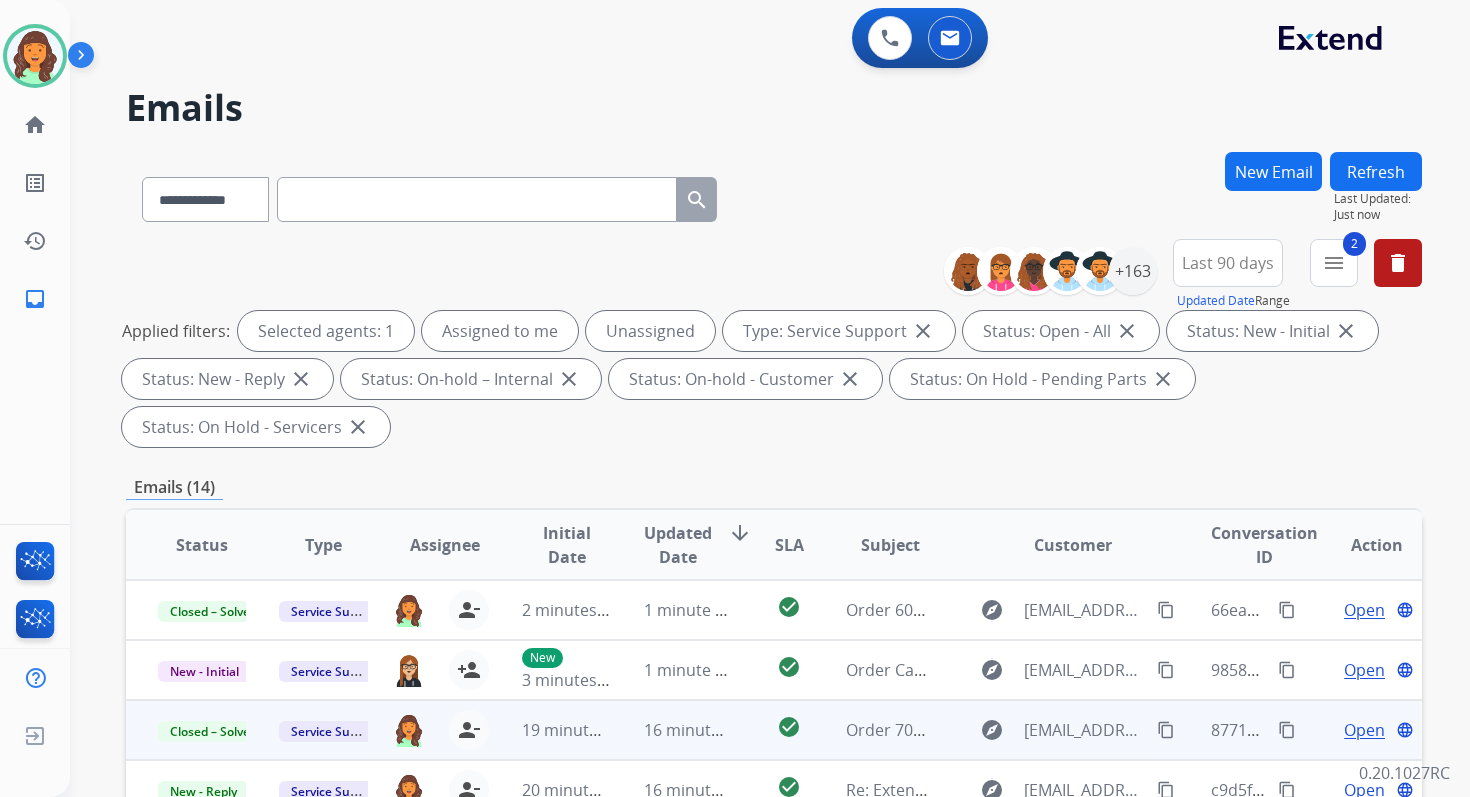 click on "Refresh" at bounding box center [1376, 171] 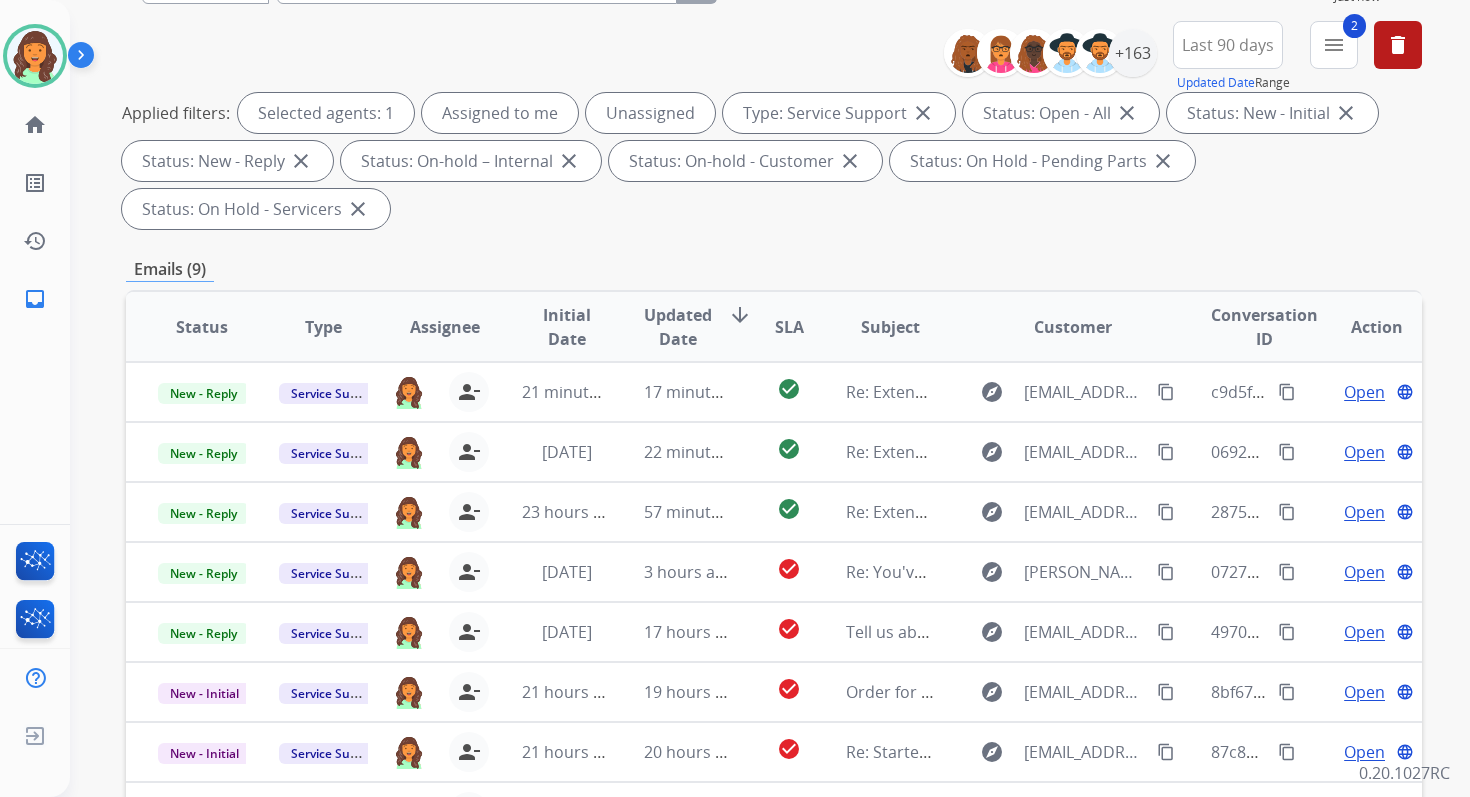 scroll, scrollTop: 485, scrollLeft: 0, axis: vertical 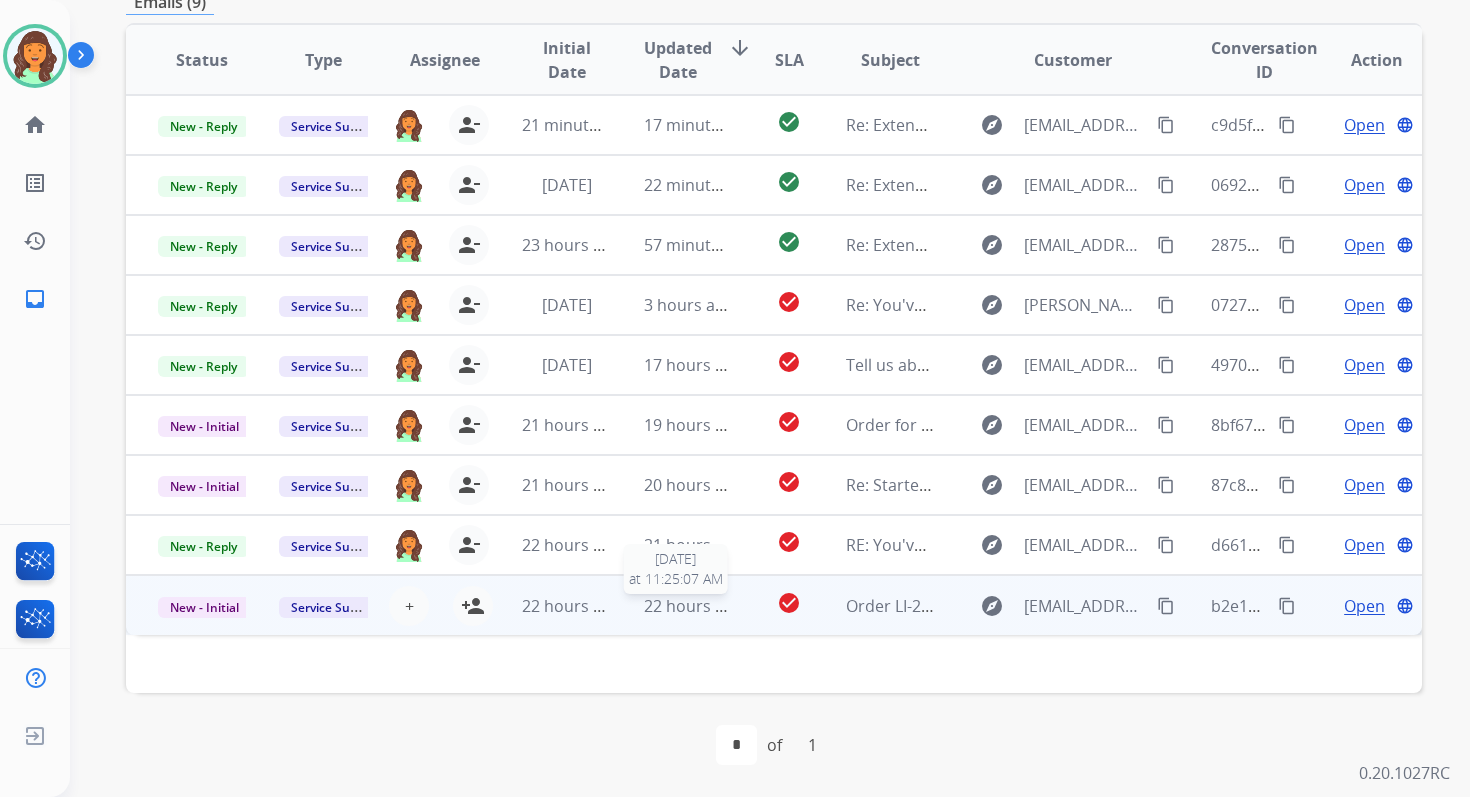 click on "22 hours ago" at bounding box center [693, 606] 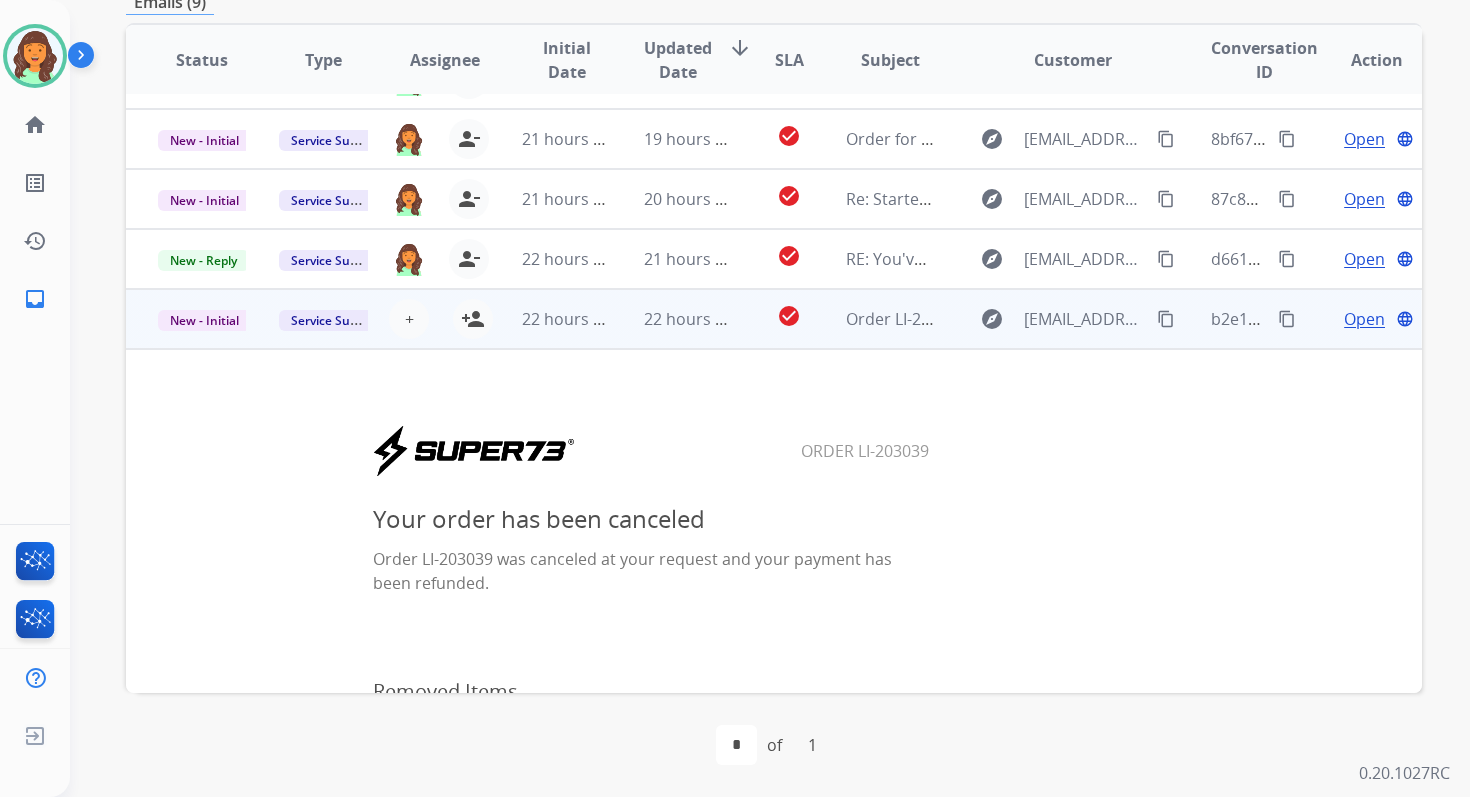 scroll, scrollTop: 171, scrollLeft: 0, axis: vertical 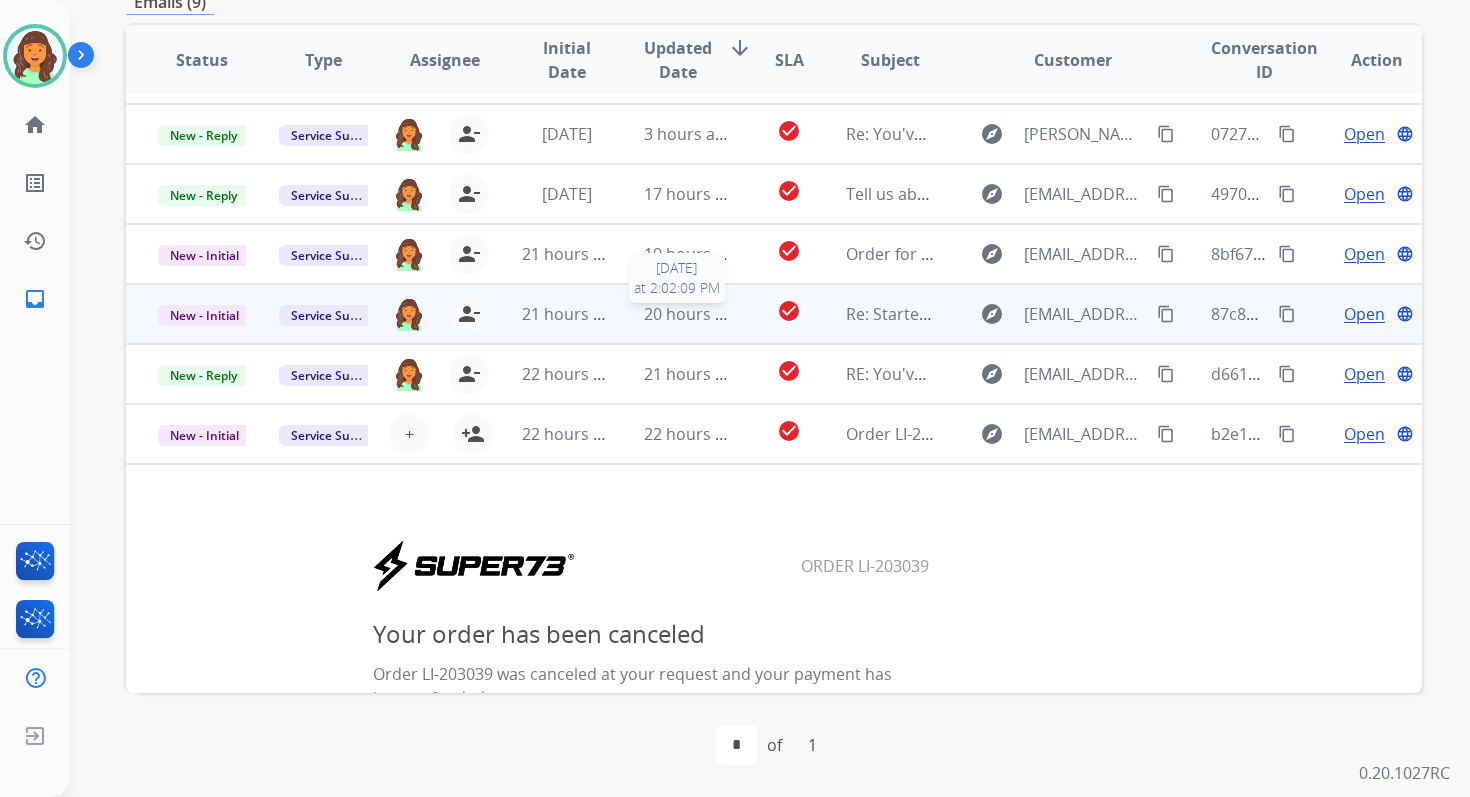 click on "20 hours ago" at bounding box center [693, 314] 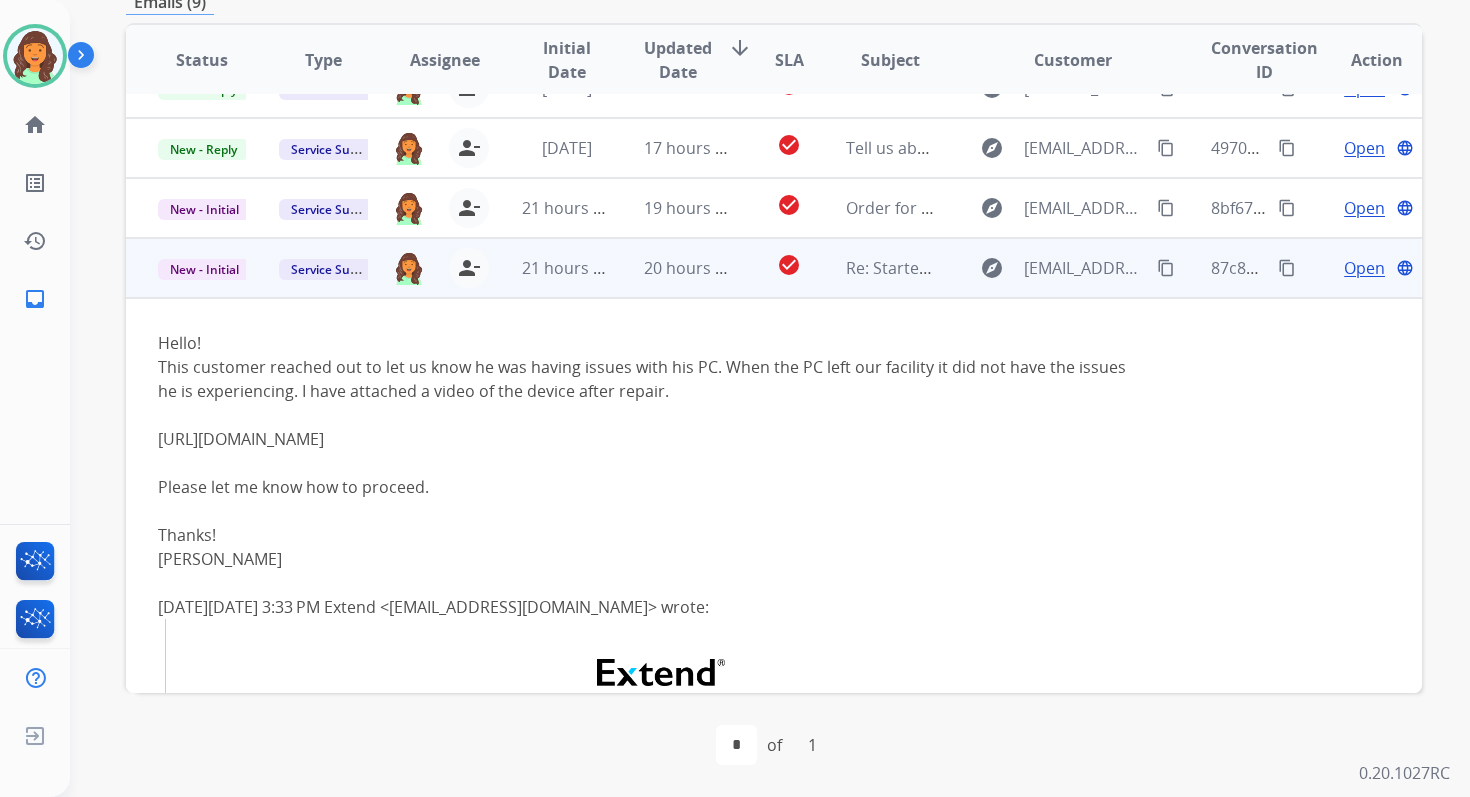 scroll, scrollTop: 146, scrollLeft: 0, axis: vertical 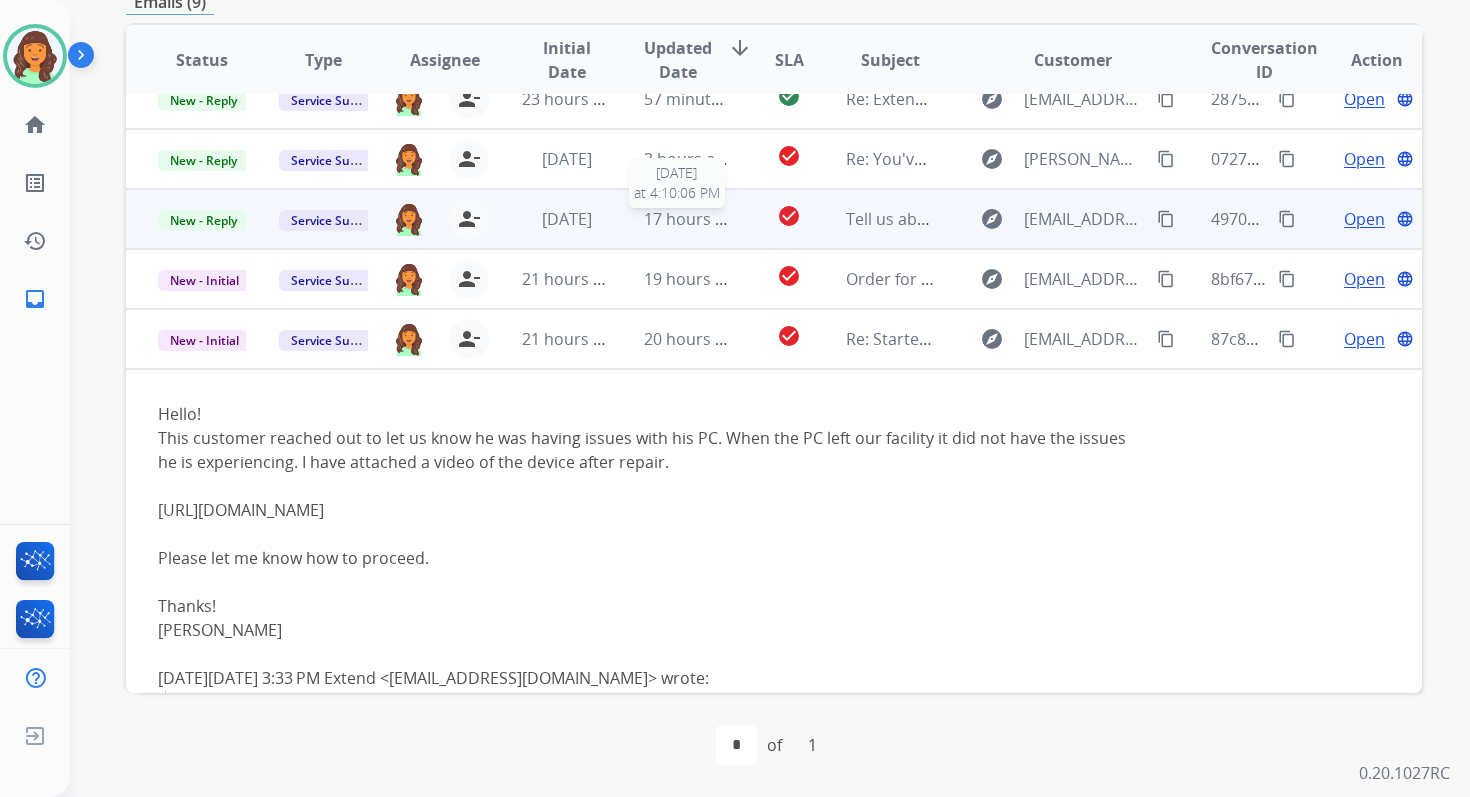 click on "17 hours ago" at bounding box center (693, 219) 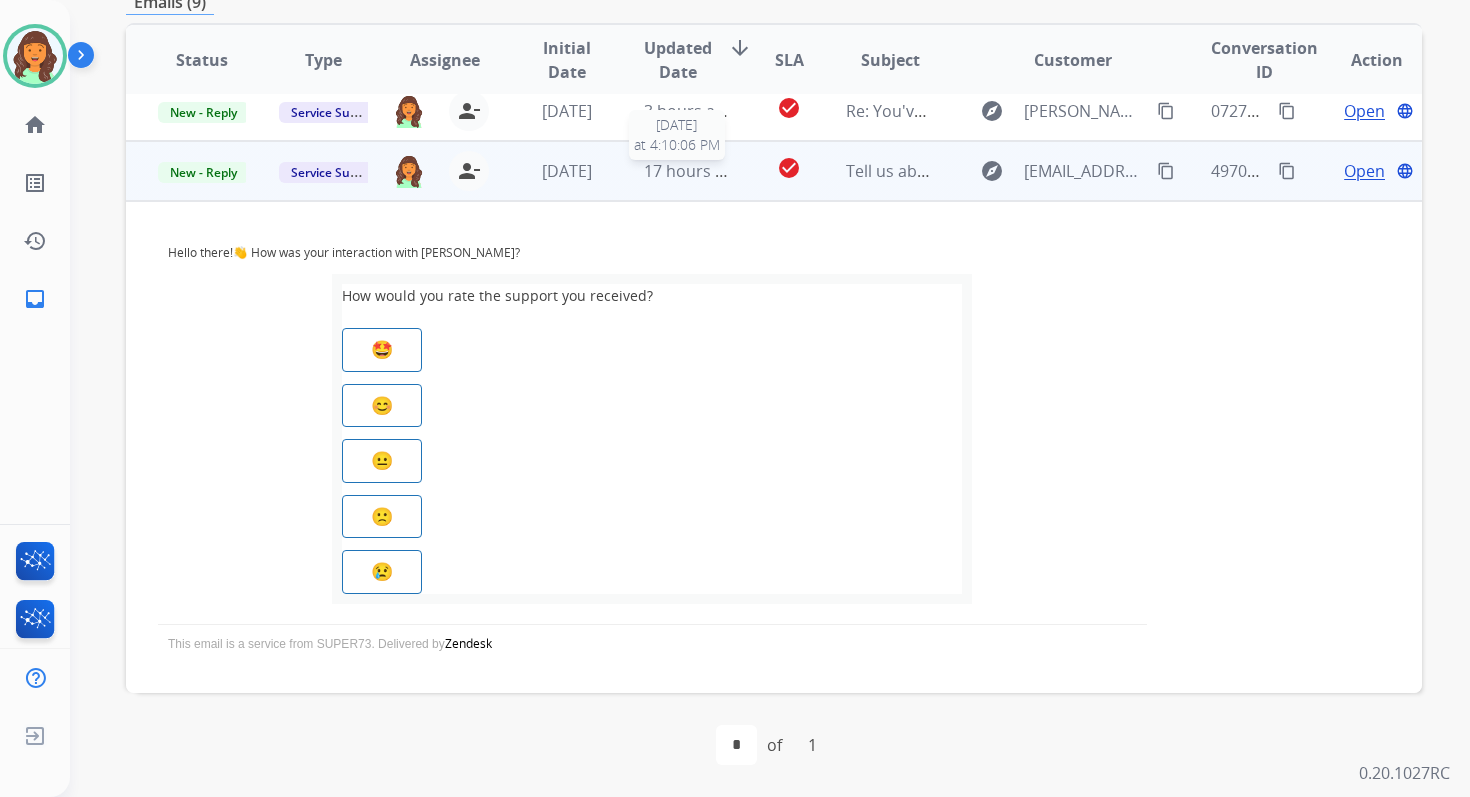 scroll, scrollTop: 240, scrollLeft: 0, axis: vertical 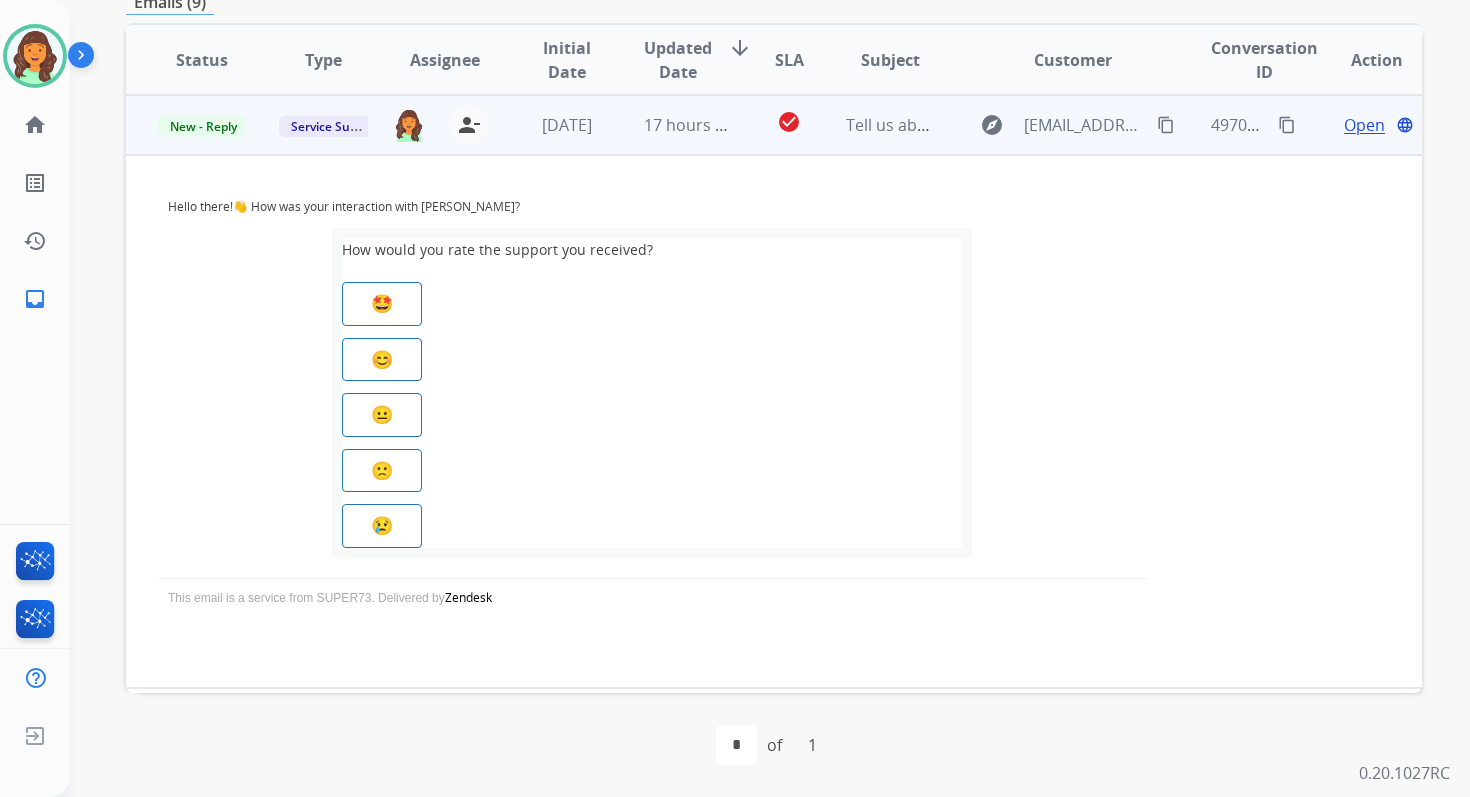 click on "Open" at bounding box center (1364, 125) 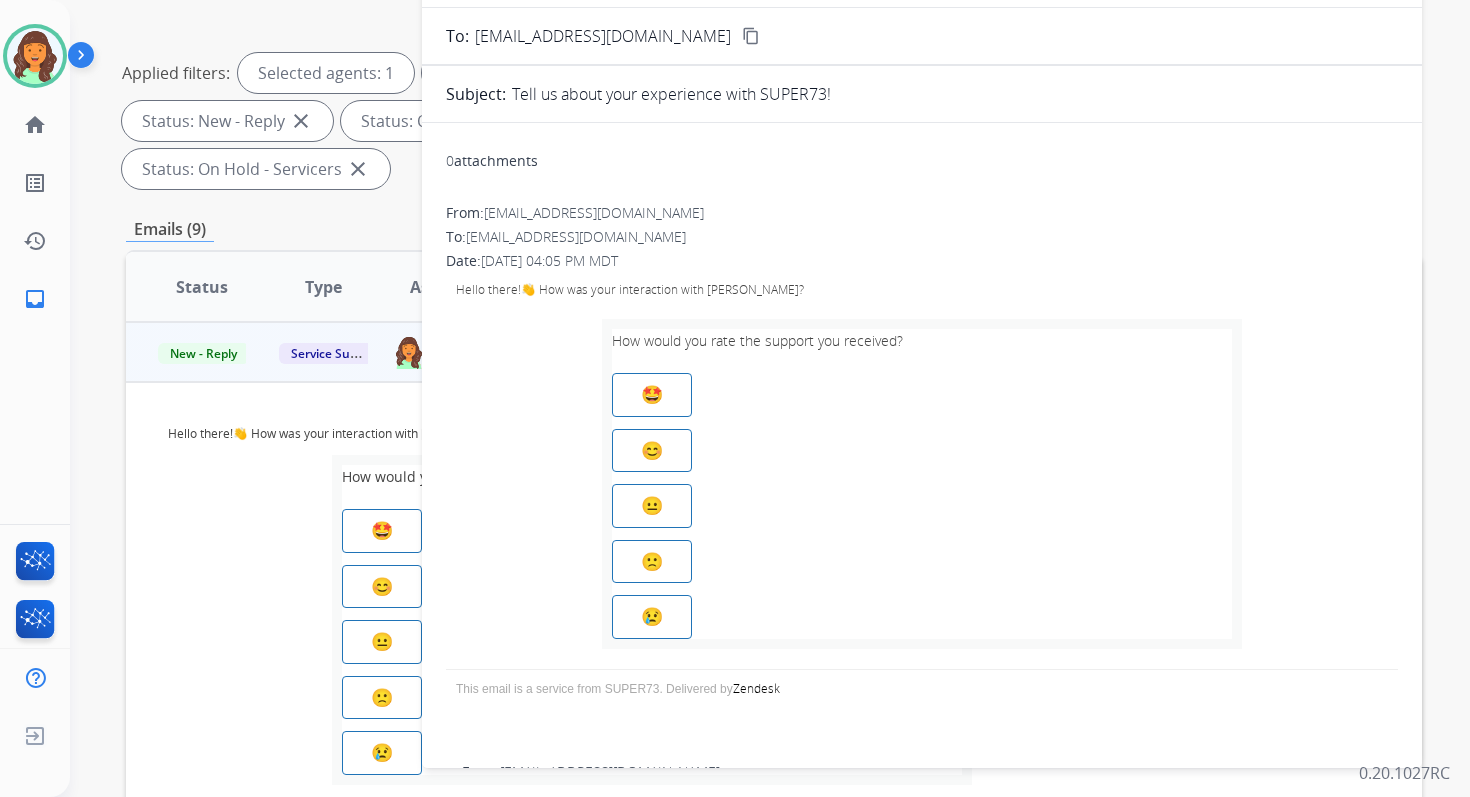 scroll, scrollTop: 111, scrollLeft: 0, axis: vertical 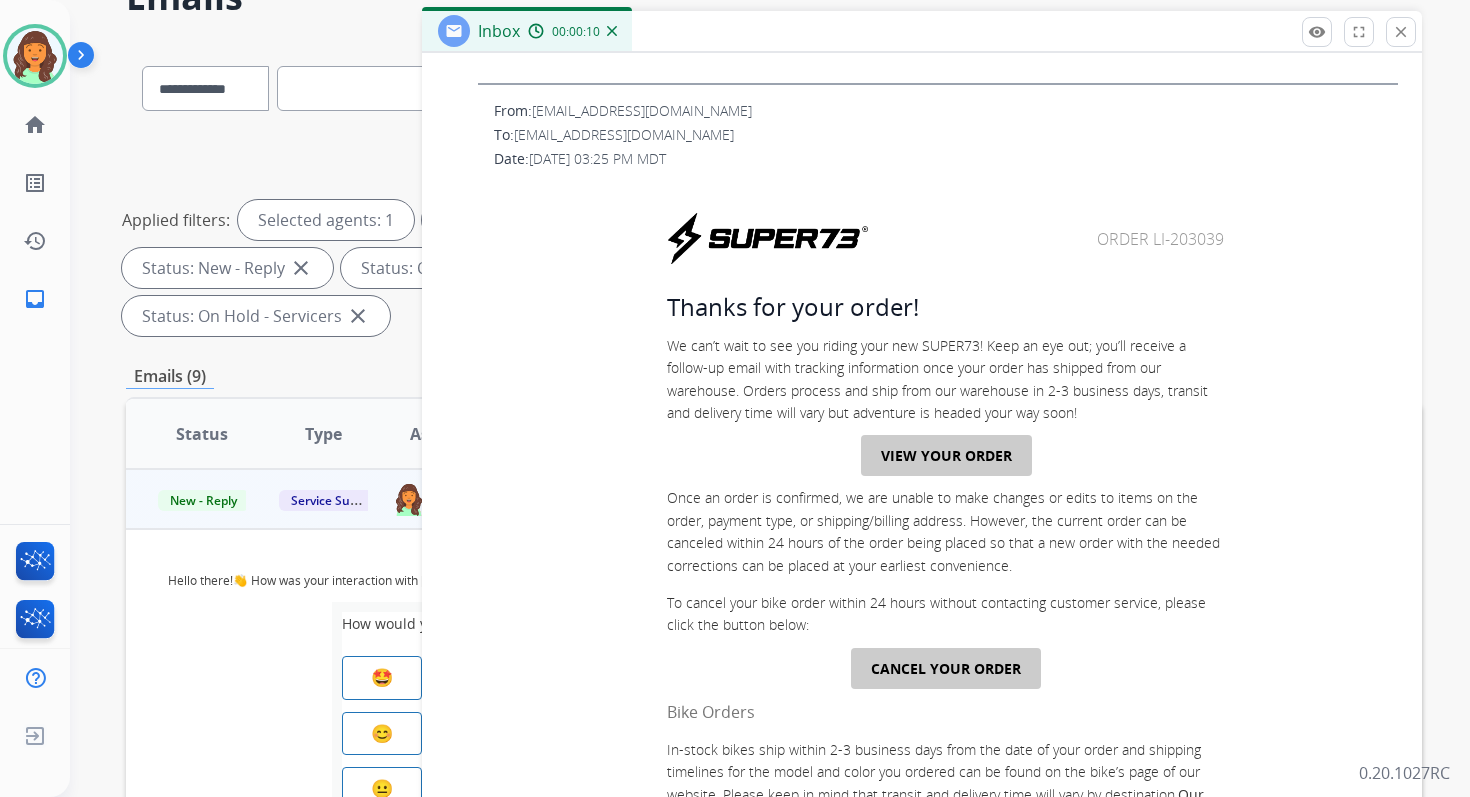 click on "VIEW YOUR ORDER" at bounding box center (946, 455) 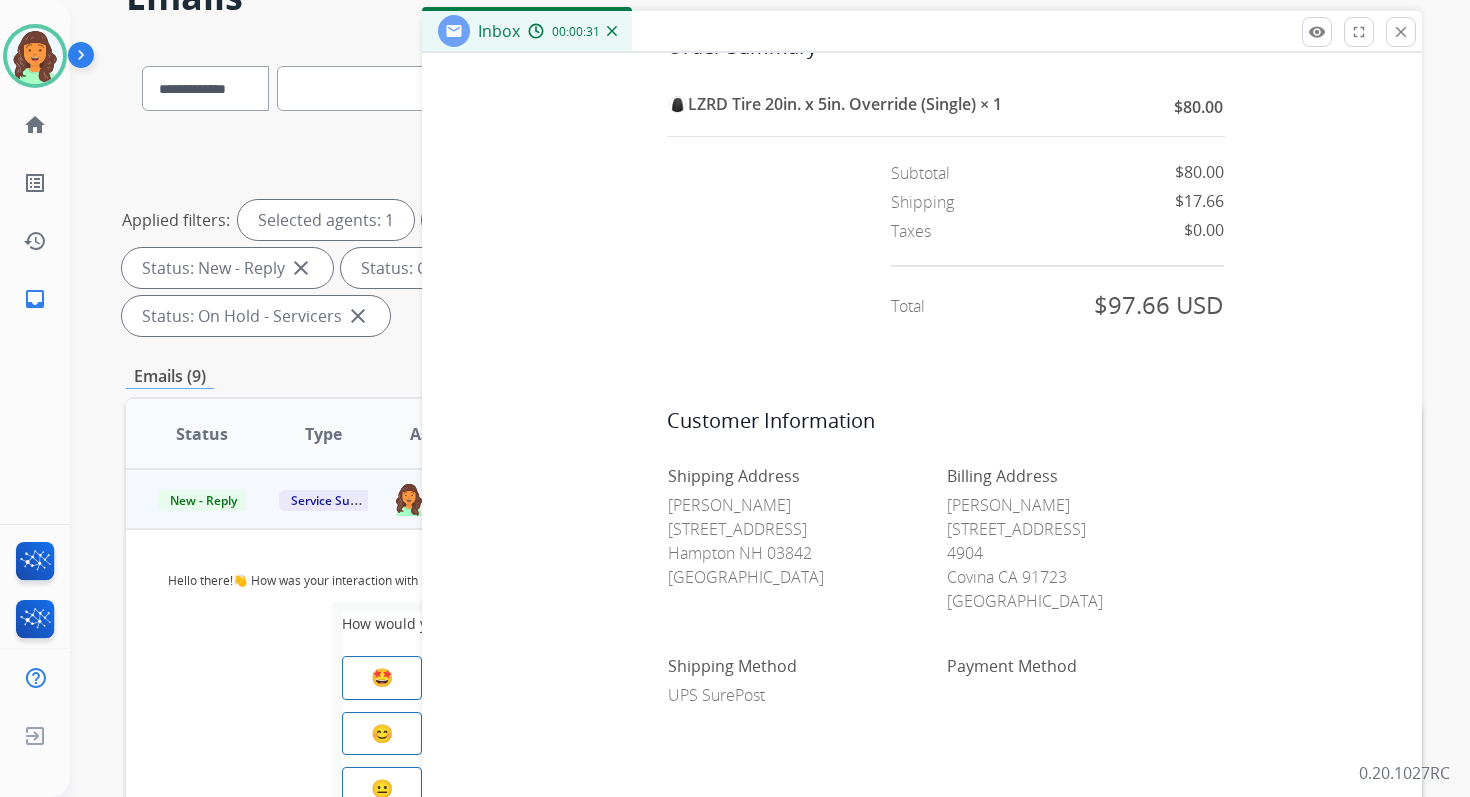 scroll, scrollTop: 3499, scrollLeft: 0, axis: vertical 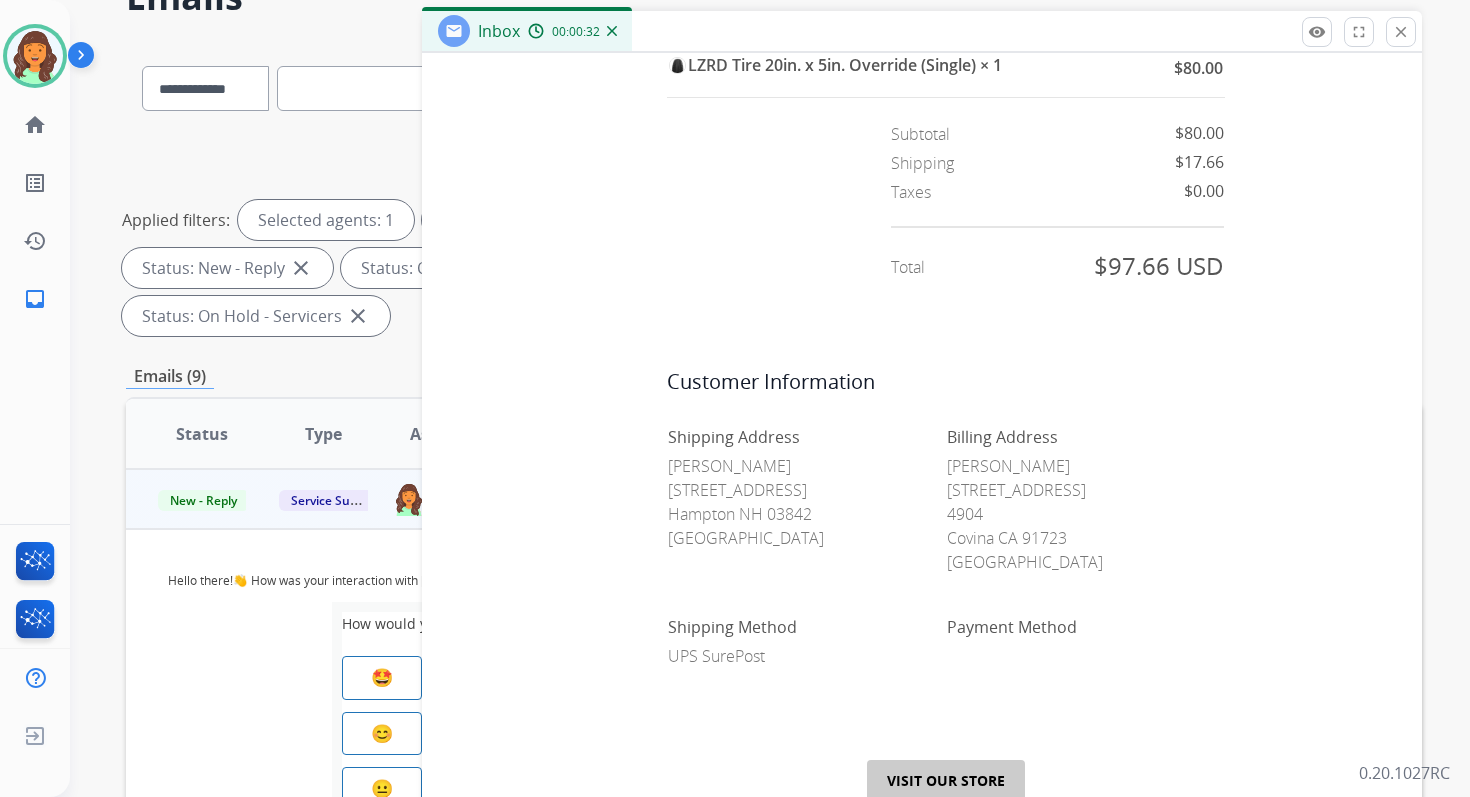 drag, startPoint x: 662, startPoint y: 464, endPoint x: 779, endPoint y: 464, distance: 117 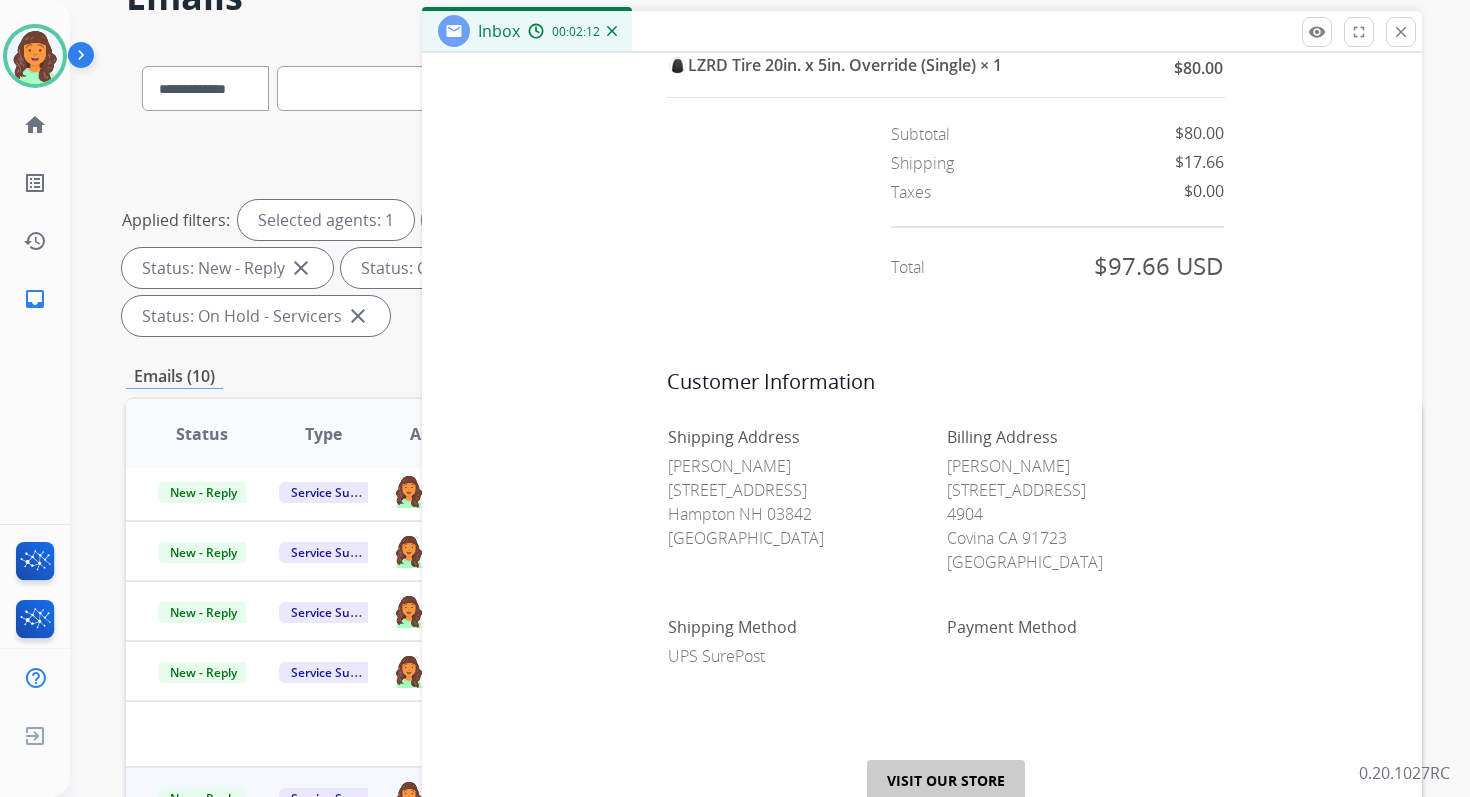 scroll, scrollTop: 0, scrollLeft: 0, axis: both 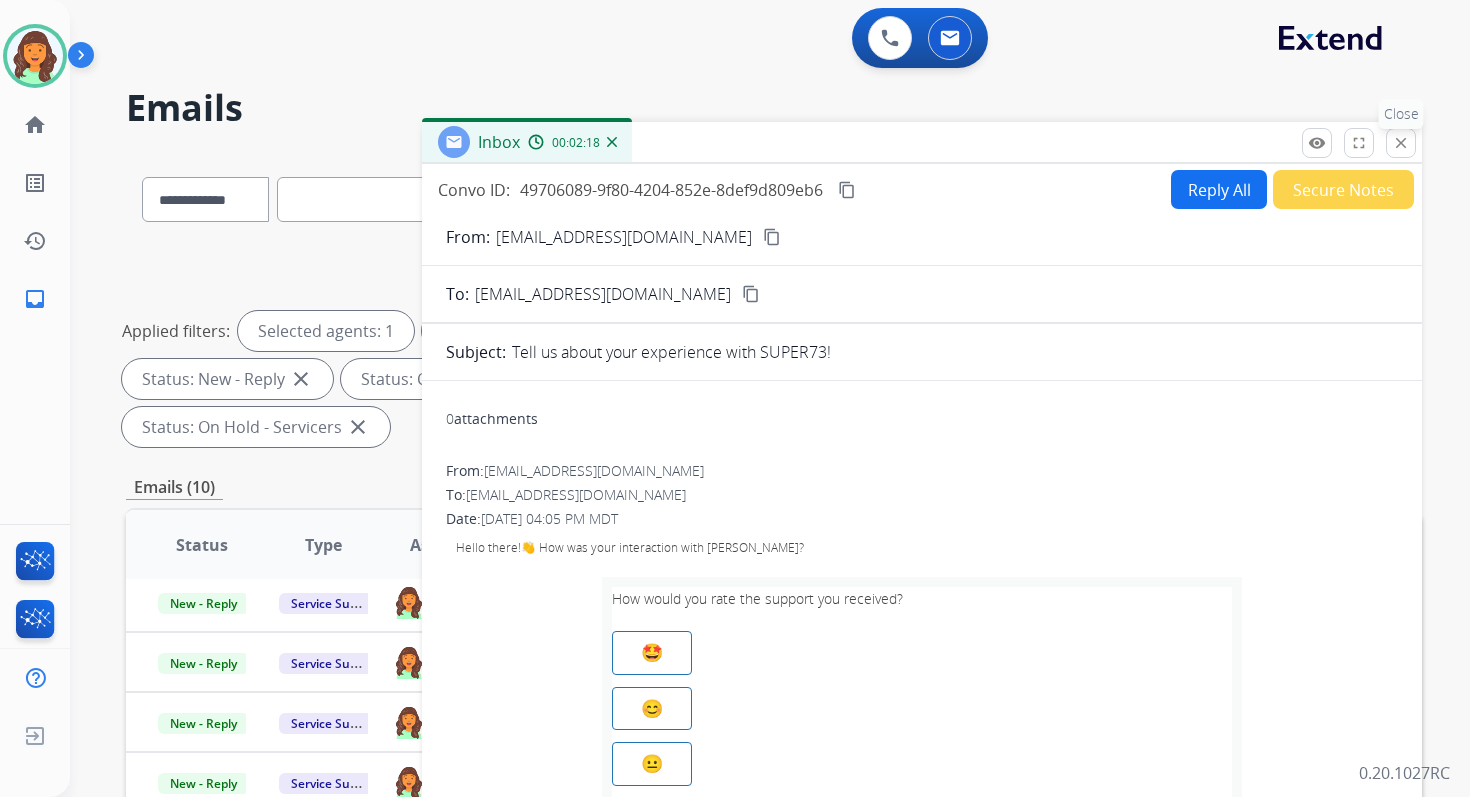 click on "close Close" at bounding box center [1401, 143] 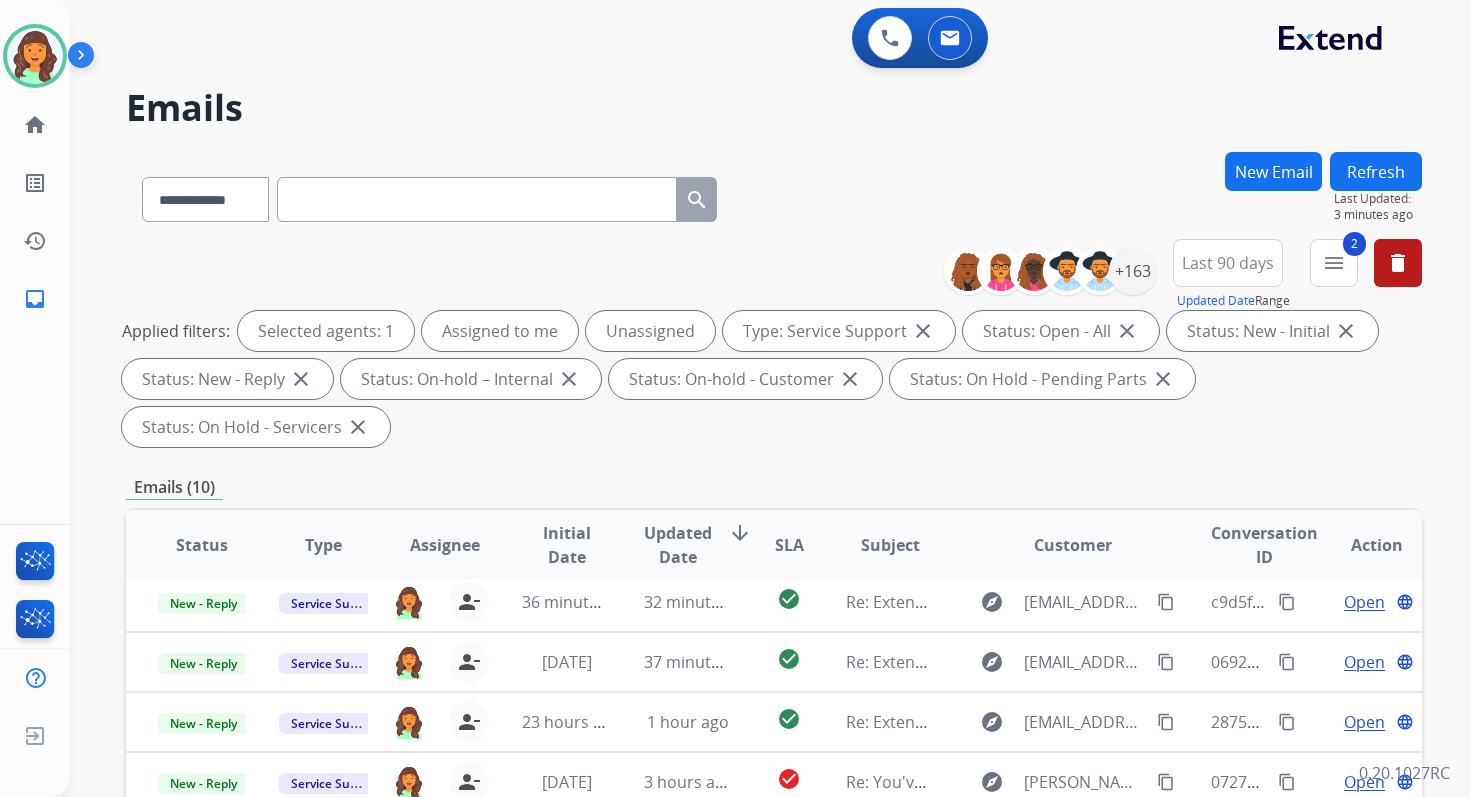 scroll, scrollTop: 485, scrollLeft: 0, axis: vertical 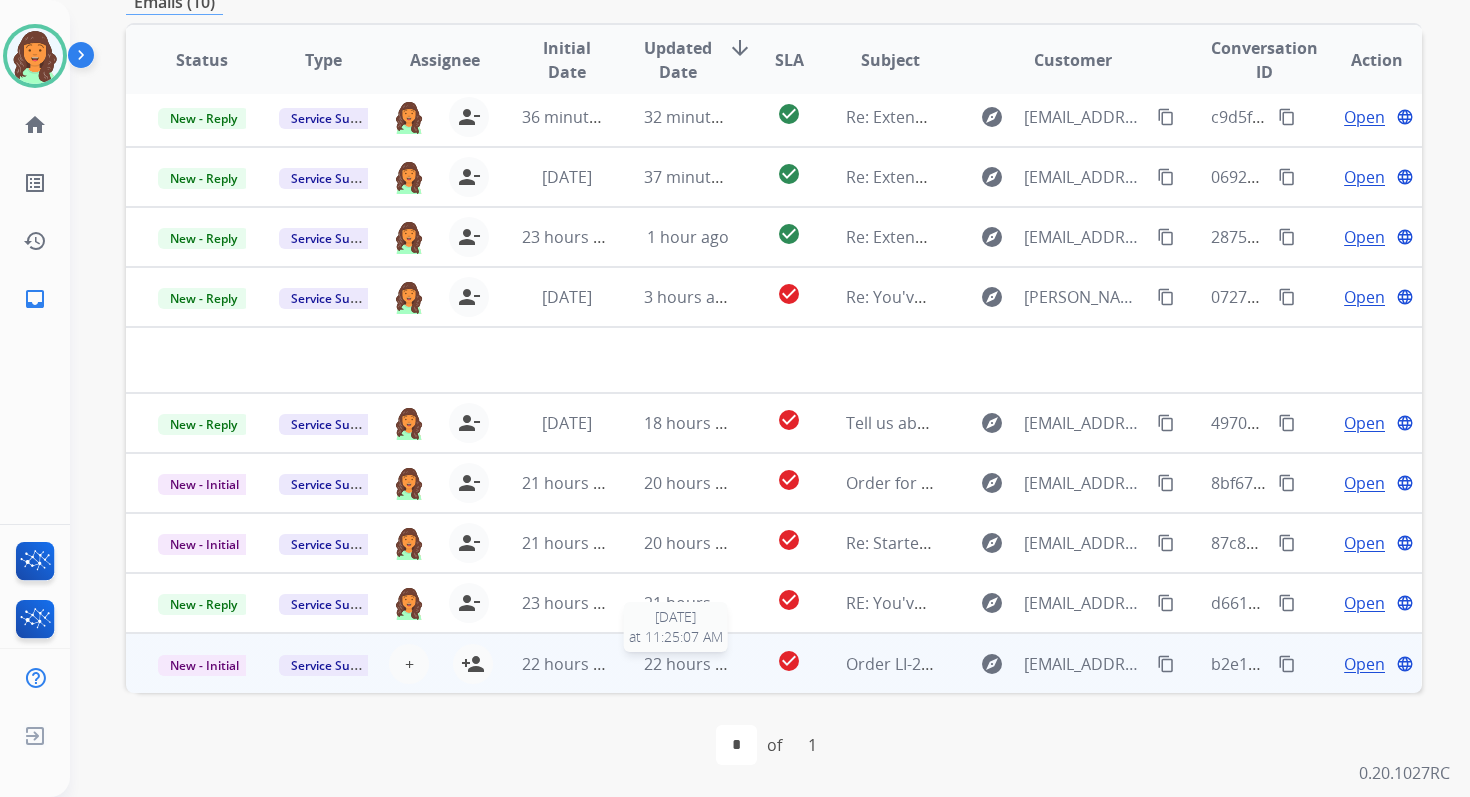 click on "22 hours ago" at bounding box center (693, 664) 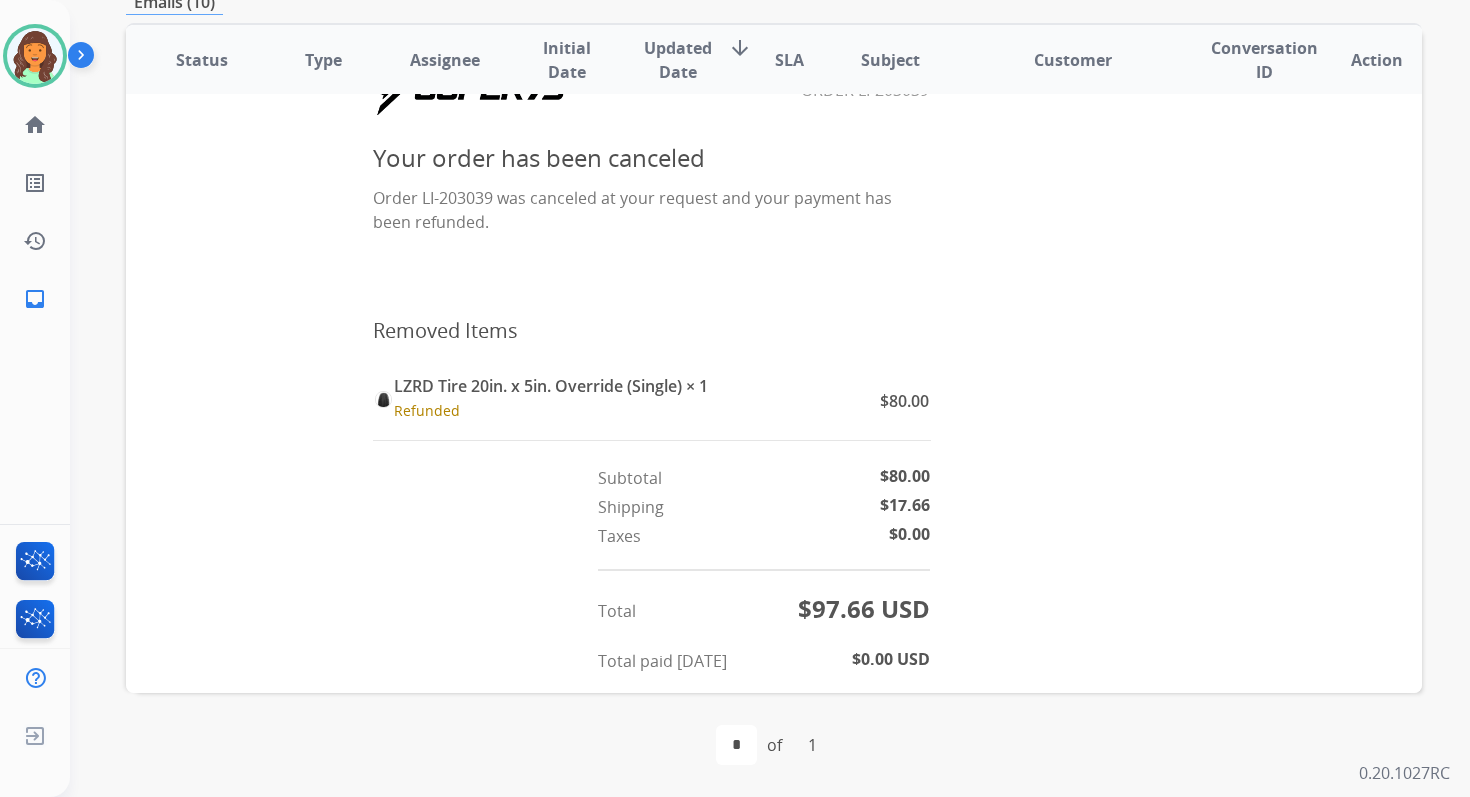 scroll, scrollTop: 564, scrollLeft: 0, axis: vertical 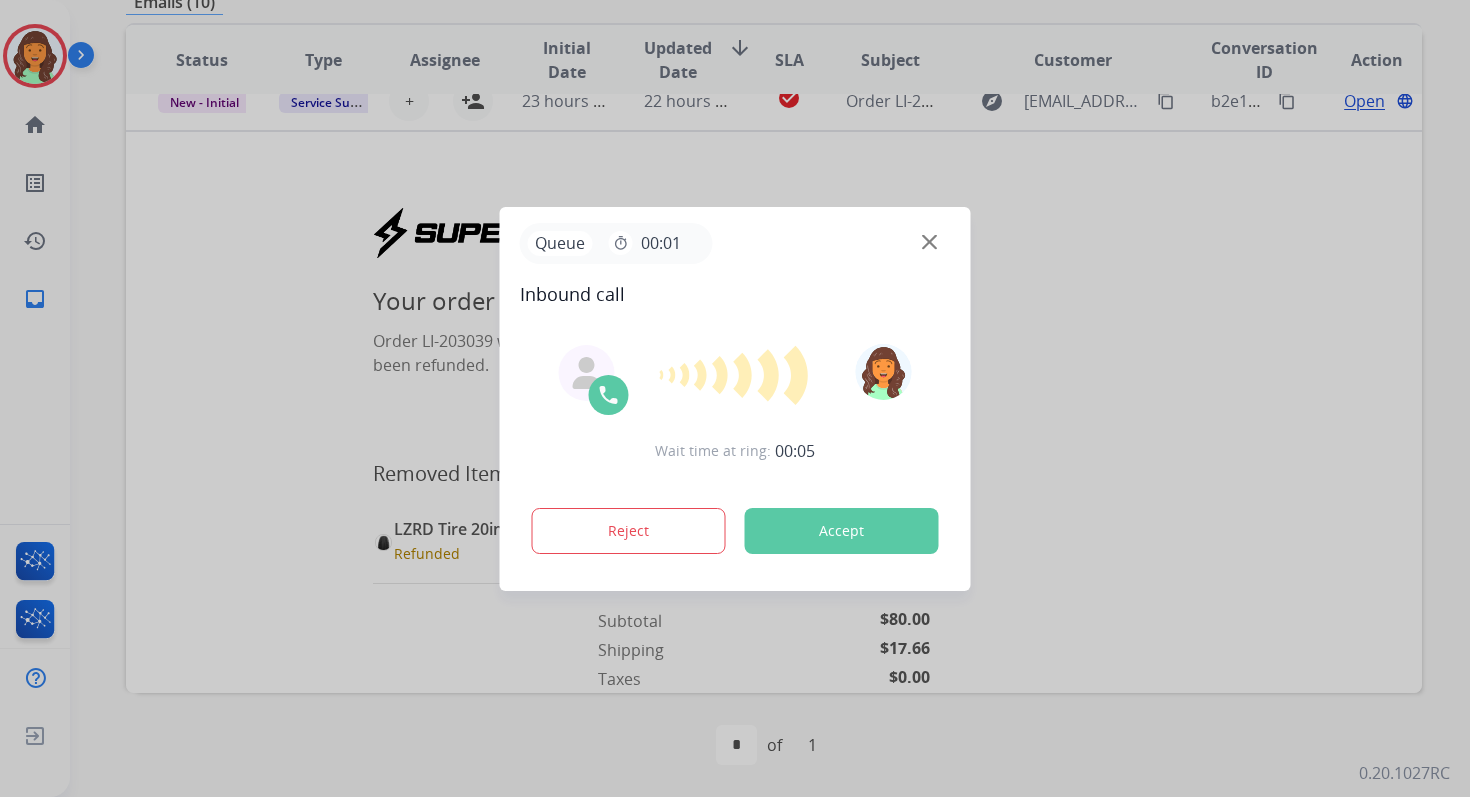 click on "Accept" at bounding box center (842, 531) 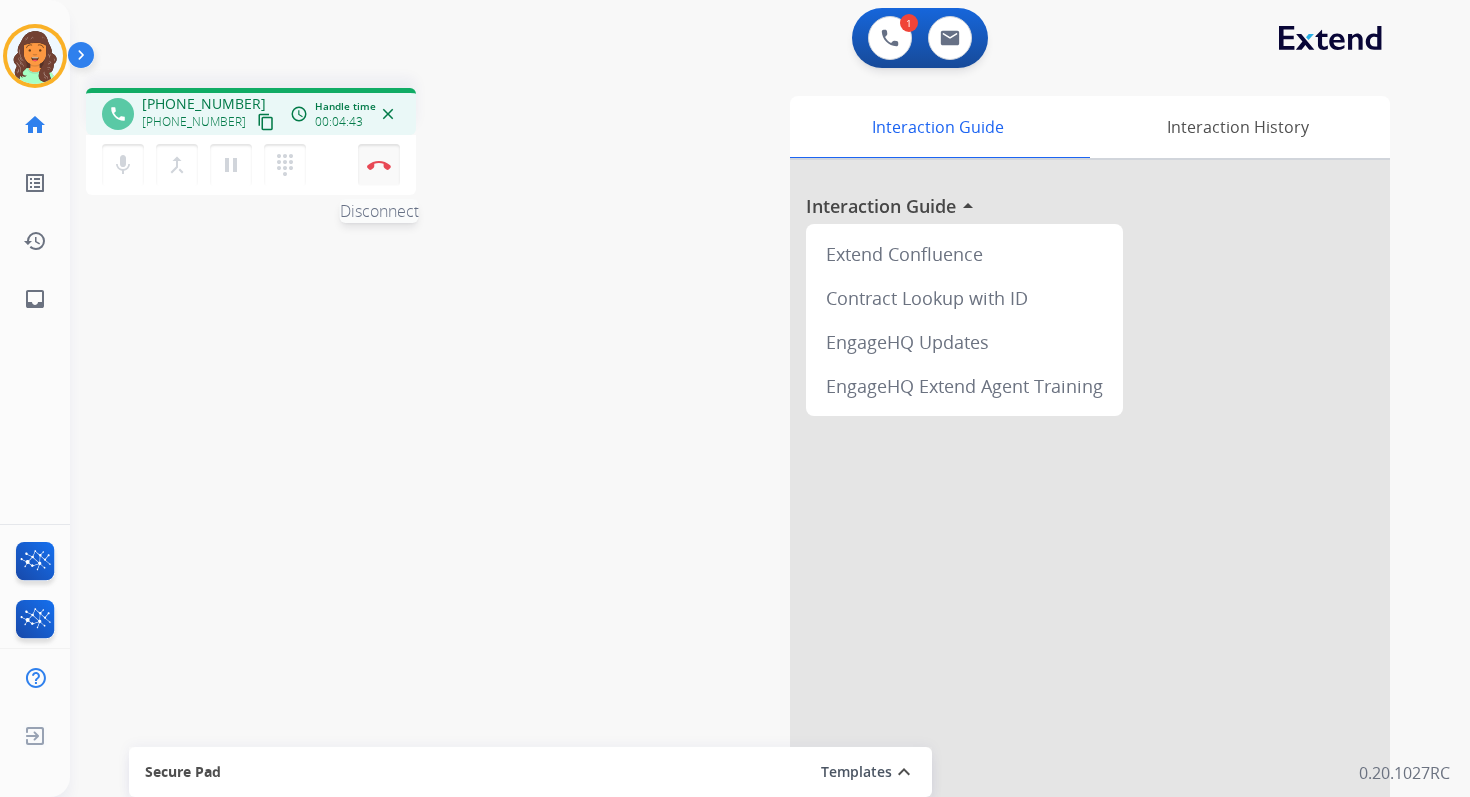 click on "Disconnect" at bounding box center [379, 165] 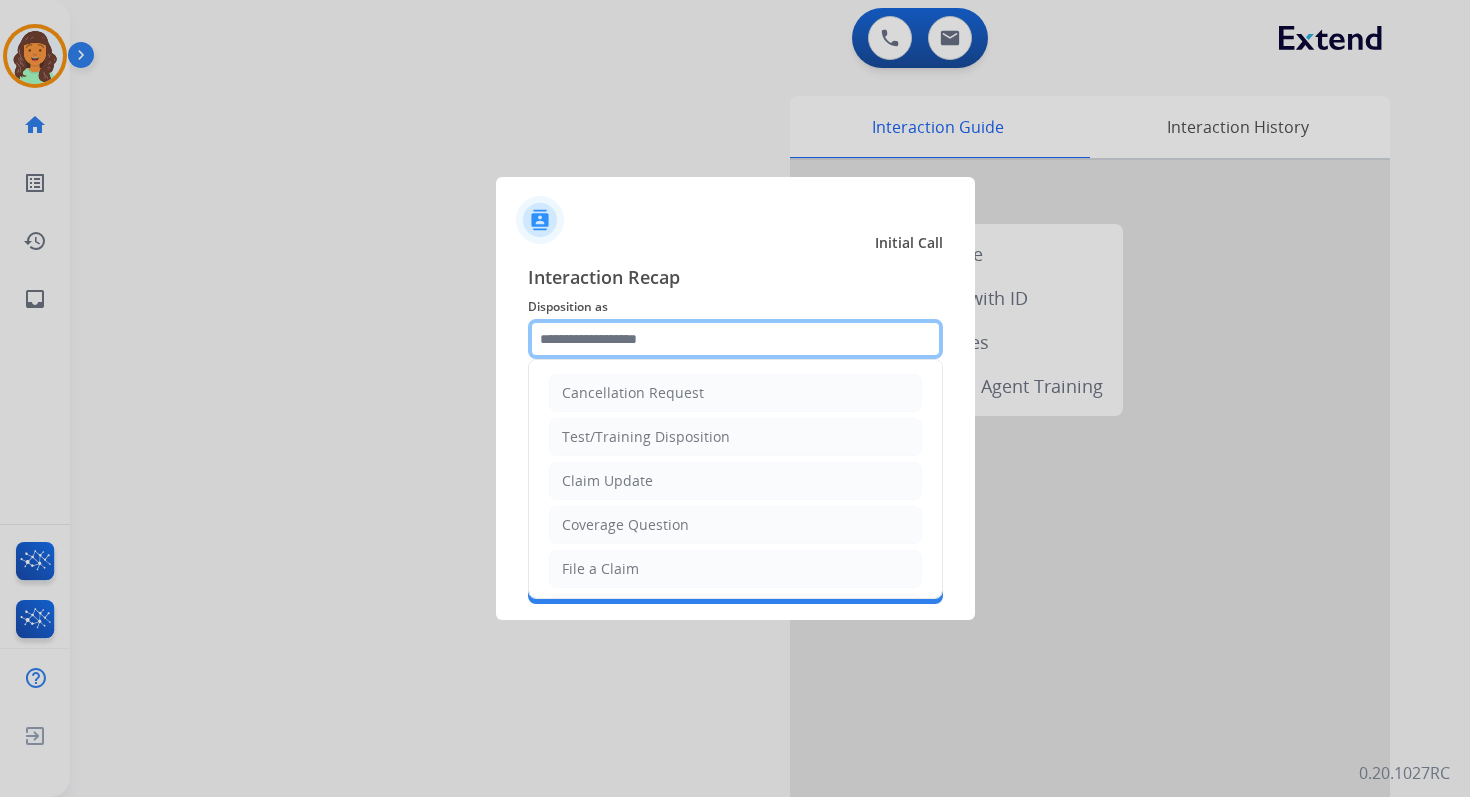 click 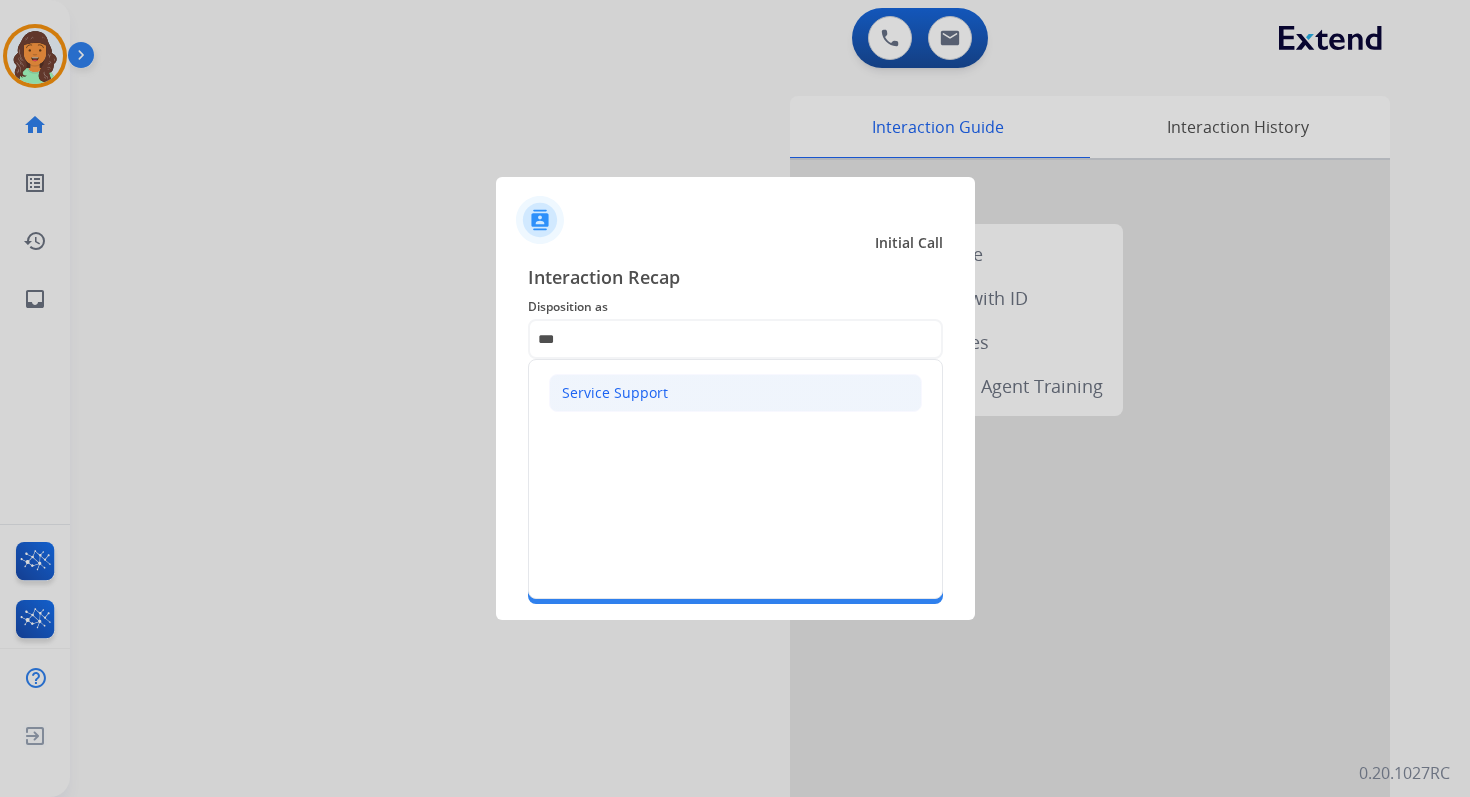 click on "Service Support" 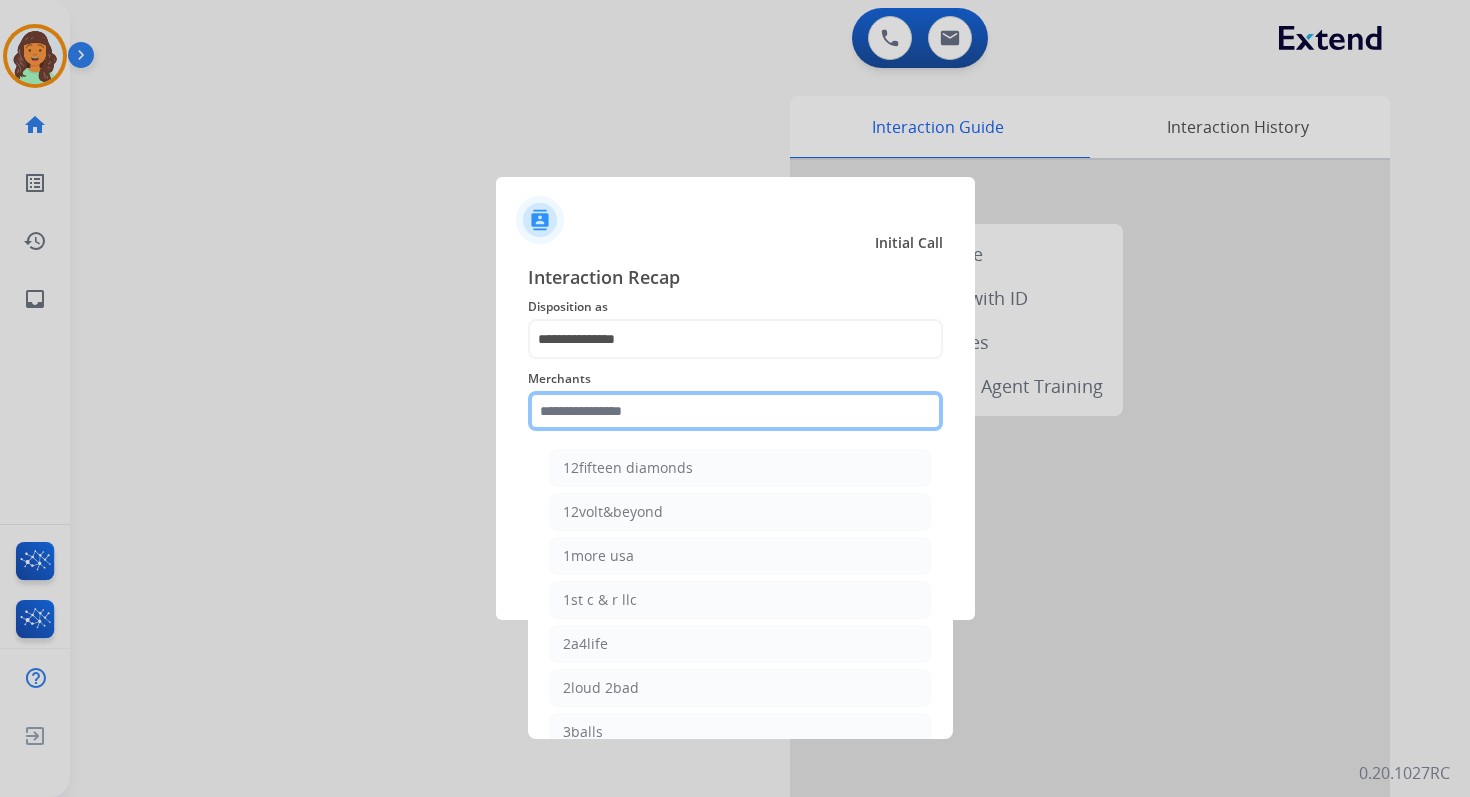 click 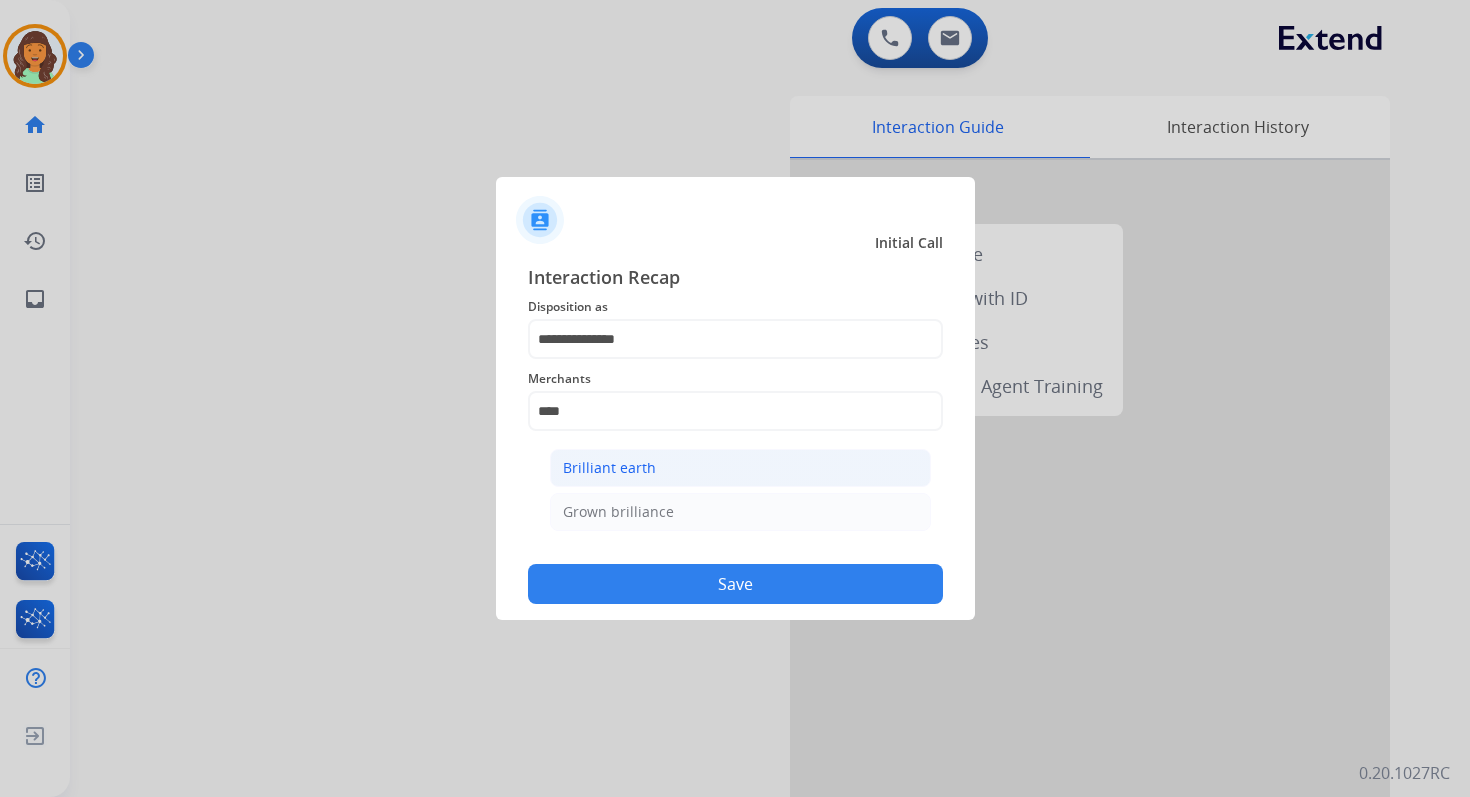 click on "Brilliant earth" 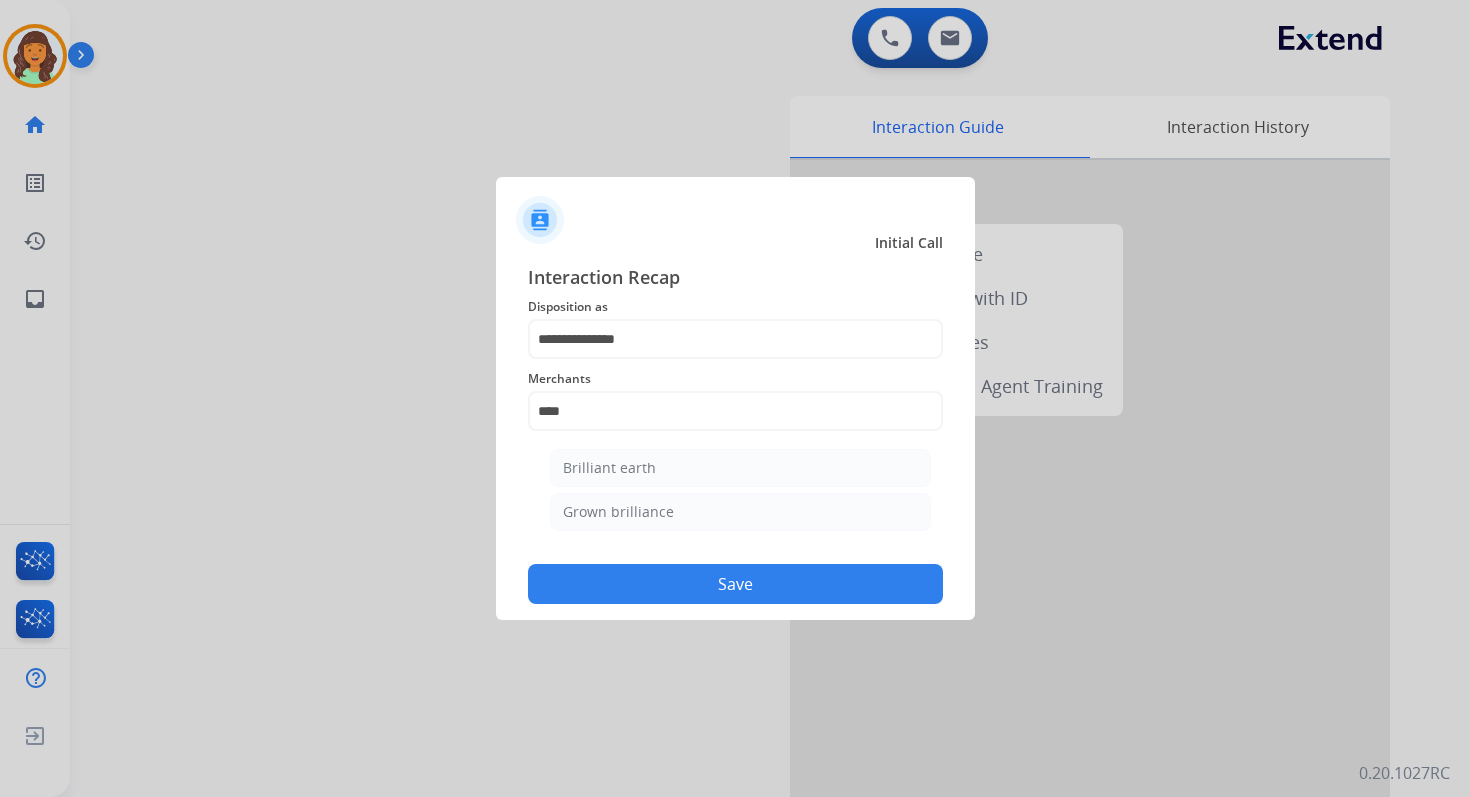 type on "**********" 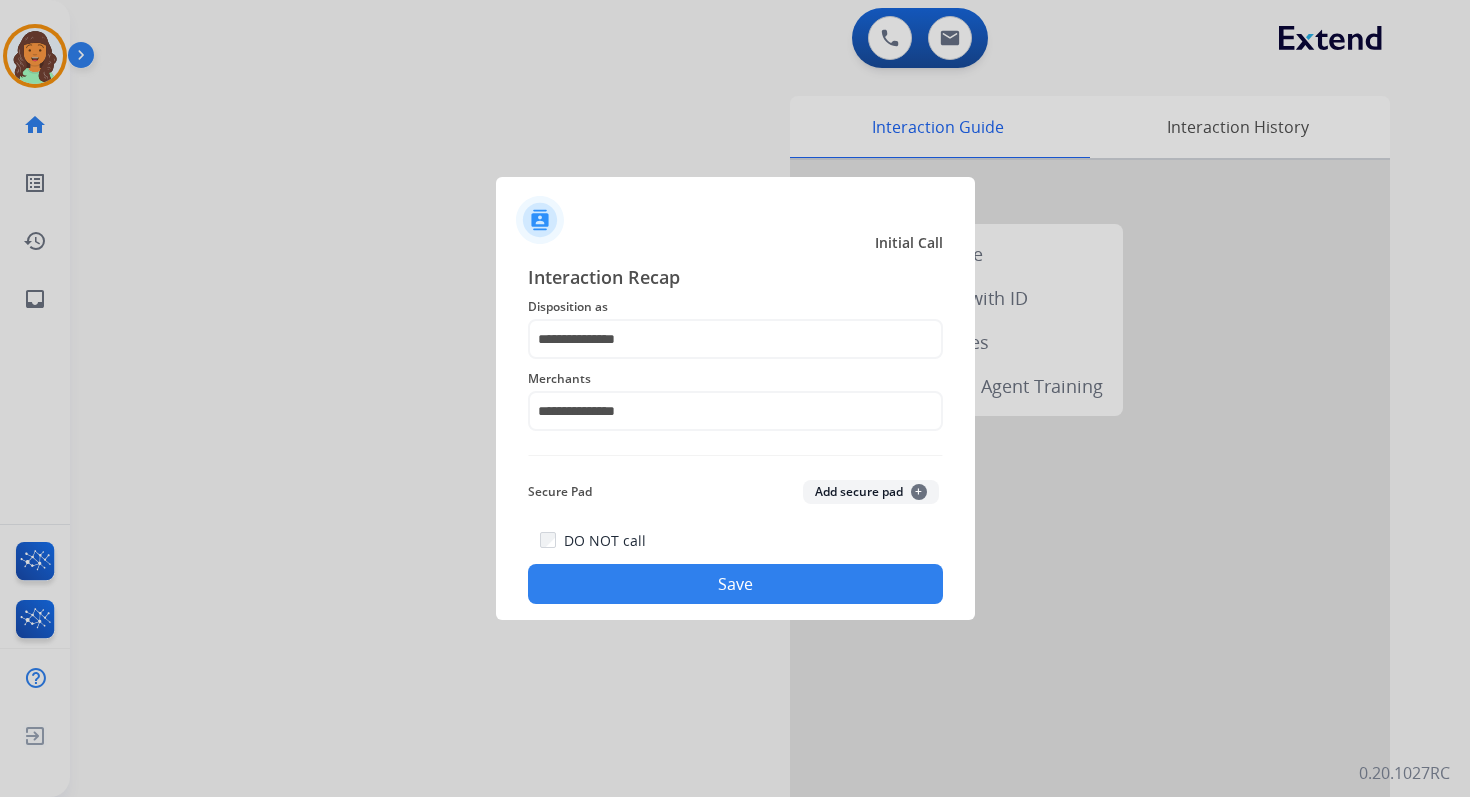 click on "Save" 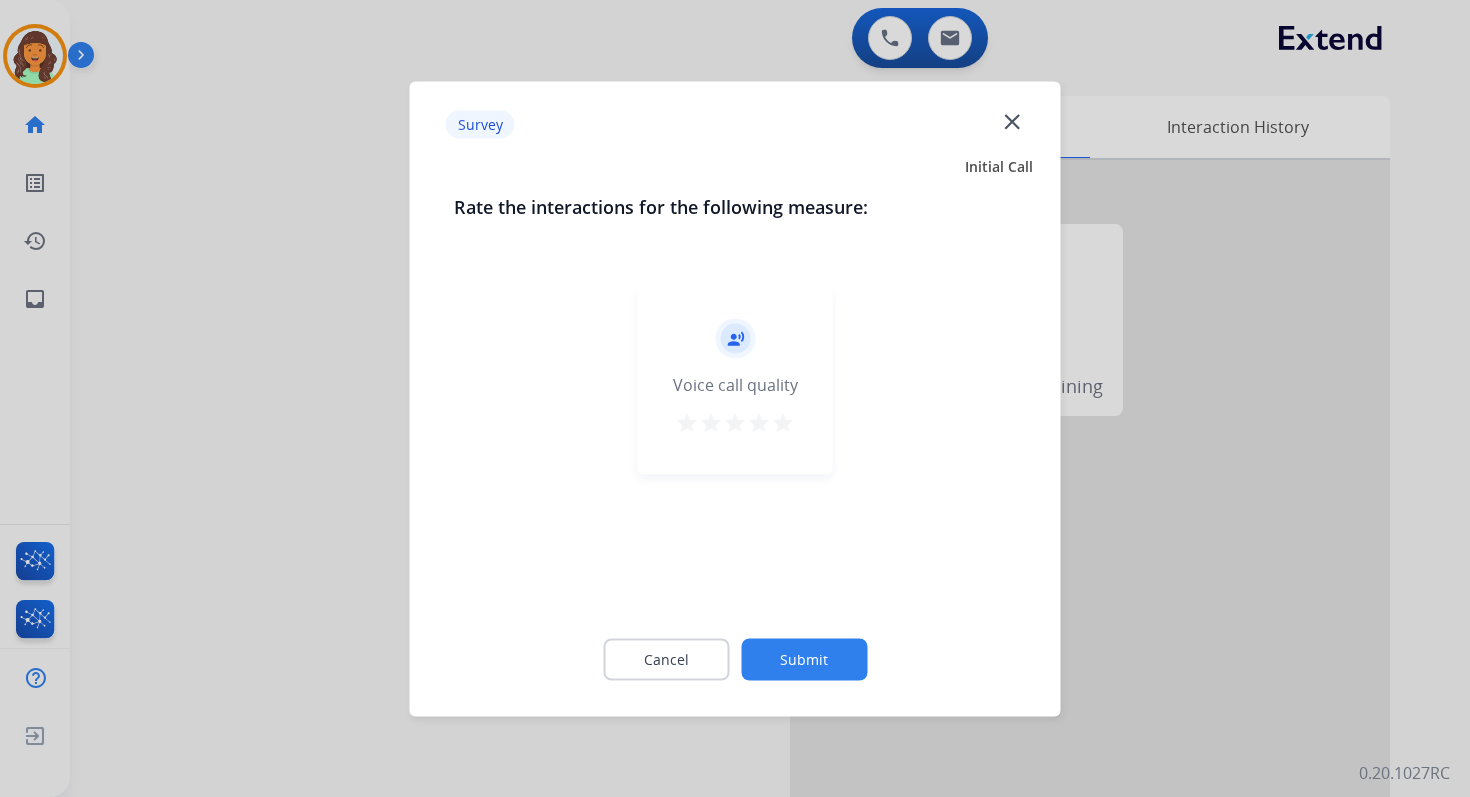 click on "Submit" 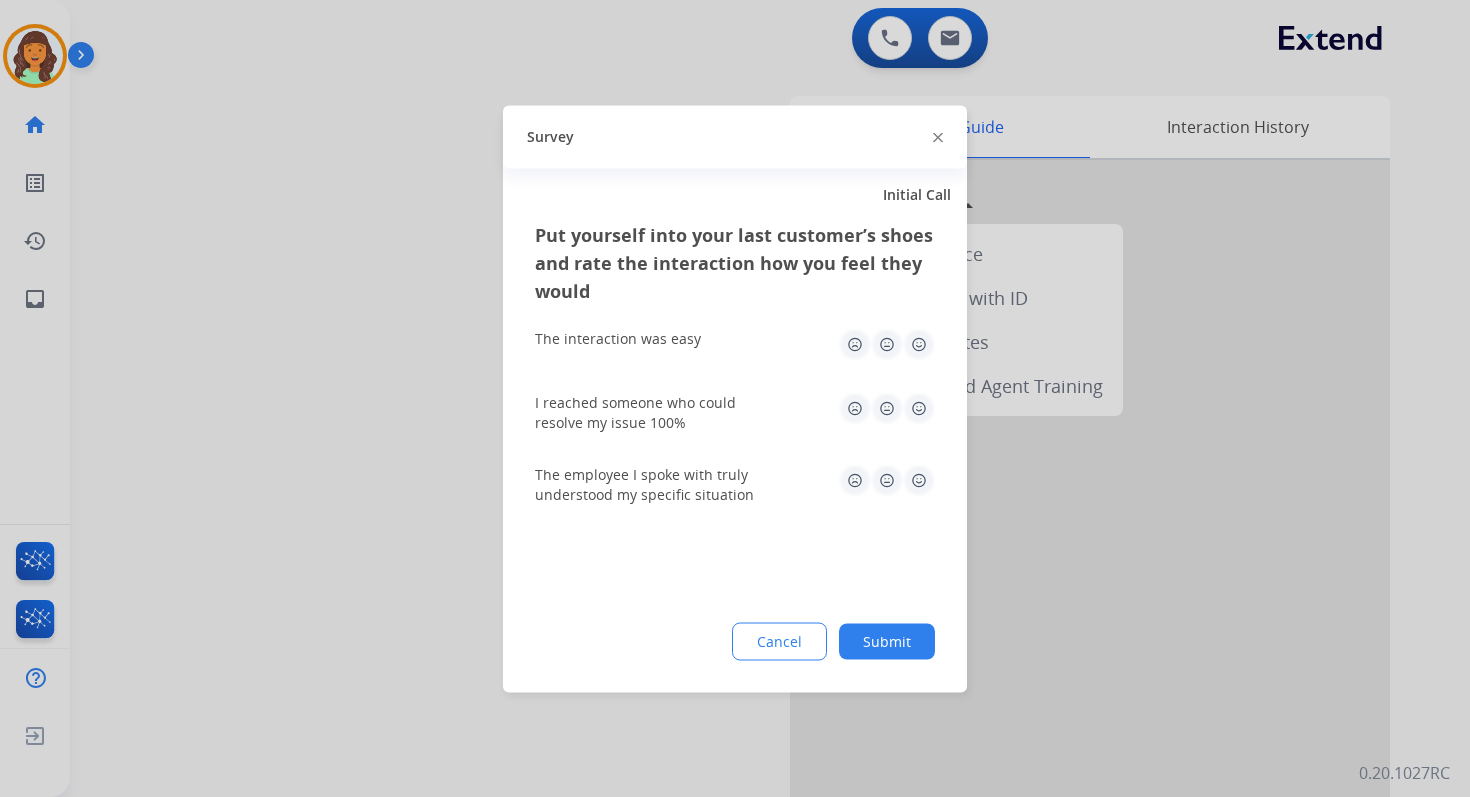 click on "Submit" 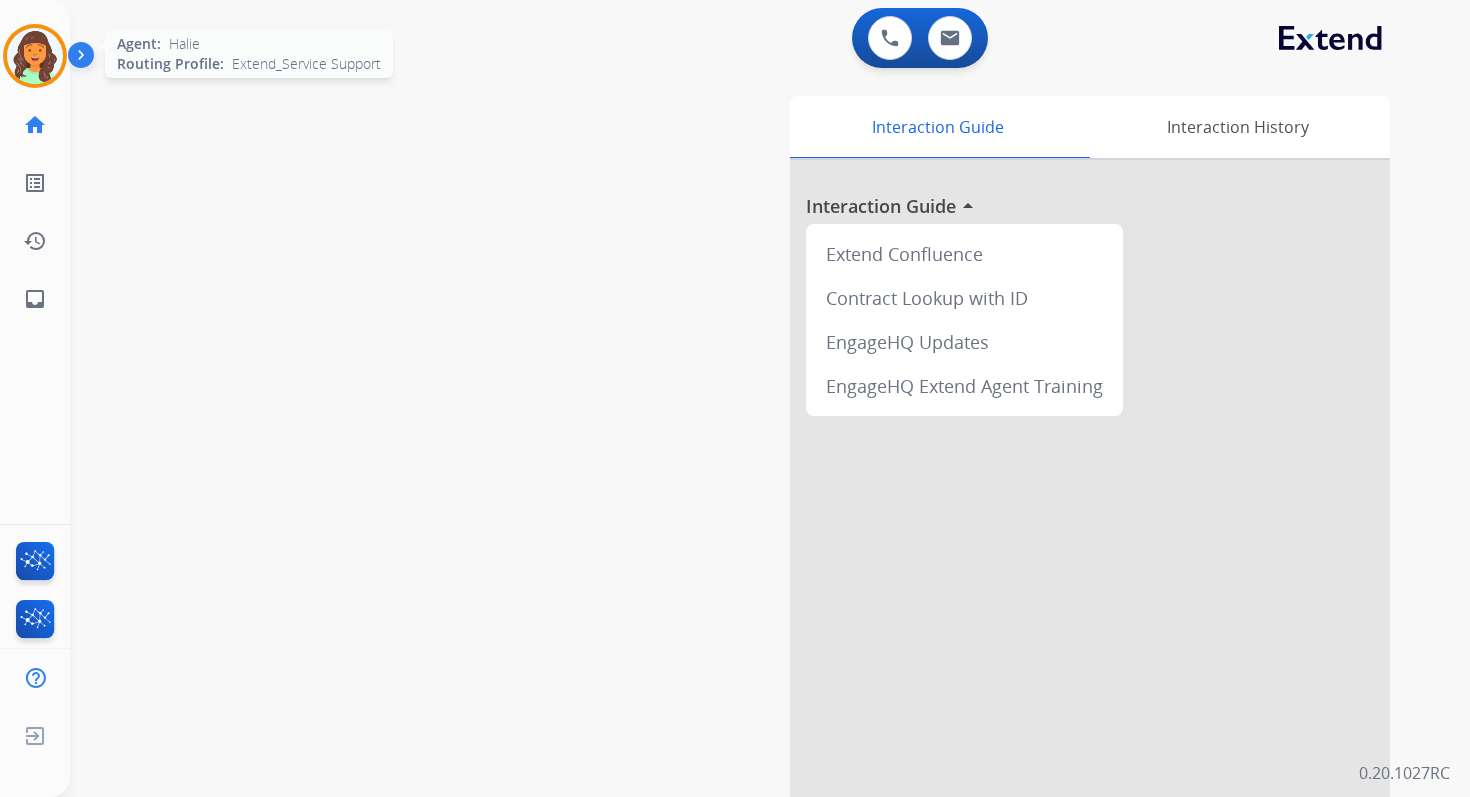 click at bounding box center (35, 56) 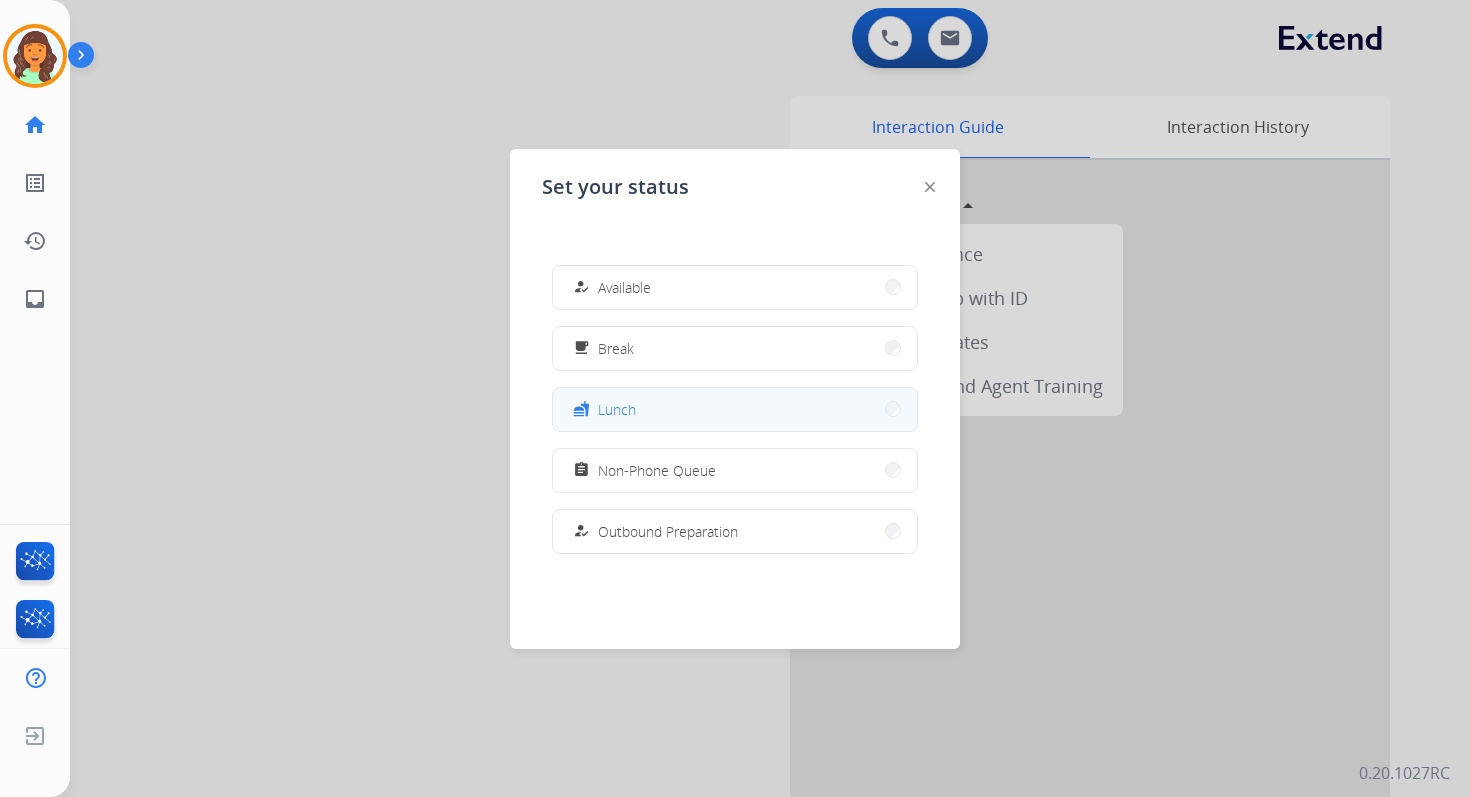 click on "fastfood Lunch" at bounding box center (735, 409) 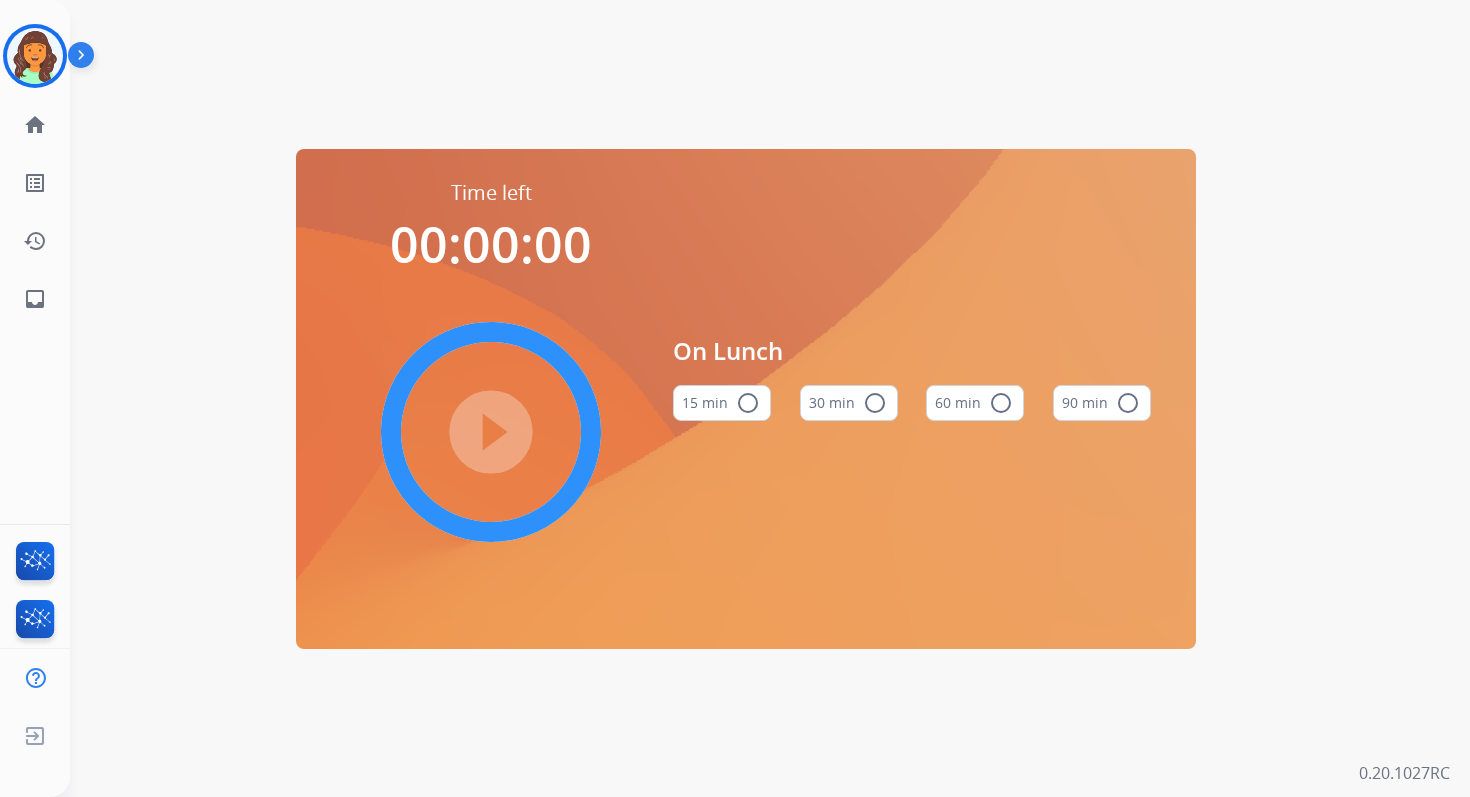 click on "radio_button_unchecked" at bounding box center (1001, 403) 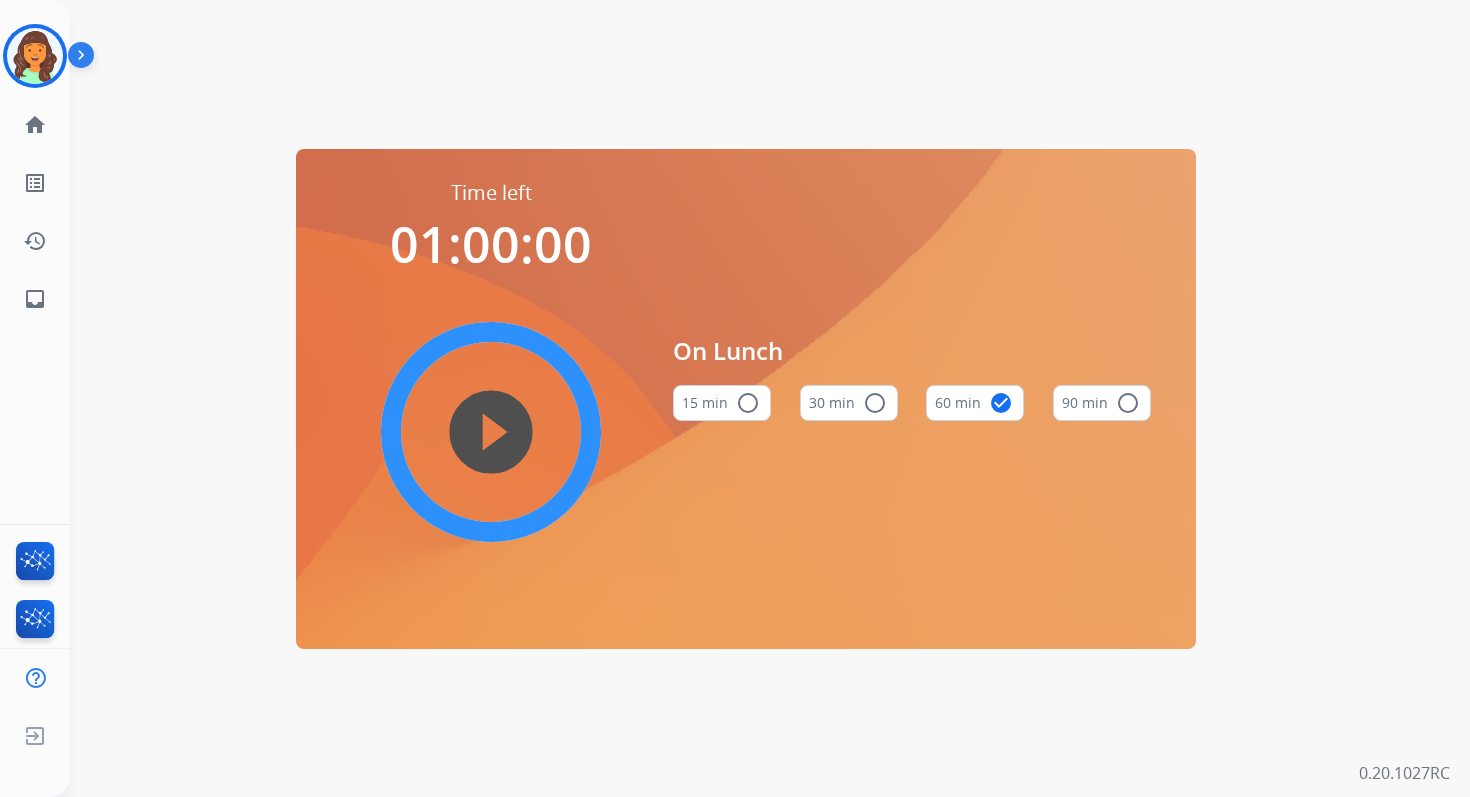click on "play_circle_filled" at bounding box center [491, 432] 